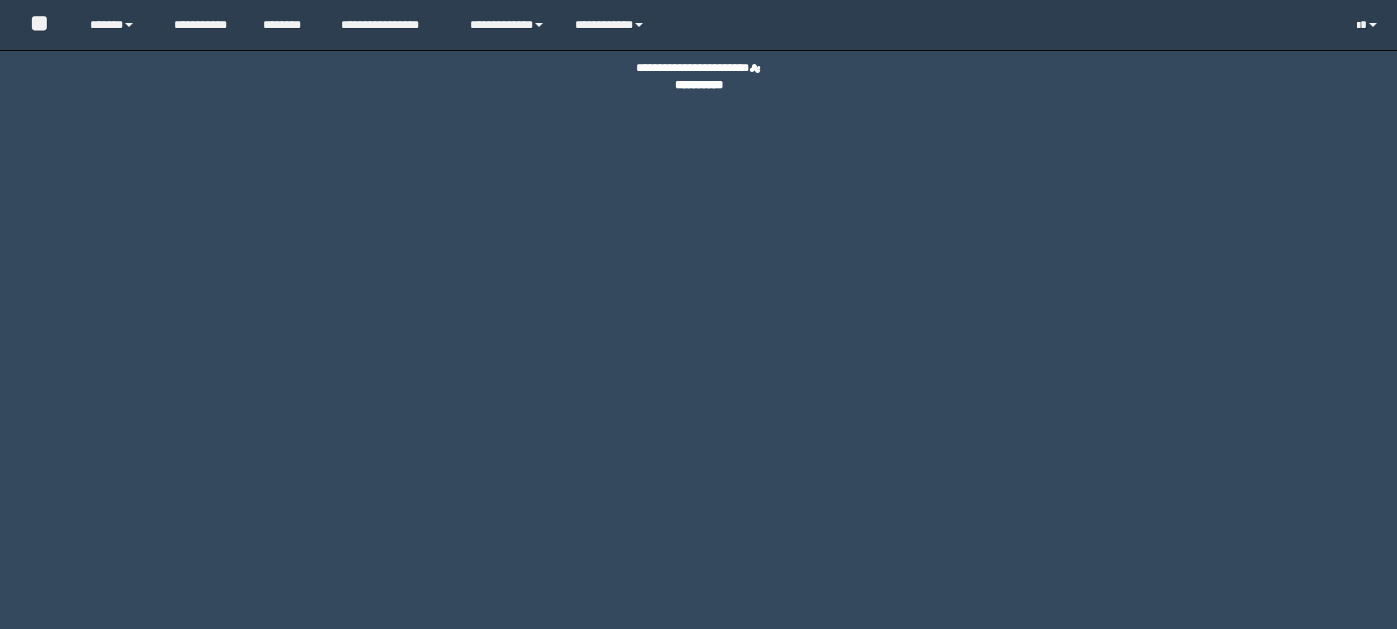 scroll, scrollTop: 0, scrollLeft: 0, axis: both 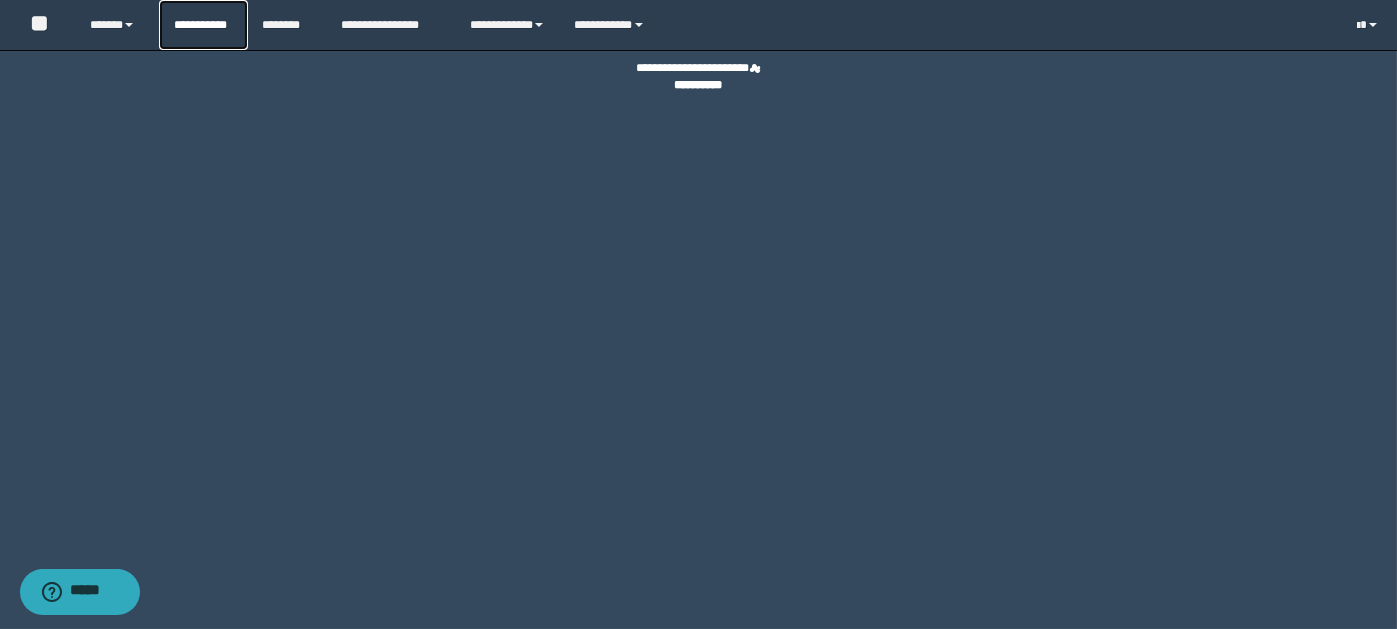 click on "**********" at bounding box center [203, 25] 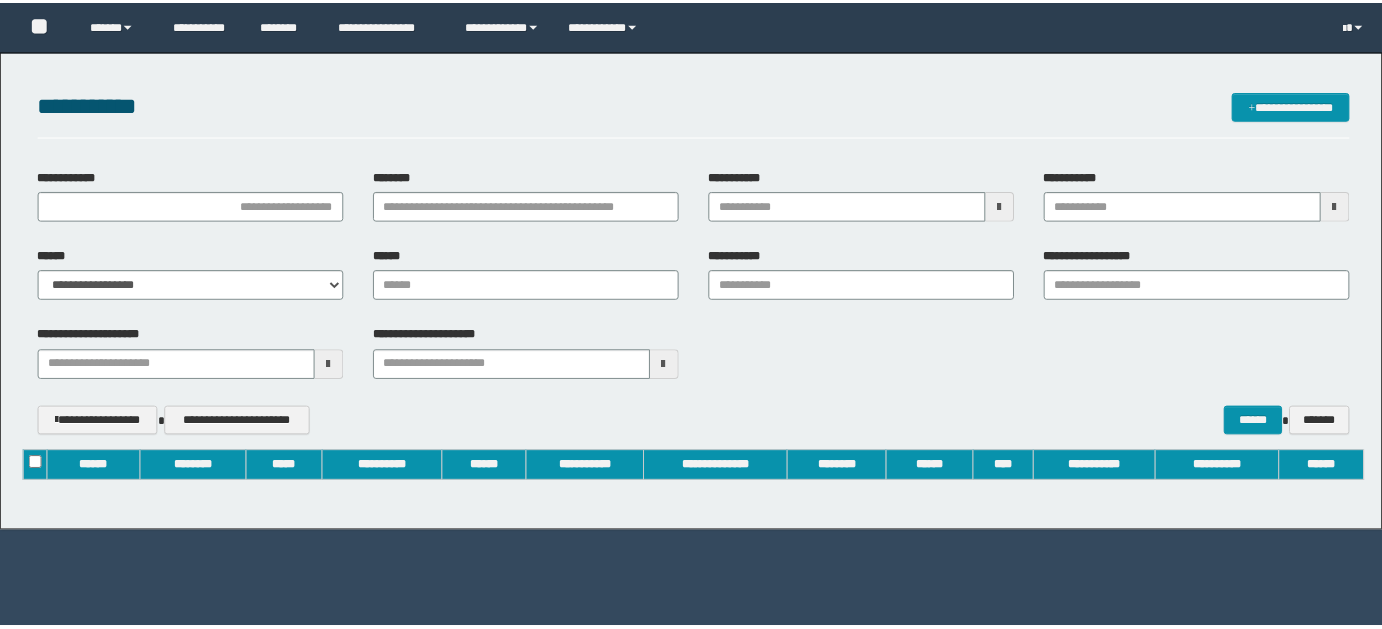 scroll, scrollTop: 0, scrollLeft: 0, axis: both 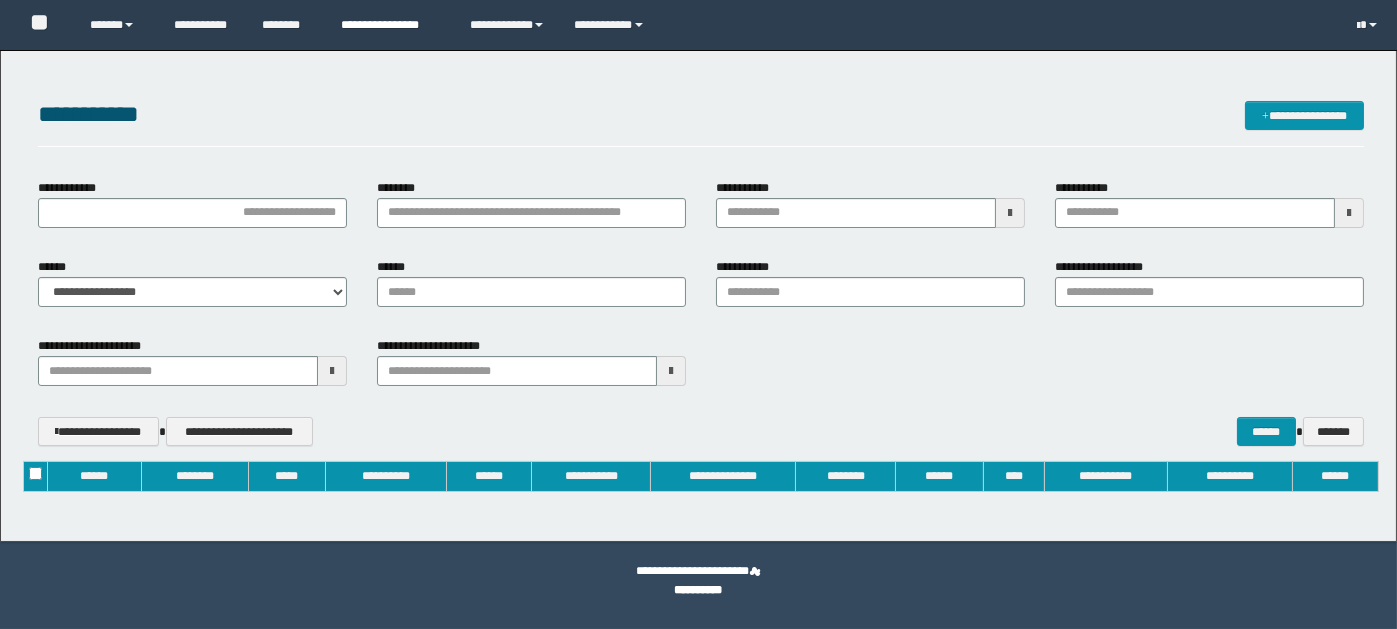 type on "**********" 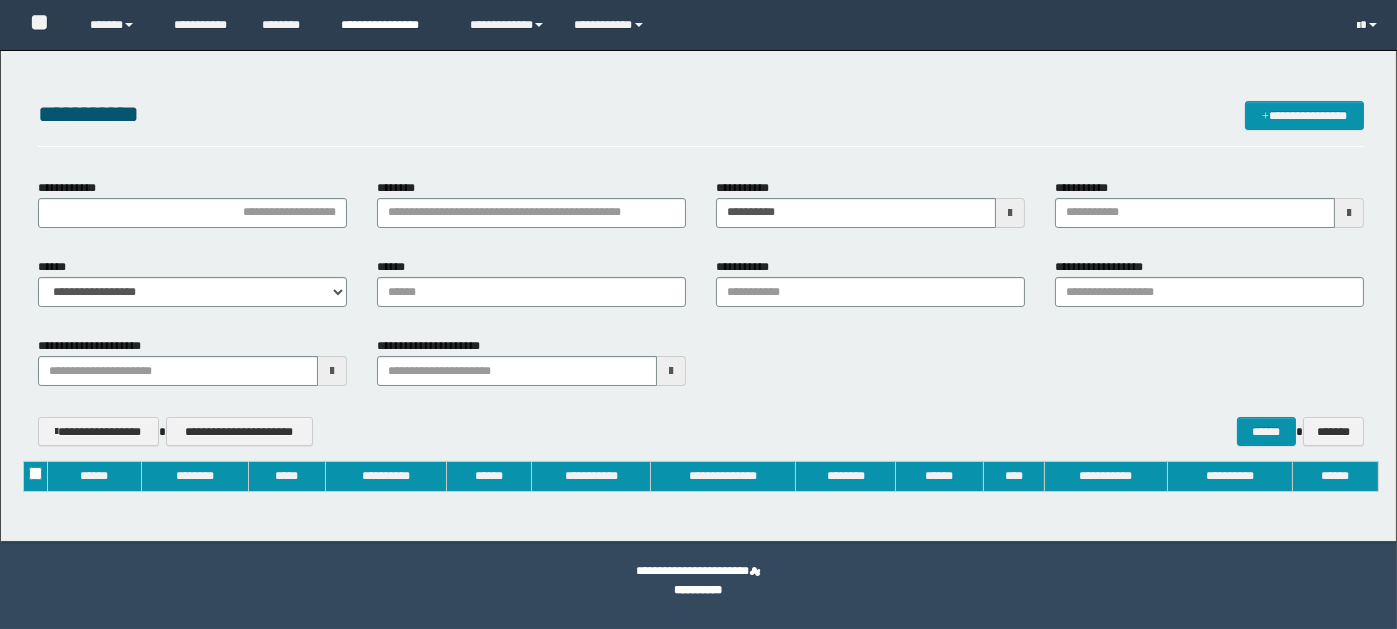 type on "**********" 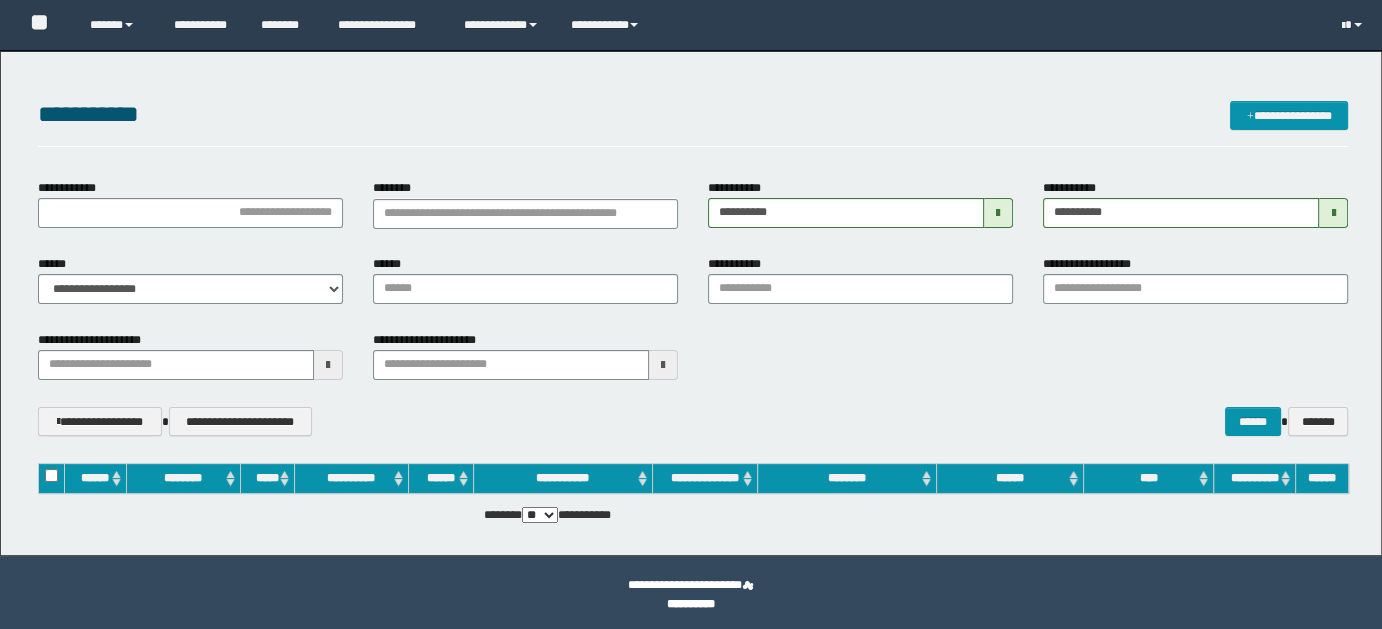 scroll, scrollTop: 0, scrollLeft: 0, axis: both 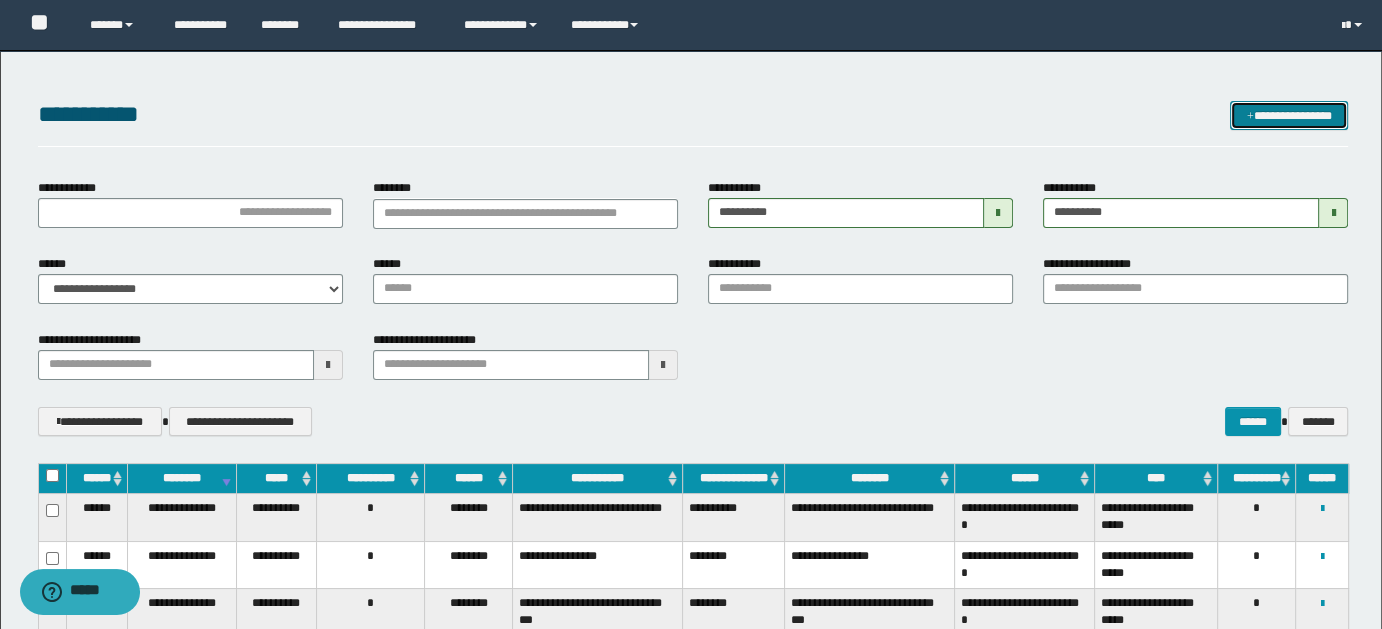 click on "**********" at bounding box center [1289, 115] 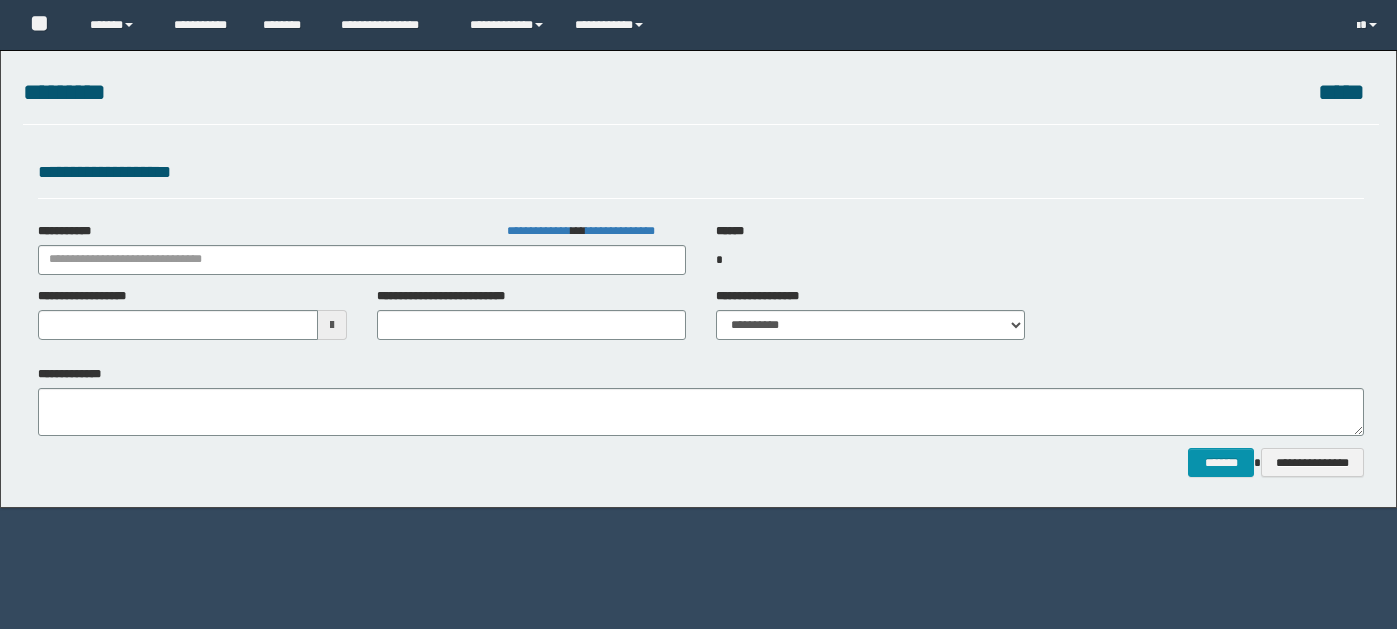 scroll, scrollTop: 0, scrollLeft: 0, axis: both 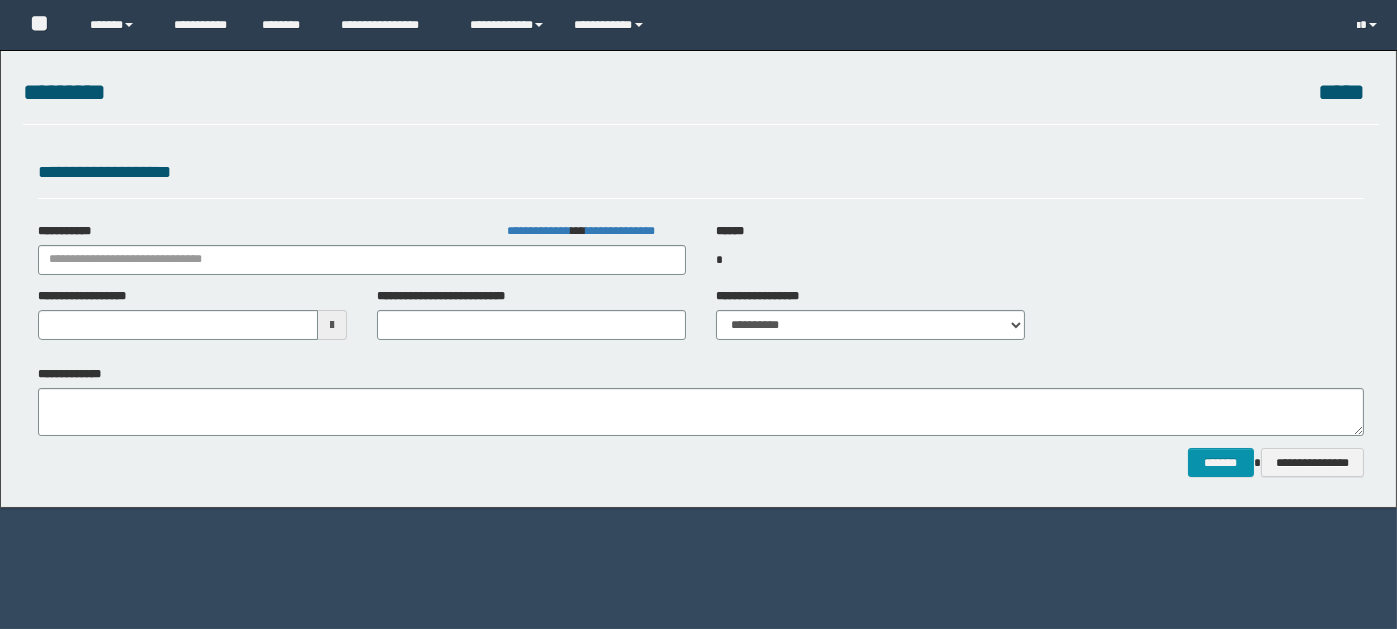 type on "**********" 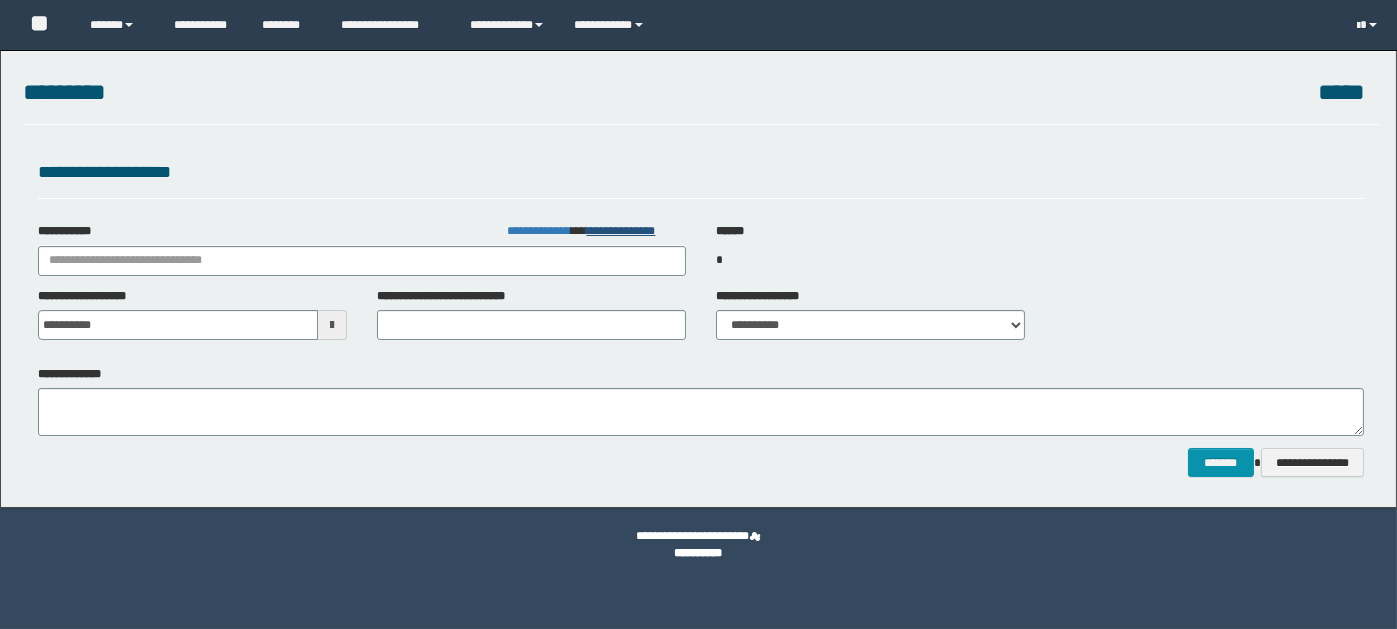 scroll, scrollTop: 0, scrollLeft: 0, axis: both 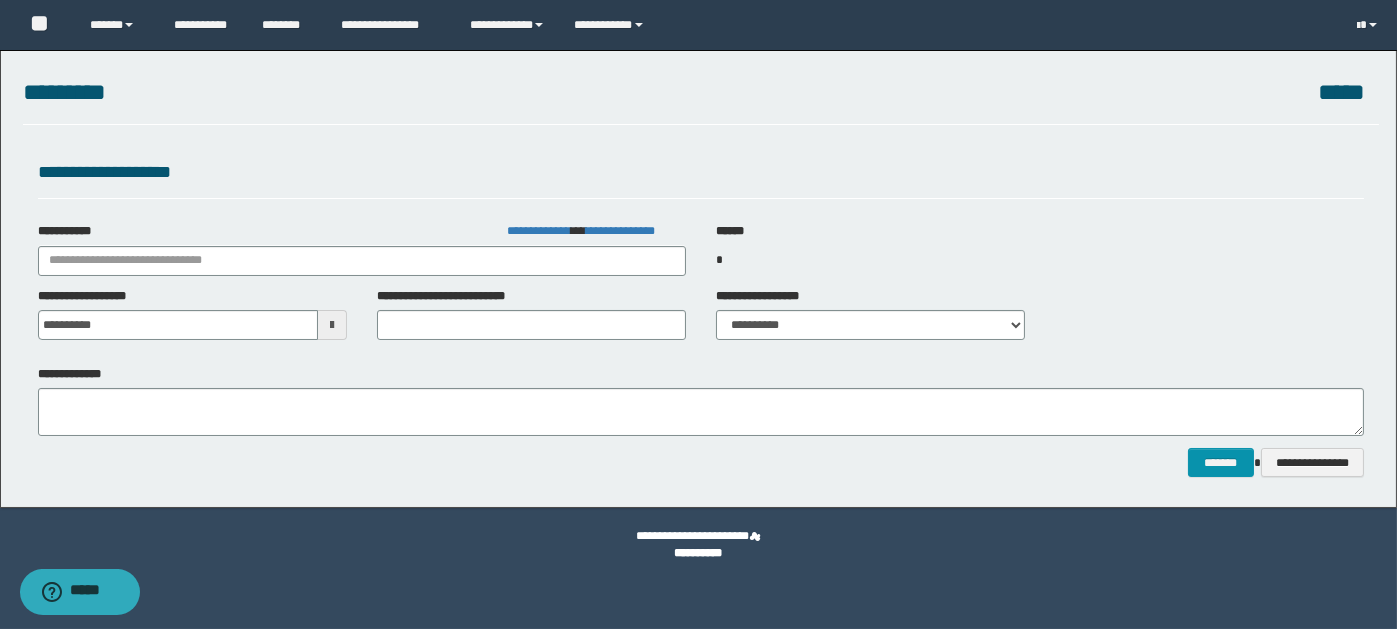 click on "[FIRST] [LAST]
[ADDRESS]" at bounding box center [596, 231] 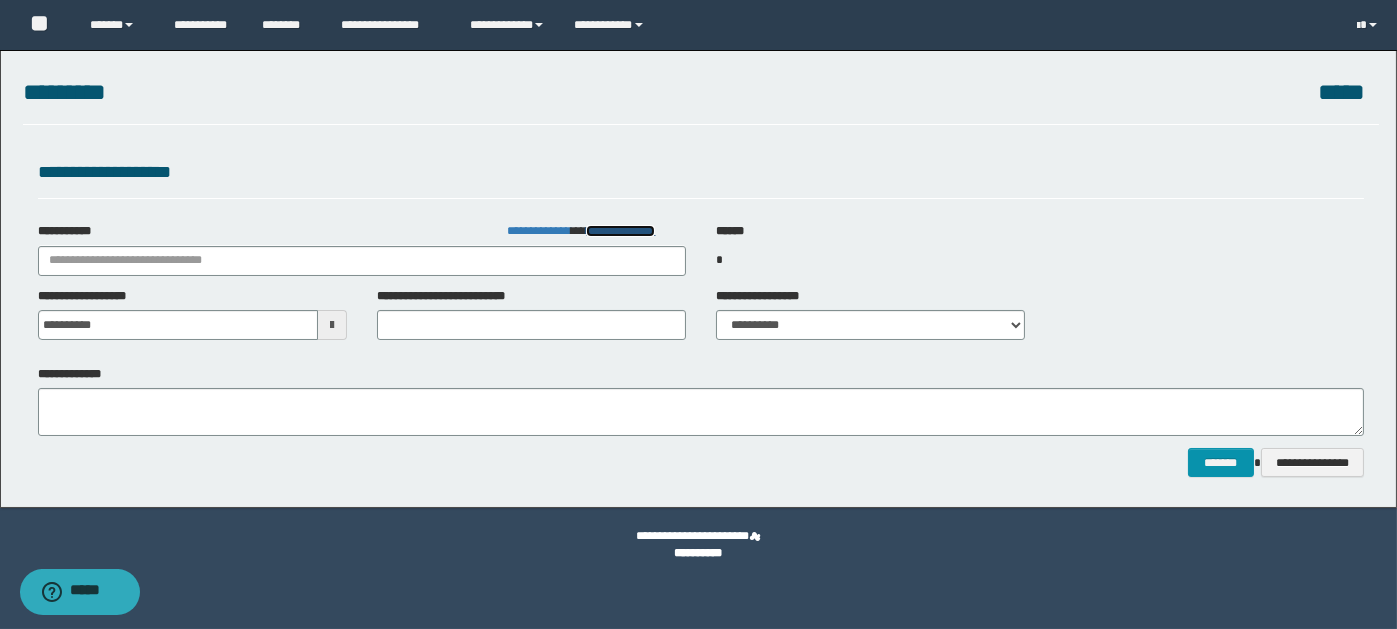 click on "**********" at bounding box center [620, 231] 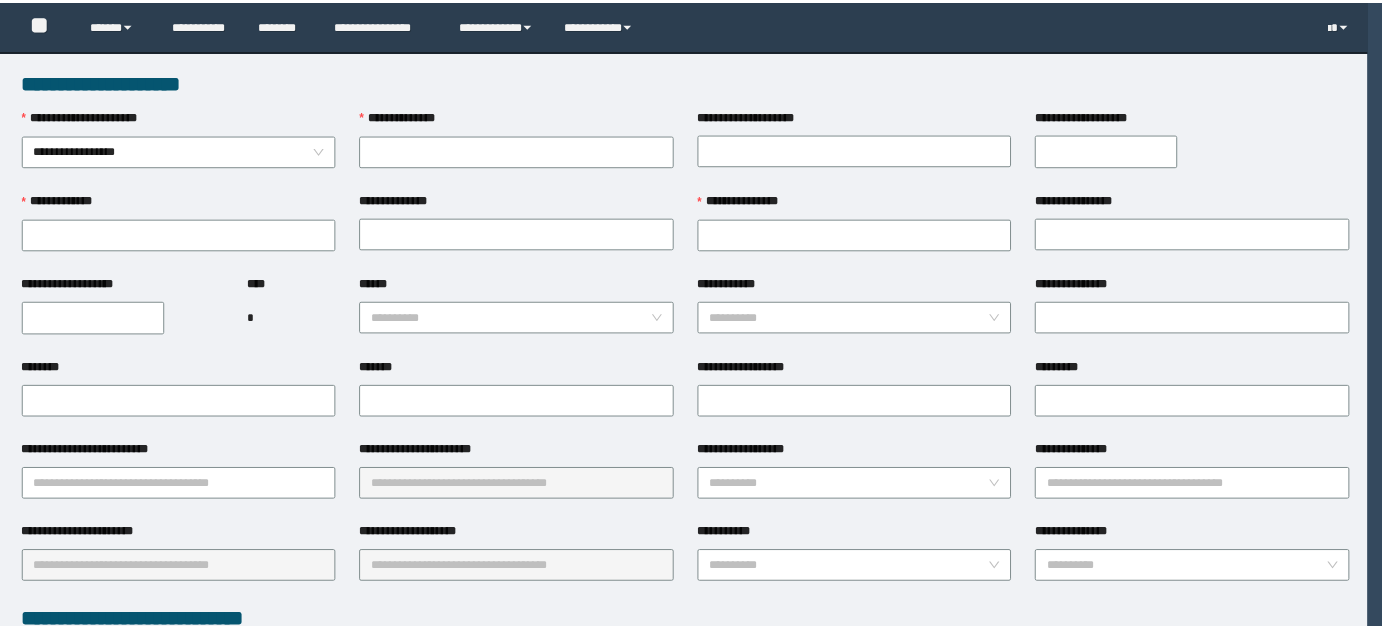 scroll, scrollTop: 0, scrollLeft: 0, axis: both 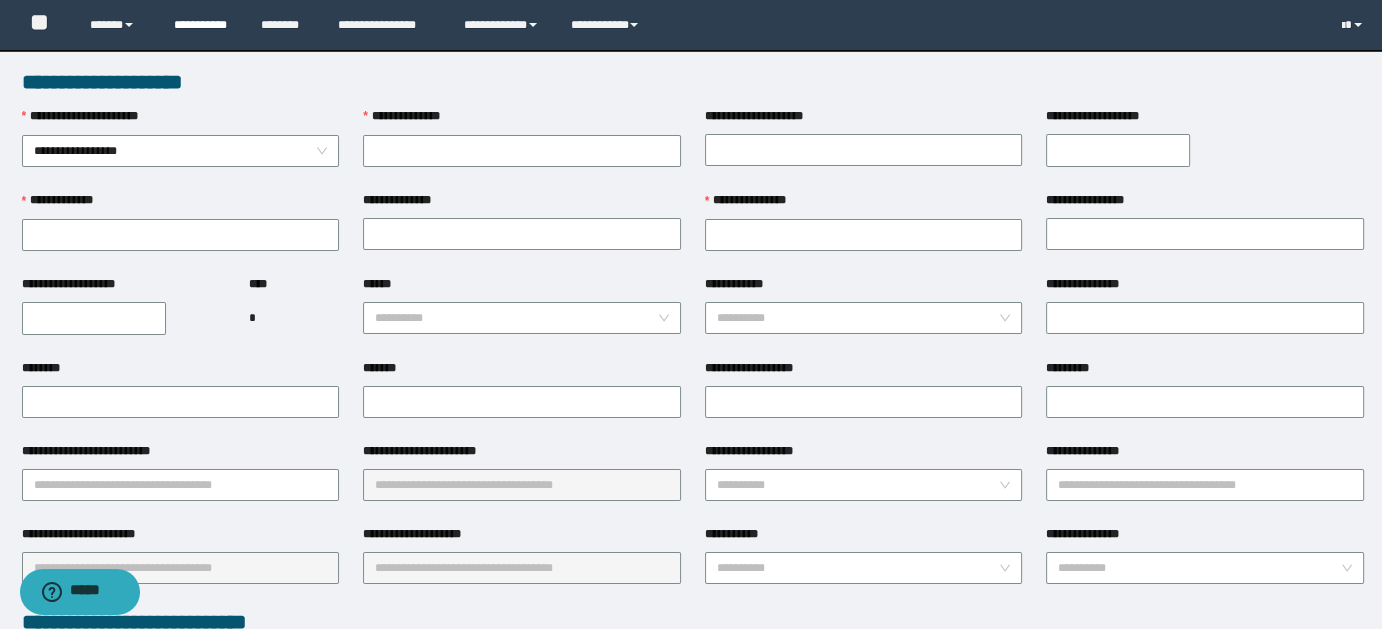 click on "**********" at bounding box center (202, 25) 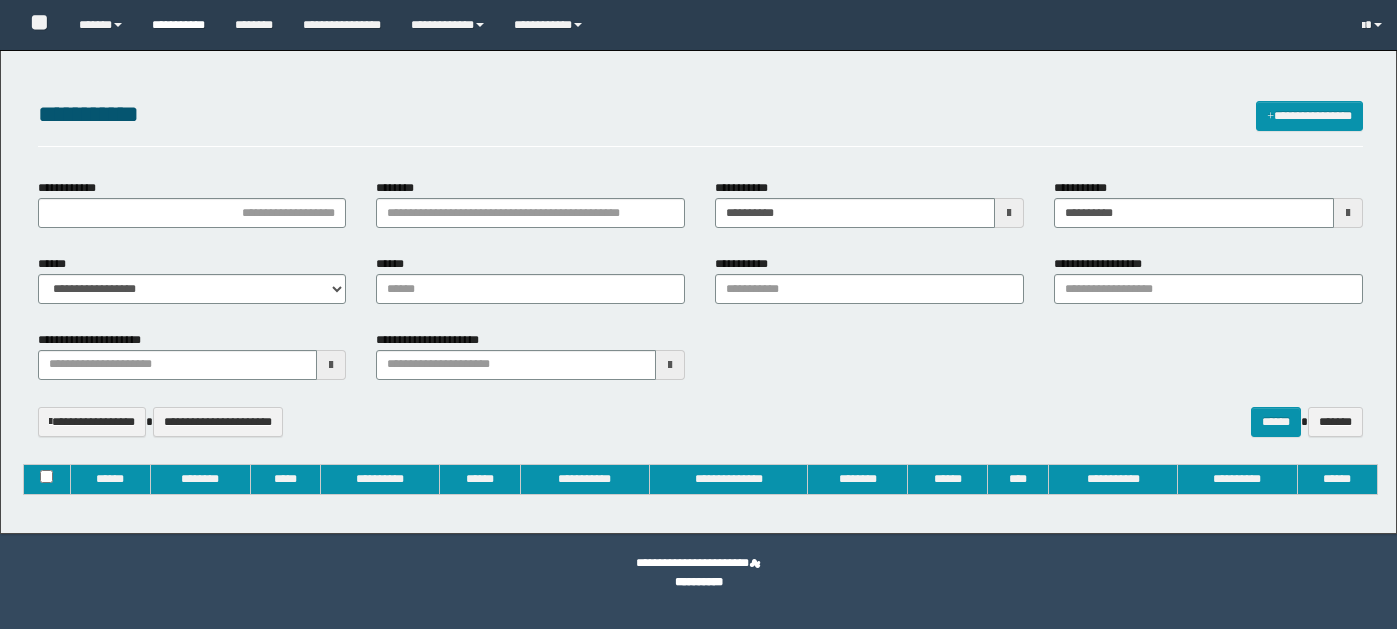 type on "**********" 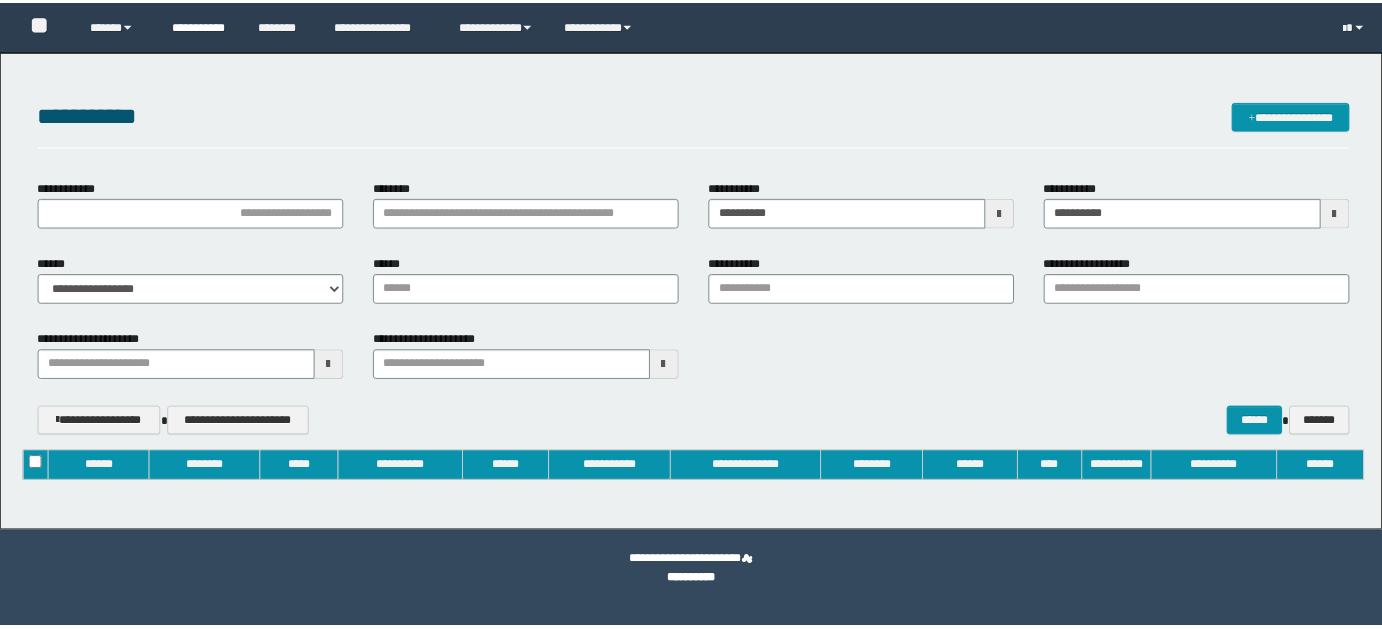 scroll, scrollTop: 0, scrollLeft: 0, axis: both 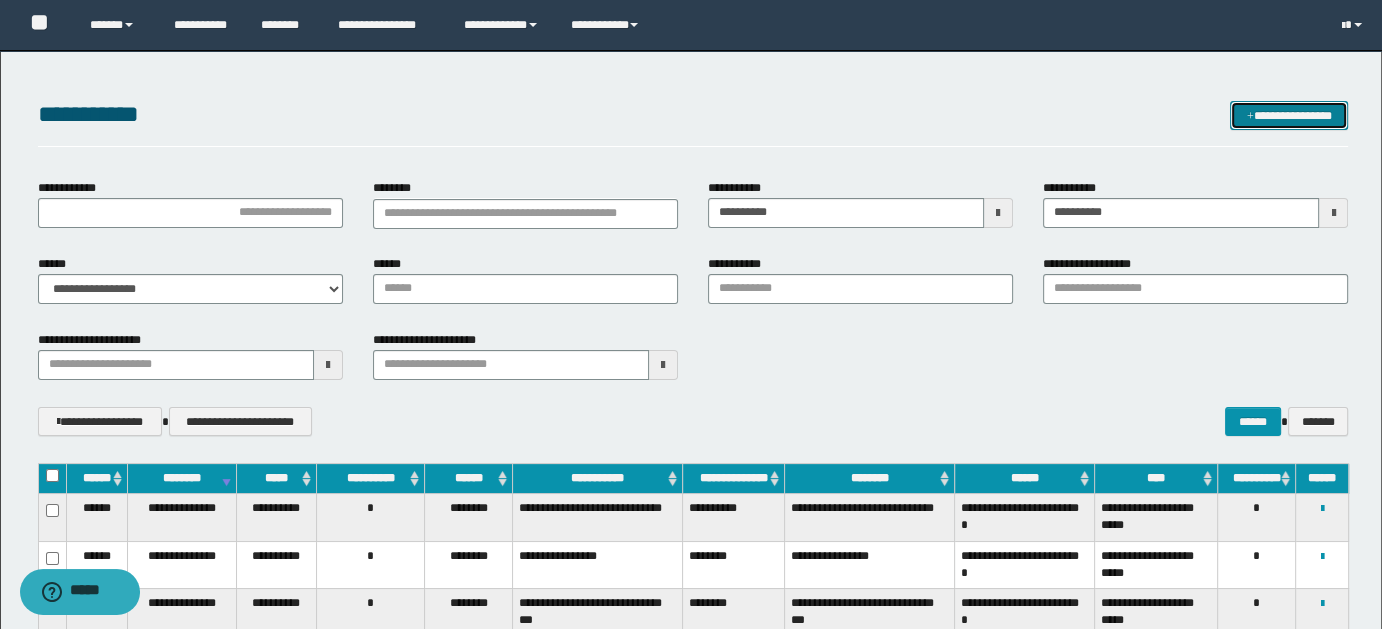 click at bounding box center (1250, 117) 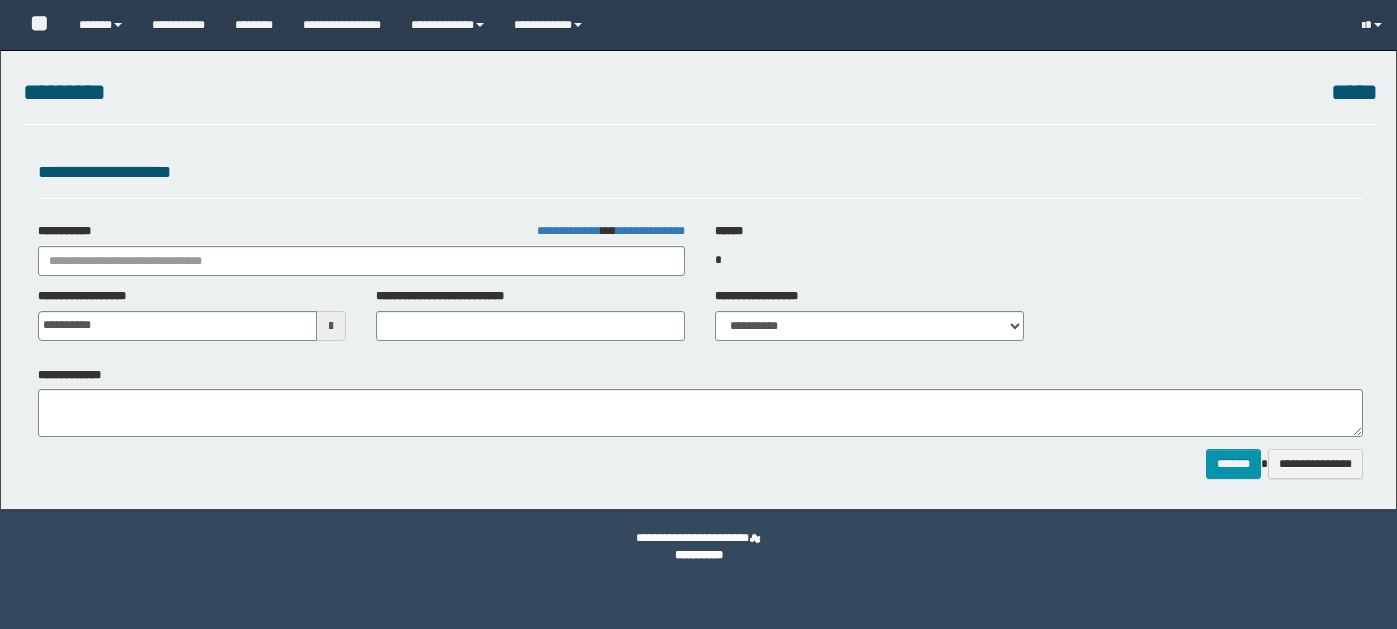scroll, scrollTop: 0, scrollLeft: 0, axis: both 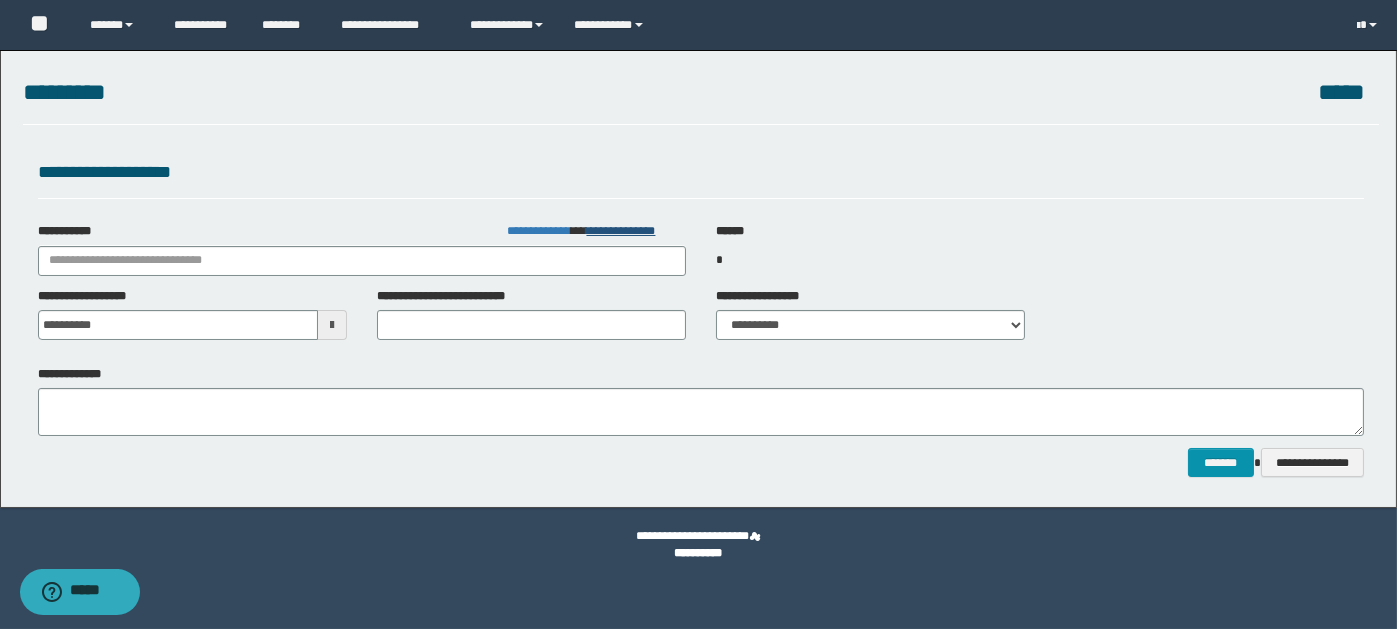 click on "[FIRST] [LAST]
[ADDRESS]" at bounding box center [596, 231] 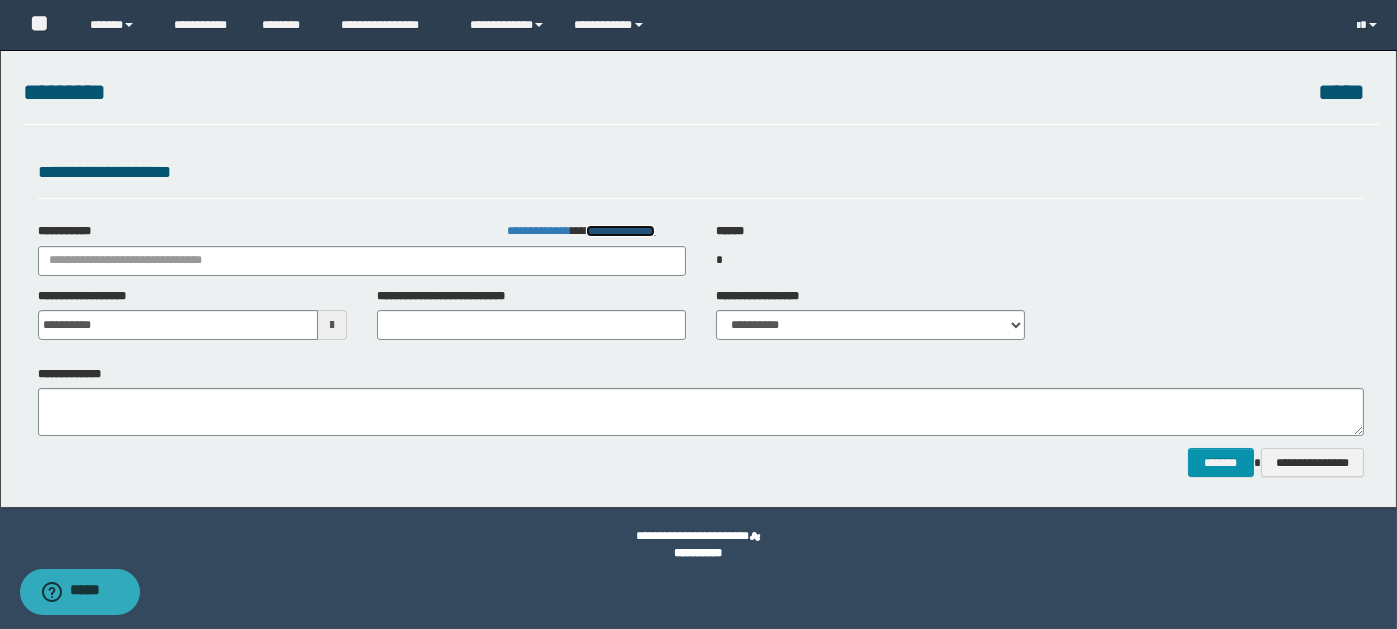 click on "**********" at bounding box center (620, 231) 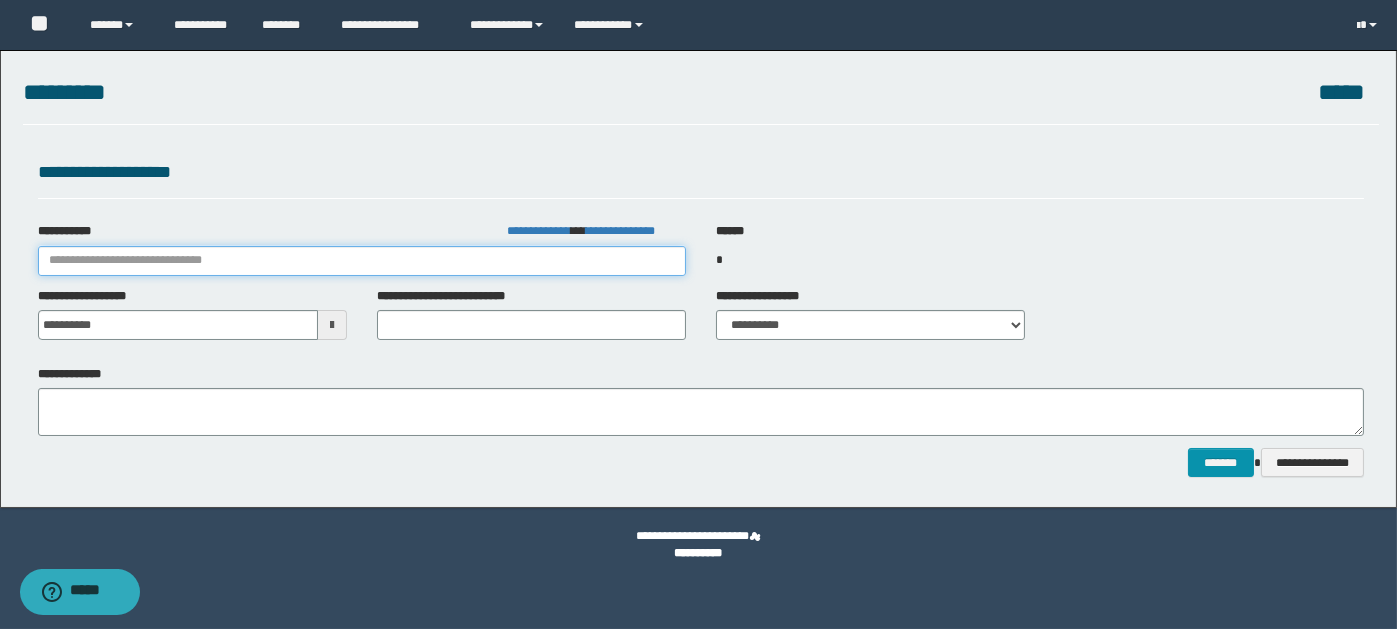 click on "**********" at bounding box center (362, 261) 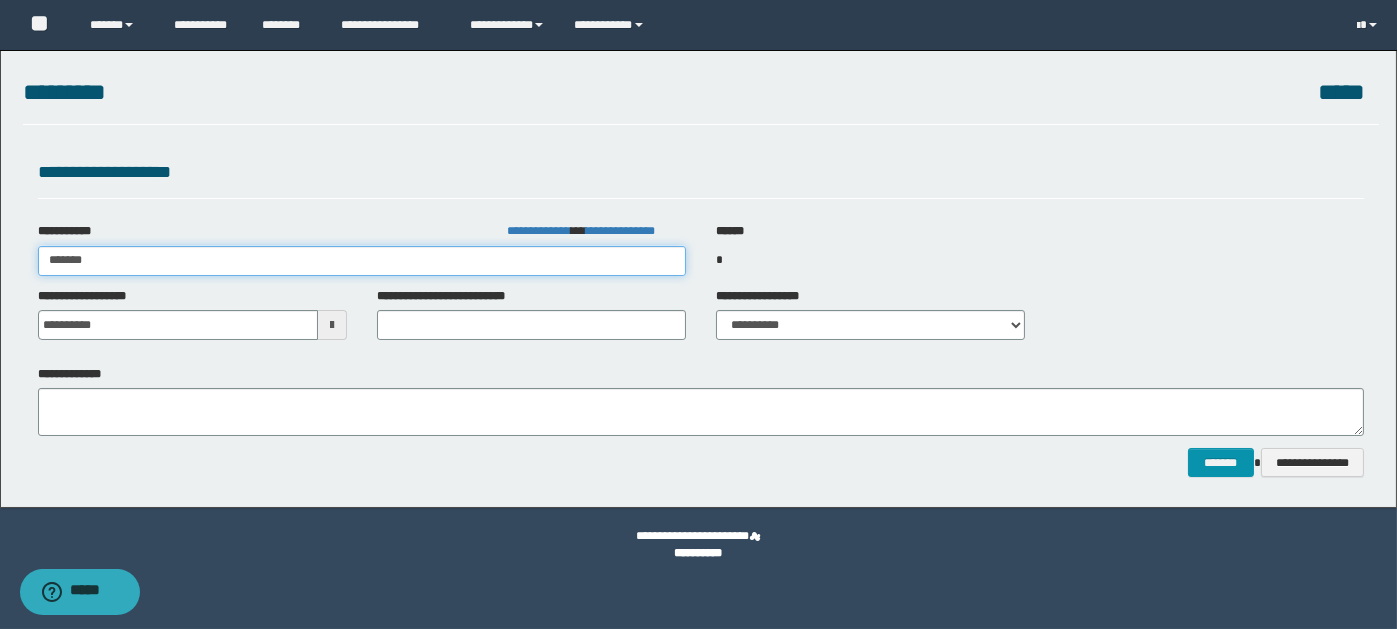 type on "********" 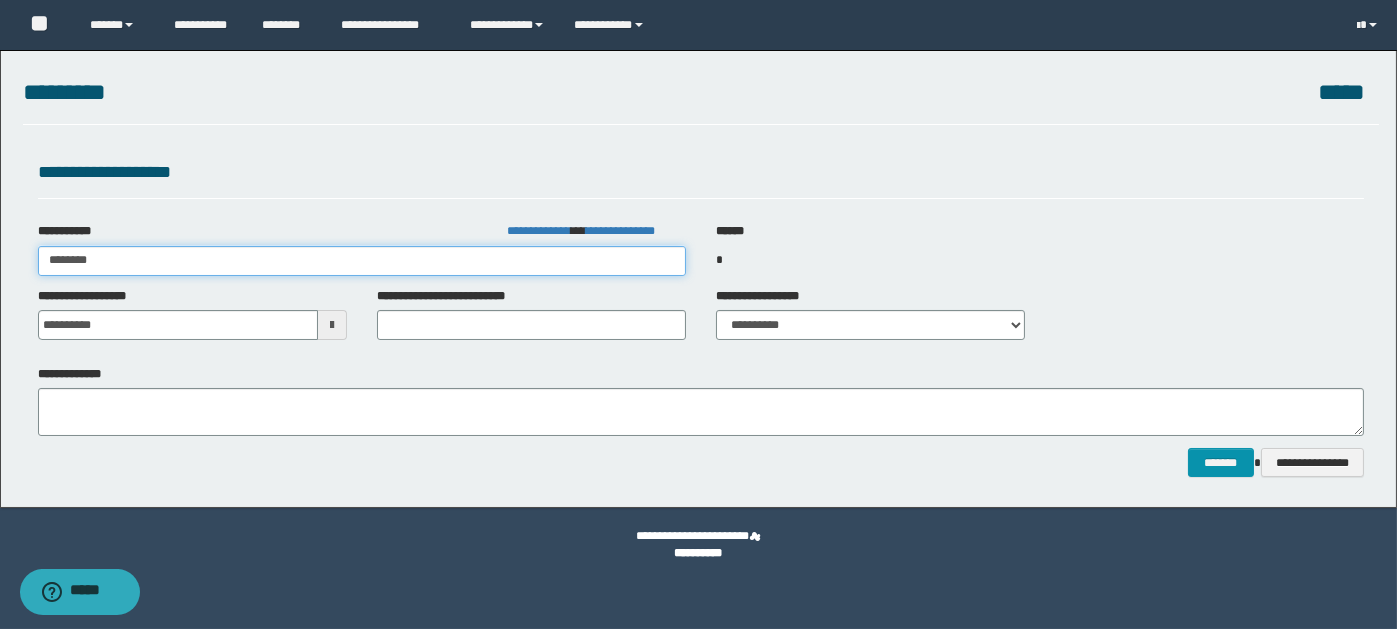 type on "********" 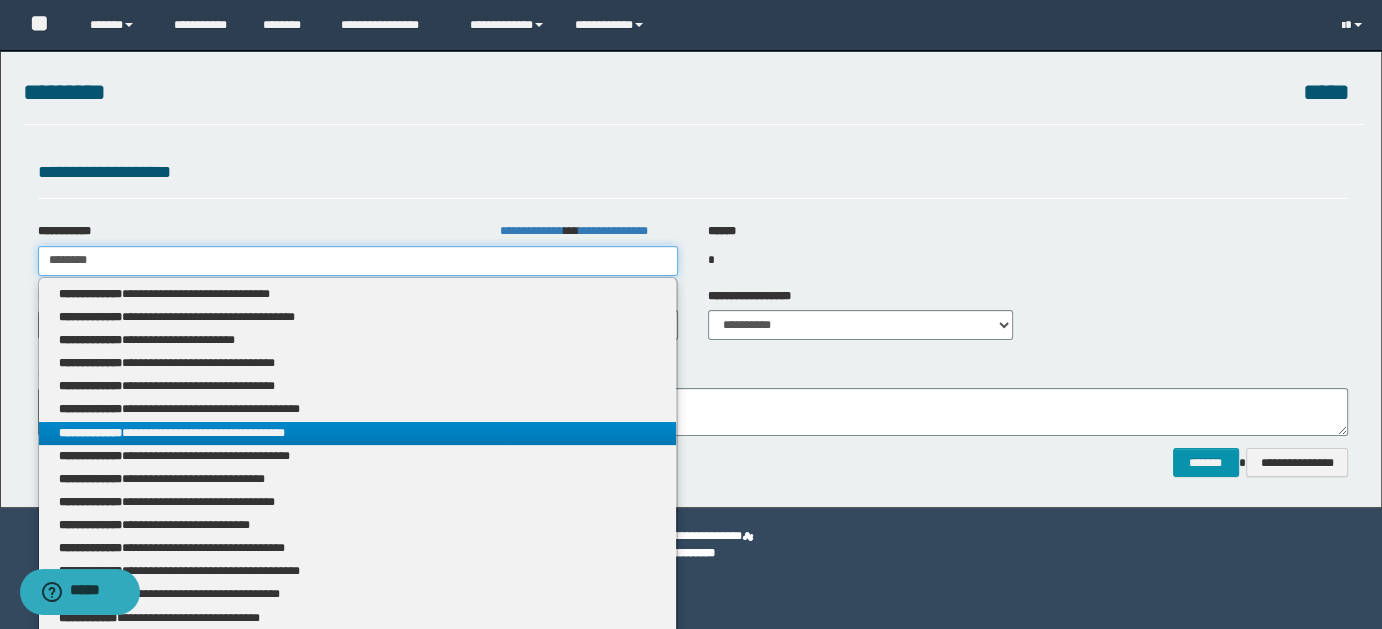 type on "********" 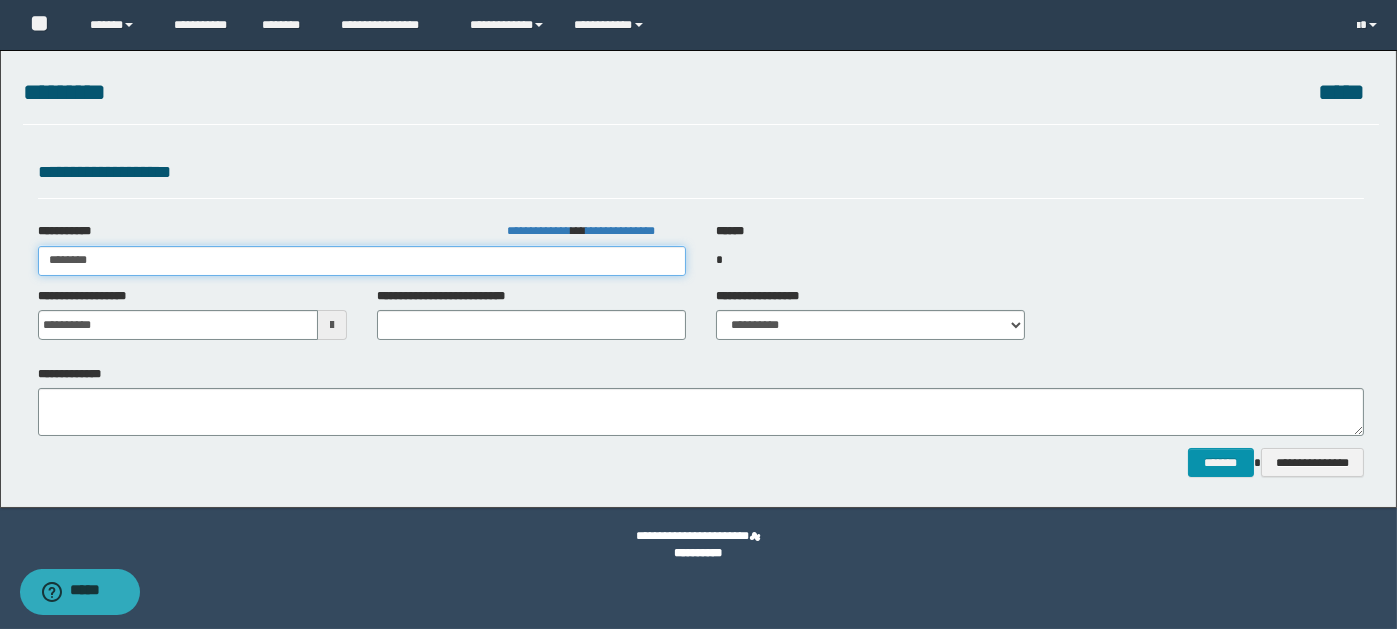 type on "********" 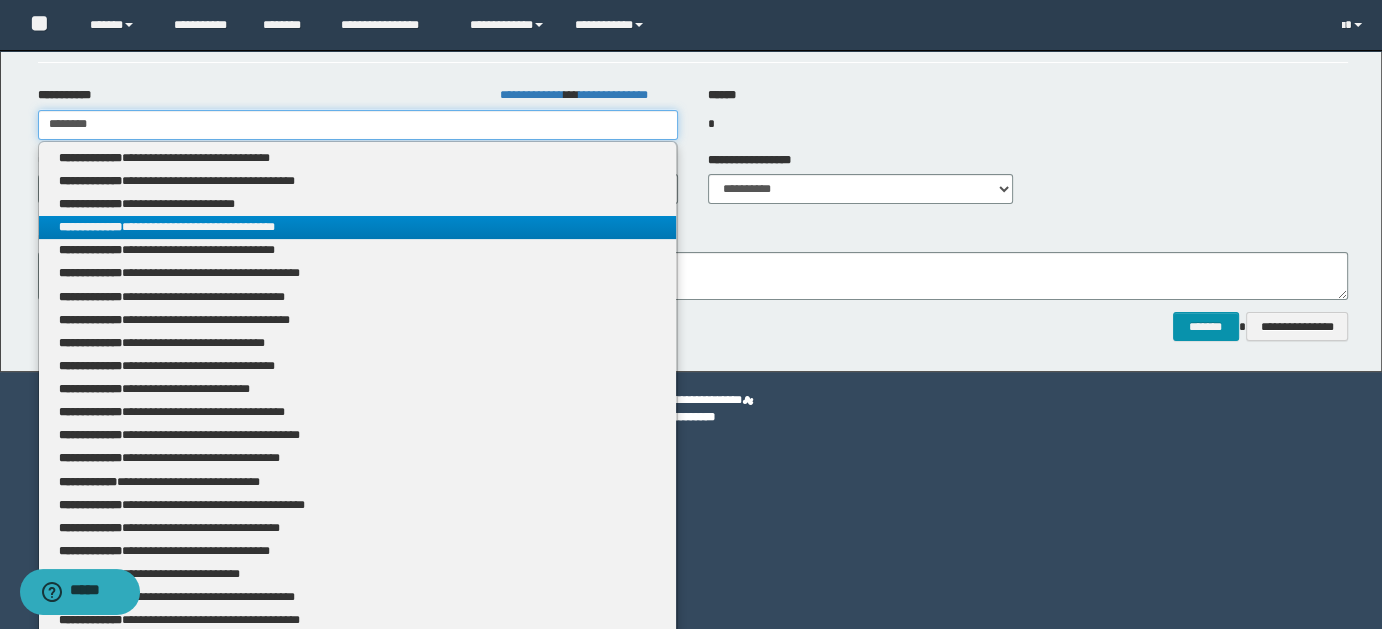 scroll, scrollTop: 192, scrollLeft: 0, axis: vertical 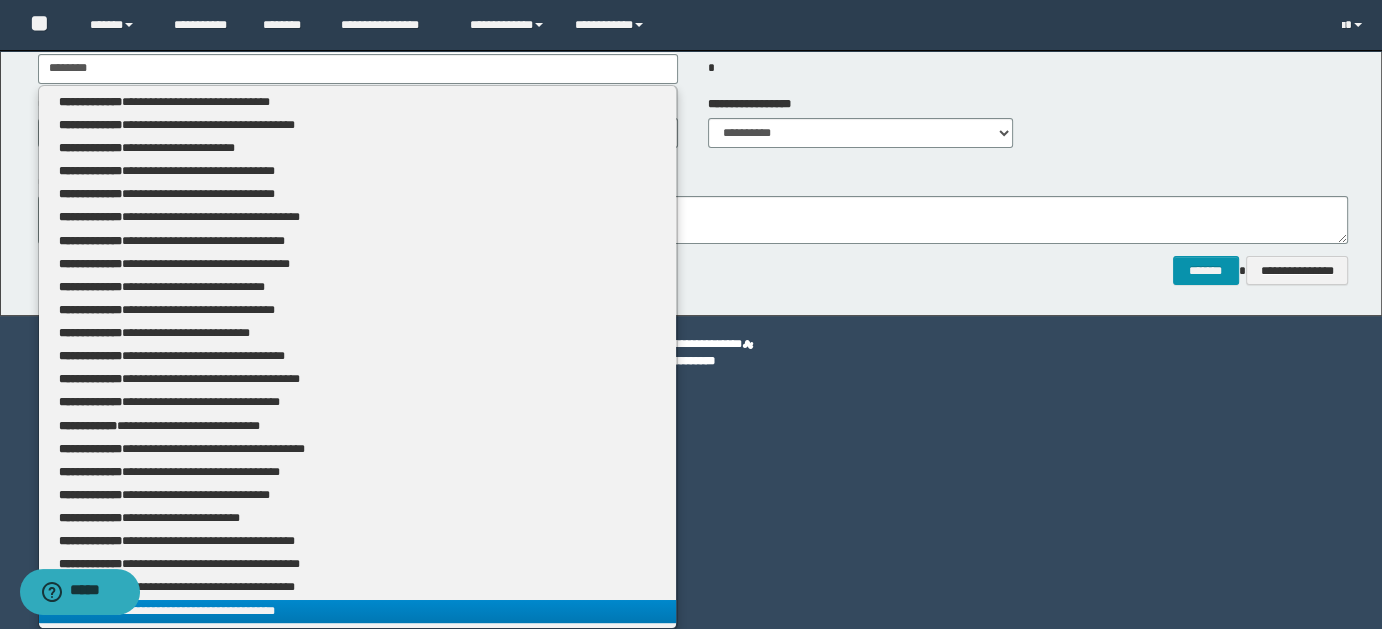 click on "**********" at bounding box center [358, 611] 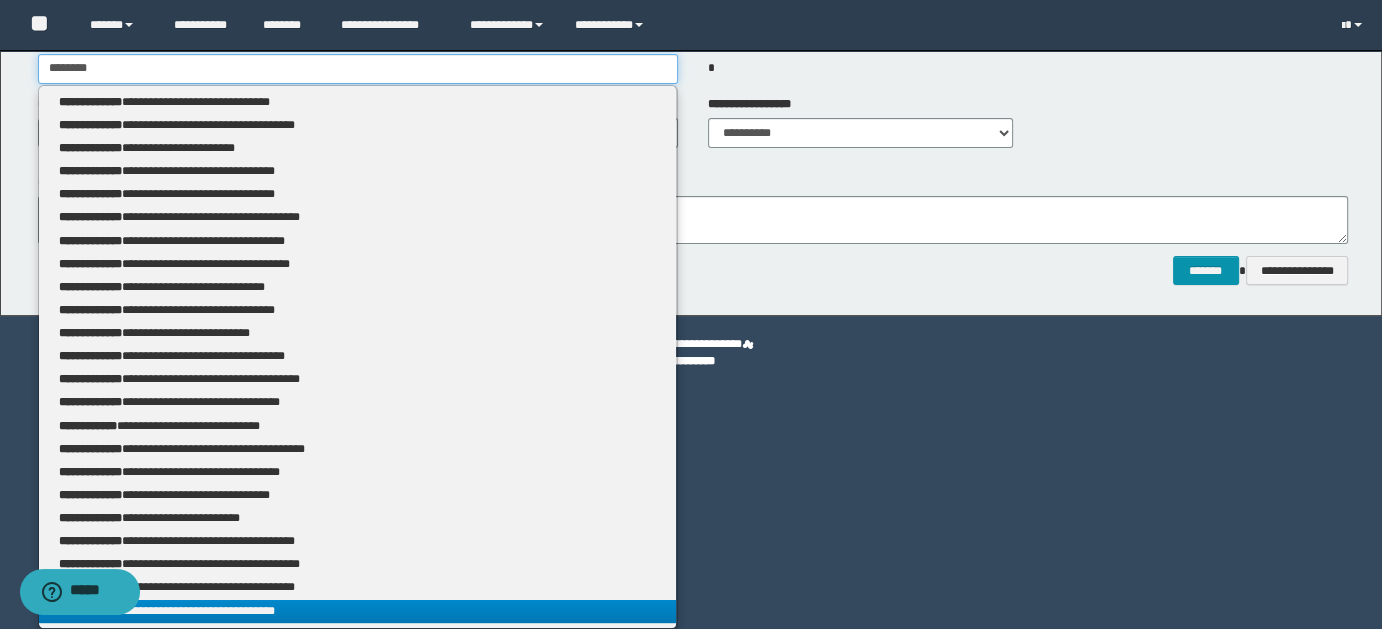 type 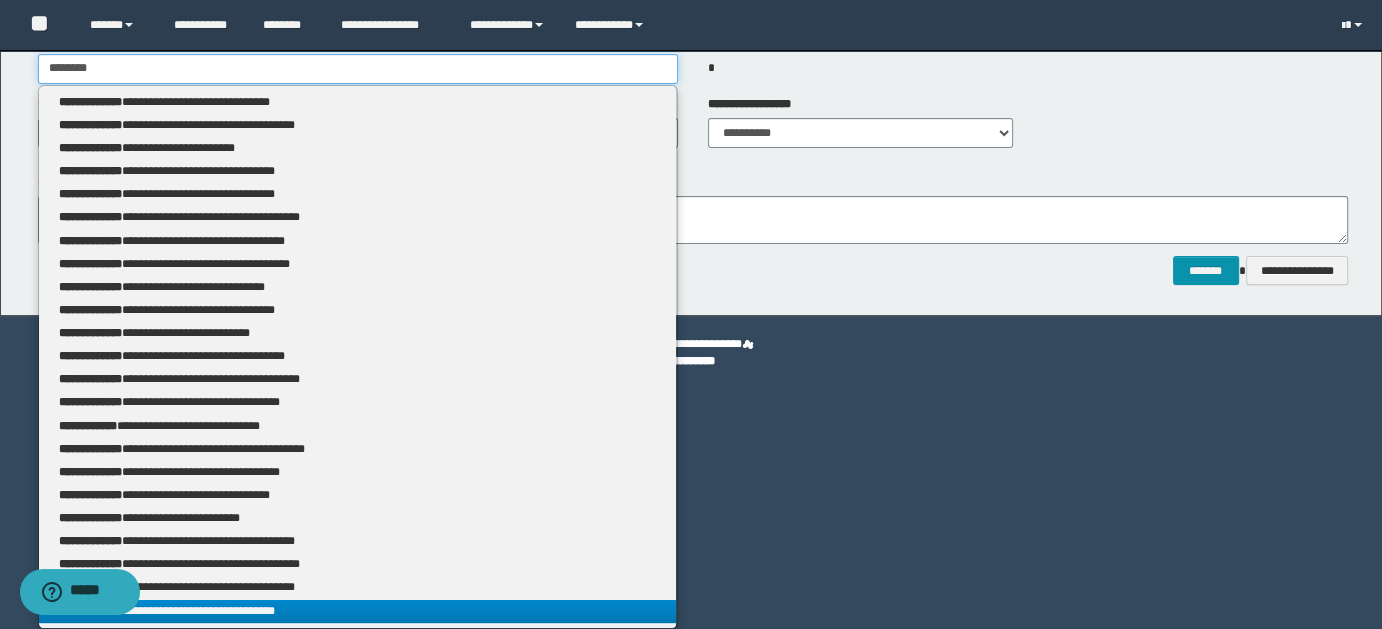 type on "**********" 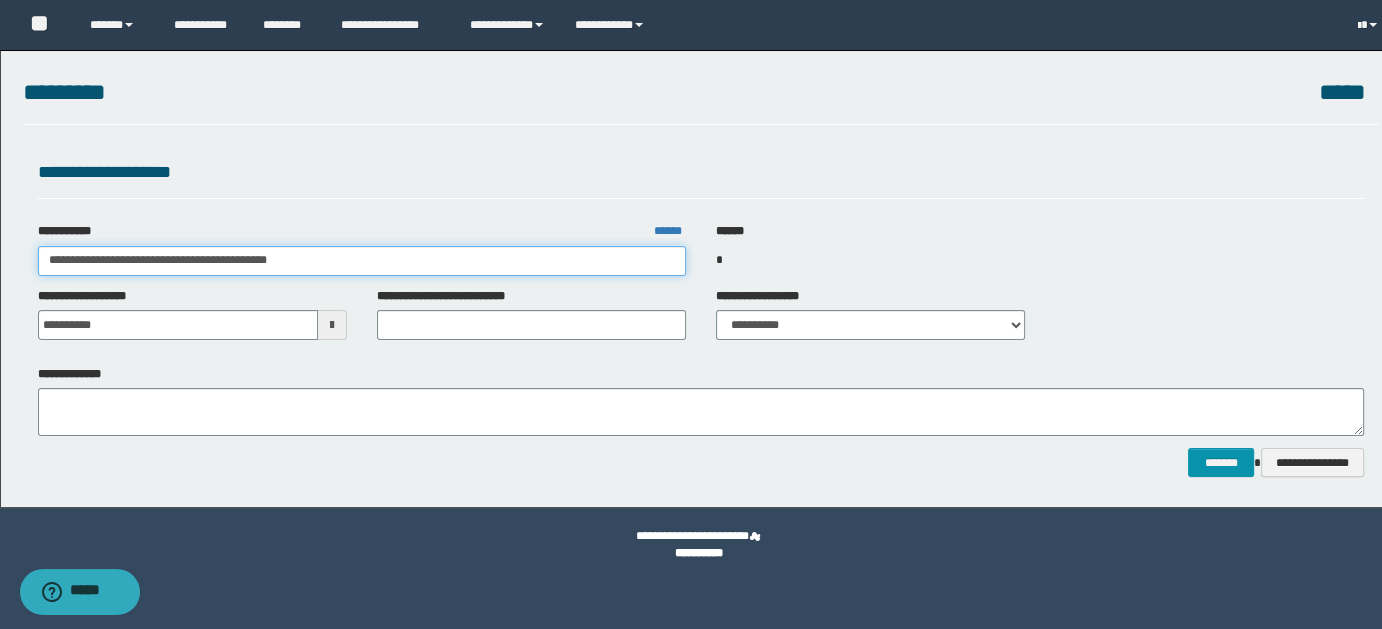 scroll, scrollTop: 0, scrollLeft: 0, axis: both 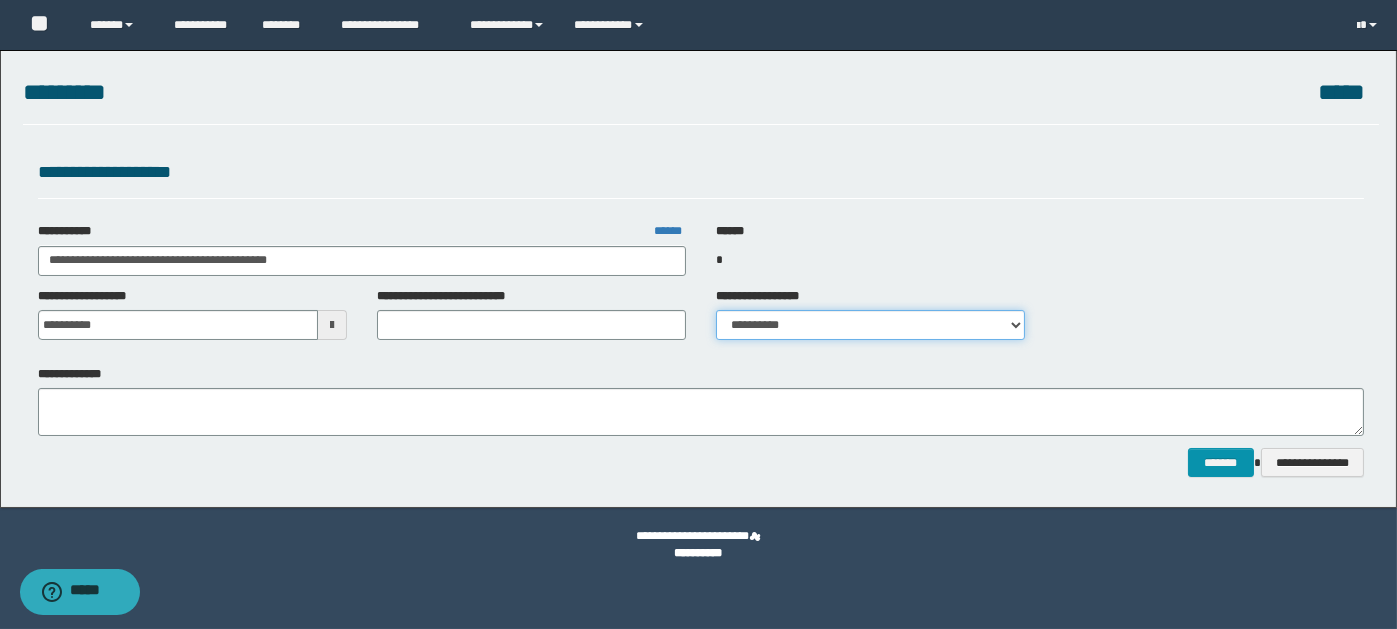 click on "**********" at bounding box center (870, 325) 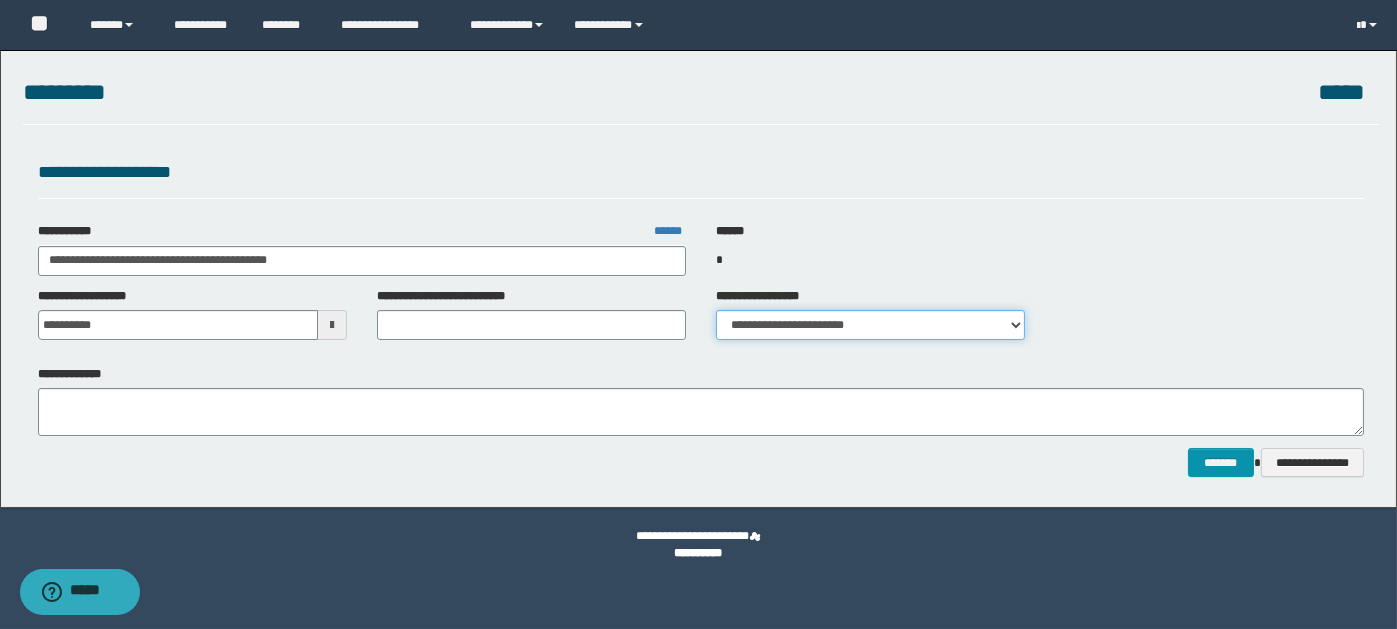 click on "**********" at bounding box center [870, 325] 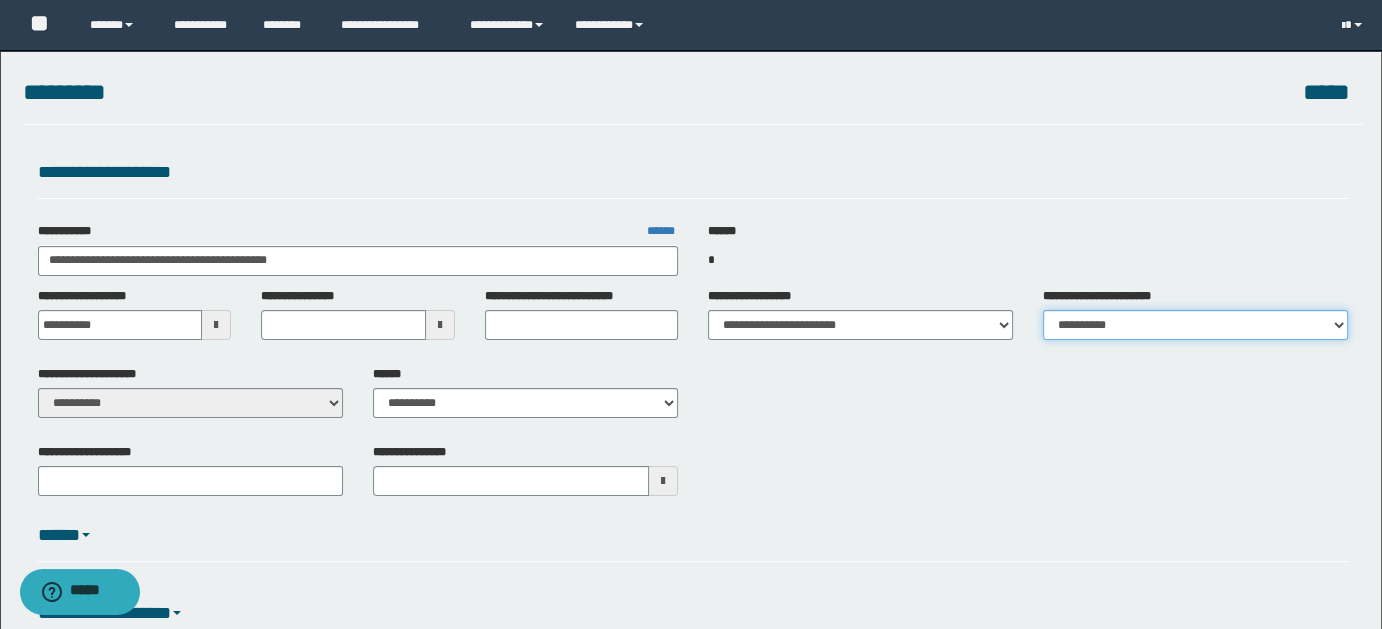 click on "**********" at bounding box center [1195, 325] 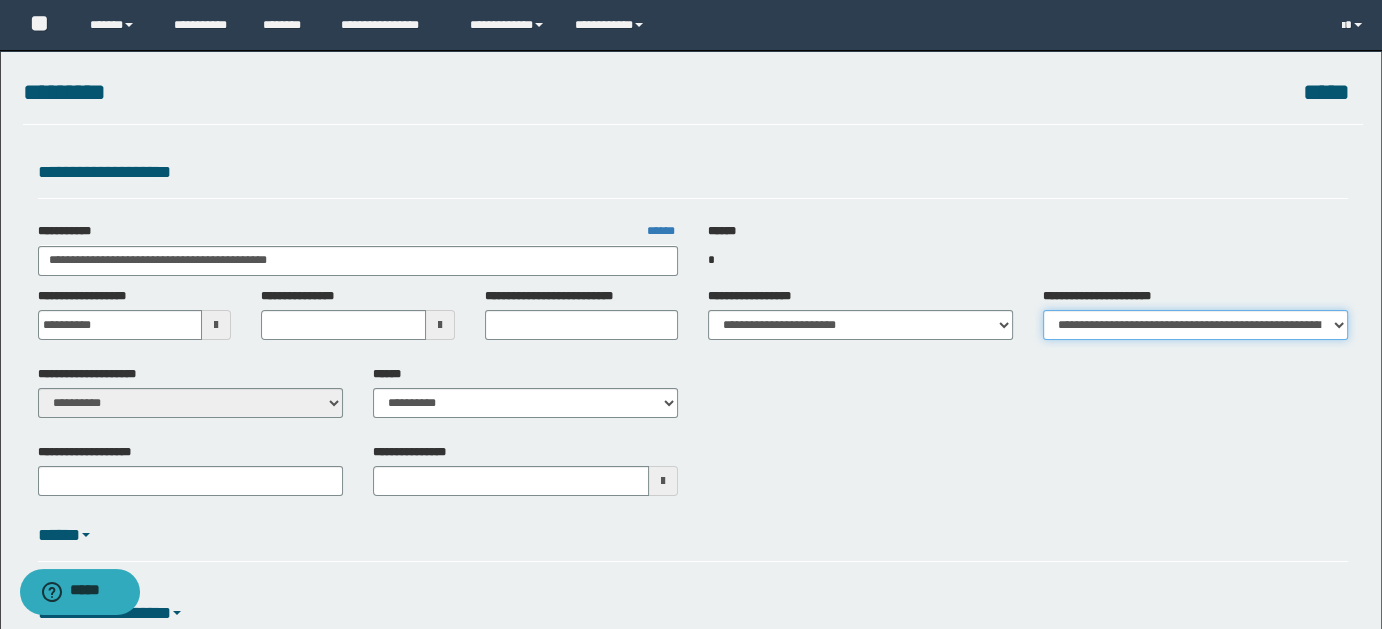 click on "**********" at bounding box center [1195, 325] 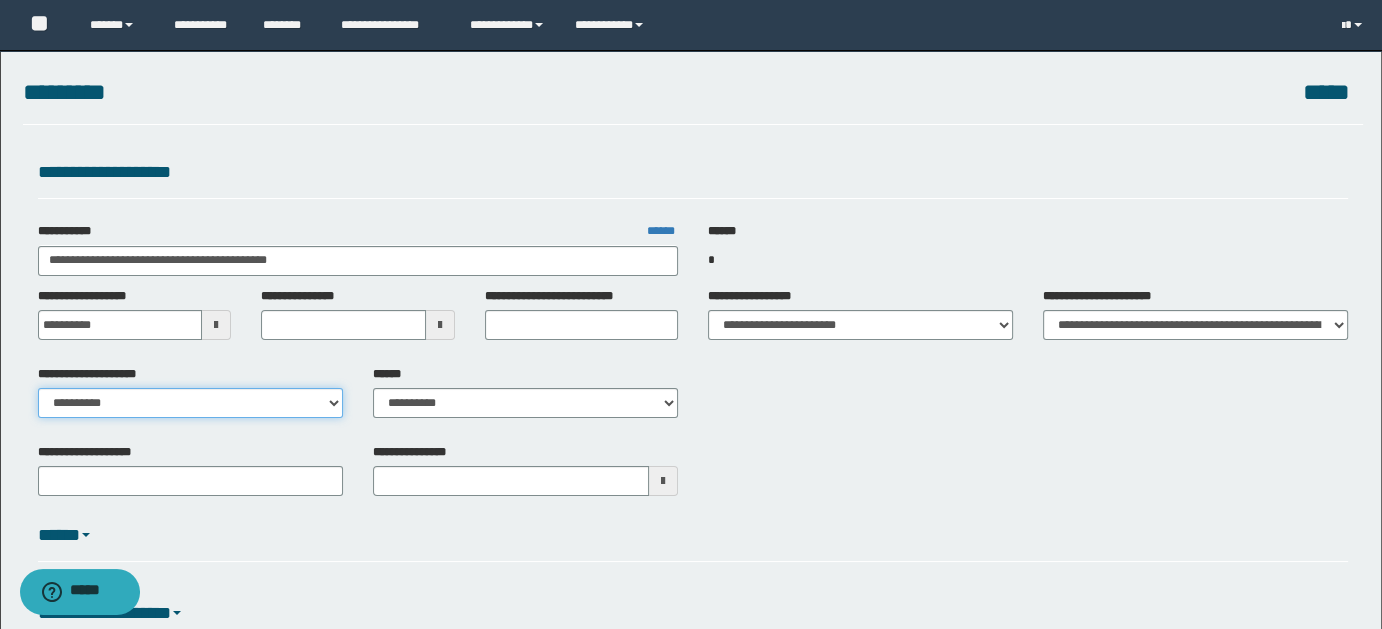 click on "**********" at bounding box center [190, 403] 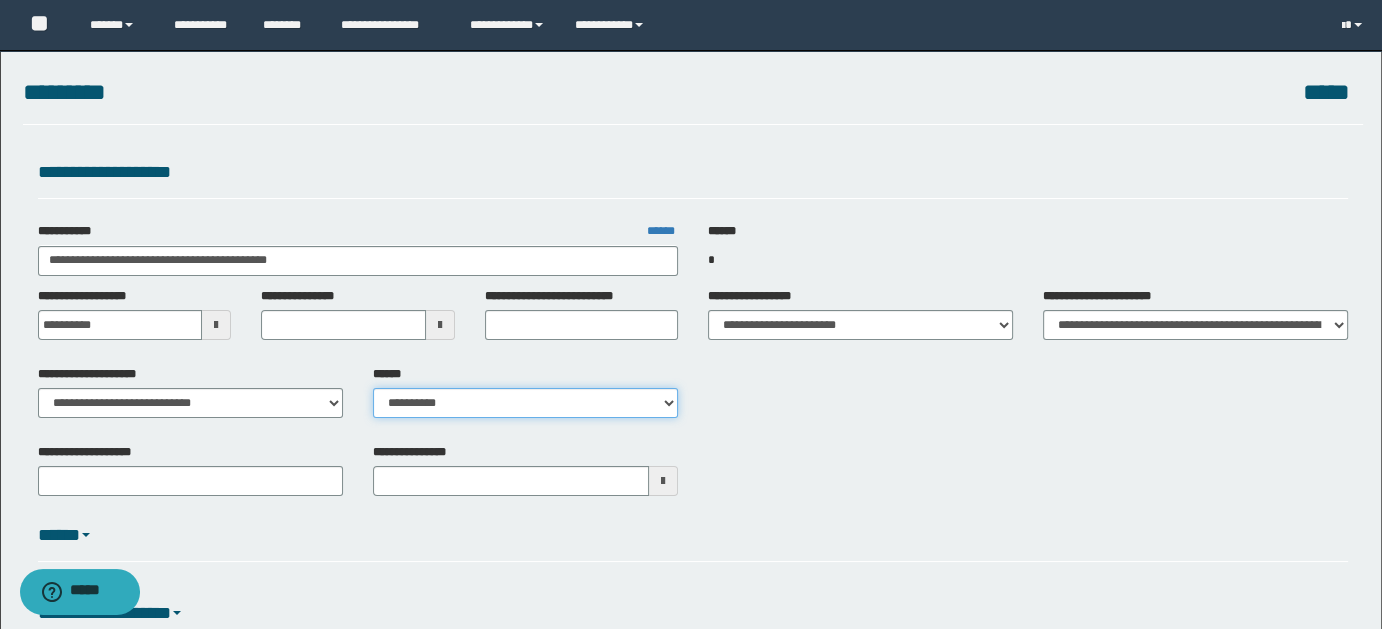 drag, startPoint x: 661, startPoint y: 404, endPoint x: 651, endPoint y: 407, distance: 10.440307 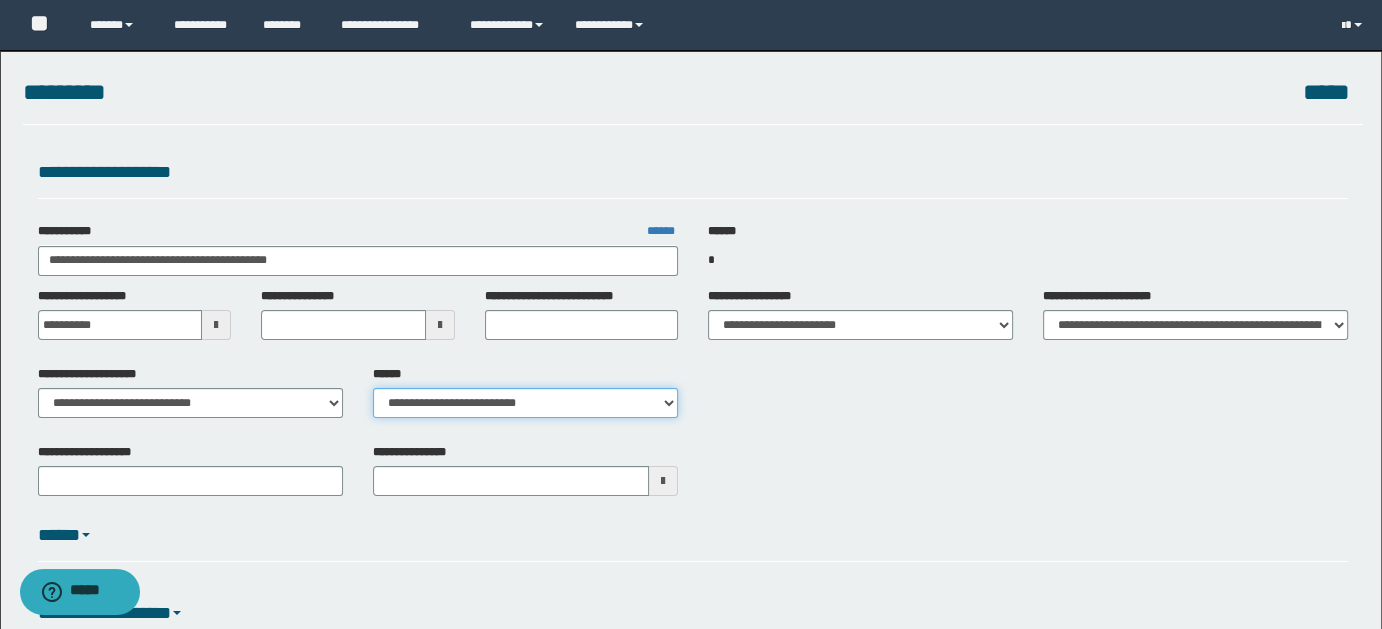 scroll, scrollTop: 327, scrollLeft: 0, axis: vertical 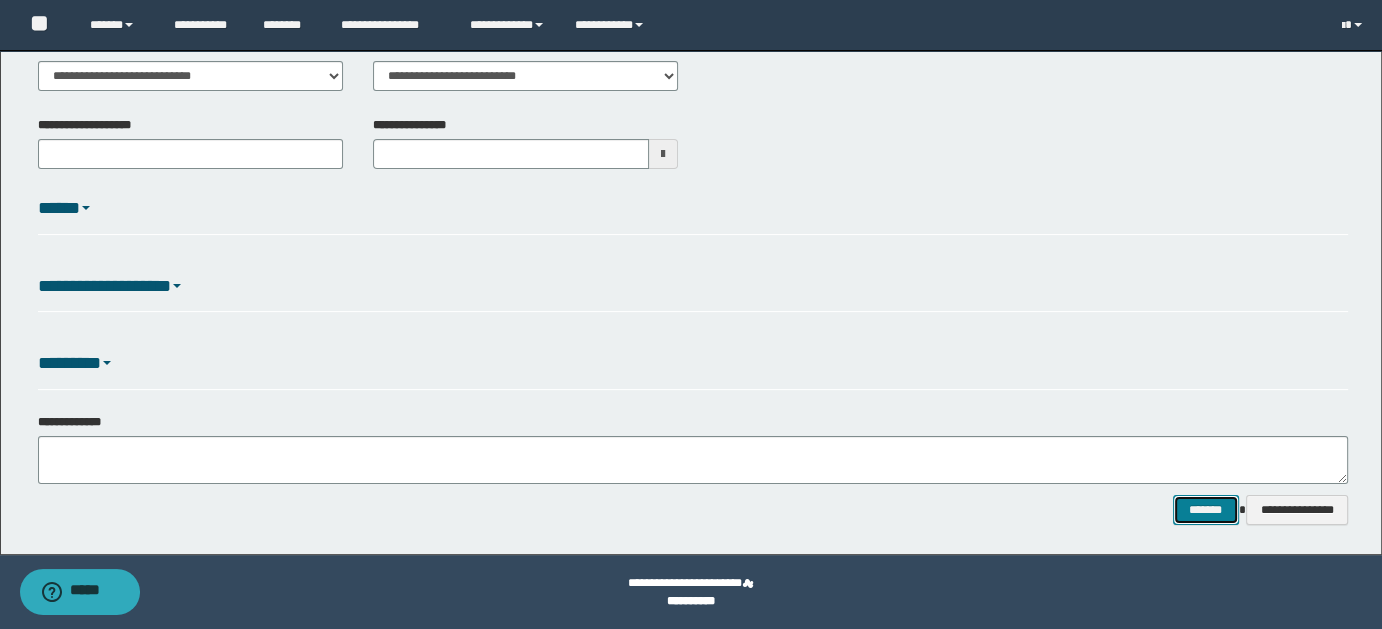 click on "*******" at bounding box center [1205, 509] 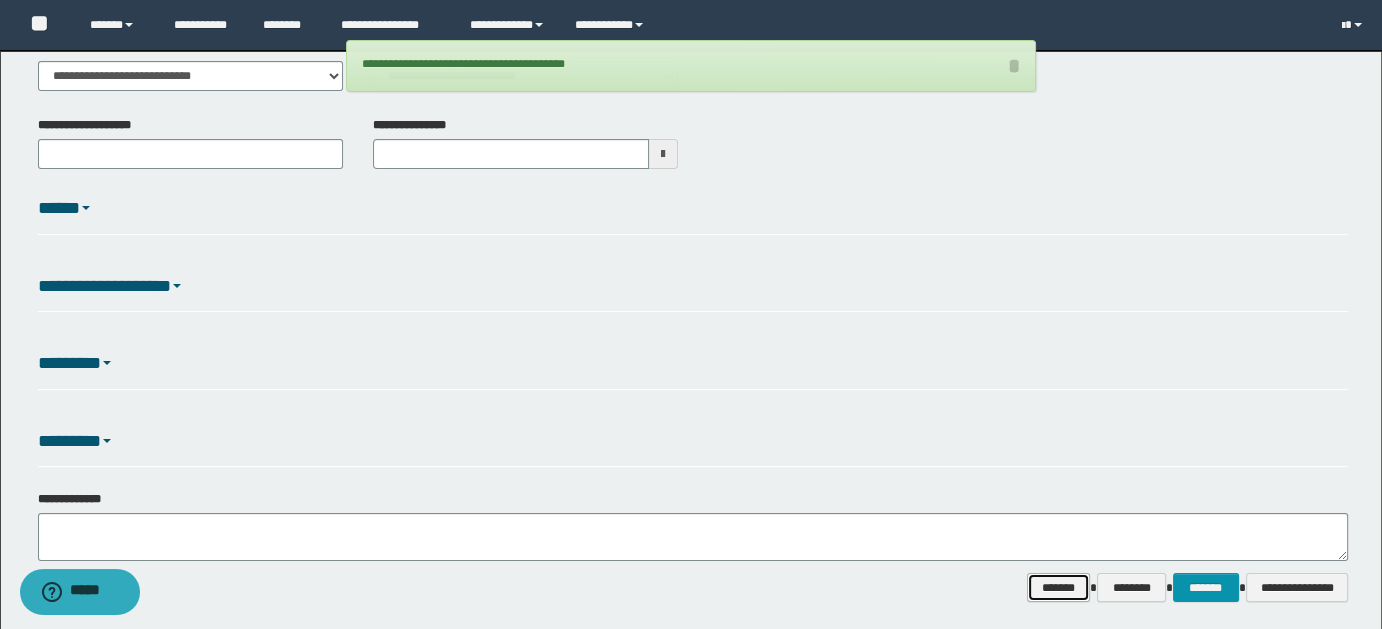 click on "*******" at bounding box center (1058, 587) 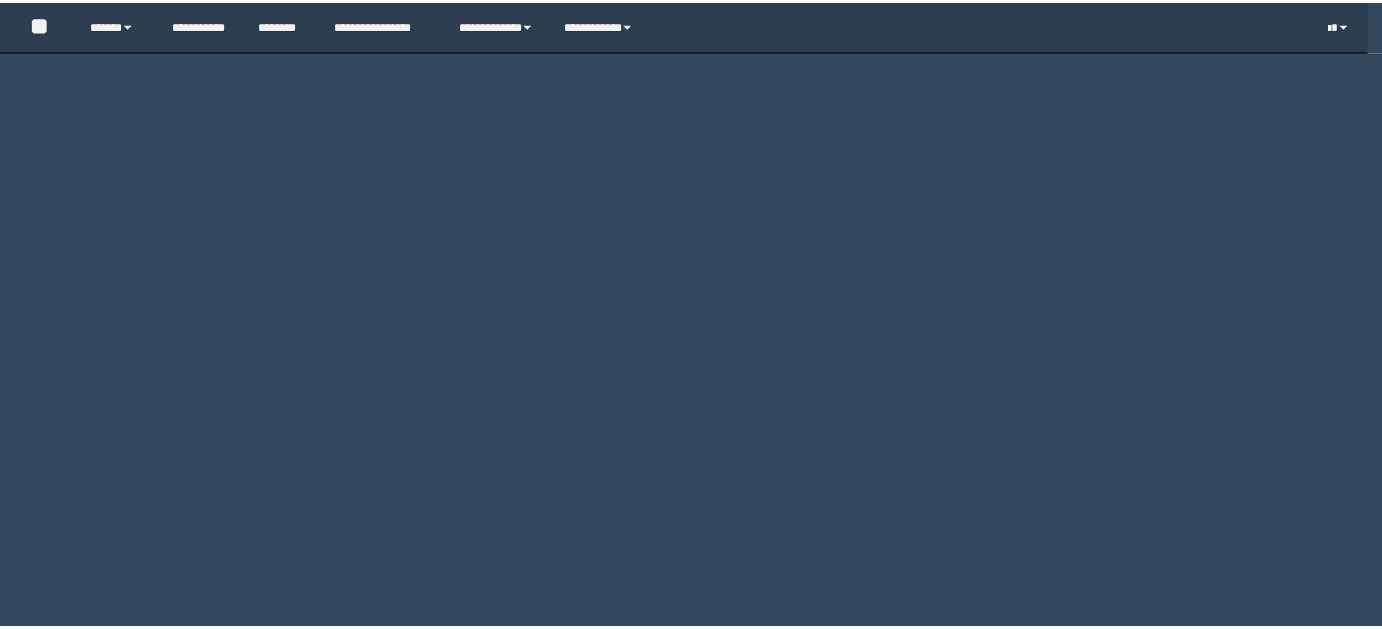 scroll, scrollTop: 0, scrollLeft: 0, axis: both 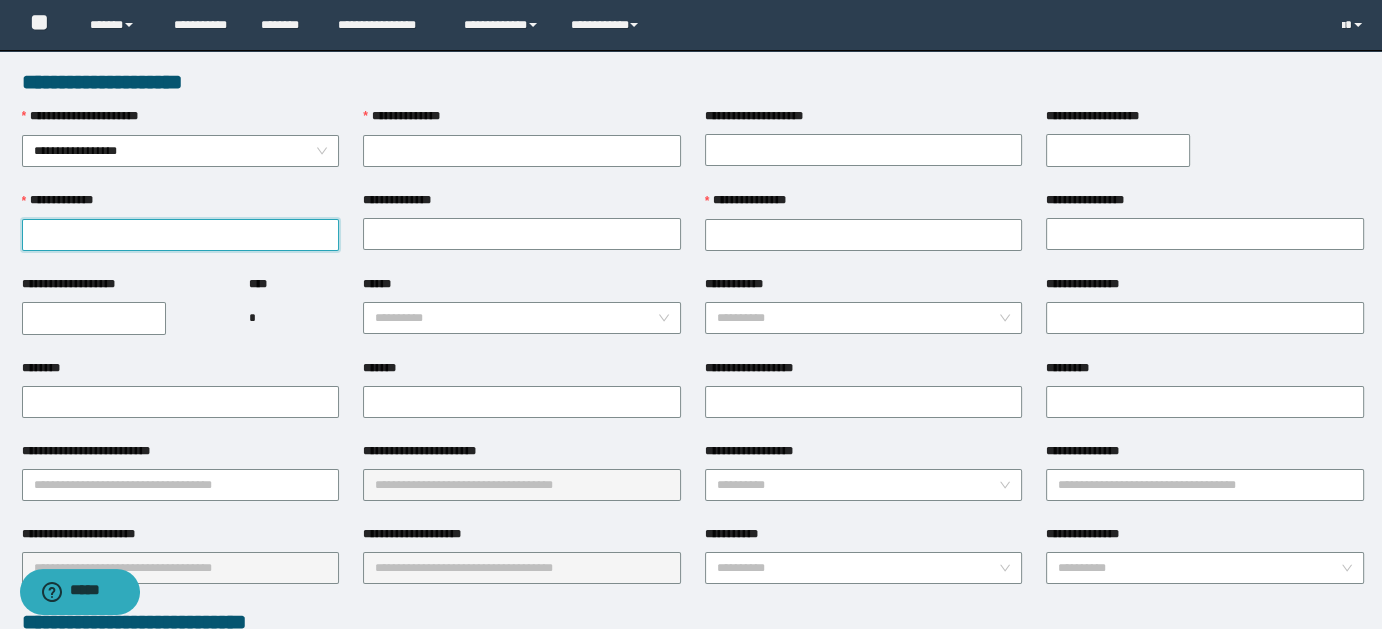 paste on "**********" 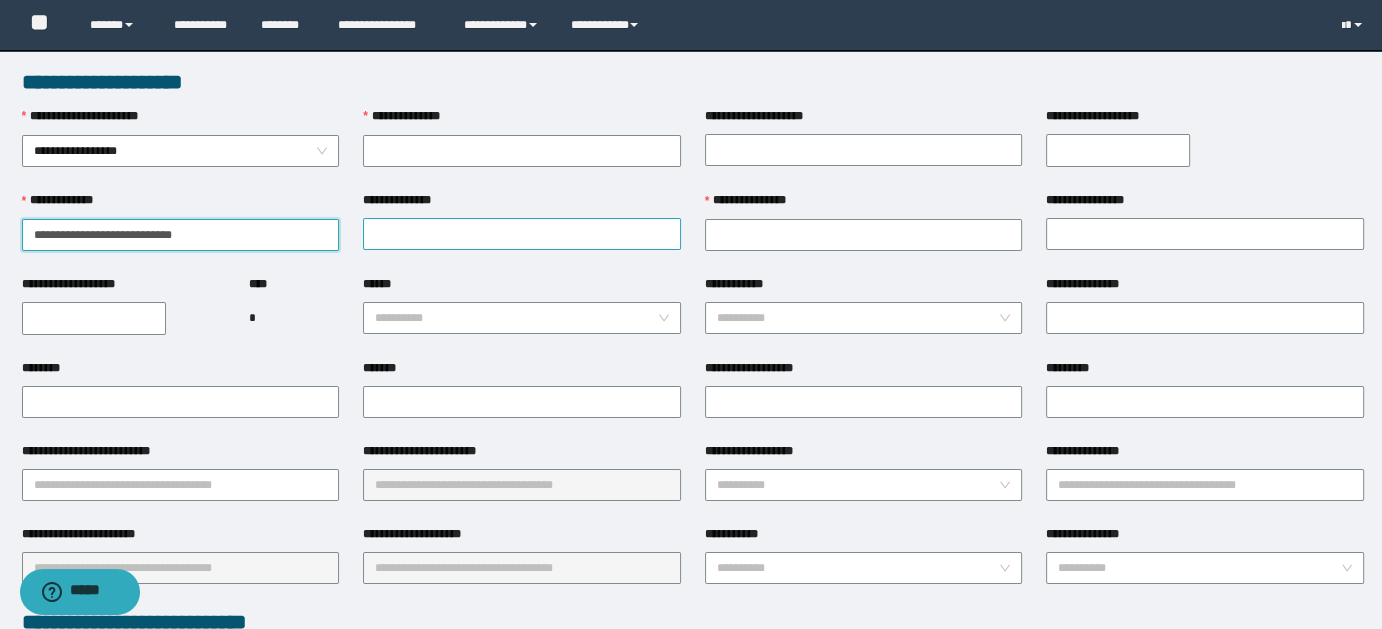 type on "**********" 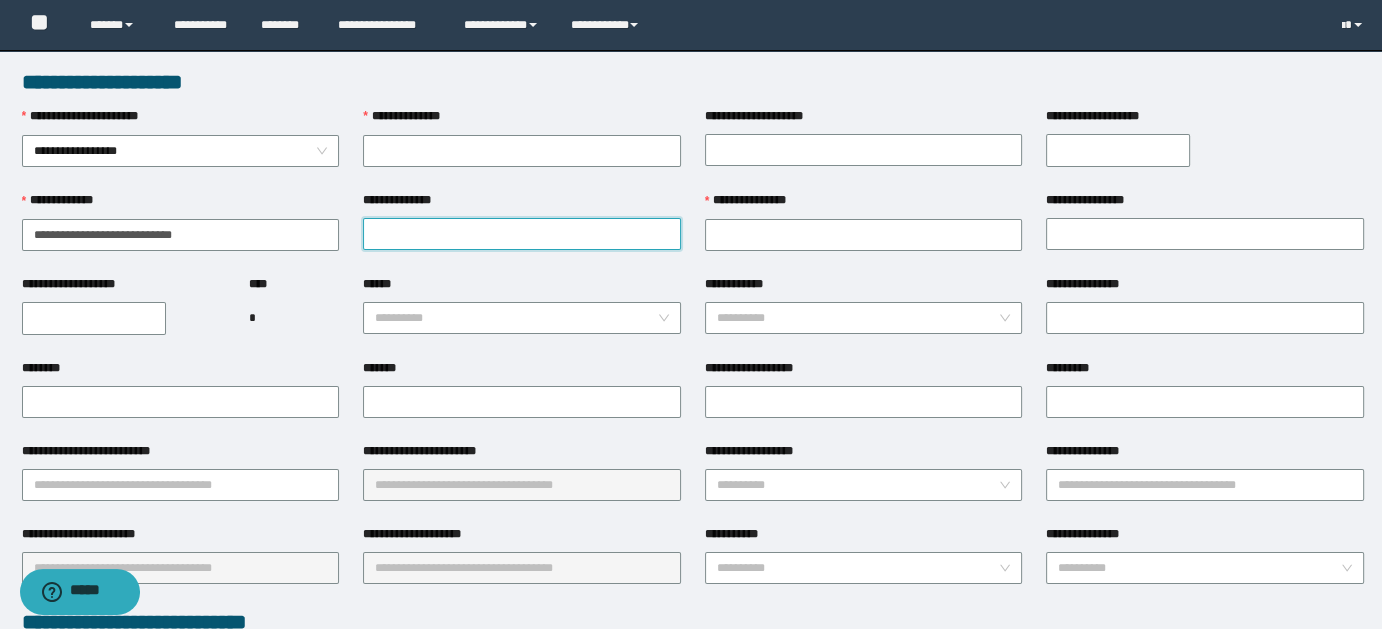 paste on "**********" 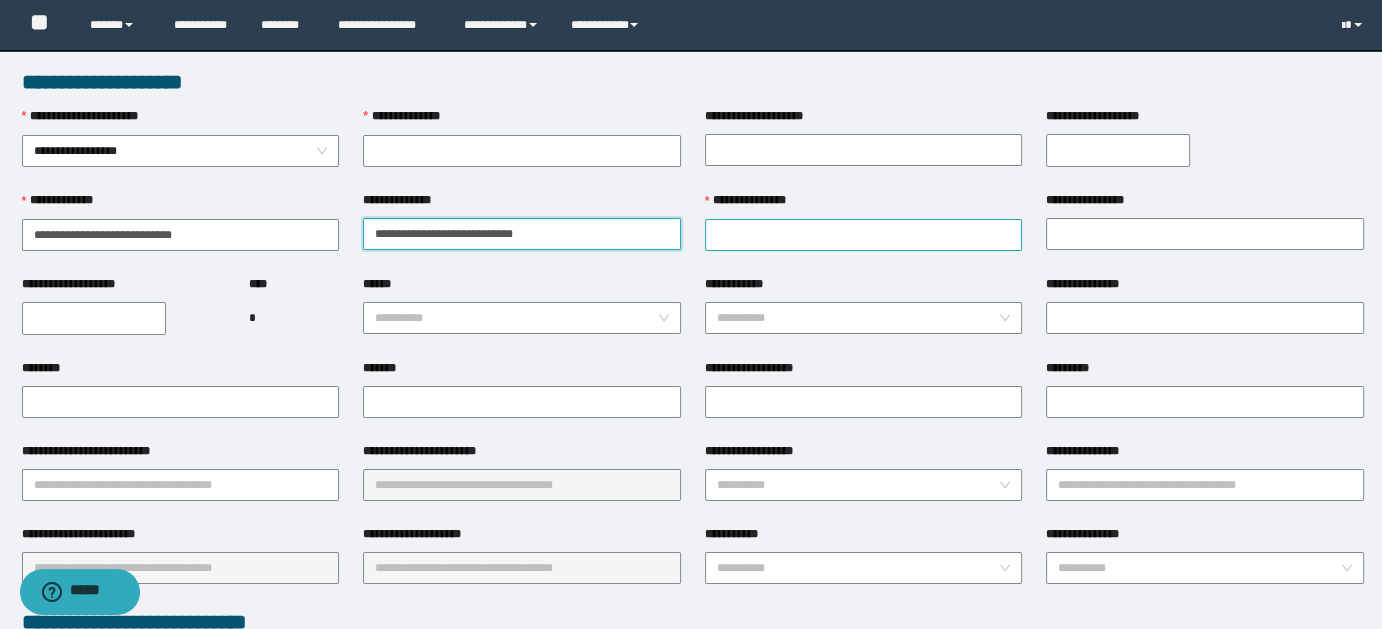 type on "**********" 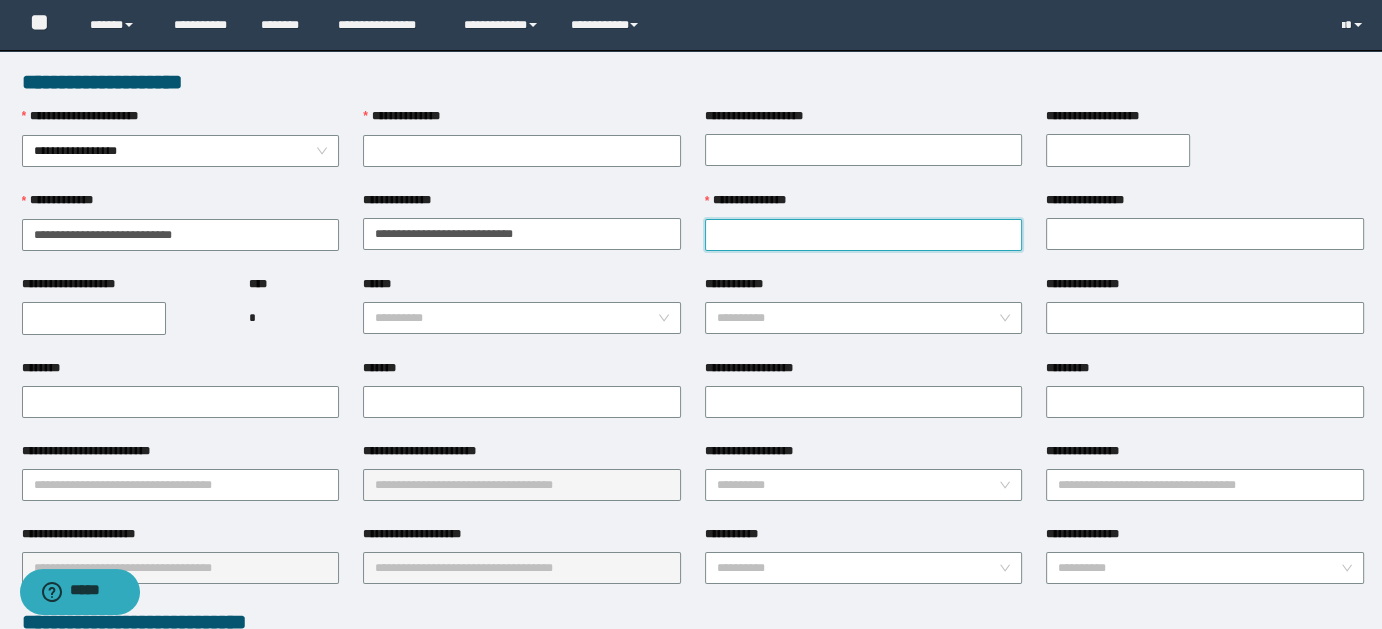 paste on "**********" 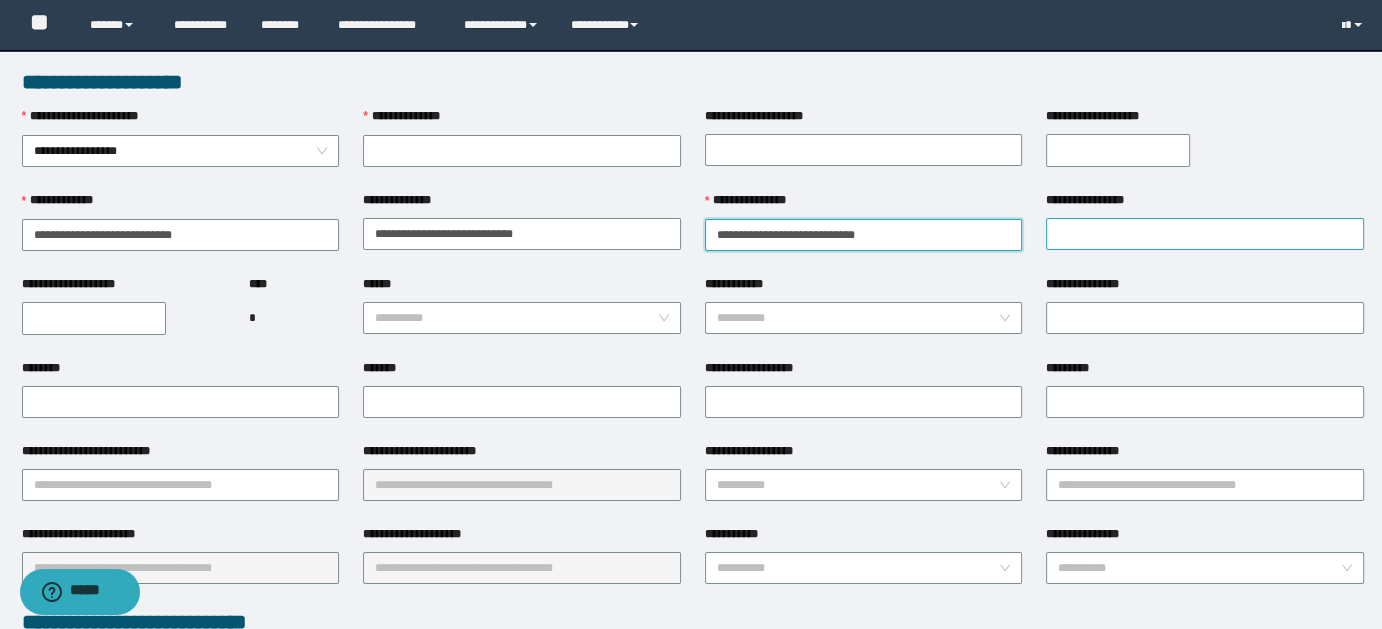 type on "**********" 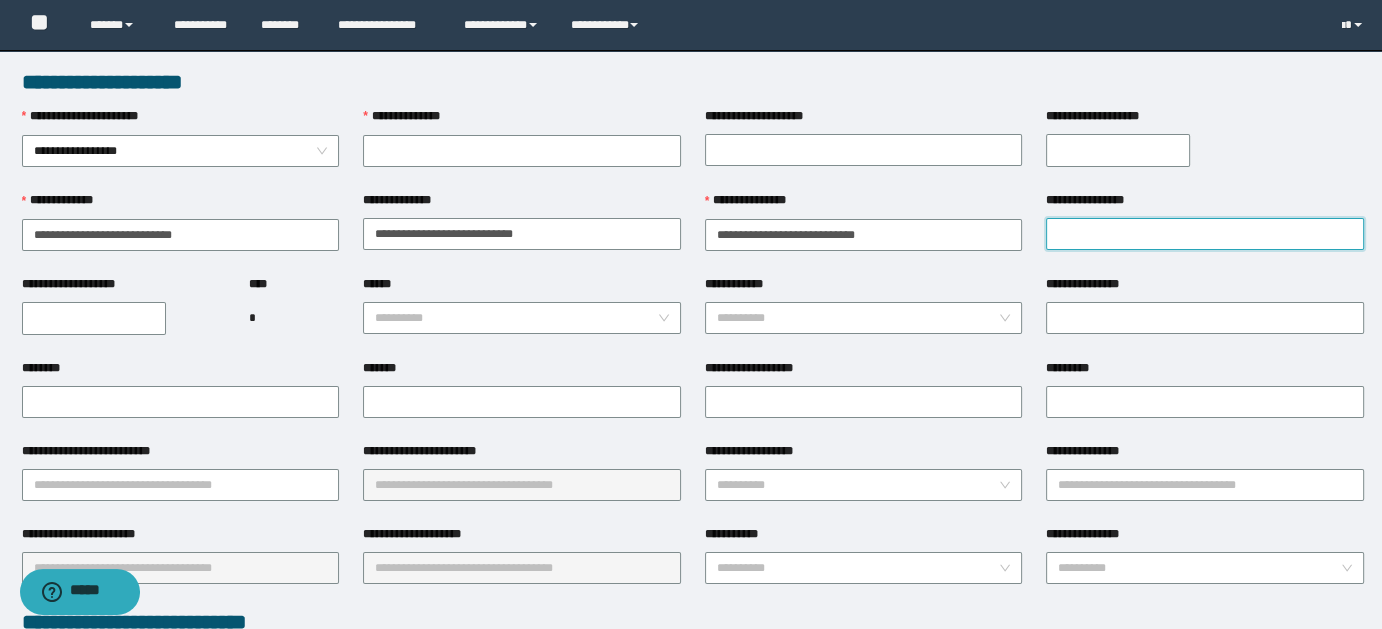 paste on "**********" 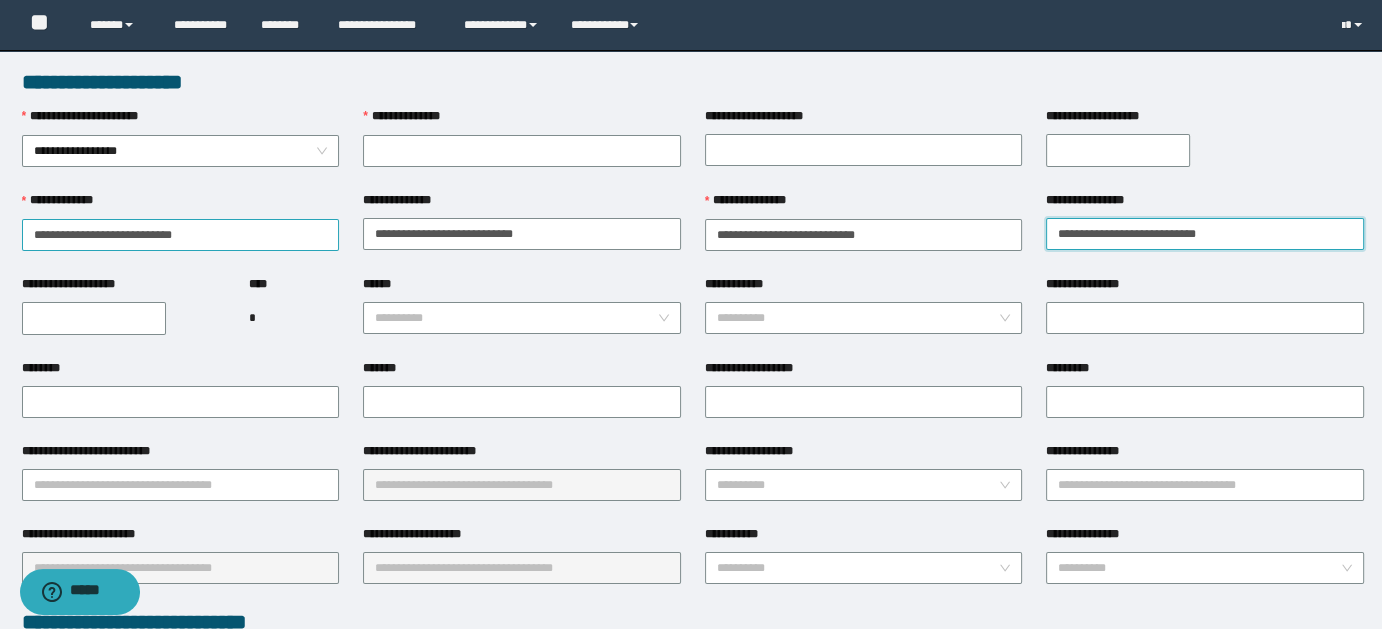 type on "**********" 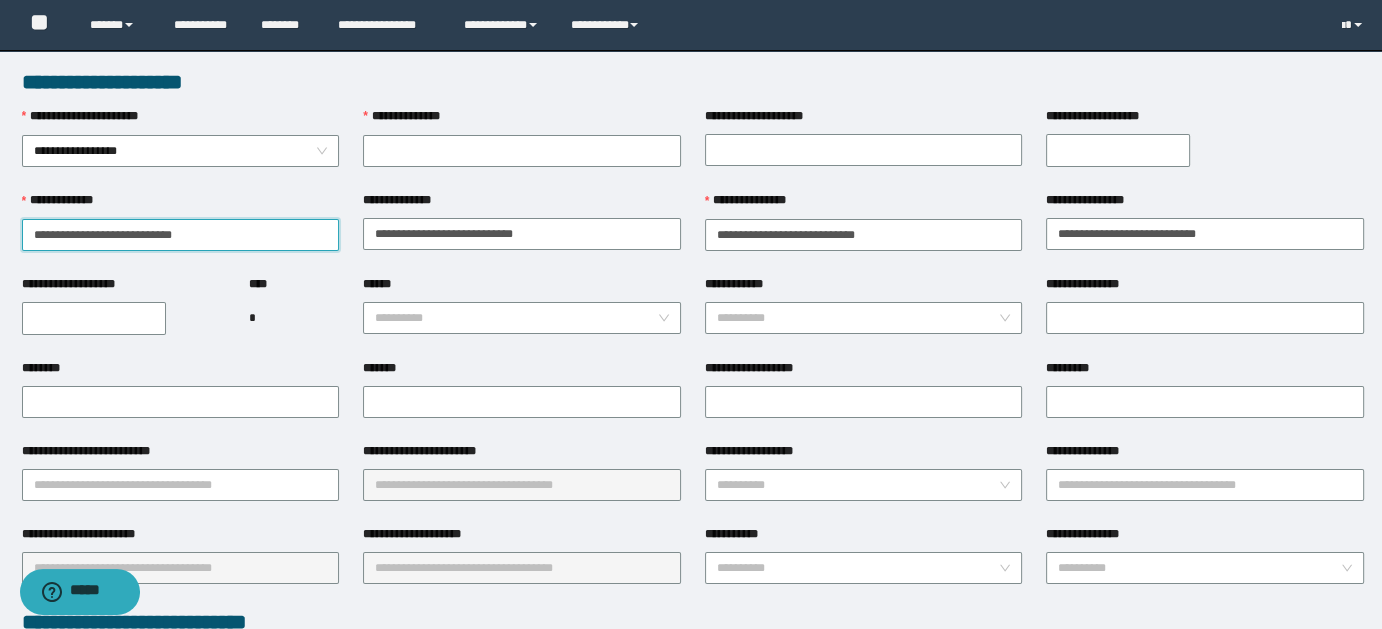 drag, startPoint x: 76, startPoint y: 232, endPoint x: 207, endPoint y: 235, distance: 131.03435 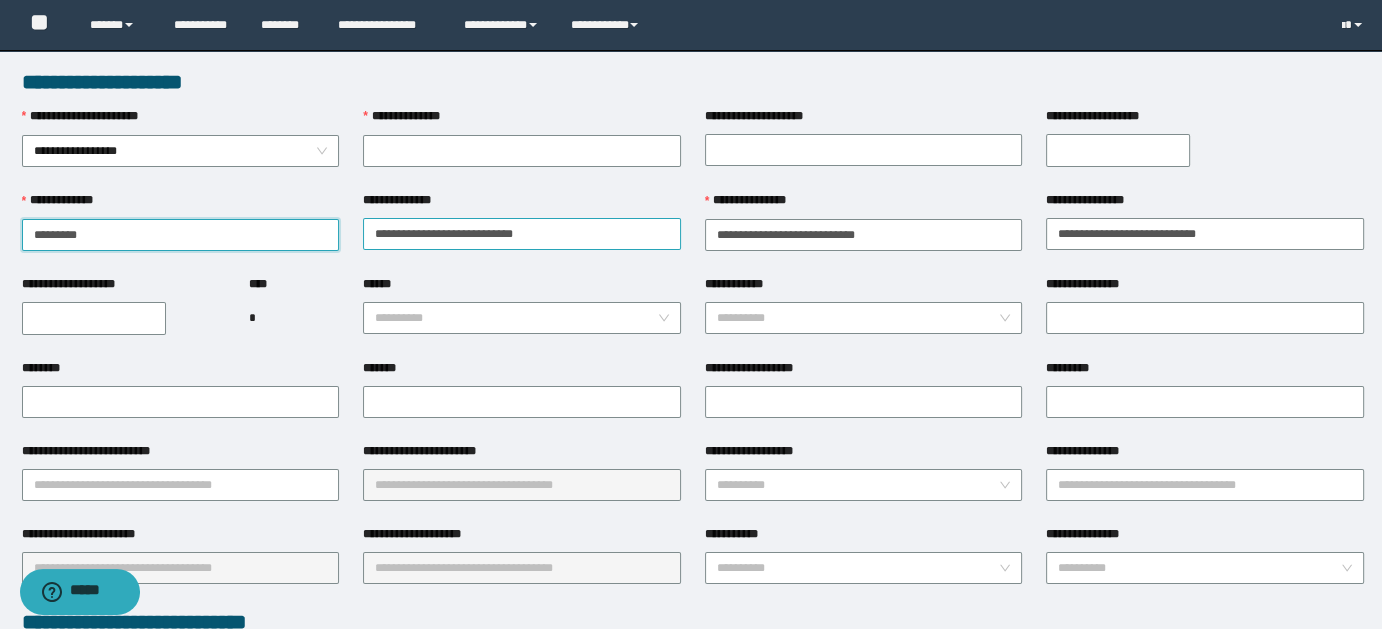 type on "********" 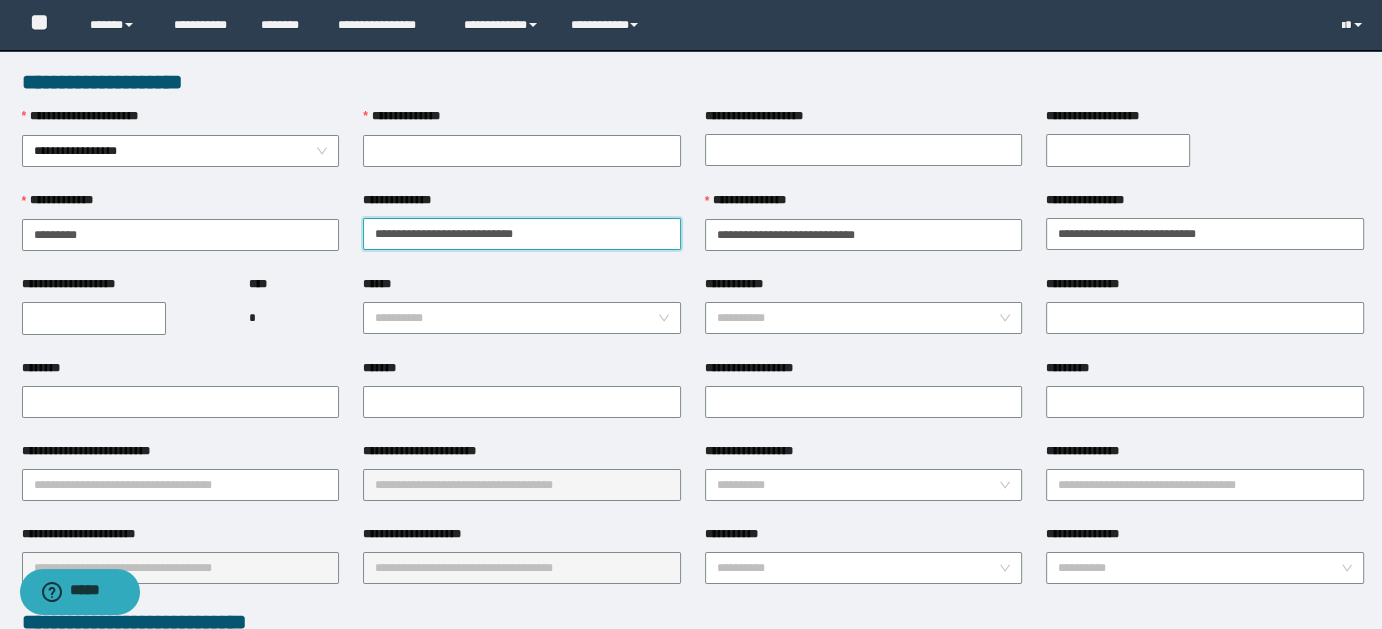 drag, startPoint x: 414, startPoint y: 228, endPoint x: 436, endPoint y: 209, distance: 29.068884 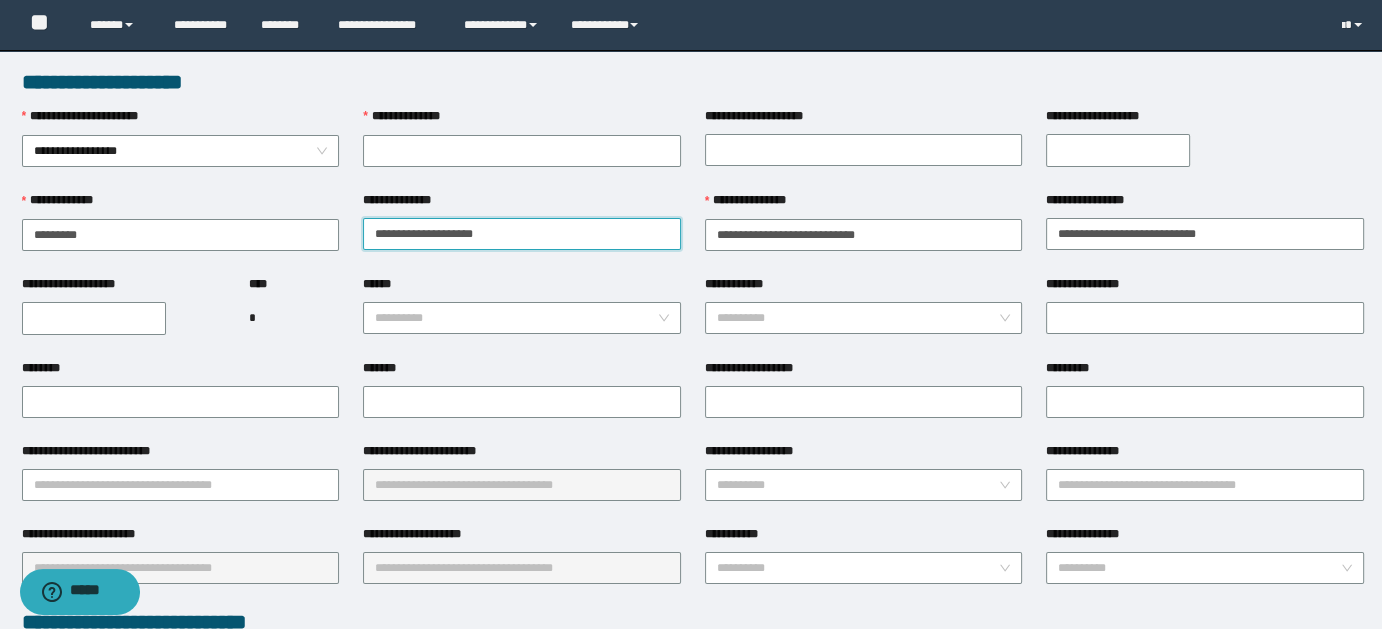 drag, startPoint x: 419, startPoint y: 231, endPoint x: 530, endPoint y: 239, distance: 111.28792 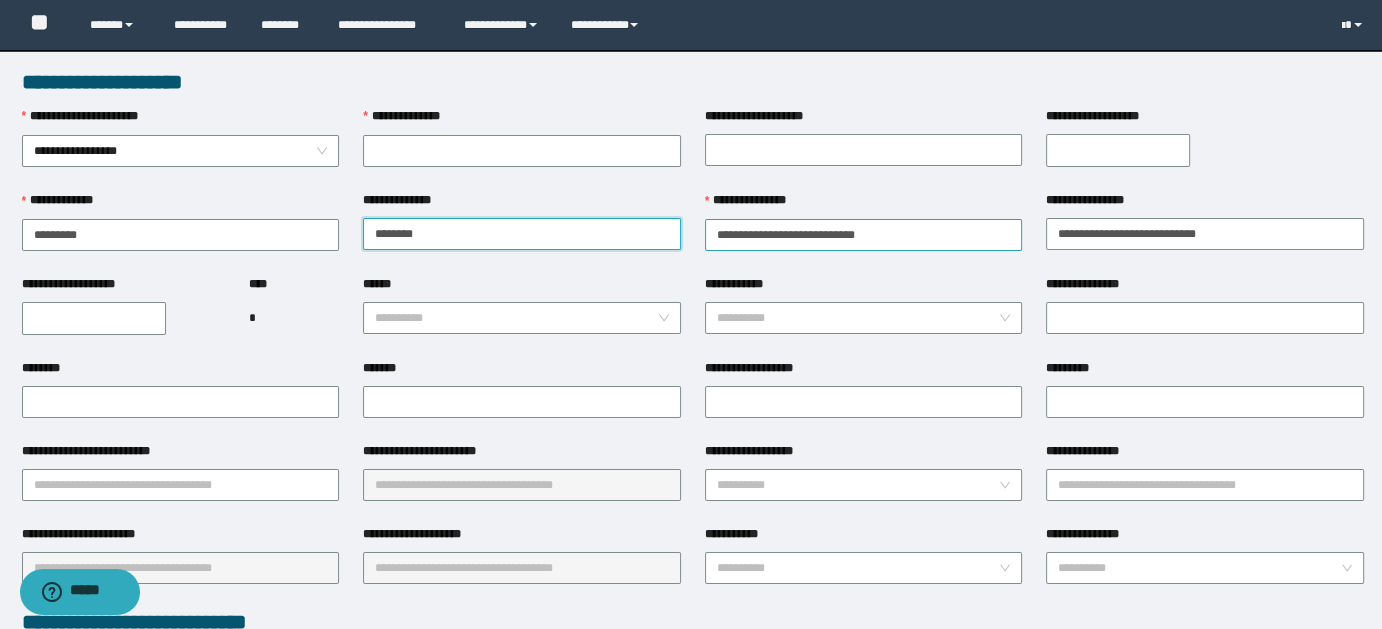 type on "******" 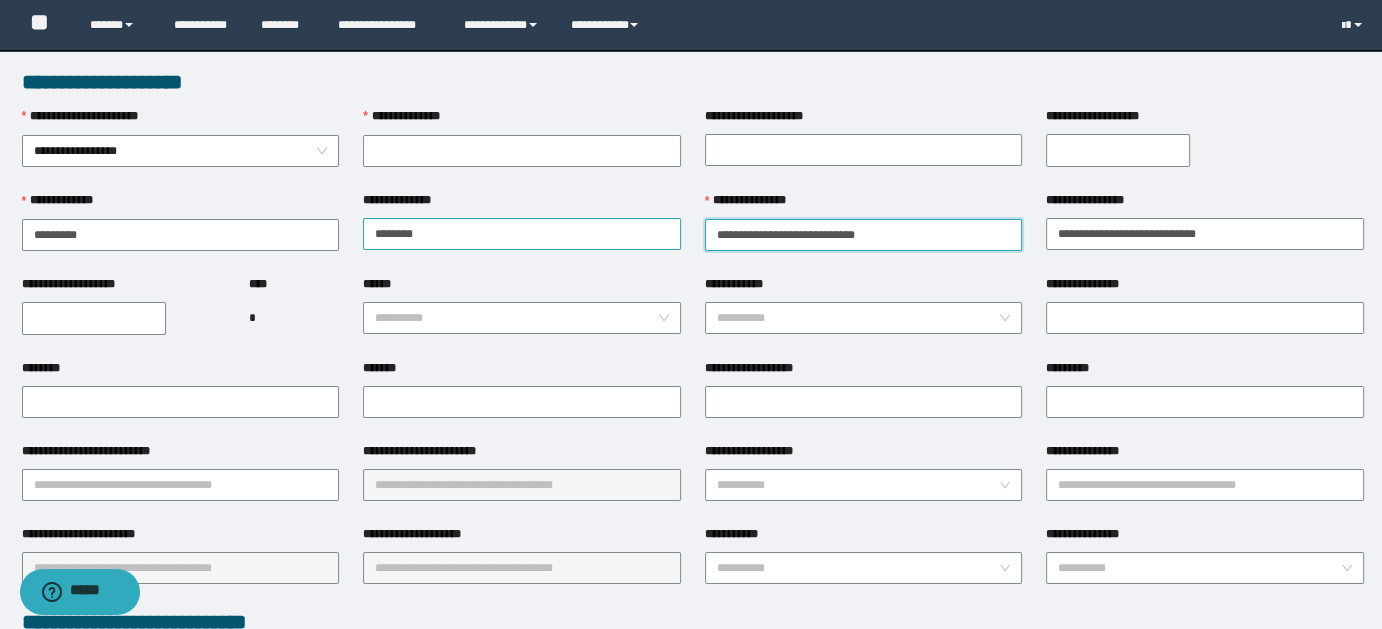 drag, startPoint x: 800, startPoint y: 233, endPoint x: 666, endPoint y: 233, distance: 134 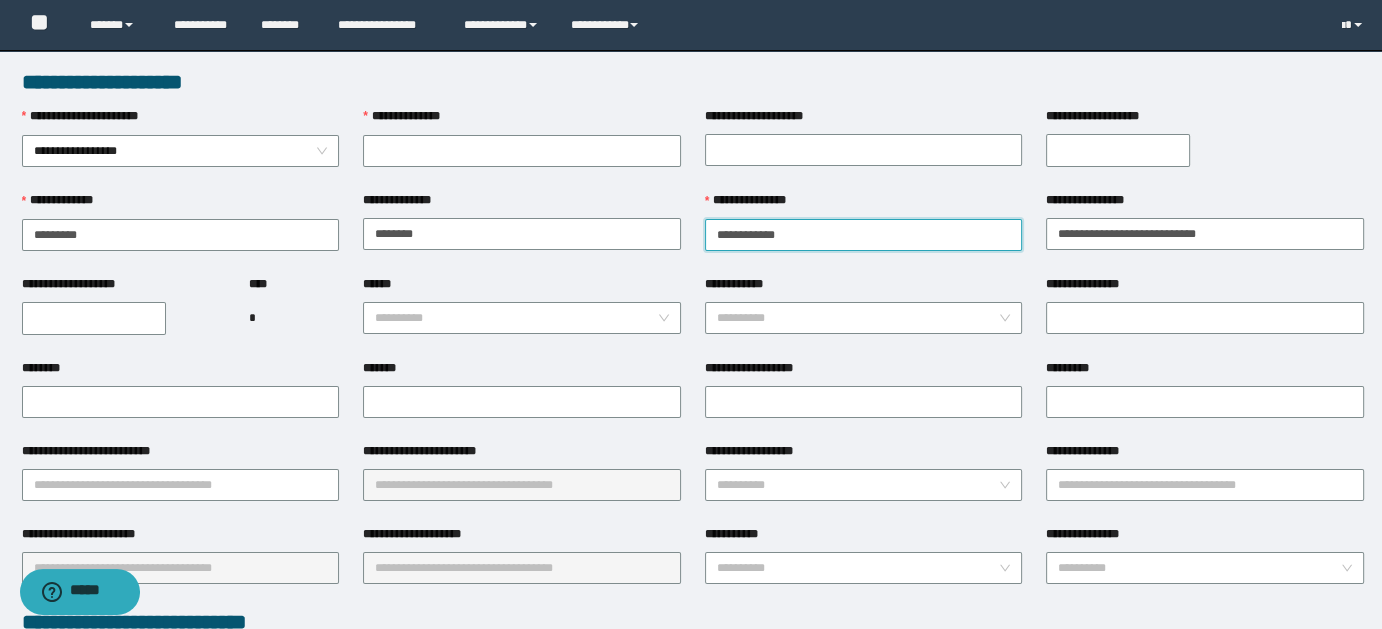 drag, startPoint x: 754, startPoint y: 236, endPoint x: 806, endPoint y: 225, distance: 53.15073 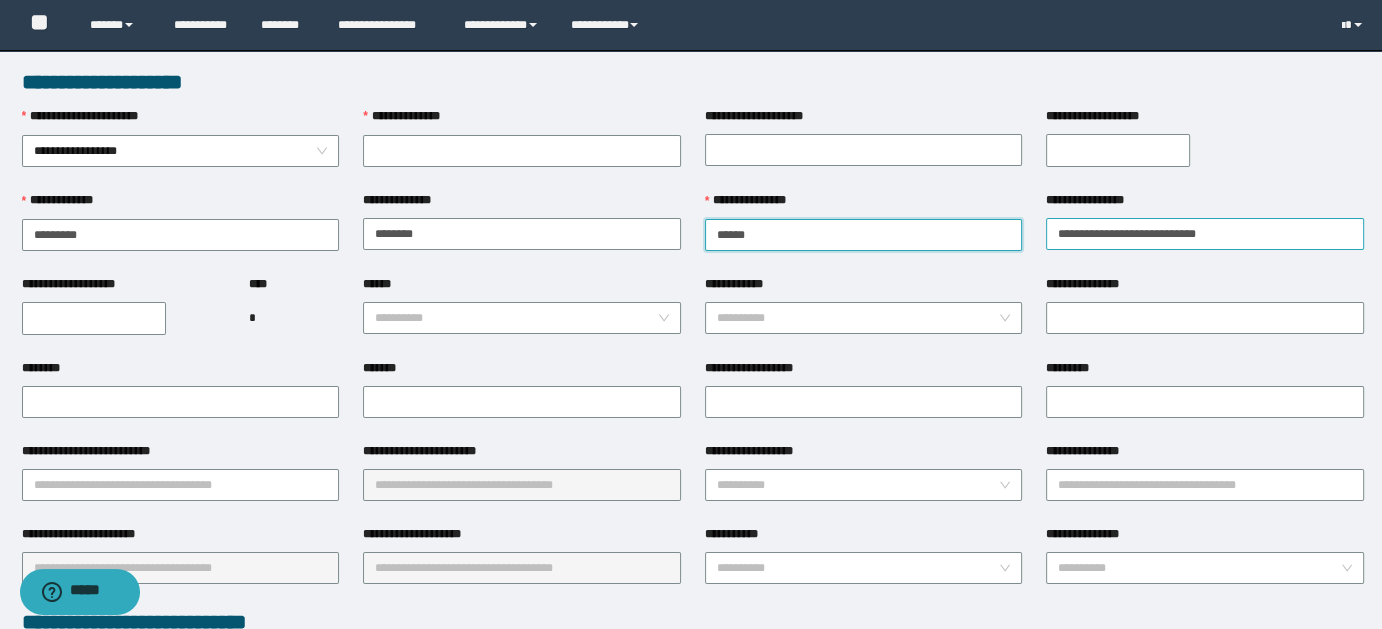 type on "*****" 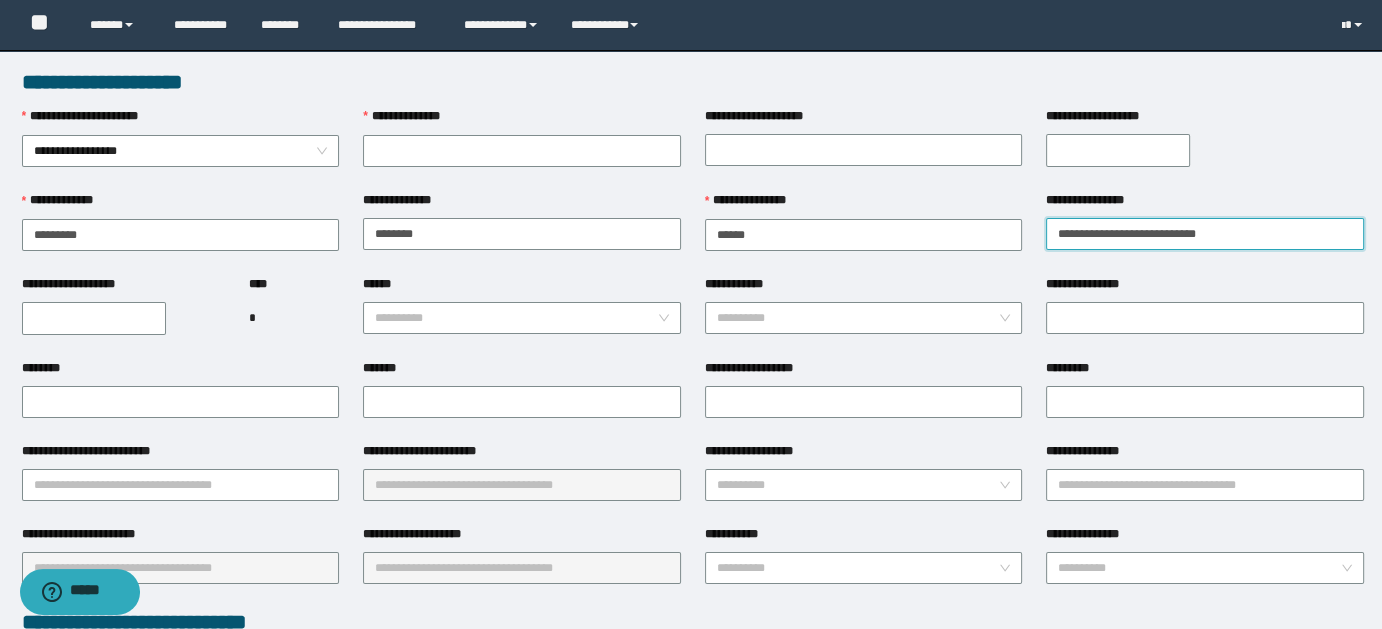 drag, startPoint x: 1170, startPoint y: 228, endPoint x: 1028, endPoint y: 232, distance: 142.05632 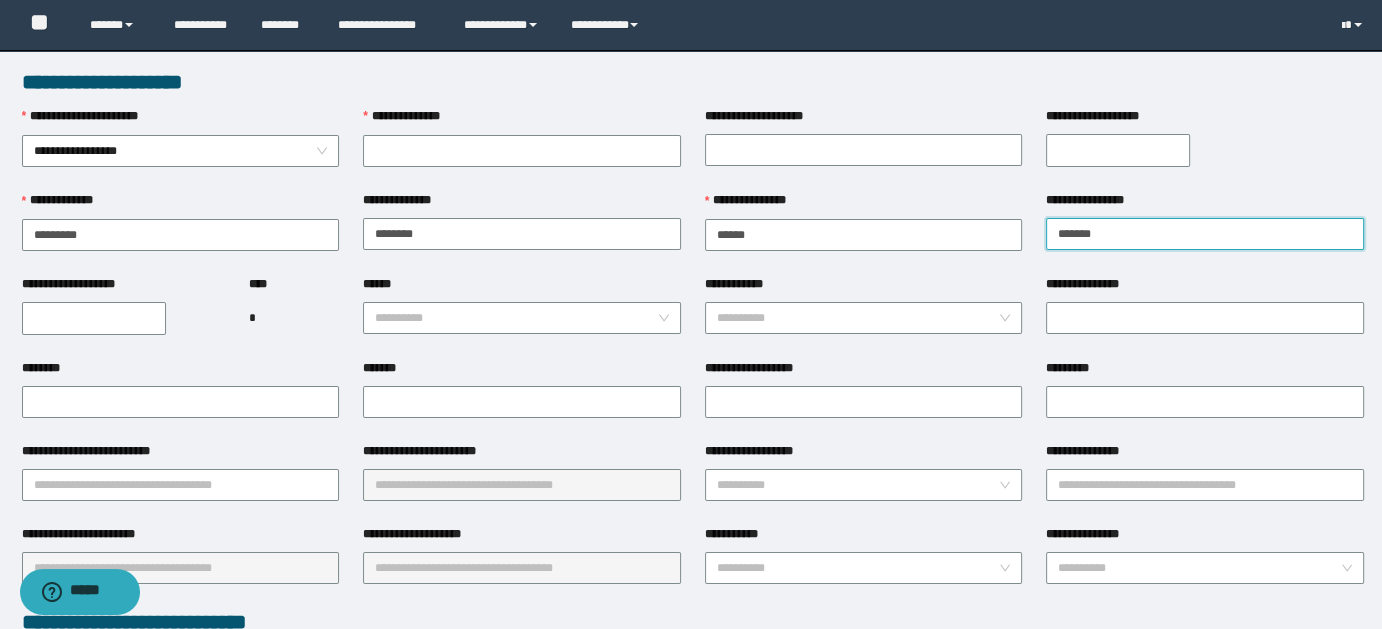 type on "******" 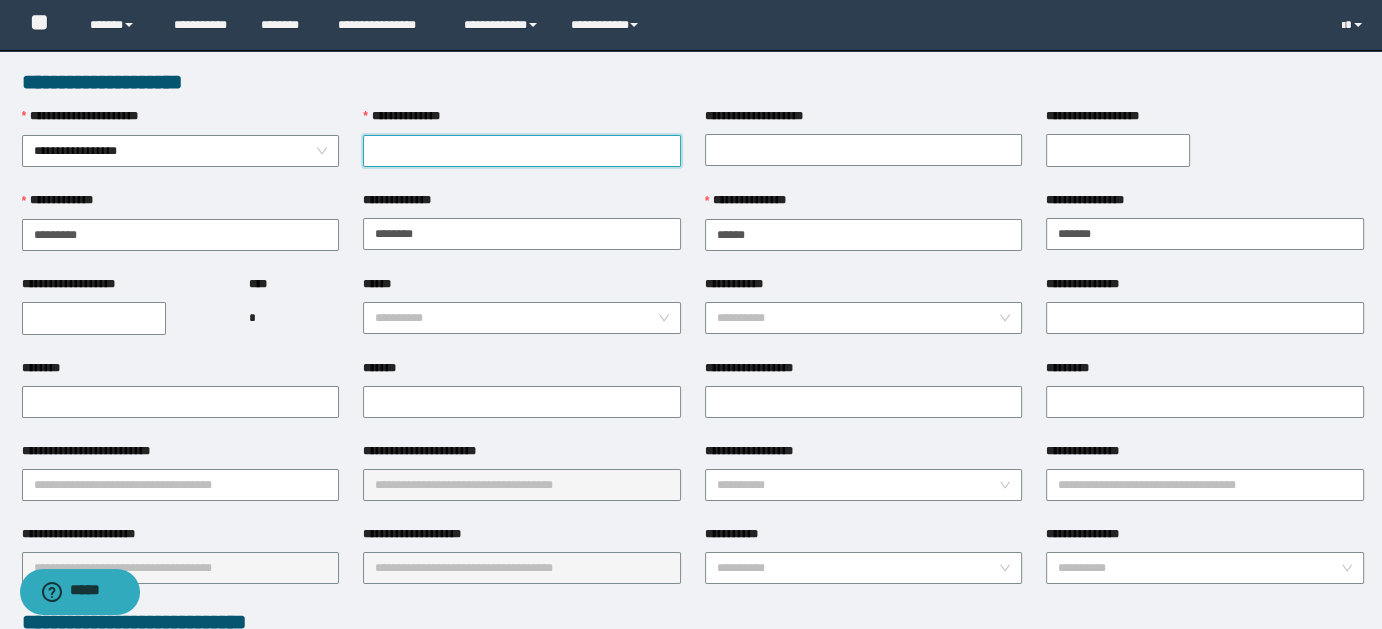 paste on "**********" 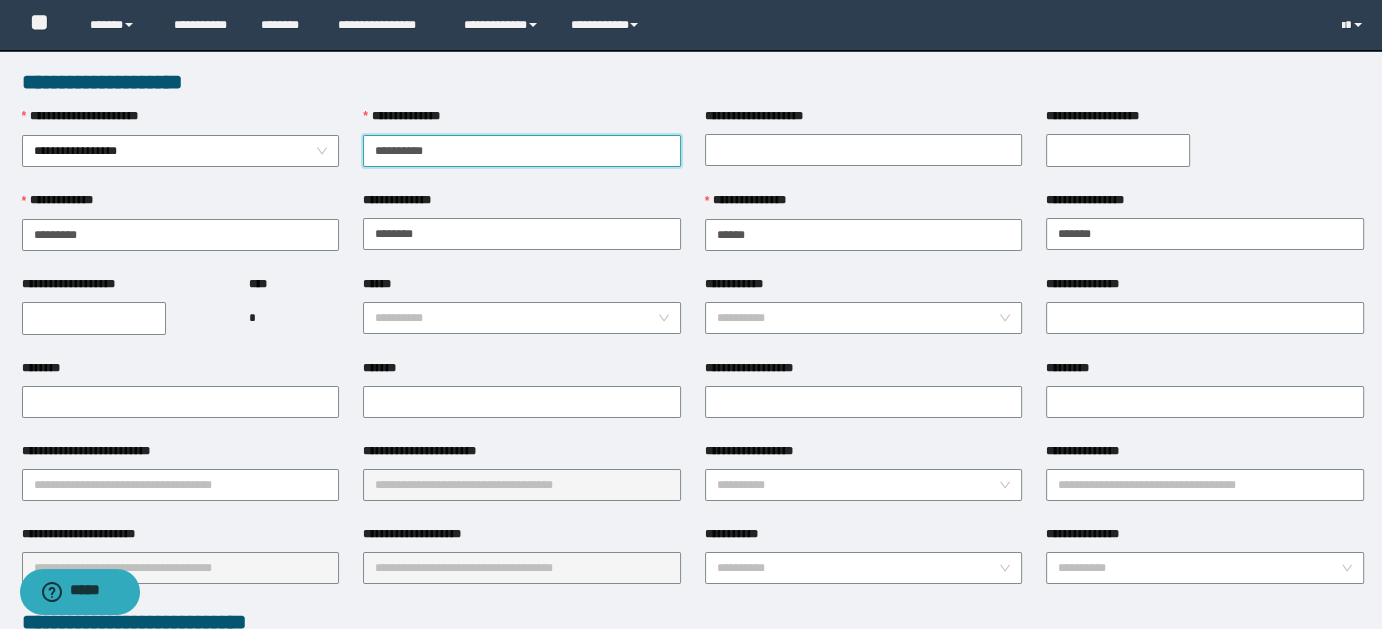 type on "**********" 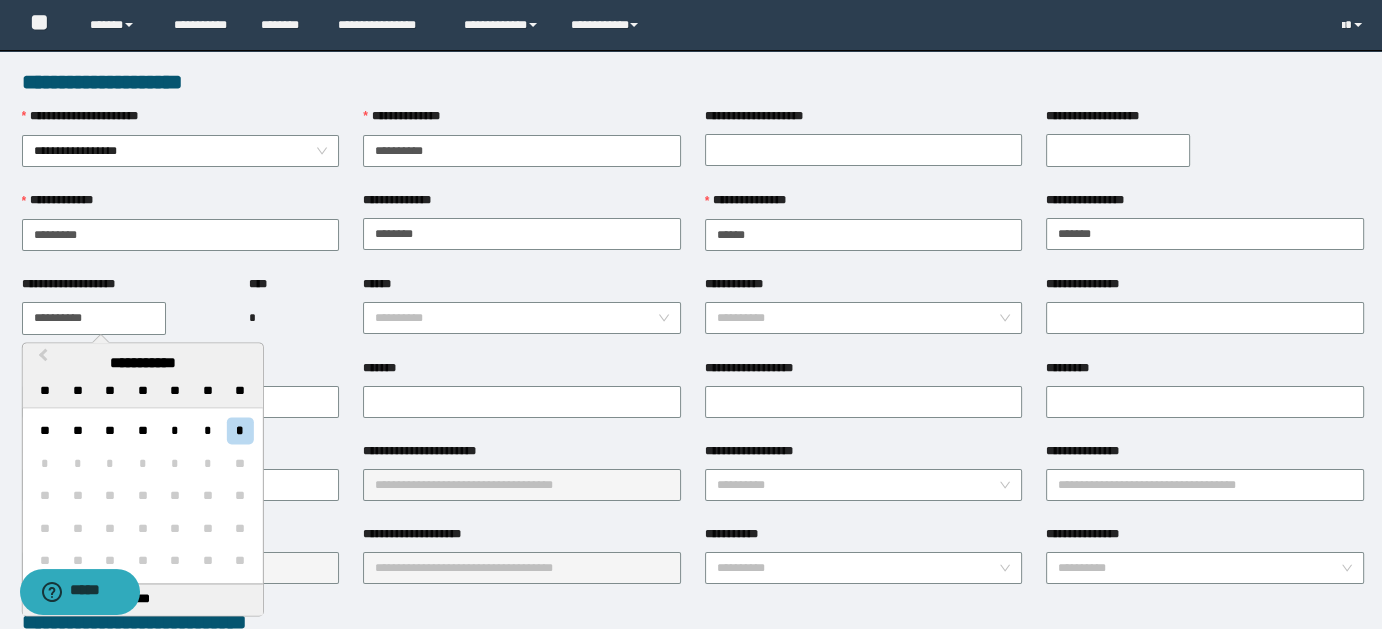 click on "**********" at bounding box center (94, 318) 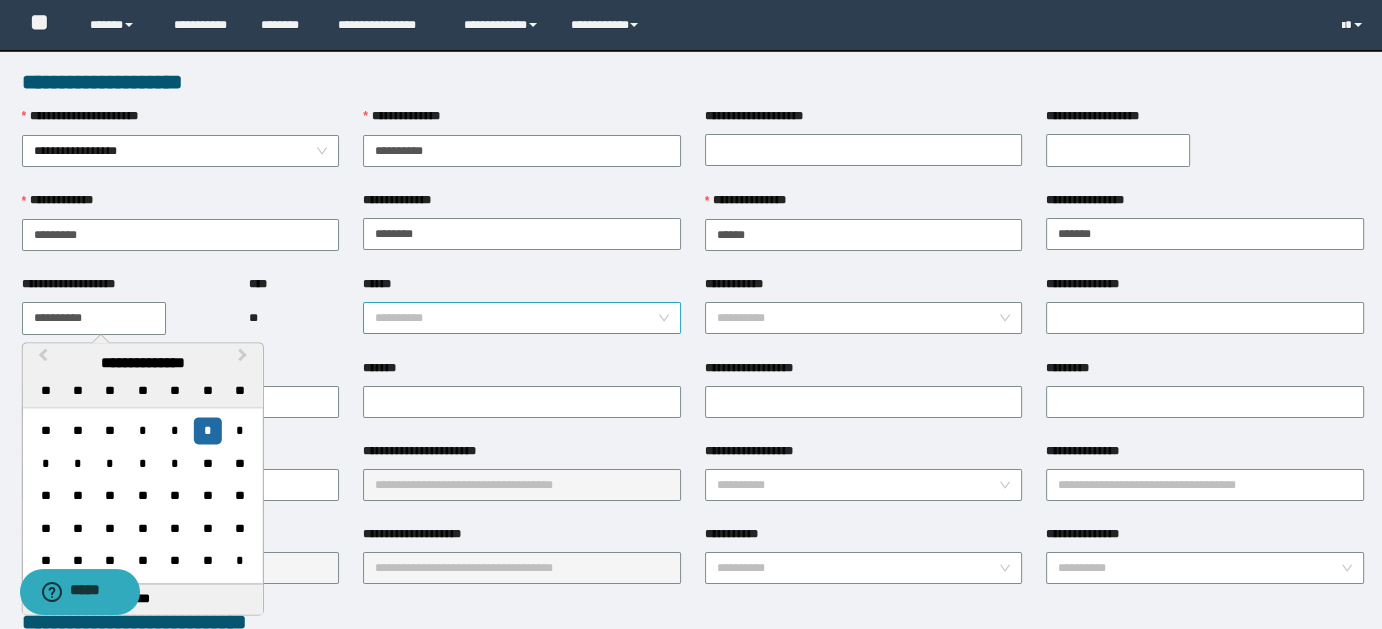 type on "**********" 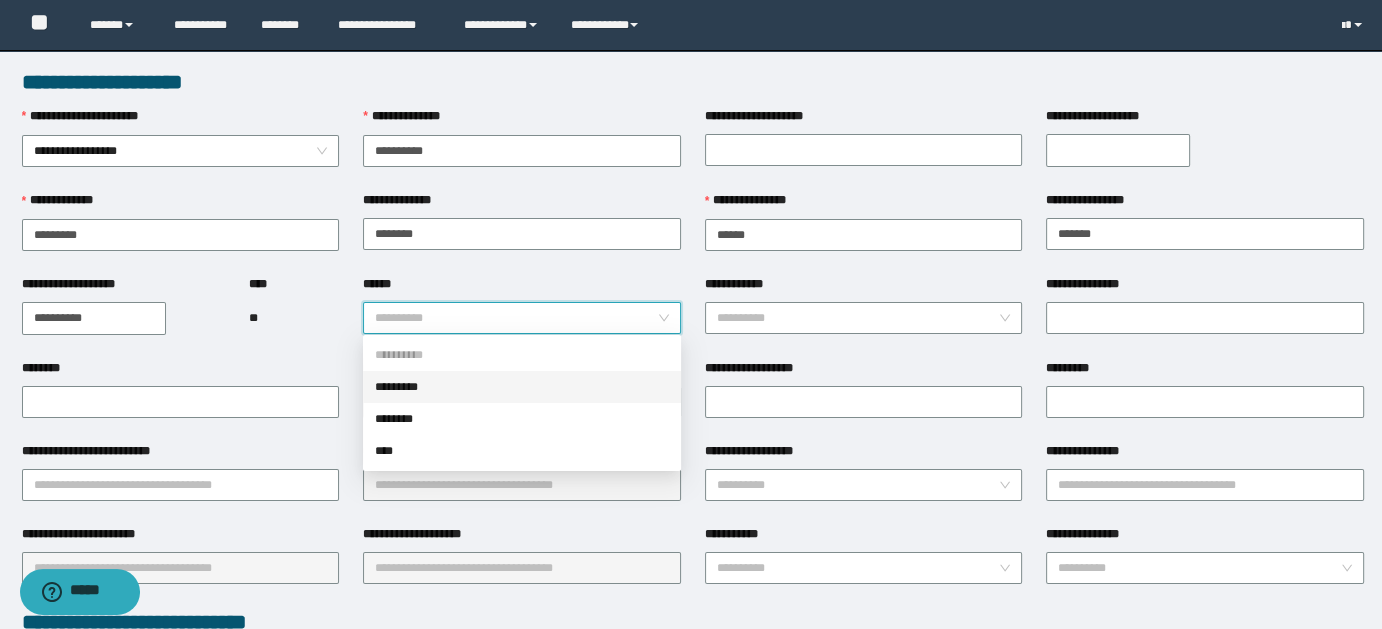 click on "******" at bounding box center [516, 318] 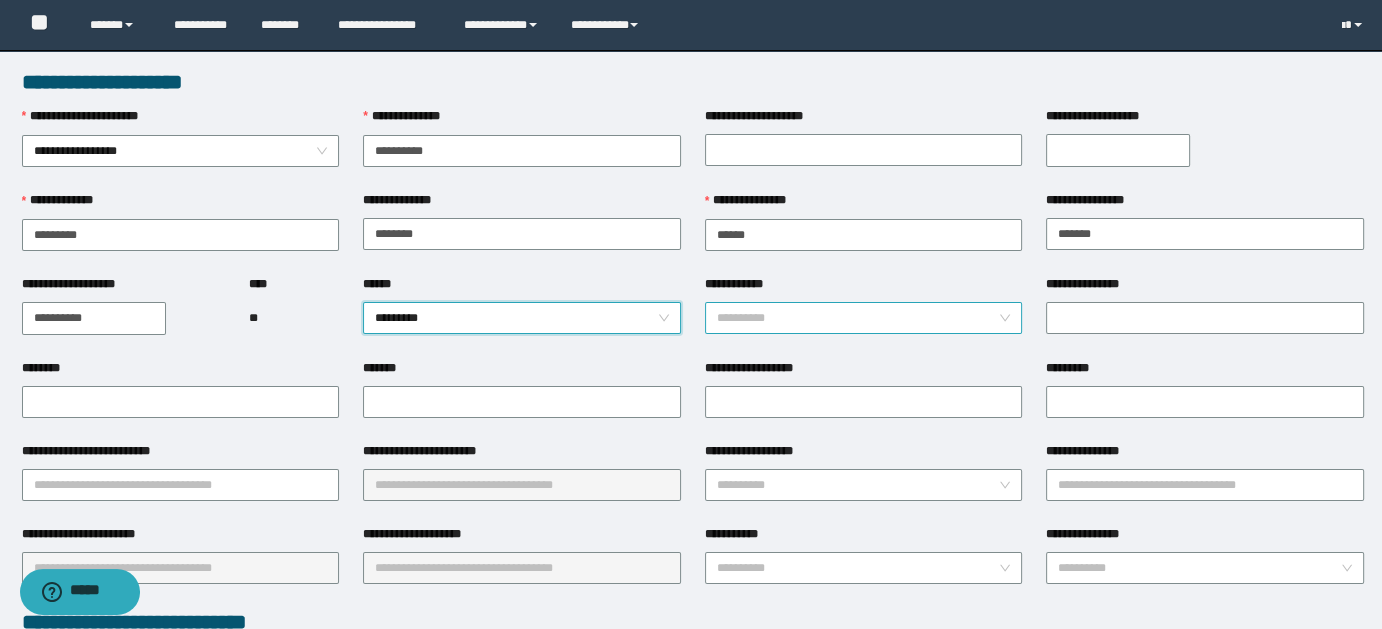click on "**********" at bounding box center [864, 318] 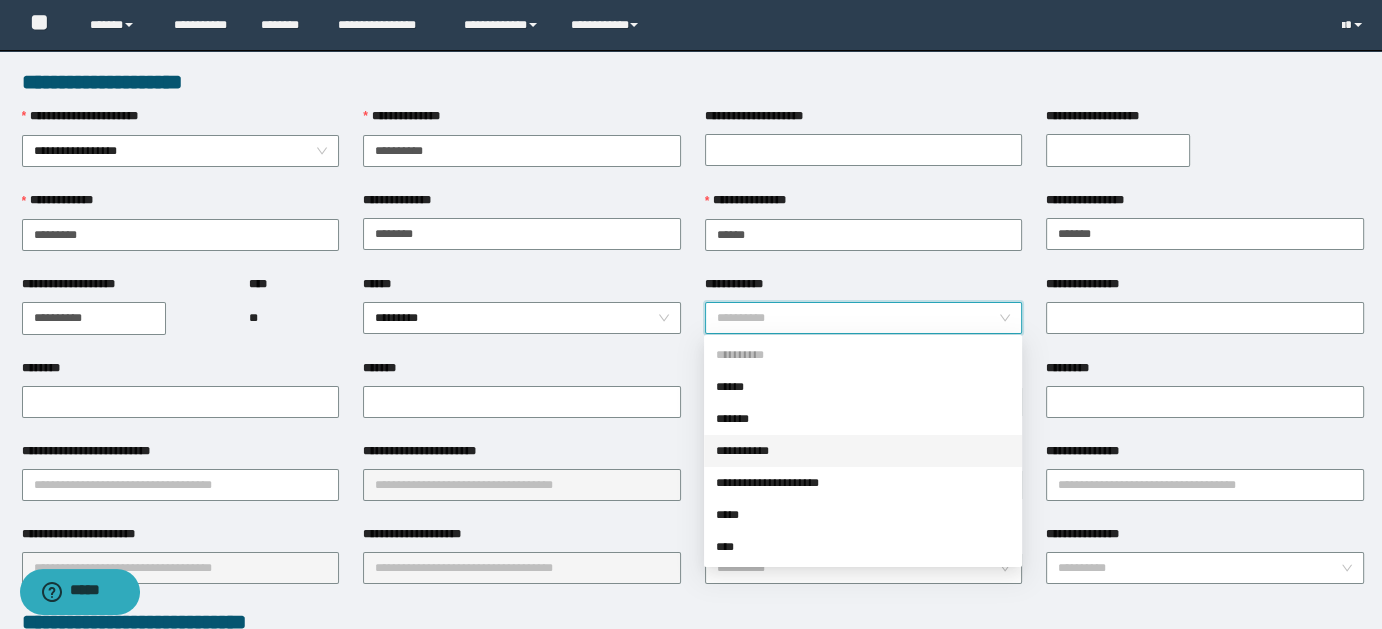 click on "**********" at bounding box center [863, 451] 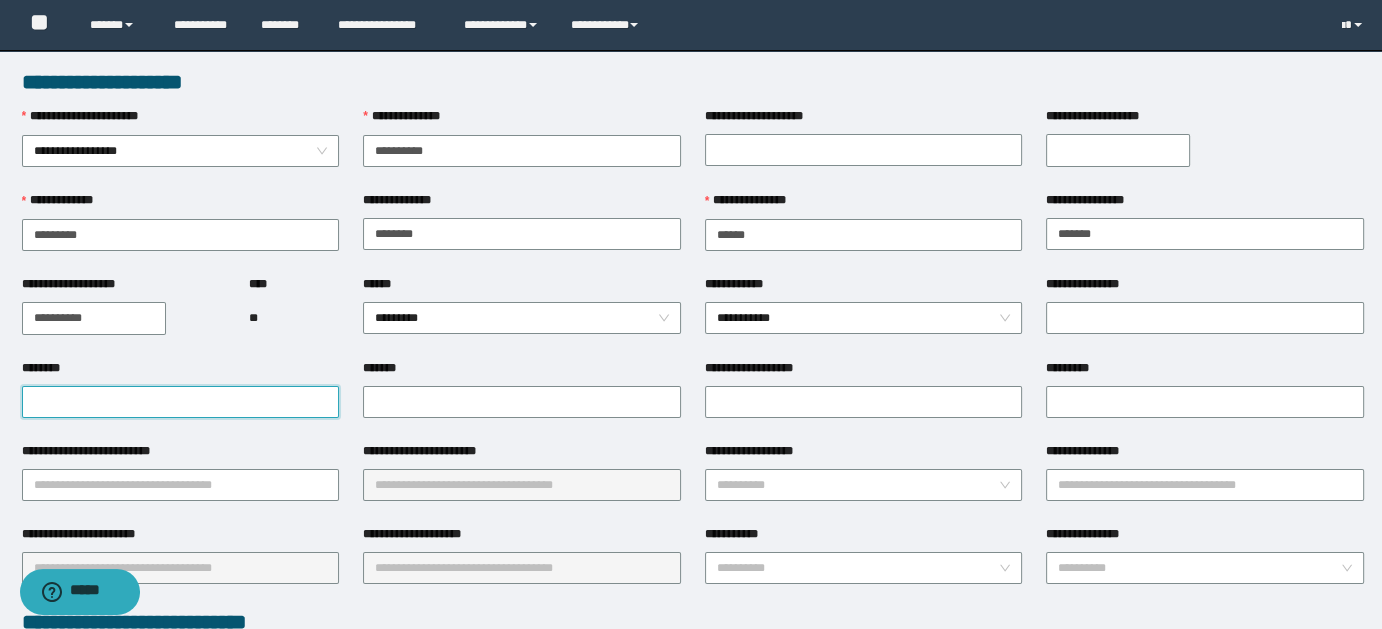 paste on "**********" 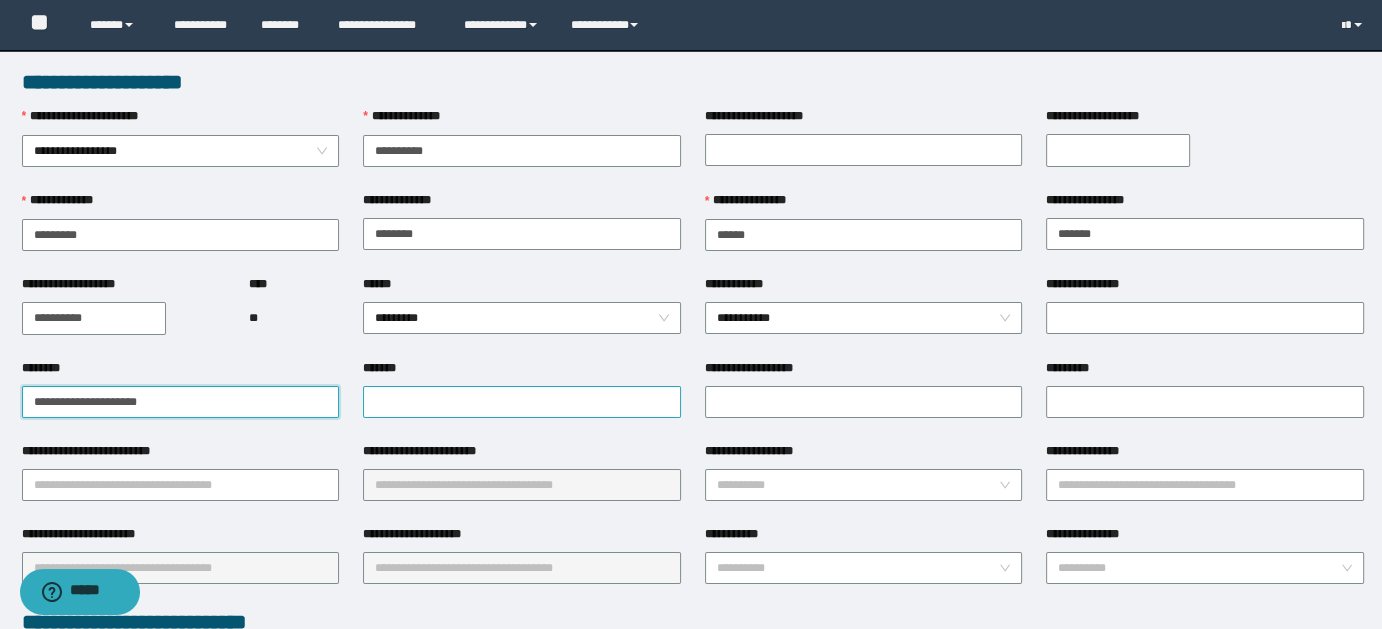 type on "**********" 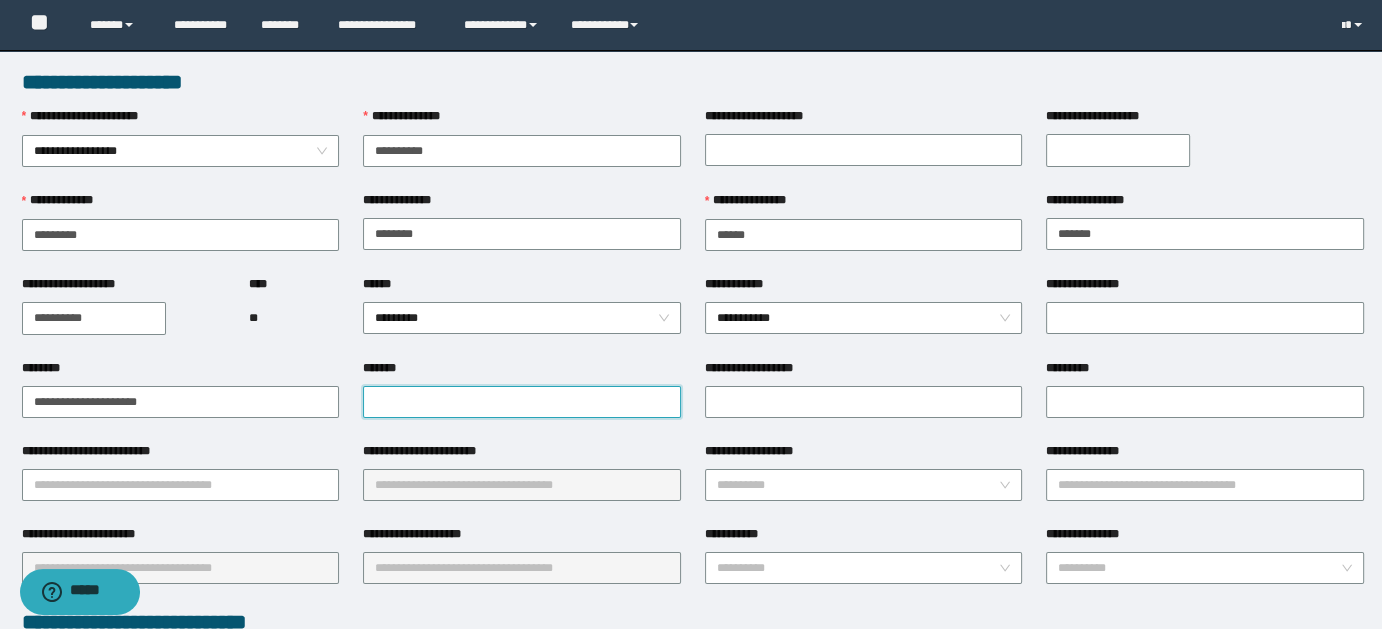 paste on "**********" 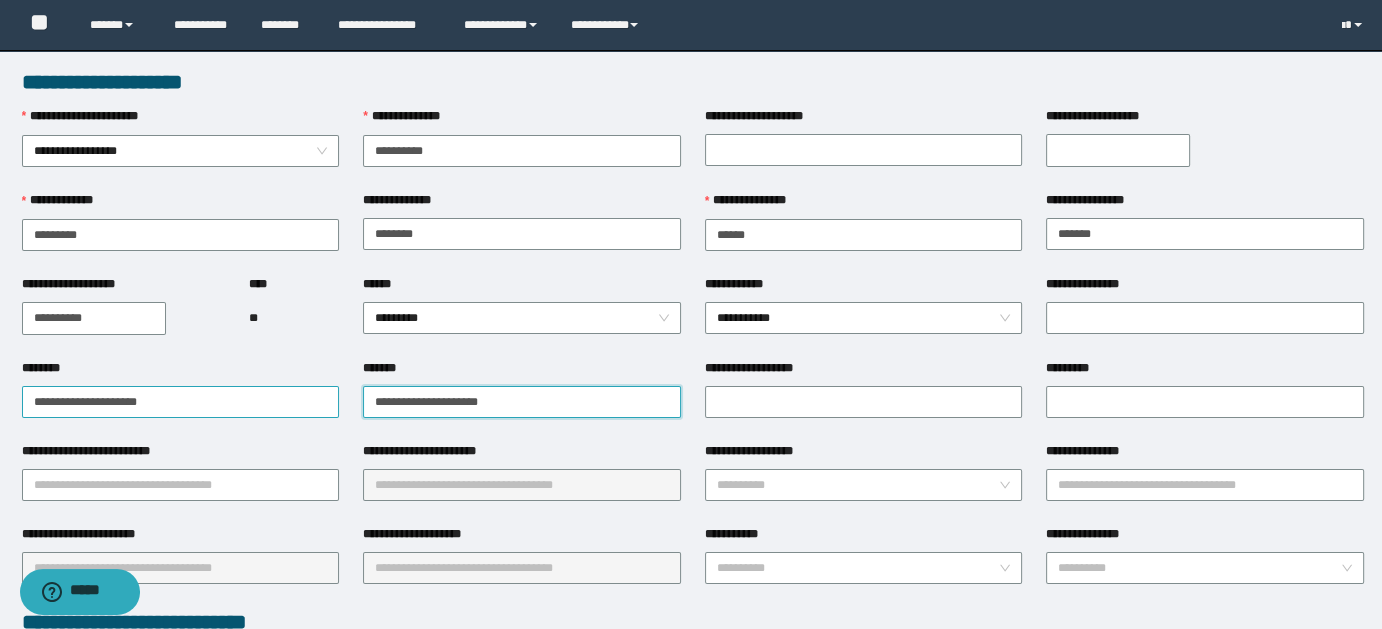 type on "**********" 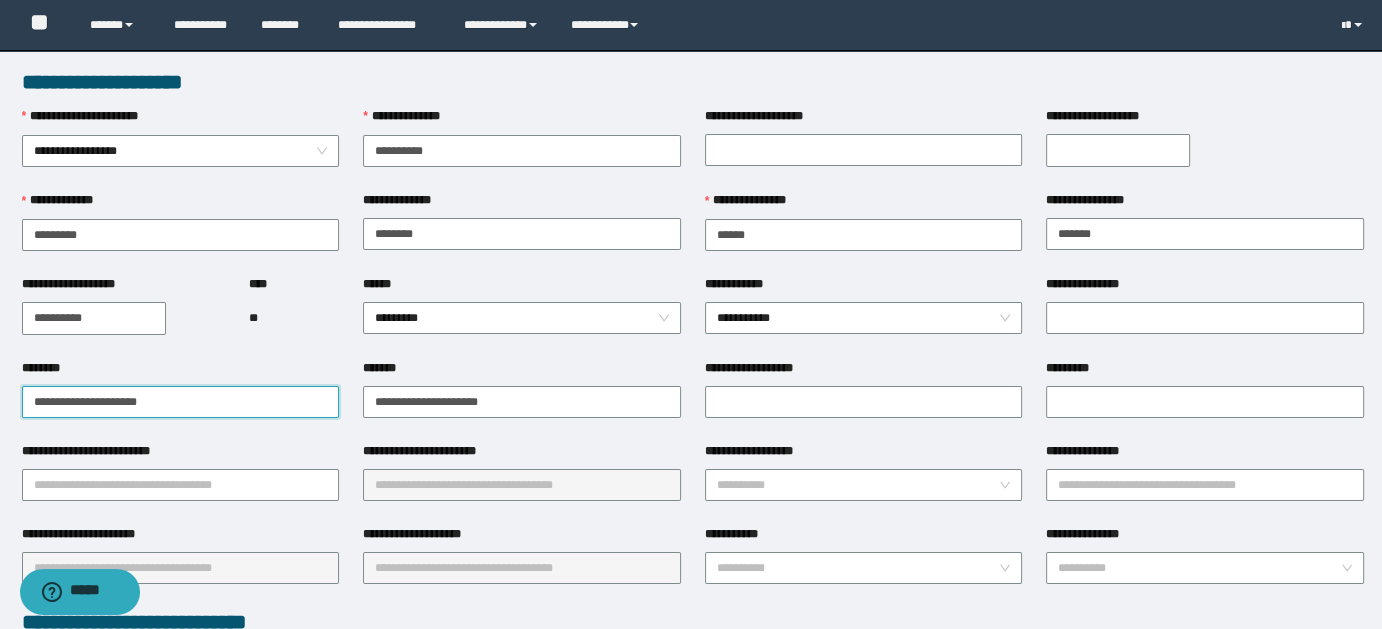 drag, startPoint x: 98, startPoint y: 400, endPoint x: 240, endPoint y: 400, distance: 142 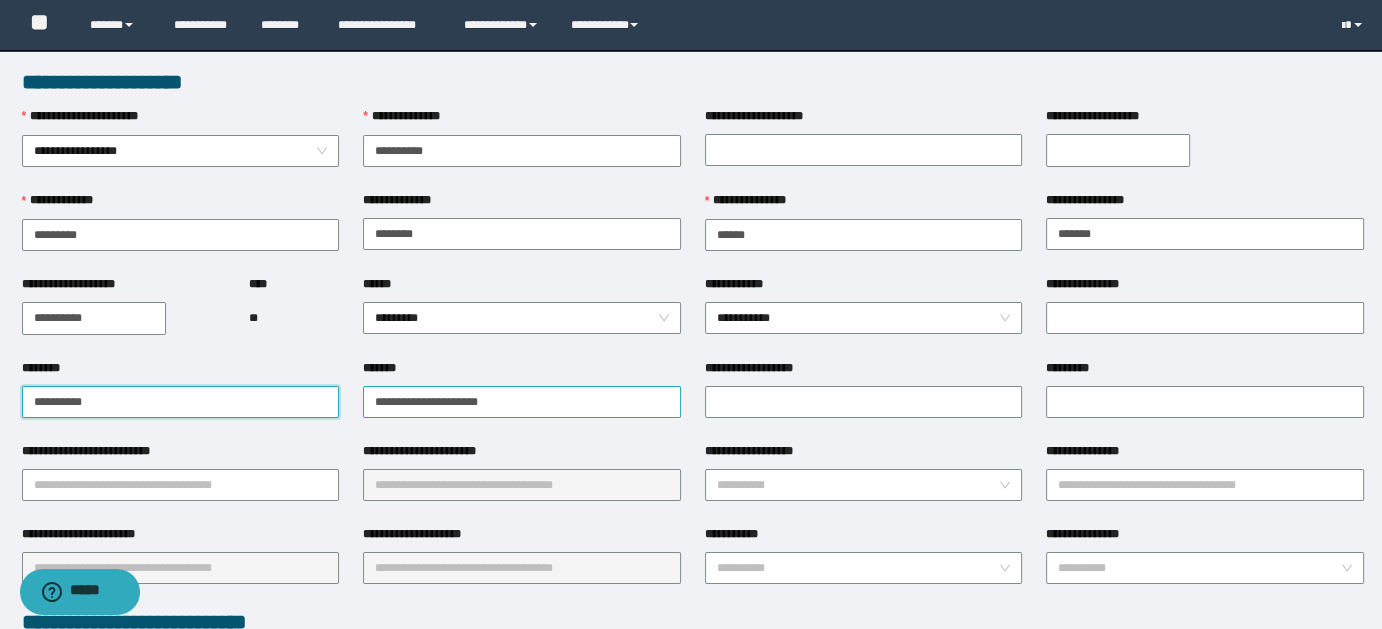 type on "**********" 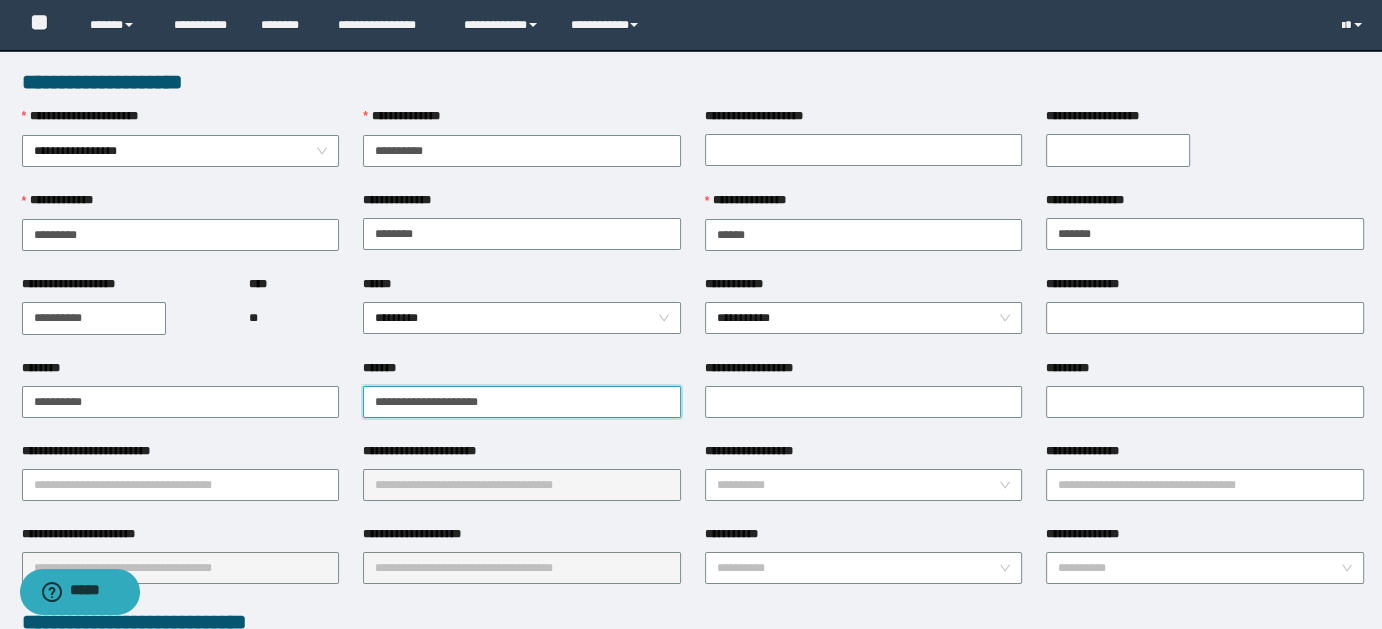 drag, startPoint x: 445, startPoint y: 399, endPoint x: 208, endPoint y: 367, distance: 239.15057 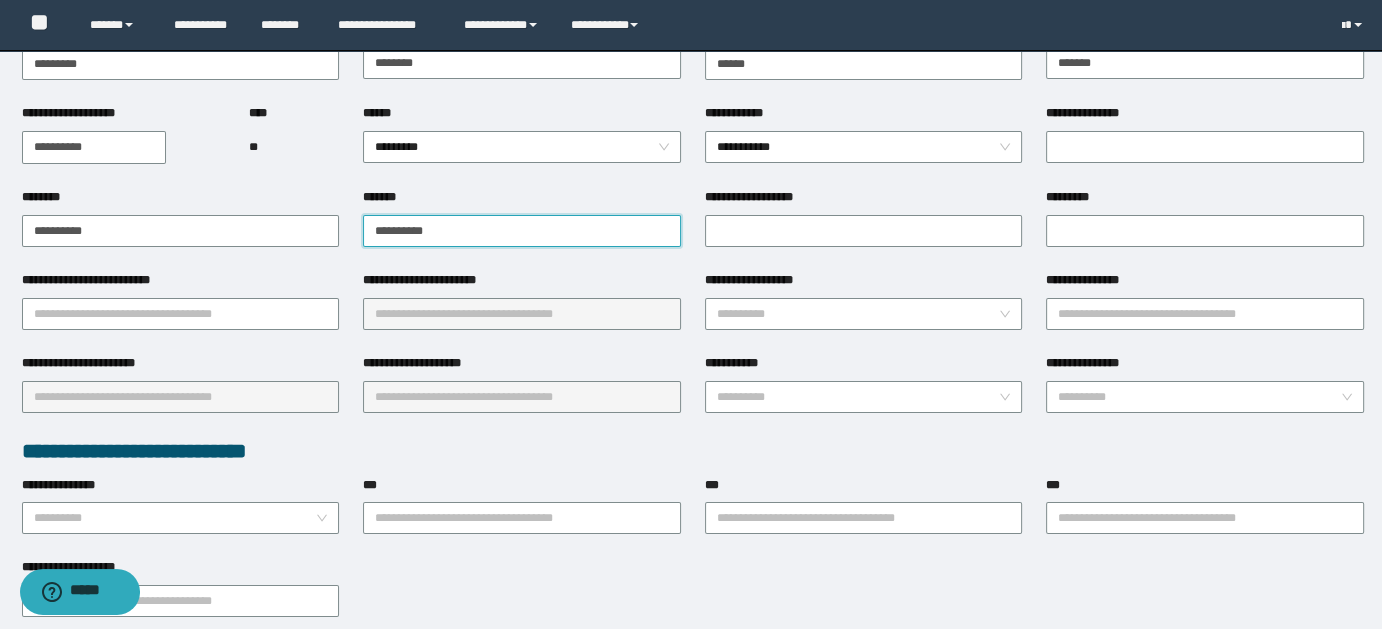 scroll, scrollTop: 238, scrollLeft: 0, axis: vertical 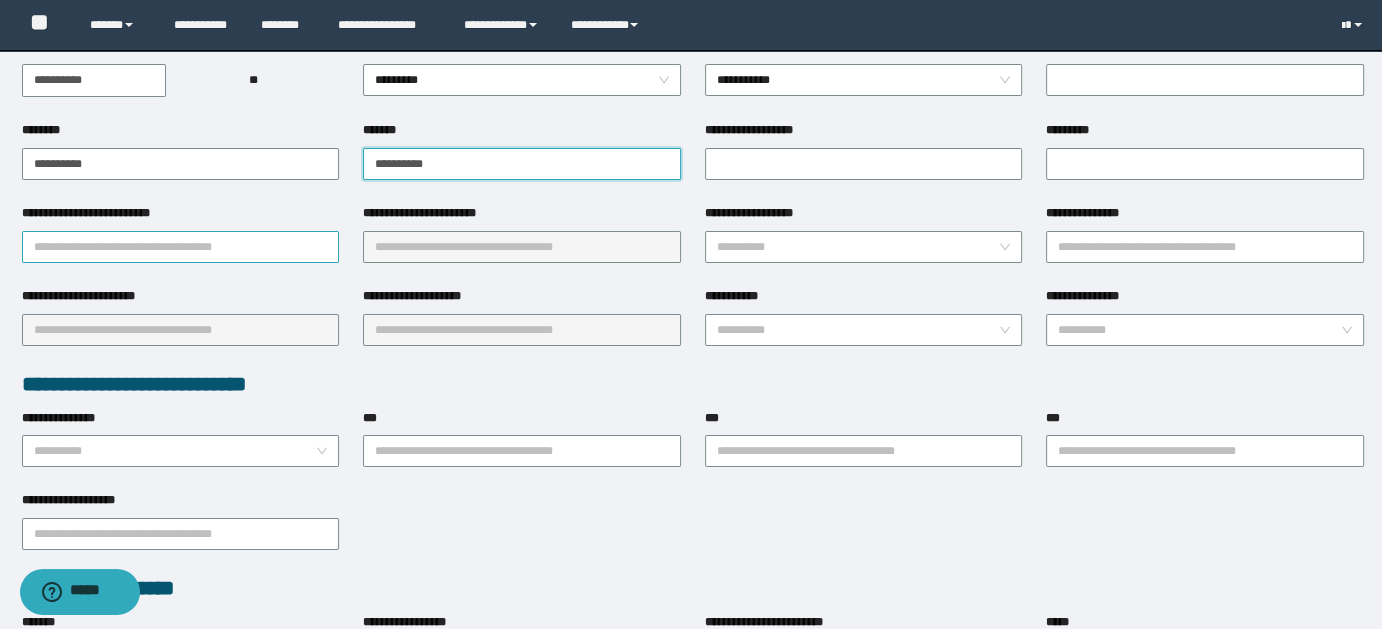 type on "**********" 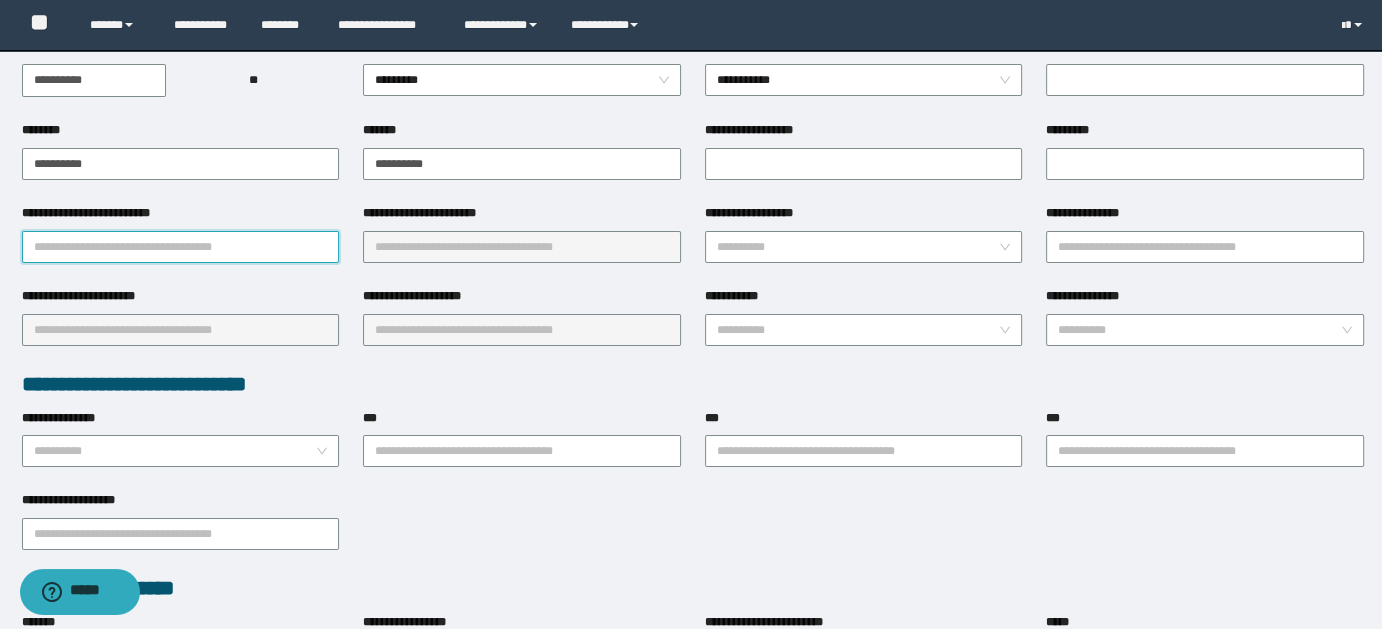 click on "**********" at bounding box center (181, 247) 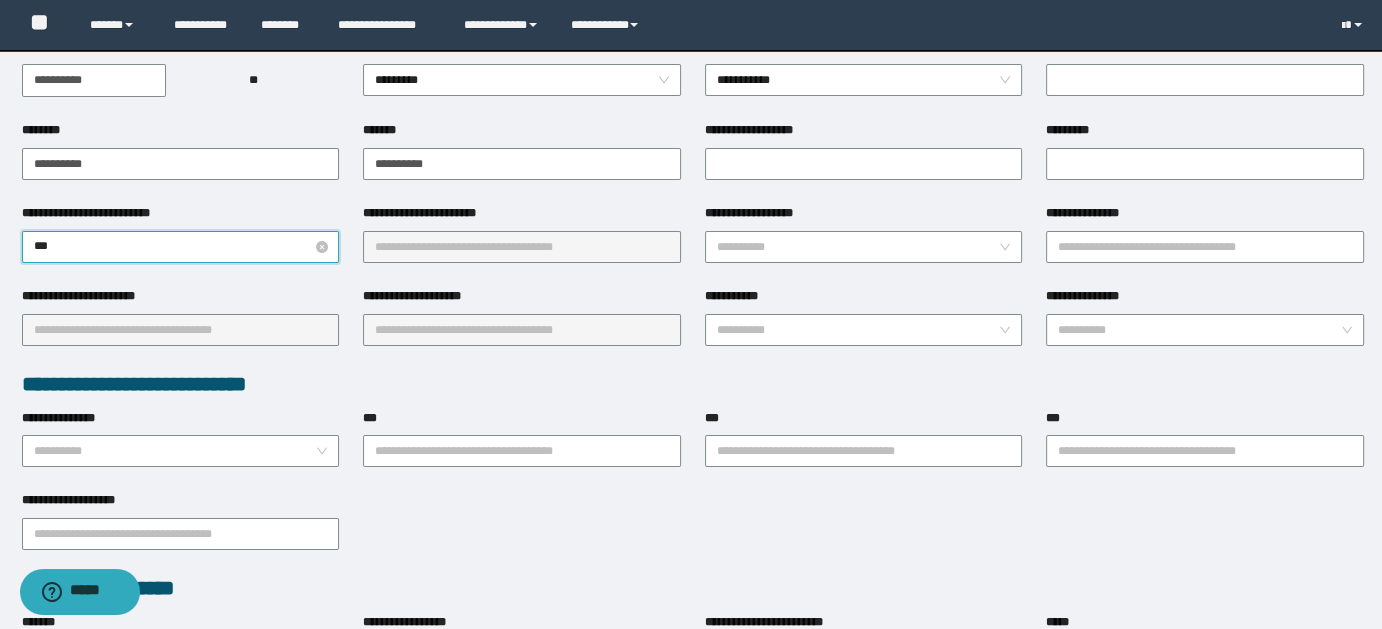 type on "****" 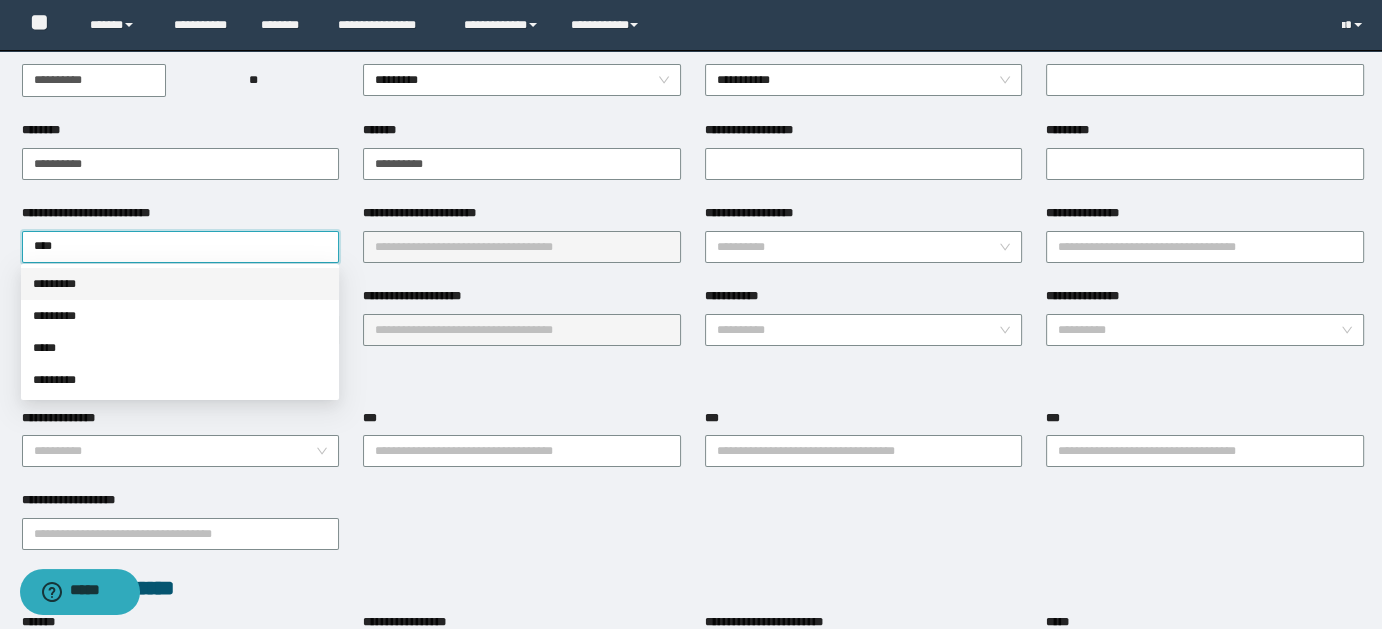 drag, startPoint x: 72, startPoint y: 292, endPoint x: 125, endPoint y: 279, distance: 54.571056 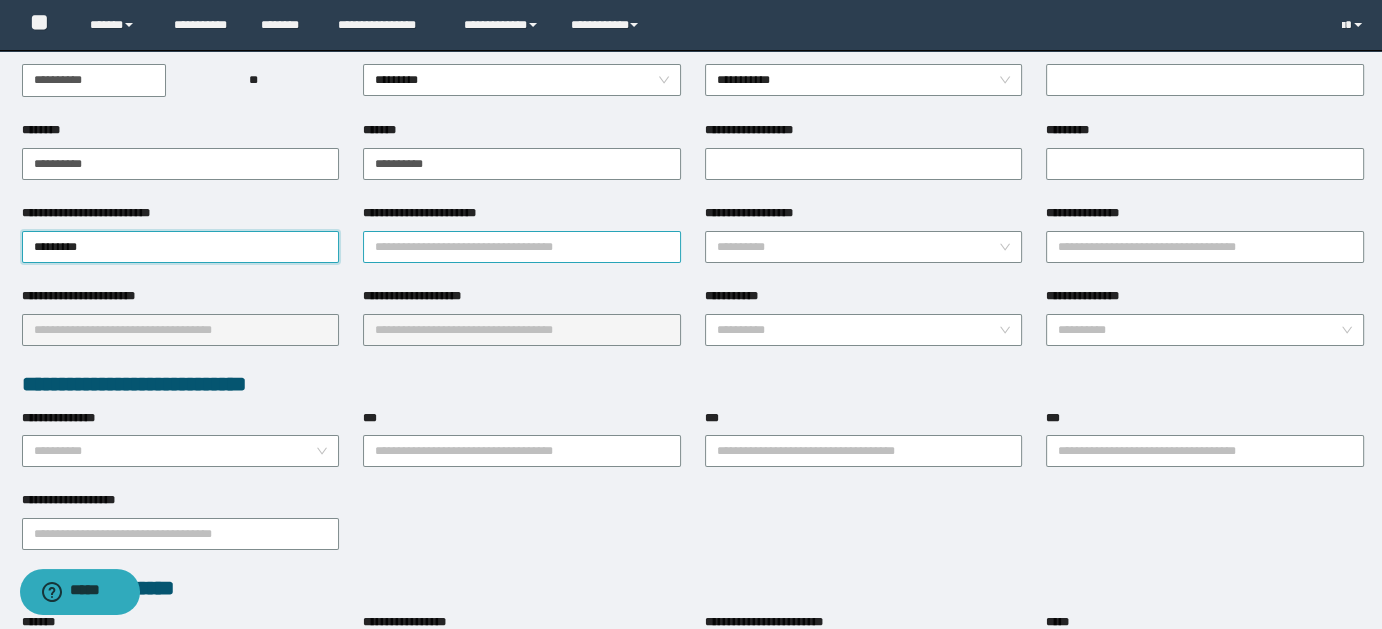 click on "**********" at bounding box center (522, 247) 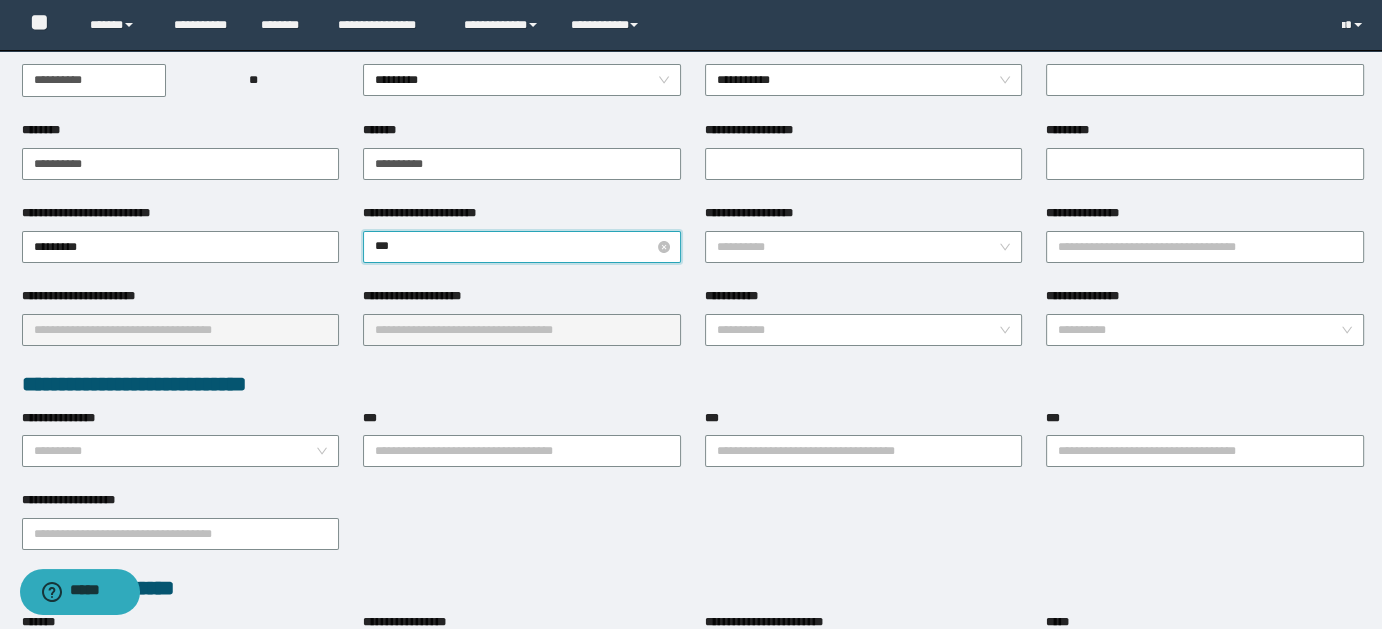 type on "****" 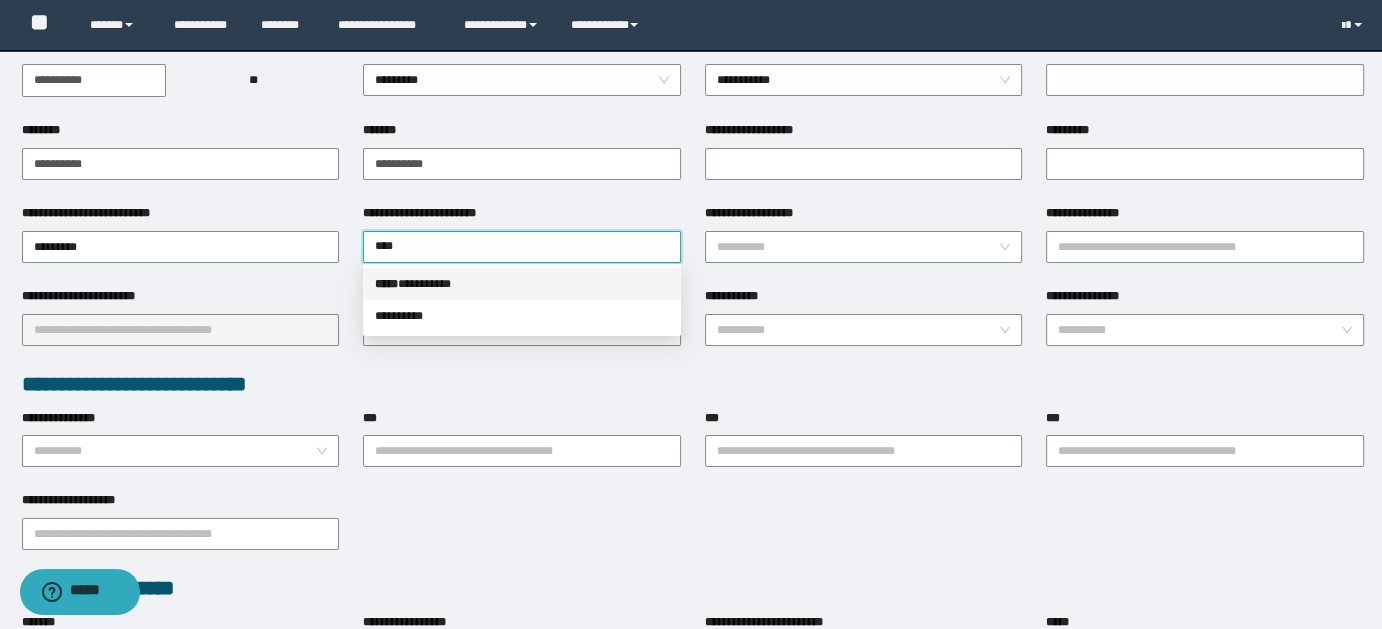 click on "***** * ********" at bounding box center (522, 284) 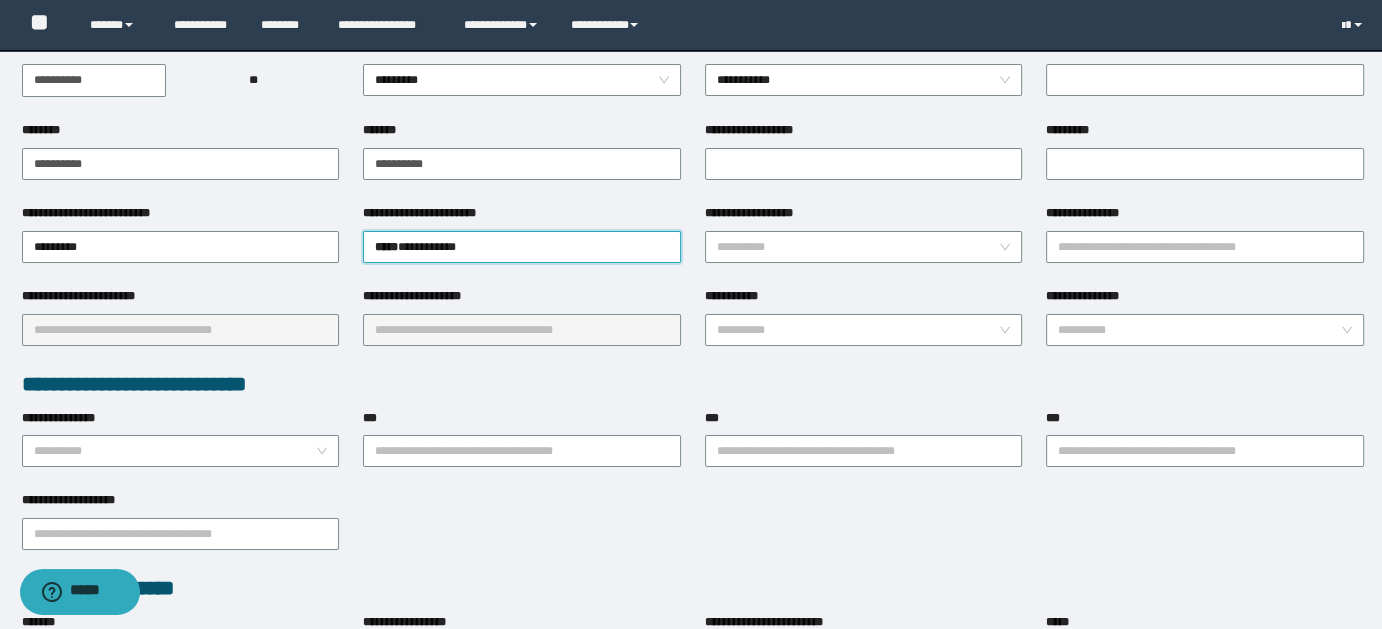 drag, startPoint x: 1000, startPoint y: 233, endPoint x: 898, endPoint y: 275, distance: 110.308655 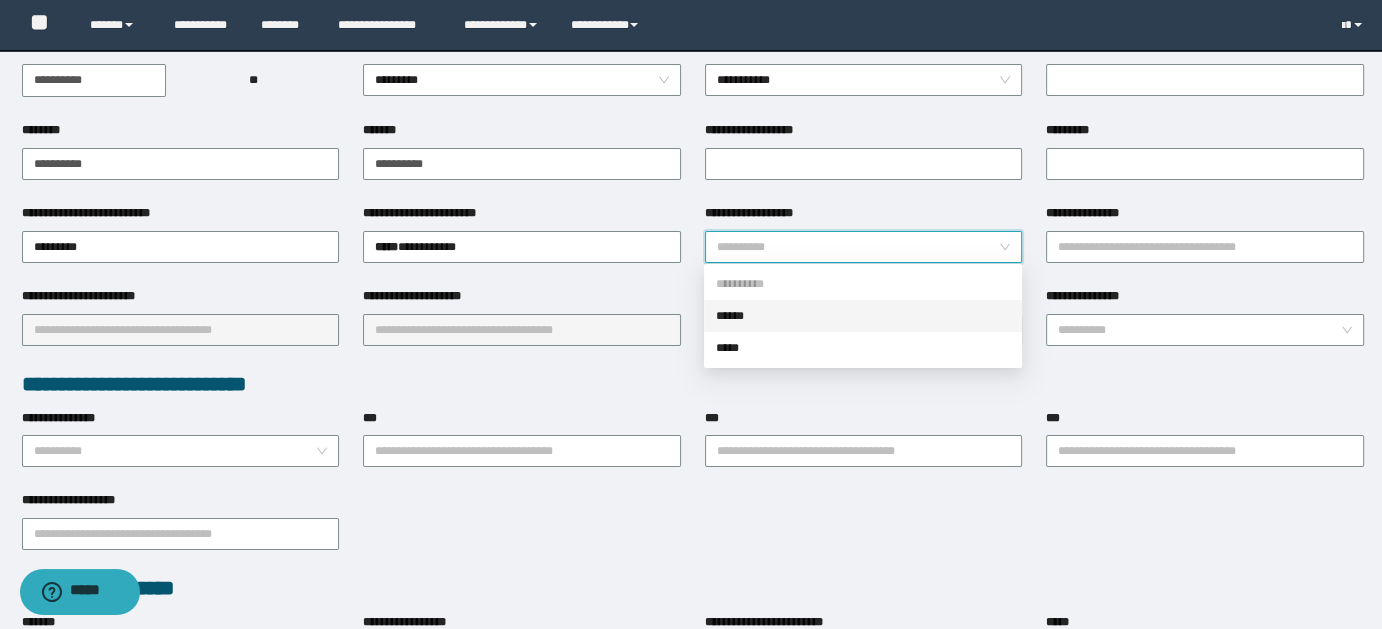 click on "******" at bounding box center (863, 316) 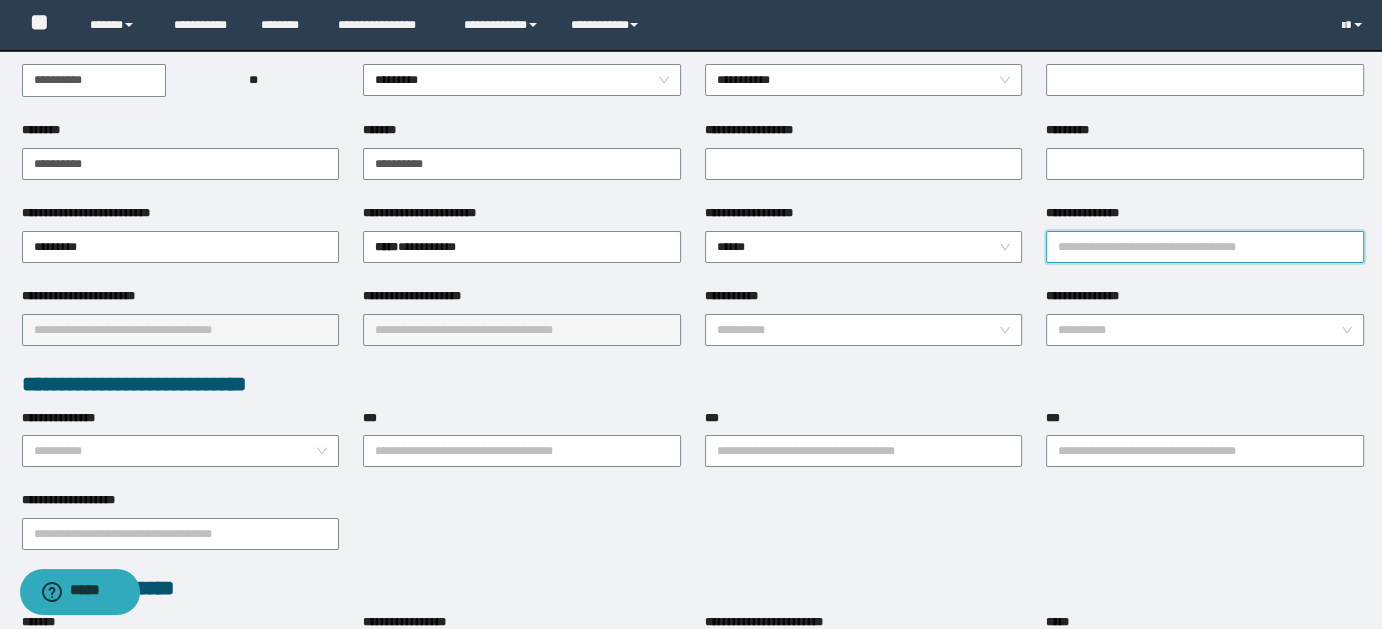 click on "**********" at bounding box center [1205, 247] 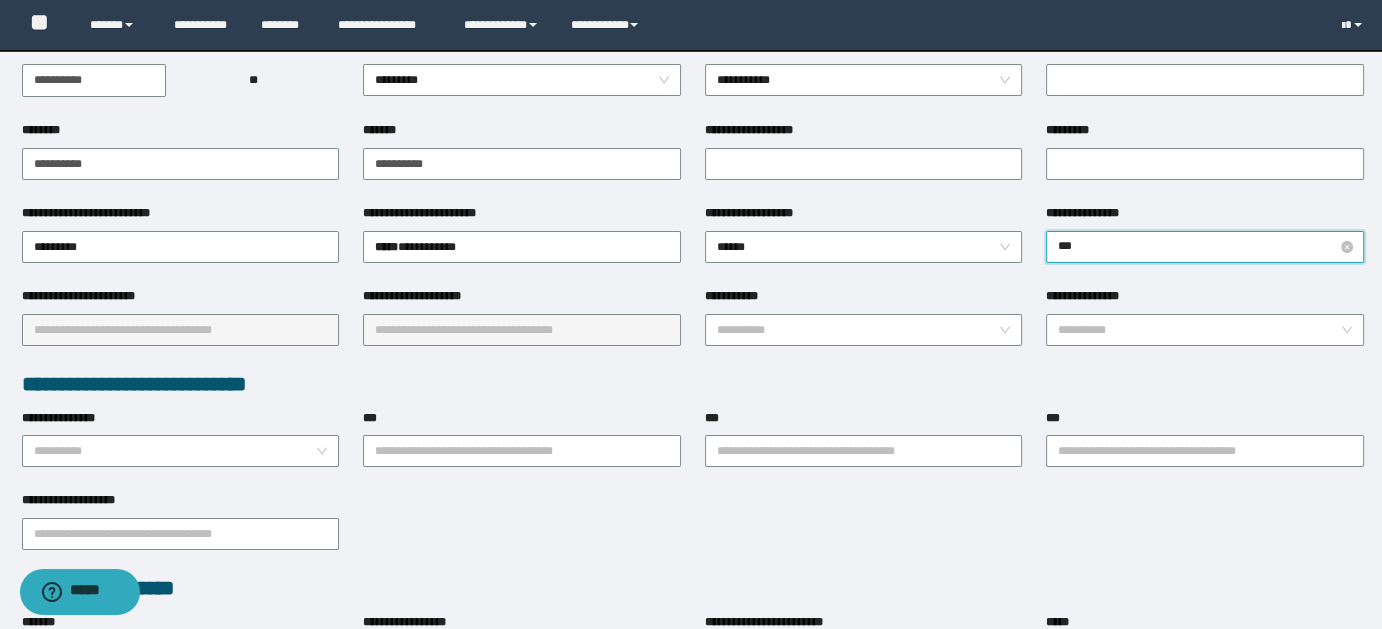 type on "****" 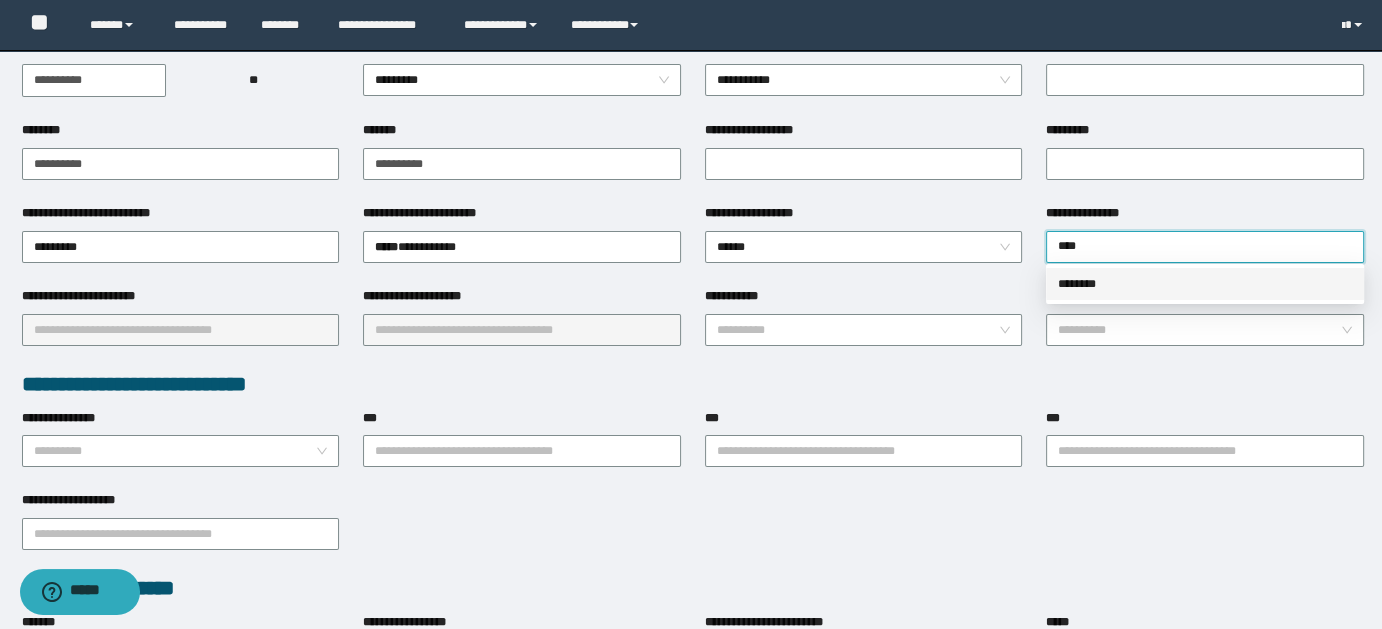 drag, startPoint x: 1077, startPoint y: 279, endPoint x: 1064, endPoint y: 281, distance: 13.152946 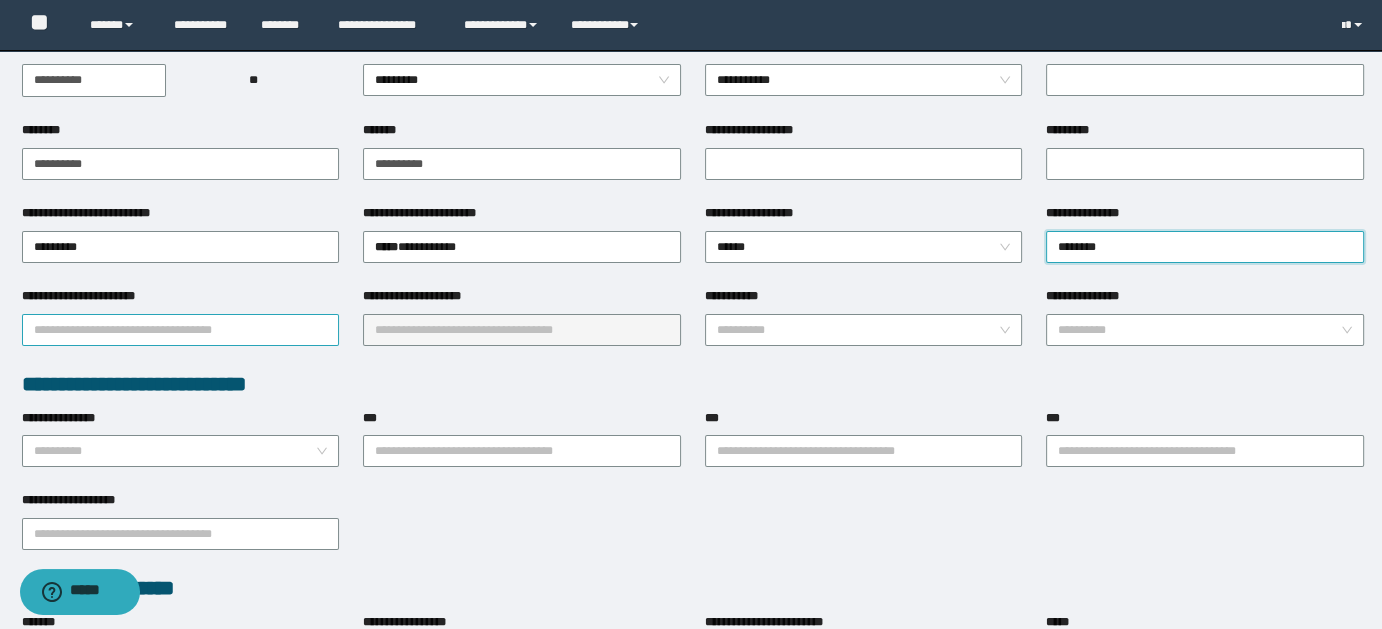 click on "**********" at bounding box center (181, 330) 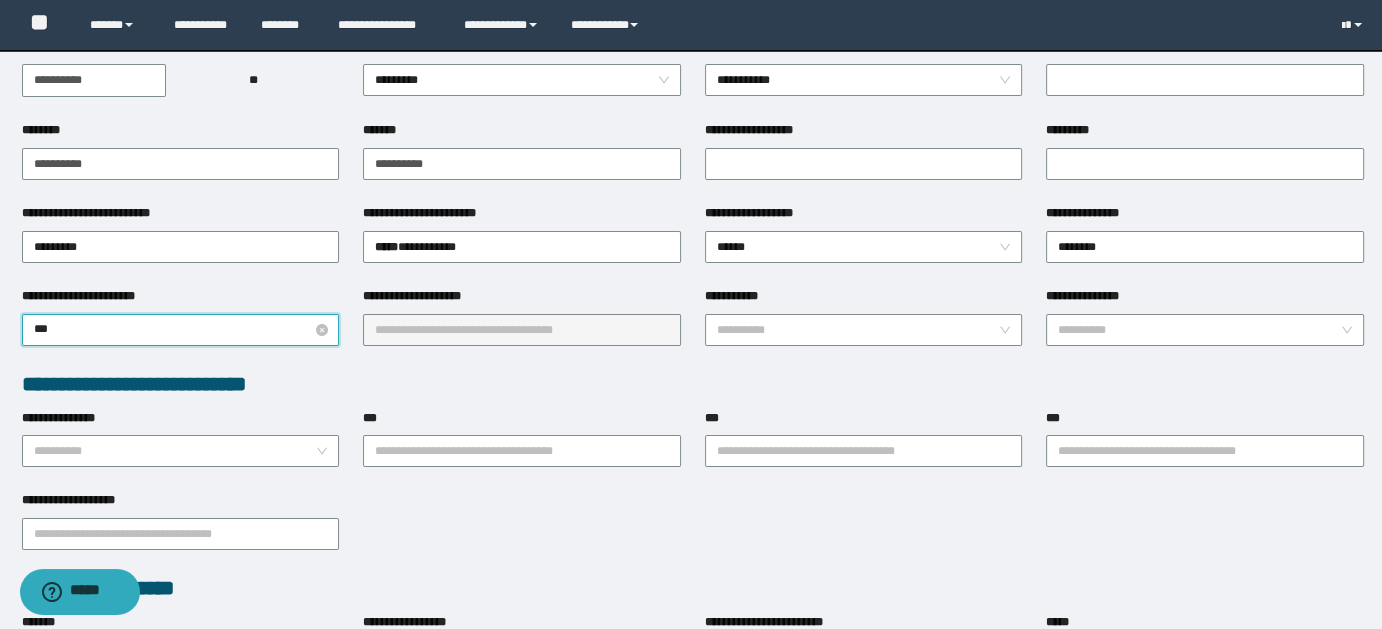 type on "****" 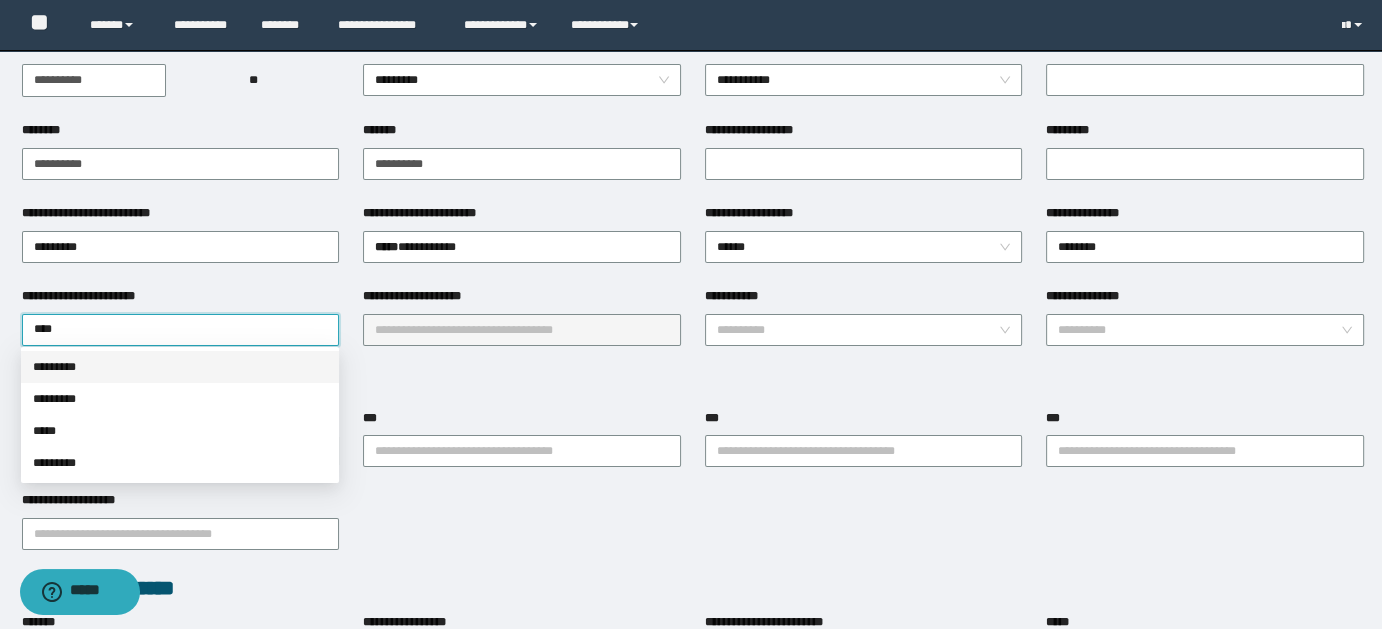 click on "*********" at bounding box center [180, 367] 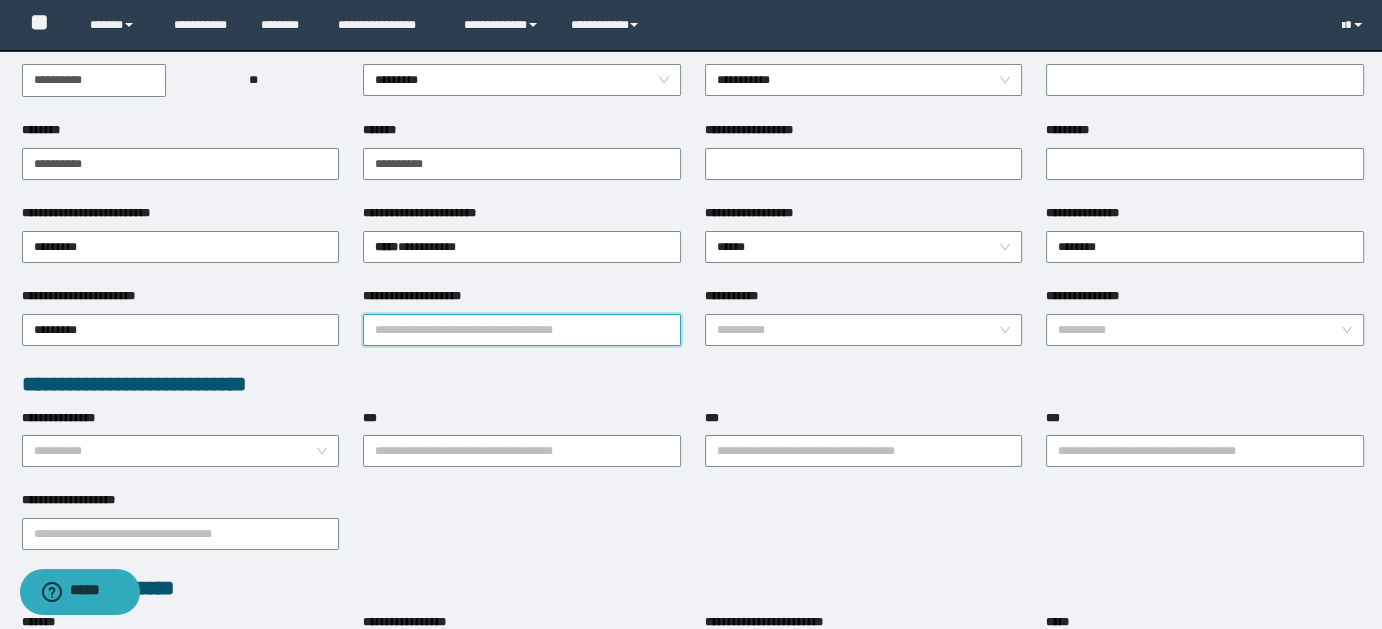 click on "**********" at bounding box center (522, 330) 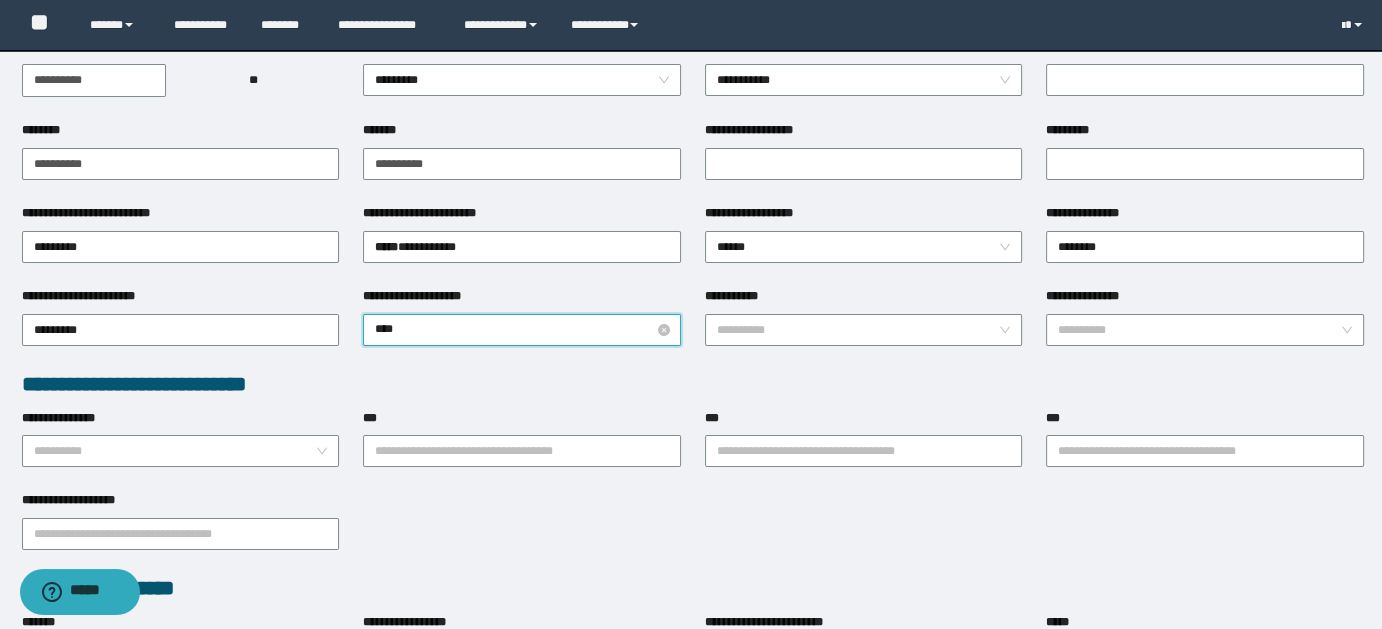 type on "*****" 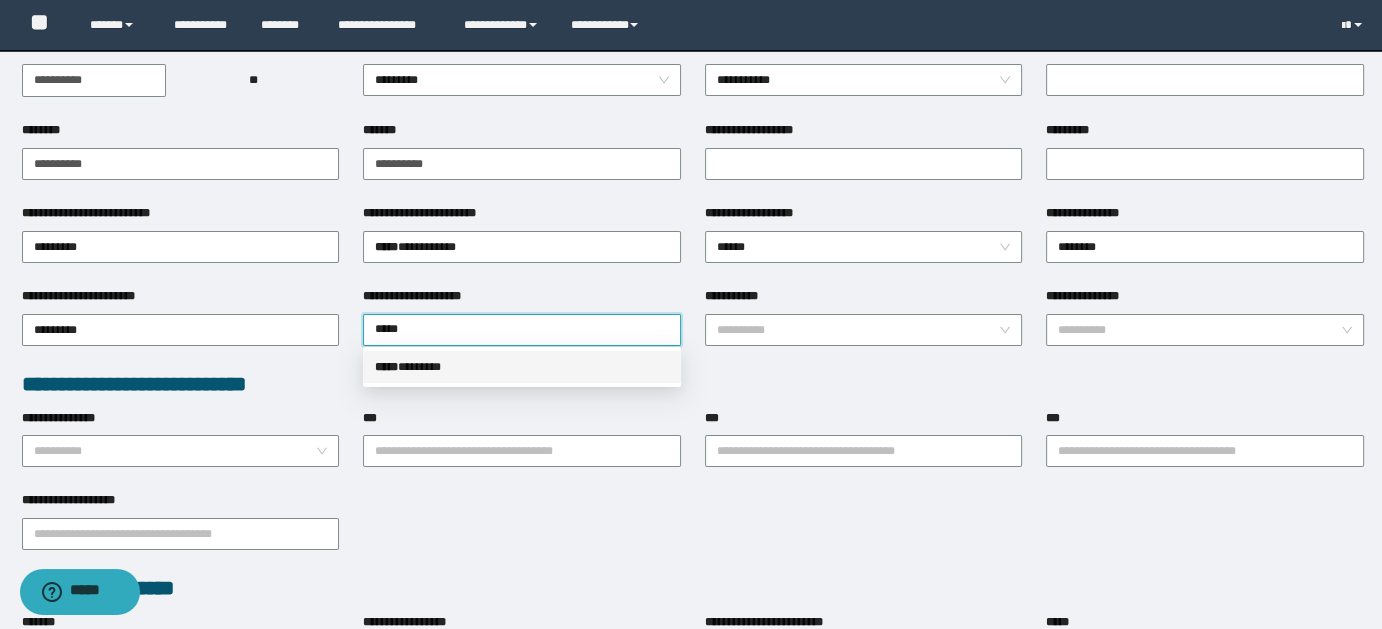 click on "***** * ******" at bounding box center (522, 367) 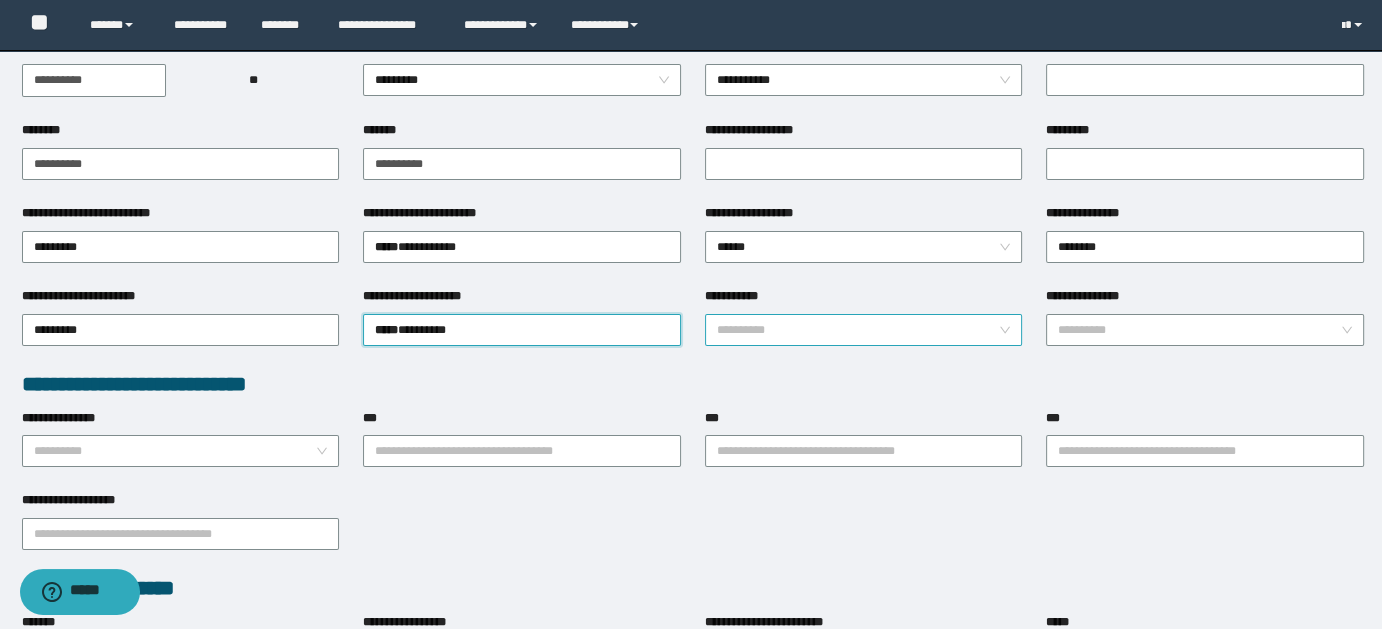 click on "**********" at bounding box center (864, 330) 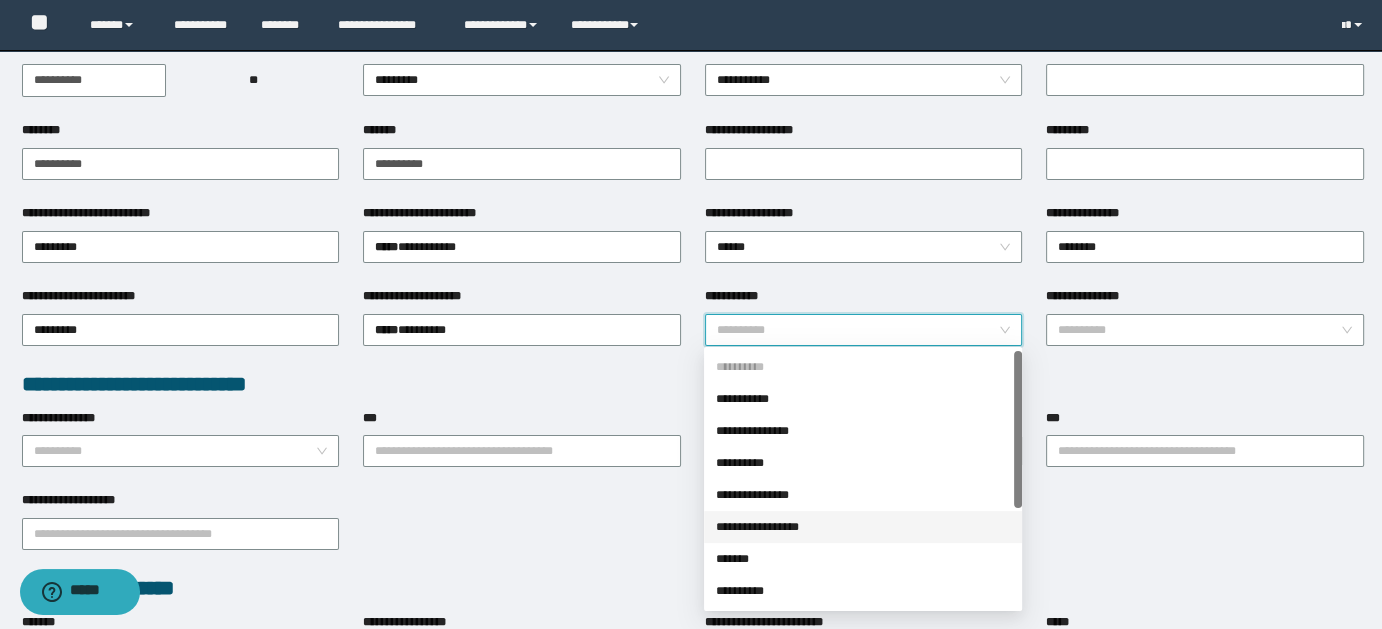 click on "**********" at bounding box center [863, 527] 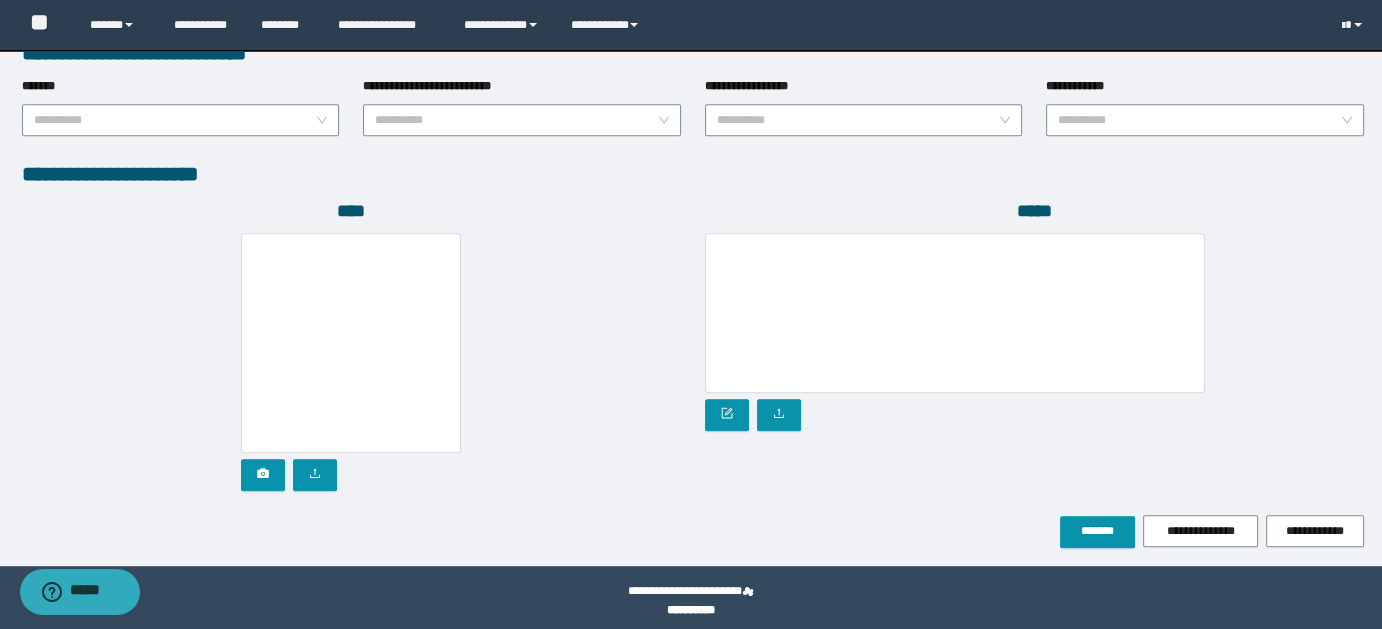 scroll, scrollTop: 1072, scrollLeft: 0, axis: vertical 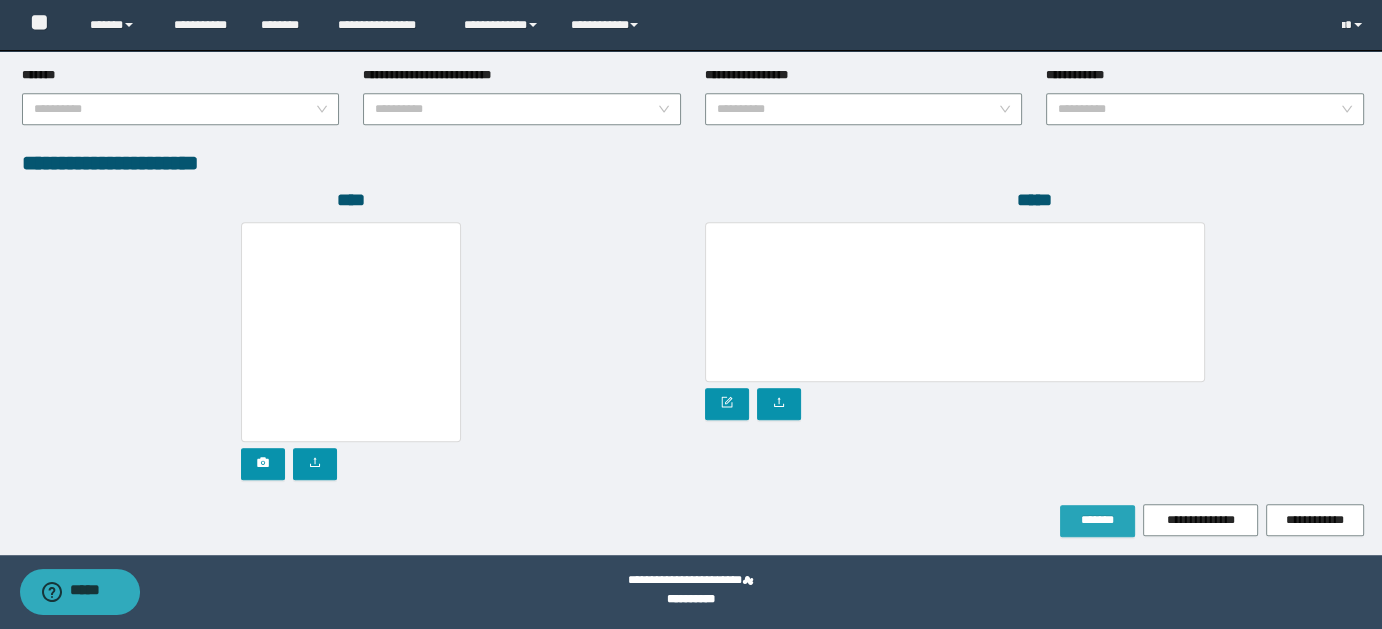 click on "*******" at bounding box center (1097, 520) 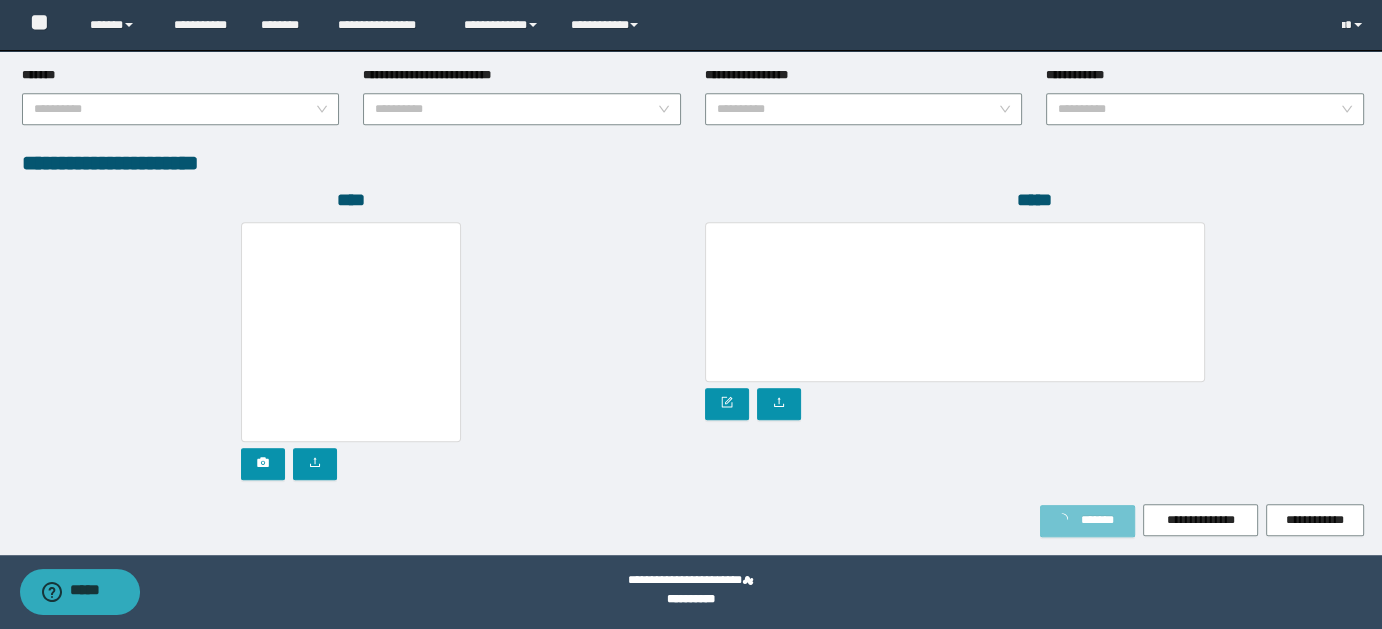 type on "********" 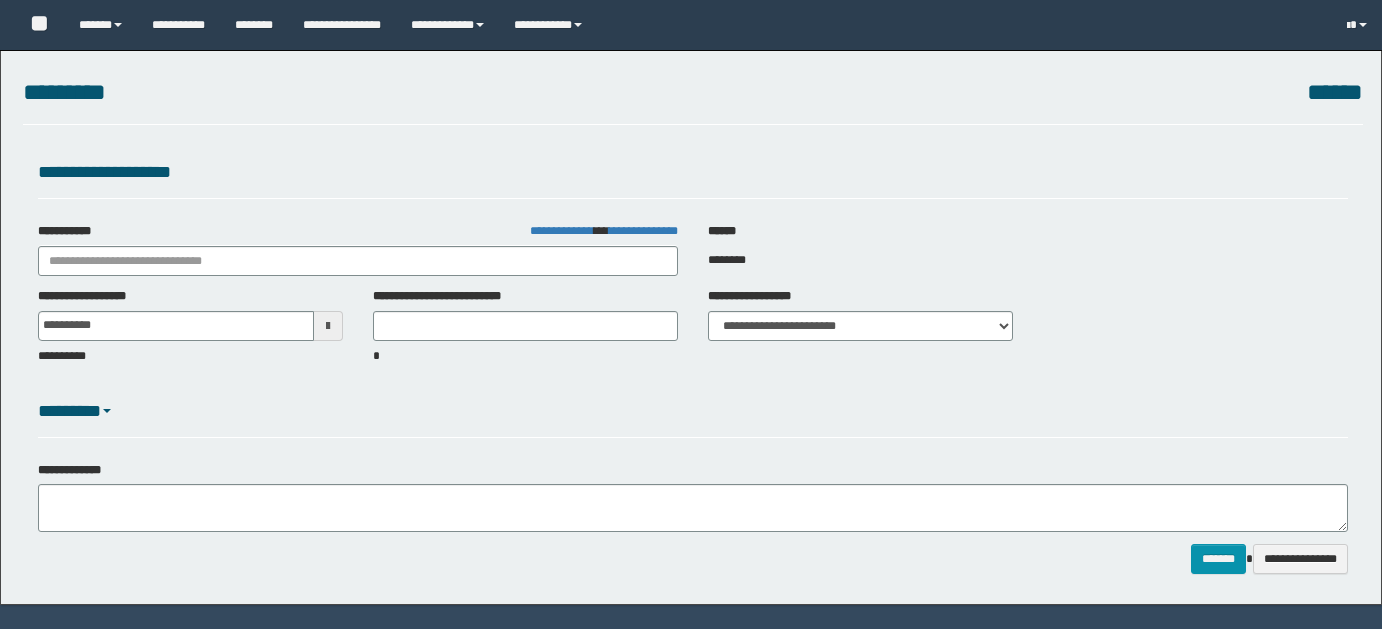 select on "**" 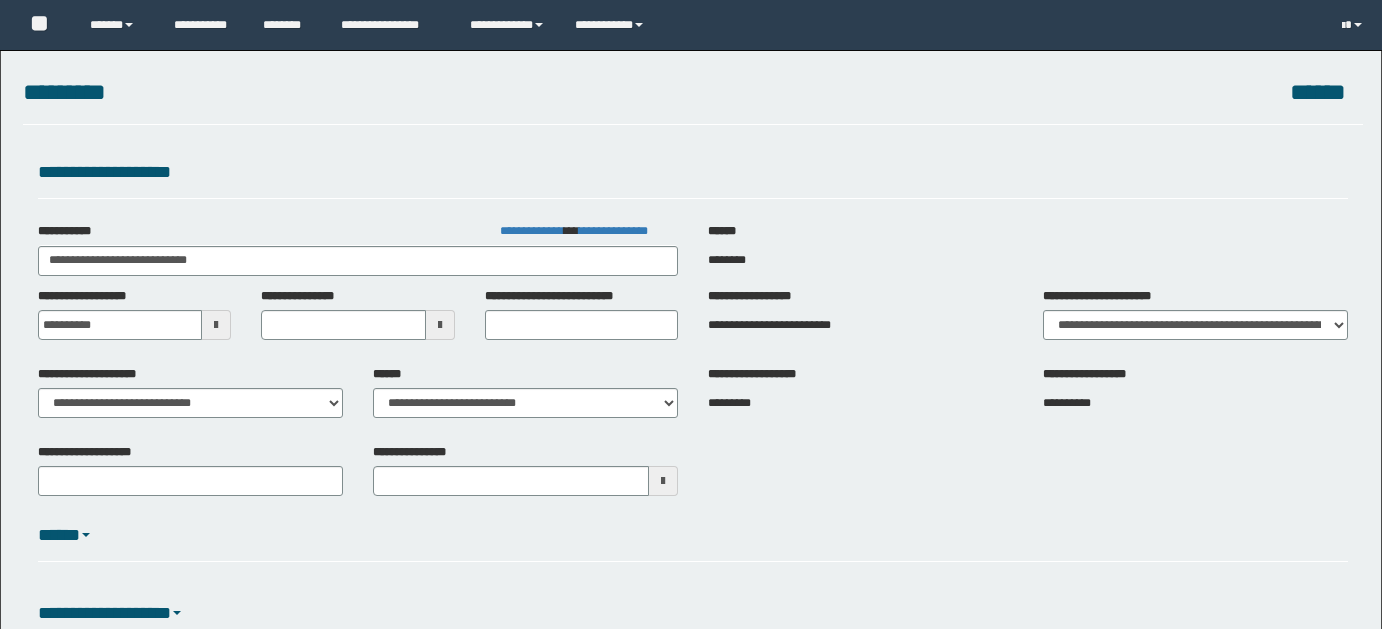 scroll, scrollTop: 47, scrollLeft: 0, axis: vertical 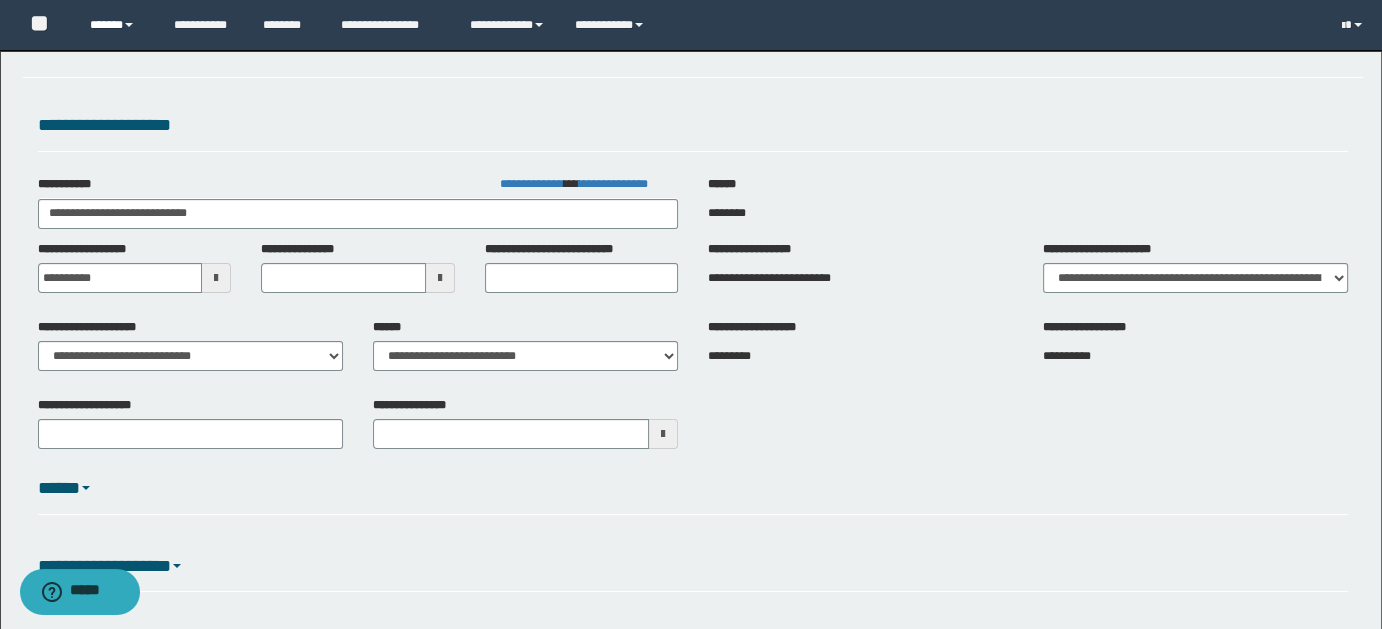 click at bounding box center [129, 25] 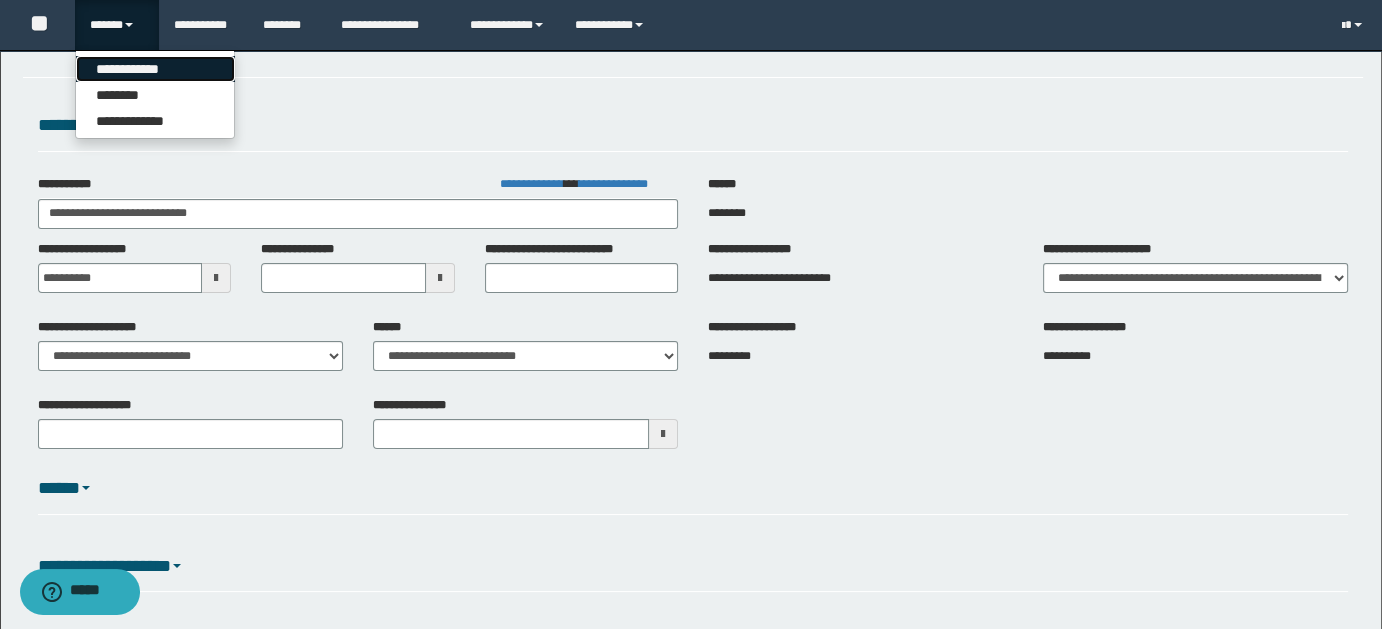 click on "**********" at bounding box center (155, 69) 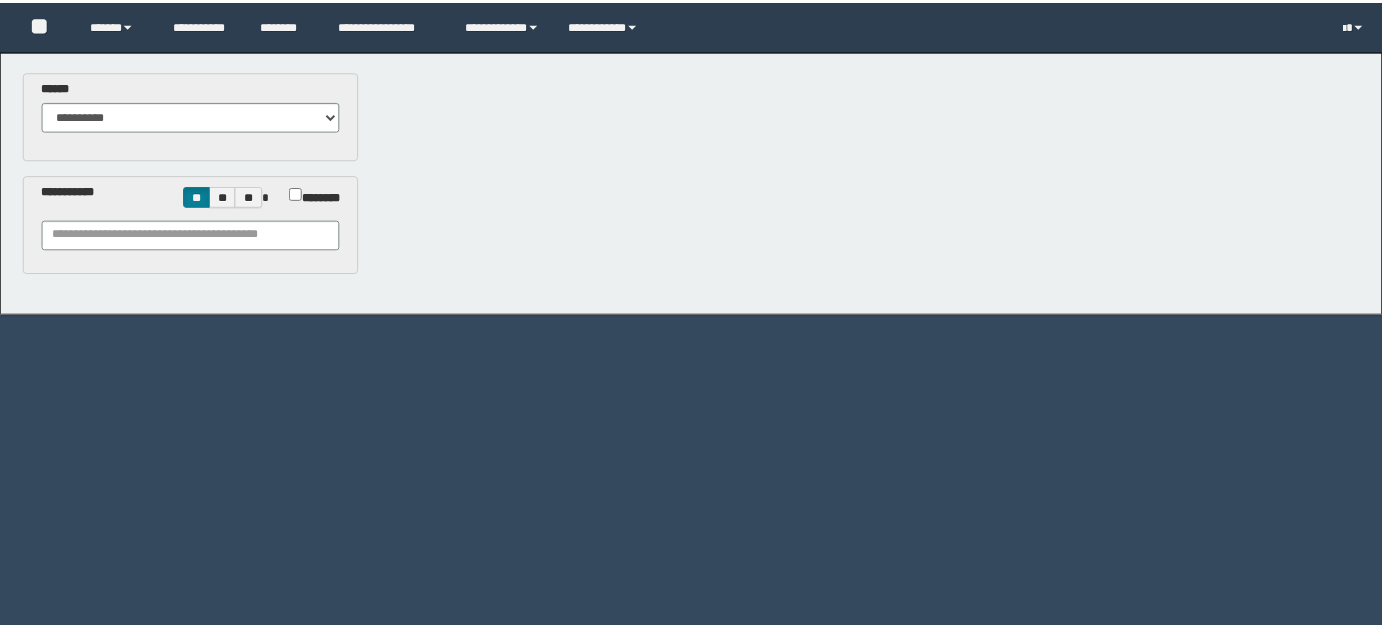 scroll, scrollTop: 0, scrollLeft: 0, axis: both 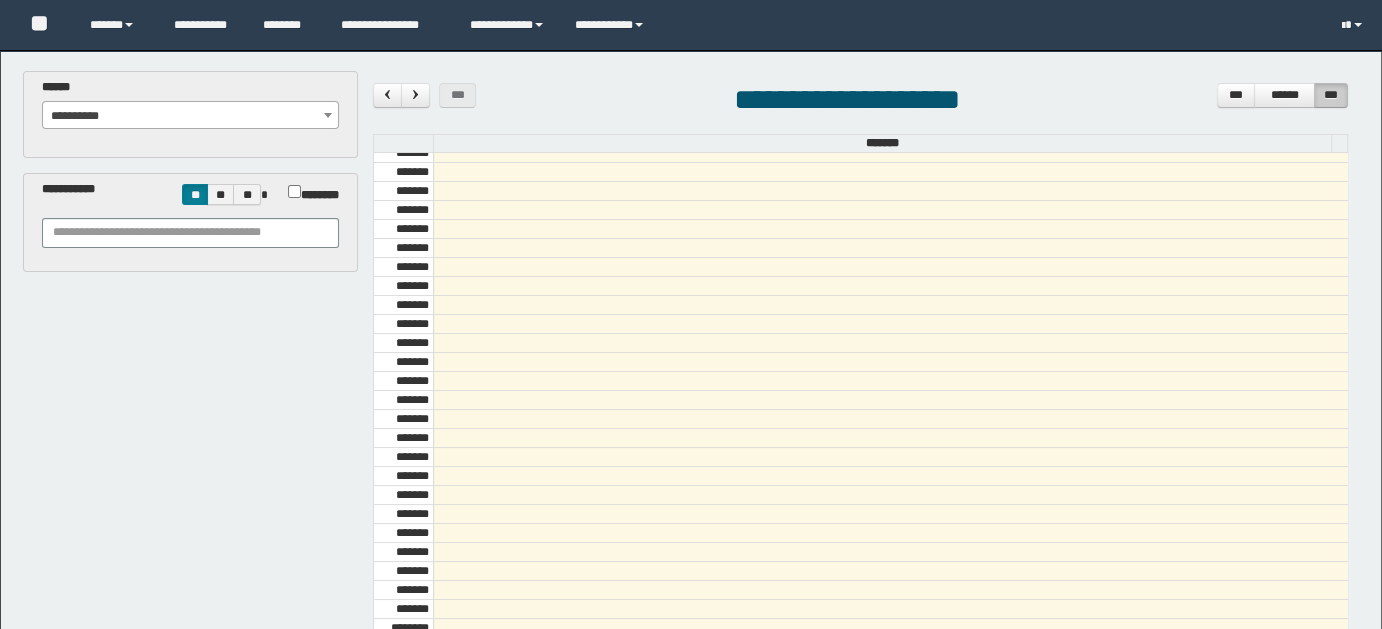 select on "******" 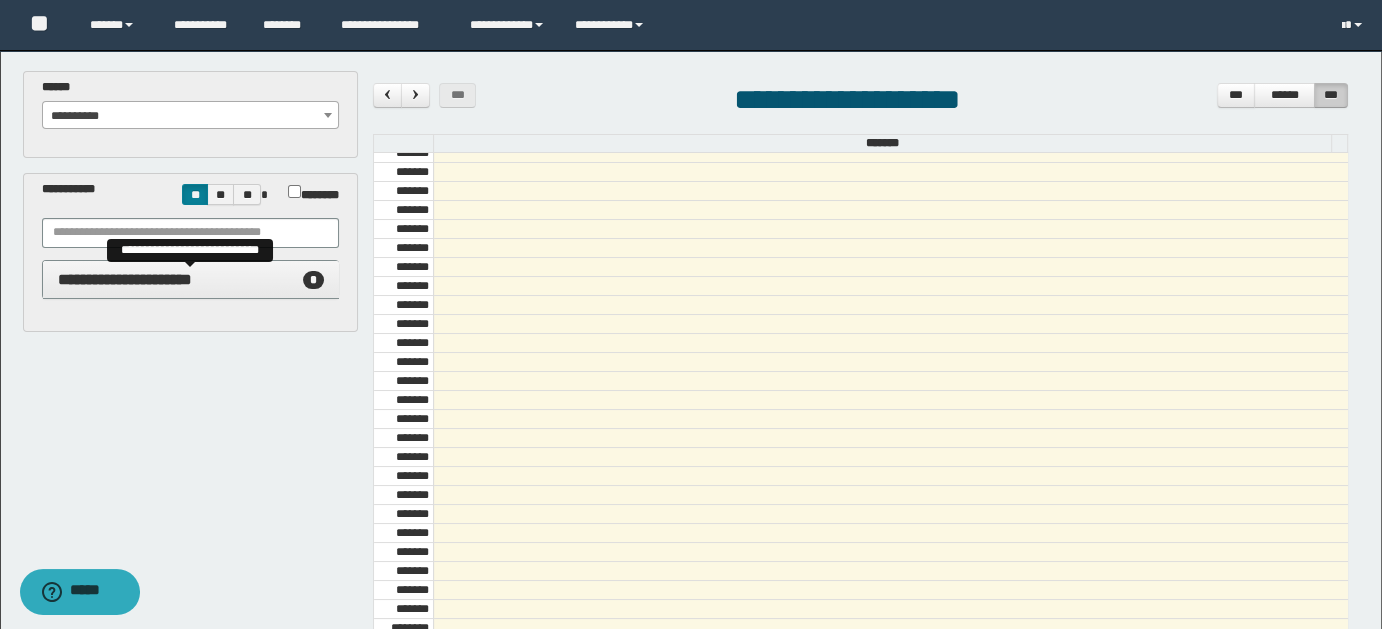 click on "**********" at bounding box center [125, 279] 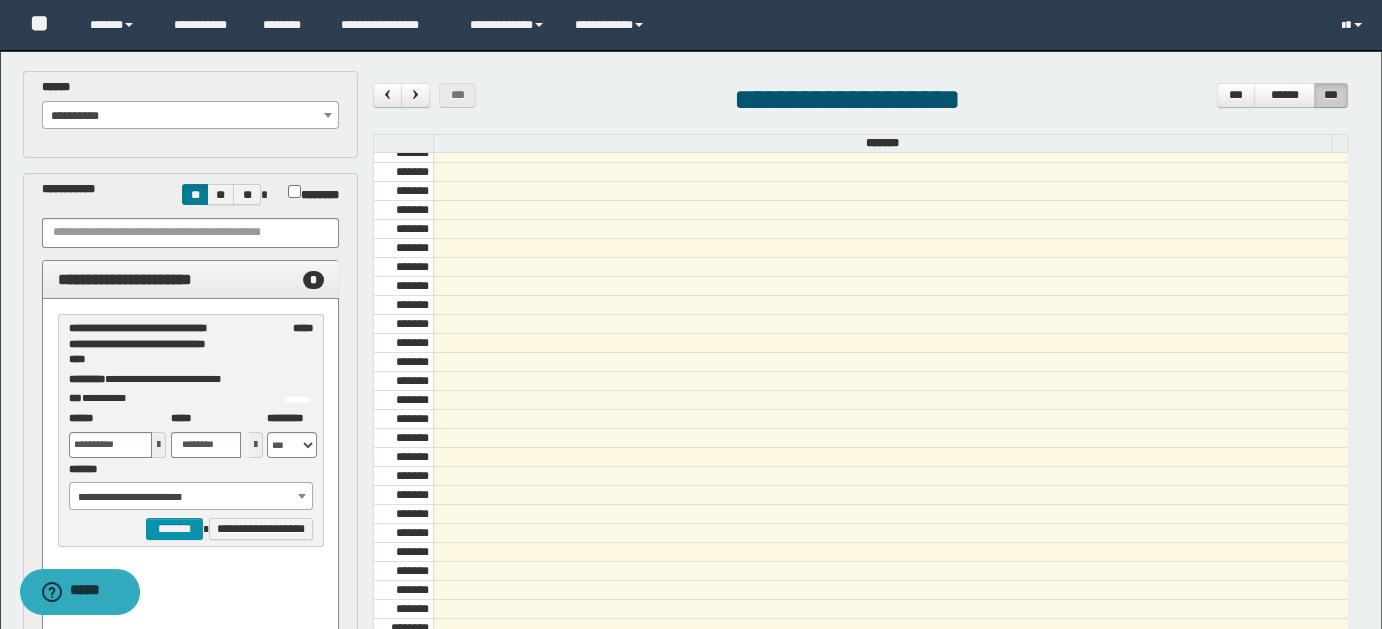 click at bounding box center (159, 445) 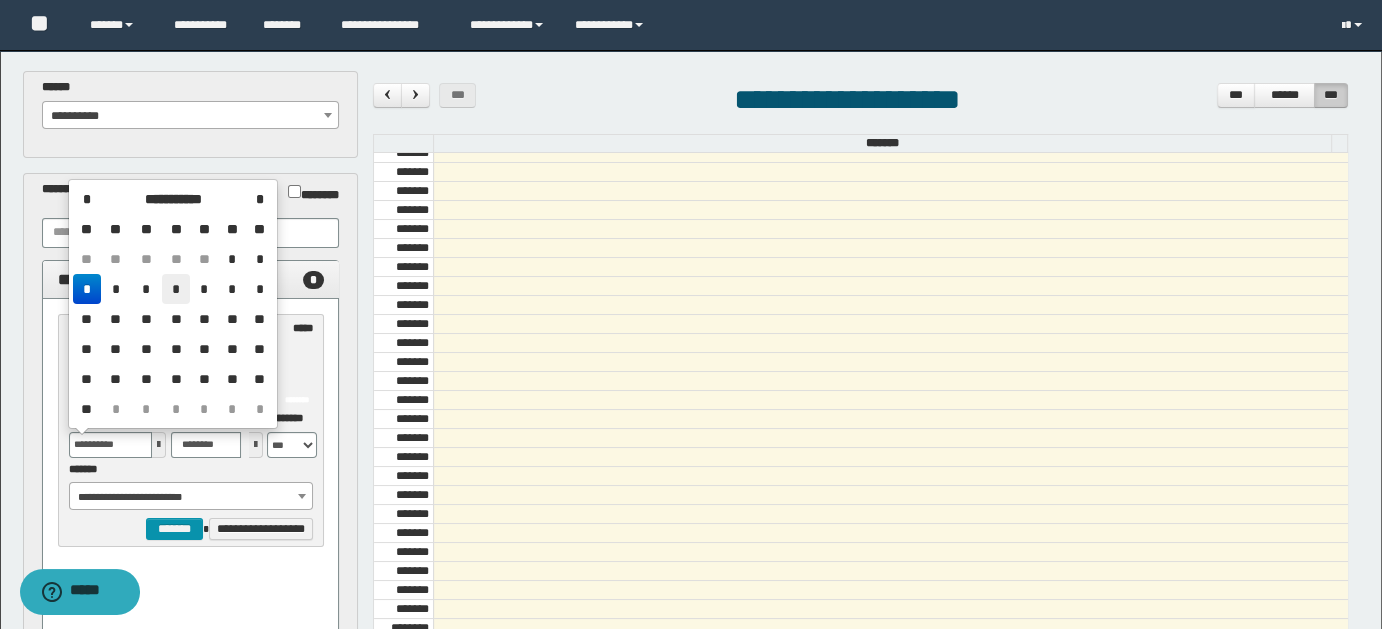 click on "*" at bounding box center [176, 289] 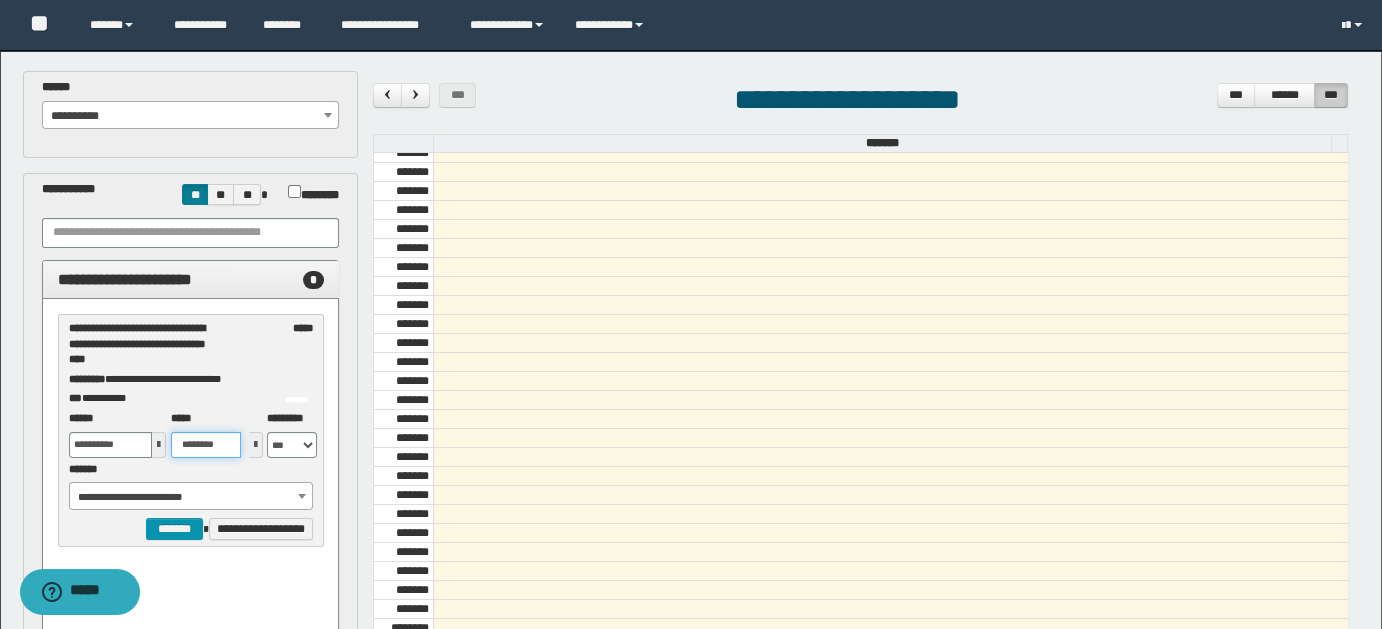click on "********" at bounding box center (206, 445) 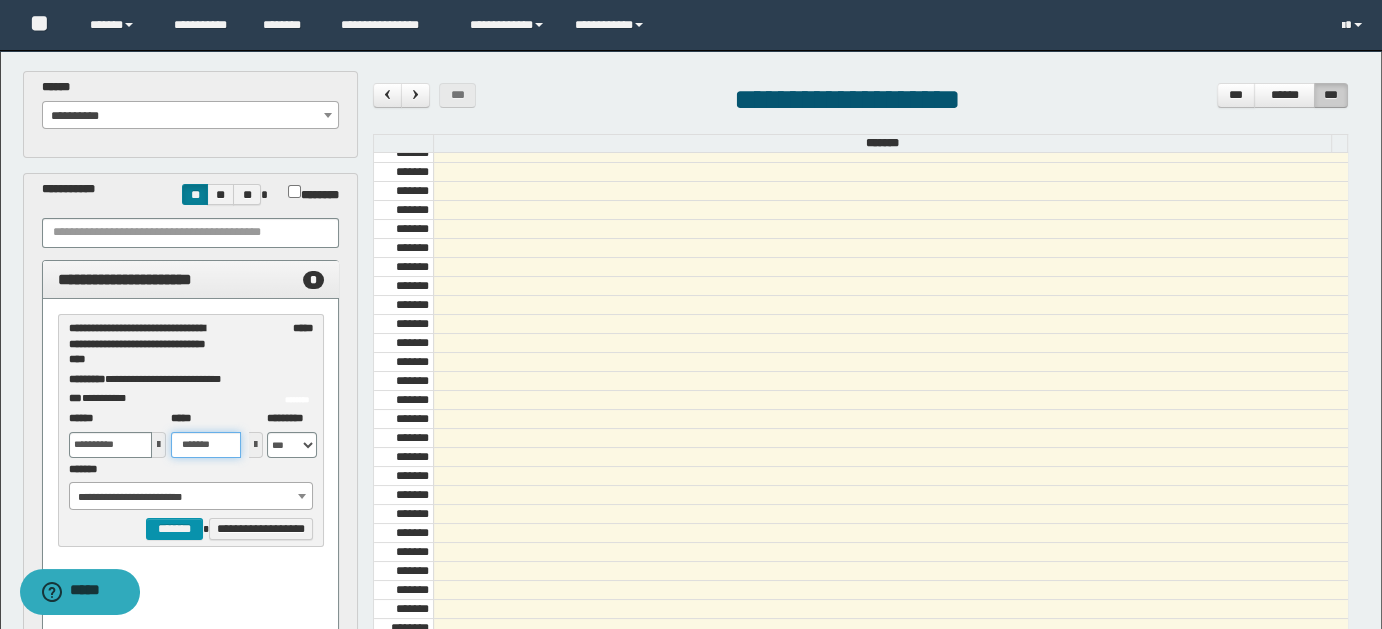 click on "*******" at bounding box center [206, 445] 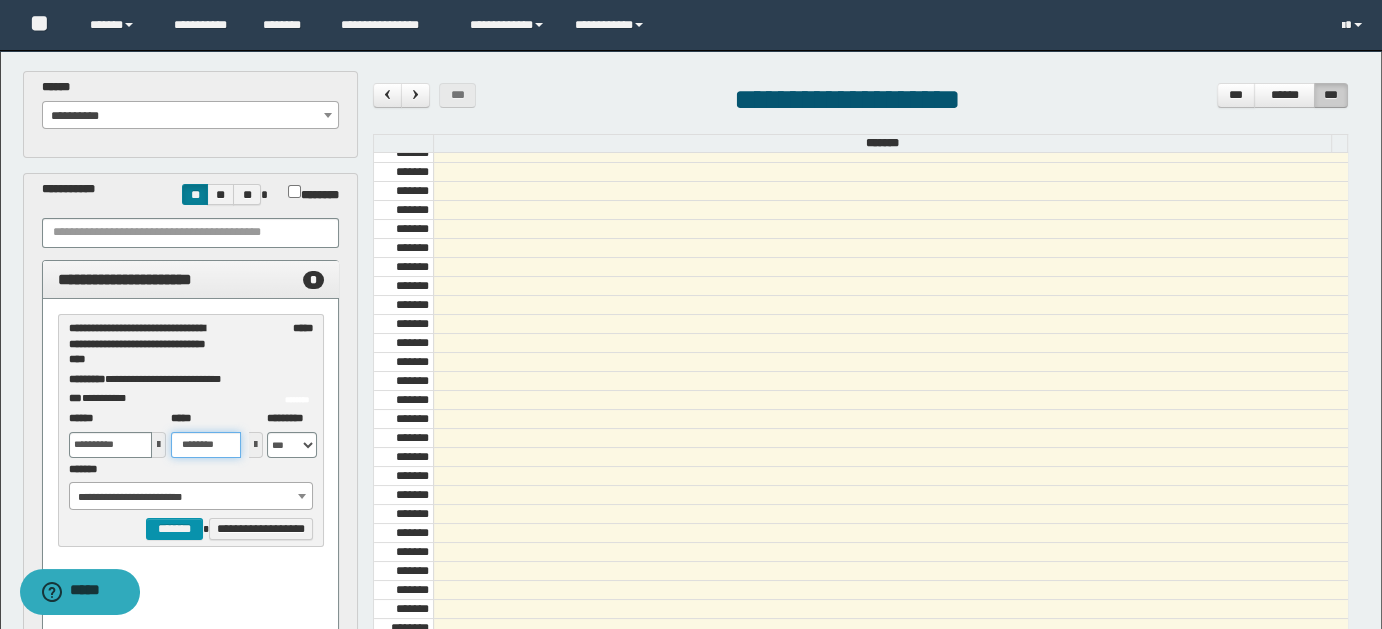 click on "********" at bounding box center [206, 445] 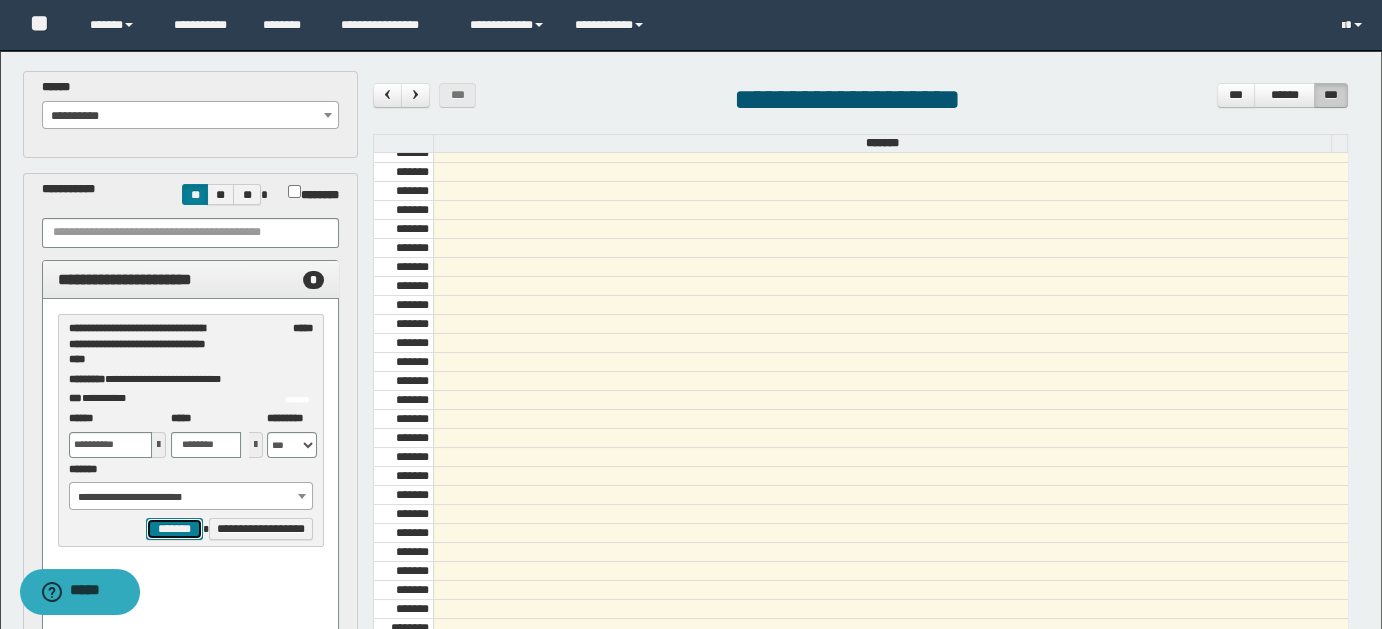 type on "*******" 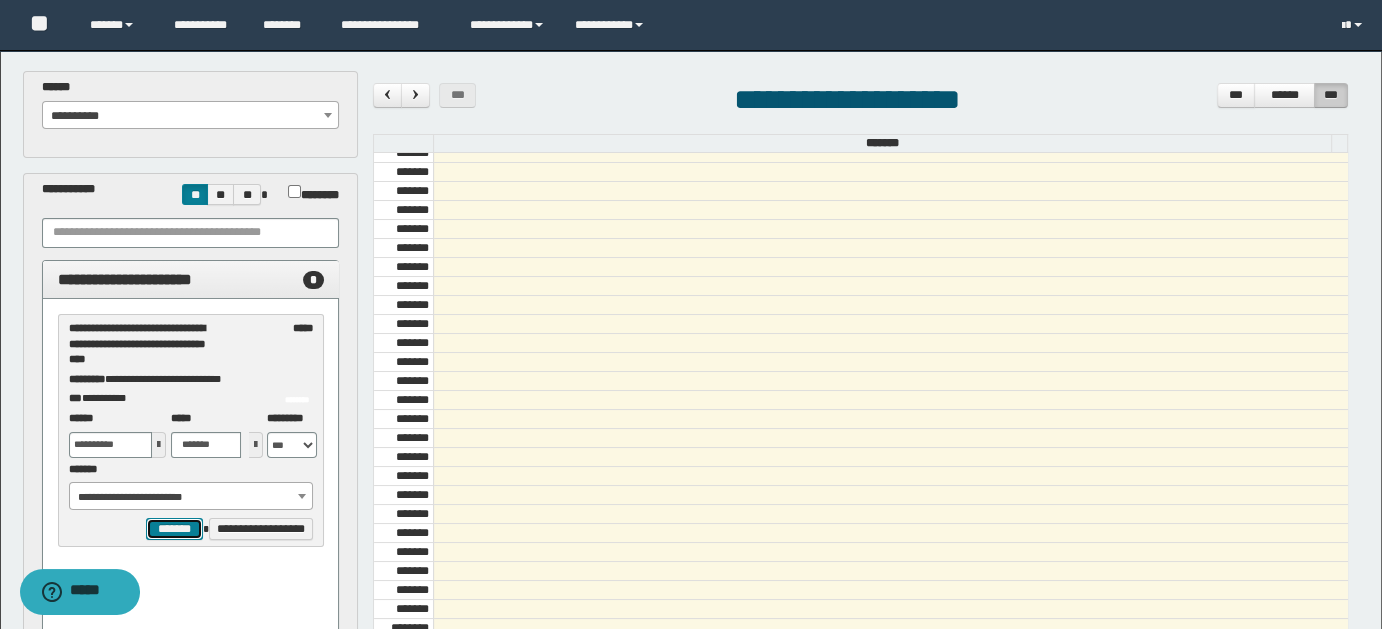 click on "*******" at bounding box center [174, 528] 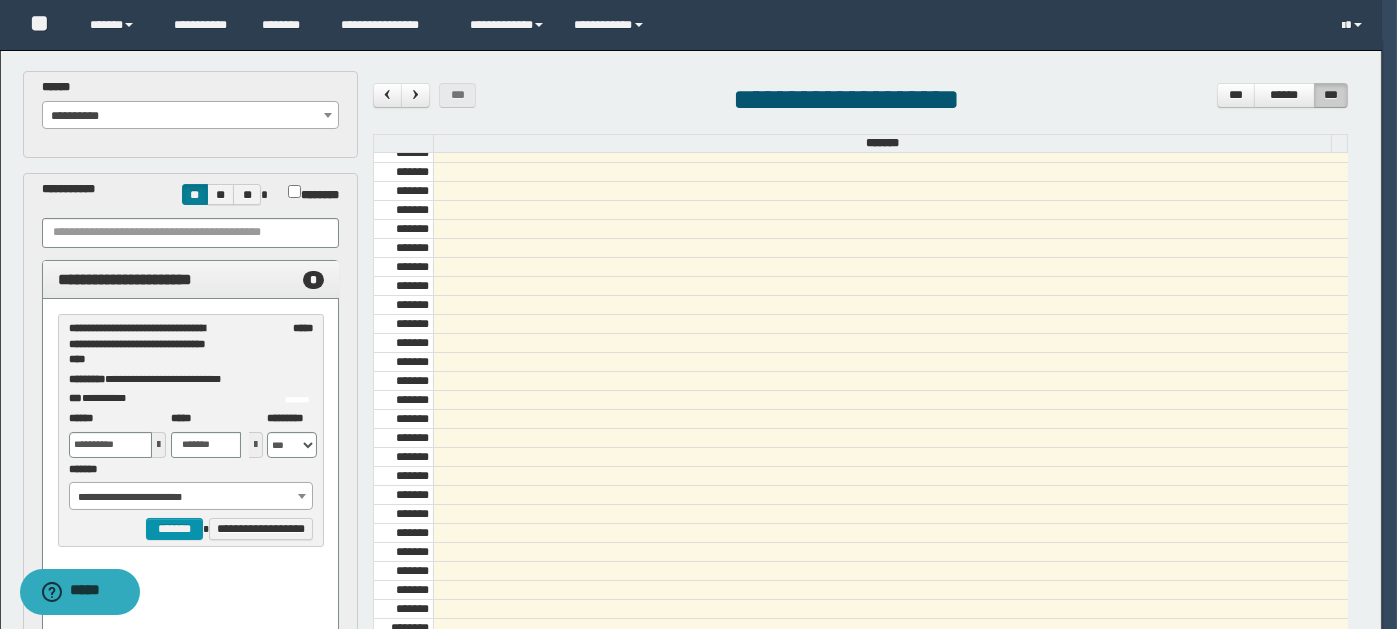 select on "******" 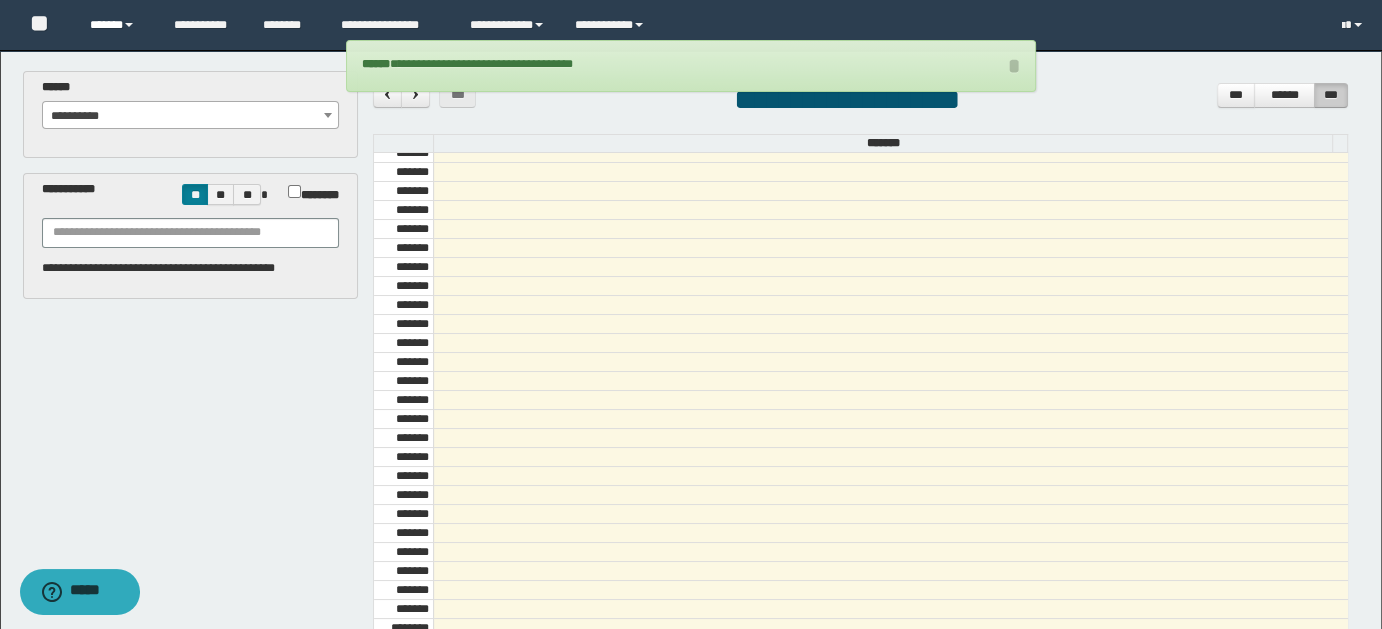click on "******" at bounding box center [117, 25] 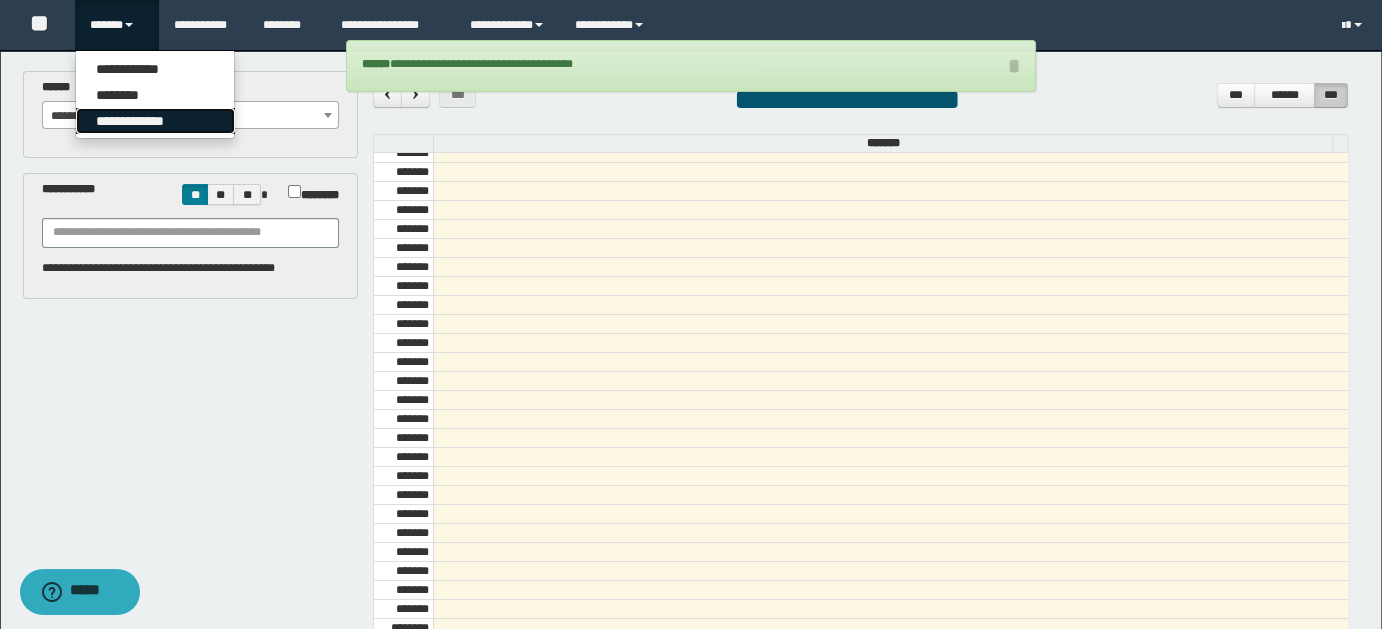 click on "**********" at bounding box center (155, 121) 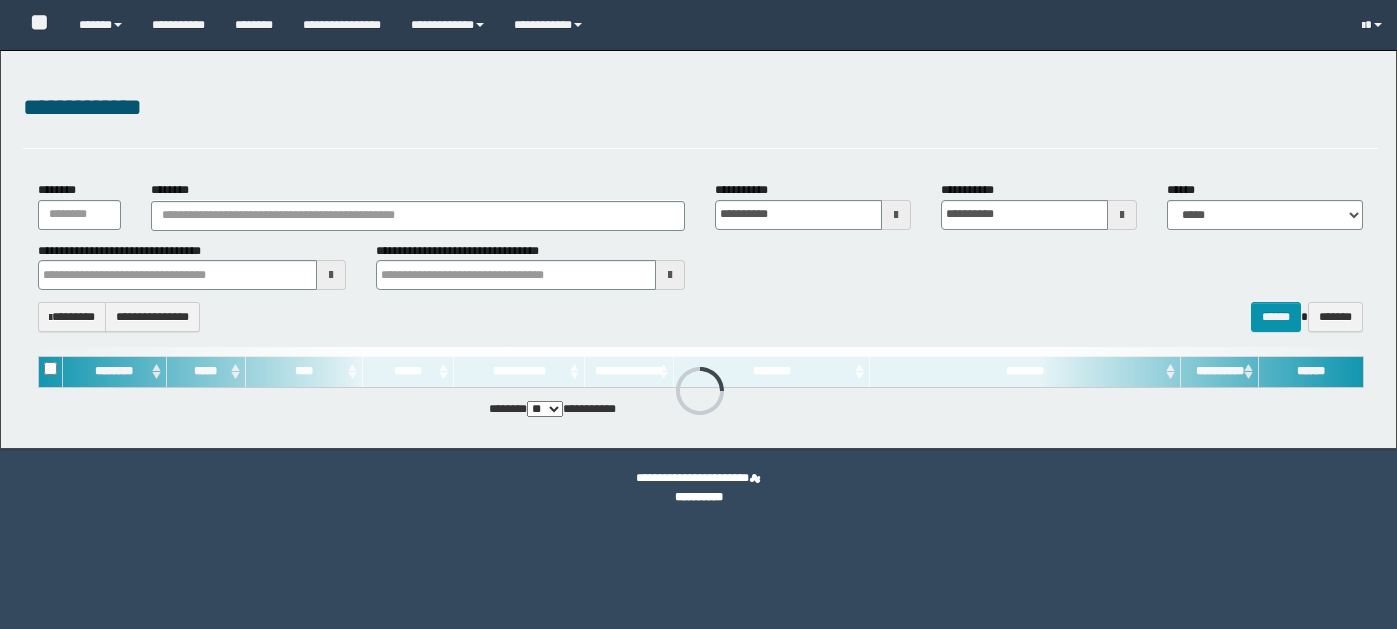 scroll, scrollTop: 0, scrollLeft: 0, axis: both 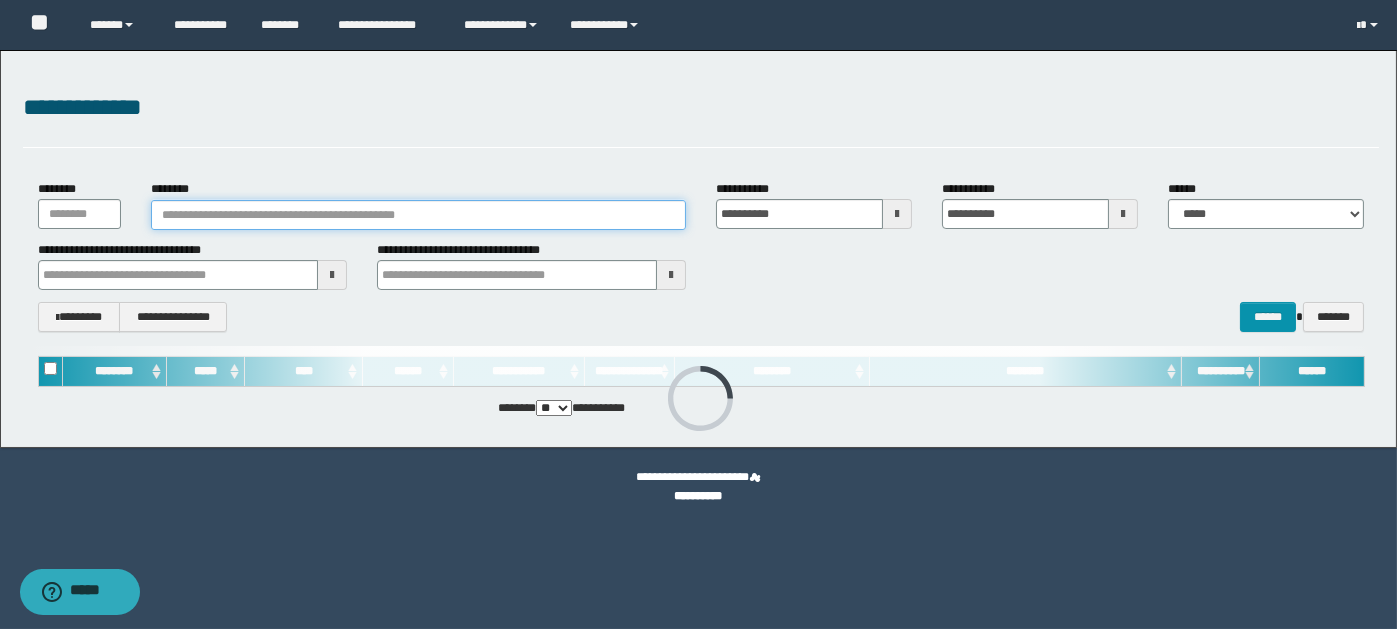 click on "********" at bounding box center [418, 215] 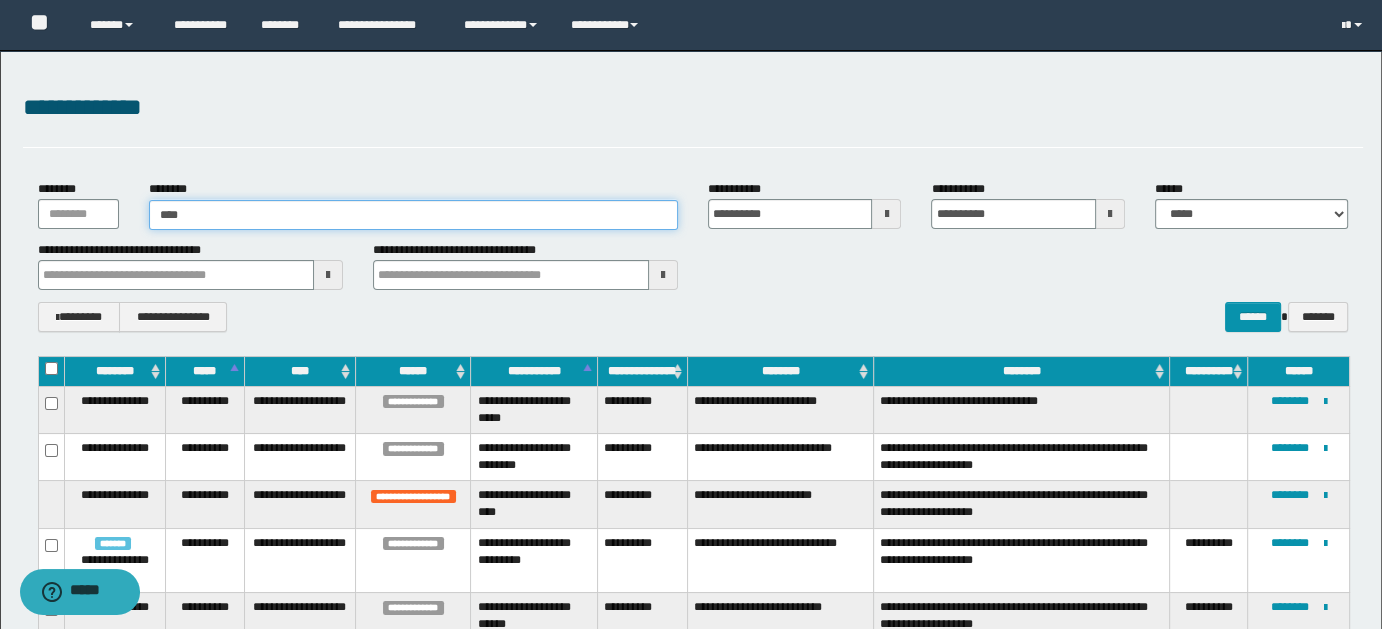 type on "*****" 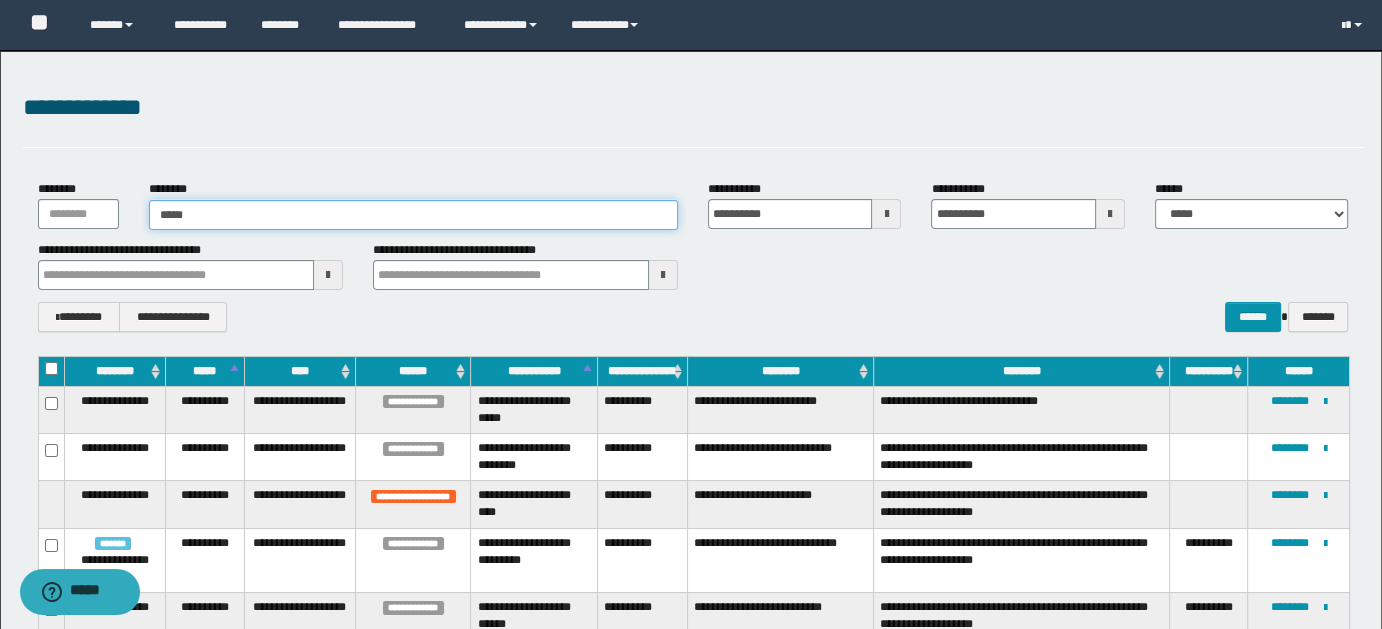type on "*****" 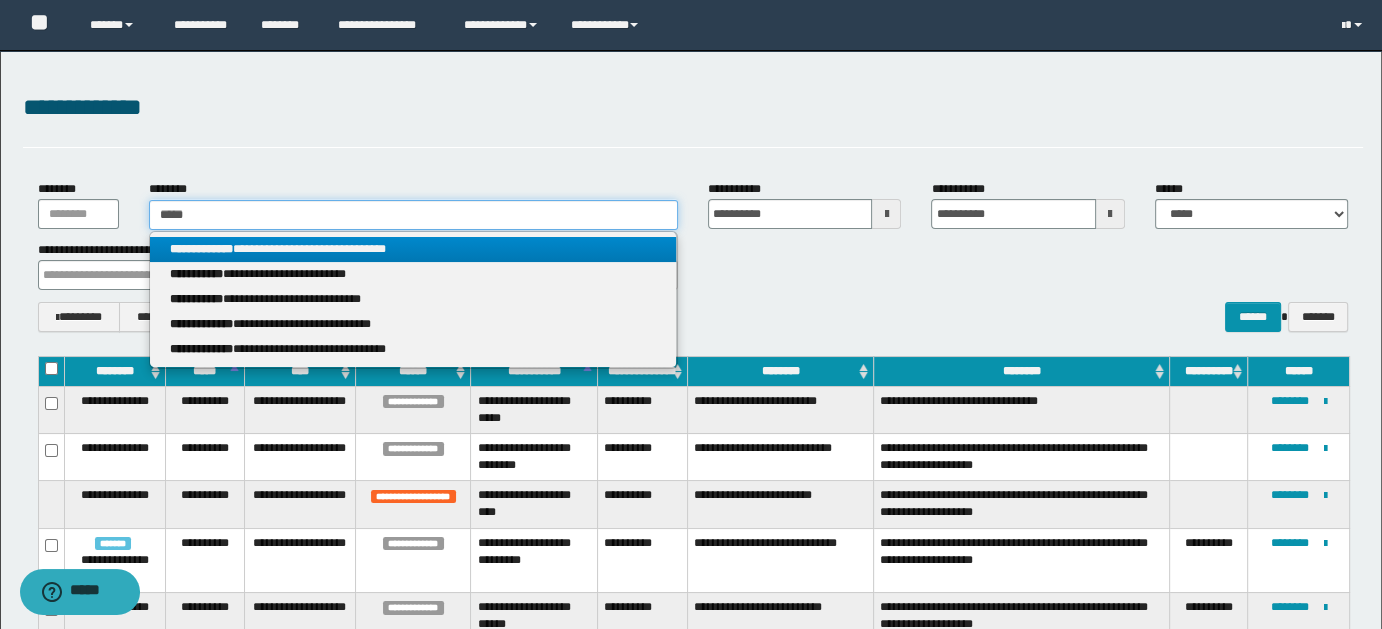 type on "*****" 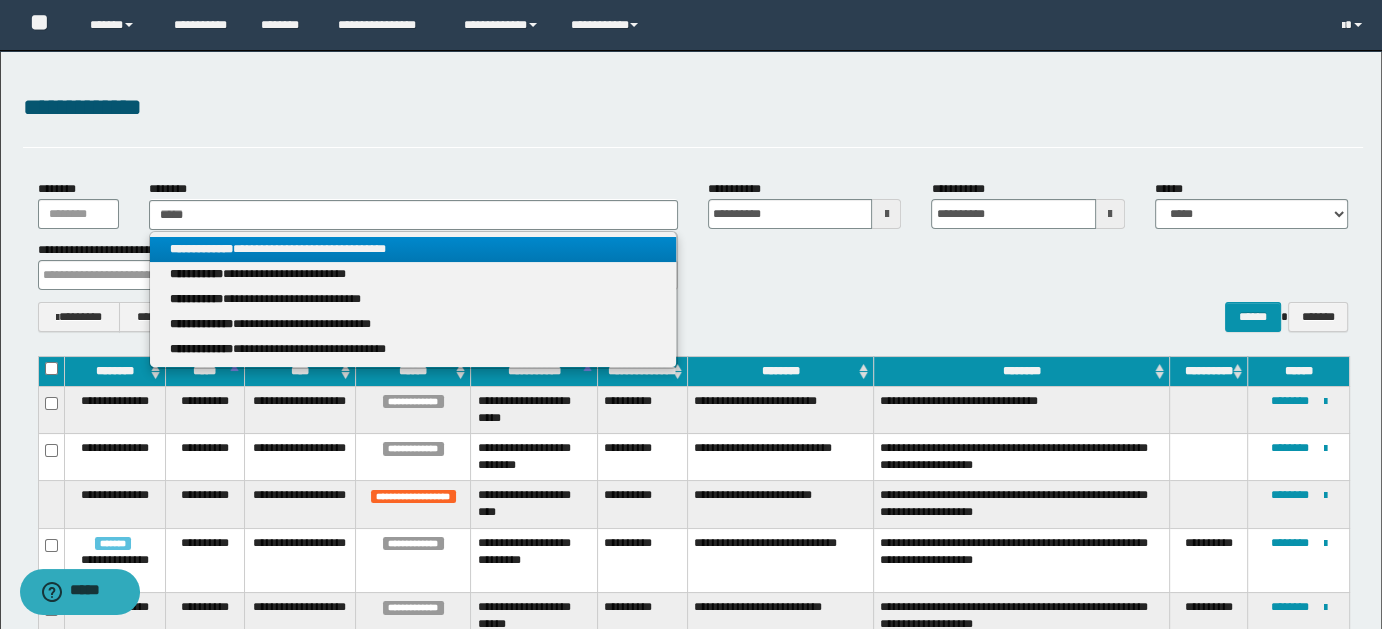 click on "**********" at bounding box center (413, 249) 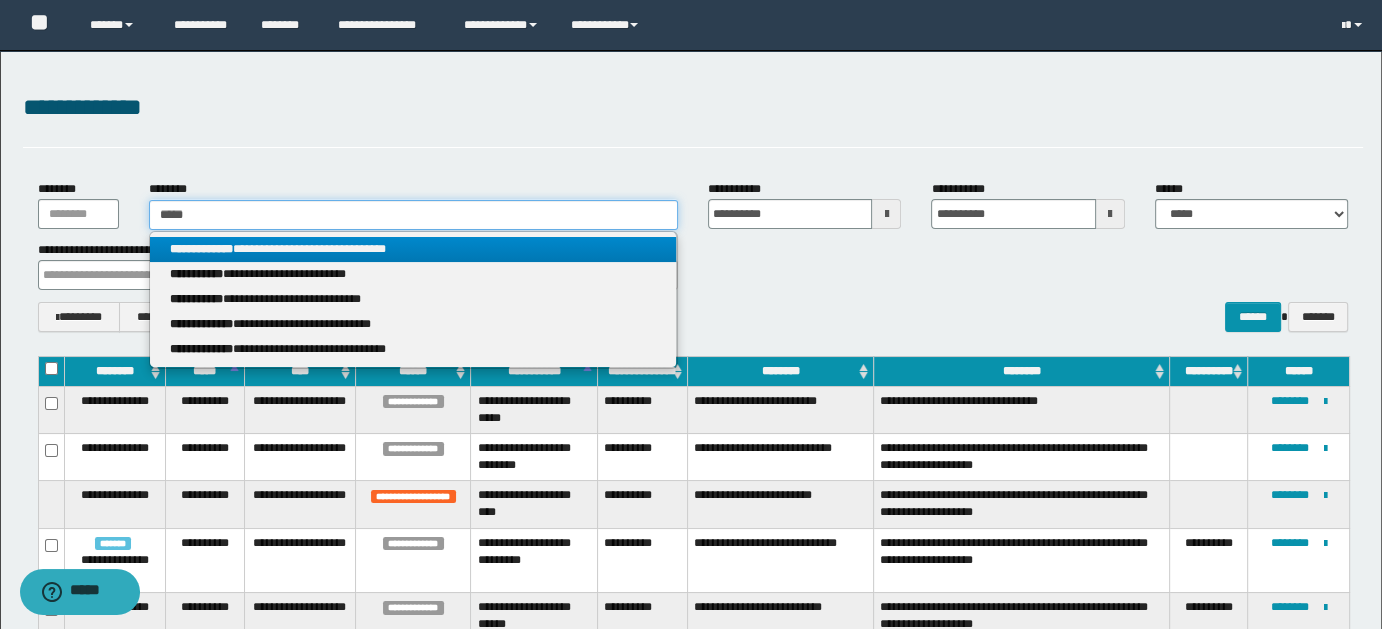type 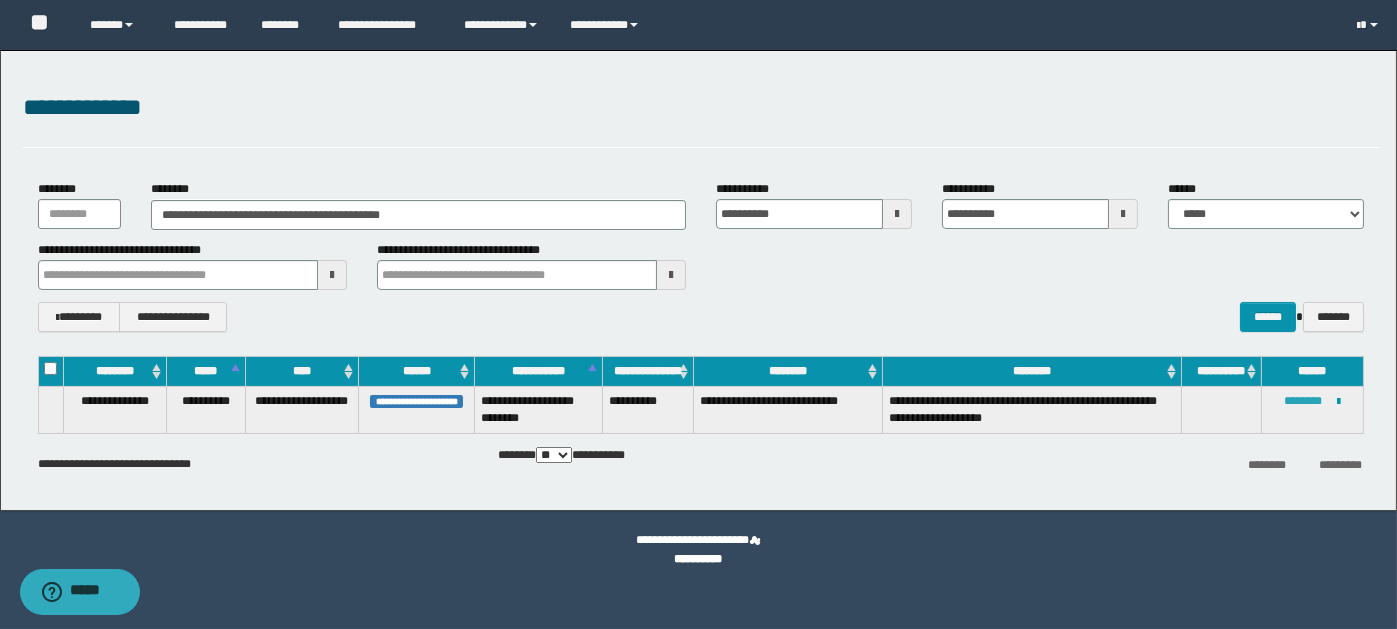 click on "********" at bounding box center [1304, 401] 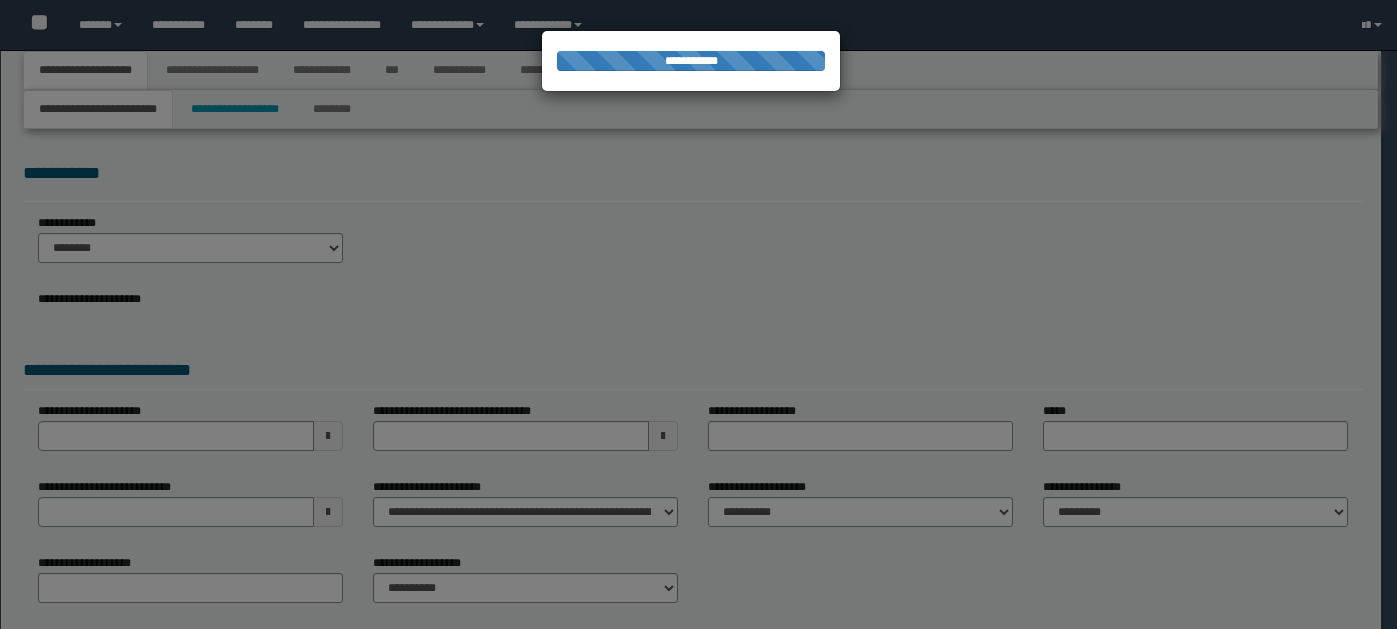 scroll, scrollTop: 0, scrollLeft: 0, axis: both 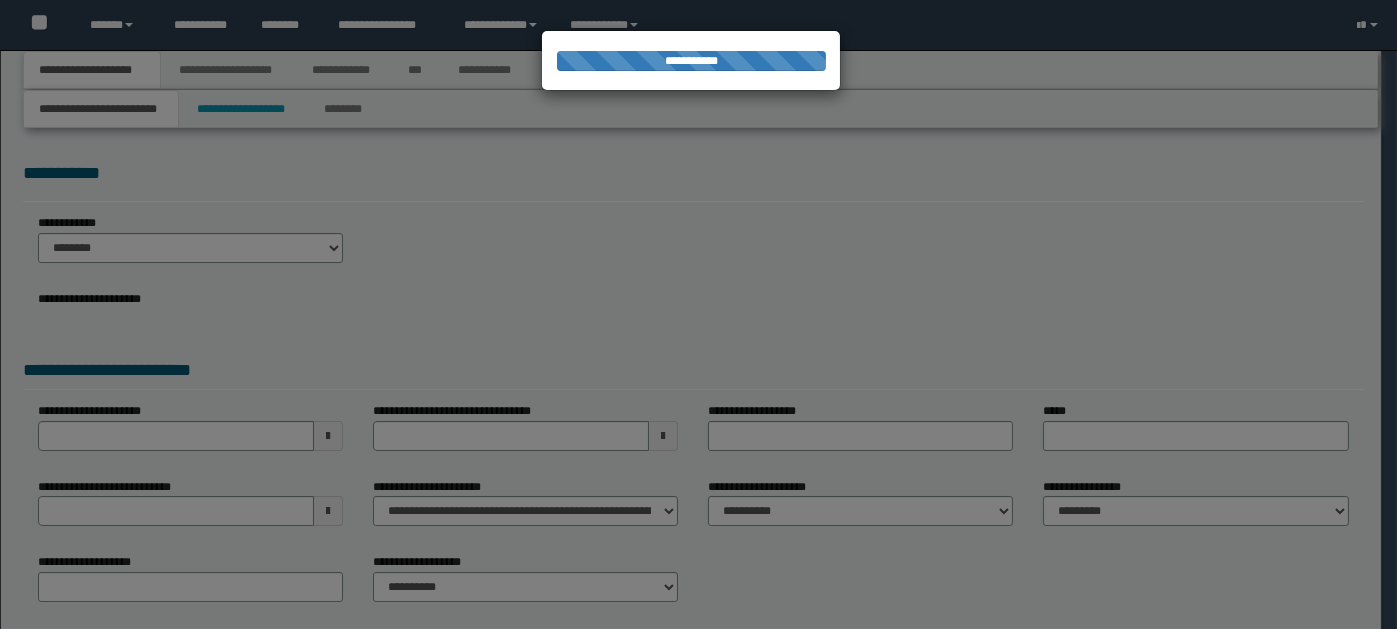 select on "*" 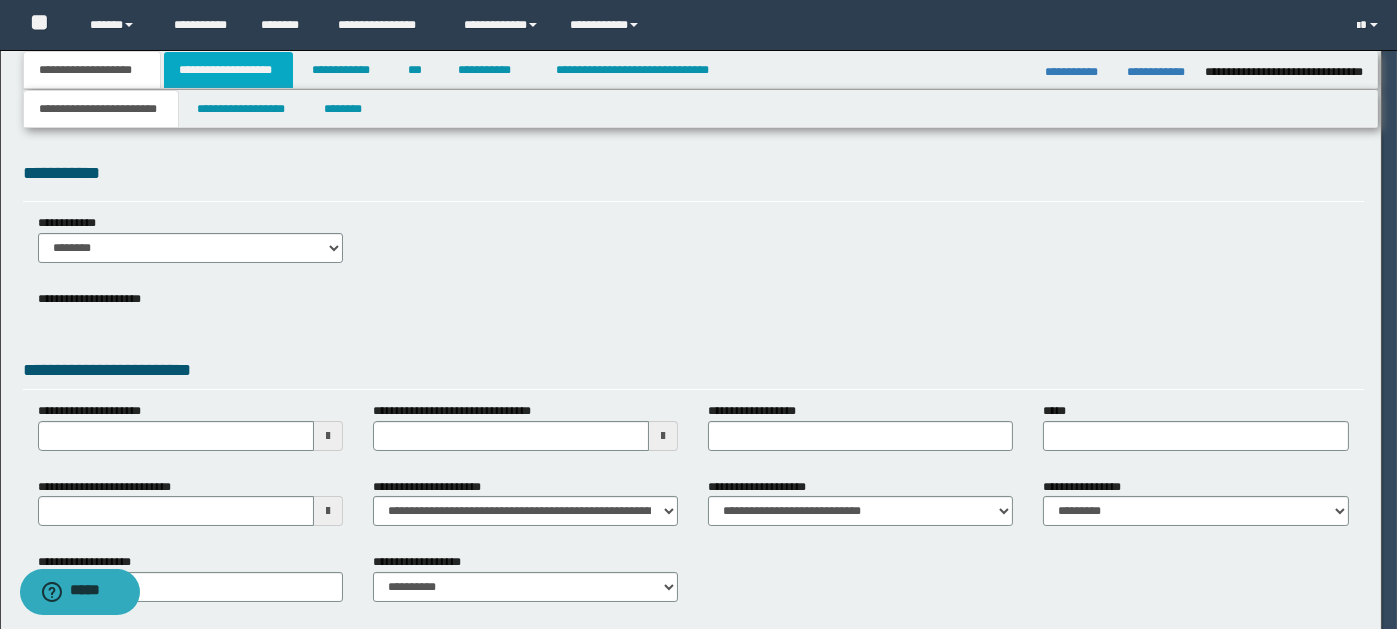 click on "**********" at bounding box center (228, 70) 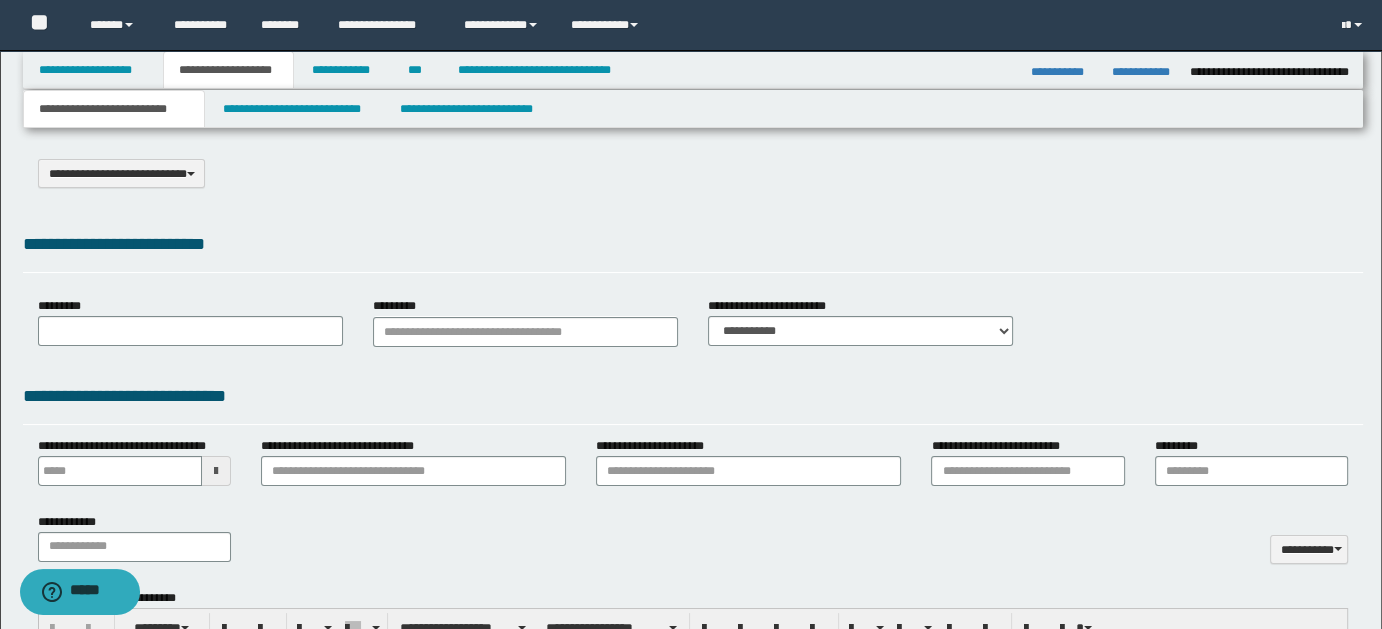 select on "*" 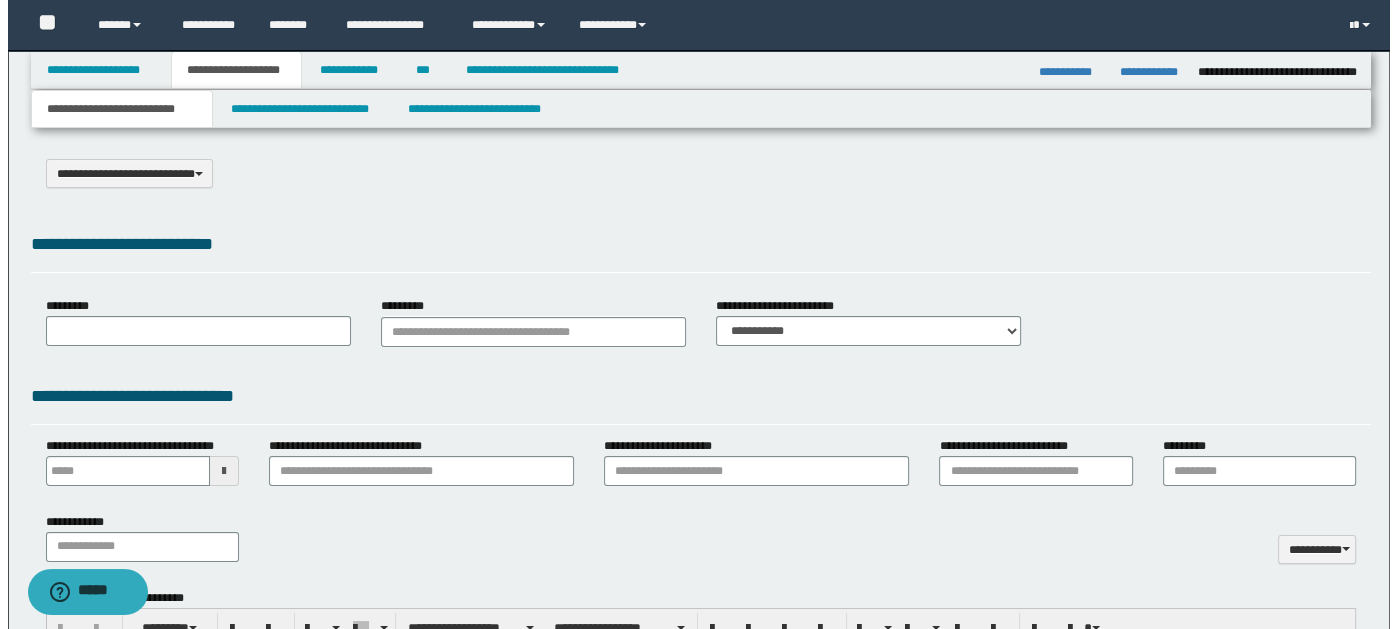 scroll, scrollTop: 0, scrollLeft: 0, axis: both 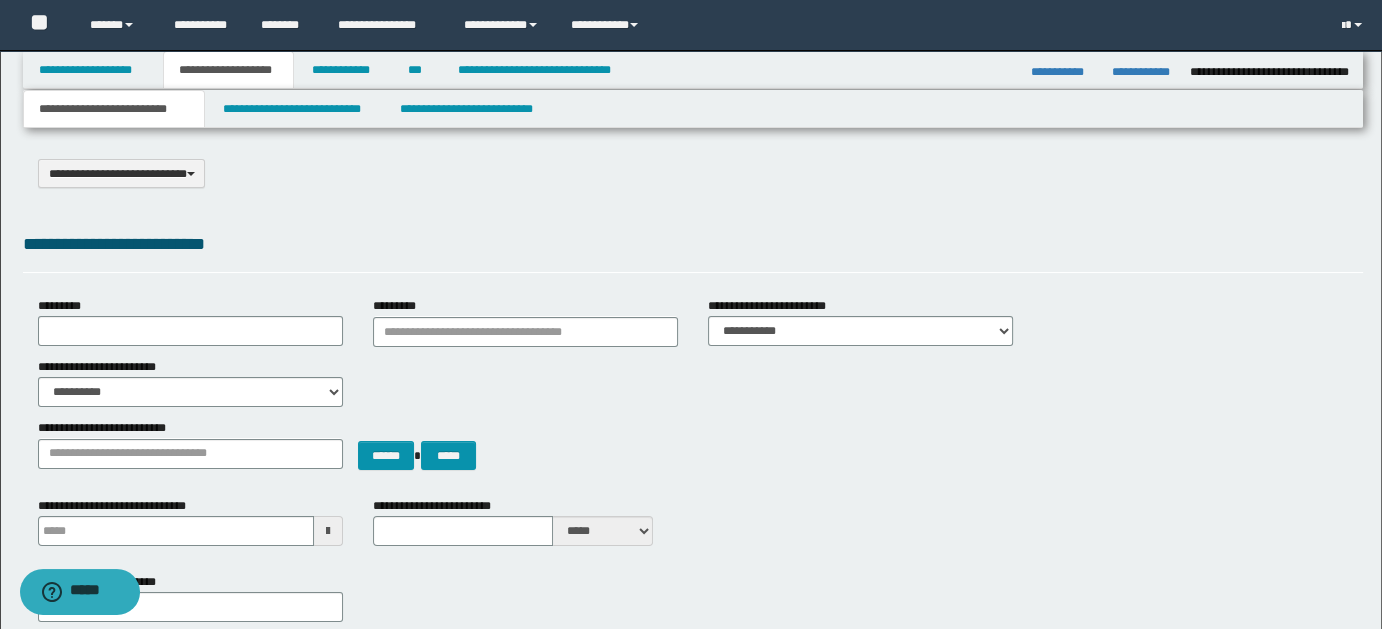 click on "**********" at bounding box center (114, 109) 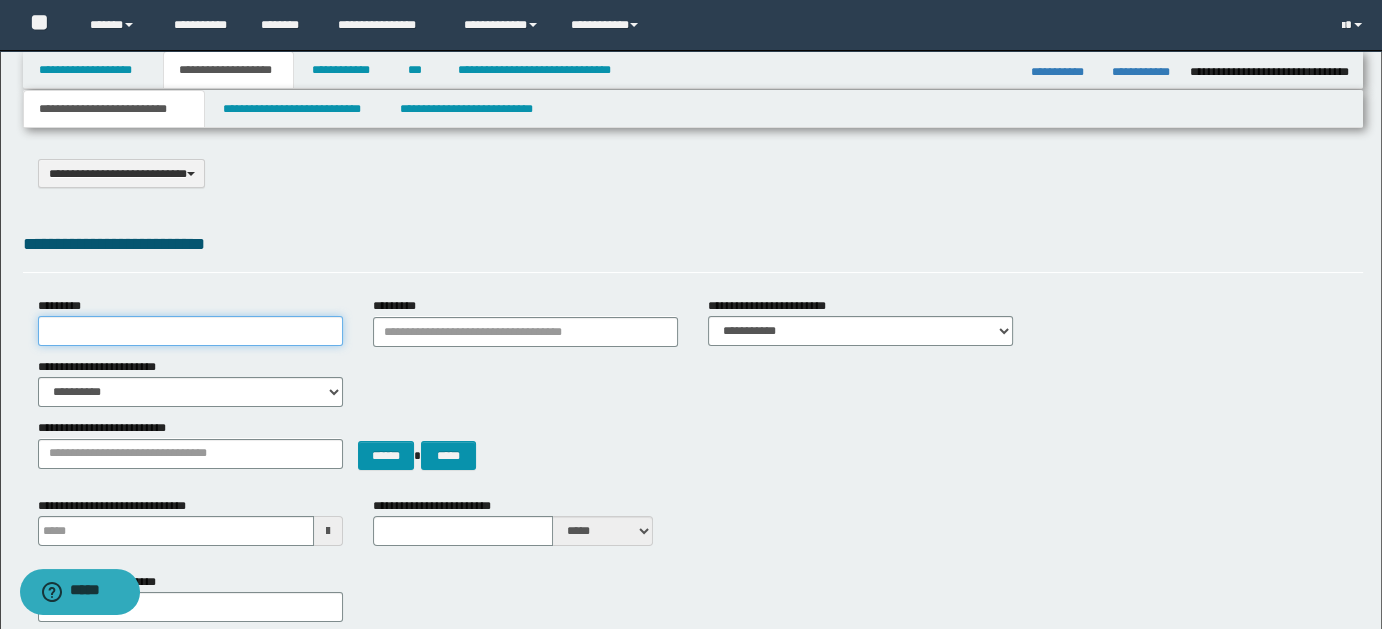 click on "*********" at bounding box center [190, 331] 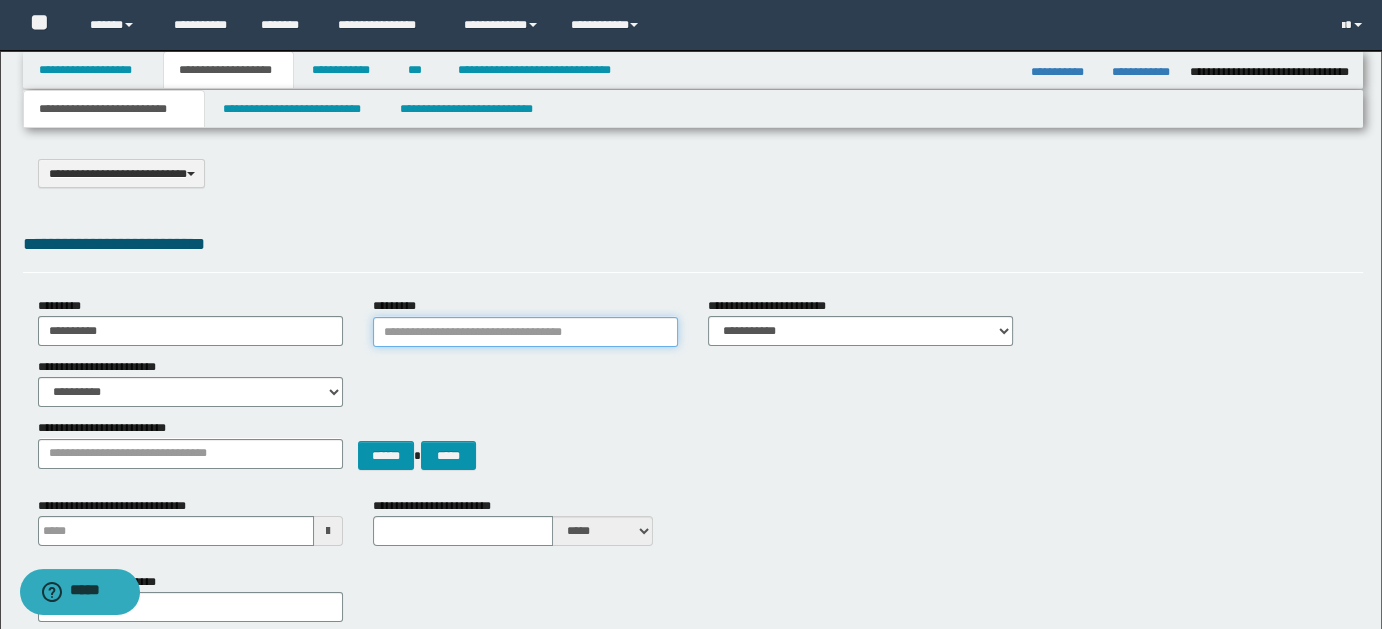 click on "*********" at bounding box center [525, 332] 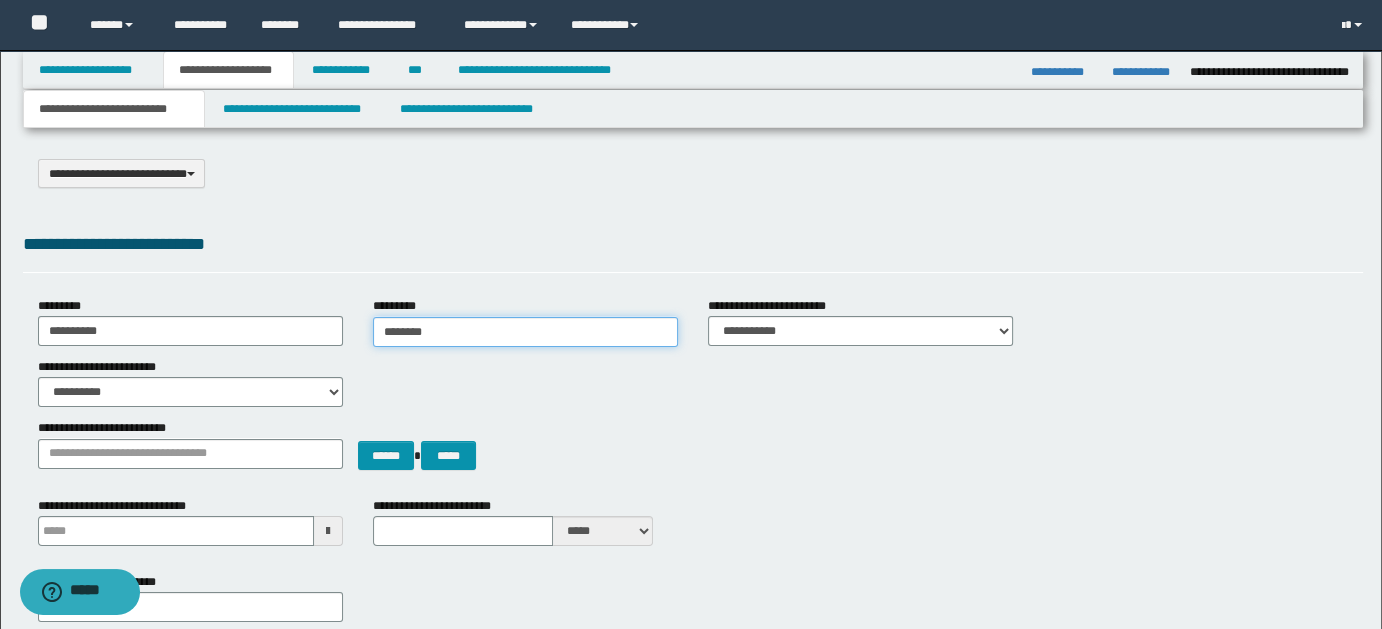 type on "*********" 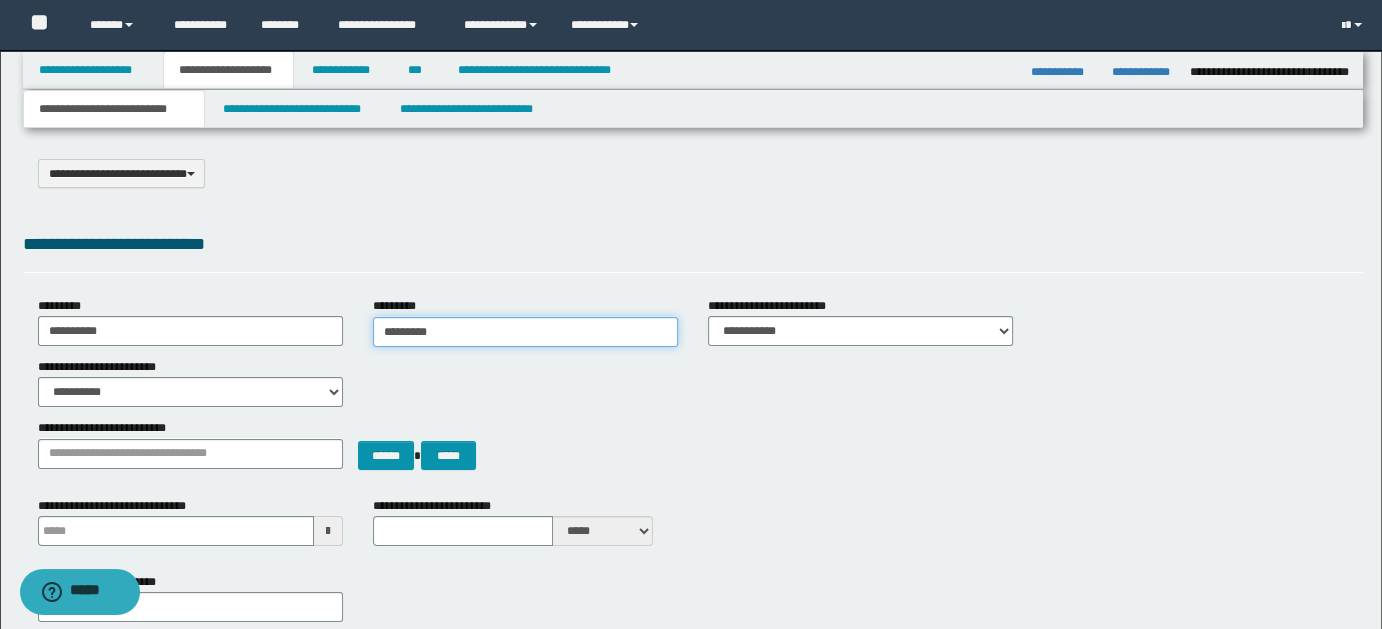 type on "**********" 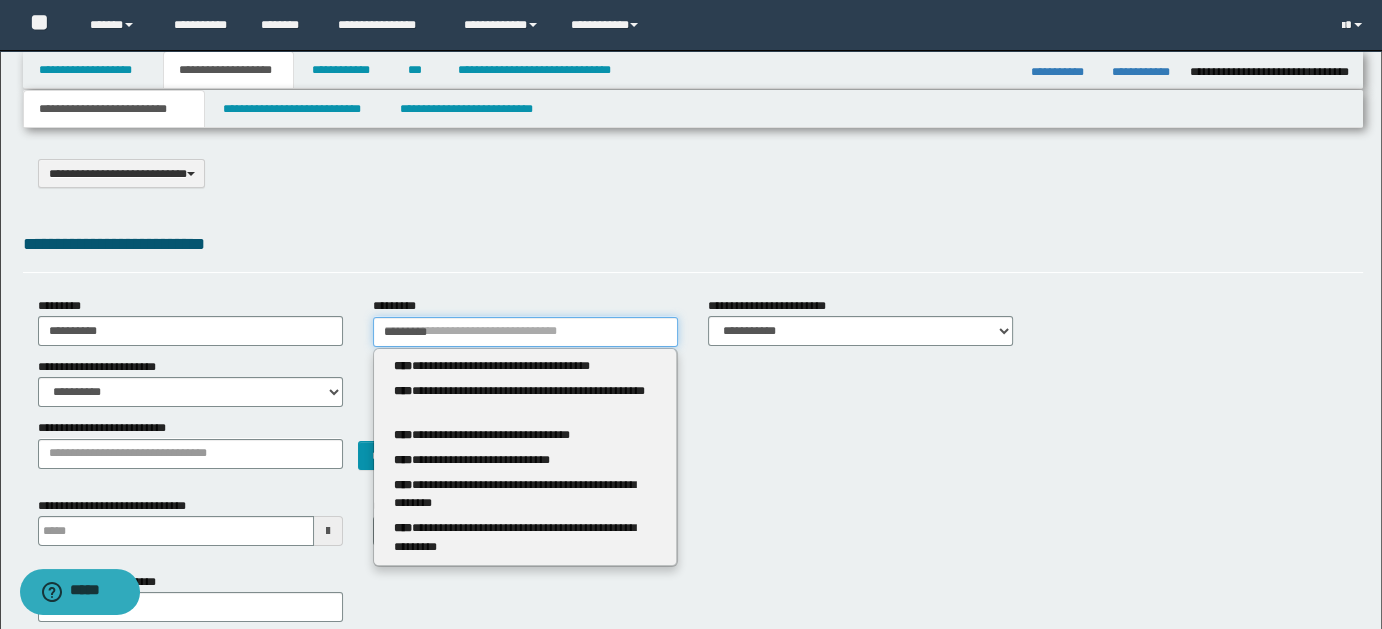 type on "*********" 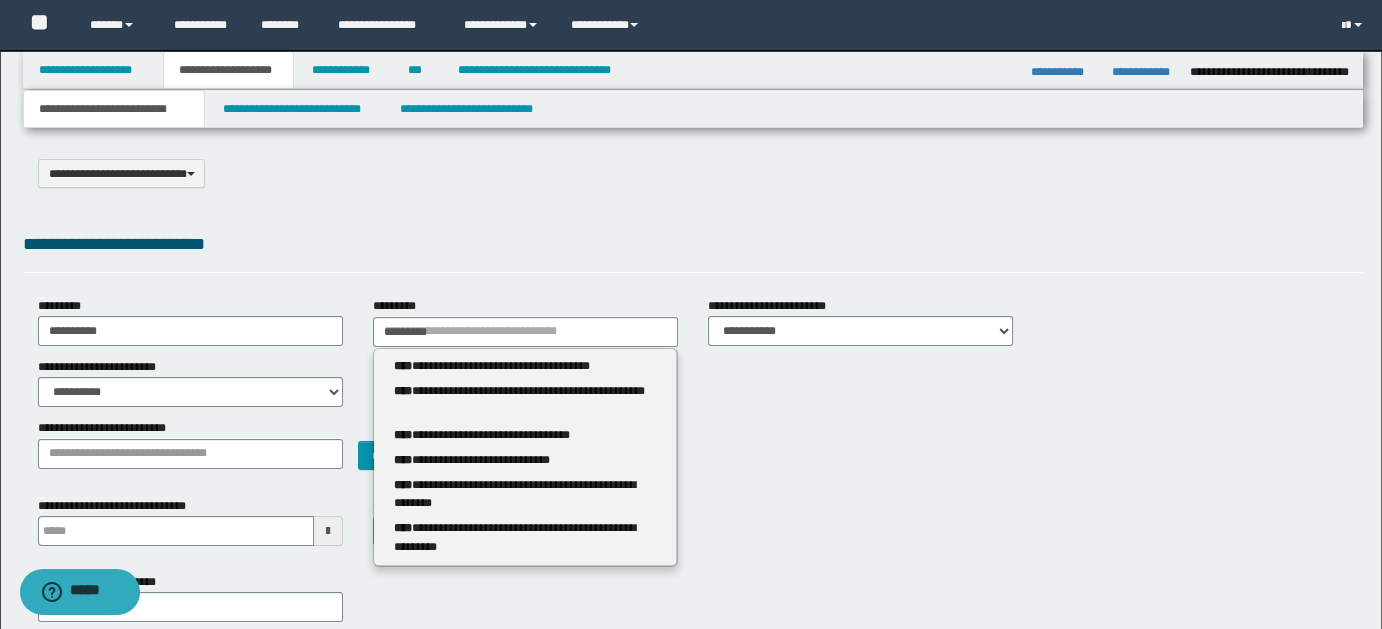 type 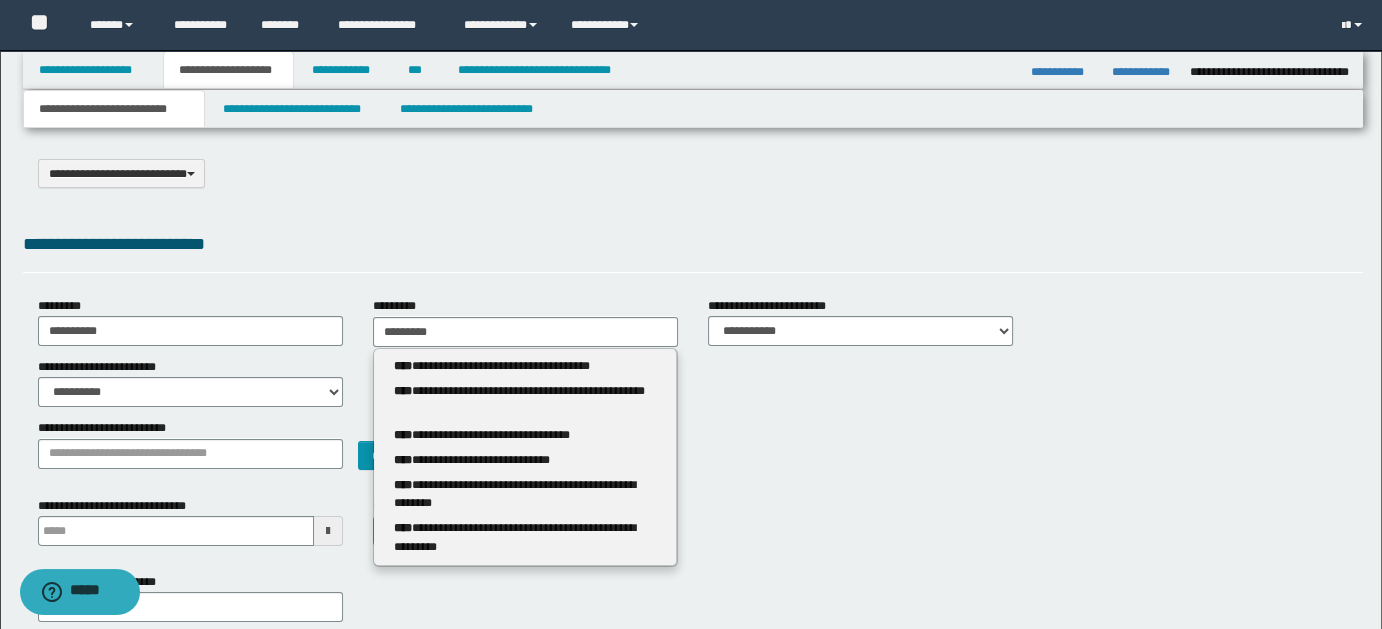 click on "**********" at bounding box center [693, 1022] 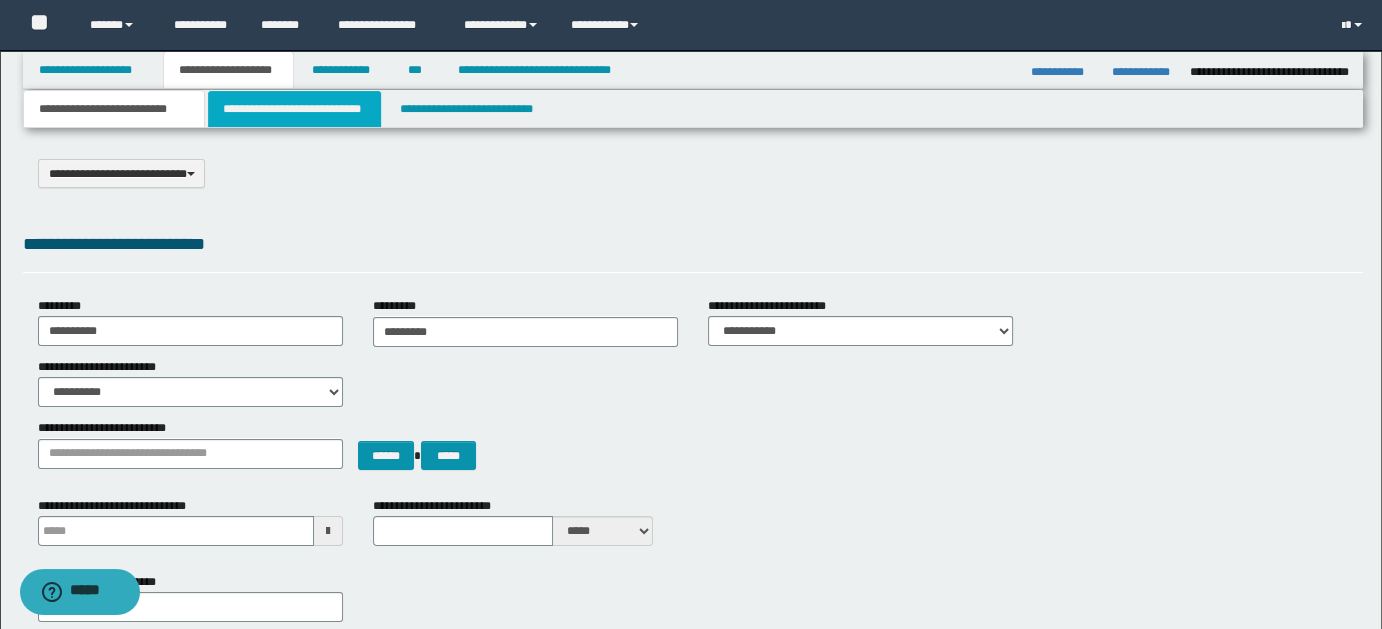 click on "**********" at bounding box center (294, 109) 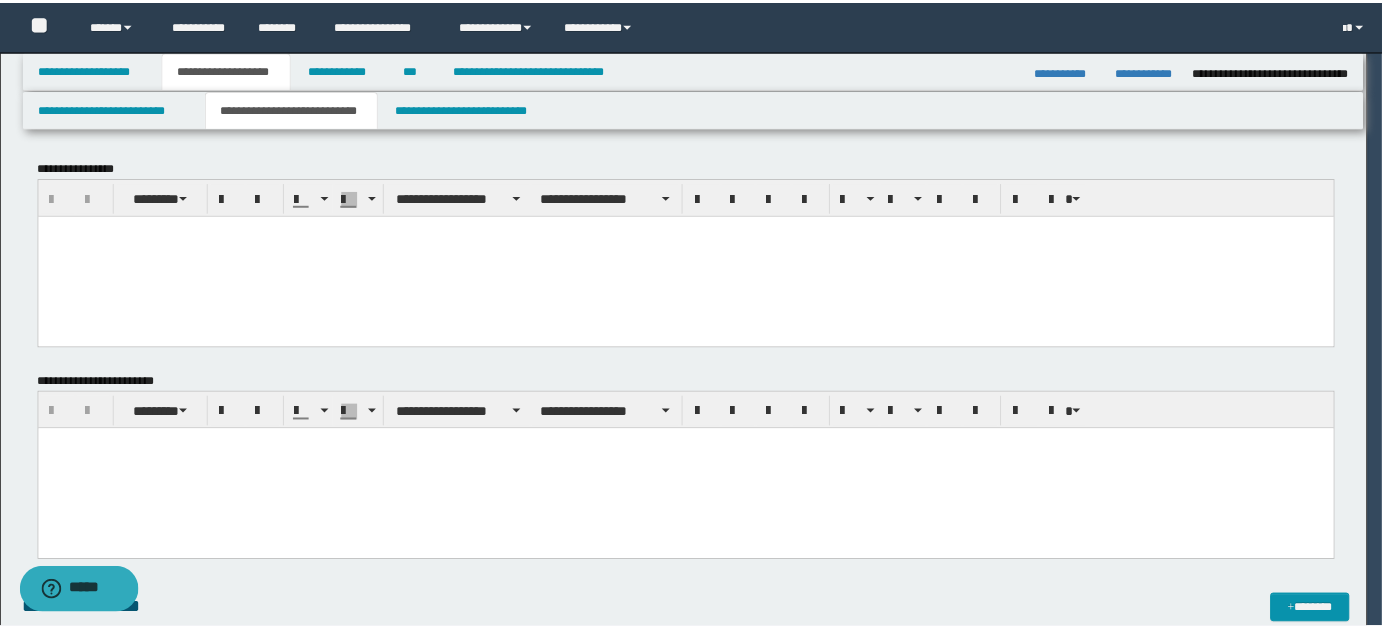 scroll, scrollTop: 0, scrollLeft: 0, axis: both 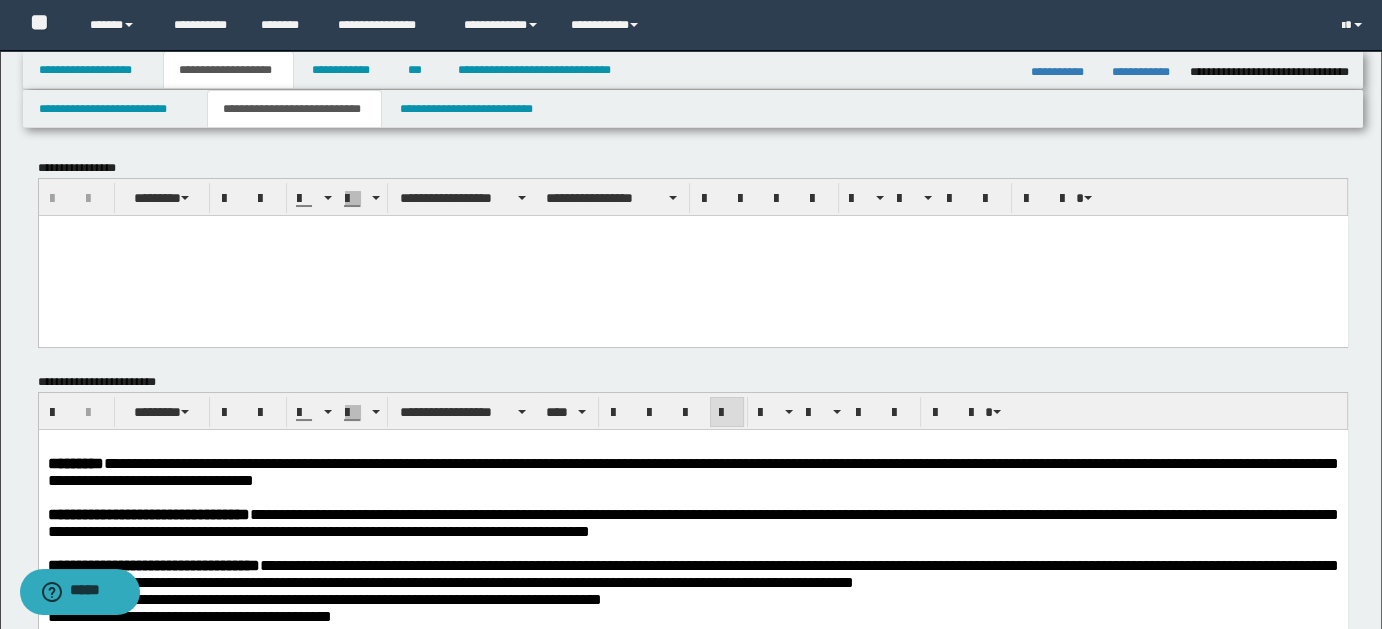 click on "**********" at bounding box center [692, 1944] 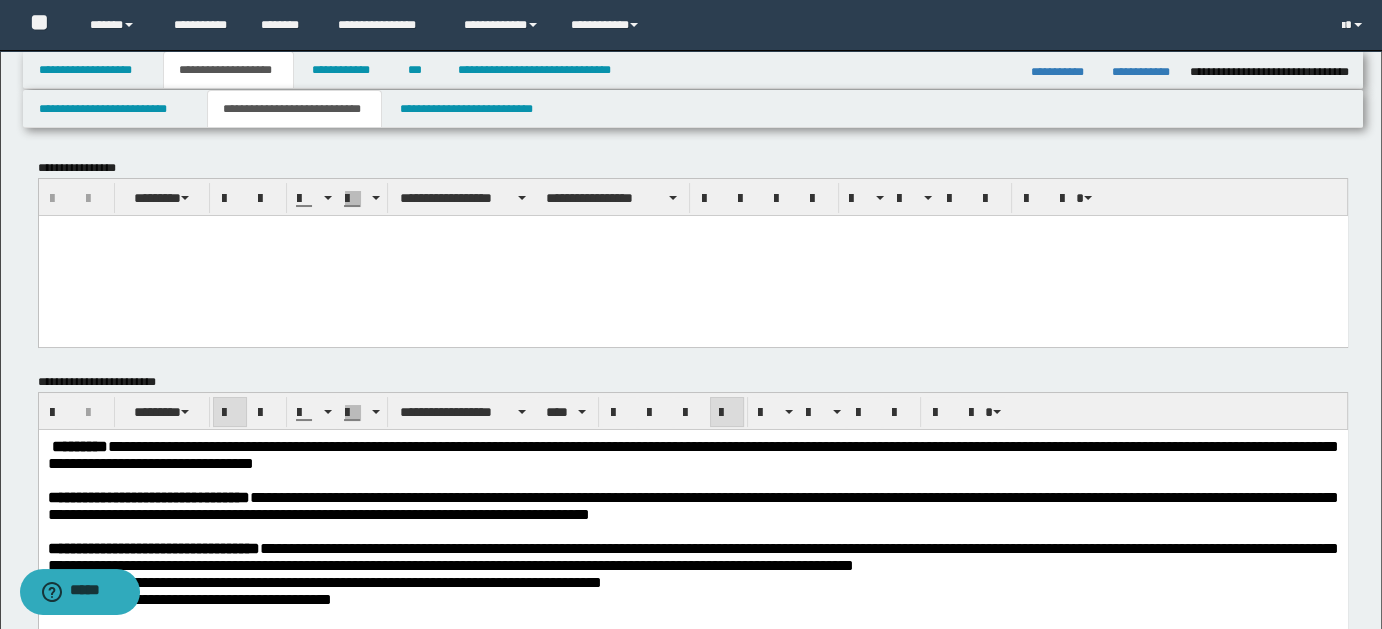 type 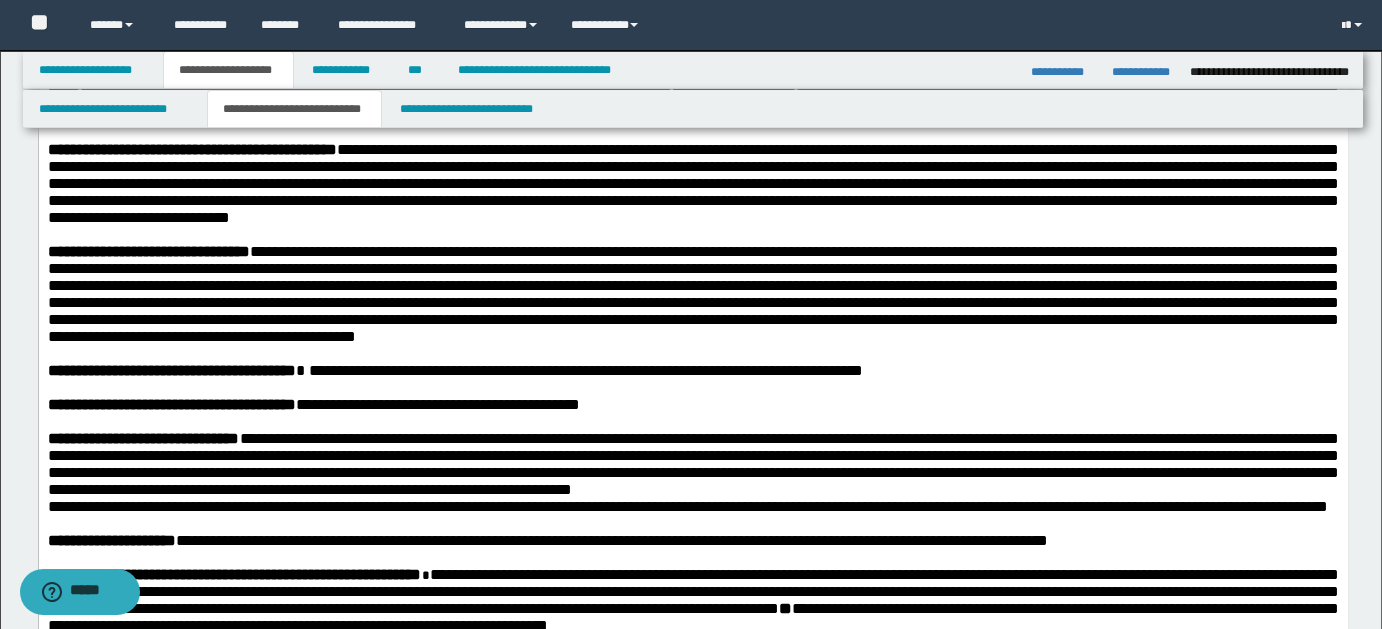scroll, scrollTop: 3416, scrollLeft: 0, axis: vertical 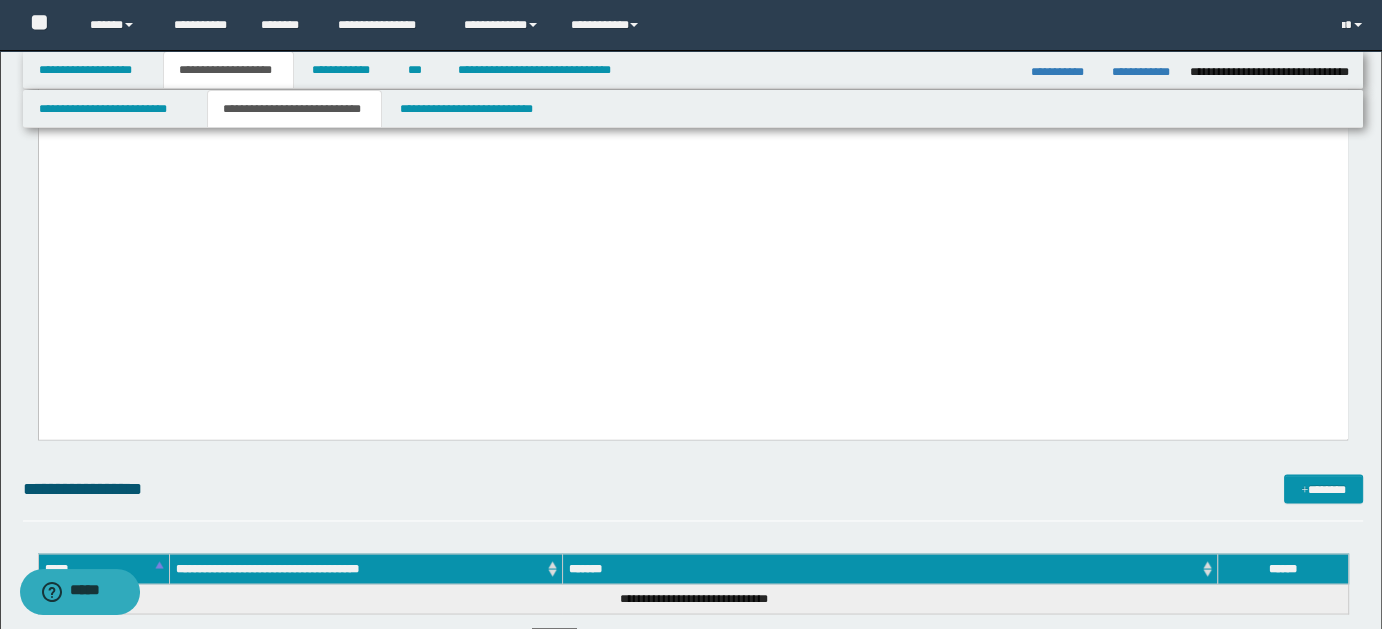 click on "**********" at bounding box center (692, -42) 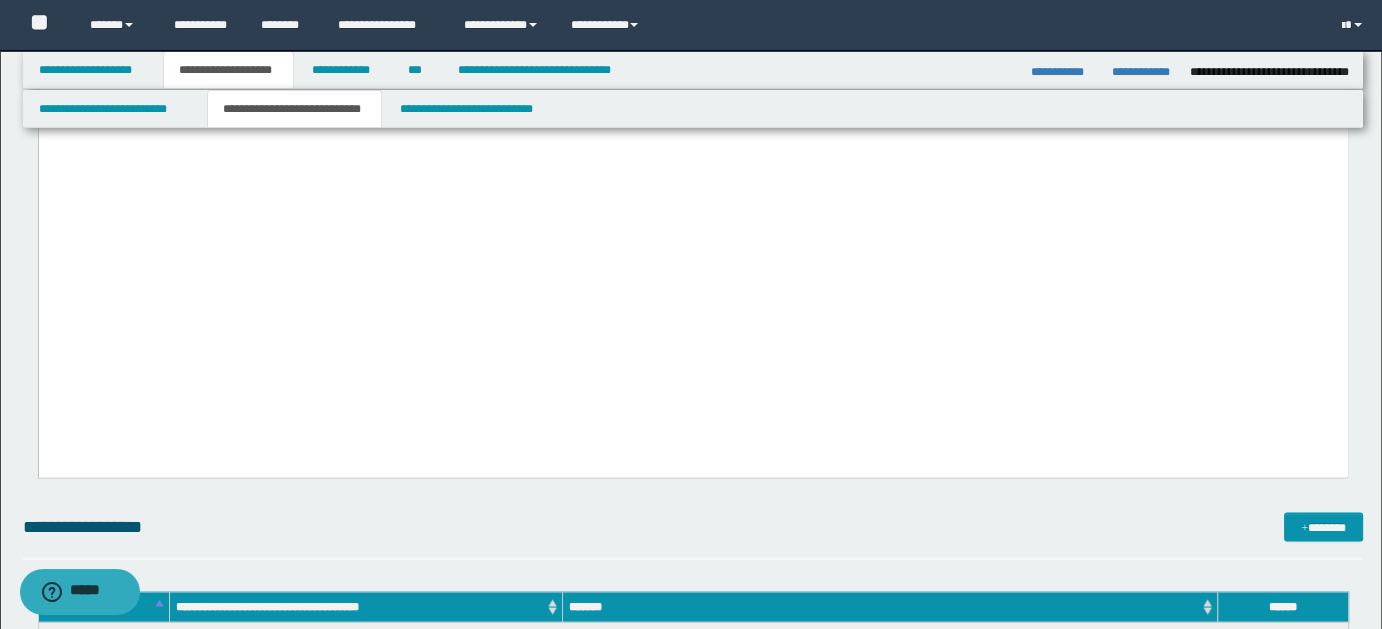 scroll, scrollTop: 799, scrollLeft: 0, axis: vertical 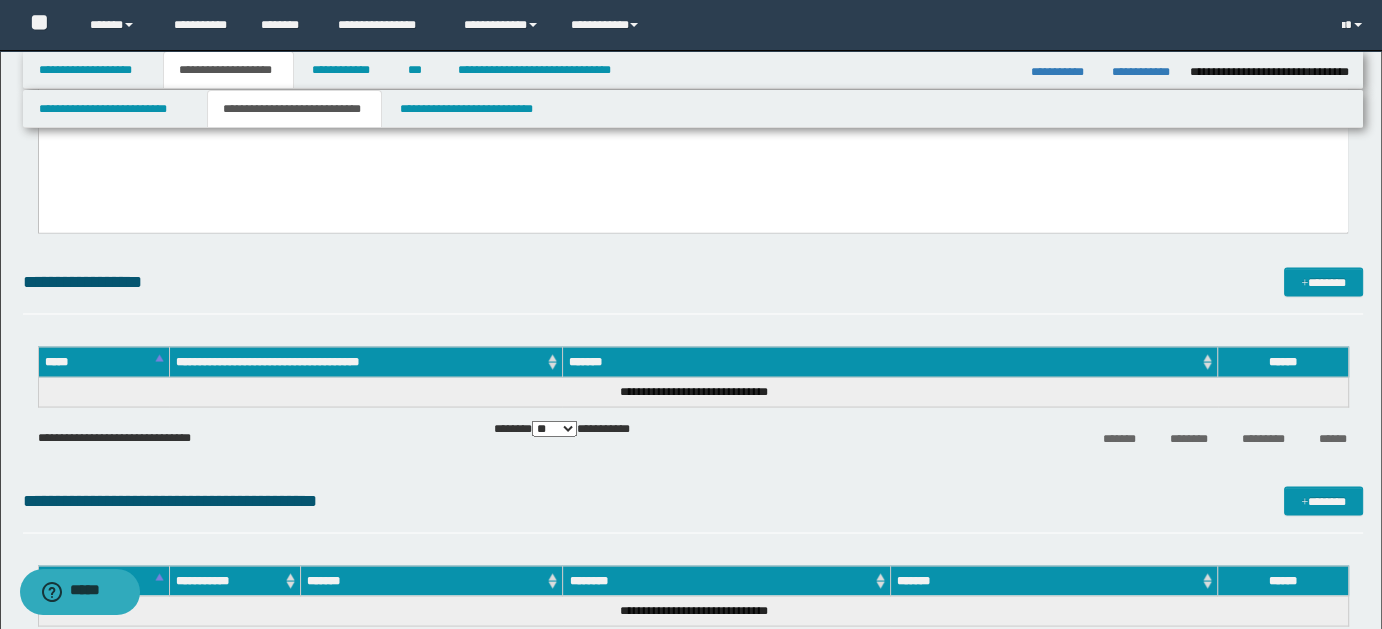 drag, startPoint x: 48, startPoint y: -3216, endPoint x: 828, endPoint y: 329, distance: 3629.7969 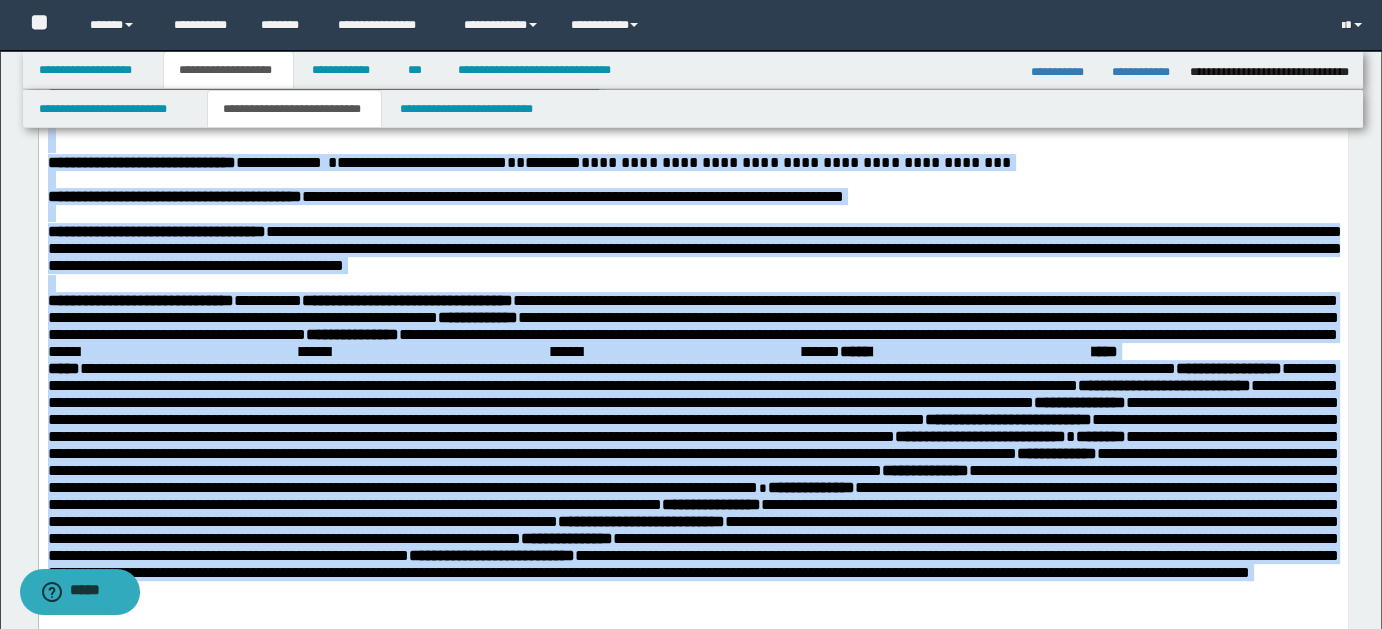 scroll, scrollTop: 0, scrollLeft: 0, axis: both 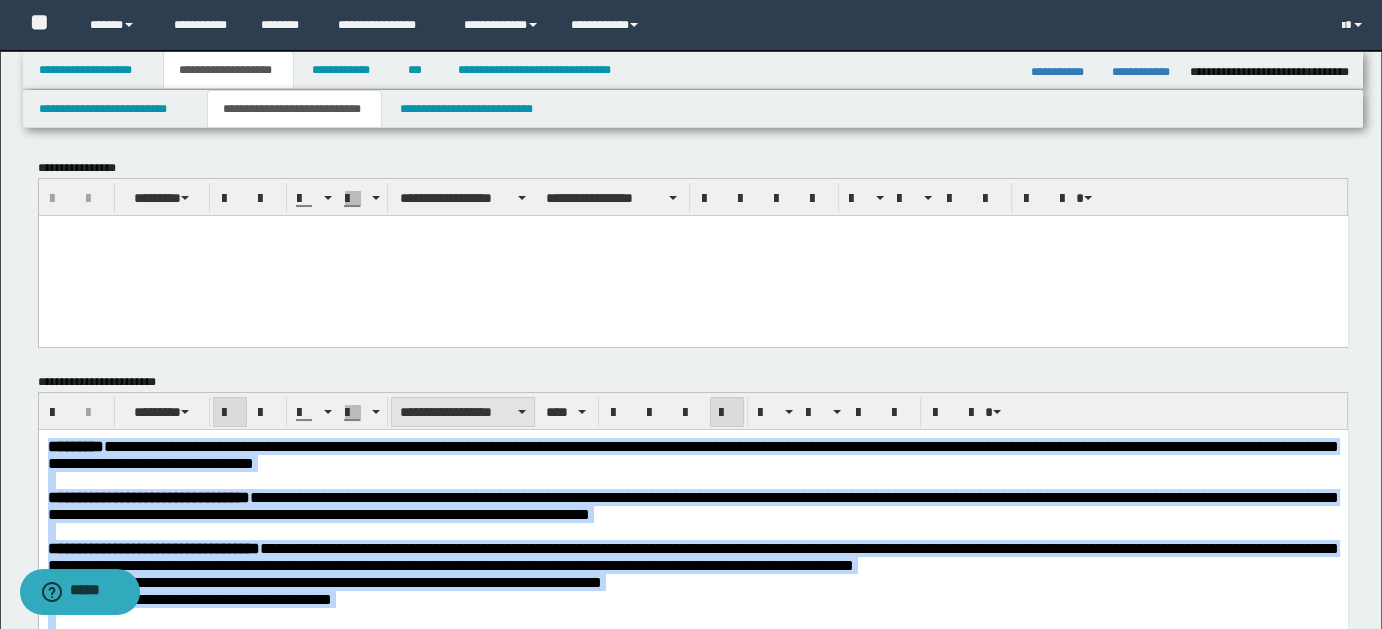 click at bounding box center [522, 412] 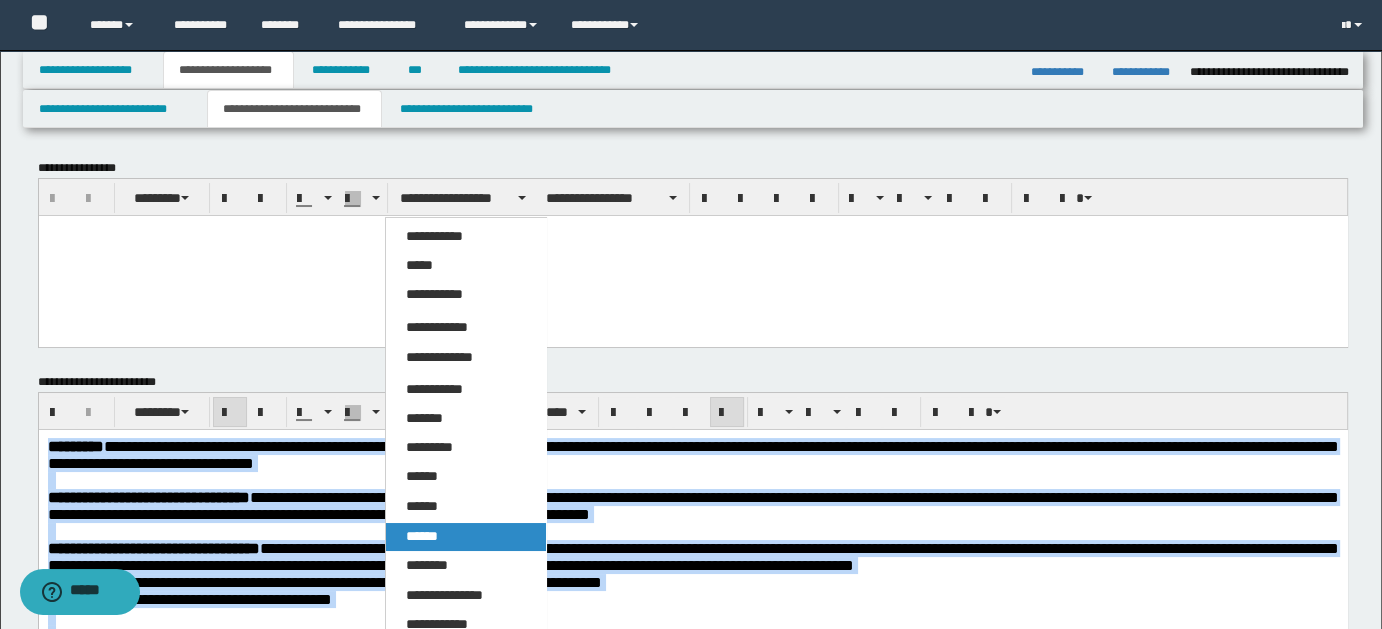 click on "******" at bounding box center [422, 536] 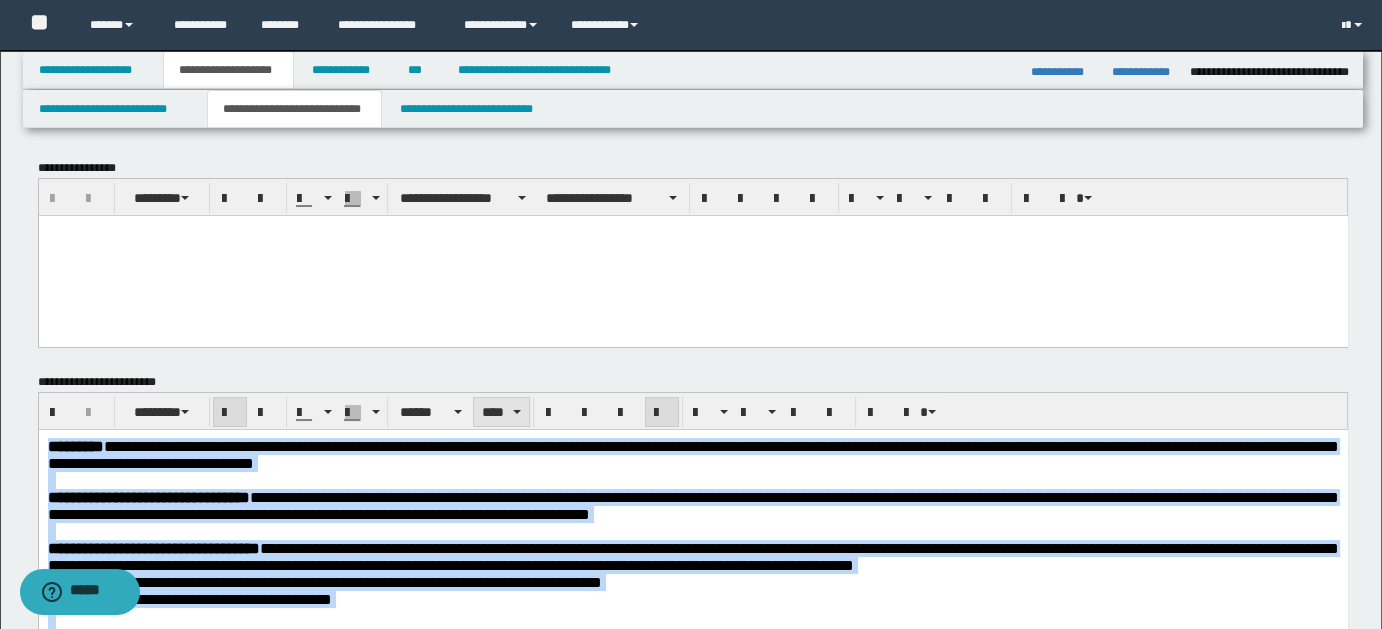 click at bounding box center [517, 412] 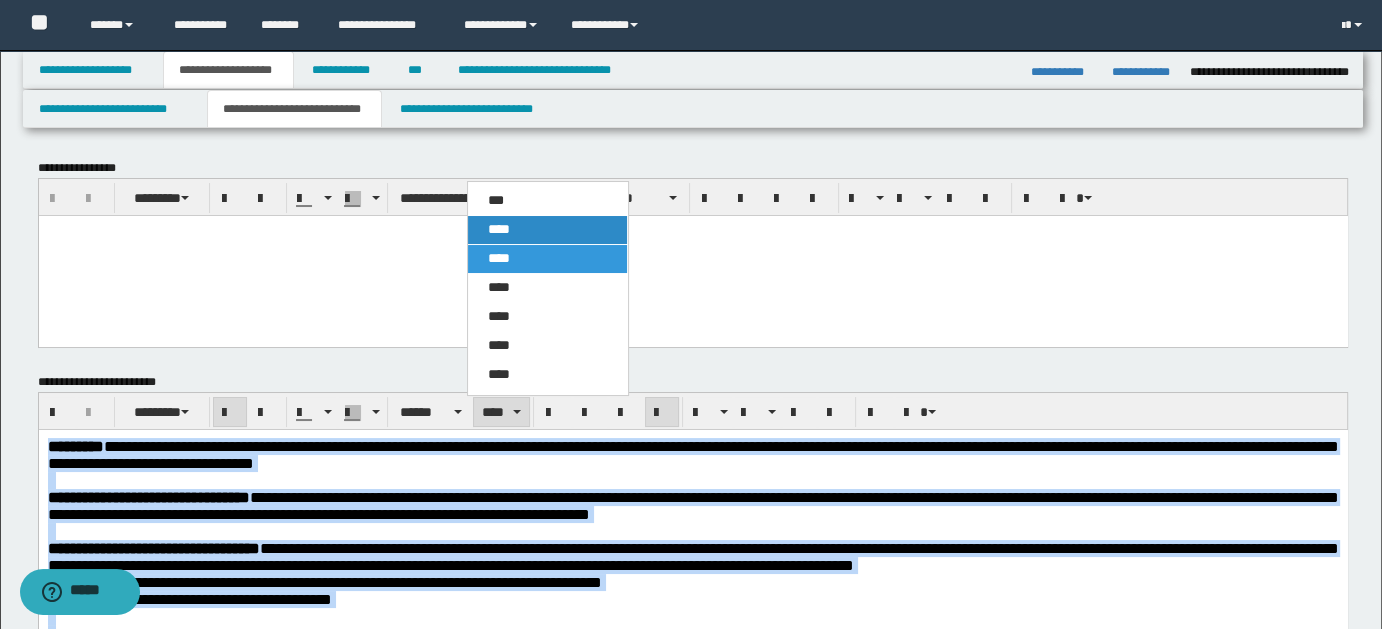 drag, startPoint x: 509, startPoint y: 225, endPoint x: 524, endPoint y: 109, distance: 116.965805 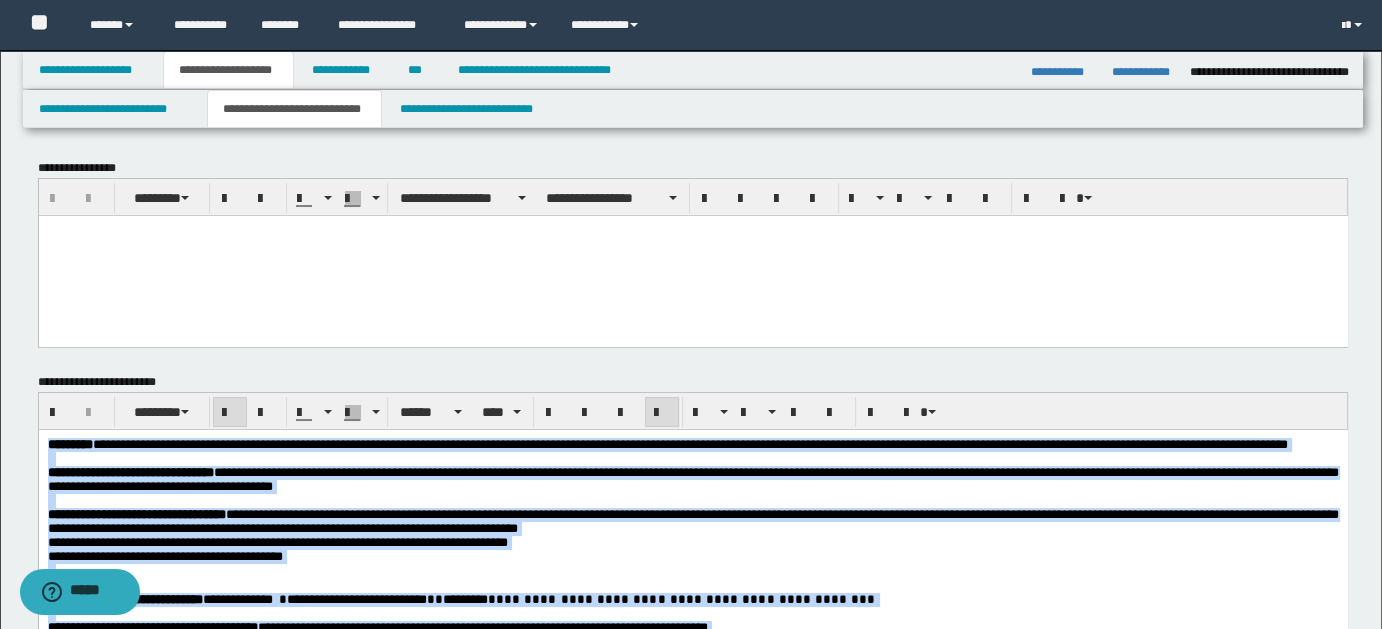 click on "**********" at bounding box center (692, 445) 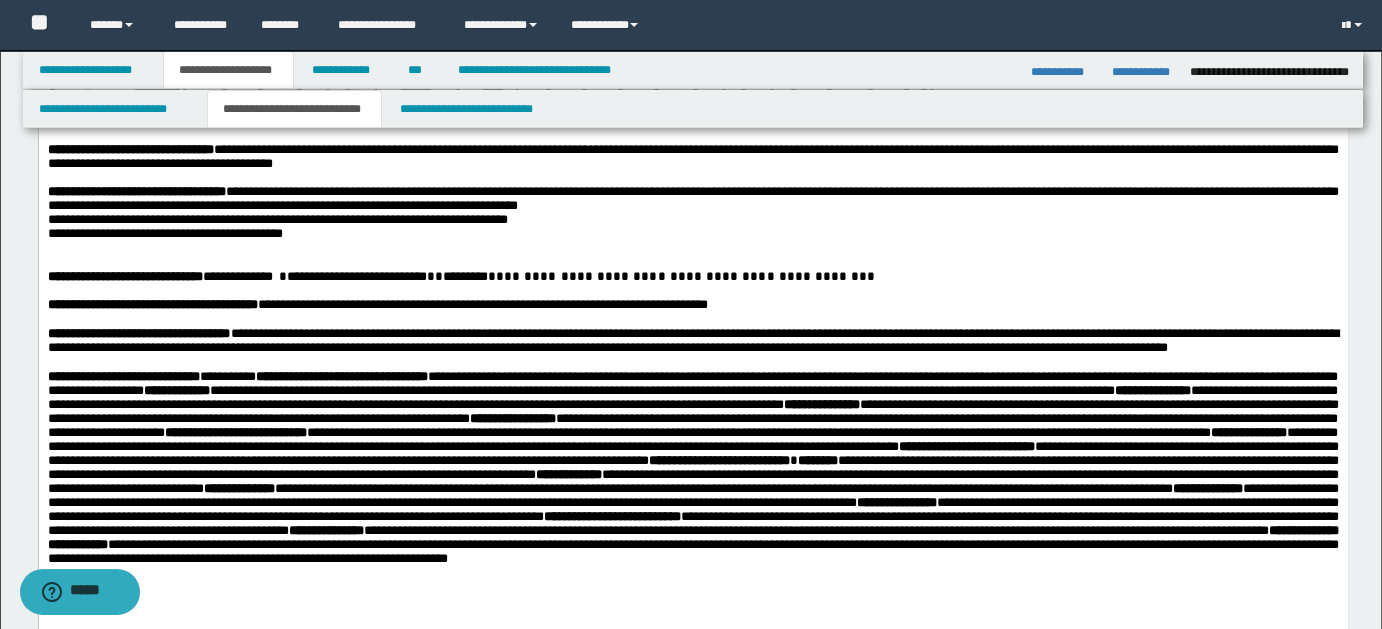 scroll, scrollTop: 395, scrollLeft: 0, axis: vertical 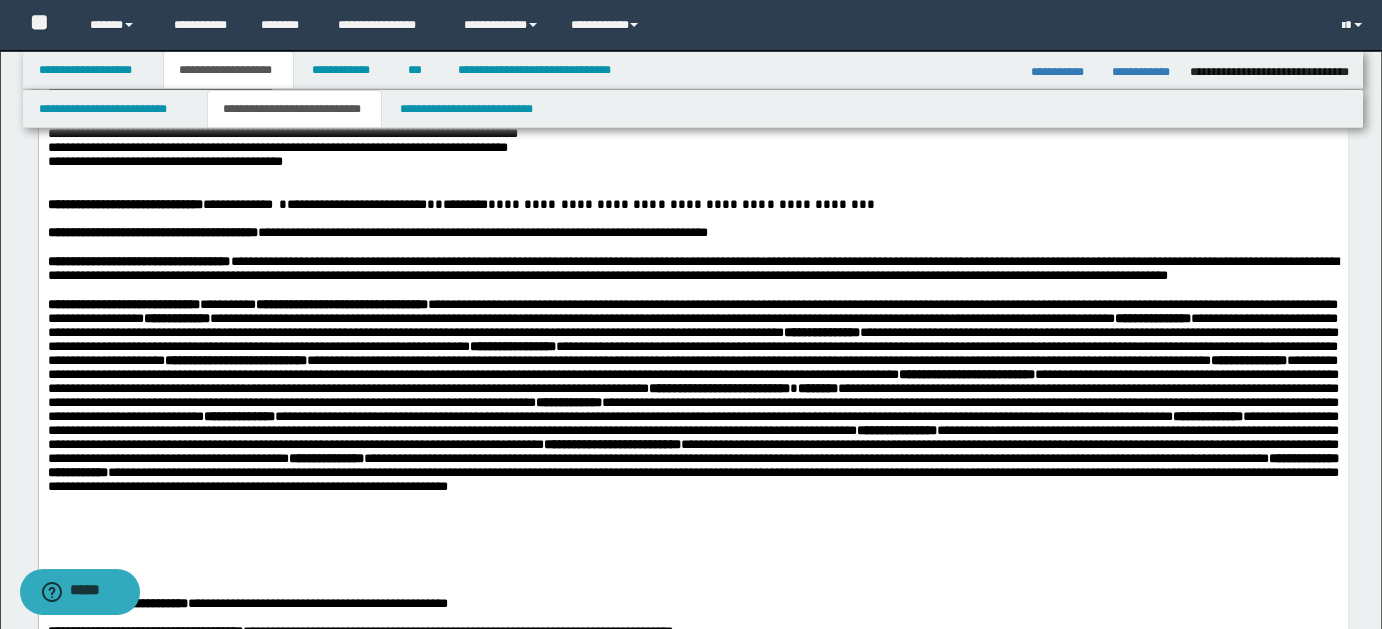 click at bounding box center (49, 175) 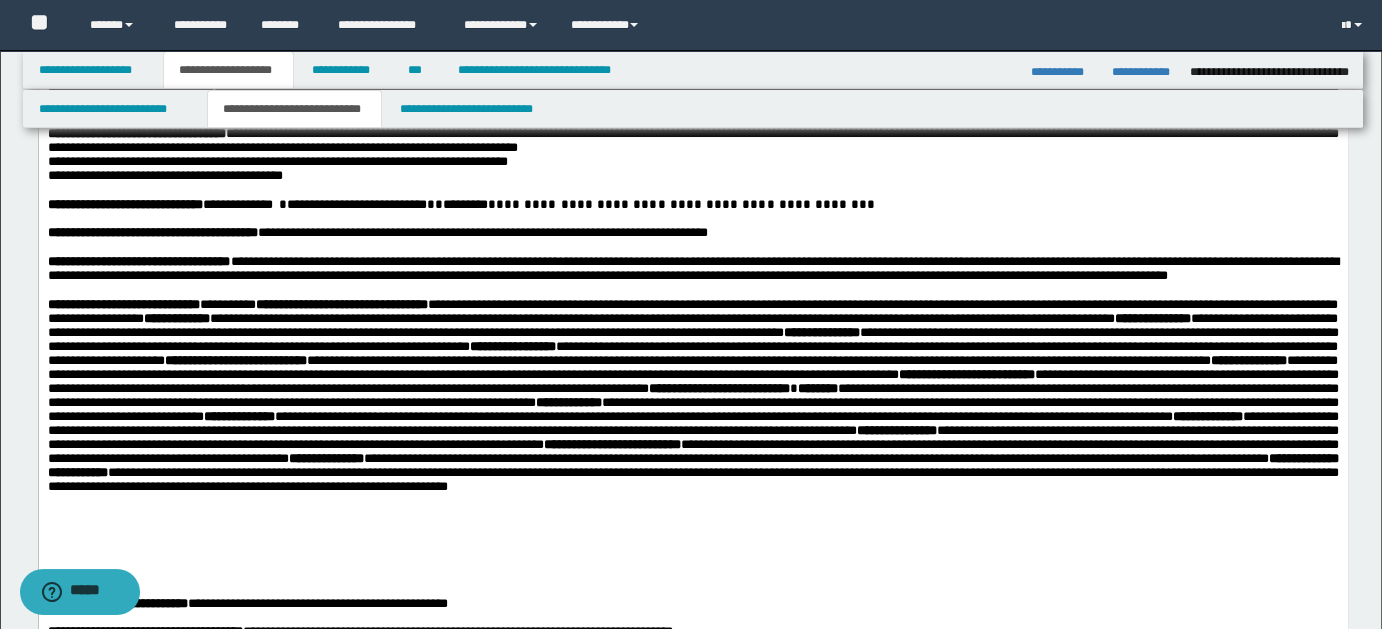 scroll, scrollTop: 204, scrollLeft: 0, axis: vertical 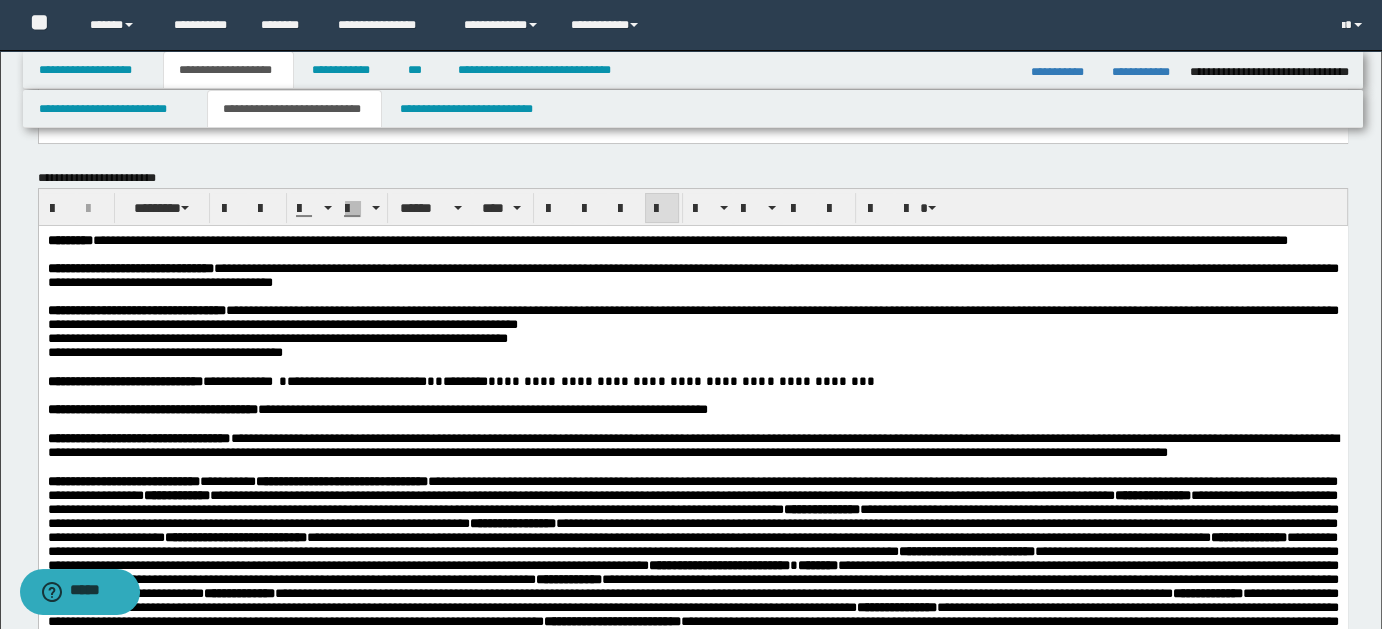 click at bounding box center (49, 296) 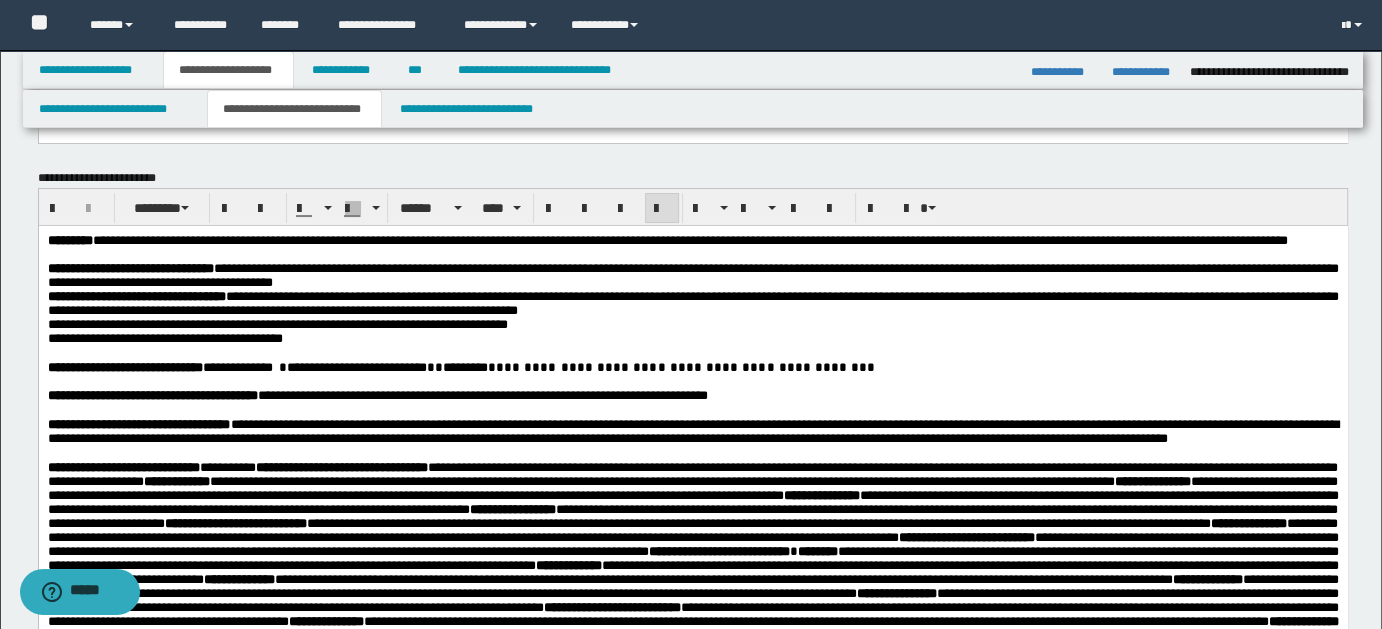 click on "**********" at bounding box center [692, 275] 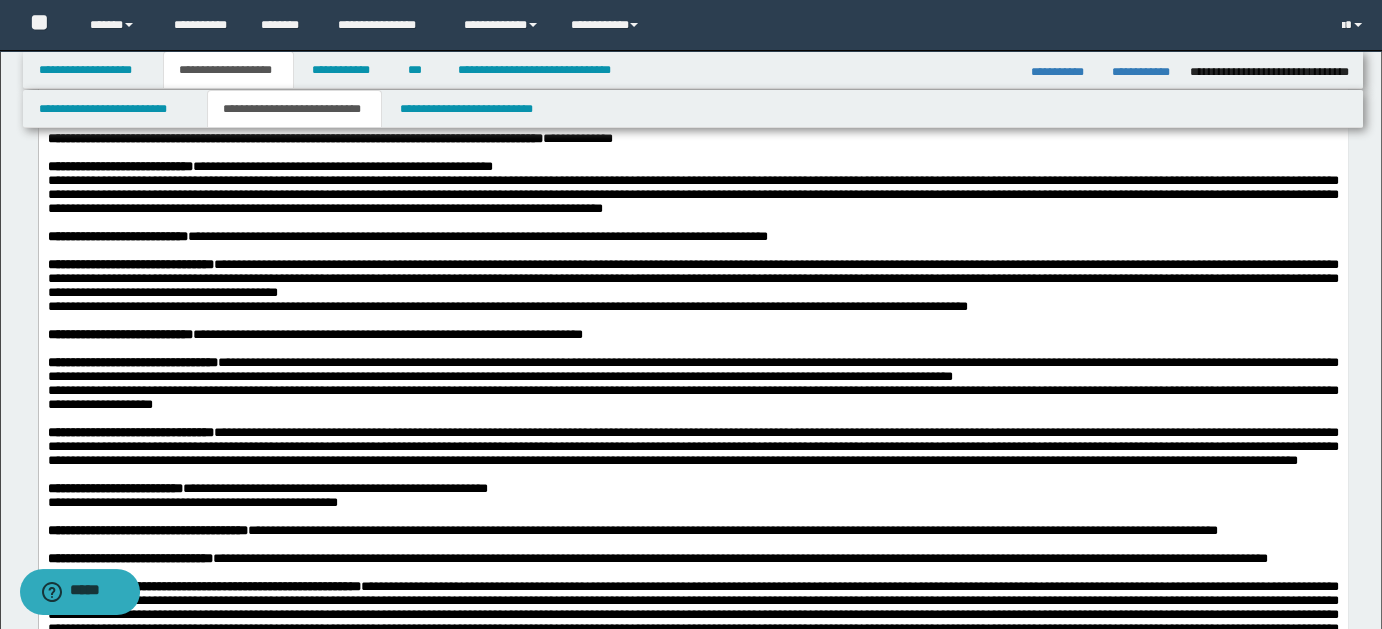 scroll, scrollTop: 904, scrollLeft: 0, axis: vertical 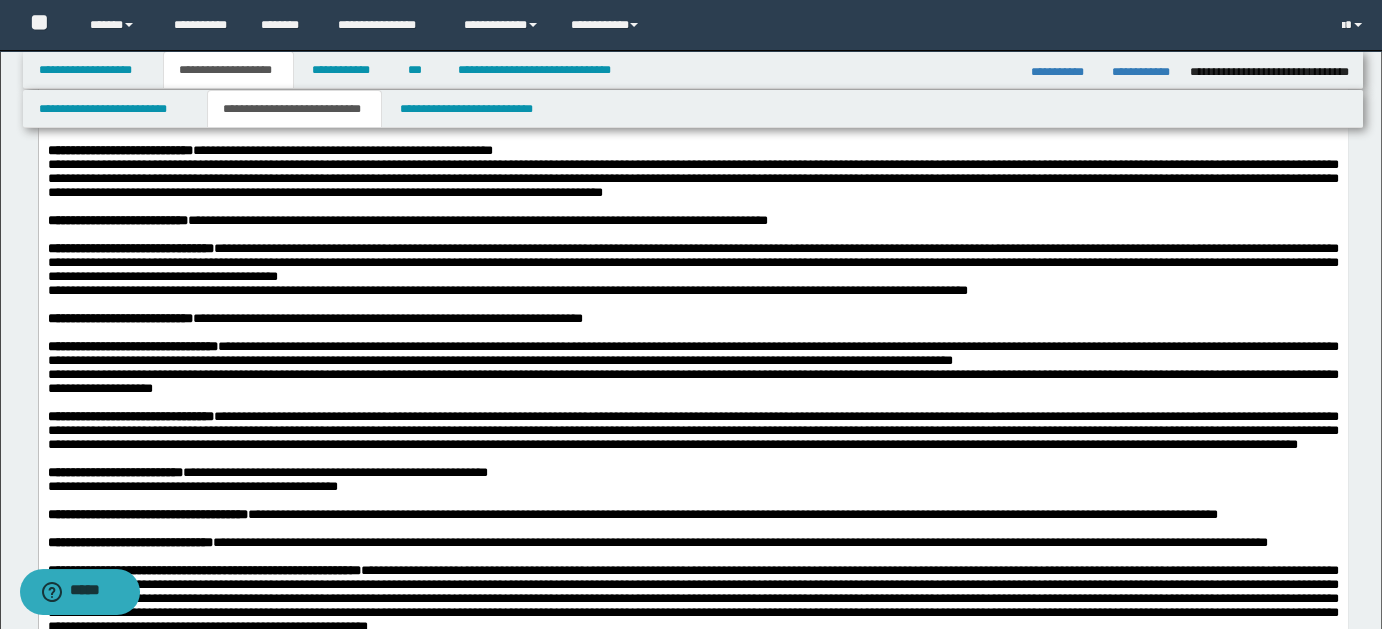 click on "**********" at bounding box center (692, 152) 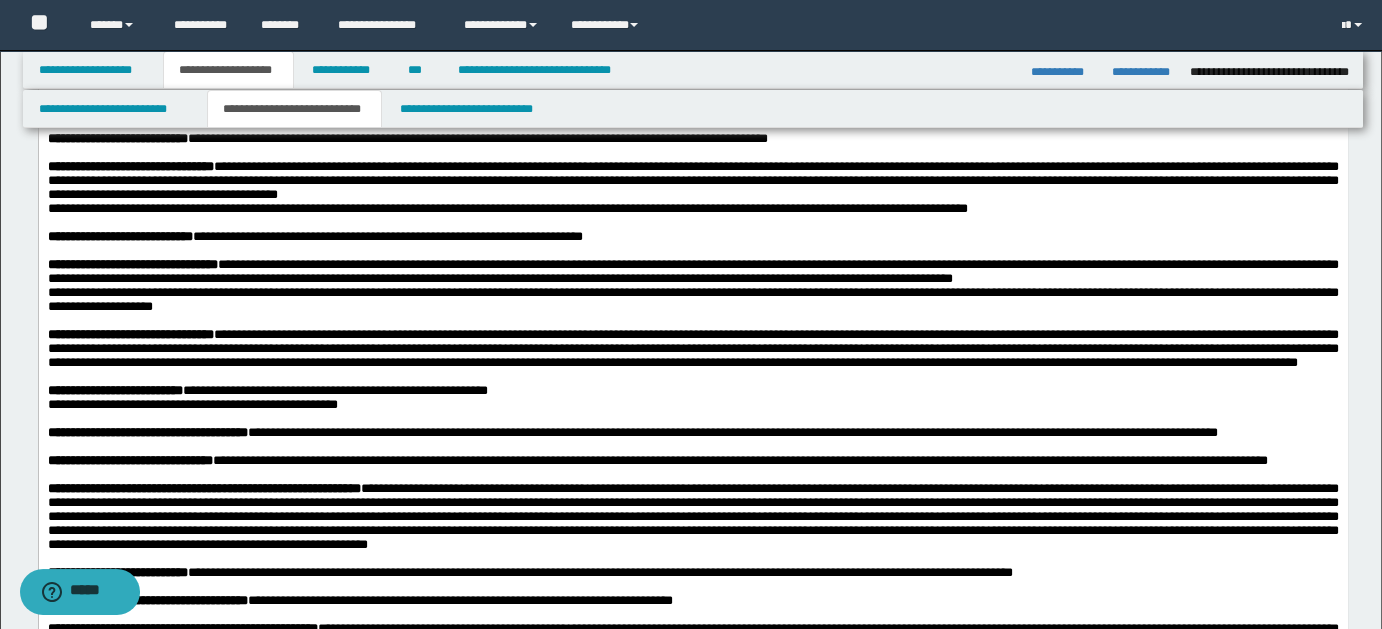 scroll, scrollTop: 984, scrollLeft: 0, axis: vertical 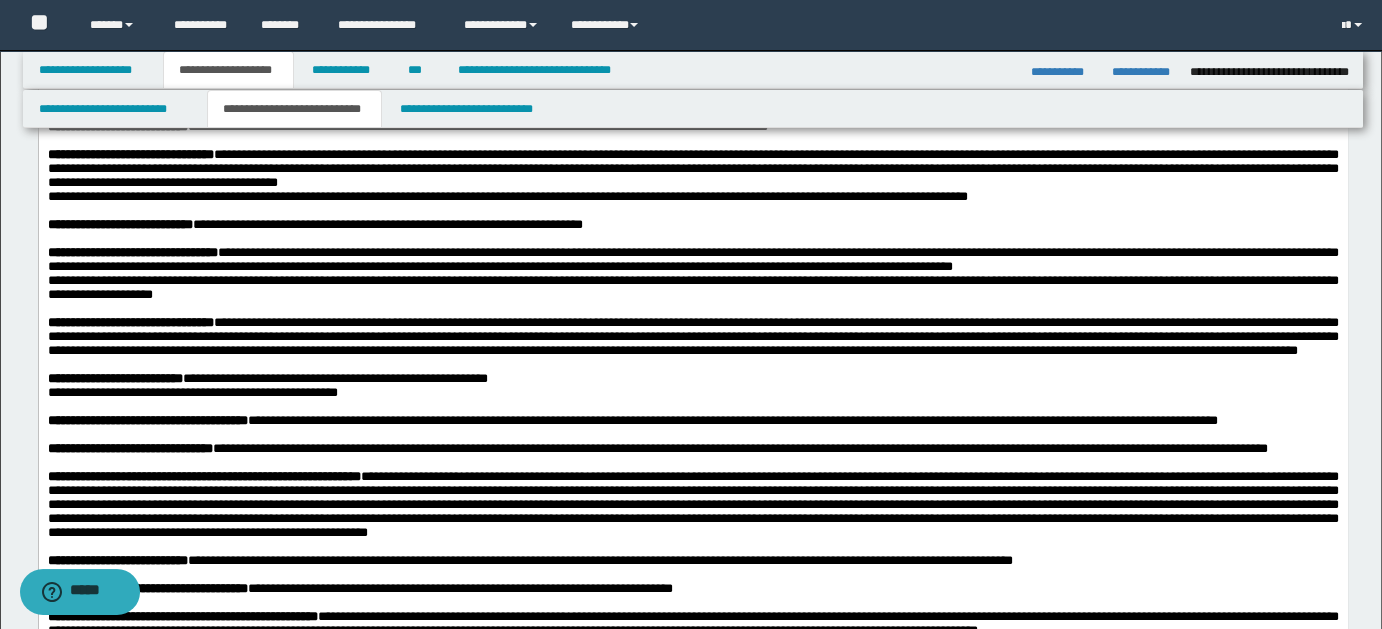 click on "**********" at bounding box center (692, 170) 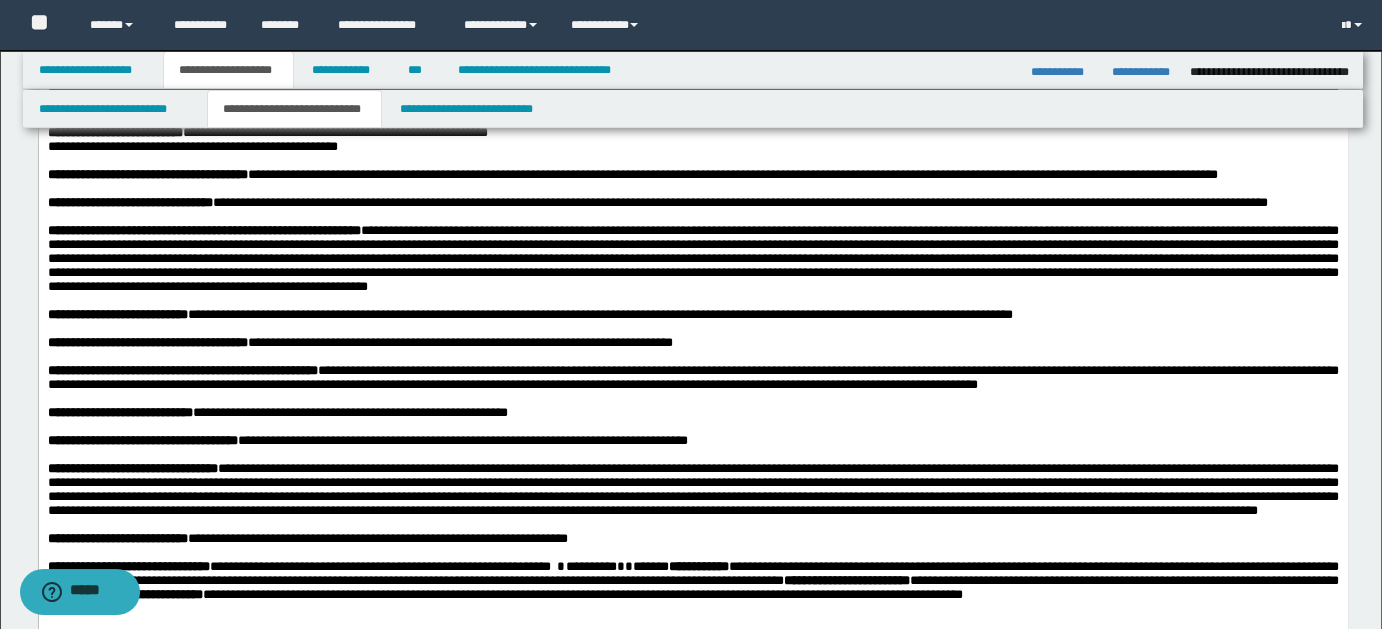 scroll, scrollTop: 1221, scrollLeft: 0, axis: vertical 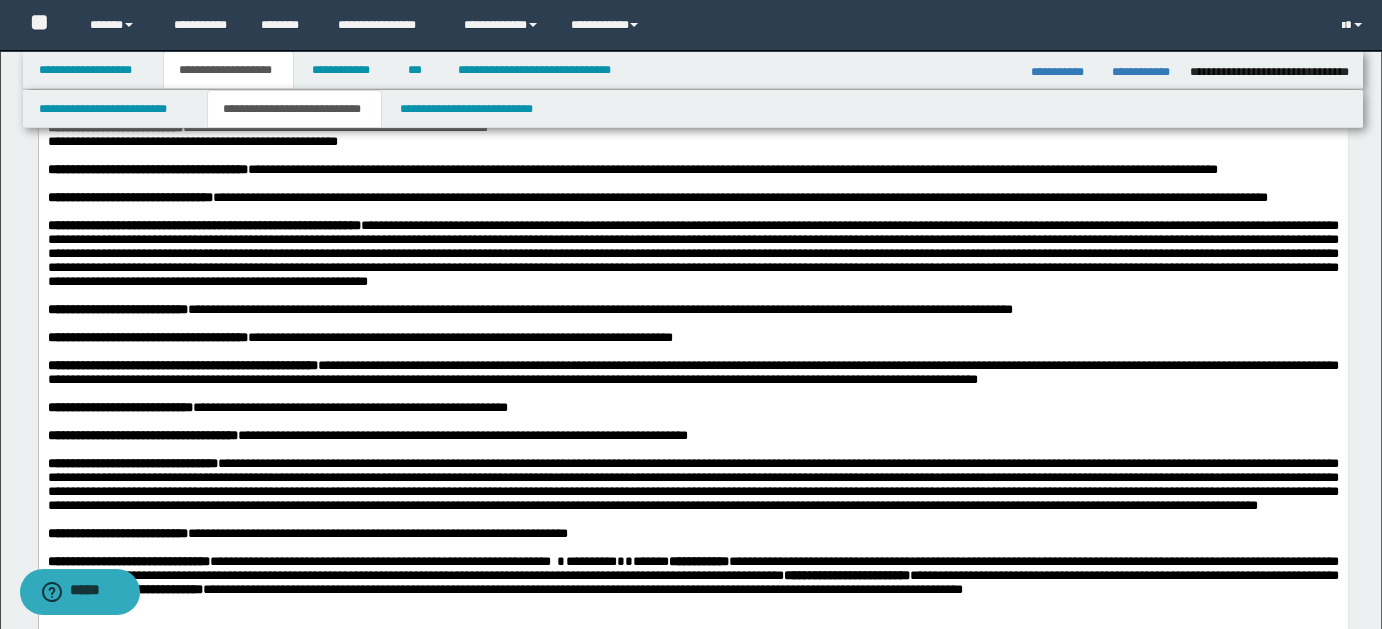 click on "**********" at bounding box center (692, 129) 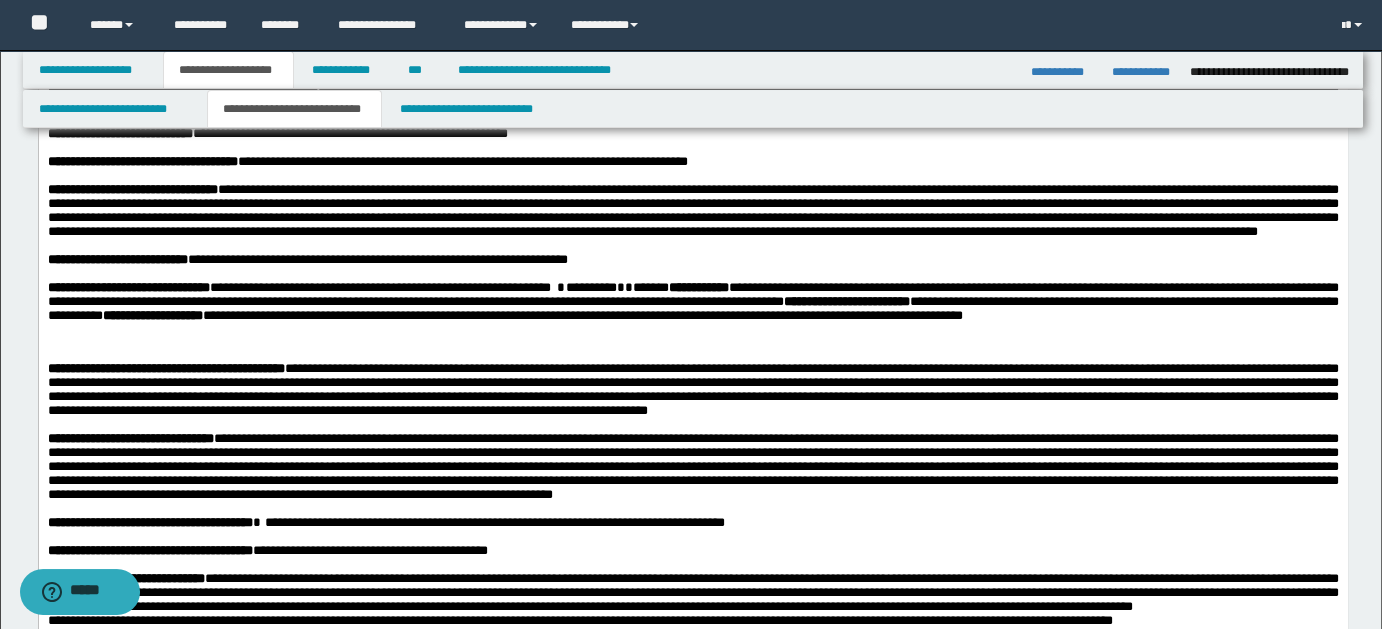 scroll, scrollTop: 1492, scrollLeft: 0, axis: vertical 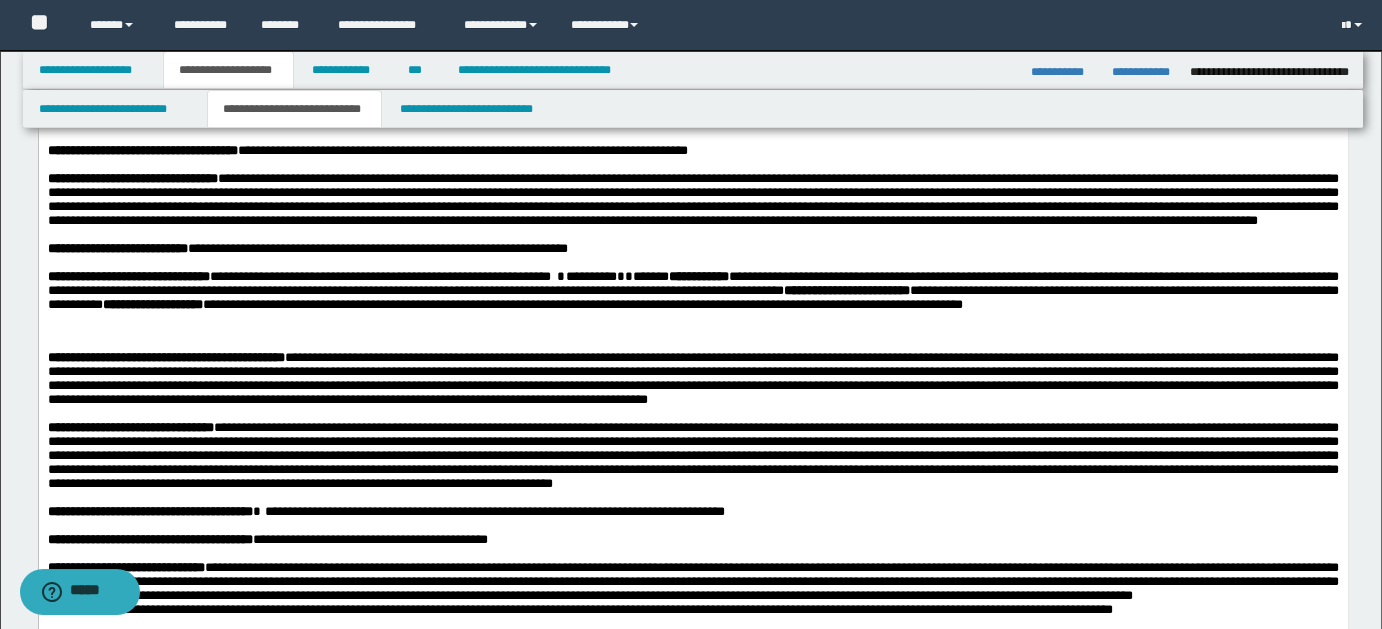 click on "**********" at bounding box center [359, 53] 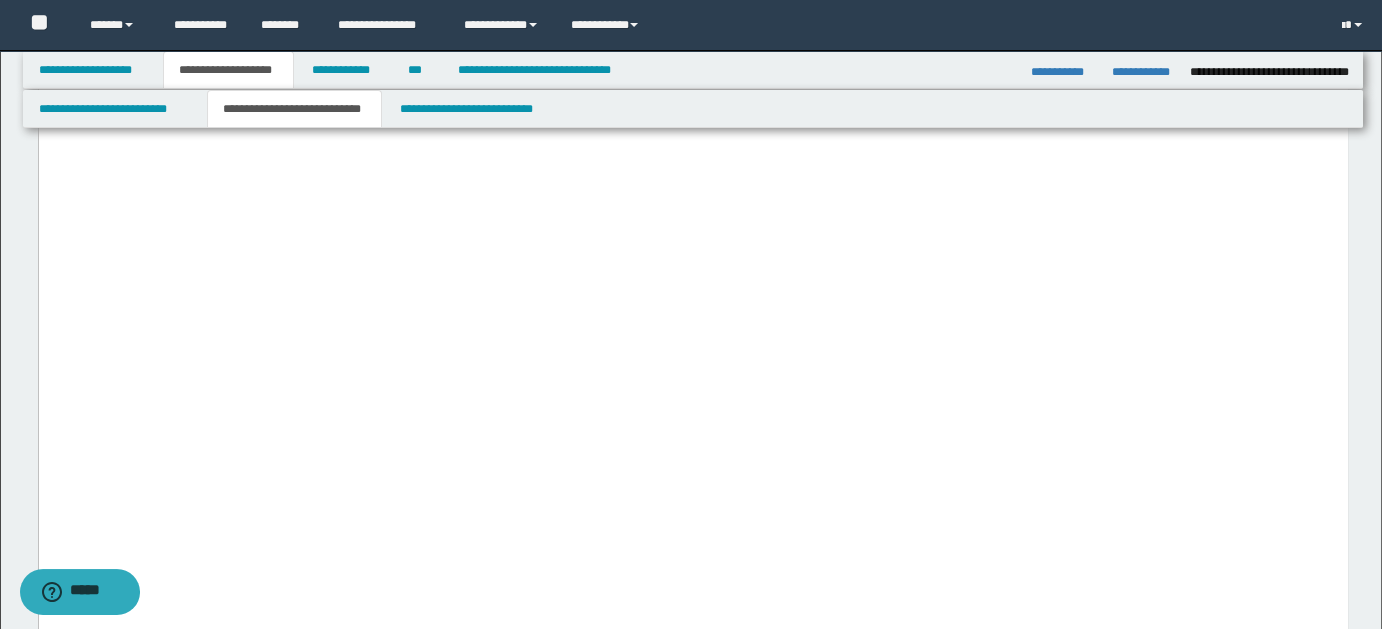 scroll, scrollTop: 2607, scrollLeft: 0, axis: vertical 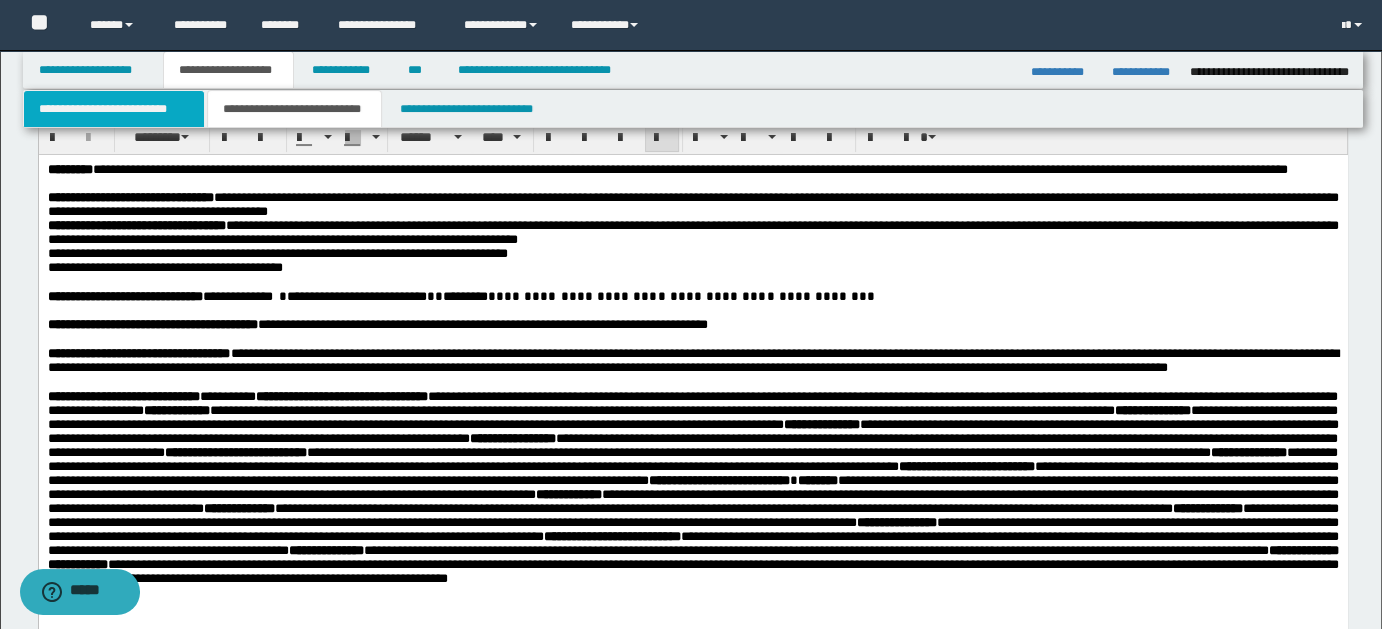 click on "**********" at bounding box center (114, 109) 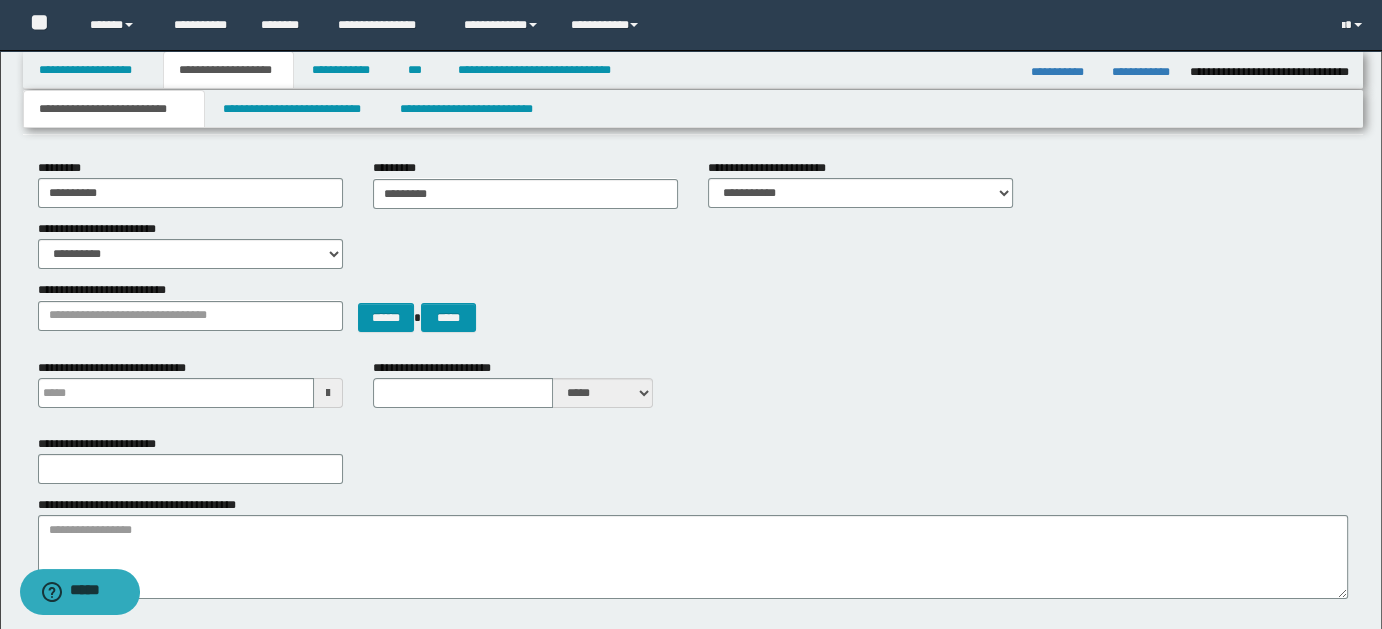 scroll, scrollTop: 0, scrollLeft: 0, axis: both 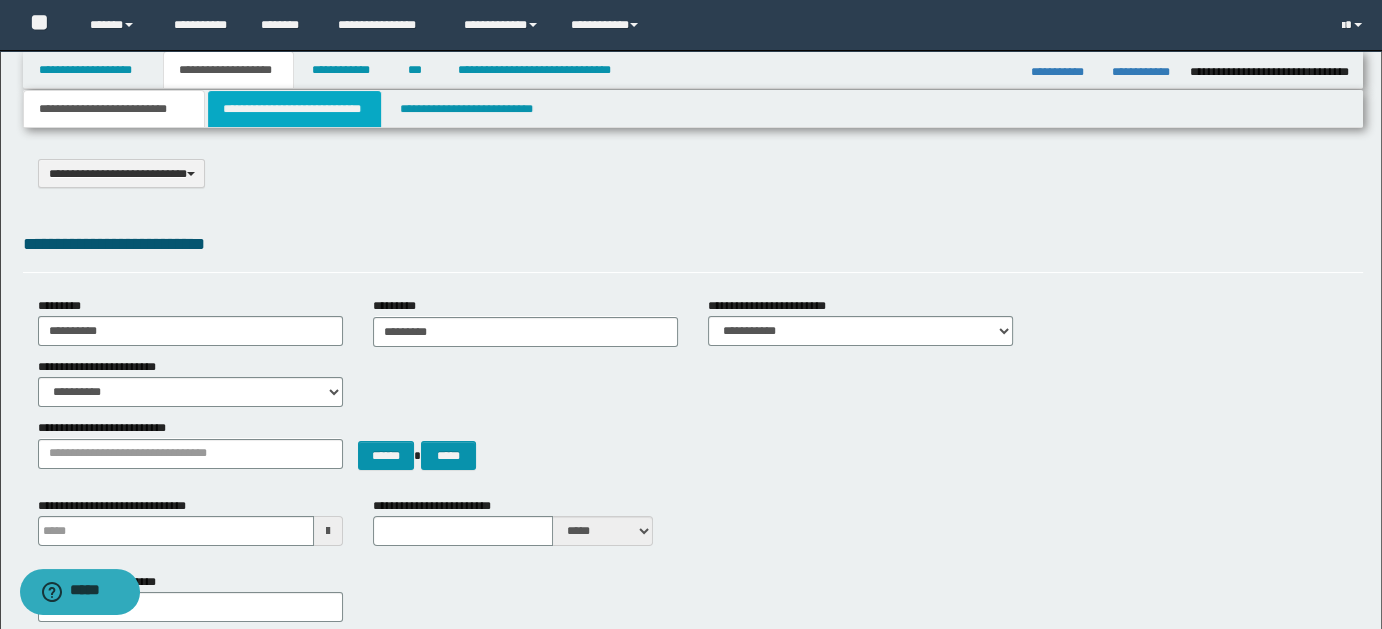 click on "**********" at bounding box center (294, 109) 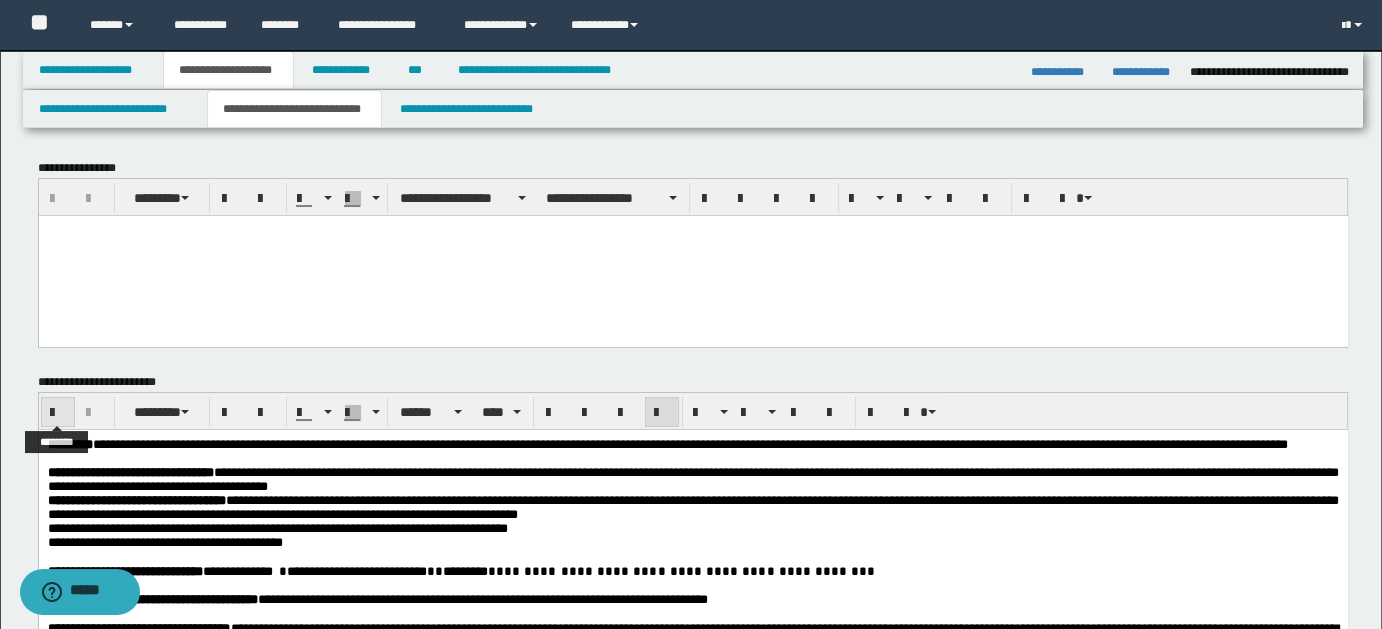 click at bounding box center (58, 413) 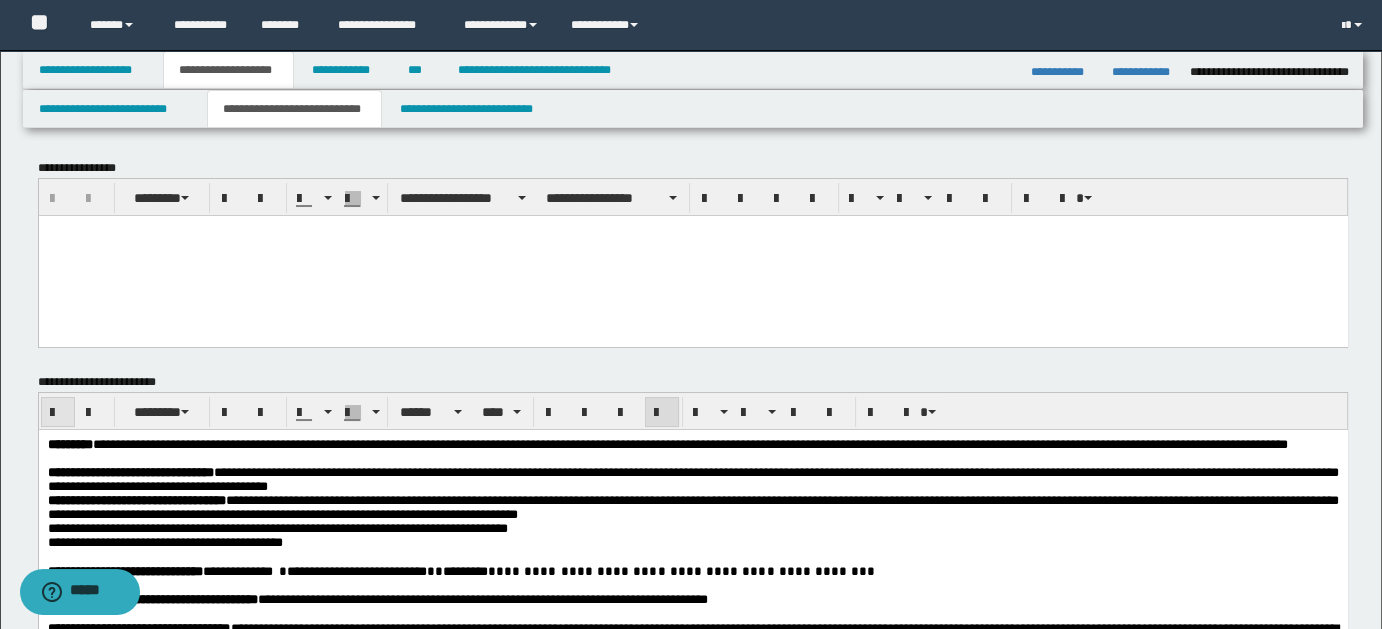 click at bounding box center (58, 413) 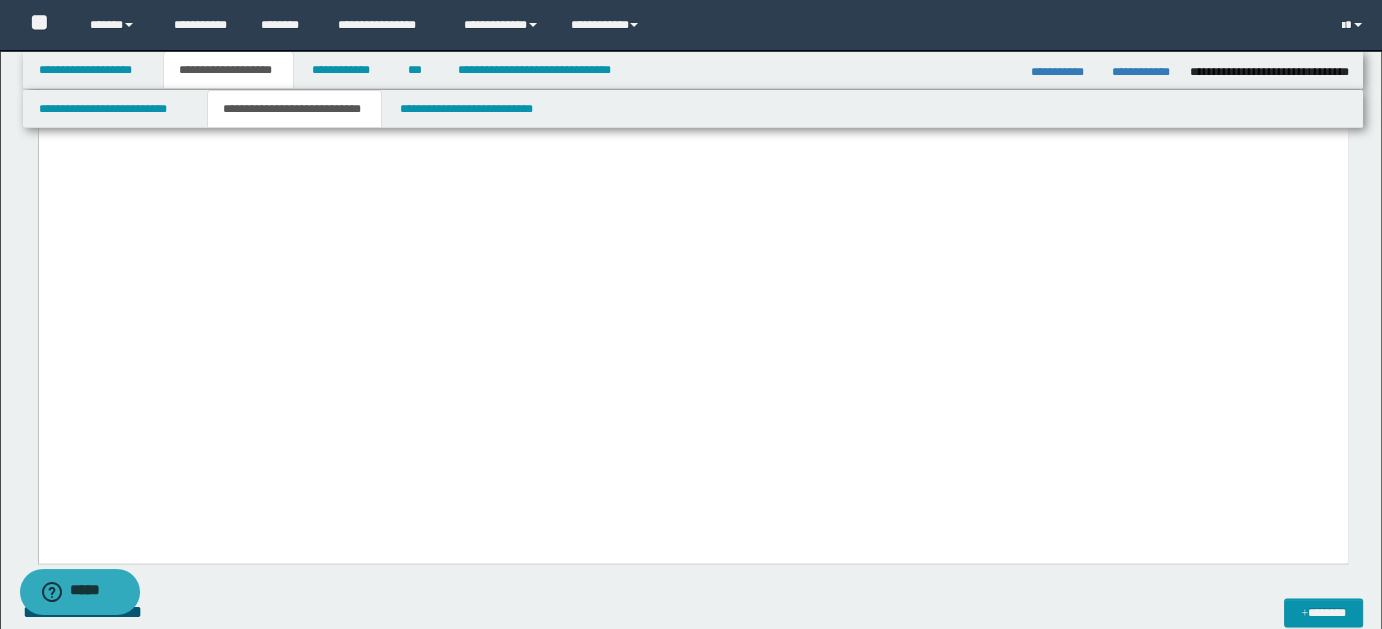 scroll, scrollTop: 2669, scrollLeft: 0, axis: vertical 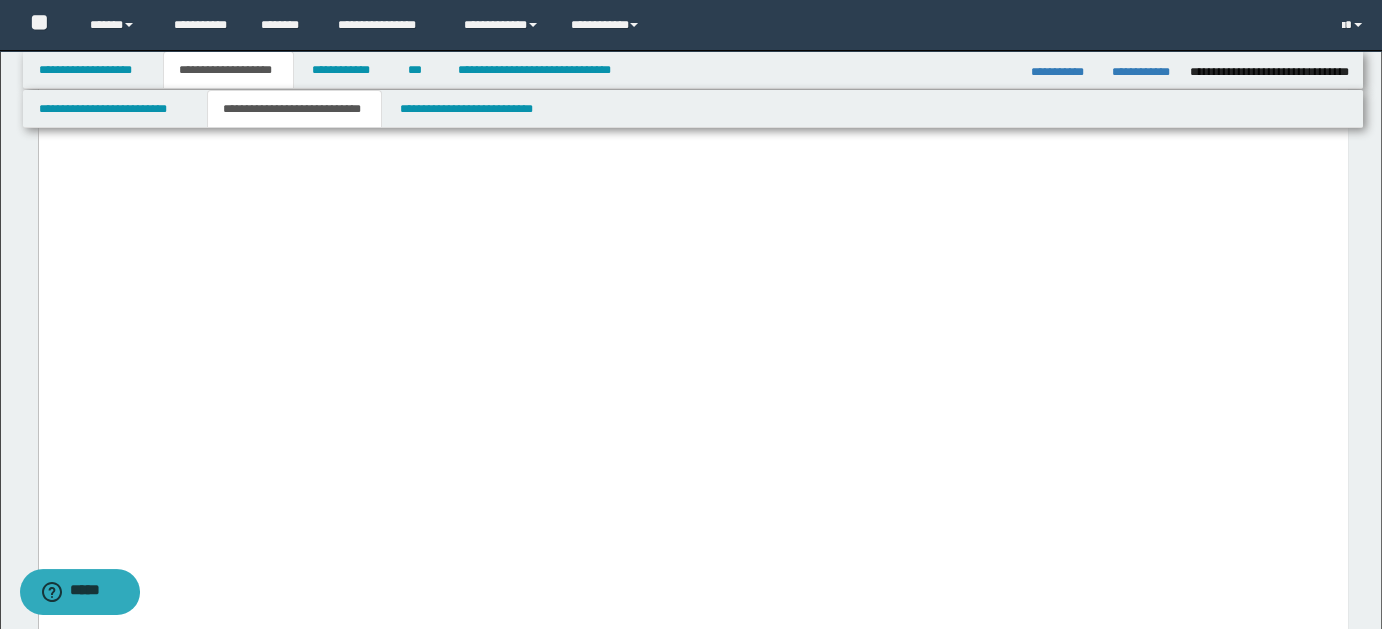 click on "**********" at bounding box center [692, -274] 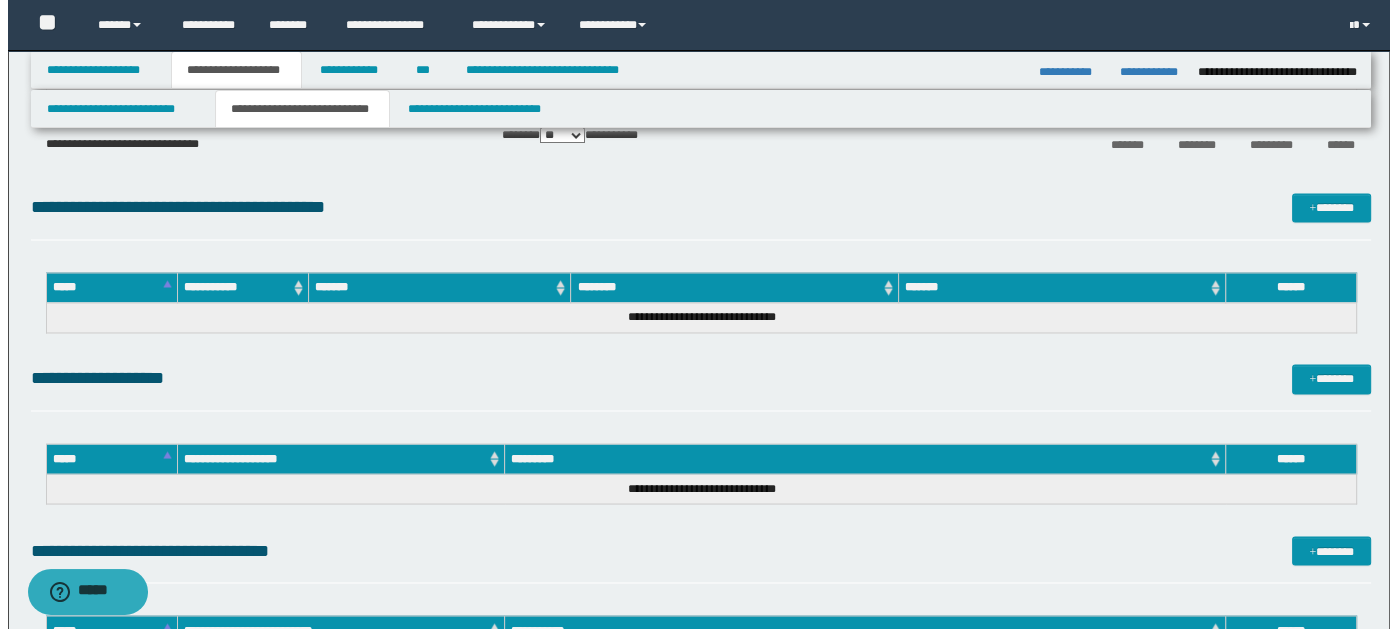 scroll, scrollTop: 3522, scrollLeft: 0, axis: vertical 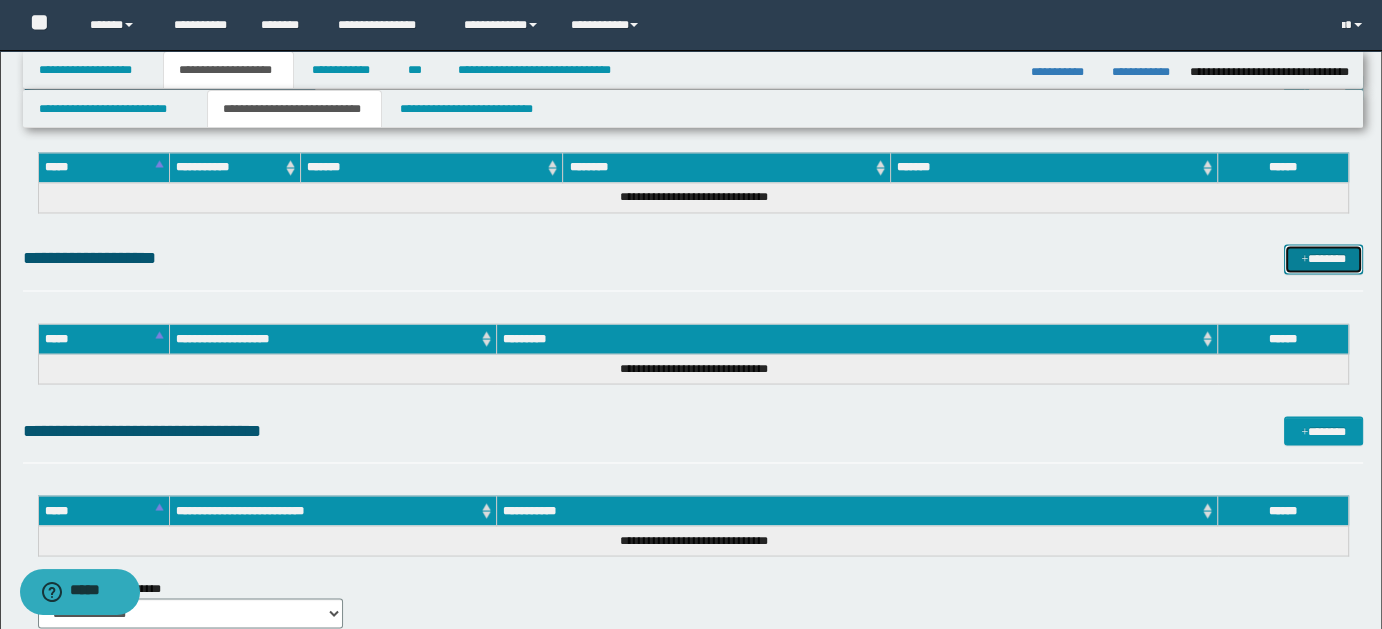 click on "*******" at bounding box center [1323, 258] 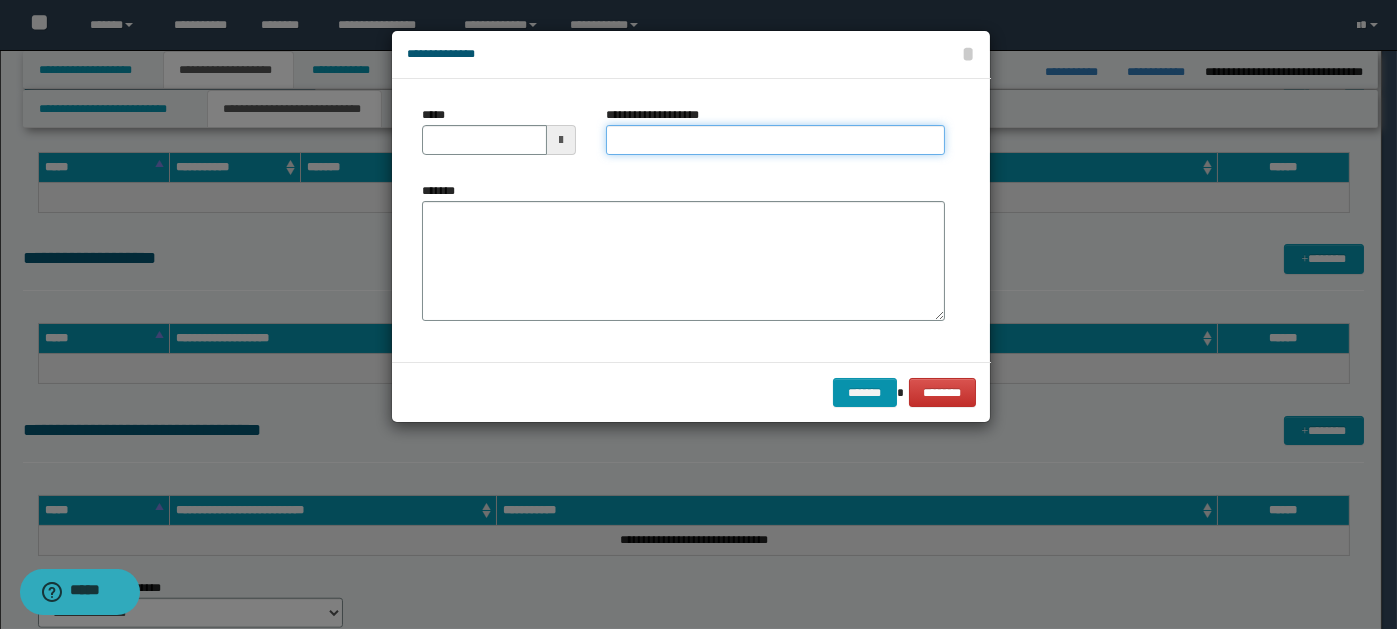 paste on "**********" 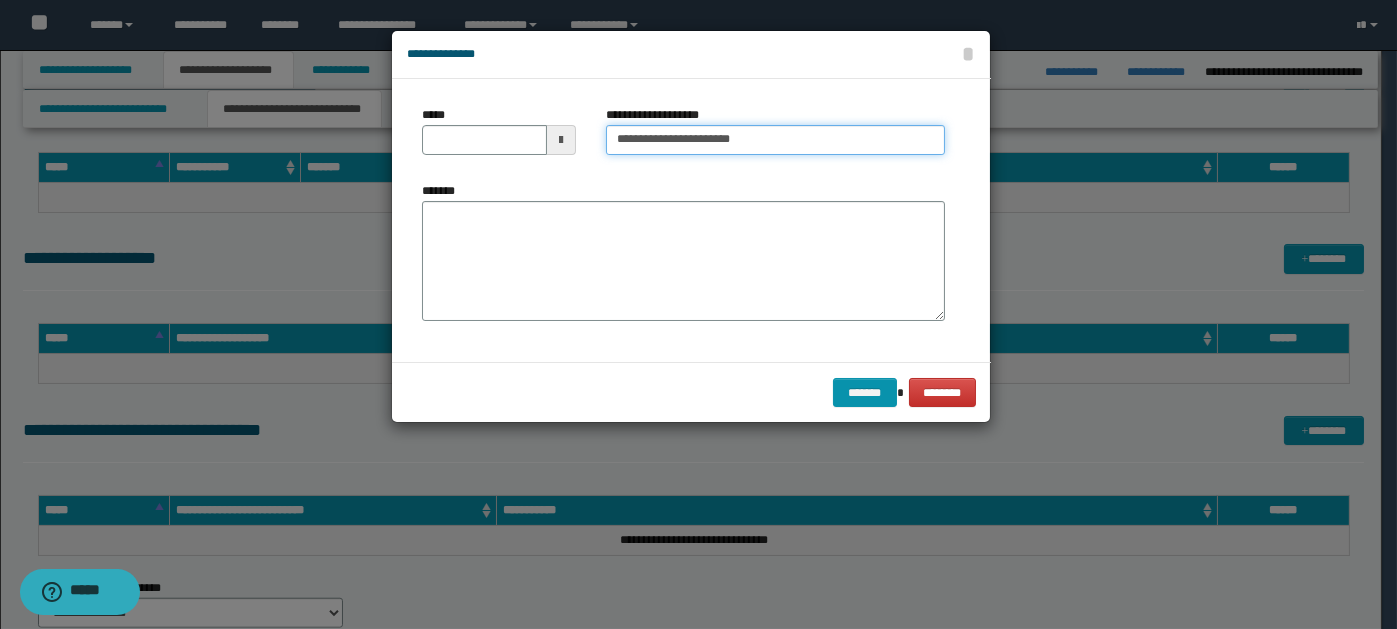 type on "**********" 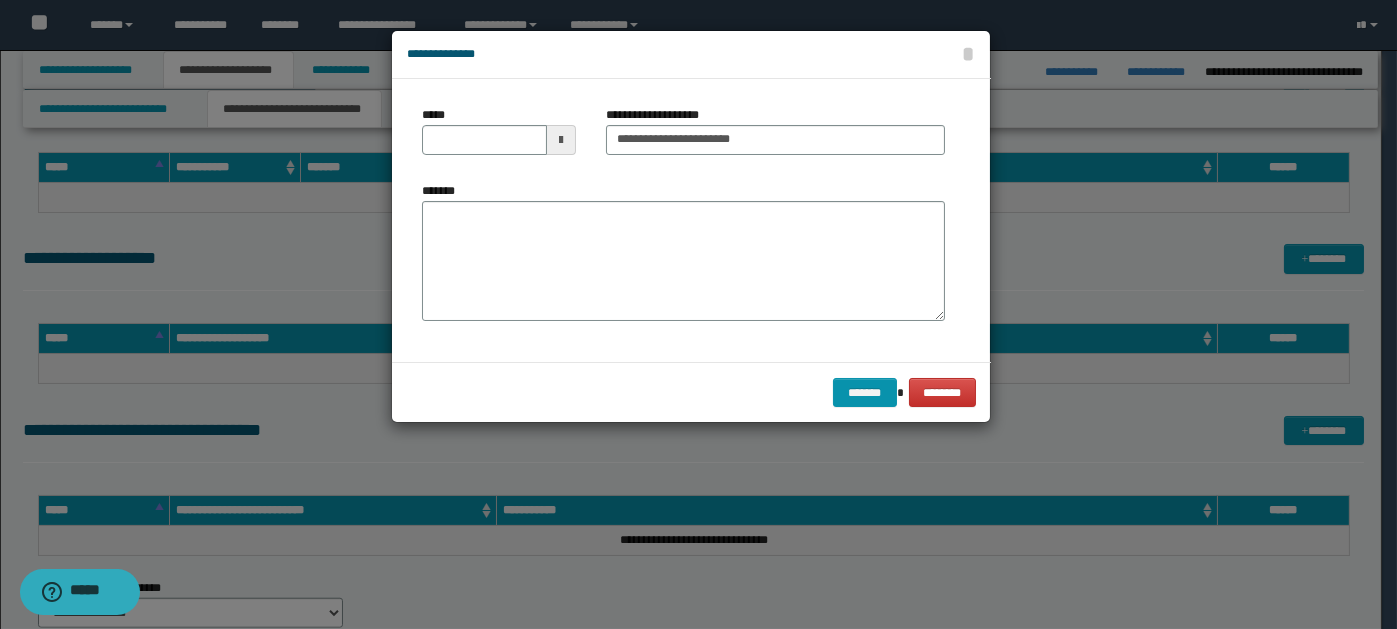 click at bounding box center [561, 140] 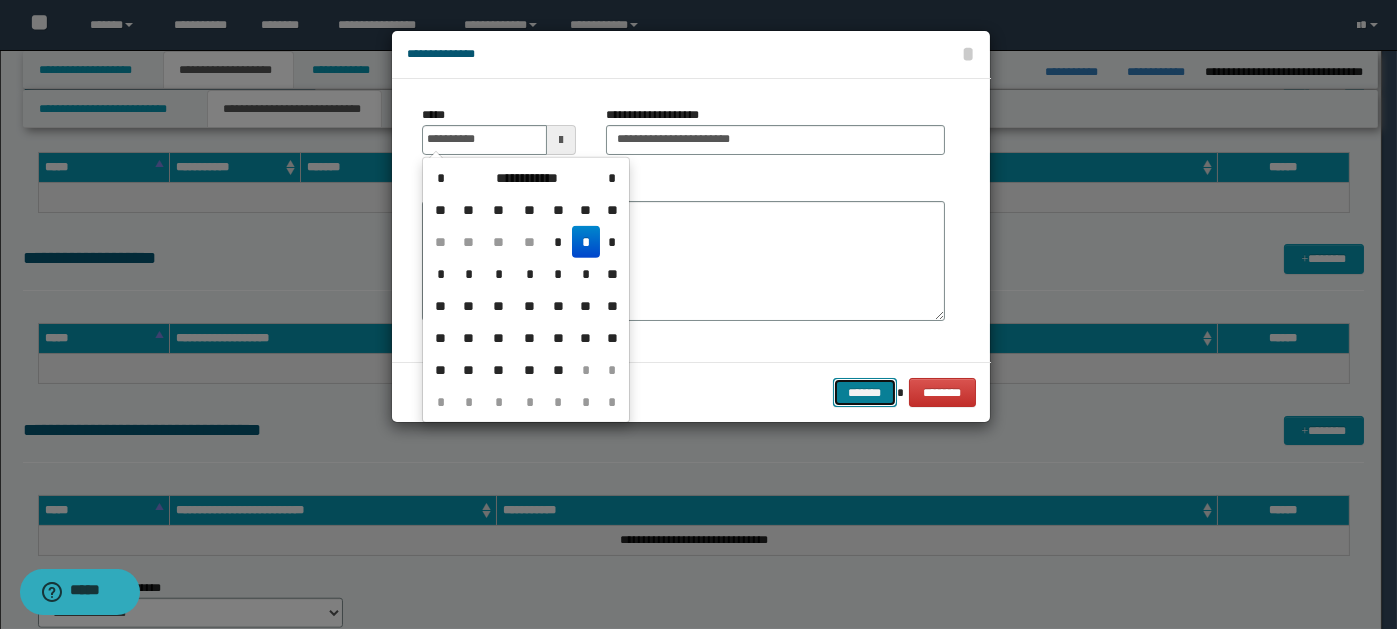 type on "**********" 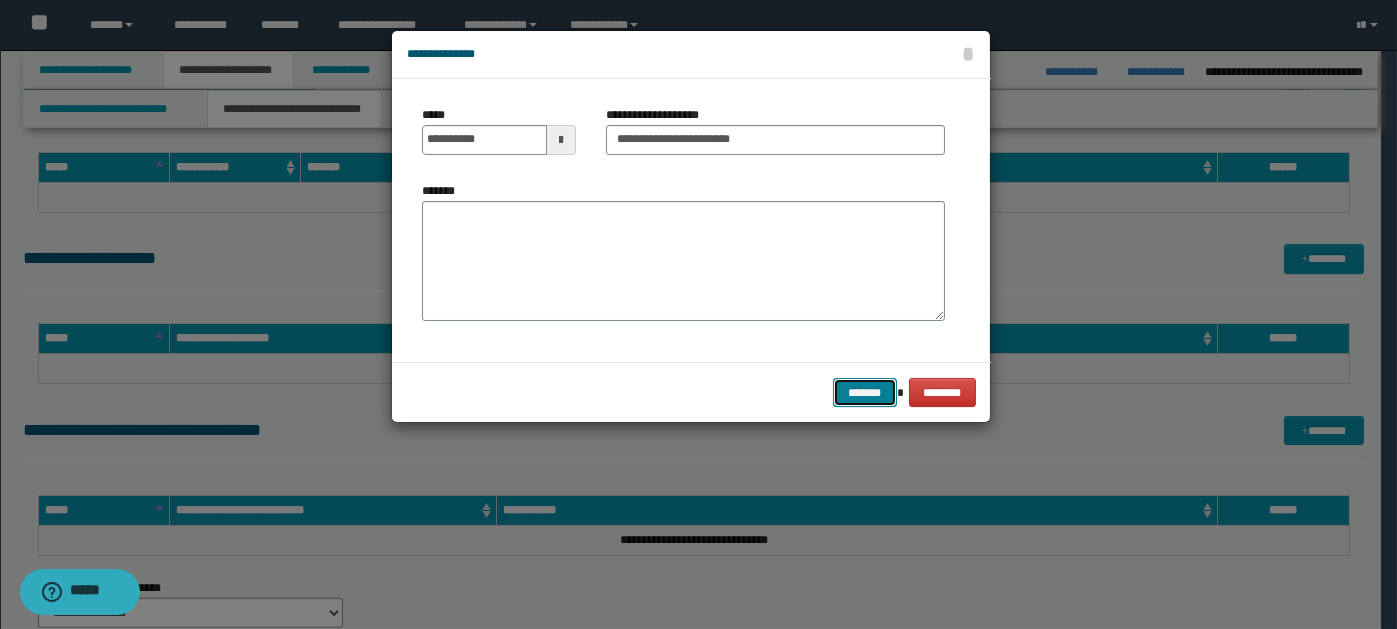 click on "*******" at bounding box center (865, 392) 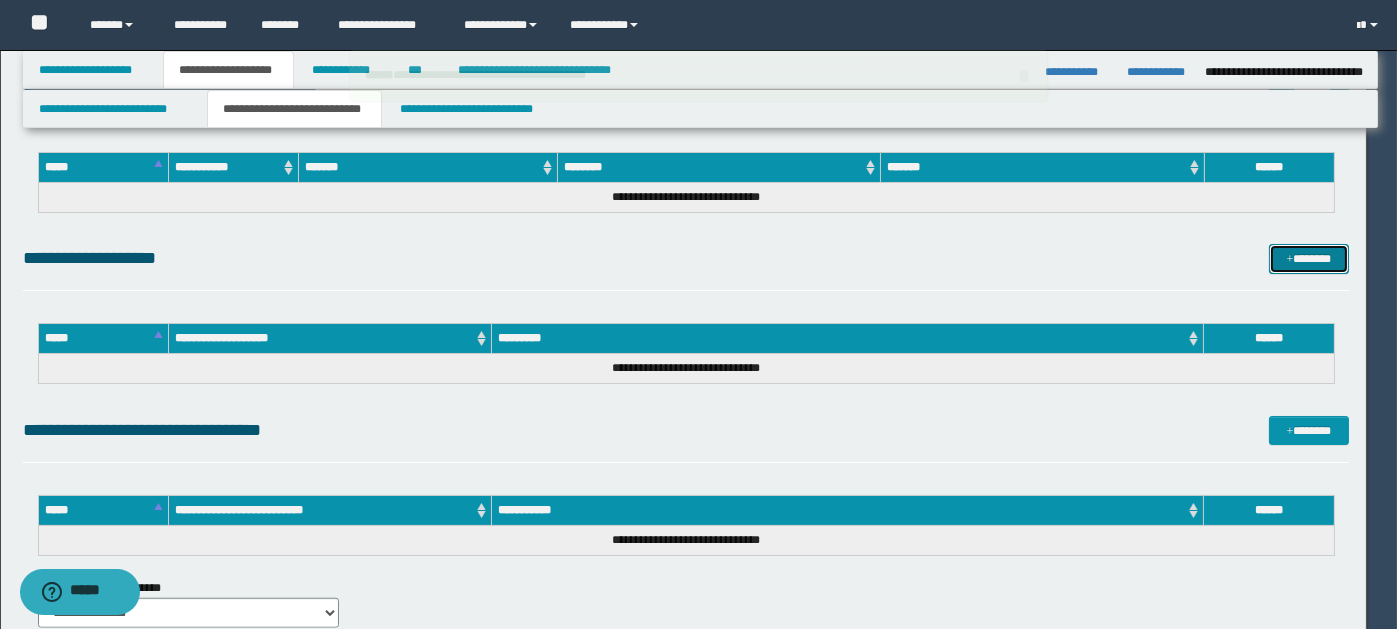 type 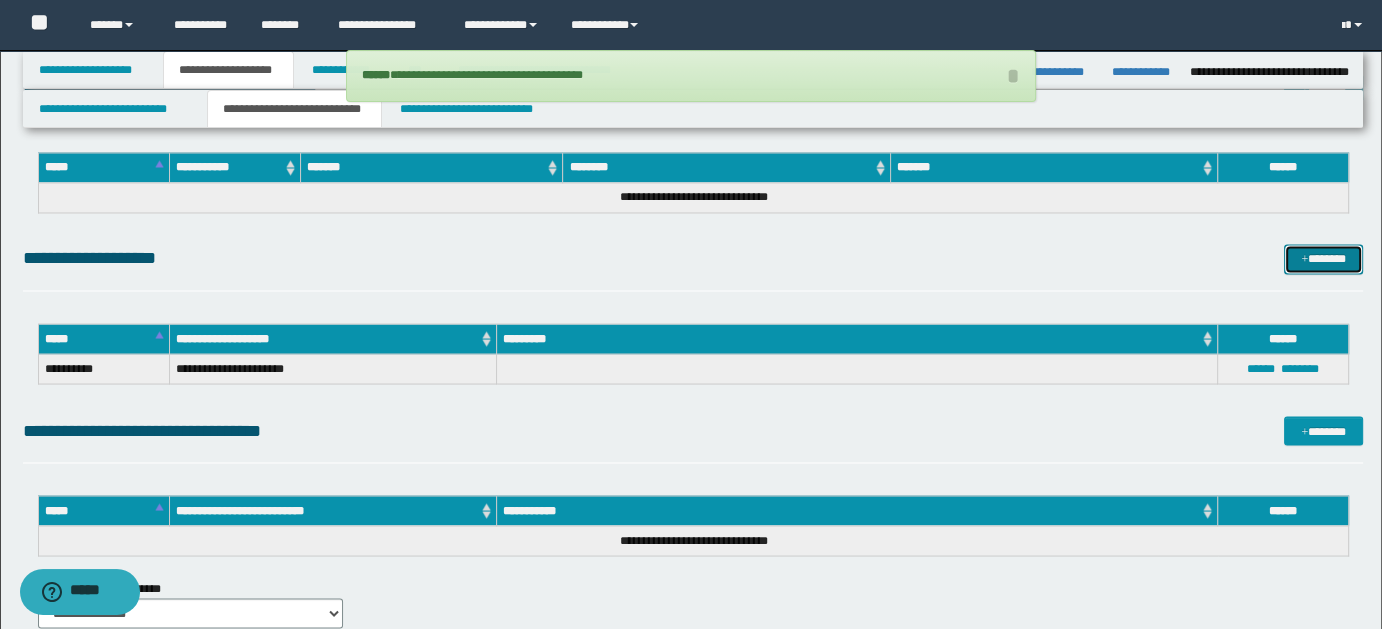 click on "*******" at bounding box center (1323, 258) 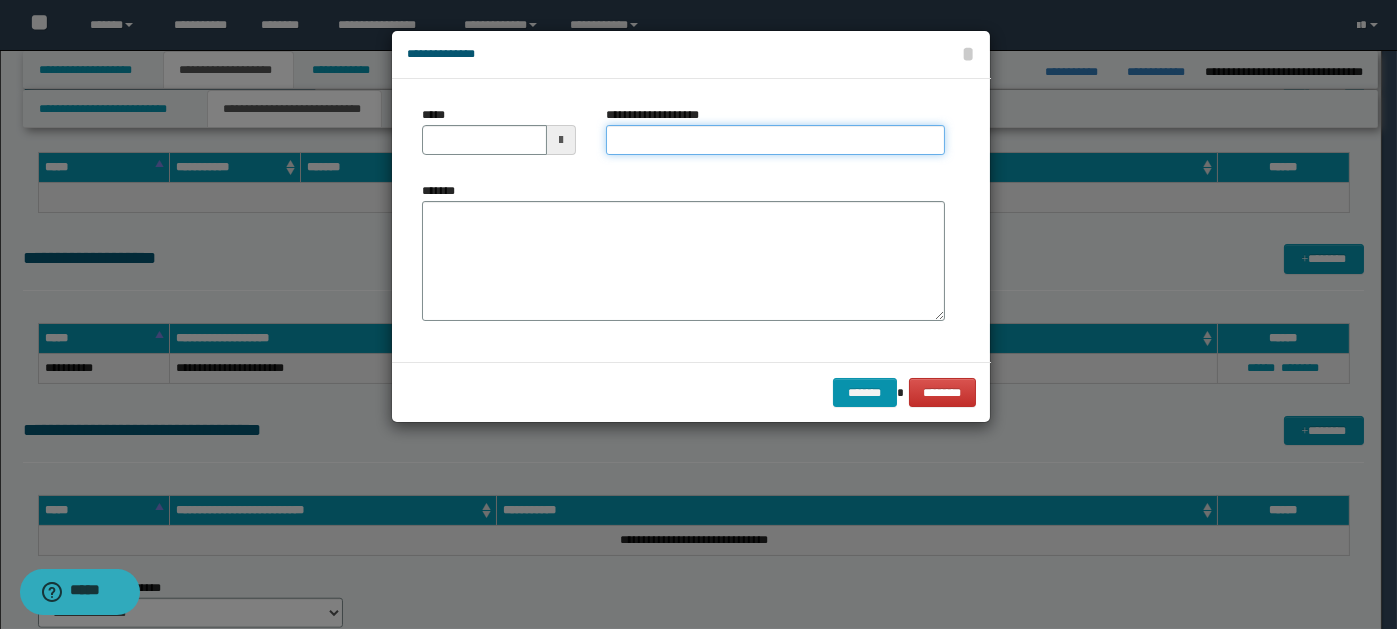 paste on "**********" 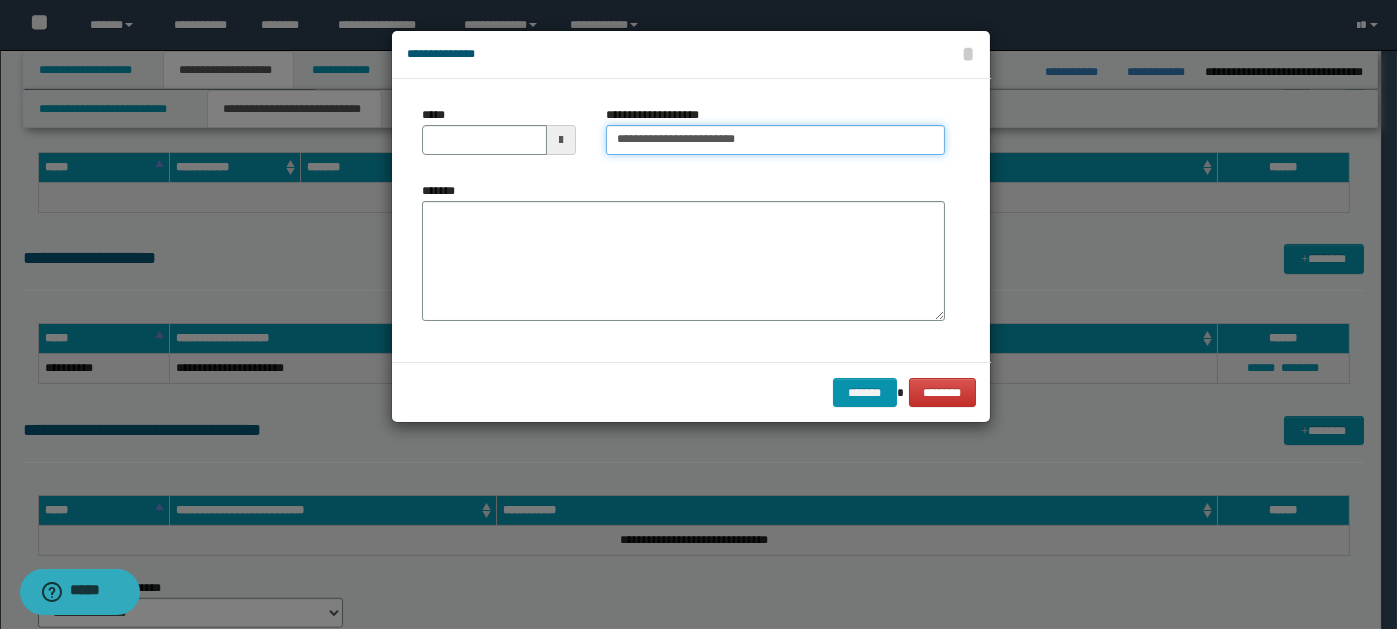 type on "**********" 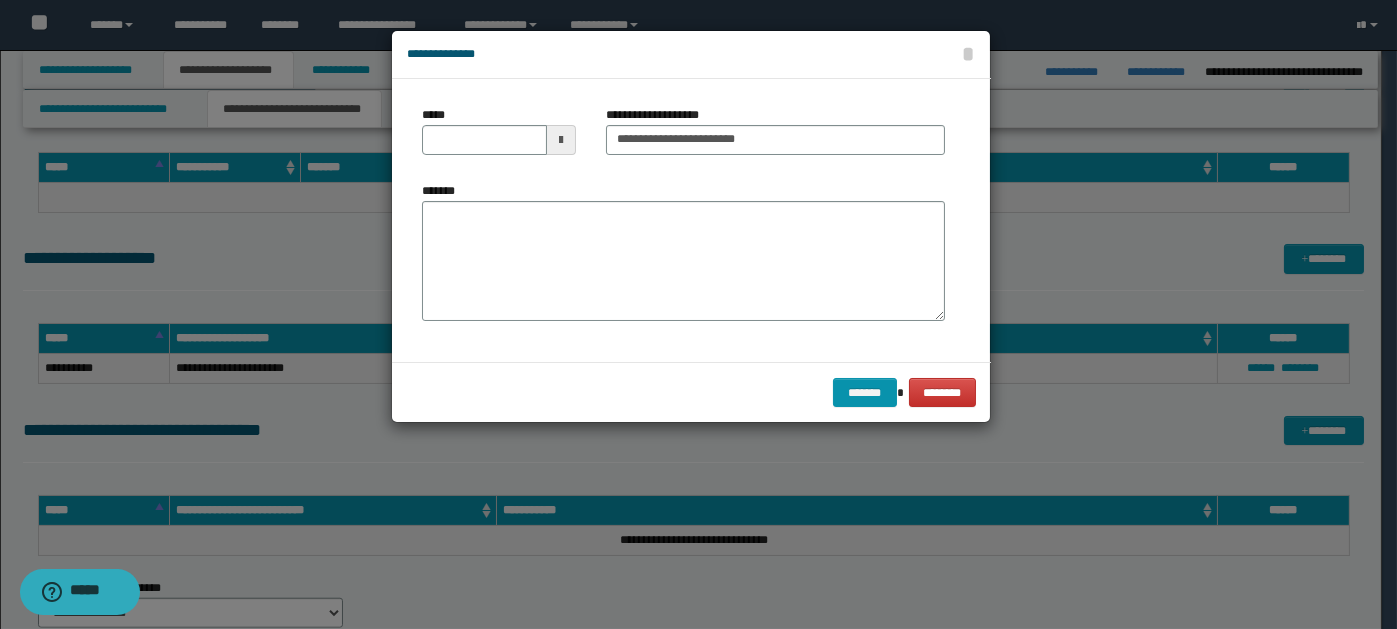 click at bounding box center [561, 140] 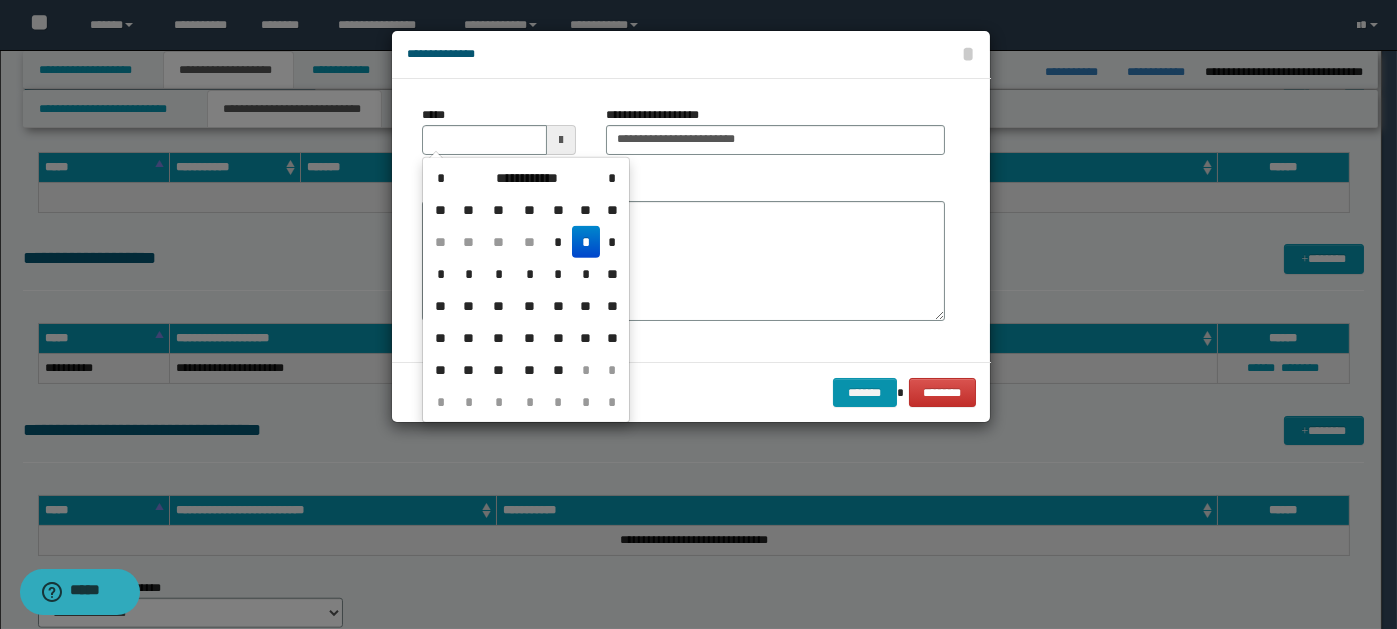 click on "*" at bounding box center [586, 242] 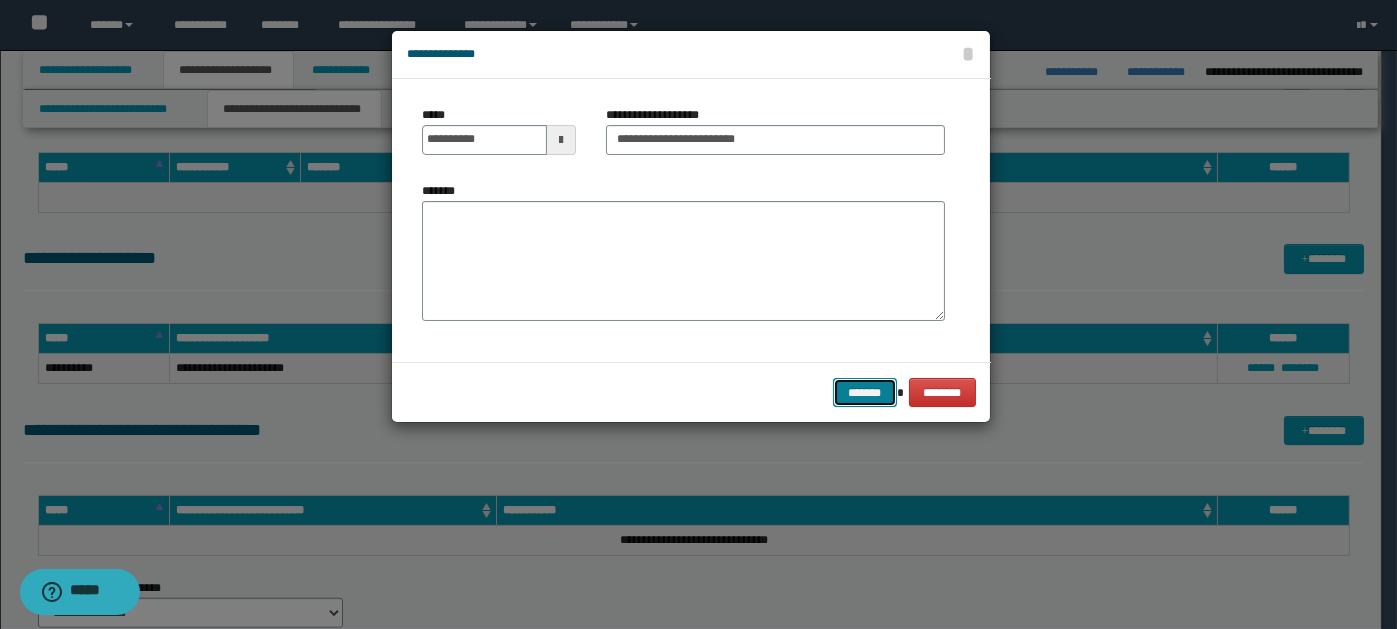 click on "*******" at bounding box center (865, 392) 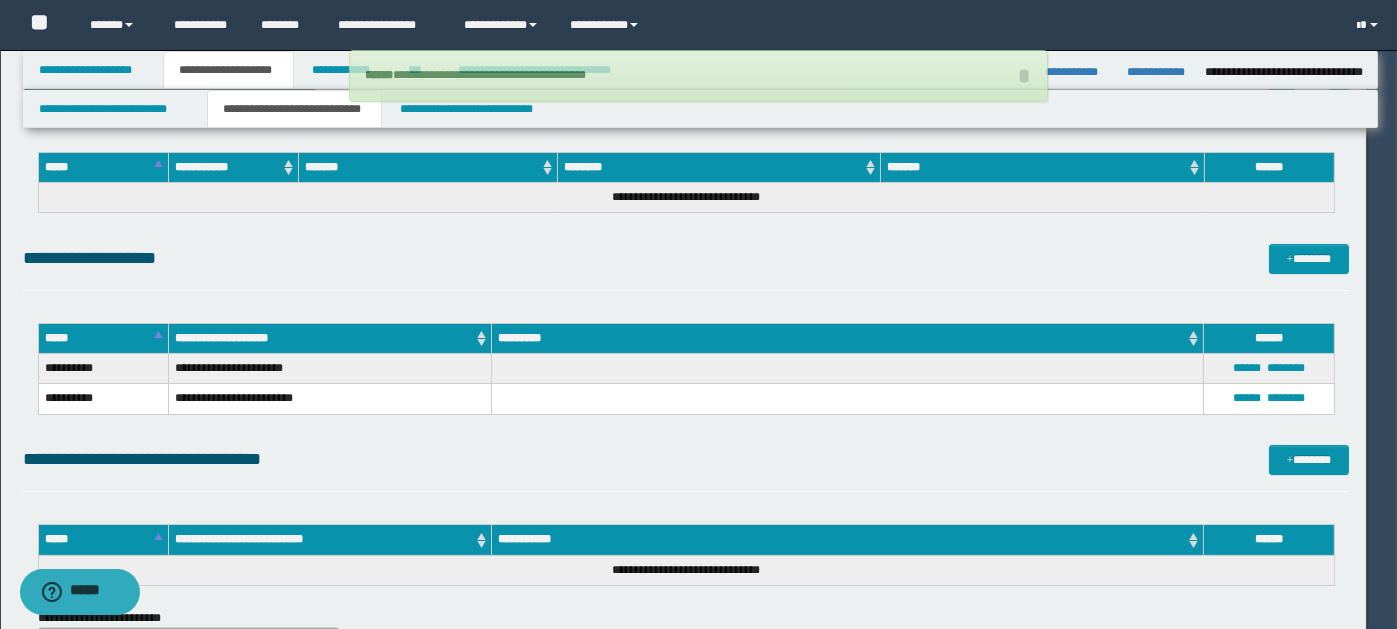 type 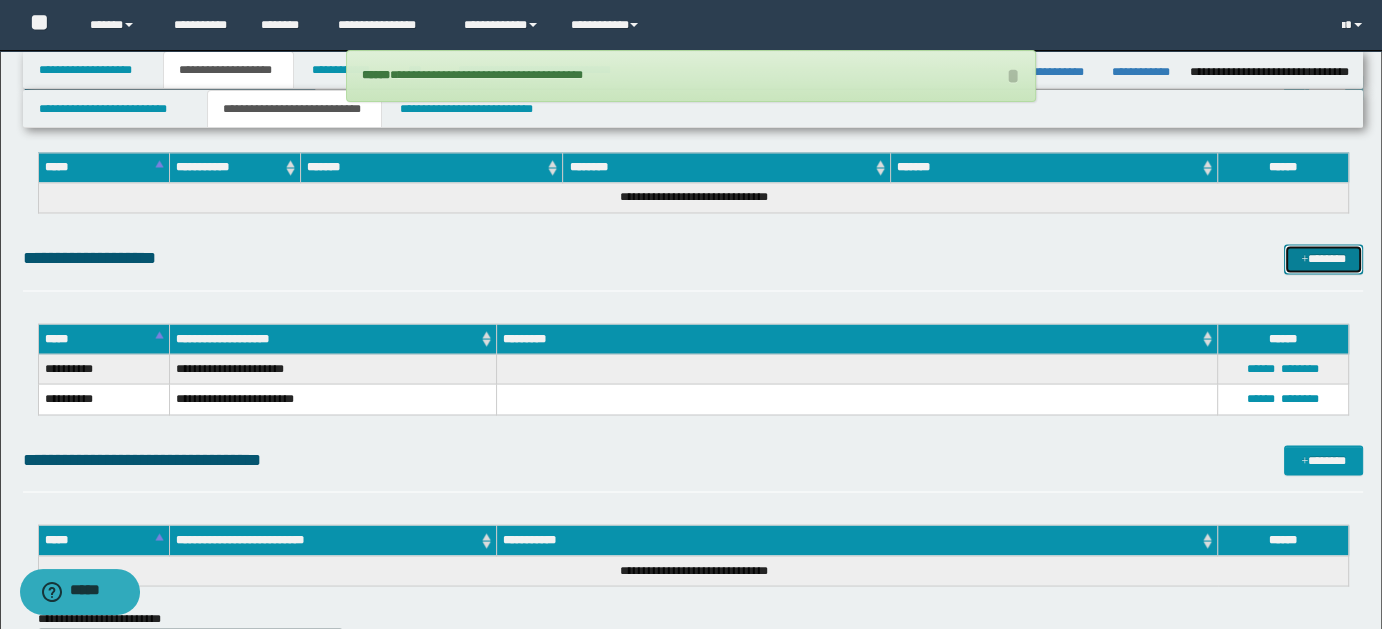 click on "*******" at bounding box center (1323, 258) 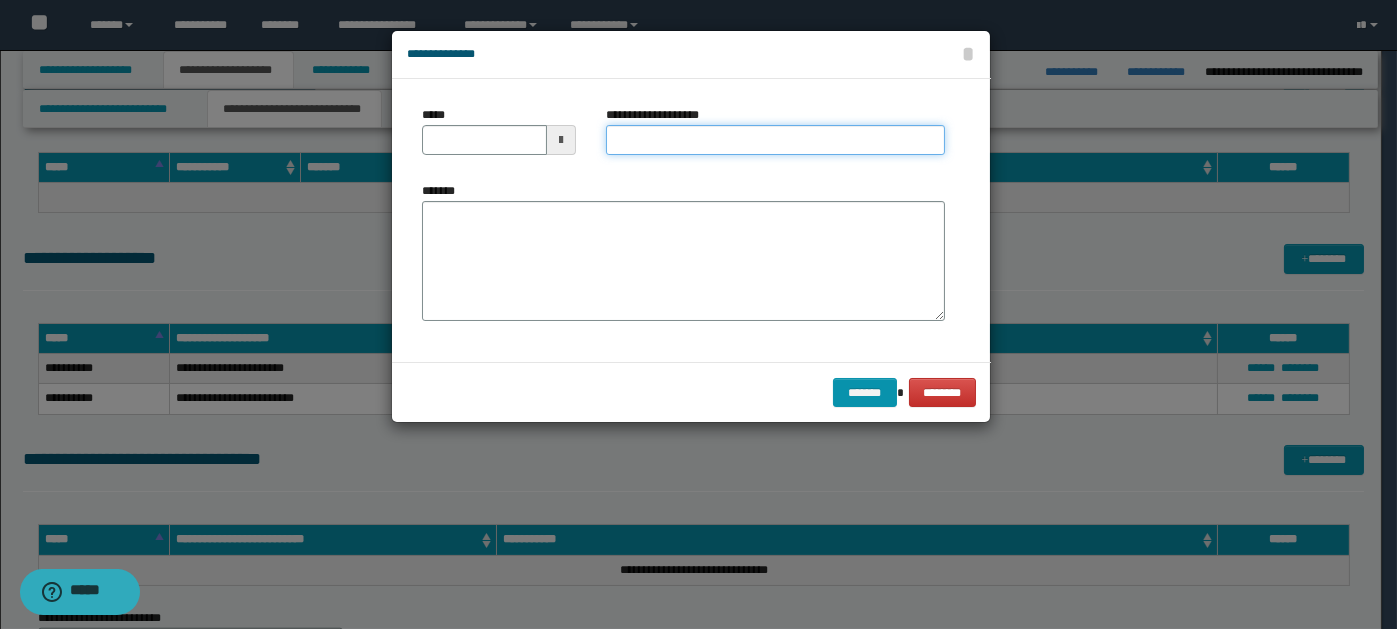 paste on "**********" 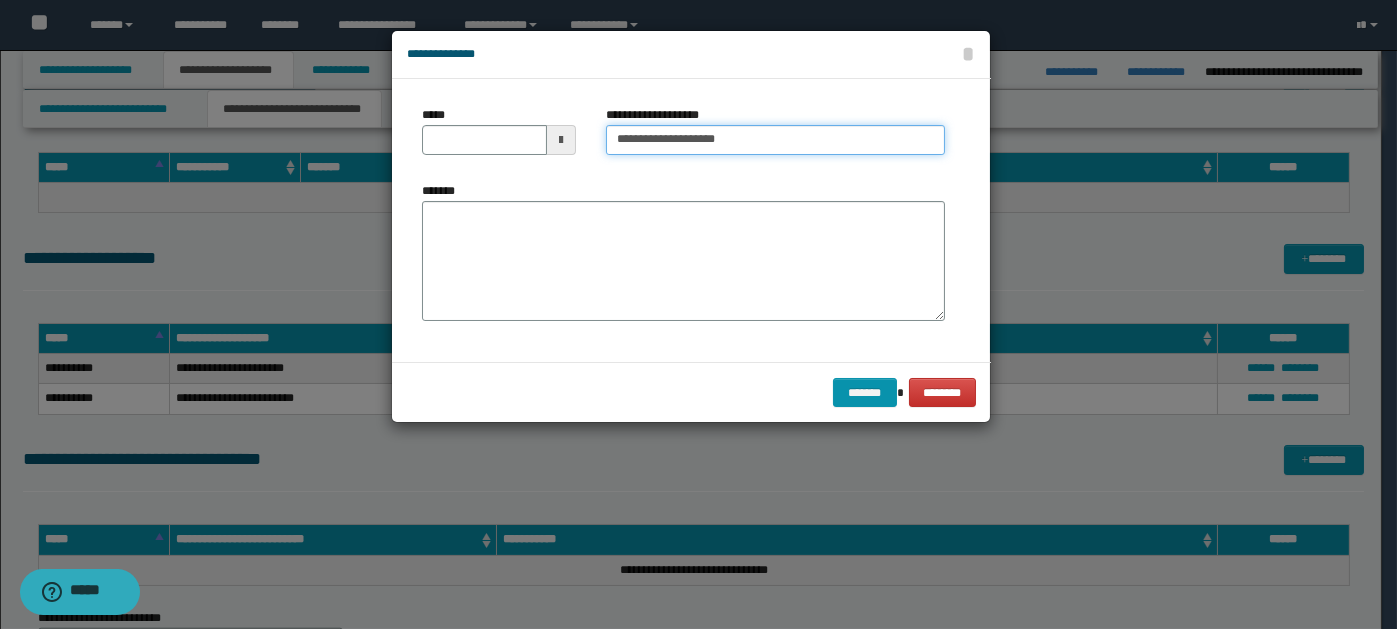 type on "**********" 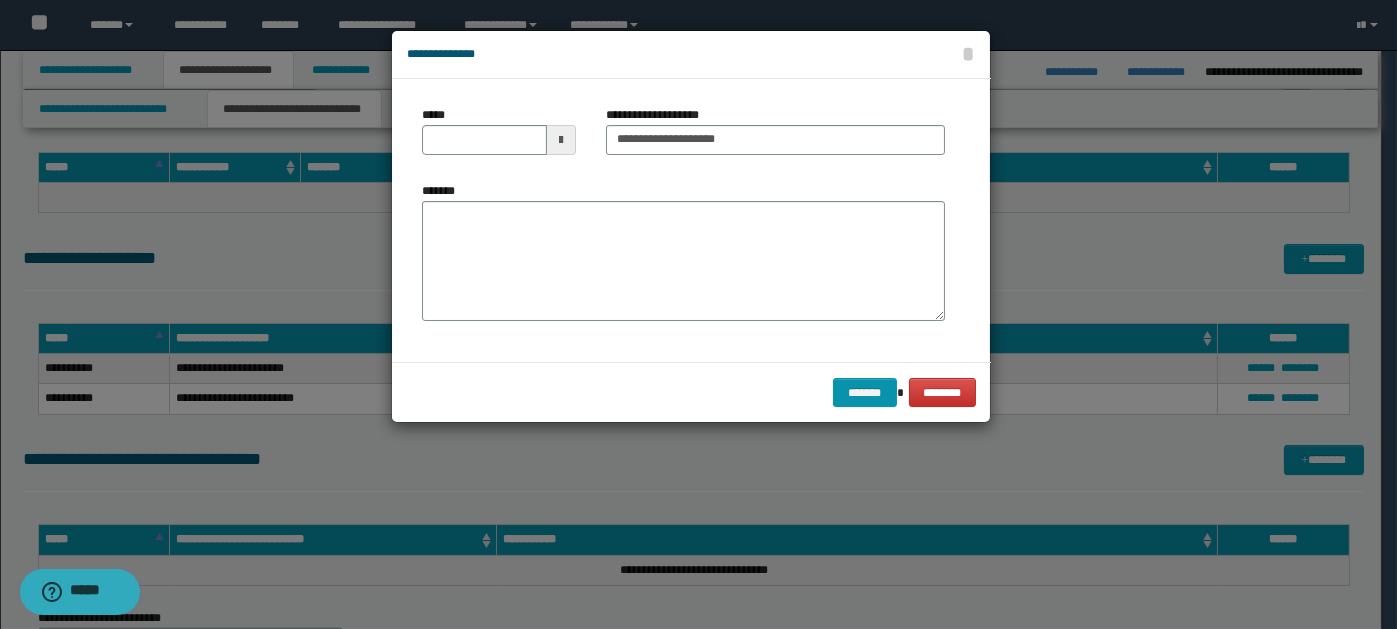 click at bounding box center (561, 140) 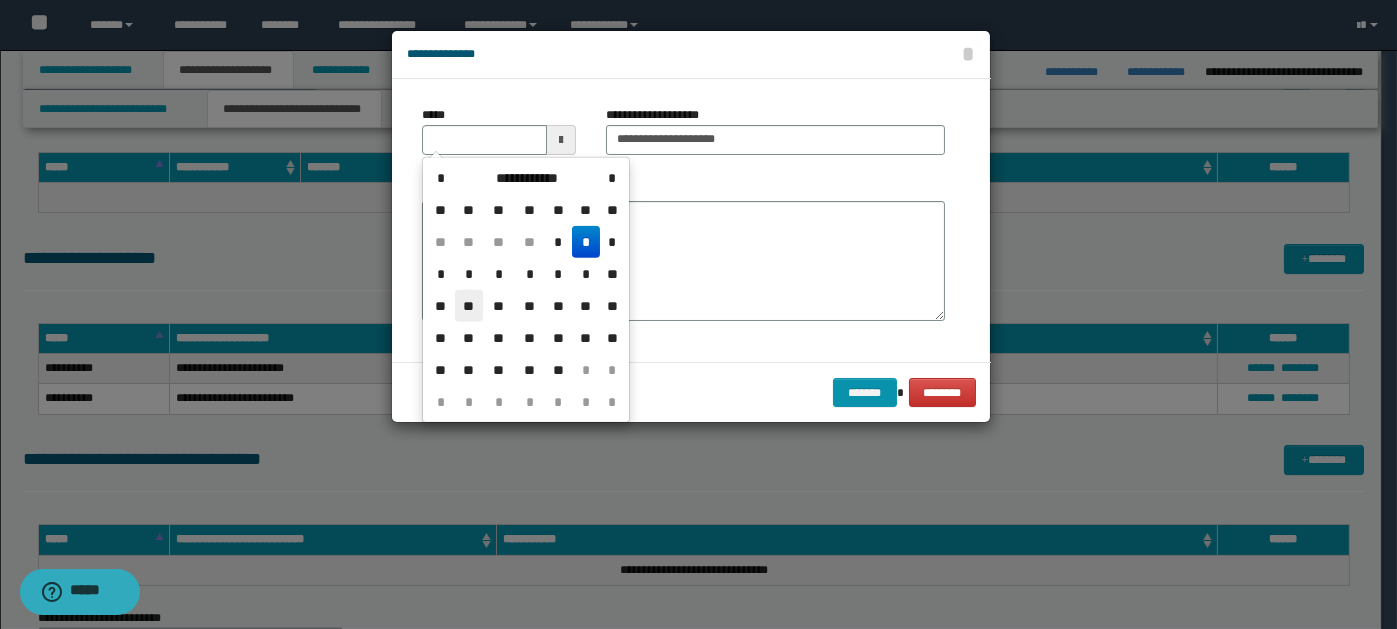 click on "**" at bounding box center (469, 306) 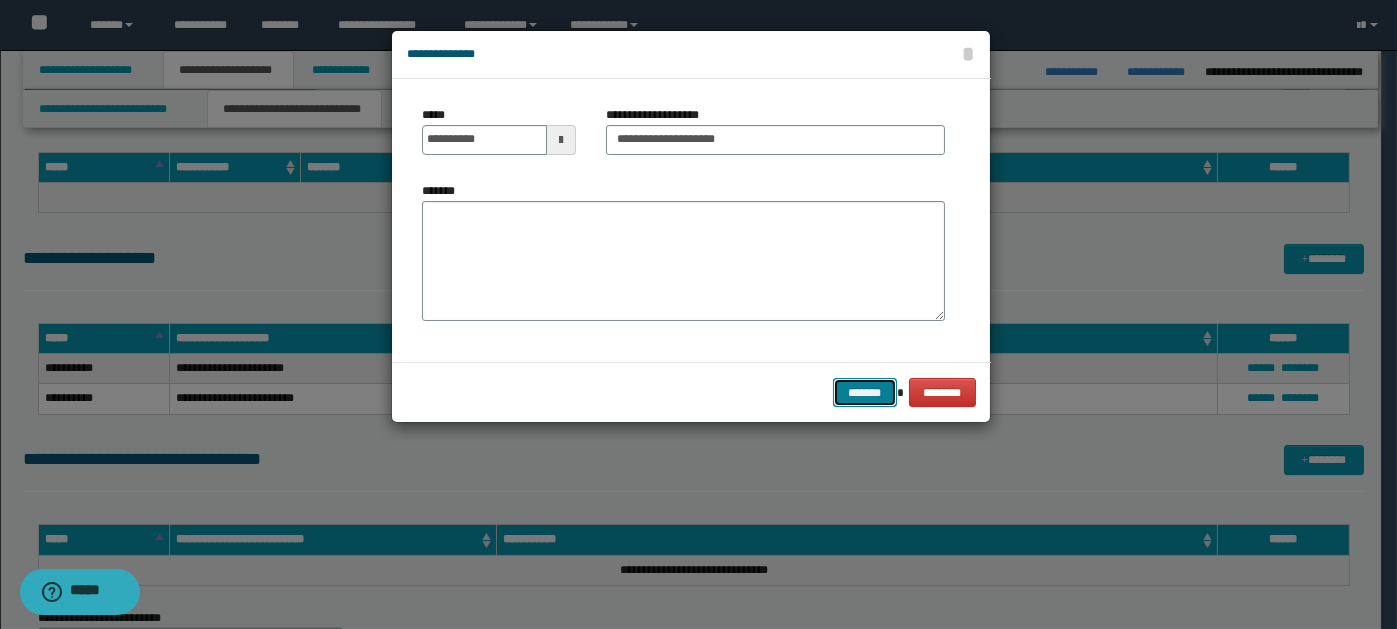 click on "*******" at bounding box center (865, 392) 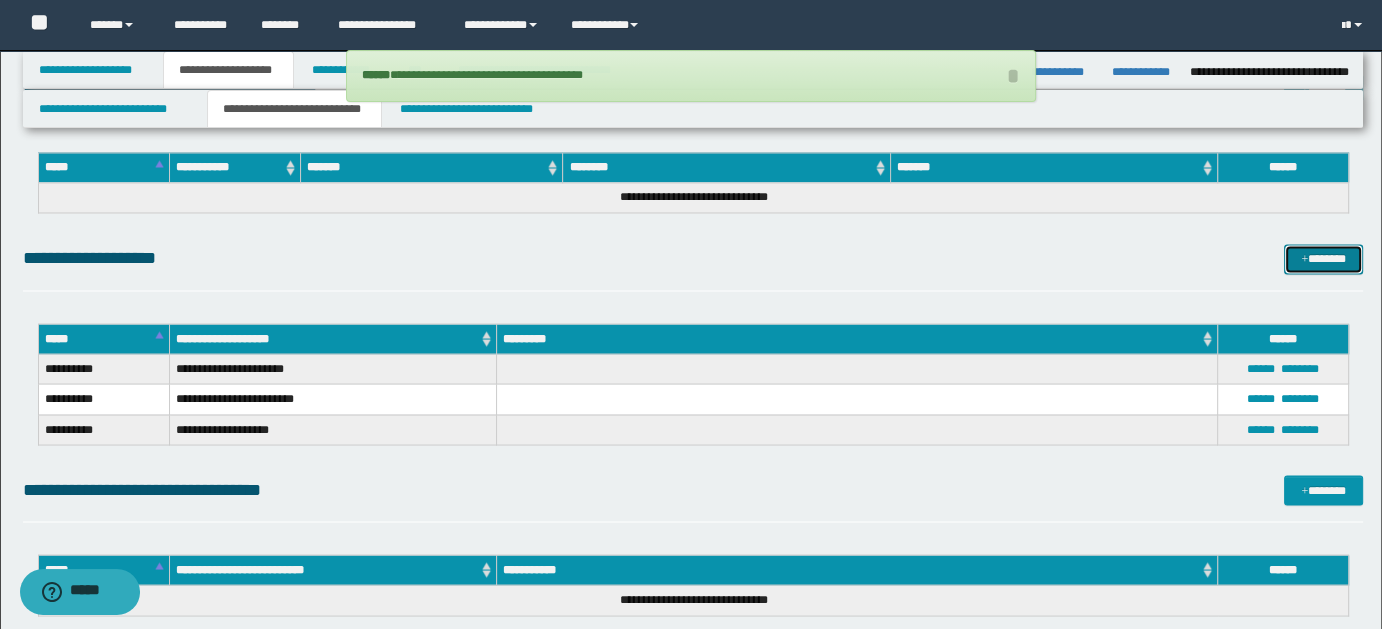 click at bounding box center [1304, 260] 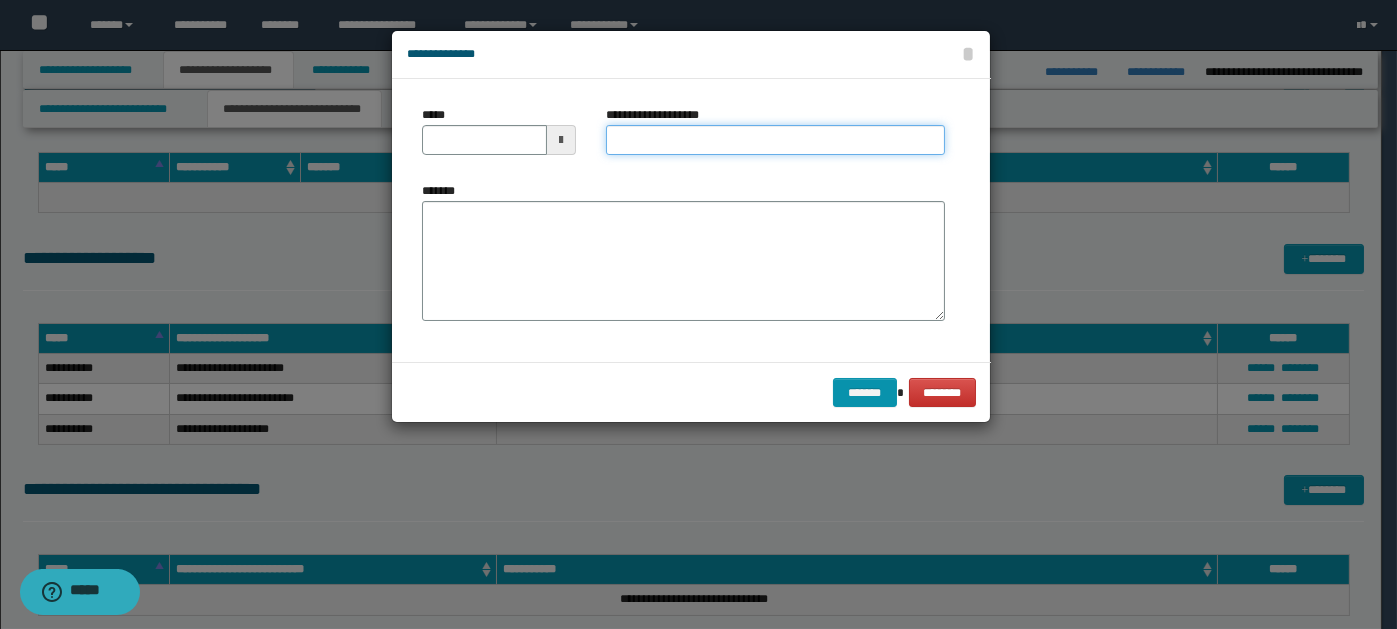 paste on "**********" 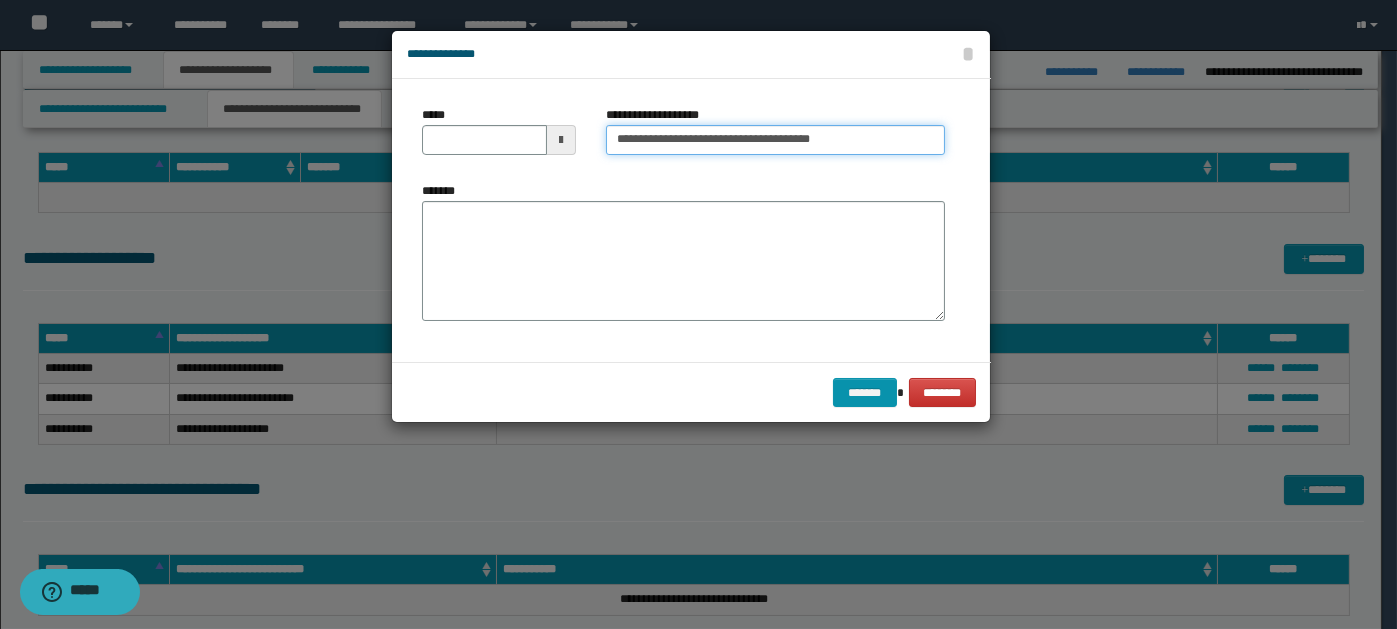 type on "**********" 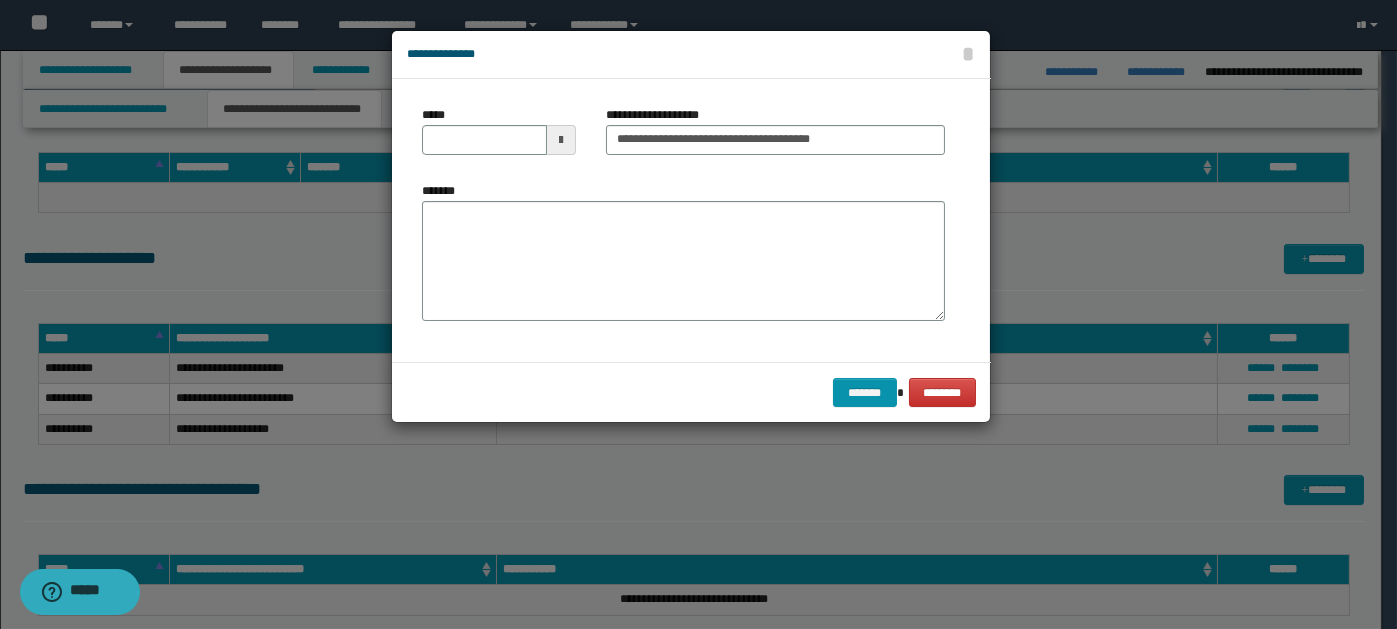 click at bounding box center (561, 140) 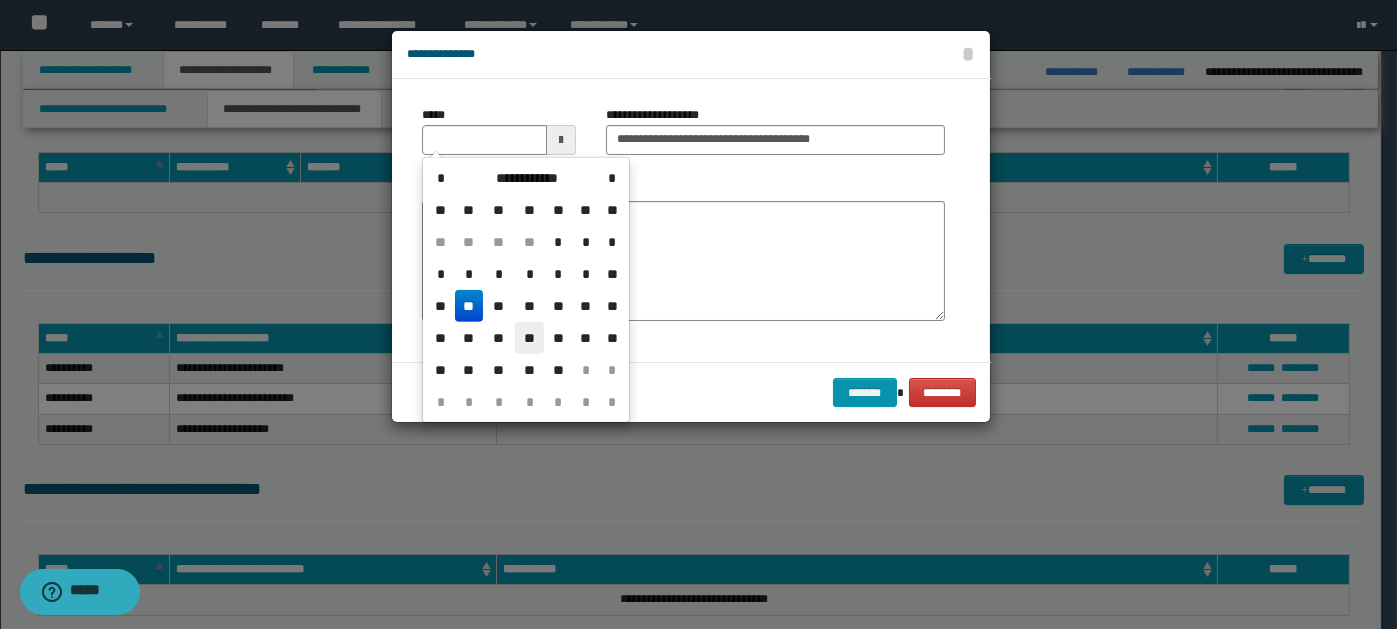 click on "**" at bounding box center [529, 338] 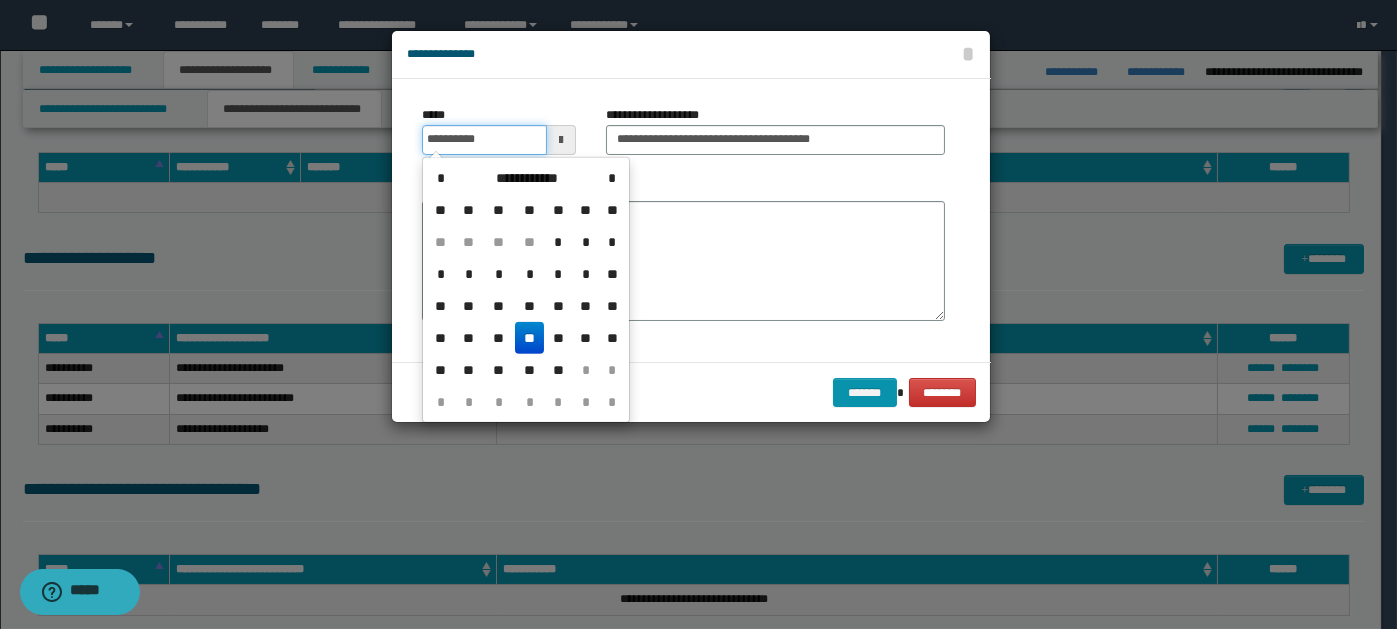 click on "**********" at bounding box center [484, 140] 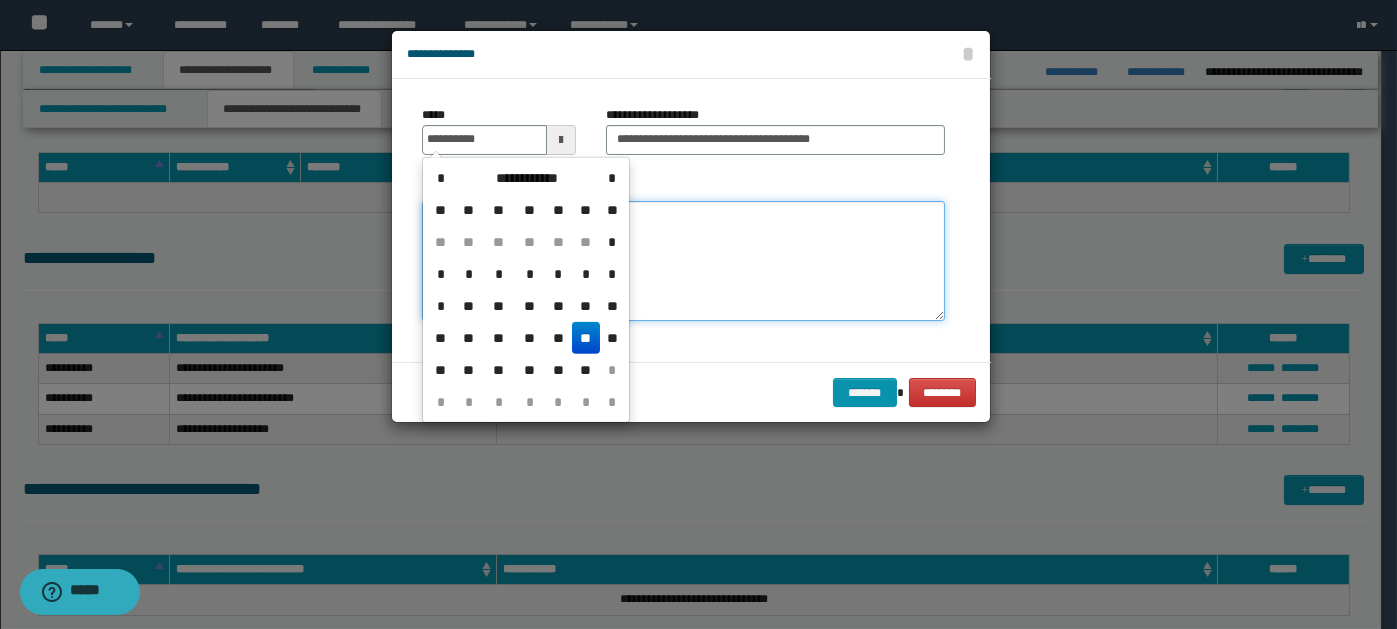 type on "**********" 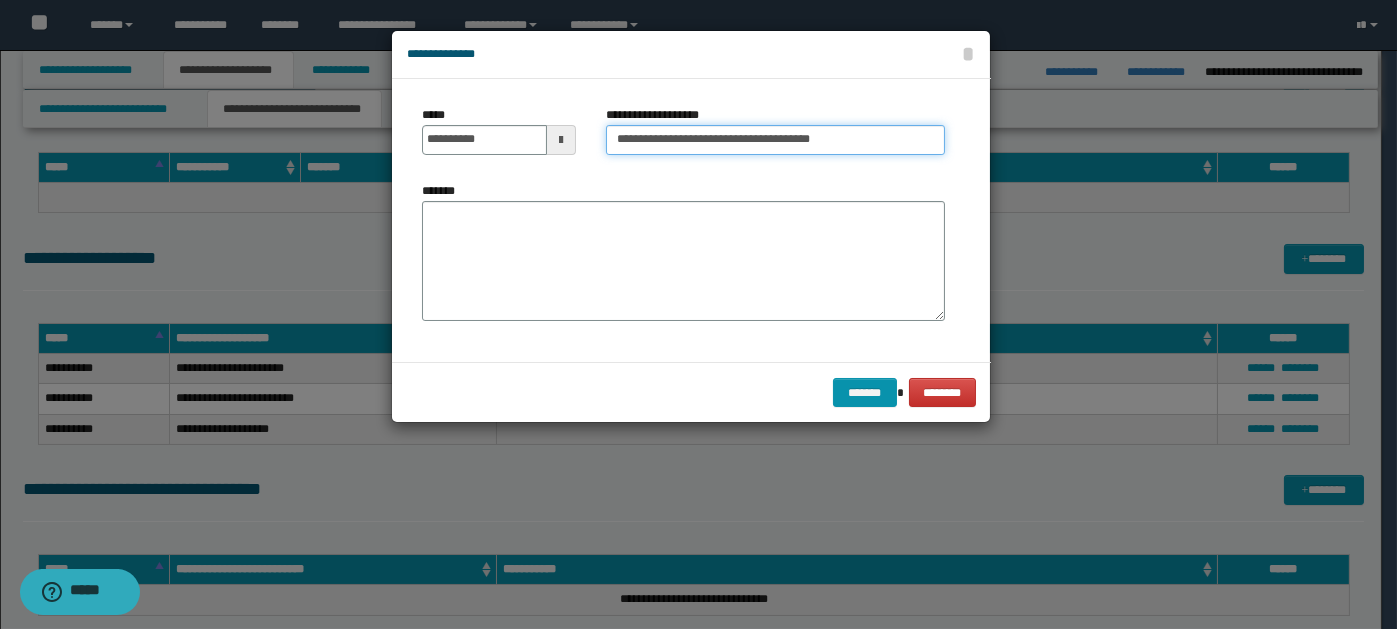 click on "**********" at bounding box center (775, 140) 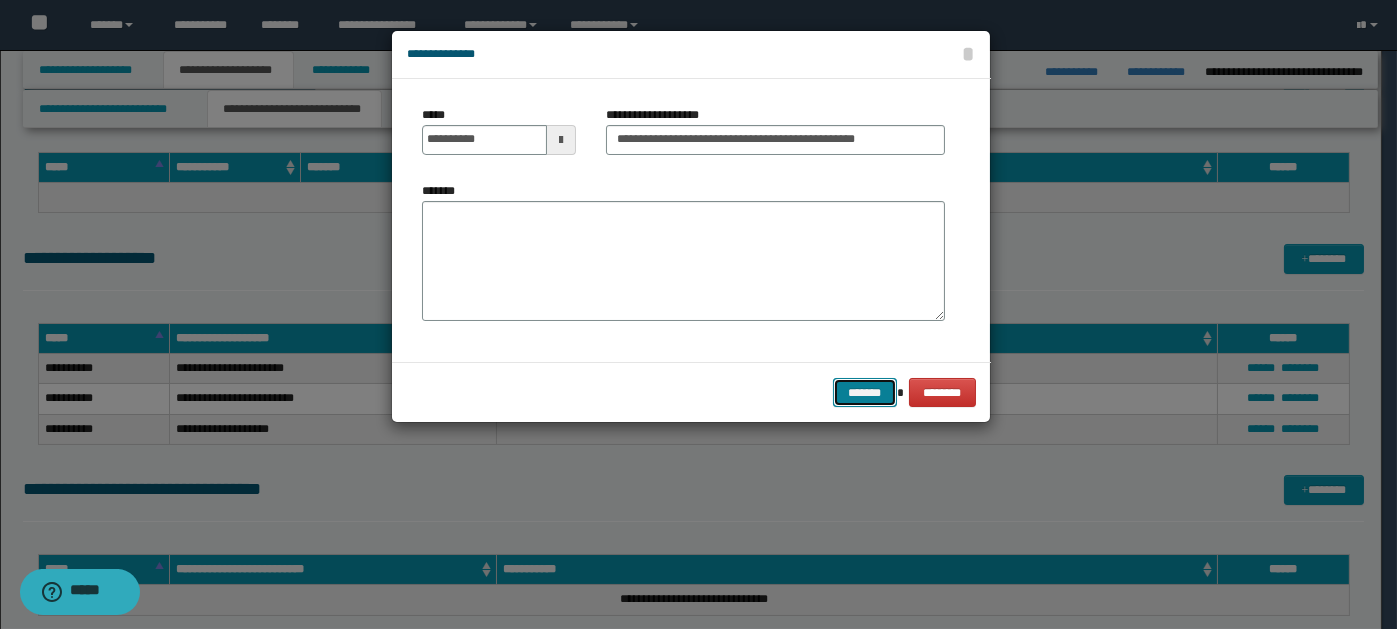 click on "*******" at bounding box center [865, 392] 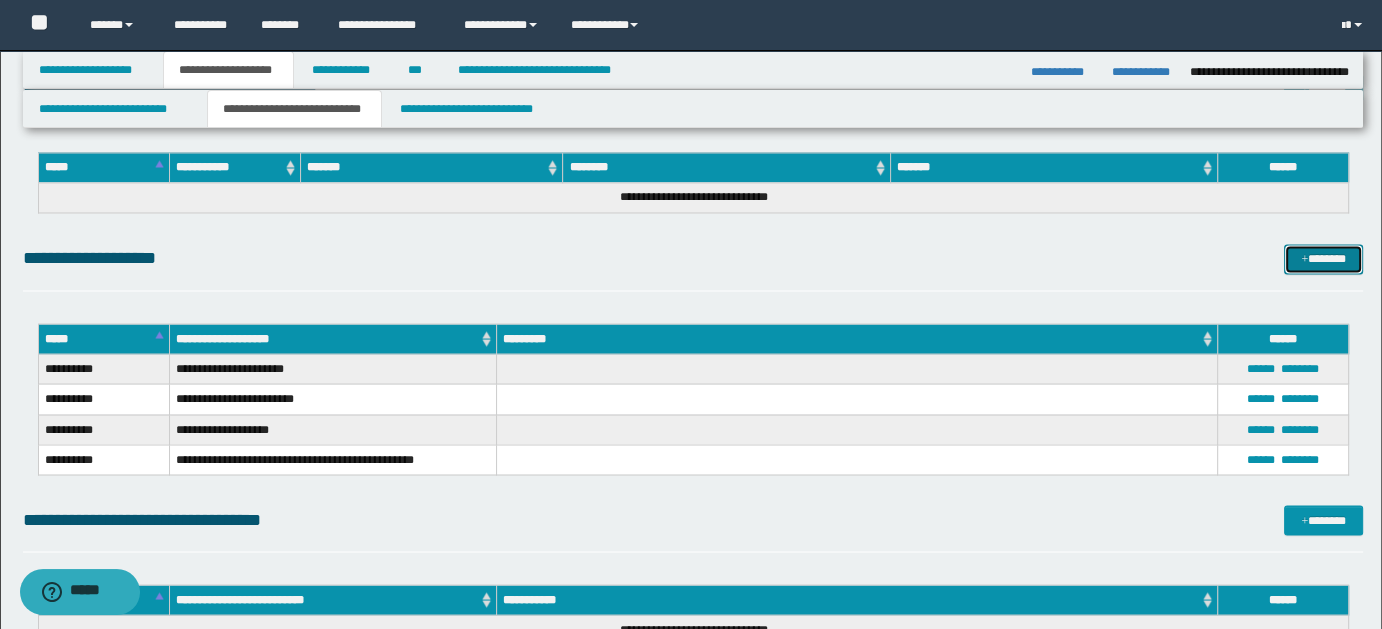 click on "*******" at bounding box center [1323, 258] 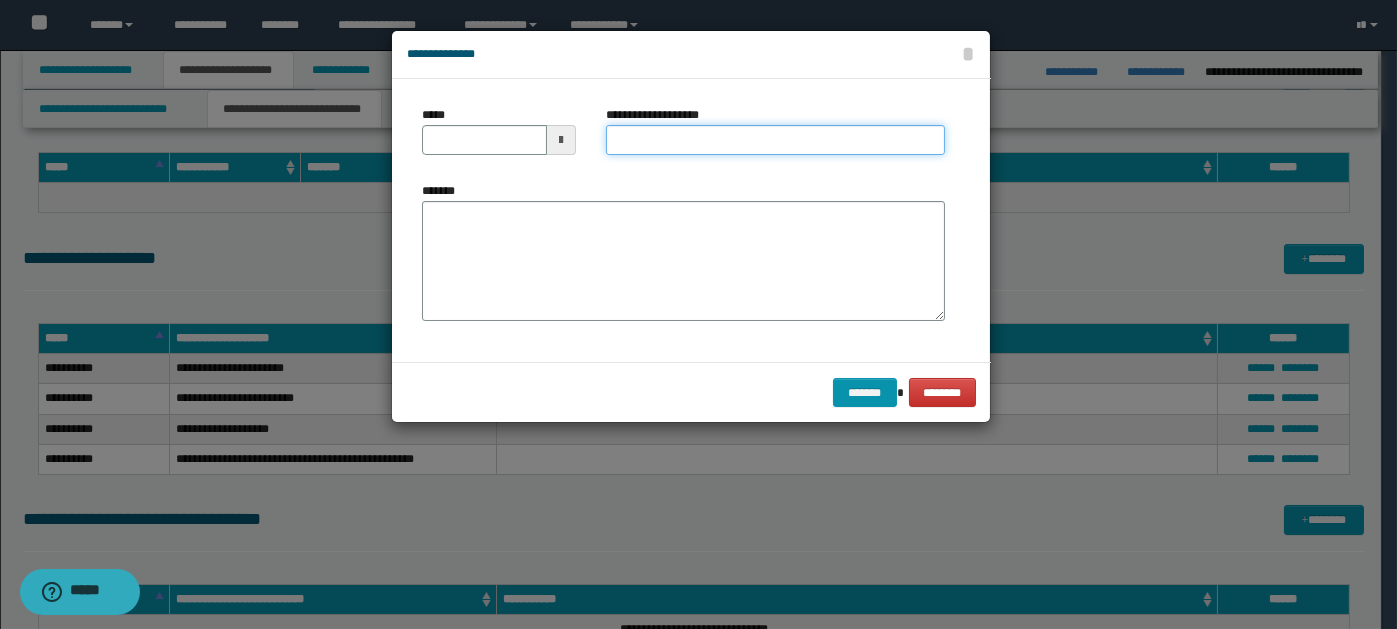 paste on "**********" 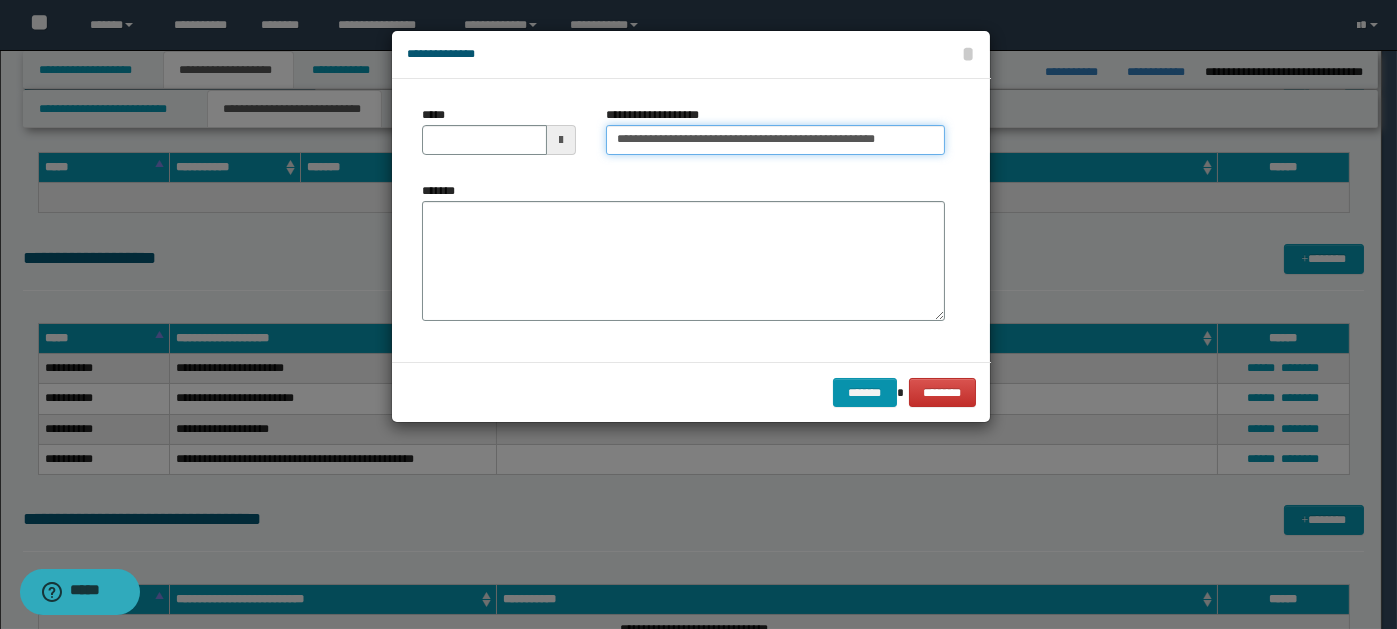 scroll, scrollTop: 0, scrollLeft: 6, axis: horizontal 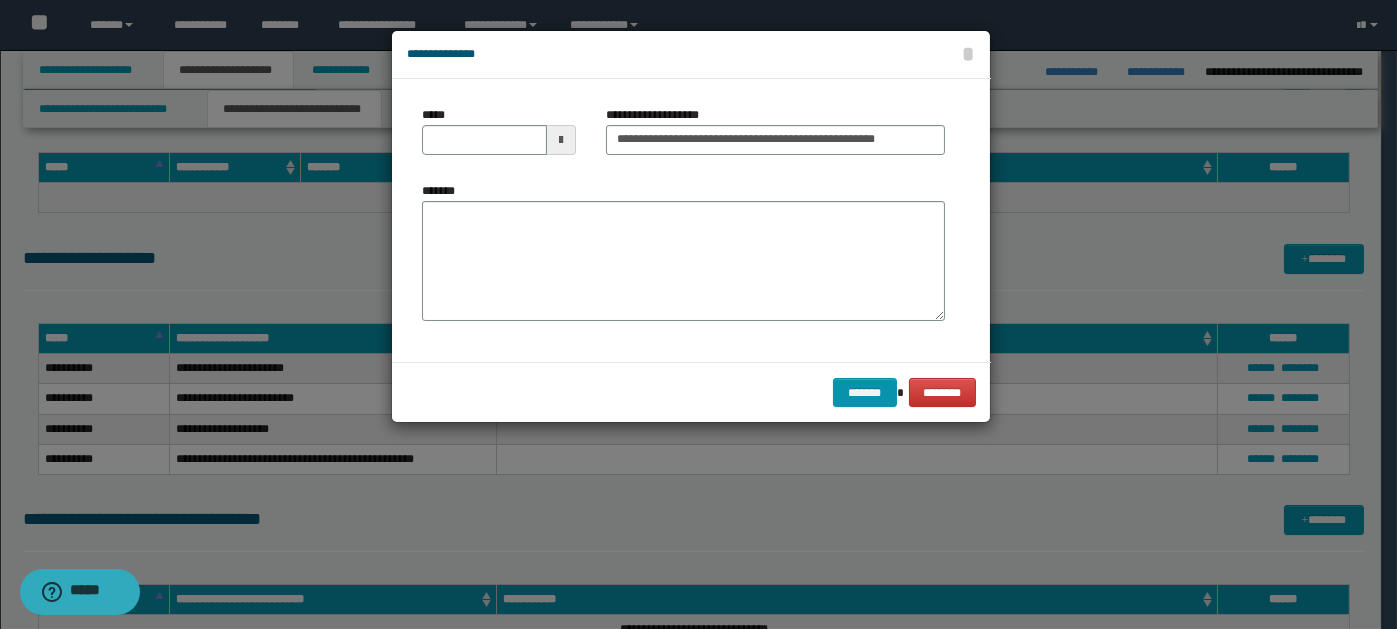 click at bounding box center [561, 140] 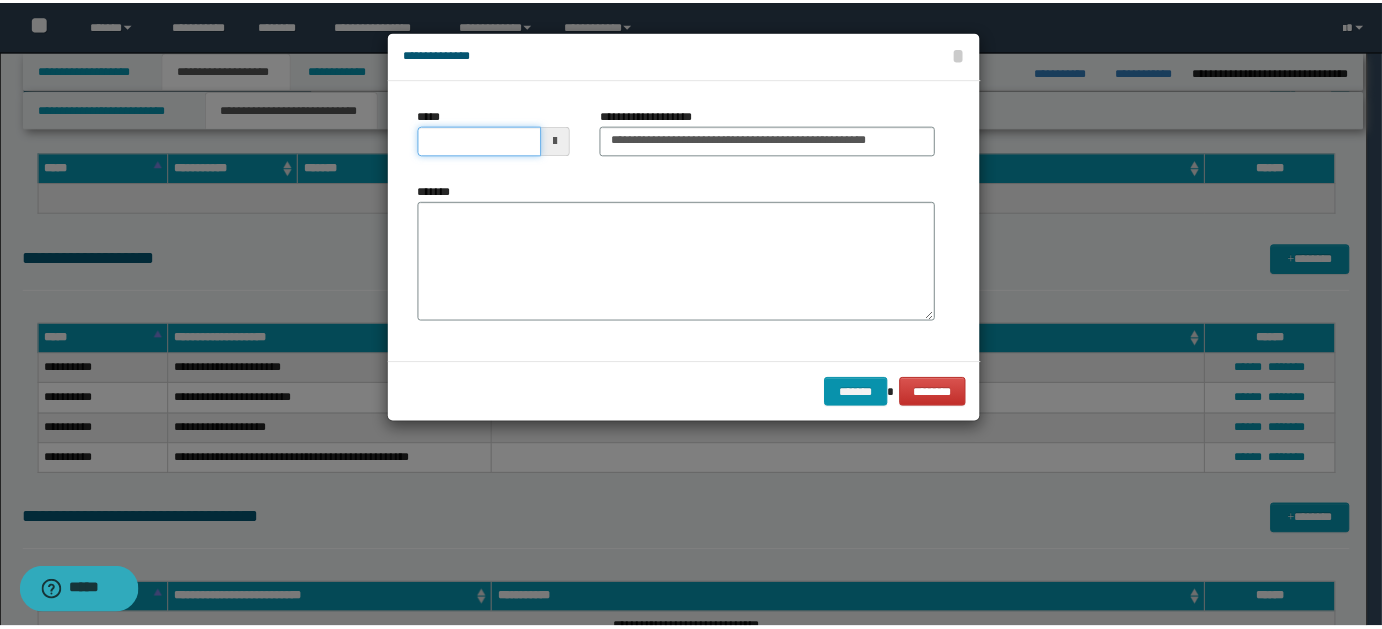 scroll, scrollTop: 0, scrollLeft: 0, axis: both 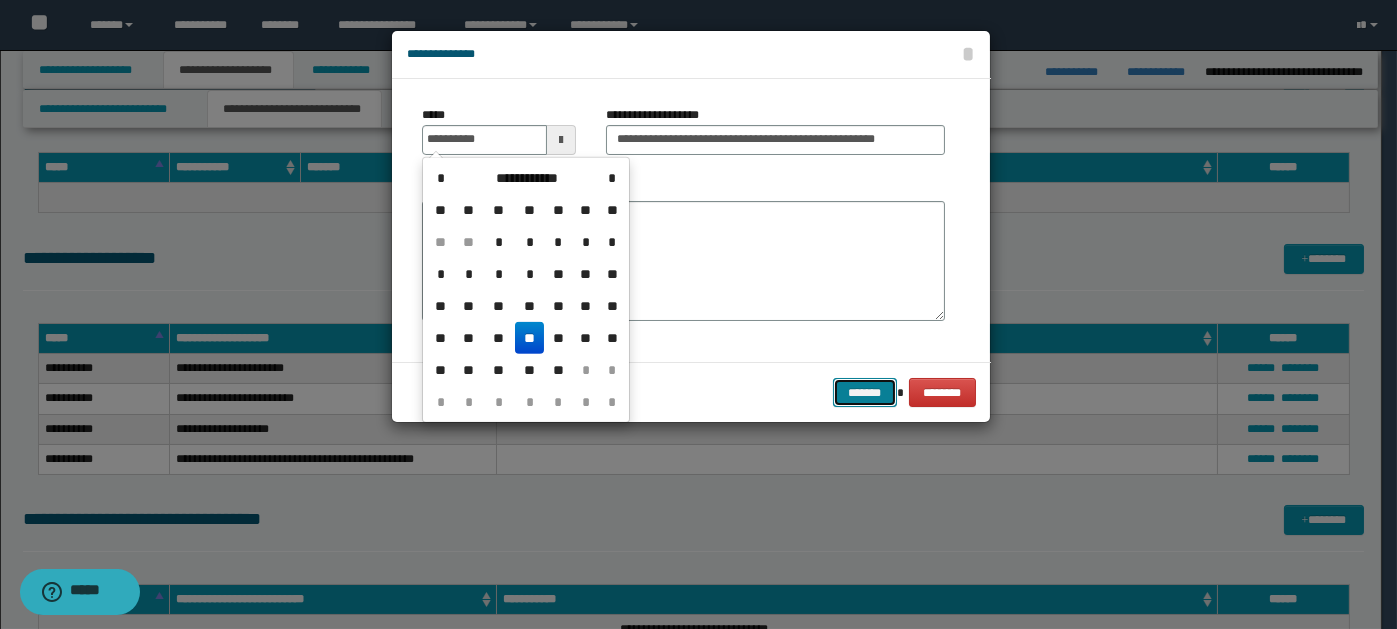 type on "**********" 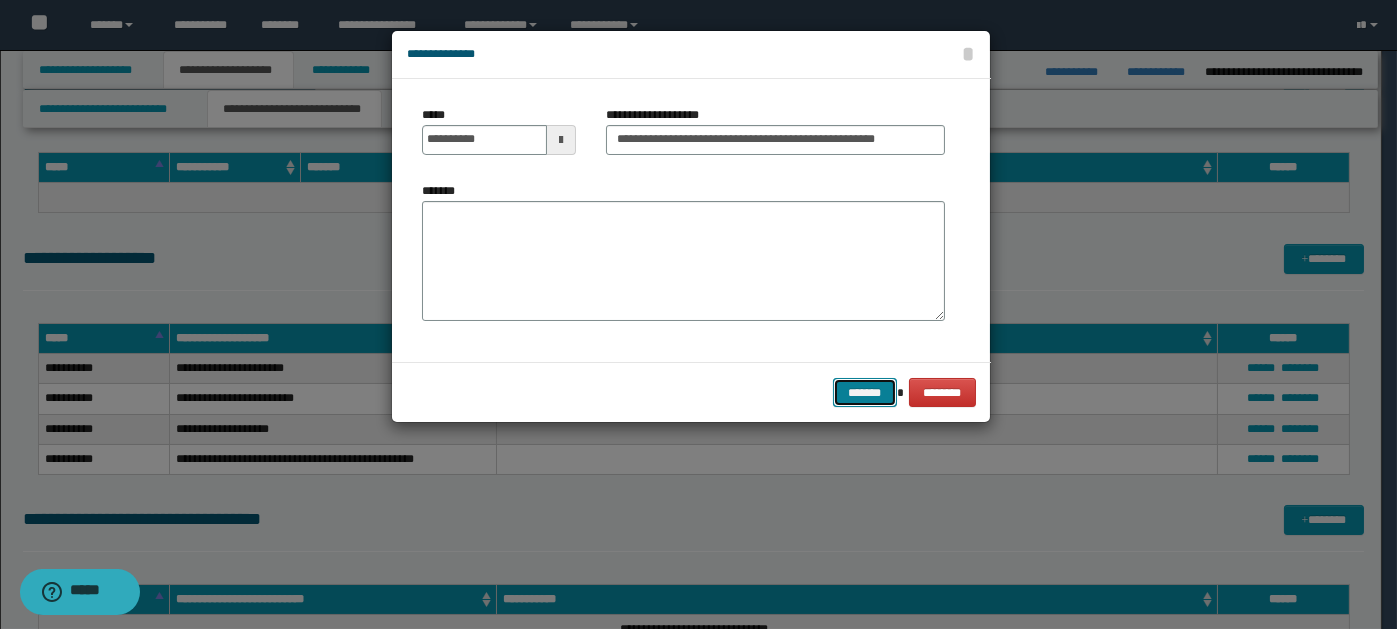 click on "*******" at bounding box center [865, 392] 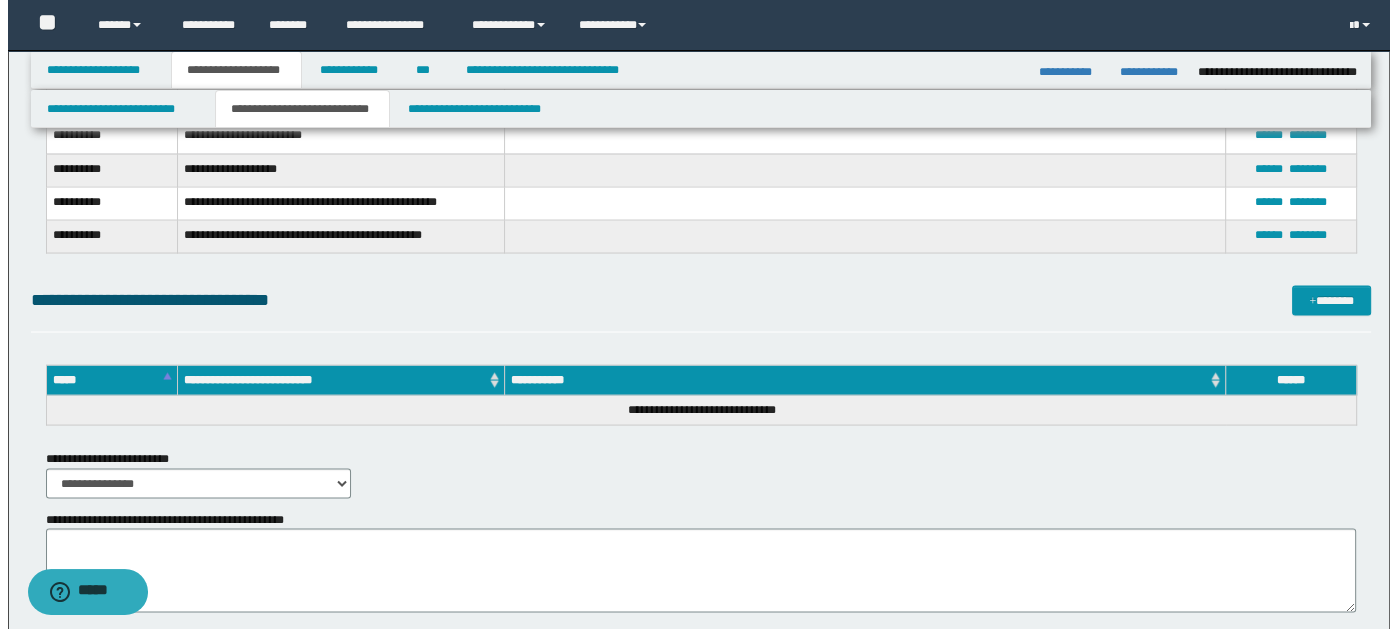 scroll, scrollTop: 3817, scrollLeft: 0, axis: vertical 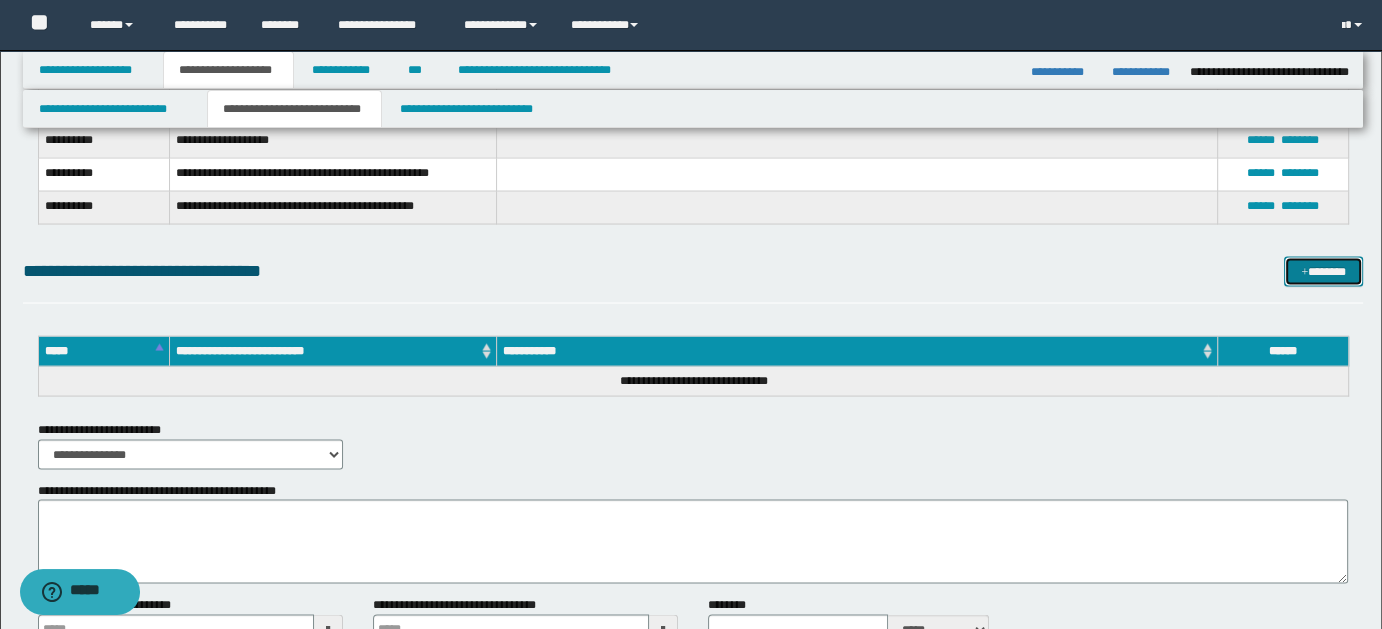 click on "*******" at bounding box center [1323, 271] 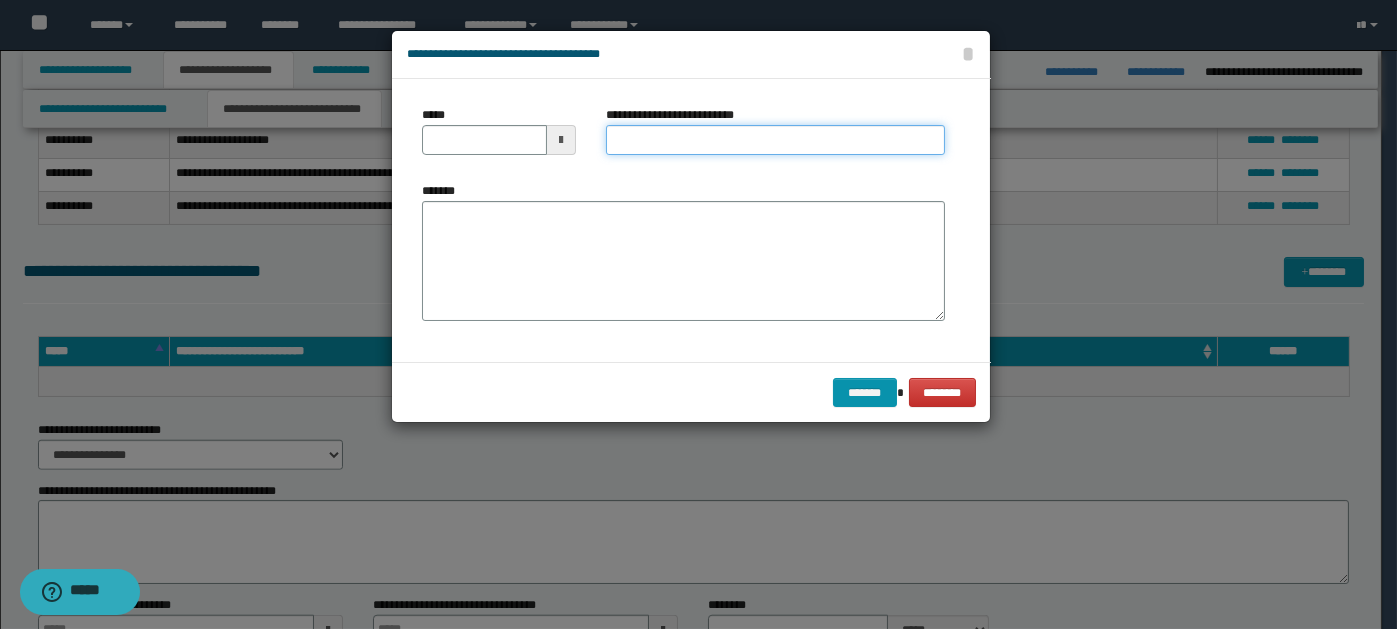 paste on "**********" 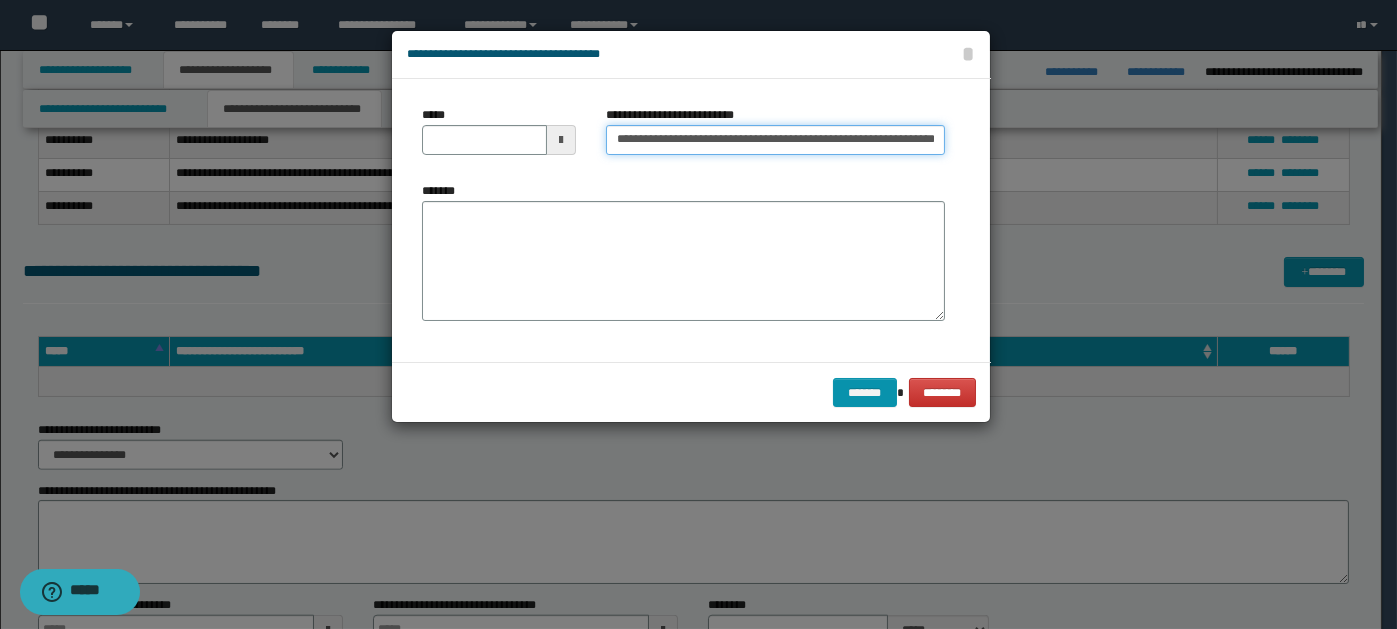scroll, scrollTop: 0, scrollLeft: 69, axis: horizontal 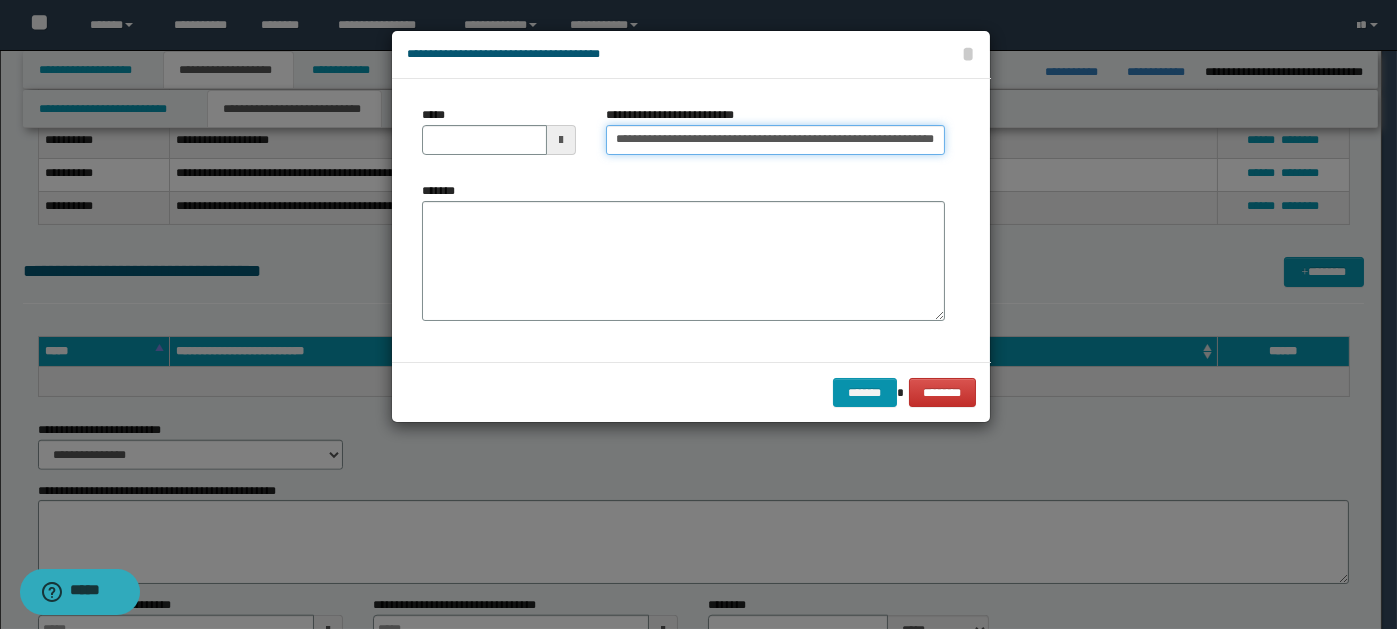 type 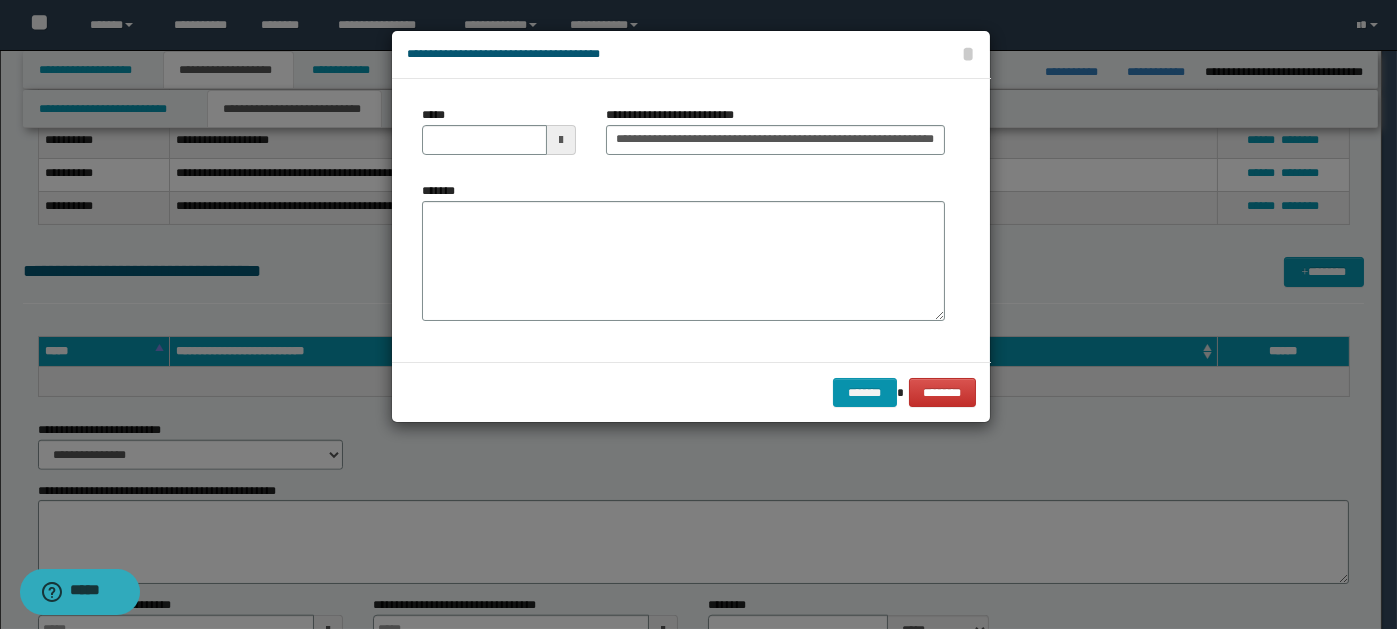 scroll, scrollTop: 0, scrollLeft: 0, axis: both 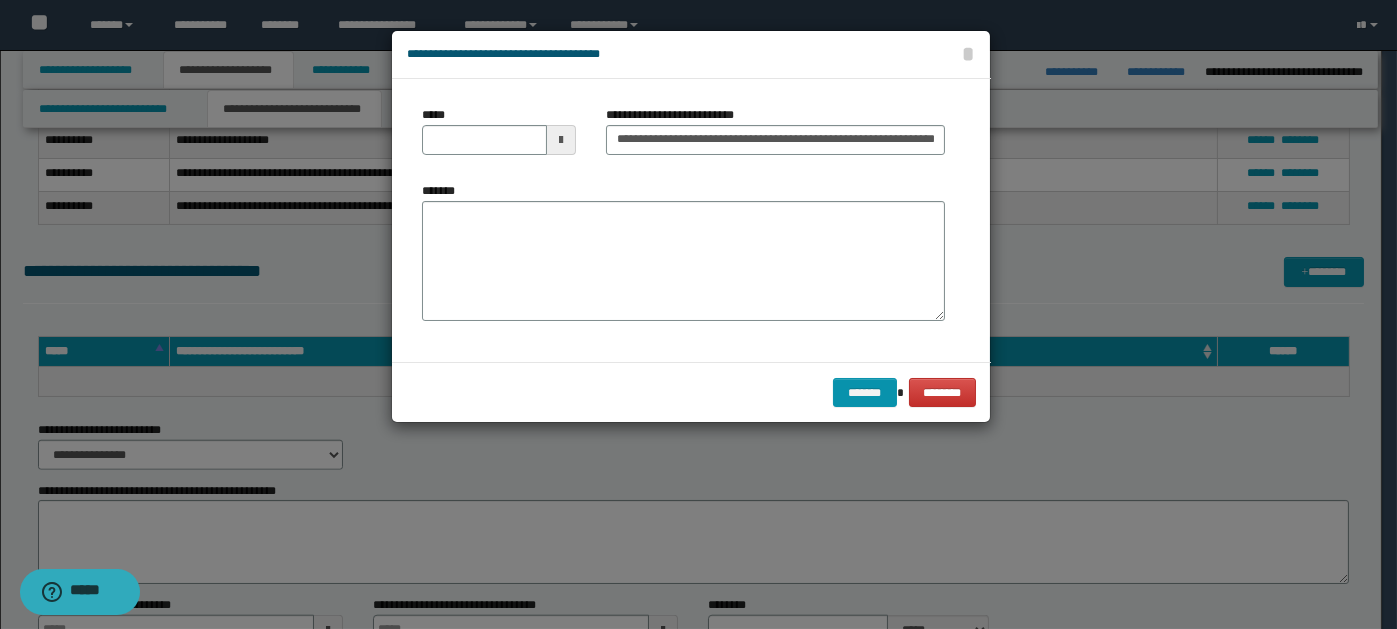 click at bounding box center [561, 140] 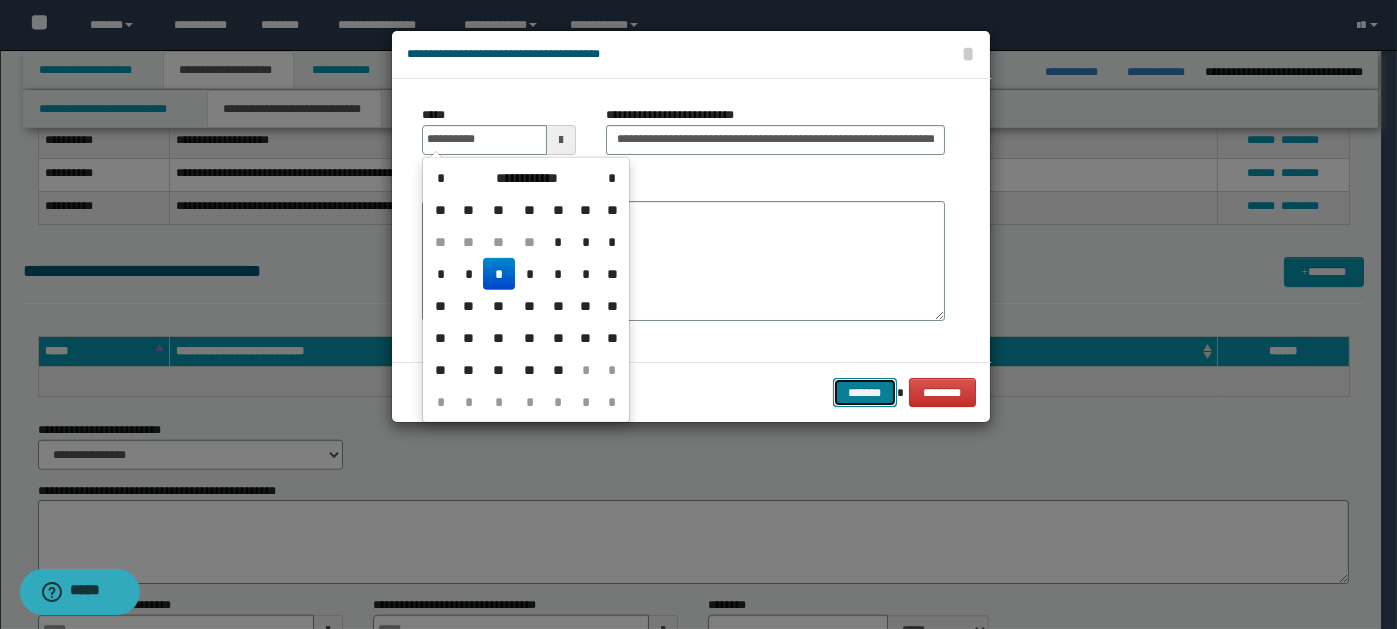 type on "**********" 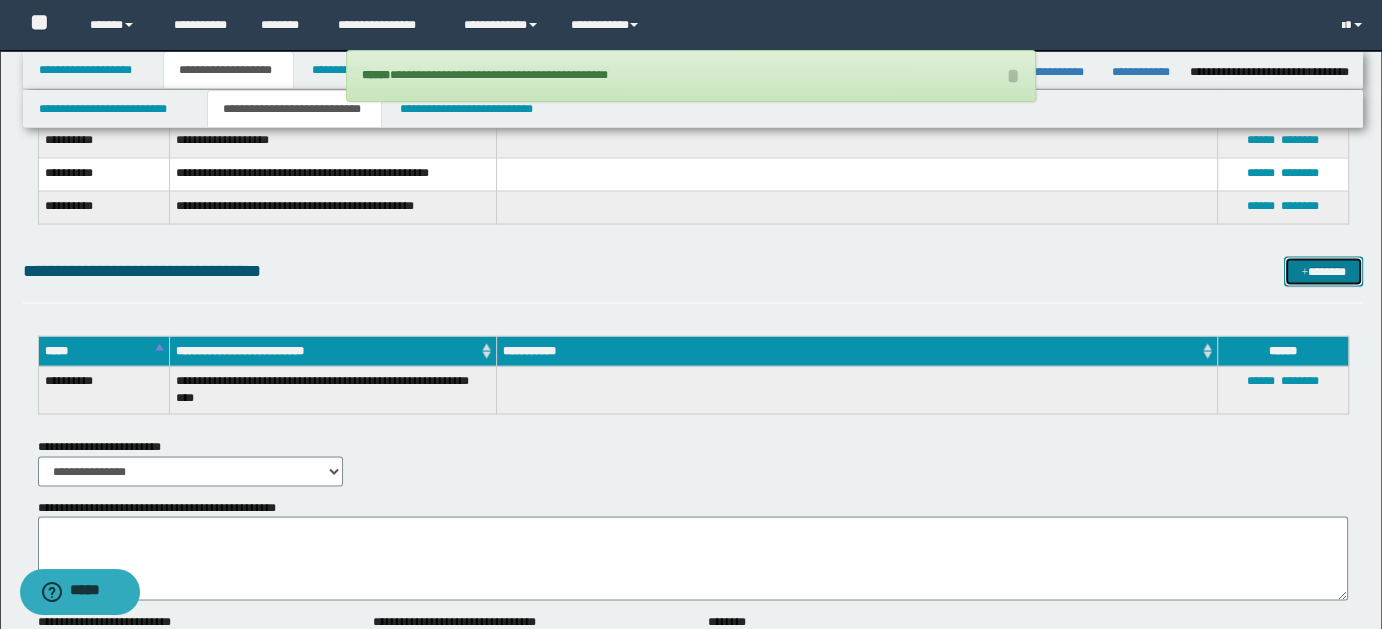 click on "*******" at bounding box center [1323, 271] 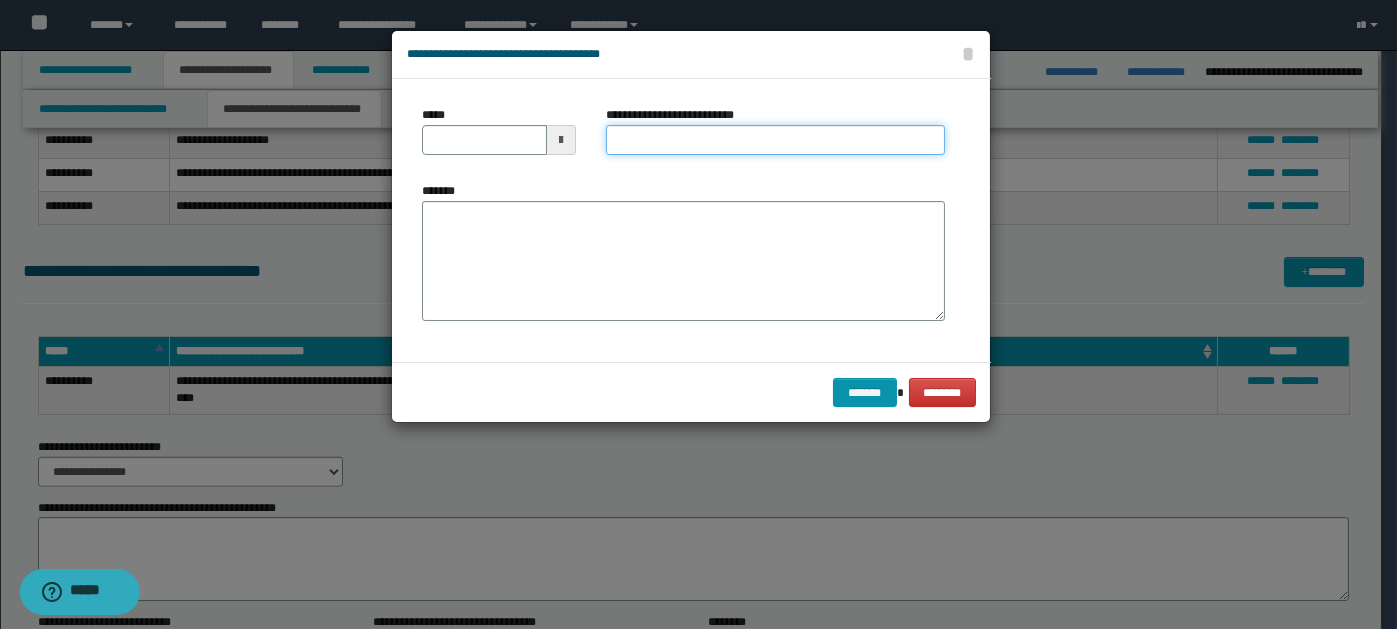 paste on "**********" 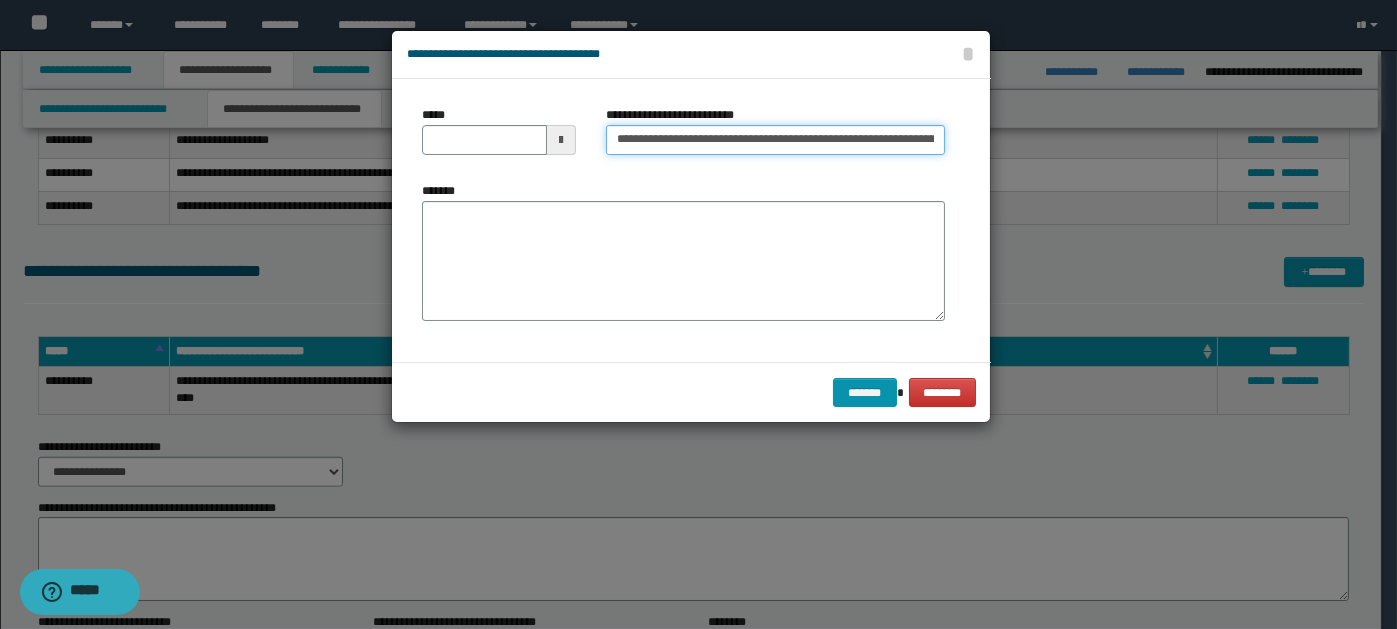 scroll, scrollTop: 0, scrollLeft: 848, axis: horizontal 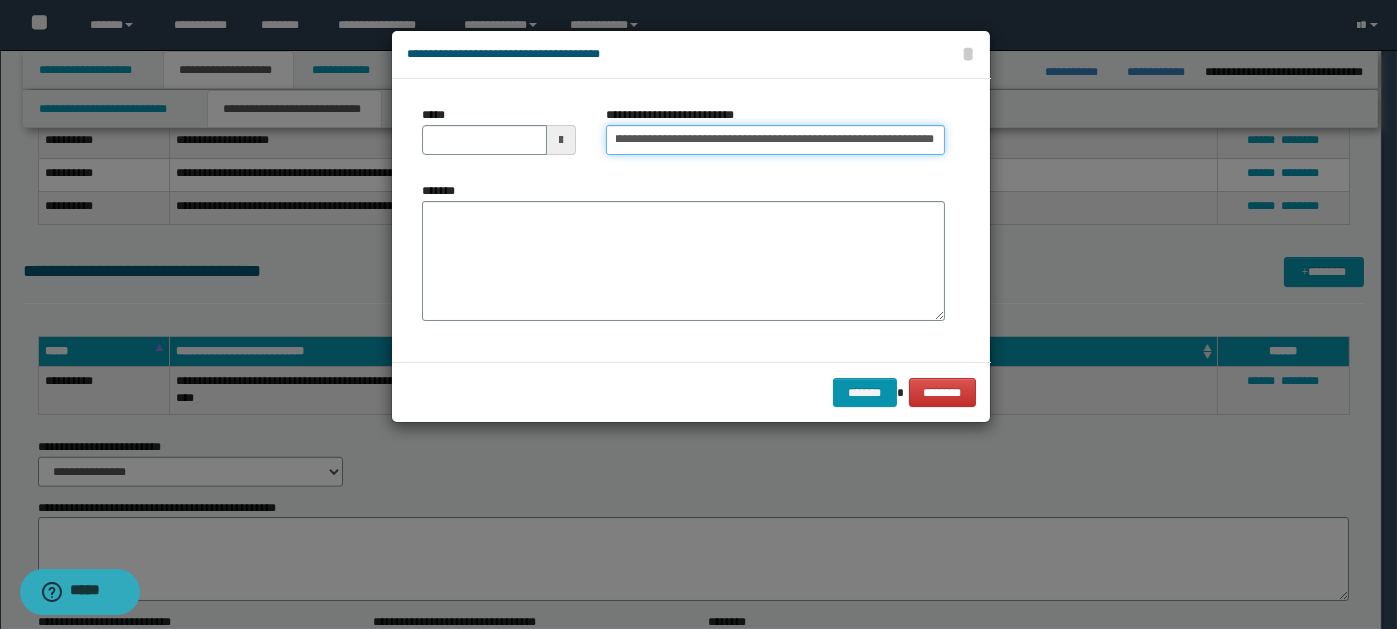 type on "**********" 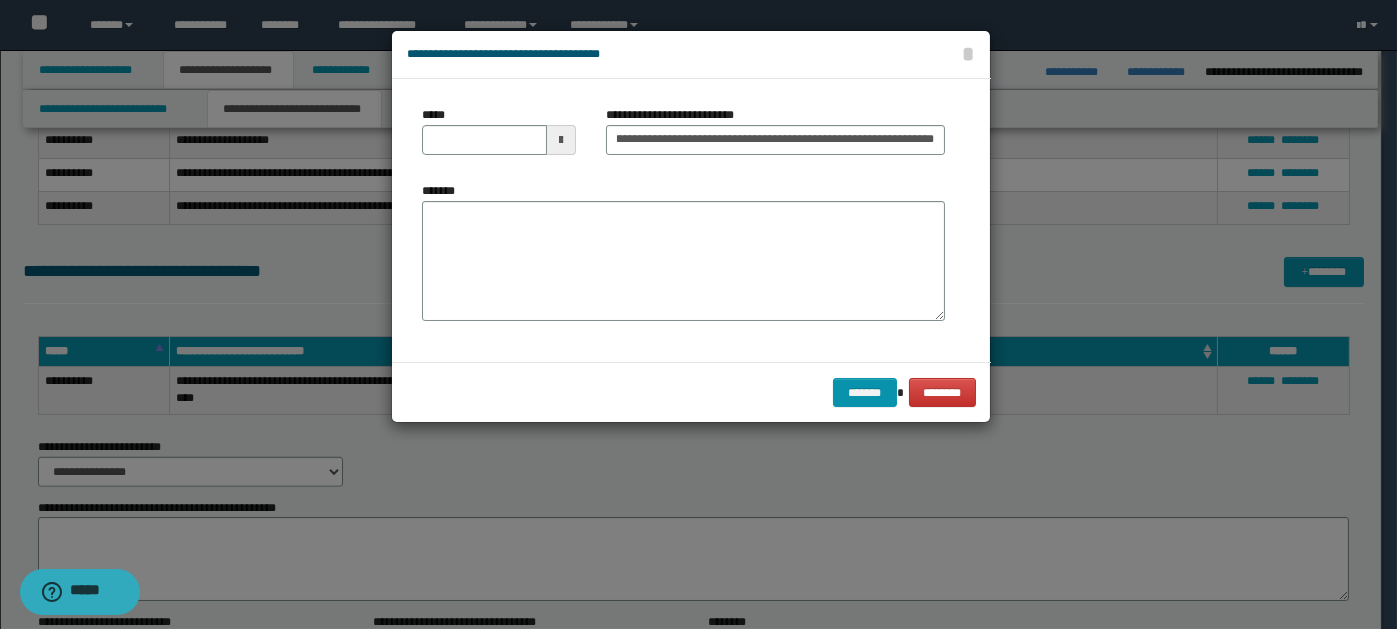 scroll, scrollTop: 0, scrollLeft: 0, axis: both 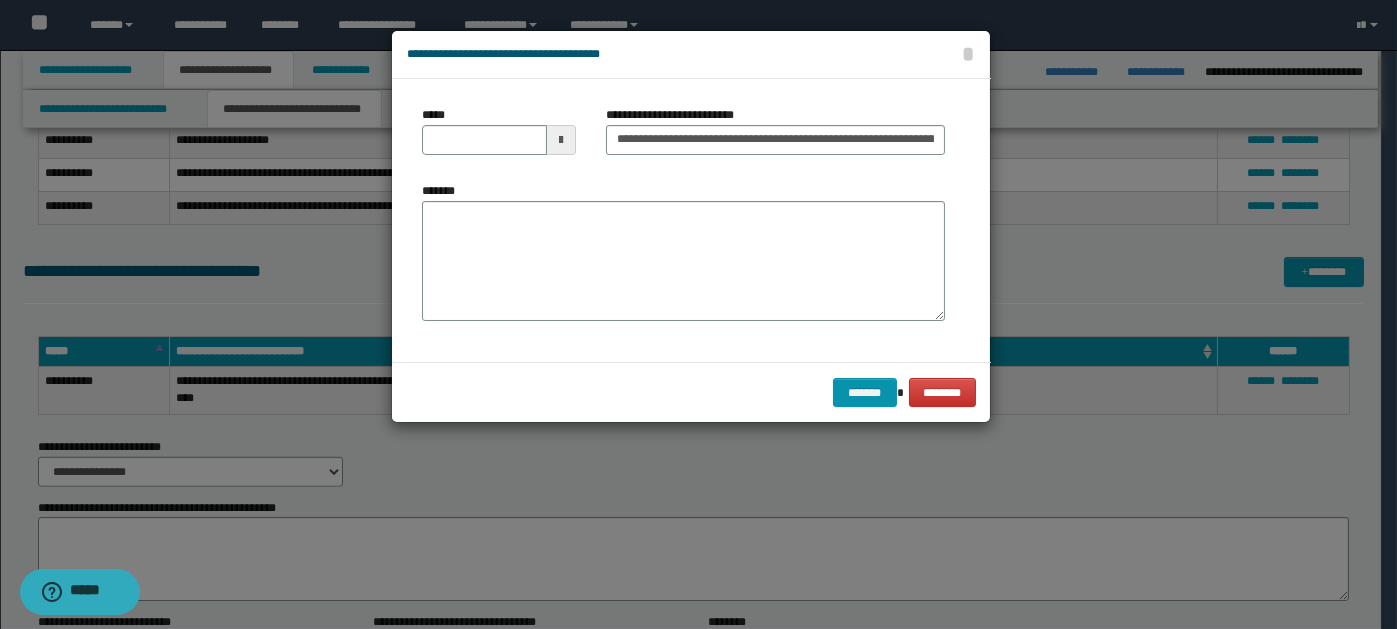 click at bounding box center [561, 140] 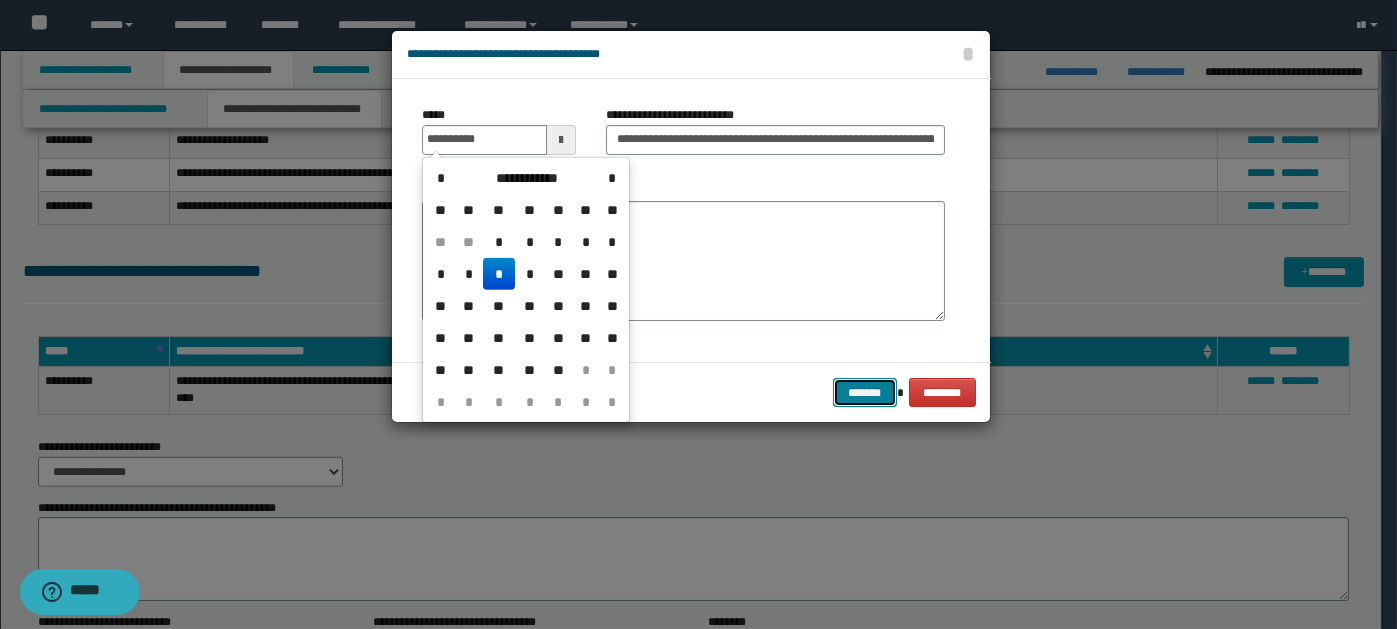 type on "**********" 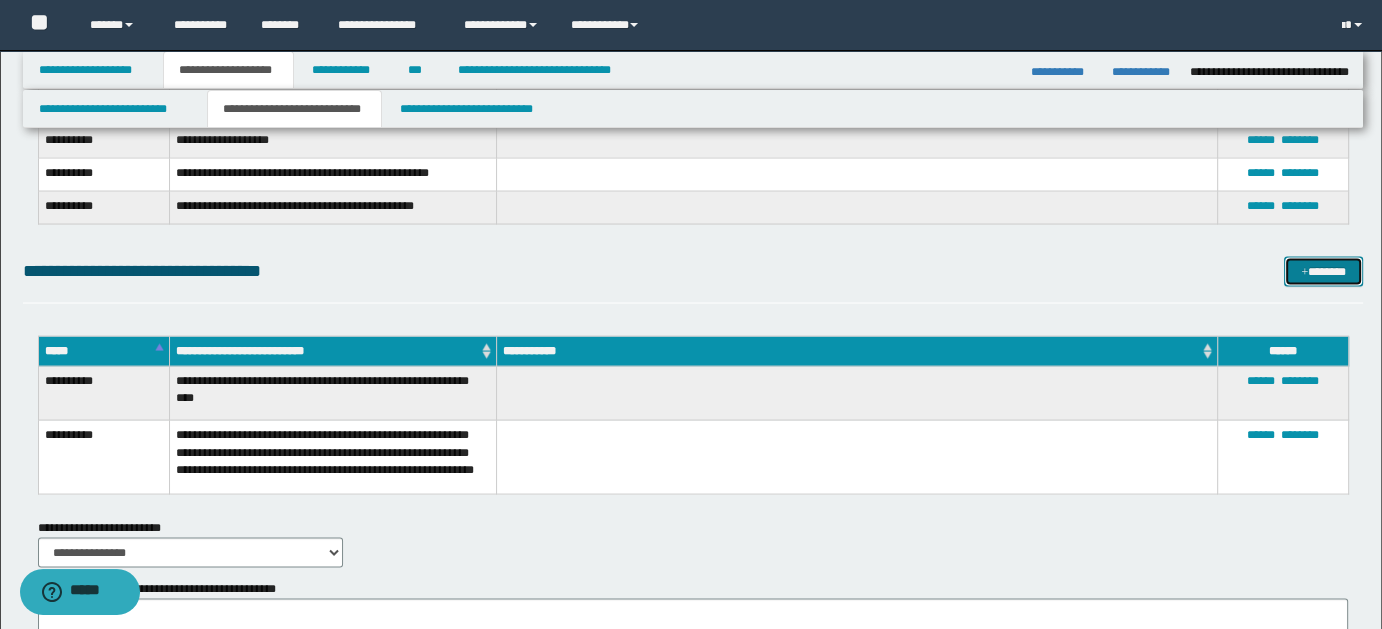 click on "*******" at bounding box center (1323, 271) 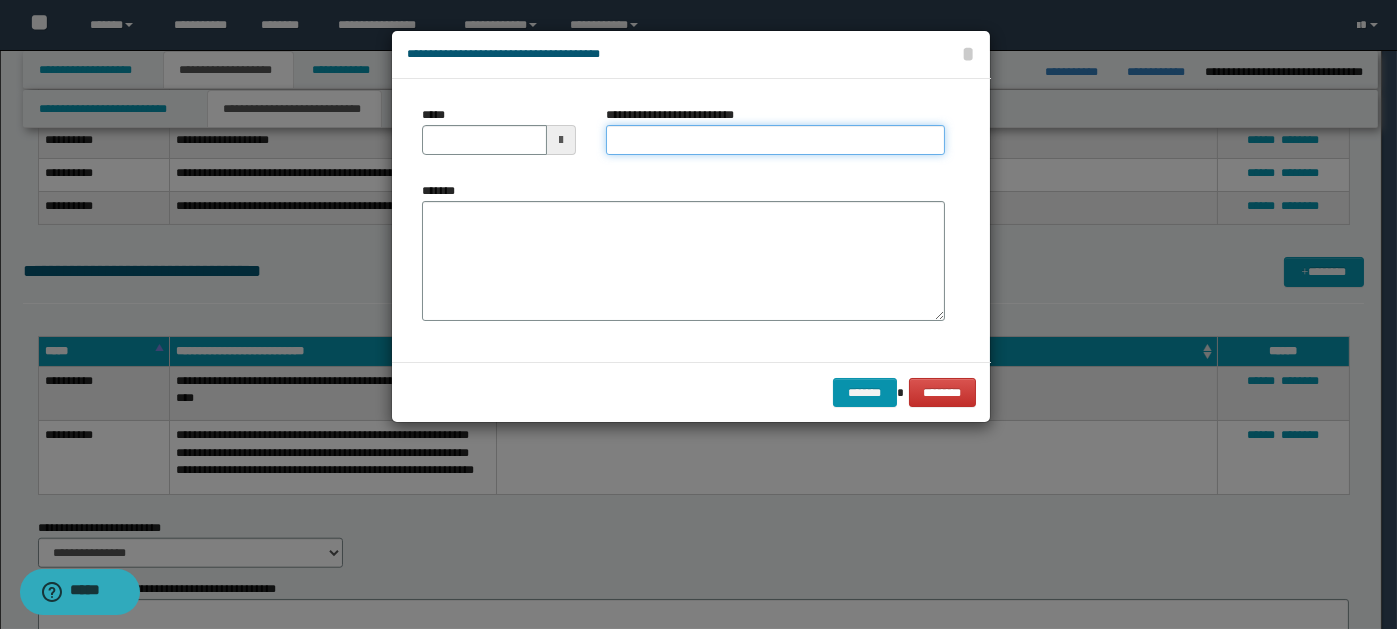 paste on "**********" 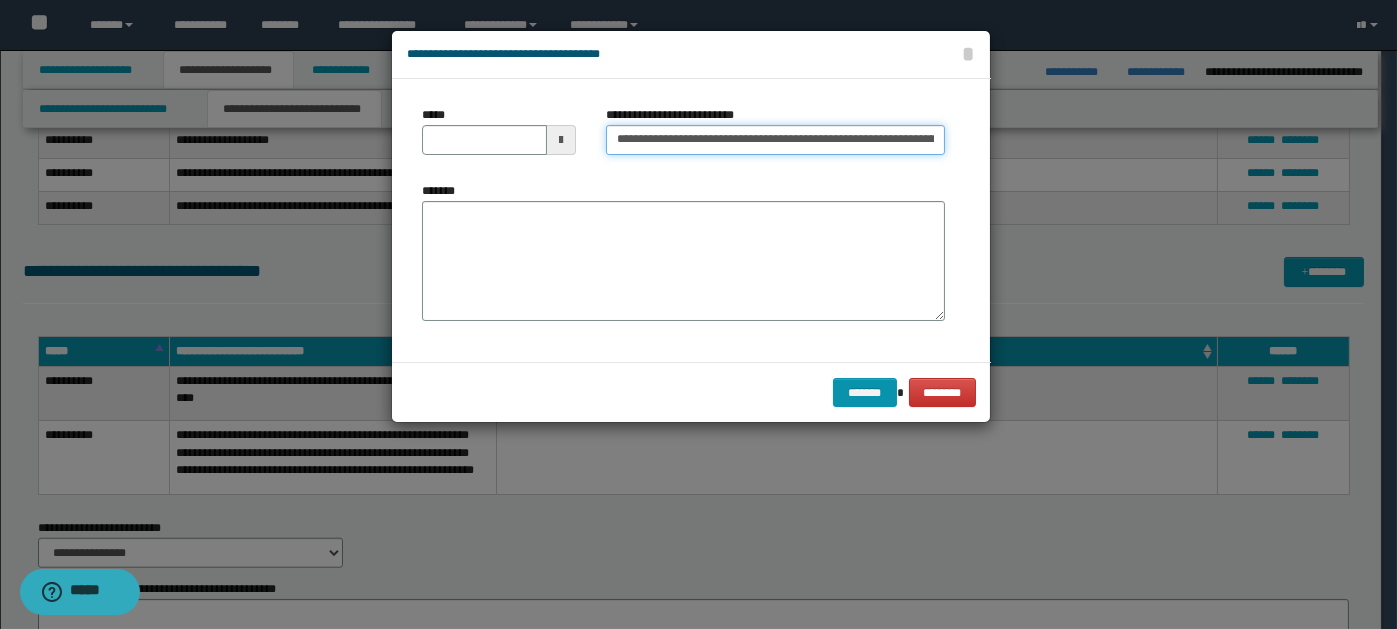 scroll, scrollTop: 0, scrollLeft: 123, axis: horizontal 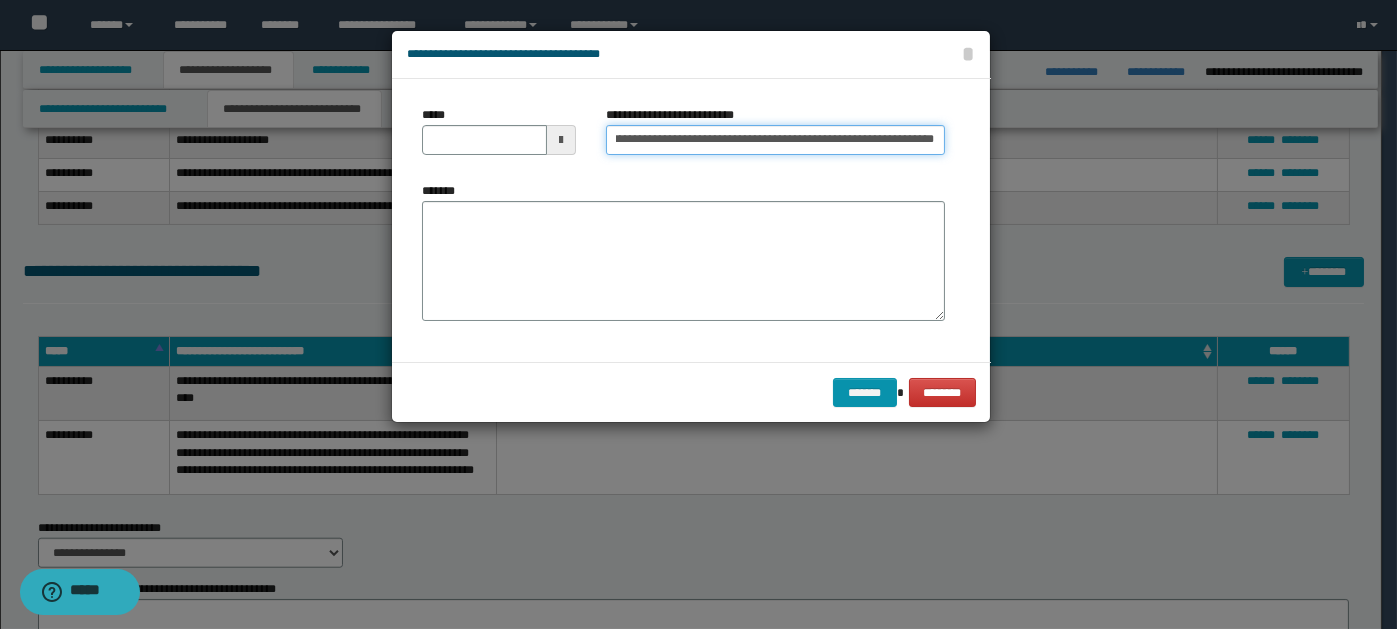 type on "**********" 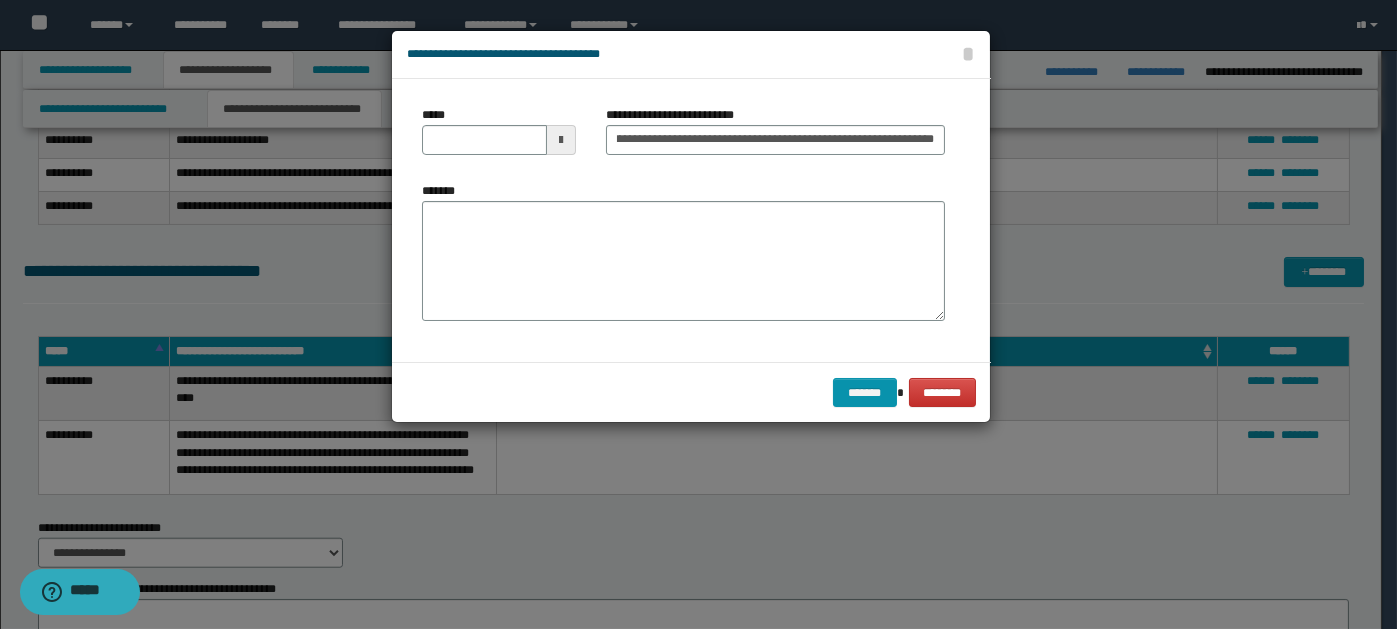 scroll, scrollTop: 0, scrollLeft: 0, axis: both 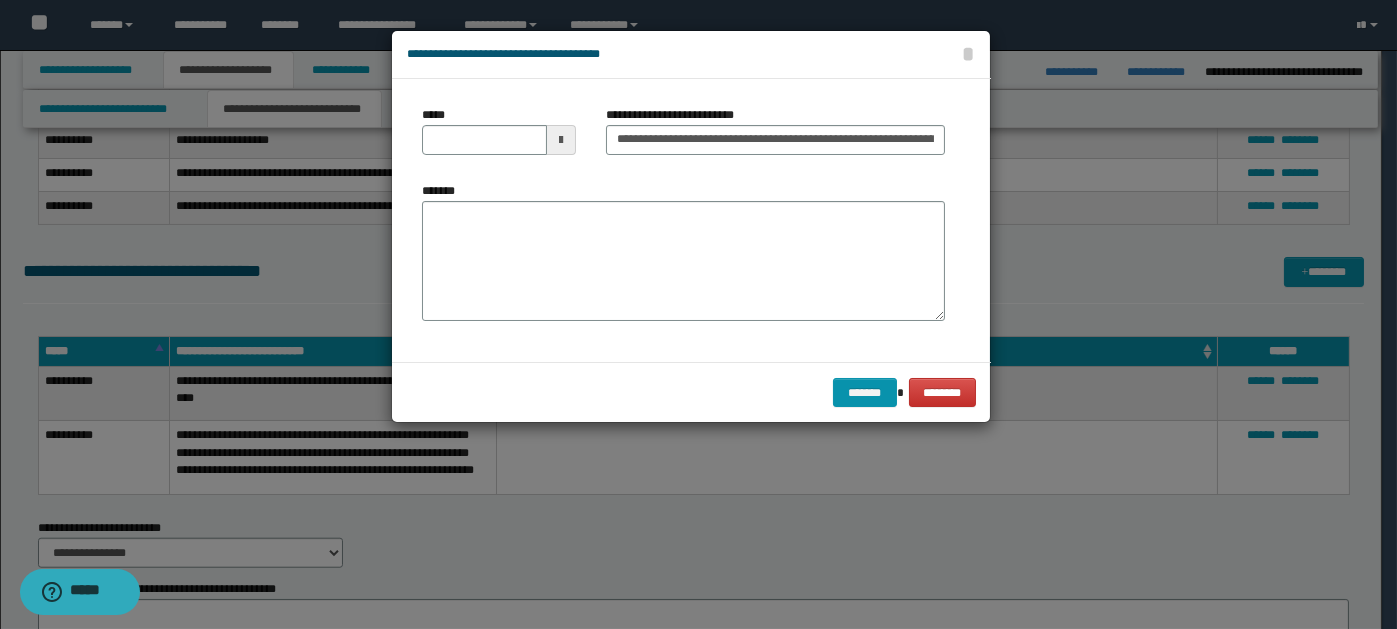 click at bounding box center [561, 140] 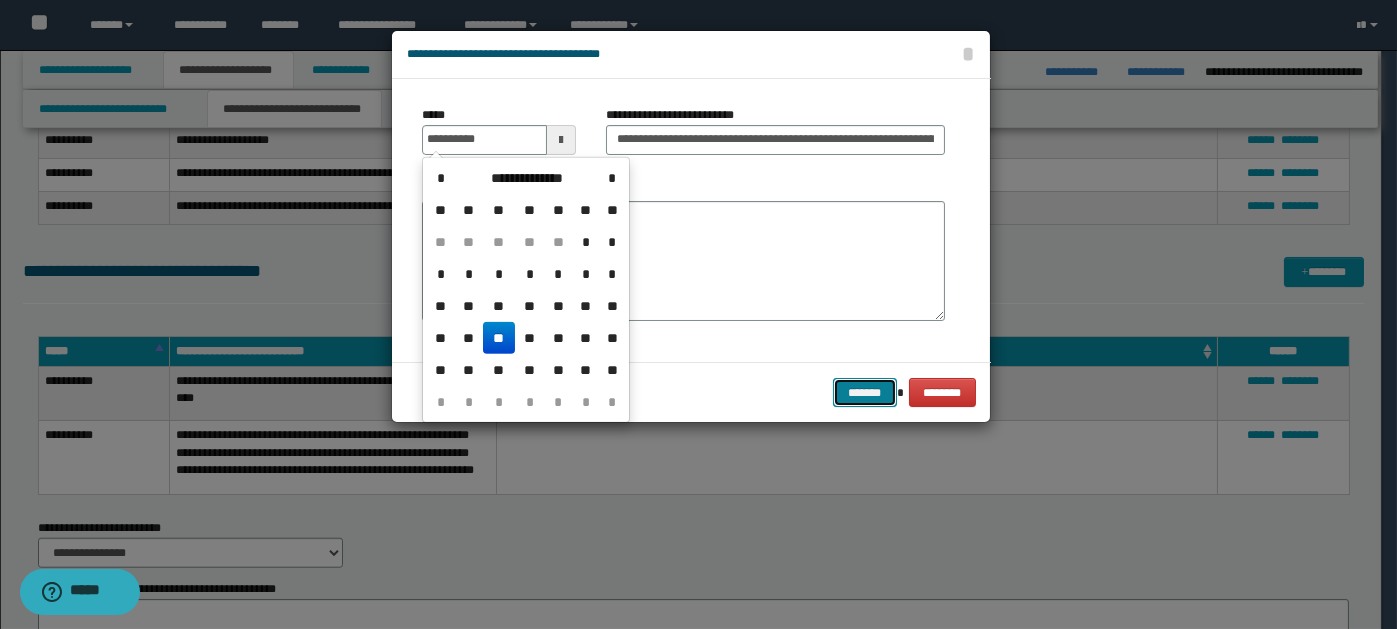 type on "**********" 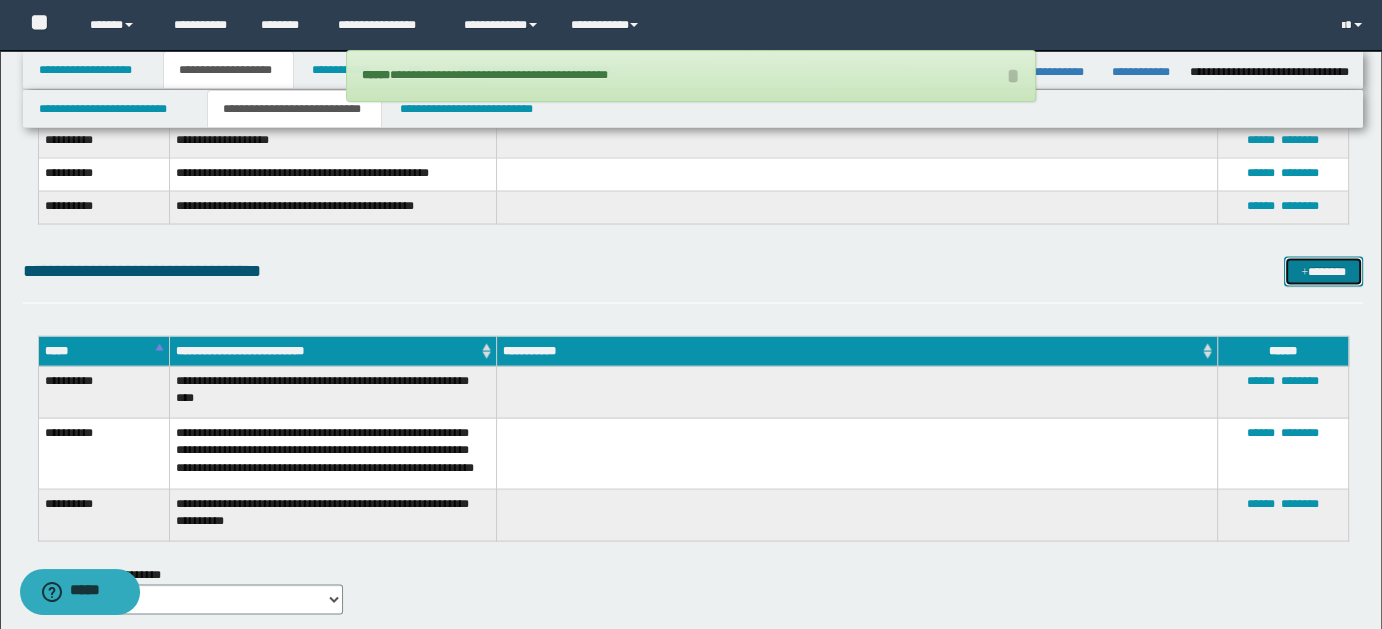 click on "*******" at bounding box center (1323, 271) 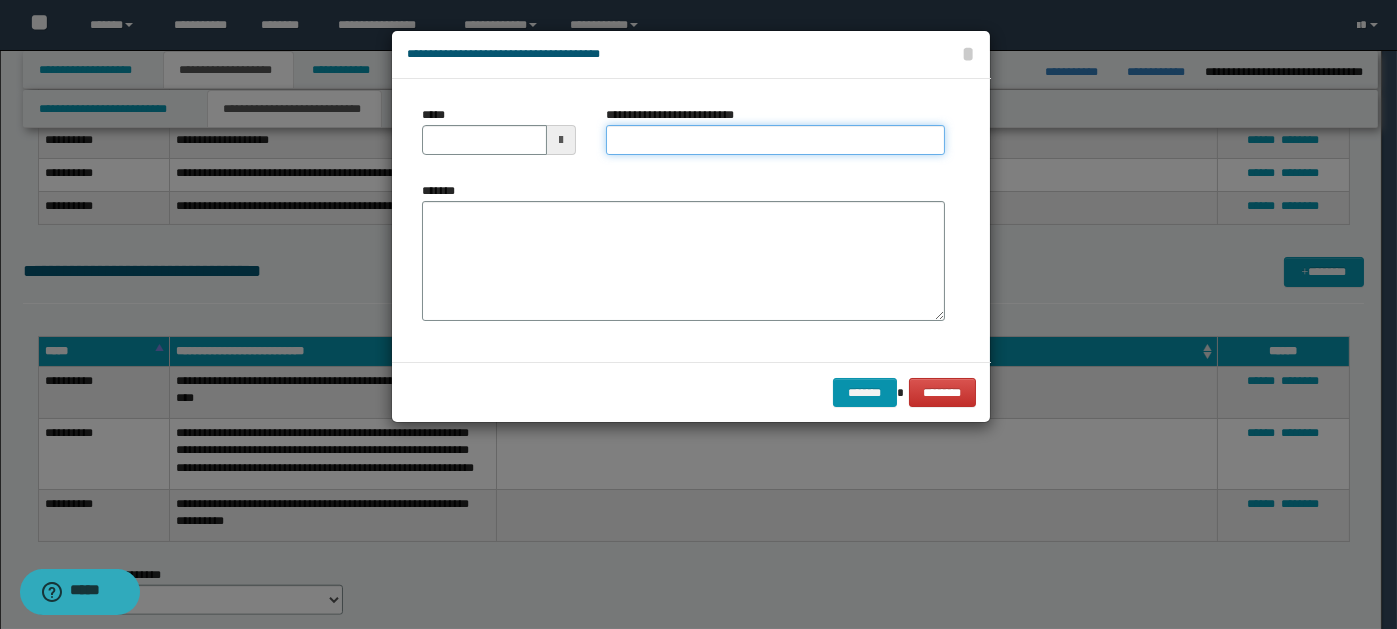 paste on "**********" 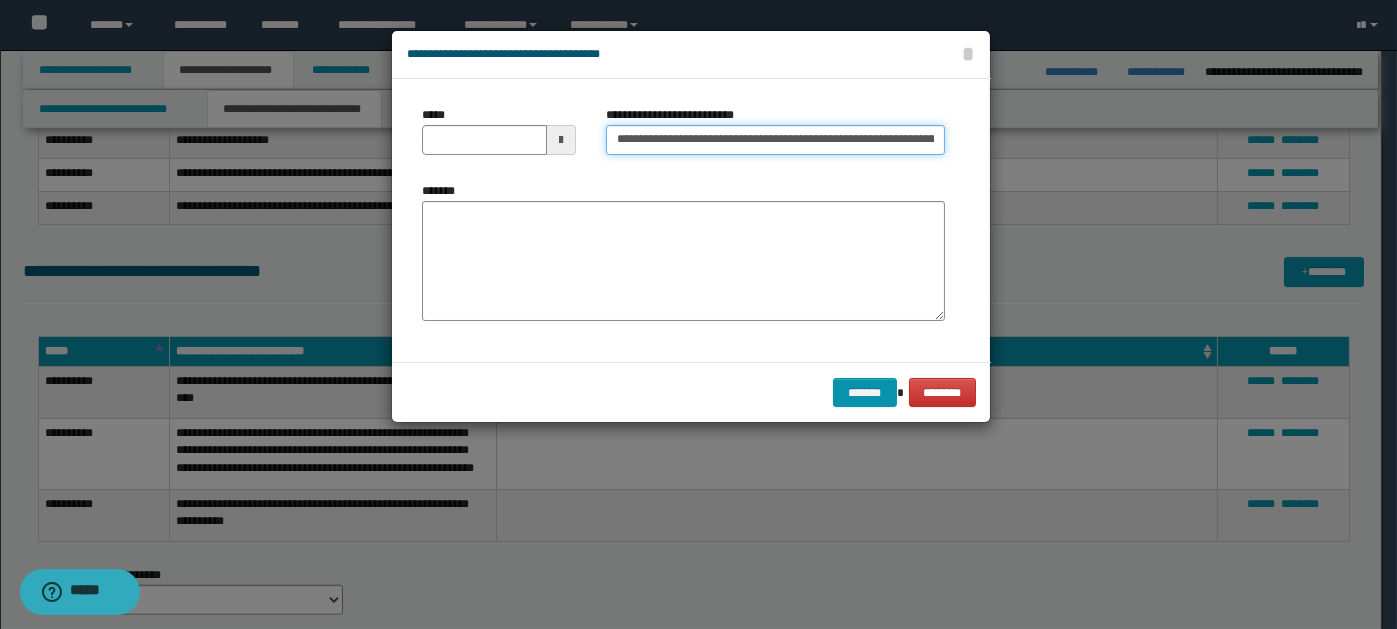 scroll, scrollTop: 0, scrollLeft: 109, axis: horizontal 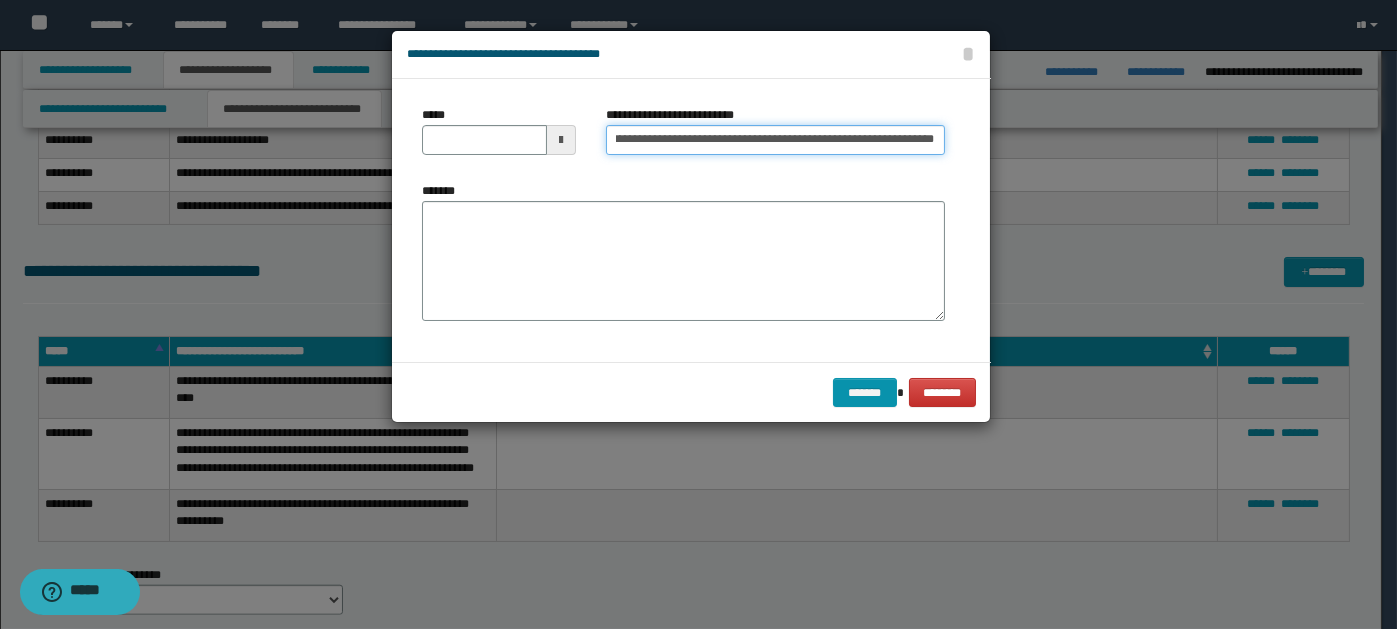 type on "**********" 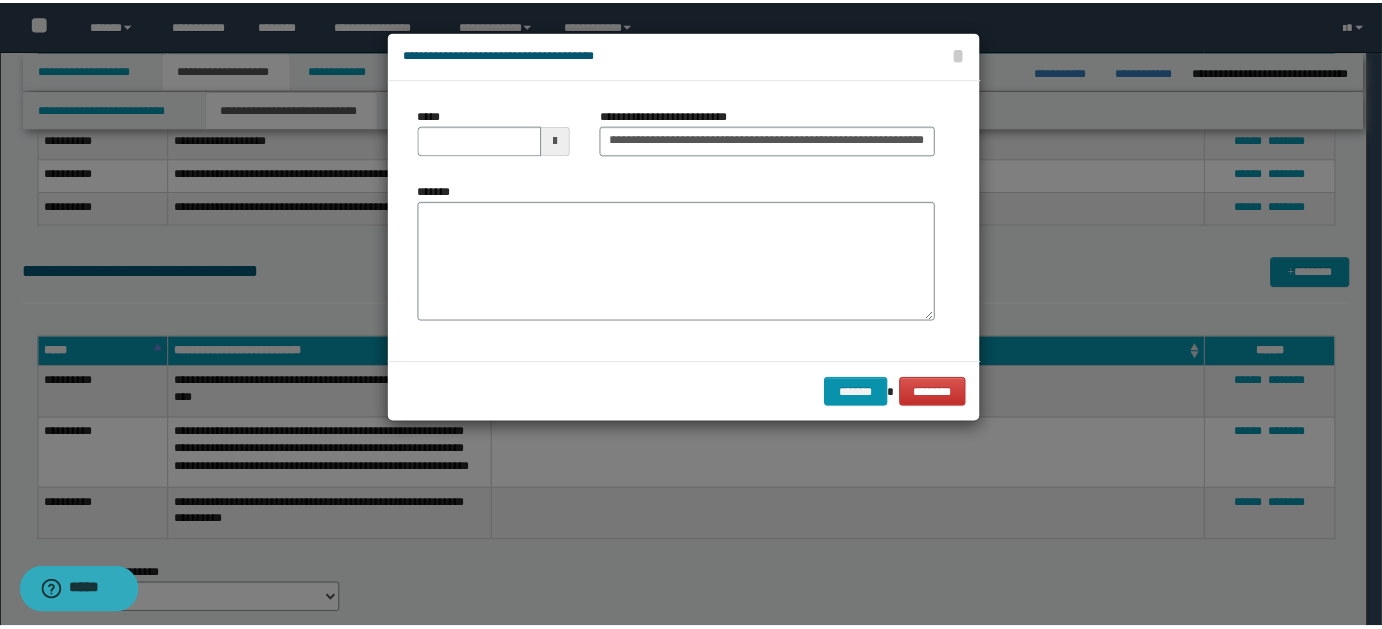 scroll, scrollTop: 0, scrollLeft: 0, axis: both 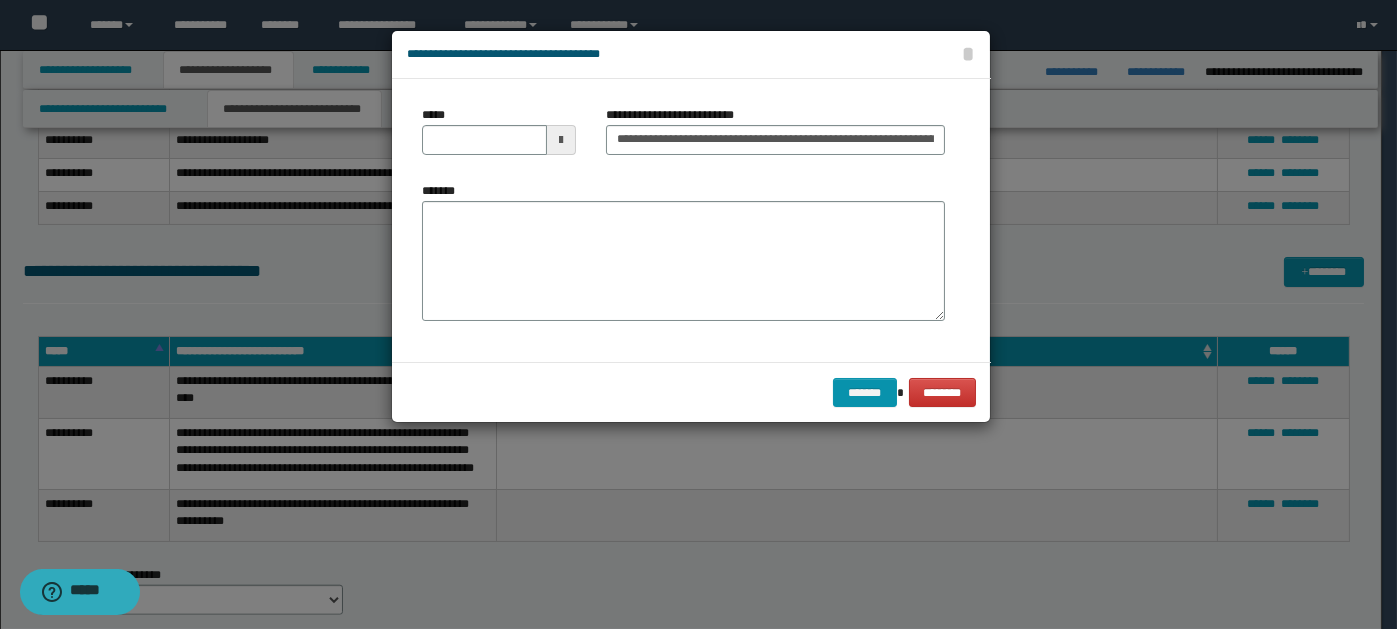 click at bounding box center [561, 140] 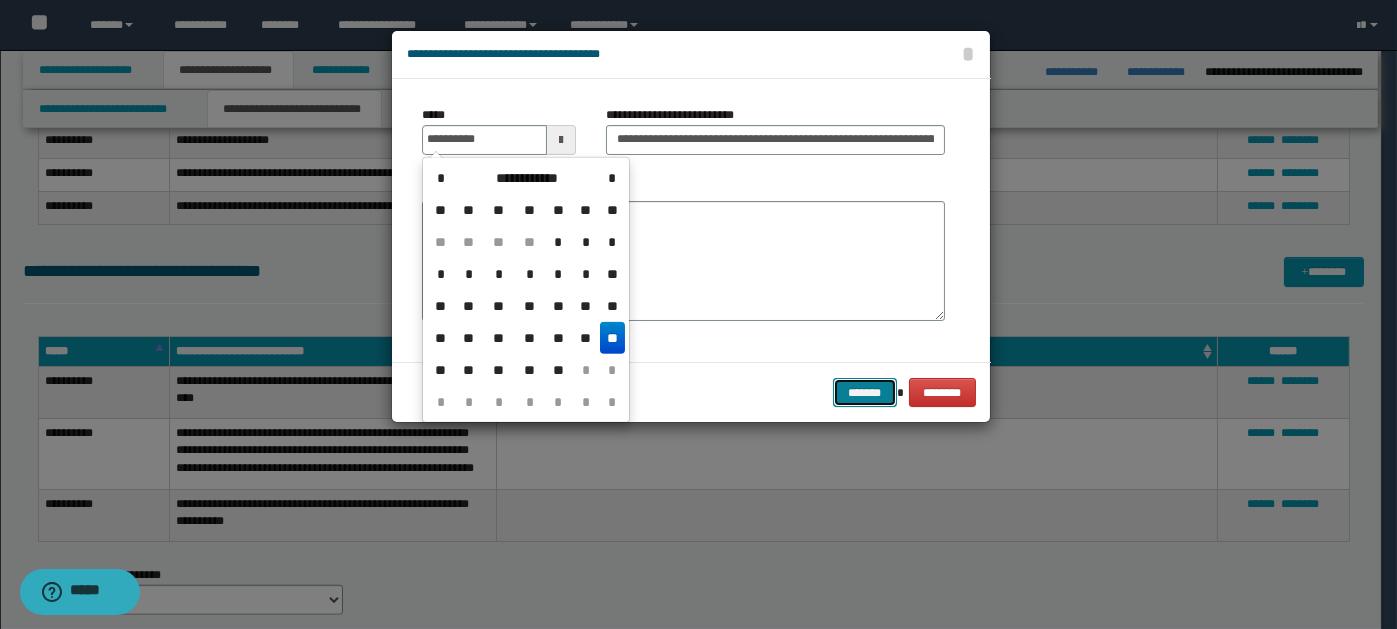 type on "**********" 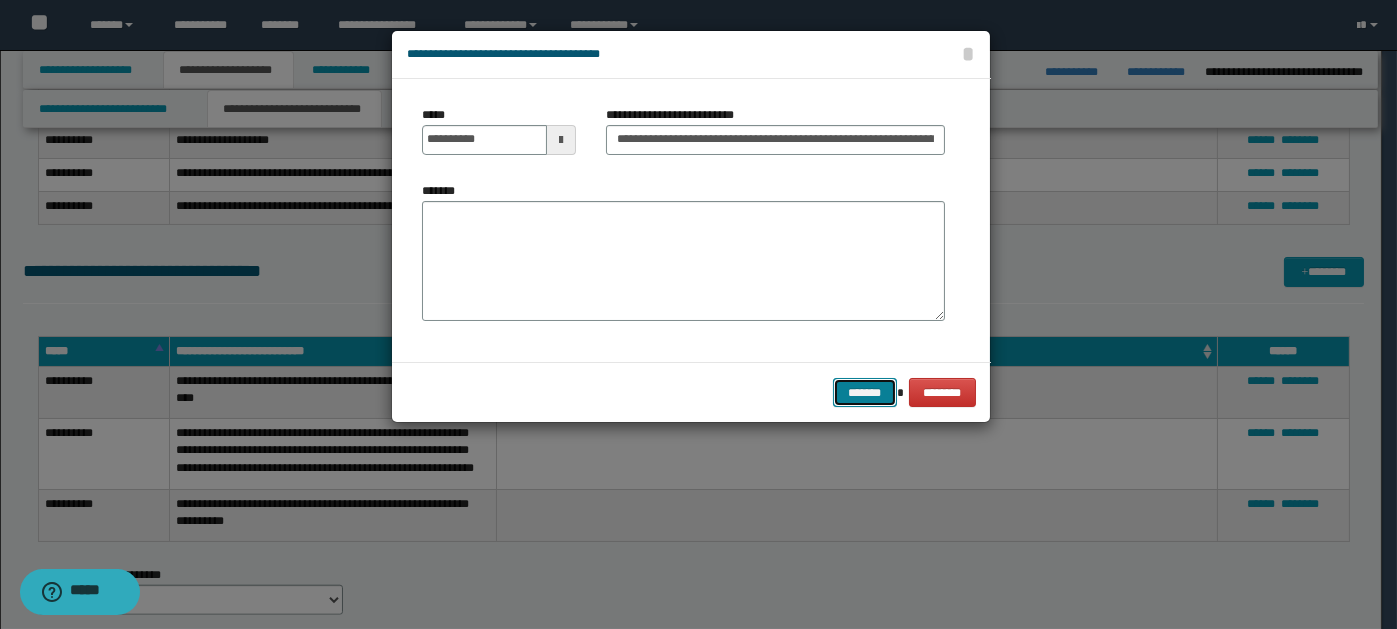 click on "*******" at bounding box center [865, 392] 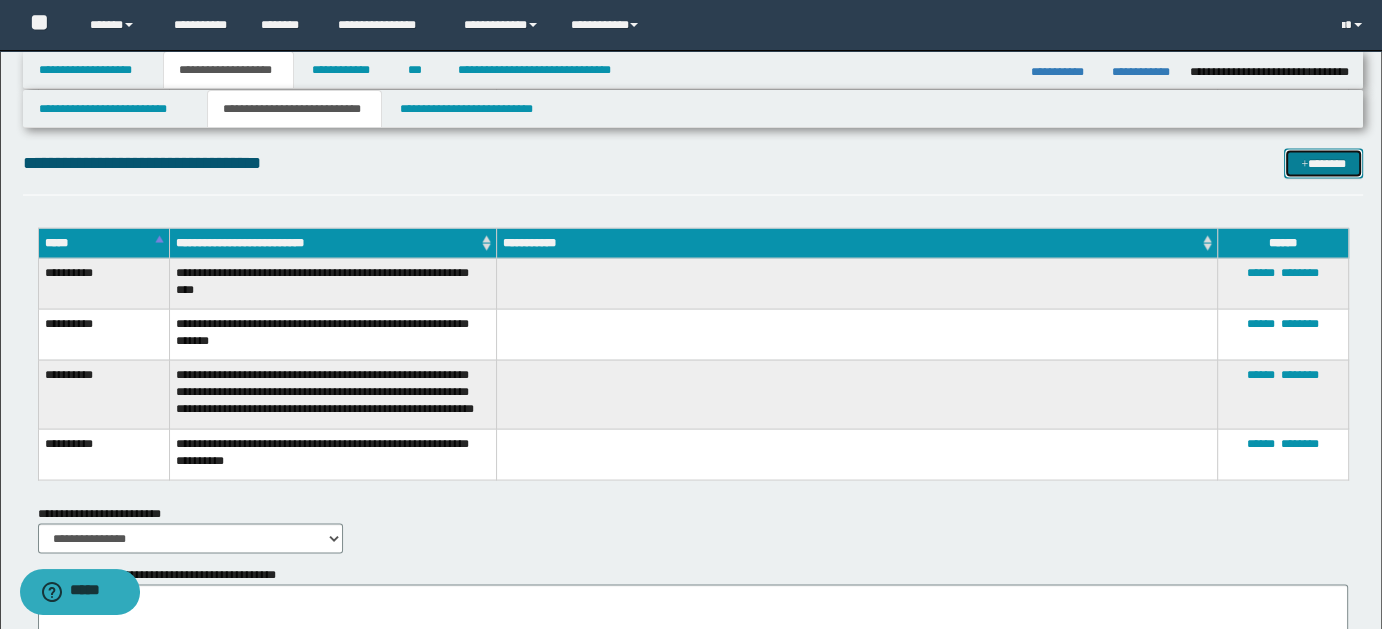 scroll, scrollTop: 3966, scrollLeft: 0, axis: vertical 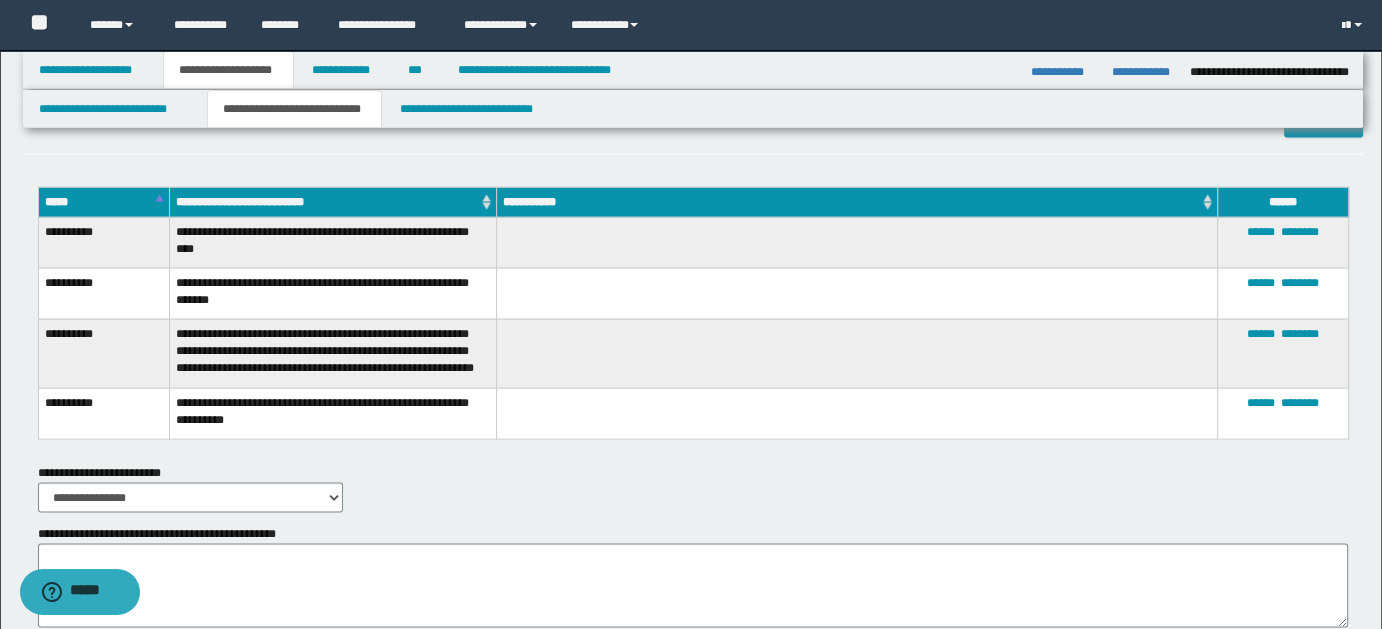 click on "**********" at bounding box center (693, 109) 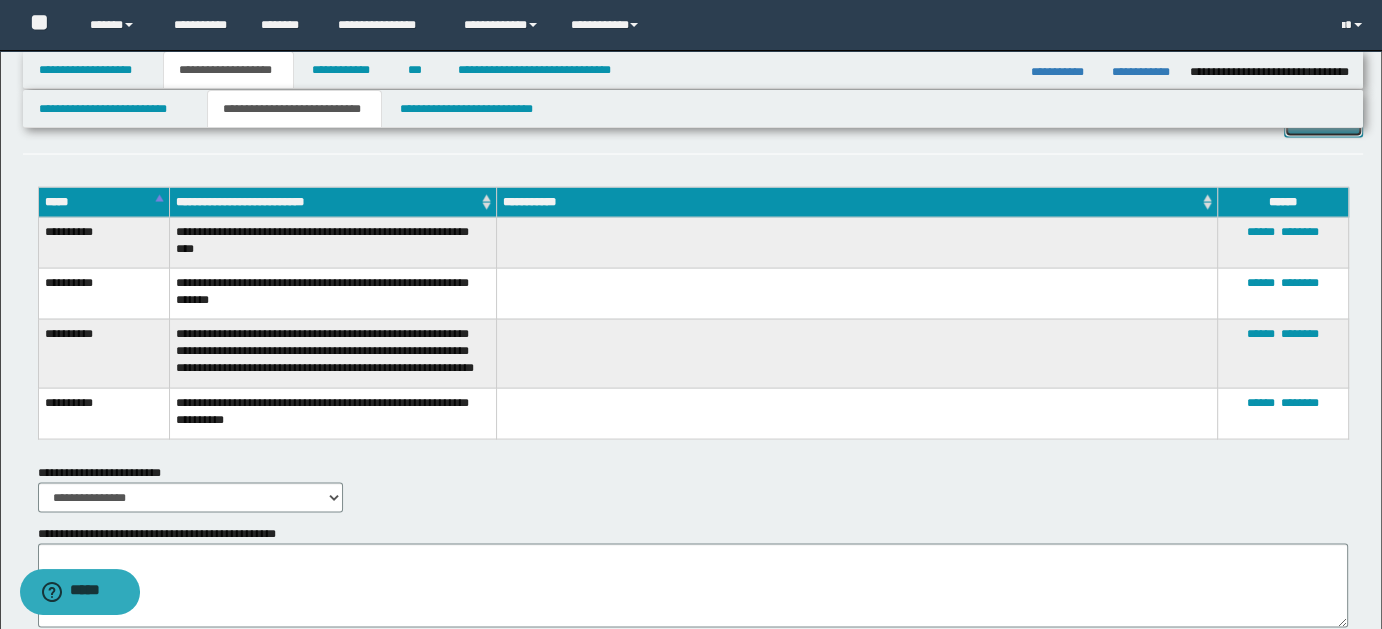 click on "*******" at bounding box center (1323, 122) 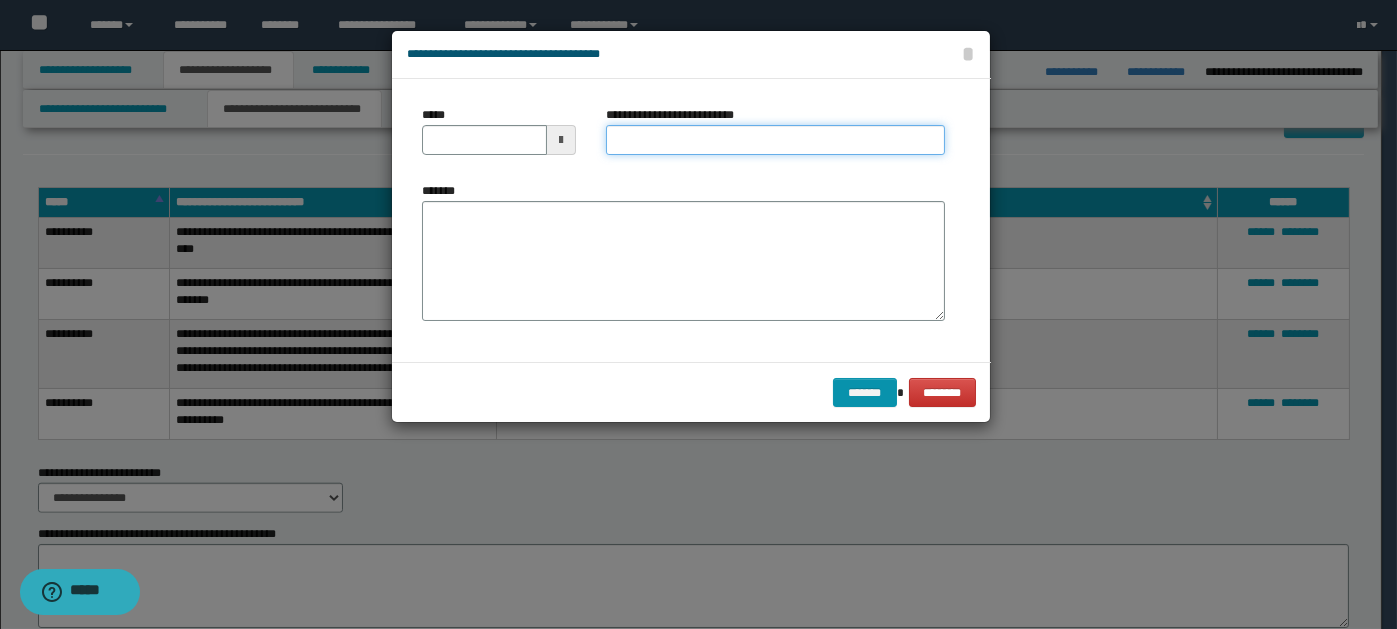 paste on "**********" 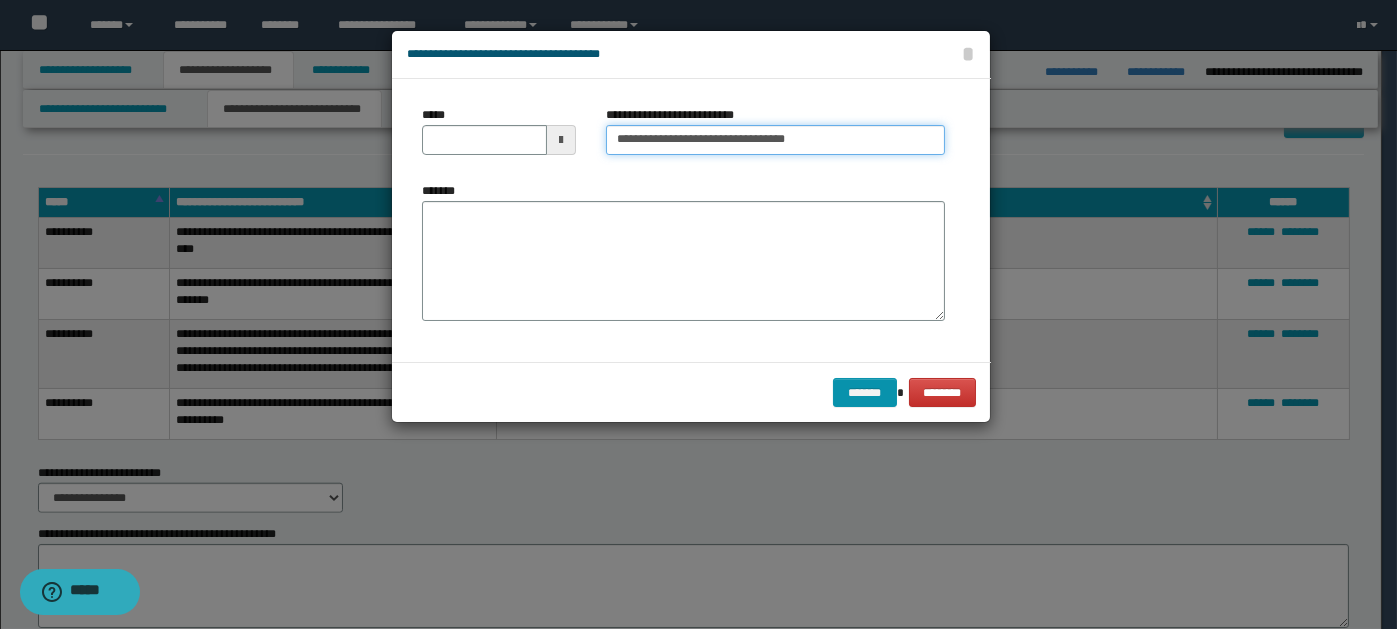 type on "**********" 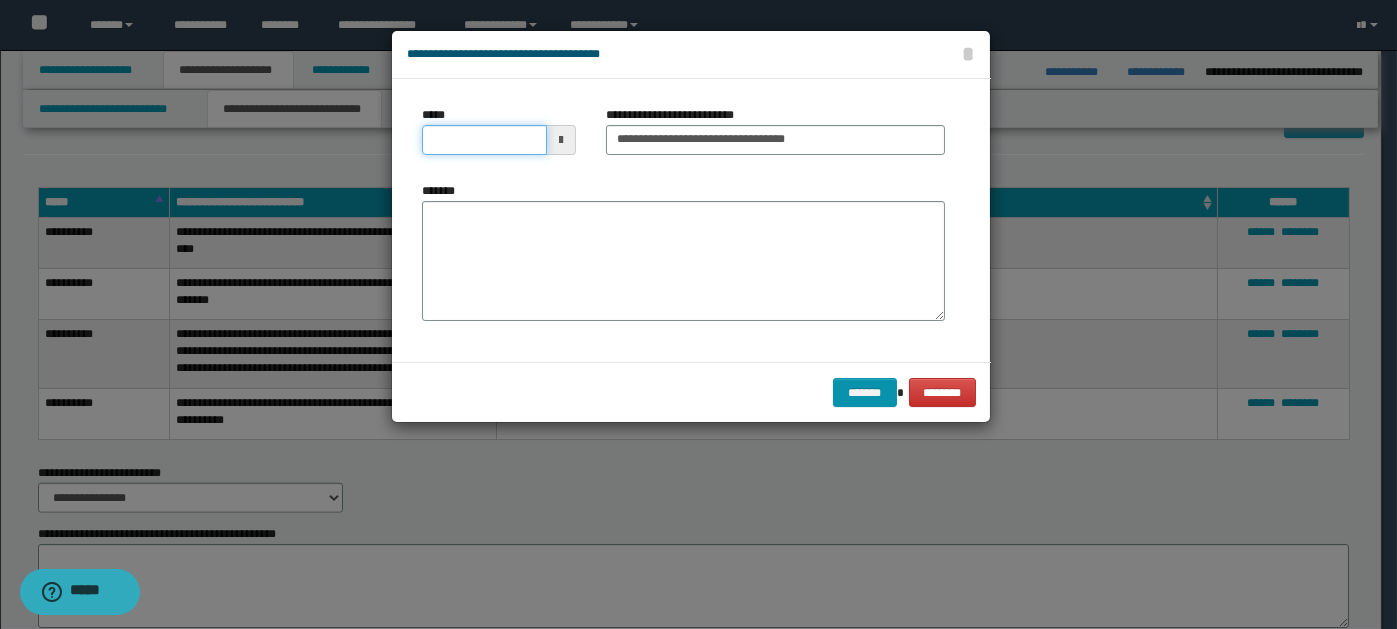 drag, startPoint x: 426, startPoint y: 135, endPoint x: 461, endPoint y: 140, distance: 35.35534 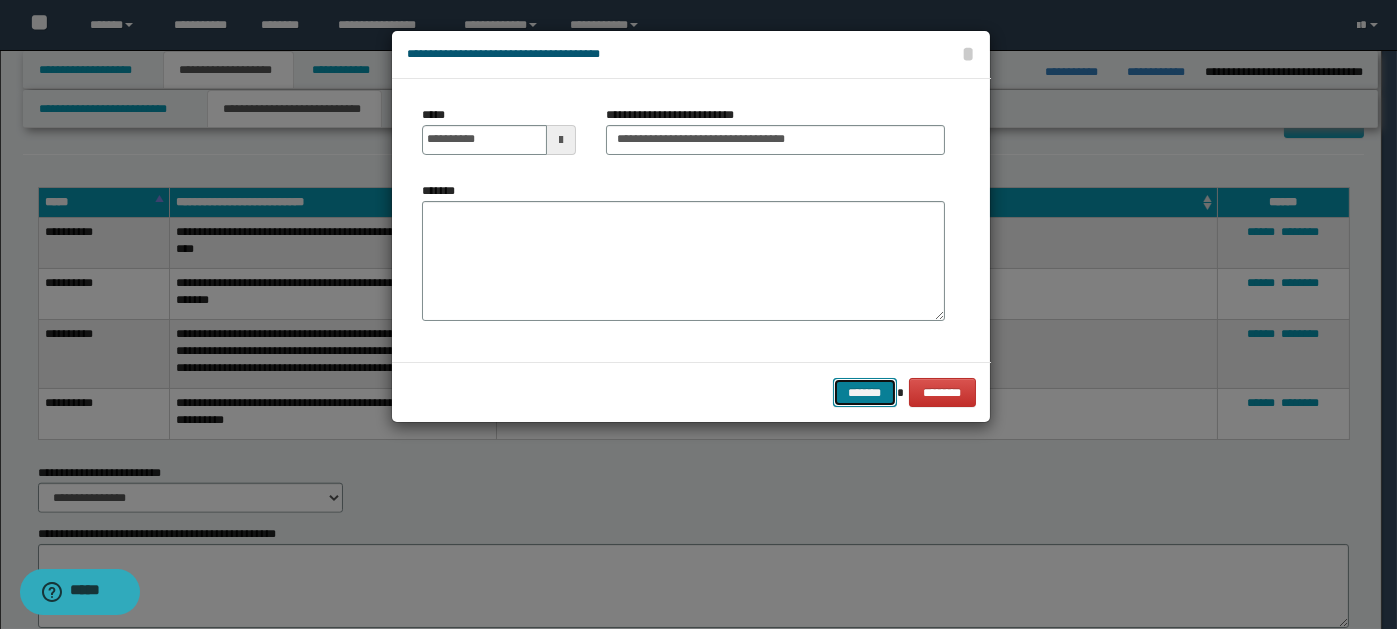 click on "*******" at bounding box center (865, 392) 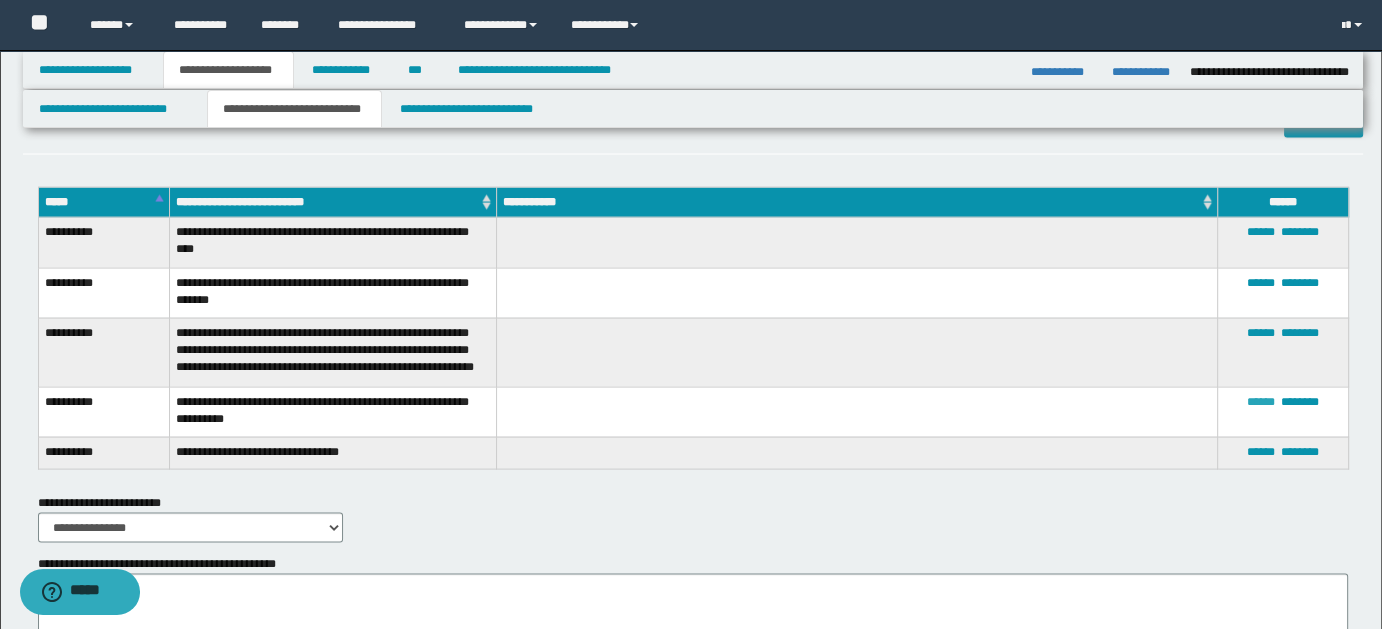 click on "******" at bounding box center (1261, 402) 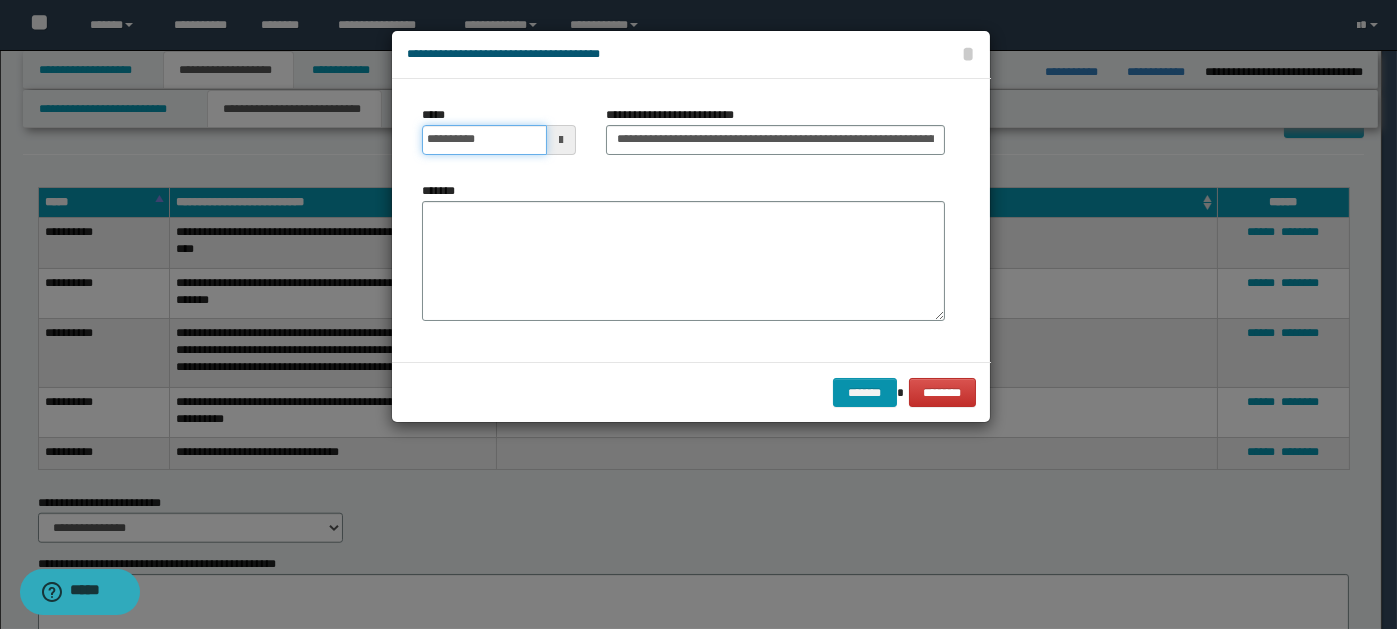 drag, startPoint x: 429, startPoint y: 140, endPoint x: 443, endPoint y: 136, distance: 14.56022 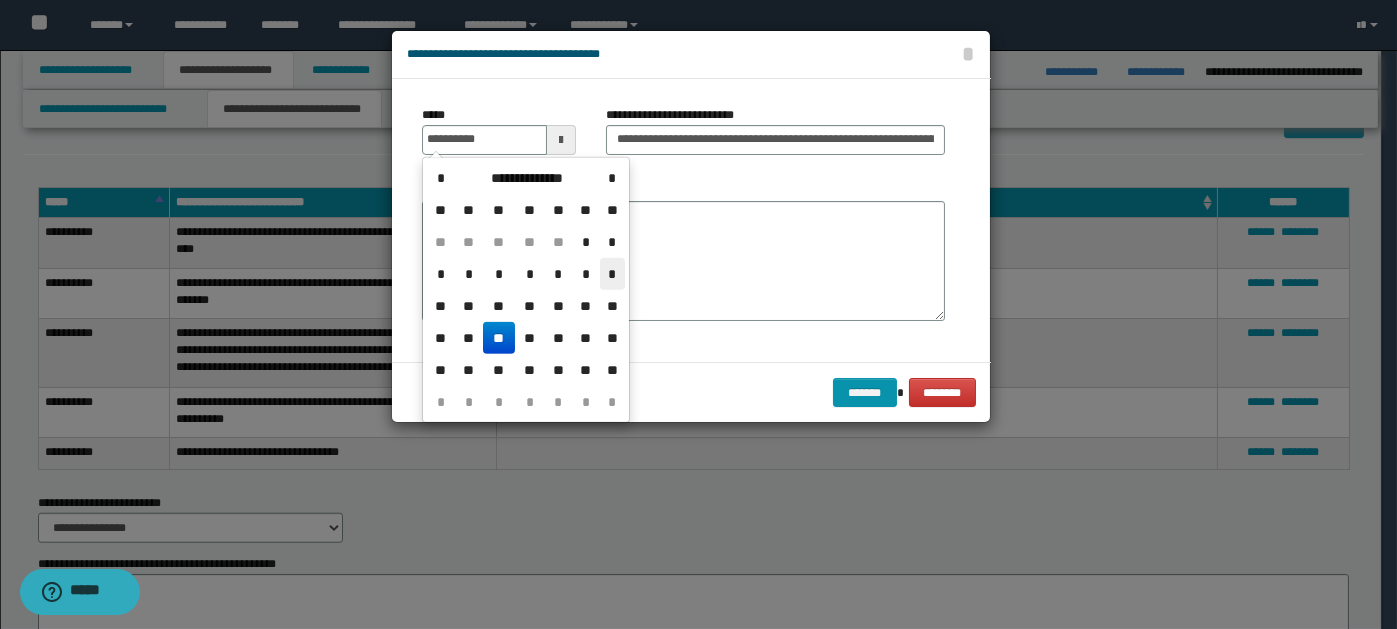 click on "*" at bounding box center [612, 274] 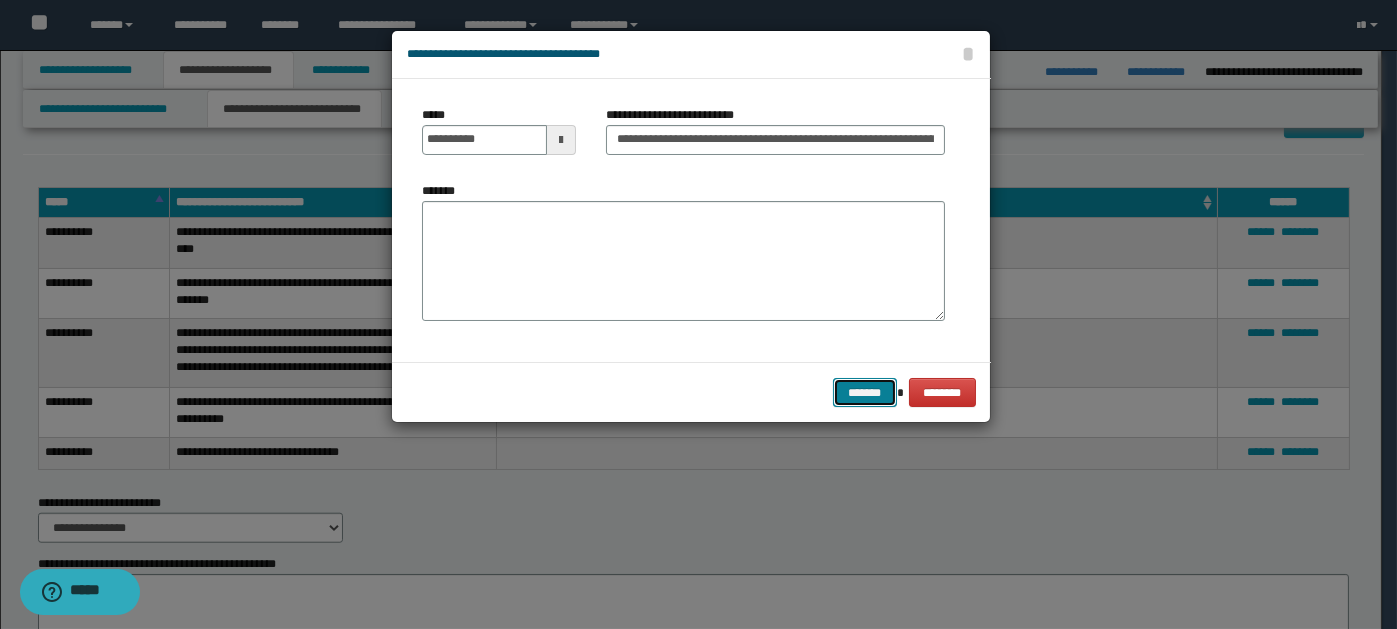 click on "*******" at bounding box center [865, 392] 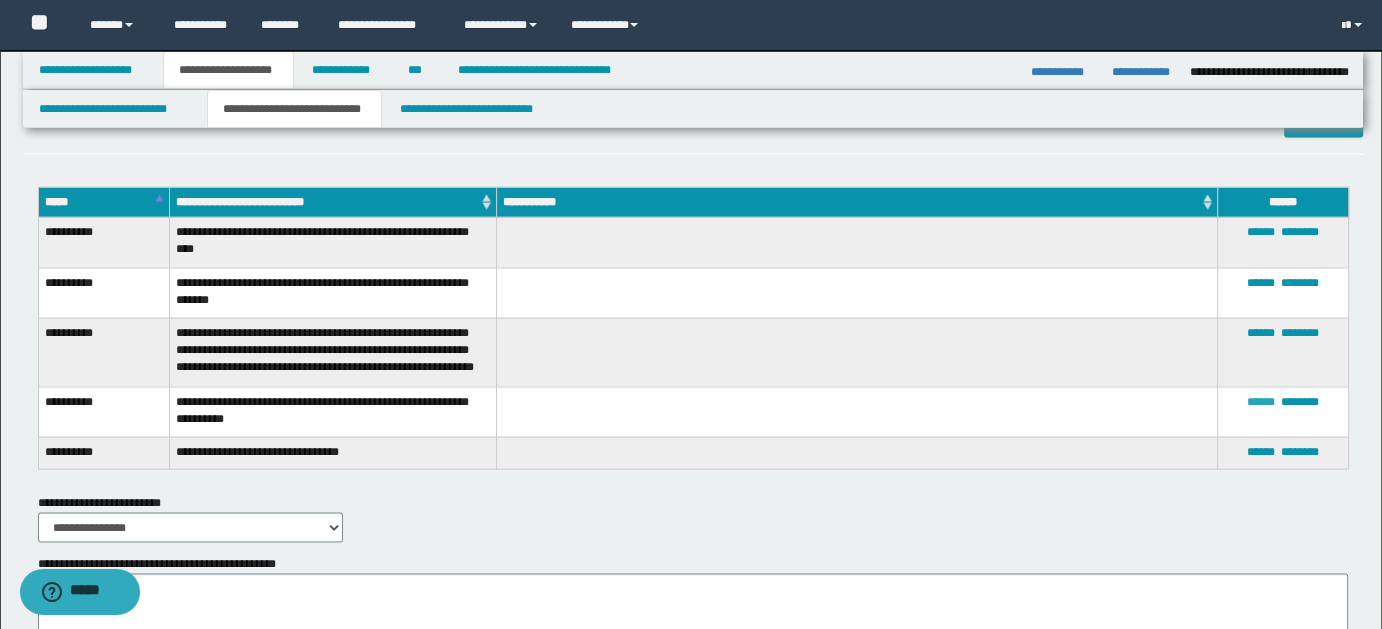 click on "******" at bounding box center (1261, 402) 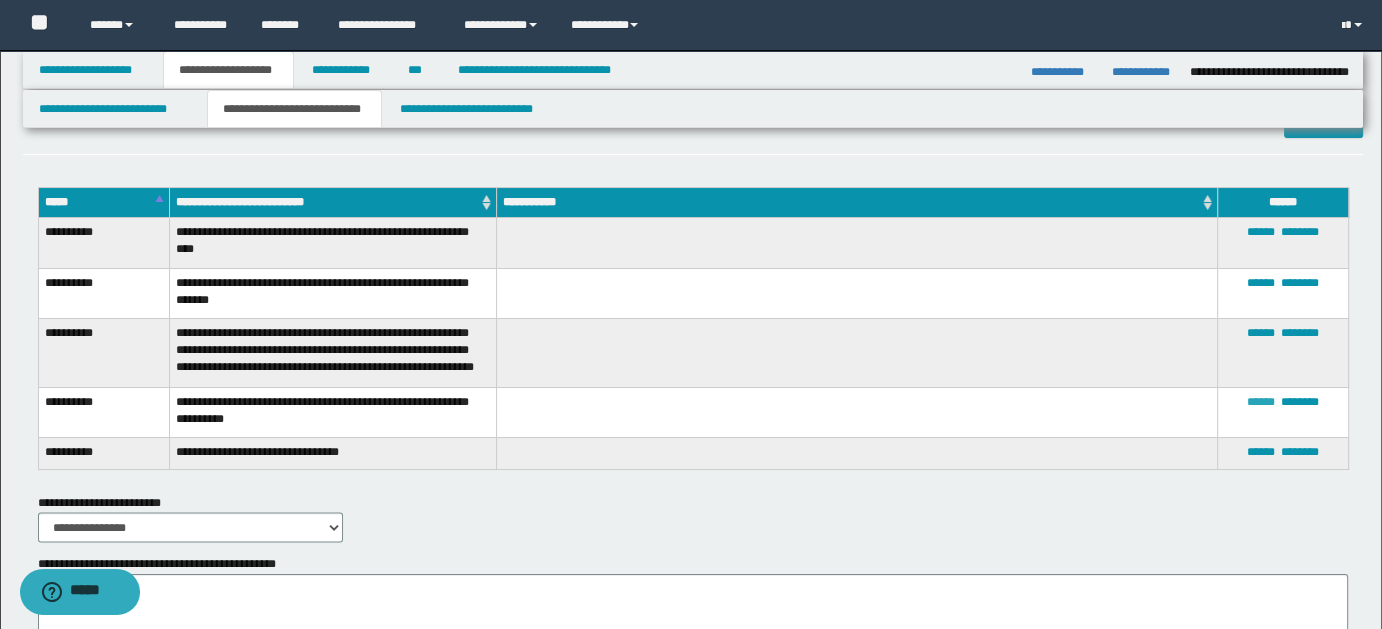 type on "**********" 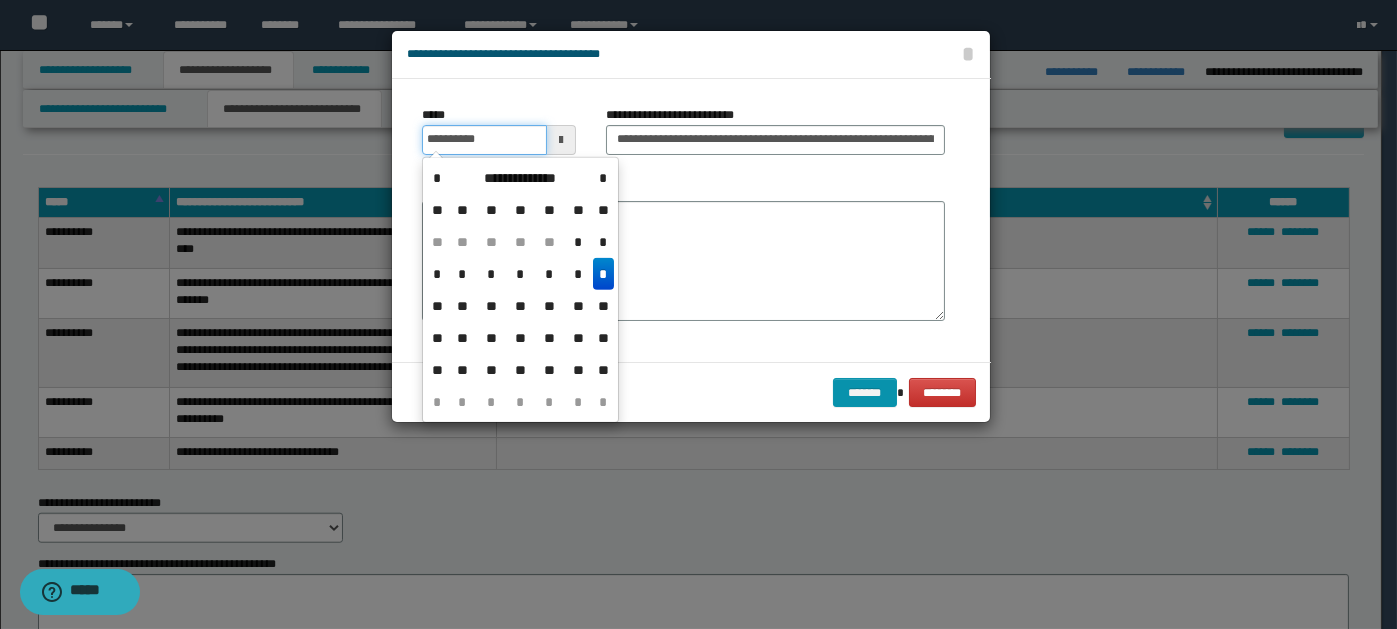 click on "**********" at bounding box center [484, 140] 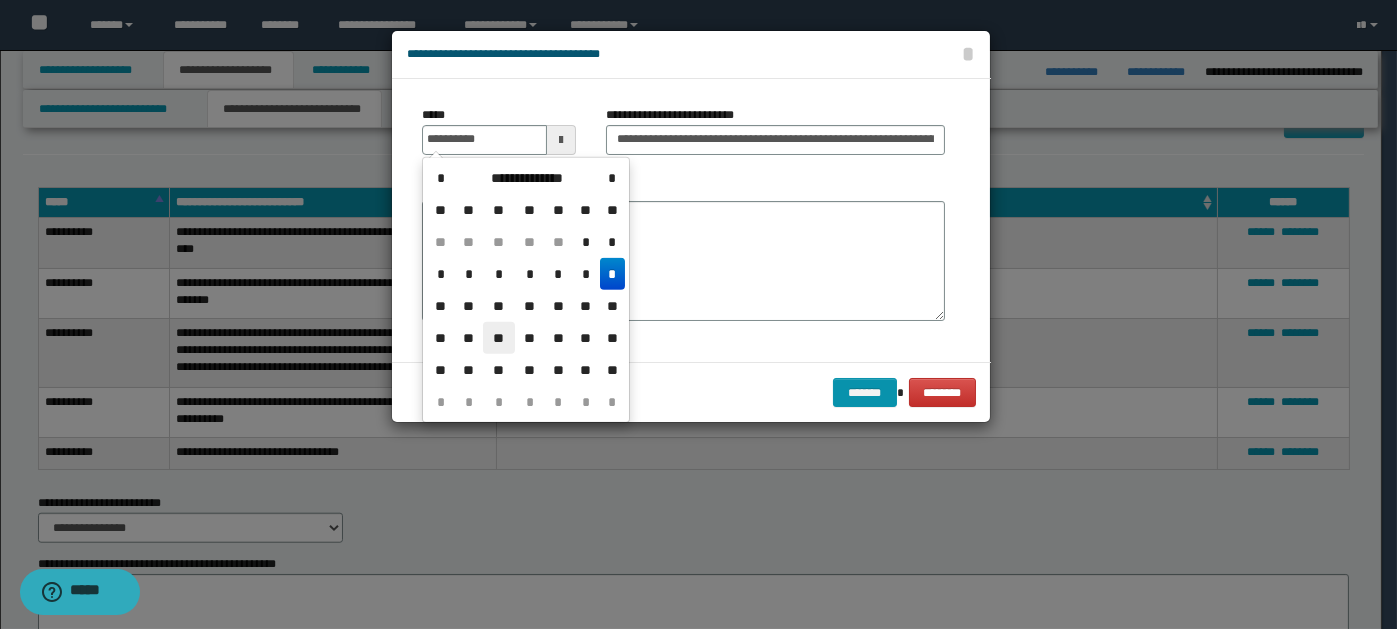 click on "**" at bounding box center (499, 338) 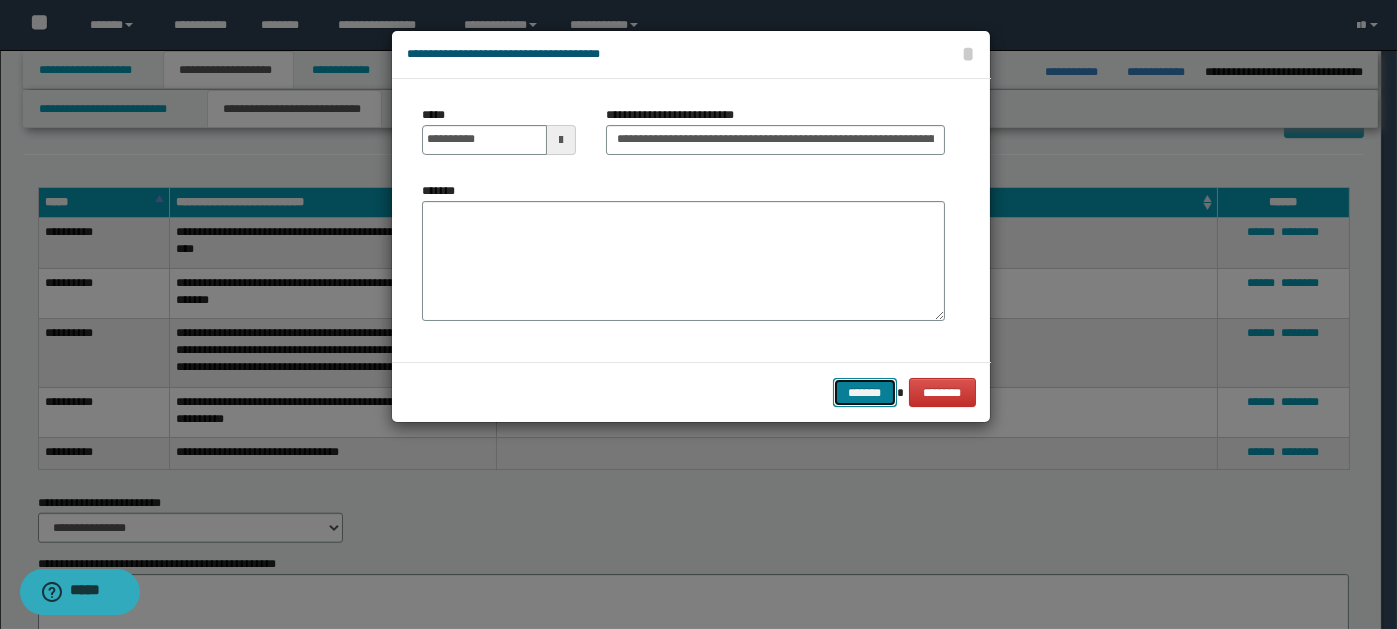 click on "*******" at bounding box center (865, 392) 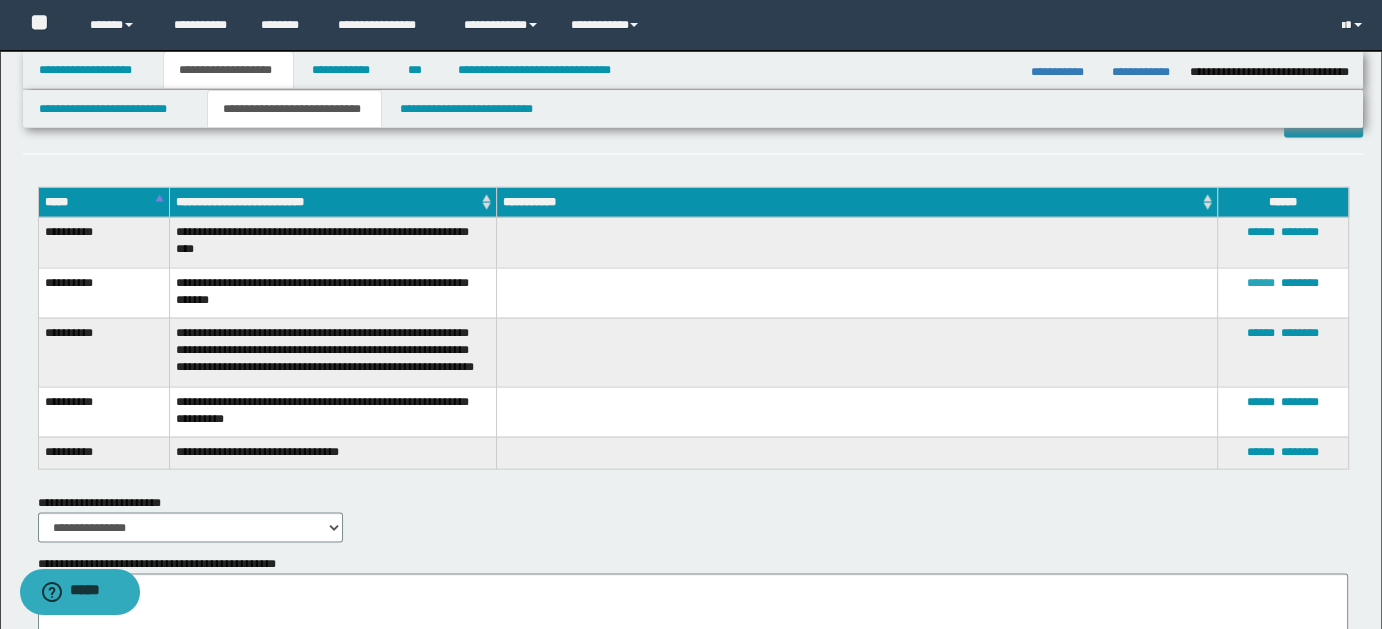 click on "******" at bounding box center [1261, 283] 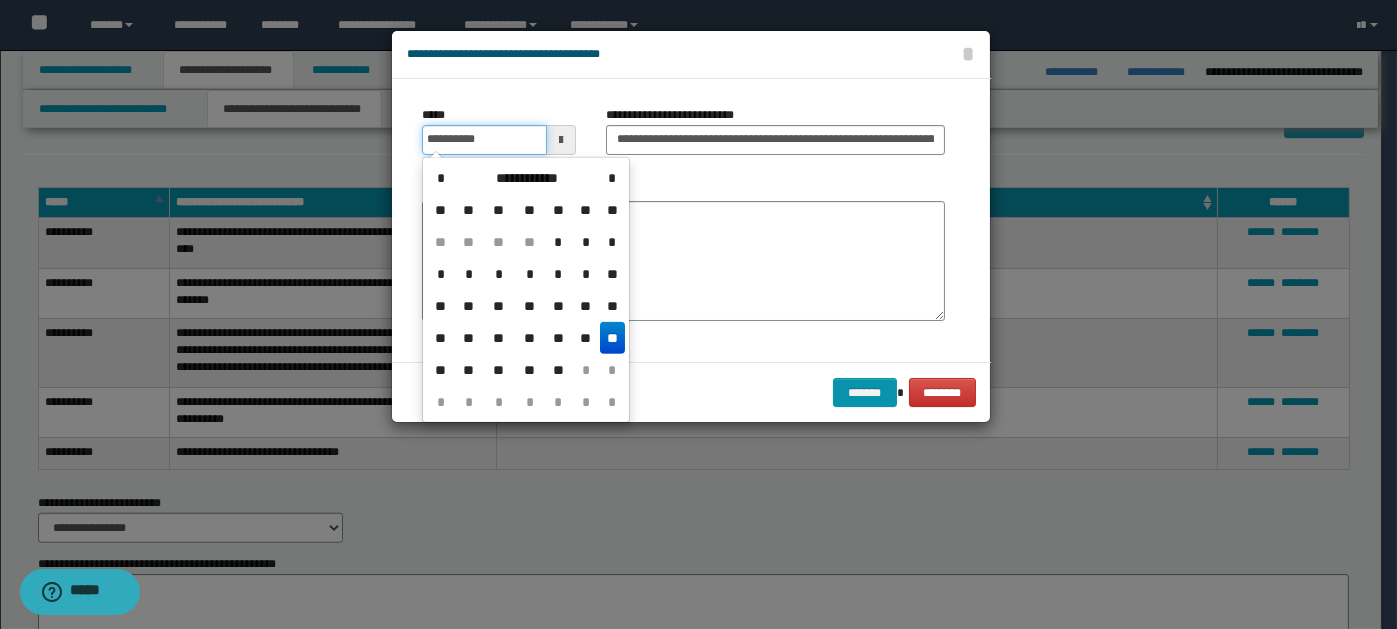 click on "**********" at bounding box center [484, 140] 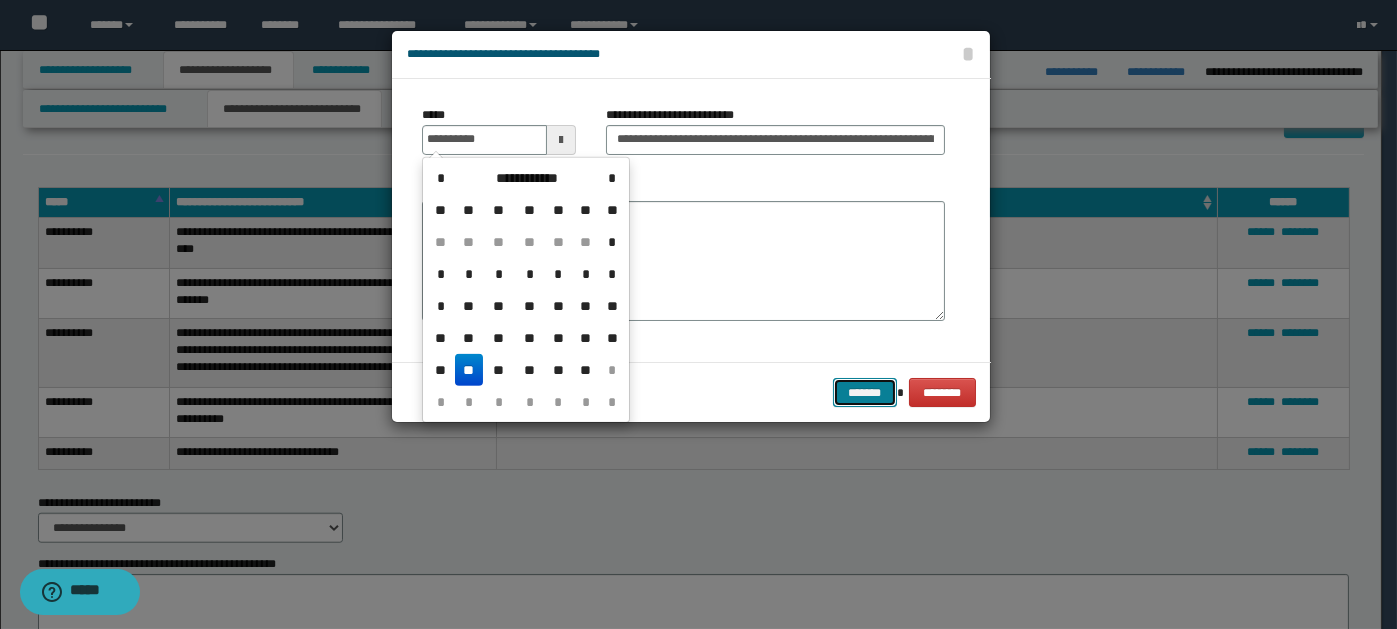 type on "**********" 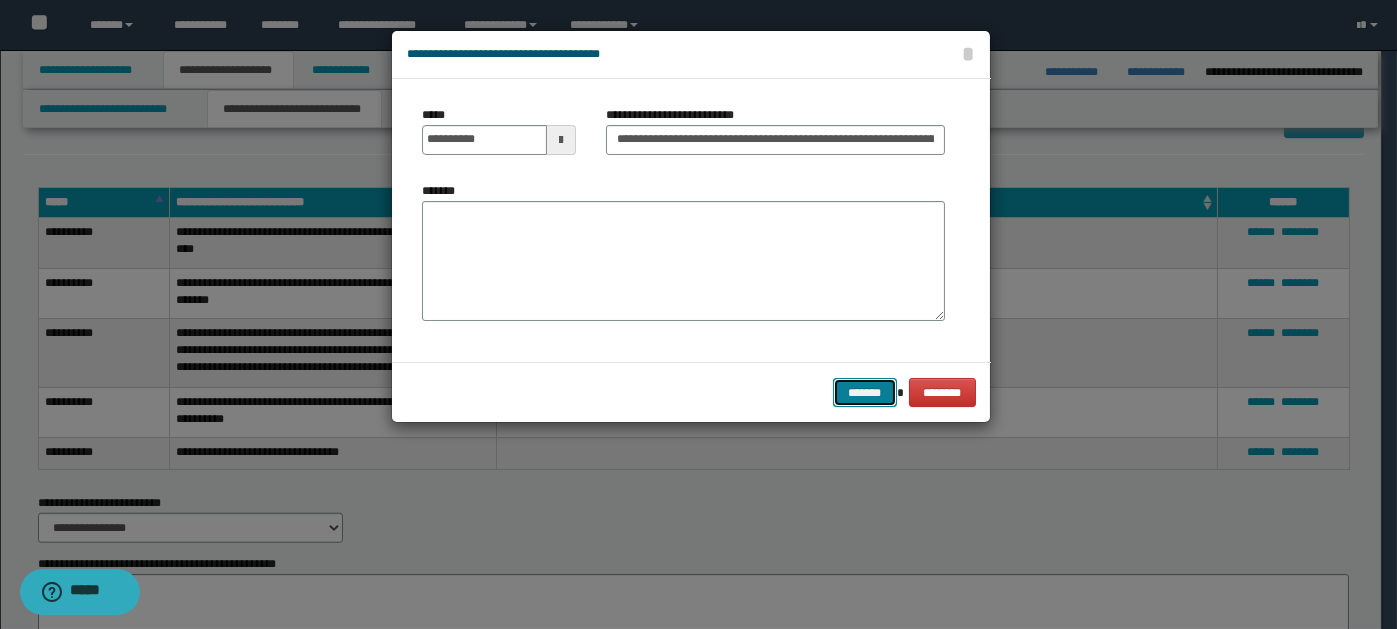 click on "*******" at bounding box center (865, 392) 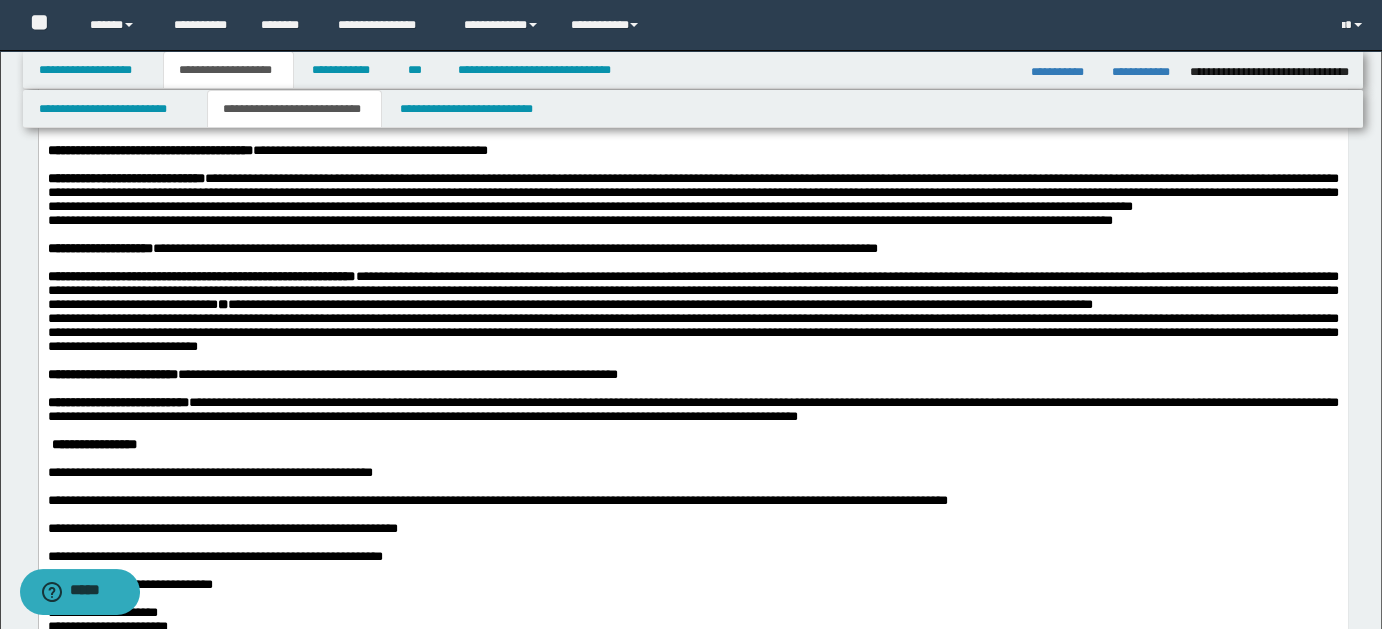 scroll, scrollTop: 2317, scrollLeft: 0, axis: vertical 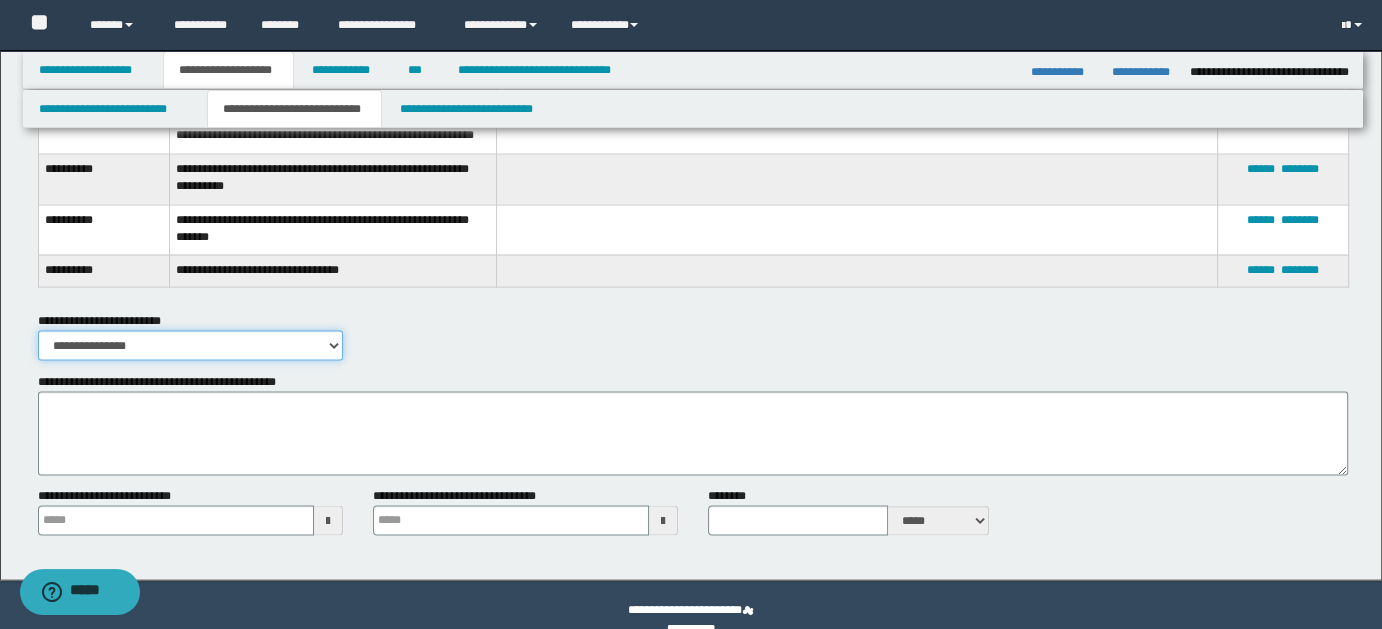 click on "**********" at bounding box center [190, 346] 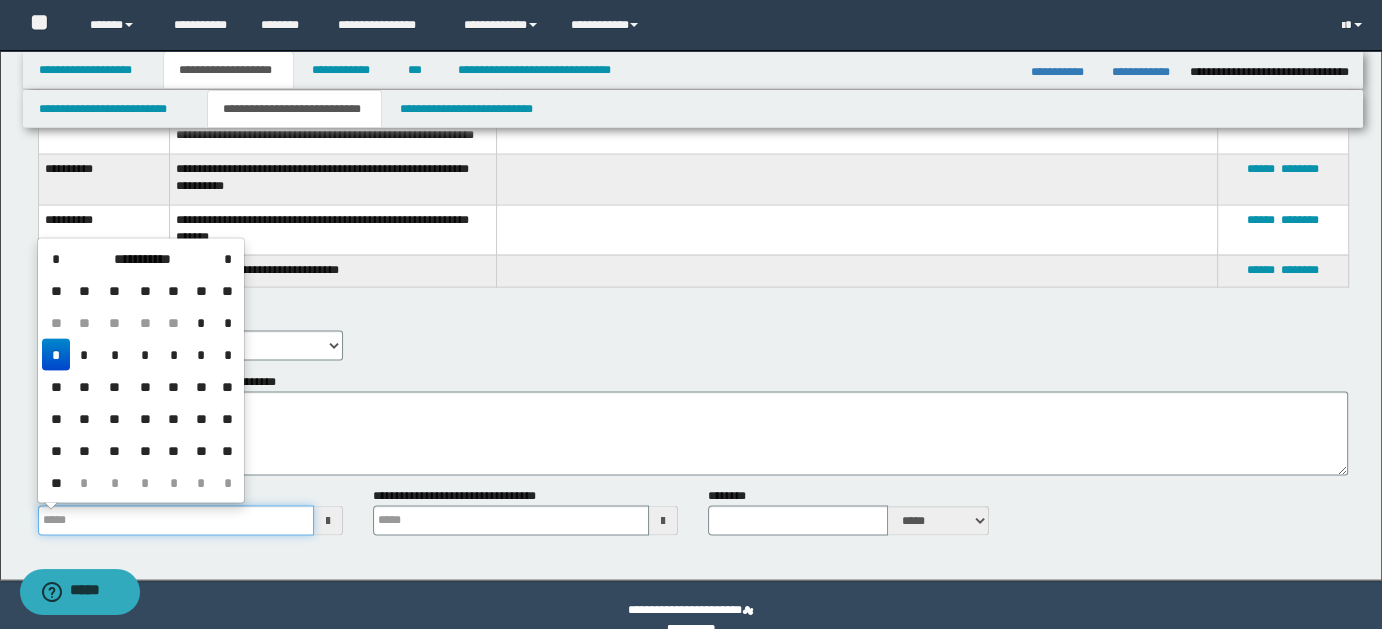click on "**********" at bounding box center (176, 521) 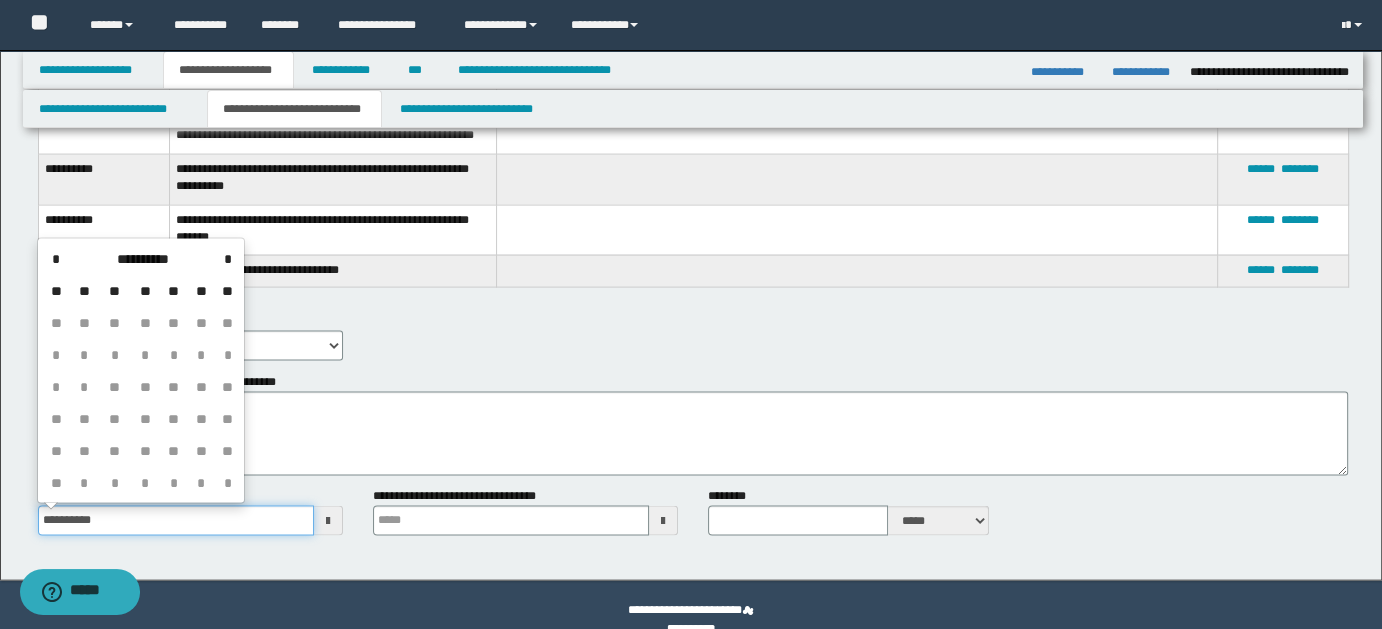 type on "**********" 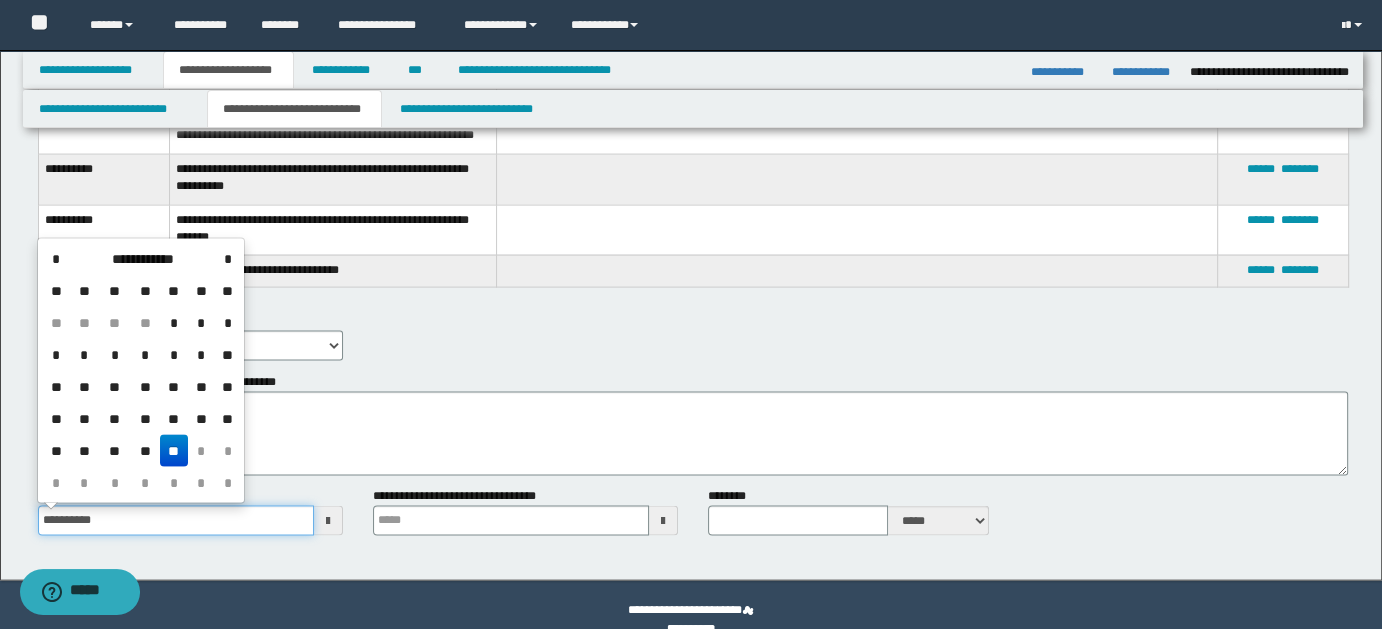 type 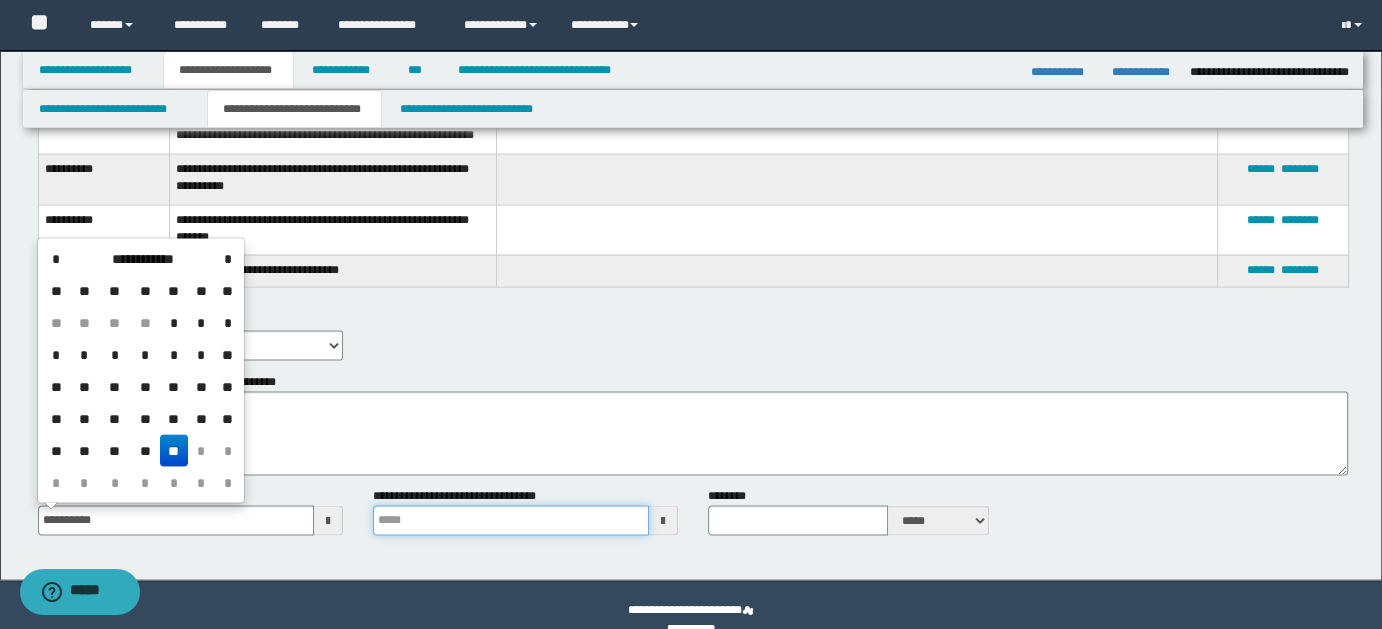 type on "**********" 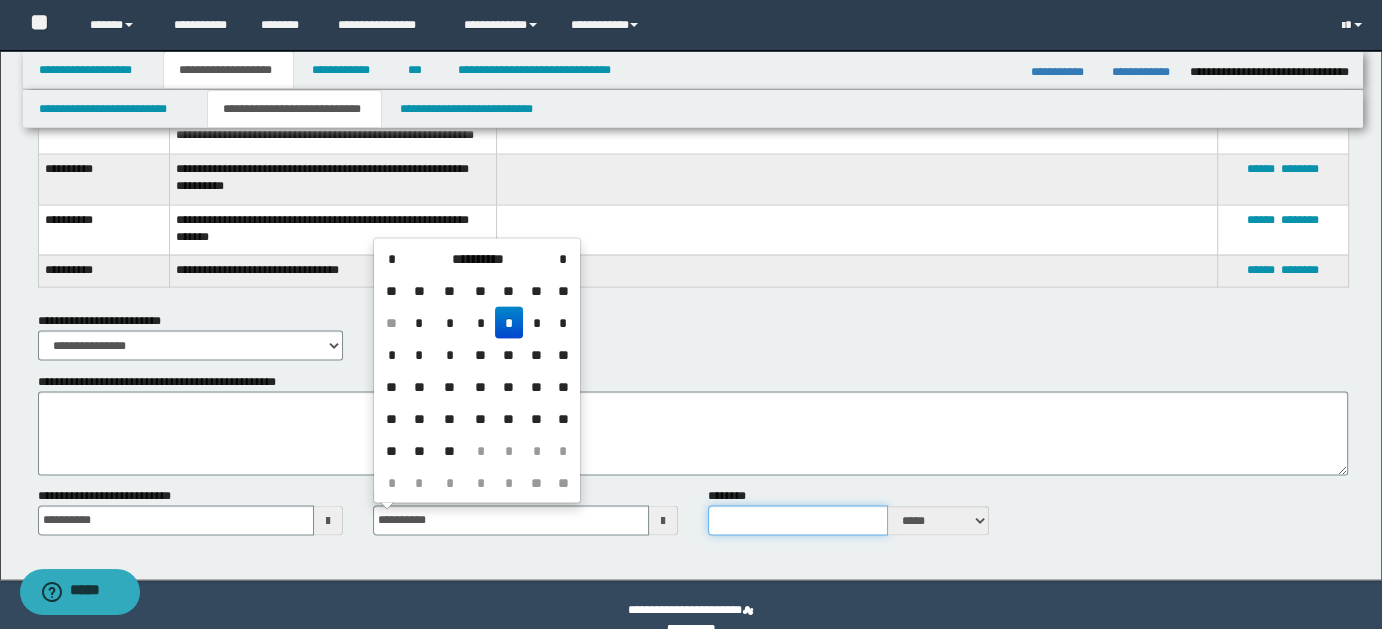 type on "**********" 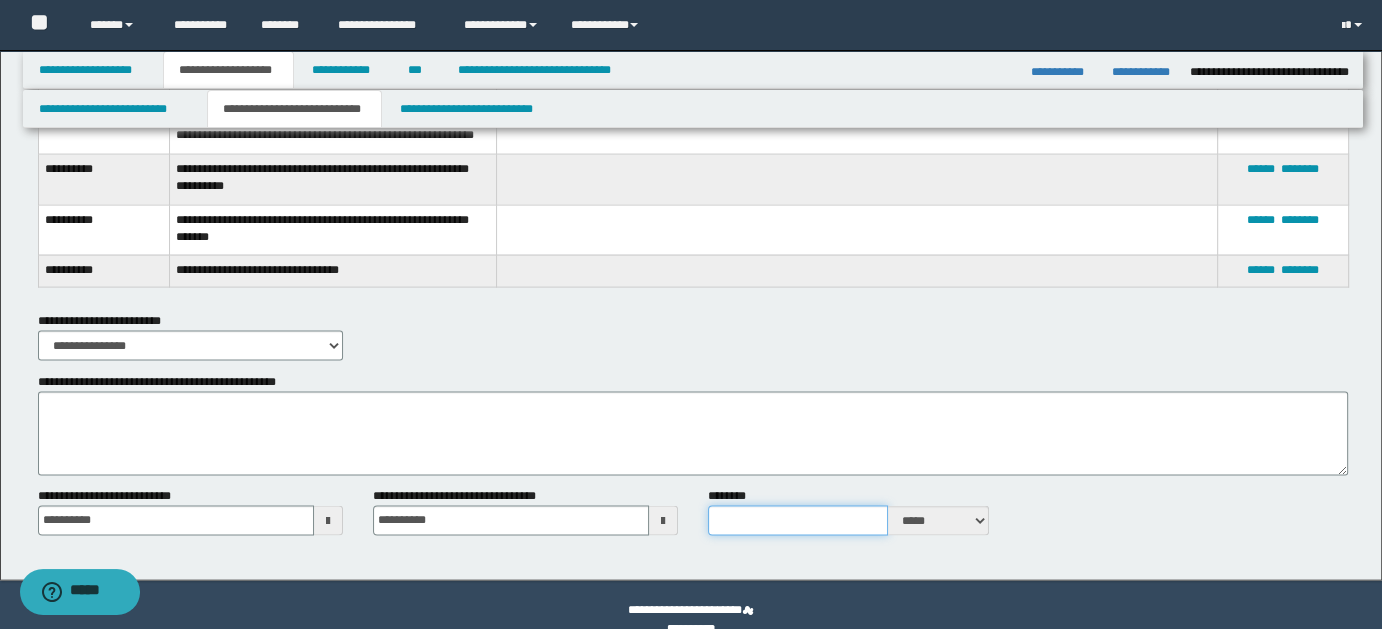 type on "*" 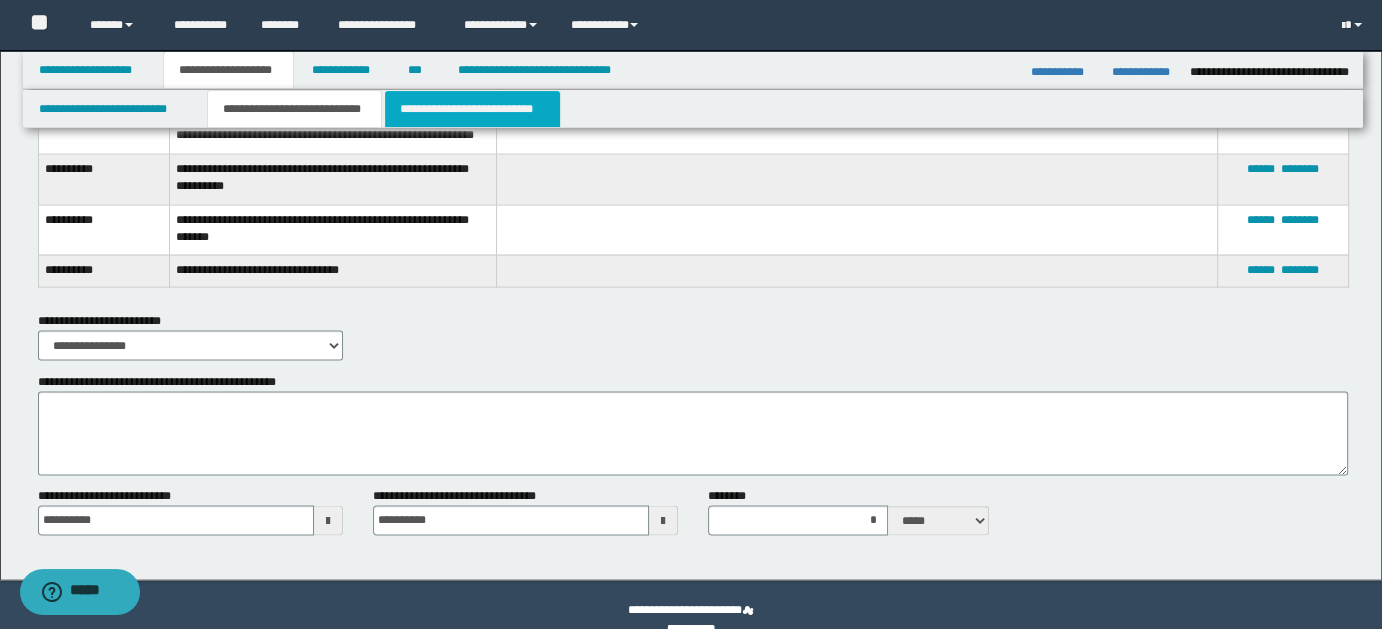 click on "**********" at bounding box center (472, 109) 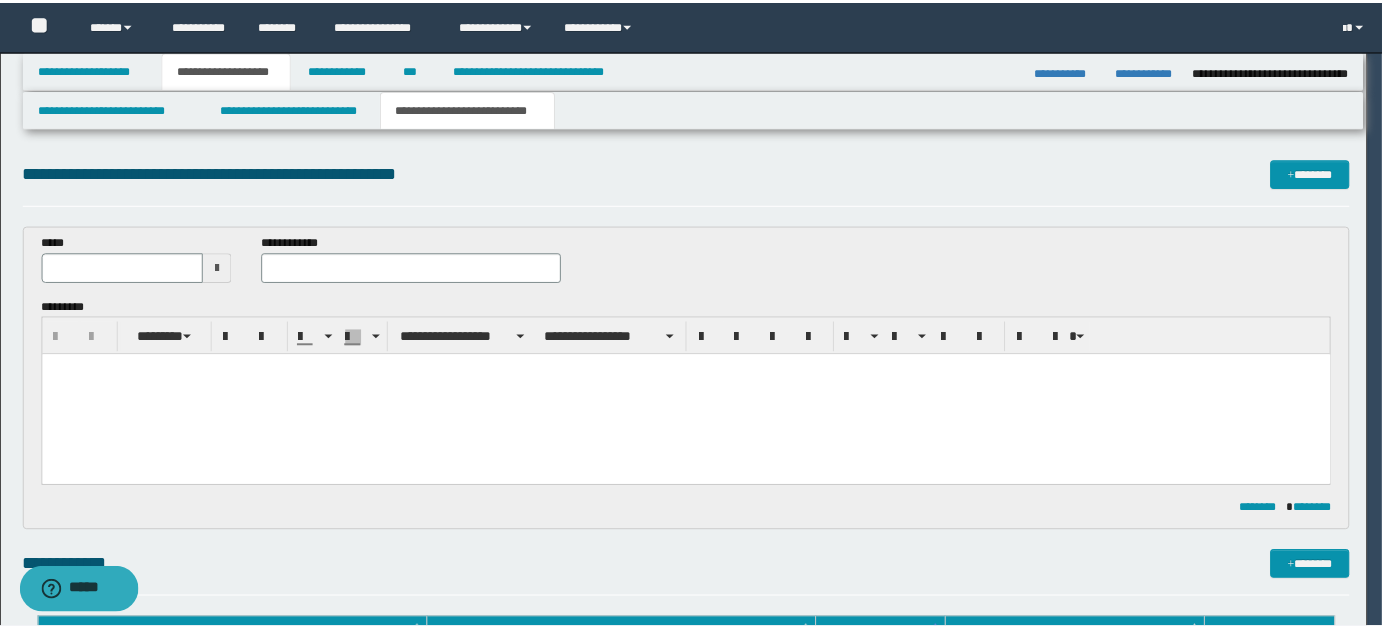 scroll, scrollTop: 0, scrollLeft: 0, axis: both 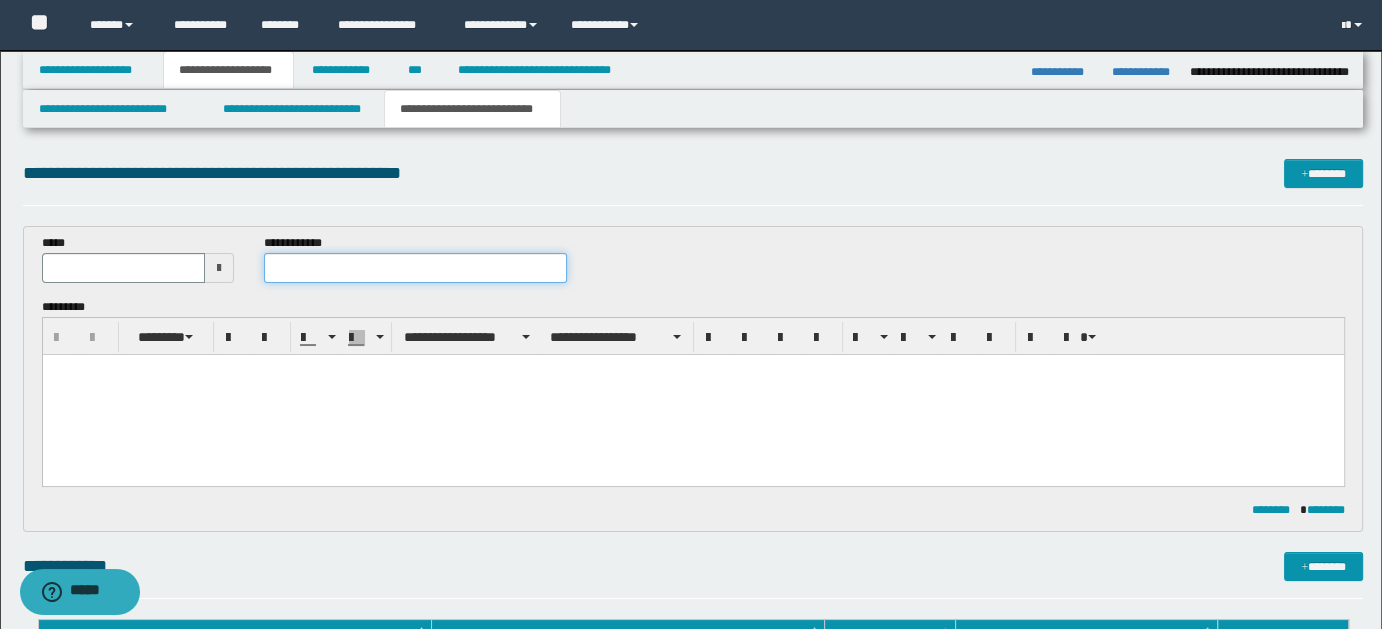click at bounding box center [415, 268] 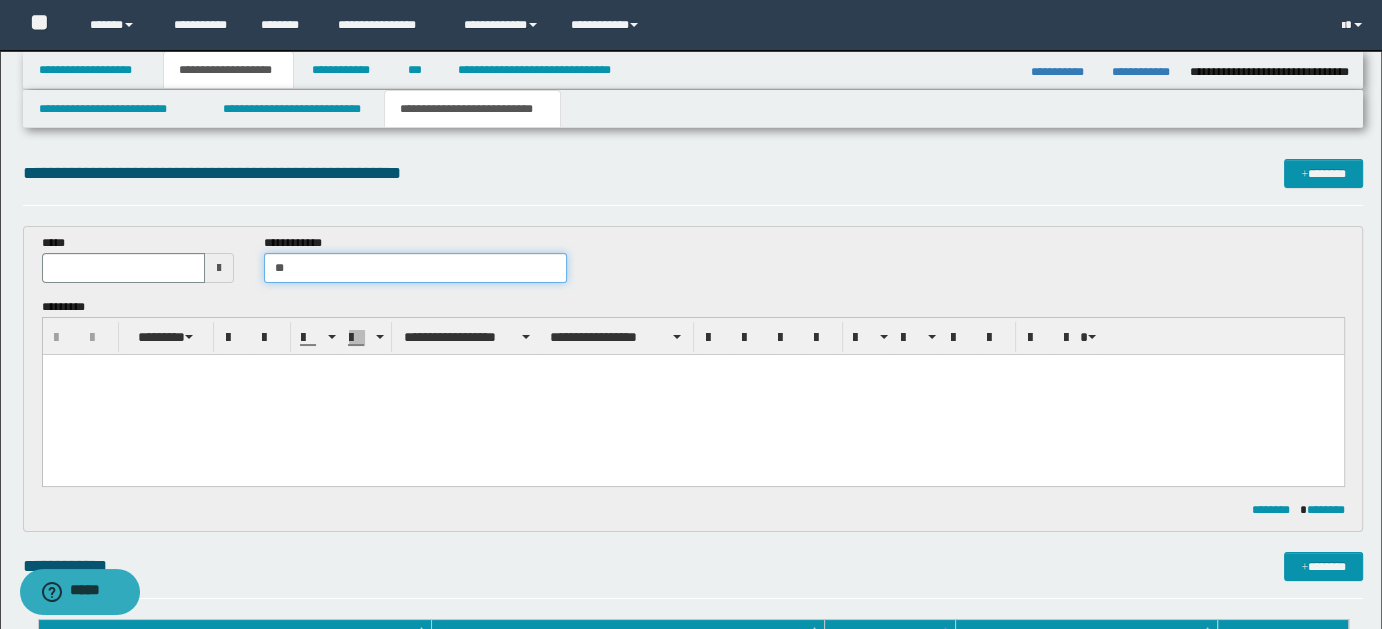 type on "*" 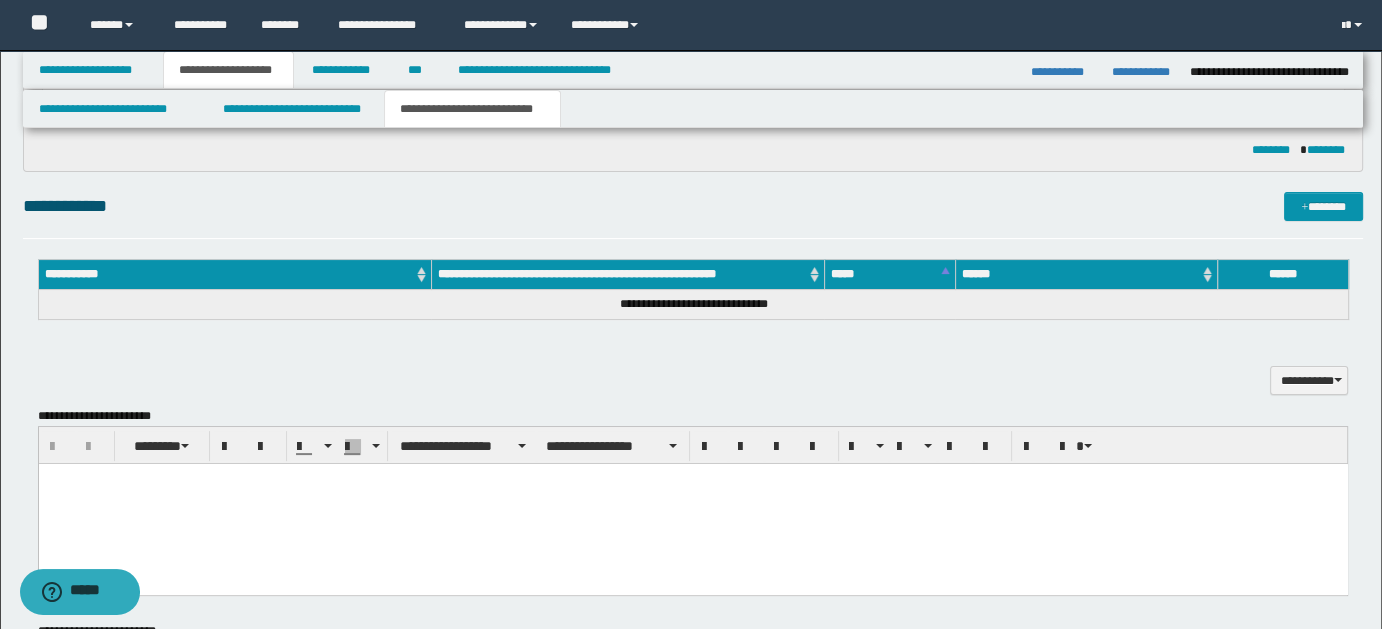 scroll, scrollTop: 362, scrollLeft: 0, axis: vertical 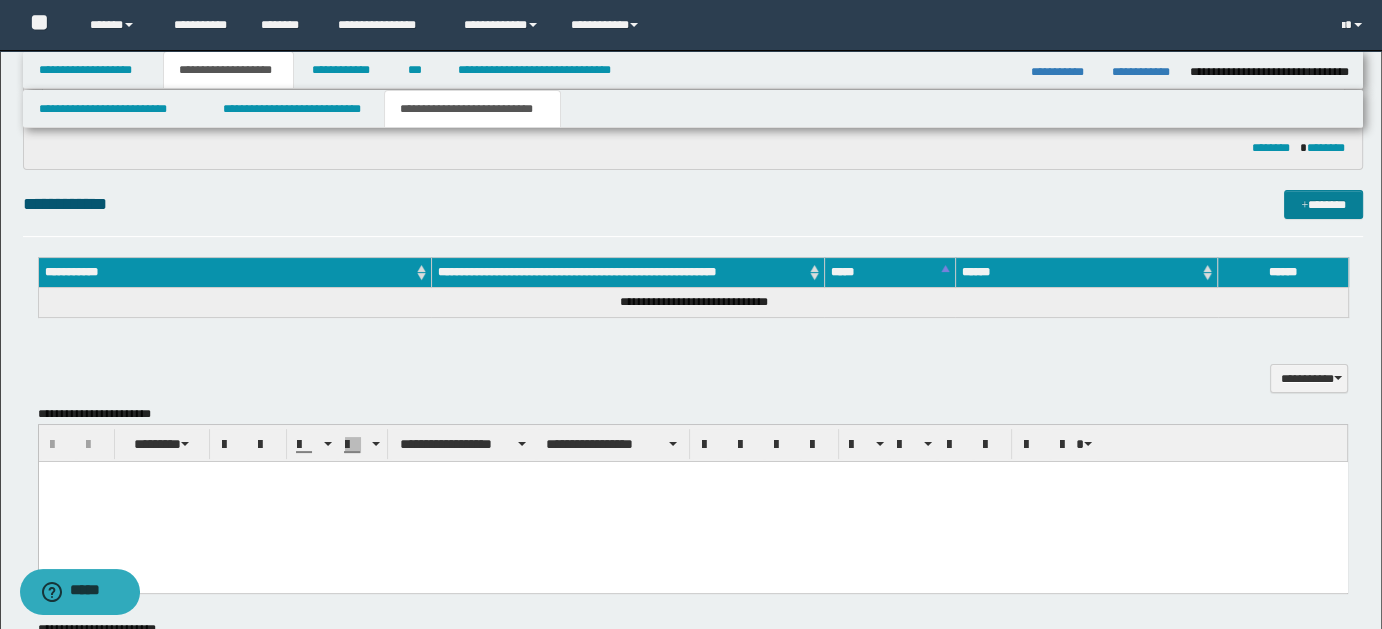 type on "**********" 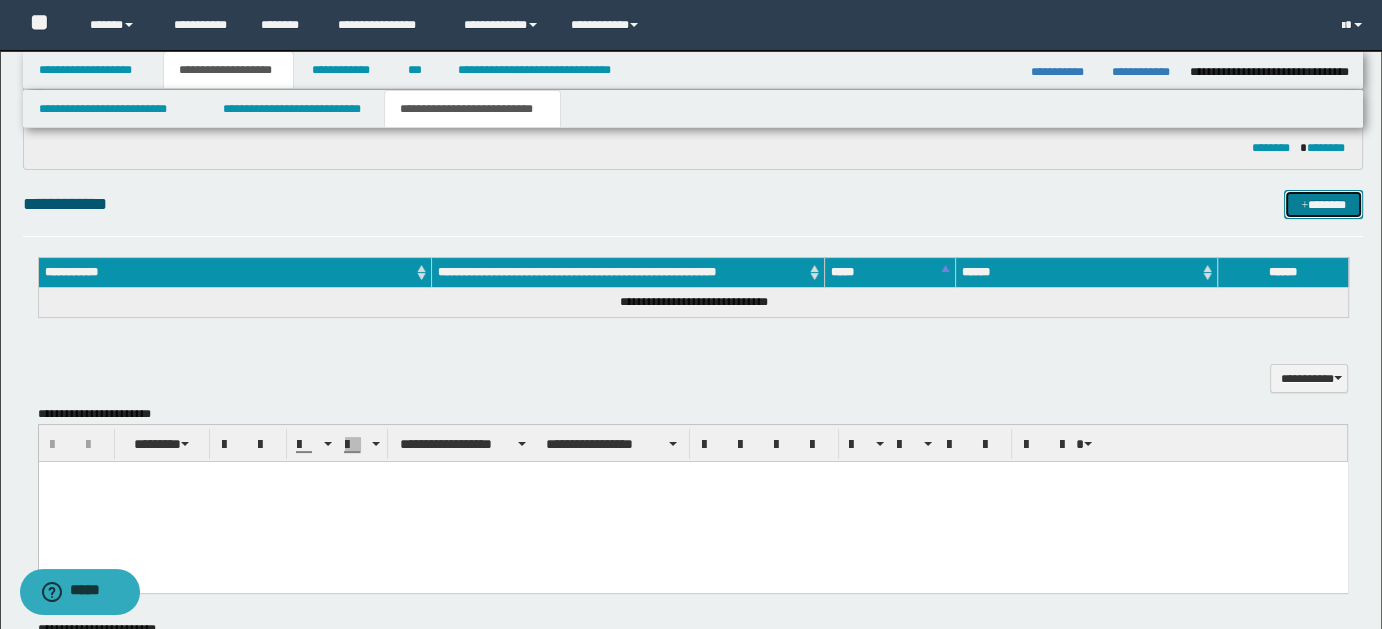 click on "*******" at bounding box center (1323, 204) 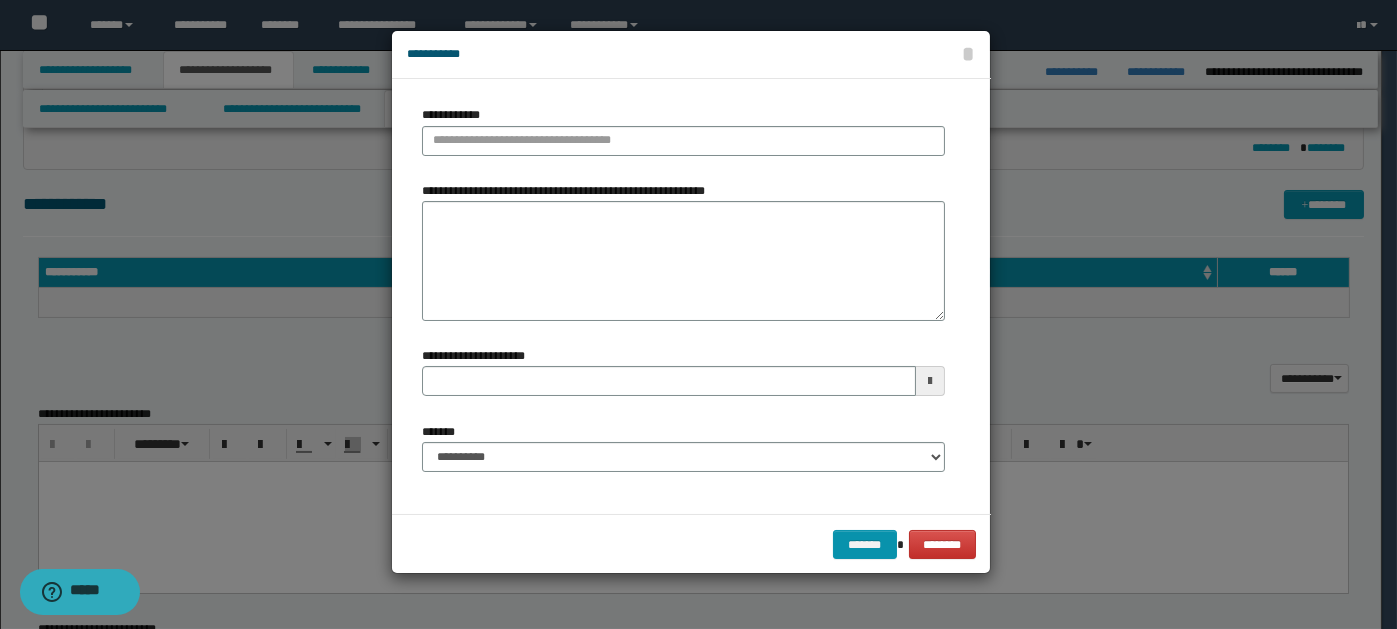 type 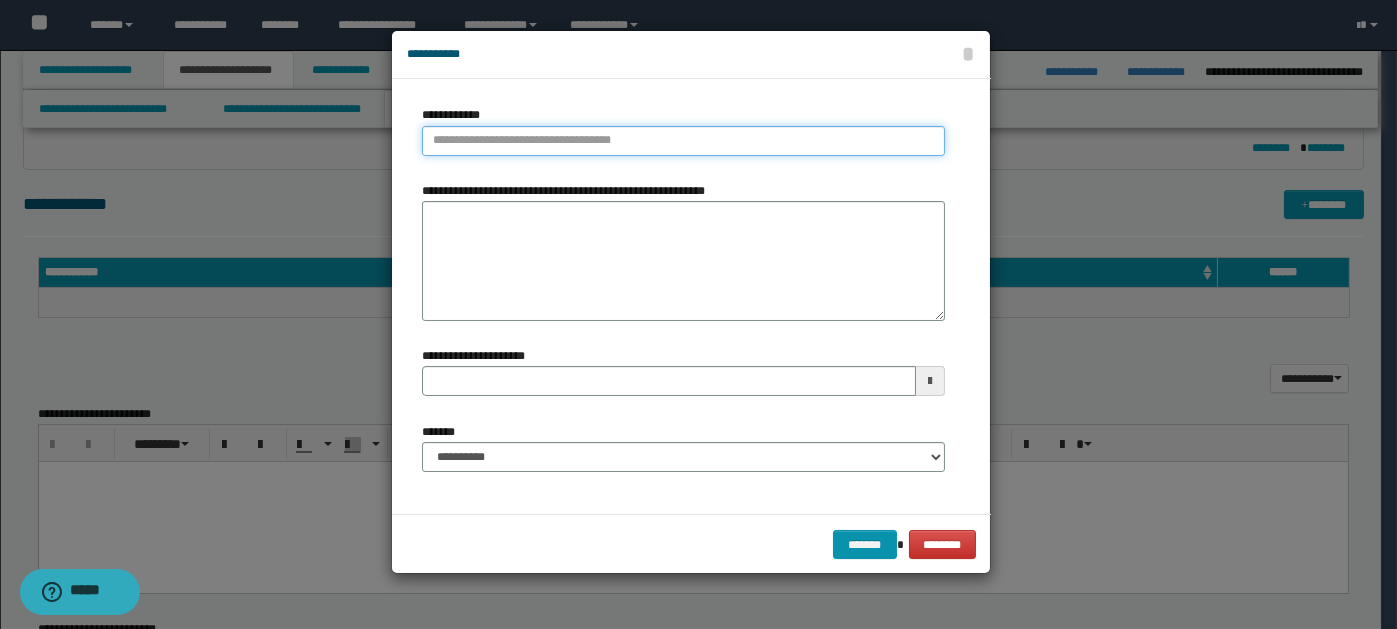 paste on "****" 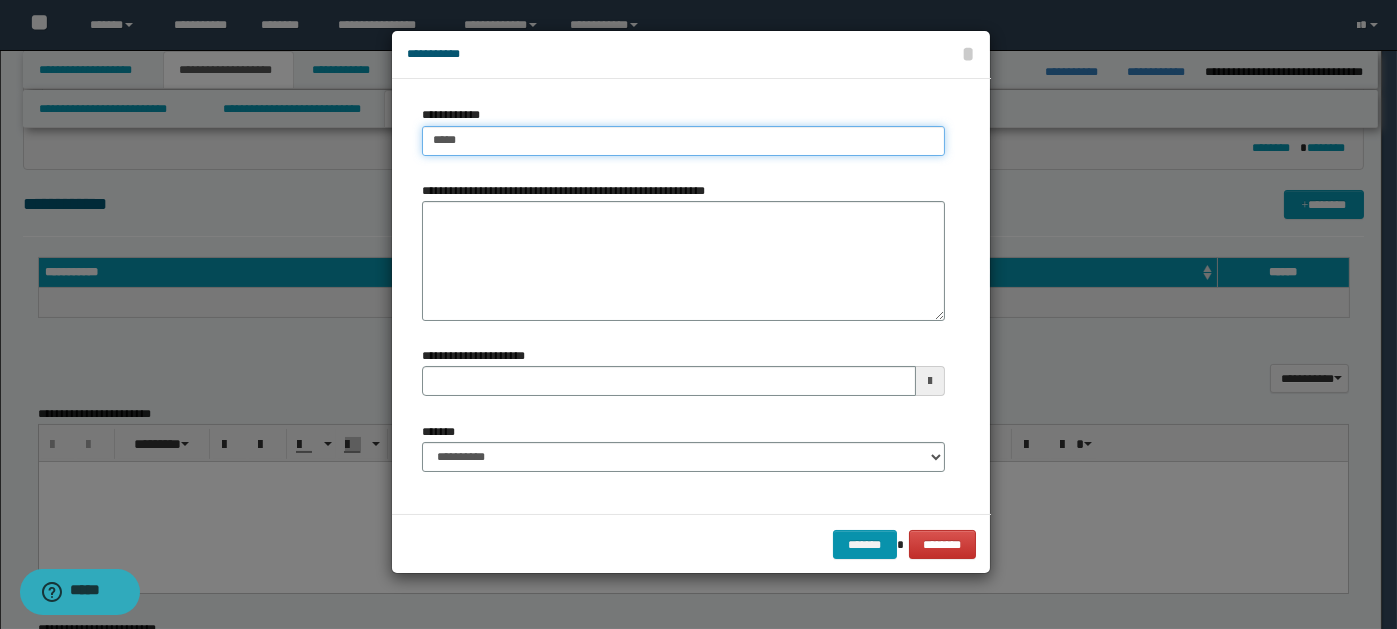 click on "****" at bounding box center (683, 141) 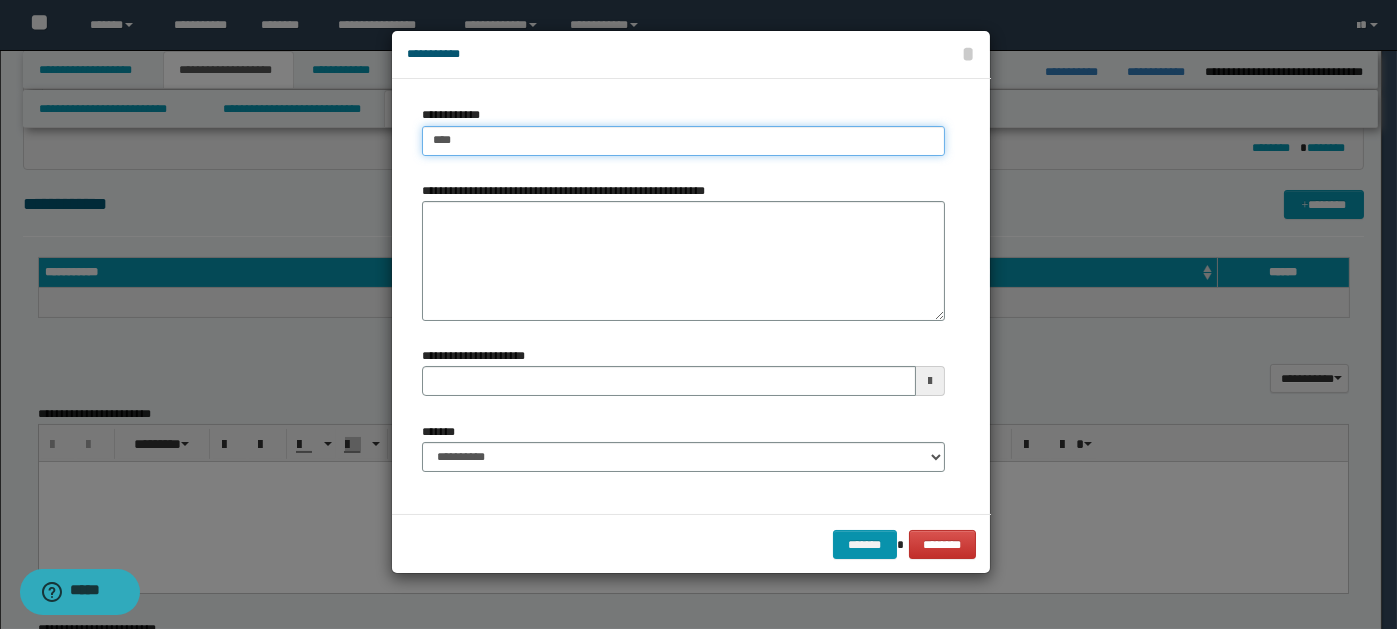 type on "****" 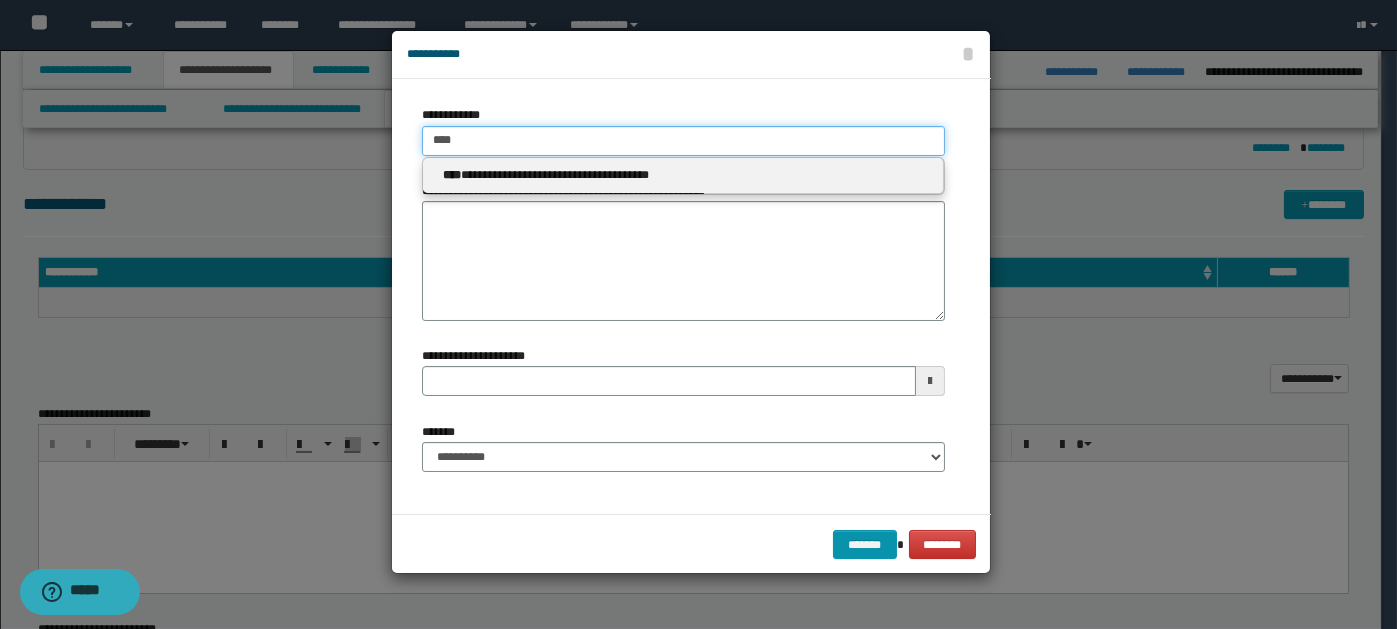 type on "****" 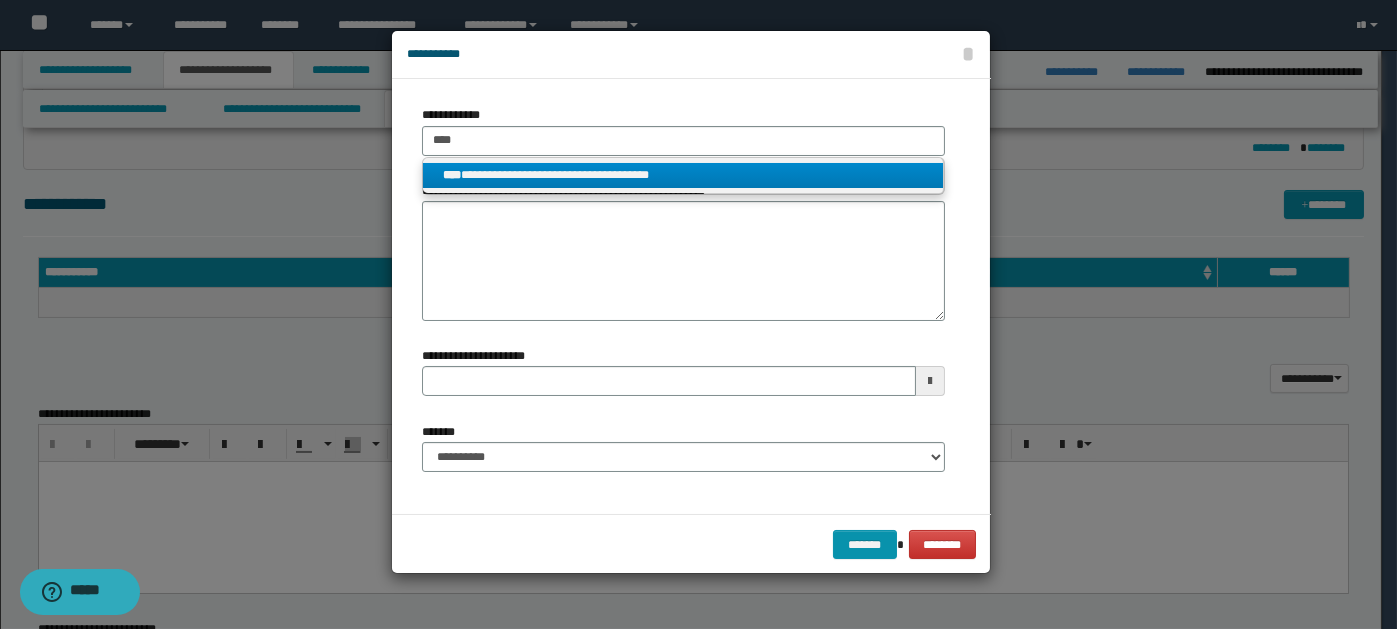 click on "**********" at bounding box center [683, 175] 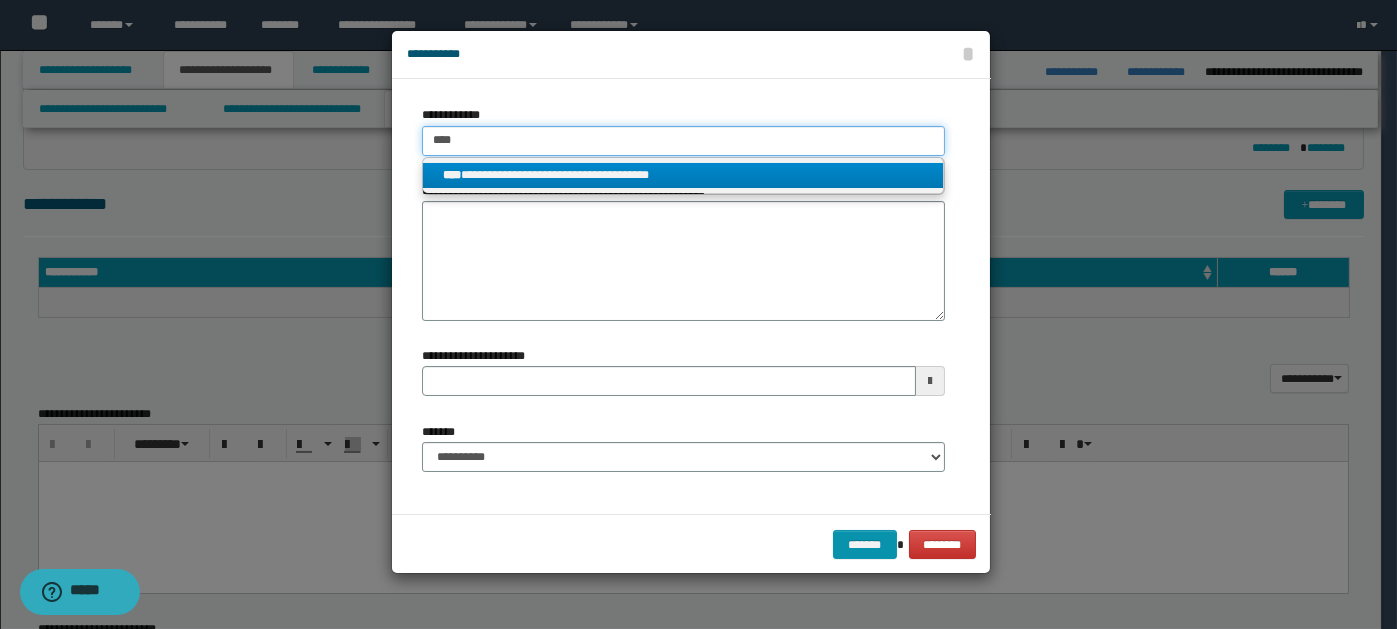 type 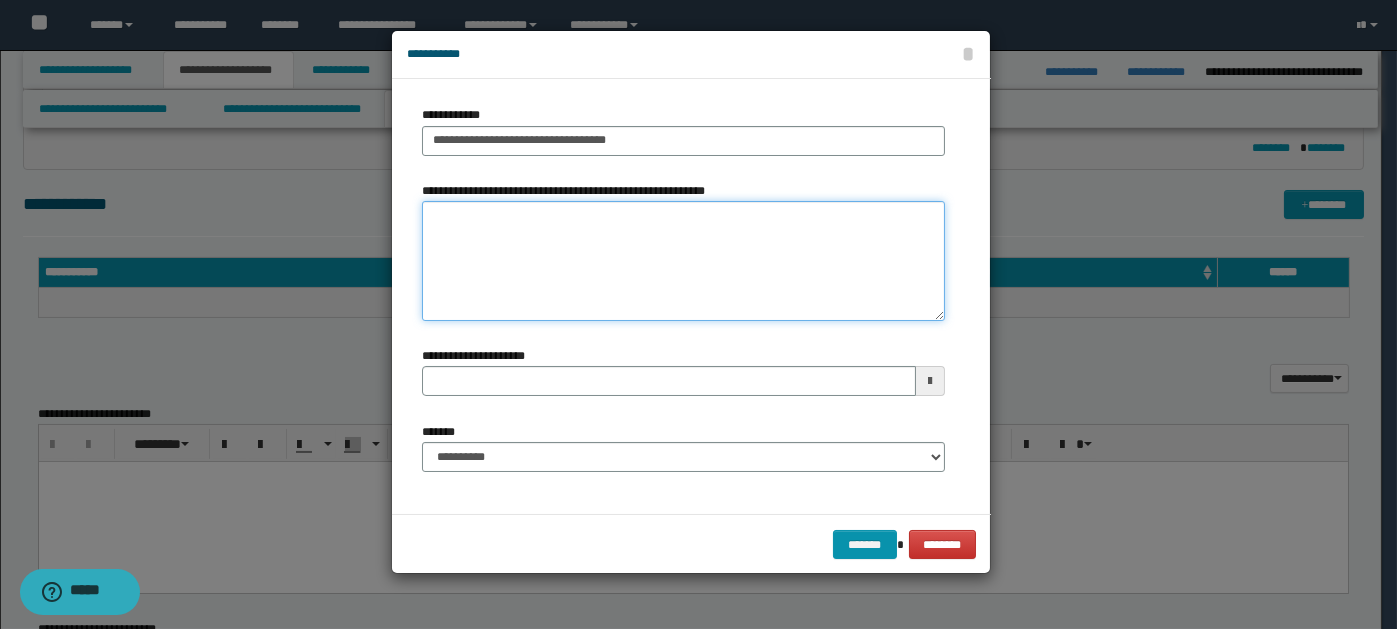 click on "**********" at bounding box center (683, 261) 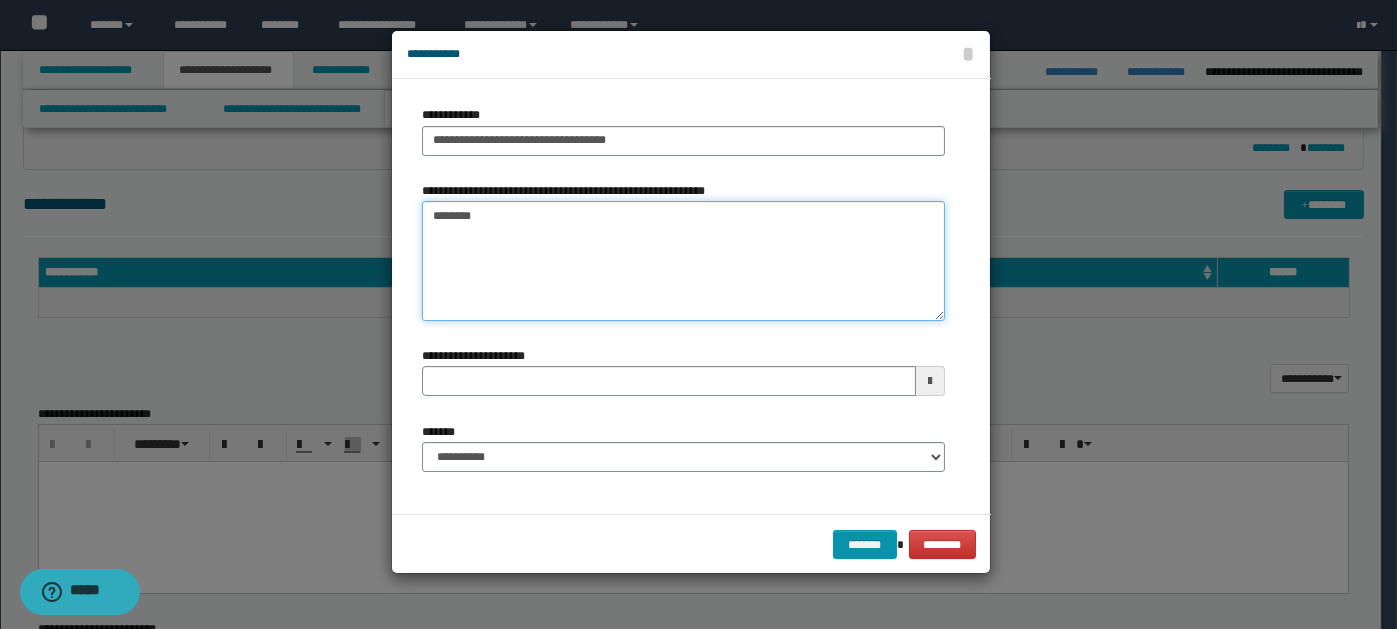 type on "*********" 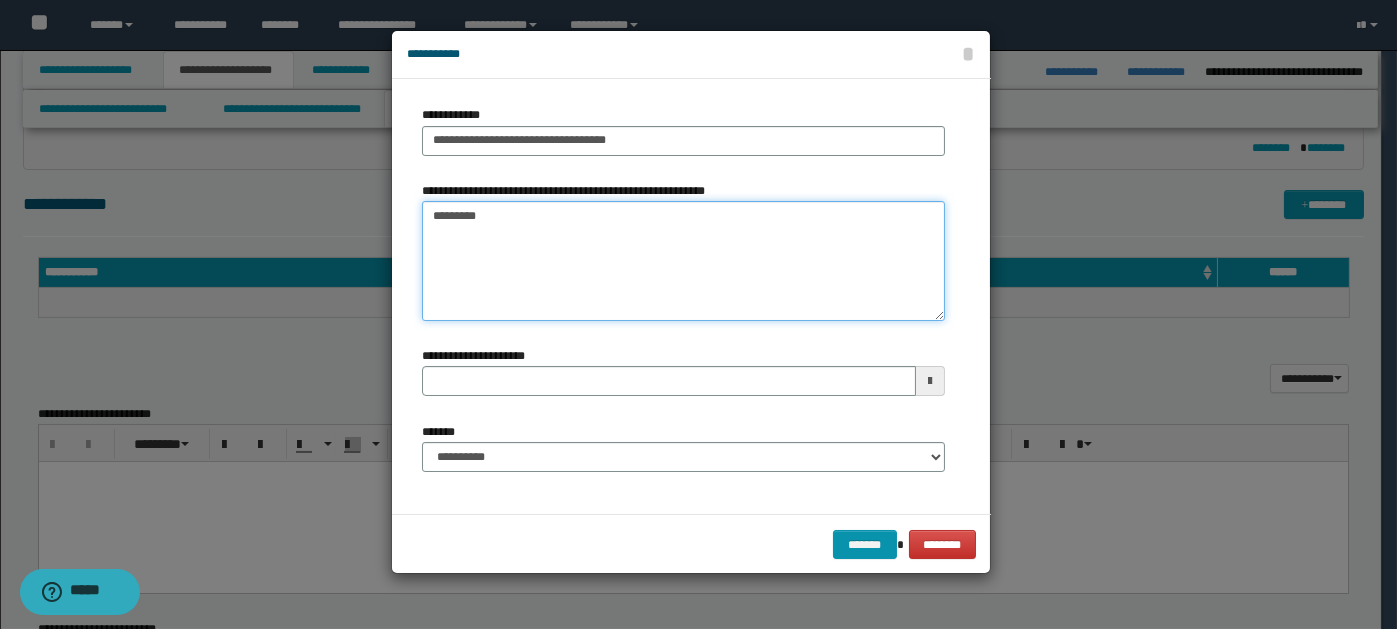 type 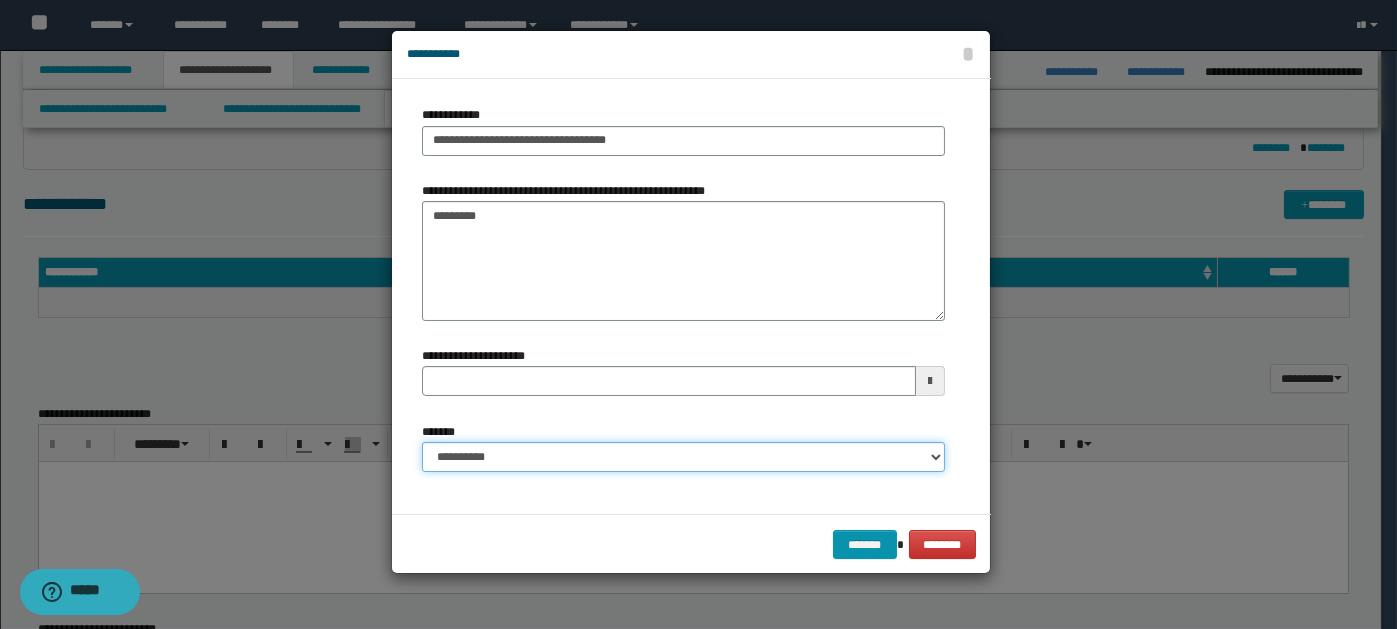 click on "**********" at bounding box center [683, 457] 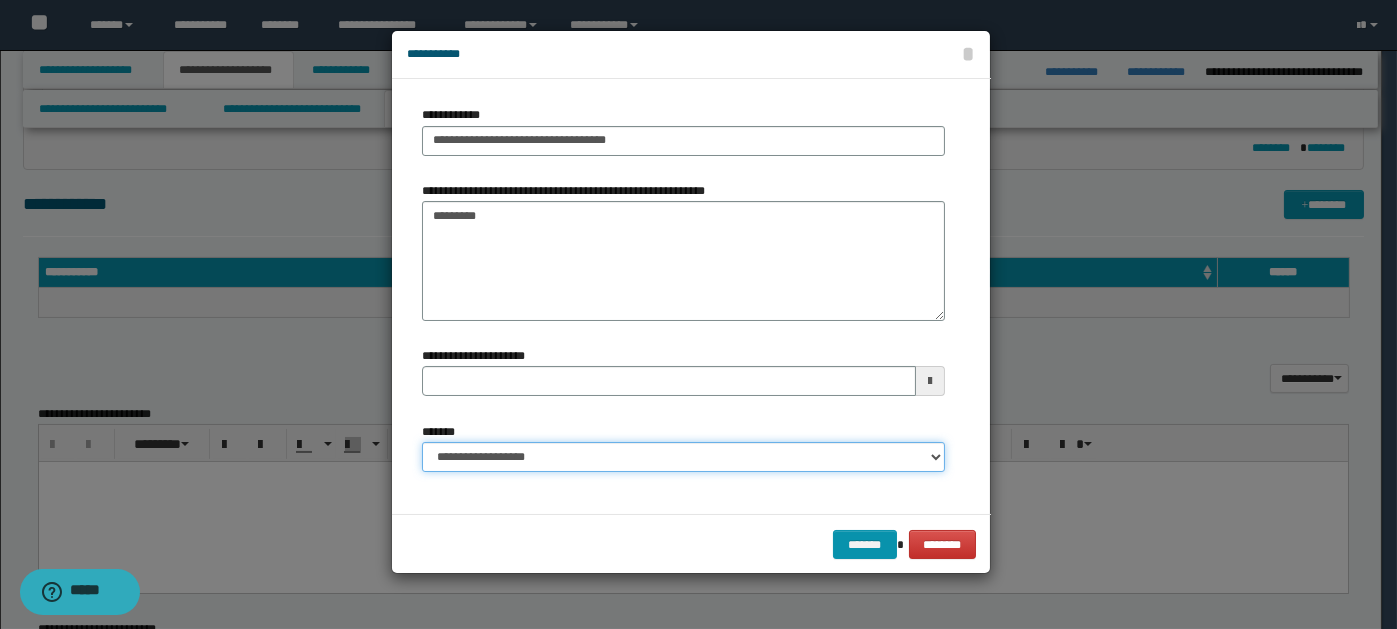 type 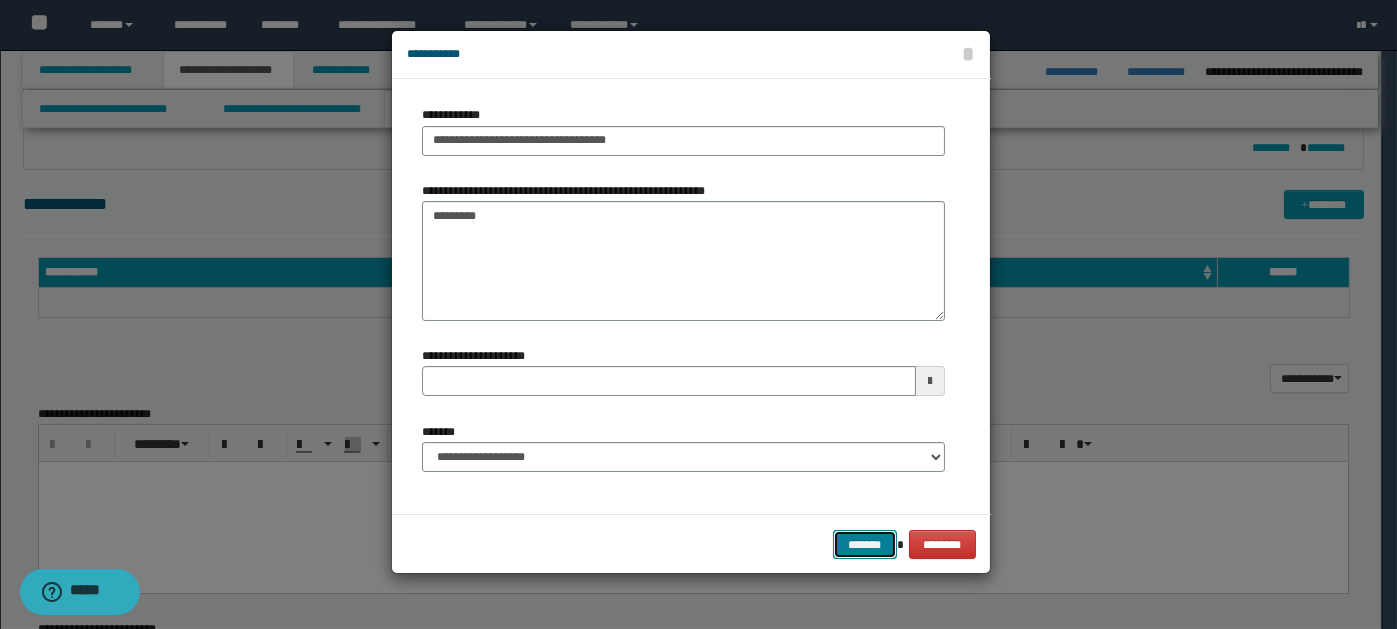 click on "*******" at bounding box center [865, 544] 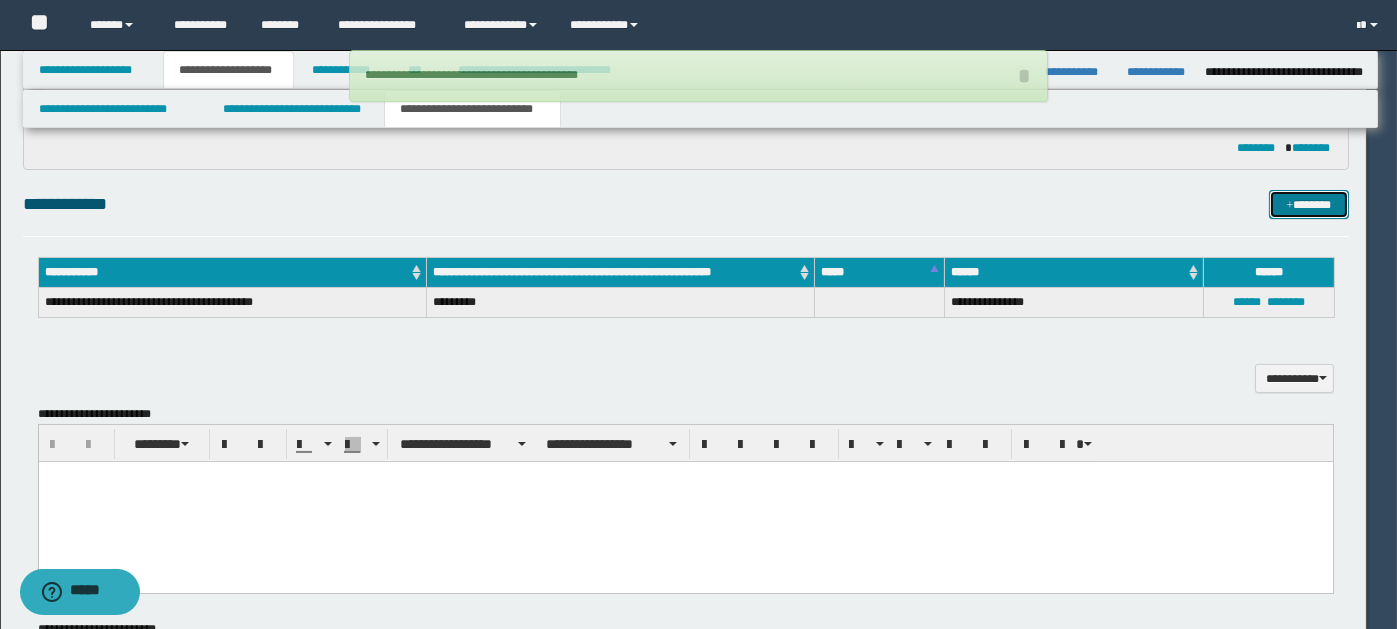 type 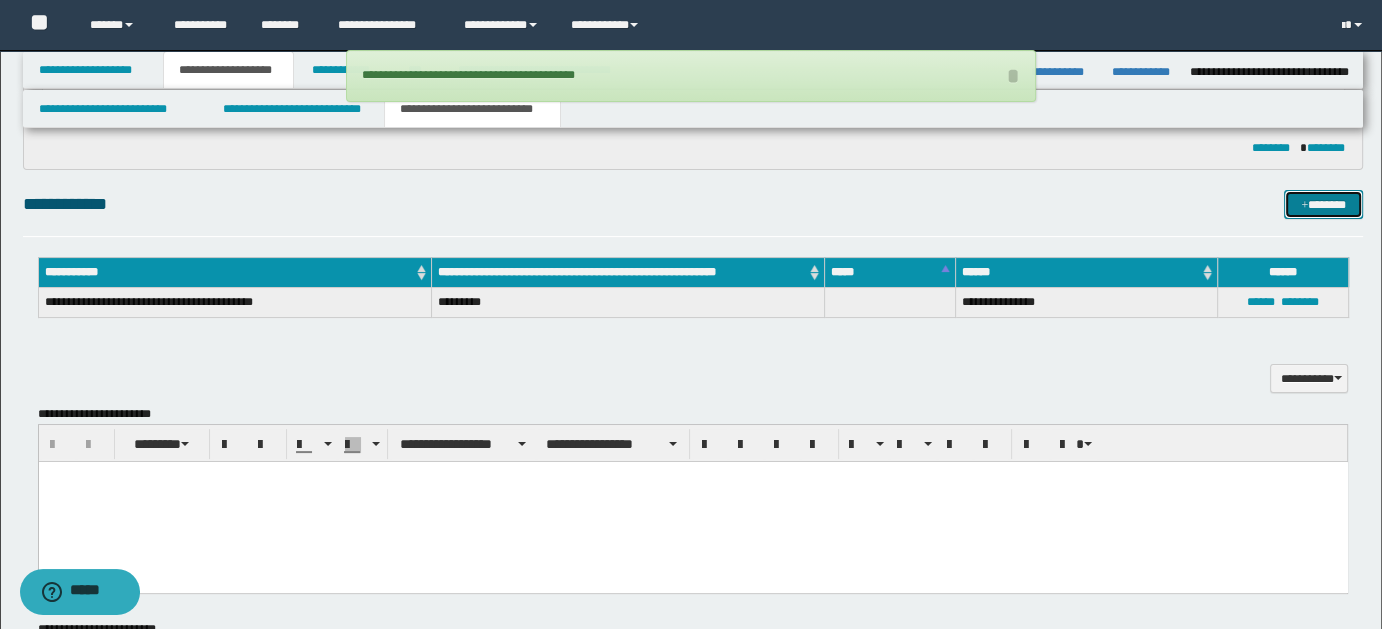 click on "*******" at bounding box center [1323, 204] 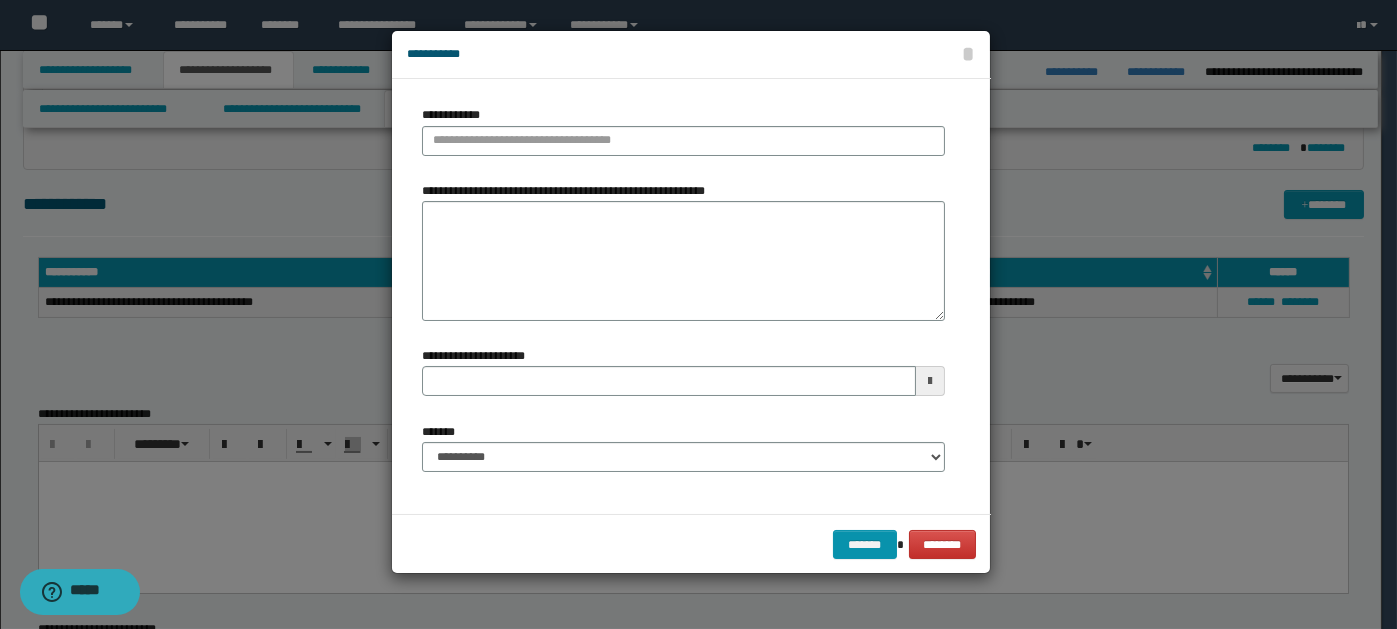 type 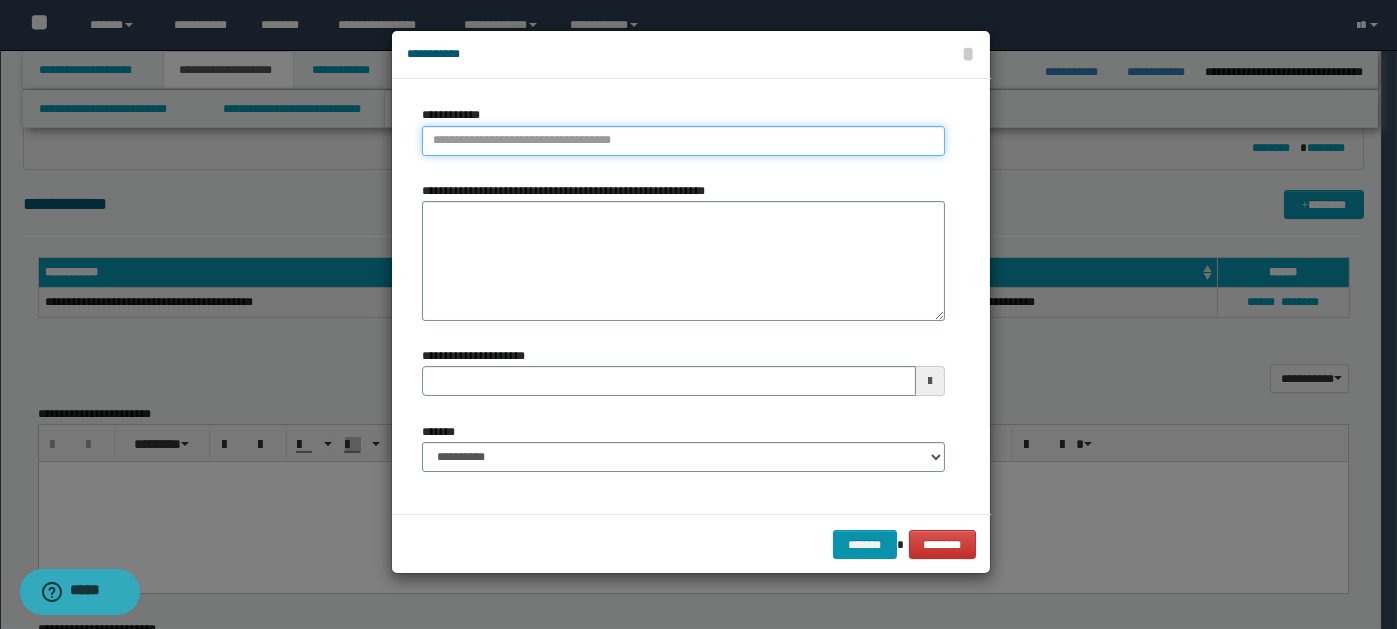 type on "**********" 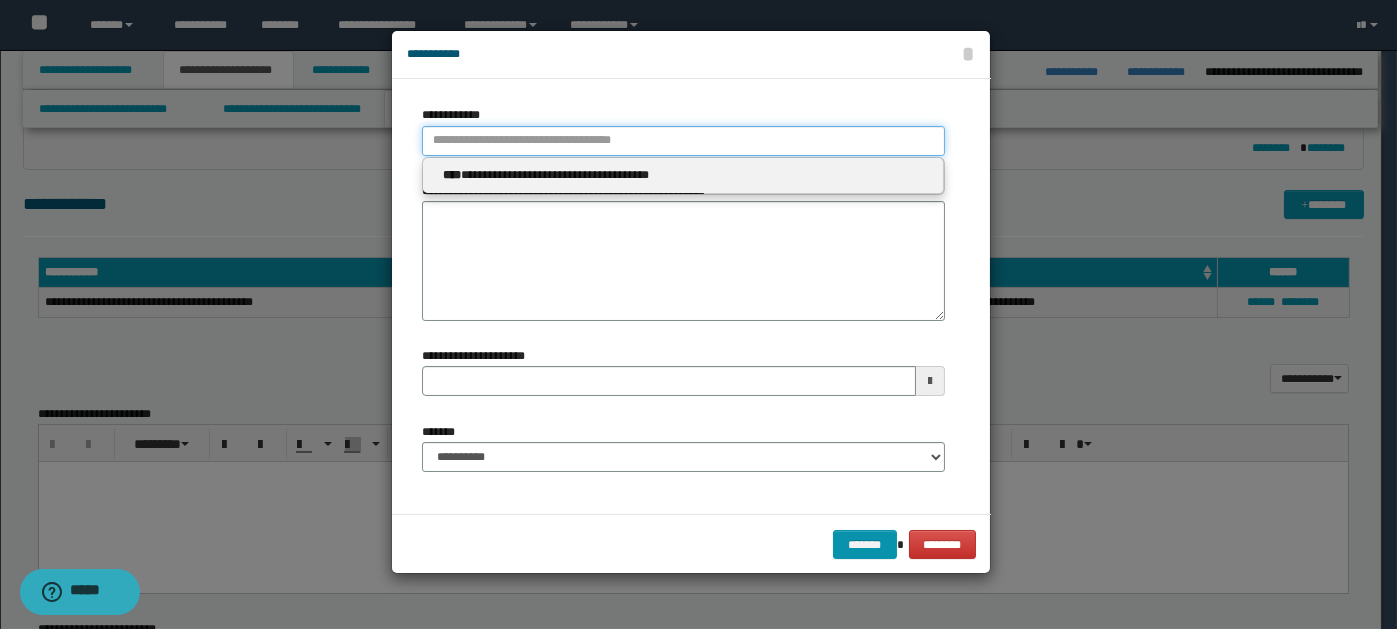 paste on "****" 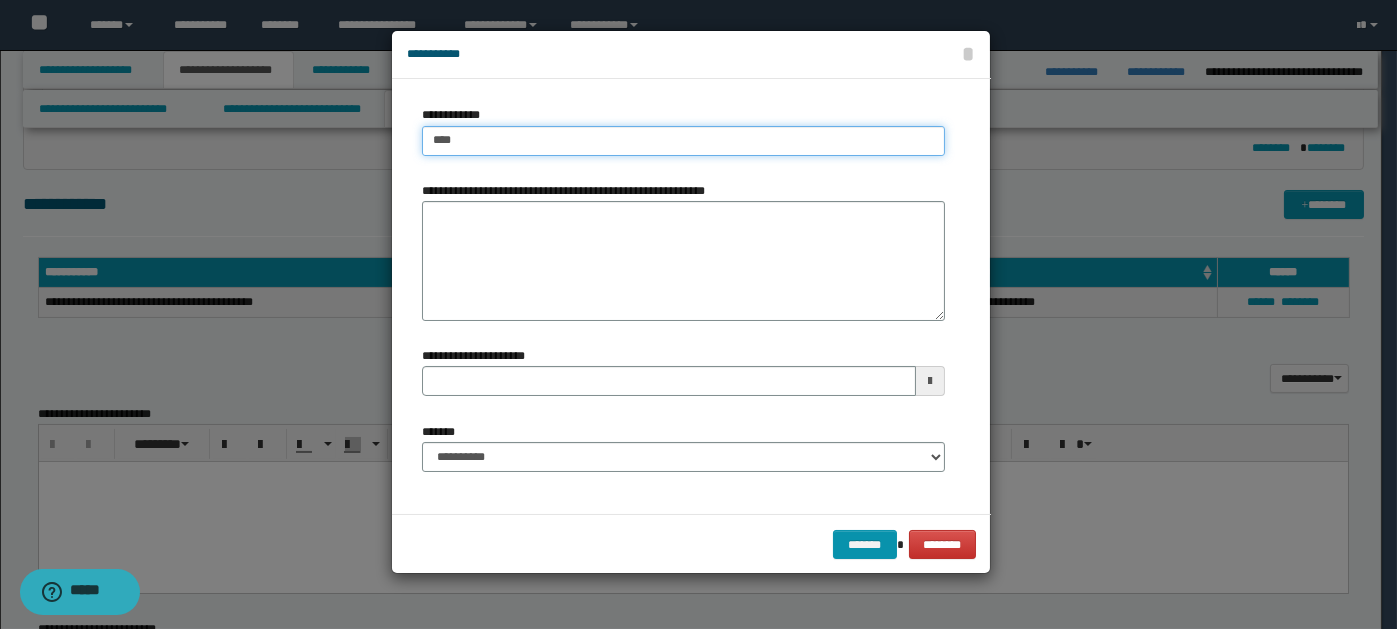 type on "****" 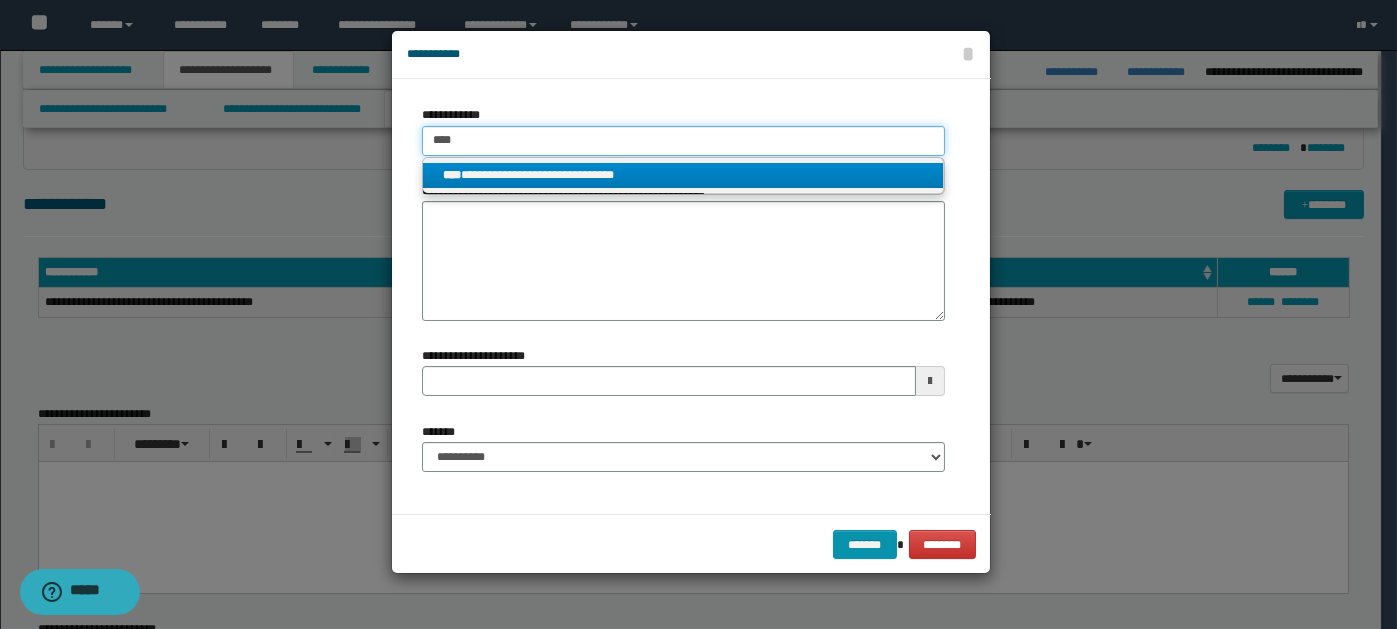 type on "****" 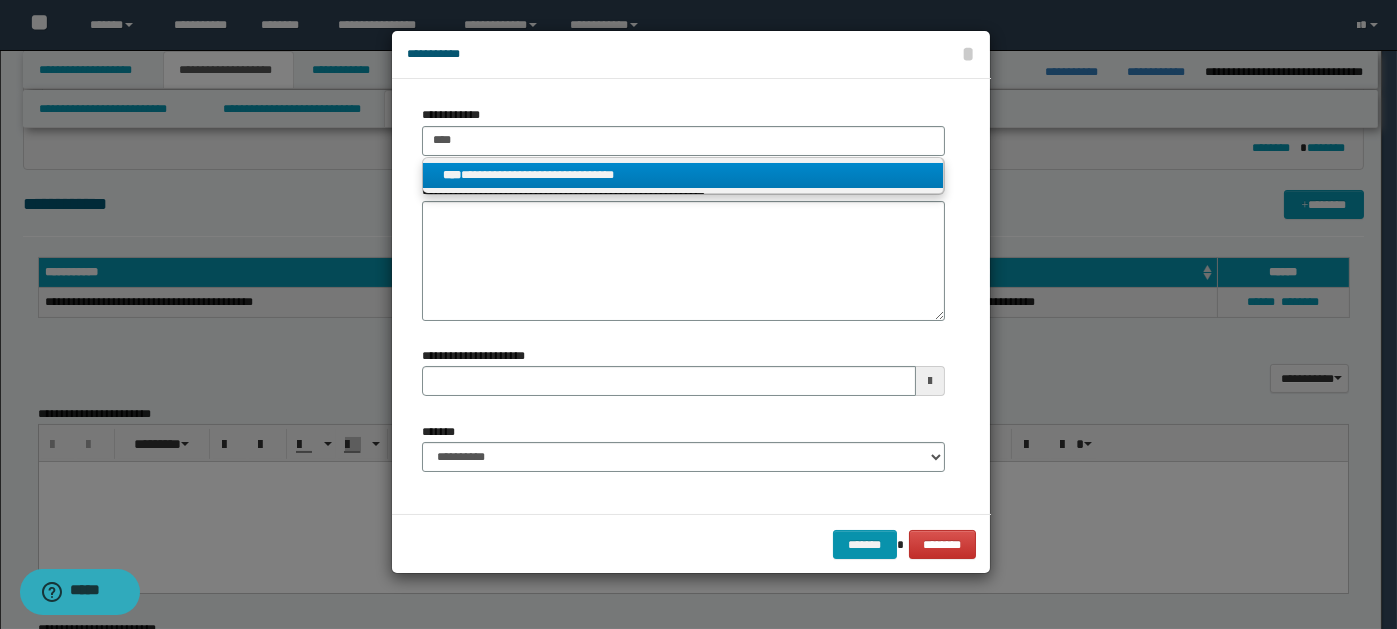 click on "**********" at bounding box center [683, 175] 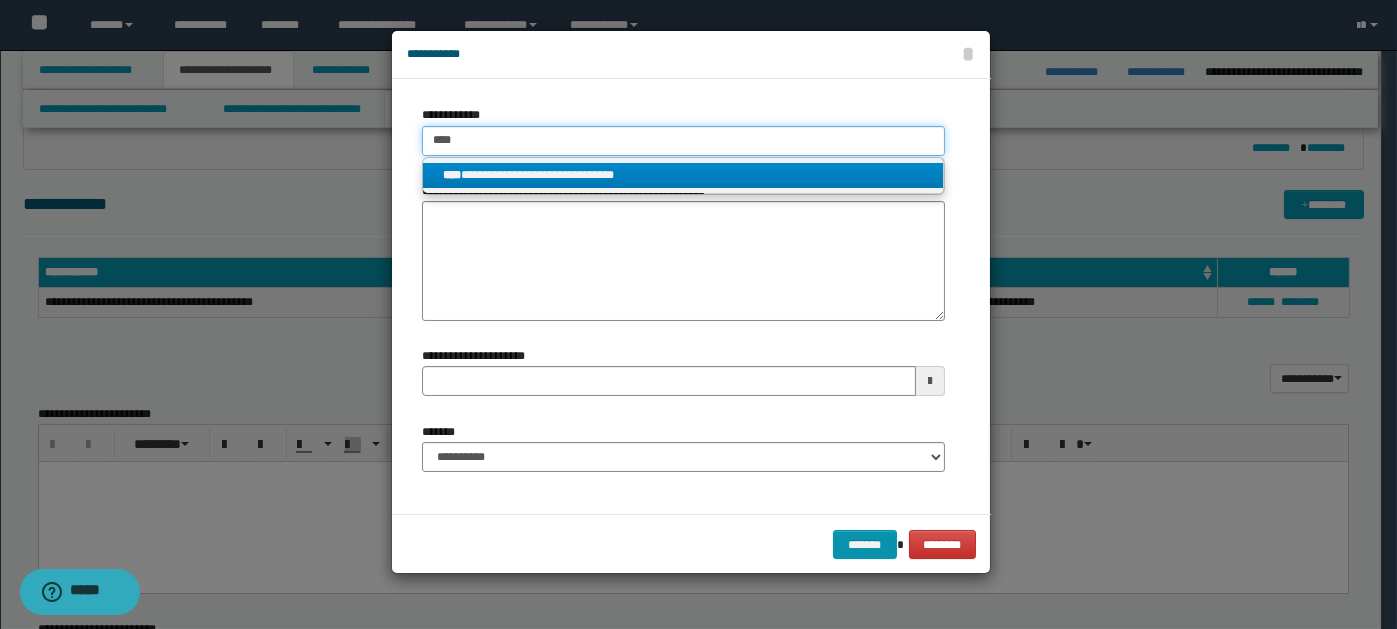 type 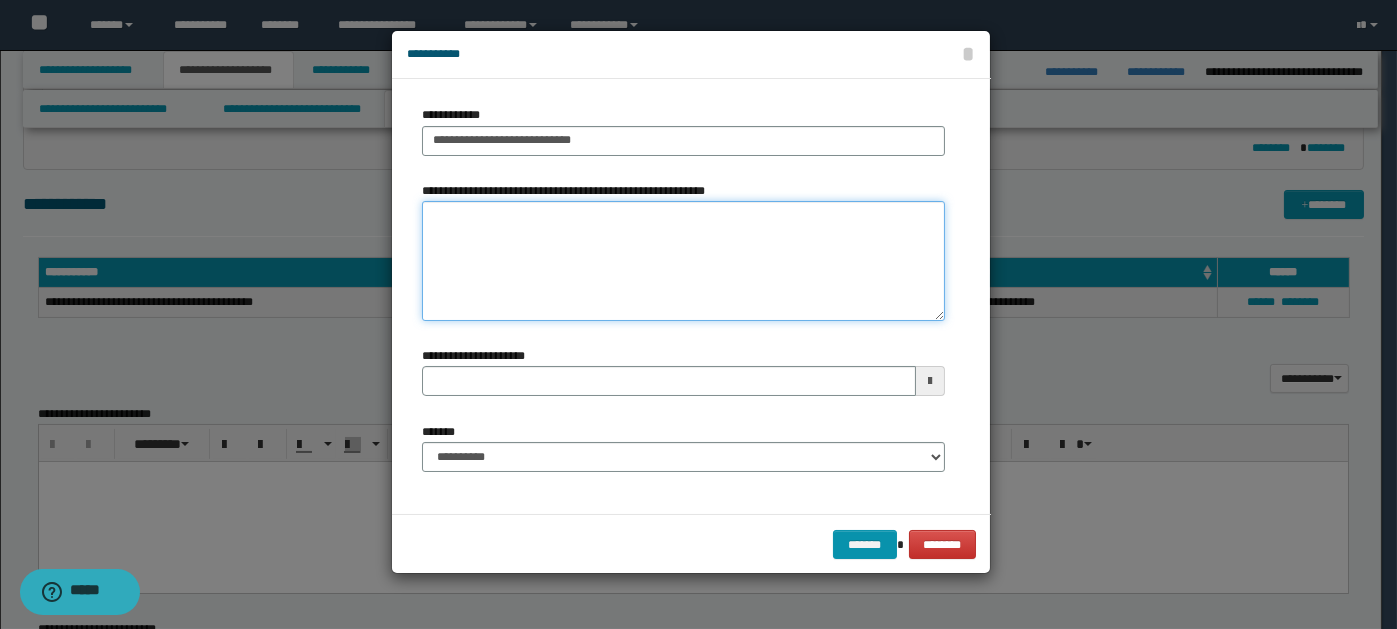 click on "**********" at bounding box center [683, 261] 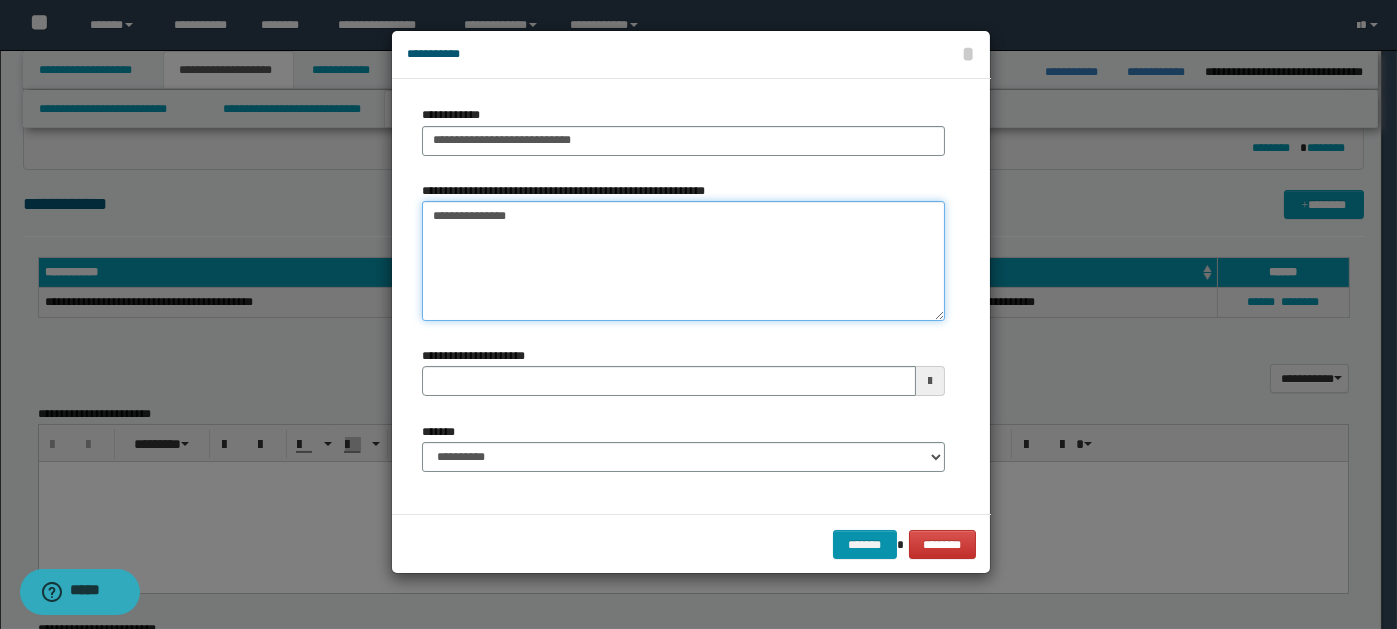 type on "**********" 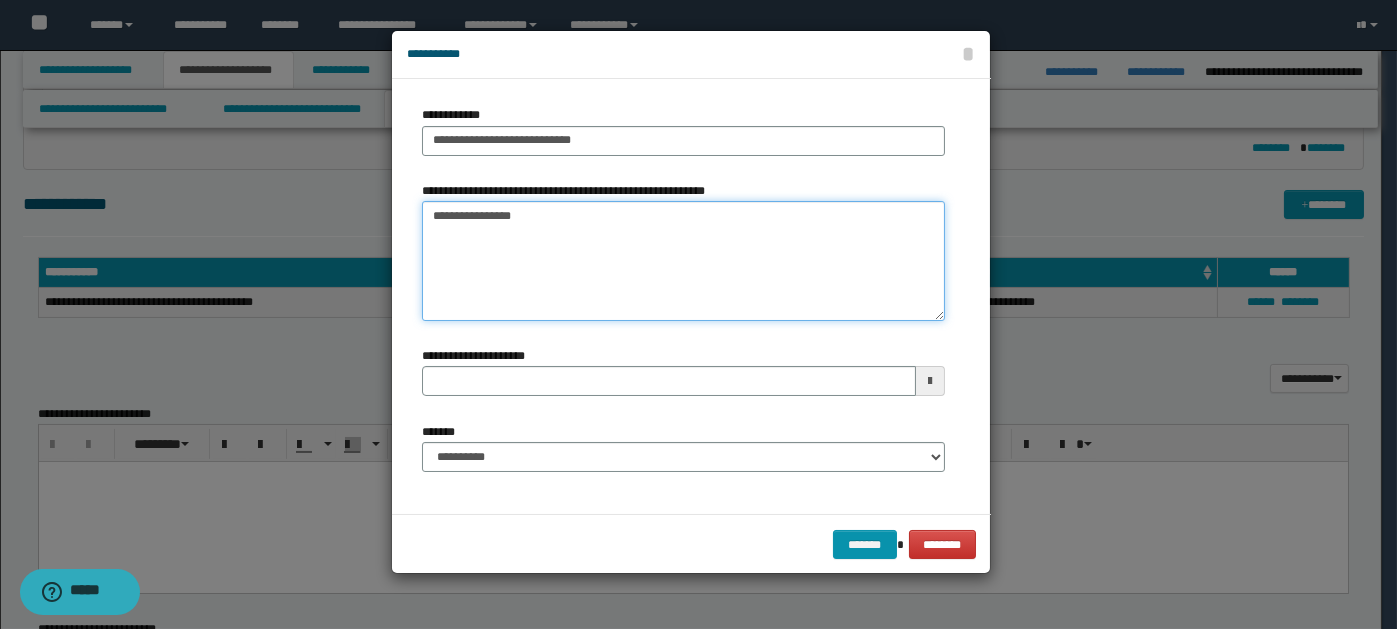 type 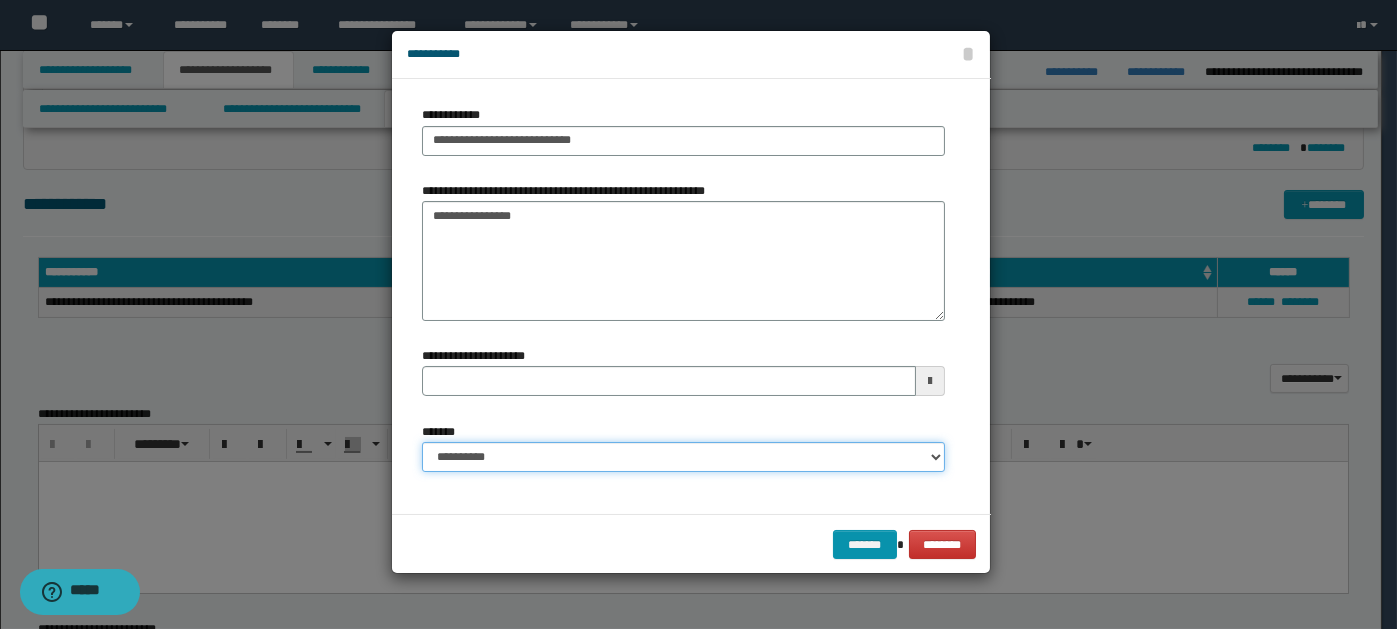 click on "**********" at bounding box center (683, 457) 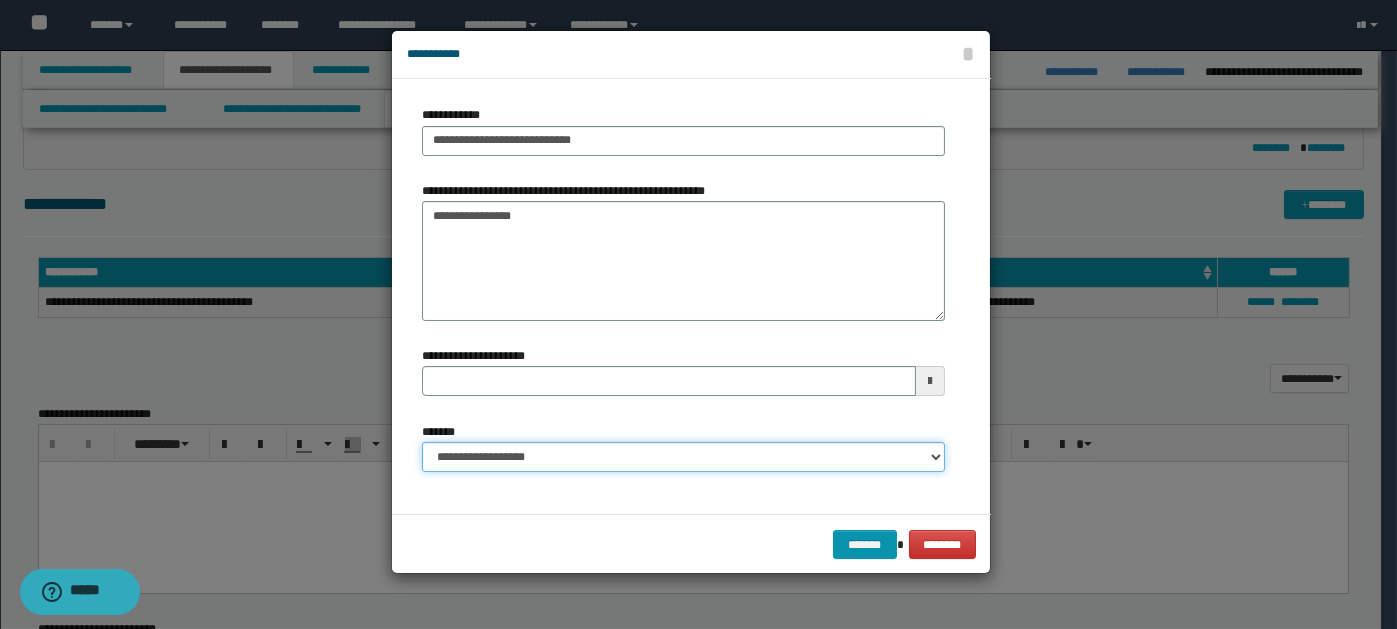 type 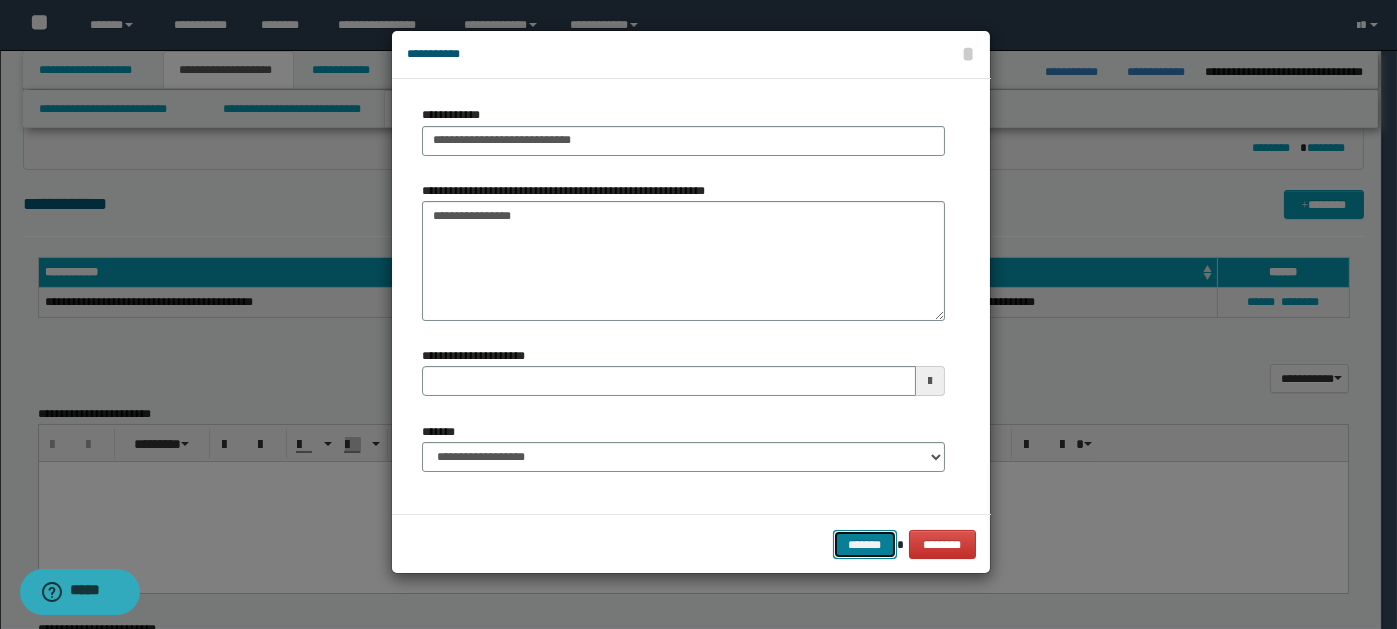 click on "*******" at bounding box center [865, 544] 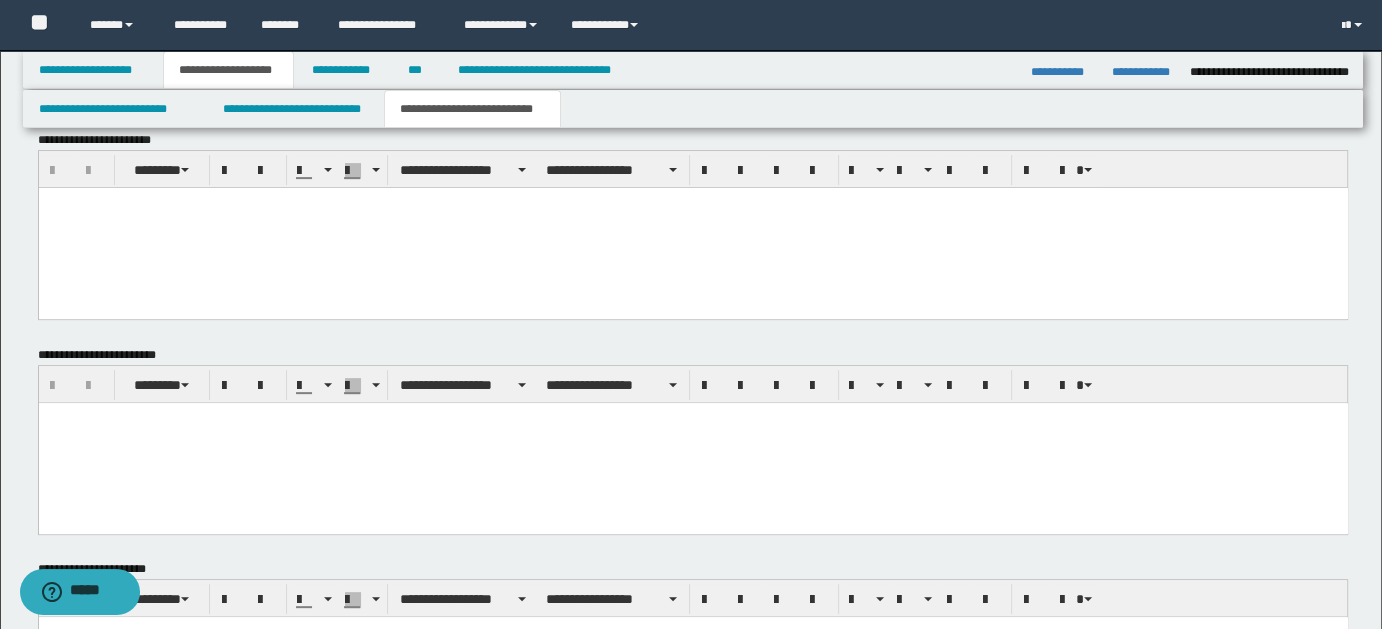 scroll, scrollTop: 906, scrollLeft: 0, axis: vertical 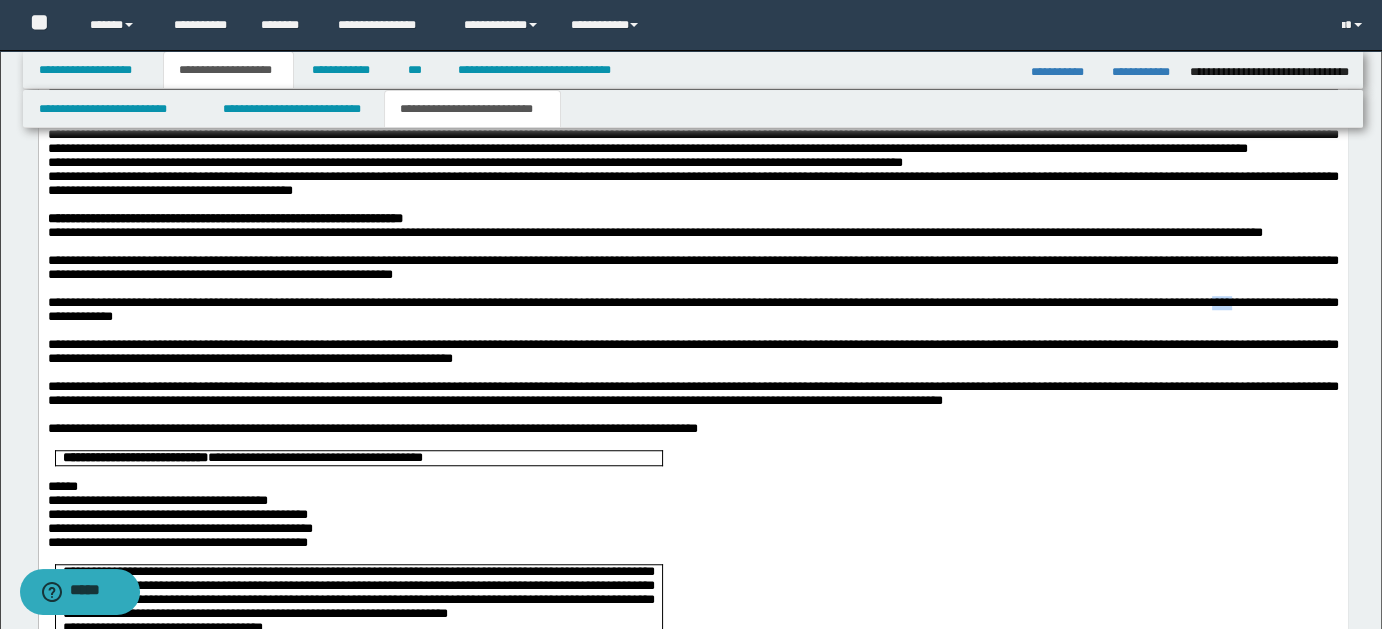 type 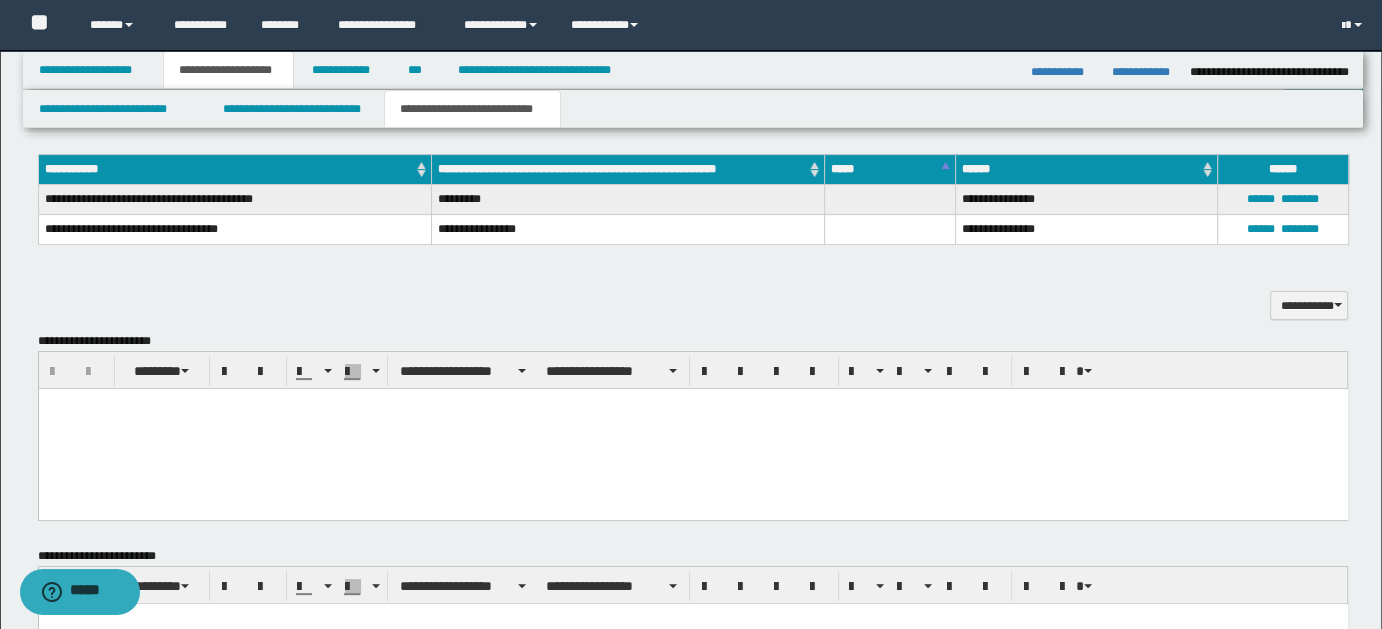 scroll, scrollTop: 444, scrollLeft: 0, axis: vertical 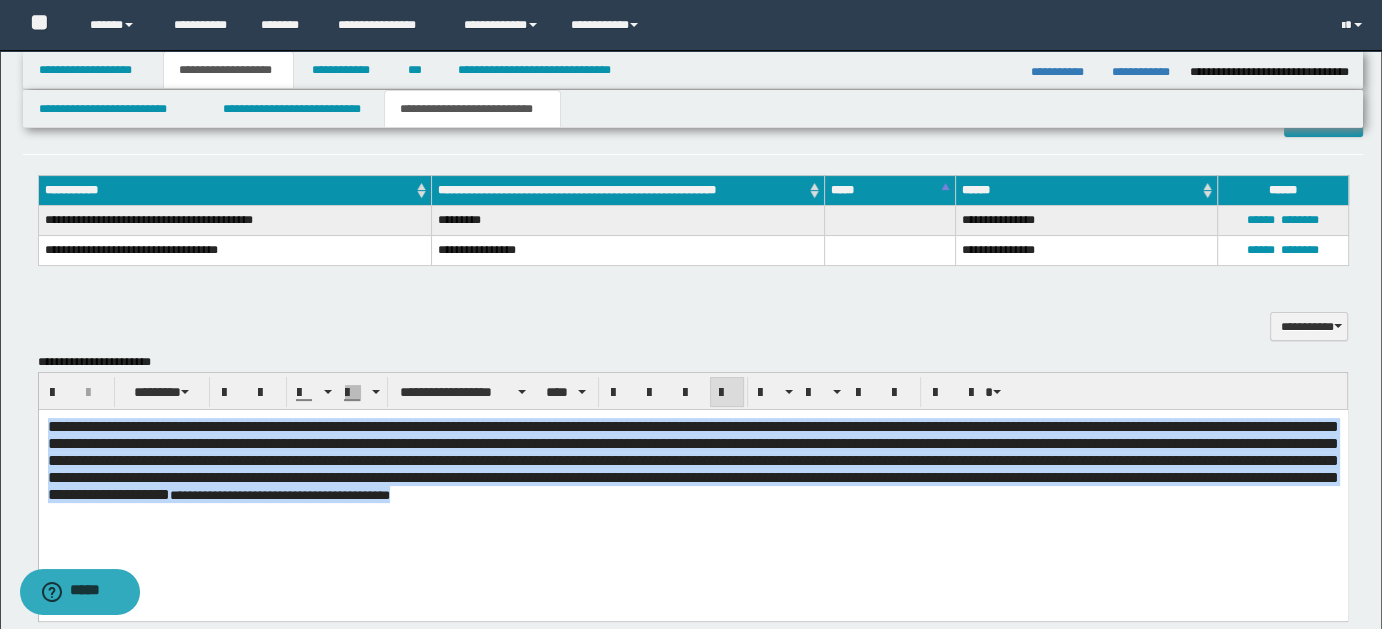 drag, startPoint x: 51, startPoint y: 424, endPoint x: 938, endPoint y: 542, distance: 894.8145 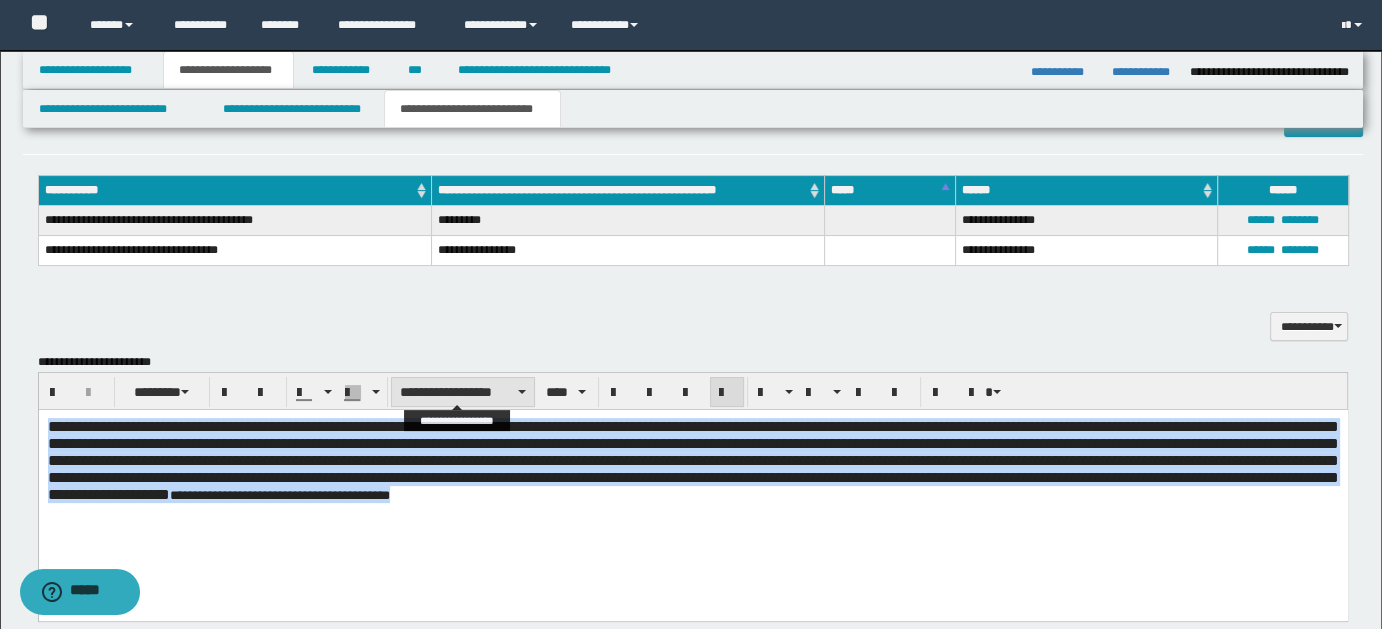 click on "**********" at bounding box center (463, 392) 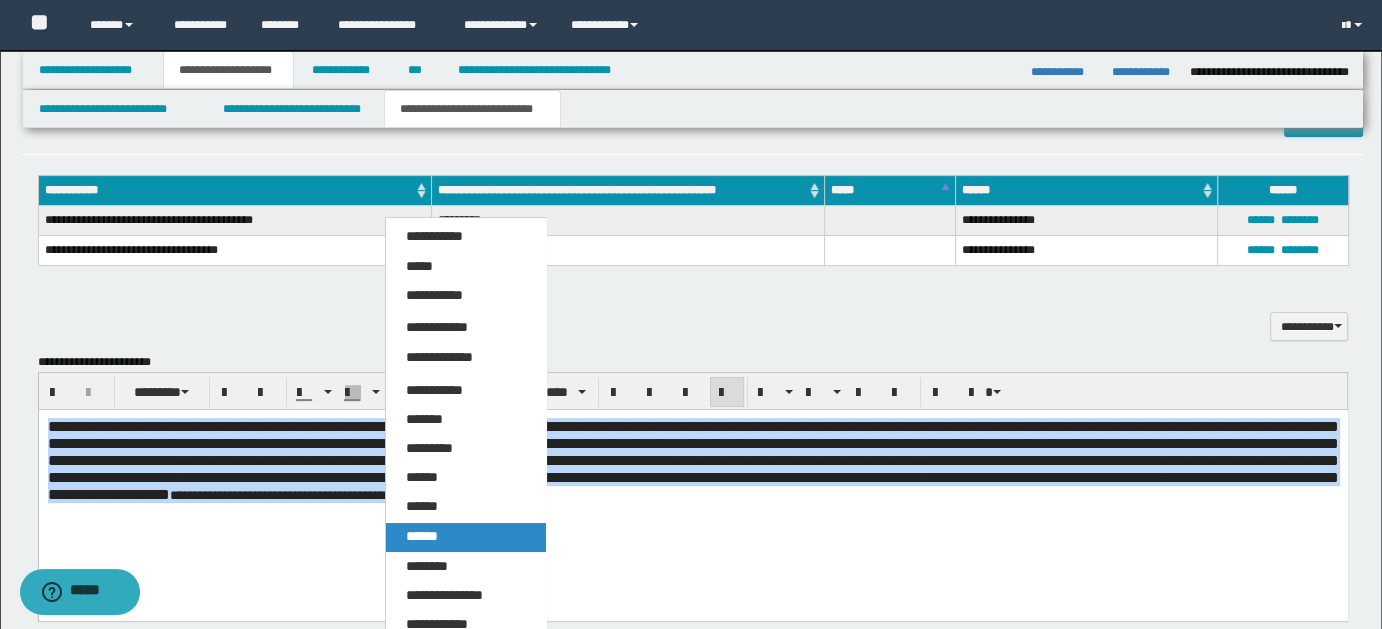 click on "******" at bounding box center [422, 536] 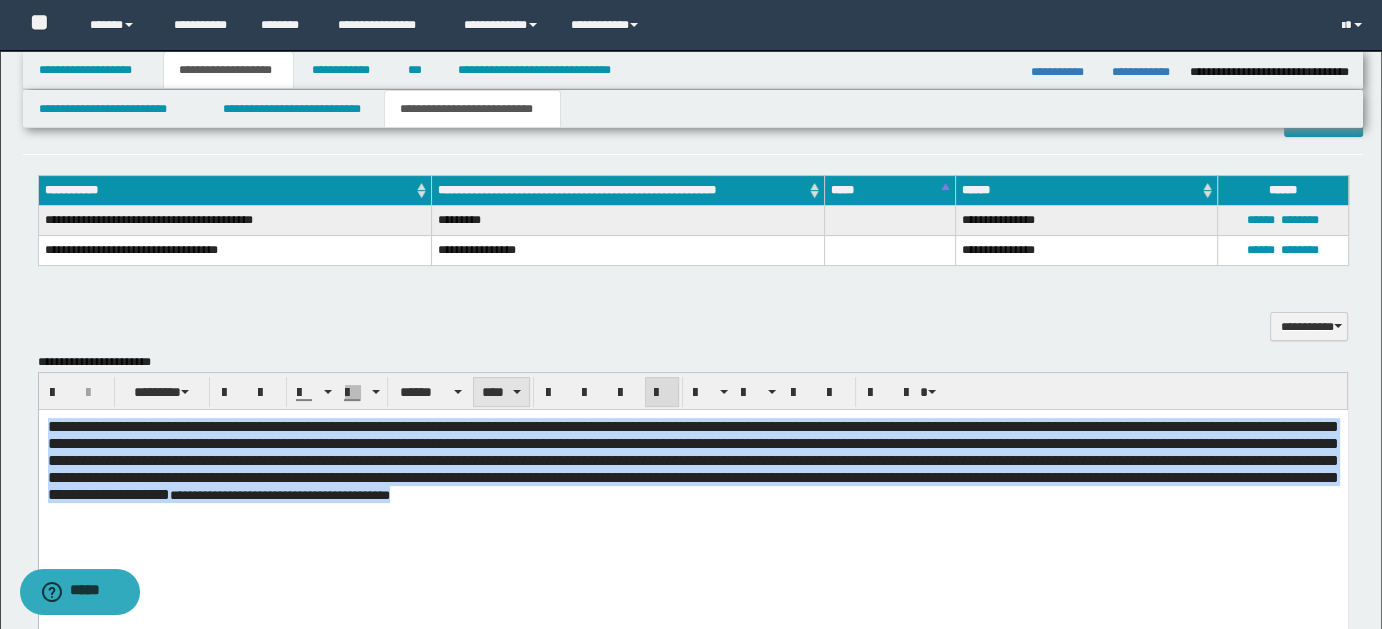 click on "****" at bounding box center (501, 392) 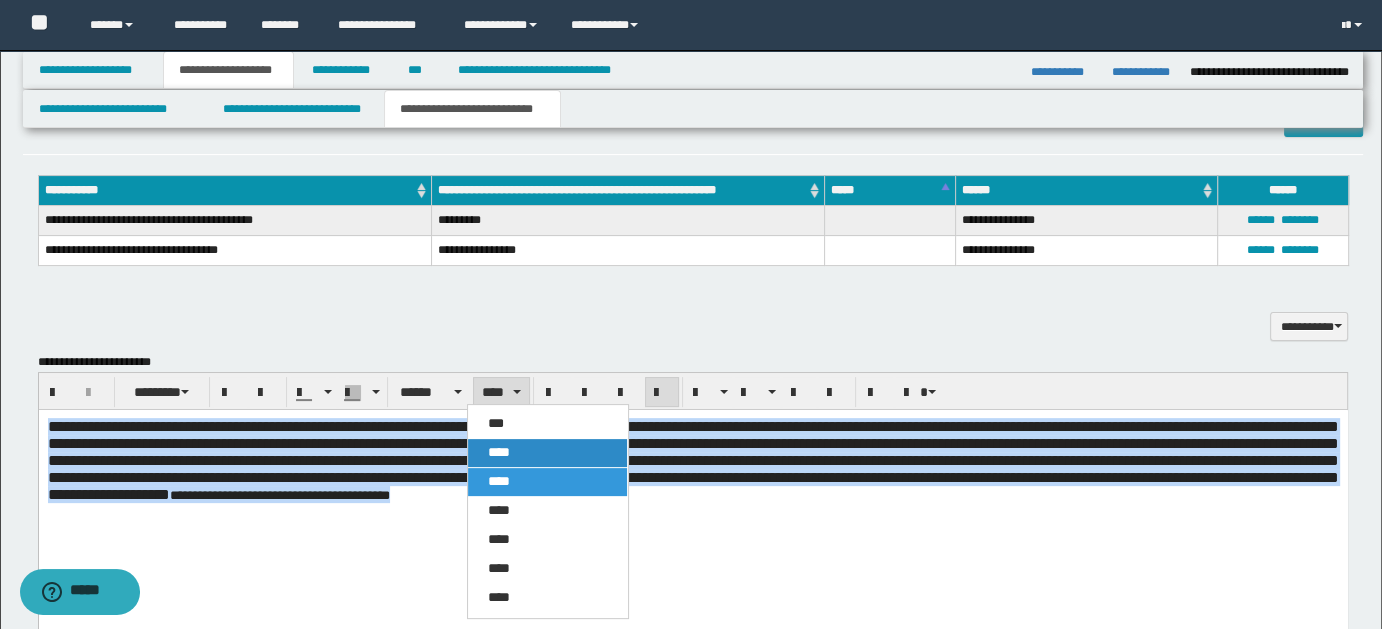 click on "****" at bounding box center [499, 452] 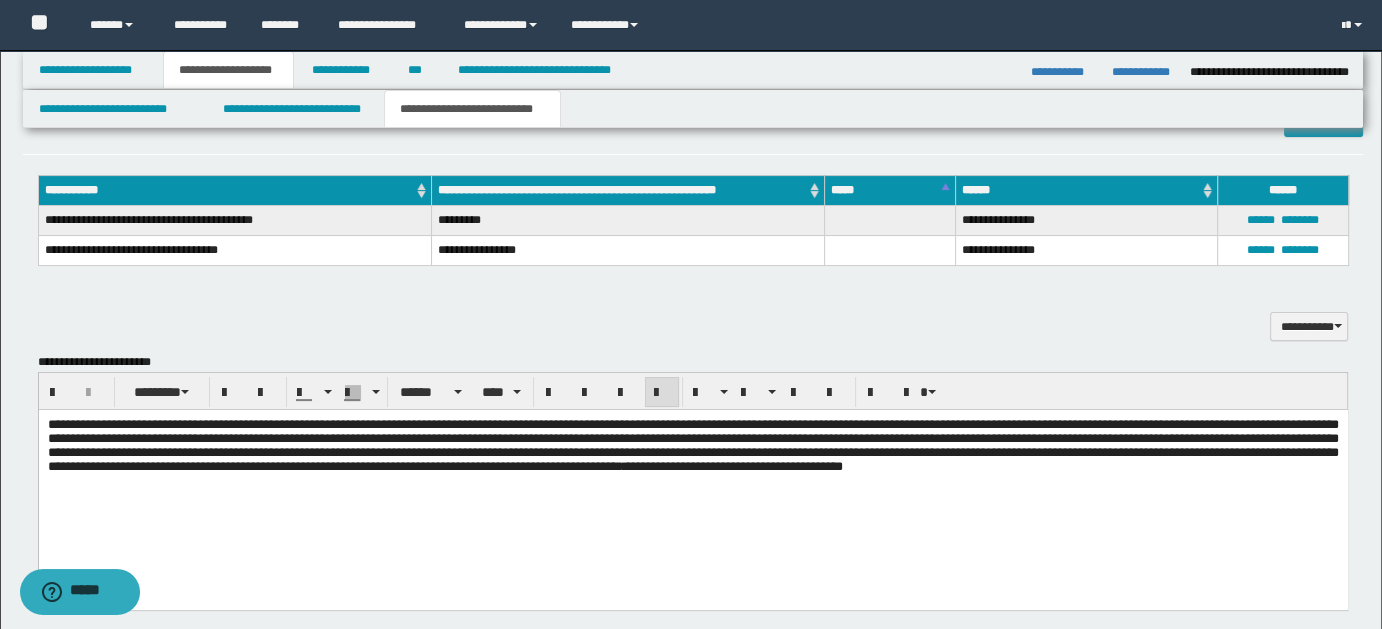 click on "**********" at bounding box center (692, 446) 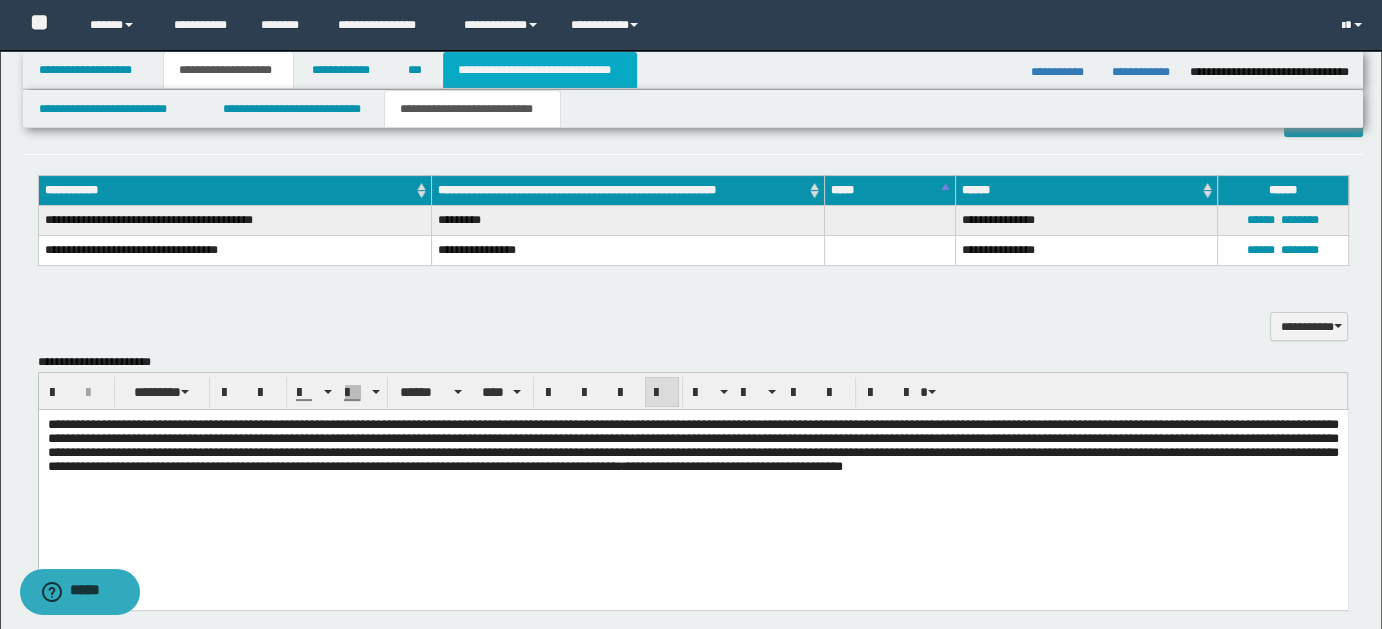 click on "**********" at bounding box center [540, 70] 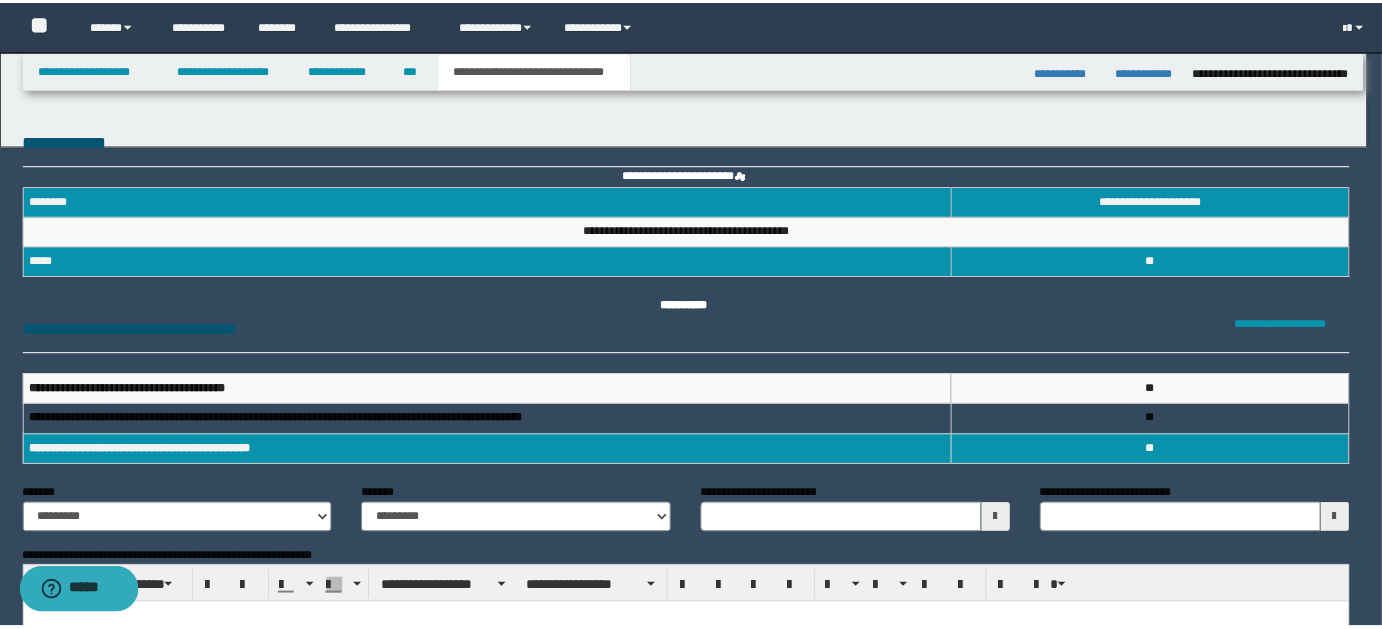 scroll, scrollTop: 0, scrollLeft: 0, axis: both 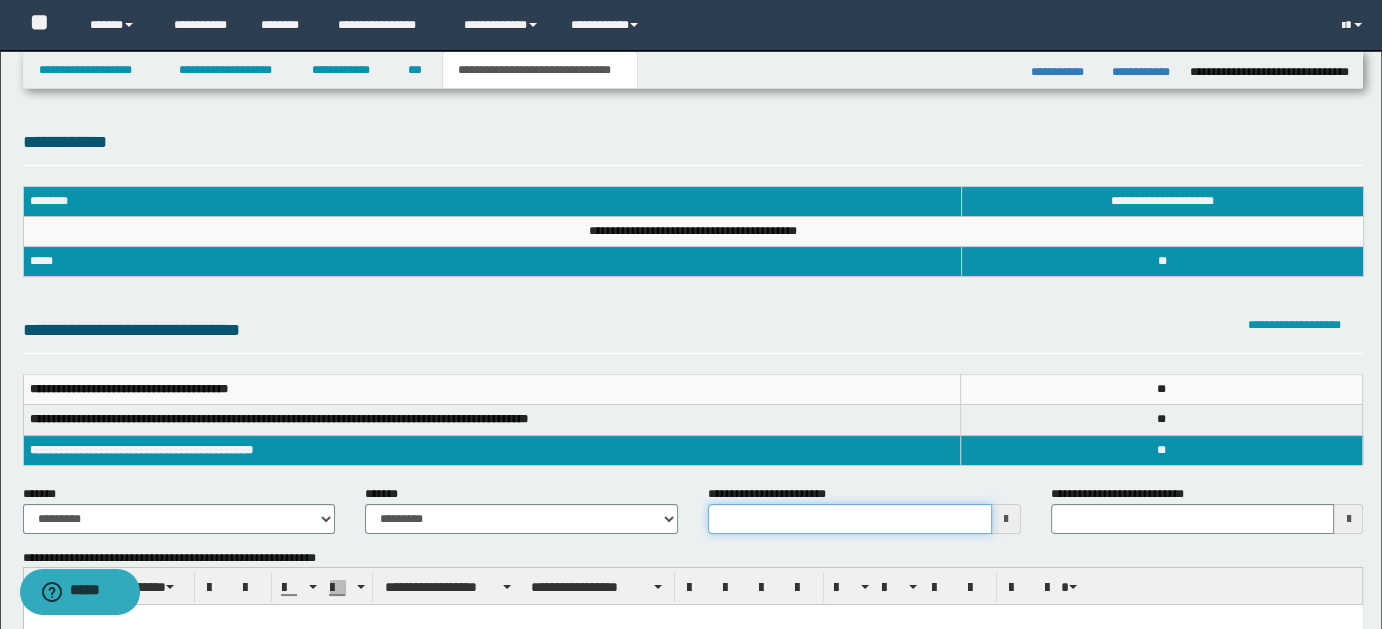 click on "**********" at bounding box center [850, 519] 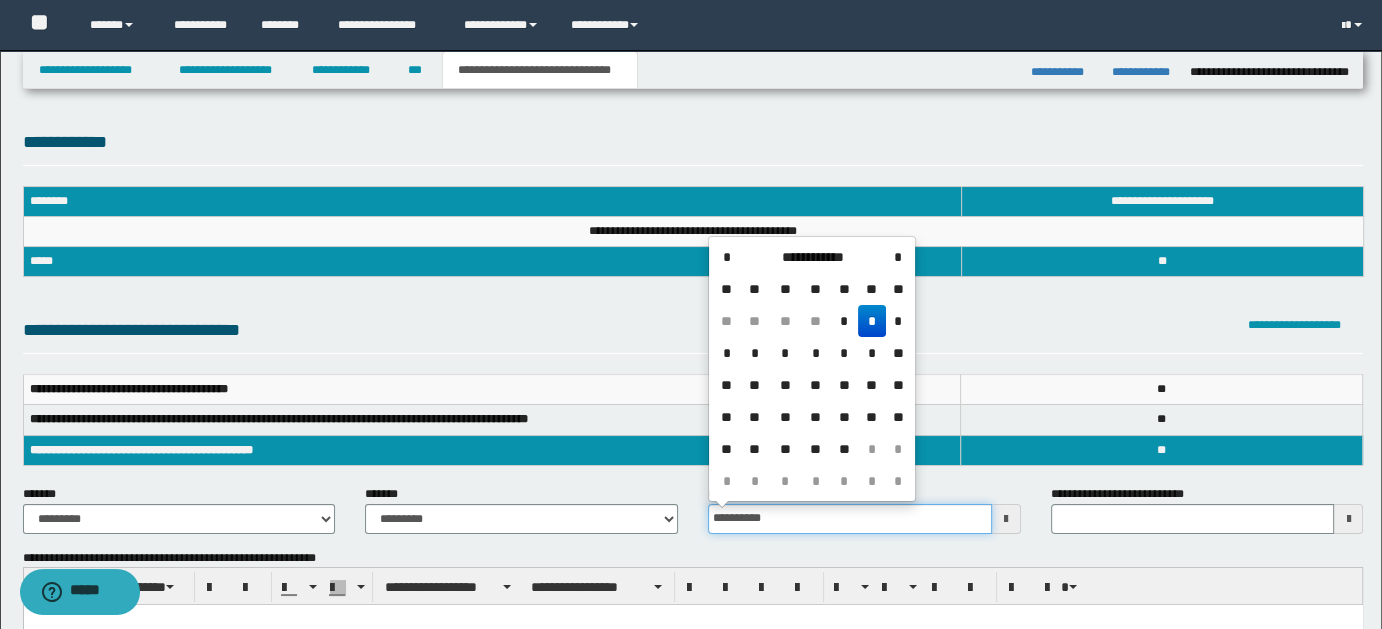 type on "**********" 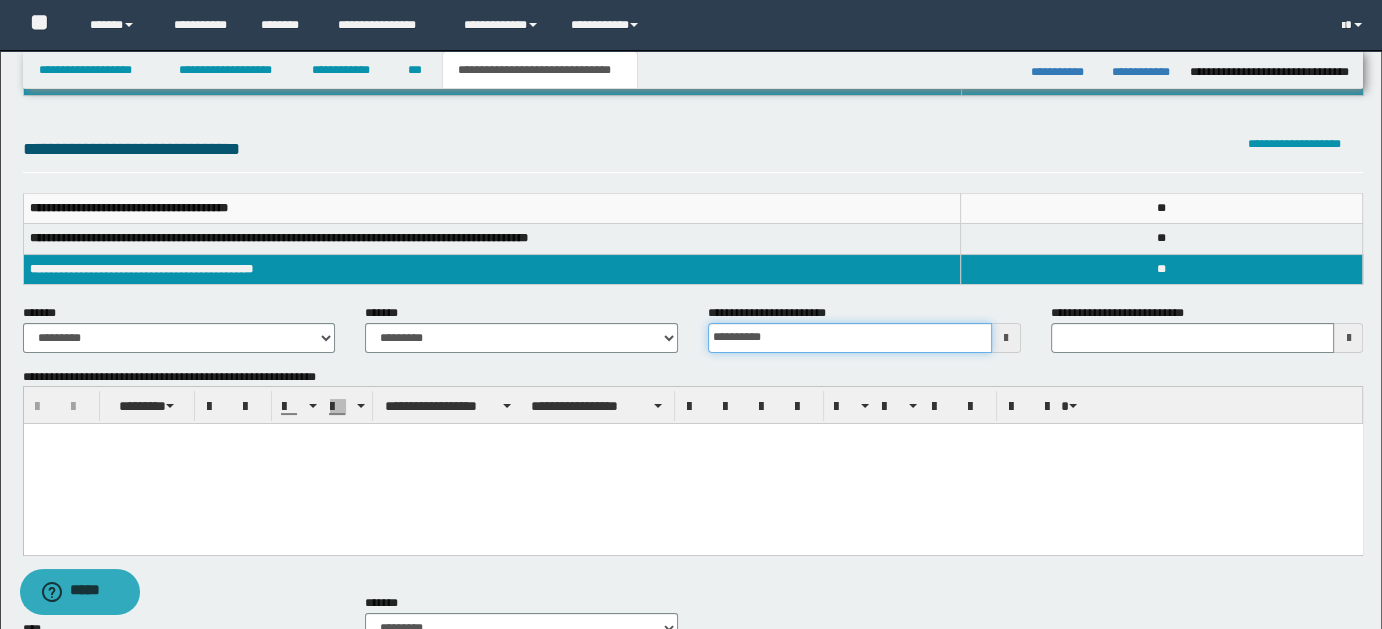 scroll, scrollTop: 284, scrollLeft: 0, axis: vertical 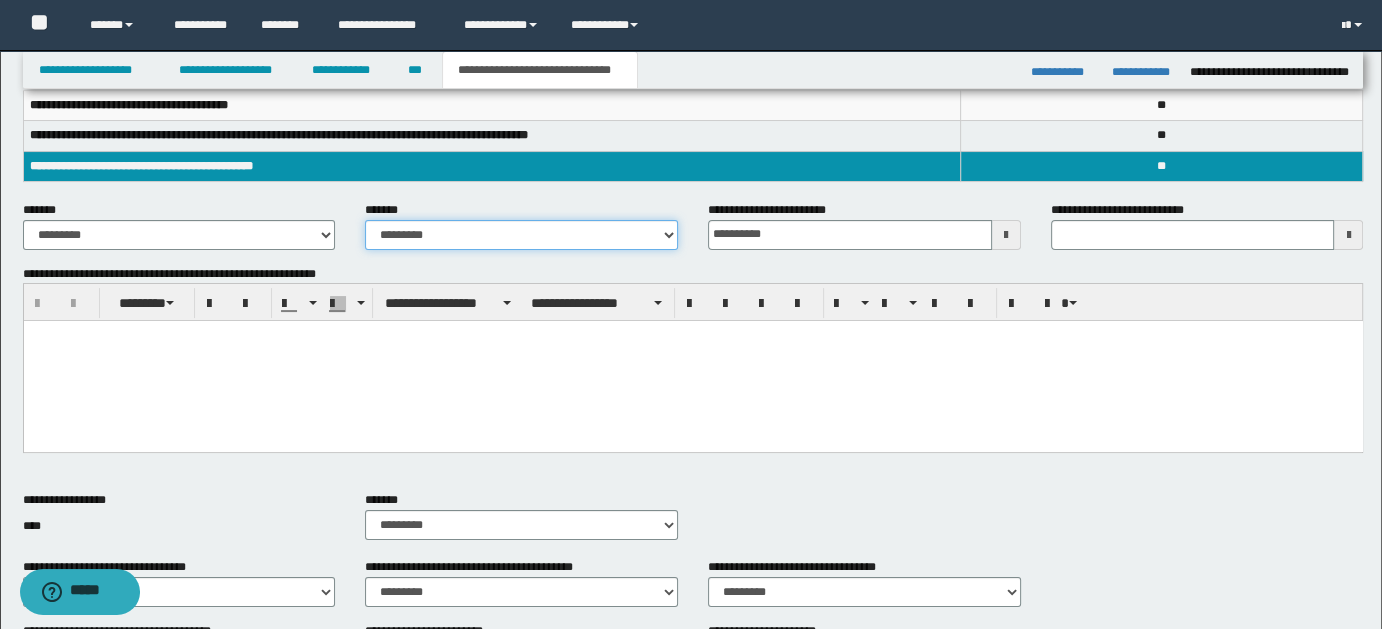 drag, startPoint x: 675, startPoint y: 231, endPoint x: 661, endPoint y: 231, distance: 14 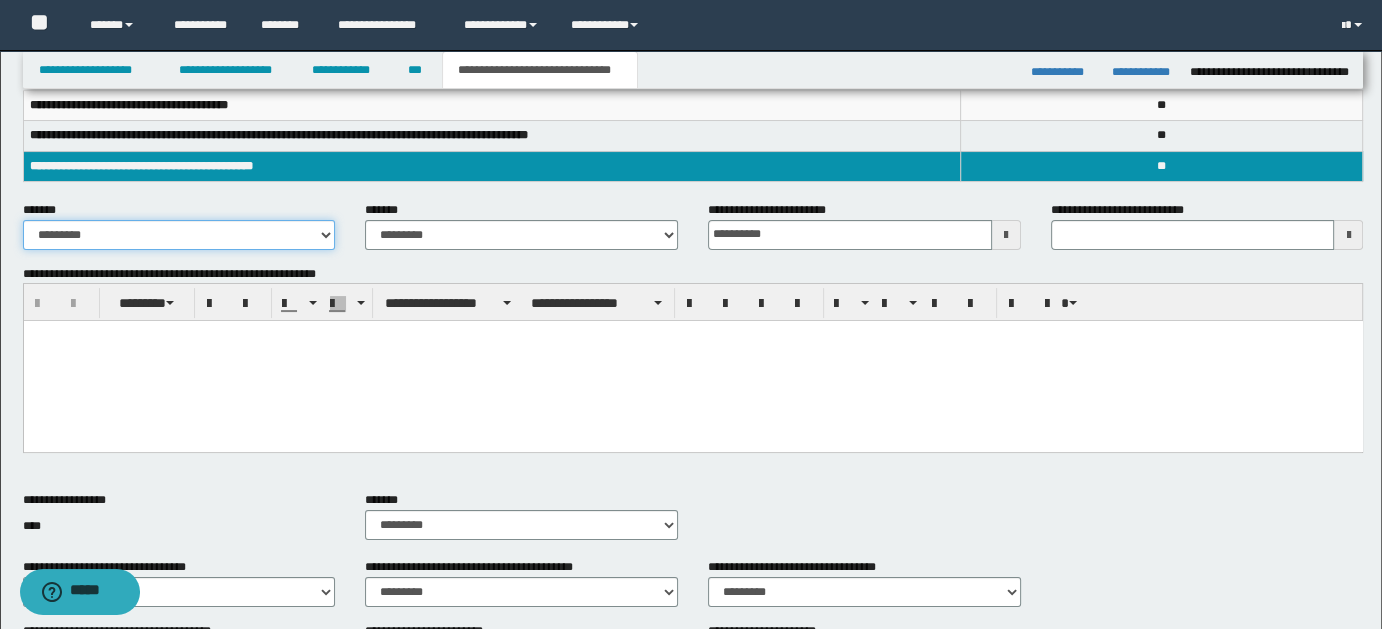 click on "**********" at bounding box center [179, 235] 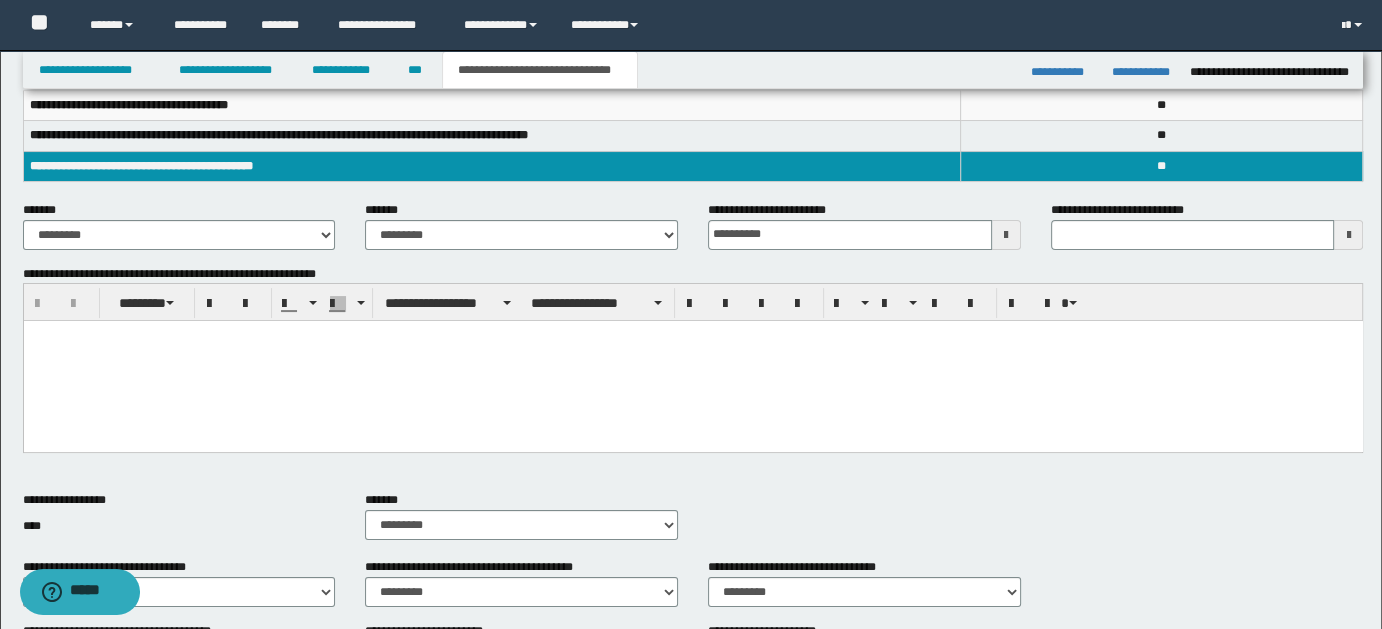 click at bounding box center (692, 361) 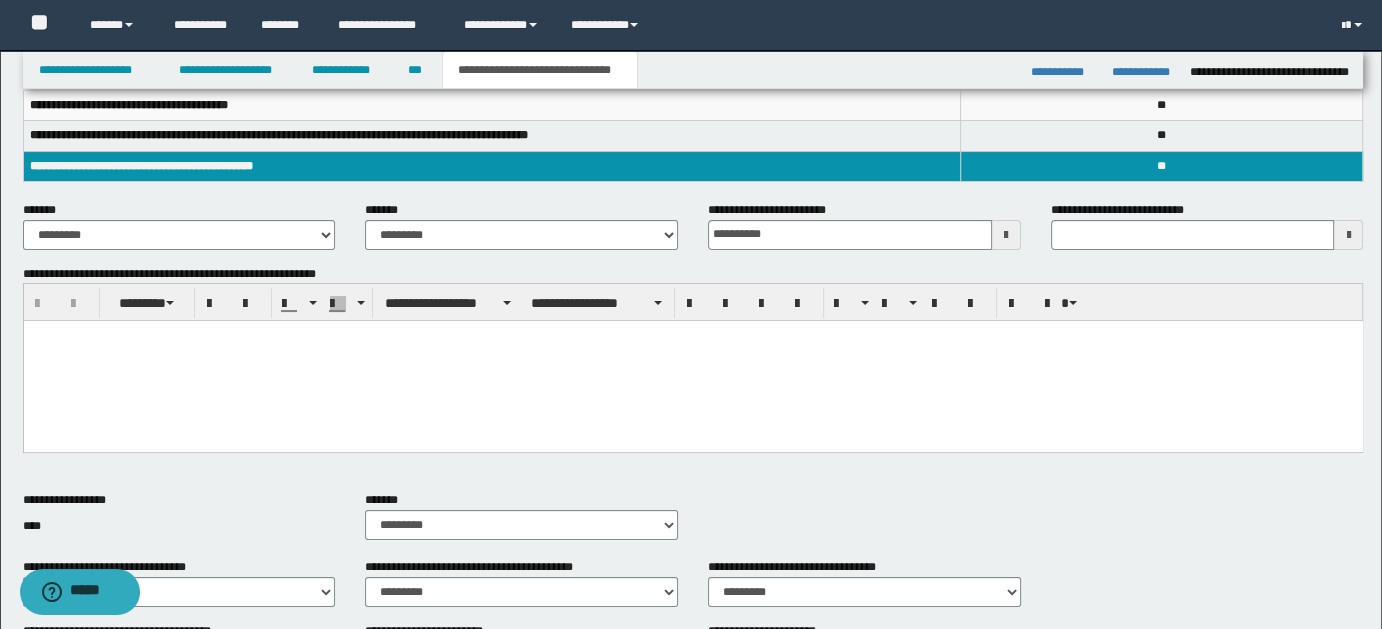 type 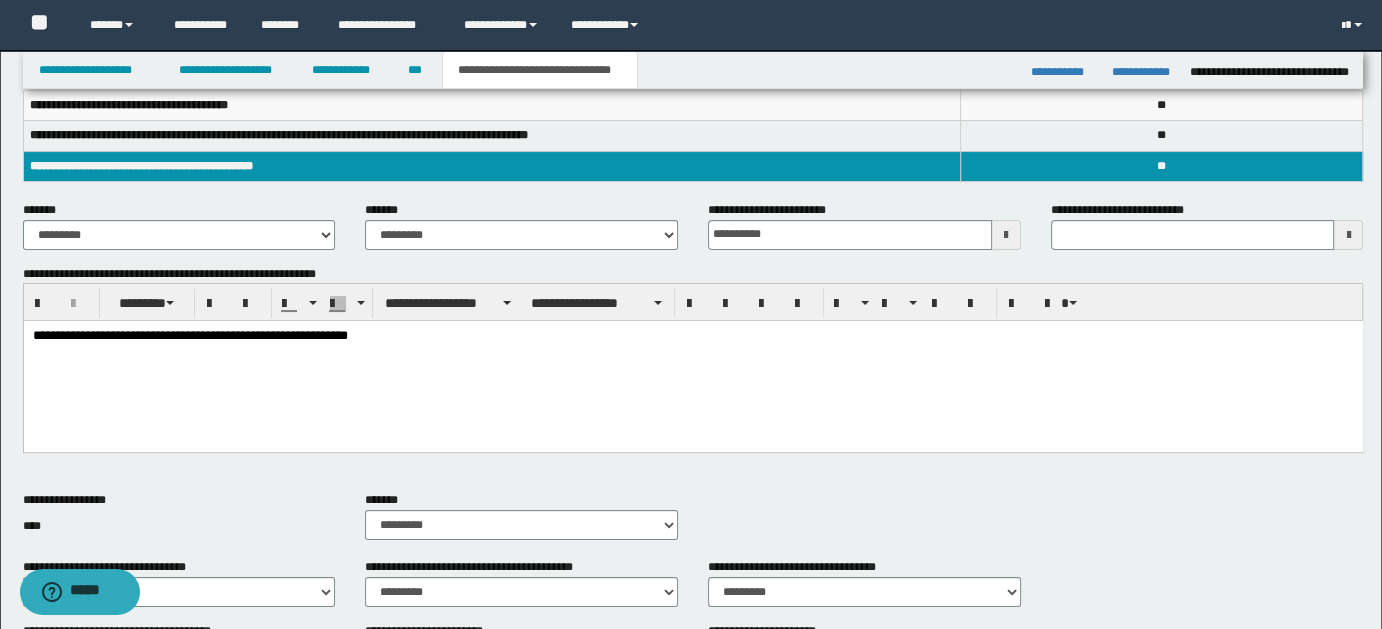 click on "**********" at bounding box center [693, 336] 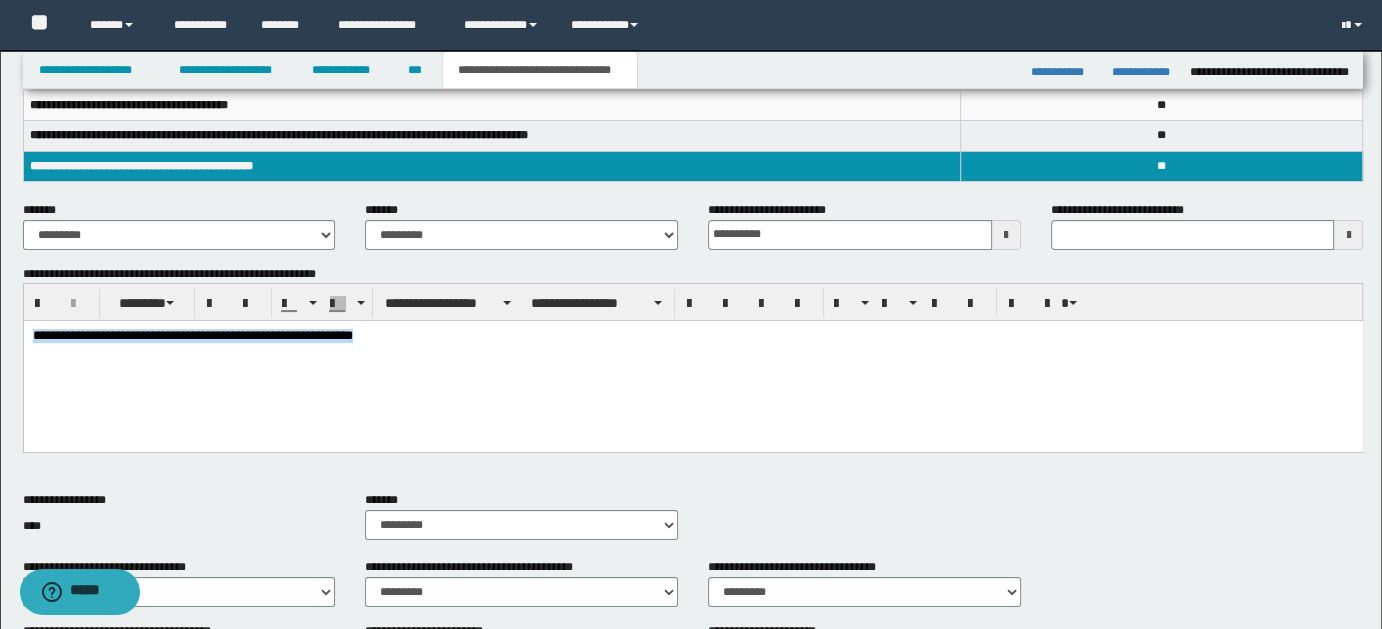 drag, startPoint x: 31, startPoint y: 337, endPoint x: 367, endPoint y: 351, distance: 336.29153 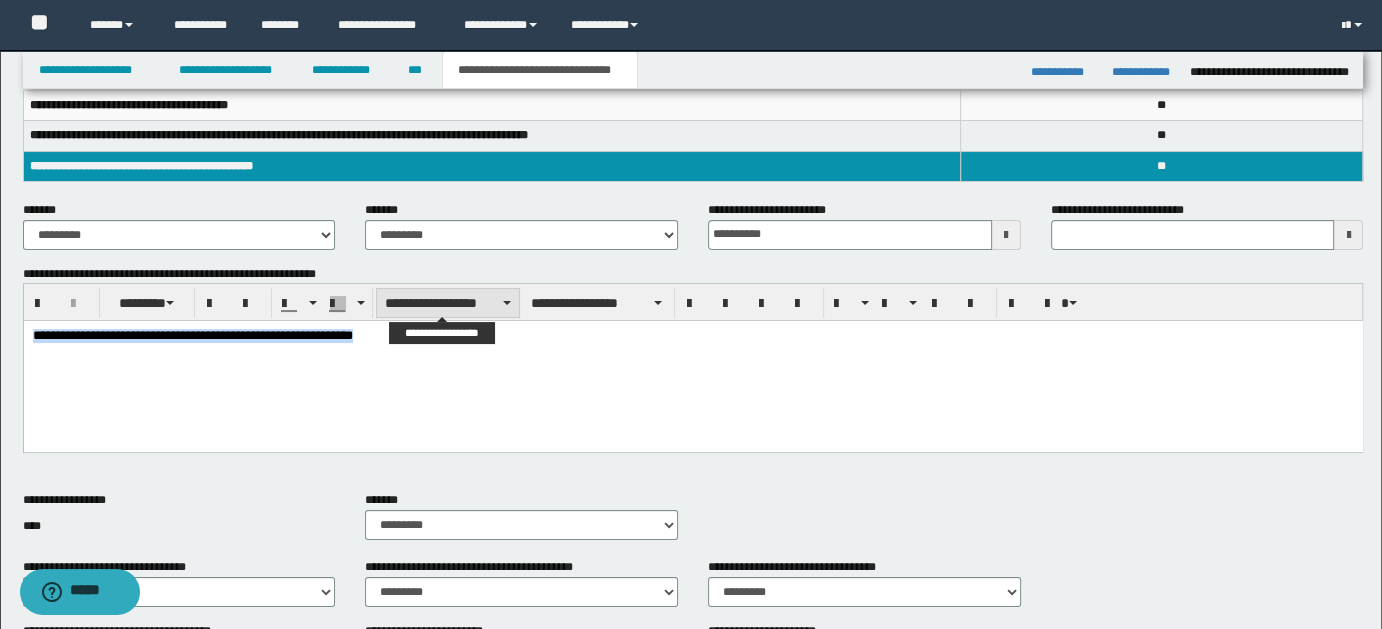click on "**********" at bounding box center (448, 303) 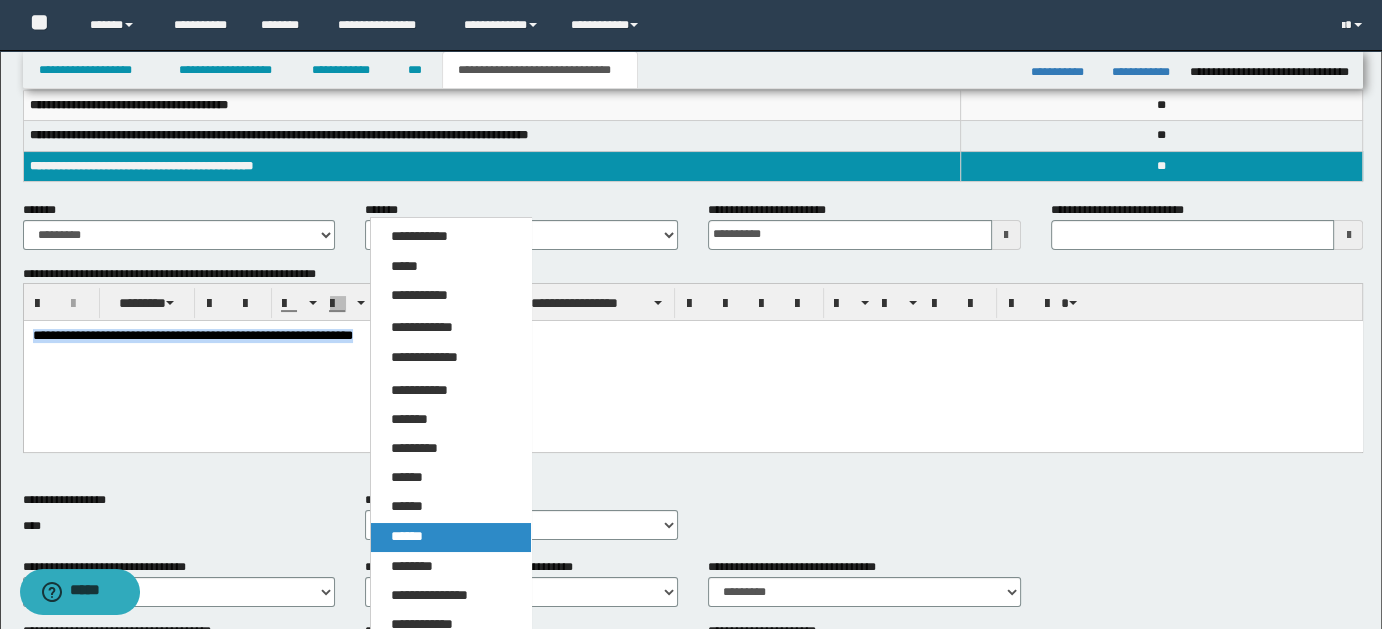 click on "******" at bounding box center [407, 536] 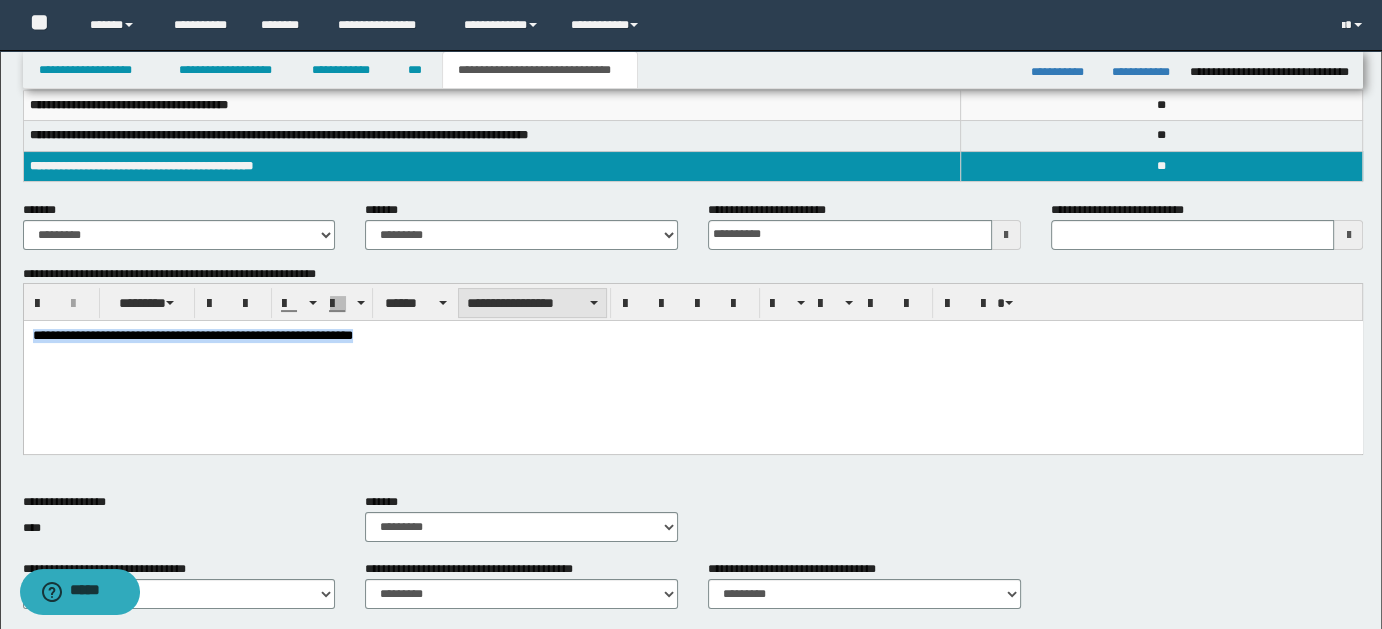 click on "**********" at bounding box center (532, 303) 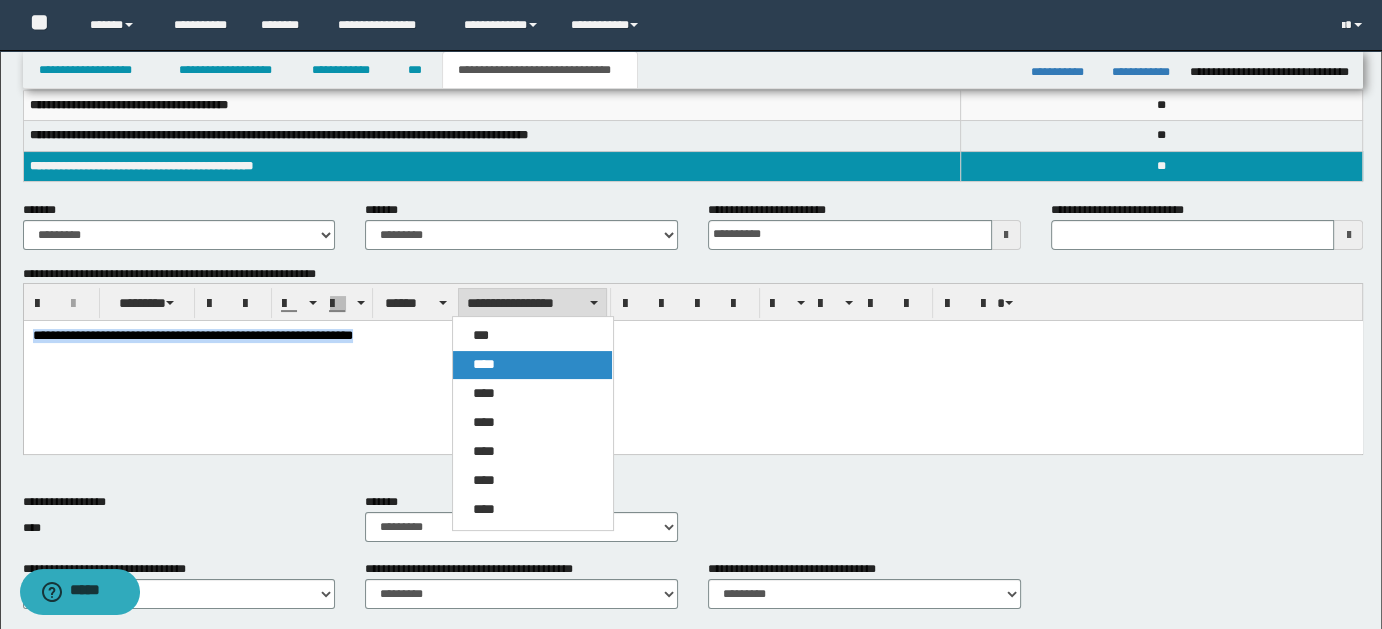 drag, startPoint x: 544, startPoint y: 360, endPoint x: 531, endPoint y: 40, distance: 320.26395 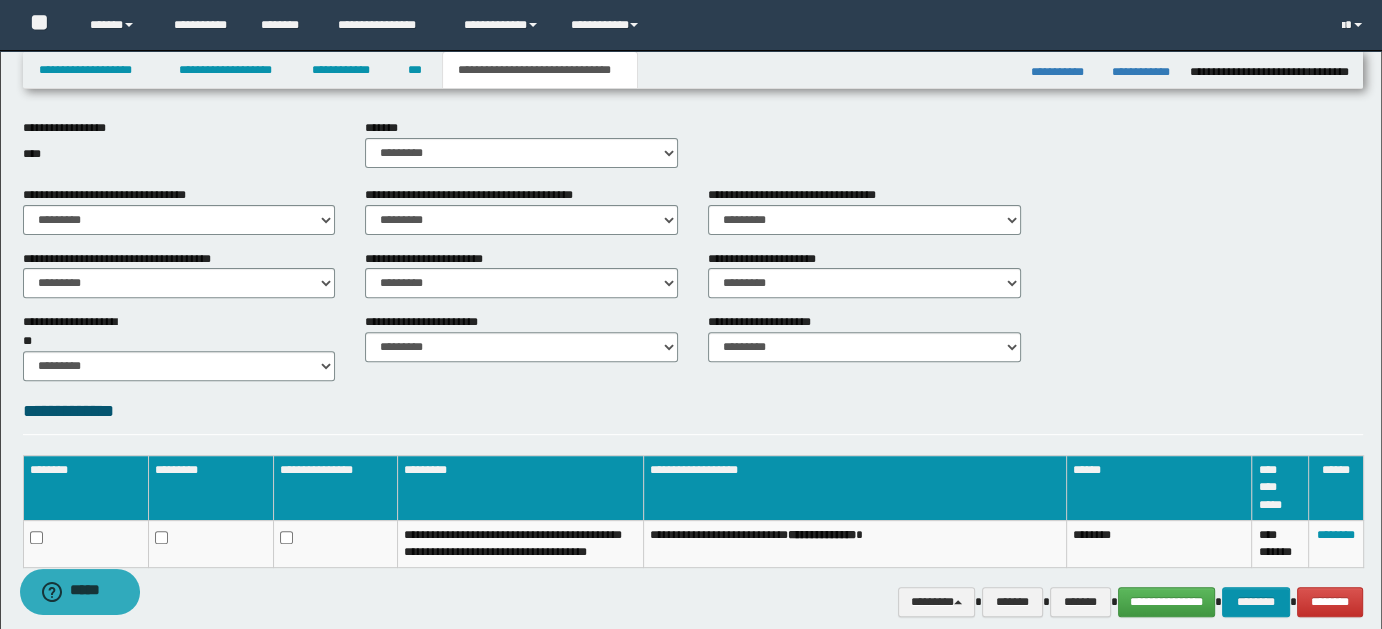 scroll, scrollTop: 666, scrollLeft: 0, axis: vertical 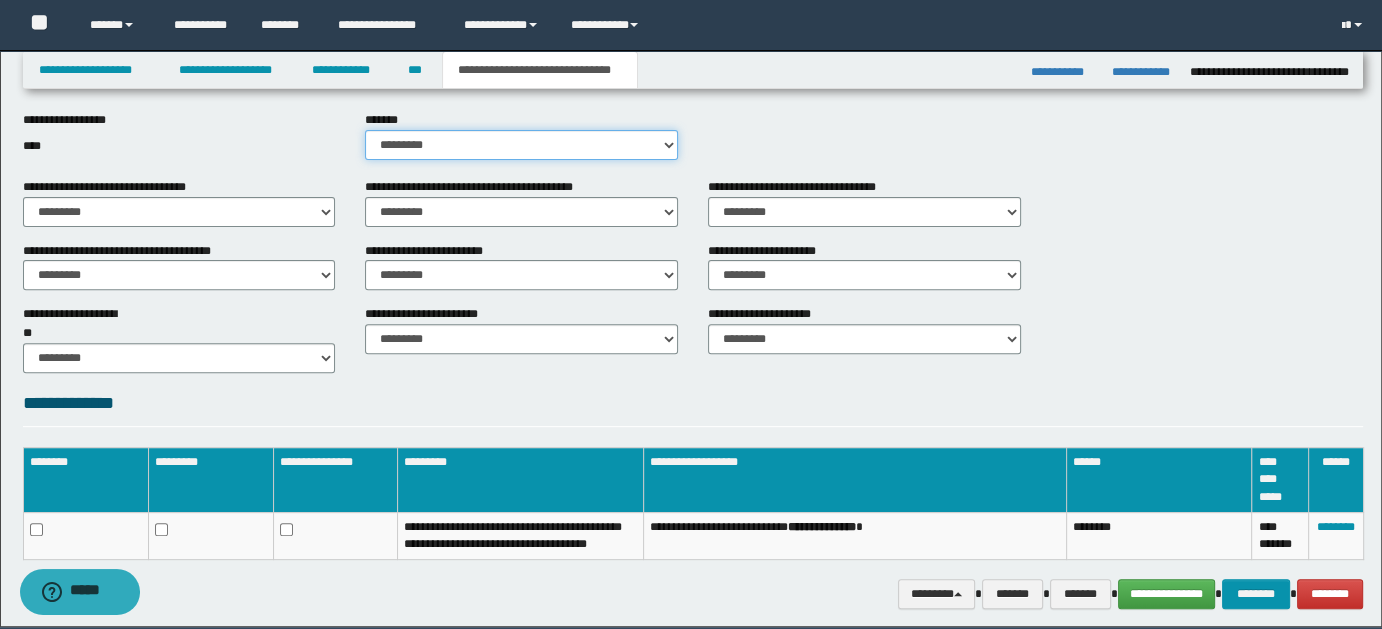 click on "*********
**
**" at bounding box center [521, 145] 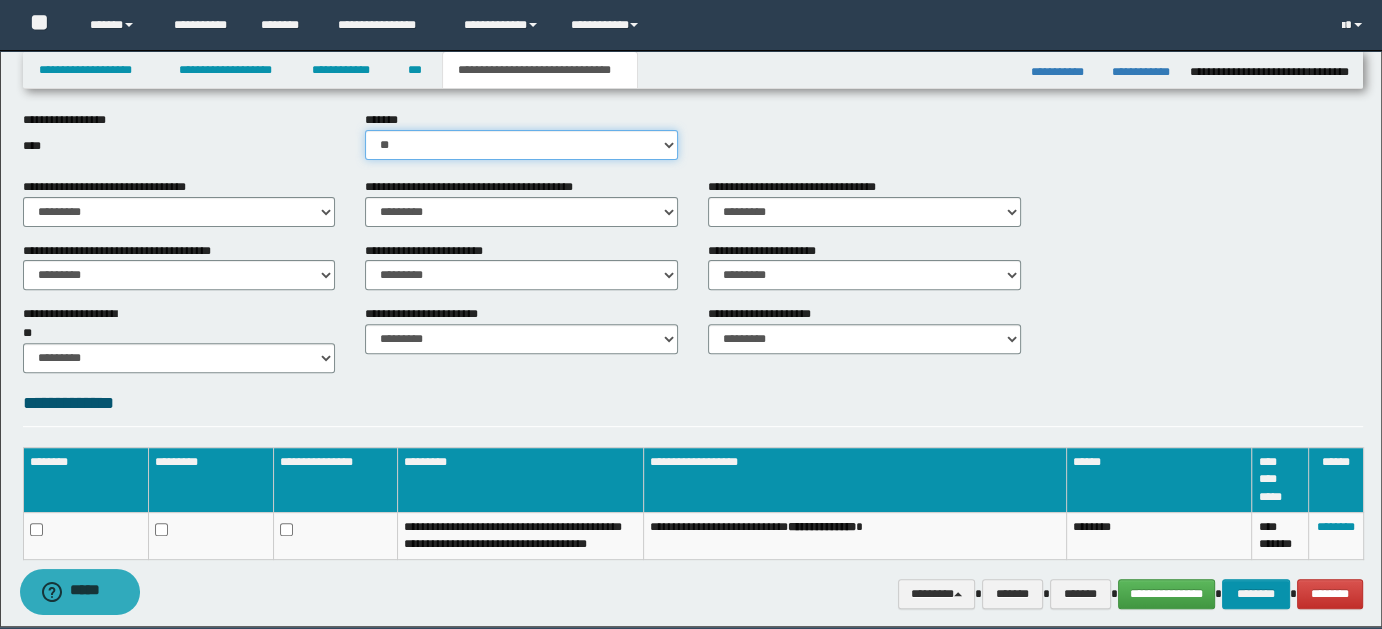 click on "*********
**
**" at bounding box center (521, 145) 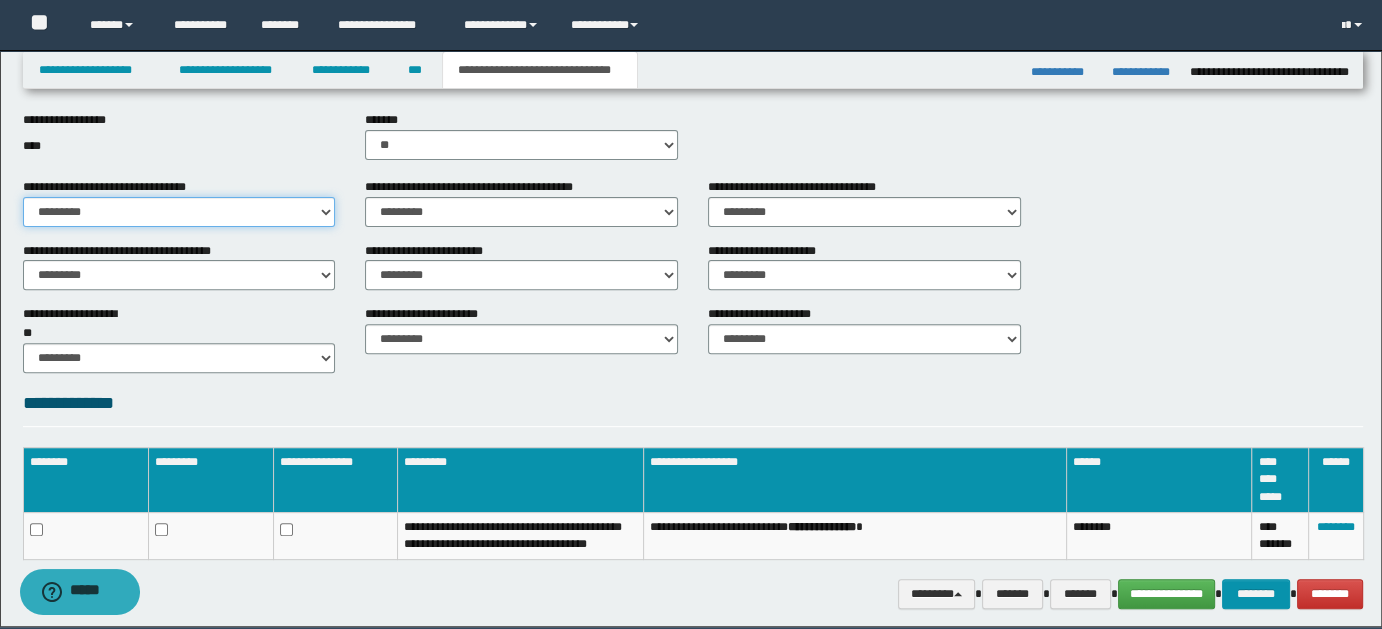 drag, startPoint x: 322, startPoint y: 209, endPoint x: 308, endPoint y: 221, distance: 18.439089 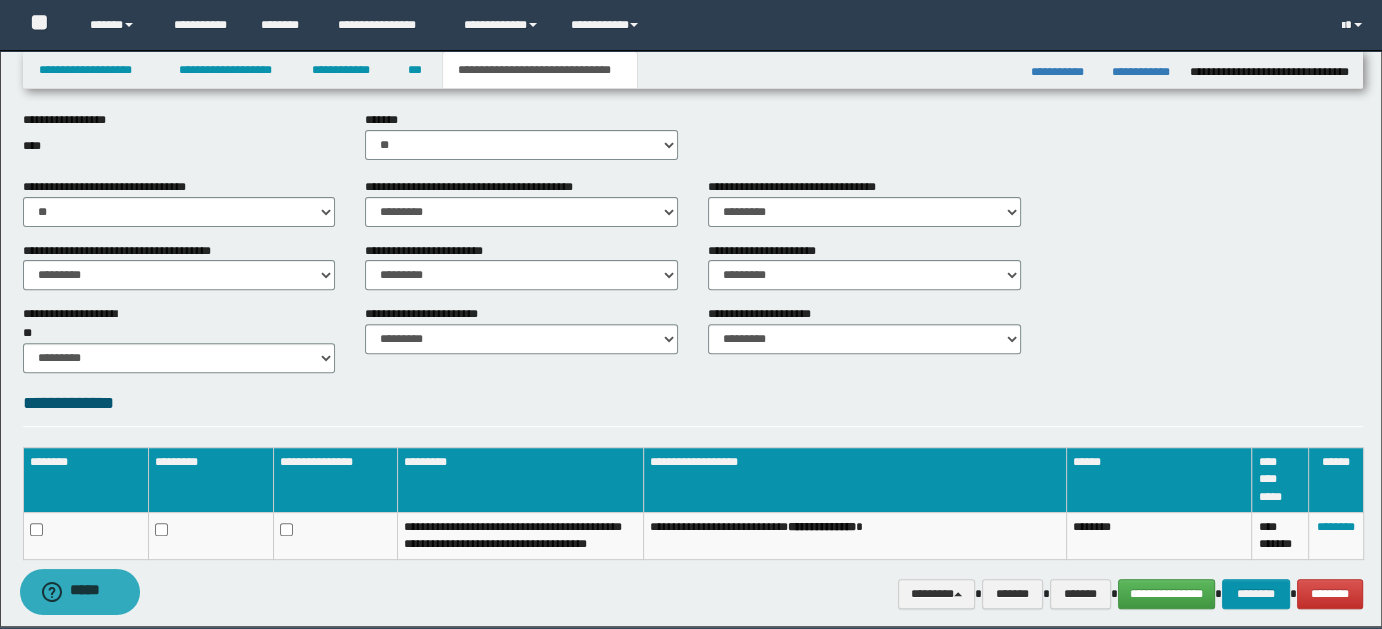 click on "**********" at bounding box center [179, 274] 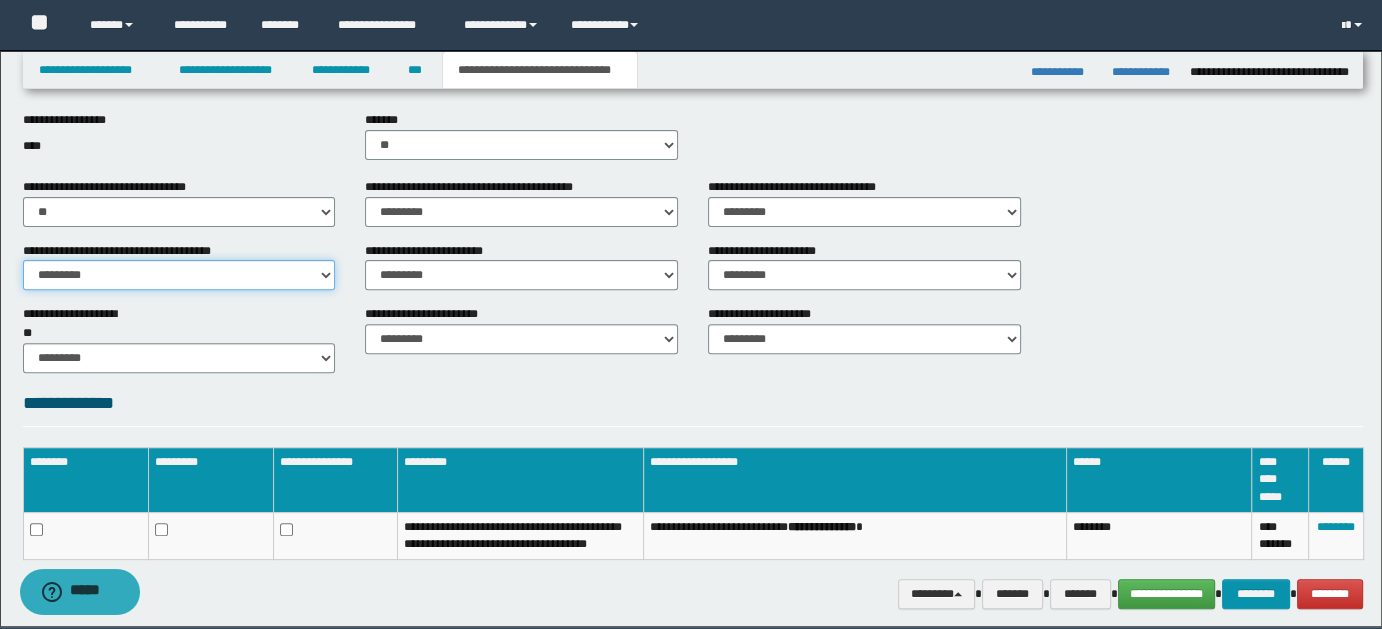click on "*********
**
**" at bounding box center (179, 275) 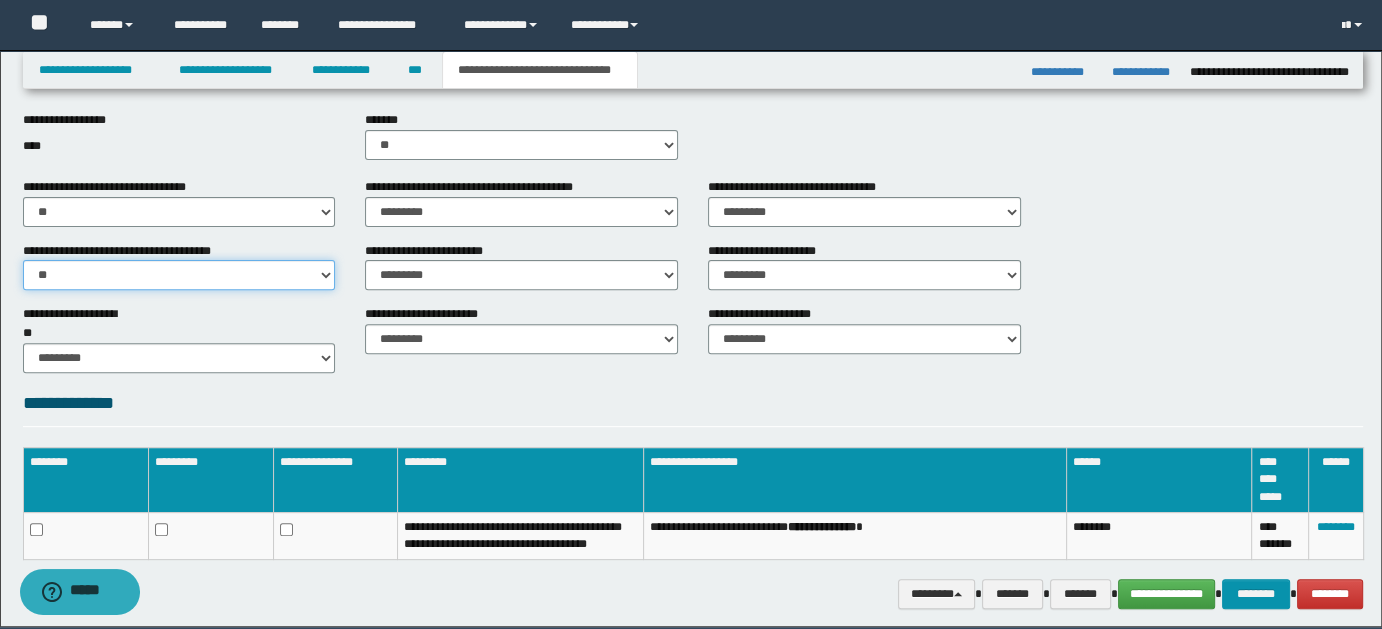 click on "*********
**
**" at bounding box center (179, 275) 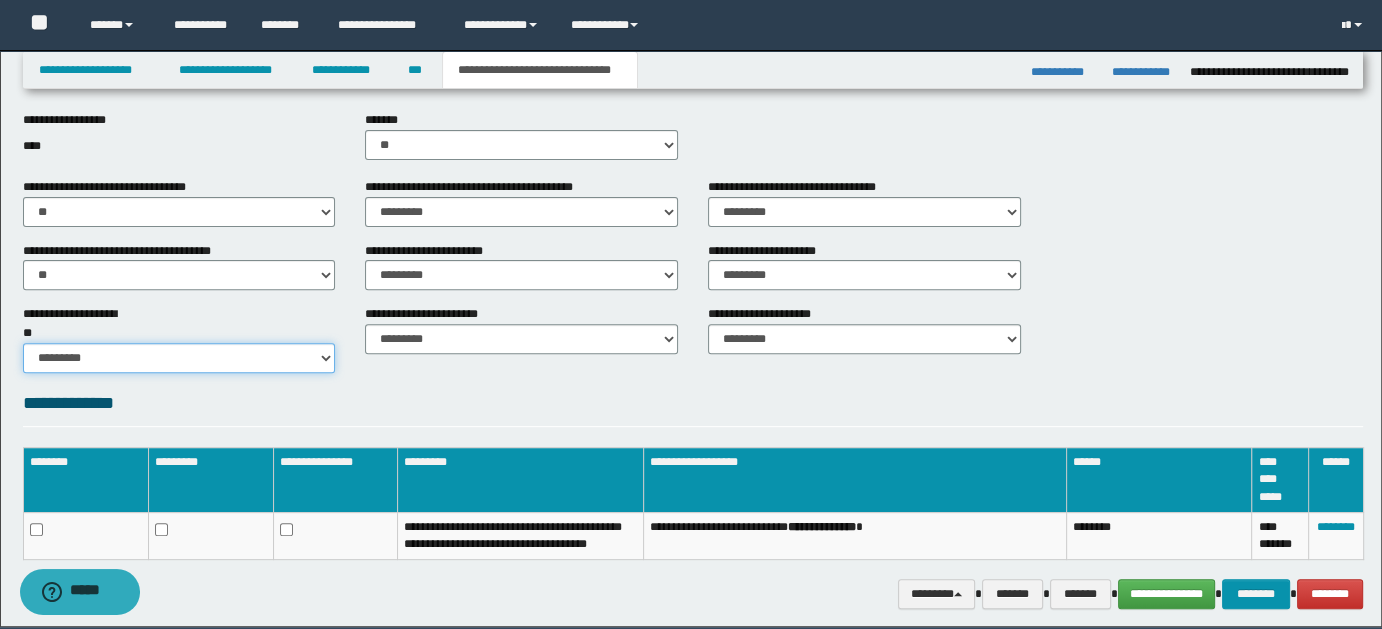 drag, startPoint x: 325, startPoint y: 332, endPoint x: 308, endPoint y: 347, distance: 22.671568 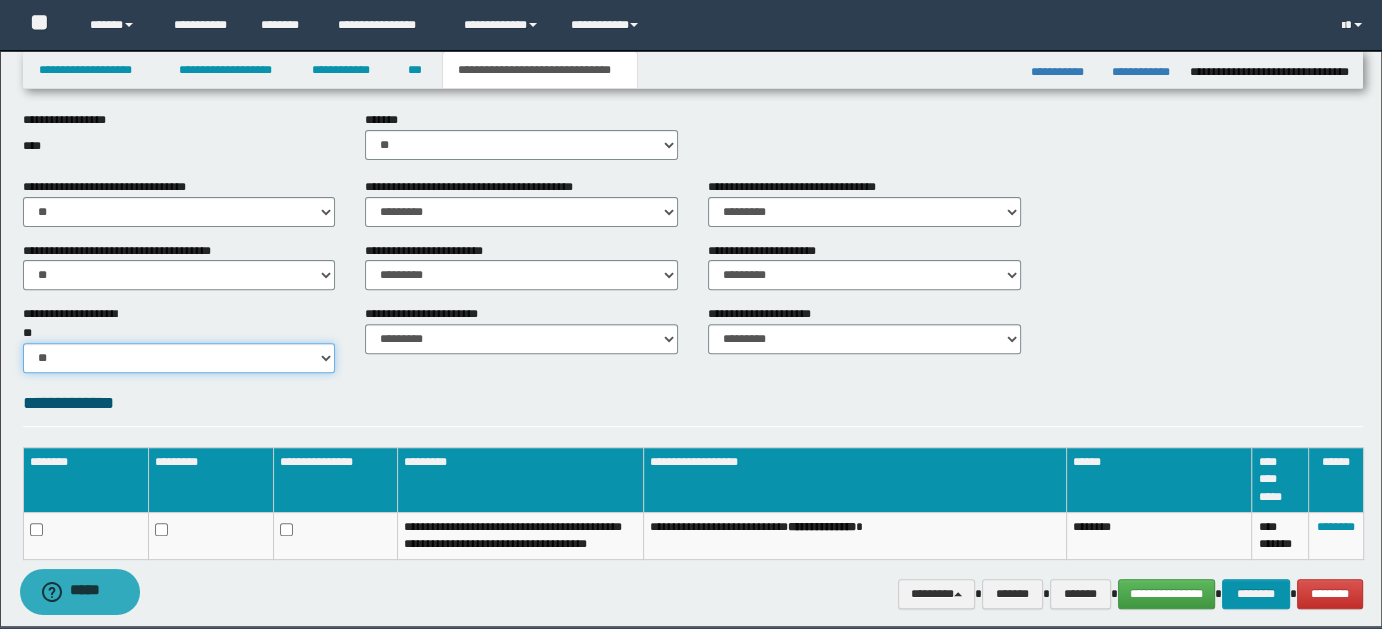 click on "*********
**
**" at bounding box center [179, 358] 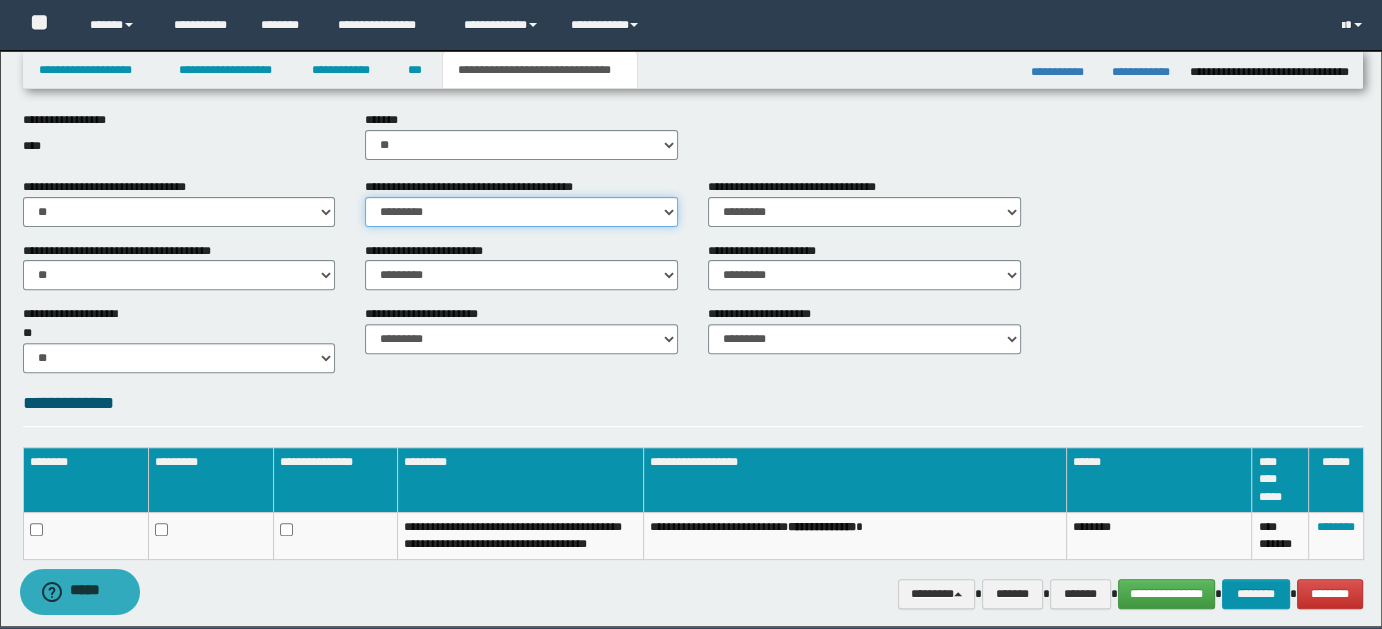 drag, startPoint x: 668, startPoint y: 204, endPoint x: 652, endPoint y: 204, distance: 16 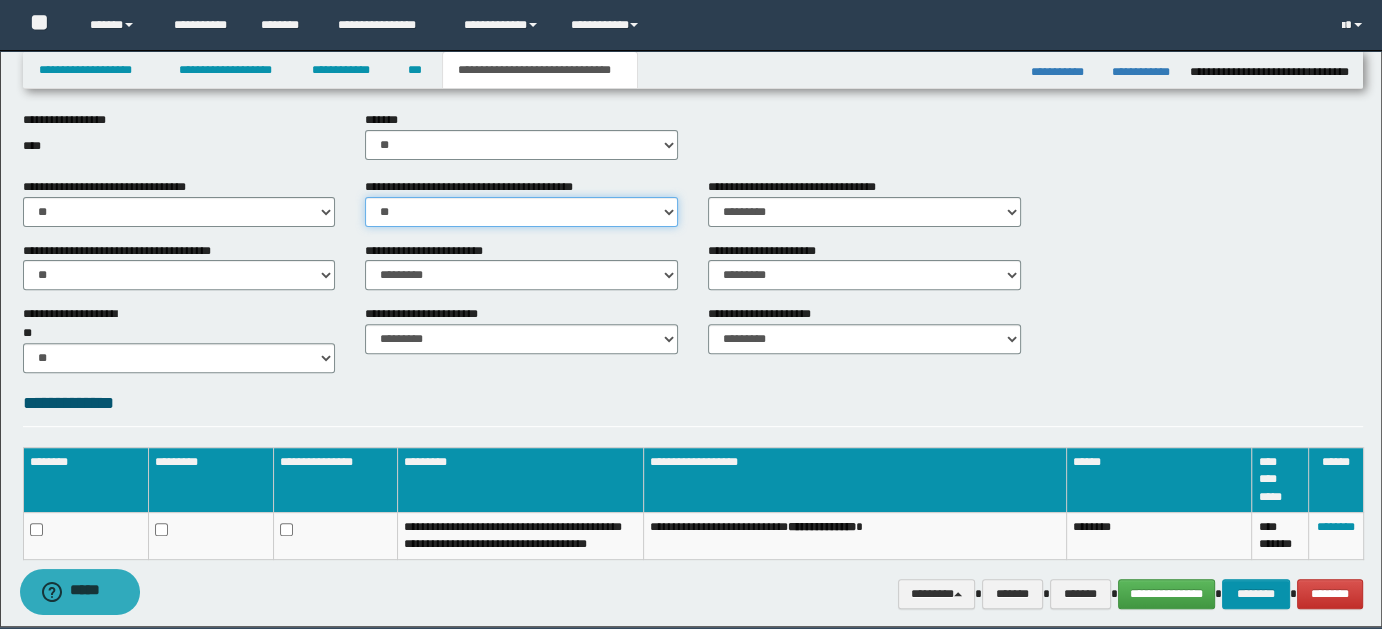 click on "*********
**
**" at bounding box center (521, 212) 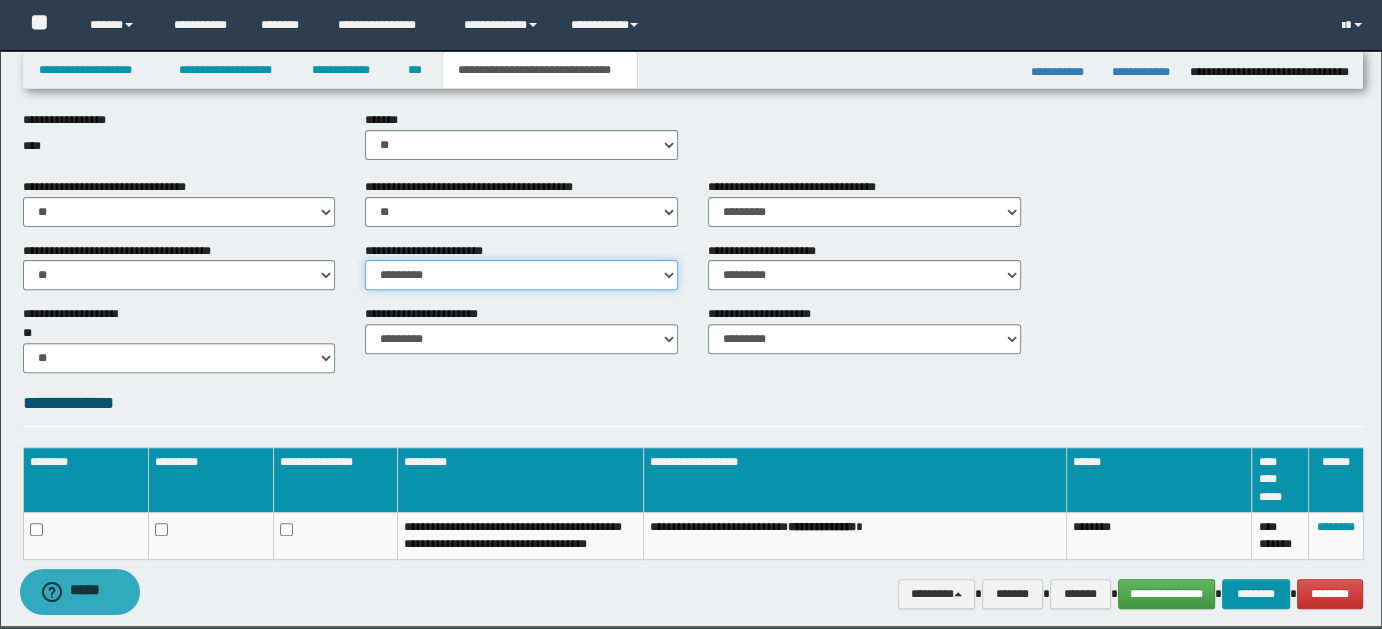 drag, startPoint x: 664, startPoint y: 264, endPoint x: 655, endPoint y: 285, distance: 22.847319 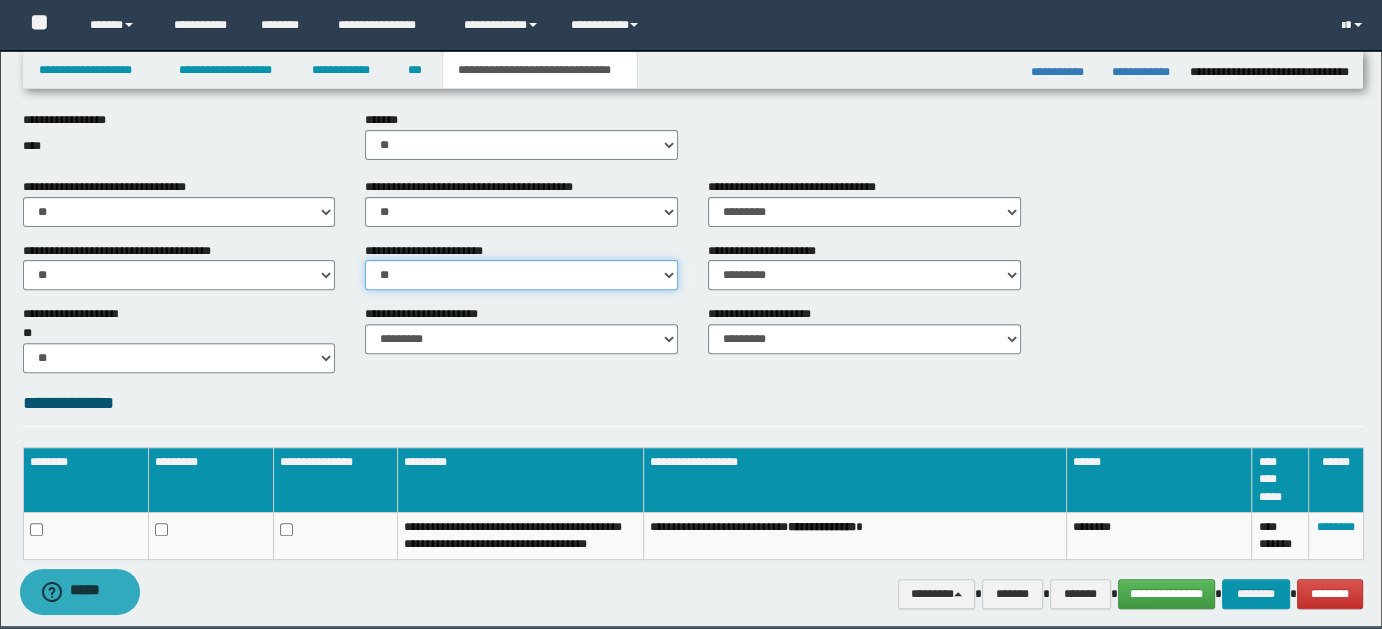 click on "*********
**
**" at bounding box center (521, 275) 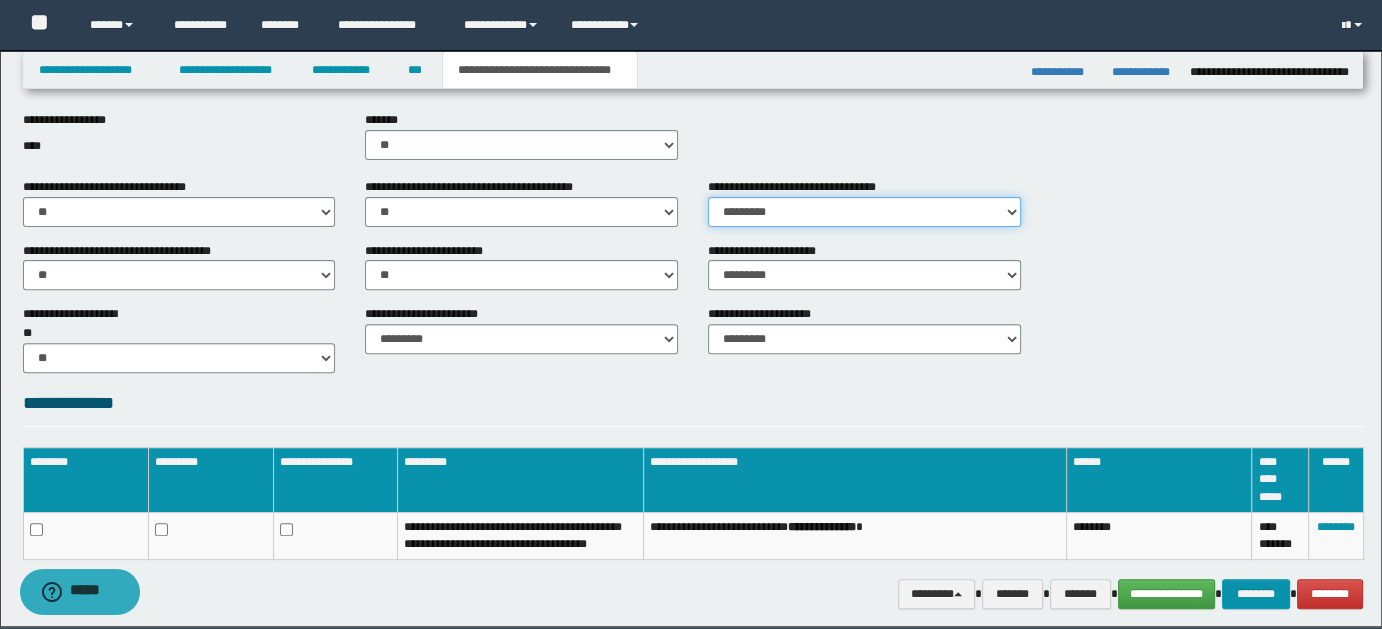 drag, startPoint x: 1002, startPoint y: 212, endPoint x: 989, endPoint y: 218, distance: 14.3178215 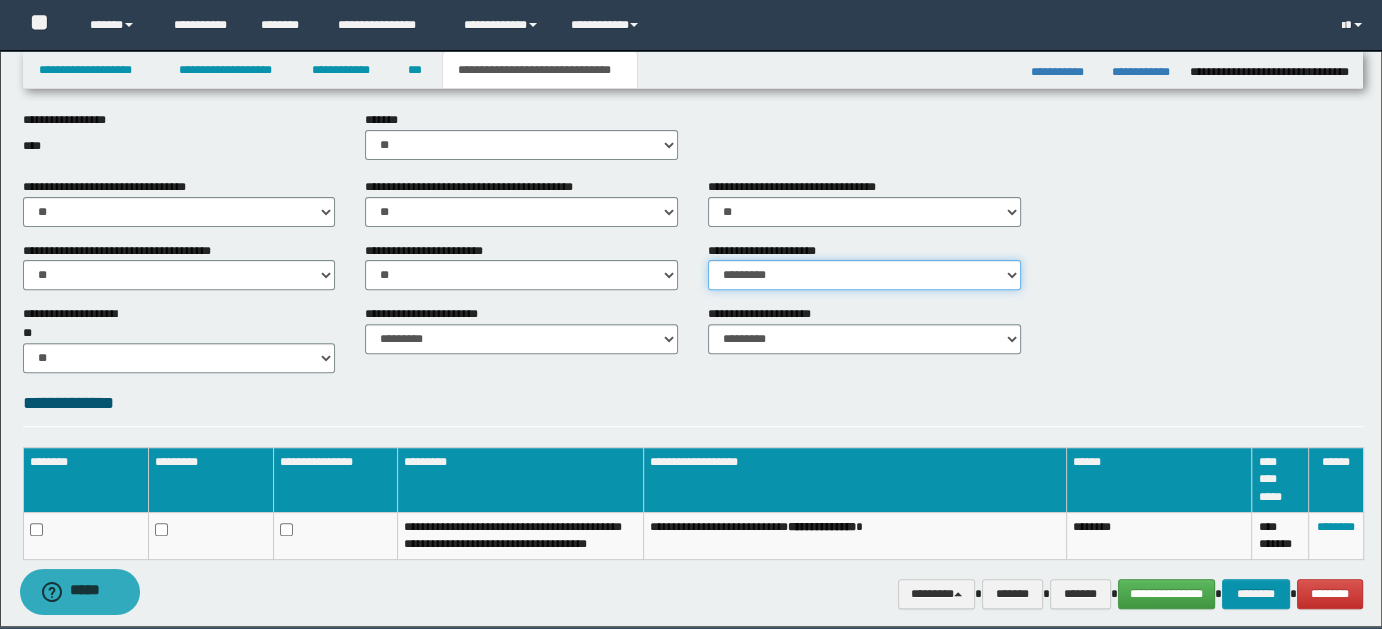 drag, startPoint x: 1004, startPoint y: 271, endPoint x: 996, endPoint y: 286, distance: 17 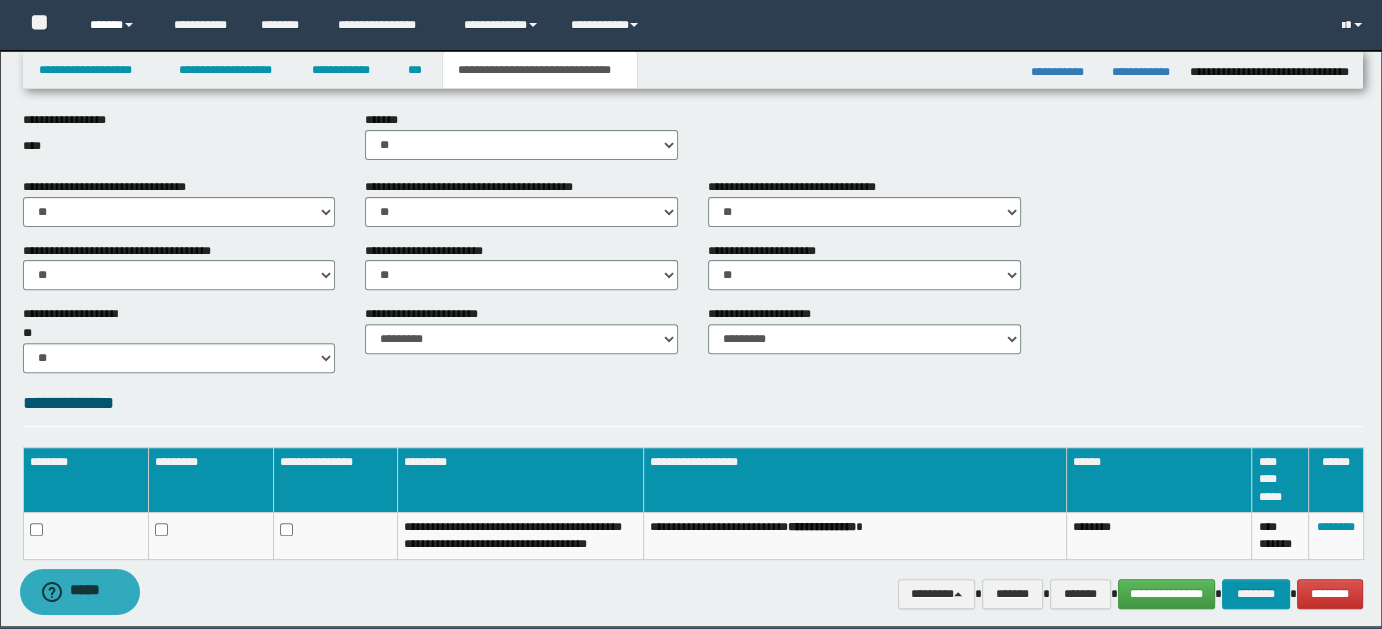 click on "******" at bounding box center (117, 25) 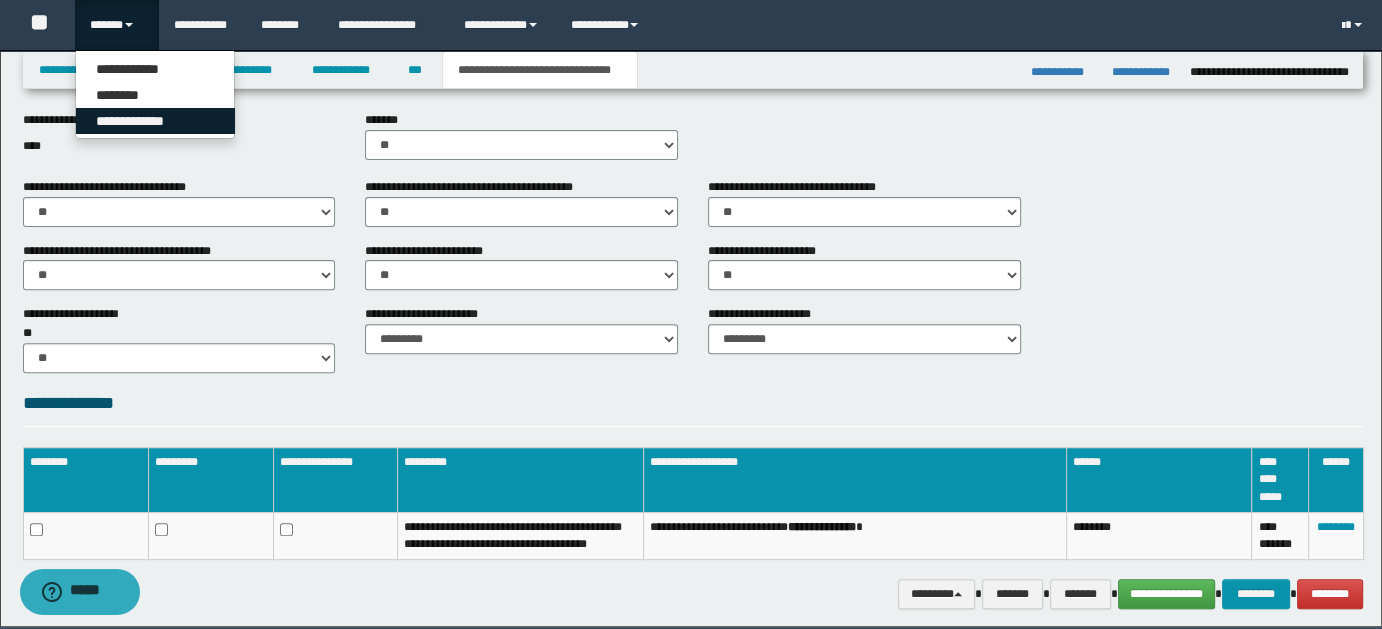 click on "**********" at bounding box center [155, 121] 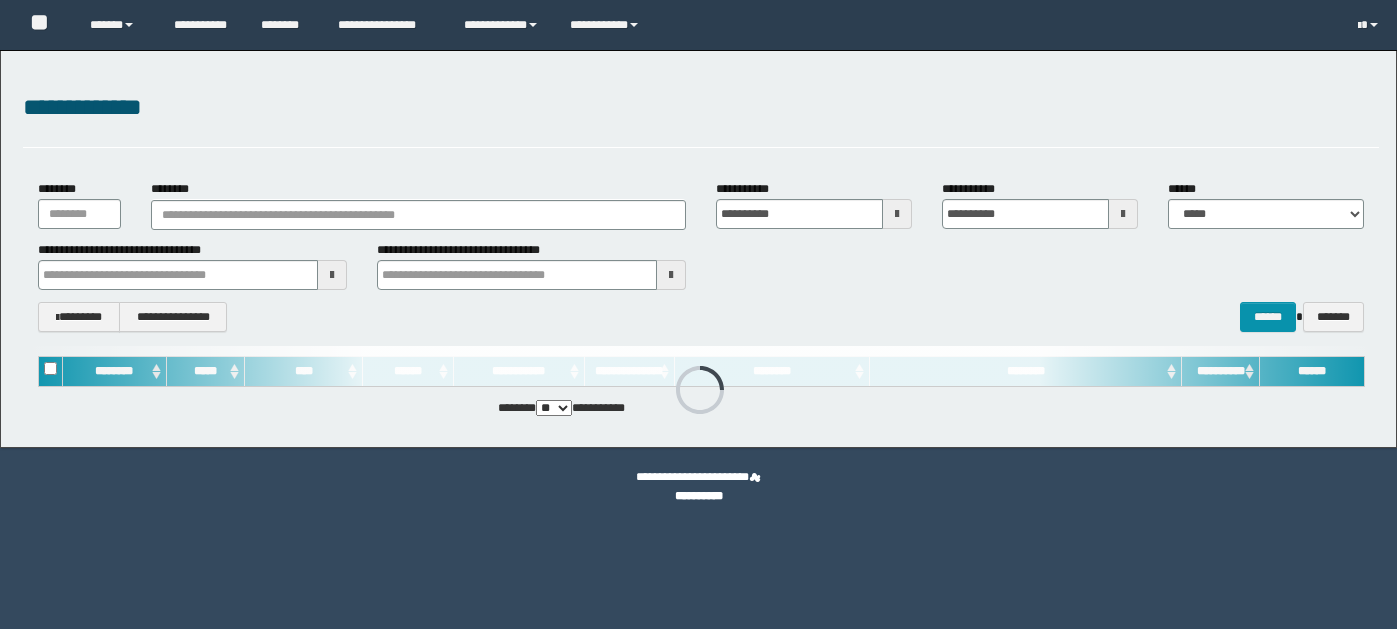 scroll, scrollTop: 0, scrollLeft: 0, axis: both 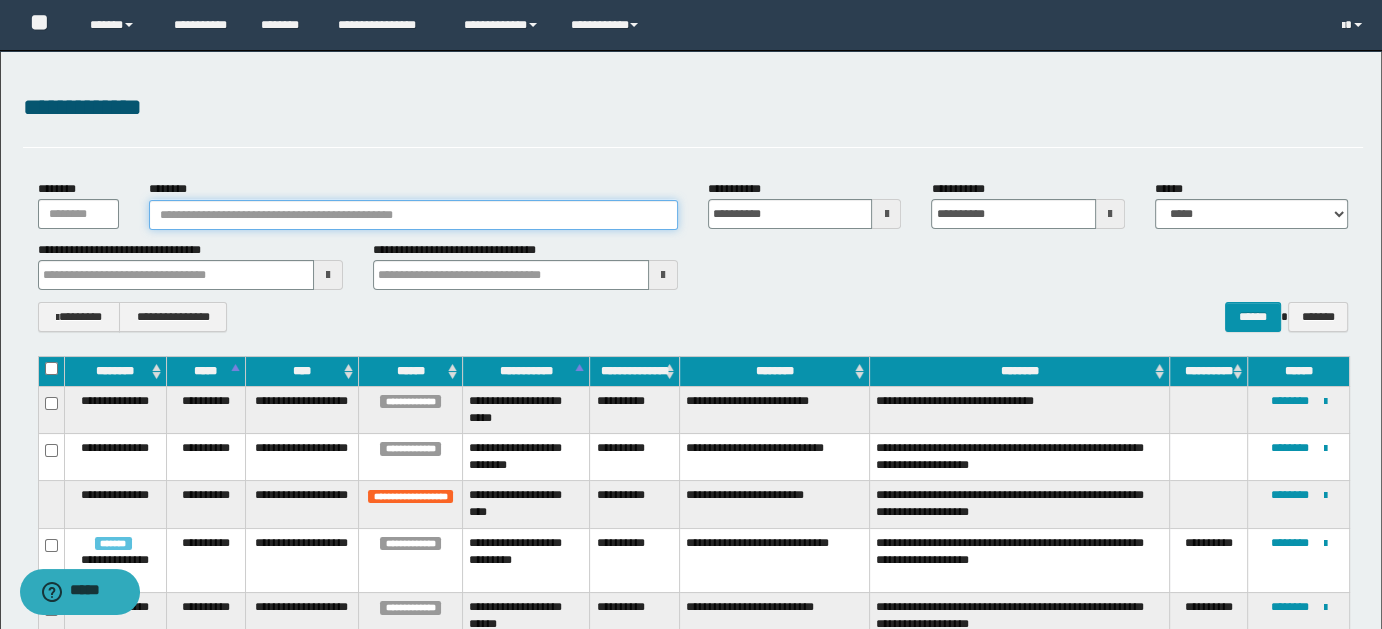 click on "********" at bounding box center [413, 215] 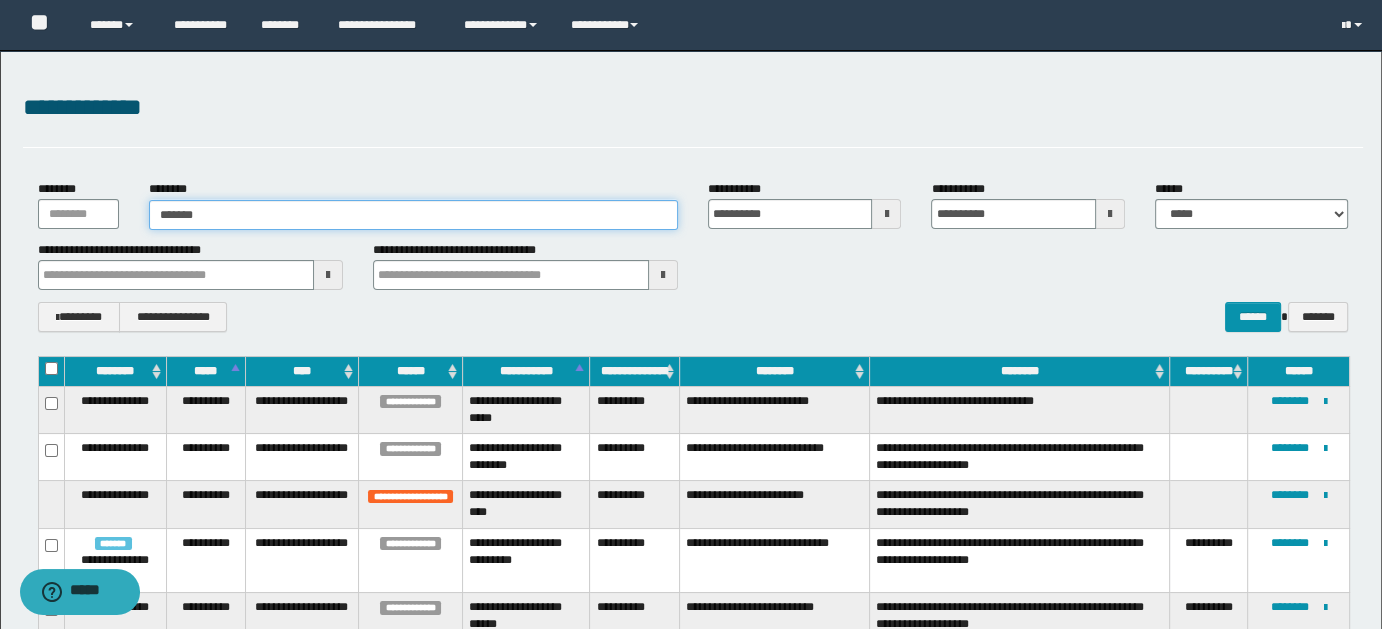 type on "********" 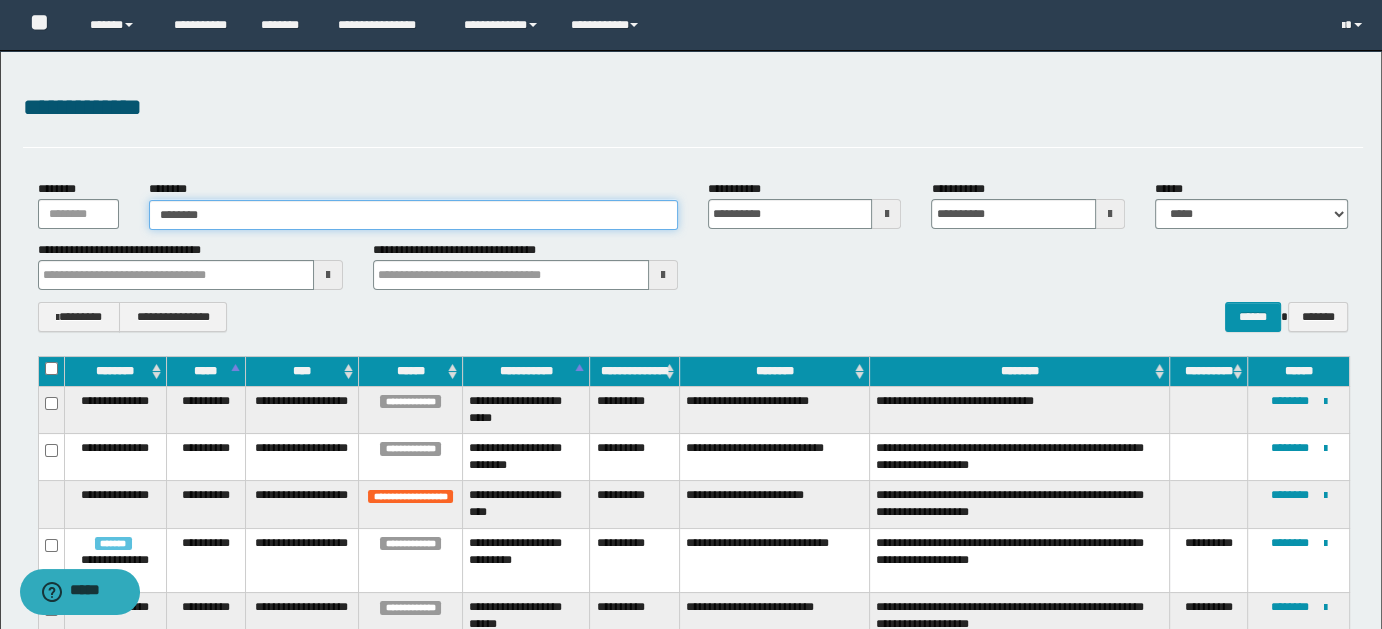 type on "********" 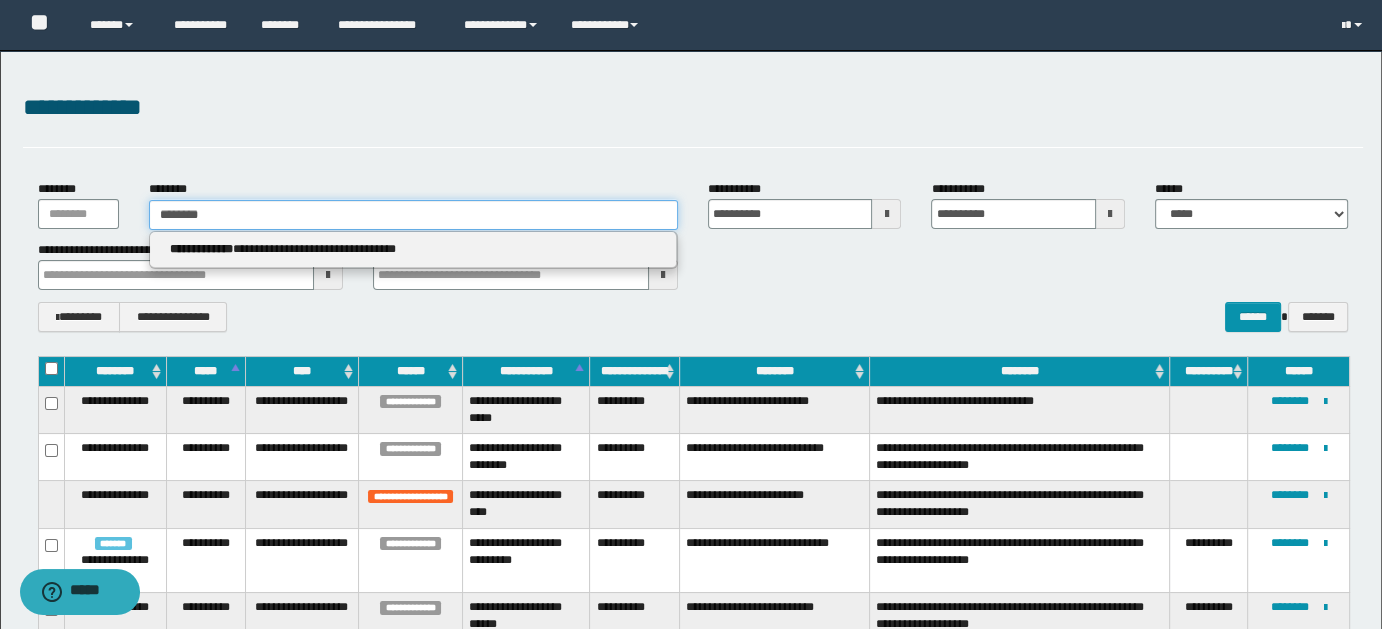 type on "********" 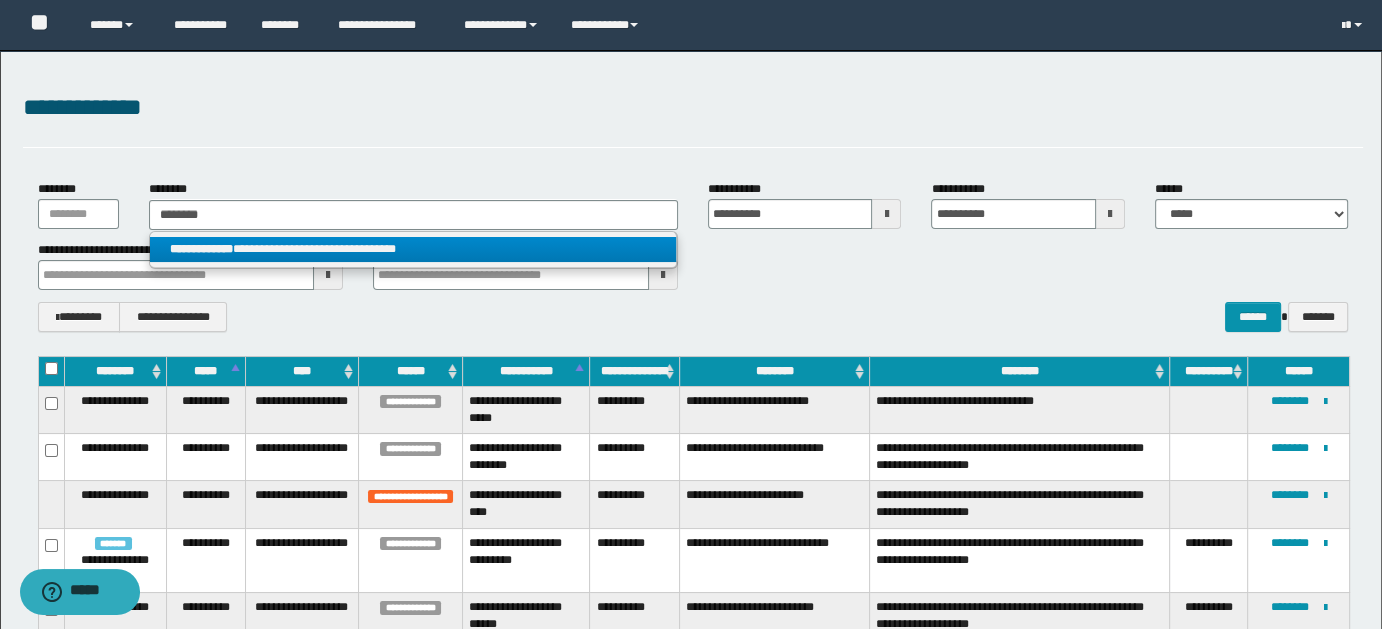 click on "**********" at bounding box center (413, 249) 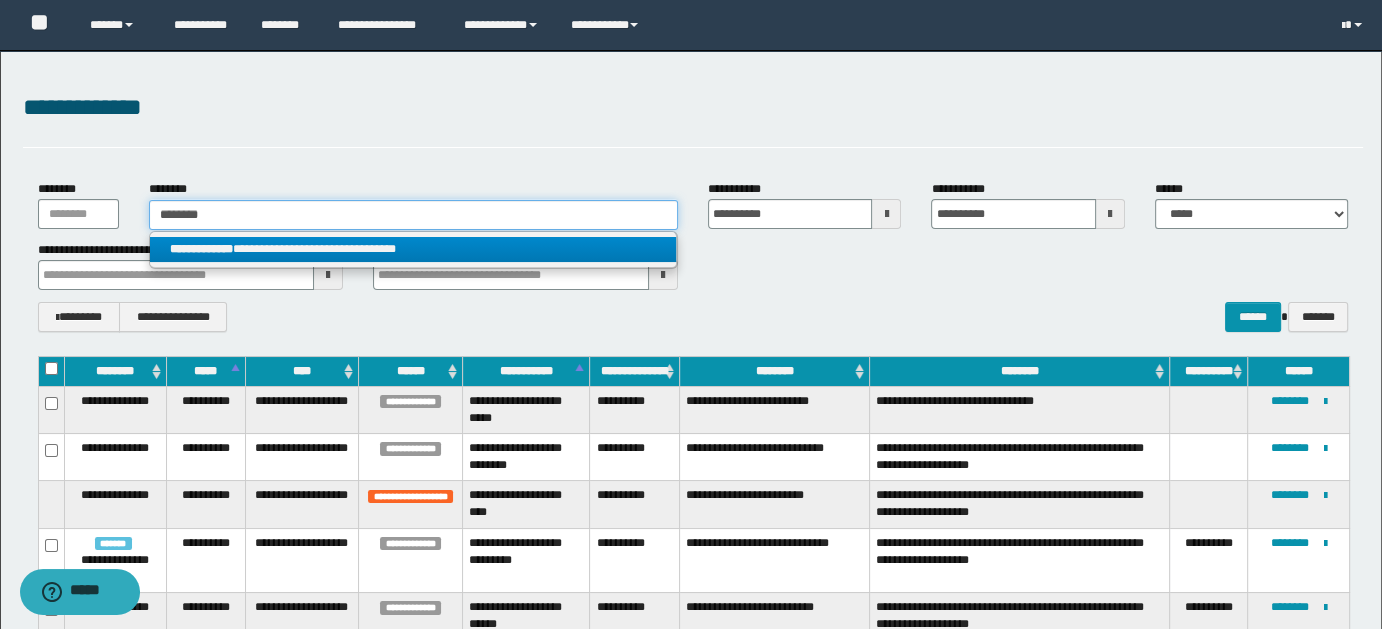 type 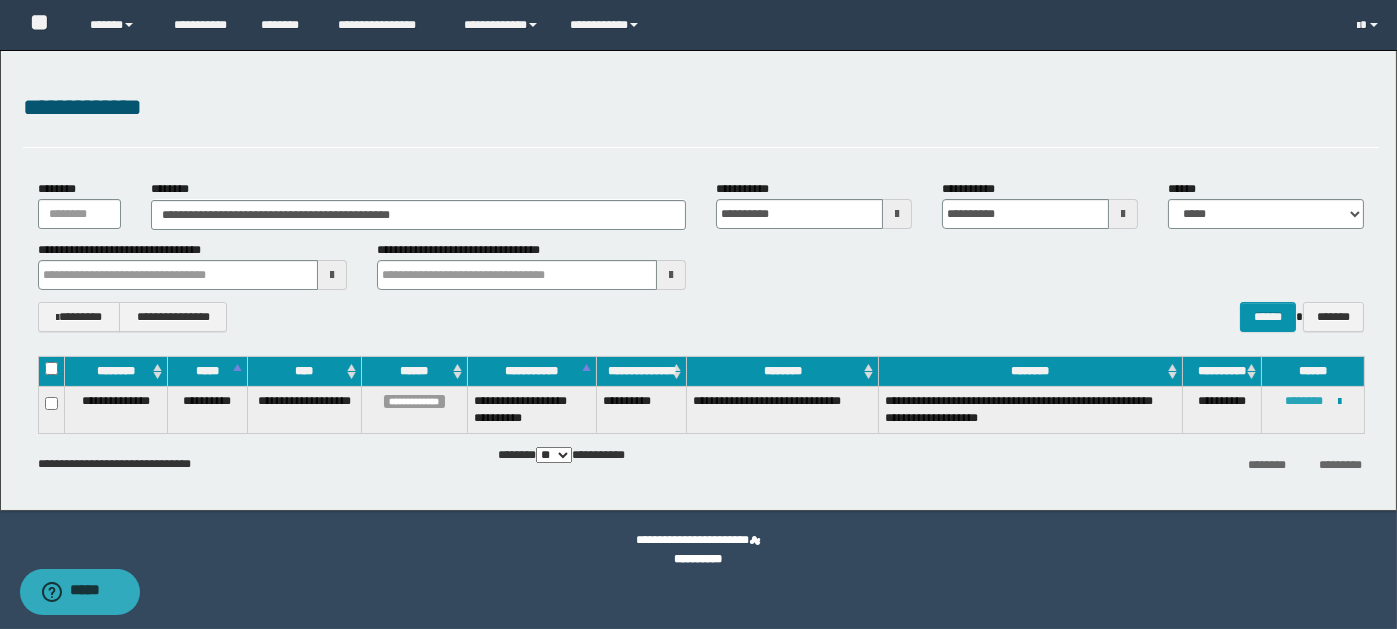 click on "********" at bounding box center (1304, 401) 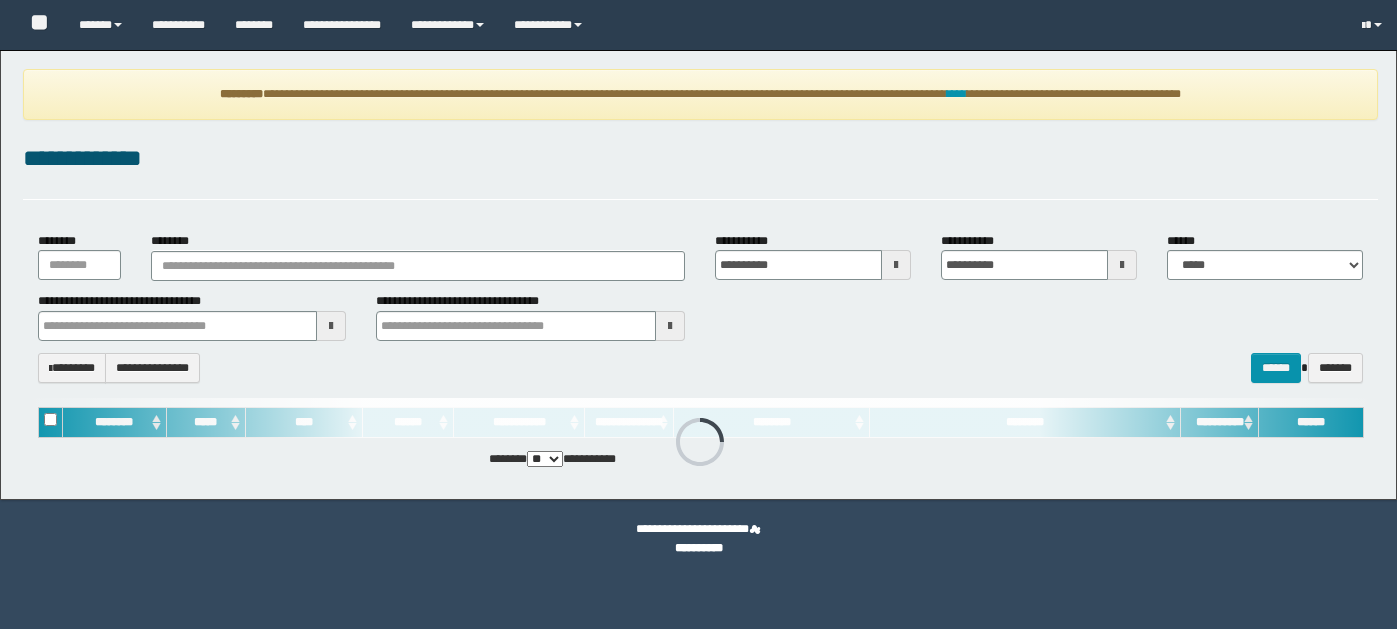 scroll, scrollTop: 0, scrollLeft: 0, axis: both 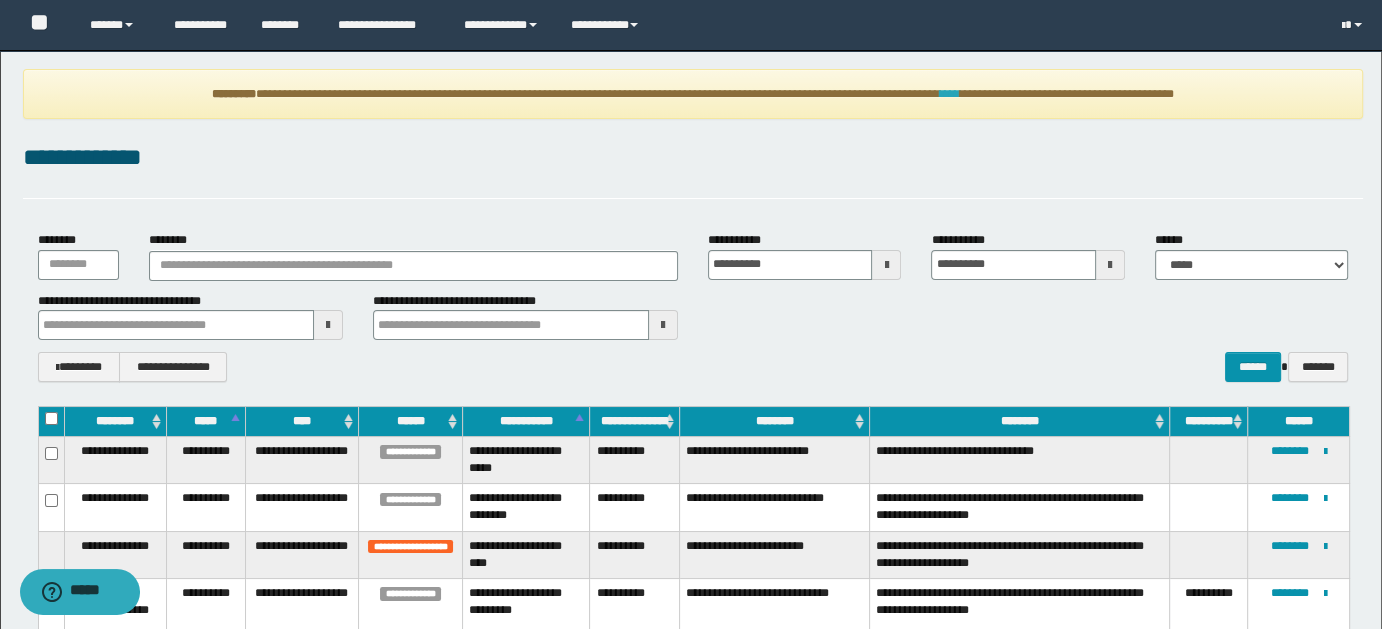 click on "****" at bounding box center (949, 94) 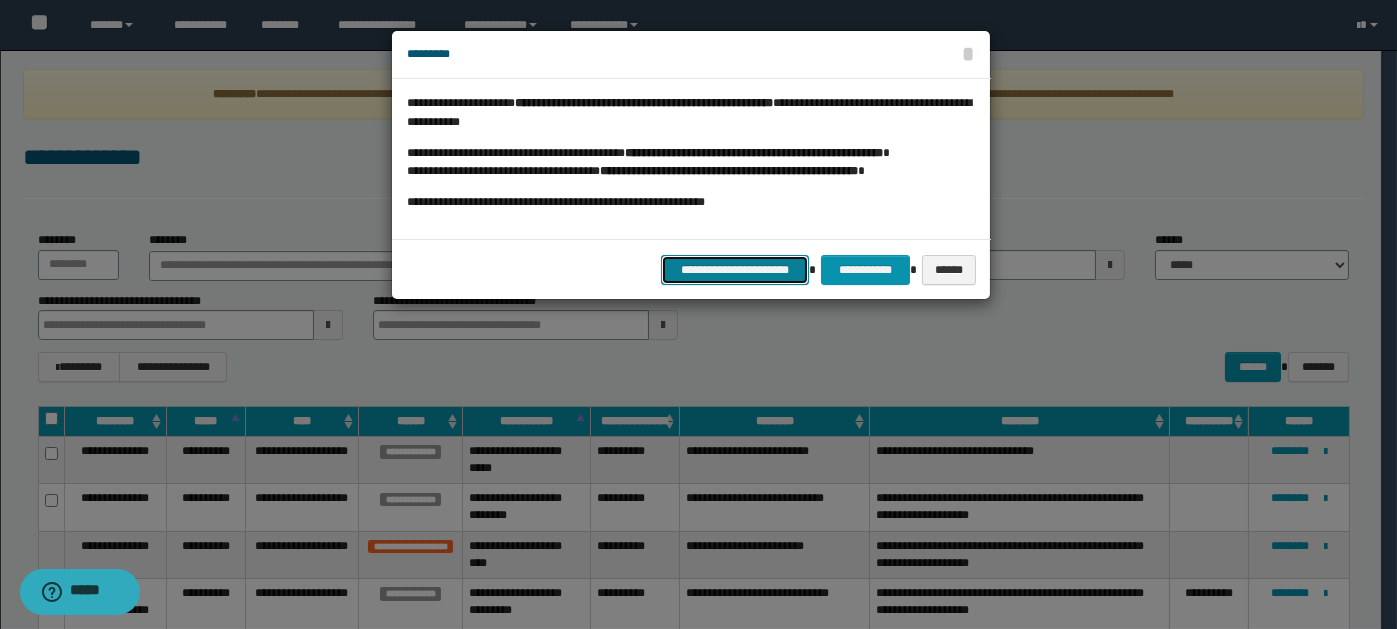 click on "**********" at bounding box center [735, 269] 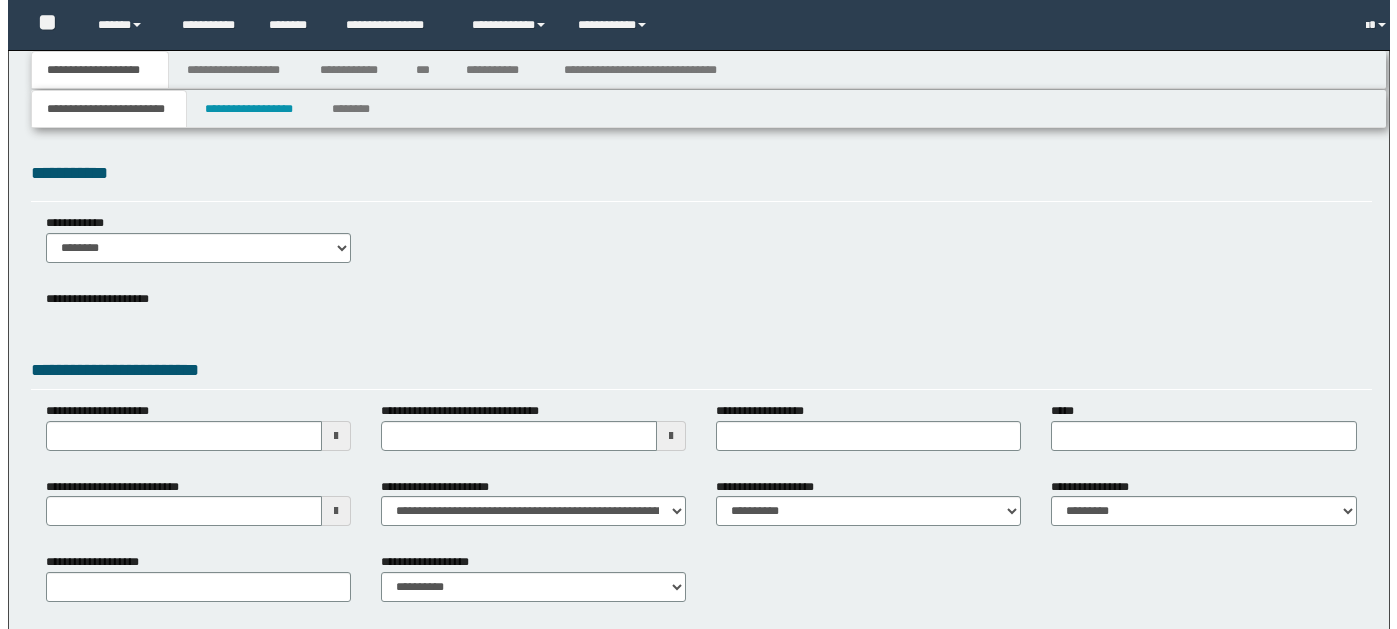 scroll, scrollTop: 0, scrollLeft: 0, axis: both 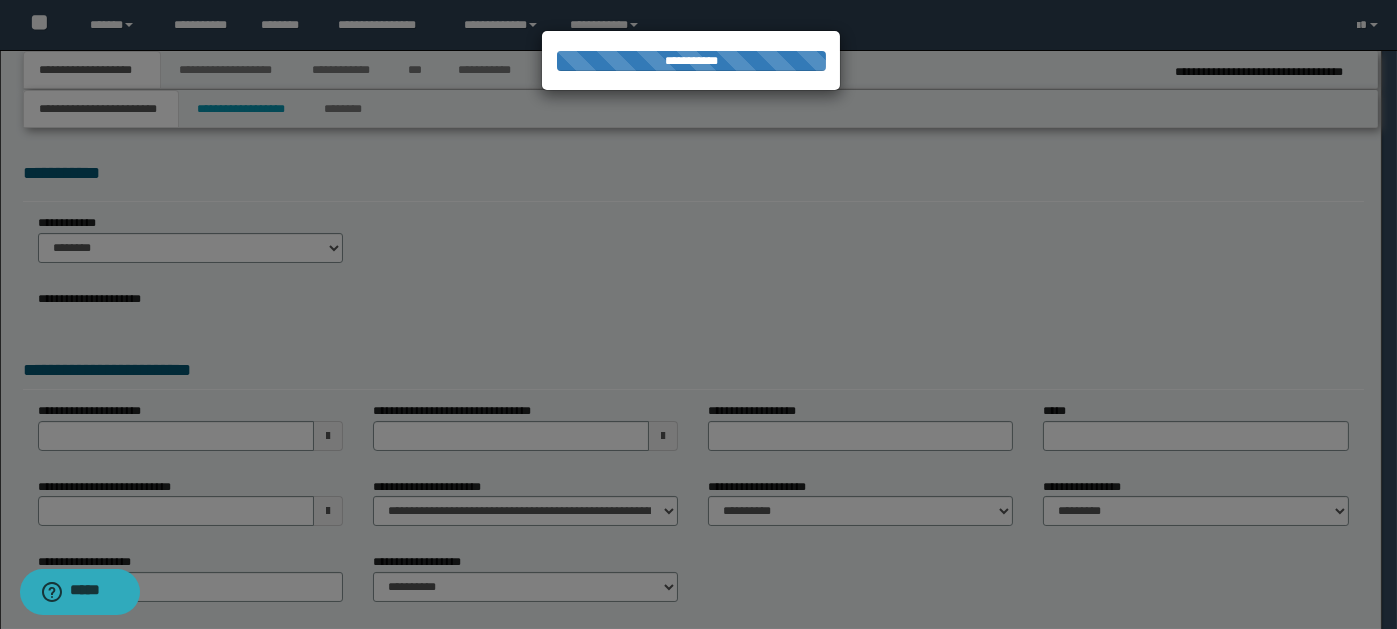 select on "*" 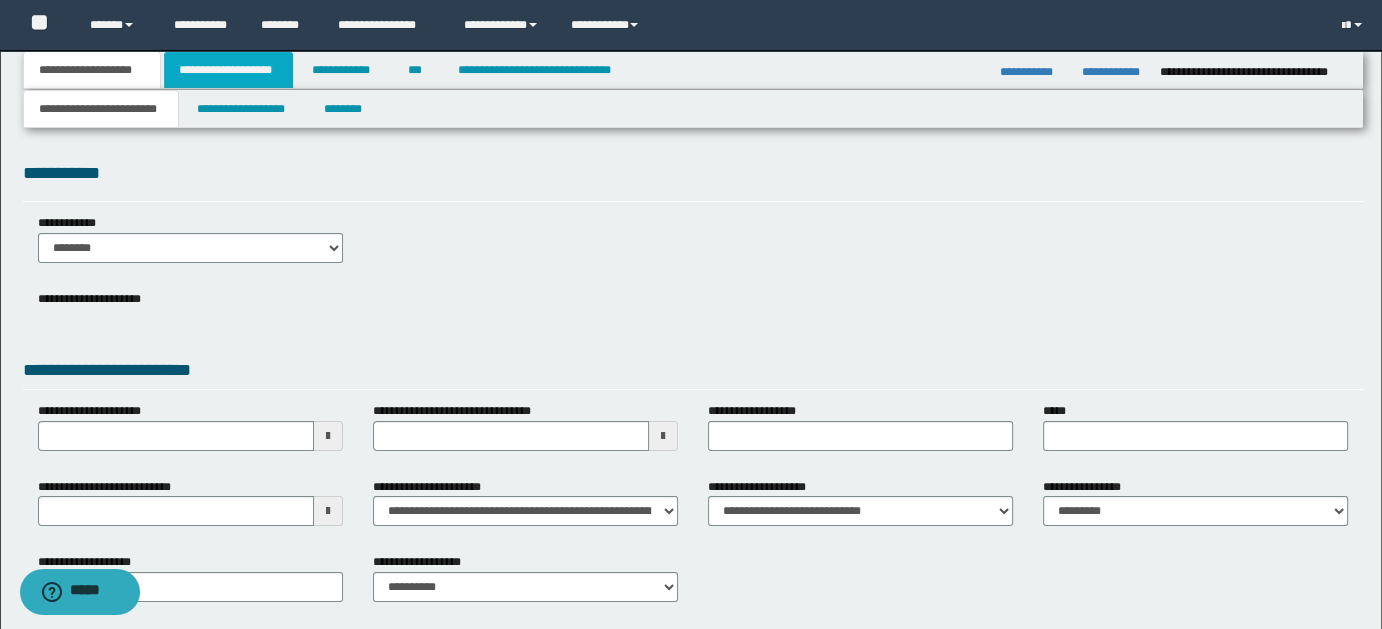 click on "**********" at bounding box center (228, 70) 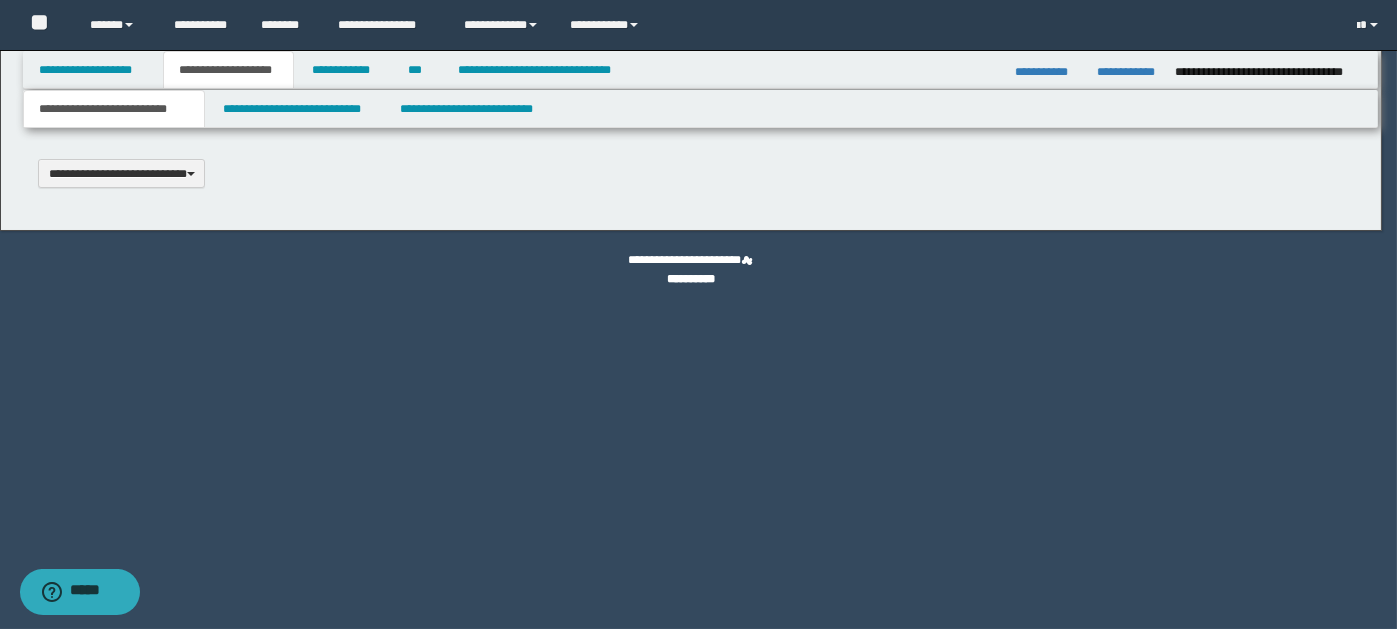 type 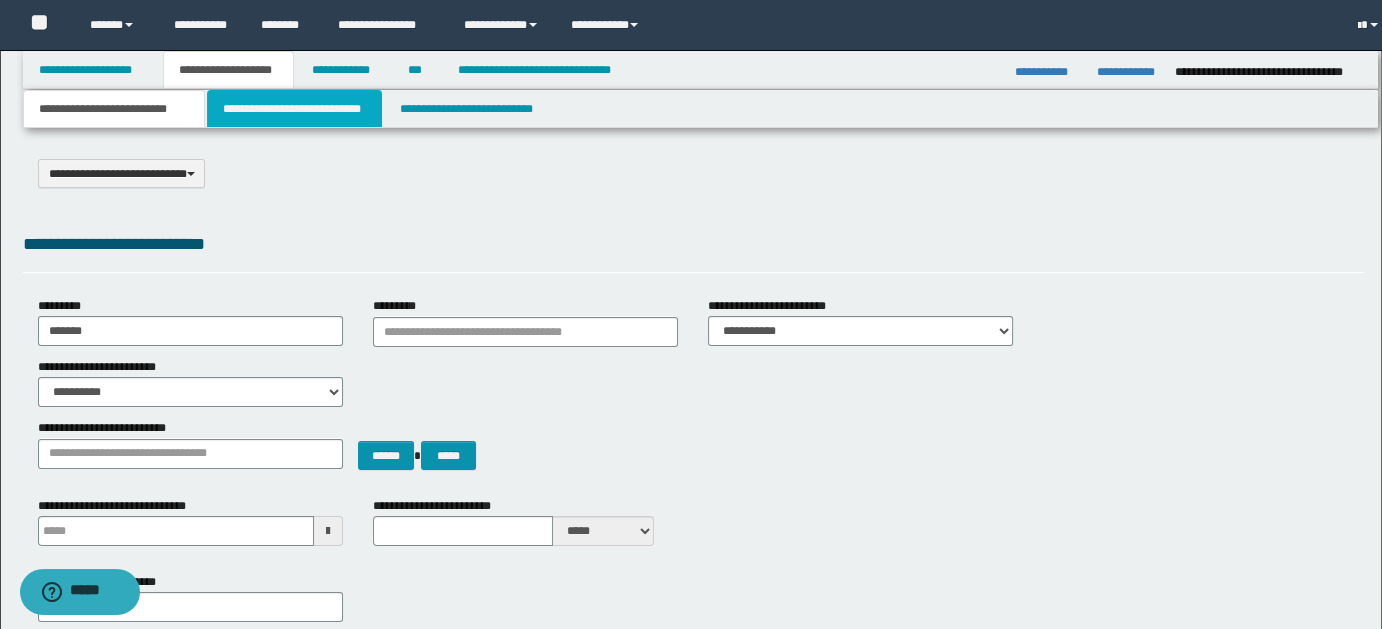 click on "**********" at bounding box center (294, 109) 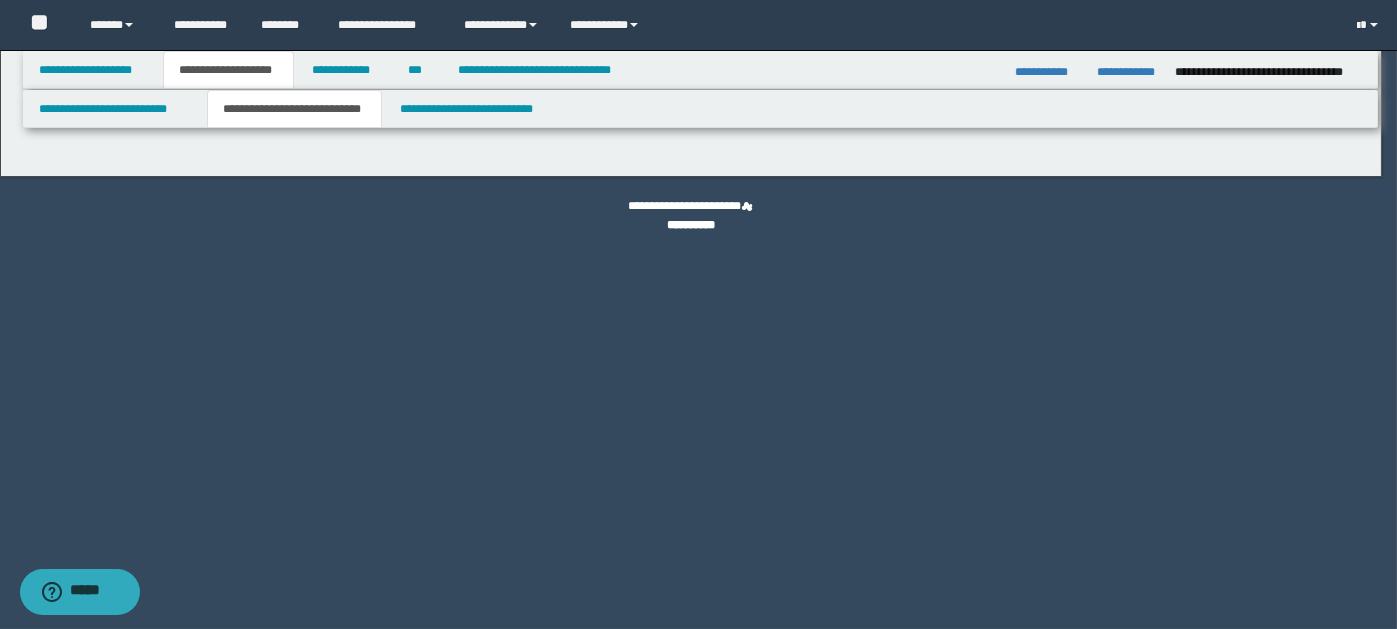 select on "*" 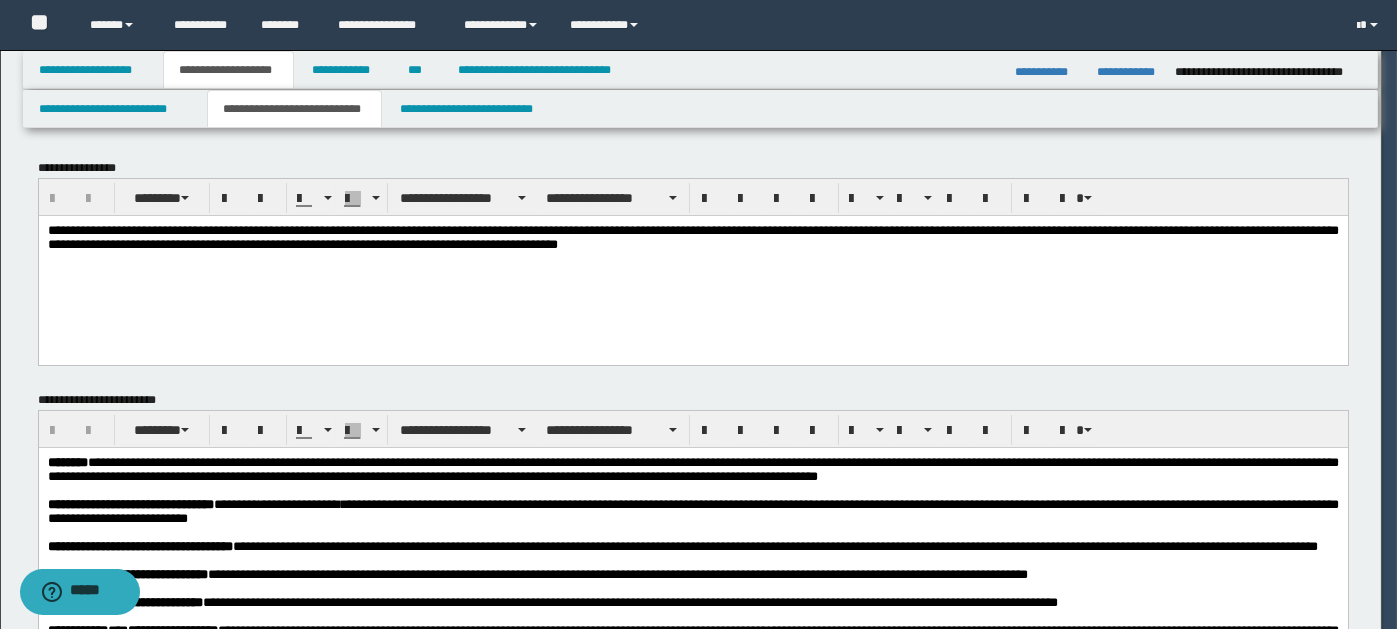 scroll, scrollTop: 0, scrollLeft: 0, axis: both 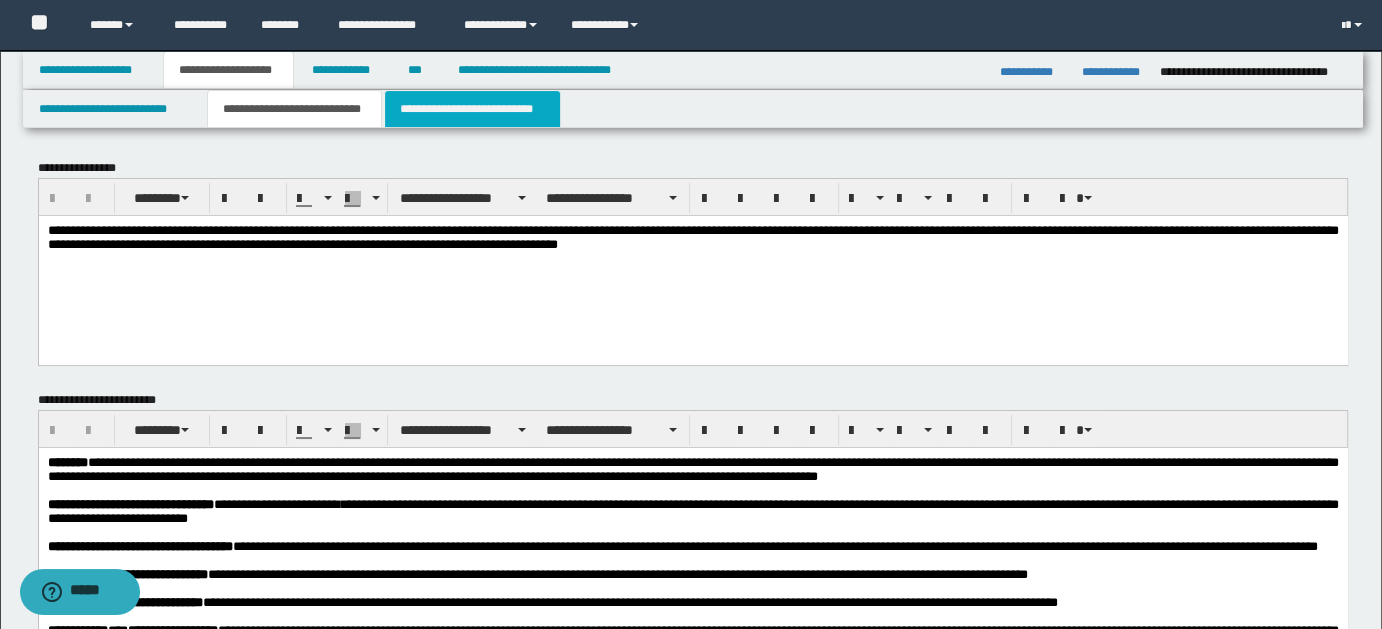 click on "**********" at bounding box center (472, 109) 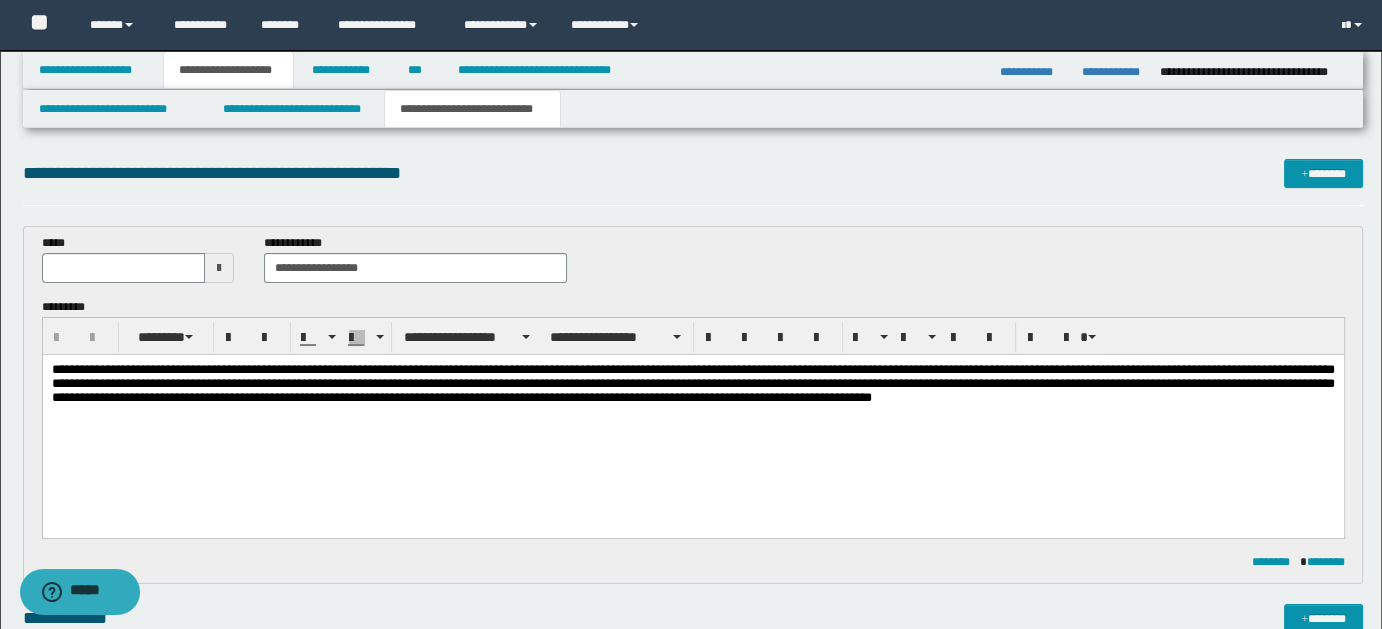 scroll, scrollTop: 0, scrollLeft: 0, axis: both 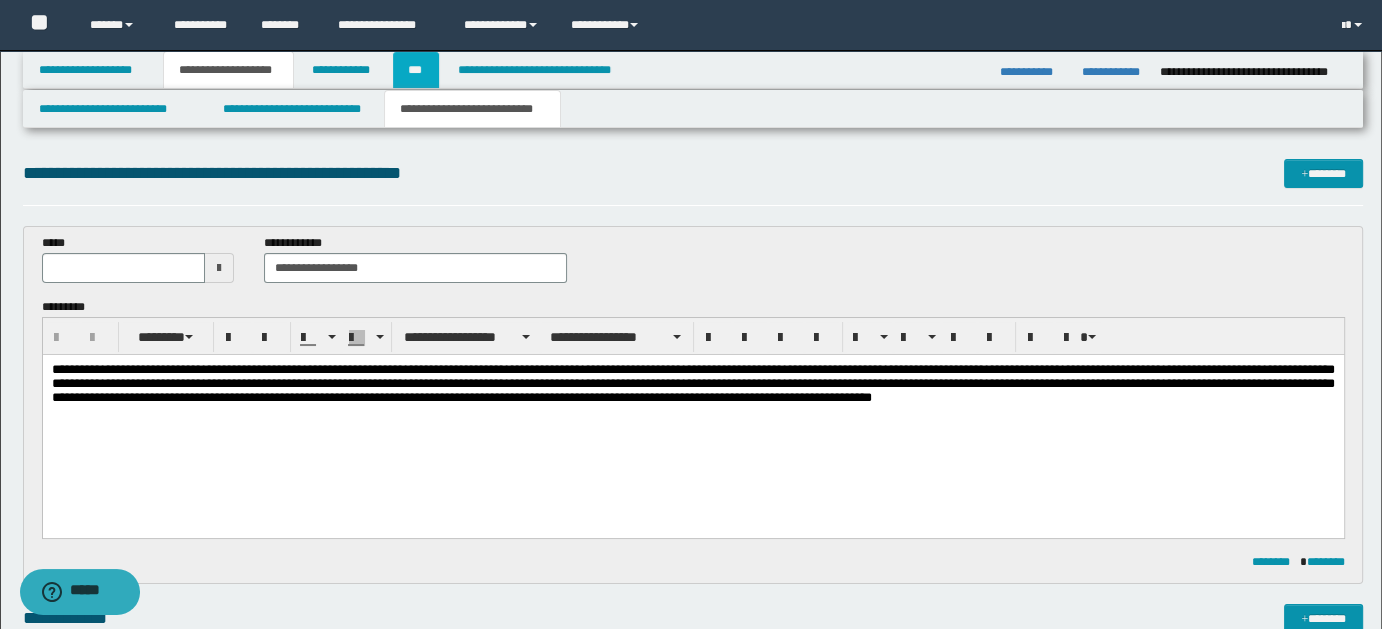 click on "***" at bounding box center (416, 70) 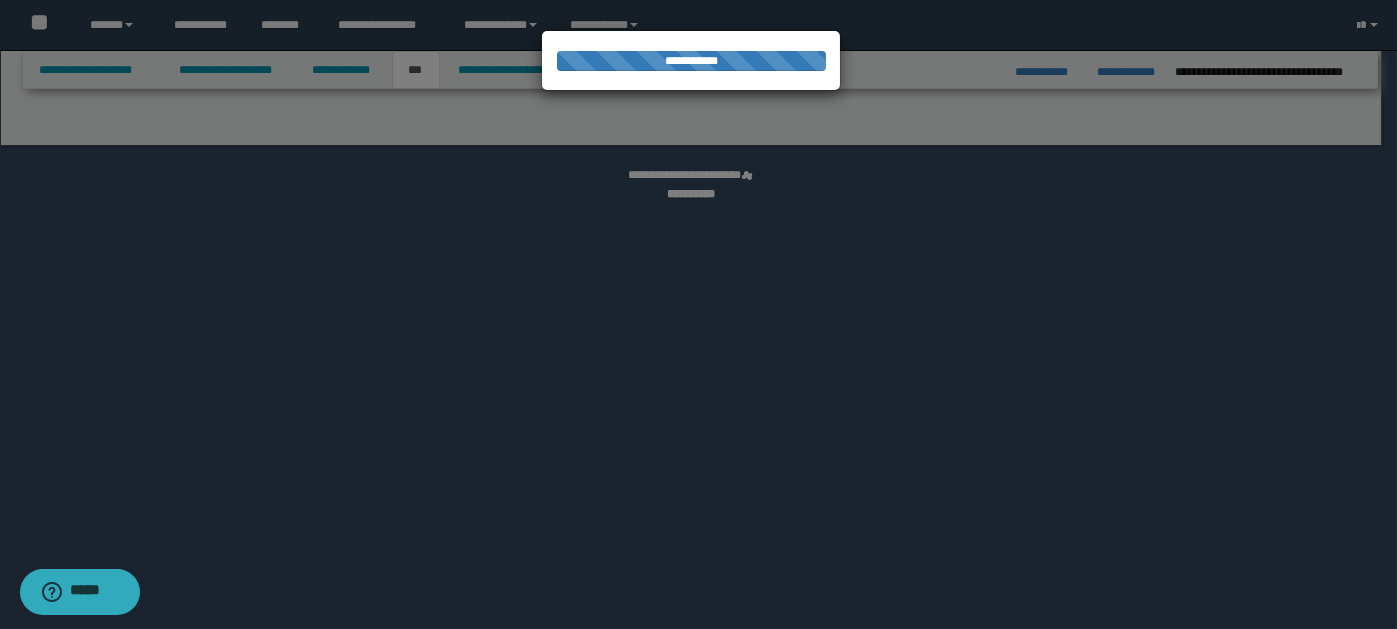select on "*" 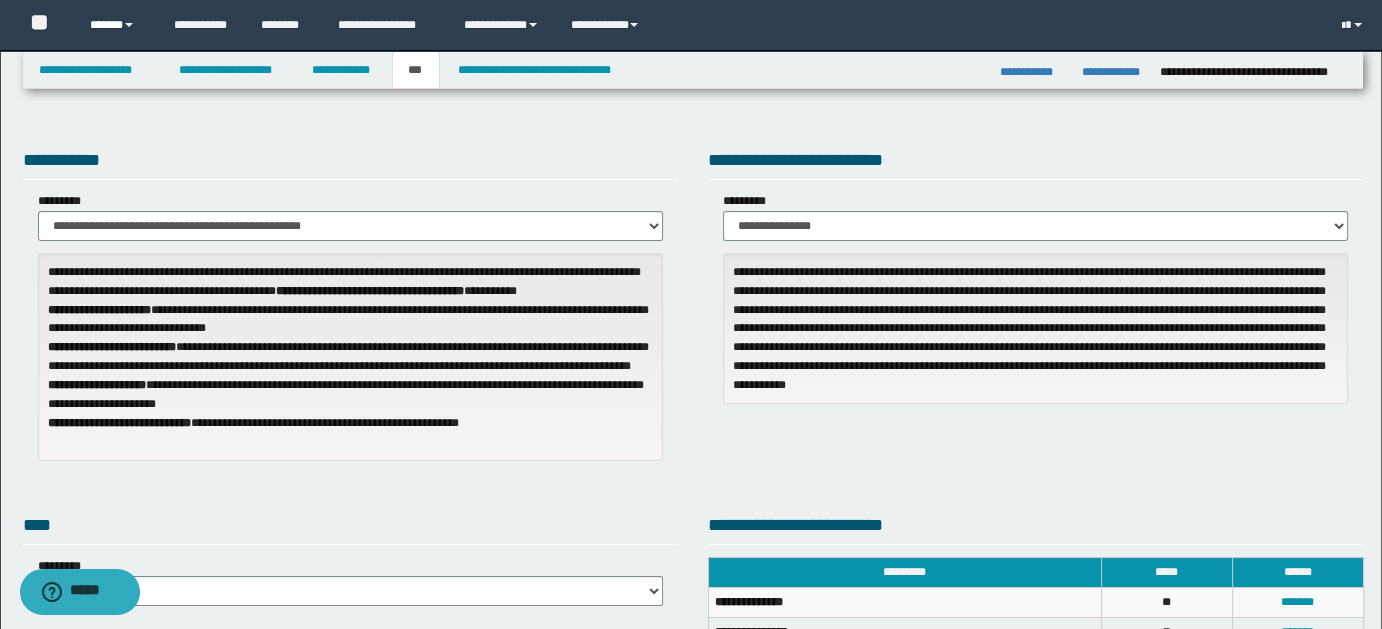 click at bounding box center (129, 25) 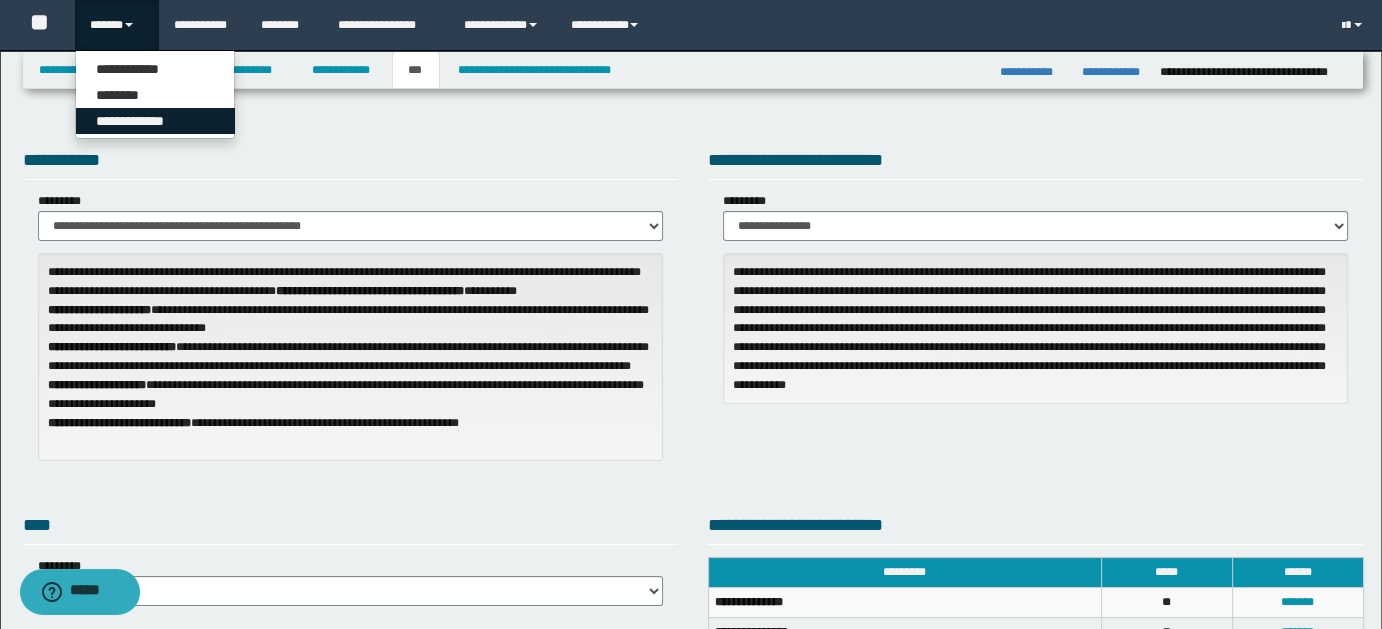 click on "**********" at bounding box center (155, 121) 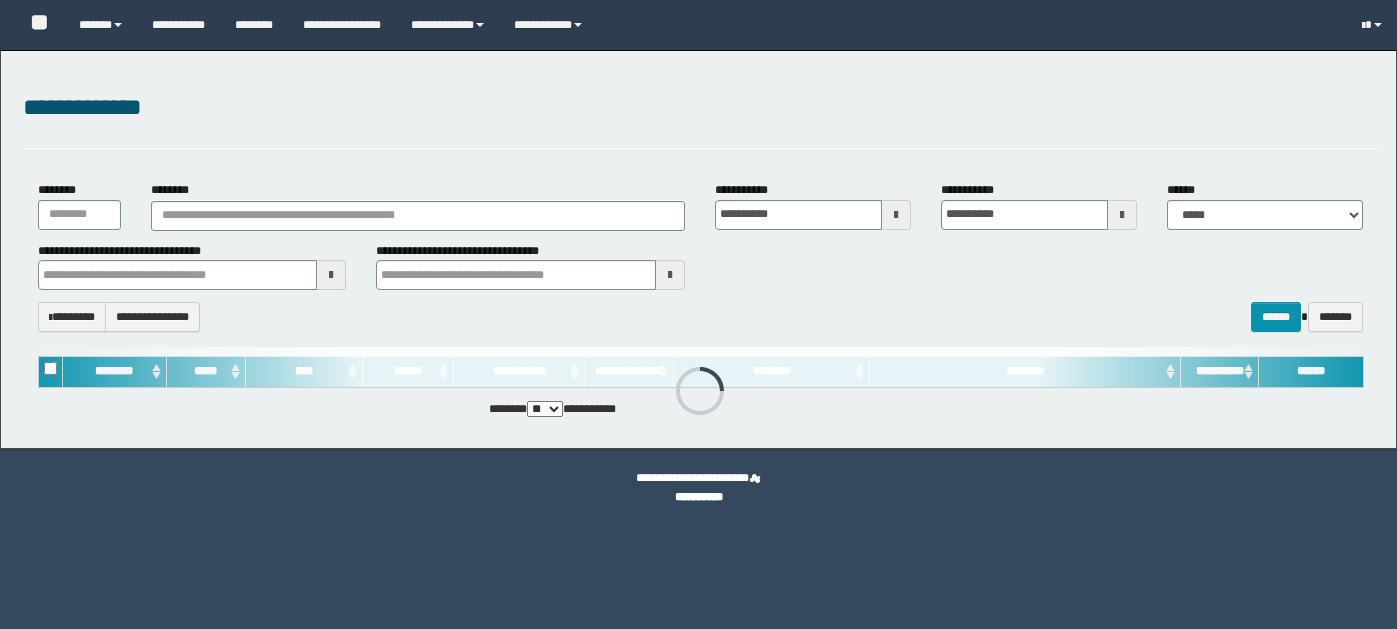 scroll, scrollTop: 0, scrollLeft: 0, axis: both 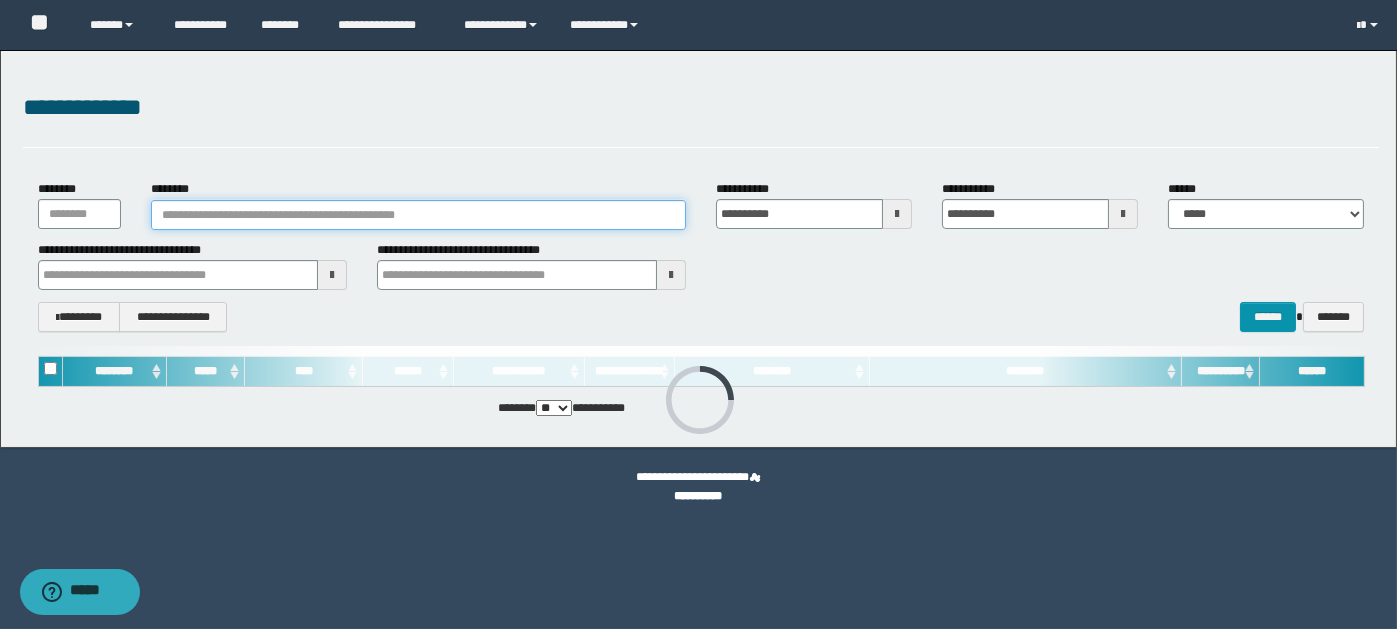 click on "********" at bounding box center (418, 215) 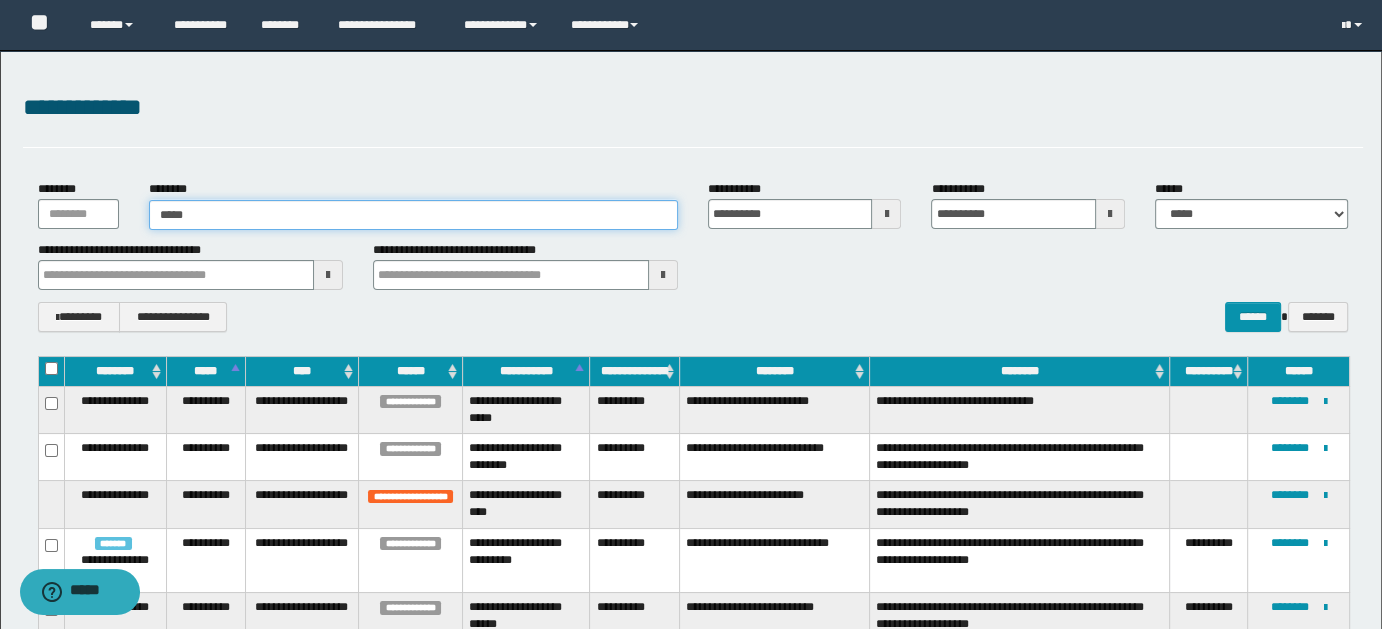 type on "******" 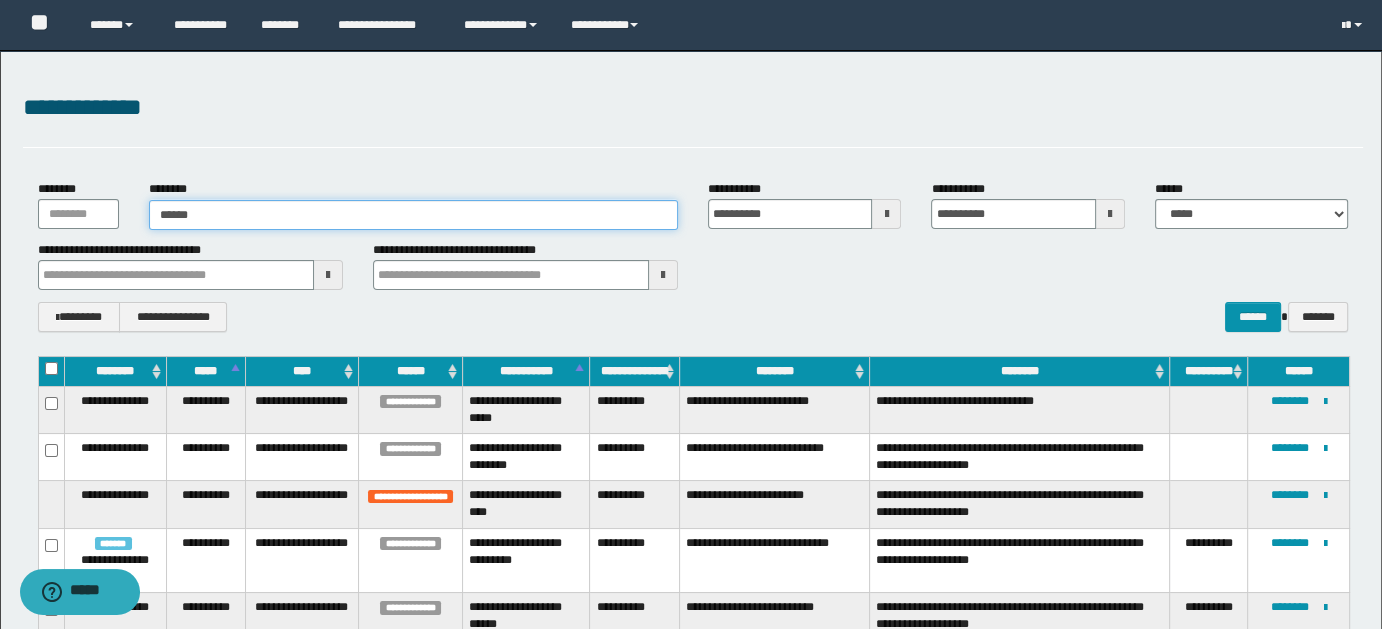 type on "******" 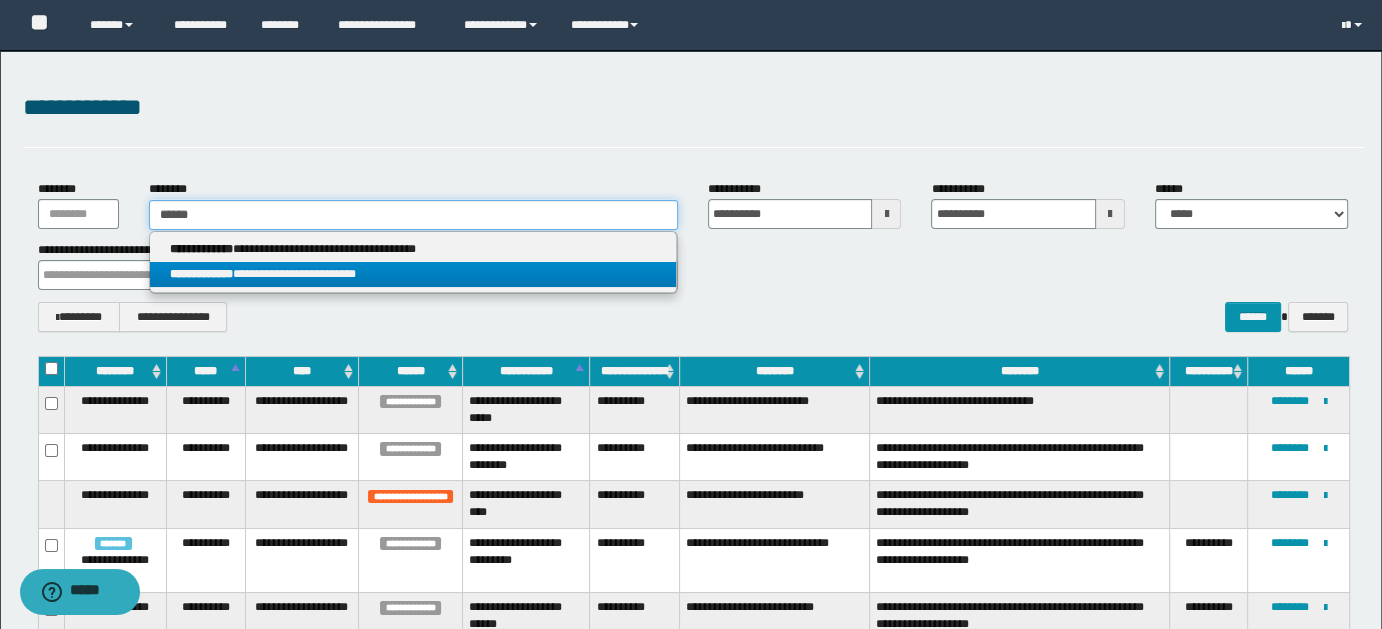 type on "******" 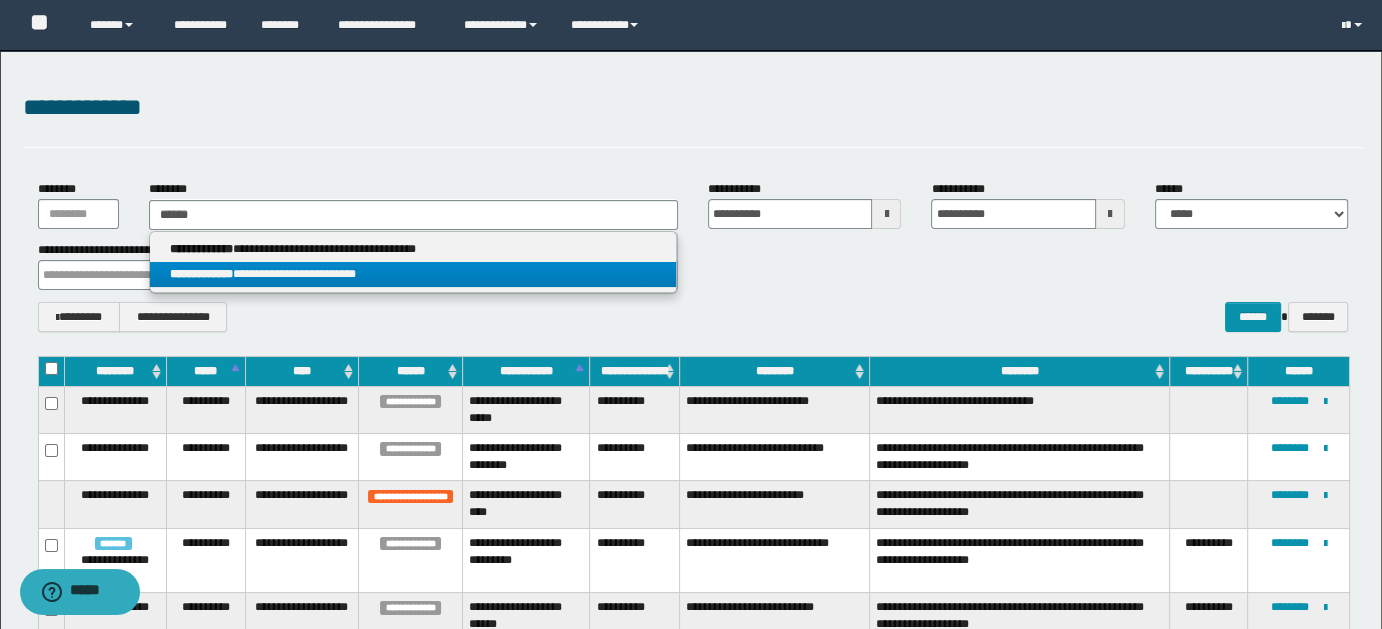 click on "**********" at bounding box center (413, 274) 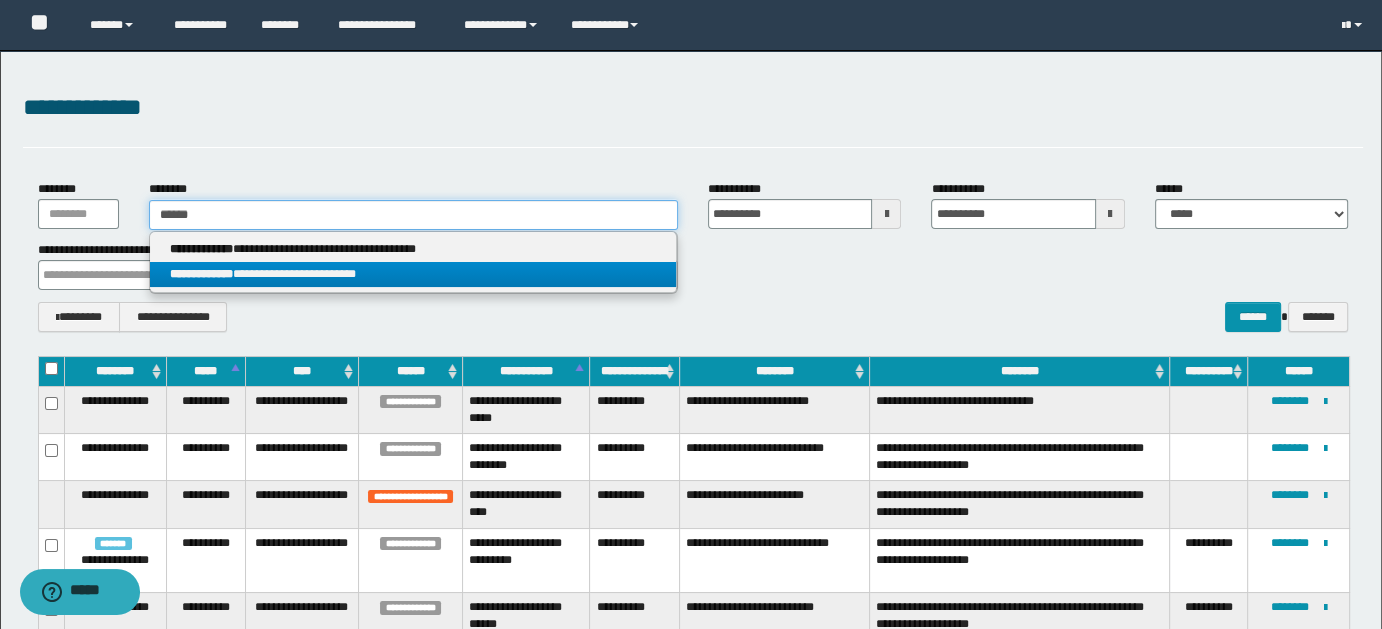 type 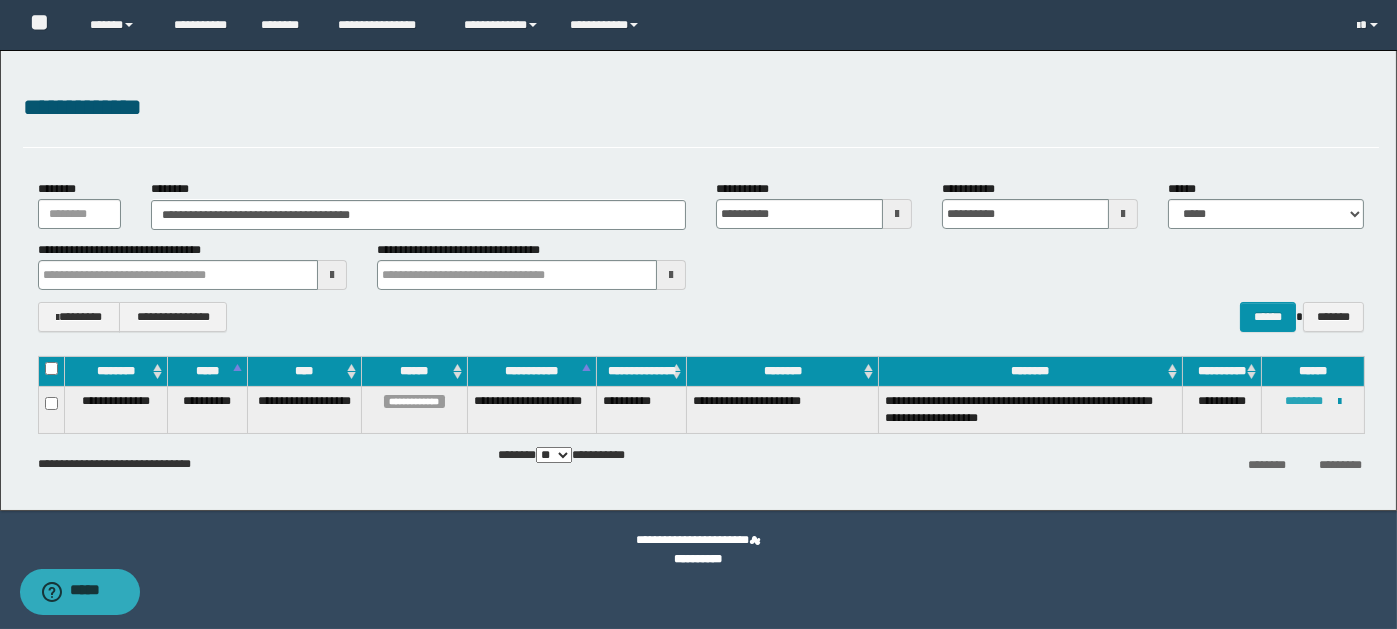 click on "********" at bounding box center [1304, 401] 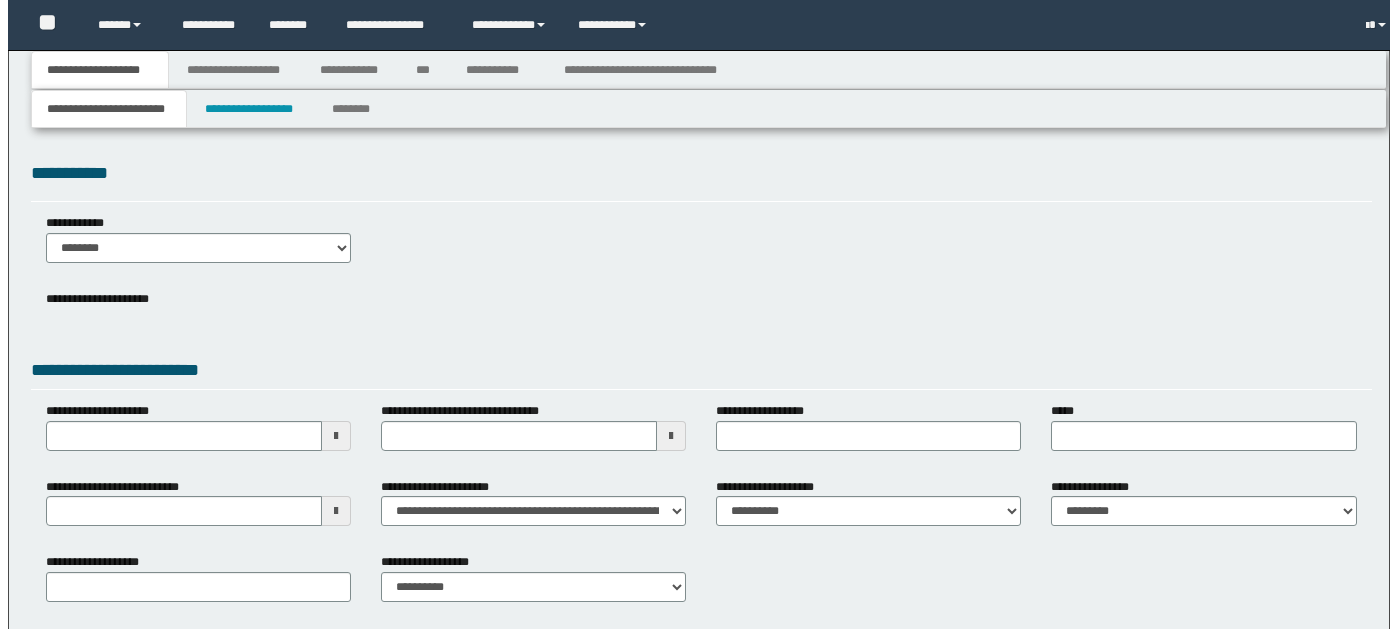 scroll, scrollTop: 0, scrollLeft: 0, axis: both 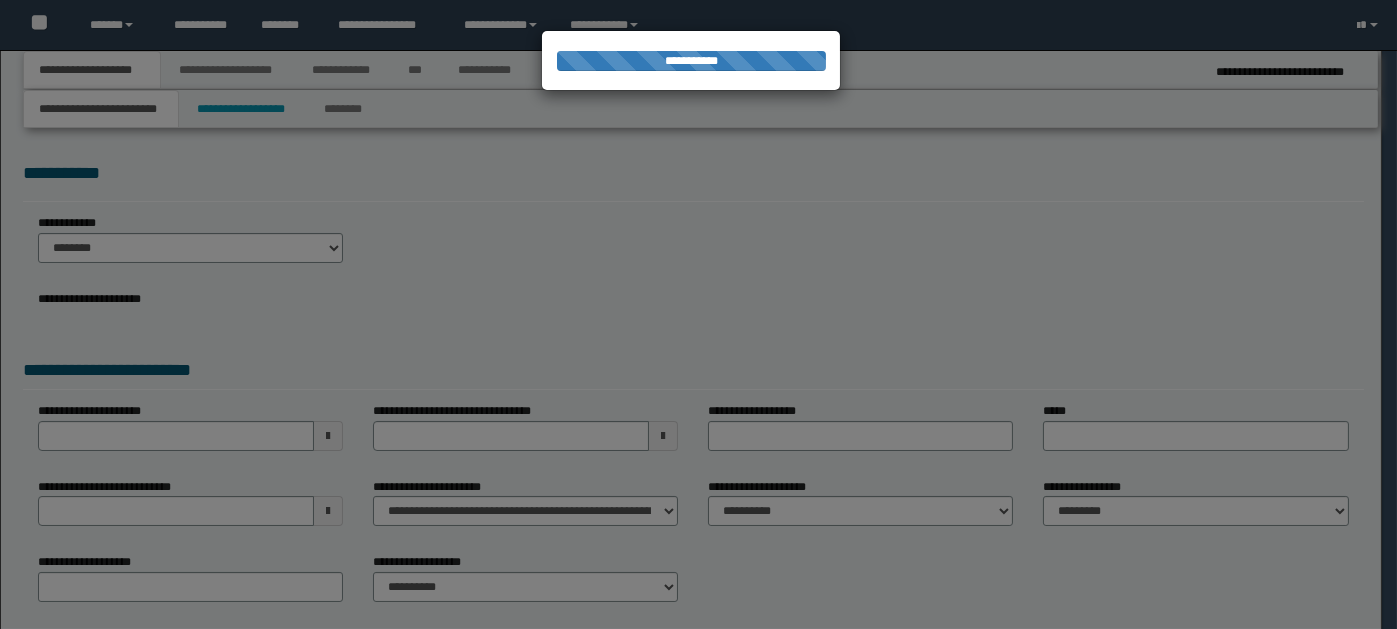 select on "*" 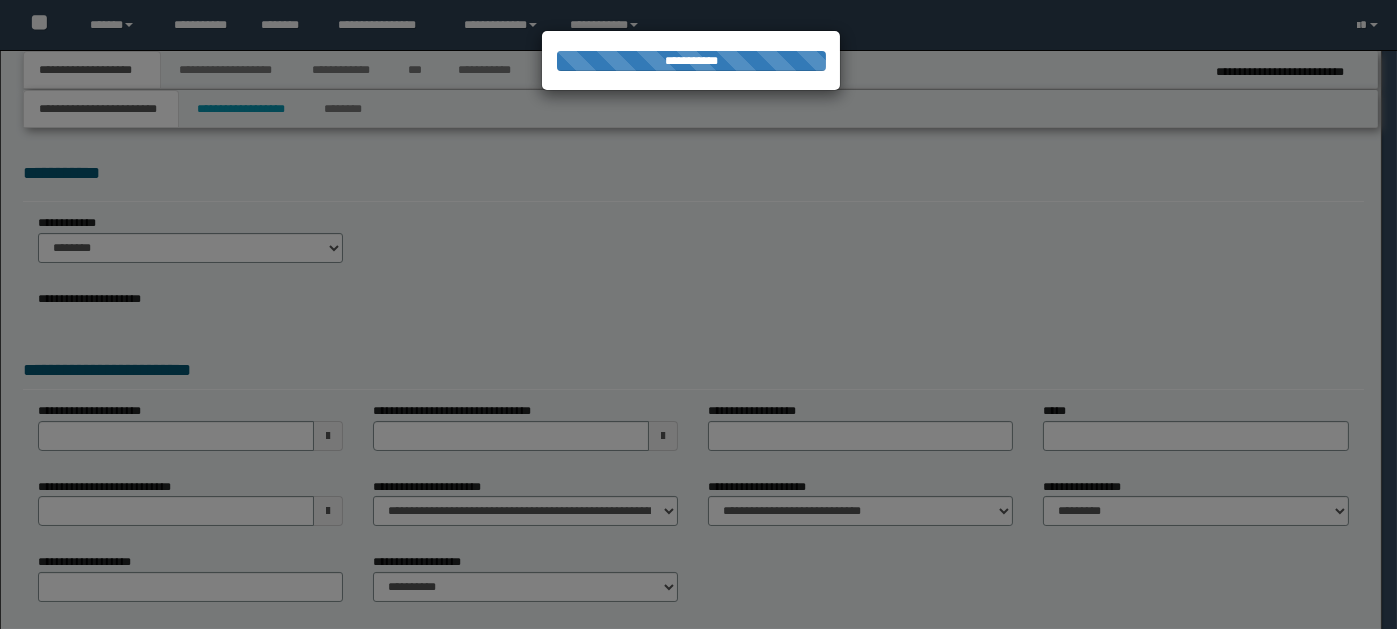 scroll, scrollTop: 0, scrollLeft: 0, axis: both 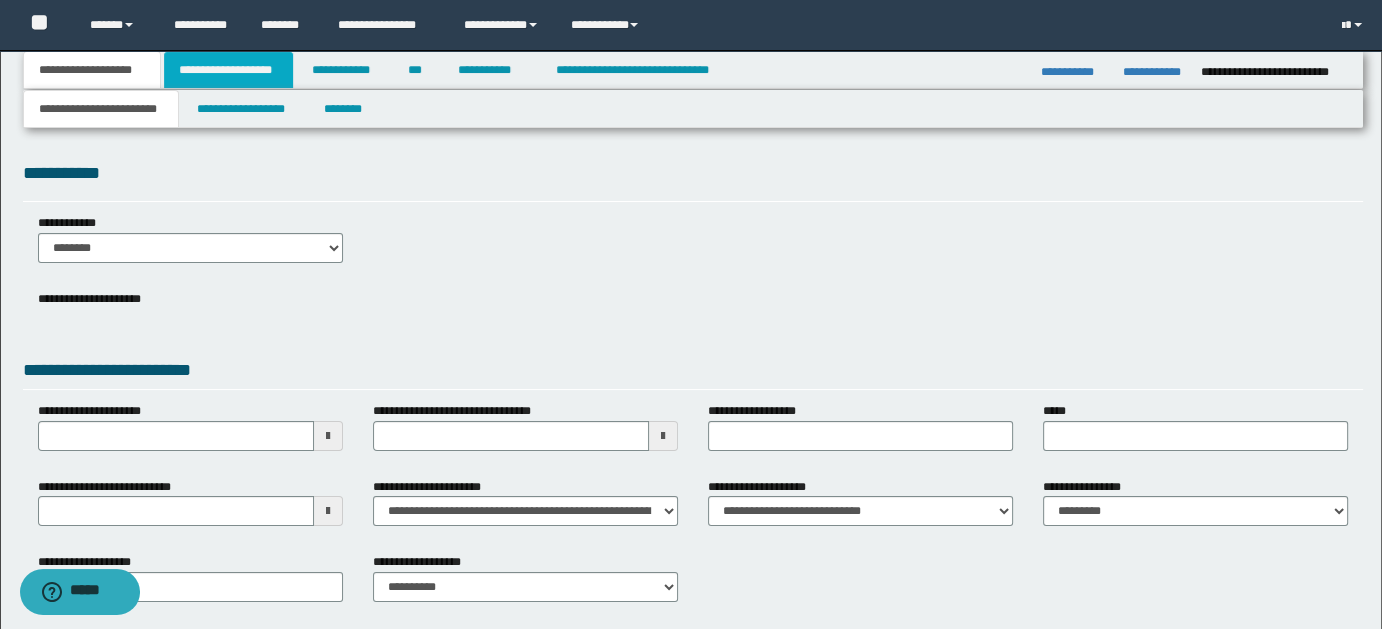 click on "**********" at bounding box center (228, 70) 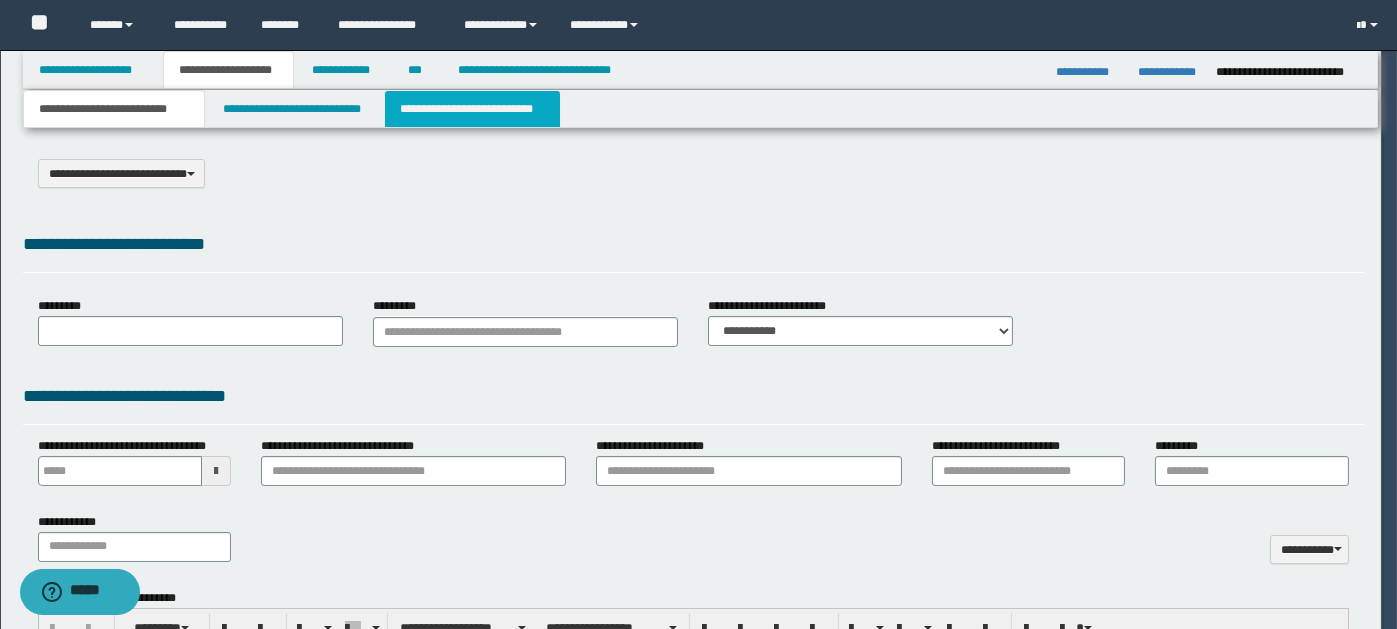 type on "*********" 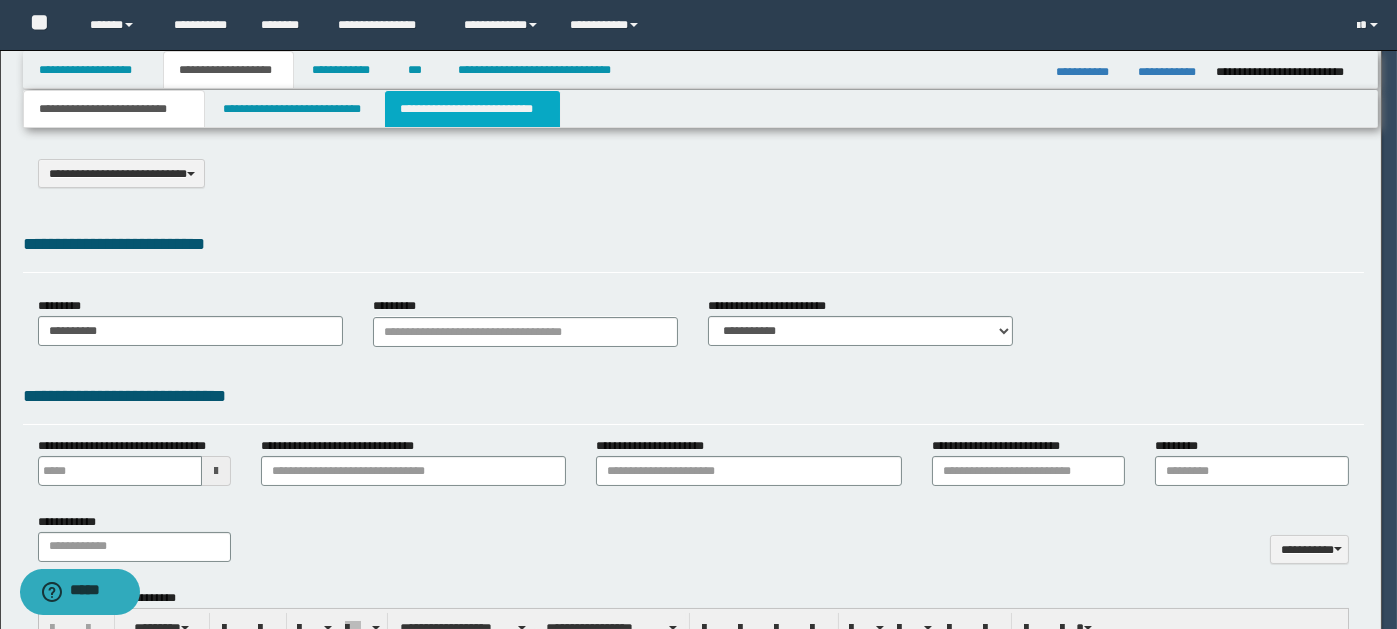 scroll, scrollTop: 0, scrollLeft: 0, axis: both 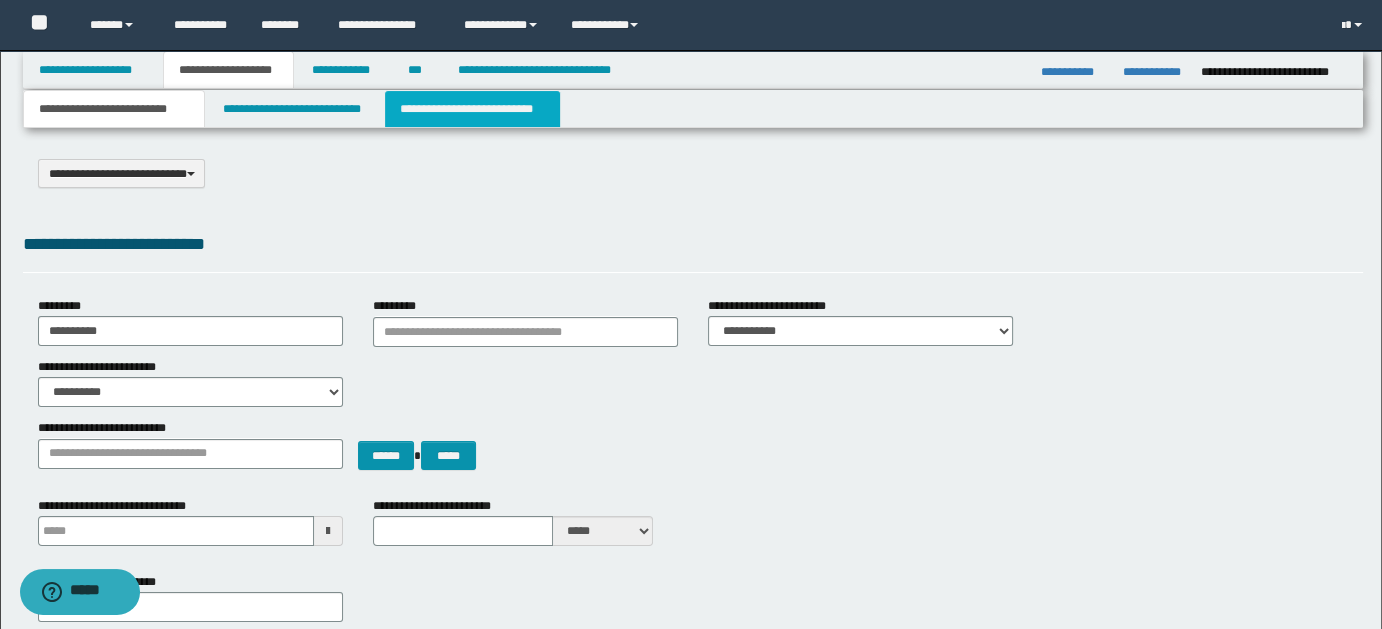 click on "**********" at bounding box center (472, 109) 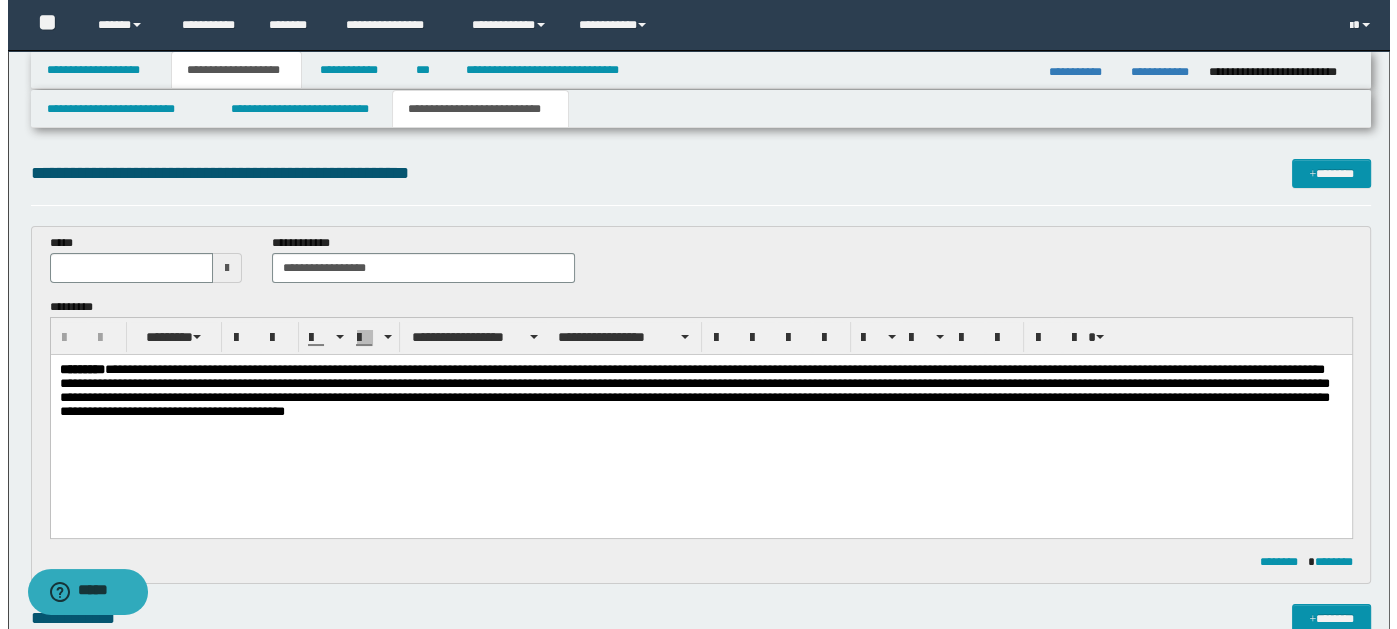 scroll, scrollTop: 0, scrollLeft: 0, axis: both 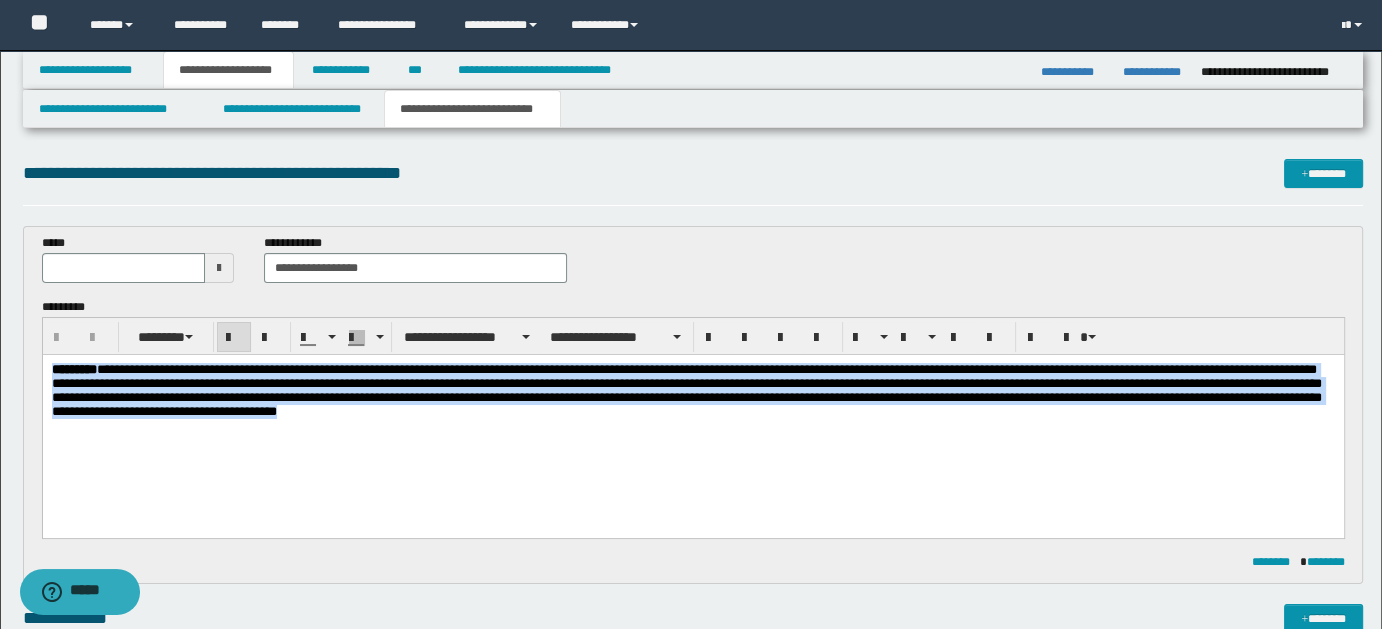 drag, startPoint x: 53, startPoint y: 365, endPoint x: 1106, endPoint y: 431, distance: 1055.0664 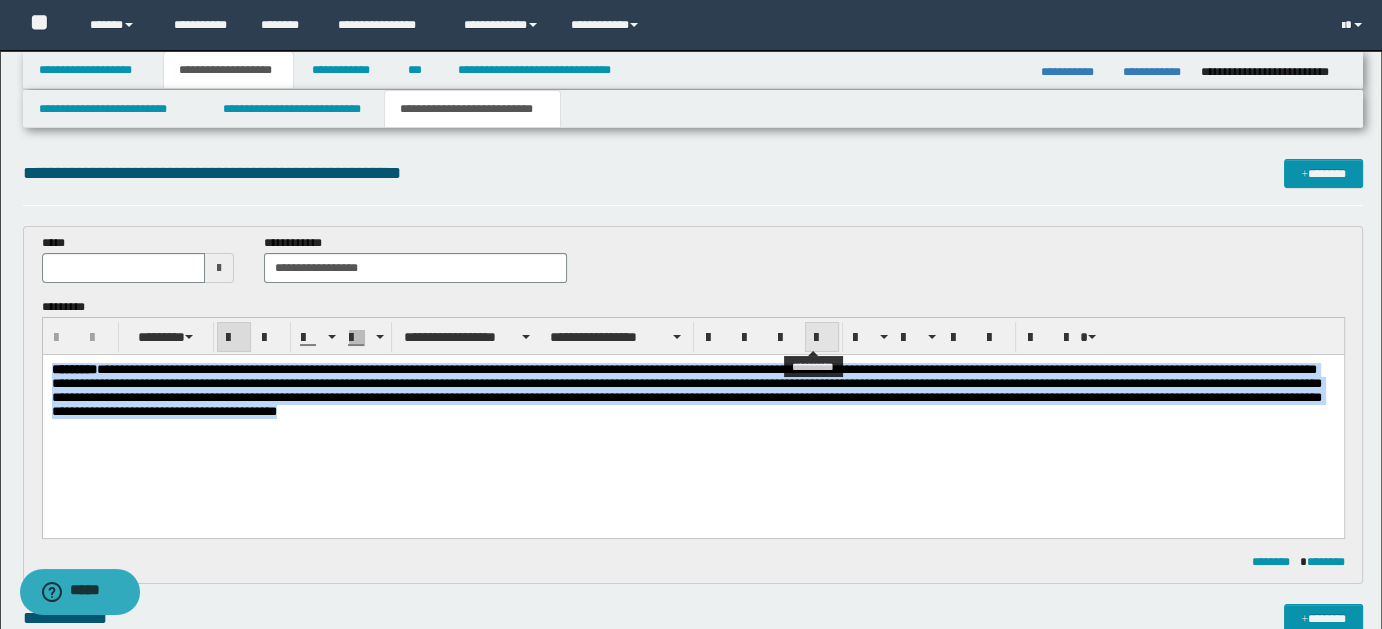 click at bounding box center (822, 338) 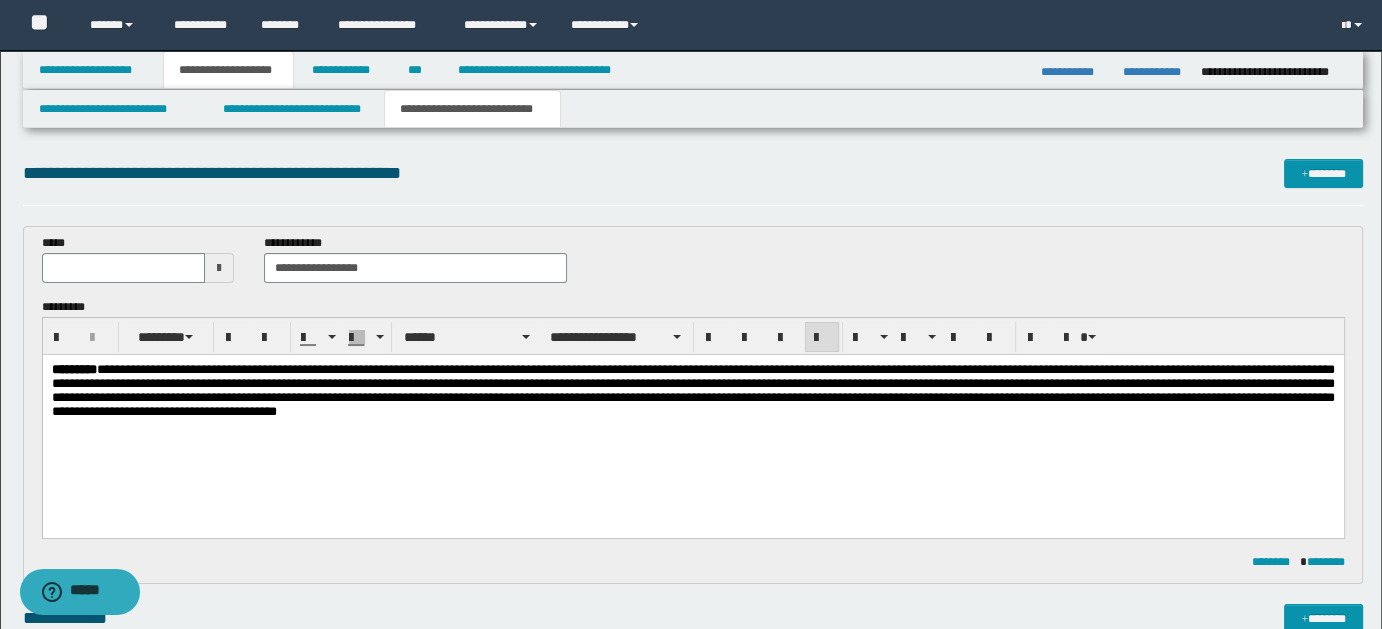 click on "**********" at bounding box center [692, 415] 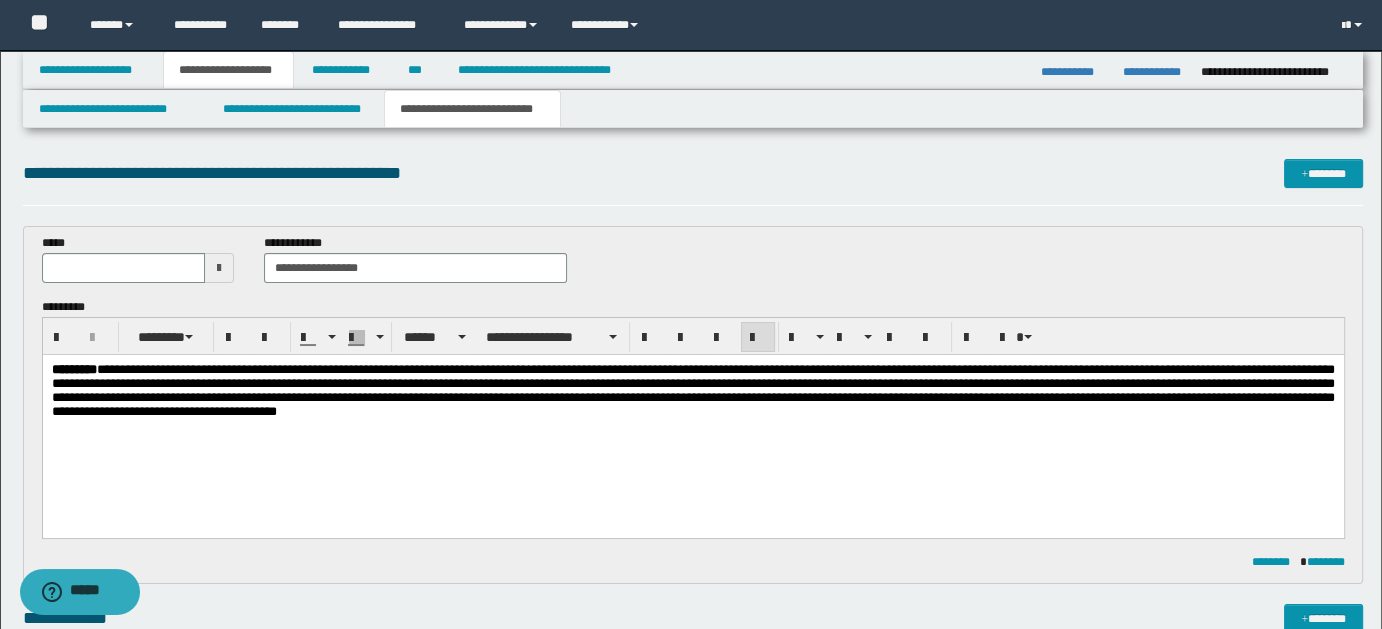 click on "**********" at bounding box center [692, 389] 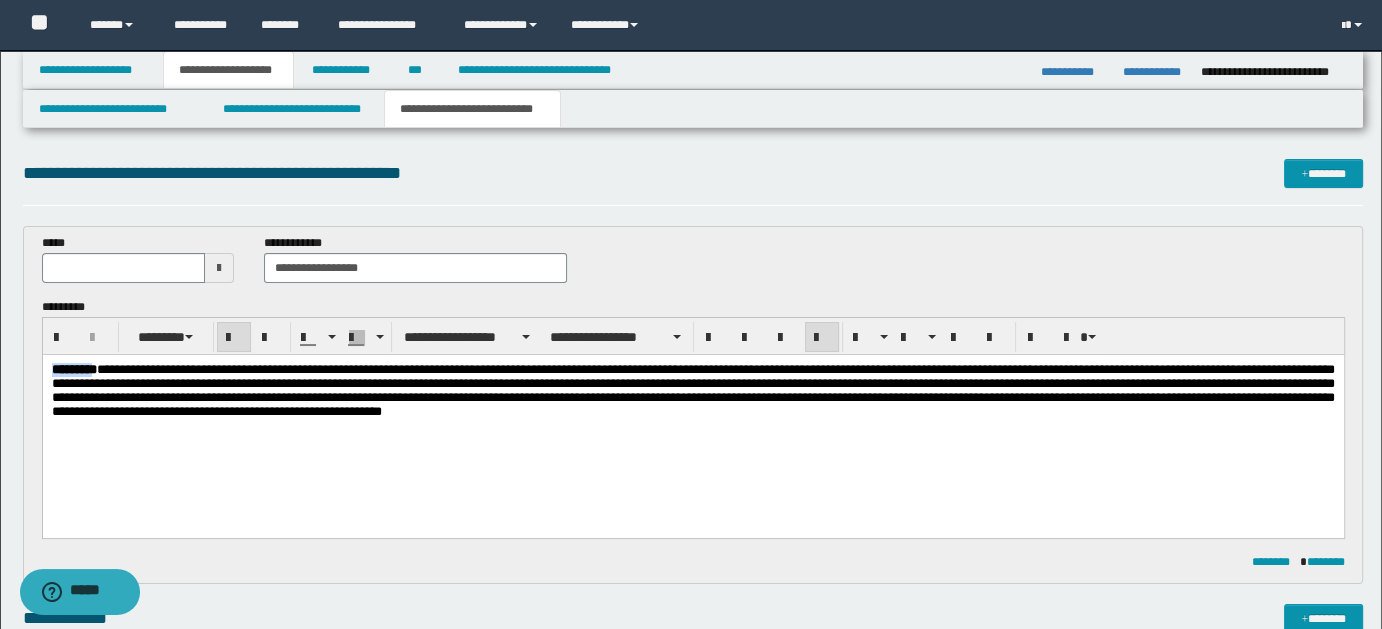 drag, startPoint x: 118, startPoint y: 364, endPoint x: 60, endPoint y: 717, distance: 357.73315 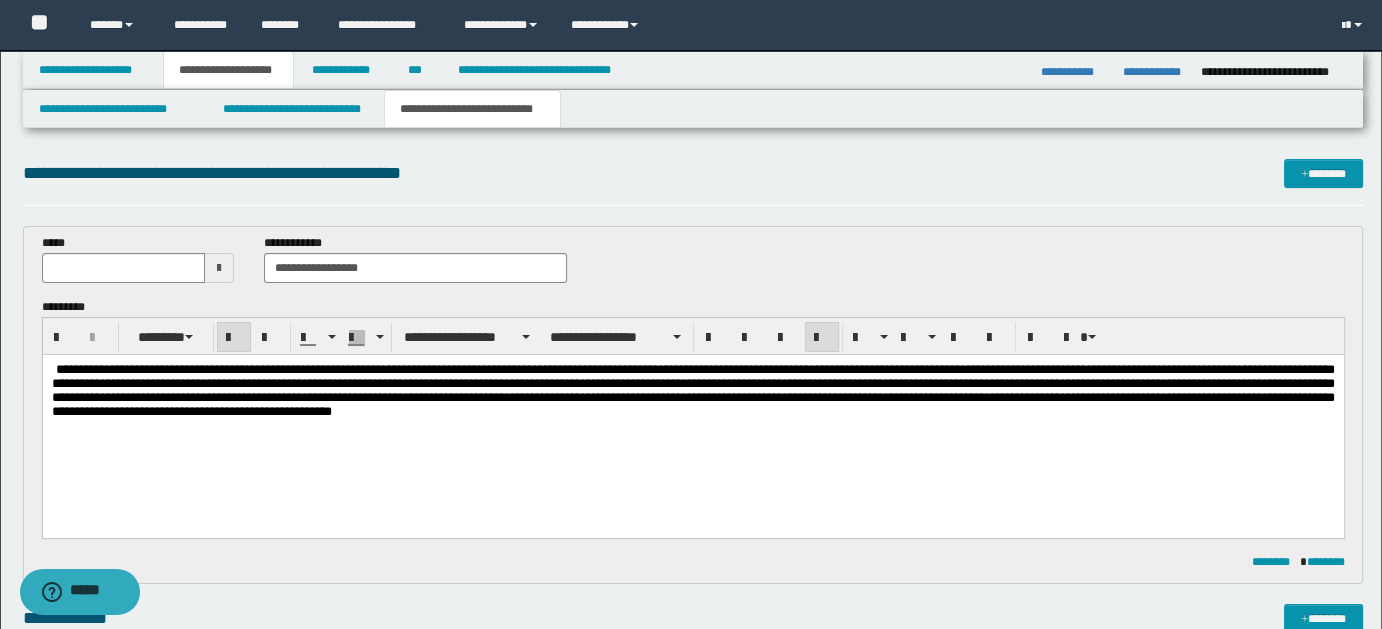 click on "**********" at bounding box center (692, 389) 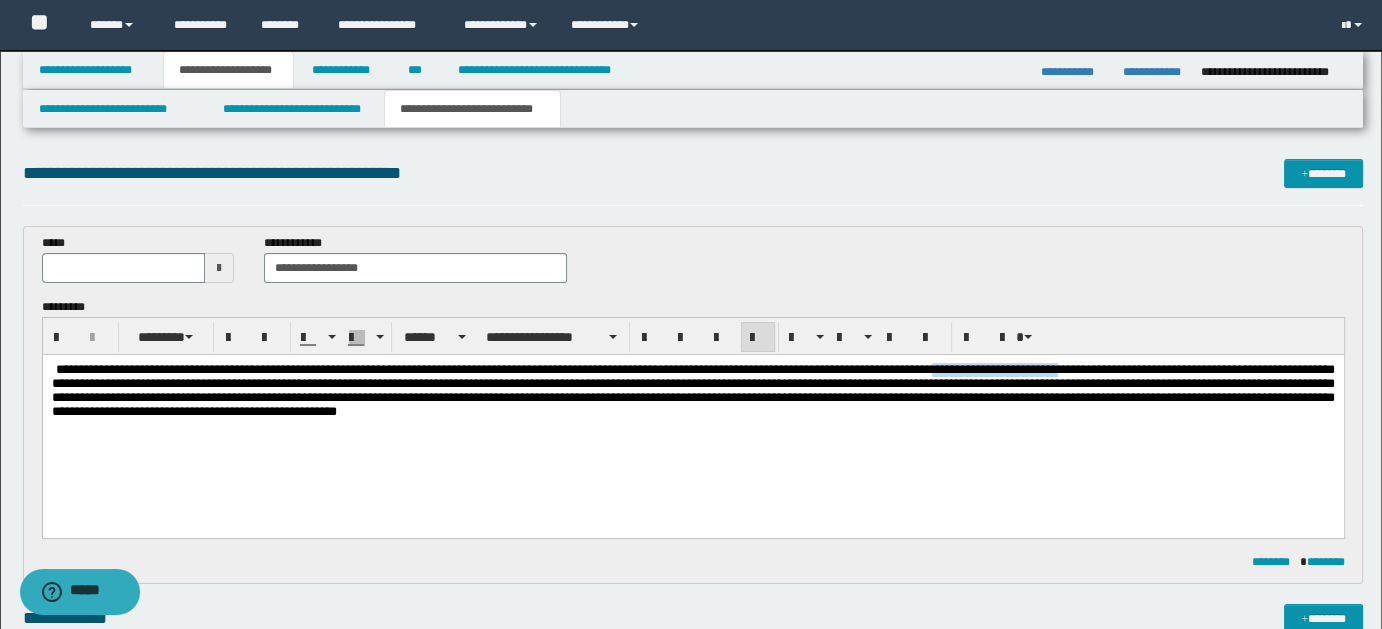 drag, startPoint x: 1128, startPoint y: 367, endPoint x: 1243, endPoint y: 364, distance: 115.03912 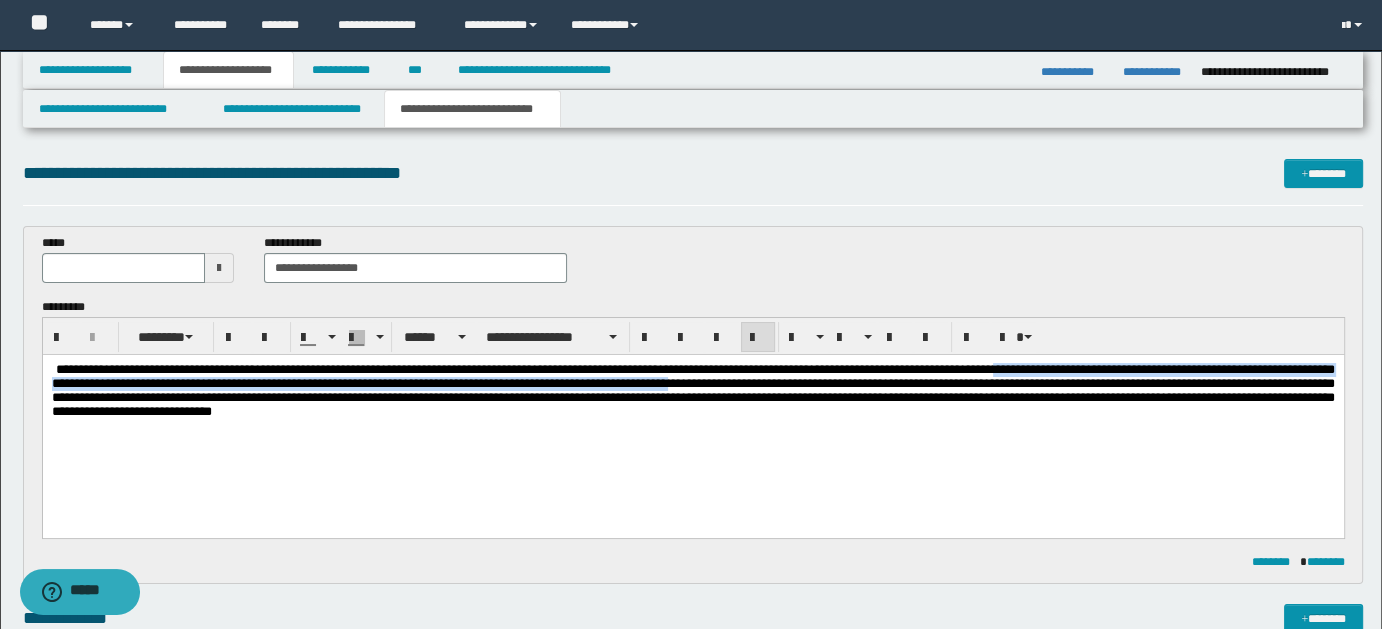 drag, startPoint x: 1227, startPoint y: 365, endPoint x: 1100, endPoint y: 388, distance: 129.06587 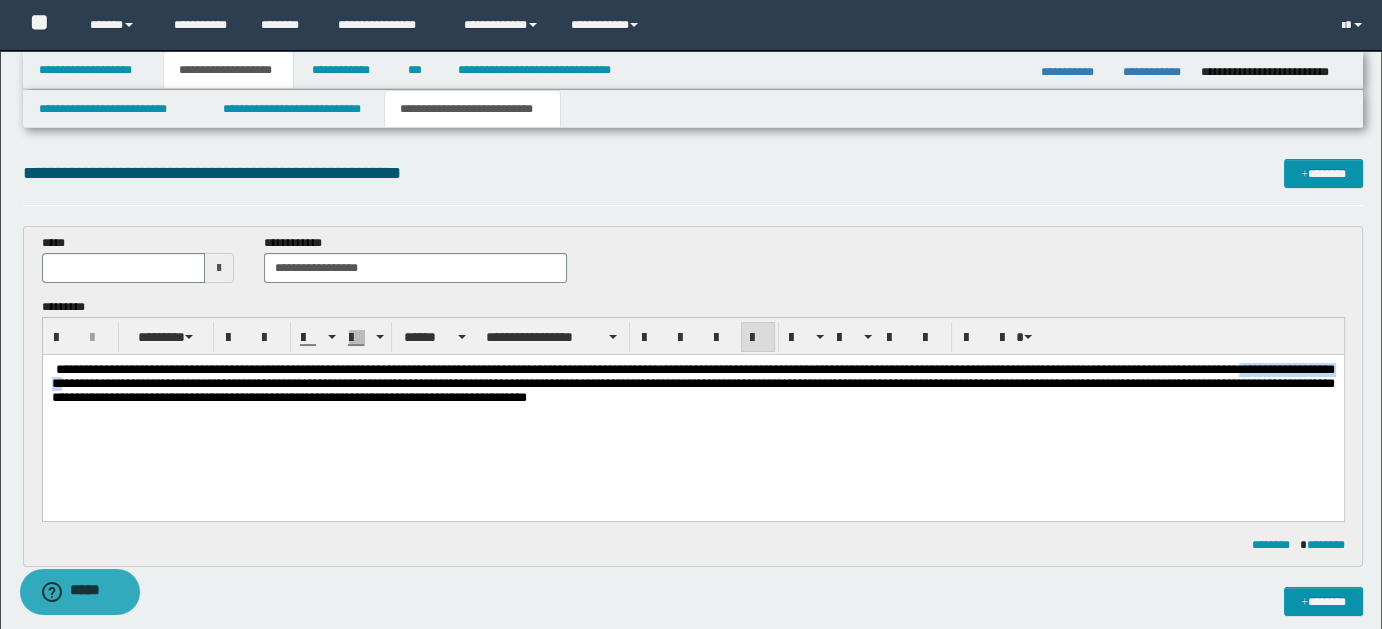 drag, startPoint x: 219, startPoint y: 386, endPoint x: 349, endPoint y: 387, distance: 130.00385 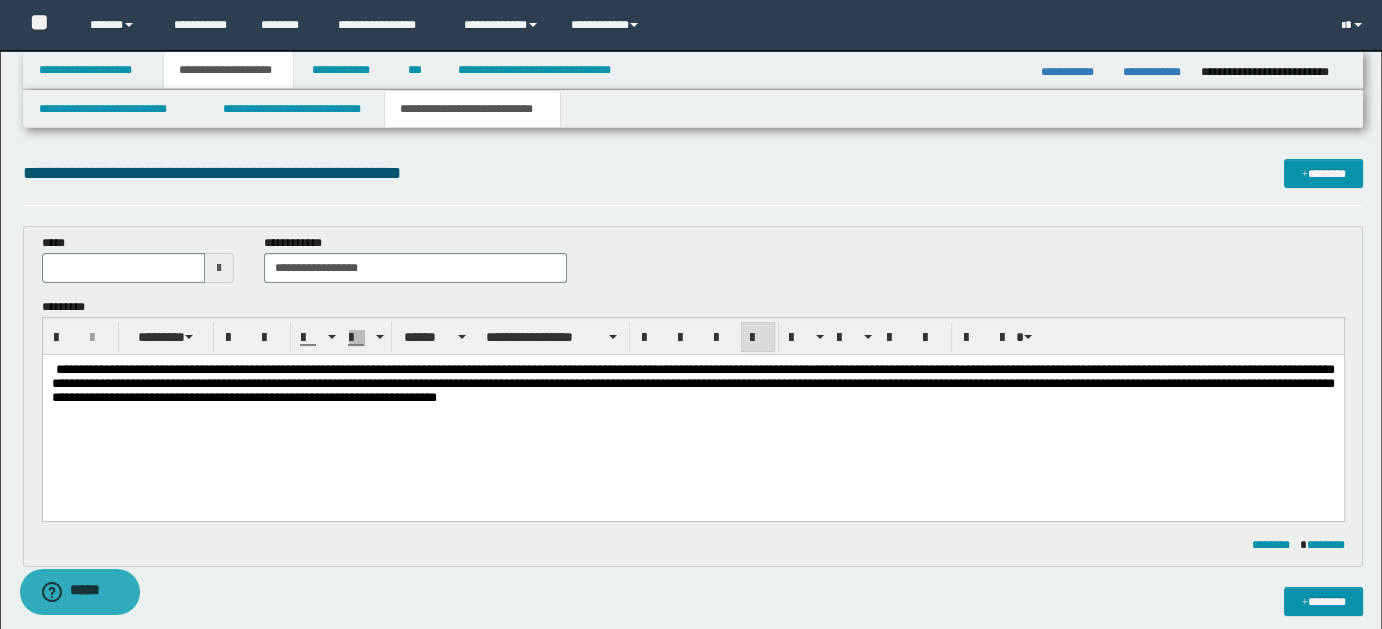 click on "**********" at bounding box center (692, 382) 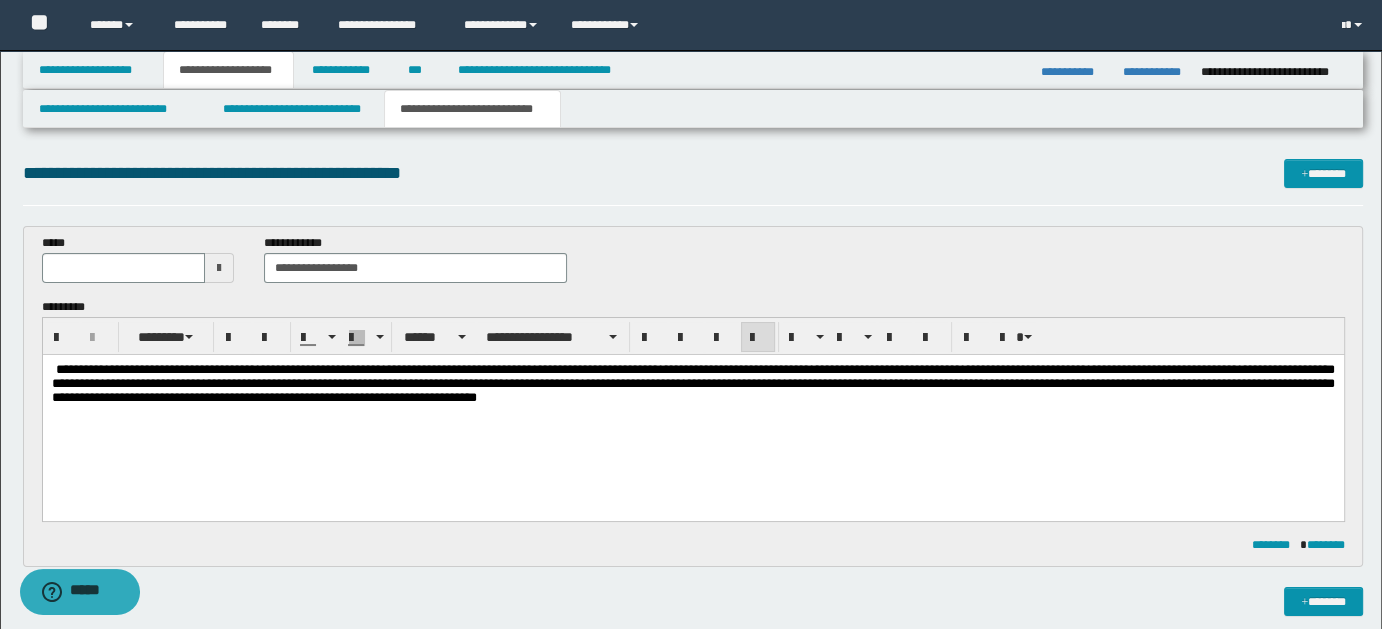 click on "**********" at bounding box center (692, 382) 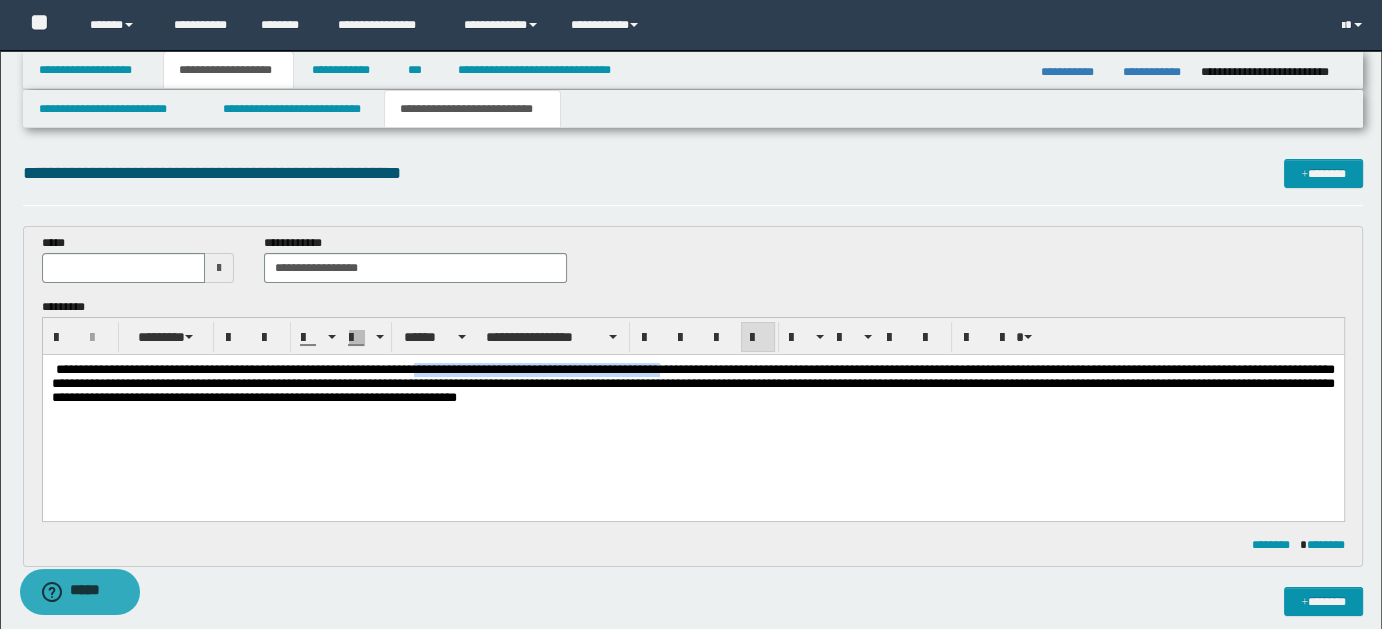 drag, startPoint x: 488, startPoint y: 372, endPoint x: 806, endPoint y: 369, distance: 318.01416 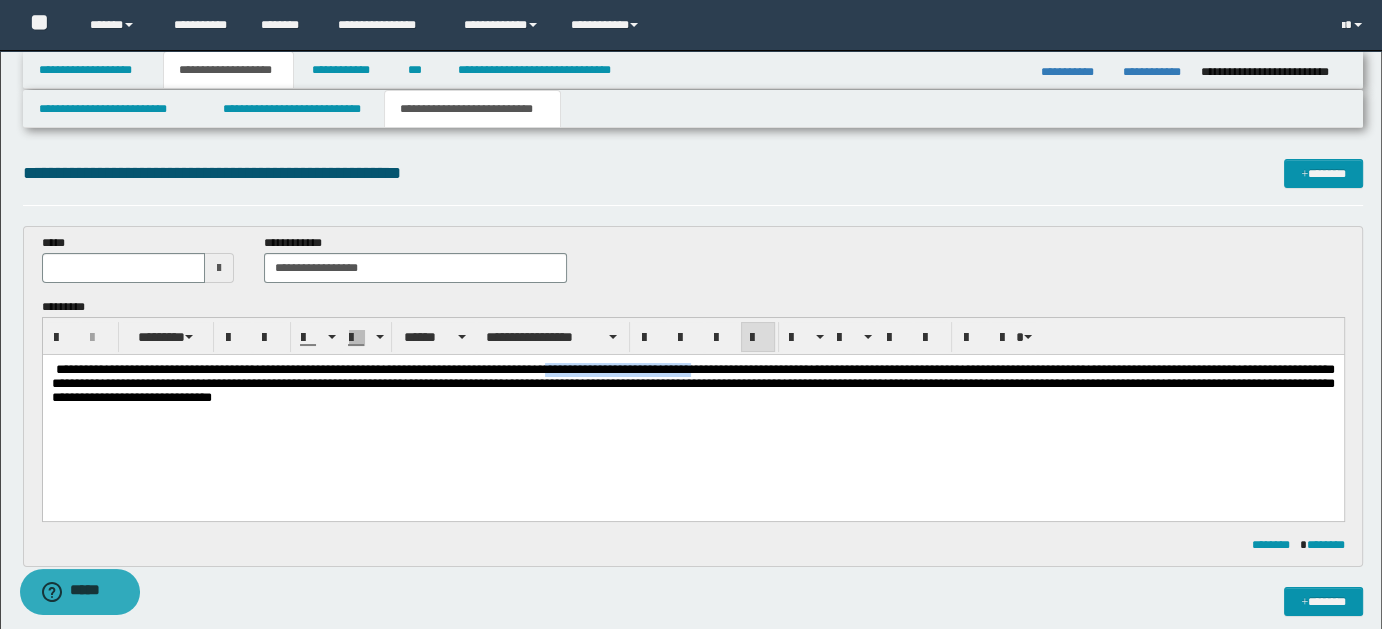 drag, startPoint x: 651, startPoint y: 371, endPoint x: 835, endPoint y: 369, distance: 184.01086 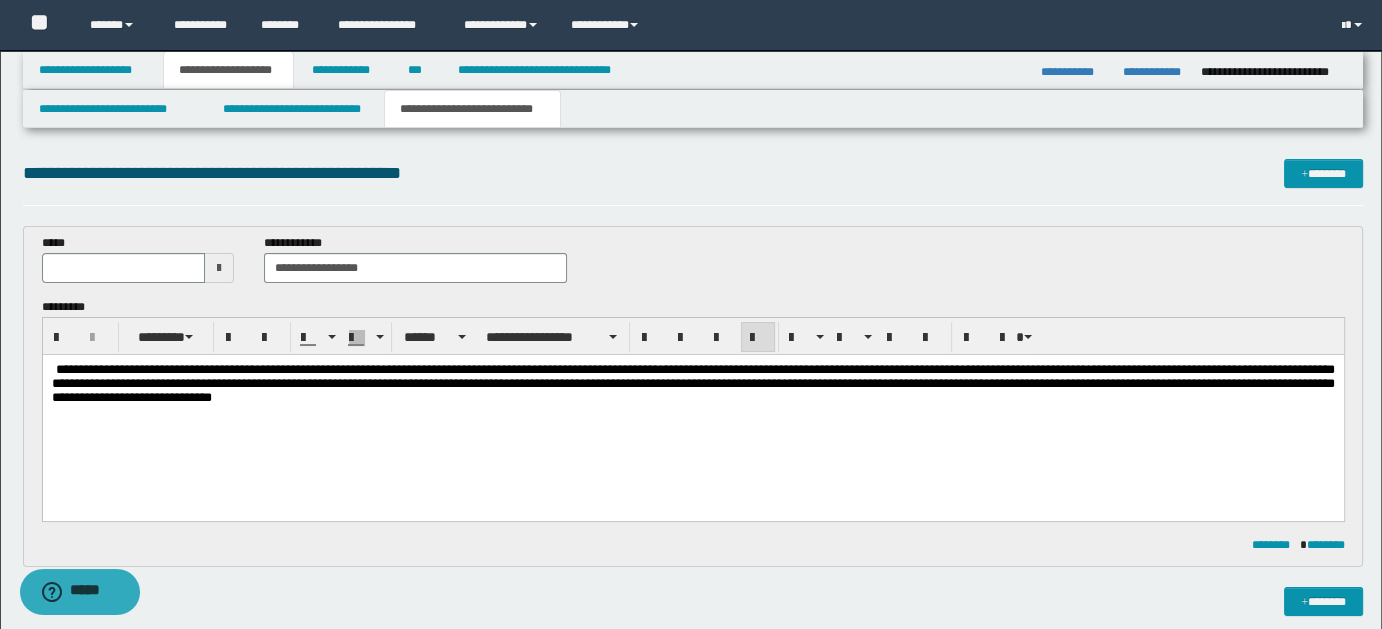 click on "**********" at bounding box center [692, 382] 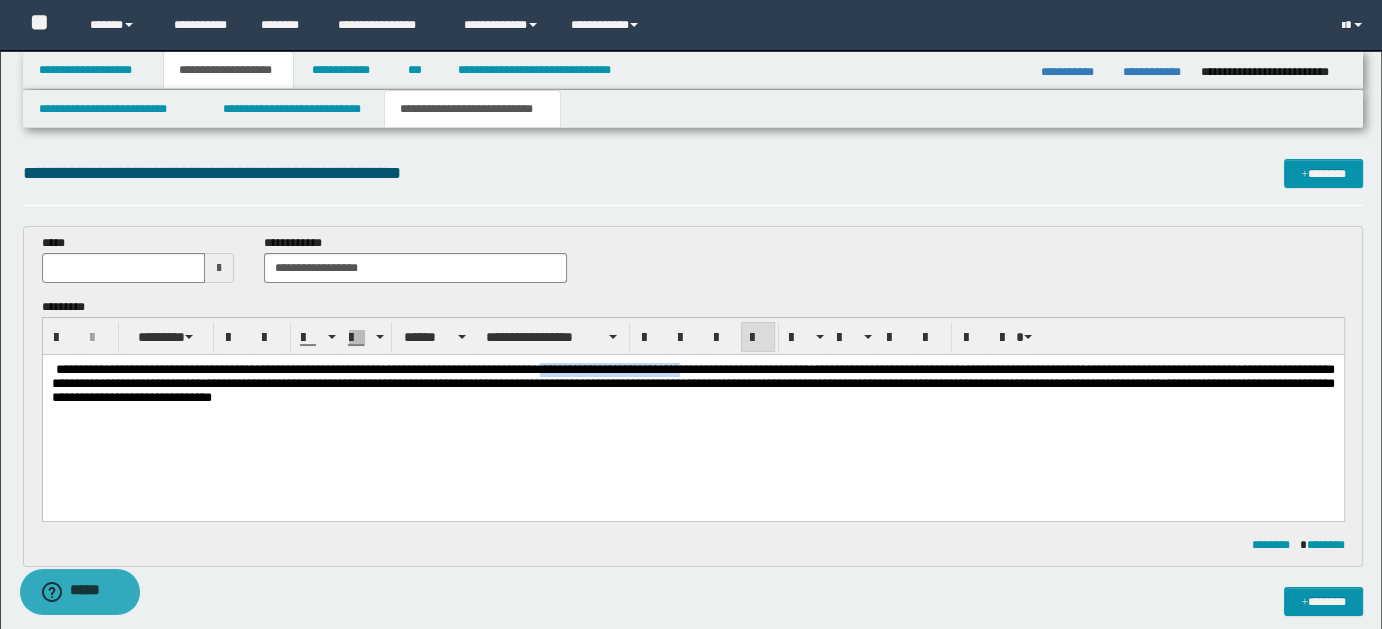 drag, startPoint x: 646, startPoint y: 367, endPoint x: 825, endPoint y: 371, distance: 179.0447 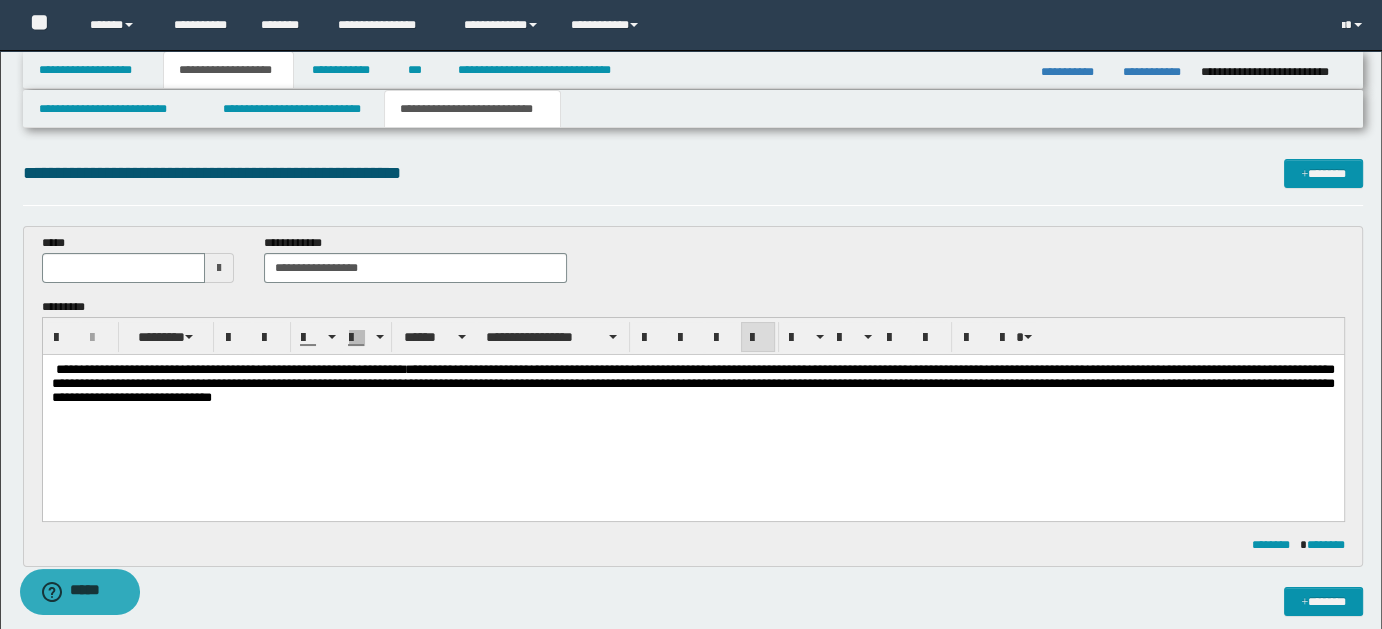 click on "**********" at bounding box center (692, 382) 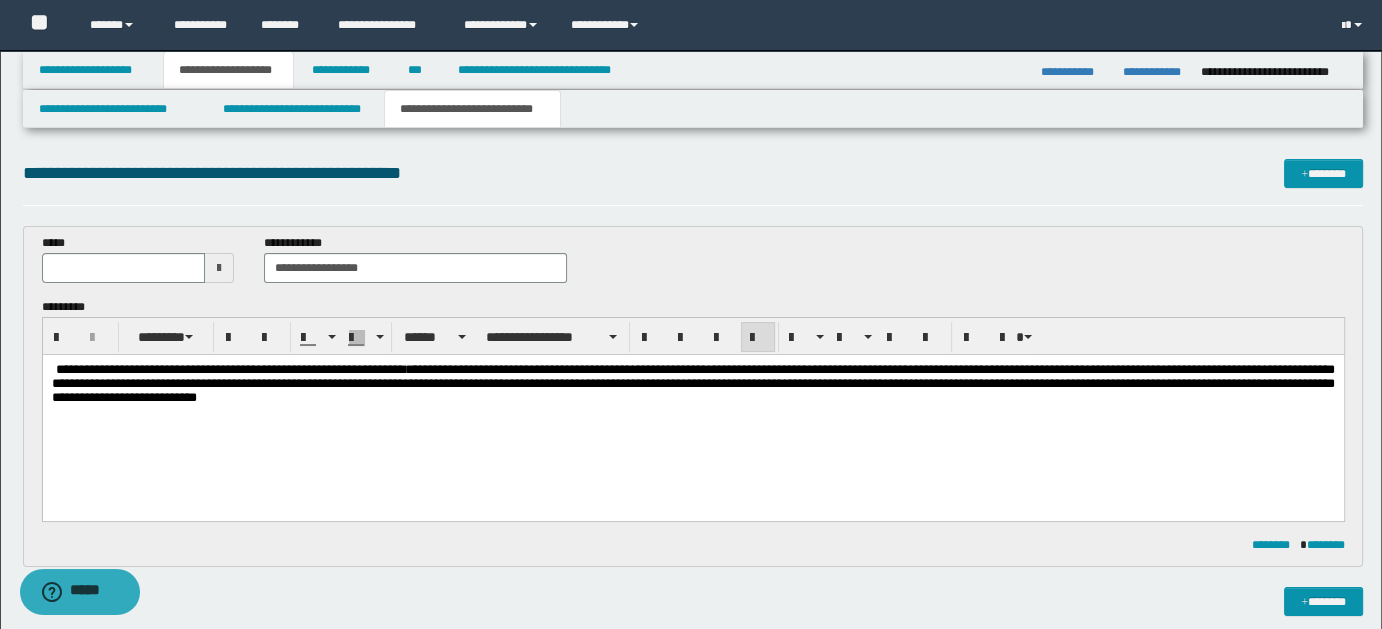 click on "**********" at bounding box center [692, 383] 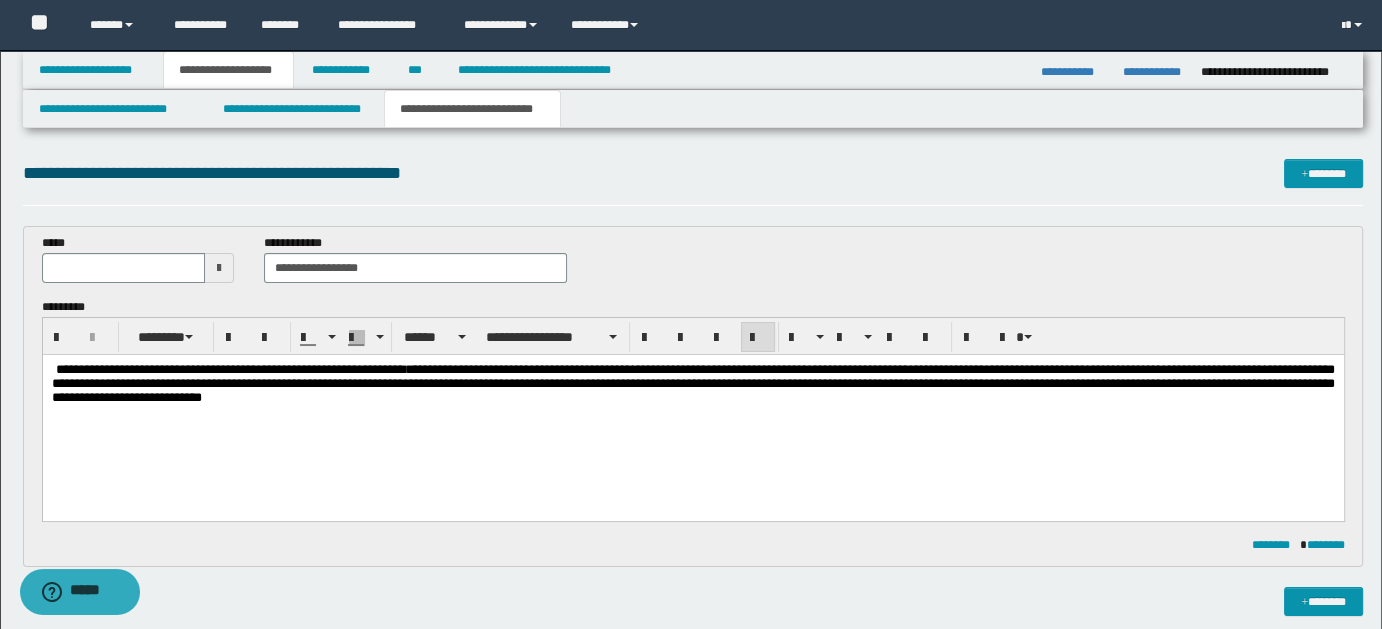 type 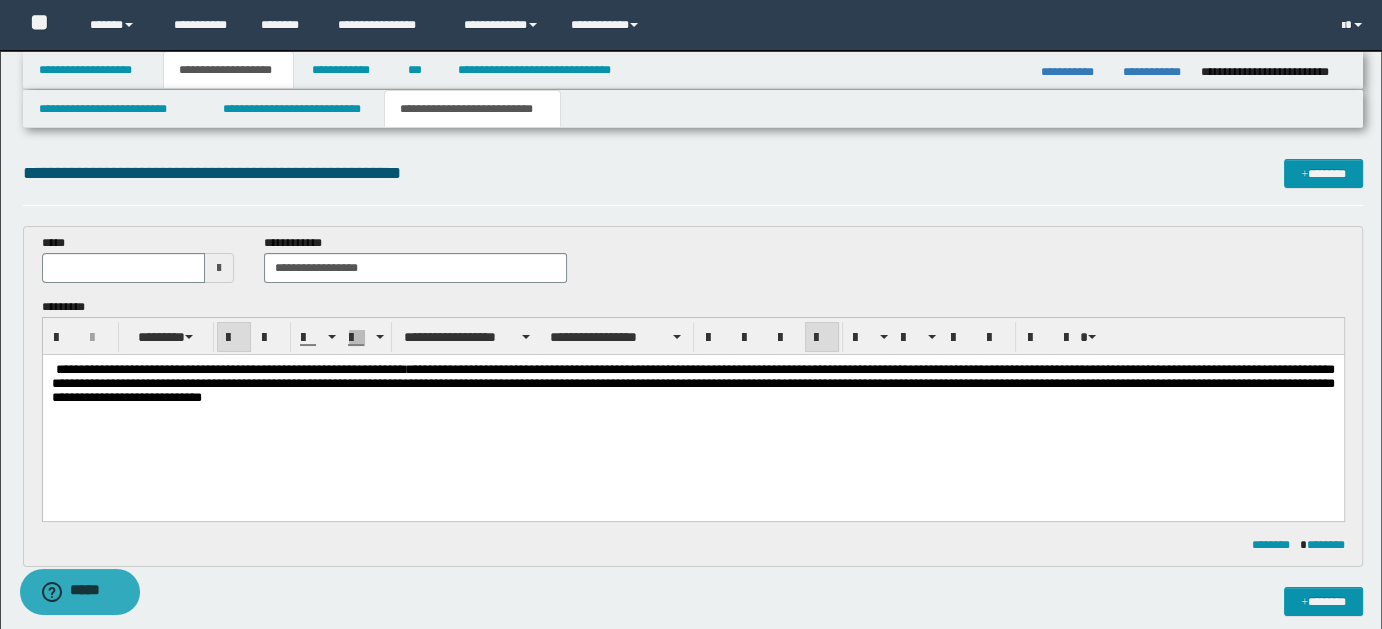 drag, startPoint x: 56, startPoint y: 369, endPoint x: 86, endPoint y: 363, distance: 30.594116 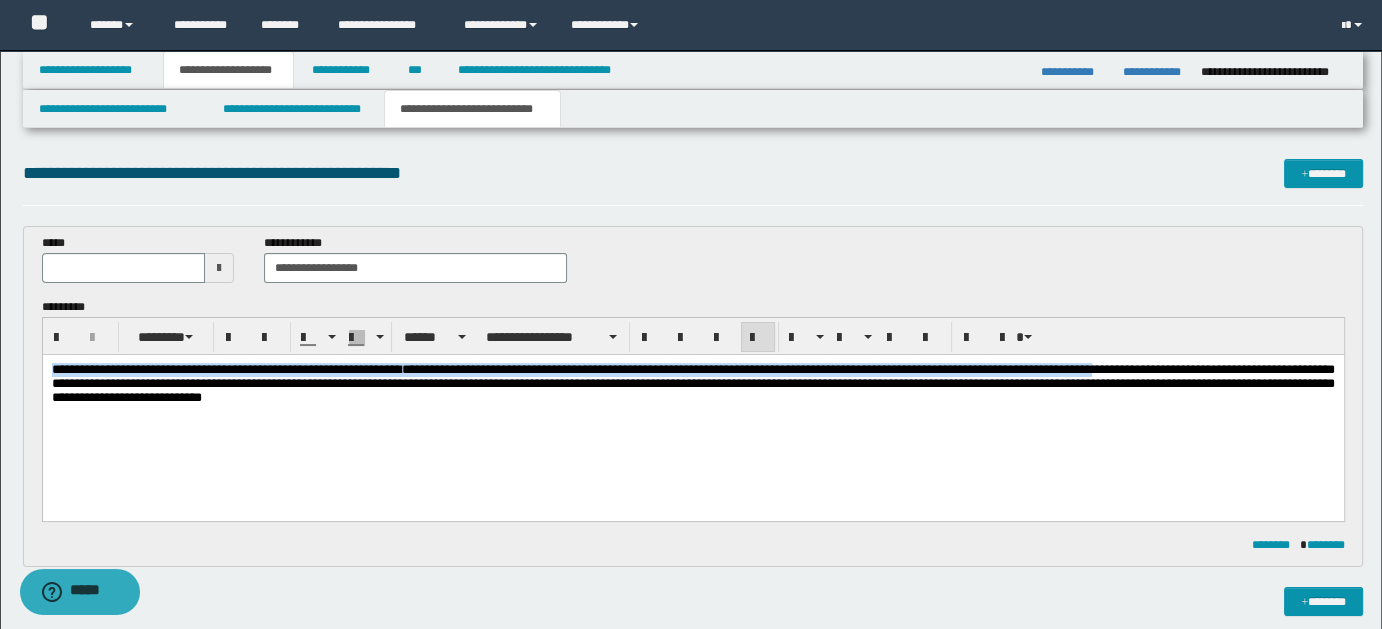 drag, startPoint x: 51, startPoint y: 369, endPoint x: 1331, endPoint y: 372, distance: 1280.0035 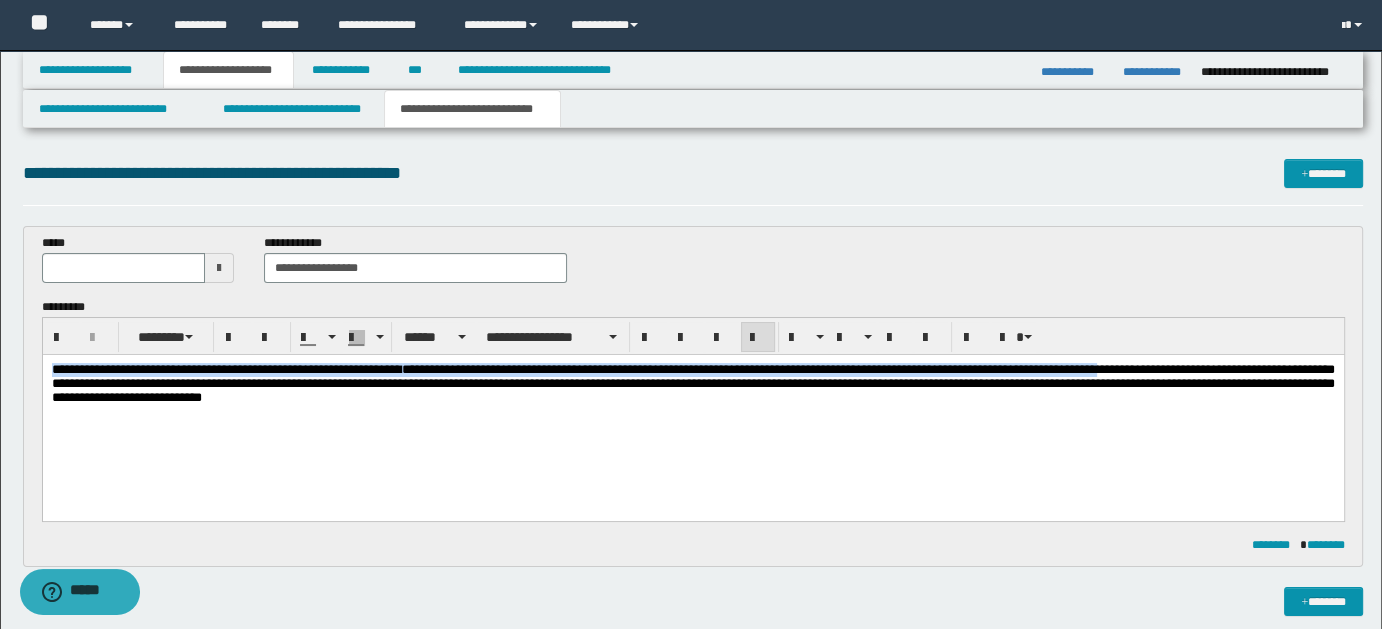 copy on "**********" 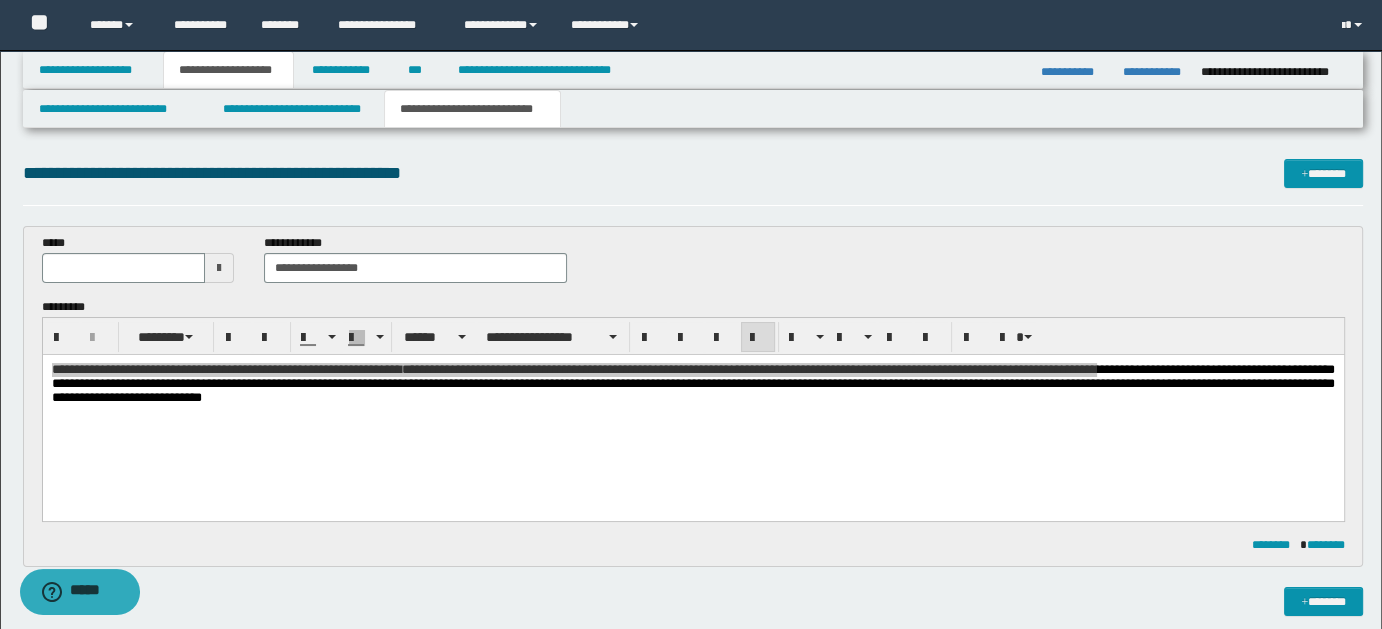 drag, startPoint x: 280, startPoint y: 106, endPoint x: 255, endPoint y: 164, distance: 63.15853 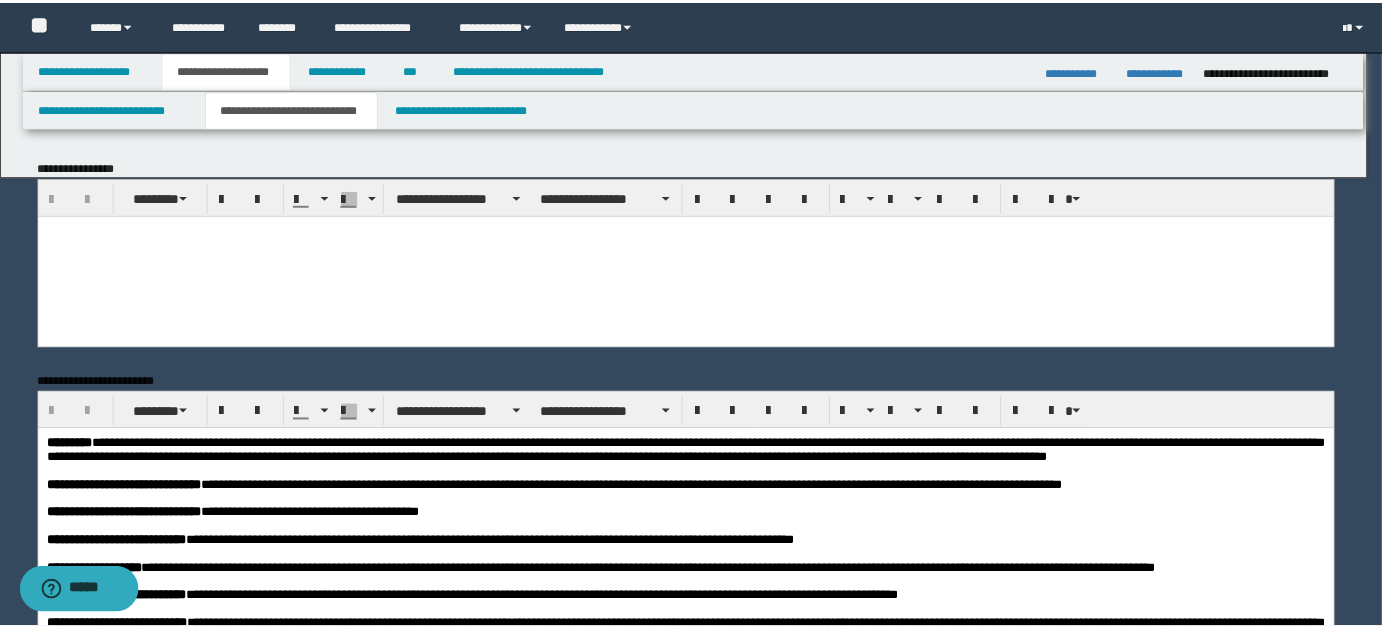 scroll, scrollTop: 0, scrollLeft: 0, axis: both 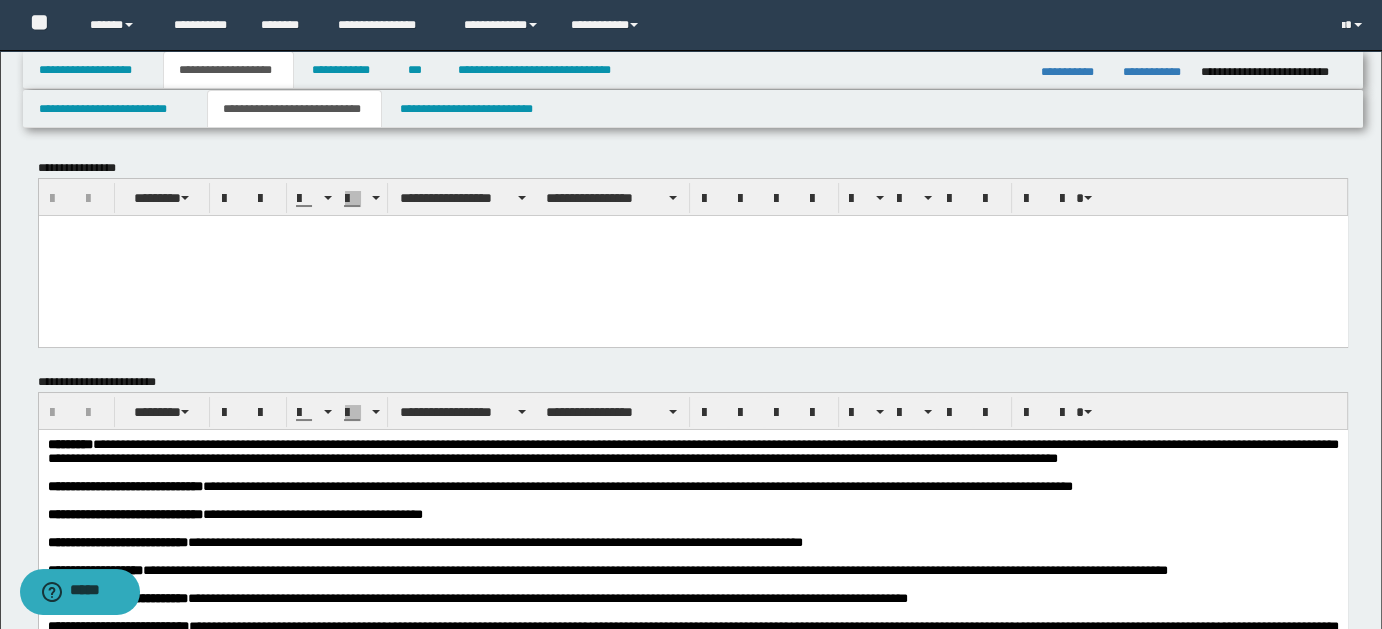 drag, startPoint x: 77, startPoint y: 221, endPoint x: 42, endPoint y: 232, distance: 36.687874 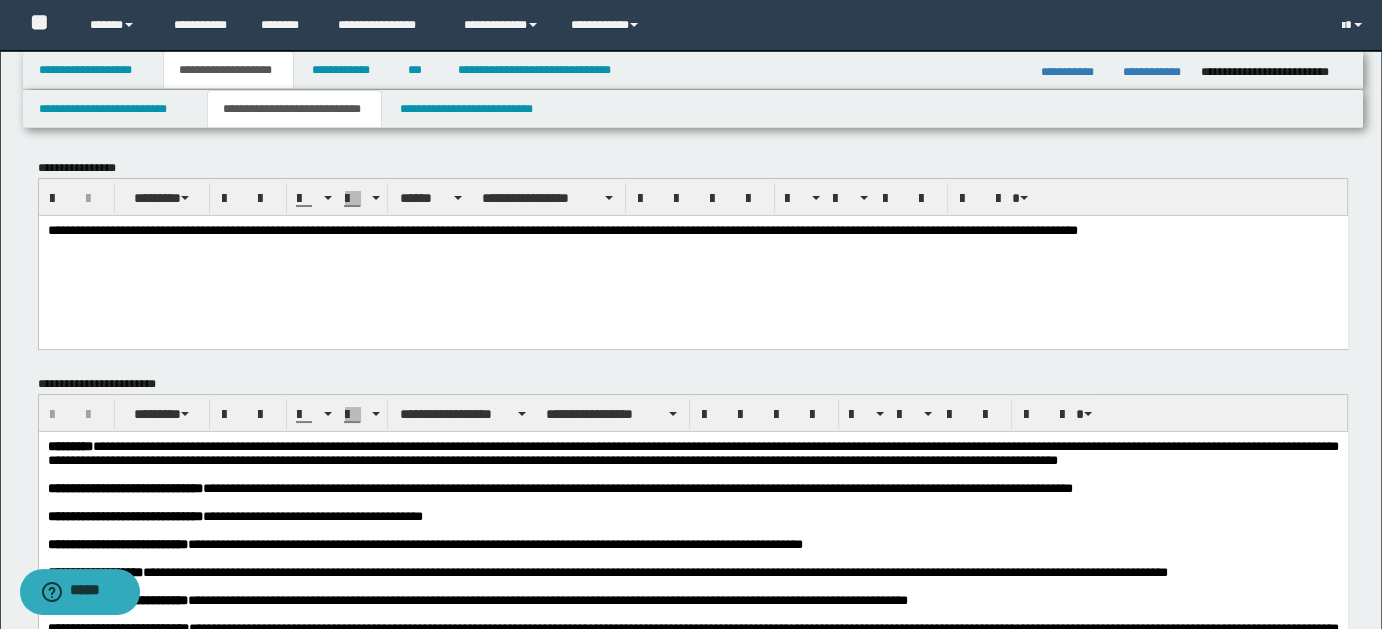 type 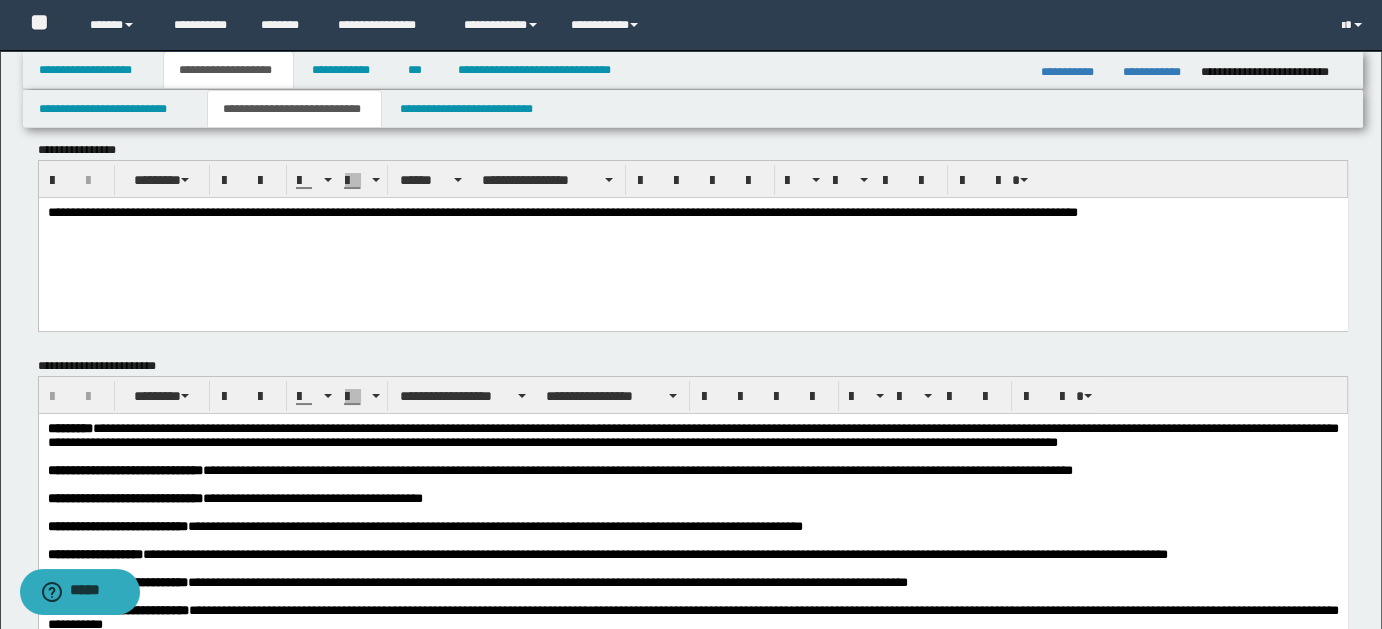 scroll, scrollTop: 0, scrollLeft: 0, axis: both 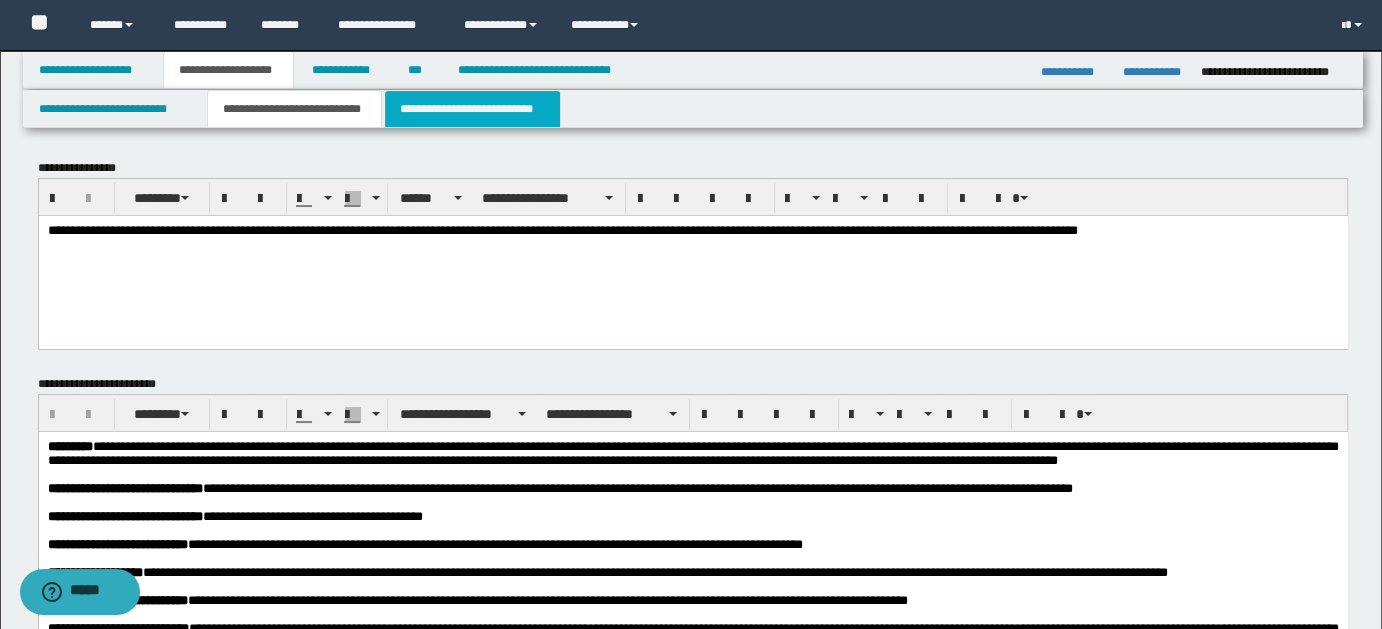 click on "**********" at bounding box center (472, 109) 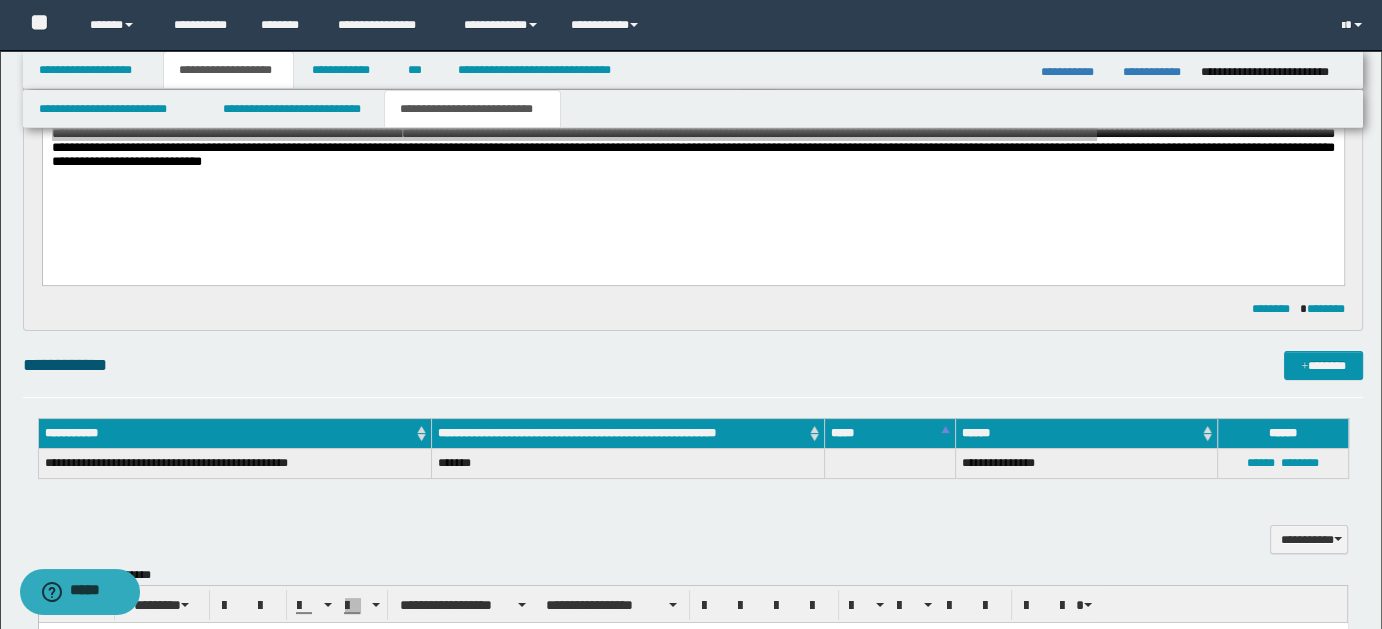 scroll, scrollTop: 248, scrollLeft: 0, axis: vertical 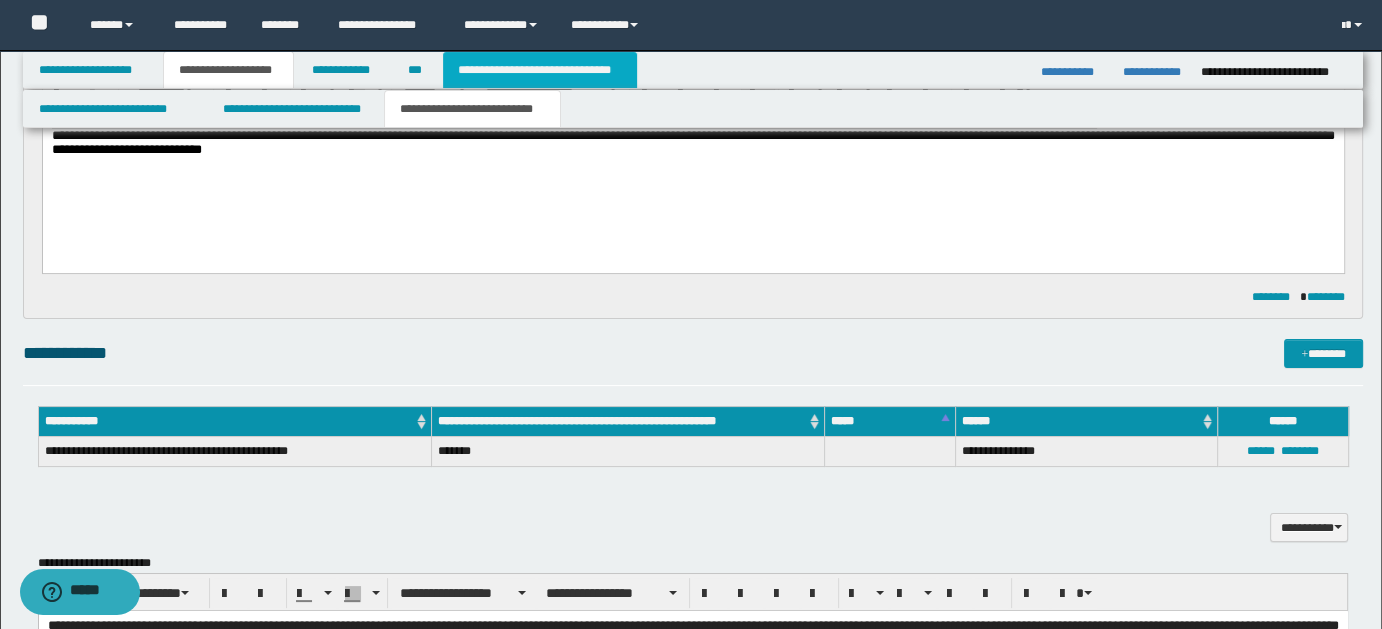 click on "**********" at bounding box center (540, 70) 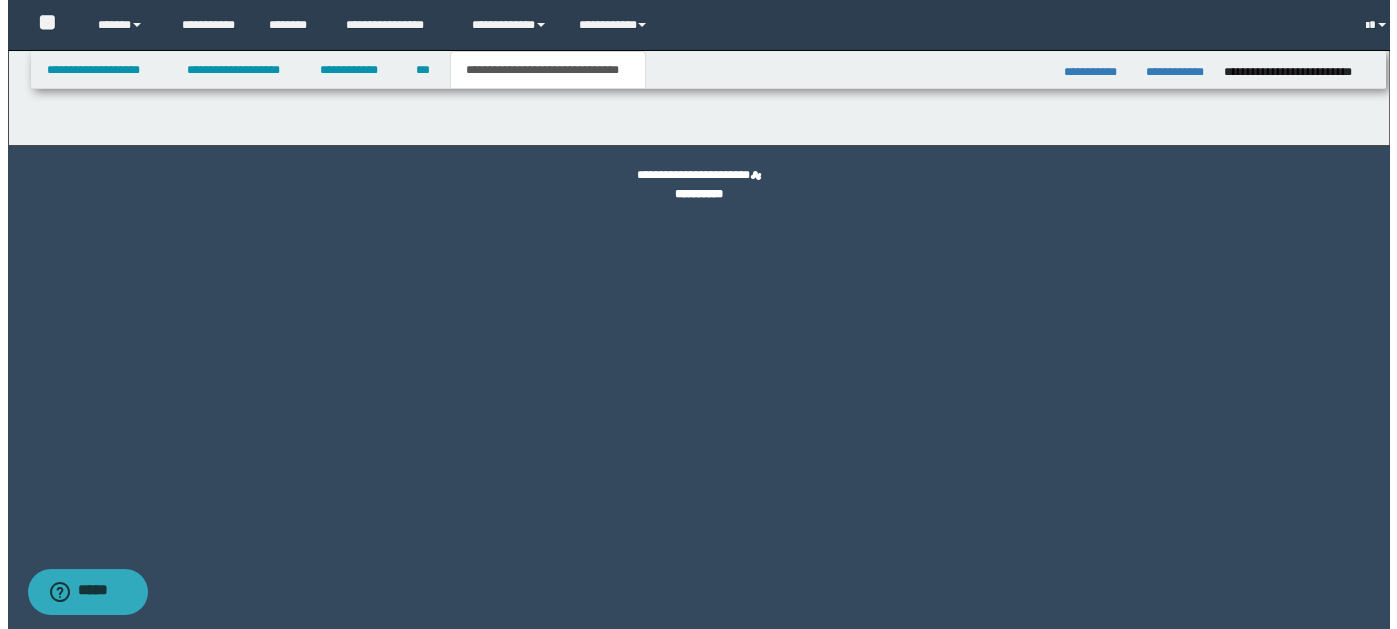 scroll, scrollTop: 0, scrollLeft: 0, axis: both 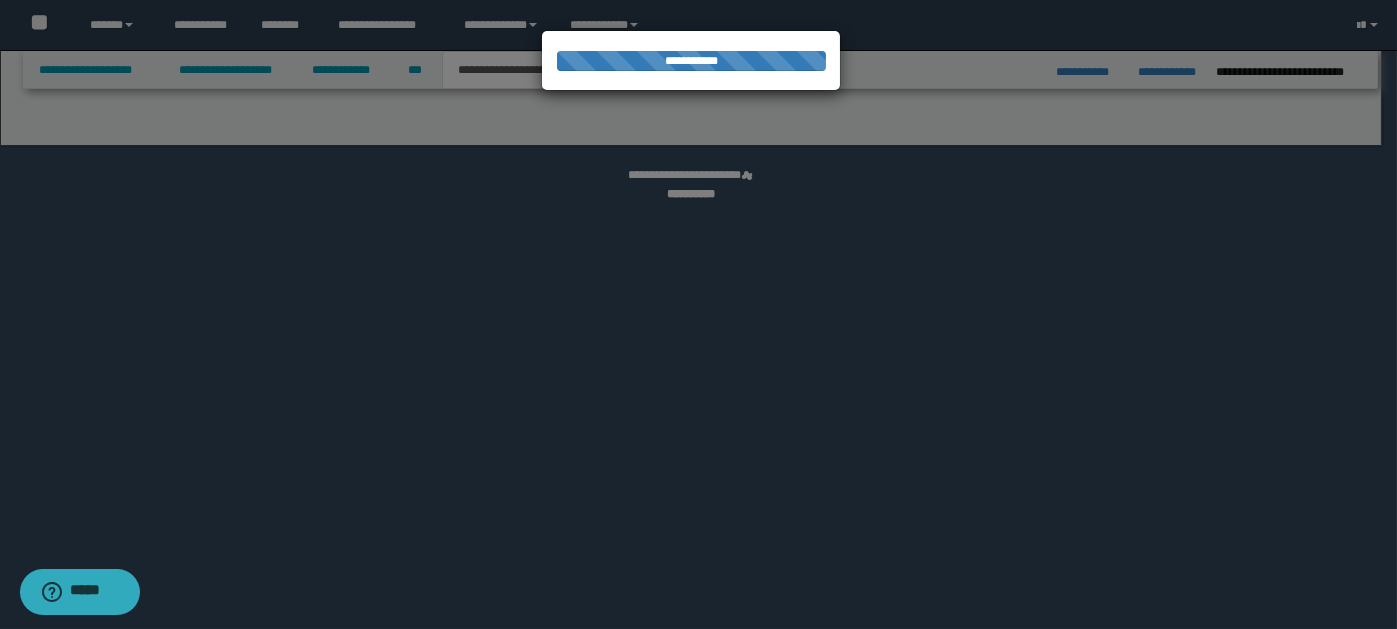 select on "*" 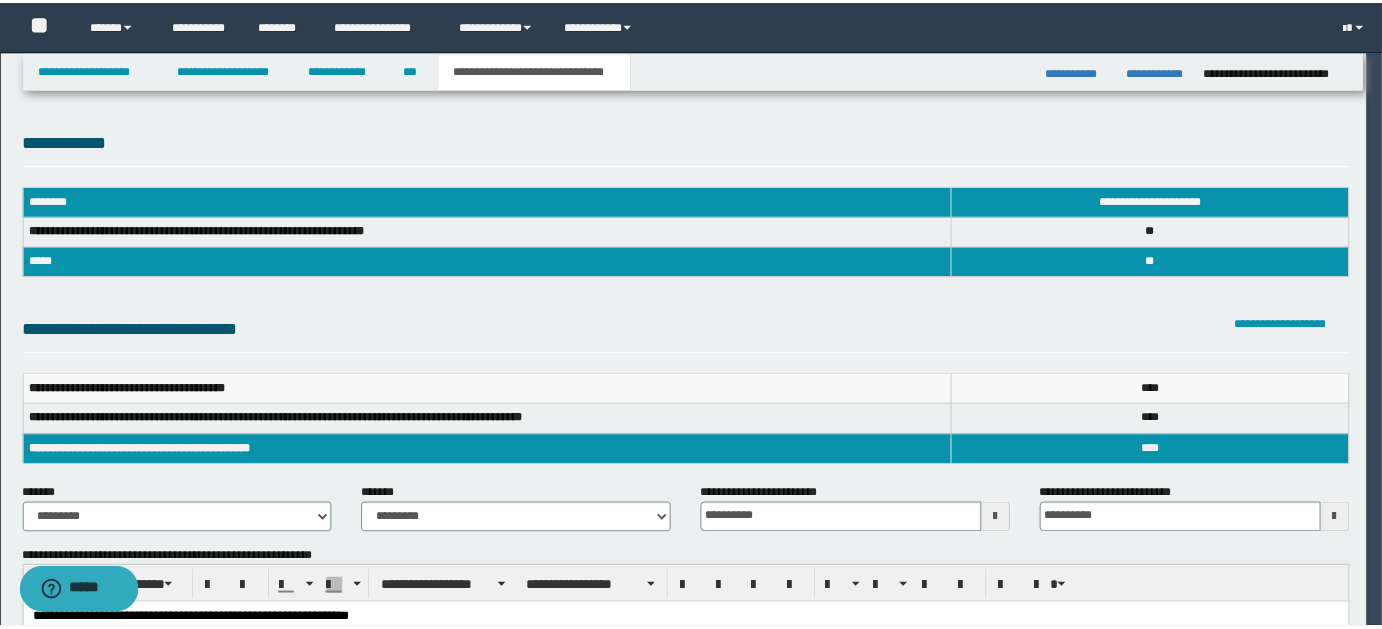 scroll, scrollTop: 0, scrollLeft: 0, axis: both 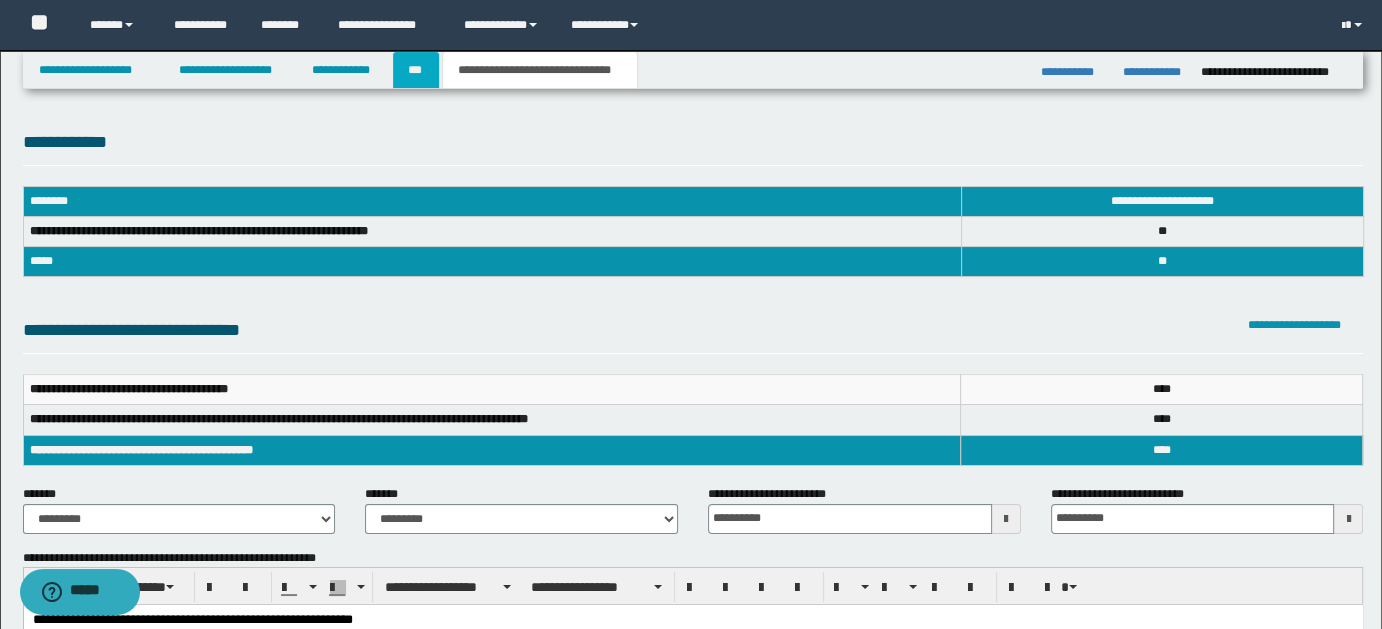 click on "***" at bounding box center [416, 70] 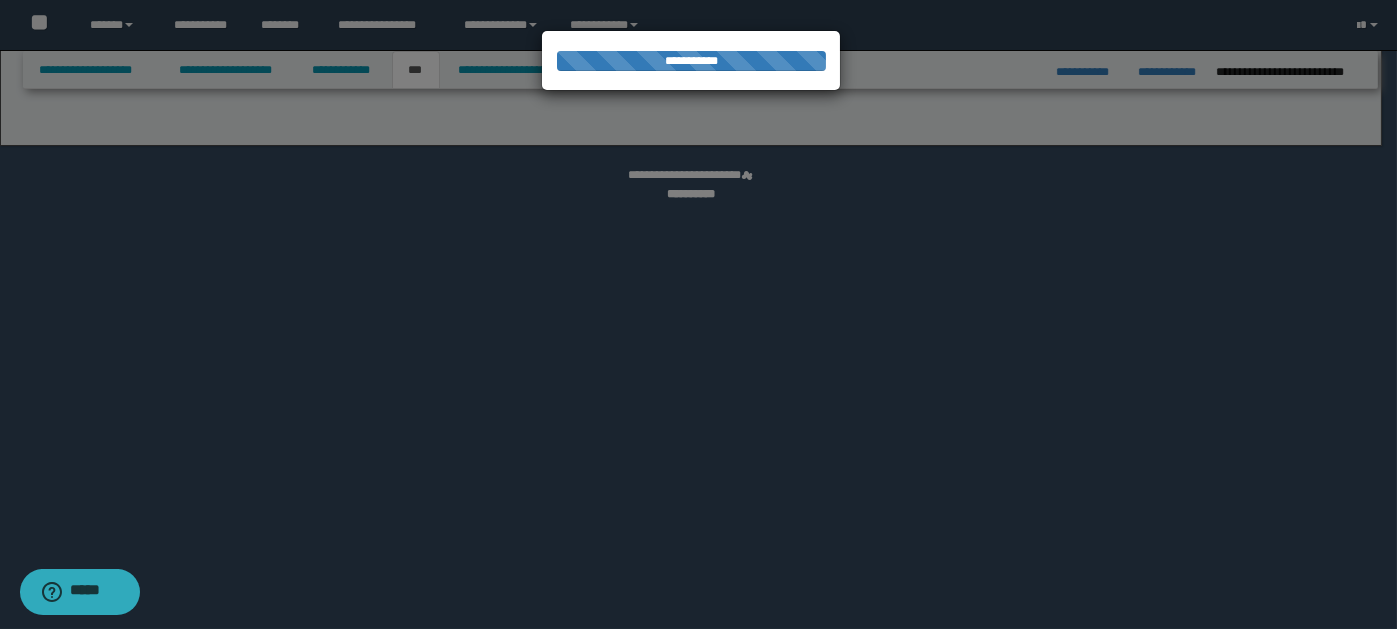 select on "*" 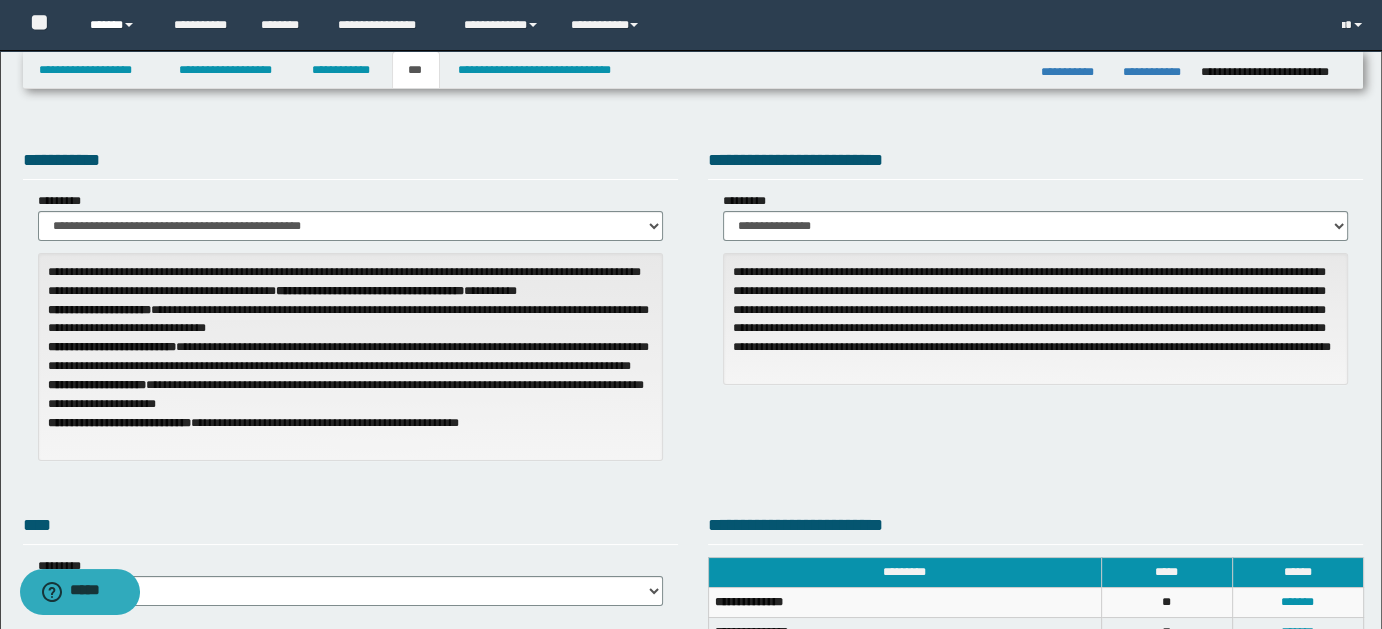 click on "******" at bounding box center (117, 25) 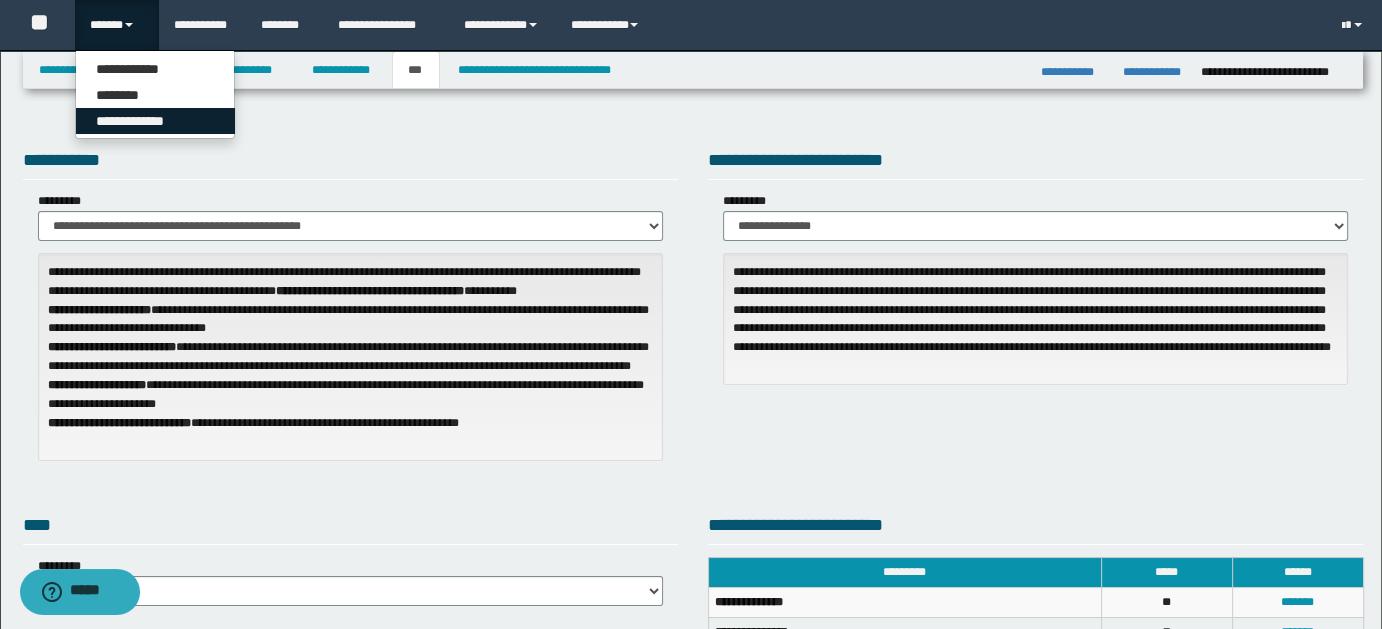 click on "**********" at bounding box center [155, 121] 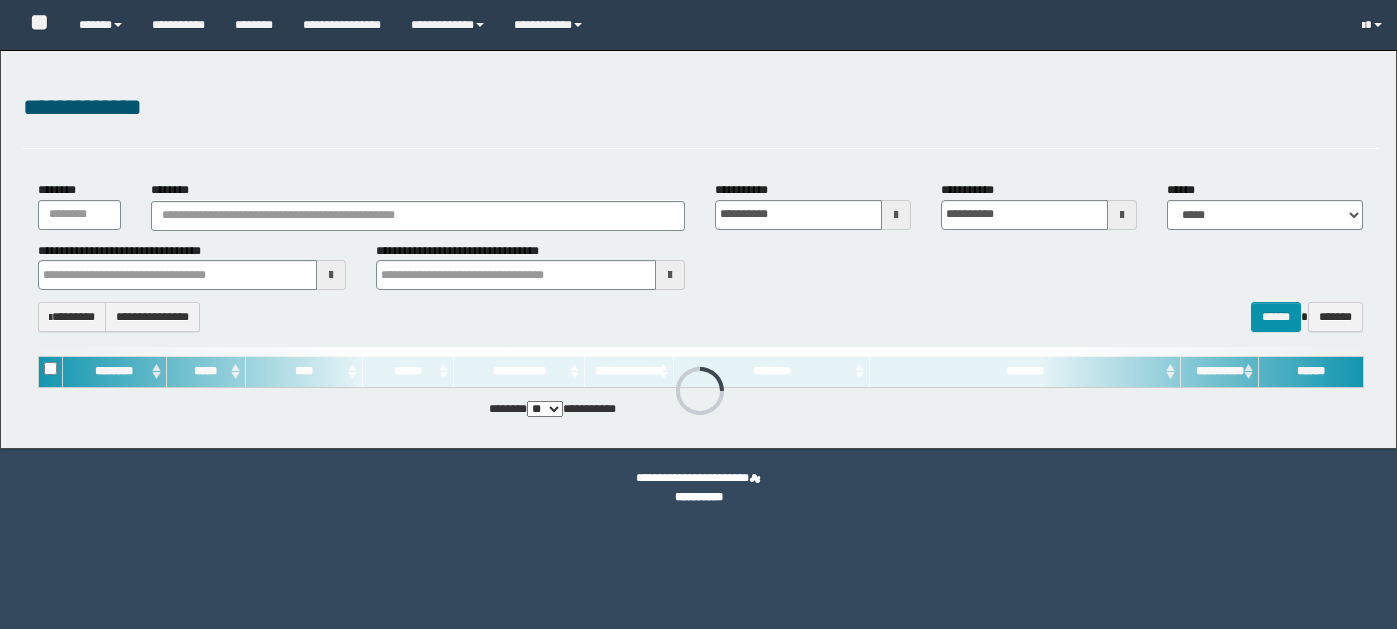 scroll, scrollTop: 0, scrollLeft: 0, axis: both 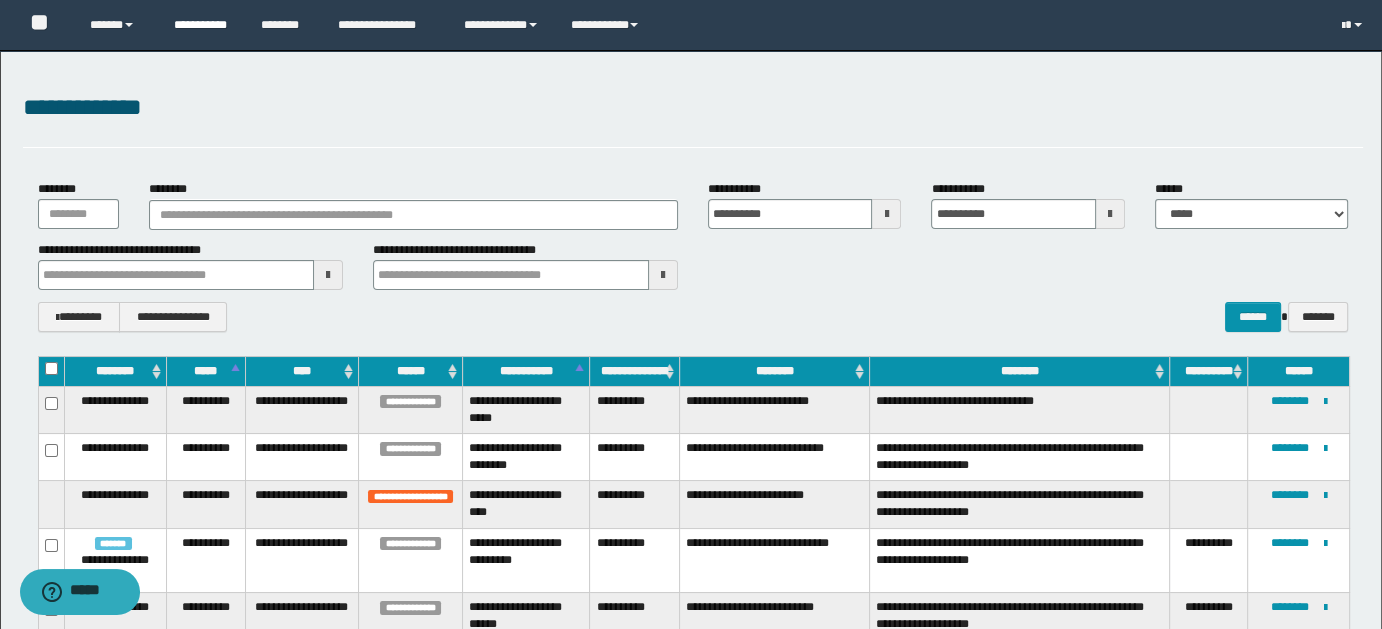 click on "**********" at bounding box center (202, 25) 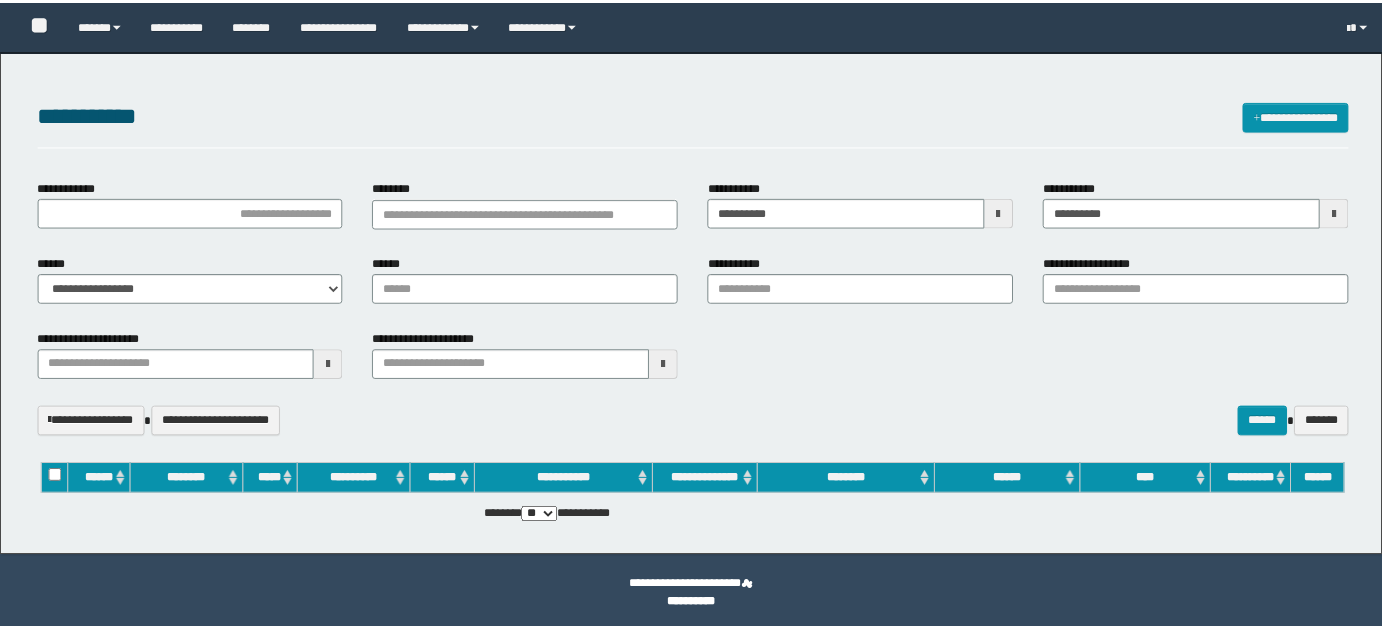scroll, scrollTop: 0, scrollLeft: 0, axis: both 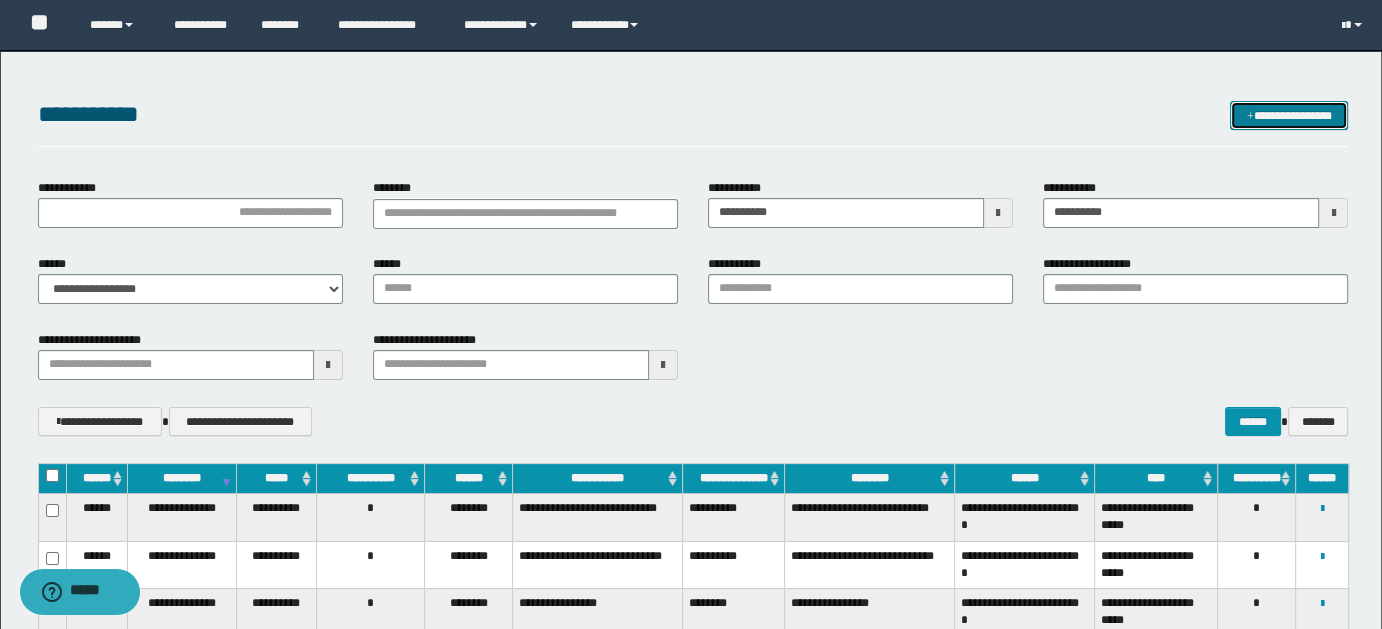 click on "**********" at bounding box center (1289, 115) 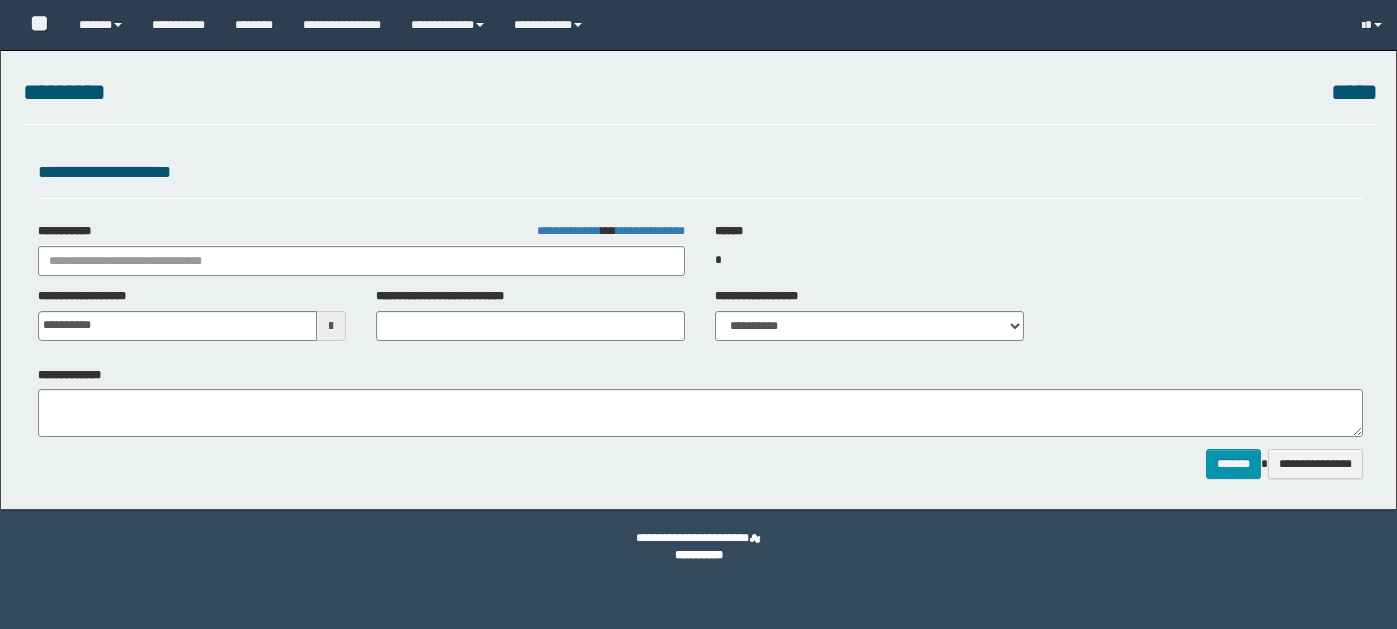 scroll, scrollTop: 0, scrollLeft: 0, axis: both 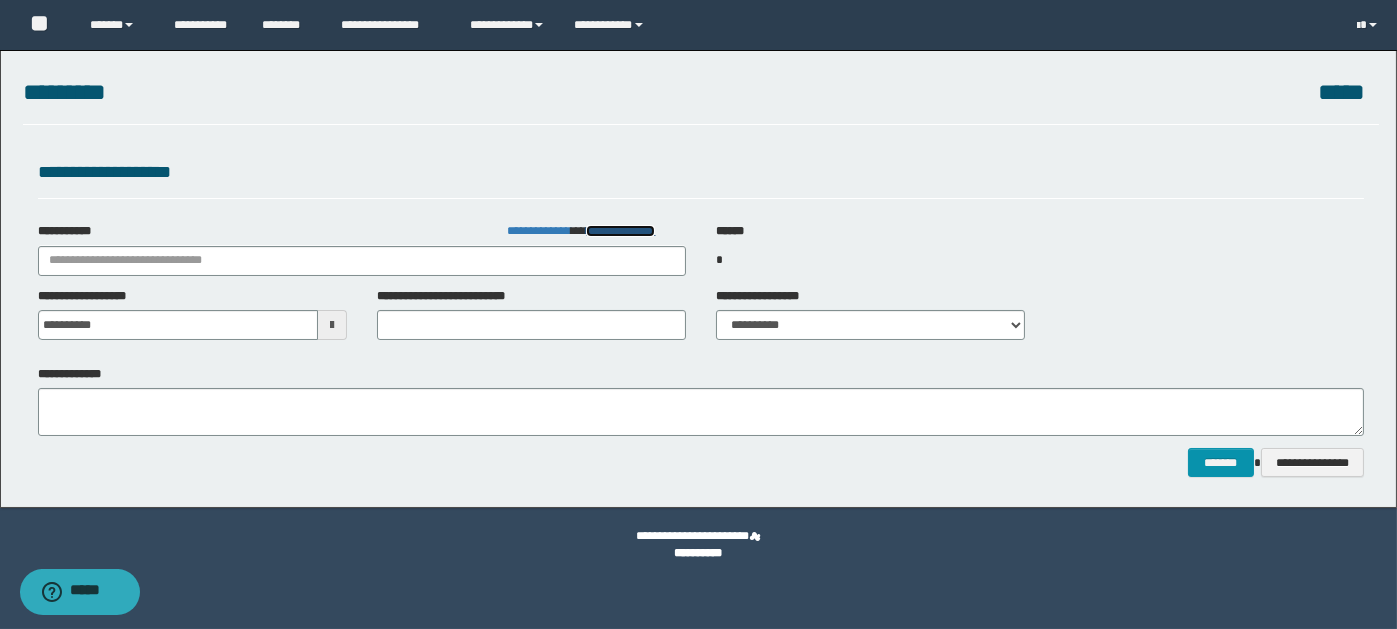 click on "**********" at bounding box center (620, 231) 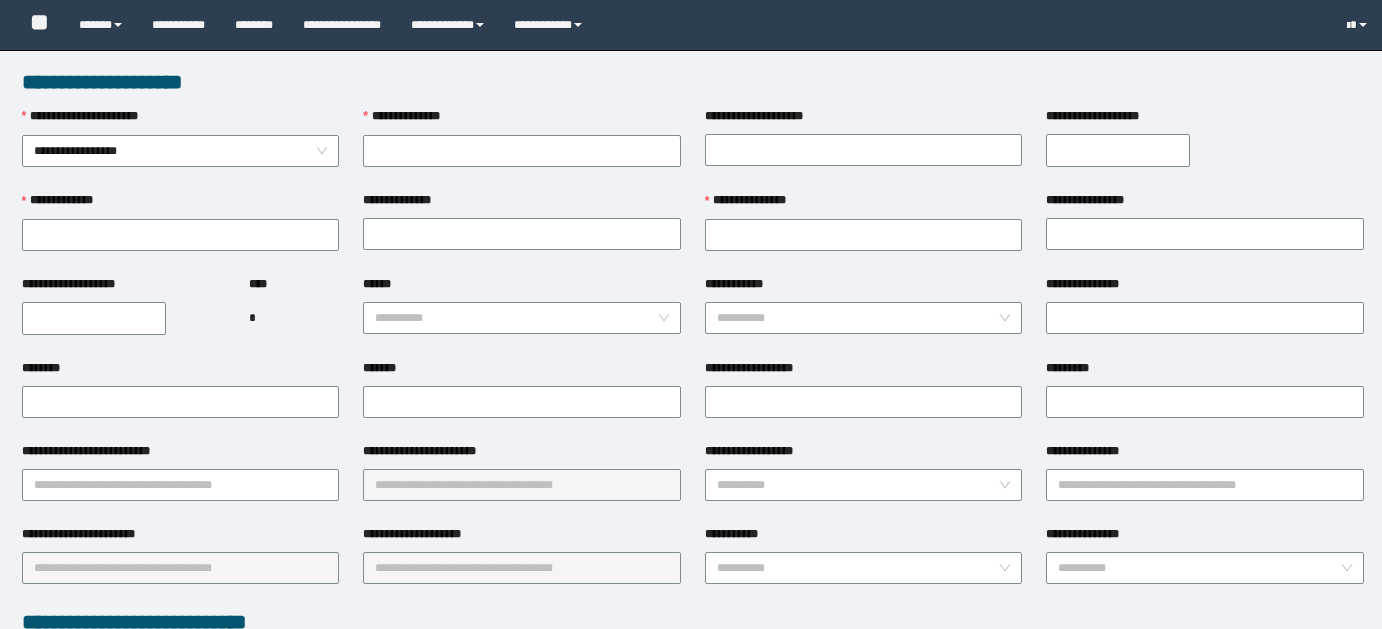 scroll, scrollTop: 0, scrollLeft: 0, axis: both 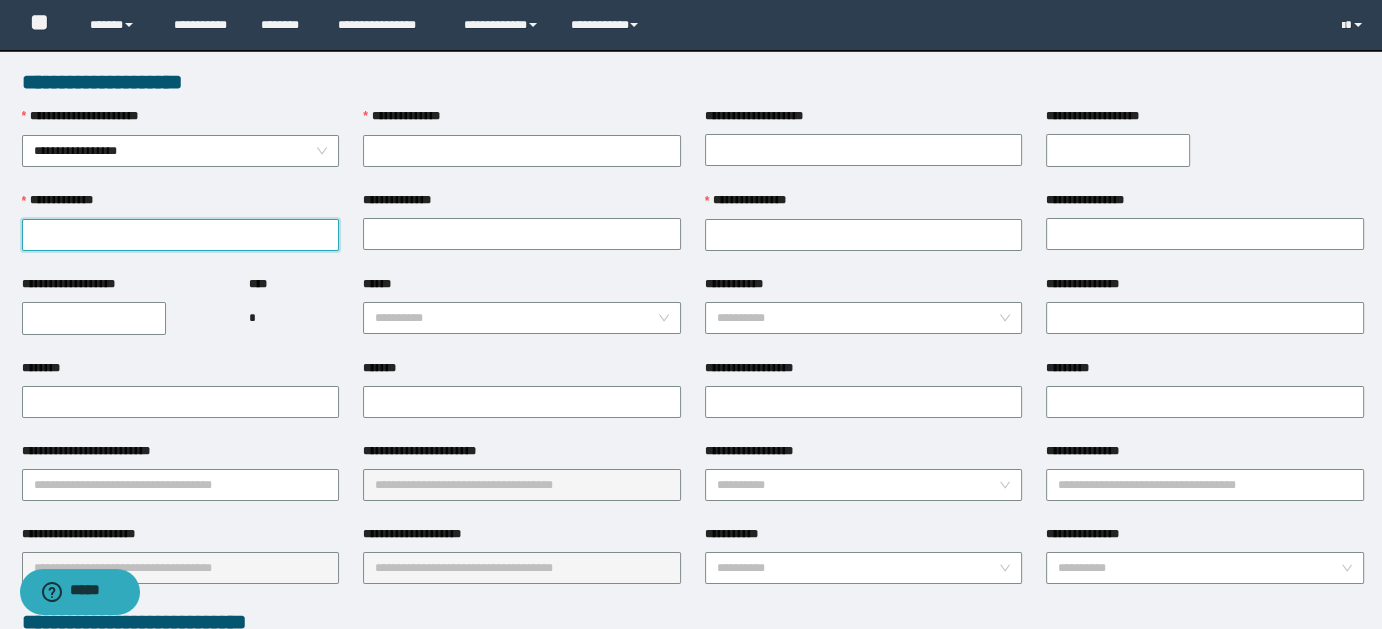 paste on "**********" 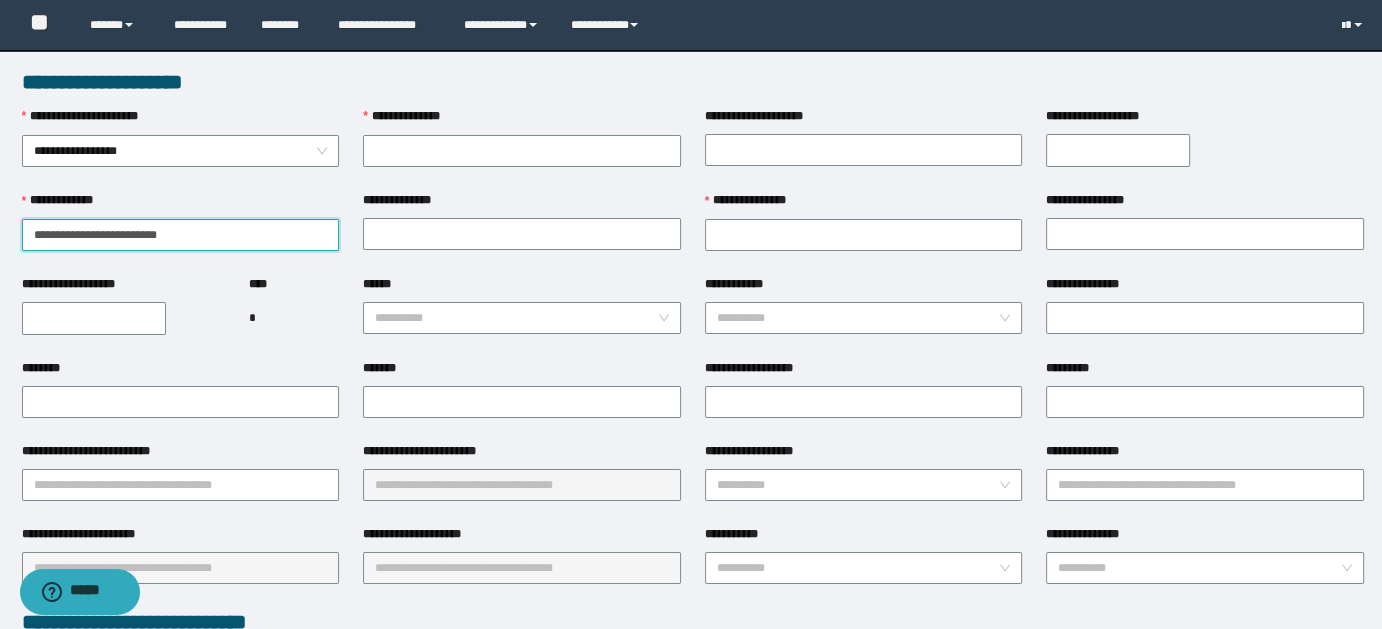 drag, startPoint x: 66, startPoint y: 234, endPoint x: 200, endPoint y: 239, distance: 134.09325 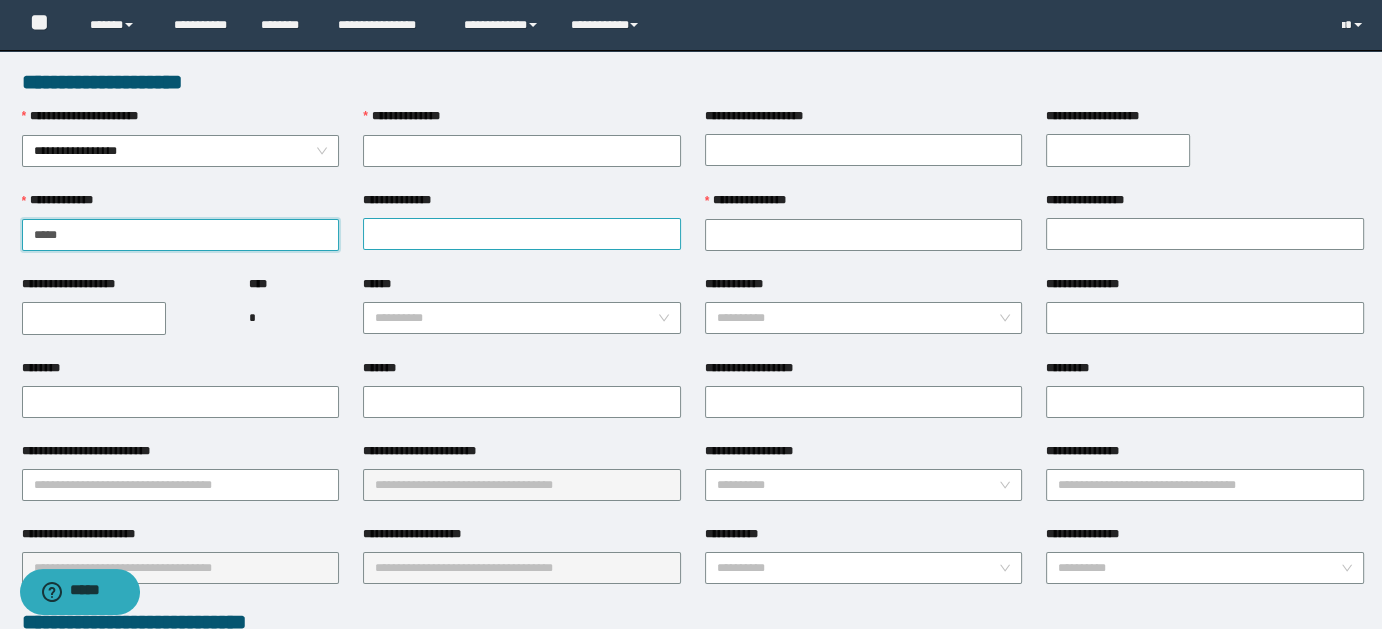 type on "*****" 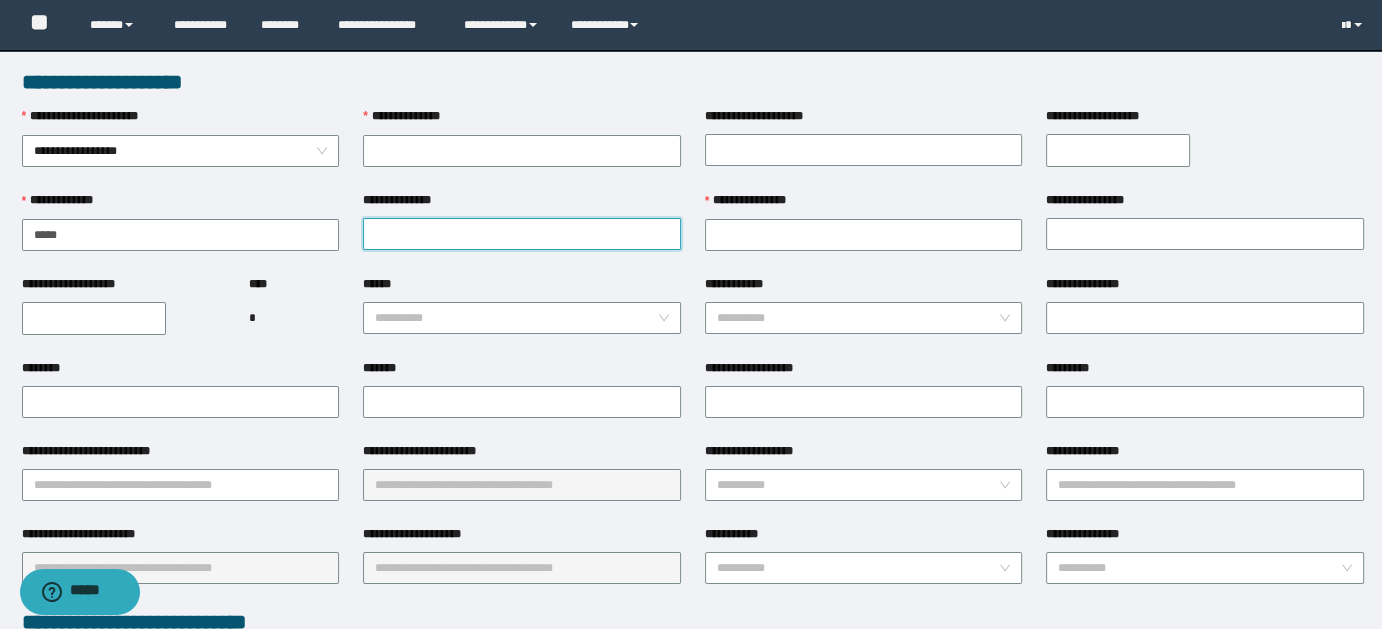 paste on "**********" 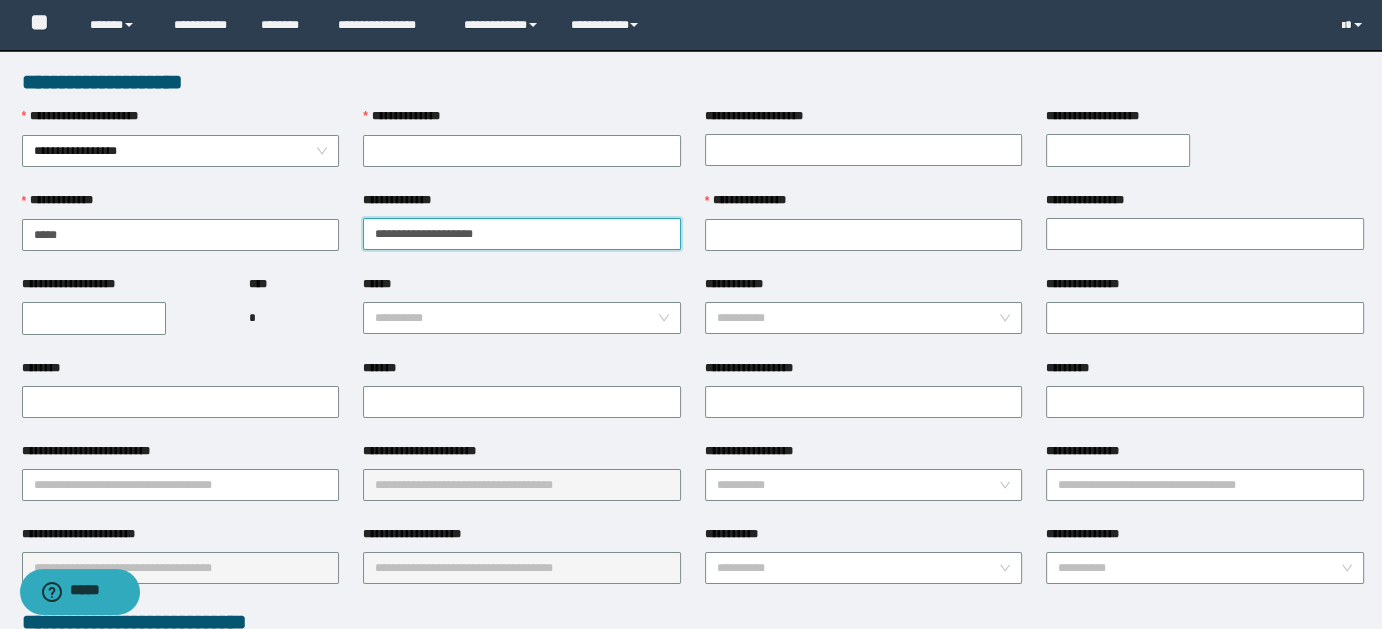 drag, startPoint x: 413, startPoint y: 228, endPoint x: 490, endPoint y: 228, distance: 77 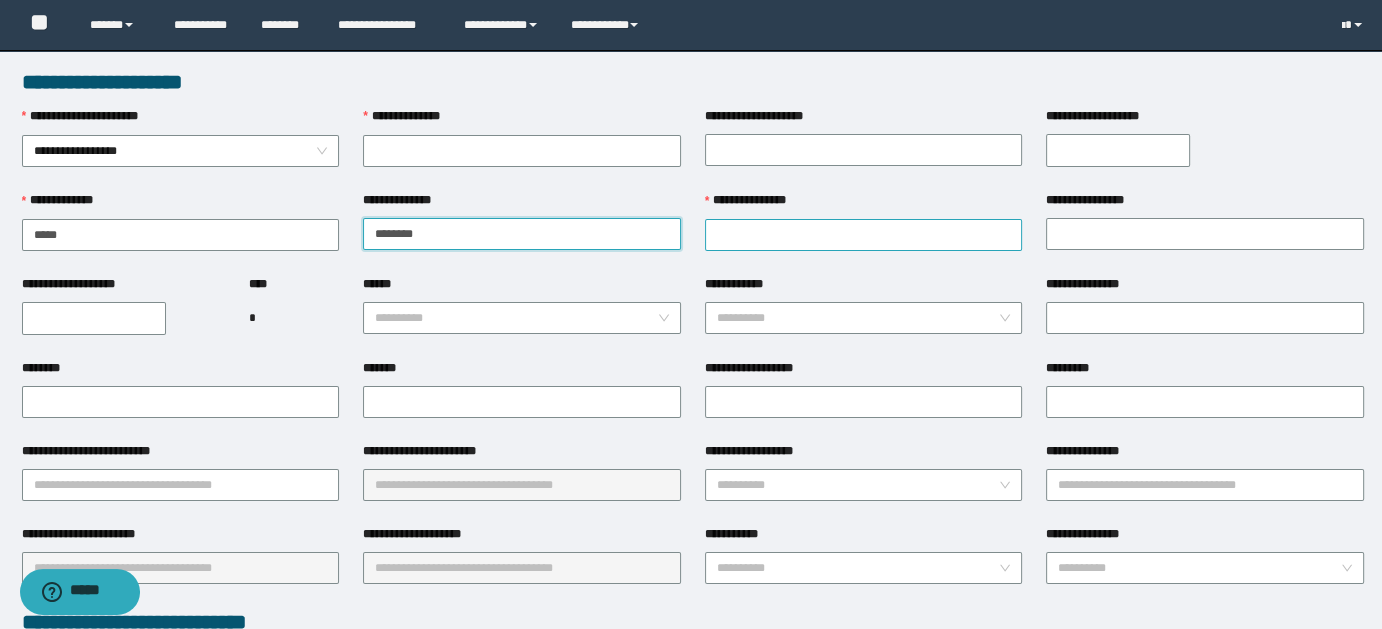 type on "******" 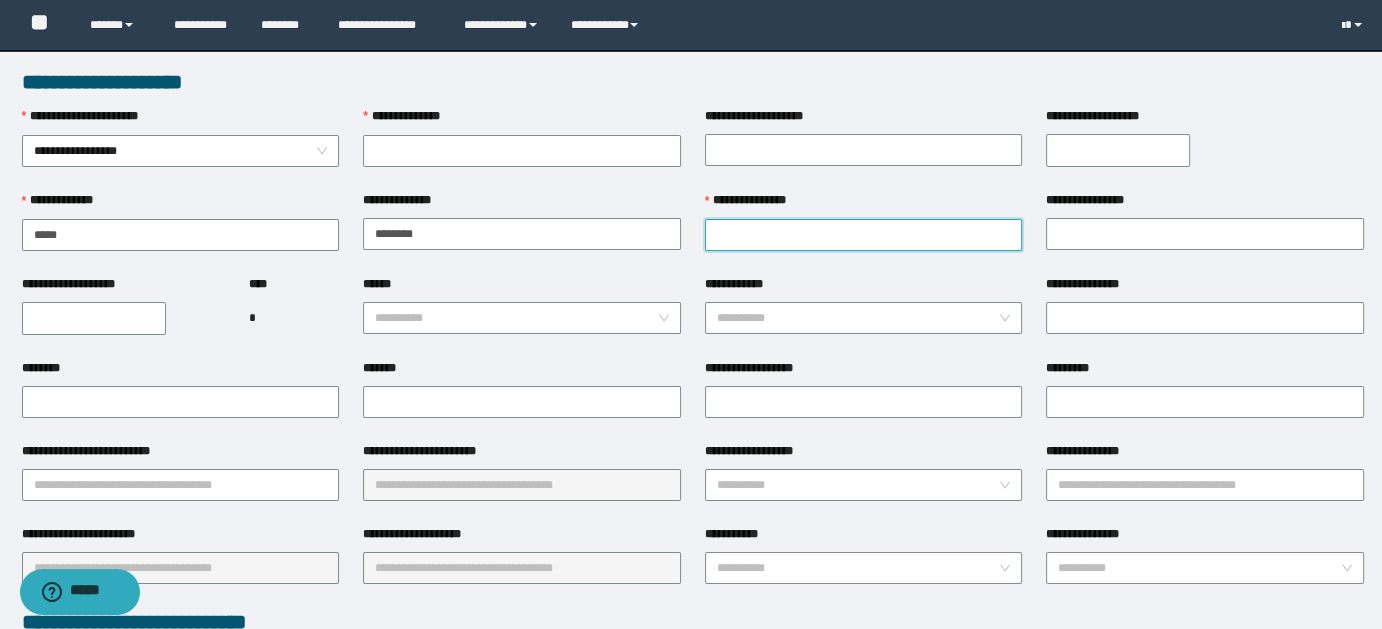paste on "**********" 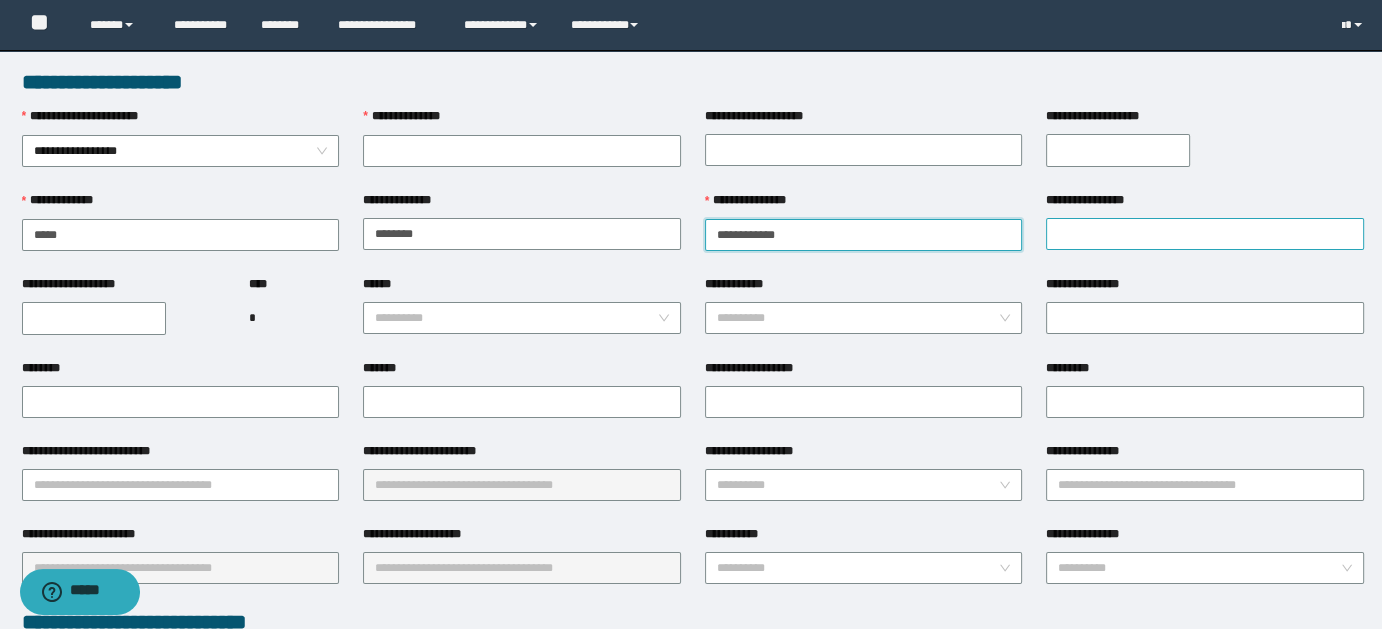 type on "**********" 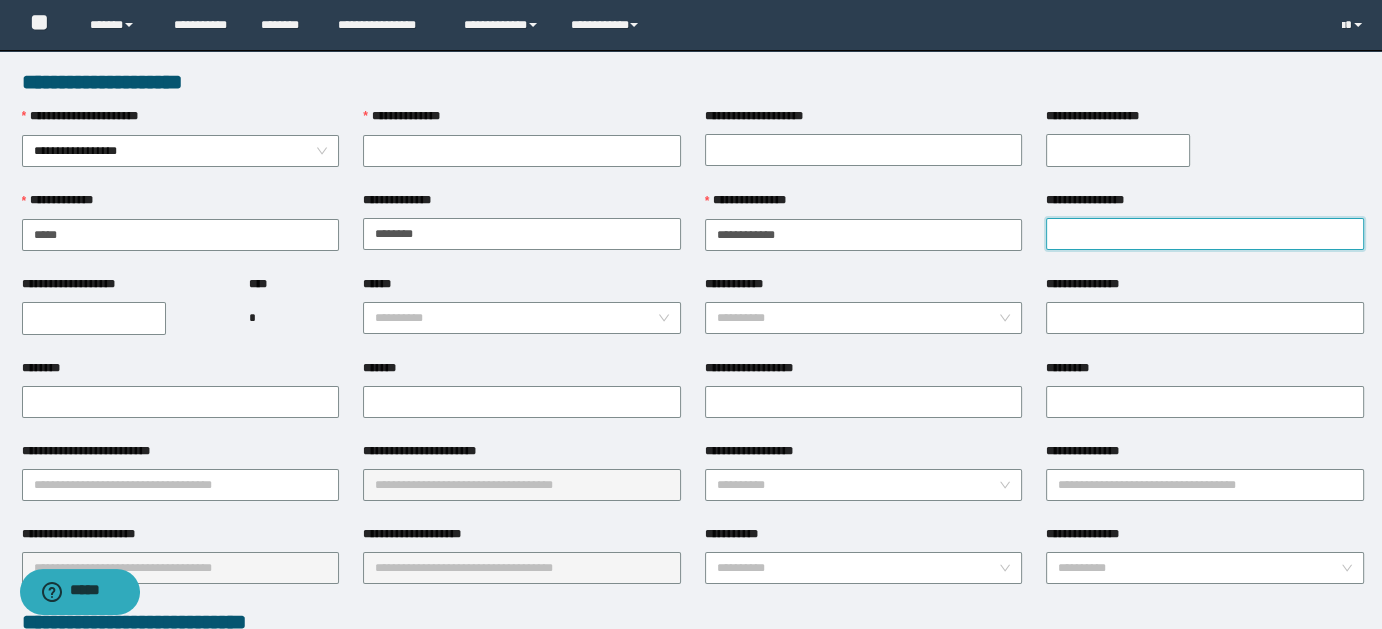 paste on "**********" 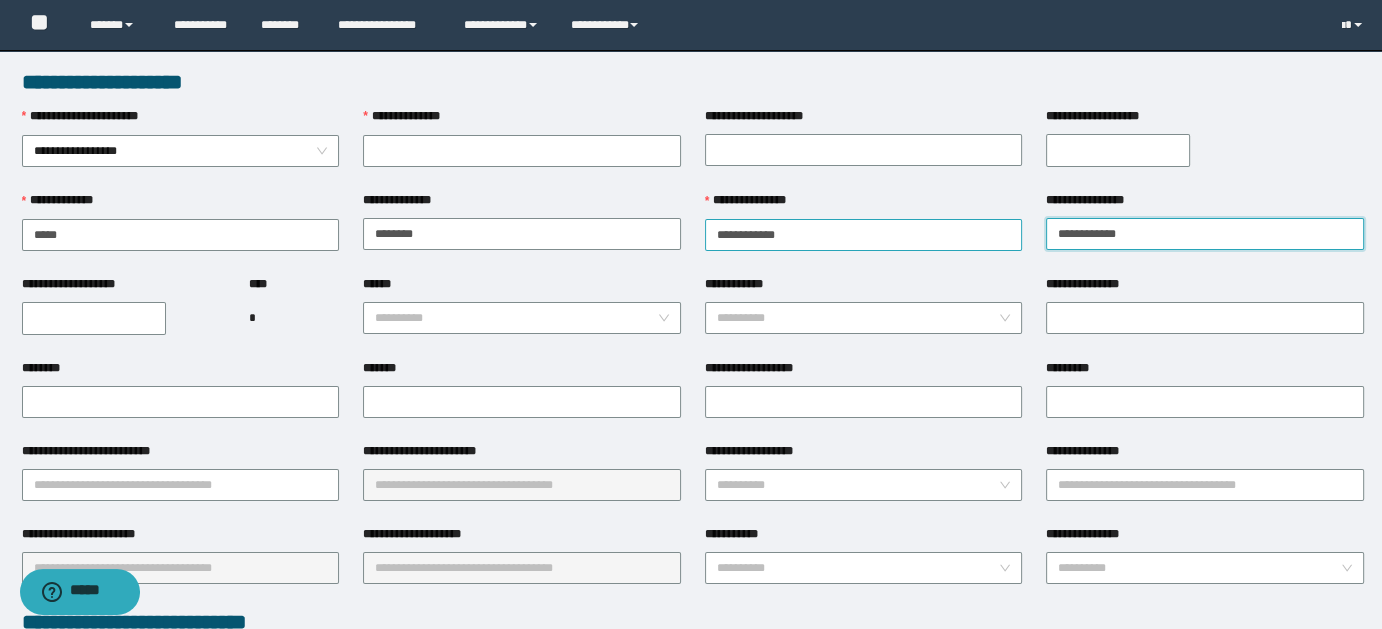 type on "**********" 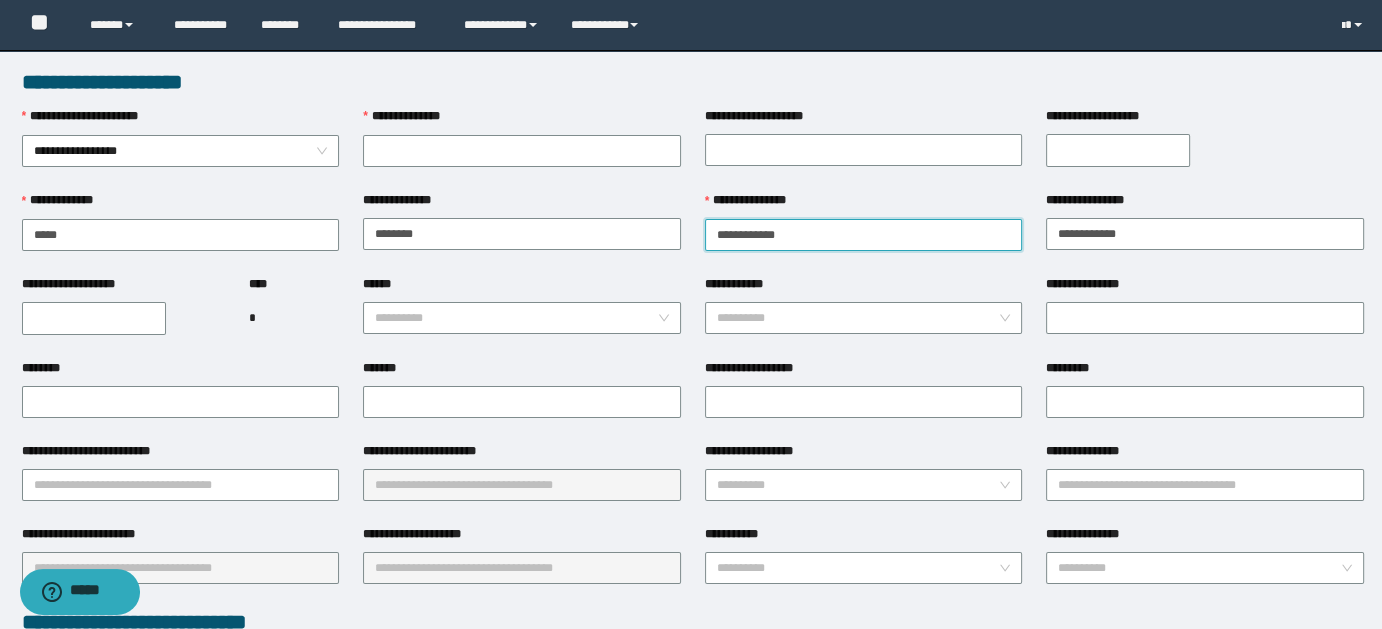 drag, startPoint x: 779, startPoint y: 225, endPoint x: 797, endPoint y: 223, distance: 18.110771 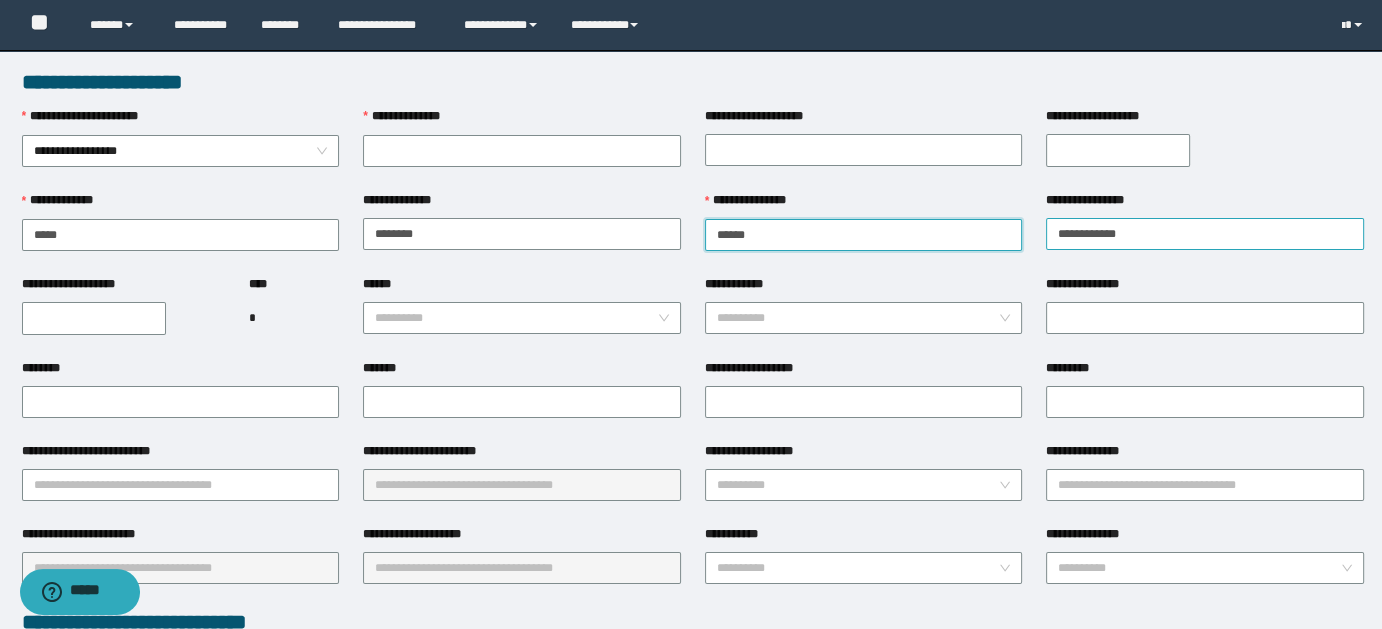 type on "*****" 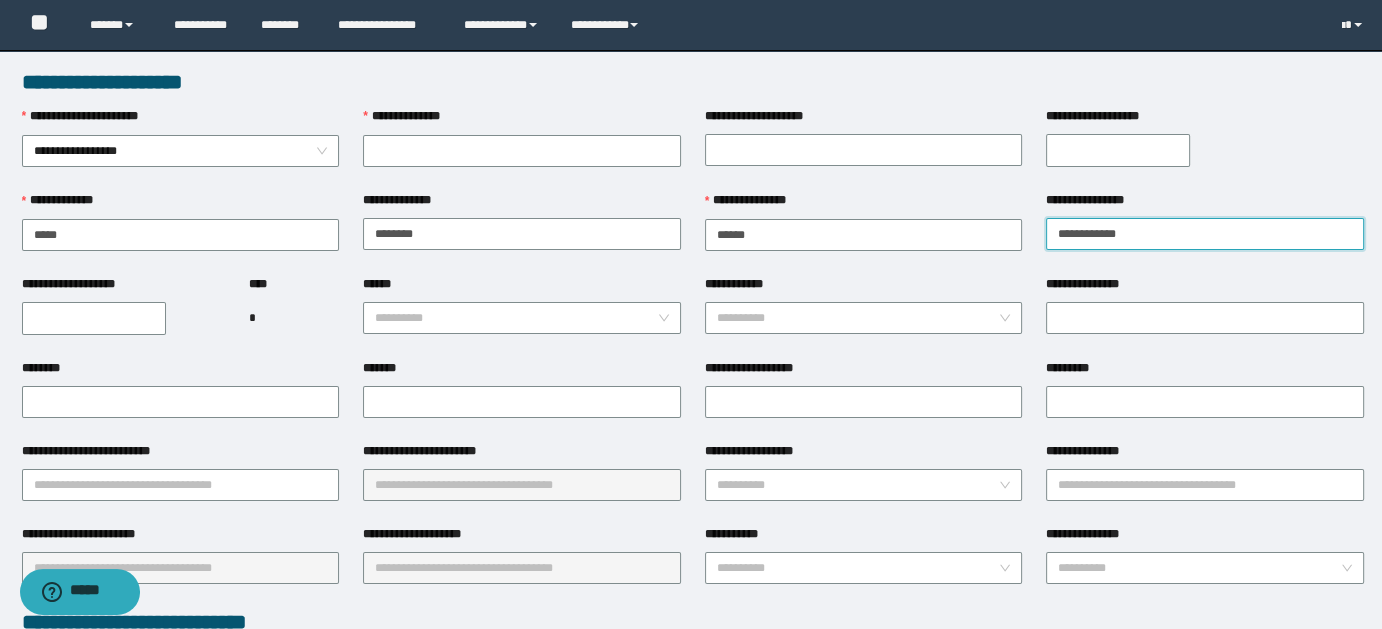 drag, startPoint x: 1104, startPoint y: 233, endPoint x: 1146, endPoint y: 227, distance: 42.426407 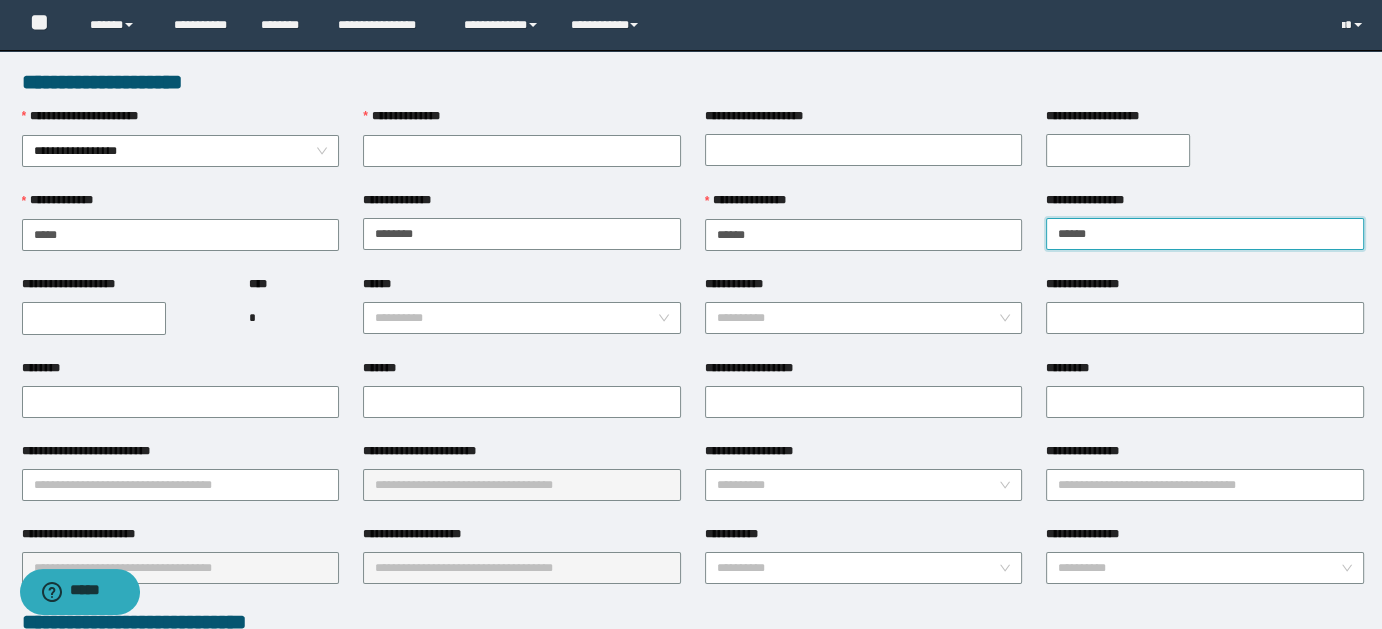 type on "*****" 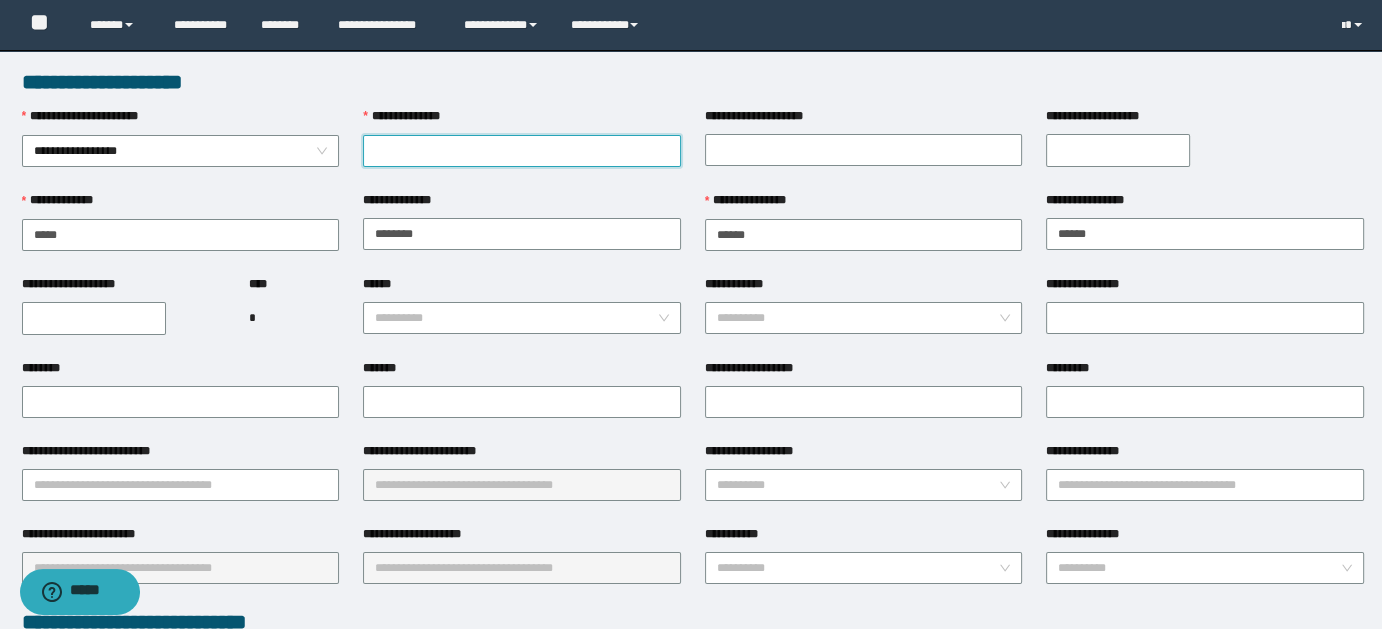 paste on "**********" 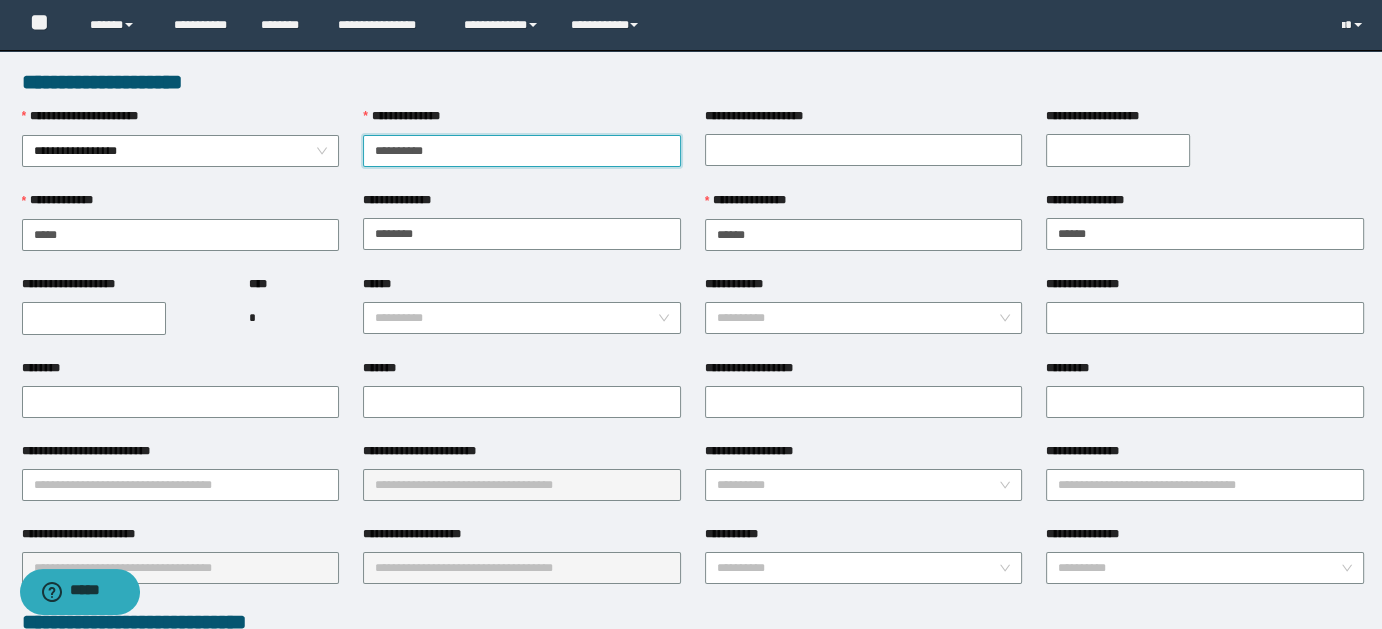 type on "**********" 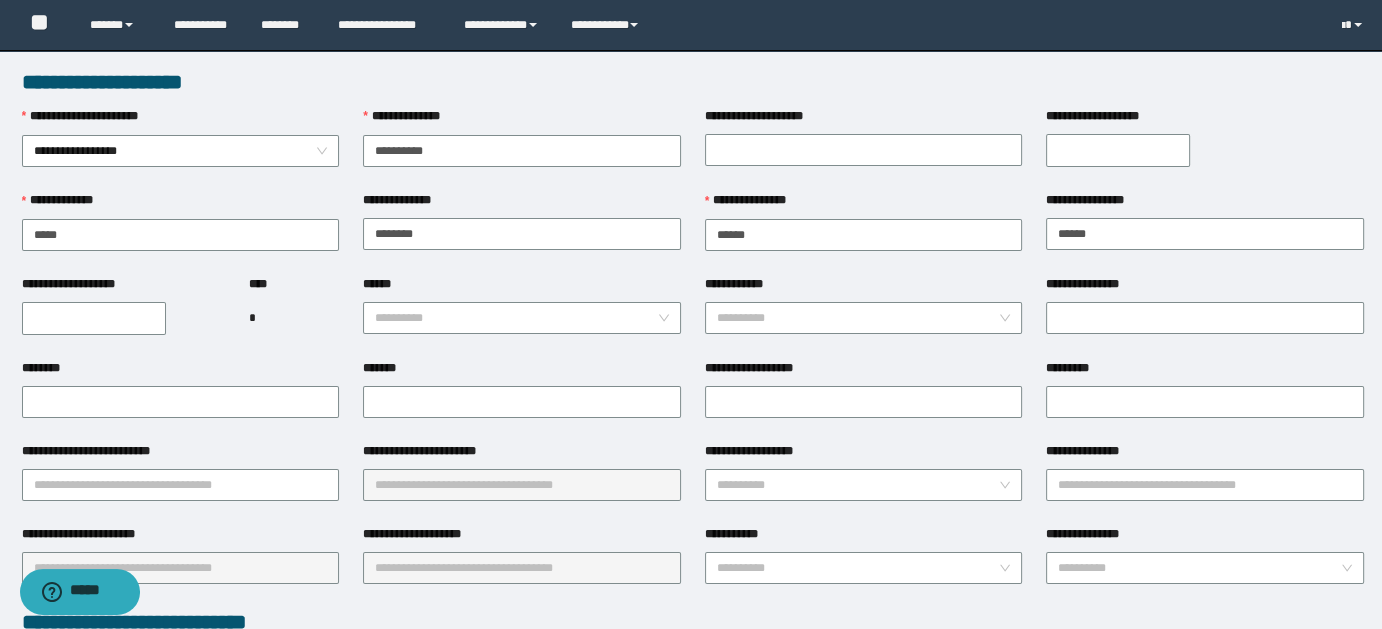 drag, startPoint x: 73, startPoint y: 326, endPoint x: 182, endPoint y: 300, distance: 112.05802 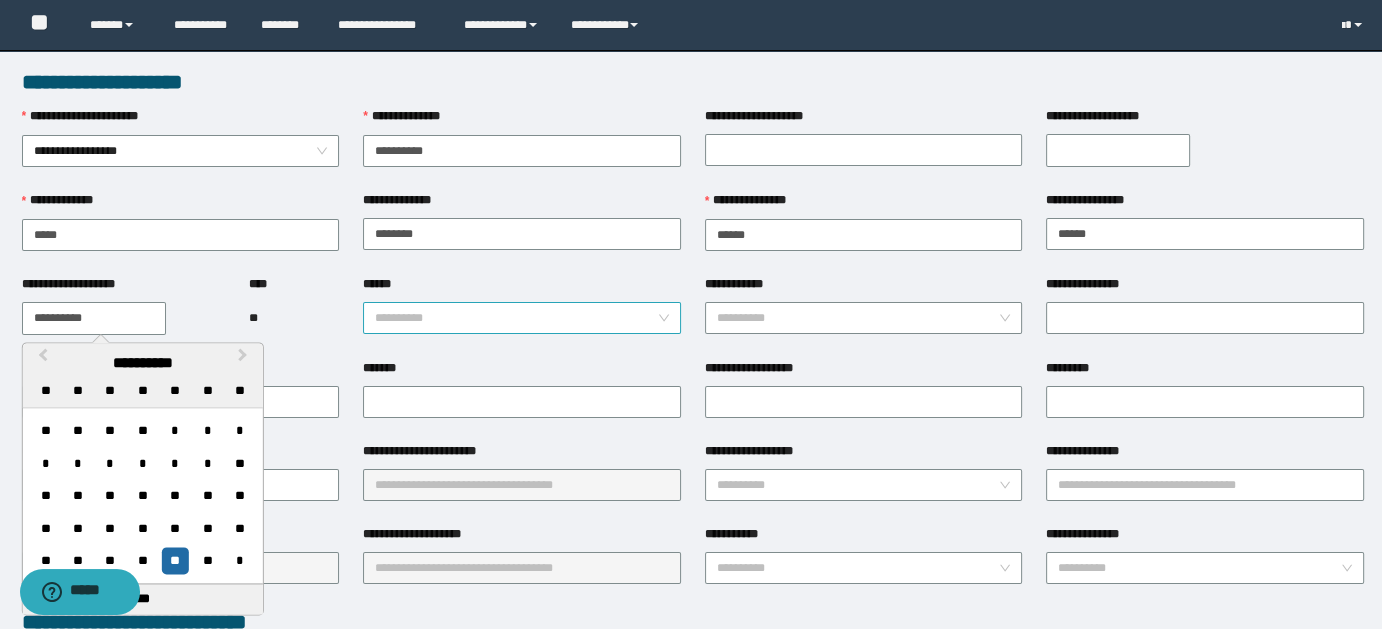 type on "**********" 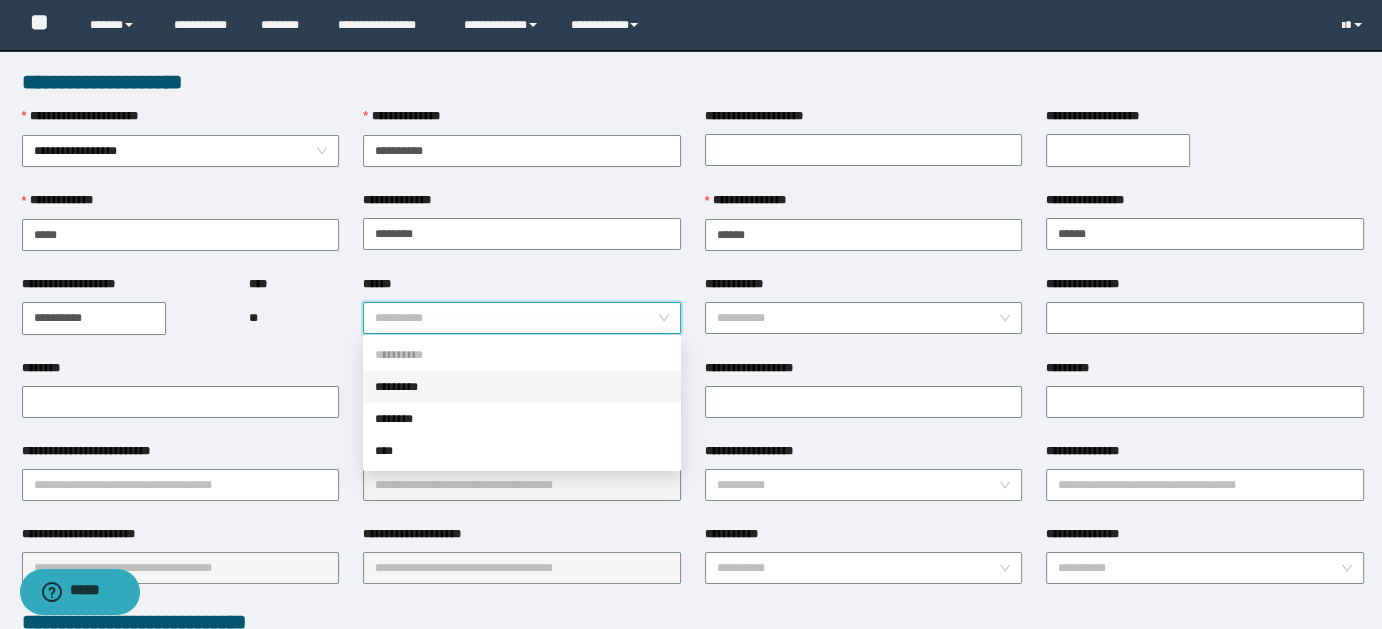 click on "*********" at bounding box center [522, 387] 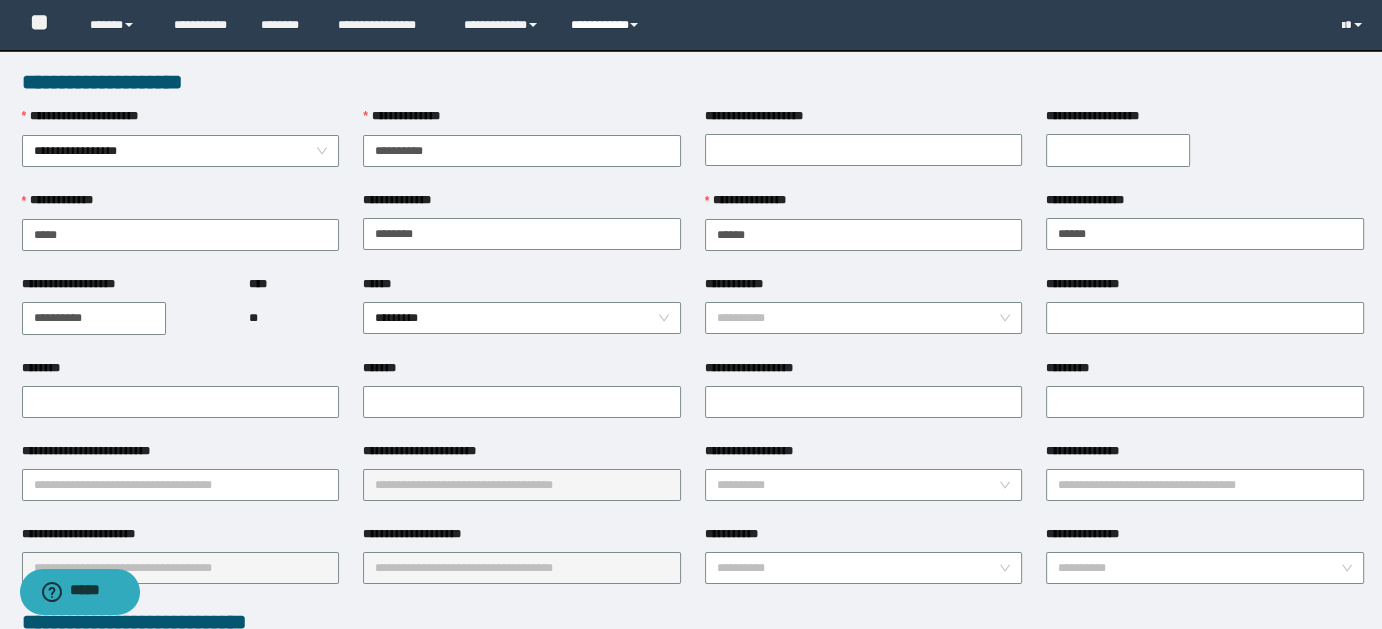 click on "**********" at bounding box center [607, 25] 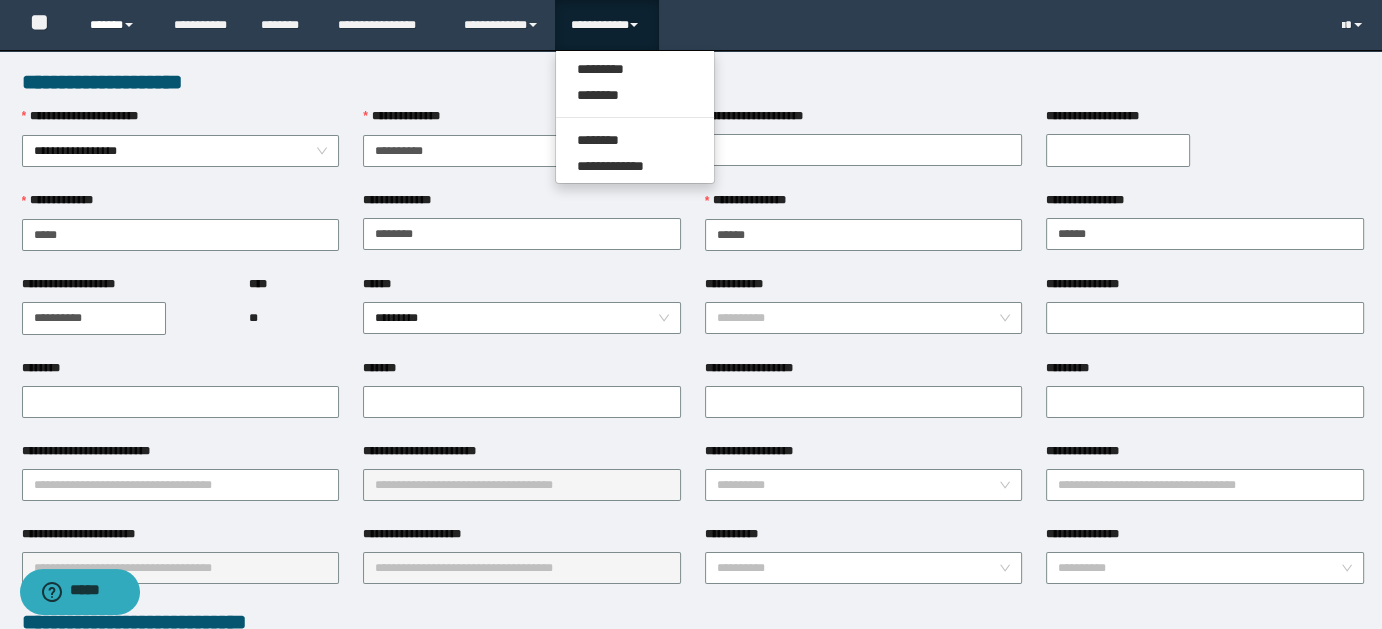 click on "******" at bounding box center (117, 25) 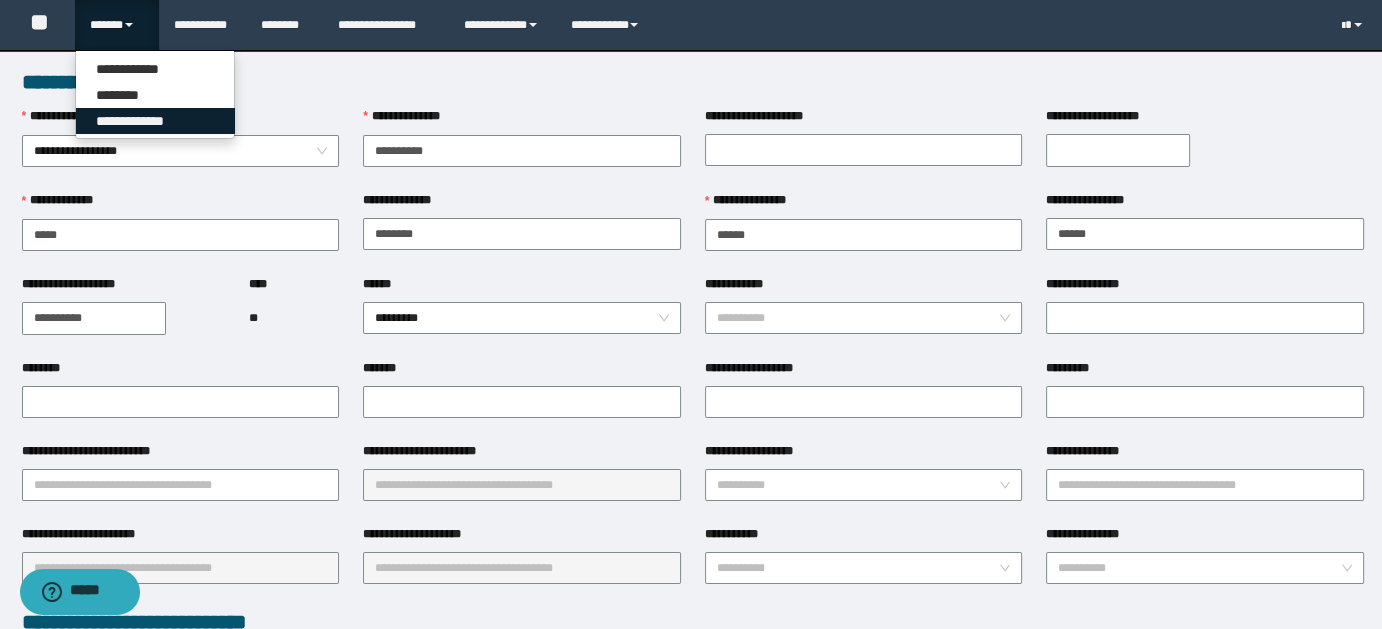 click on "**********" at bounding box center [155, 121] 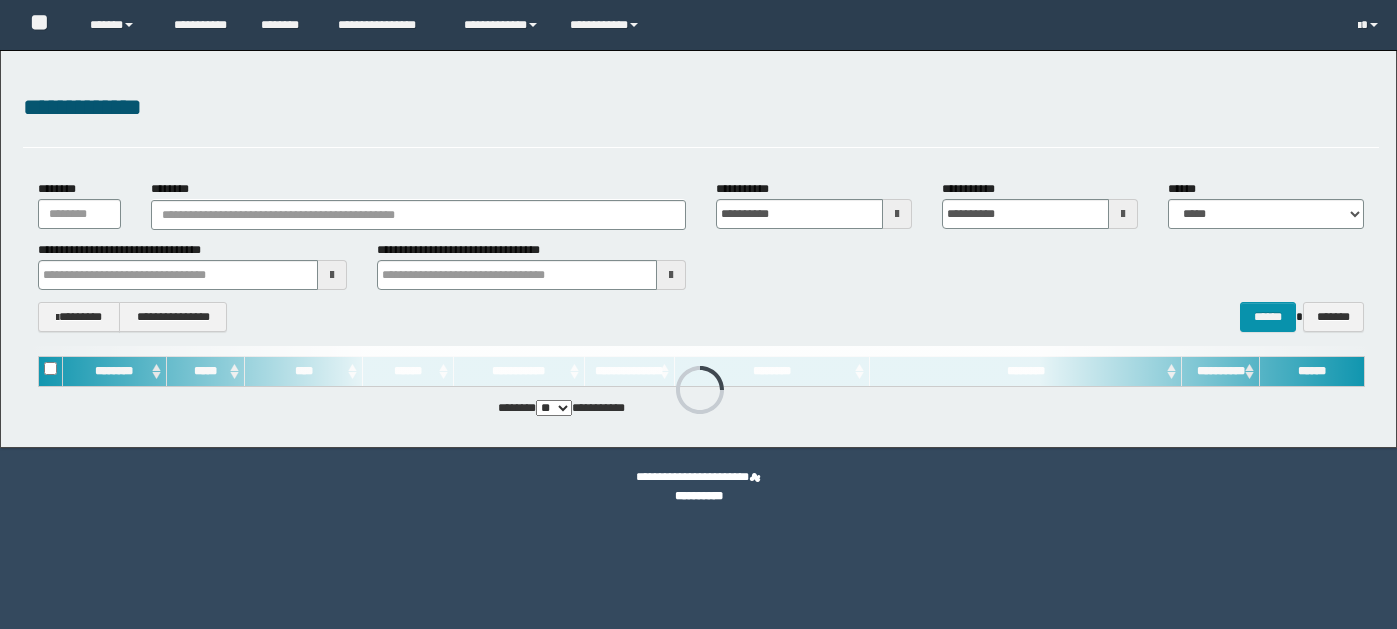scroll, scrollTop: 0, scrollLeft: 0, axis: both 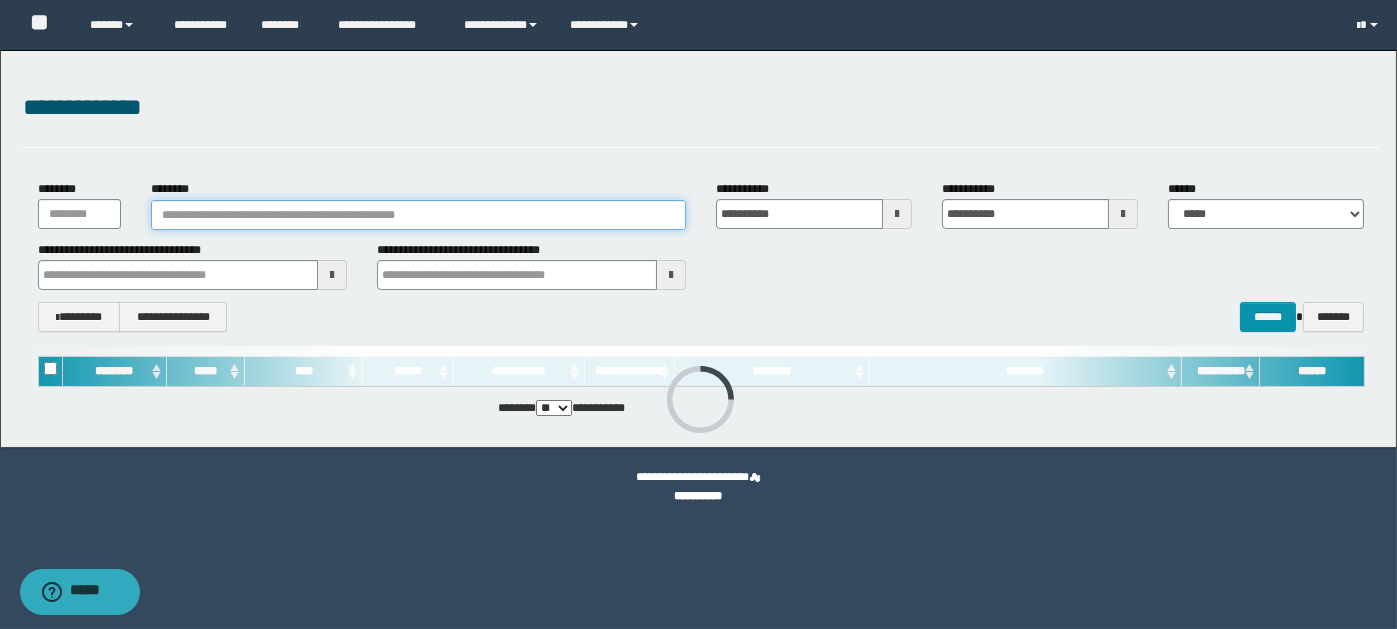 click on "********" at bounding box center (418, 215) 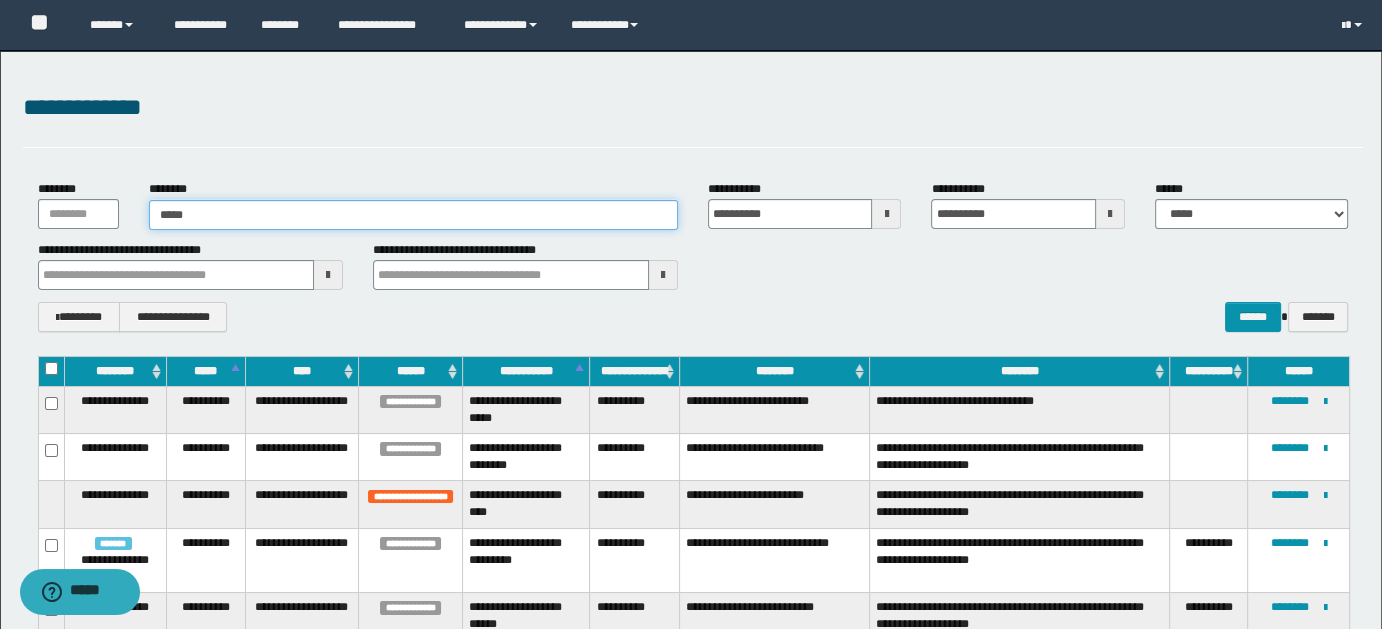 click on "*****" at bounding box center (413, 215) 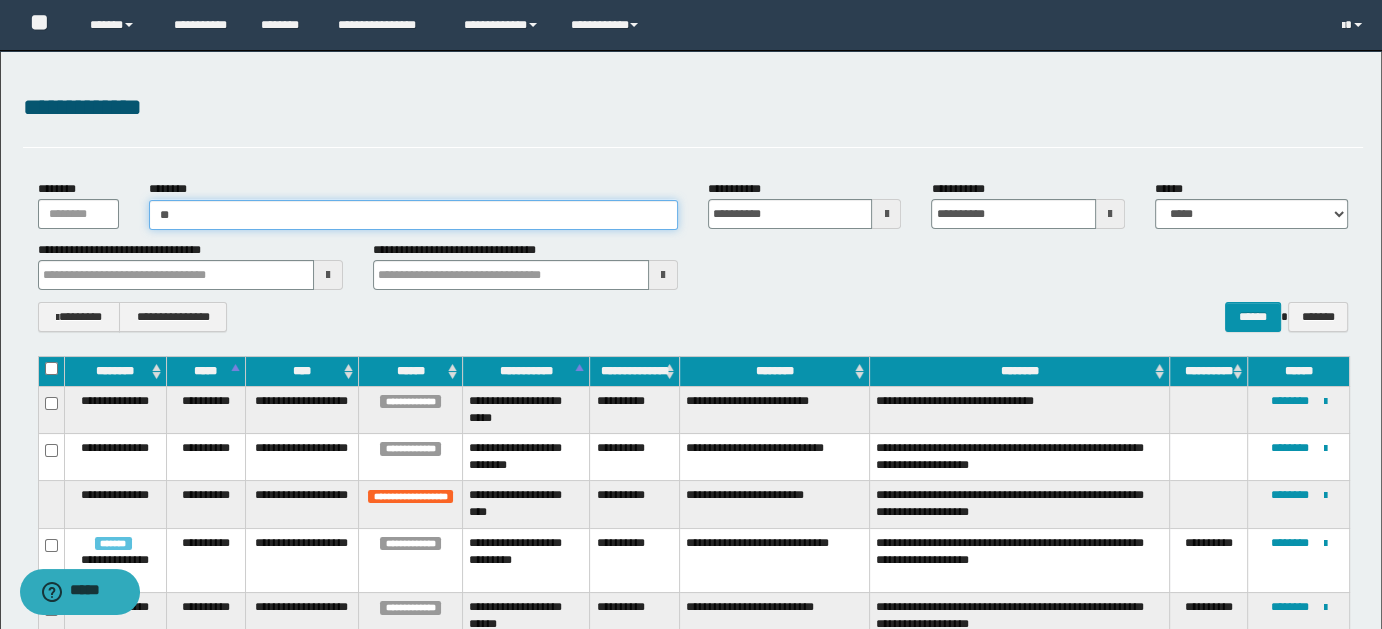 type on "*" 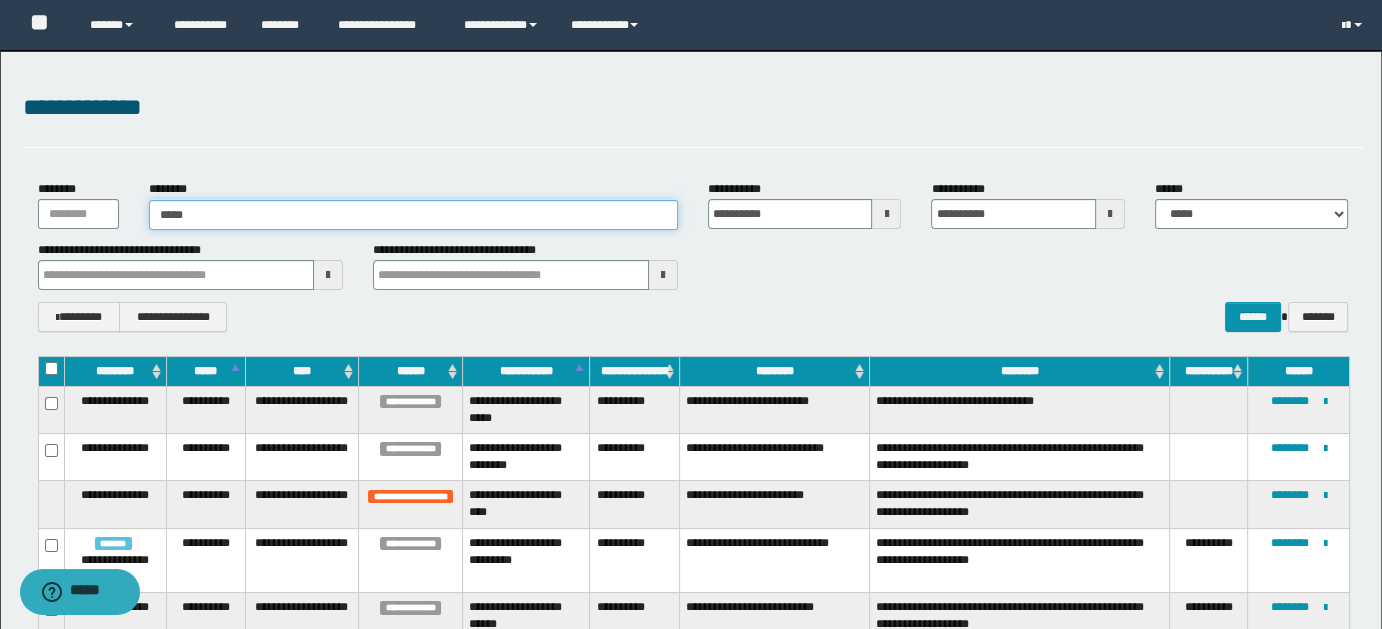 type on "*****" 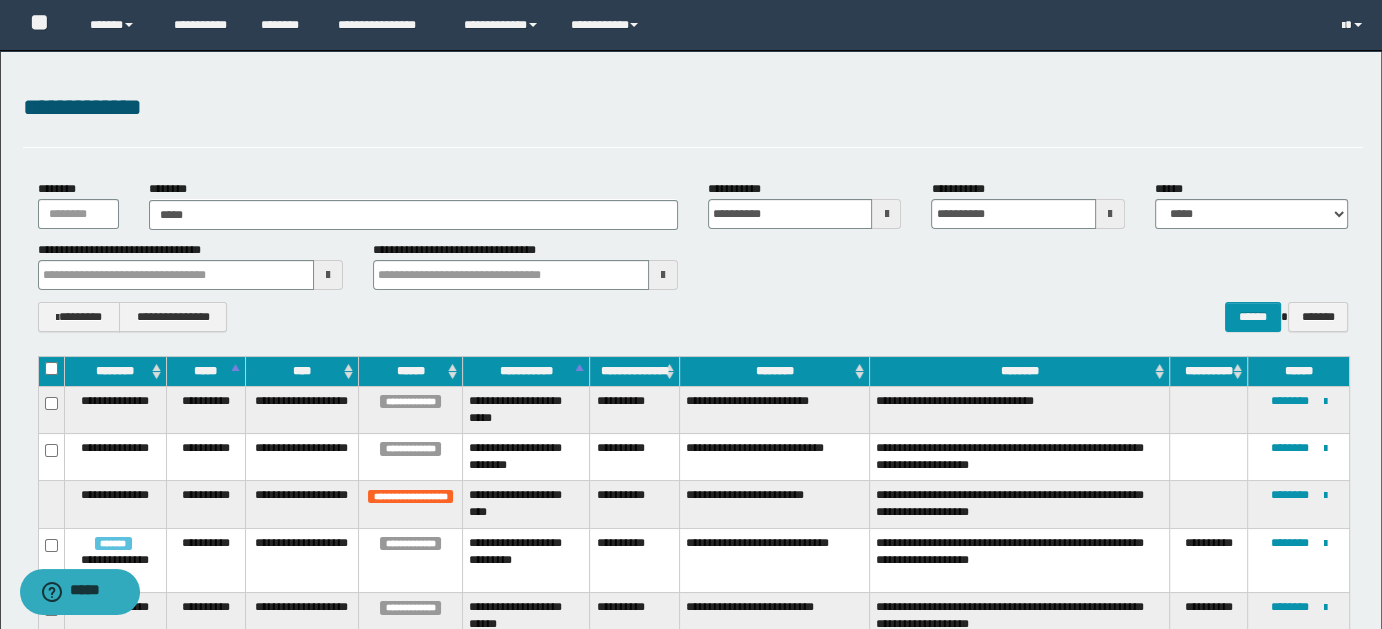 drag, startPoint x: 874, startPoint y: 279, endPoint x: 884, endPoint y: 276, distance: 10.440307 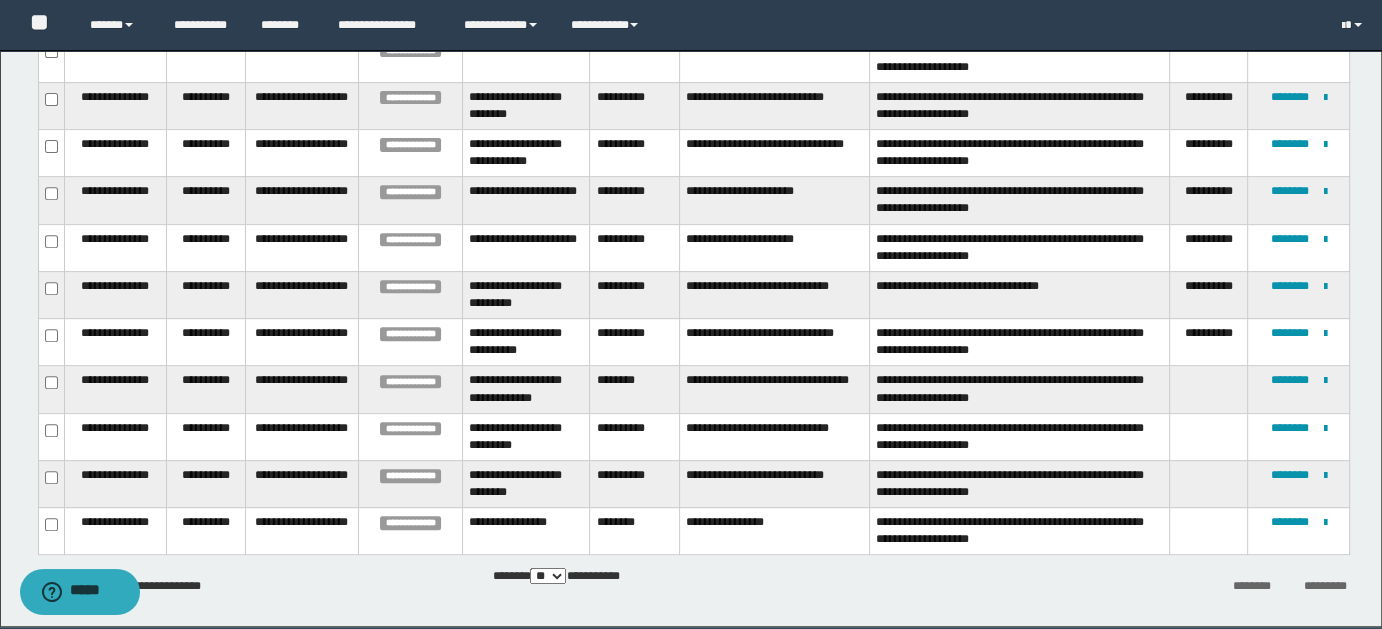 scroll, scrollTop: 0, scrollLeft: 0, axis: both 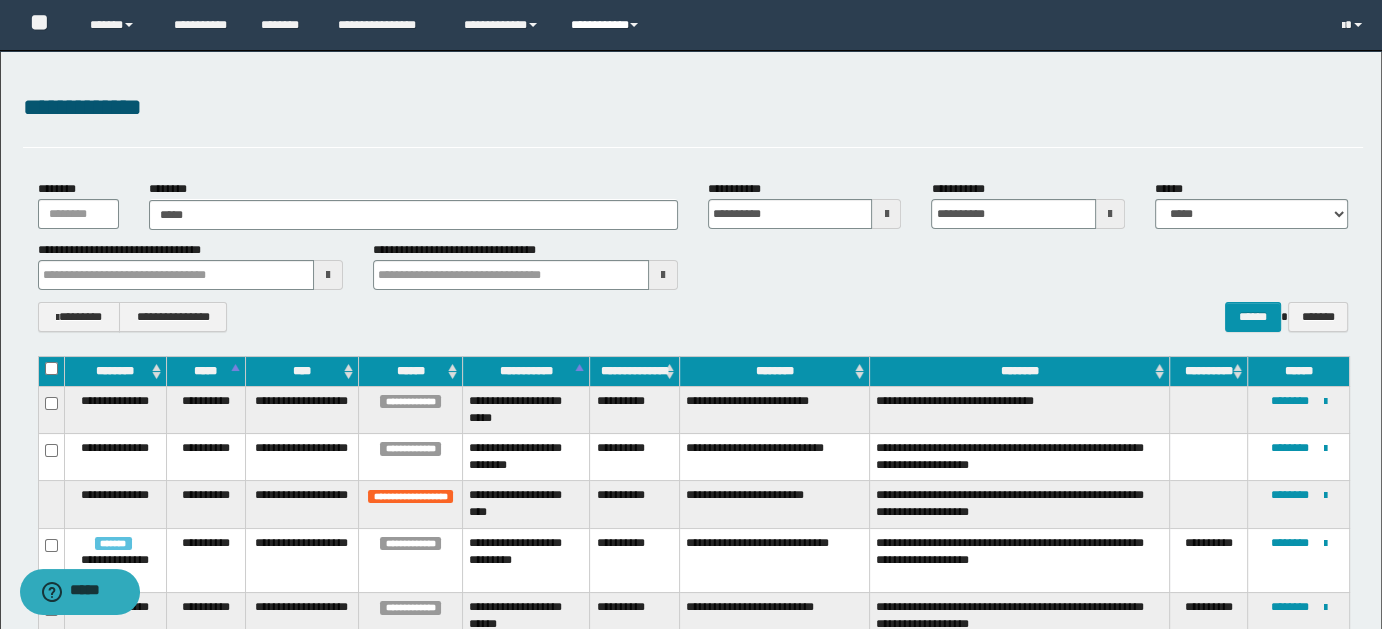 click on "**********" at bounding box center [607, 25] 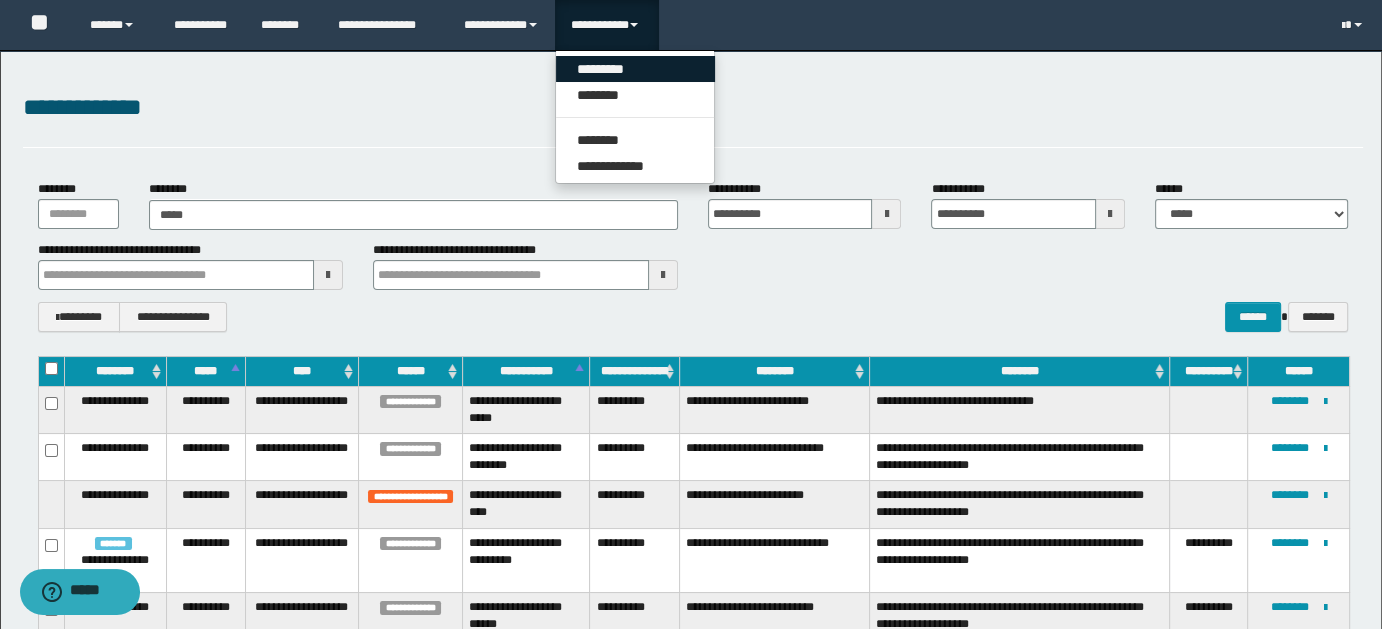 click on "*********" at bounding box center [635, 69] 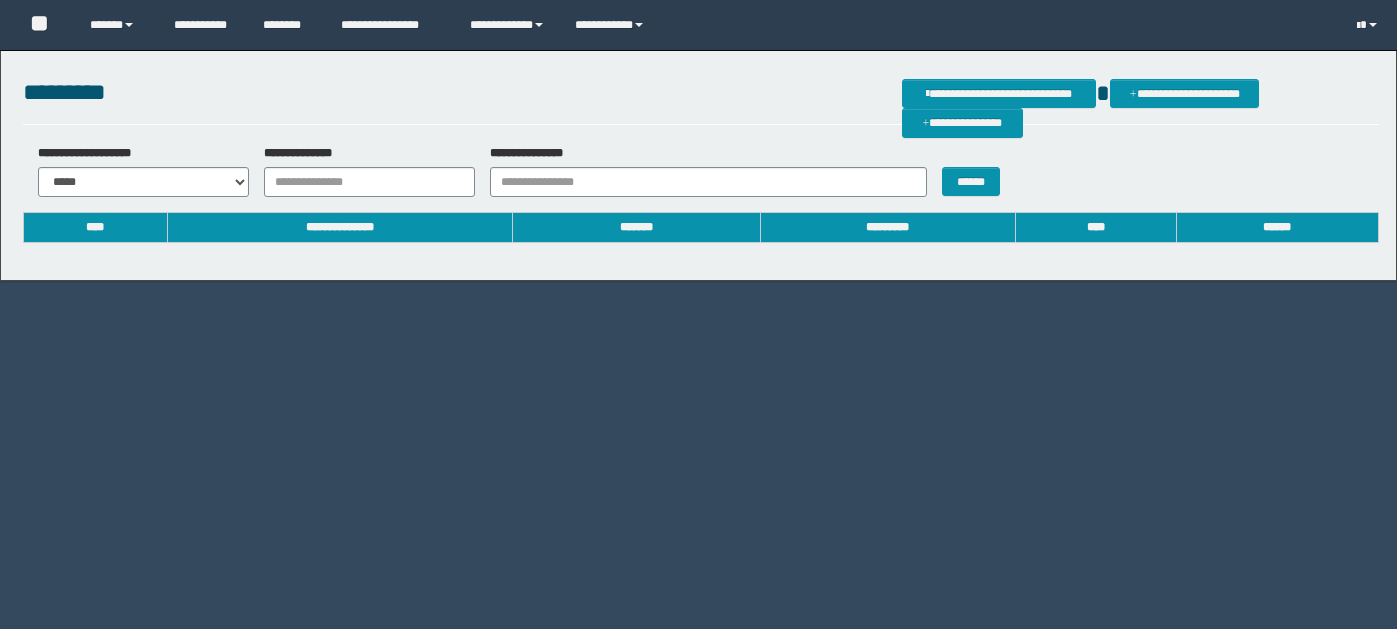 scroll, scrollTop: 0, scrollLeft: 0, axis: both 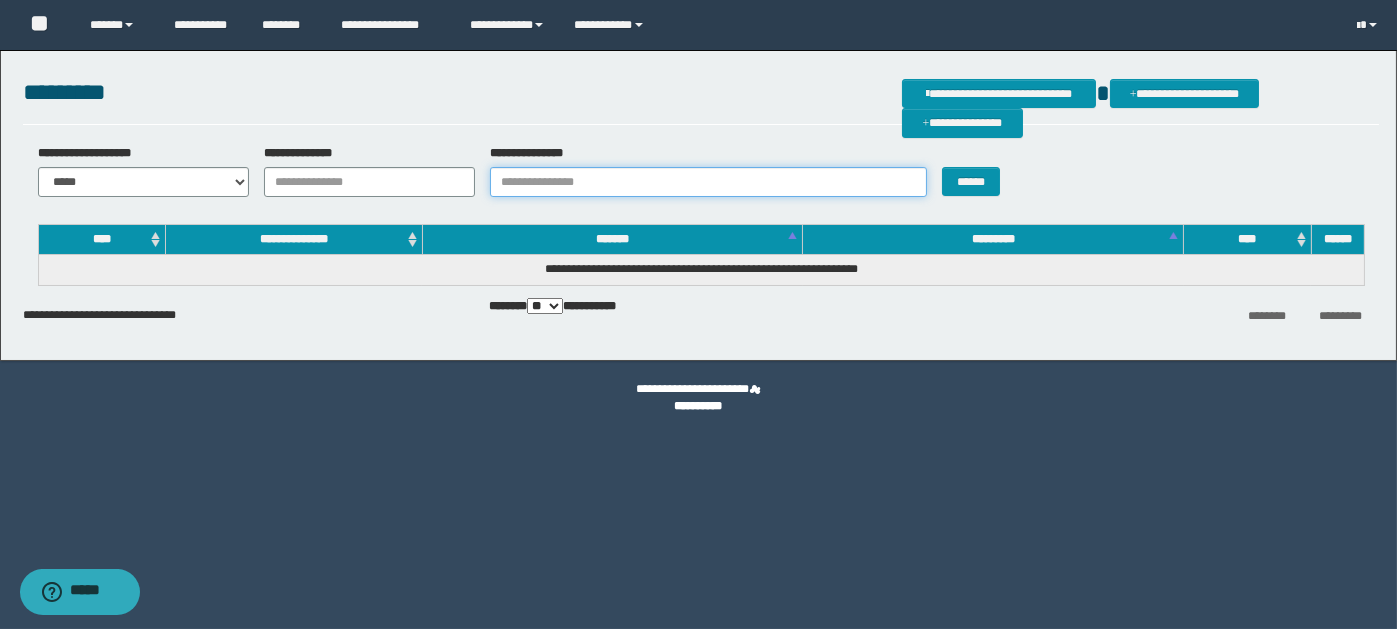 click on "**********" at bounding box center [708, 182] 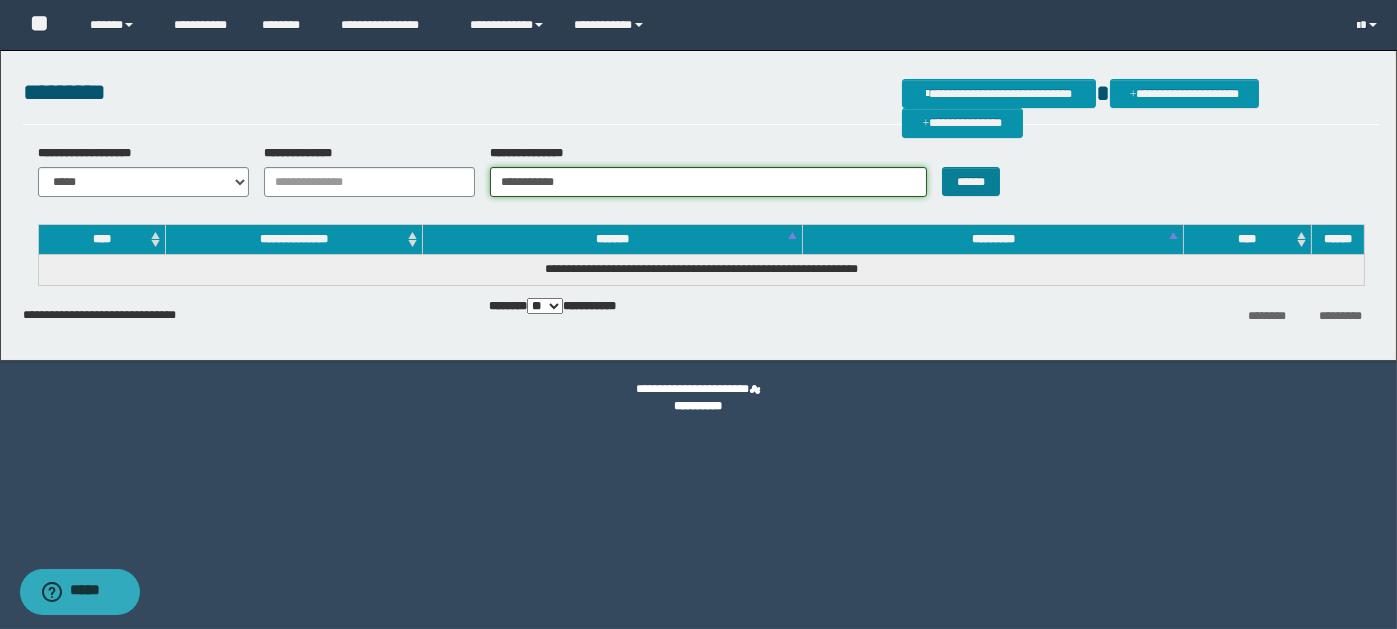 type on "**********" 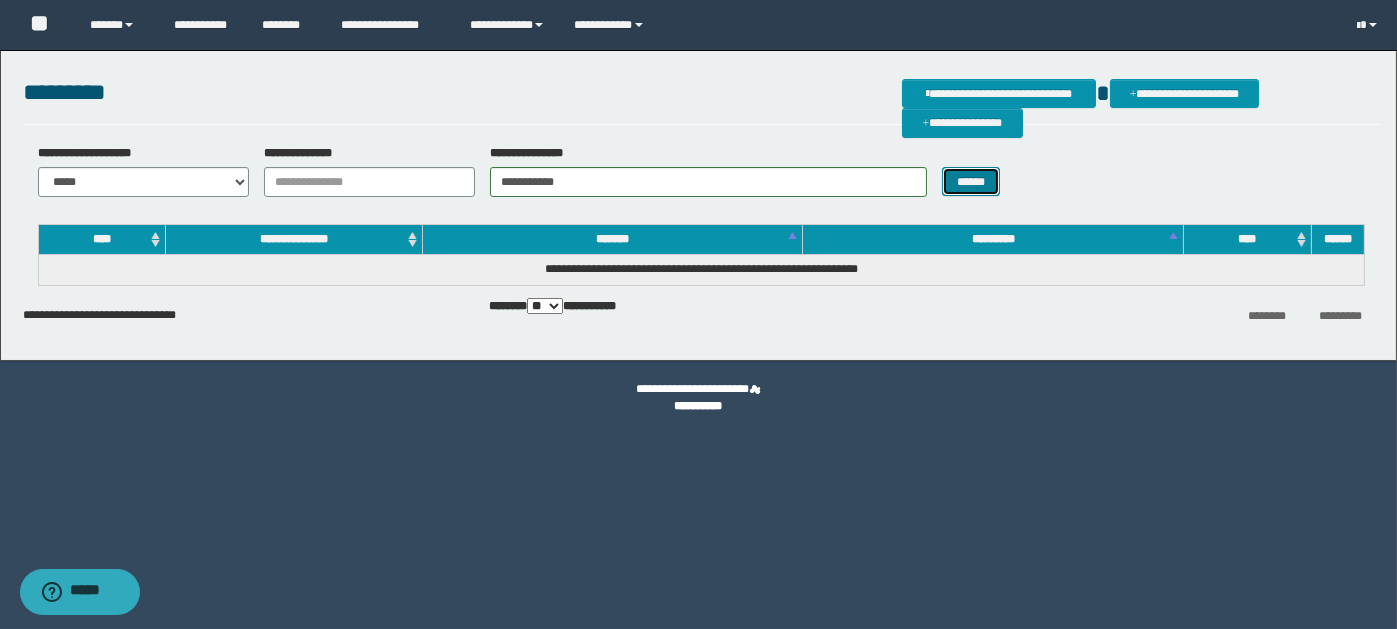 click on "******" at bounding box center [971, 181] 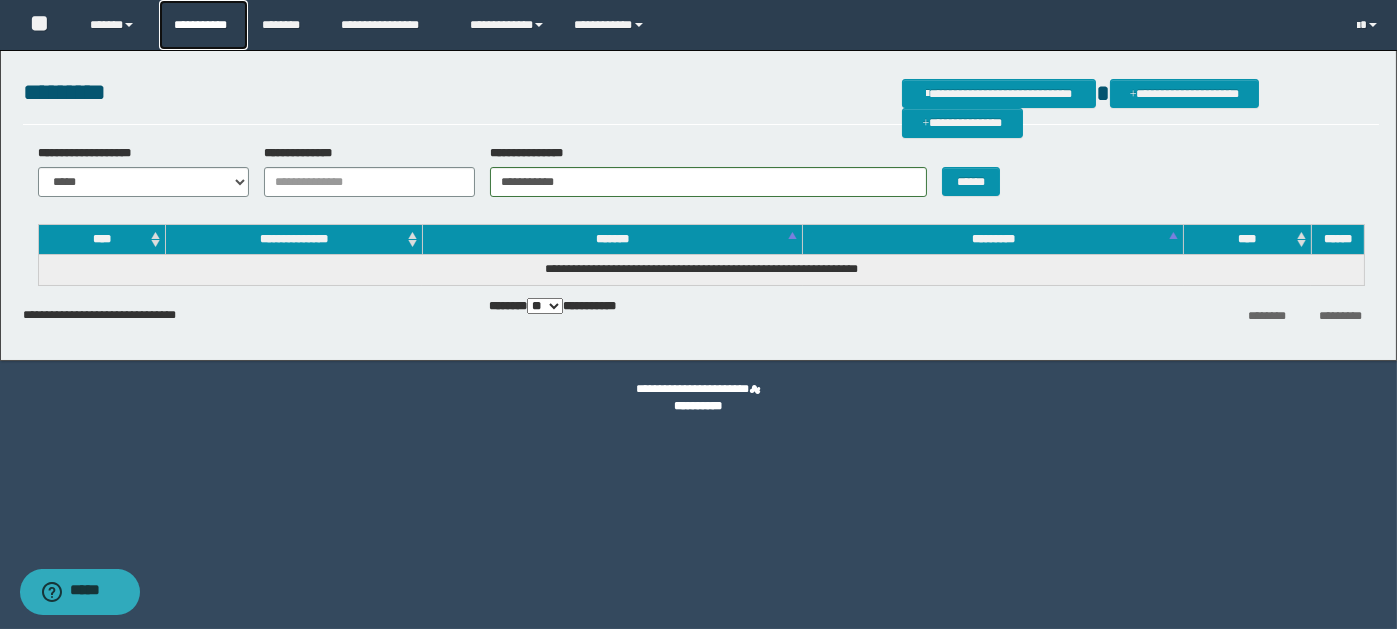 click on "**********" at bounding box center (203, 25) 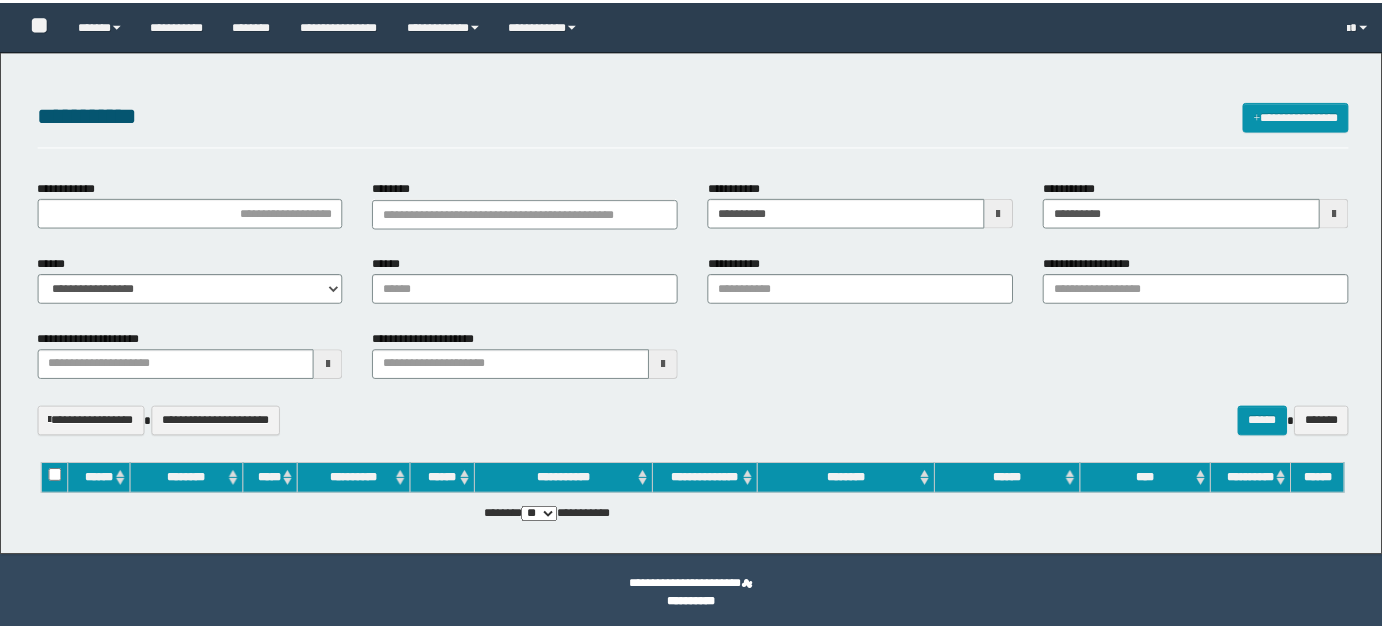scroll, scrollTop: 0, scrollLeft: 0, axis: both 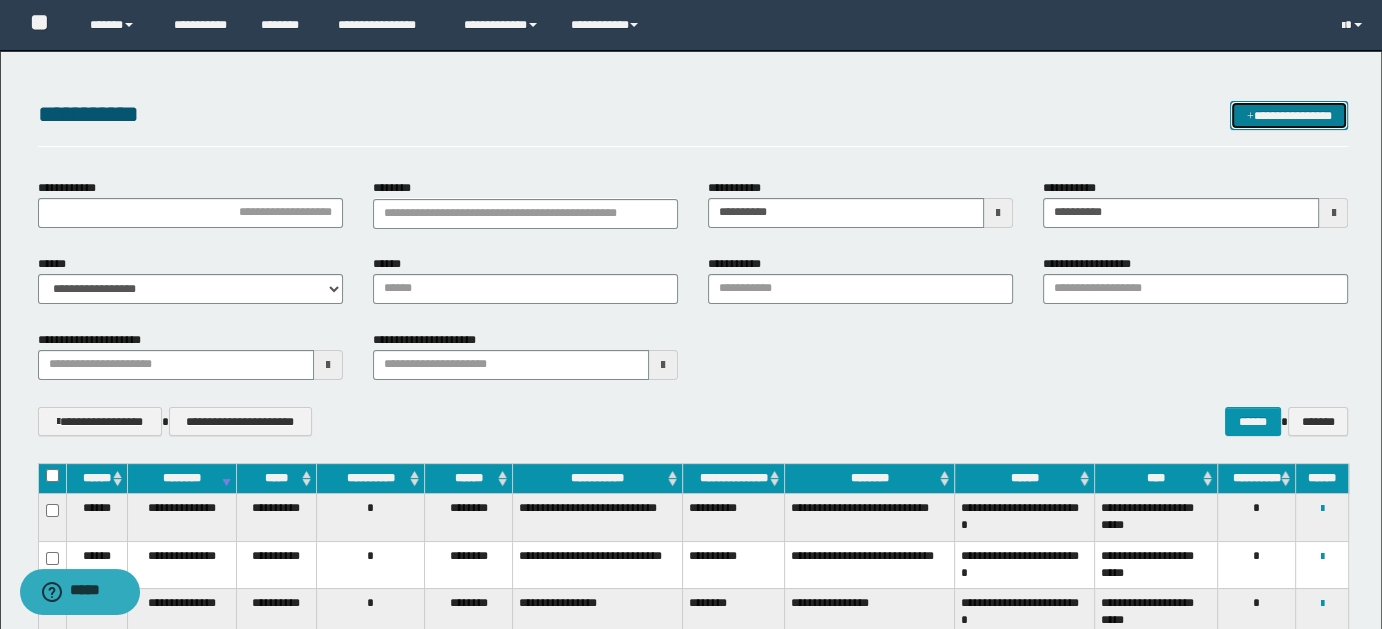 click on "**********" at bounding box center (1289, 115) 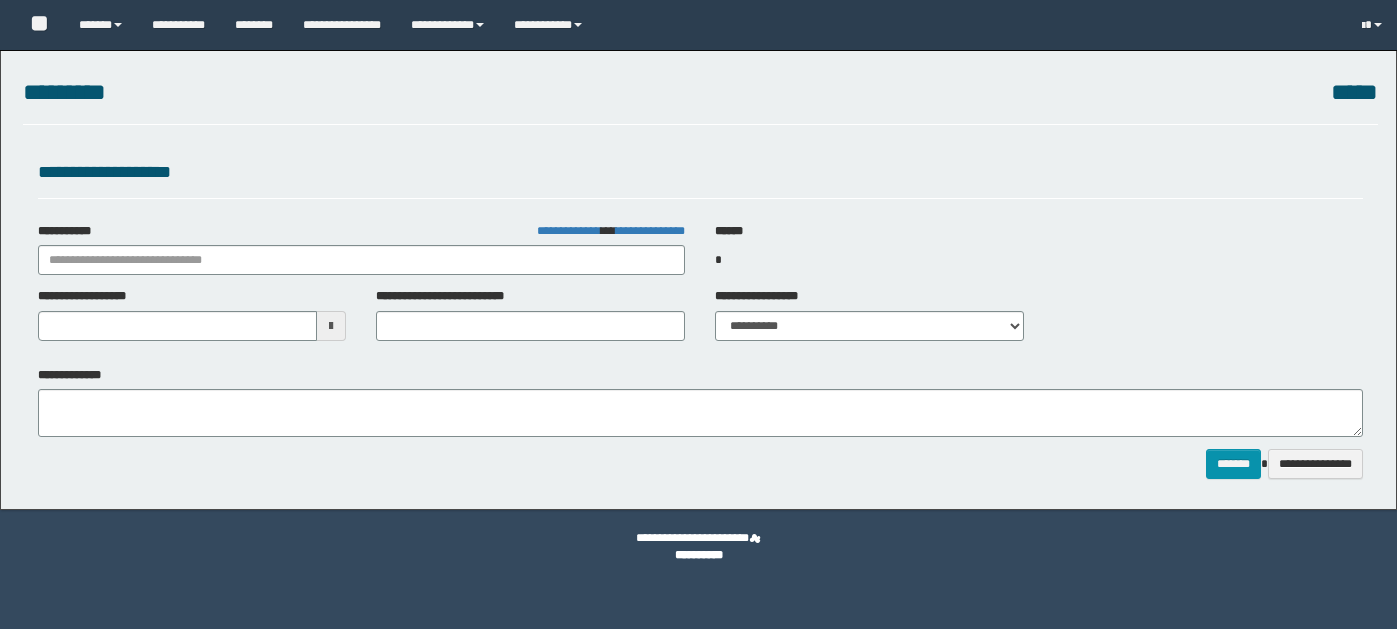type on "**********" 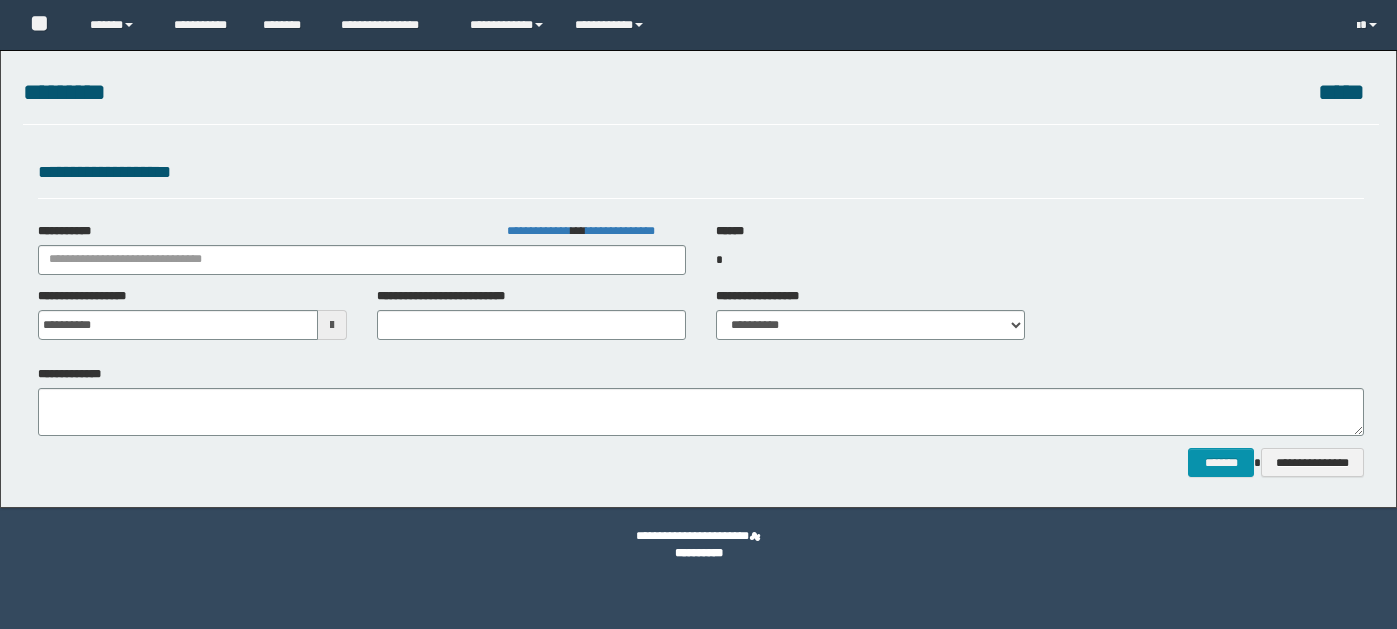 scroll, scrollTop: 0, scrollLeft: 0, axis: both 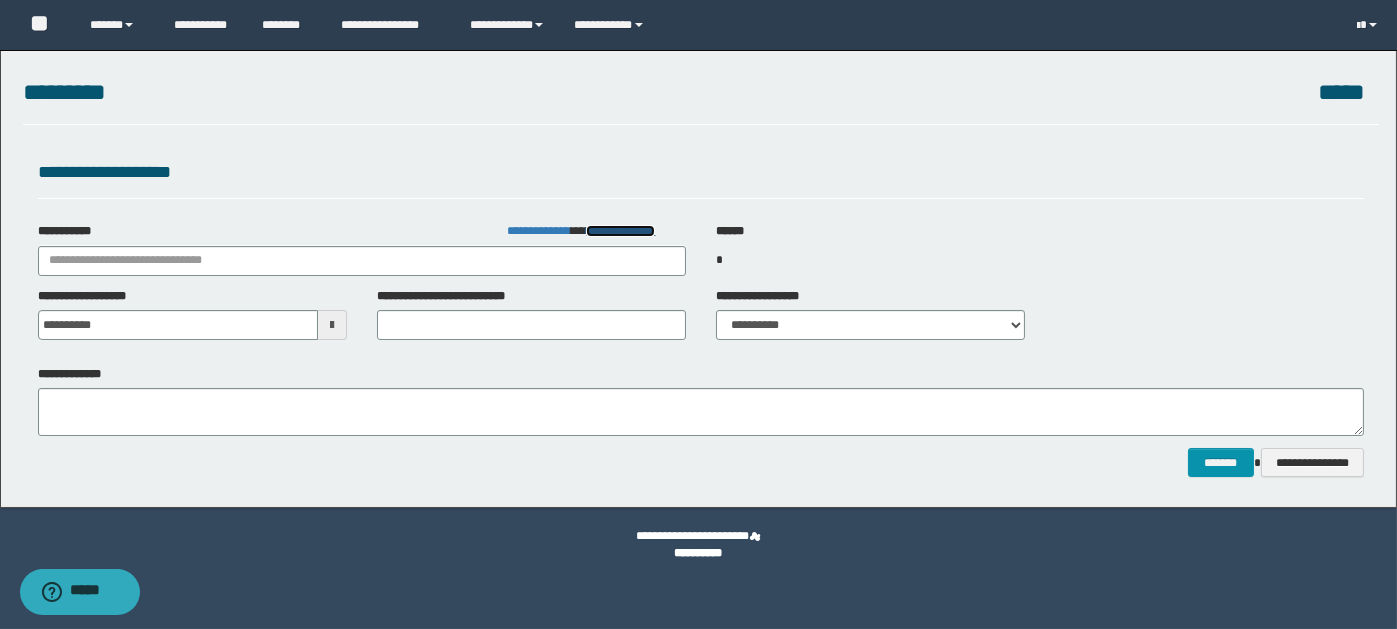 click on "**********" at bounding box center [620, 231] 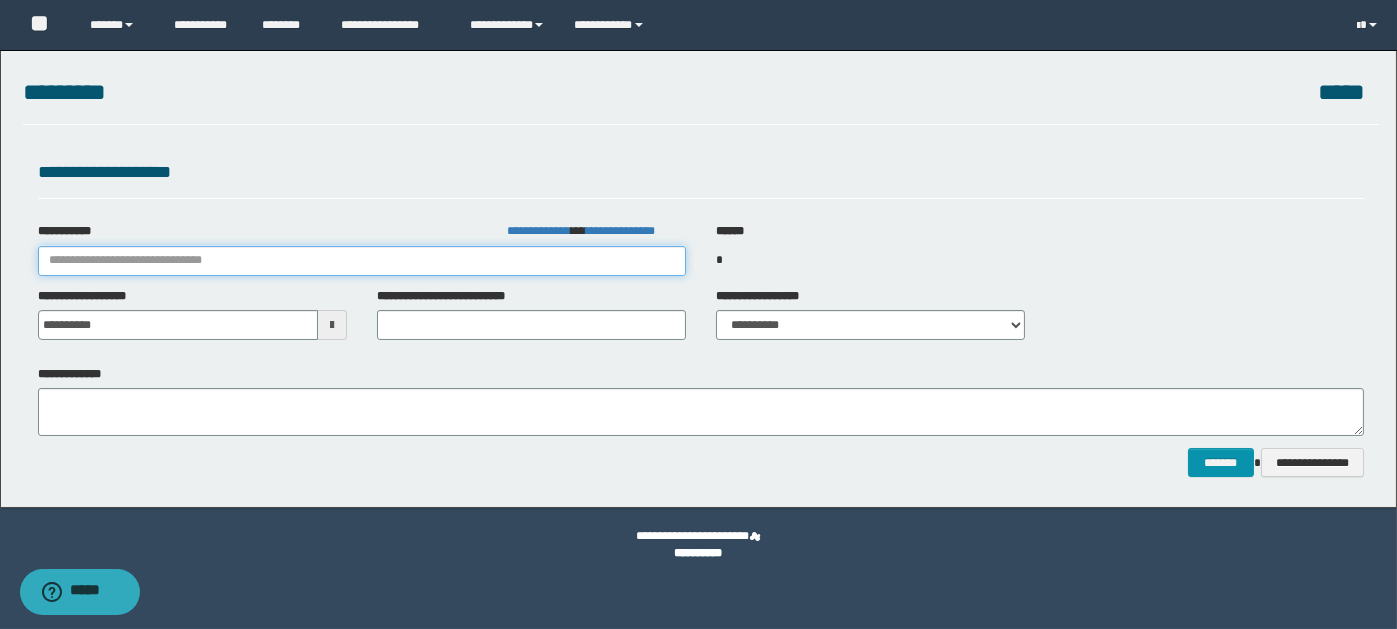 click on "**********" at bounding box center [362, 261] 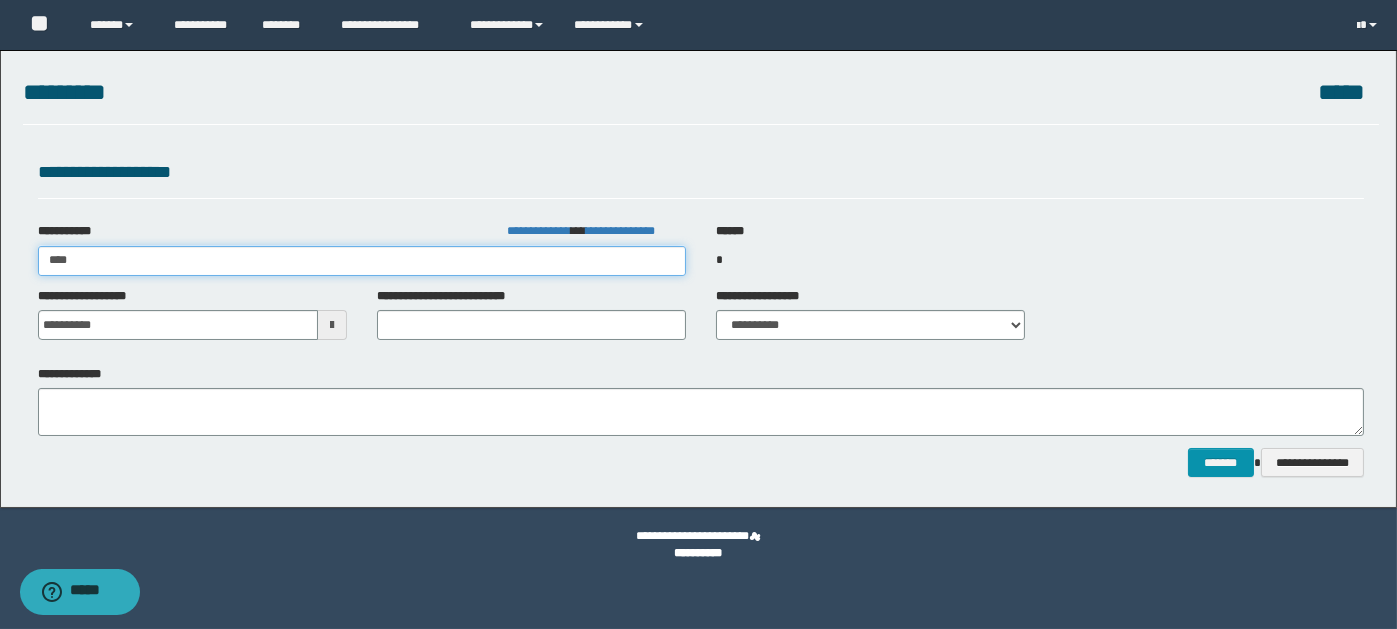 type on "*****" 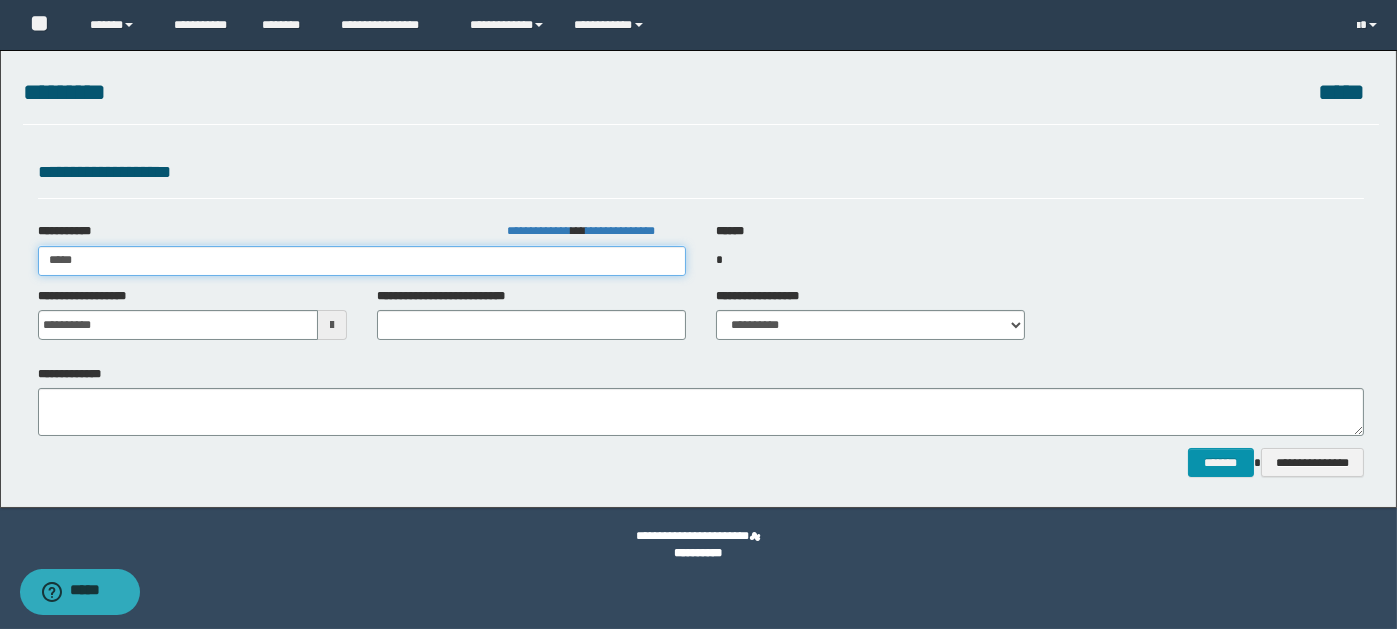 type on "*****" 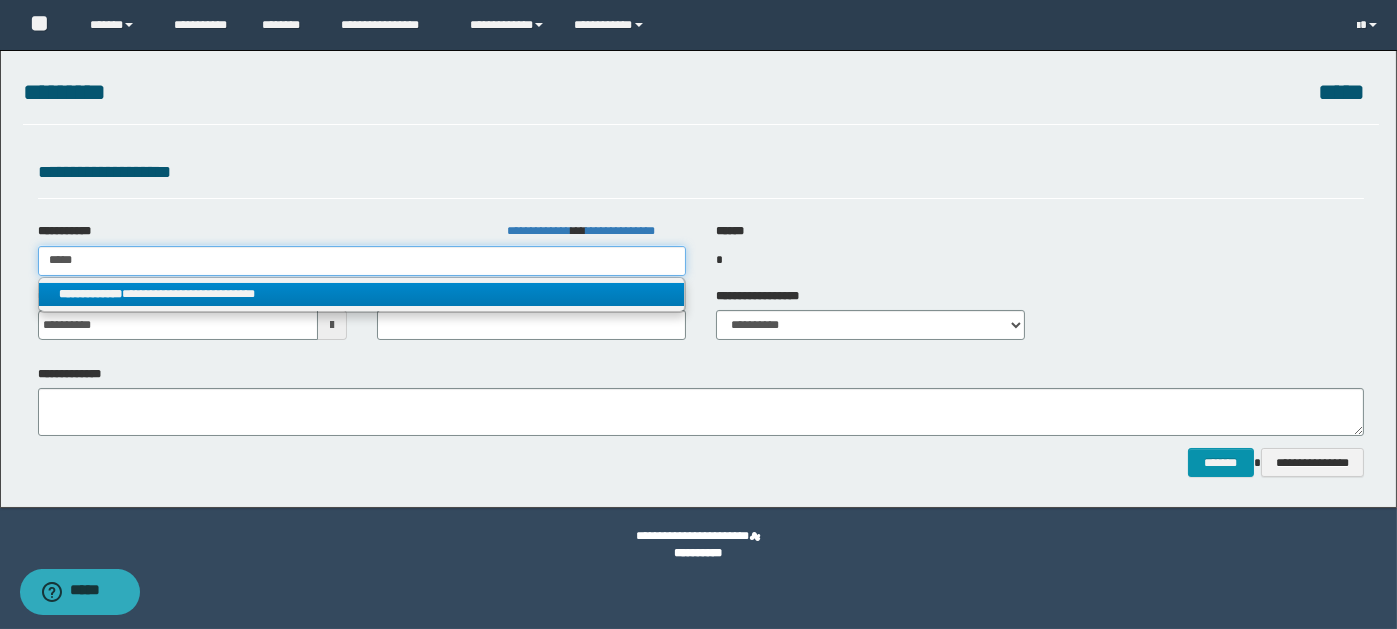 type on "*****" 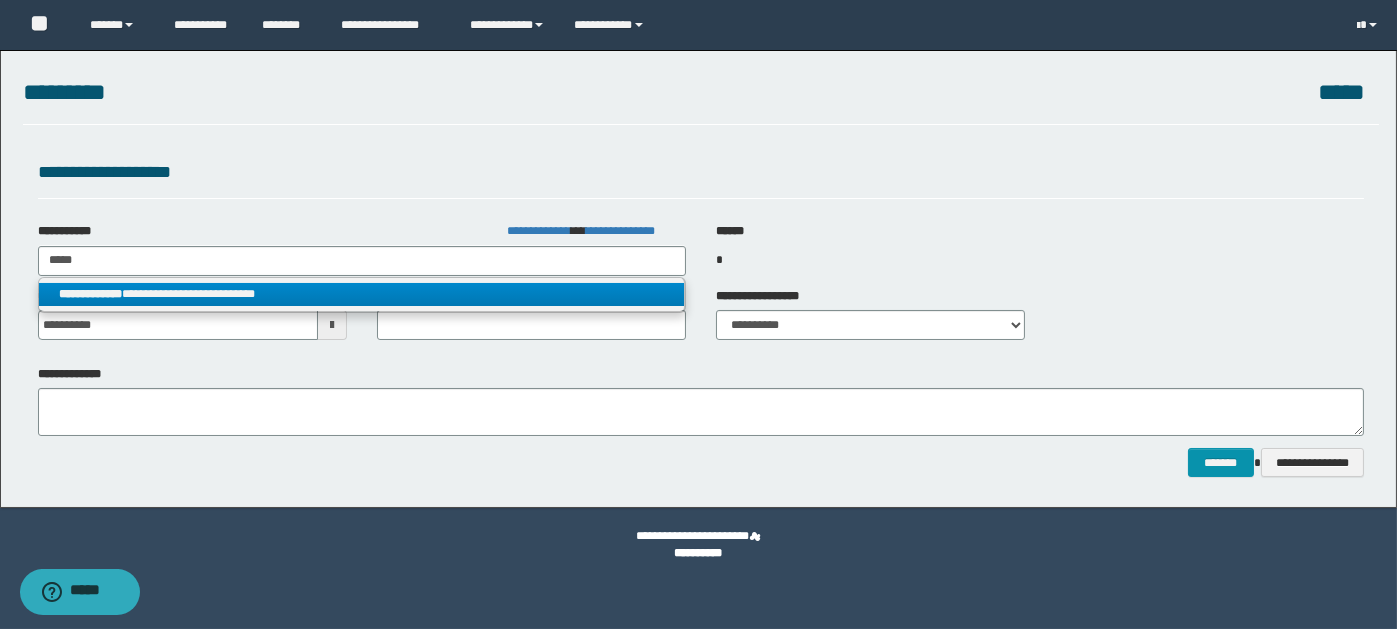 click on "**********" at bounding box center (362, 294) 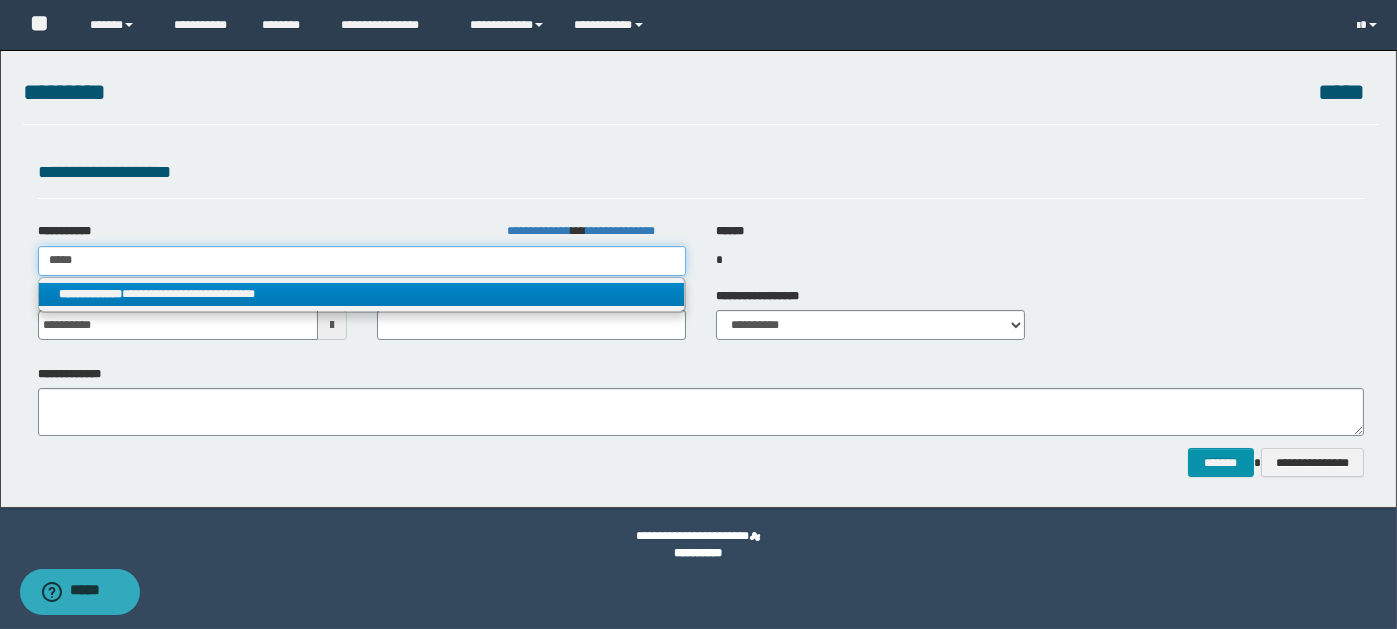 type 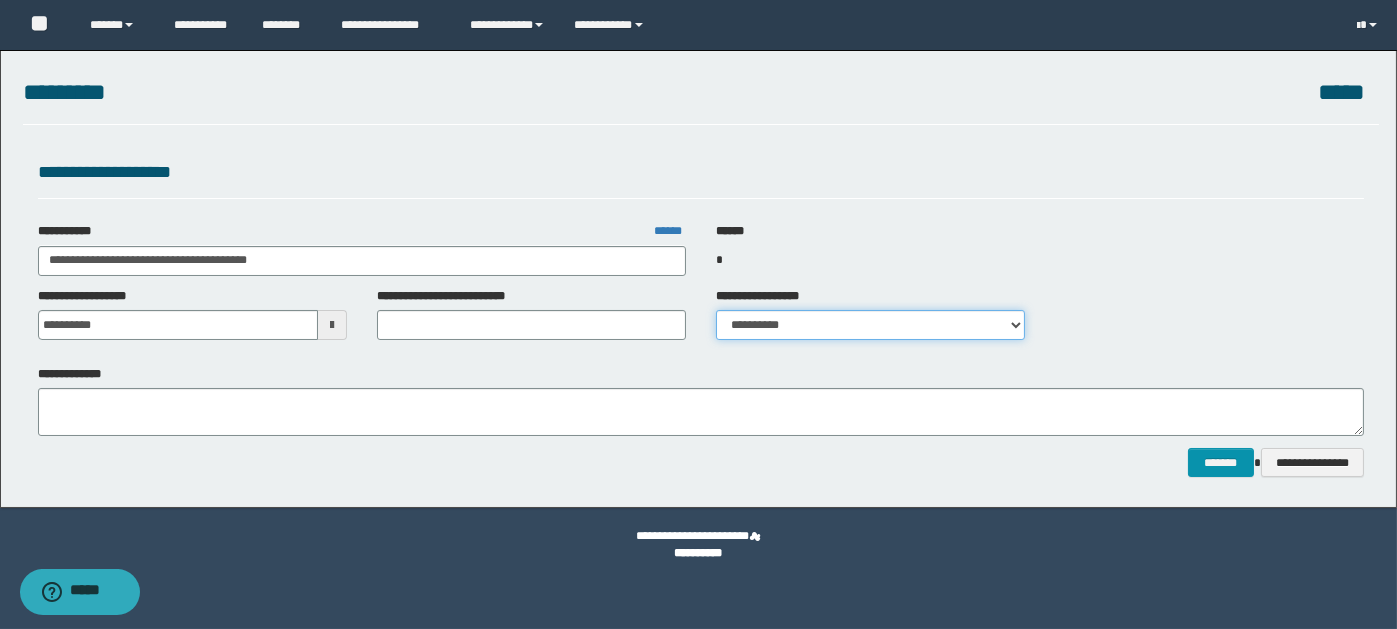 click on "**********" at bounding box center [870, 325] 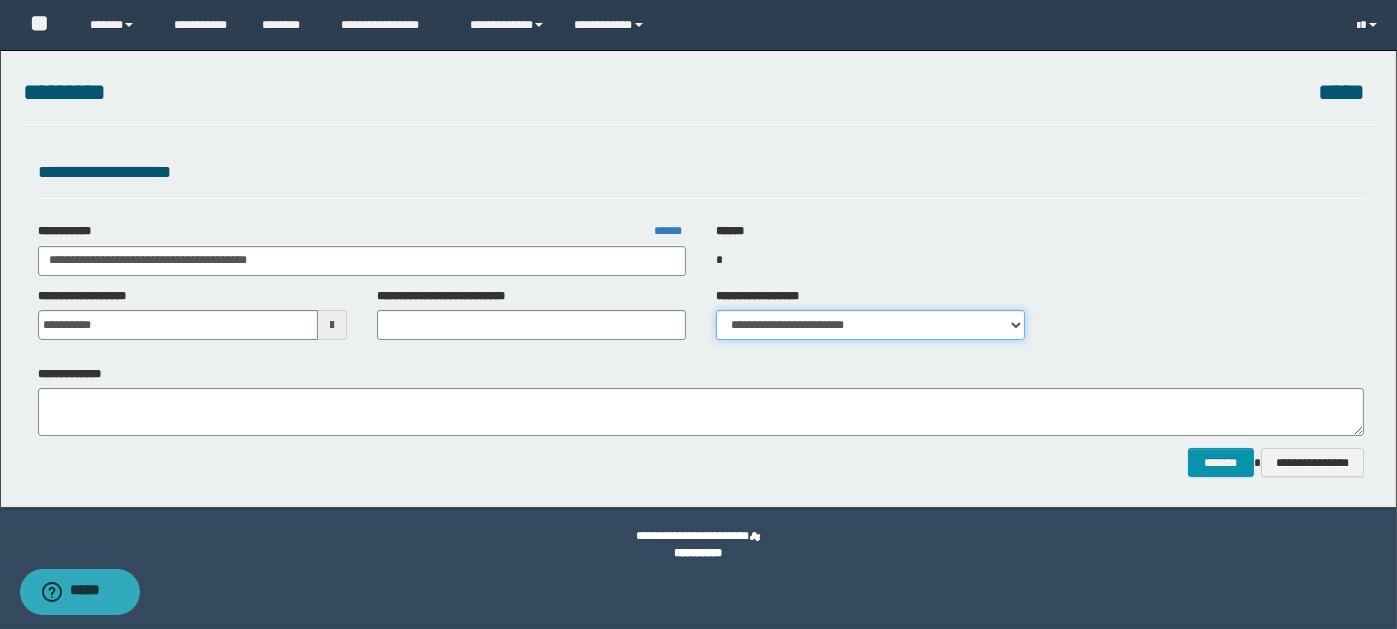 click on "**********" at bounding box center [870, 325] 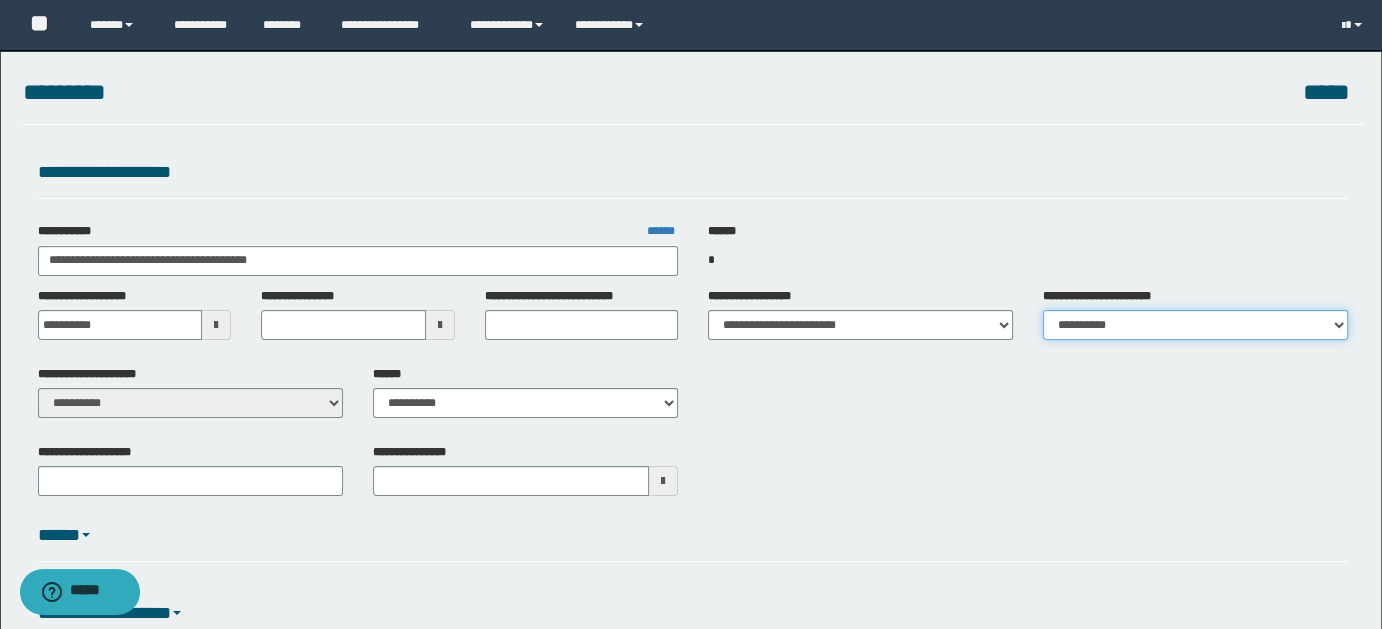 click on "**********" at bounding box center [1195, 325] 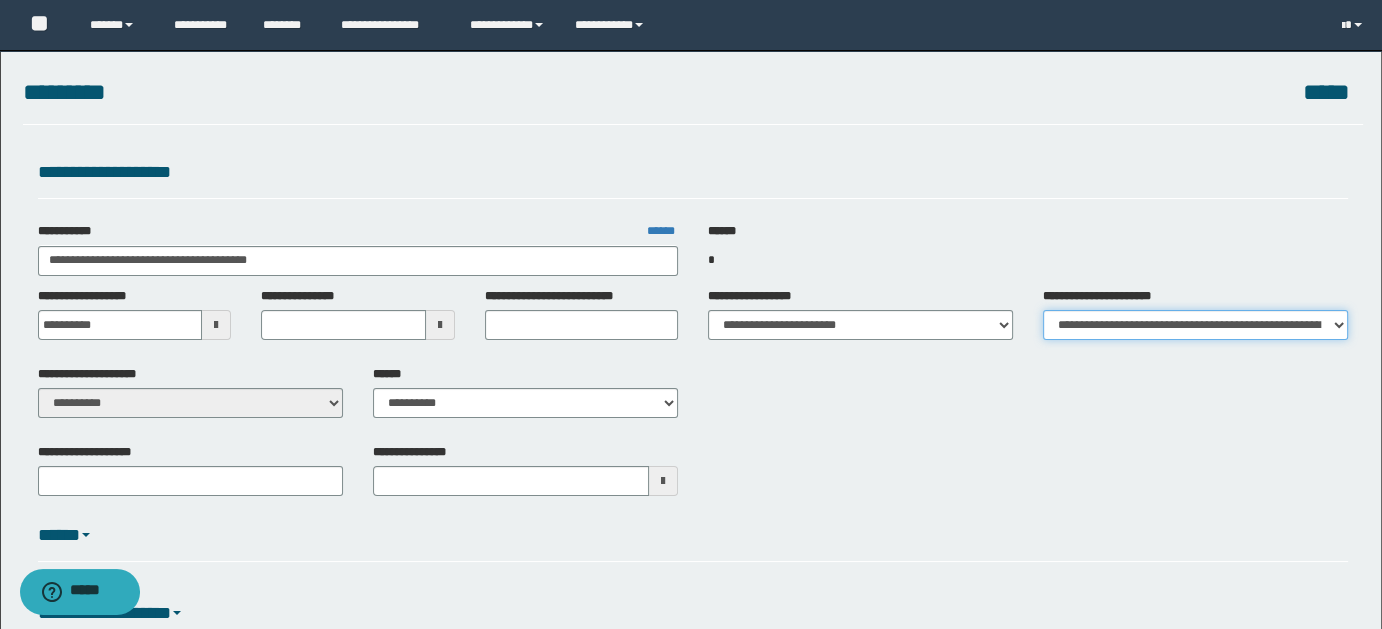 click on "**********" at bounding box center (1195, 325) 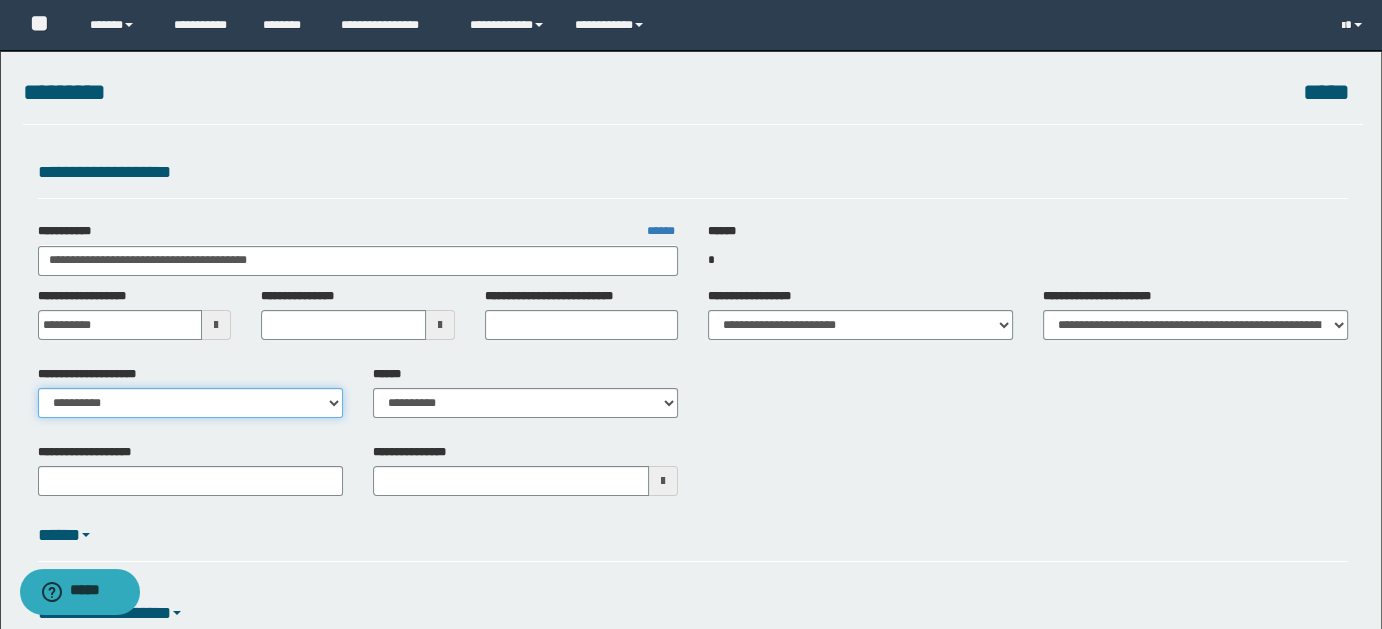 click on "**********" at bounding box center (190, 403) 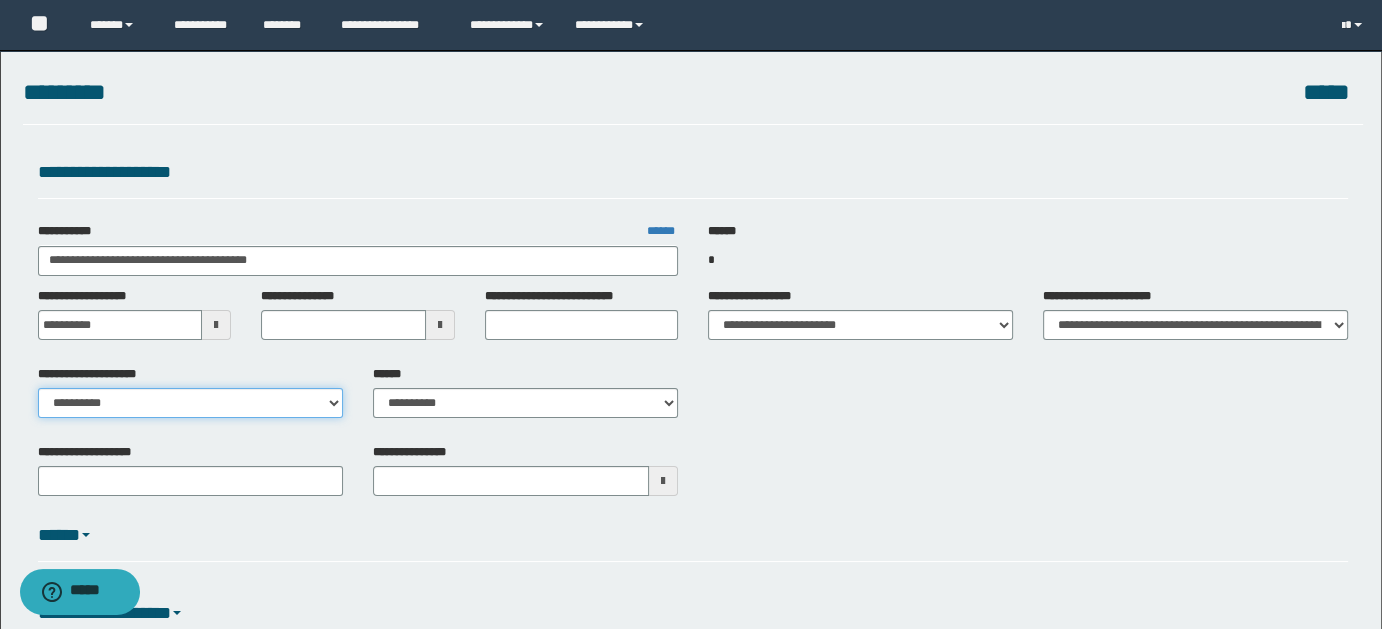select on "**" 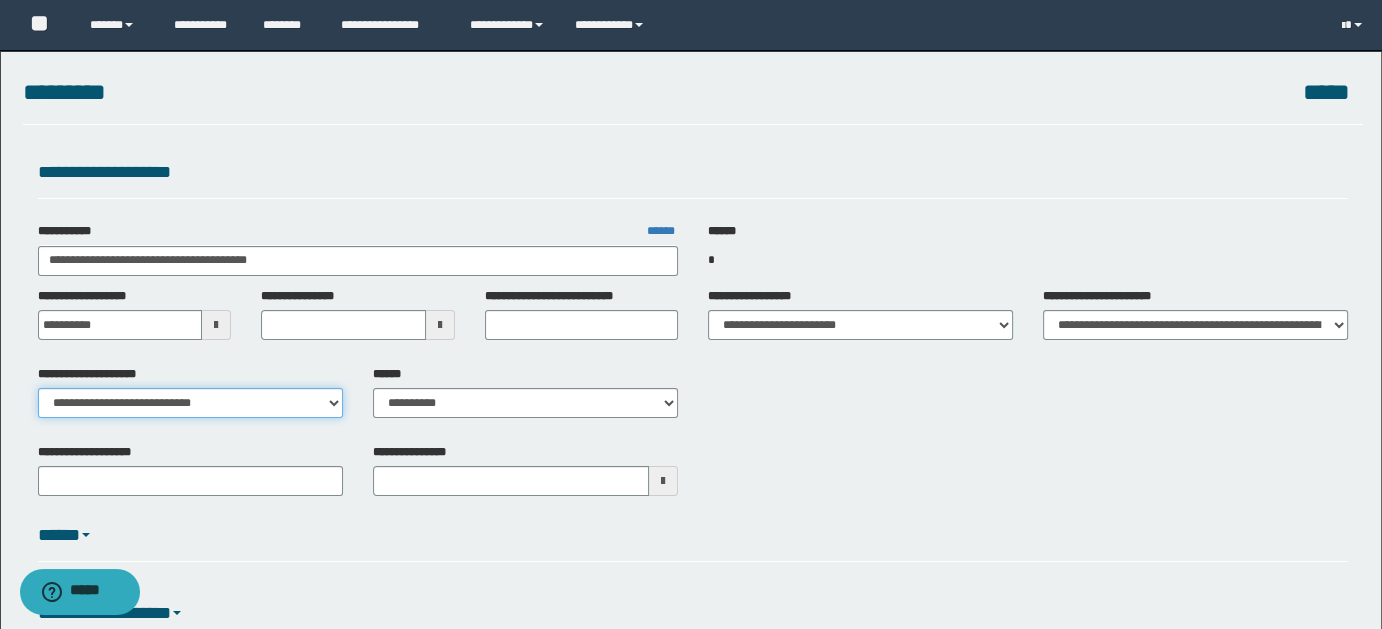 click on "**********" at bounding box center [190, 403] 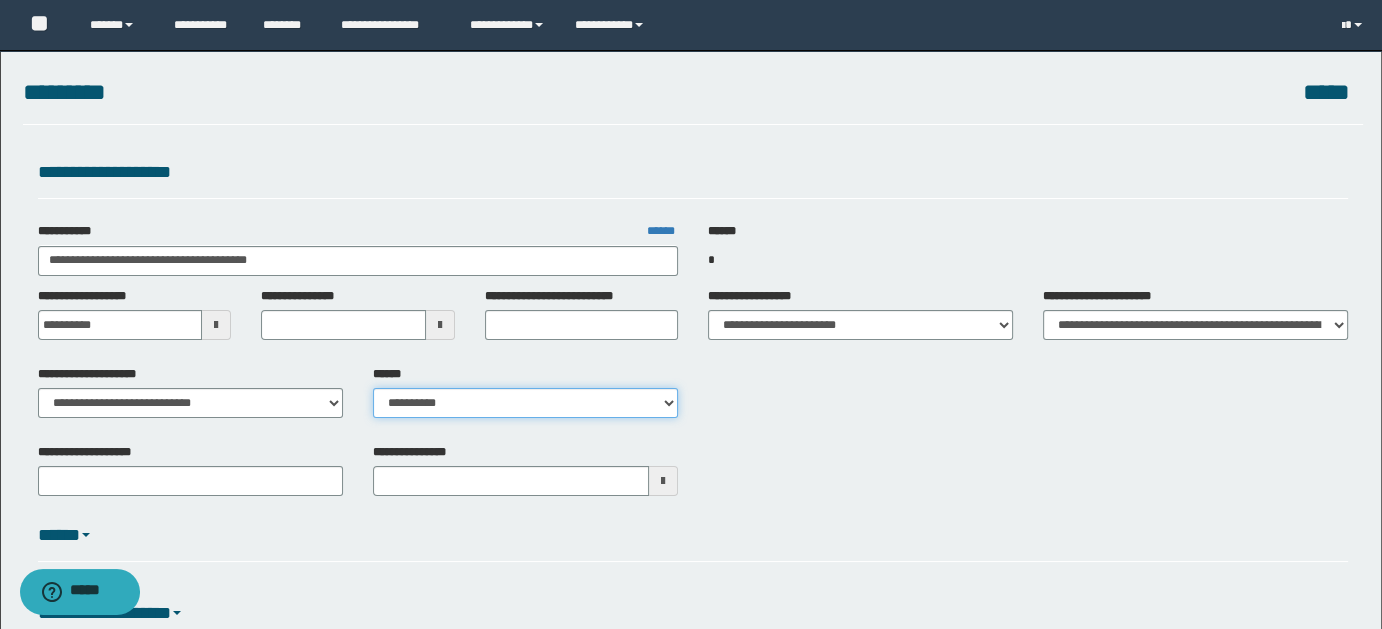 drag, startPoint x: 664, startPoint y: 396, endPoint x: 654, endPoint y: 415, distance: 21.470911 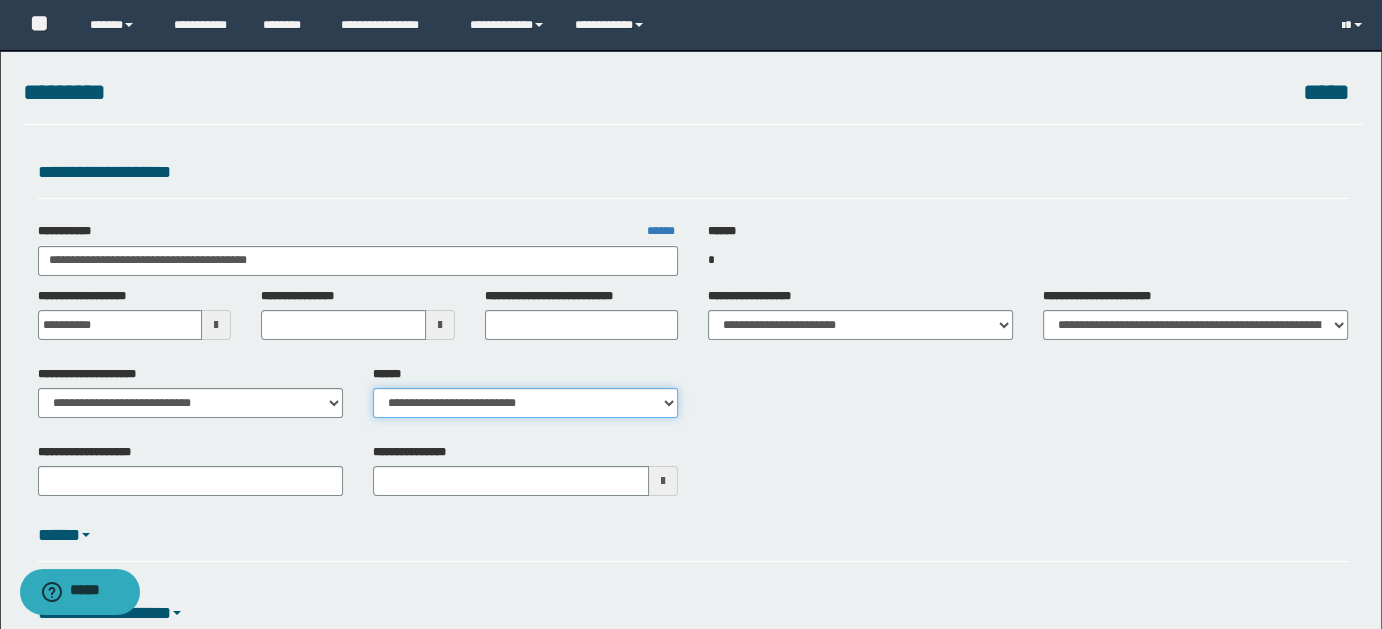click on "**********" at bounding box center (525, 403) 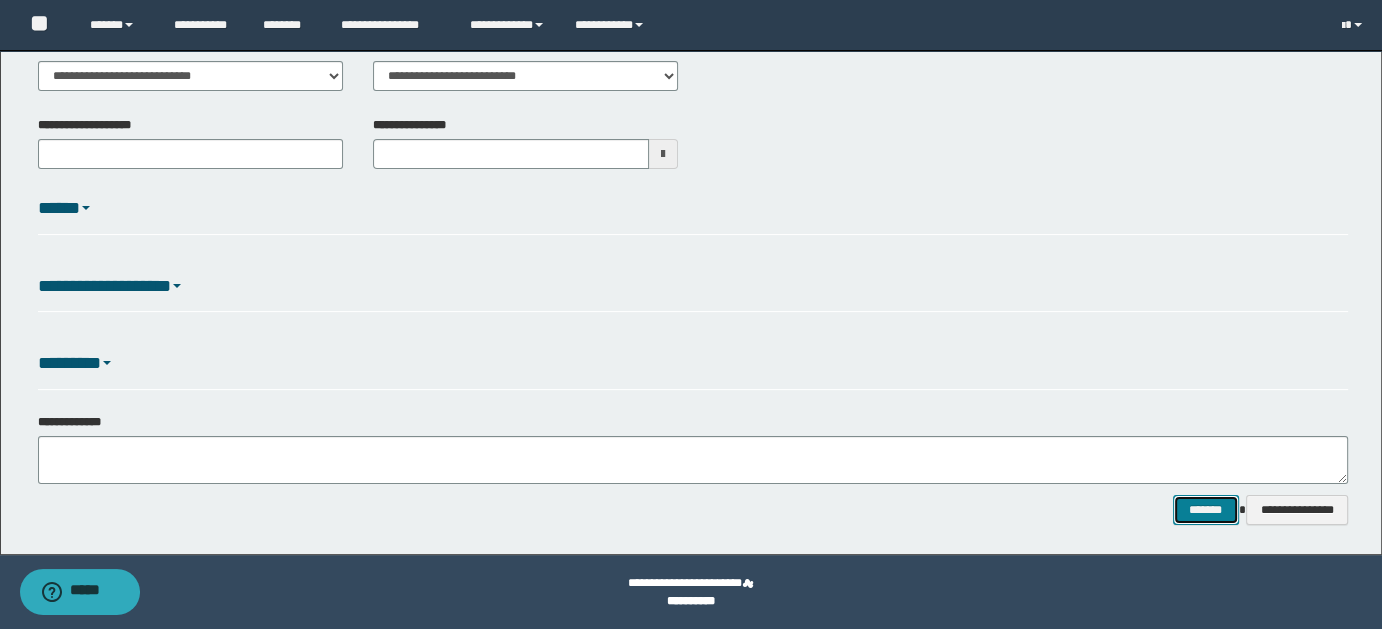 click on "*******" at bounding box center (1205, 509) 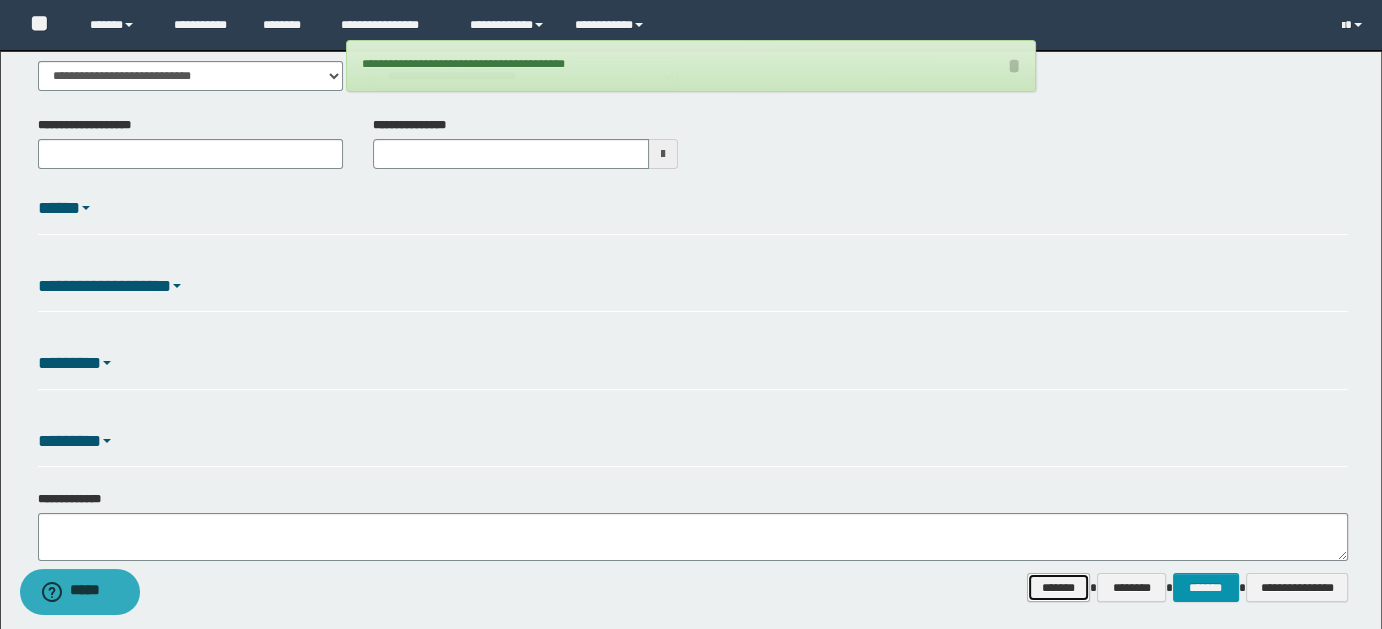 click on "*******" at bounding box center (1058, 587) 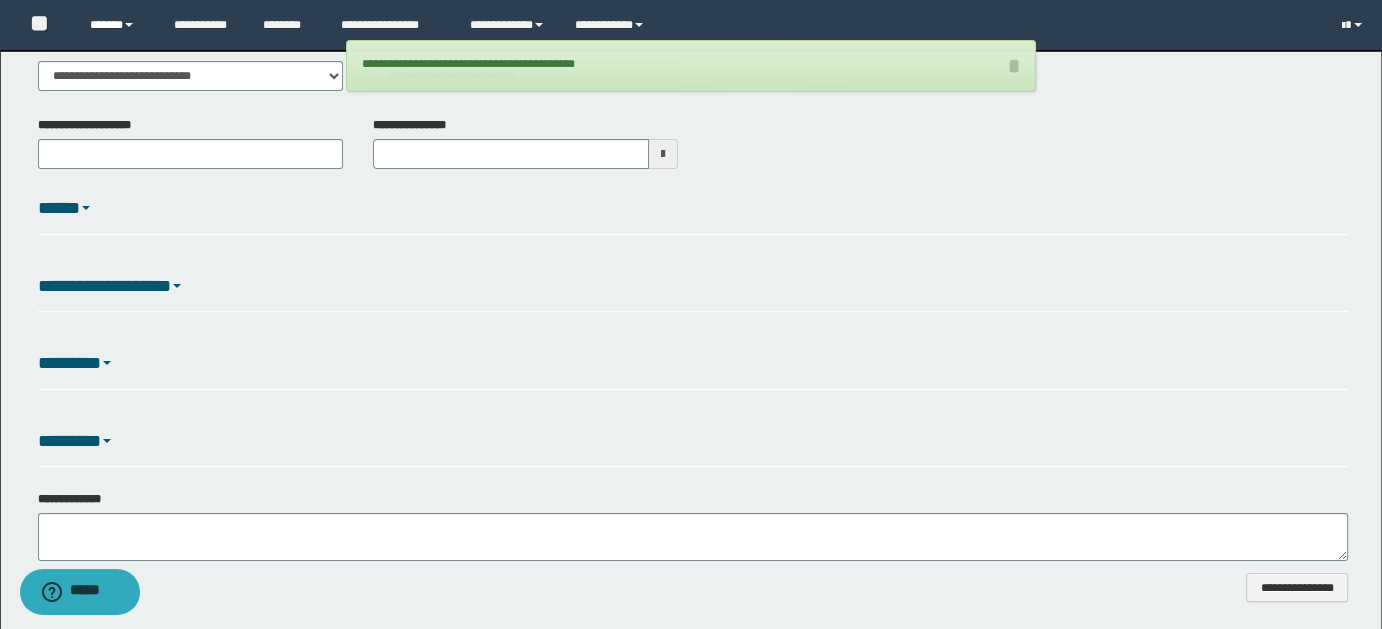 click at bounding box center [129, 25] 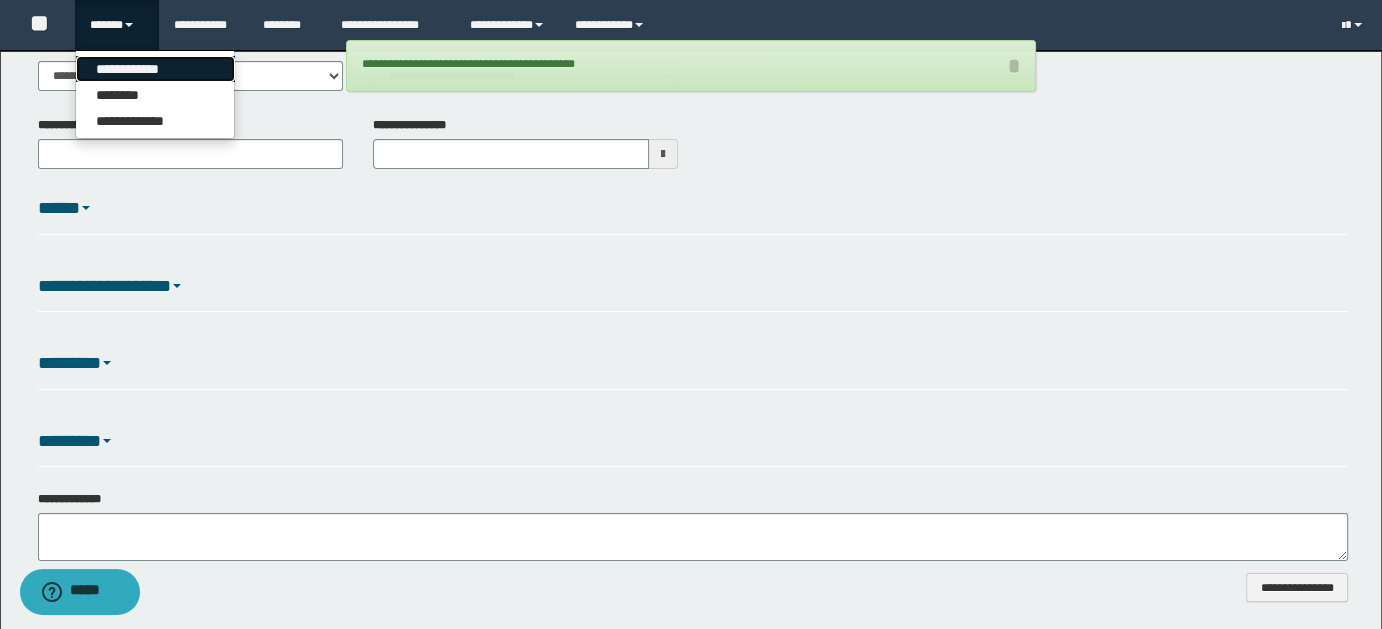 click on "**********" at bounding box center (155, 69) 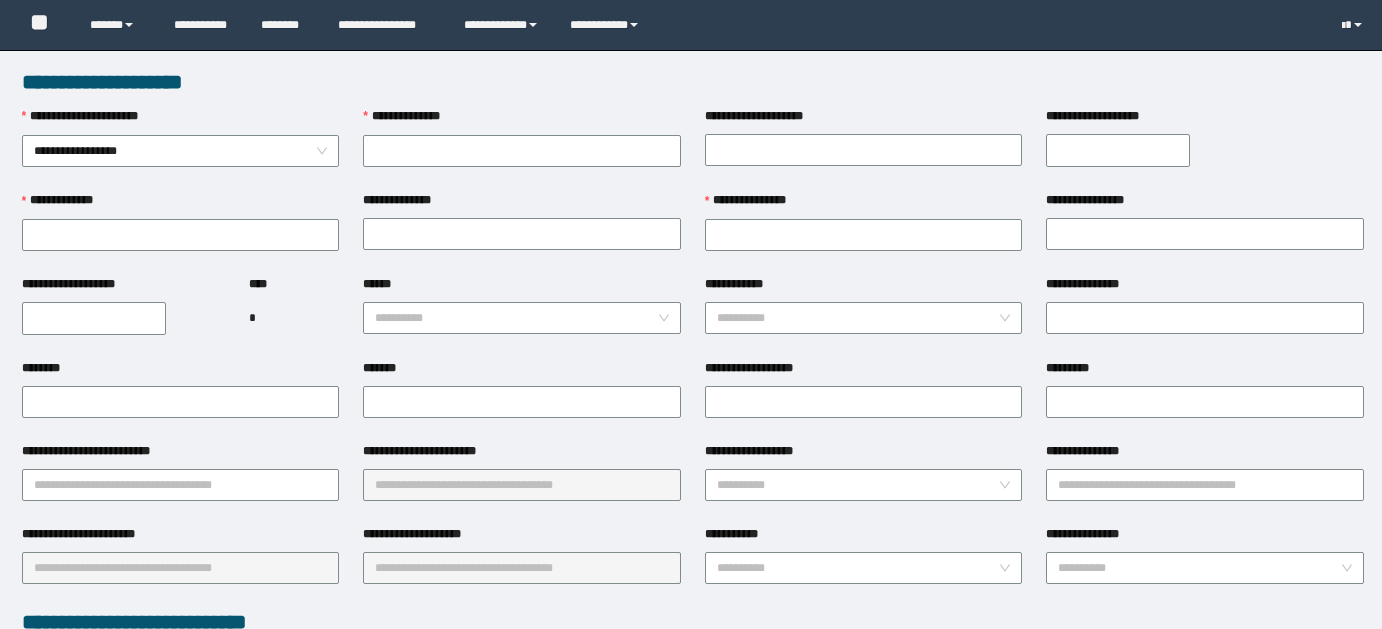 scroll, scrollTop: 0, scrollLeft: 0, axis: both 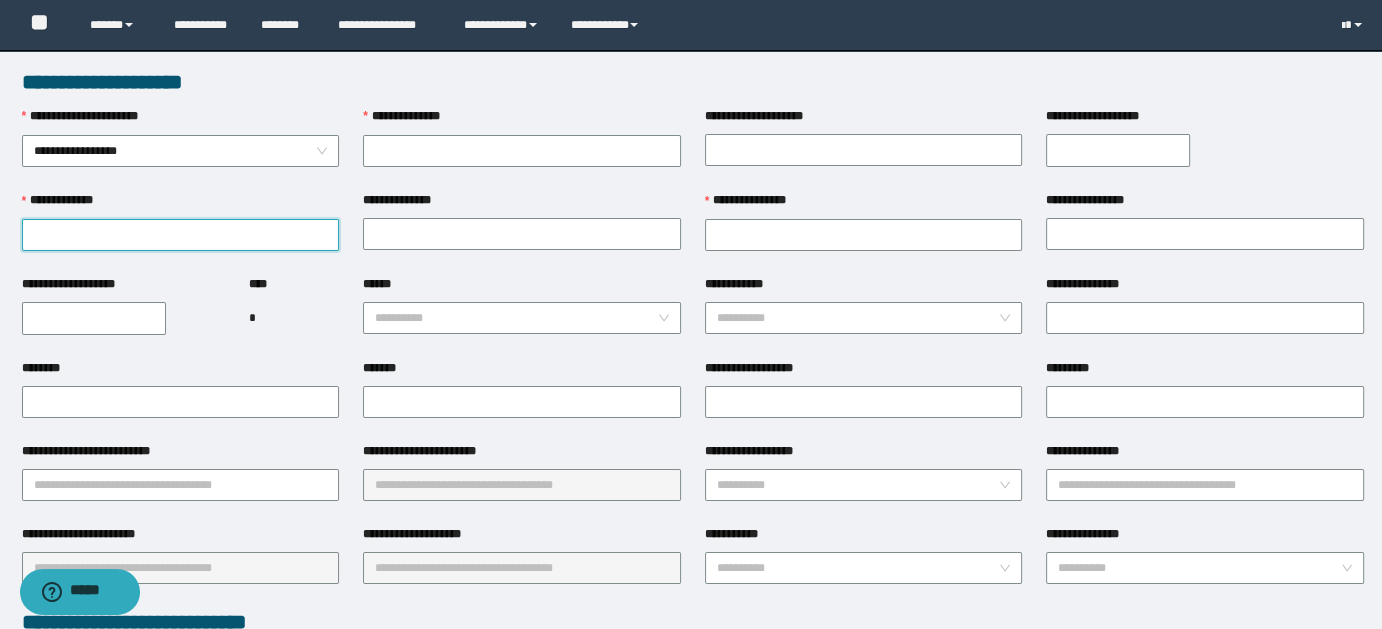 paste on "**********" 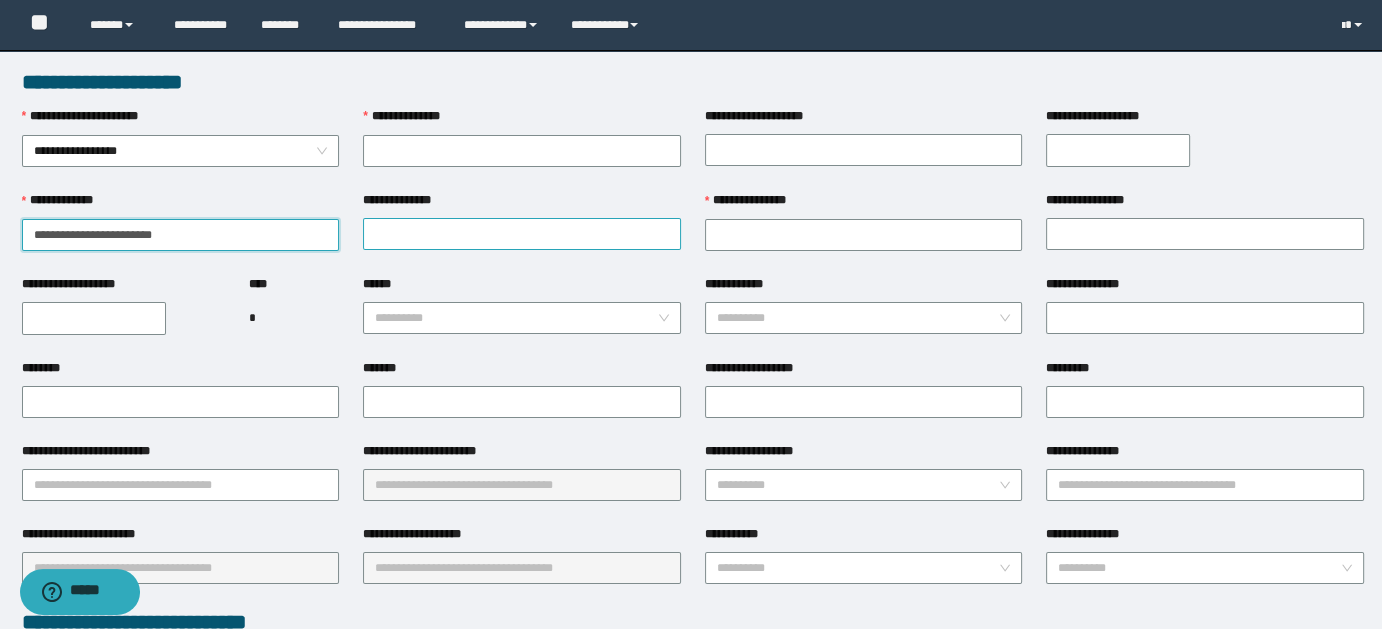type on "**********" 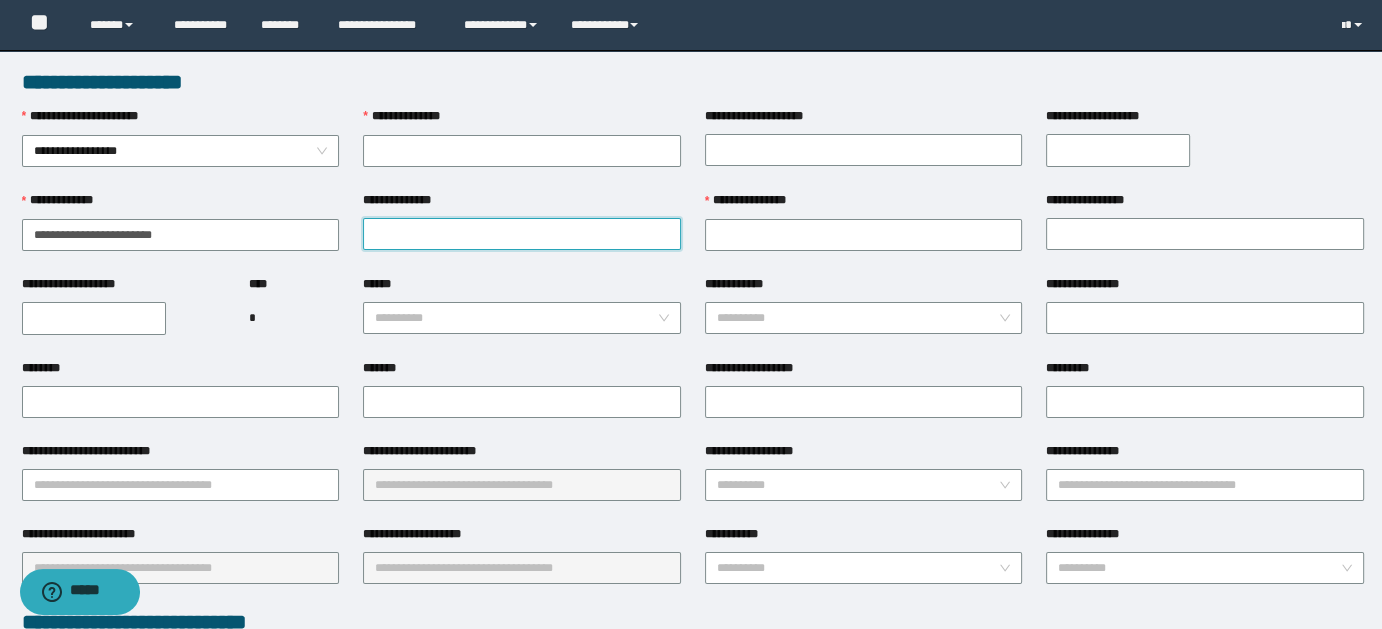 paste on "**********" 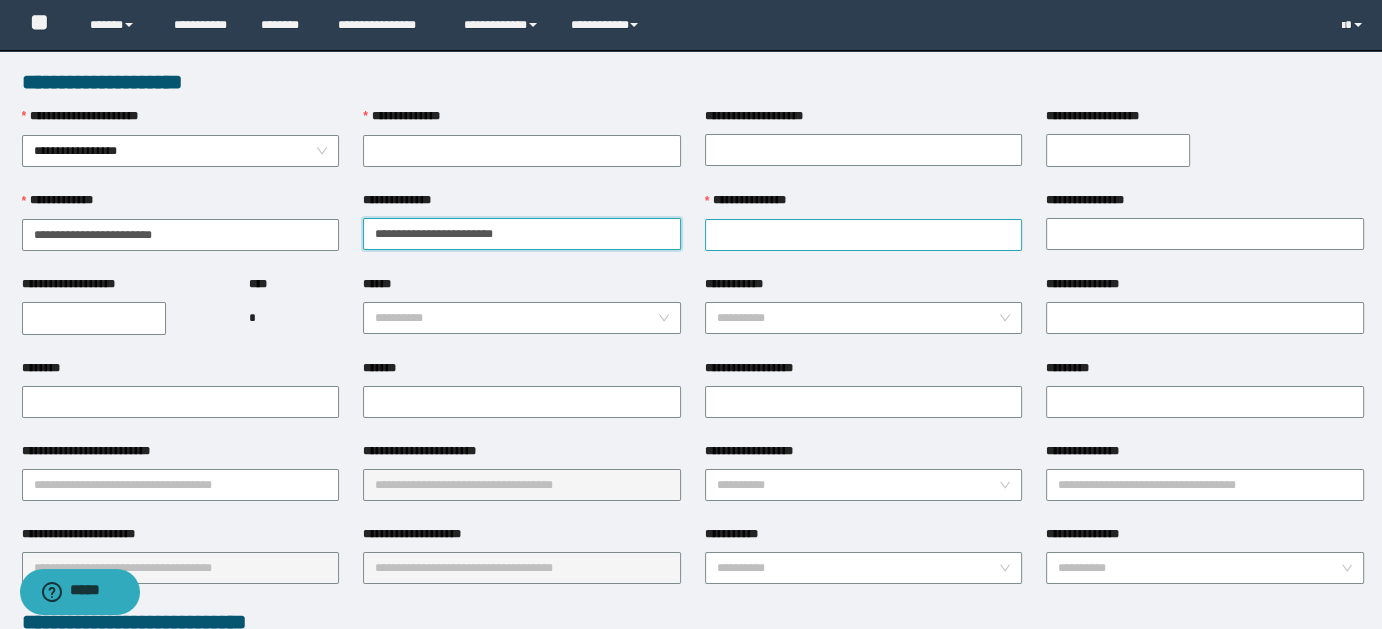 type on "**********" 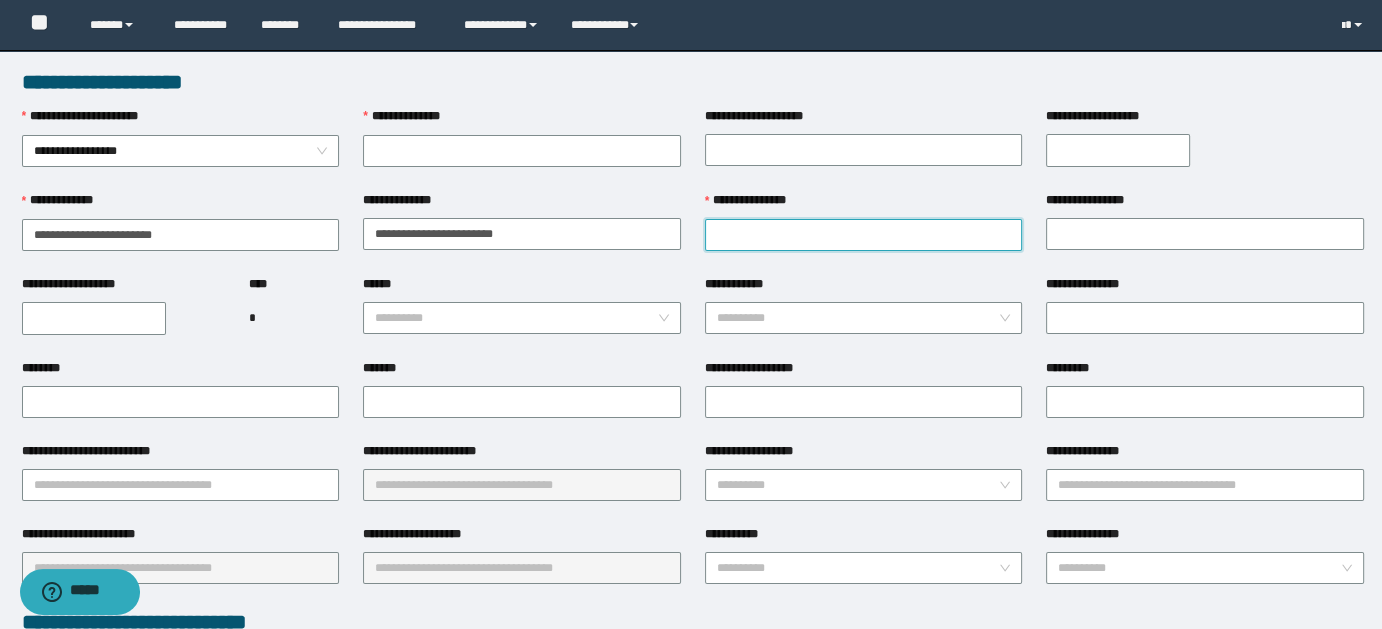 paste on "**********" 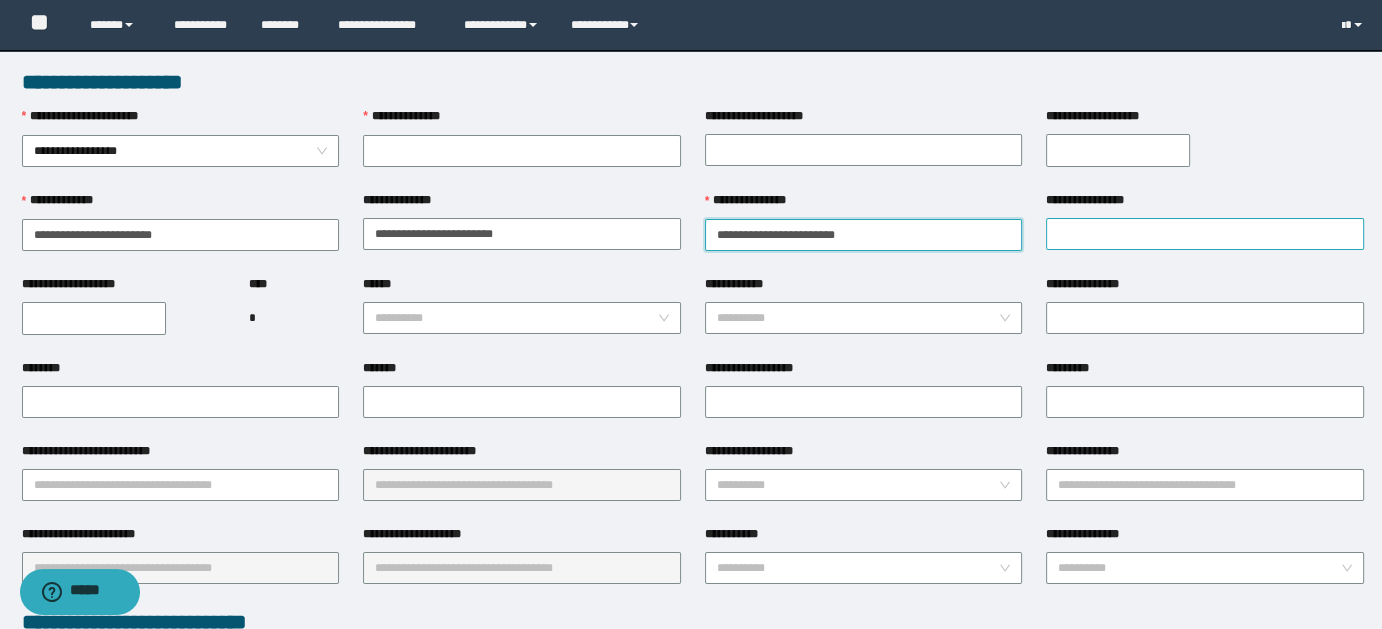 type on "**********" 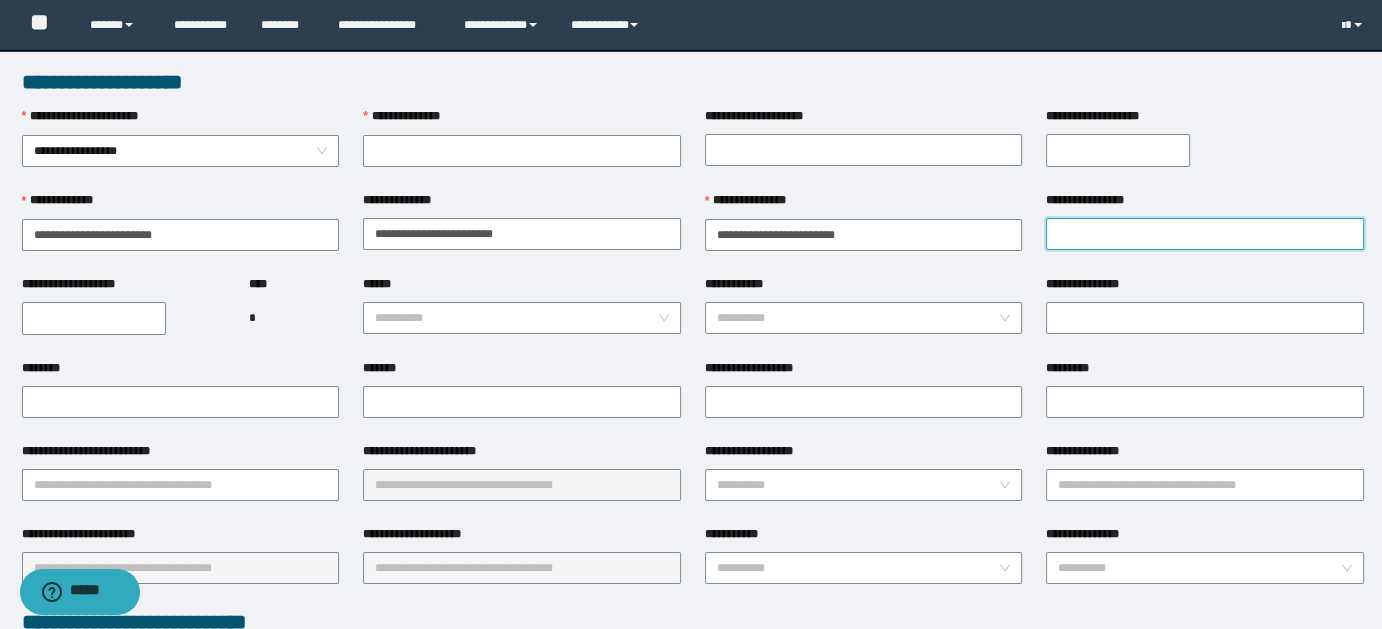paste on "**********" 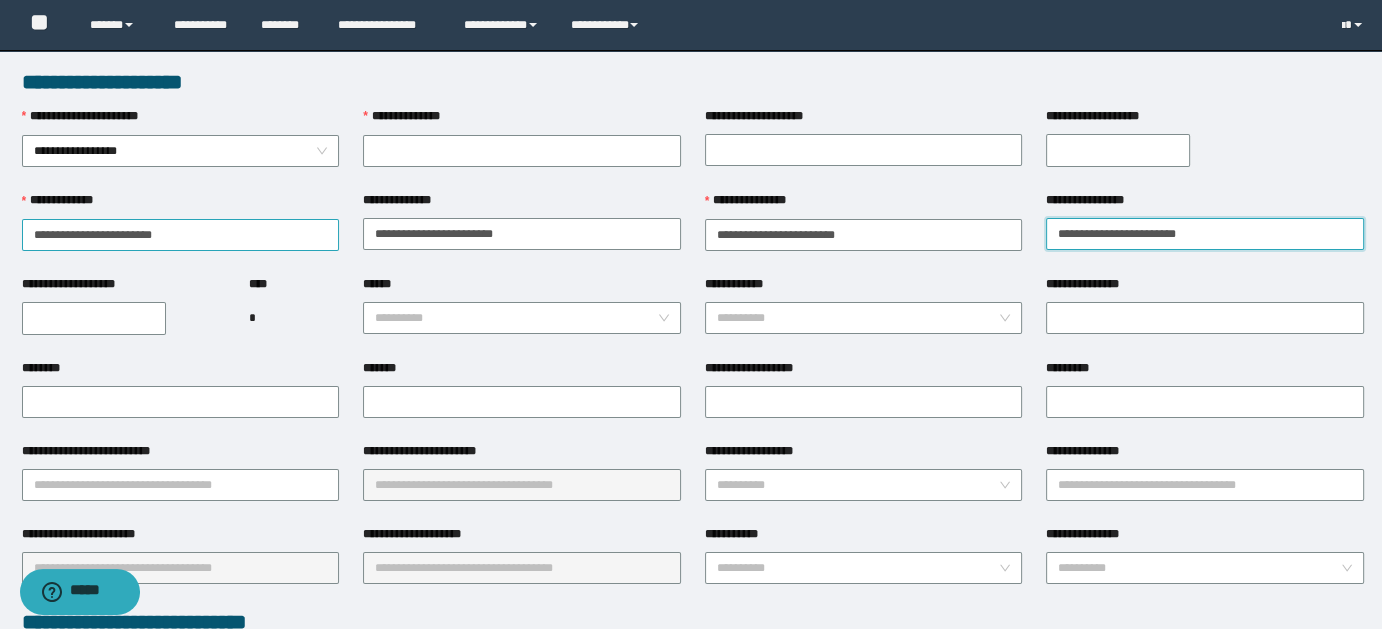 type on "**********" 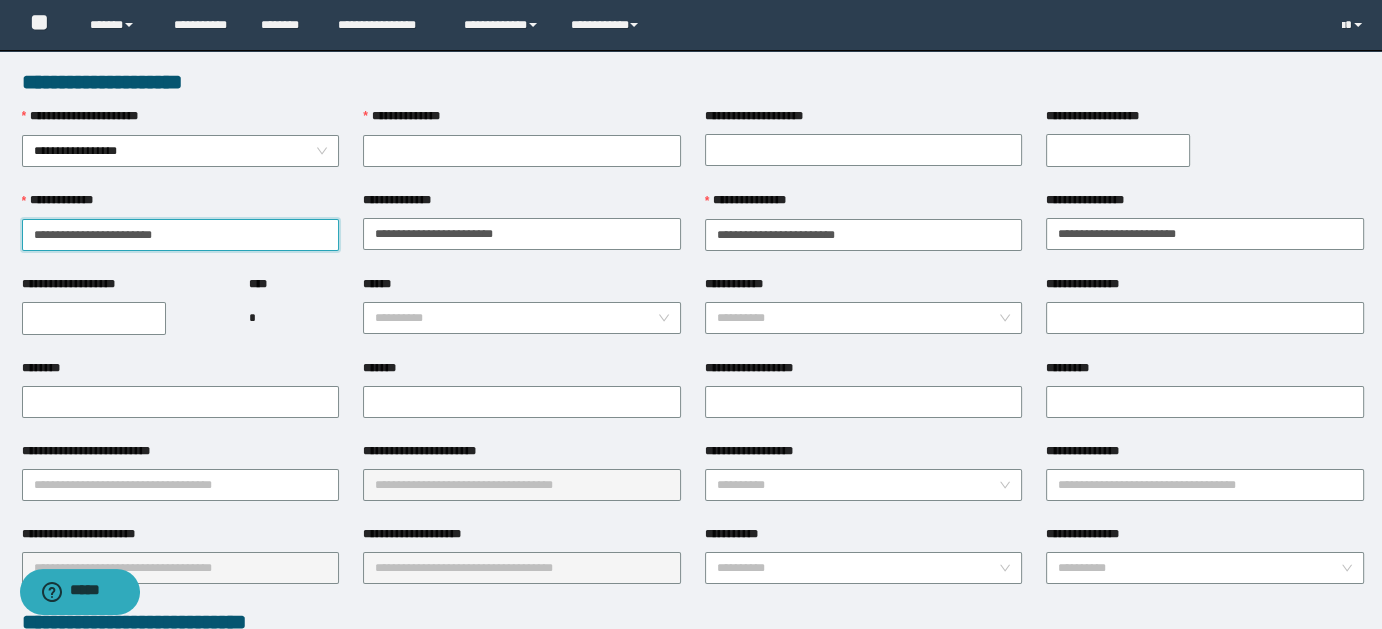 drag, startPoint x: 68, startPoint y: 235, endPoint x: 229, endPoint y: 235, distance: 161 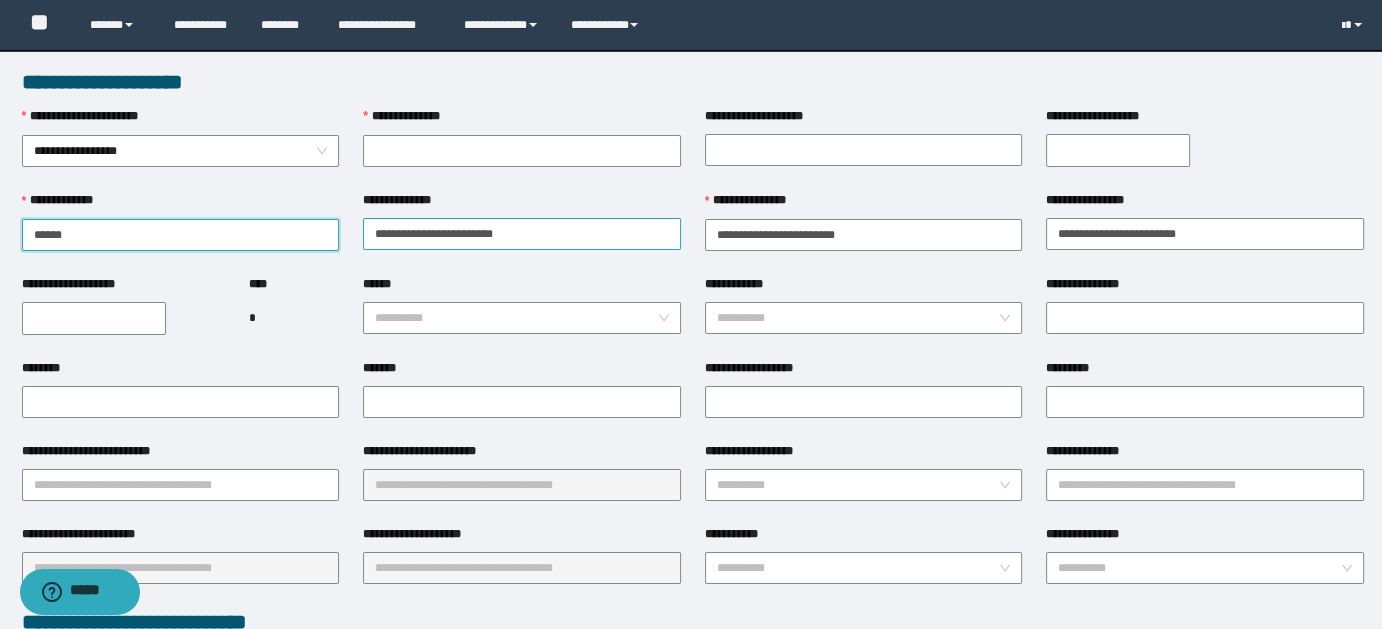 type on "*****" 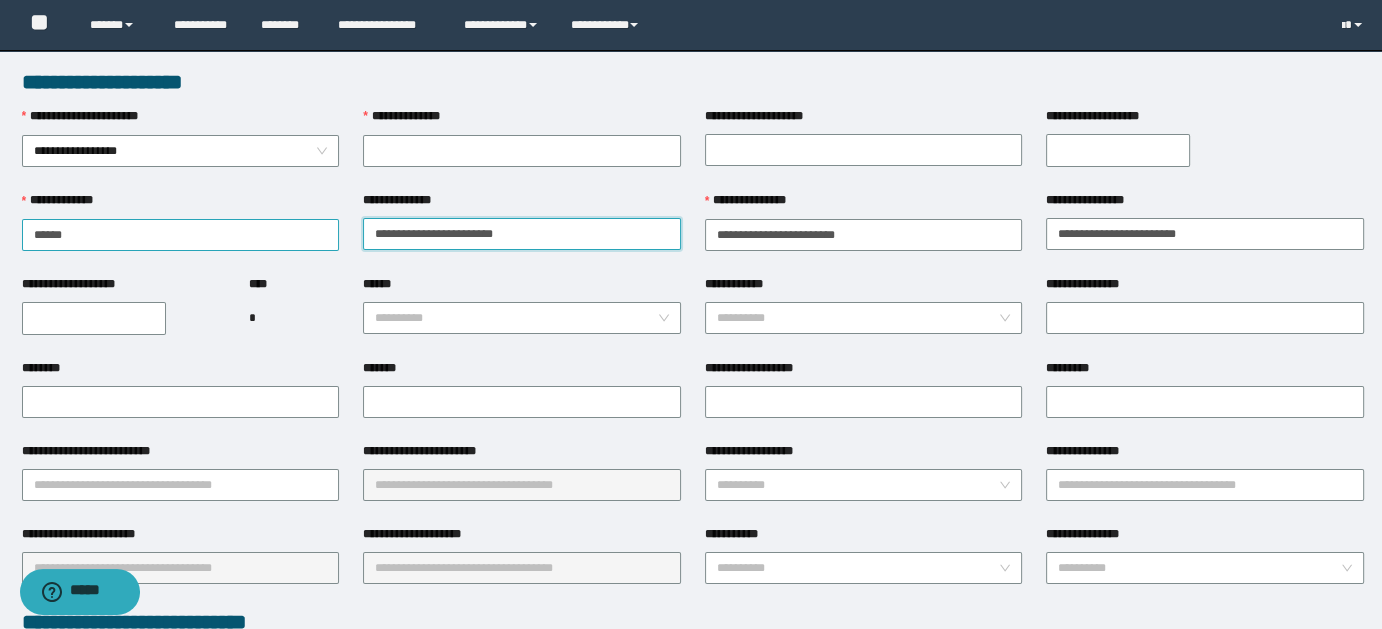 drag, startPoint x: 405, startPoint y: 232, endPoint x: 336, endPoint y: 234, distance: 69.02898 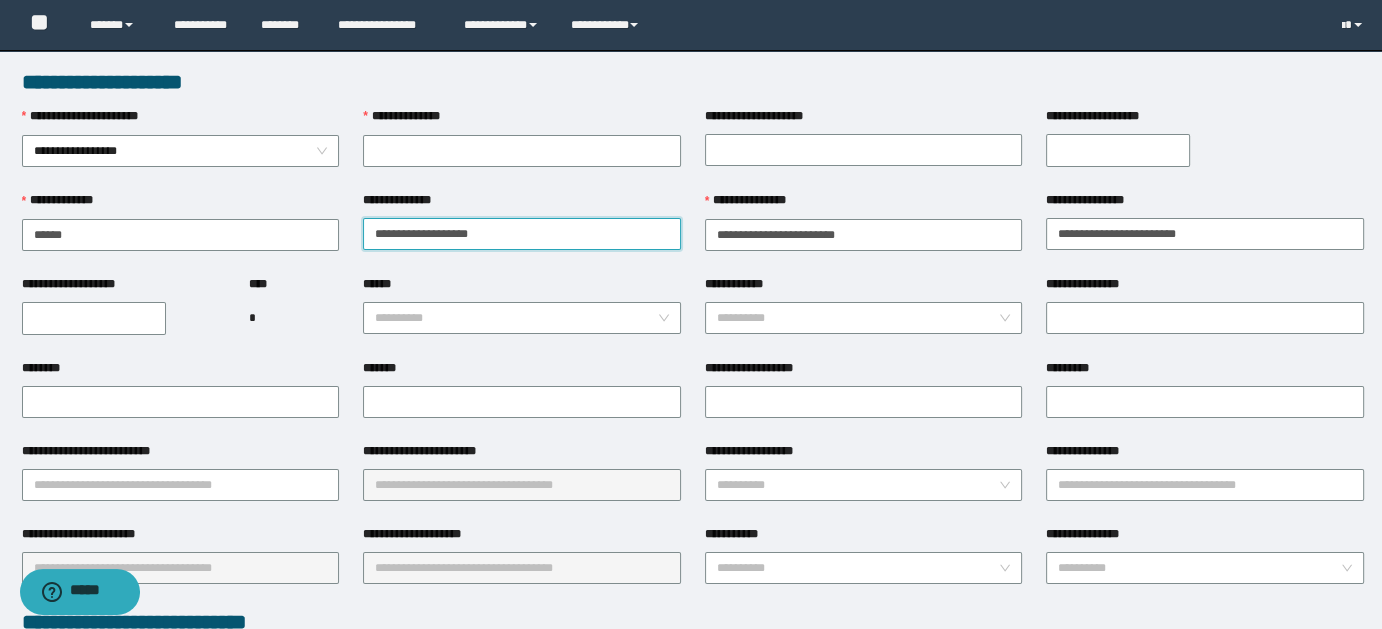 drag, startPoint x: 415, startPoint y: 232, endPoint x: 536, endPoint y: 232, distance: 121 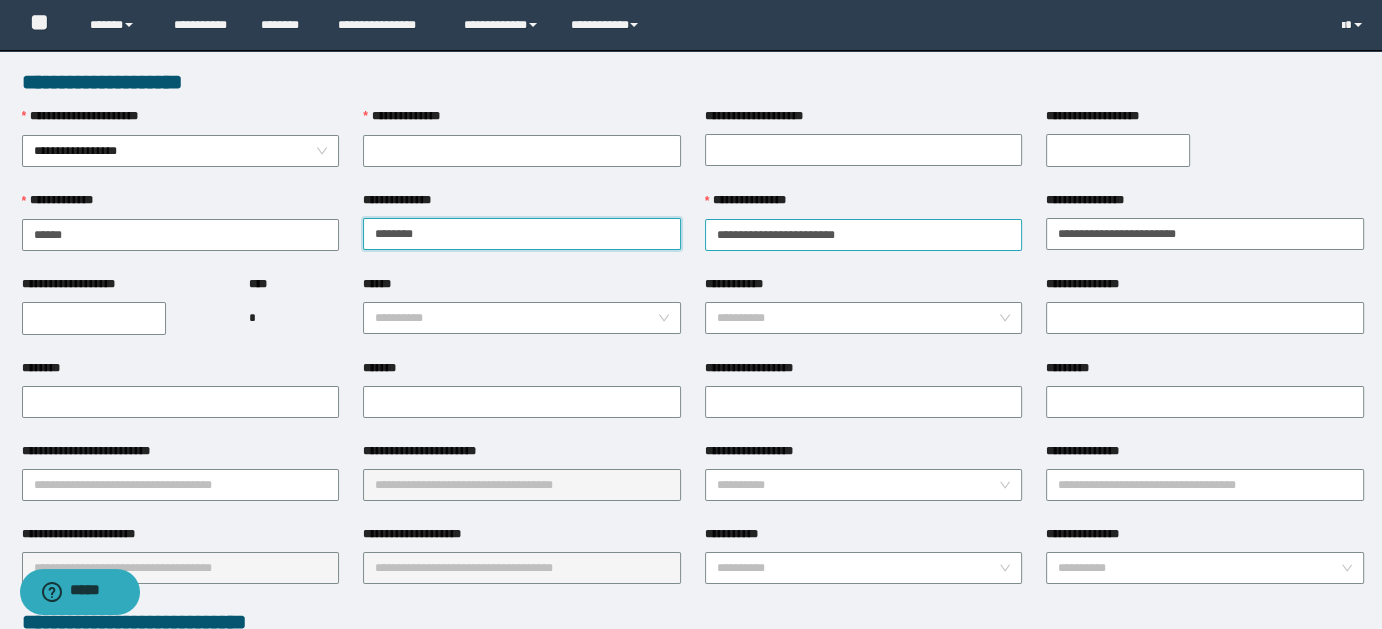 type on "******" 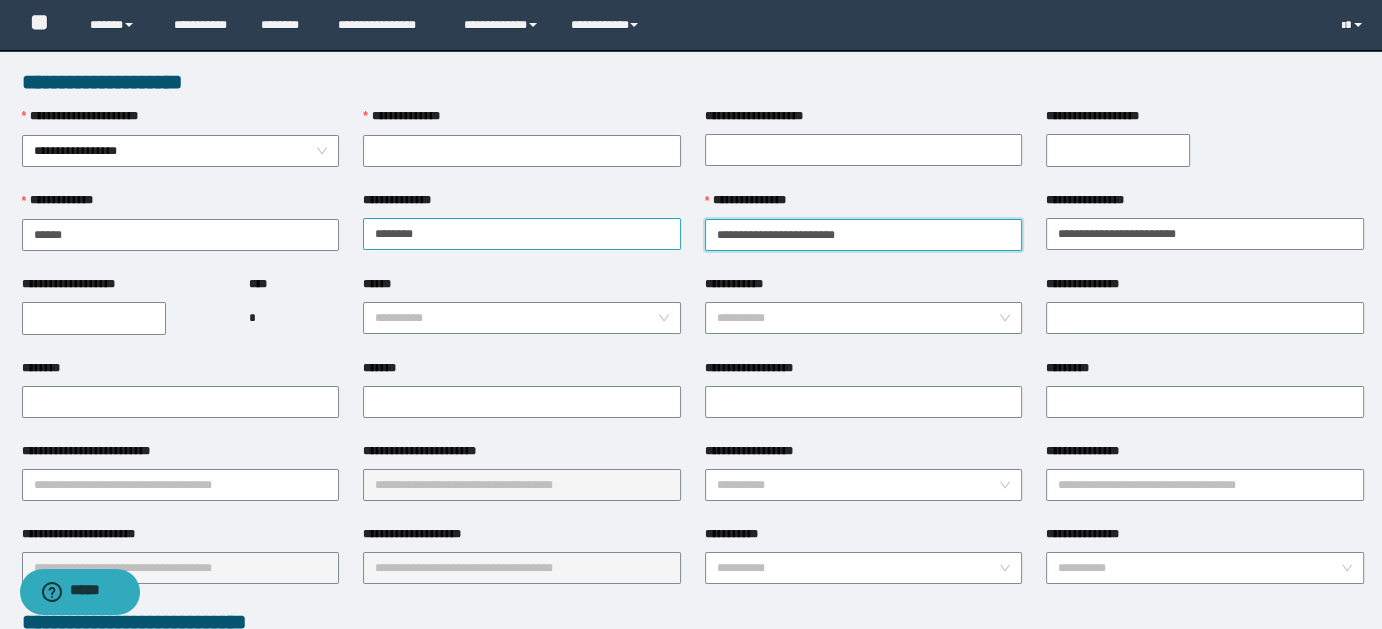 drag, startPoint x: 768, startPoint y: 229, endPoint x: 621, endPoint y: 231, distance: 147.01361 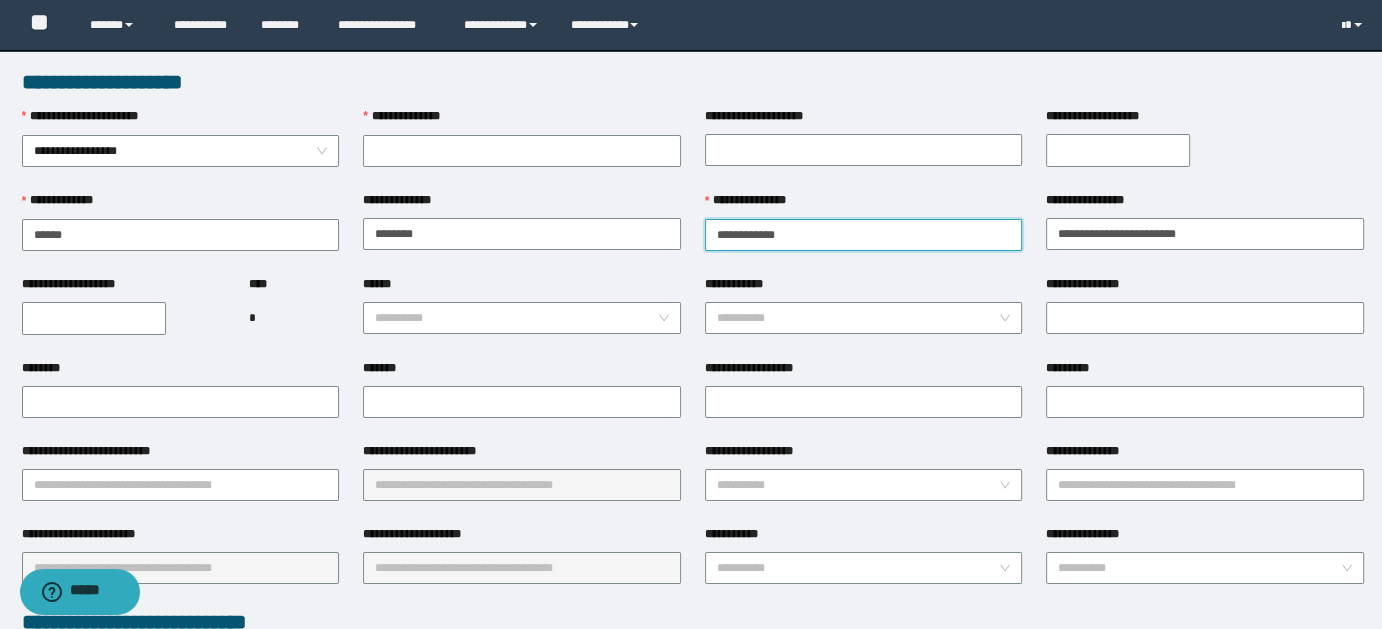 drag, startPoint x: 757, startPoint y: 233, endPoint x: 843, endPoint y: 238, distance: 86.145226 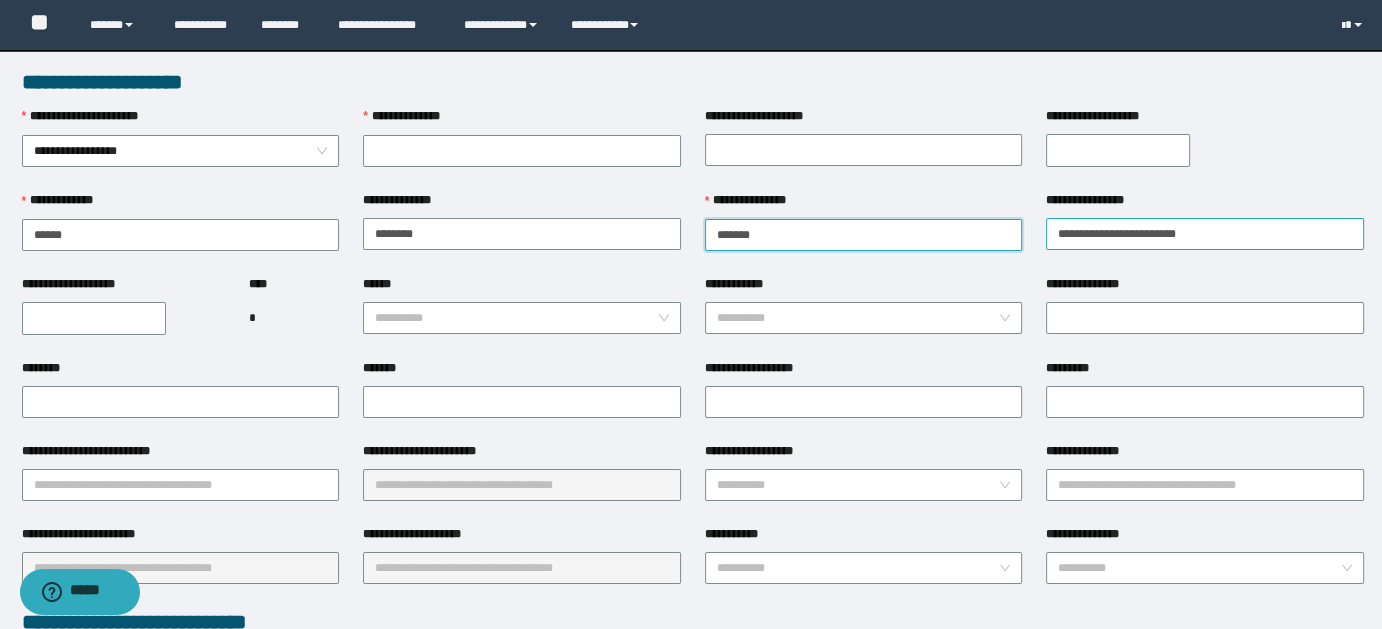 type on "*****" 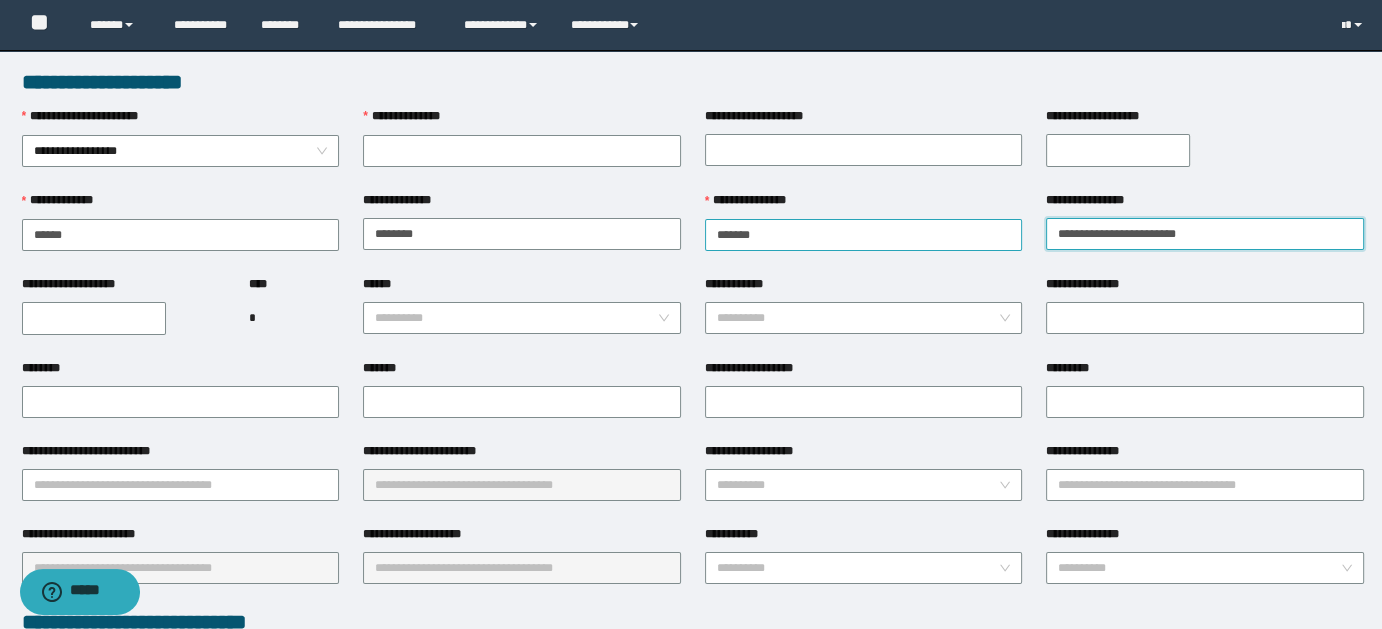 drag, startPoint x: 1158, startPoint y: 231, endPoint x: 957, endPoint y: 233, distance: 201.00995 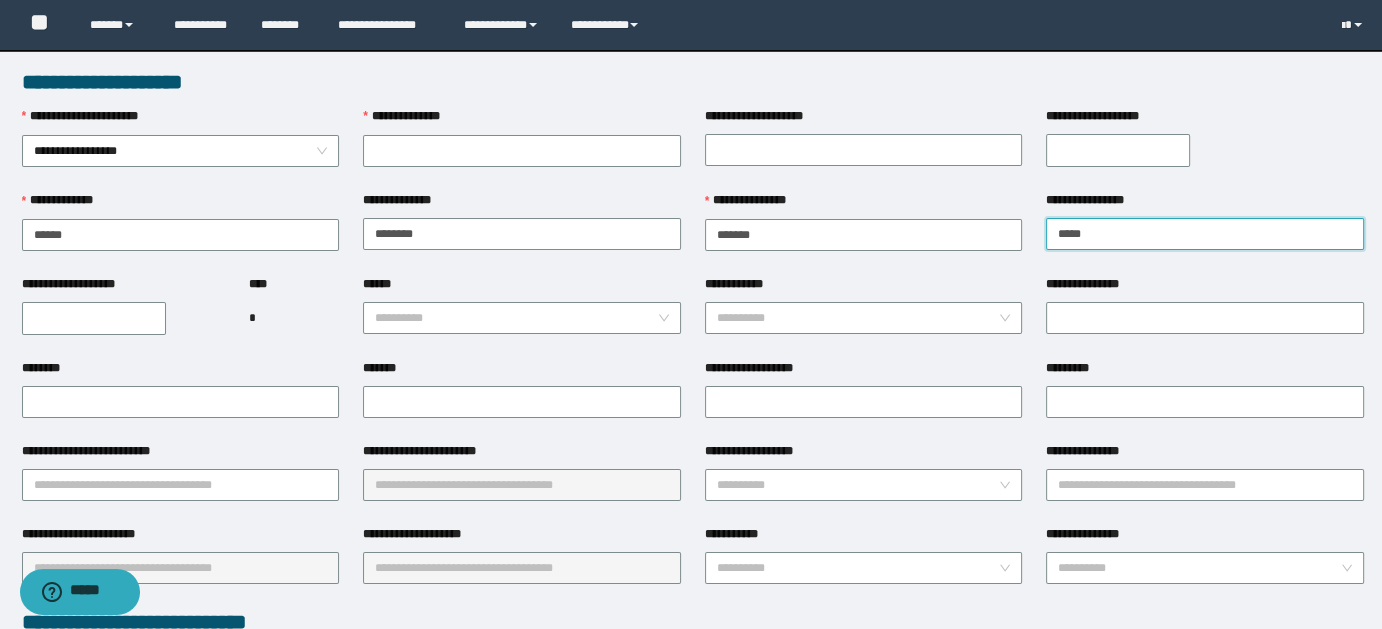 type on "*****" 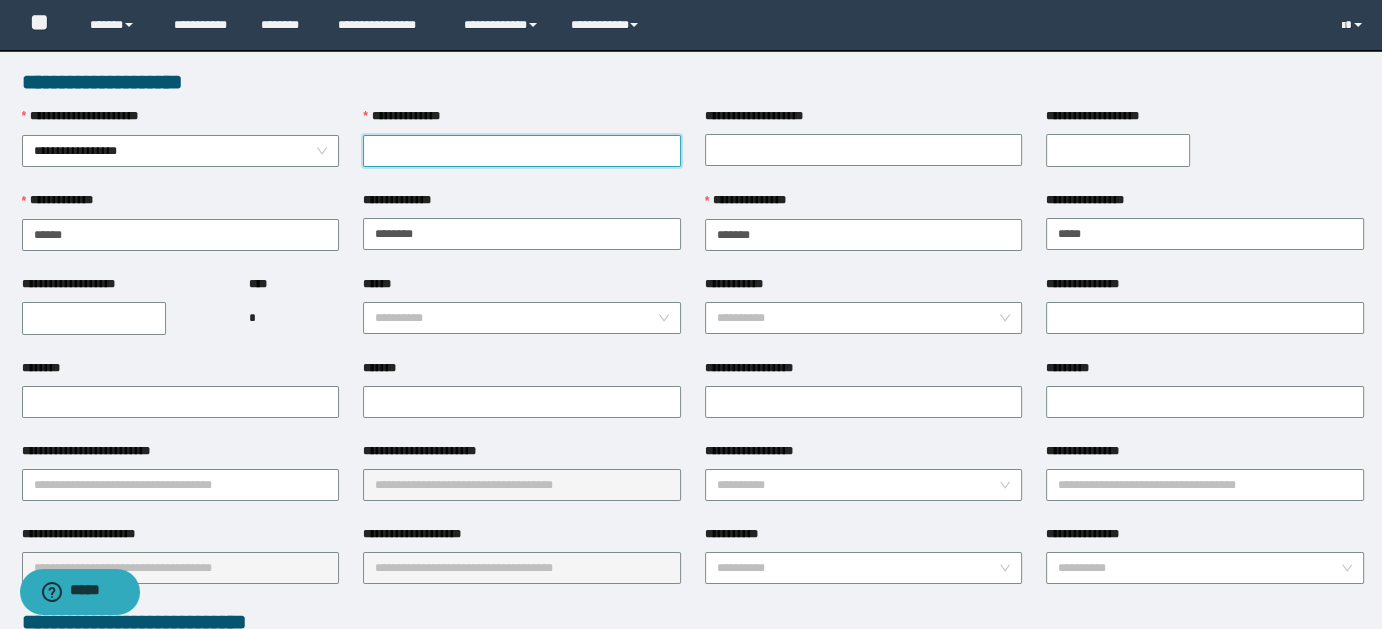 paste on "**********" 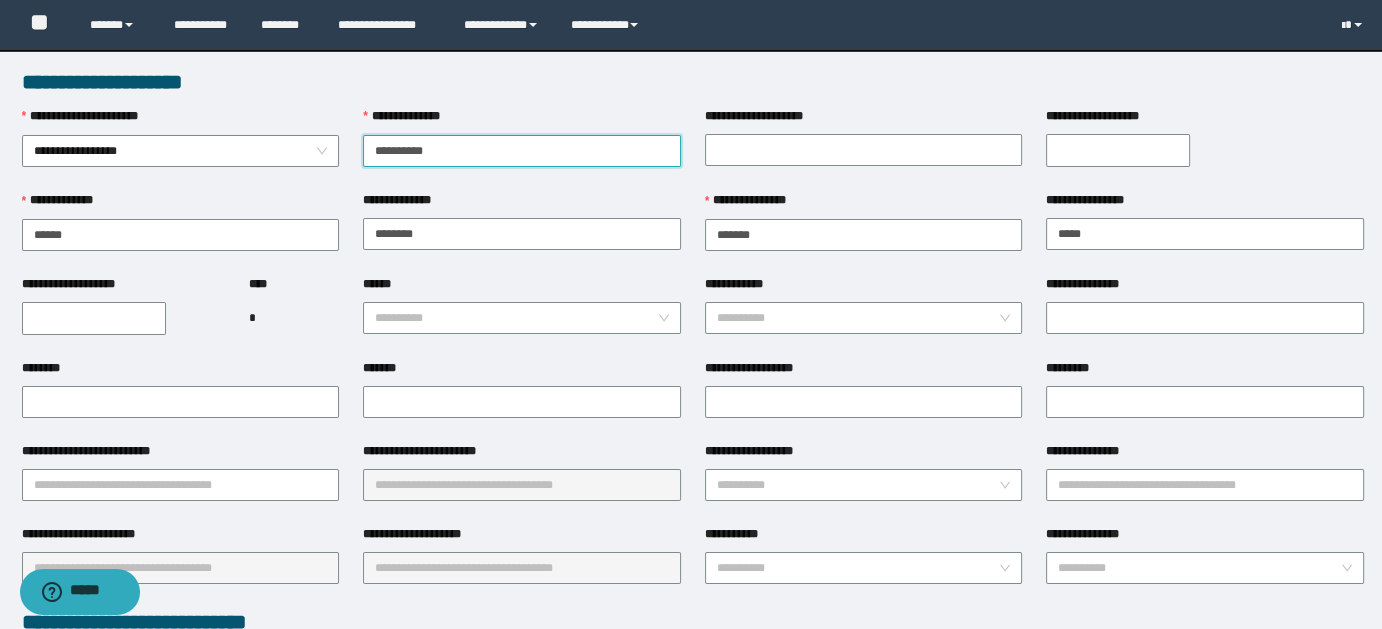 type on "**********" 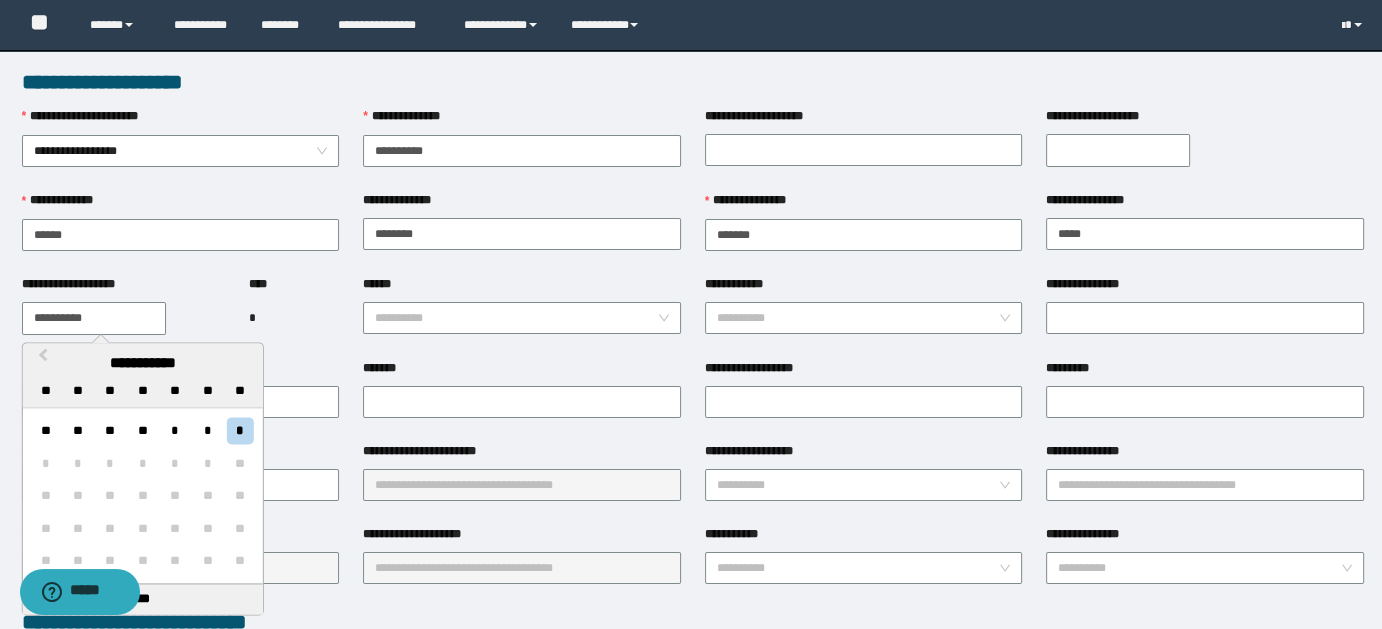 click on "**********" at bounding box center (94, 318) 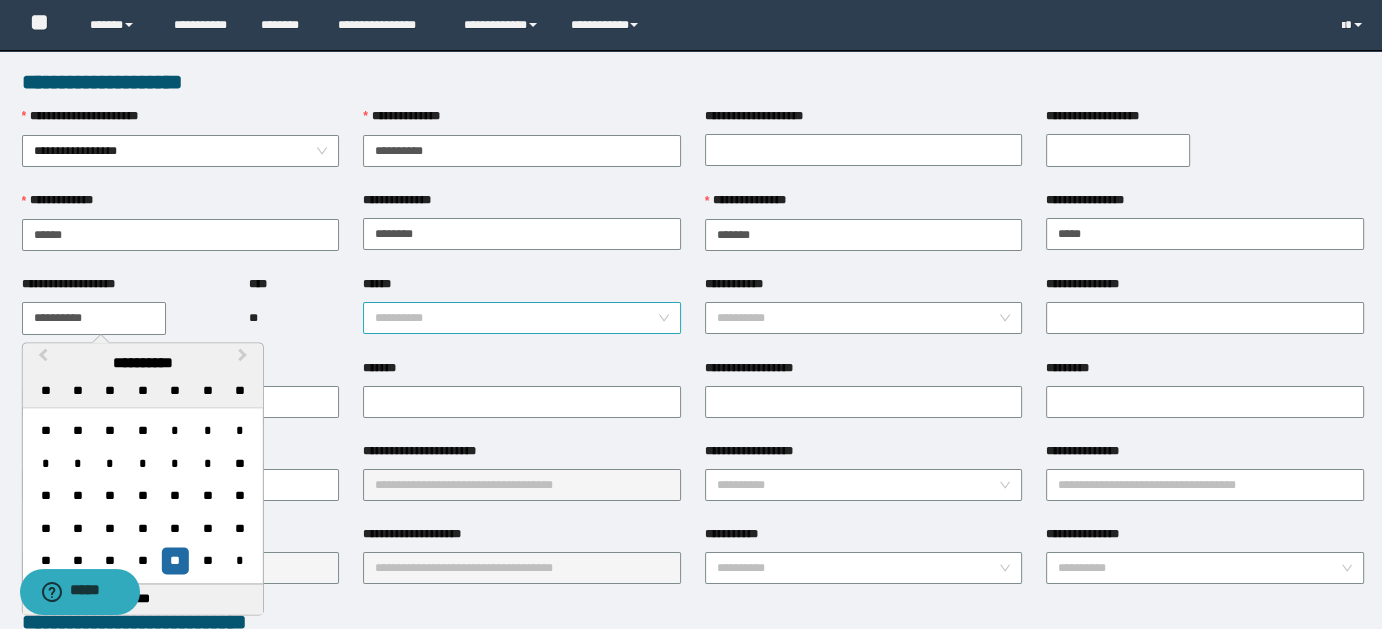 type on "**********" 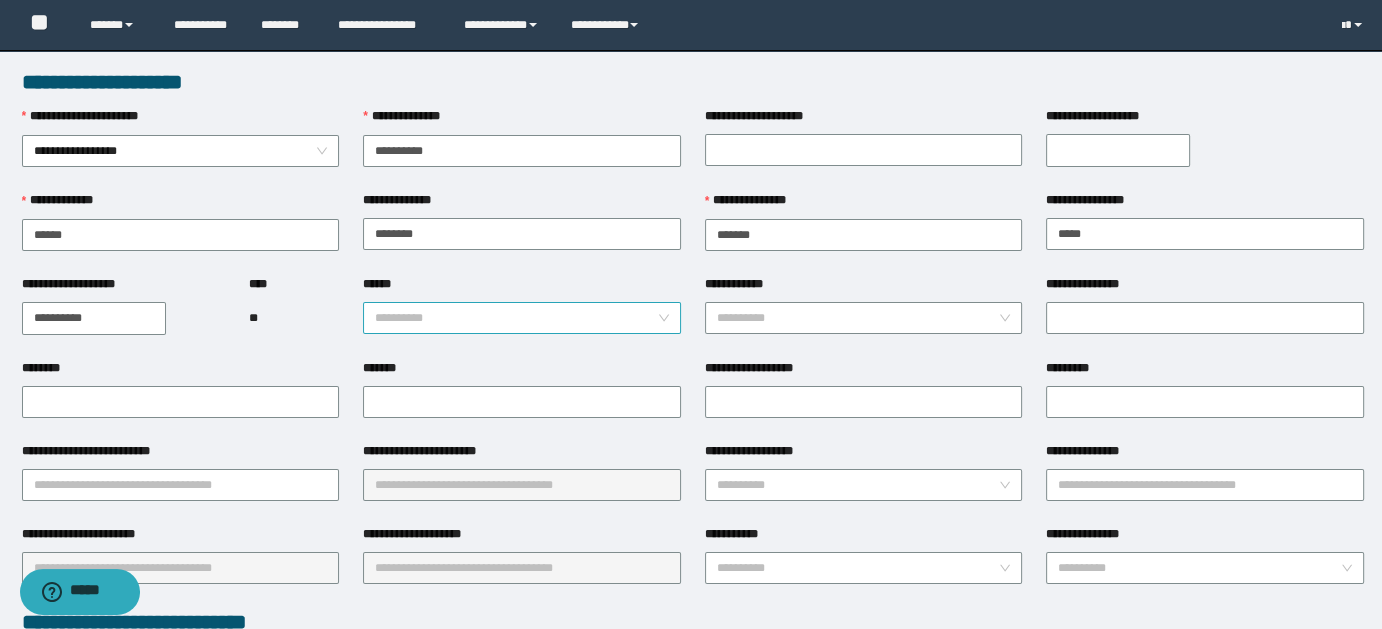 drag, startPoint x: 666, startPoint y: 310, endPoint x: 552, endPoint y: 334, distance: 116.498924 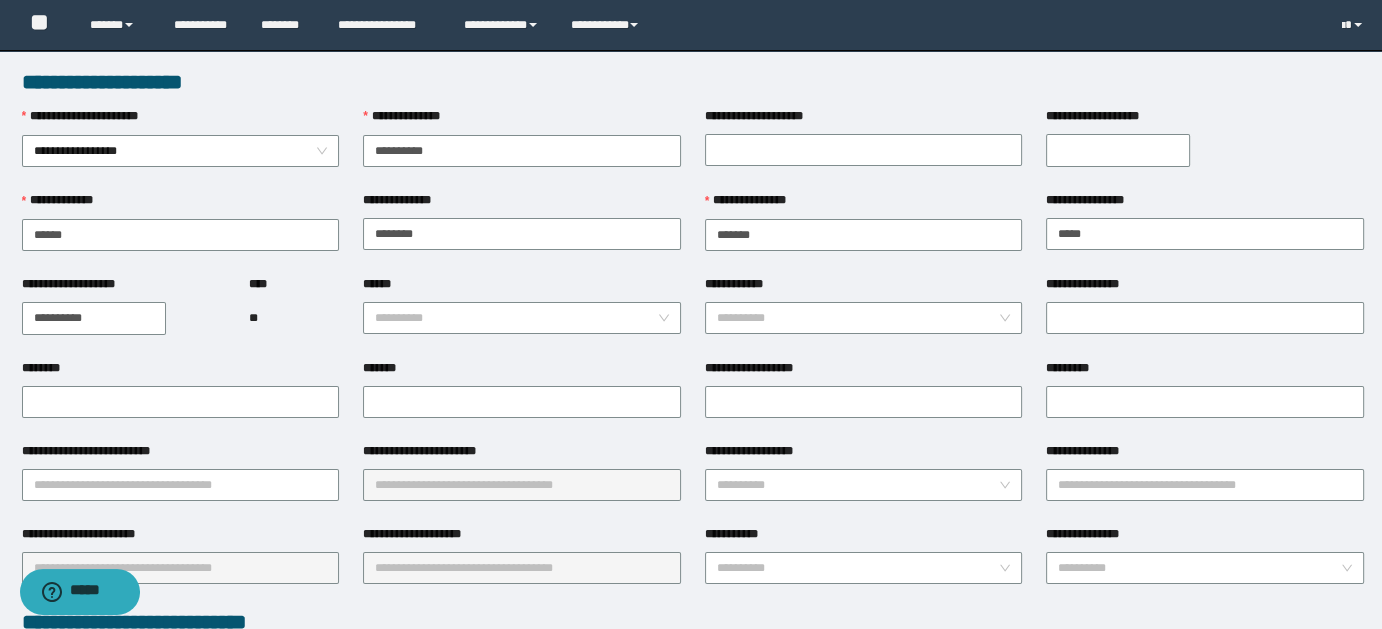 click on "**********" at bounding box center (522, 318) 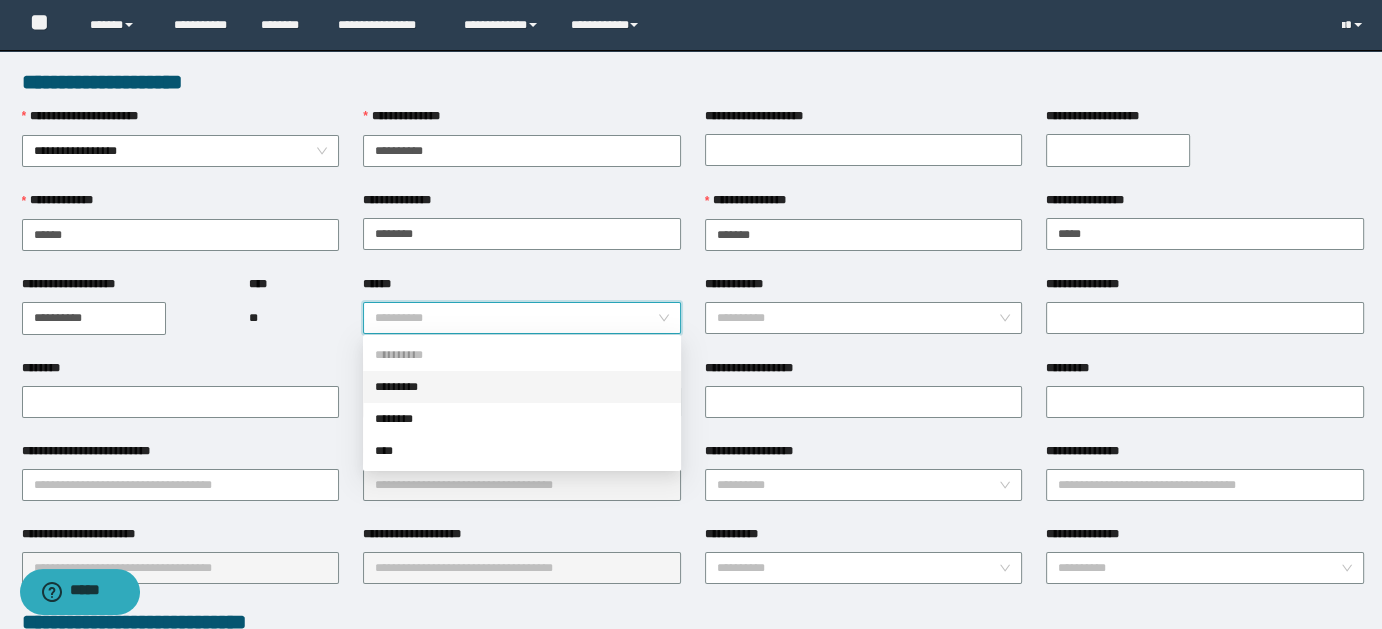 click on "*********" at bounding box center (522, 387) 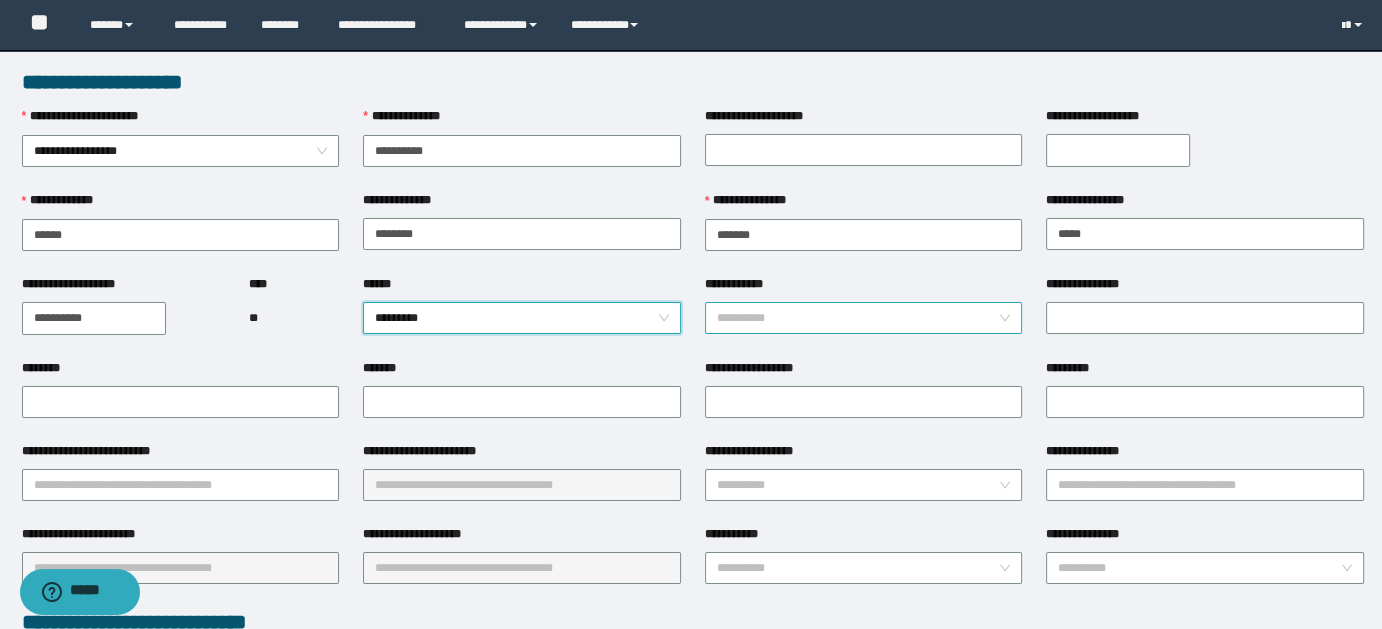 click on "**********" at bounding box center [858, 318] 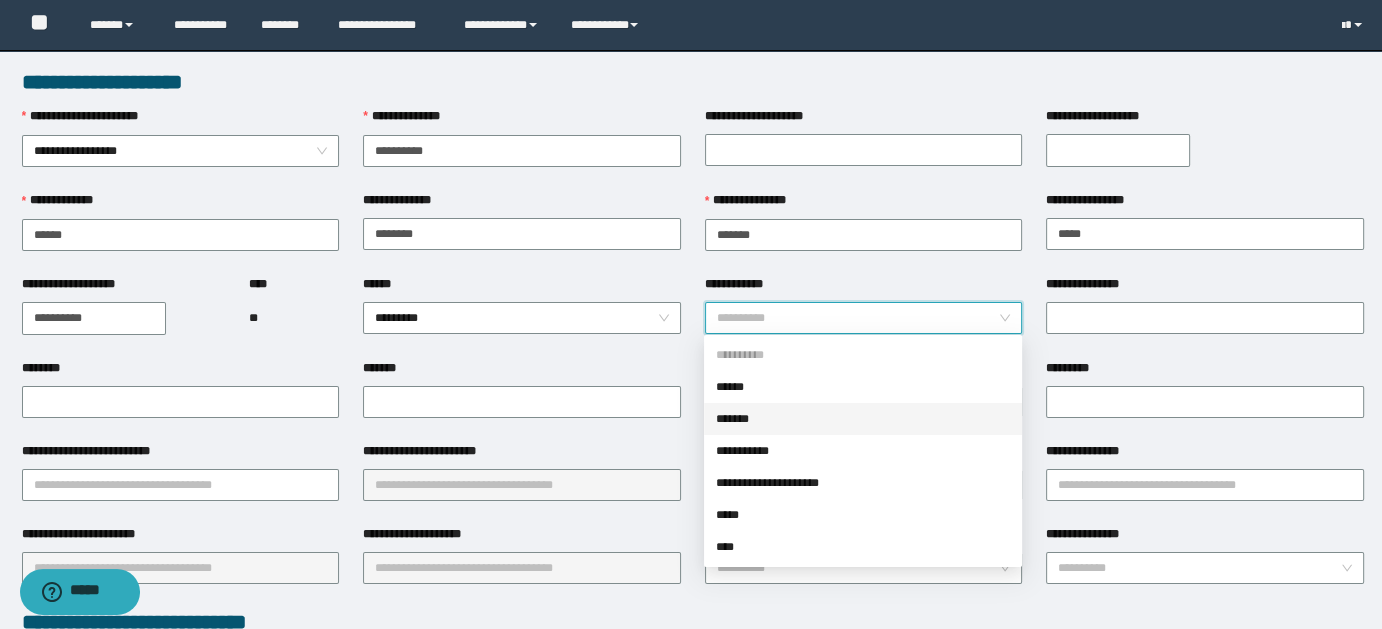 click on "*******" at bounding box center (863, 419) 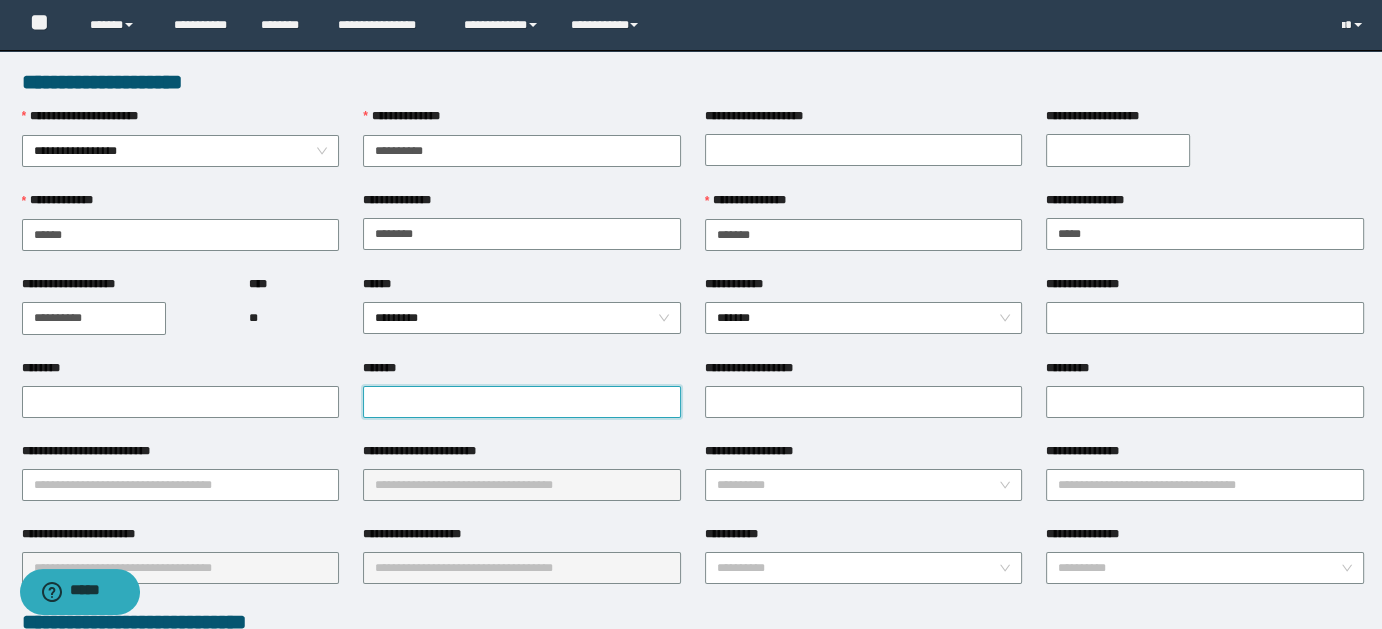 paste on "**********" 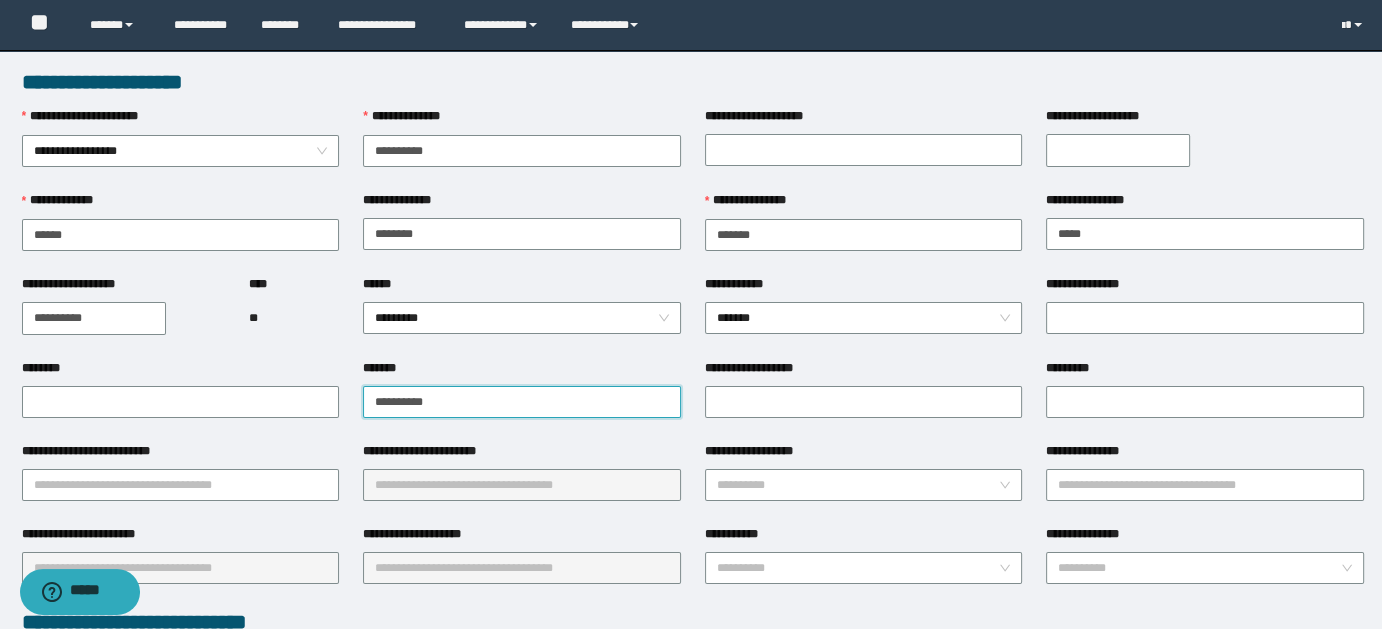 type on "**********" 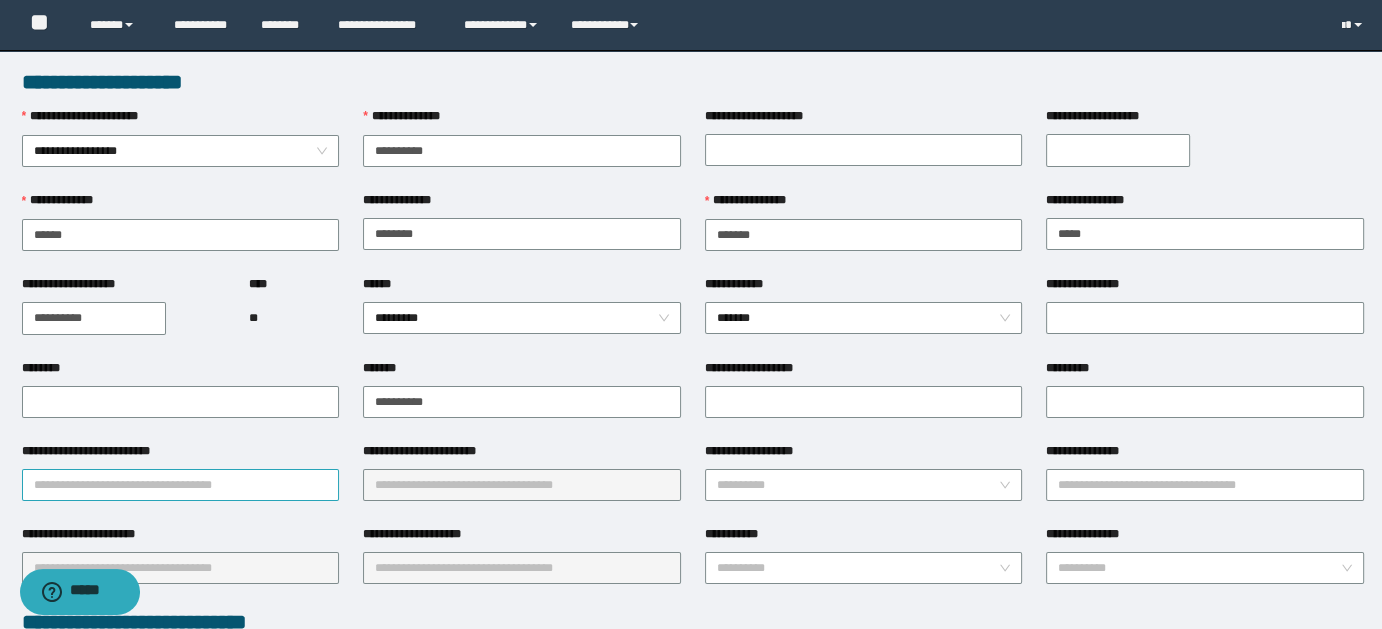 click on "**********" at bounding box center [181, 485] 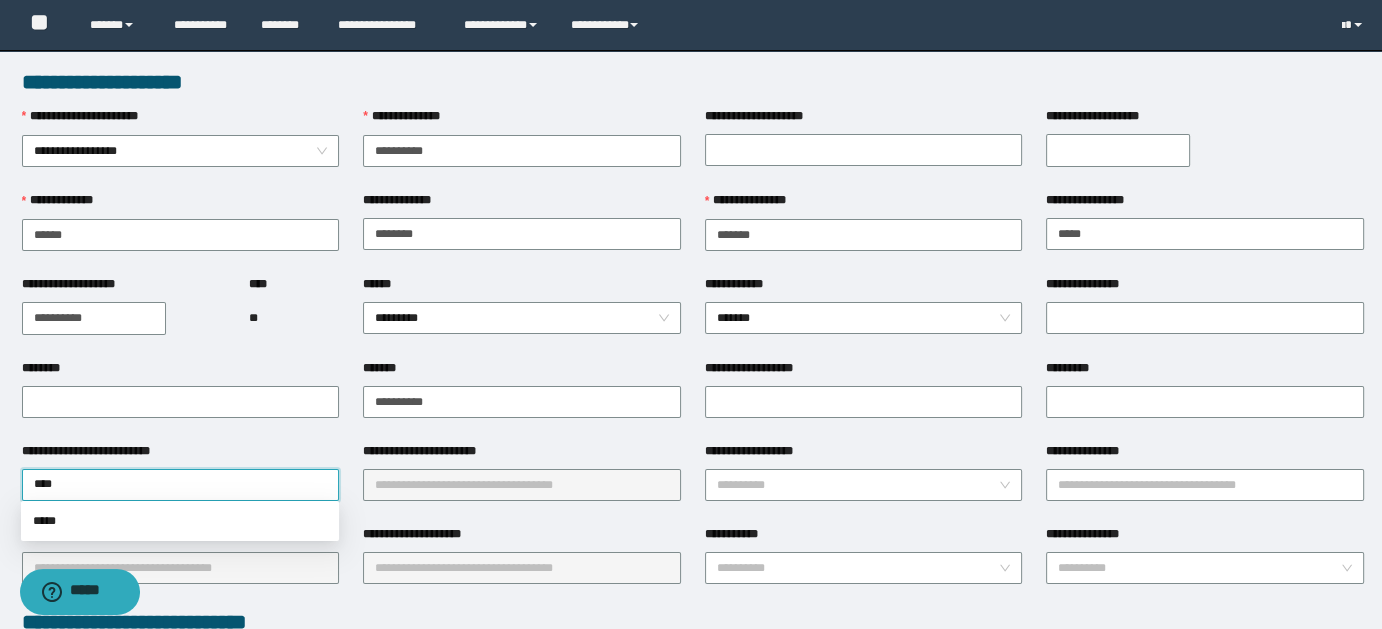 type on "*****" 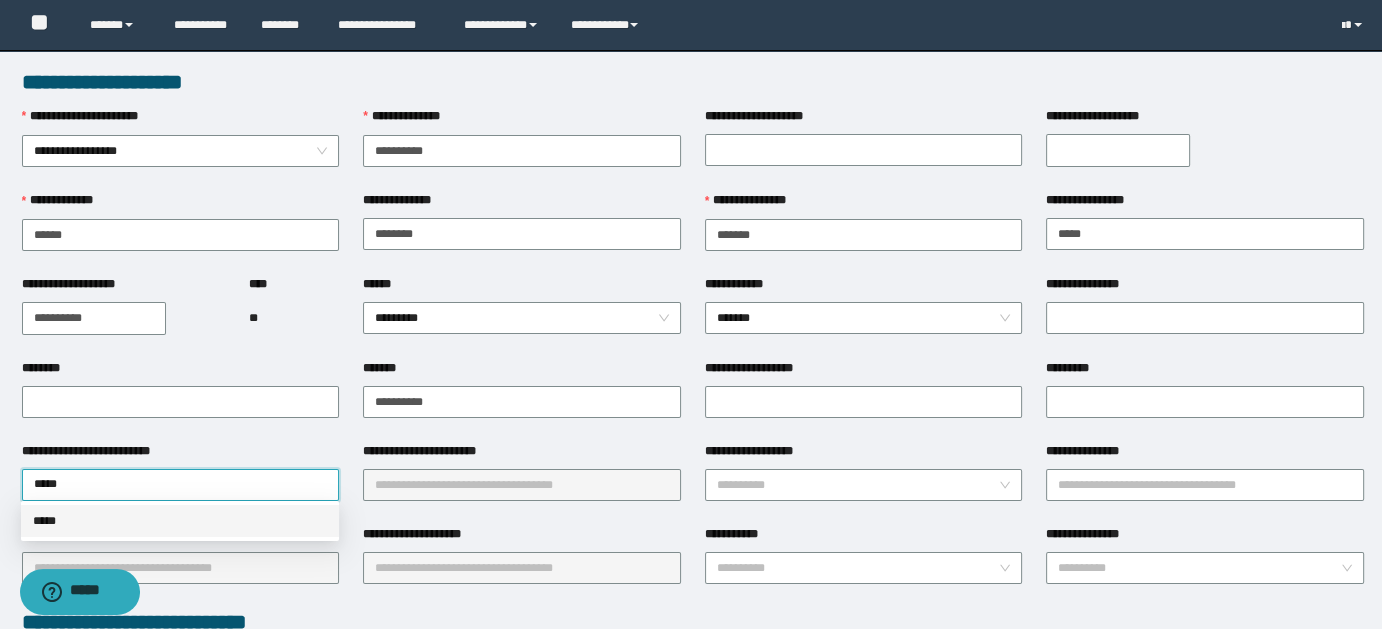 click on "*****" at bounding box center (180, 521) 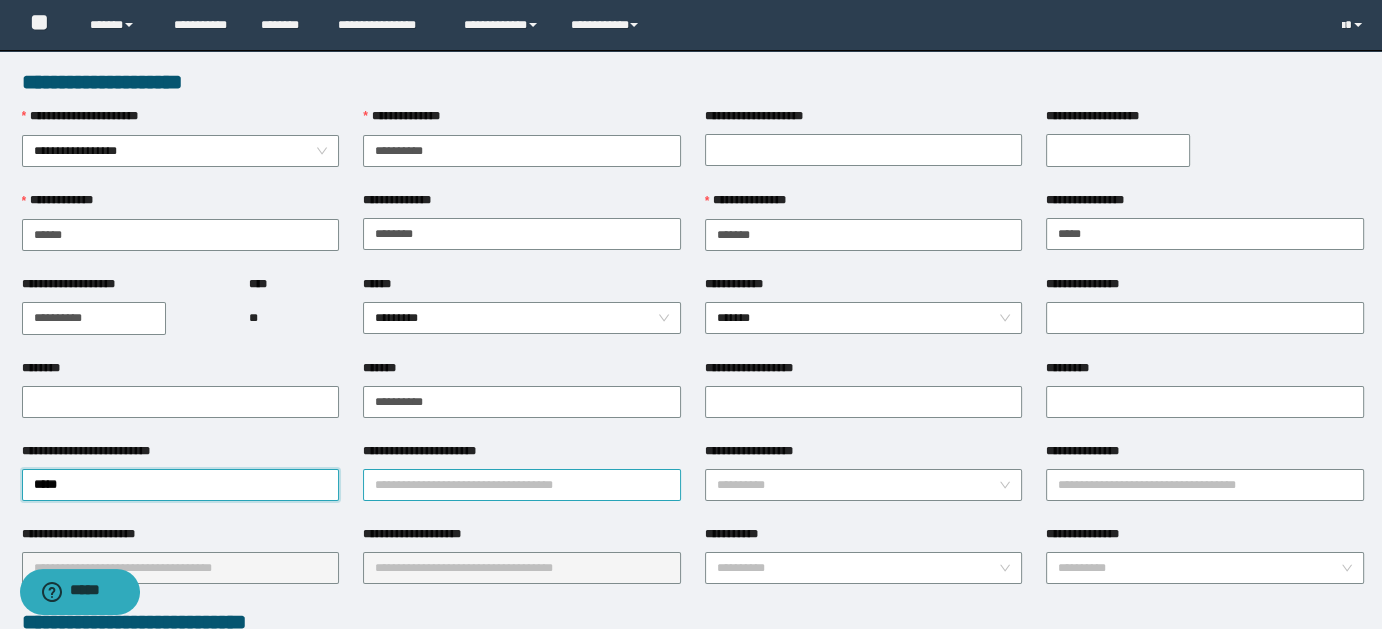 click on "**********" at bounding box center (522, 485) 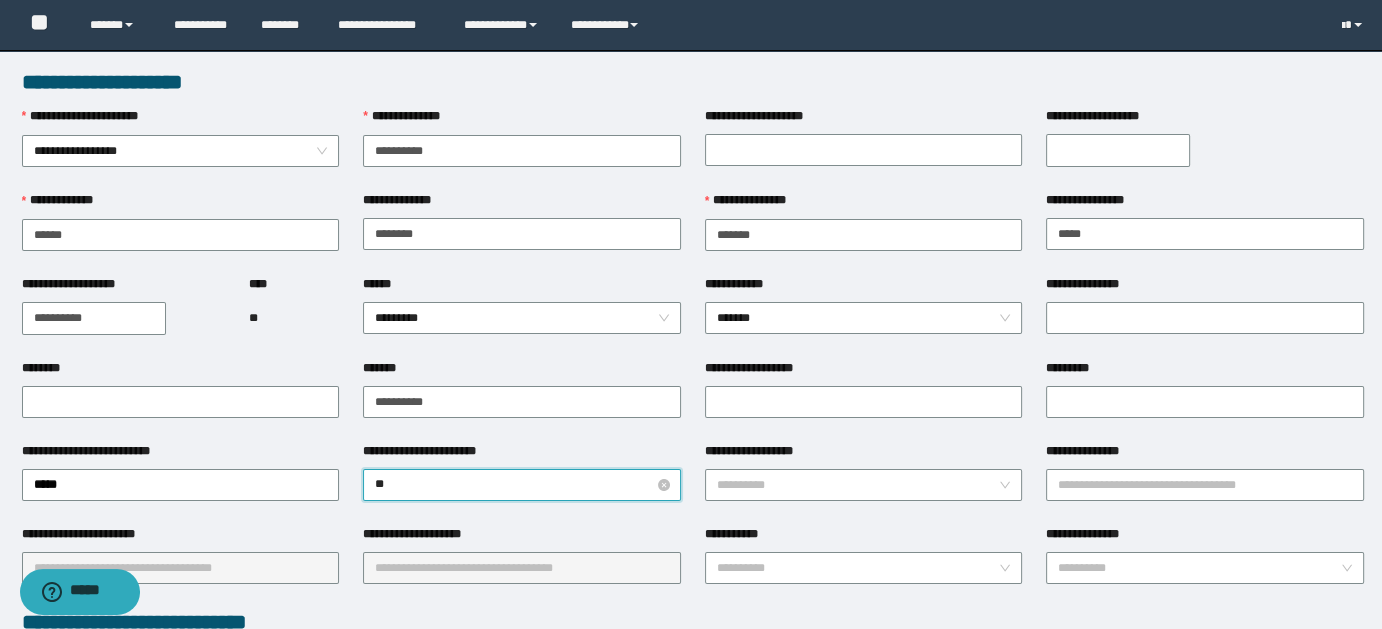 type on "*" 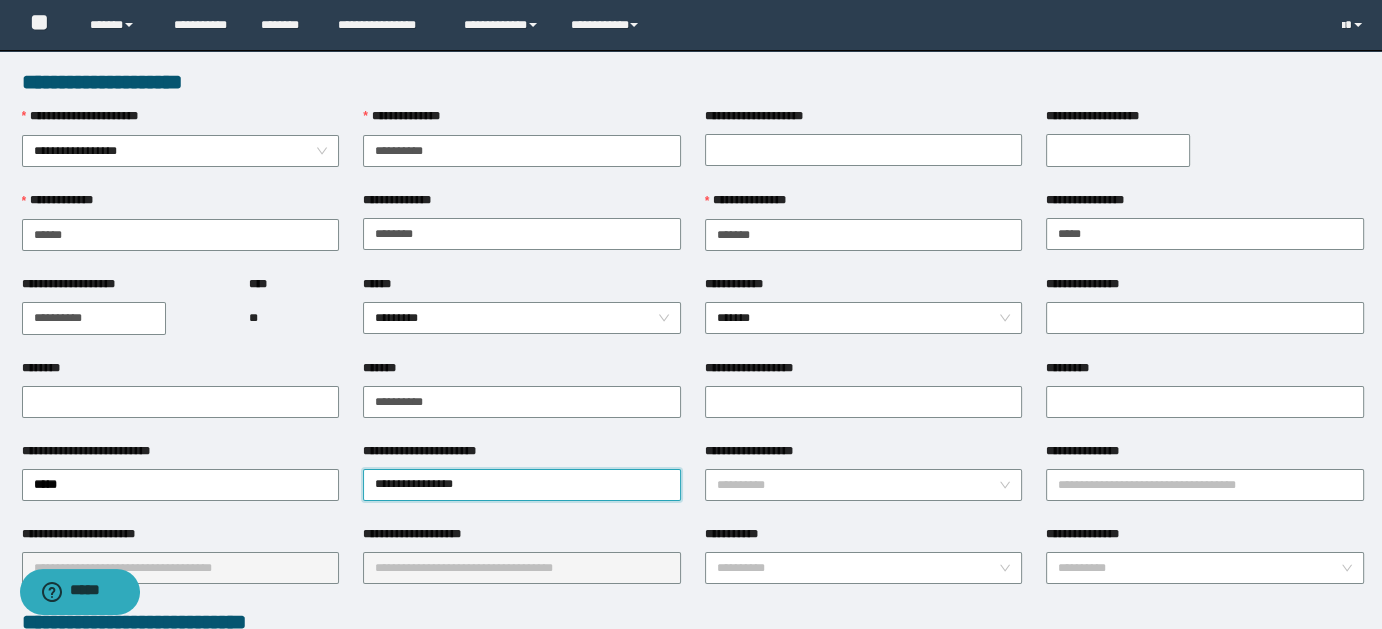 type on "**********" 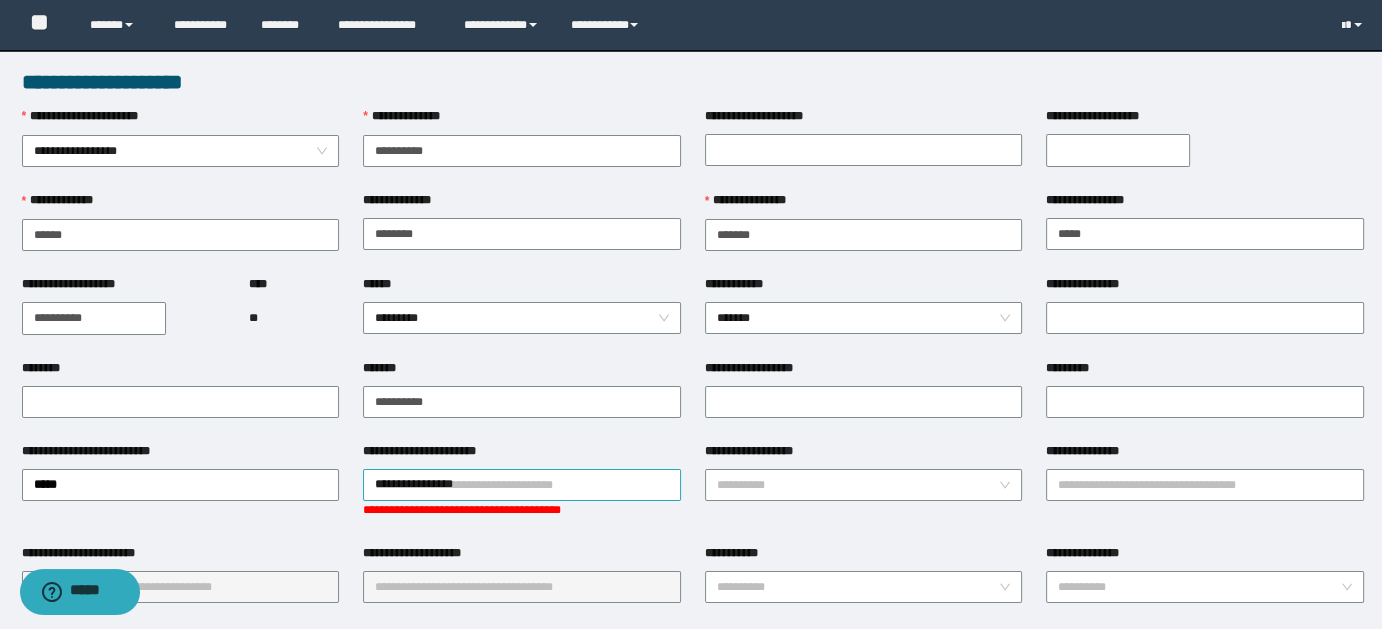 click on "**********" at bounding box center [522, 485] 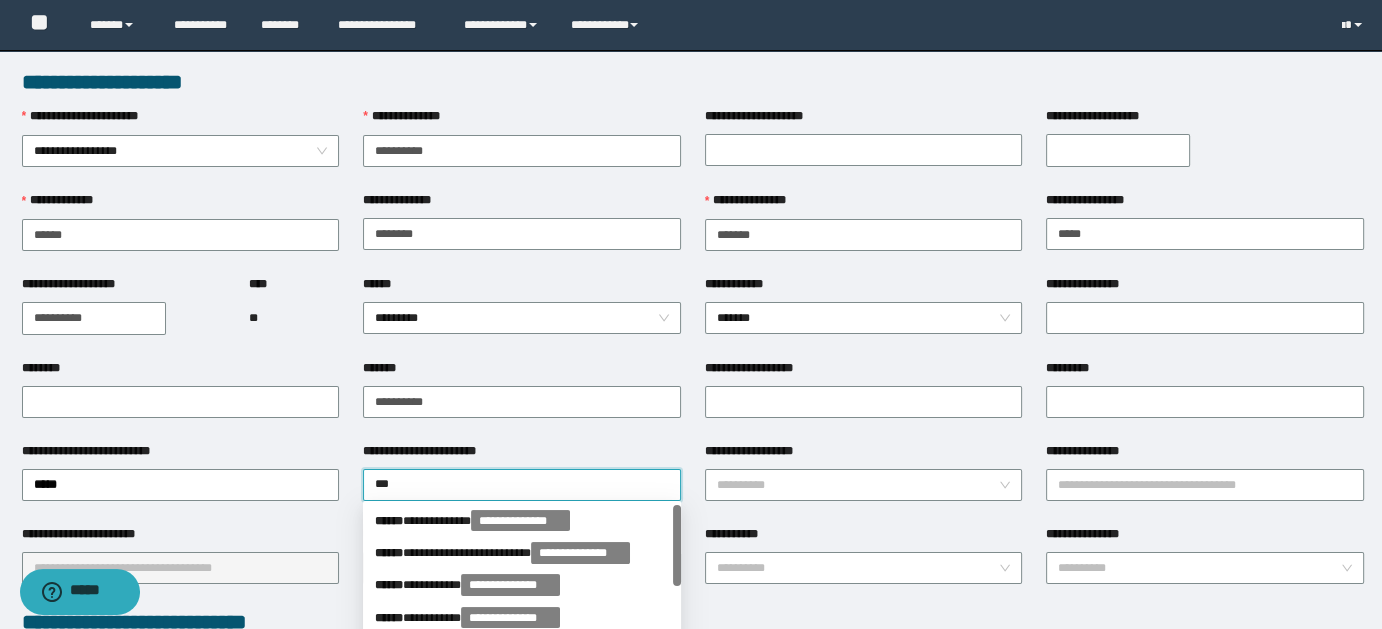 type on "****" 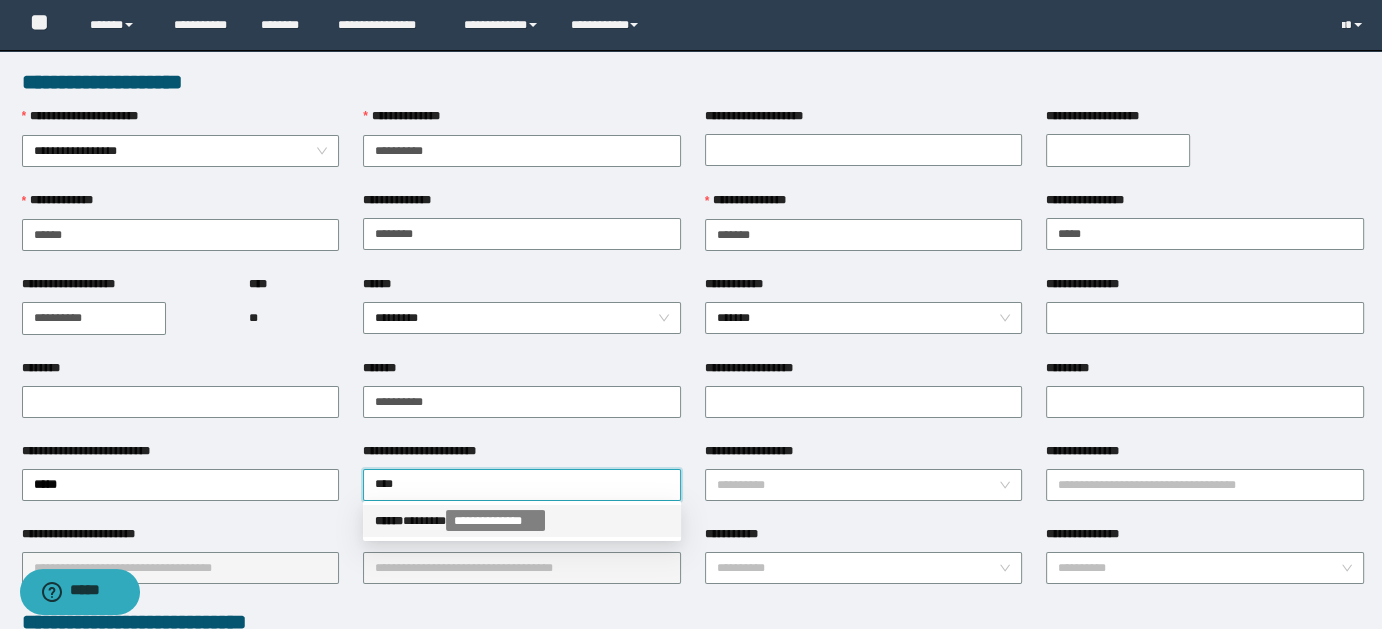 click on "**********" at bounding box center (522, 521) 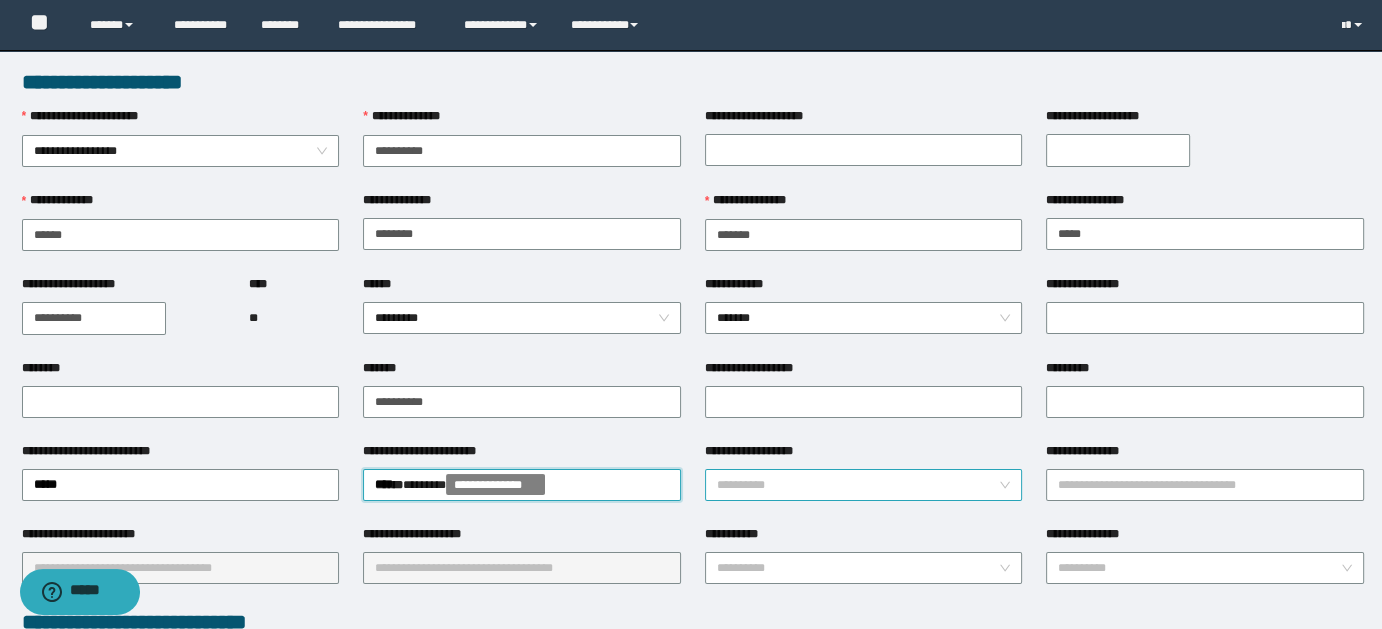 click on "**********" at bounding box center [864, 485] 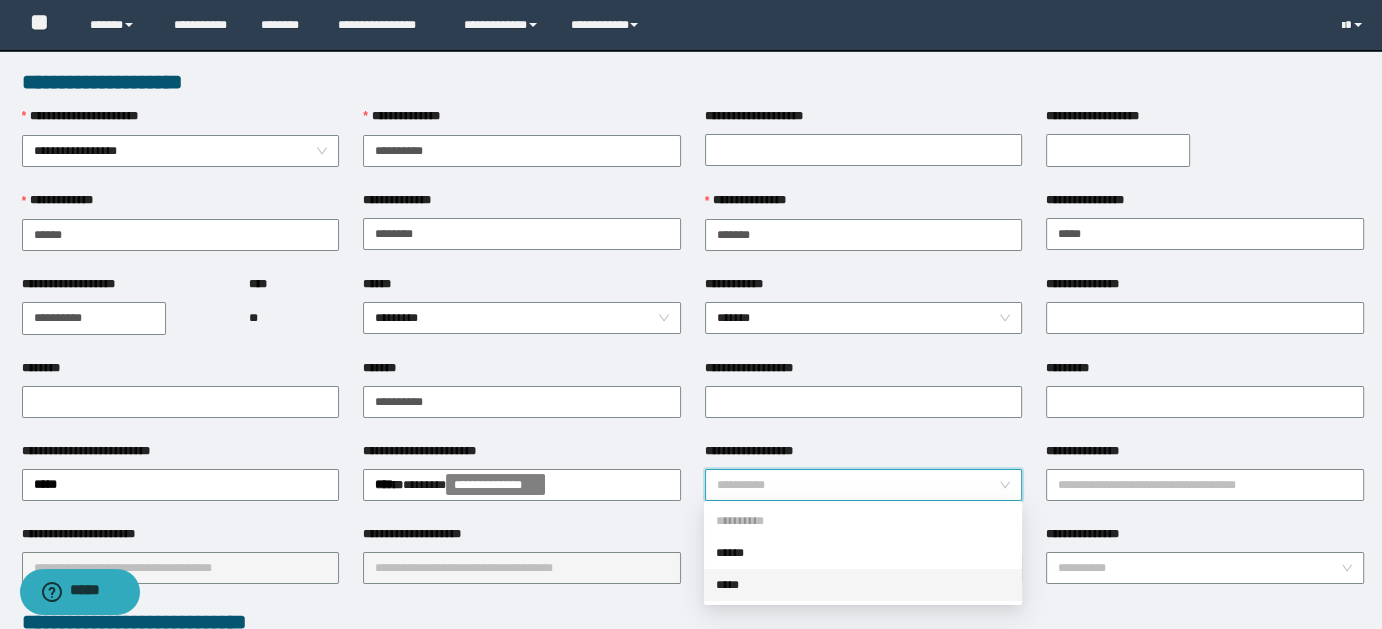 click on "*****" at bounding box center [863, 585] 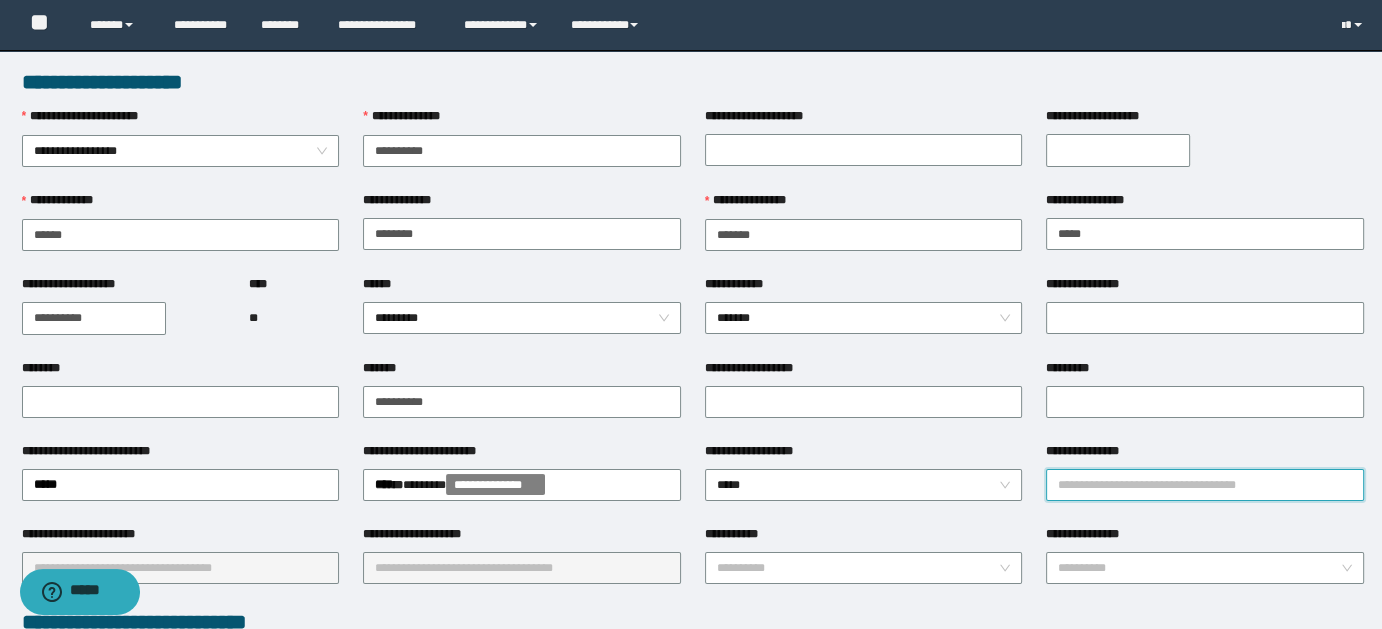 click on "**********" at bounding box center (1205, 485) 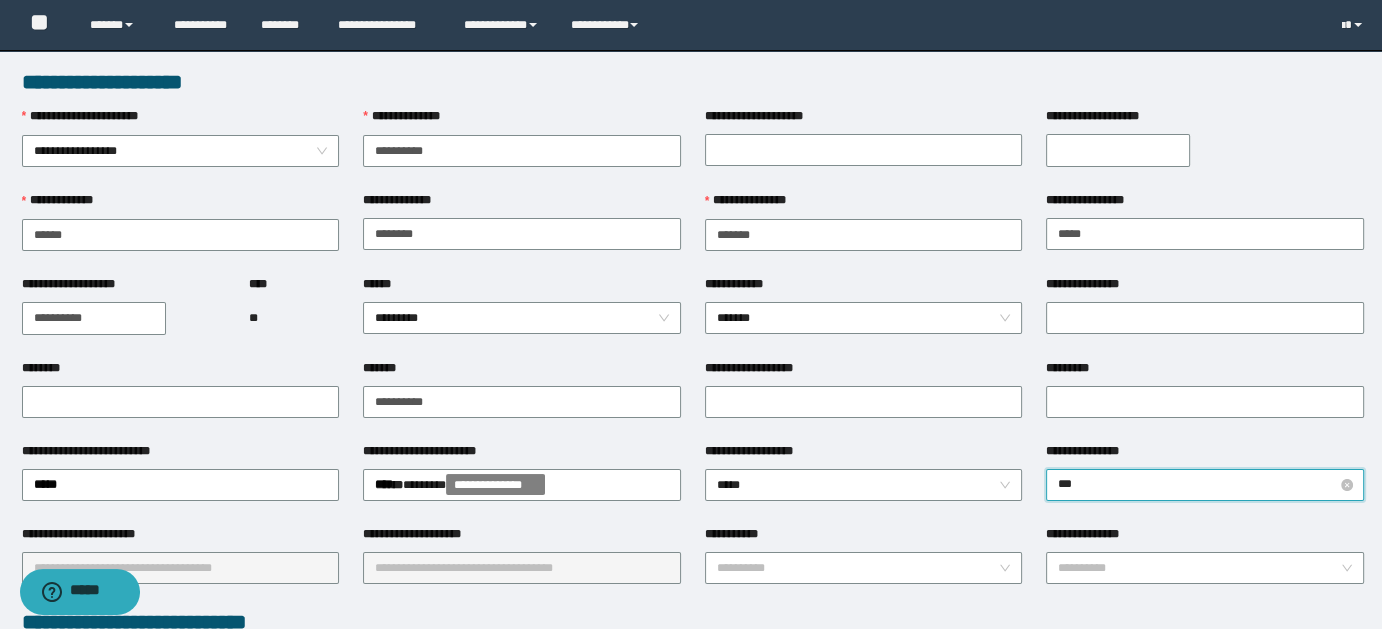 type on "****" 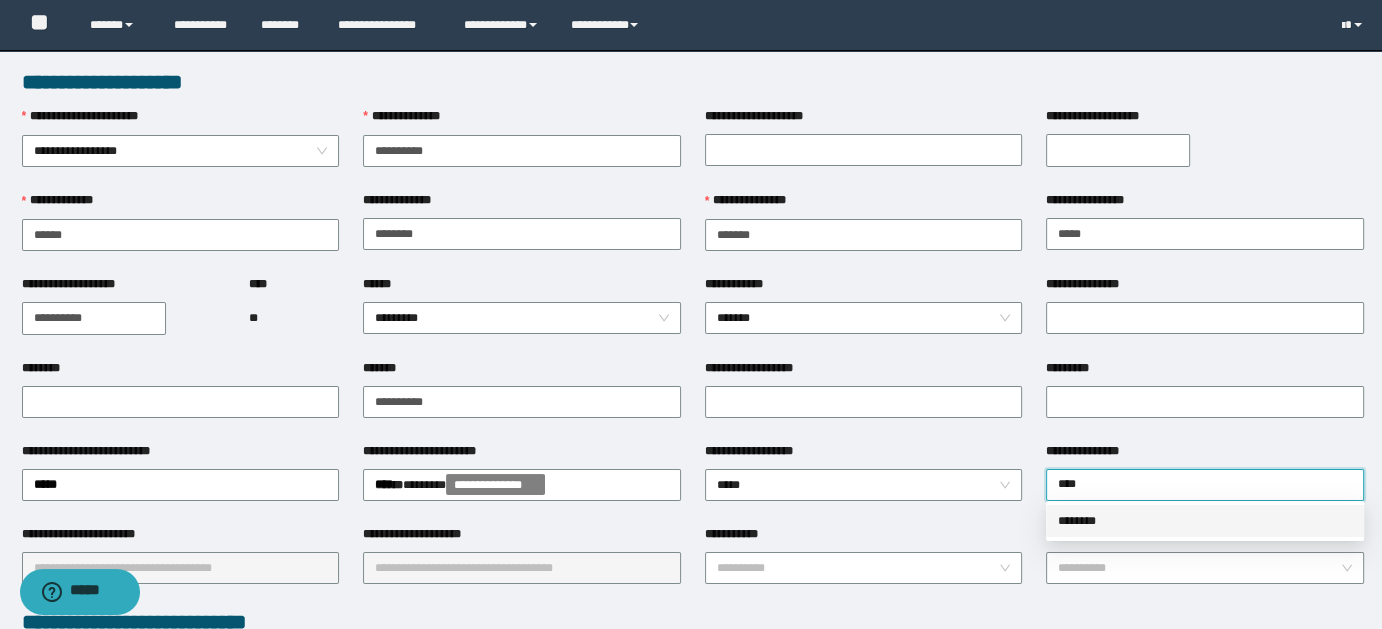 click on "********" at bounding box center [1205, 521] 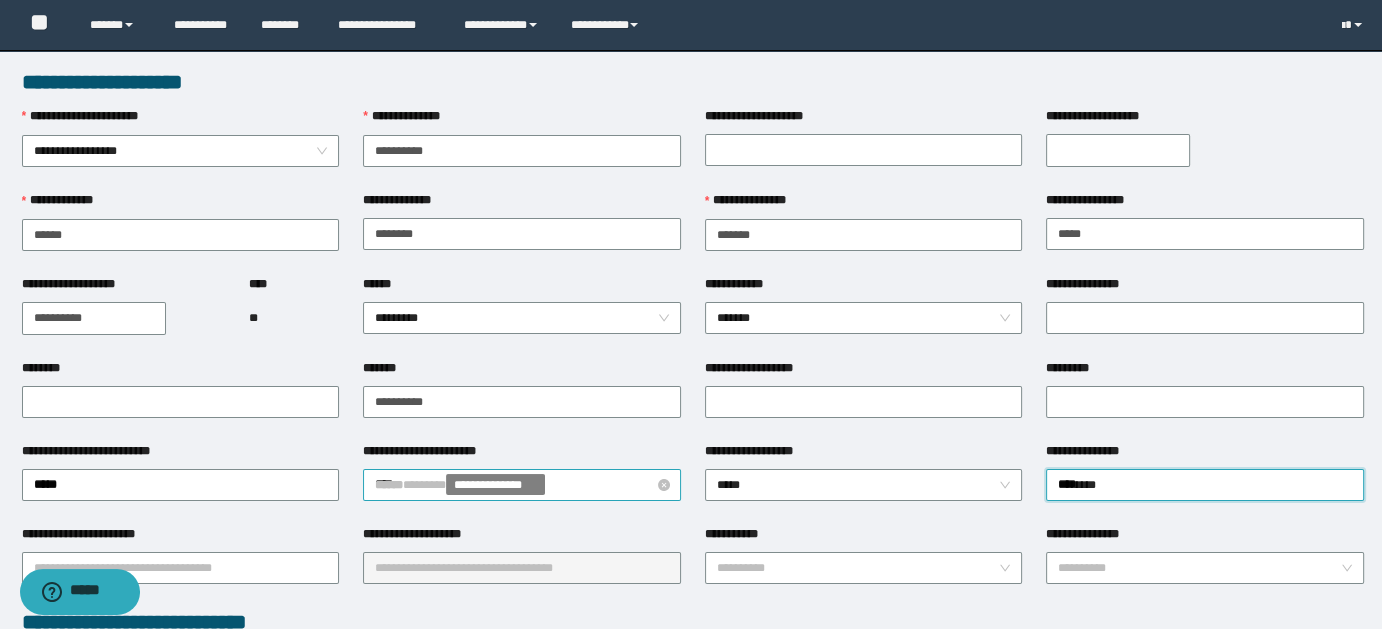 click on "**********" at bounding box center (495, 484) 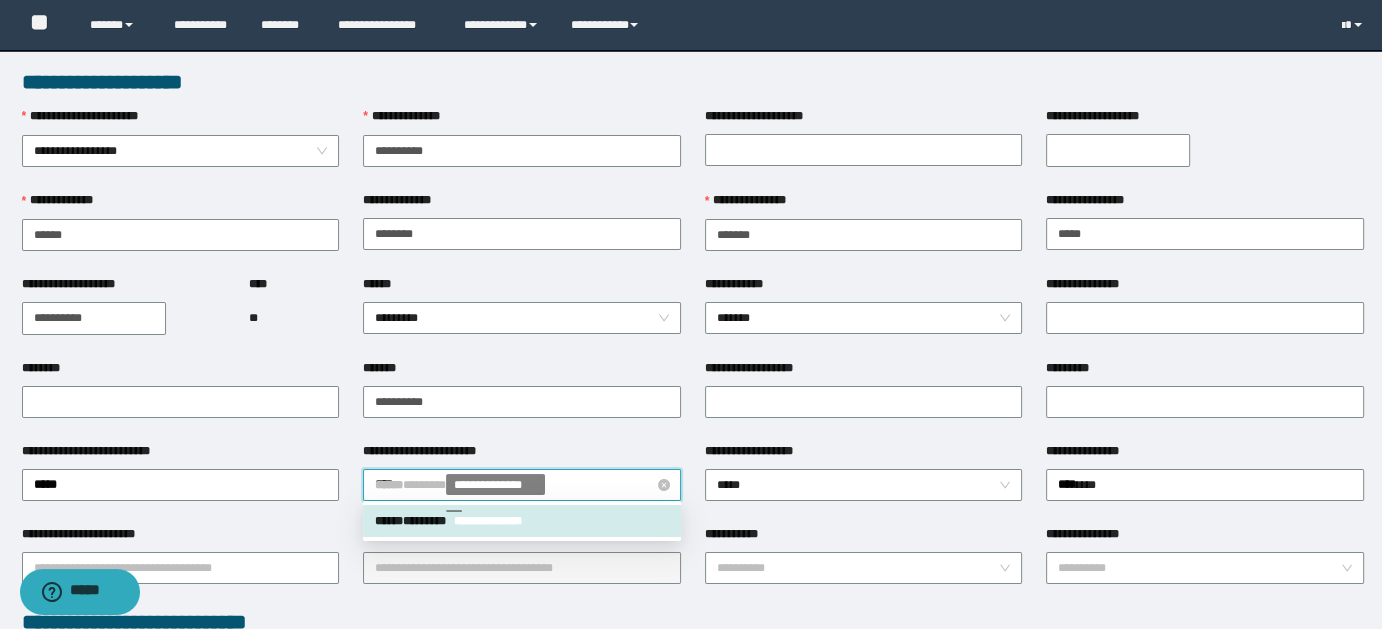 click on "**********" at bounding box center [522, 485] 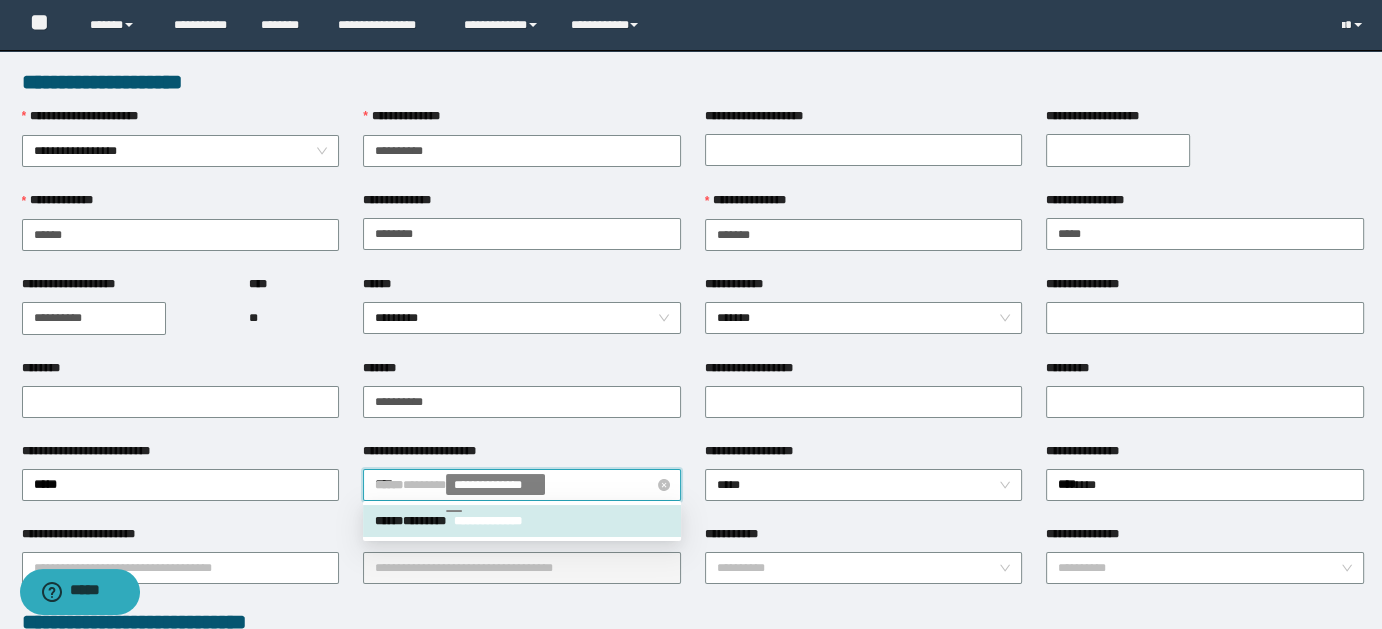 drag, startPoint x: 608, startPoint y: 472, endPoint x: 428, endPoint y: 471, distance: 180.00278 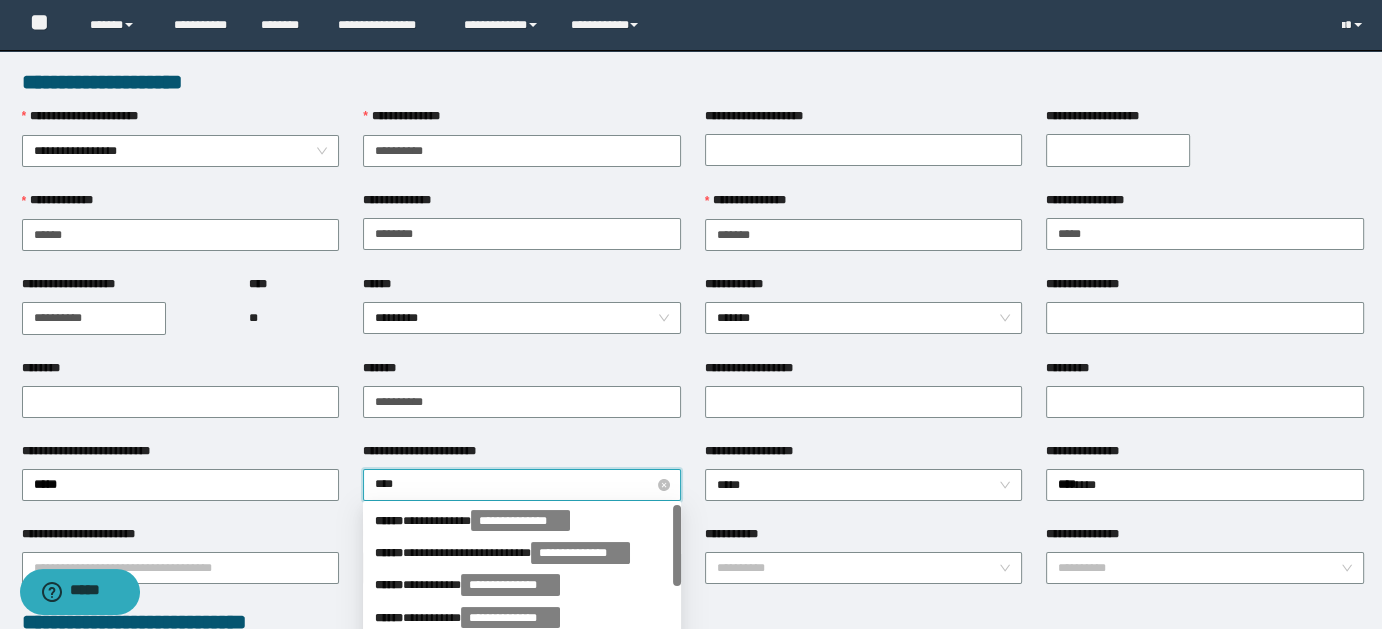 type on "*****" 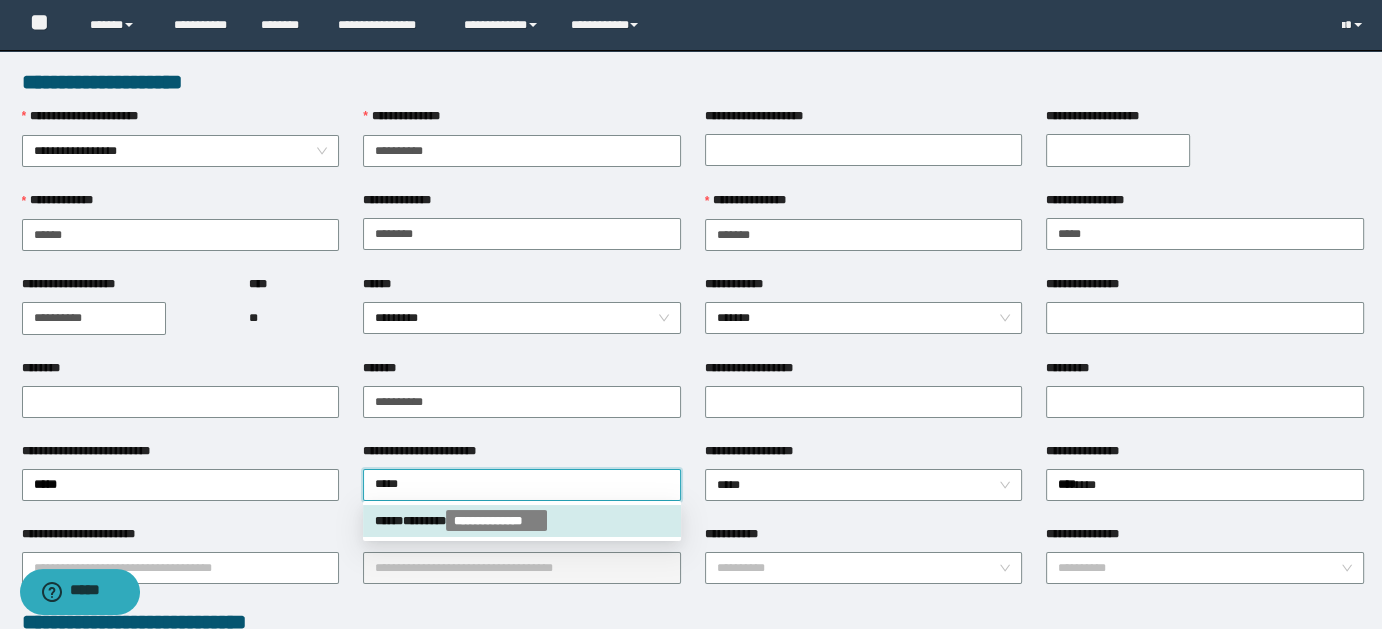 click on "**********" at bounding box center (496, 520) 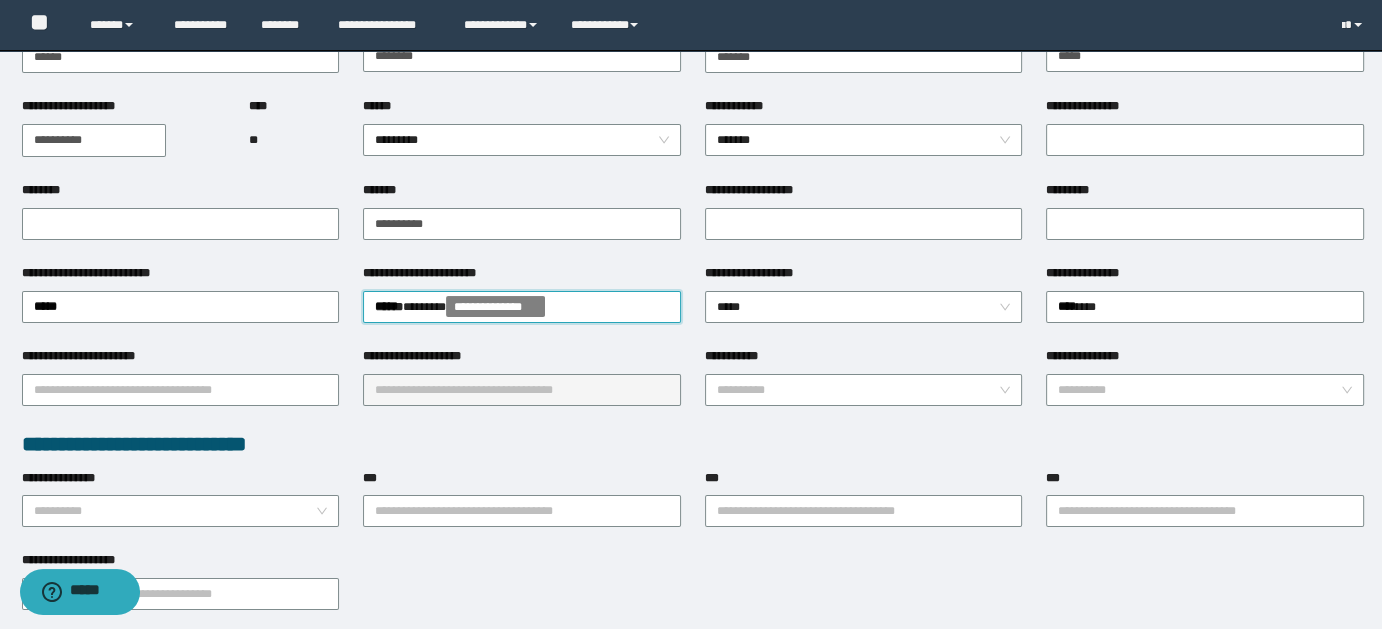 scroll, scrollTop: 338, scrollLeft: 0, axis: vertical 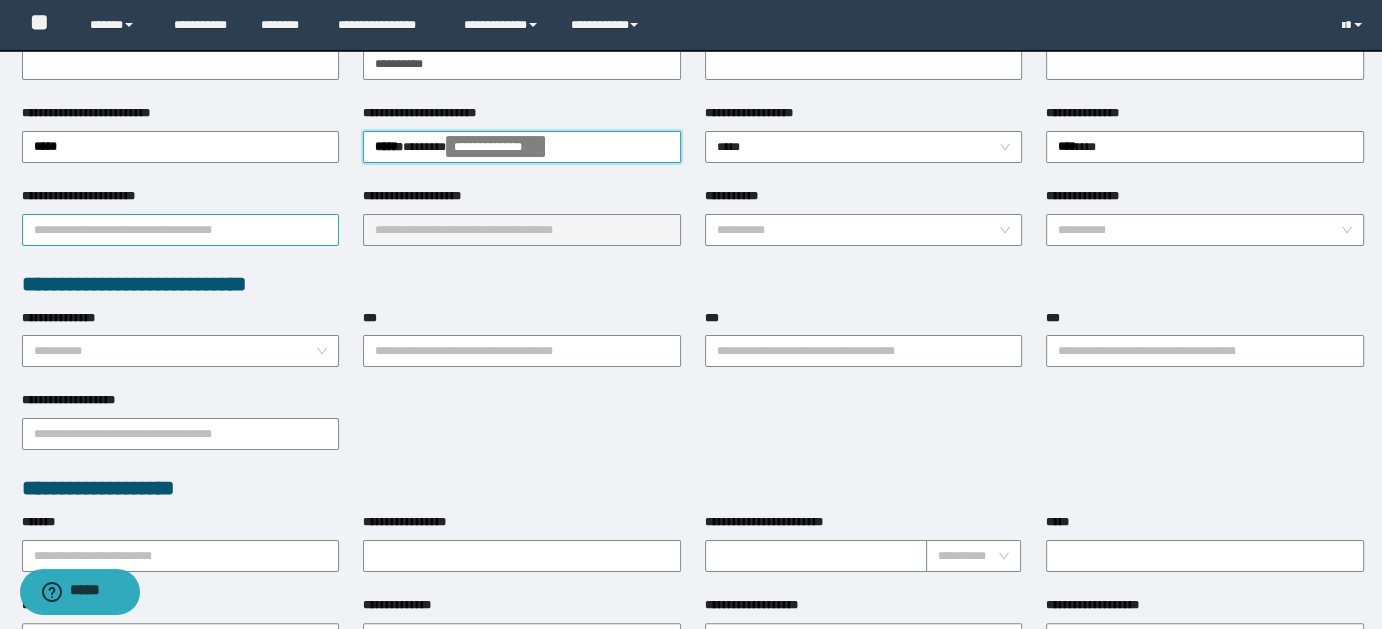 click on "**********" at bounding box center [181, 230] 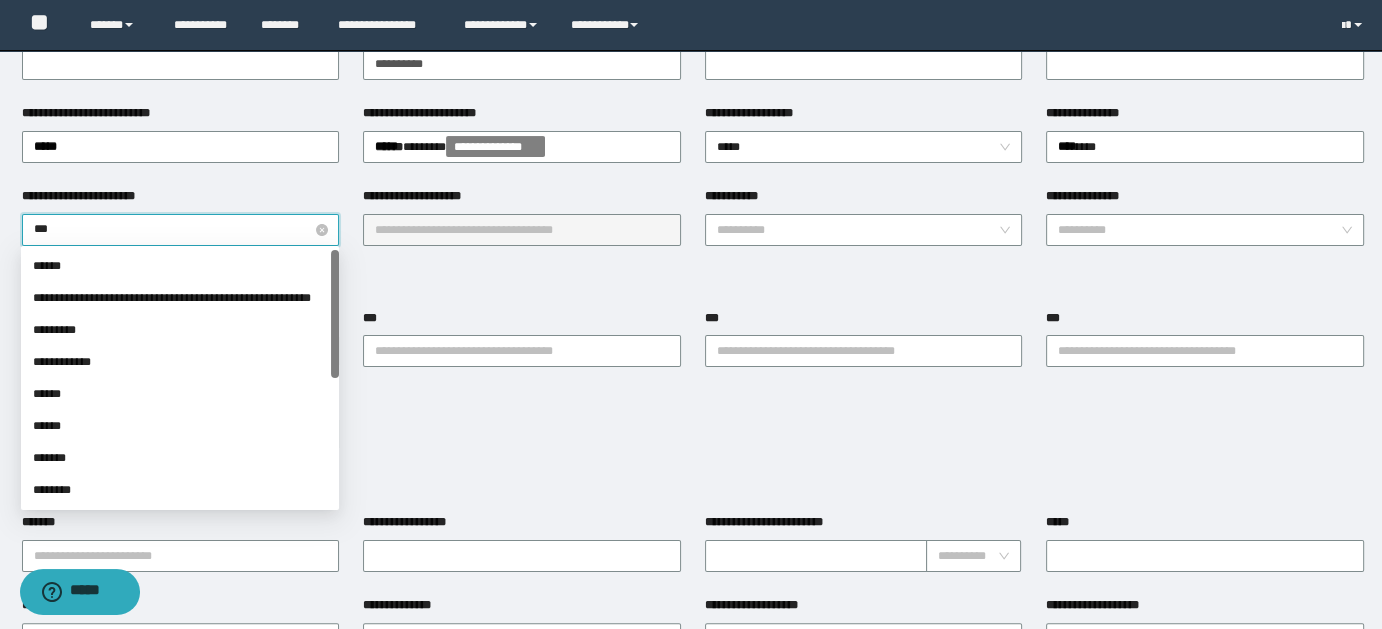 type on "****" 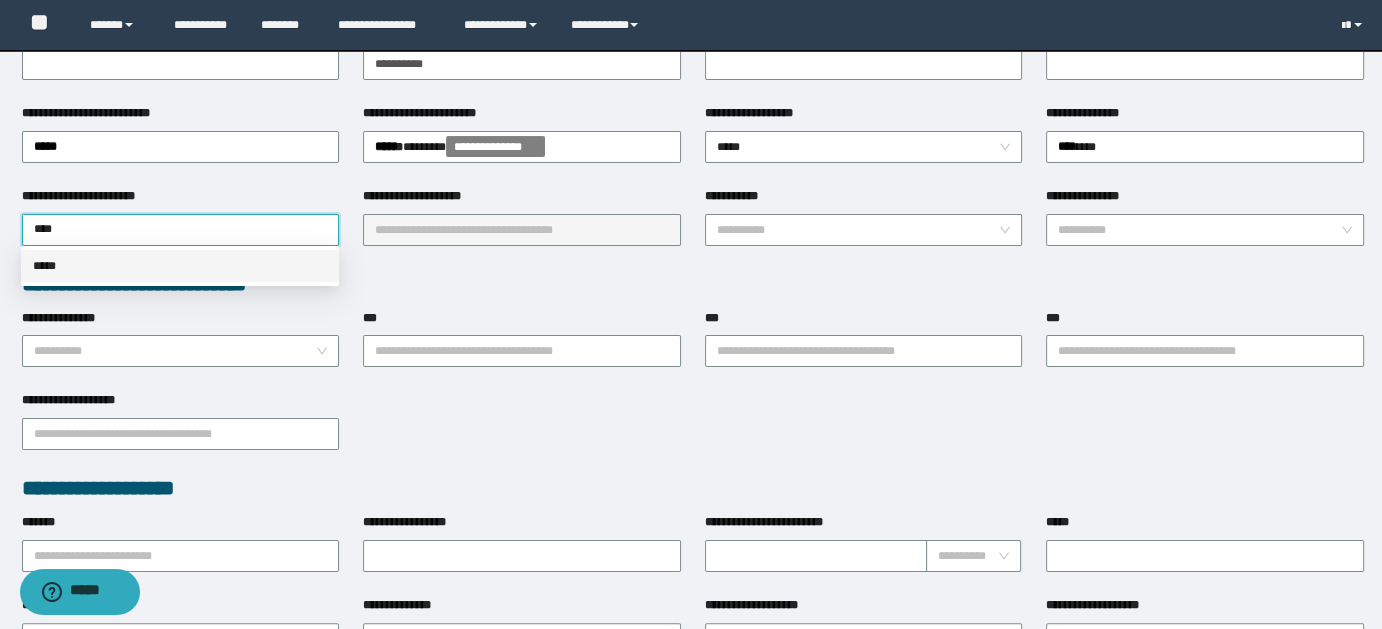 click on "*****" at bounding box center [180, 266] 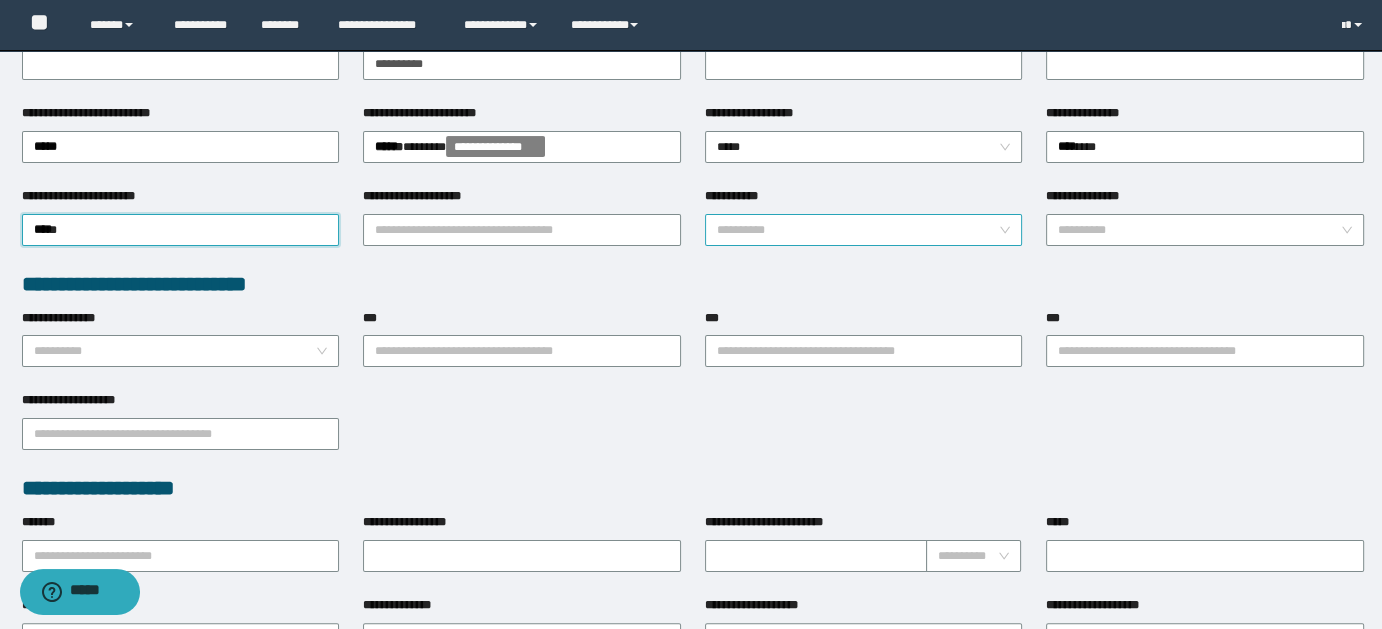 click on "**********" at bounding box center (864, 230) 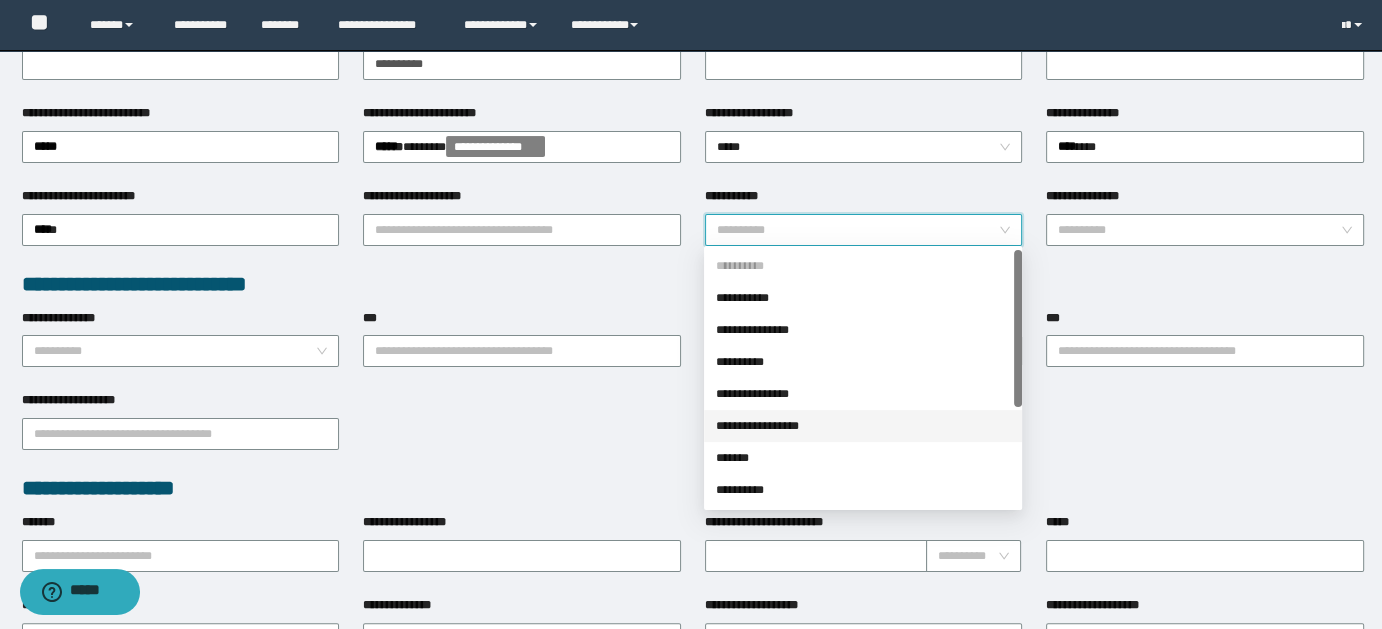 click on "**********" at bounding box center [863, 426] 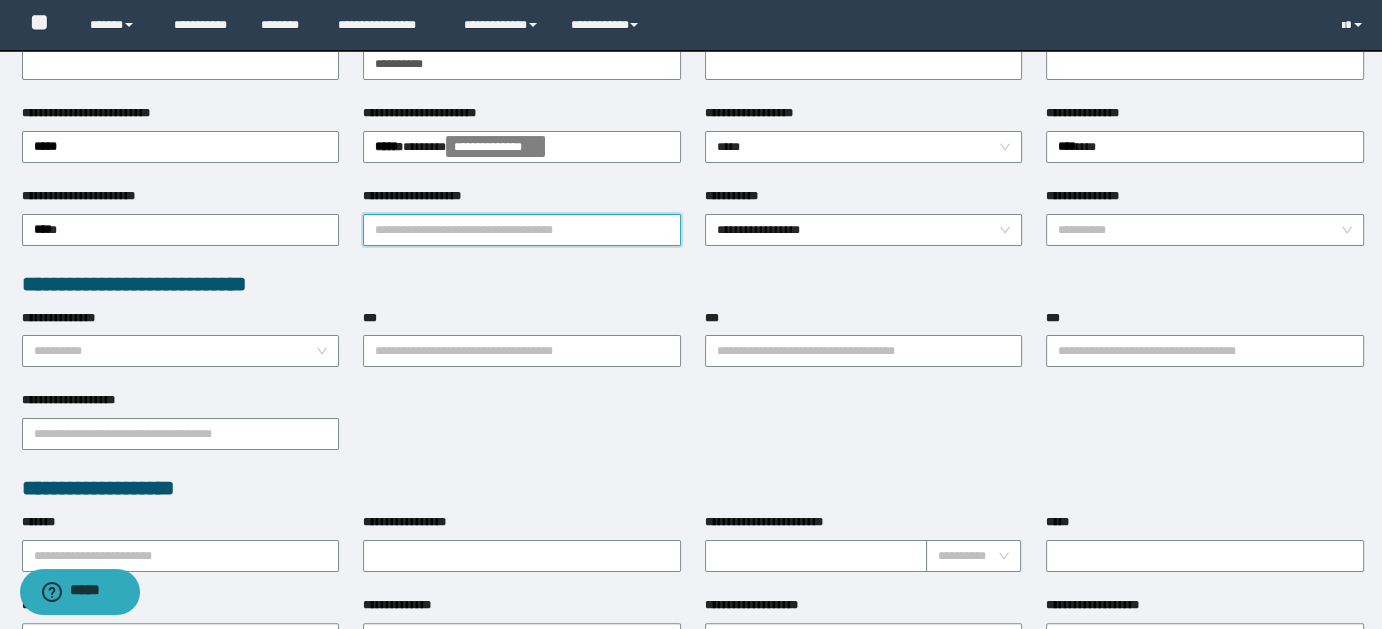 click on "**********" at bounding box center [522, 230] 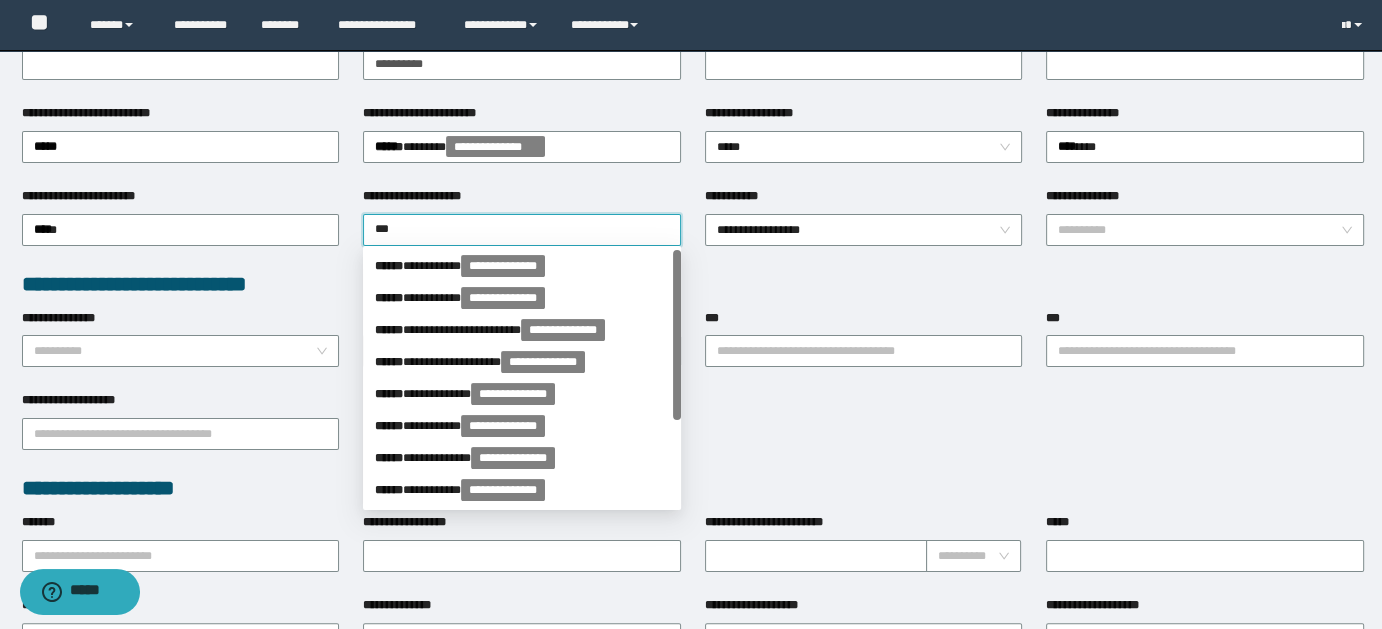 type on "****" 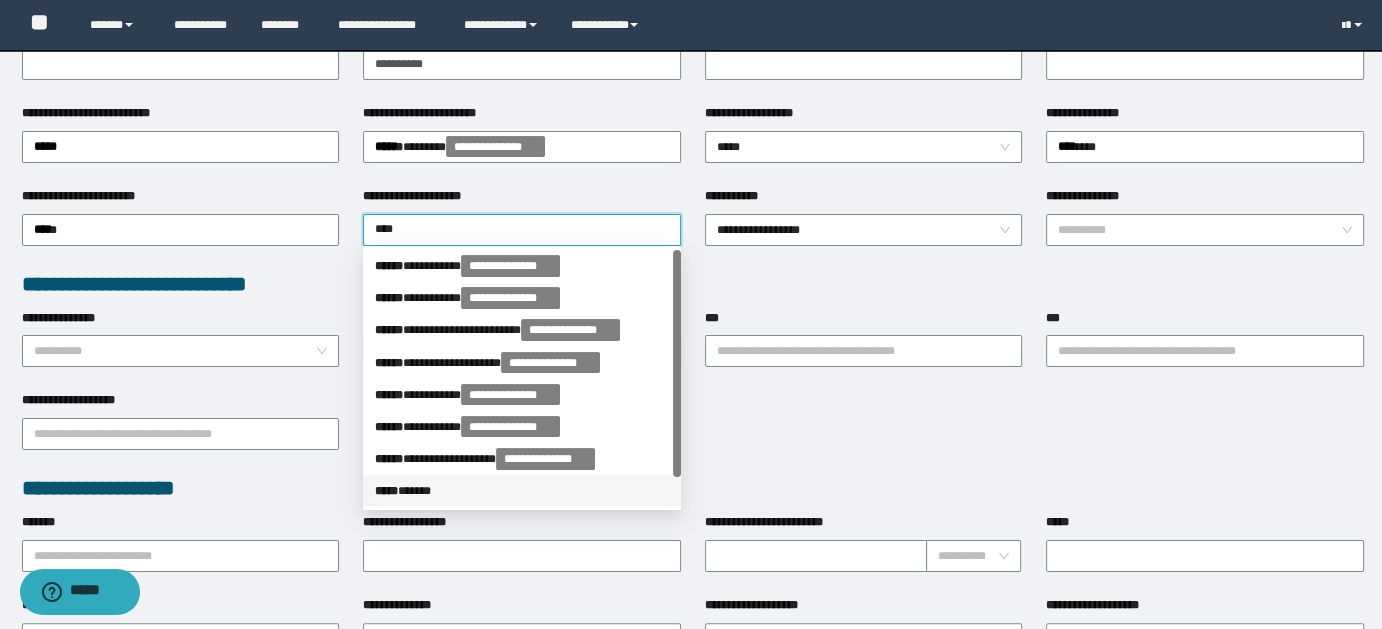 drag, startPoint x: 431, startPoint y: 482, endPoint x: 570, endPoint y: 452, distance: 142.20056 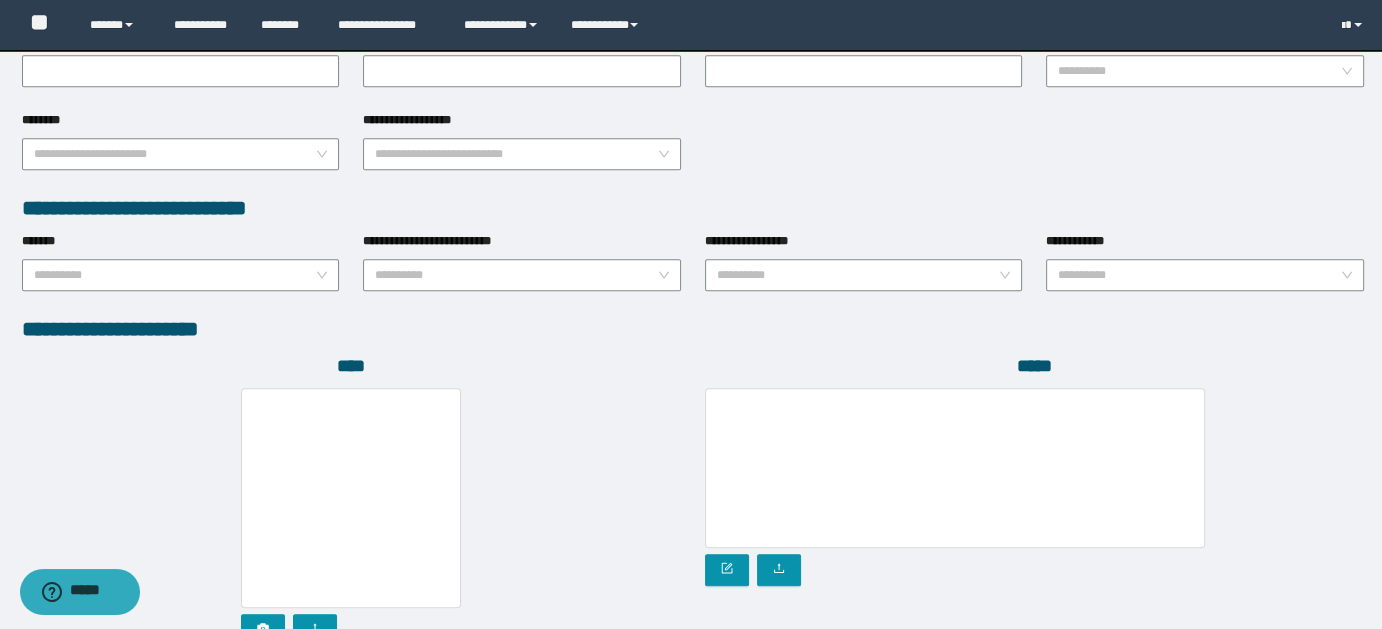 scroll, scrollTop: 1072, scrollLeft: 0, axis: vertical 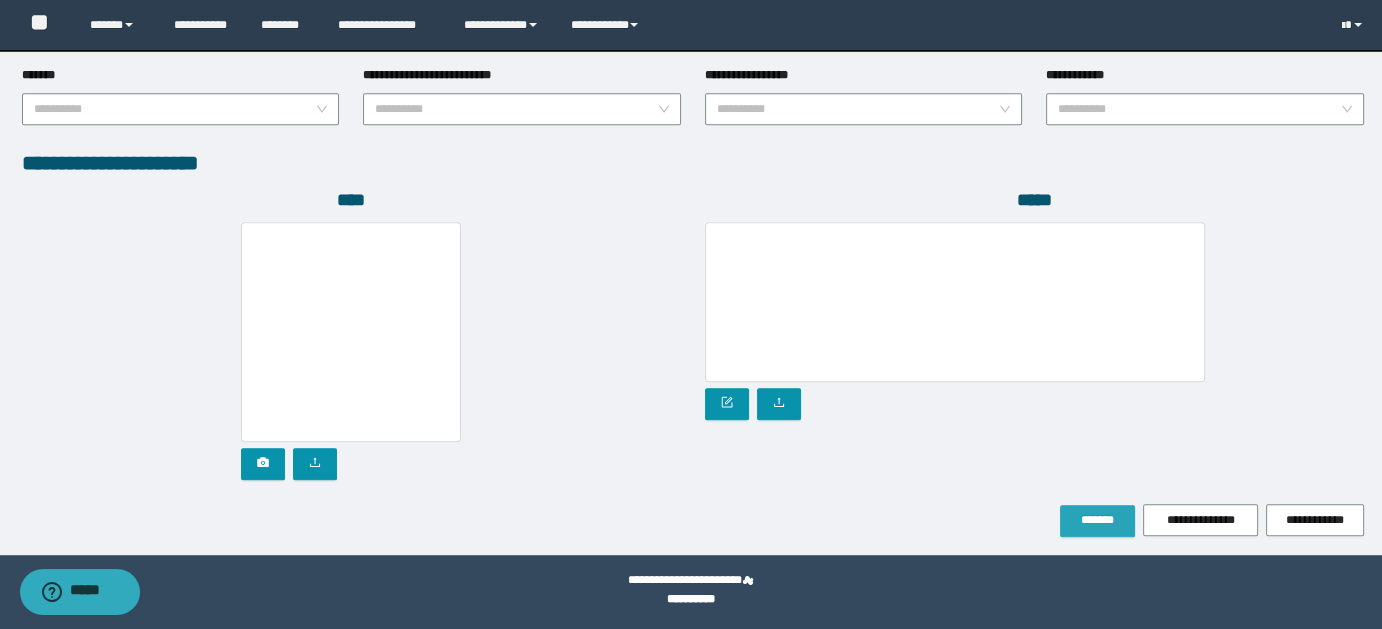 click on "*******" at bounding box center (1097, 520) 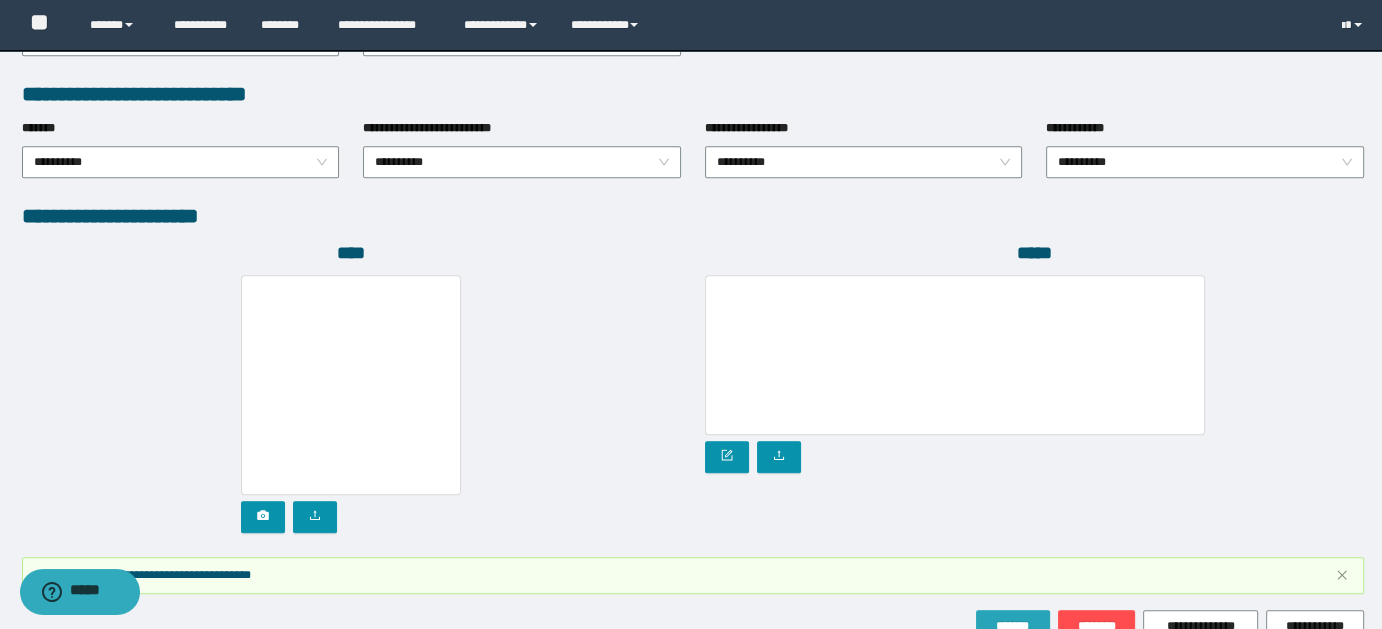 scroll, scrollTop: 1124, scrollLeft: 0, axis: vertical 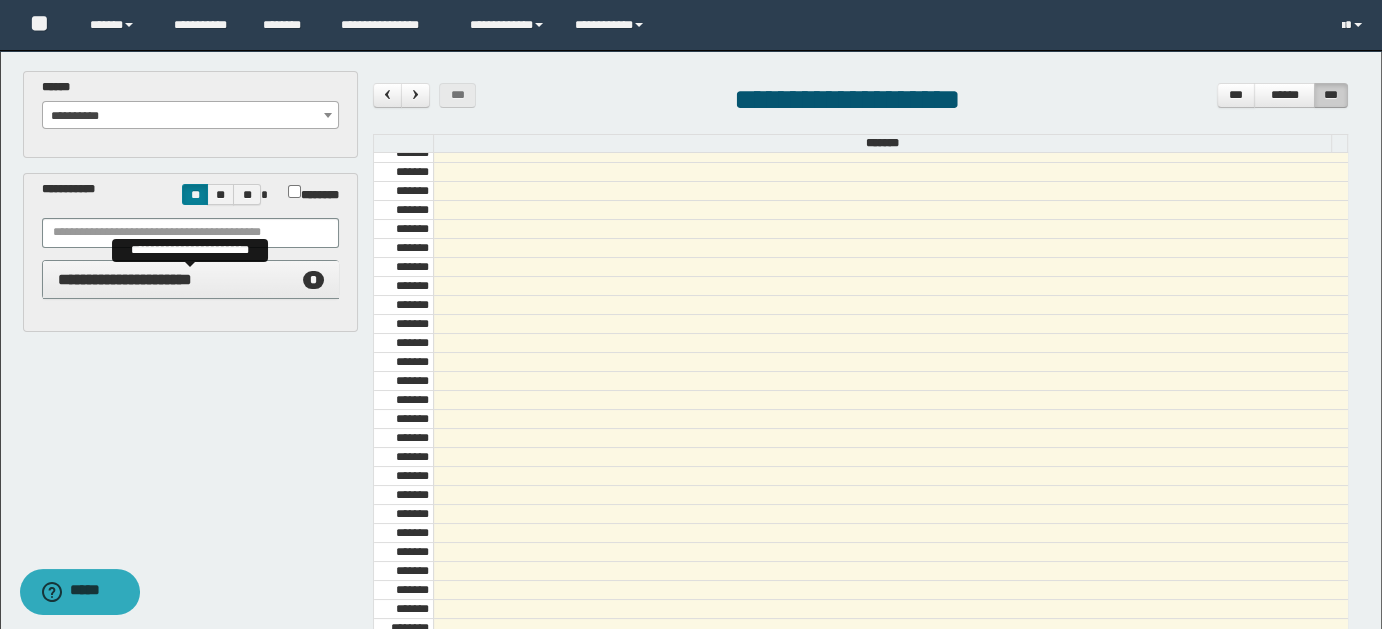 click on "**********" at bounding box center [125, 279] 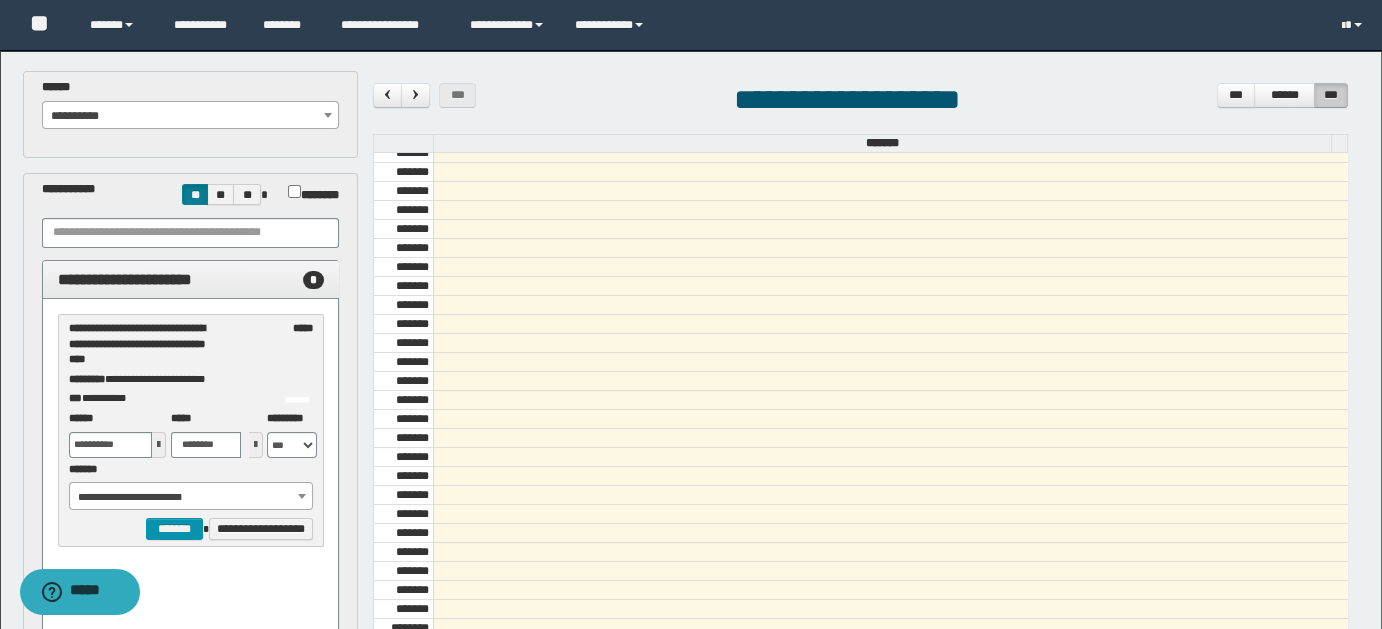 click at bounding box center (159, 445) 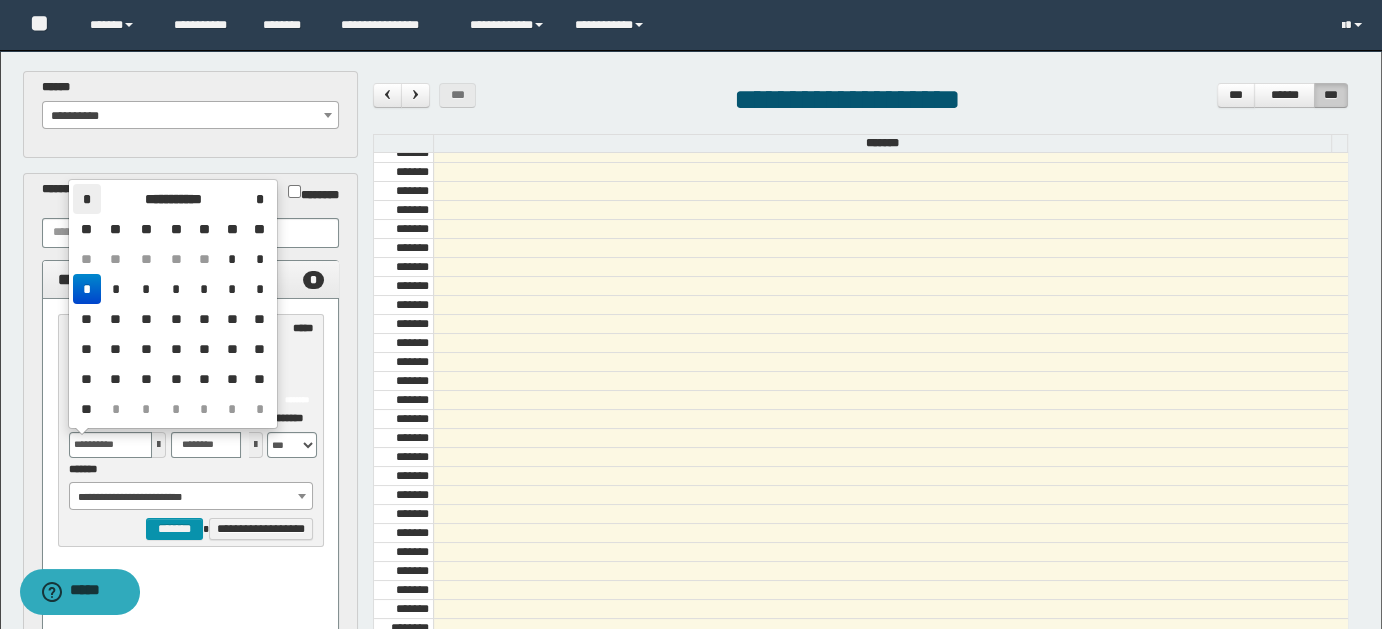 click on "*" at bounding box center [87, 199] 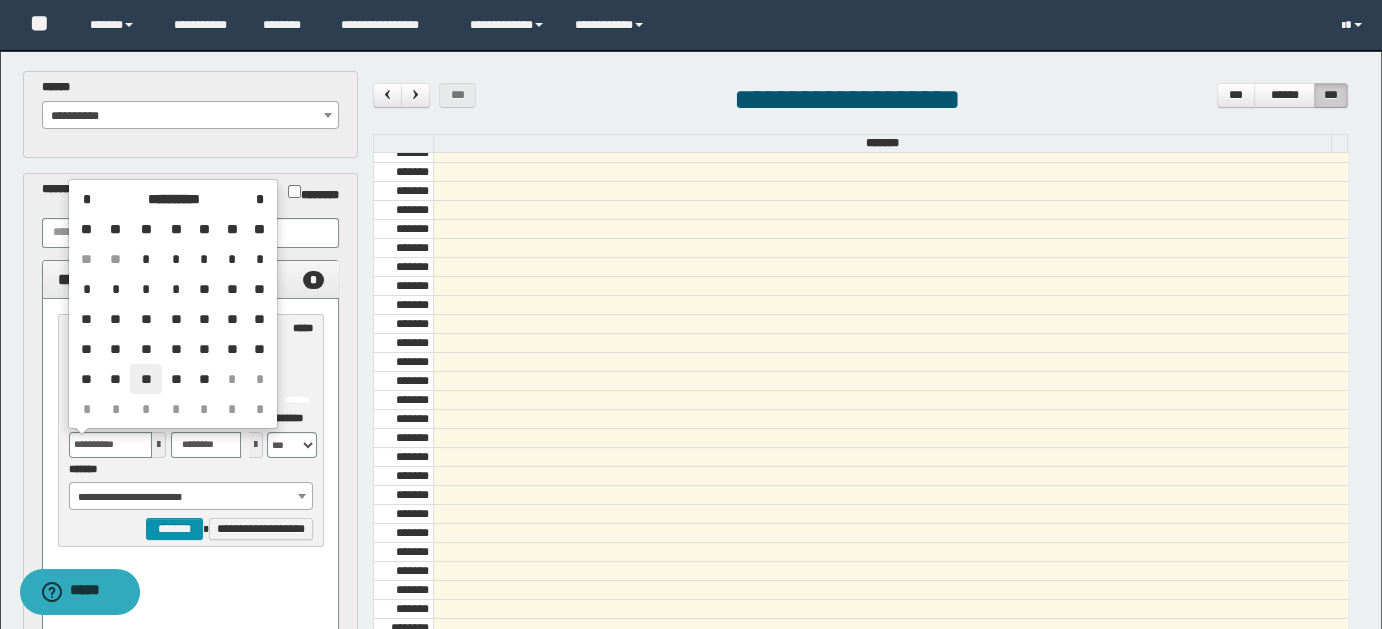 click on "**" at bounding box center (146, 379) 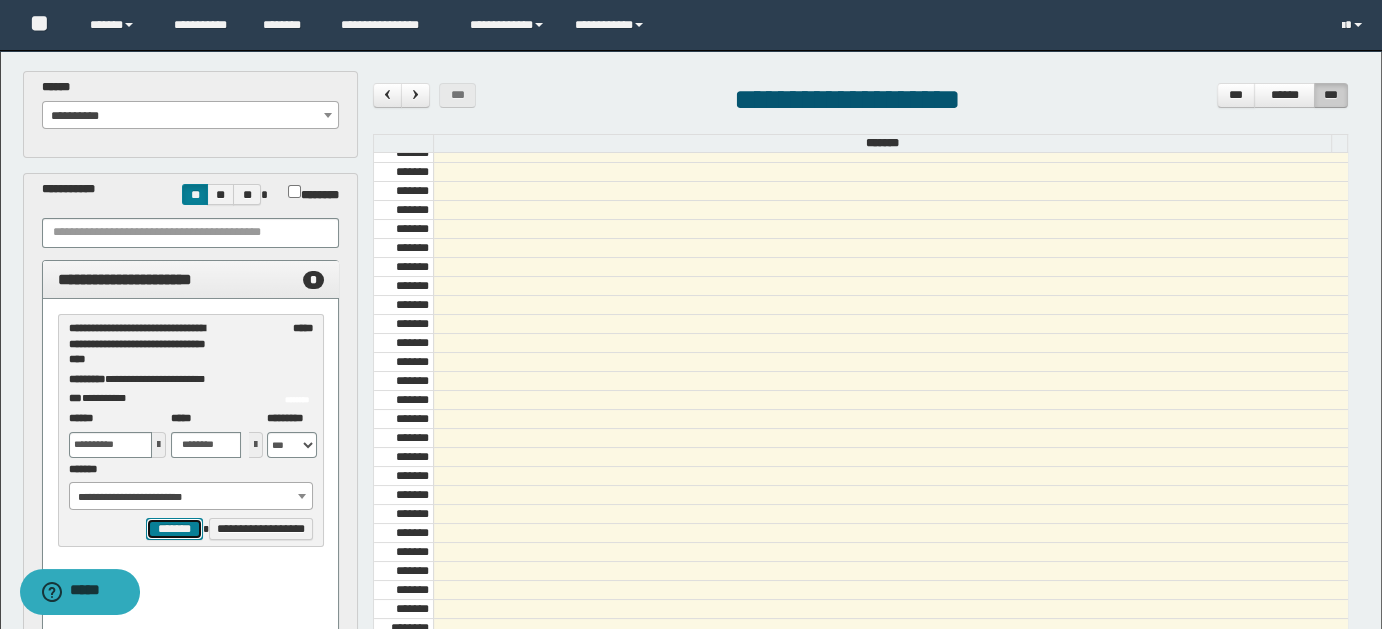 click on "*******" at bounding box center (174, 528) 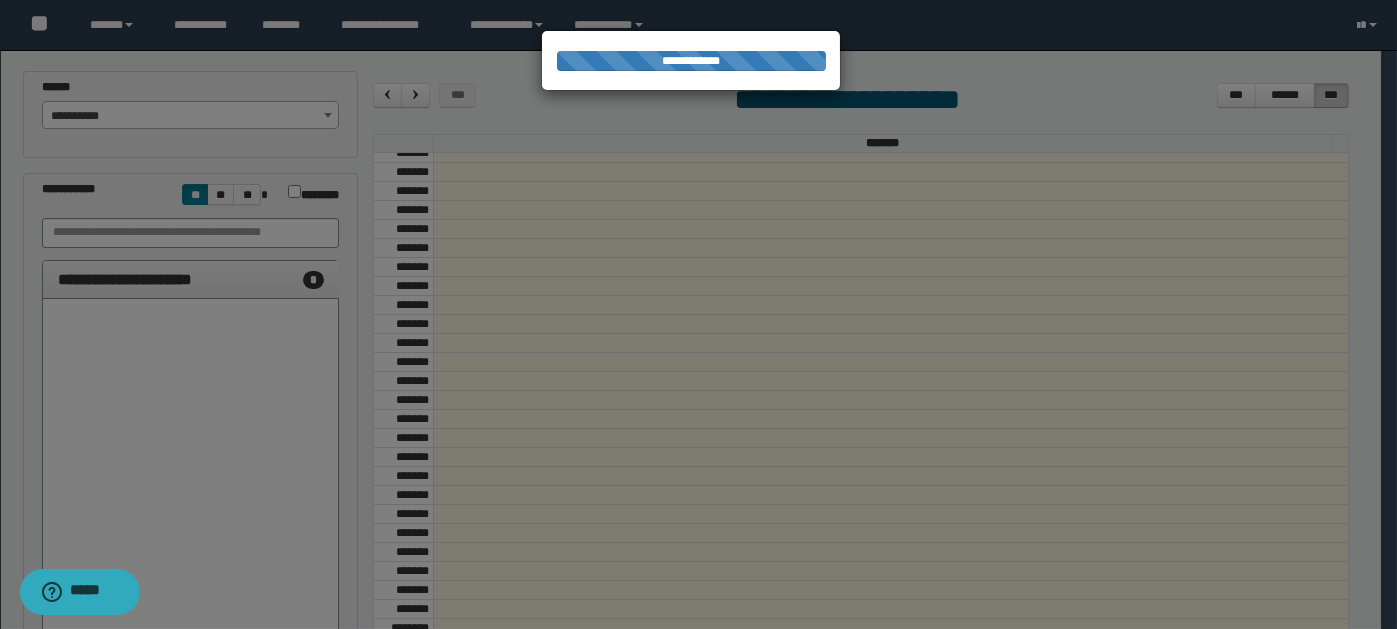 select on "******" 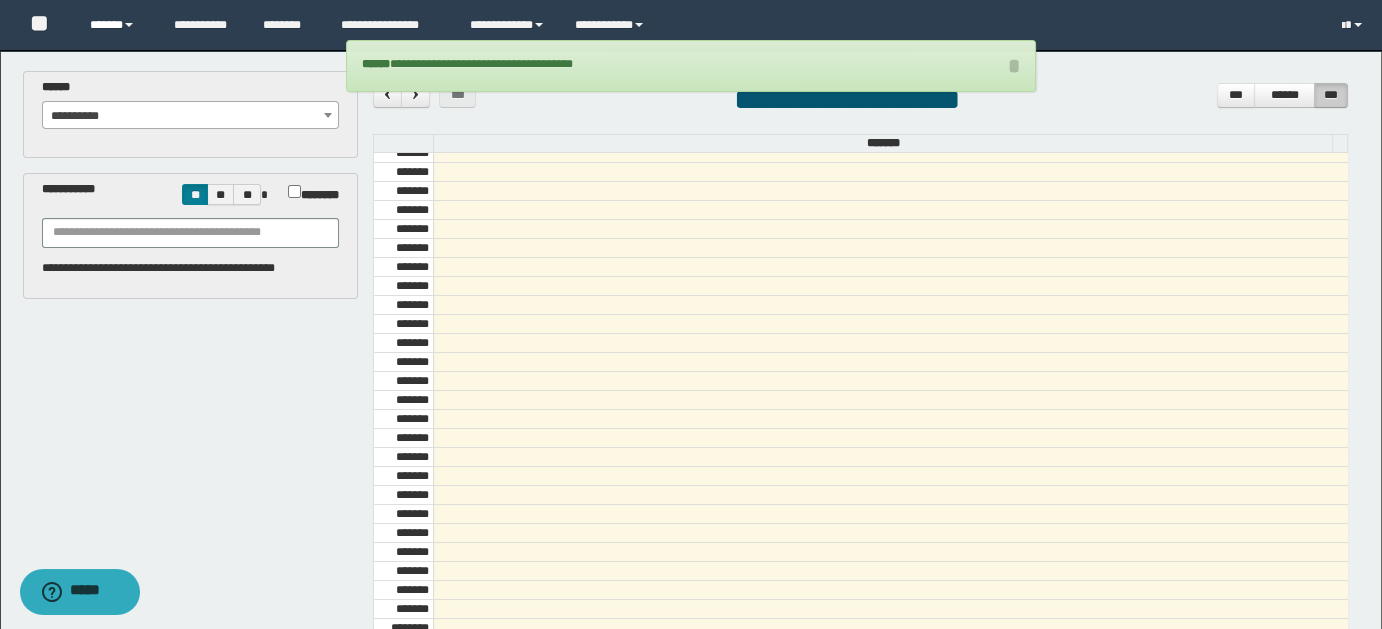 click on "******" at bounding box center [117, 25] 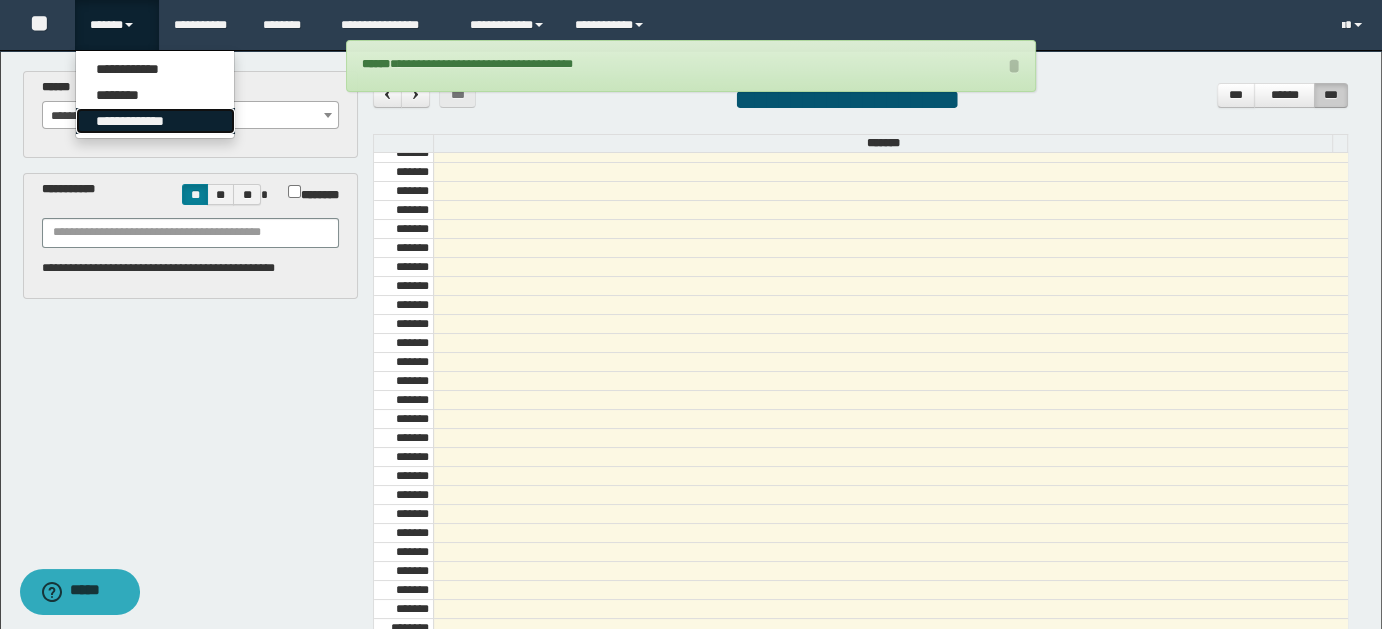 click on "**********" at bounding box center [155, 121] 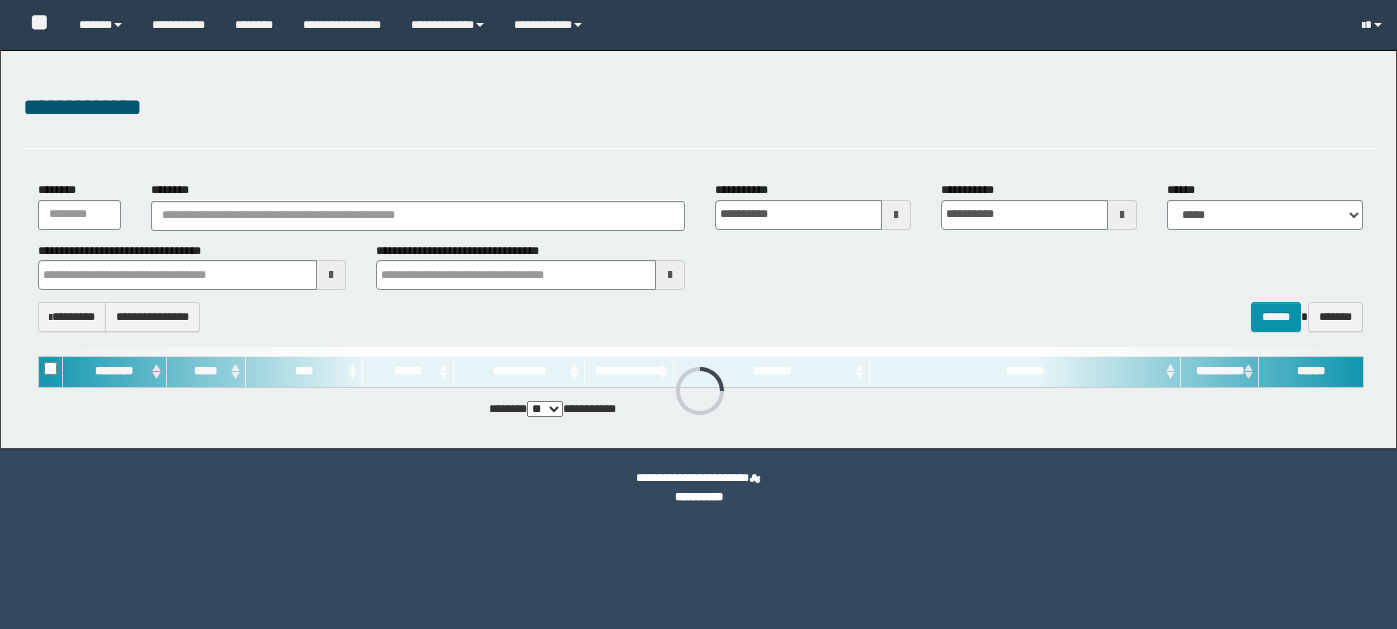 scroll, scrollTop: 0, scrollLeft: 0, axis: both 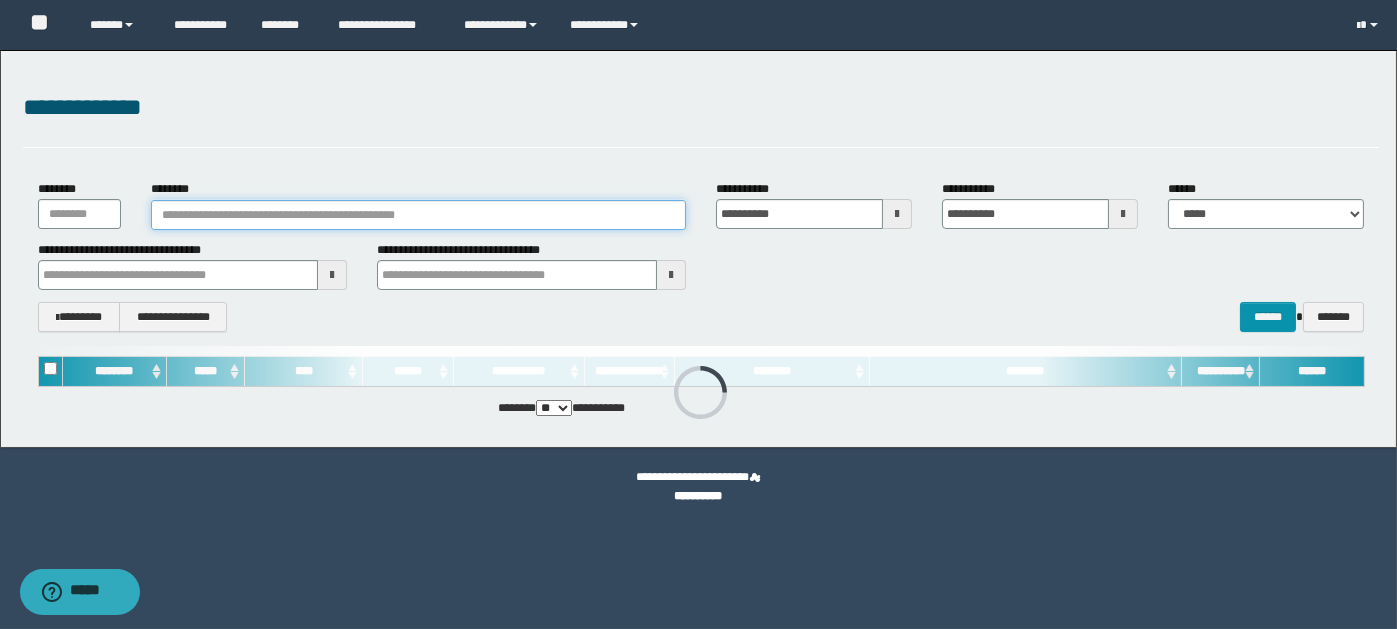click on "********" at bounding box center (418, 215) 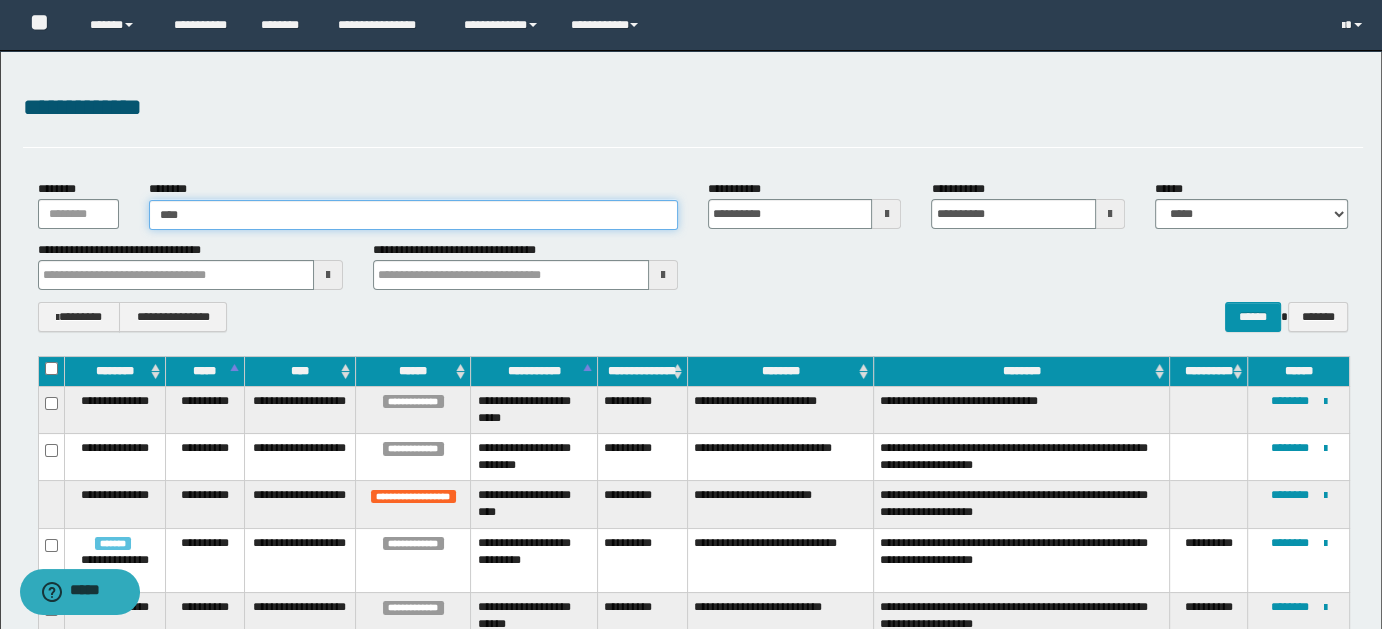 type on "*****" 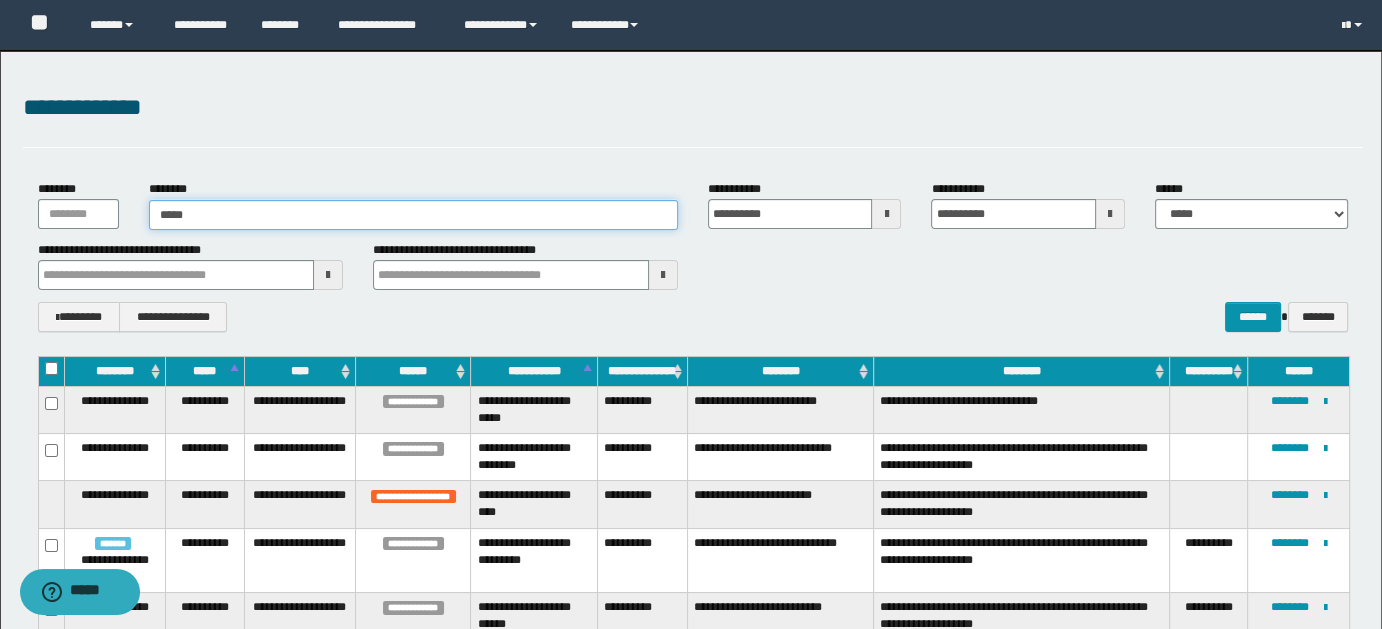 type on "*****" 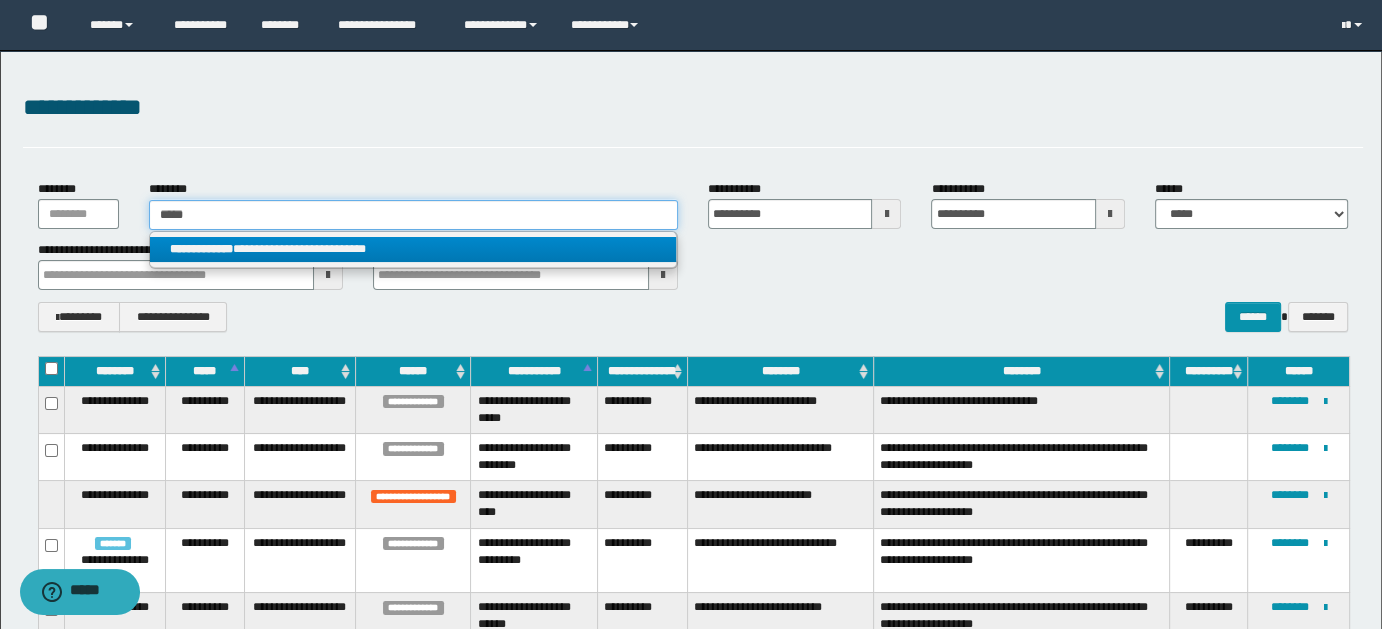 type on "*****" 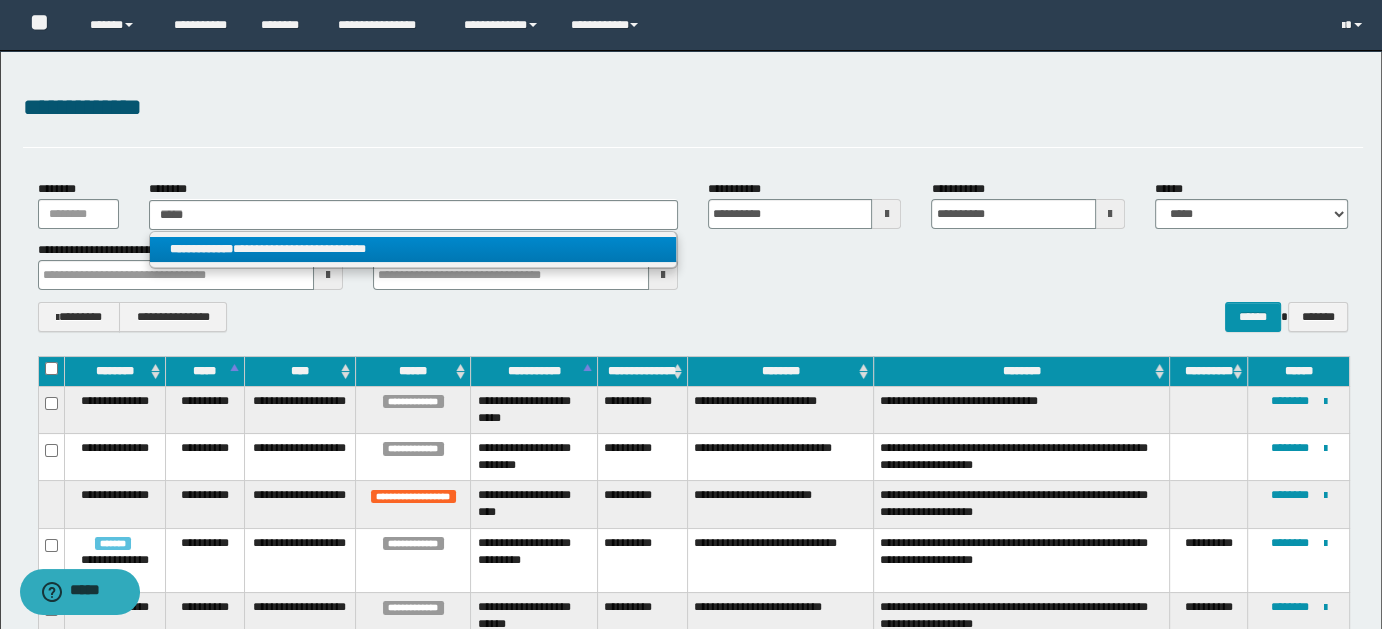 click on "**********" at bounding box center (413, 249) 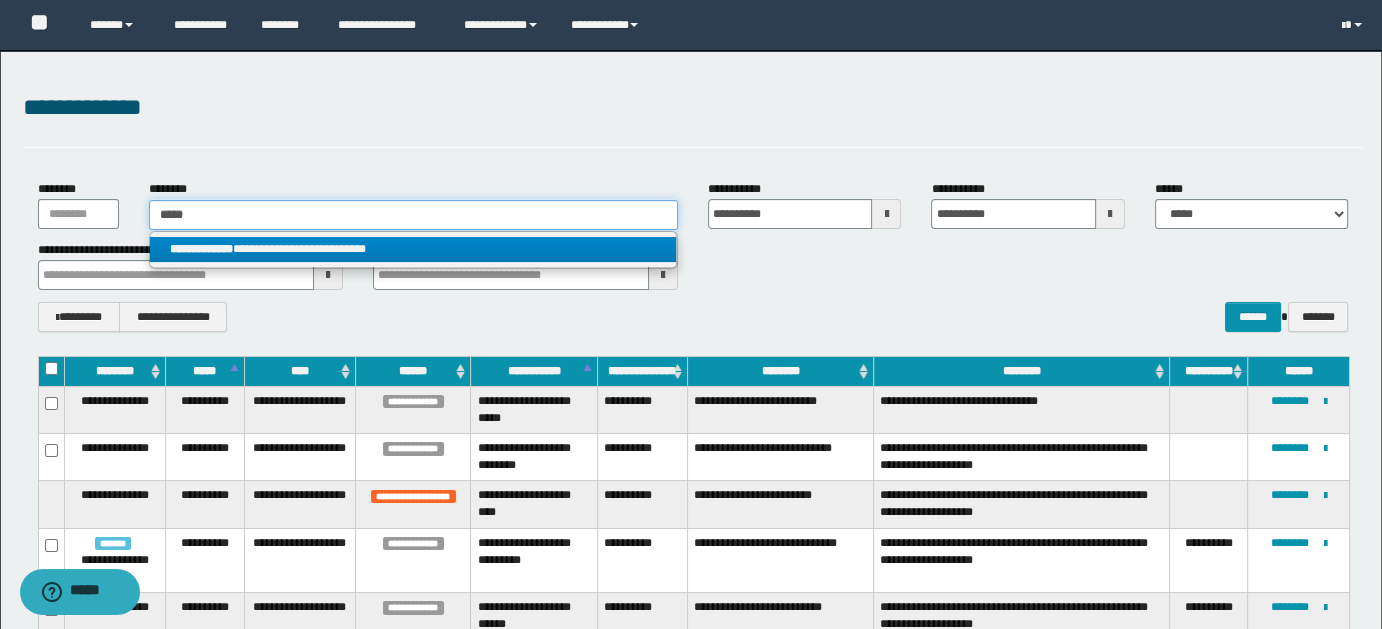 type 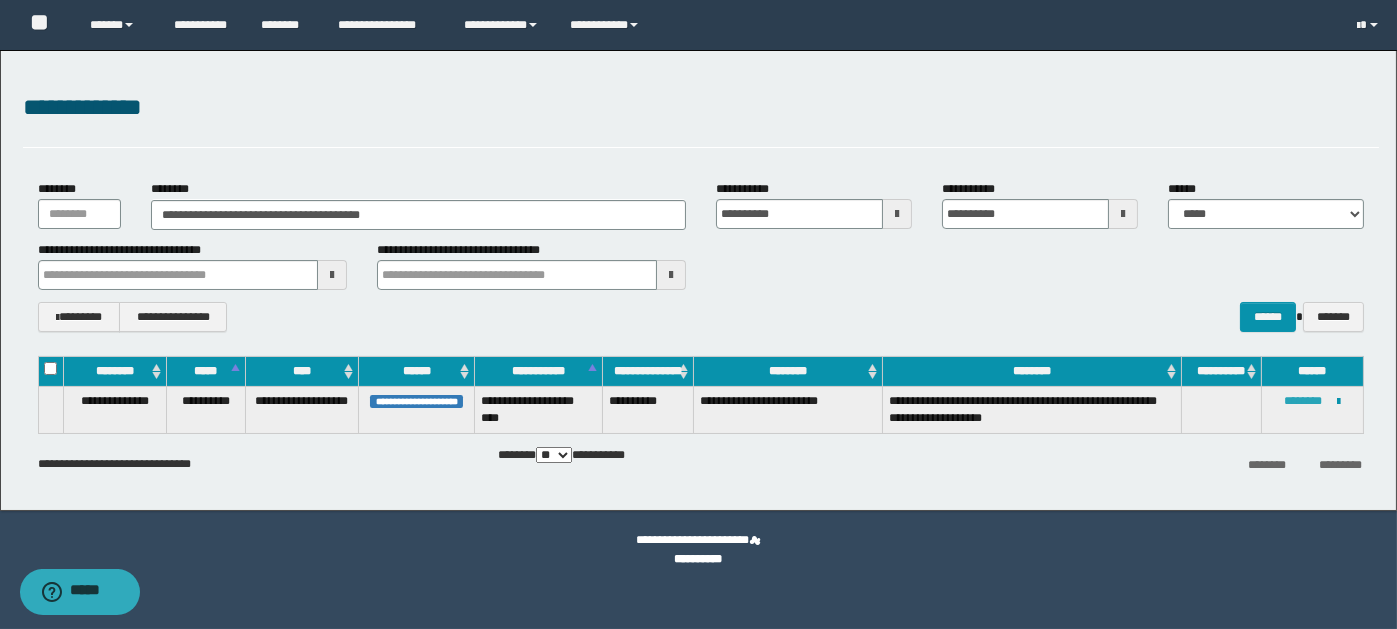 click on "********" at bounding box center [1304, 401] 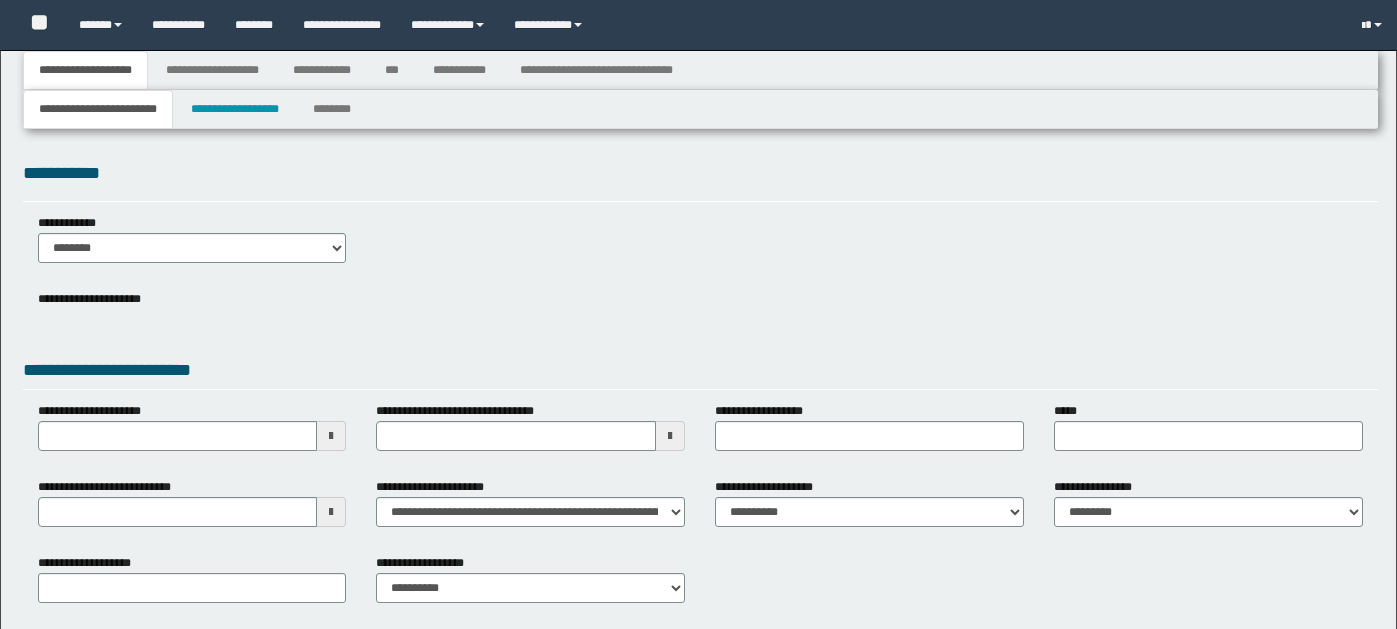 type 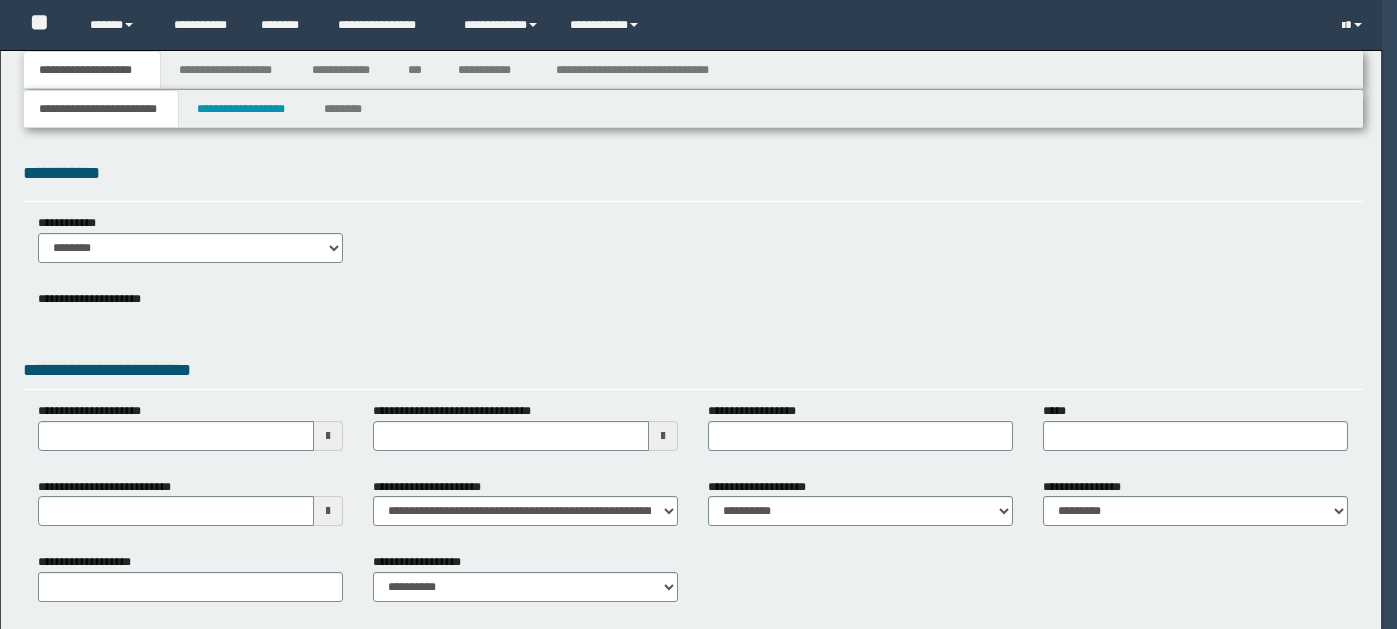 scroll, scrollTop: 0, scrollLeft: 0, axis: both 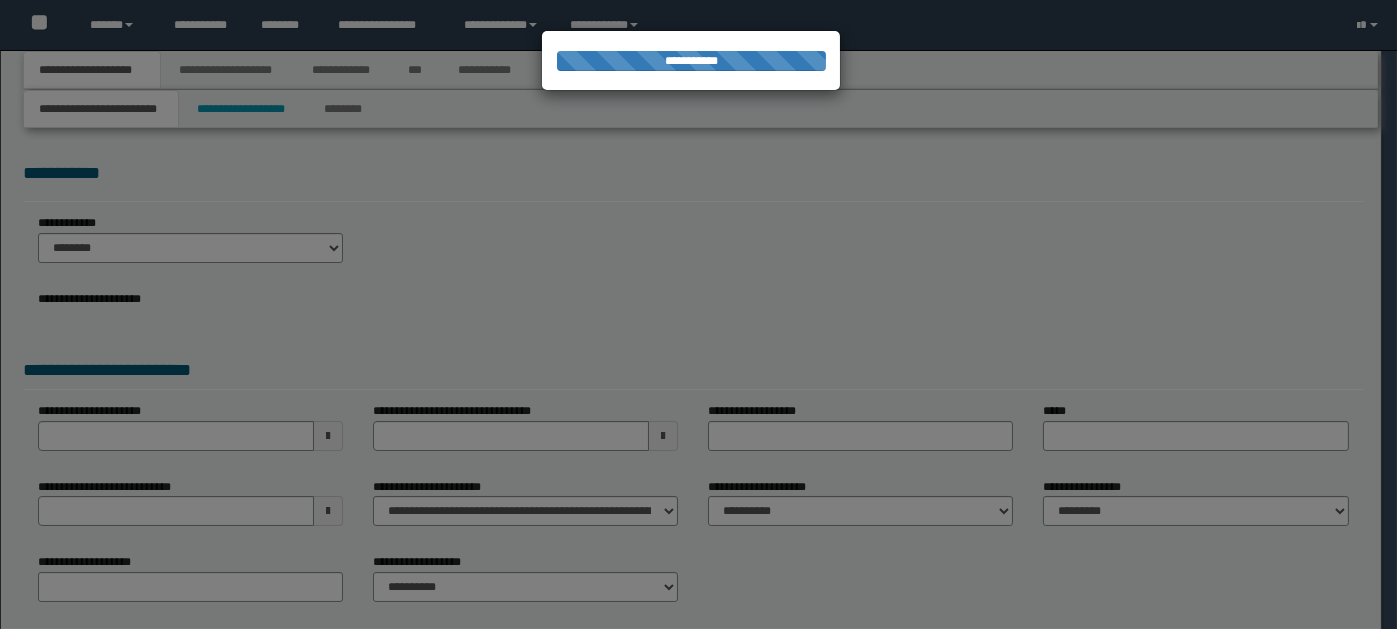 select on "*" 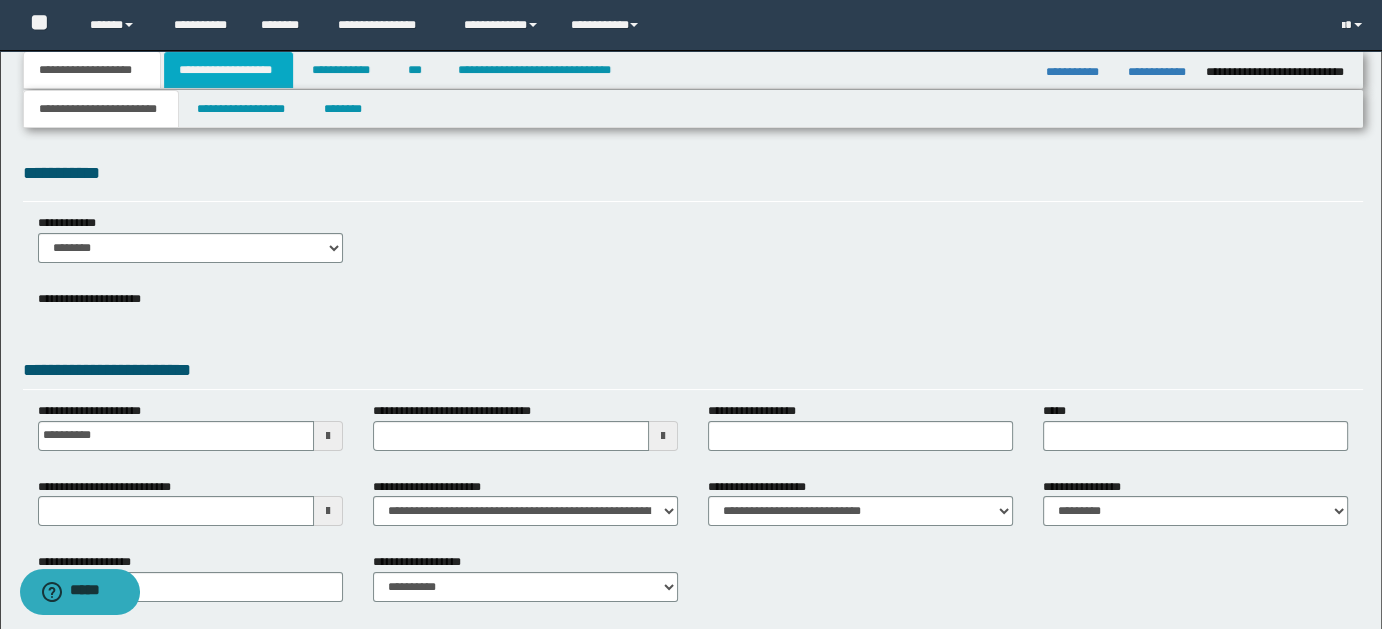 click on "**********" at bounding box center (228, 70) 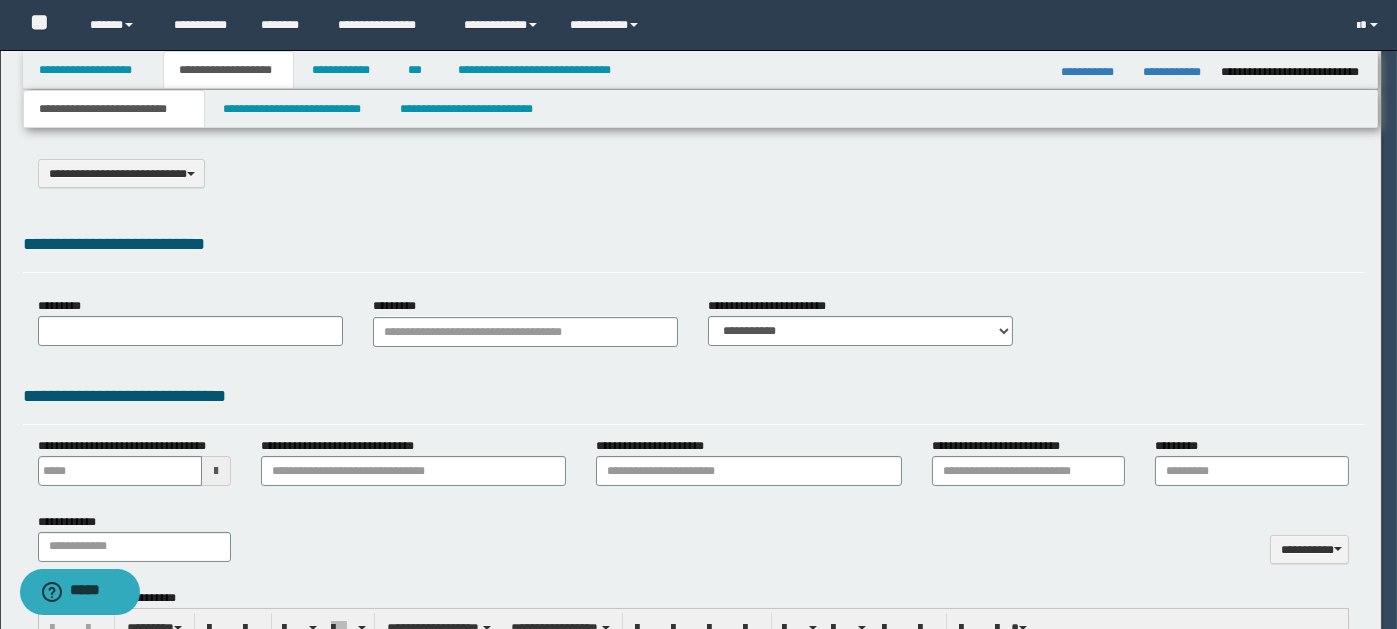 select on "*" 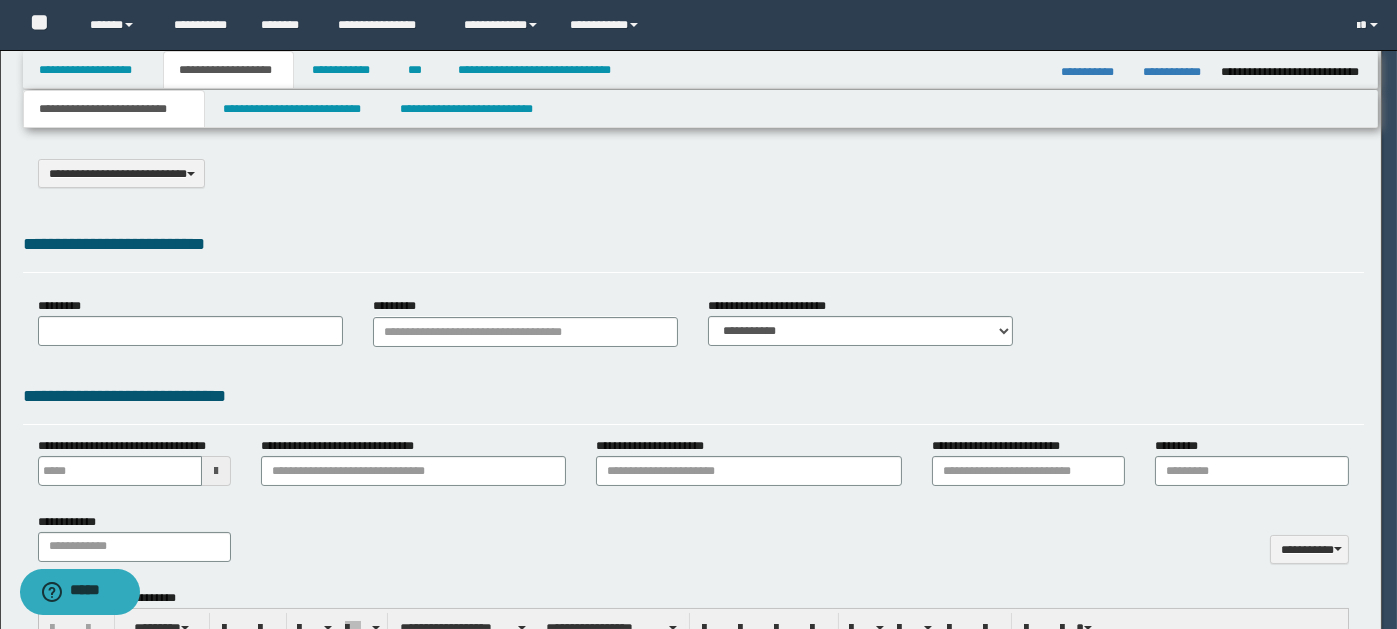 scroll, scrollTop: 0, scrollLeft: 0, axis: both 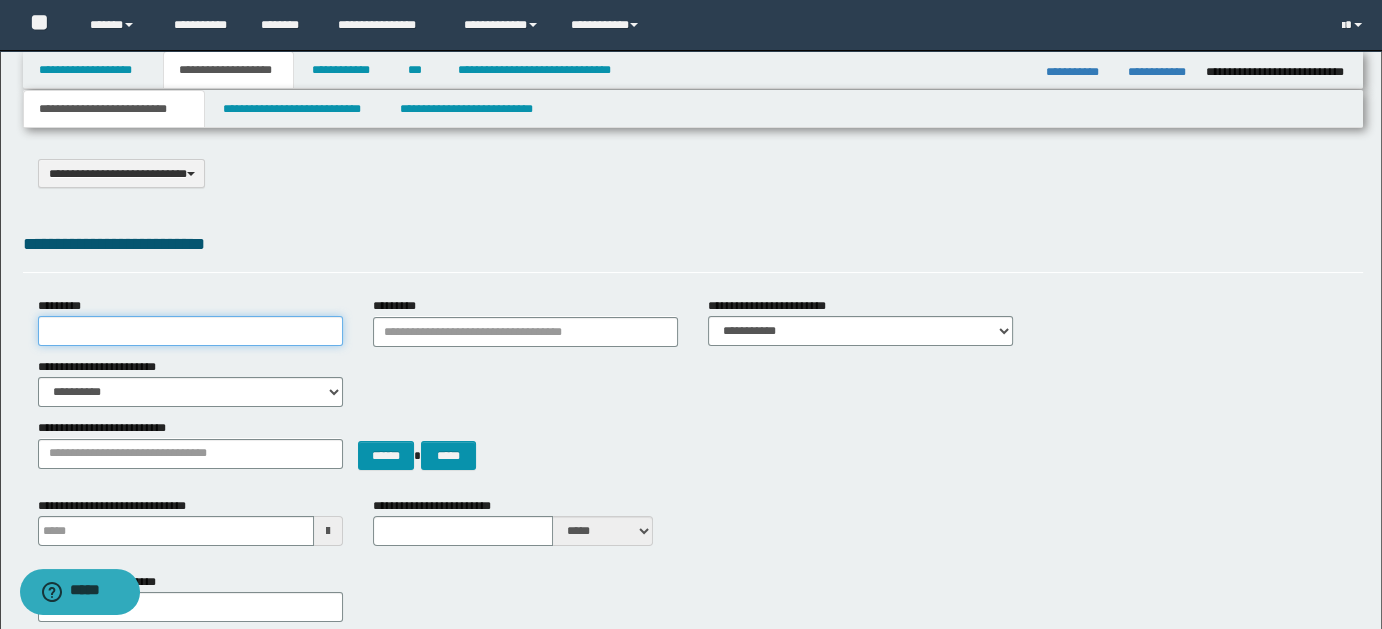 click on "*********" at bounding box center [190, 331] 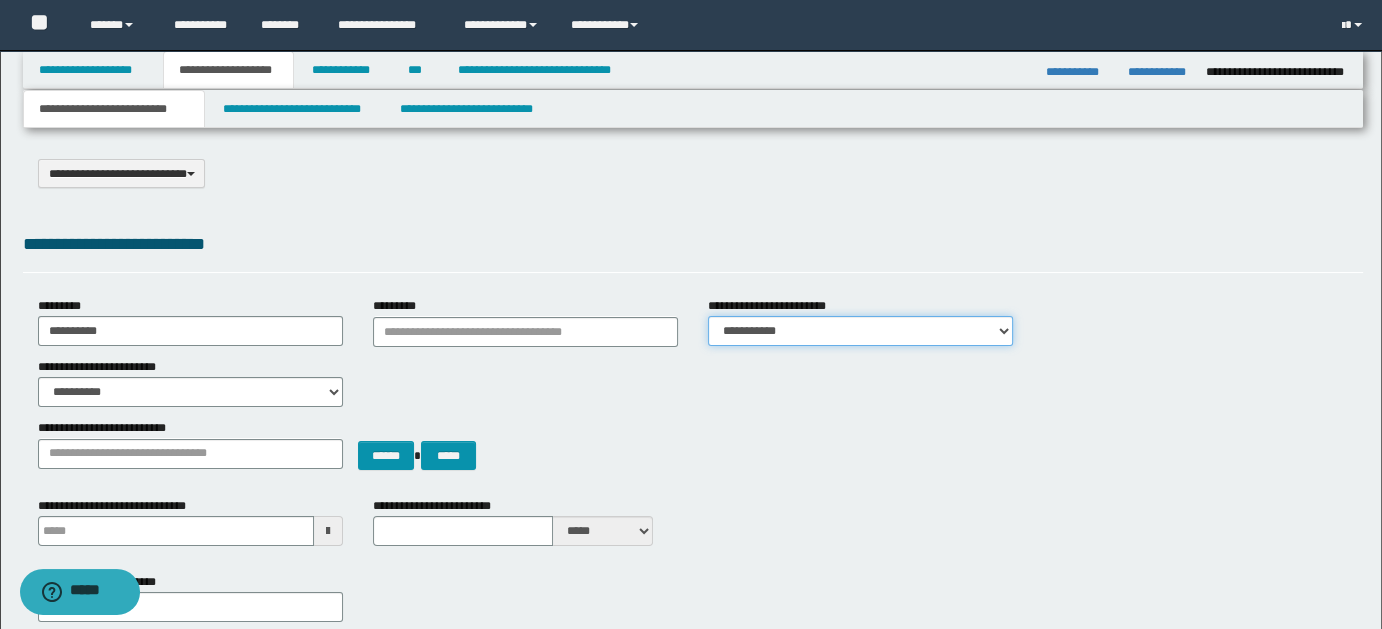 click on "**********" at bounding box center (860, 331) 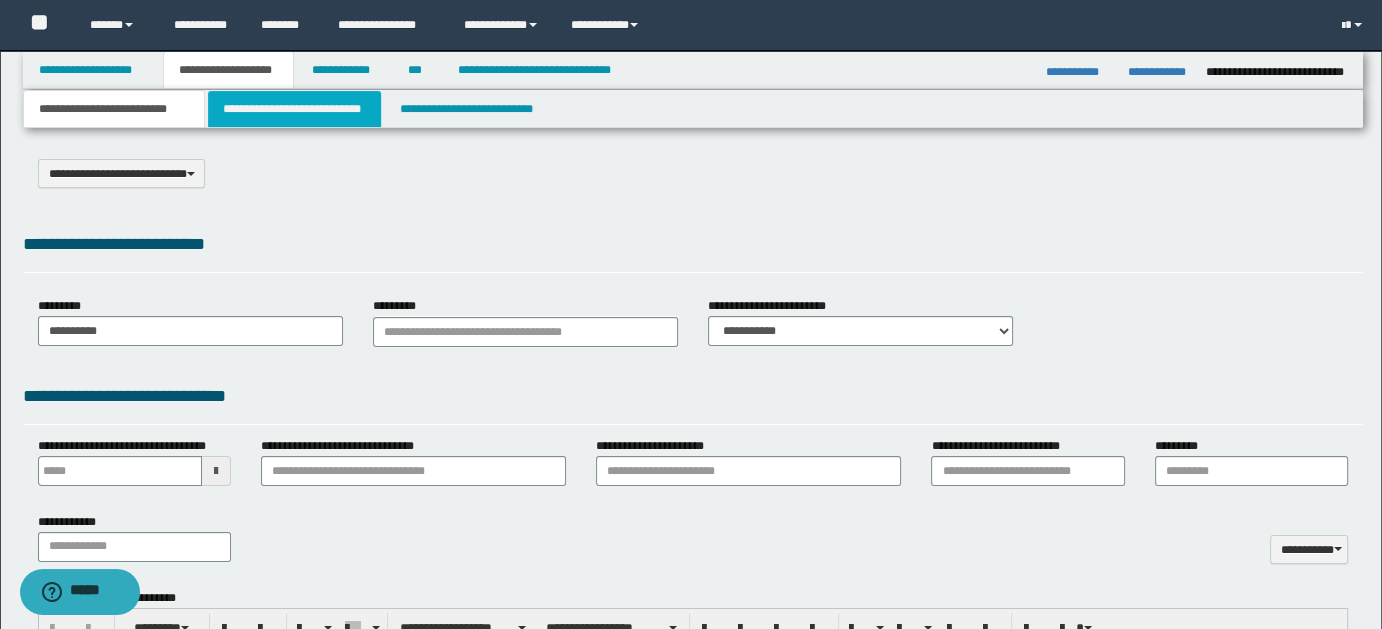 click on "**********" at bounding box center (294, 109) 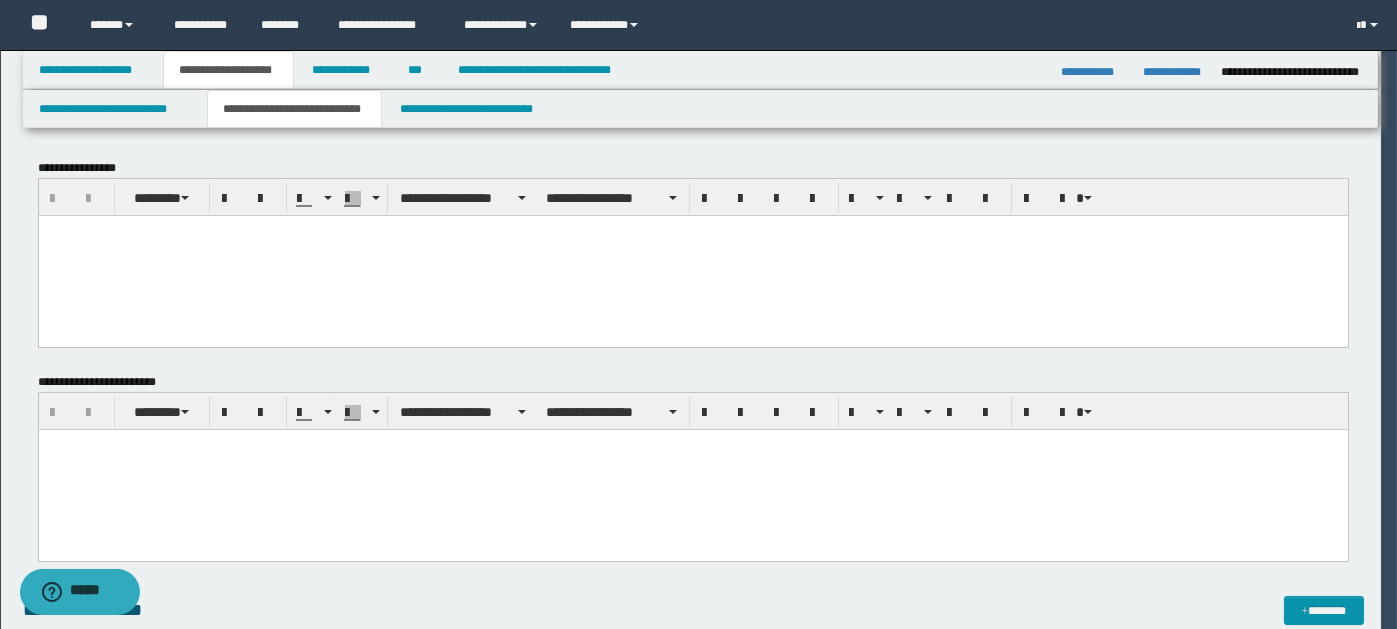 scroll, scrollTop: 0, scrollLeft: 0, axis: both 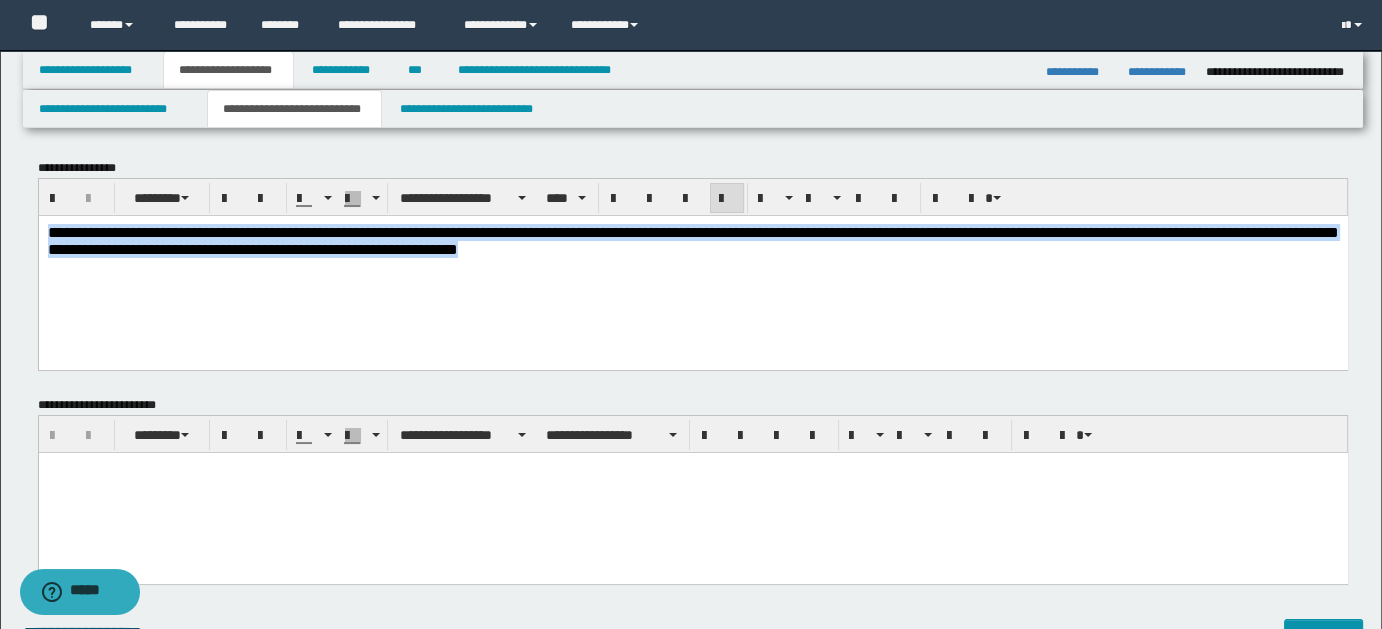 drag, startPoint x: 47, startPoint y: 227, endPoint x: 743, endPoint y: 278, distance: 697.866 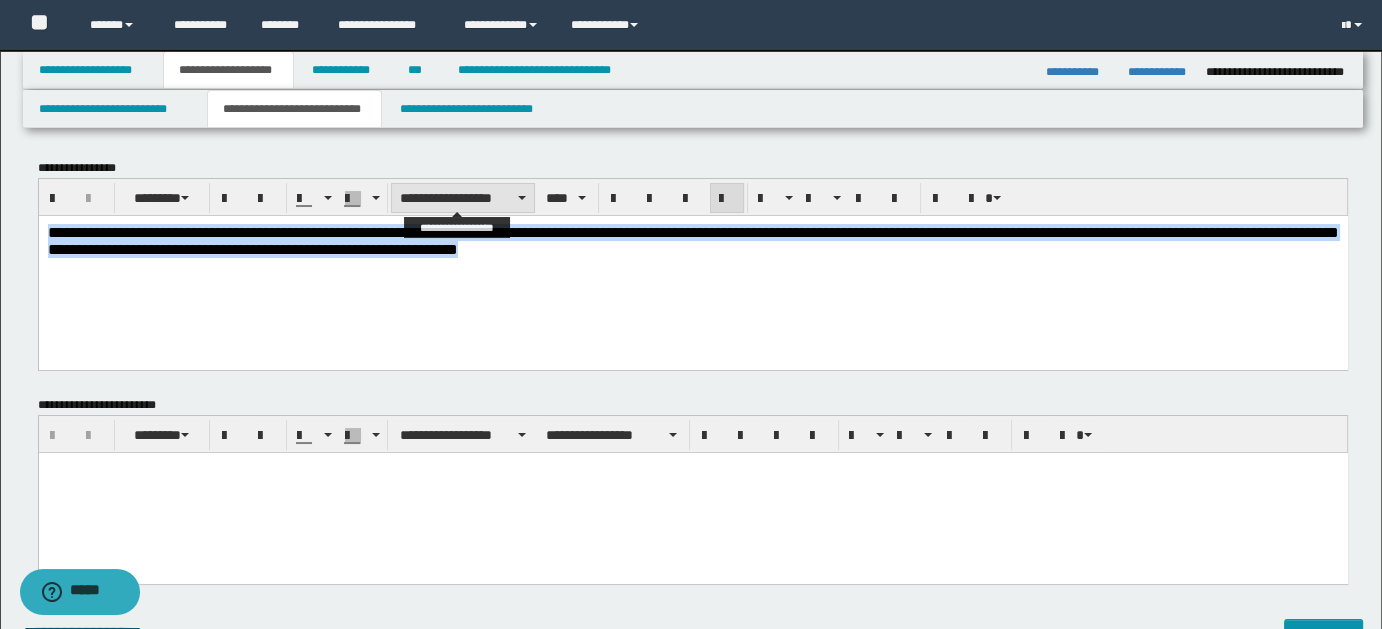 click at bounding box center (522, 198) 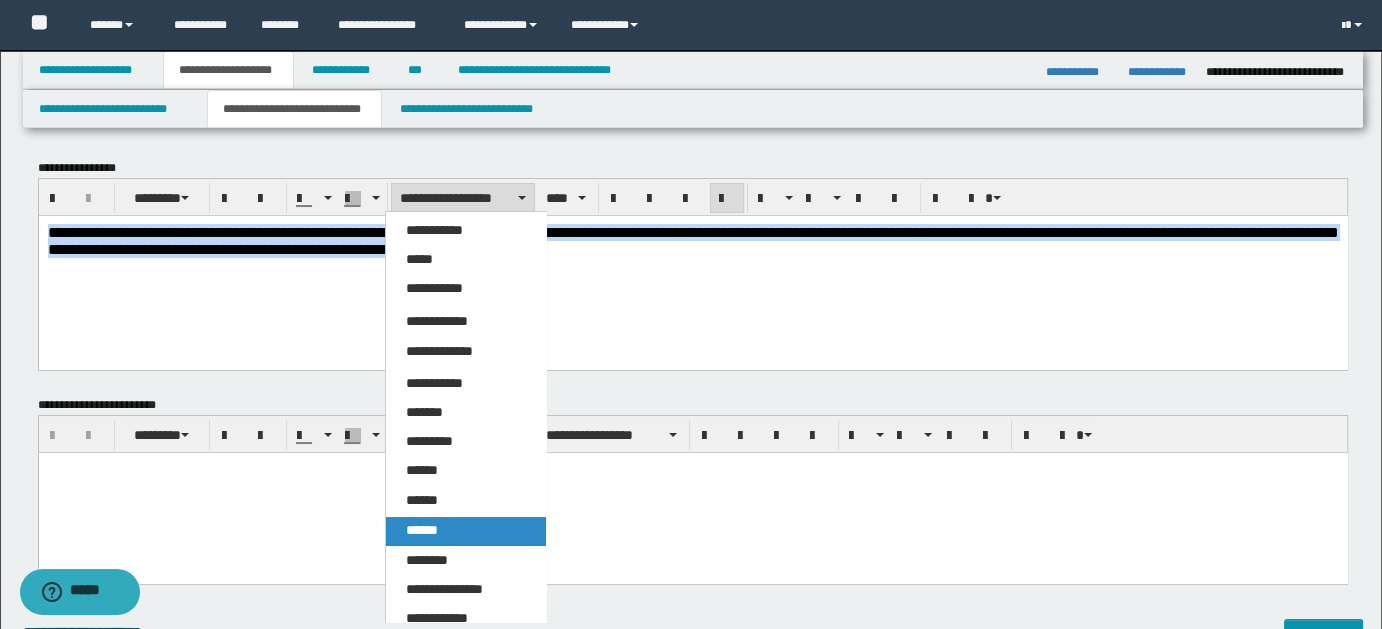 click on "******" at bounding box center (422, 530) 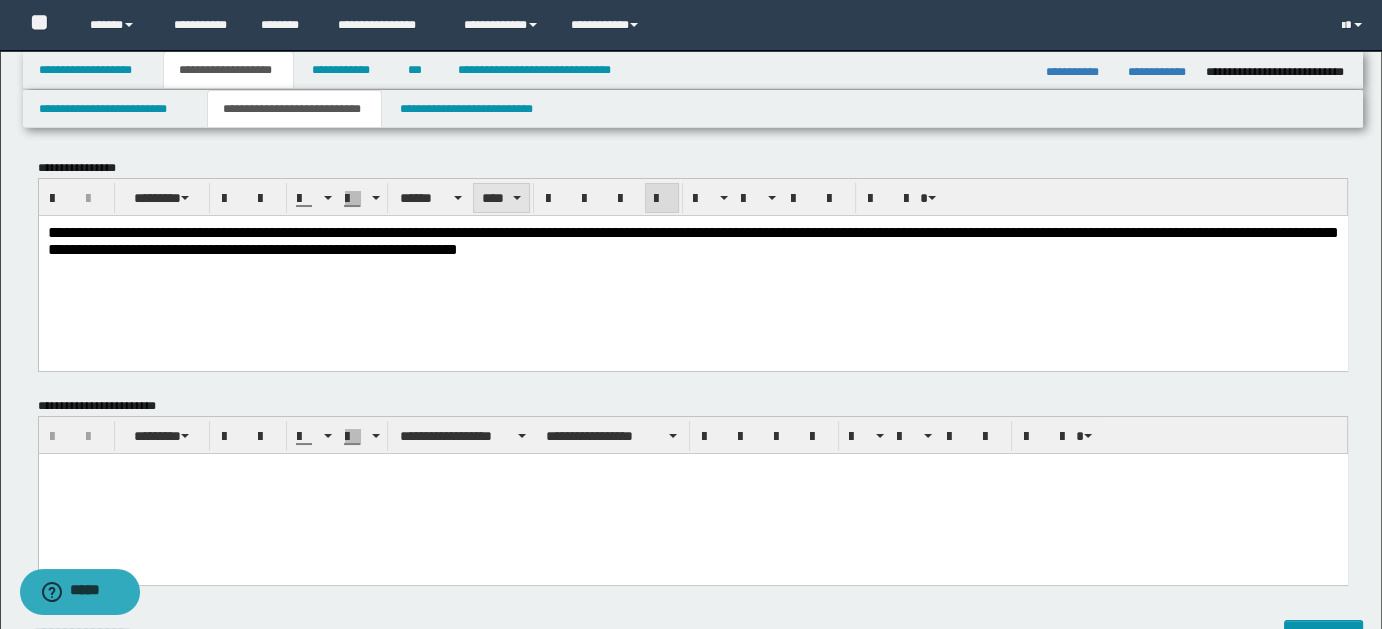 click on "****" at bounding box center (501, 198) 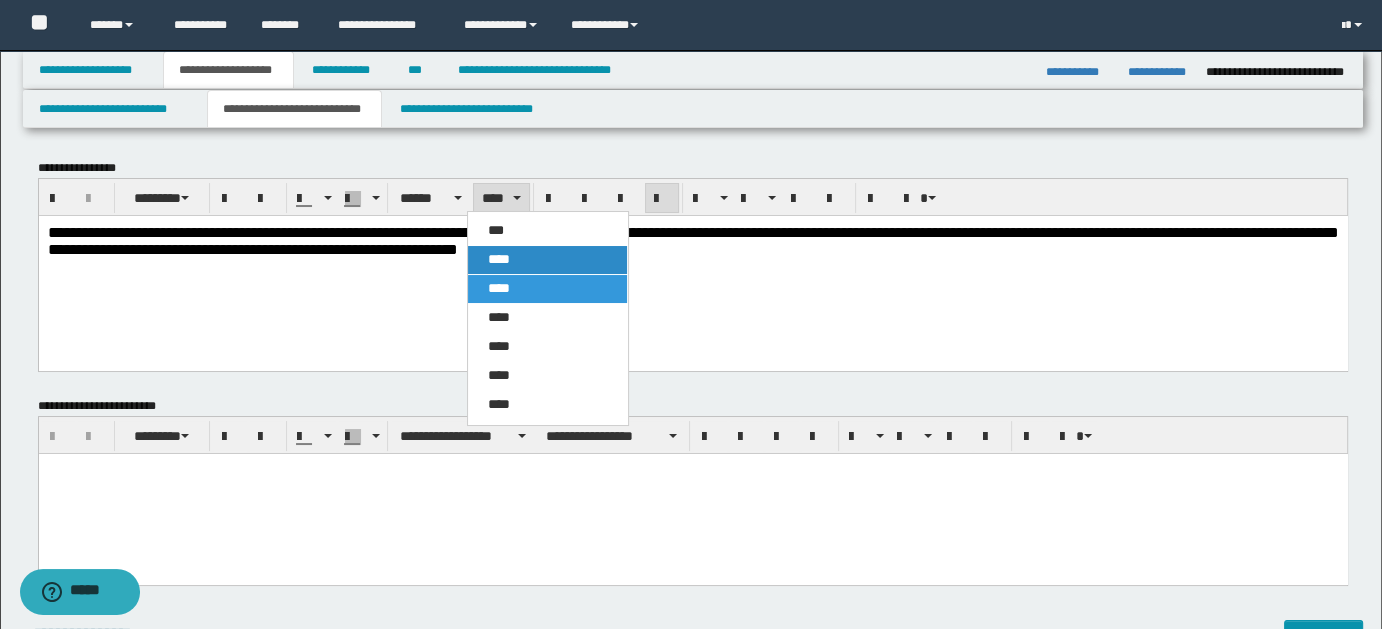 click on "****" at bounding box center (499, 259) 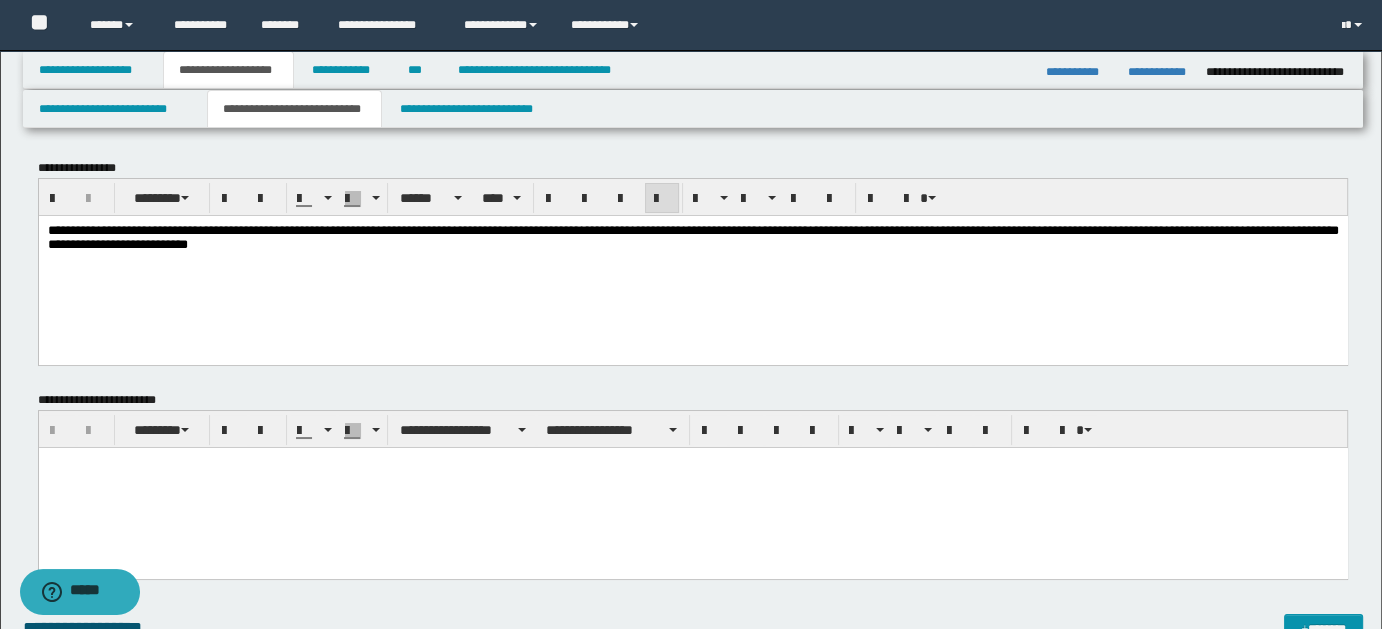 click on "**********" at bounding box center [692, 262] 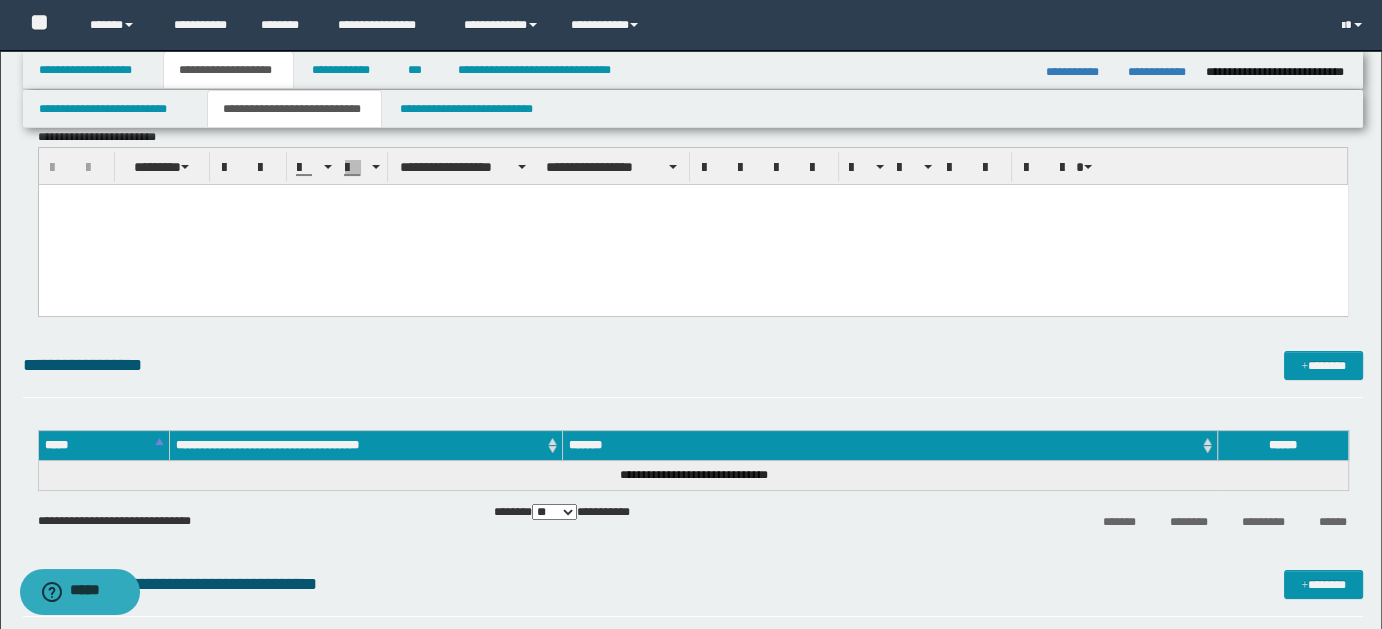 scroll, scrollTop: 269, scrollLeft: 0, axis: vertical 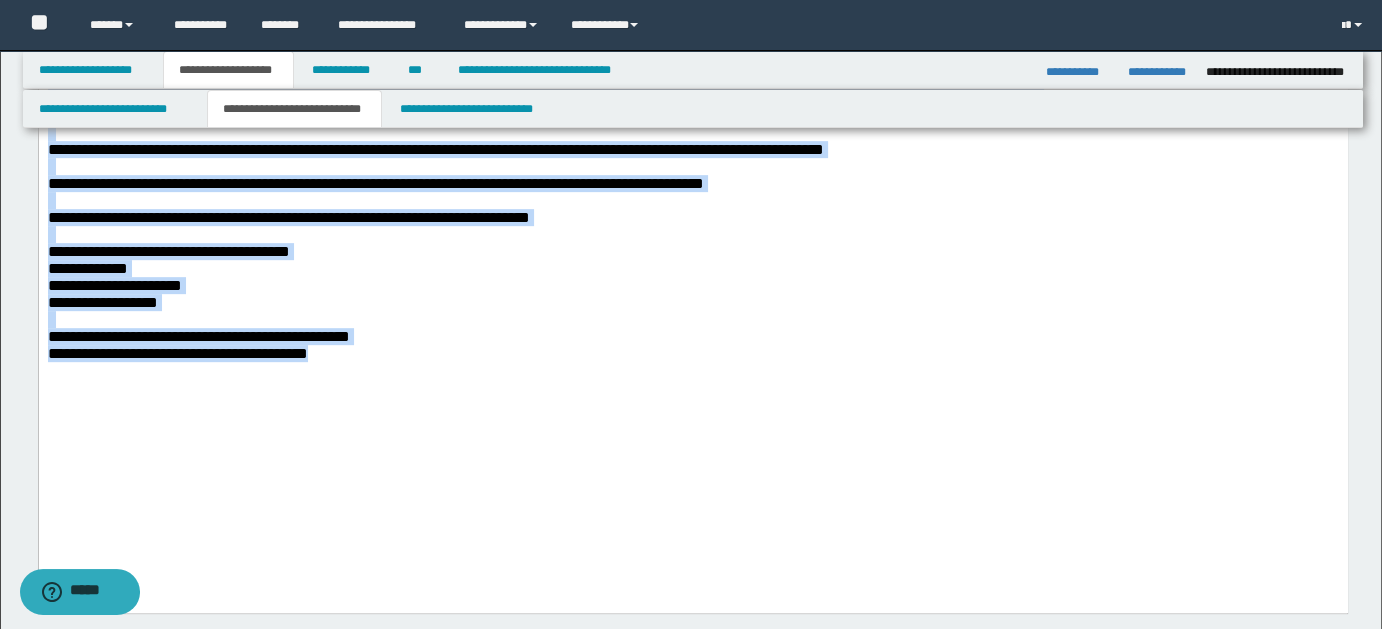 drag, startPoint x: 47, startPoint y: -400, endPoint x: 976, endPoint y: 588, distance: 1356.1655 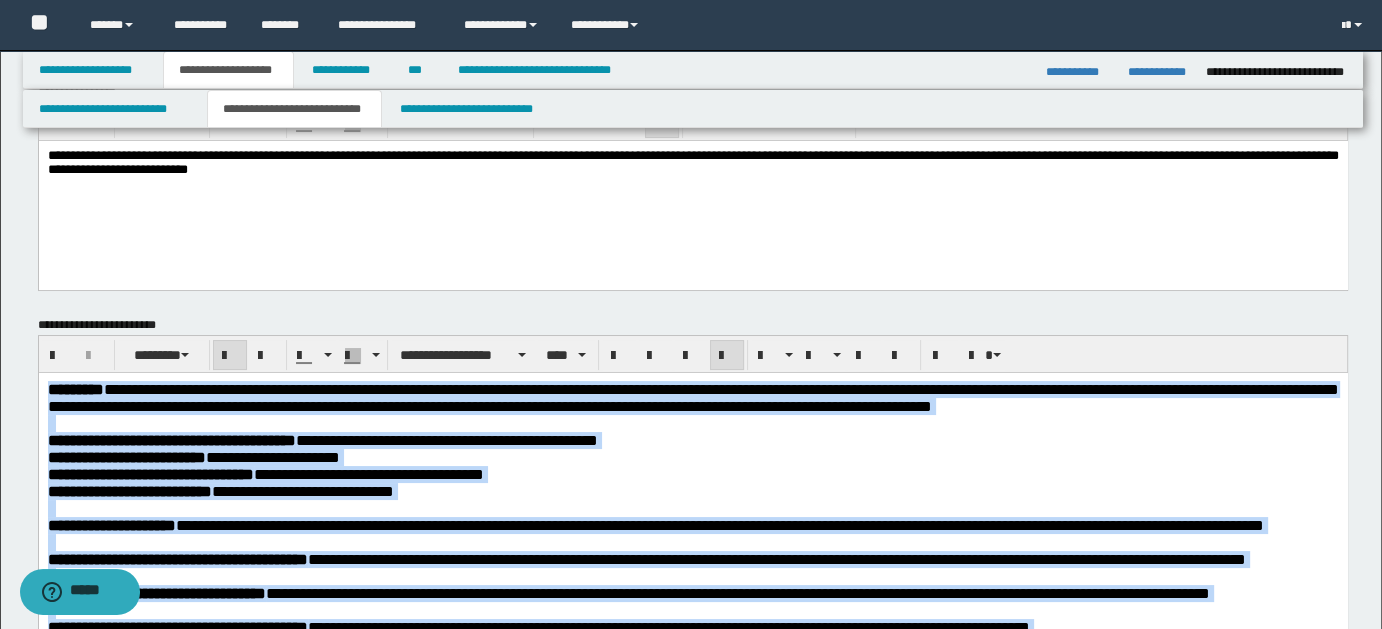 scroll, scrollTop: 66, scrollLeft: 0, axis: vertical 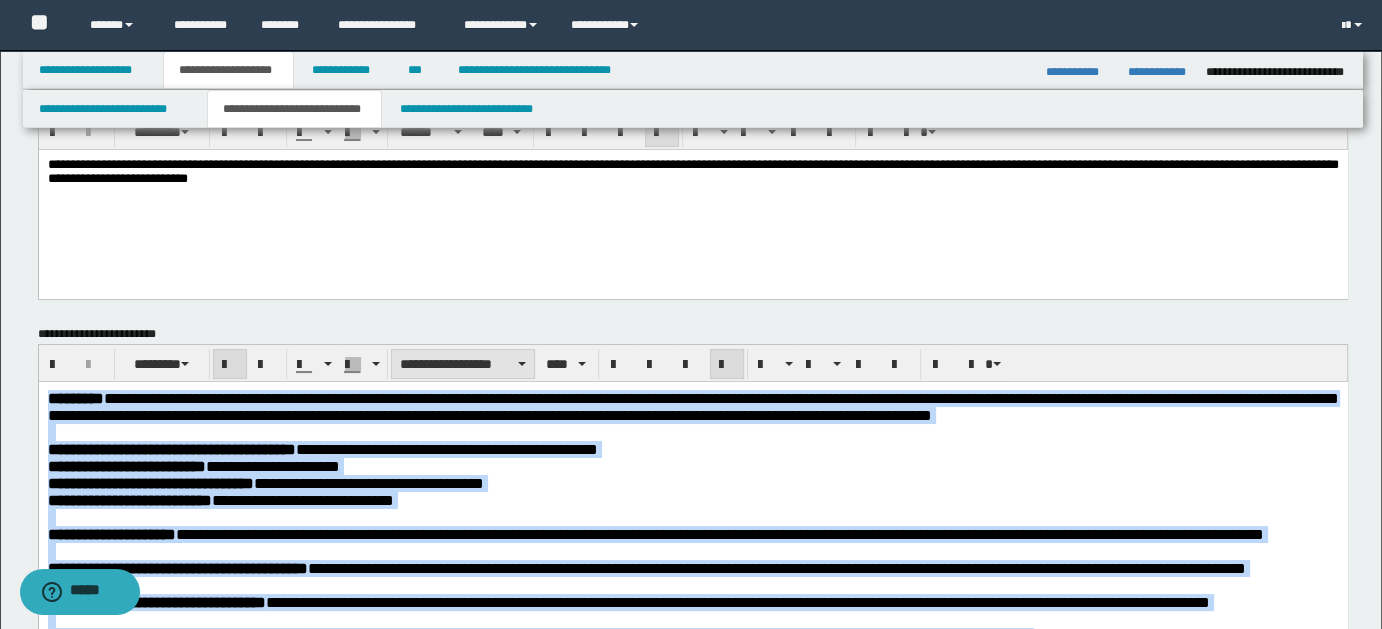 click on "**********" at bounding box center [463, 364] 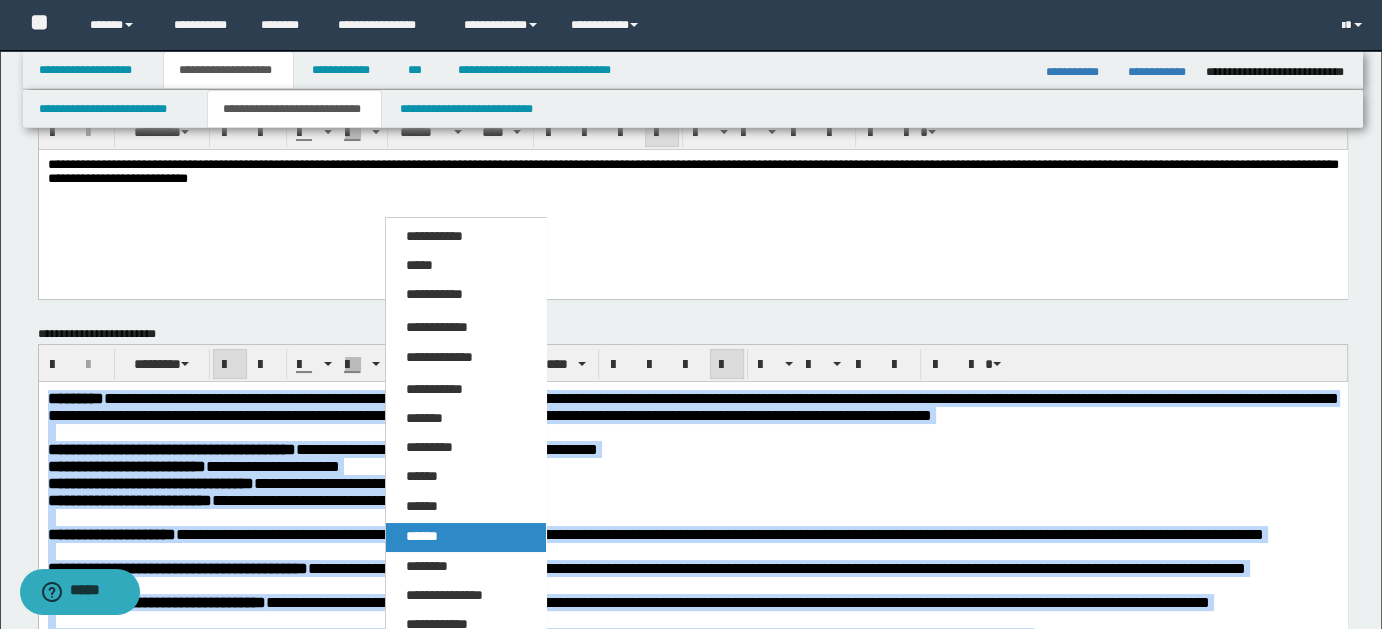 click on "******" at bounding box center [422, 536] 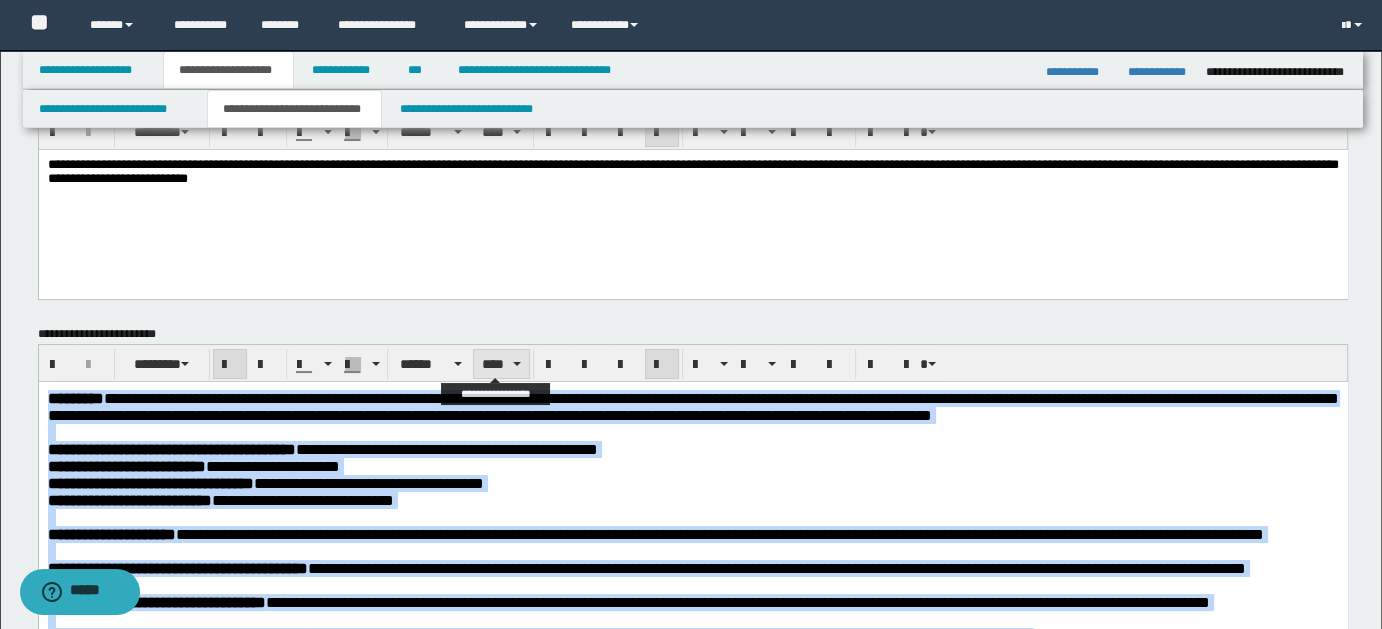 click on "****" at bounding box center (501, 364) 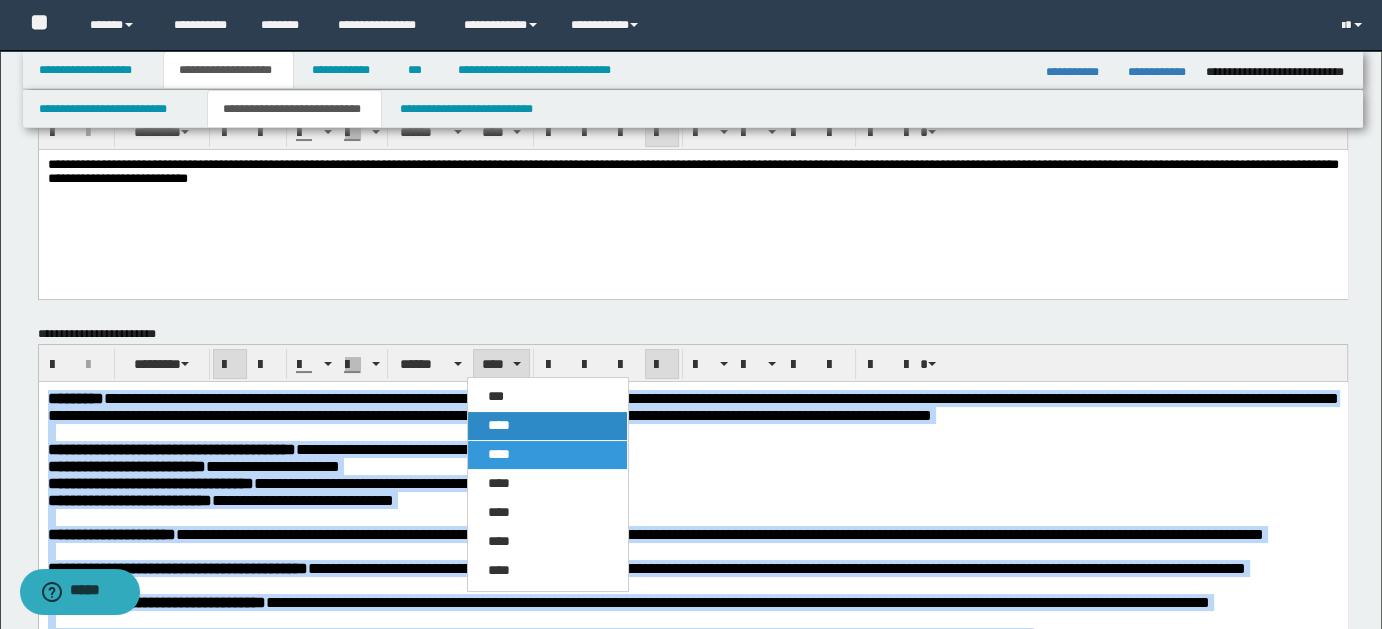 drag, startPoint x: 501, startPoint y: 421, endPoint x: 475, endPoint y: 40, distance: 381.8861 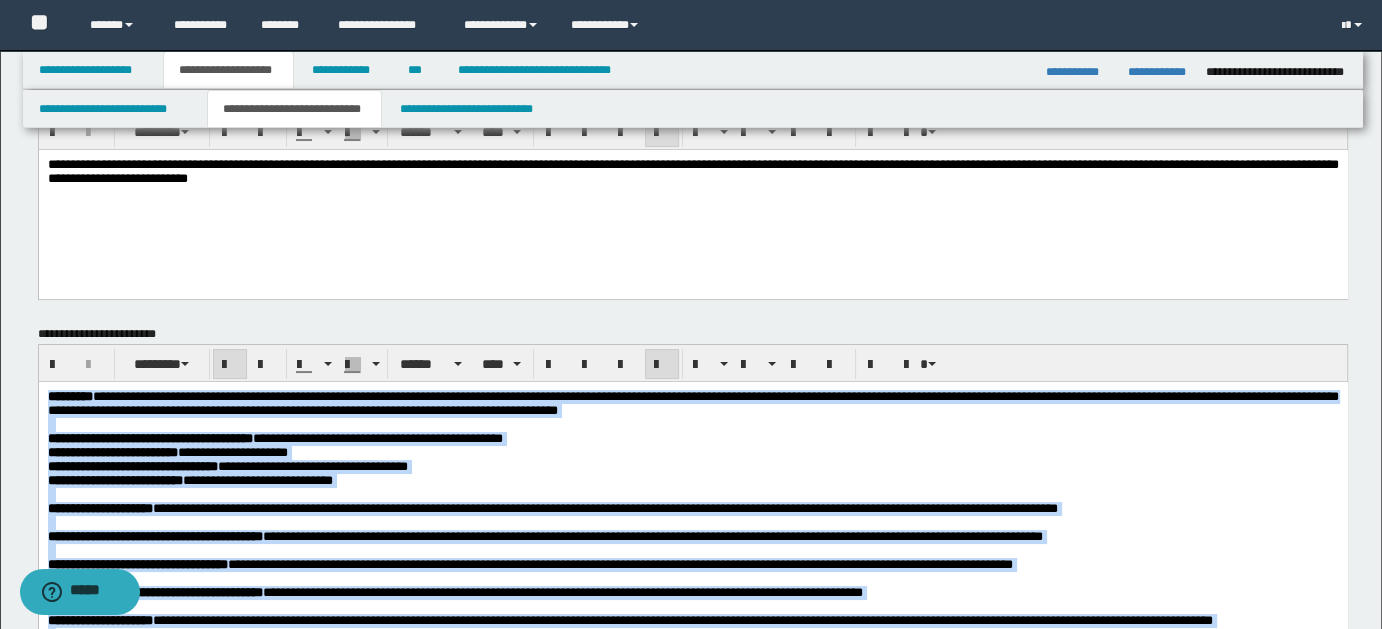 click on "**********" at bounding box center [692, 453] 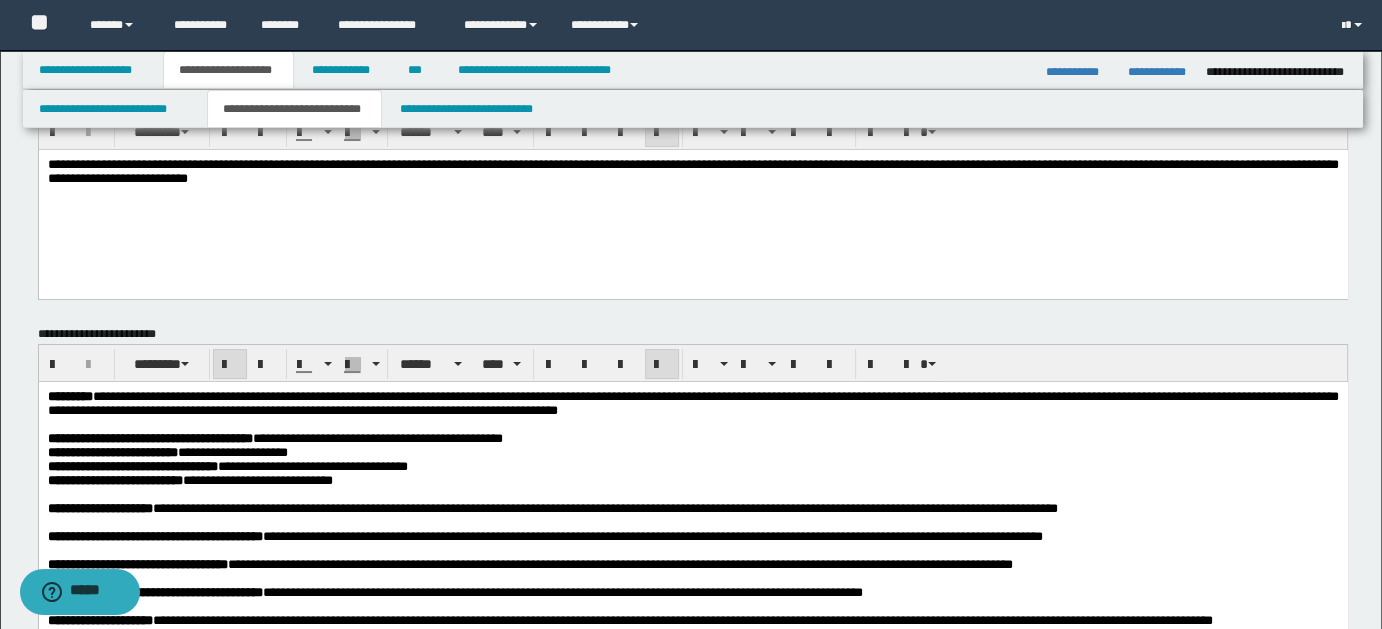 click on "**********" at bounding box center (692, 453) 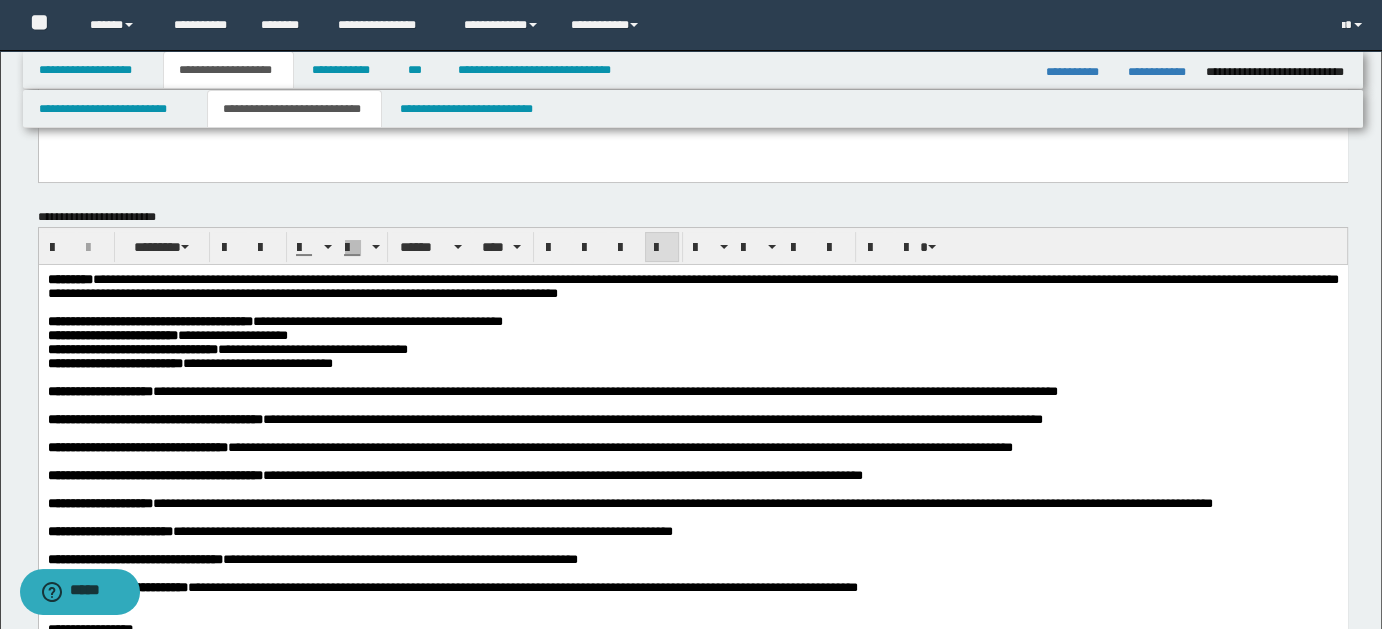 scroll, scrollTop: 200, scrollLeft: 0, axis: vertical 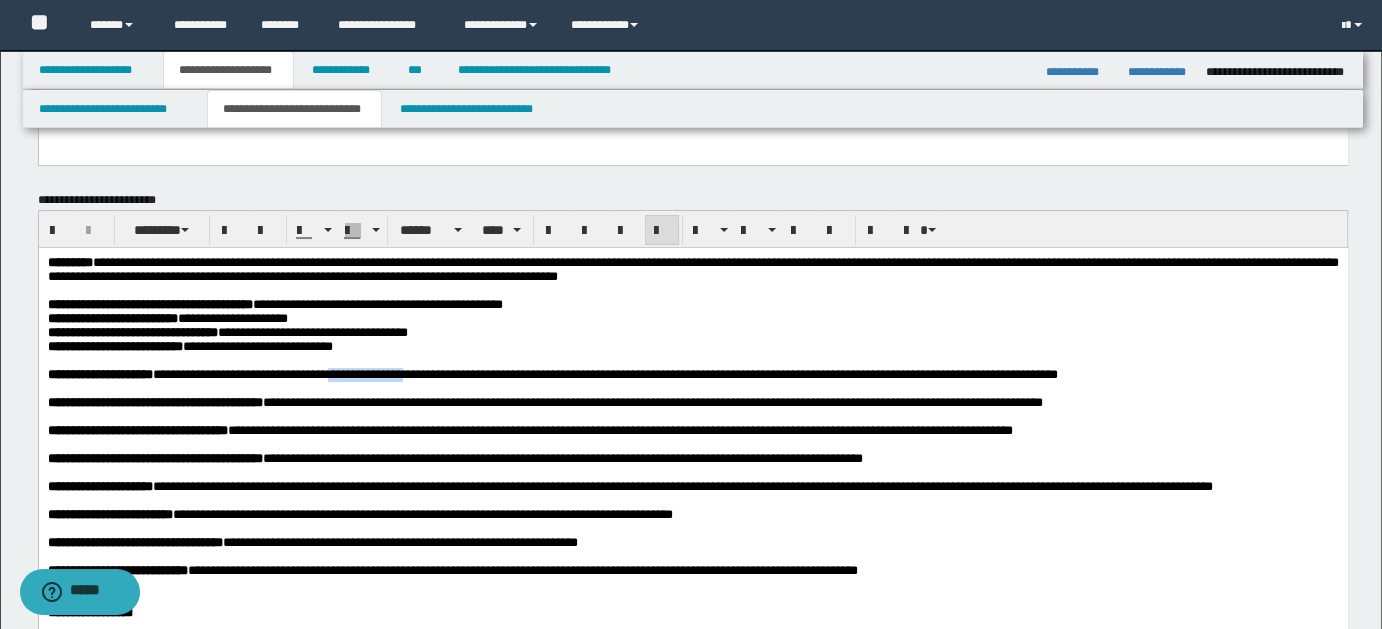 type 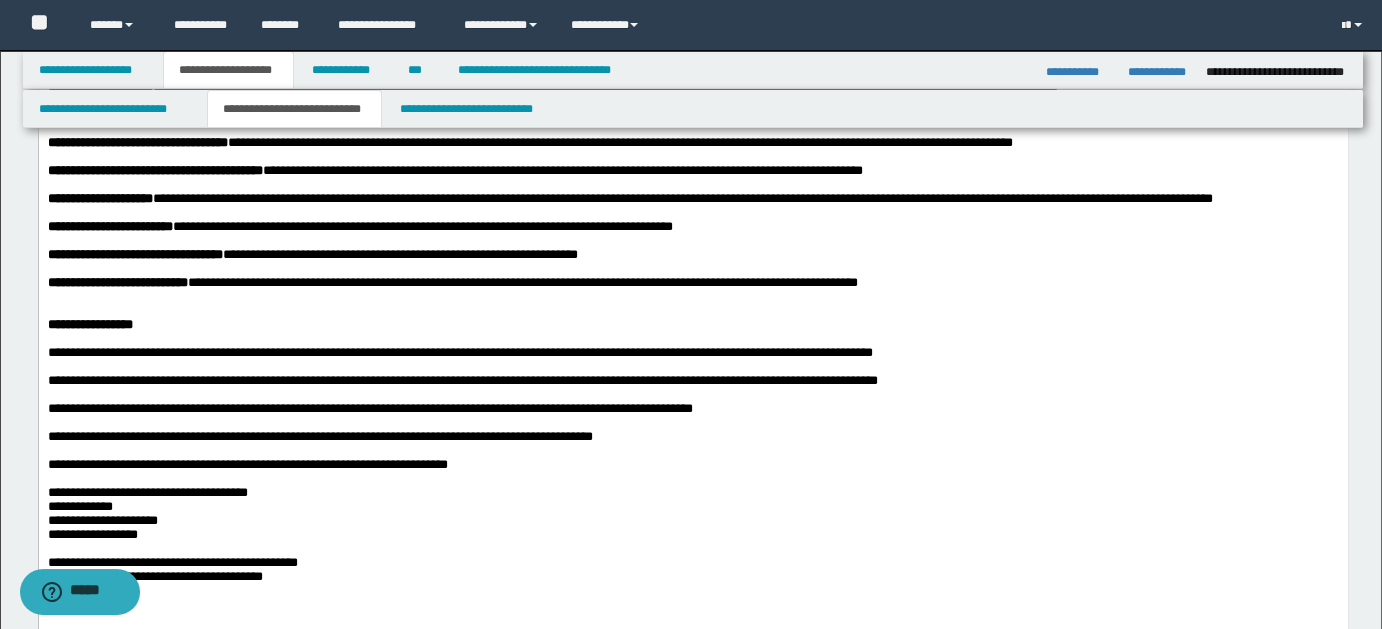 scroll, scrollTop: 502, scrollLeft: 0, axis: vertical 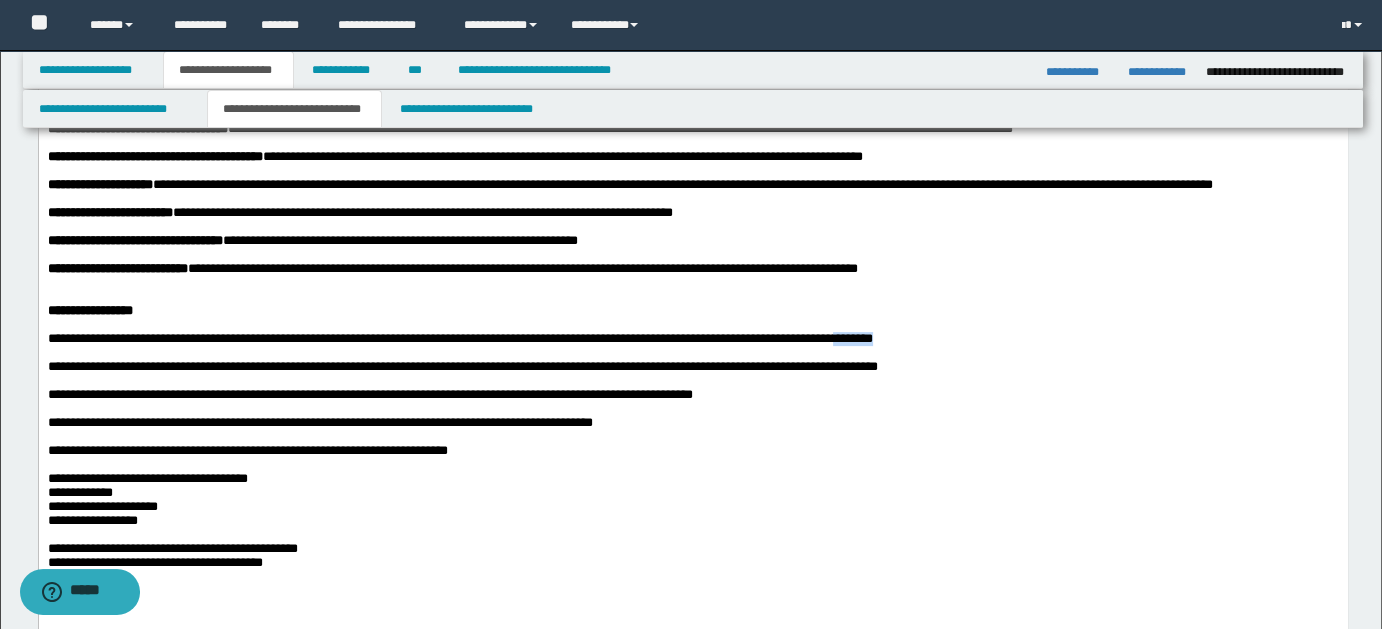 drag, startPoint x: 1186, startPoint y: 432, endPoint x: 1270, endPoint y: 432, distance: 84 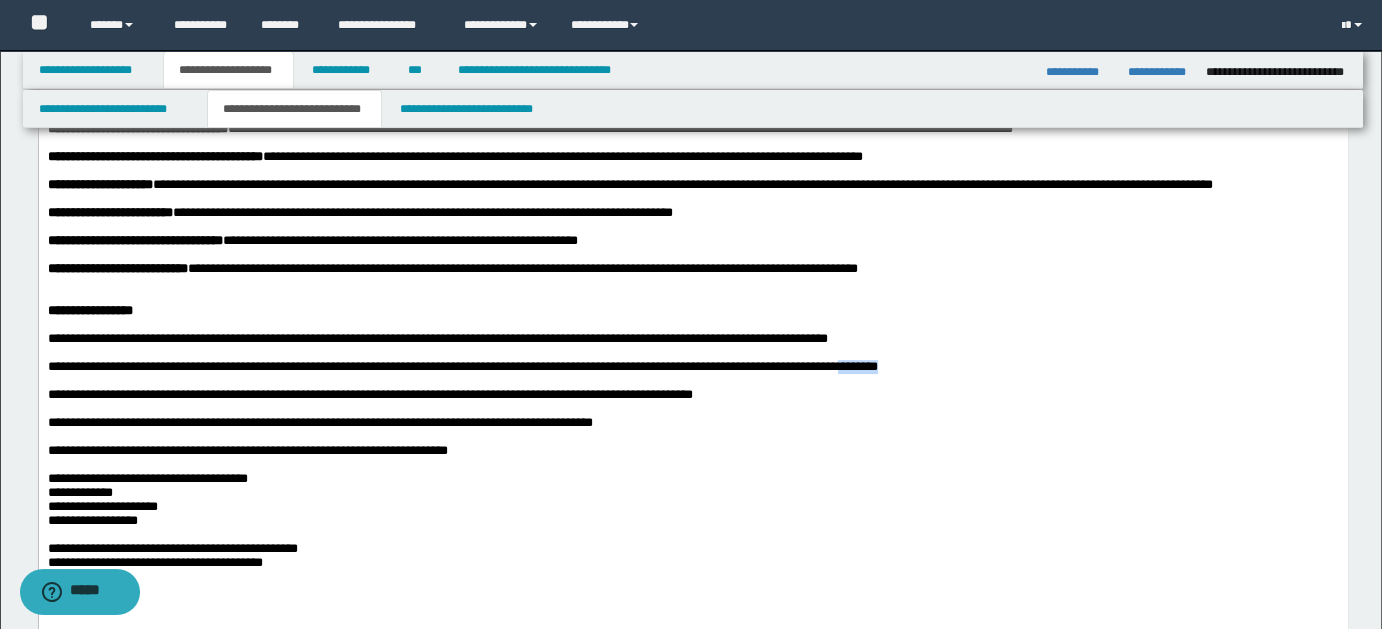 drag, startPoint x: 1197, startPoint y: 459, endPoint x: 1269, endPoint y: 459, distance: 72 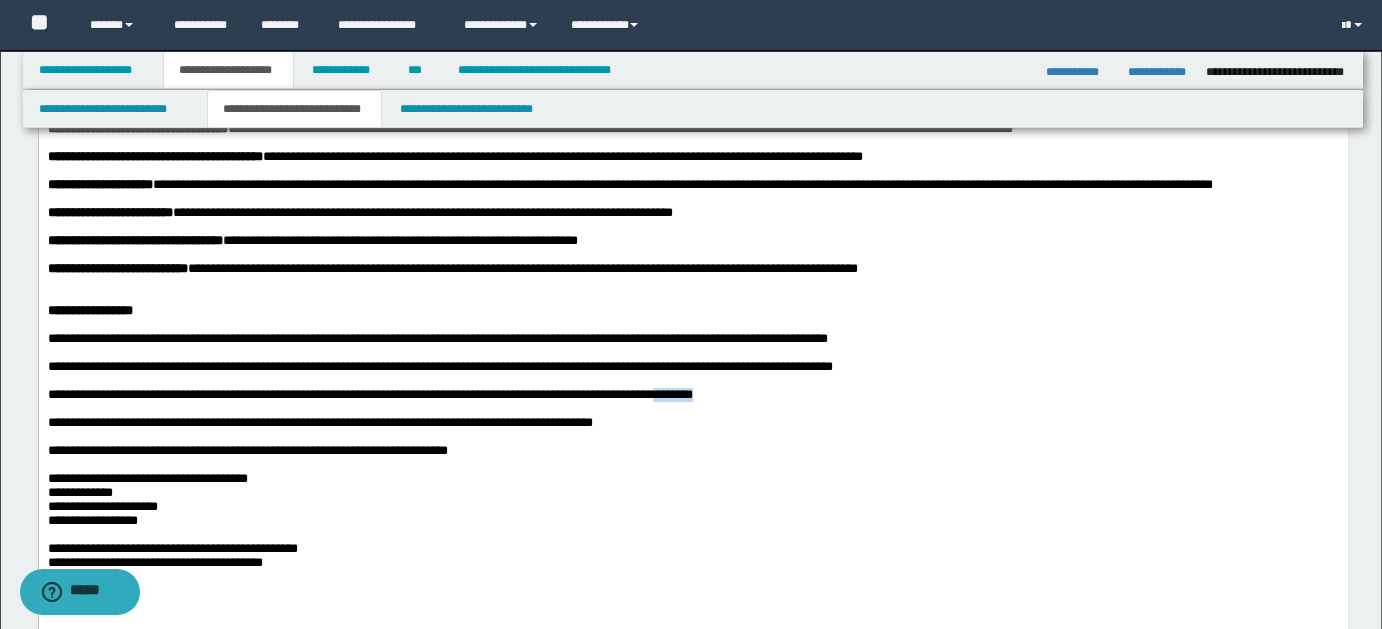 drag, startPoint x: 919, startPoint y: 499, endPoint x: 1031, endPoint y: 499, distance: 112 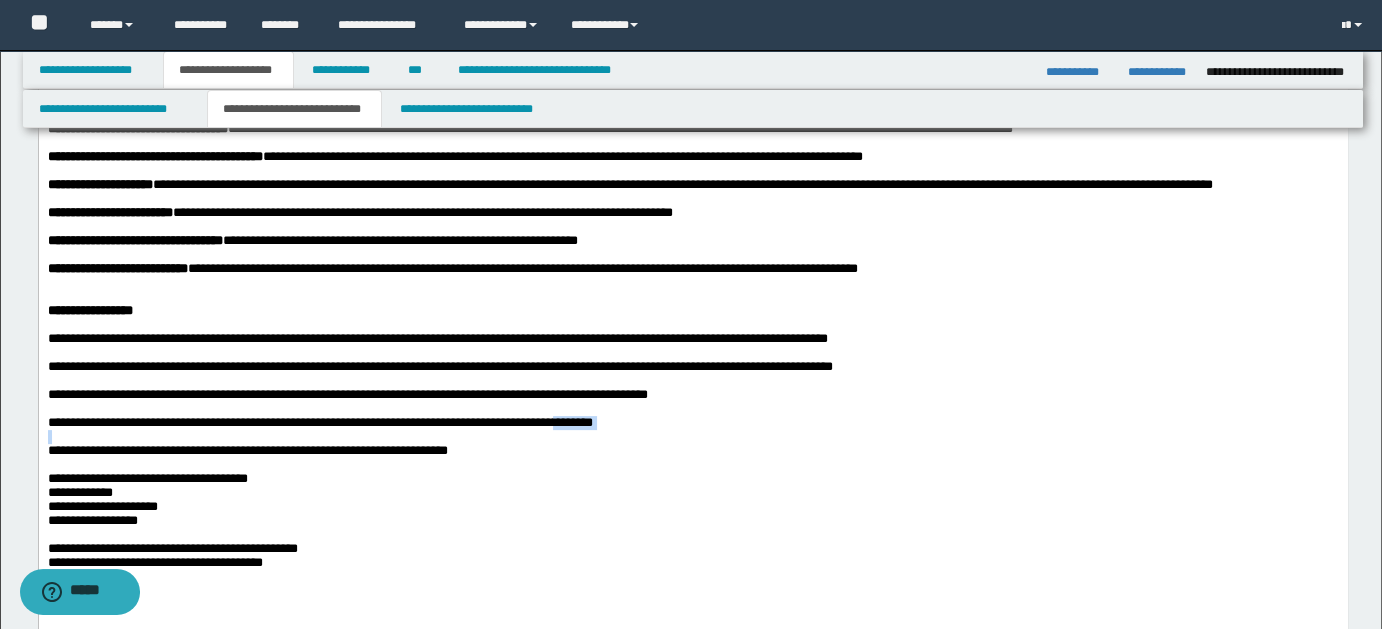 drag, startPoint x: 781, startPoint y: 531, endPoint x: 882, endPoint y: 544, distance: 101.8332 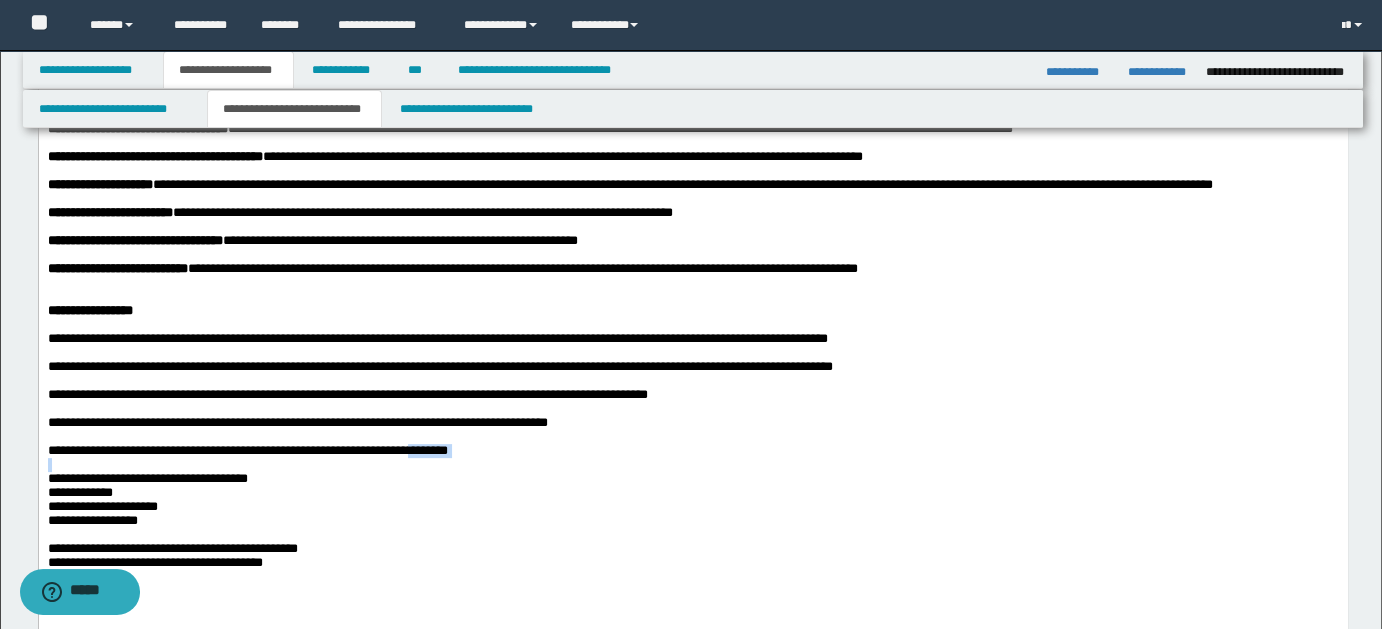 drag, startPoint x: 576, startPoint y: 563, endPoint x: 663, endPoint y: 573, distance: 87.57283 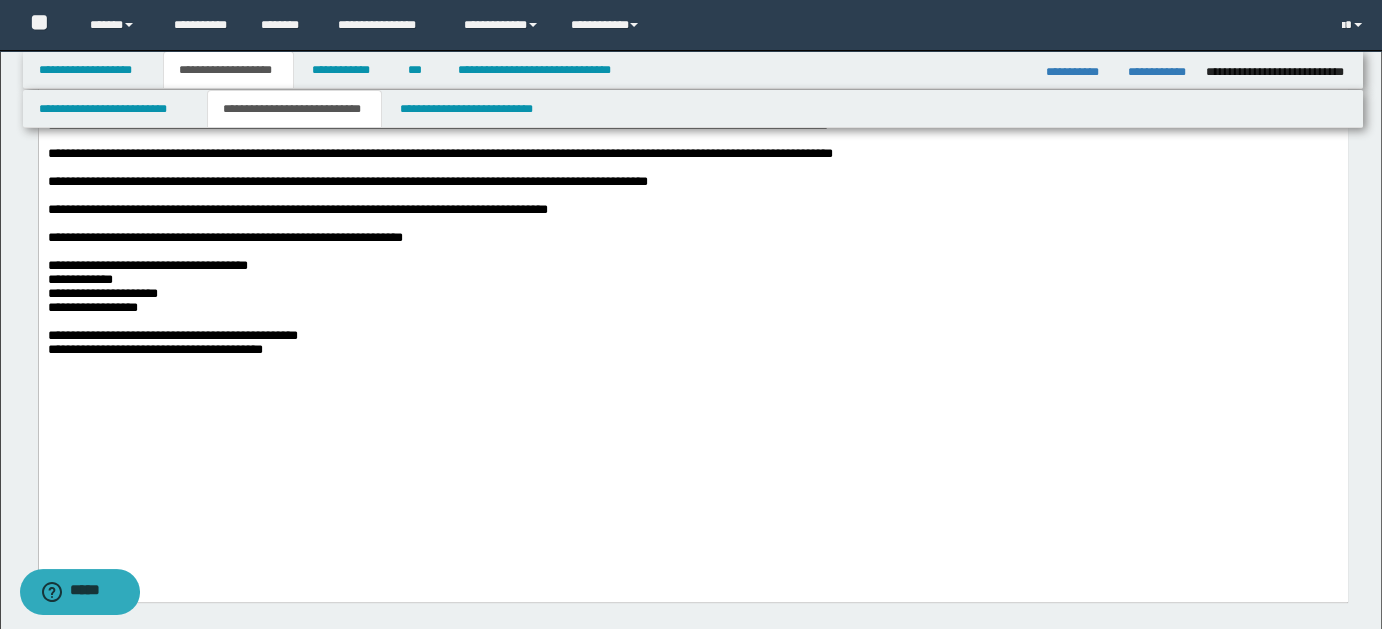 scroll, scrollTop: 736, scrollLeft: 0, axis: vertical 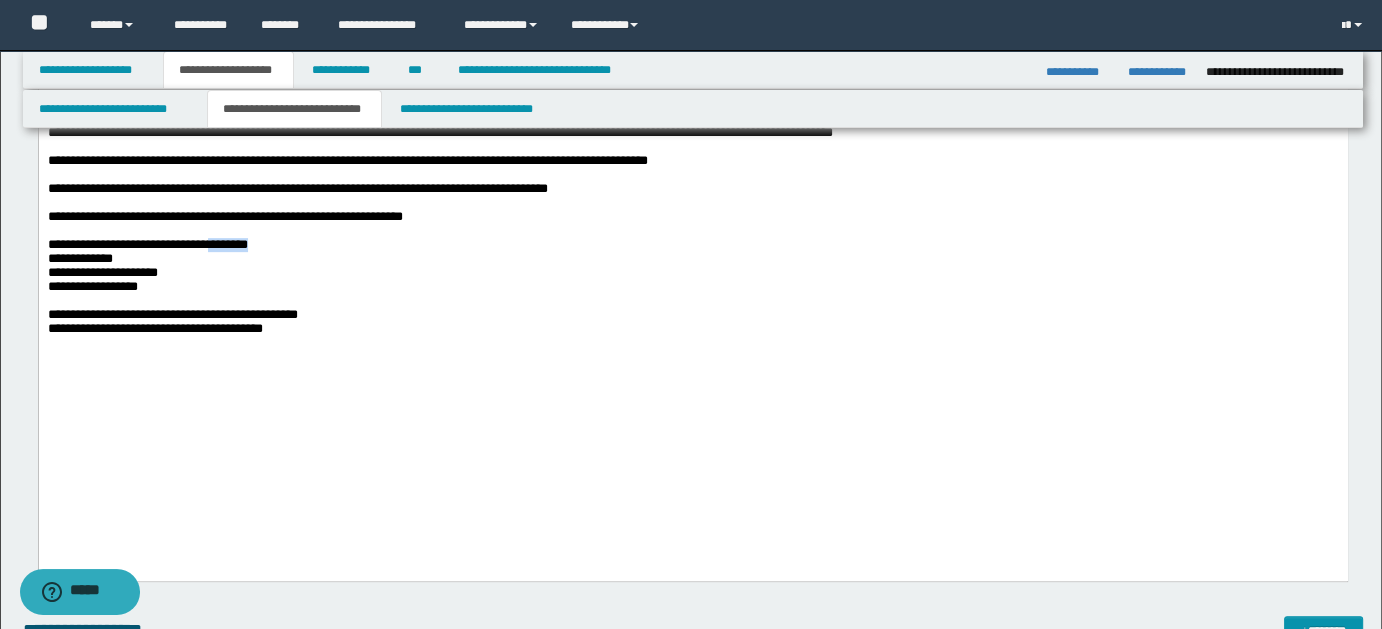 drag, startPoint x: 274, startPoint y: 365, endPoint x: 354, endPoint y: 369, distance: 80.09994 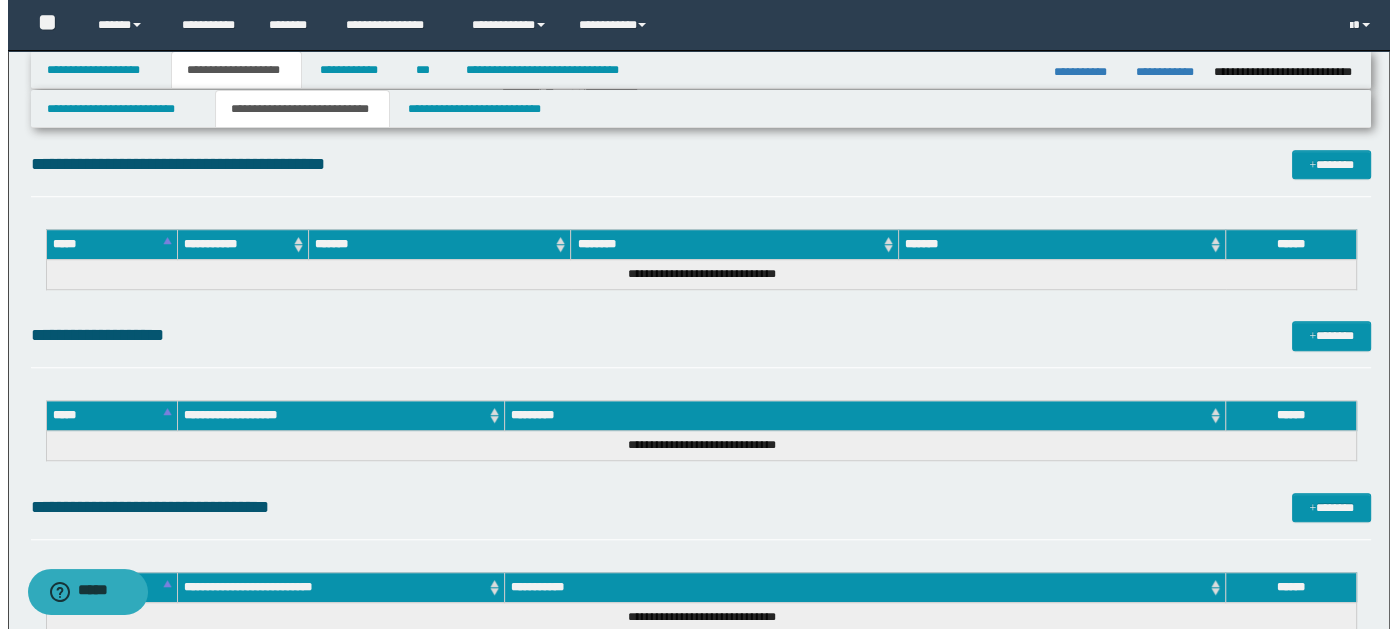 scroll, scrollTop: 1546, scrollLeft: 0, axis: vertical 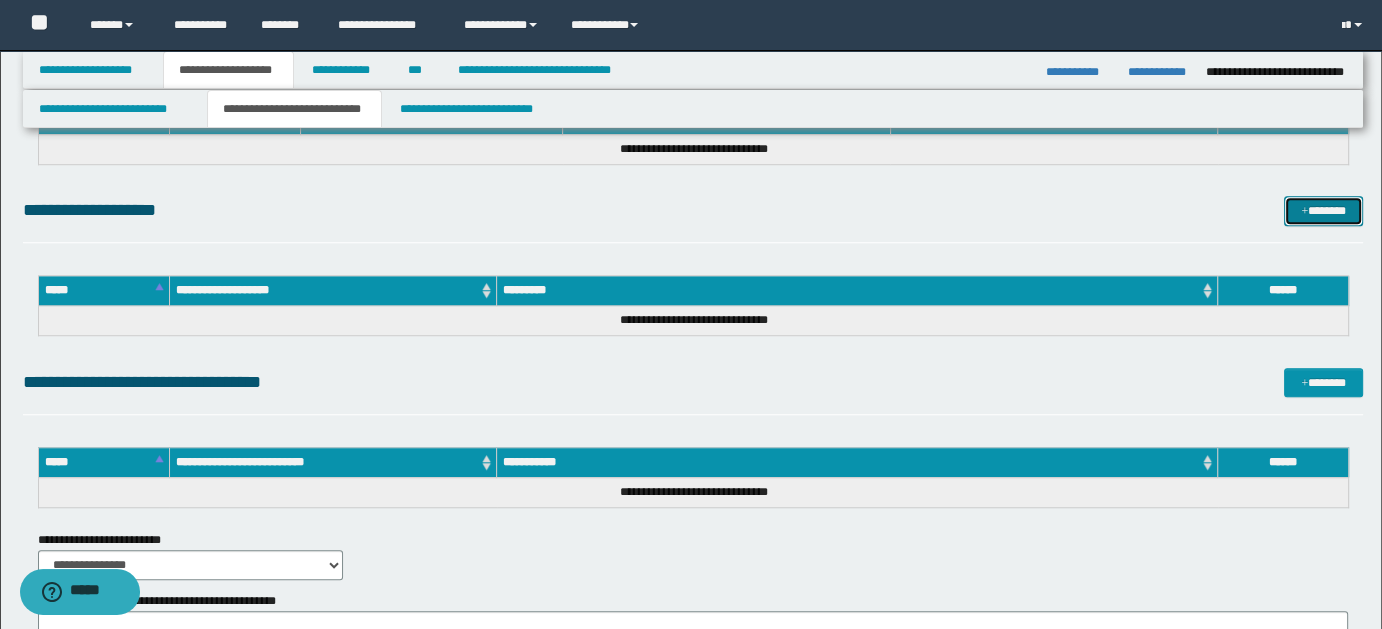 click on "*******" at bounding box center (1323, 210) 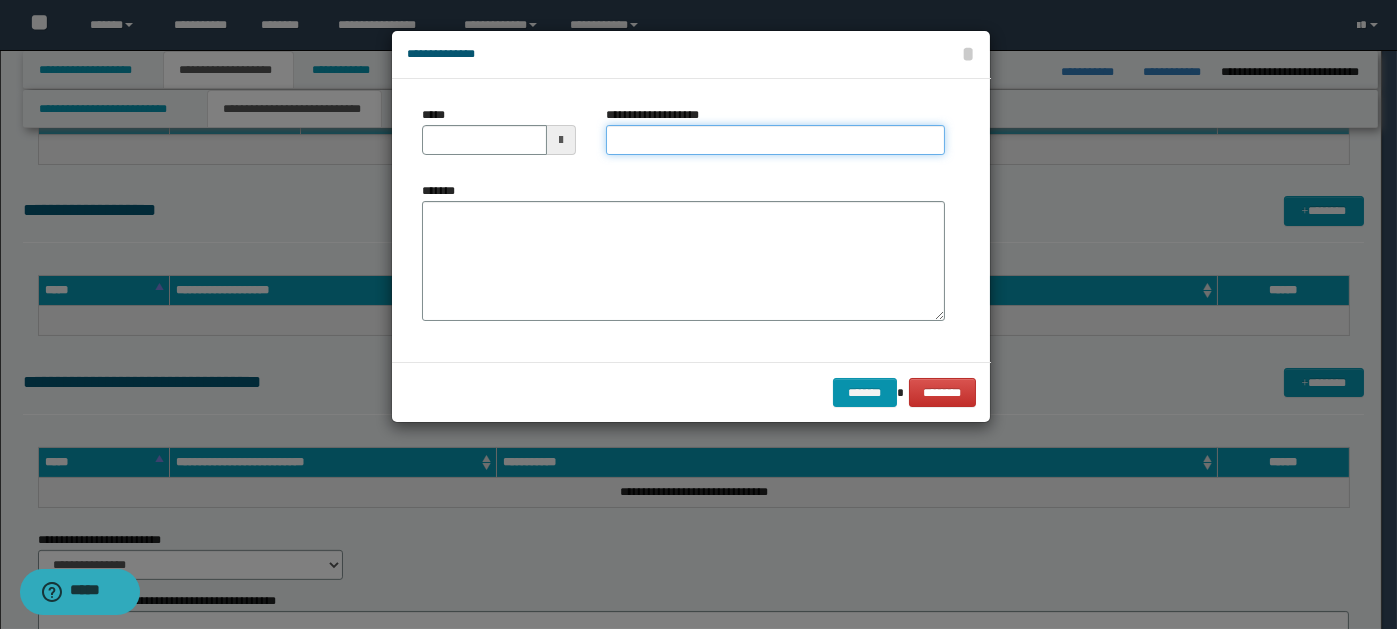 paste on "**********" 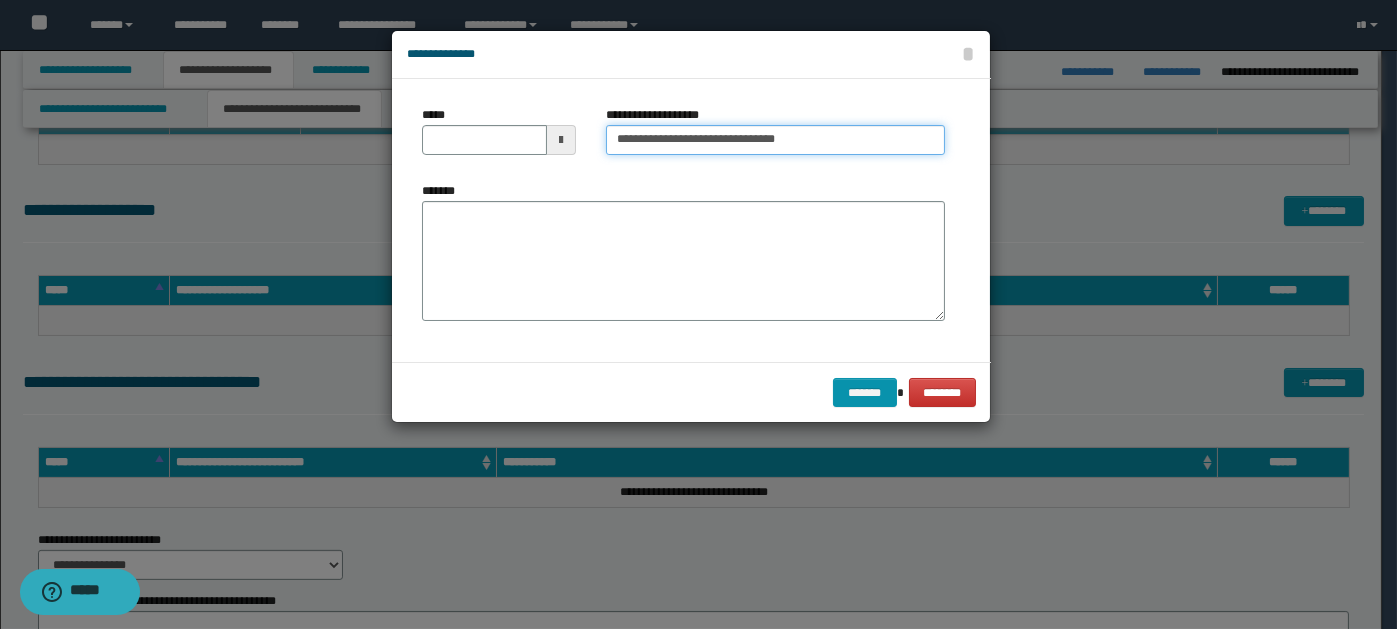 type on "**********" 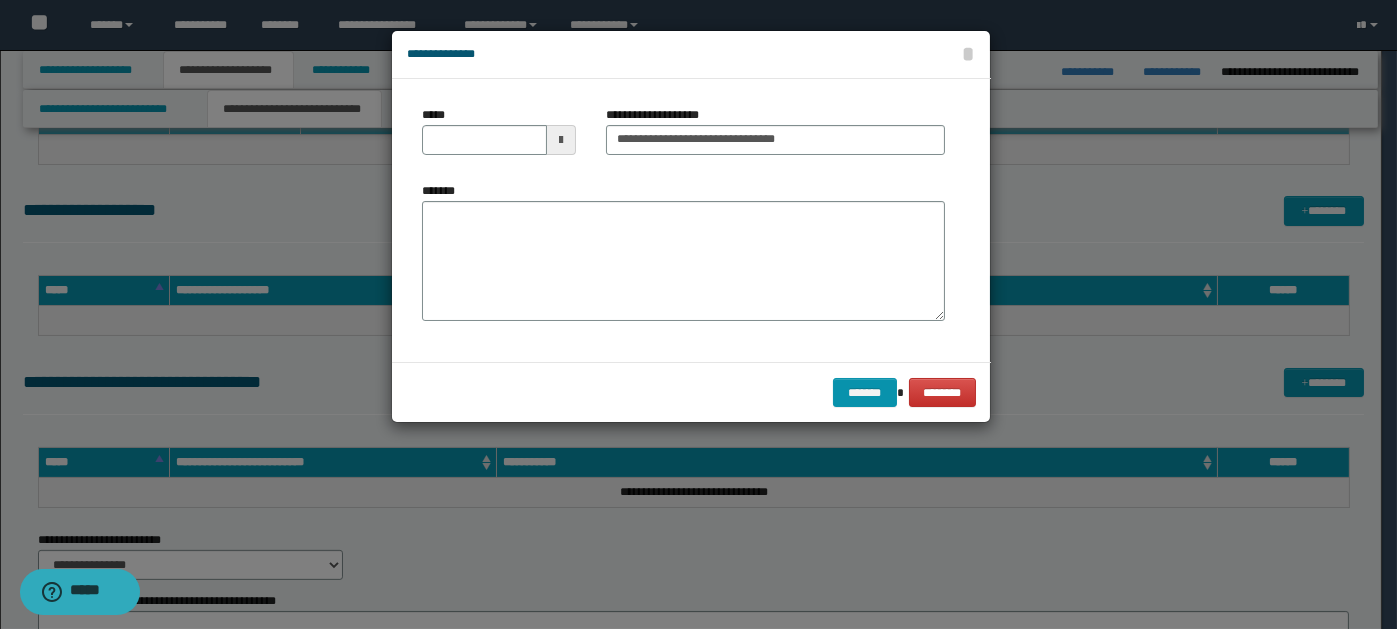 click at bounding box center [561, 140] 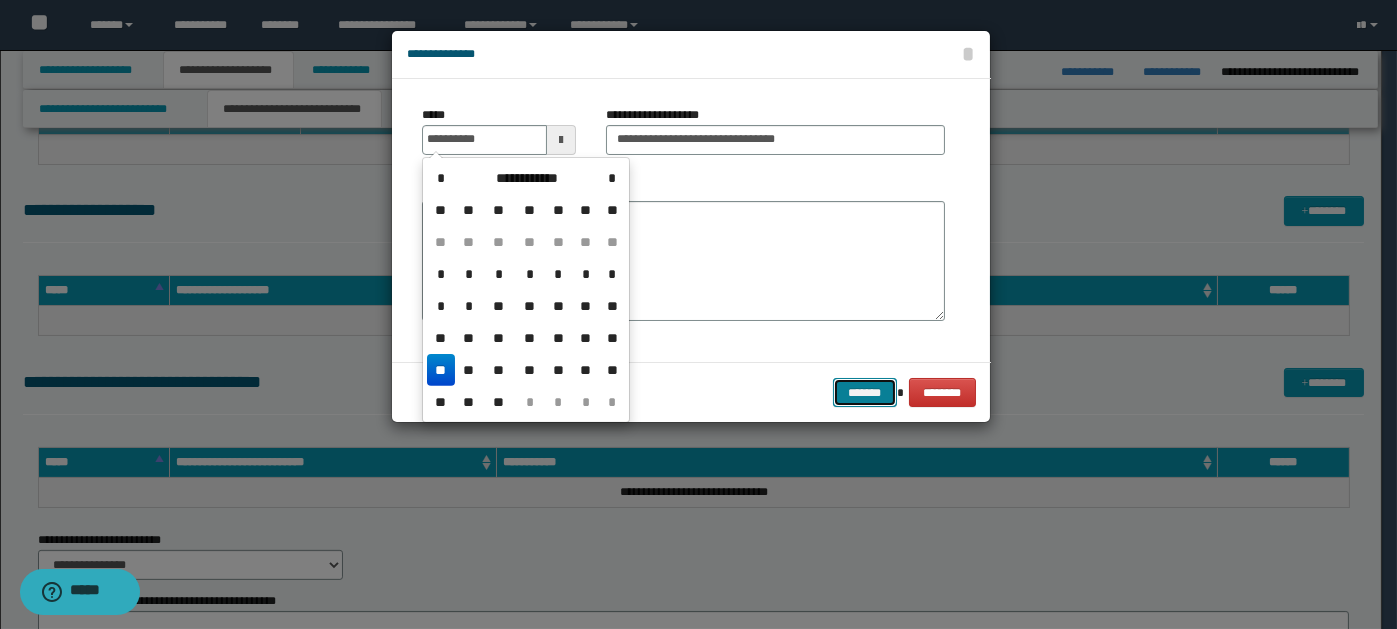 type on "**********" 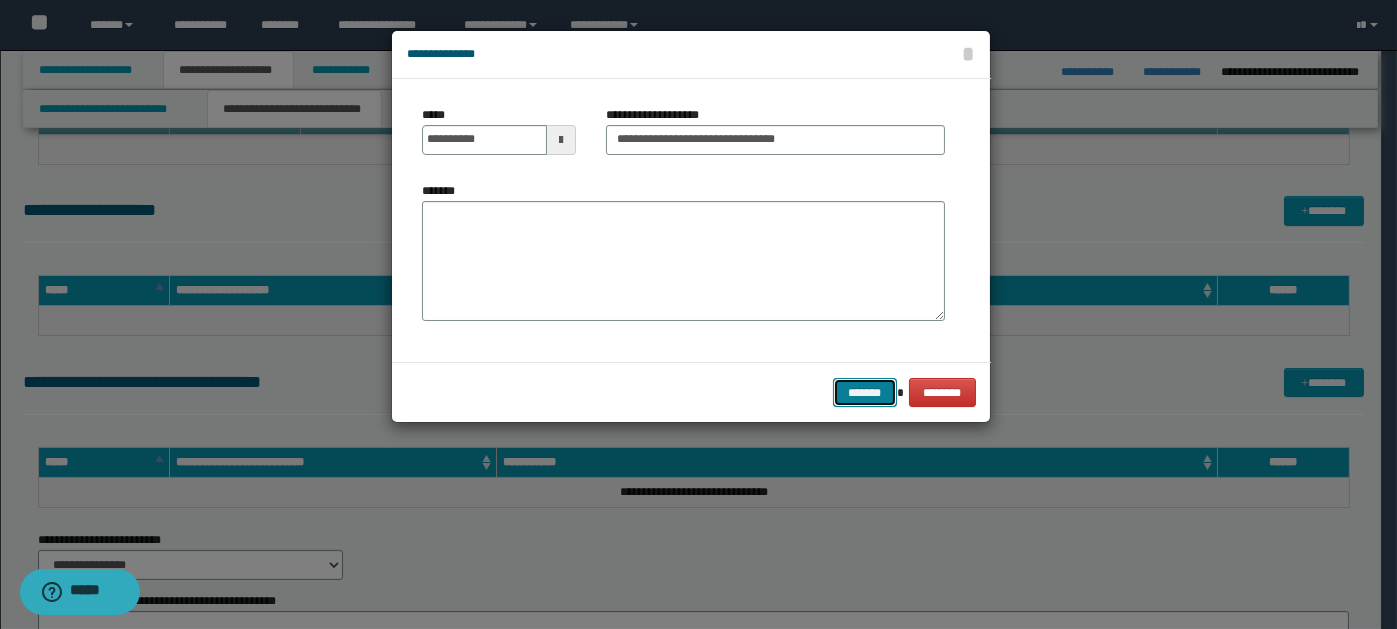 click on "*******" at bounding box center [865, 392] 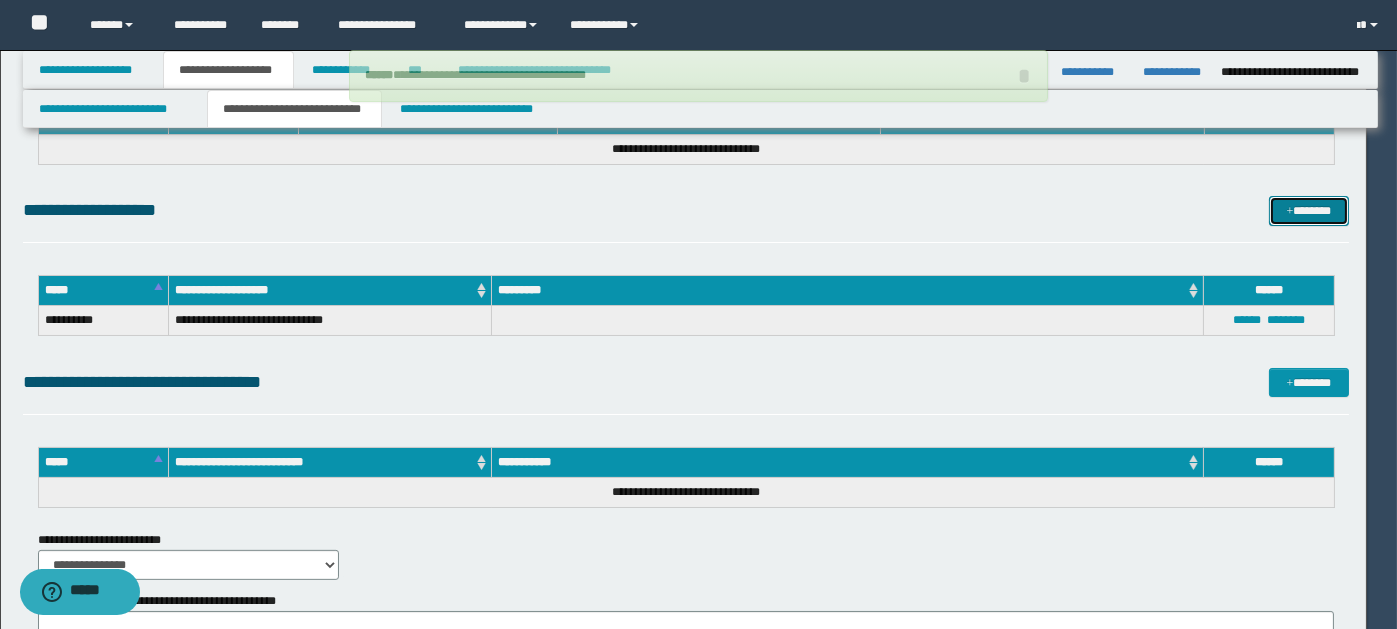 type 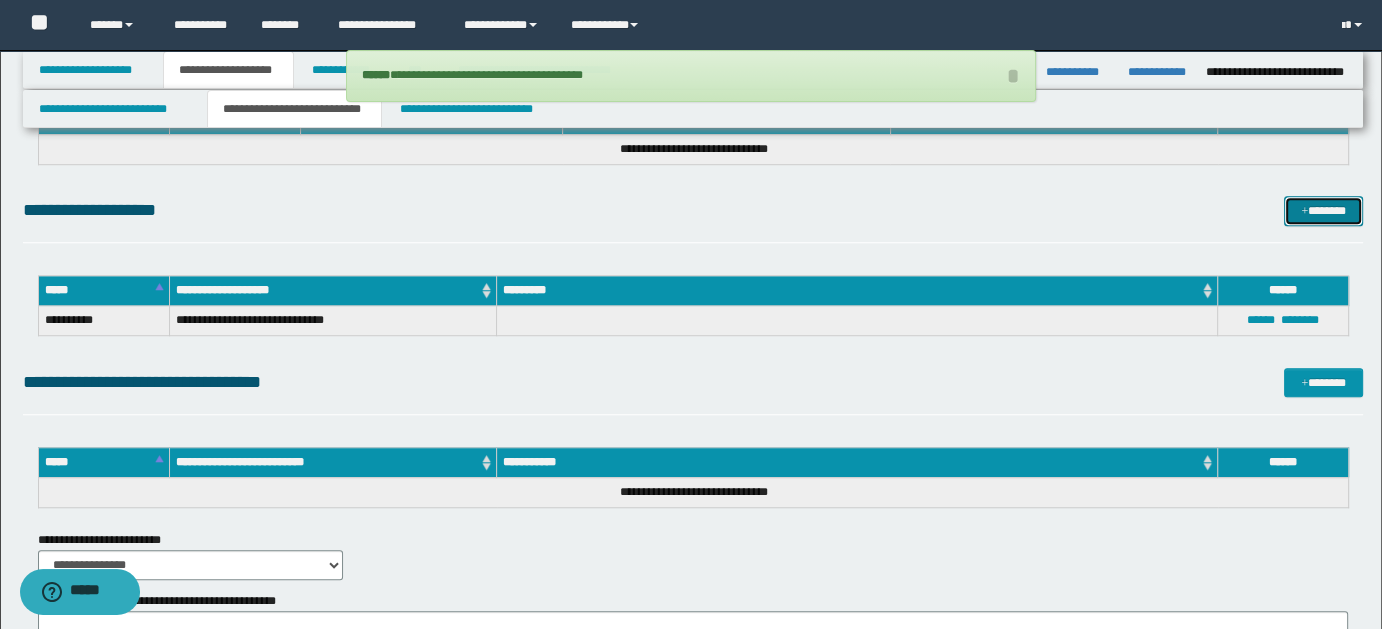 click on "*******" at bounding box center [1323, 210] 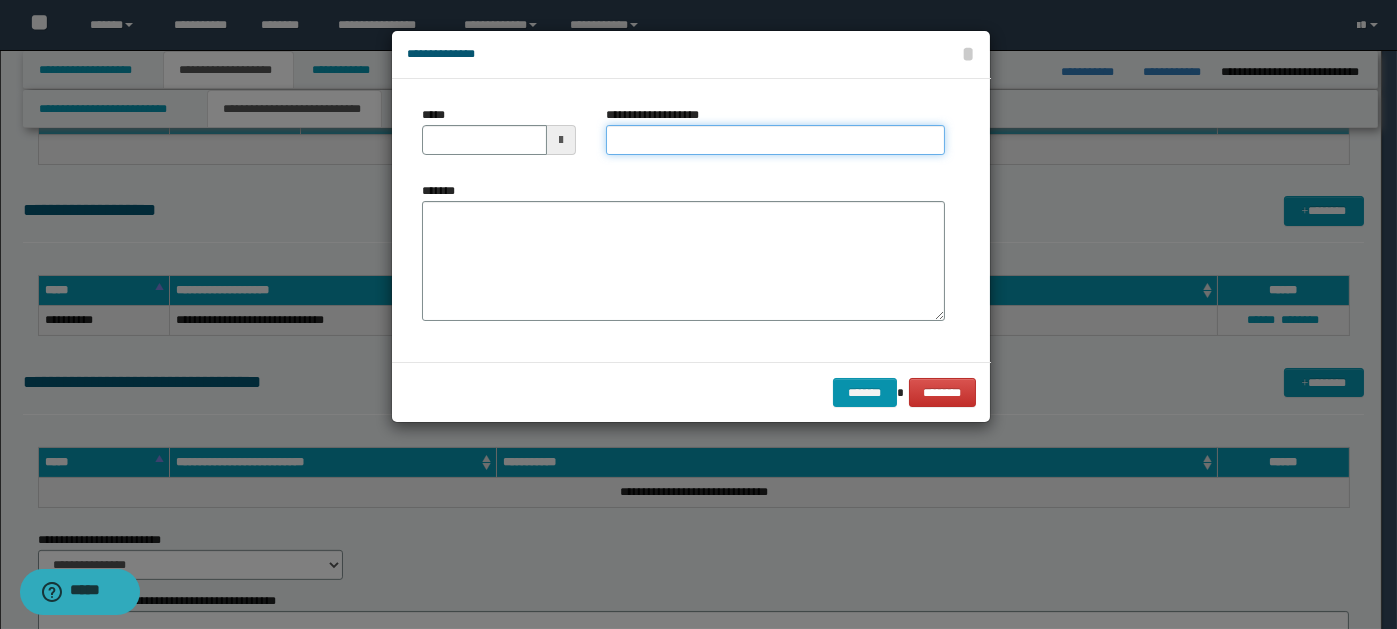 paste on "**********" 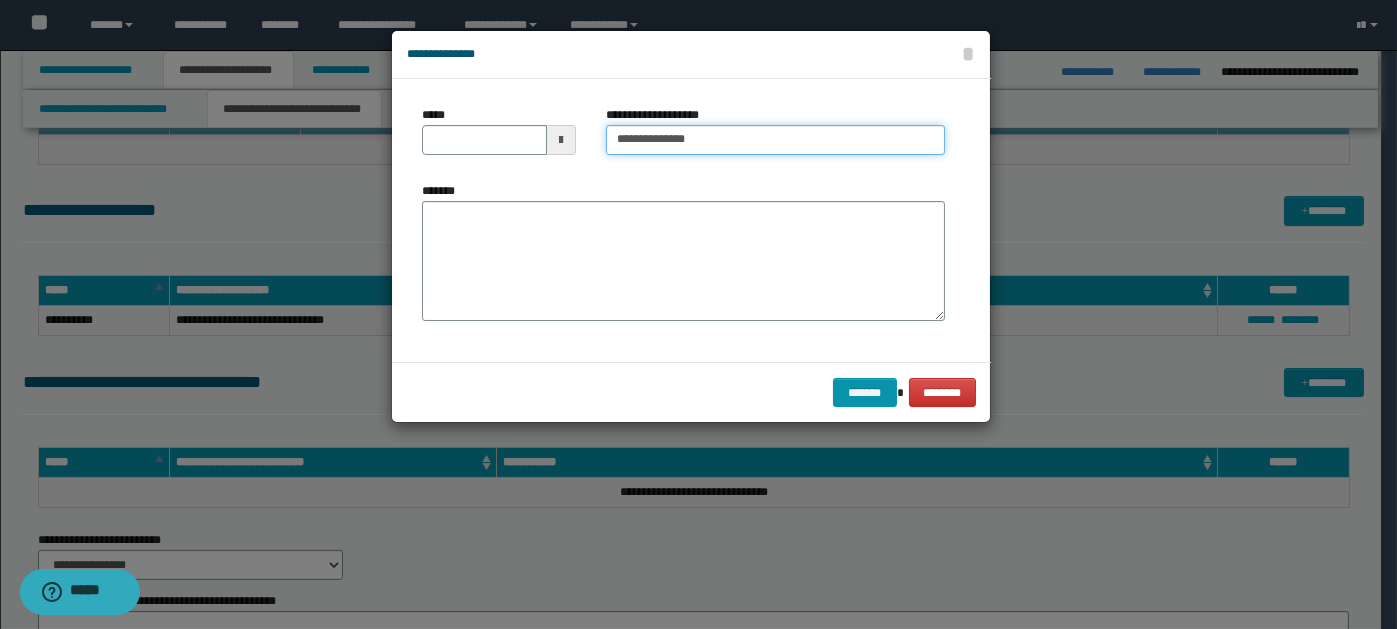 type on "**********" 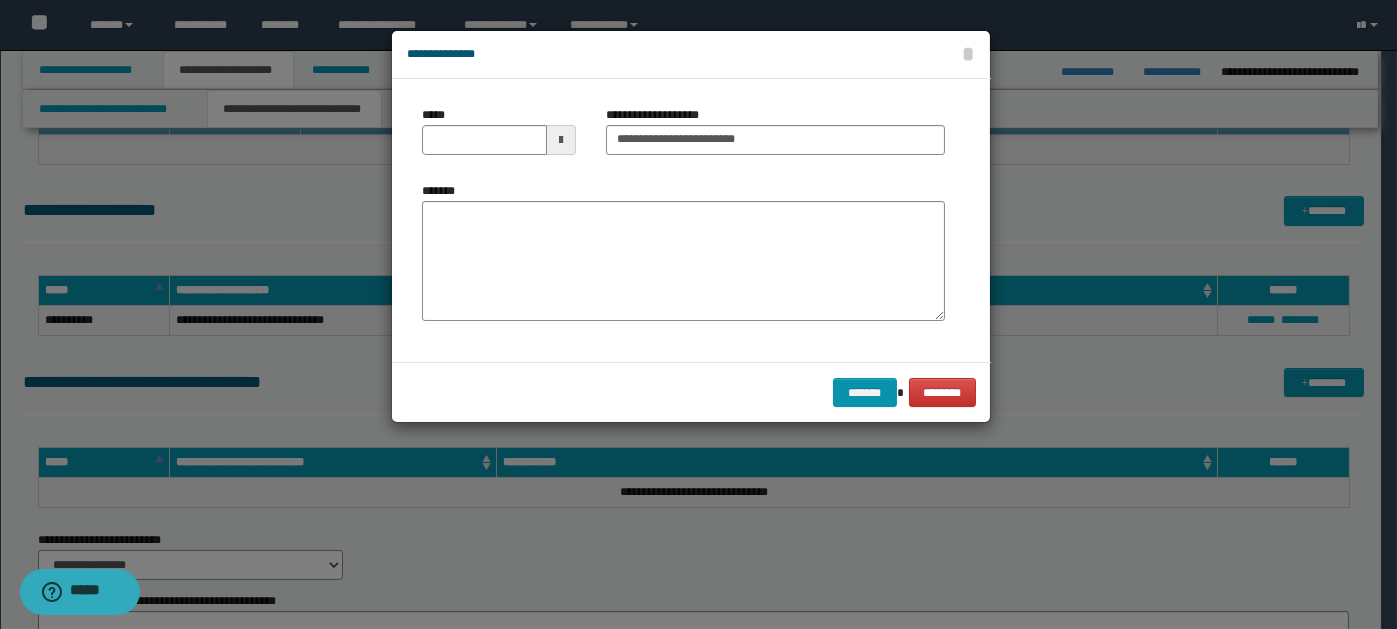 click at bounding box center (561, 140) 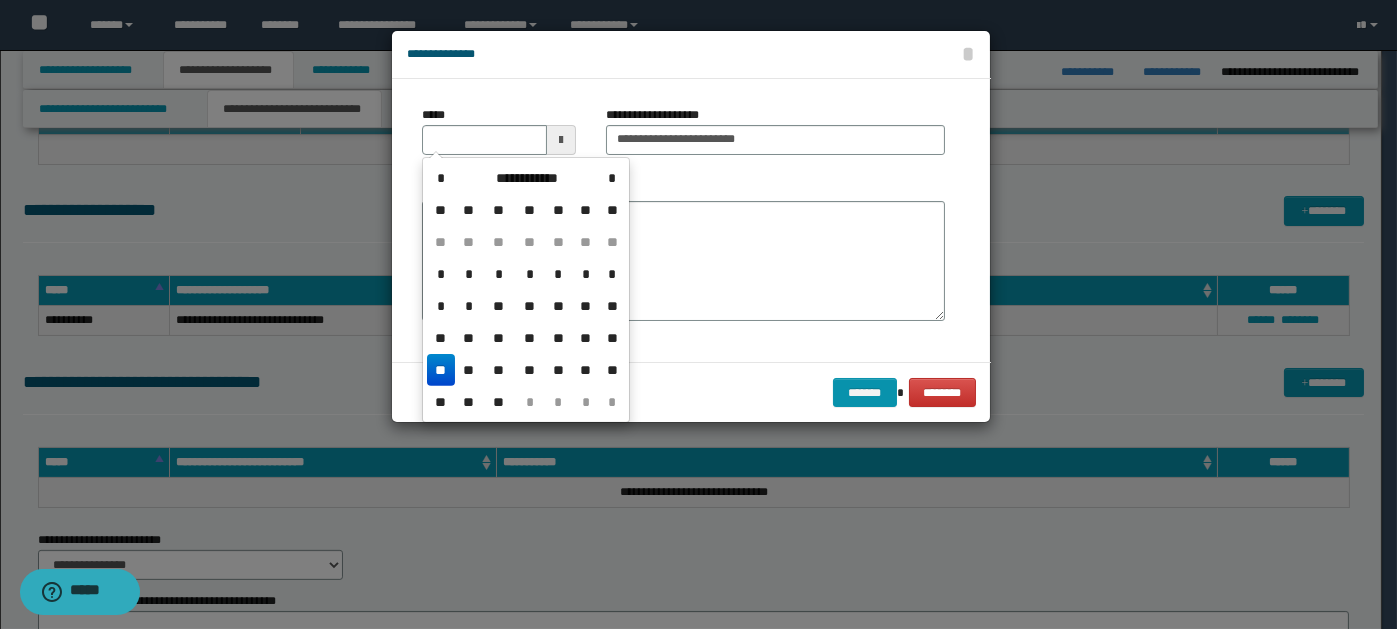 click on "**" at bounding box center (441, 370) 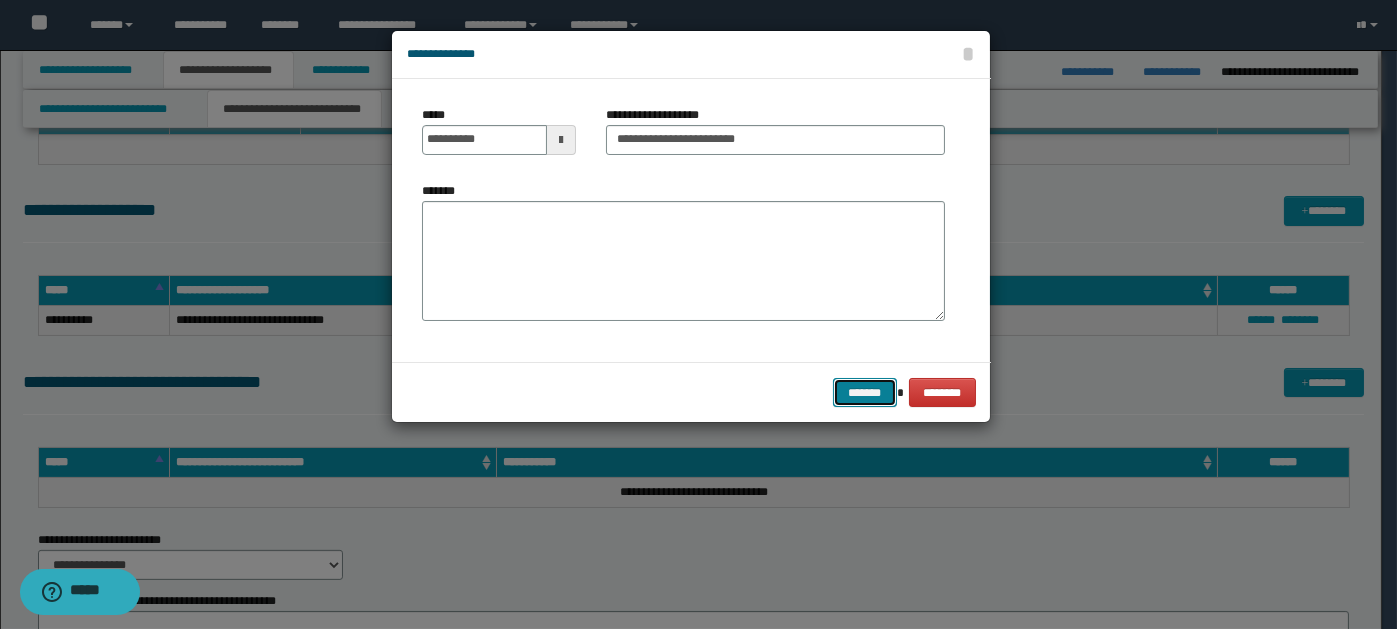 click on "*******" at bounding box center (865, 392) 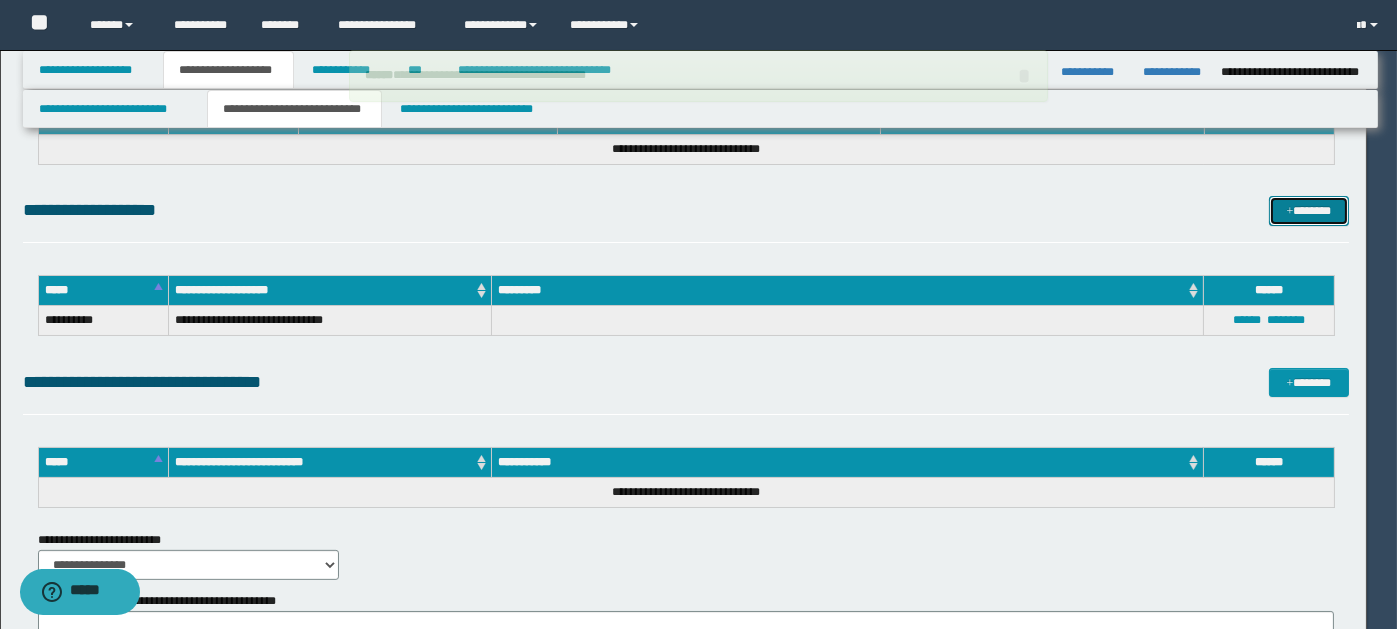 type 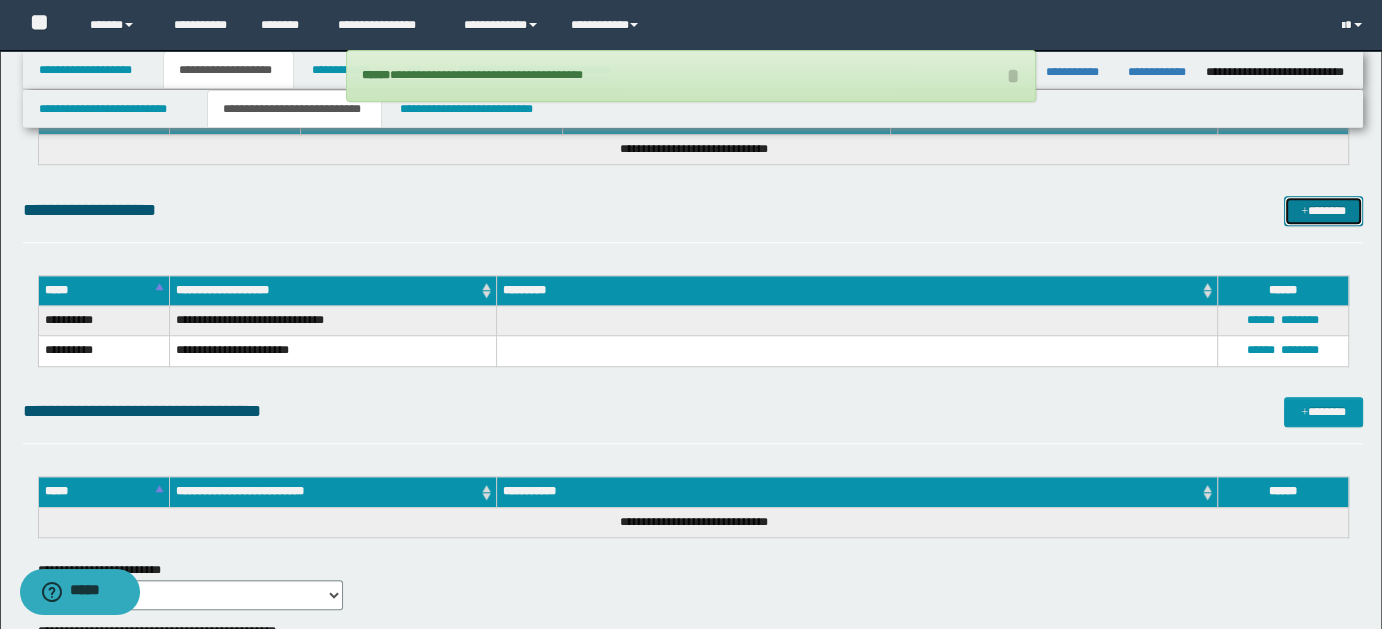 click on "*******" at bounding box center (1323, 210) 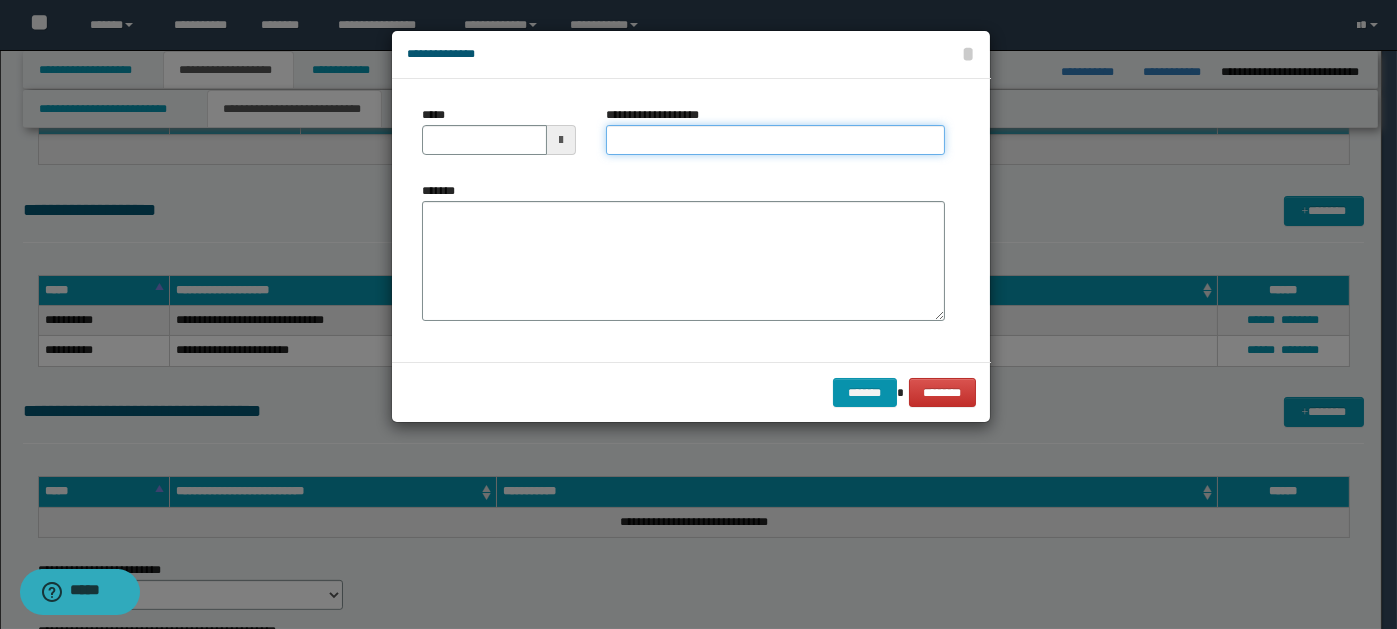 paste on "**********" 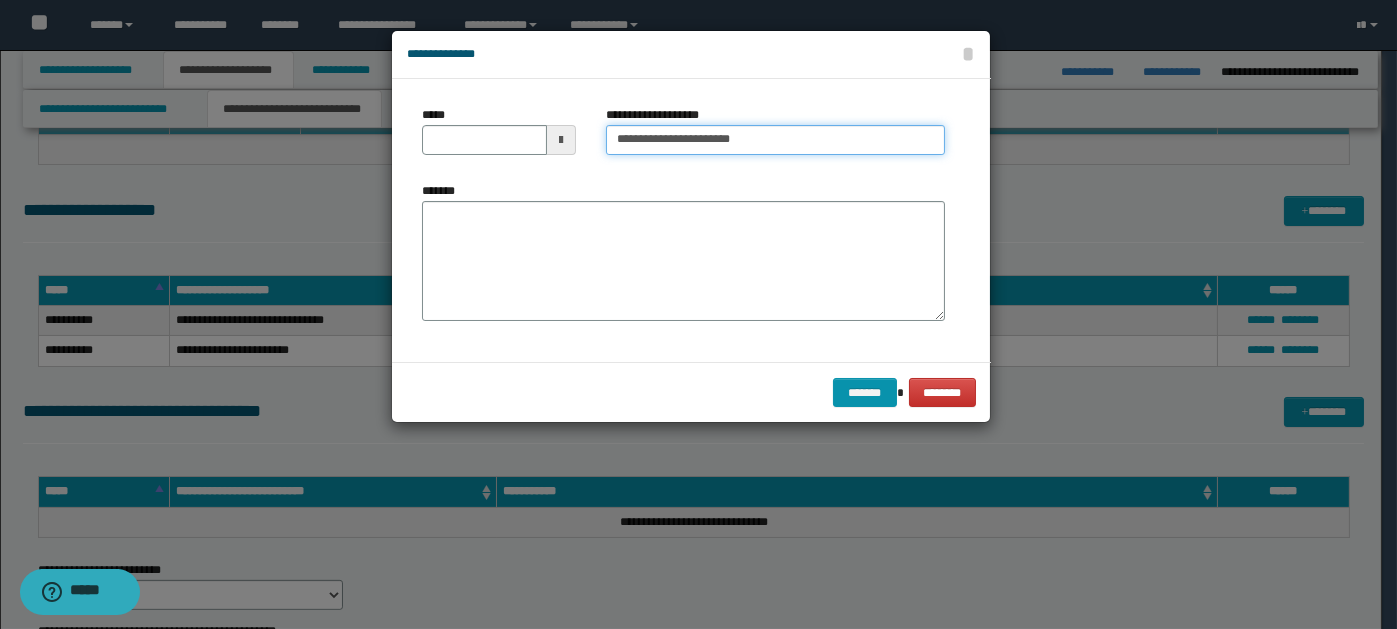 type on "**********" 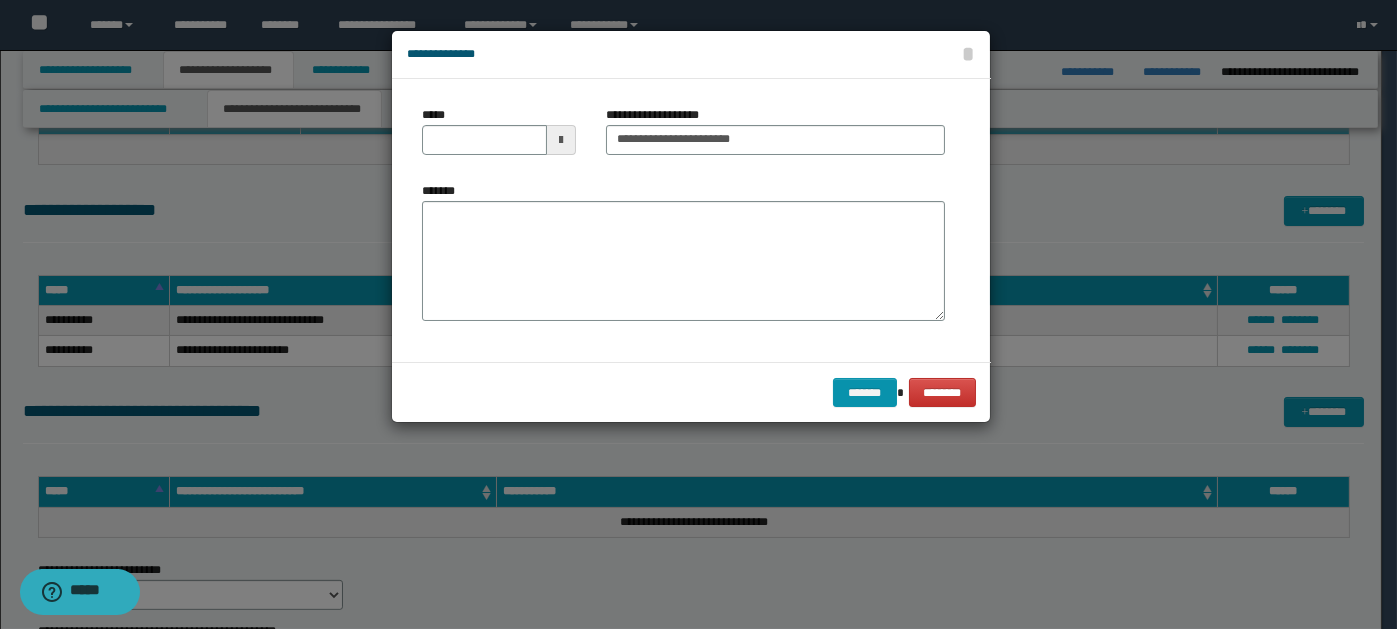 click at bounding box center [561, 140] 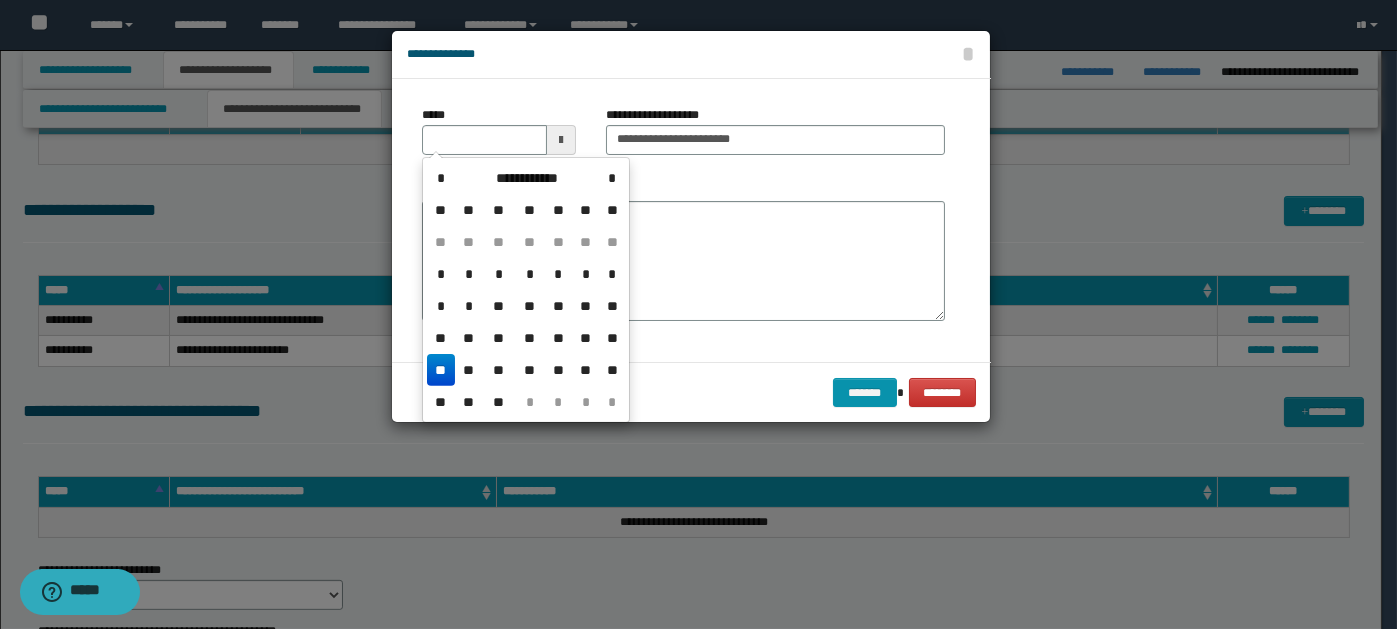 click on "**" at bounding box center (441, 370) 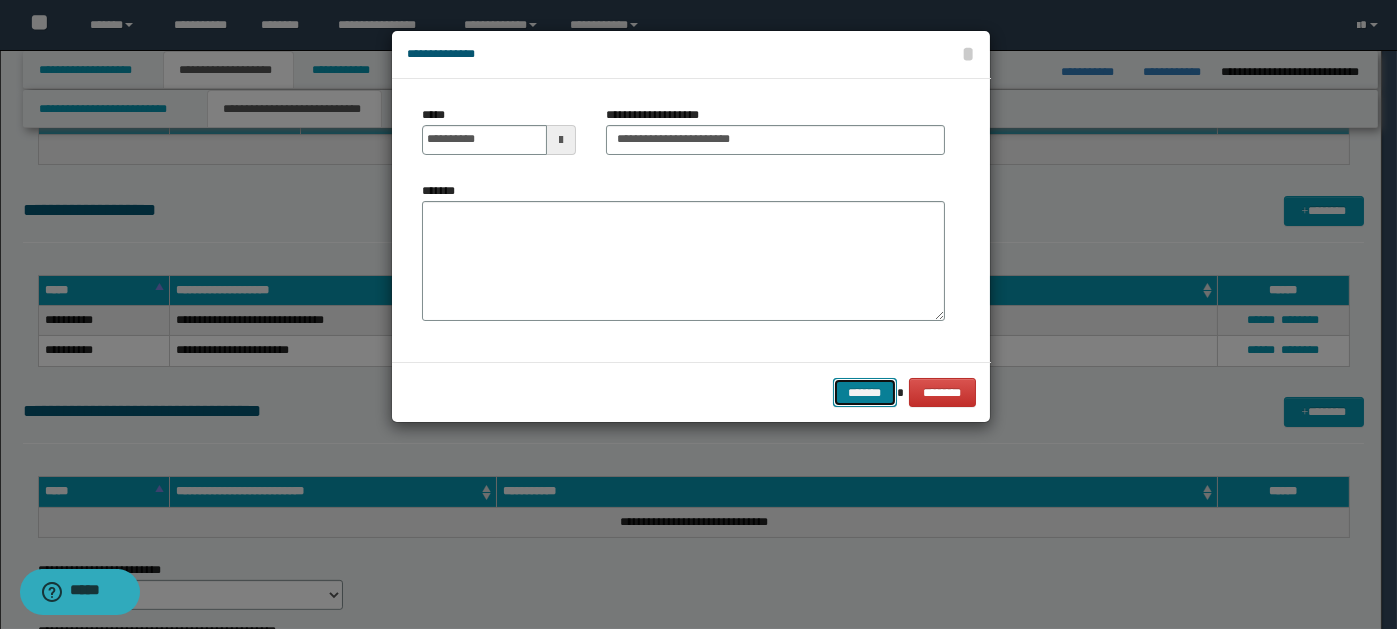 click on "*******" at bounding box center [865, 392] 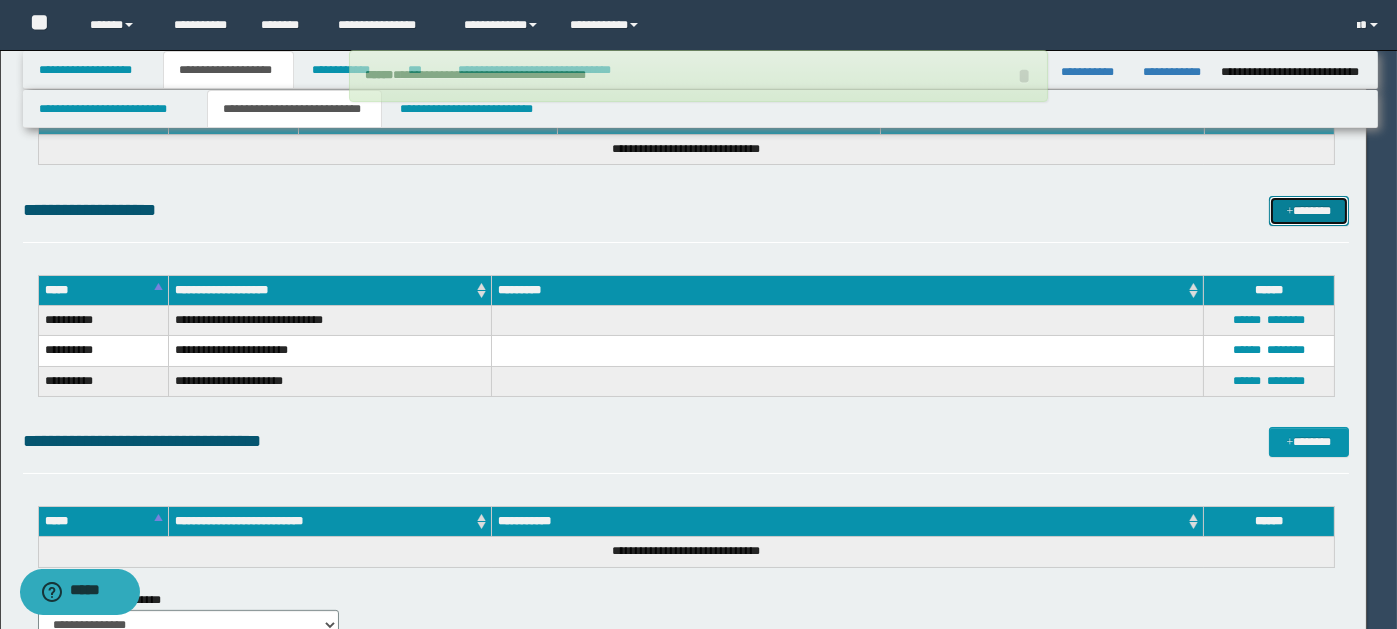 type 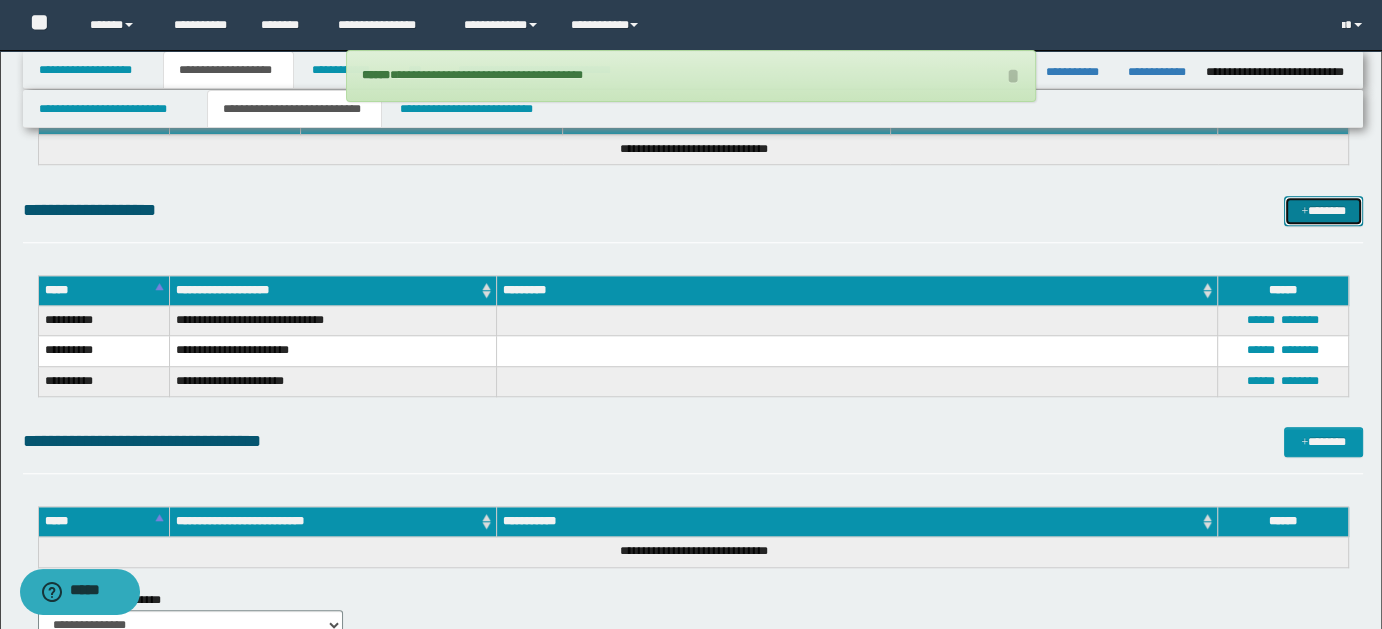 click on "*******" at bounding box center [1323, 210] 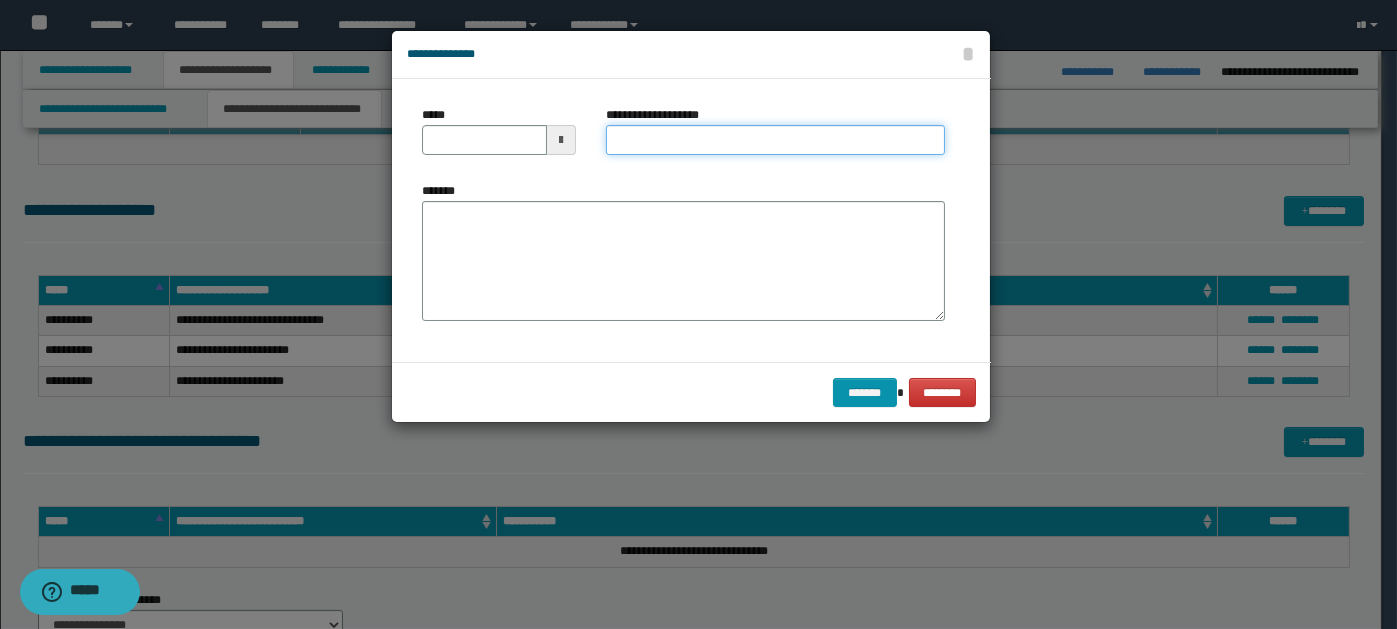 paste on "**********" 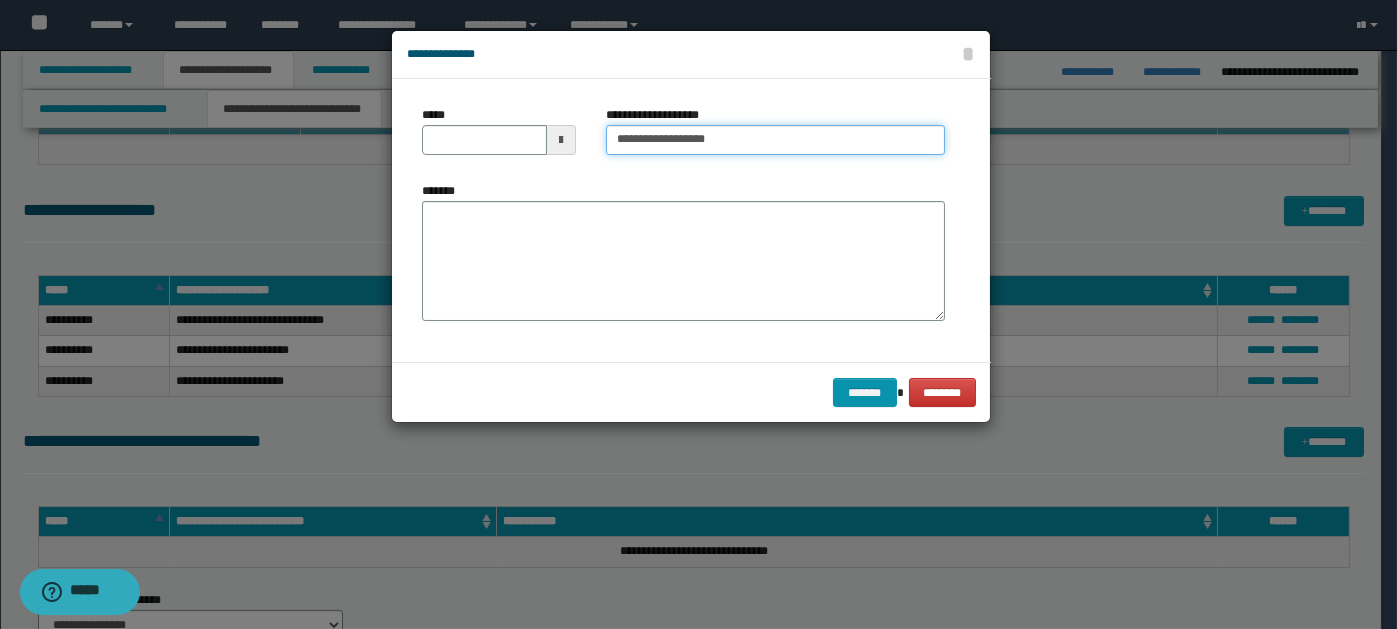 type on "**********" 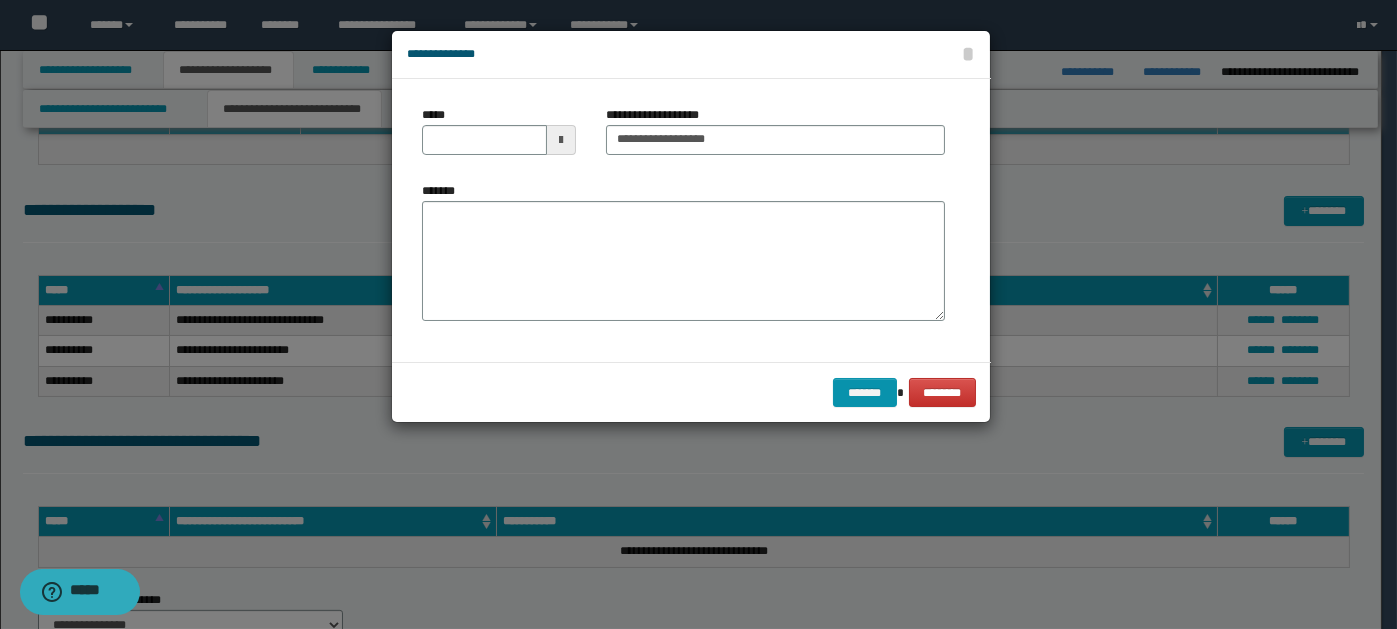 click at bounding box center [561, 140] 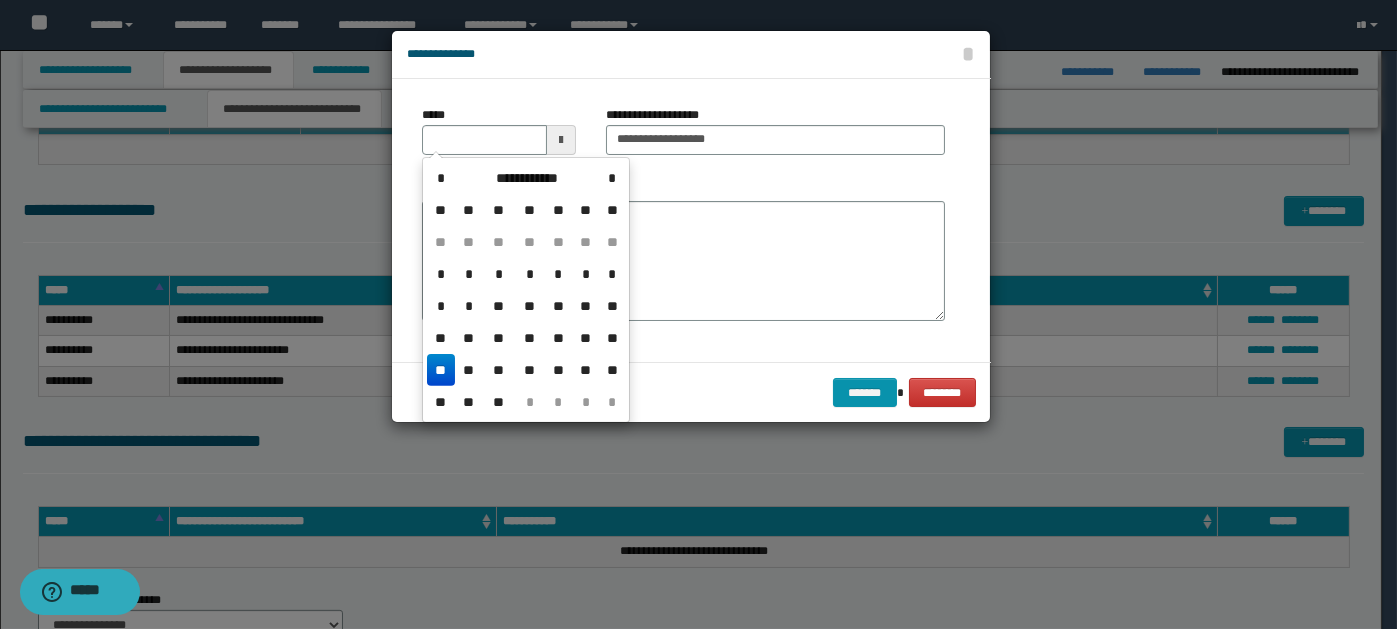 click on "**" at bounding box center [441, 370] 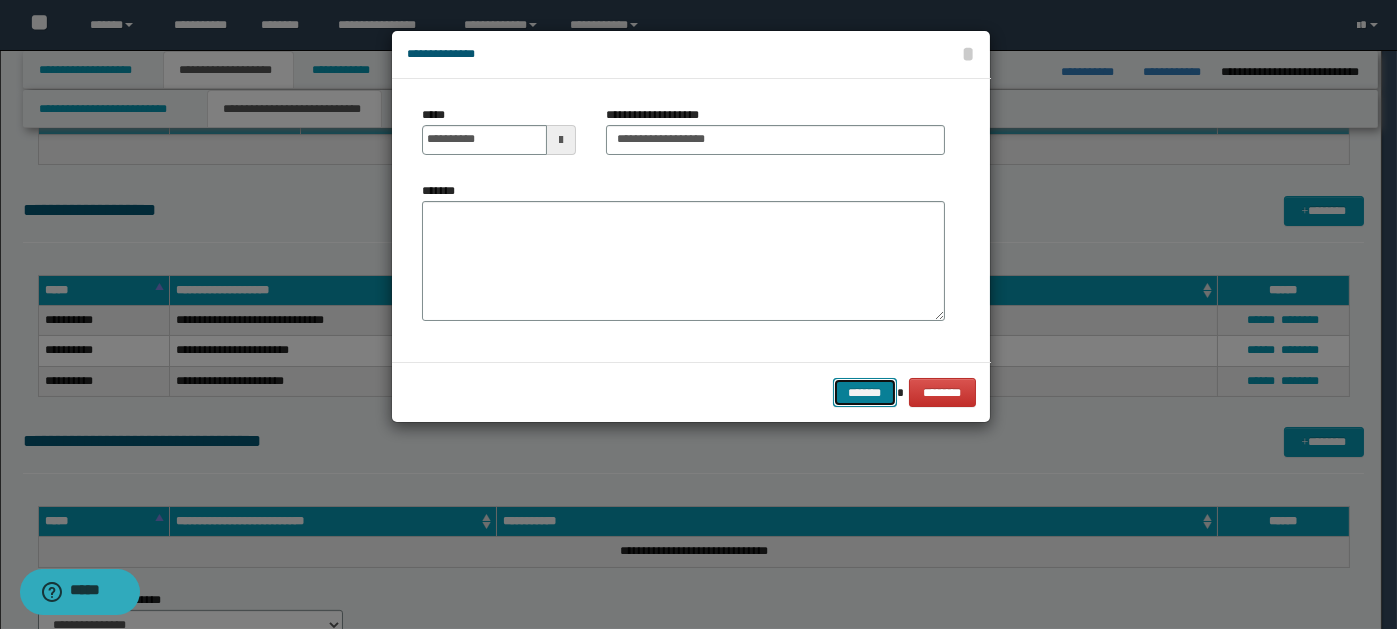 click on "*******" at bounding box center (865, 392) 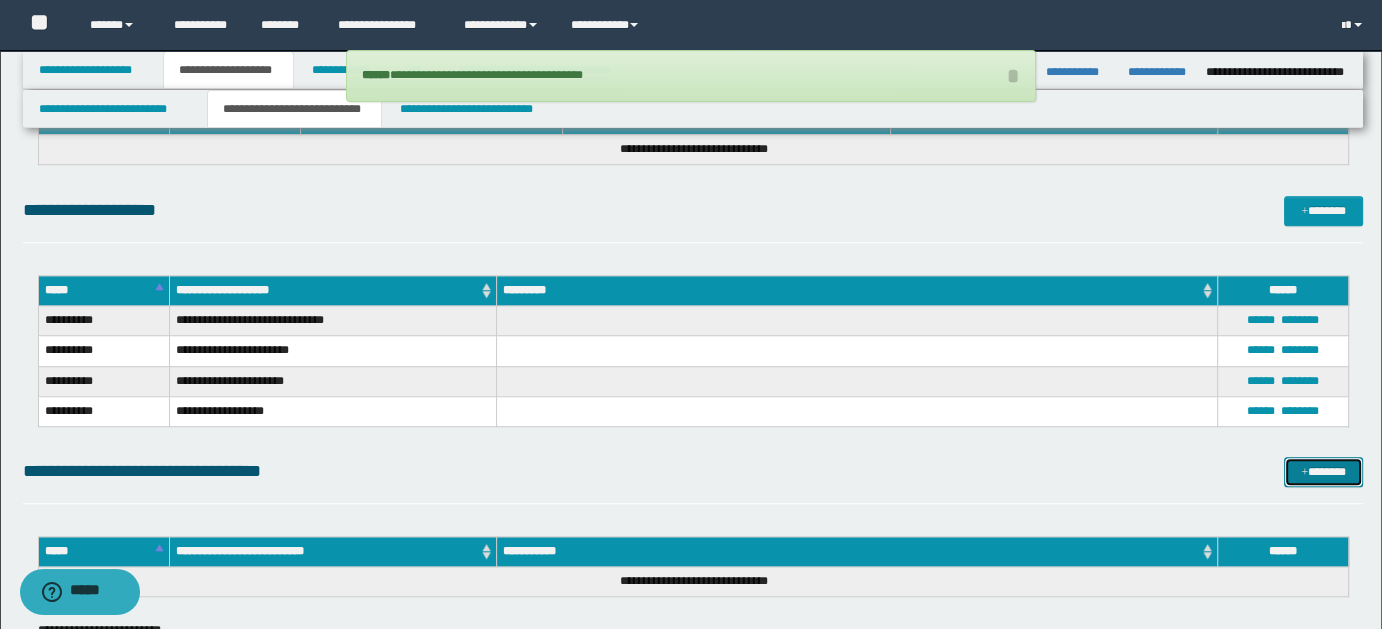 click on "*******" at bounding box center (1323, 471) 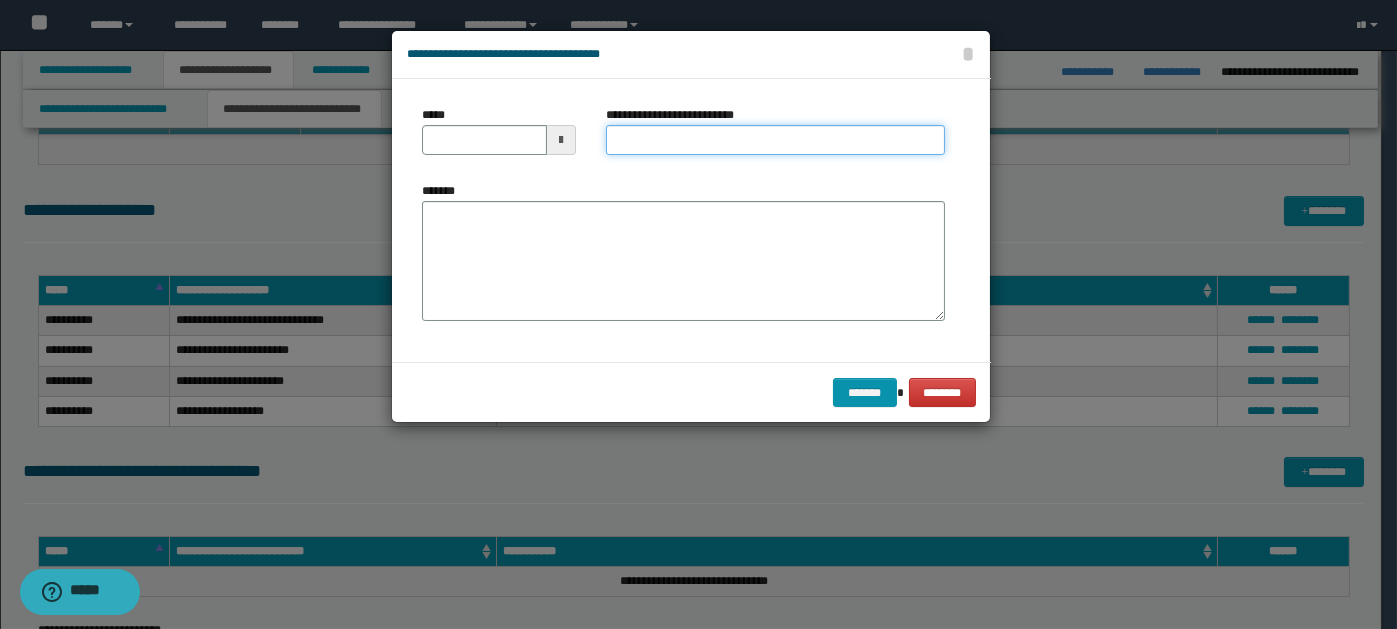 drag, startPoint x: 617, startPoint y: 130, endPoint x: 616, endPoint y: 145, distance: 15.033297 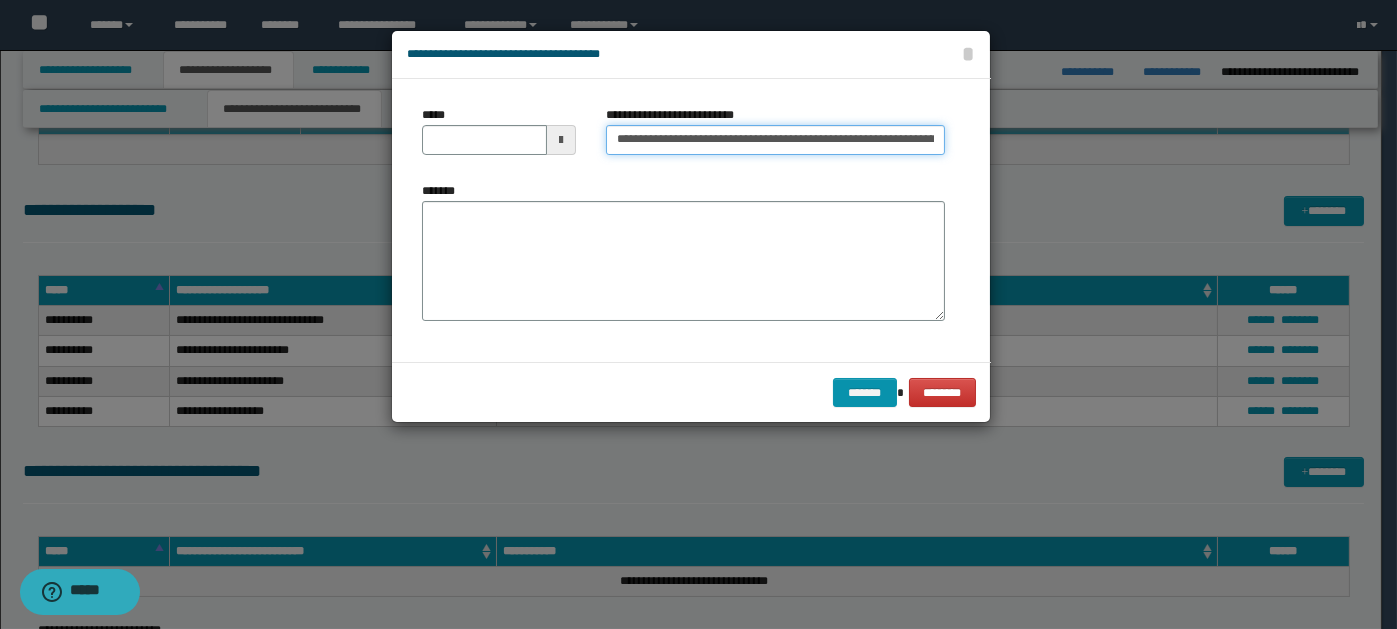 scroll, scrollTop: 0, scrollLeft: 667, axis: horizontal 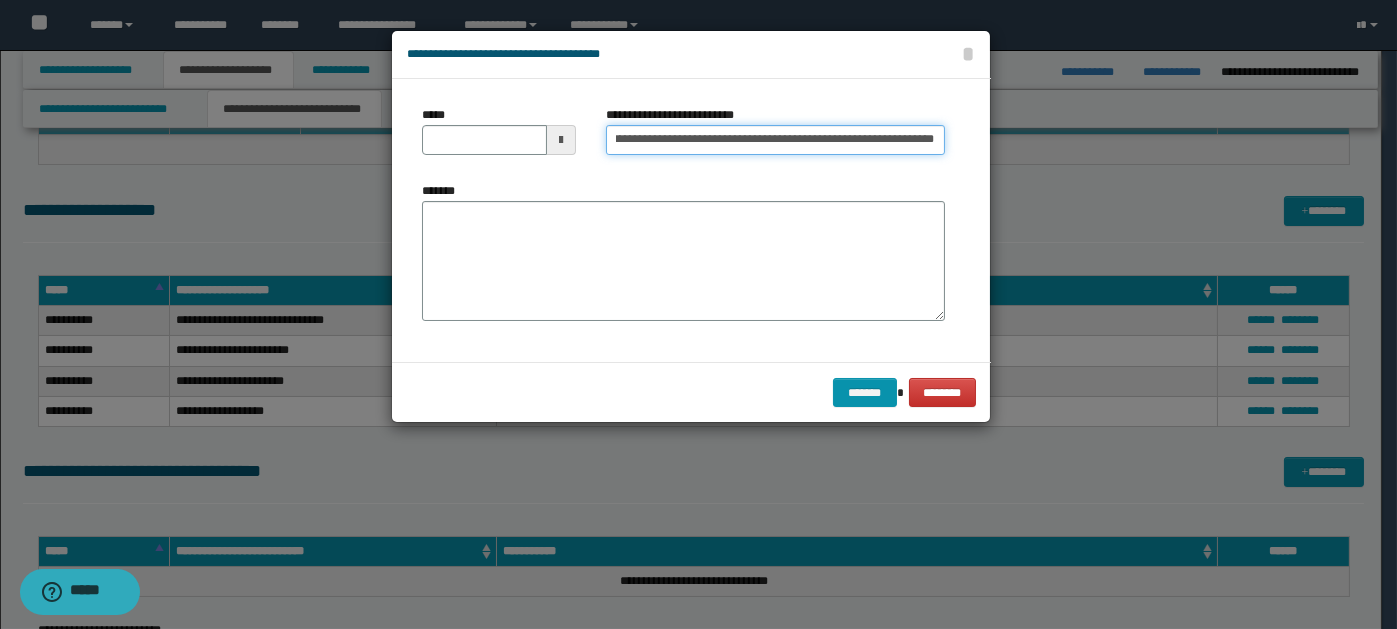 type on "**********" 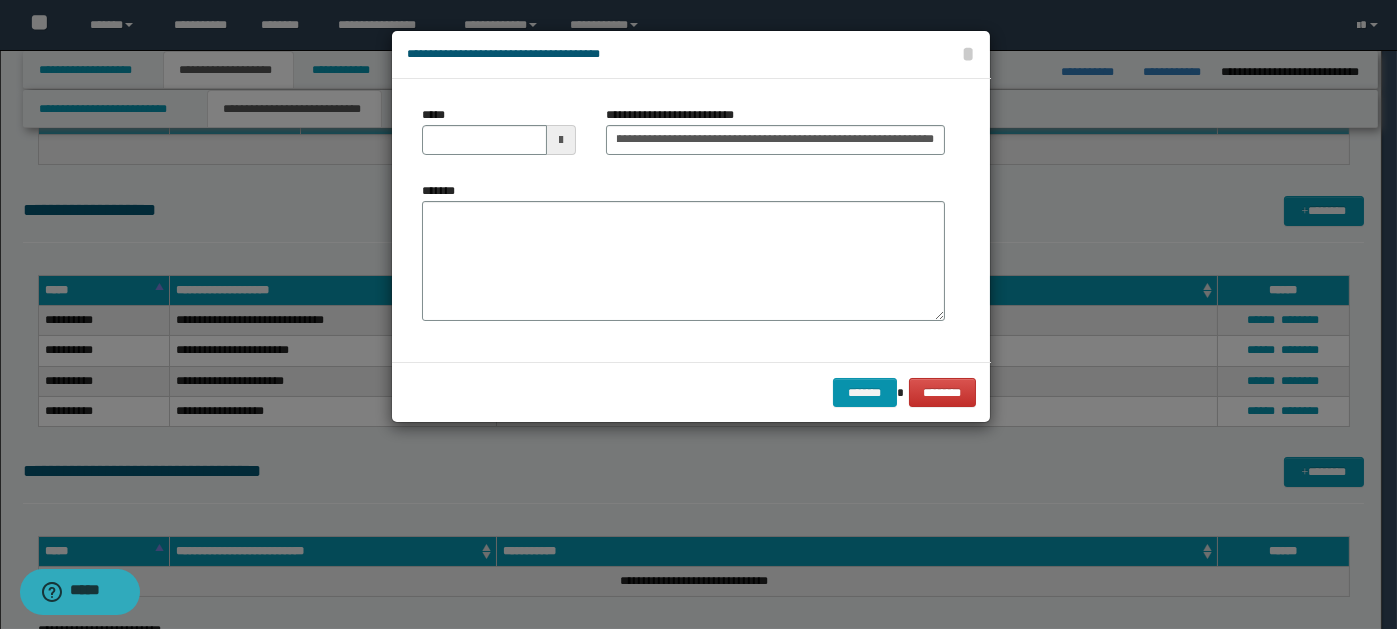 click at bounding box center (561, 140) 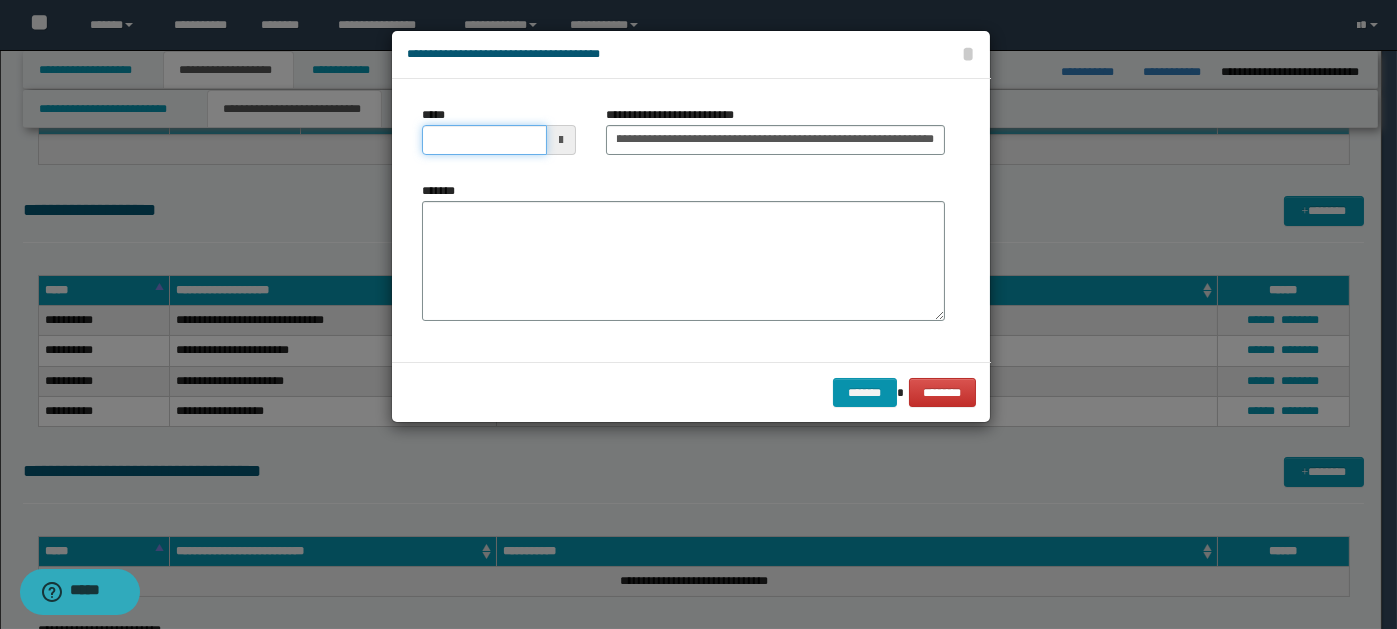 scroll, scrollTop: 0, scrollLeft: 0, axis: both 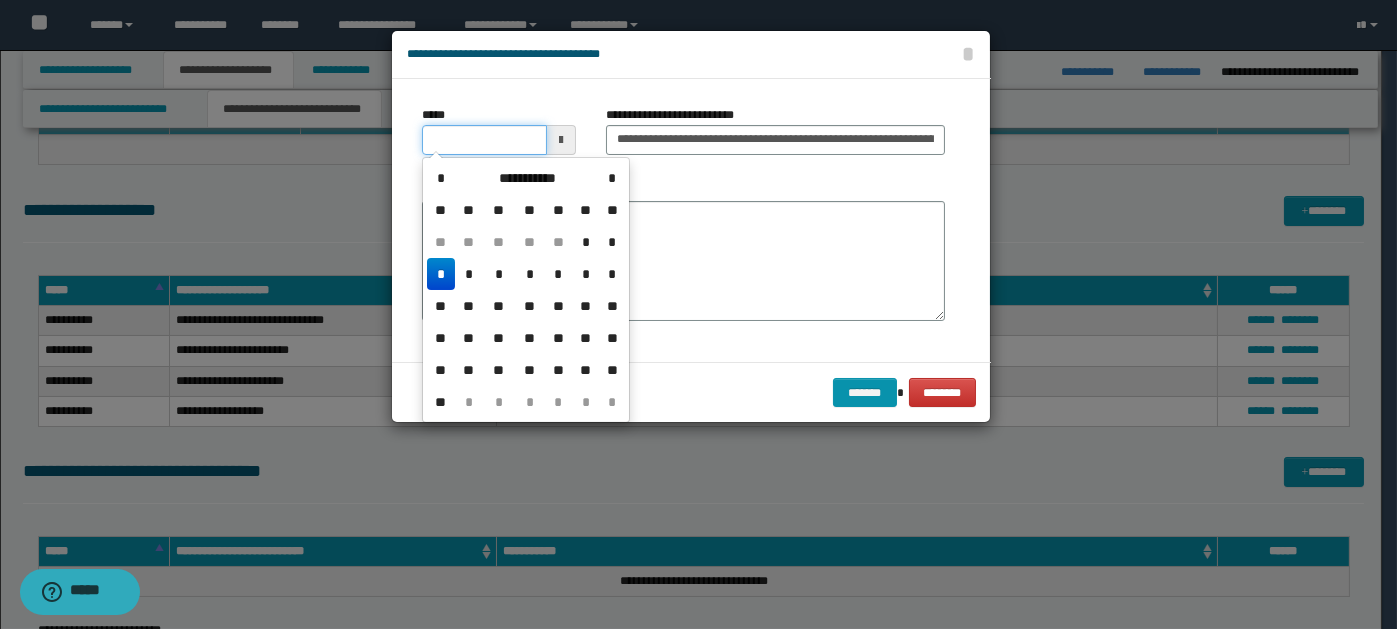type on "**********" 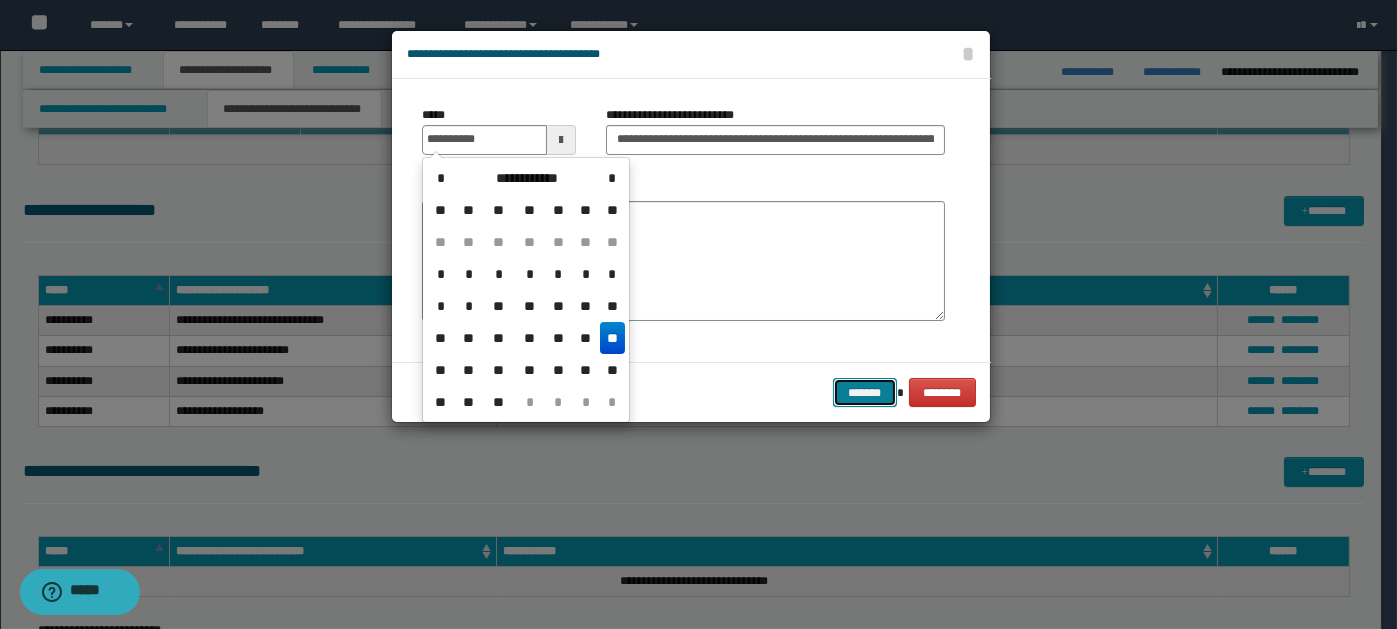 type on "**********" 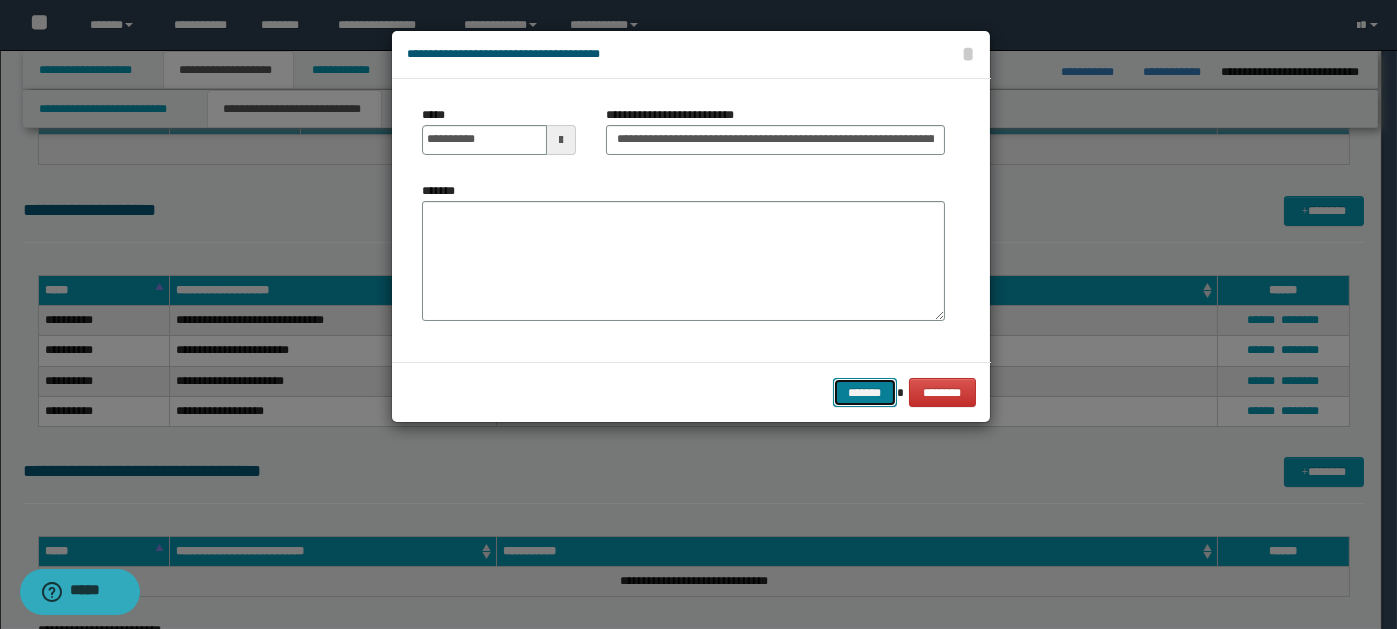 click on "*******" at bounding box center (865, 392) 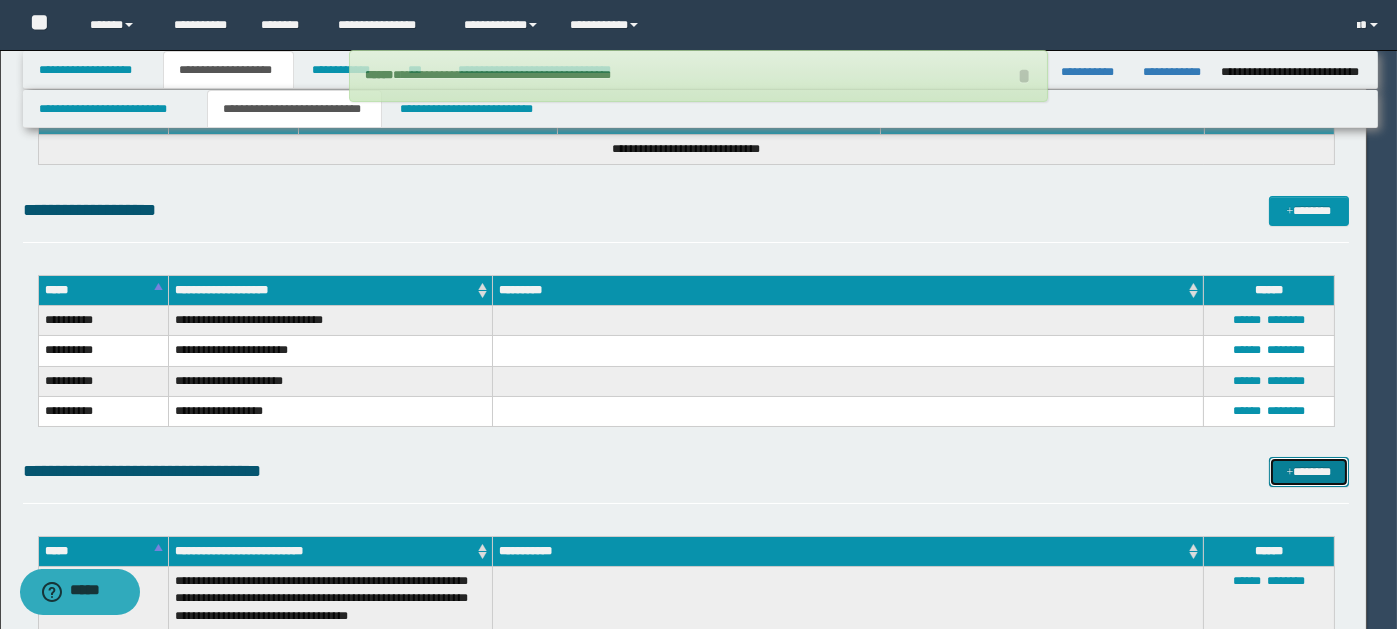 type 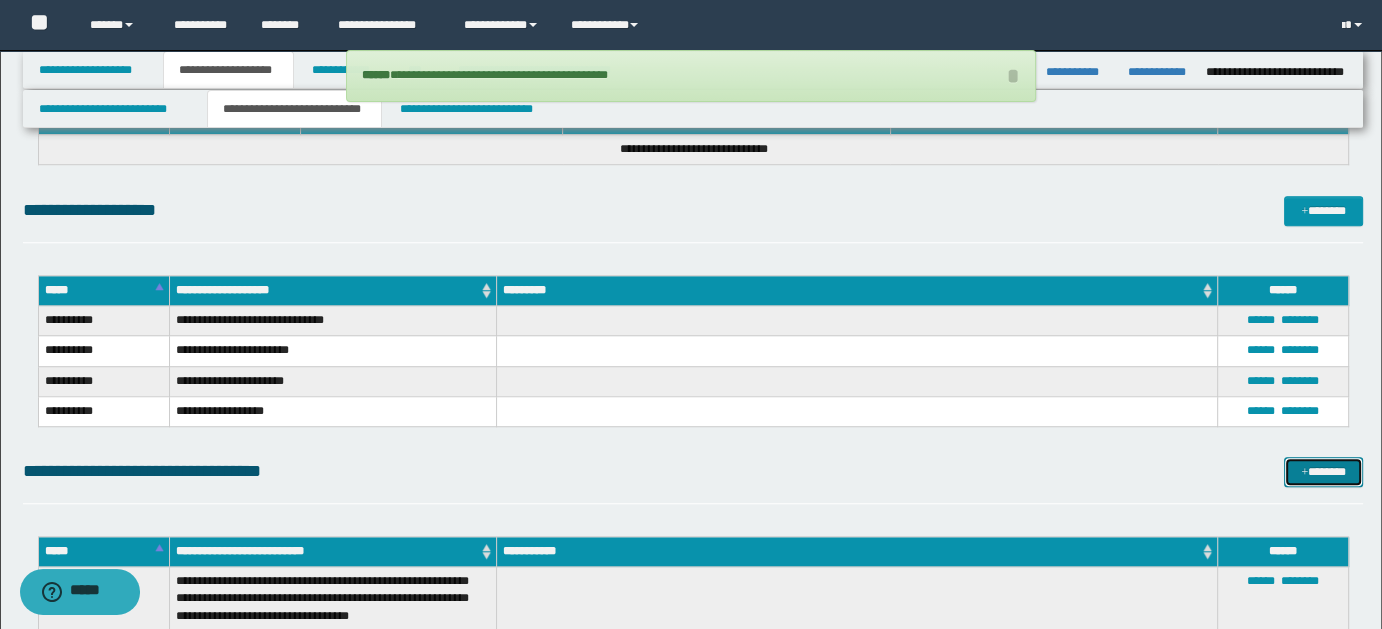 click on "*******" at bounding box center [1323, 471] 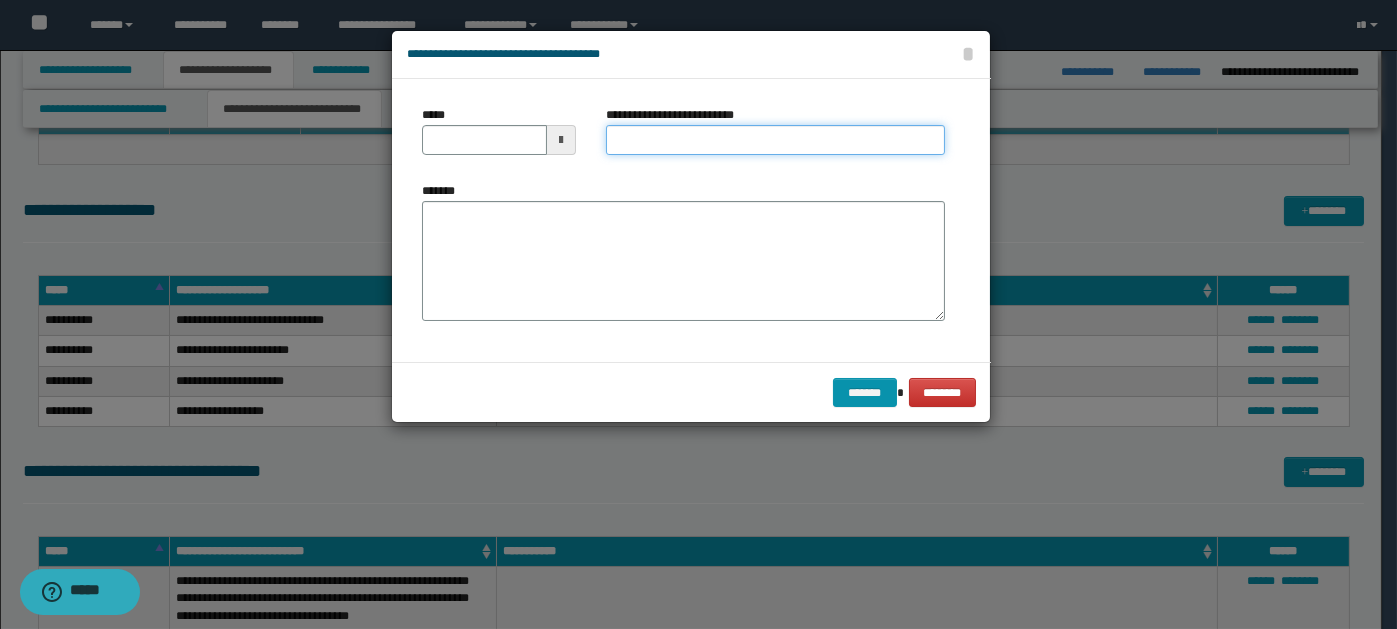 paste on "**********" 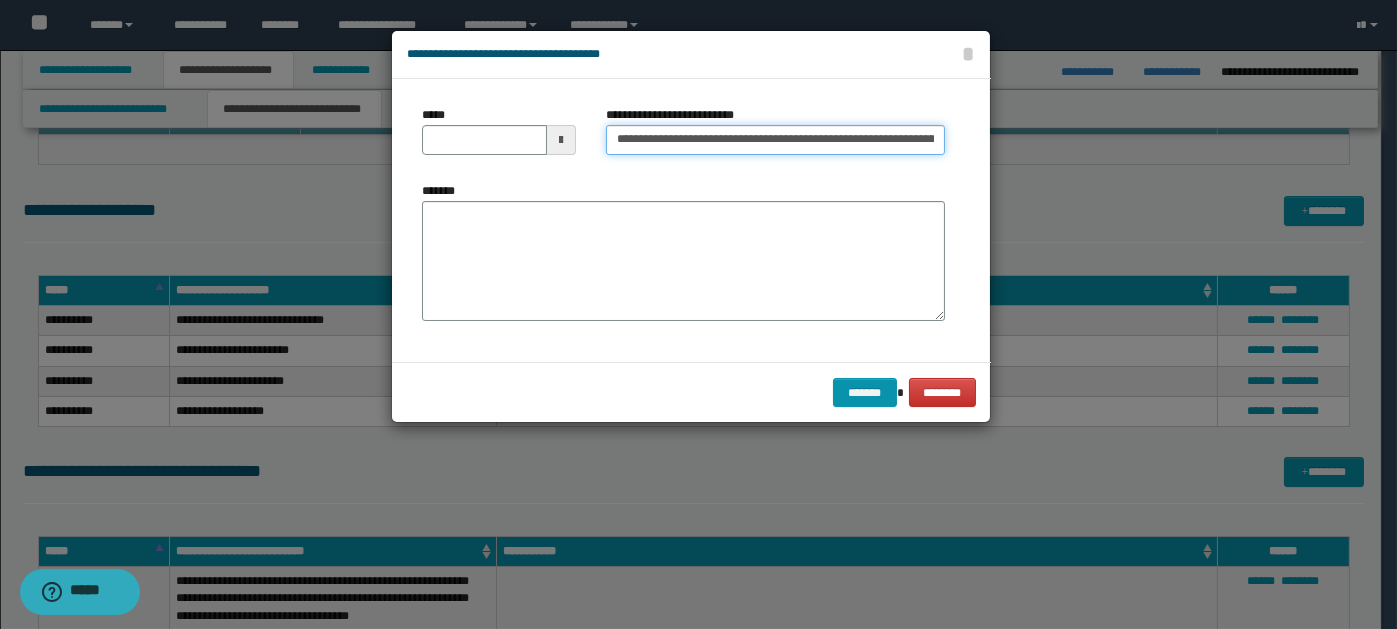scroll, scrollTop: 0, scrollLeft: 685, axis: horizontal 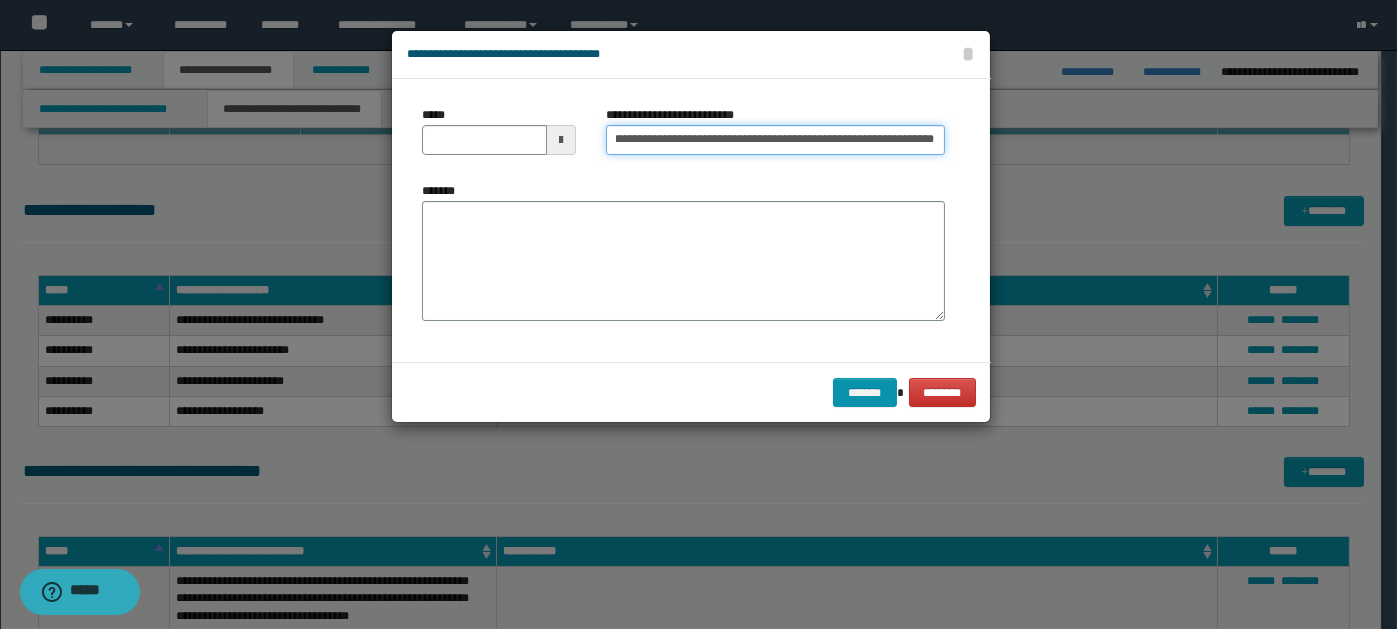 type on "**********" 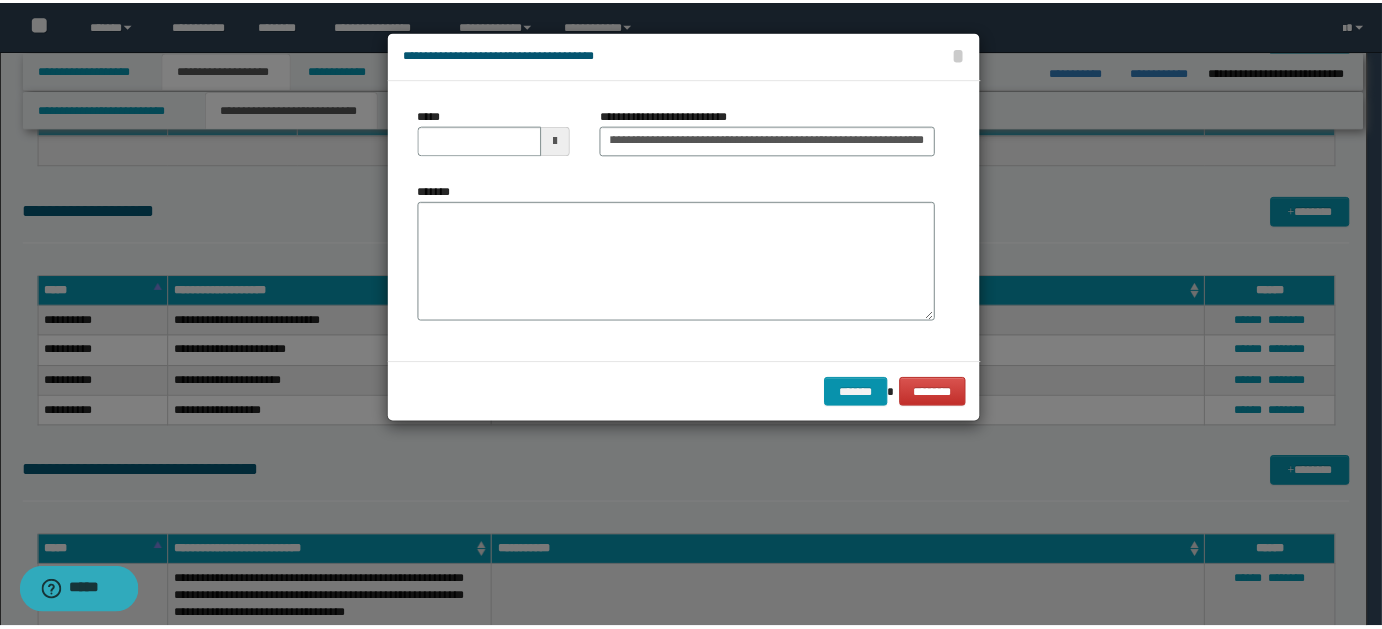 scroll, scrollTop: 0, scrollLeft: 0, axis: both 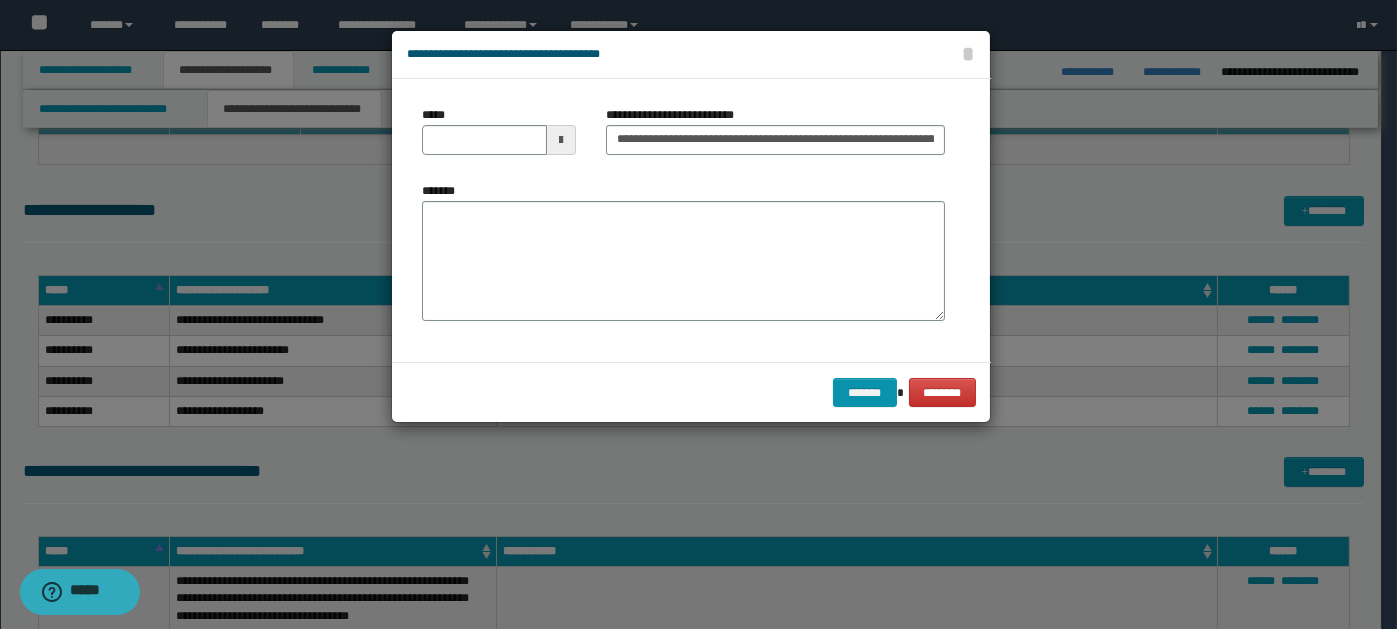 click at bounding box center [561, 140] 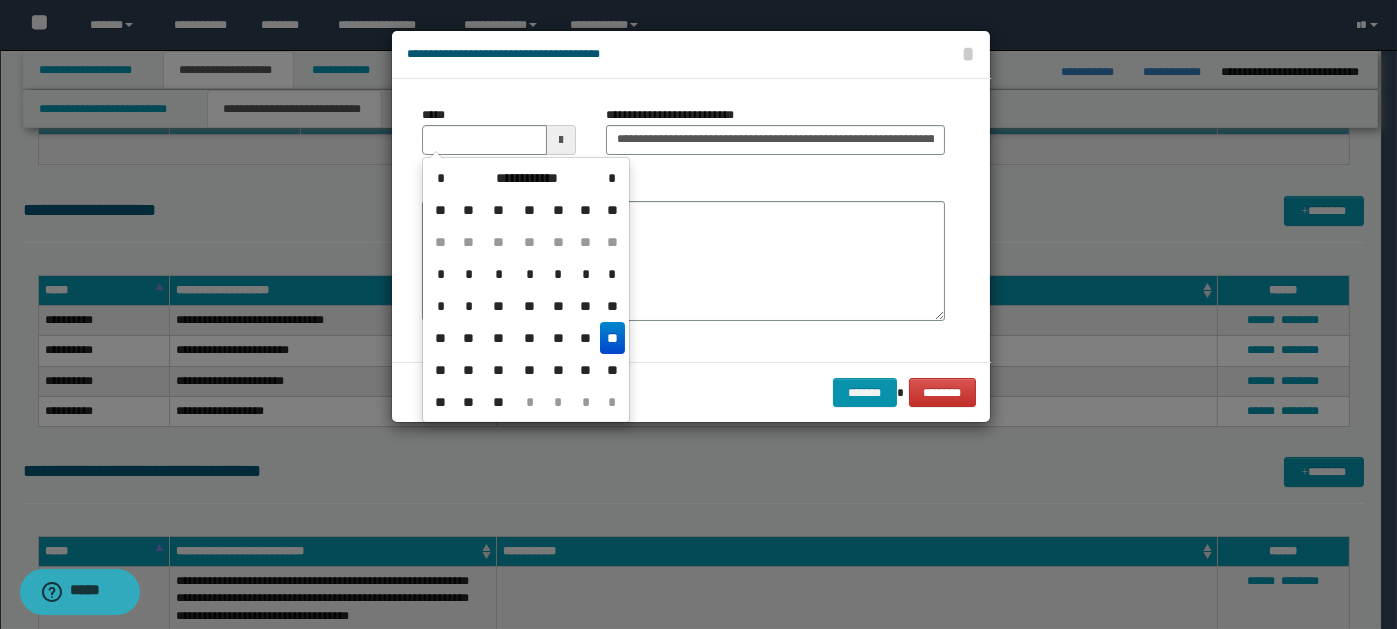 click on "**" at bounding box center [499, 370] 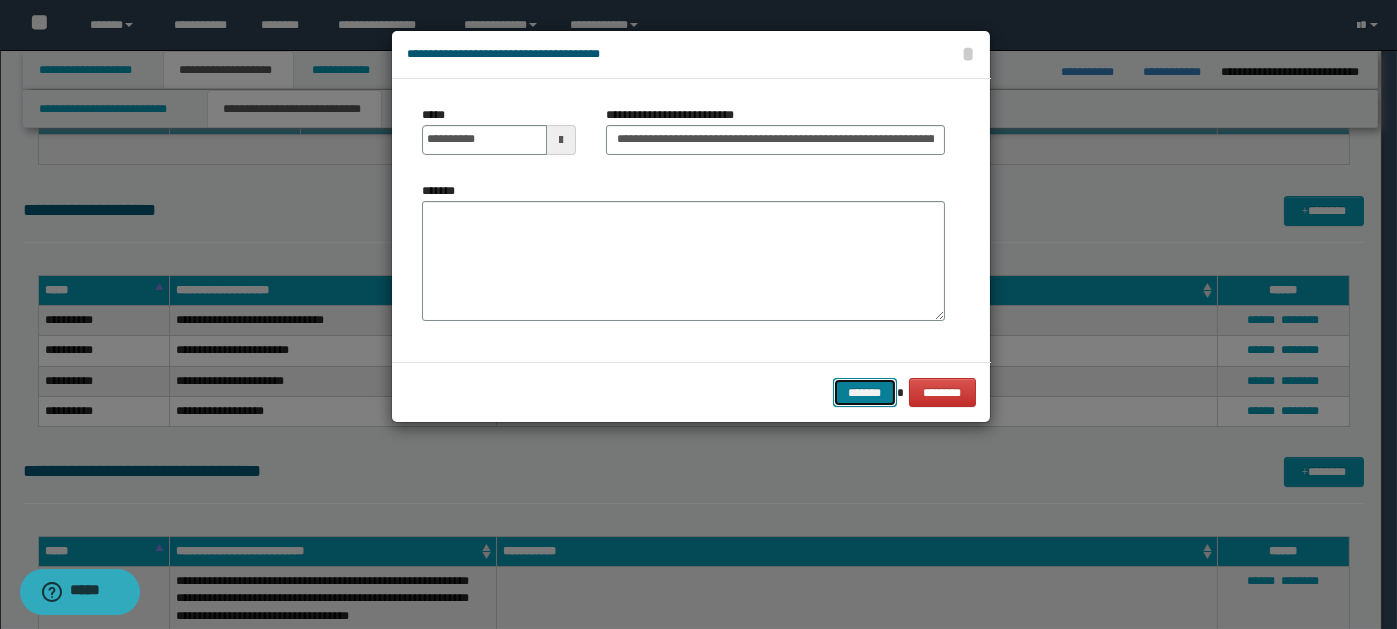 drag, startPoint x: 861, startPoint y: 380, endPoint x: 926, endPoint y: 386, distance: 65.27634 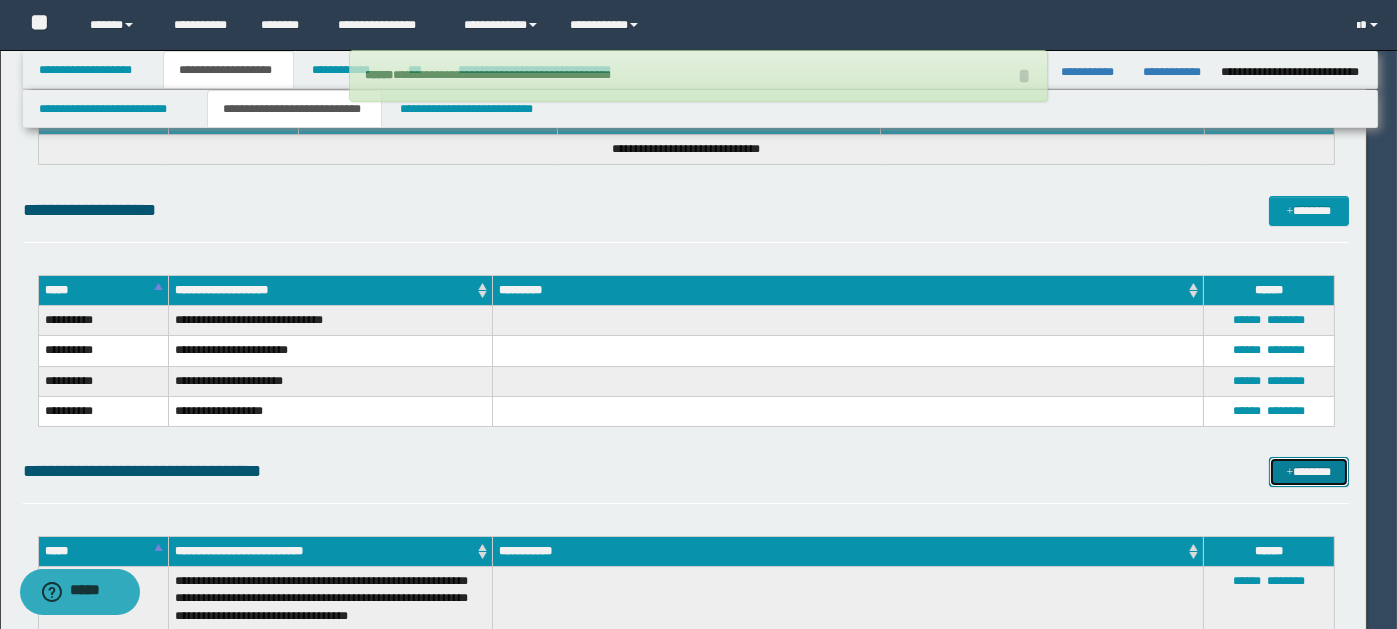 type 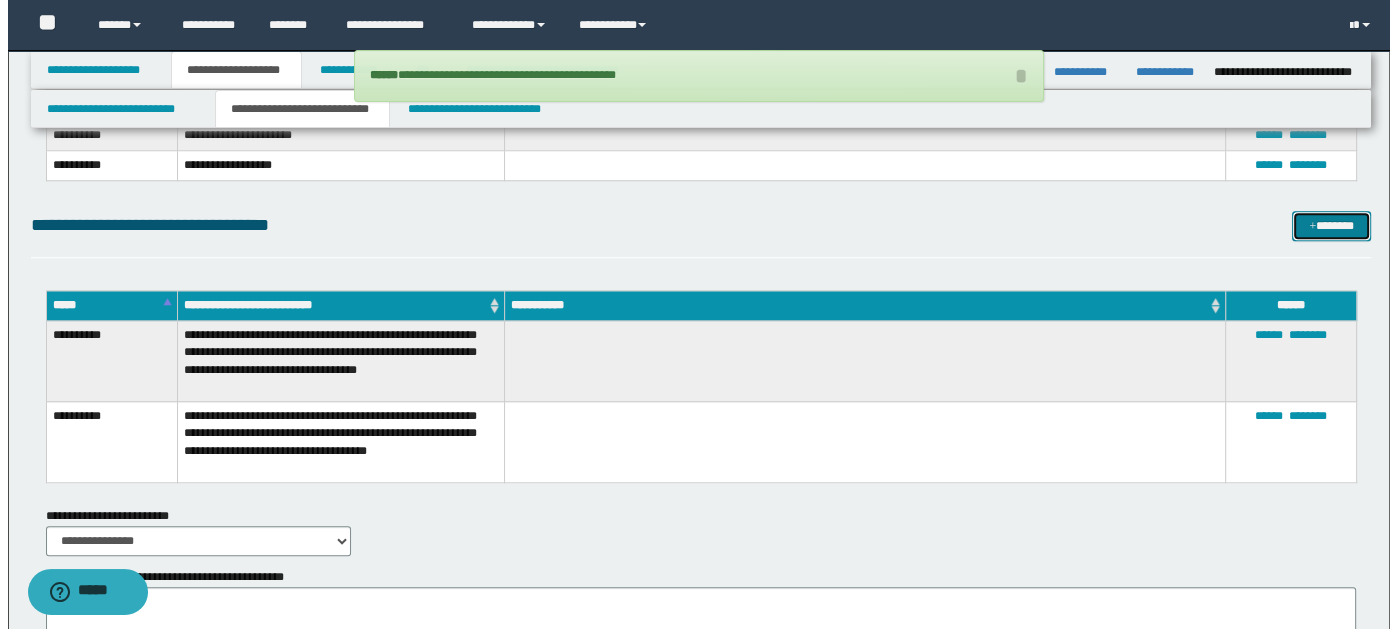 scroll, scrollTop: 1801, scrollLeft: 0, axis: vertical 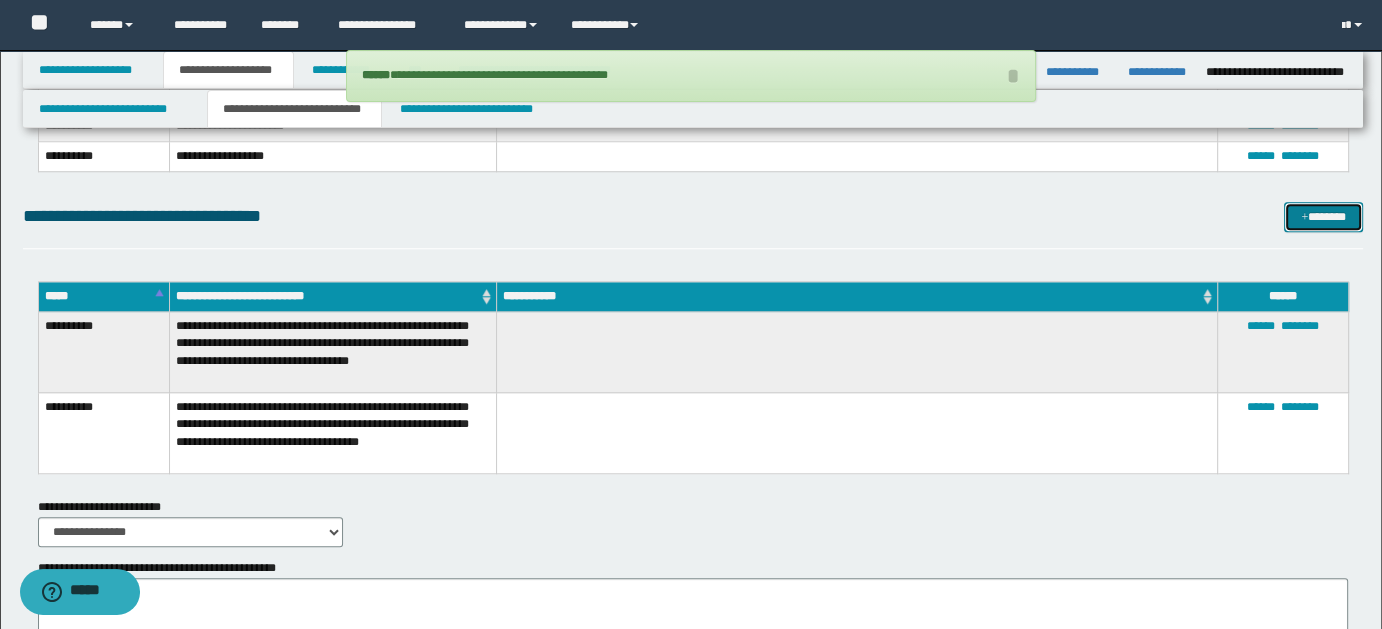click on "*******" at bounding box center [1323, 216] 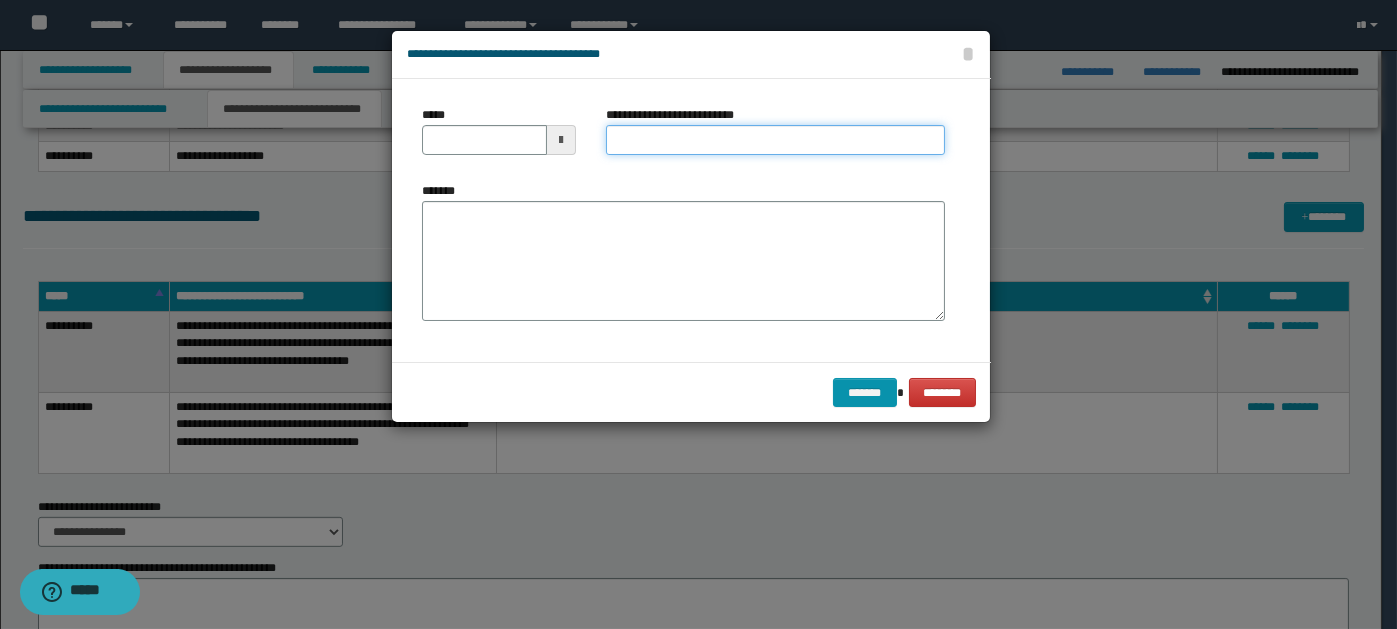 paste on "**********" 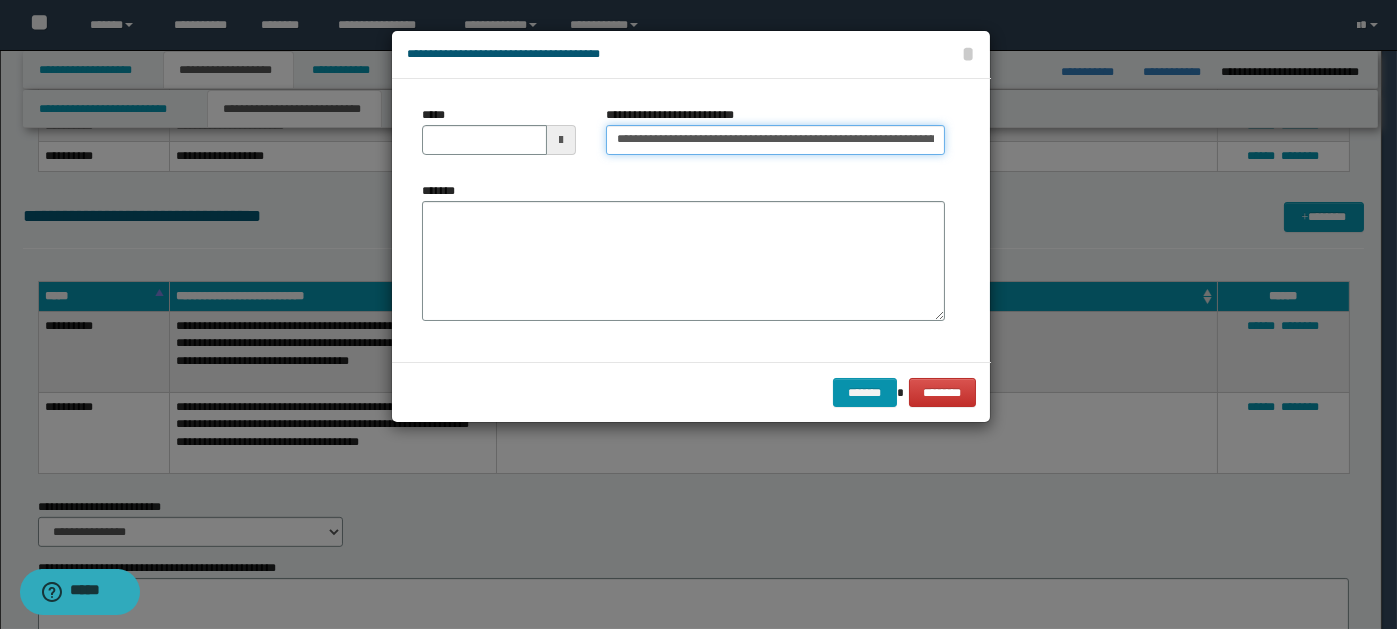 scroll, scrollTop: 0, scrollLeft: 431, axis: horizontal 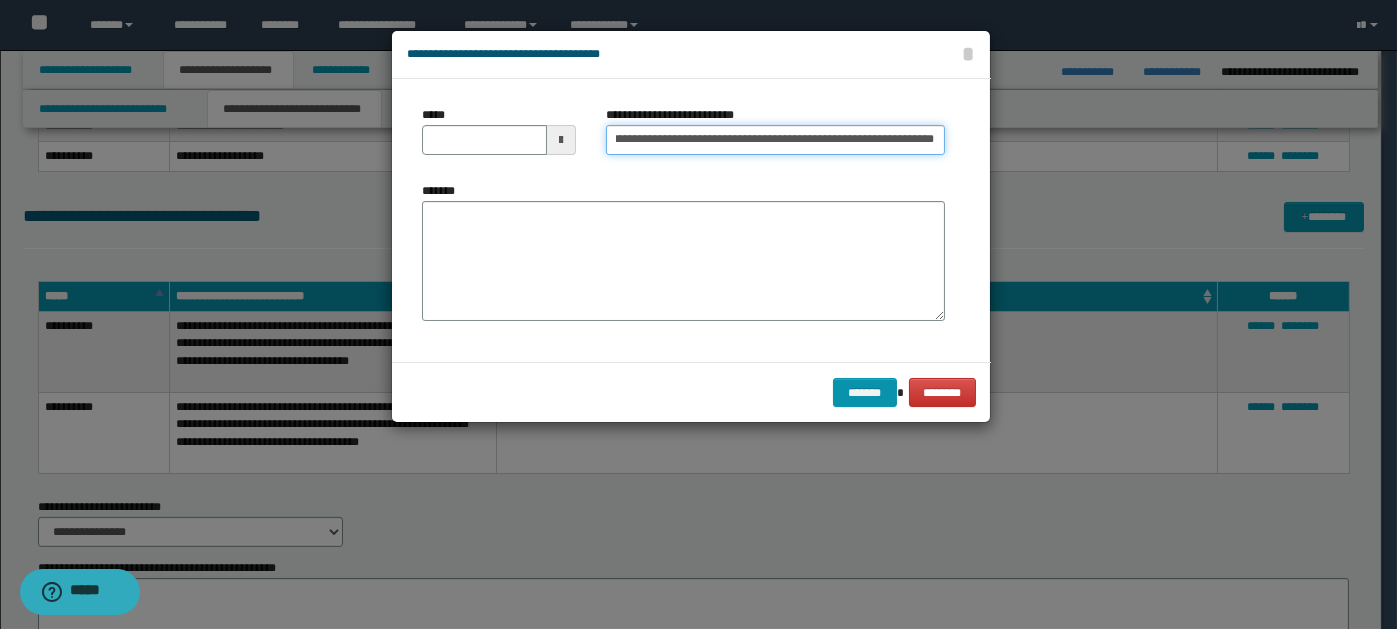type on "**********" 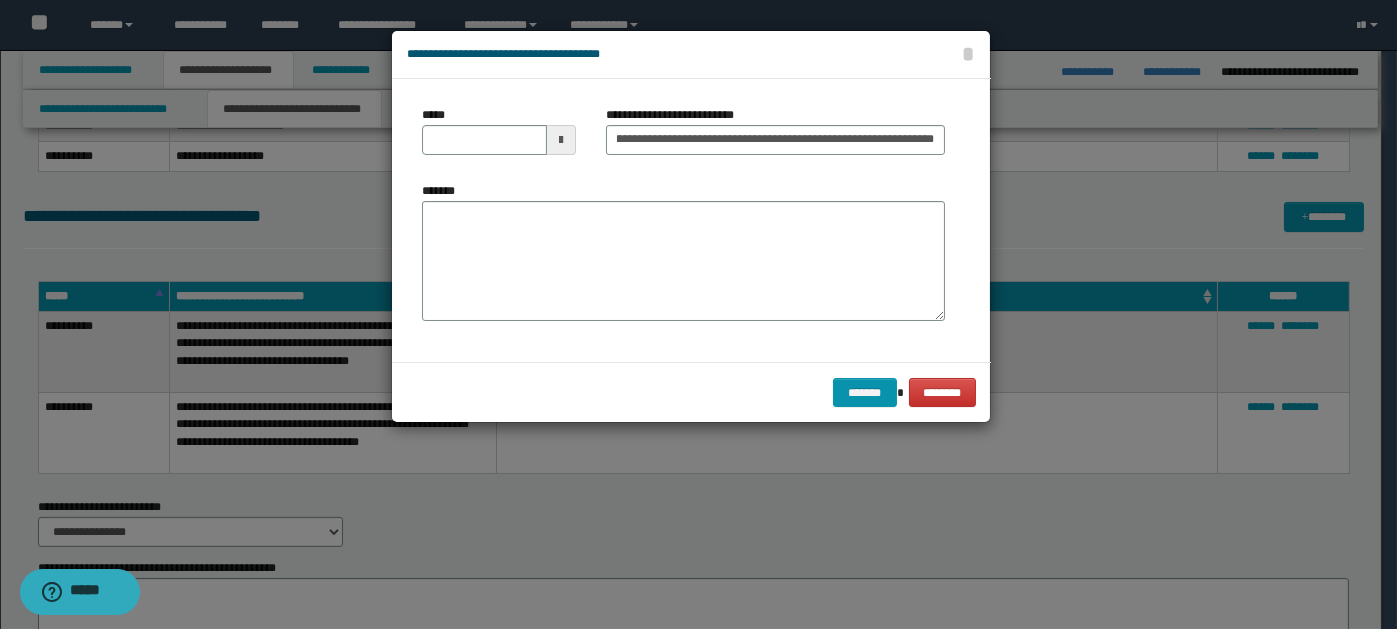 click at bounding box center (561, 140) 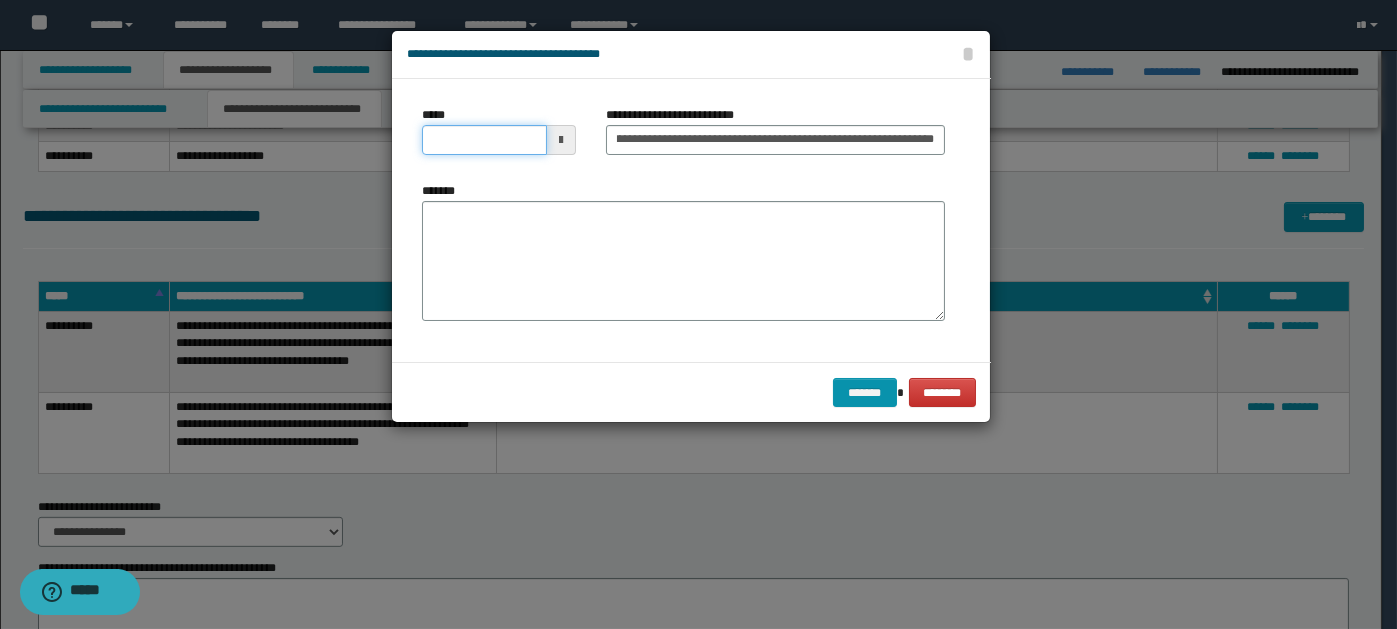 scroll, scrollTop: 0, scrollLeft: 0, axis: both 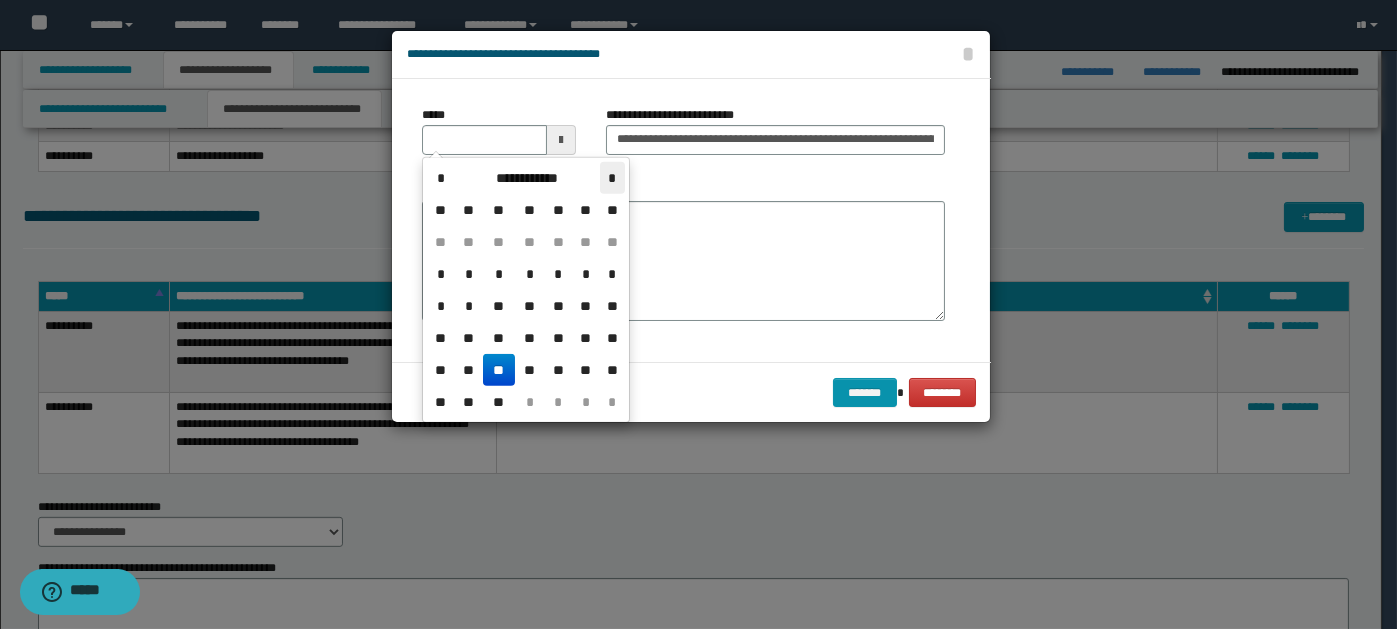 click on "*" at bounding box center [612, 178] 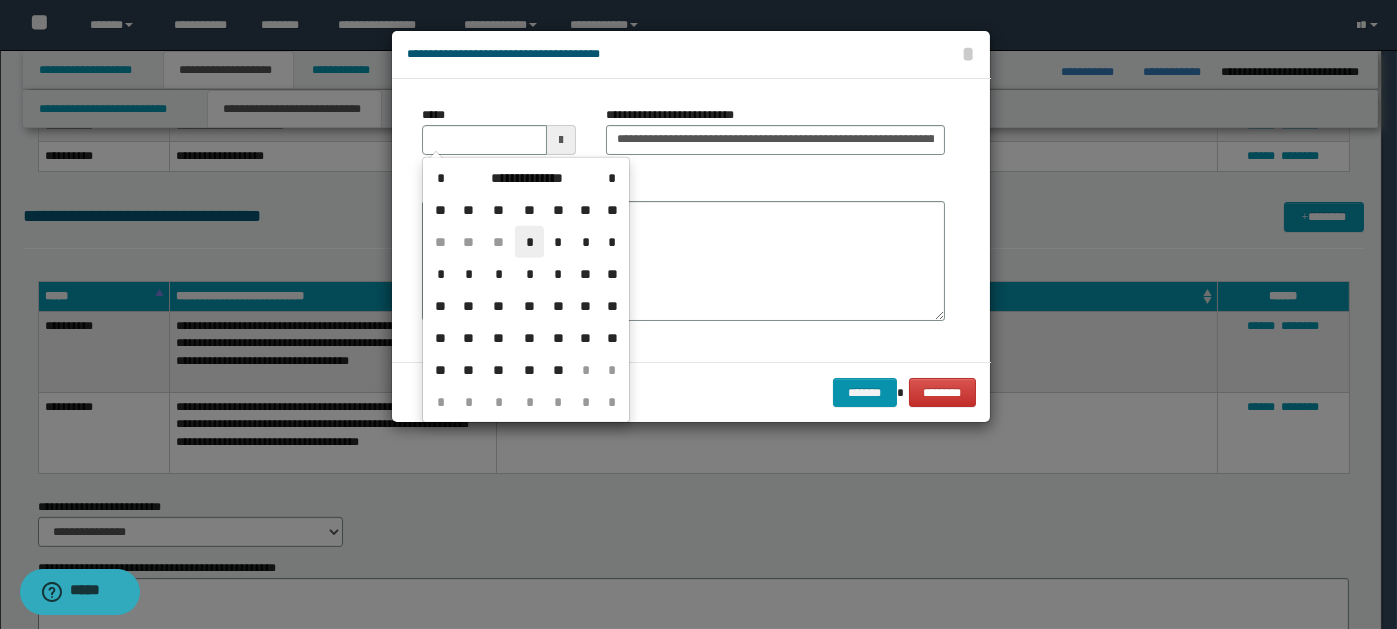 click on "*" at bounding box center (529, 242) 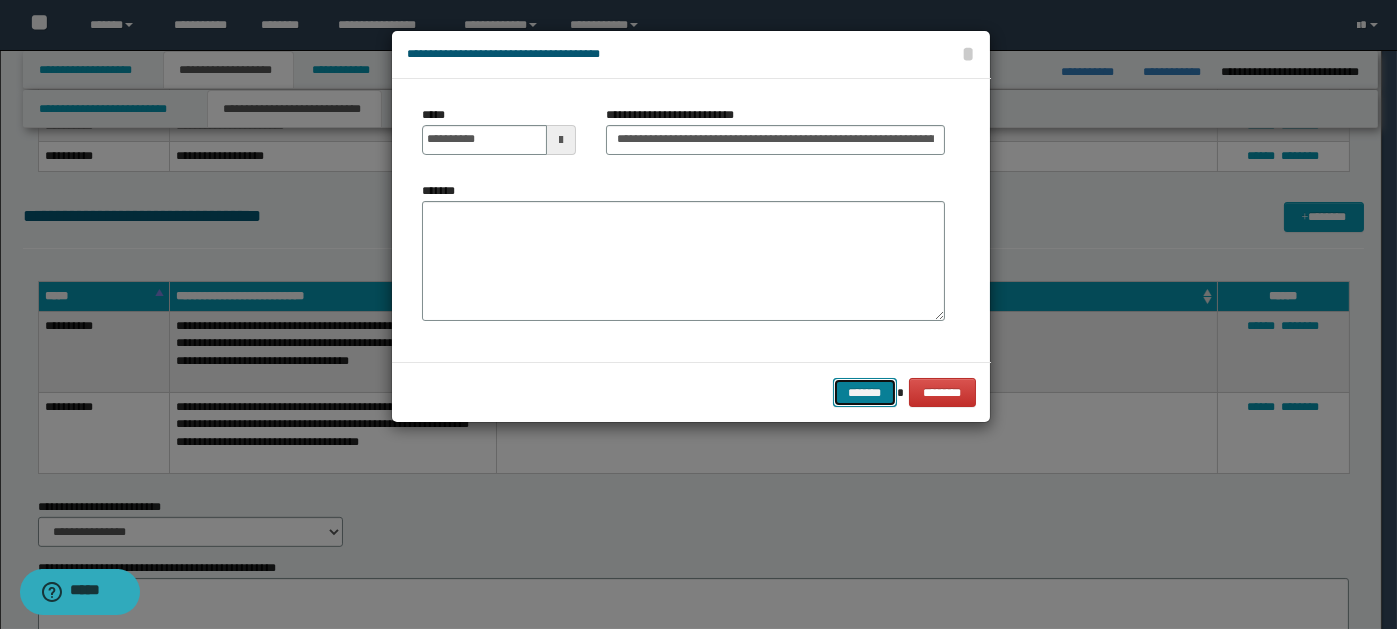 click on "*******" at bounding box center (865, 392) 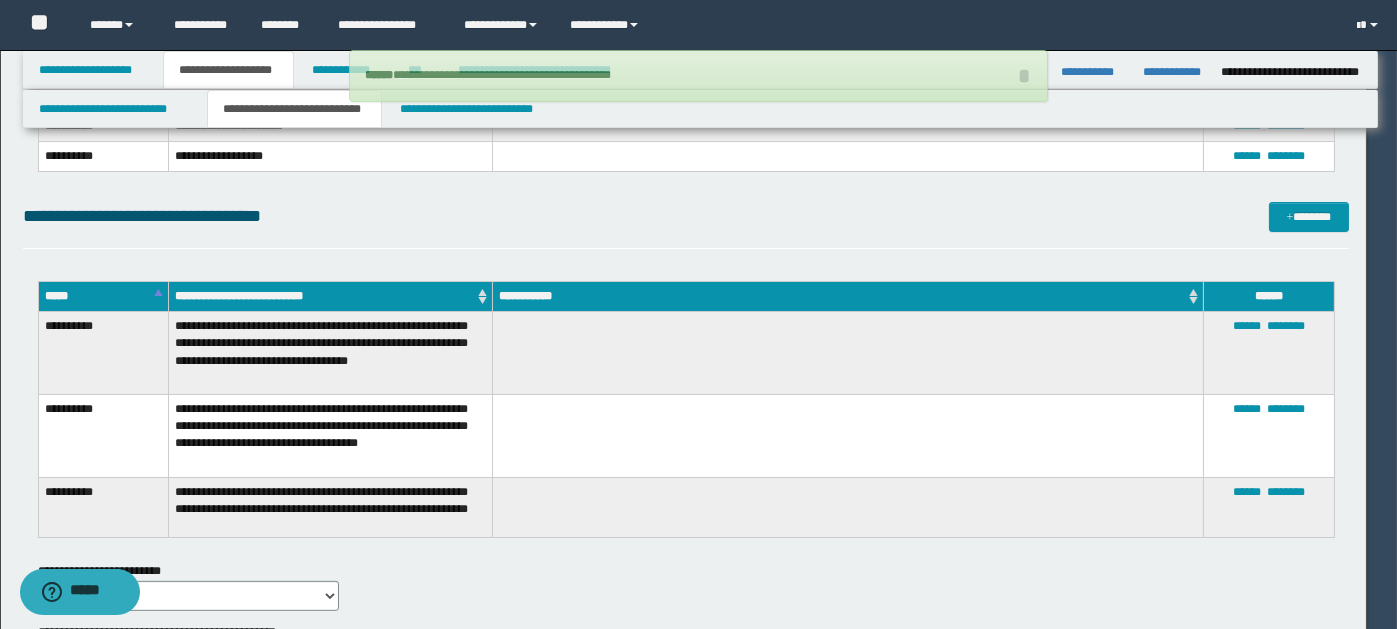 type 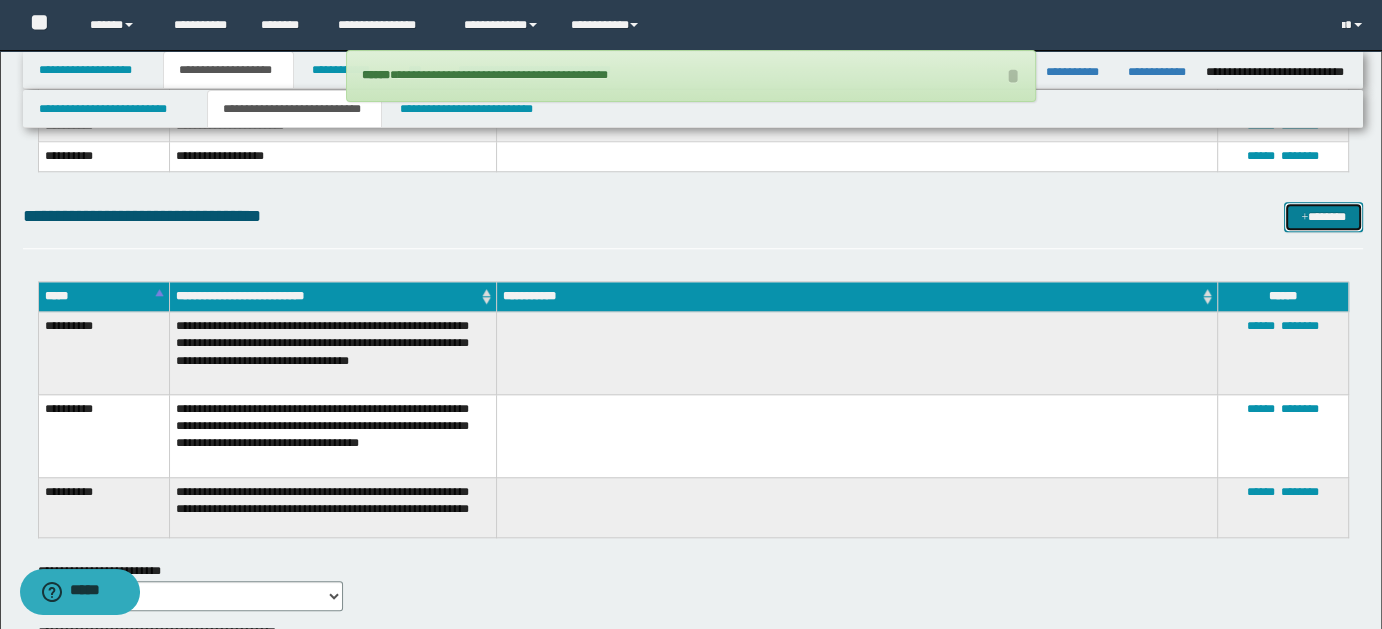 click on "*******" at bounding box center [1323, 216] 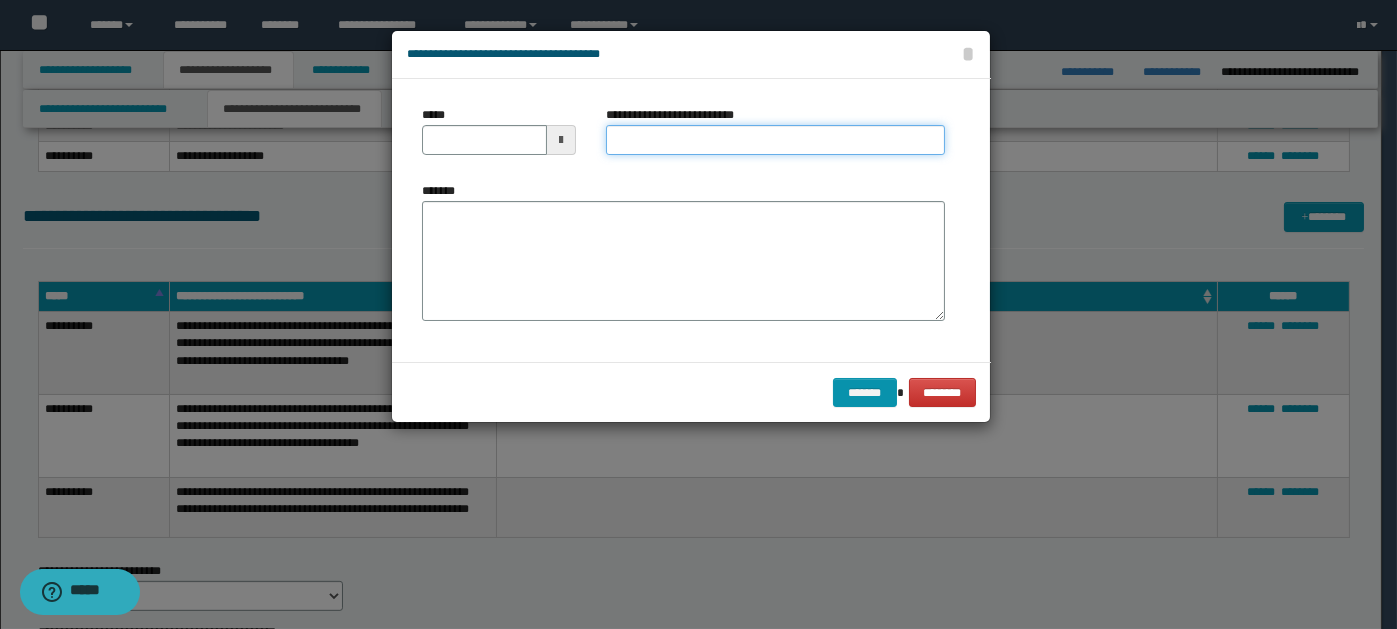 paste on "**********" 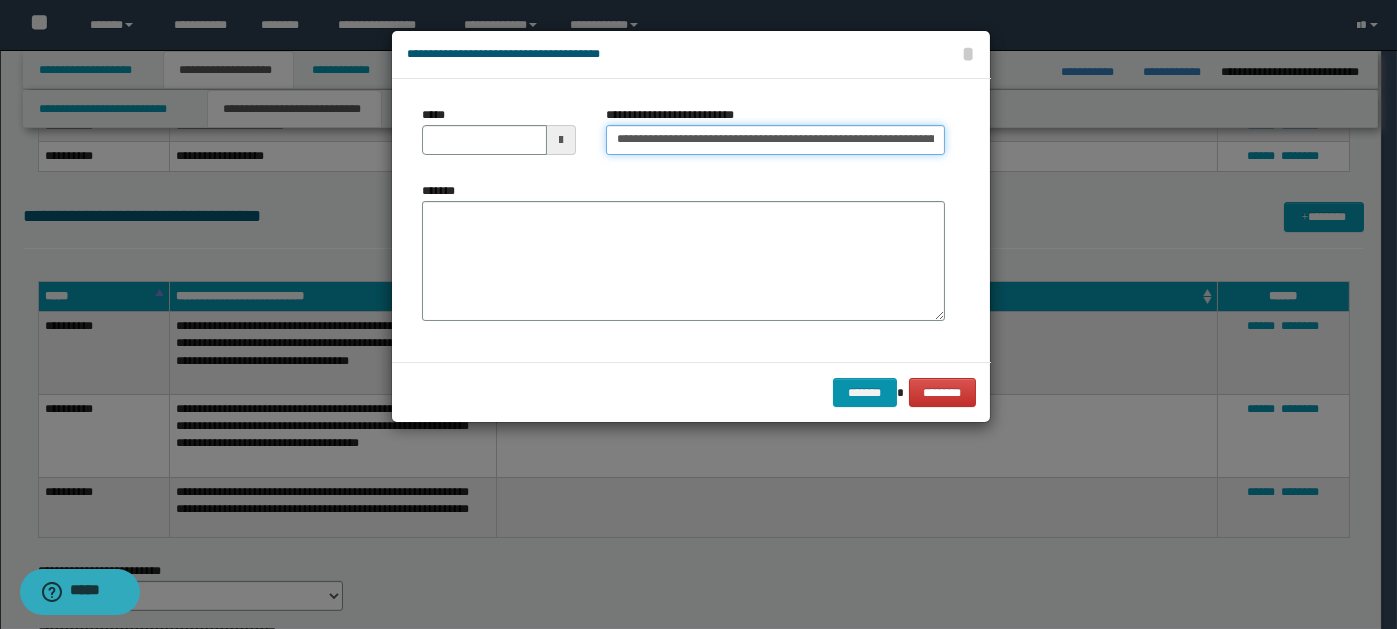 scroll, scrollTop: 0, scrollLeft: 330, axis: horizontal 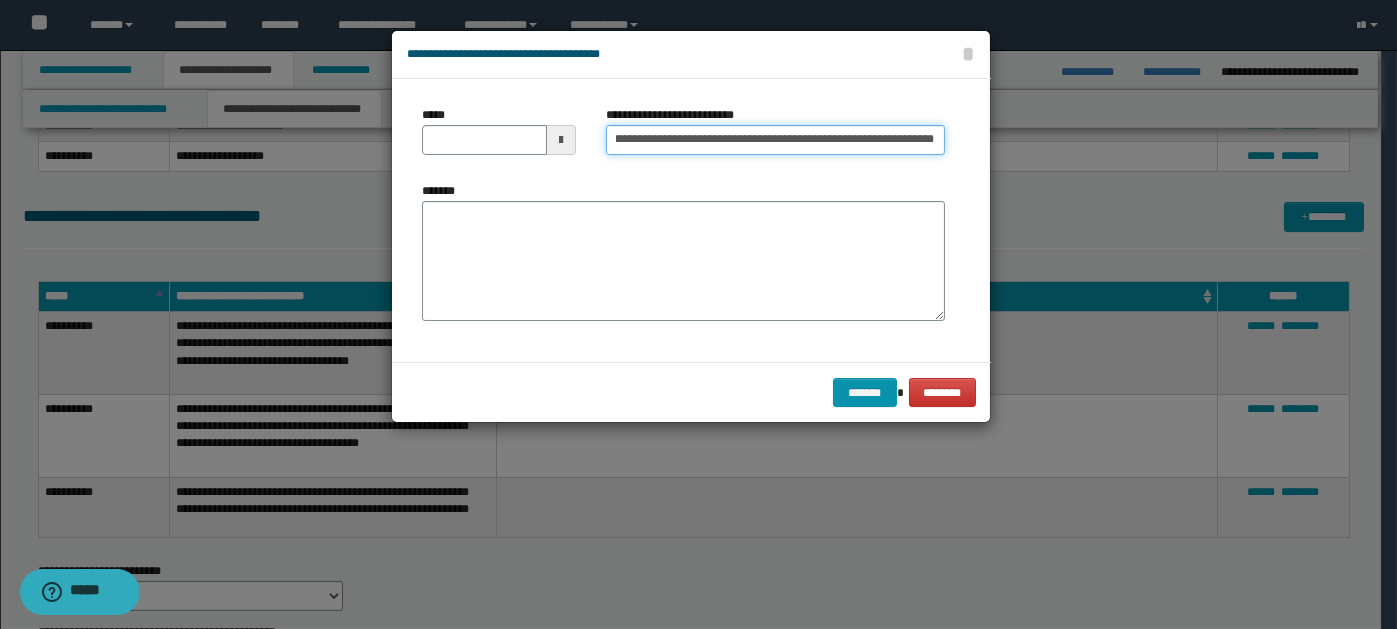 type on "**********" 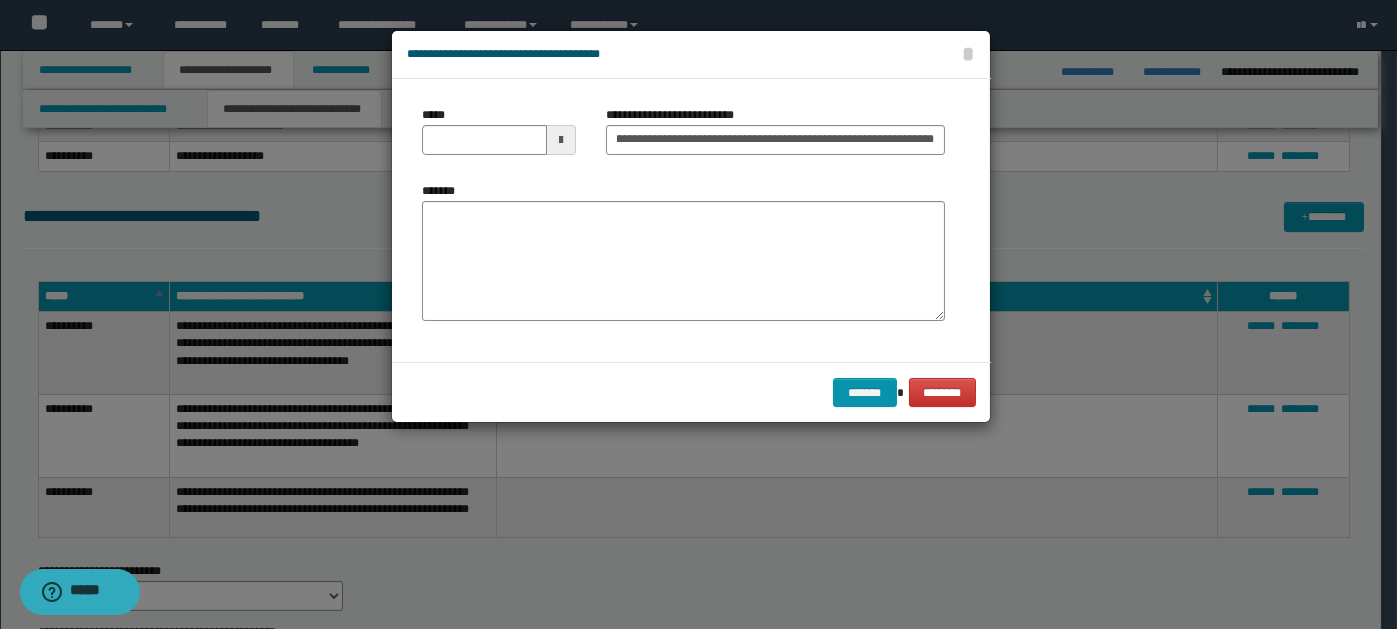 click at bounding box center (561, 140) 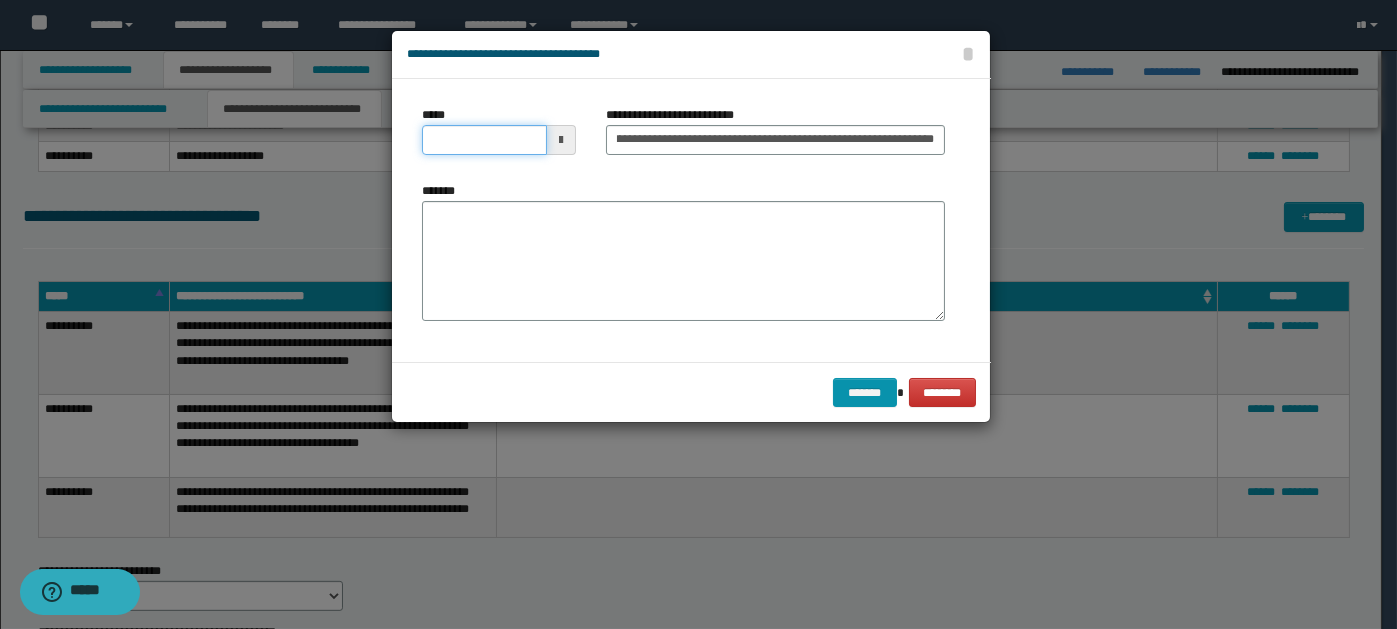scroll, scrollTop: 0, scrollLeft: 0, axis: both 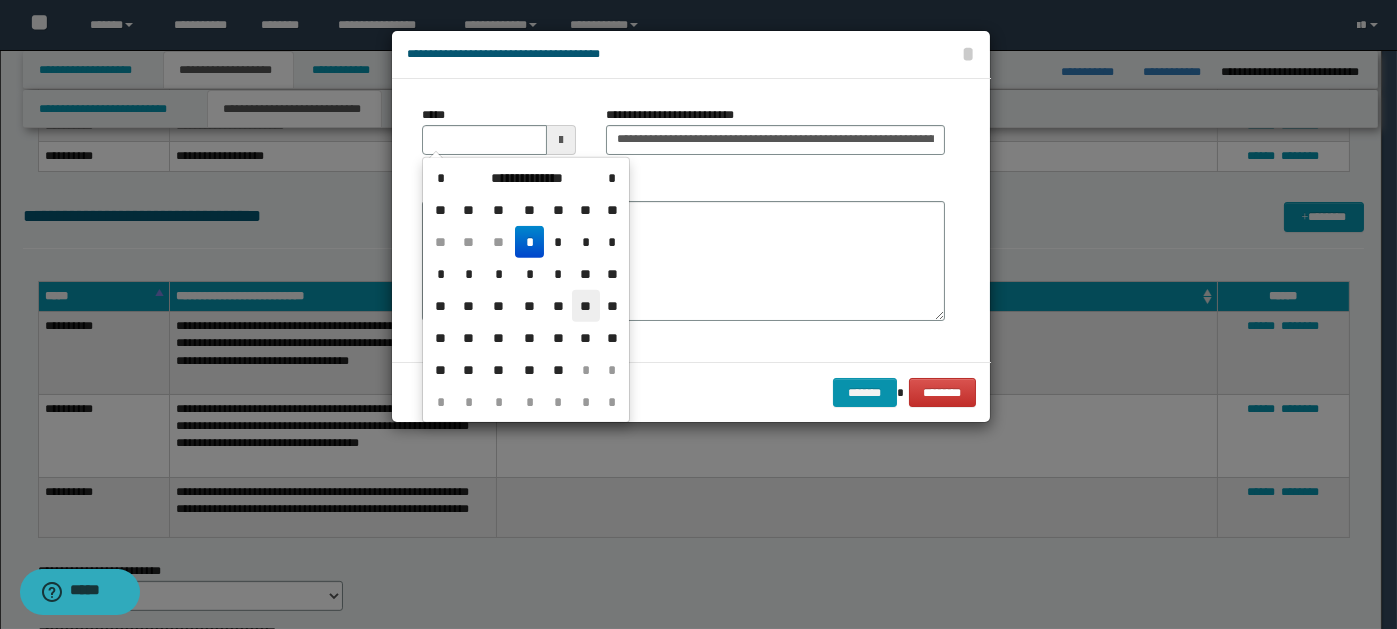 click on "**" at bounding box center [586, 306] 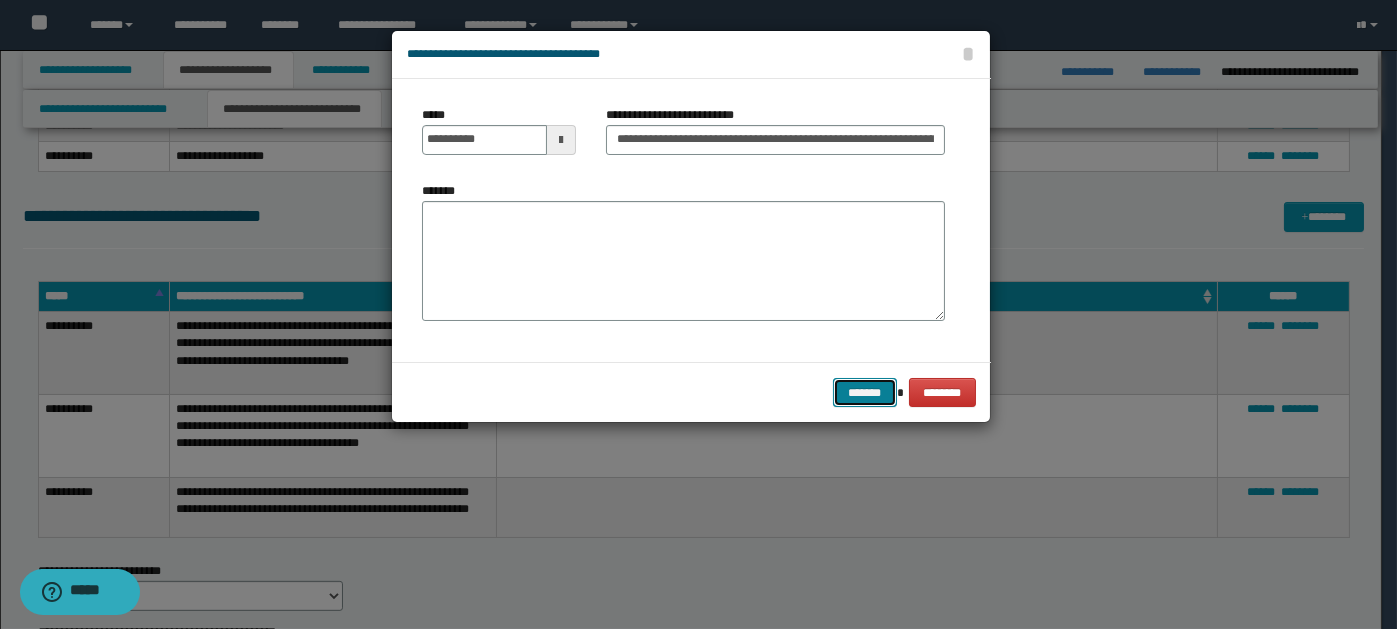 click on "*******" at bounding box center [865, 392] 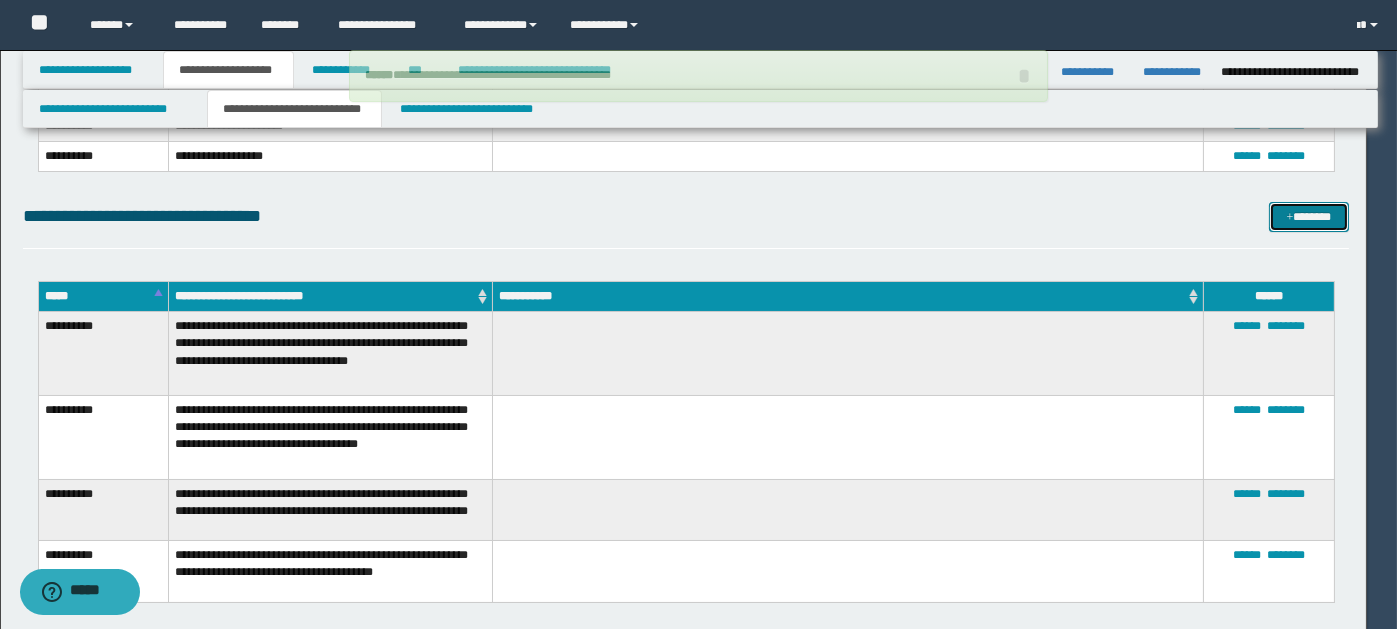type 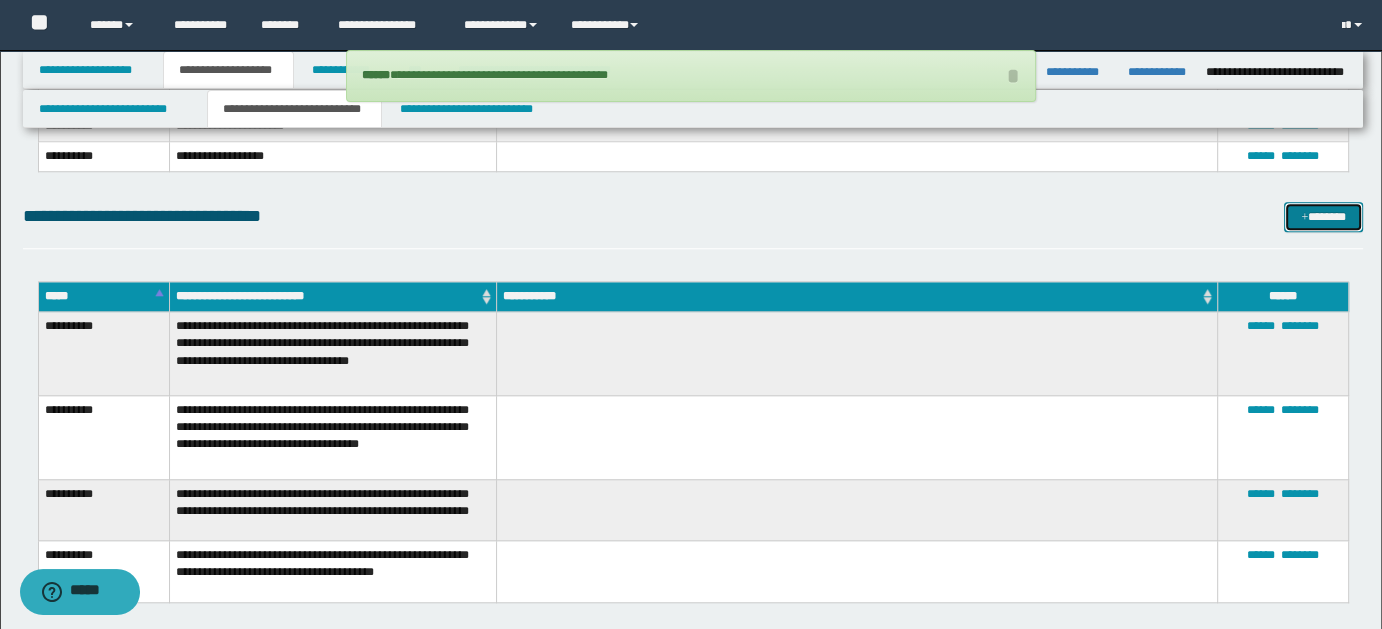 click on "*******" at bounding box center [1323, 216] 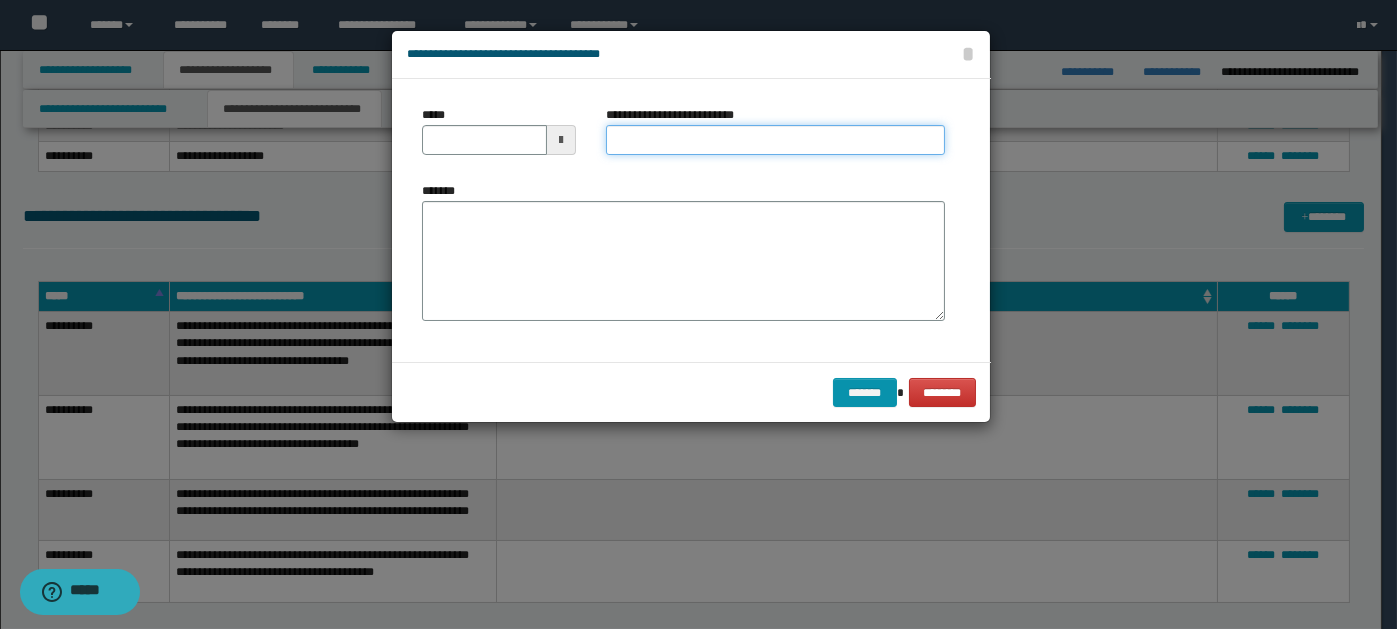 paste on "**********" 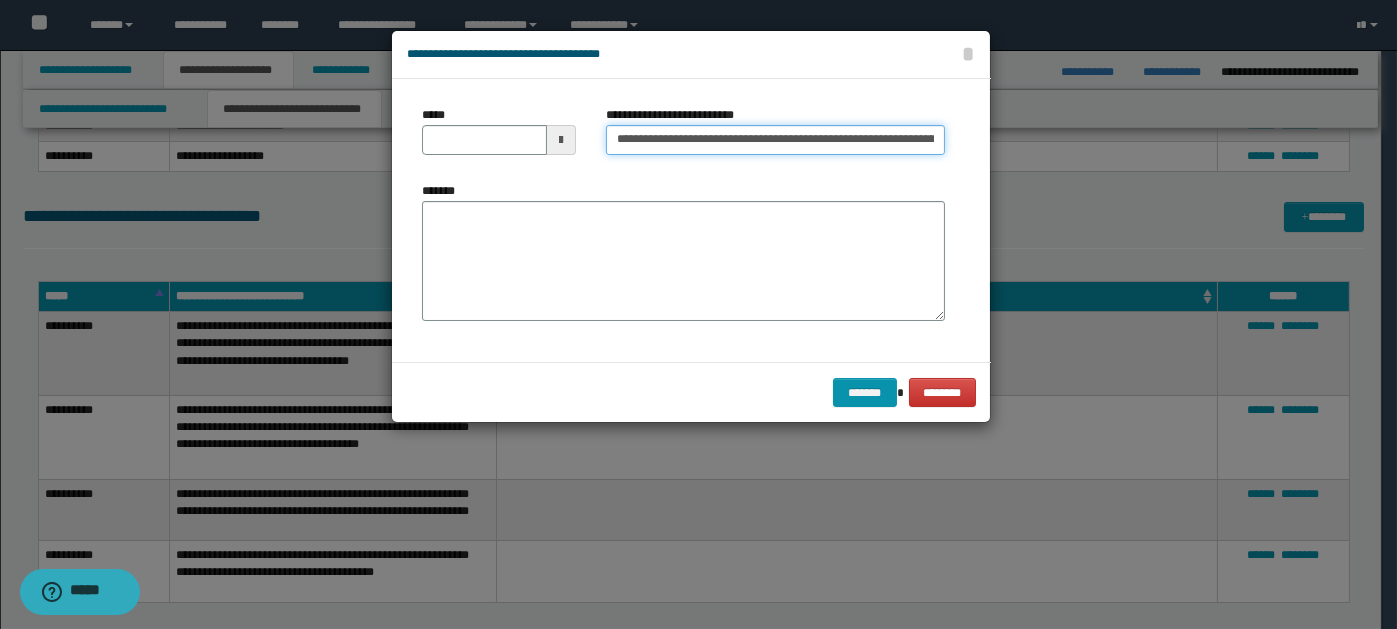 scroll, scrollTop: 0, scrollLeft: 151, axis: horizontal 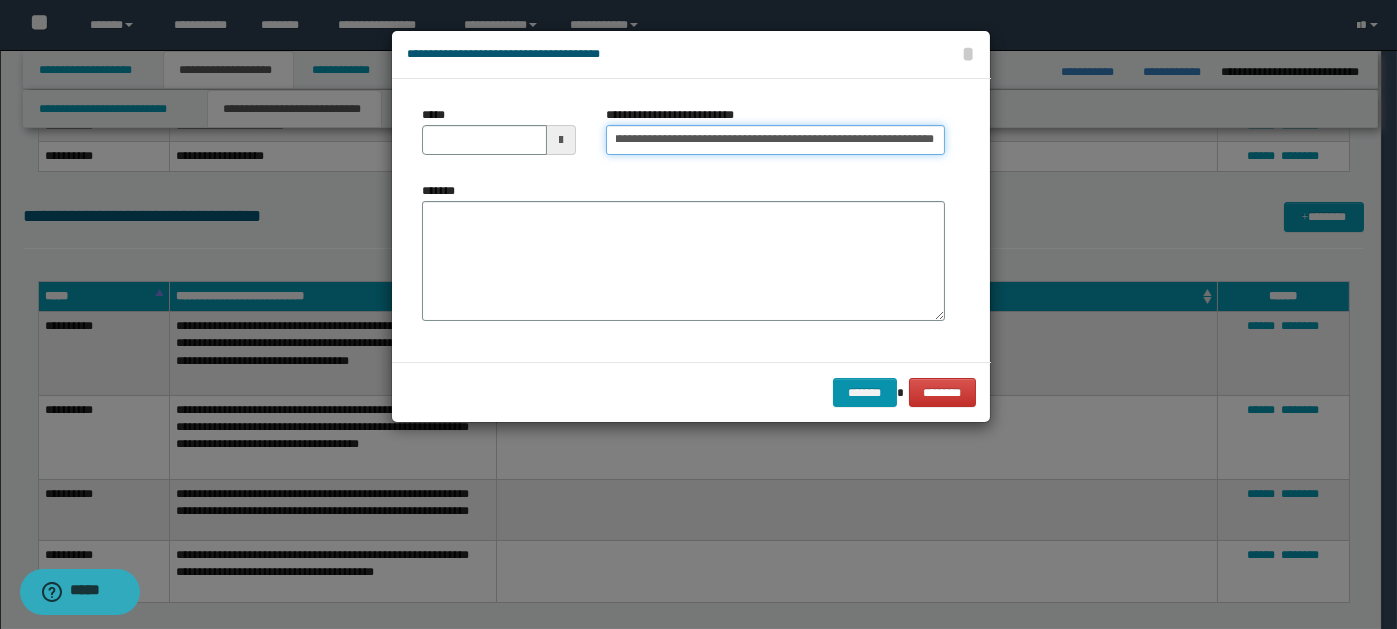 type on "**********" 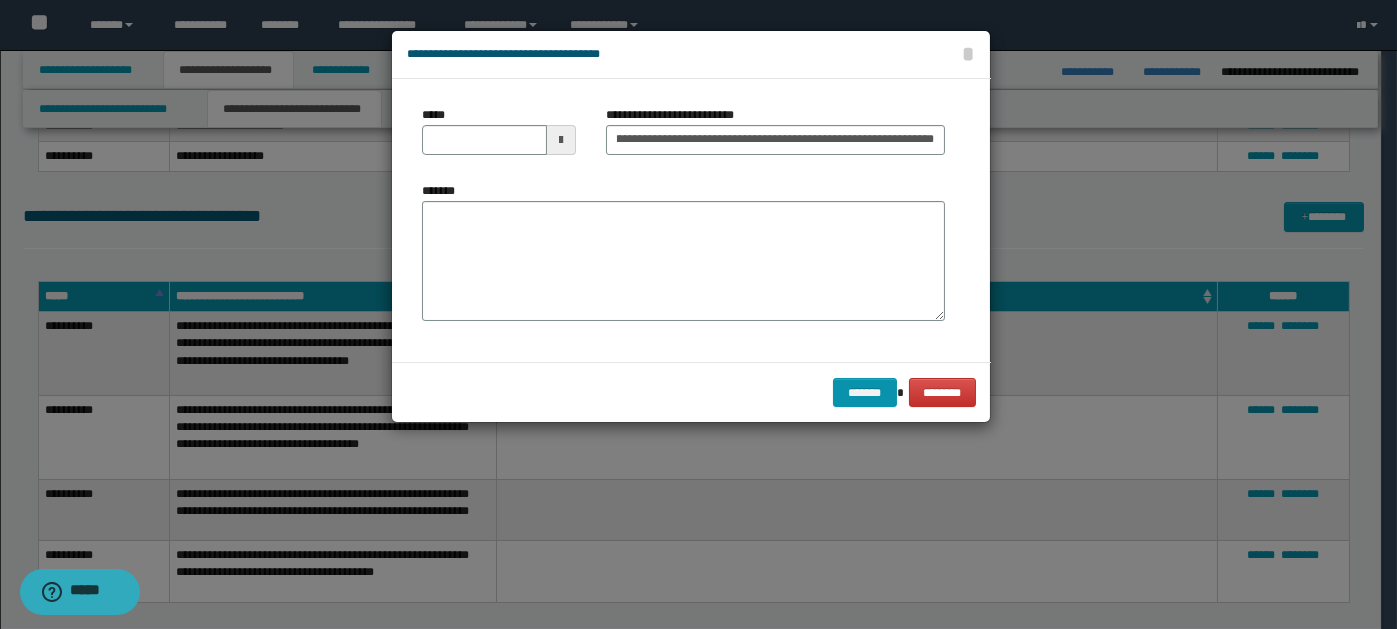 click at bounding box center [561, 140] 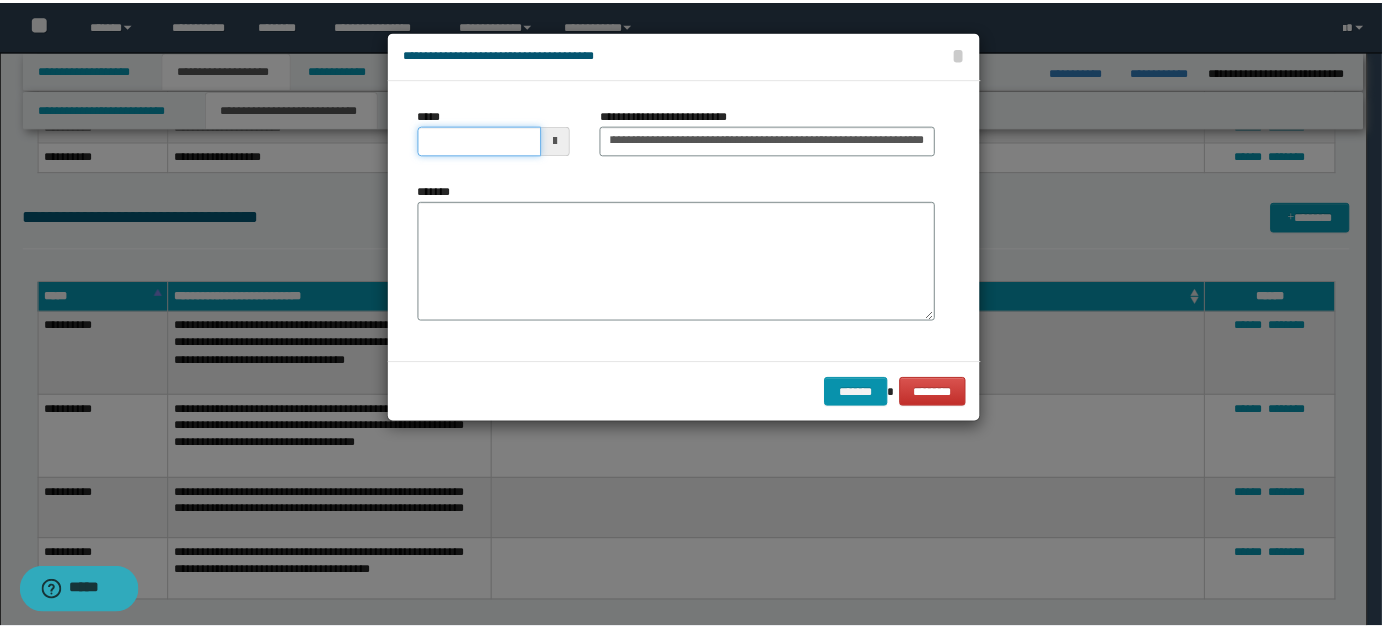 scroll, scrollTop: 0, scrollLeft: 0, axis: both 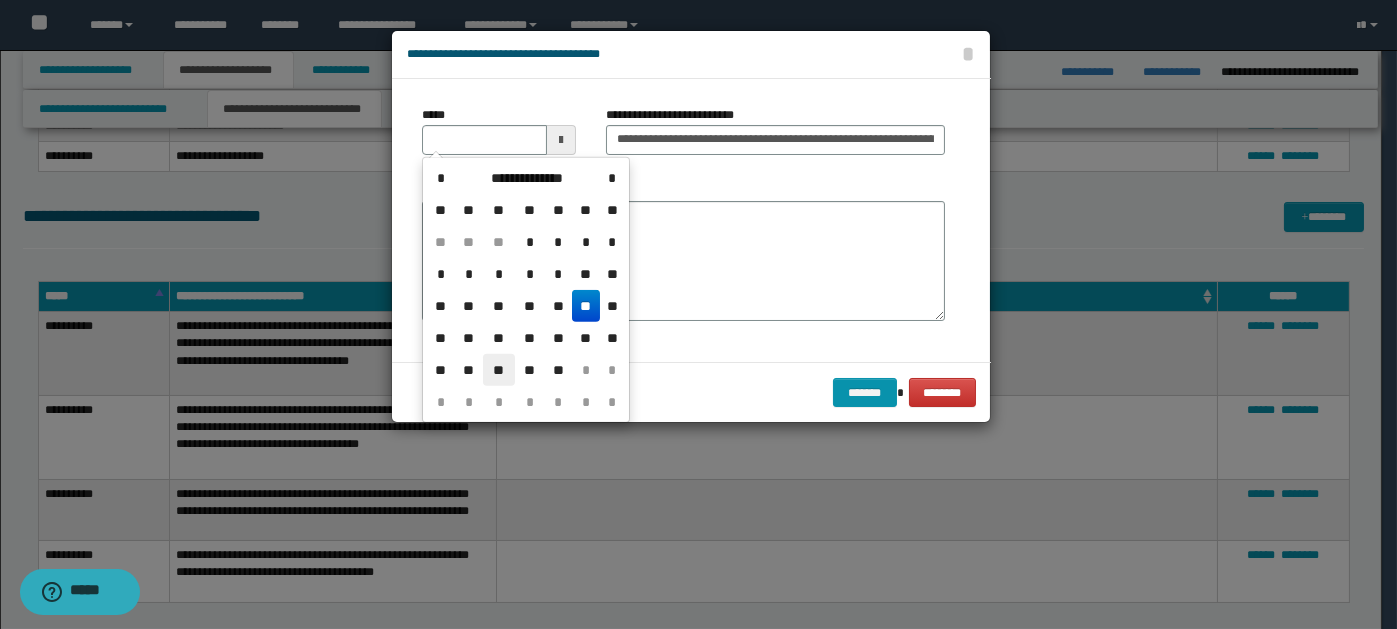 click on "**" at bounding box center [499, 370] 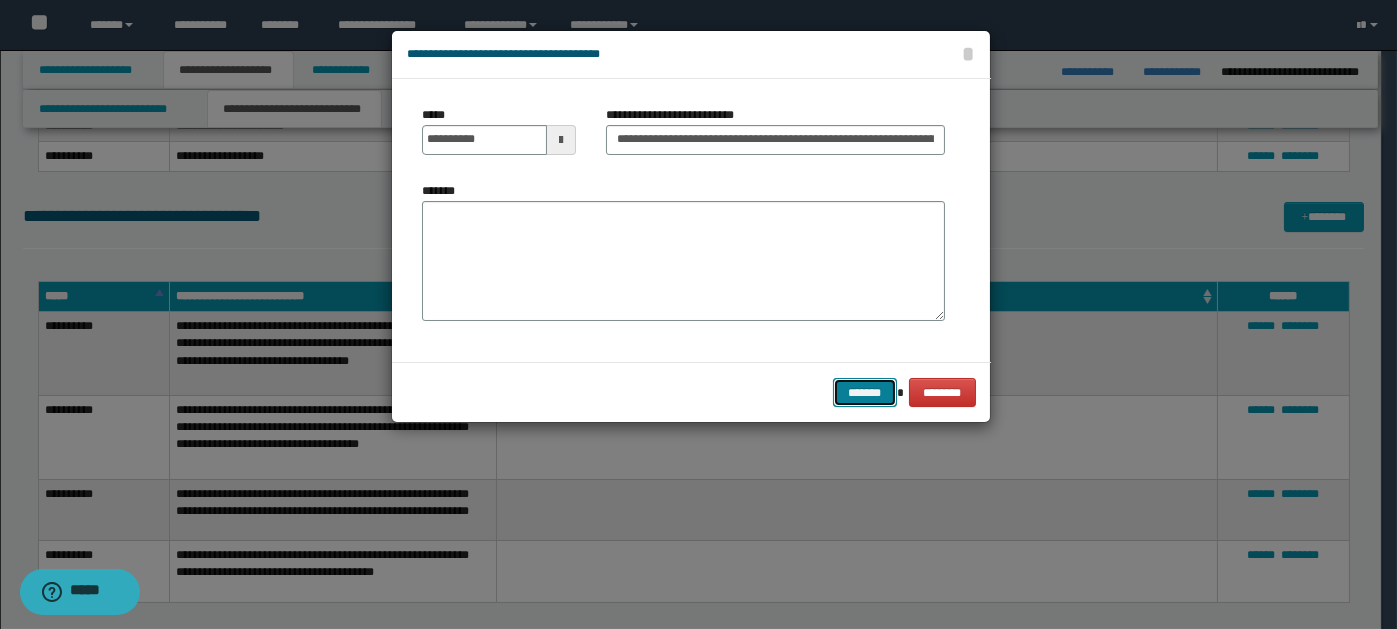 click on "*******" at bounding box center [865, 392] 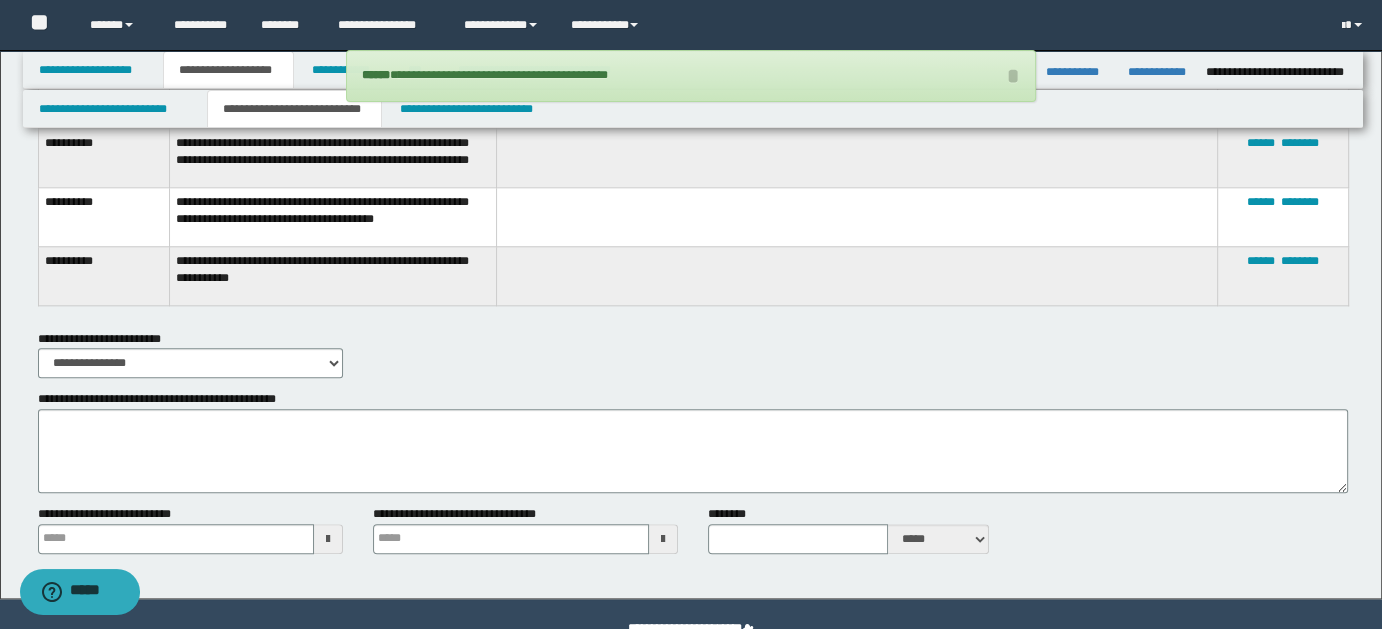 scroll, scrollTop: 2187, scrollLeft: 0, axis: vertical 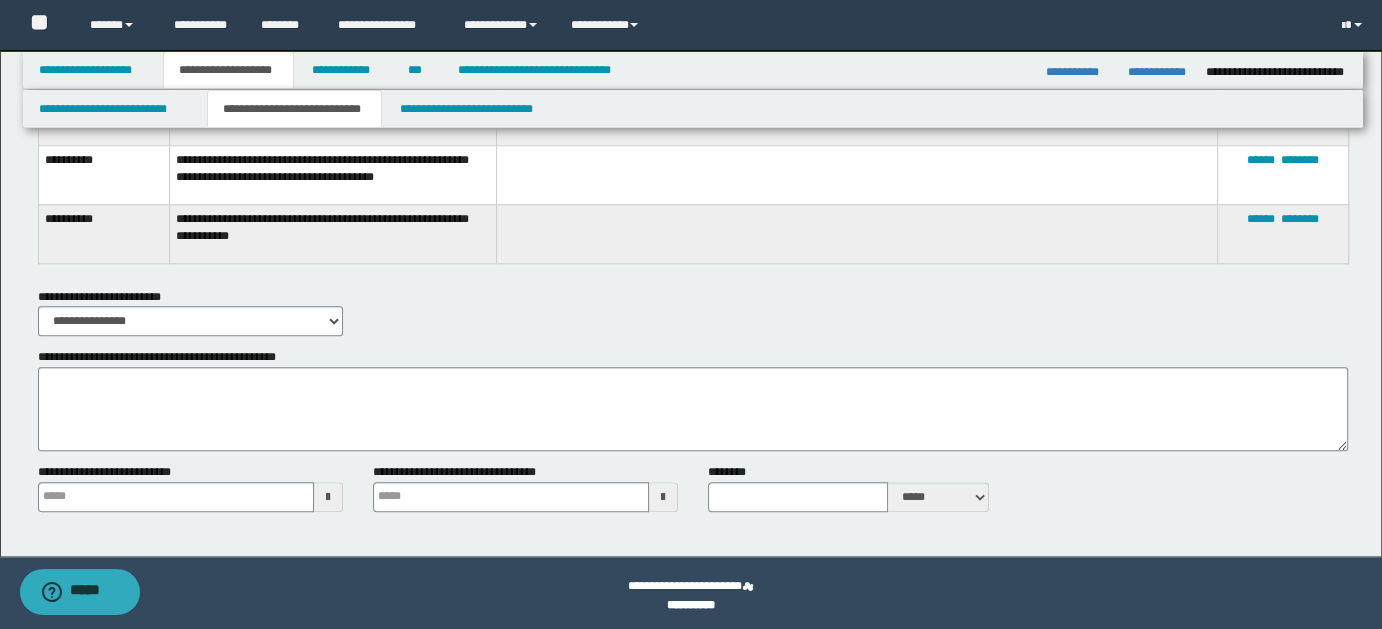 type 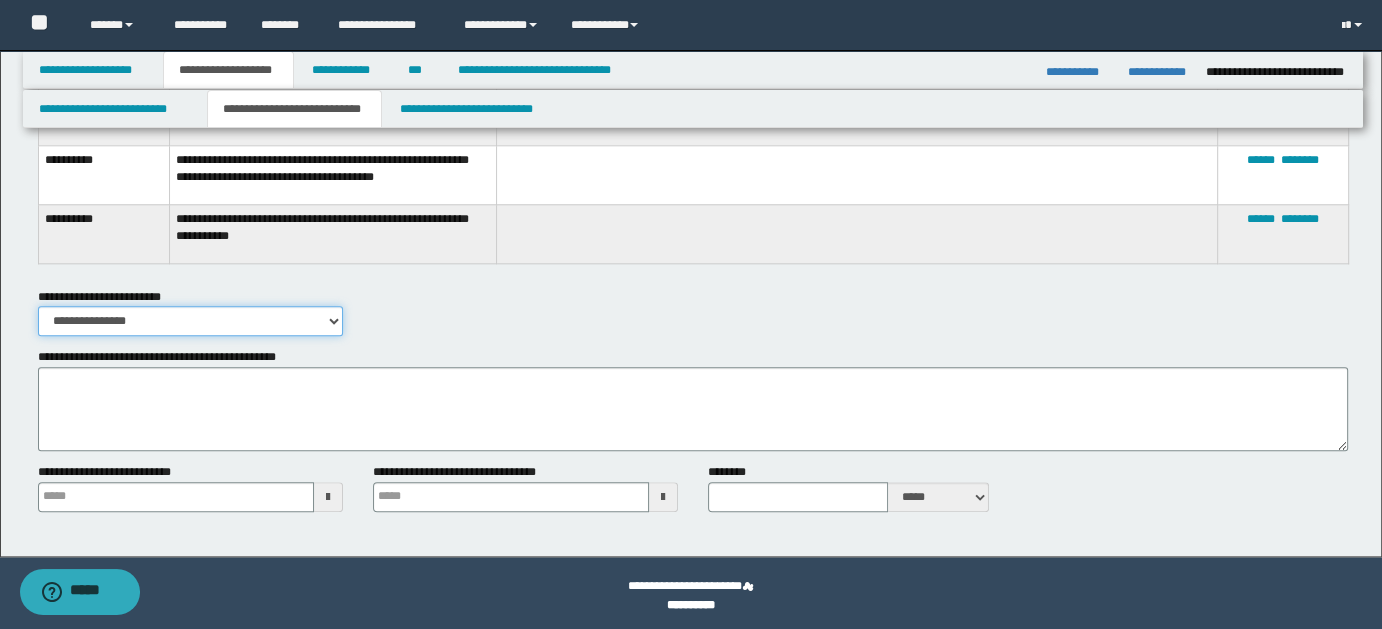 drag, startPoint x: 341, startPoint y: 321, endPoint x: 331, endPoint y: 318, distance: 10.440307 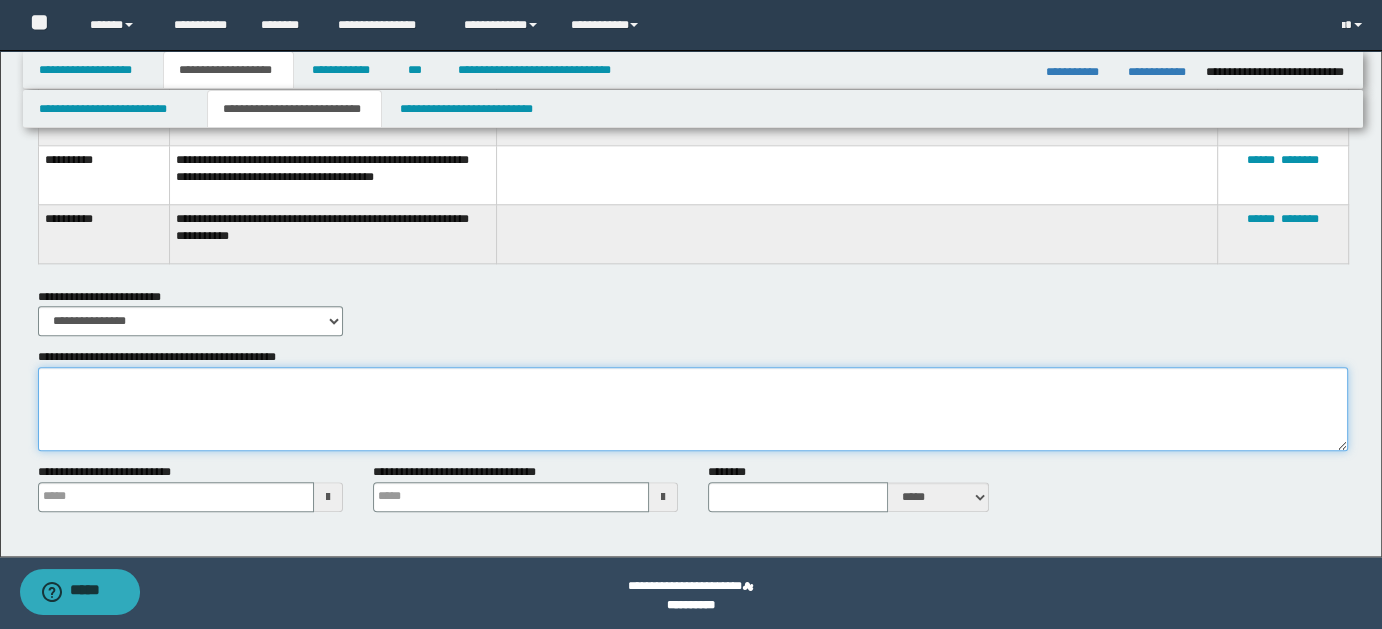 click on "**********" at bounding box center [693, 409] 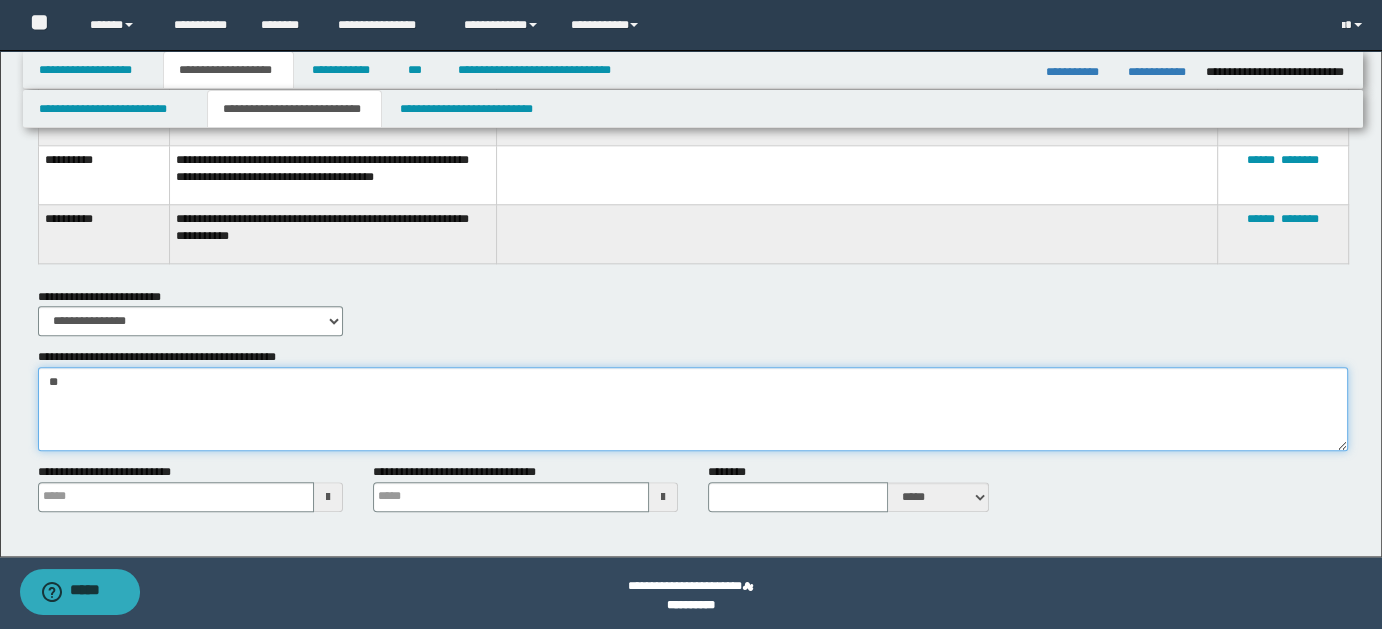 type on "*" 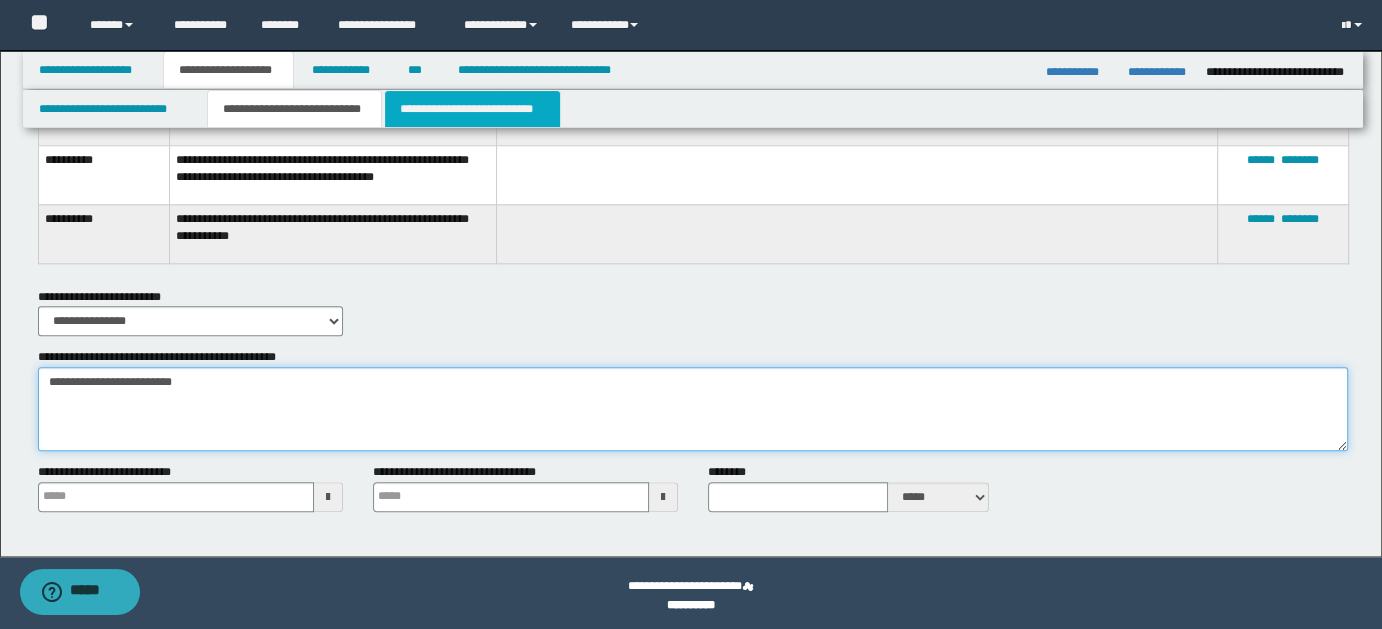type on "**********" 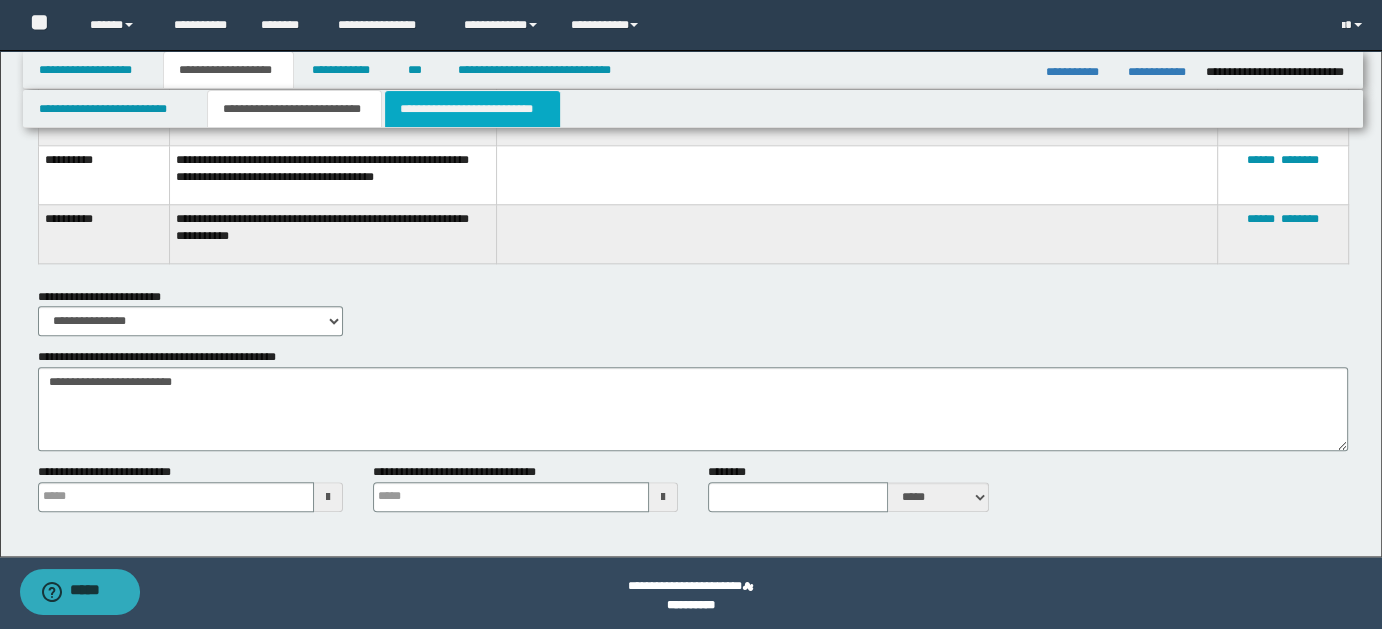 click on "**********" at bounding box center [472, 109] 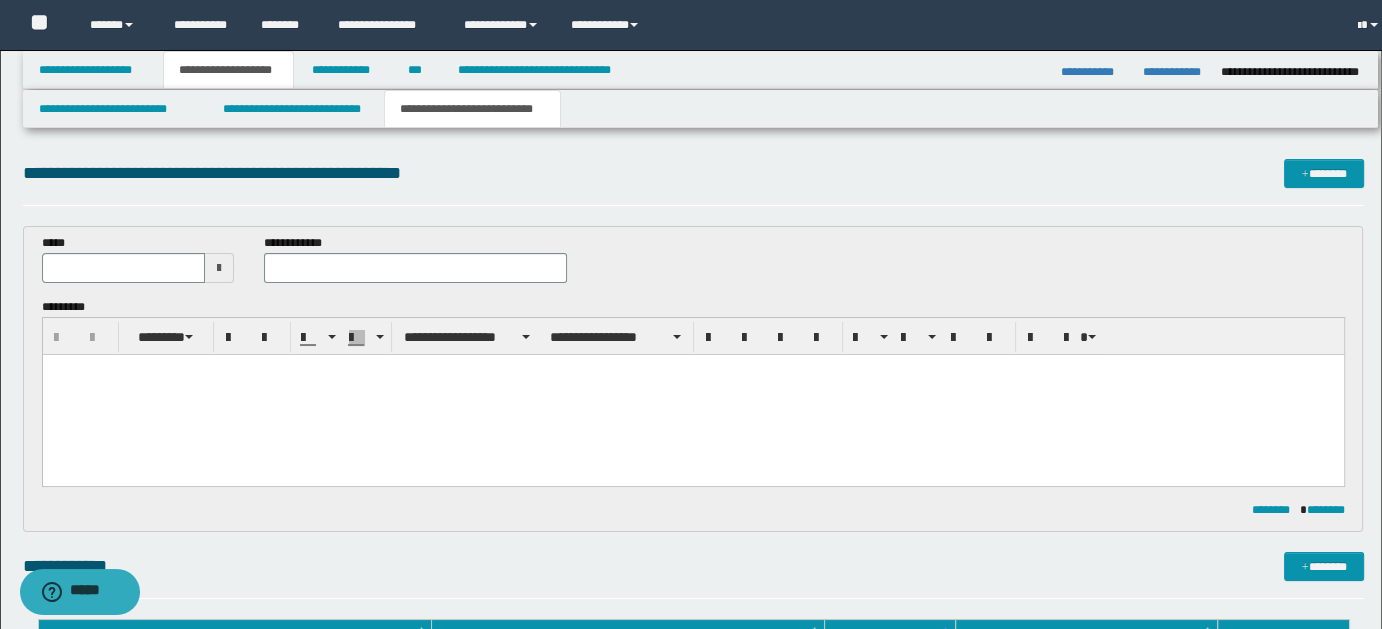 scroll, scrollTop: 0, scrollLeft: 0, axis: both 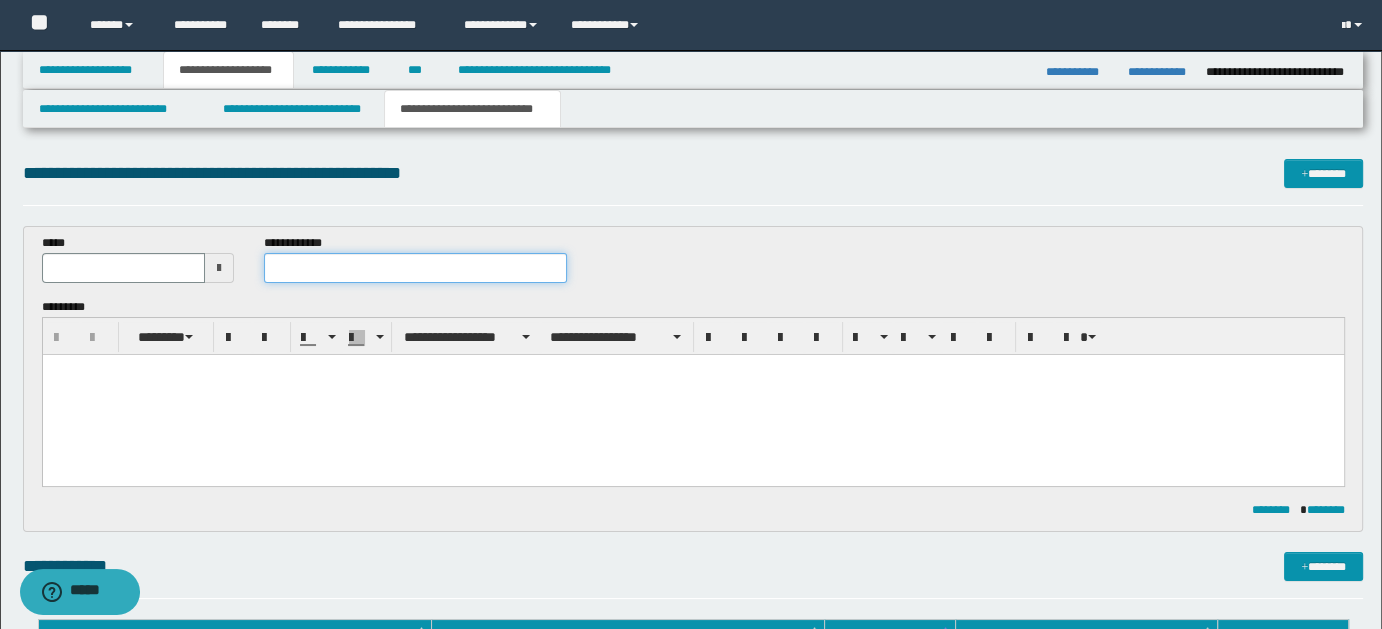click at bounding box center [415, 268] 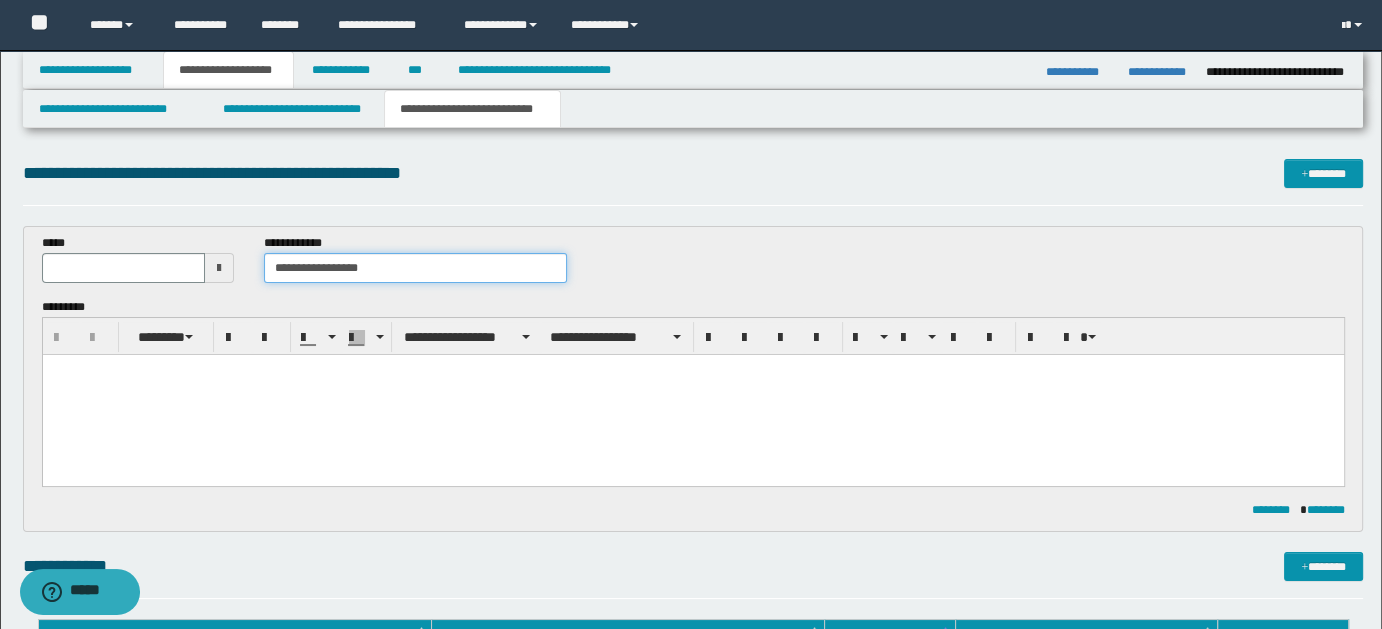 type on "**********" 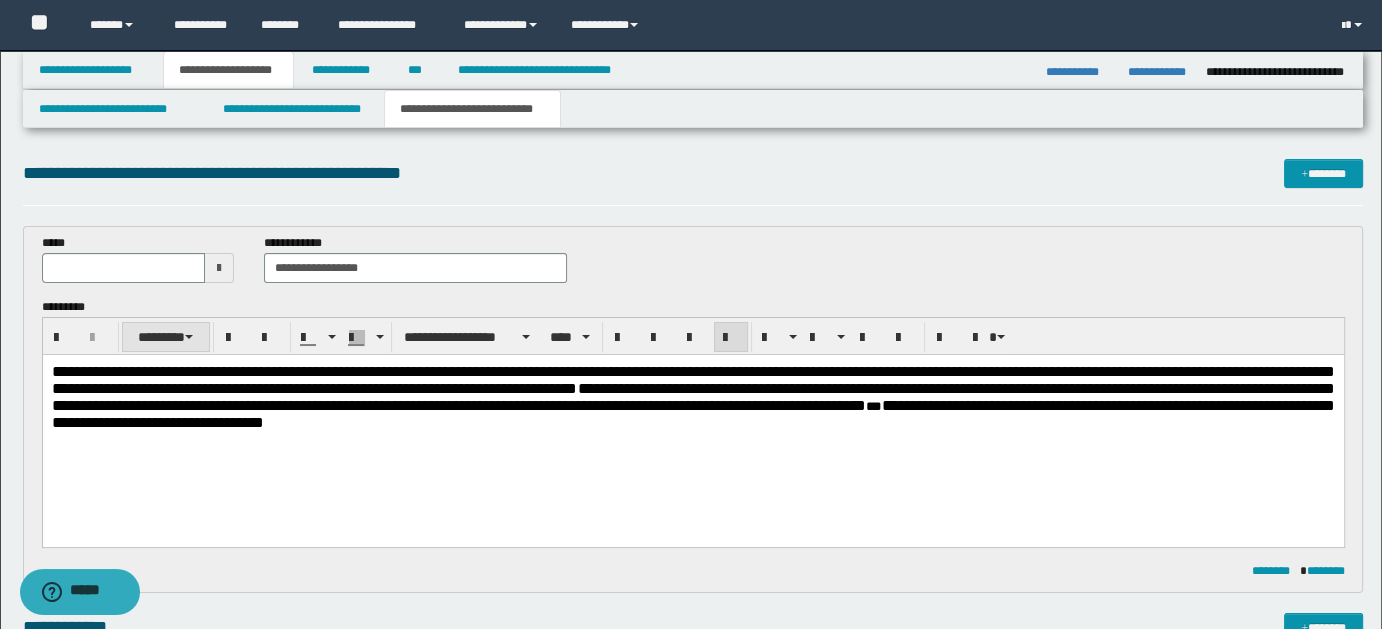 type 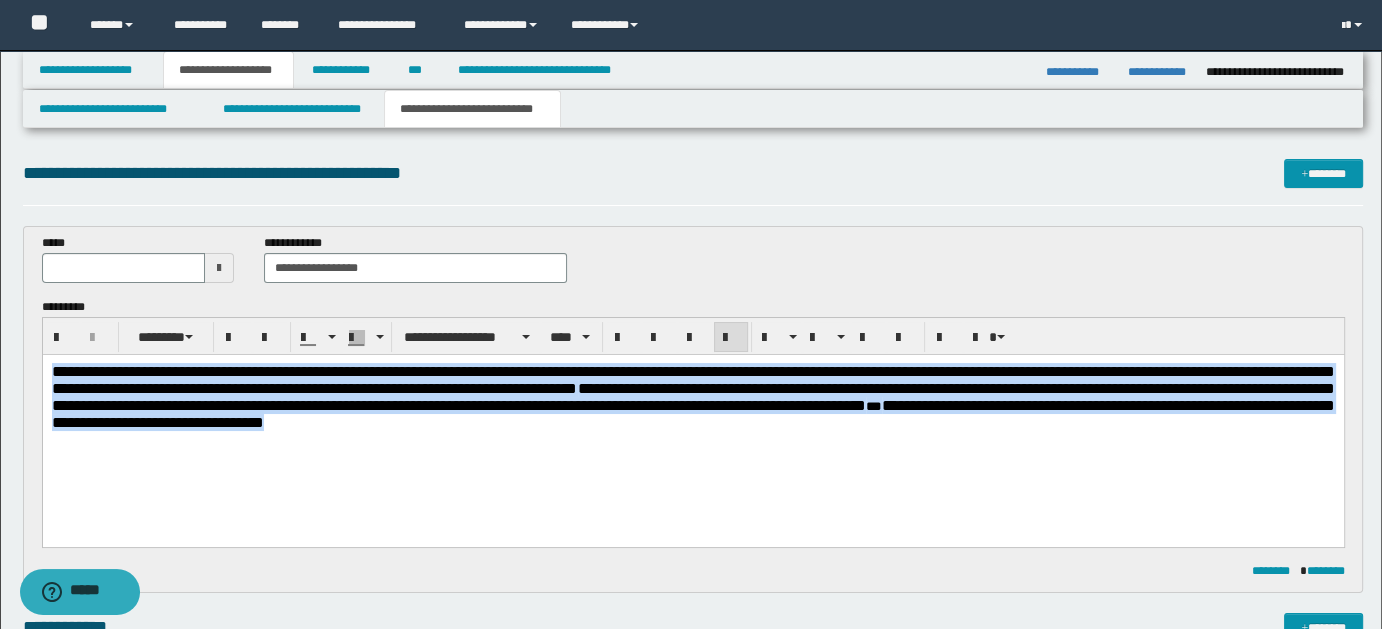 drag, startPoint x: 51, startPoint y: 372, endPoint x: 523, endPoint y: 420, distance: 474.4344 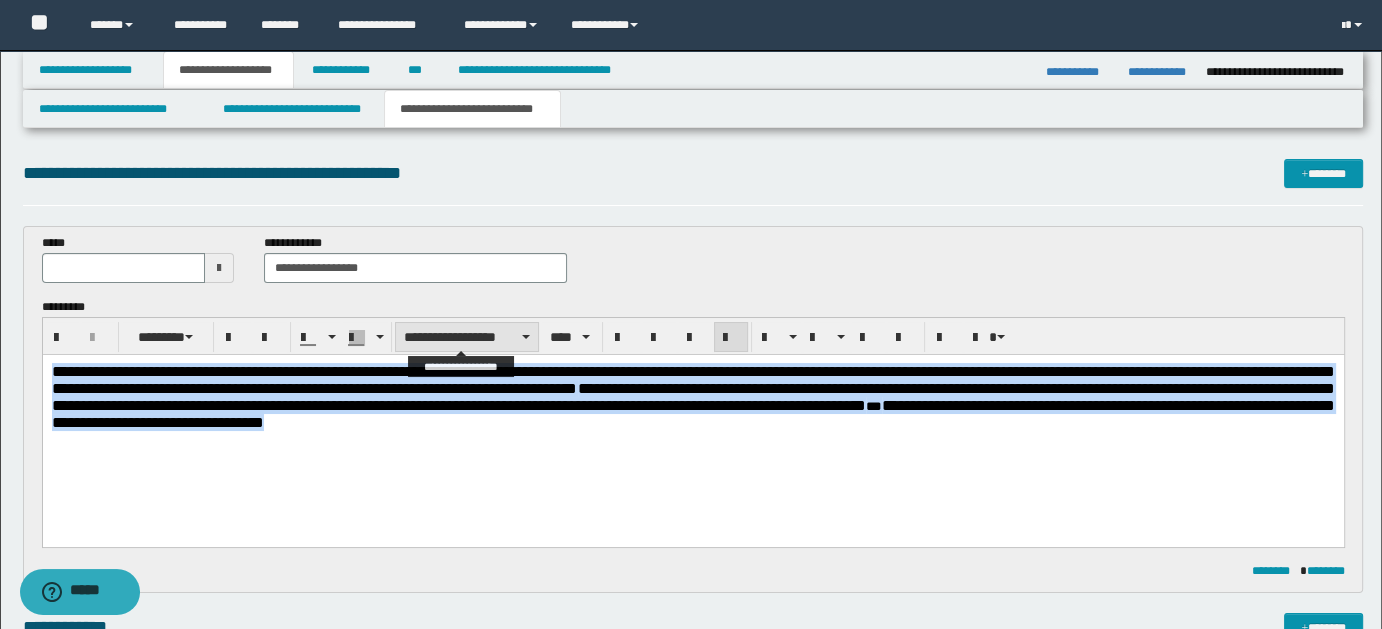 click at bounding box center (526, 337) 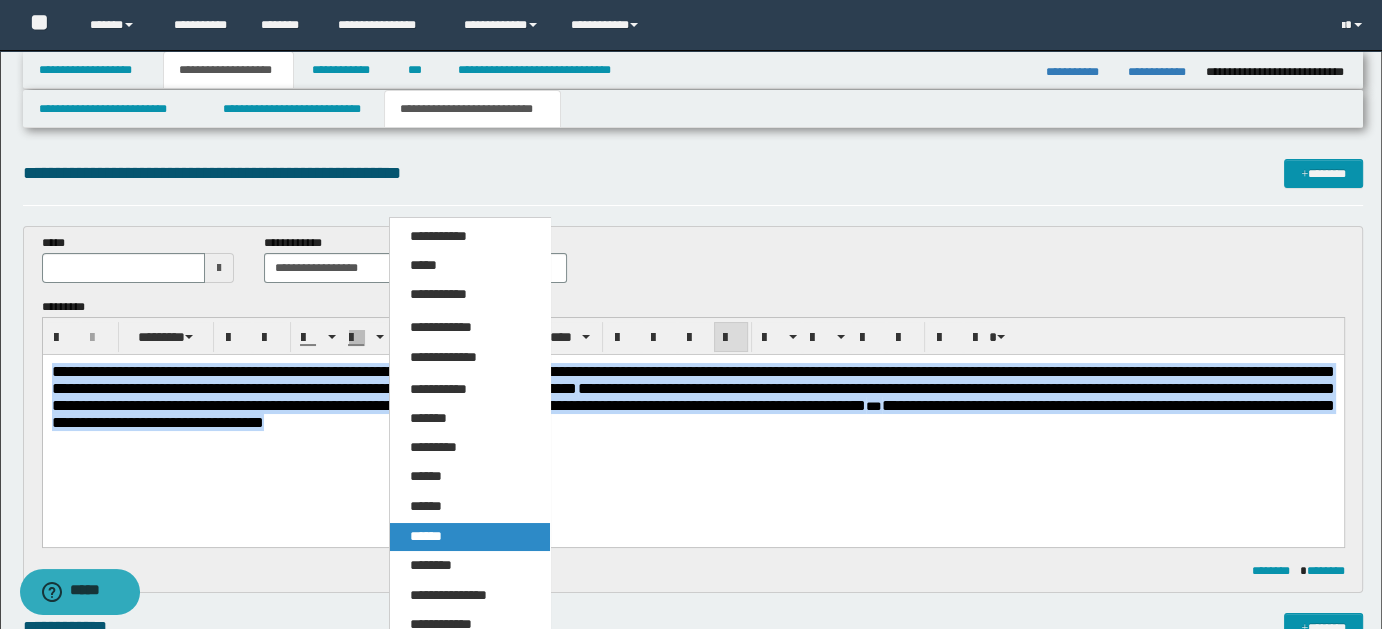 click on "******" at bounding box center (426, 536) 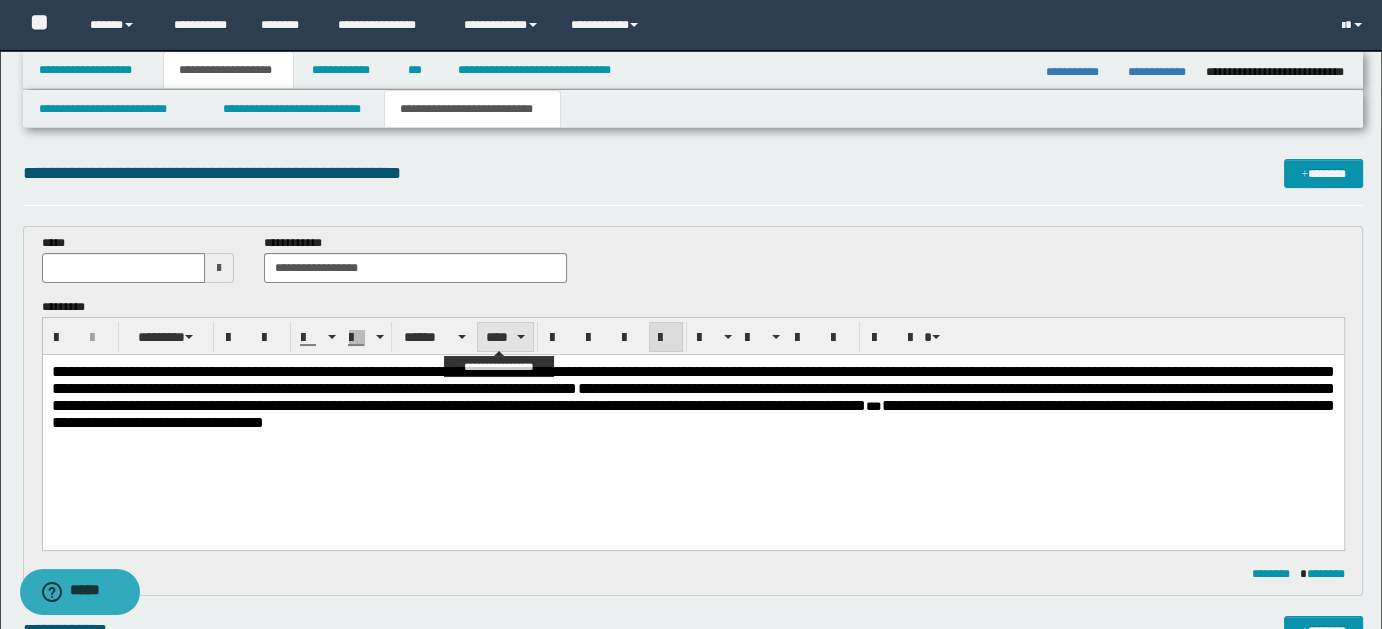 click on "****" at bounding box center (505, 337) 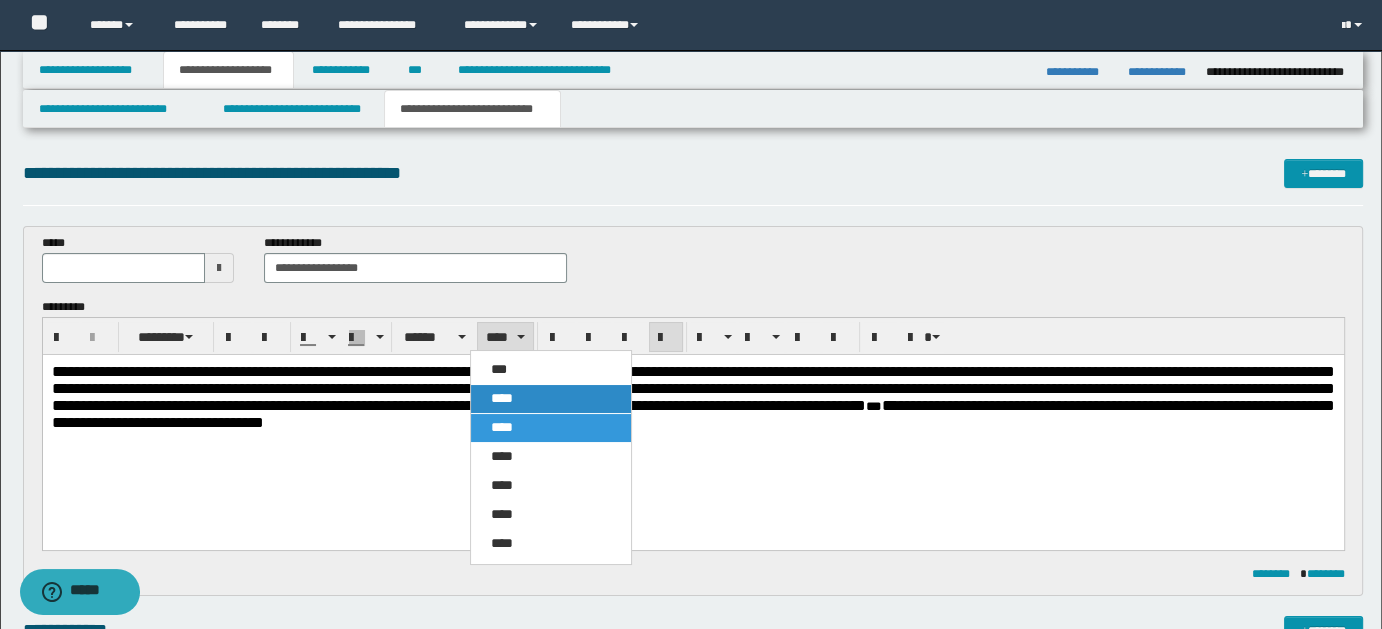 click on "****" at bounding box center [502, 398] 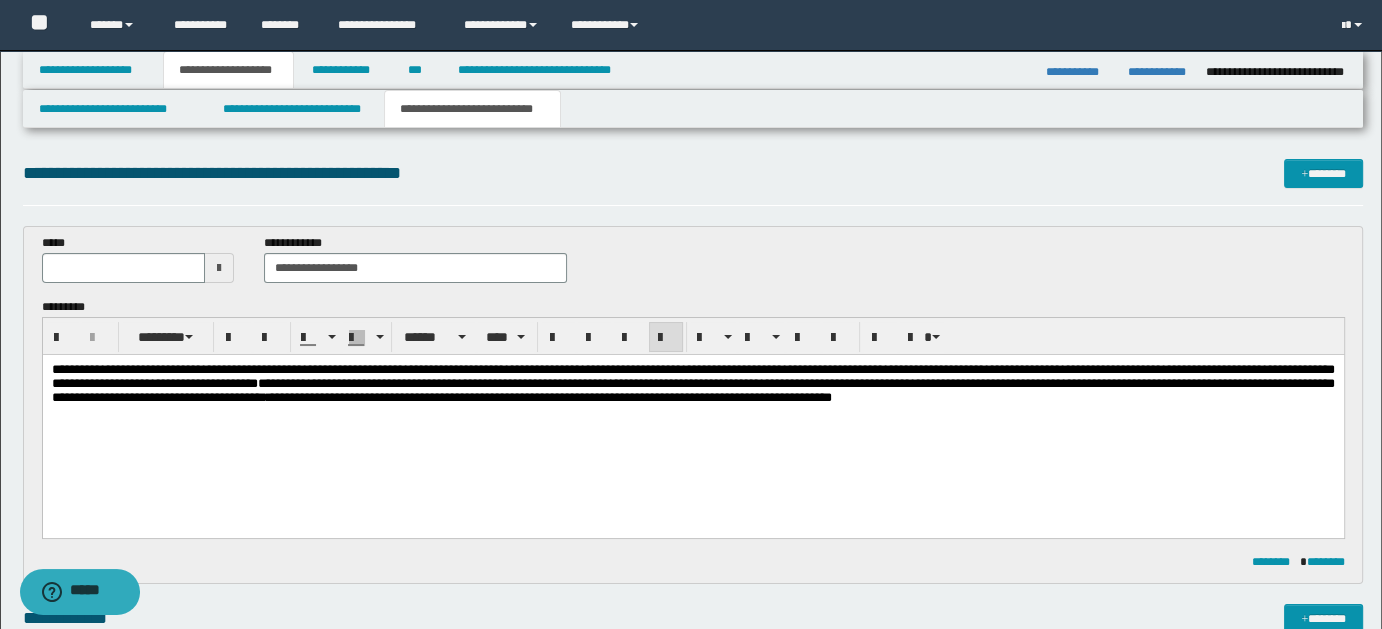 click on "**********" at bounding box center (692, 408) 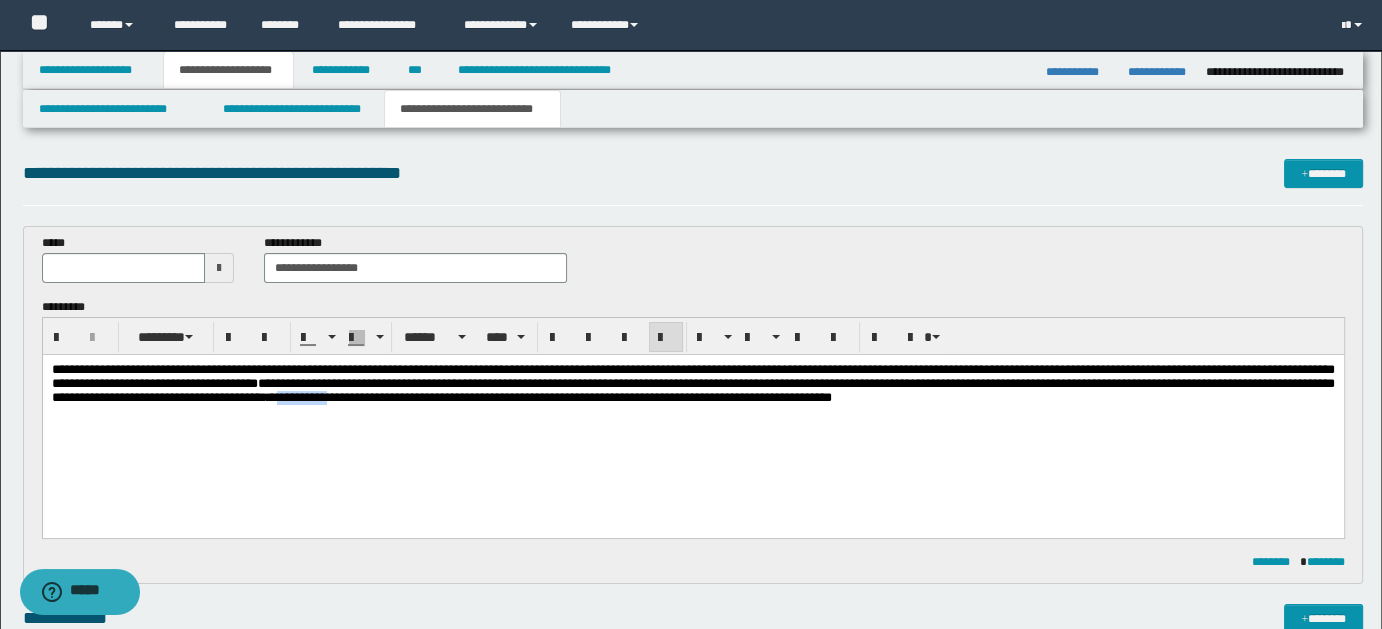 type 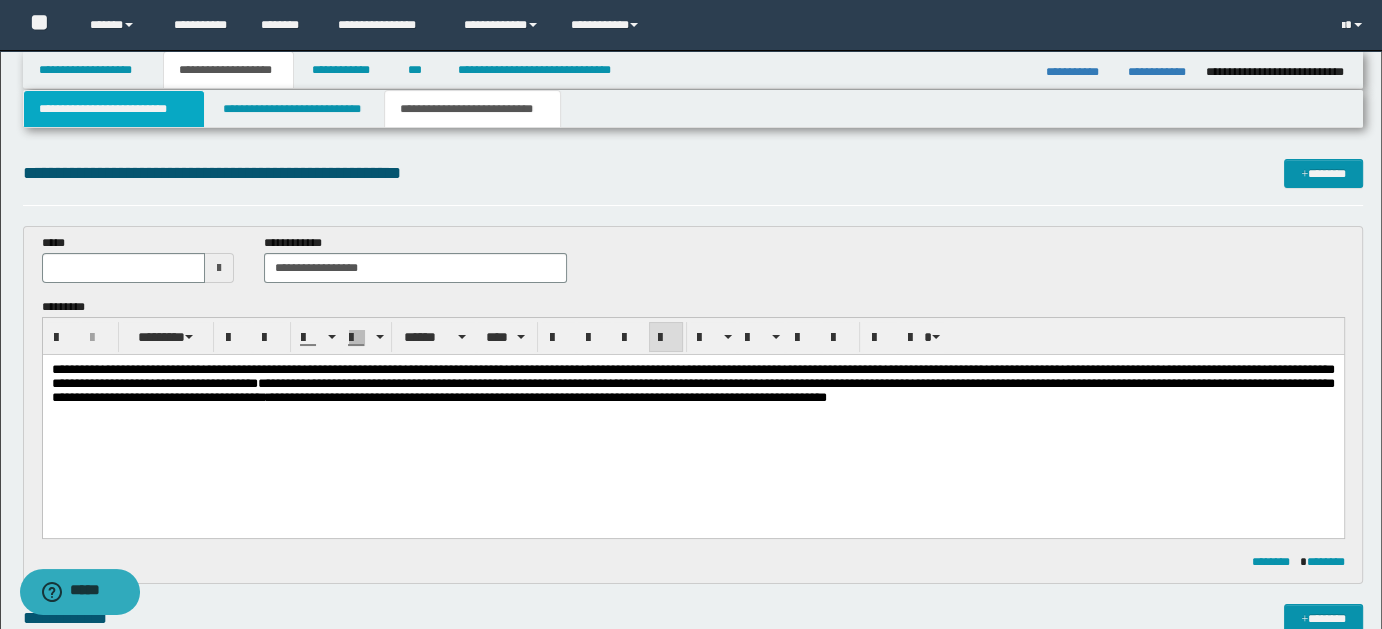 click on "**********" at bounding box center [114, 109] 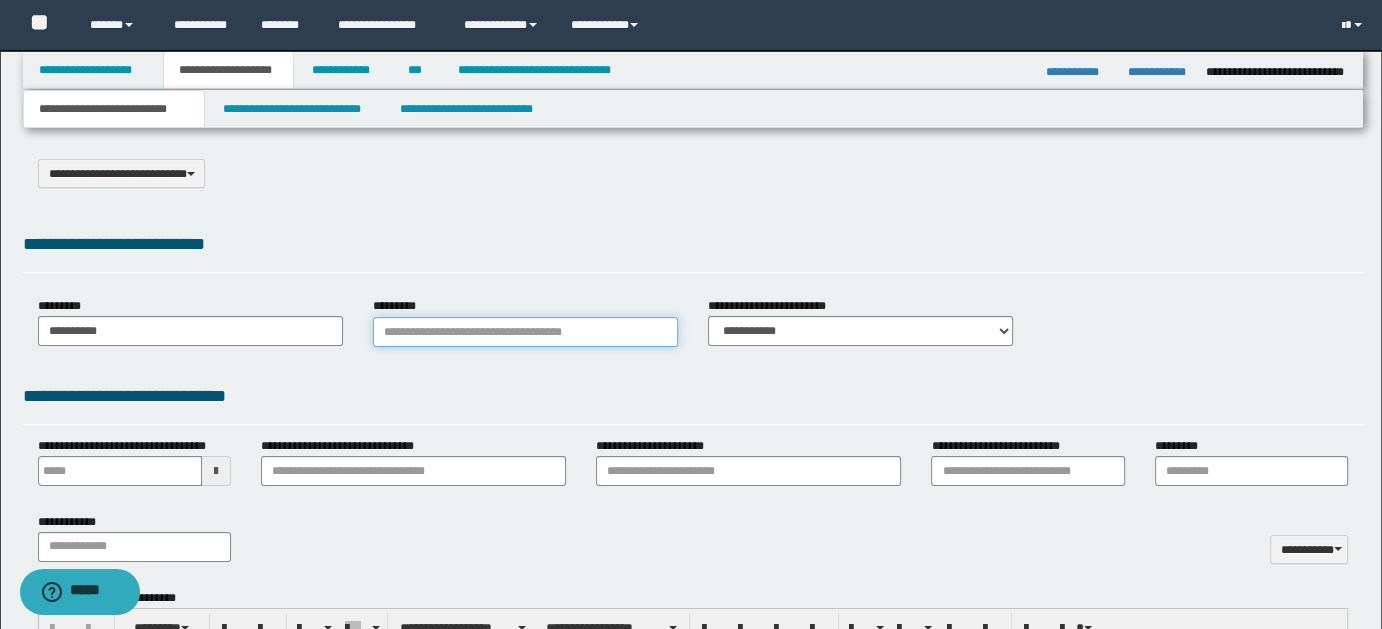 click on "*********" at bounding box center [525, 332] 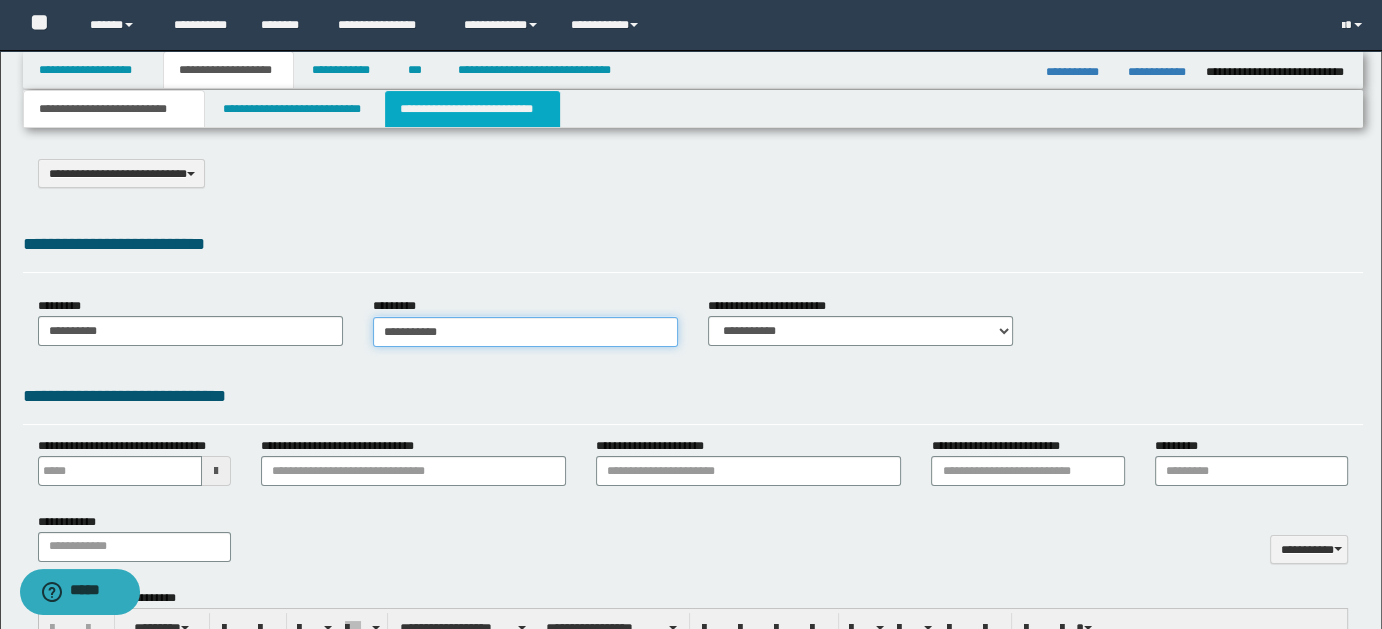 type on "**********" 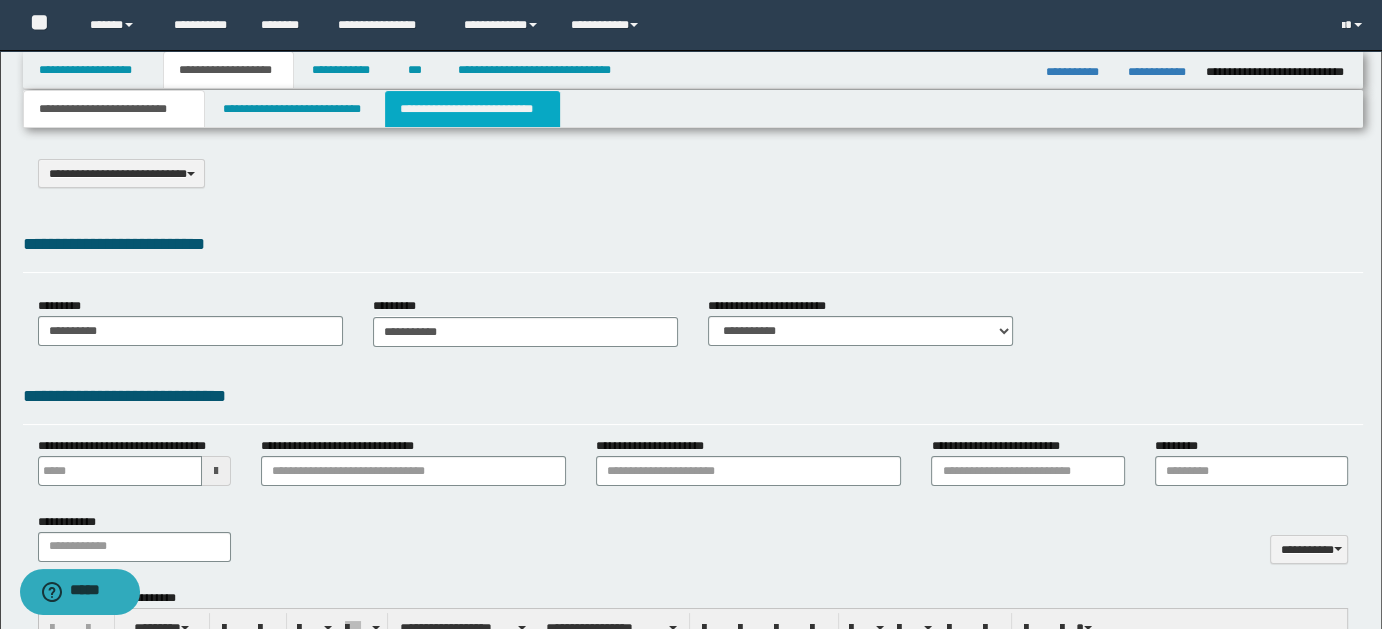 click on "**********" at bounding box center (472, 109) 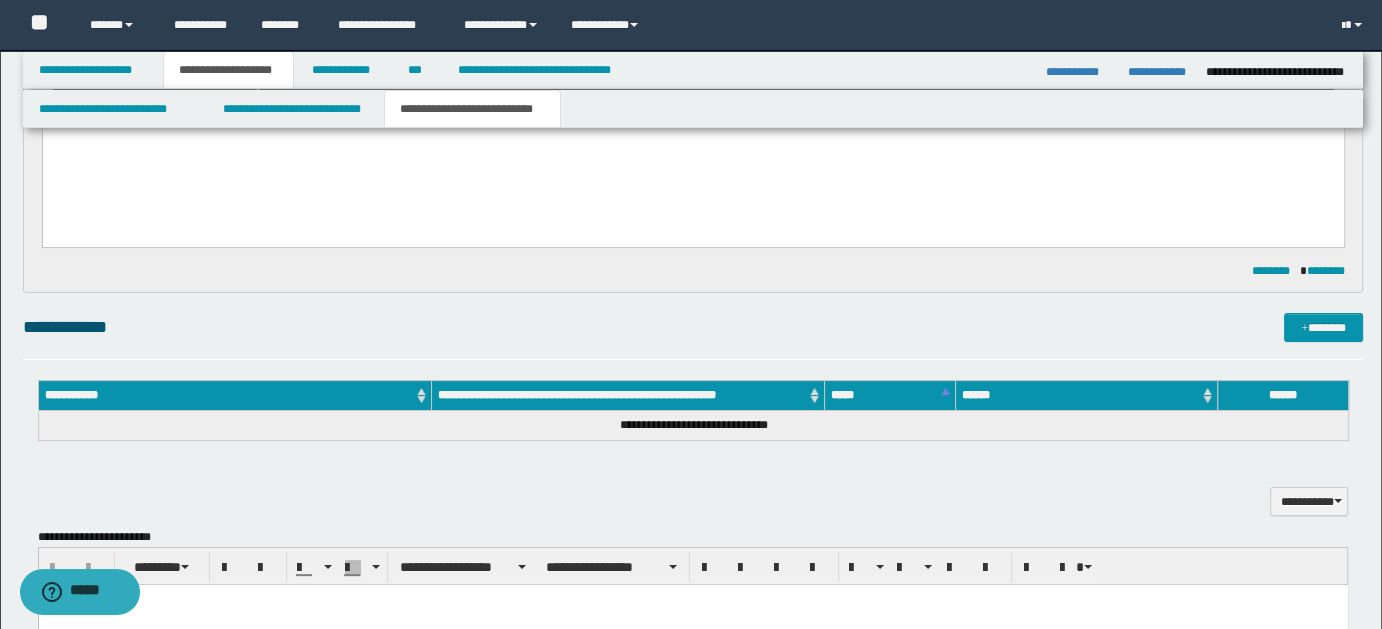 scroll, scrollTop: 410, scrollLeft: 0, axis: vertical 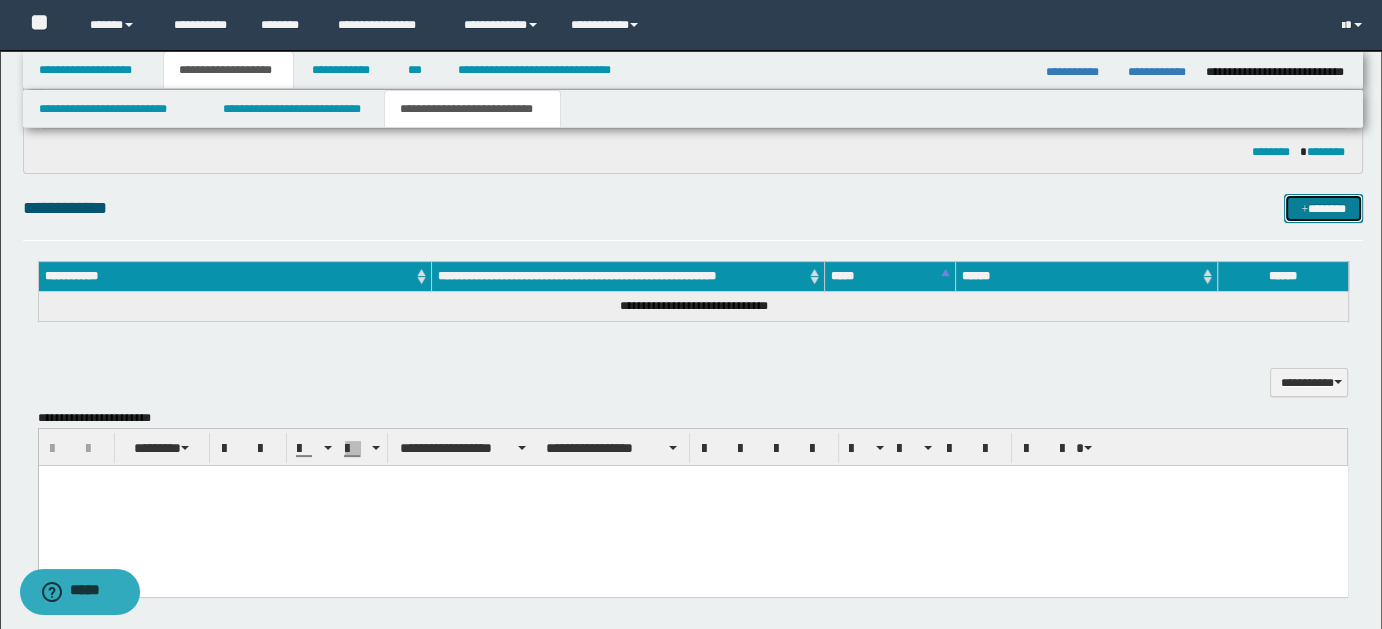 click on "*******" at bounding box center [1323, 208] 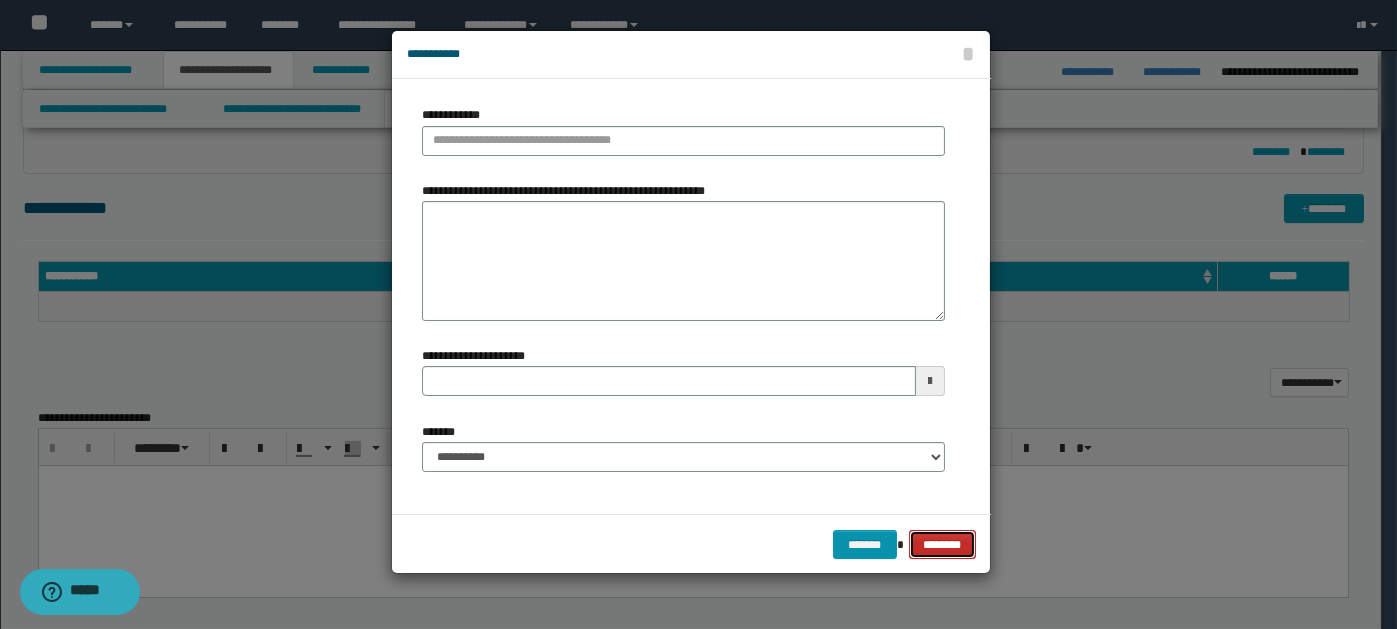 click on "********" at bounding box center (942, 544) 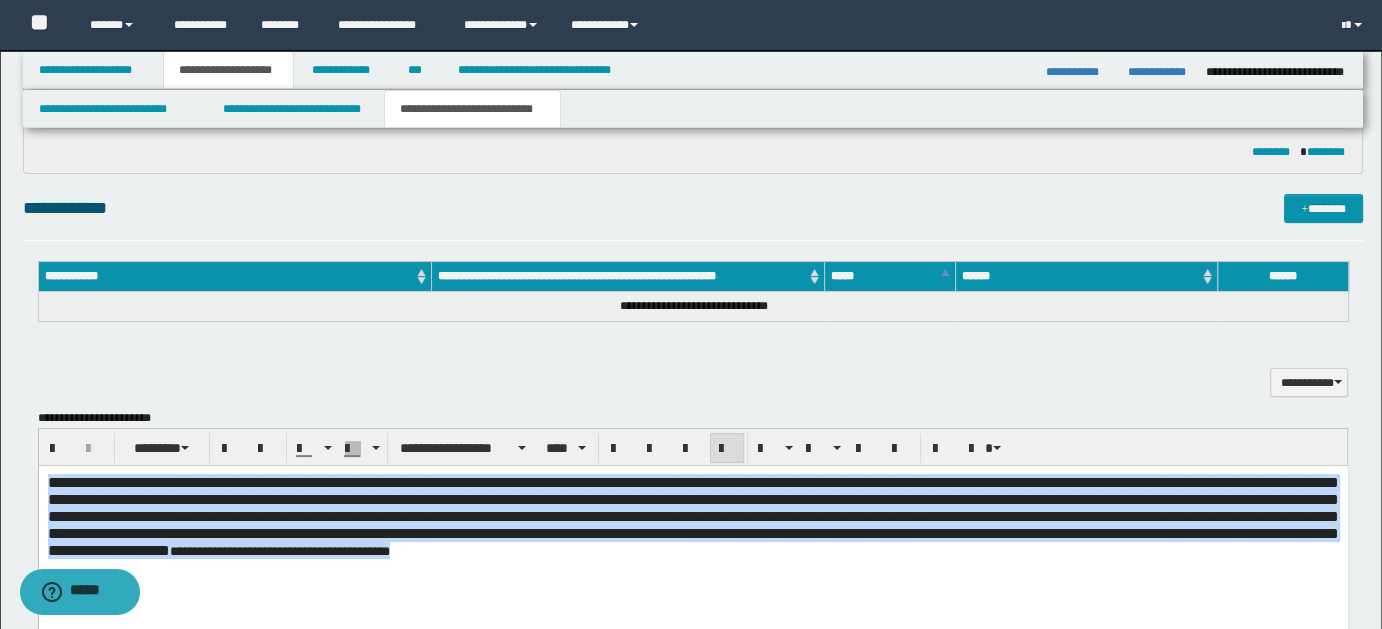 drag, startPoint x: 137, startPoint y: 511, endPoint x: 785, endPoint y: 534, distance: 648.408 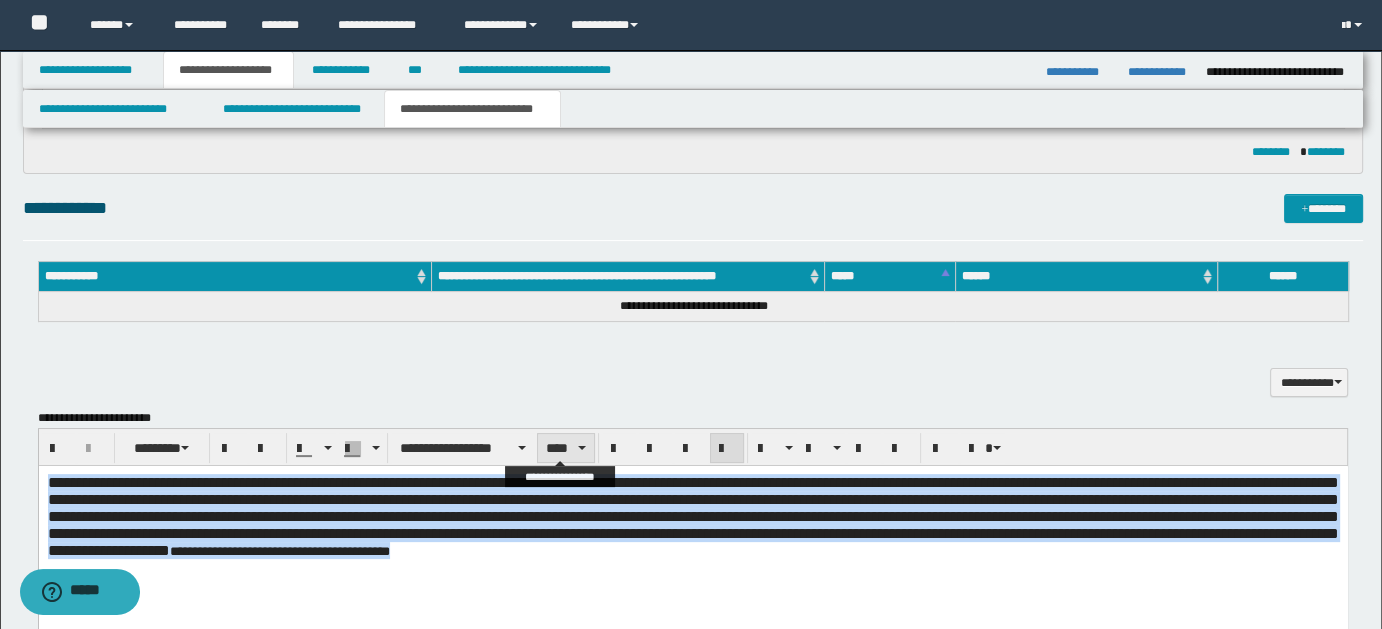 click on "****" at bounding box center (565, 448) 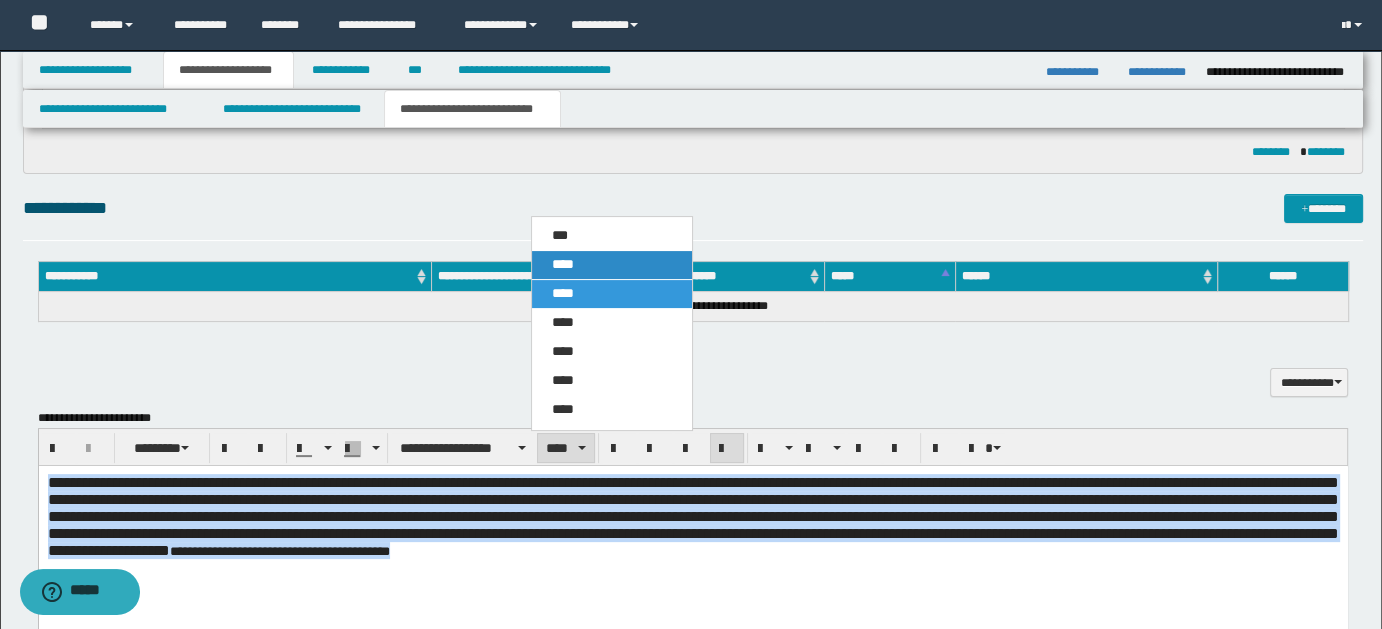 click on "****" at bounding box center [563, 264] 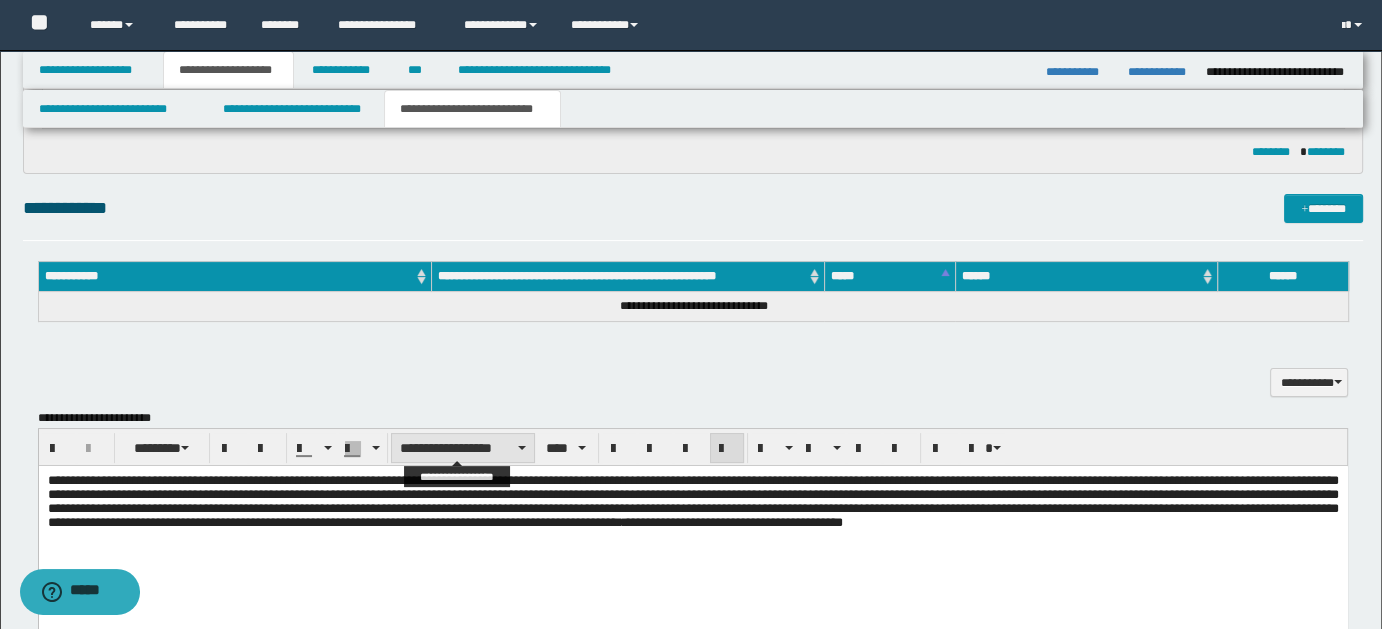 click on "**********" at bounding box center (463, 448) 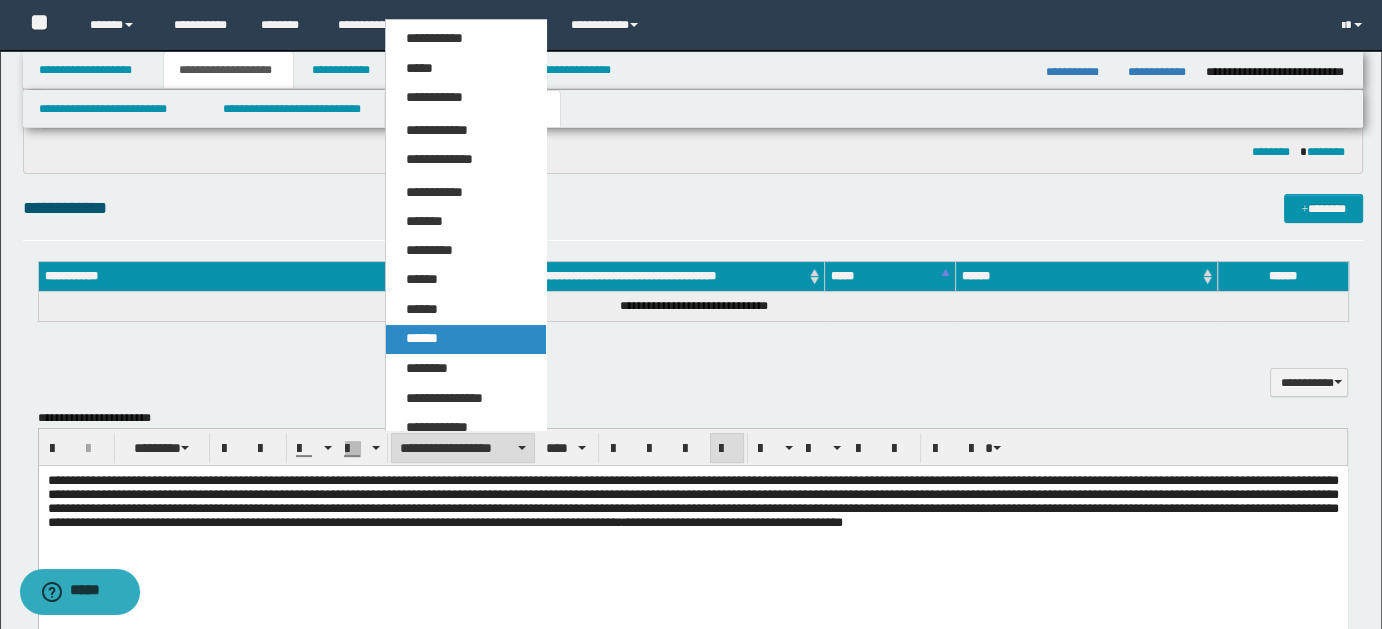 click on "******" at bounding box center [422, 338] 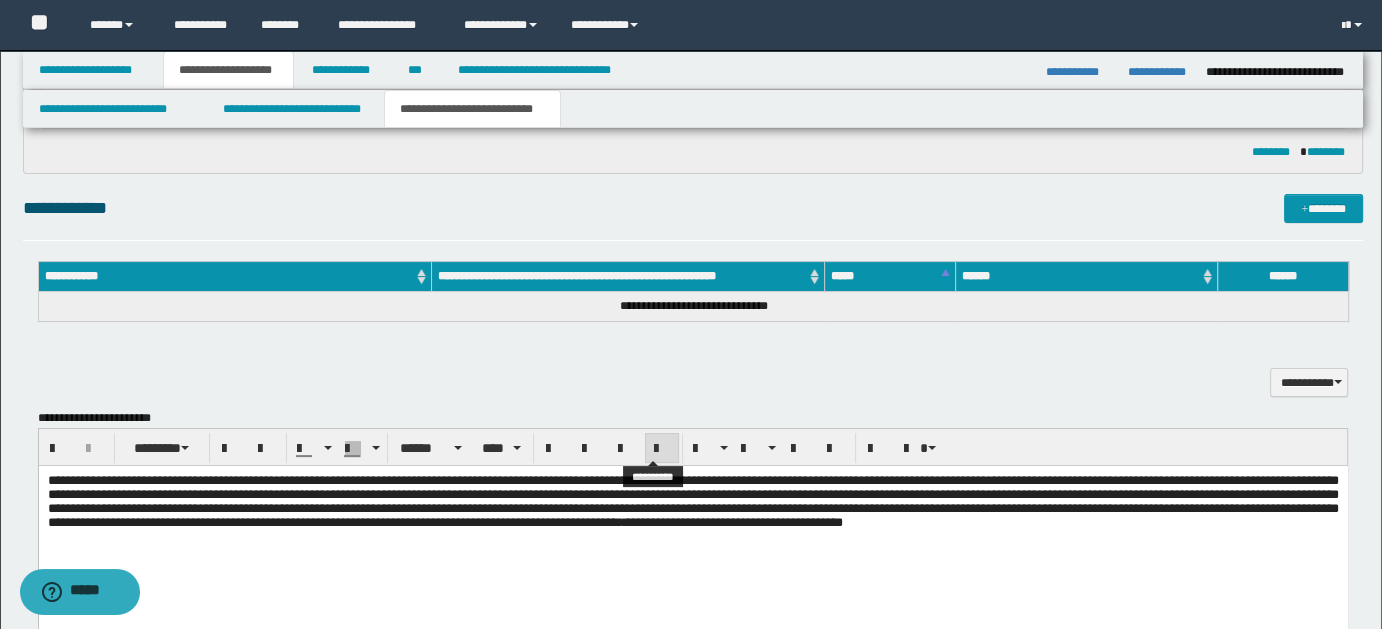 click at bounding box center [662, 449] 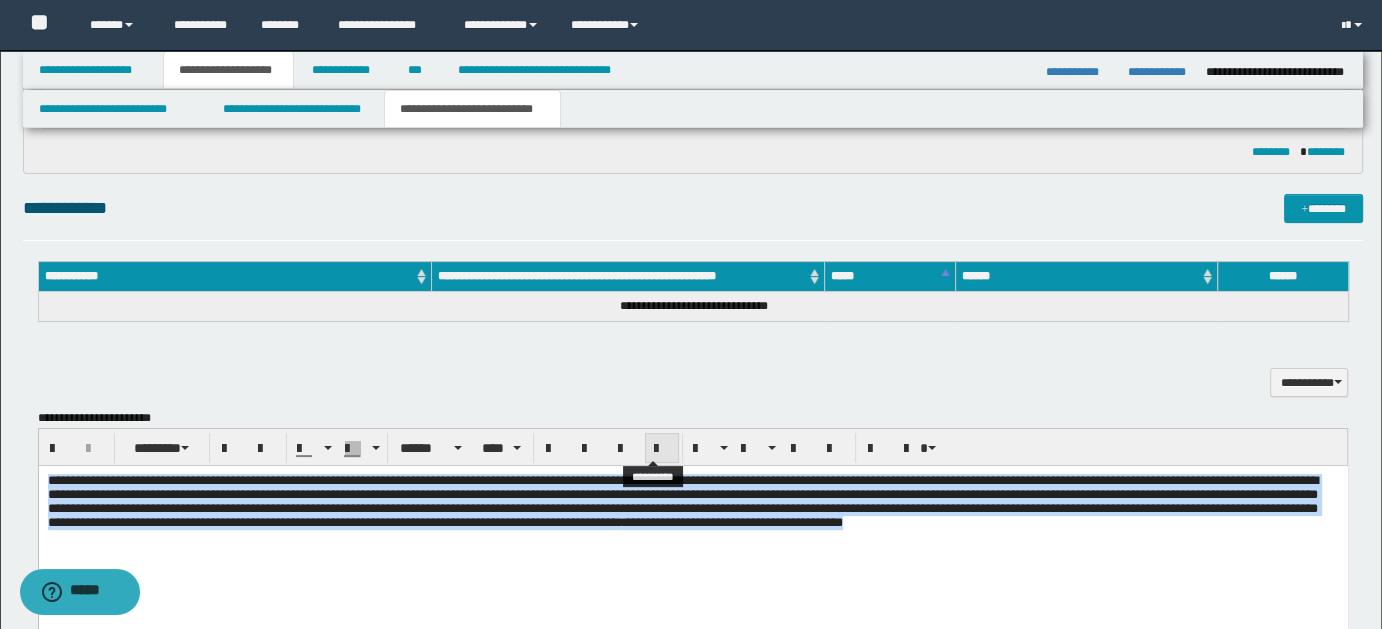 click at bounding box center [662, 449] 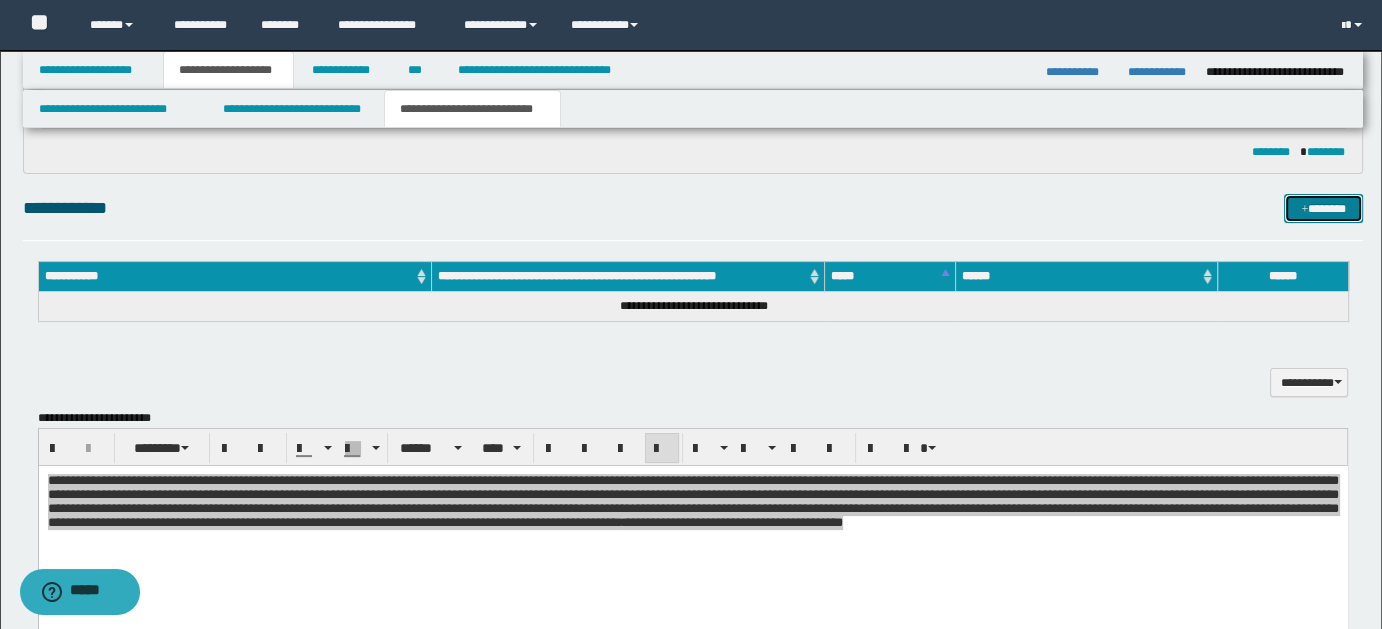 click on "*******" at bounding box center (1323, 208) 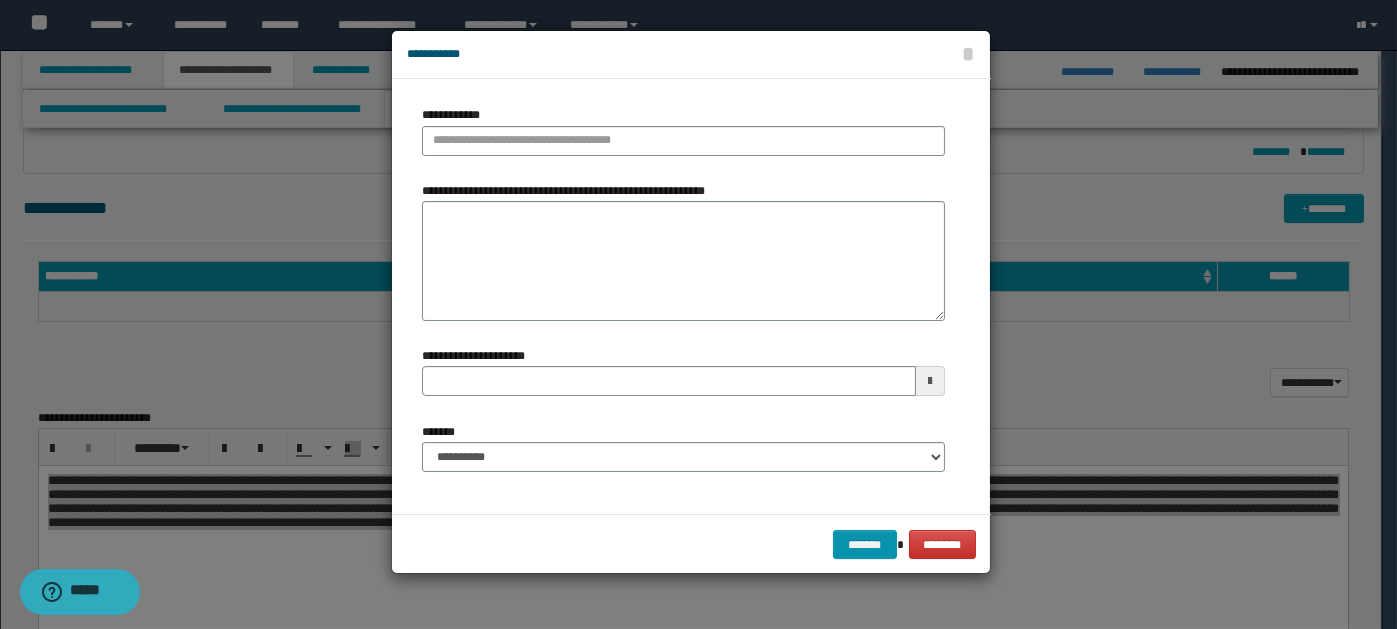type 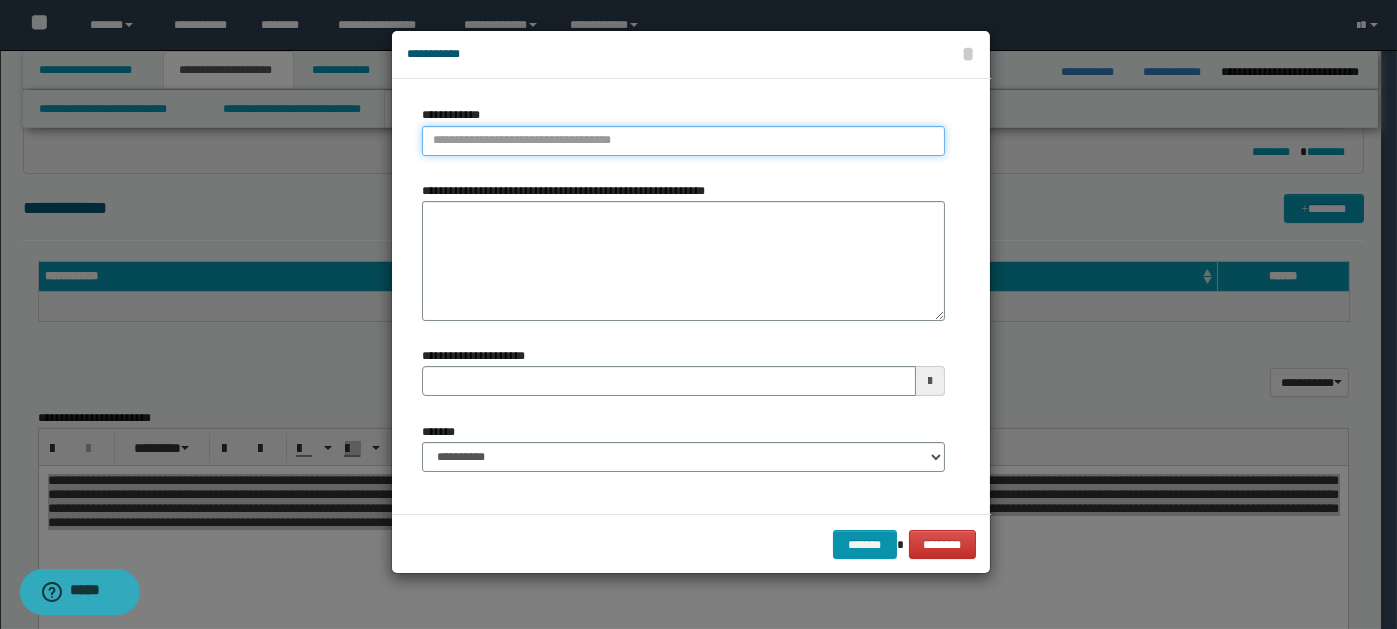 paste on "****" 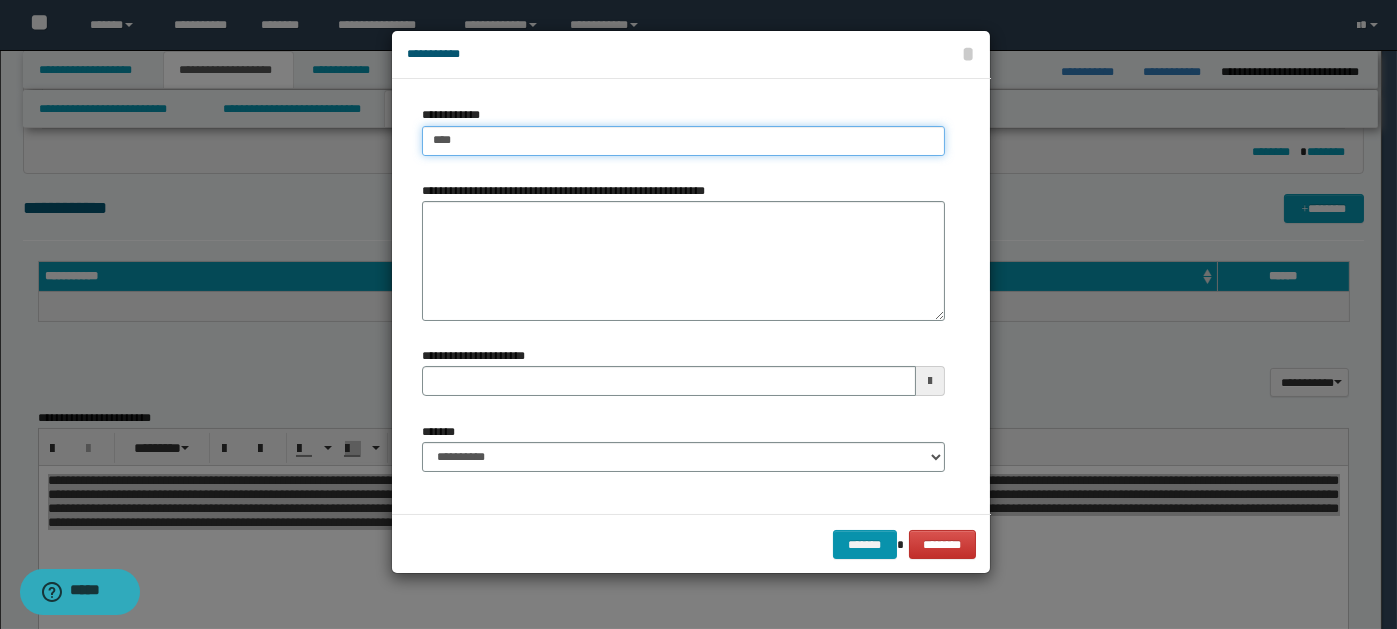 type on "****" 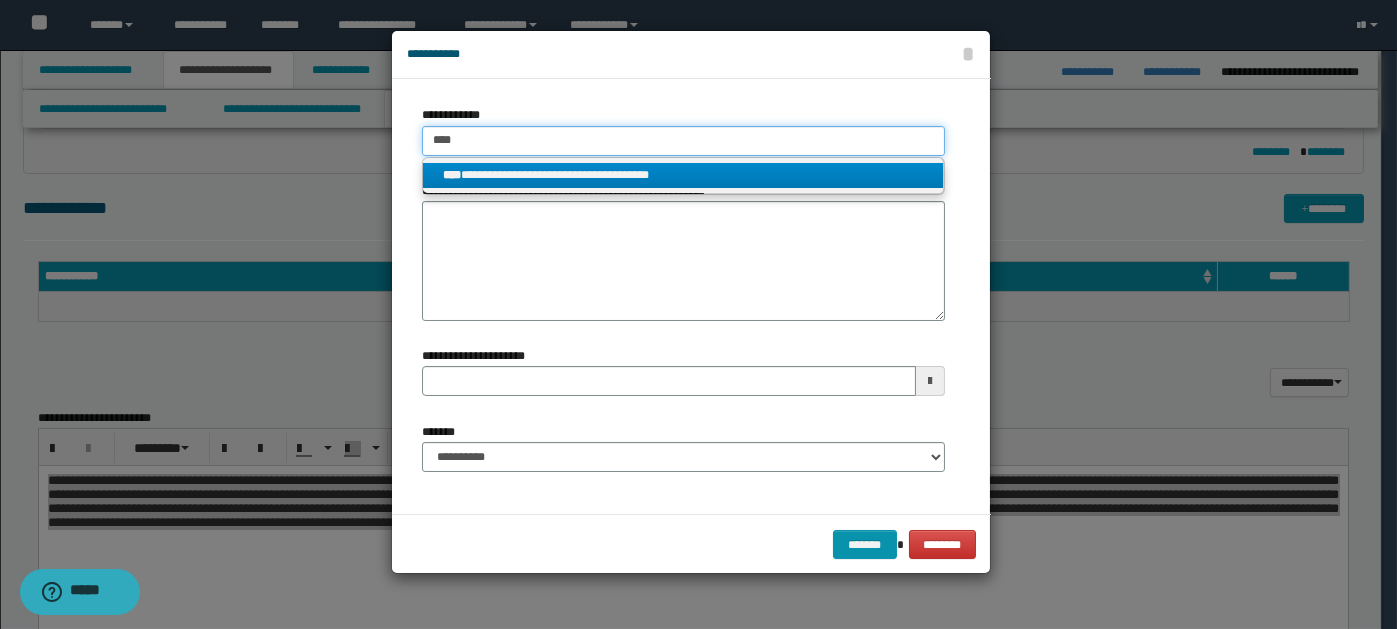 type on "****" 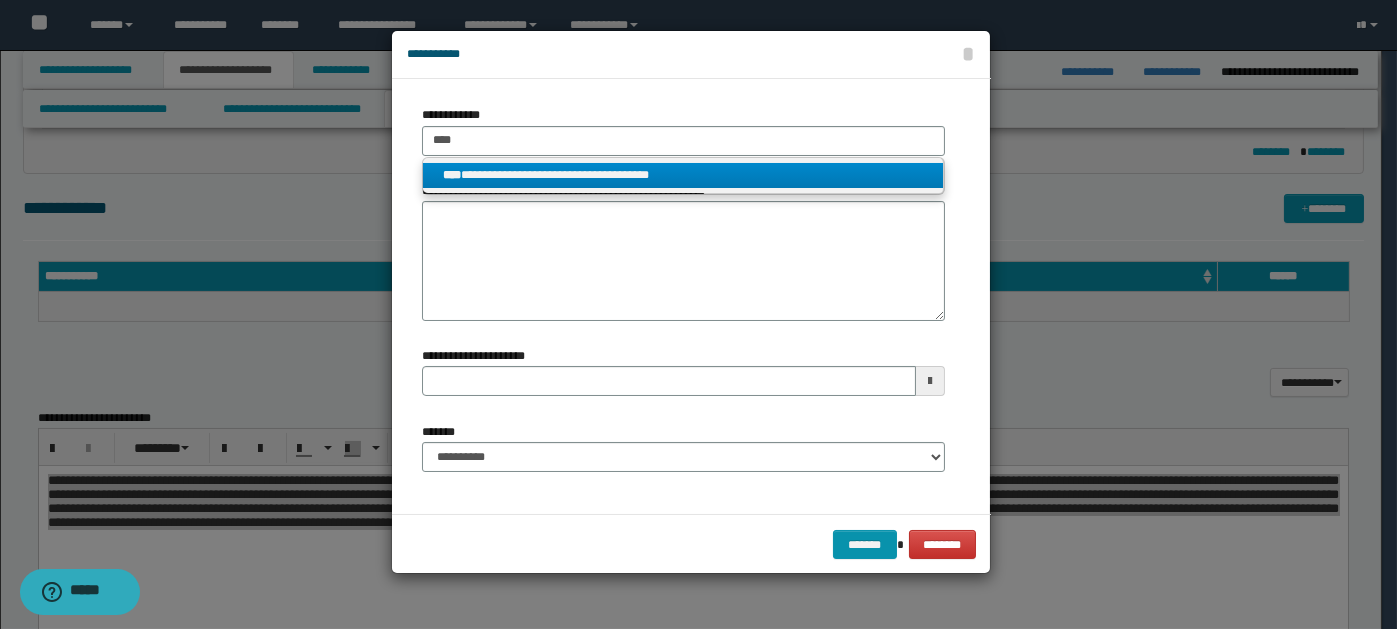 click on "**********" at bounding box center (683, 175) 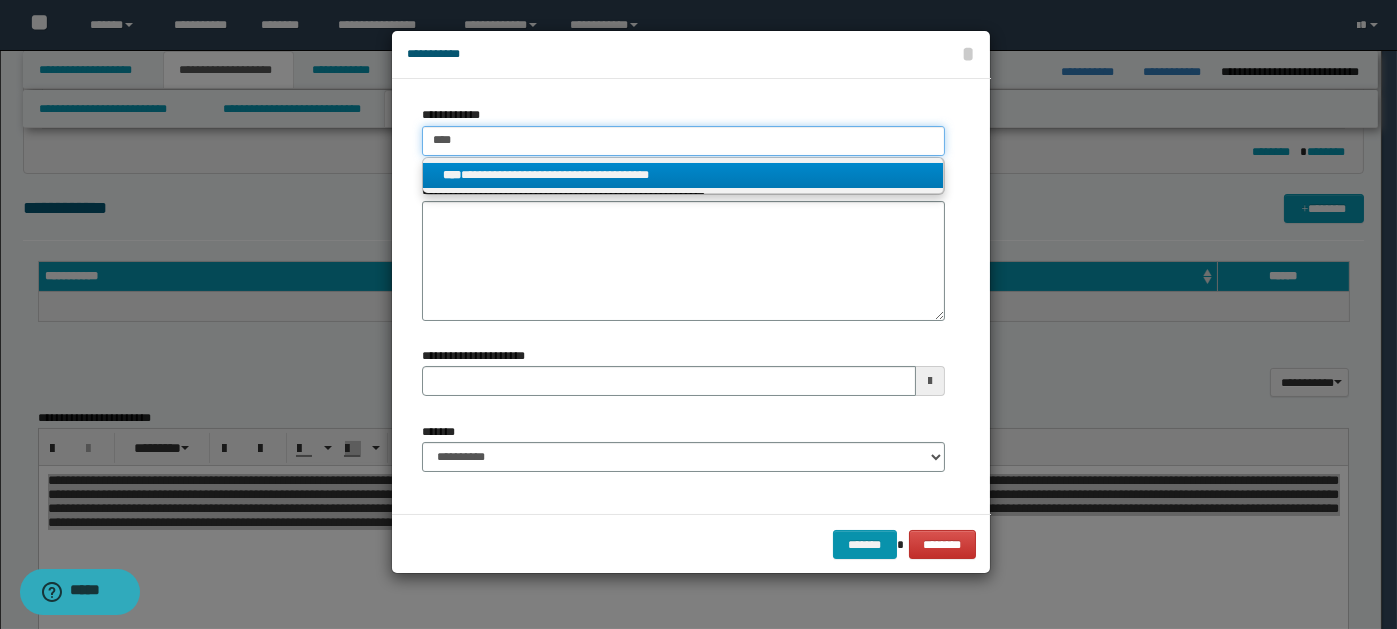 type 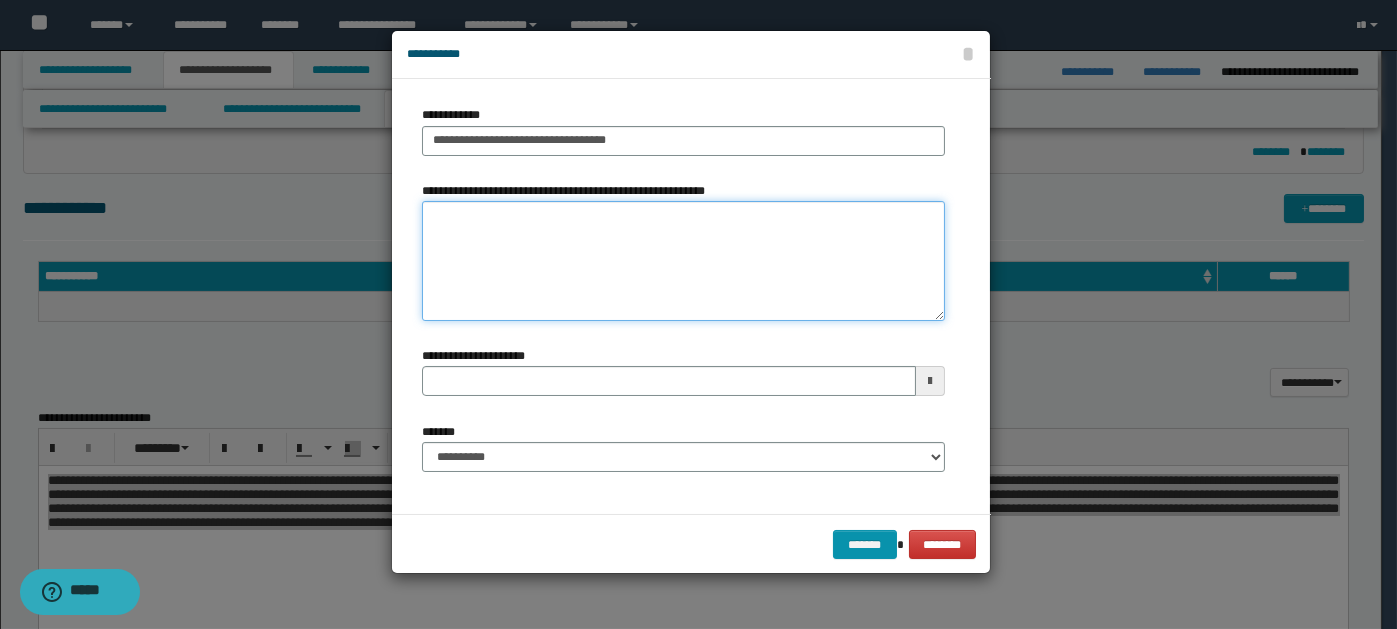 click on "**********" at bounding box center (683, 261) 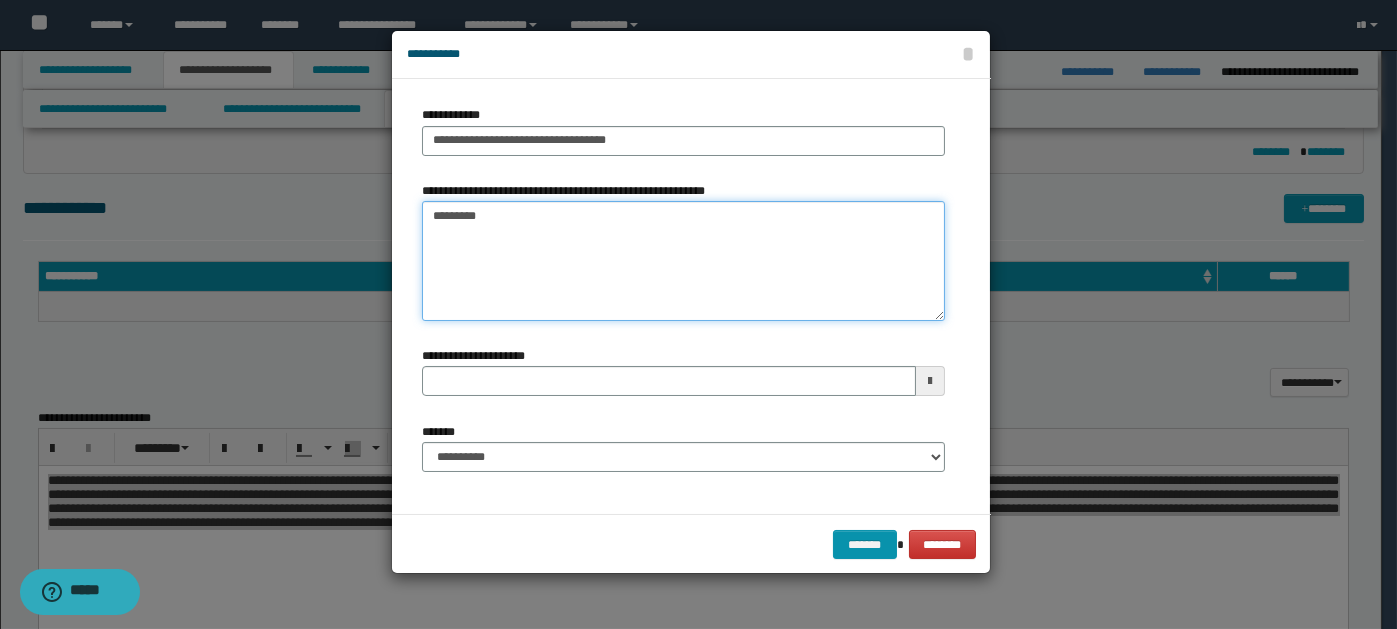 type on "*********" 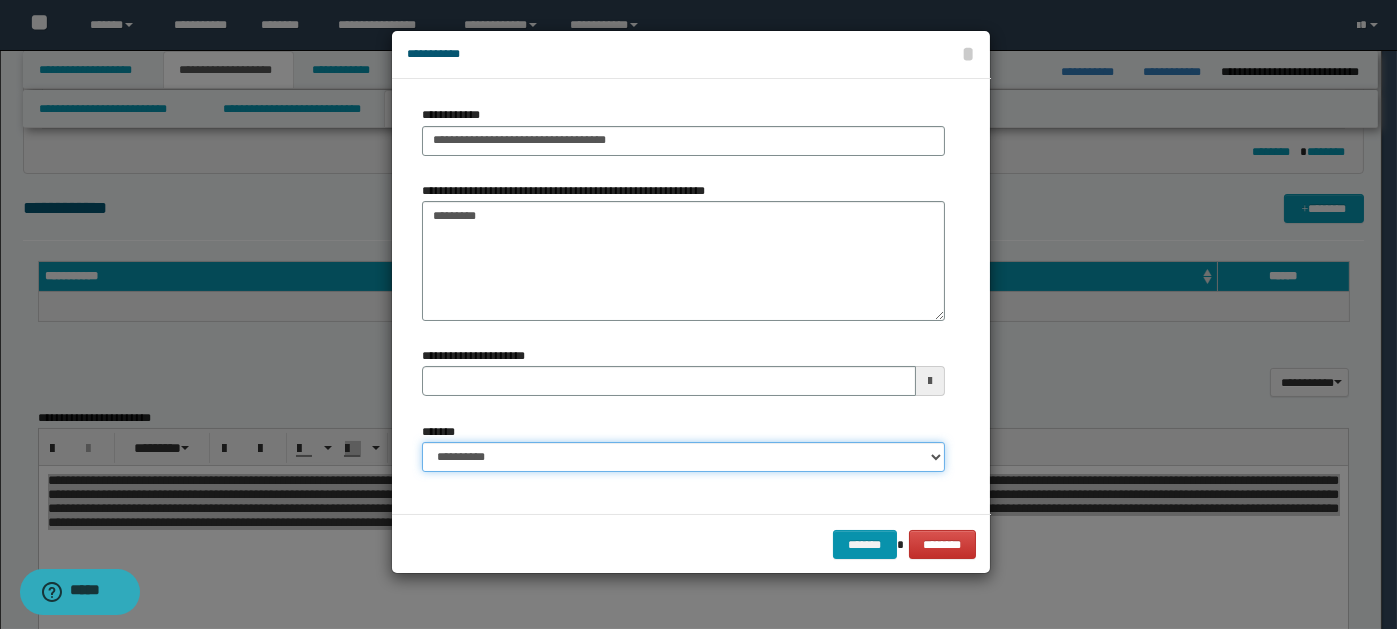 drag, startPoint x: 938, startPoint y: 460, endPoint x: 901, endPoint y: 449, distance: 38.600517 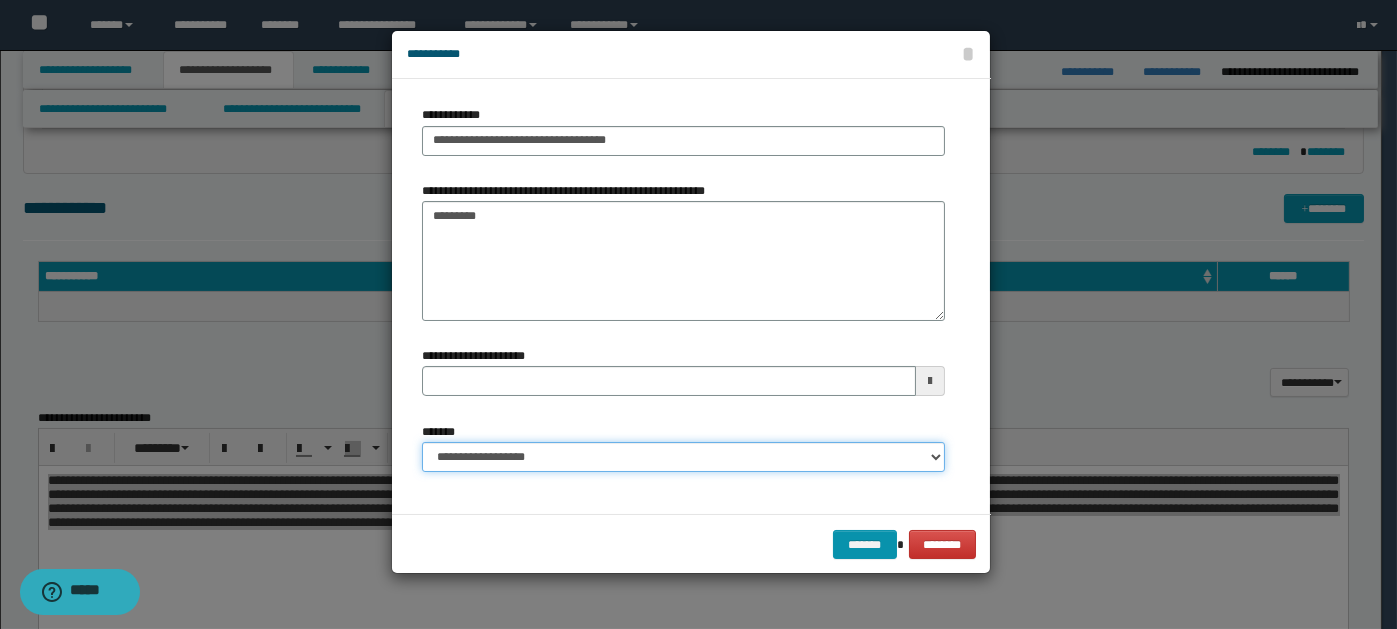 click on "**********" at bounding box center [683, 457] 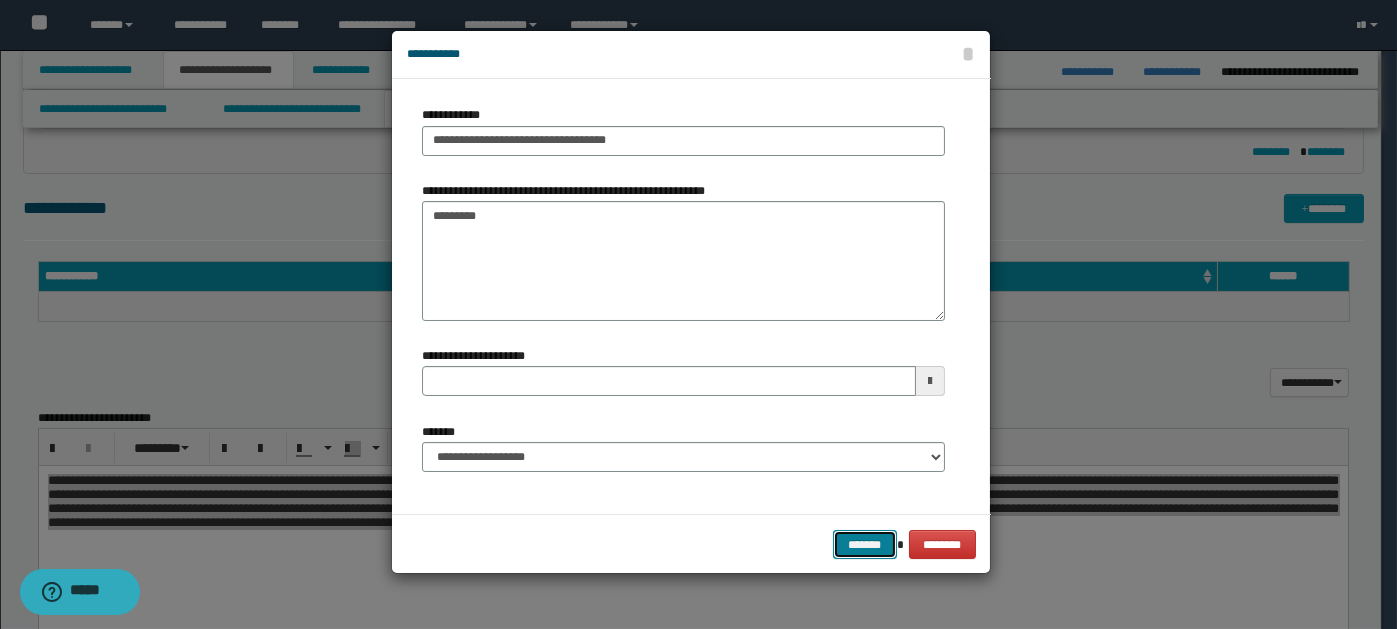 click on "*******" at bounding box center [865, 544] 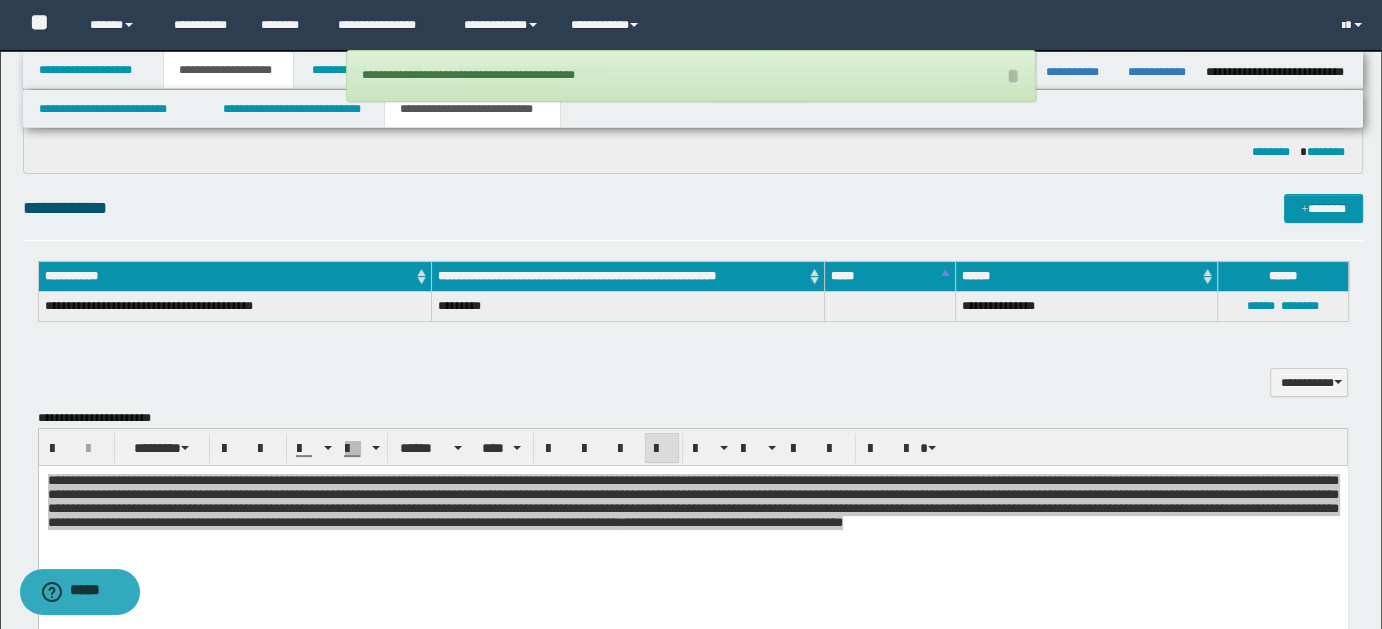 drag, startPoint x: 1226, startPoint y: 412, endPoint x: 1290, endPoint y: 281, distance: 145.7978 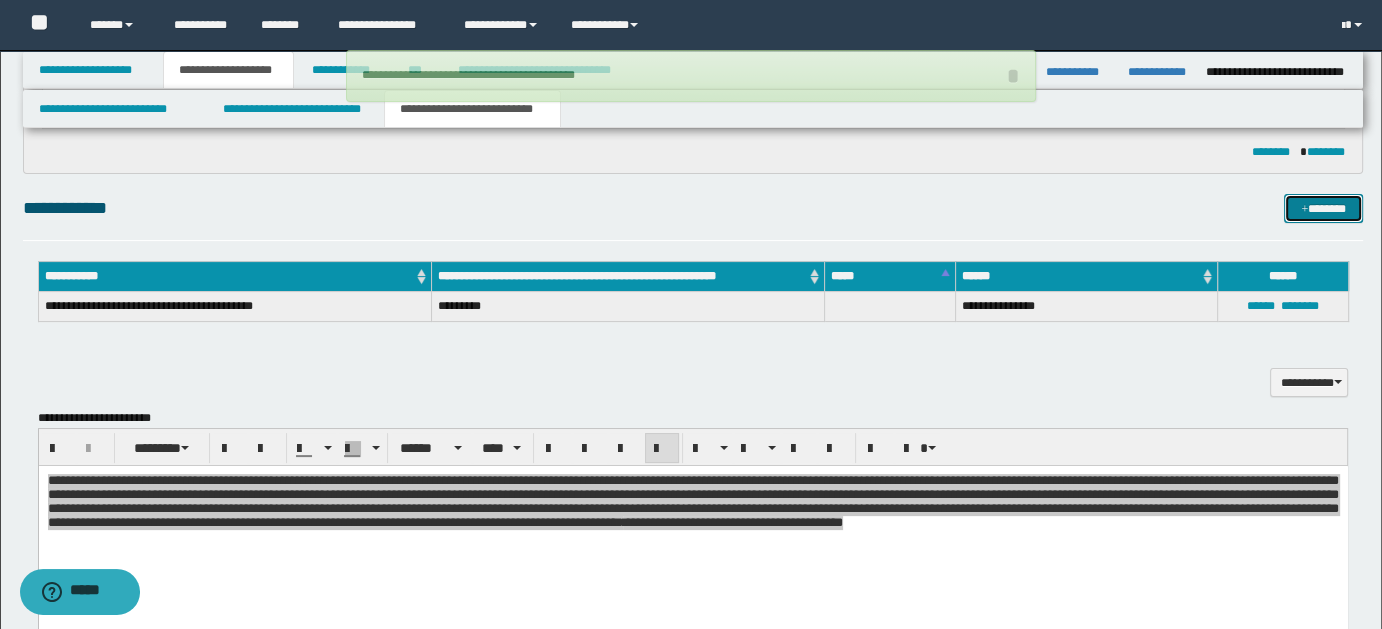 click on "*******" at bounding box center (1323, 208) 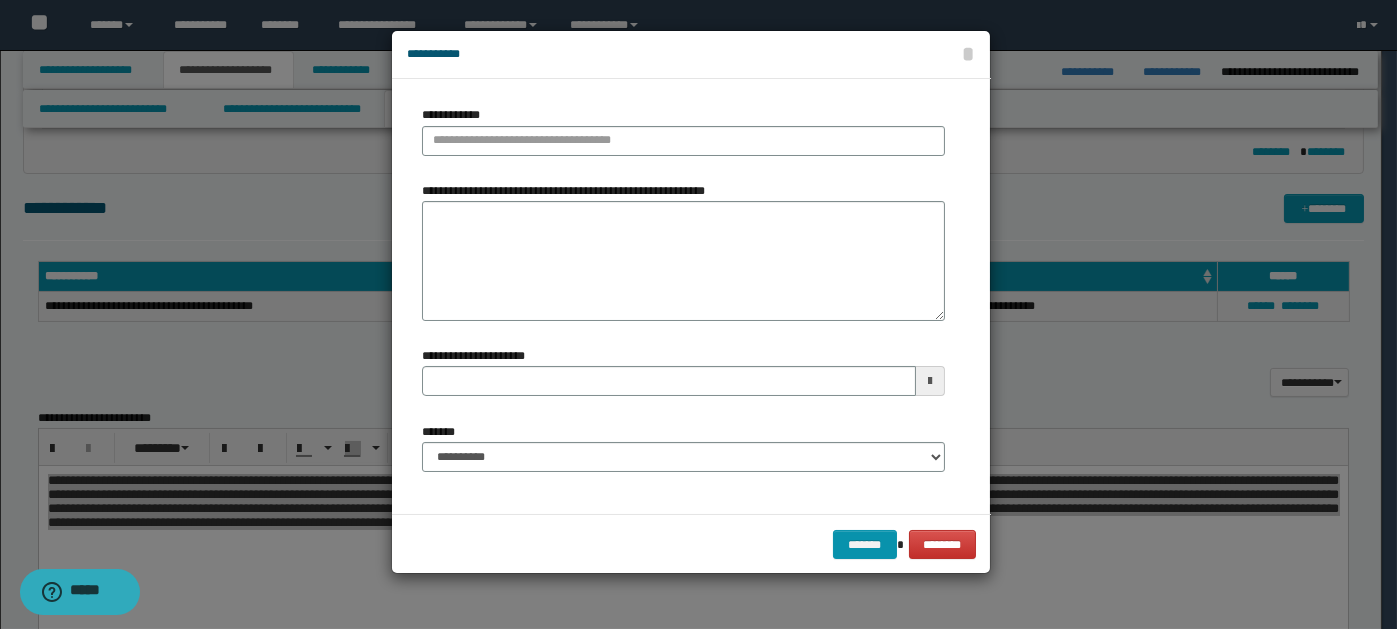 type 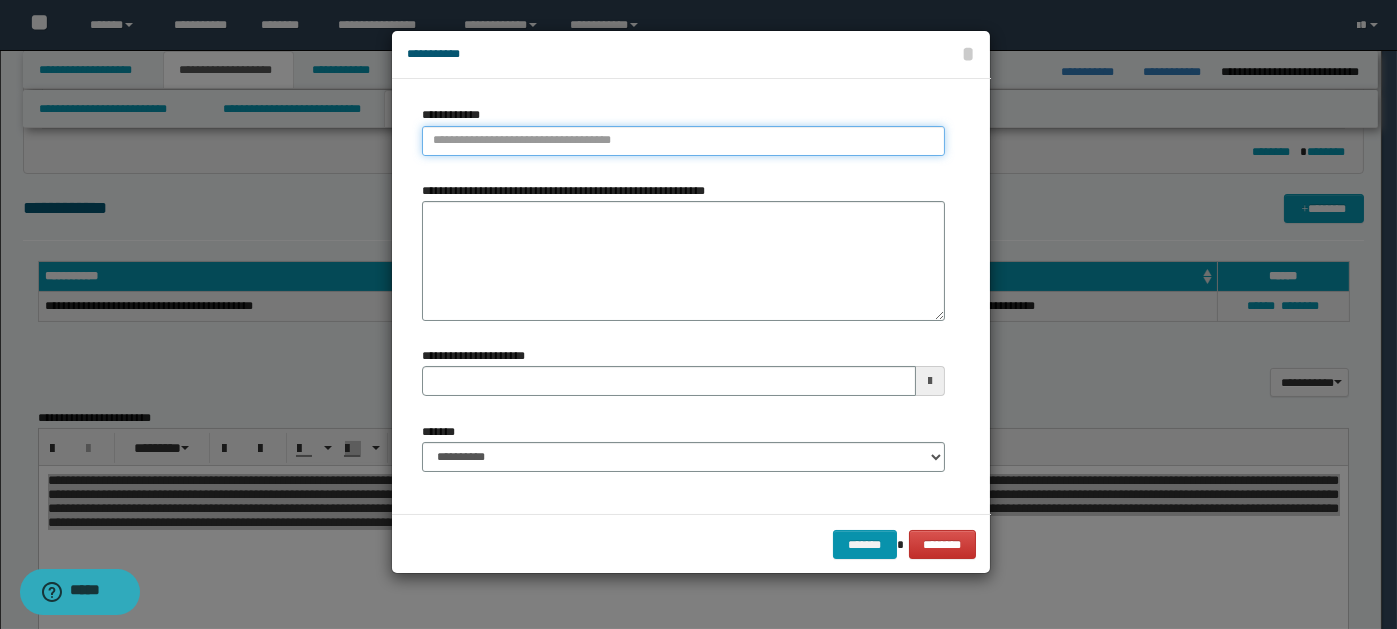 type on "**********" 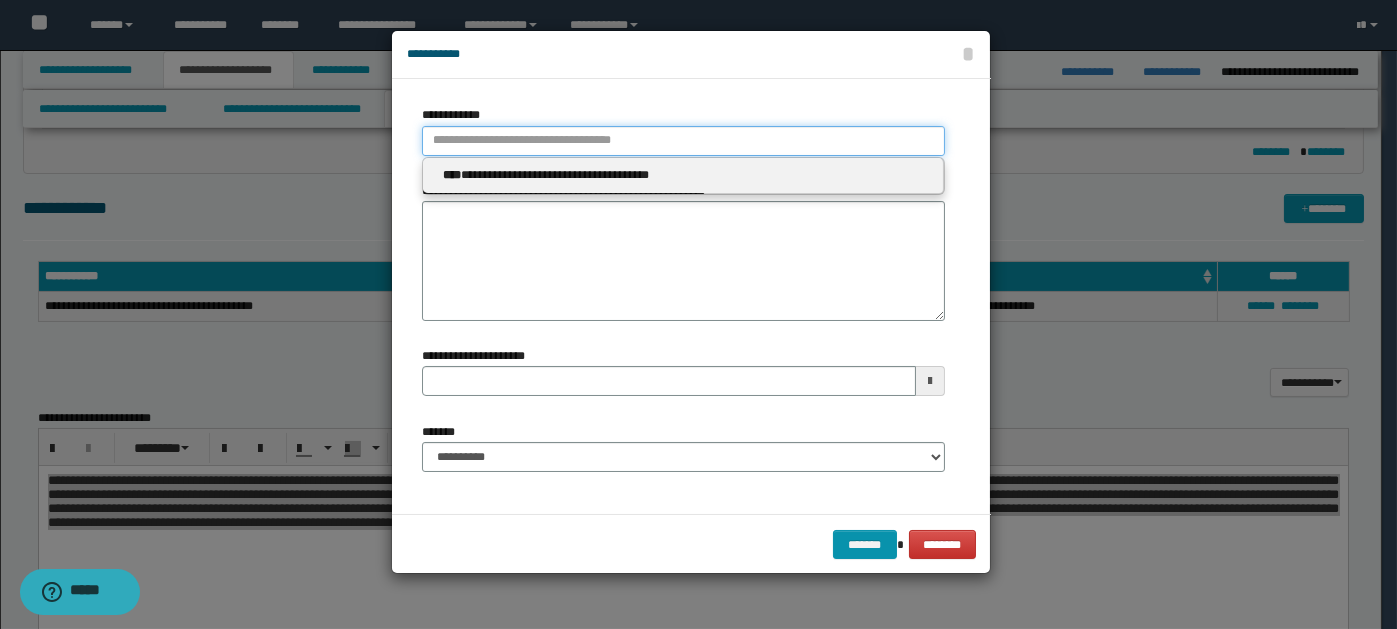 paste on "****" 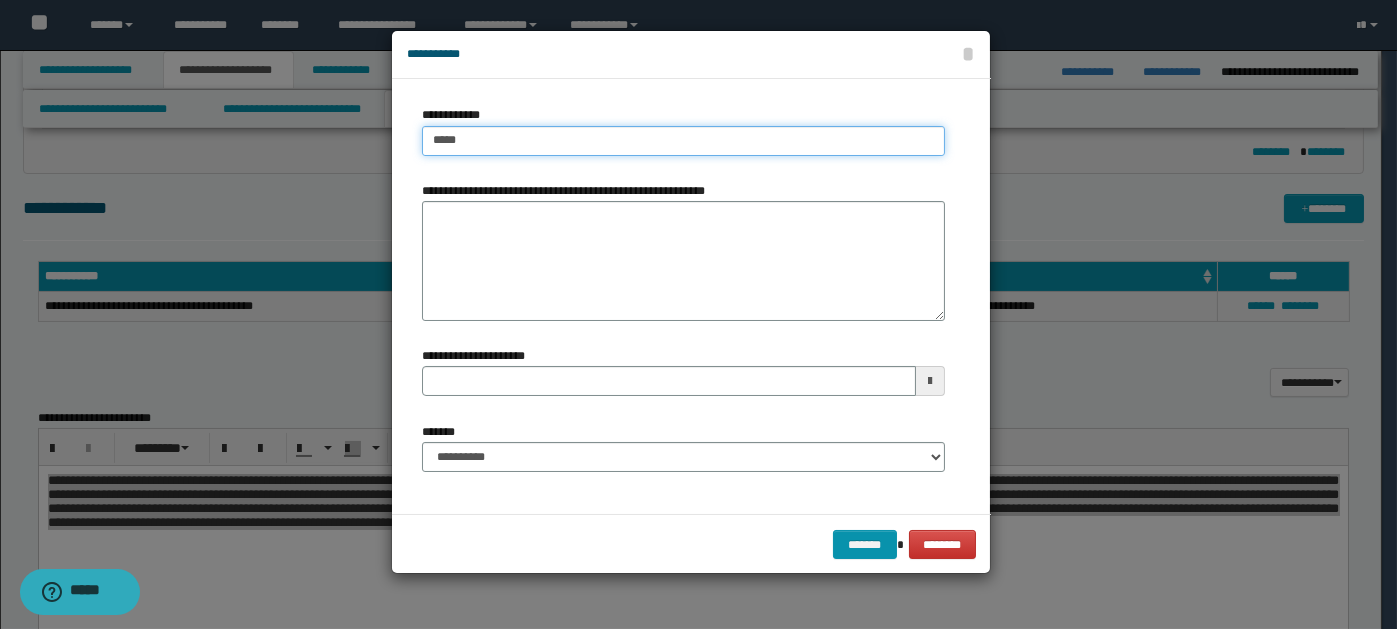 click on "****" at bounding box center (683, 141) 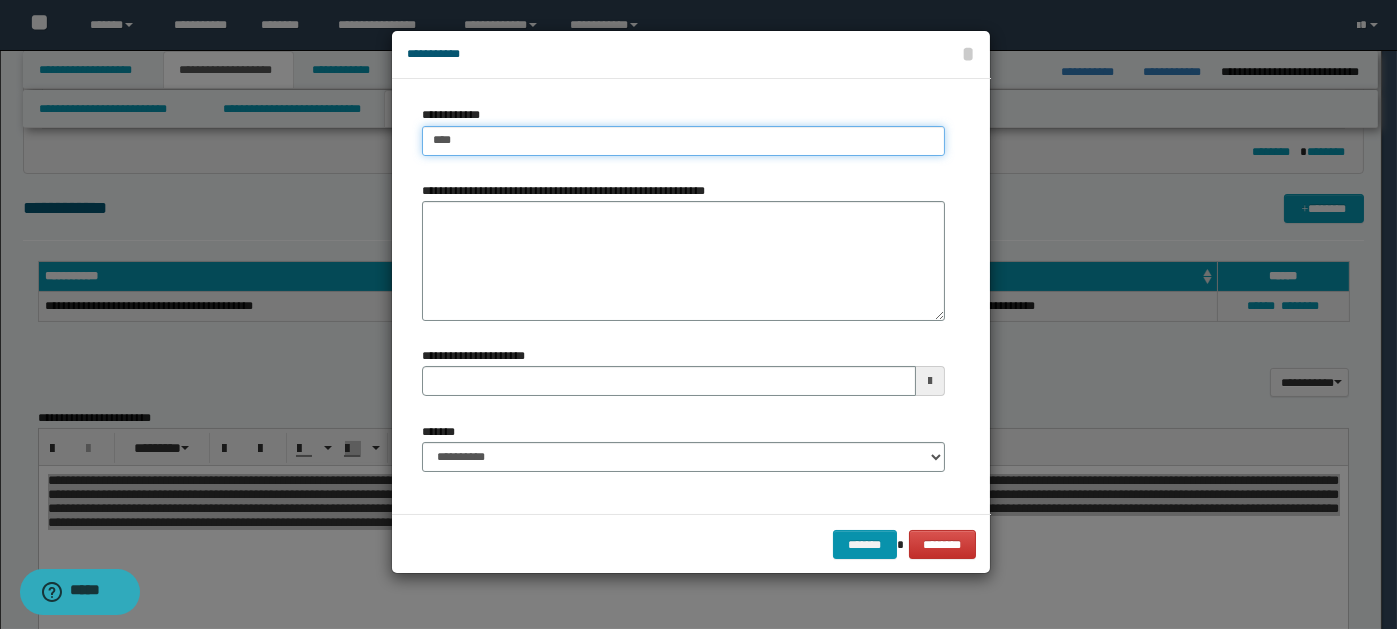 type on "****" 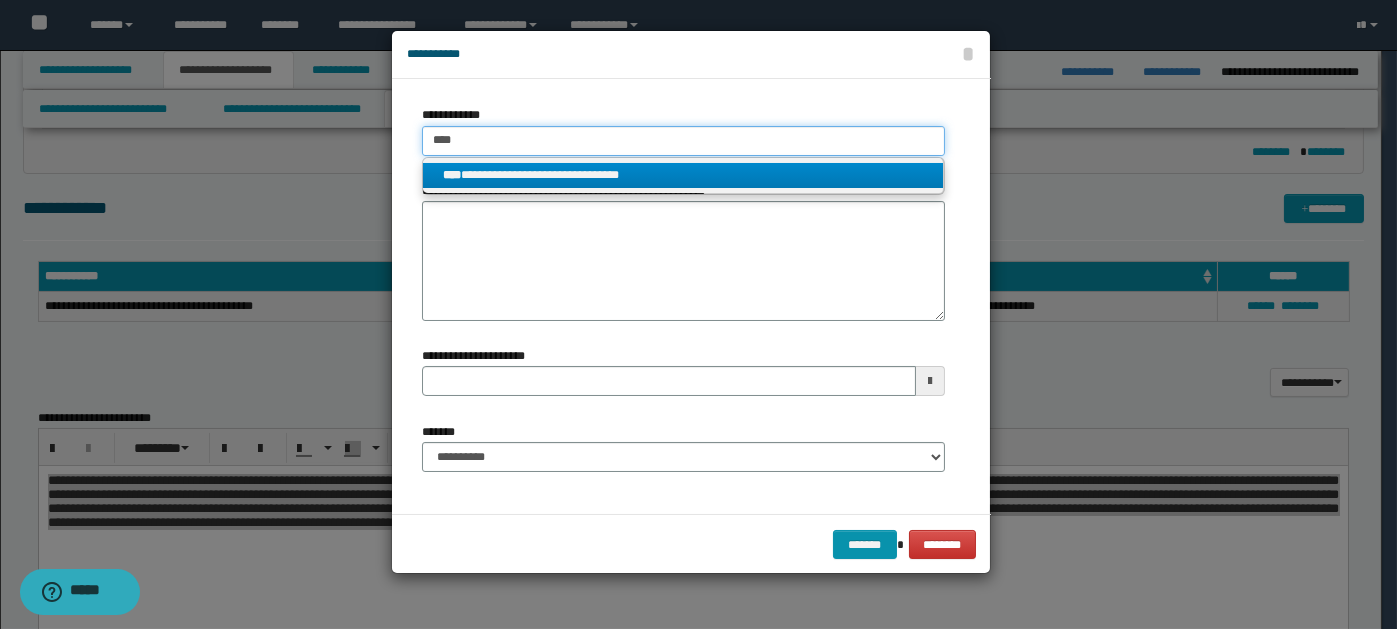 type on "****" 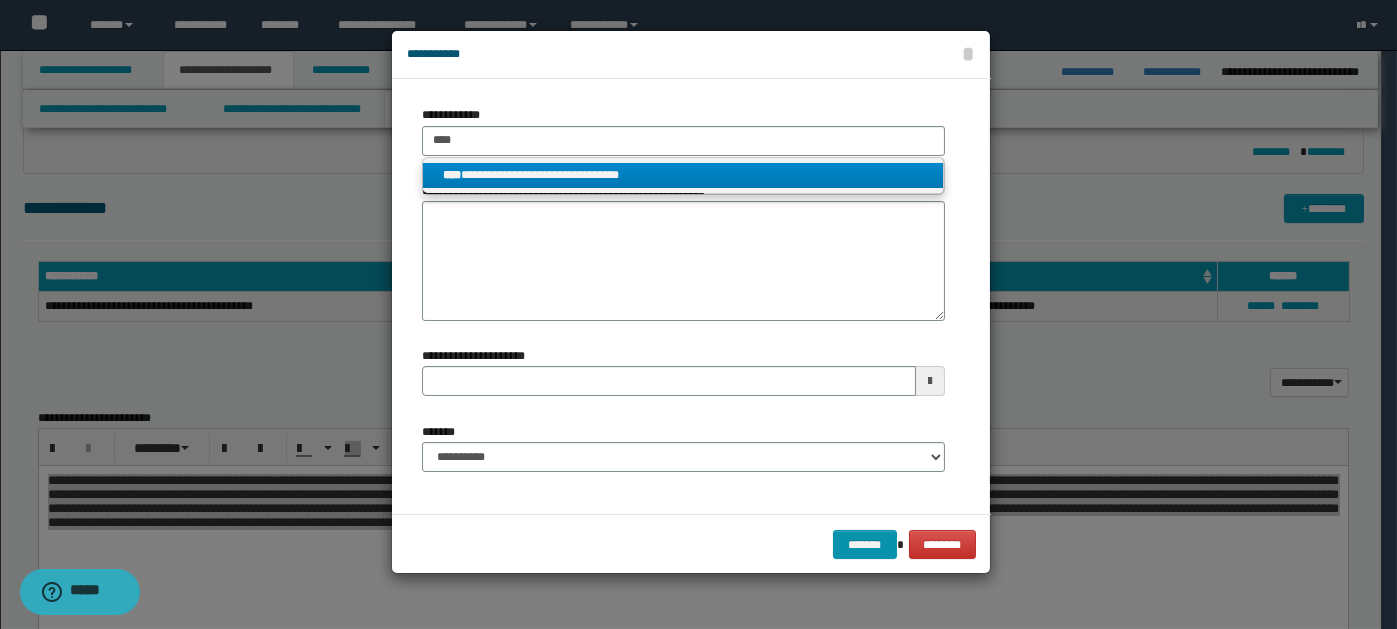 click on "**********" at bounding box center [683, 175] 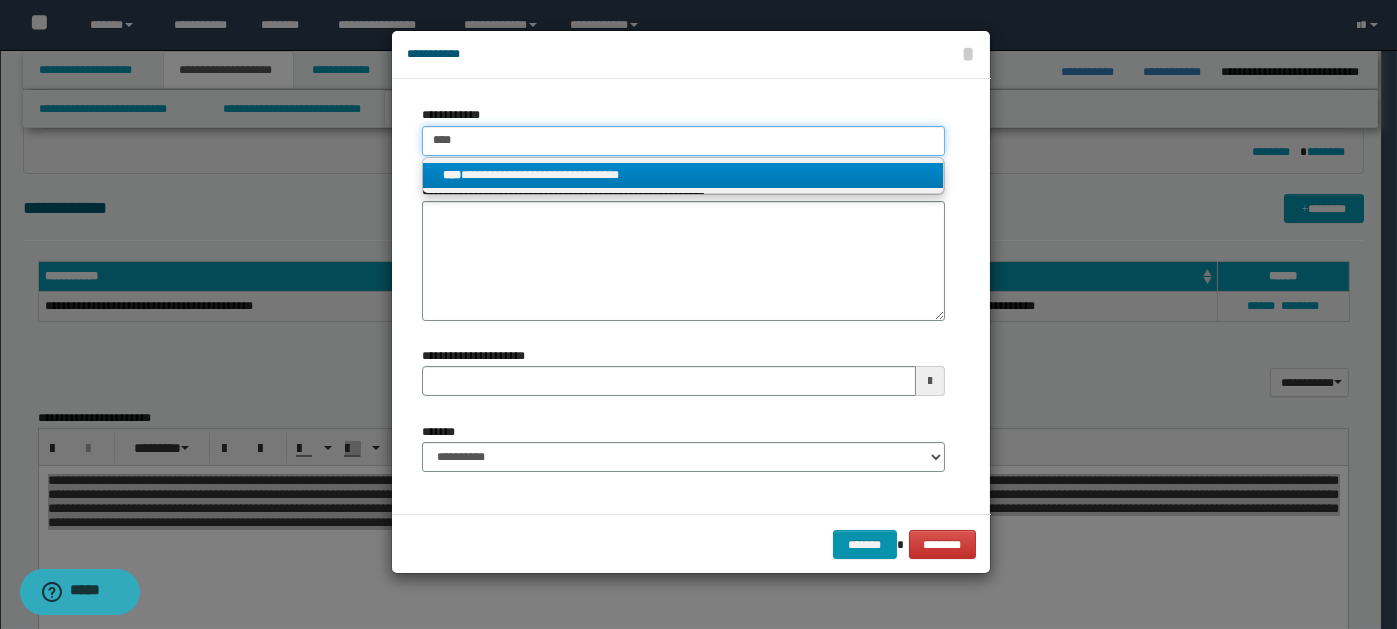 type 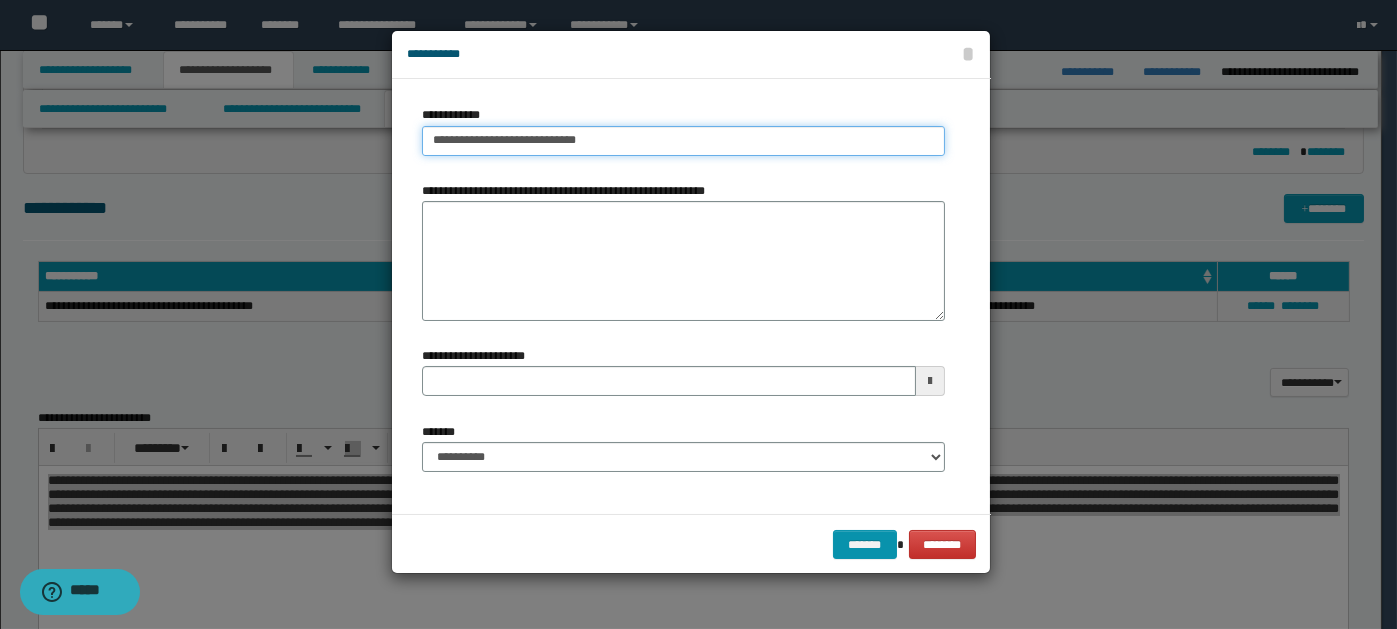 type 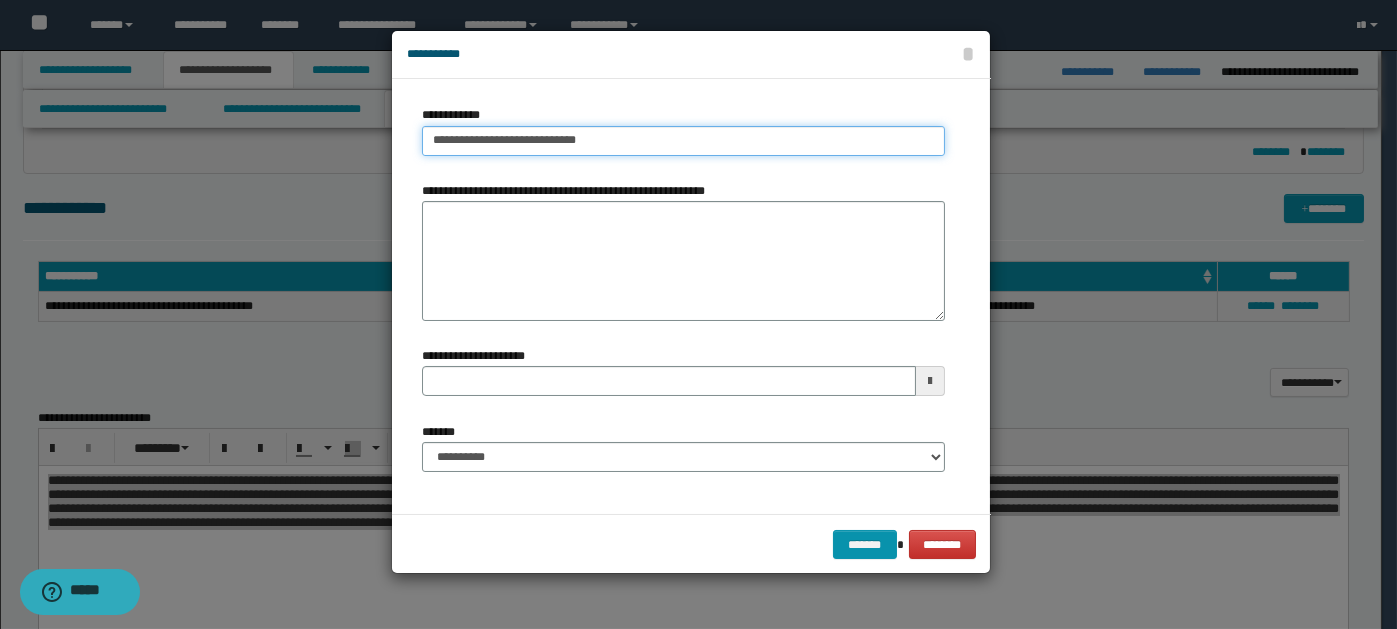 type on "**********" 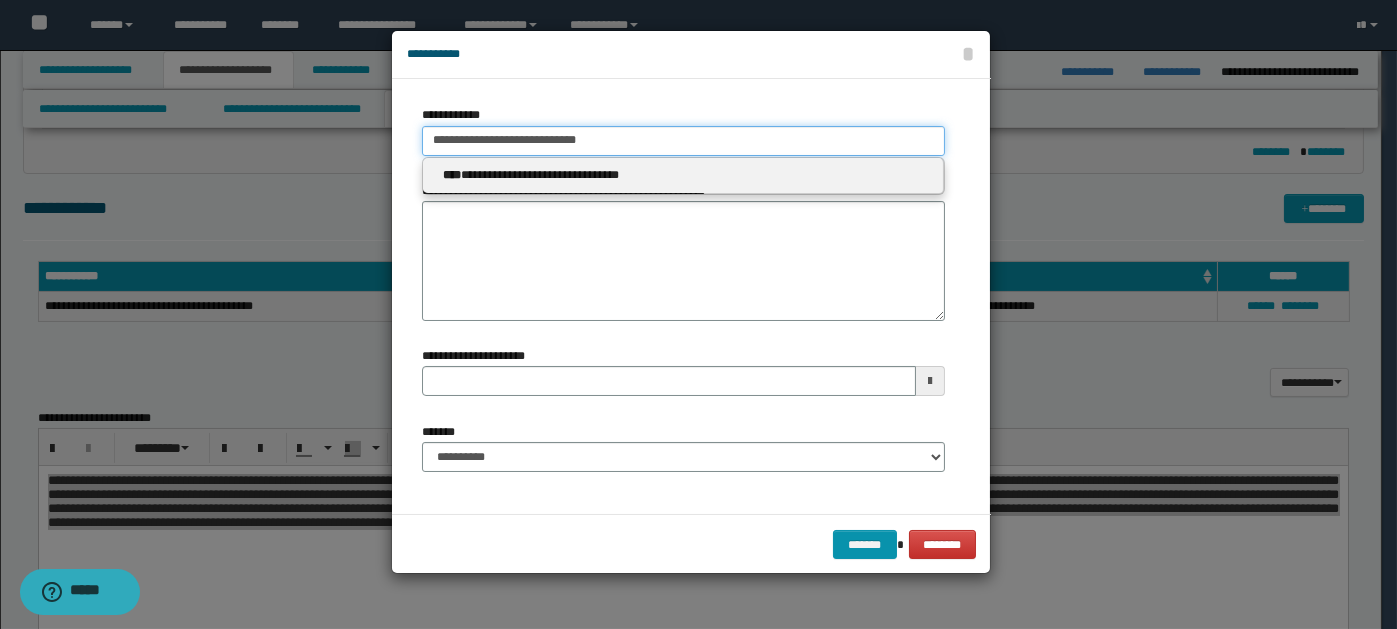 type 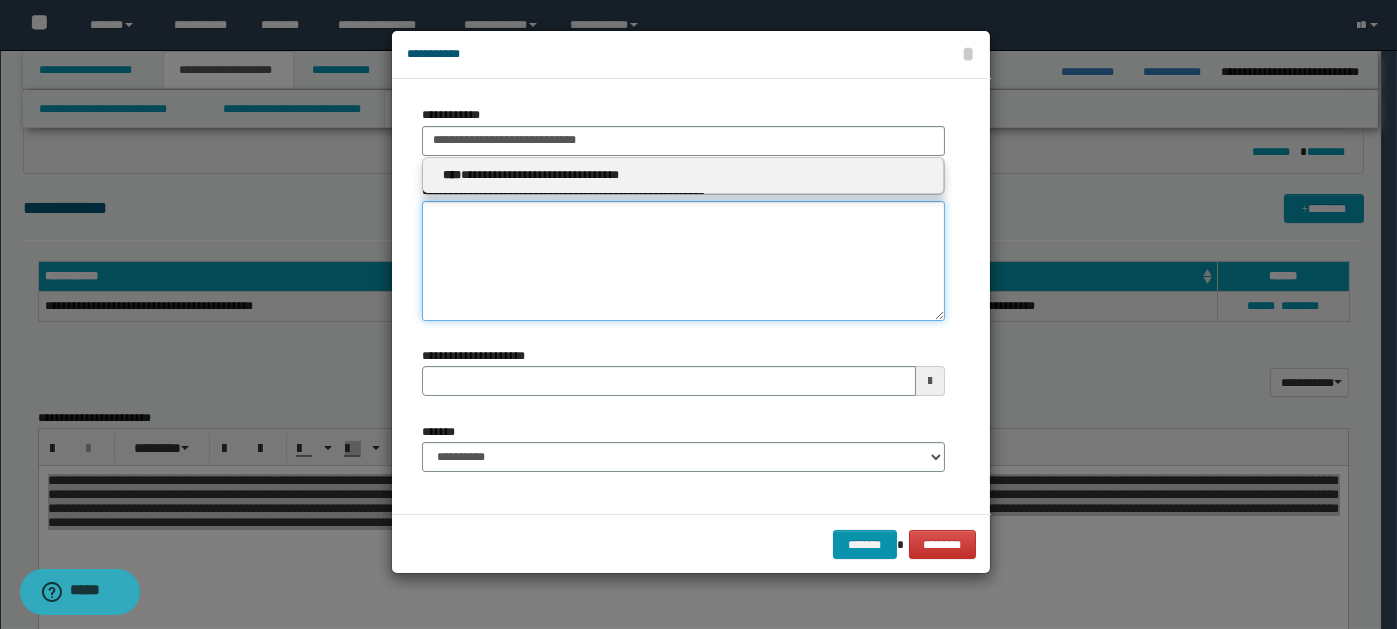 type 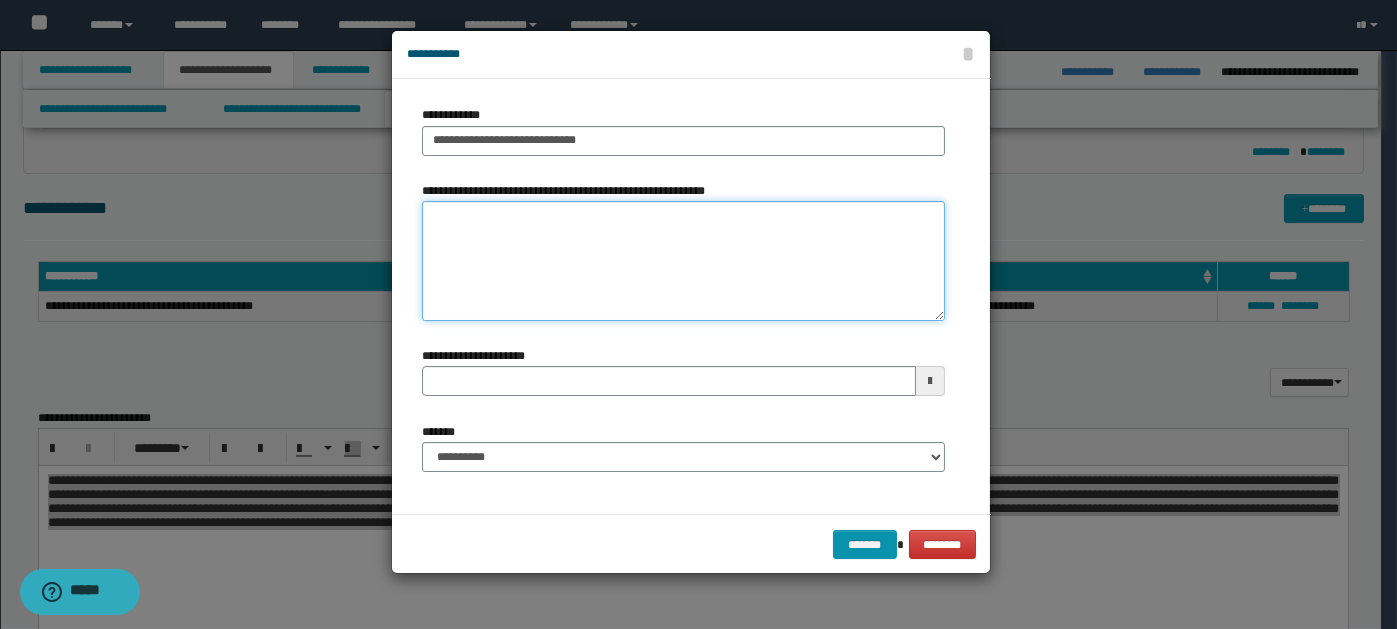 click on "**********" at bounding box center (683, 261) 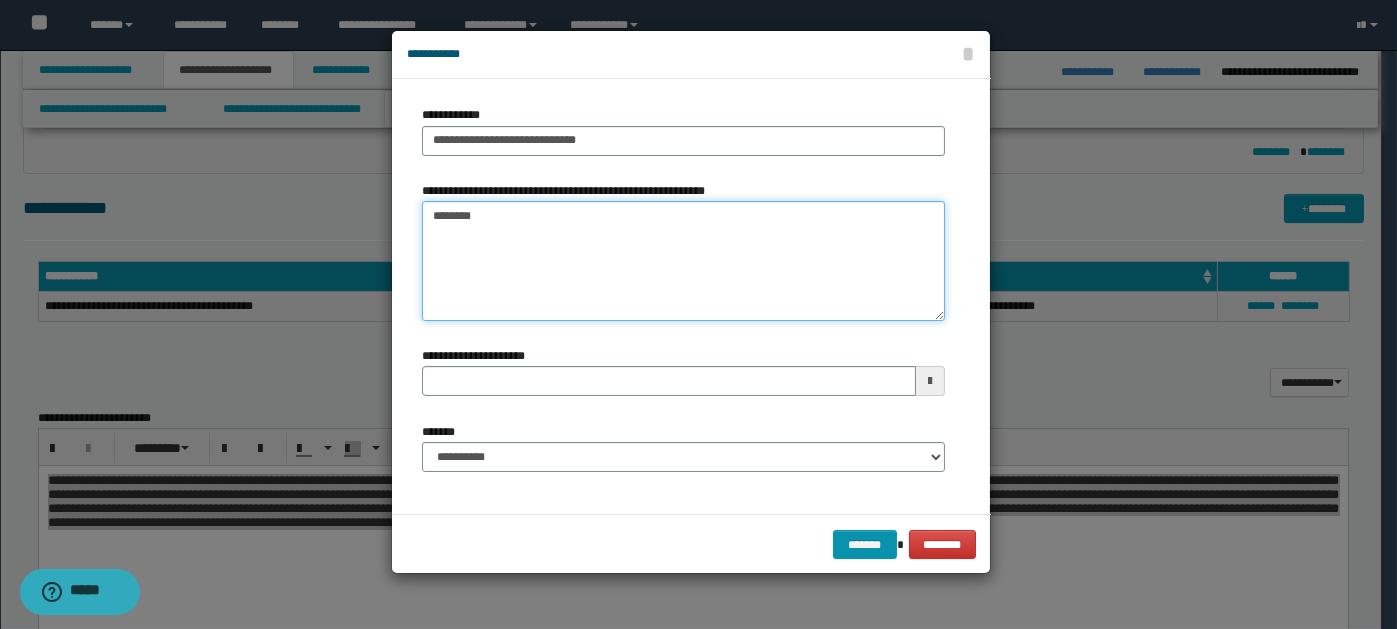 type on "*********" 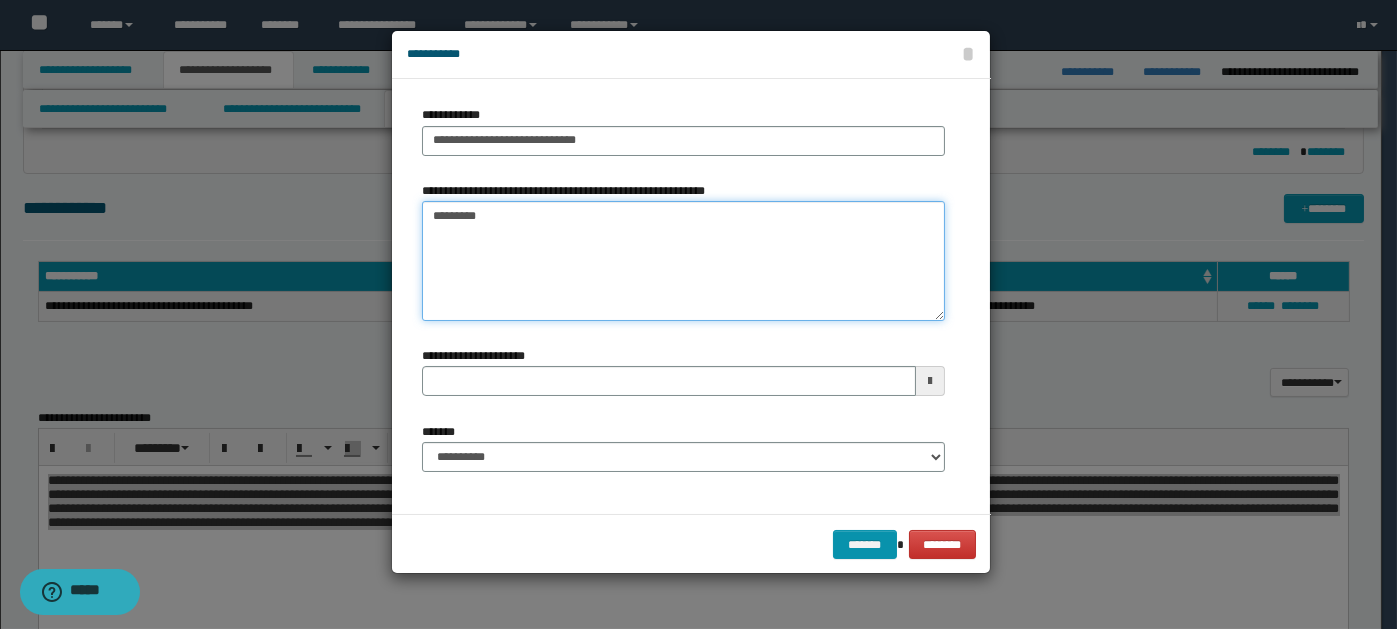 type 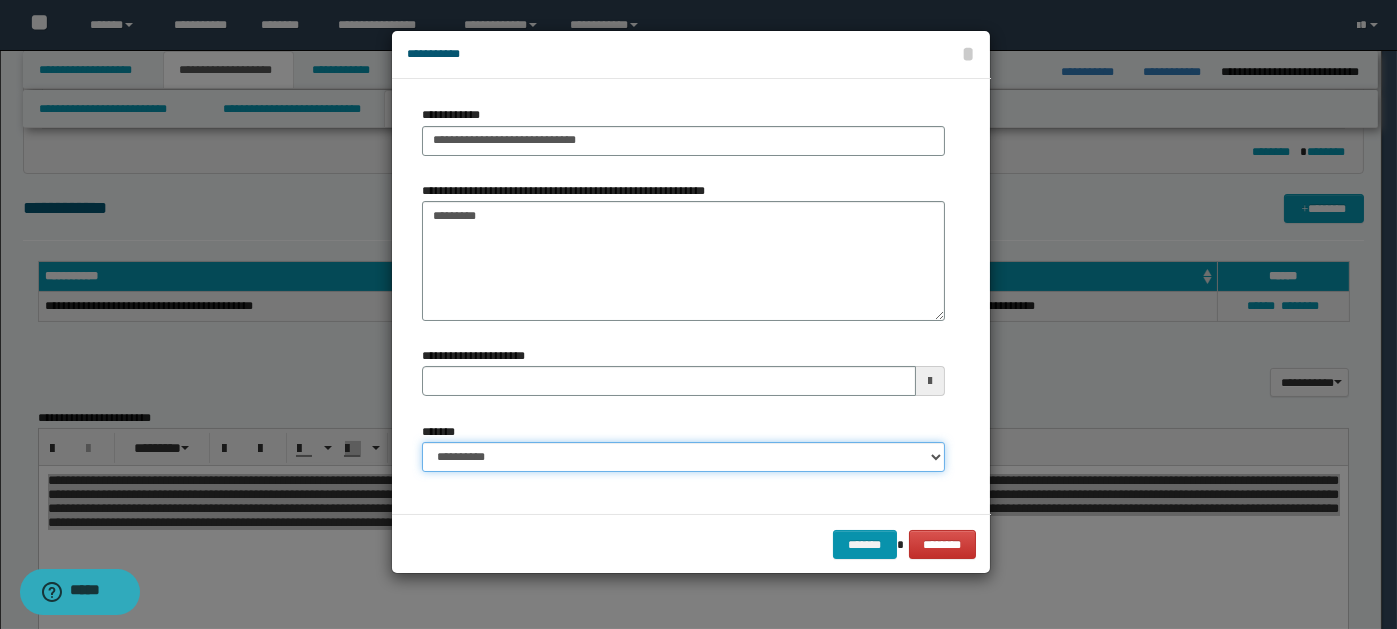 drag, startPoint x: 937, startPoint y: 453, endPoint x: 905, endPoint y: 442, distance: 33.83785 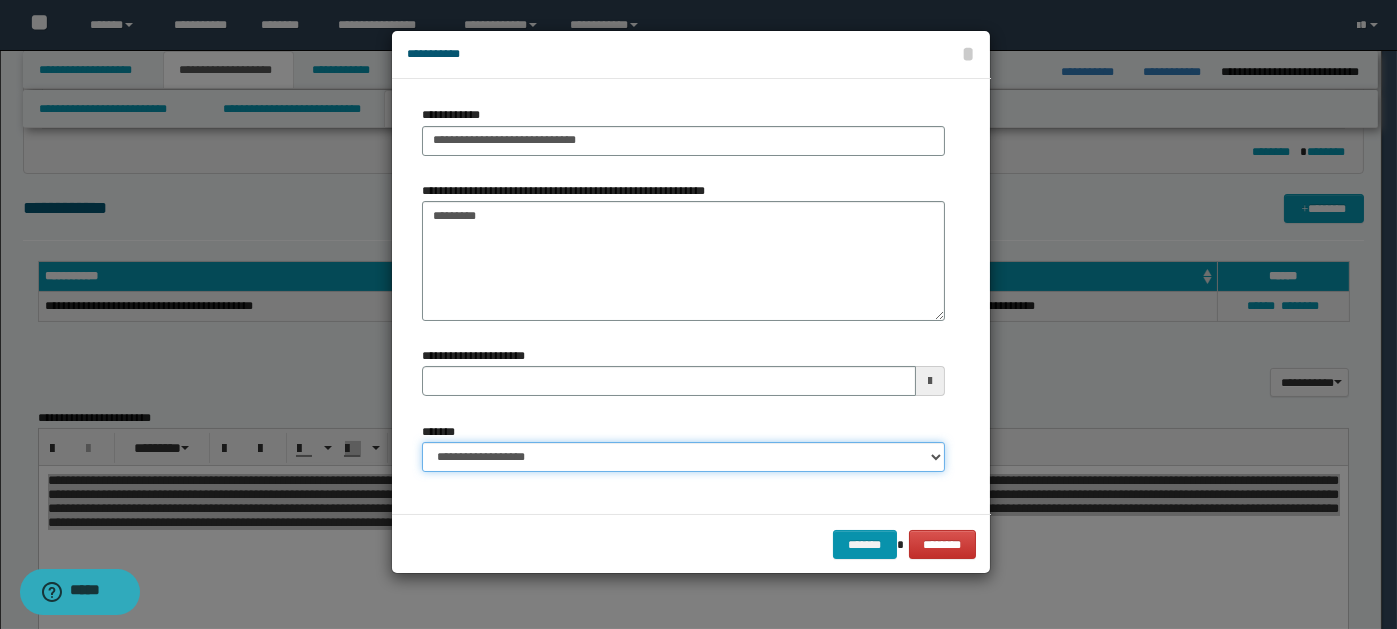 click on "**********" at bounding box center [683, 457] 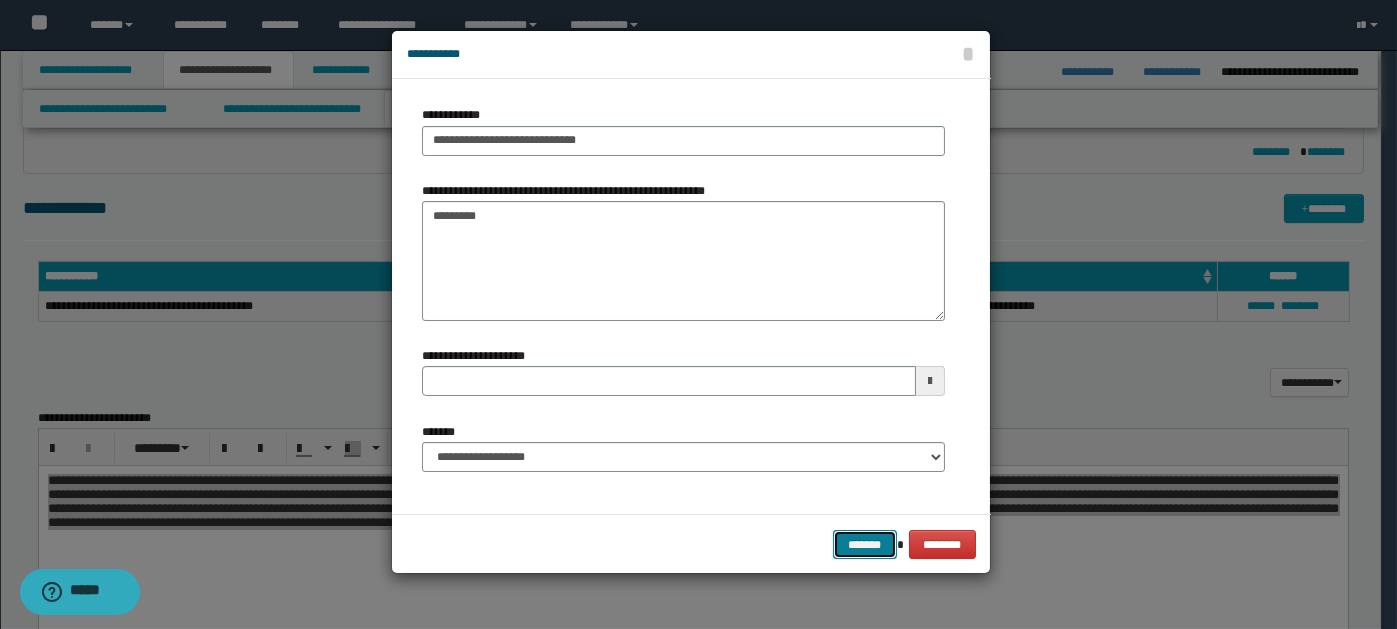 click on "*******" at bounding box center [865, 544] 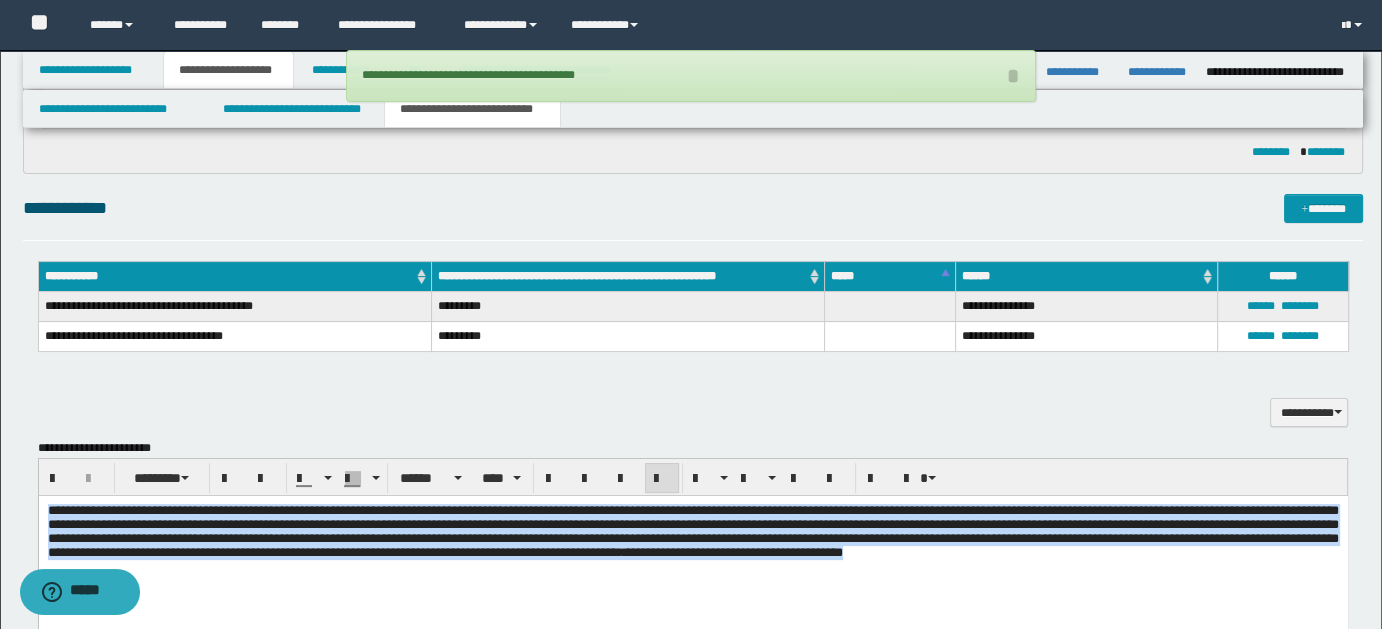 click on "**********" at bounding box center (692, 532) 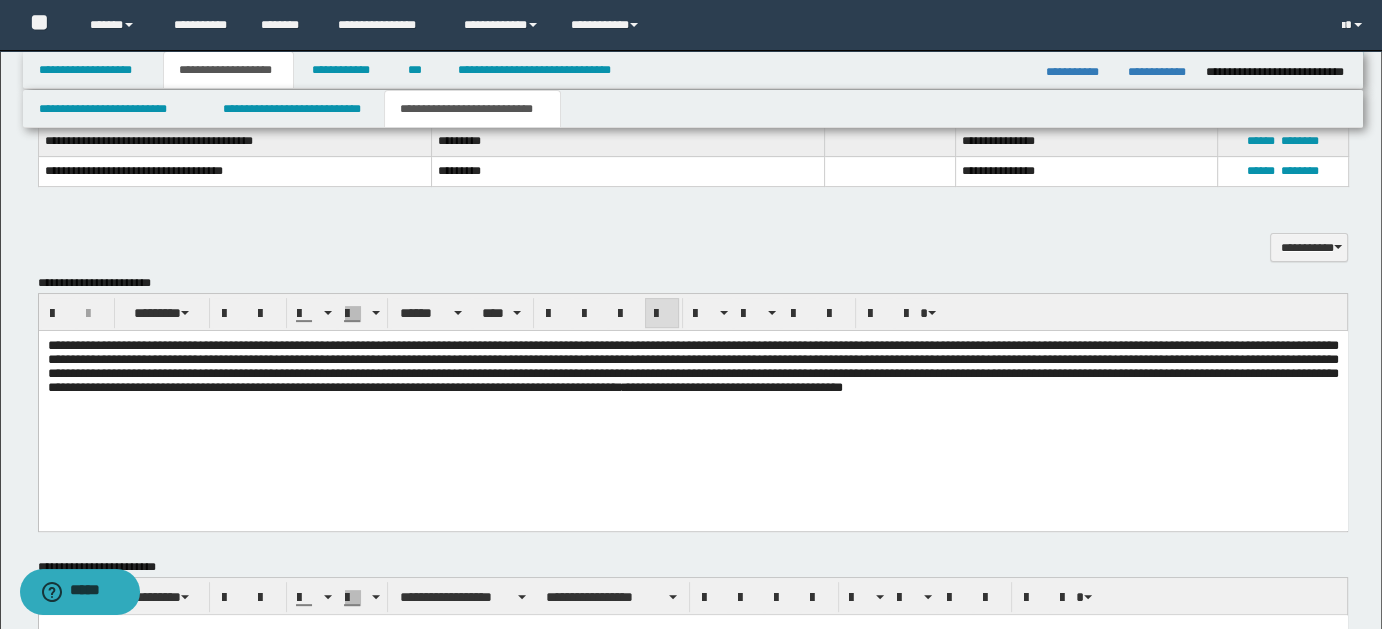 scroll, scrollTop: 979, scrollLeft: 0, axis: vertical 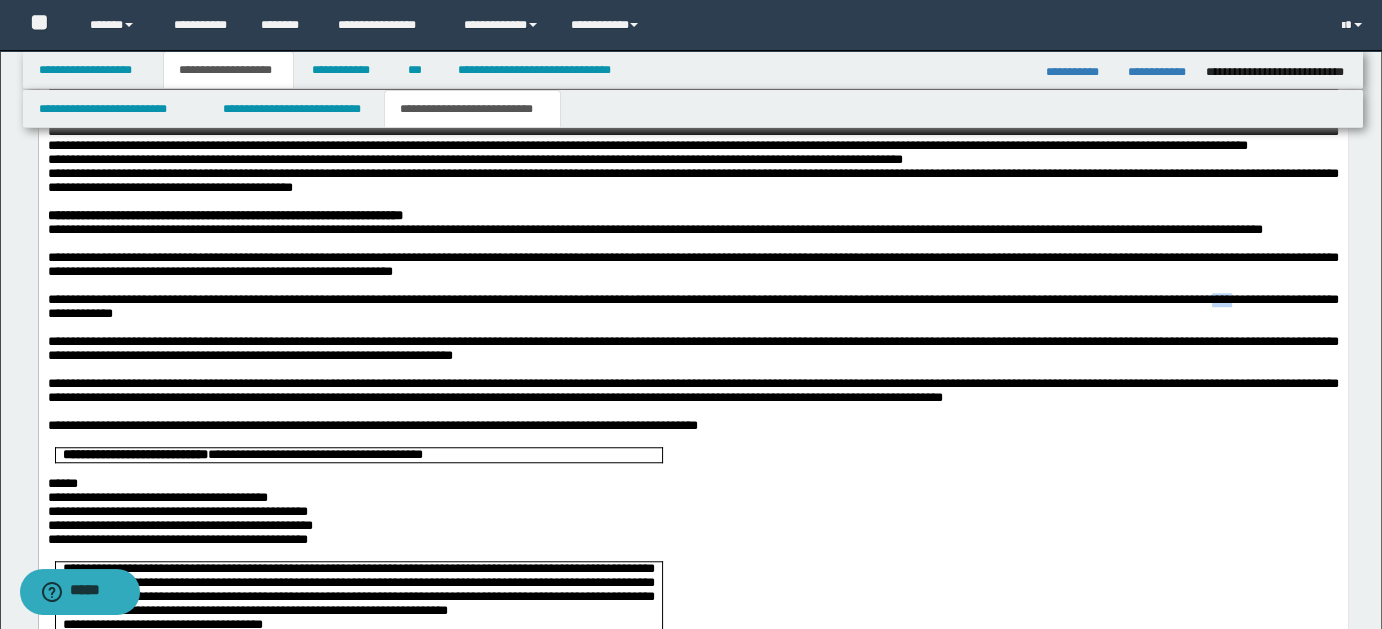 type 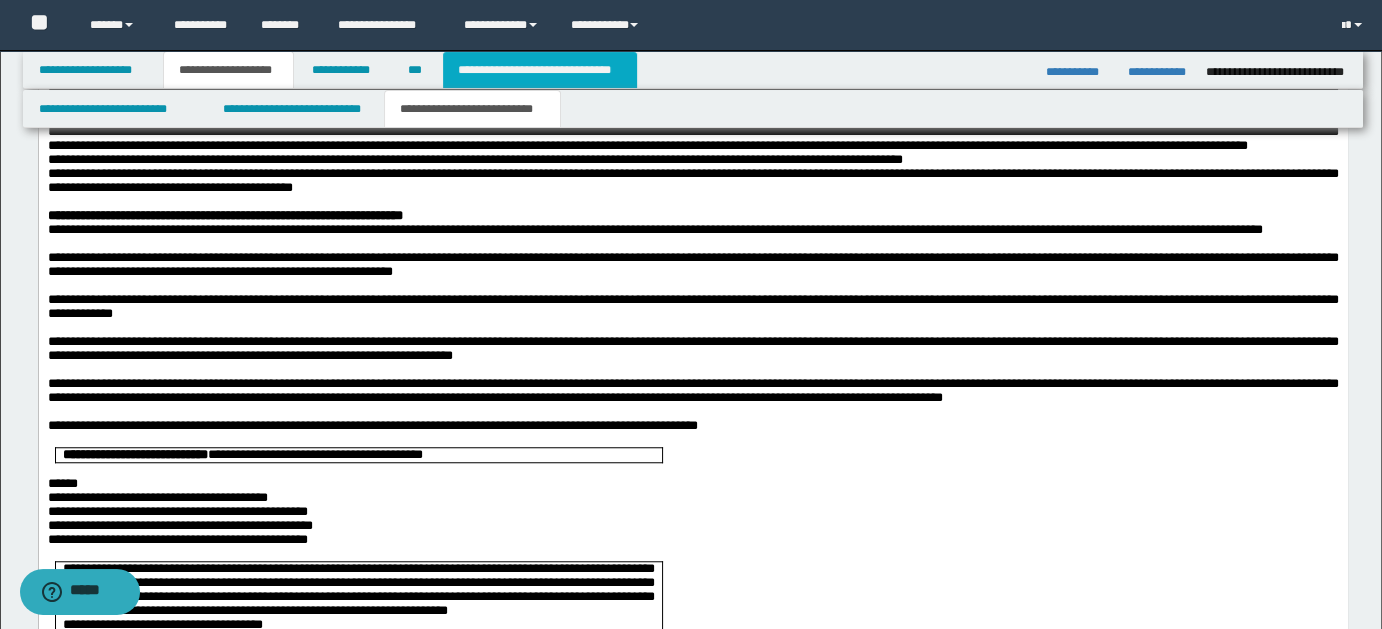 click on "**********" at bounding box center [540, 70] 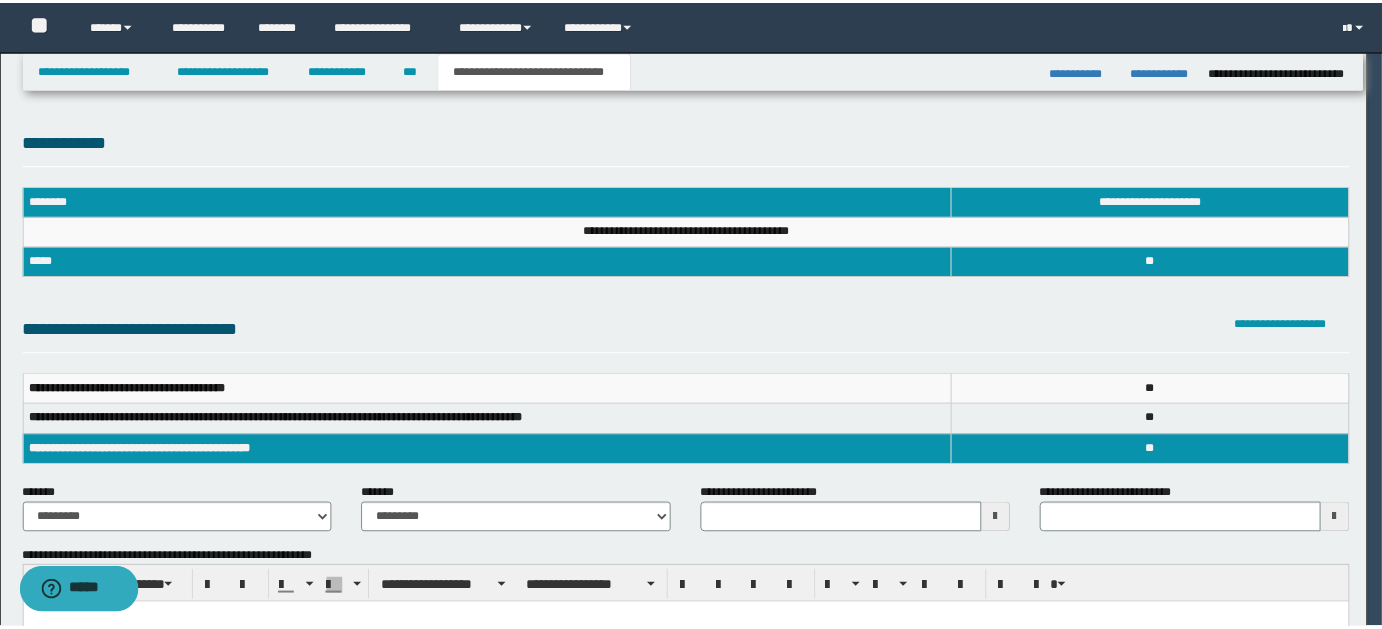 scroll, scrollTop: 0, scrollLeft: 0, axis: both 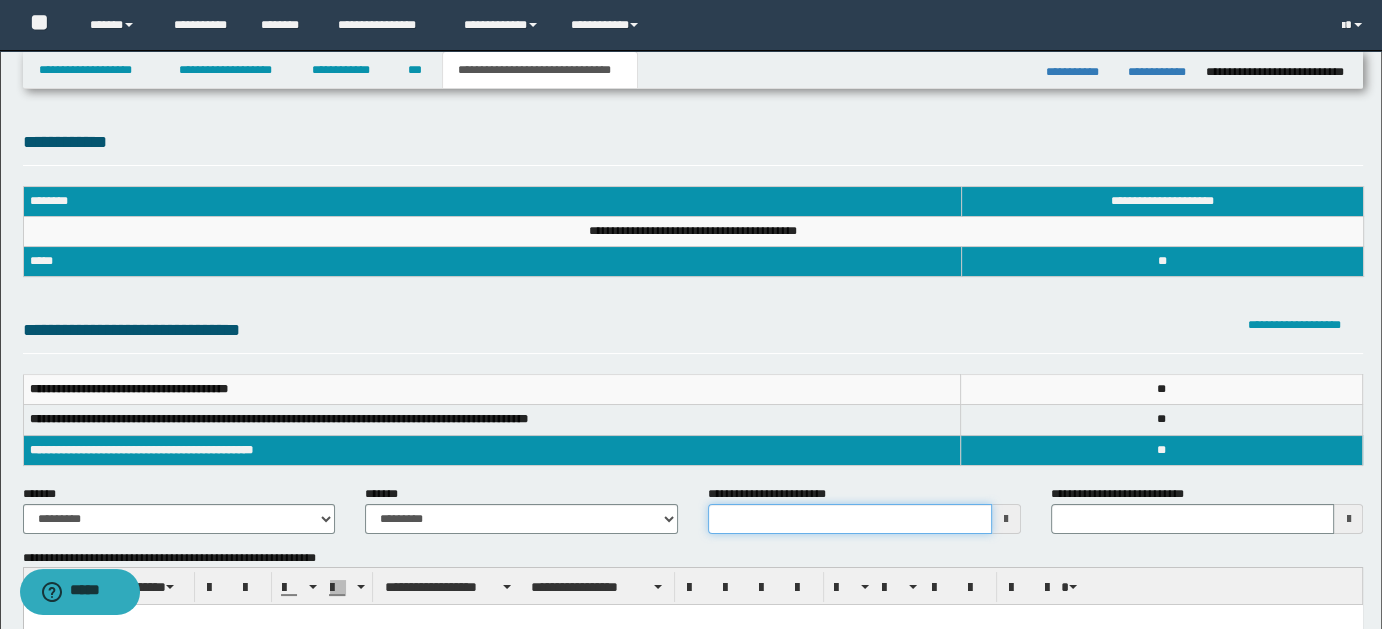 click on "**********" at bounding box center [850, 519] 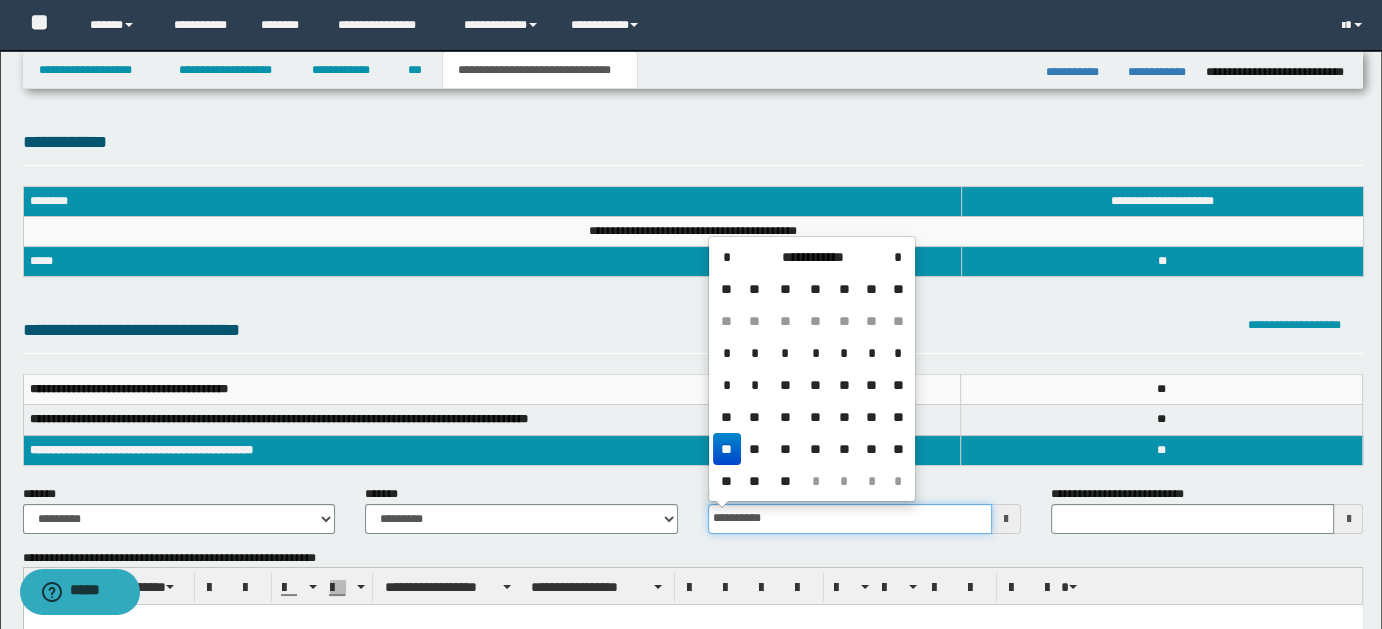 type on "**********" 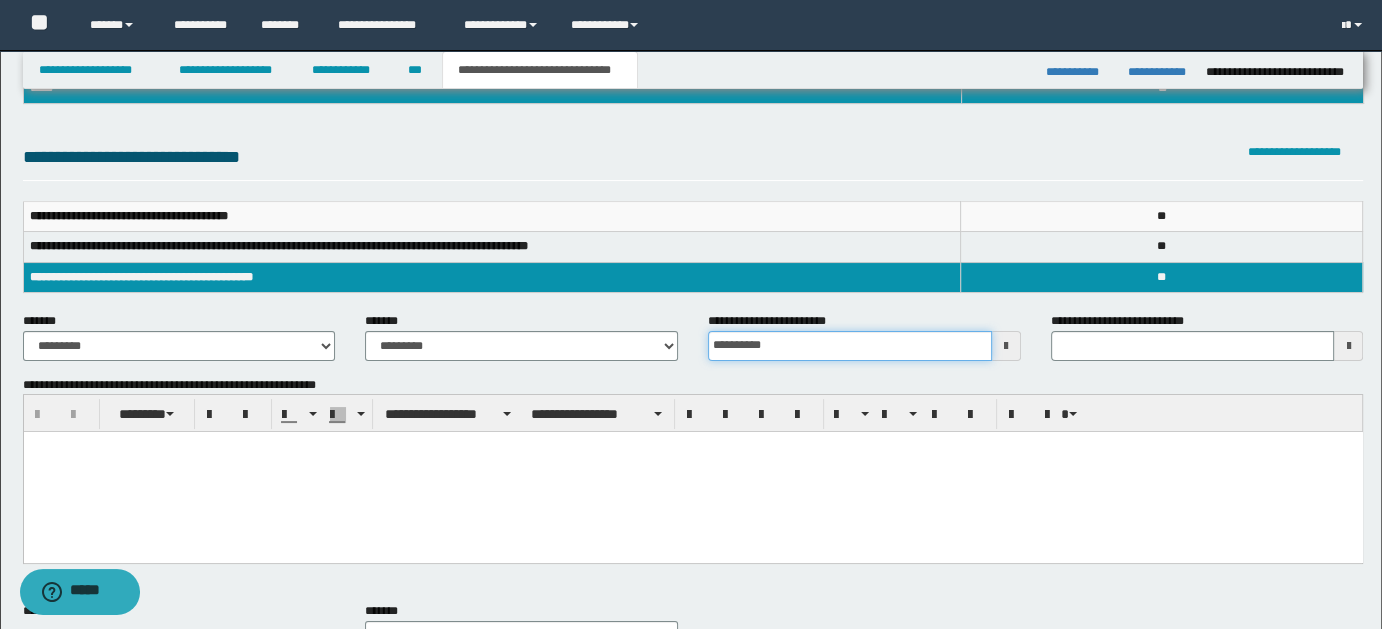 scroll, scrollTop: 343, scrollLeft: 0, axis: vertical 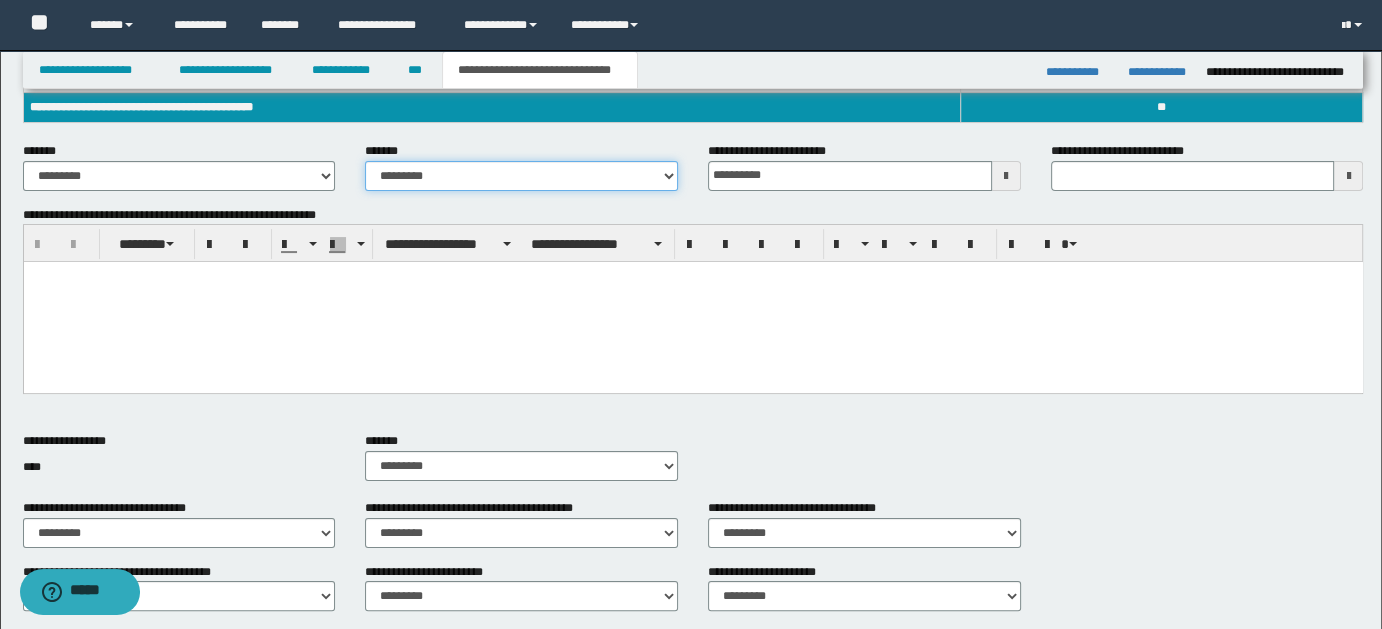 click on "**********" at bounding box center [521, 176] 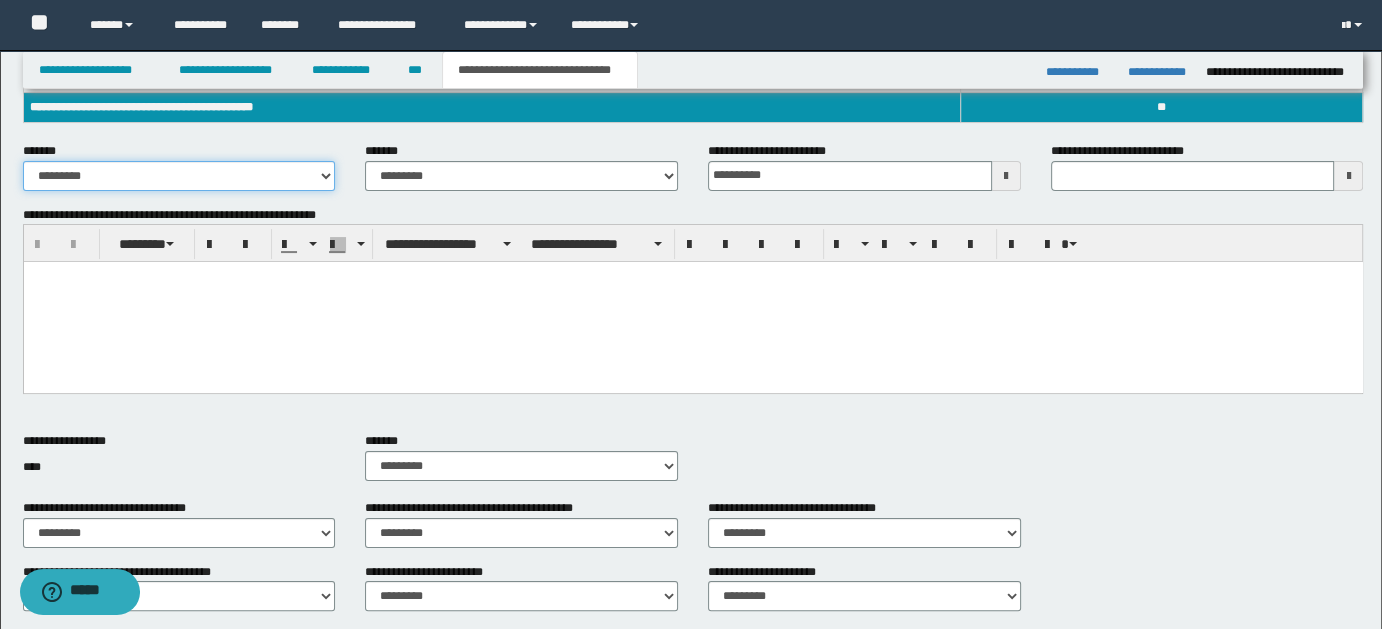 click on "**********" at bounding box center [179, 176] 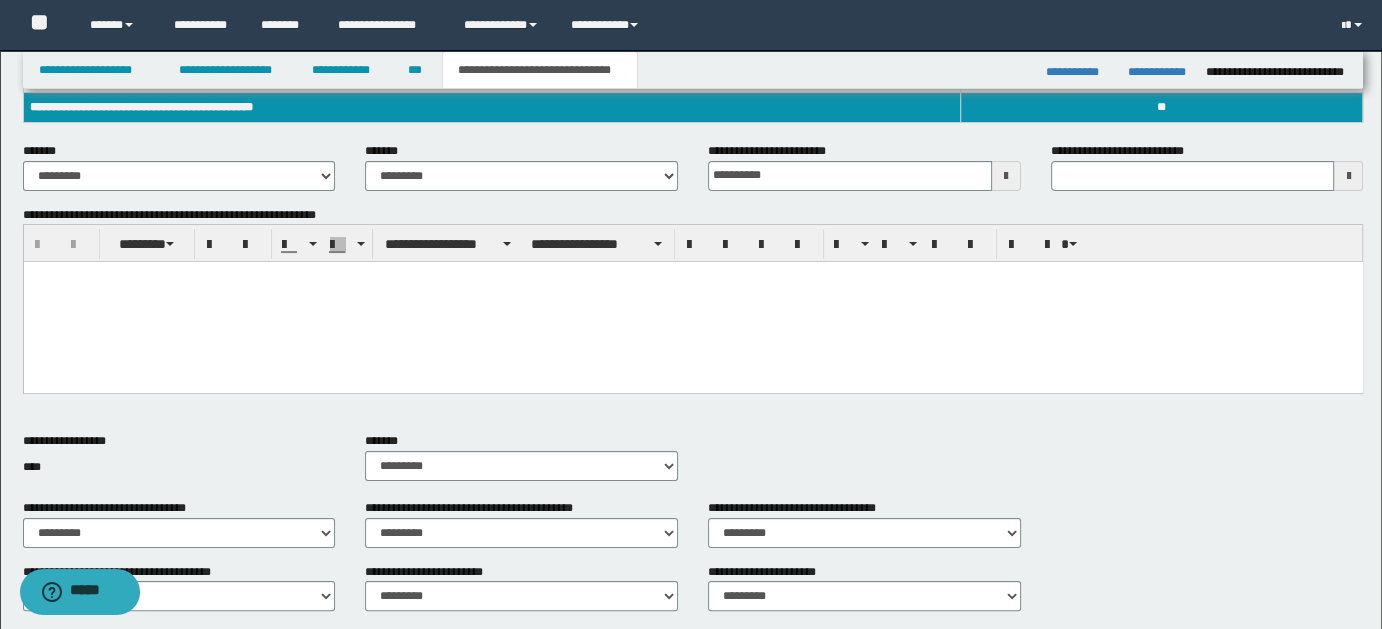 click at bounding box center (692, 302) 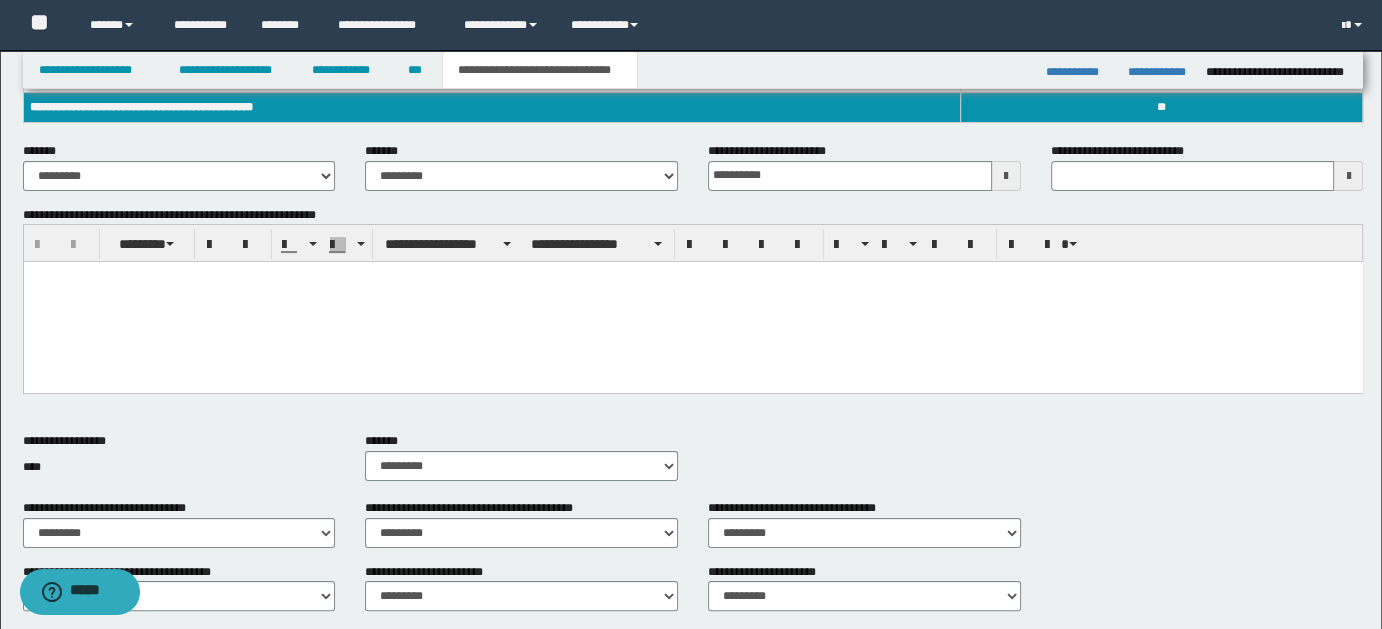 type 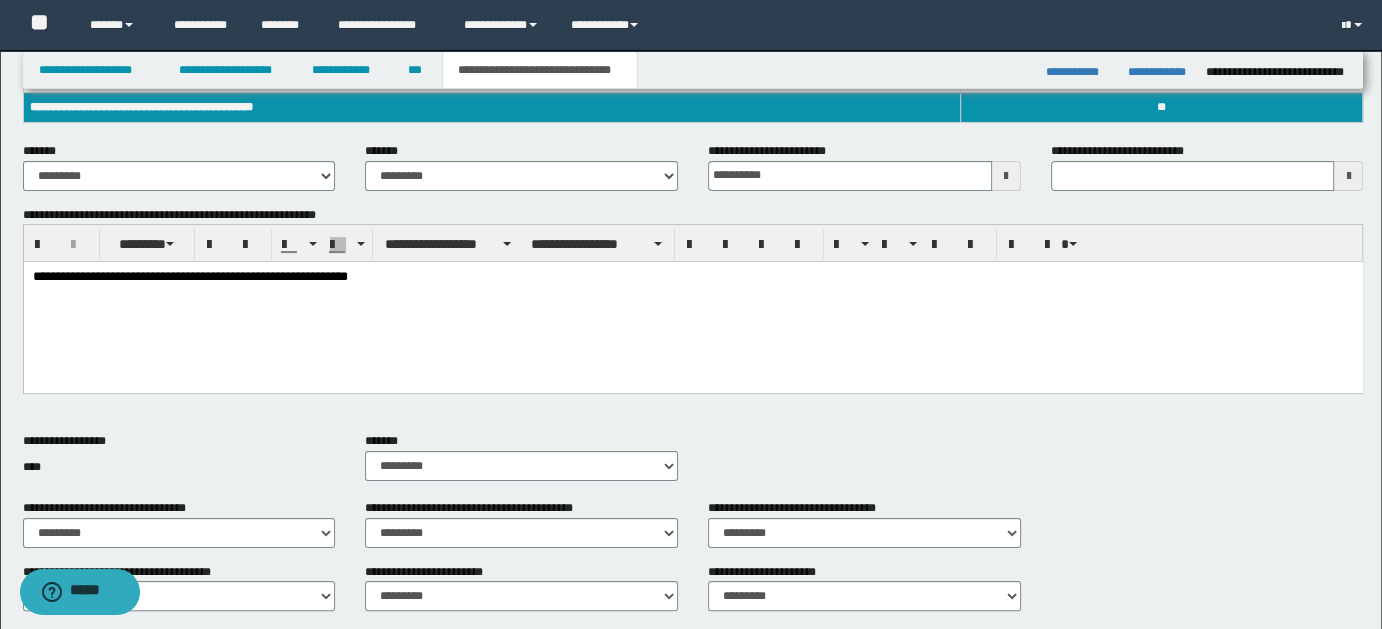 click on "**********" at bounding box center (693, 277) 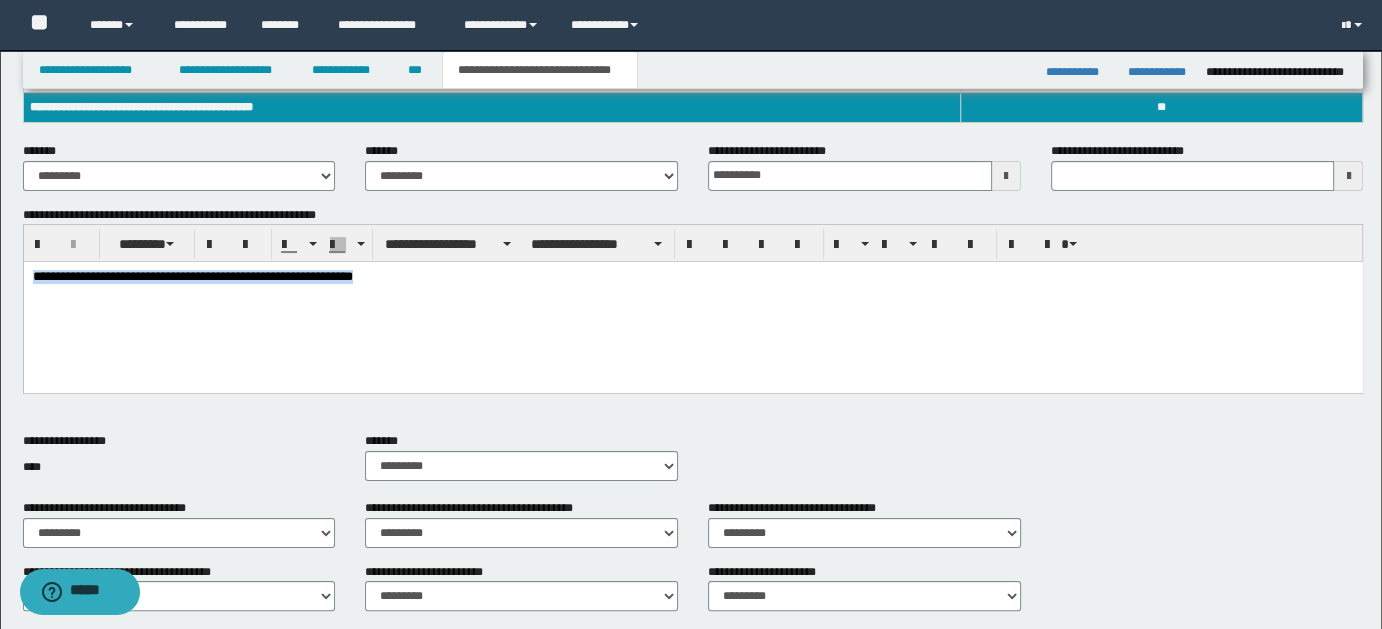 drag, startPoint x: 30, startPoint y: 273, endPoint x: 490, endPoint y: 321, distance: 462.49756 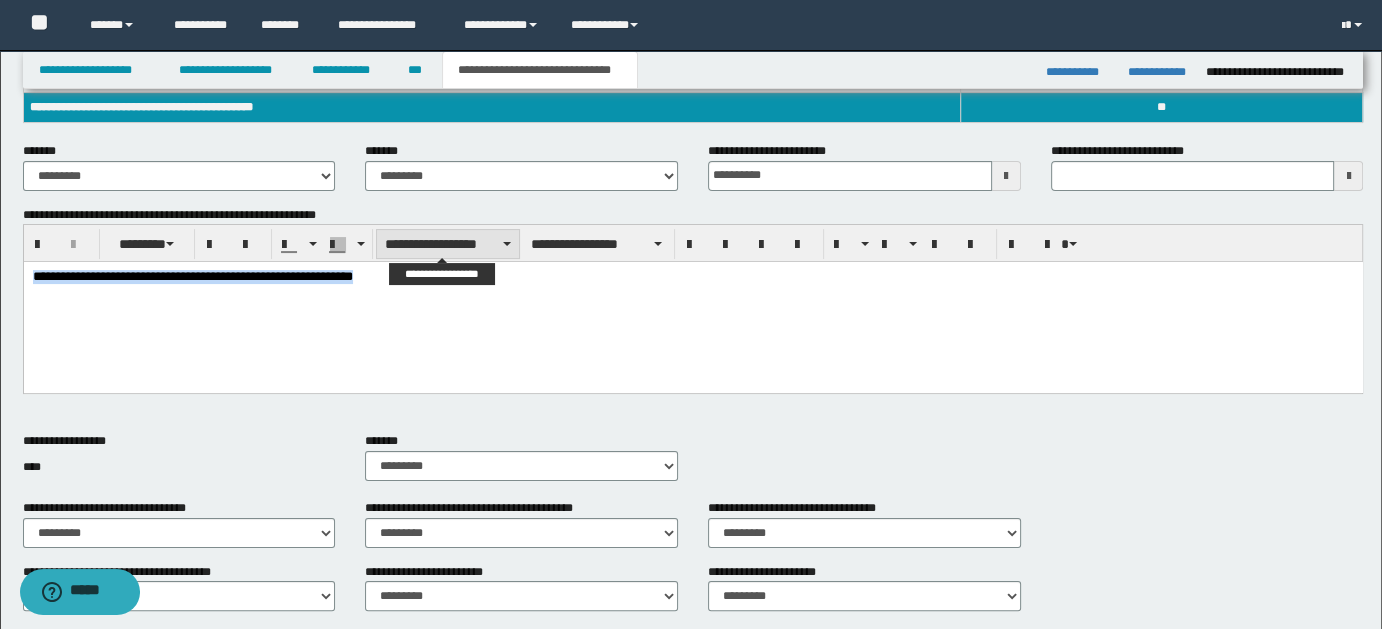 click on "**********" at bounding box center [448, 244] 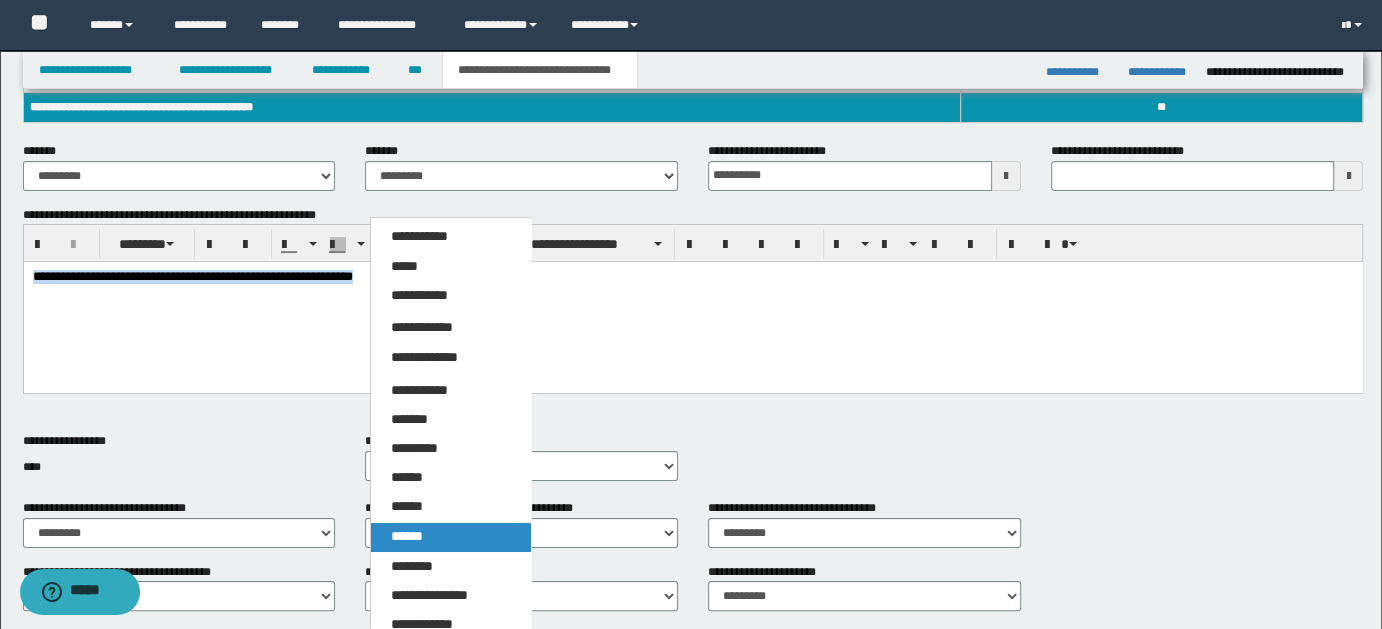 click on "******" at bounding box center (407, 536) 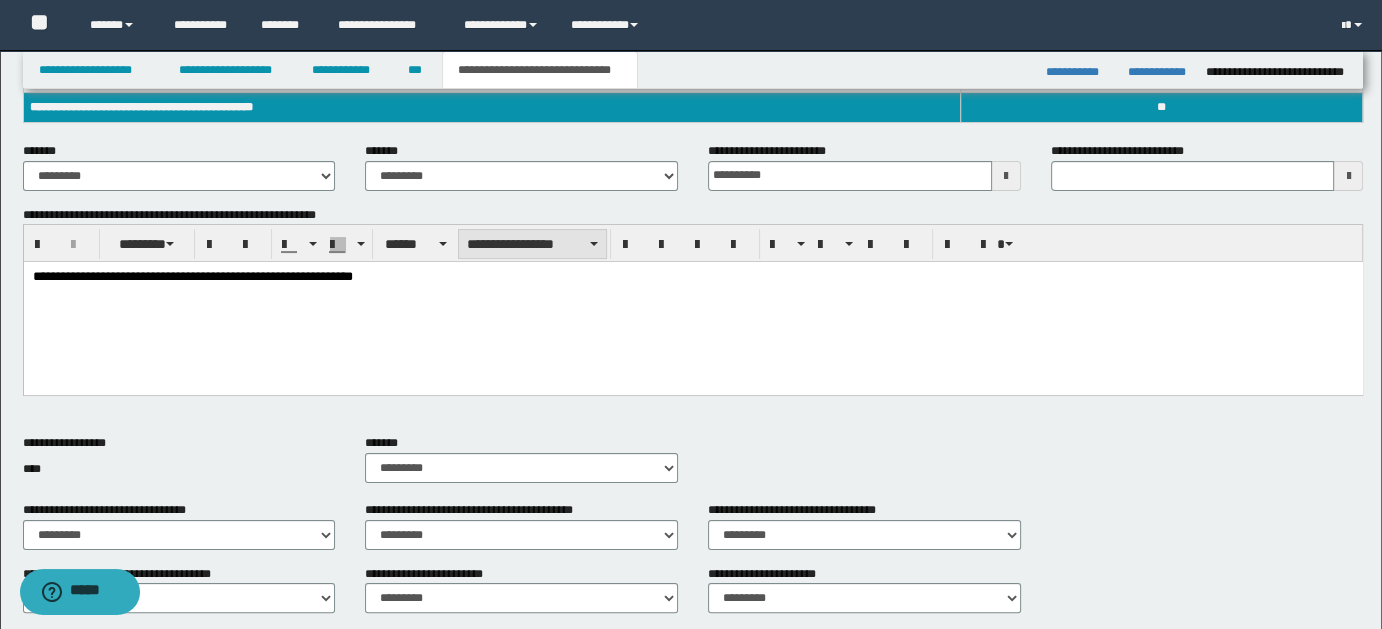 click on "**********" at bounding box center [532, 244] 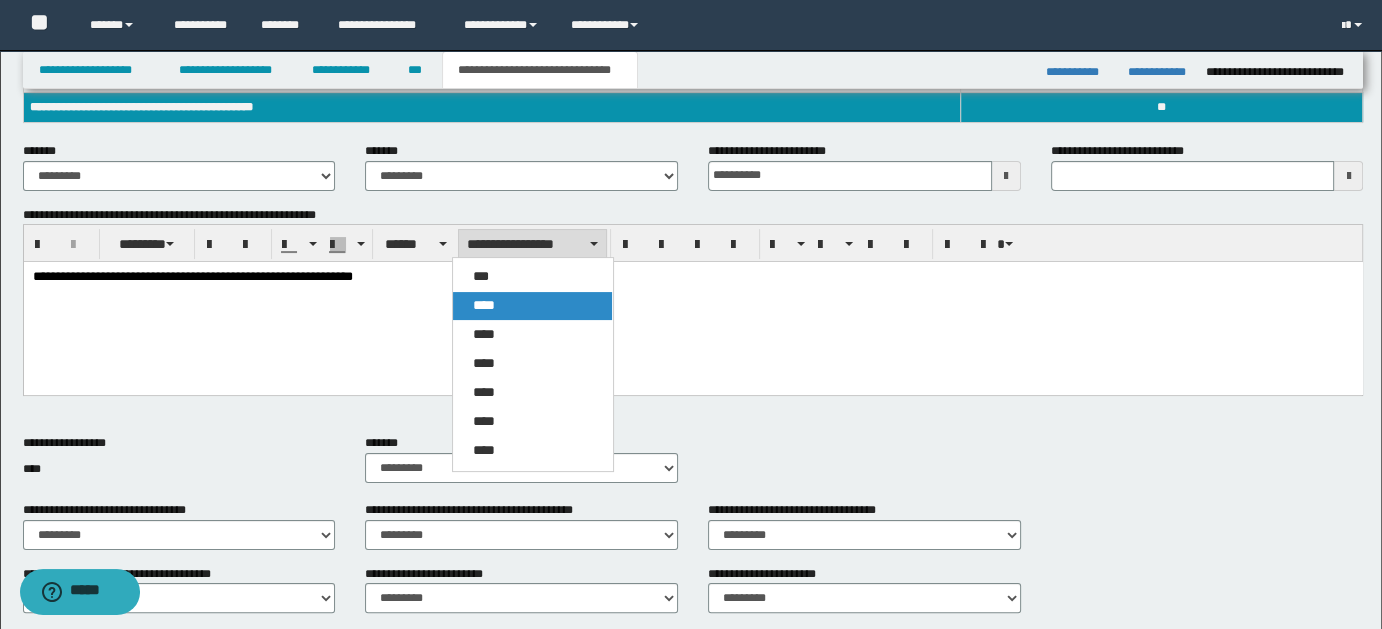 click on "****" at bounding box center (532, 306) 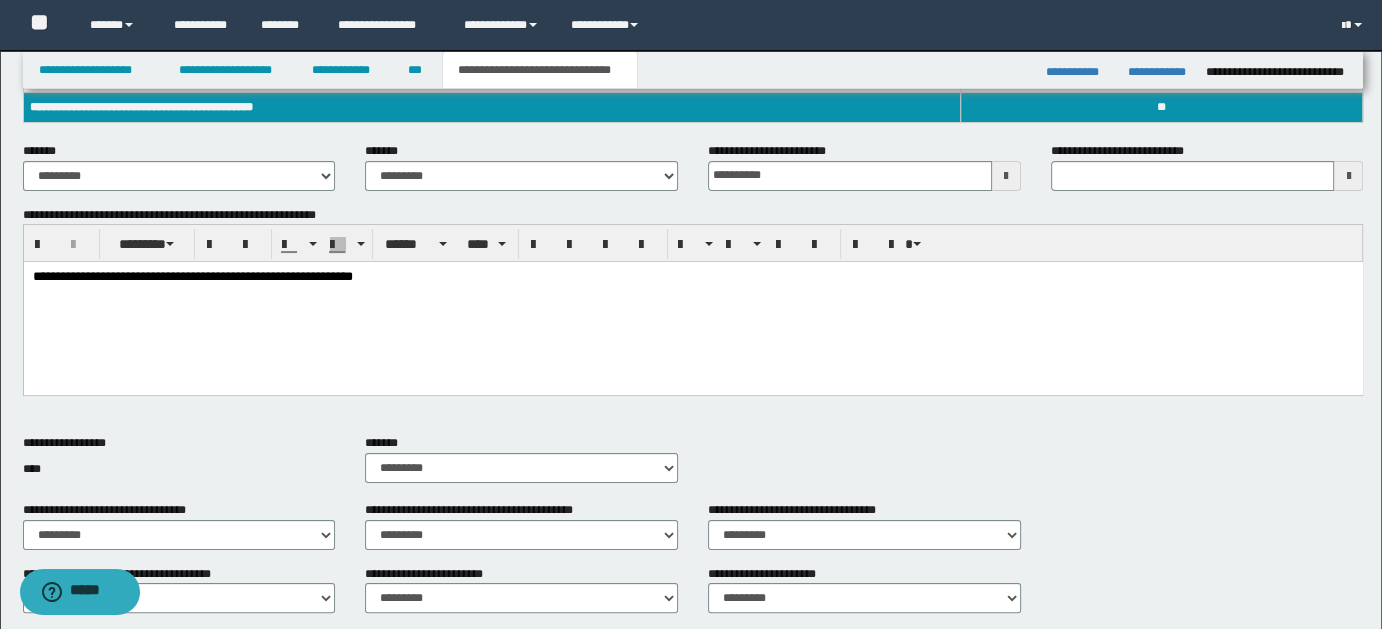 click on "**********" at bounding box center [692, 303] 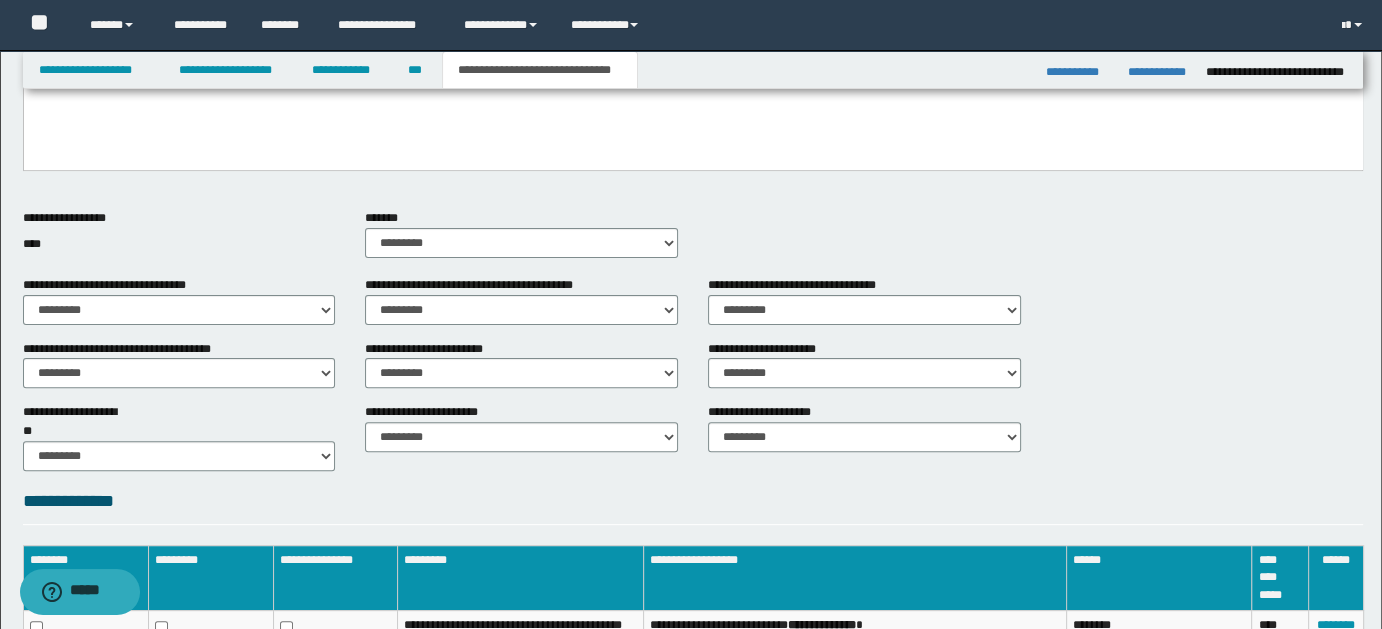 scroll, scrollTop: 645, scrollLeft: 0, axis: vertical 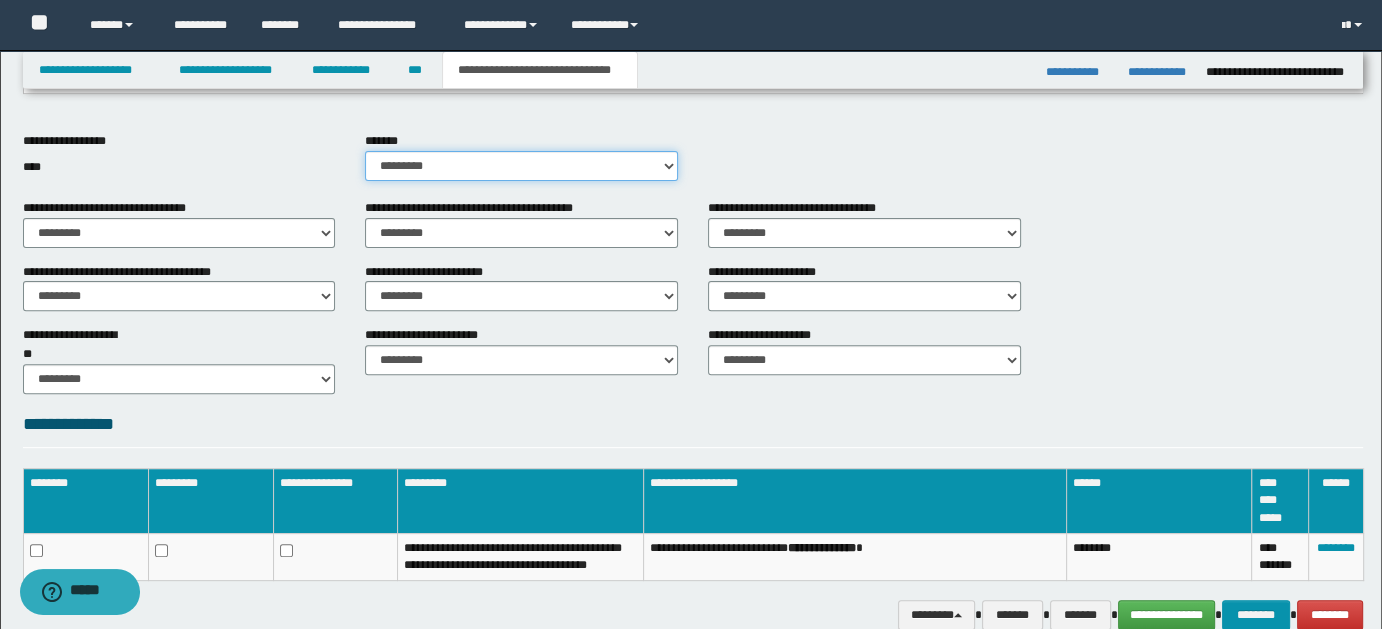 drag, startPoint x: 669, startPoint y: 170, endPoint x: 635, endPoint y: 175, distance: 34.36568 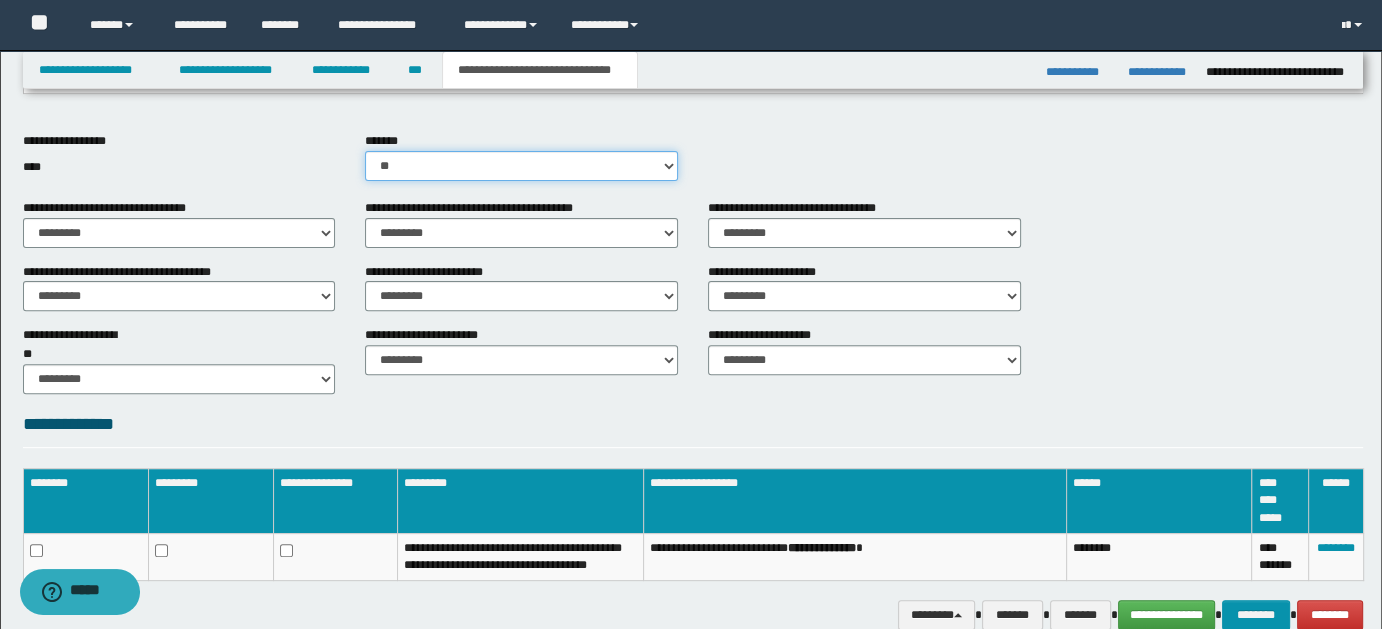 click on "*********
**
**" at bounding box center [521, 166] 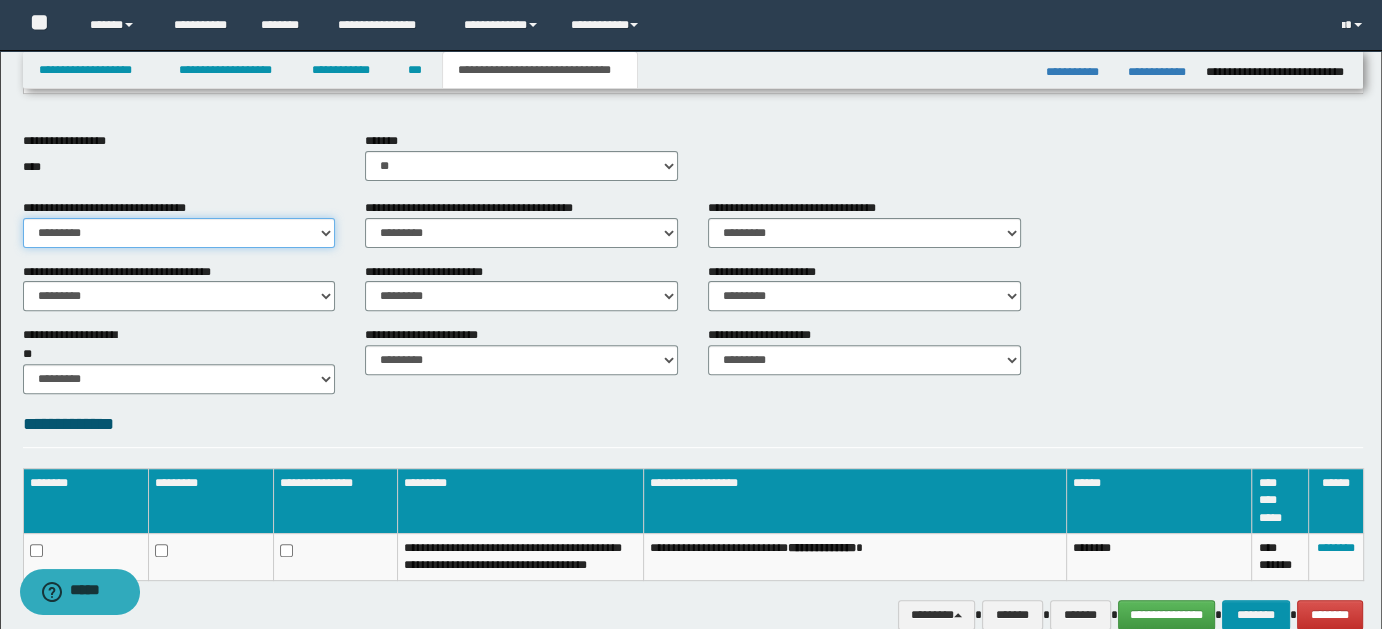 drag, startPoint x: 319, startPoint y: 233, endPoint x: 303, endPoint y: 240, distance: 17.464249 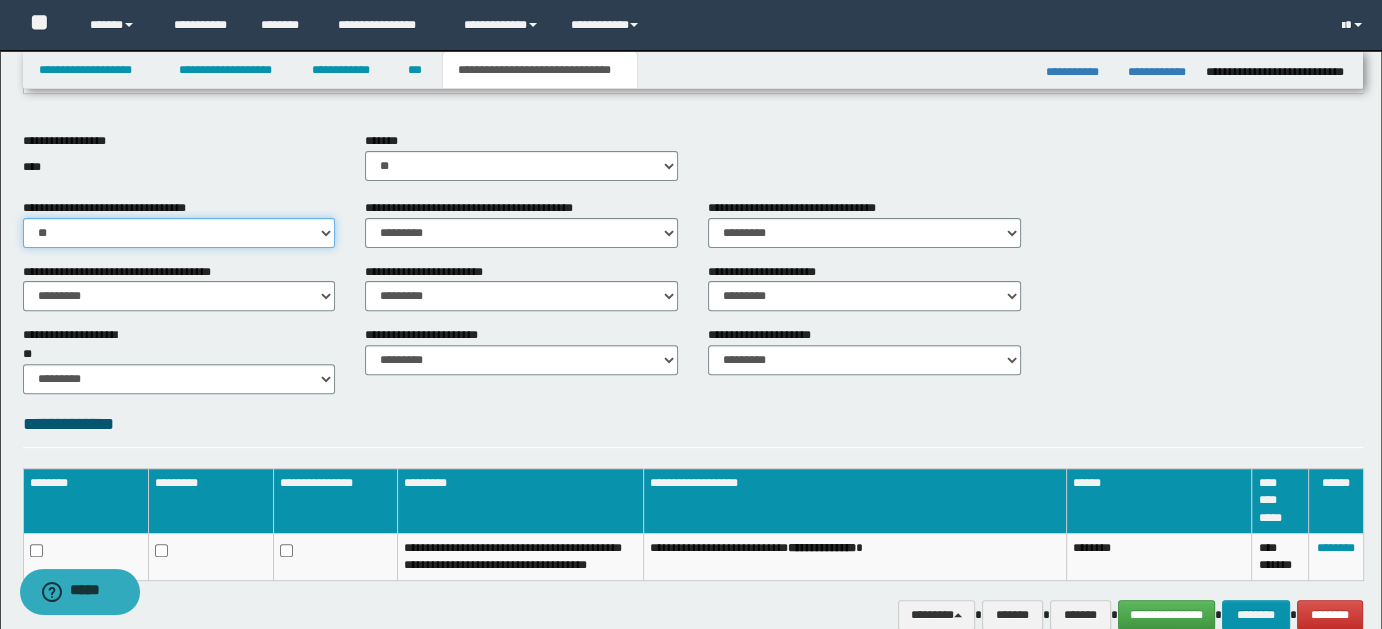 click on "*********
**
**" at bounding box center (179, 233) 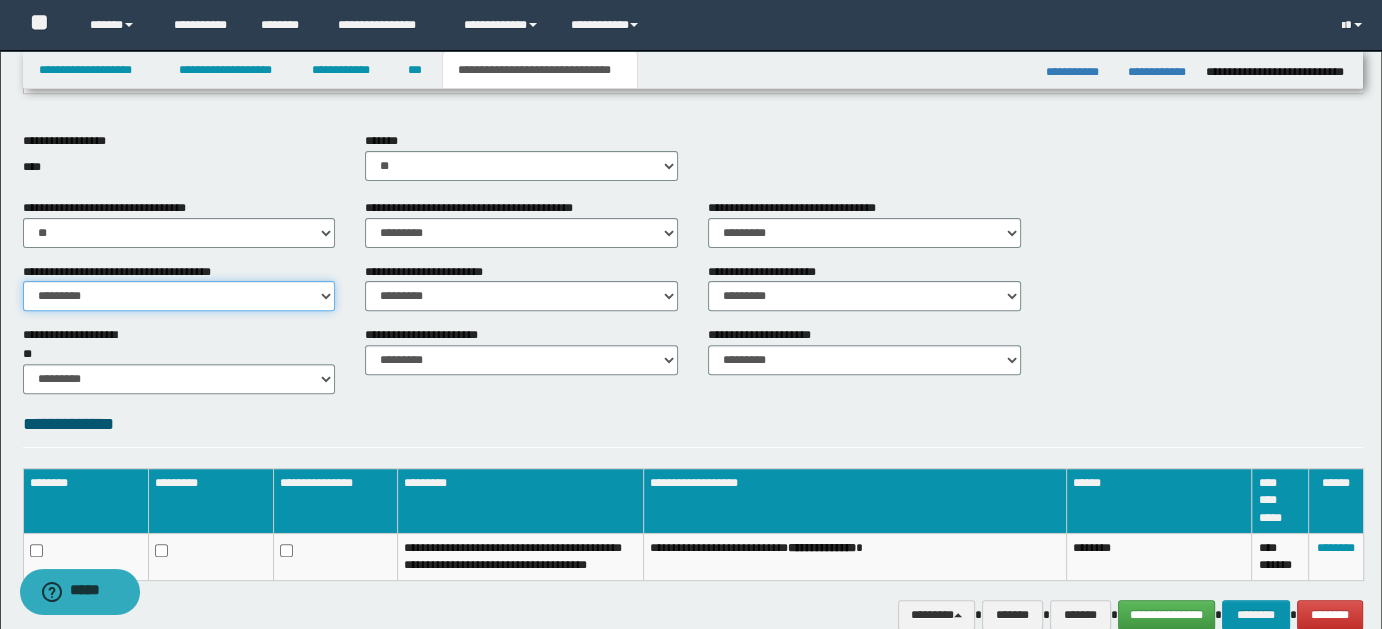 drag, startPoint x: 322, startPoint y: 295, endPoint x: 310, endPoint y: 308, distance: 17.691807 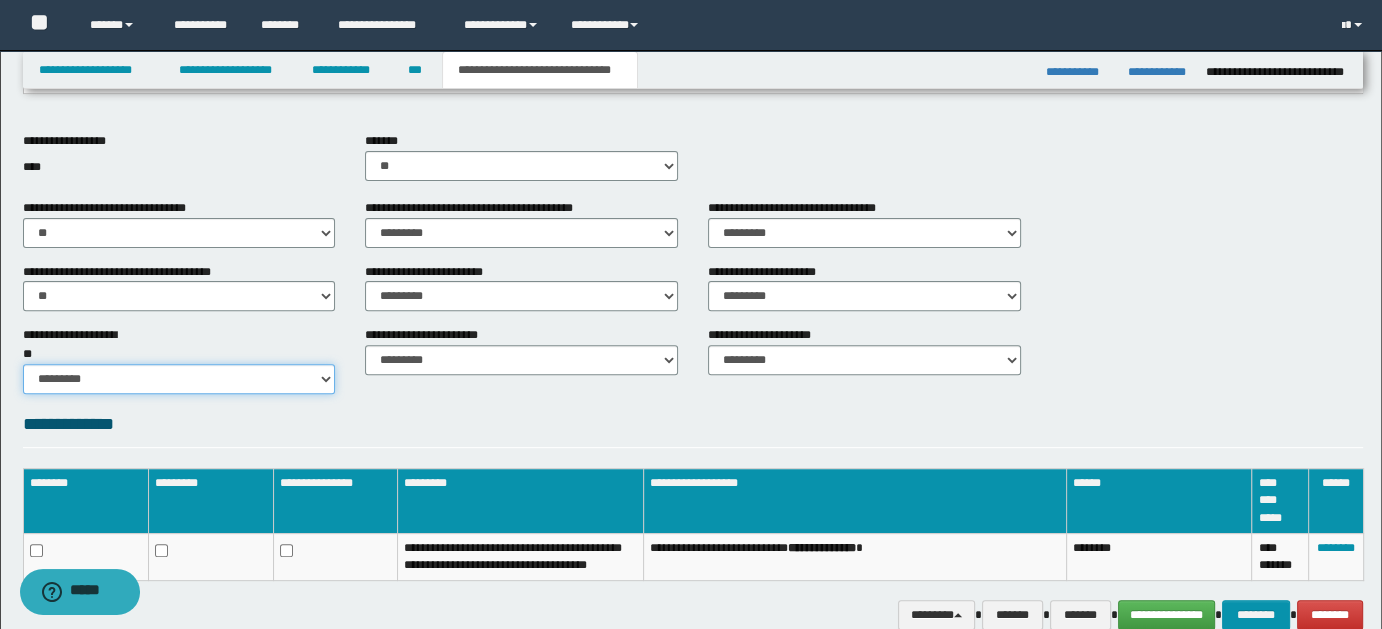 click on "*********
**
**" at bounding box center [179, 379] 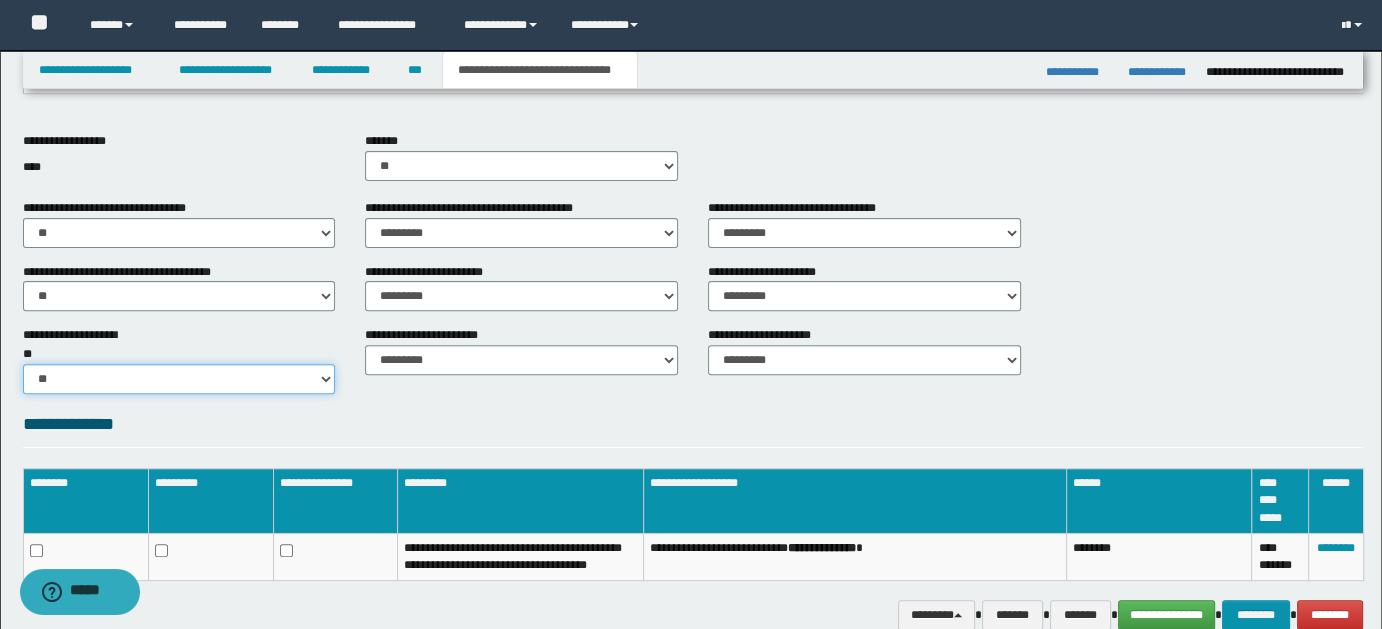 click on "*********
**
**" at bounding box center (179, 379) 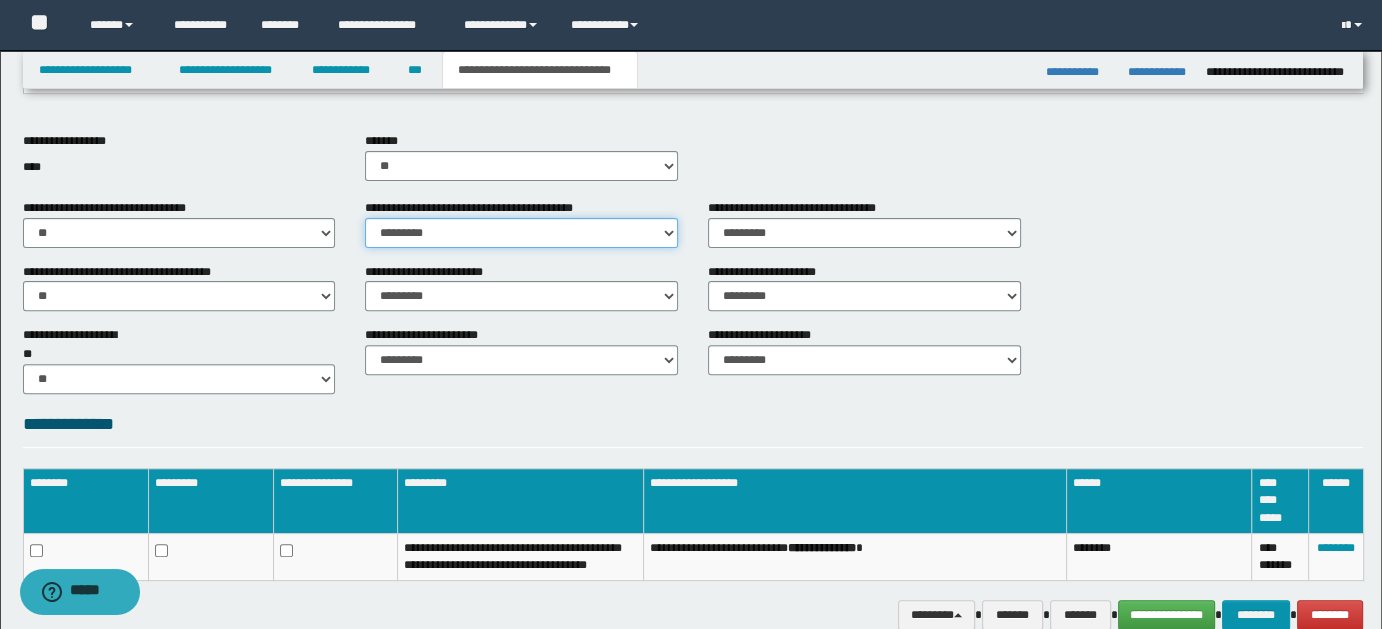 drag, startPoint x: 667, startPoint y: 228, endPoint x: 646, endPoint y: 244, distance: 26.400757 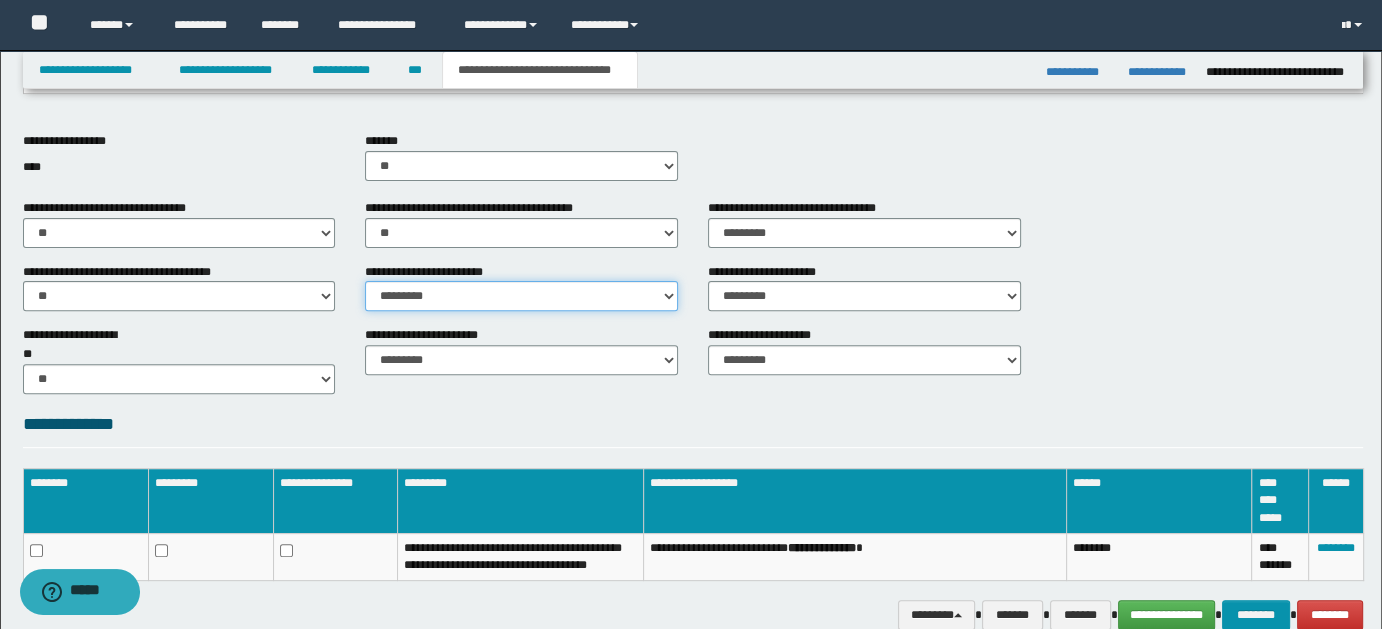 drag, startPoint x: 669, startPoint y: 292, endPoint x: 654, endPoint y: 305, distance: 19.849434 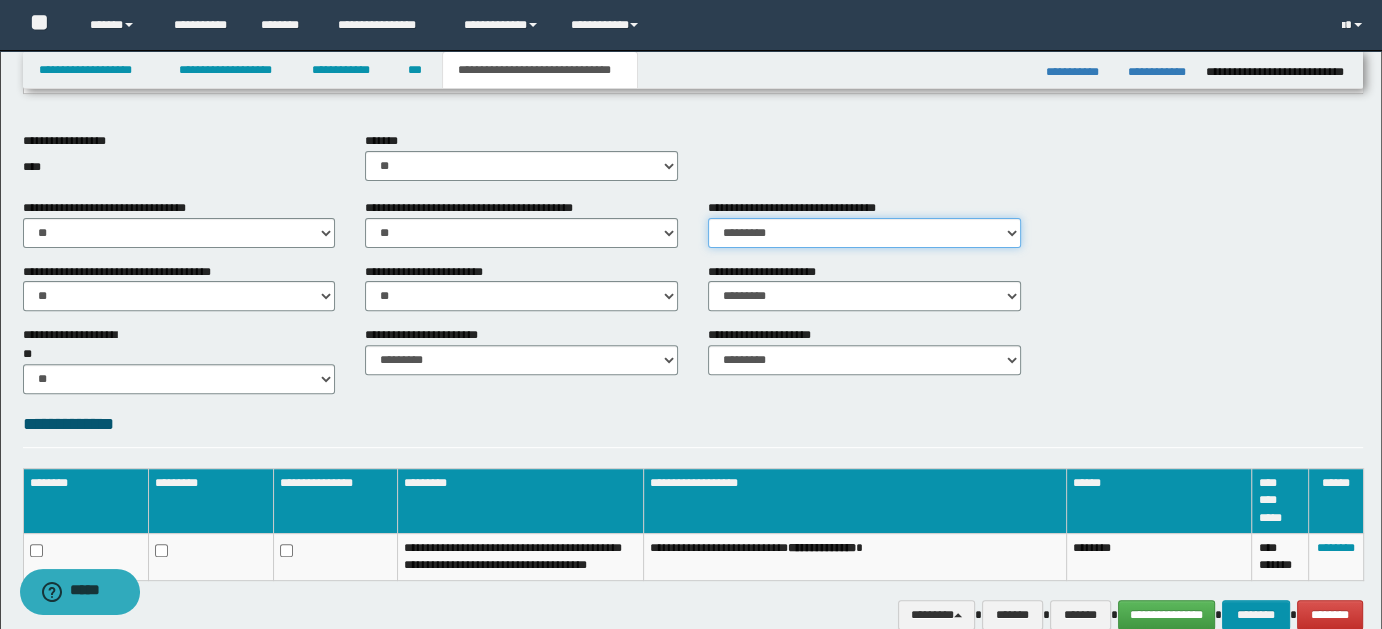click on "*********
**
**" at bounding box center [864, 233] 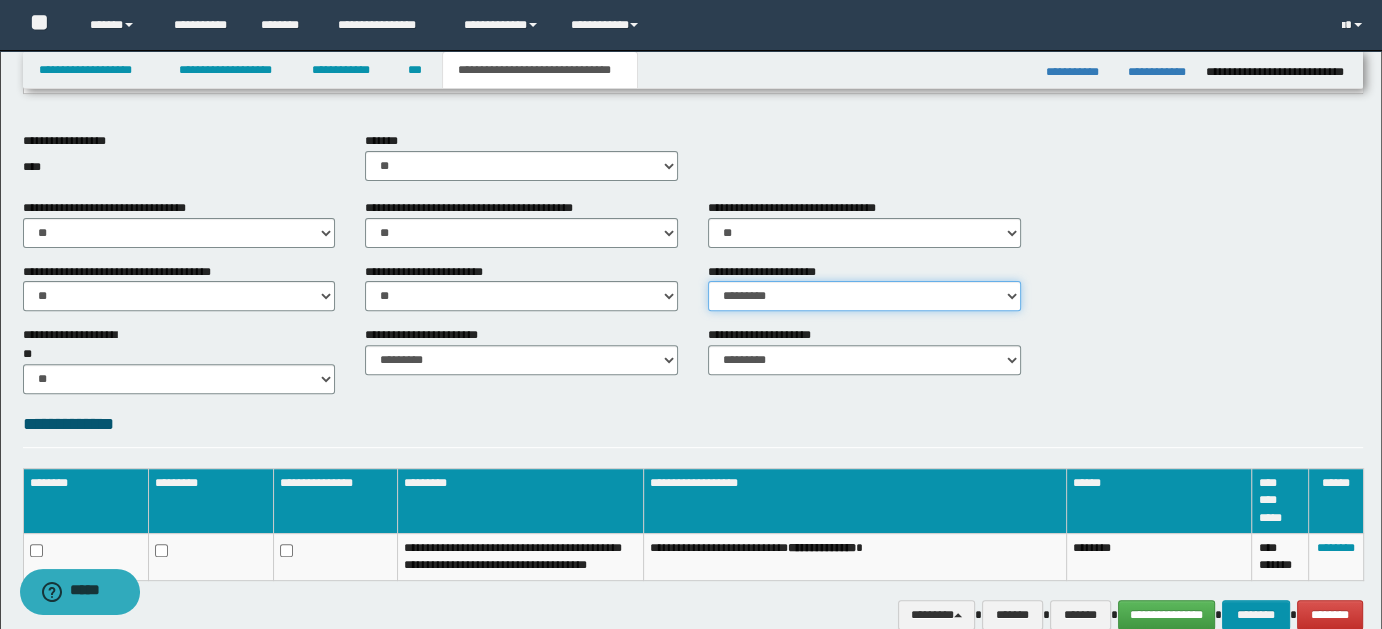 drag, startPoint x: 1017, startPoint y: 297, endPoint x: 983, endPoint y: 309, distance: 36.05551 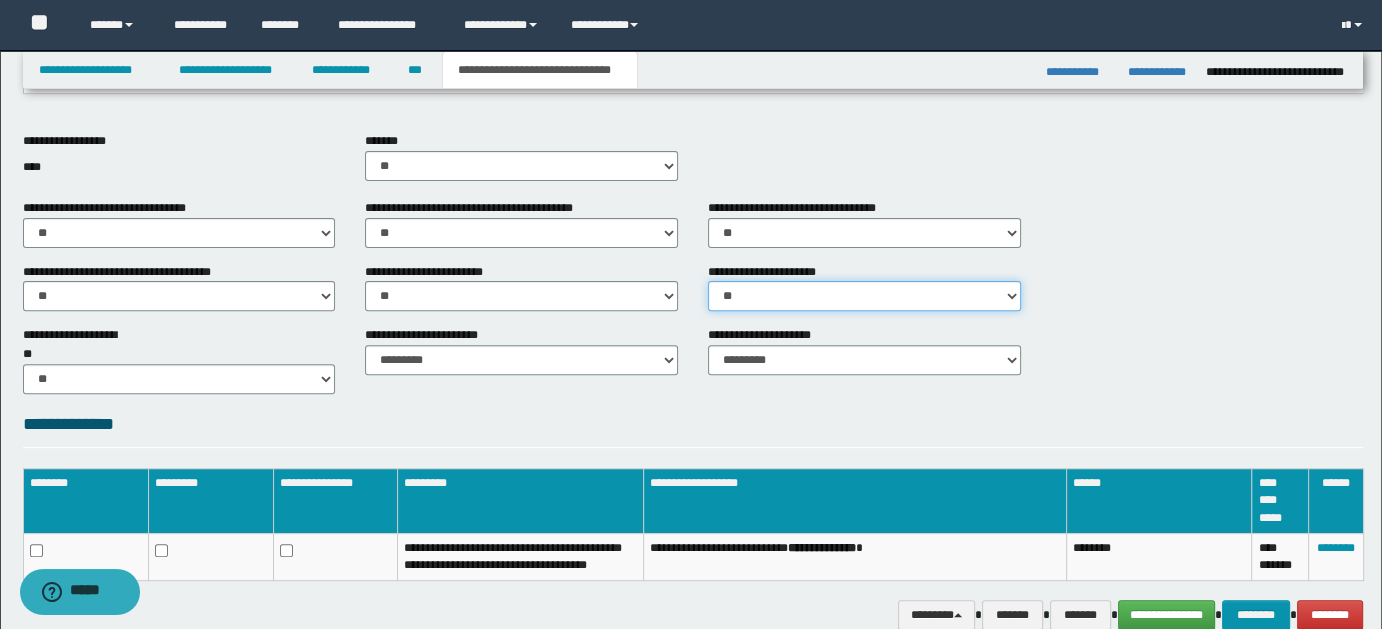 click on "*********
**
**" at bounding box center (864, 296) 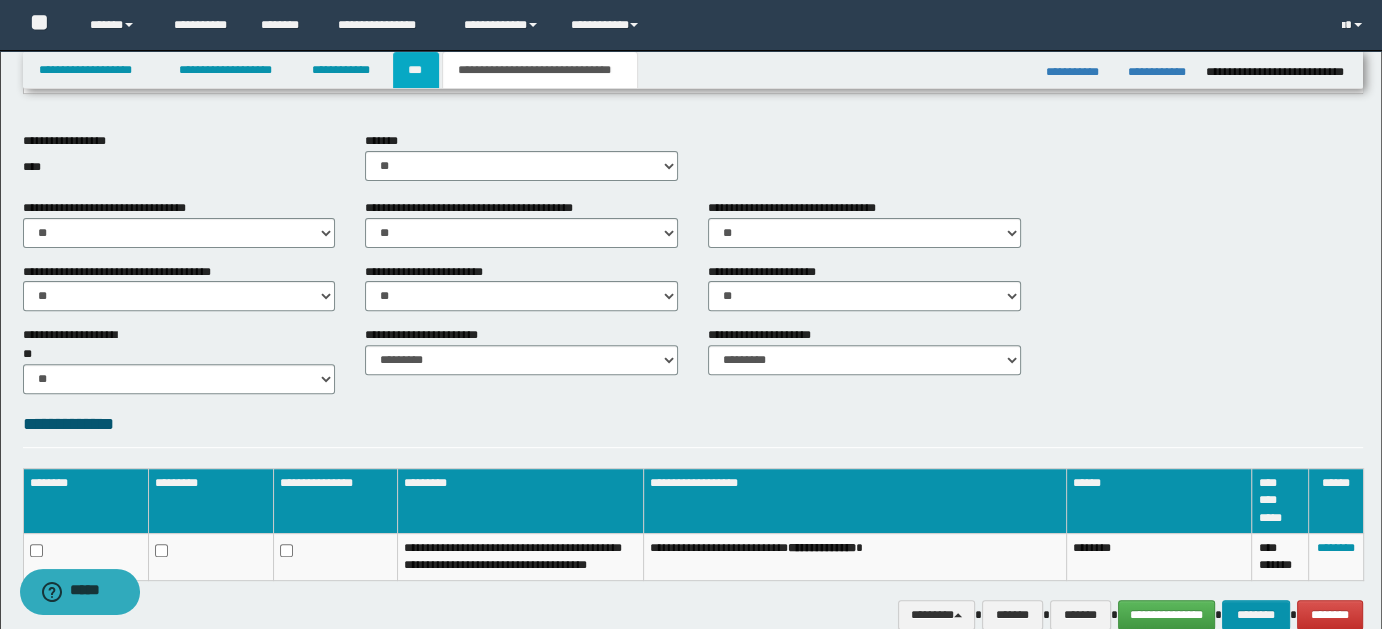 click on "***" at bounding box center [416, 70] 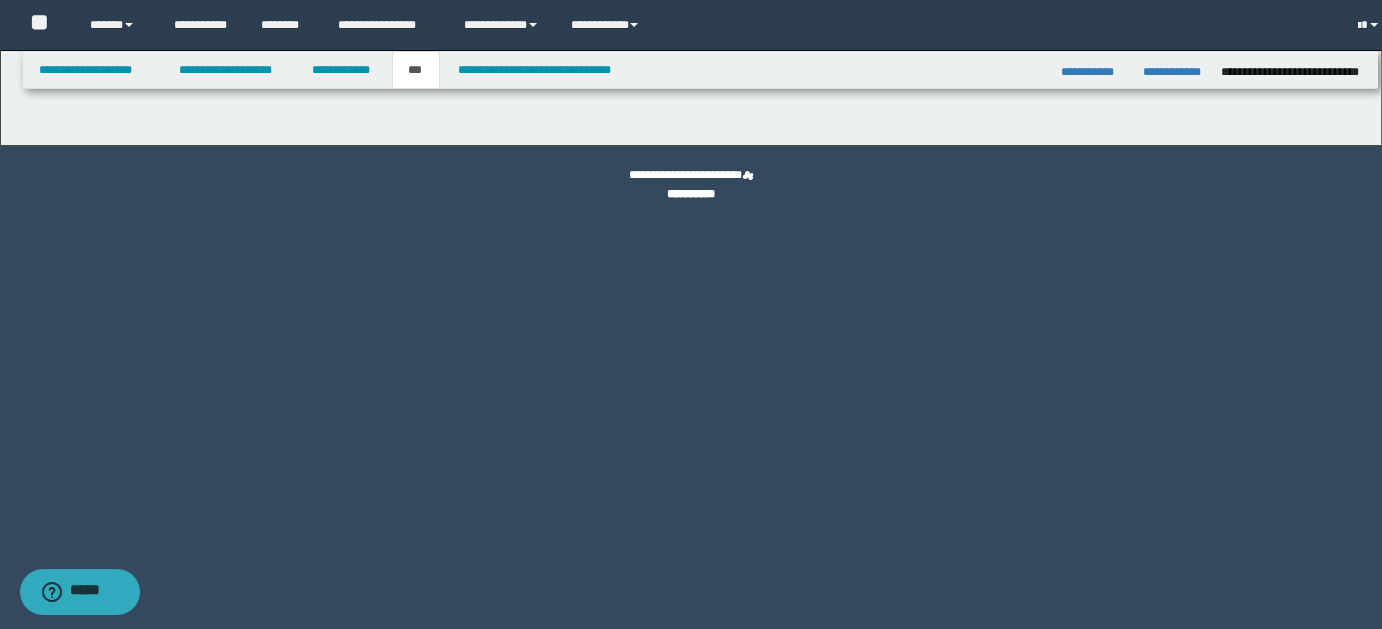 scroll, scrollTop: 0, scrollLeft: 0, axis: both 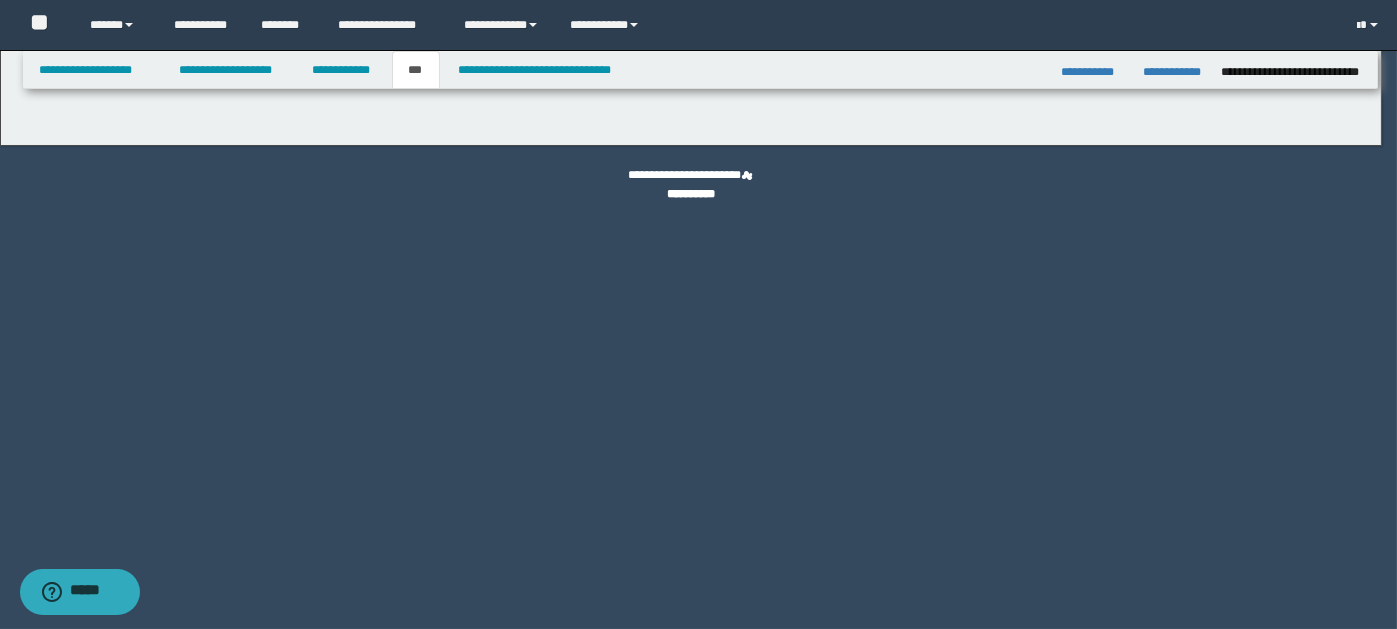 select on "***" 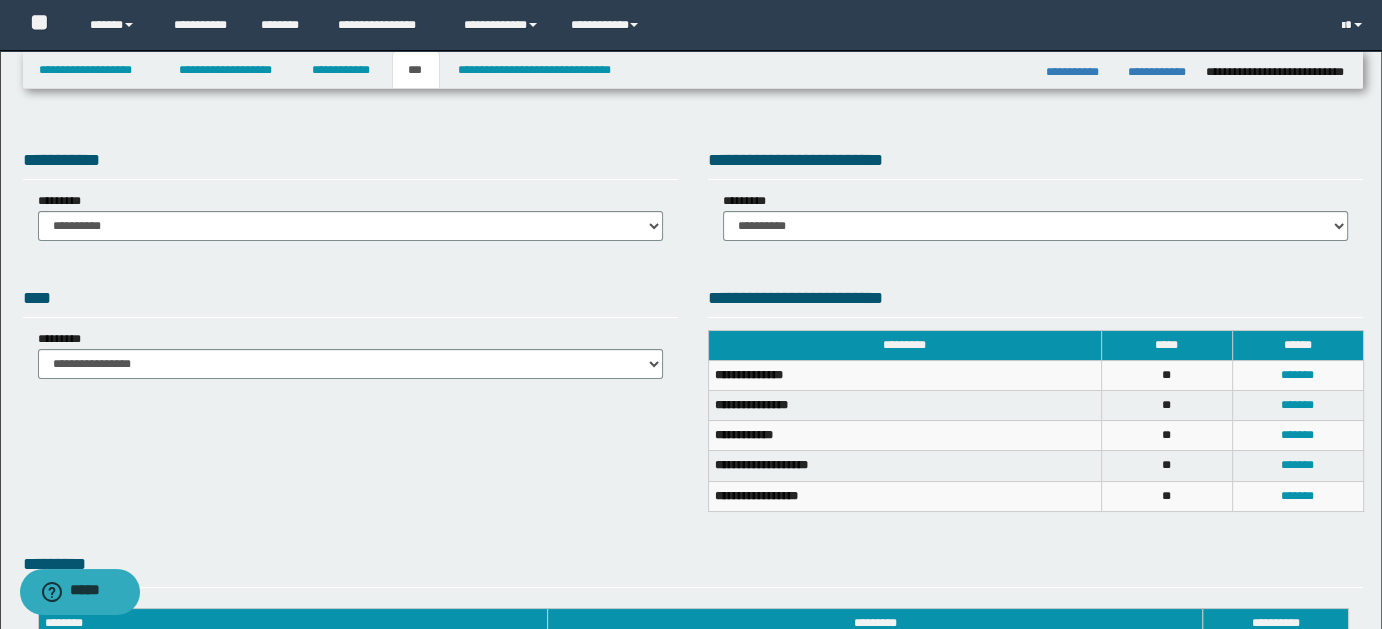 click on "**********" at bounding box center (350, 216) 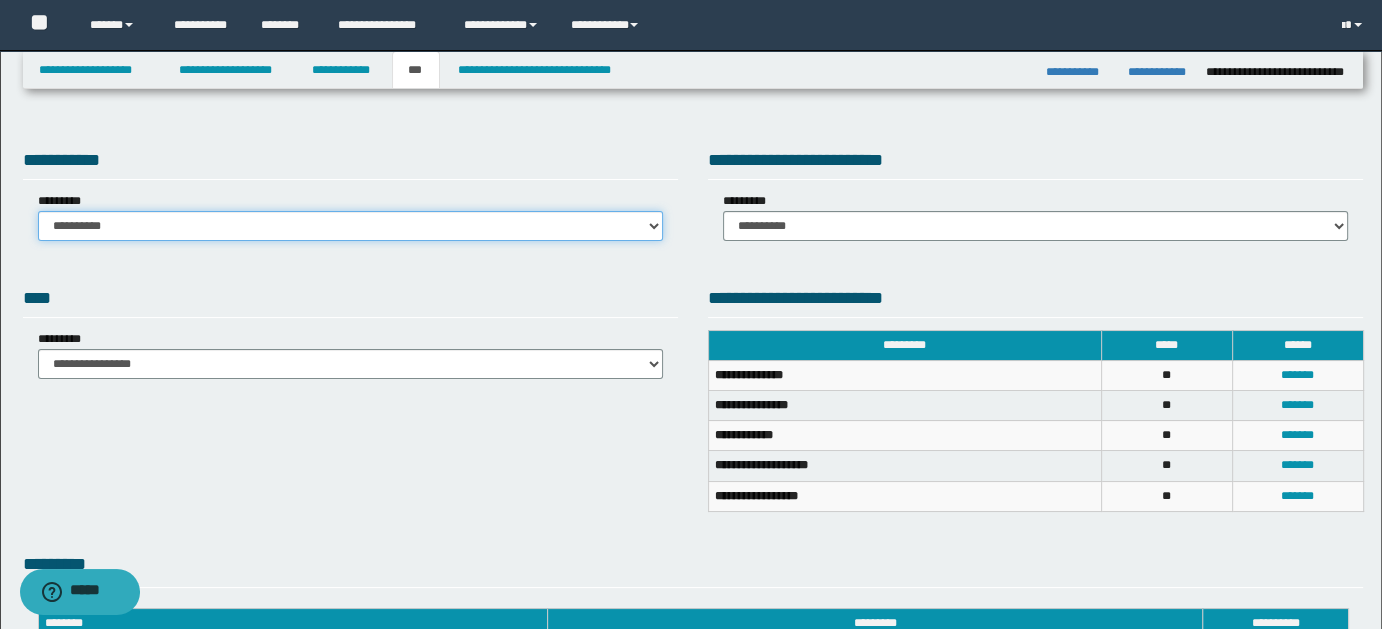 drag, startPoint x: 653, startPoint y: 223, endPoint x: 632, endPoint y: 225, distance: 21.095022 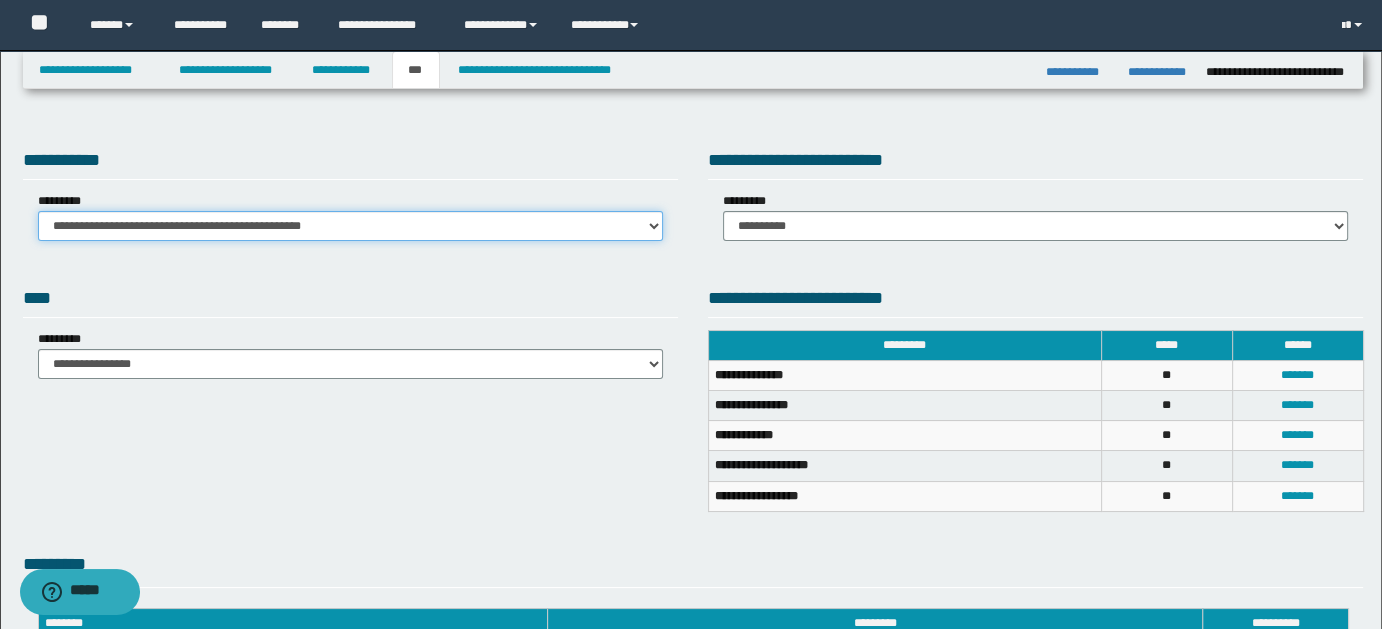 click on "**********" at bounding box center (350, 226) 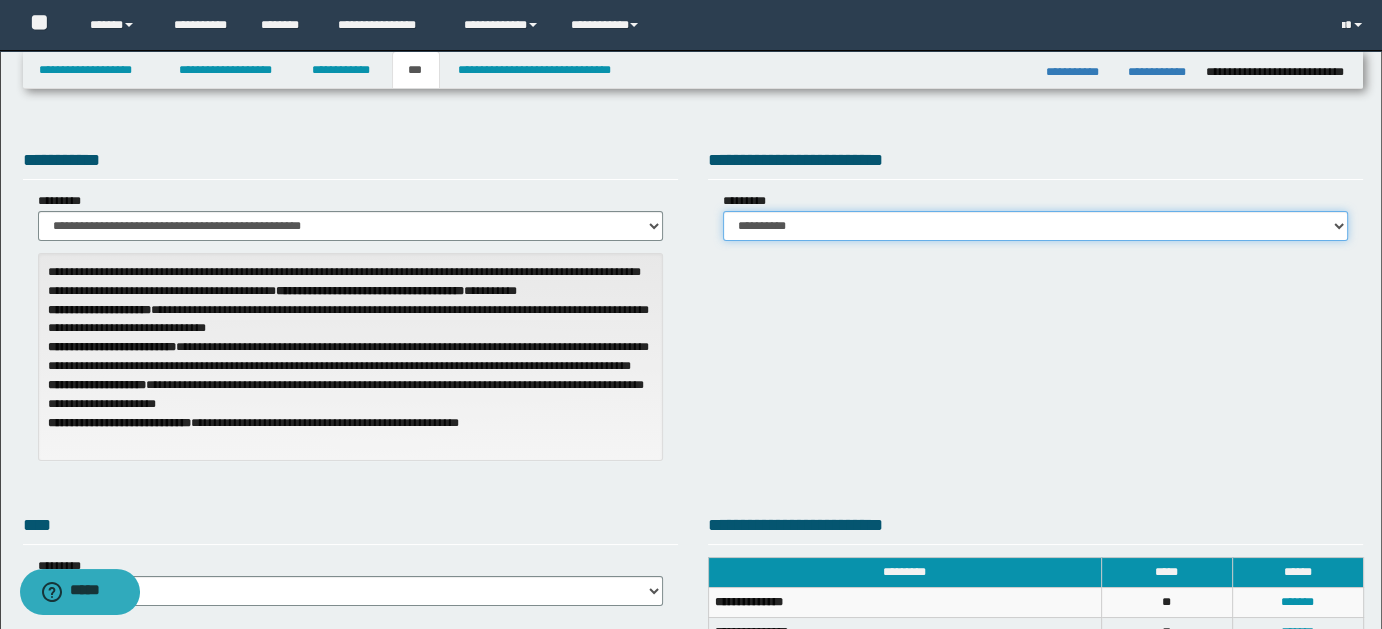 click on "**********" at bounding box center (1035, 226) 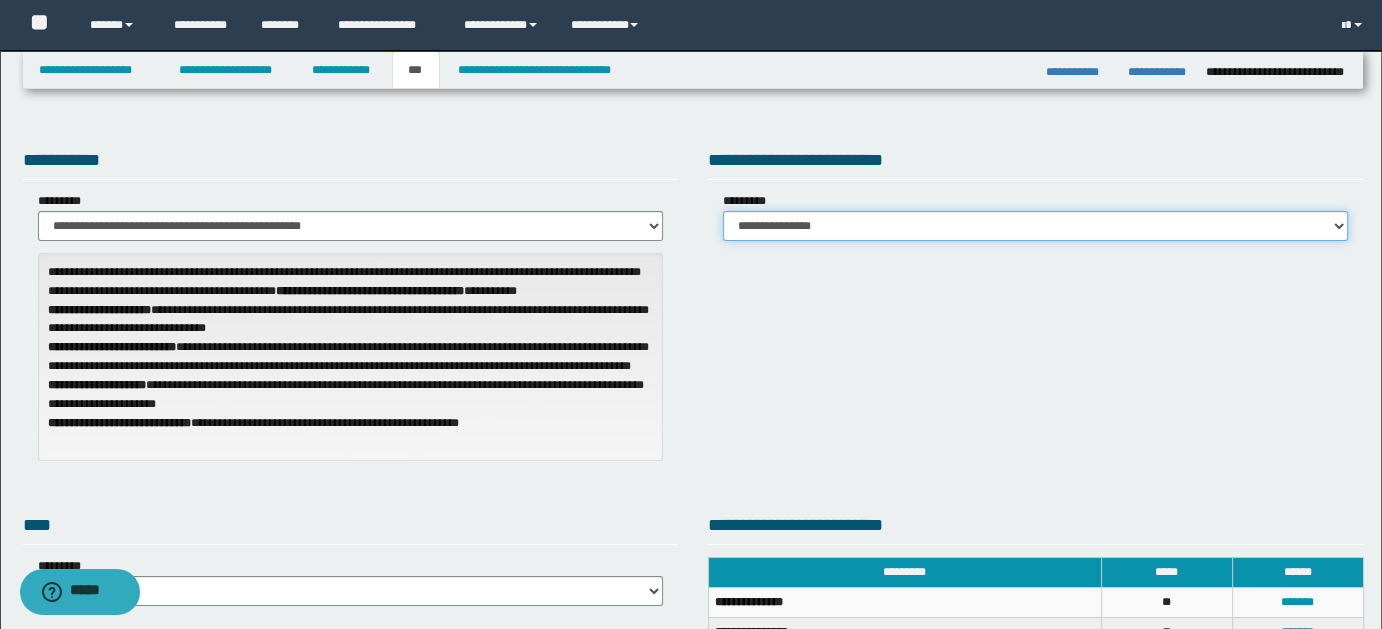 click on "**********" at bounding box center (1035, 226) 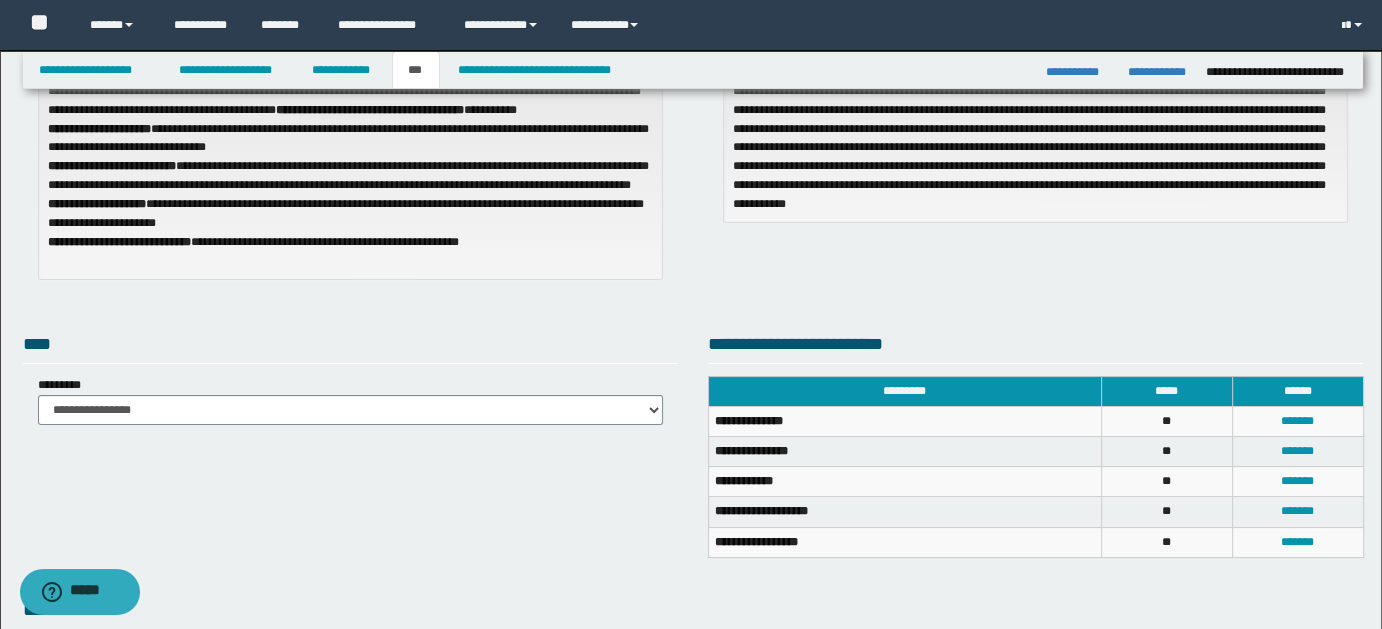 scroll, scrollTop: 336, scrollLeft: 0, axis: vertical 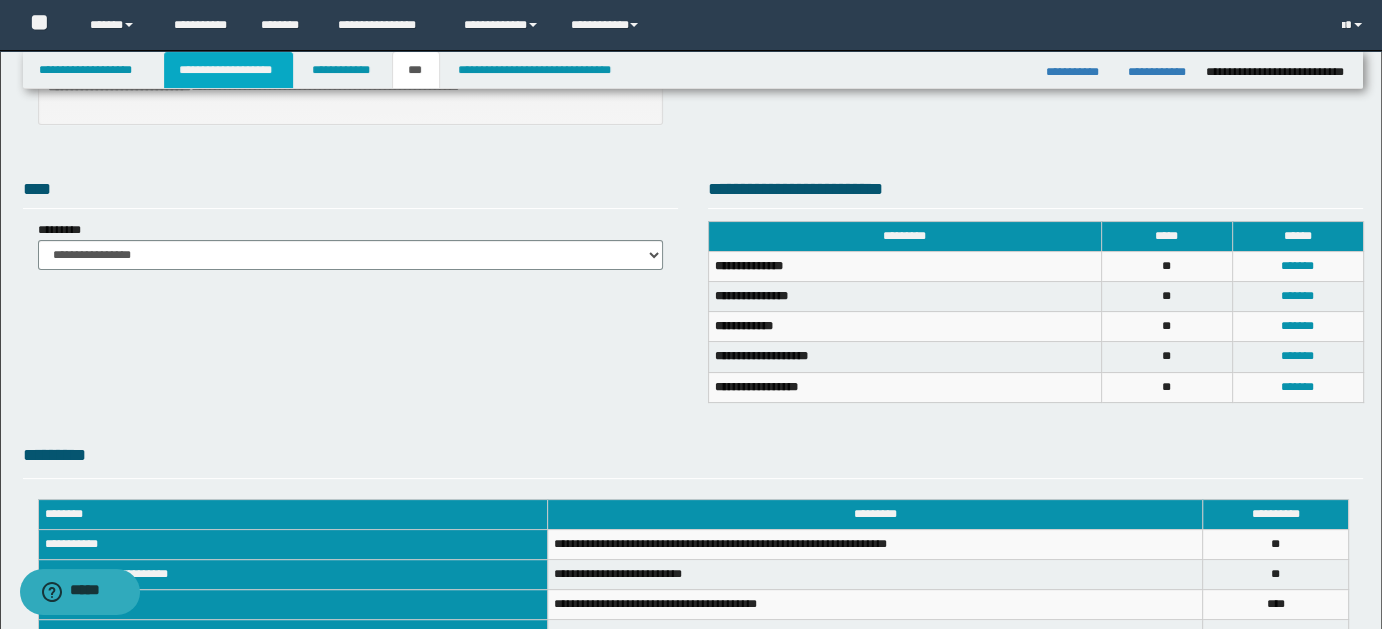 click on "**********" at bounding box center [228, 70] 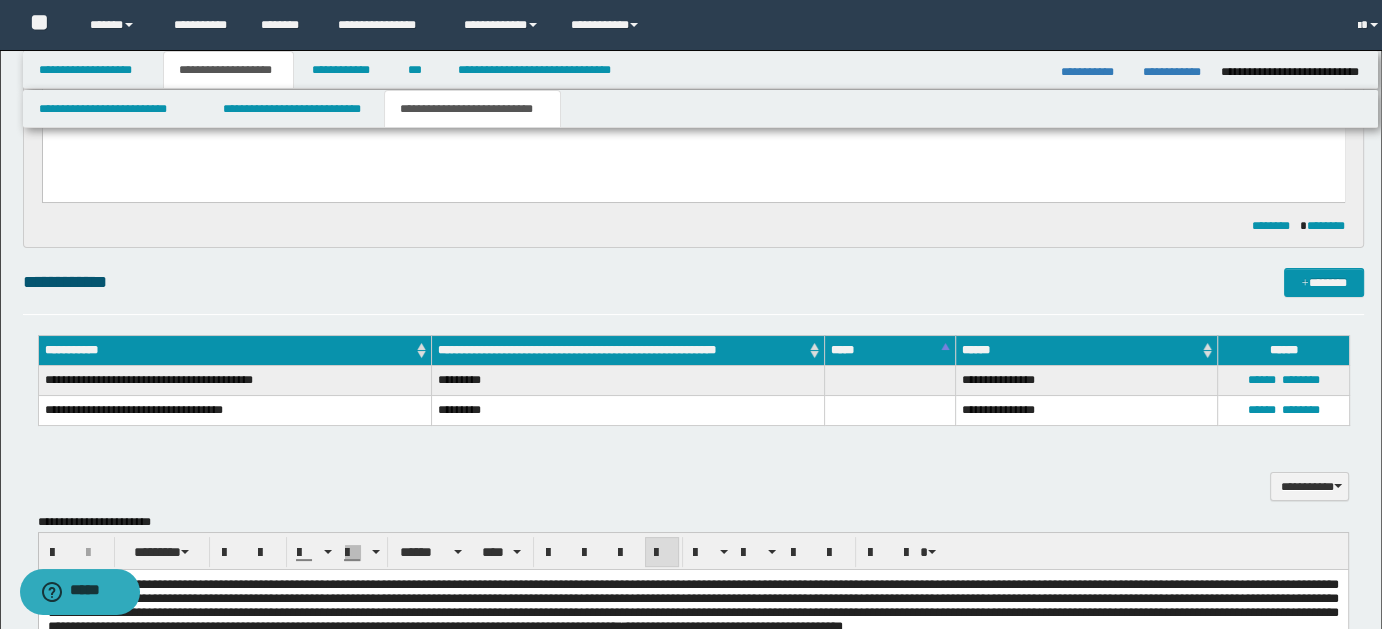 scroll, scrollTop: 367, scrollLeft: 0, axis: vertical 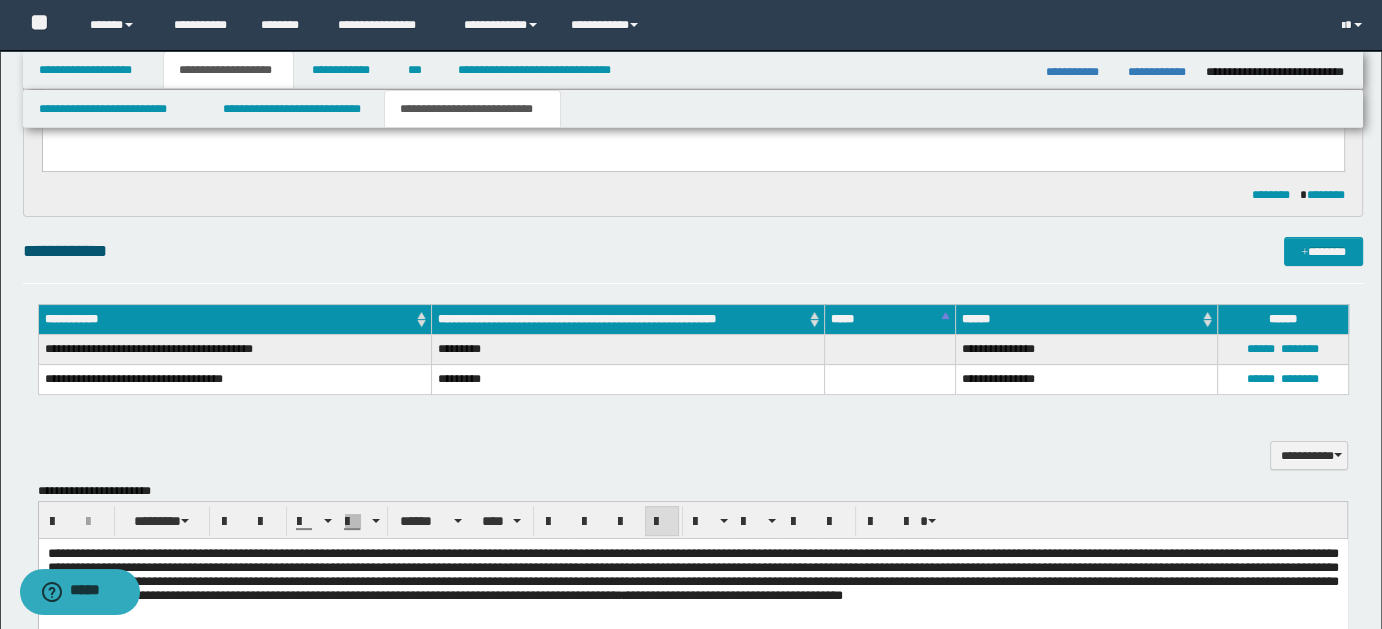 click on "**********" at bounding box center (472, 109) 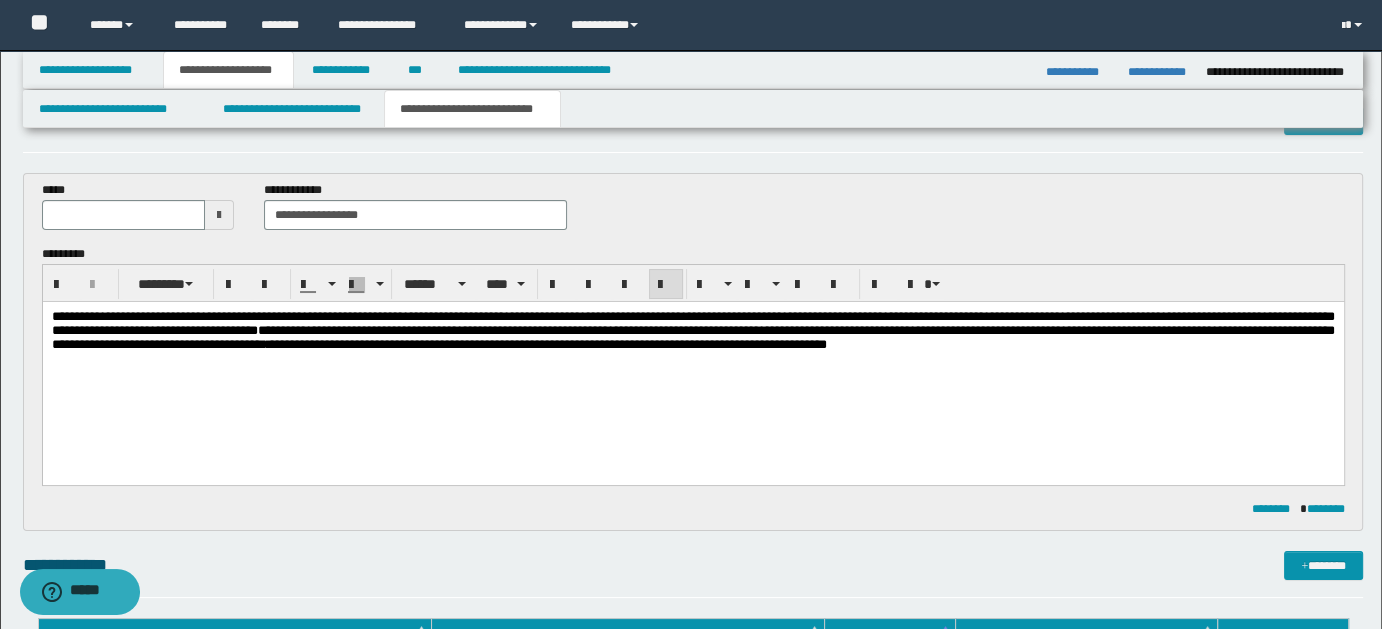 scroll, scrollTop: 1, scrollLeft: 0, axis: vertical 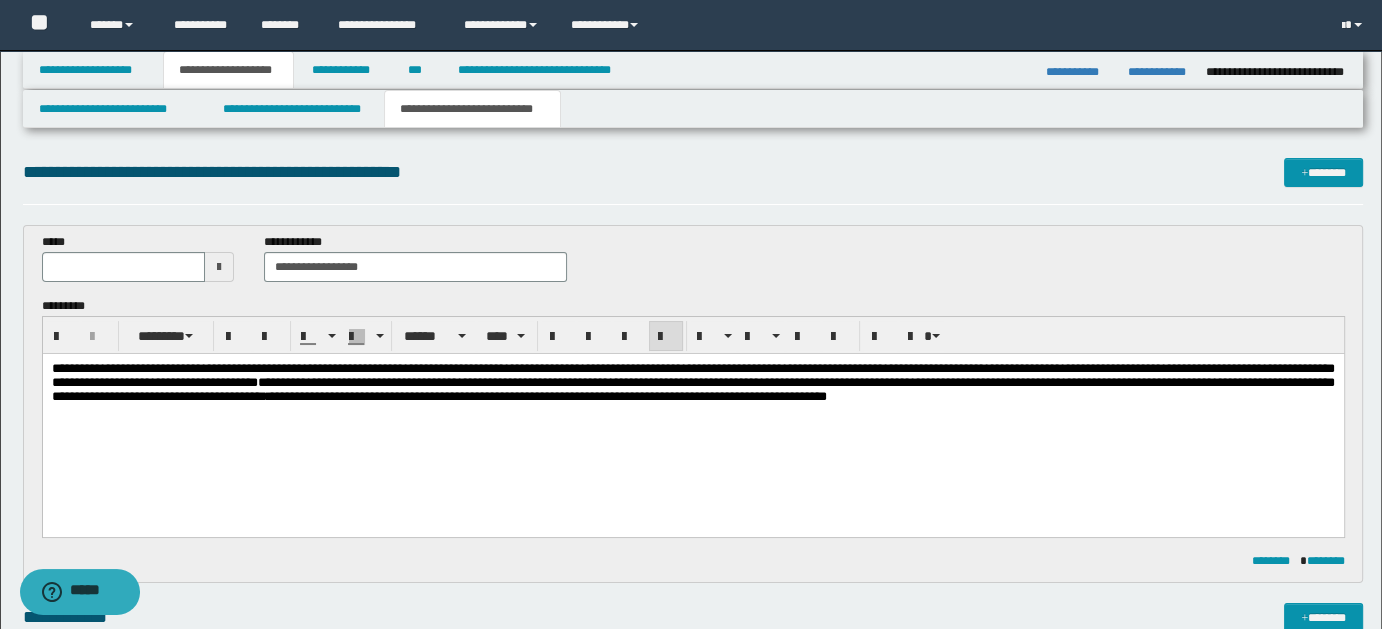 click on "**********" at bounding box center (692, 381) 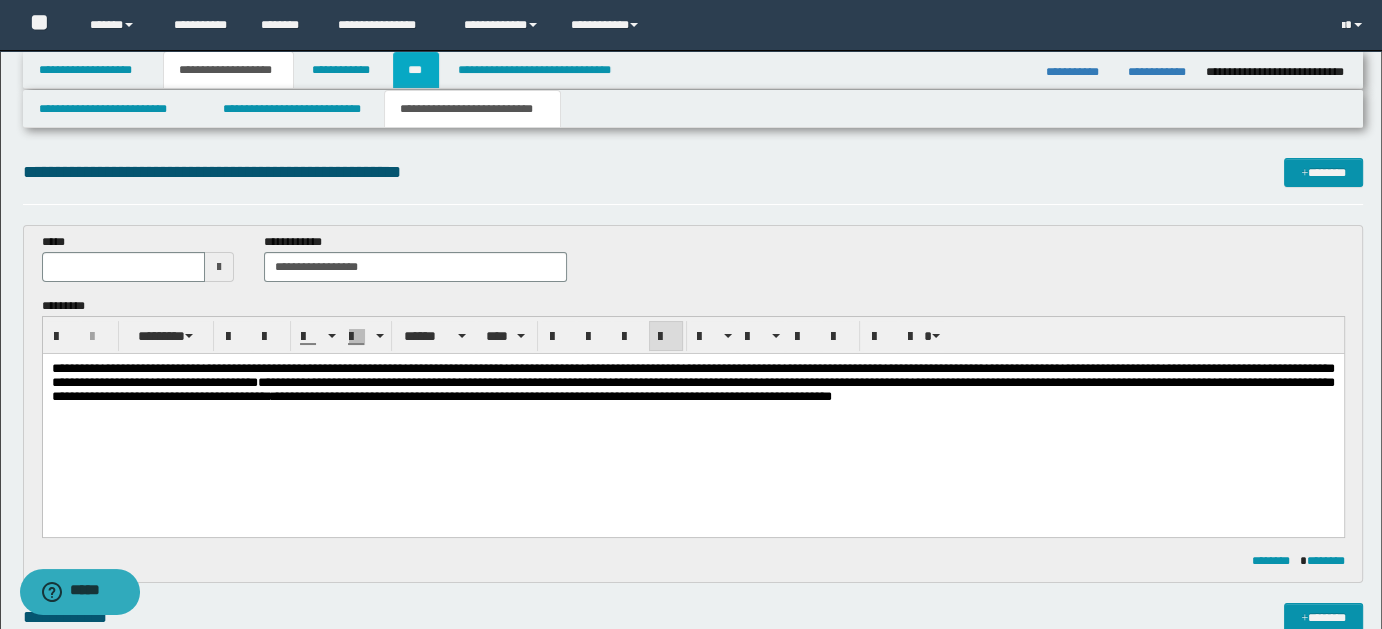 click on "***" at bounding box center [416, 70] 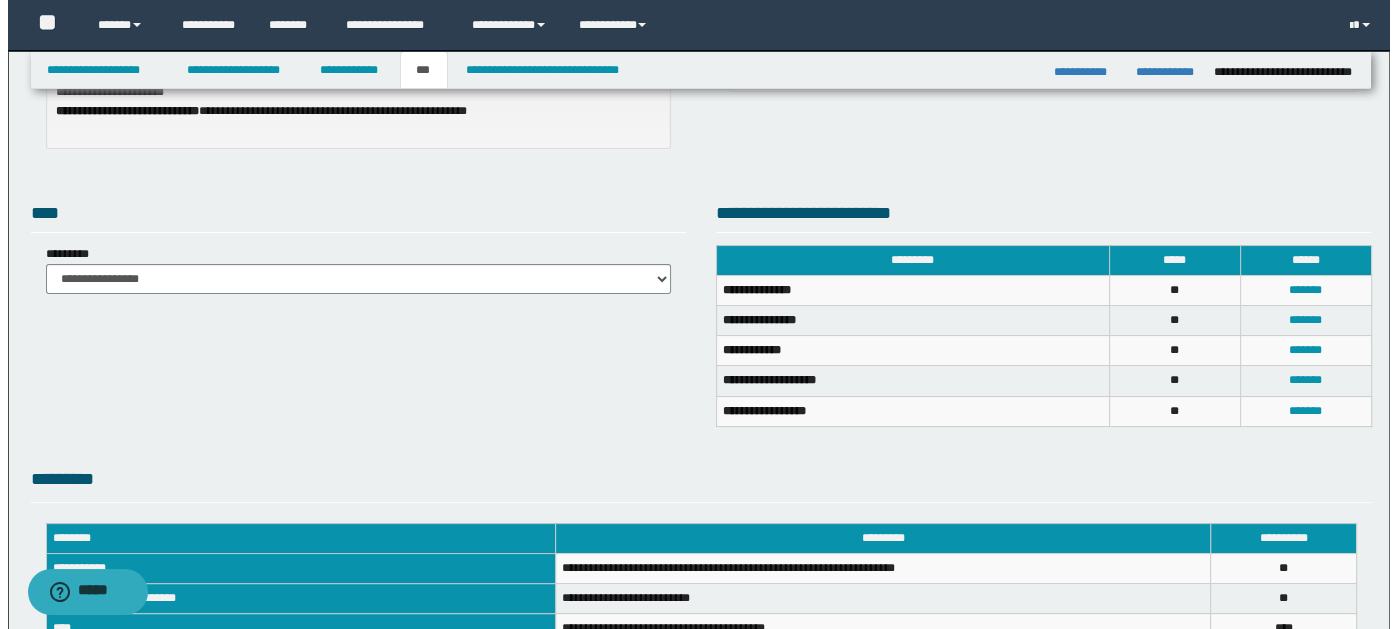 scroll, scrollTop: 390, scrollLeft: 0, axis: vertical 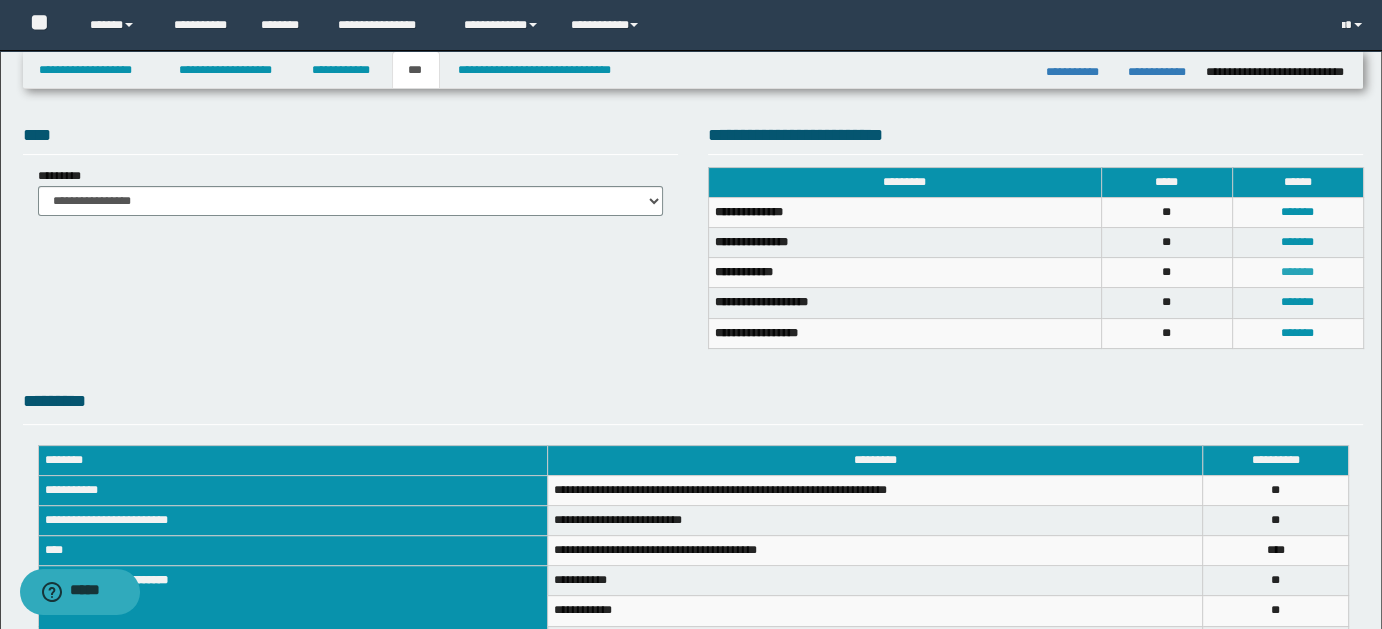 click on "*******" at bounding box center (1297, 272) 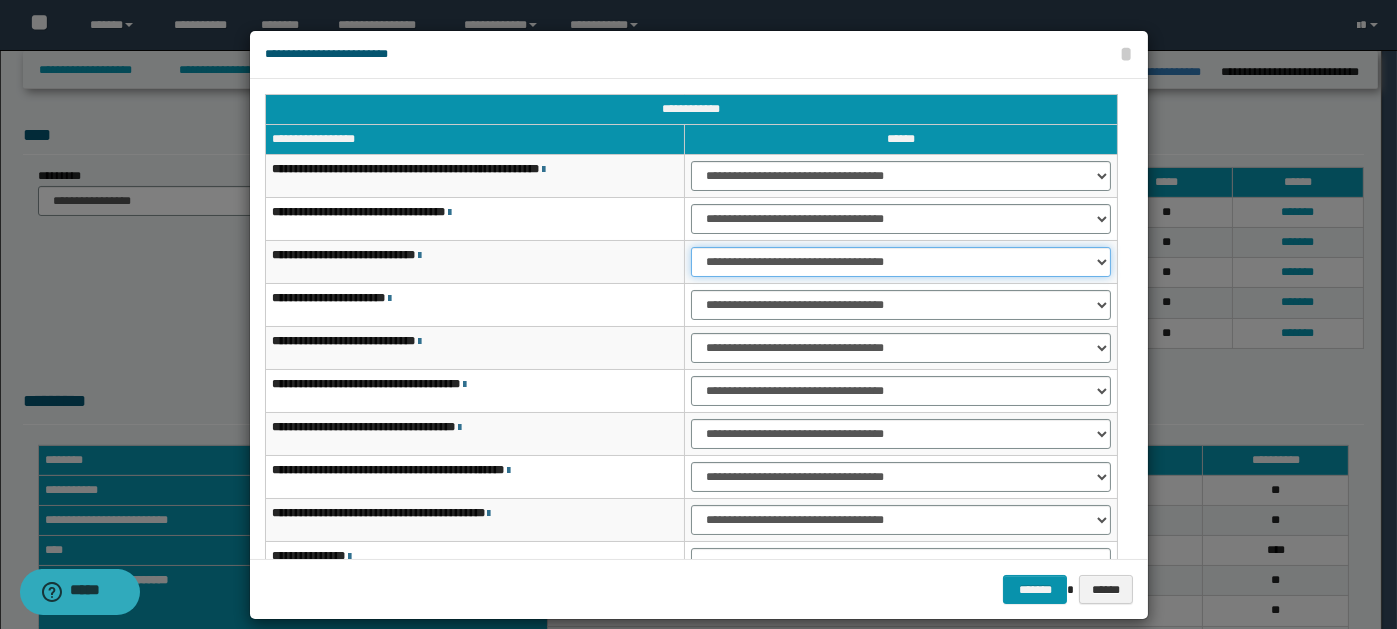 click on "**********" at bounding box center [901, 262] 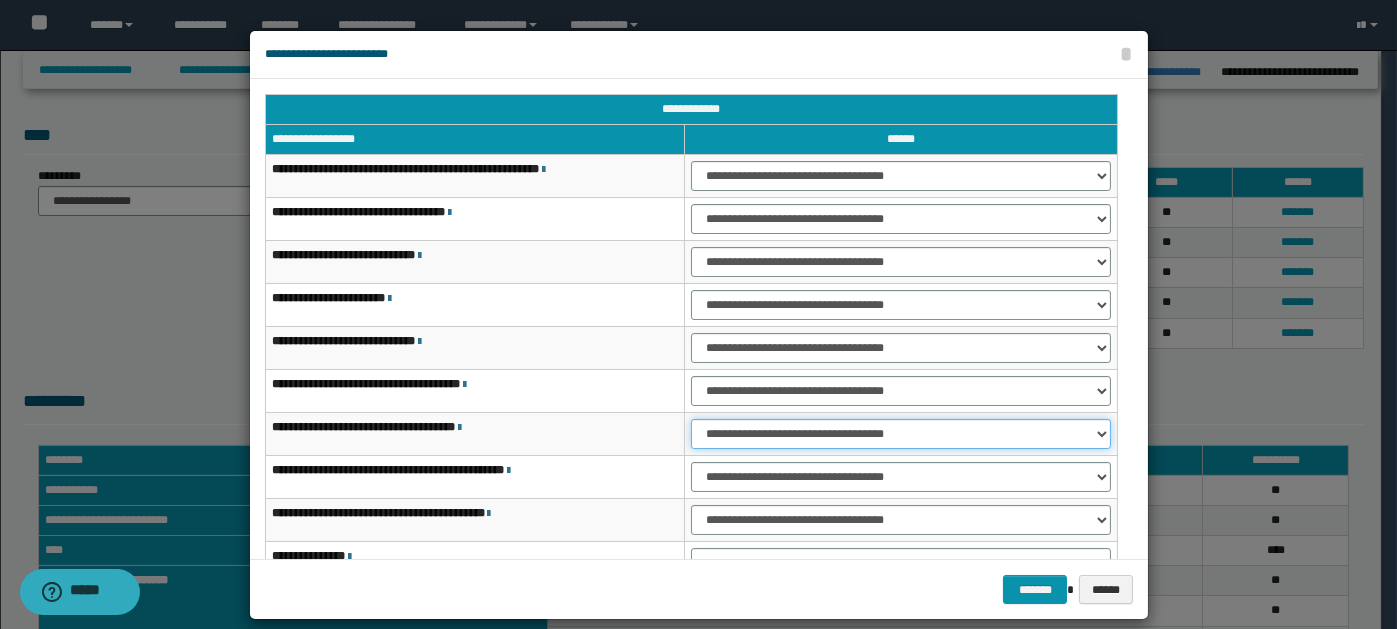 click on "**********" at bounding box center [901, 434] 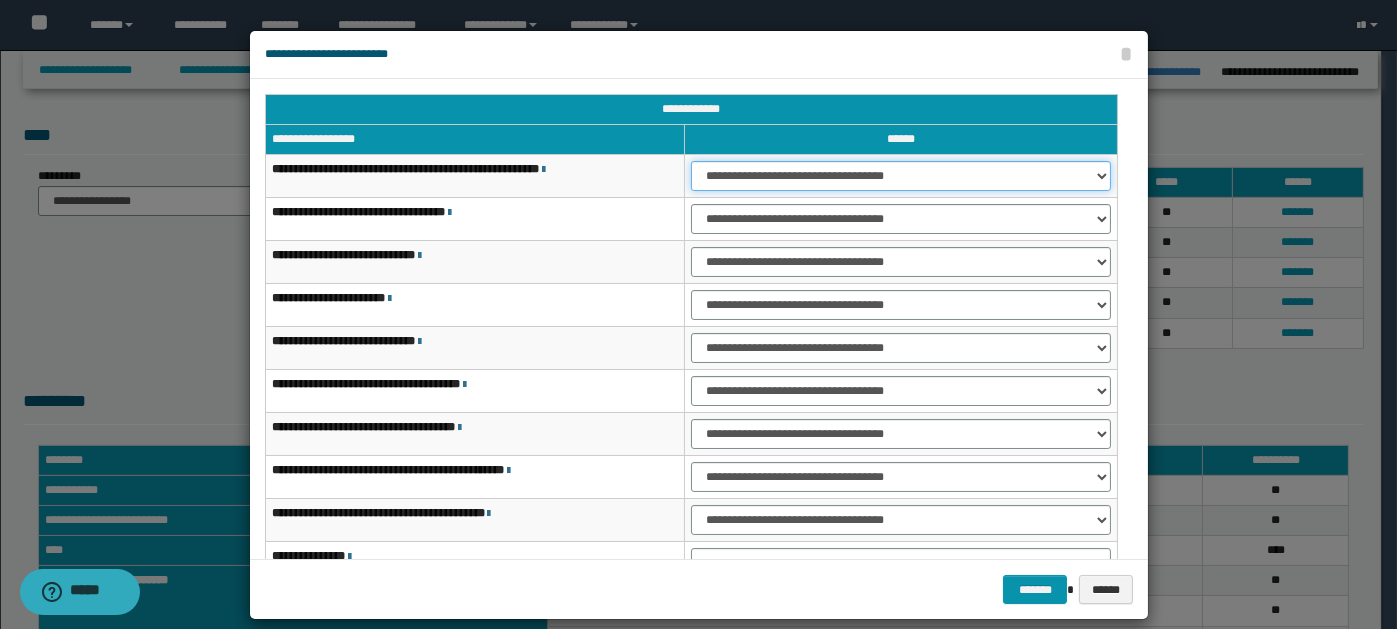 drag, startPoint x: 1091, startPoint y: 172, endPoint x: 1078, endPoint y: 174, distance: 13.152946 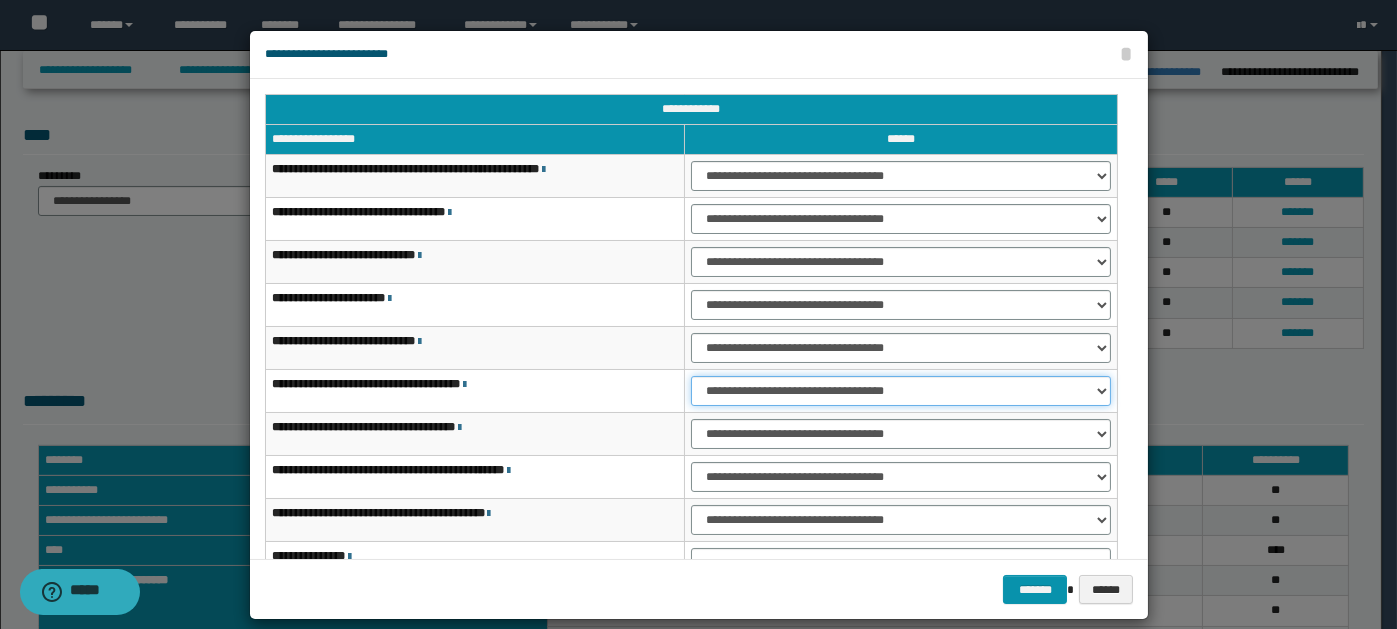 click on "**********" at bounding box center (901, 391) 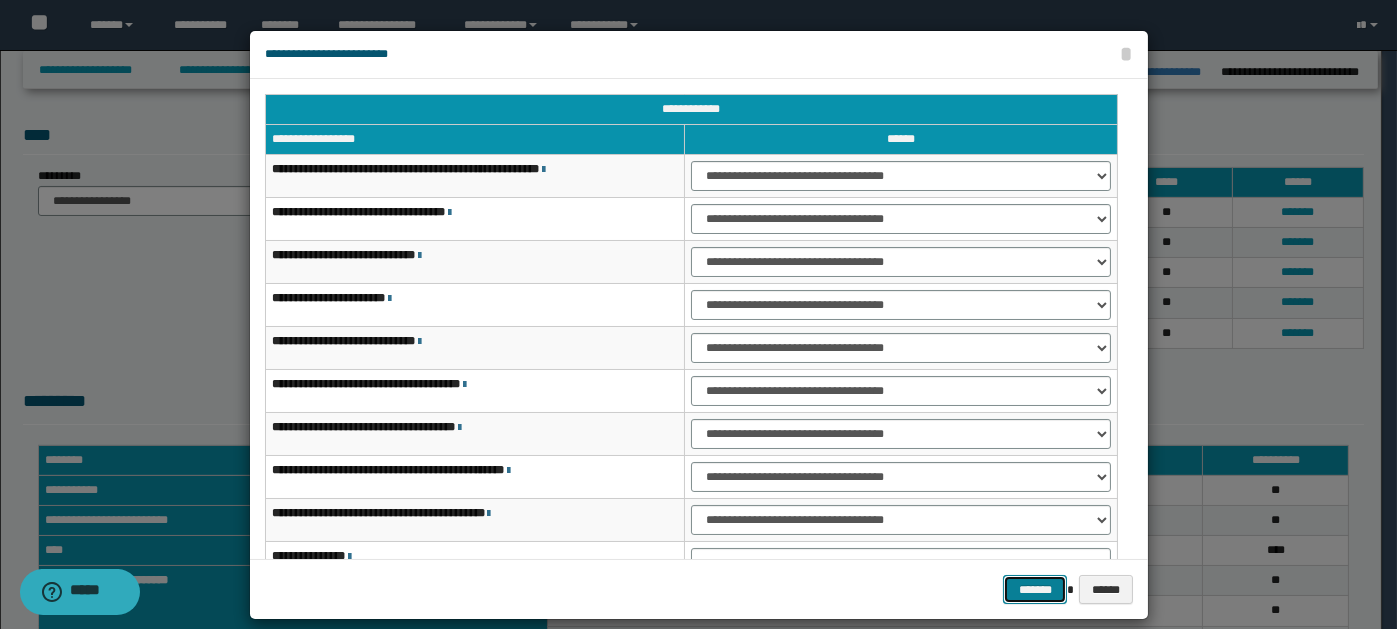 click on "*******" at bounding box center [1035, 589] 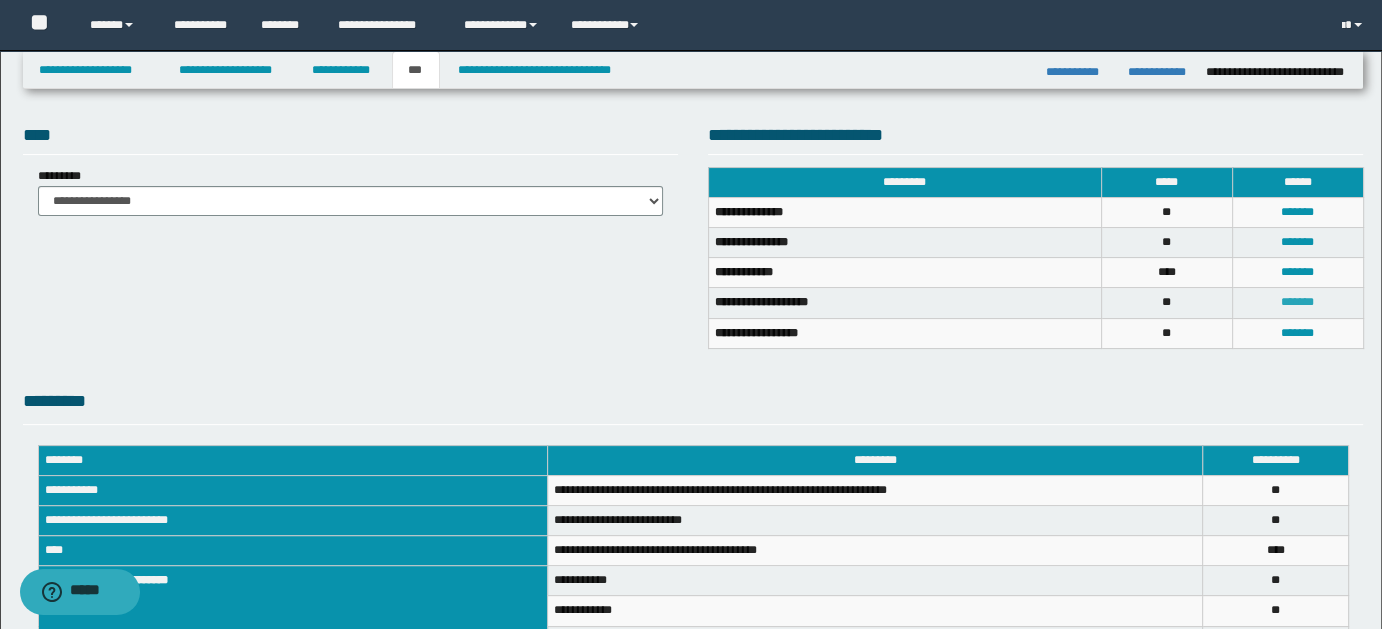 click on "*******" at bounding box center (1297, 302) 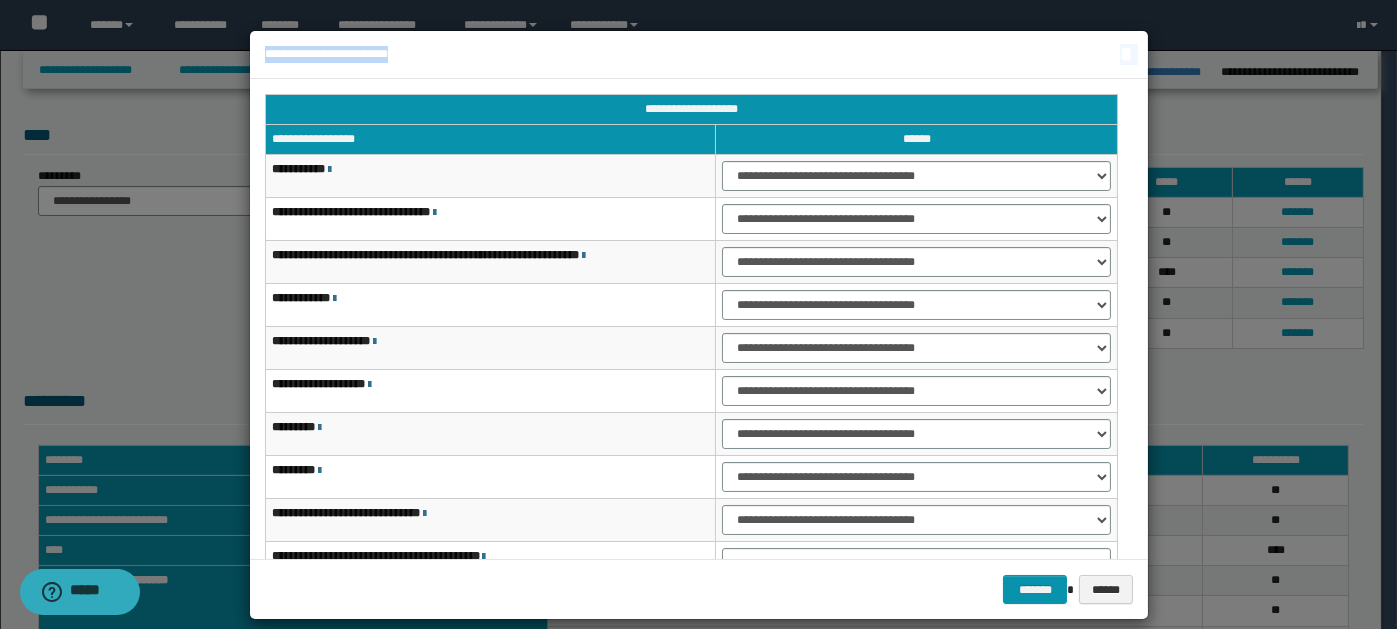 drag, startPoint x: 1141, startPoint y: 366, endPoint x: 1114, endPoint y: 502, distance: 138.65425 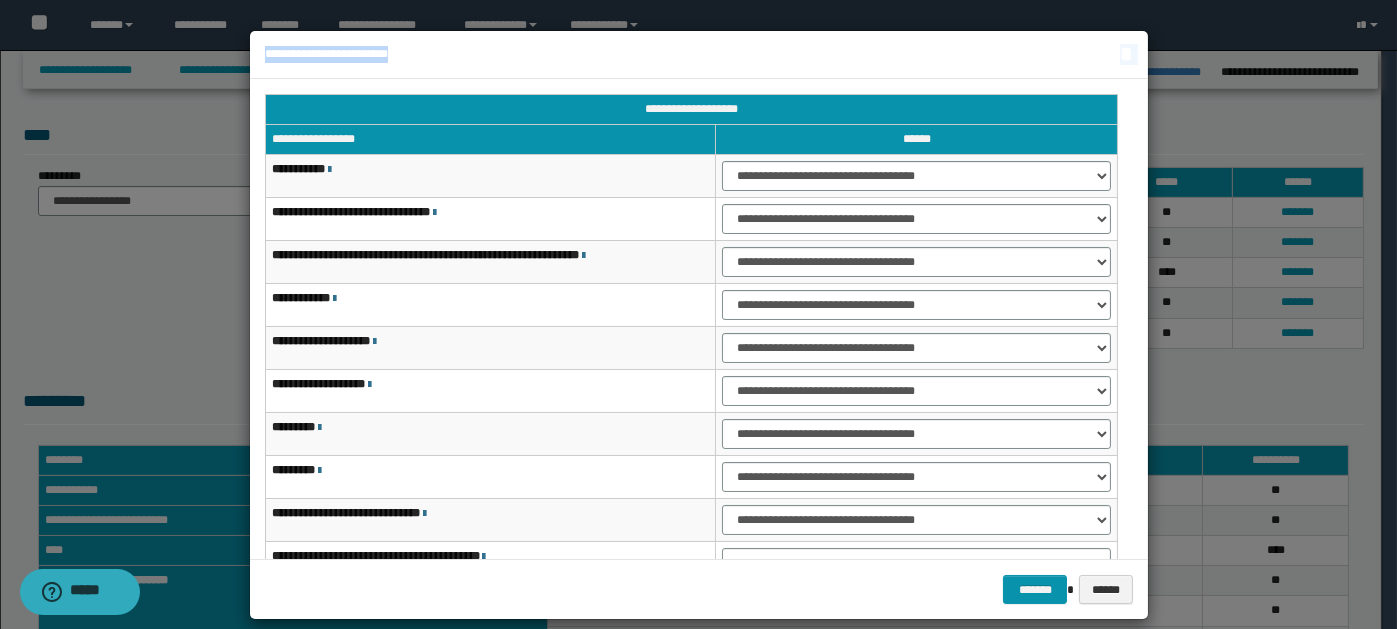 click on "**********" at bounding box center (691, 363) 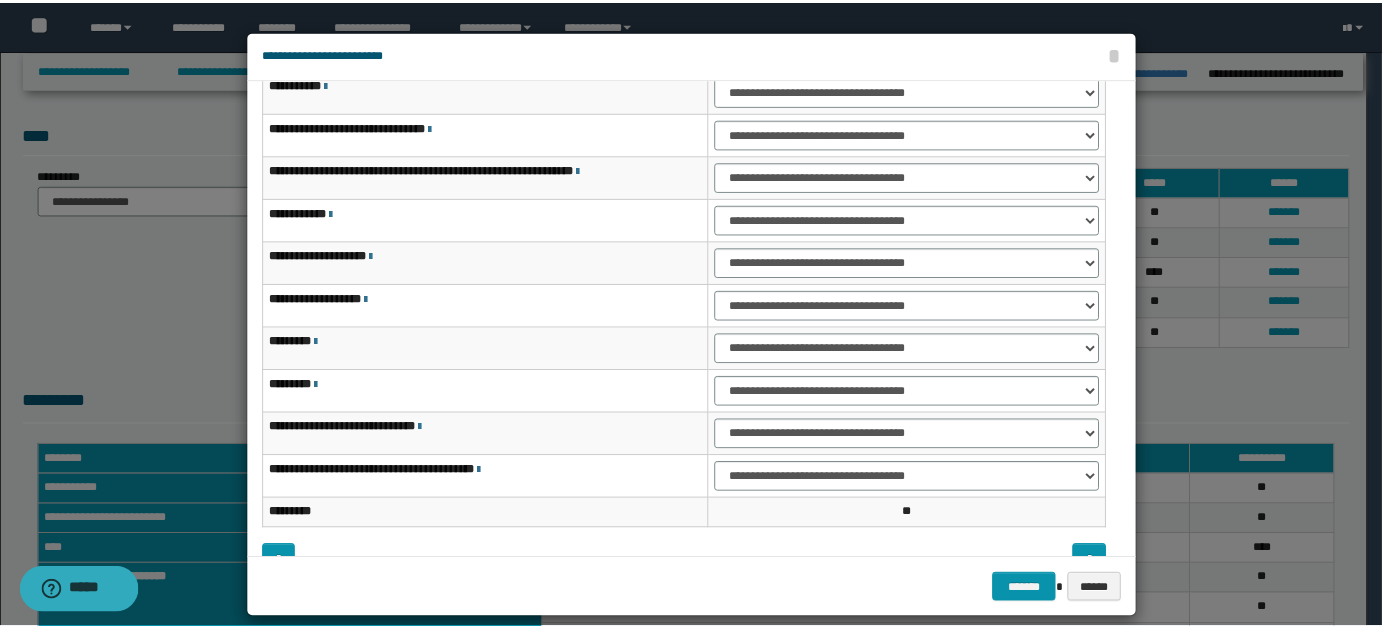 scroll, scrollTop: 117, scrollLeft: 0, axis: vertical 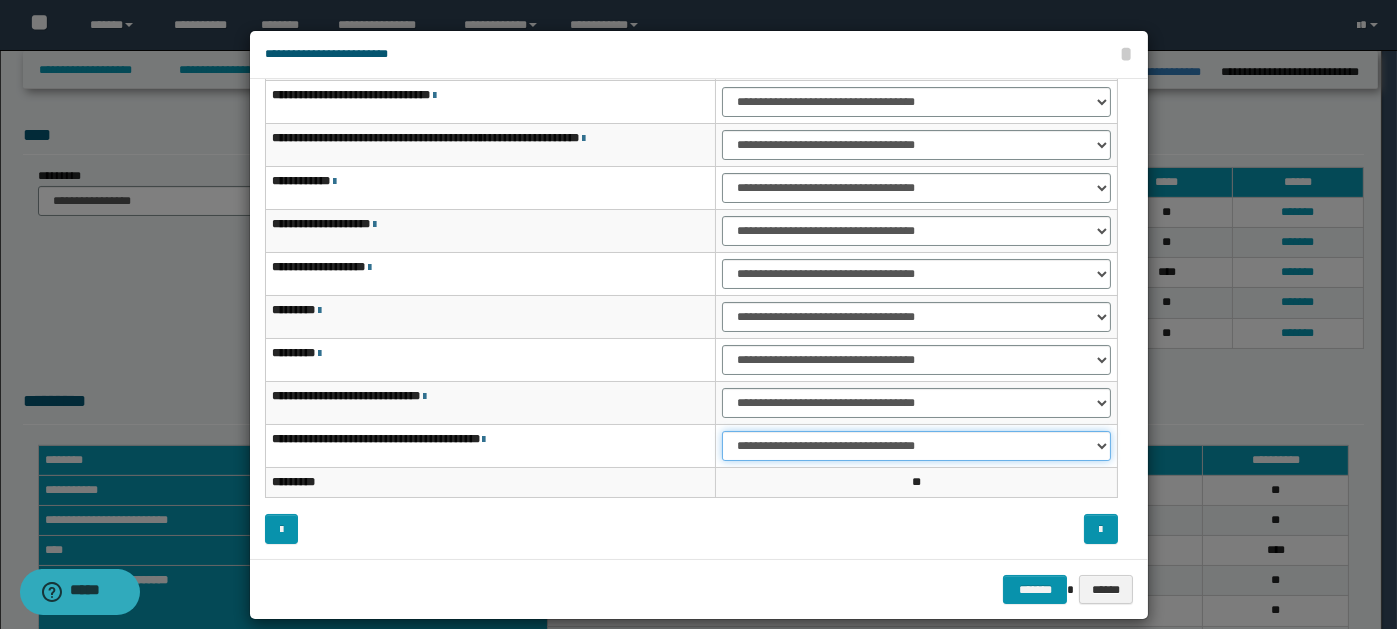 drag, startPoint x: 1093, startPoint y: 430, endPoint x: 1081, endPoint y: 433, distance: 12.369317 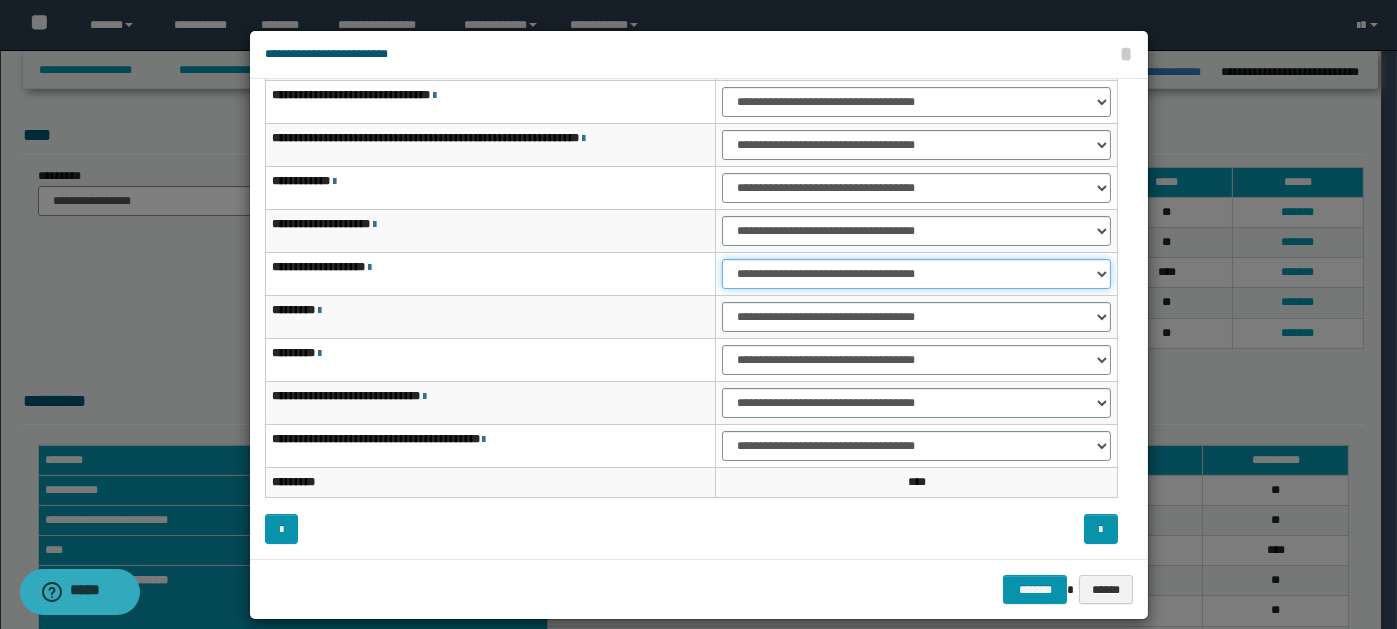 drag, startPoint x: 1089, startPoint y: 265, endPoint x: 1064, endPoint y: 269, distance: 25.317978 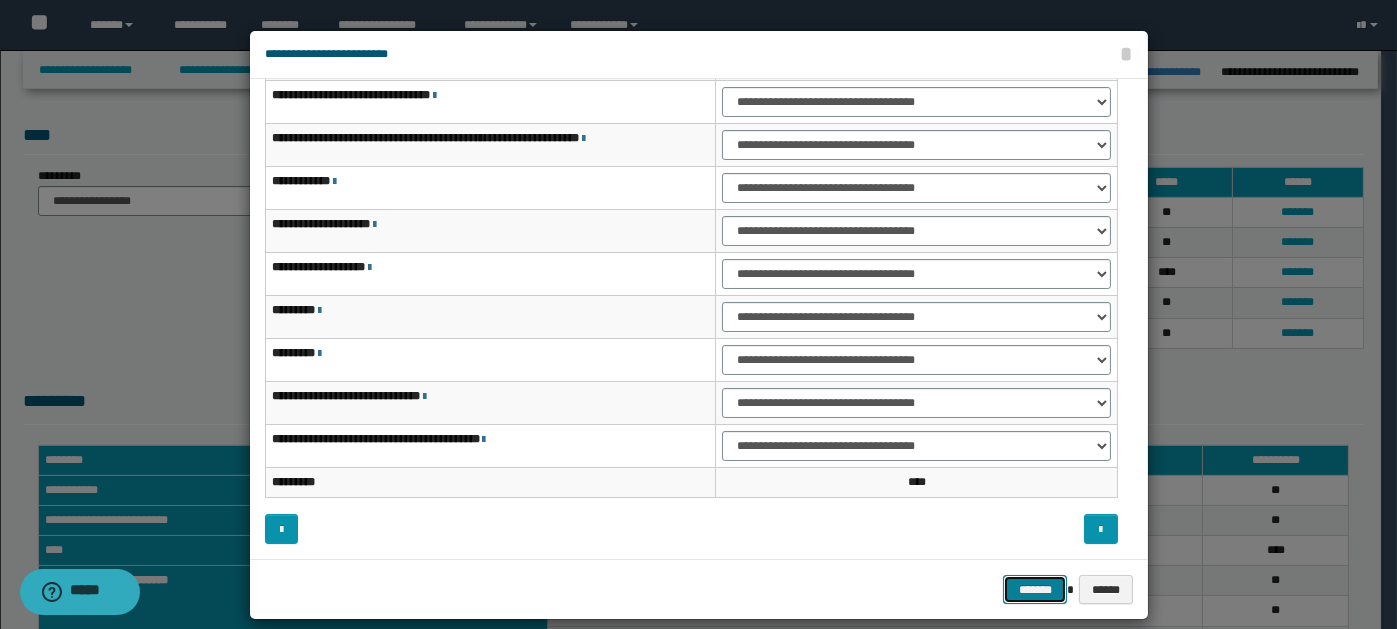 click on "*******" at bounding box center (1035, 589) 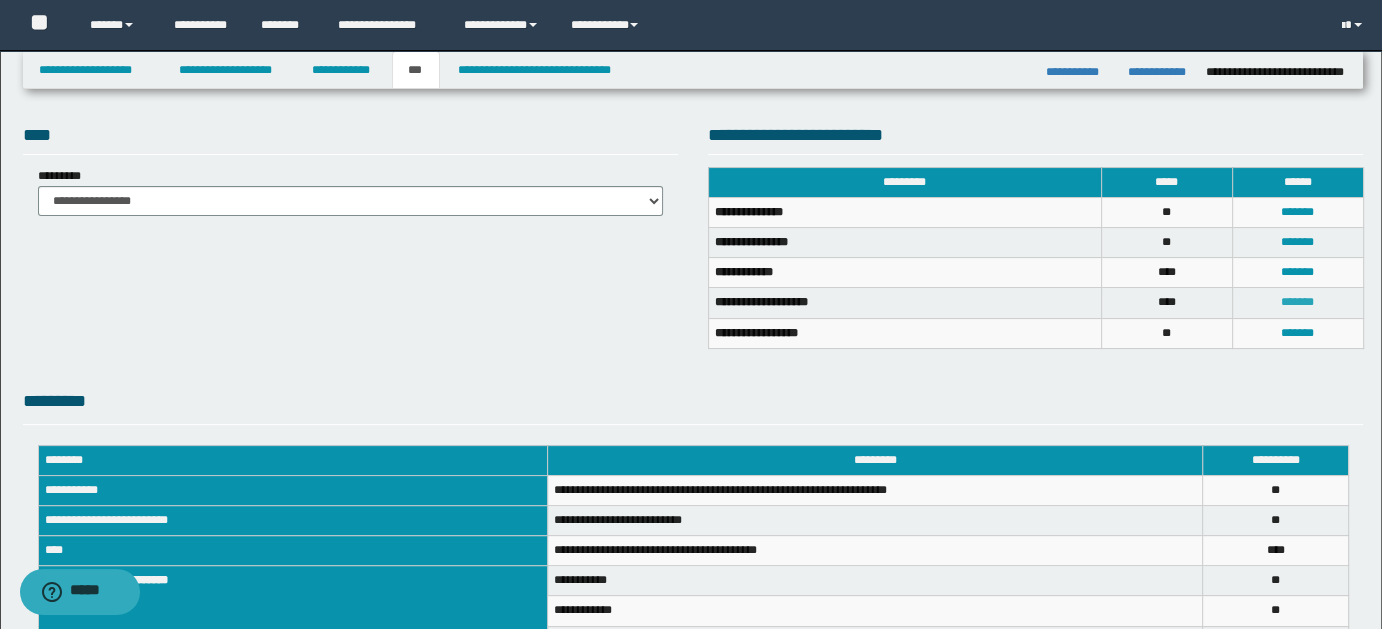 click on "*******" at bounding box center (1297, 302) 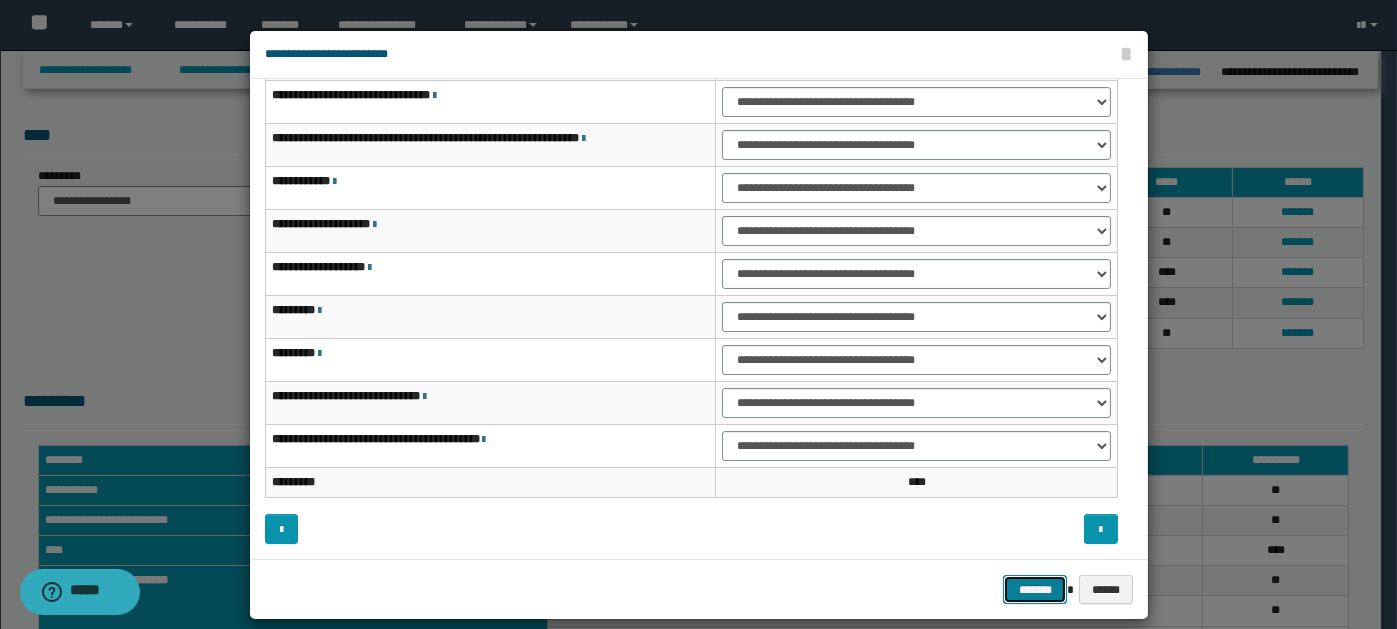 click on "*******" at bounding box center (1035, 589) 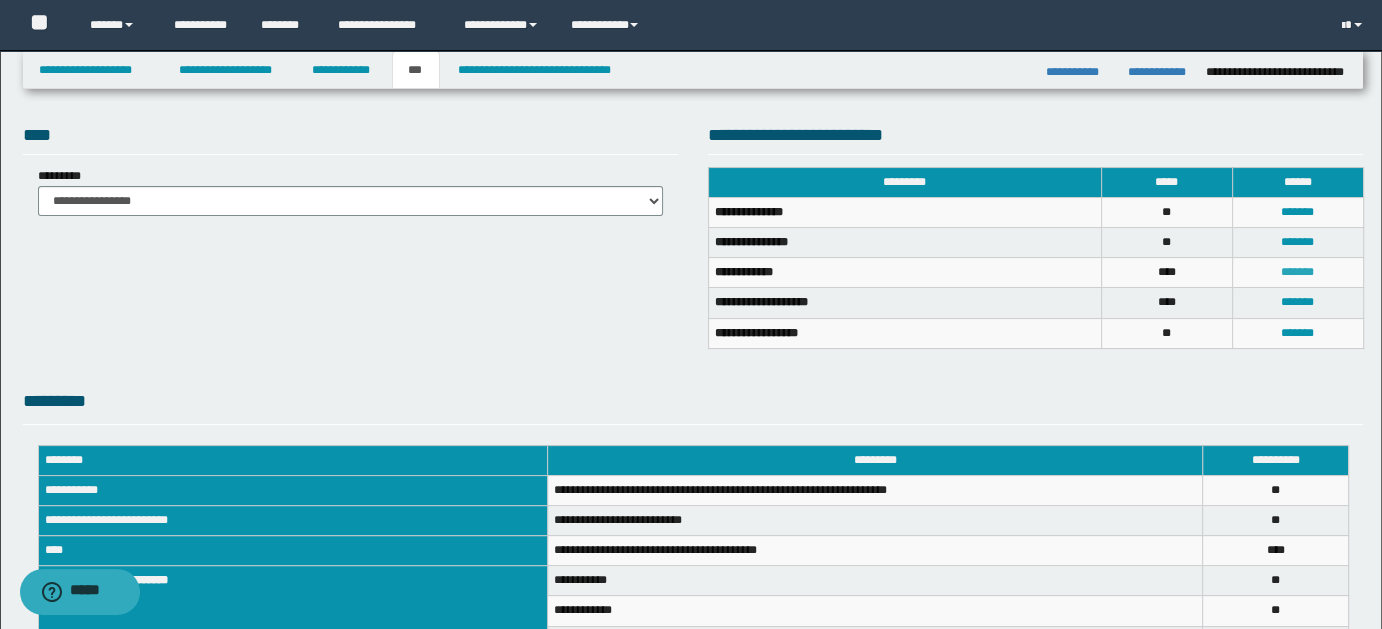 click on "*******" at bounding box center [1297, 272] 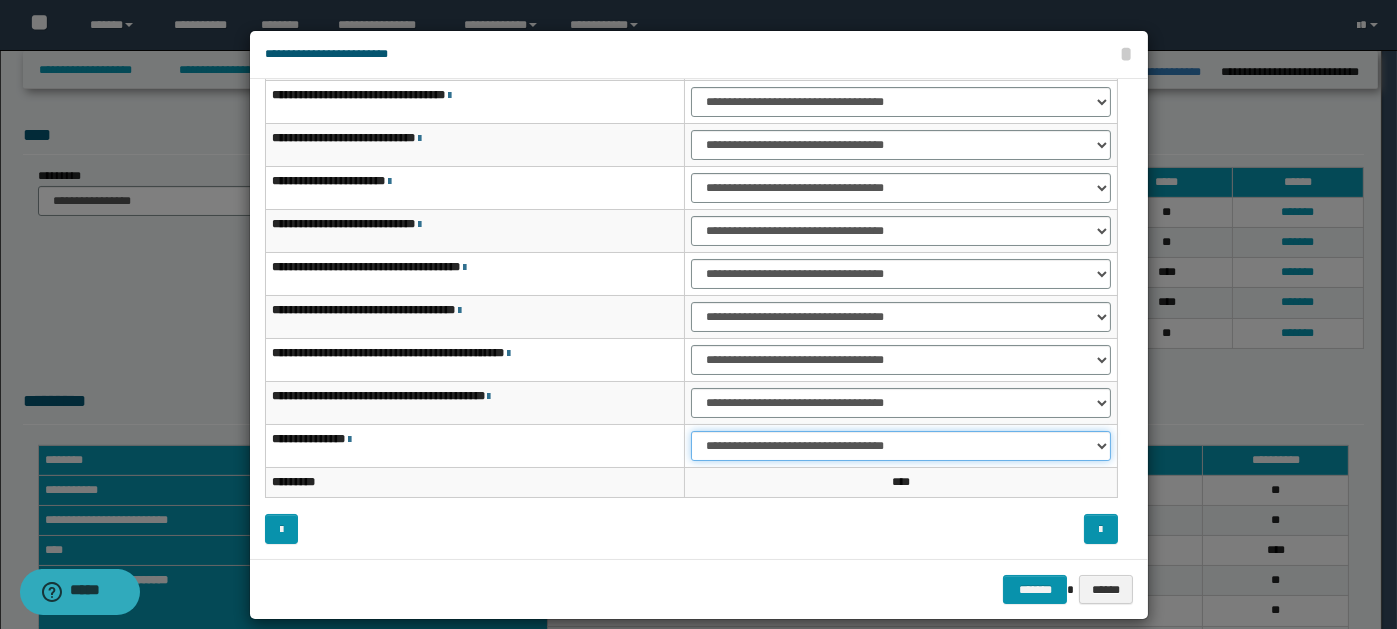 click on "**********" at bounding box center [901, 446] 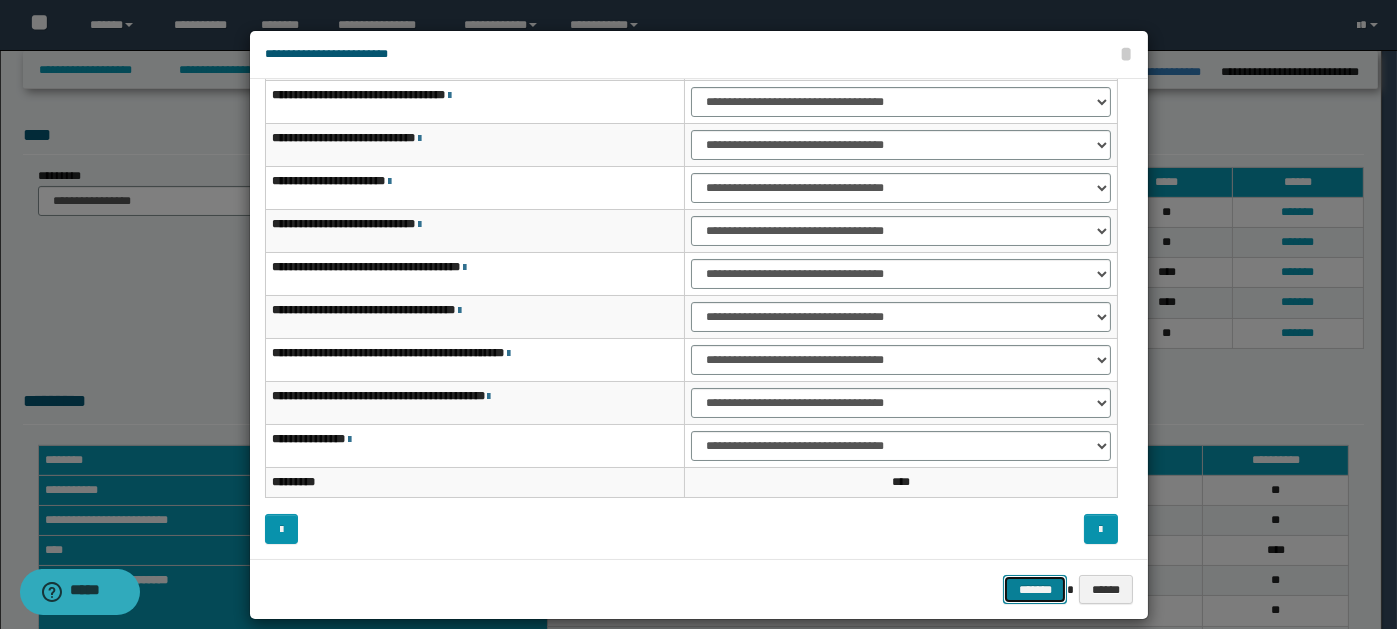 click on "*******" at bounding box center (1035, 589) 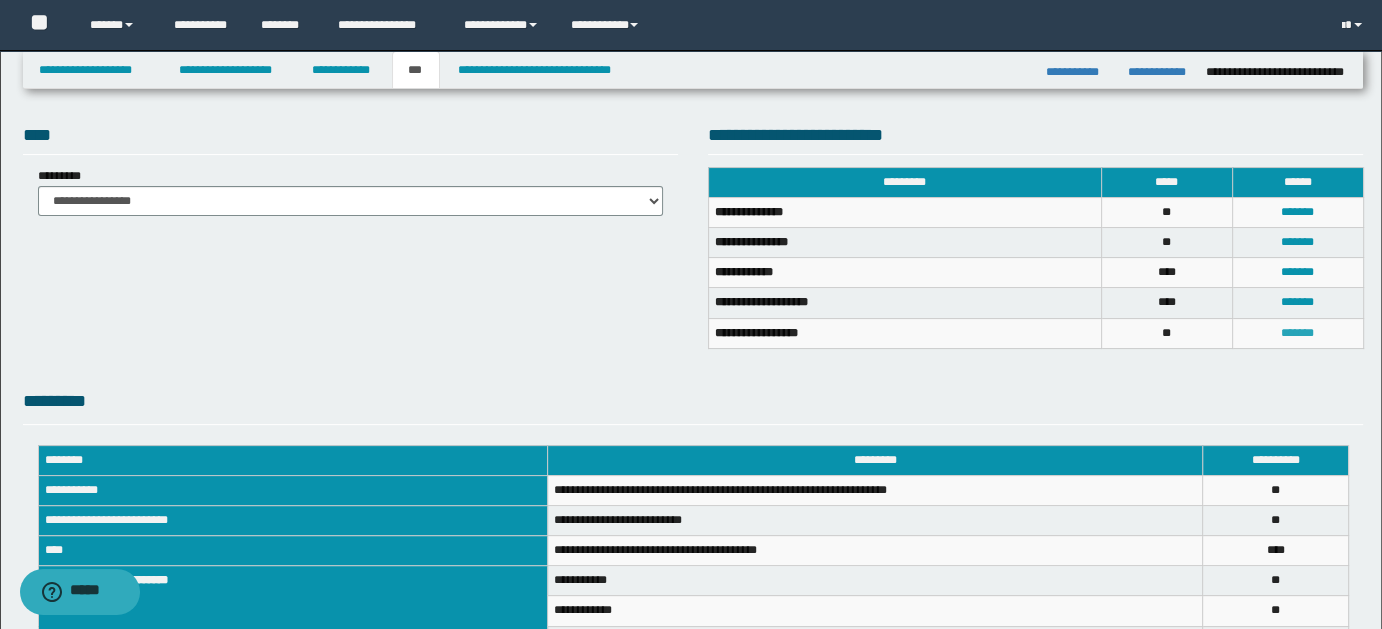 click on "*******" at bounding box center (1297, 333) 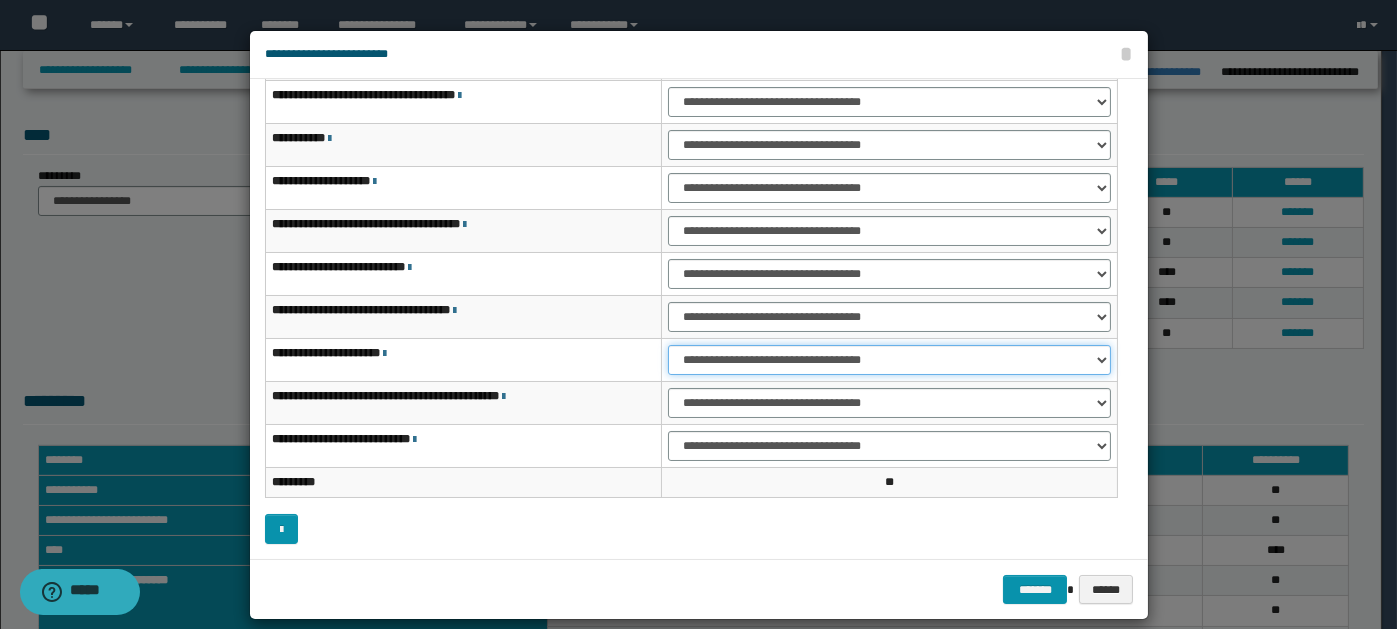 drag, startPoint x: 1090, startPoint y: 352, endPoint x: 1057, endPoint y: 353, distance: 33.01515 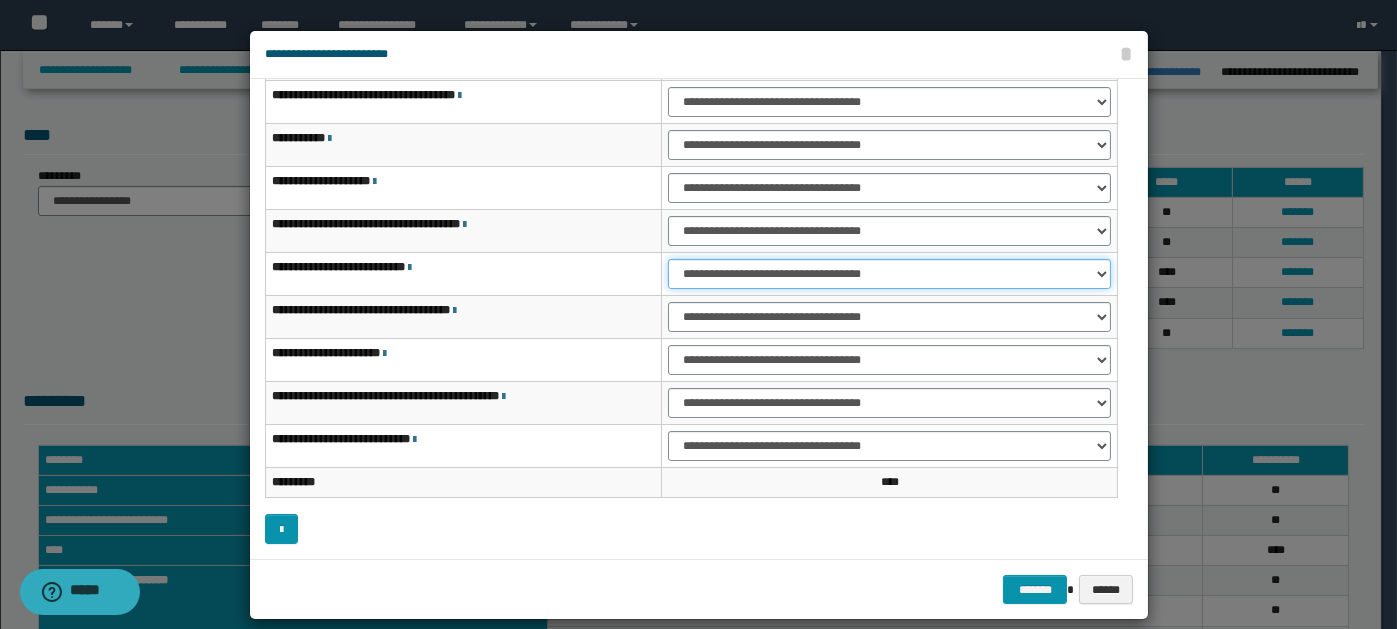 drag, startPoint x: 1093, startPoint y: 271, endPoint x: 1026, endPoint y: 279, distance: 67.47592 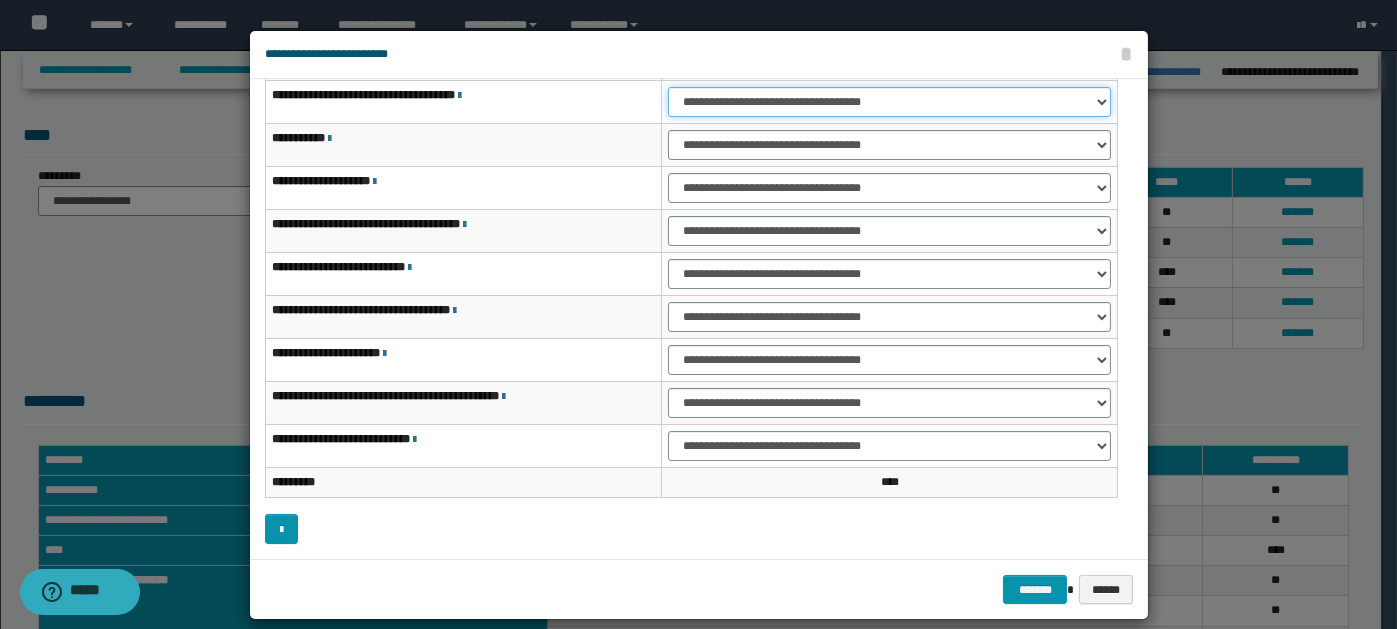 drag, startPoint x: 1085, startPoint y: 89, endPoint x: 1059, endPoint y: 98, distance: 27.513634 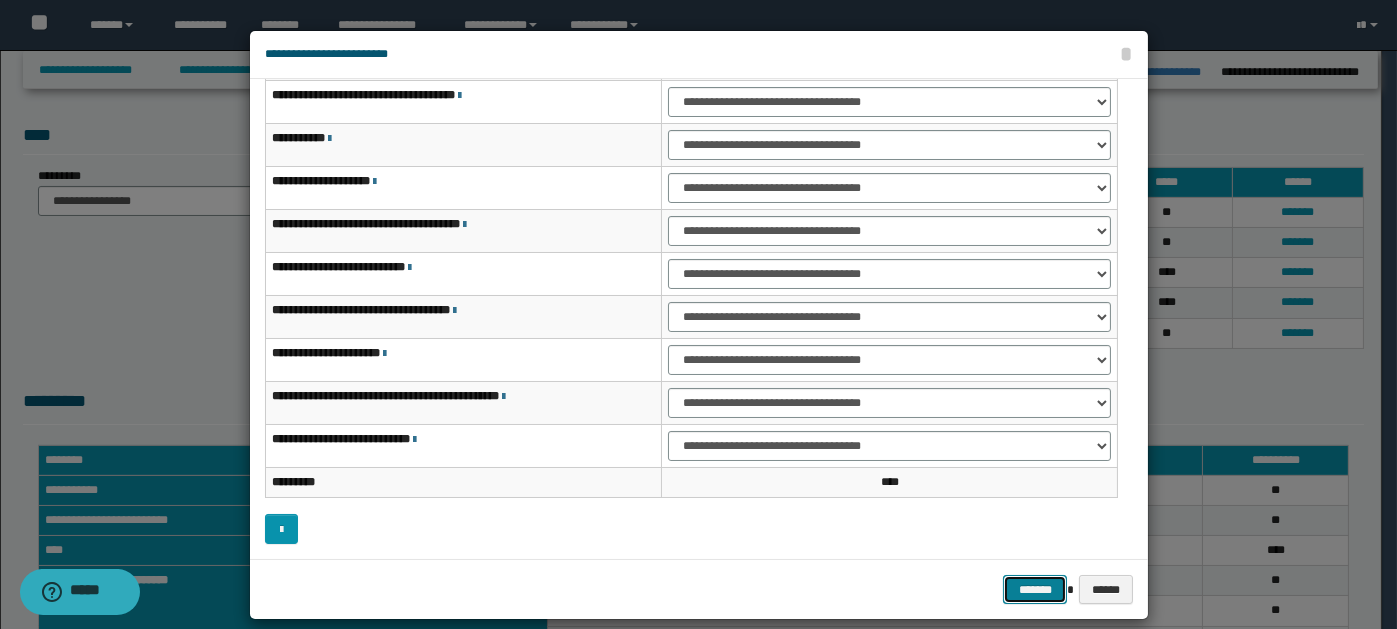 click on "*******" at bounding box center (1035, 589) 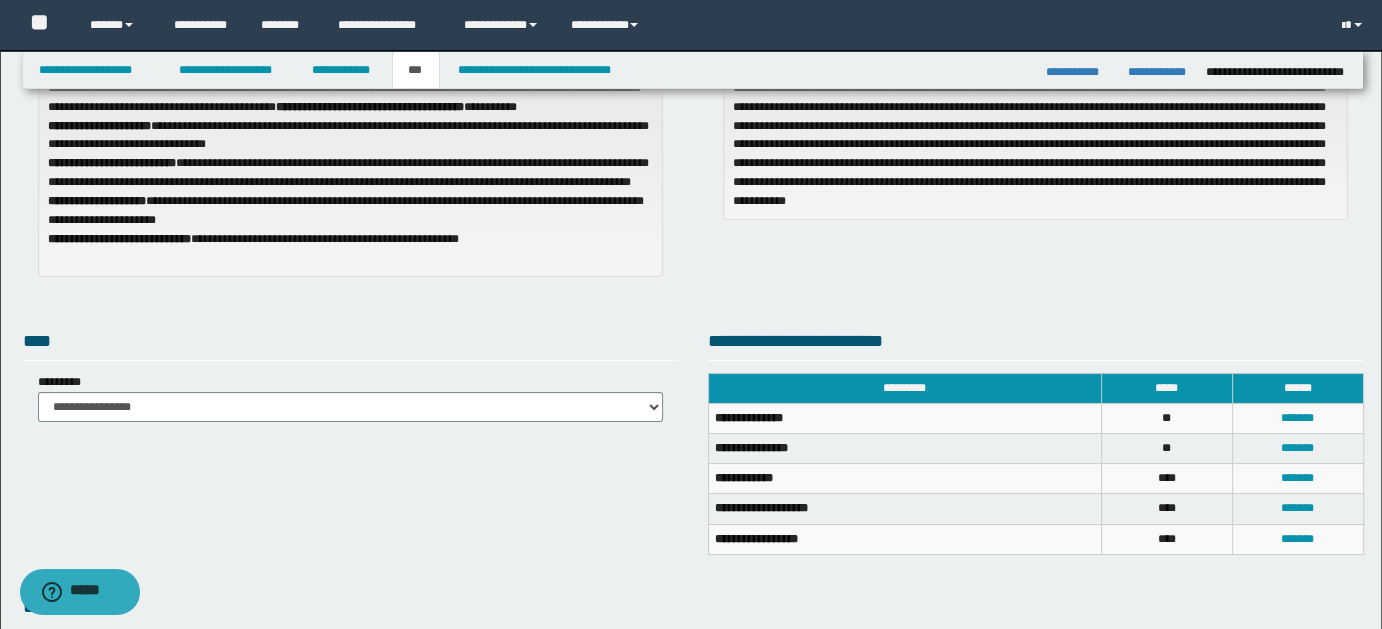 scroll, scrollTop: 0, scrollLeft: 0, axis: both 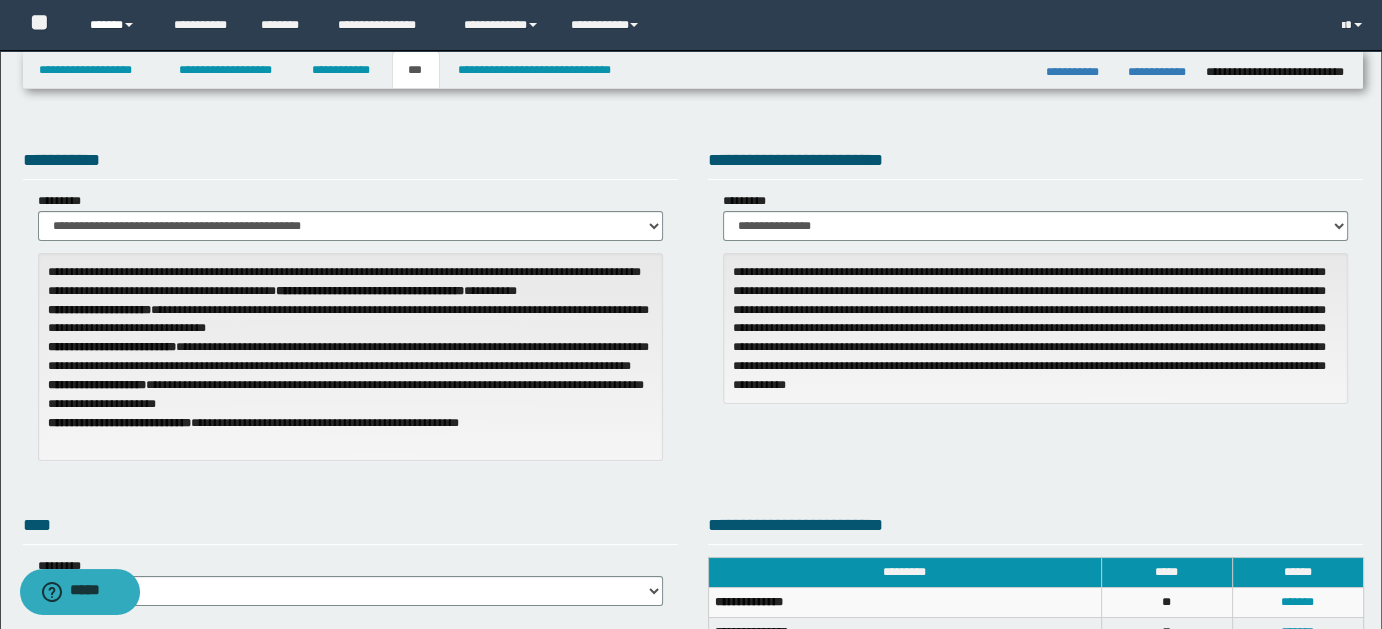 click on "******" at bounding box center [117, 25] 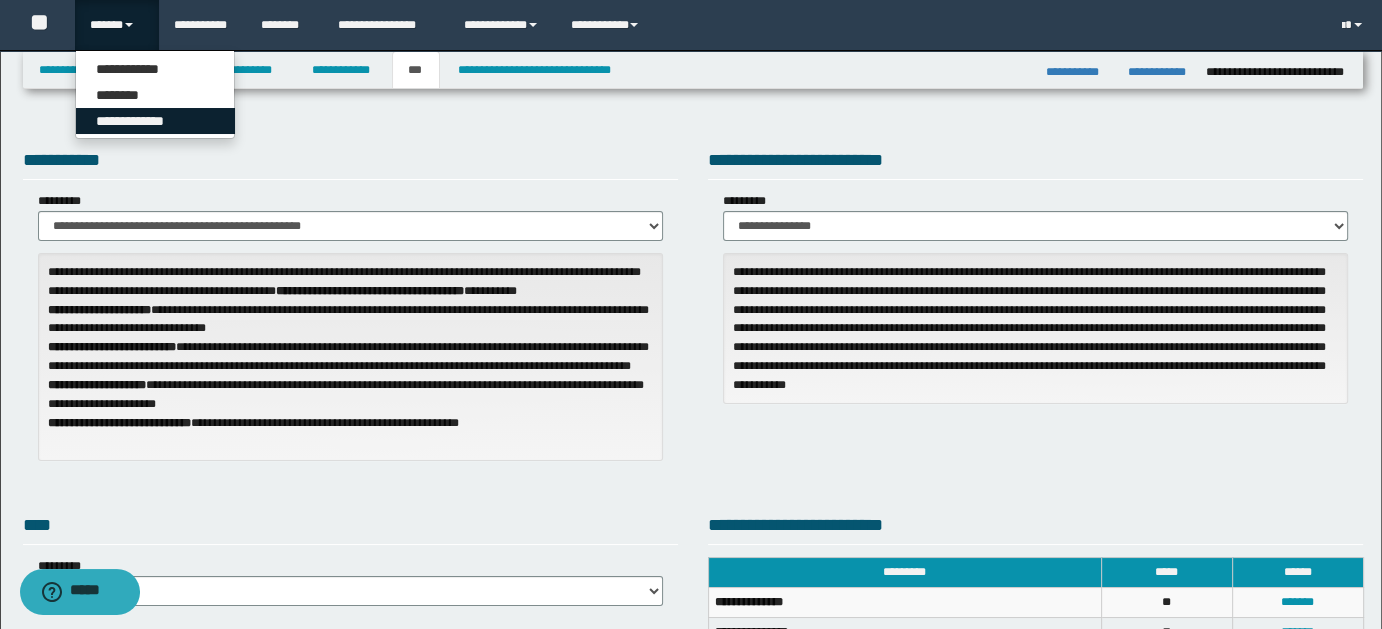 click on "**********" at bounding box center [155, 121] 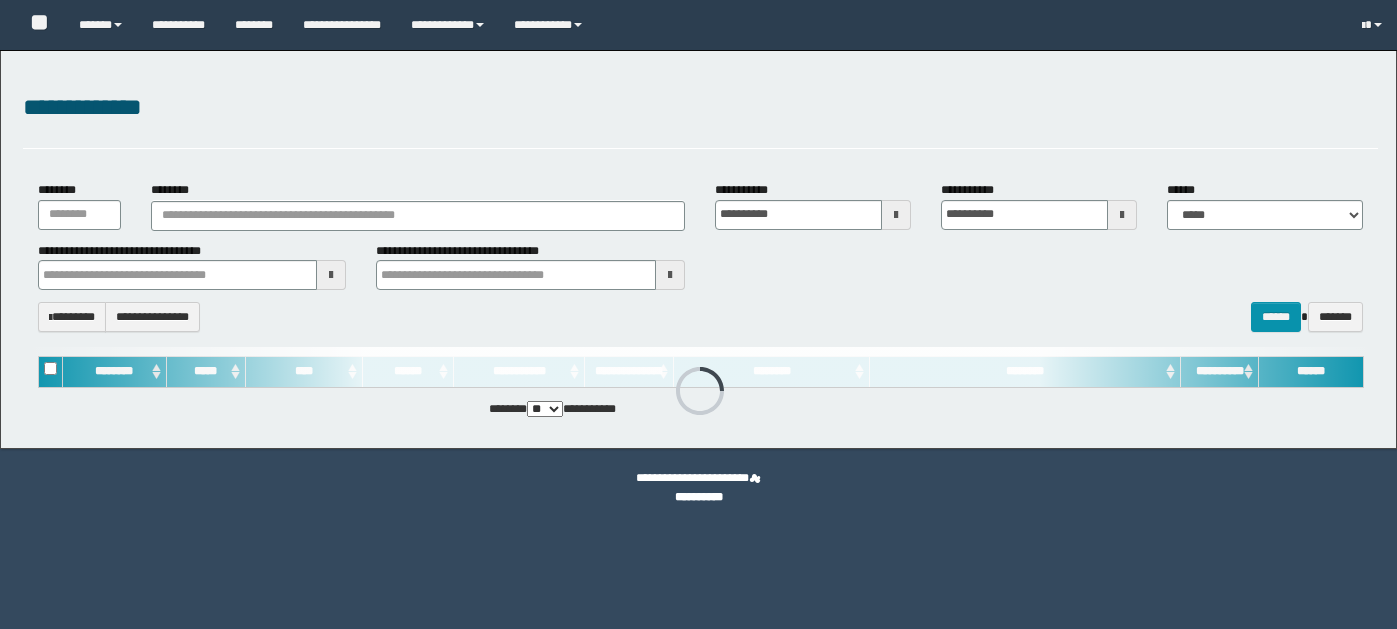 scroll, scrollTop: 0, scrollLeft: 0, axis: both 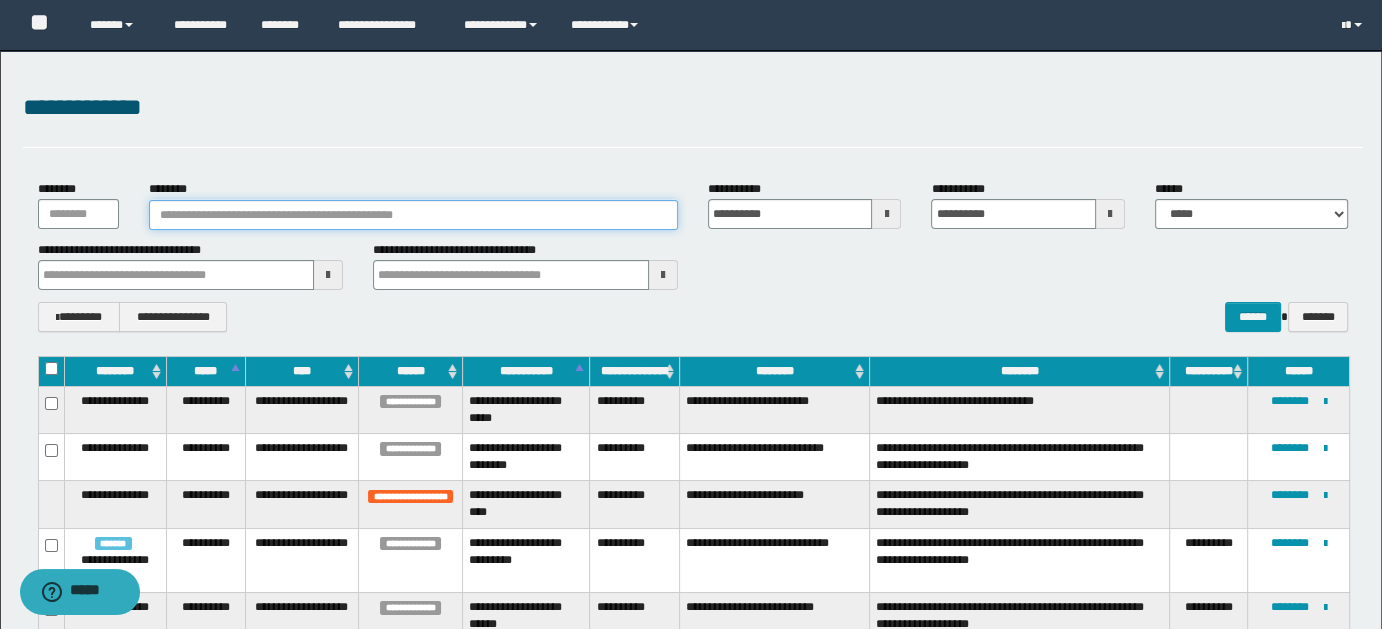 click on "********" at bounding box center [413, 215] 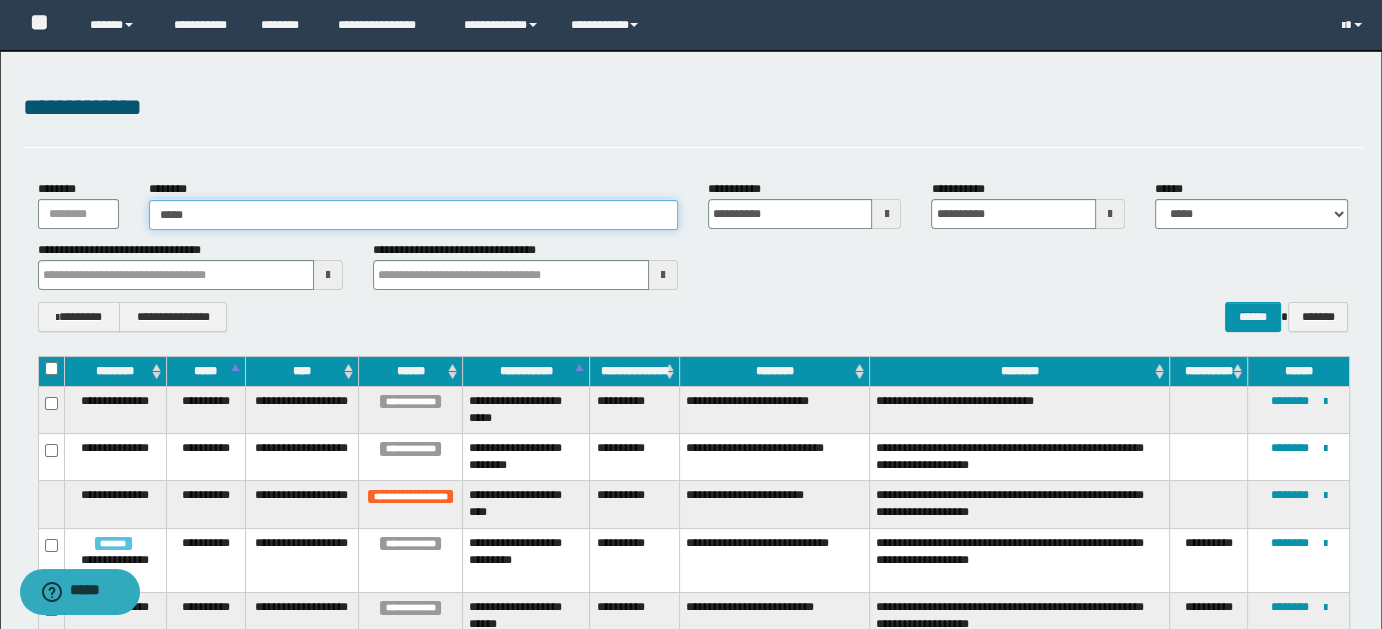 type on "******" 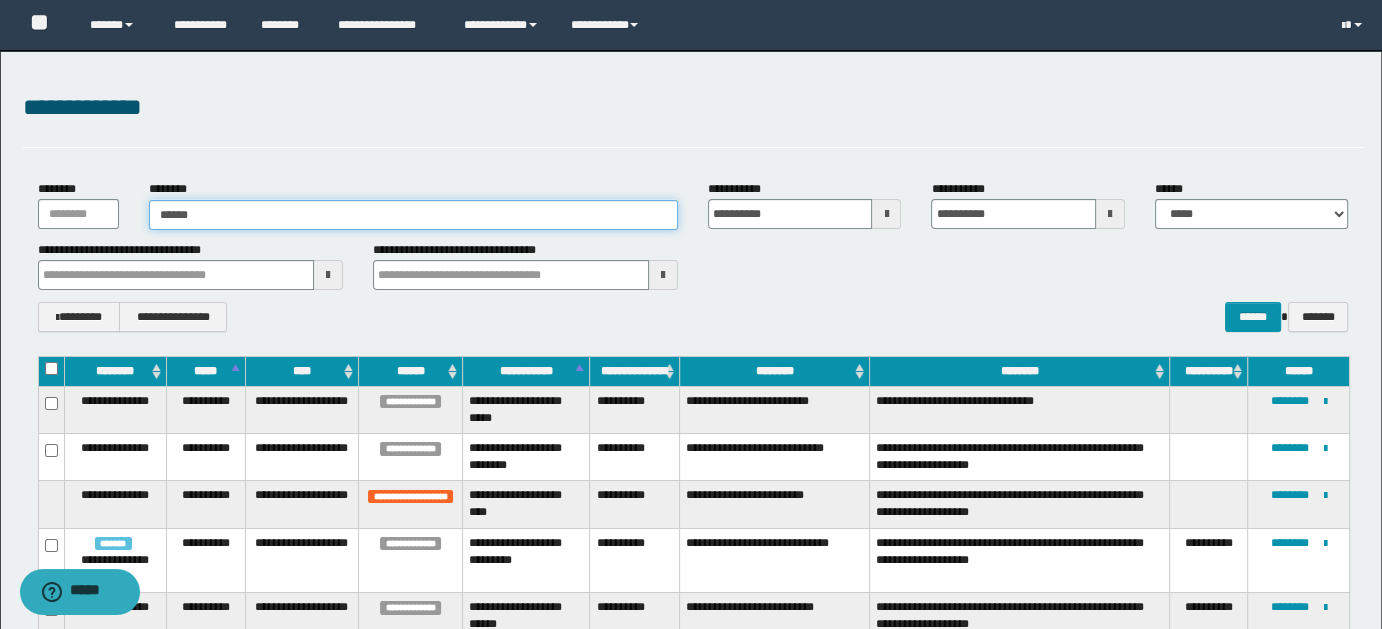 type on "******" 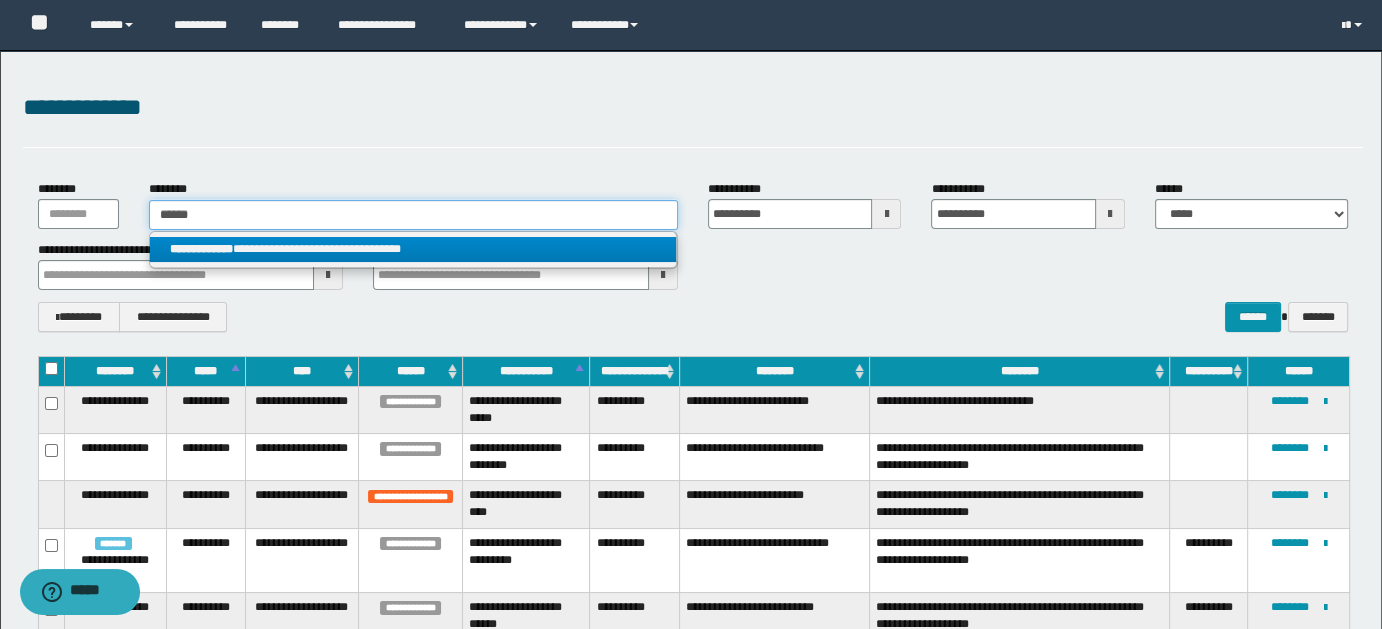 type on "******" 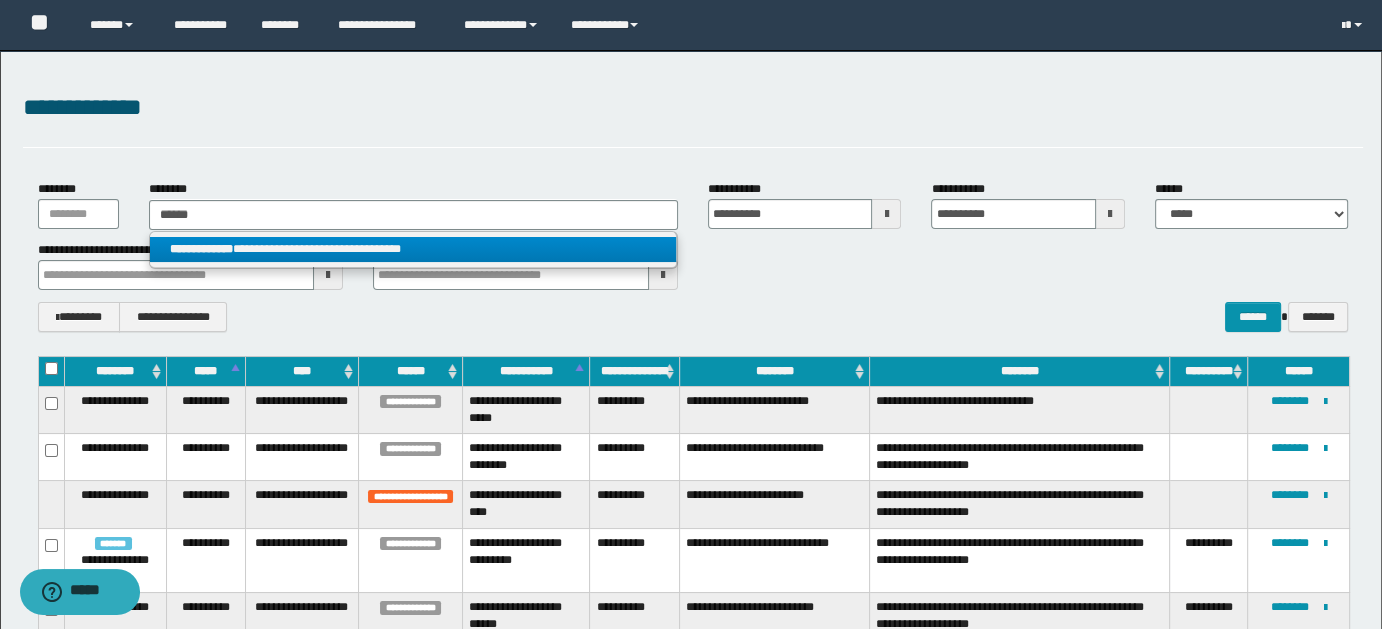 click on "**********" at bounding box center [413, 249] 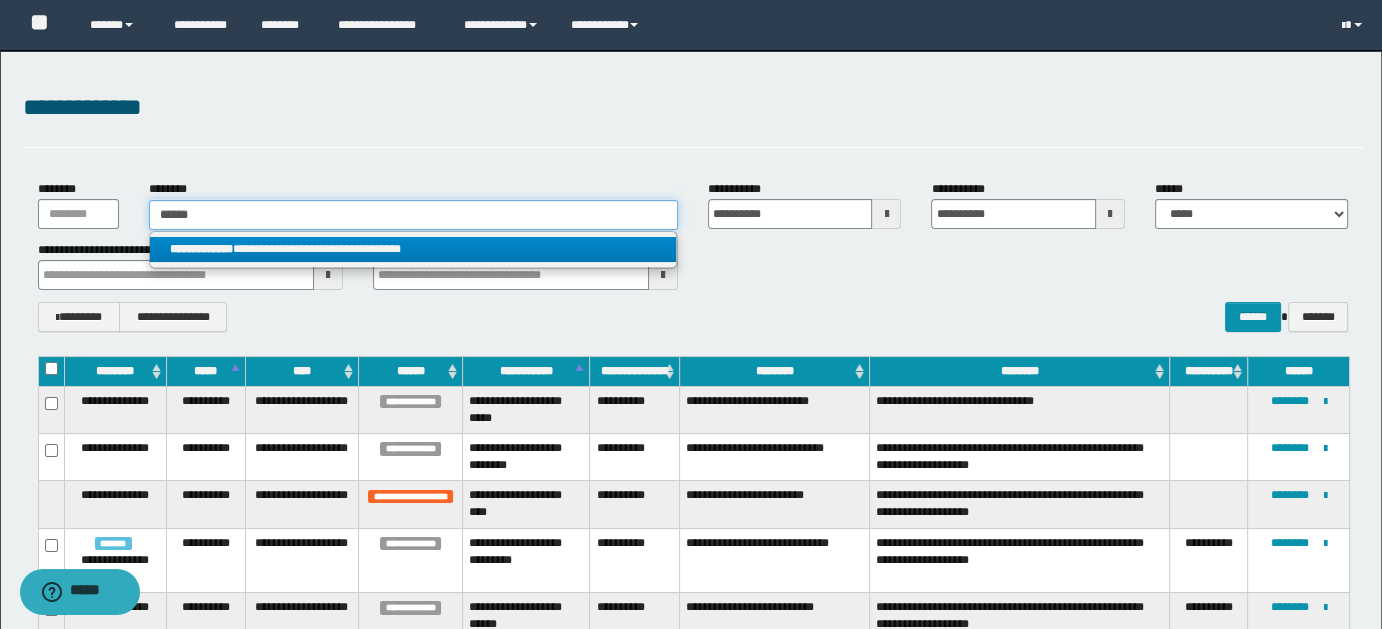 type 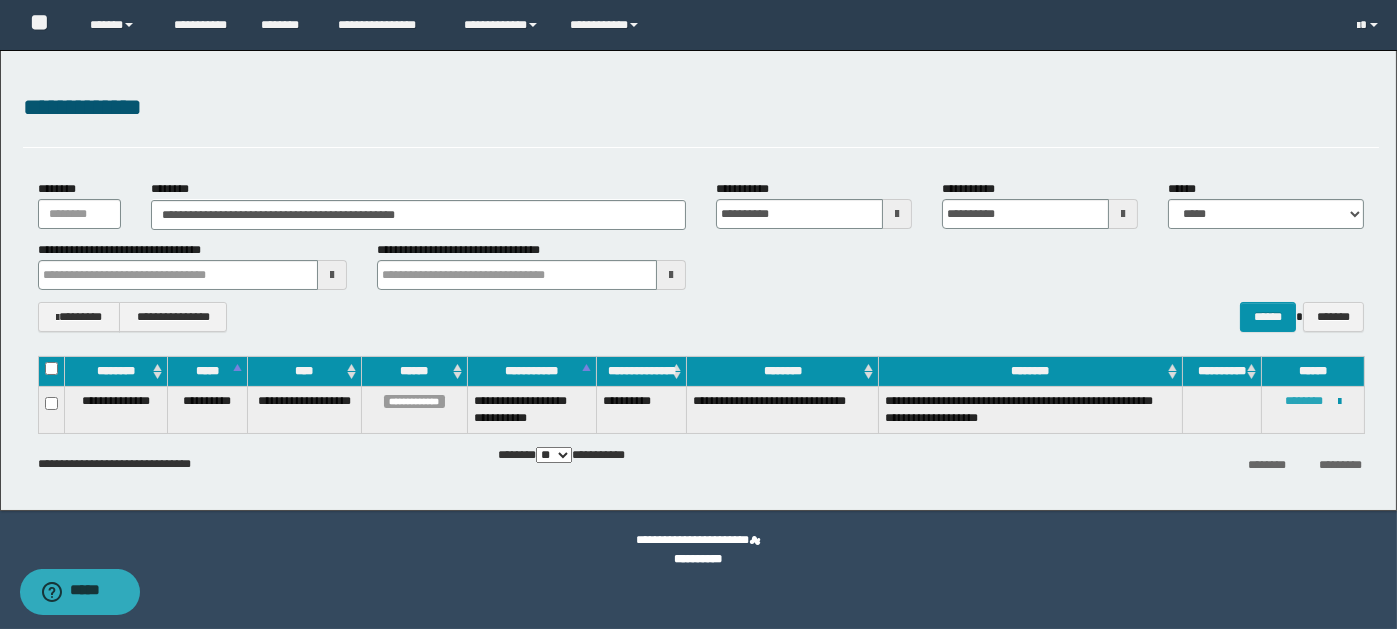click on "********" at bounding box center [1304, 401] 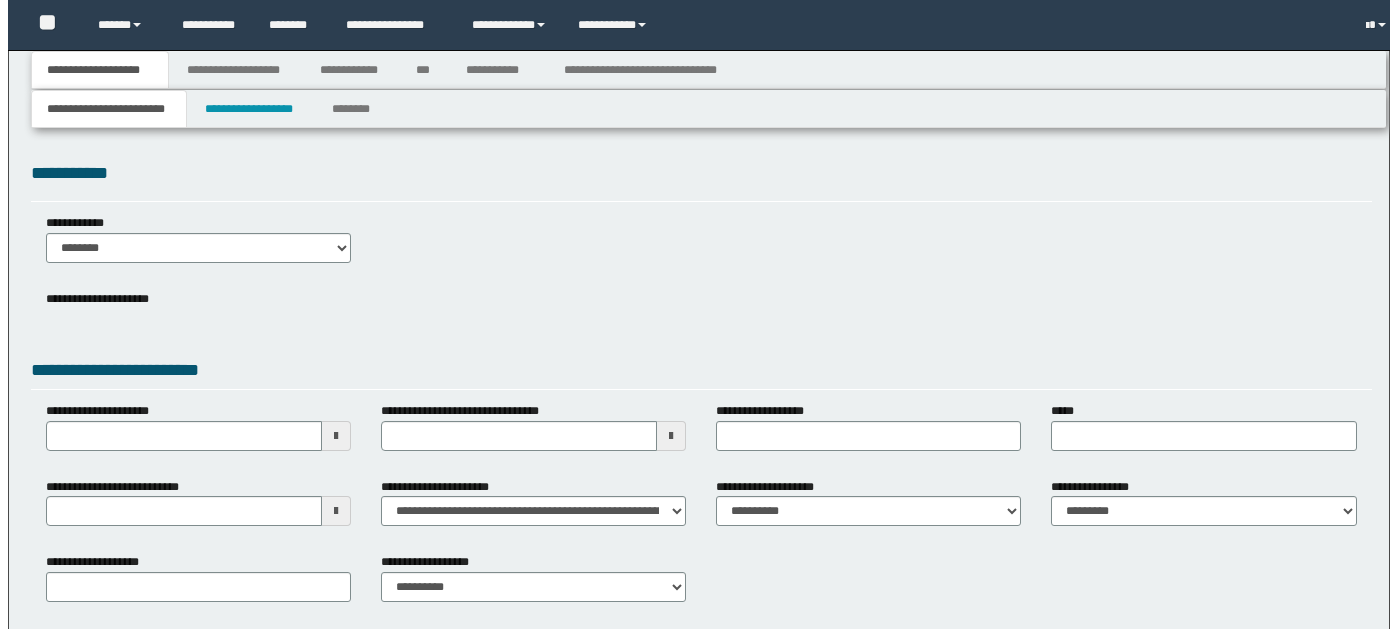 scroll, scrollTop: 0, scrollLeft: 0, axis: both 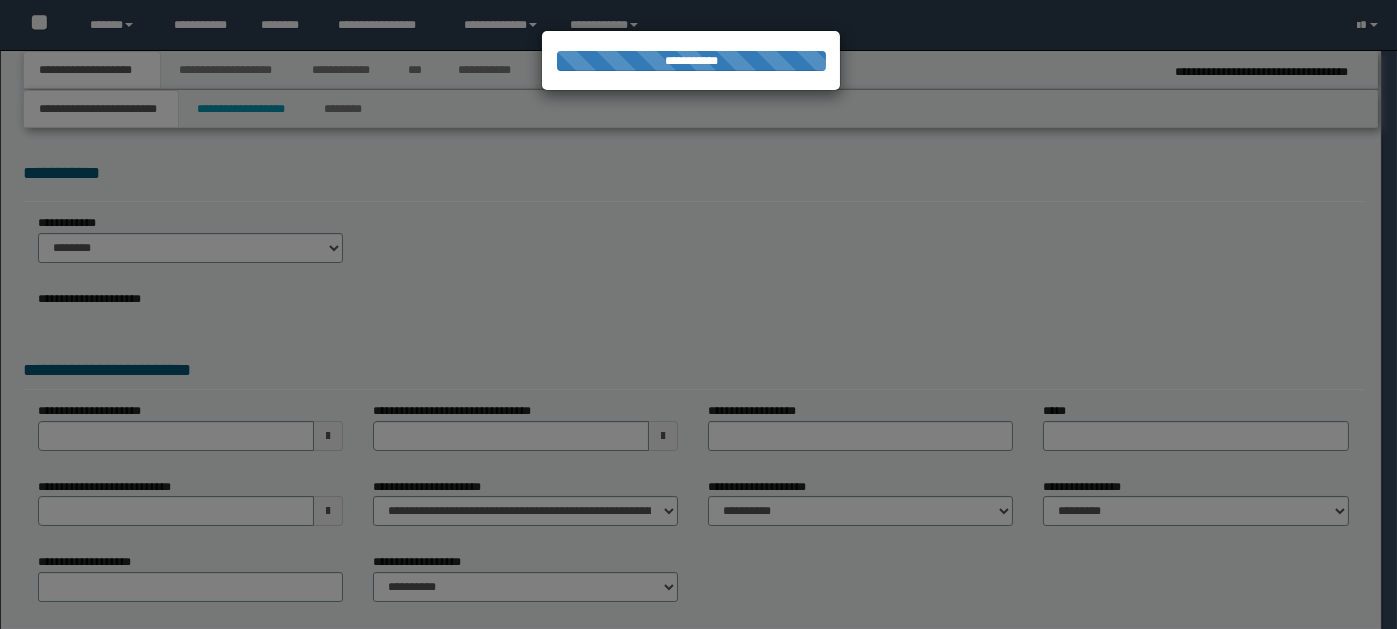 select on "*" 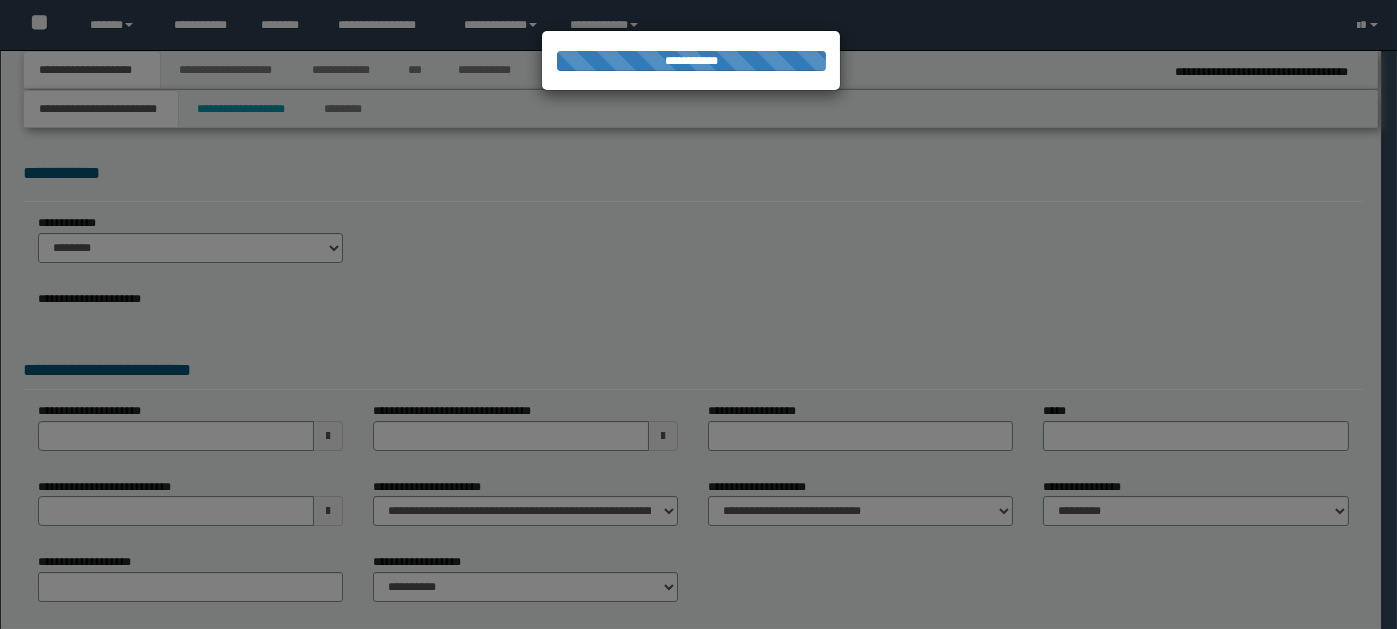 scroll, scrollTop: 0, scrollLeft: 0, axis: both 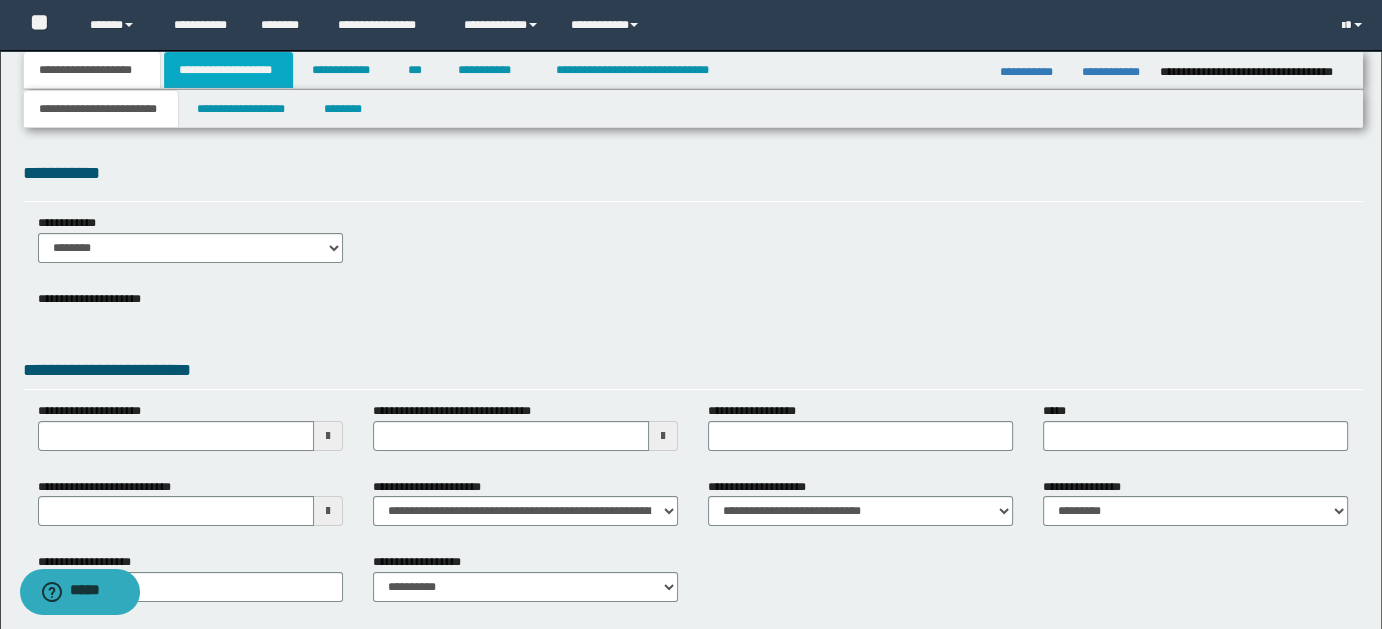 click on "**********" at bounding box center (228, 70) 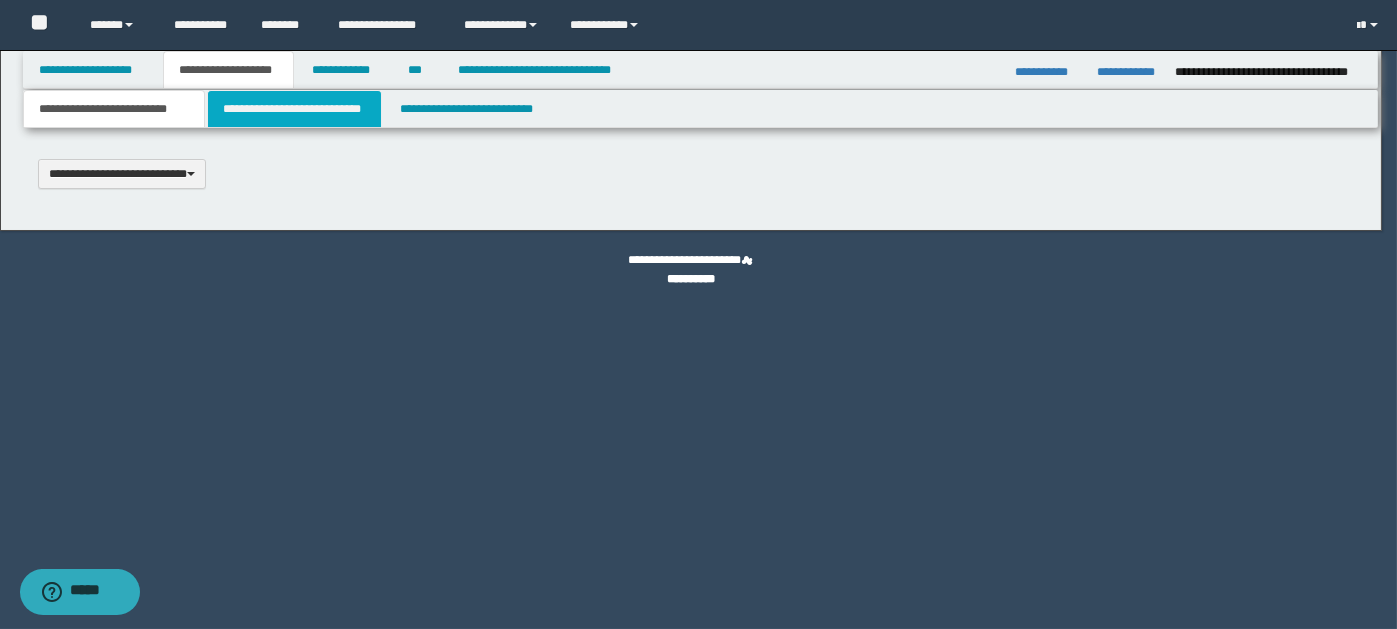 type 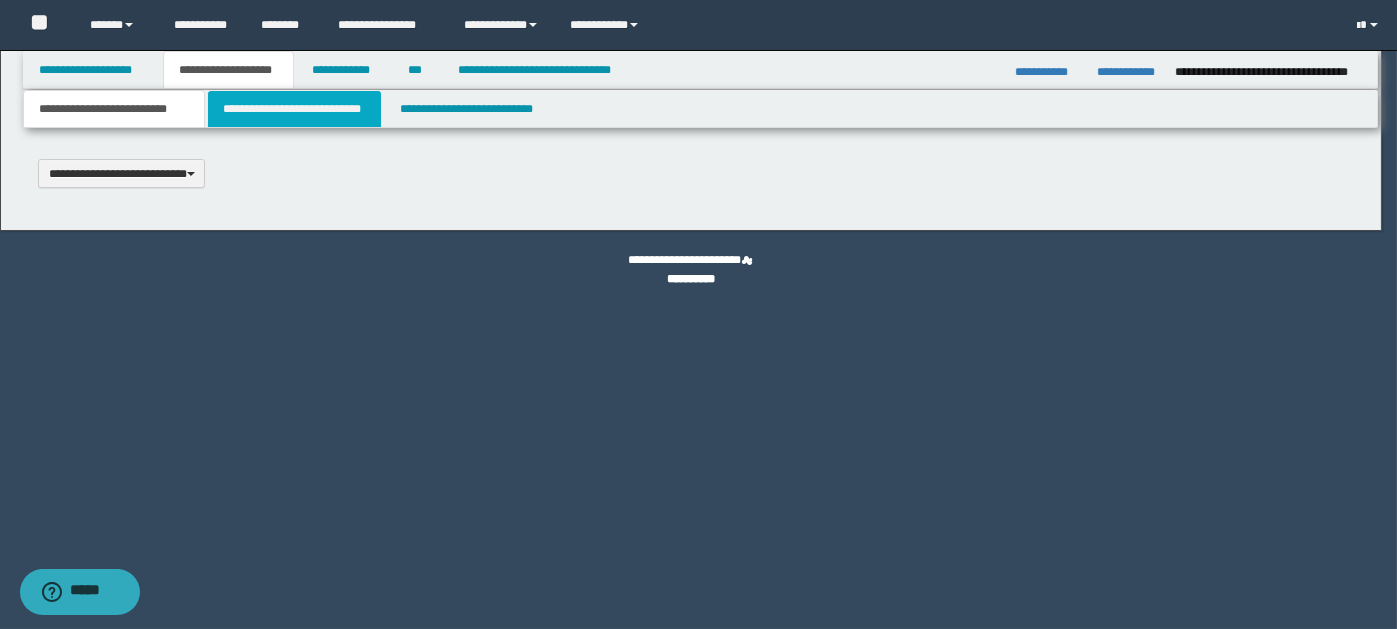 scroll, scrollTop: 0, scrollLeft: 0, axis: both 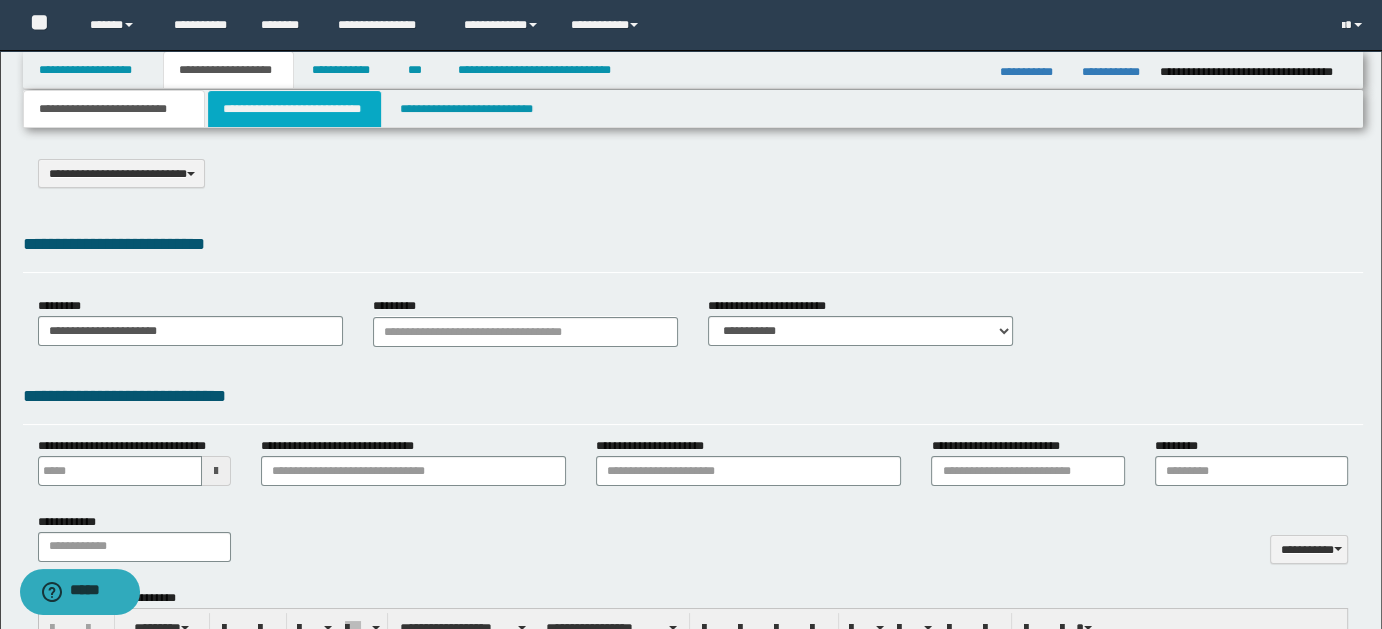 click on "**********" at bounding box center [294, 109] 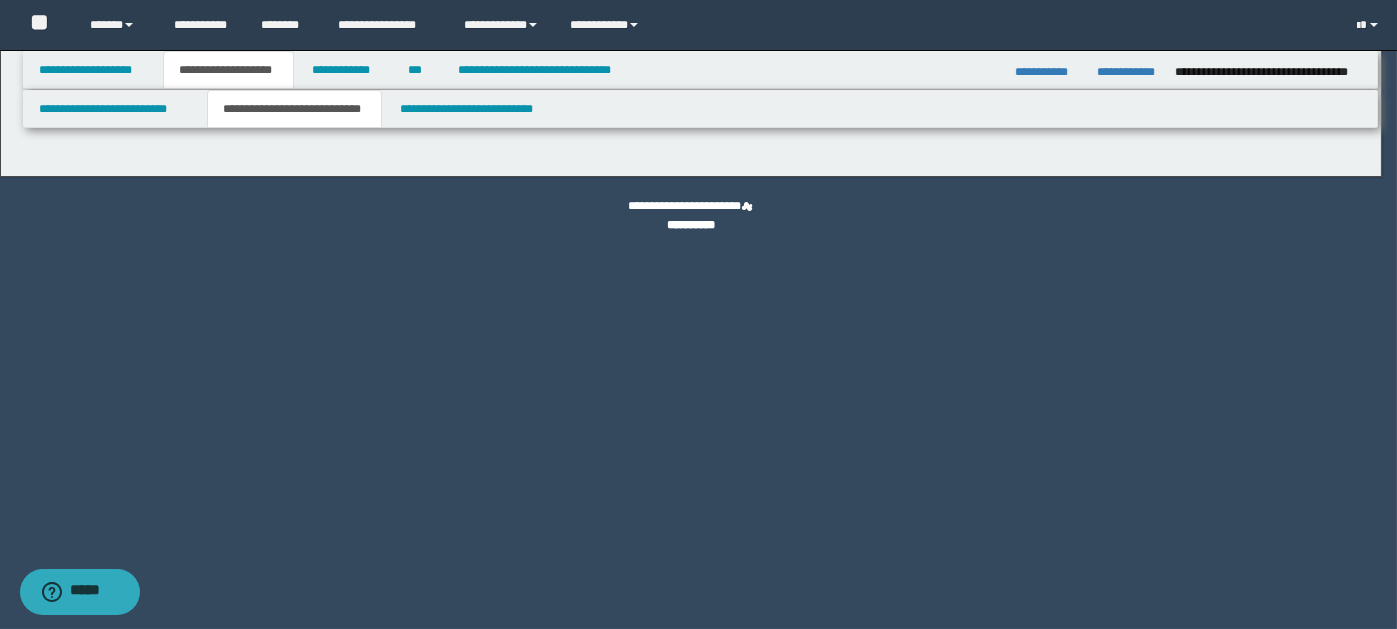 select on "*" 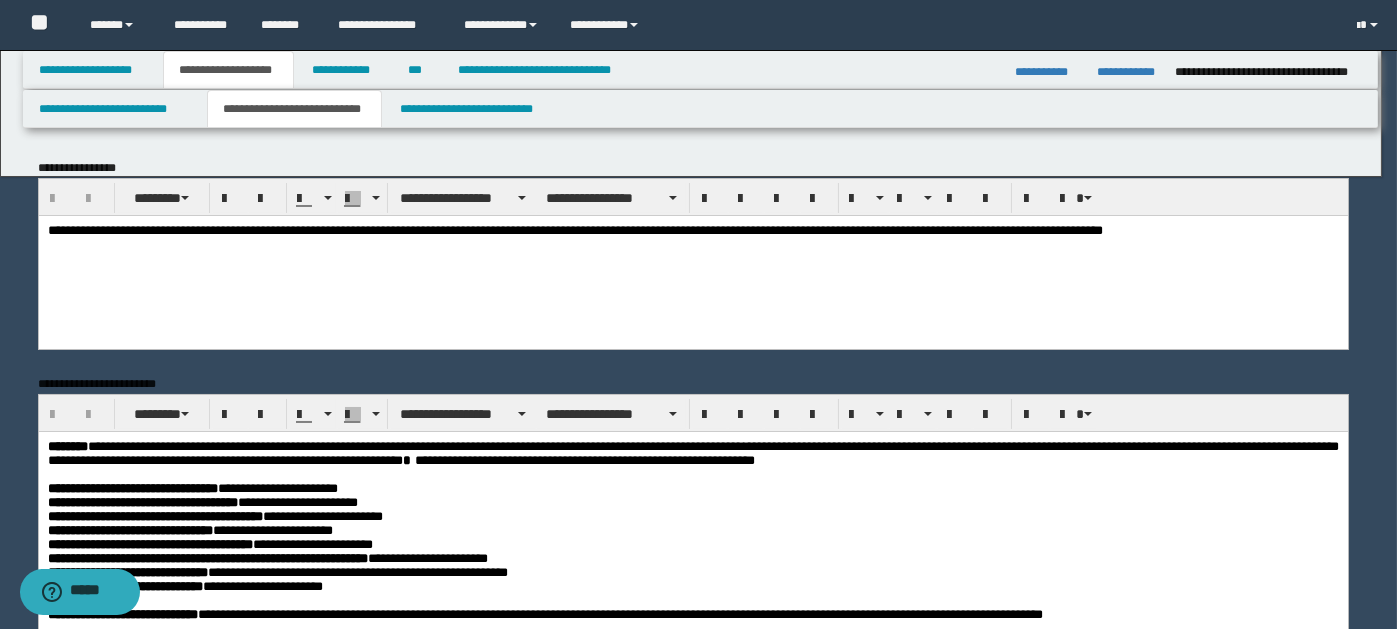 scroll, scrollTop: 0, scrollLeft: 0, axis: both 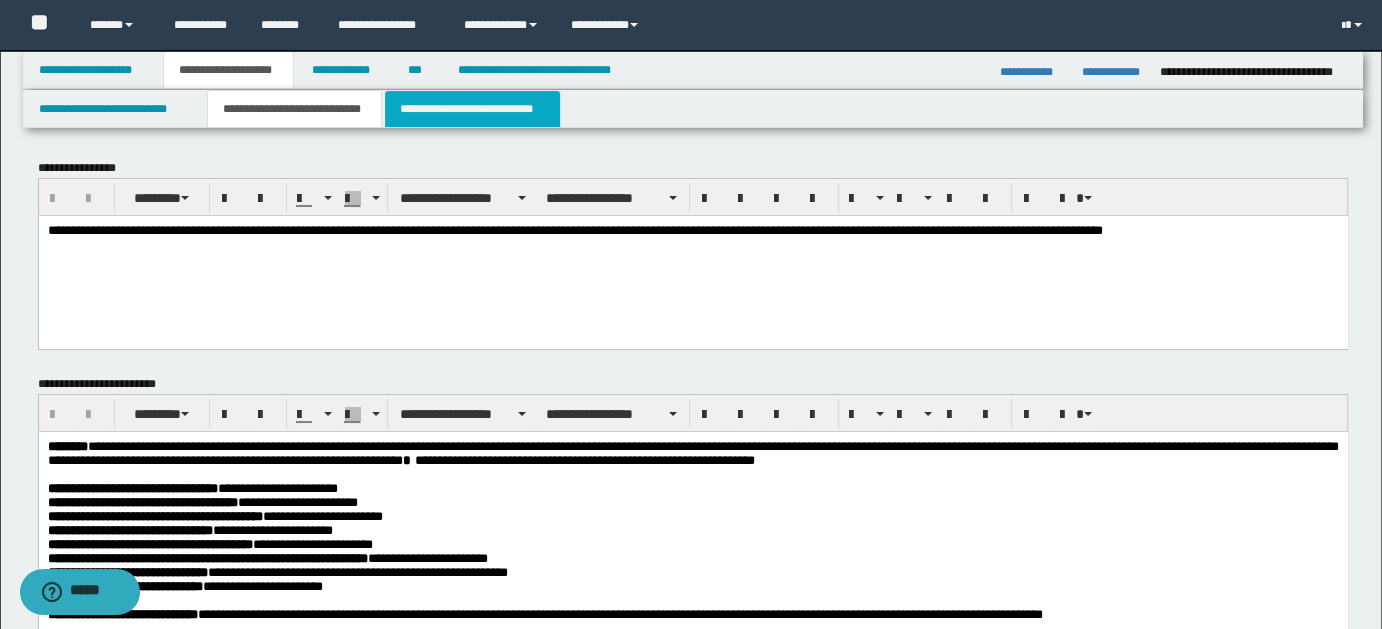 click on "**********" at bounding box center [472, 109] 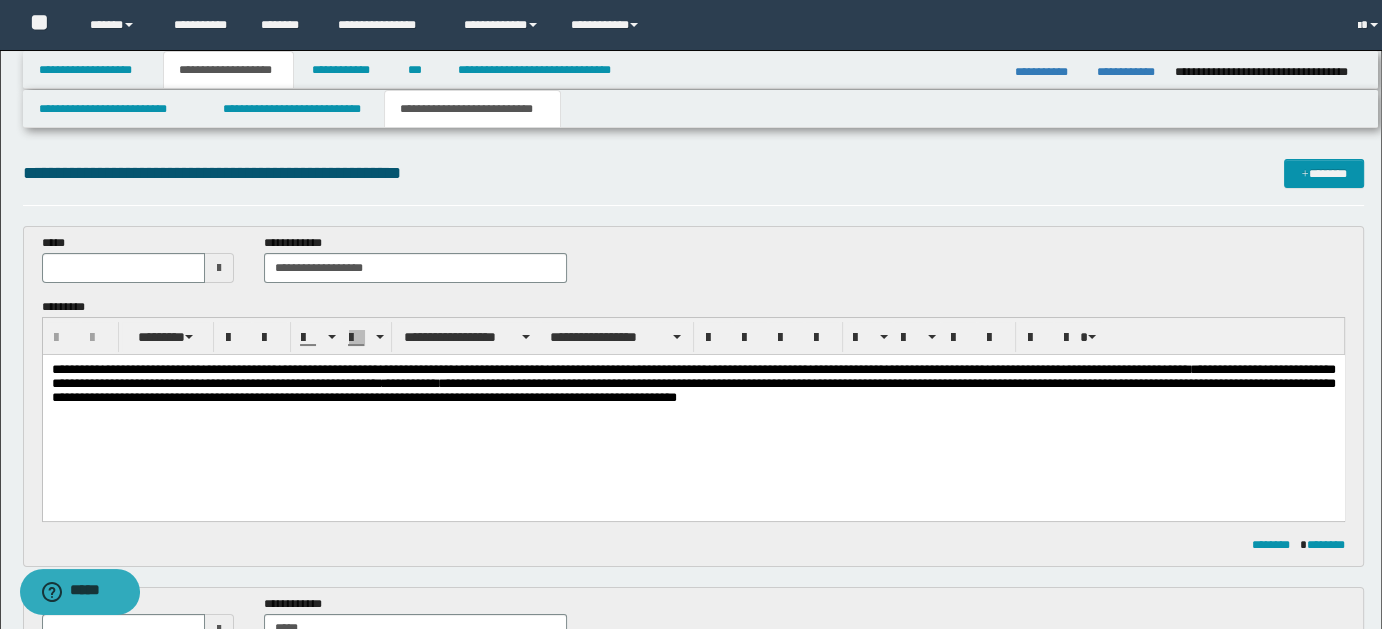 scroll, scrollTop: 0, scrollLeft: 0, axis: both 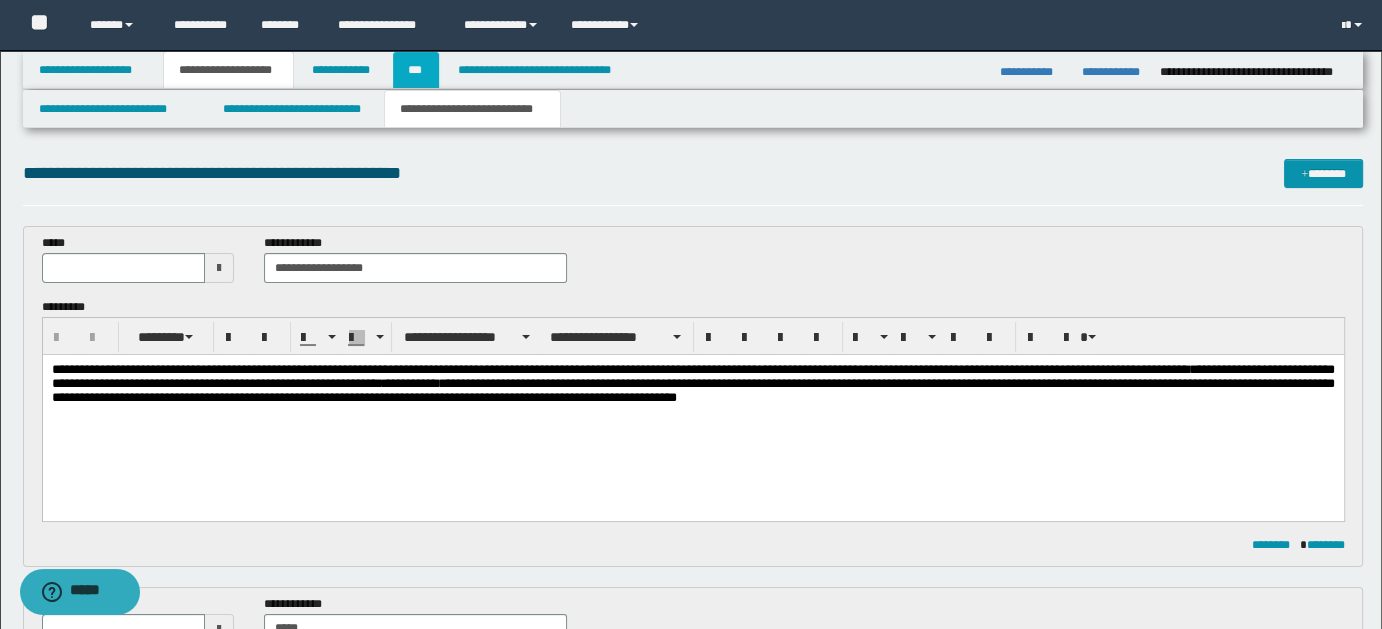 click on "***" at bounding box center (416, 70) 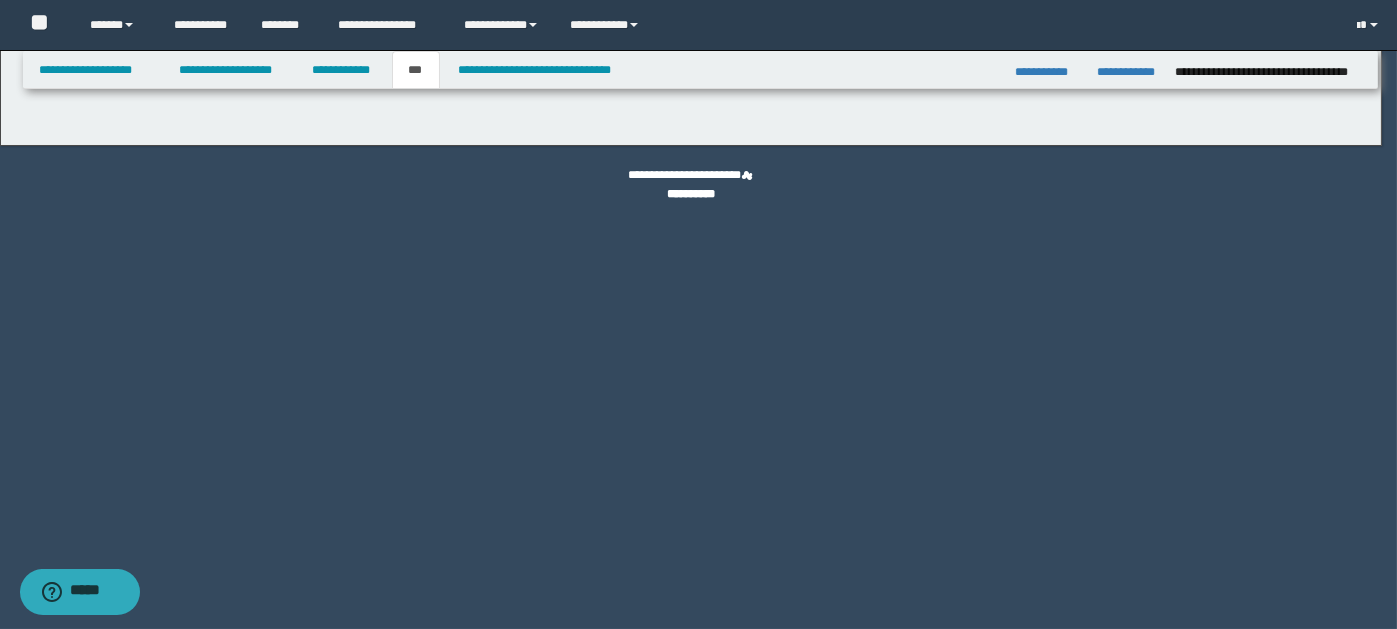 select on "*" 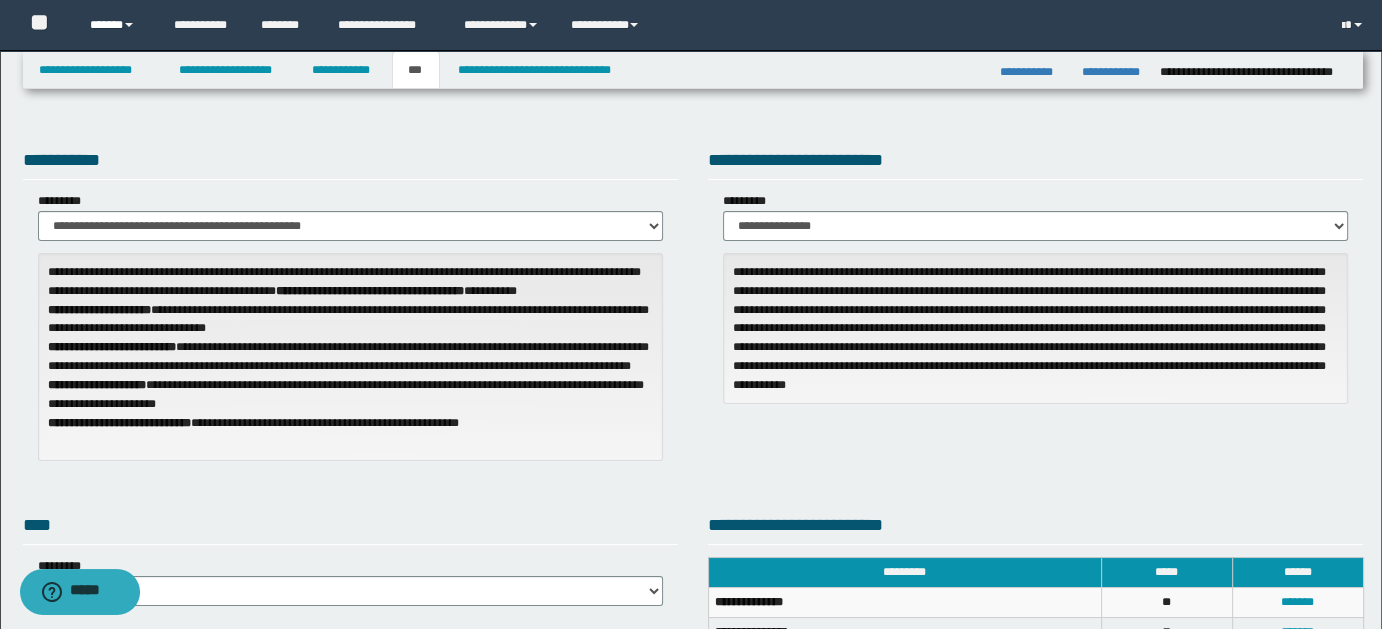 click on "******" at bounding box center (117, 25) 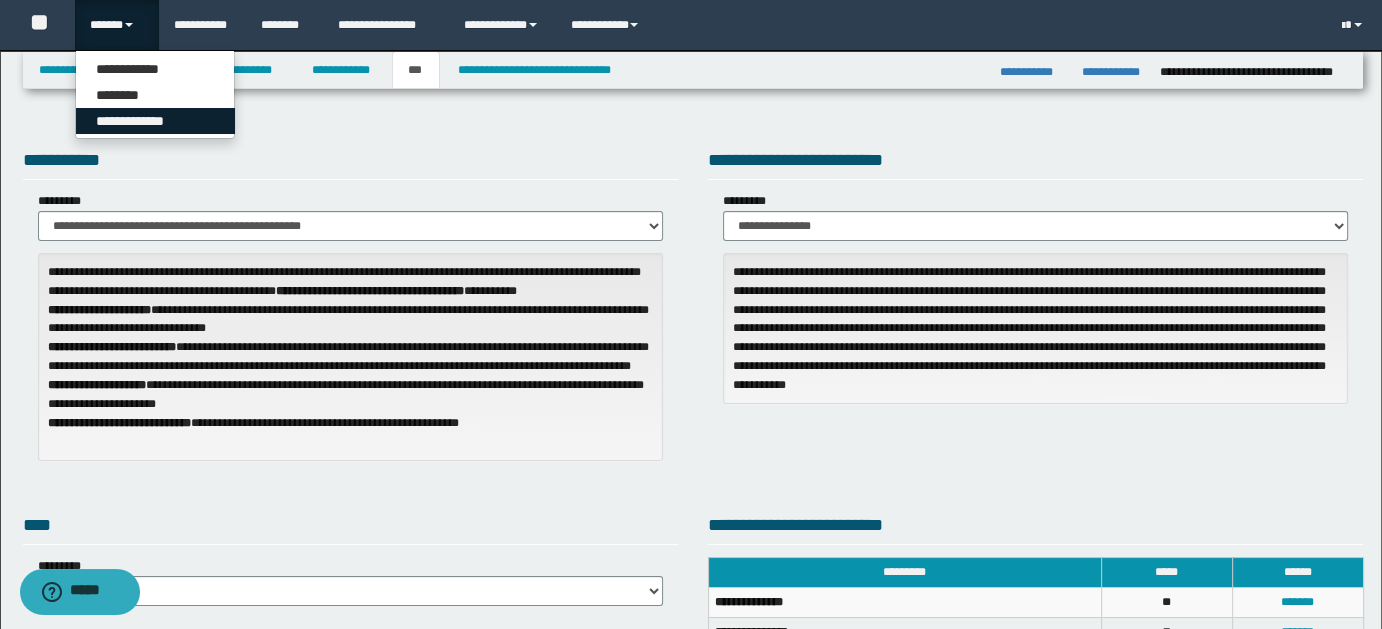 click on "**********" at bounding box center [155, 121] 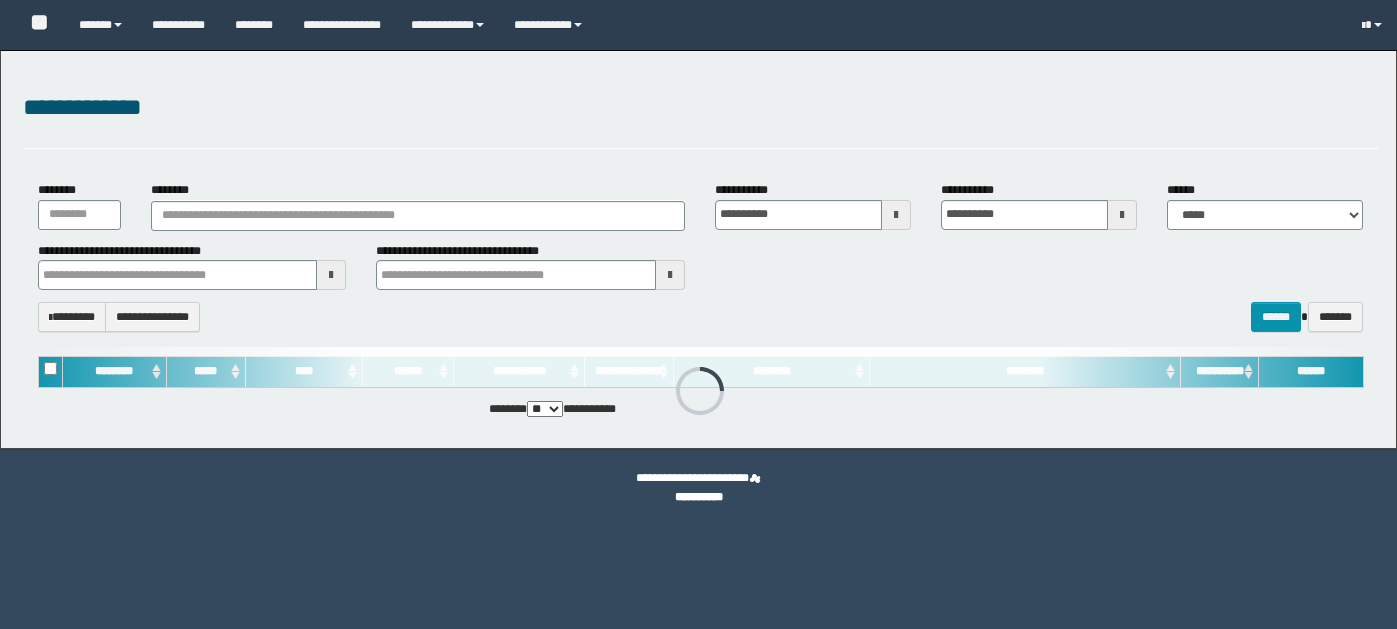 scroll, scrollTop: 0, scrollLeft: 0, axis: both 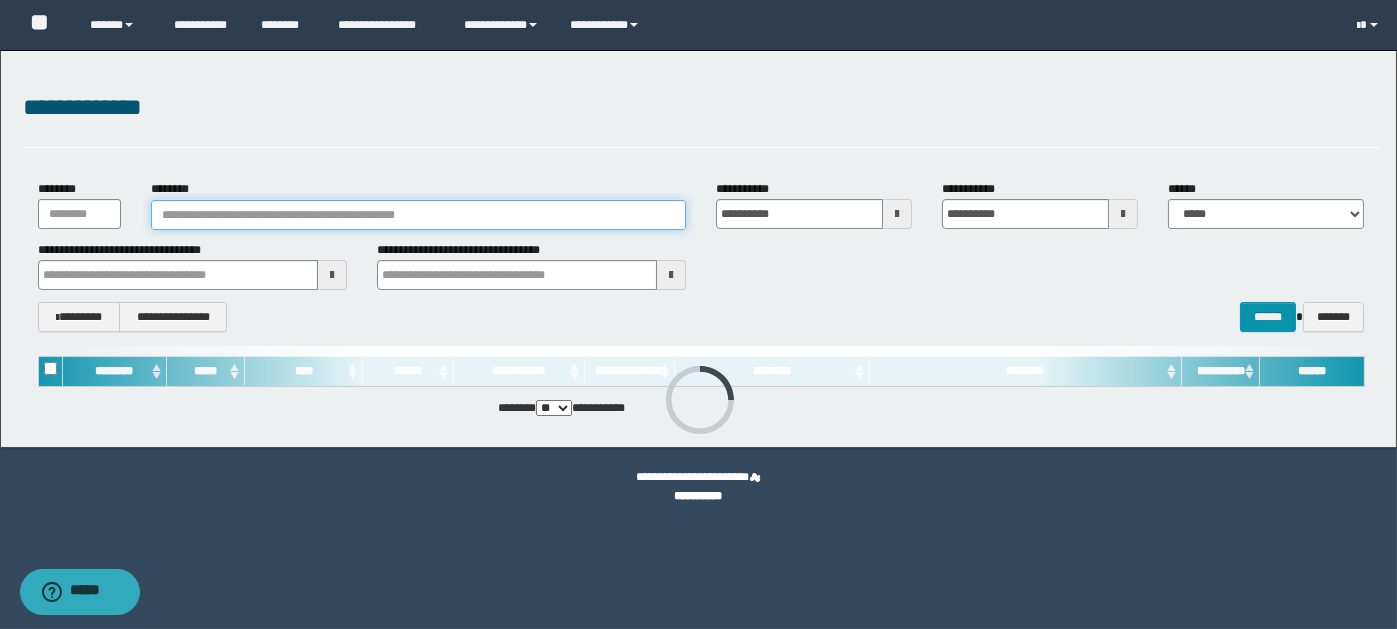 drag, startPoint x: 178, startPoint y: 208, endPoint x: 244, endPoint y: 217, distance: 66.61081 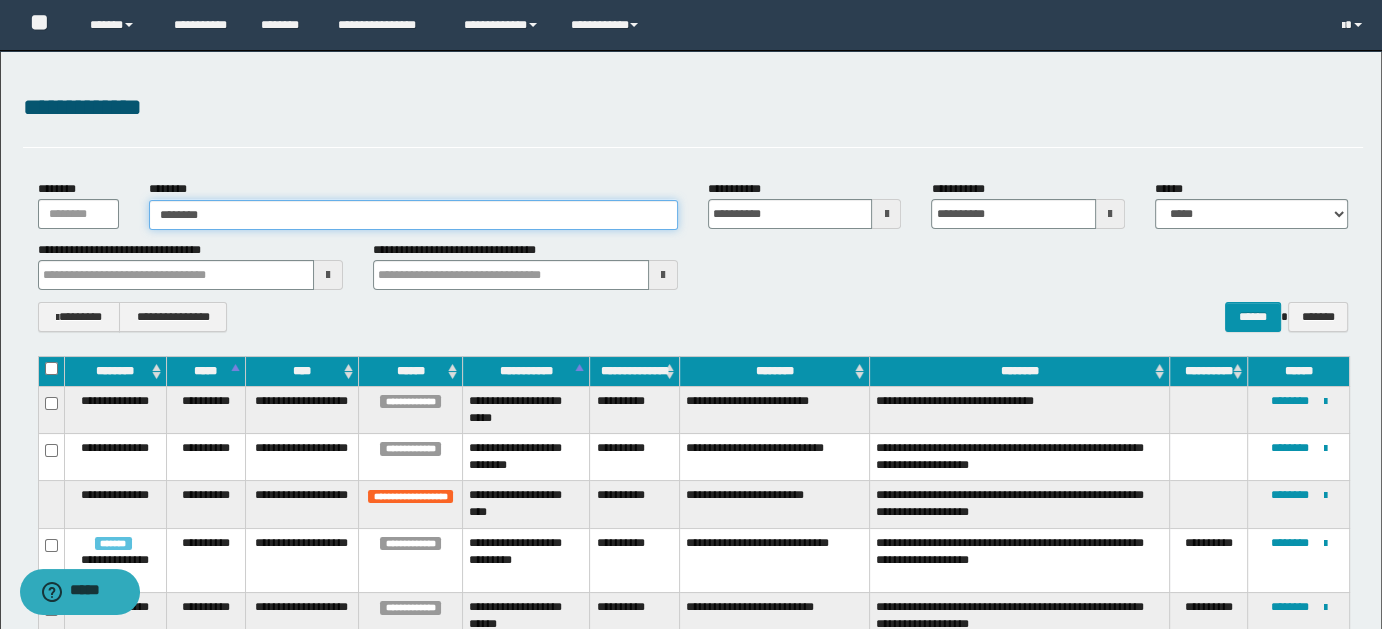 click on "********" at bounding box center (413, 215) 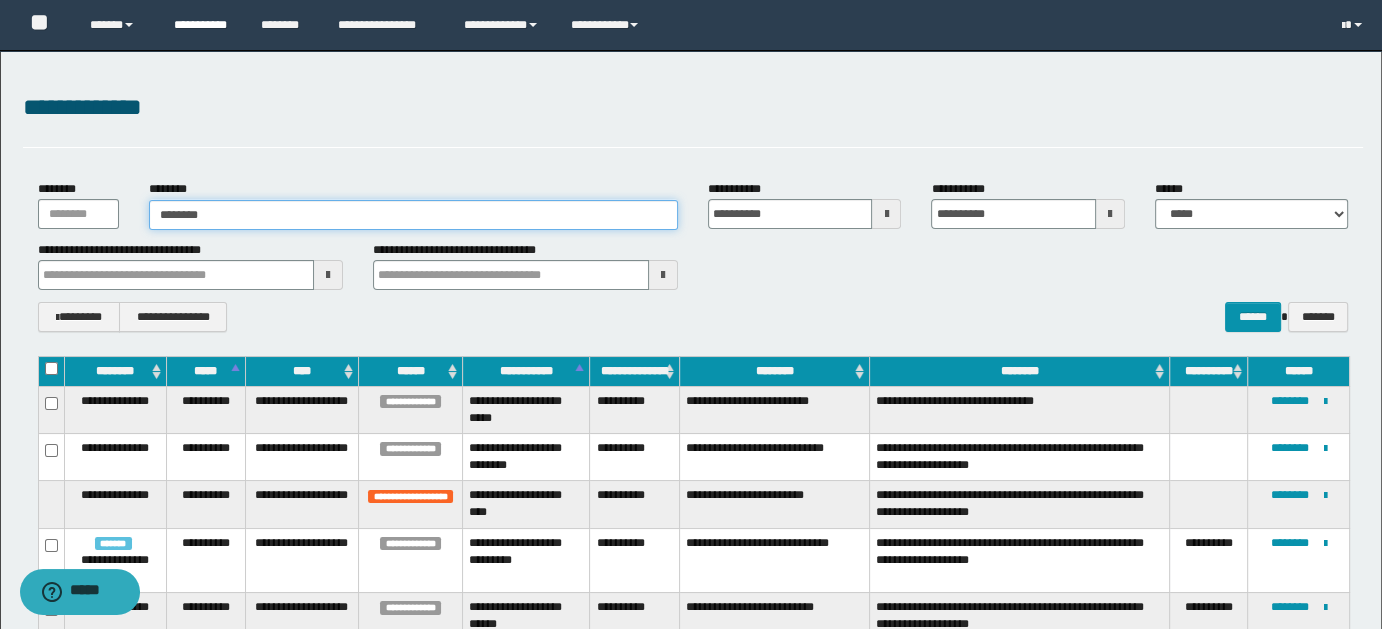 type on "********" 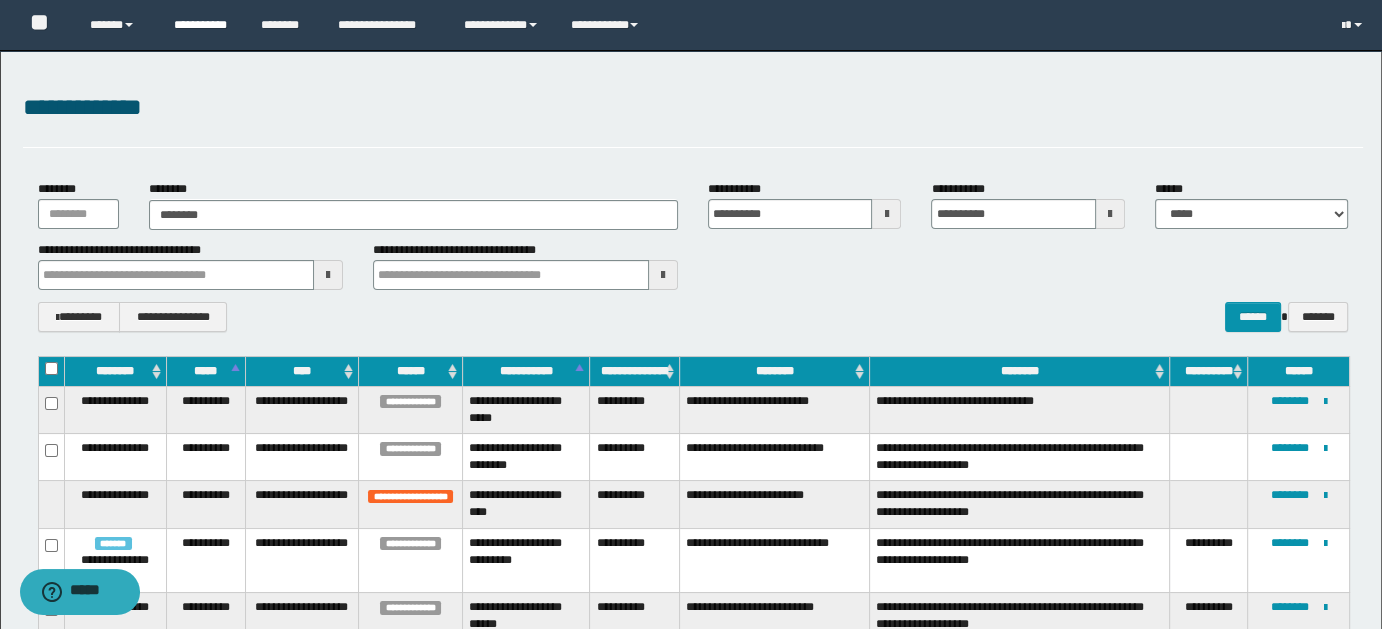 click on "**********" at bounding box center (202, 25) 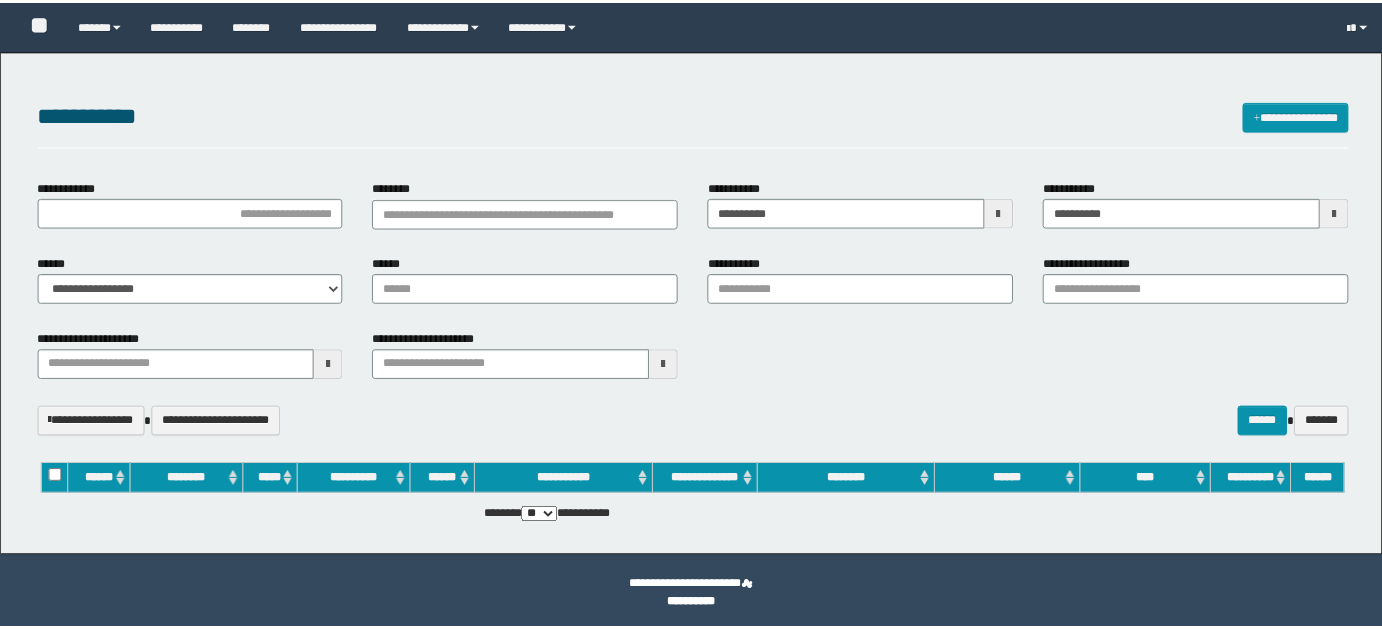 scroll, scrollTop: 0, scrollLeft: 0, axis: both 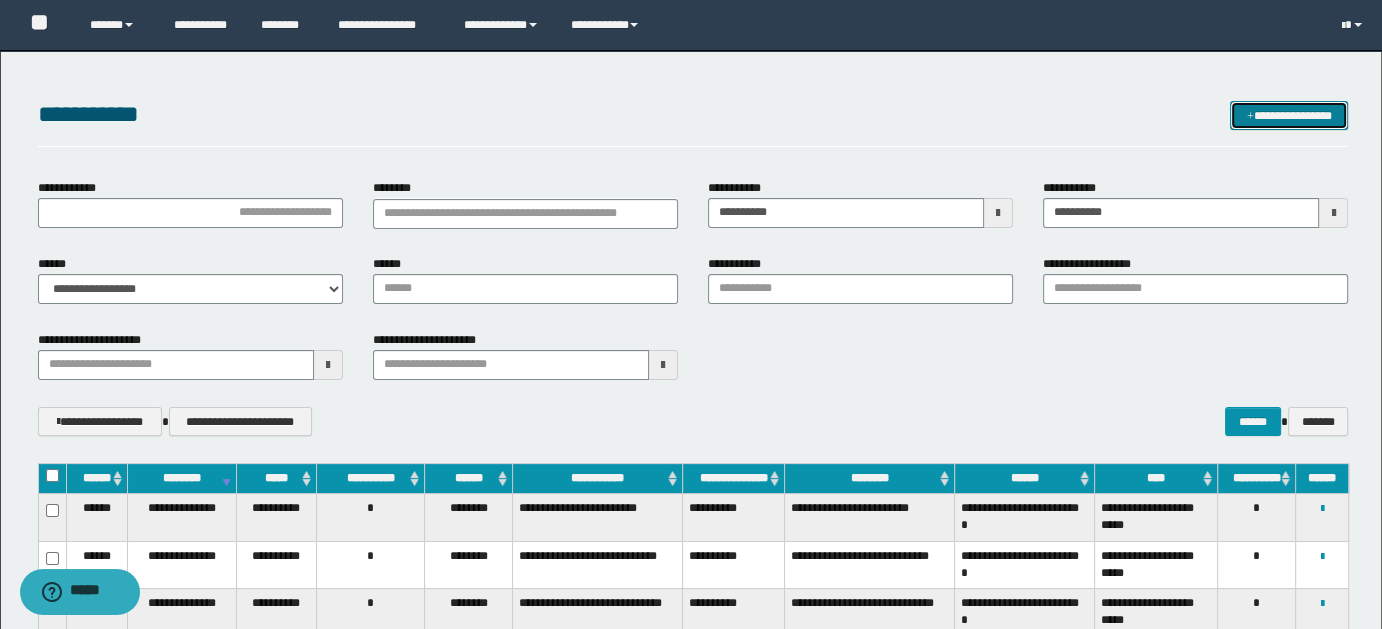 click on "**********" at bounding box center (1289, 115) 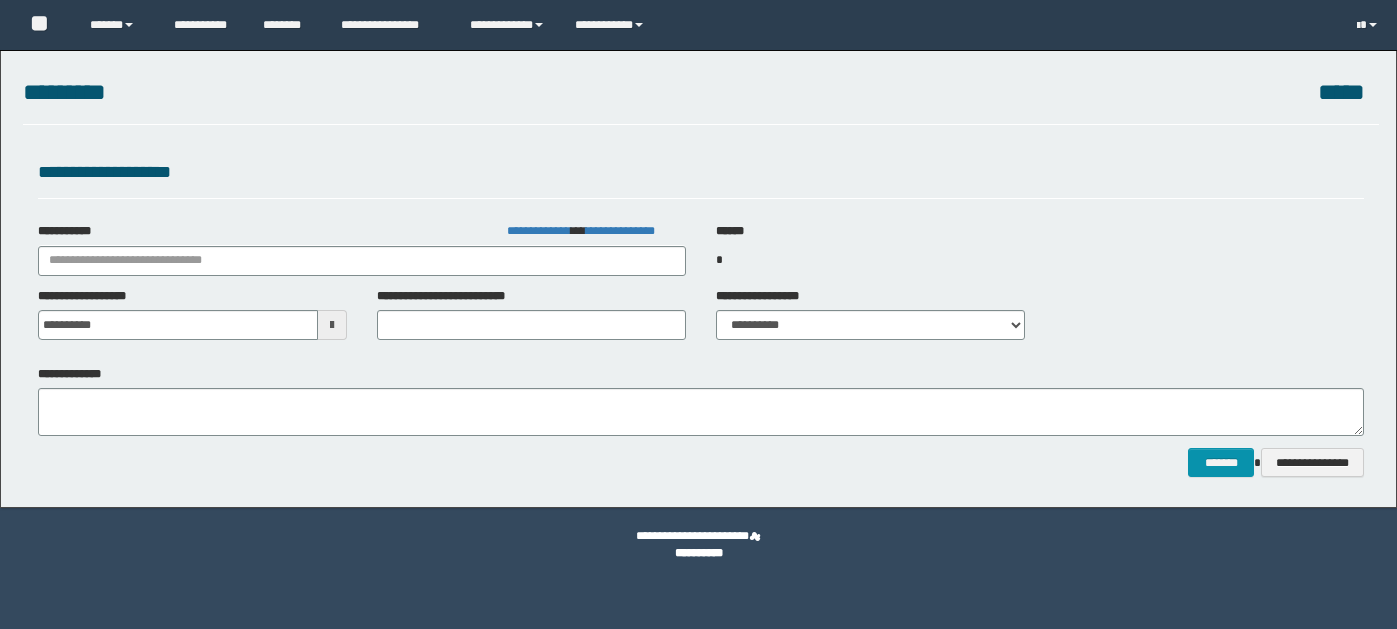 scroll, scrollTop: 0, scrollLeft: 0, axis: both 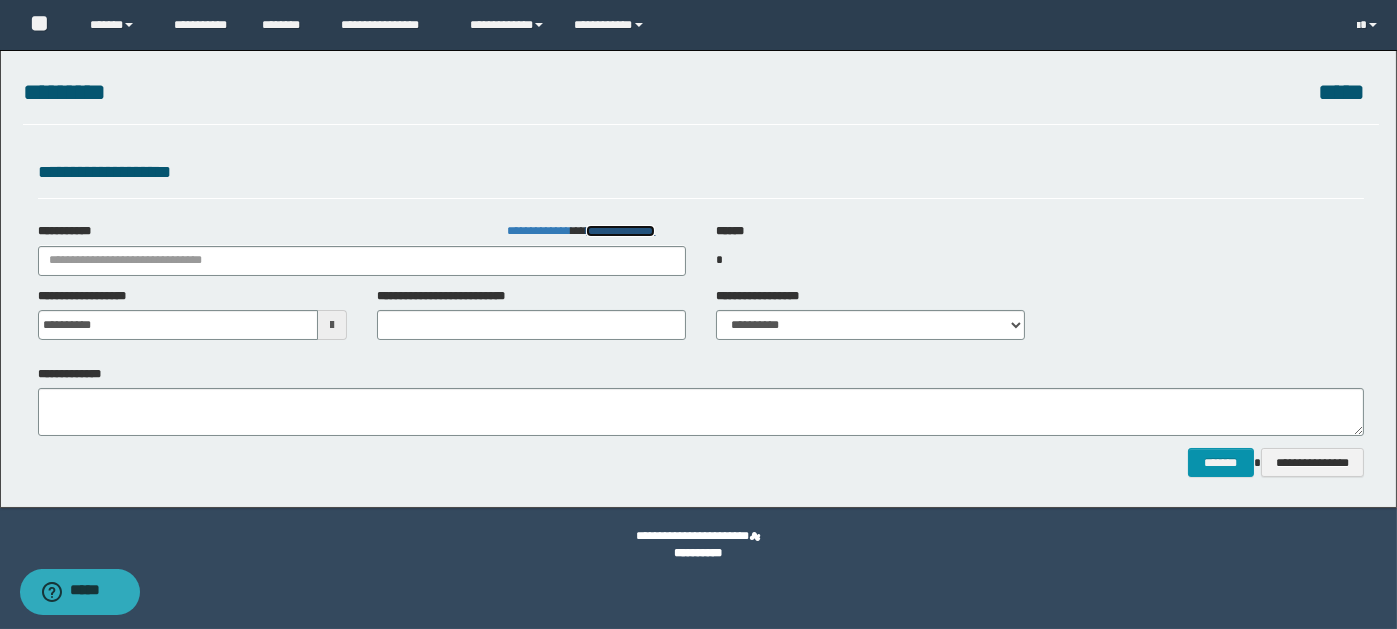 click on "**********" at bounding box center [620, 231] 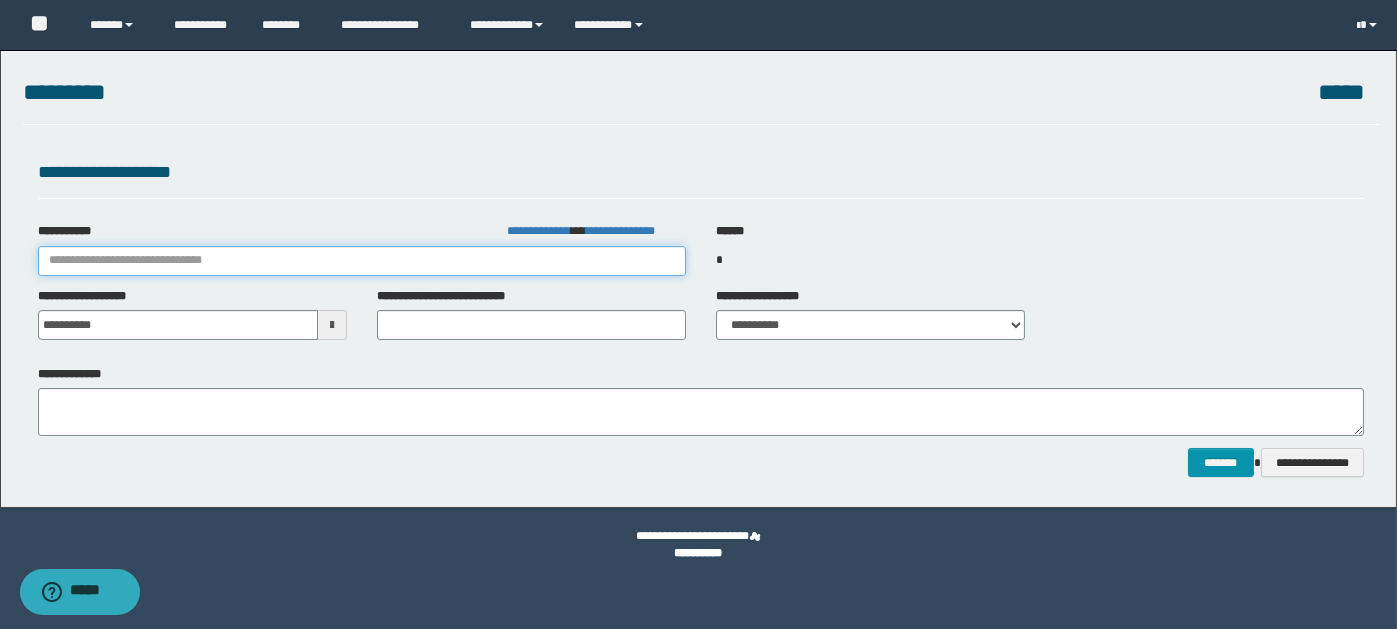 click on "**********" at bounding box center [362, 261] 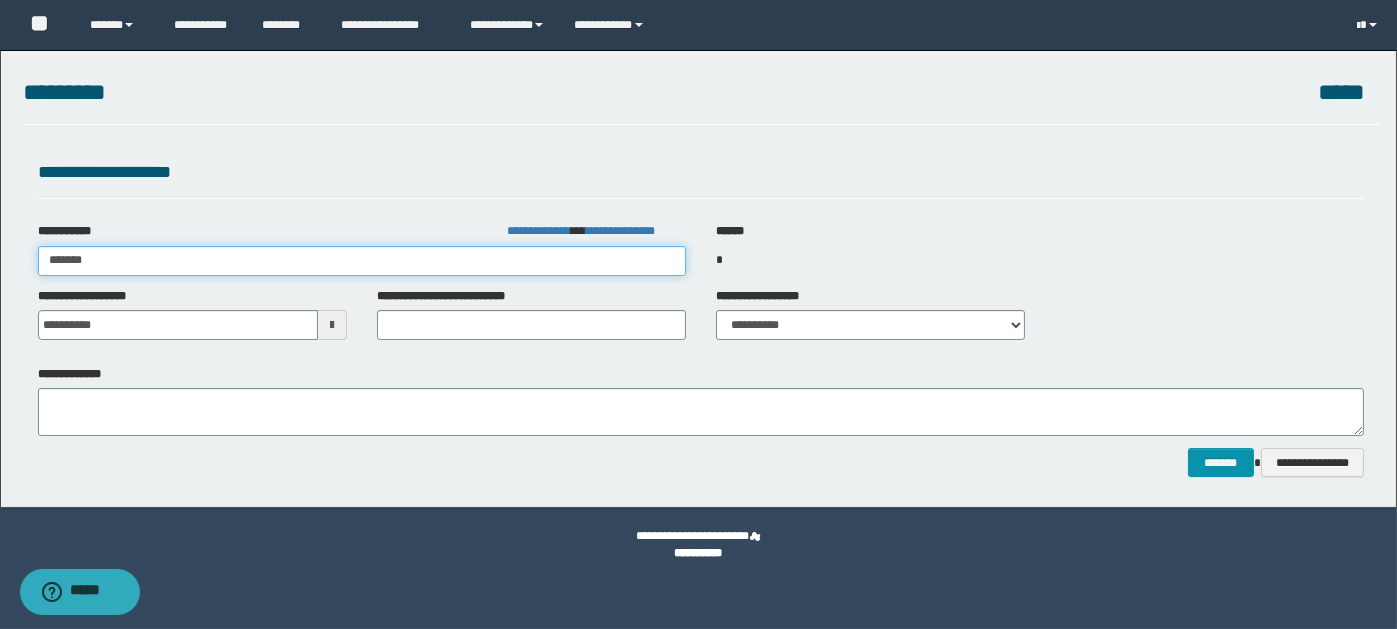 type on "********" 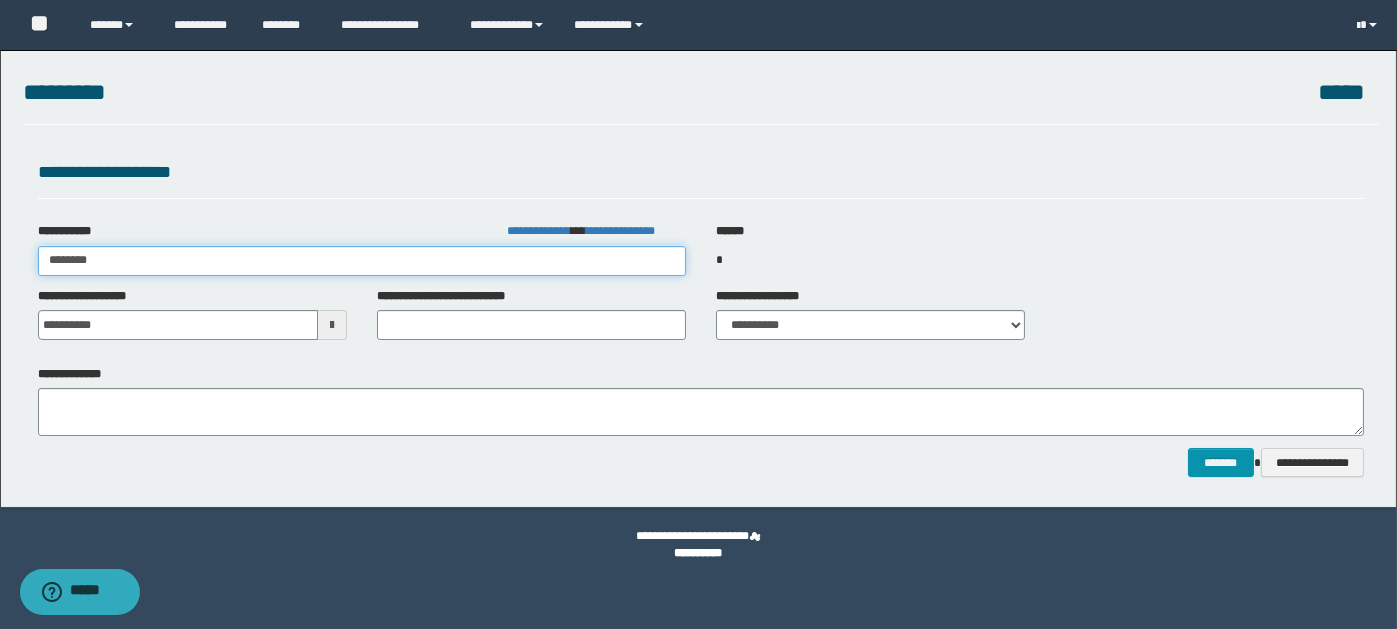 type on "********" 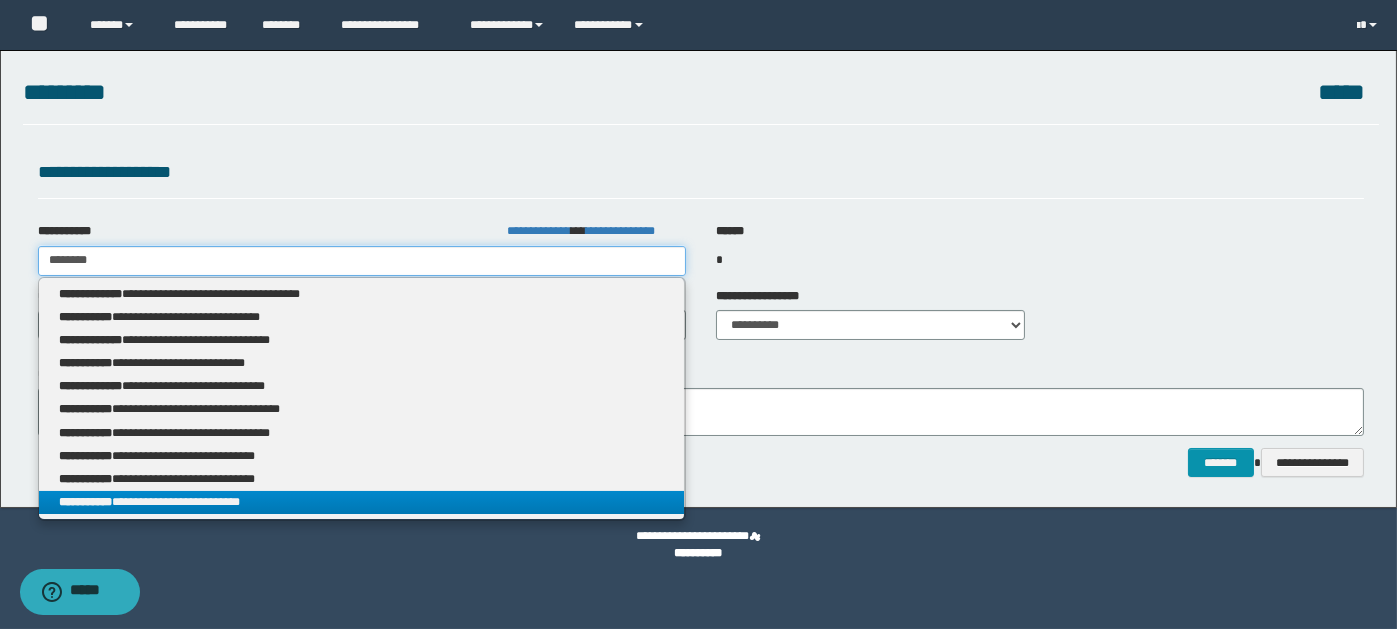 type on "********" 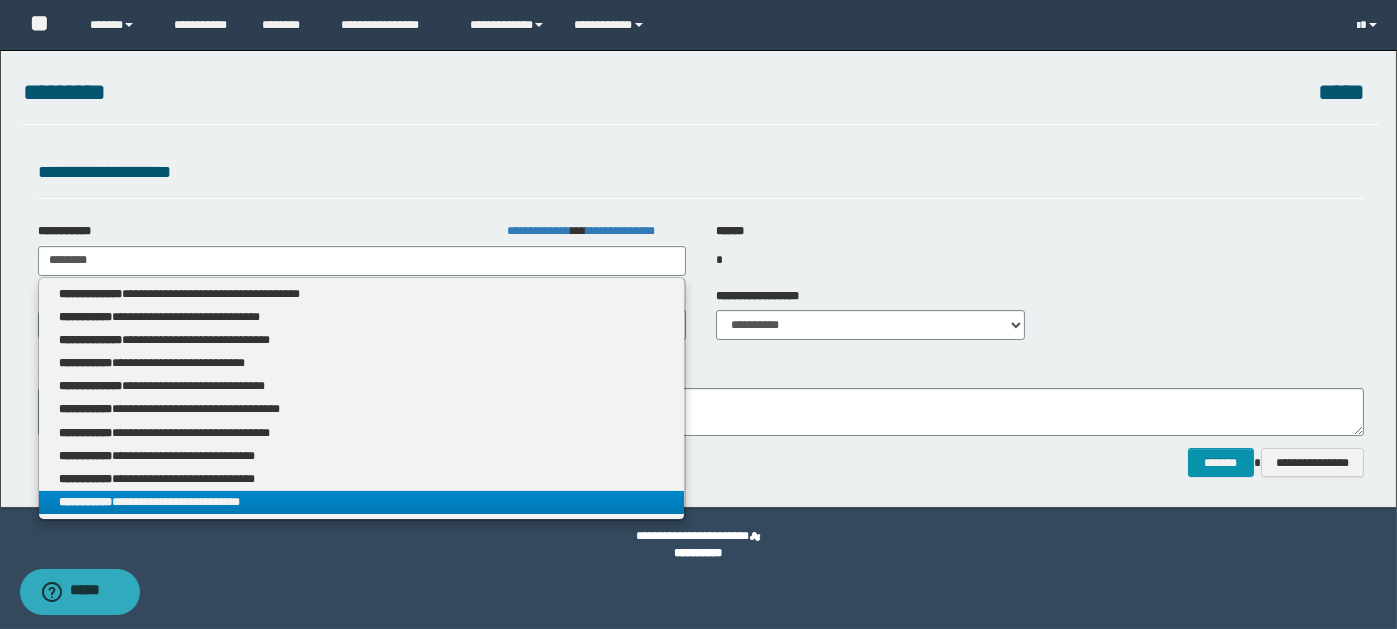 click on "**********" at bounding box center [362, 502] 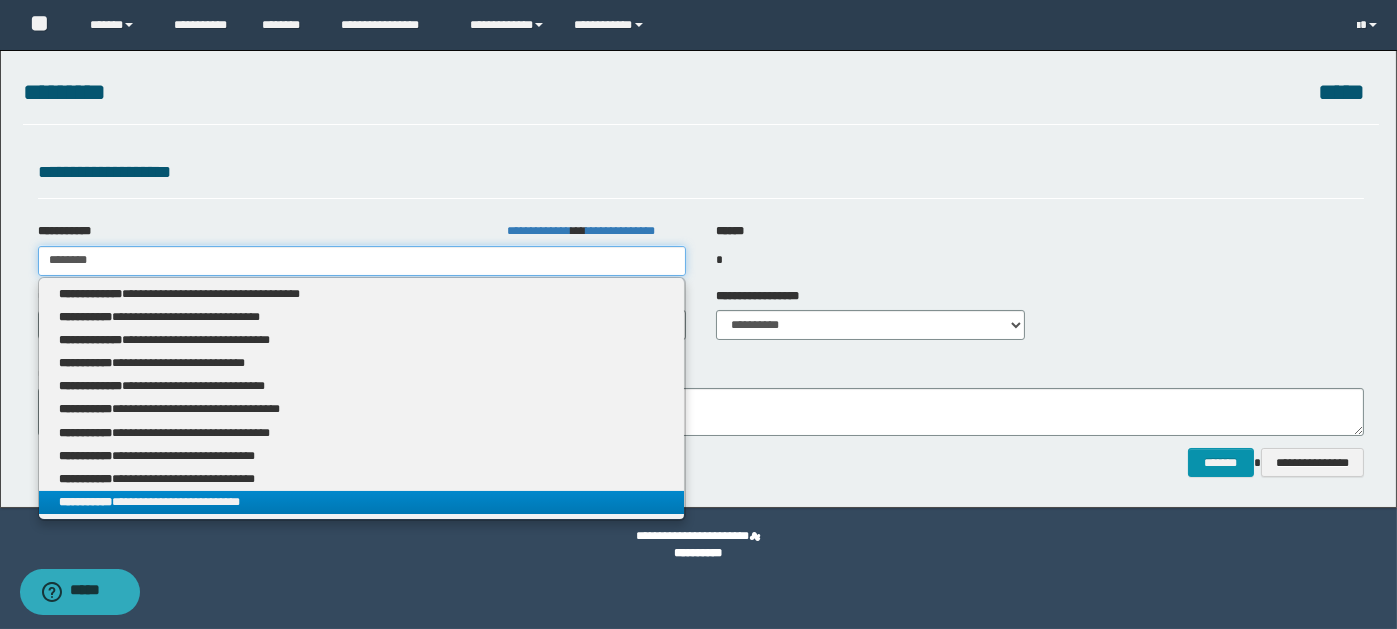 type 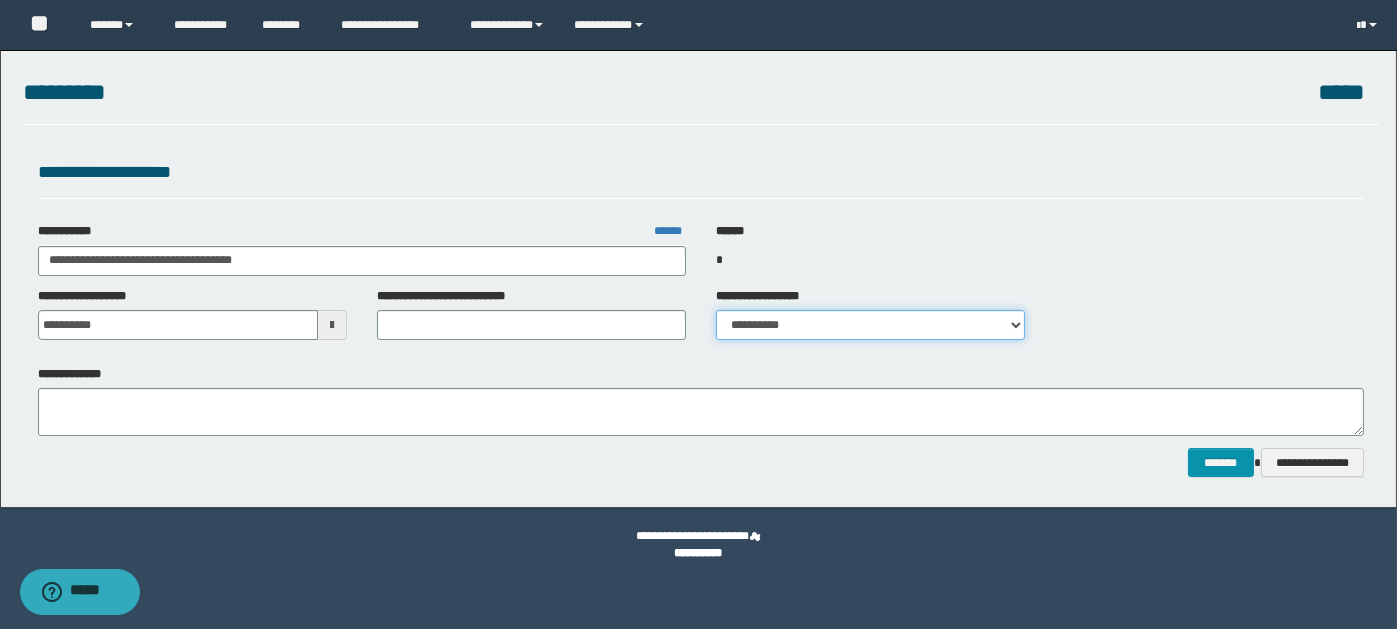 click on "**********" at bounding box center [870, 325] 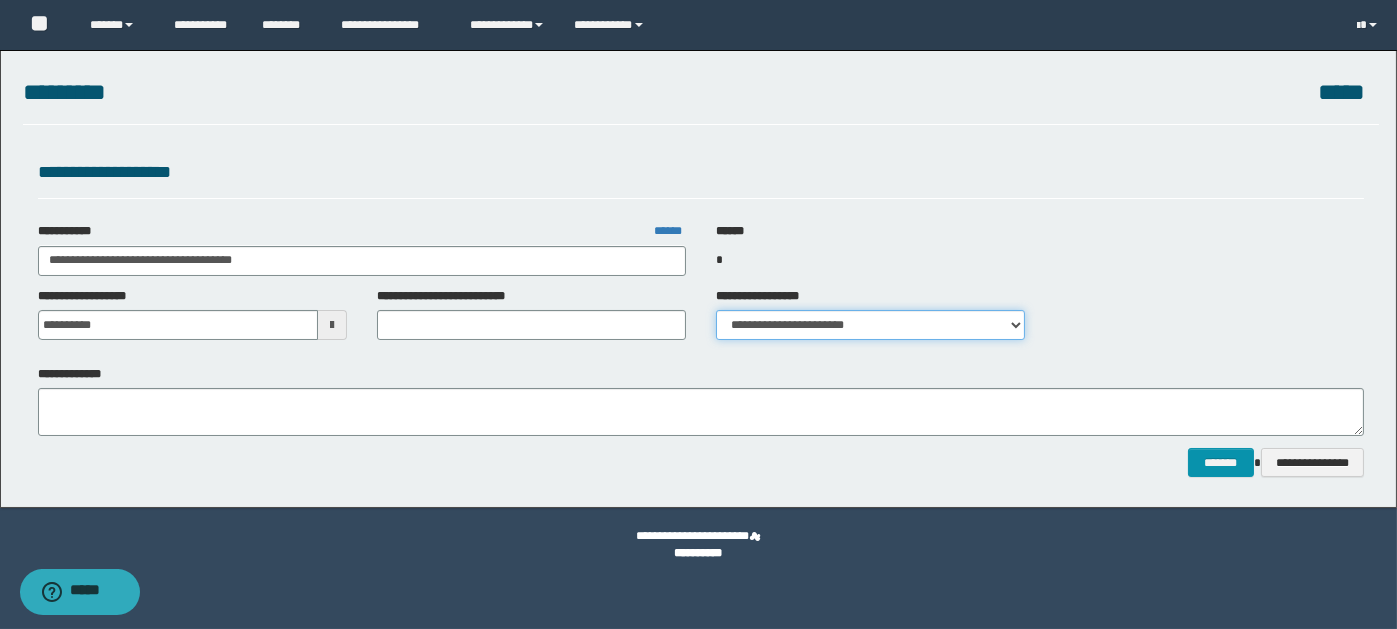 click on "**********" at bounding box center [870, 325] 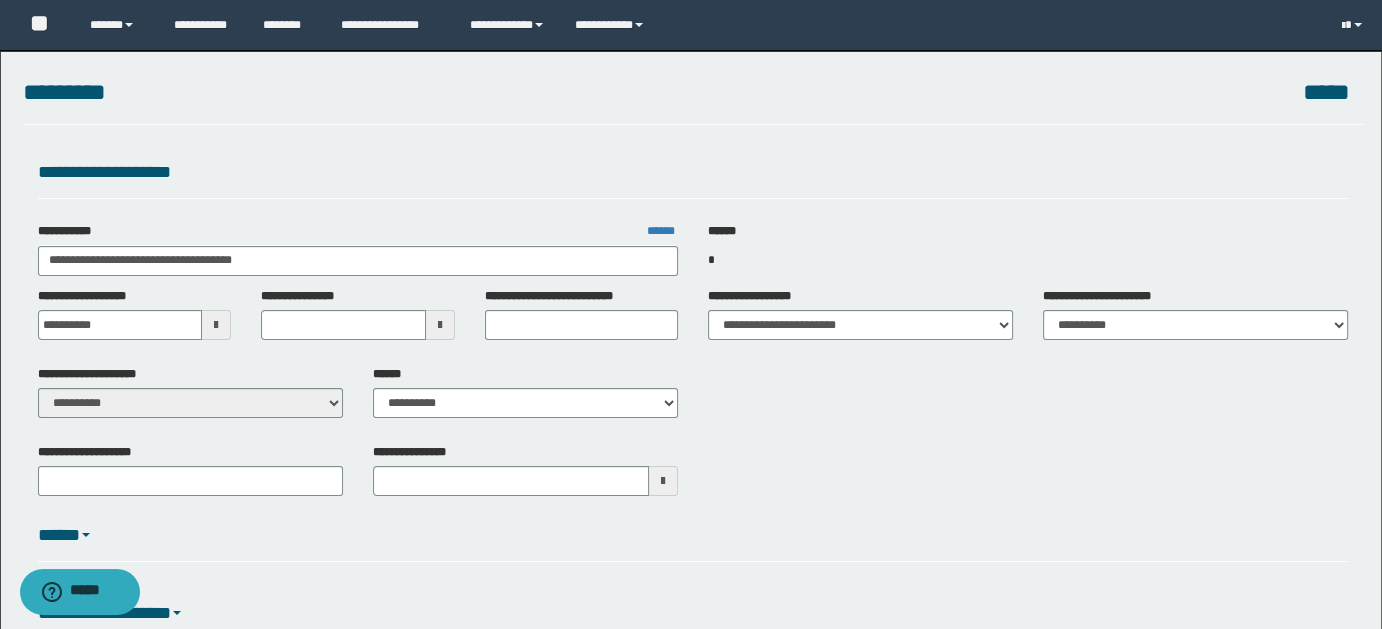 drag, startPoint x: 1350, startPoint y: 314, endPoint x: 1336, endPoint y: 324, distance: 17.20465 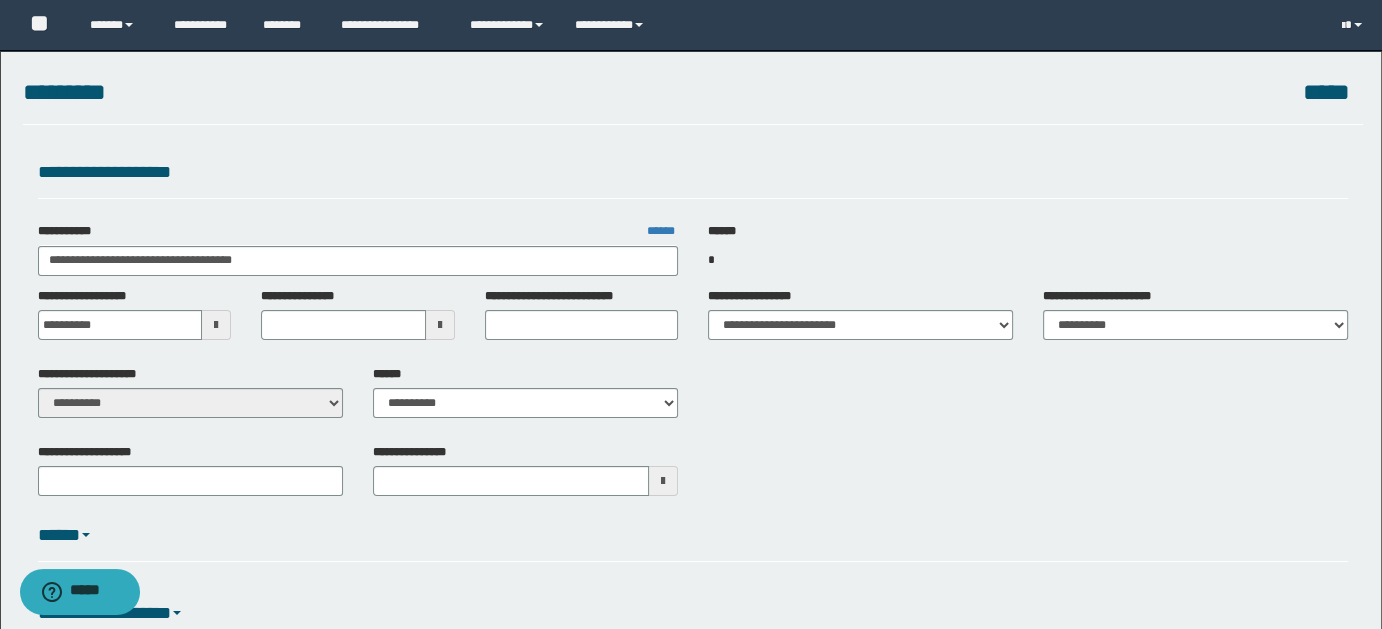 click on "**********" at bounding box center [1195, 321] 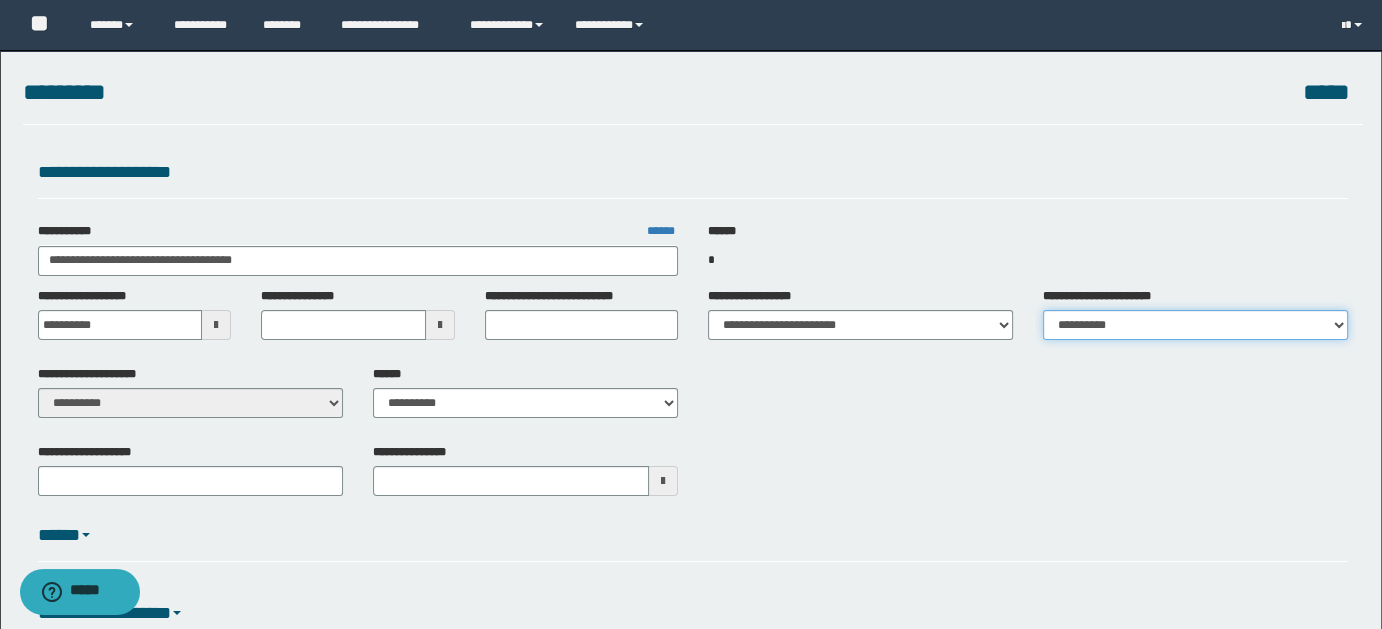 click on "**********" at bounding box center [1195, 325] 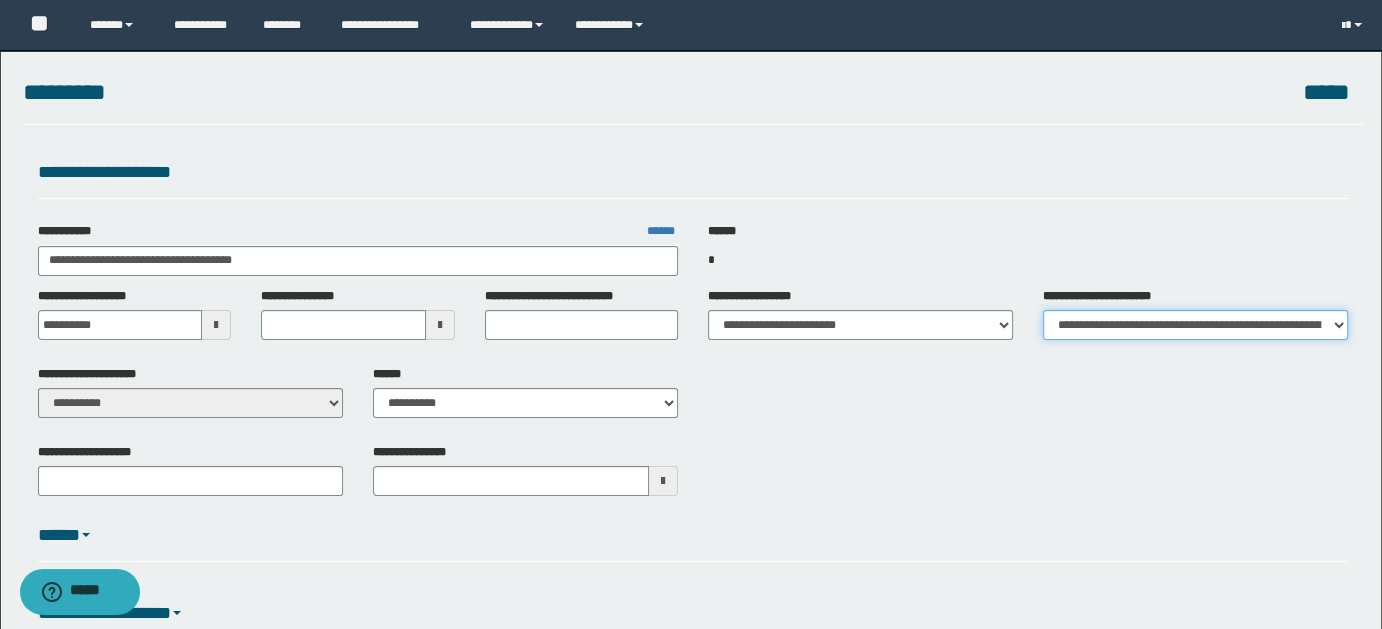 click on "**********" at bounding box center (1195, 325) 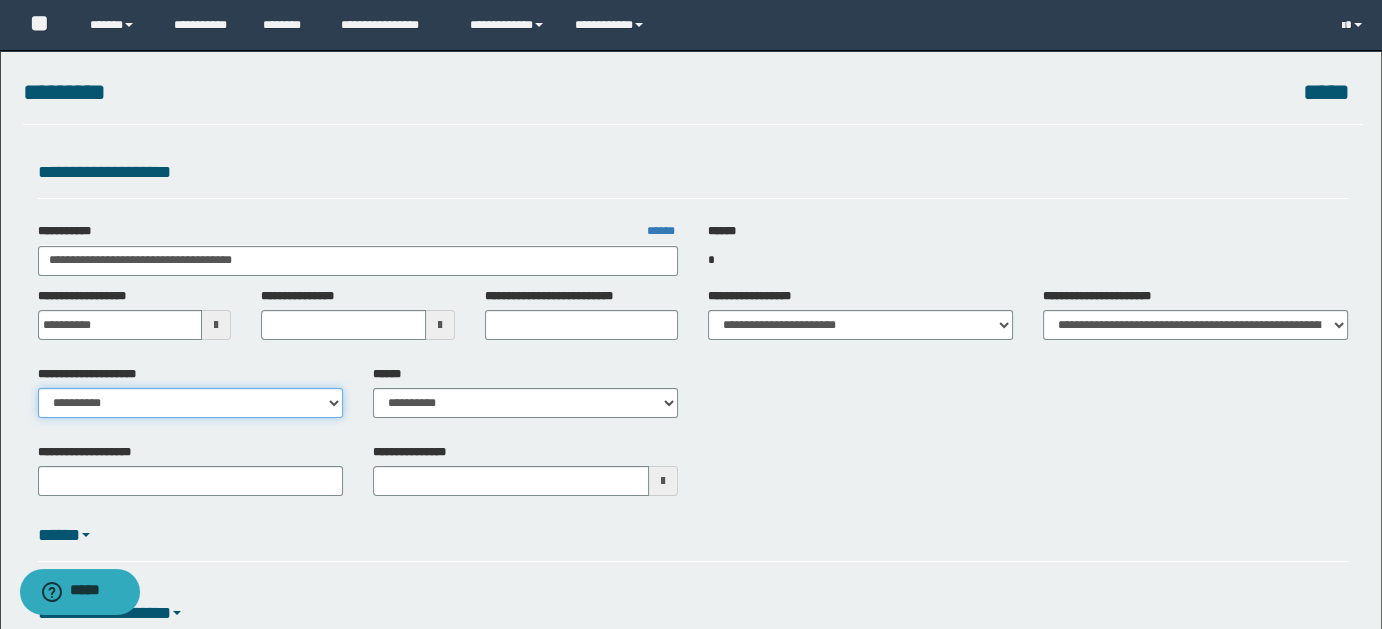 click on "**********" at bounding box center (190, 403) 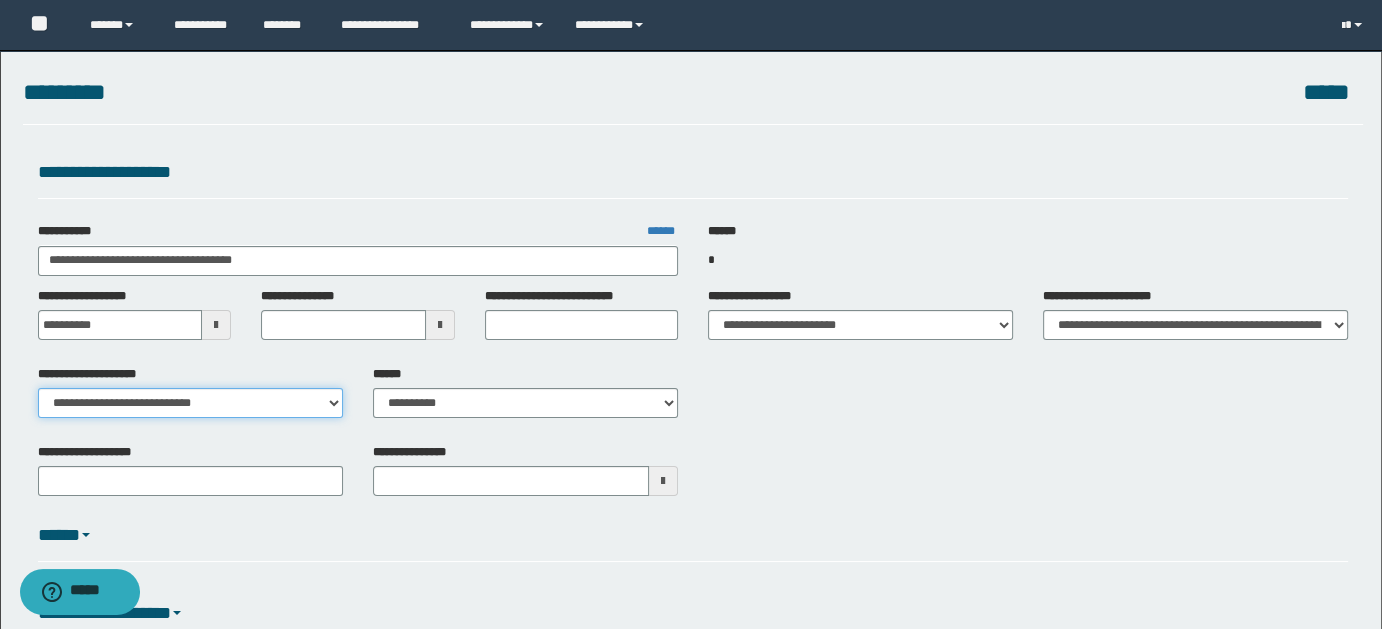 click on "**********" at bounding box center [190, 403] 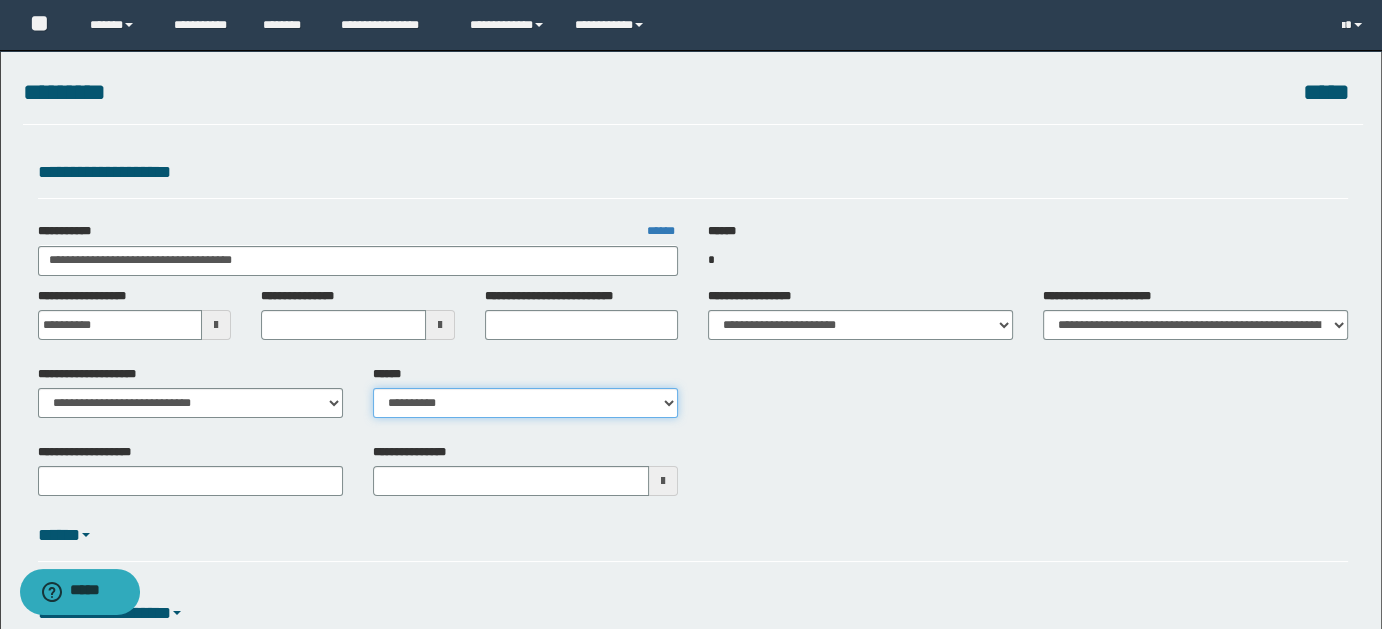 click on "**********" at bounding box center [525, 403] 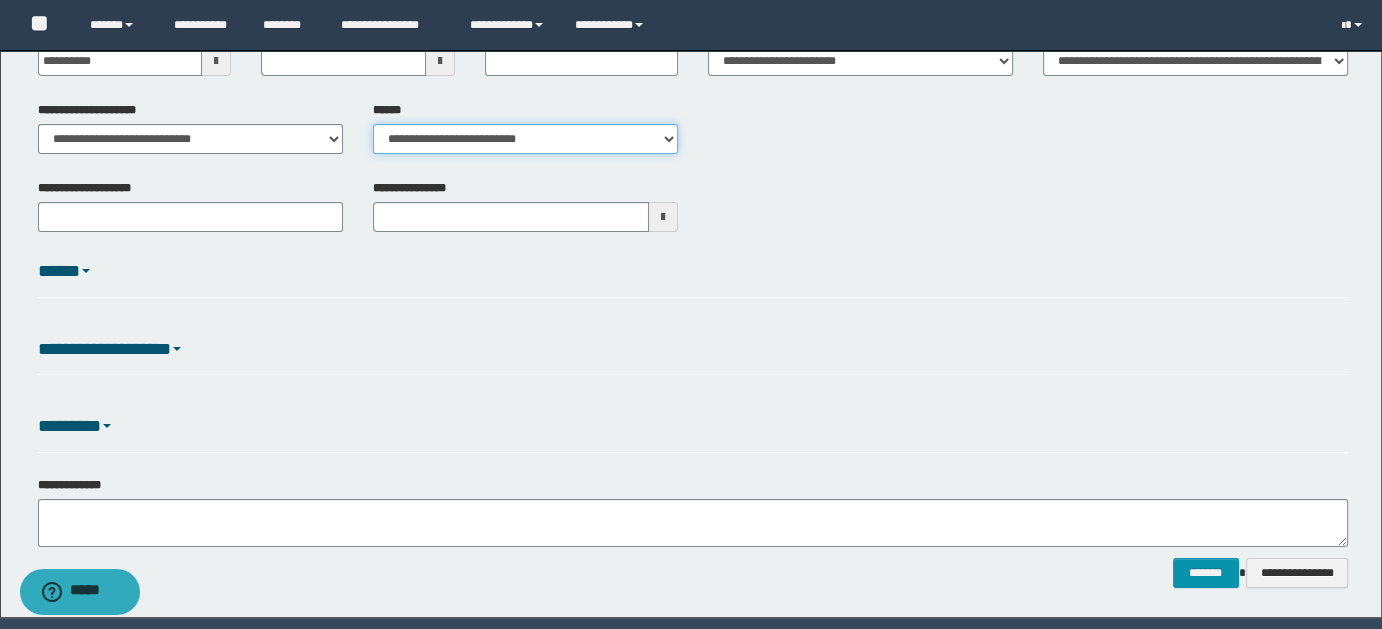 scroll, scrollTop: 327, scrollLeft: 0, axis: vertical 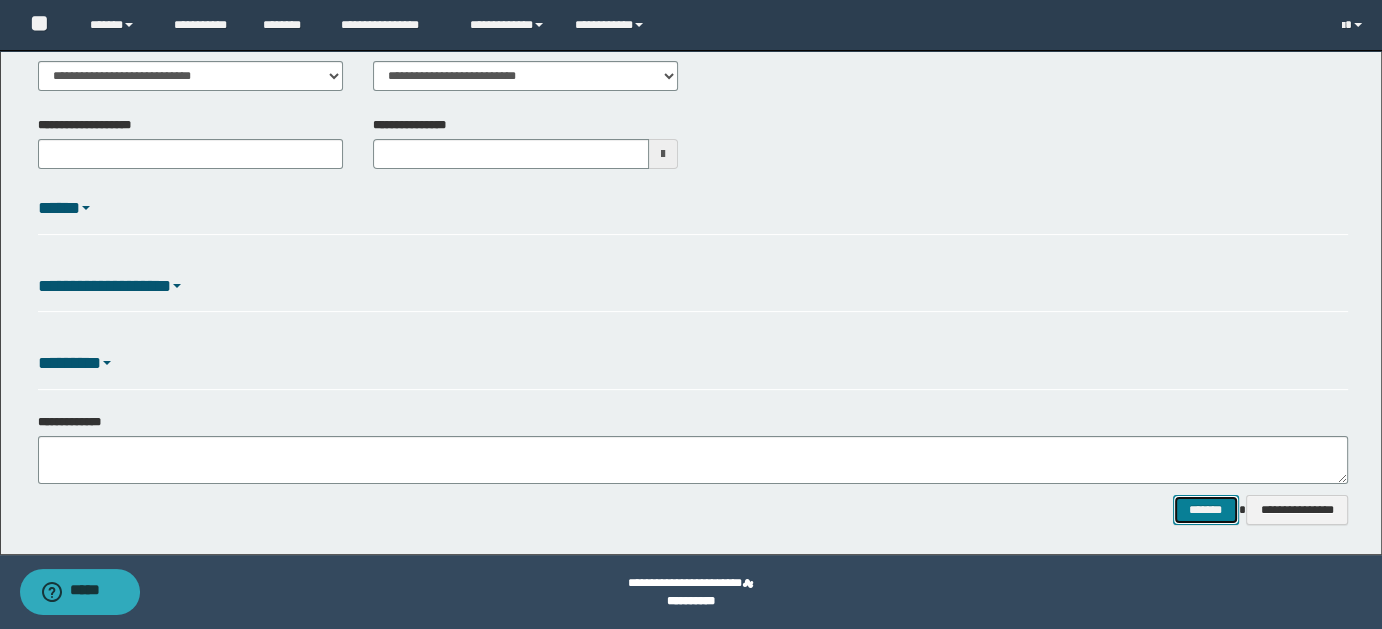 click on "*******" at bounding box center (1205, 509) 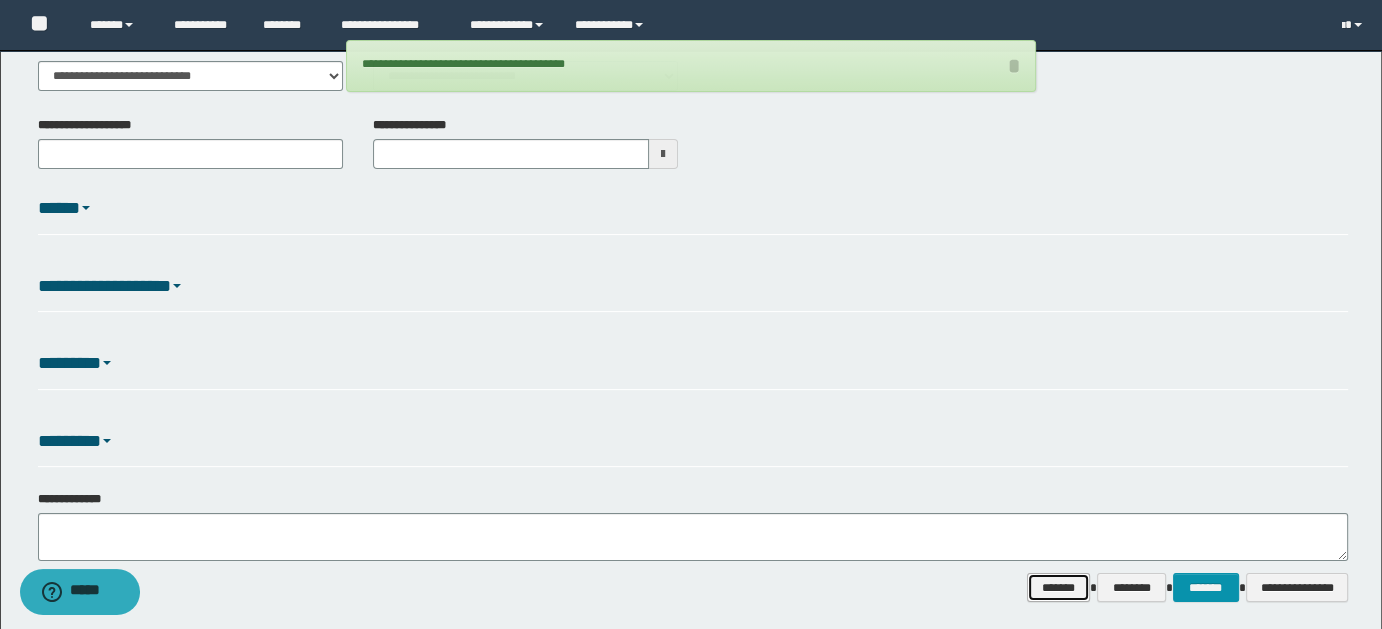 click on "*******" at bounding box center [1058, 587] 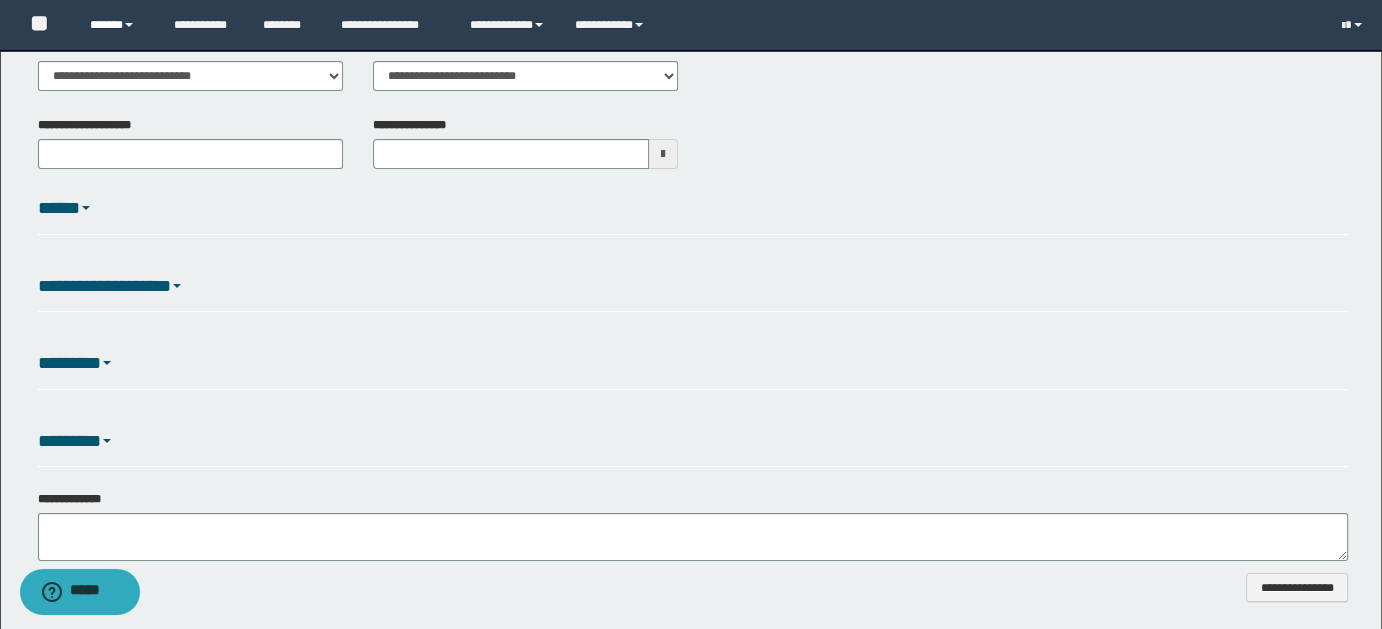 click on "******" at bounding box center [117, 25] 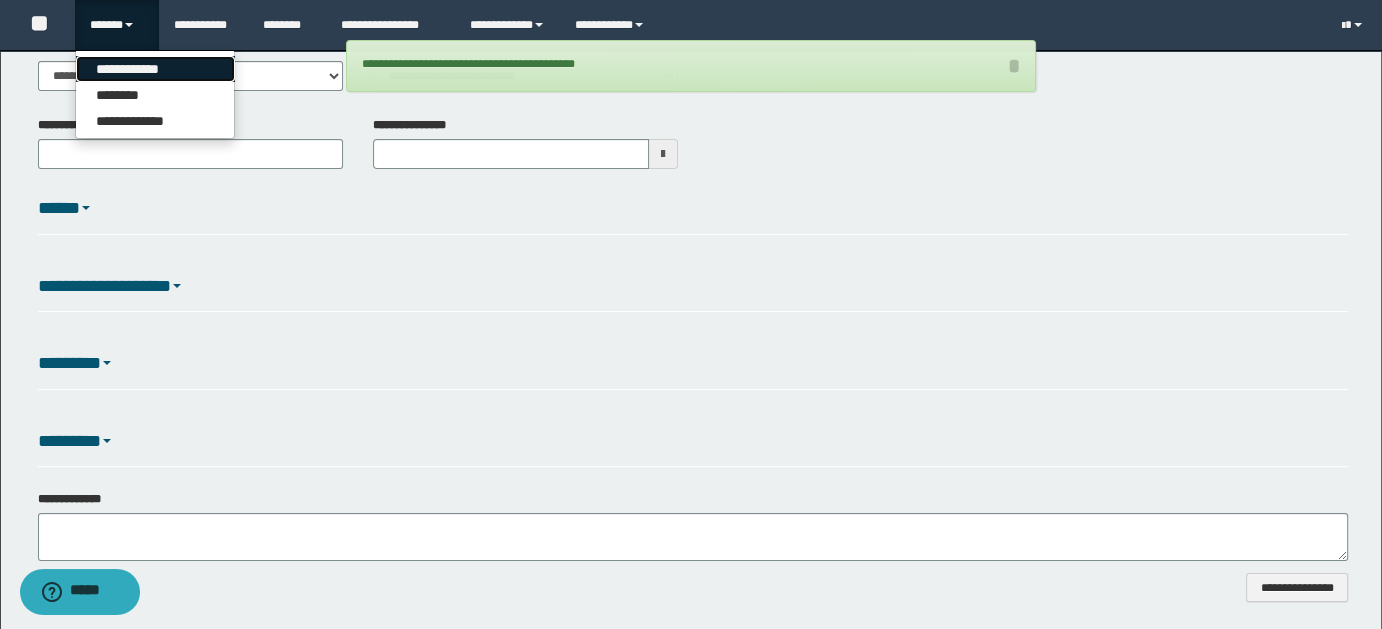 click on "**********" at bounding box center (155, 69) 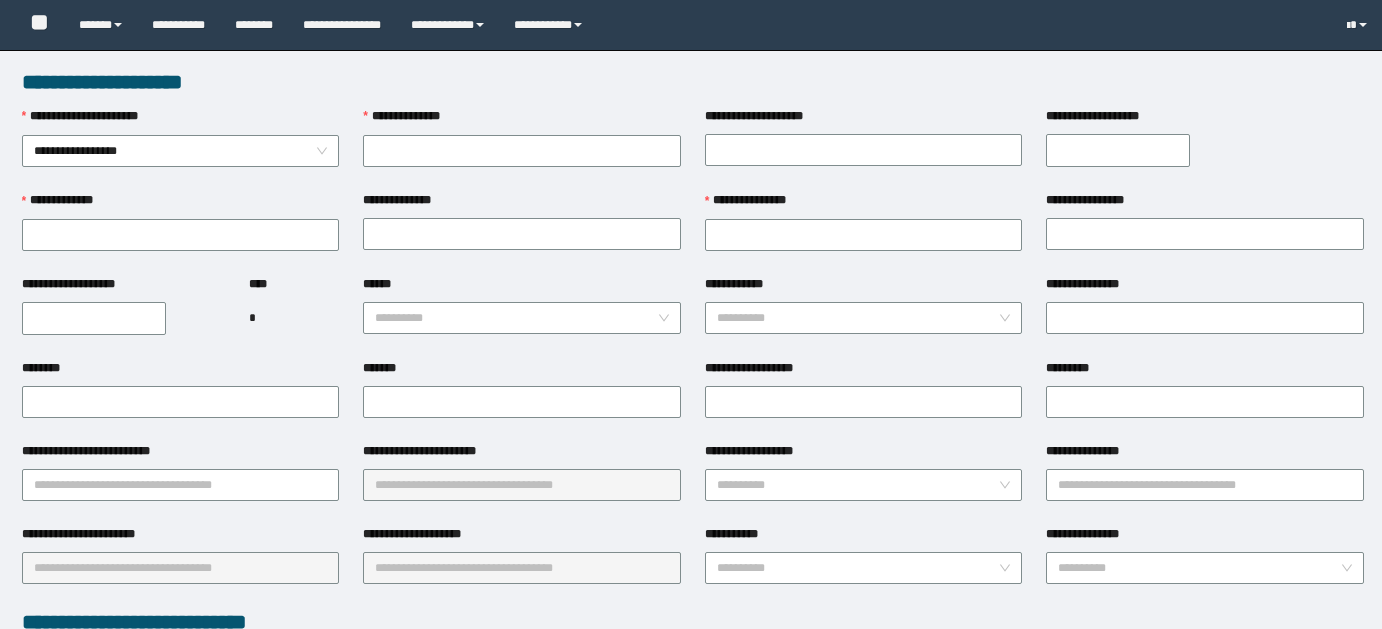 scroll, scrollTop: 0, scrollLeft: 0, axis: both 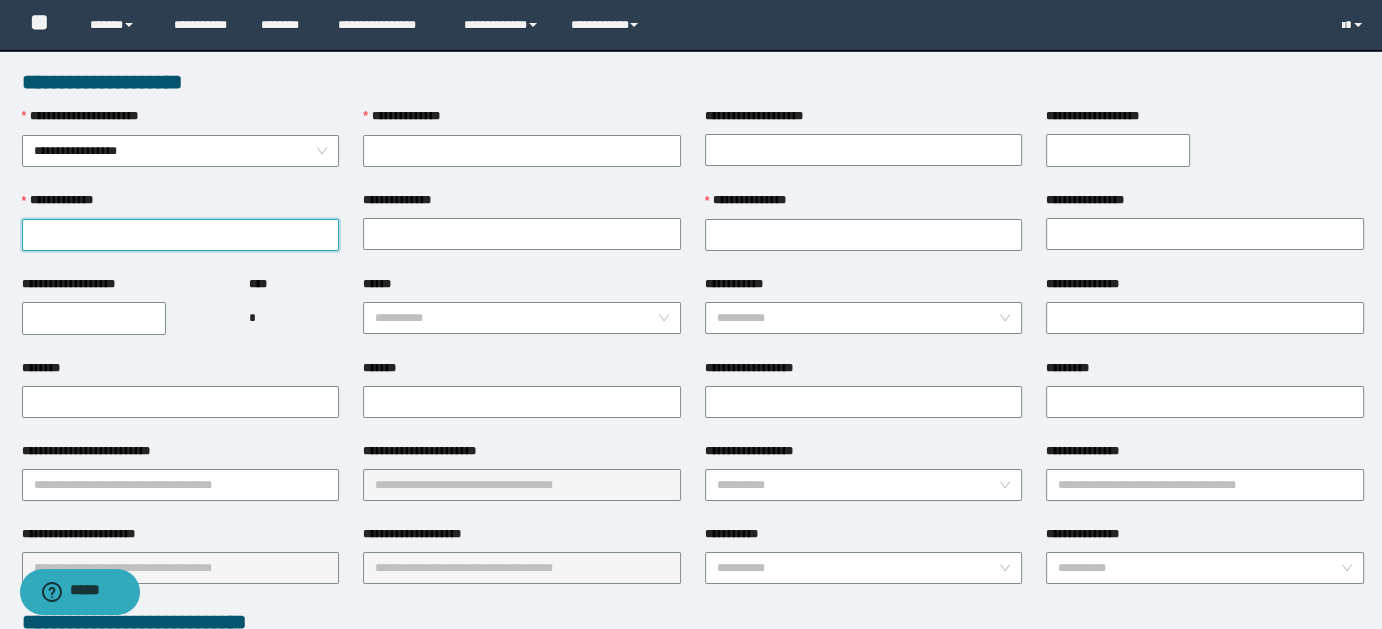 paste on "********" 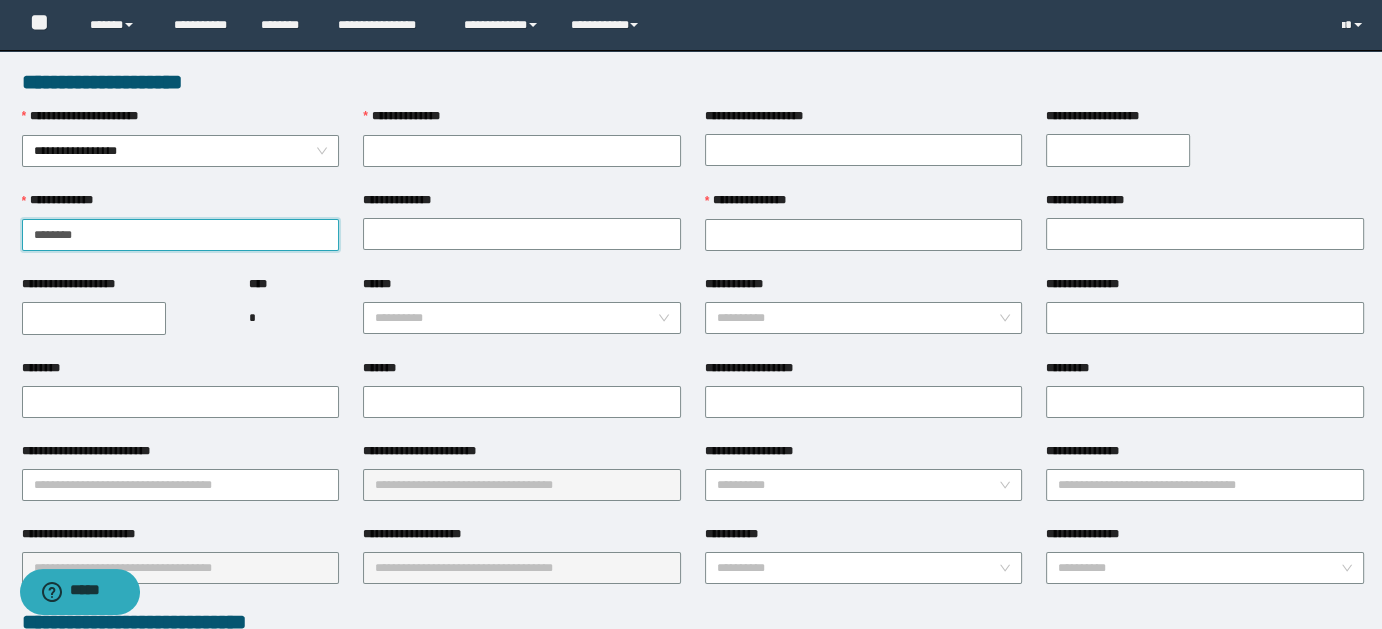 type on "********" 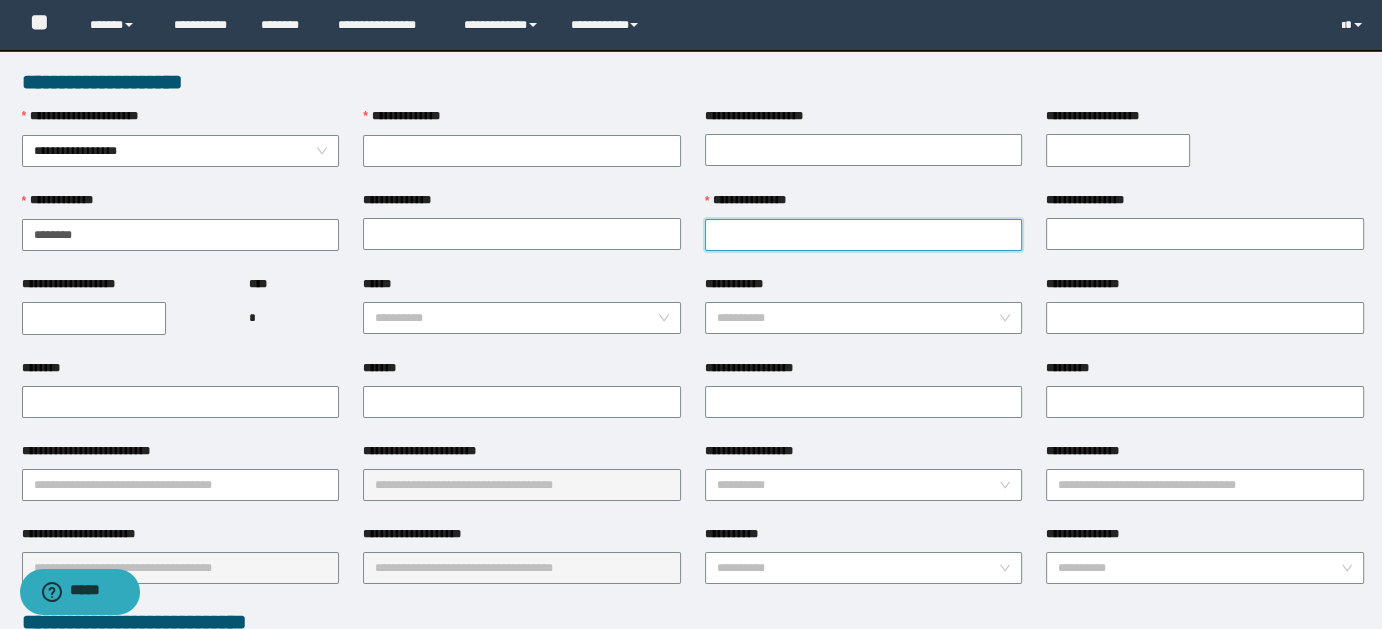 drag, startPoint x: 400, startPoint y: 236, endPoint x: 762, endPoint y: 234, distance: 362.00552 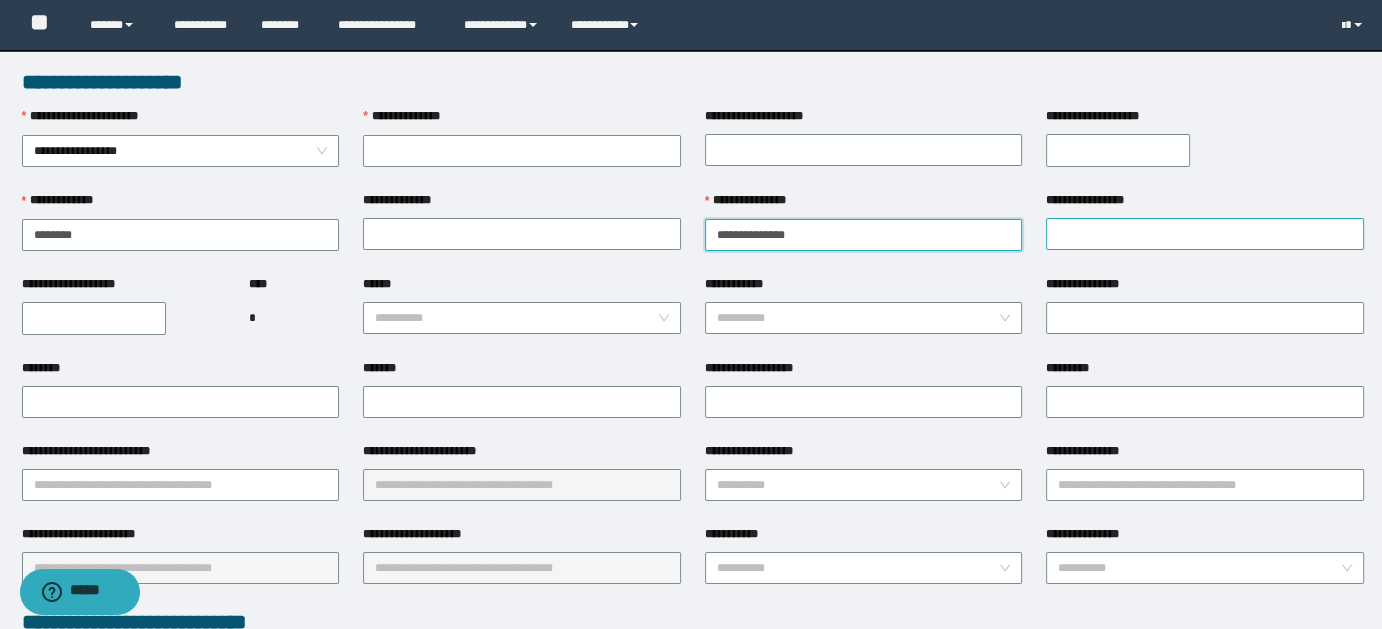 type on "**********" 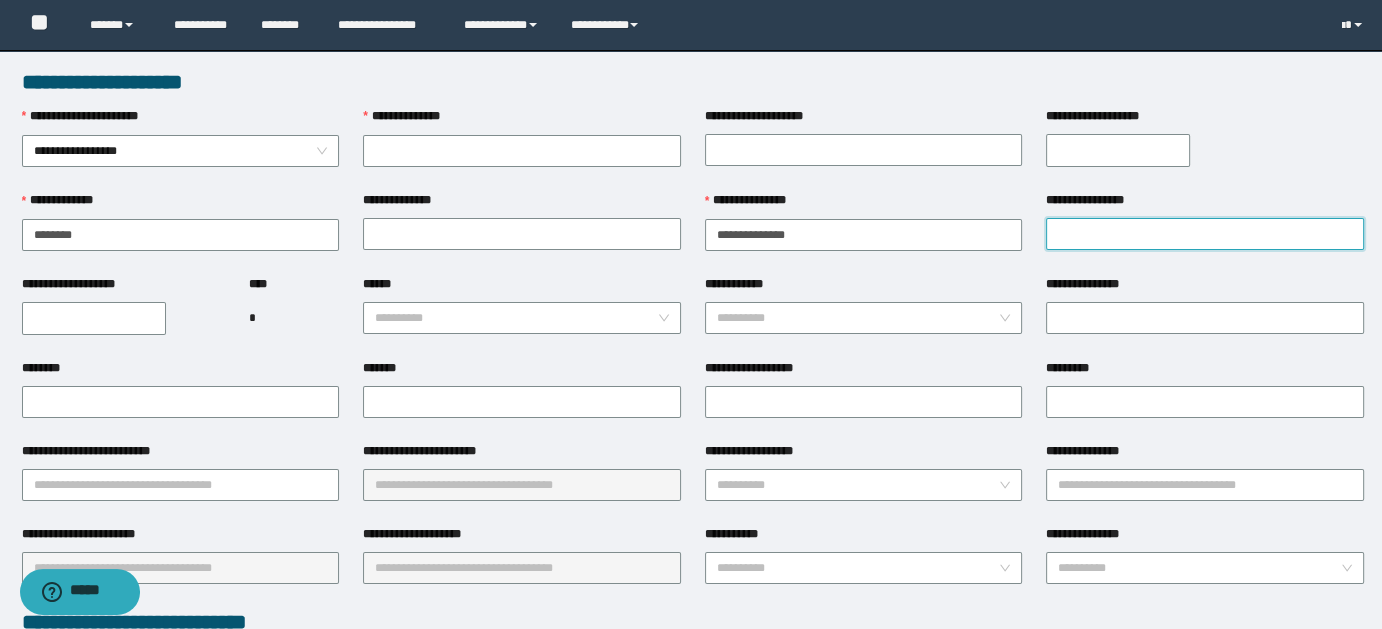 paste on "**********" 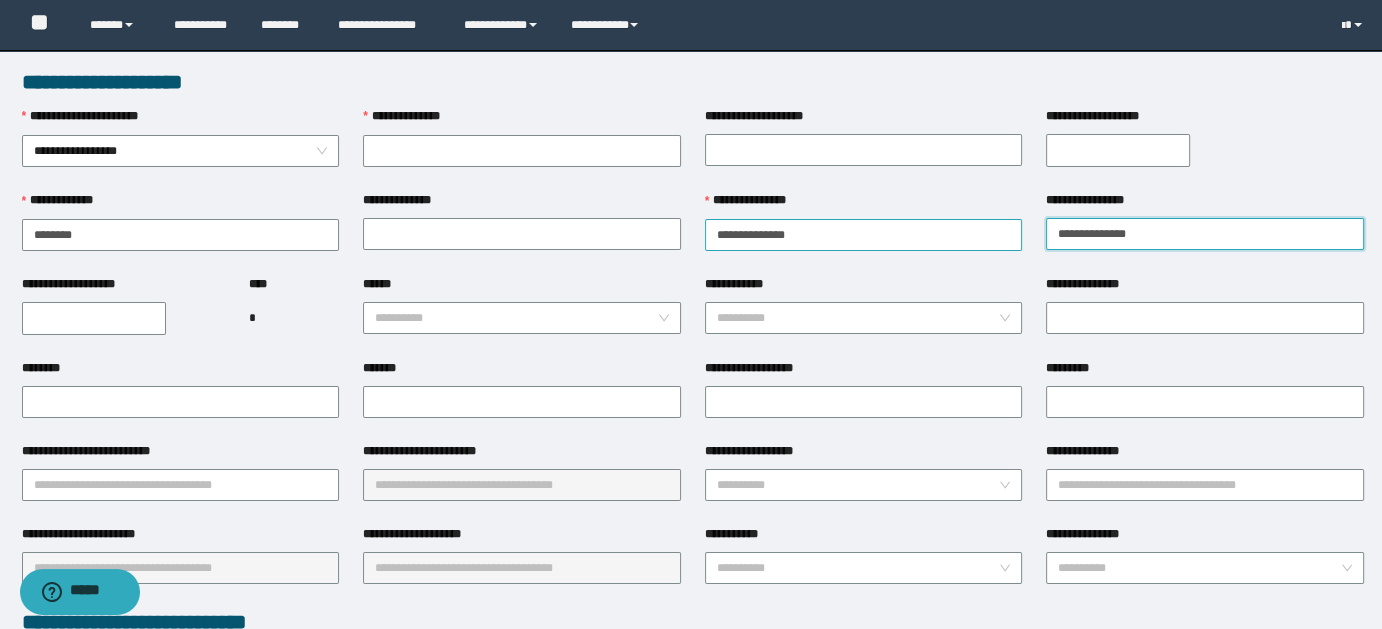 type on "**********" 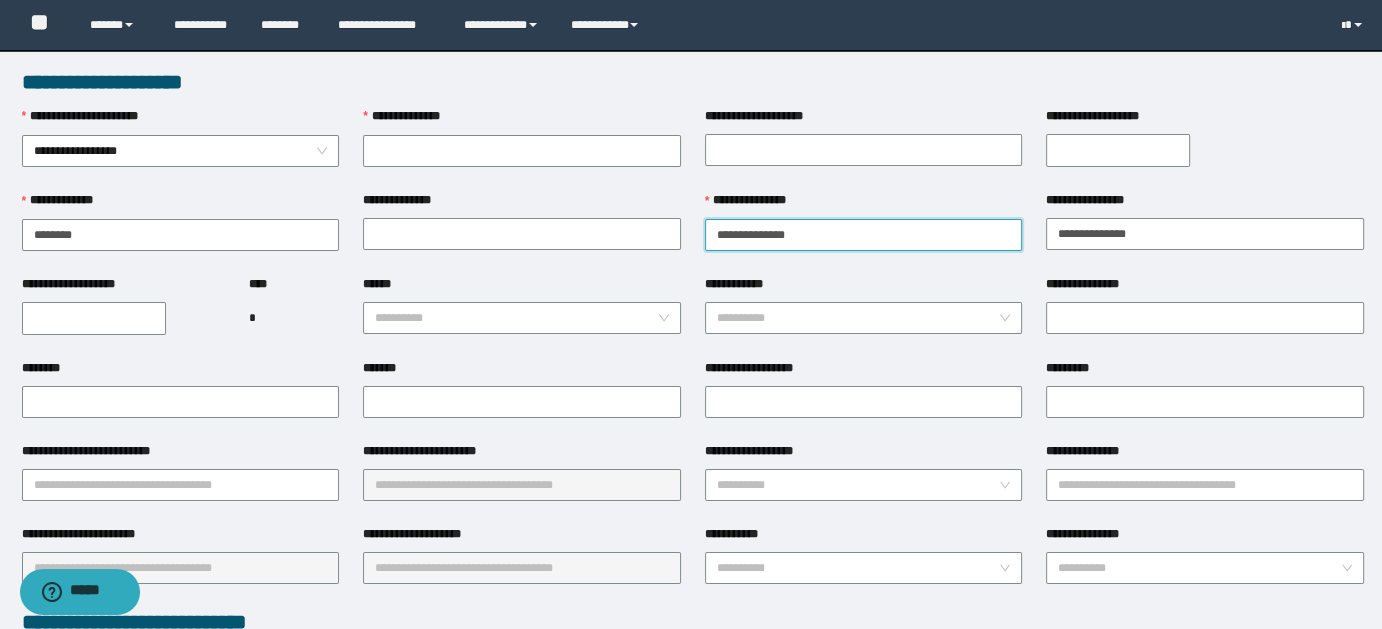 drag, startPoint x: 762, startPoint y: 236, endPoint x: 738, endPoint y: 249, distance: 27.294687 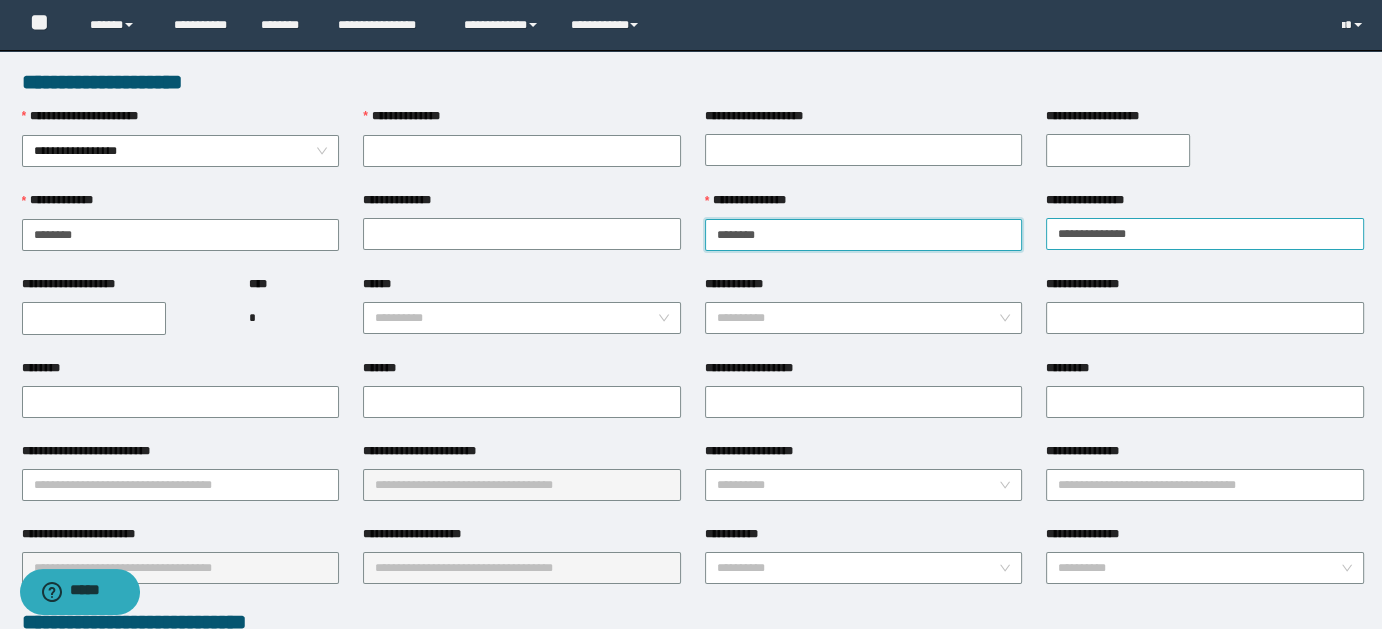 type on "*******" 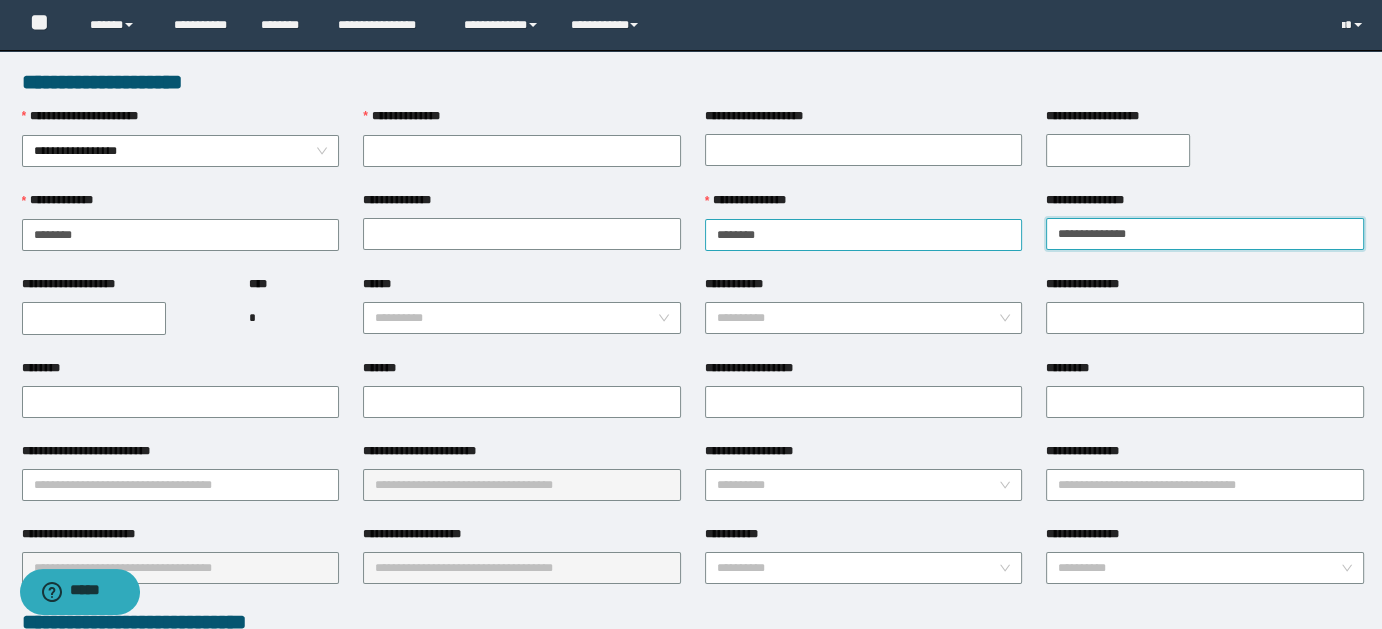 drag, startPoint x: 1101, startPoint y: 229, endPoint x: 963, endPoint y: 247, distance: 139.16896 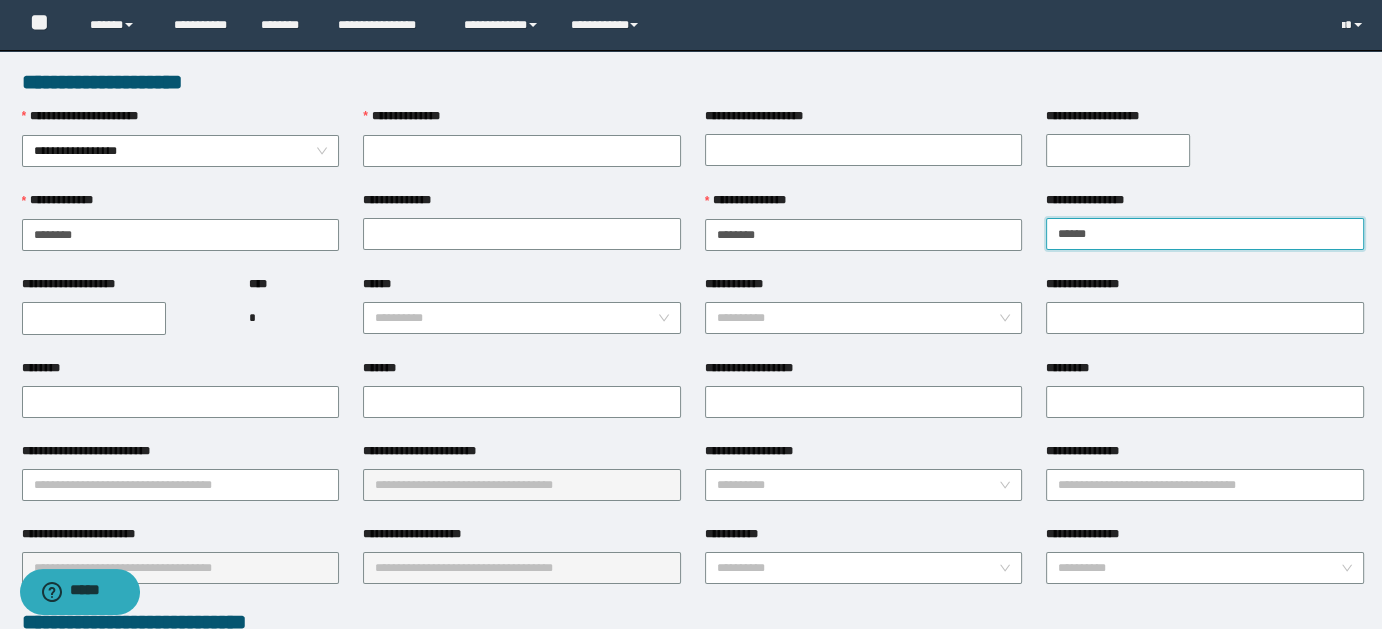 type on "******" 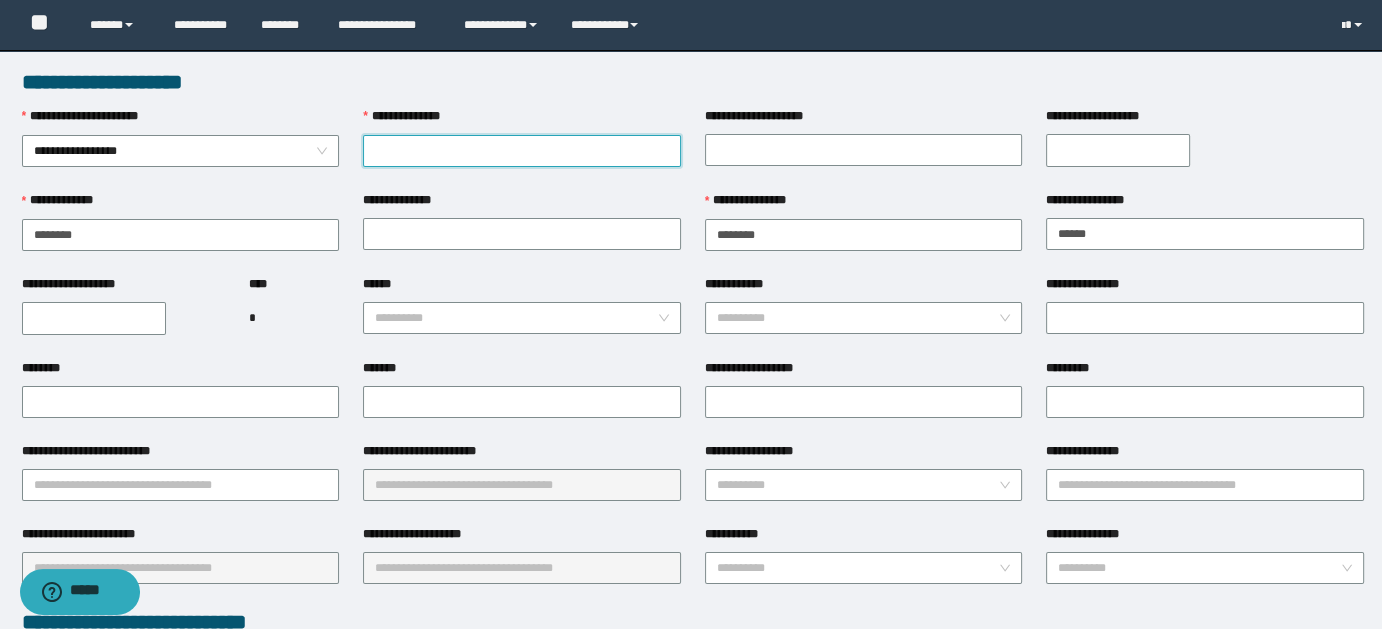 paste on "********" 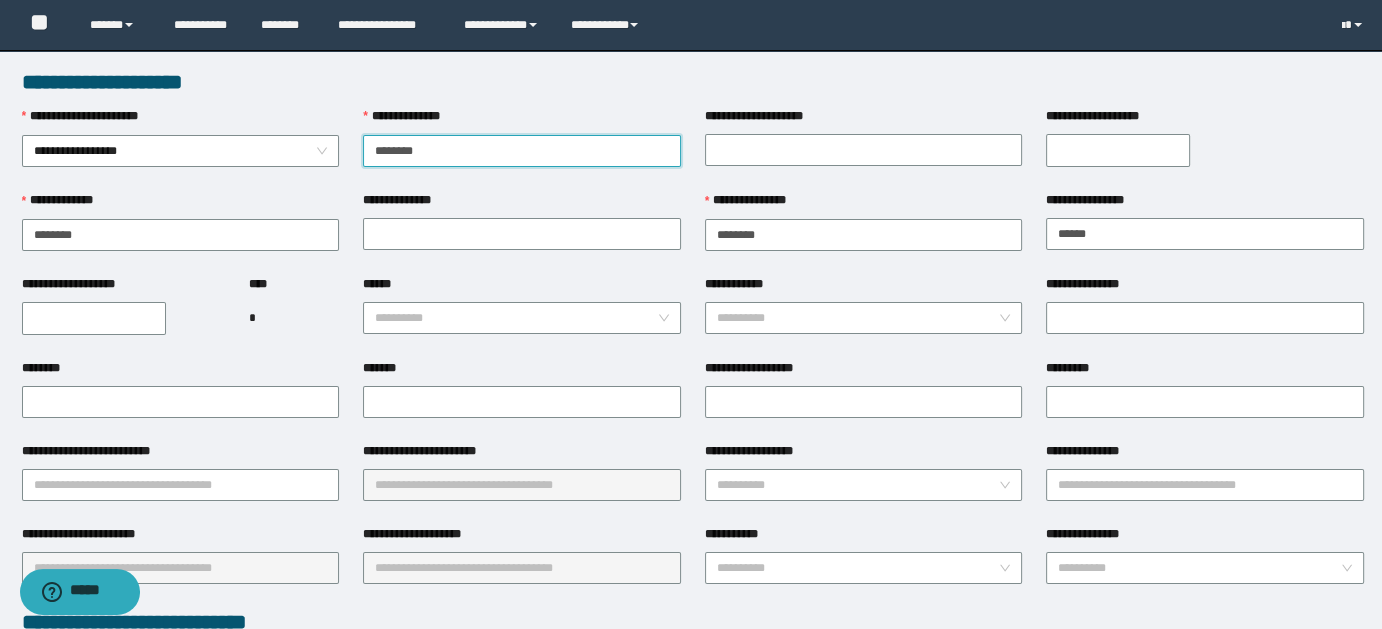 type on "********" 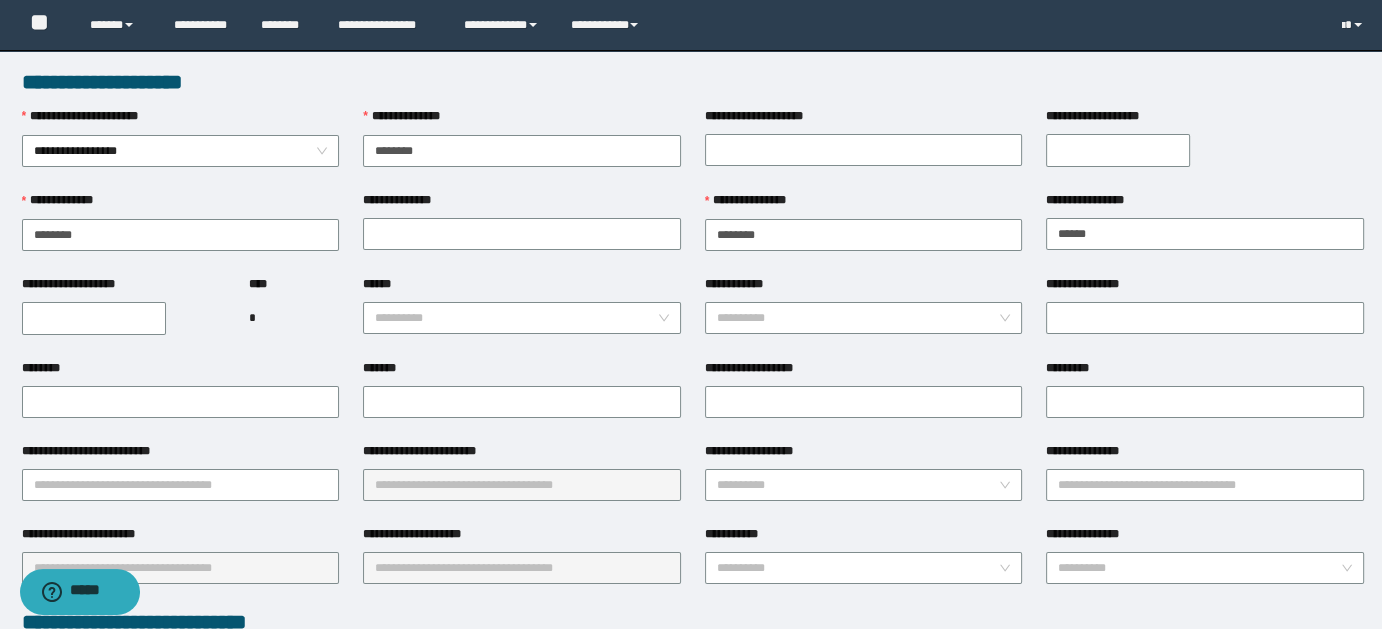click on "**********" at bounding box center (94, 318) 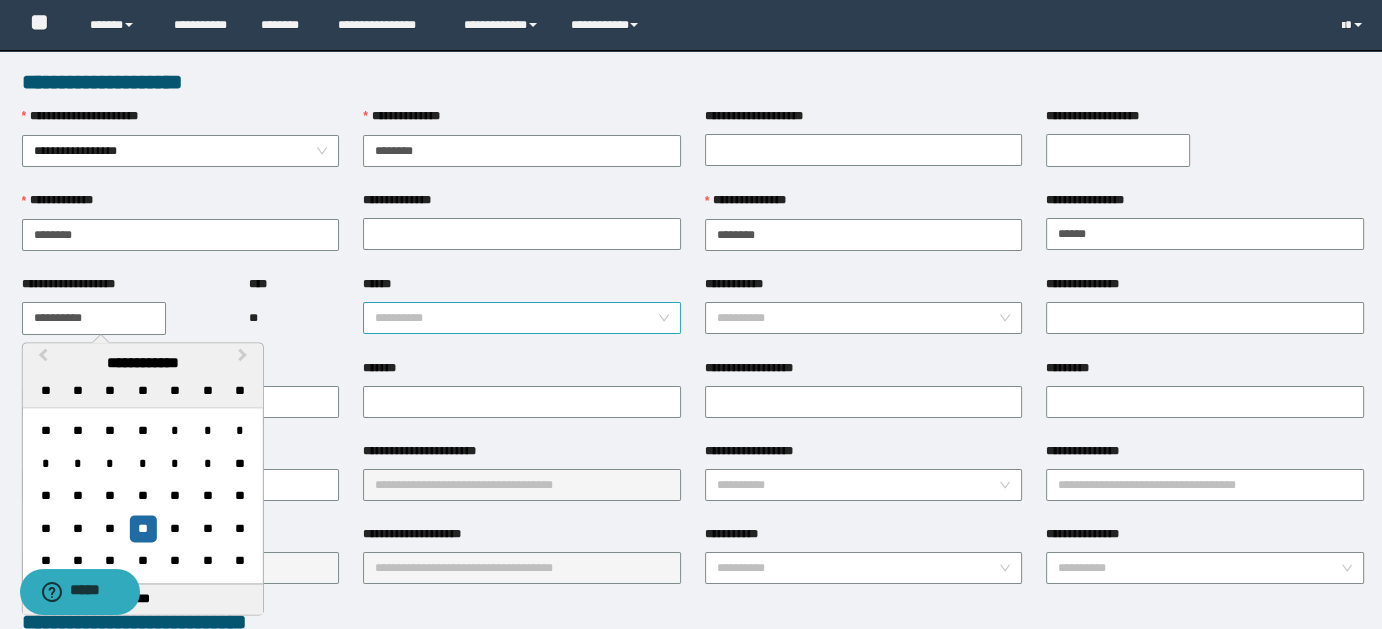 type on "**********" 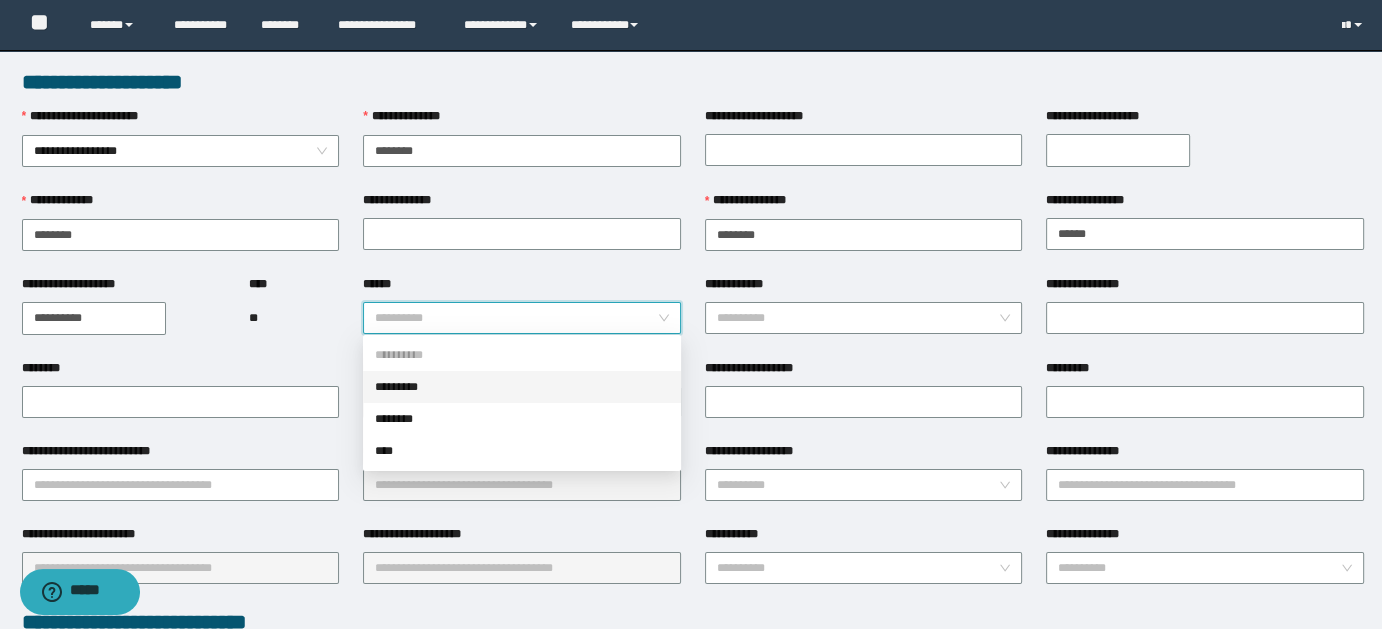 click on "*********" at bounding box center (522, 387) 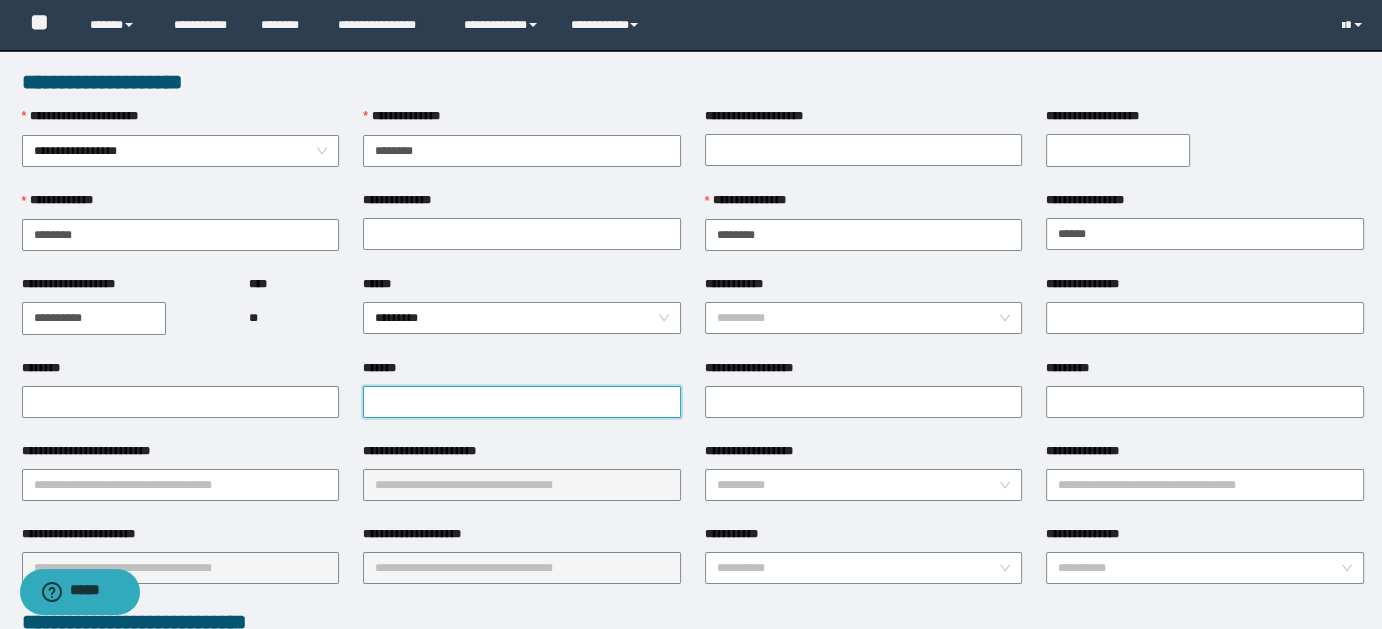 paste on "**********" 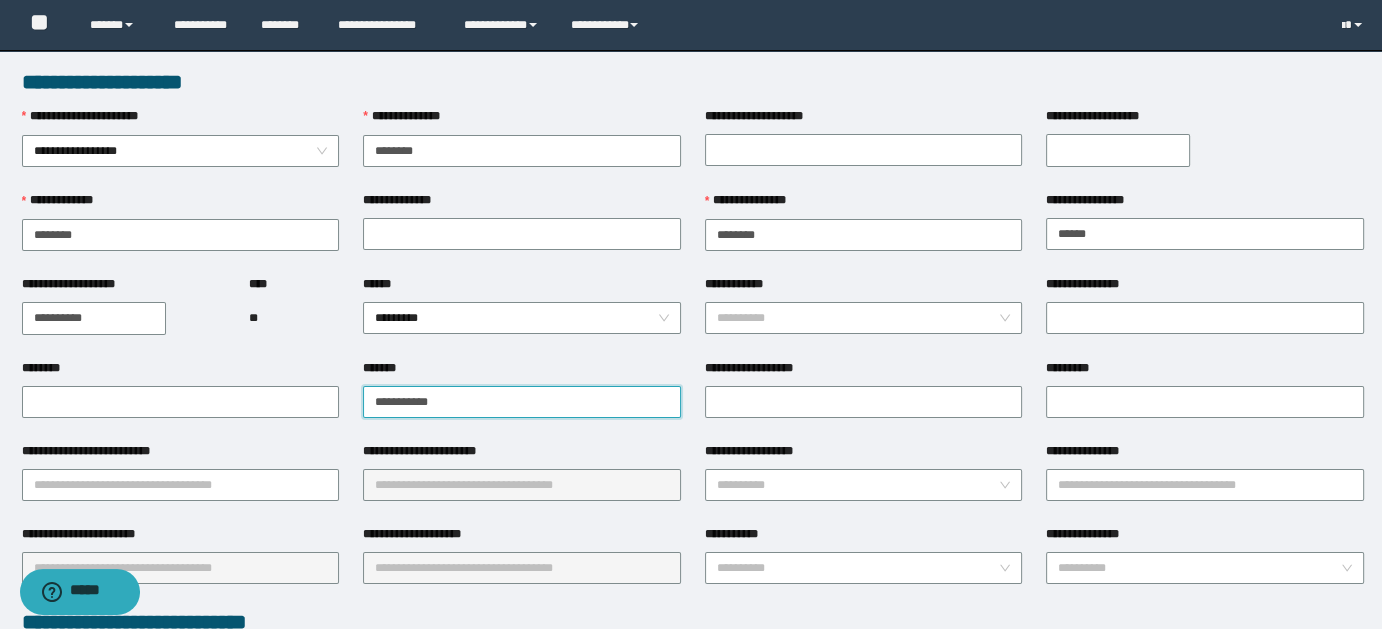 type on "**********" 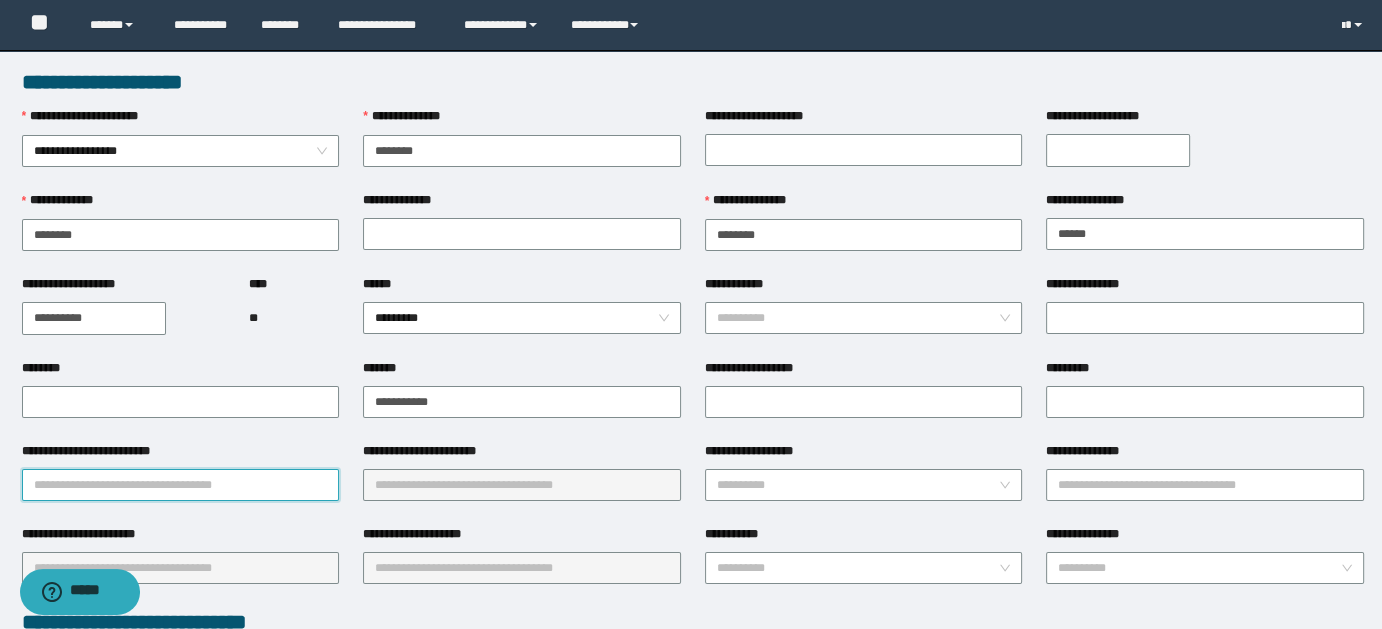 click on "**********" at bounding box center (181, 485) 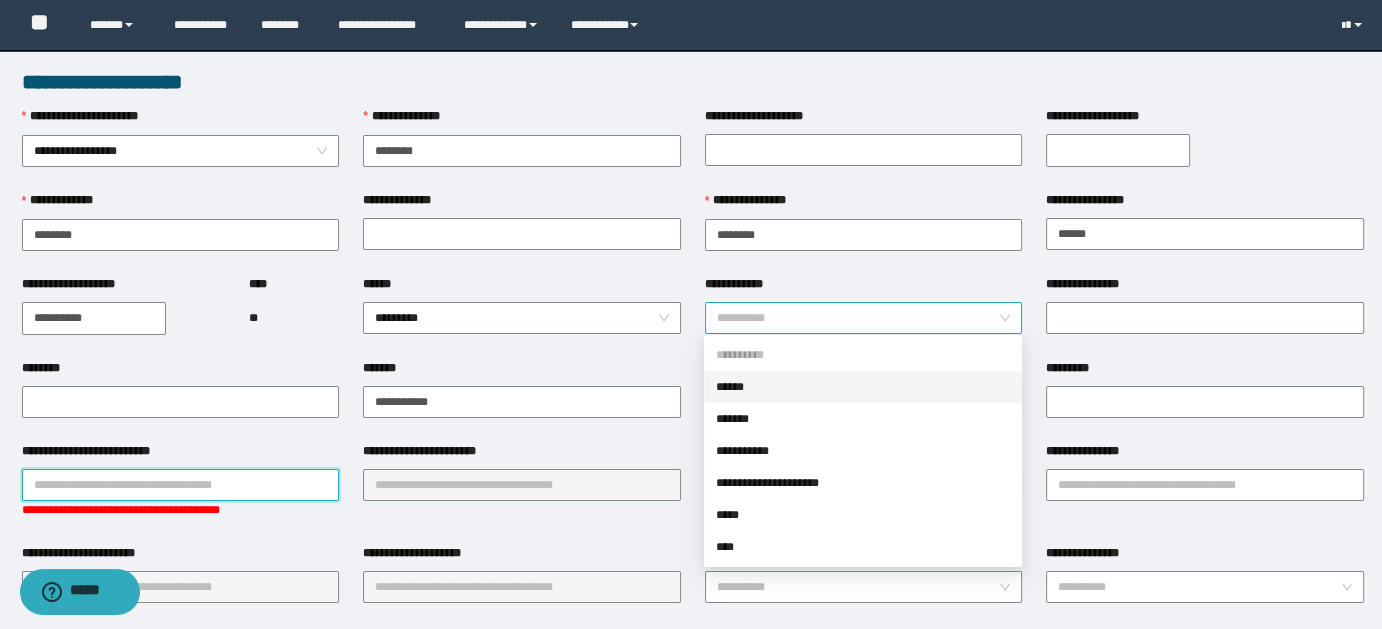 click on "**********" at bounding box center (864, 318) 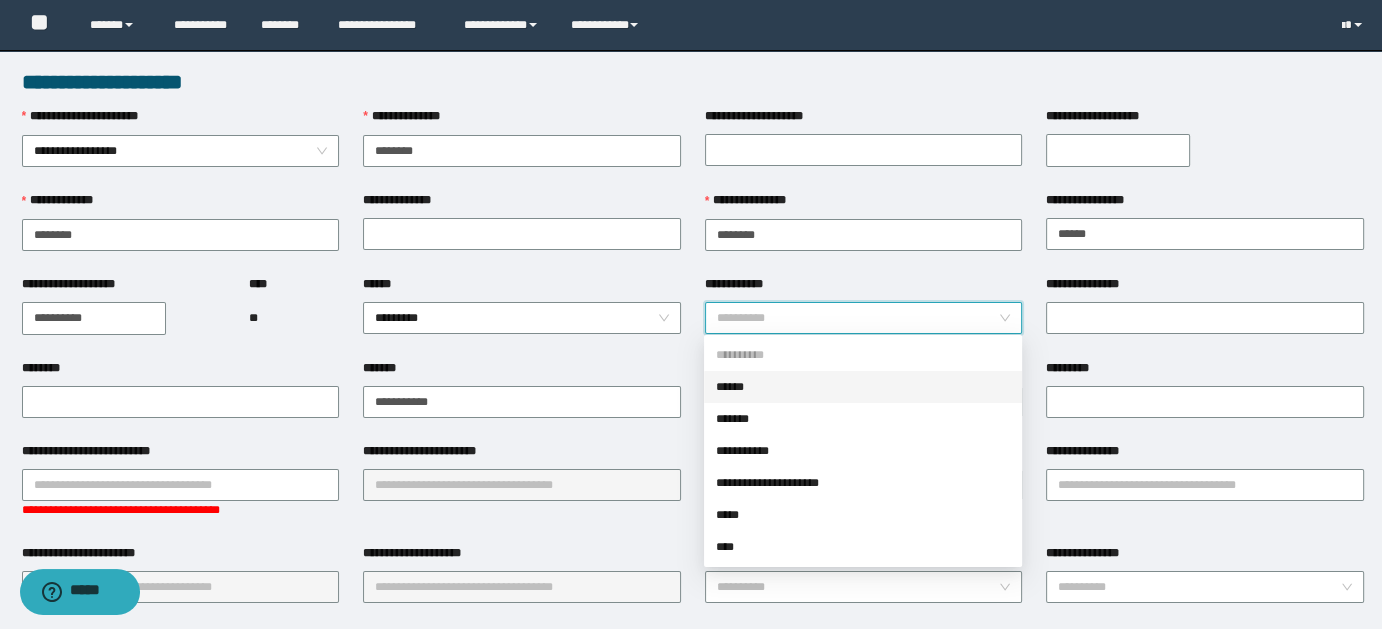 click on "******" at bounding box center (863, 387) 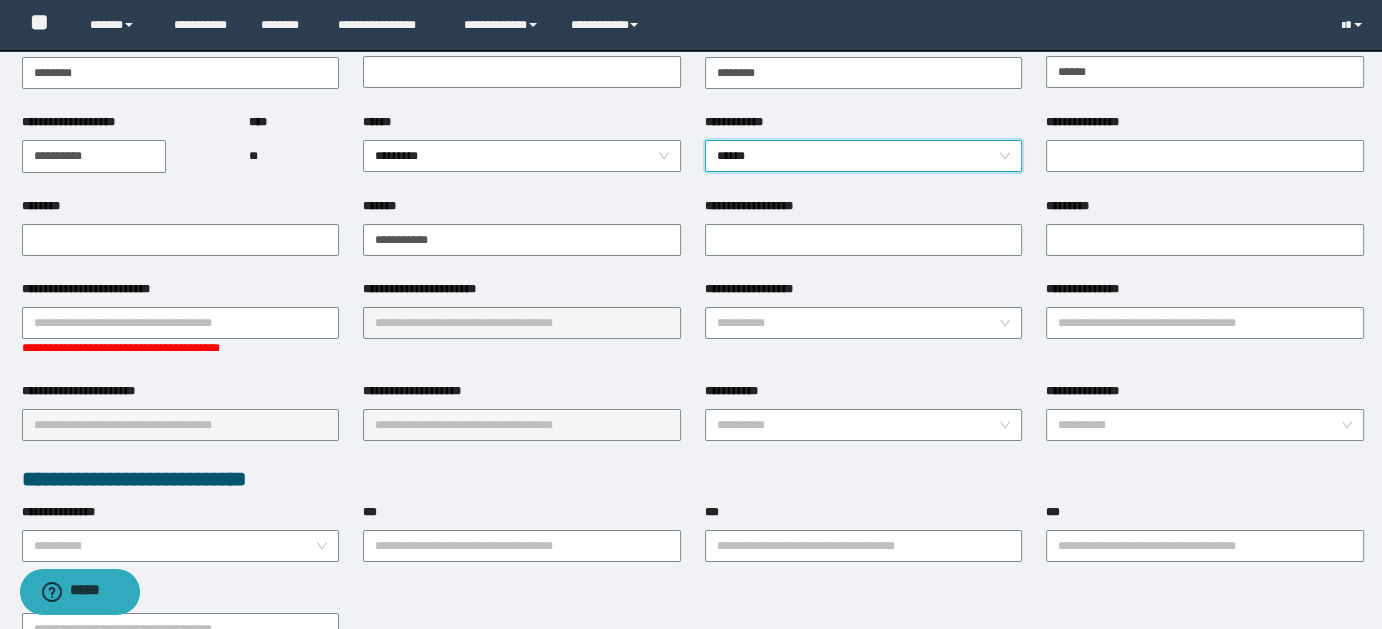 scroll, scrollTop: 216, scrollLeft: 0, axis: vertical 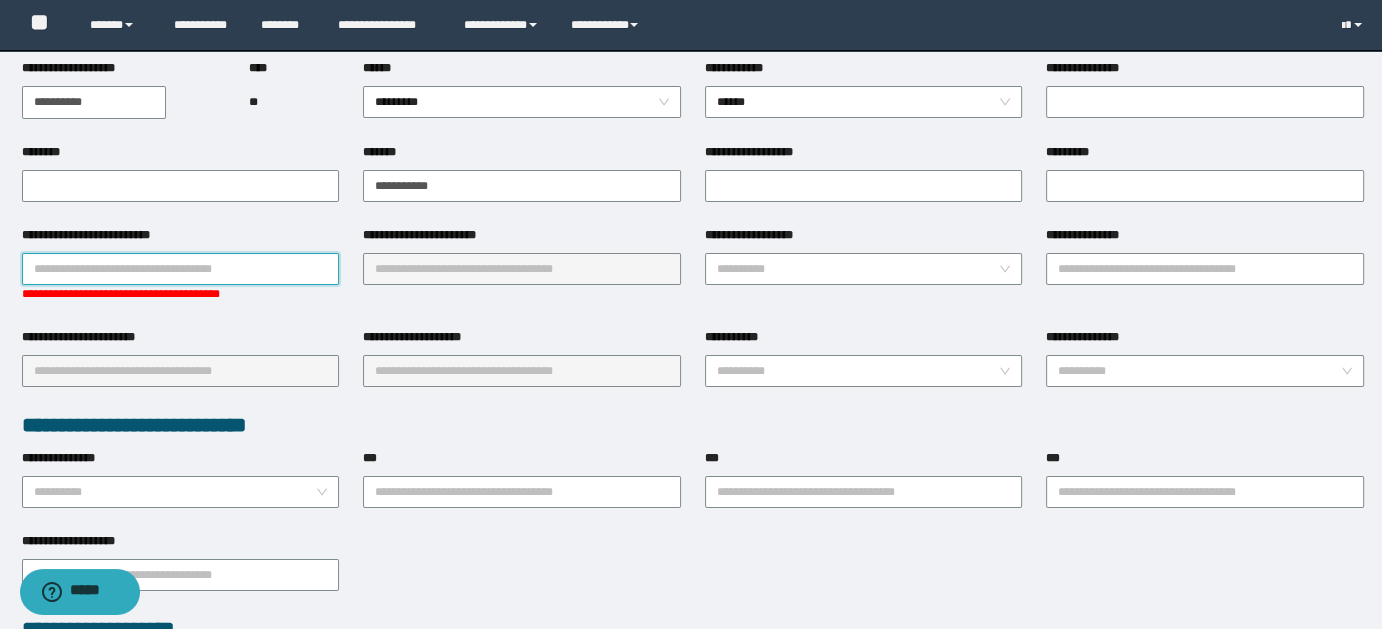 click on "**********" at bounding box center [181, 269] 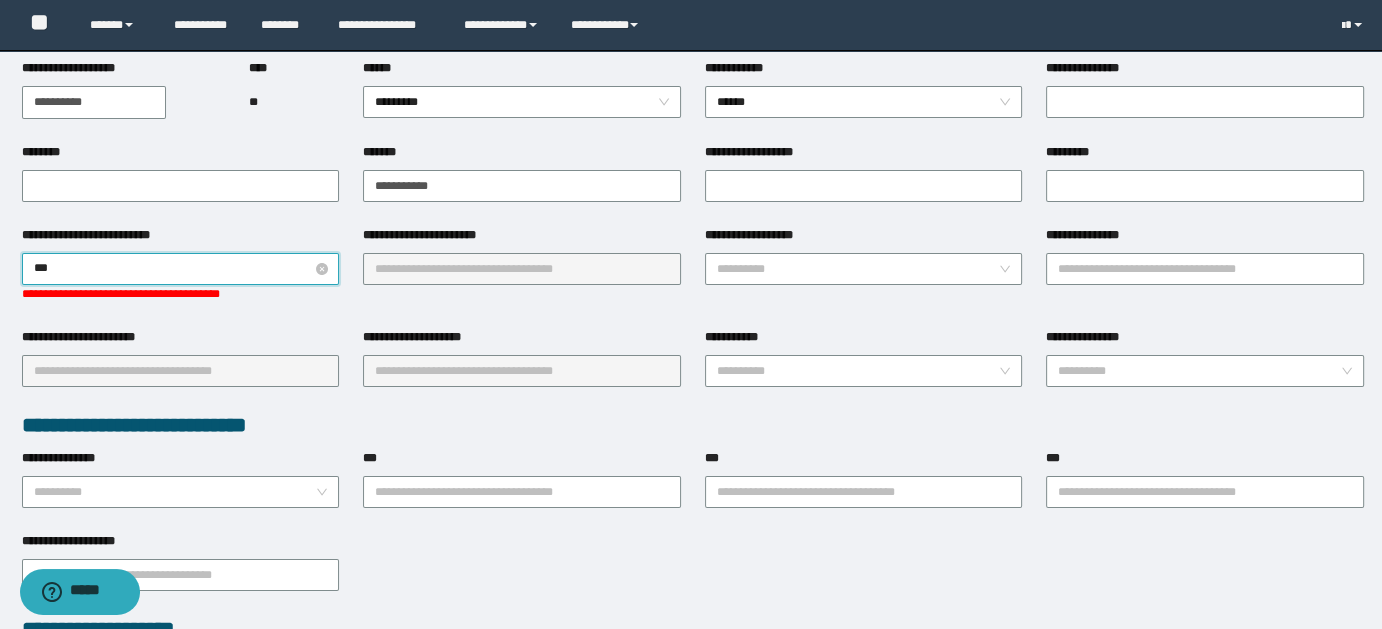 type on "****" 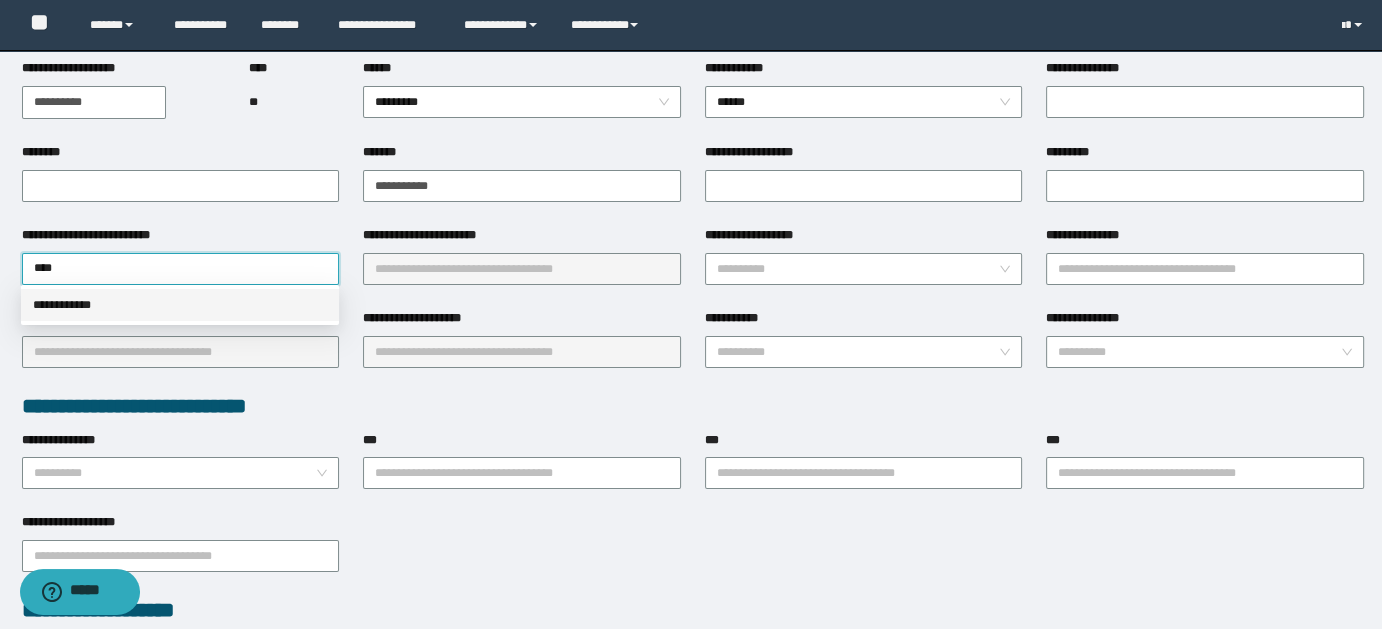 drag, startPoint x: 93, startPoint y: 305, endPoint x: 365, endPoint y: 293, distance: 272.2646 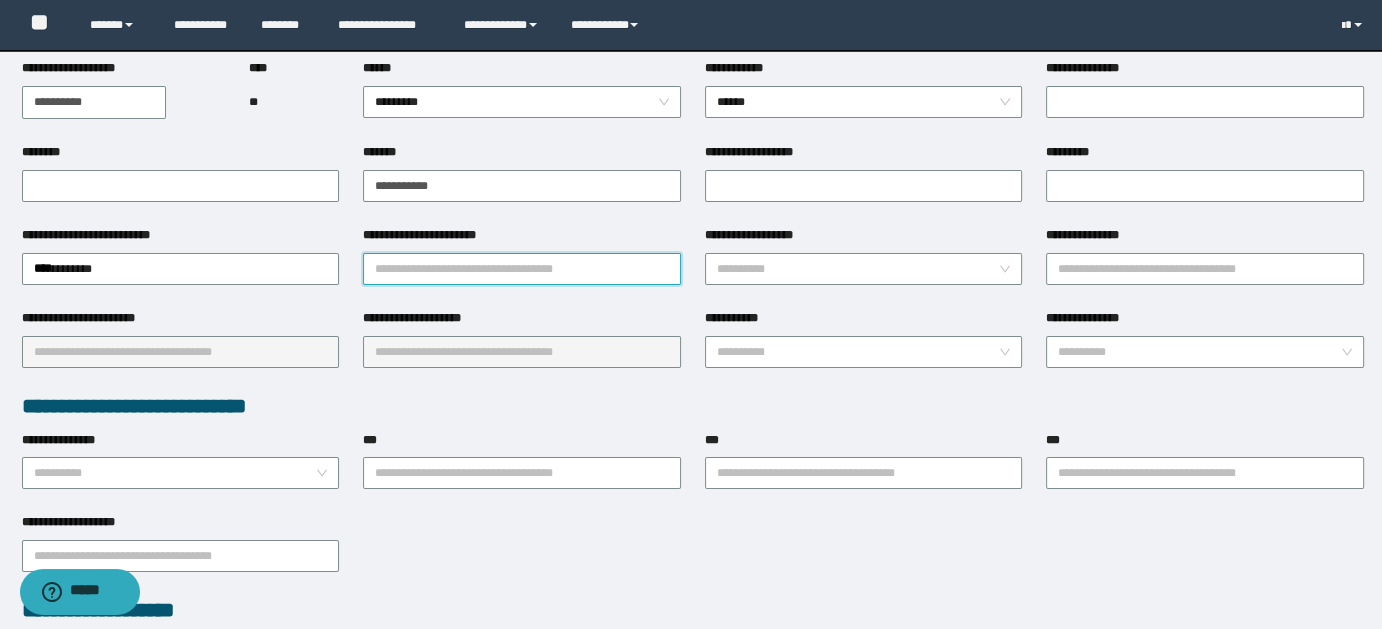click on "**********" at bounding box center (522, 269) 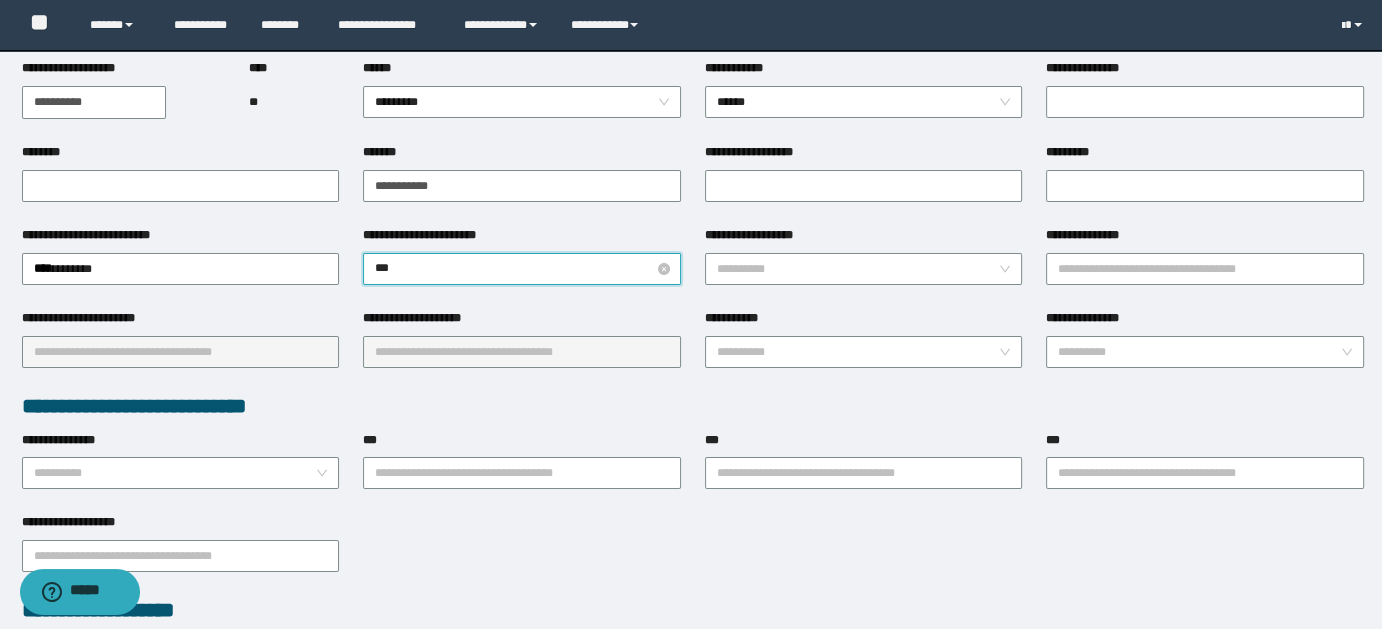 type on "****" 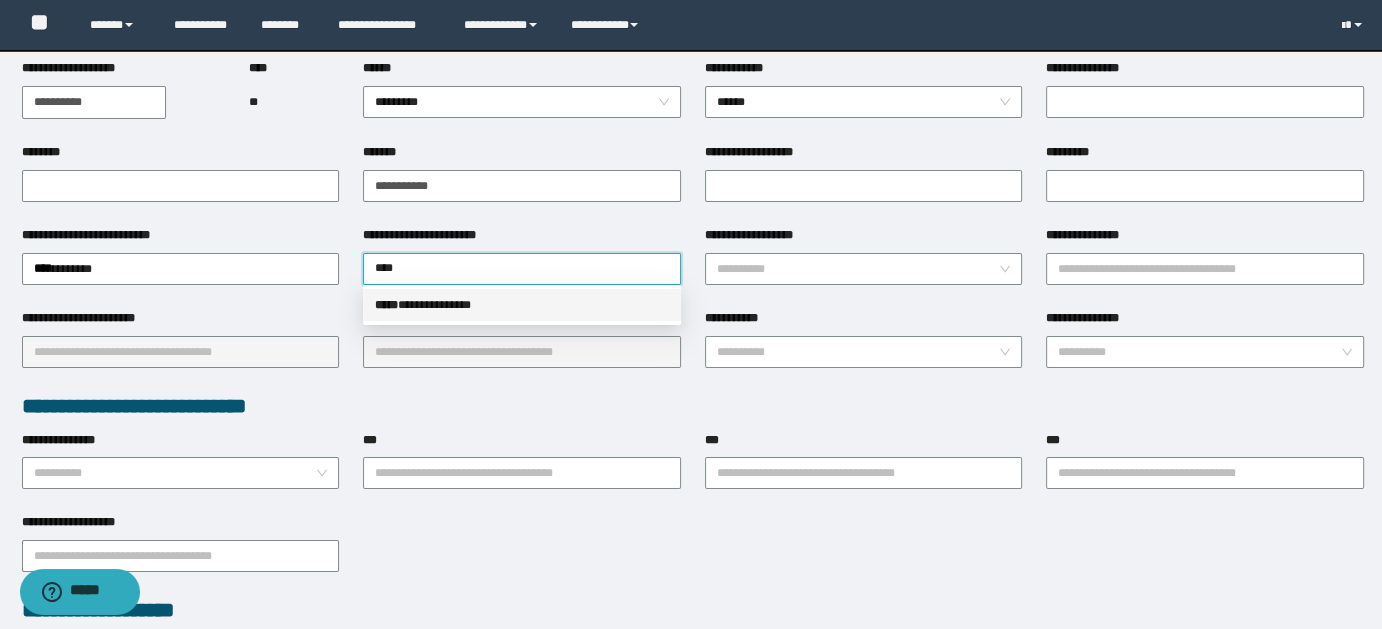 click on "**********" at bounding box center (522, 305) 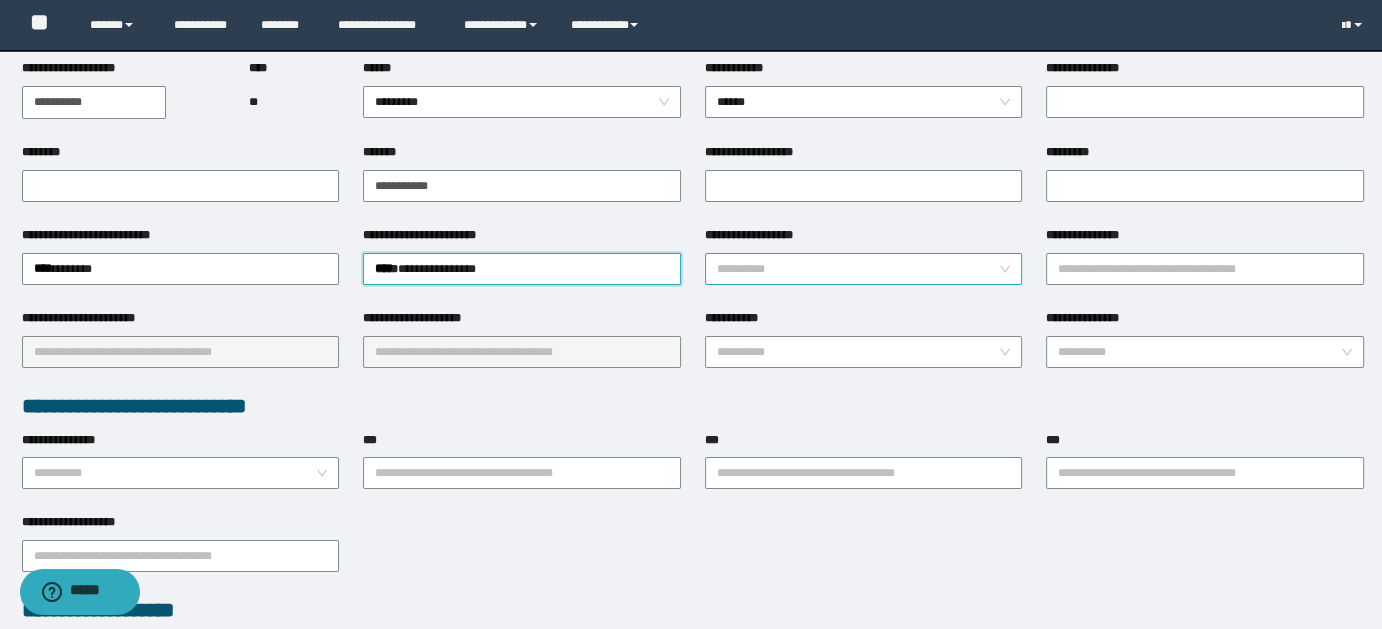 click on "**********" at bounding box center [858, 269] 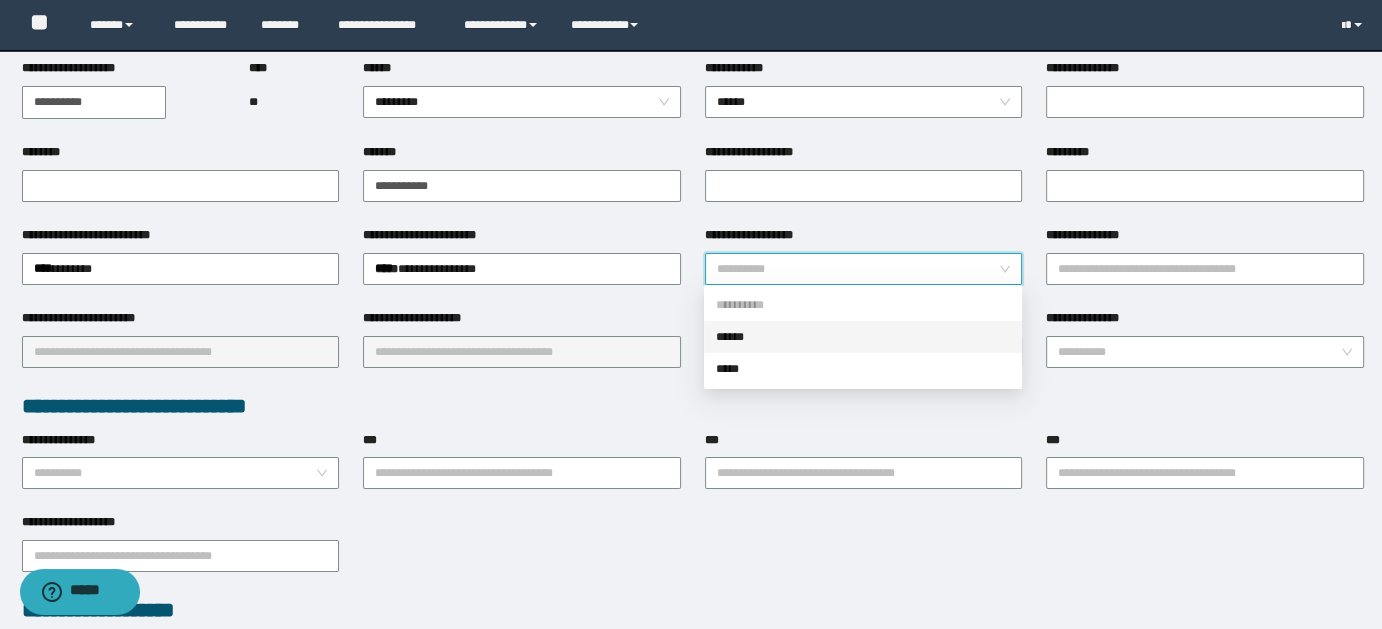 click on "******" at bounding box center [863, 337] 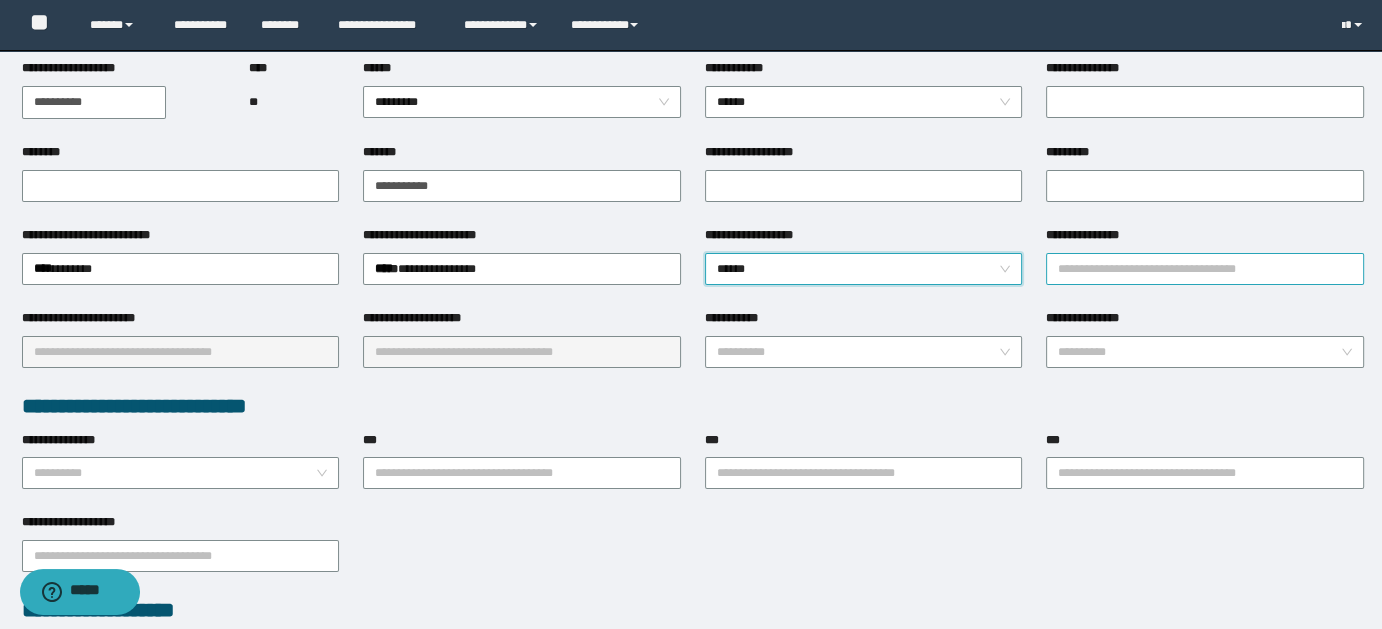 click on "**********" at bounding box center (1205, 269) 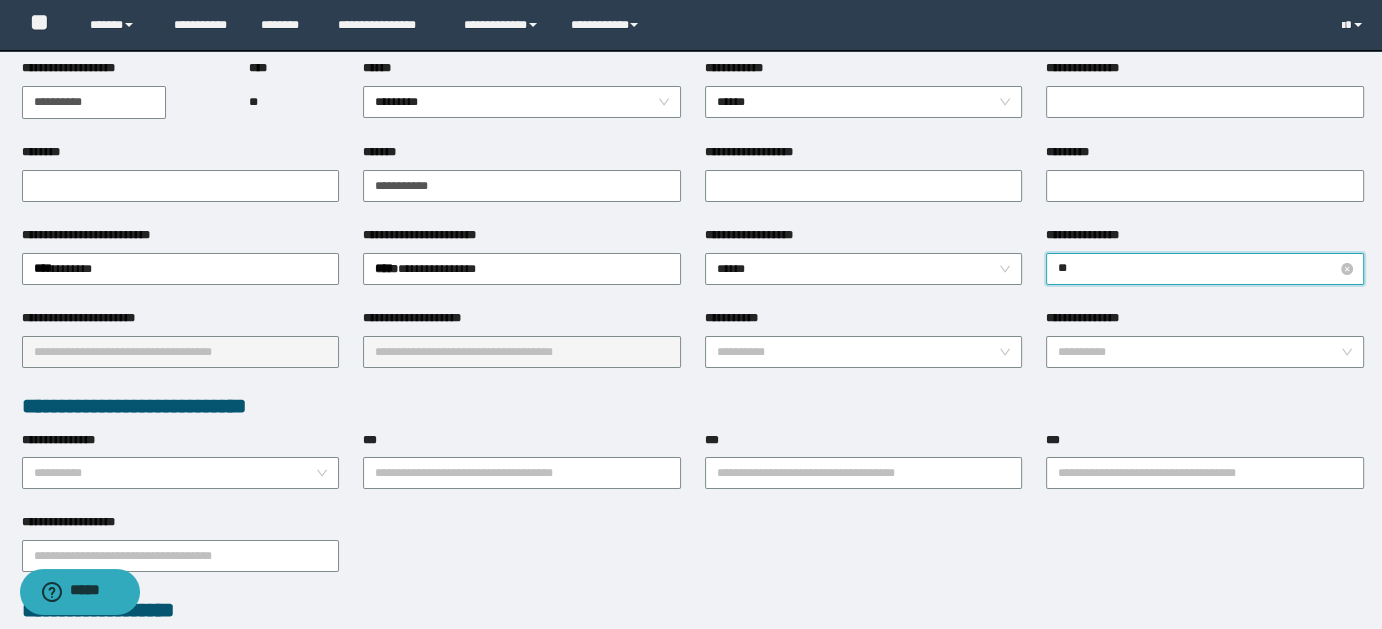 type on "***" 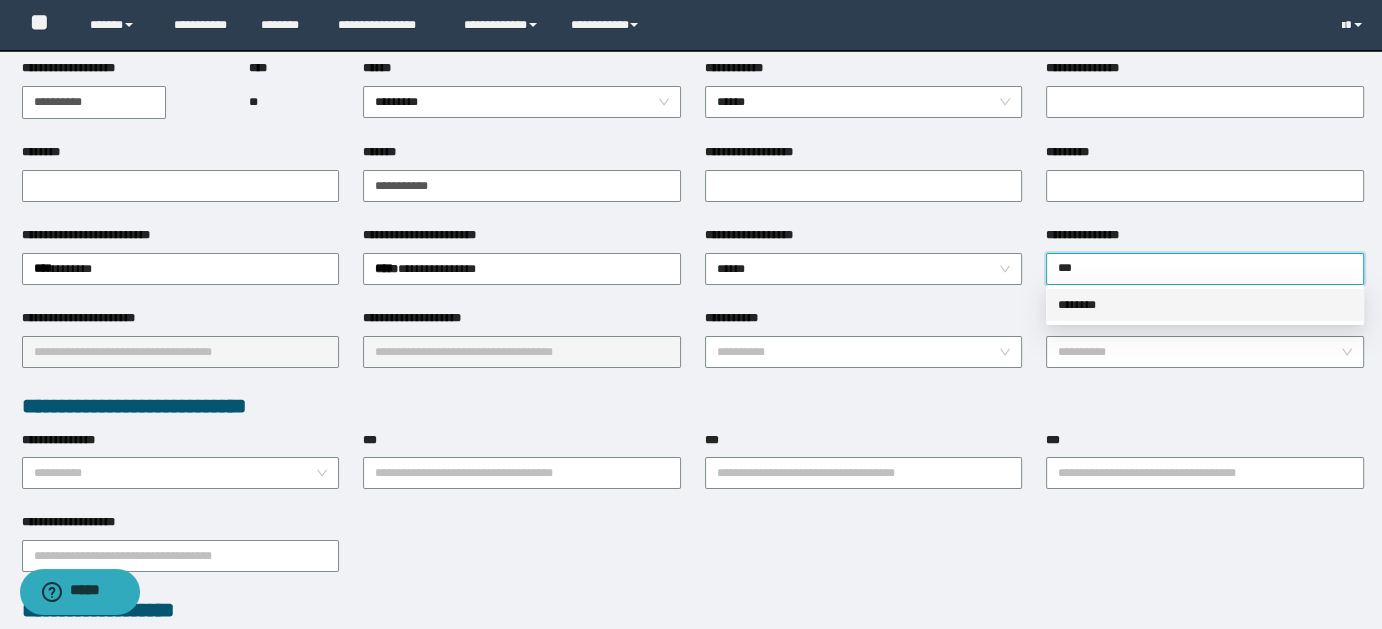 click on "********" at bounding box center [1205, 305] 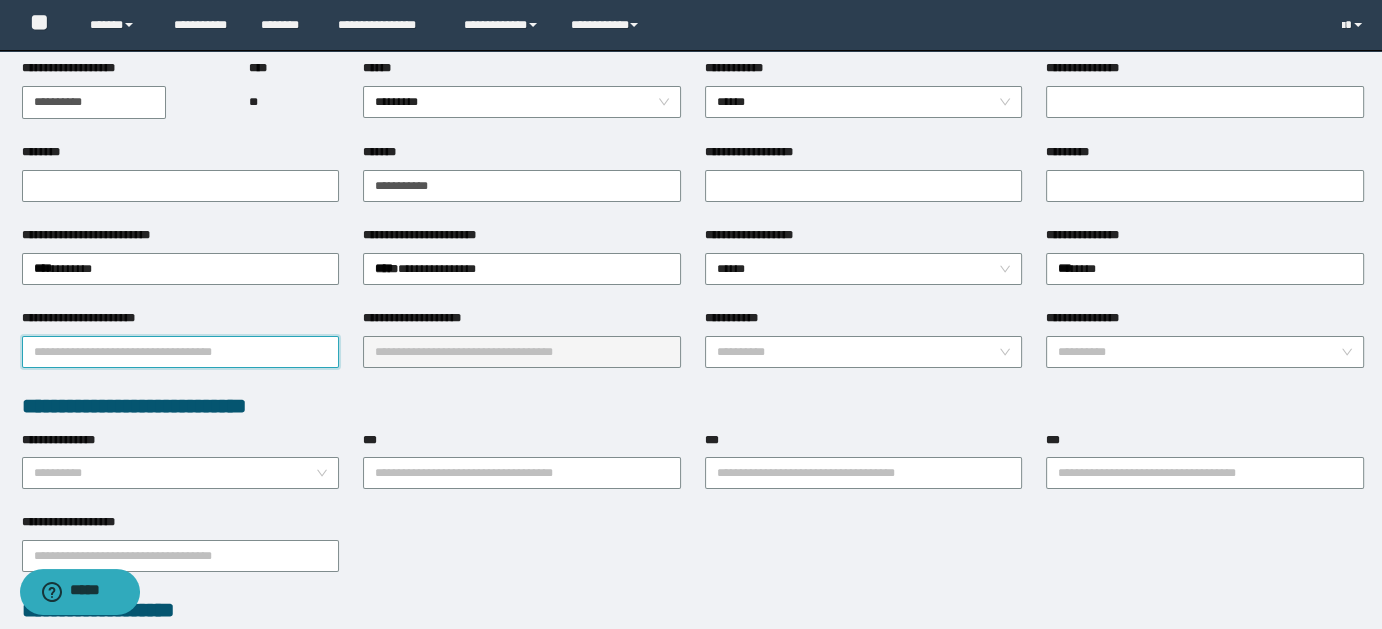 click on "**********" at bounding box center [181, 352] 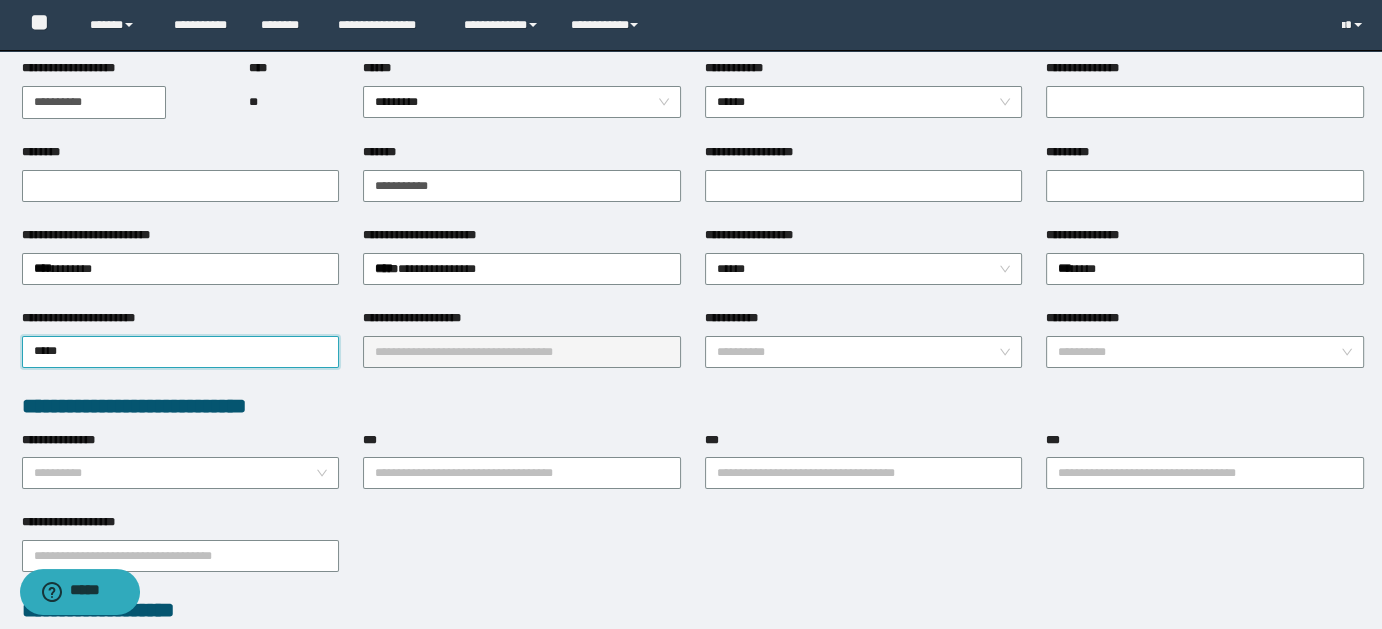 type on "******" 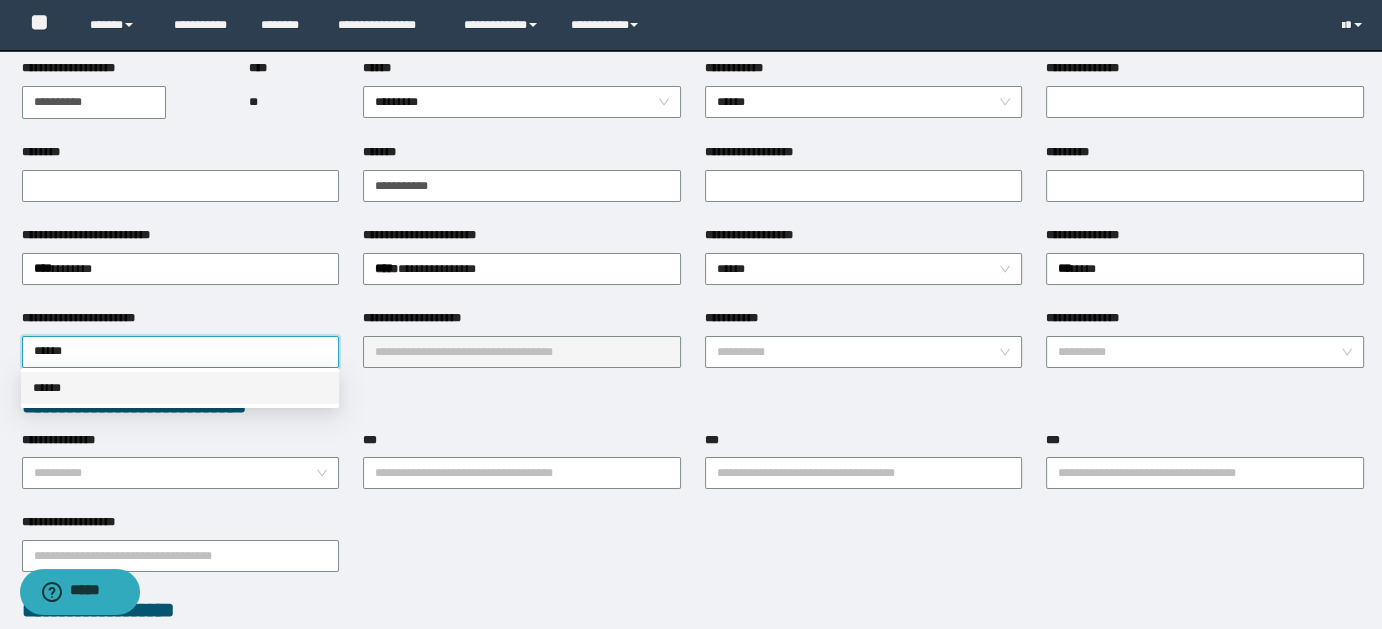 drag, startPoint x: 169, startPoint y: 381, endPoint x: 327, endPoint y: 378, distance: 158.02847 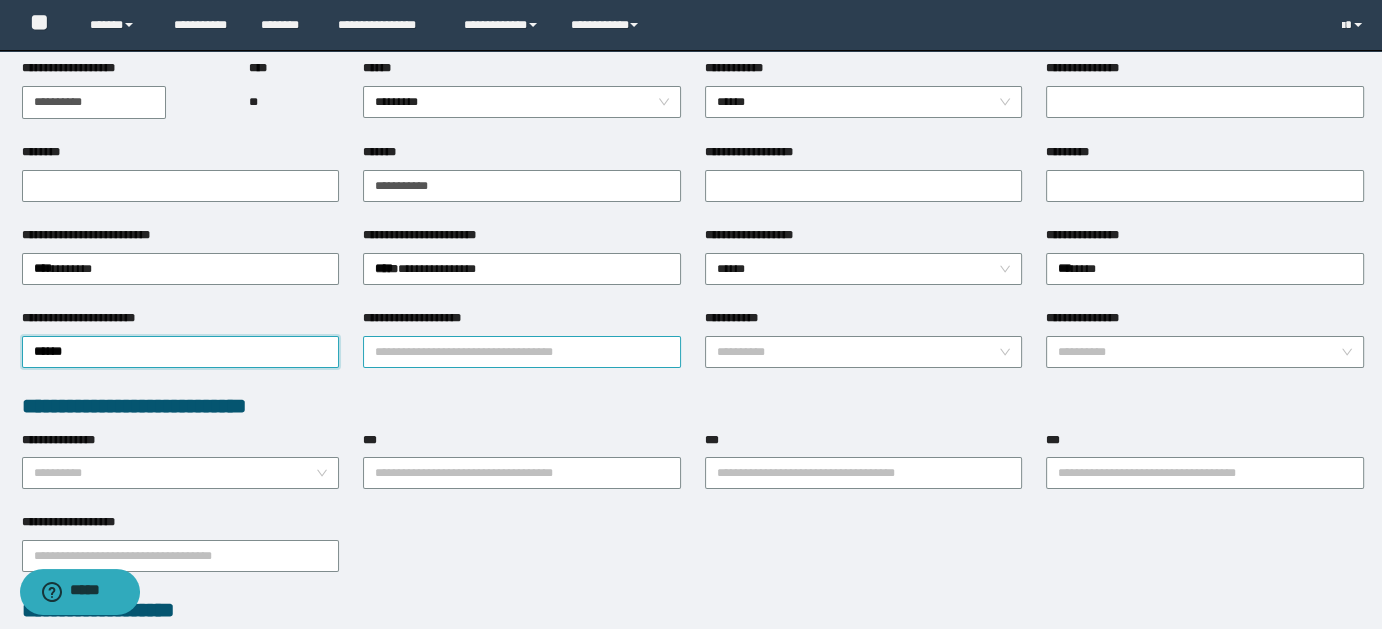click on "**********" at bounding box center (522, 352) 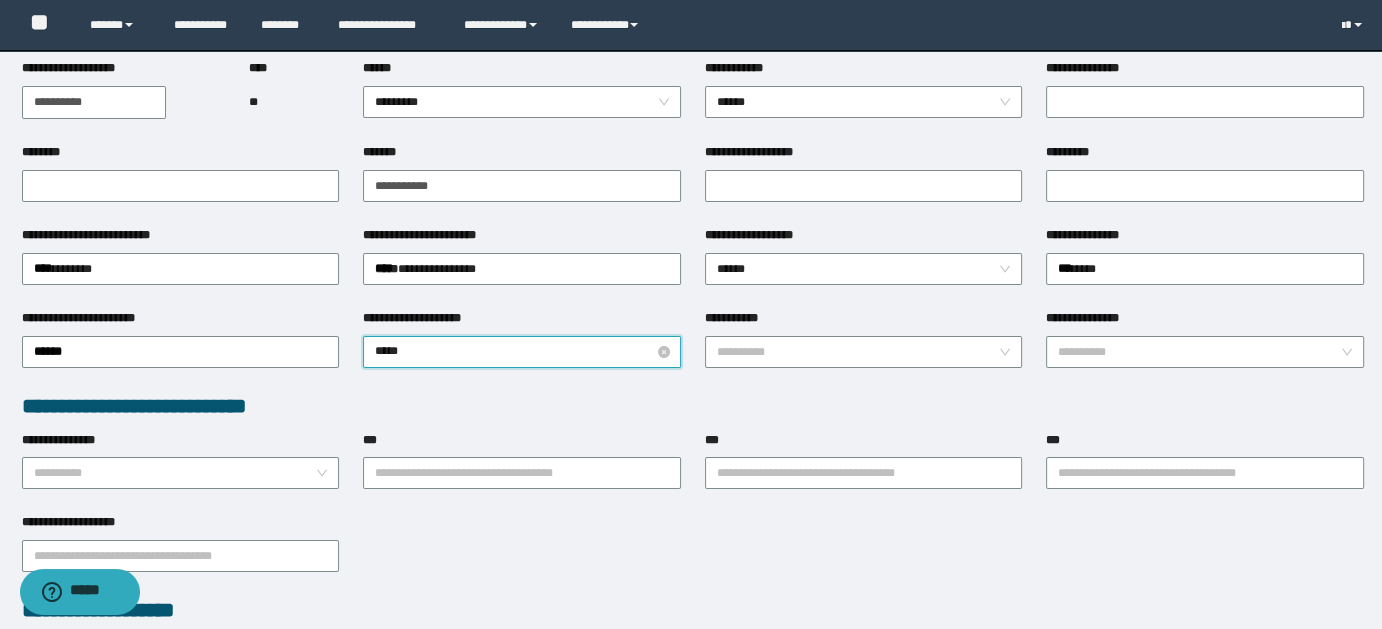 type on "******" 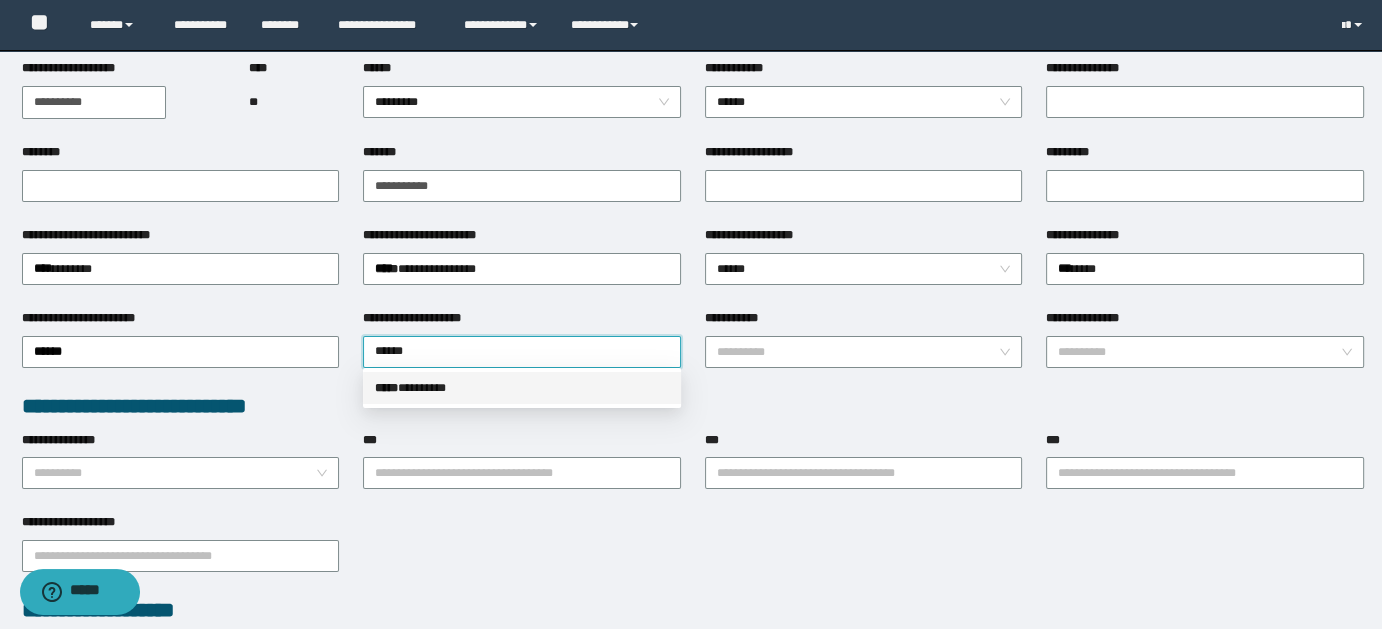 click on "***** * *******" at bounding box center (522, 388) 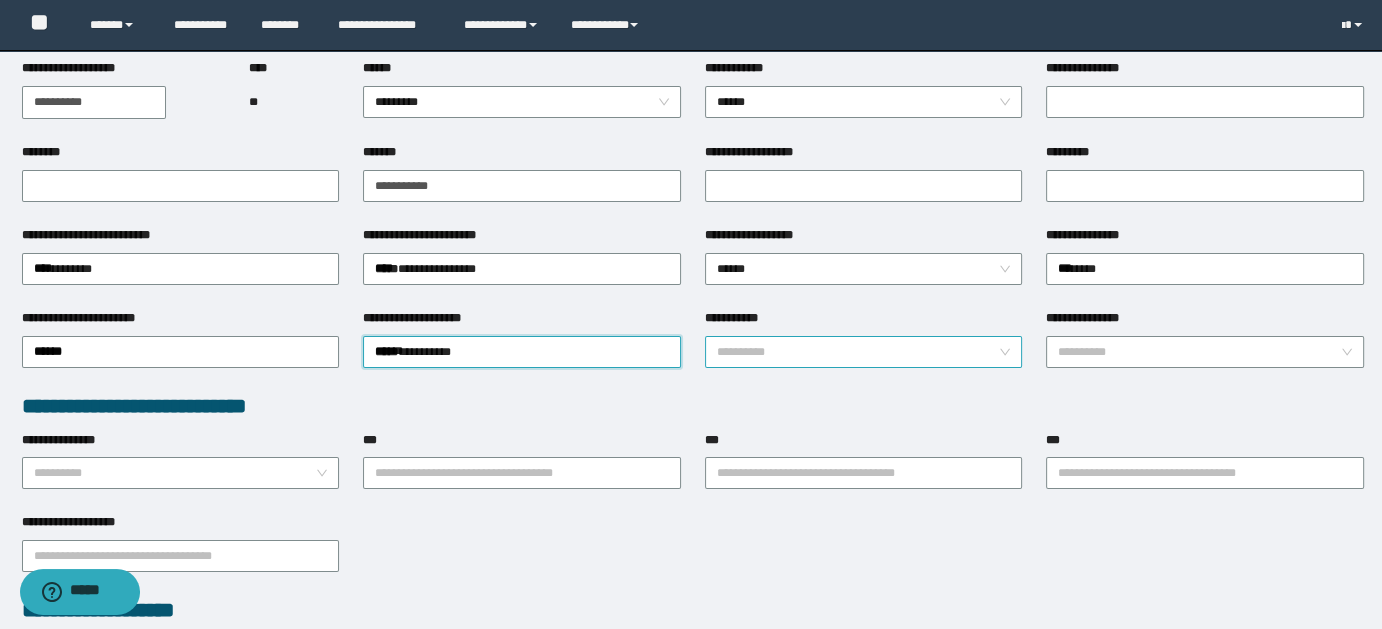 click on "**********" at bounding box center [864, 352] 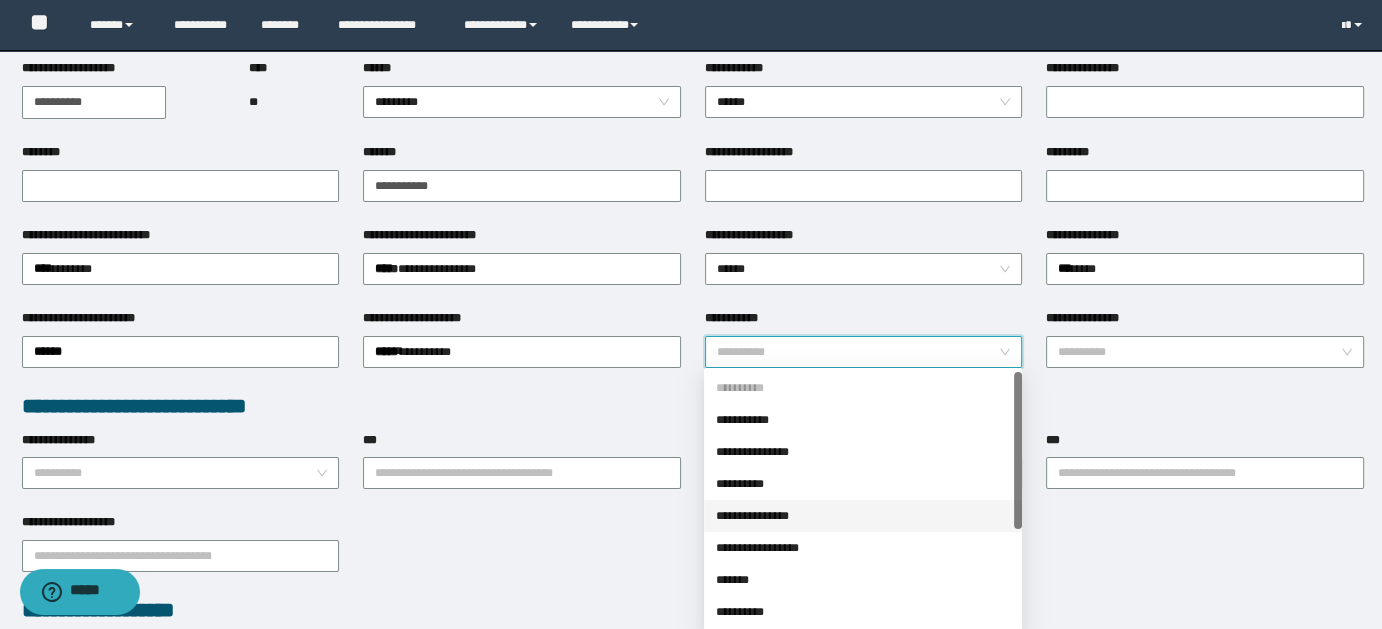 click on "**********" at bounding box center (863, 516) 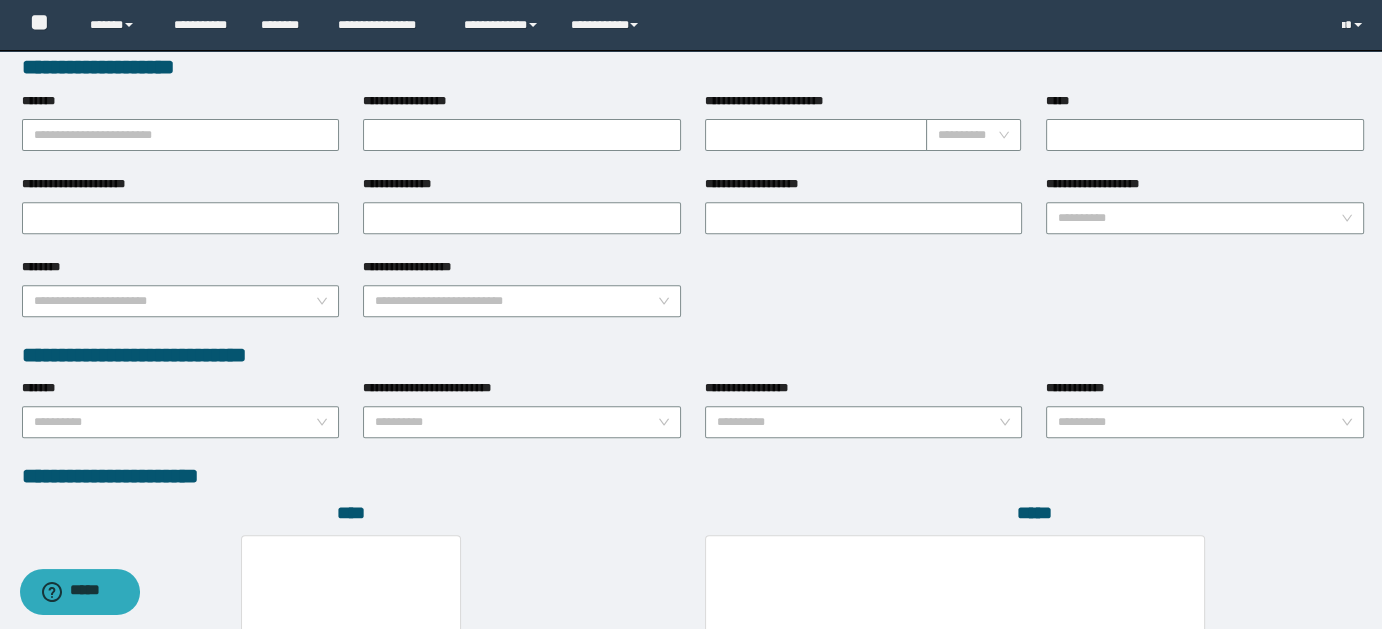 scroll, scrollTop: 1072, scrollLeft: 0, axis: vertical 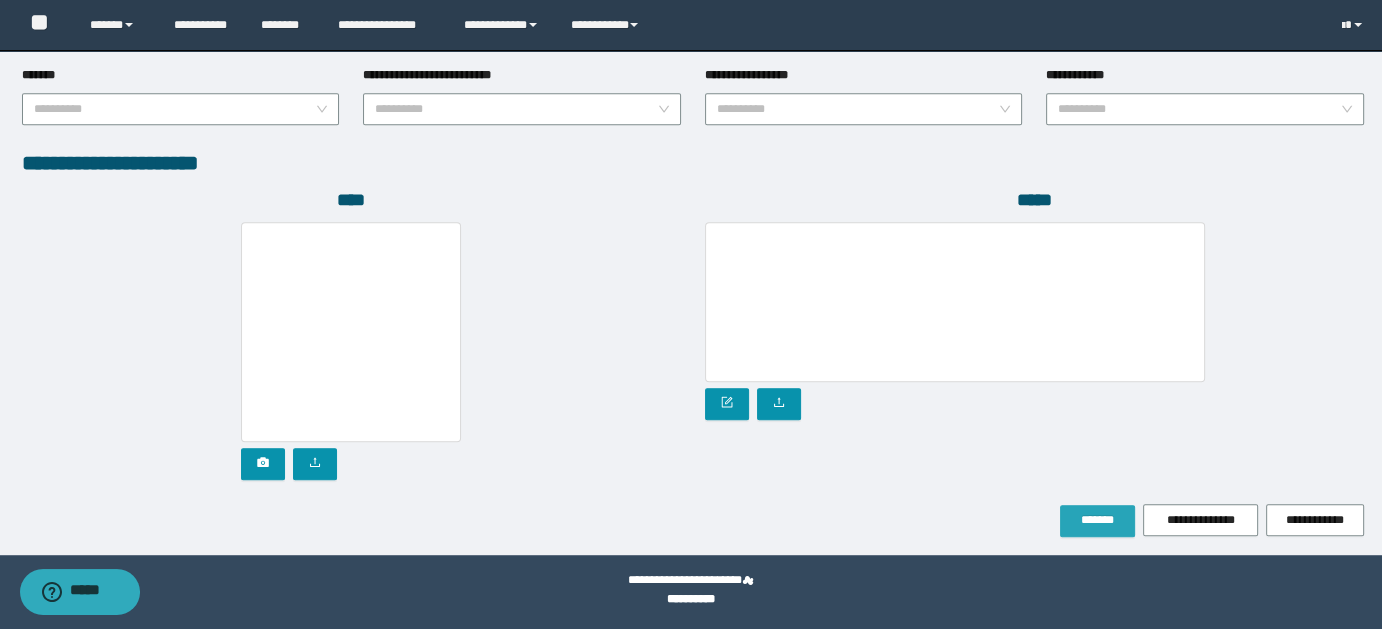 click on "*******" at bounding box center [1097, 520] 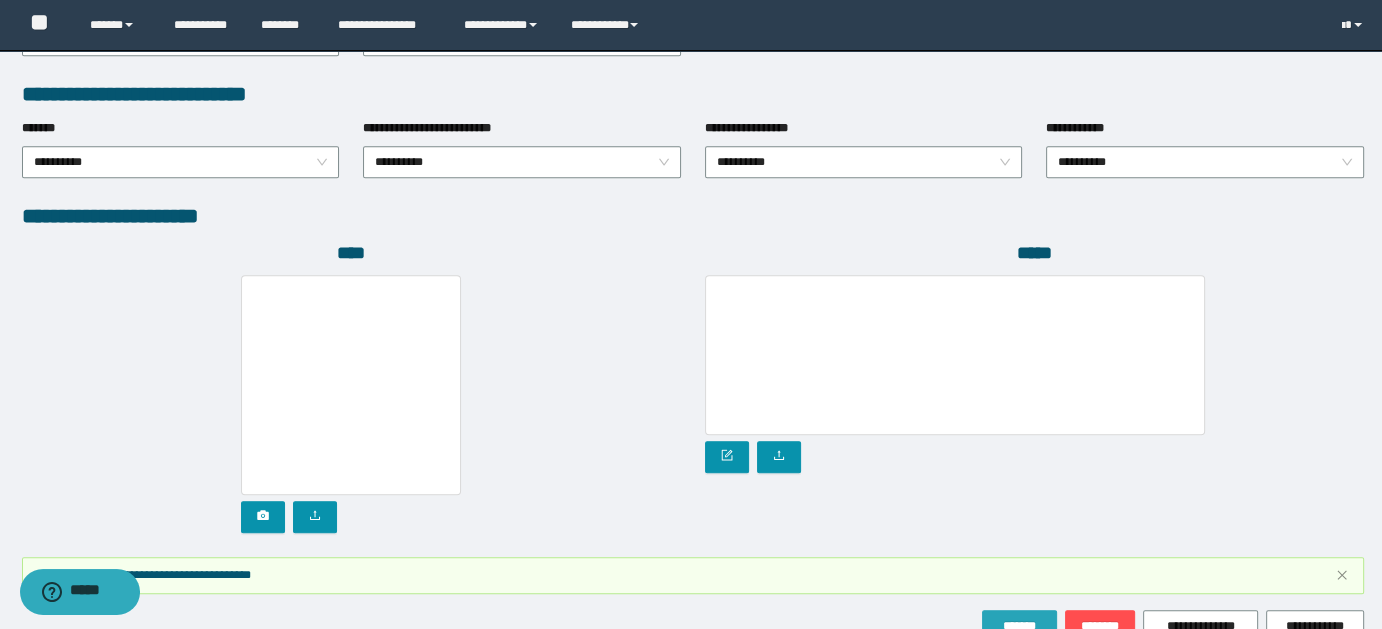 scroll, scrollTop: 1124, scrollLeft: 0, axis: vertical 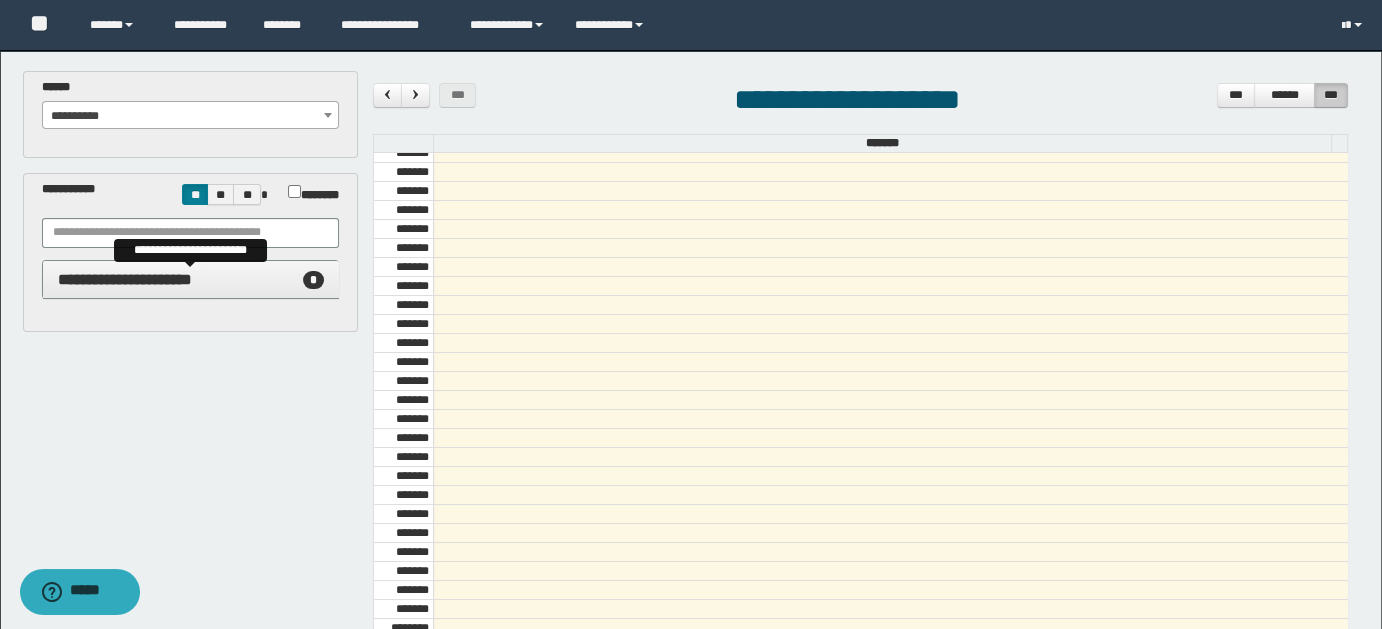 click on "**********" at bounding box center (125, 279) 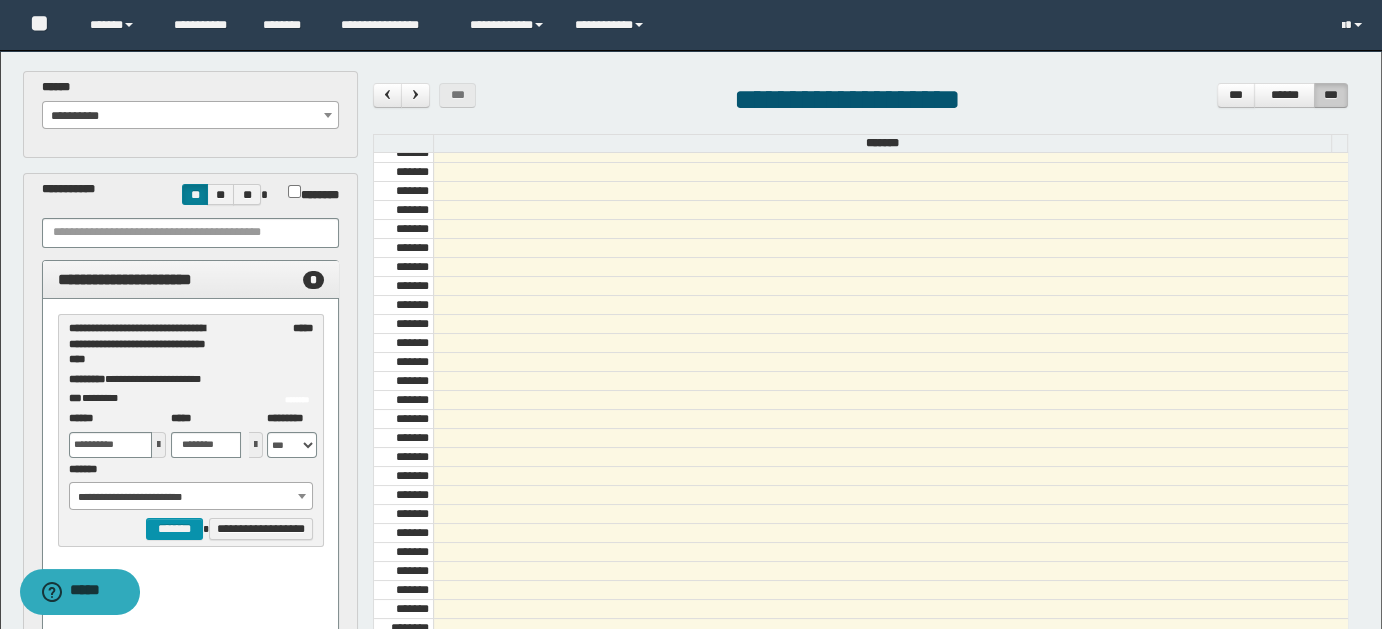 click at bounding box center [159, 445] 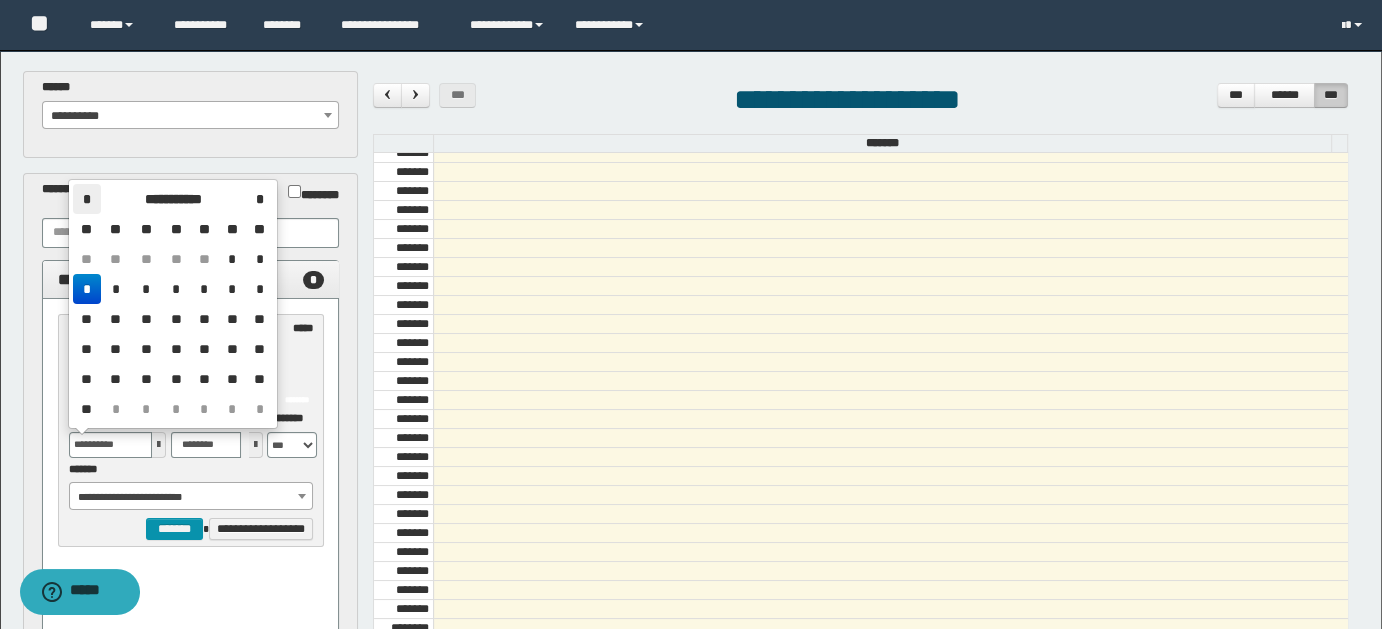click on "*" at bounding box center [87, 199] 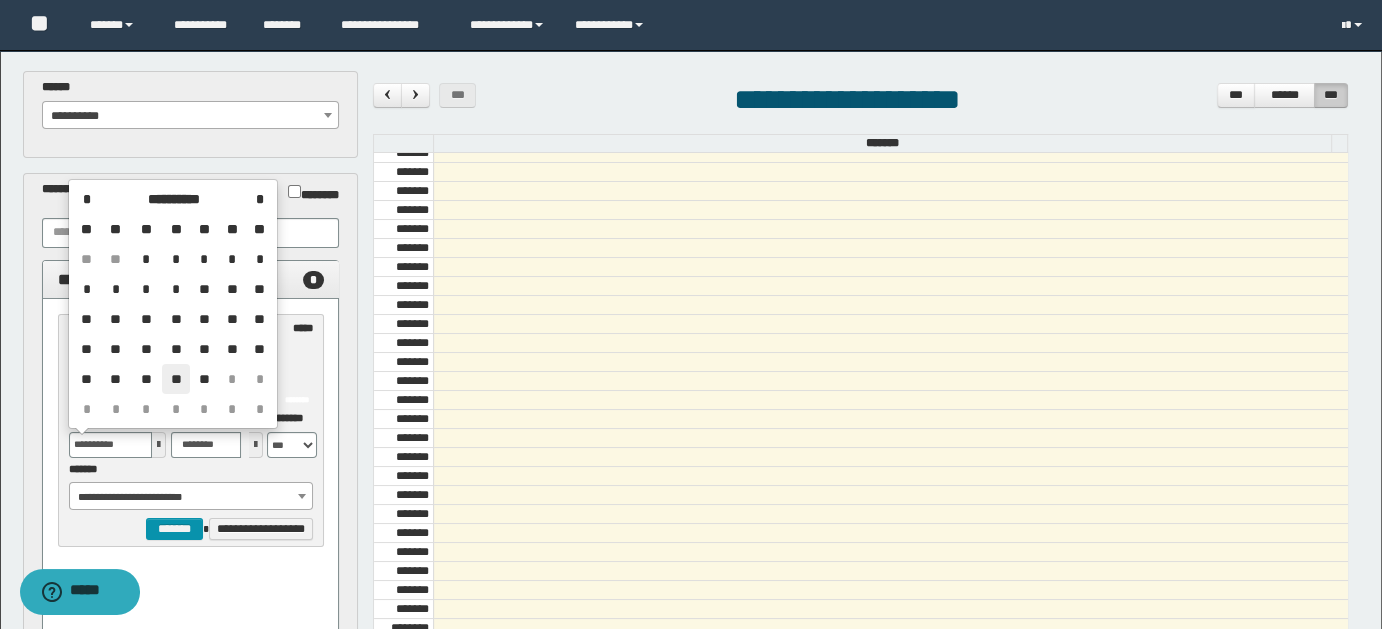 click on "**" at bounding box center [176, 379] 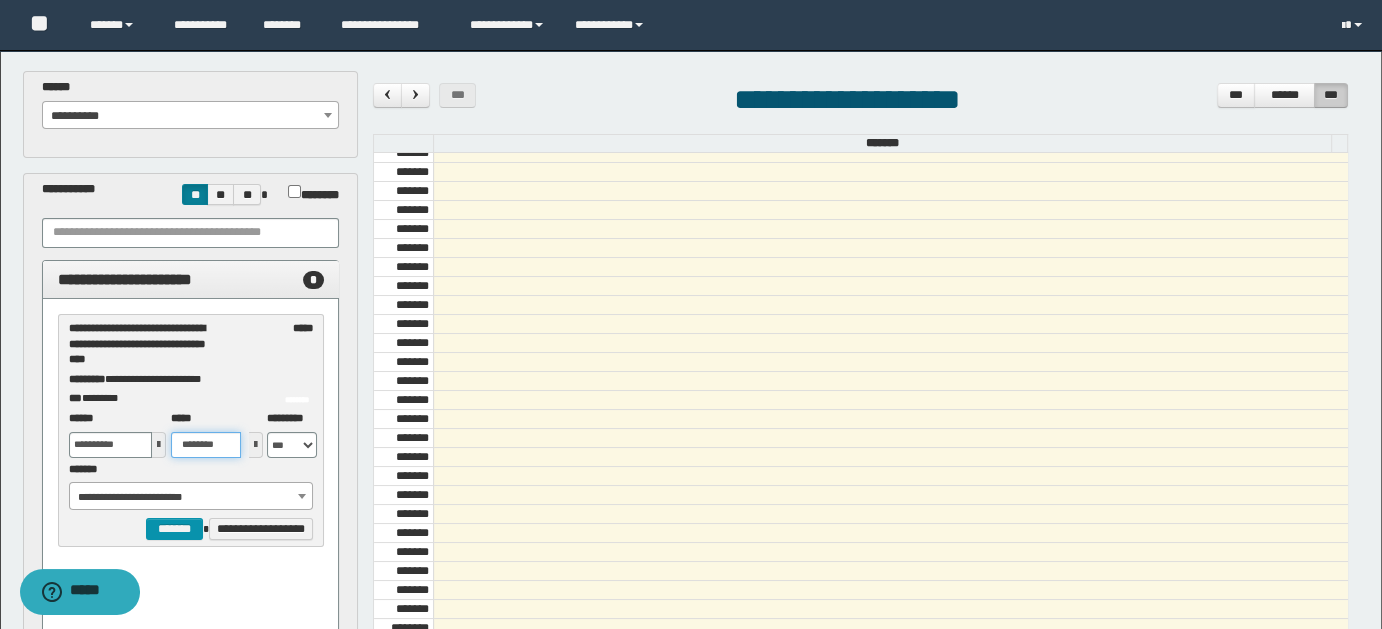 click on "********" at bounding box center [206, 445] 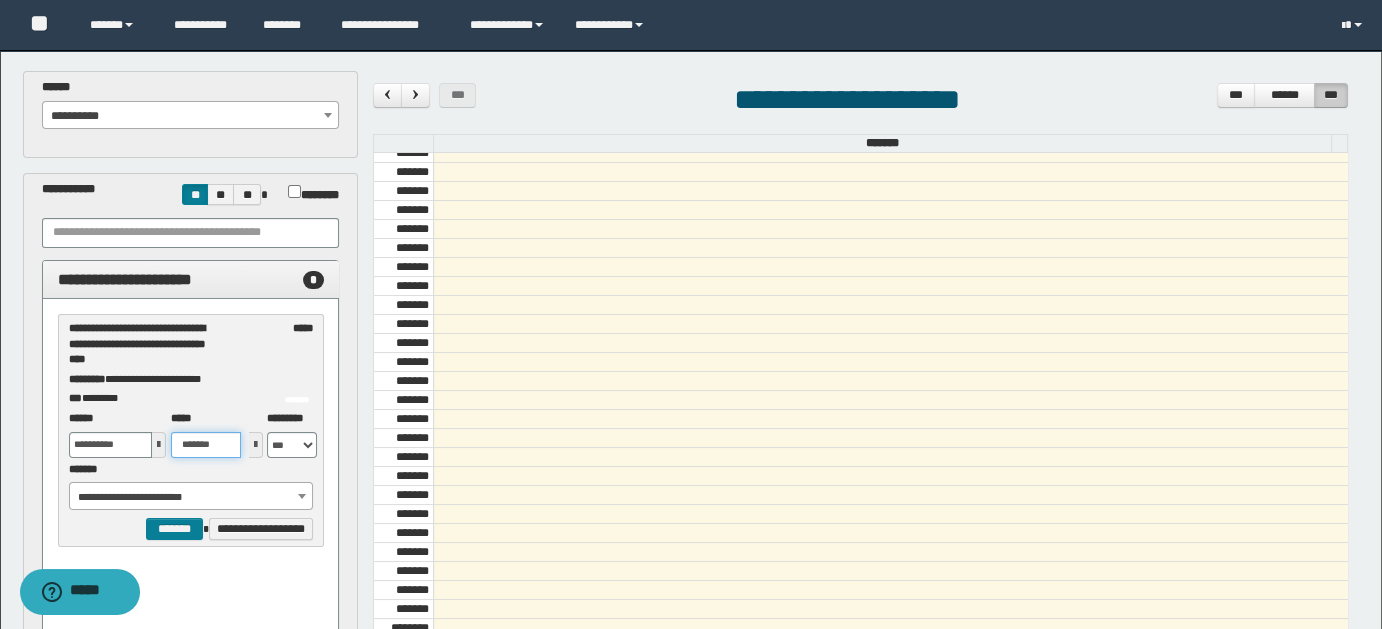 type on "*******" 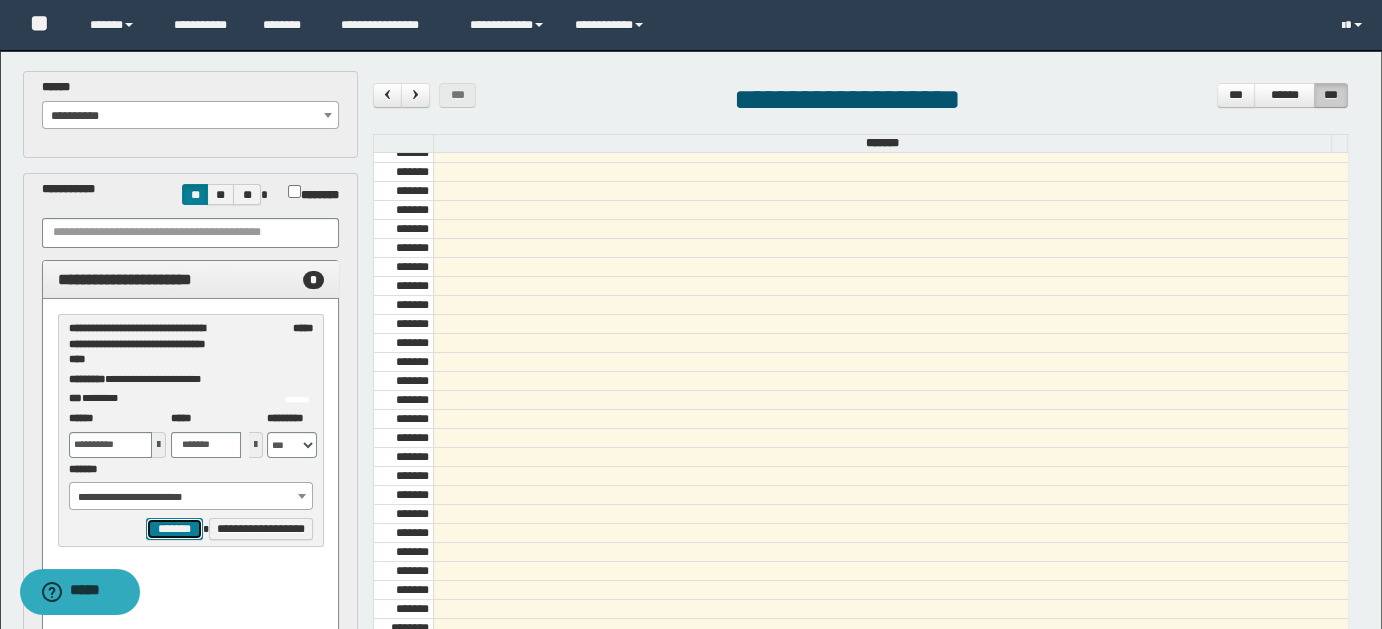 click on "*******" at bounding box center (174, 528) 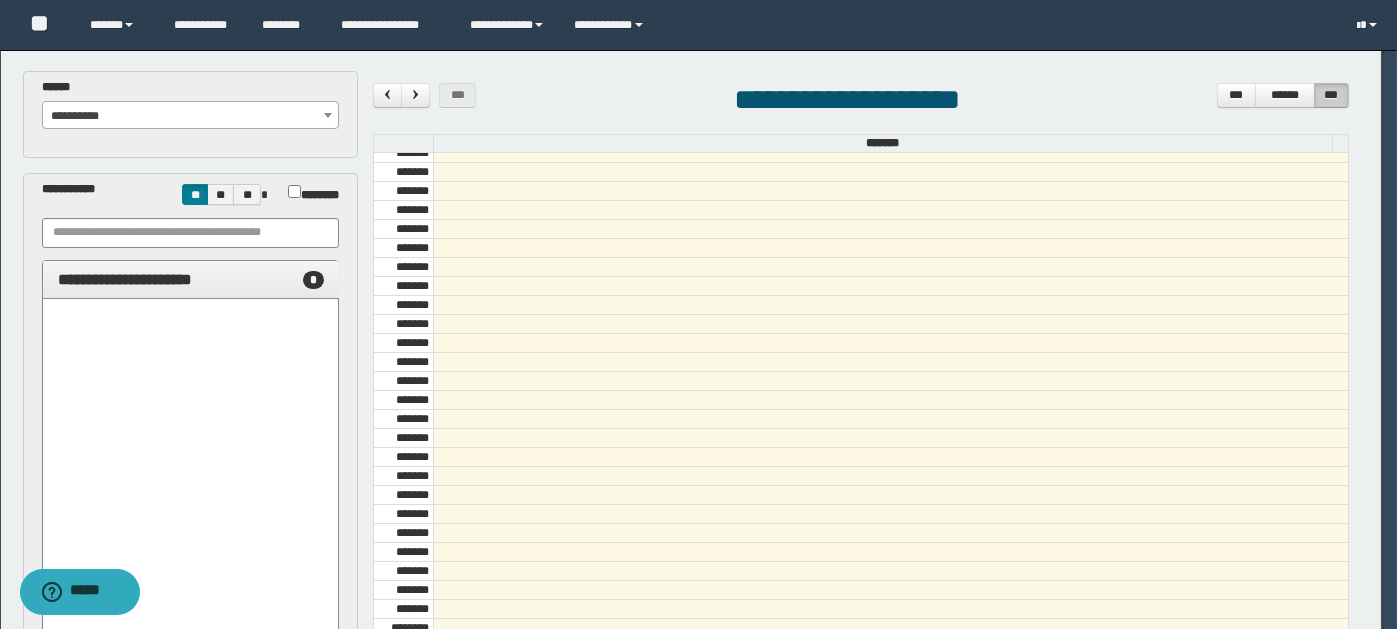 select on "******" 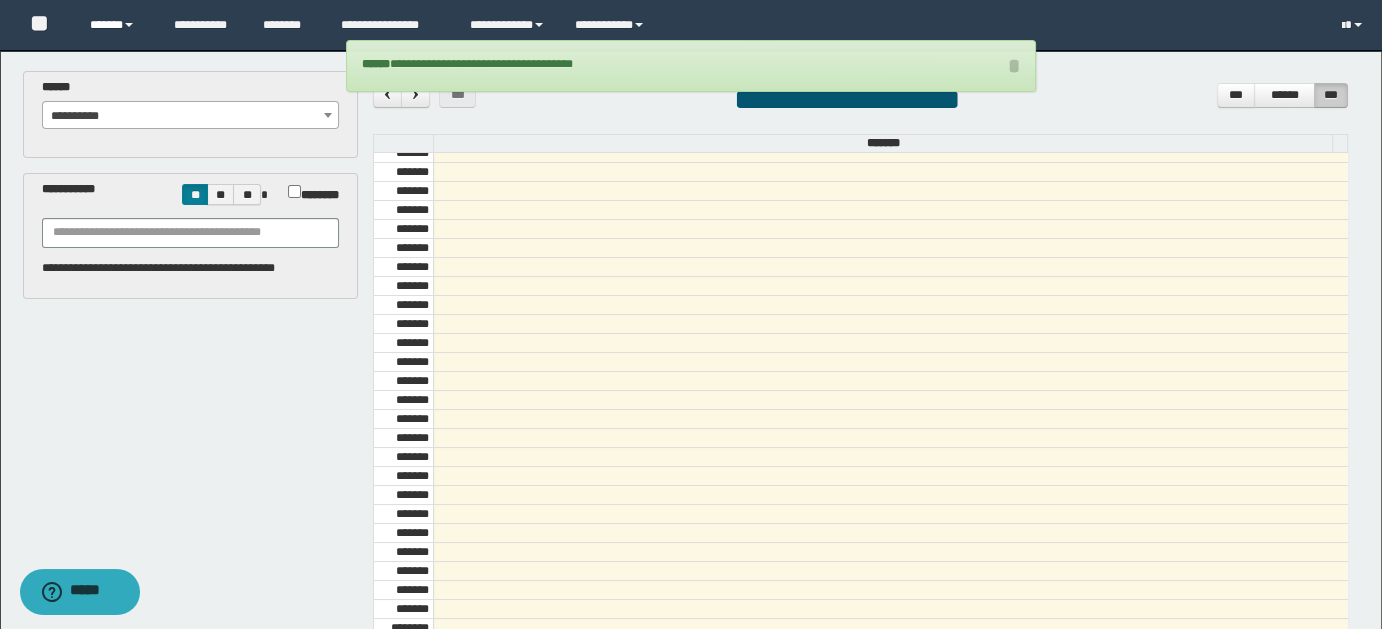 drag, startPoint x: 141, startPoint y: 19, endPoint x: 138, endPoint y: 33, distance: 14.3178215 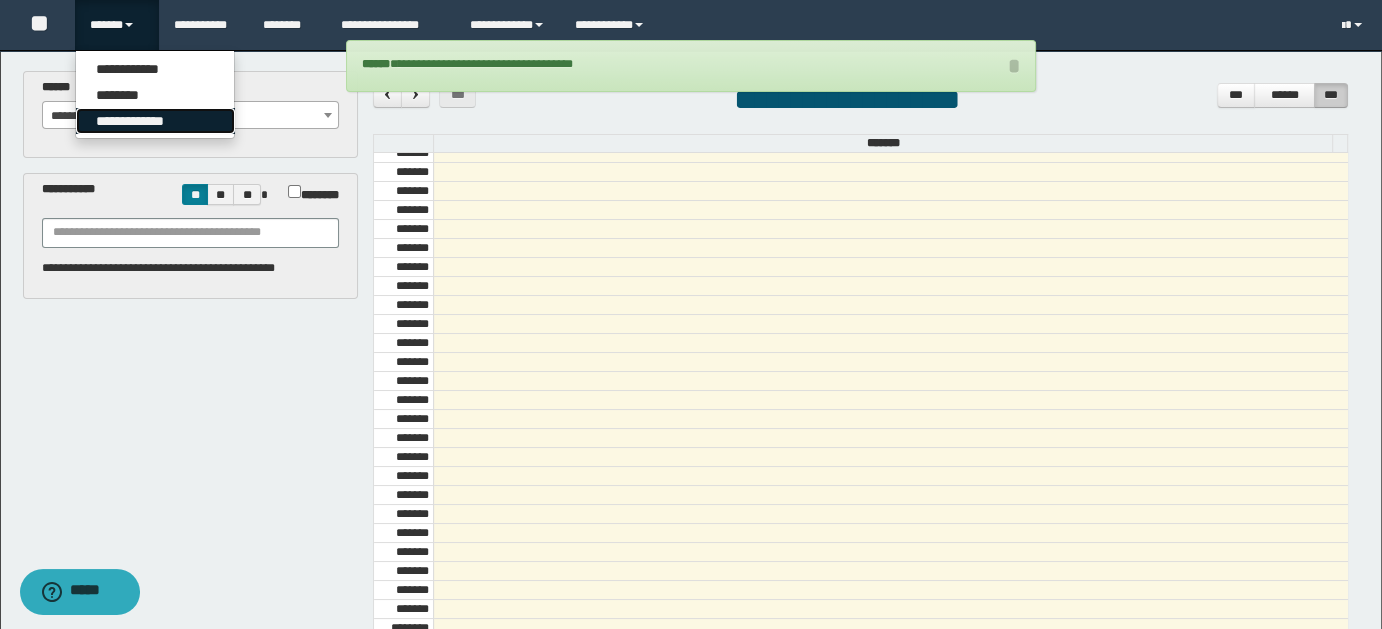 click on "**********" at bounding box center [155, 121] 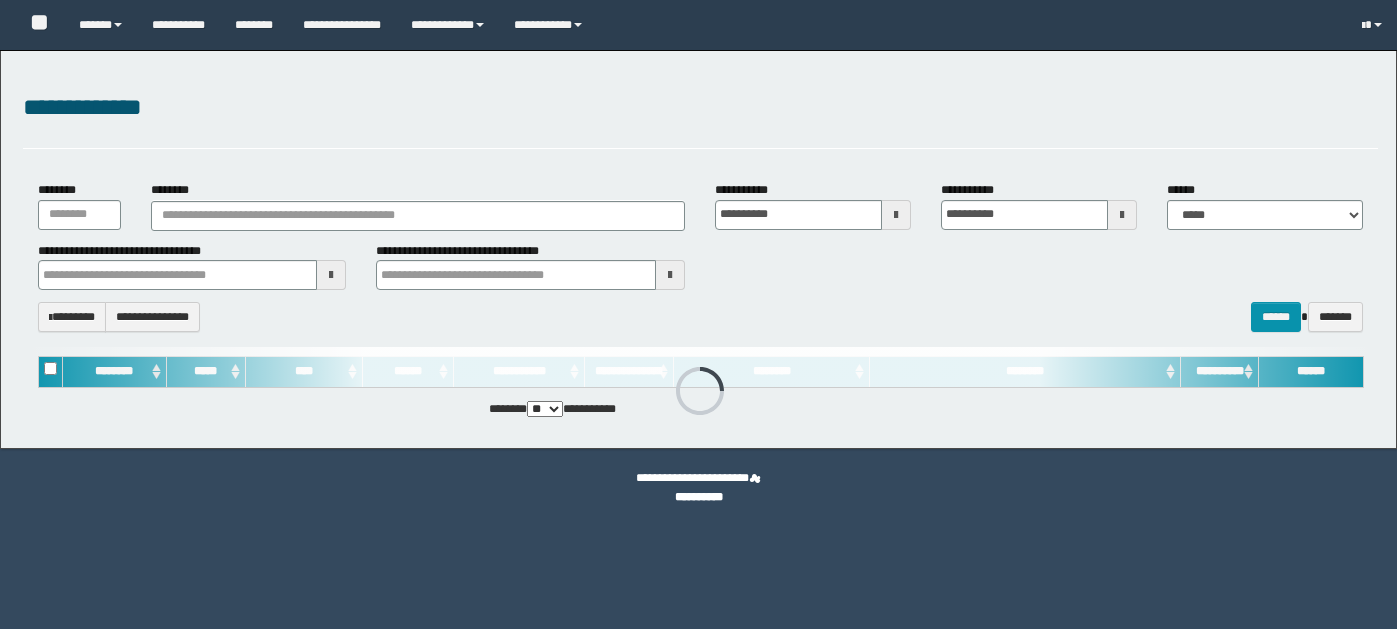 scroll, scrollTop: 0, scrollLeft: 0, axis: both 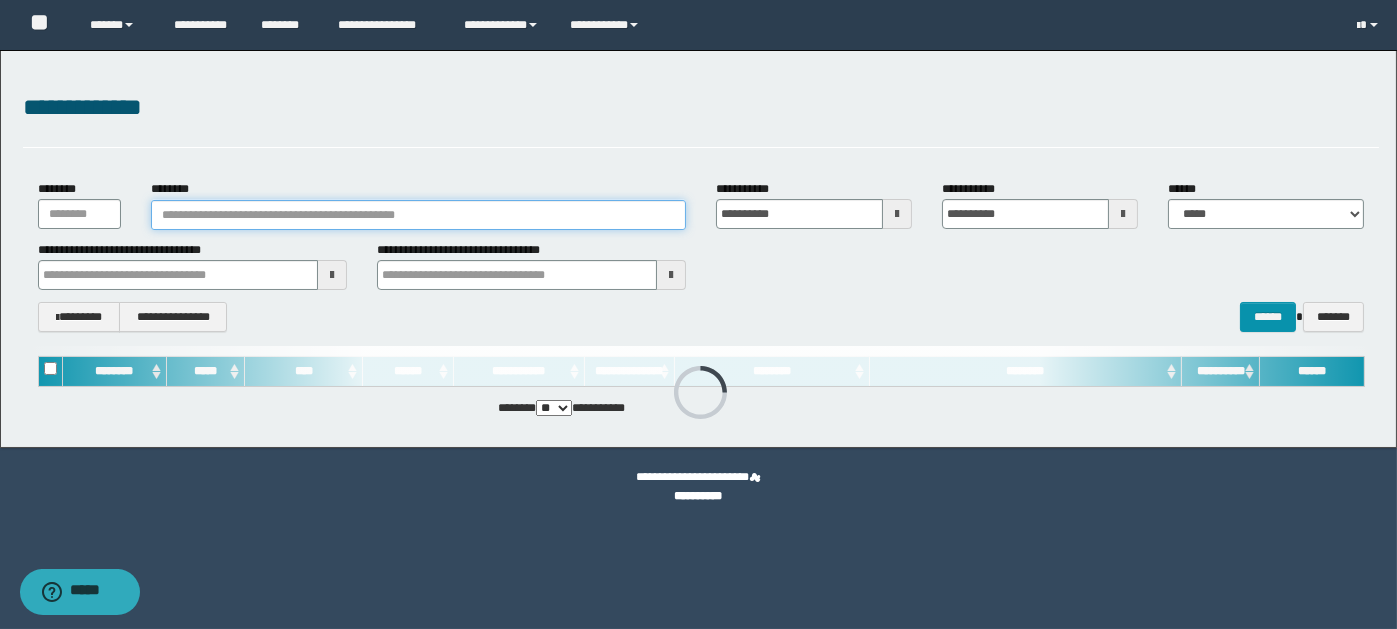 click on "********" at bounding box center [418, 215] 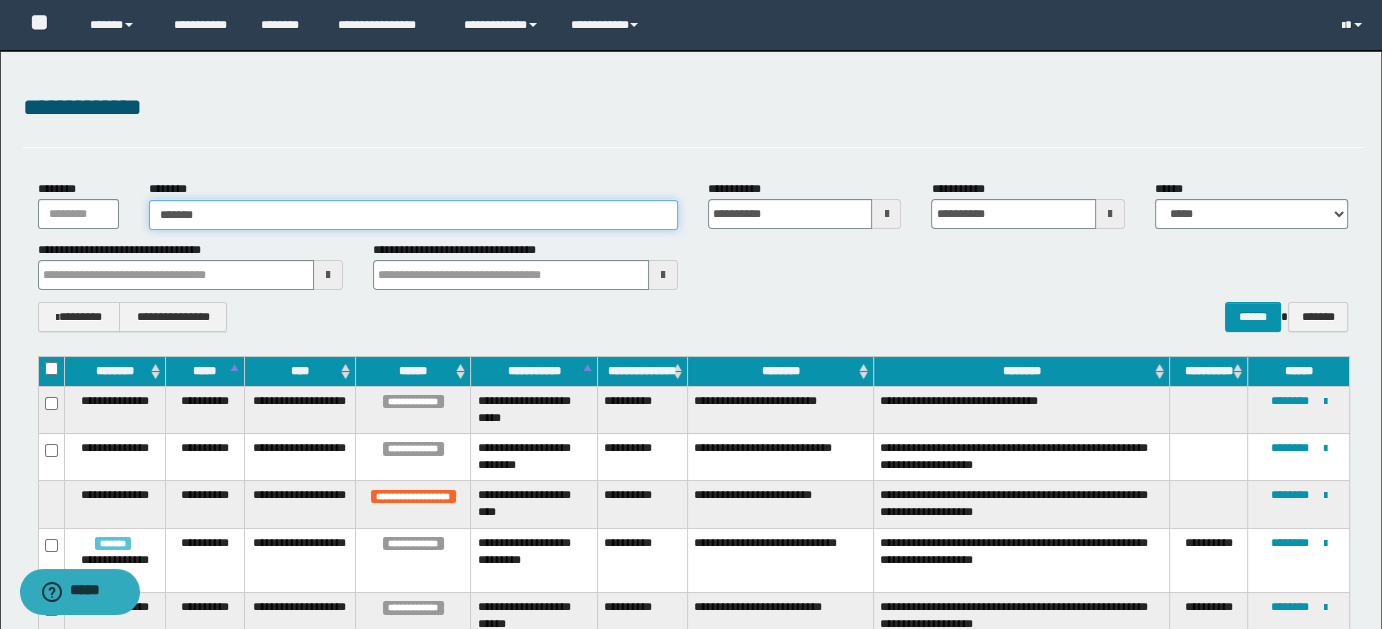 type on "********" 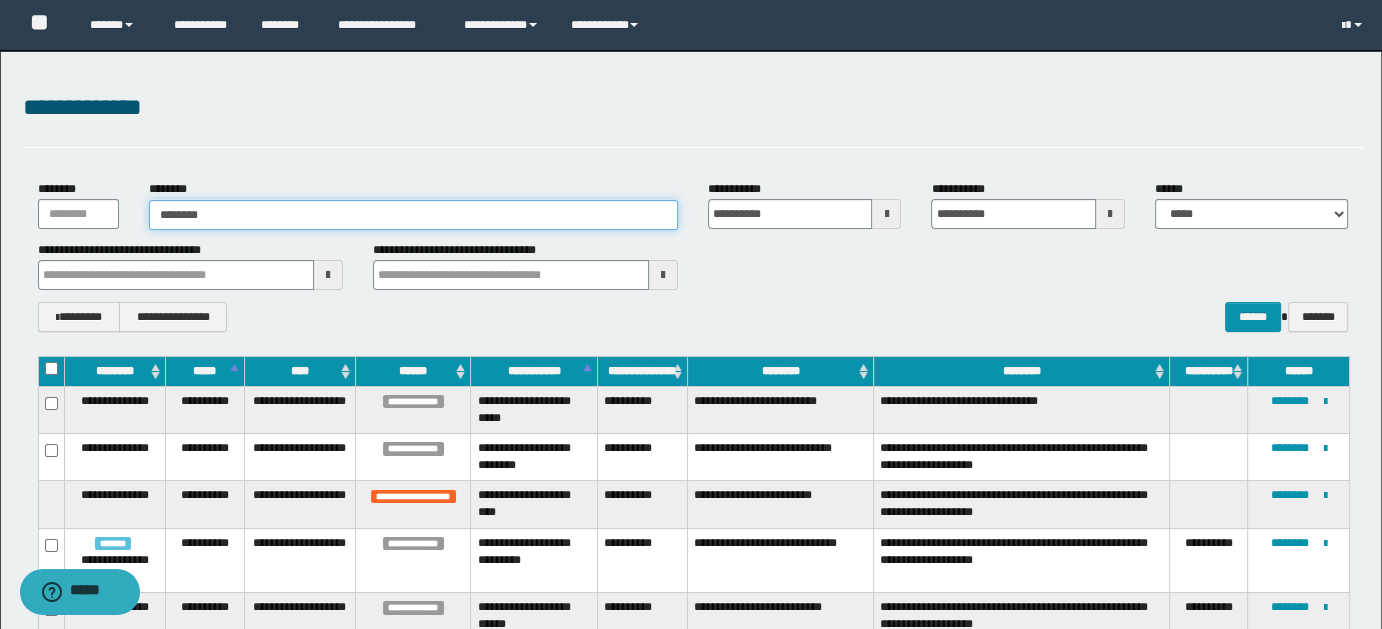 type on "********" 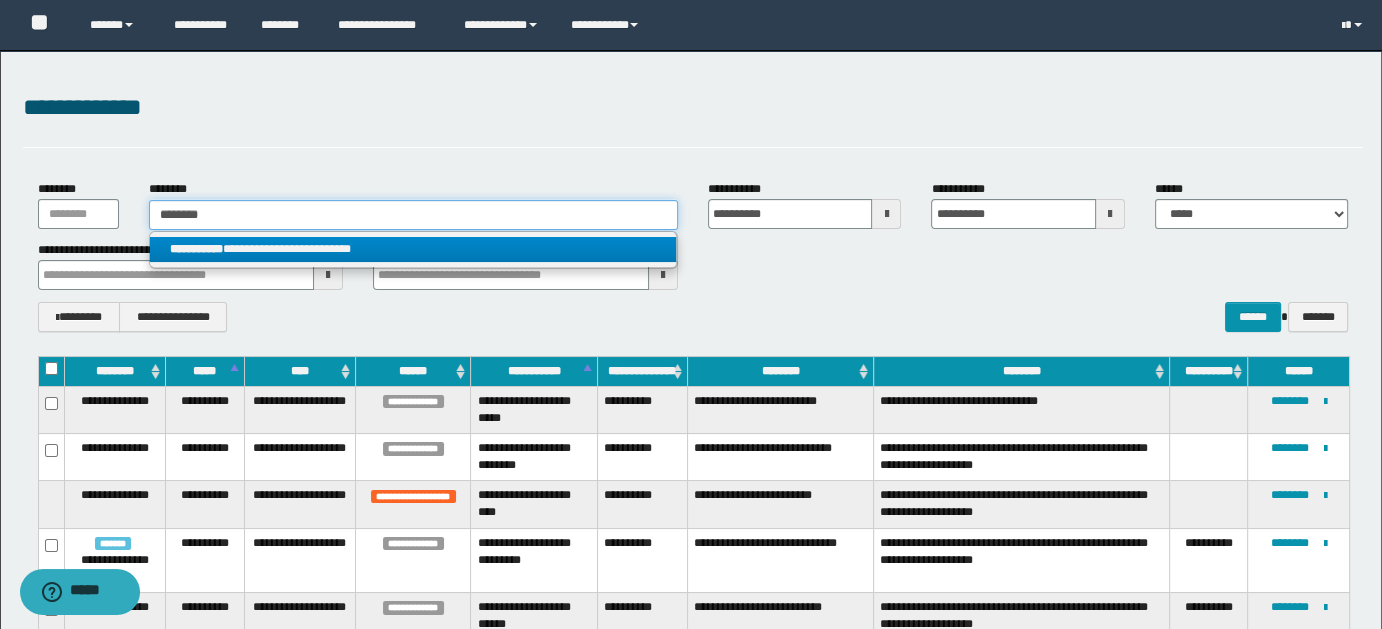 type on "********" 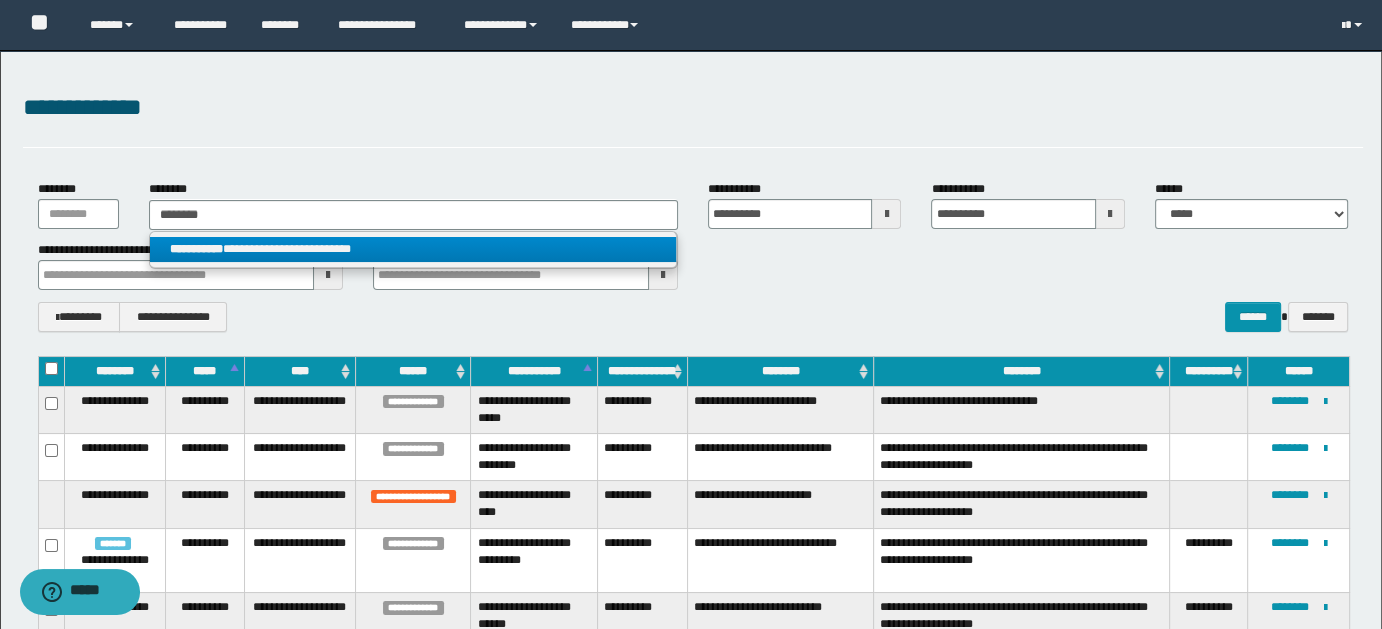 click on "**********" at bounding box center [413, 249] 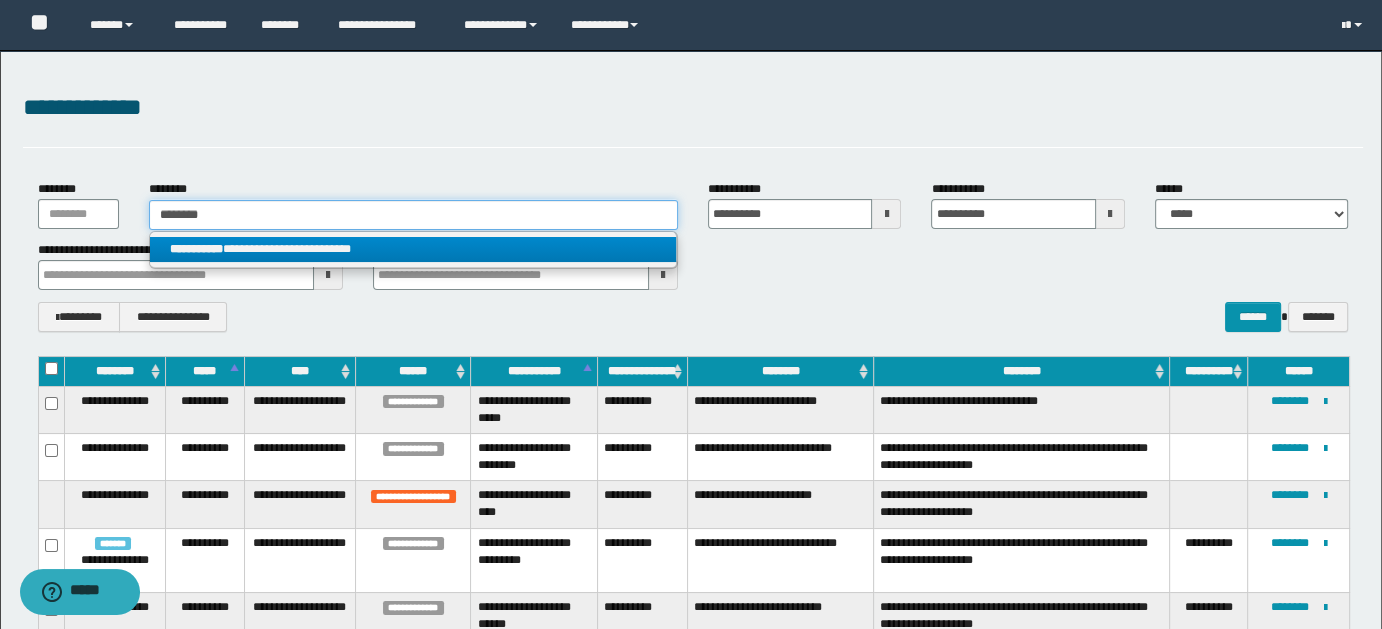 type 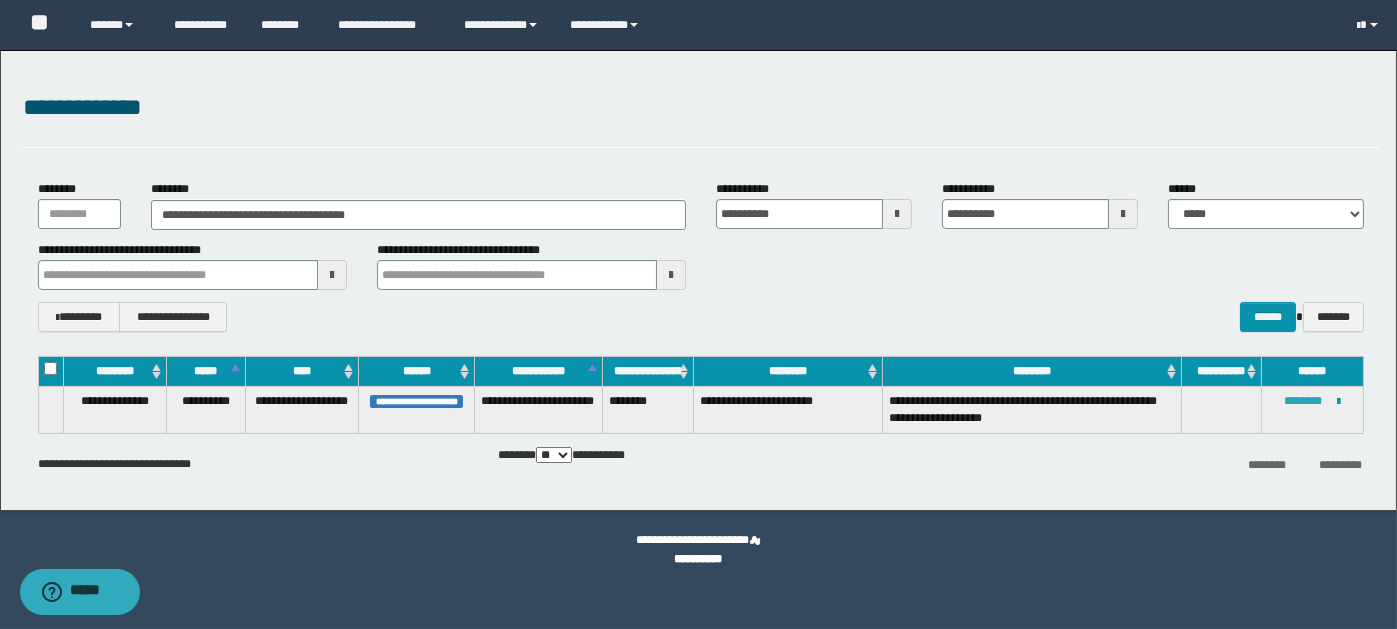 click on "********" at bounding box center [1304, 401] 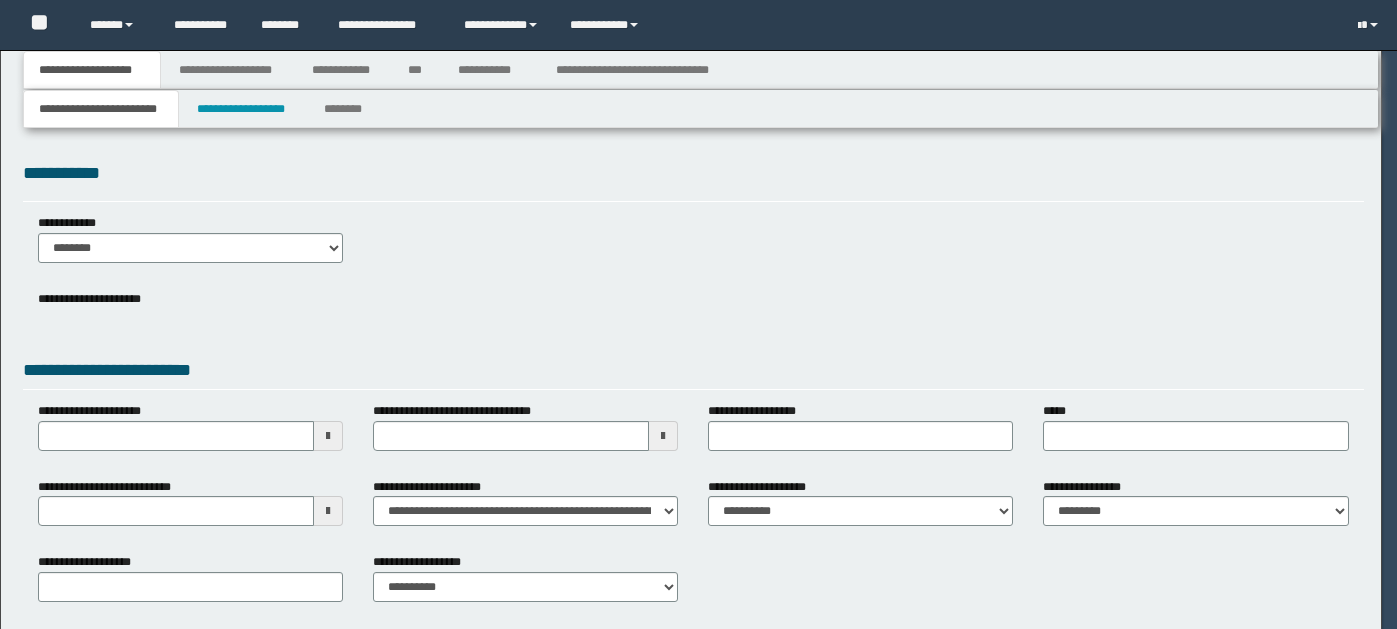 scroll, scrollTop: 0, scrollLeft: 0, axis: both 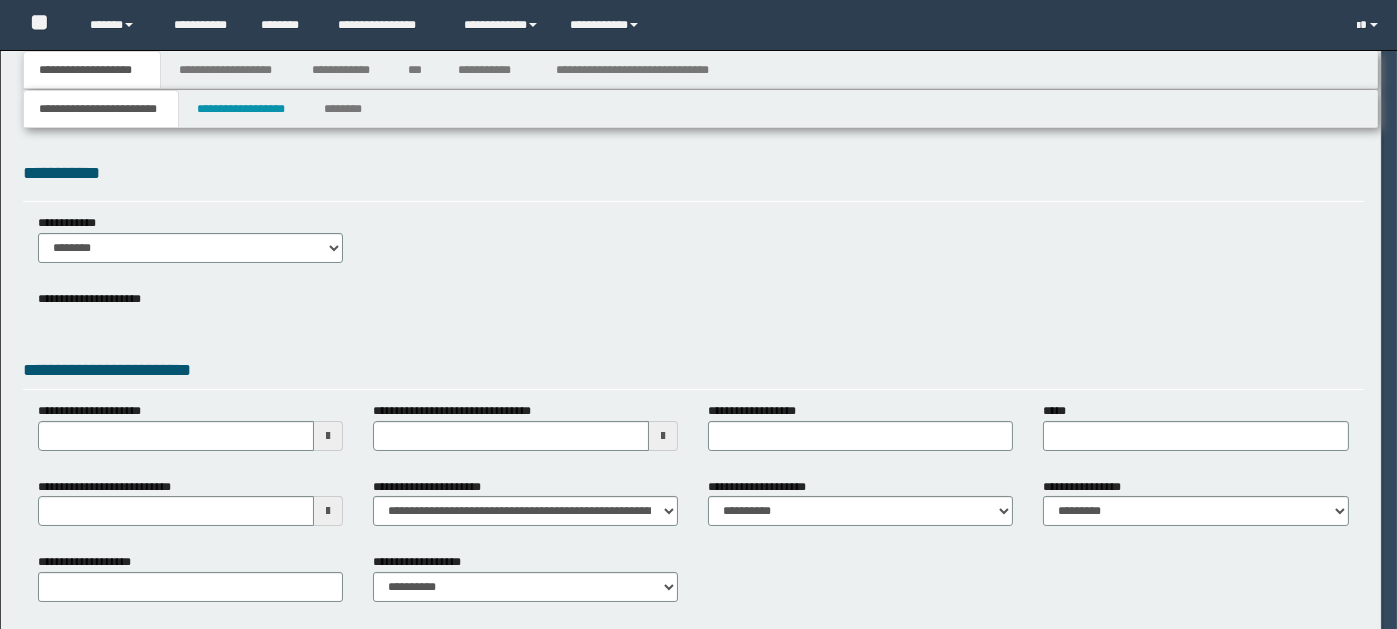 select on "*" 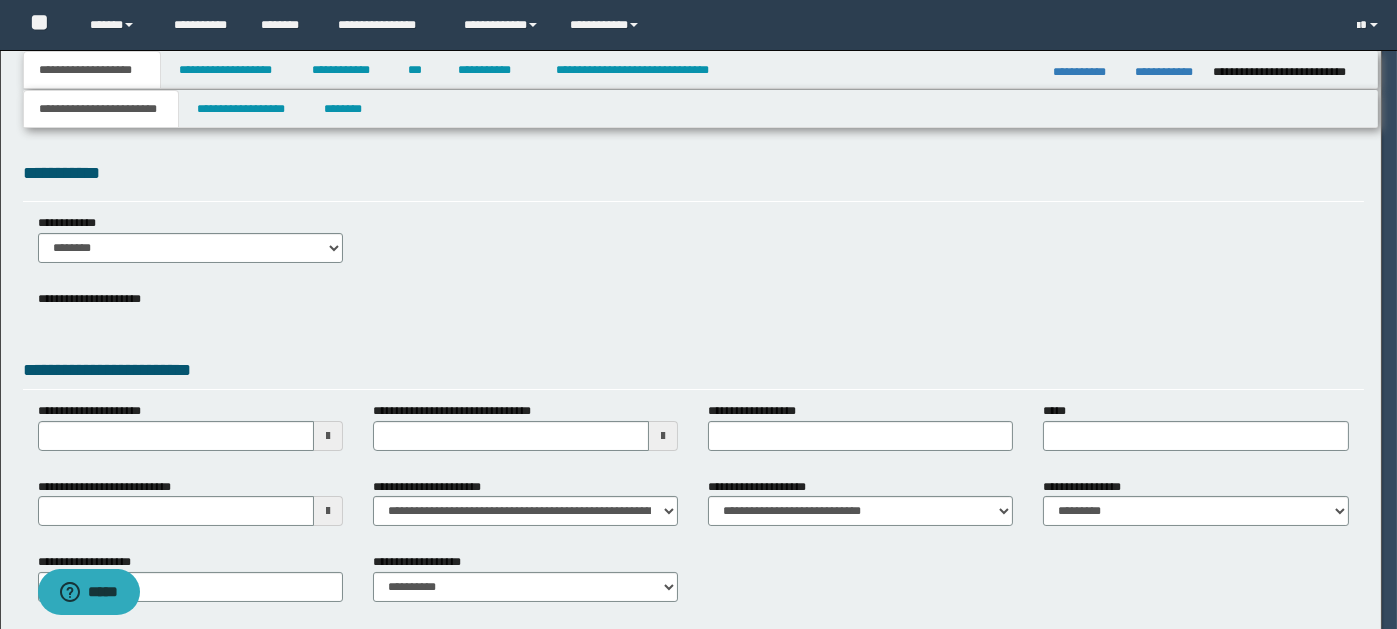scroll, scrollTop: 0, scrollLeft: 0, axis: both 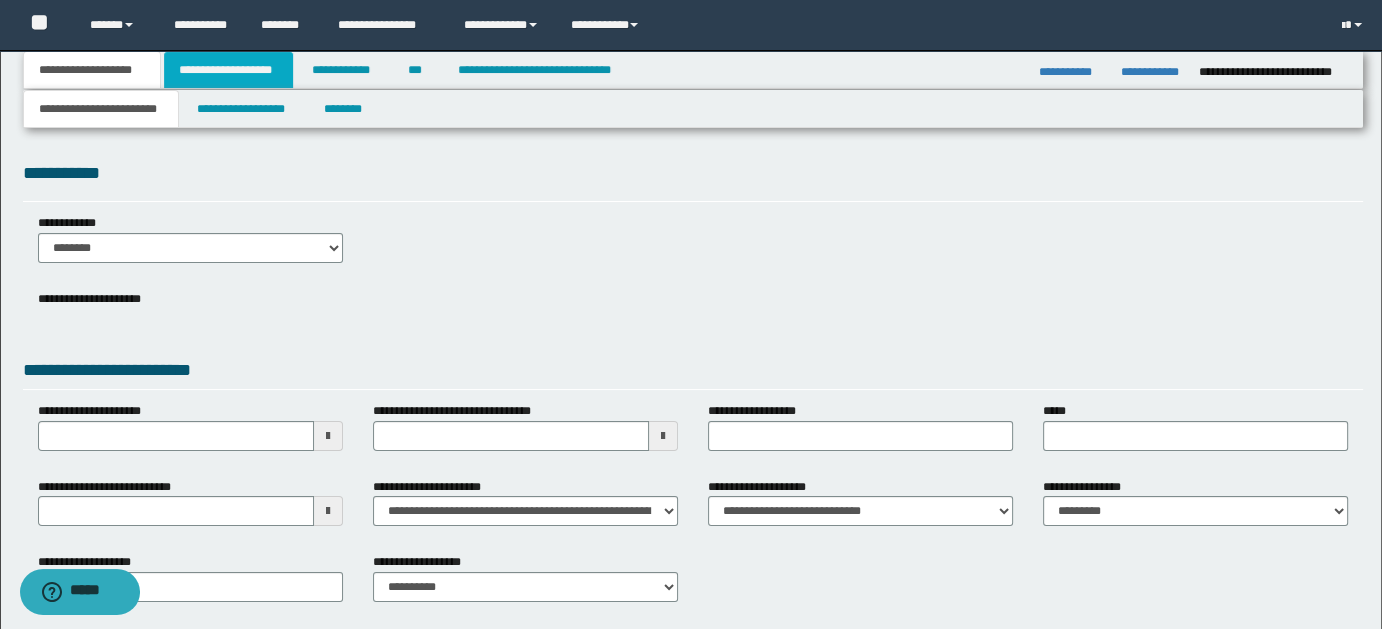 click on "**********" at bounding box center (228, 70) 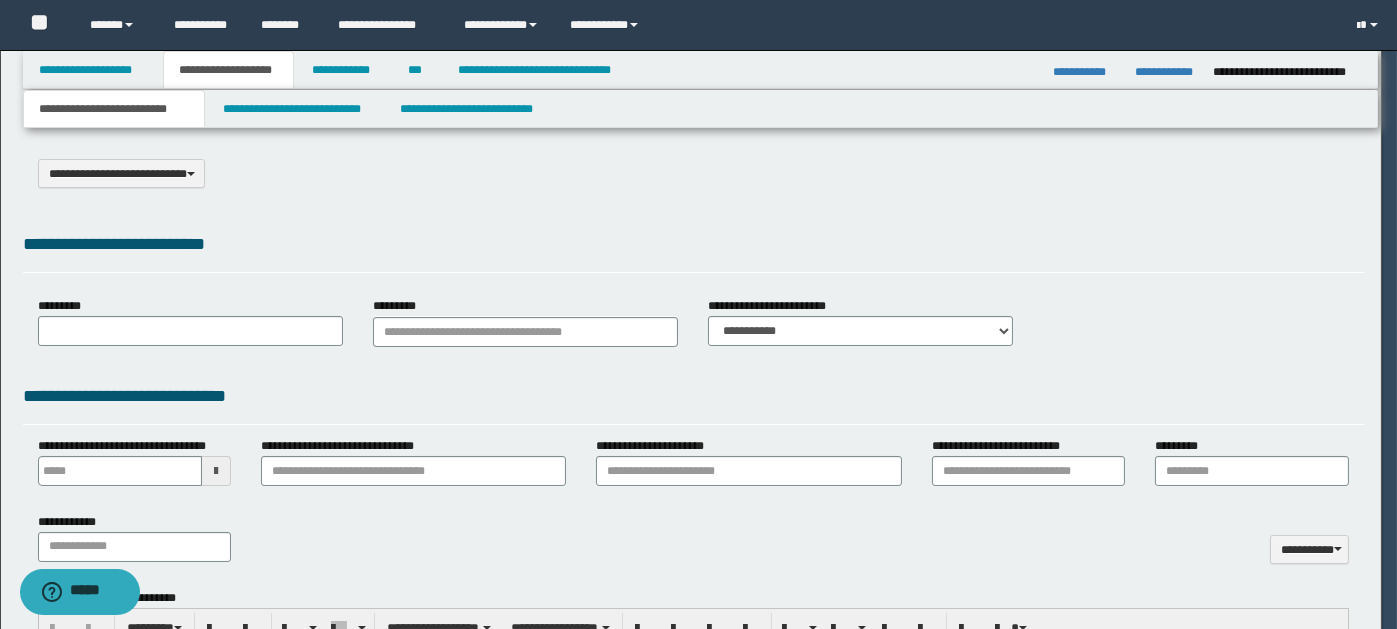select on "*" 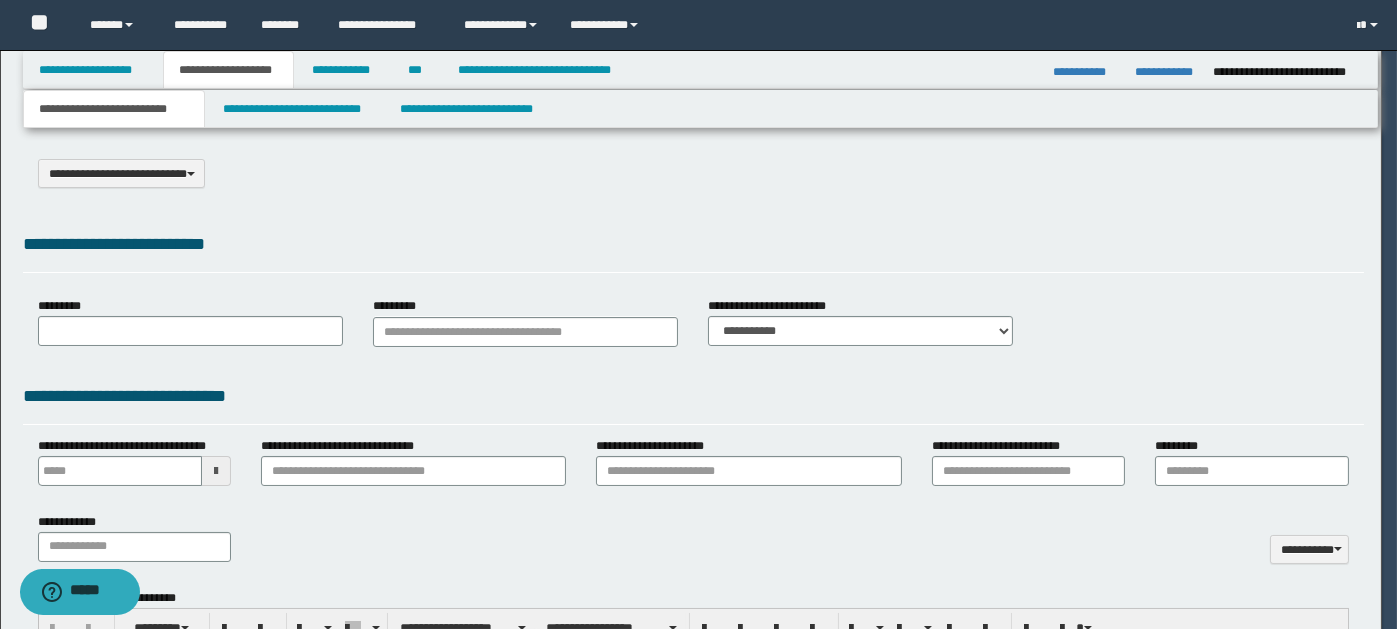 click on "**********" at bounding box center [698, 314] 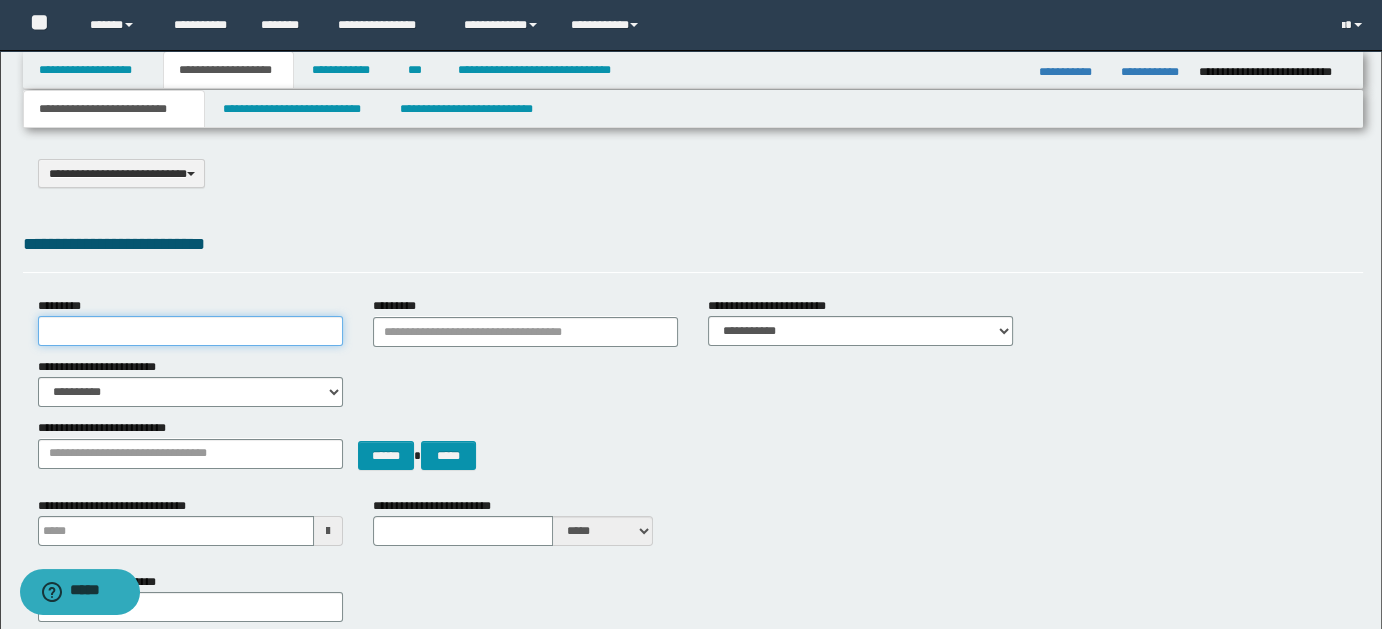 click on "*********" at bounding box center (190, 331) 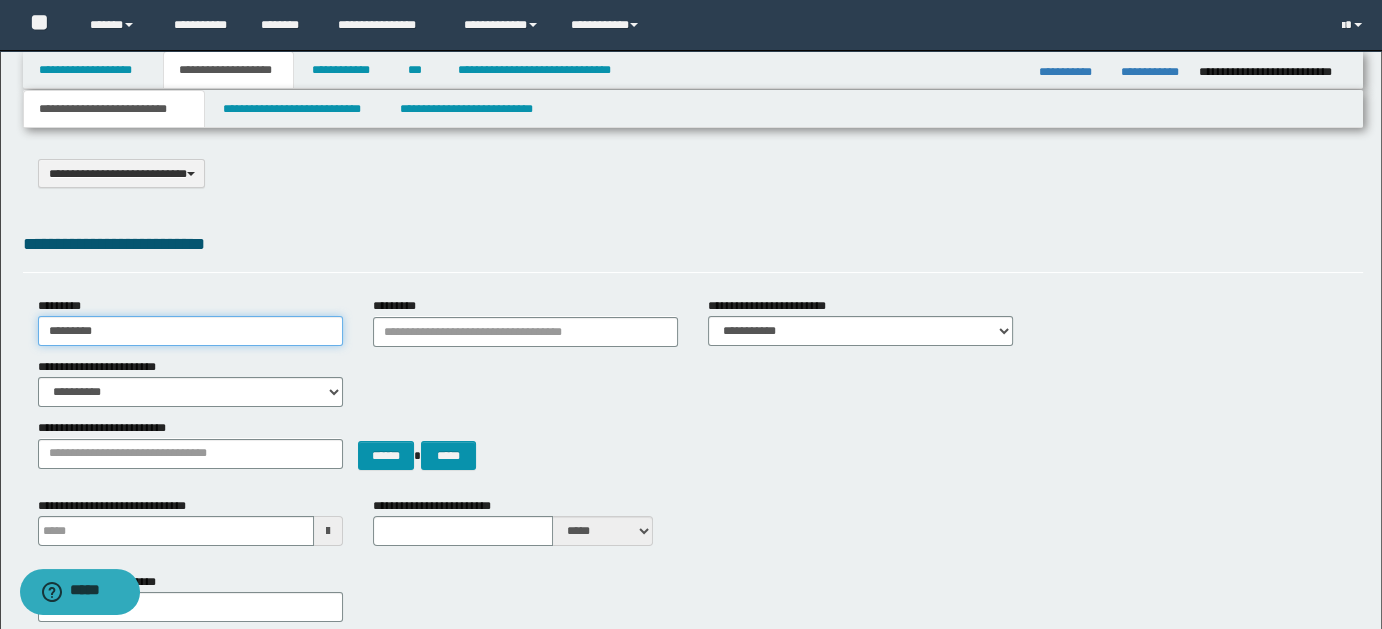 type on "********" 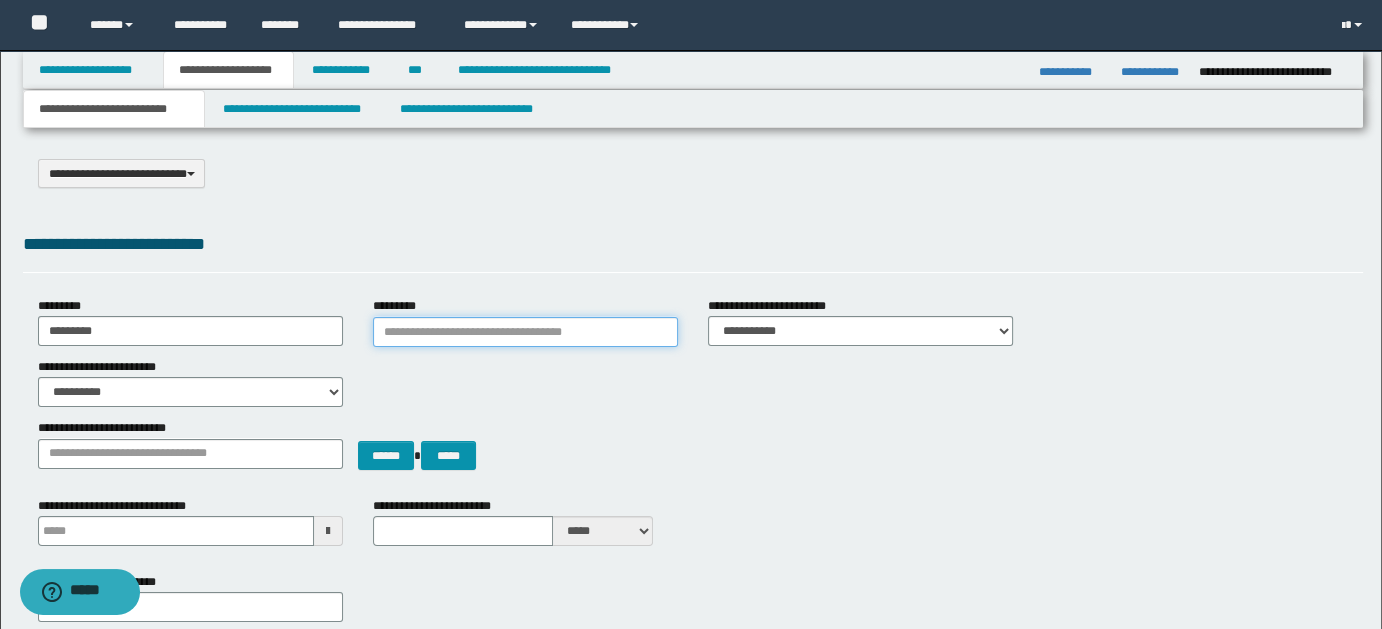 click on "*********" at bounding box center [525, 332] 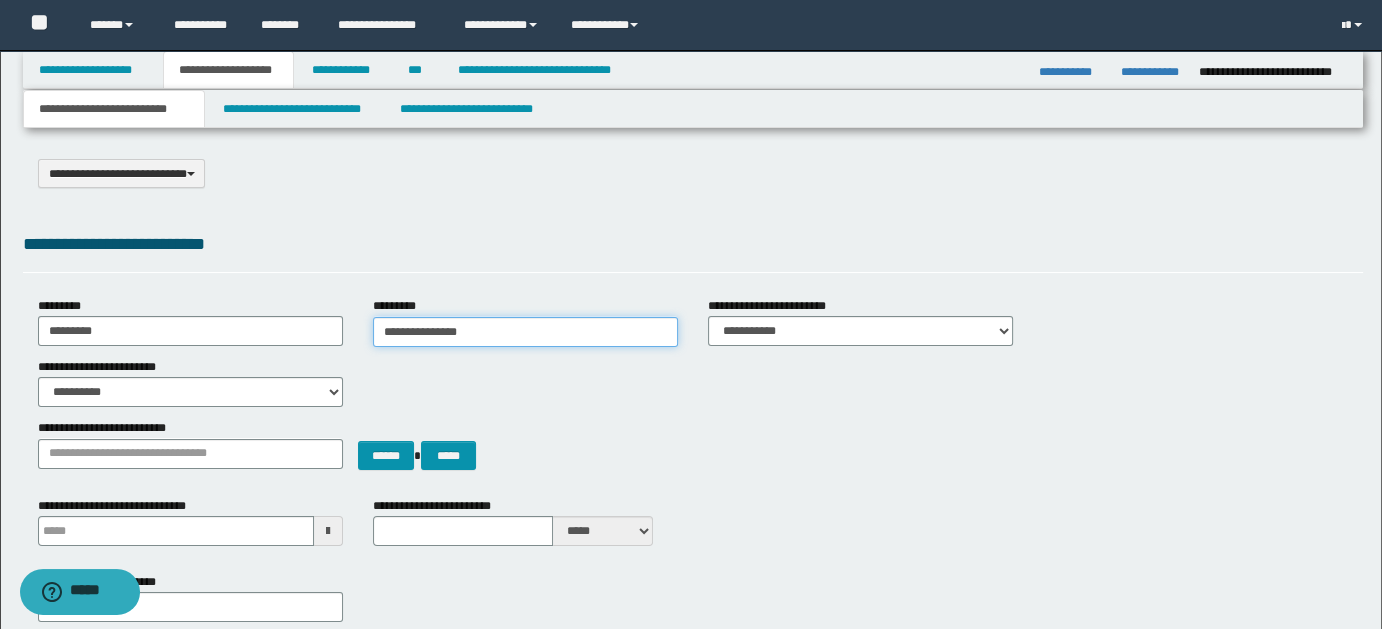 type on "**********" 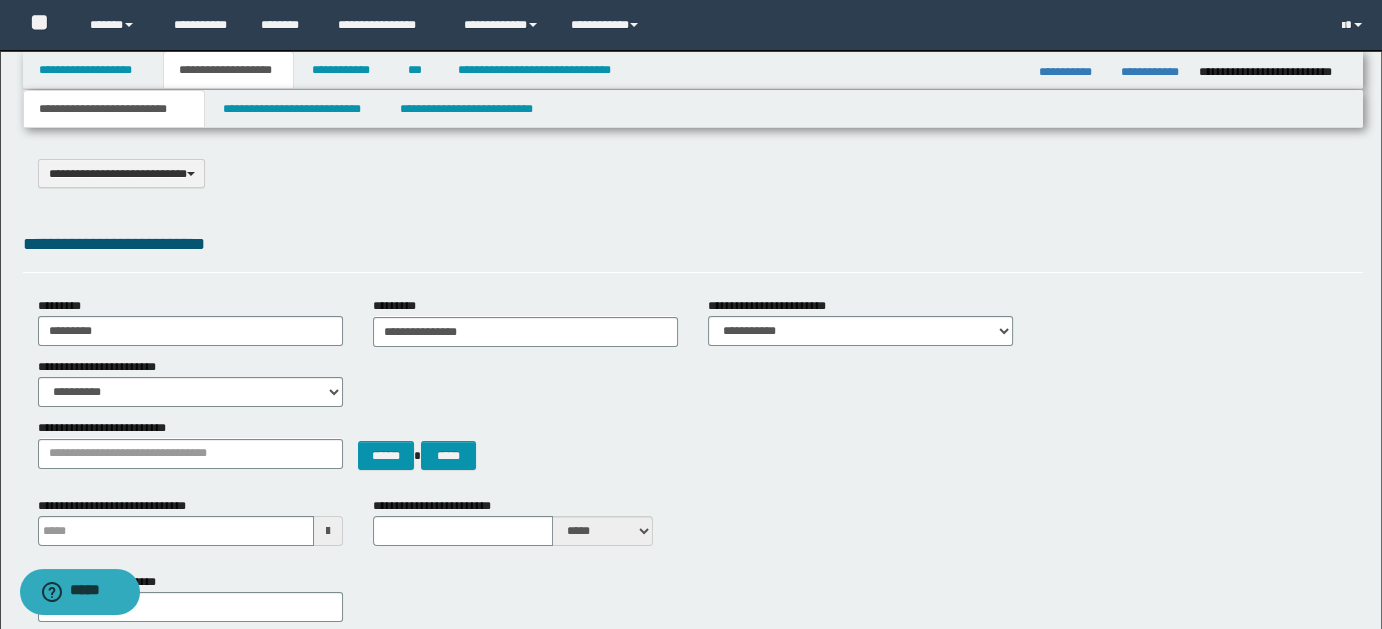 click on "**********" at bounding box center [693, 1022] 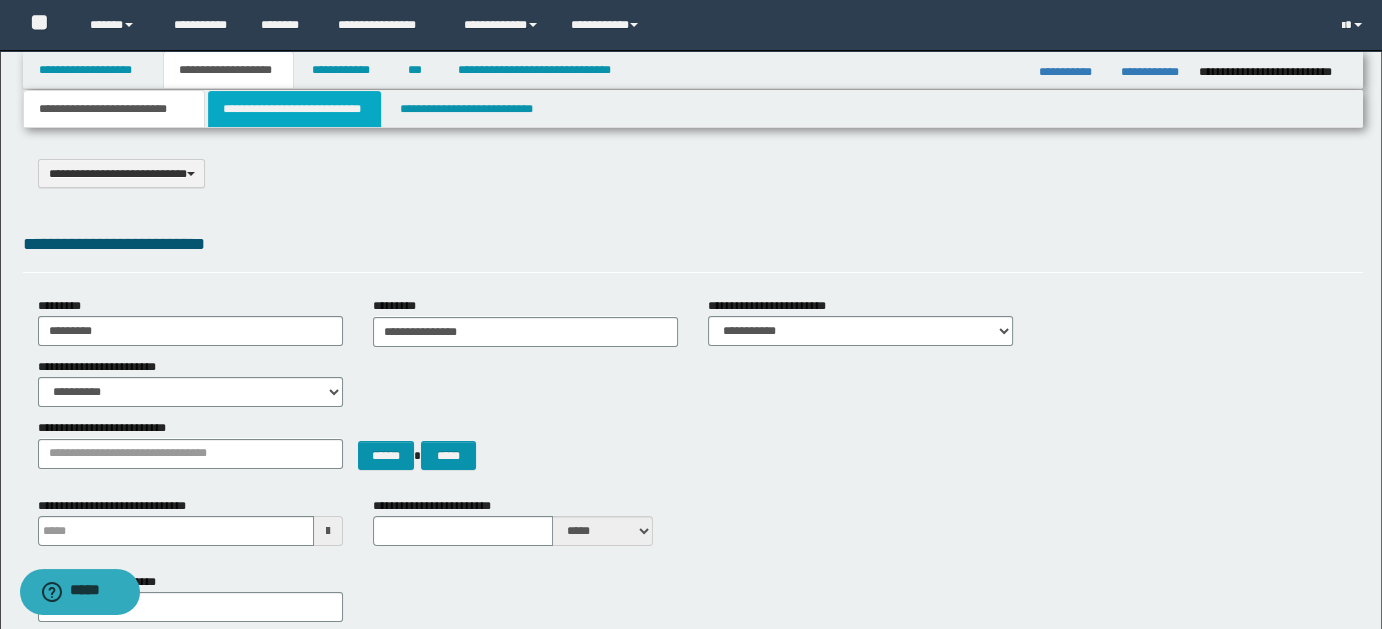 click on "**********" at bounding box center (294, 109) 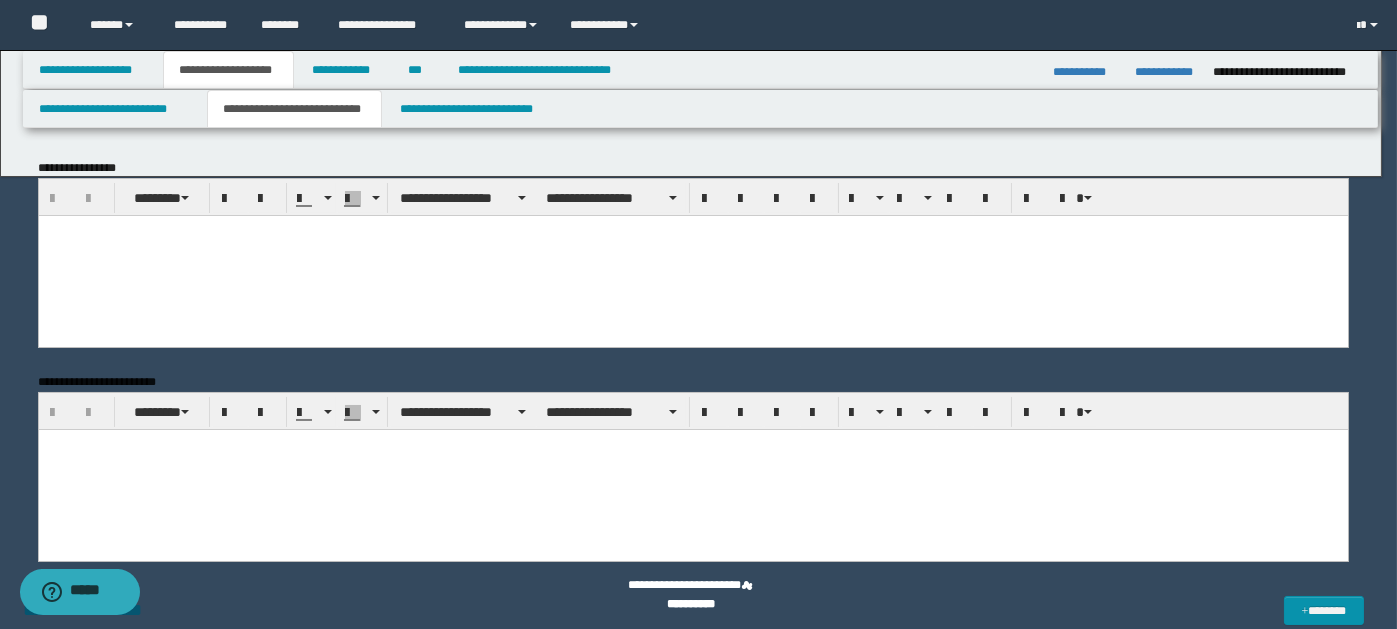 scroll, scrollTop: 0, scrollLeft: 0, axis: both 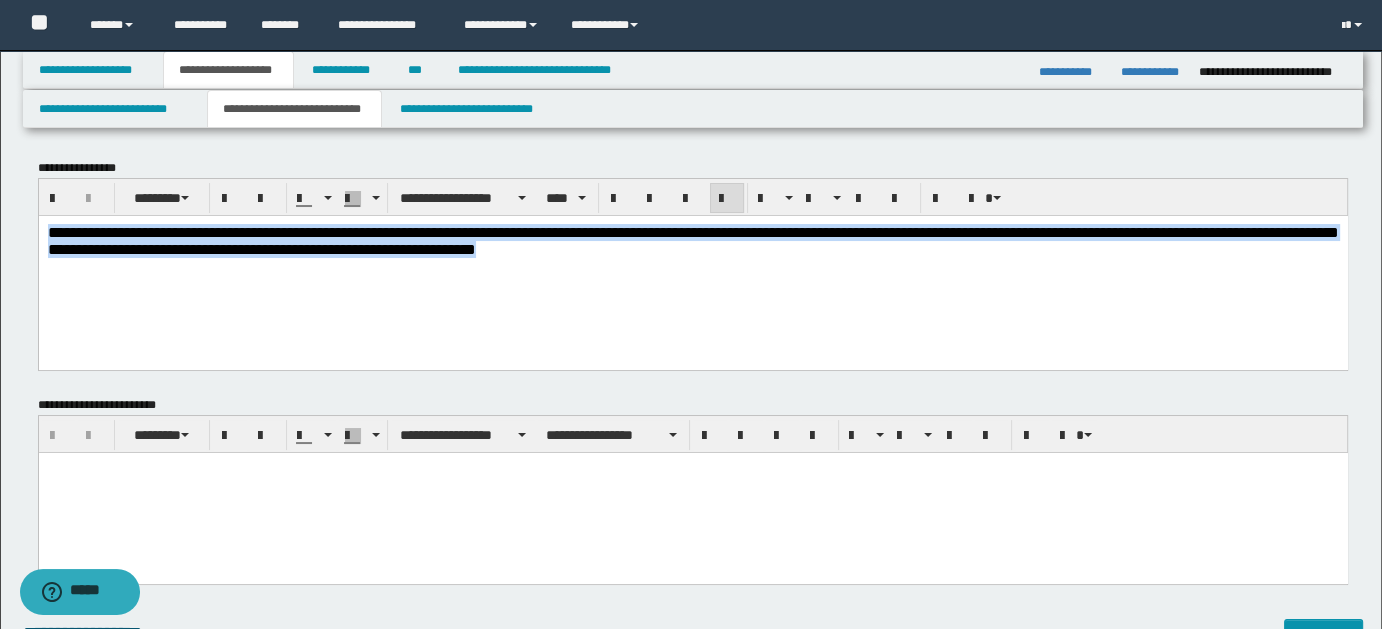 drag, startPoint x: 50, startPoint y: 230, endPoint x: 770, endPoint y: 318, distance: 725.35785 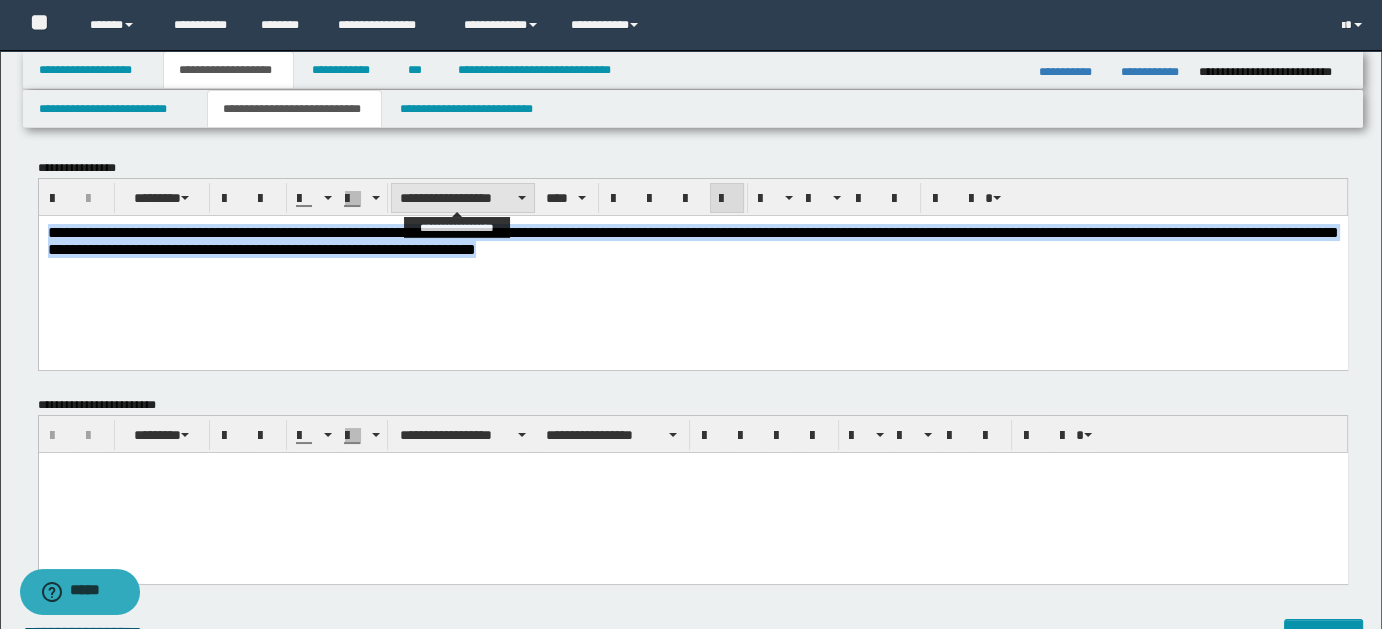 click on "**********" at bounding box center (463, 198) 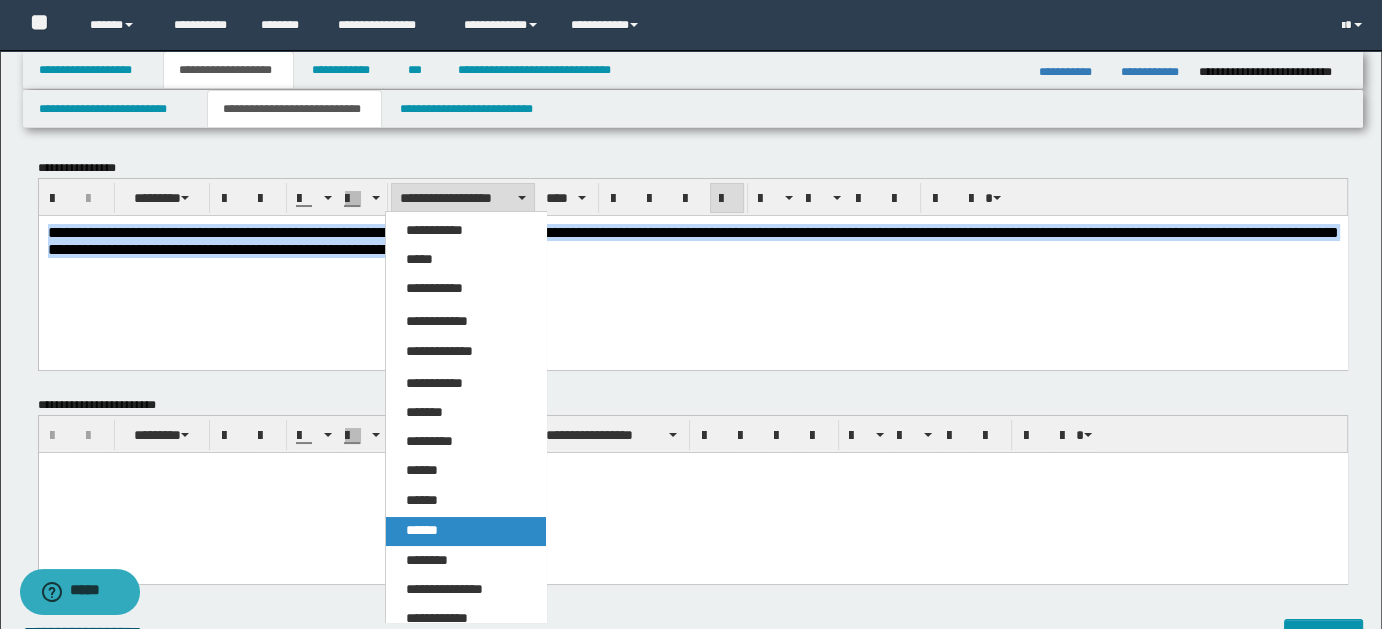 click on "******" at bounding box center (422, 530) 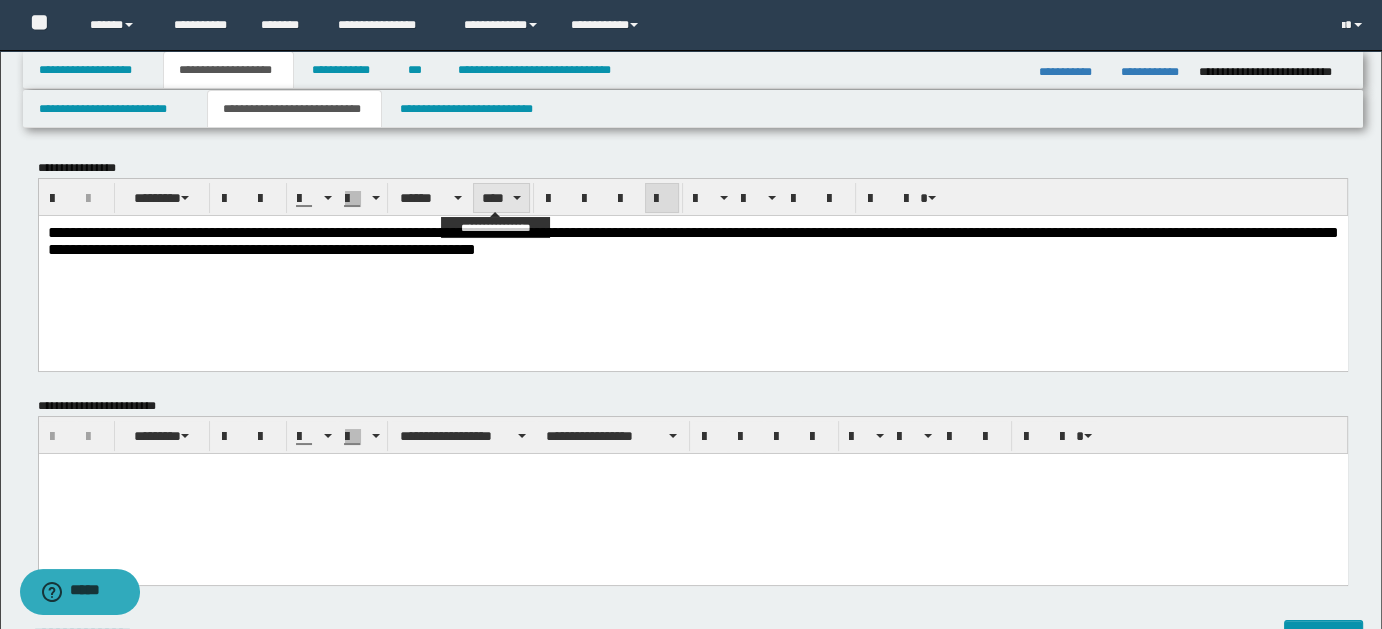 click on "****" at bounding box center (501, 198) 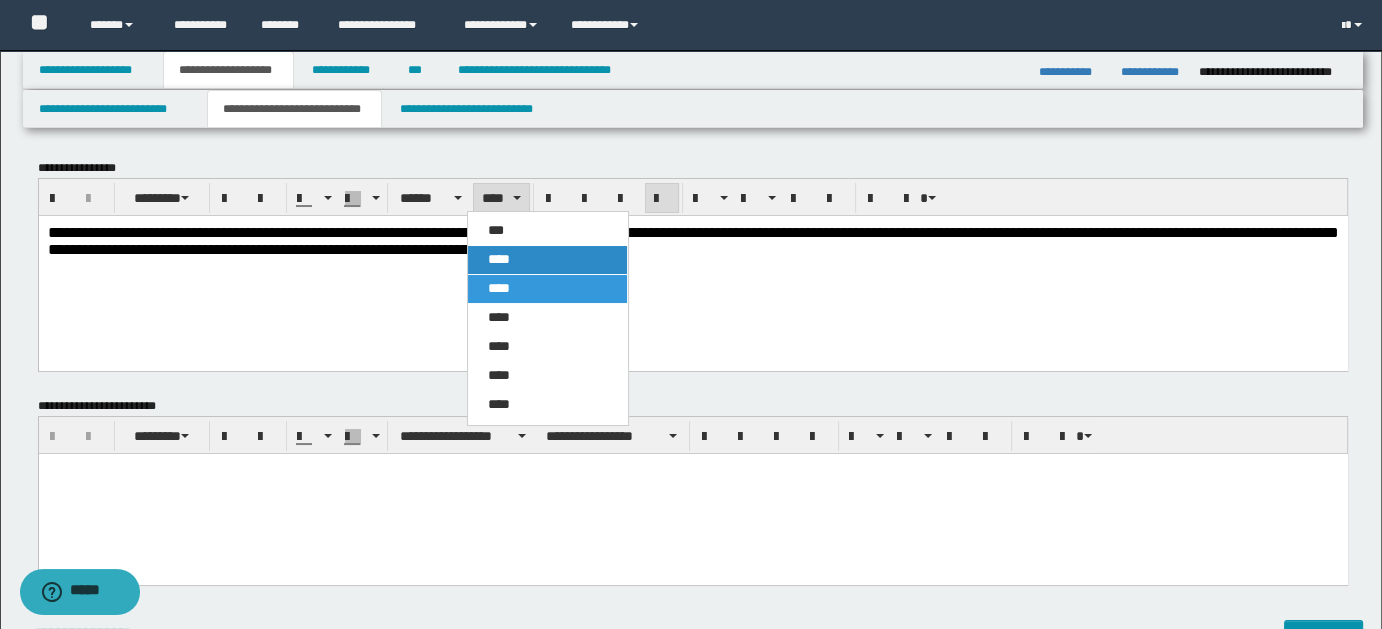 click on "****" at bounding box center (499, 259) 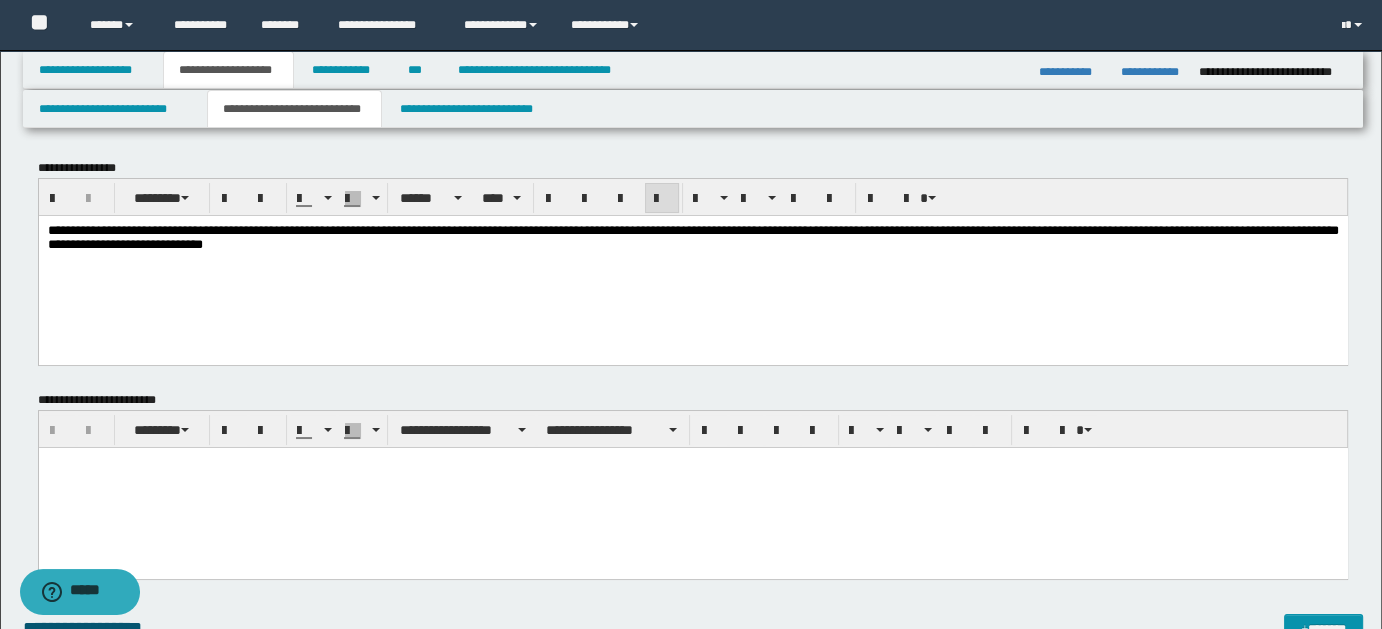 click on "**********" at bounding box center [692, 262] 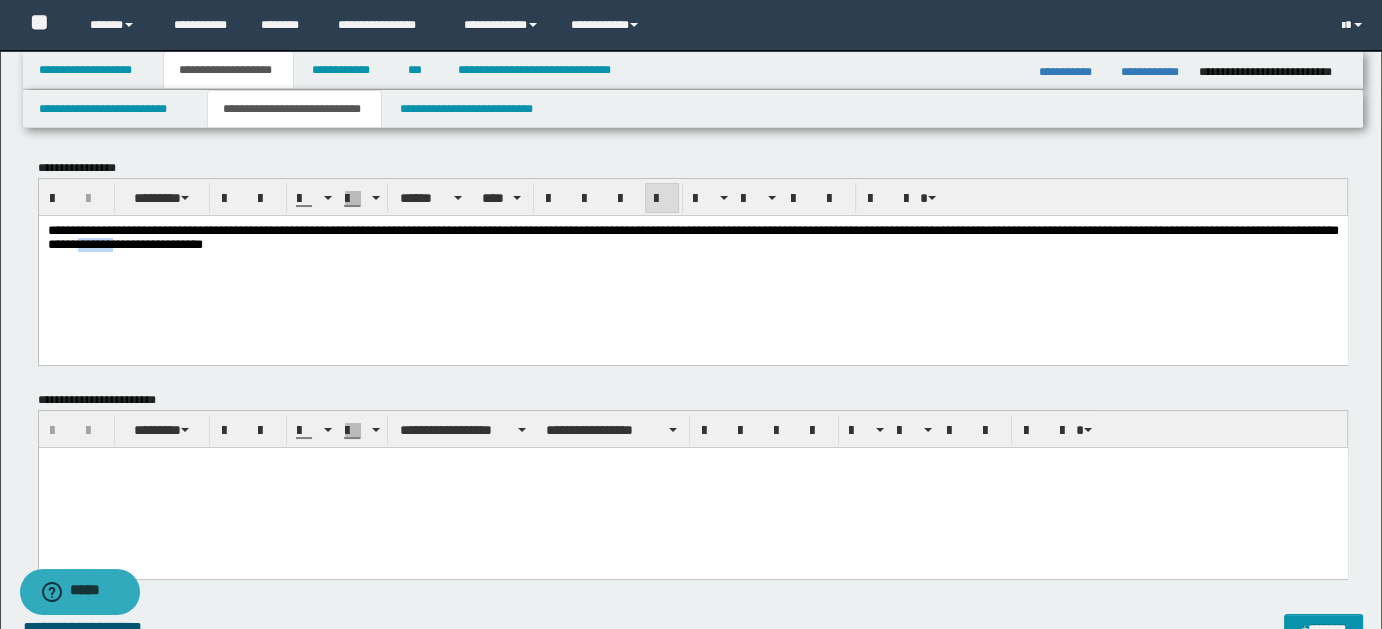 type 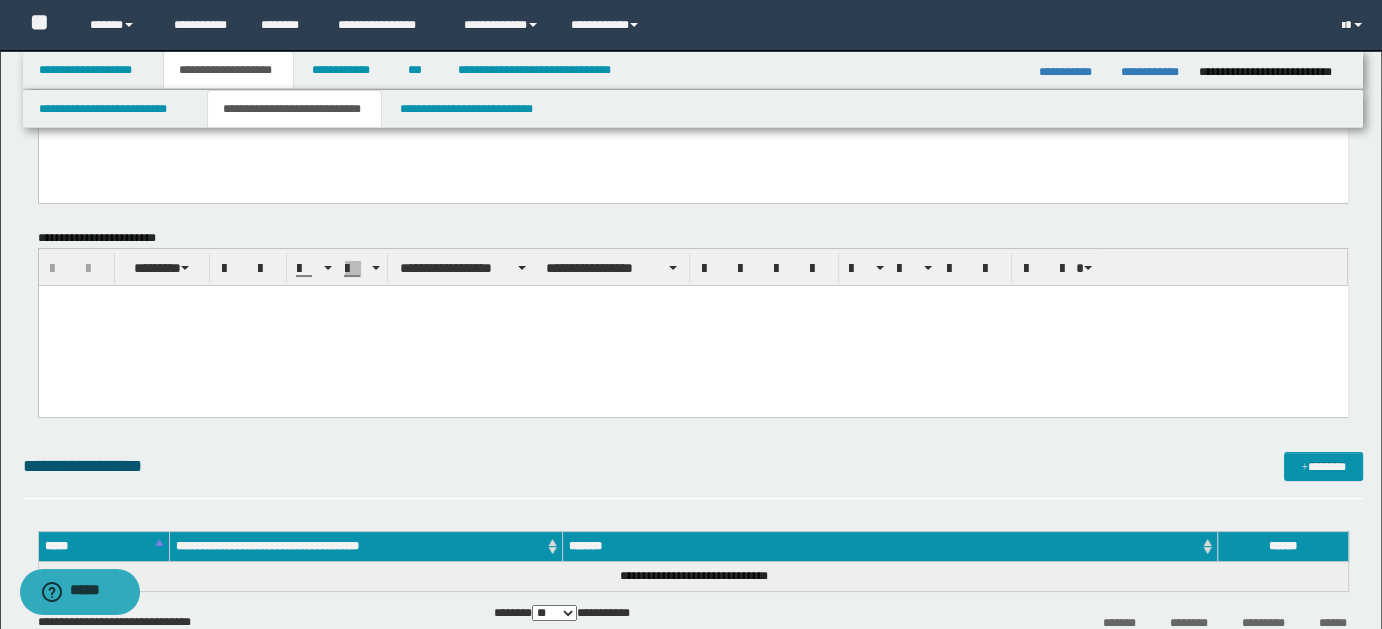 scroll, scrollTop: 216, scrollLeft: 0, axis: vertical 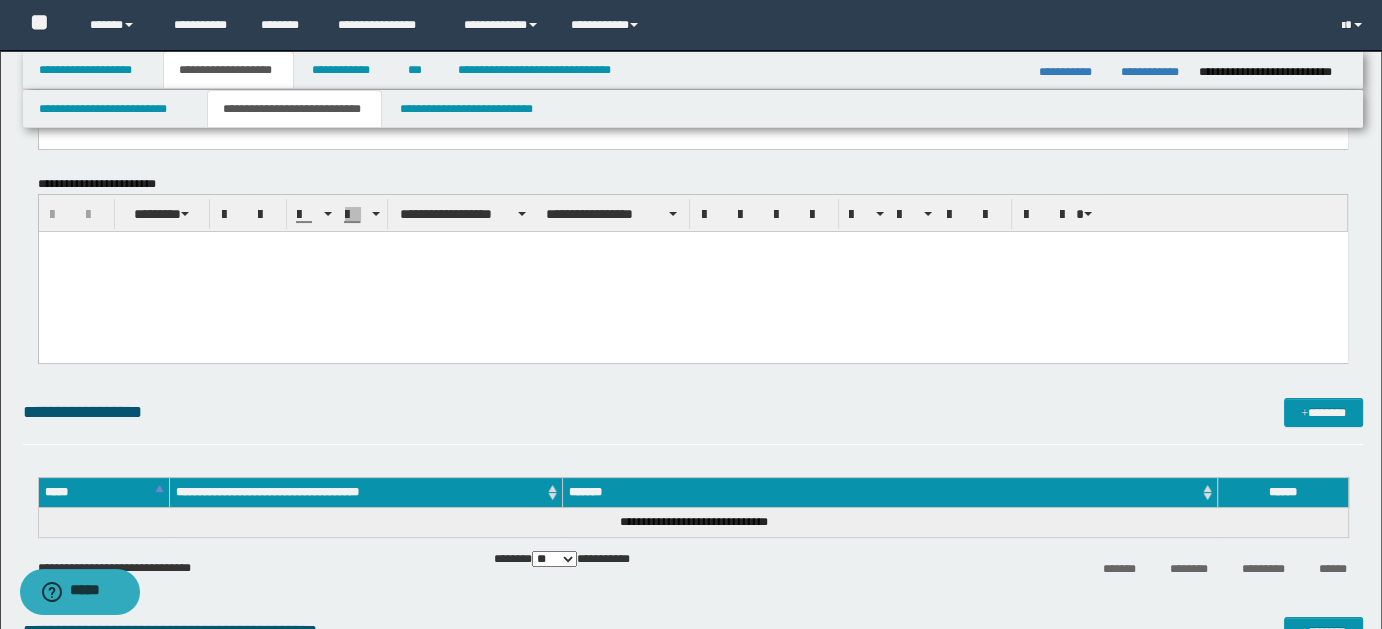 drag, startPoint x: 1389, startPoint y: 216, endPoint x: 1287, endPoint y: 111, distance: 146.38647 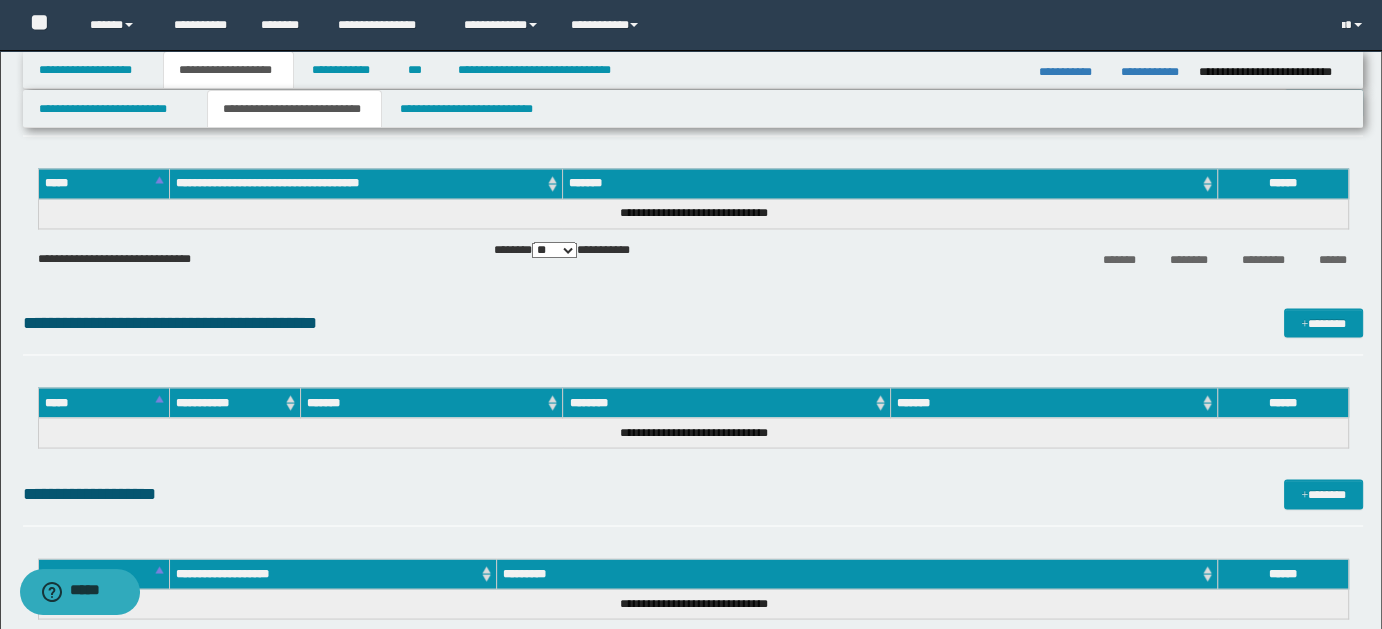 scroll, scrollTop: 3693, scrollLeft: 0, axis: vertical 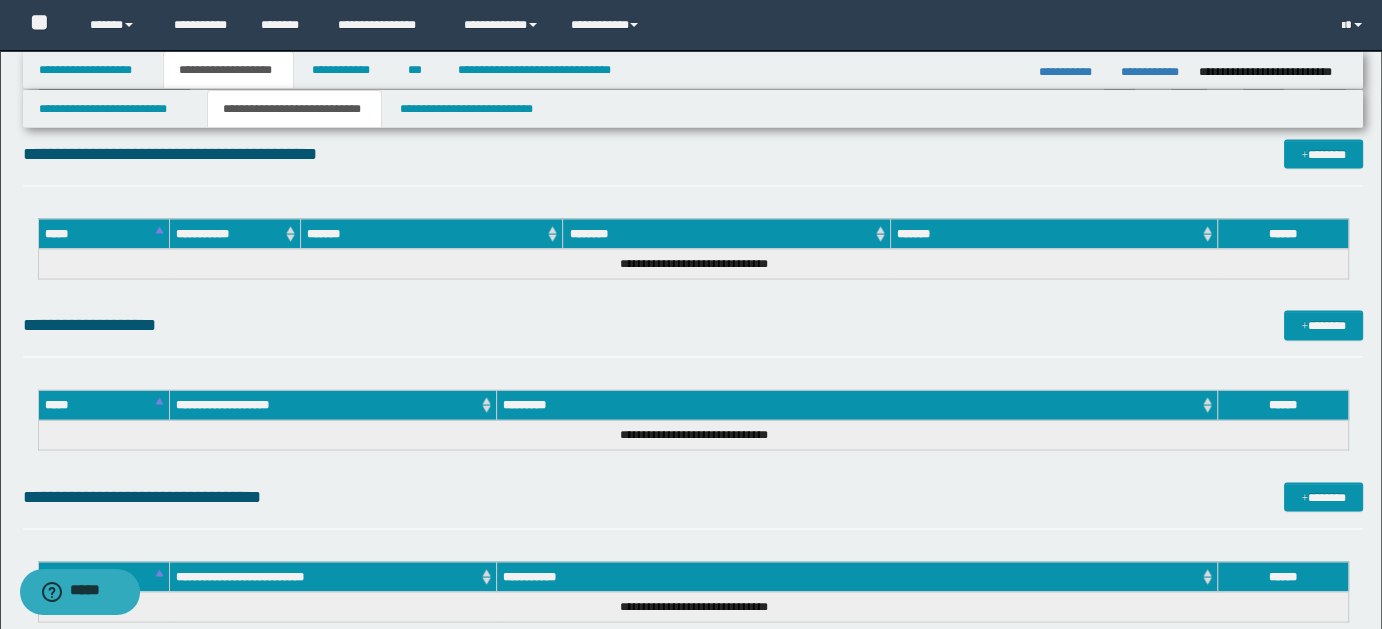 drag, startPoint x: 47, startPoint y: -3229, endPoint x: 1133, endPoint y: 553, distance: 3934.8342 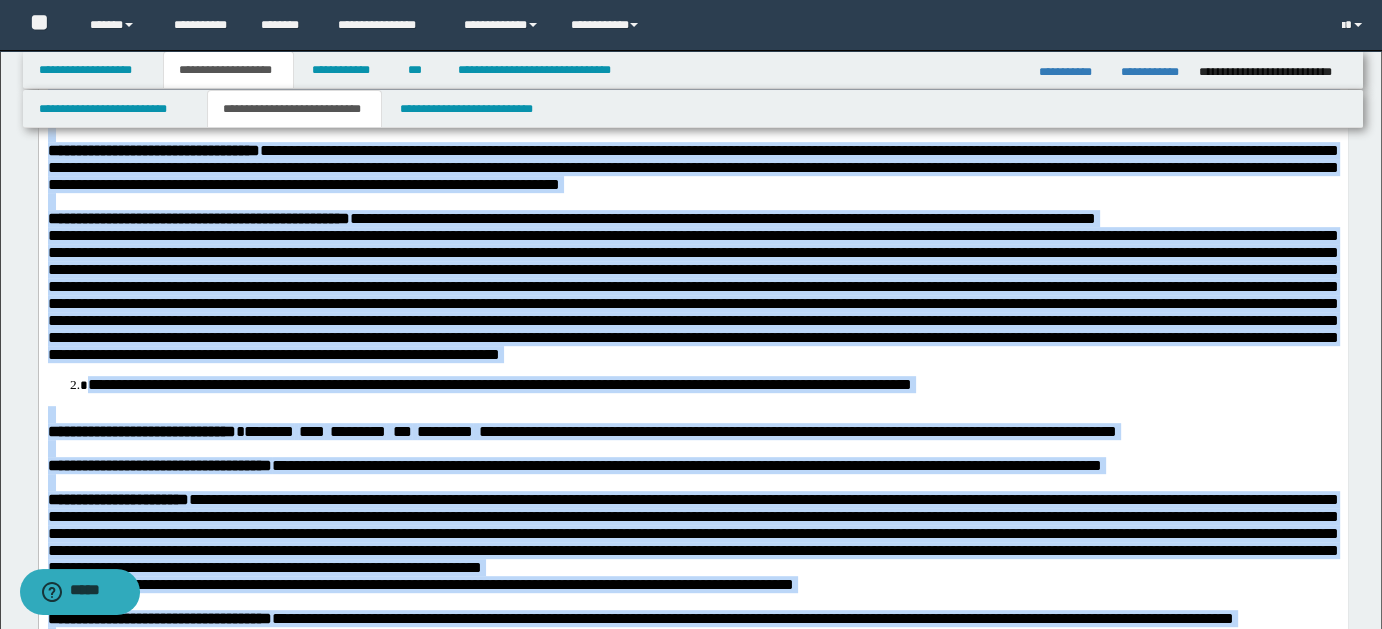 scroll, scrollTop: 0, scrollLeft: 0, axis: both 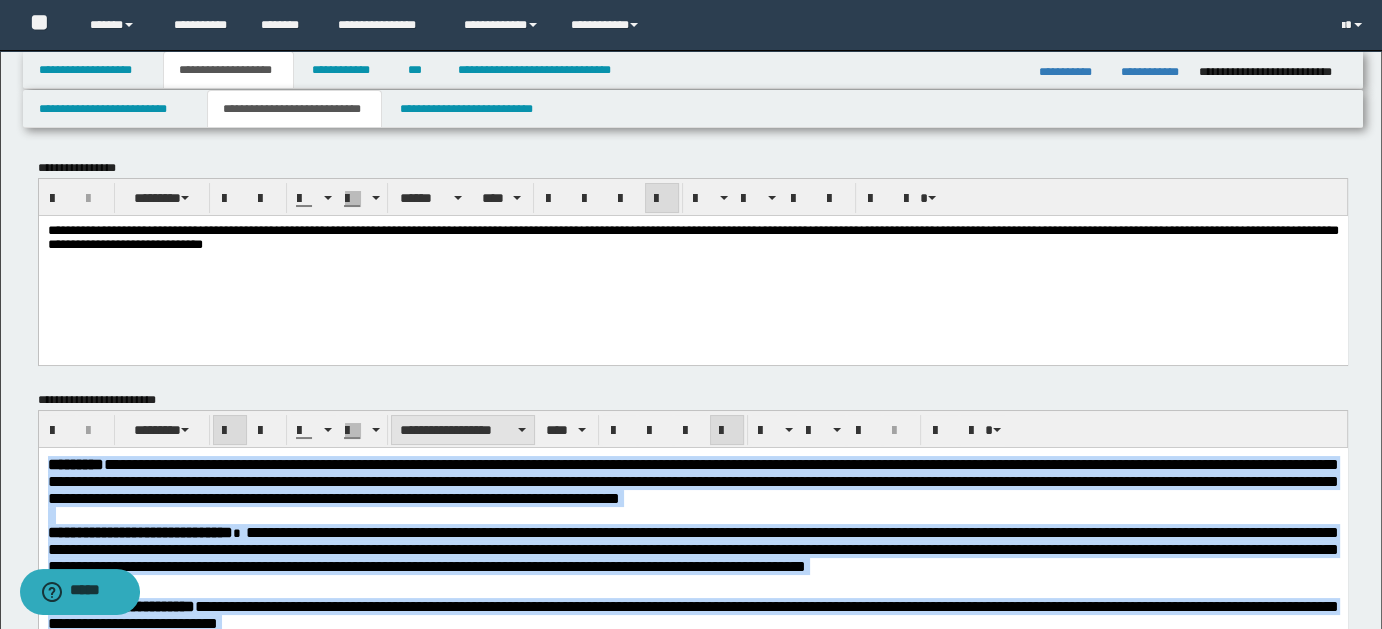 click on "**********" at bounding box center [463, 430] 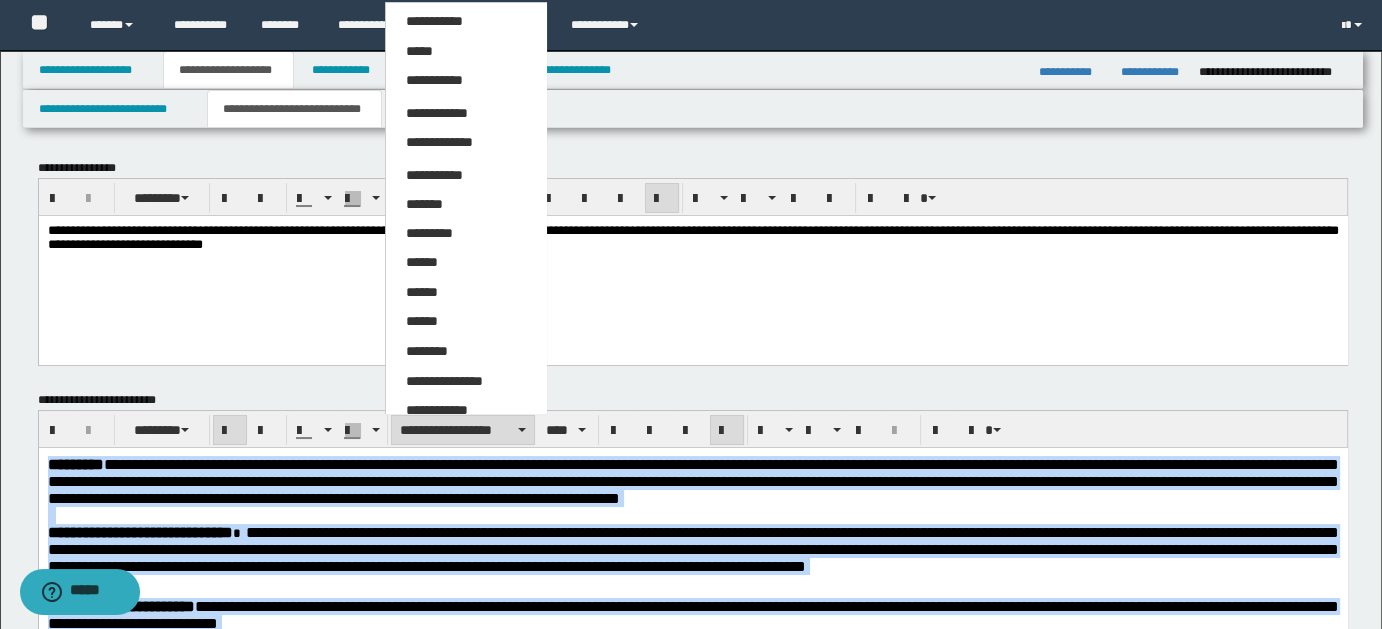 drag, startPoint x: 429, startPoint y: 320, endPoint x: 495, endPoint y: 388, distance: 94.76286 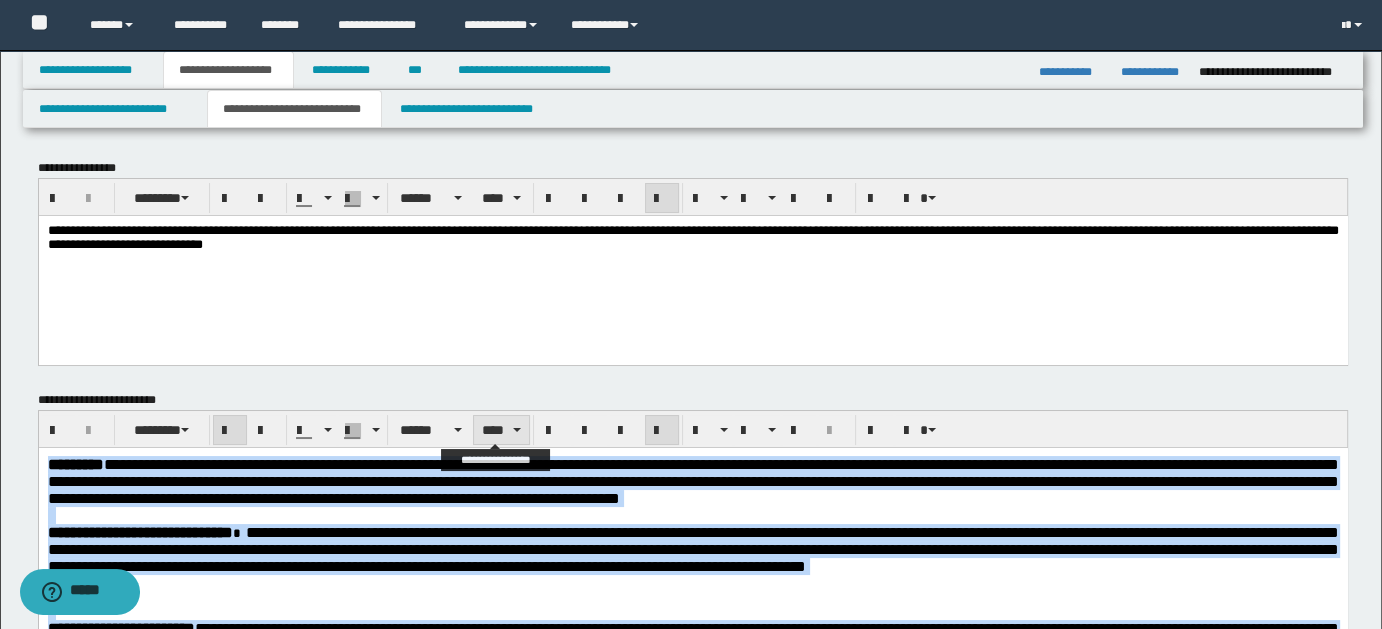 click on "****" at bounding box center [501, 430] 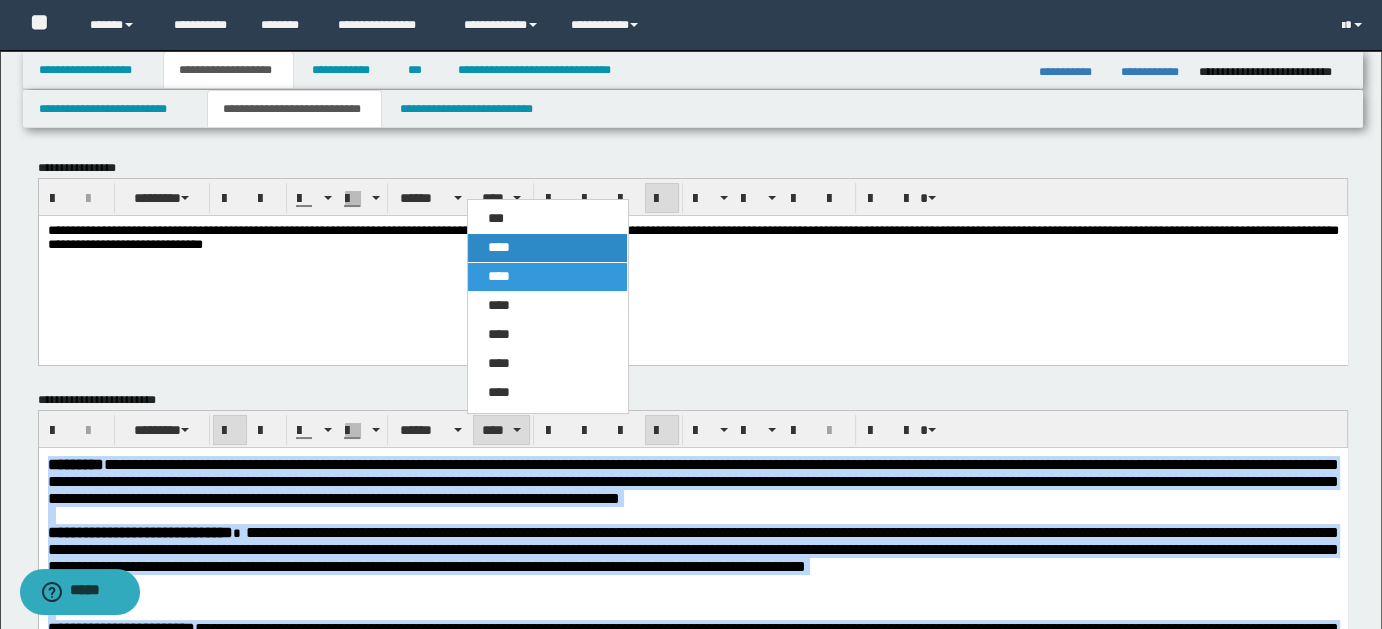 click on "****" at bounding box center (547, 248) 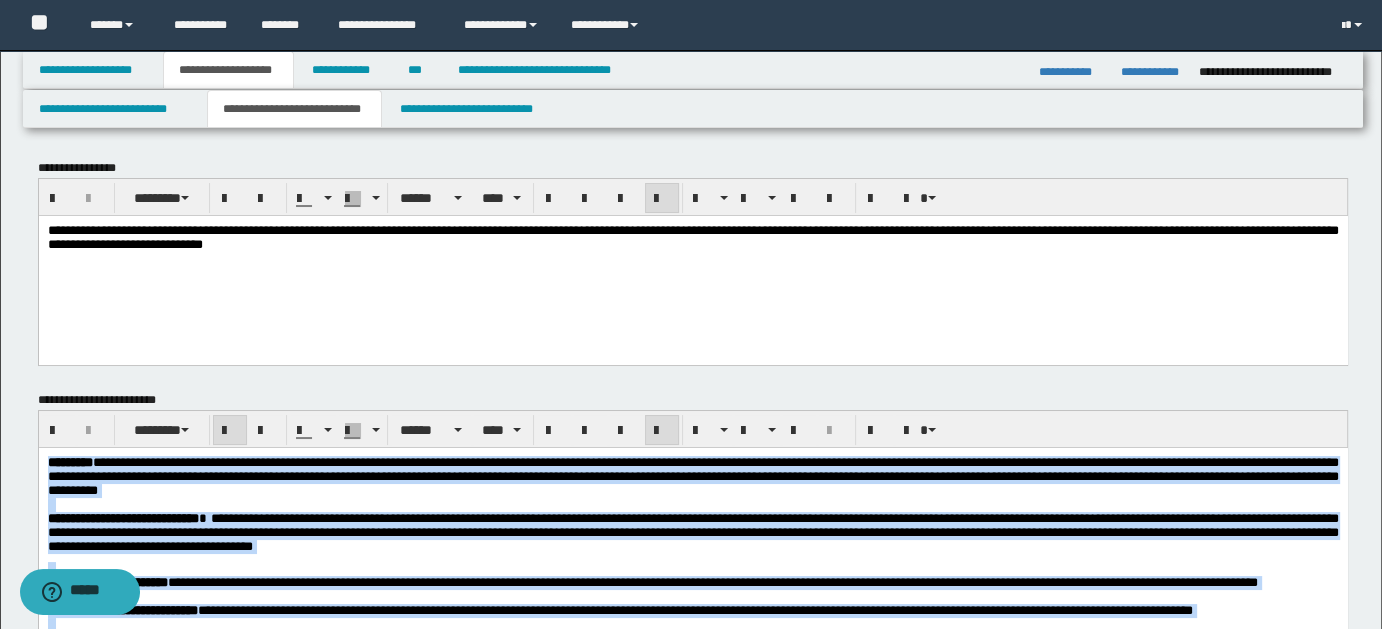 click at bounding box center (692, 505) 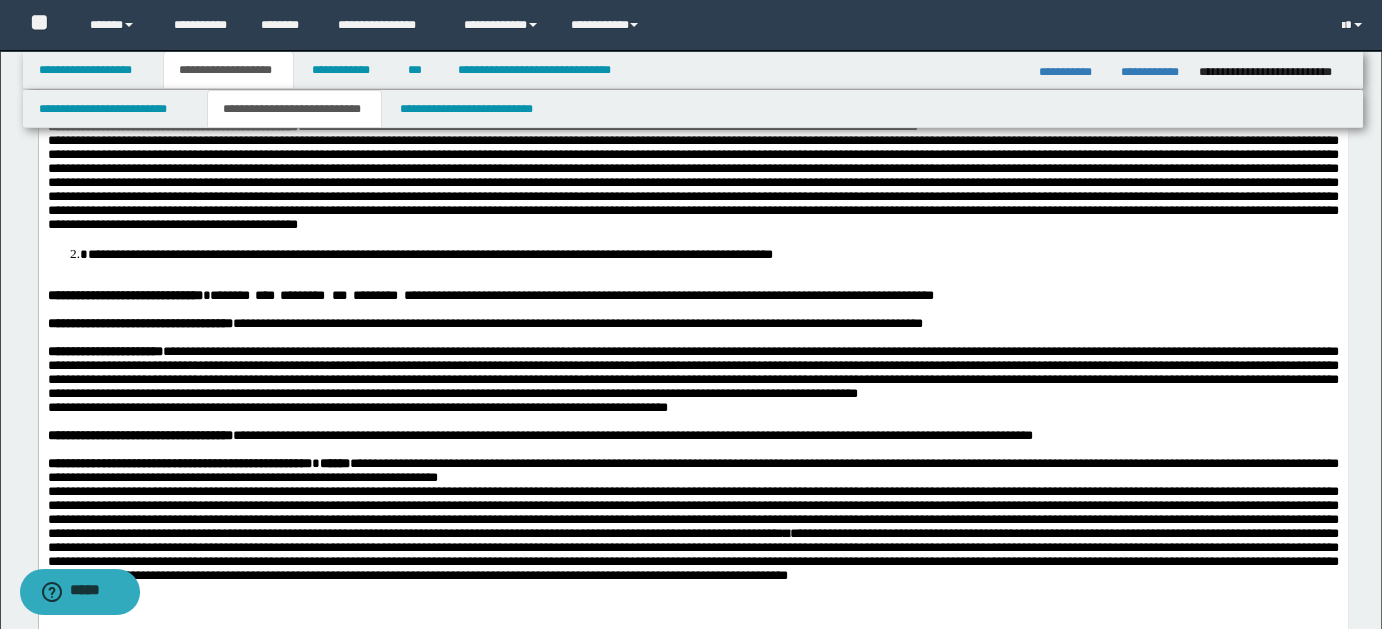 scroll, scrollTop: 887, scrollLeft: 0, axis: vertical 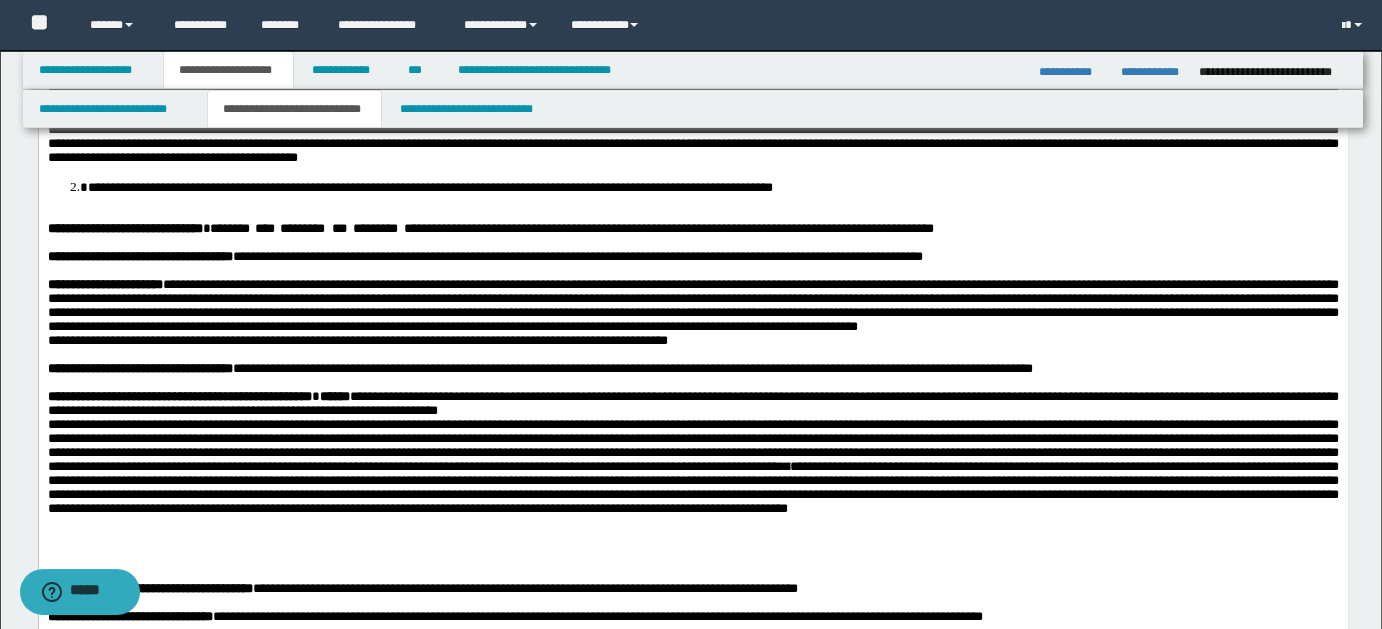 click at bounding box center (692, 117) 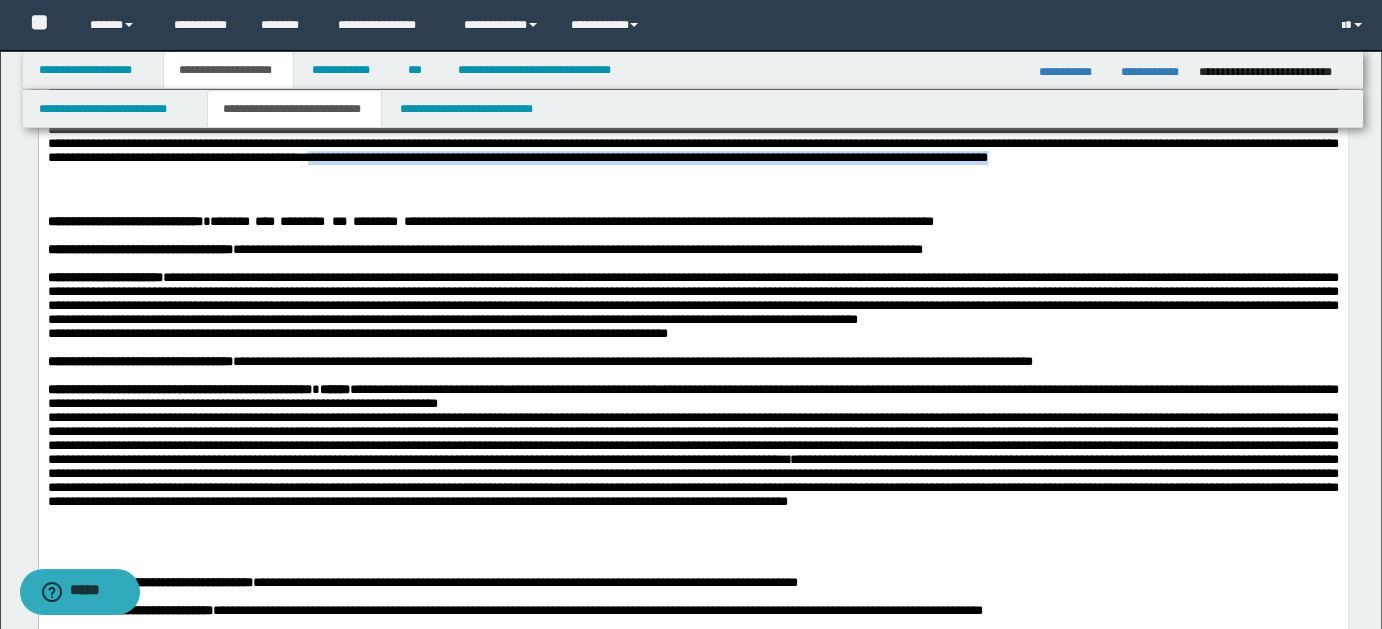 drag, startPoint x: 582, startPoint y: 349, endPoint x: 1343, endPoint y: 340, distance: 761.0532 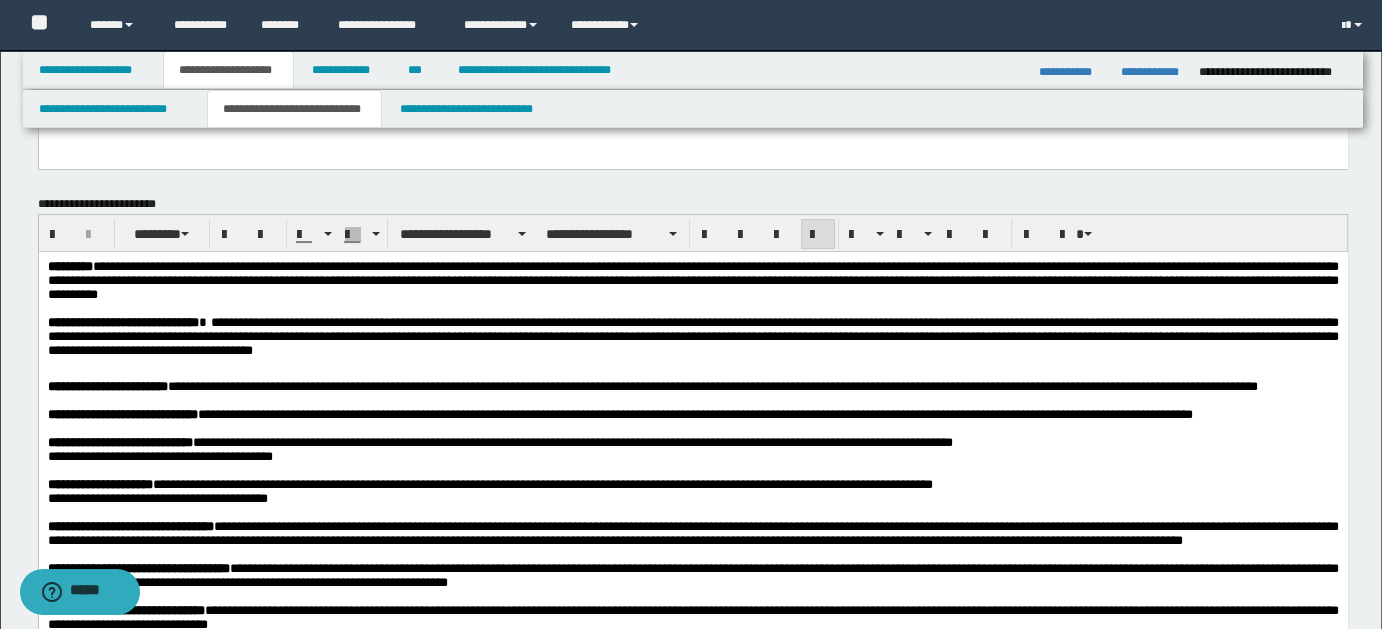 scroll, scrollTop: 0, scrollLeft: 0, axis: both 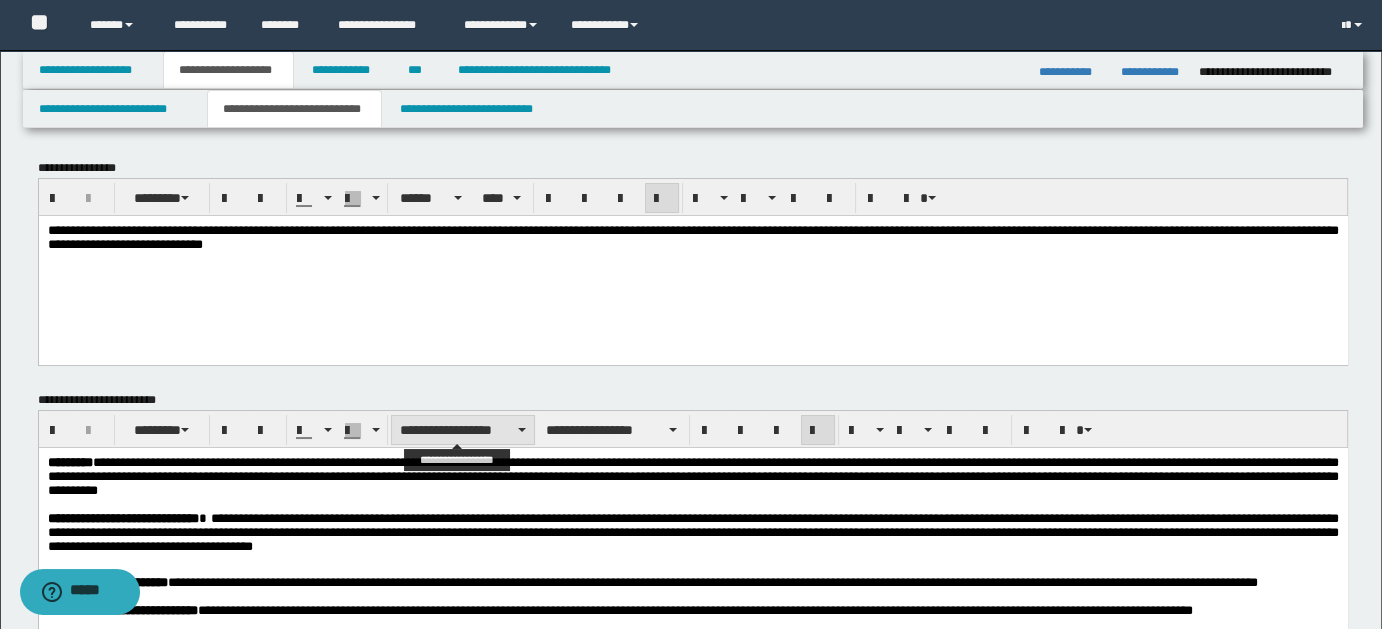 click at bounding box center [522, 430] 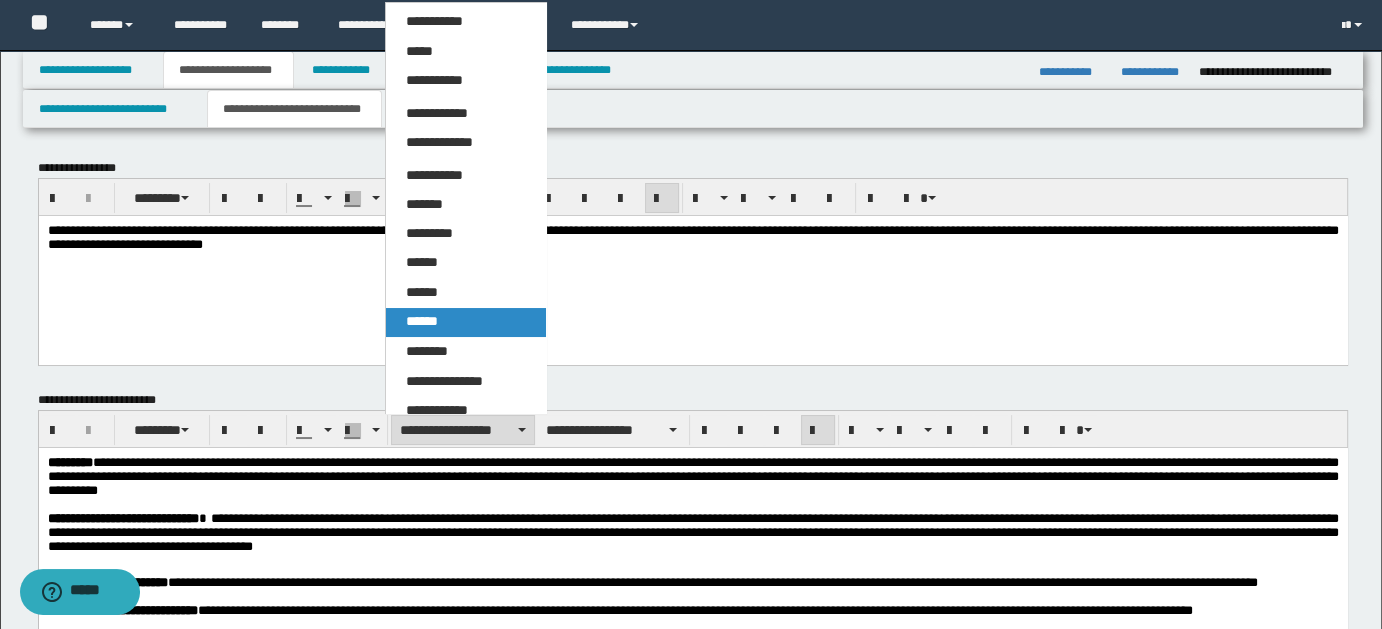 click on "******" at bounding box center [422, 321] 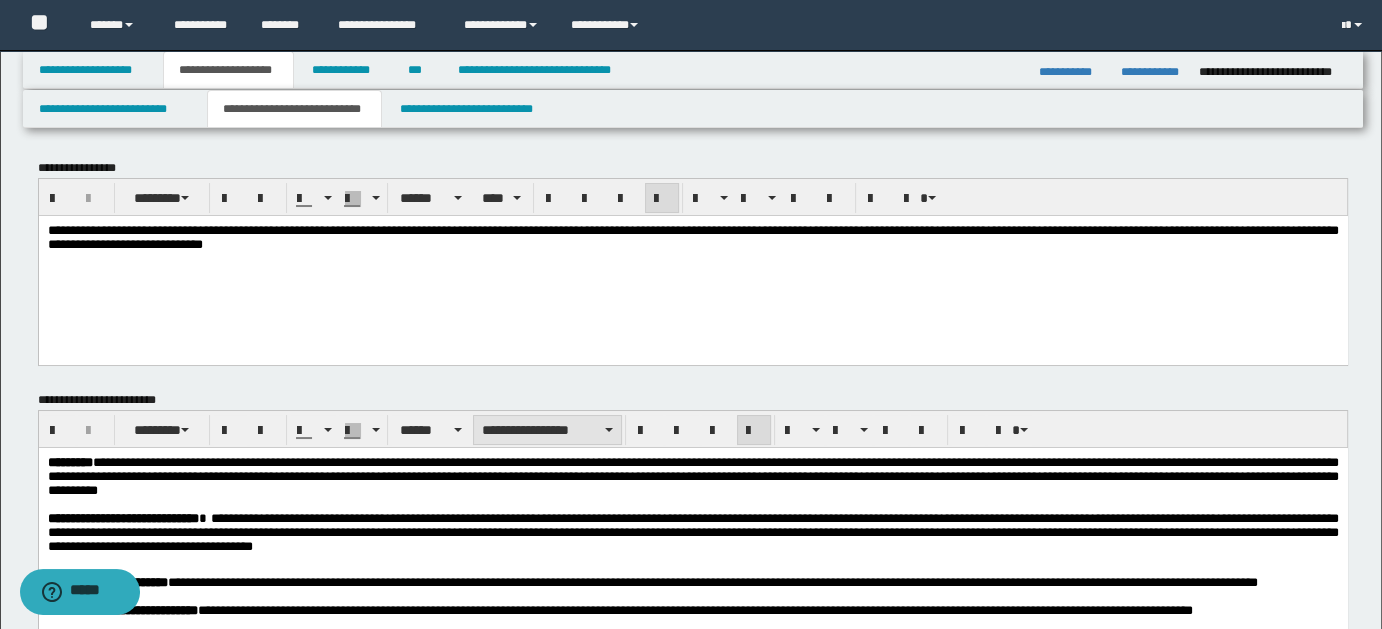 click on "**********" at bounding box center [547, 430] 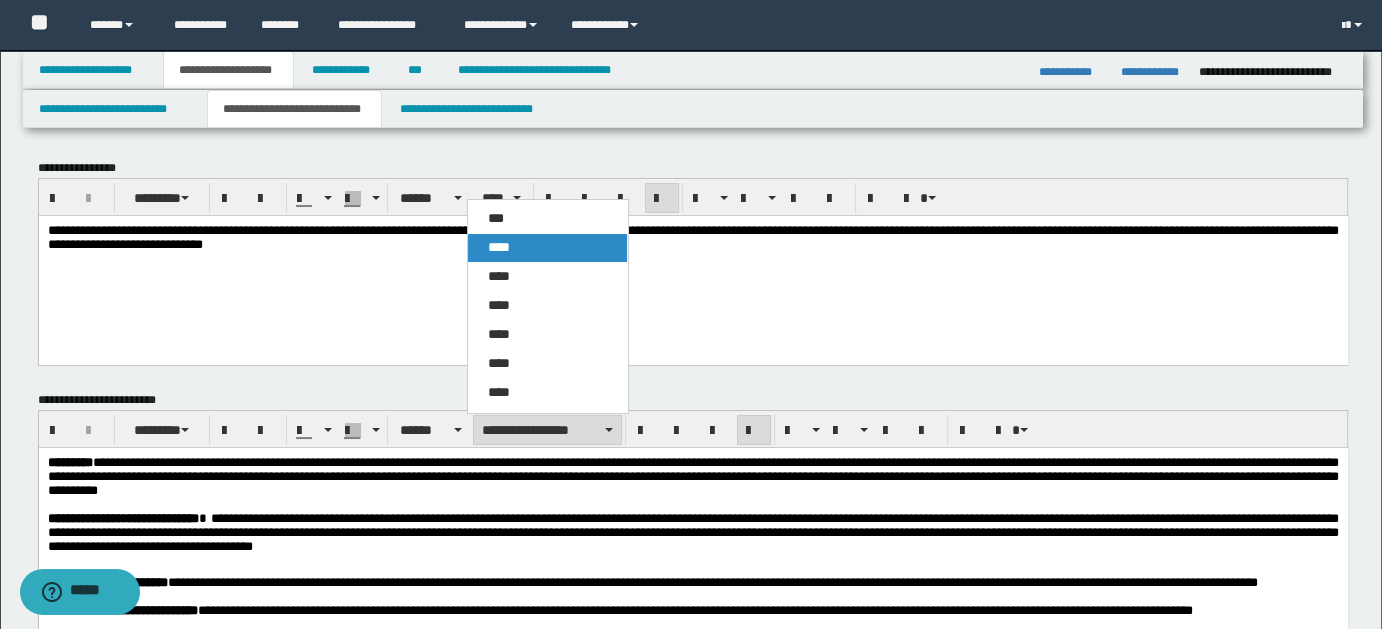 click on "****" at bounding box center (547, 248) 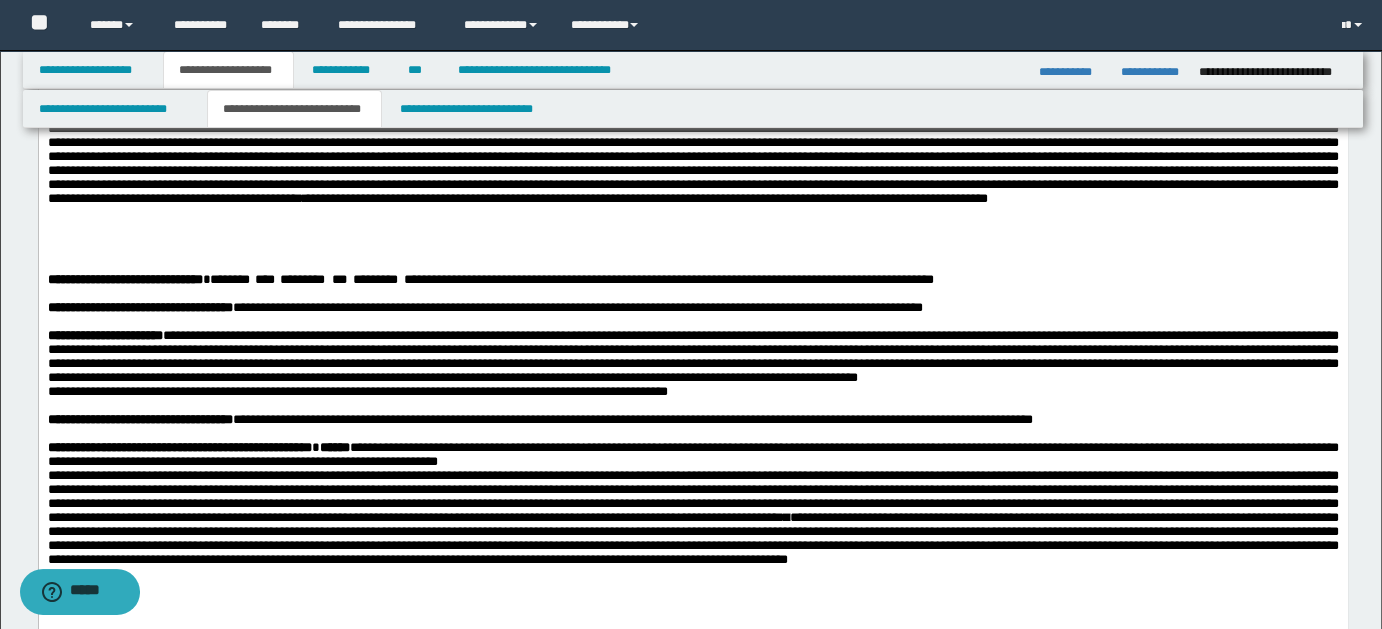 scroll, scrollTop: 1047, scrollLeft: 0, axis: vertical 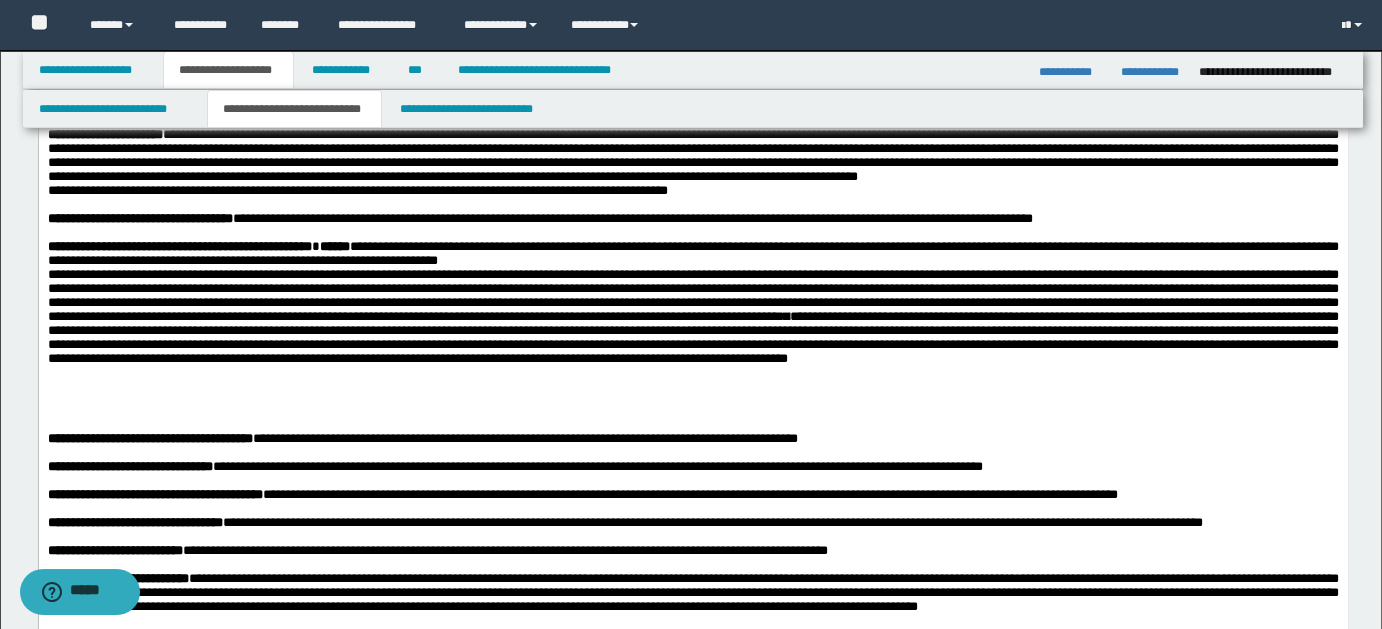 click at bounding box center (692, 66) 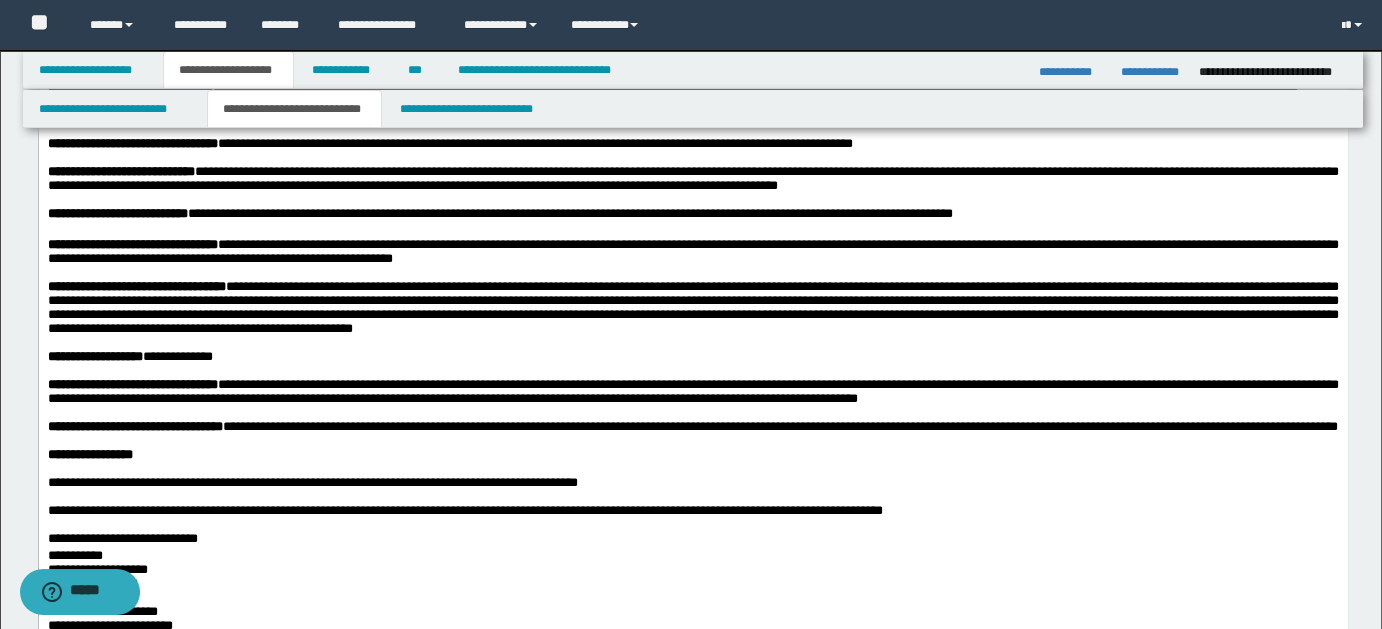 scroll, scrollTop: 1793, scrollLeft: 0, axis: vertical 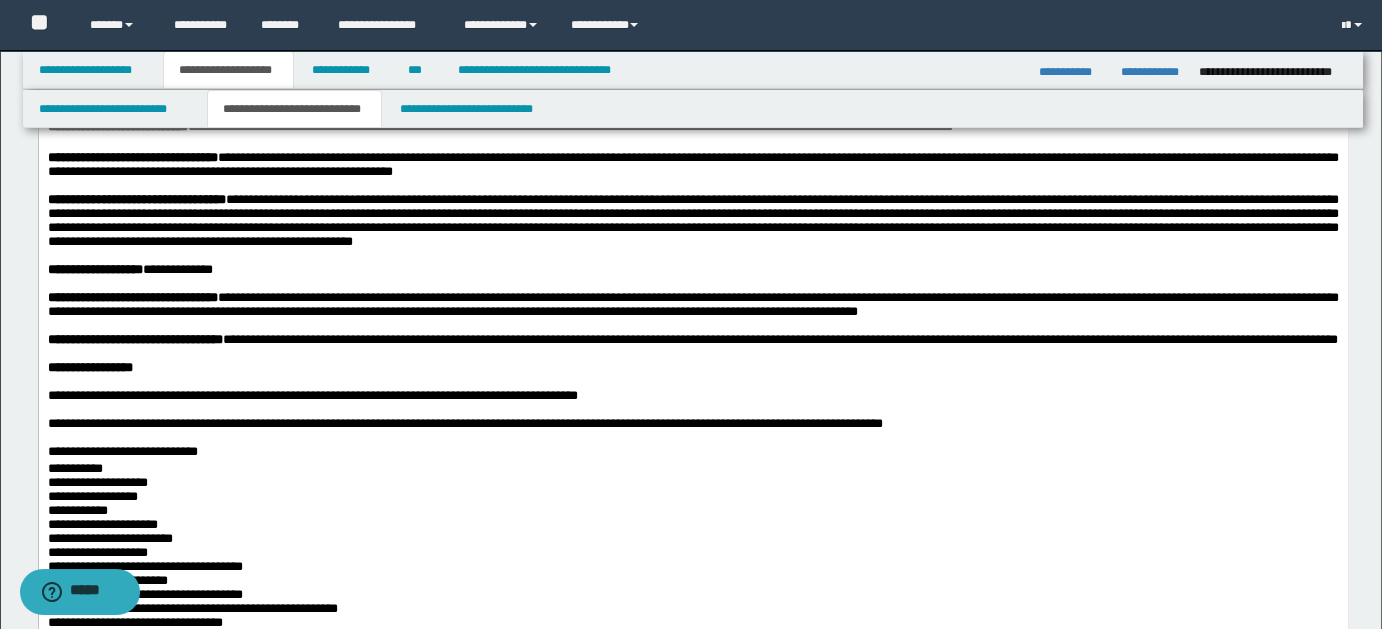 drag, startPoint x: 333, startPoint y: 345, endPoint x: 451, endPoint y: 346, distance: 118.004234 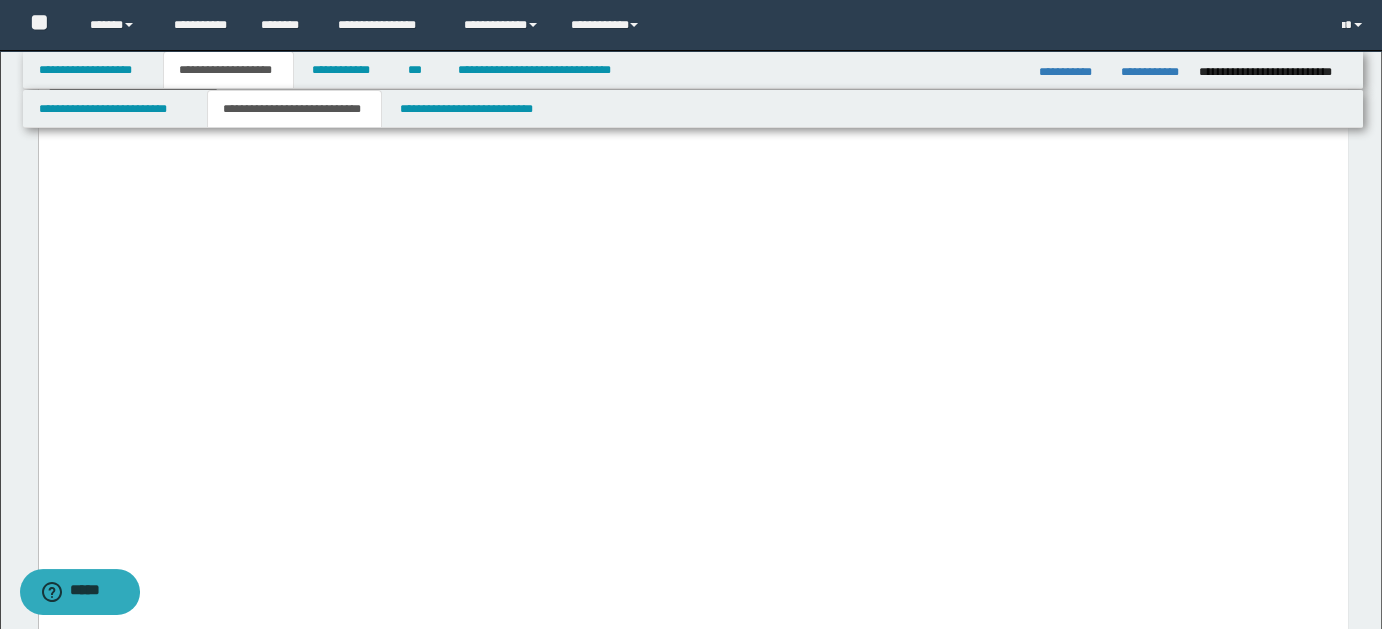 scroll, scrollTop: 2367, scrollLeft: 0, axis: vertical 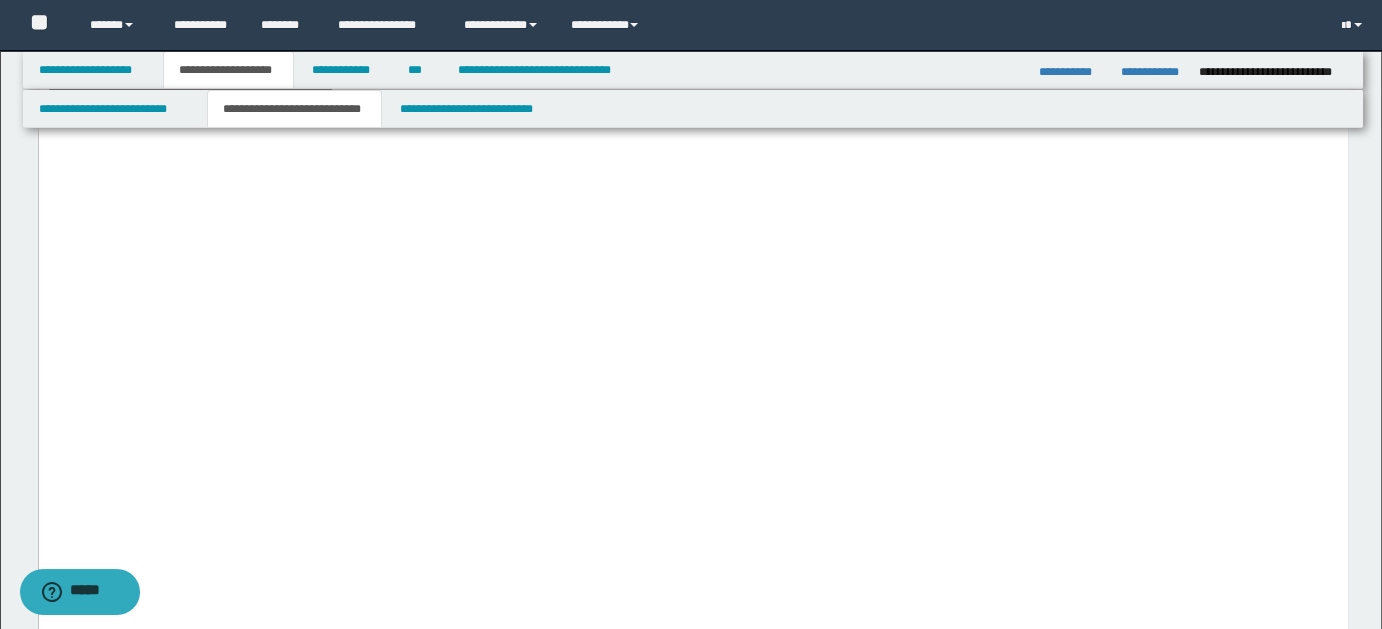 click on "**********" at bounding box center (312, -178) 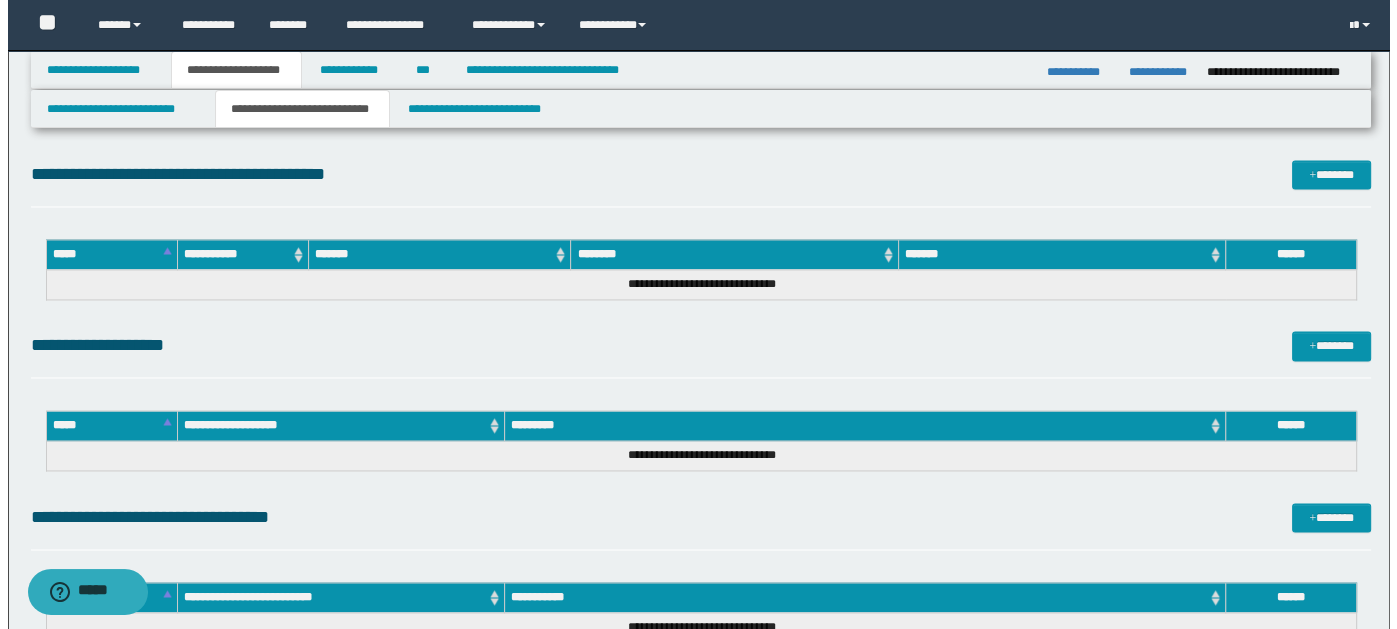scroll, scrollTop: 3288, scrollLeft: 0, axis: vertical 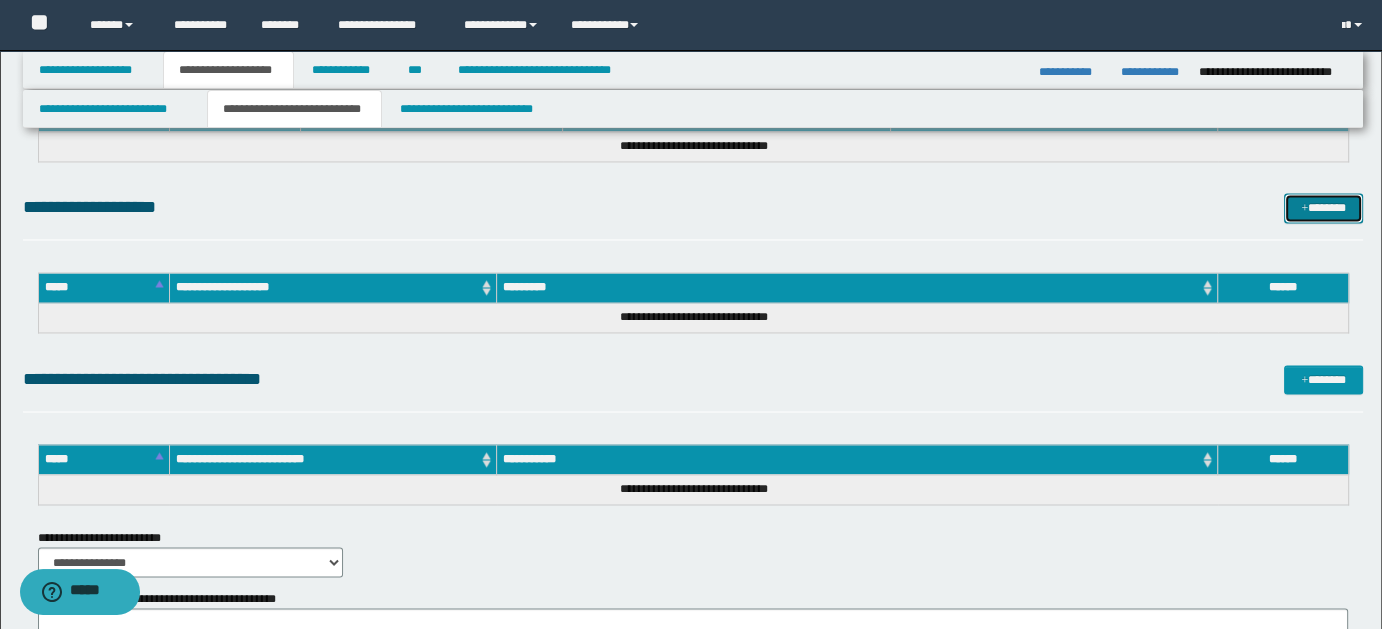 click on "*******" at bounding box center (1323, 207) 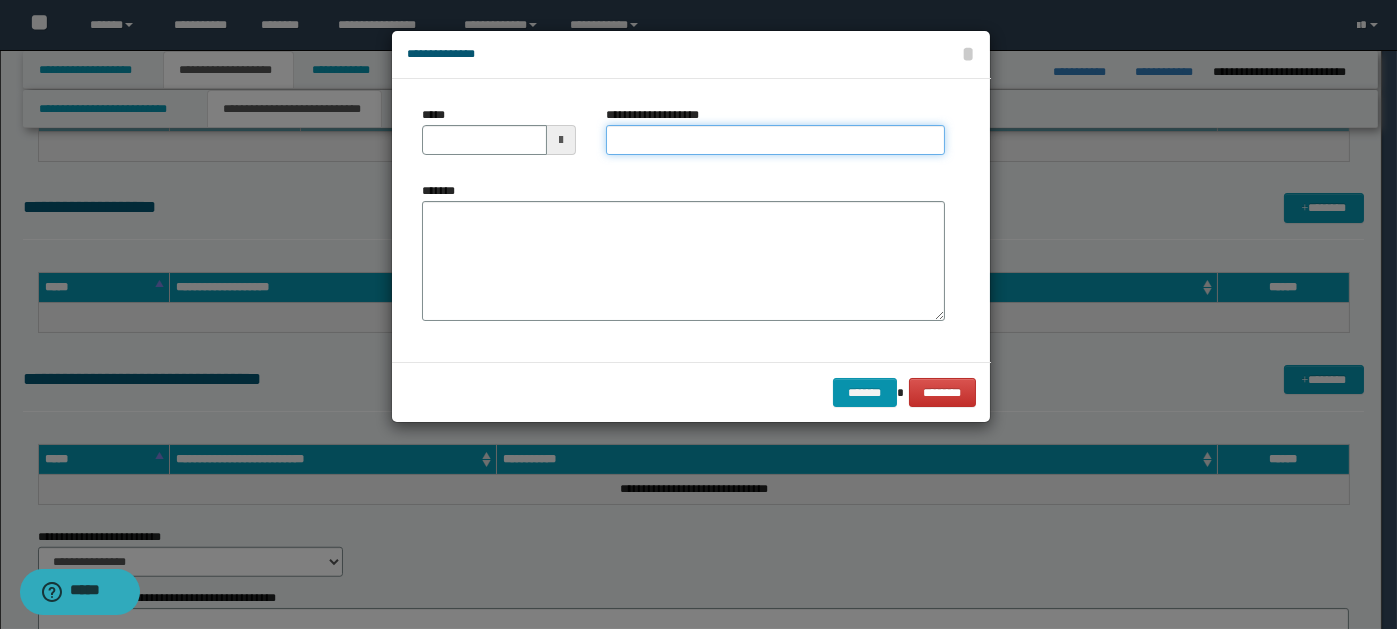 paste on "**********" 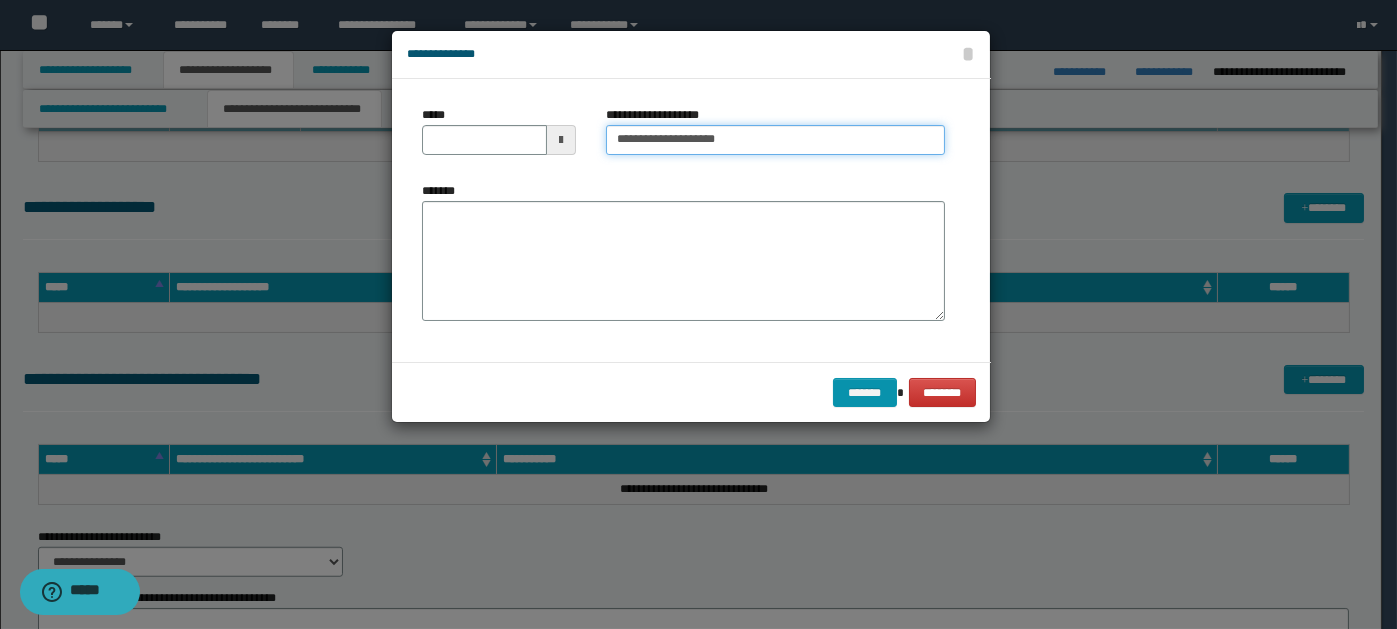 type on "**********" 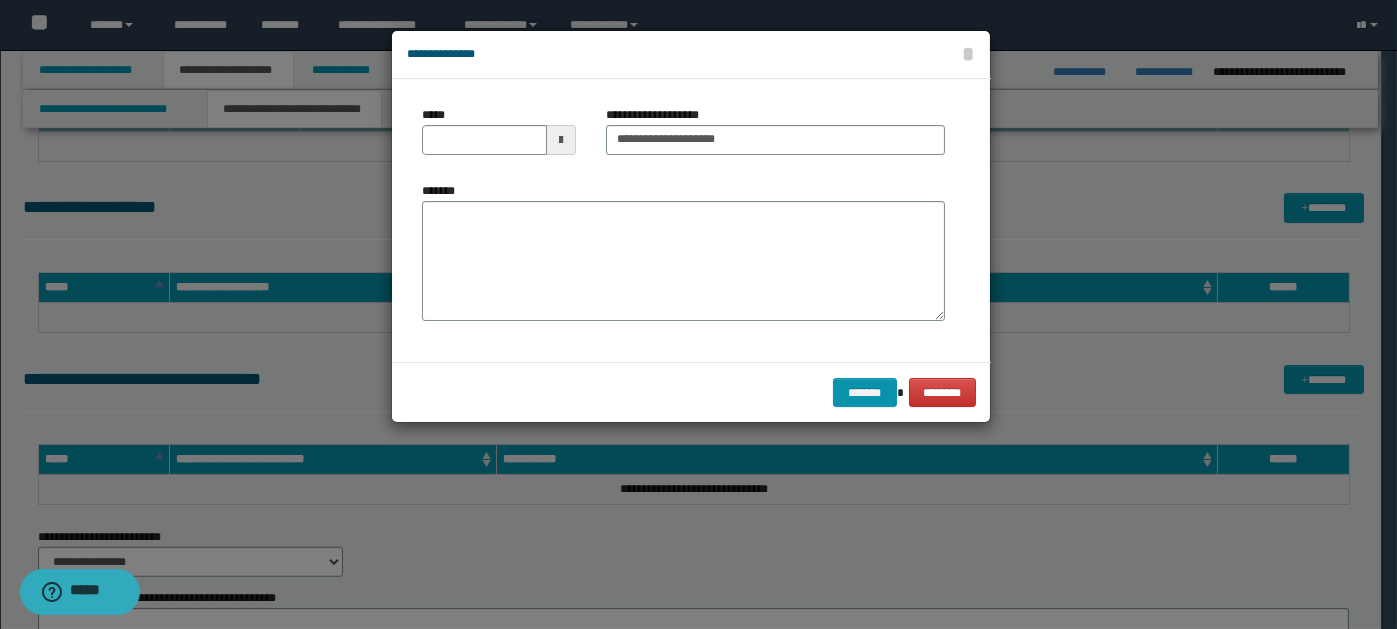 drag, startPoint x: 557, startPoint y: 145, endPoint x: 583, endPoint y: 145, distance: 26 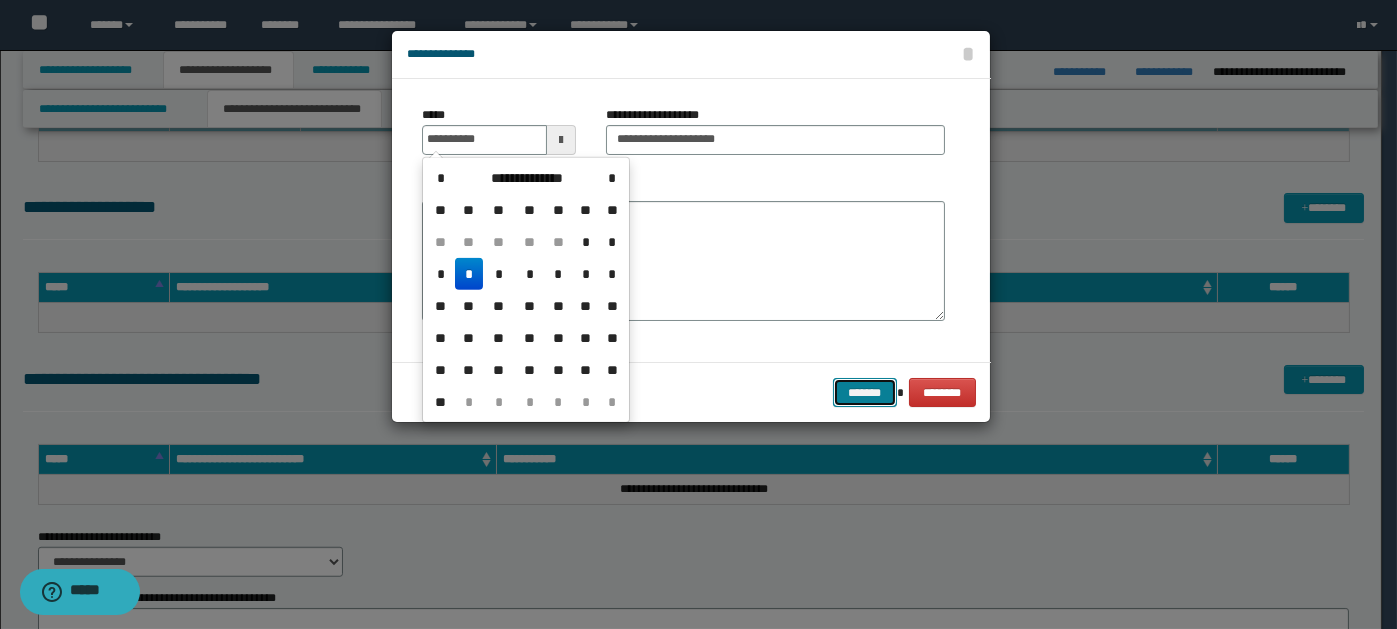 type on "**********" 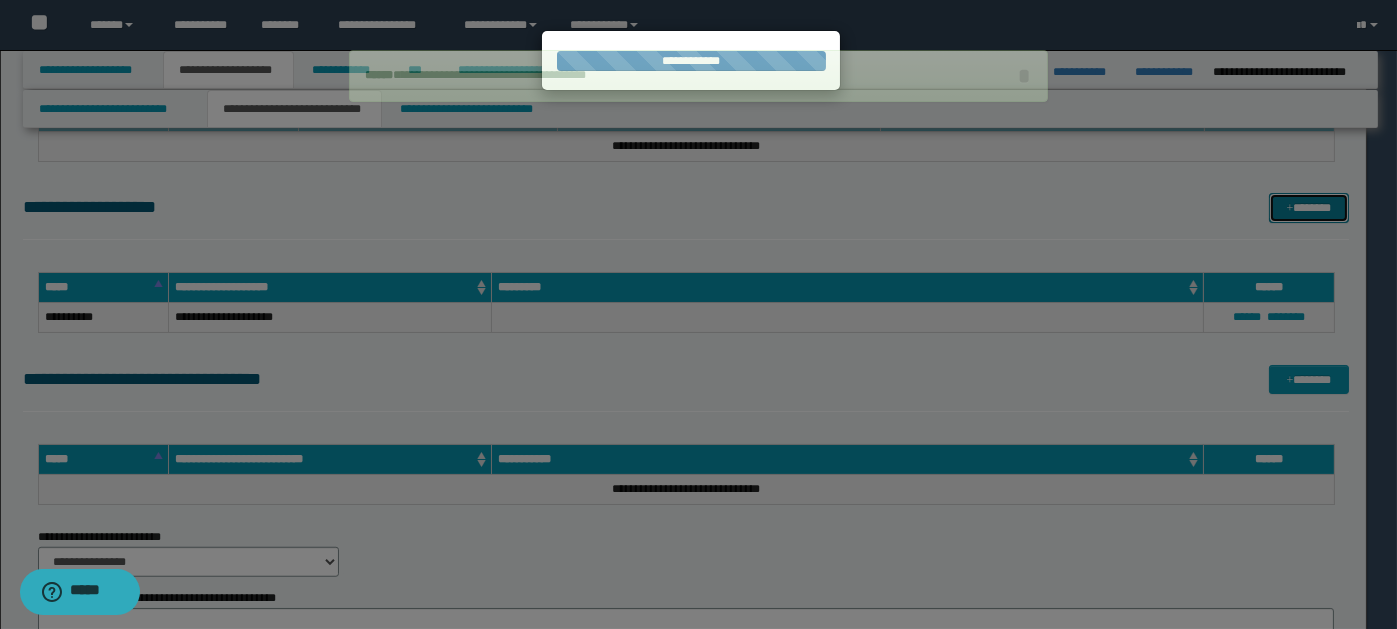 type 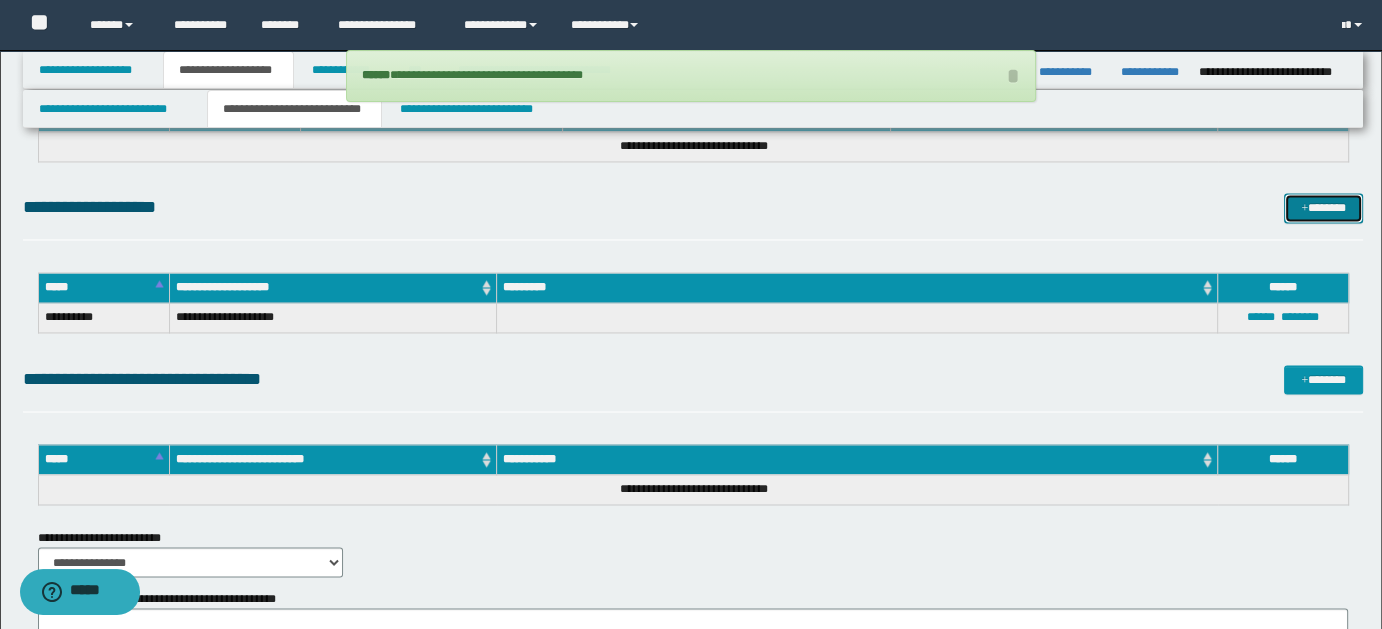 click on "*******" at bounding box center [1323, 207] 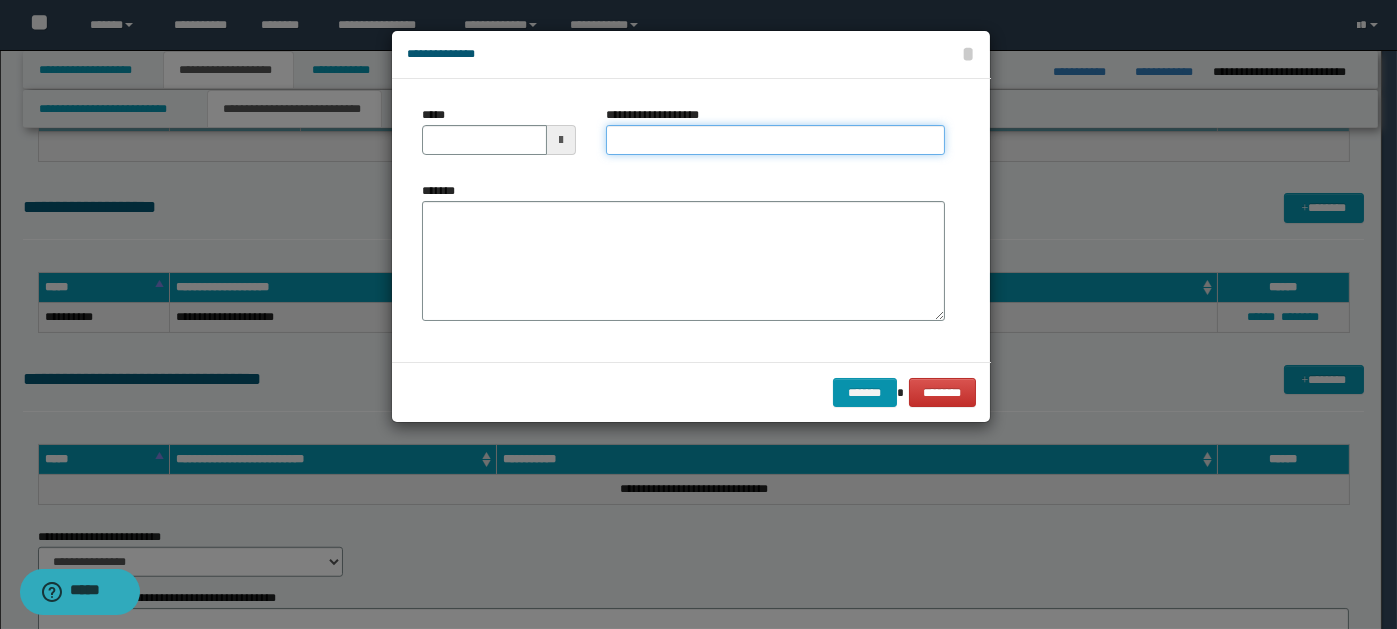 paste on "**********" 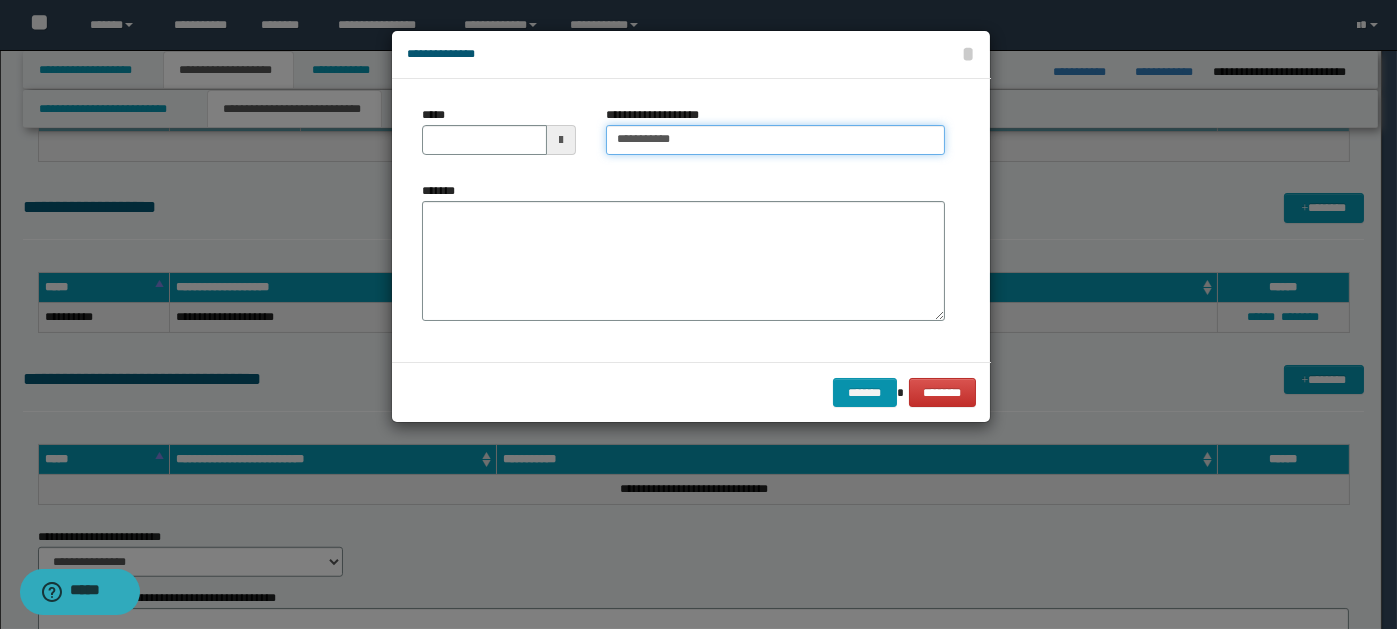 type on "**********" 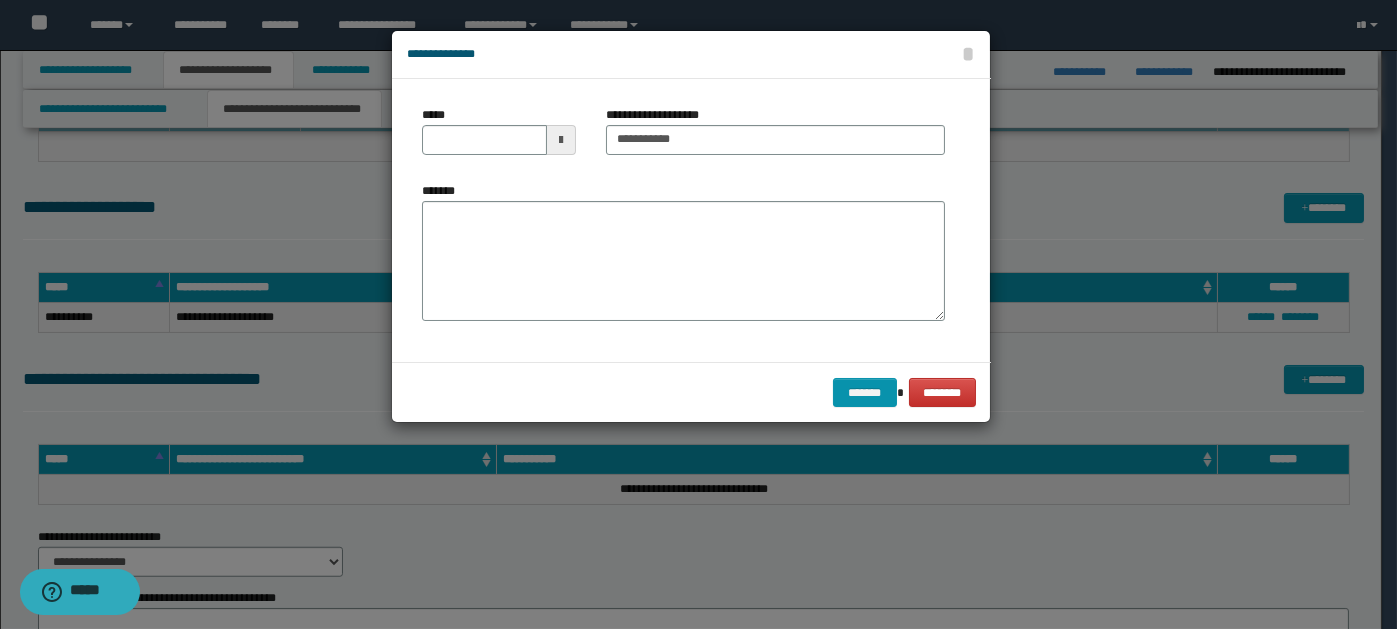 click at bounding box center (561, 140) 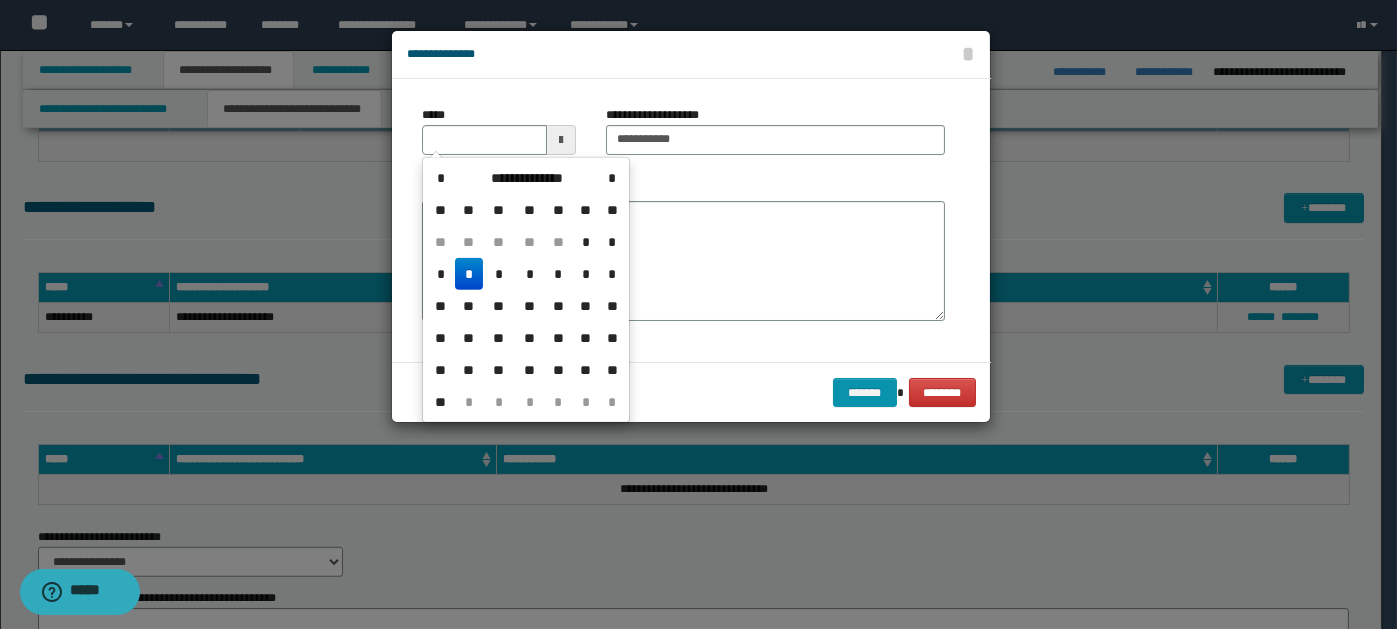 click on "*" at bounding box center (469, 274) 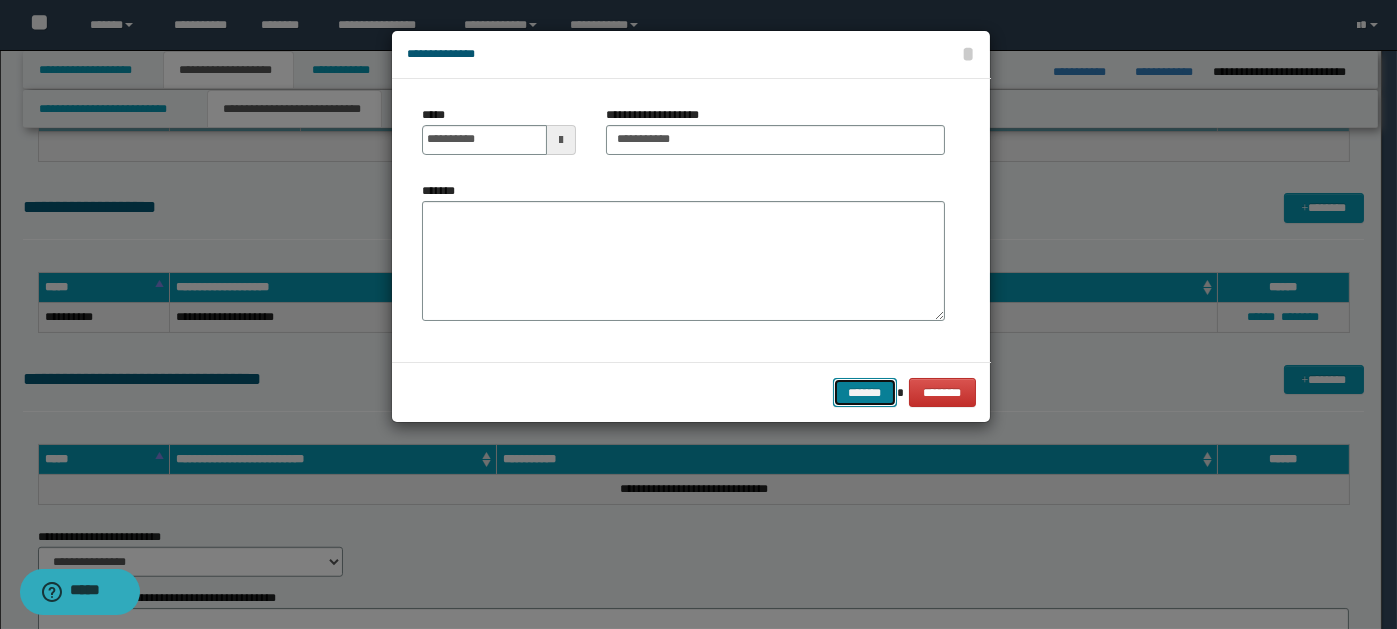 click on "*******" at bounding box center (865, 392) 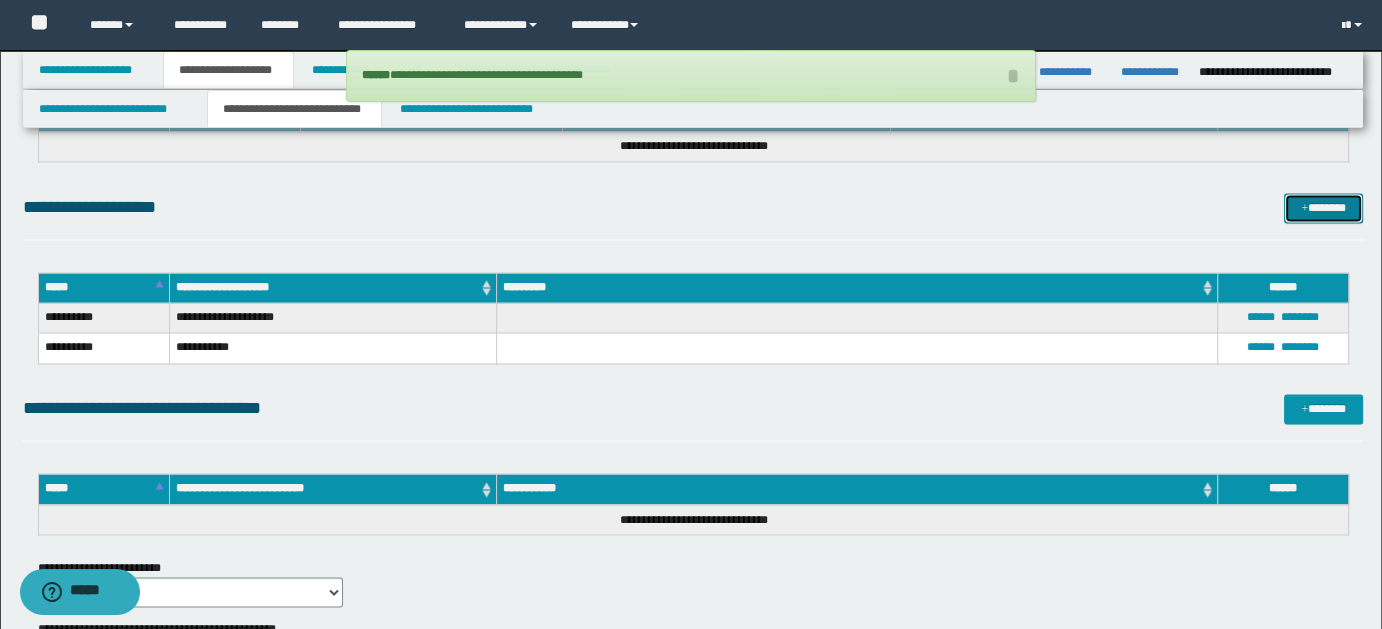 click on "*******" at bounding box center [1323, 207] 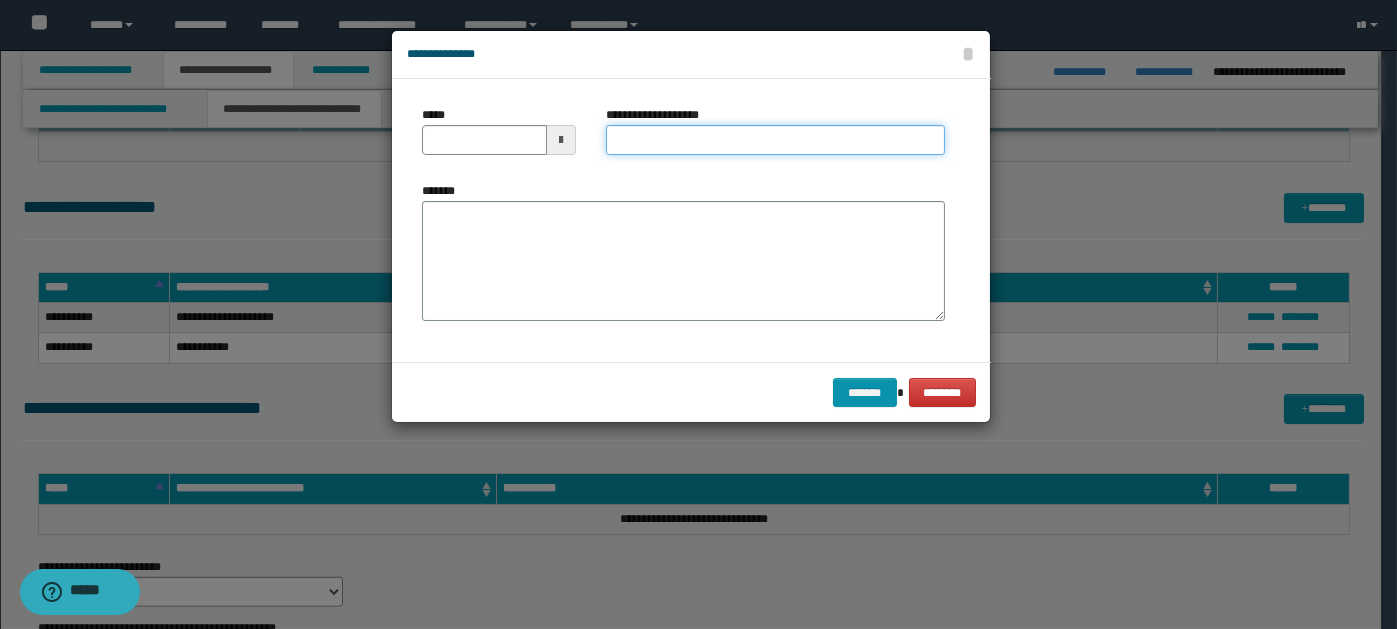 paste on "**********" 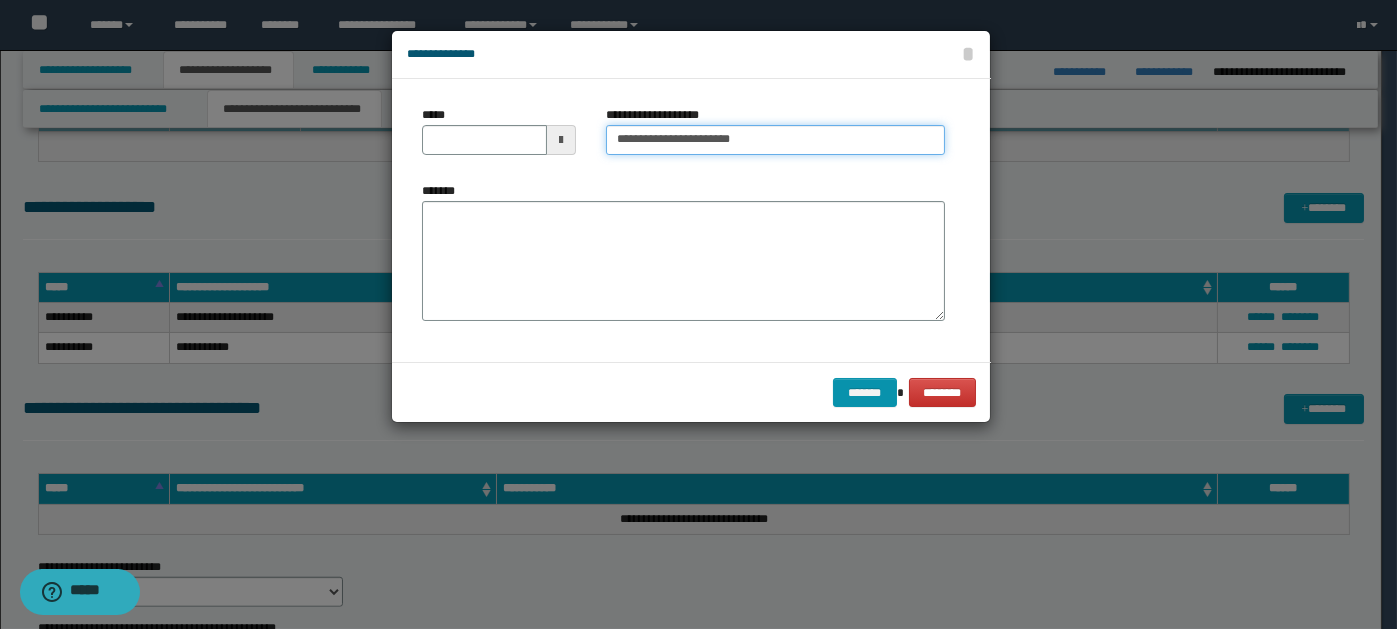 type on "**********" 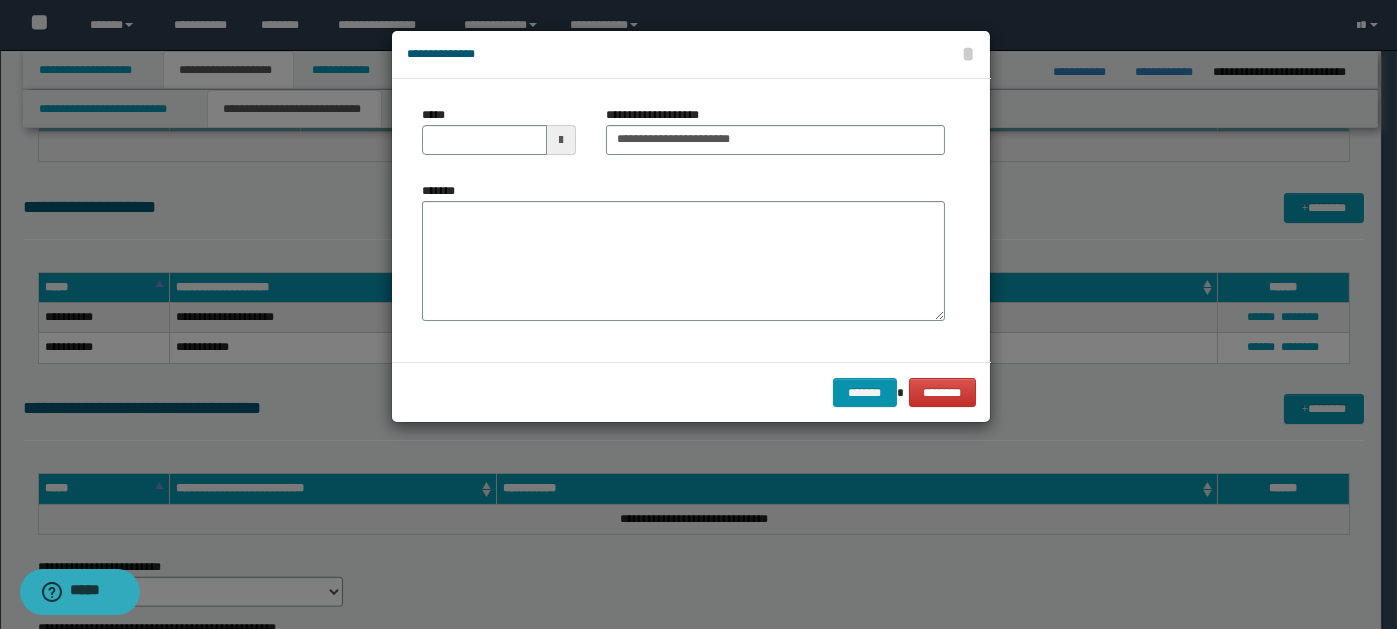 click at bounding box center [561, 140] 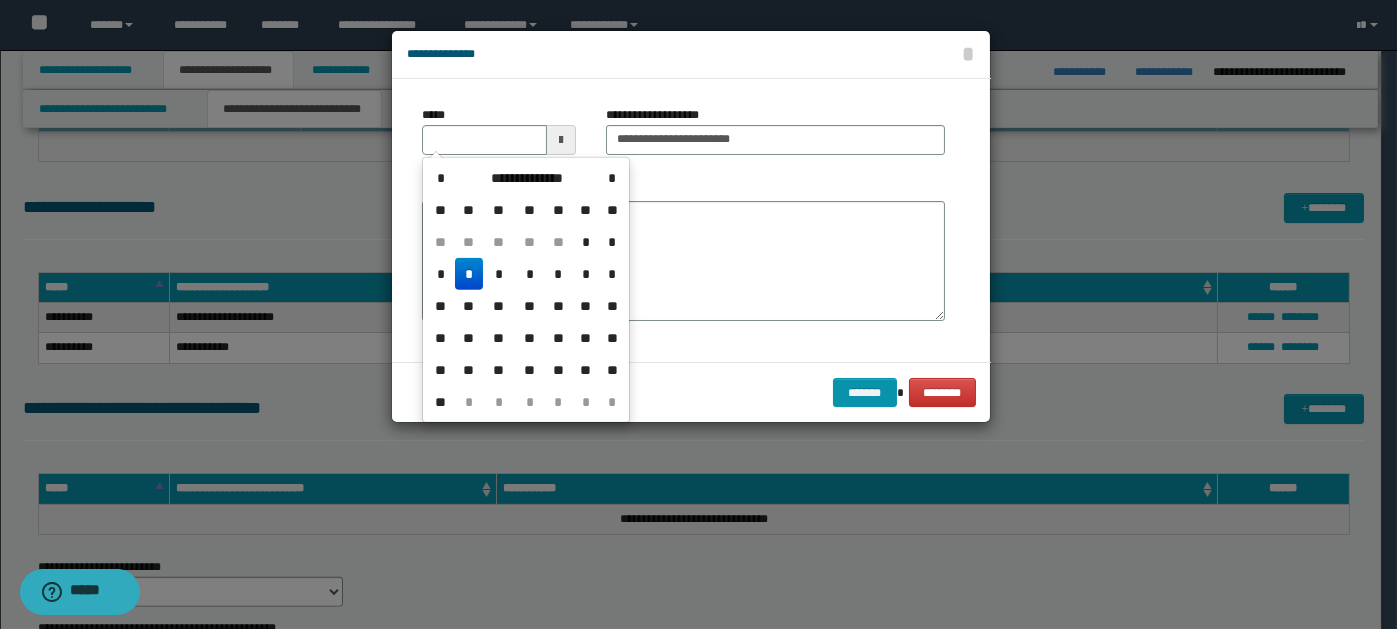 click on "*" at bounding box center (469, 274) 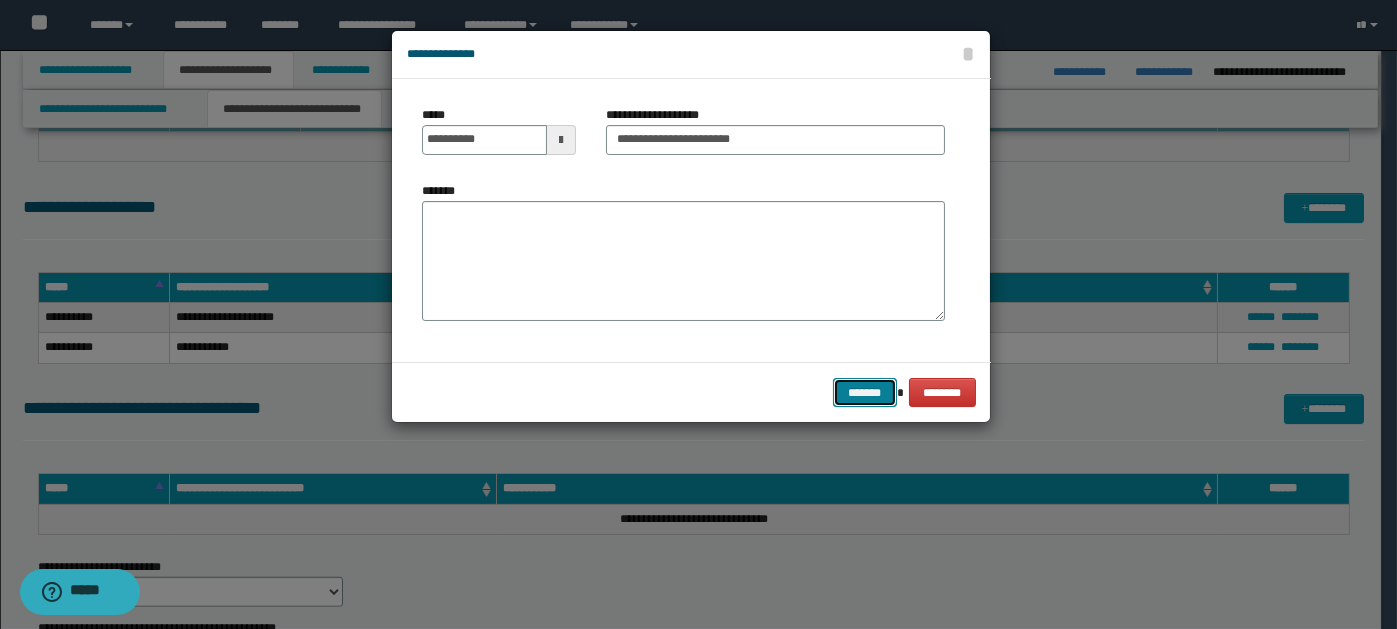 click on "*******" at bounding box center (865, 392) 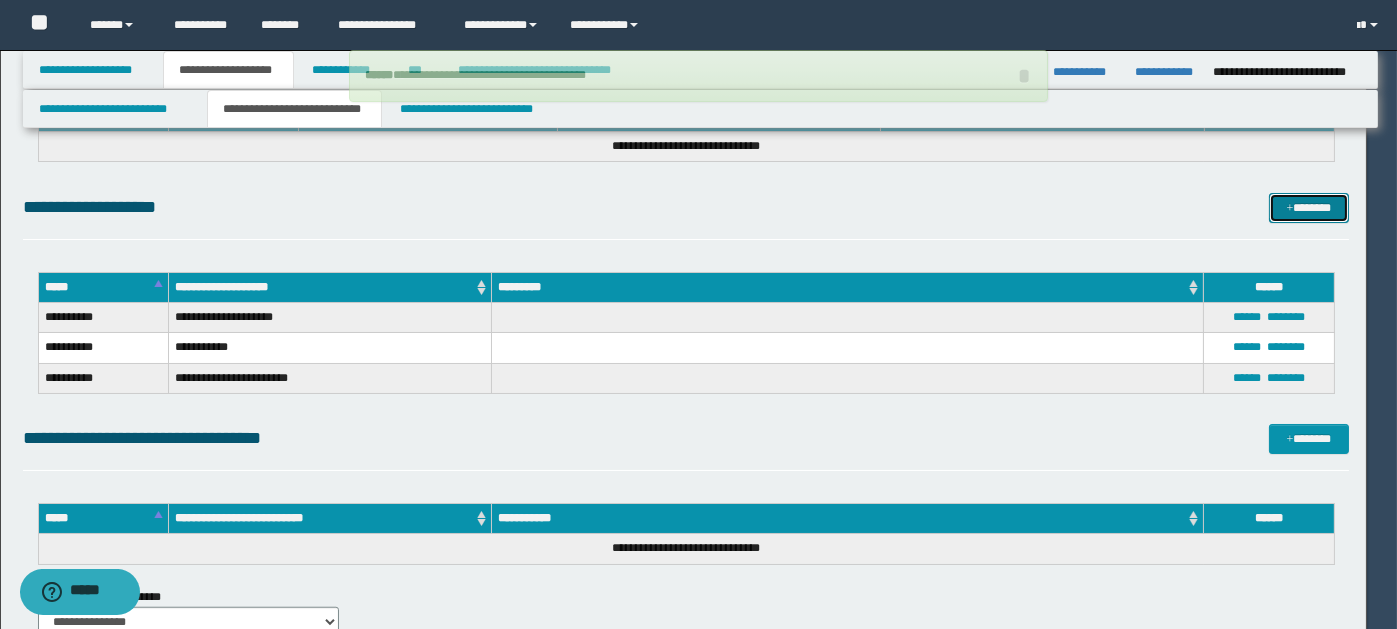 type 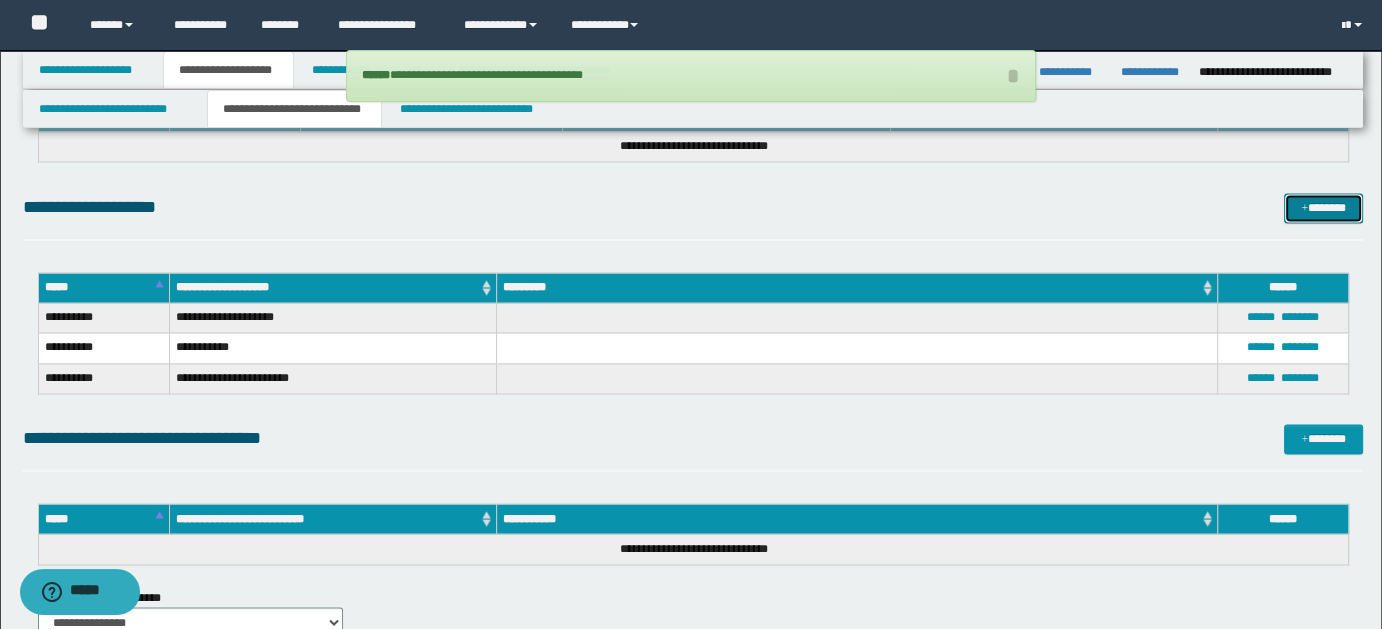 click on "*******" at bounding box center (1323, 207) 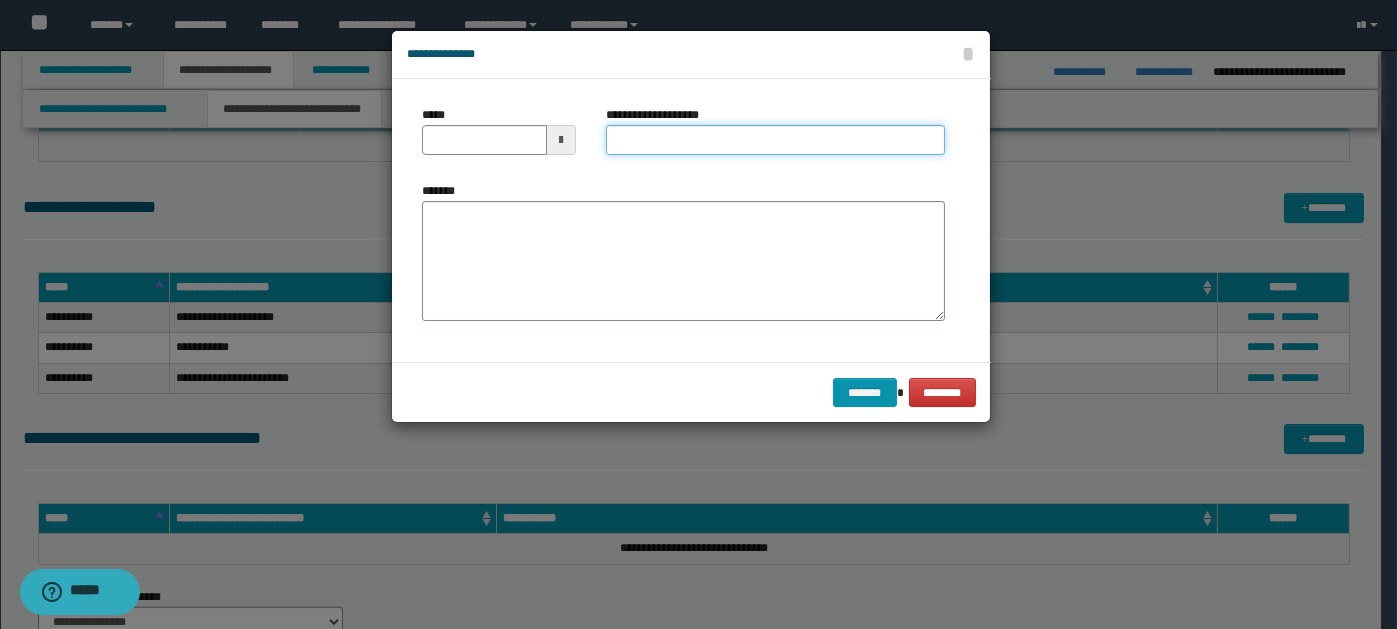 paste on "**********" 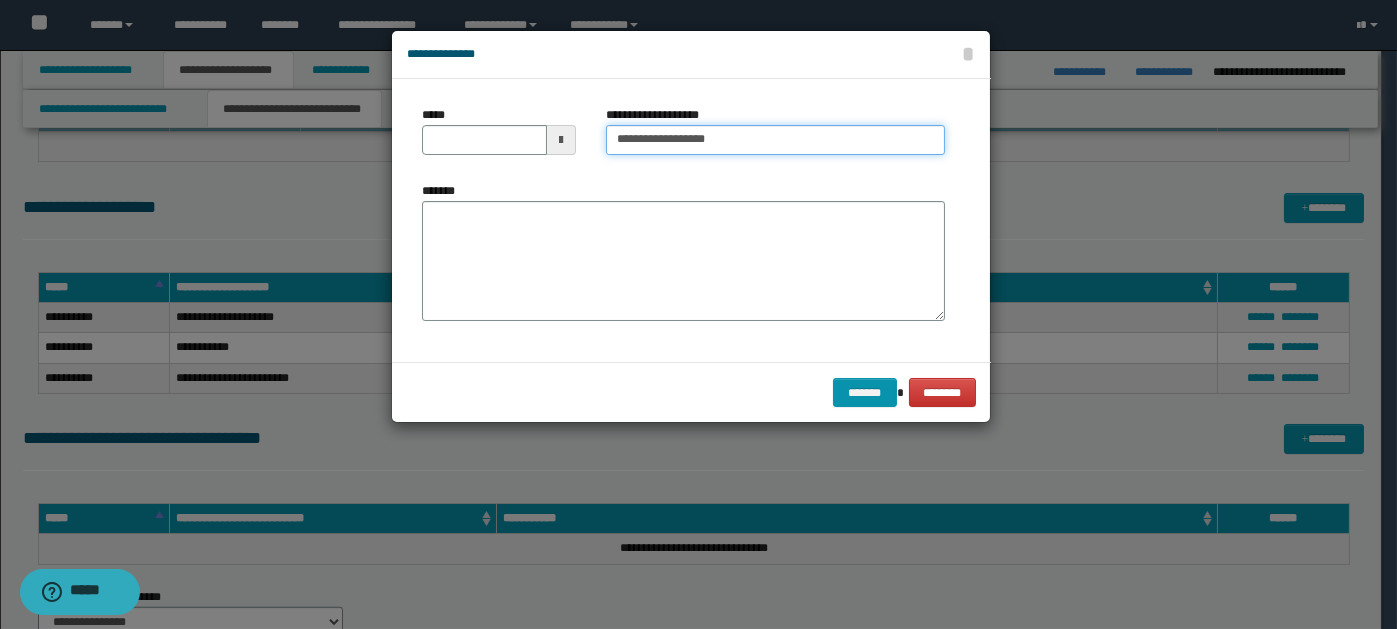 type on "**********" 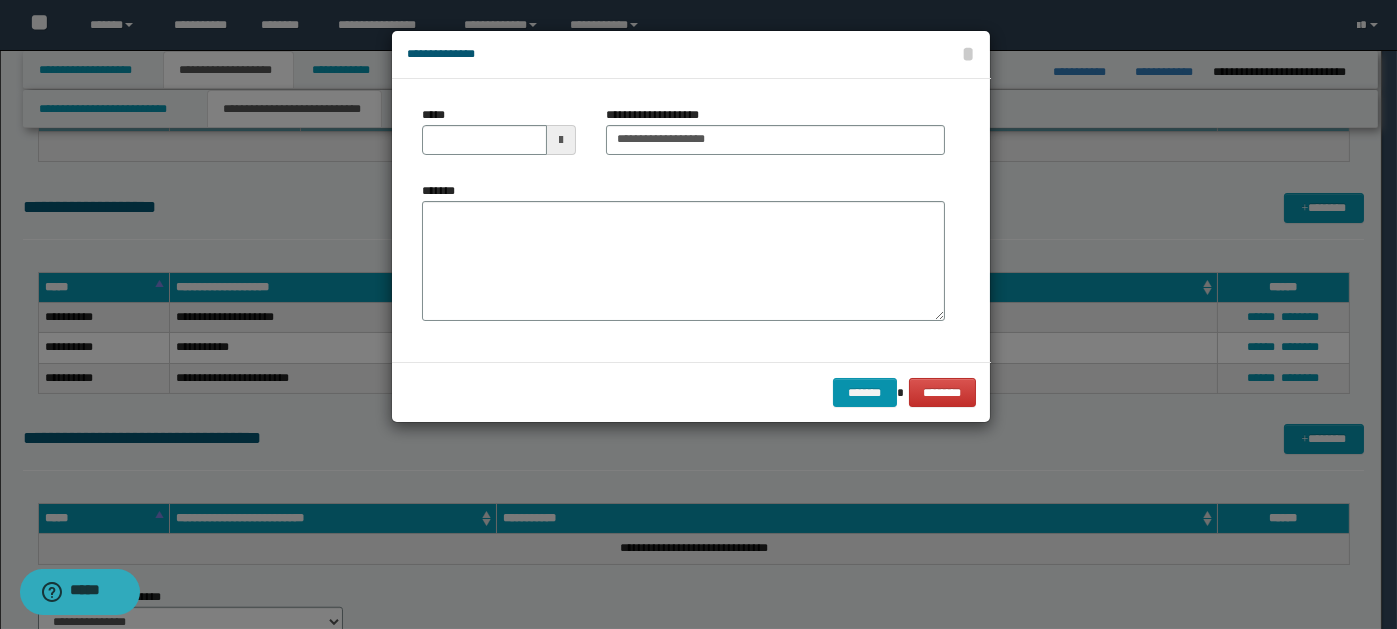 click at bounding box center [561, 140] 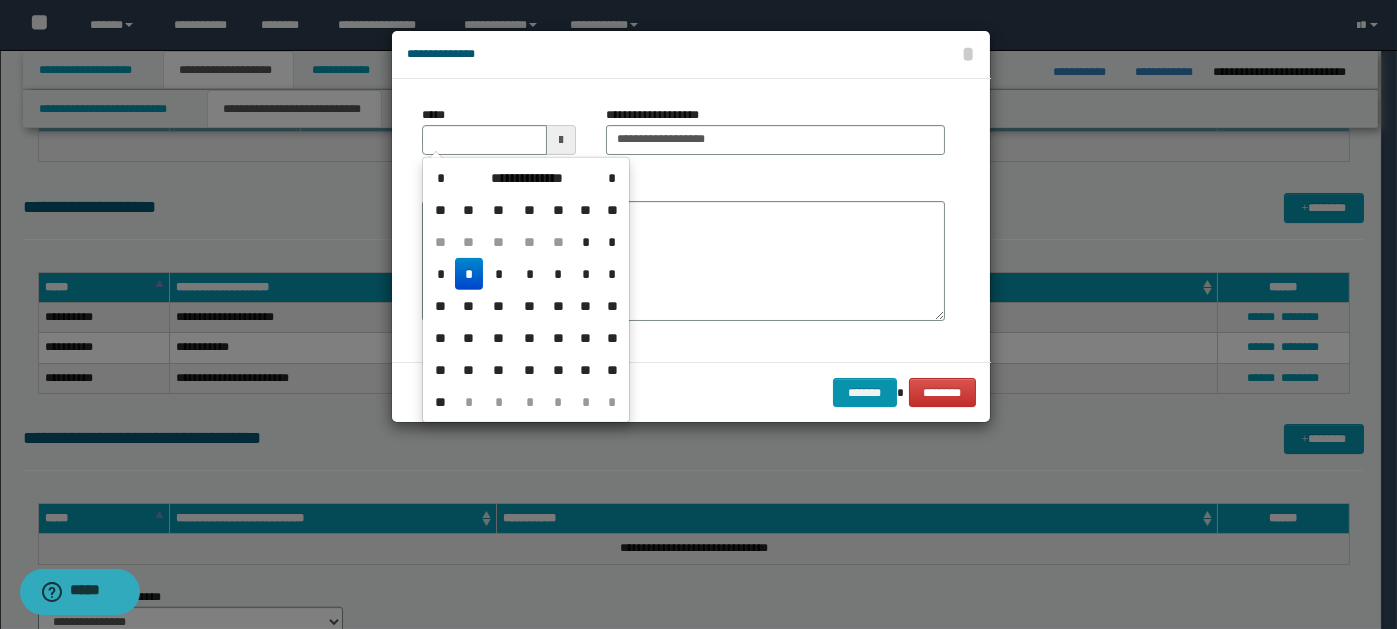 click on "*" at bounding box center [469, 274] 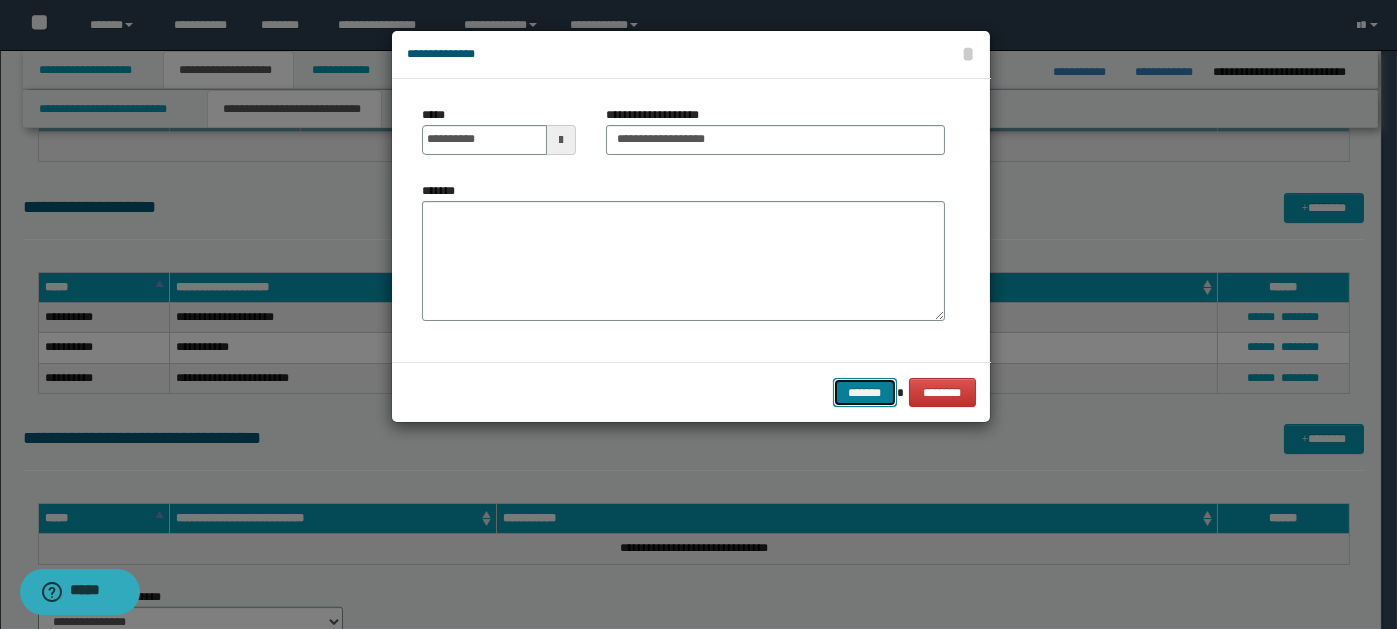 click on "*******" at bounding box center (865, 392) 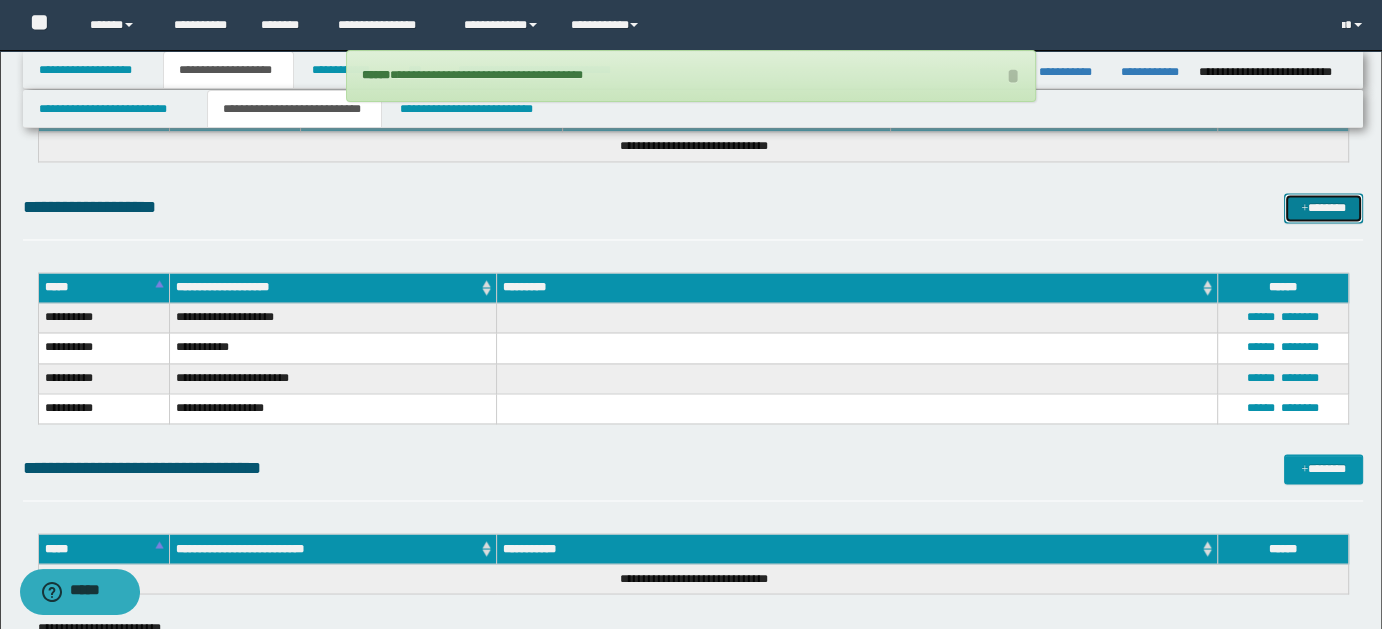 click at bounding box center [1304, 209] 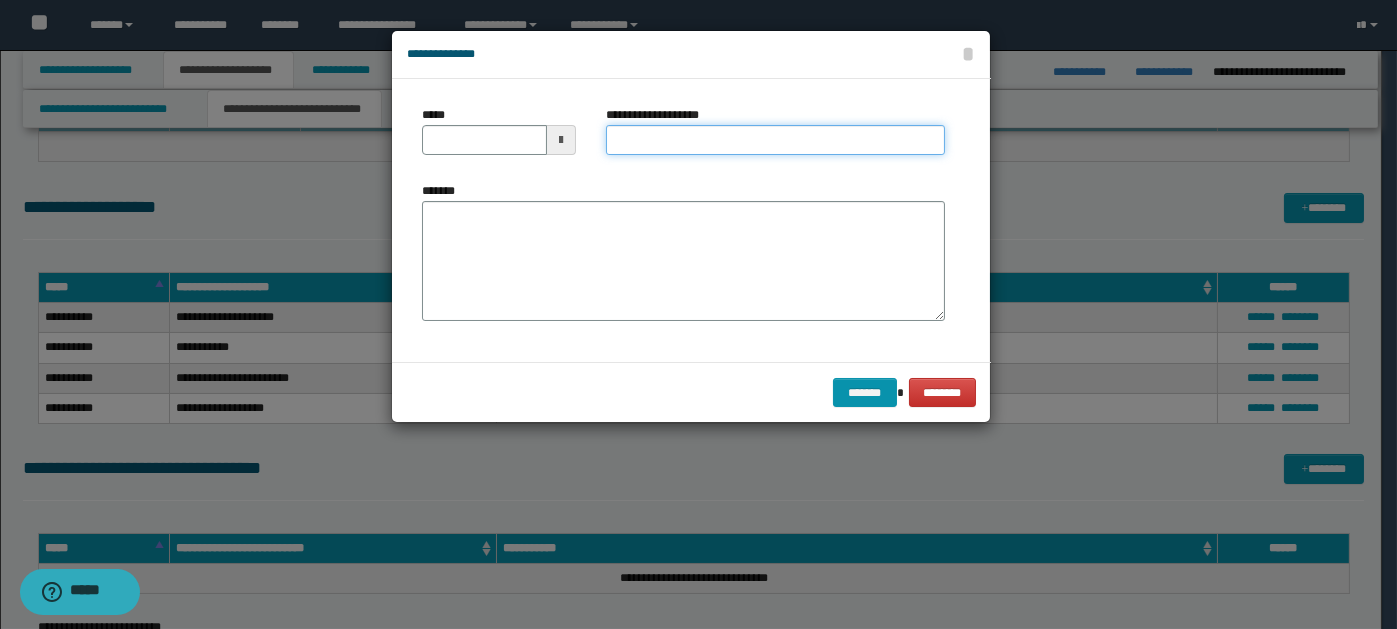 paste on "**********" 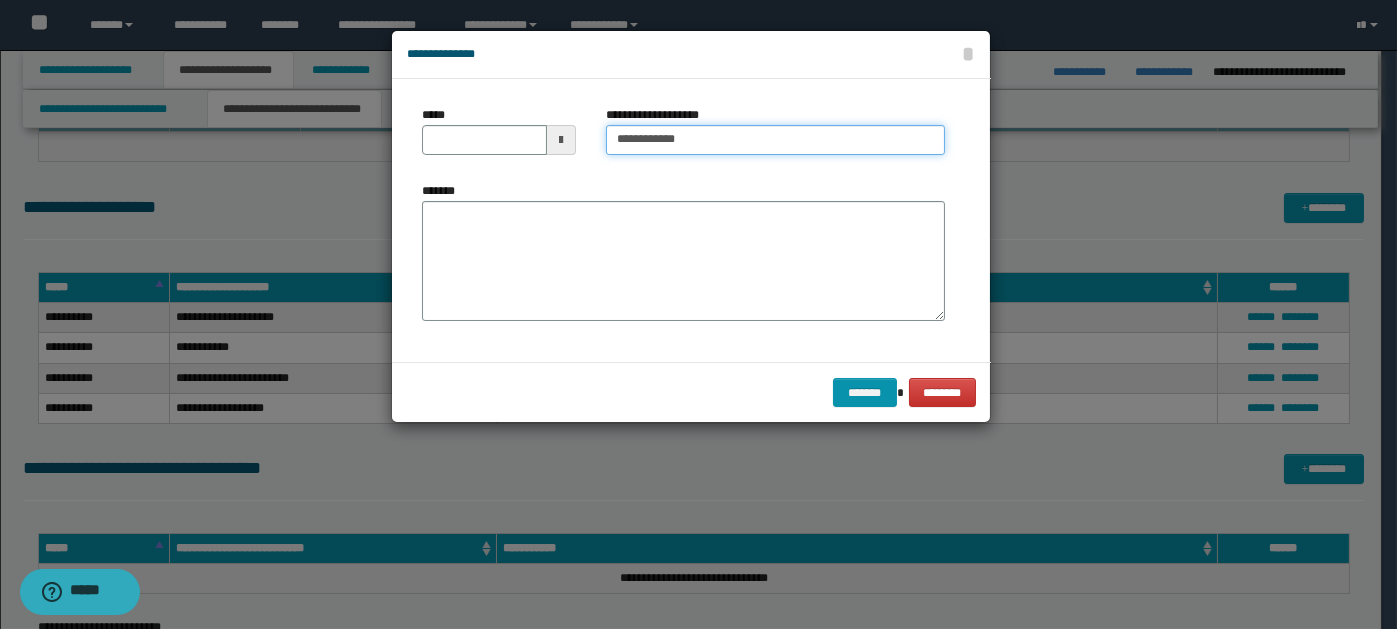 type on "**********" 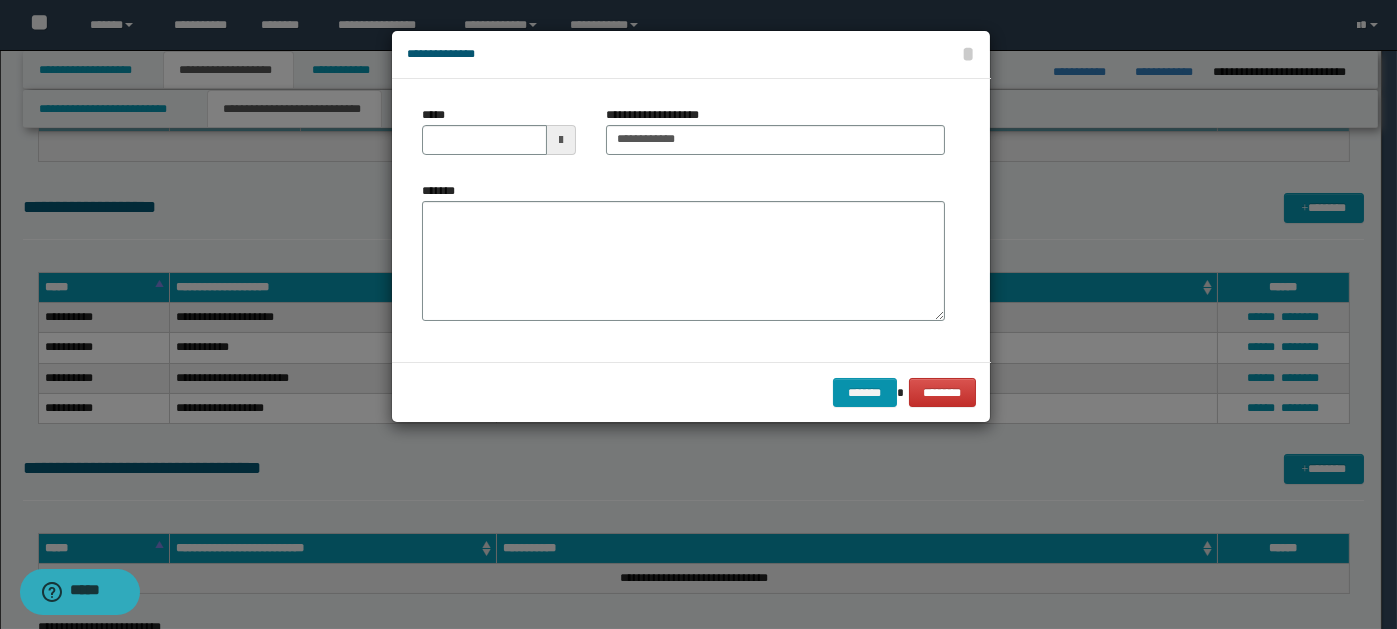 click at bounding box center (561, 140) 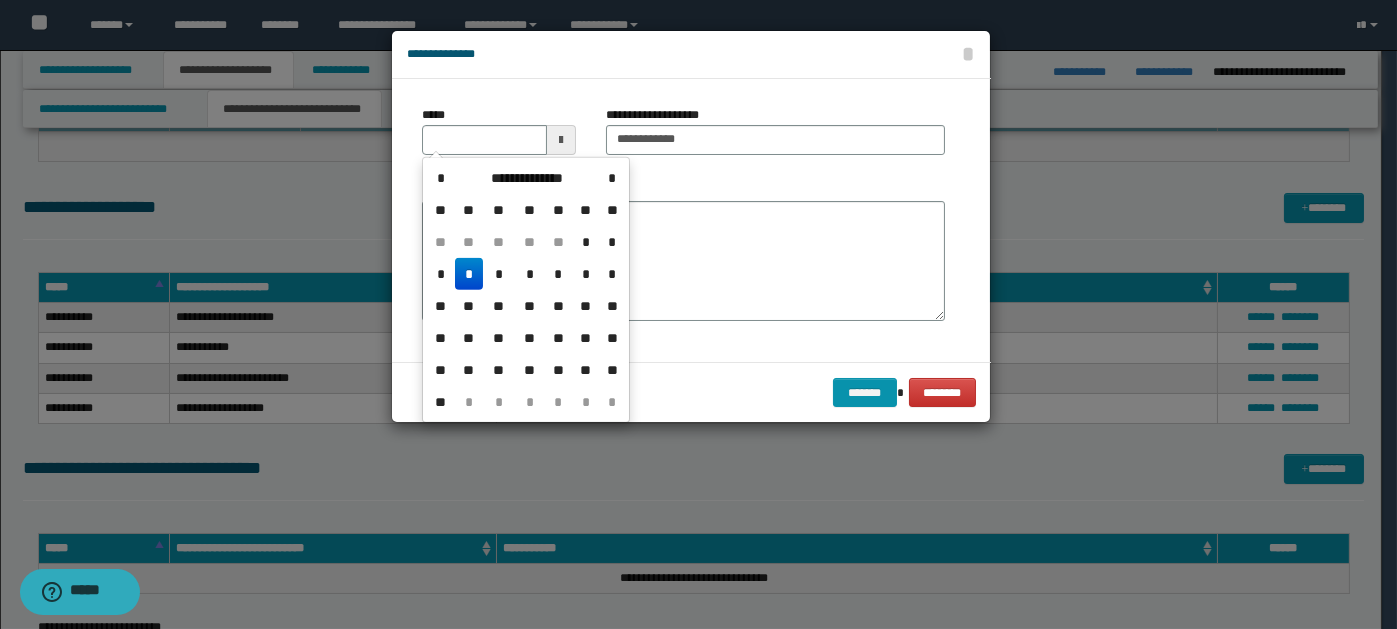click on "*" at bounding box center (469, 274) 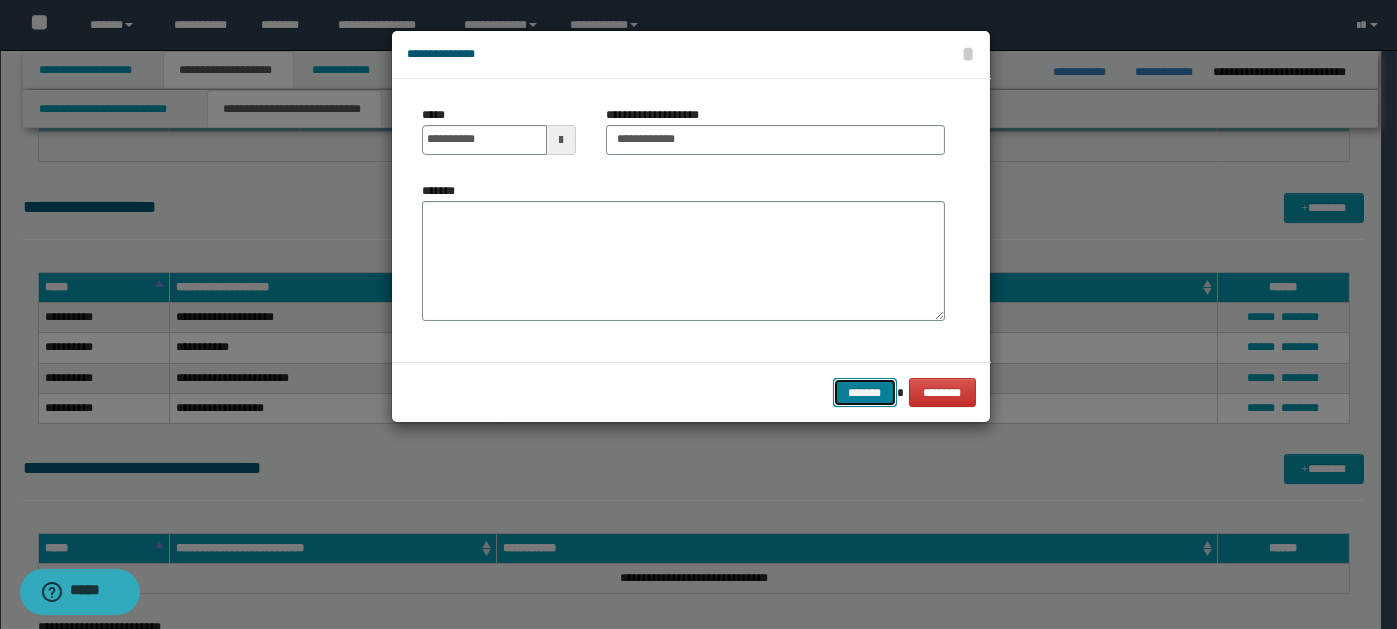 click on "*******" at bounding box center (865, 392) 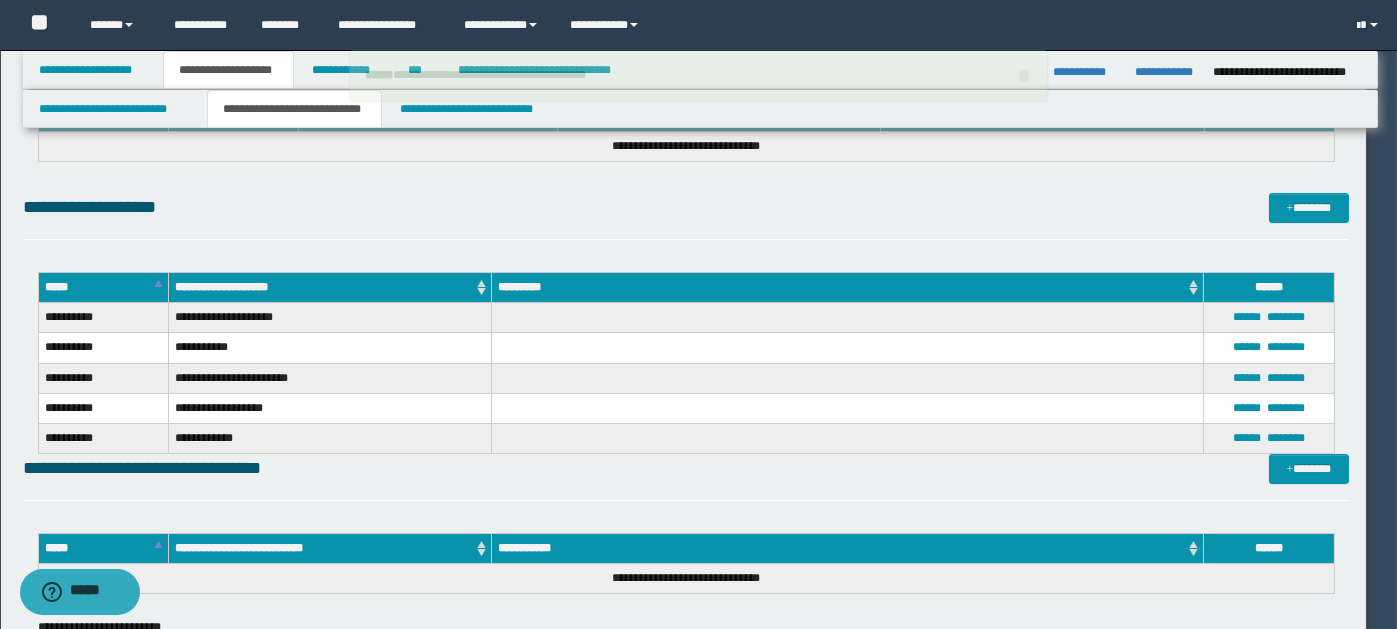 type 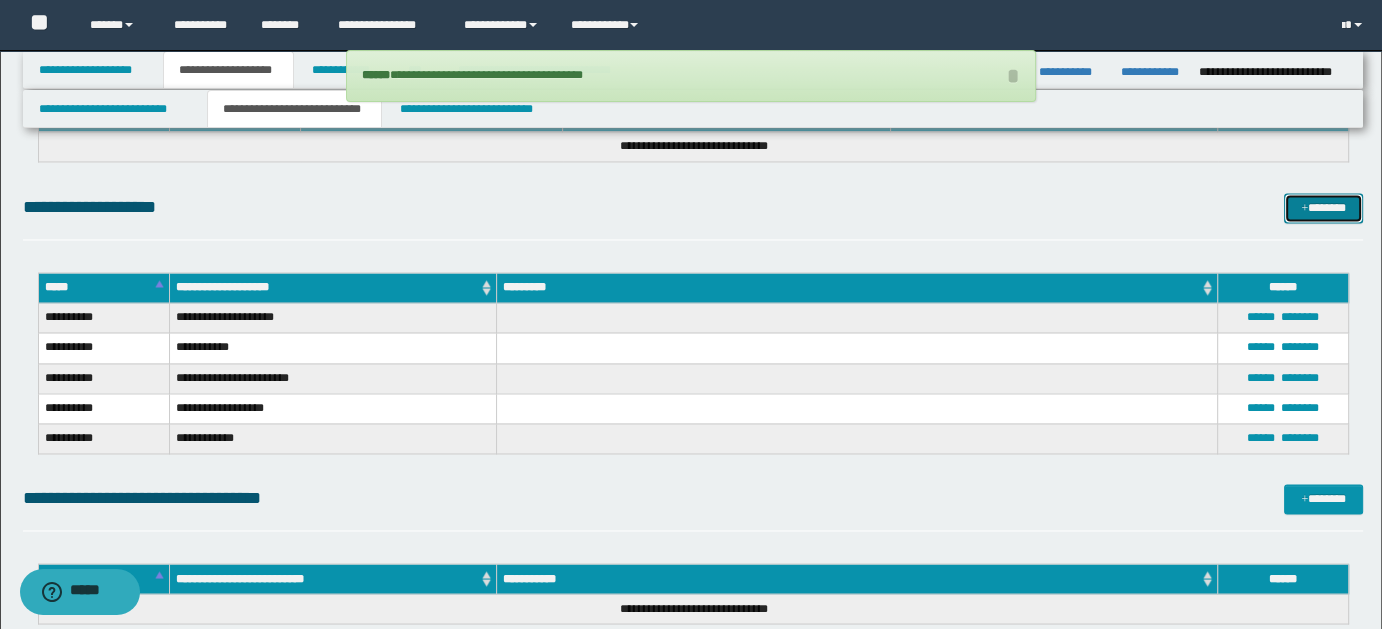 click on "*******" at bounding box center (1323, 207) 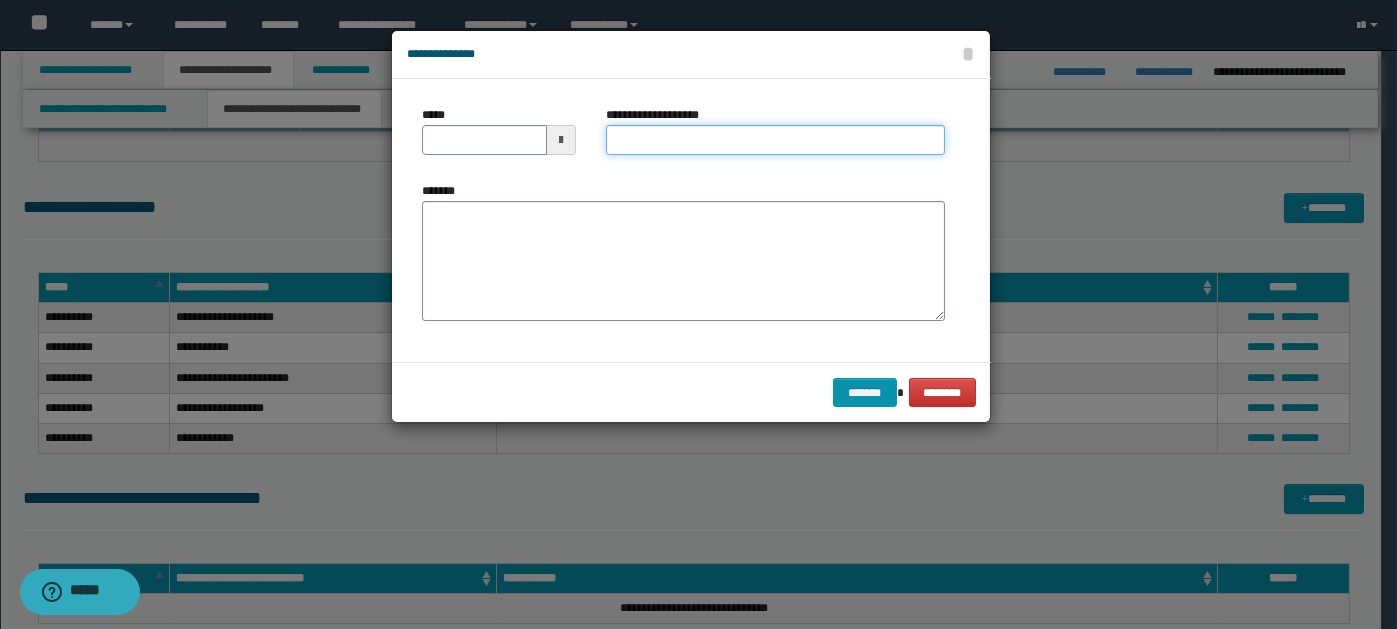 paste on "**********" 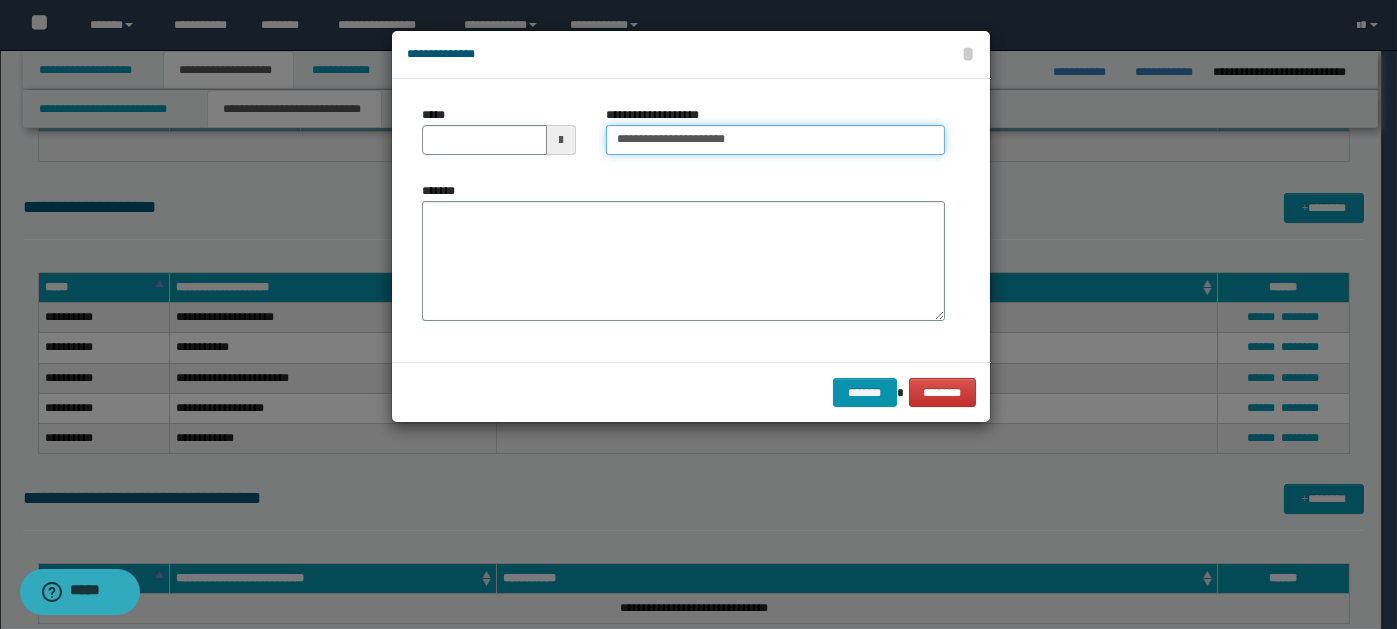 type on "**********" 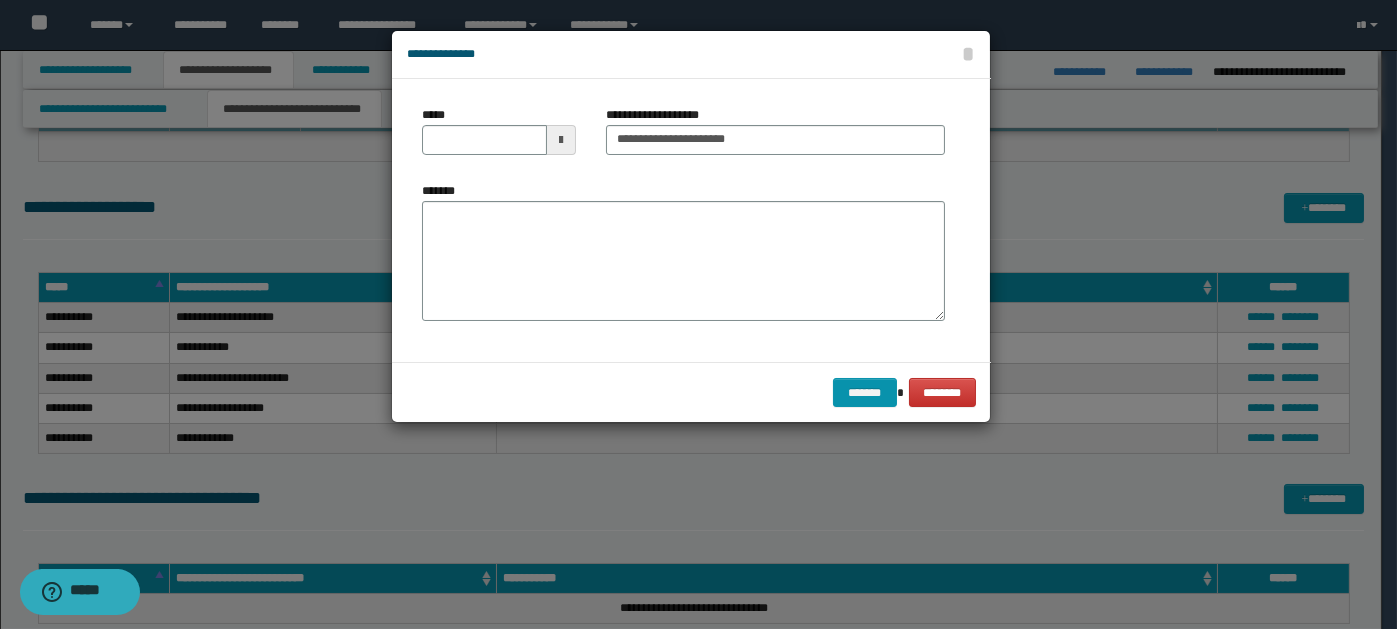 click at bounding box center [561, 140] 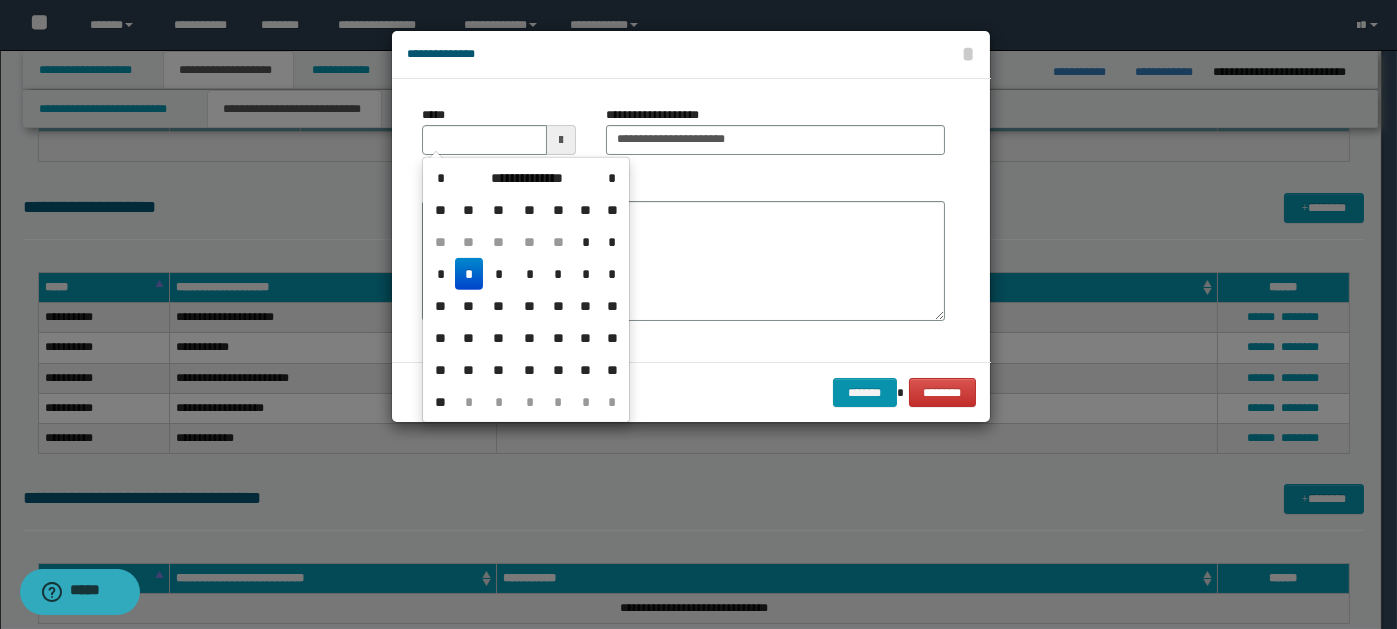 click on "*" at bounding box center (469, 274) 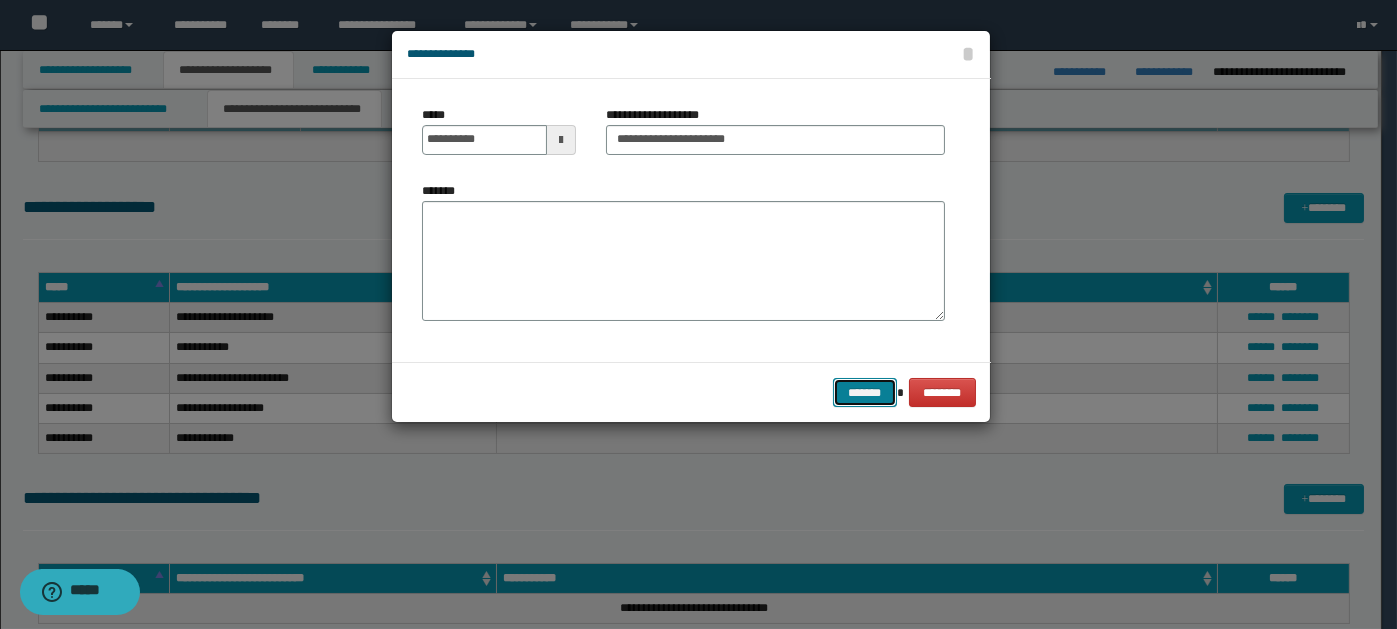 click on "*******" at bounding box center [865, 392] 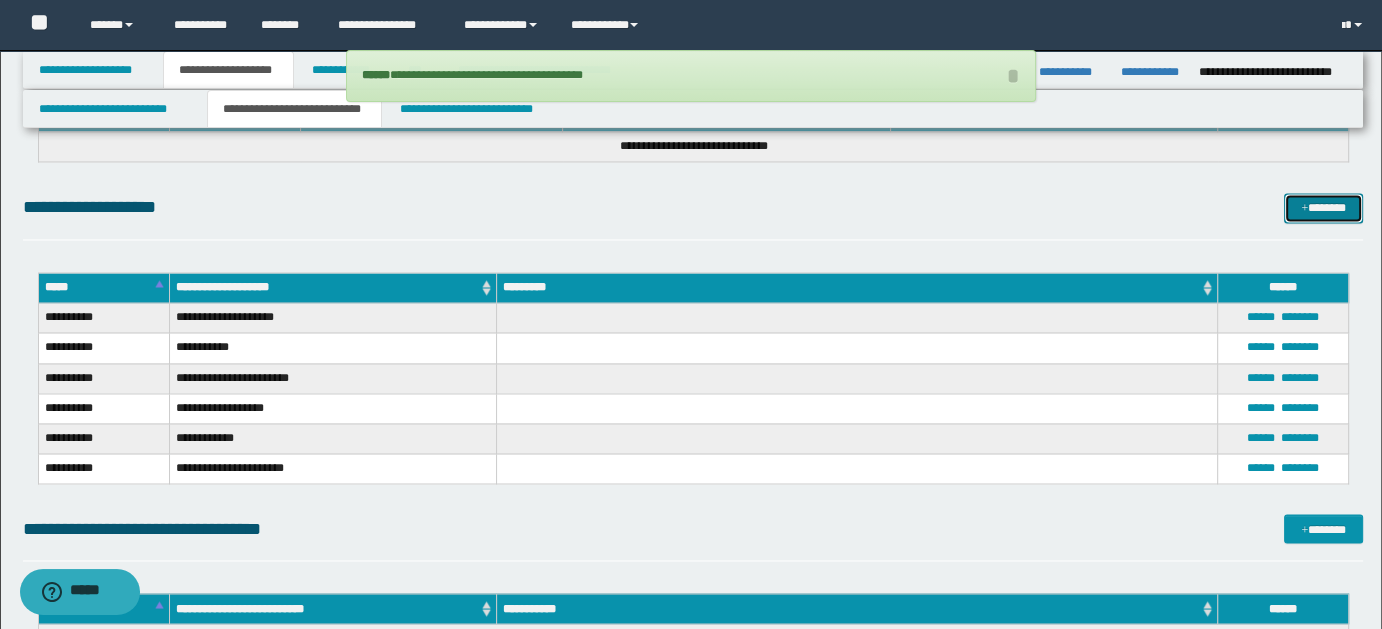 click on "*******" at bounding box center [1323, 207] 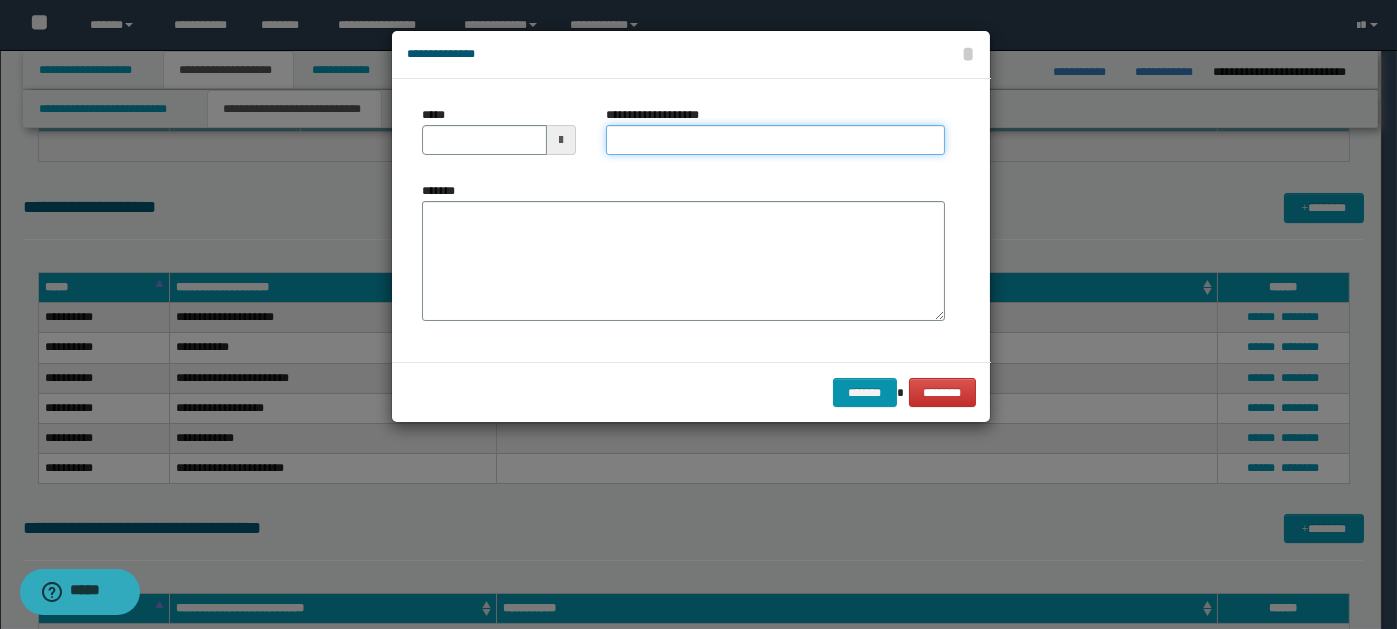 paste on "**********" 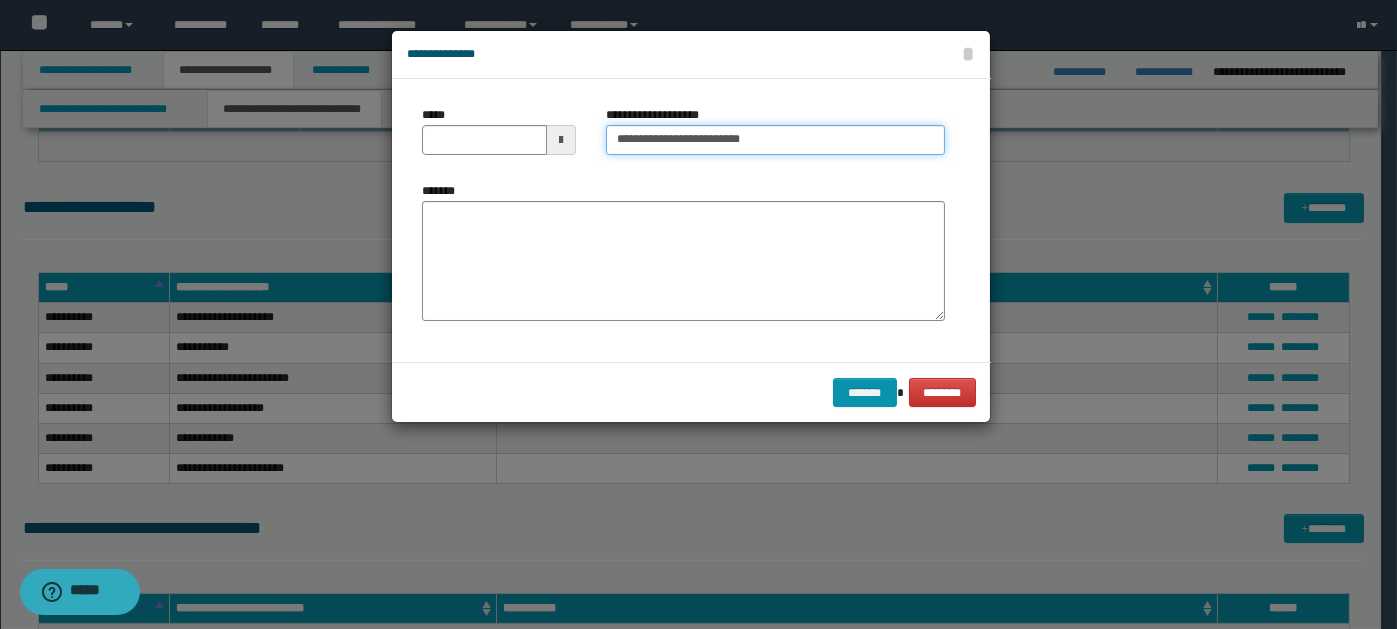 type on "**********" 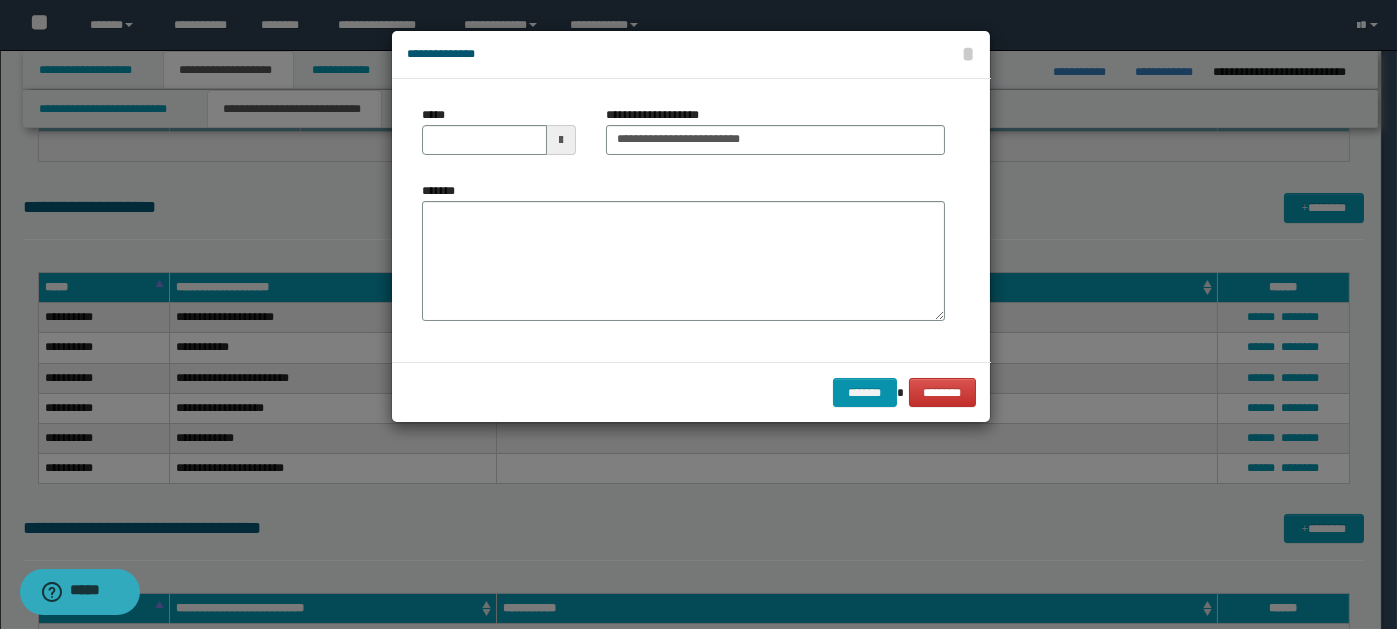 click at bounding box center (561, 140) 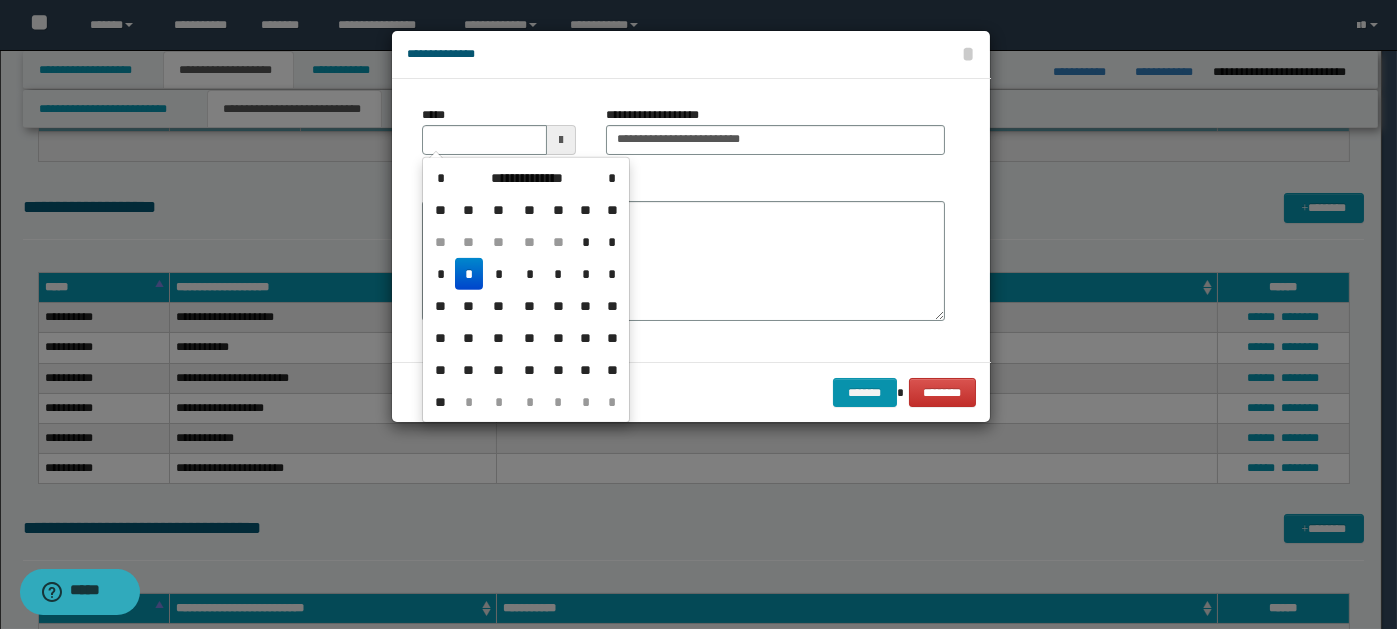 click on "*" at bounding box center [469, 274] 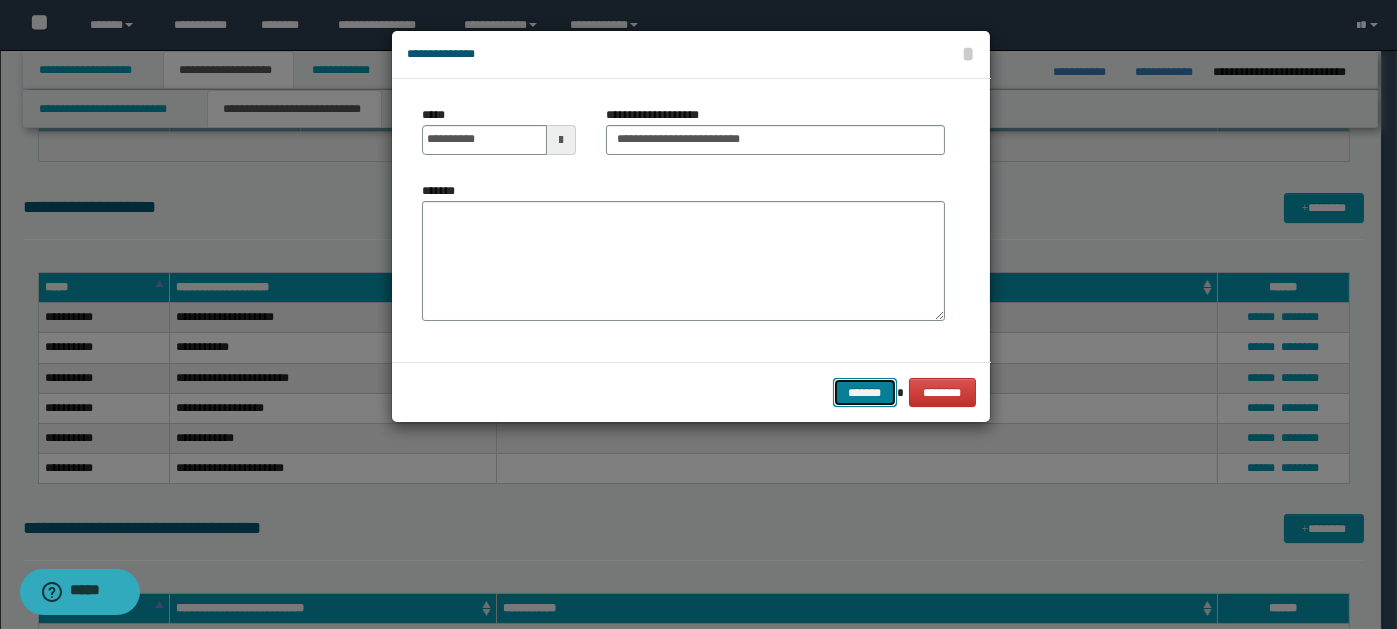 click on "*******" at bounding box center (865, 392) 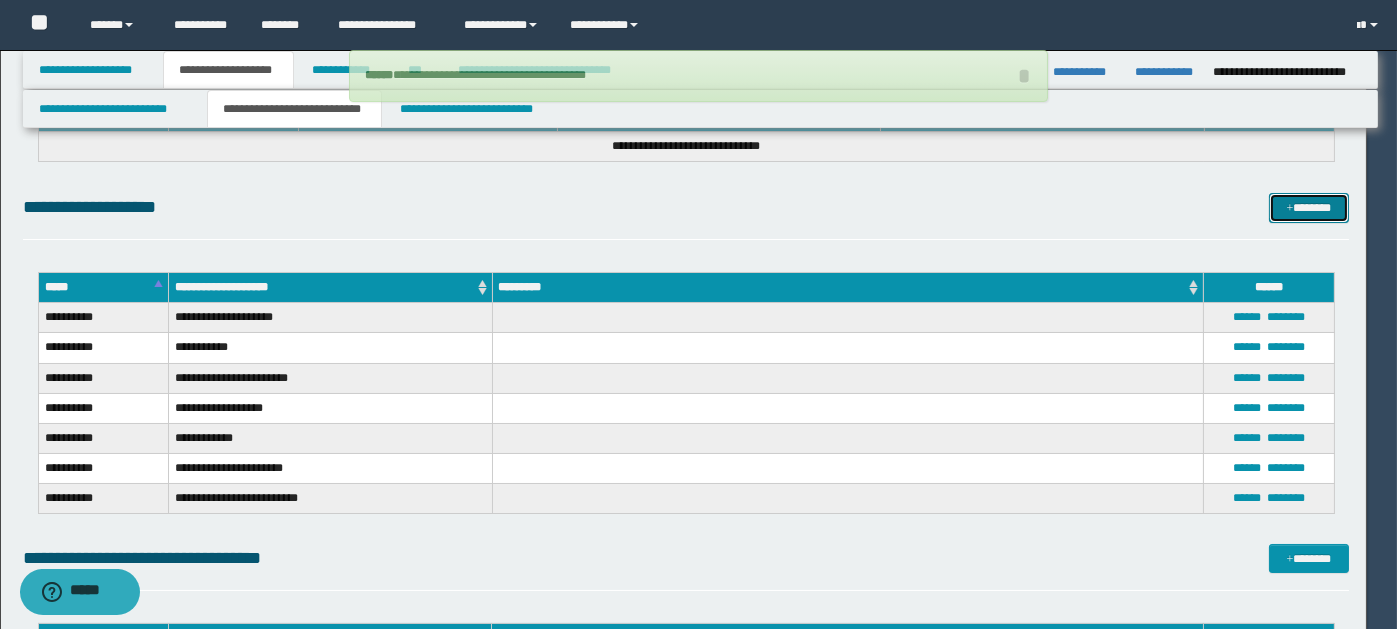 type 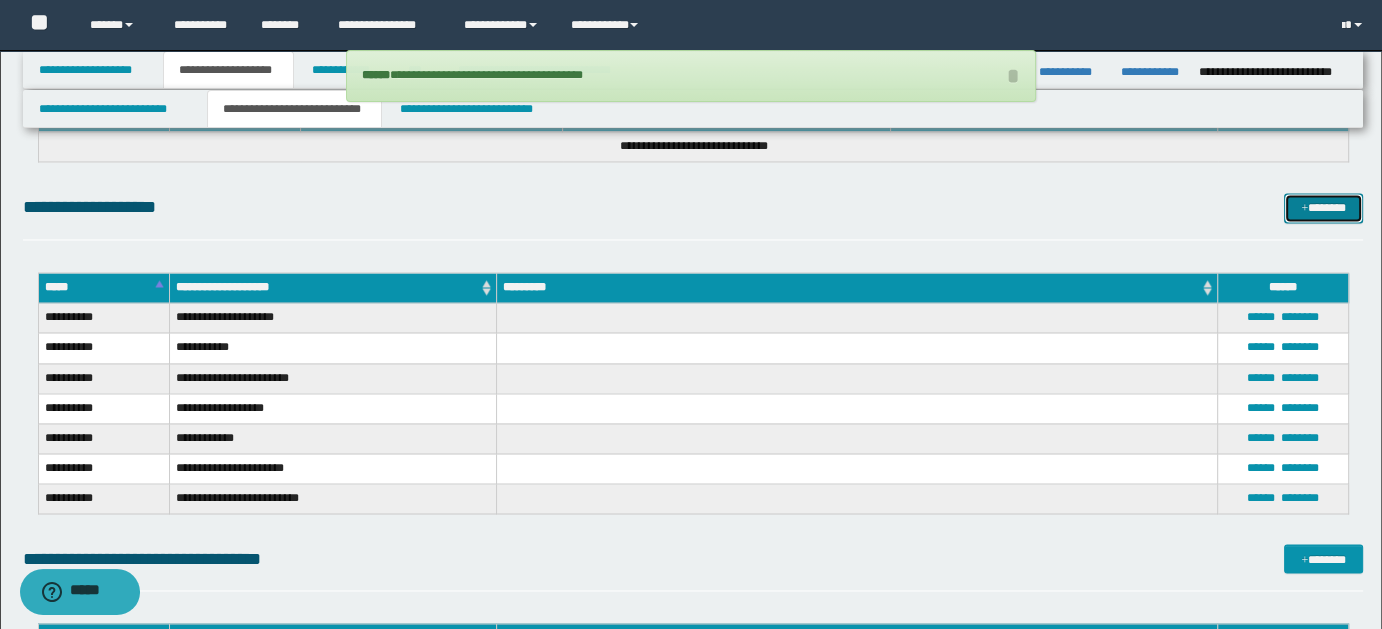 click on "*******" at bounding box center (1323, 207) 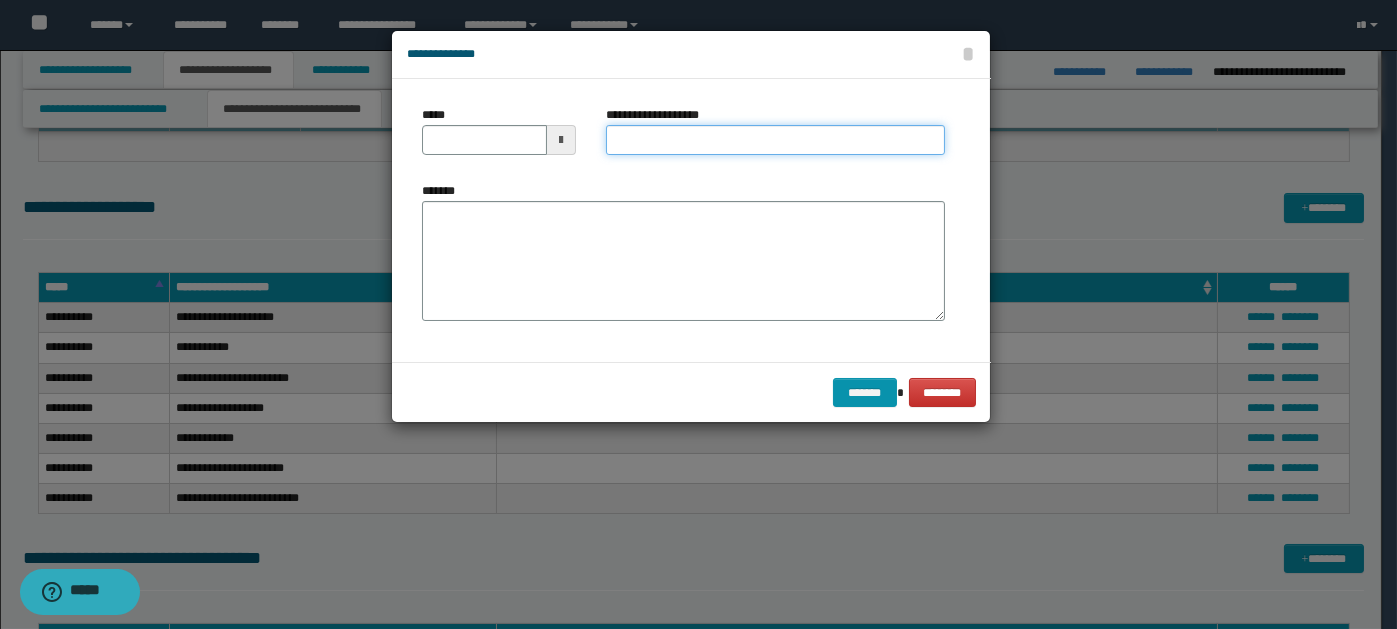 paste on "**********" 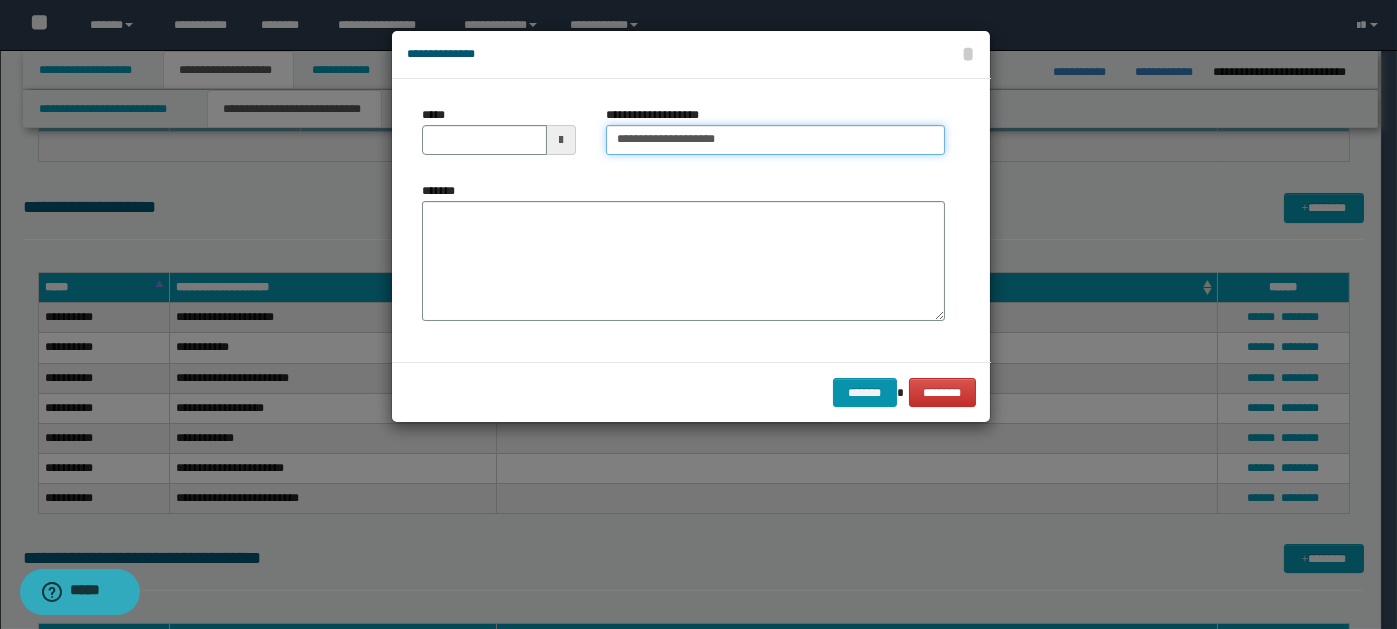 type on "**********" 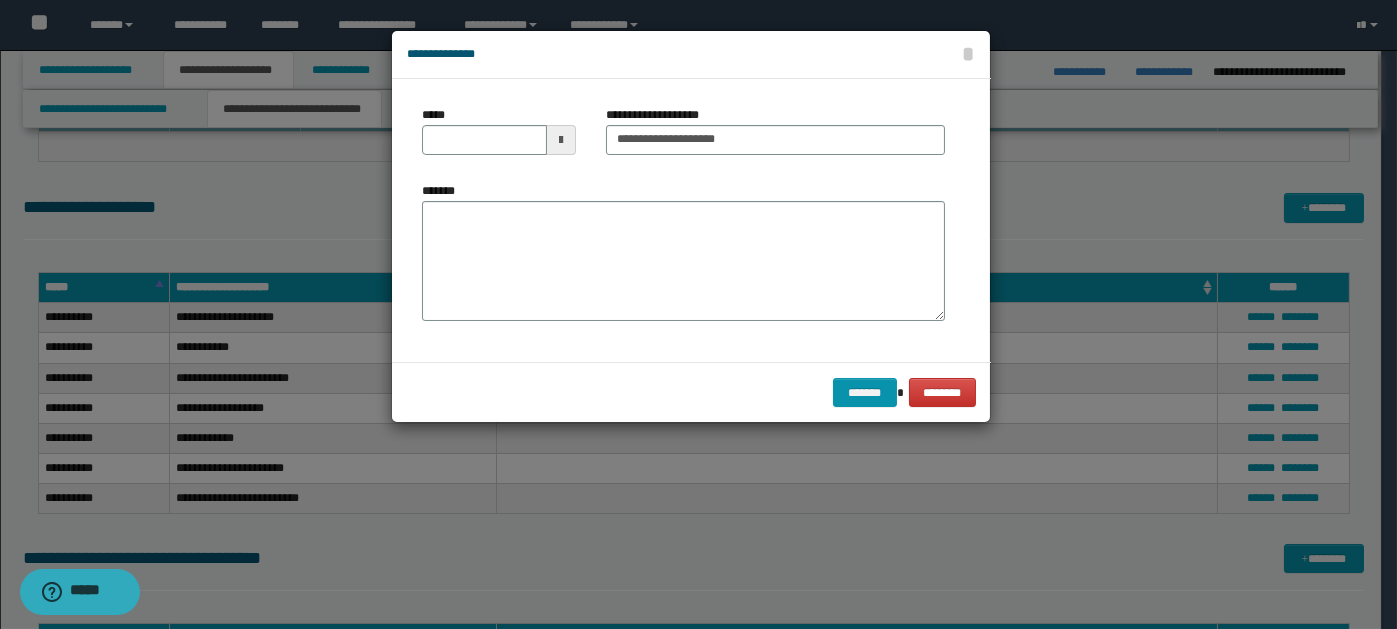 click at bounding box center [561, 140] 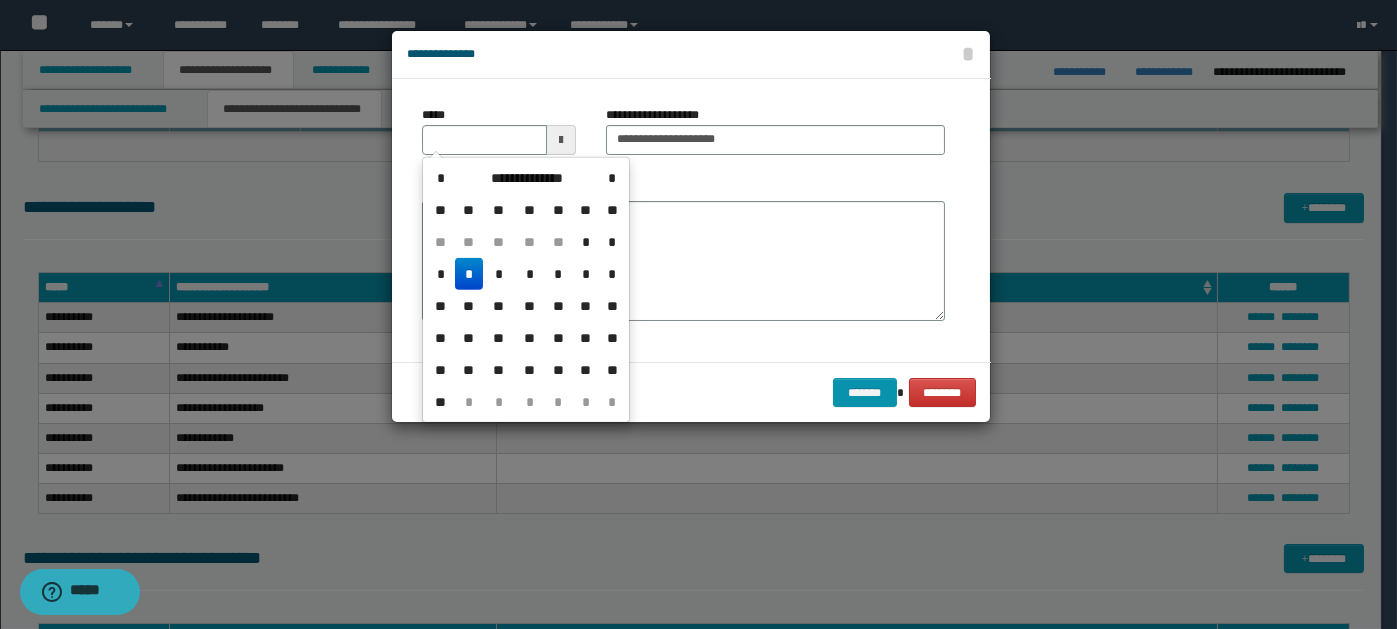 click on "*" at bounding box center [469, 274] 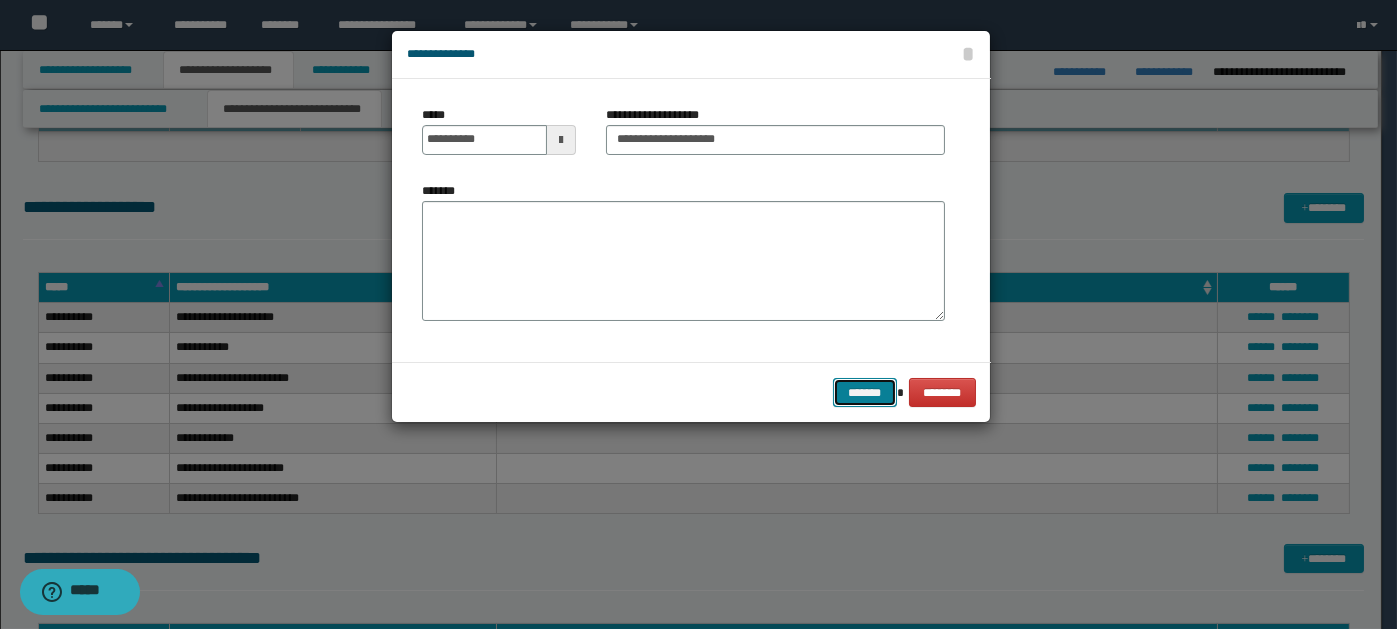 click on "*******" at bounding box center [865, 392] 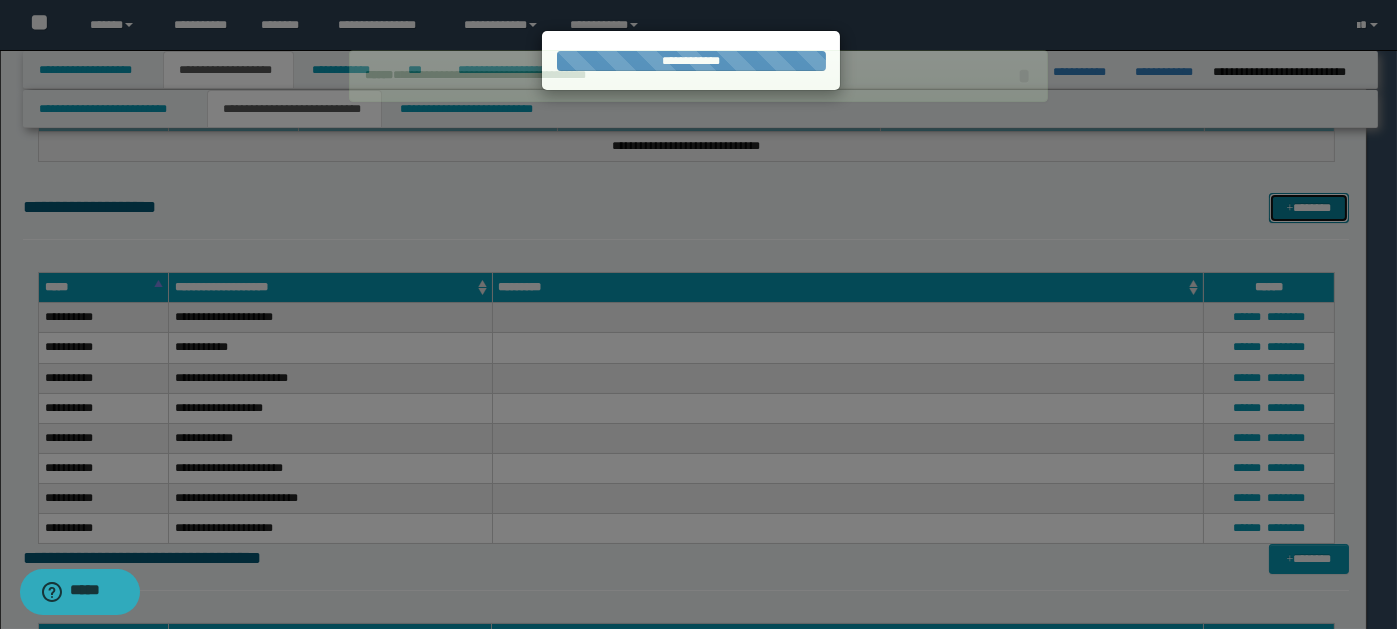 type 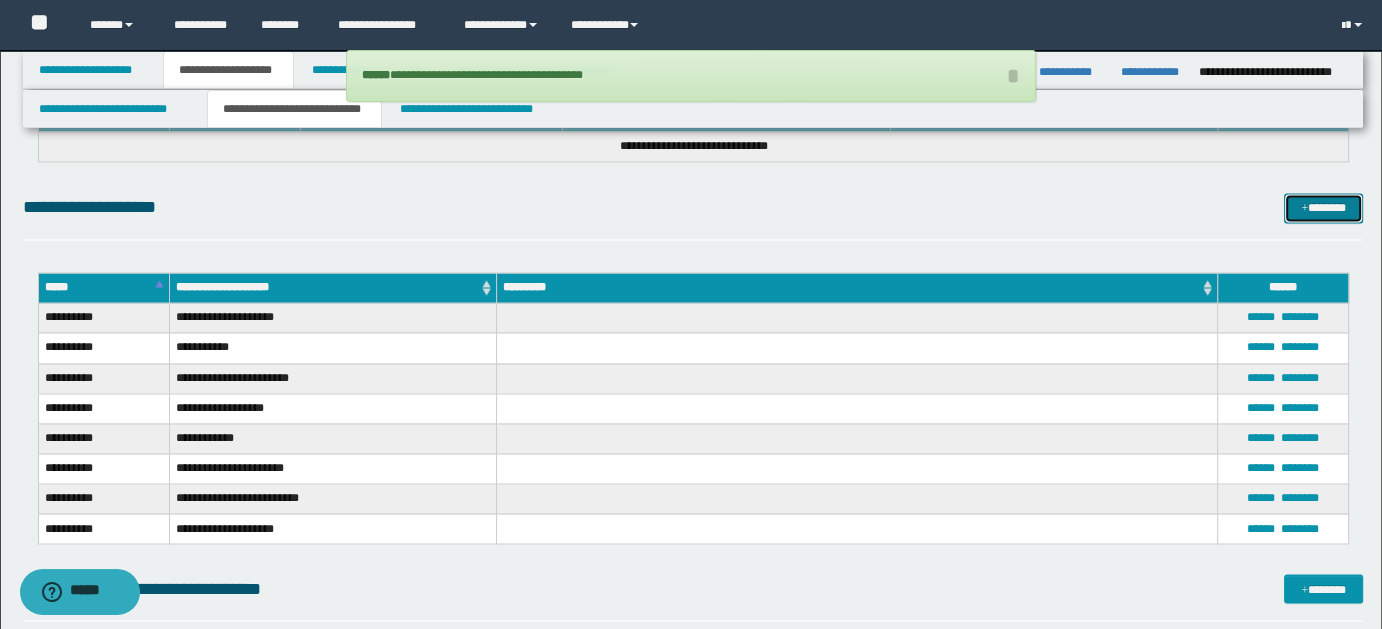 click on "*******" at bounding box center (1323, 207) 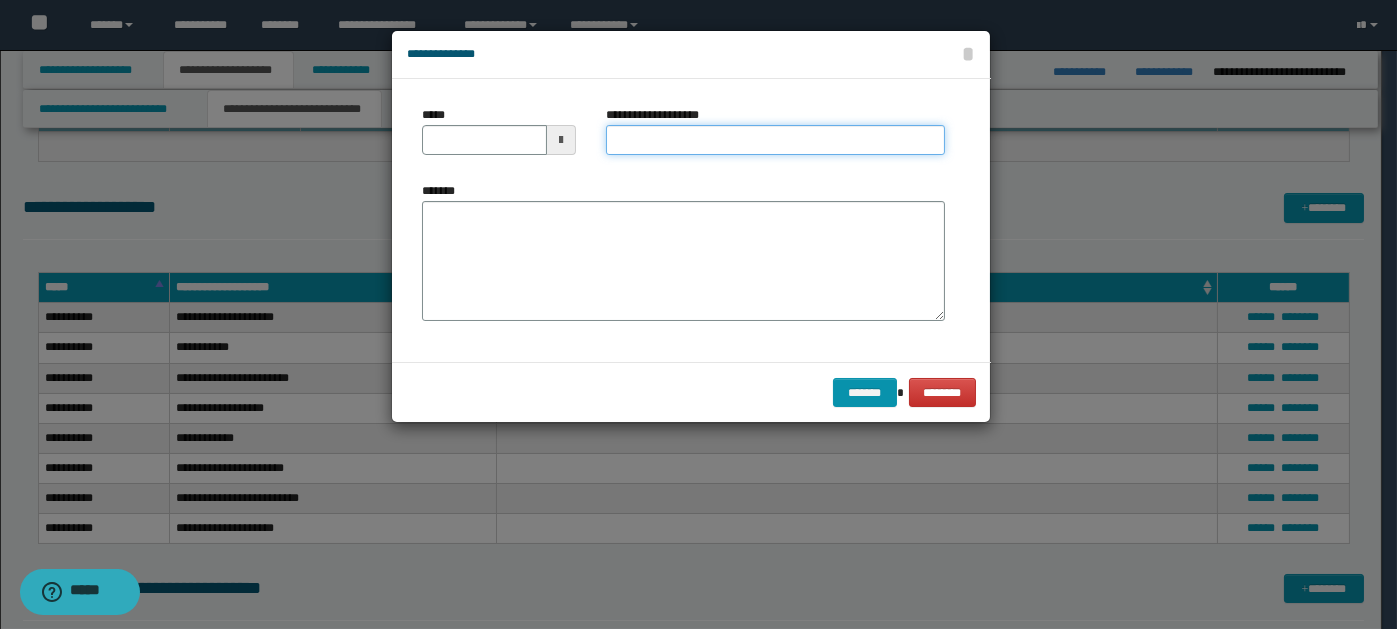 paste on "**********" 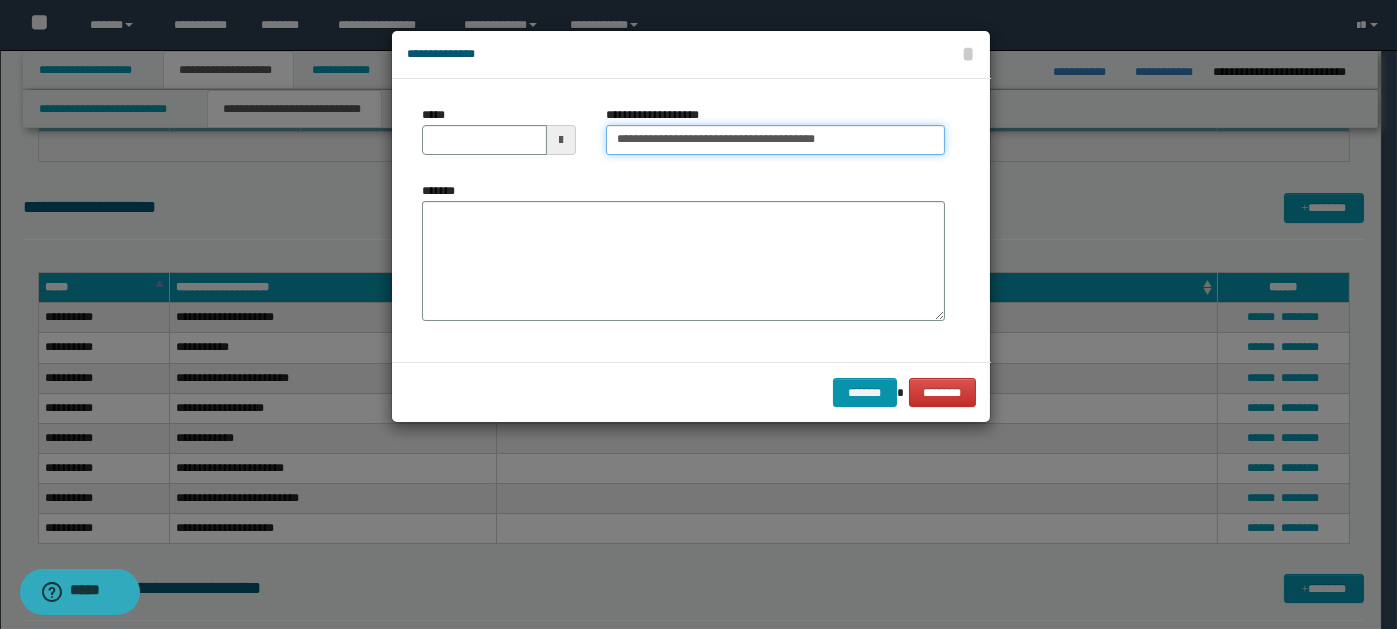 type on "**********" 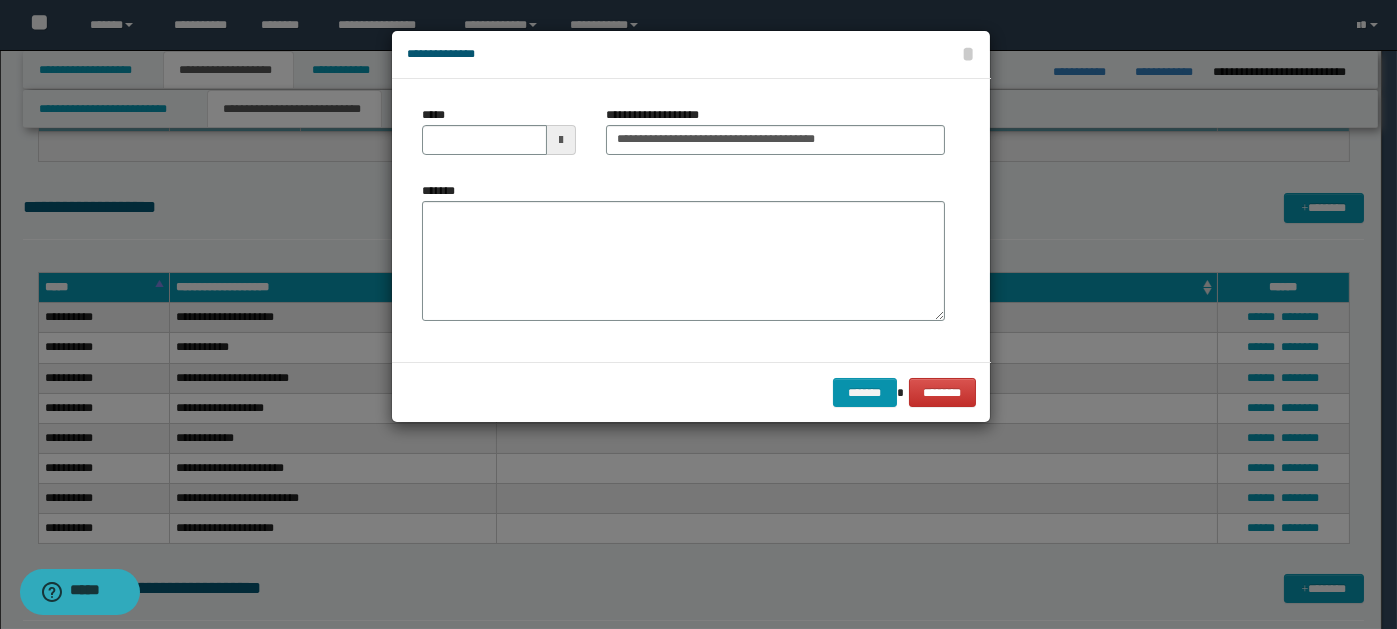 click at bounding box center [561, 140] 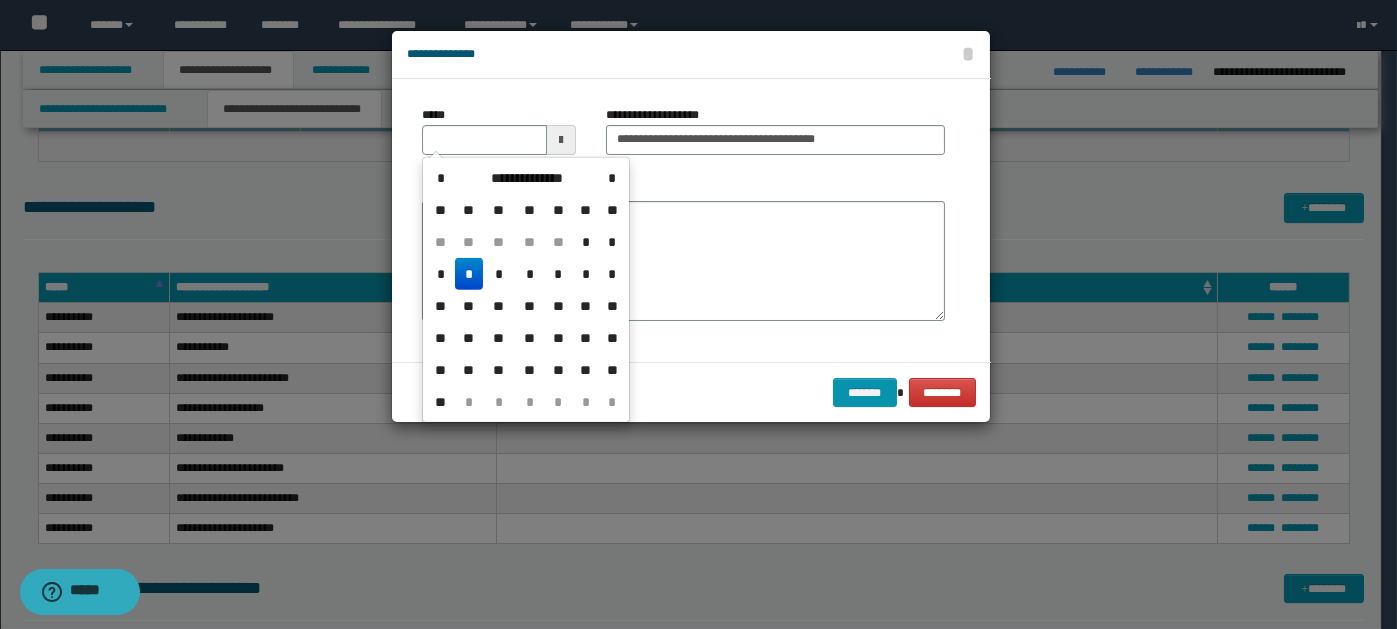 click on "*" at bounding box center (469, 274) 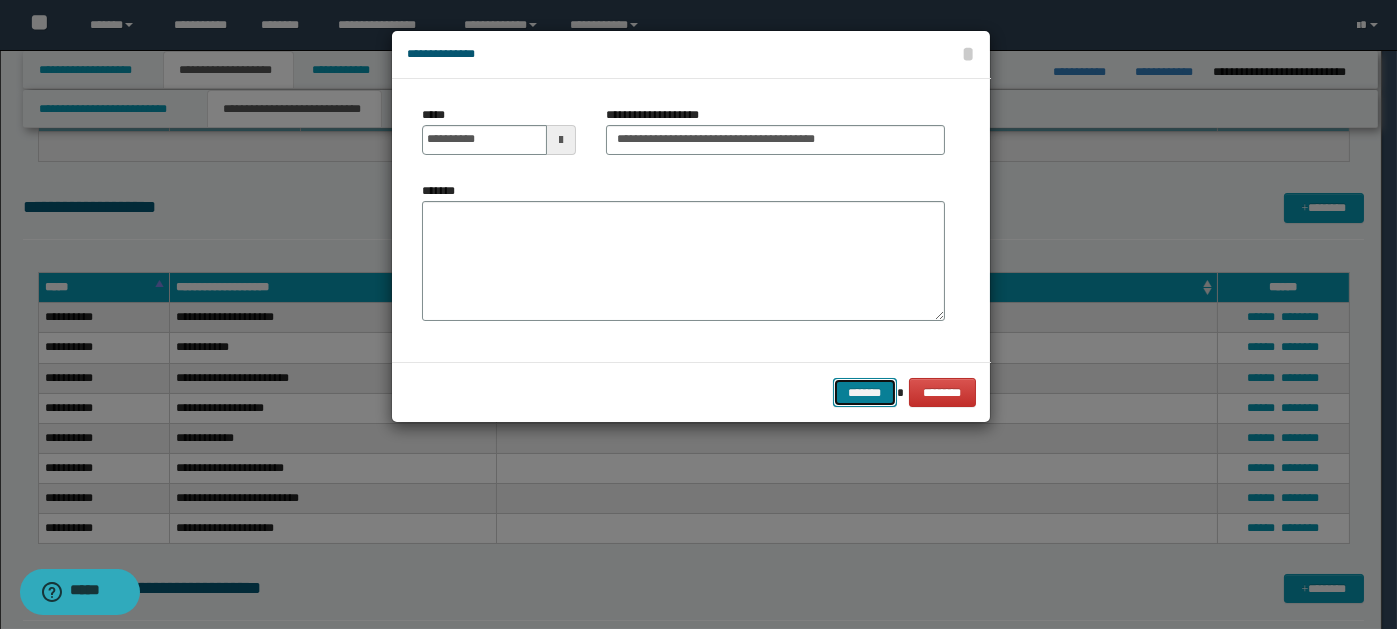 click on "*******" at bounding box center (865, 392) 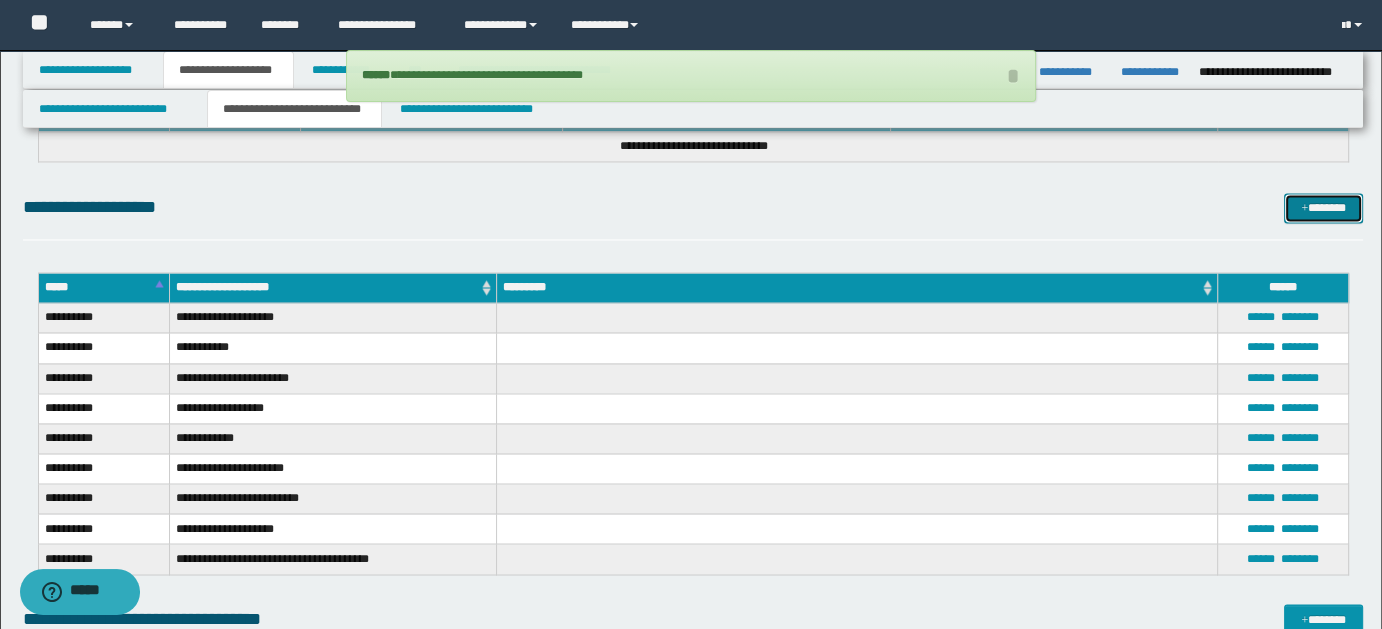 click on "*******" at bounding box center [1323, 207] 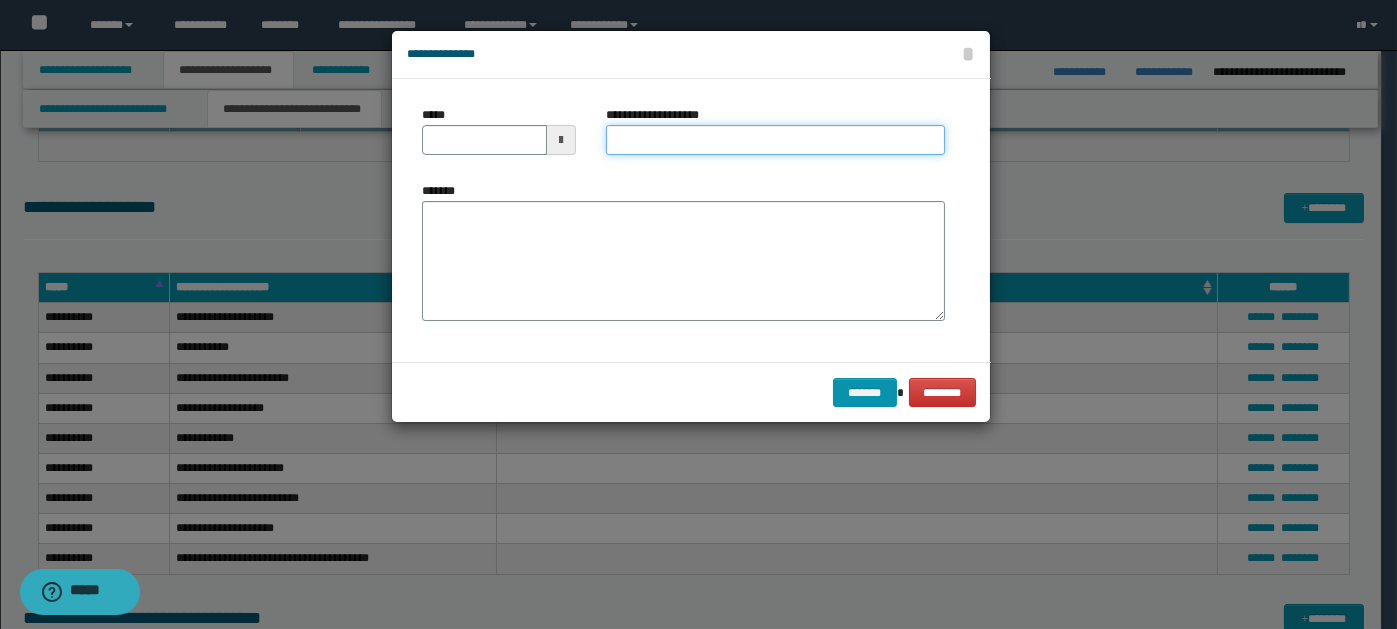 paste on "**********" 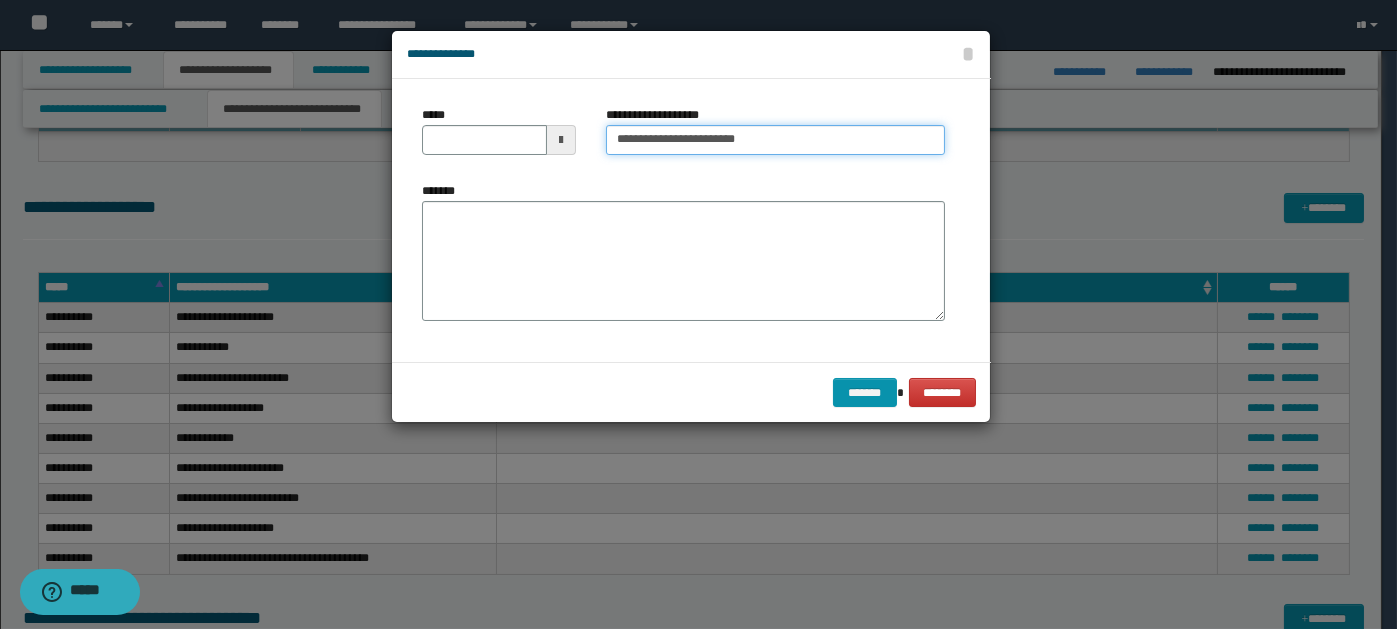 type on "**********" 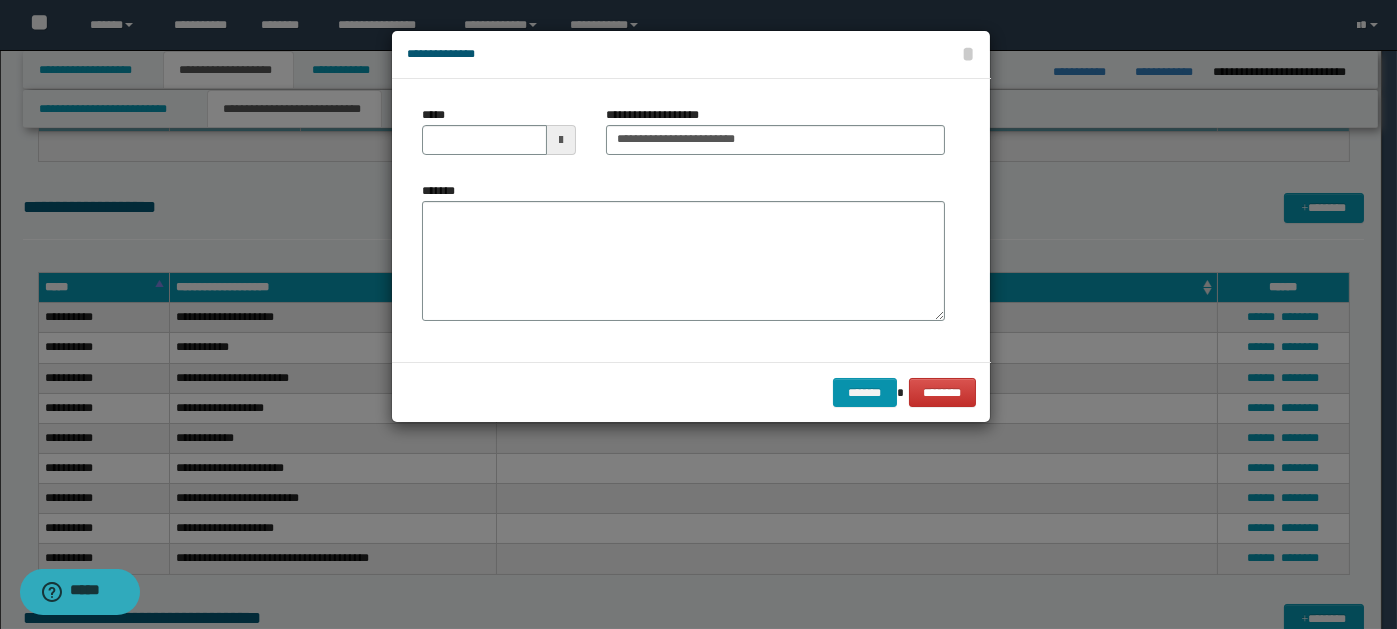 click at bounding box center (561, 140) 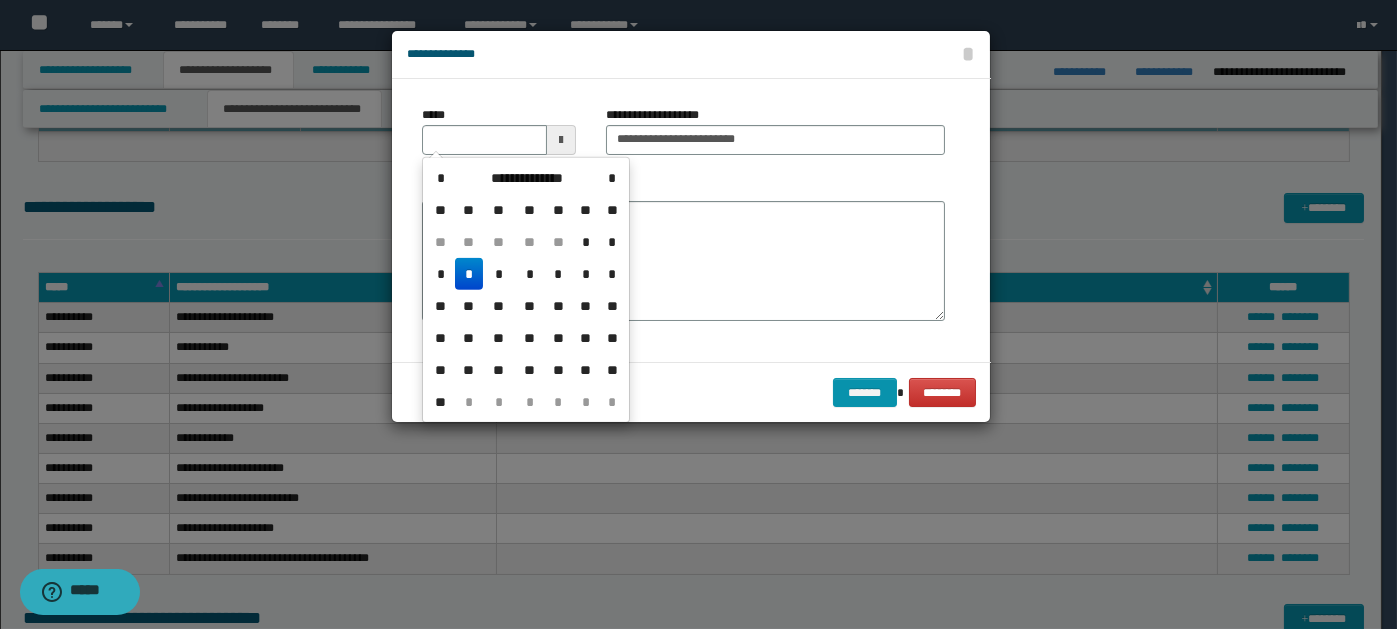 click on "*" at bounding box center [469, 274] 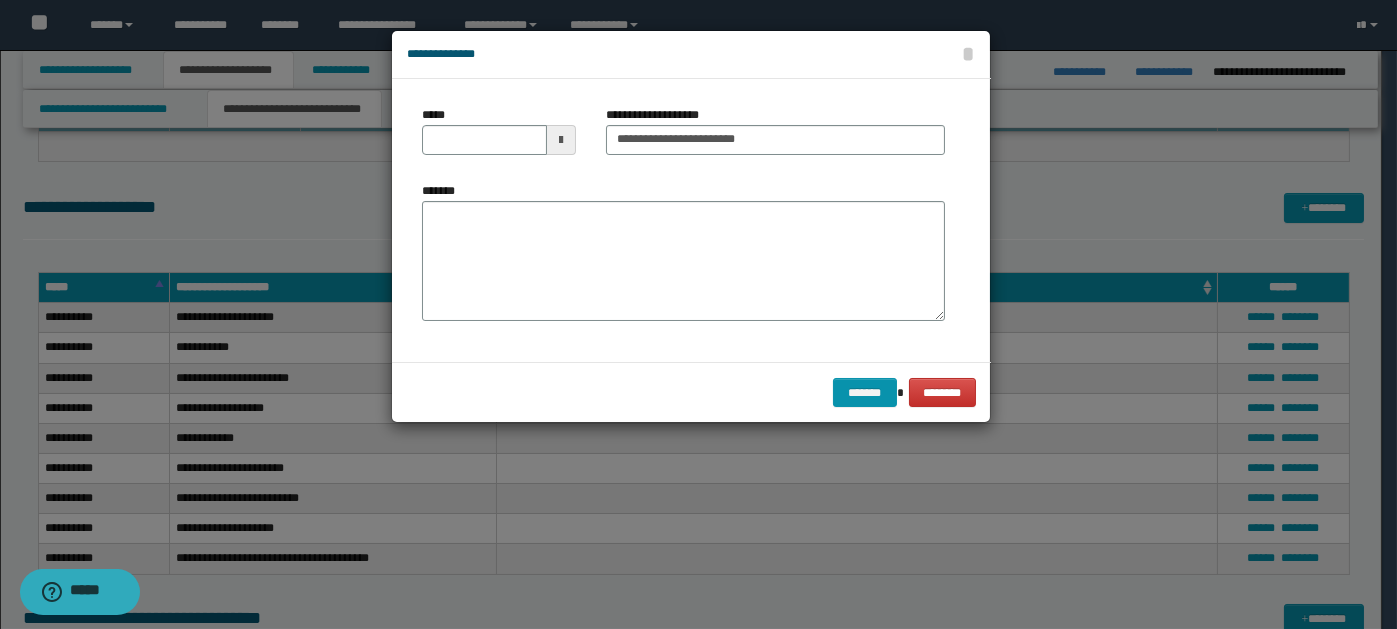 type on "**********" 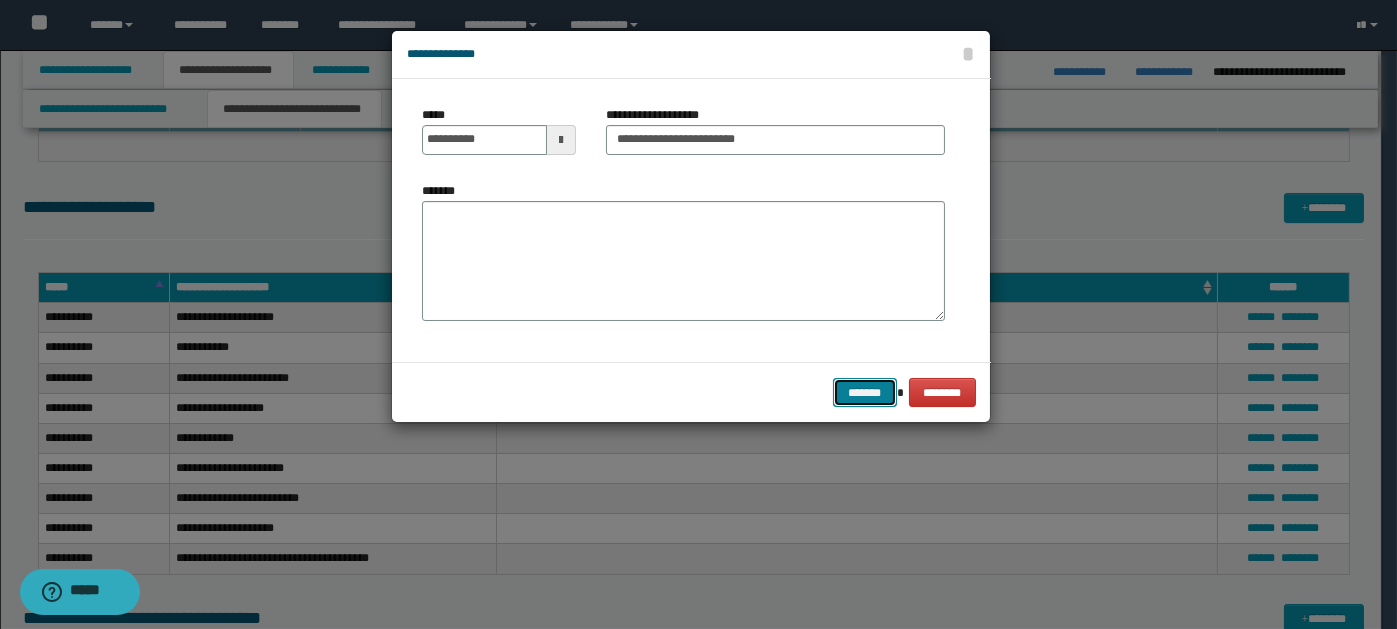 click on "*******" at bounding box center (865, 392) 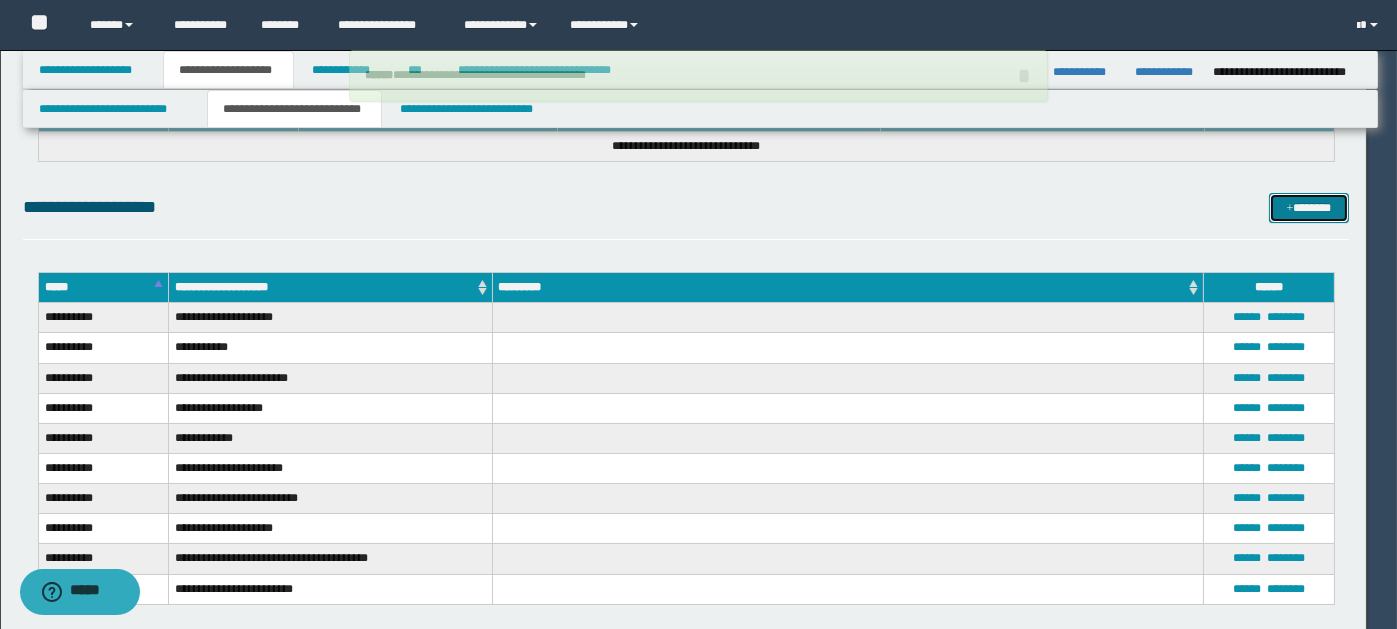 type 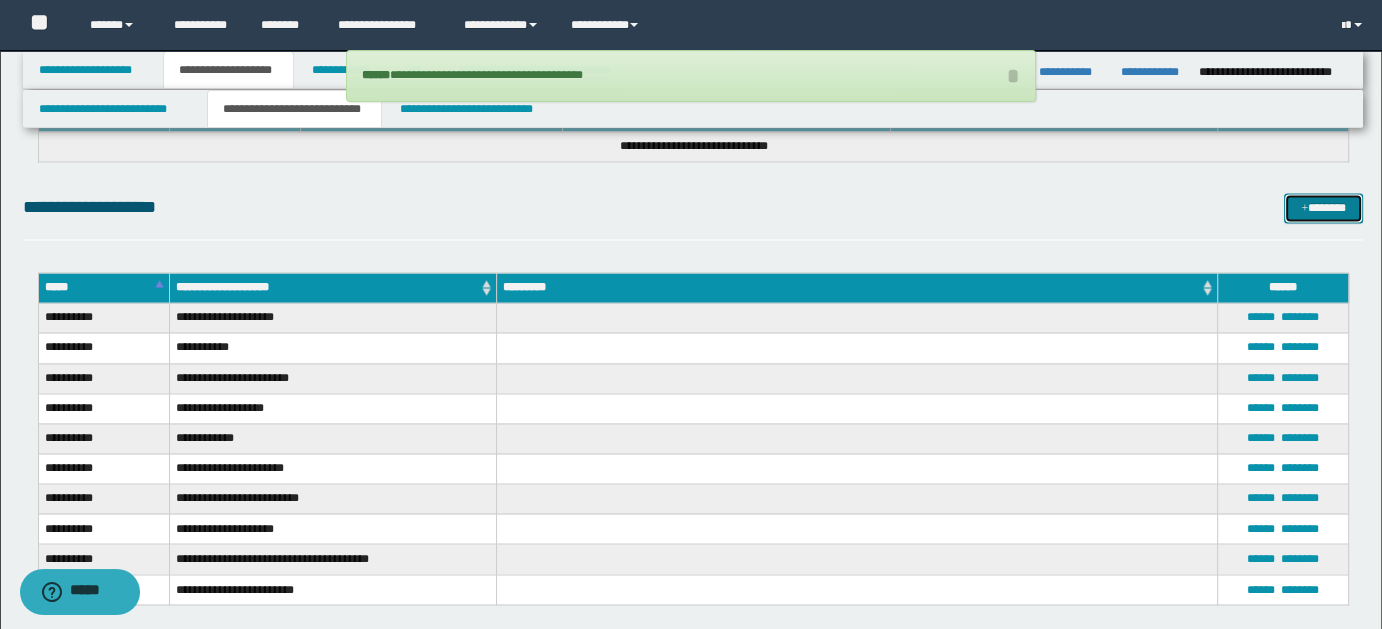 click on "*******" at bounding box center [1323, 207] 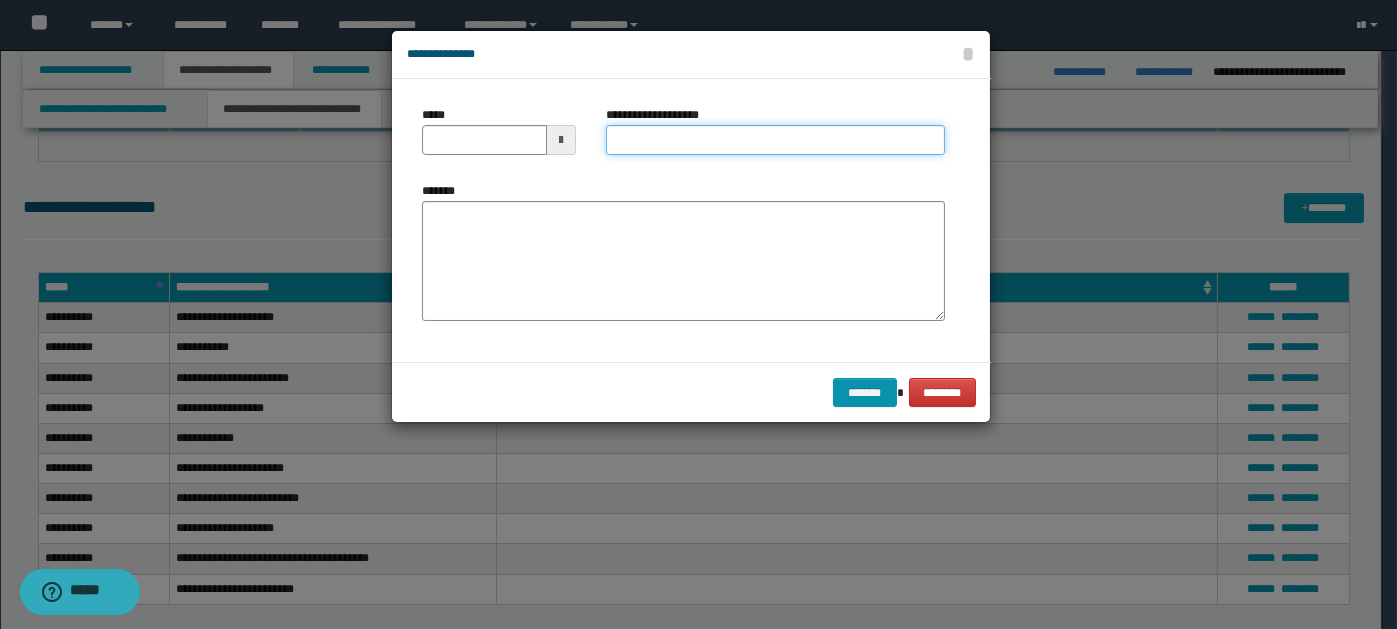 paste on "**********" 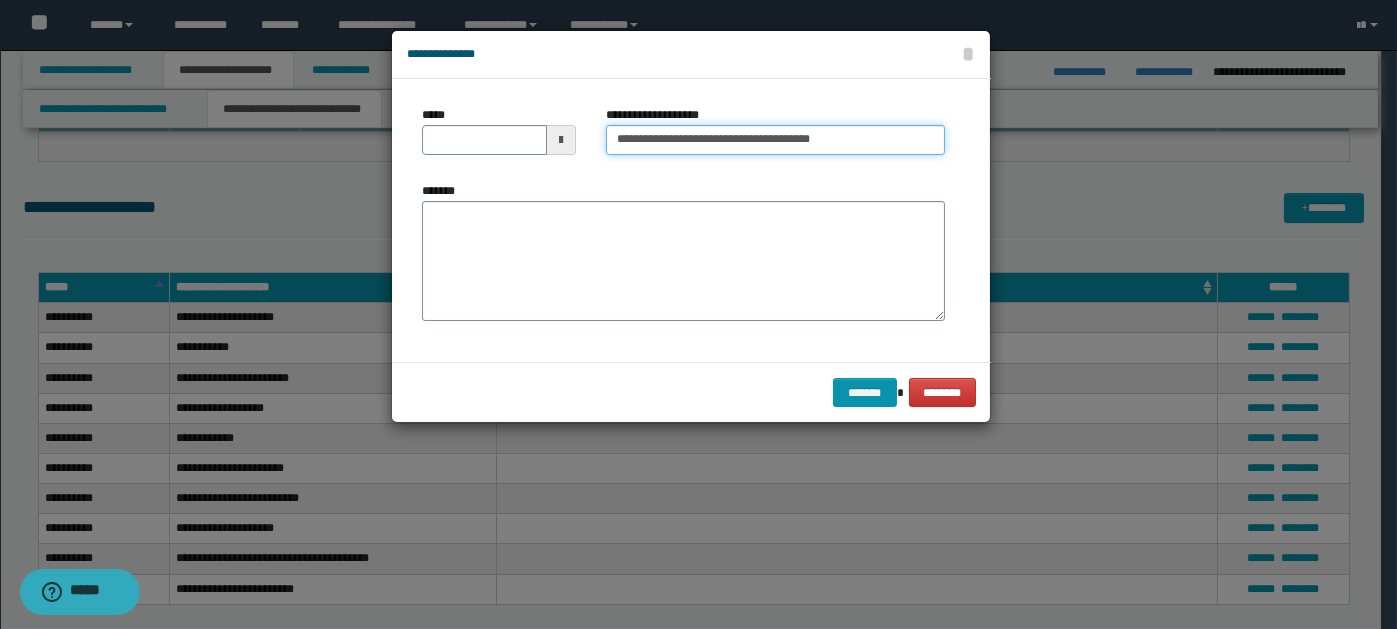 type on "**********" 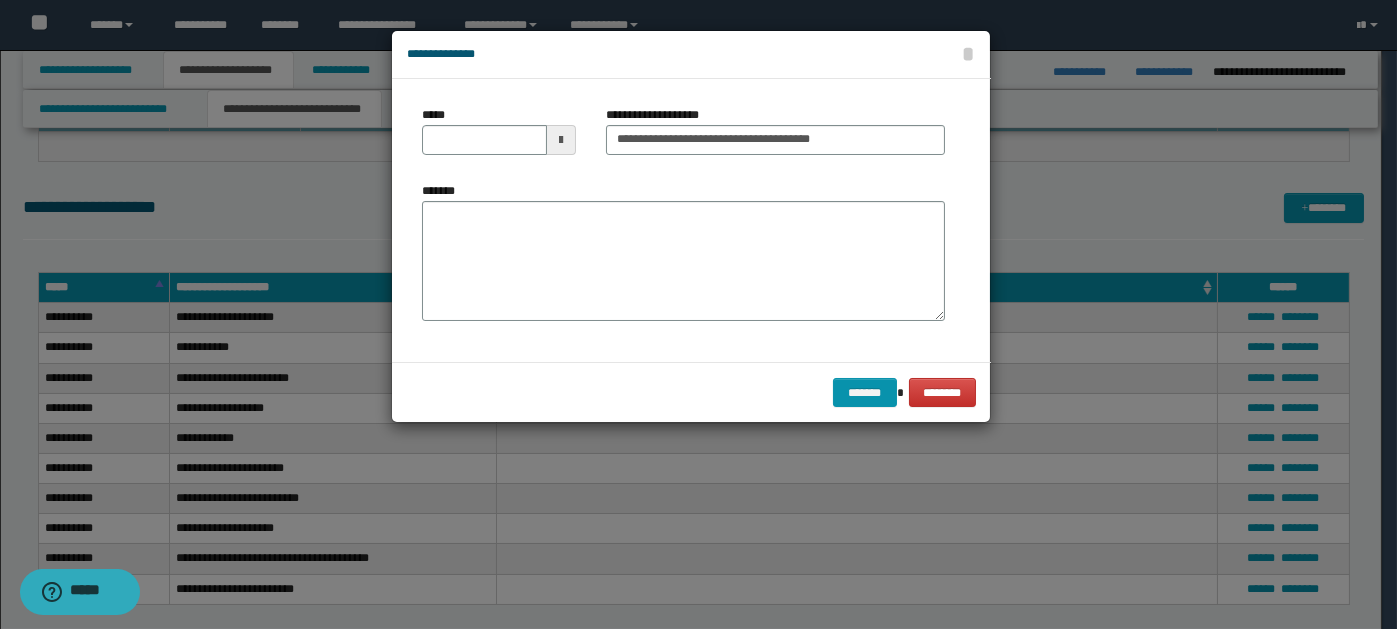 click at bounding box center [561, 140] 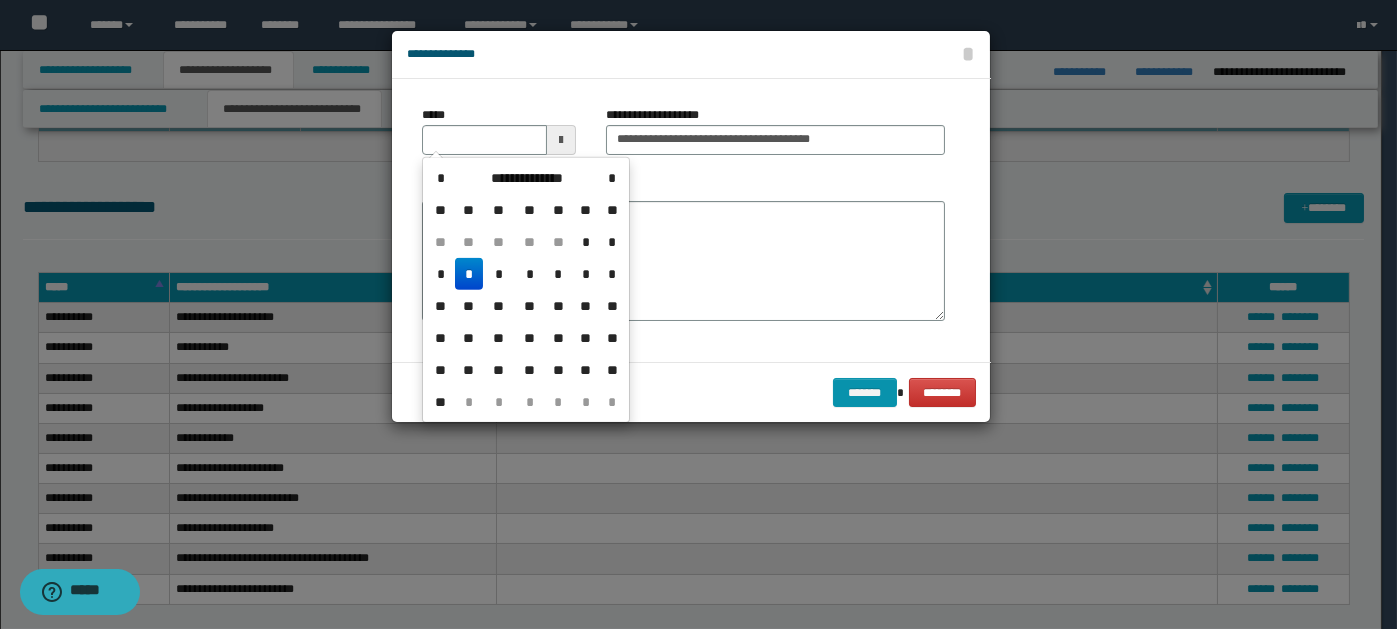 click on "*" at bounding box center (469, 274) 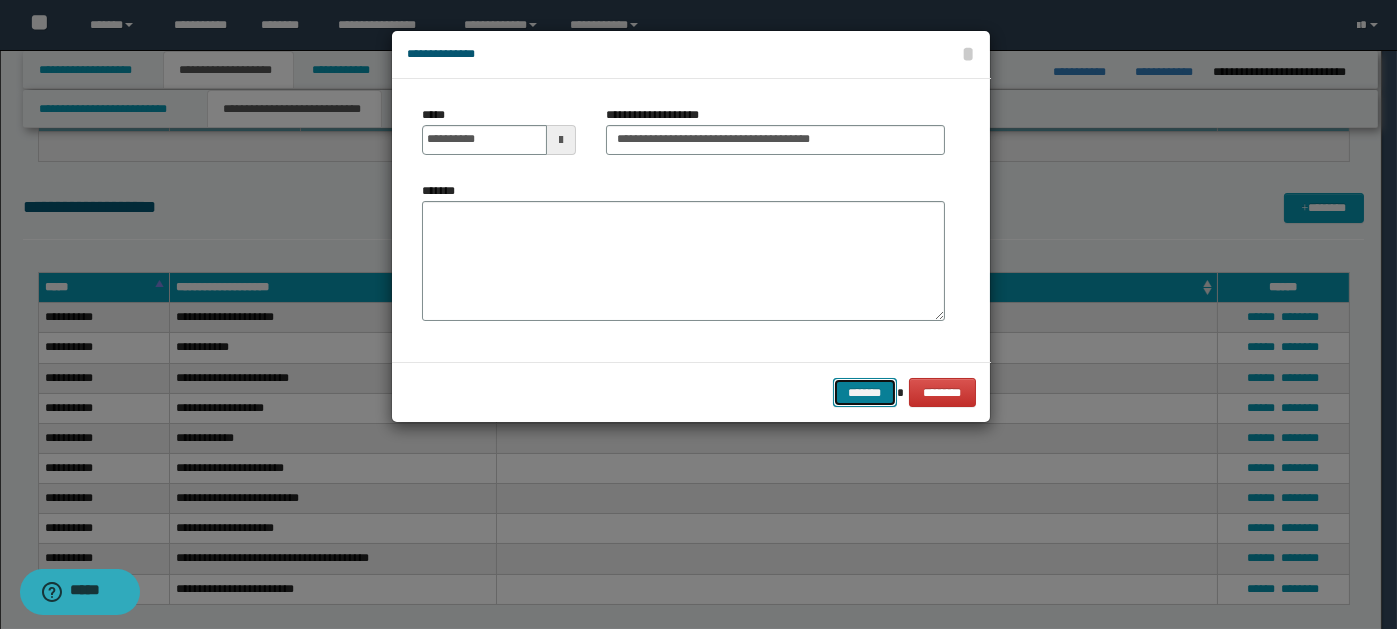 click on "*******" at bounding box center [865, 392] 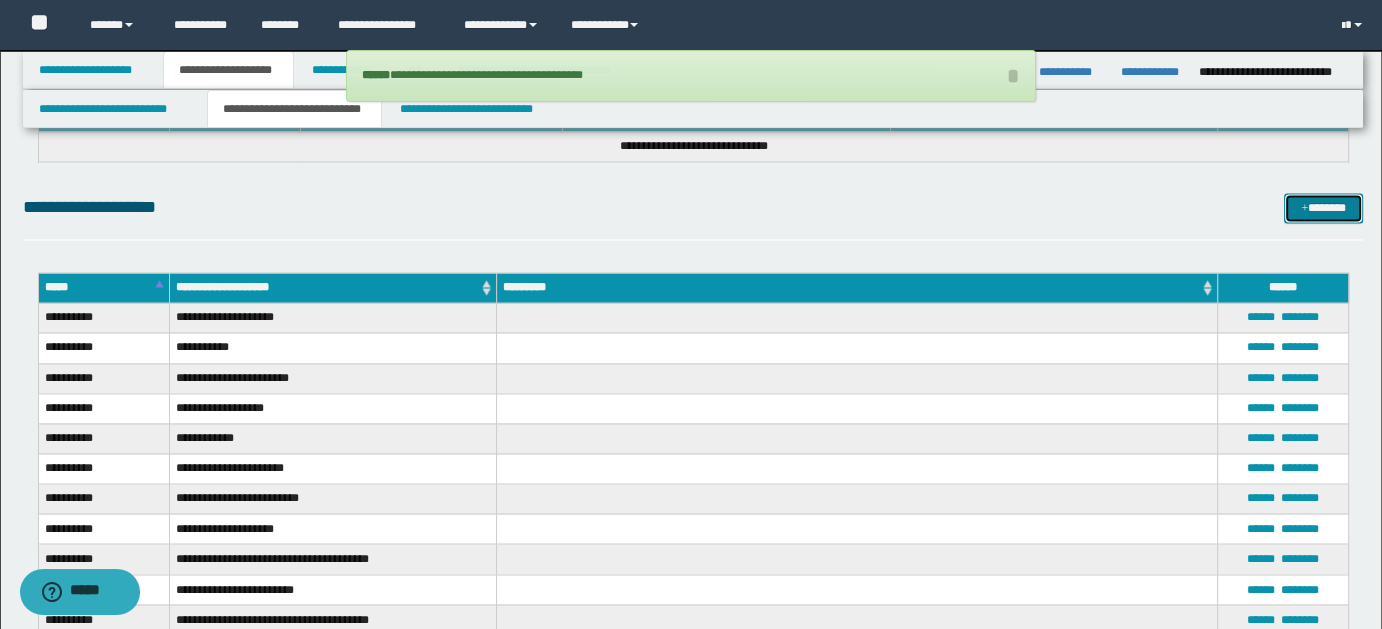 click at bounding box center [1304, 209] 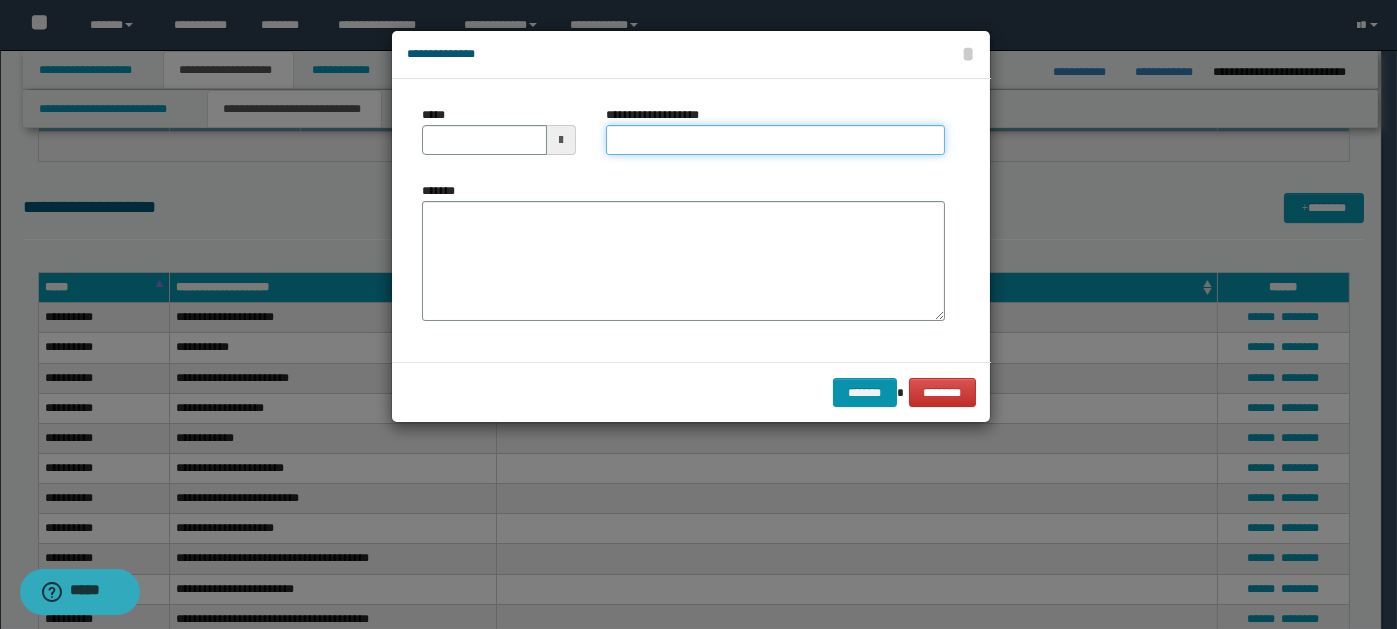 paste on "**********" 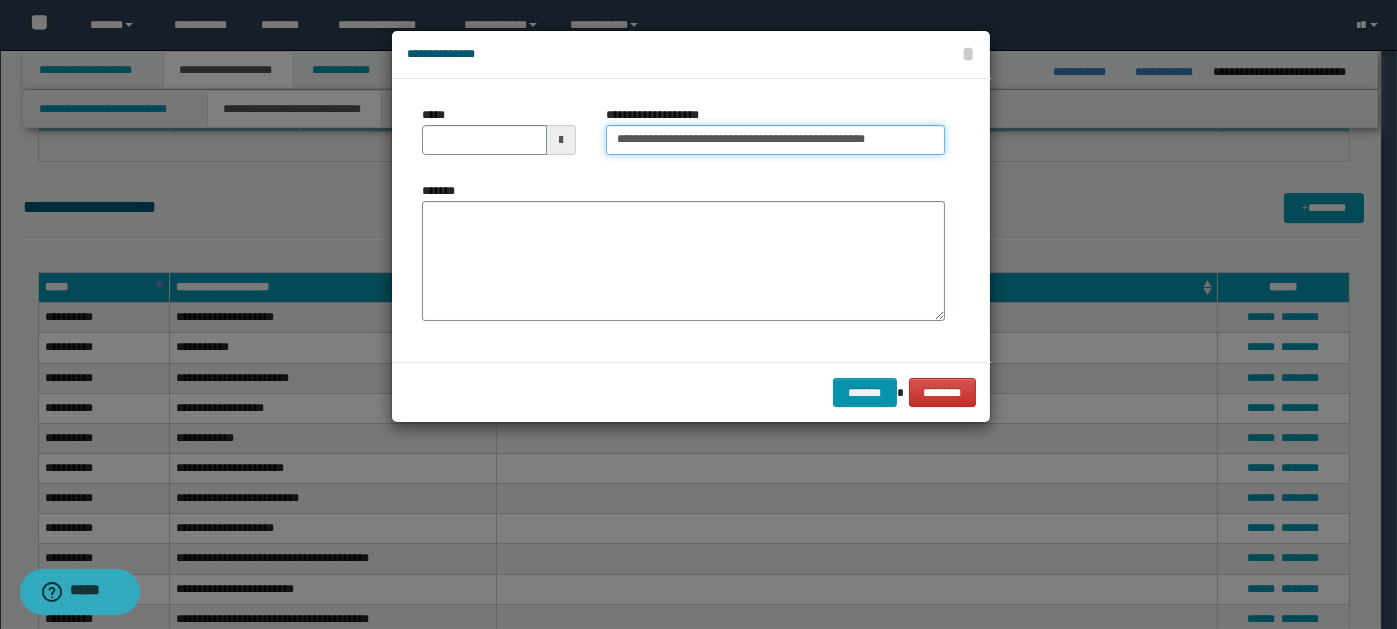 scroll, scrollTop: 0, scrollLeft: 32, axis: horizontal 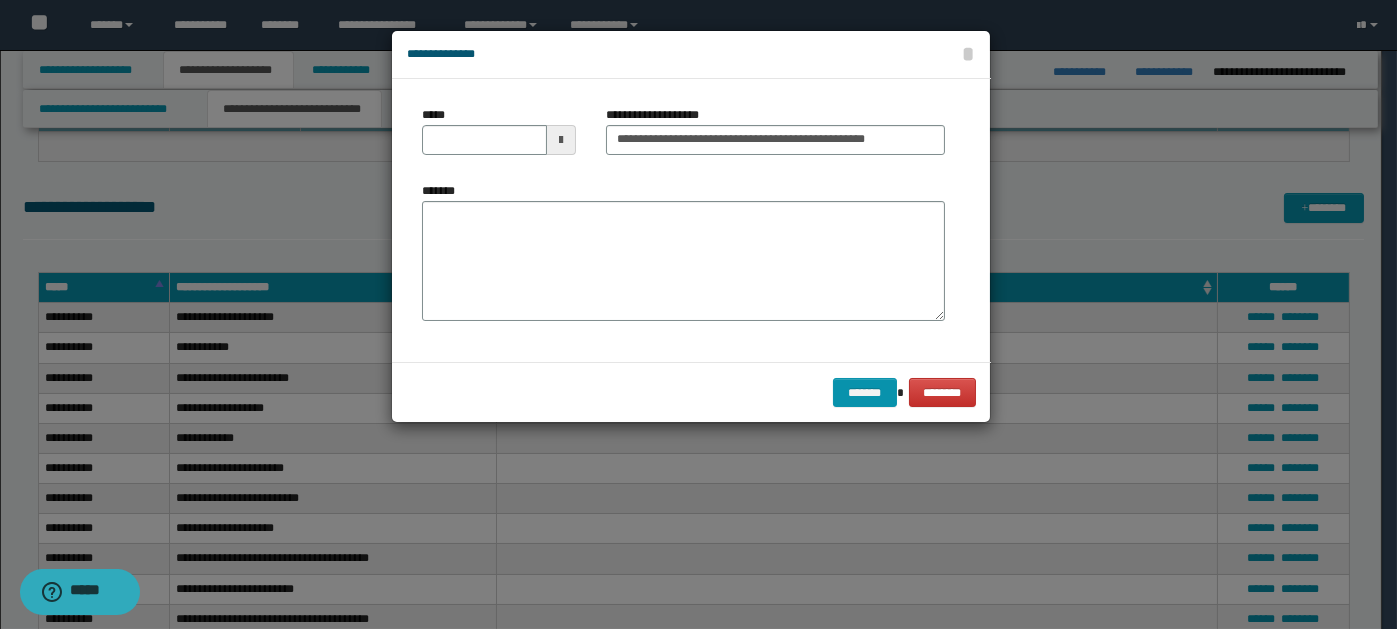 click at bounding box center [561, 140] 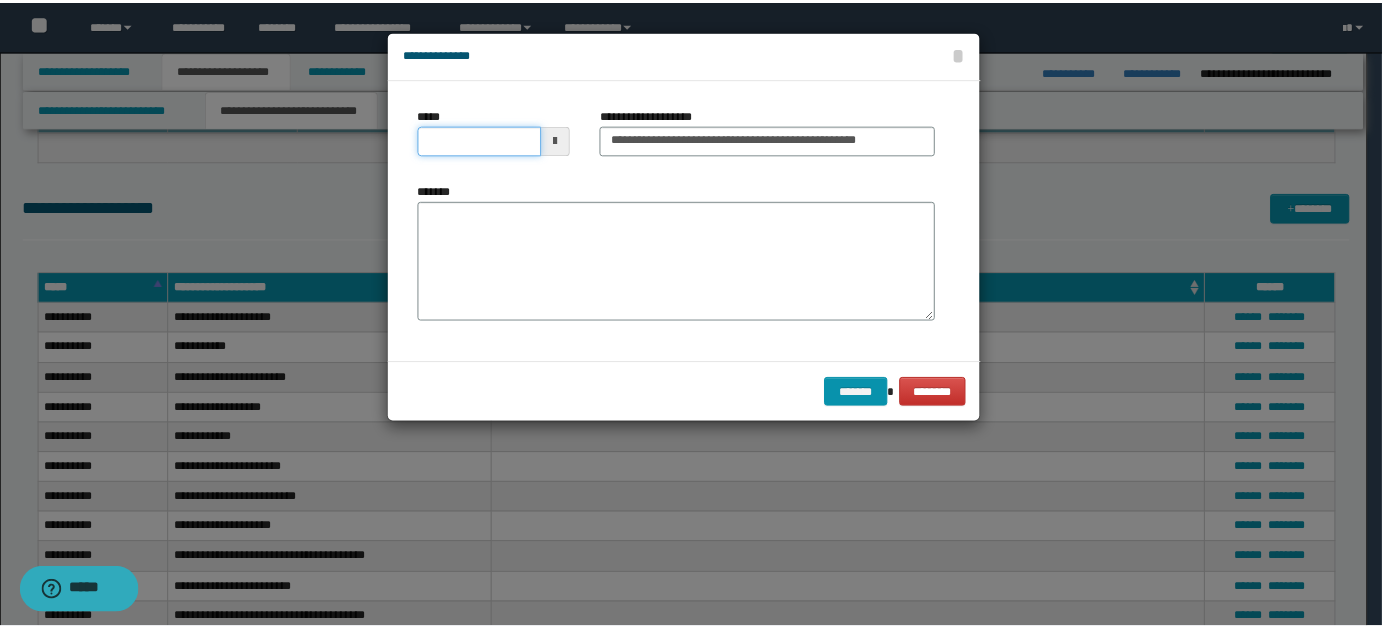 scroll, scrollTop: 0, scrollLeft: 0, axis: both 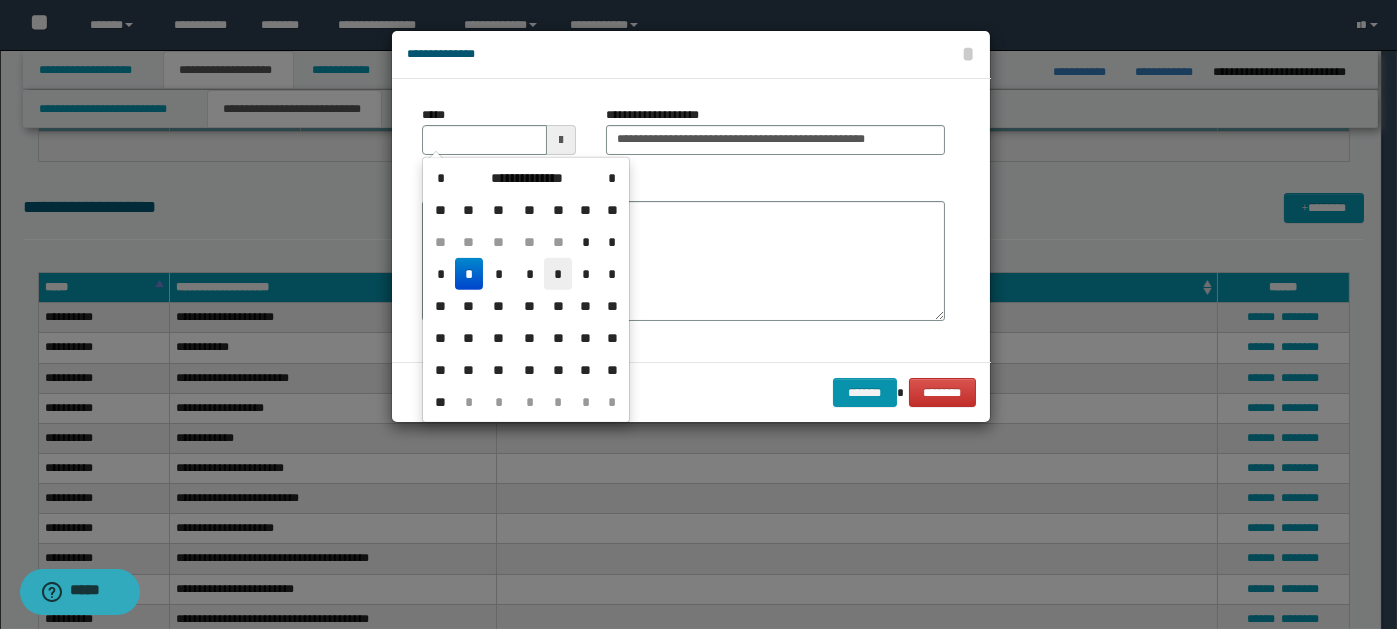 click on "*" at bounding box center (558, 274) 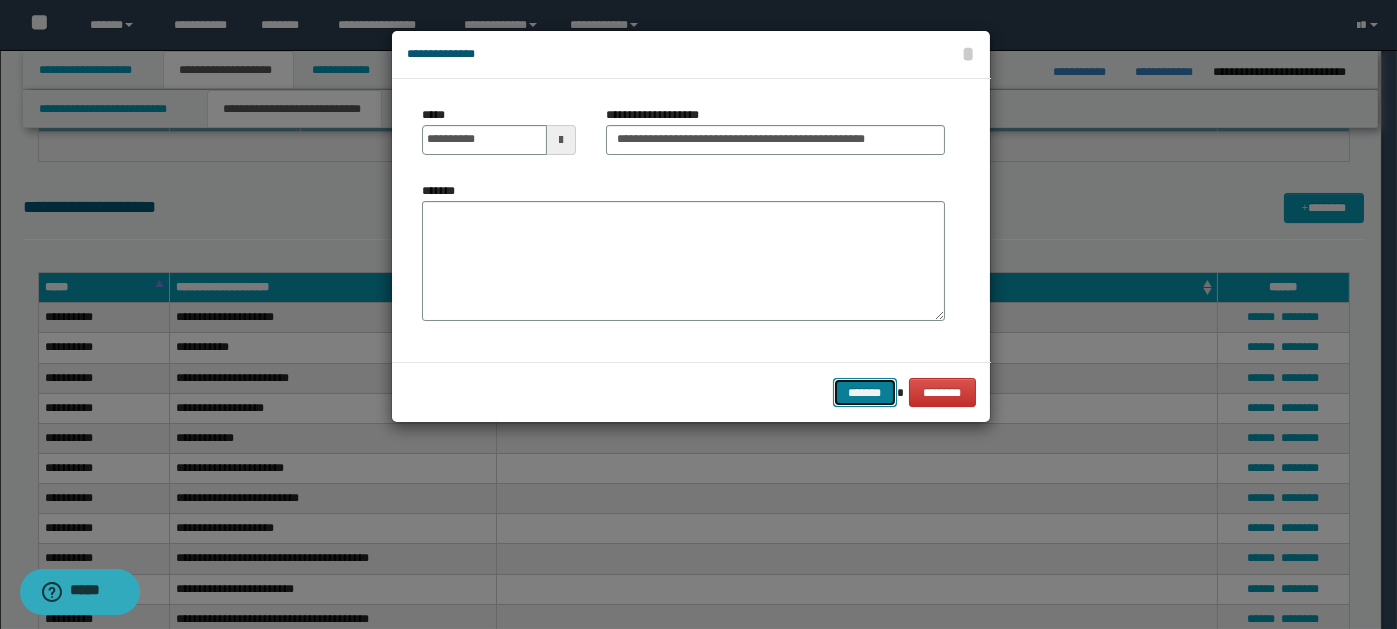 click on "*******" at bounding box center (865, 392) 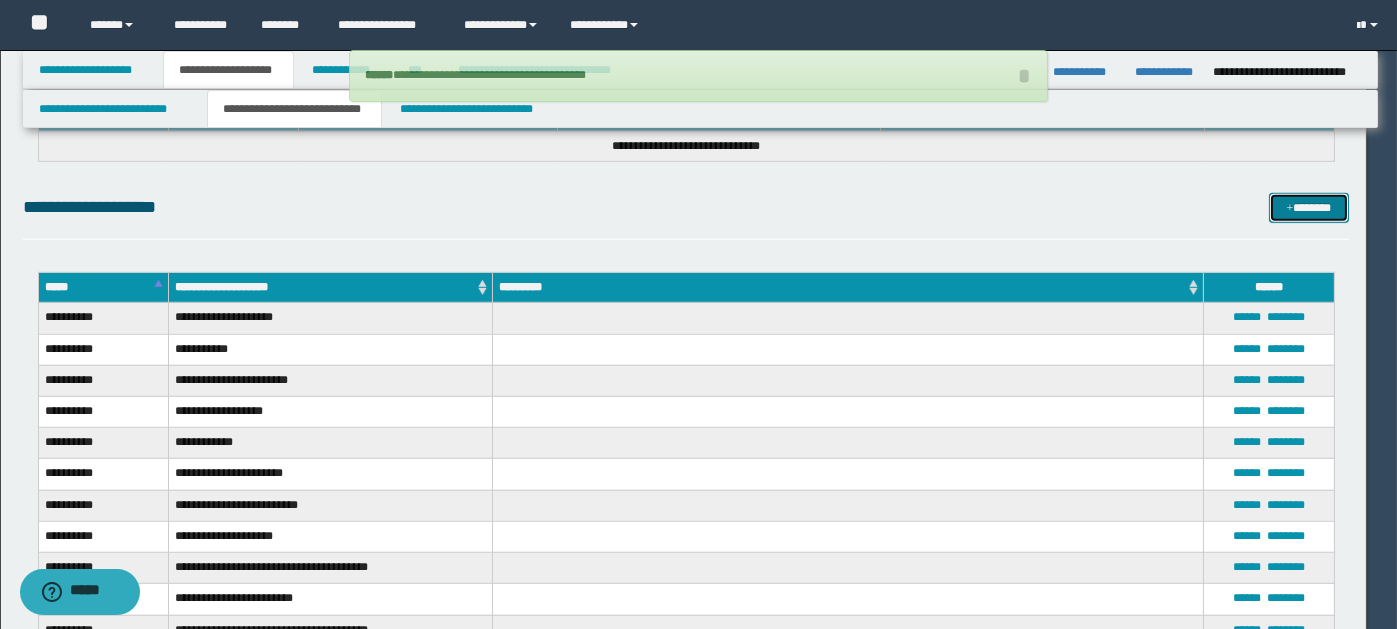 type 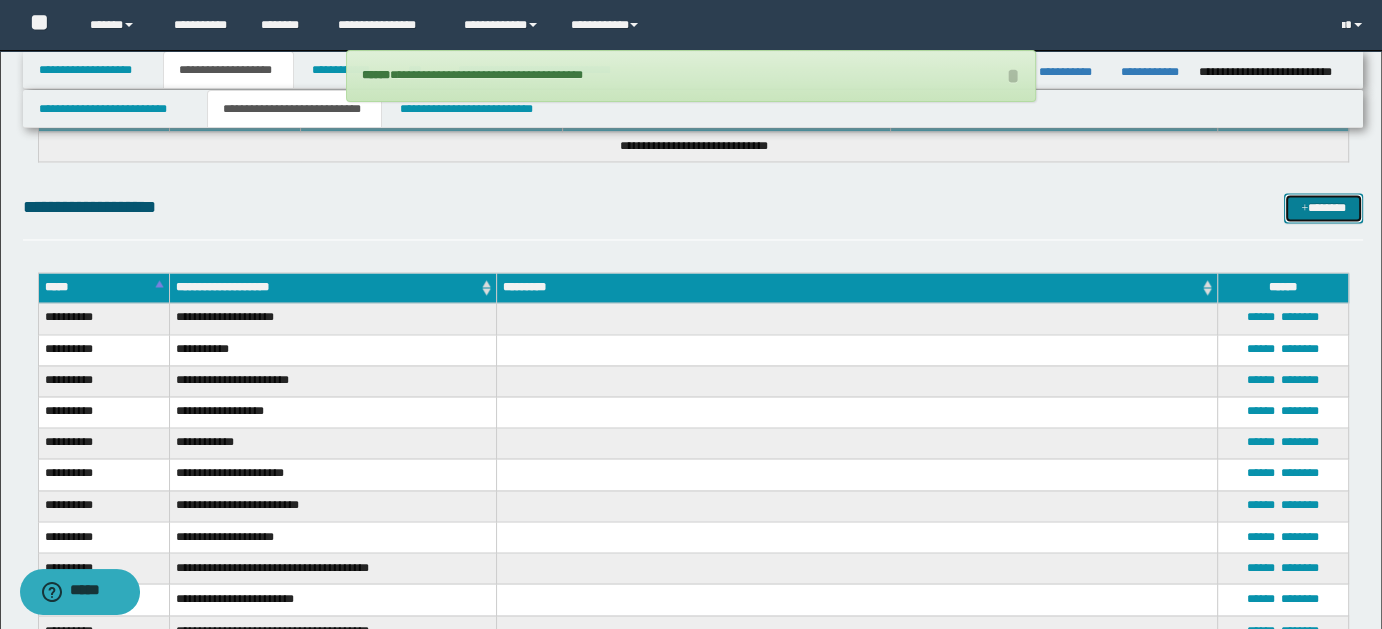 click on "*******" at bounding box center [1323, 207] 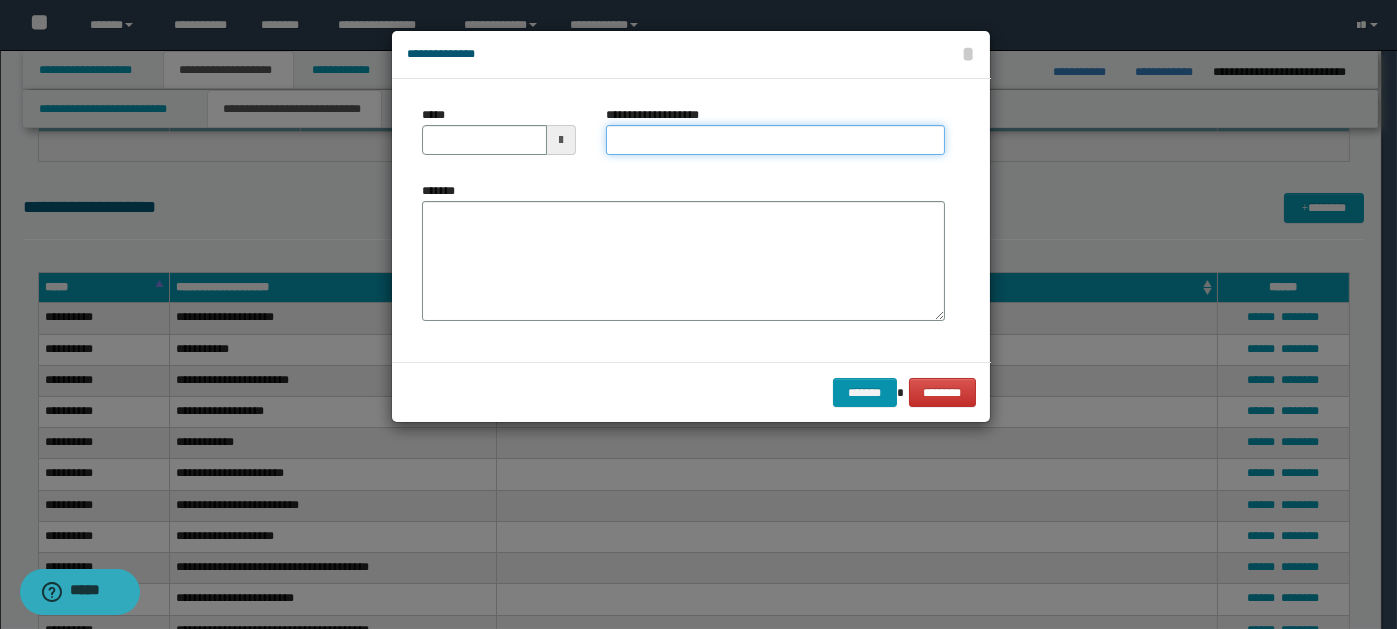 paste on "**********" 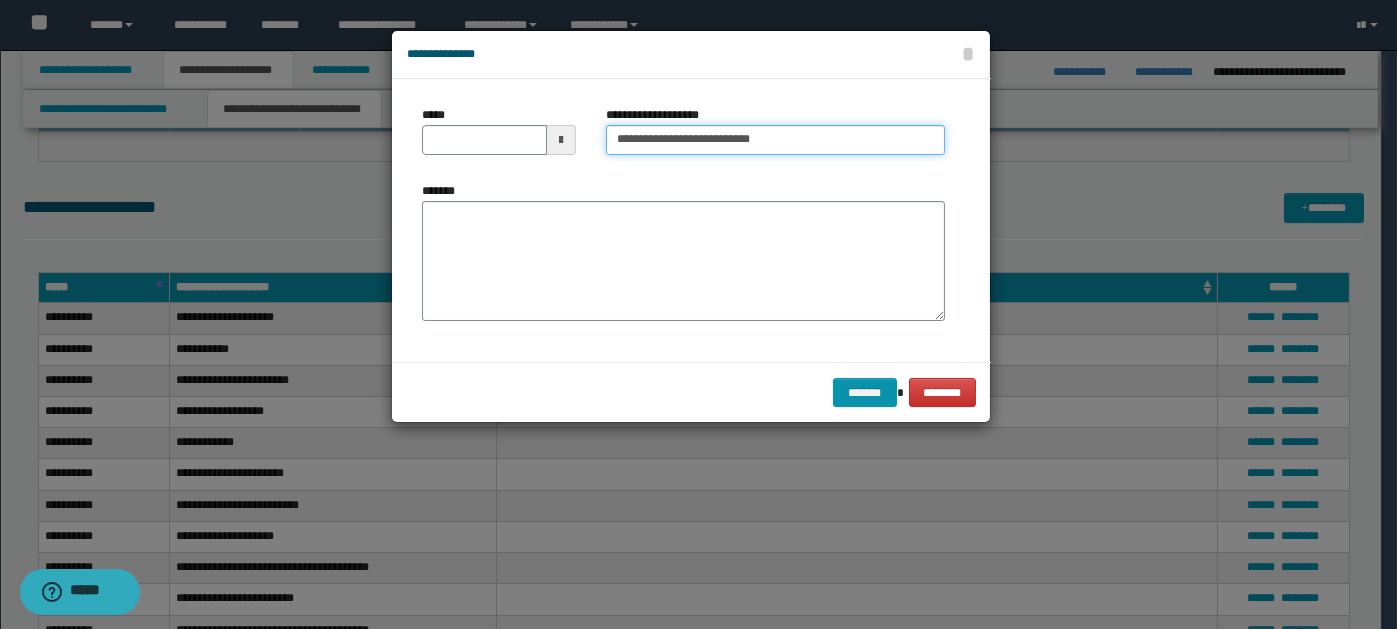 type on "**********" 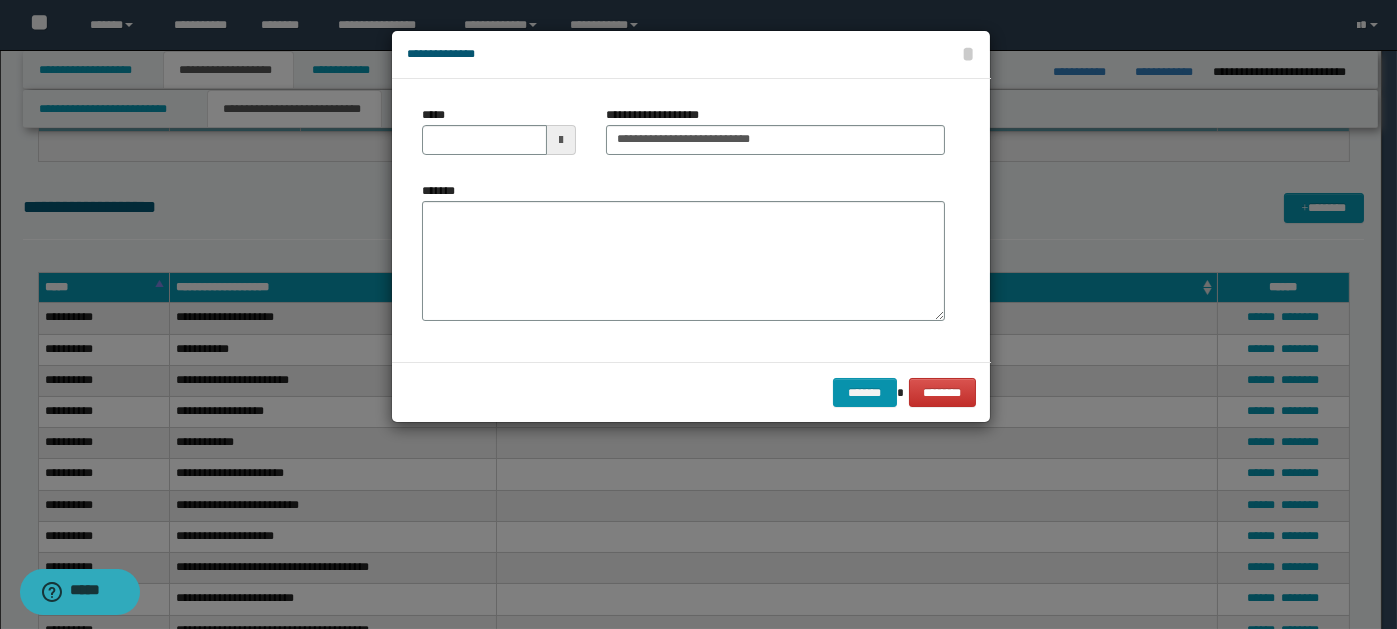 click at bounding box center [561, 140] 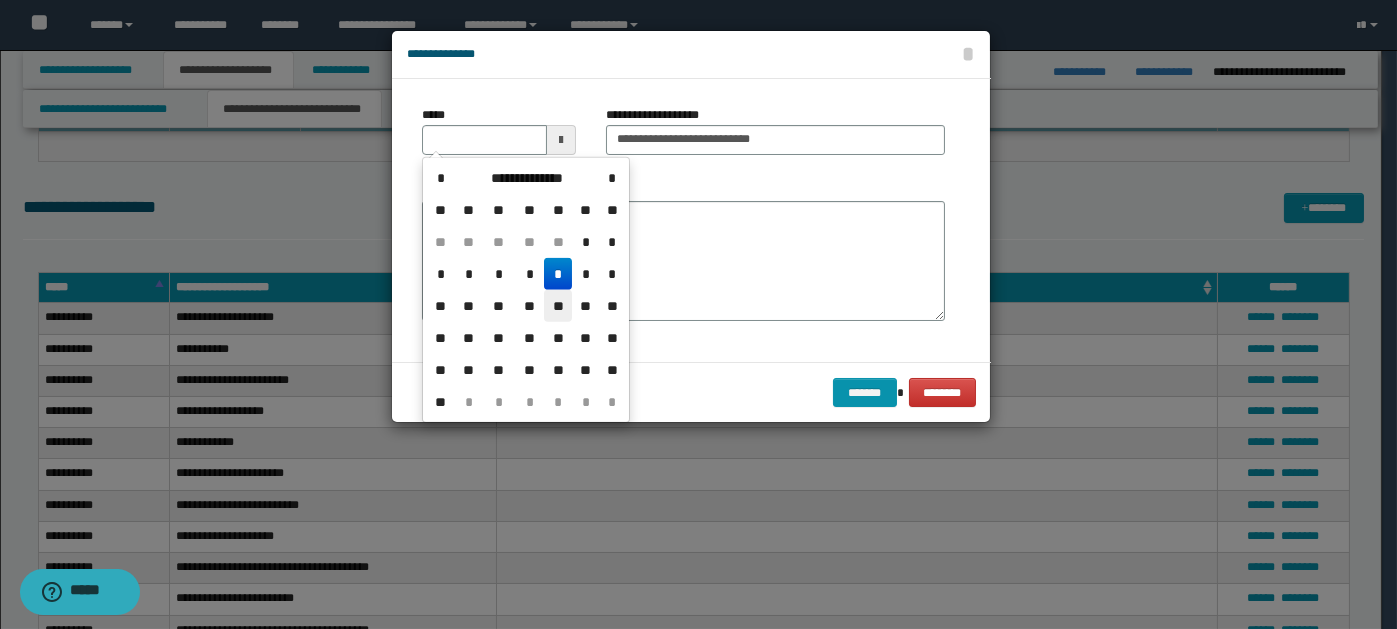 click on "**" at bounding box center (558, 306) 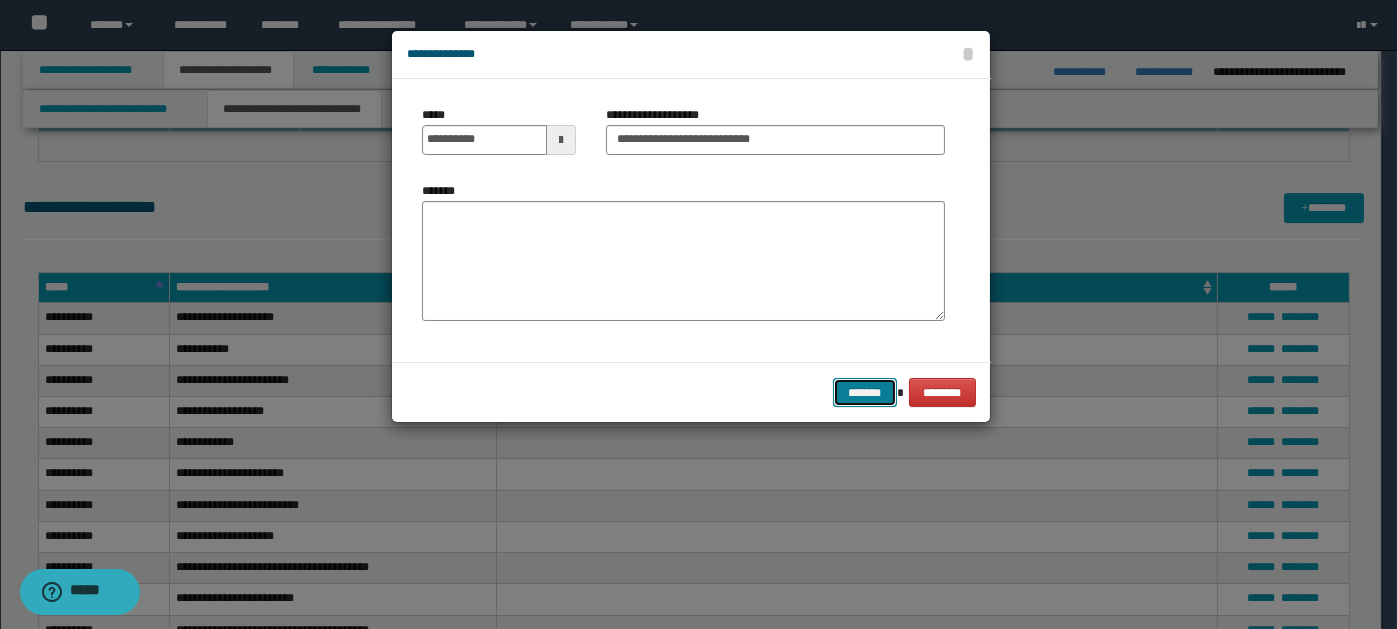 click on "*******" at bounding box center [865, 392] 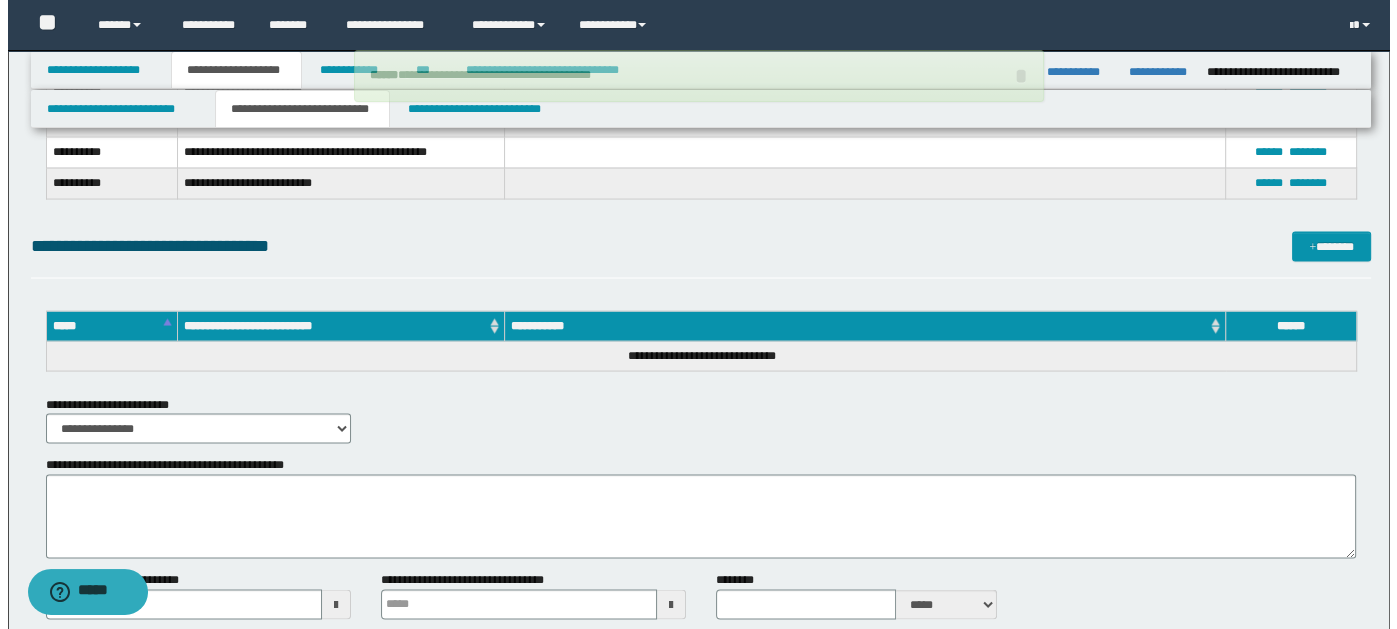 scroll, scrollTop: 3802, scrollLeft: 0, axis: vertical 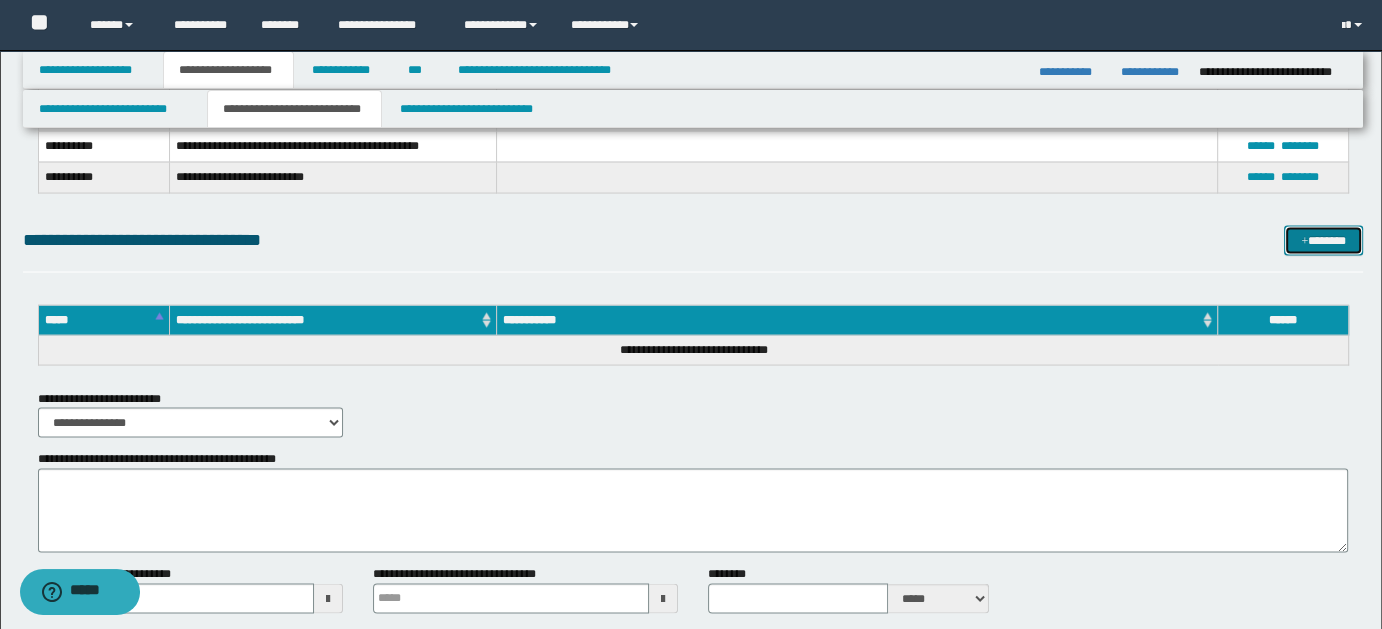 click on "*******" at bounding box center [1323, 240] 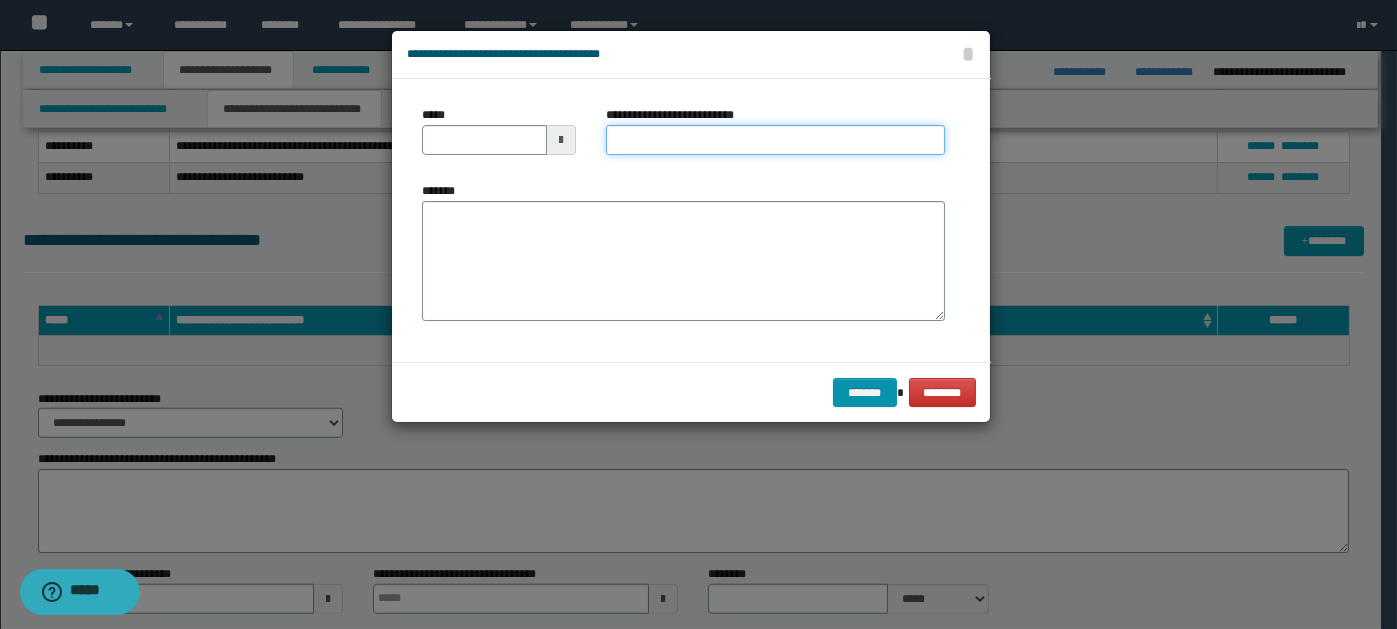 paste on "**********" 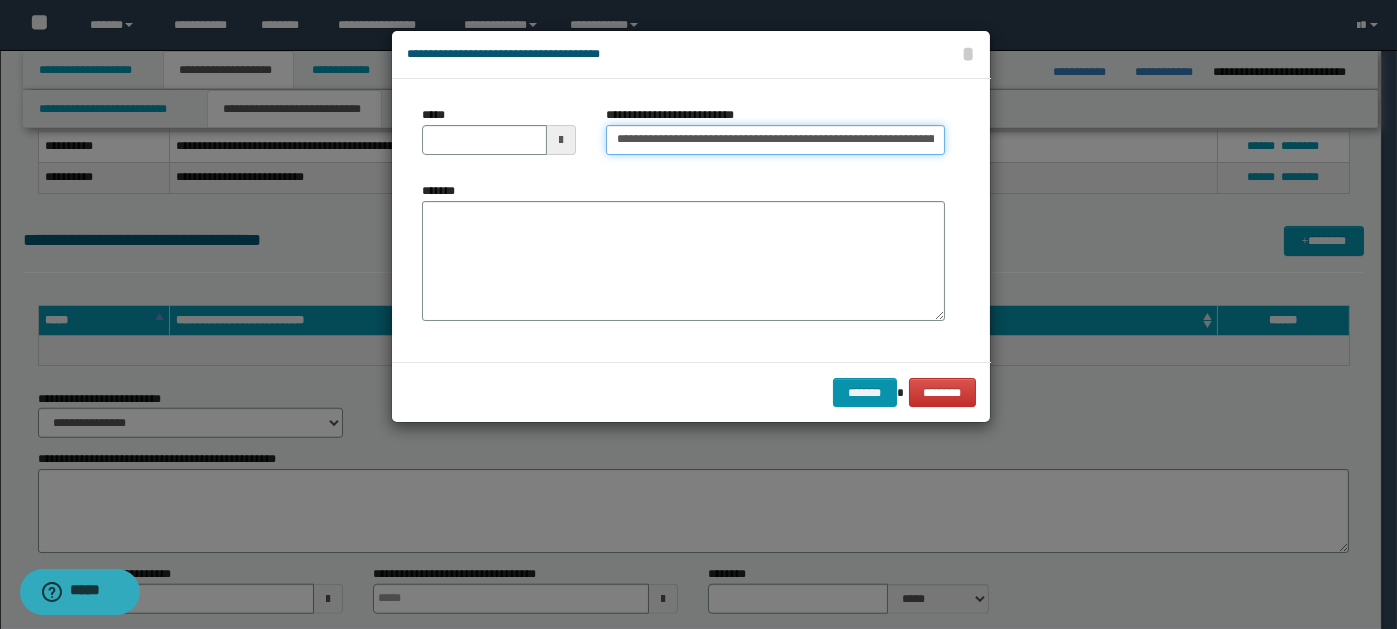 scroll, scrollTop: 0, scrollLeft: 309, axis: horizontal 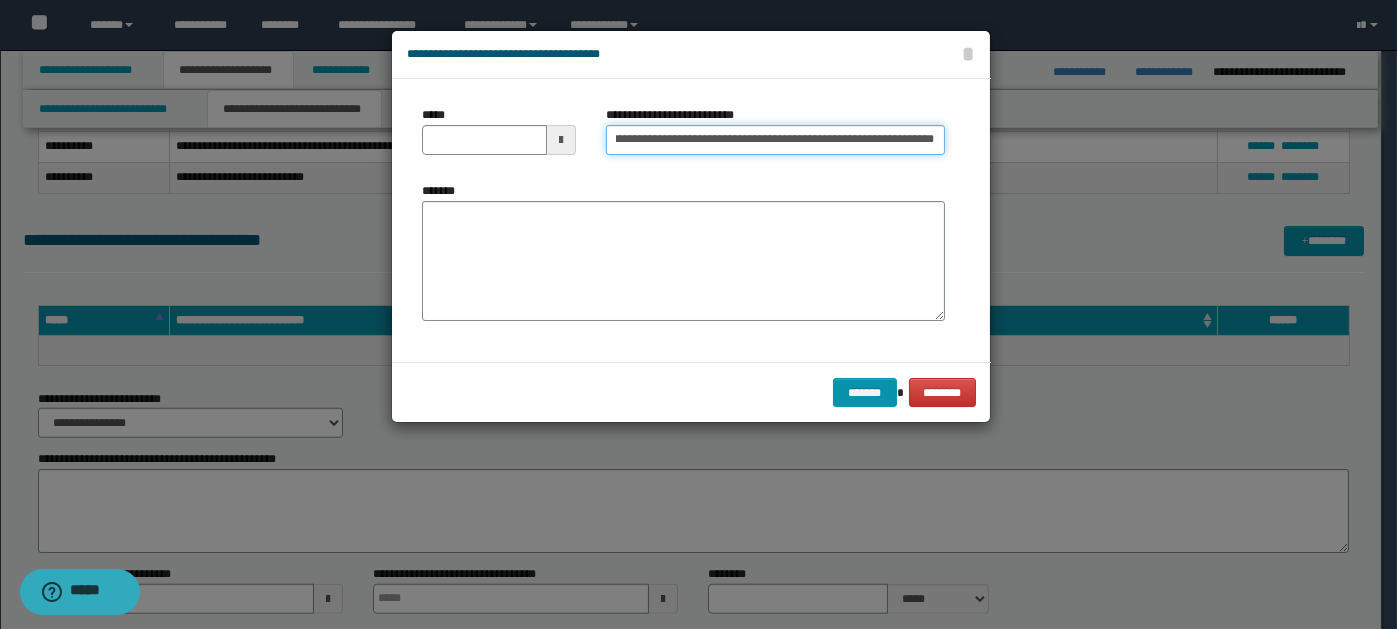 type 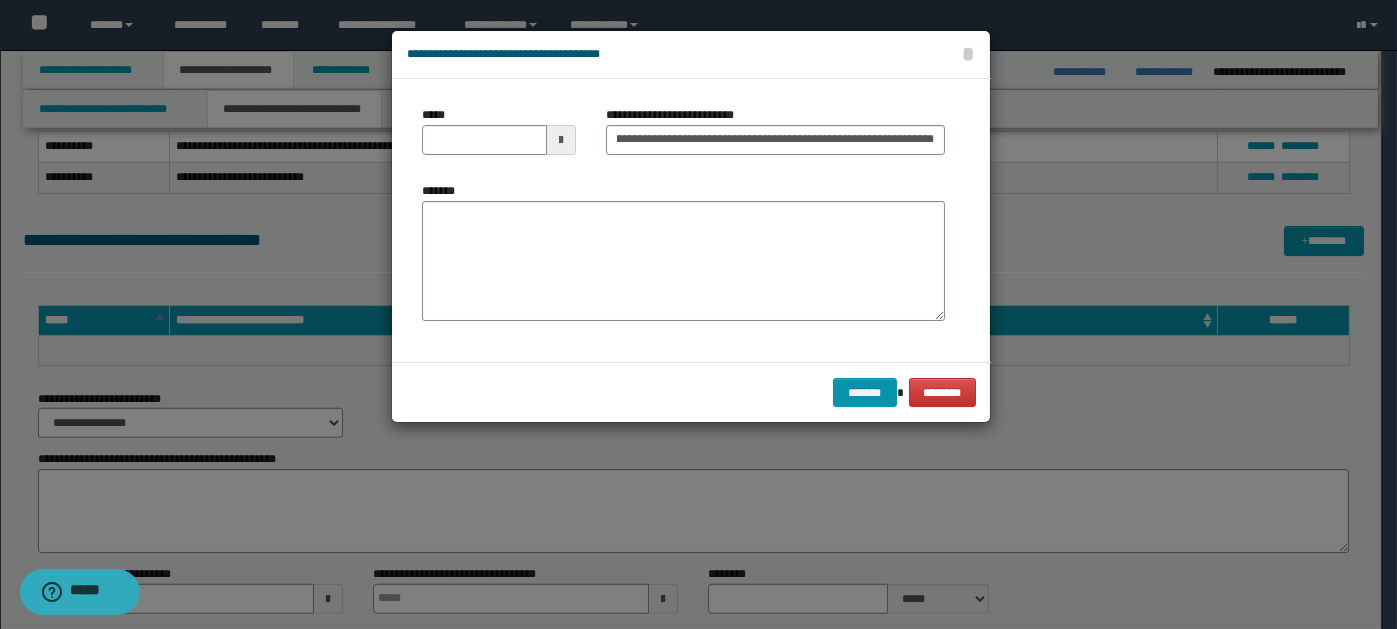 click at bounding box center (561, 140) 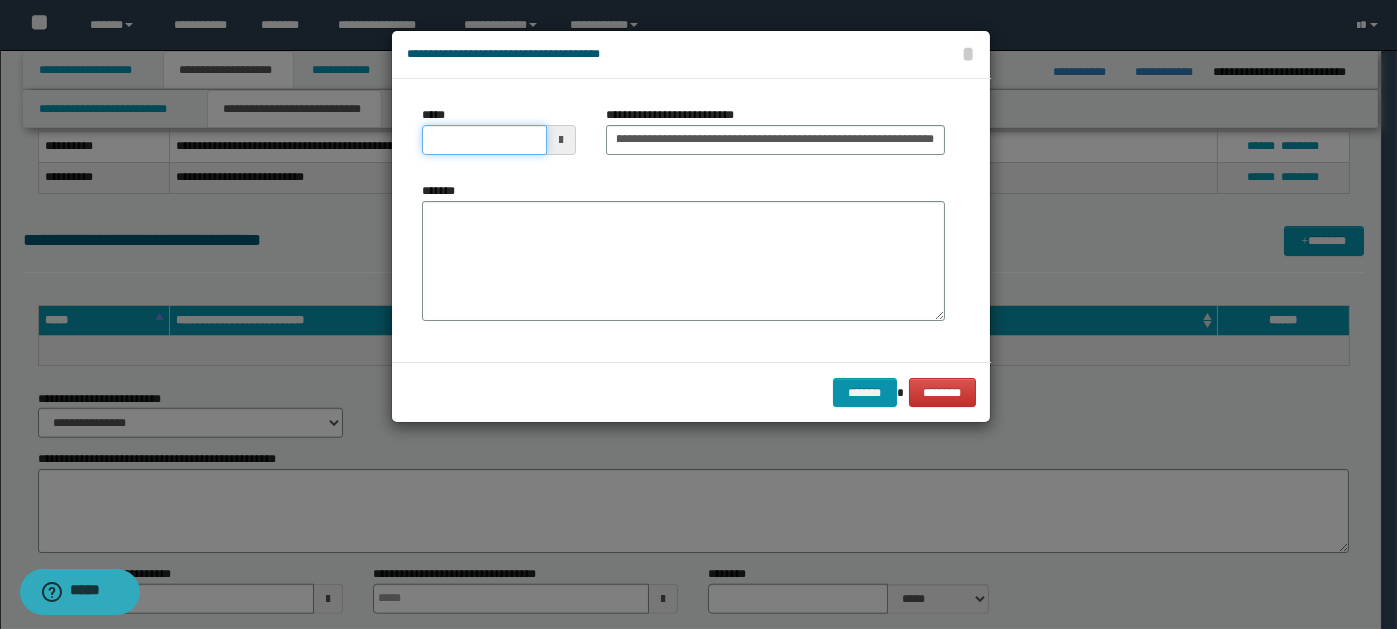 scroll, scrollTop: 0, scrollLeft: 0, axis: both 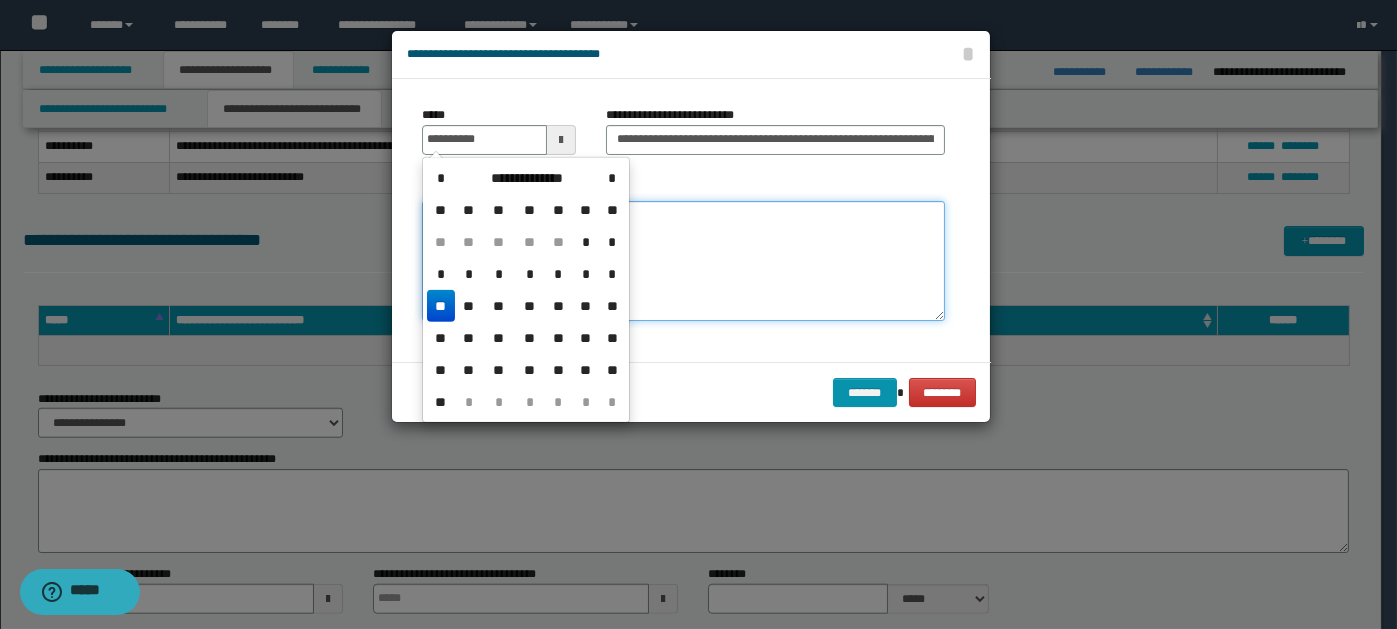 type on "**********" 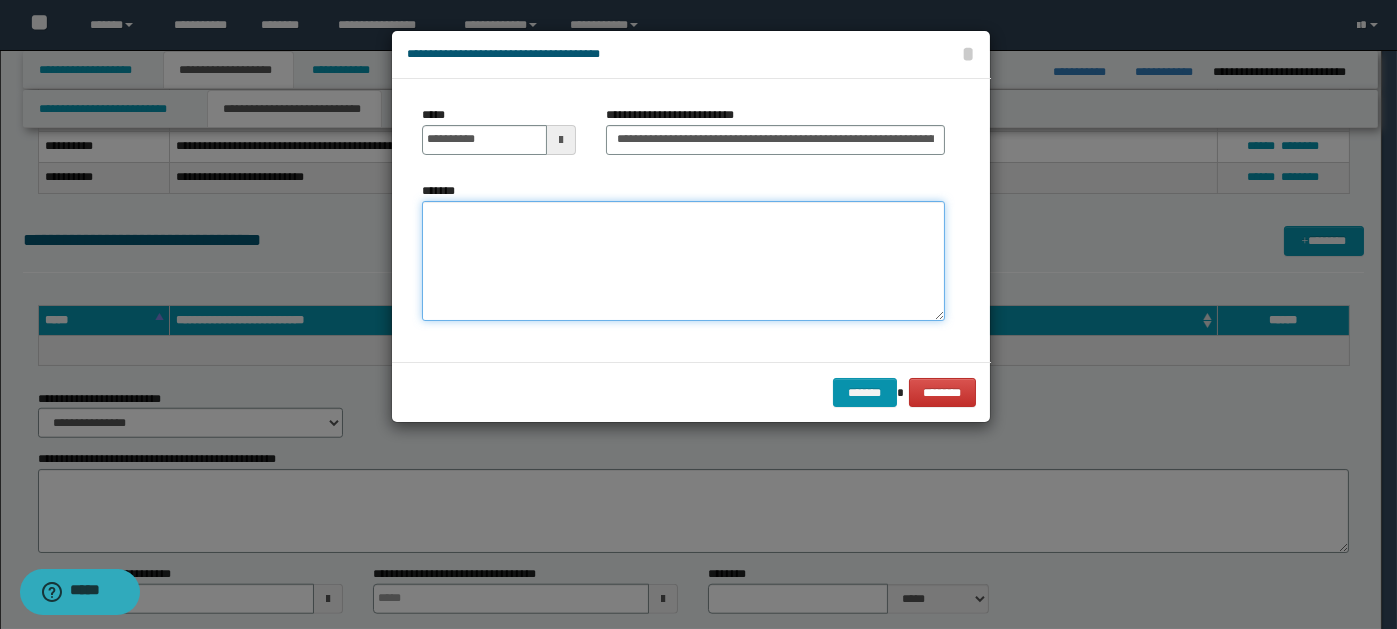 click on "*******" at bounding box center (683, 261) 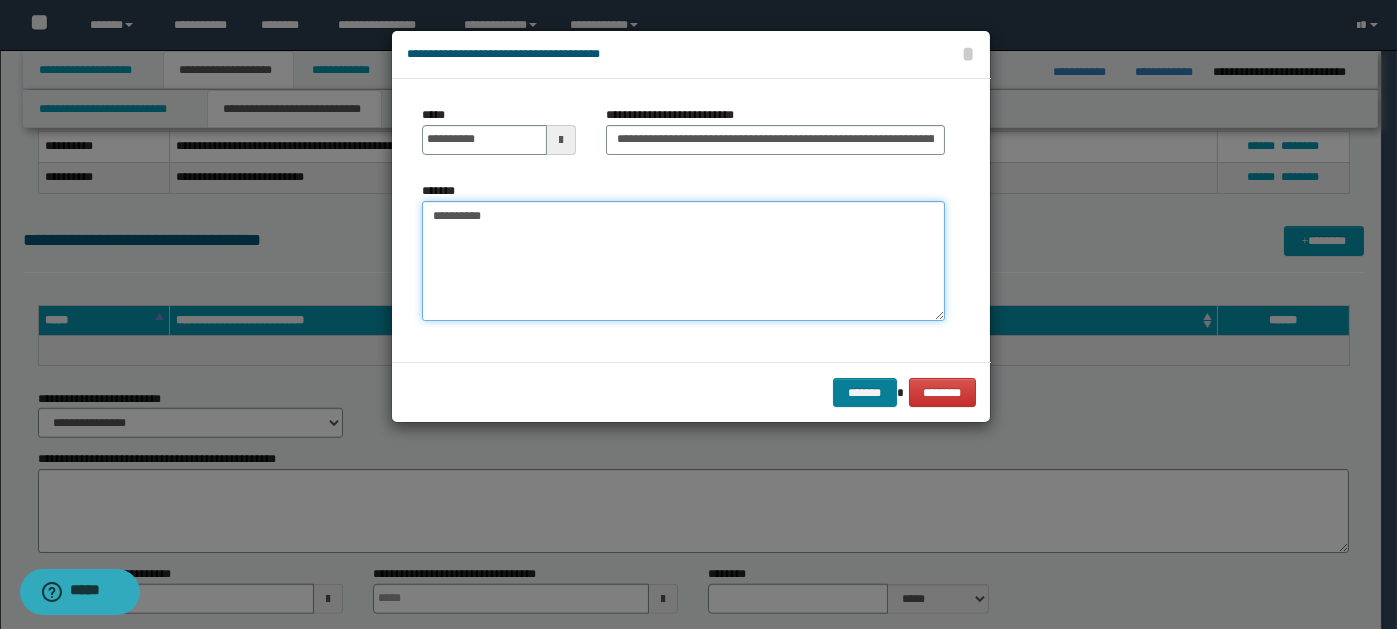 type on "**********" 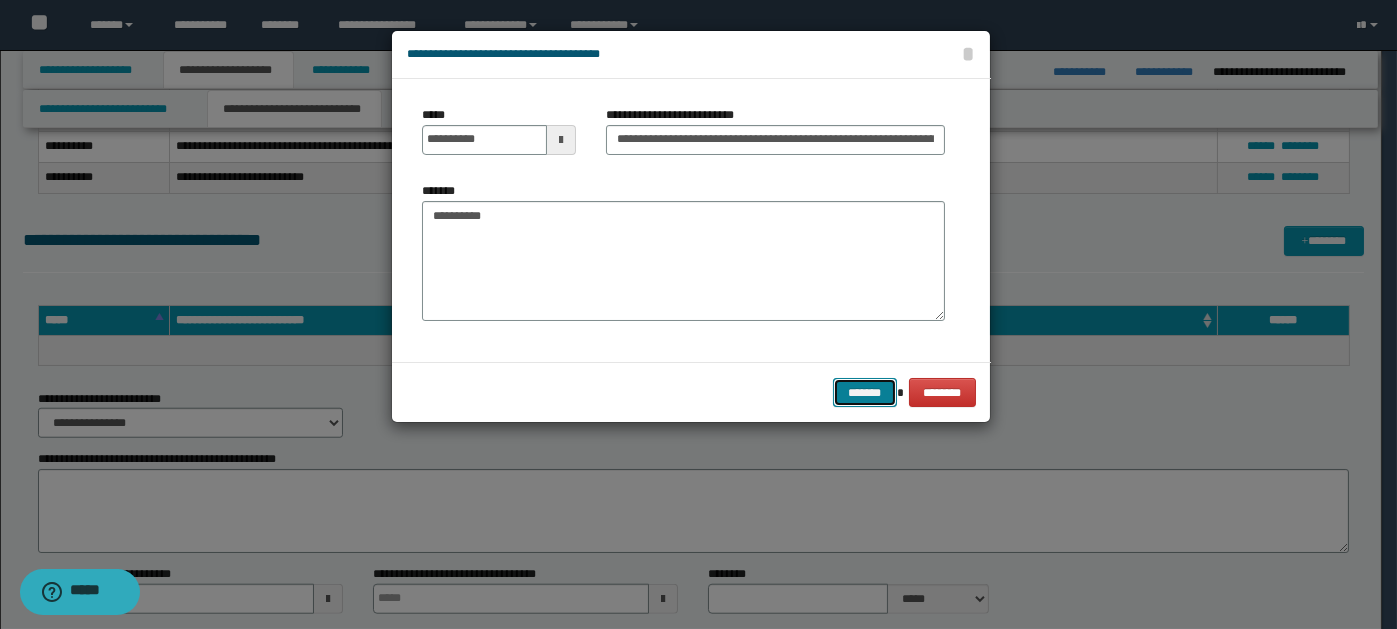 click on "*******" at bounding box center (865, 392) 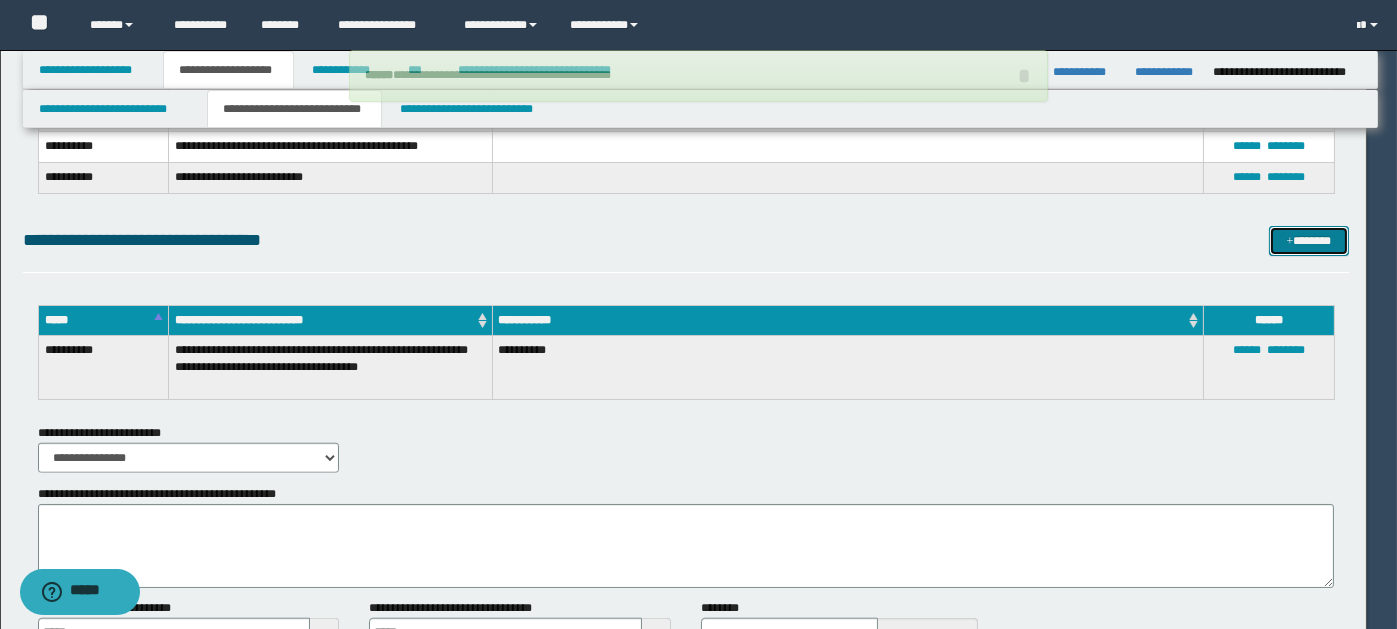 type 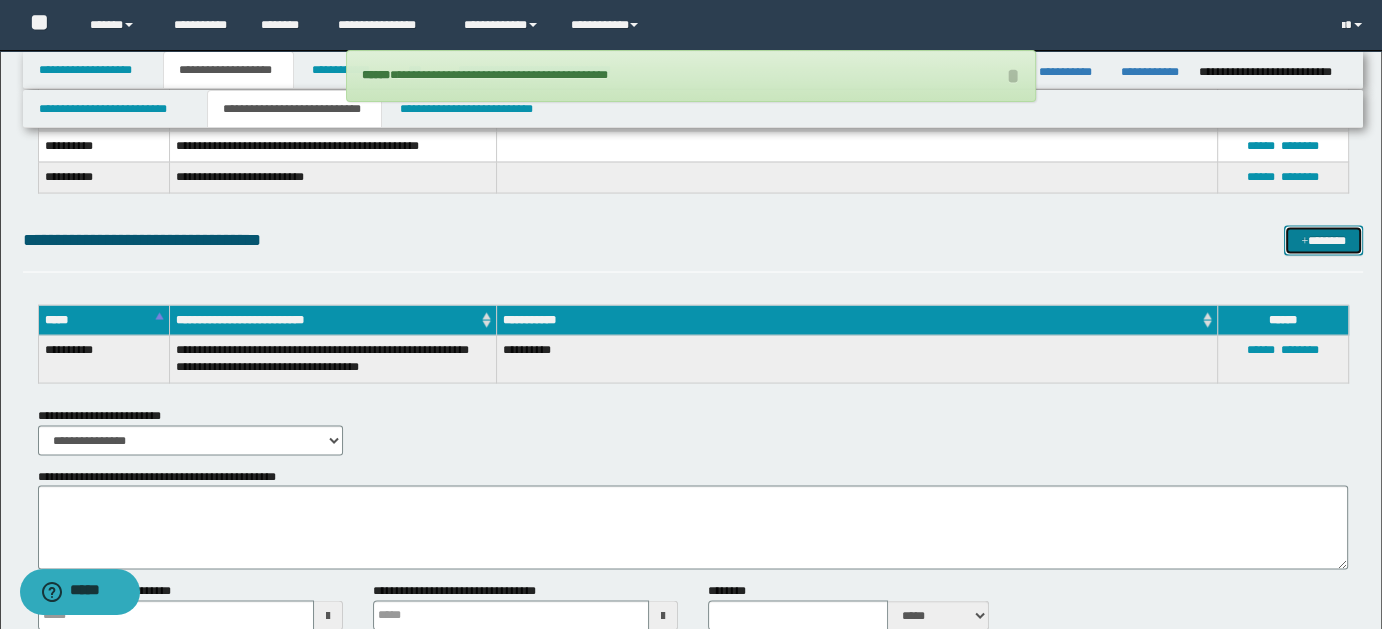 click on "*******" at bounding box center [1323, 240] 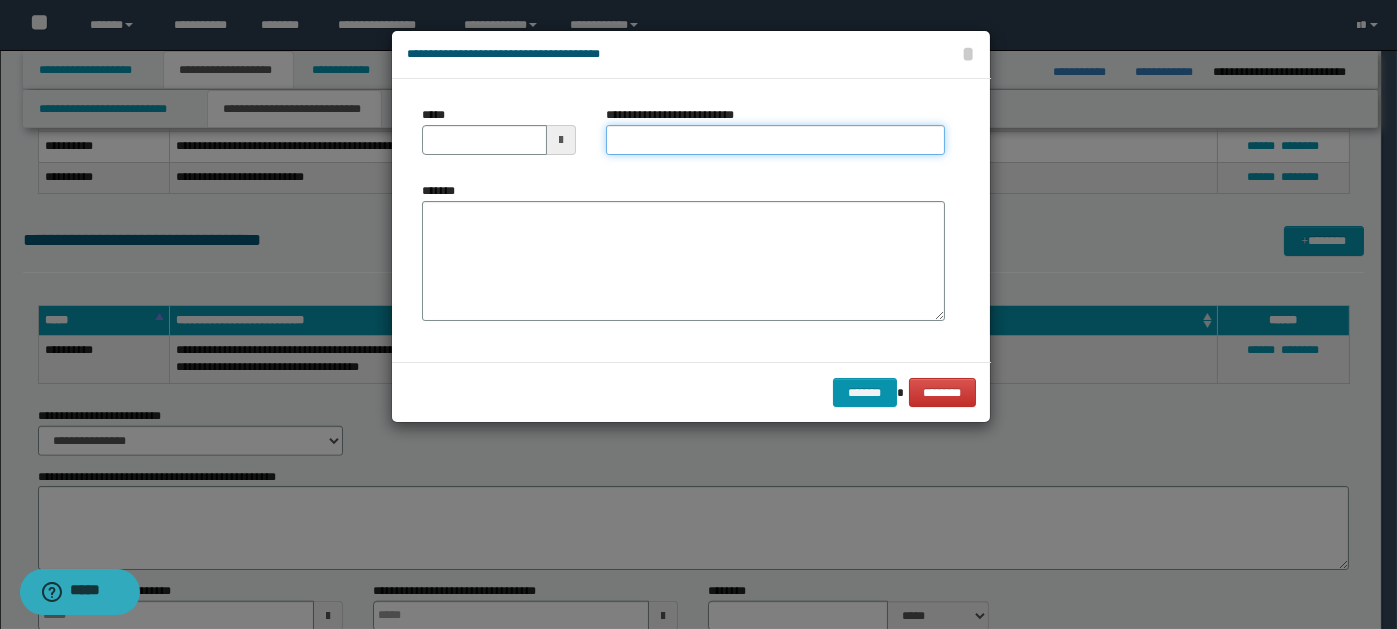 paste on "**********" 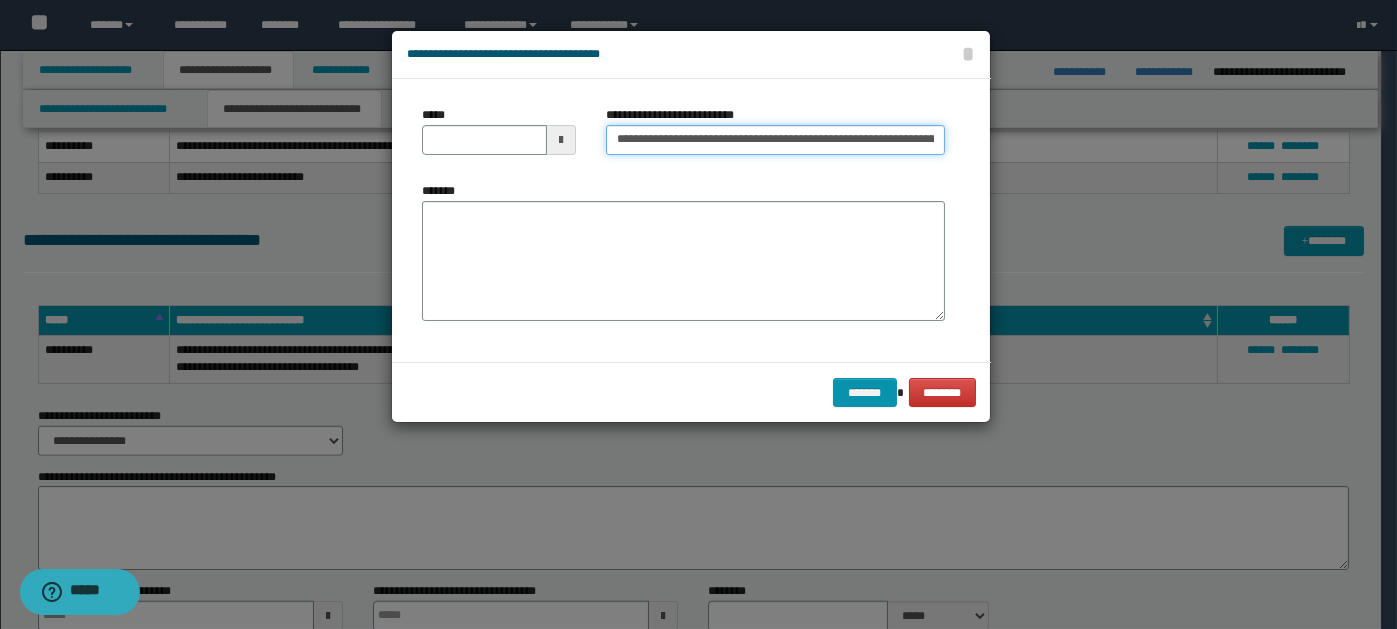 scroll, scrollTop: 0, scrollLeft: 688, axis: horizontal 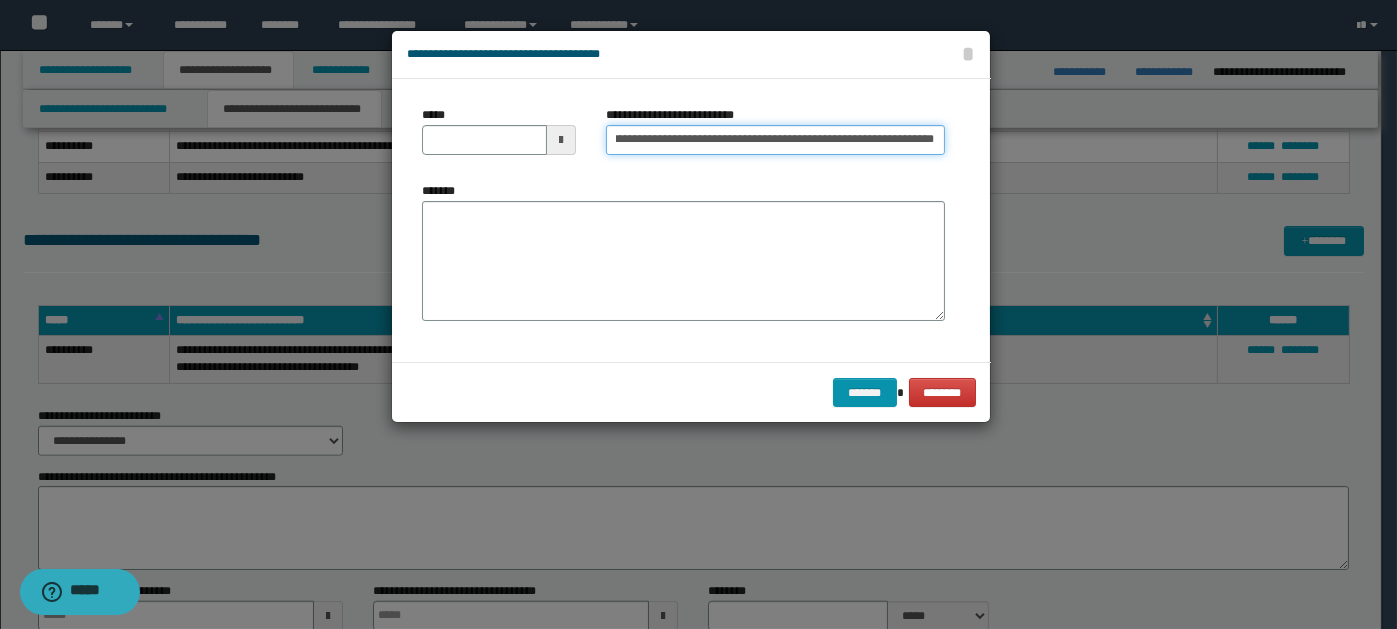 type 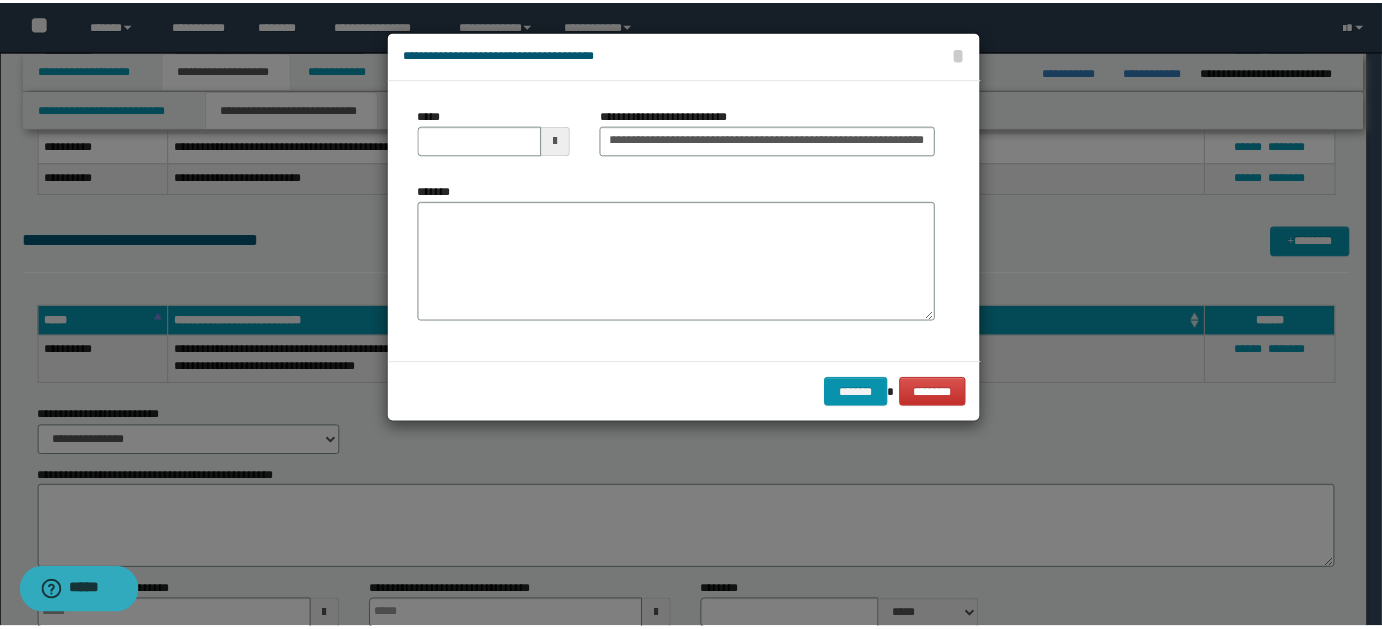 scroll, scrollTop: 0, scrollLeft: 0, axis: both 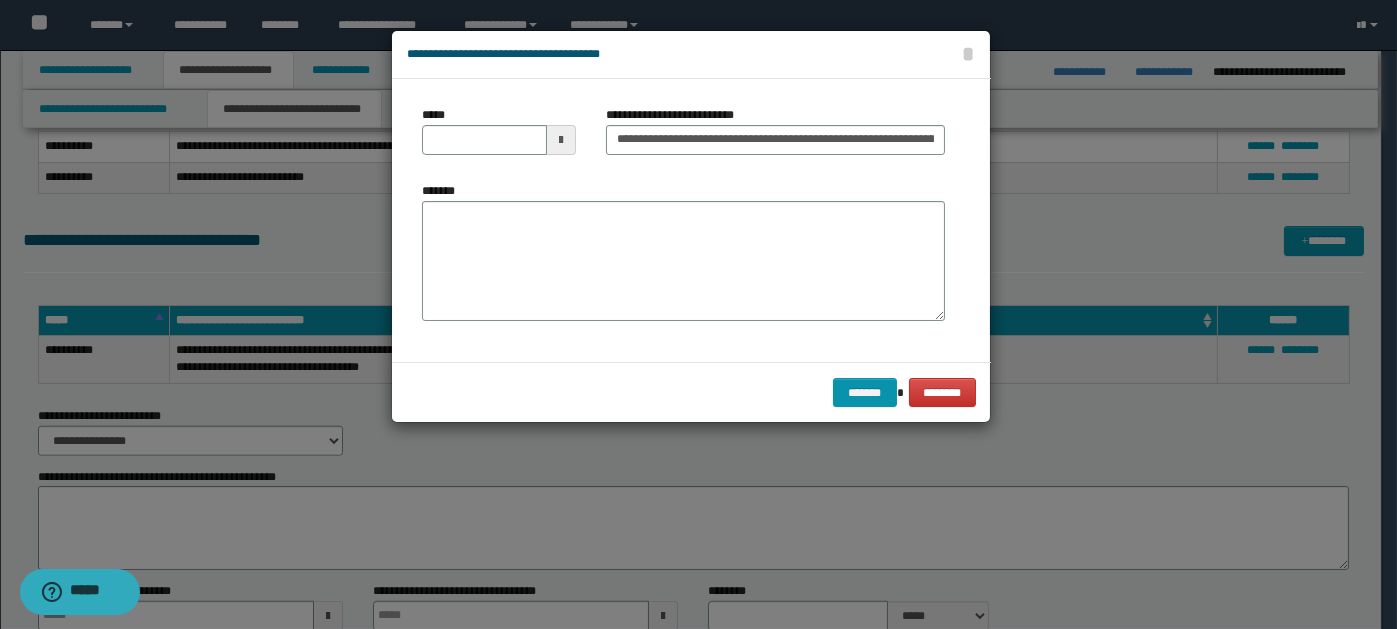 click at bounding box center (561, 140) 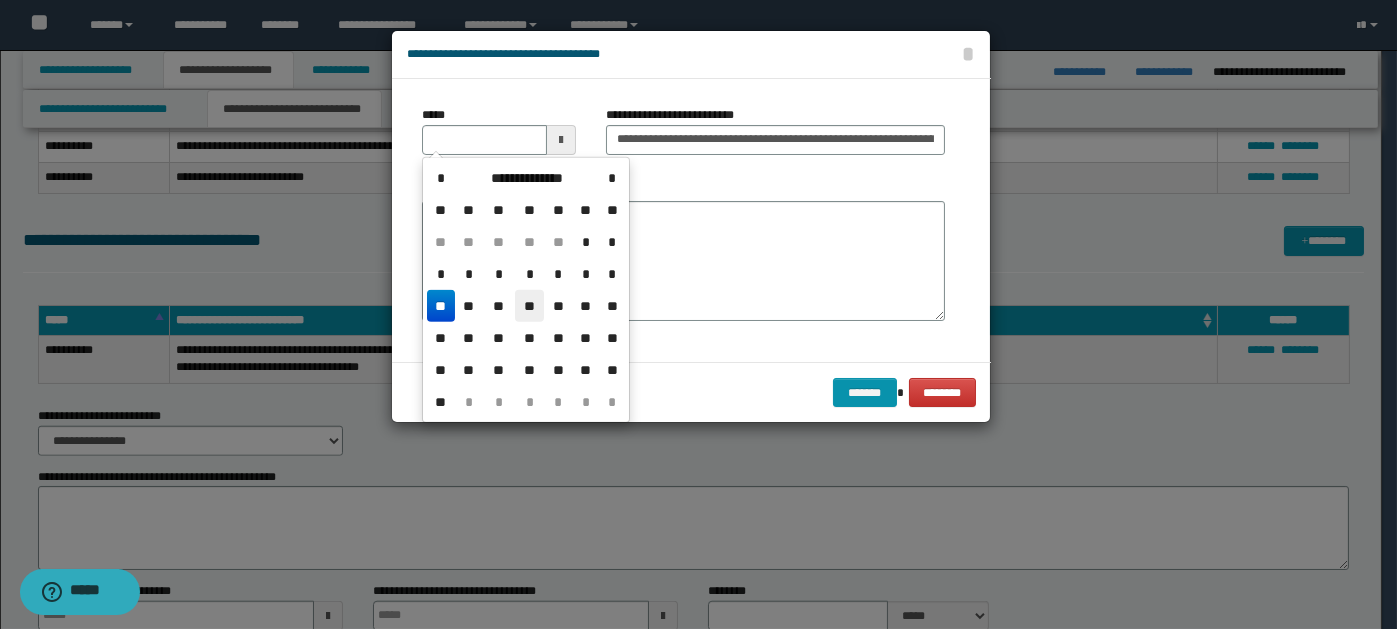 click on "**" at bounding box center [529, 306] 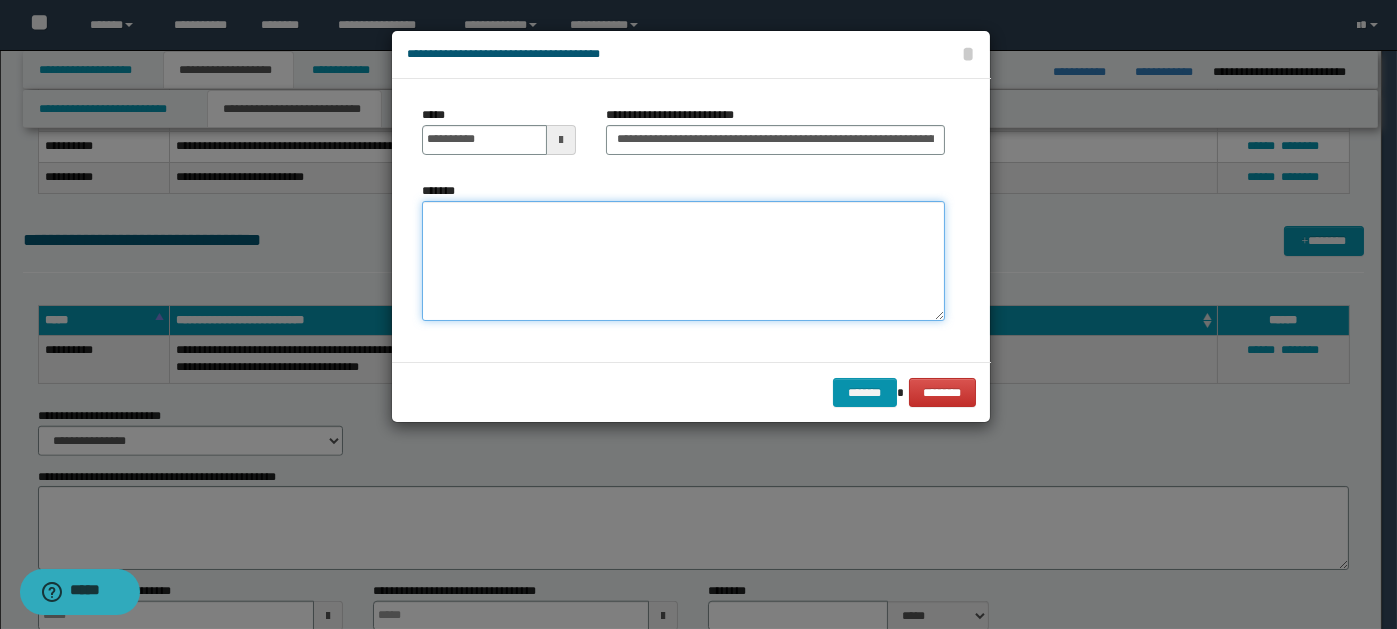 click on "*******" at bounding box center [683, 261] 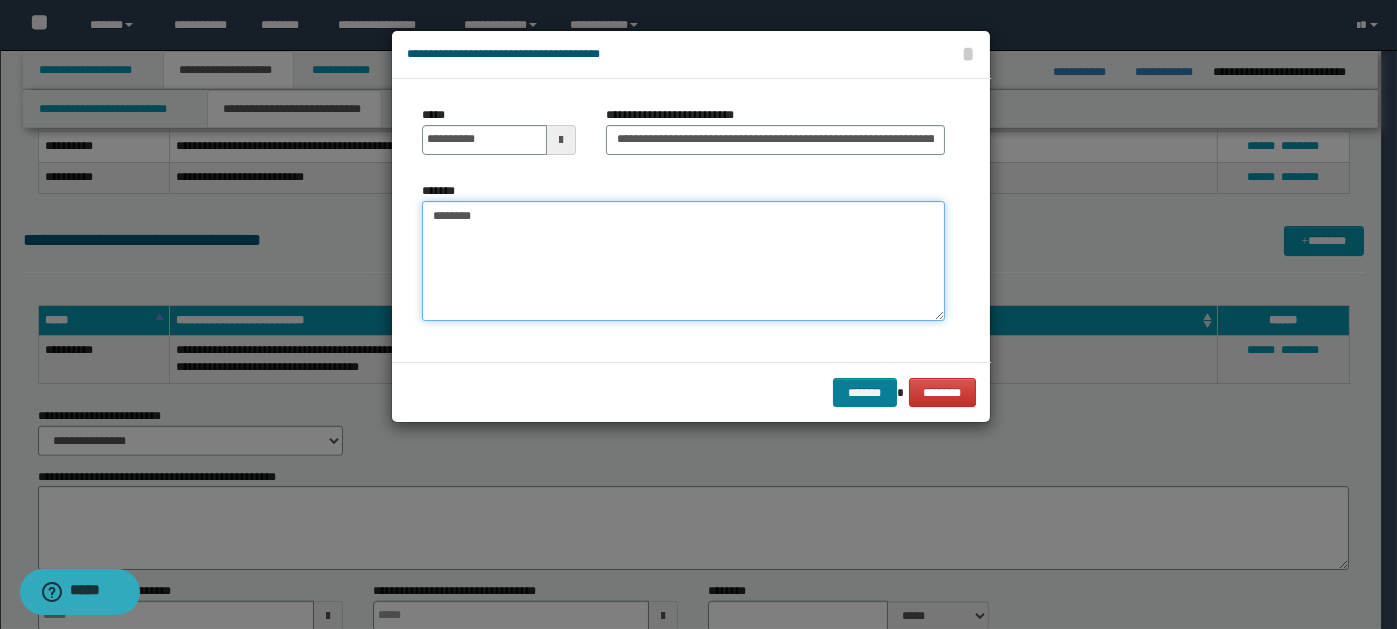 type on "*******" 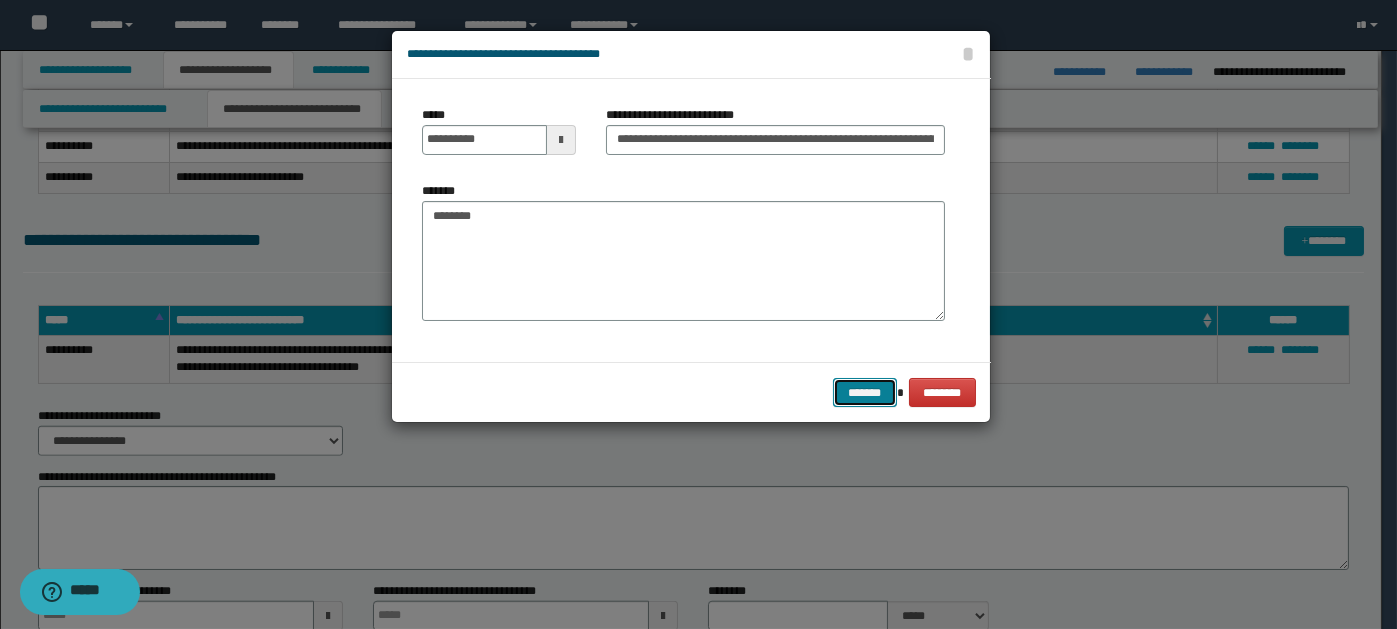 click on "*******" at bounding box center (865, 392) 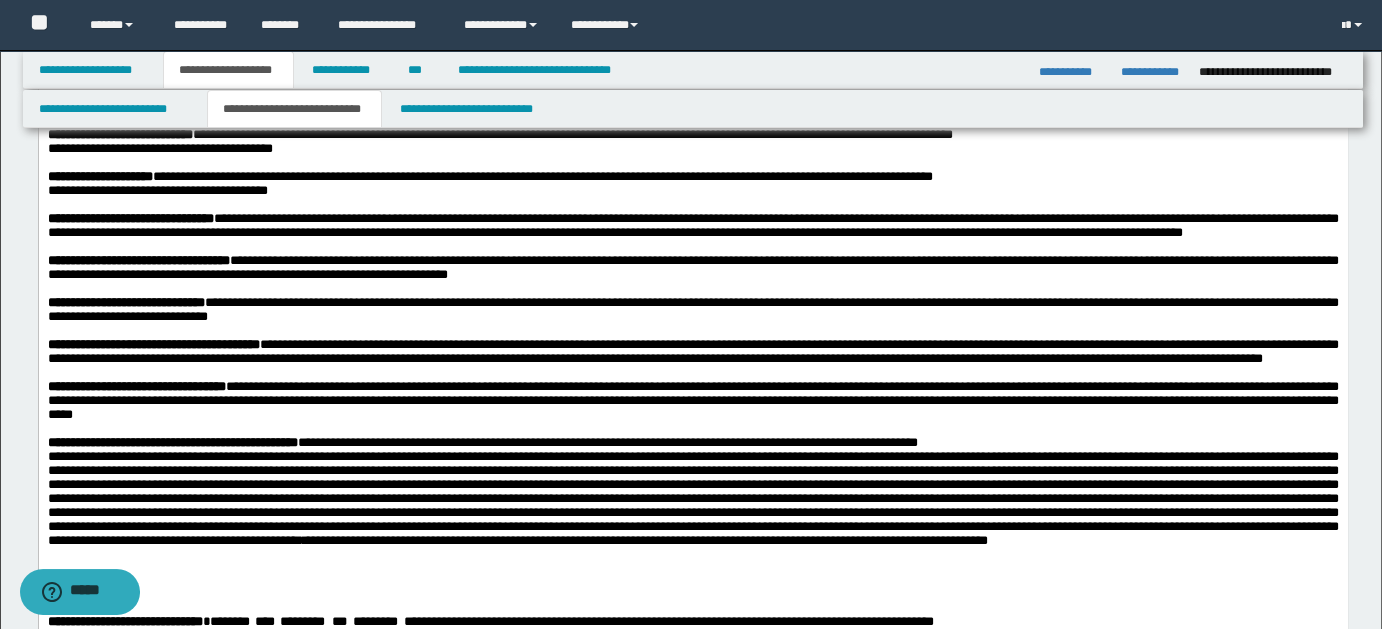 scroll, scrollTop: 0, scrollLeft: 0, axis: both 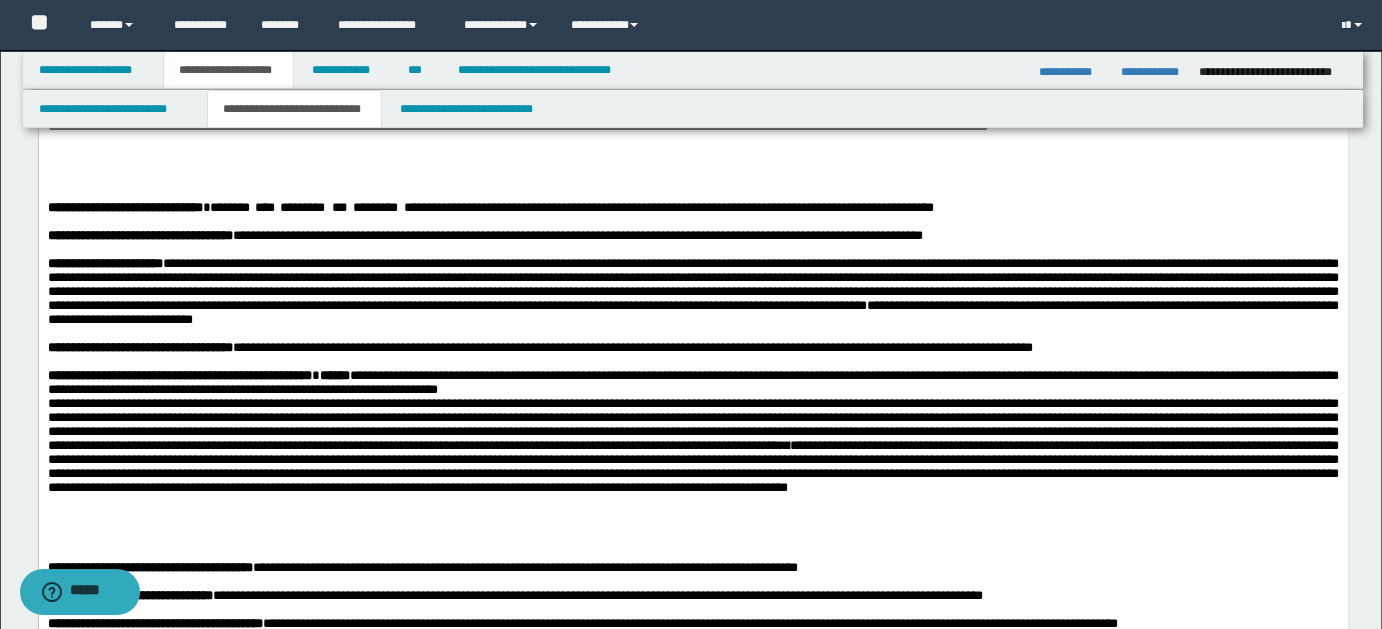 drag, startPoint x: 252, startPoint y: 269, endPoint x: 343, endPoint y: 315, distance: 101.96568 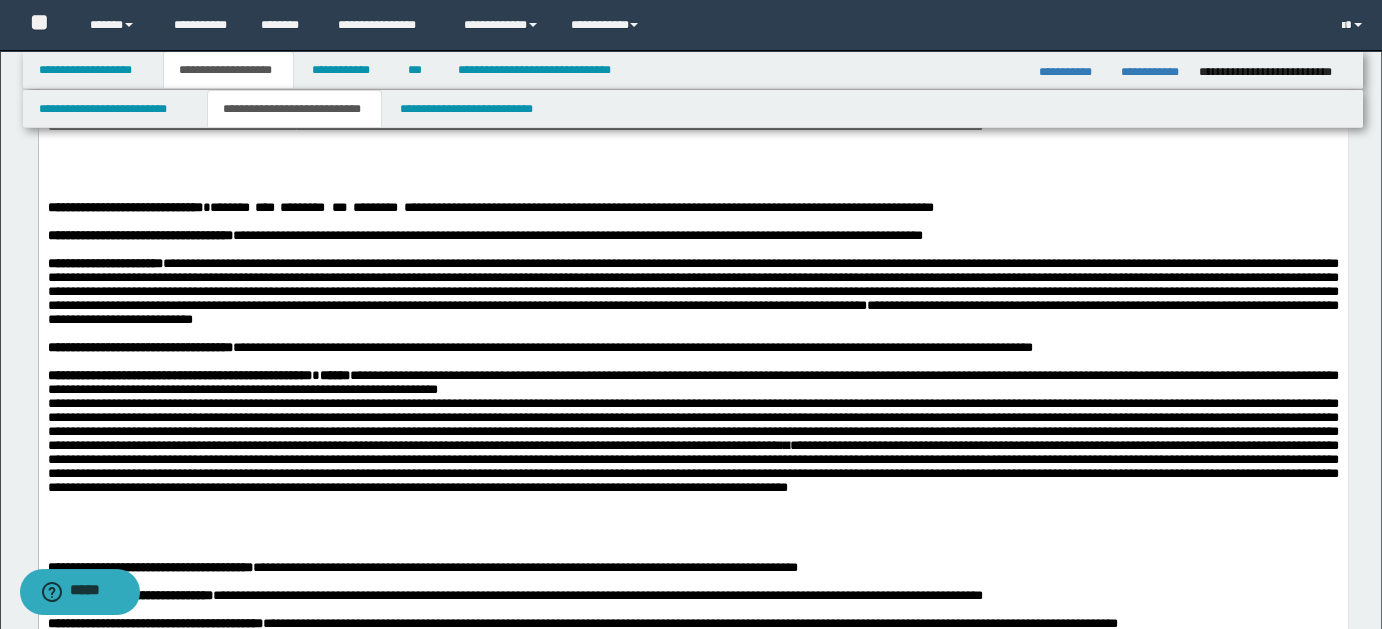 click on "**********" at bounding box center [692, 30] 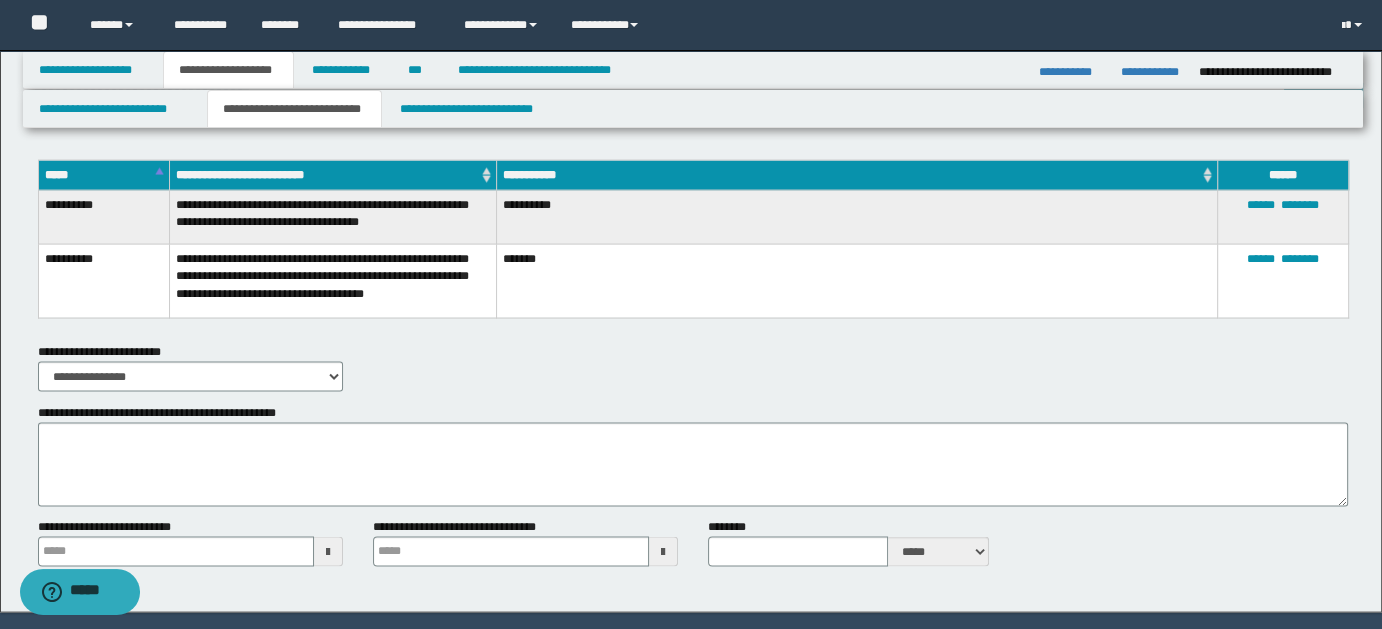 scroll, scrollTop: 3992, scrollLeft: 0, axis: vertical 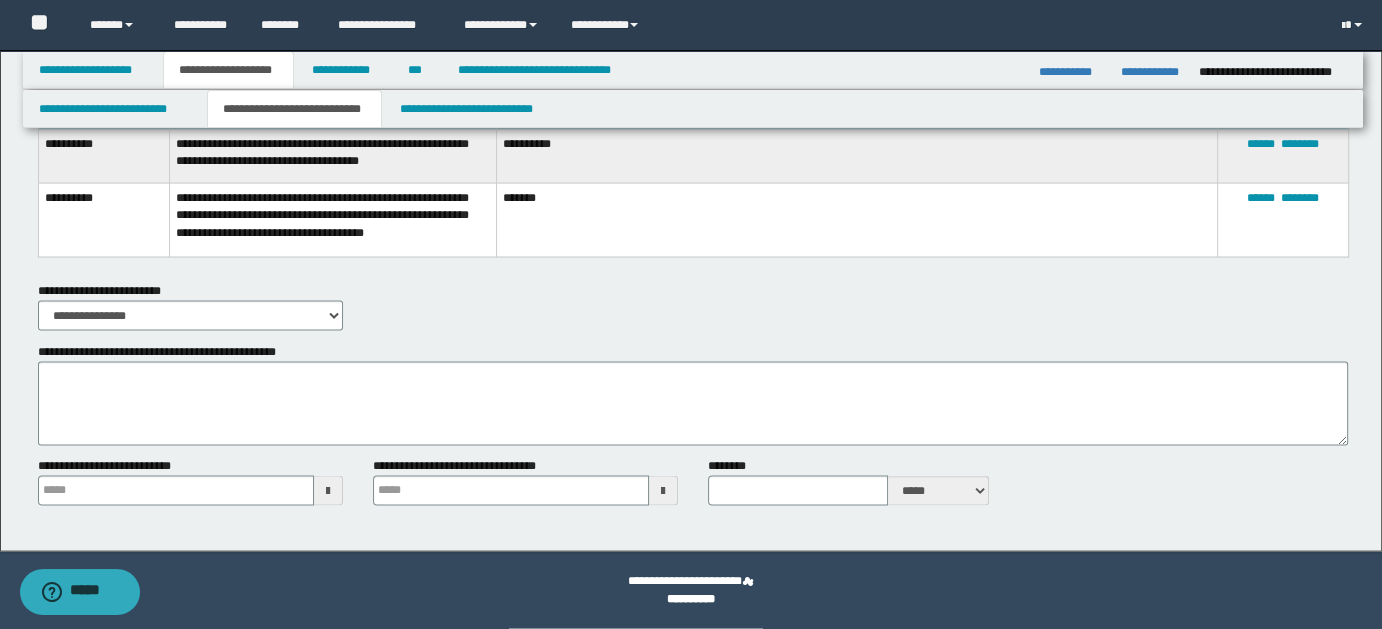 type 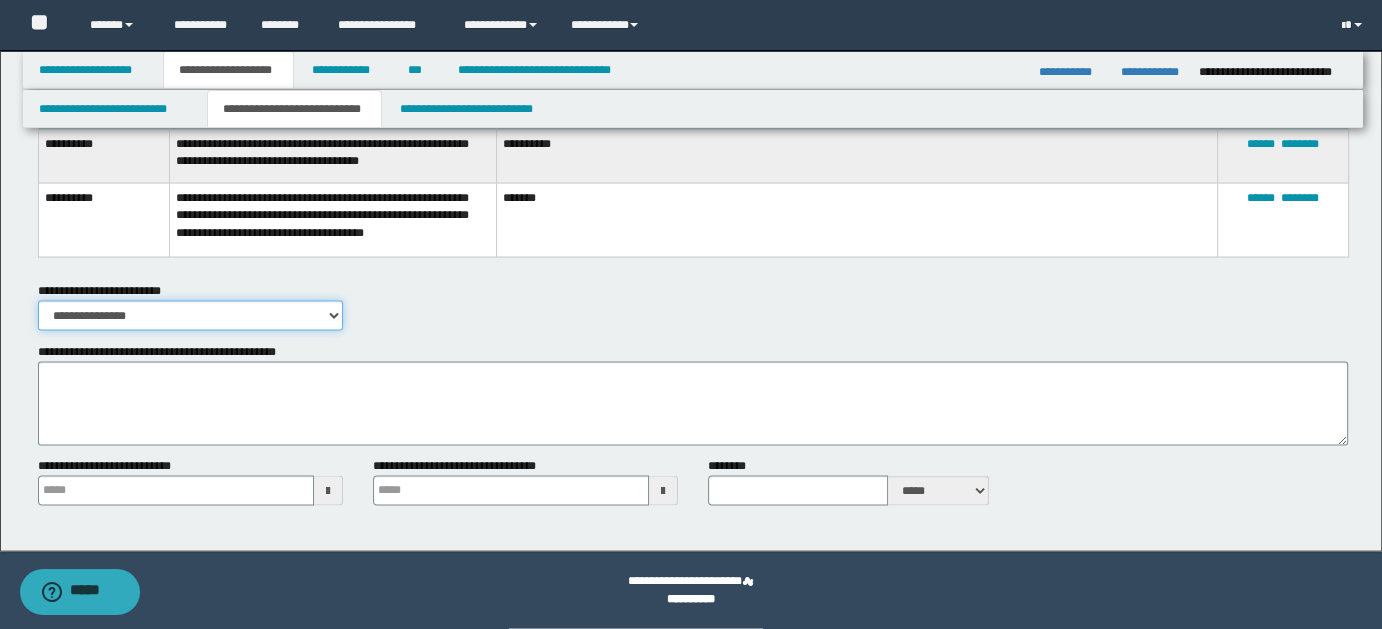 drag, startPoint x: 335, startPoint y: 305, endPoint x: 325, endPoint y: 316, distance: 14.866069 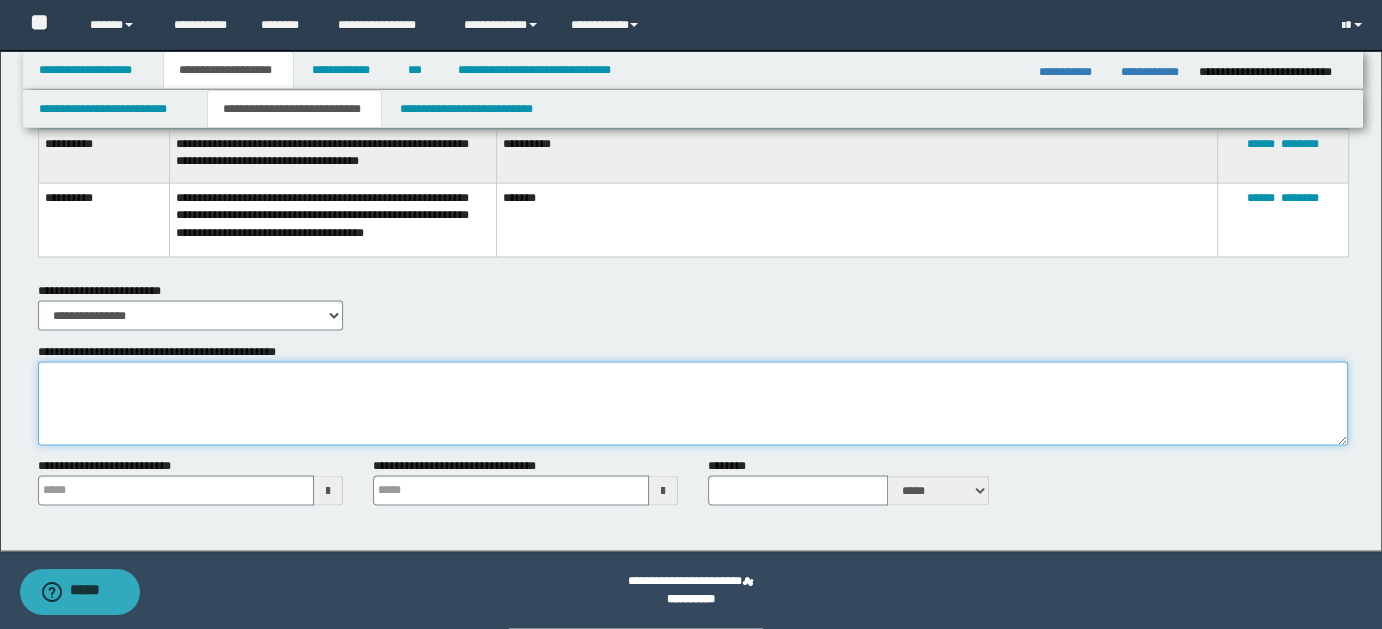 click on "**********" at bounding box center (693, 404) 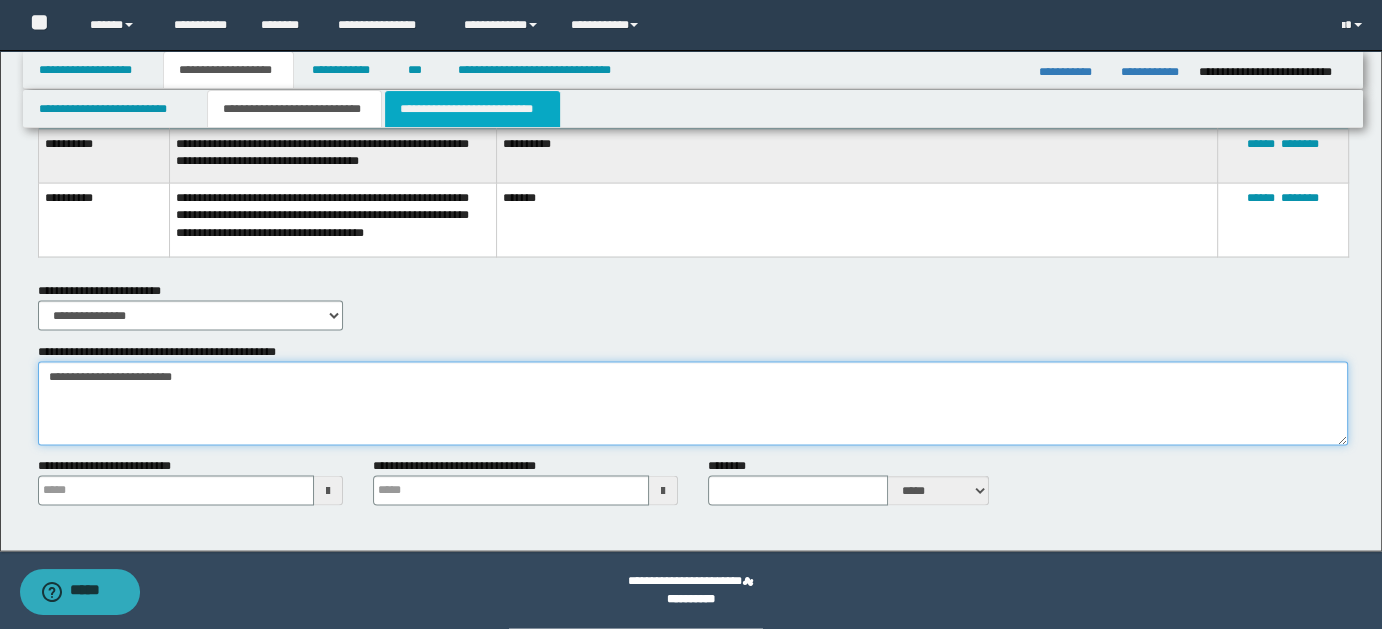 type on "**********" 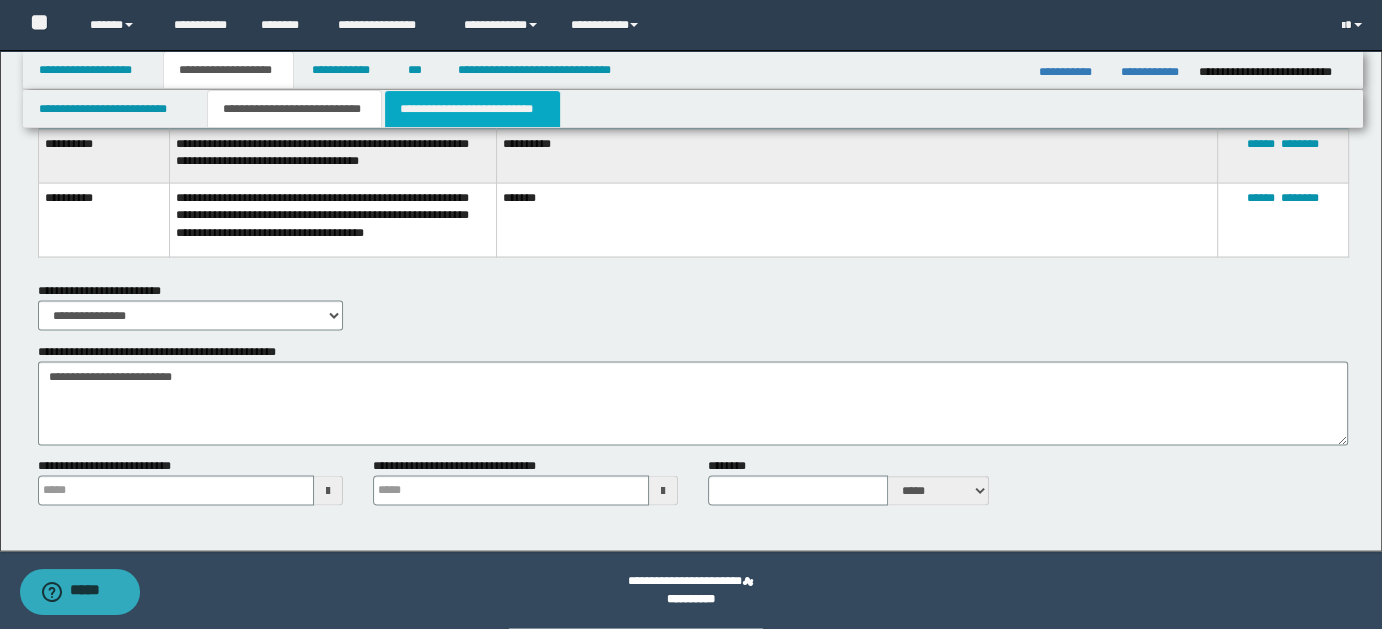 click on "**********" at bounding box center [472, 109] 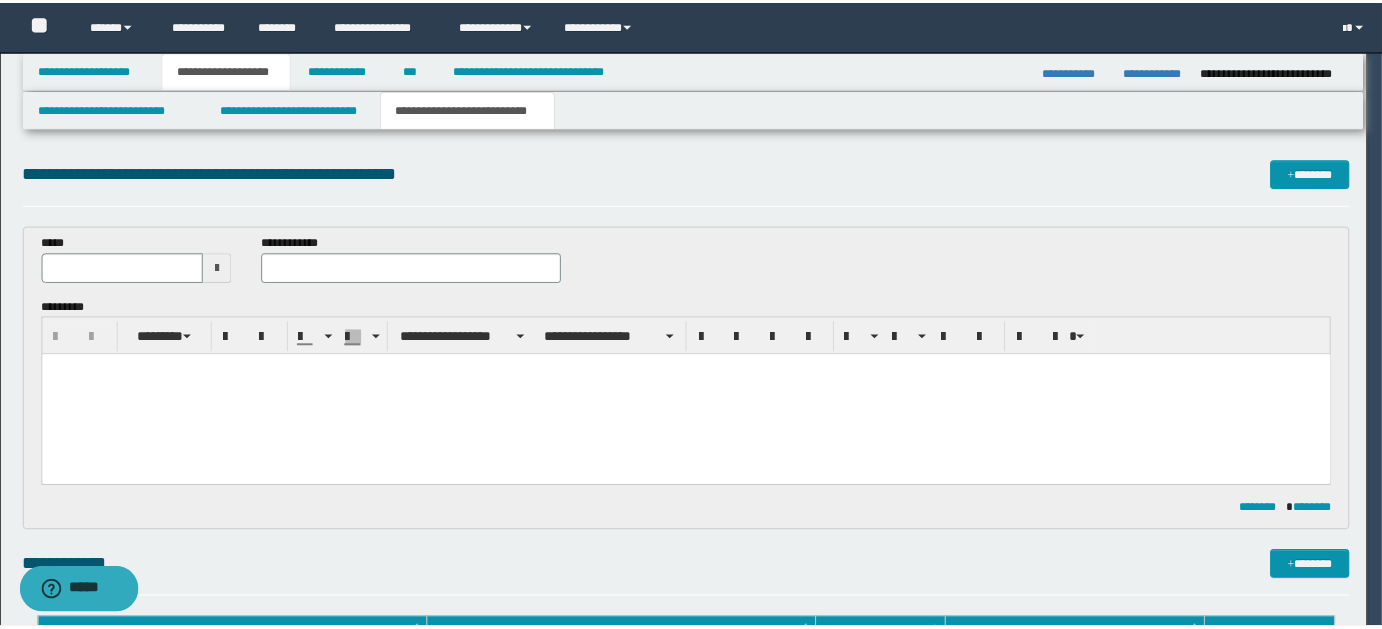 scroll, scrollTop: 0, scrollLeft: 0, axis: both 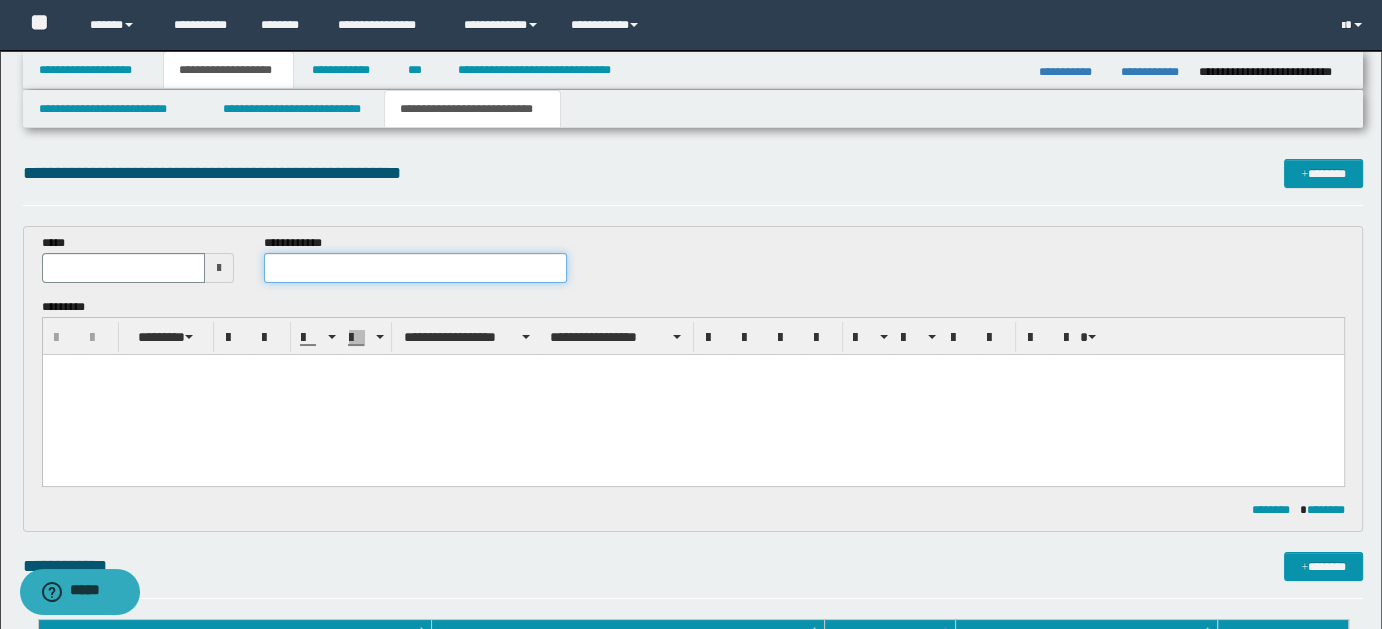 click at bounding box center (415, 268) 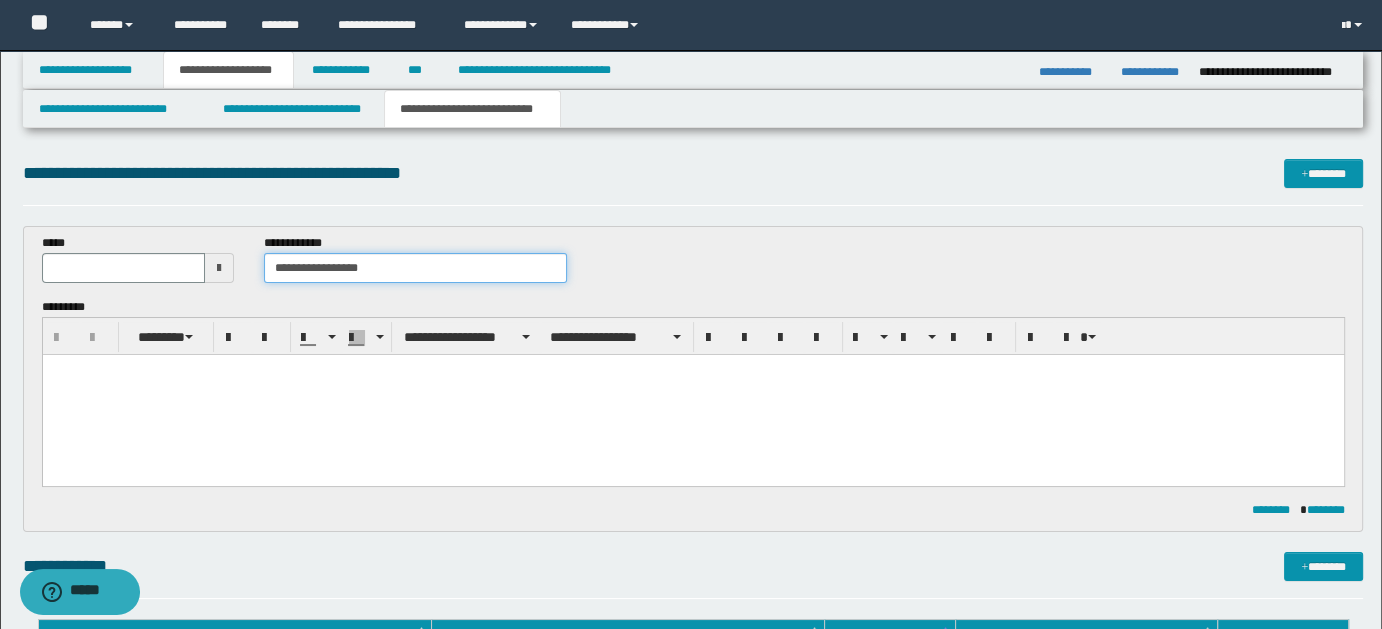 type on "**********" 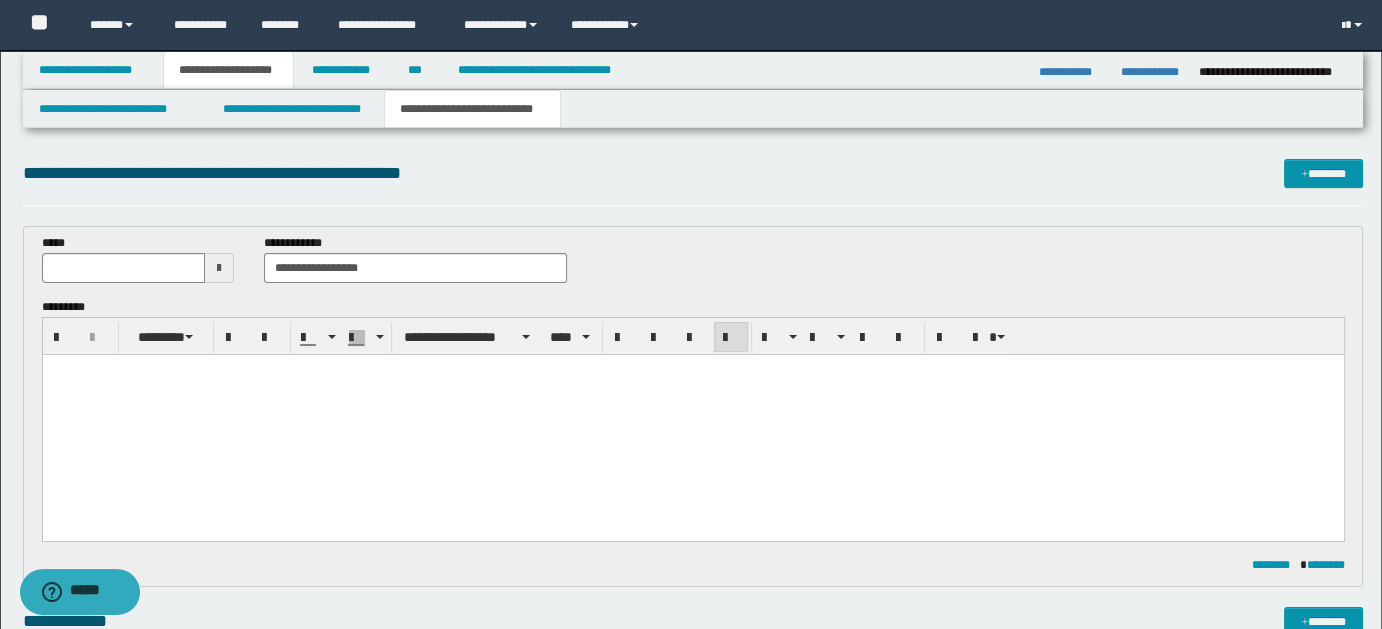 type 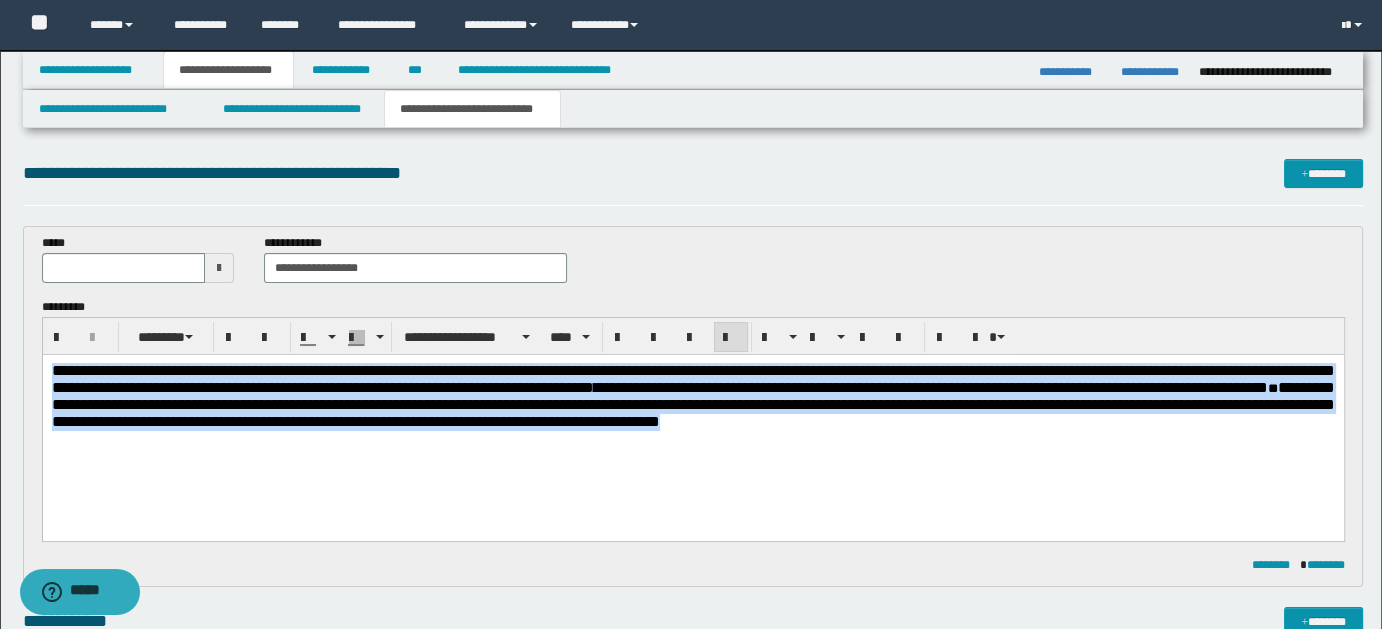 drag, startPoint x: 52, startPoint y: 368, endPoint x: 1094, endPoint y: 435, distance: 1044.1519 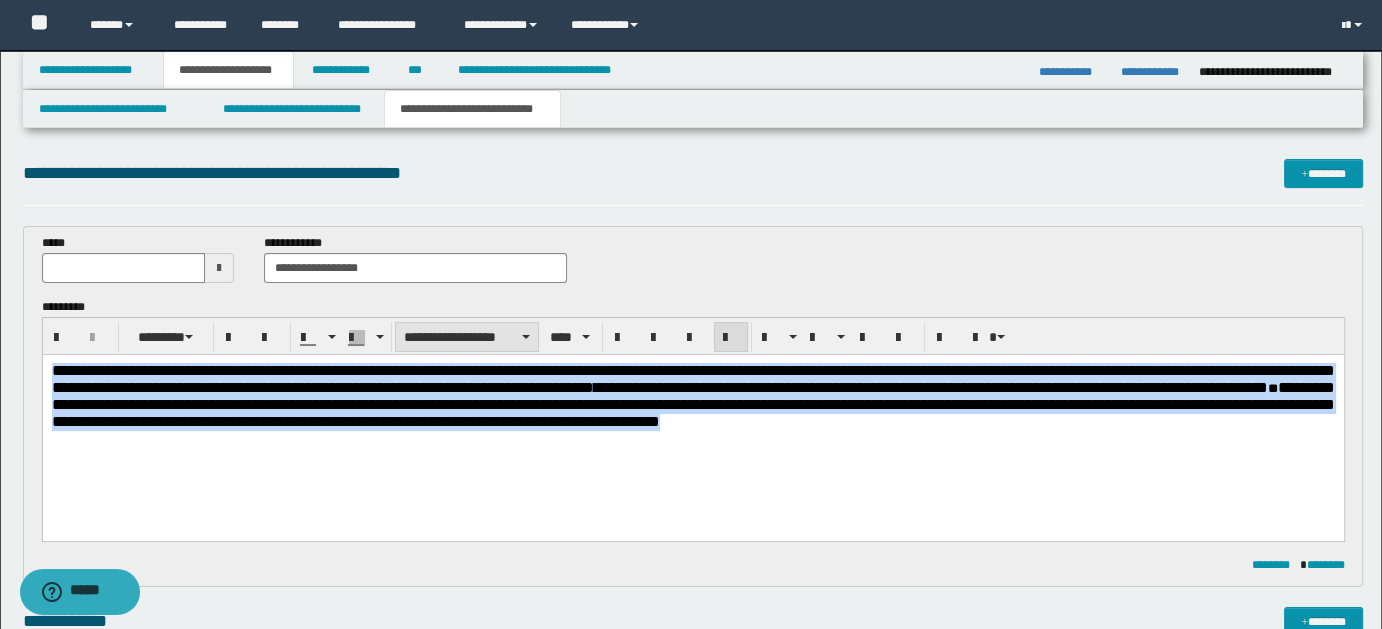 click on "**********" at bounding box center (467, 337) 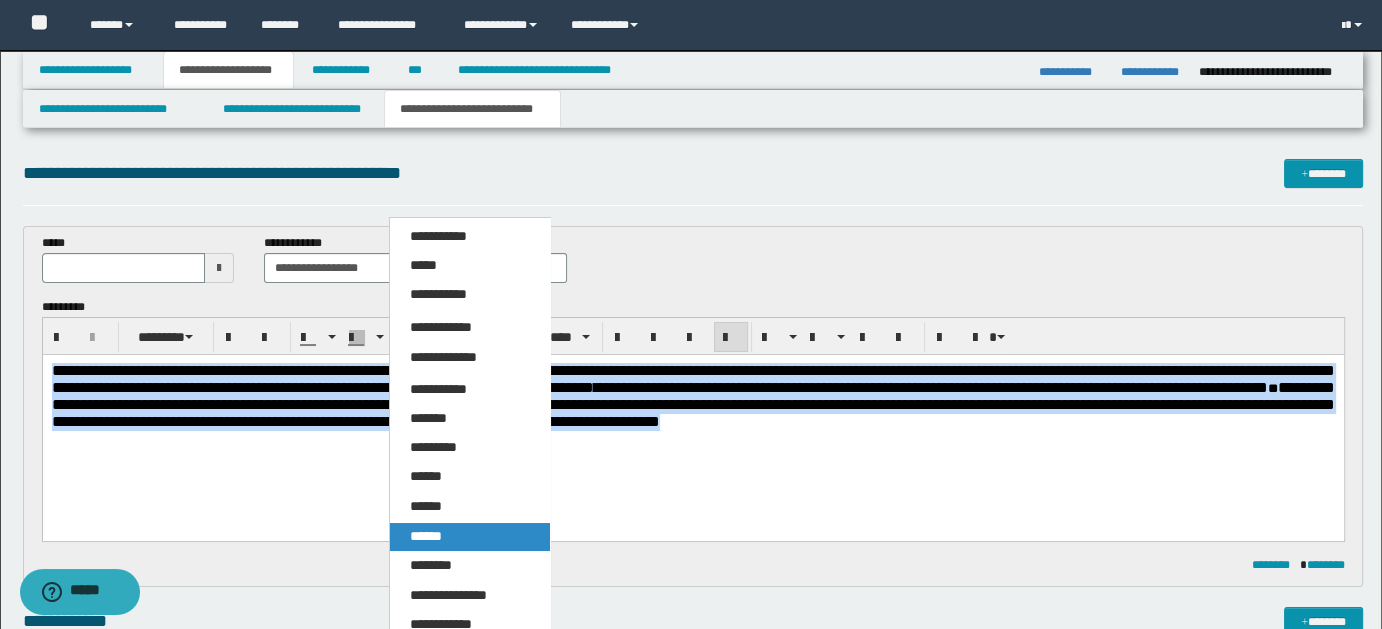 drag, startPoint x: 436, startPoint y: 534, endPoint x: 397, endPoint y: 178, distance: 358.12985 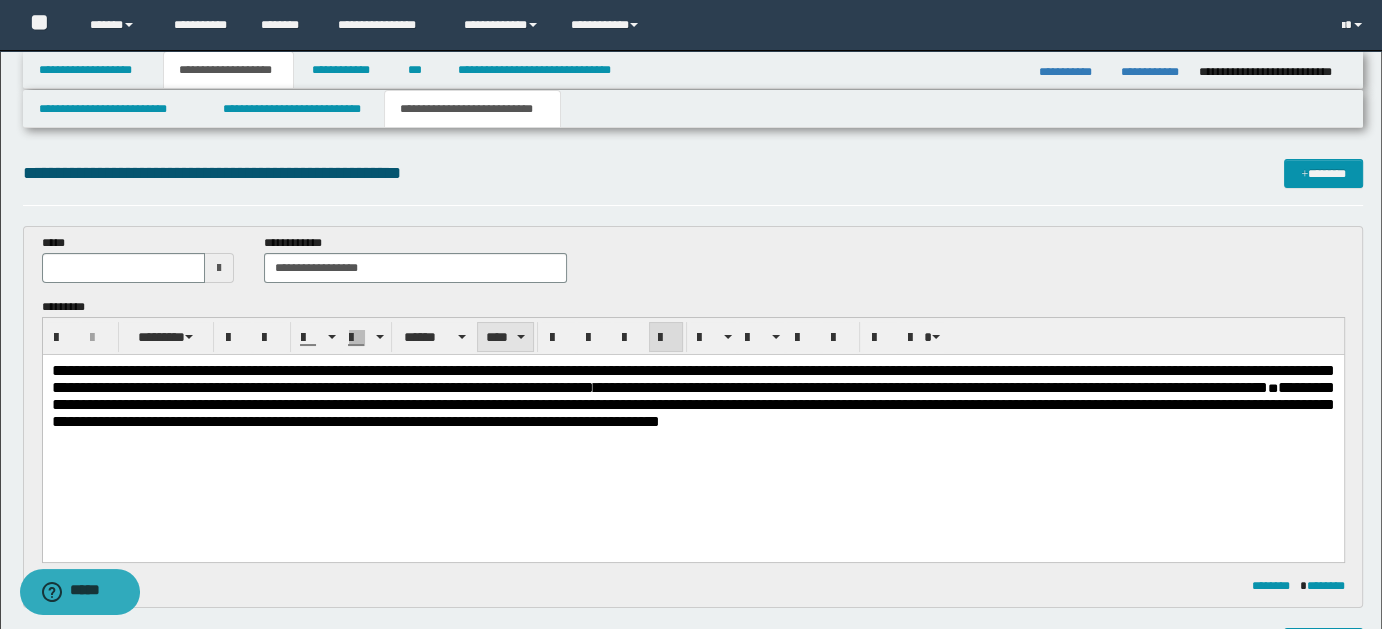 click on "****" at bounding box center [505, 337] 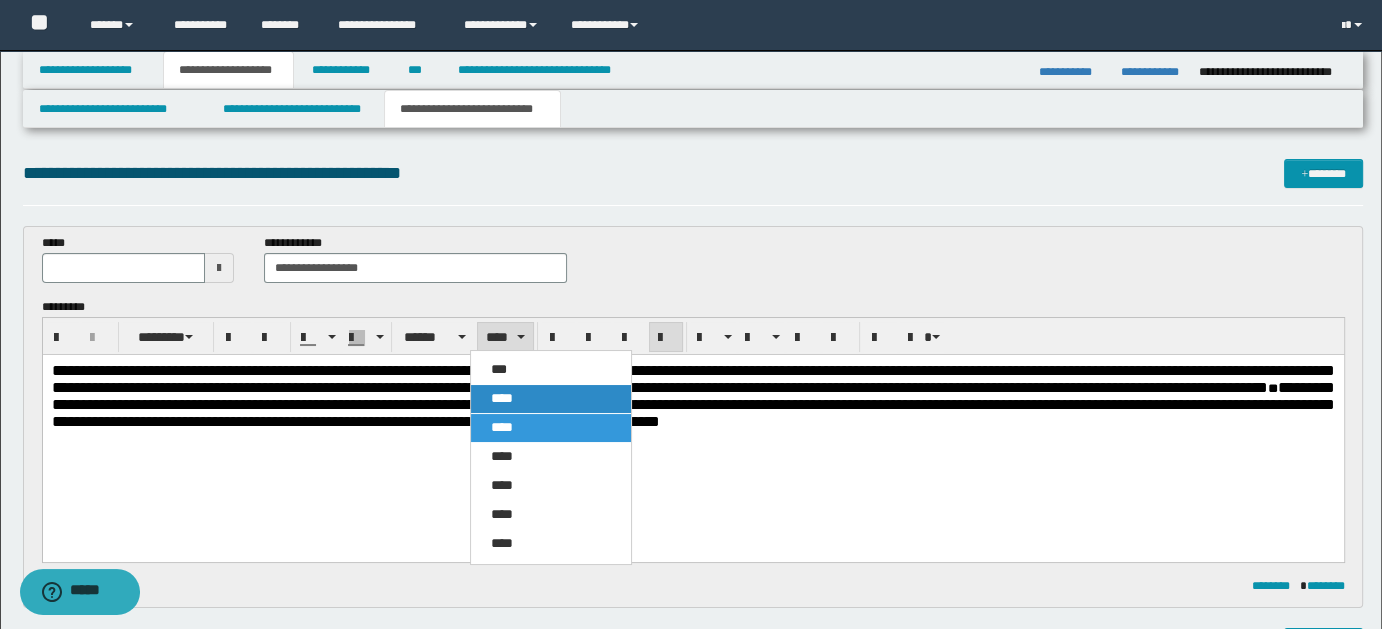 click on "****" at bounding box center (502, 398) 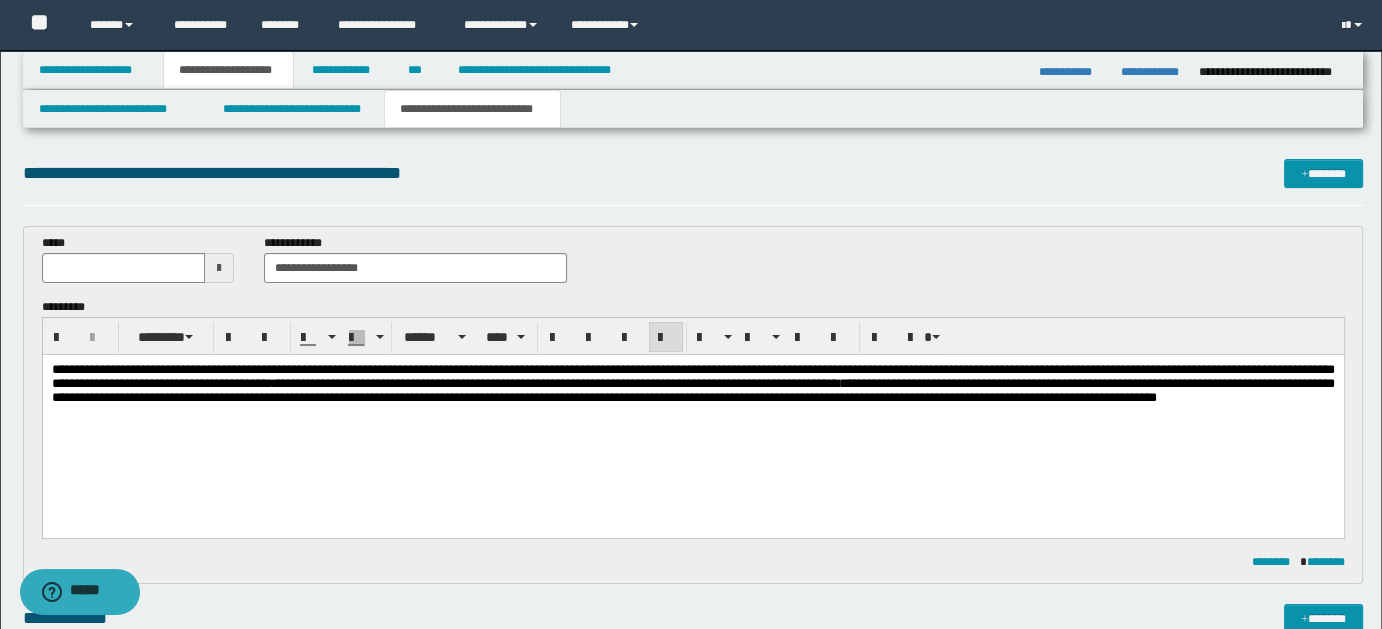 click on "**********" at bounding box center (692, 408) 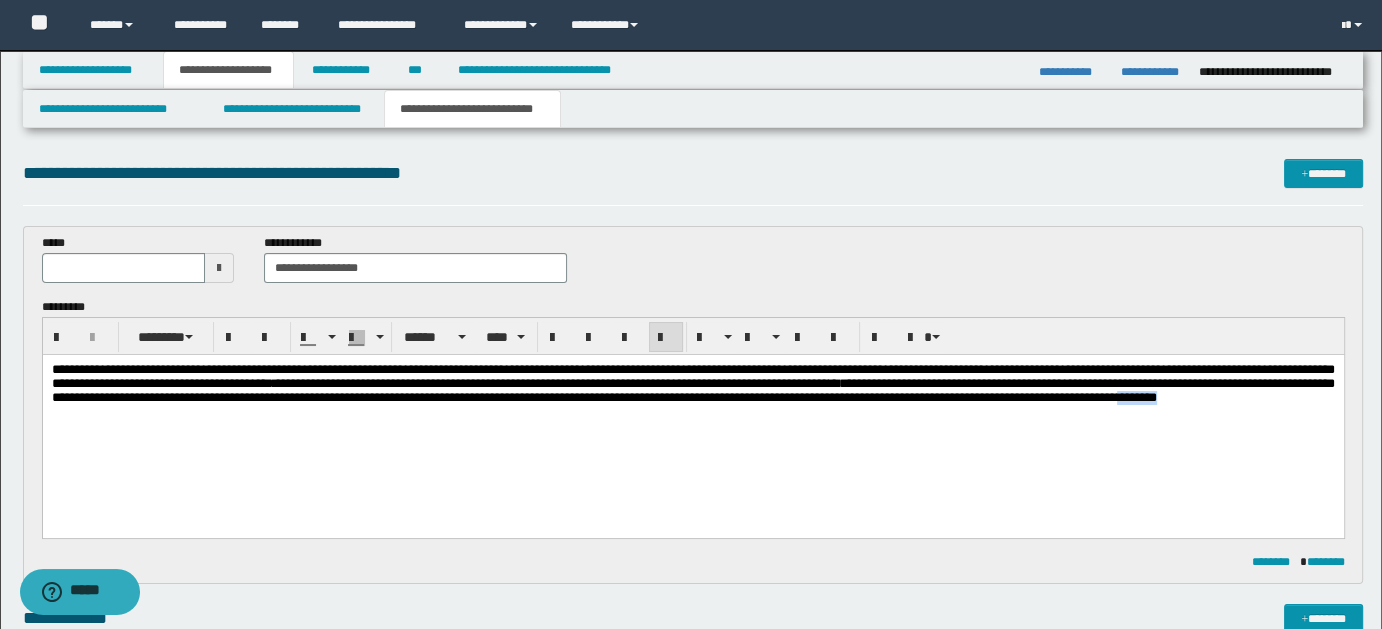 click on "**********" at bounding box center (692, 408) 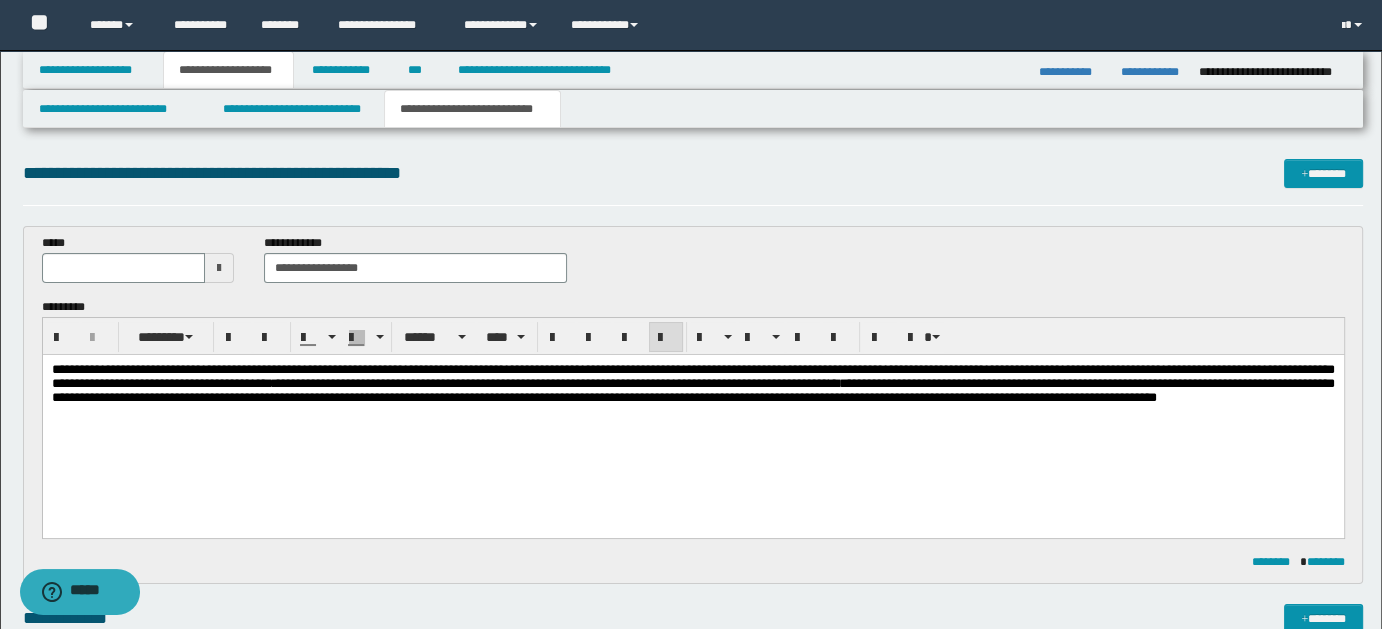 type 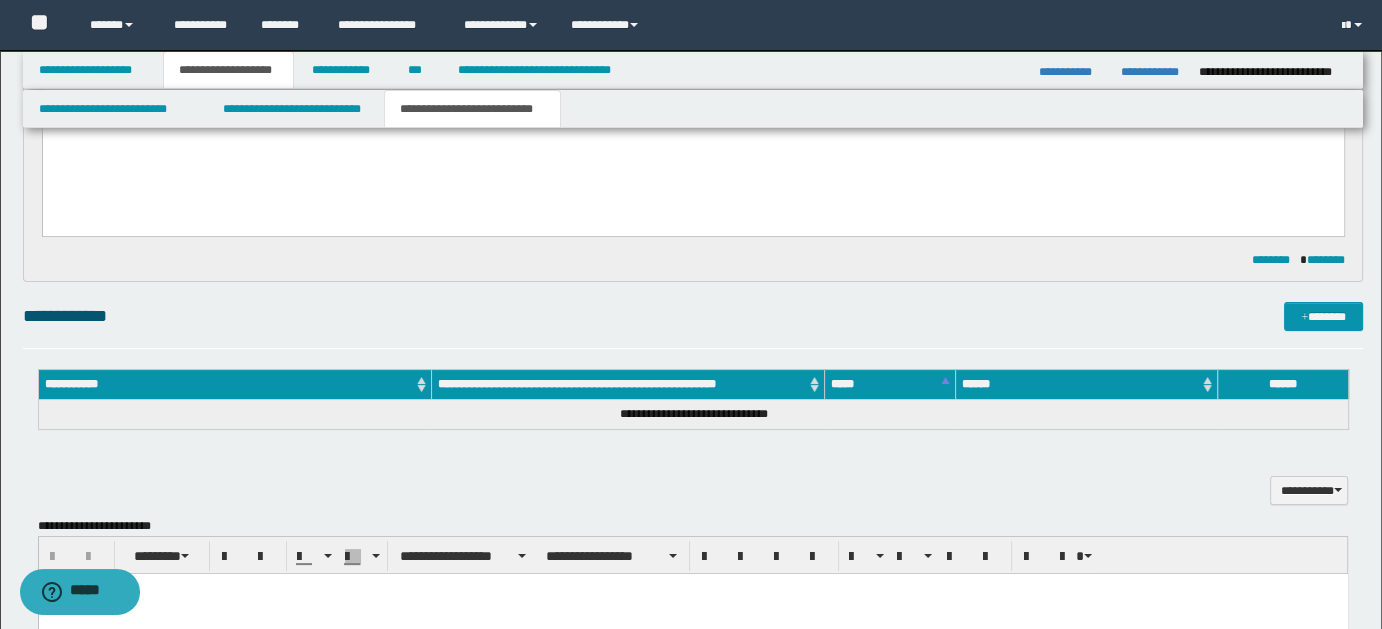 scroll, scrollTop: 405, scrollLeft: 0, axis: vertical 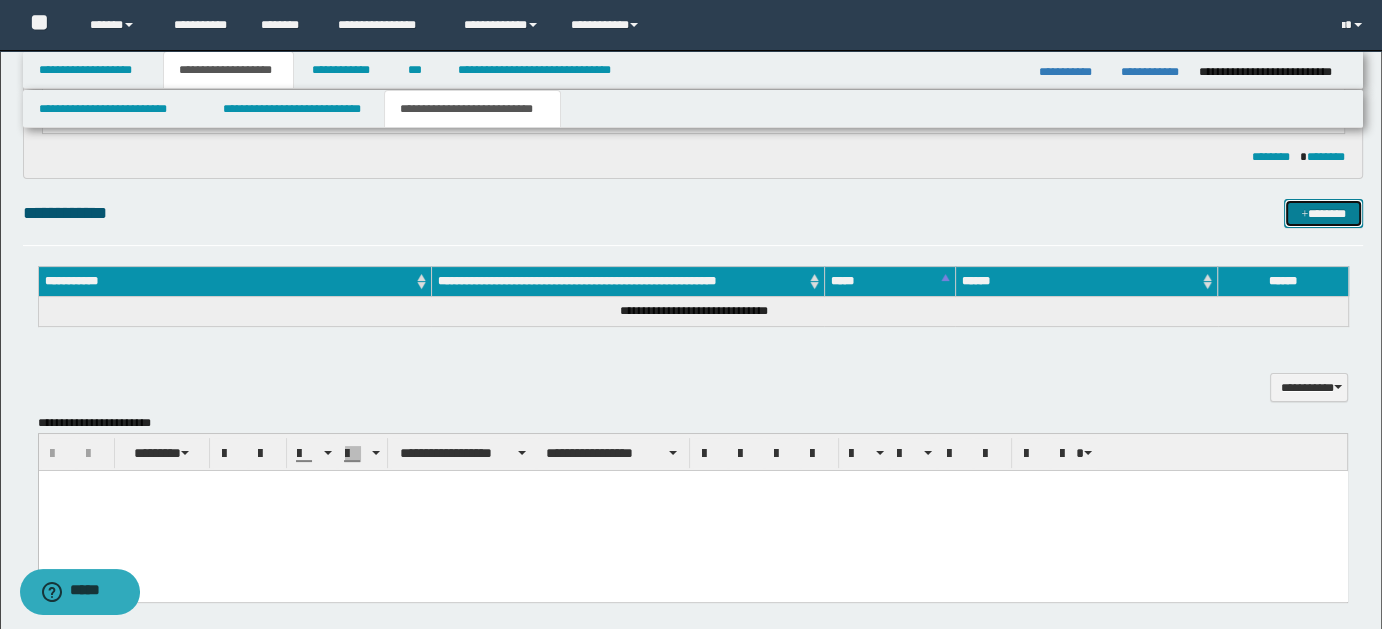 click on "*******" at bounding box center (1323, 213) 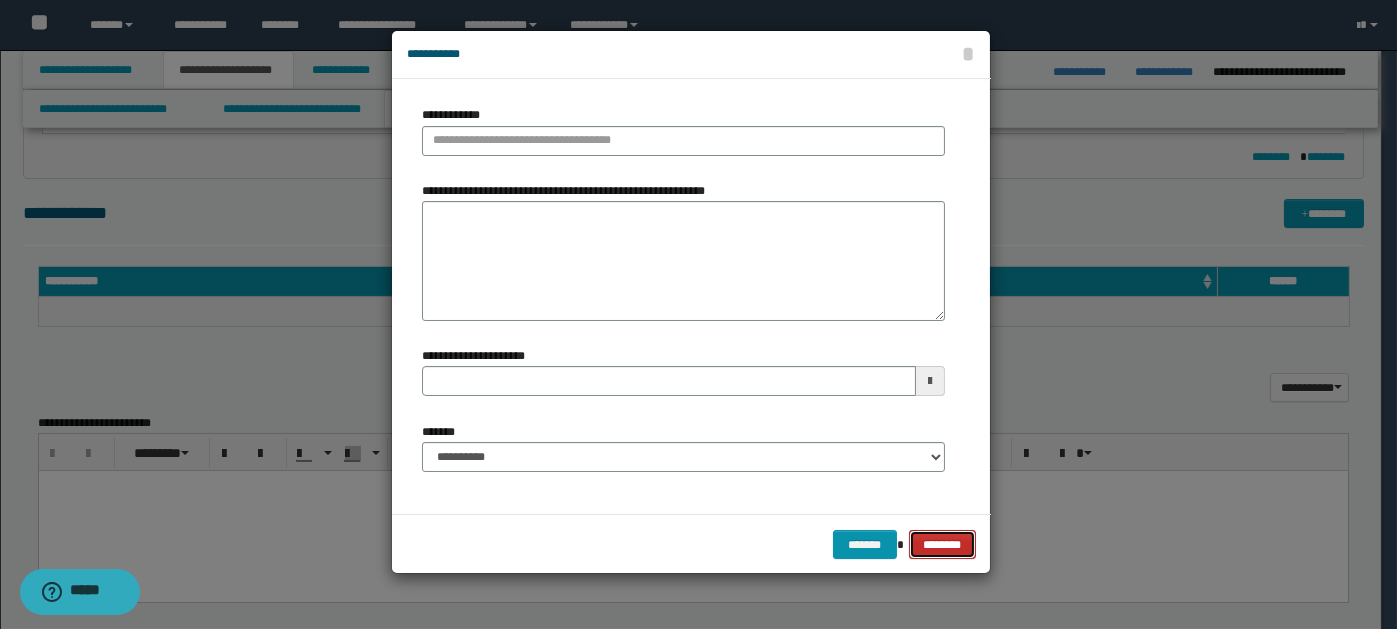 click on "********" at bounding box center [942, 544] 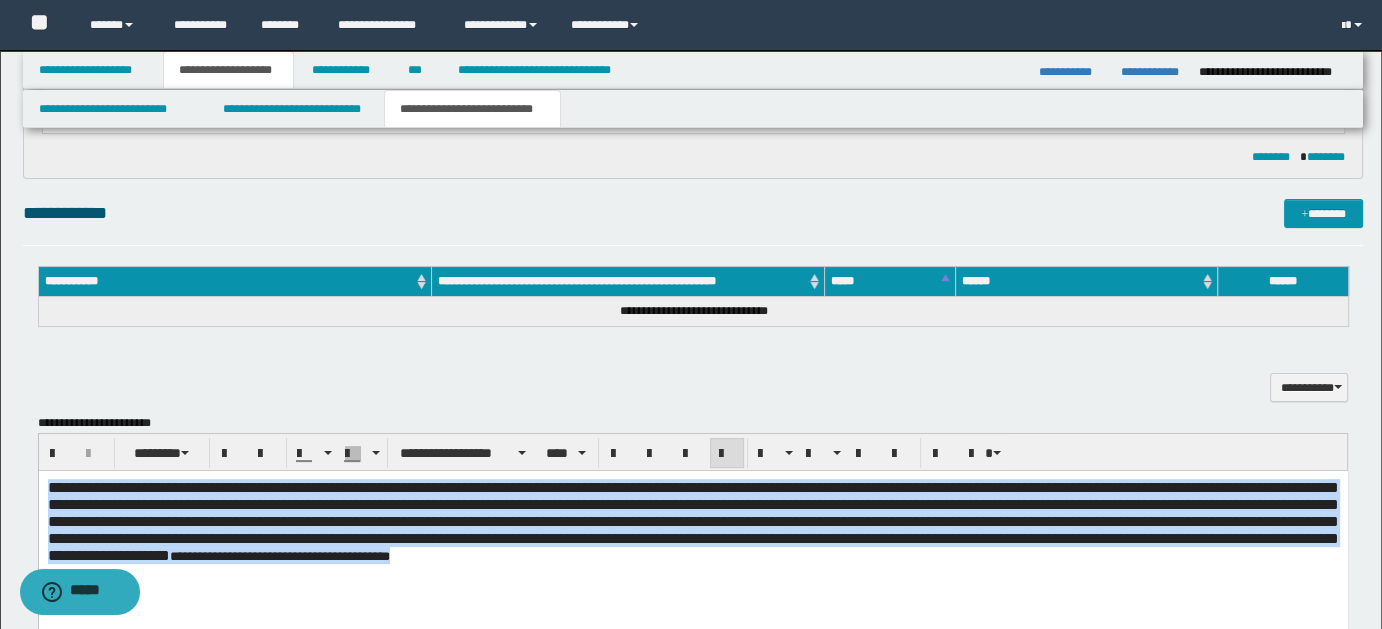 drag, startPoint x: 109, startPoint y: 497, endPoint x: 637, endPoint y: 529, distance: 528.9688 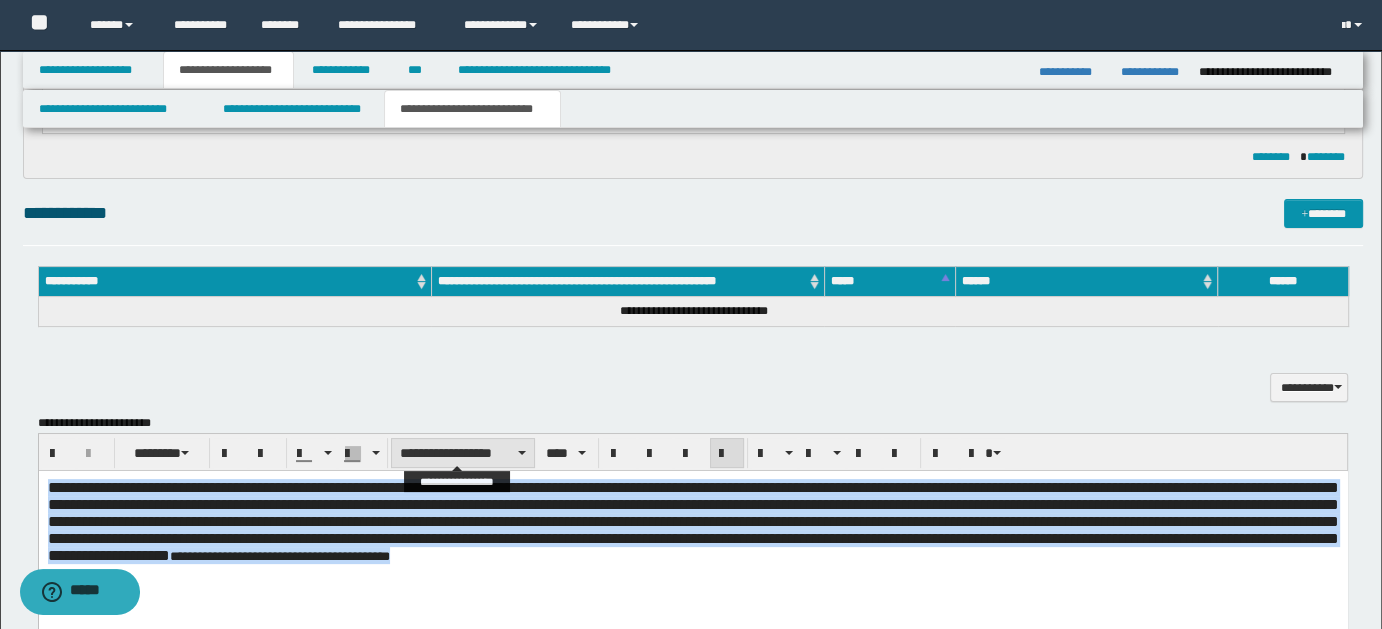 click on "**********" at bounding box center (463, 453) 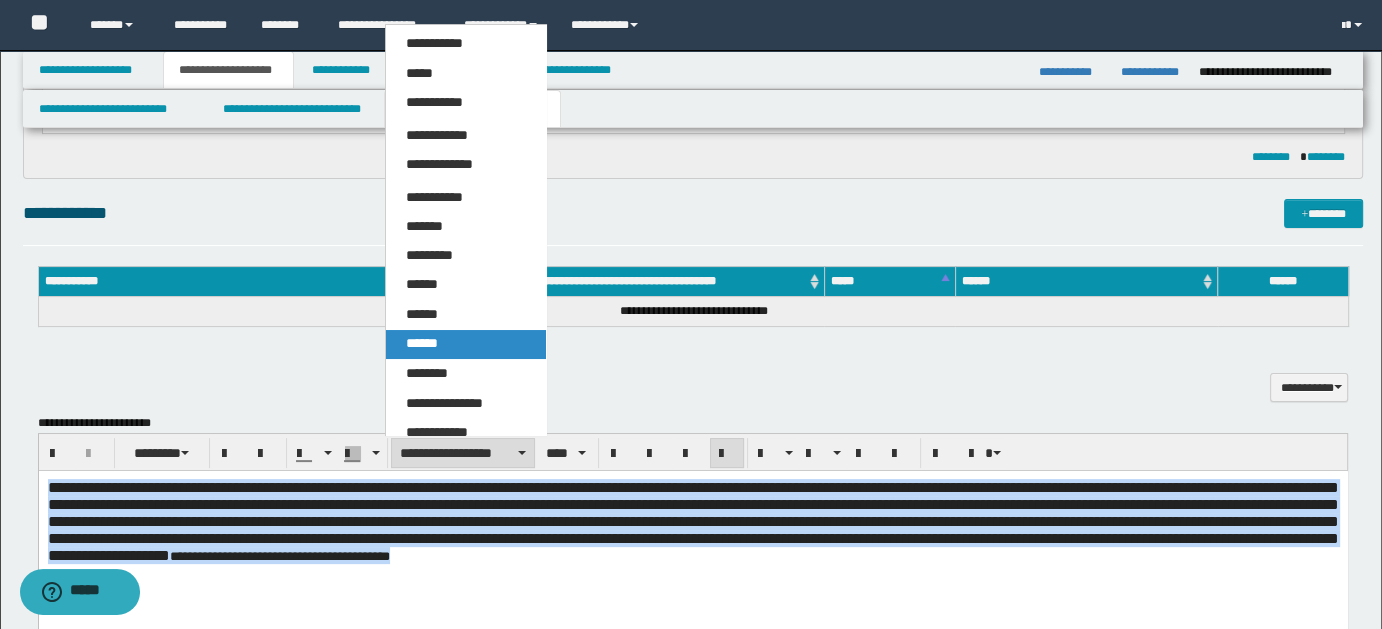 click on "******" at bounding box center [422, 343] 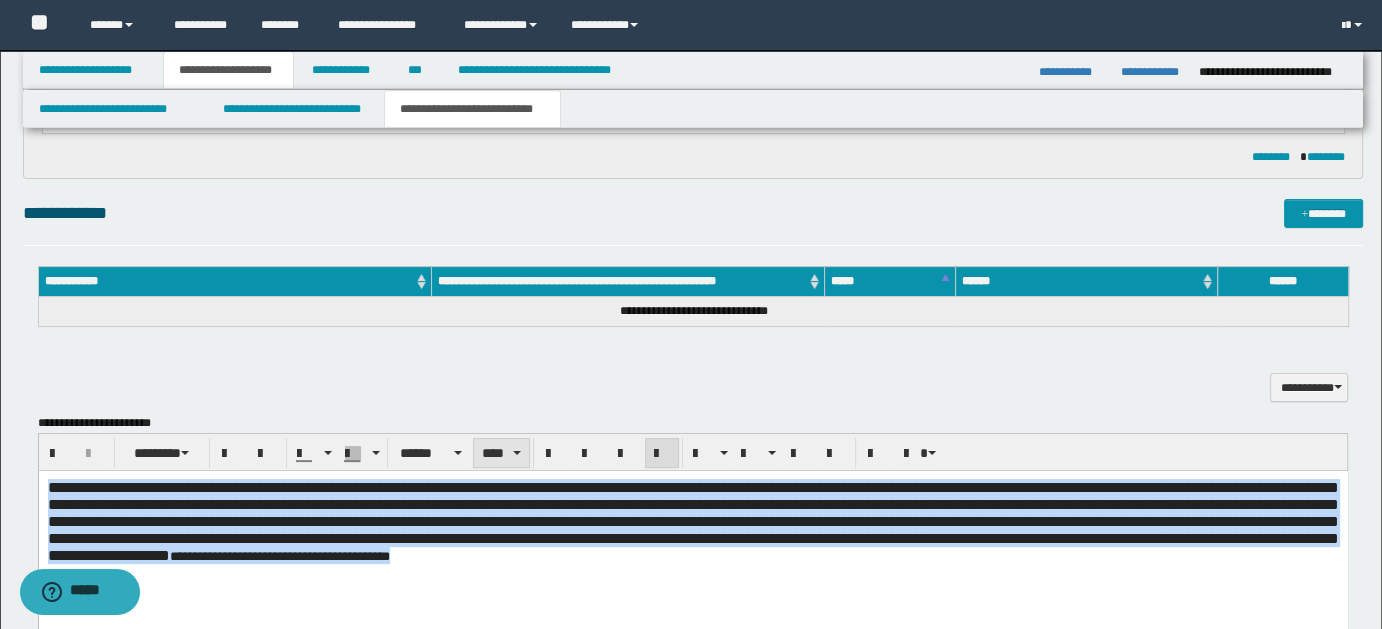 click on "****" at bounding box center [501, 453] 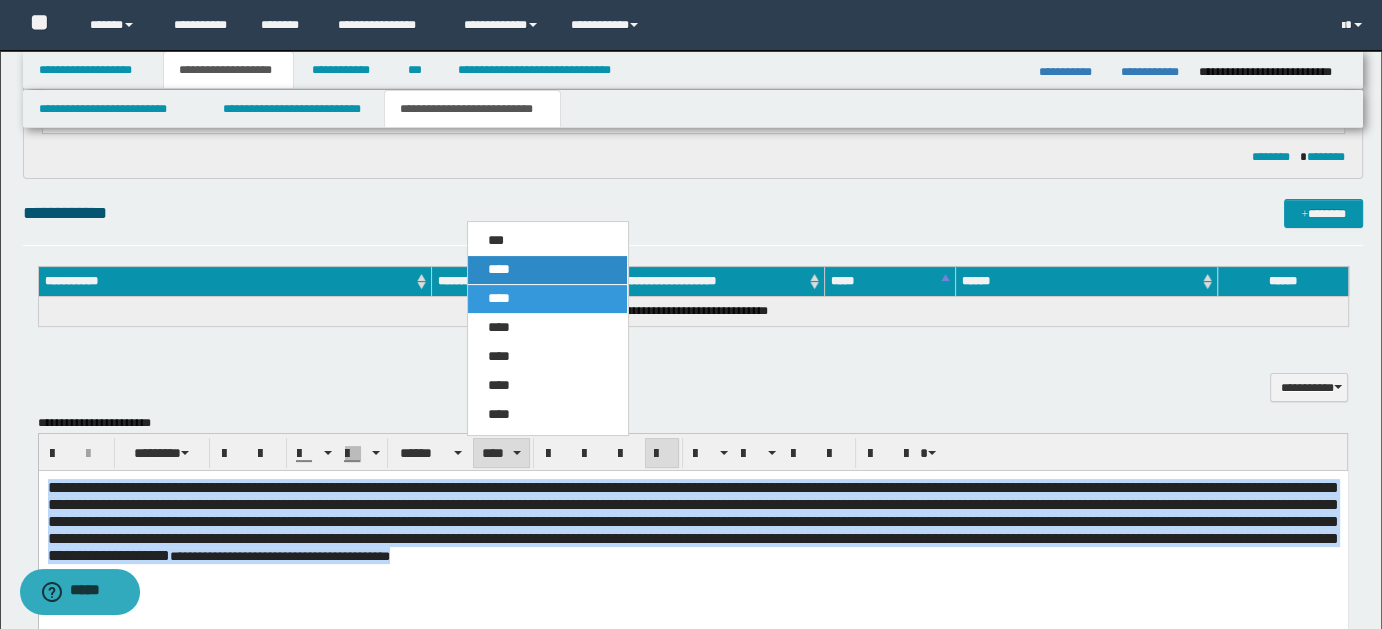 click on "****" at bounding box center [499, 269] 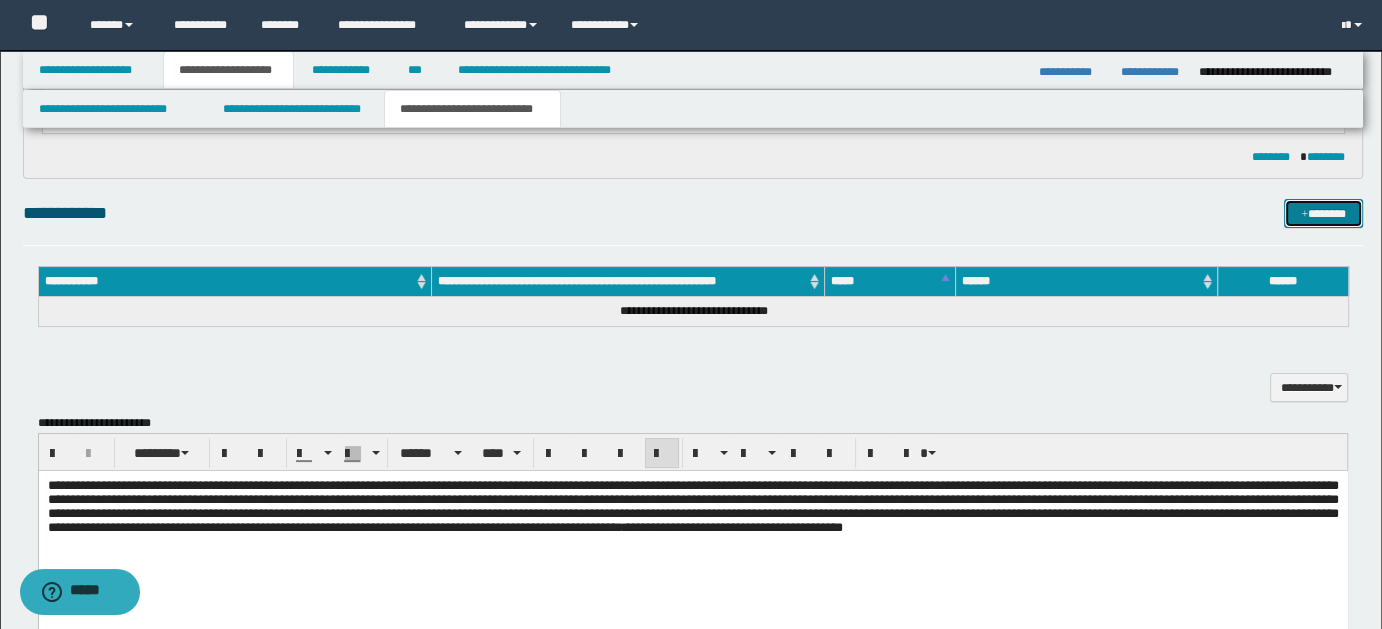 click on "*******" at bounding box center (1323, 213) 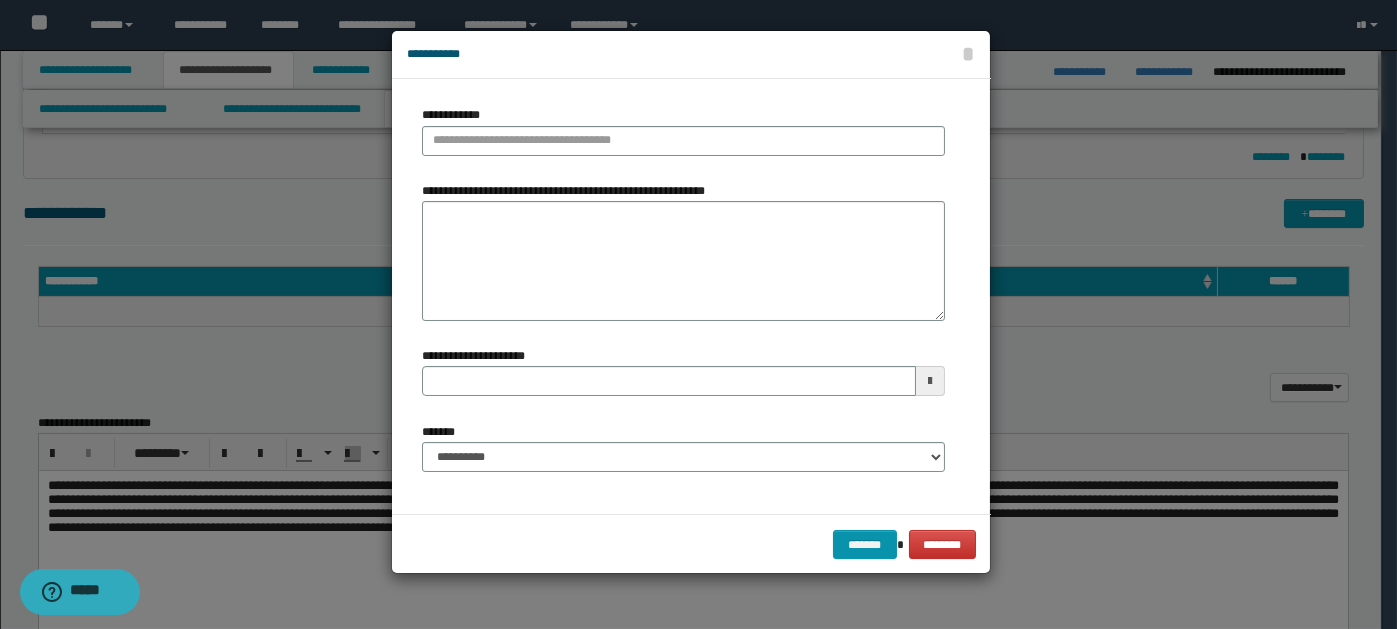 type 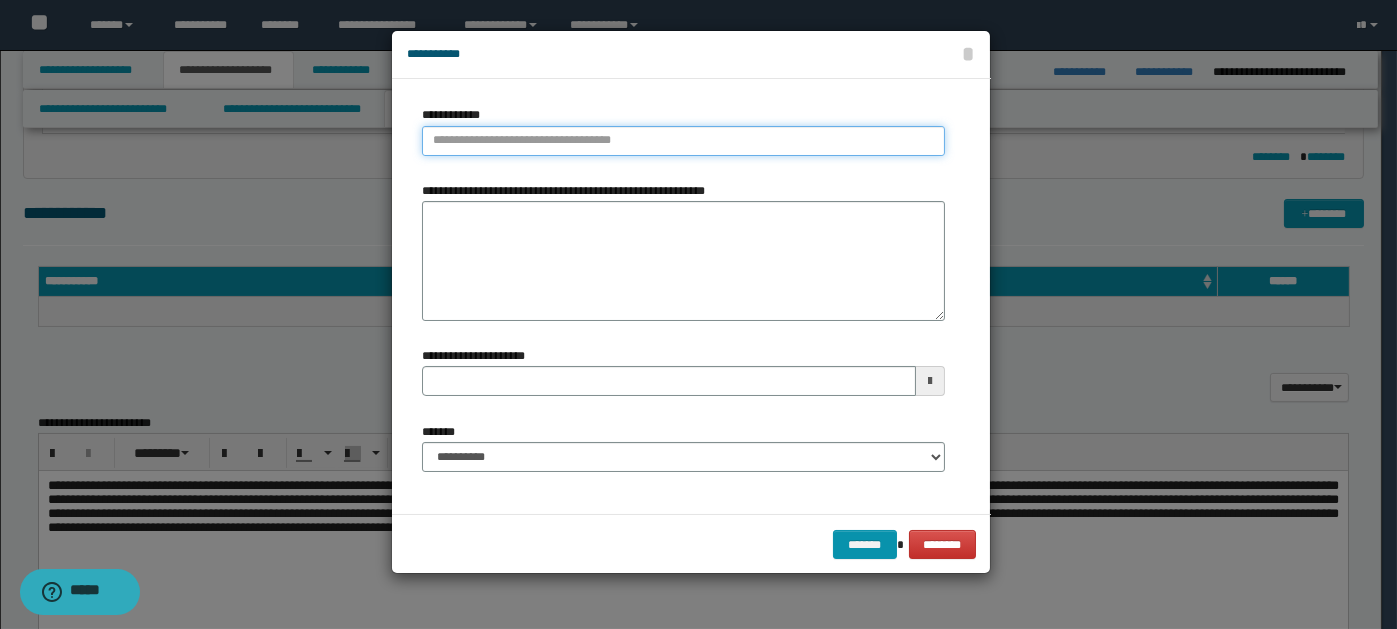 paste on "****" 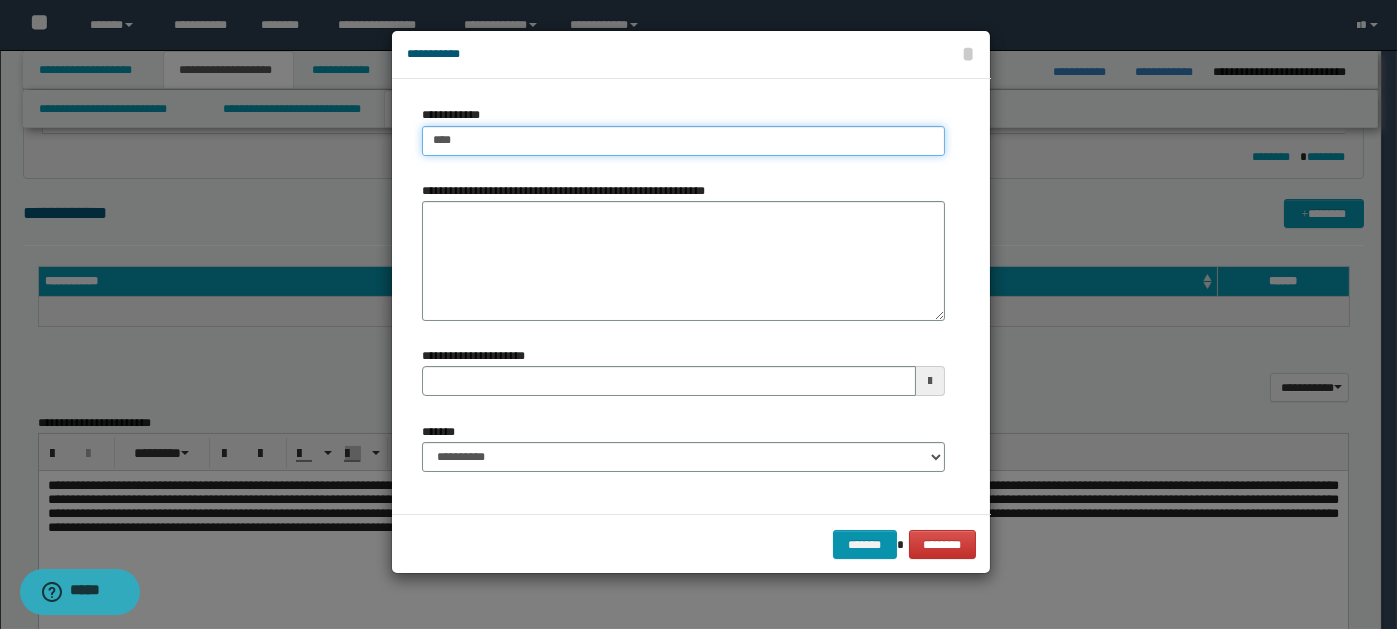 type on "****" 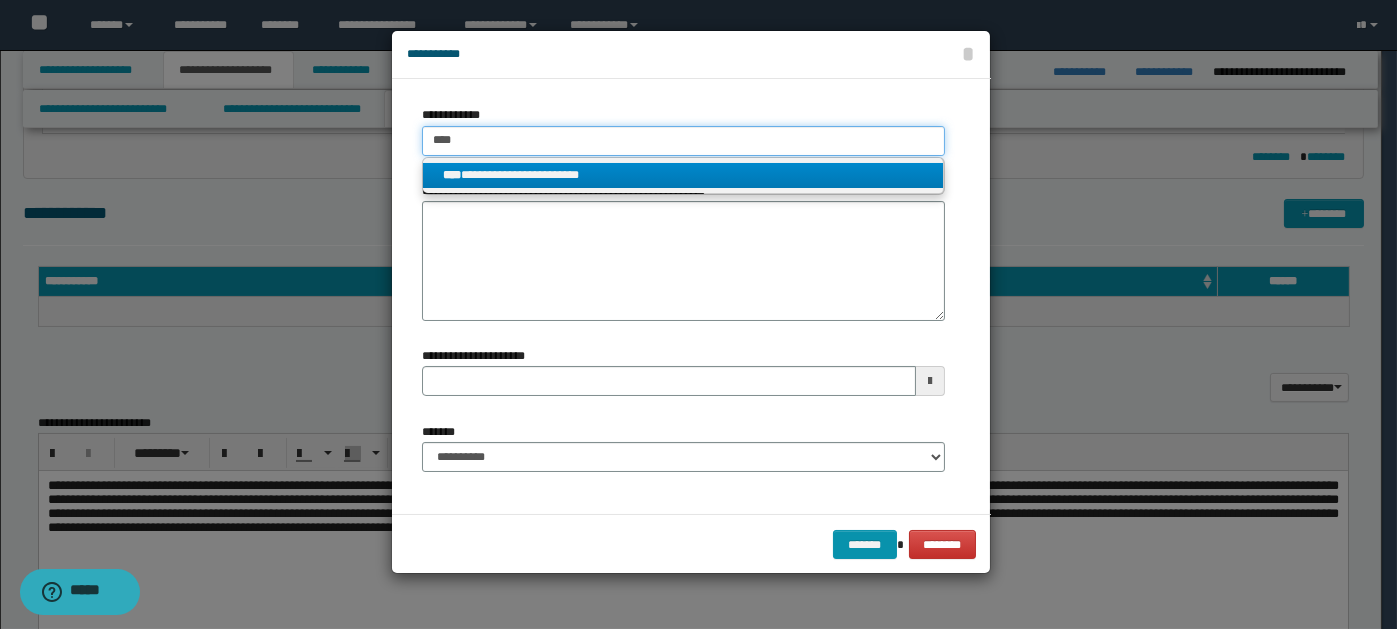 type on "****" 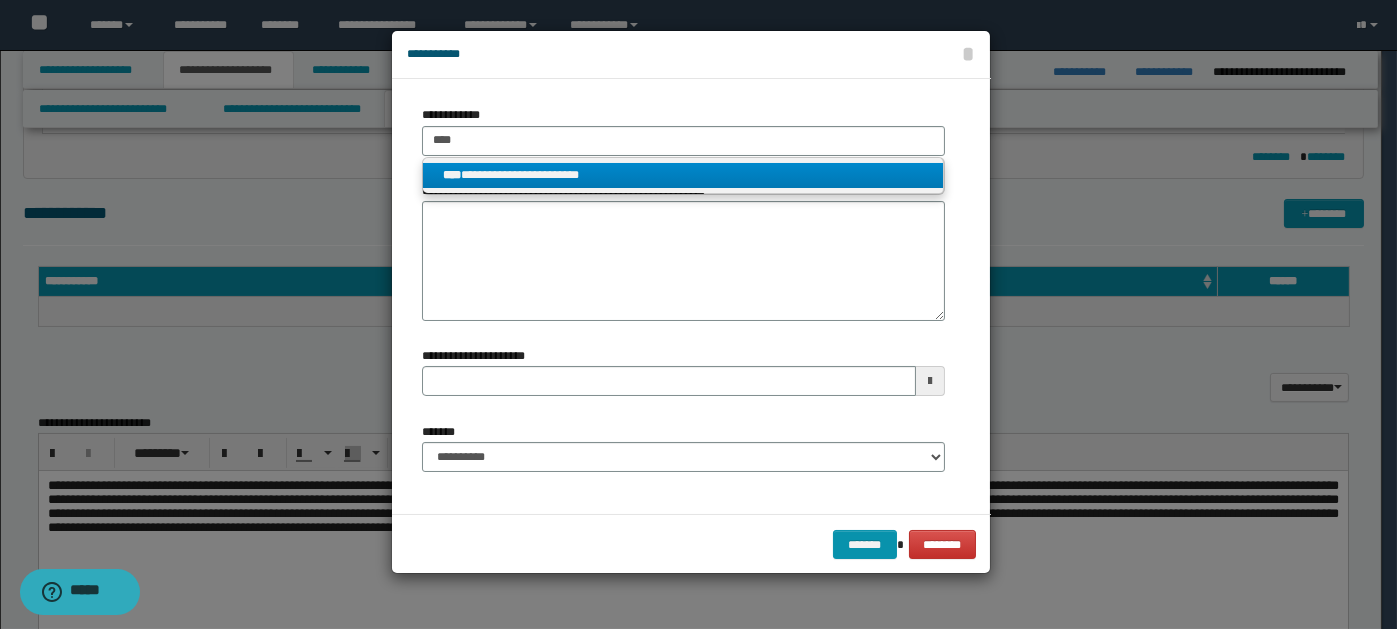 click on "**********" at bounding box center [683, 175] 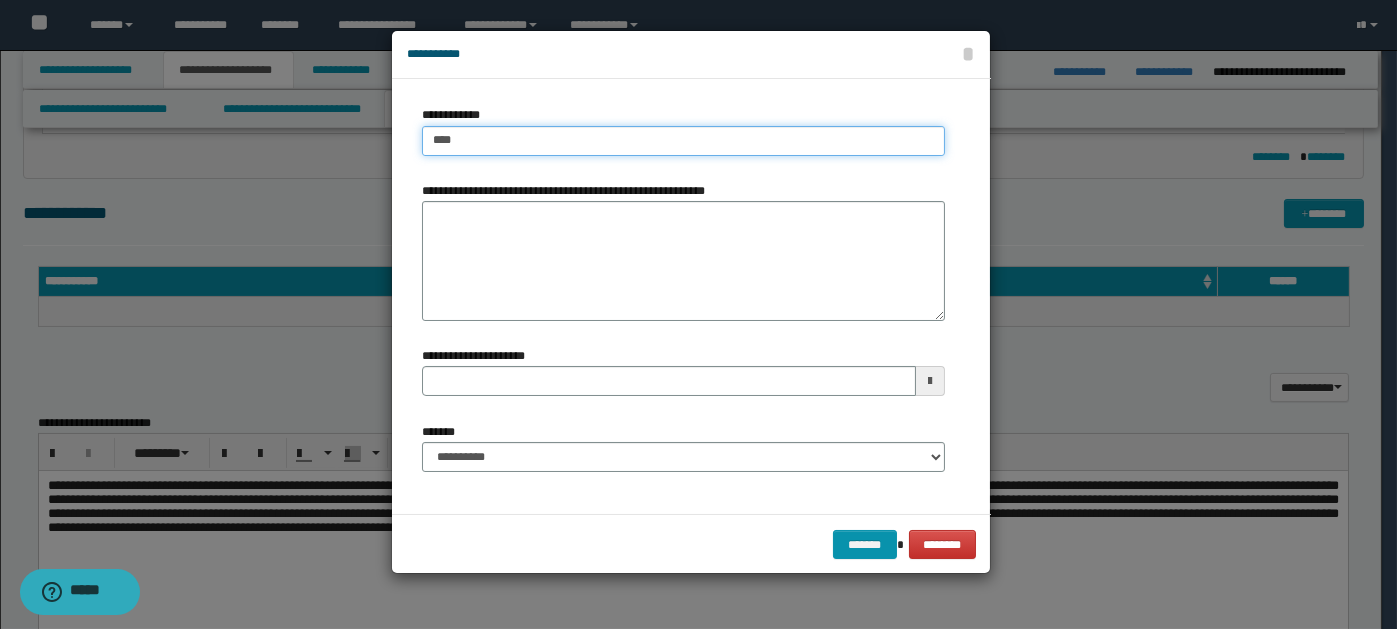 type 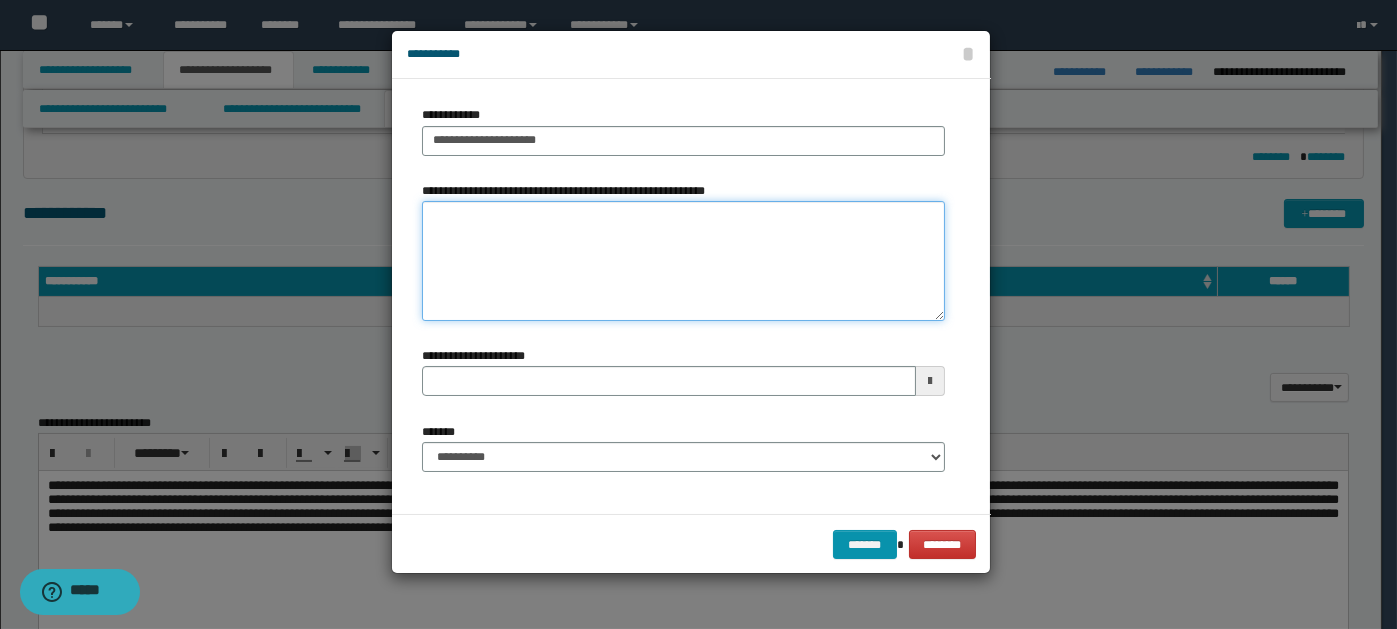 click on "**********" at bounding box center [683, 261] 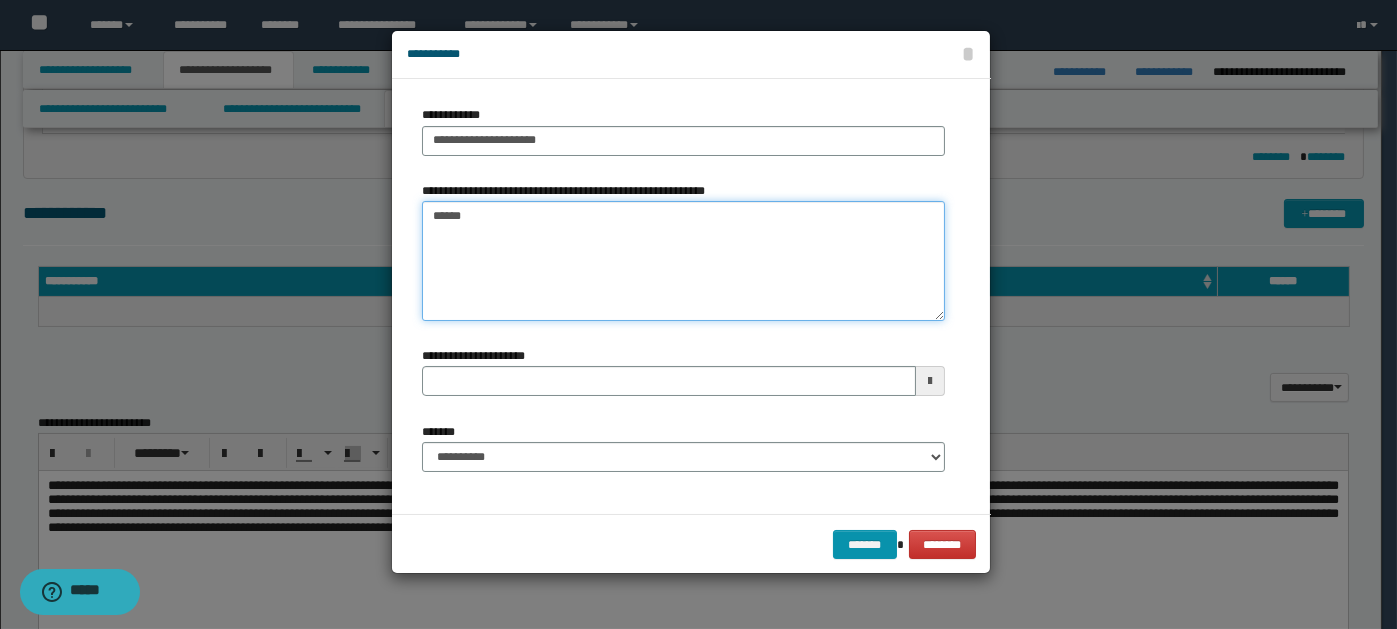 type on "*******" 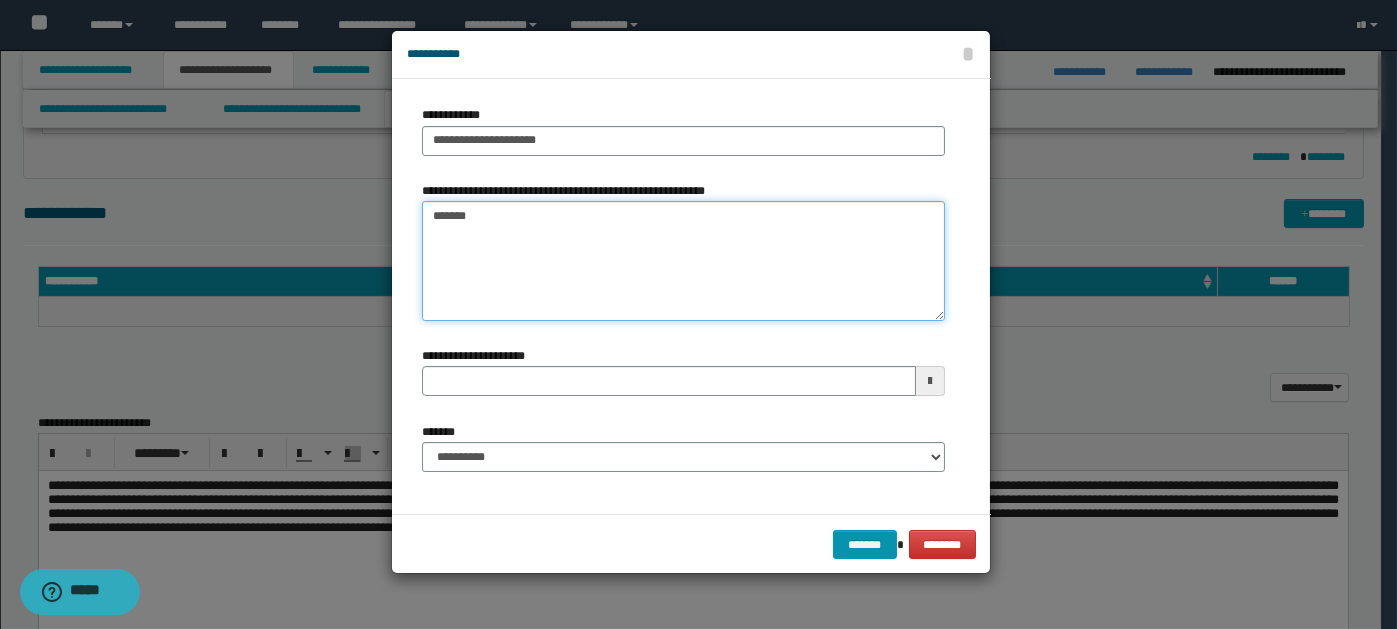 type 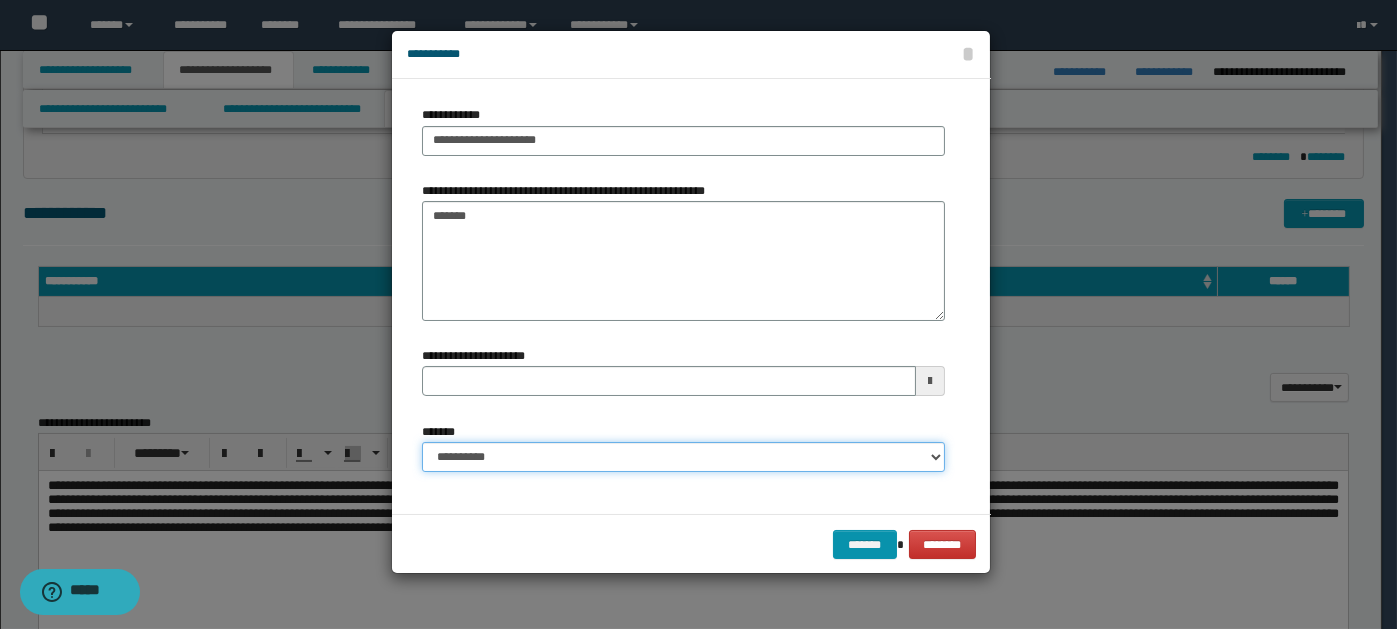 click on "**********" at bounding box center [683, 457] 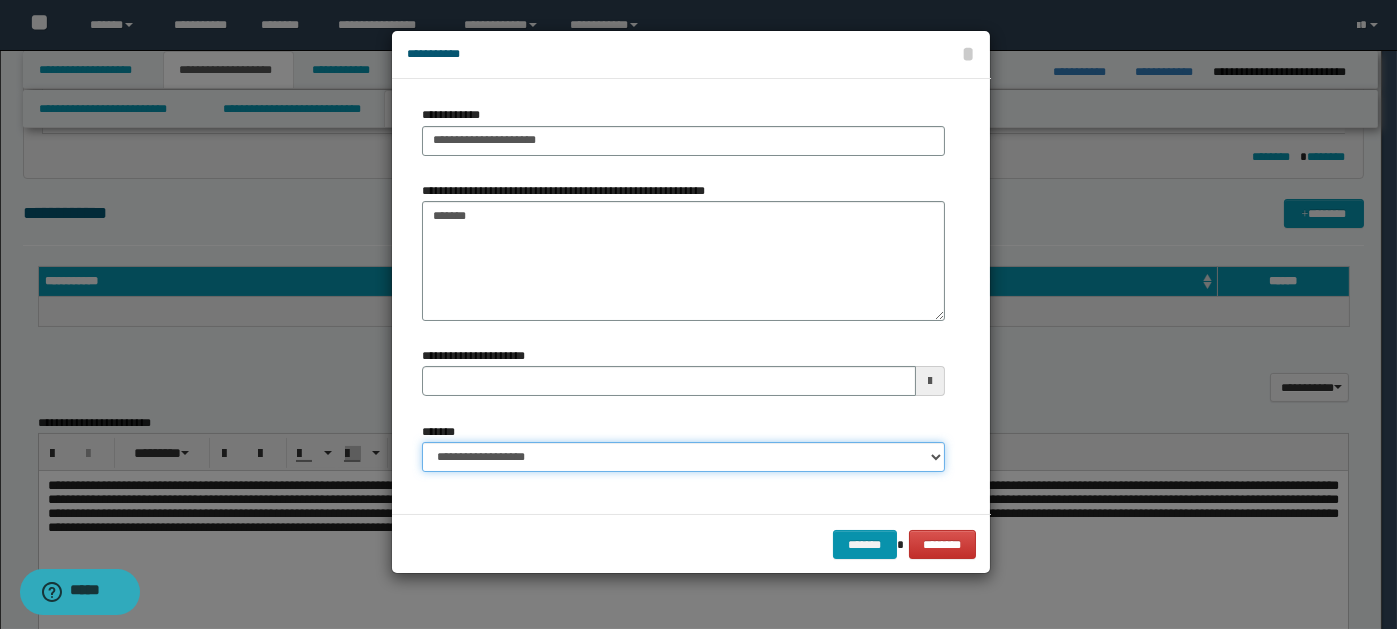 click on "**********" at bounding box center (683, 457) 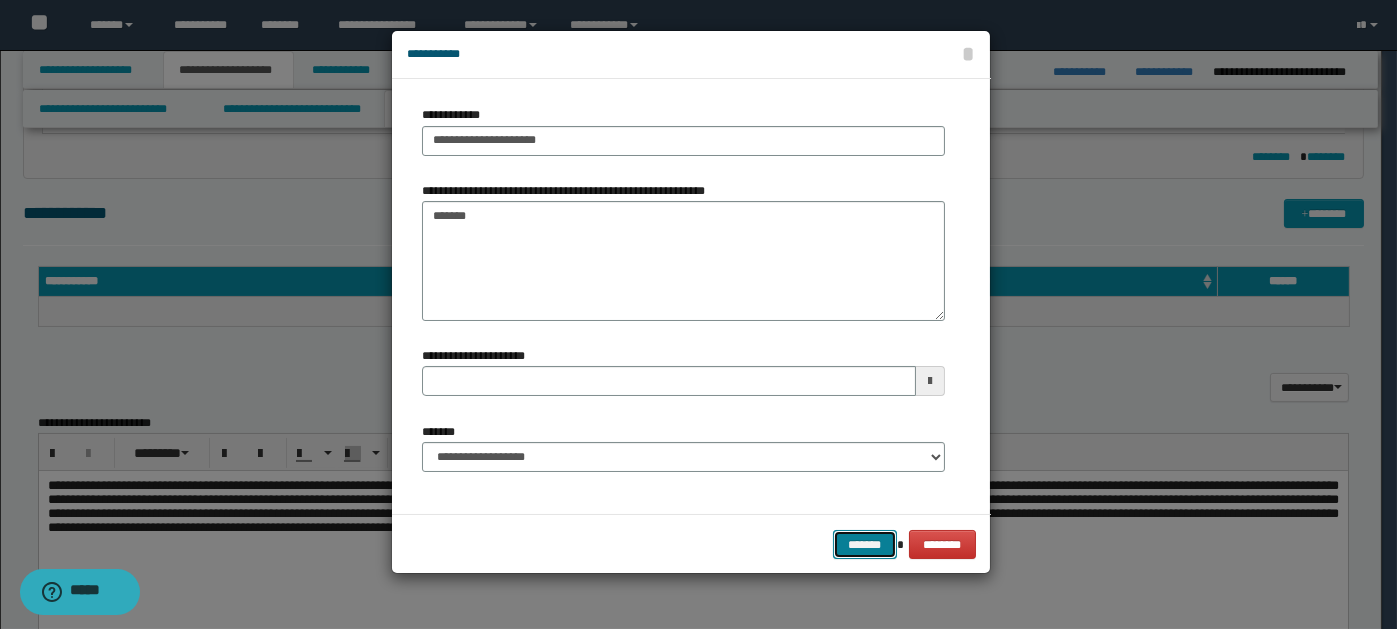 click on "*******" at bounding box center (865, 544) 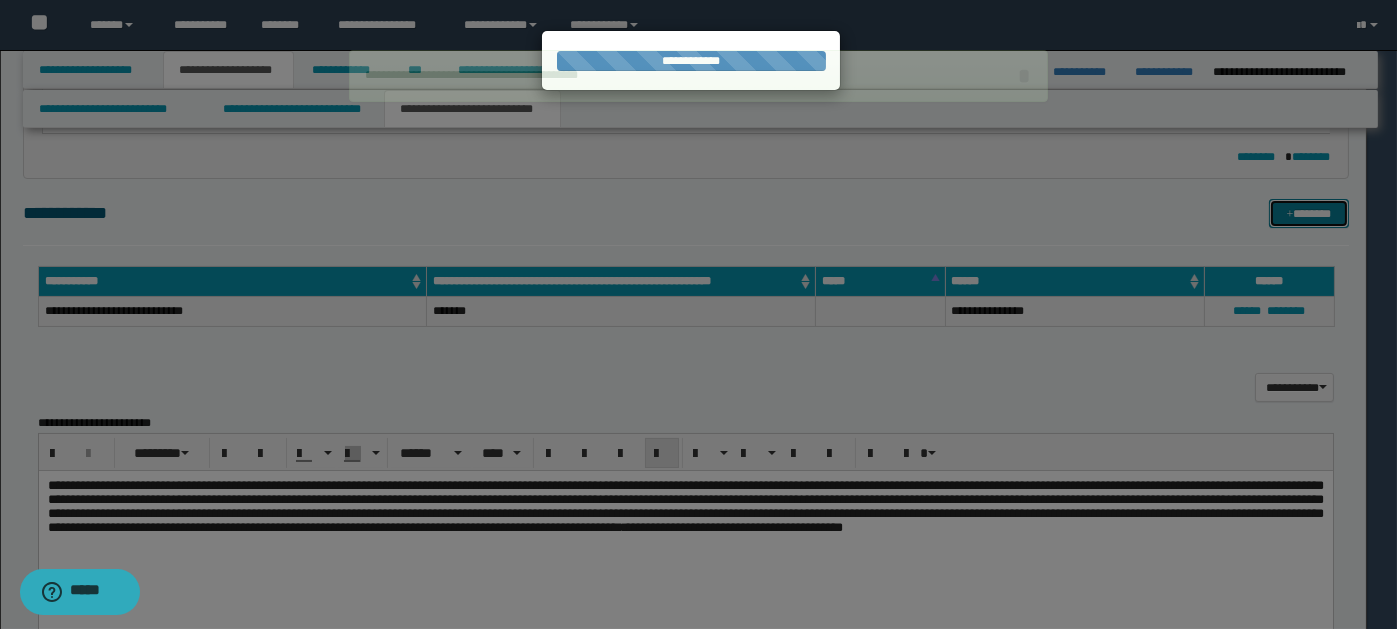 type 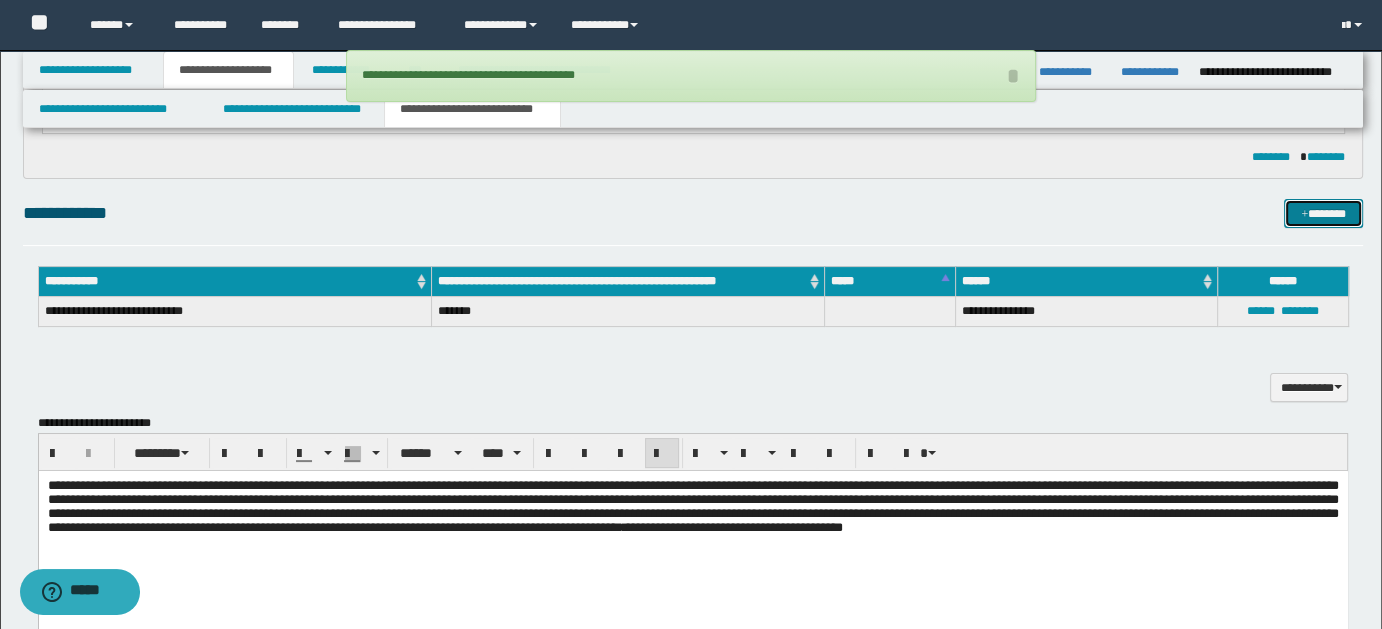 click on "*******" at bounding box center (1323, 213) 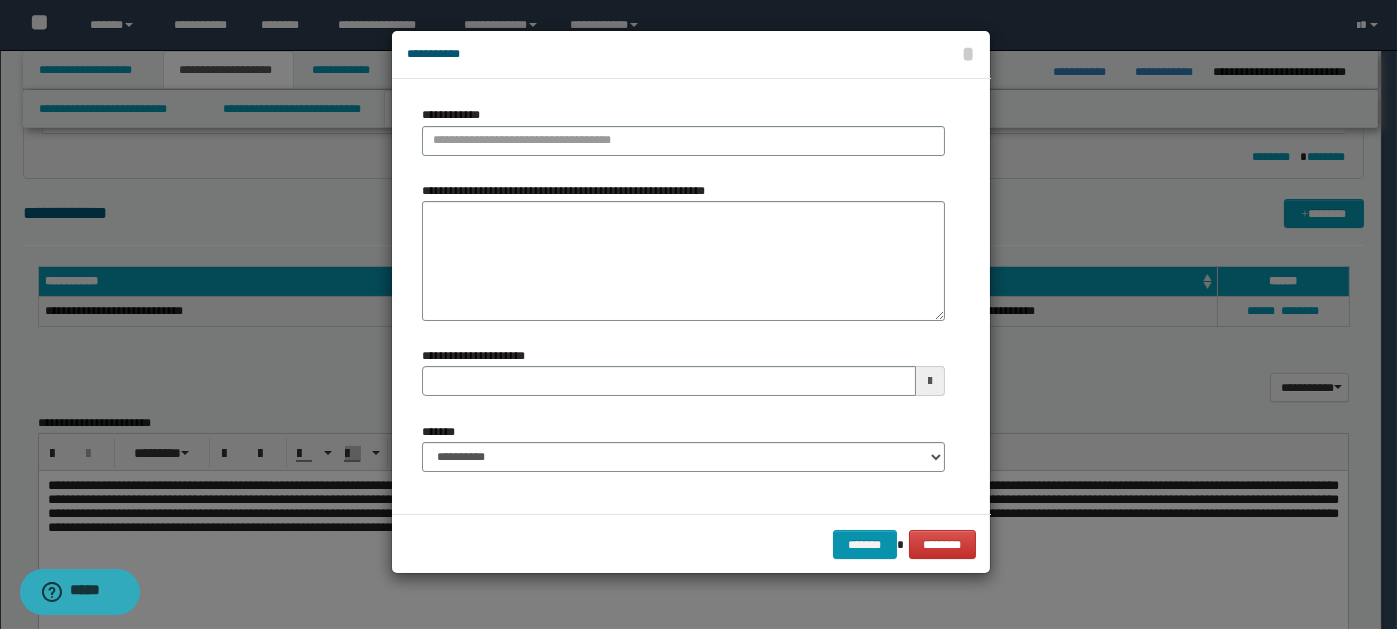 type 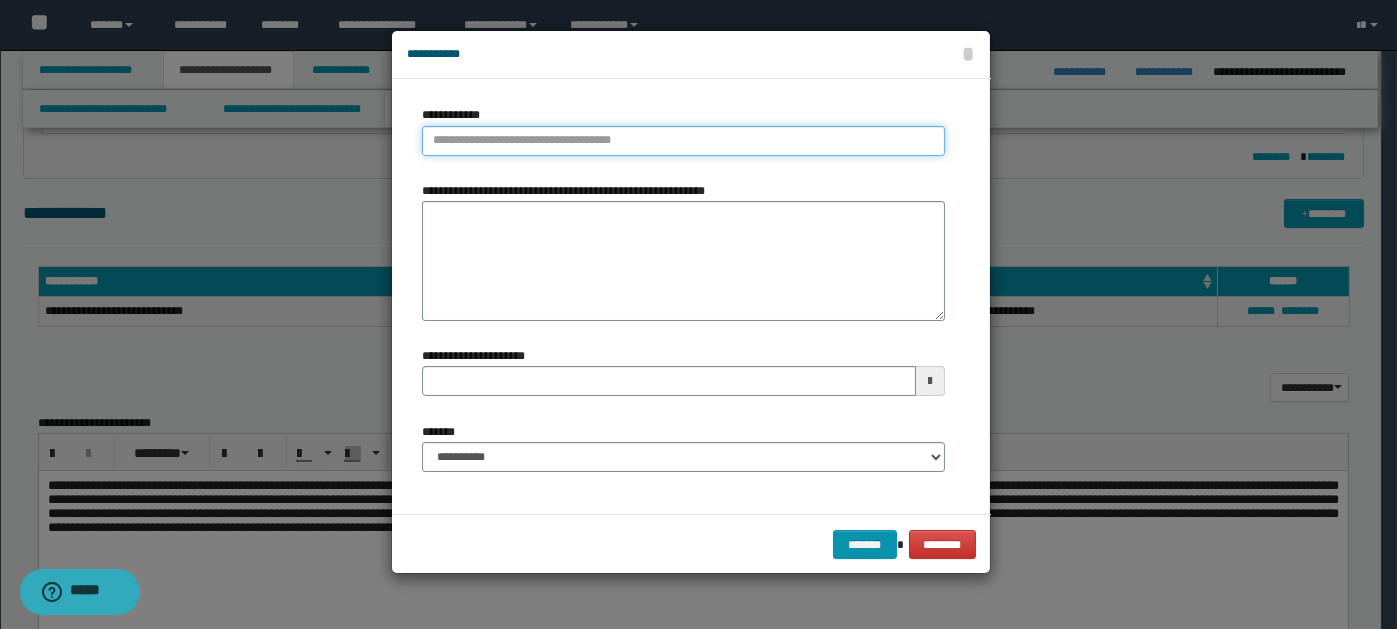 type on "**********" 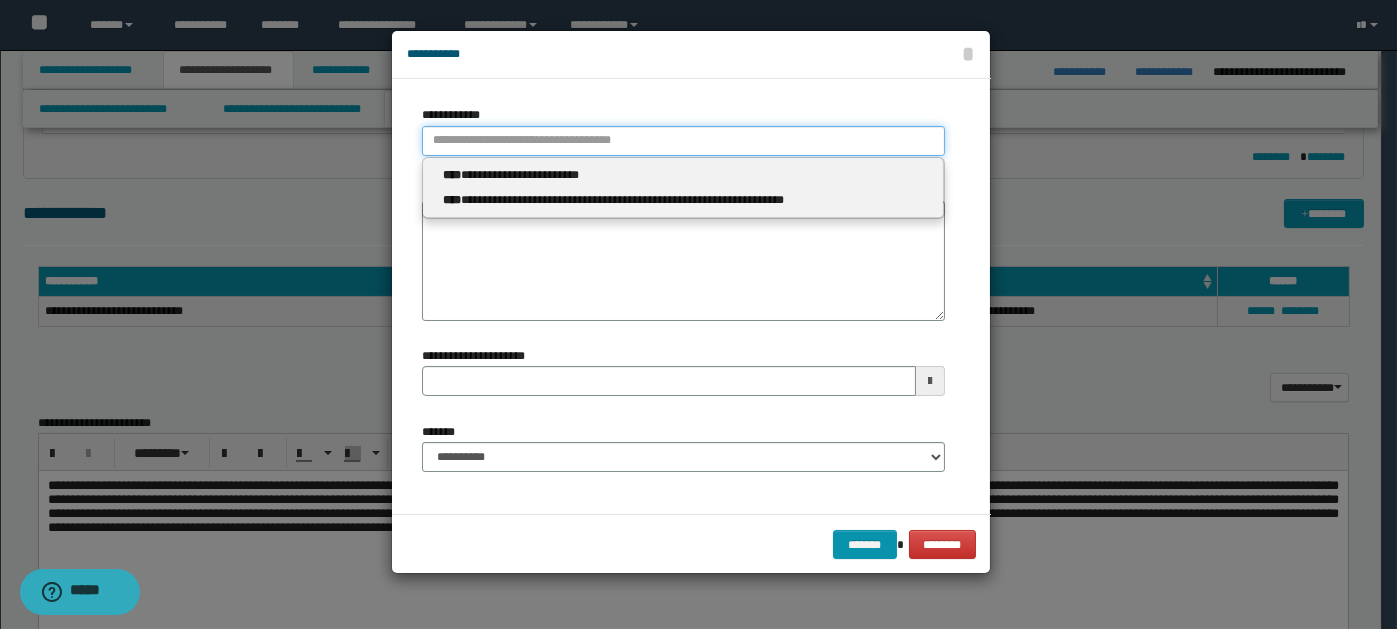 paste on "****" 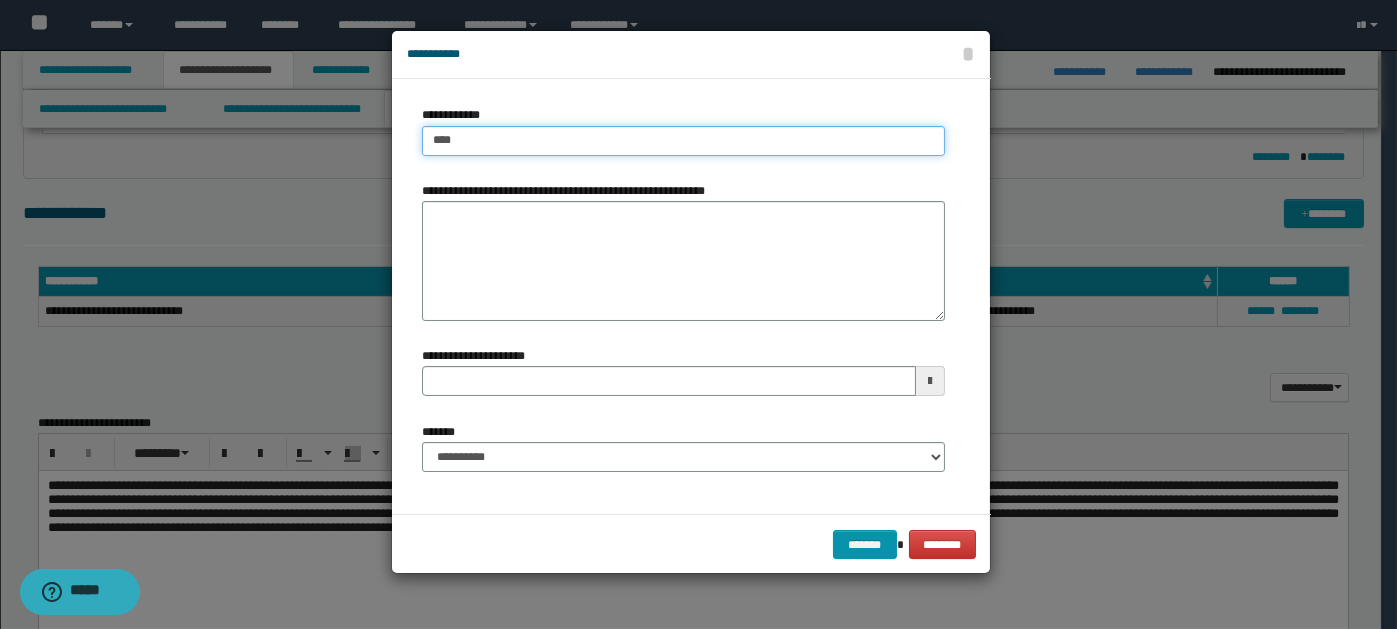 type on "****" 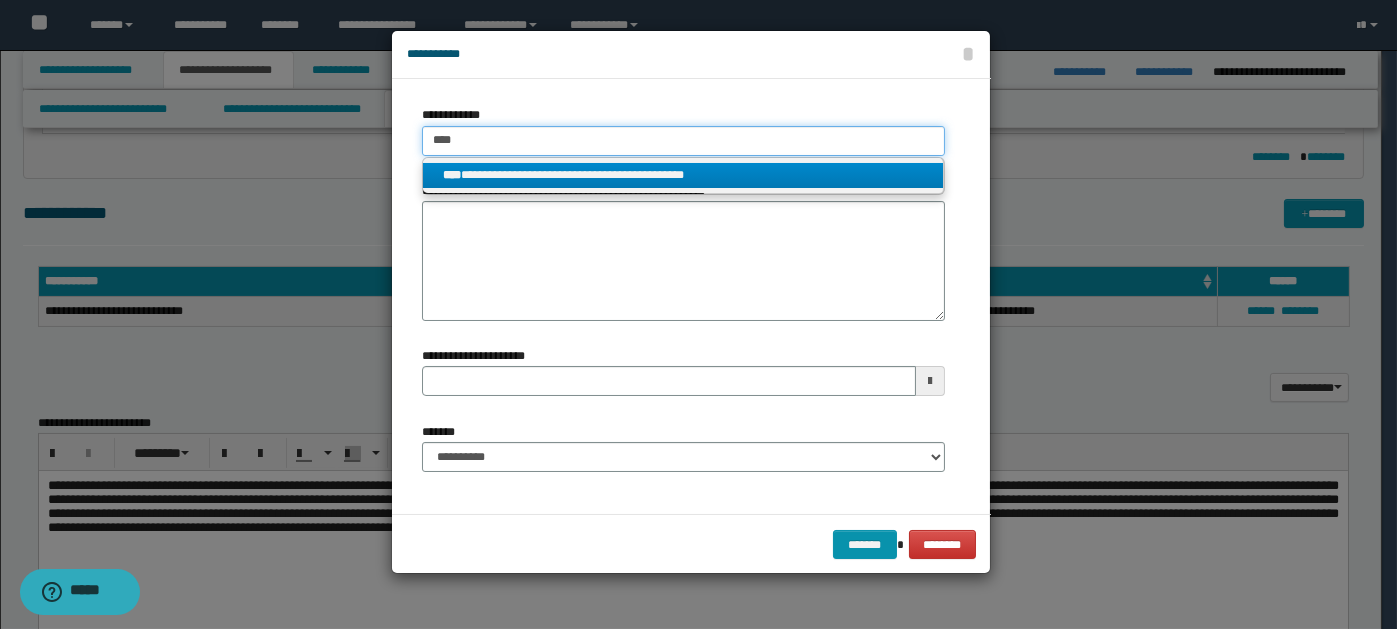 type on "****" 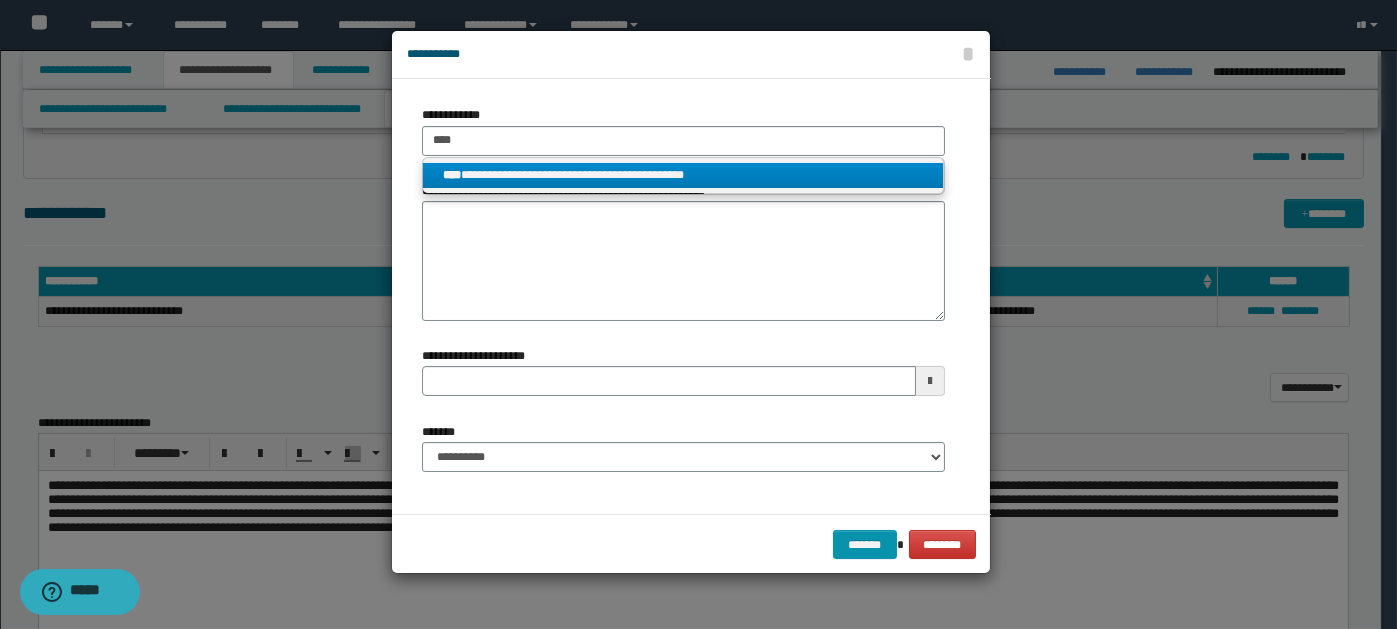 click on "**********" at bounding box center (683, 175) 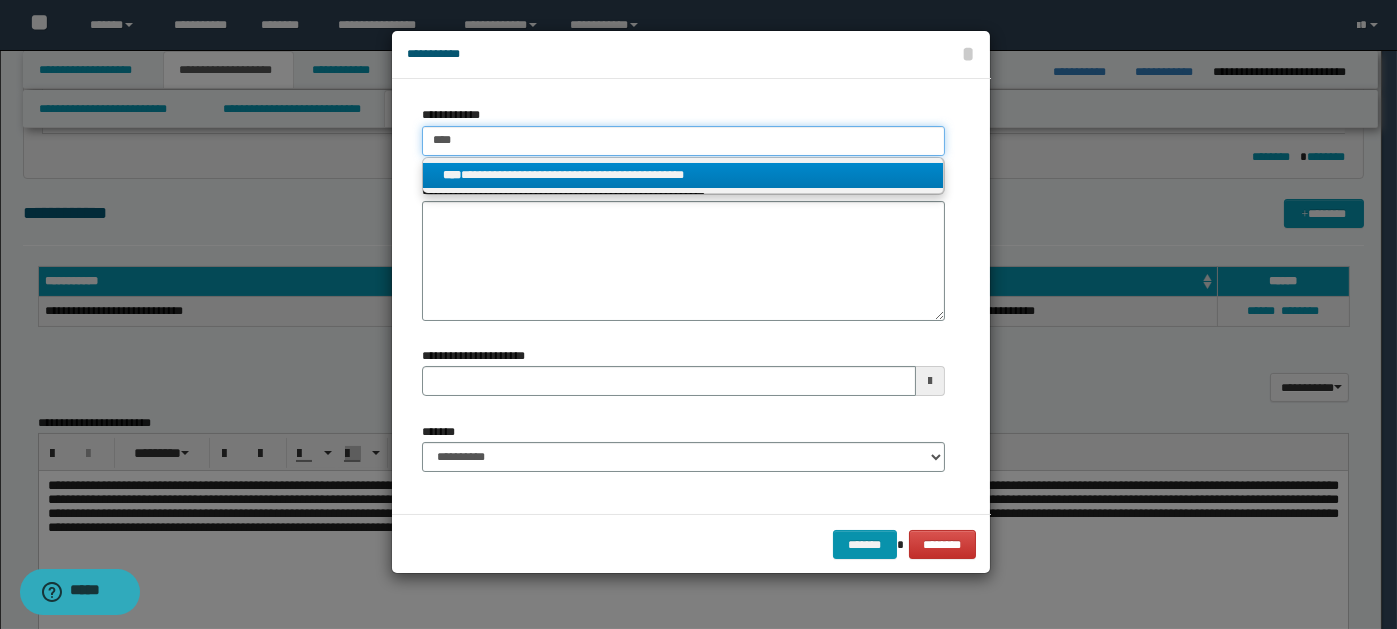 type 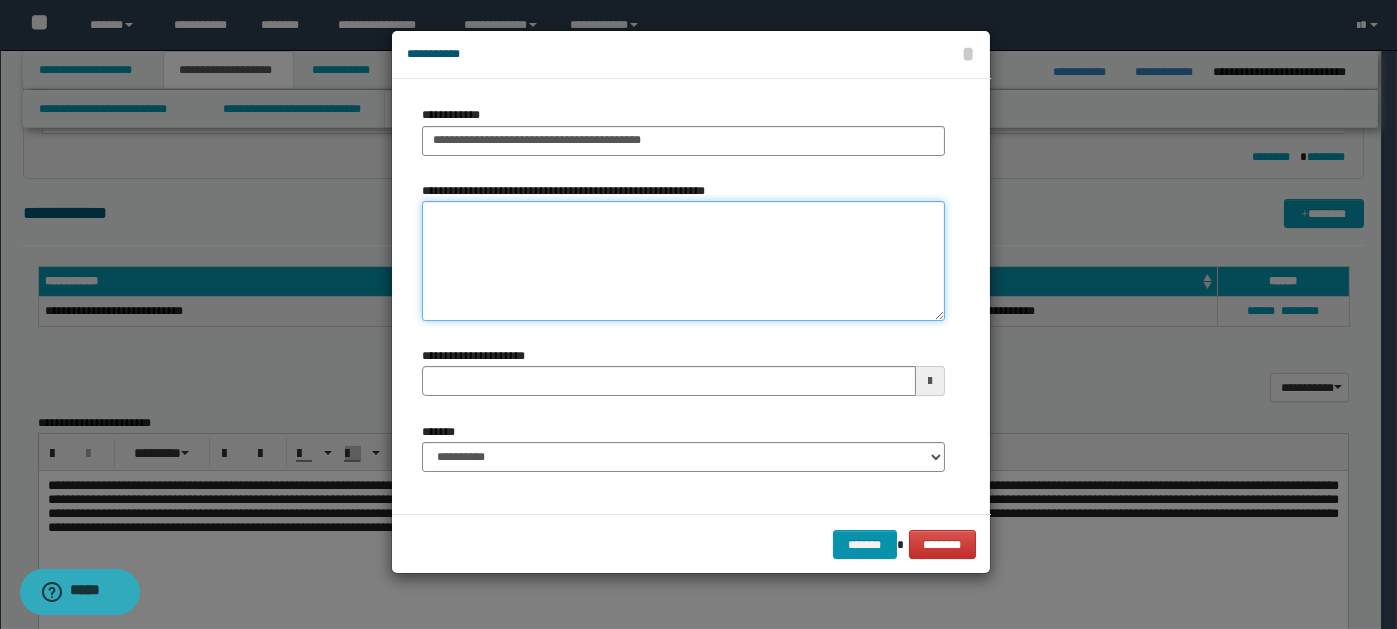 click on "**********" at bounding box center (683, 261) 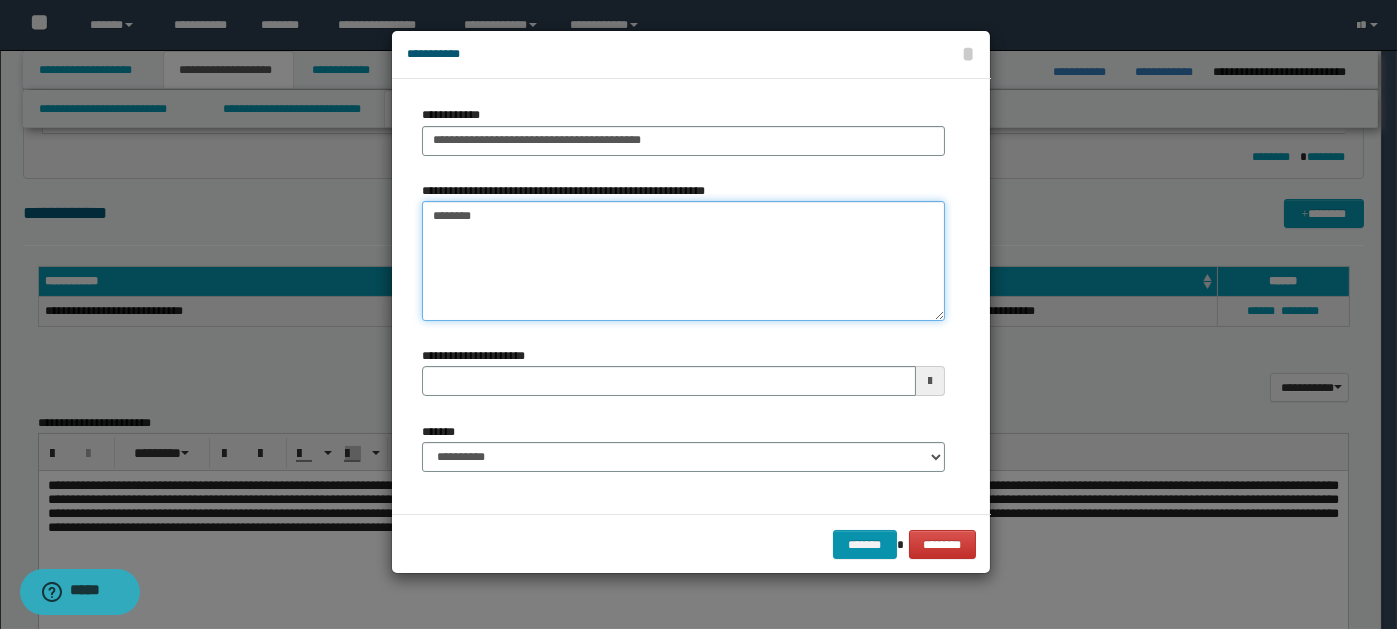 type on "*********" 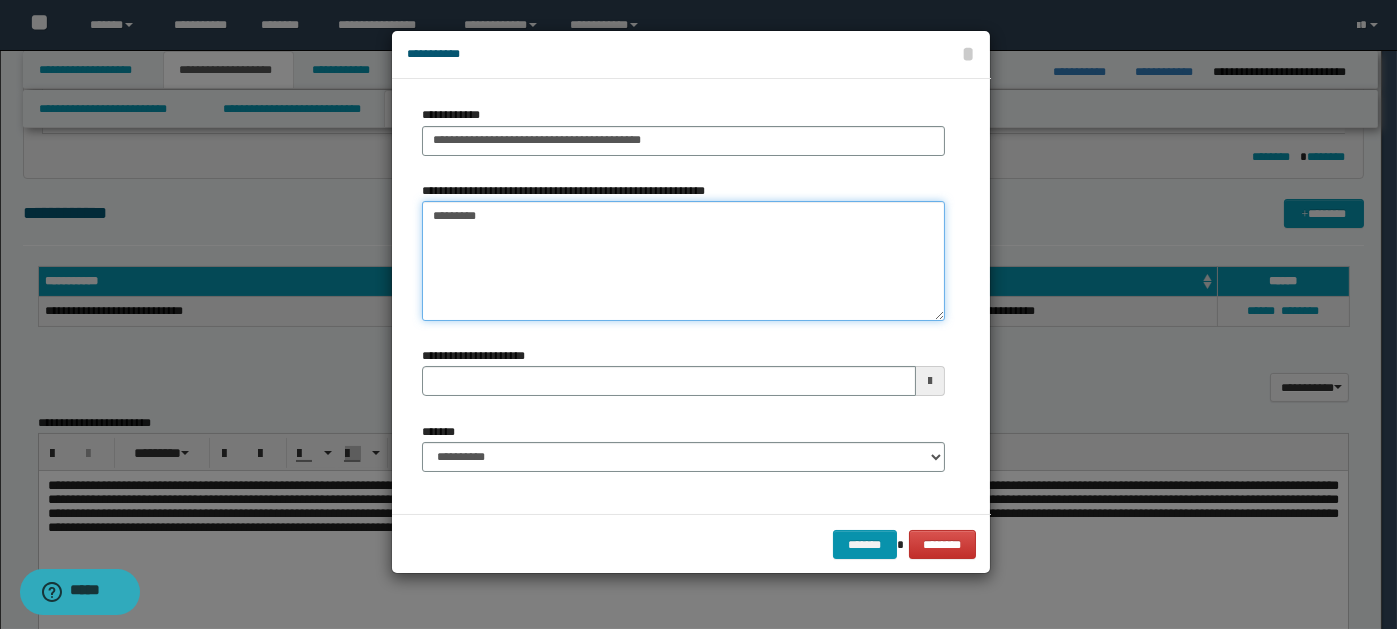 type 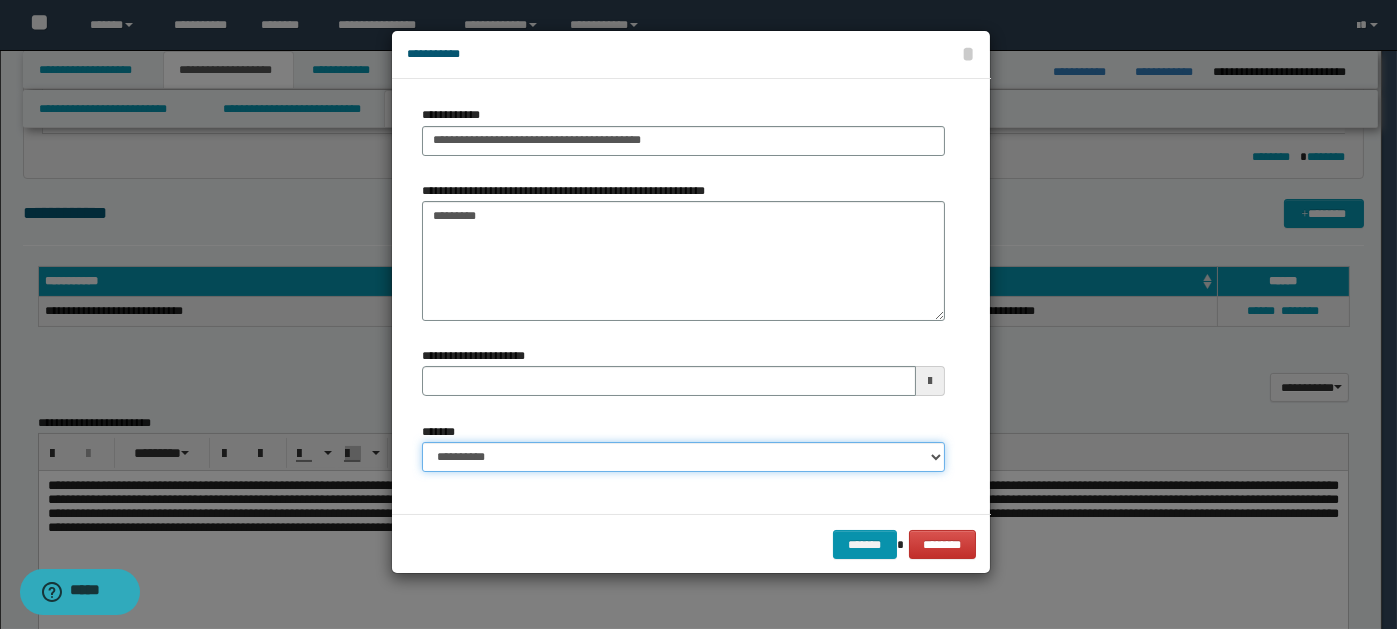 click on "**********" at bounding box center [683, 457] 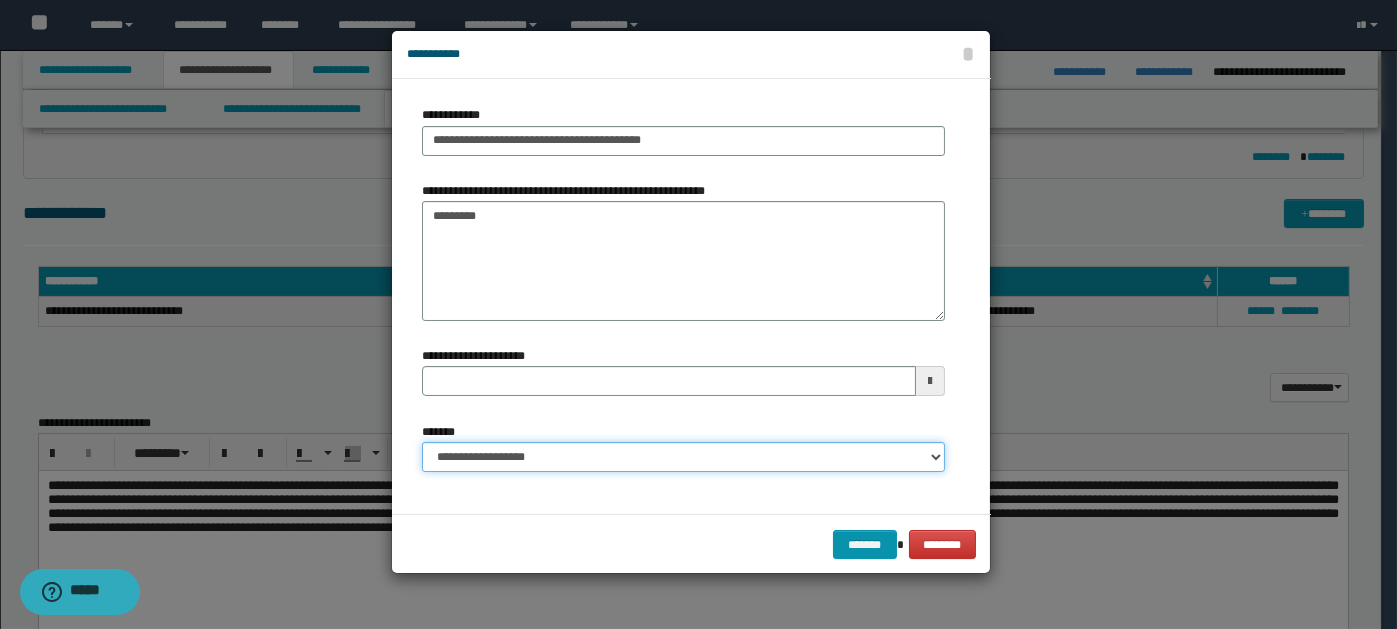 click on "**********" at bounding box center [683, 457] 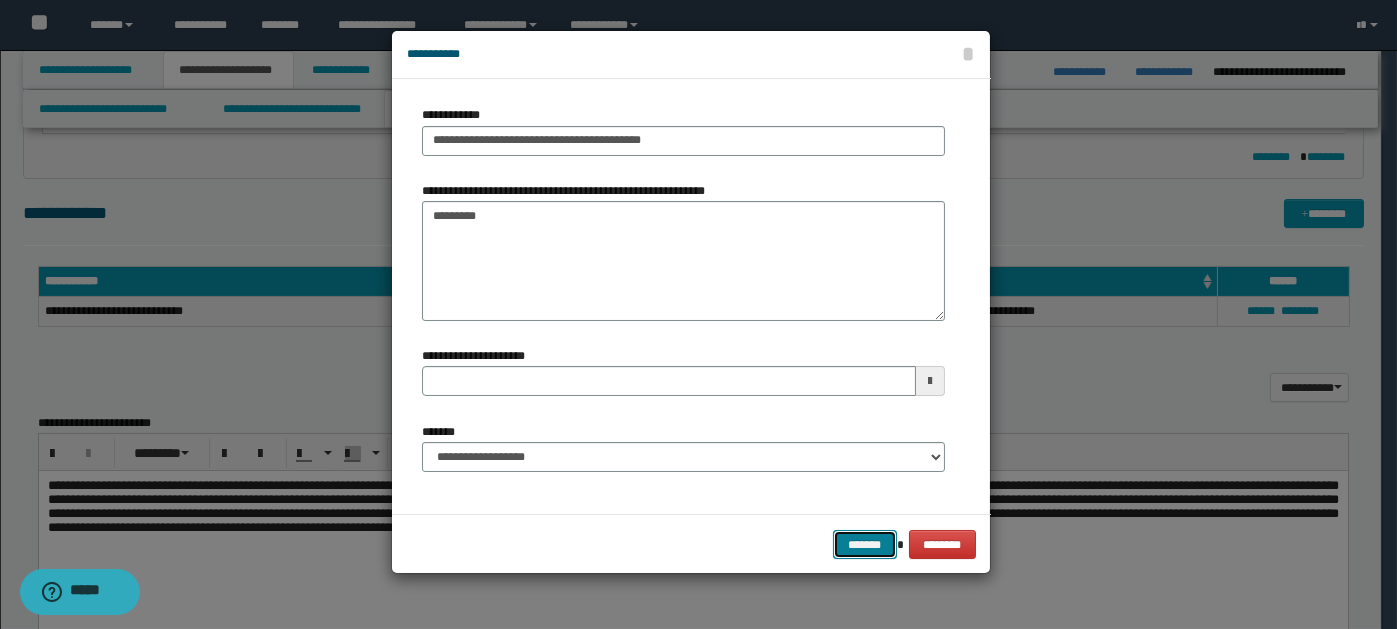 click on "*******" at bounding box center (865, 544) 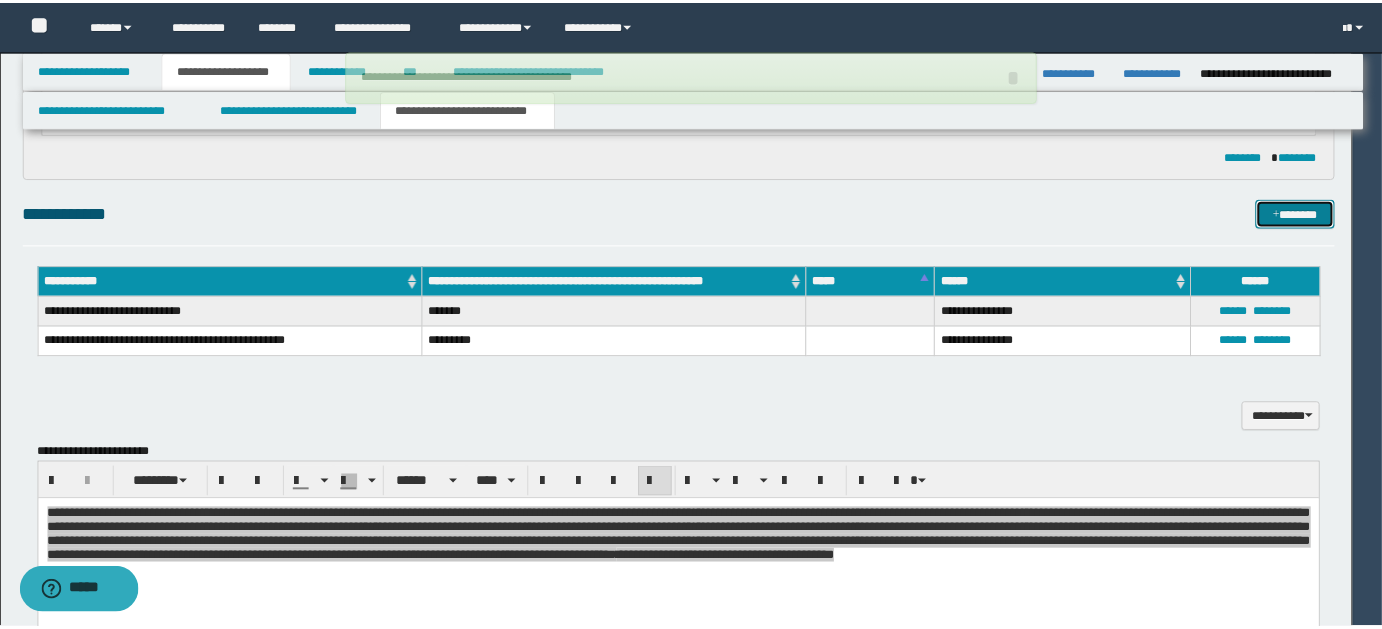 click on "**********" at bounding box center (685, 535) 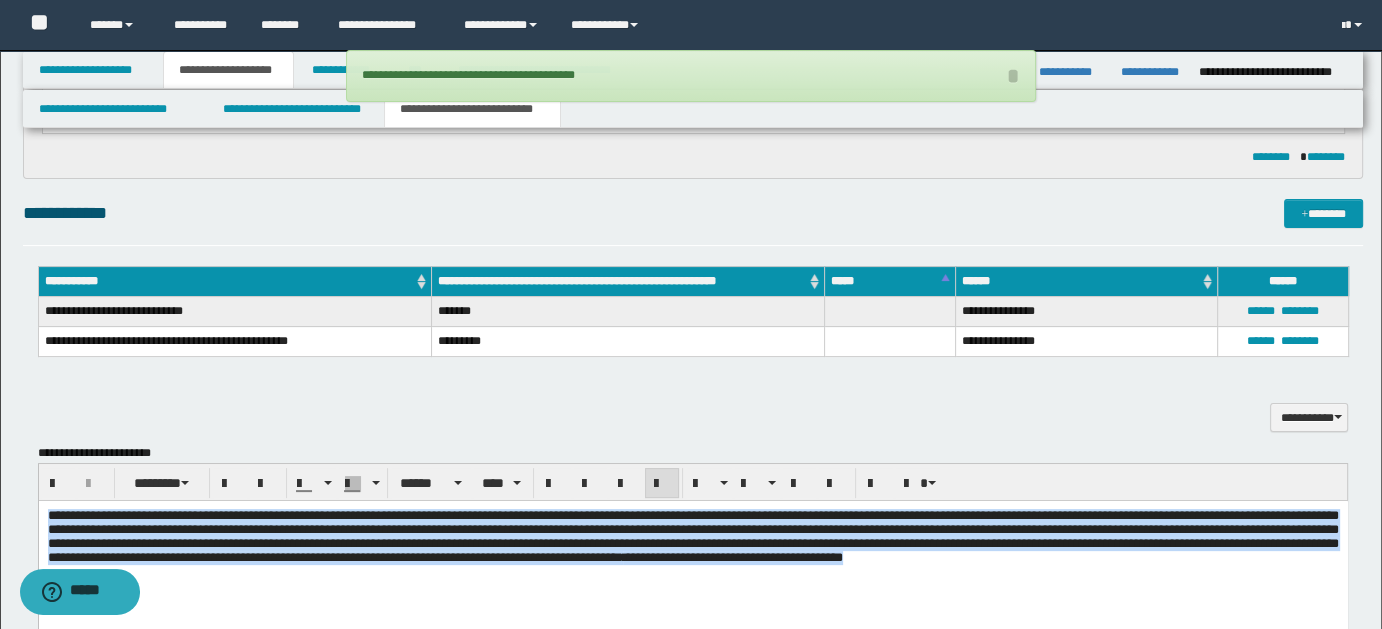 click on "**********" at bounding box center (692, 562) 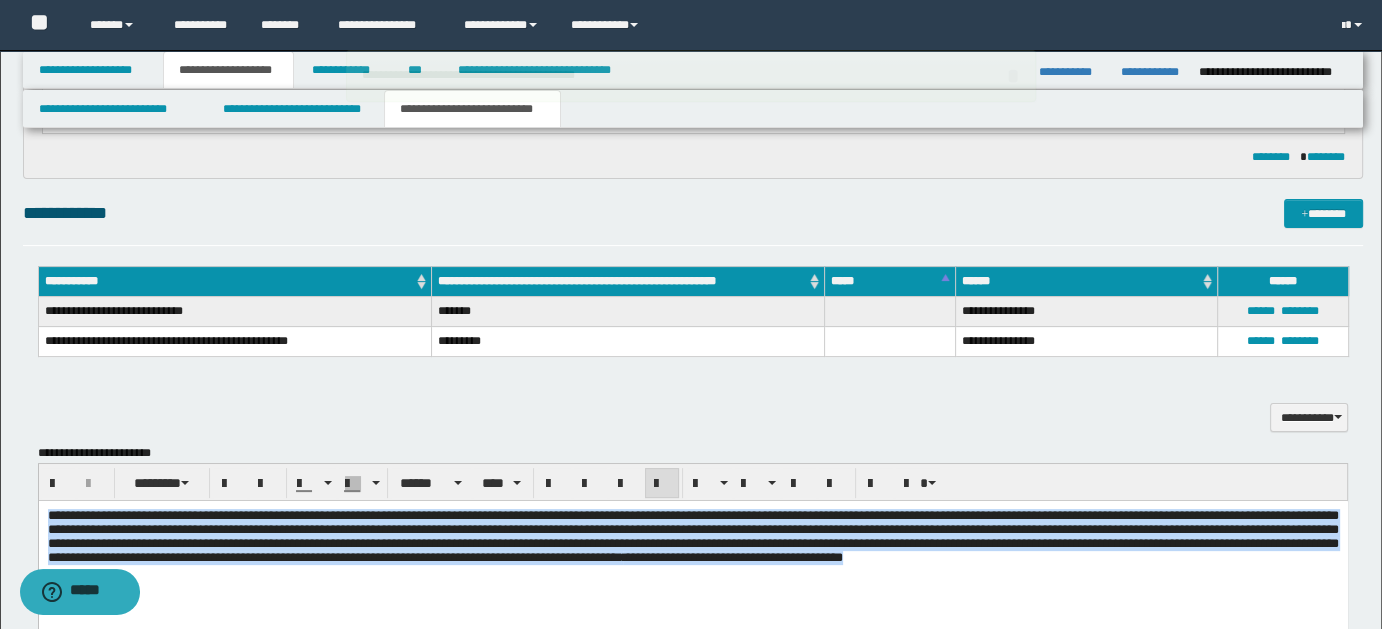 drag, startPoint x: 1245, startPoint y: 618, endPoint x: 1255, endPoint y: 615, distance: 10.440307 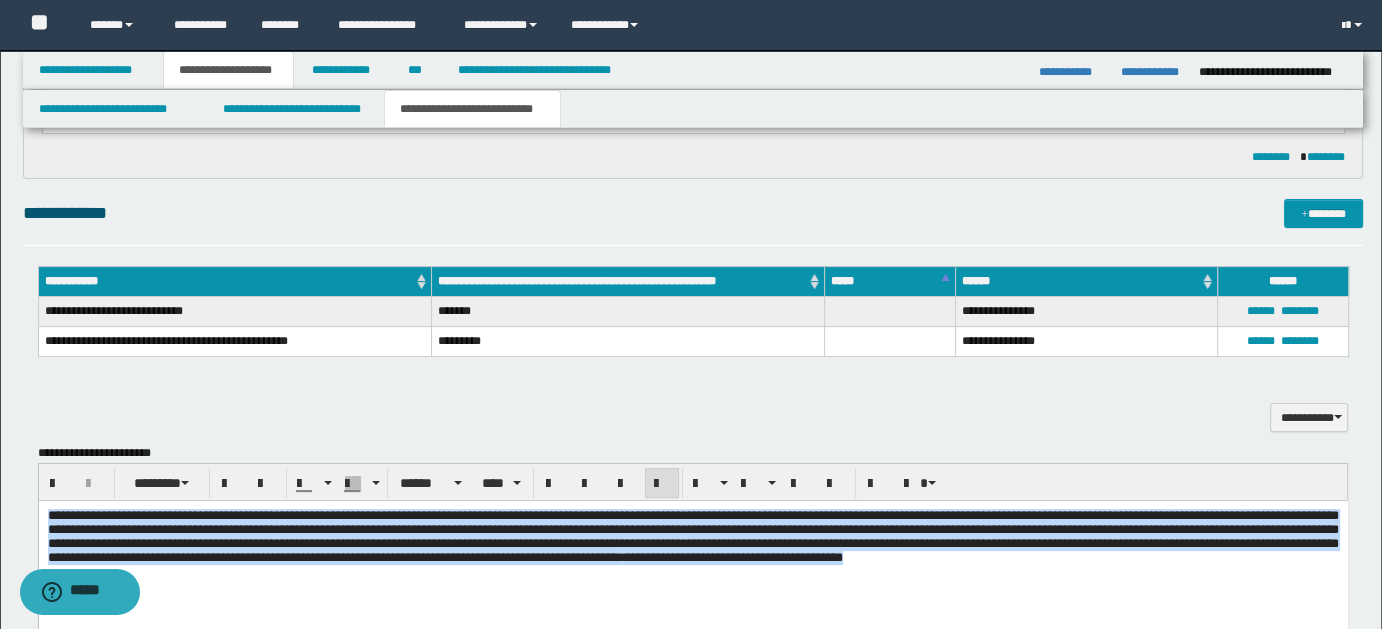 drag, startPoint x: 1256, startPoint y: 610, endPoint x: 1340, endPoint y: 571, distance: 92.61209 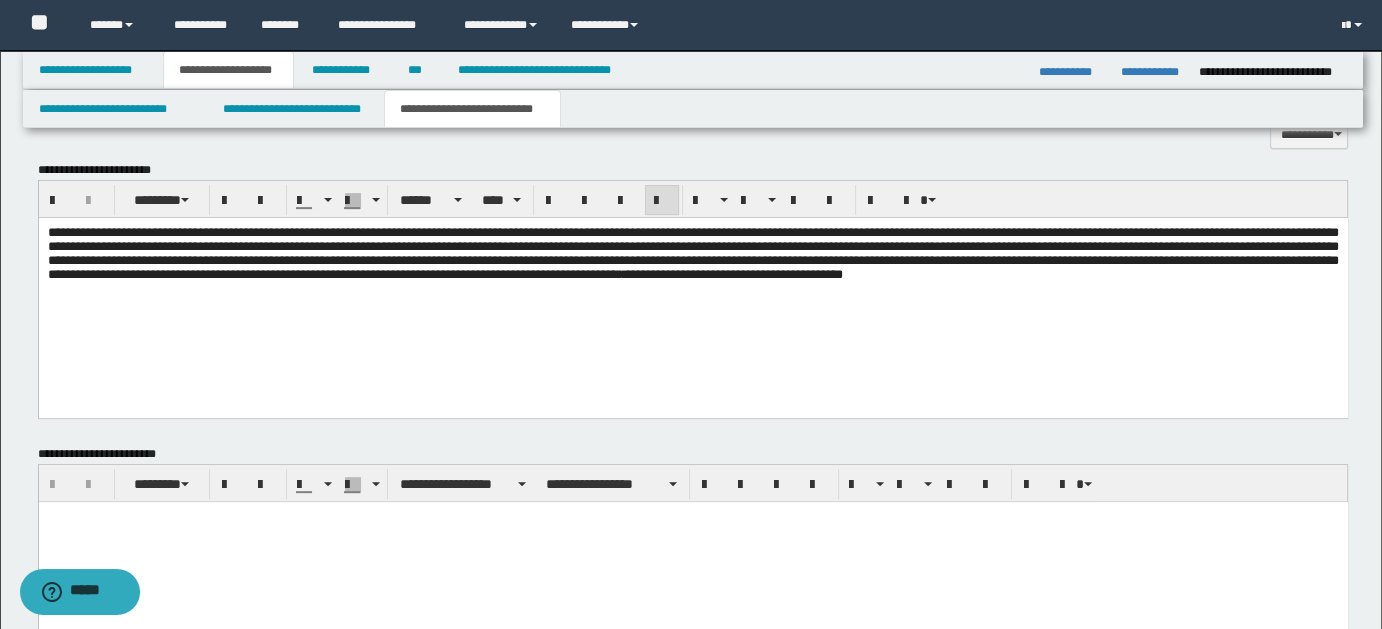 scroll, scrollTop: 1027, scrollLeft: 0, axis: vertical 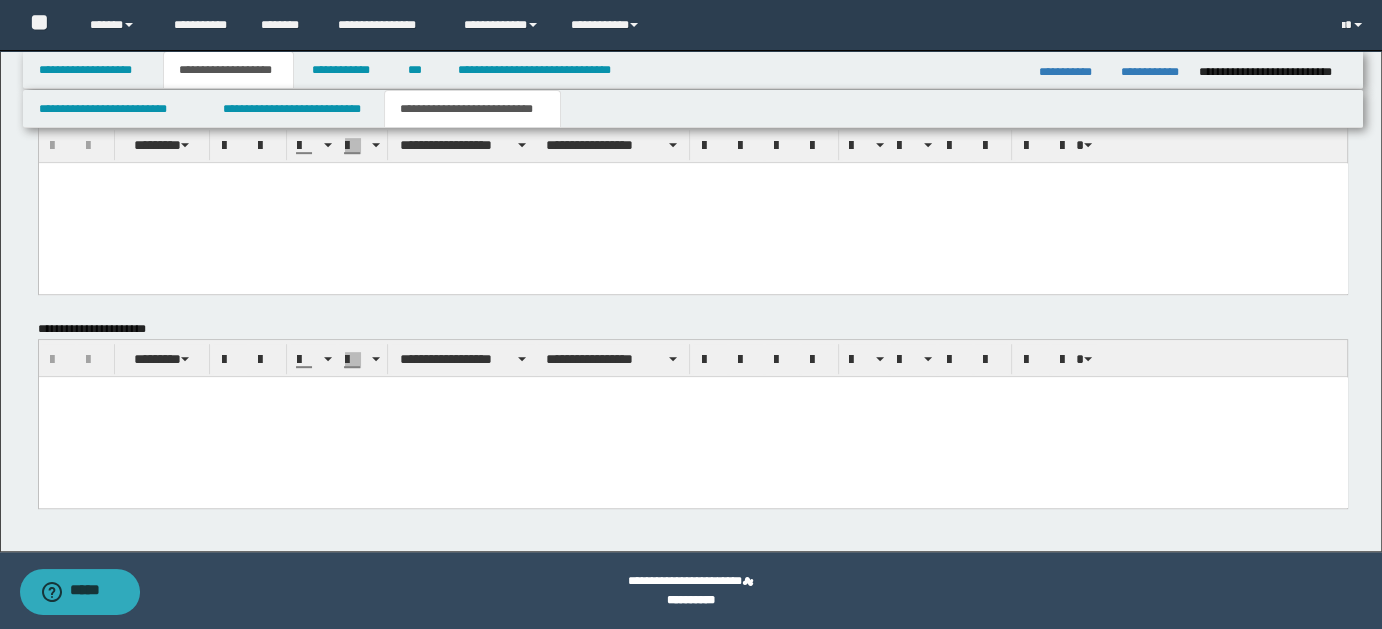 drag, startPoint x: 117, startPoint y: 741, endPoint x: 49, endPoint y: 394, distance: 353.60007 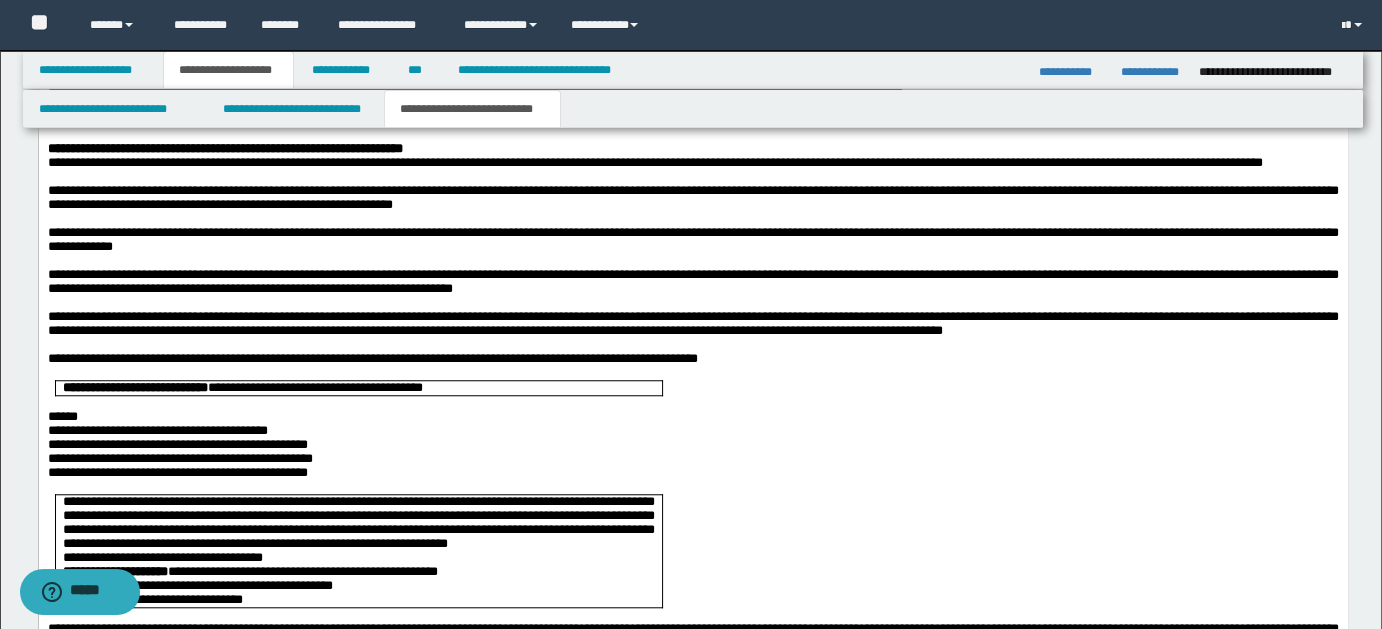 scroll, scrollTop: 1701, scrollLeft: 0, axis: vertical 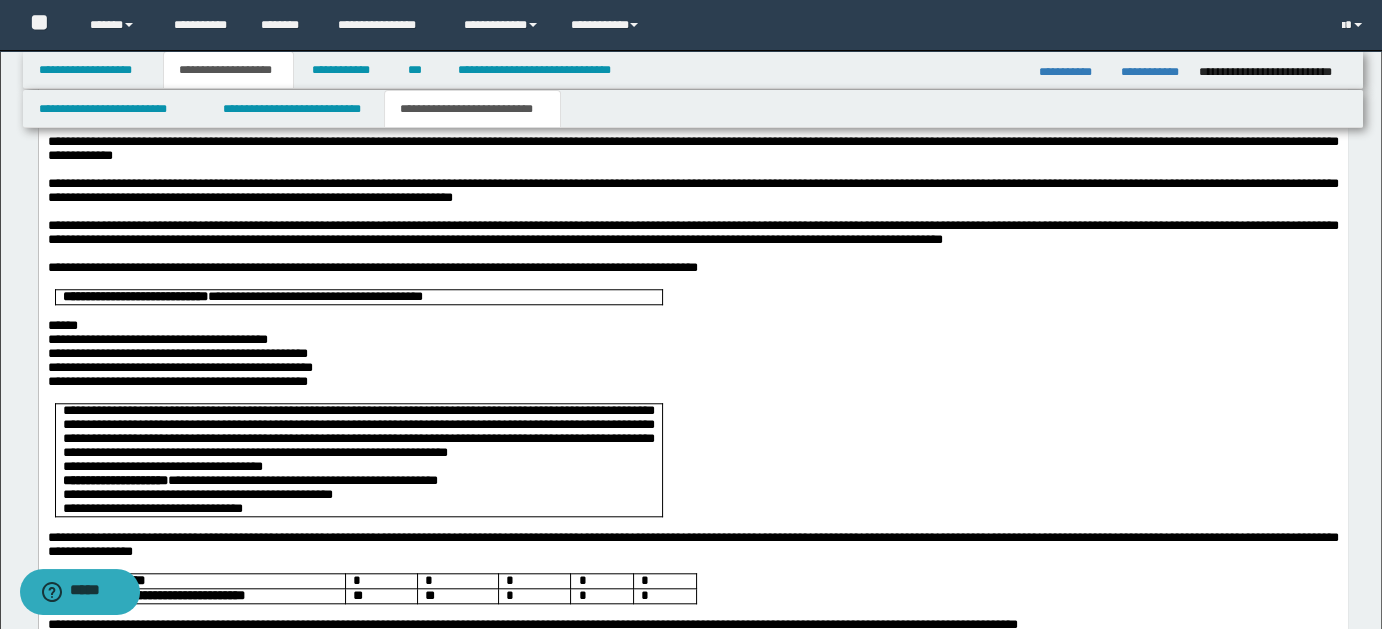 drag, startPoint x: 1386, startPoint y: 223, endPoint x: 968, endPoint y: 678, distance: 617.8584 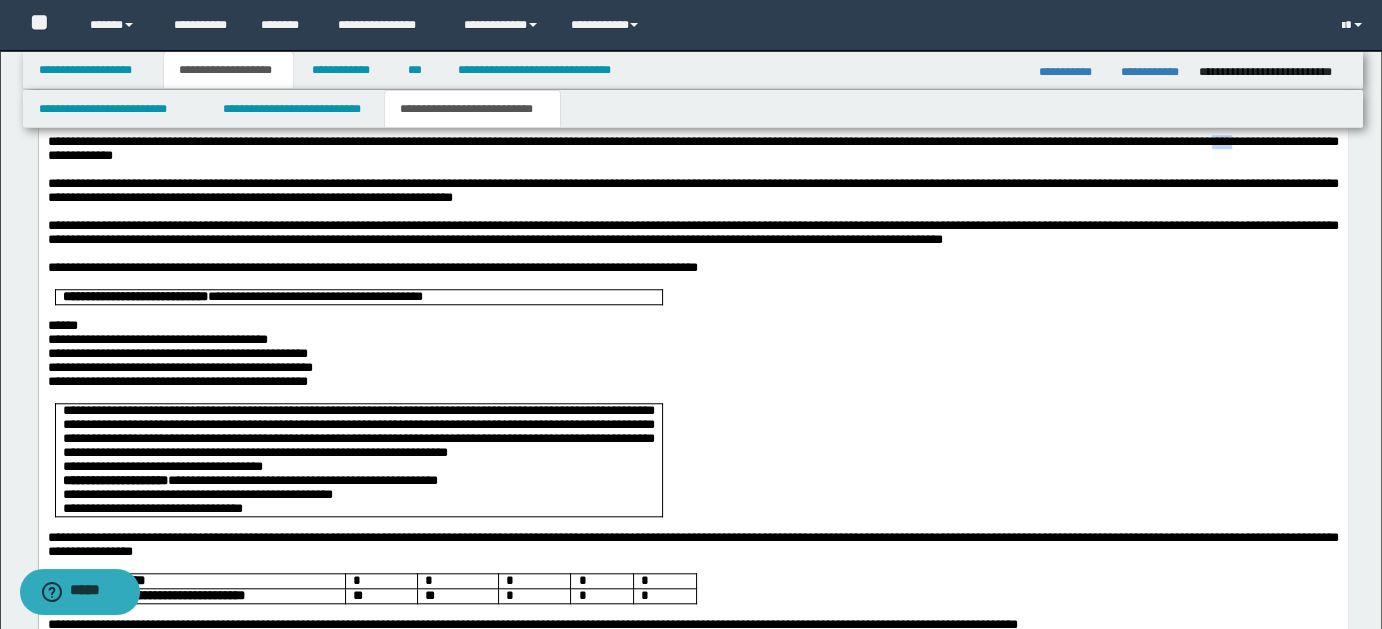 type 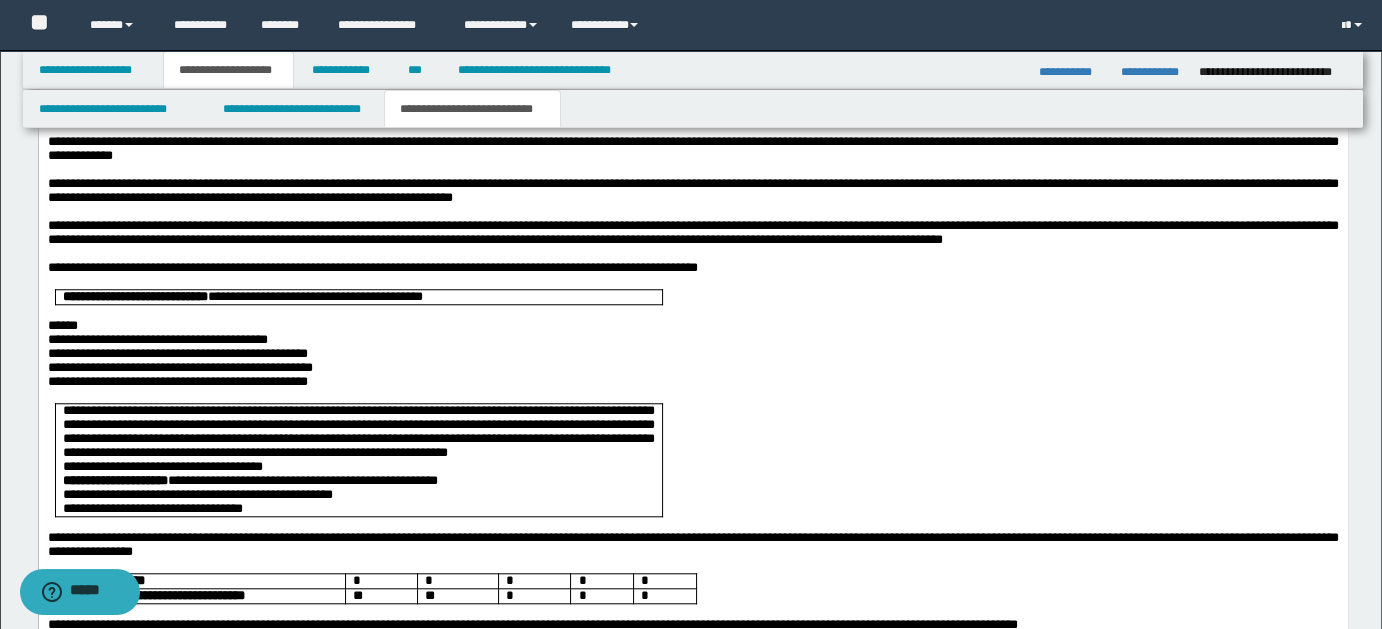 click on "******" at bounding box center (692, 327) 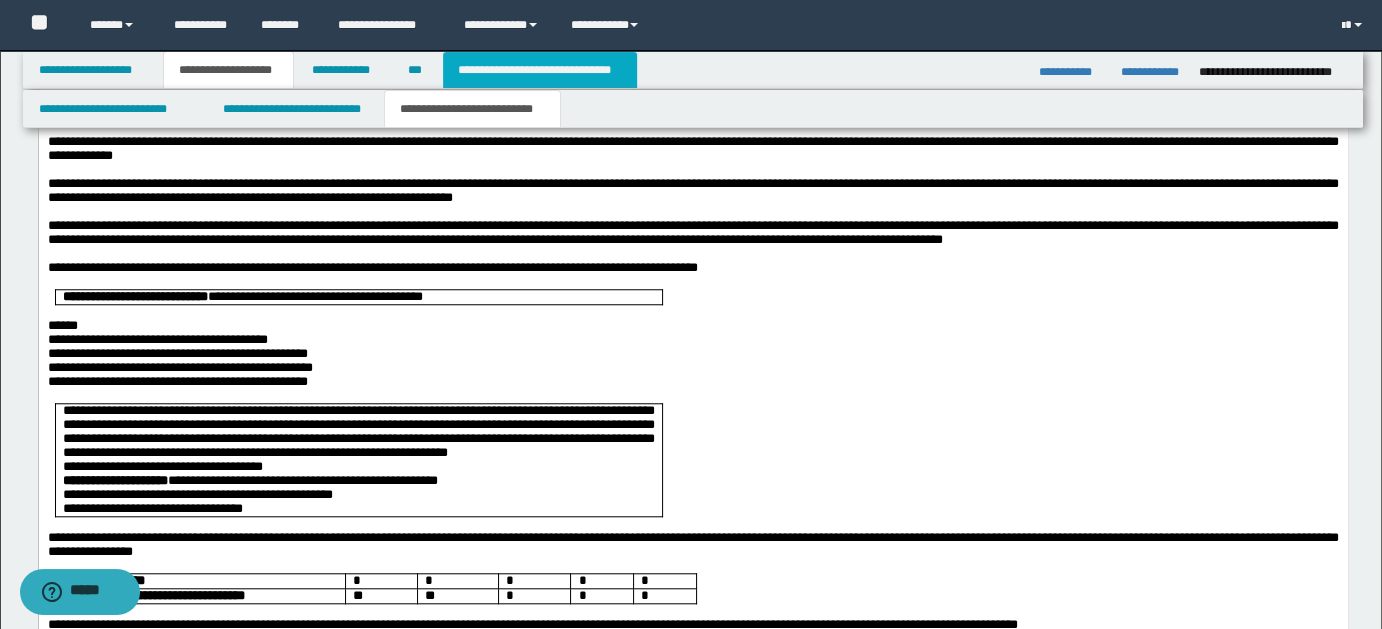 click on "**********" at bounding box center (540, 70) 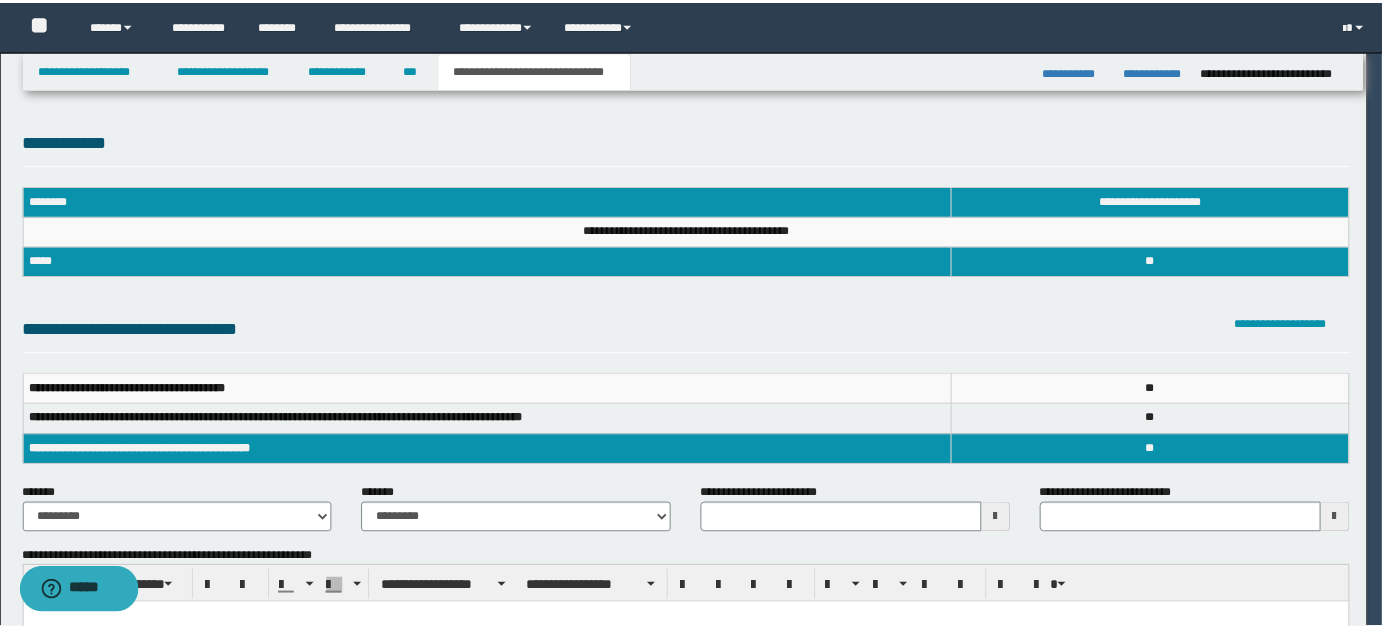 scroll, scrollTop: 0, scrollLeft: 0, axis: both 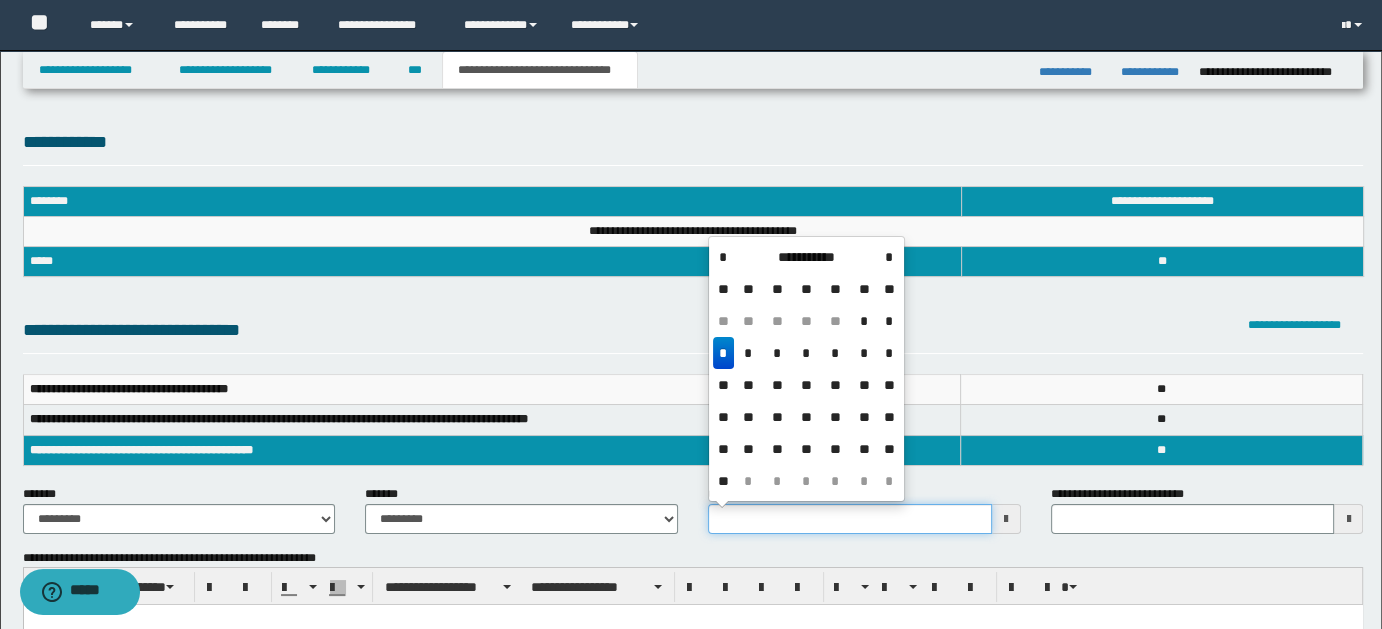 click on "**********" at bounding box center [850, 519] 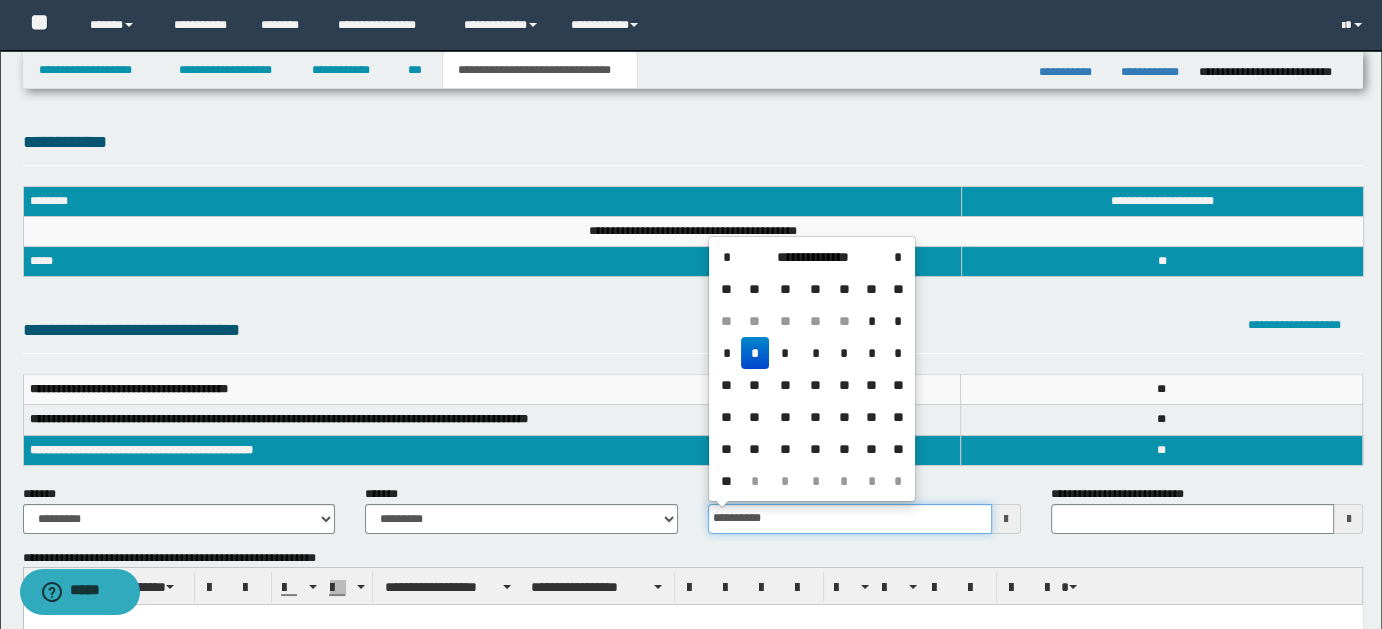 type on "**********" 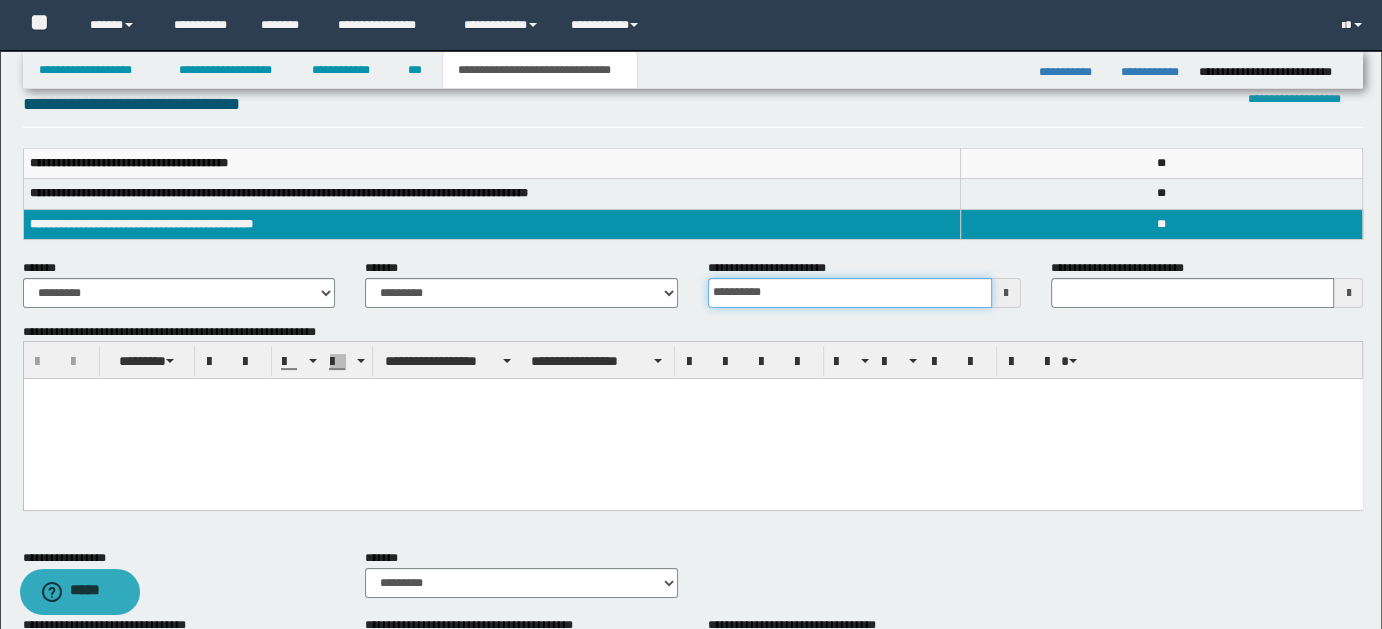 scroll, scrollTop: 276, scrollLeft: 0, axis: vertical 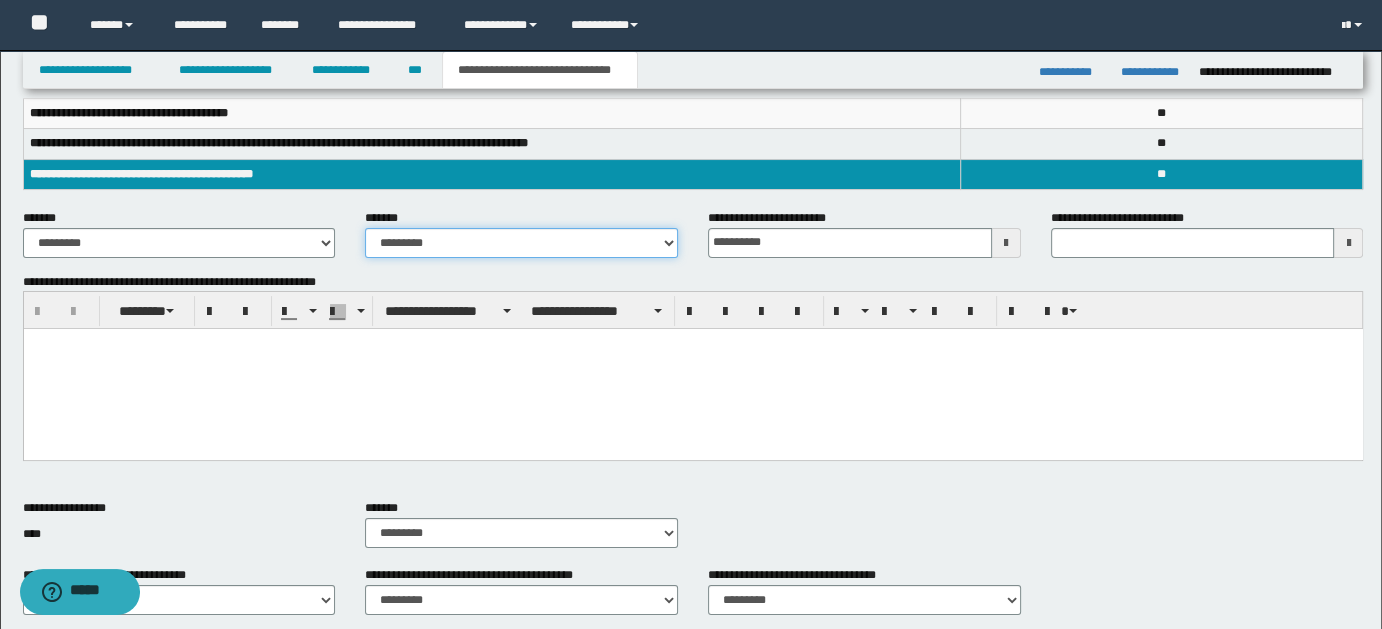 click on "**********" at bounding box center (521, 243) 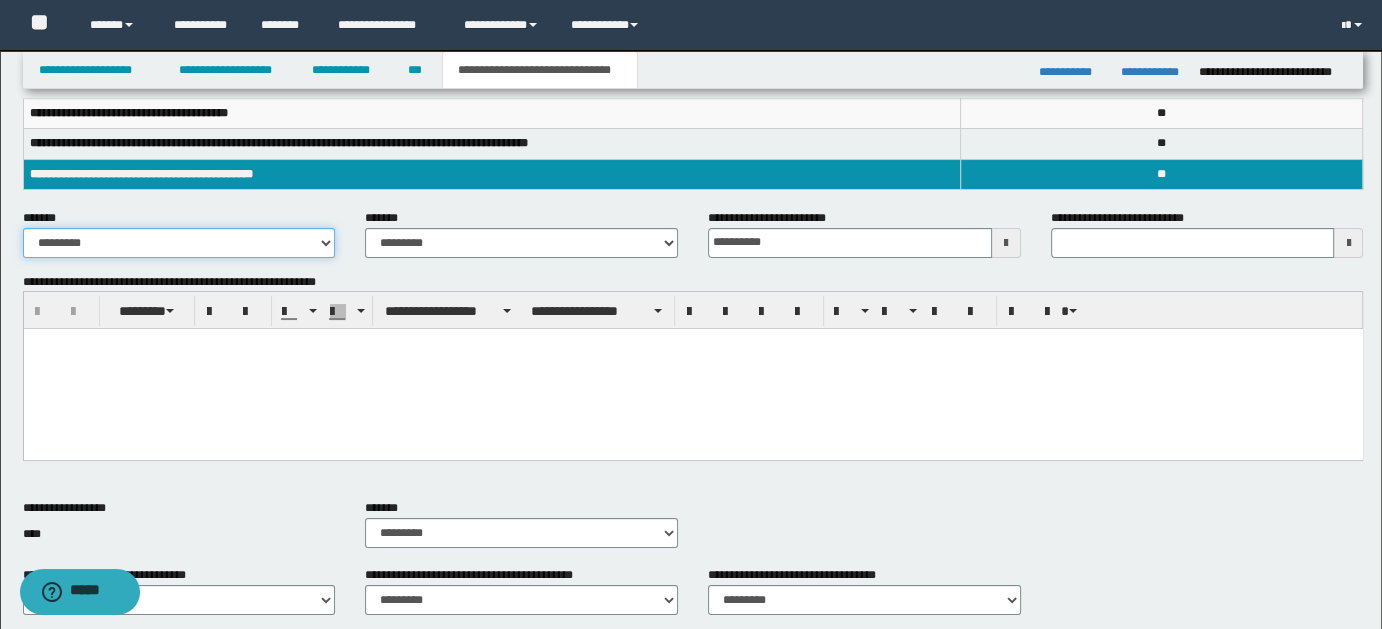 click on "**********" at bounding box center (179, 243) 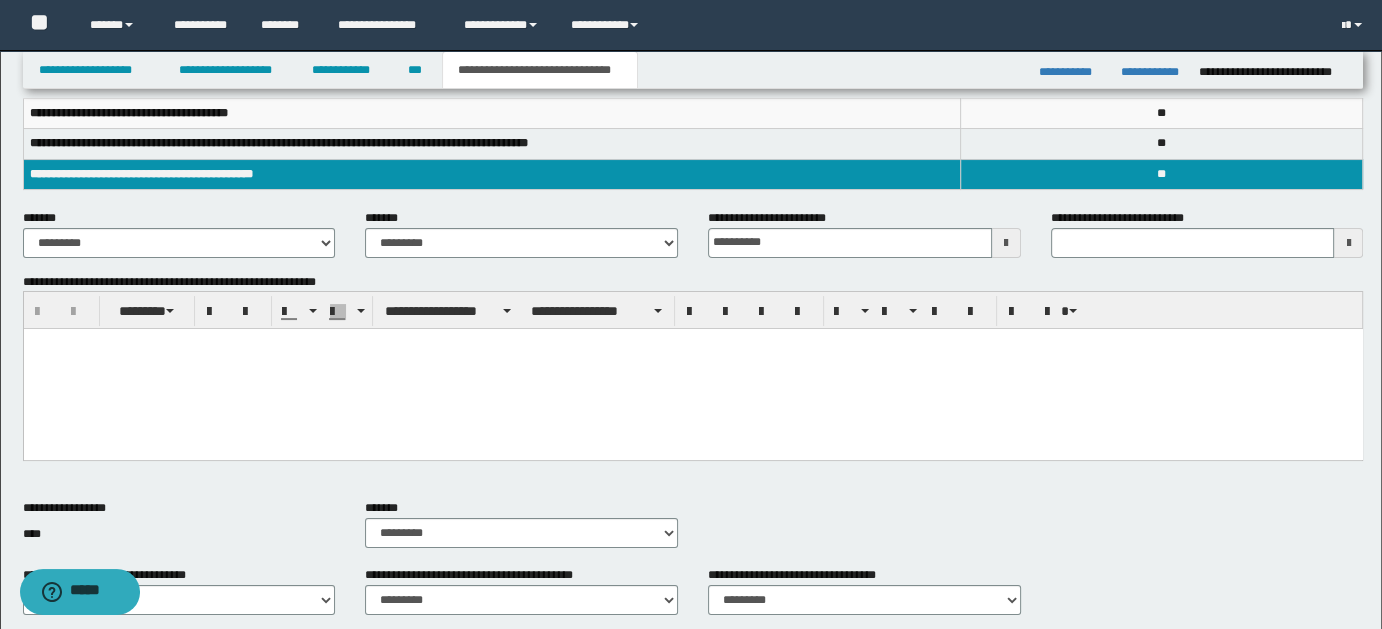 click at bounding box center (692, 369) 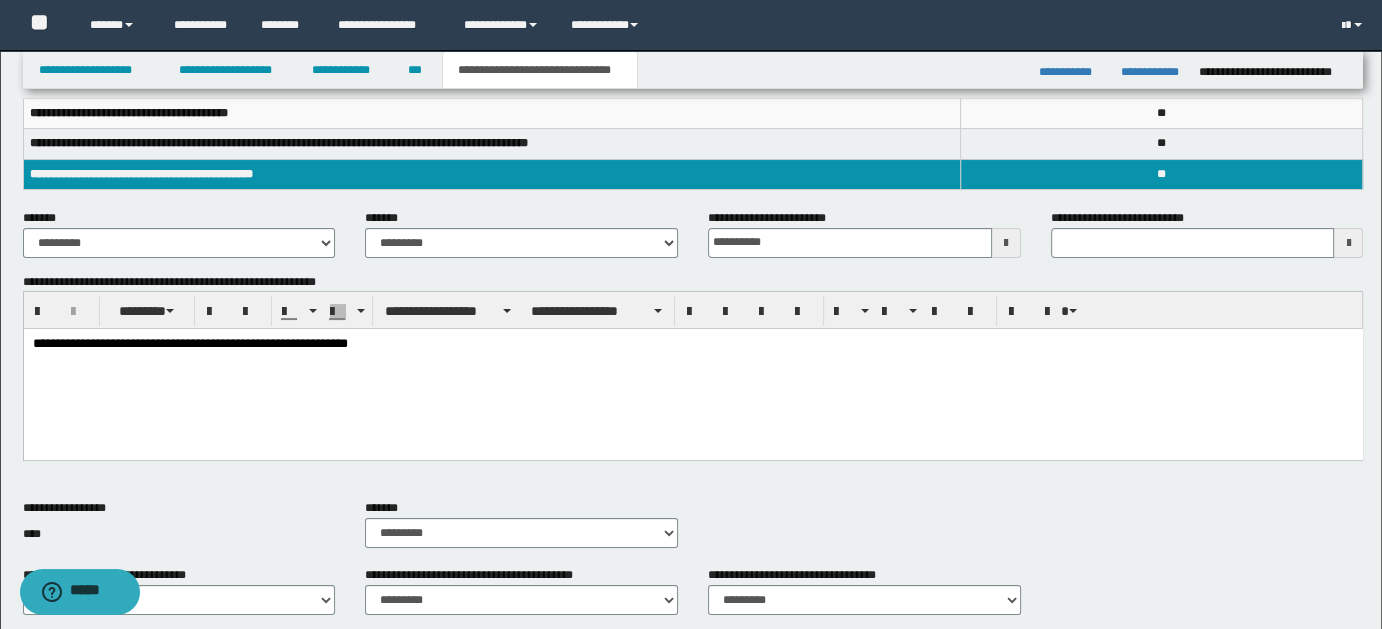 click on "**********" at bounding box center [693, 344] 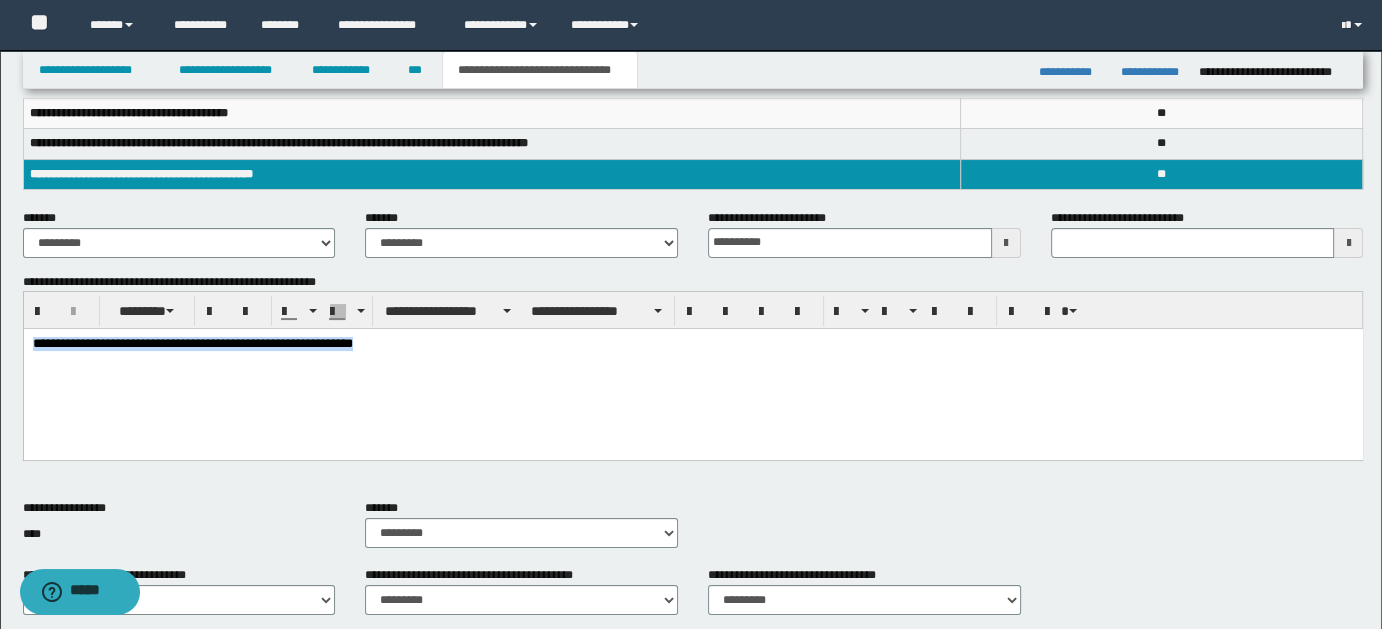 drag, startPoint x: 34, startPoint y: 348, endPoint x: 433, endPoint y: 348, distance: 399 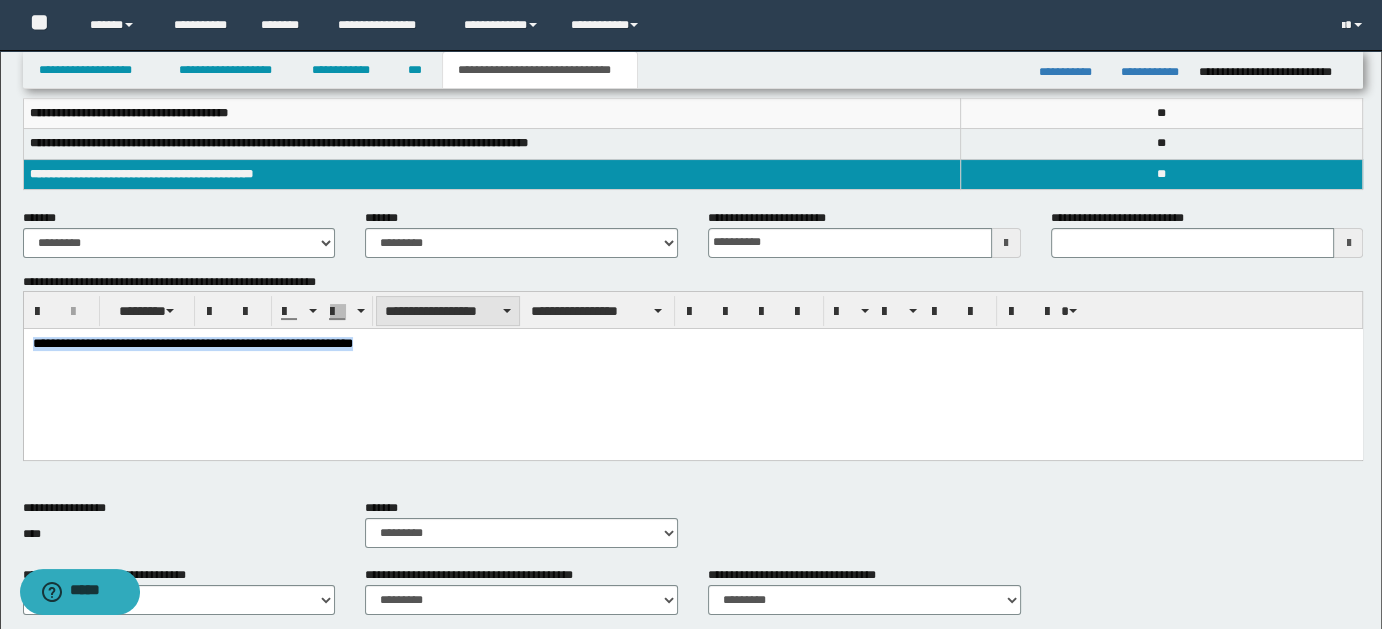 click on "**********" at bounding box center [448, 311] 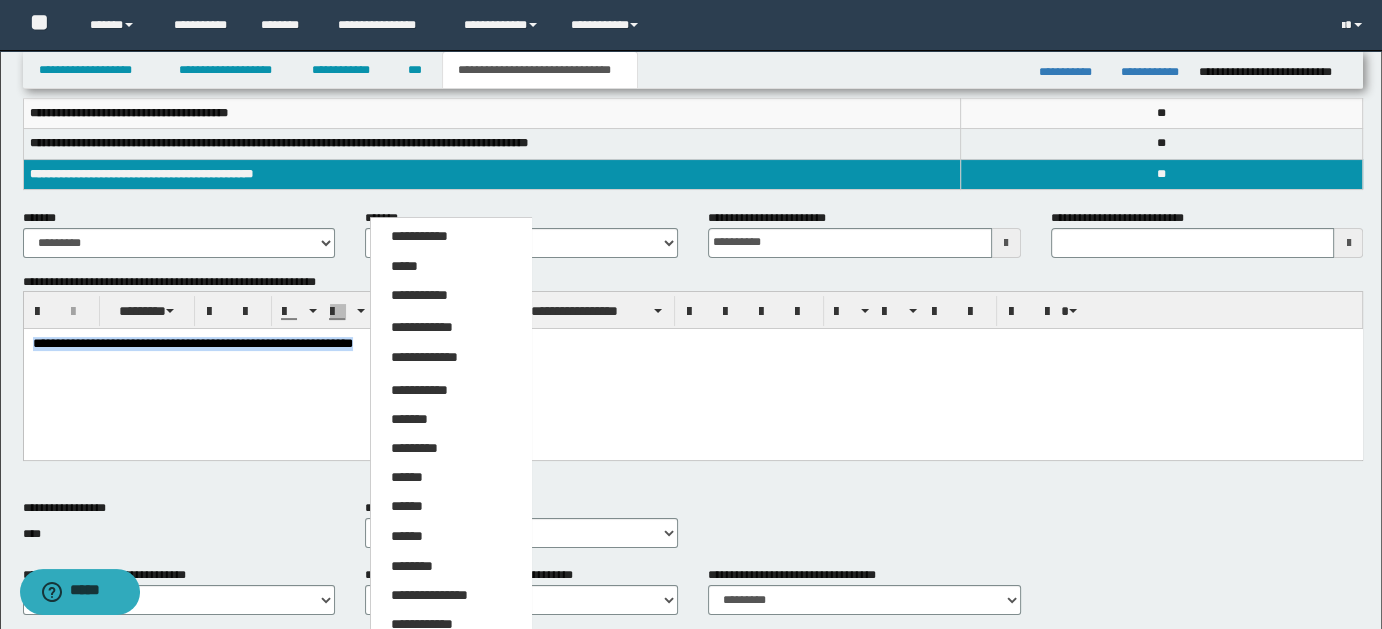 drag, startPoint x: 423, startPoint y: 537, endPoint x: 431, endPoint y: 521, distance: 17.888544 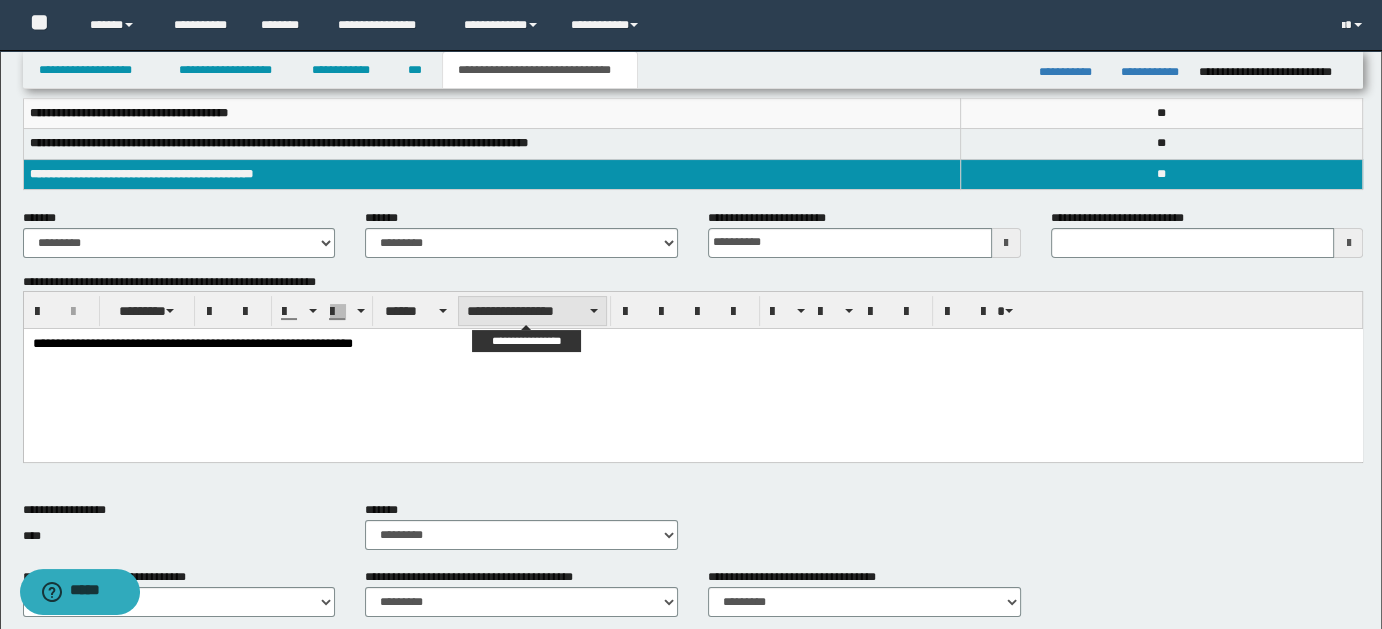 click on "**********" at bounding box center (532, 311) 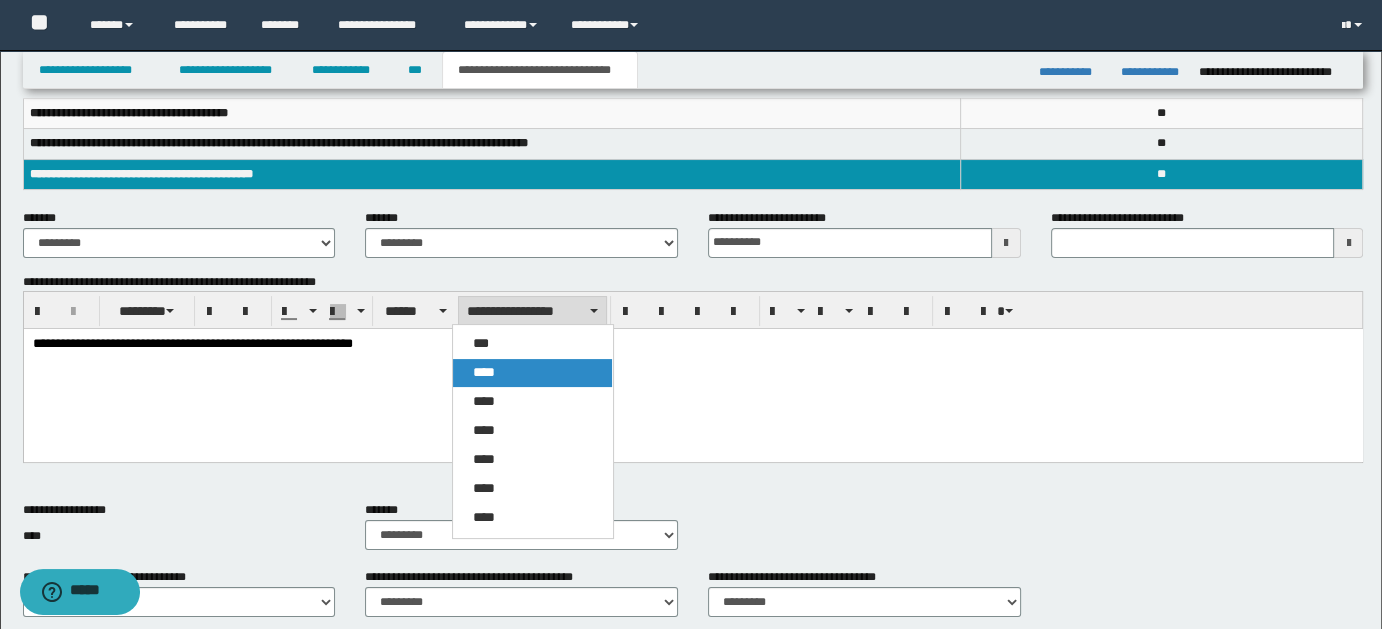 click on "****" at bounding box center (532, 373) 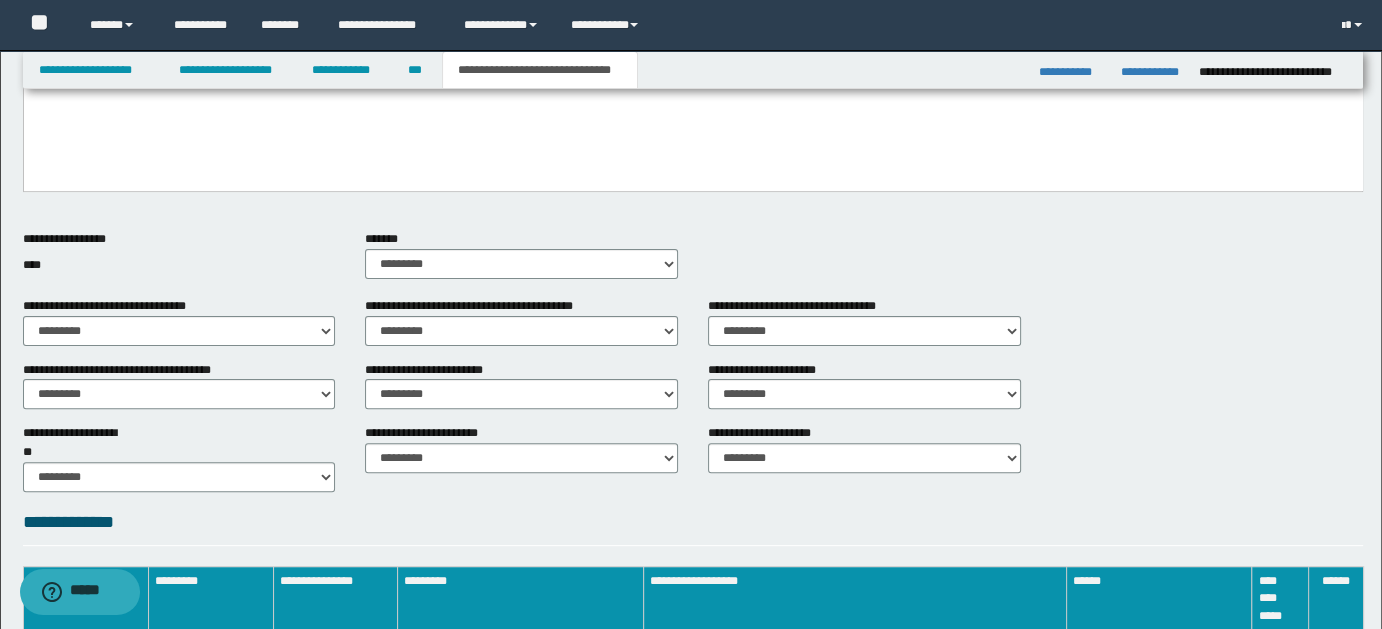 scroll, scrollTop: 554, scrollLeft: 0, axis: vertical 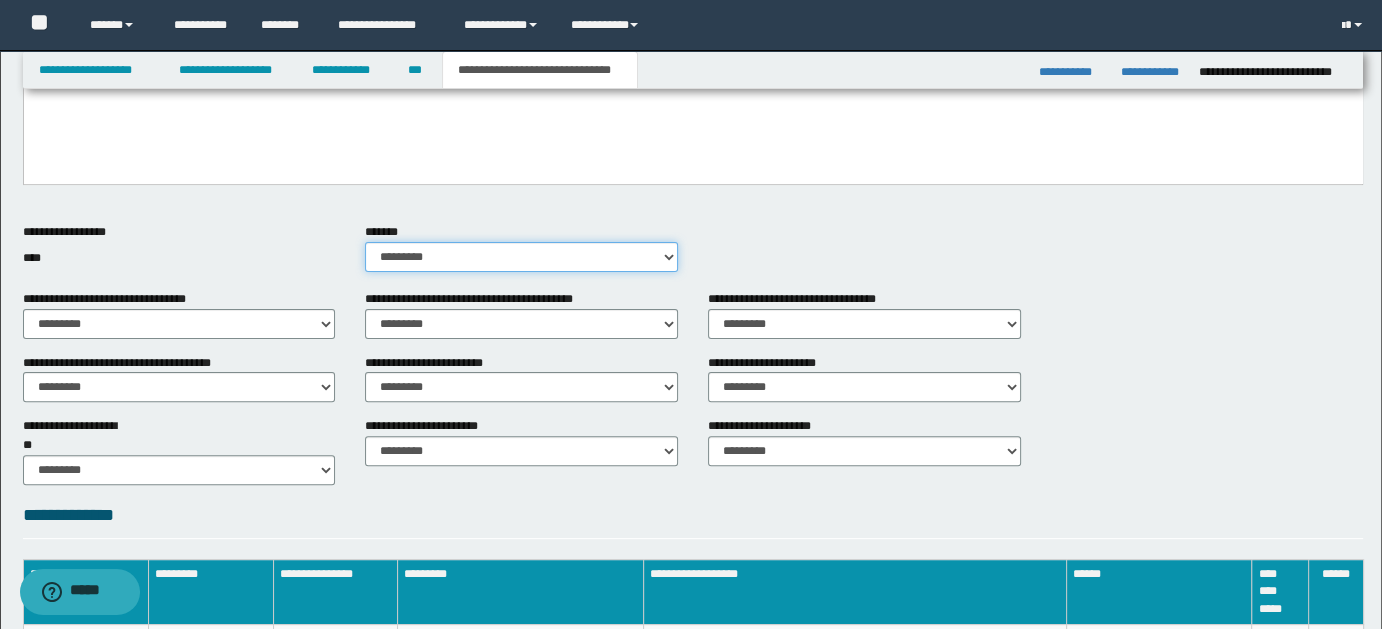 click on "*********
**
**" at bounding box center (521, 257) 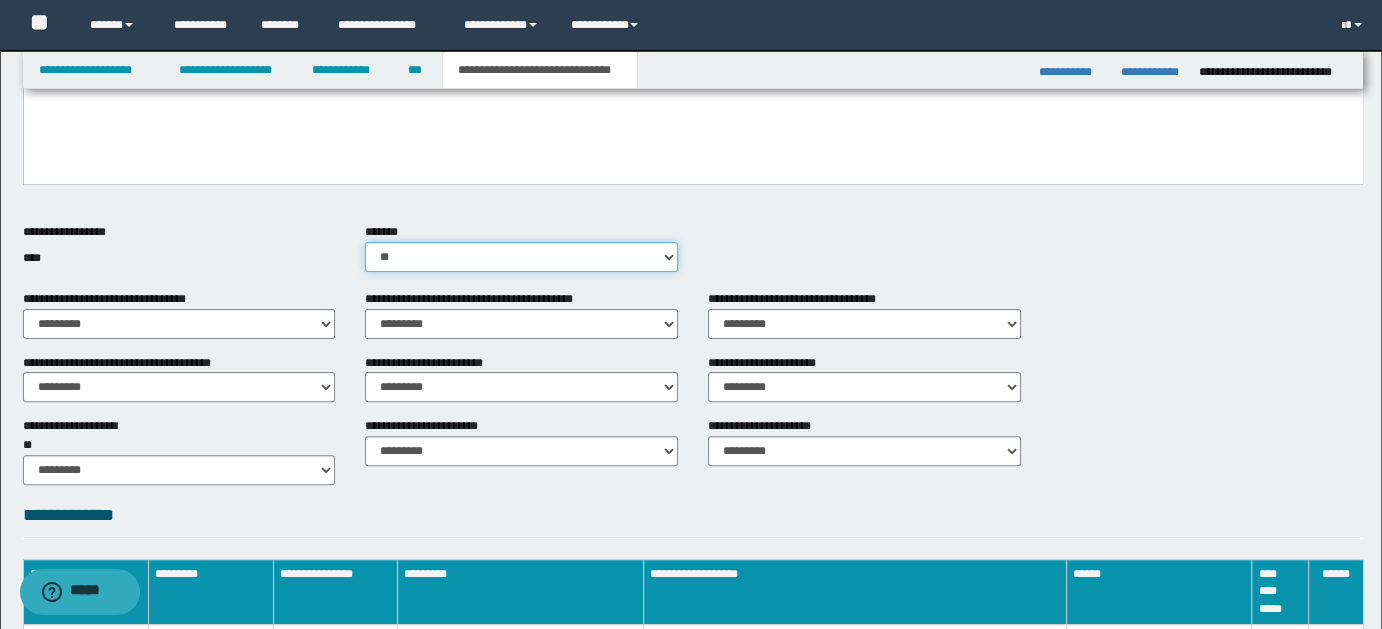 click on "*********
**
**" at bounding box center (521, 257) 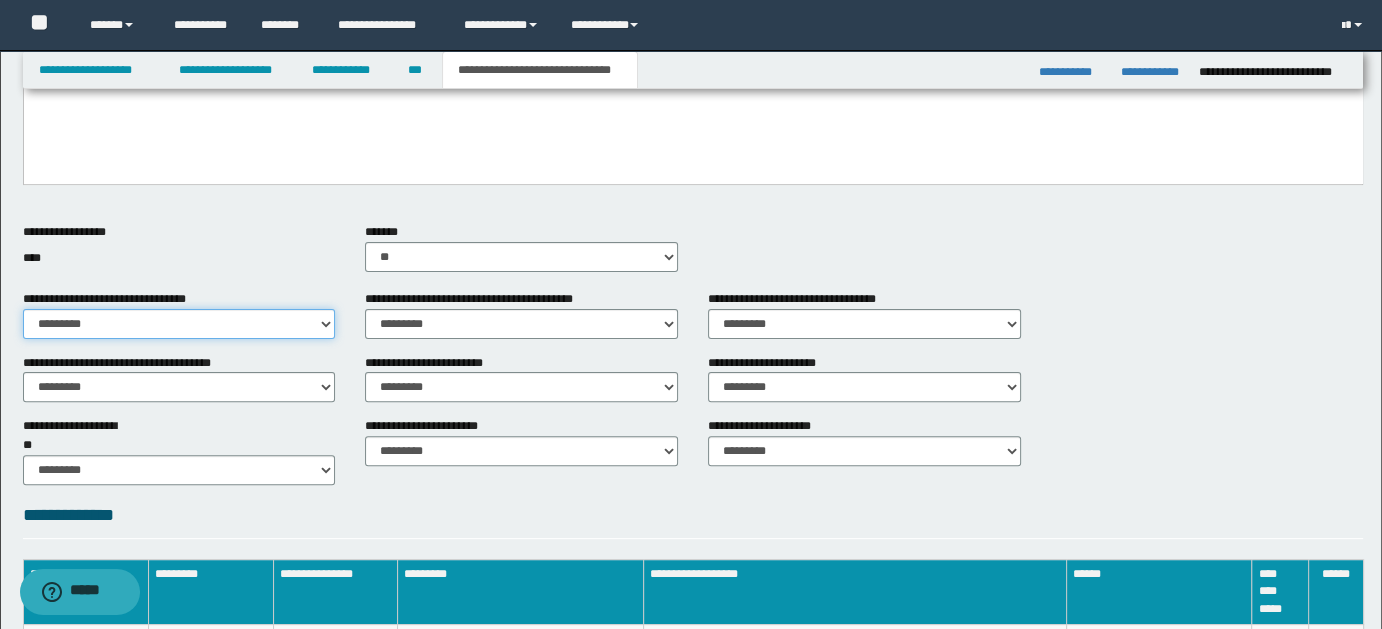 drag, startPoint x: 325, startPoint y: 320, endPoint x: 305, endPoint y: 335, distance: 25 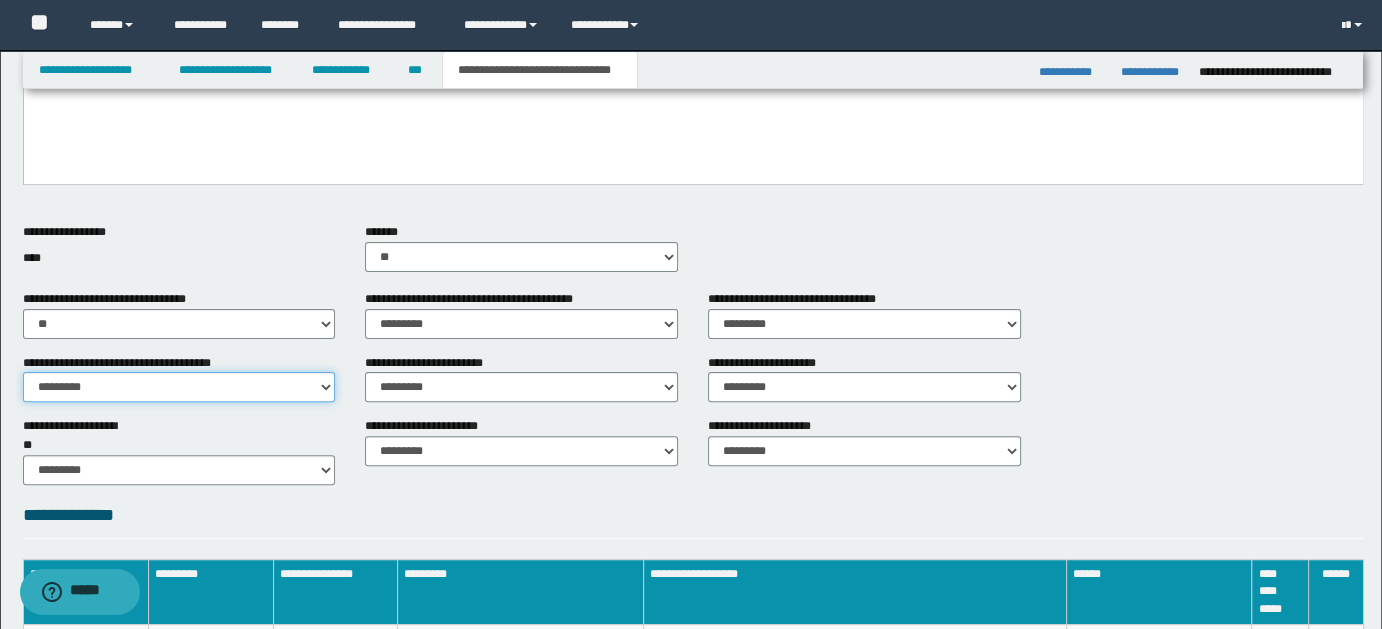 drag, startPoint x: 320, startPoint y: 380, endPoint x: 310, endPoint y: 400, distance: 22.36068 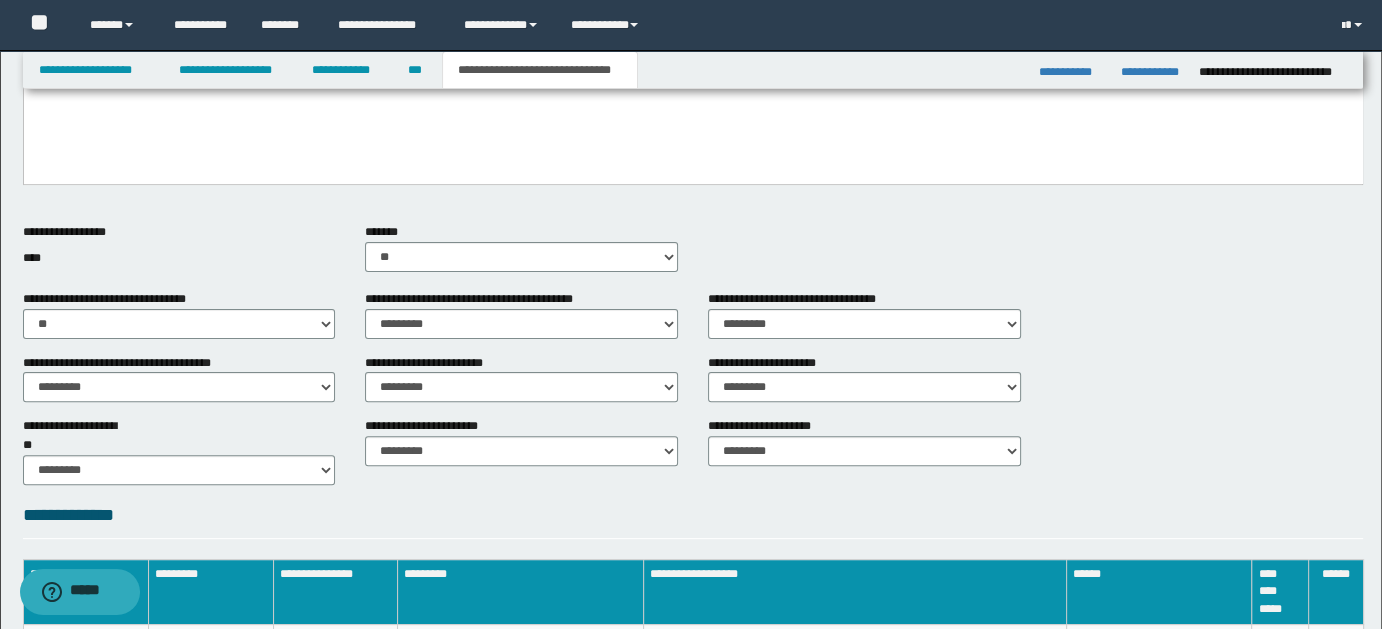click on "**********" at bounding box center (521, 449) 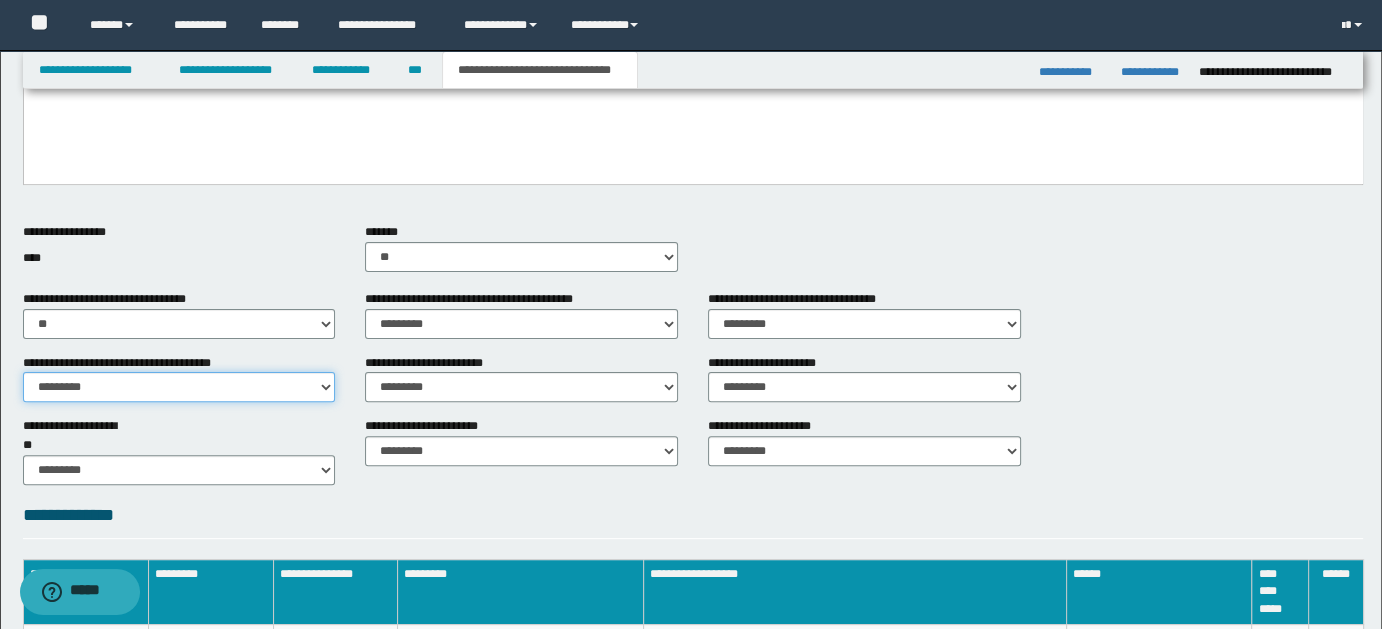 drag, startPoint x: 324, startPoint y: 383, endPoint x: 318, endPoint y: 393, distance: 11.661903 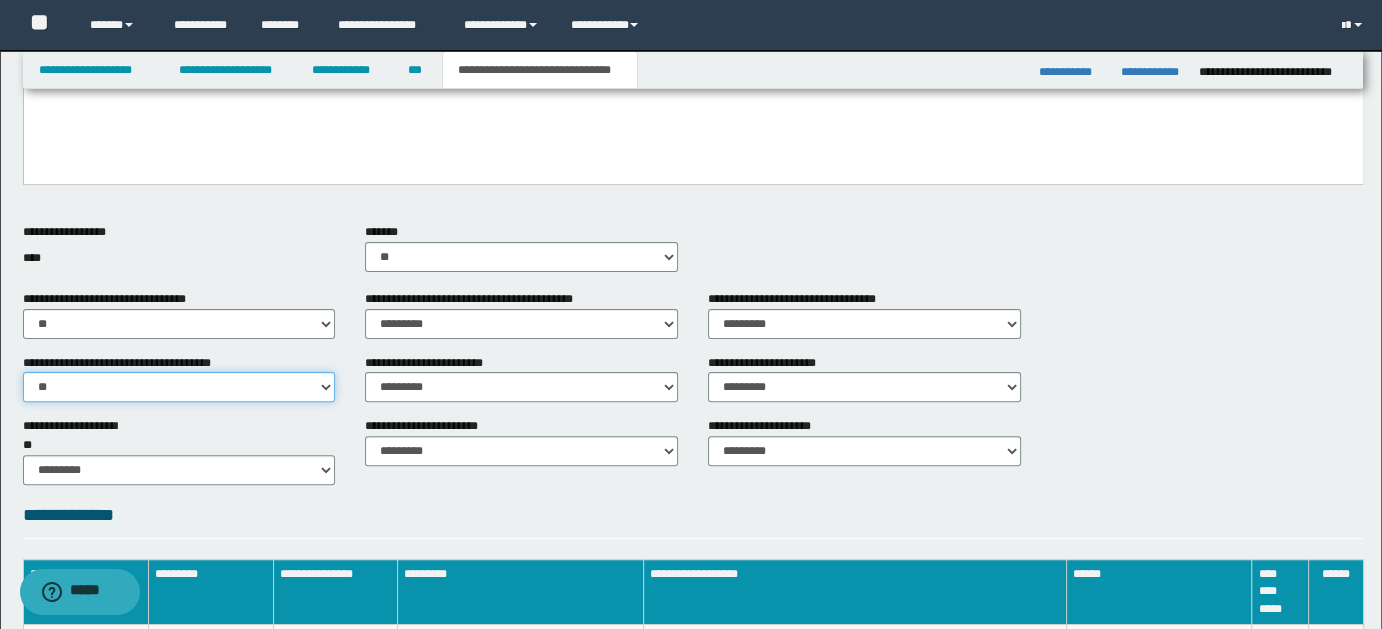 click on "*********
**
**" at bounding box center [179, 387] 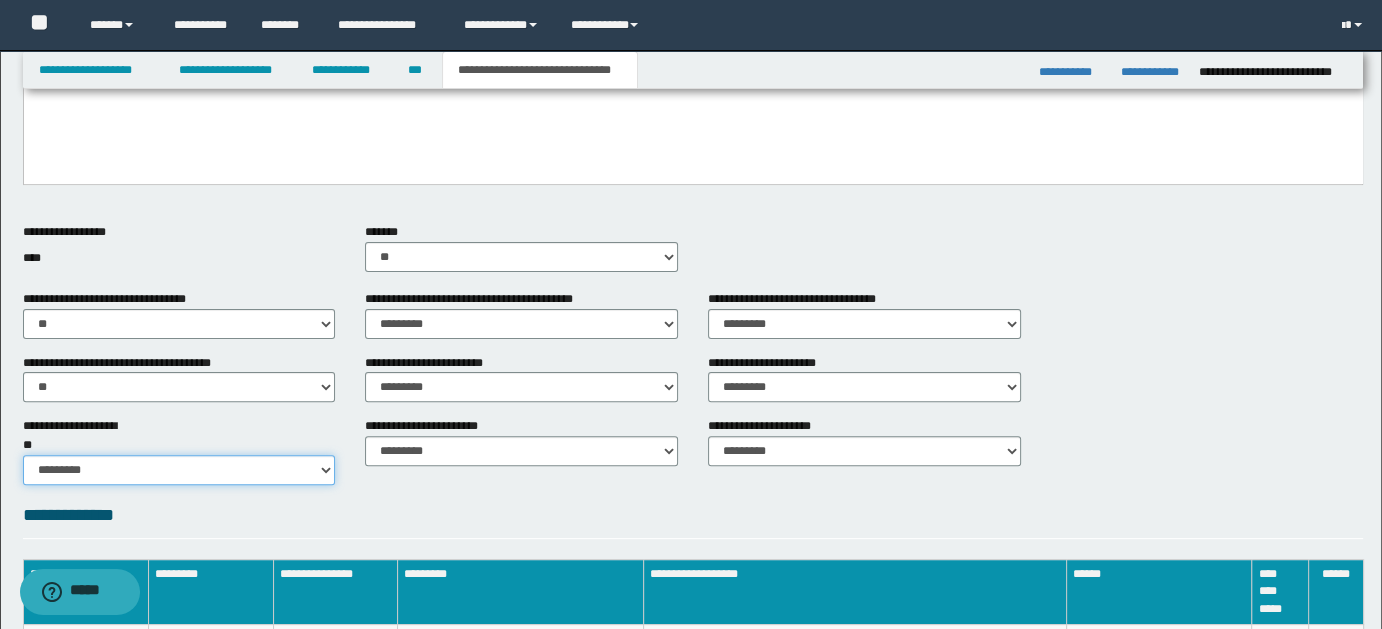 drag, startPoint x: 323, startPoint y: 444, endPoint x: 314, endPoint y: 451, distance: 11.401754 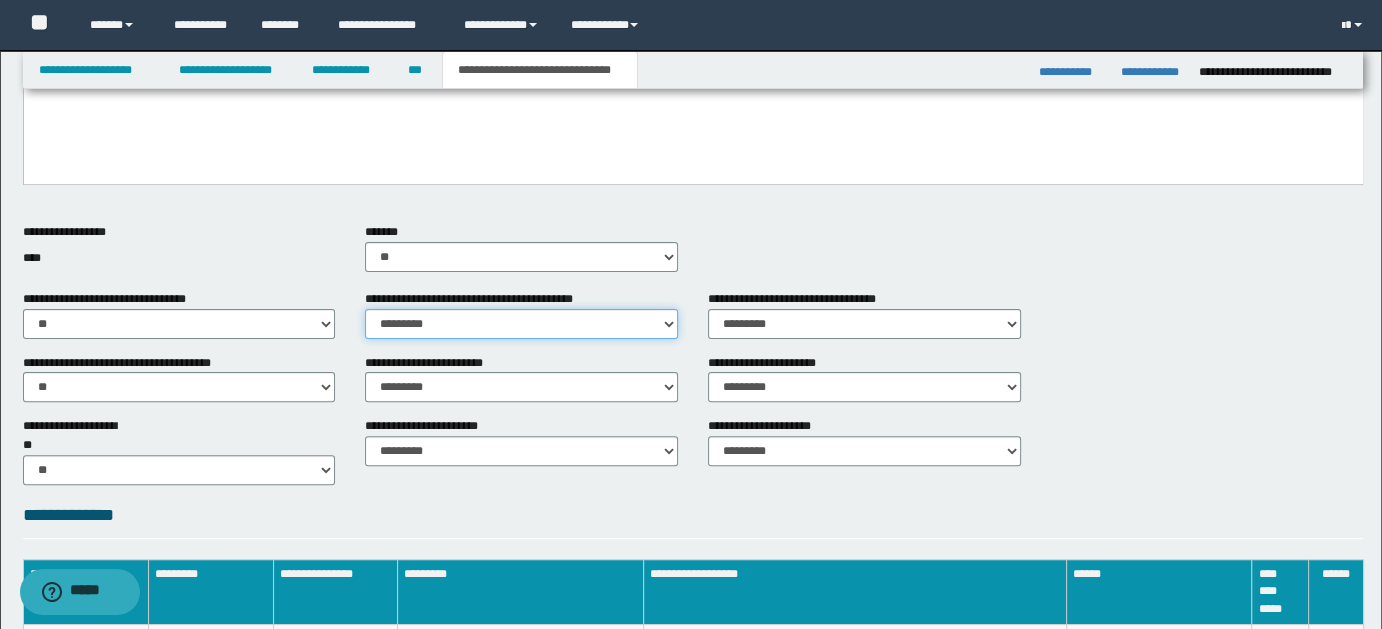 click on "*********
**
**" at bounding box center [521, 324] 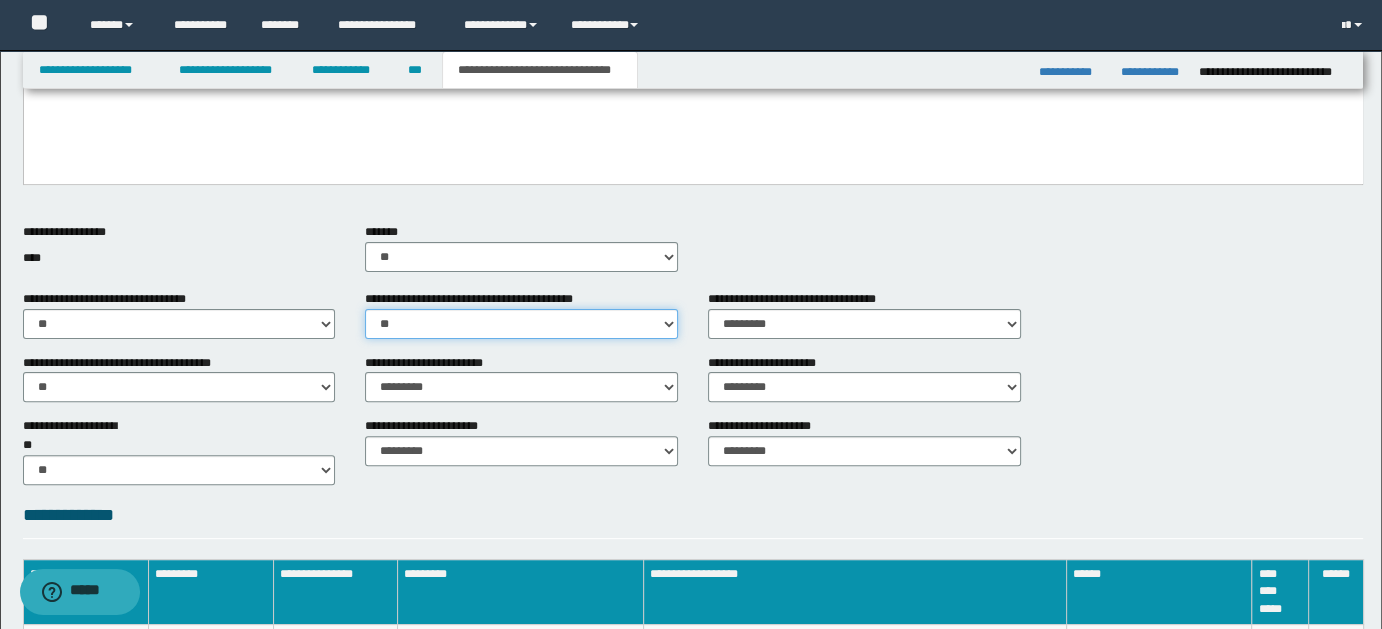 click on "*********
**
**" at bounding box center (521, 324) 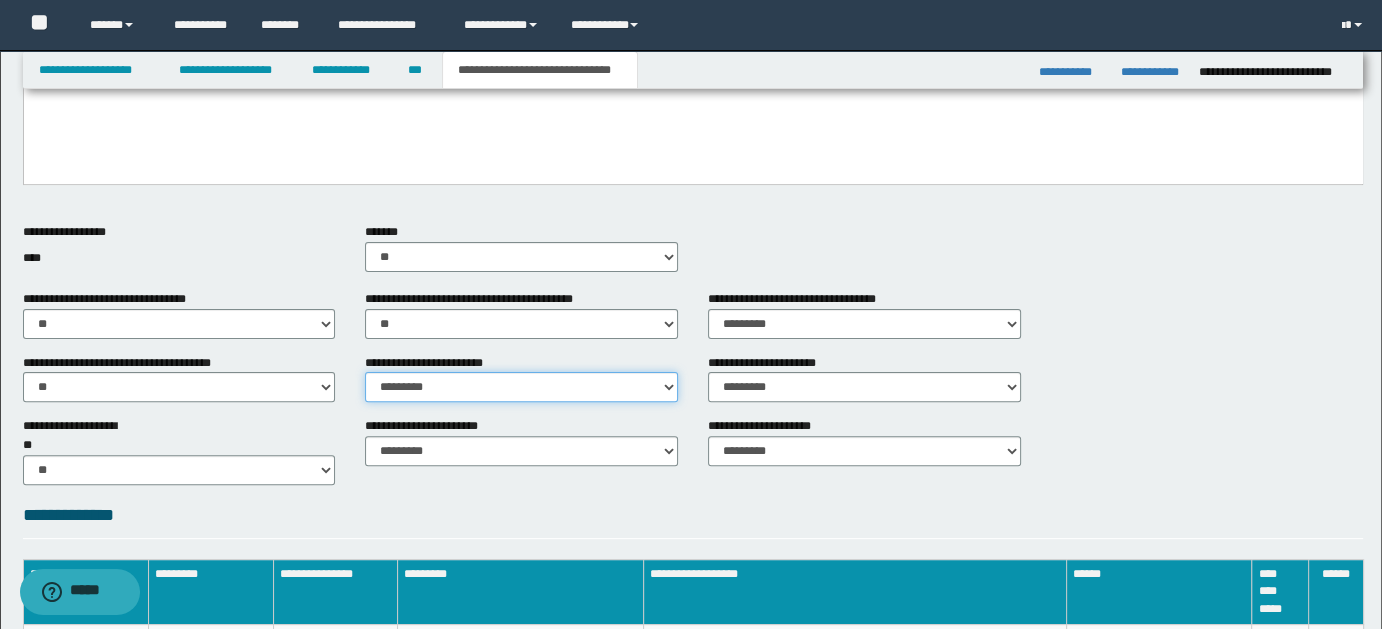 drag, startPoint x: 672, startPoint y: 383, endPoint x: 658, endPoint y: 388, distance: 14.866069 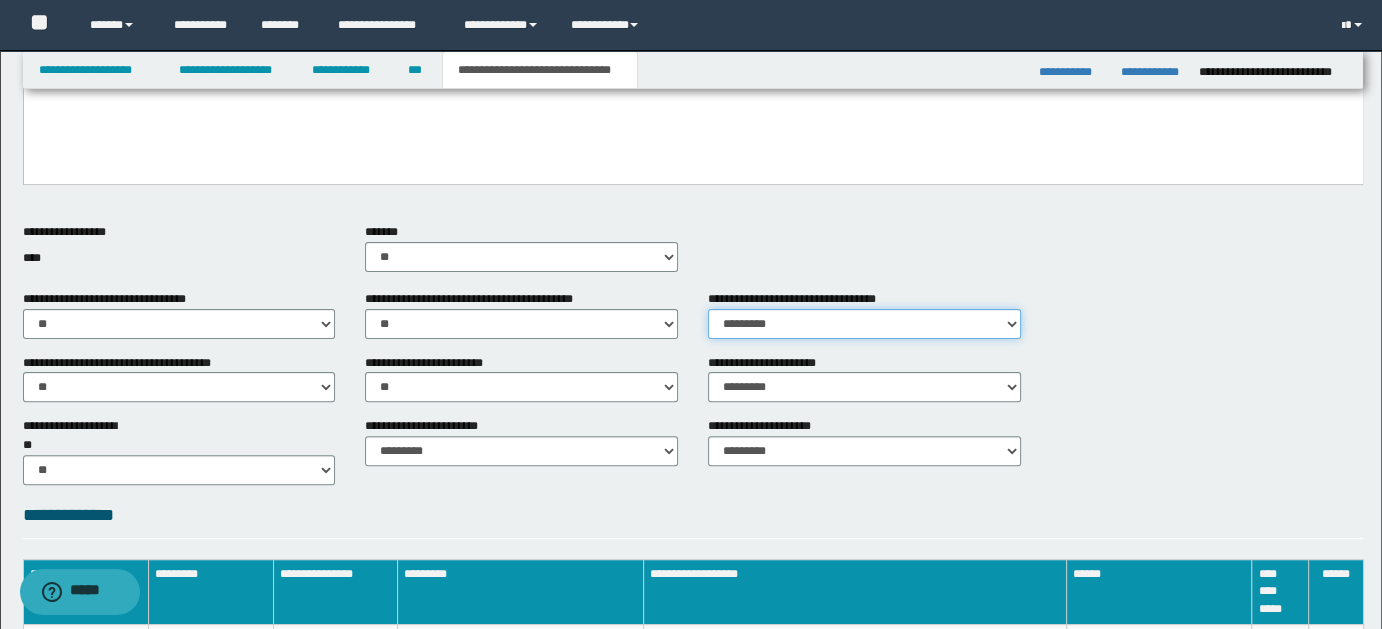 drag, startPoint x: 1004, startPoint y: 320, endPoint x: 985, endPoint y: 321, distance: 19.026299 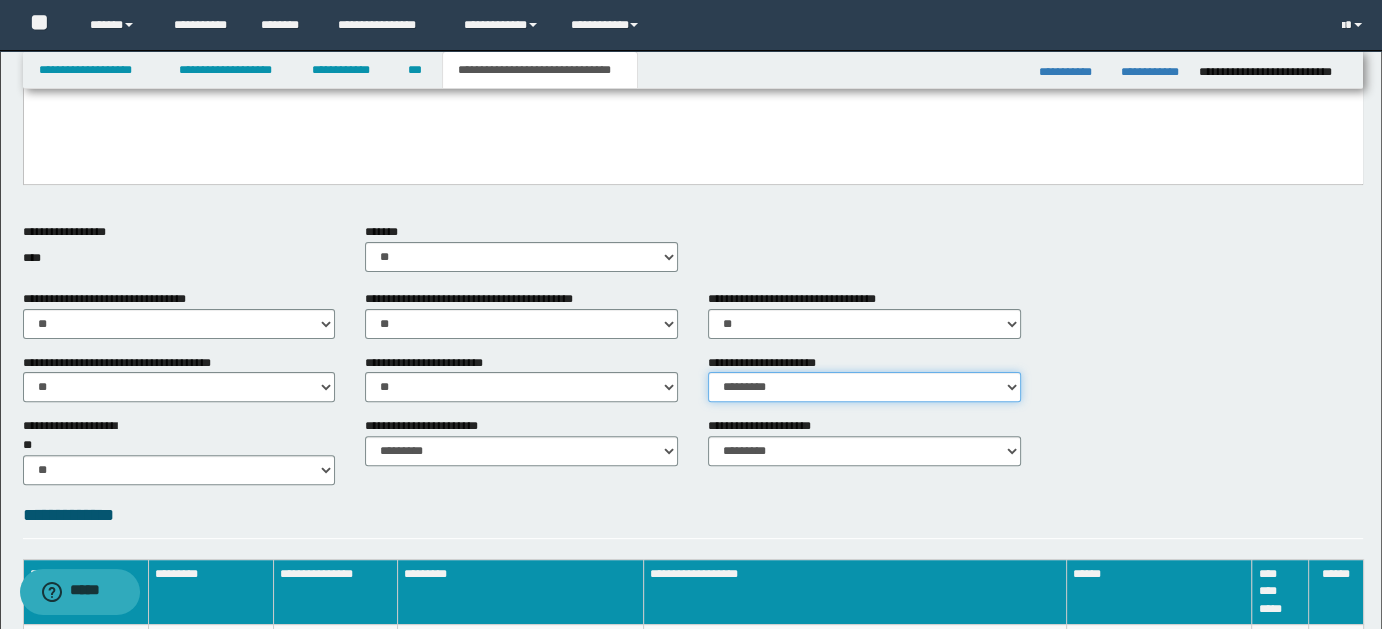 drag, startPoint x: 1011, startPoint y: 380, endPoint x: 984, endPoint y: 401, distance: 34.20526 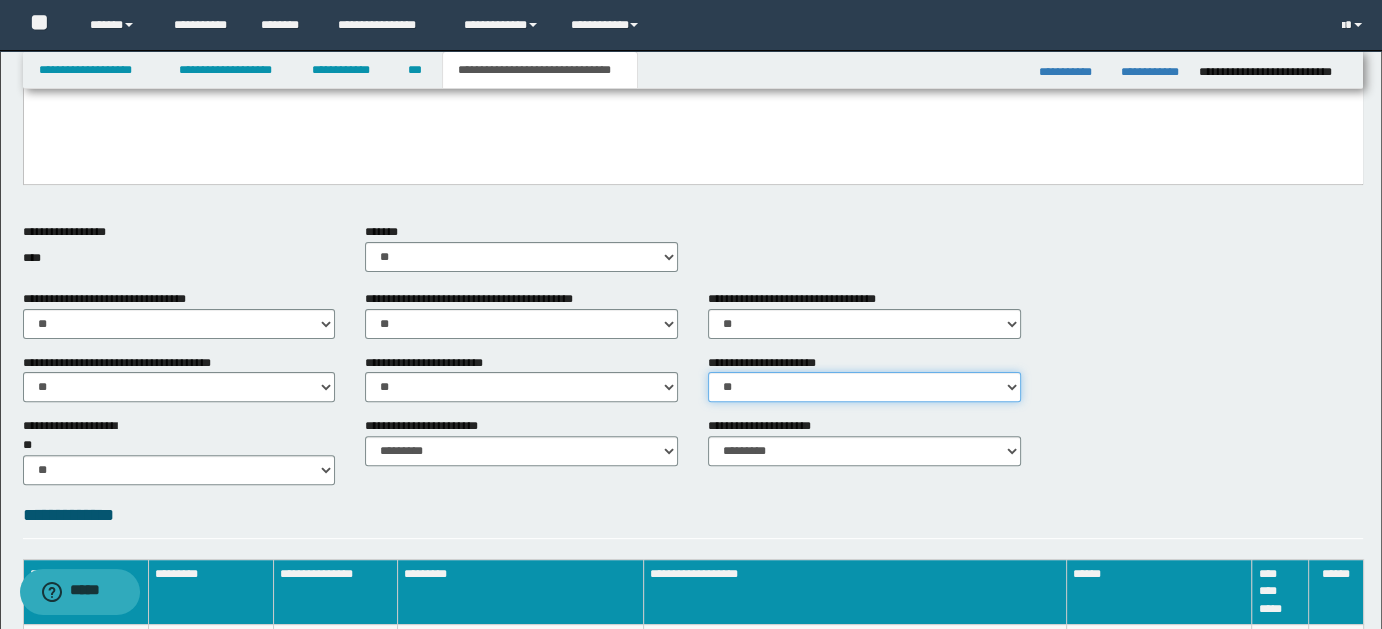 click on "*********
**
**" at bounding box center [864, 387] 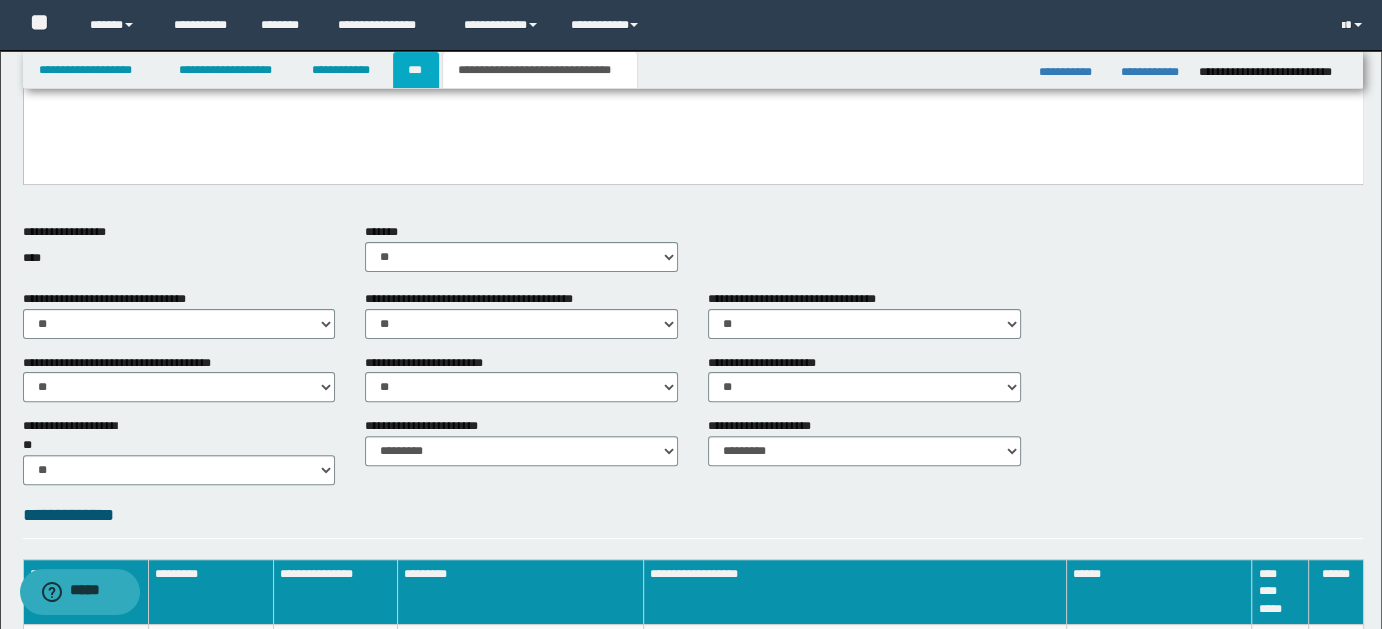 click on "***" at bounding box center [416, 70] 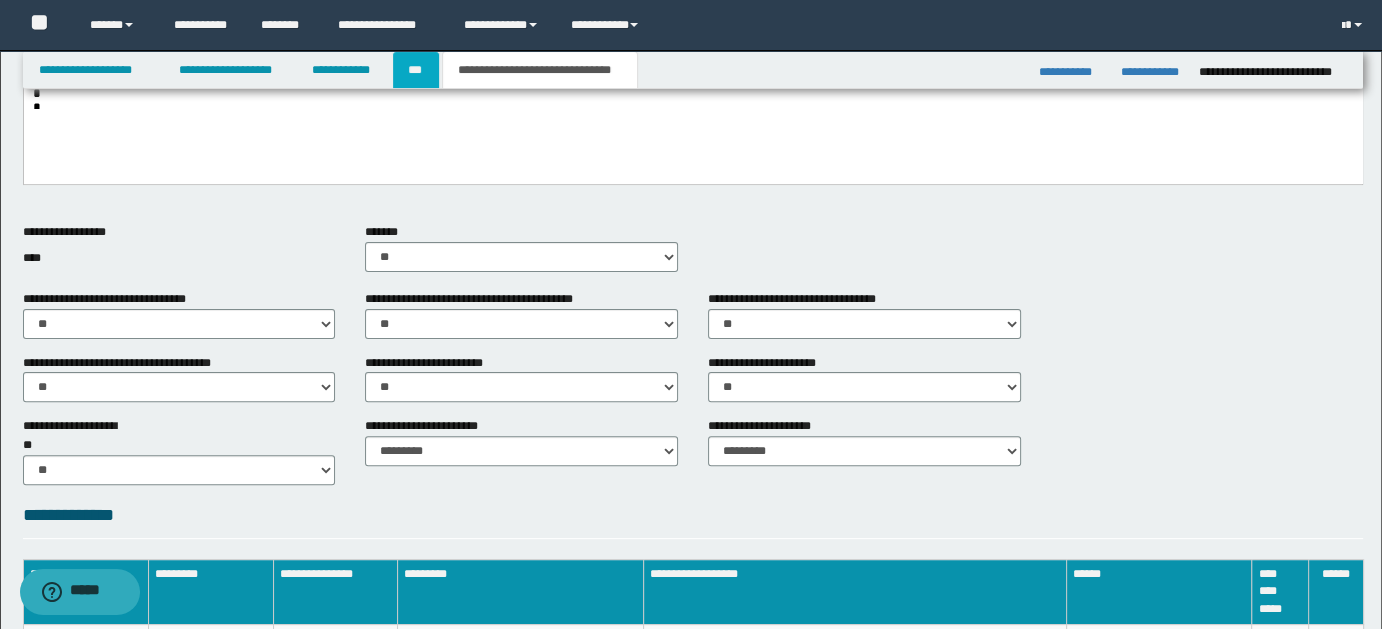 scroll, scrollTop: 0, scrollLeft: 0, axis: both 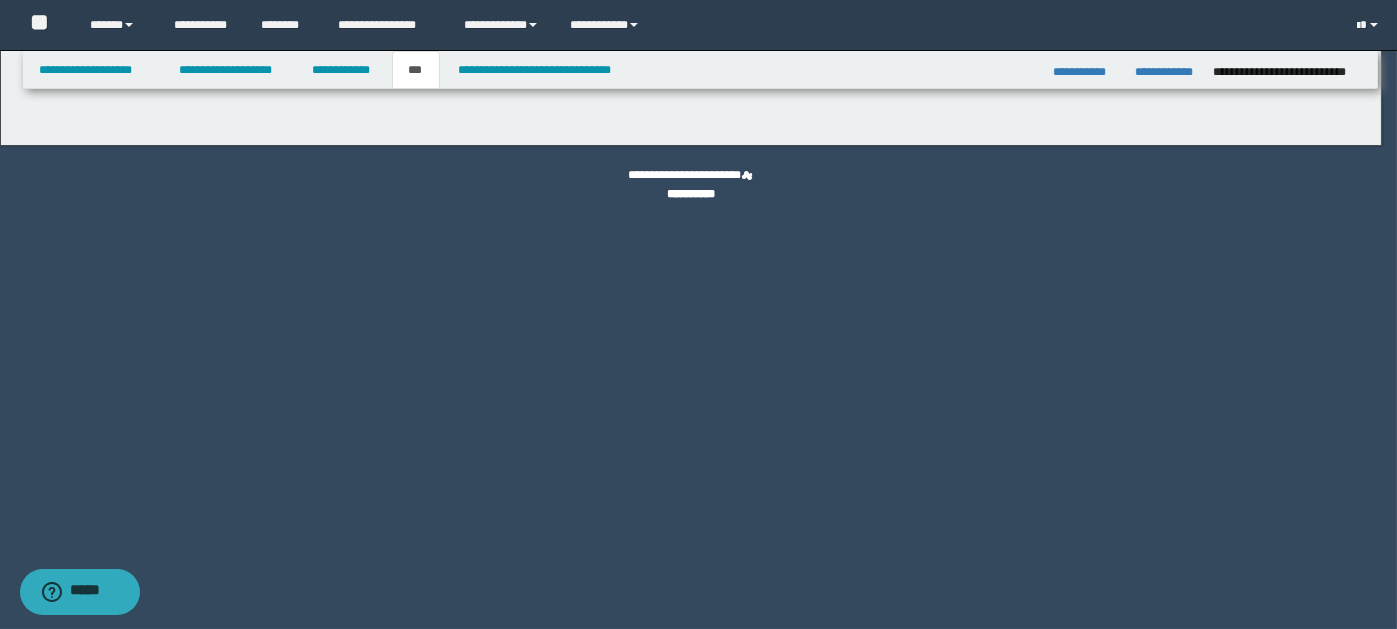 select on "*" 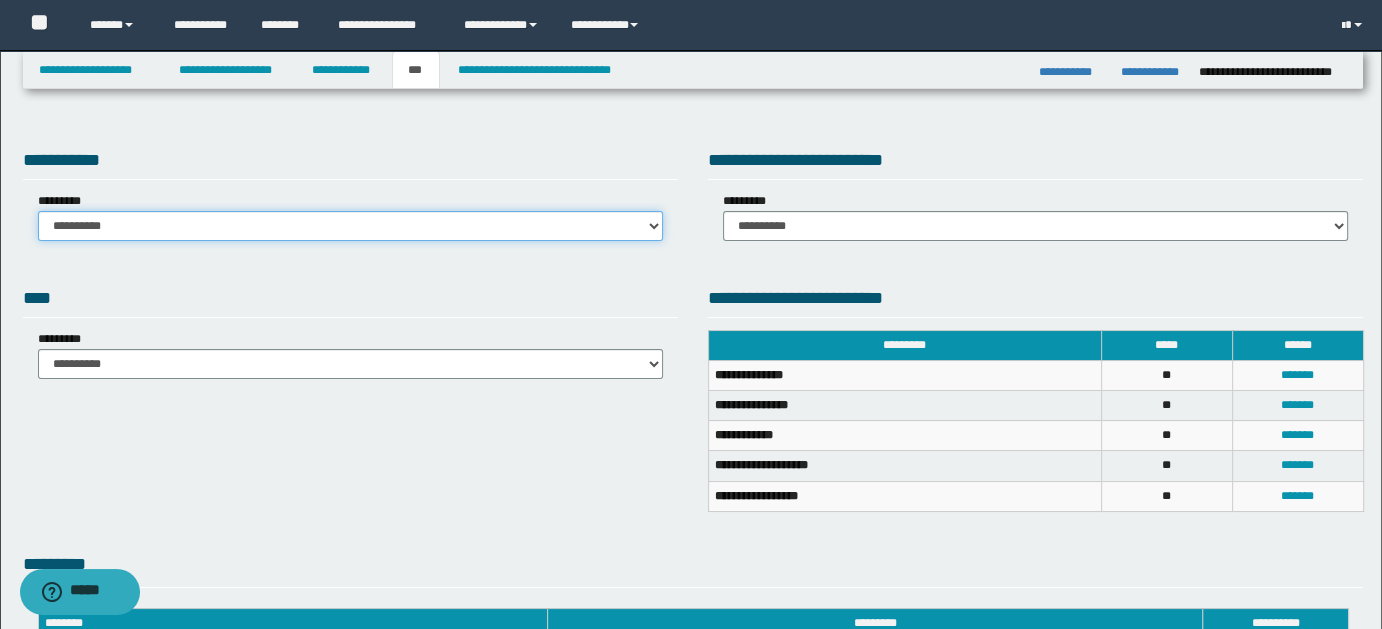 click on "**********" at bounding box center (350, 226) 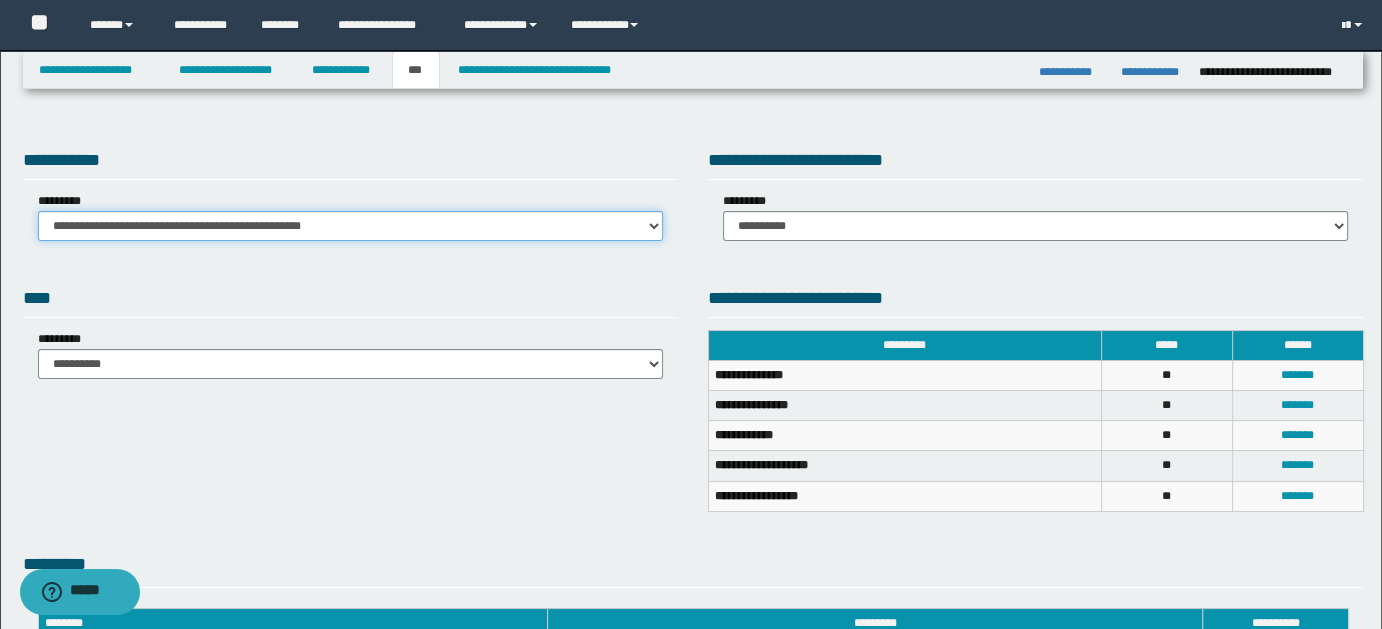 click on "**********" at bounding box center (350, 226) 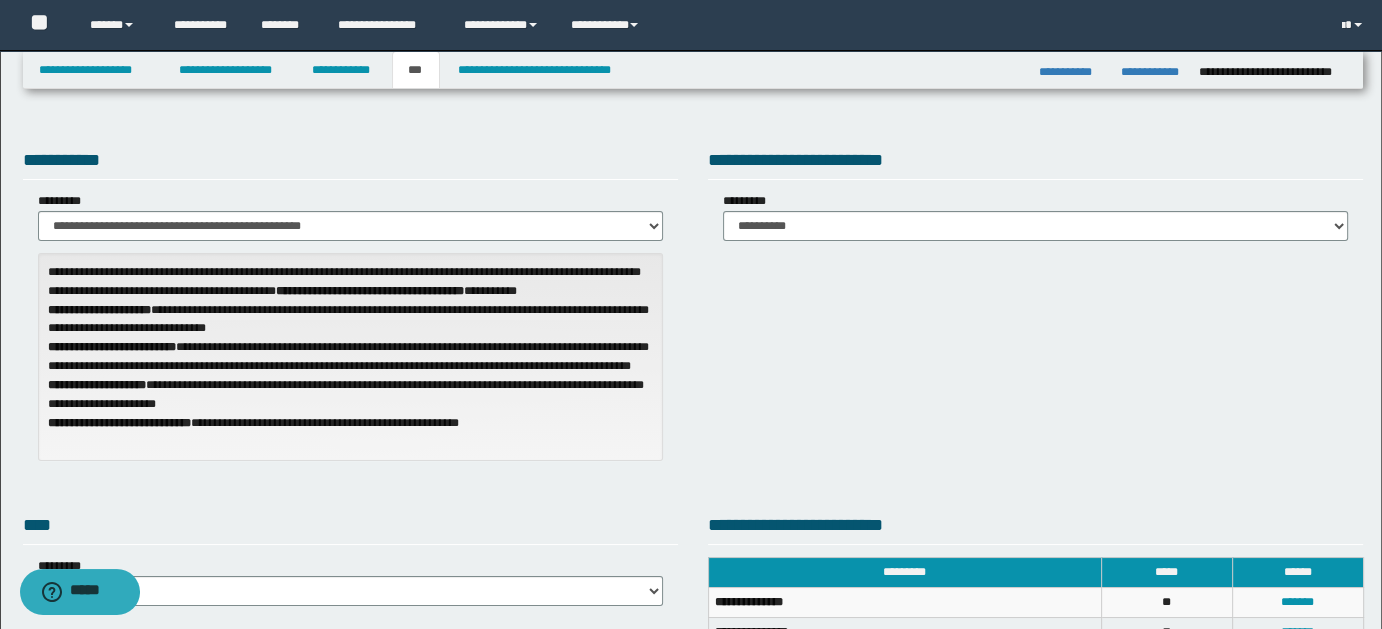 click on "**********" at bounding box center (1035, 216) 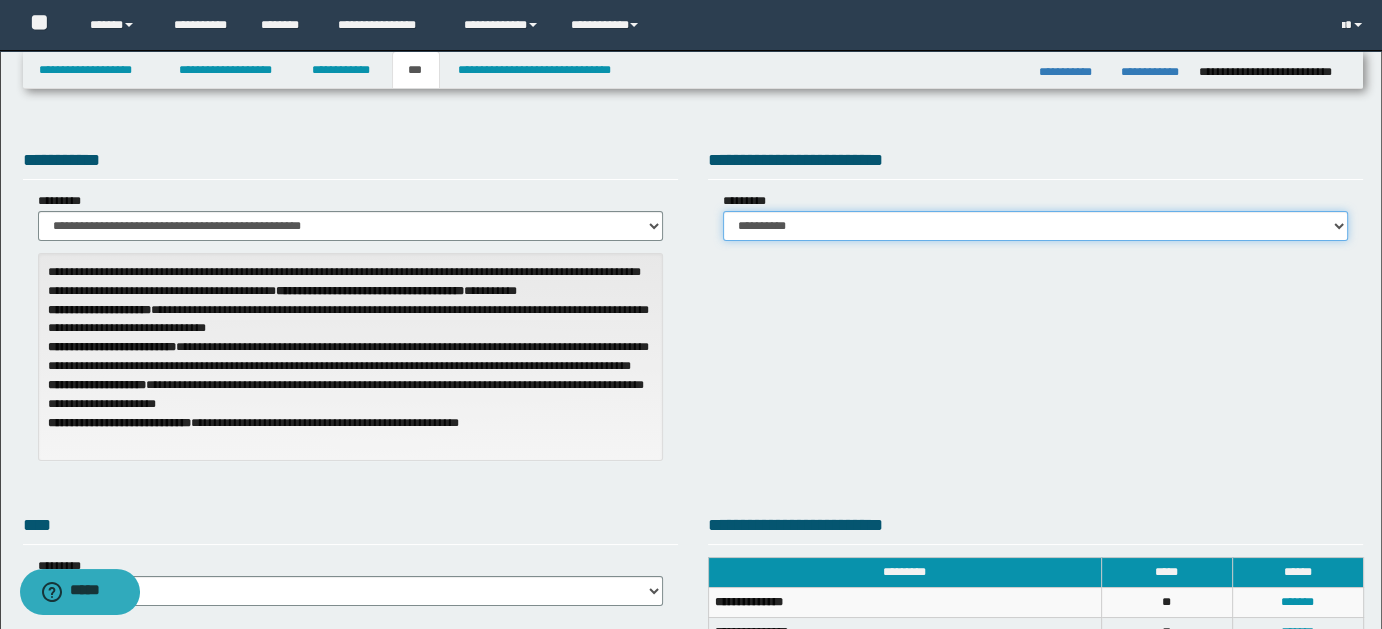 drag, startPoint x: 1335, startPoint y: 214, endPoint x: 1319, endPoint y: 221, distance: 17.464249 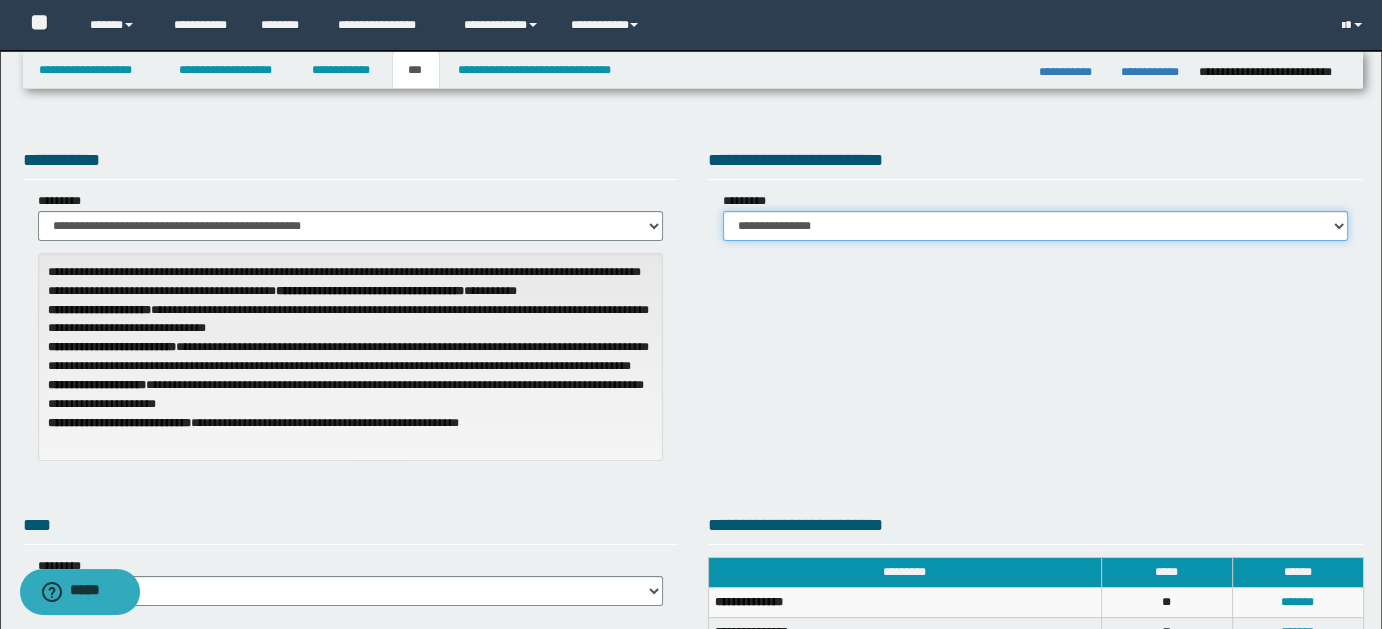click on "**********" at bounding box center [1035, 226] 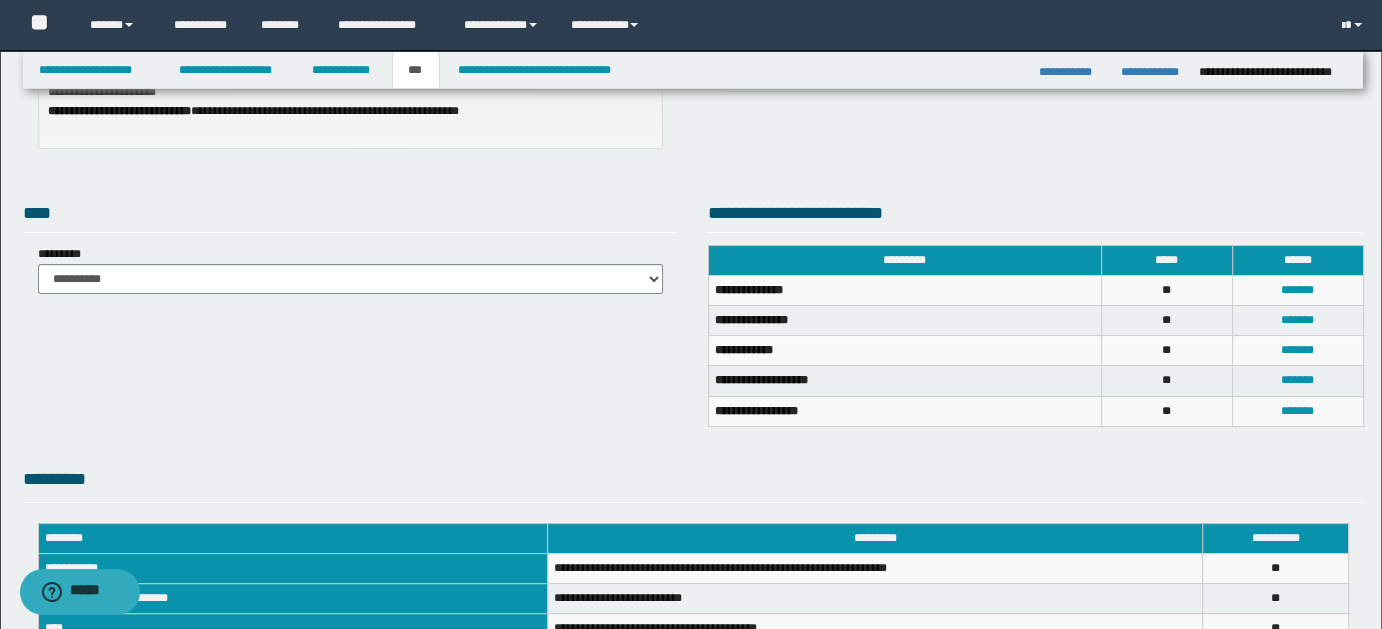 scroll, scrollTop: 327, scrollLeft: 0, axis: vertical 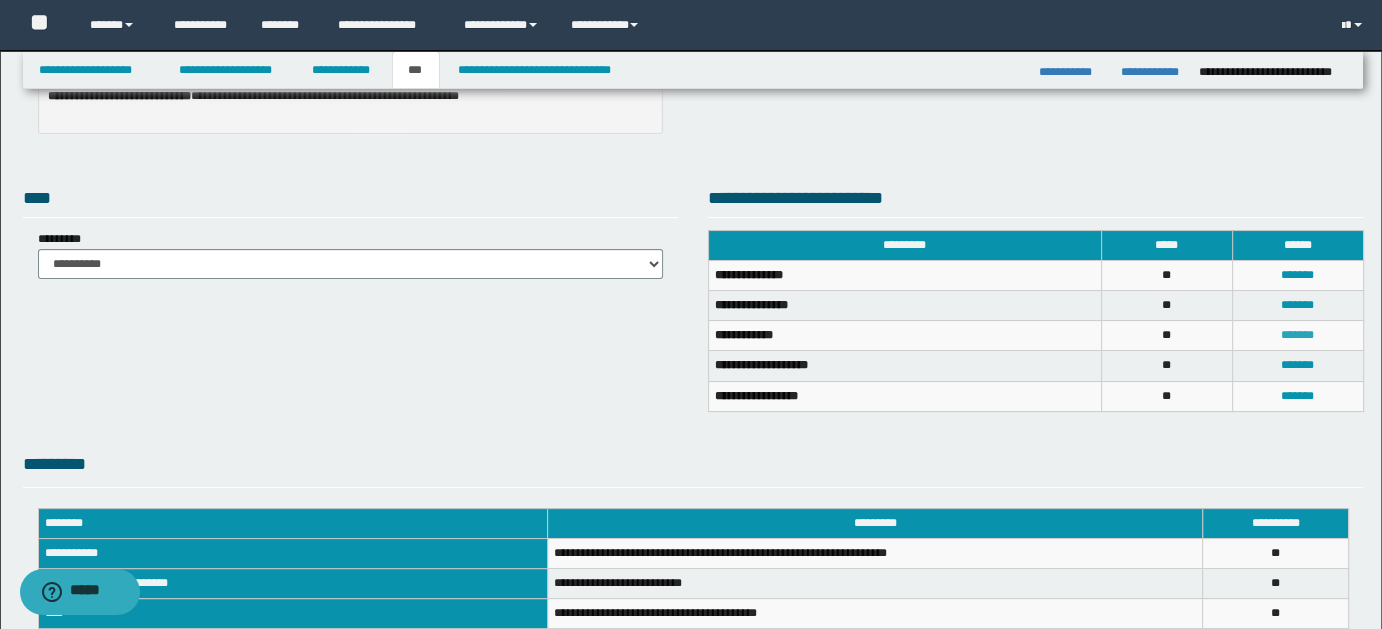 click on "*******" at bounding box center [1297, 335] 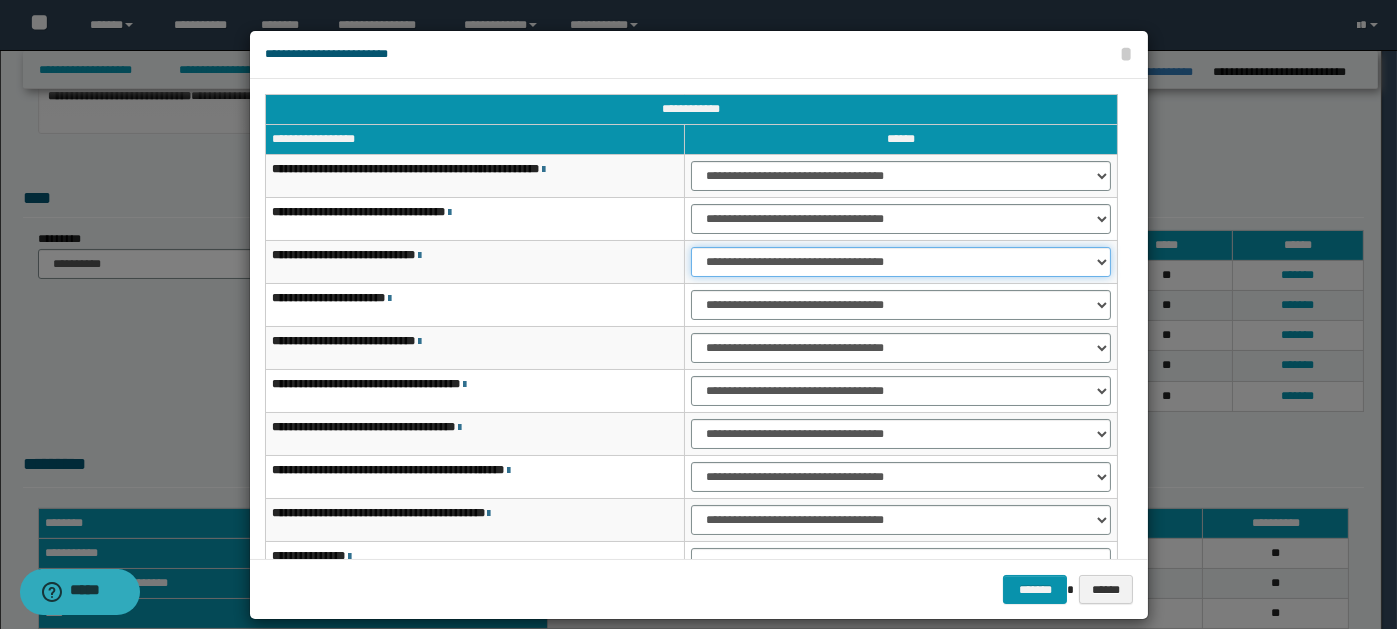 drag, startPoint x: 1087, startPoint y: 257, endPoint x: 1055, endPoint y: 256, distance: 32.01562 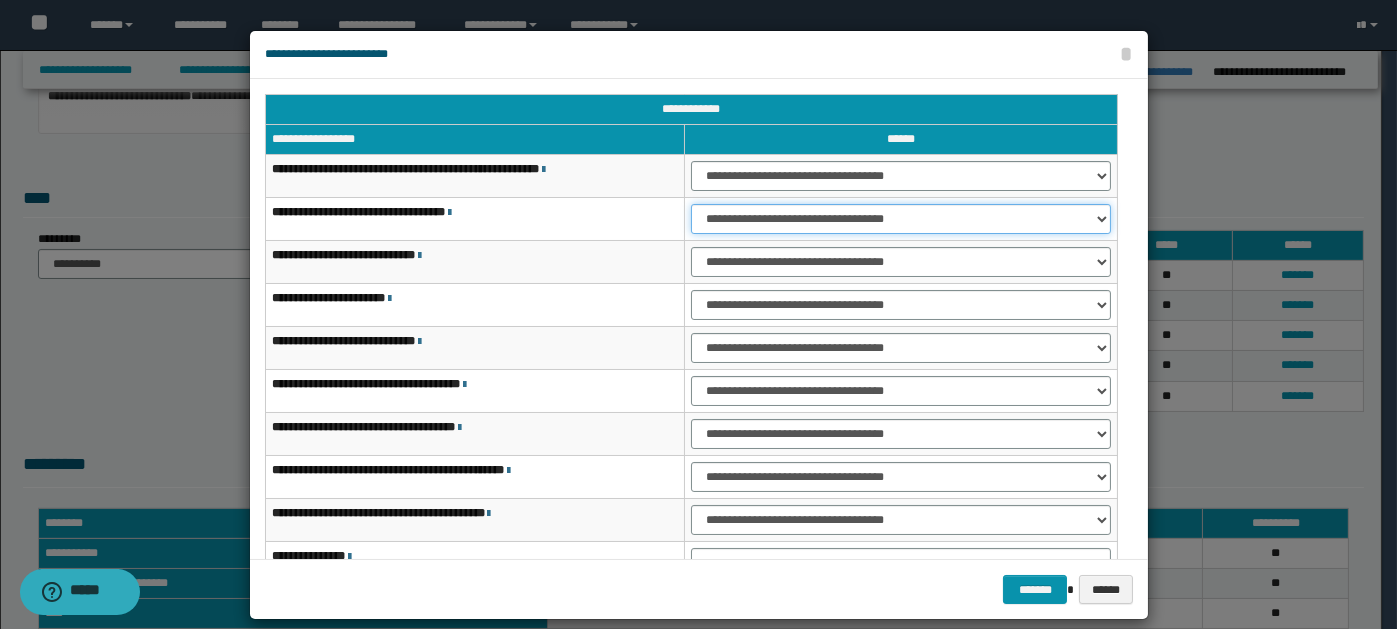 click on "**********" at bounding box center (901, 219) 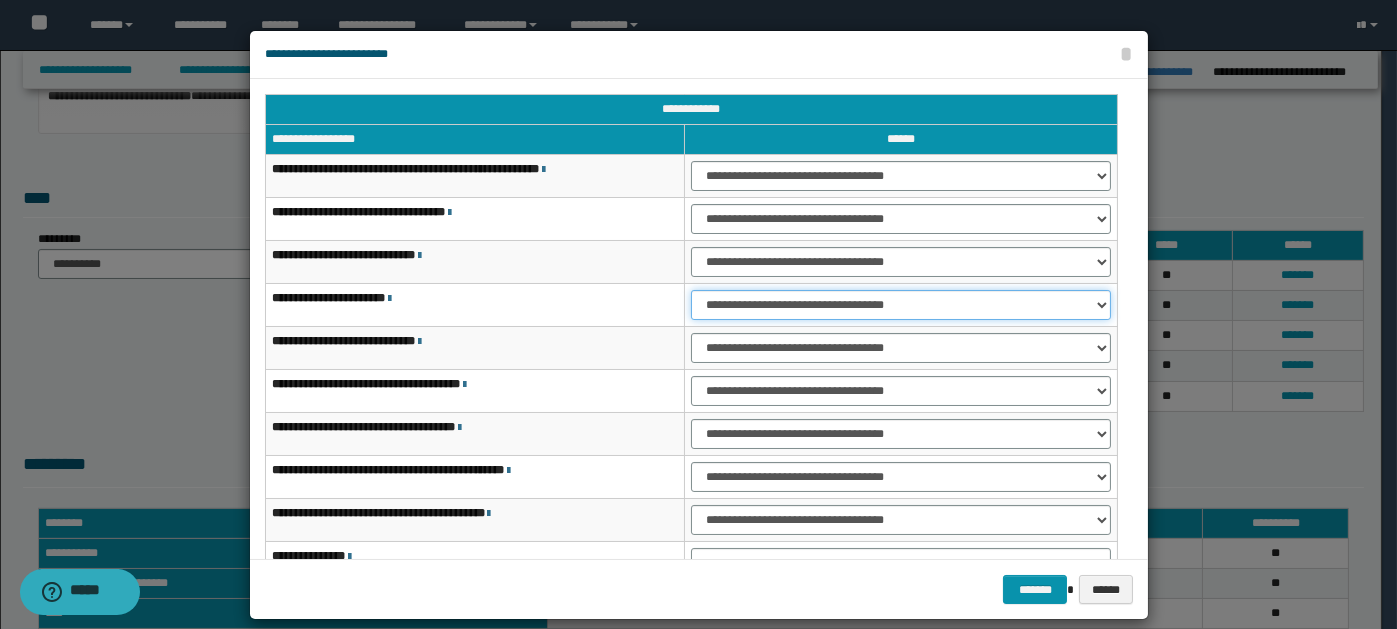 click on "**********" at bounding box center [901, 305] 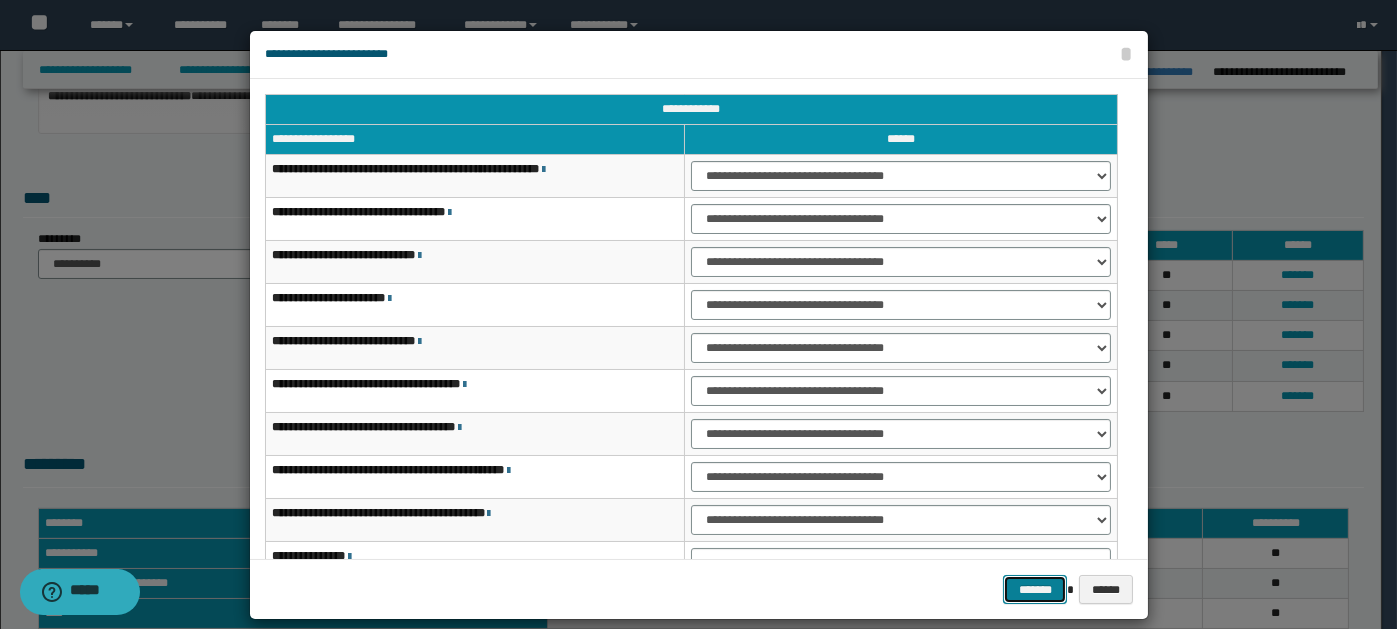 click on "*******" at bounding box center (1035, 589) 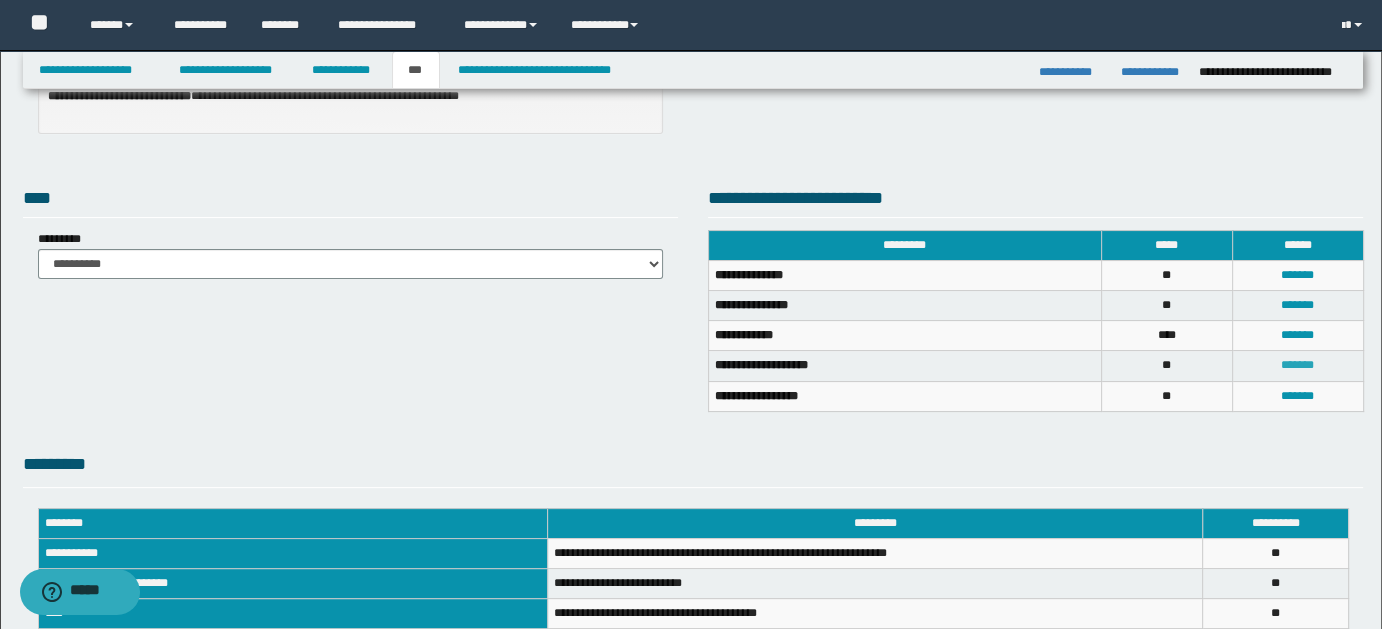 click on "*******" at bounding box center [1297, 365] 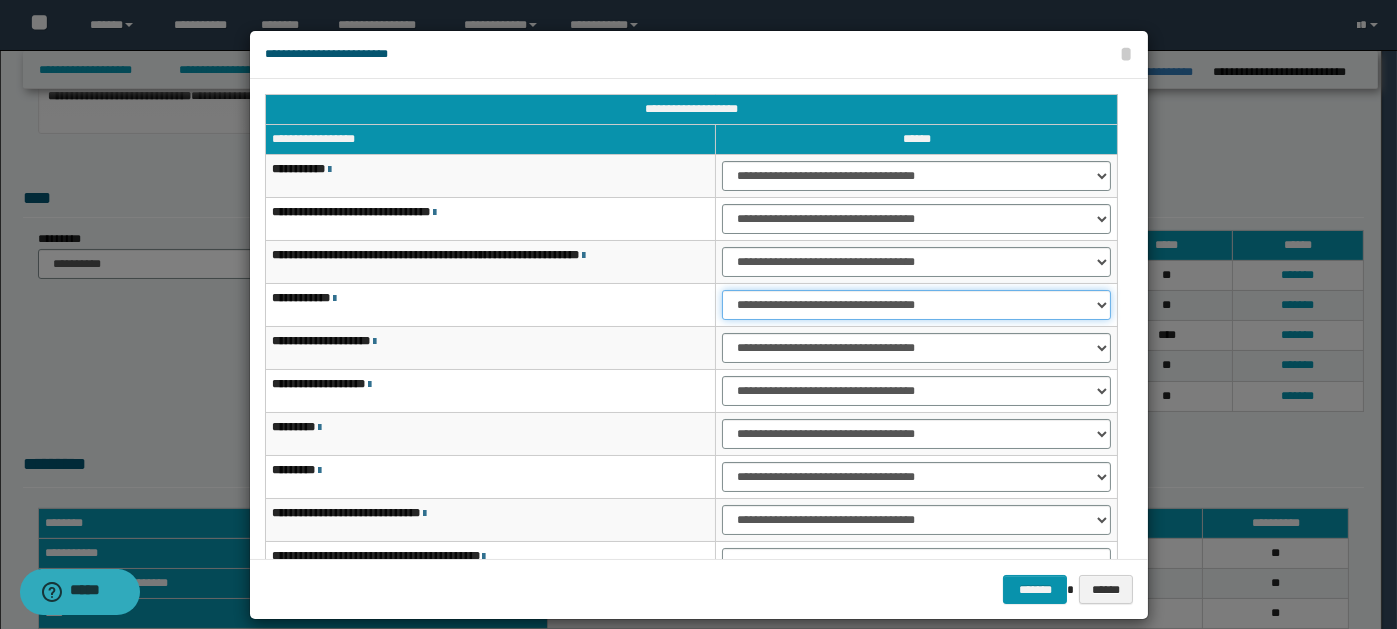 click on "**********" at bounding box center (916, 305) 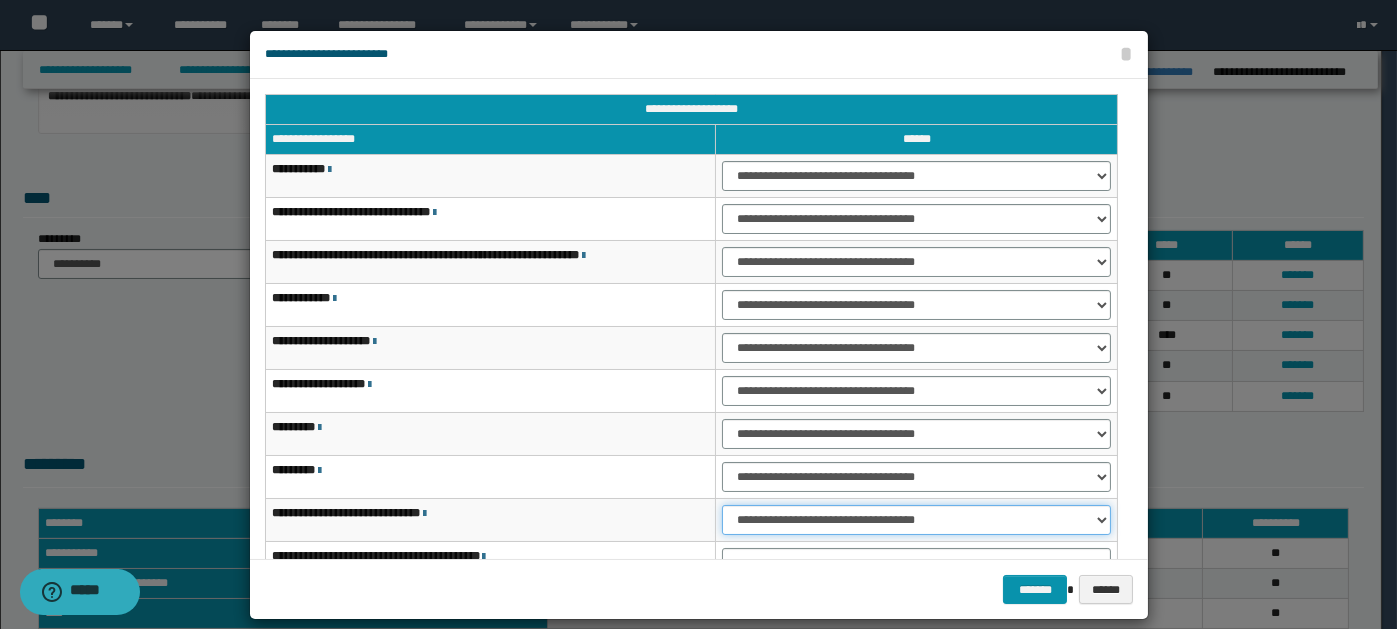 click on "**********" at bounding box center (916, 520) 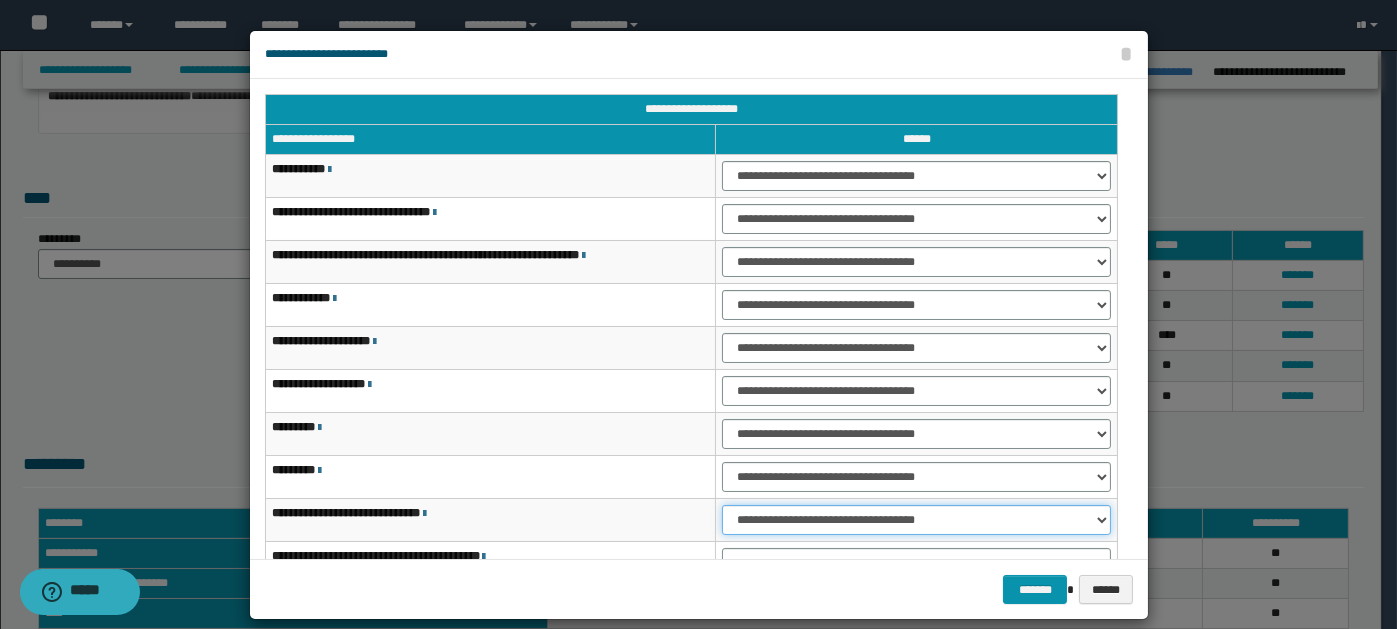 select on "***" 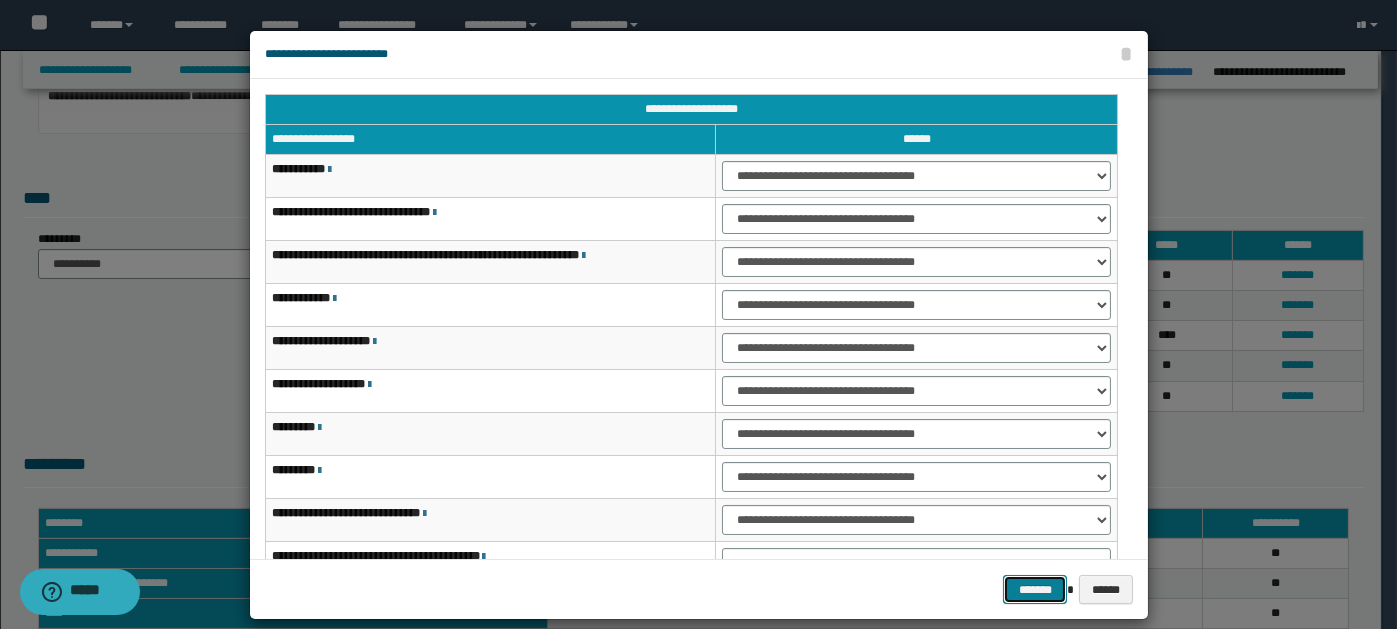 click on "*******" at bounding box center [1035, 589] 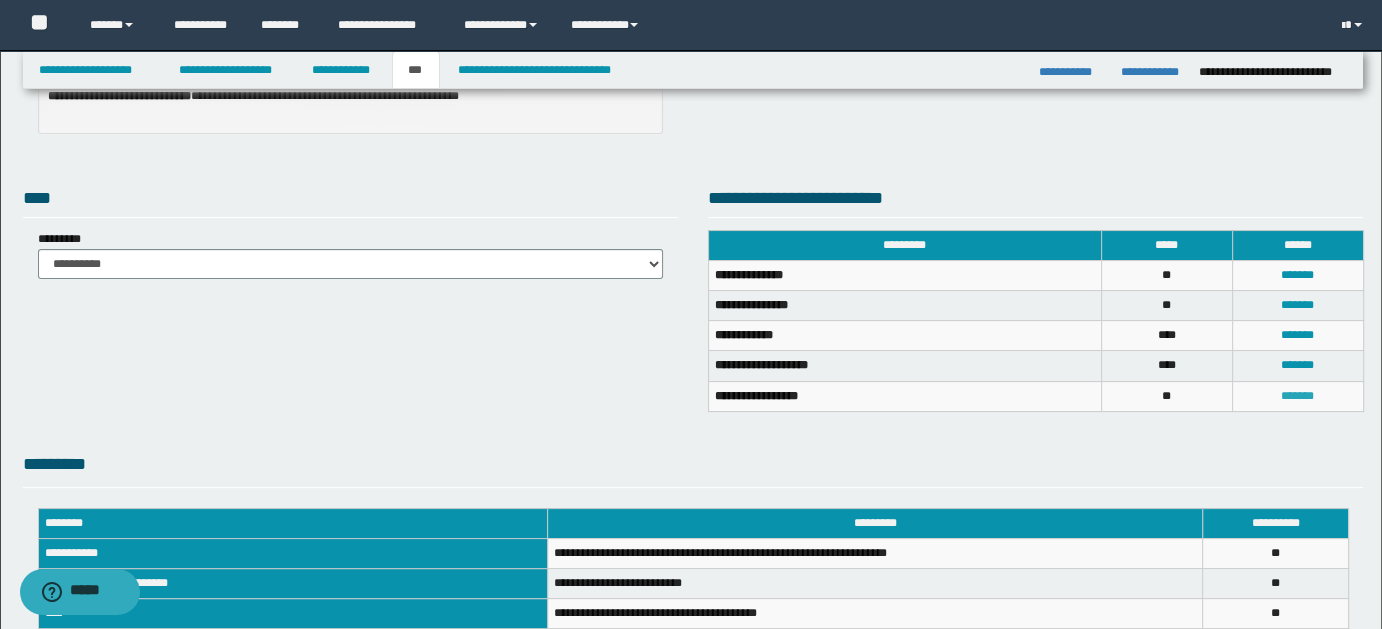 click on "*******" at bounding box center (1297, 396) 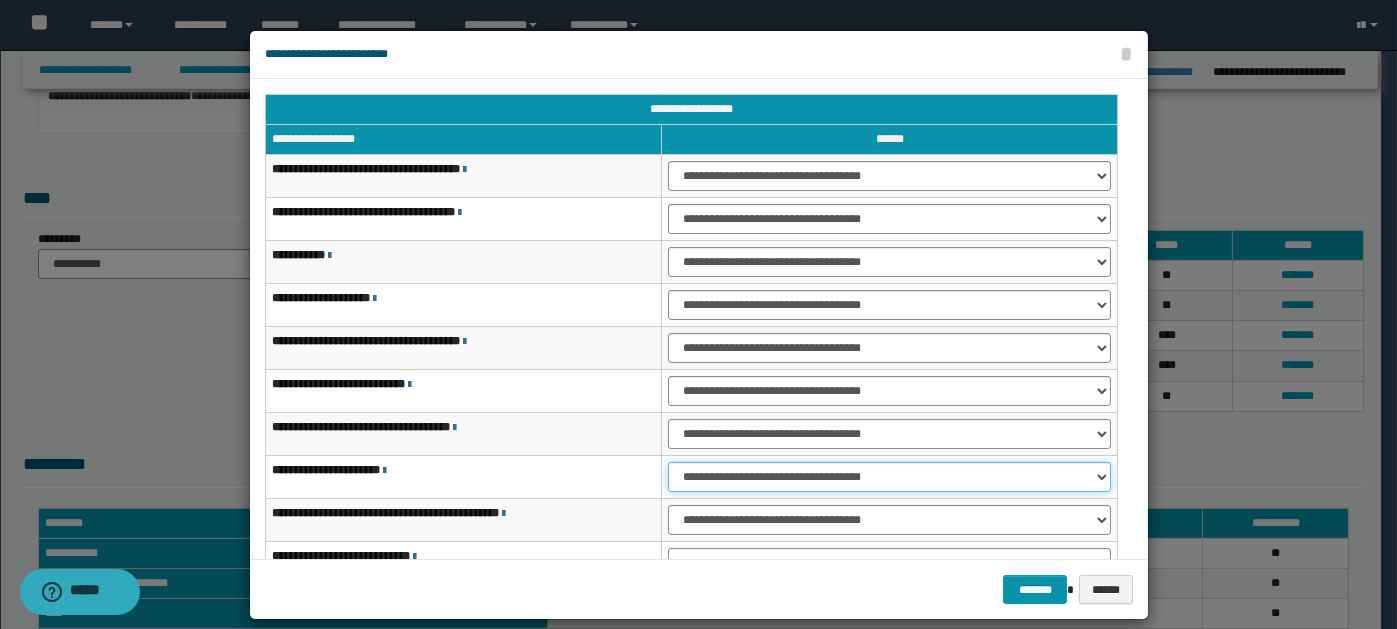 drag, startPoint x: 1085, startPoint y: 469, endPoint x: 1052, endPoint y: 471, distance: 33.06055 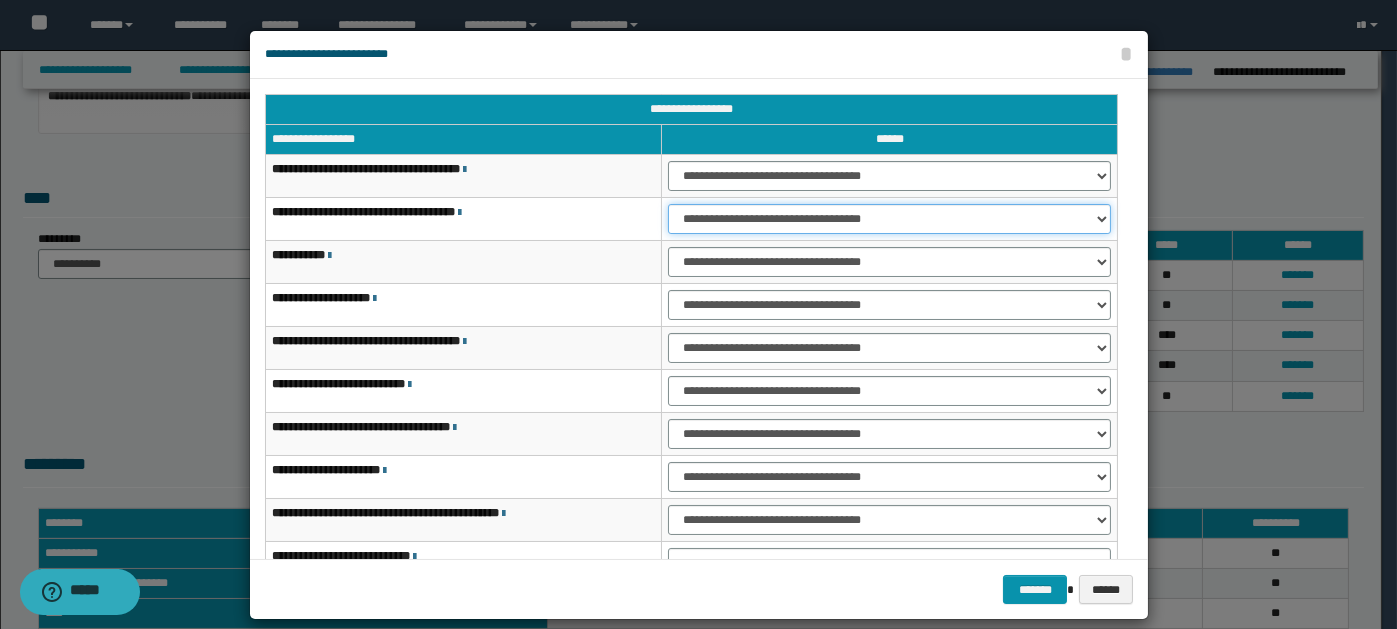 drag, startPoint x: 1097, startPoint y: 216, endPoint x: 1085, endPoint y: 221, distance: 13 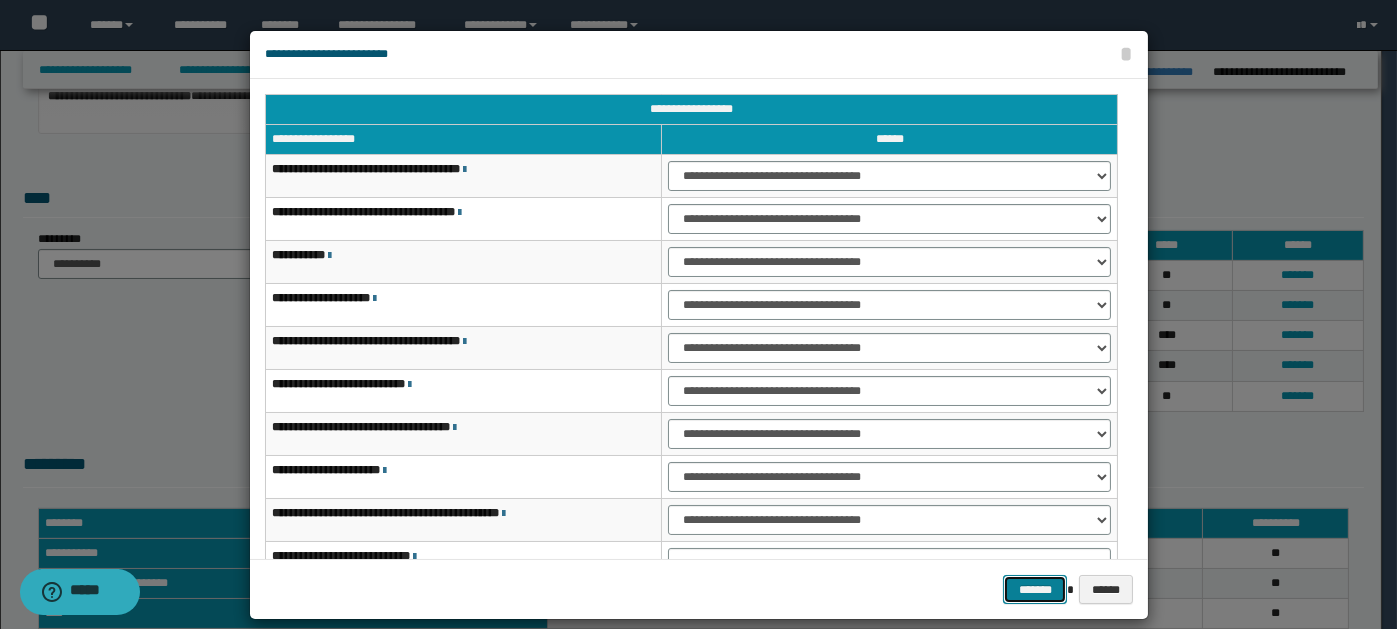 click on "*******" at bounding box center (1035, 589) 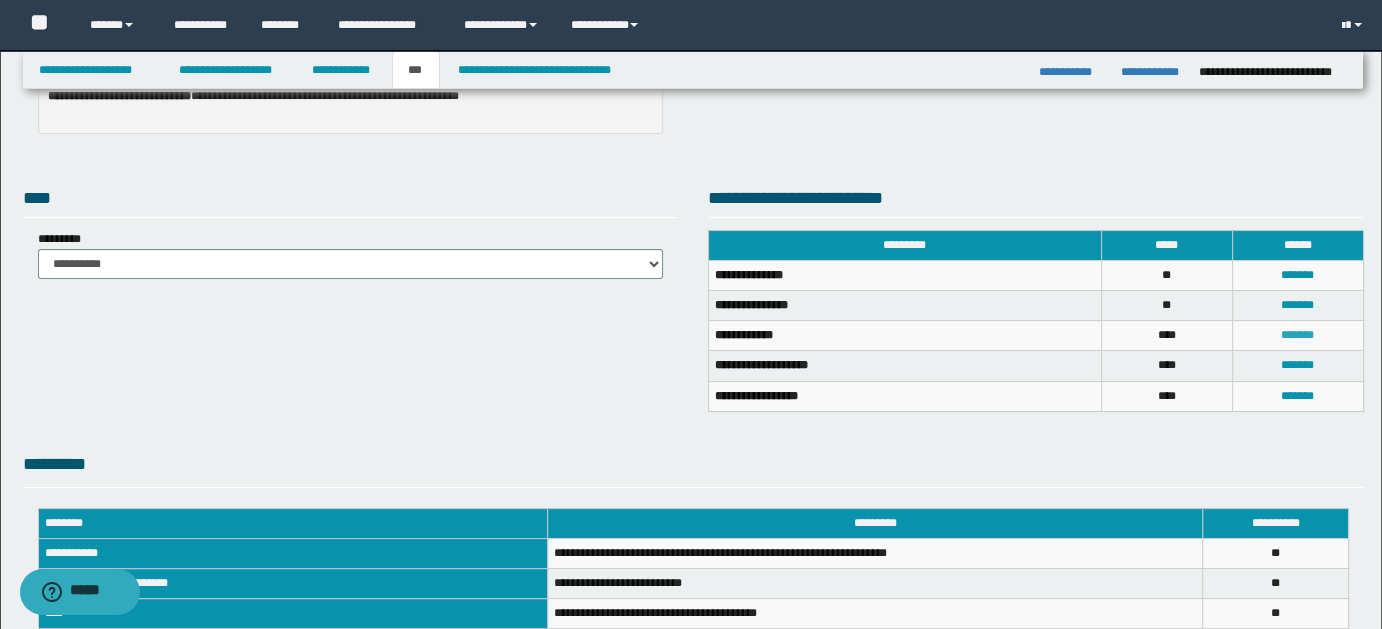 click on "*******" at bounding box center (1297, 335) 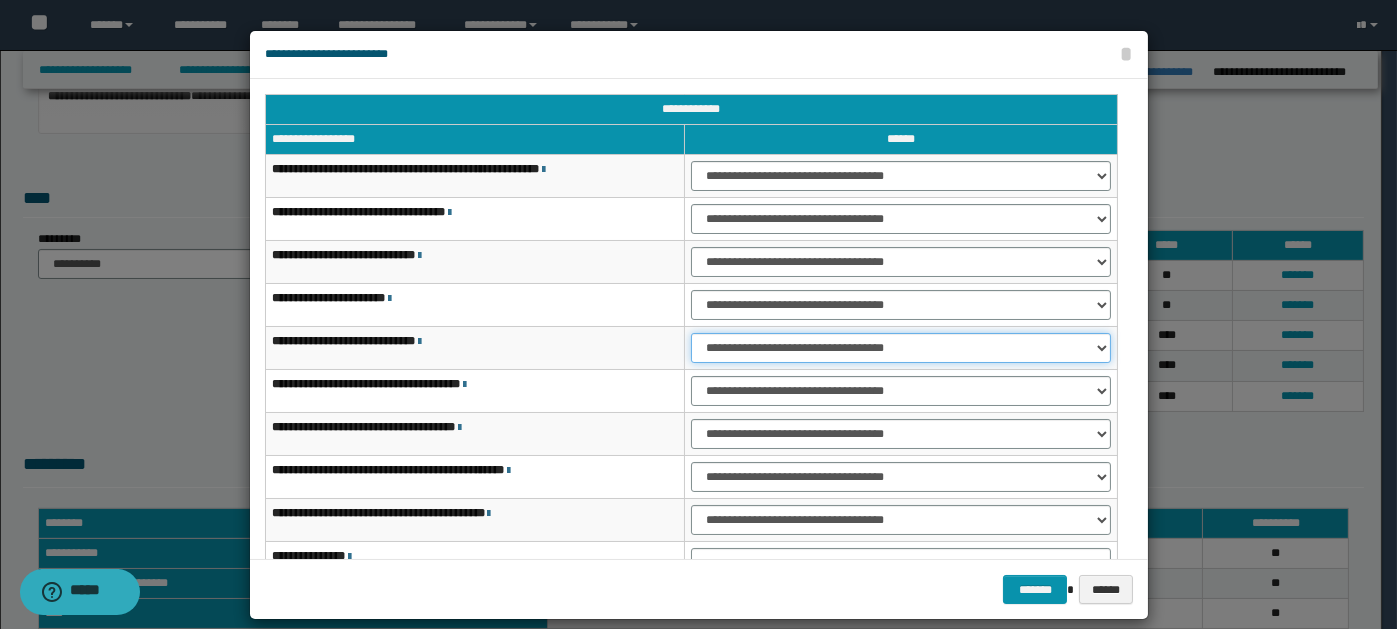 click on "**********" at bounding box center [901, 348] 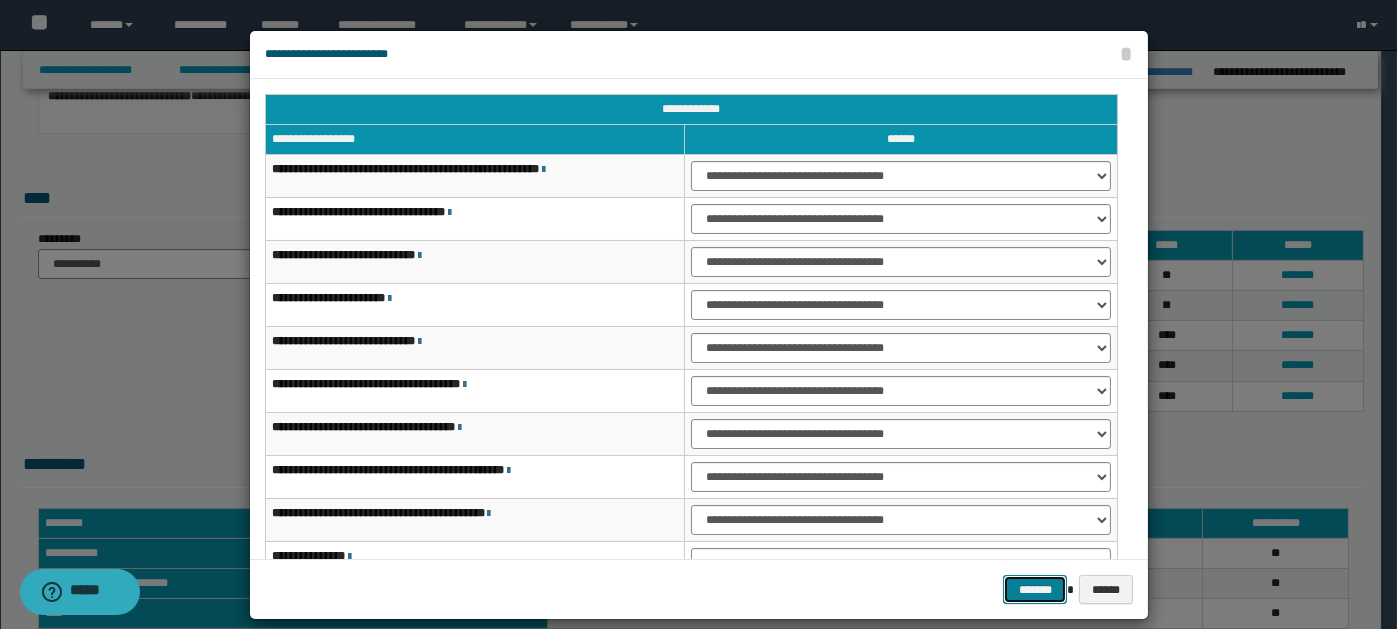 click on "*******" at bounding box center [1035, 589] 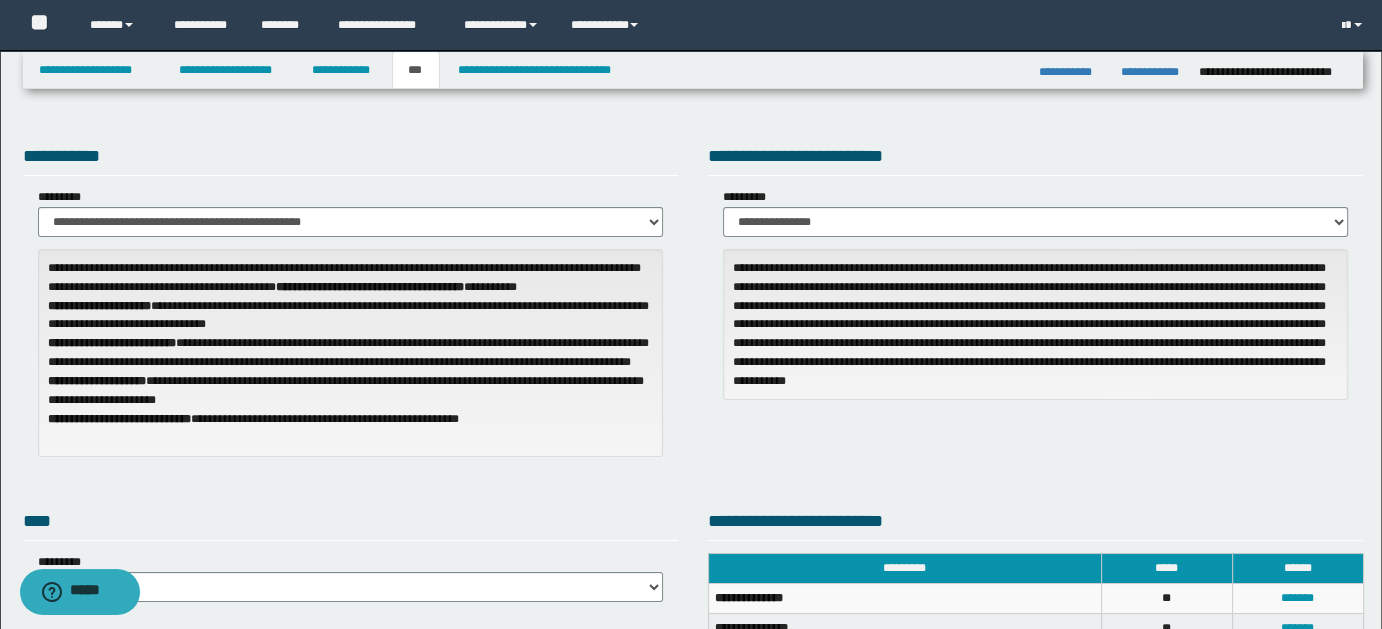 scroll, scrollTop: 0, scrollLeft: 0, axis: both 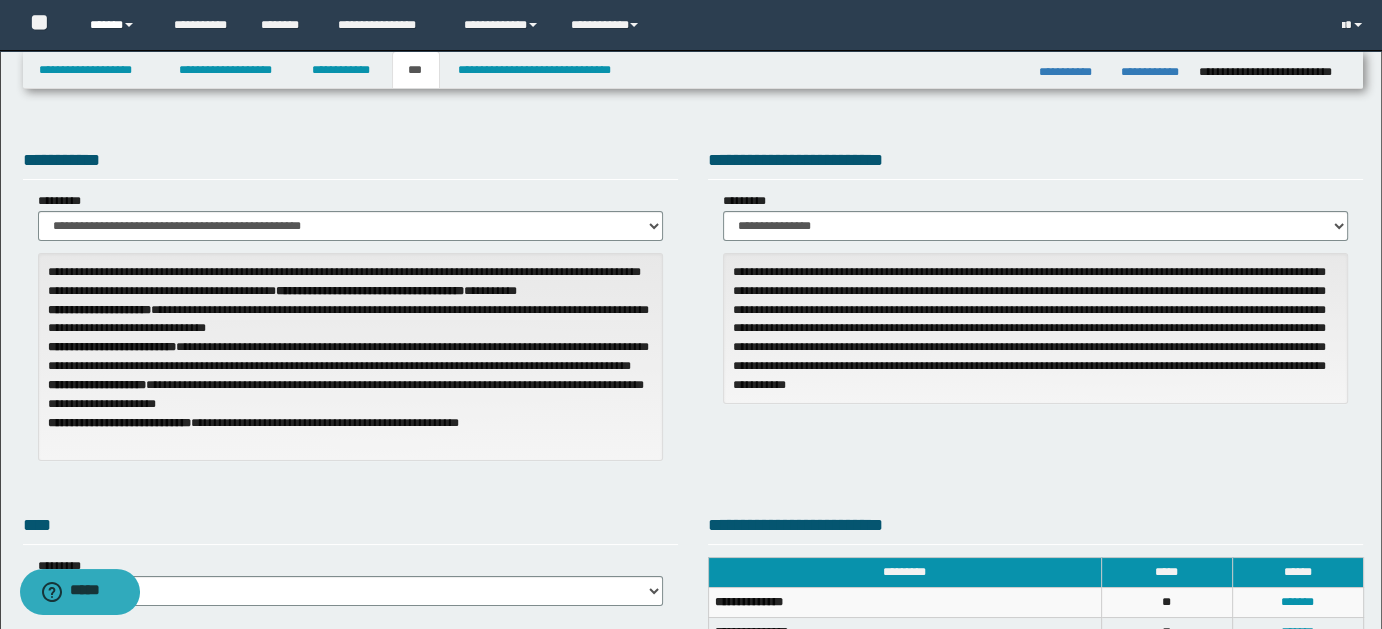 click on "******" at bounding box center [117, 25] 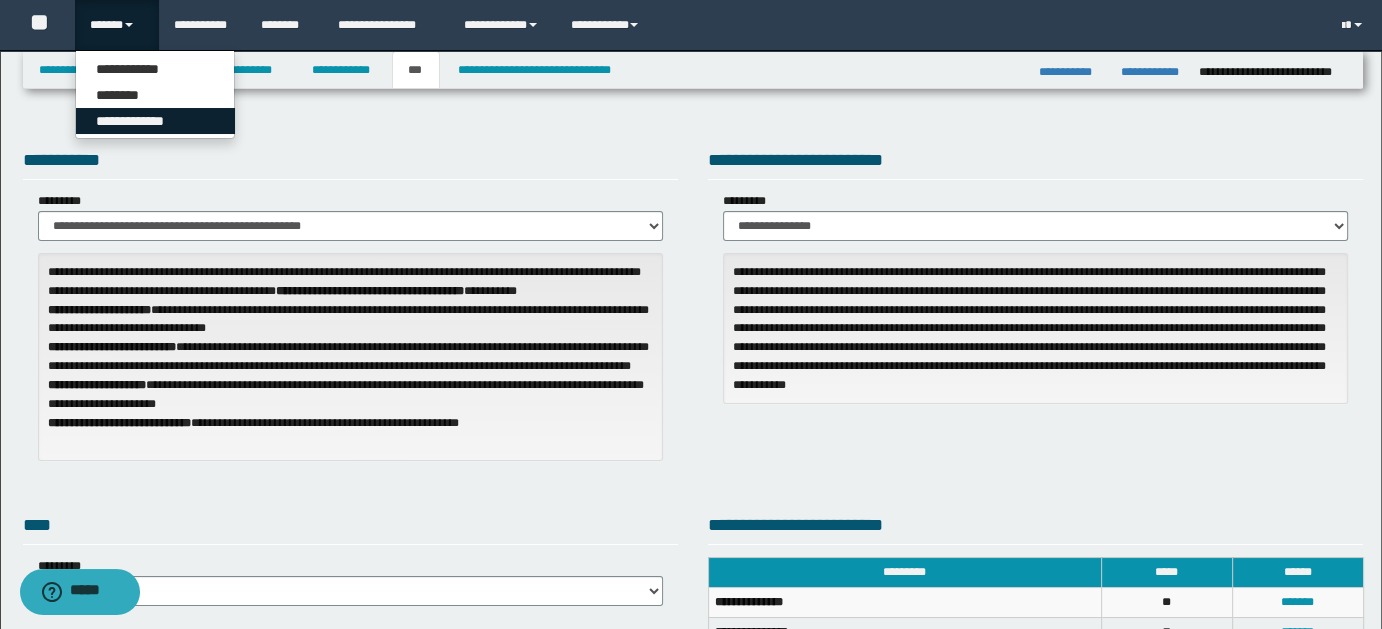 click on "**********" at bounding box center [155, 121] 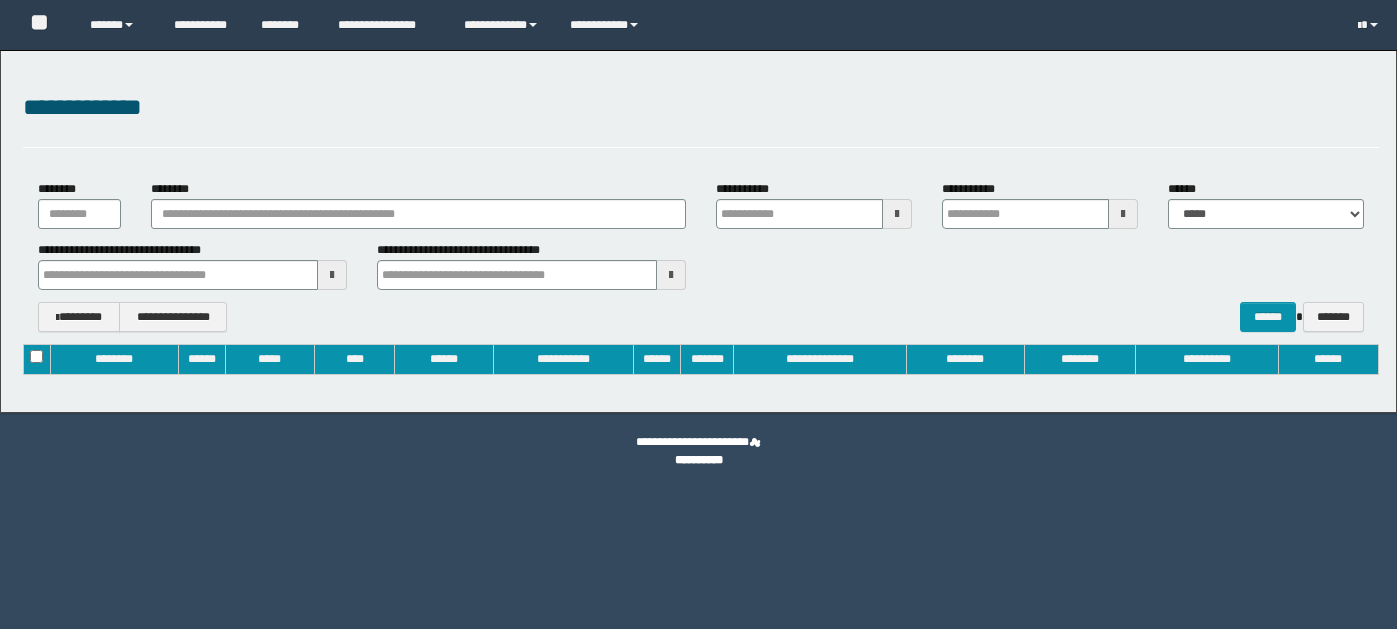 type on "**********" 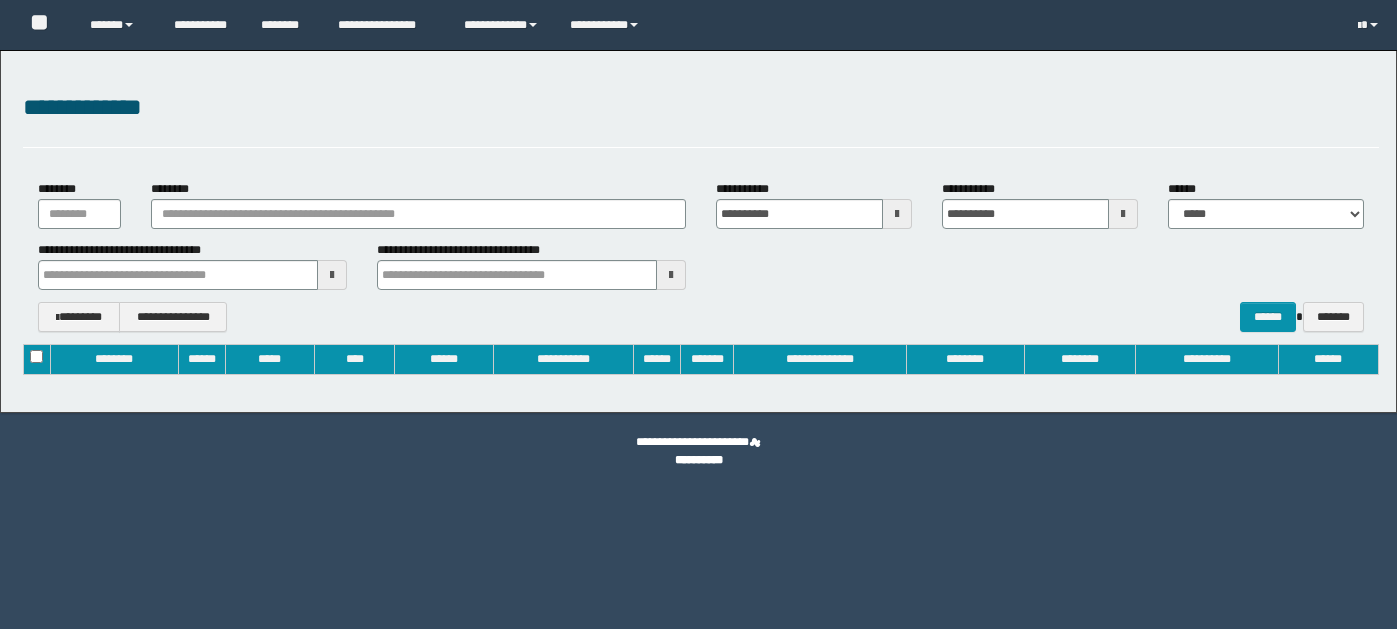 type 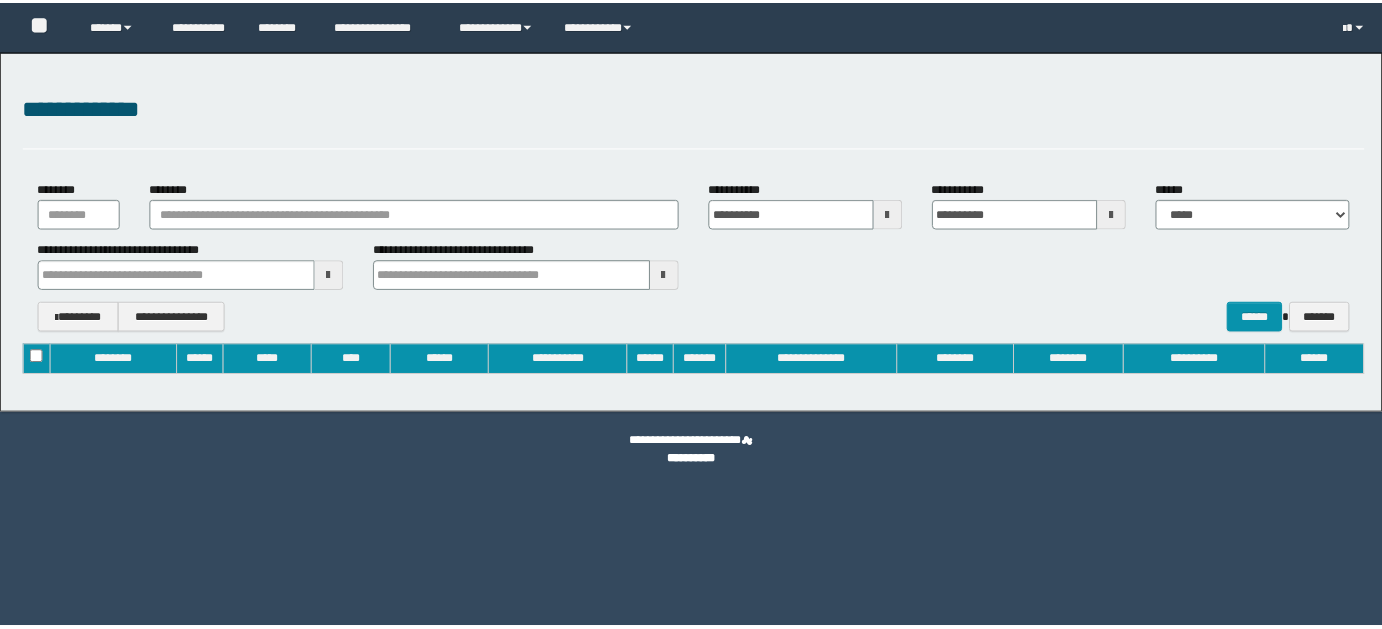 scroll, scrollTop: 0, scrollLeft: 0, axis: both 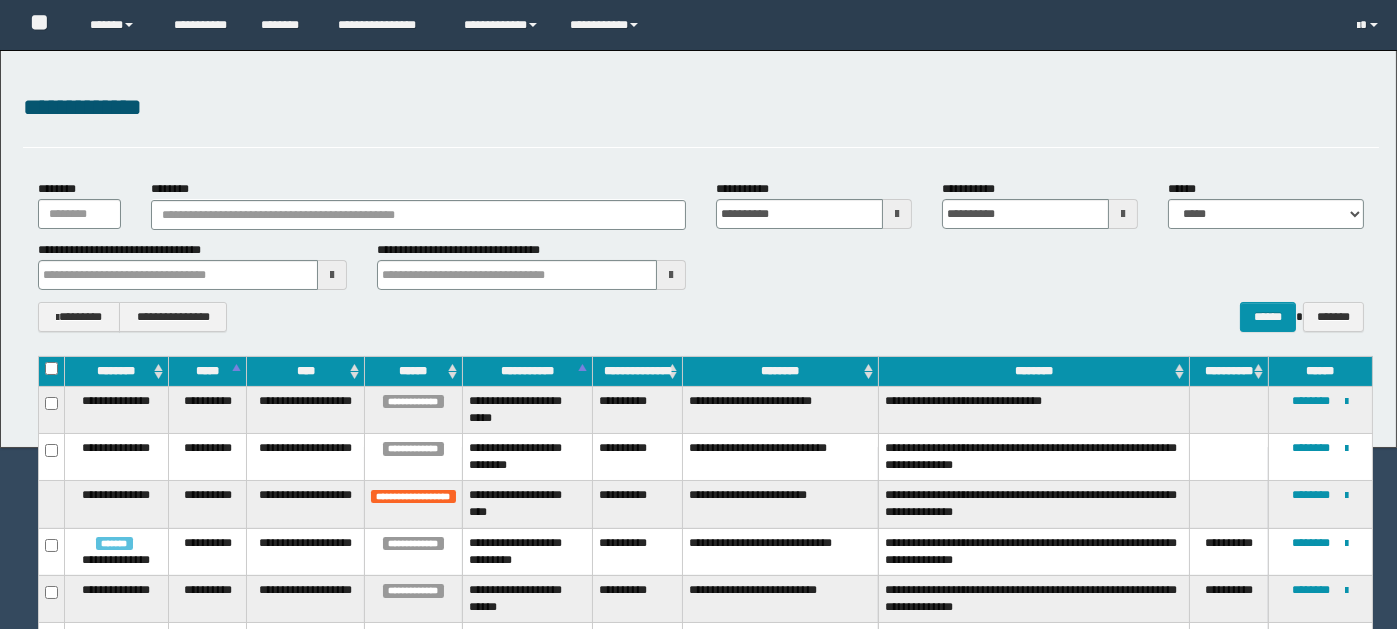 type 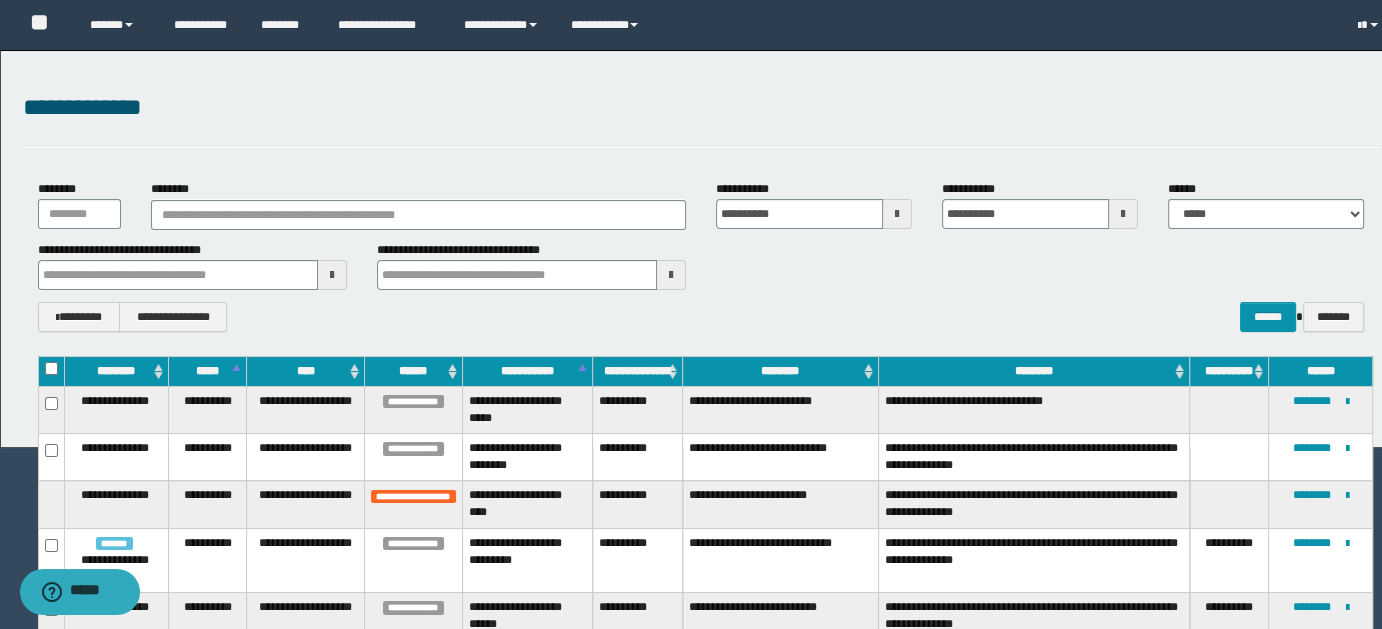 scroll, scrollTop: 0, scrollLeft: 0, axis: both 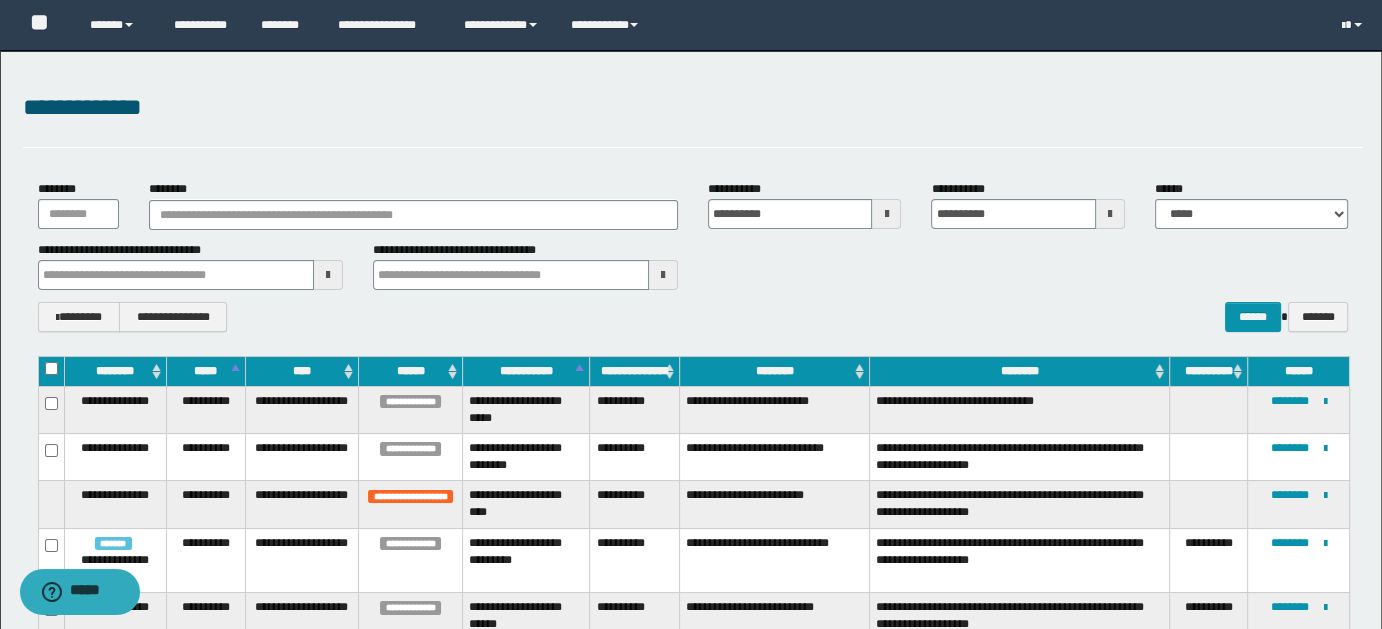 type 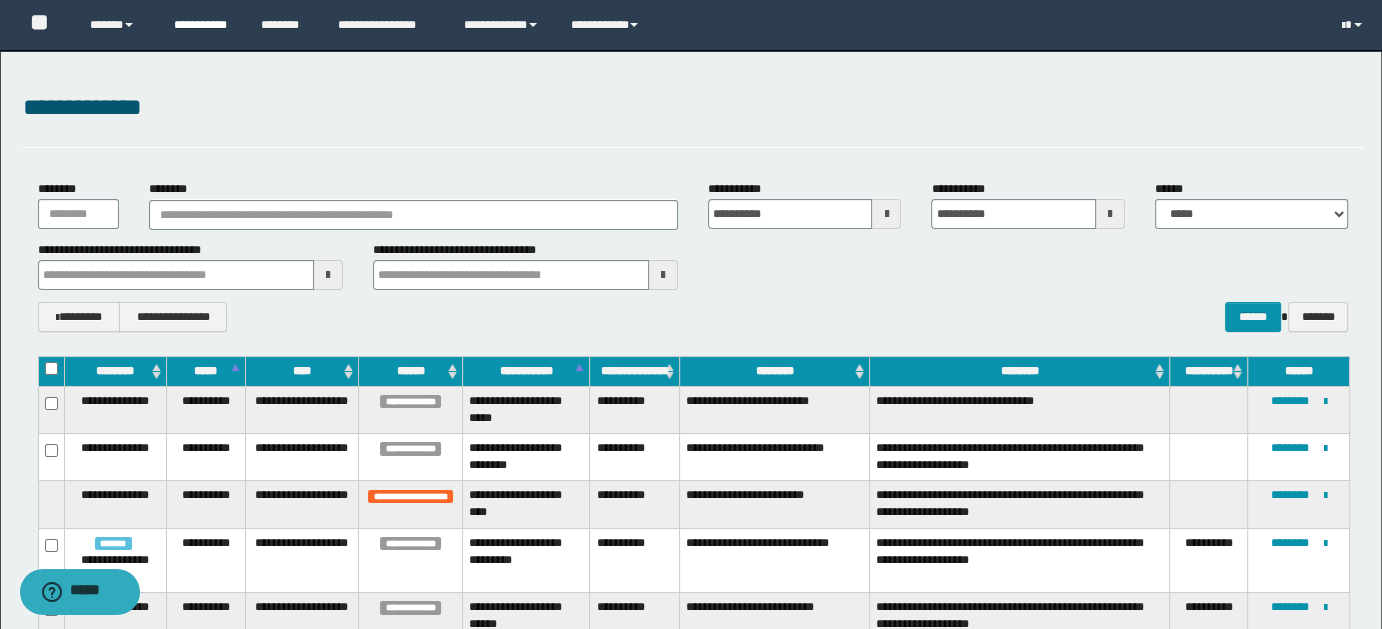 click on "**********" at bounding box center [202, 25] 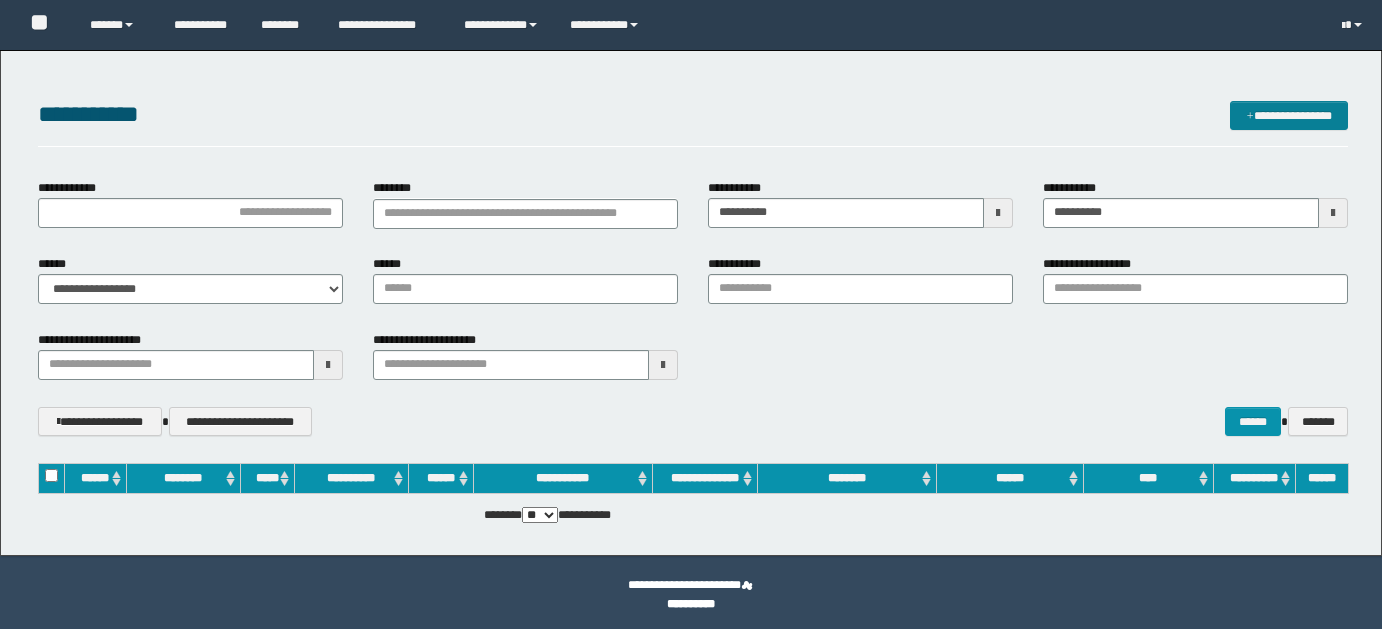 scroll, scrollTop: 0, scrollLeft: 0, axis: both 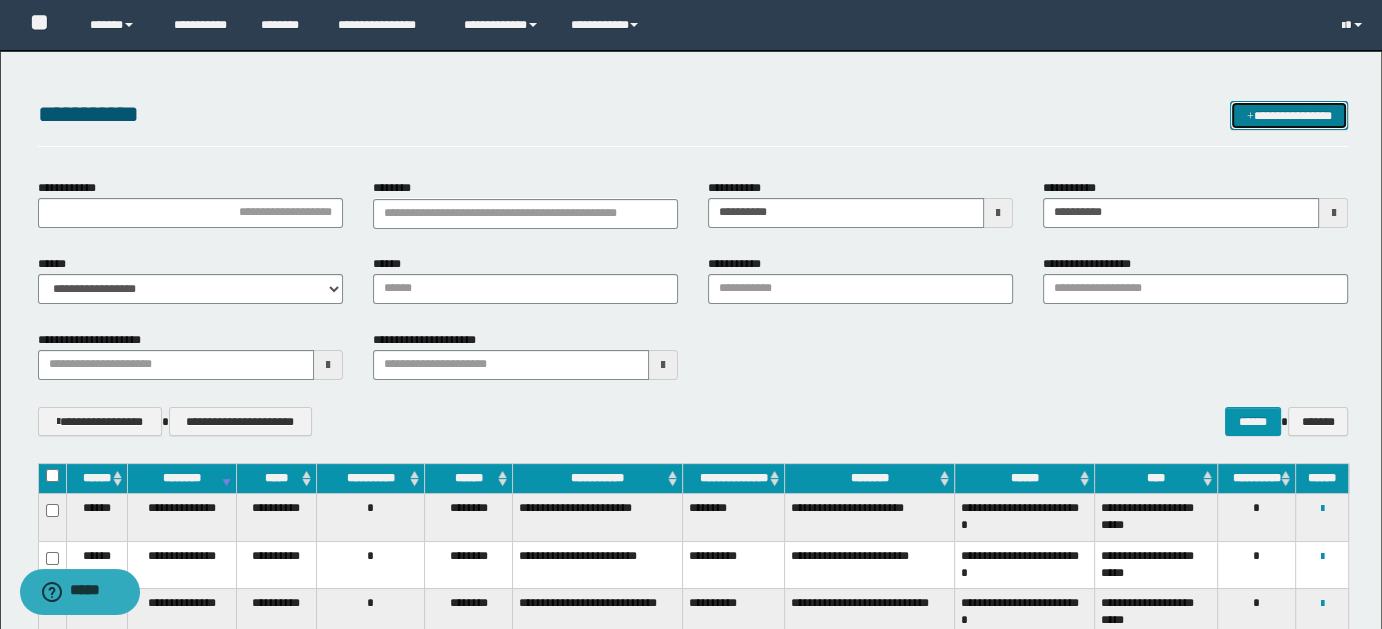 click on "**********" at bounding box center (1289, 115) 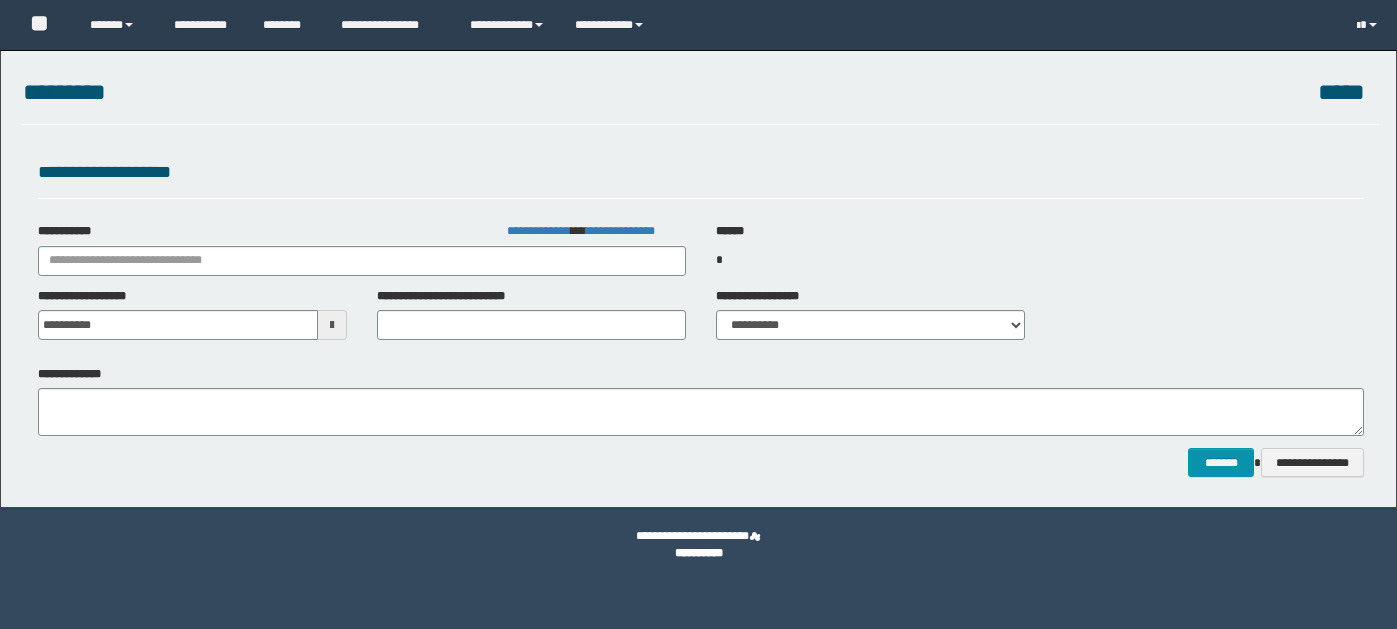 scroll, scrollTop: 0, scrollLeft: 0, axis: both 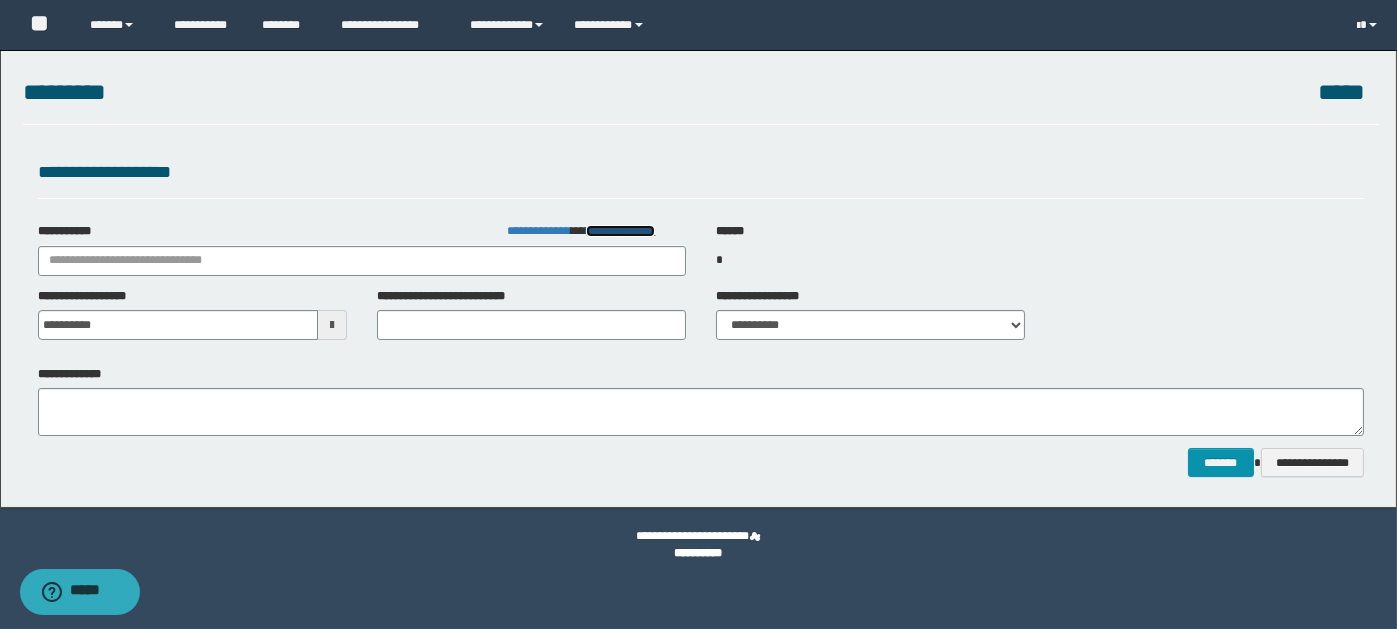 click on "**********" at bounding box center [620, 231] 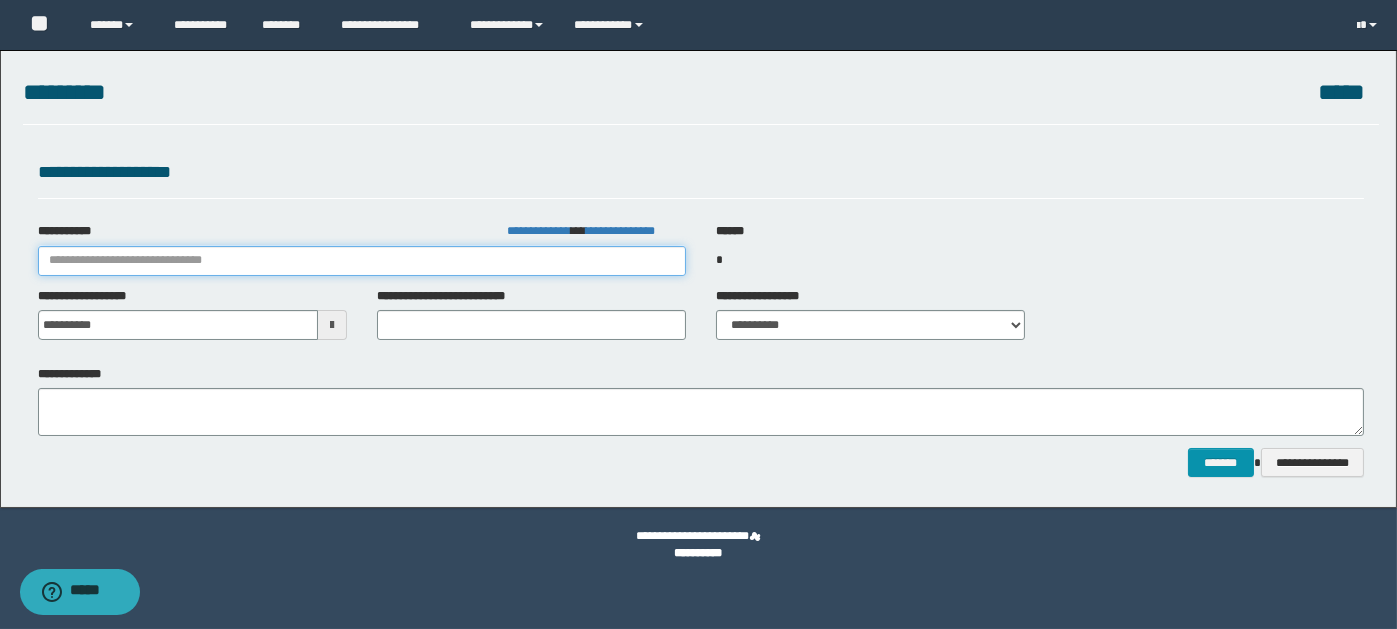 click on "**********" at bounding box center (362, 261) 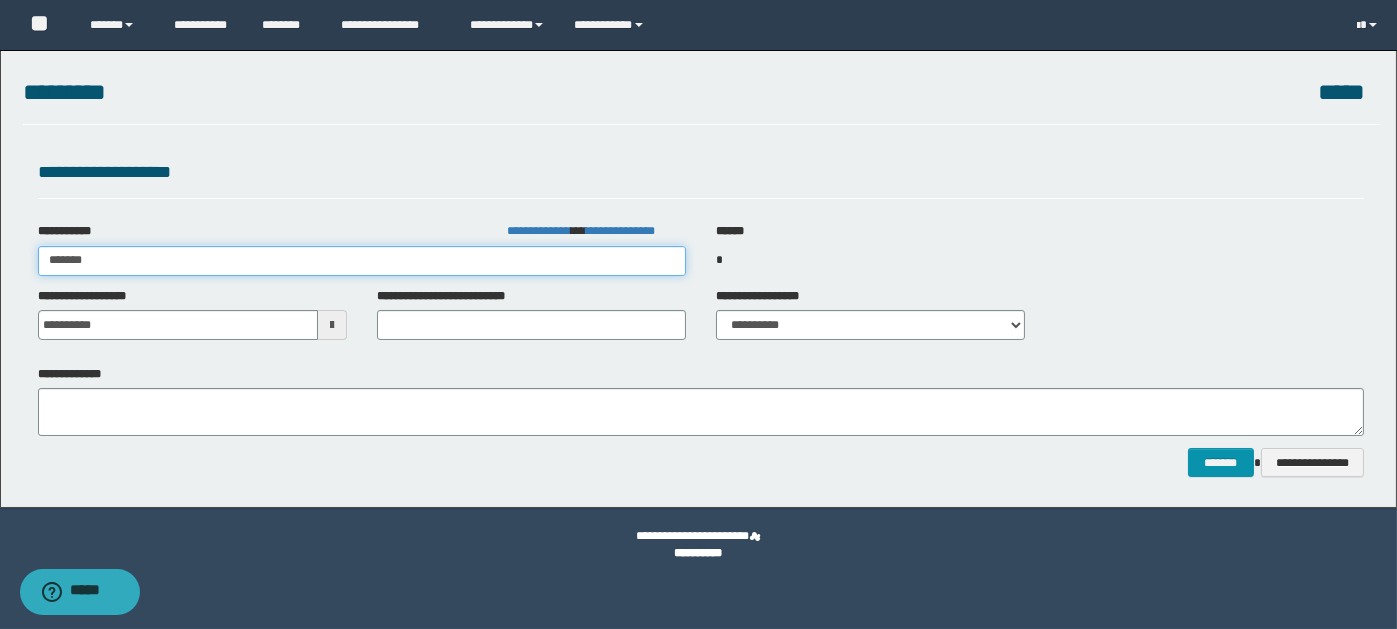 type on "********" 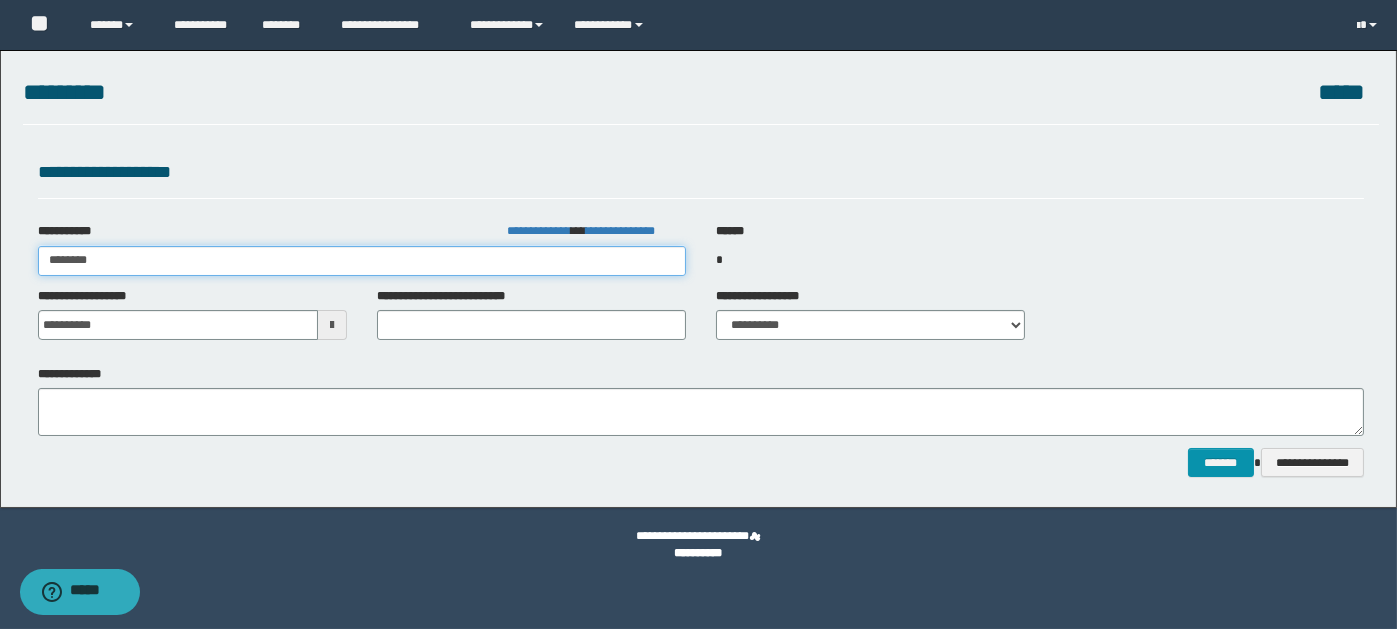 type on "********" 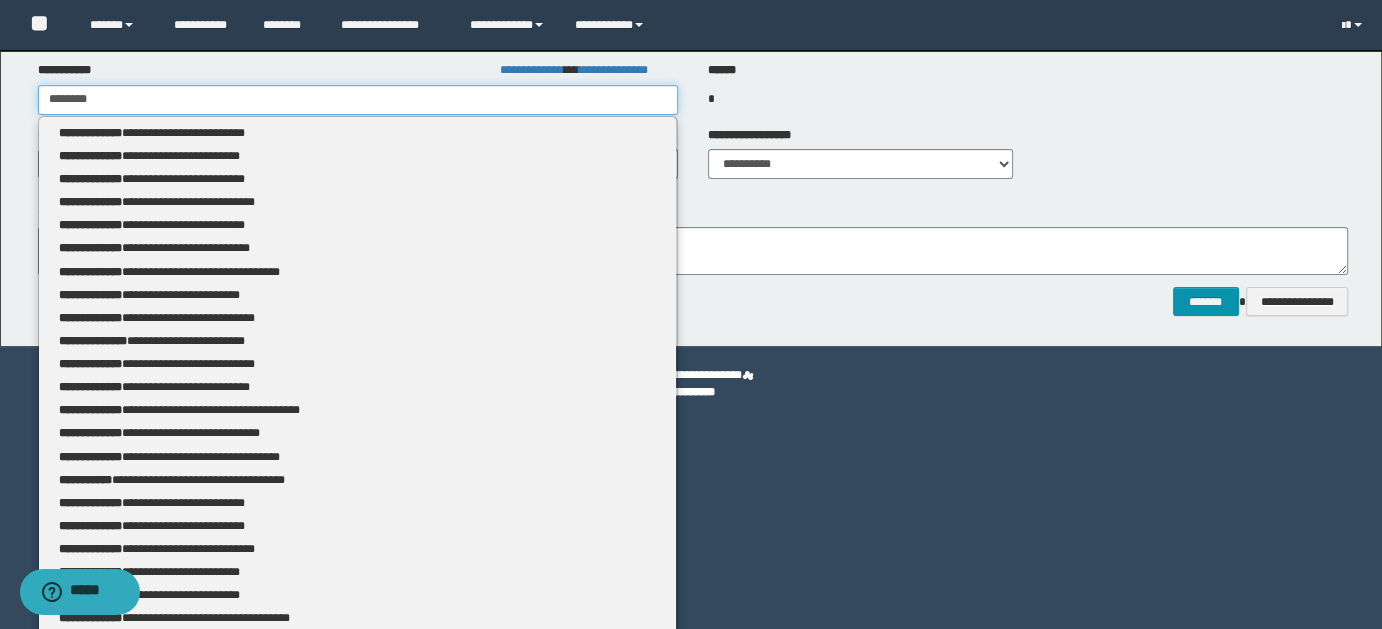 scroll, scrollTop: 237, scrollLeft: 0, axis: vertical 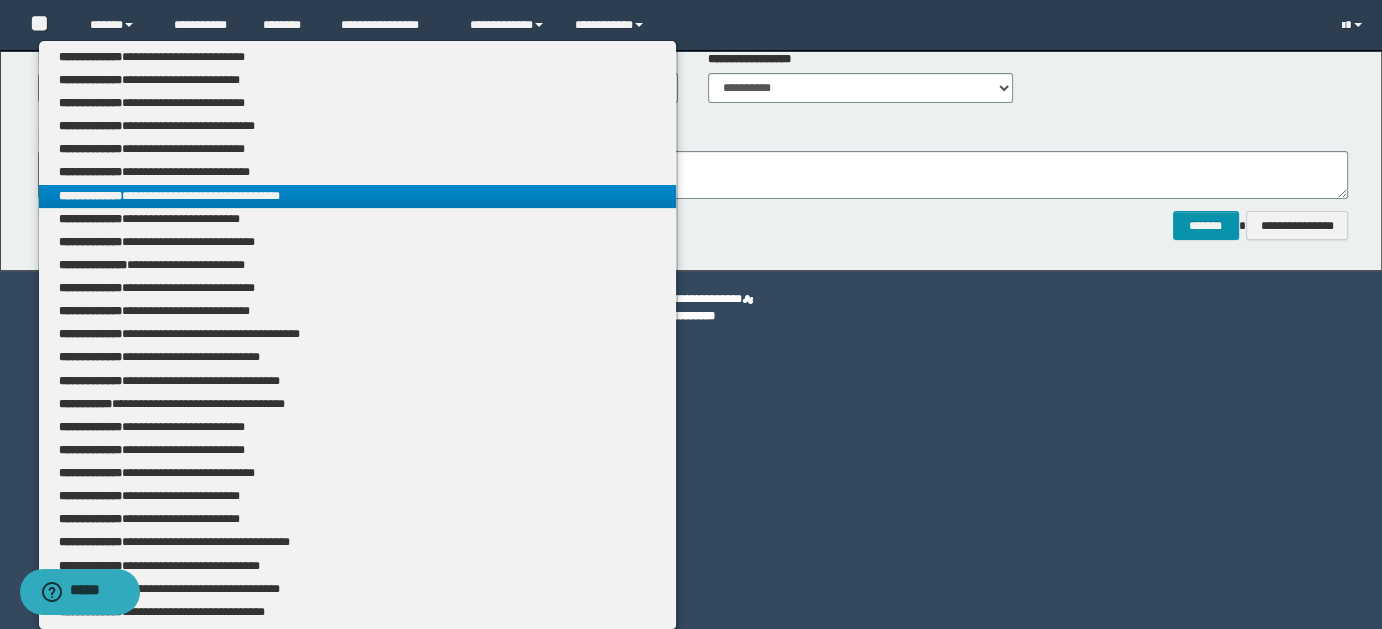 type on "********" 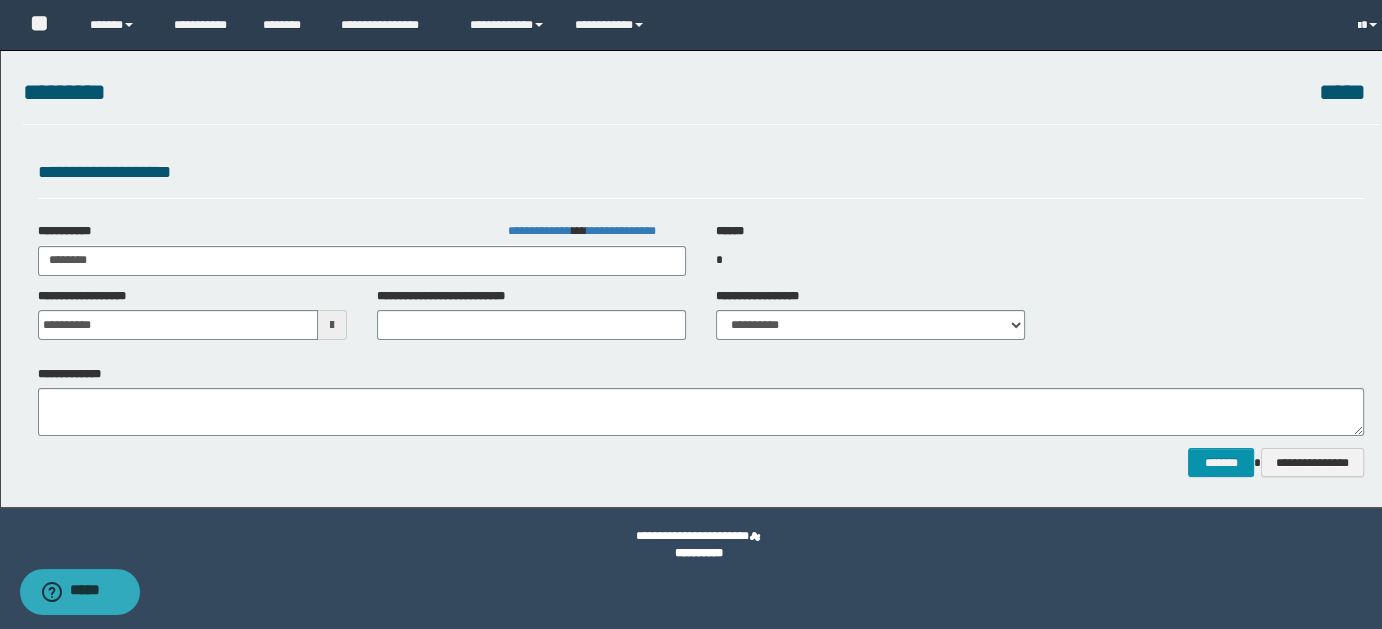 scroll, scrollTop: 0, scrollLeft: 0, axis: both 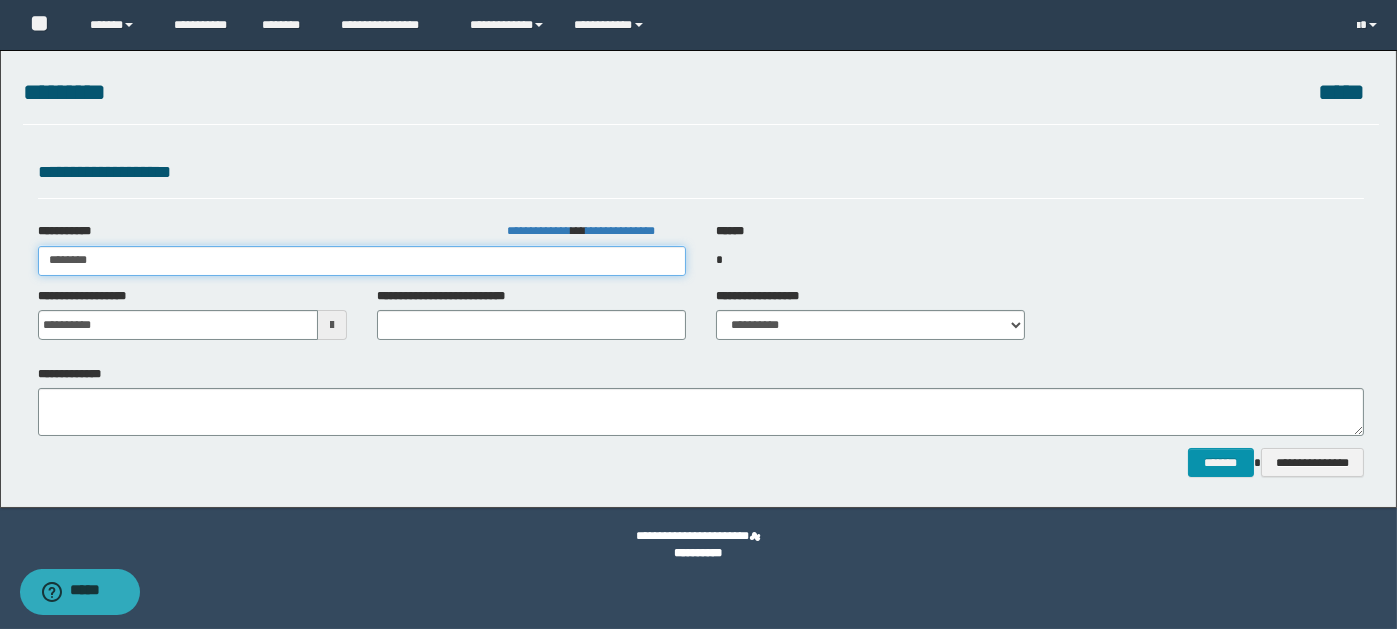 type on "********" 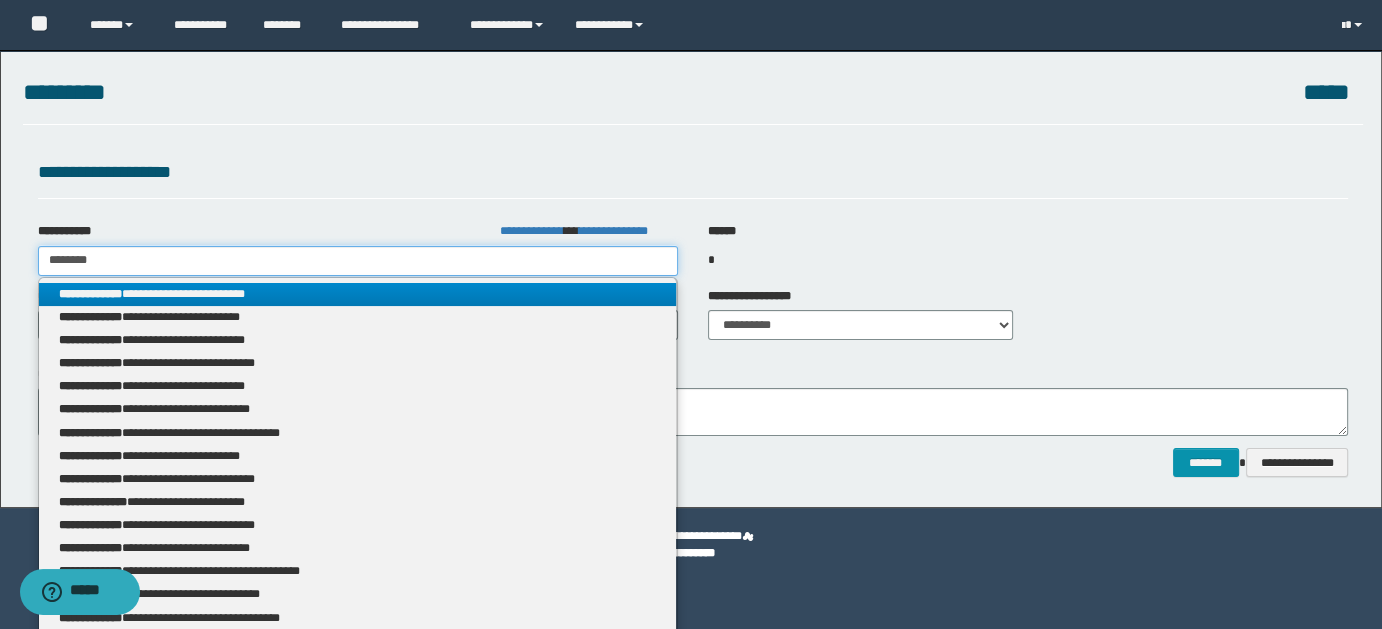 click on "********" at bounding box center (358, 261) 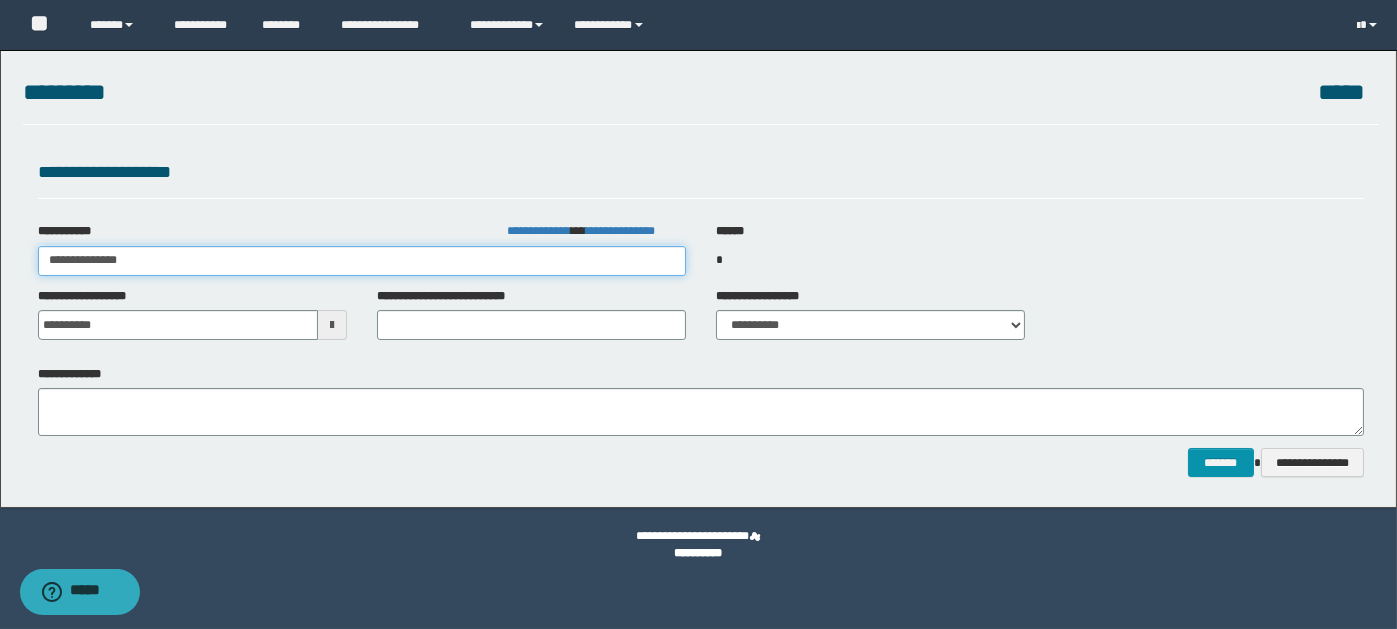 type on "**********" 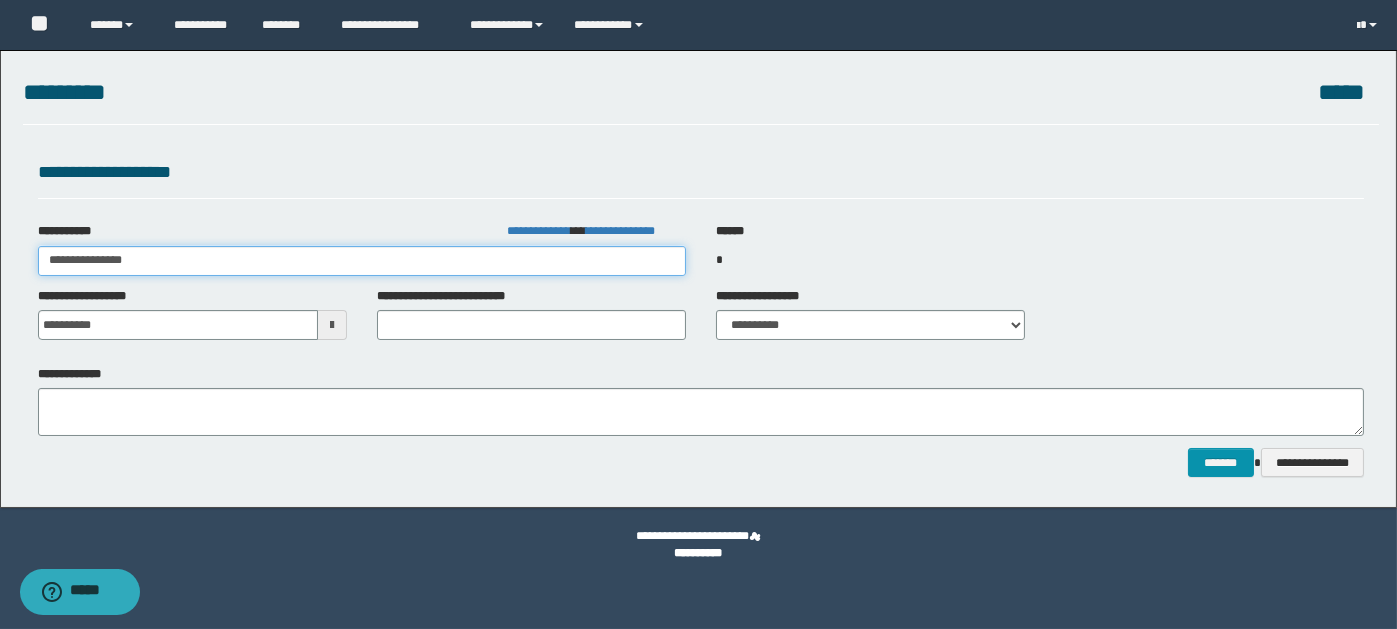 type on "**********" 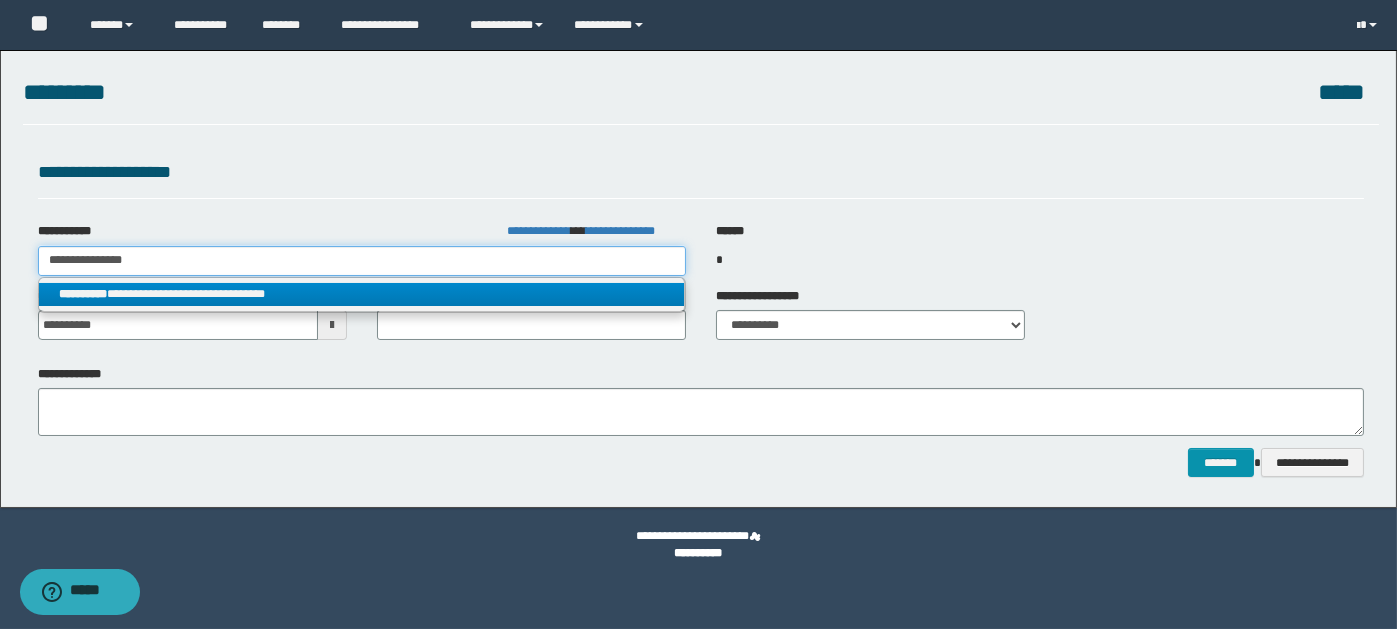 type on "**********" 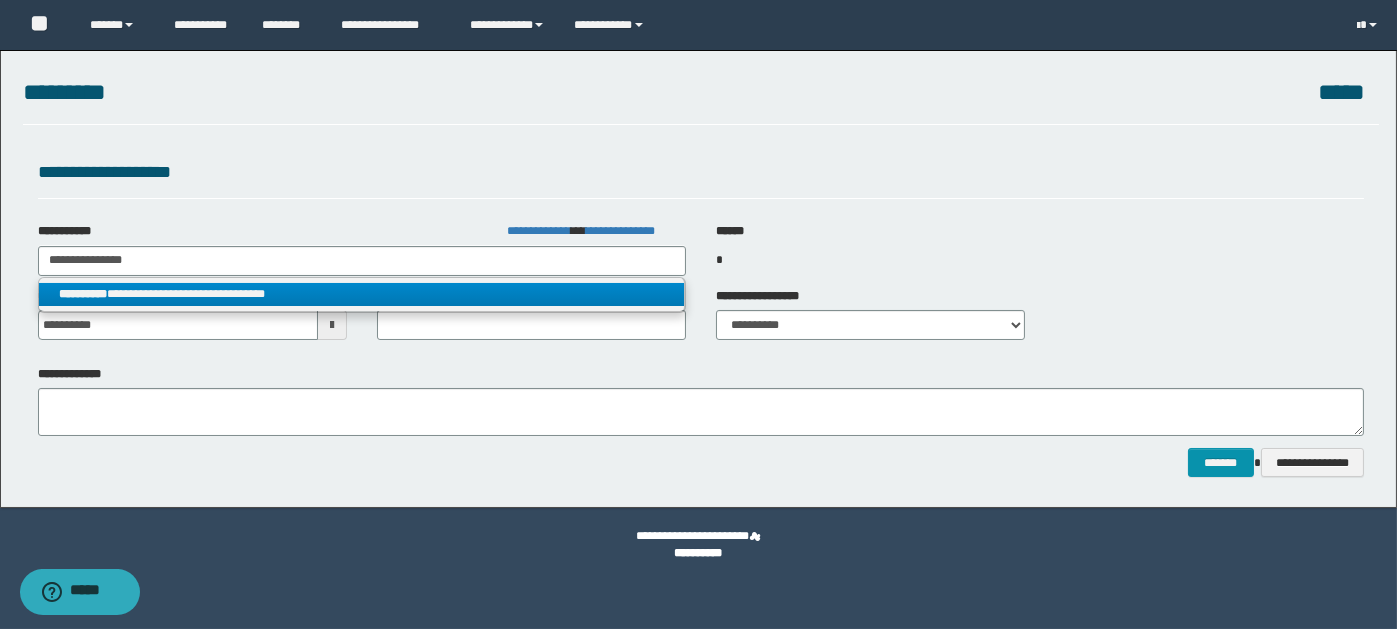 click on "**********" at bounding box center [362, 294] 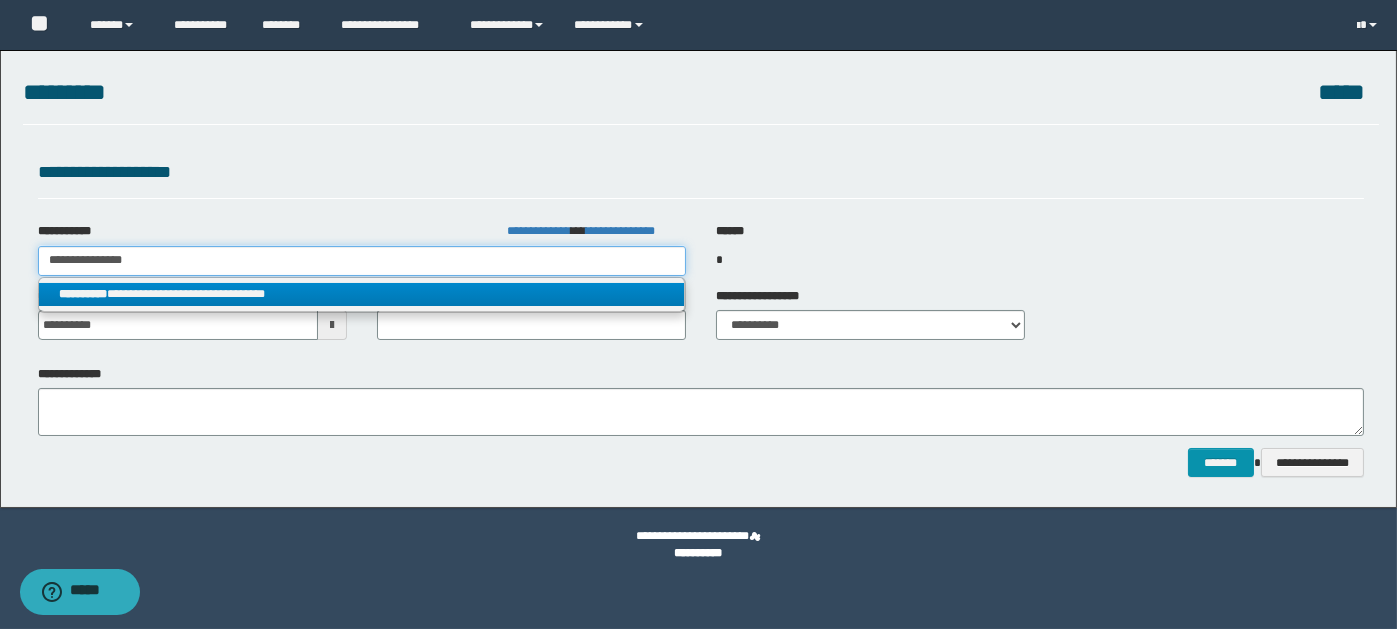 type 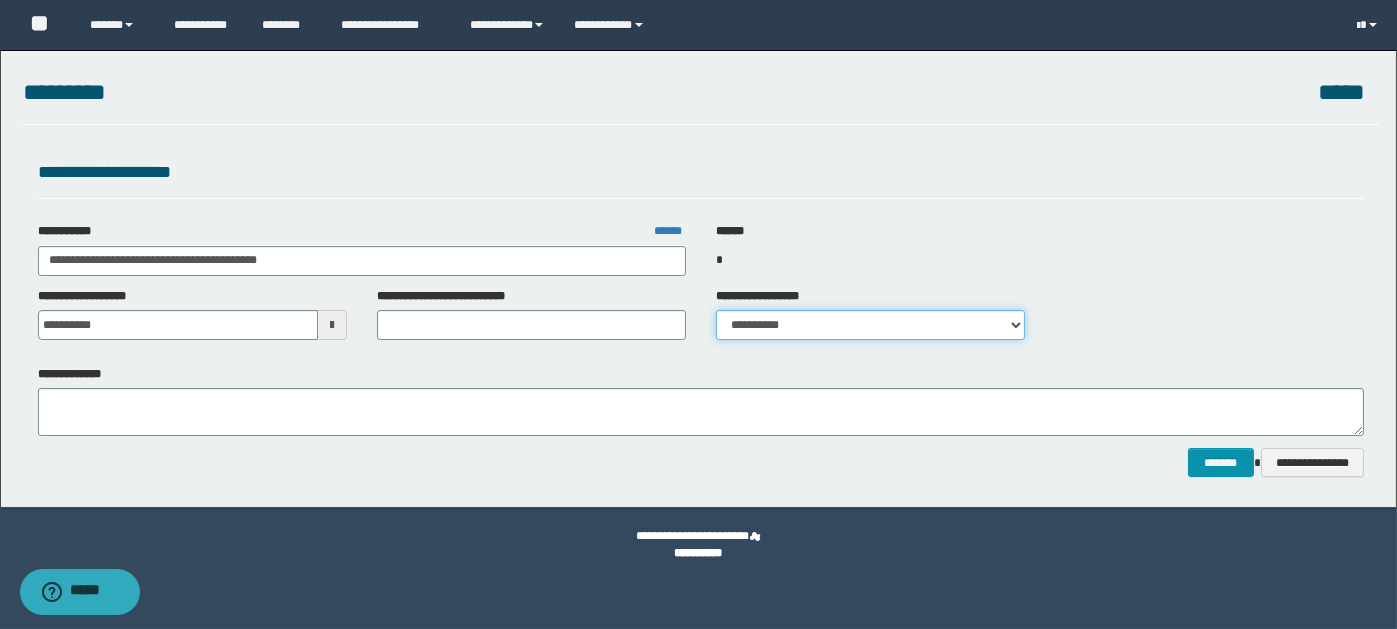 click on "**********" at bounding box center (870, 325) 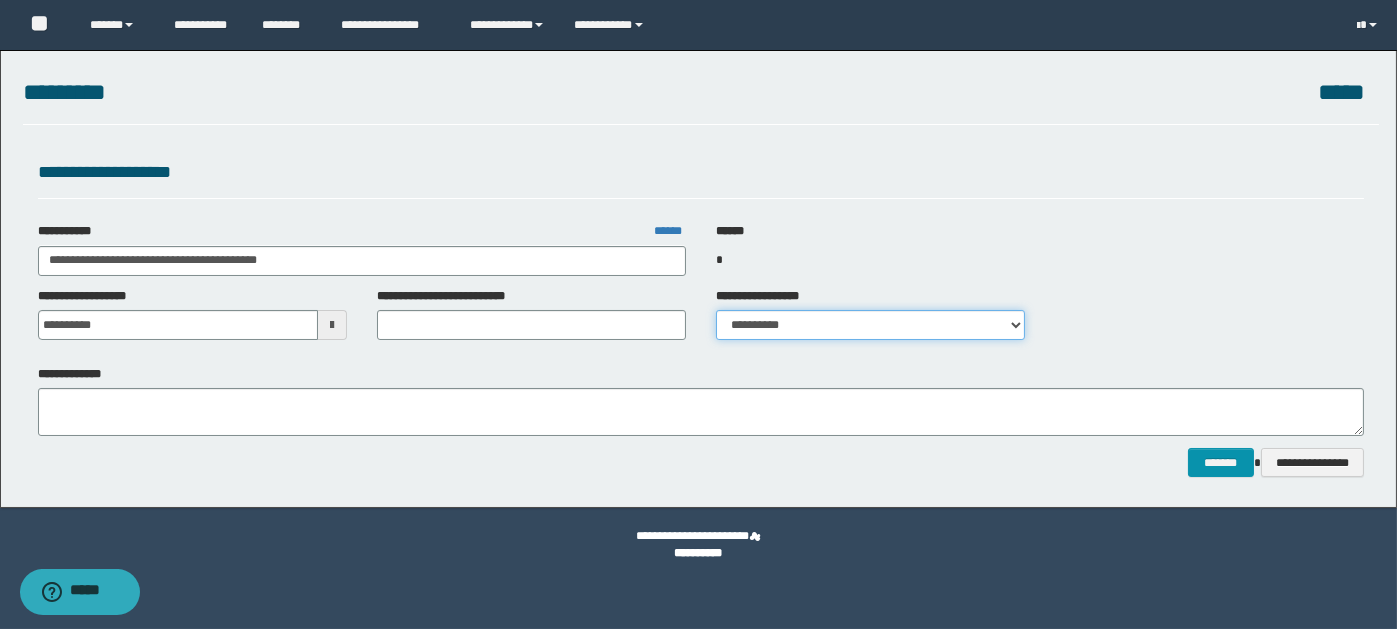 select on "*" 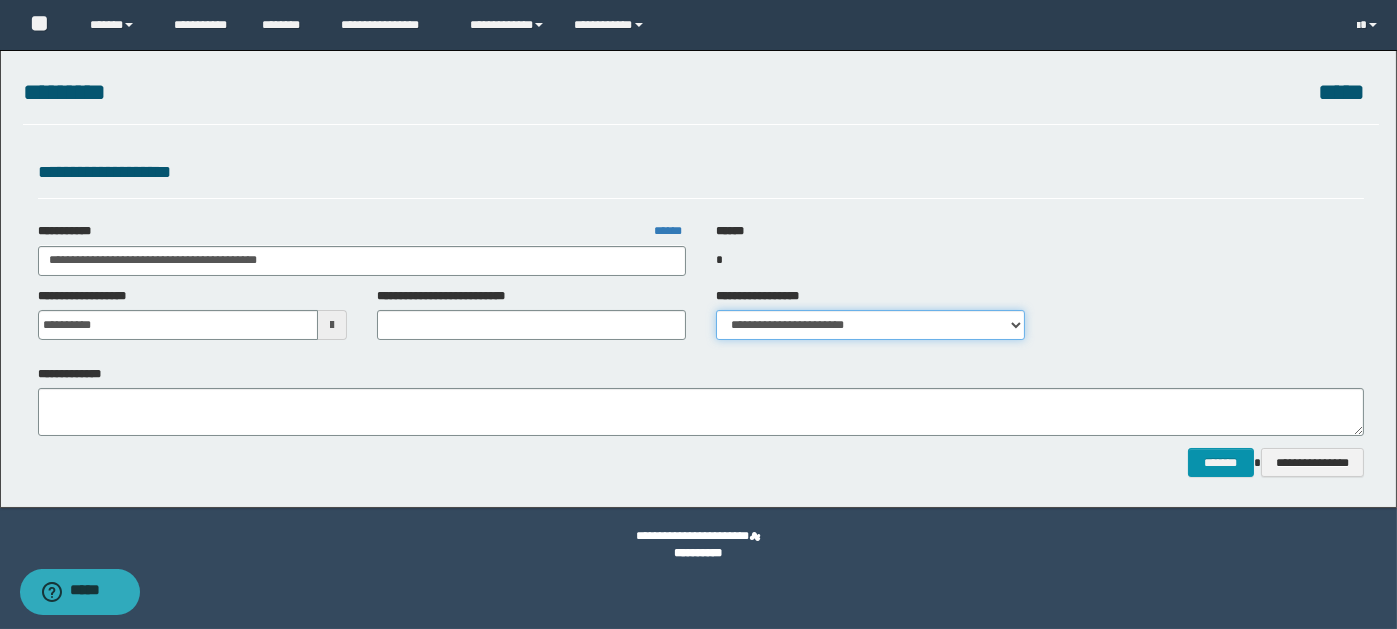 click on "**********" at bounding box center (870, 325) 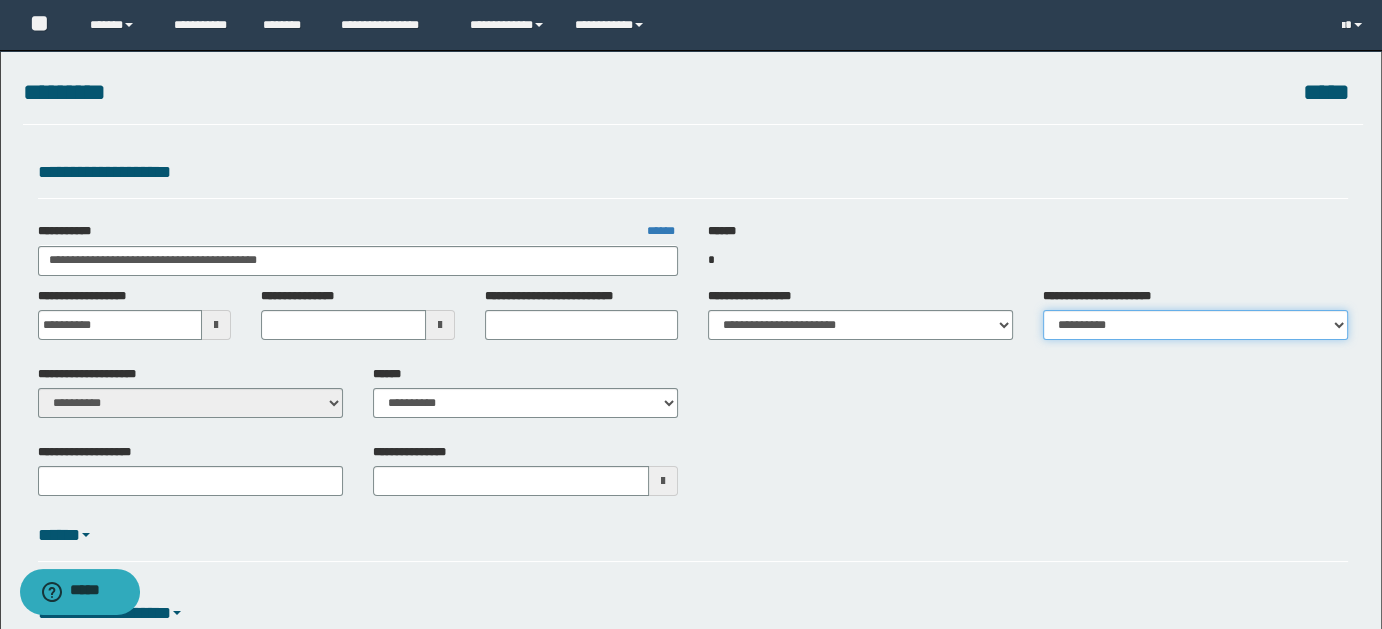 click on "**********" at bounding box center (1195, 325) 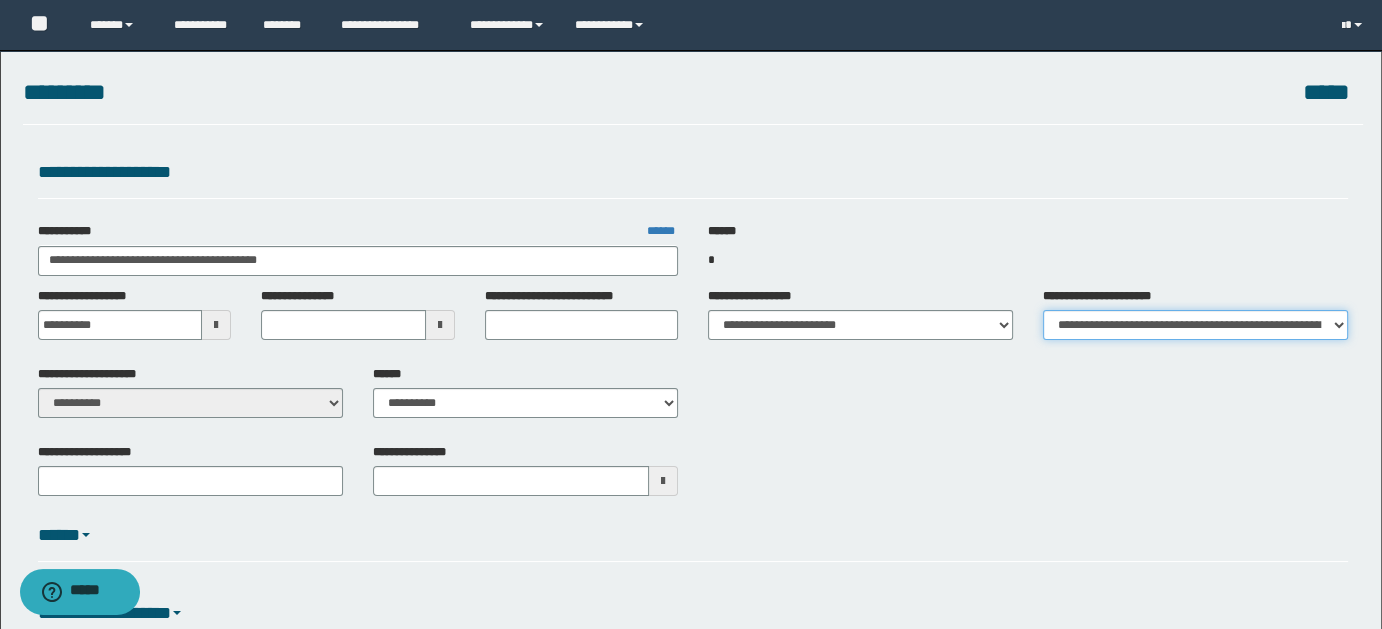 click on "**********" at bounding box center (1195, 325) 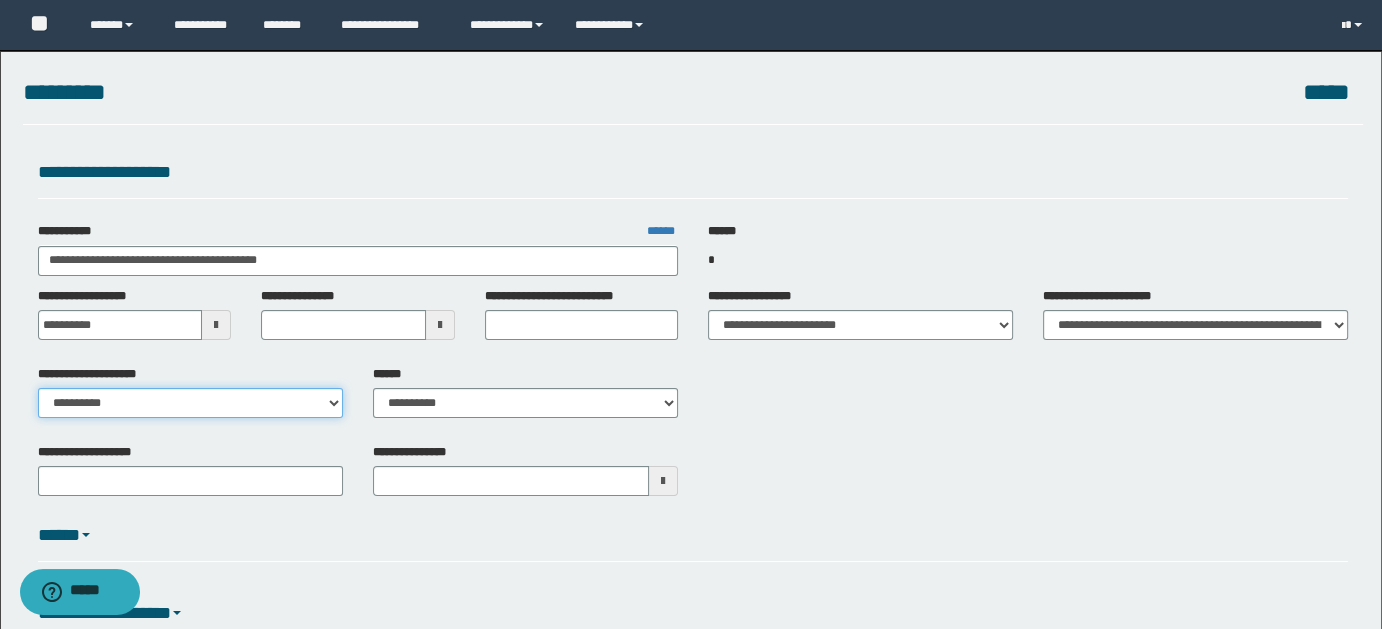 click on "**********" at bounding box center [190, 403] 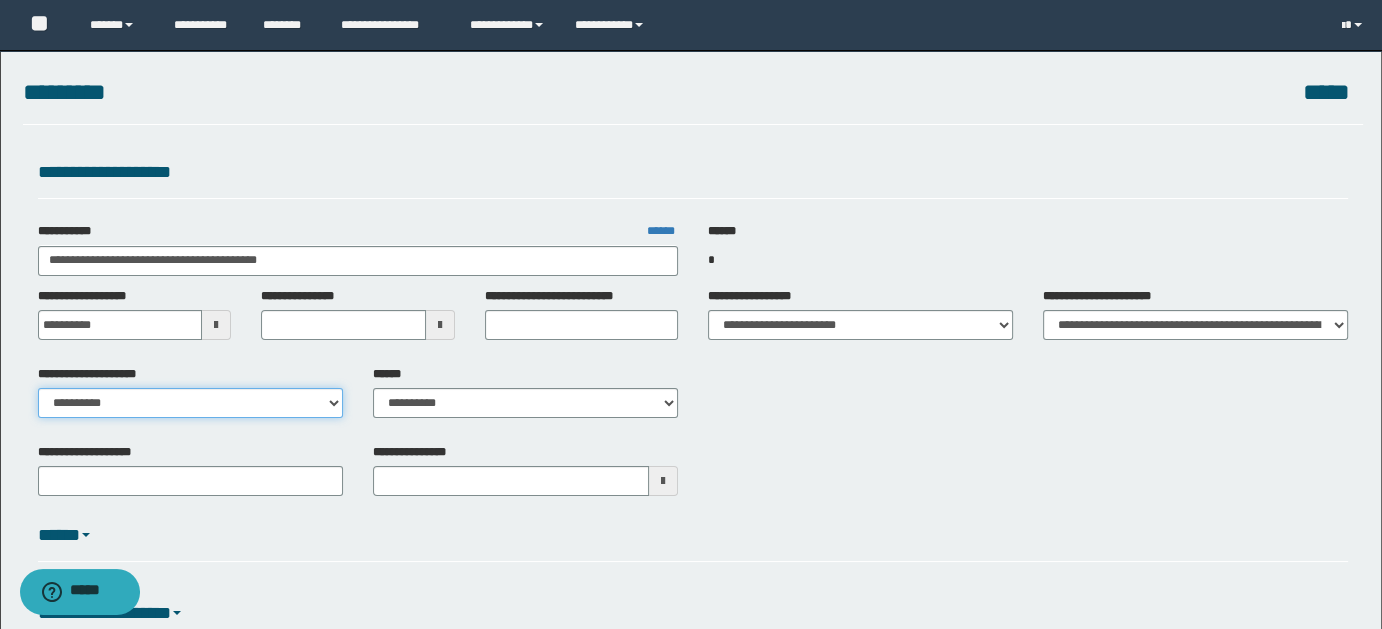 select on "**" 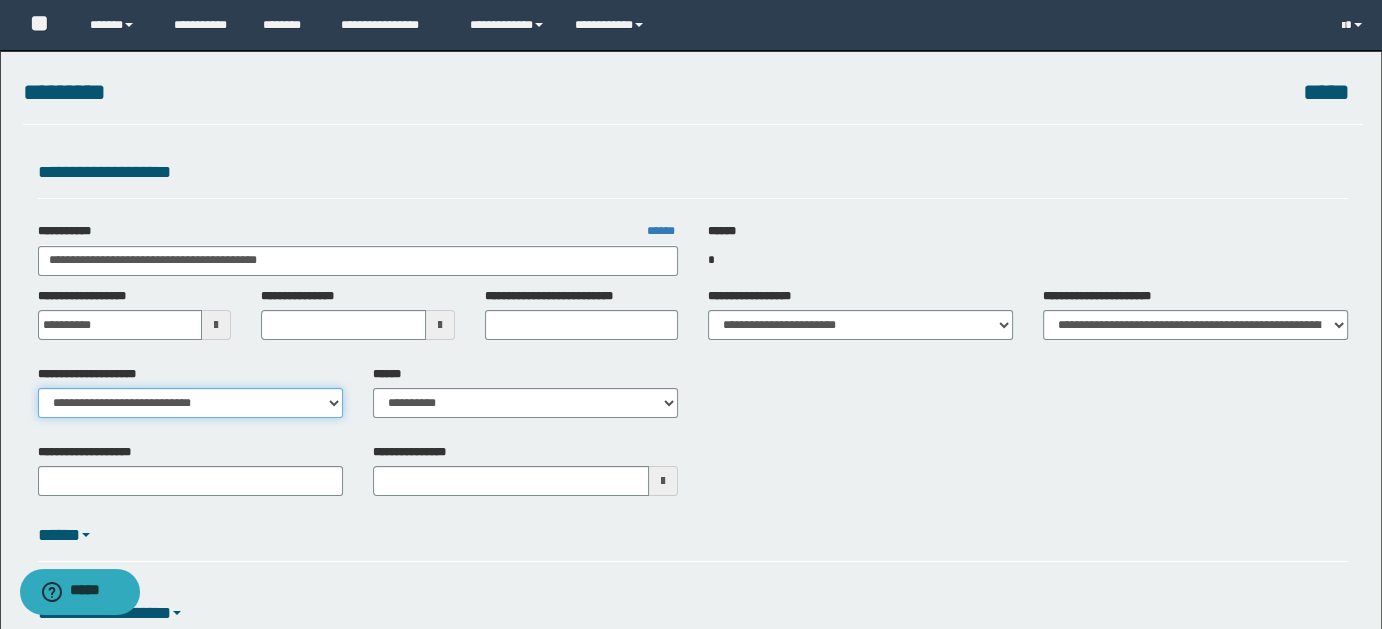 click on "**********" at bounding box center (190, 403) 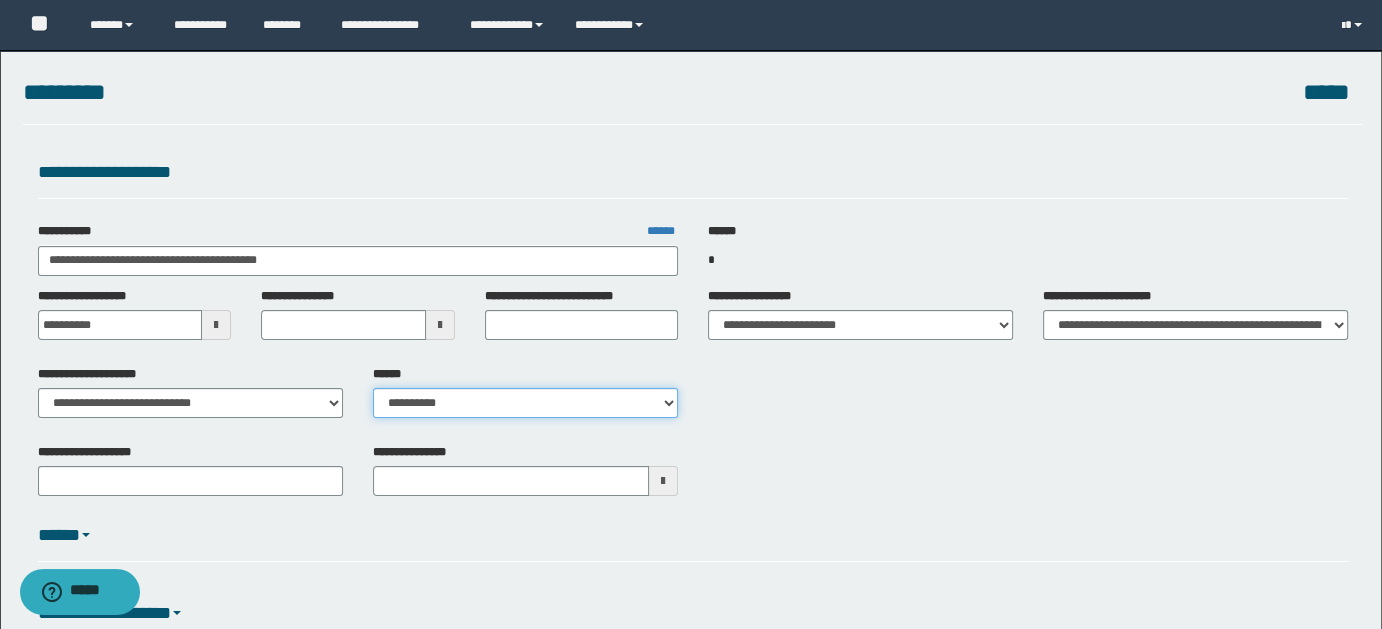 click on "**********" at bounding box center [525, 403] 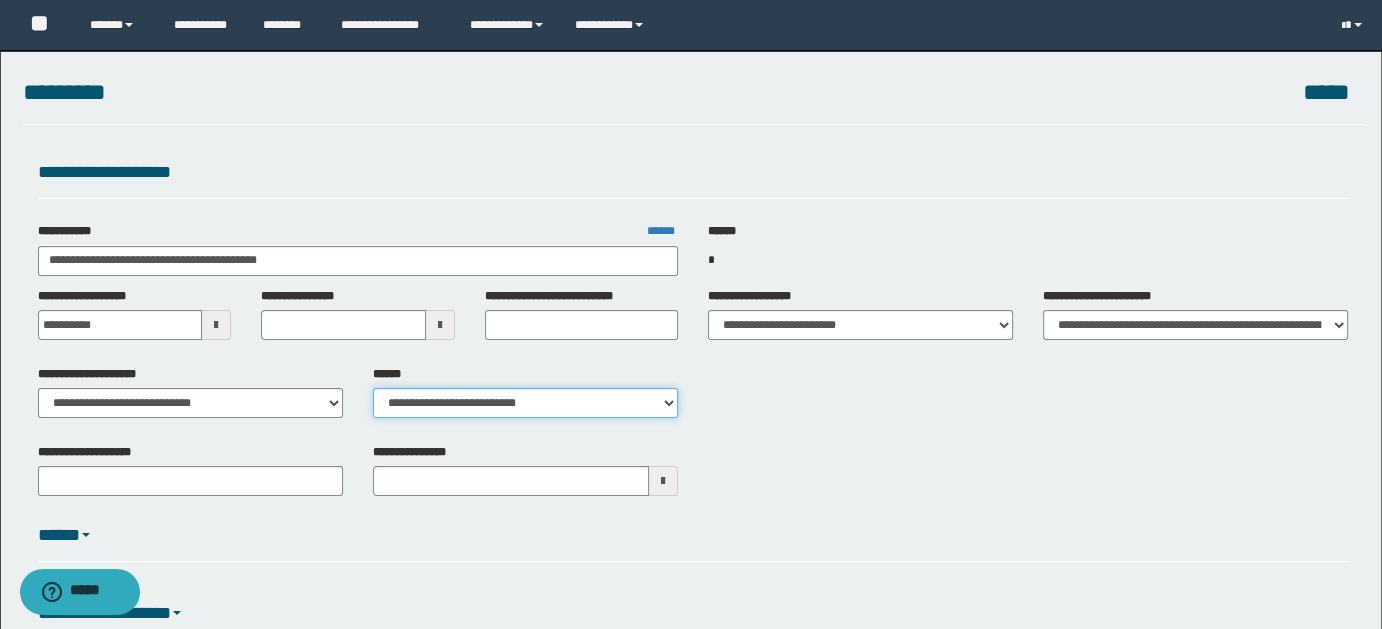 click on "**********" at bounding box center [525, 403] 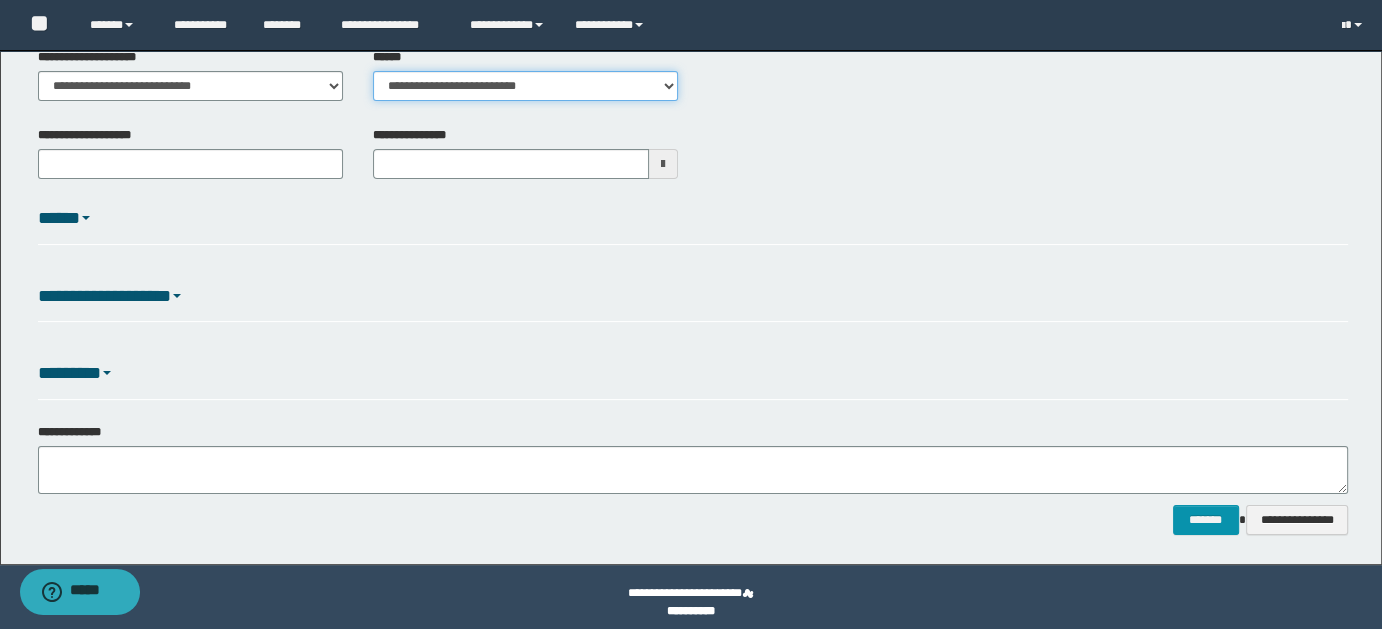 scroll, scrollTop: 327, scrollLeft: 0, axis: vertical 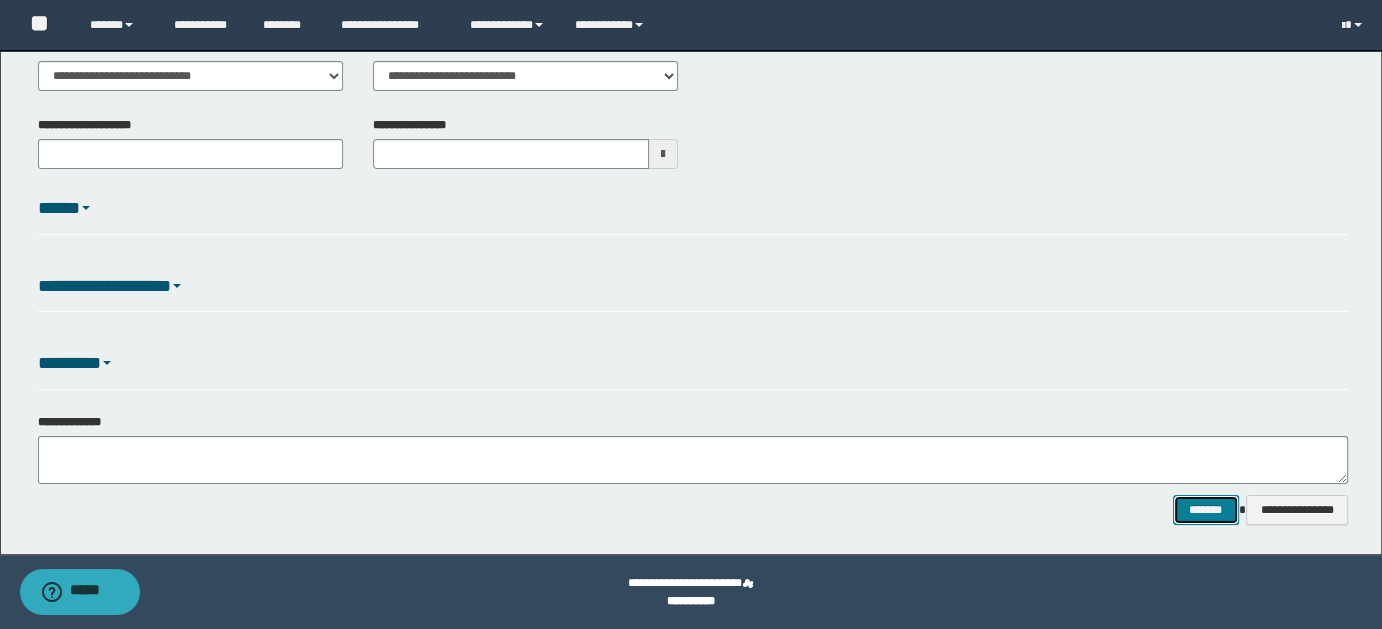 click on "*******" at bounding box center (1205, 509) 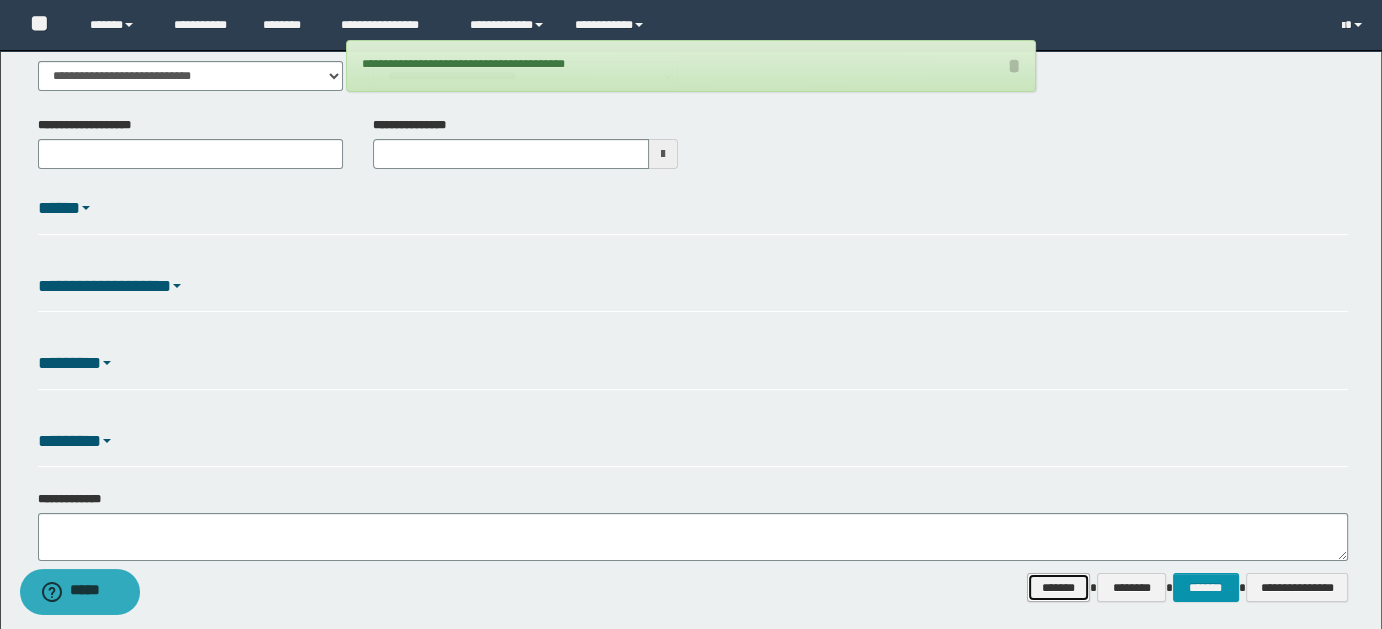 click on "*******" at bounding box center [1058, 587] 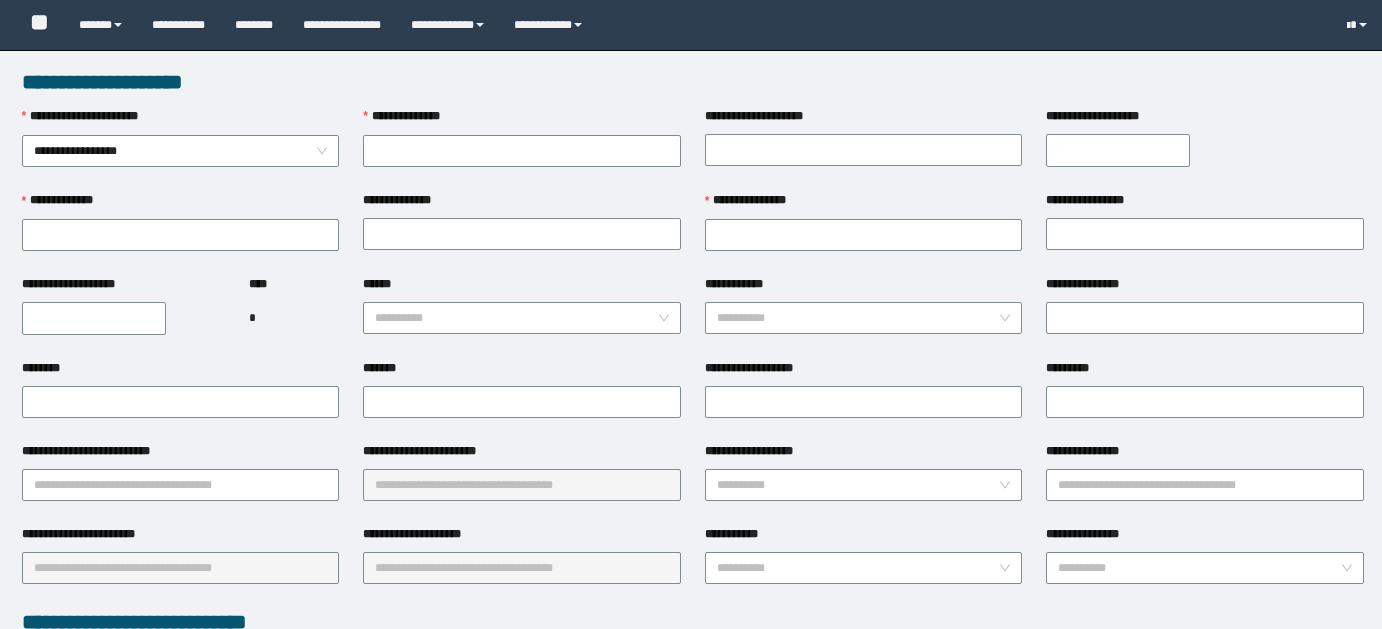scroll, scrollTop: 0, scrollLeft: 0, axis: both 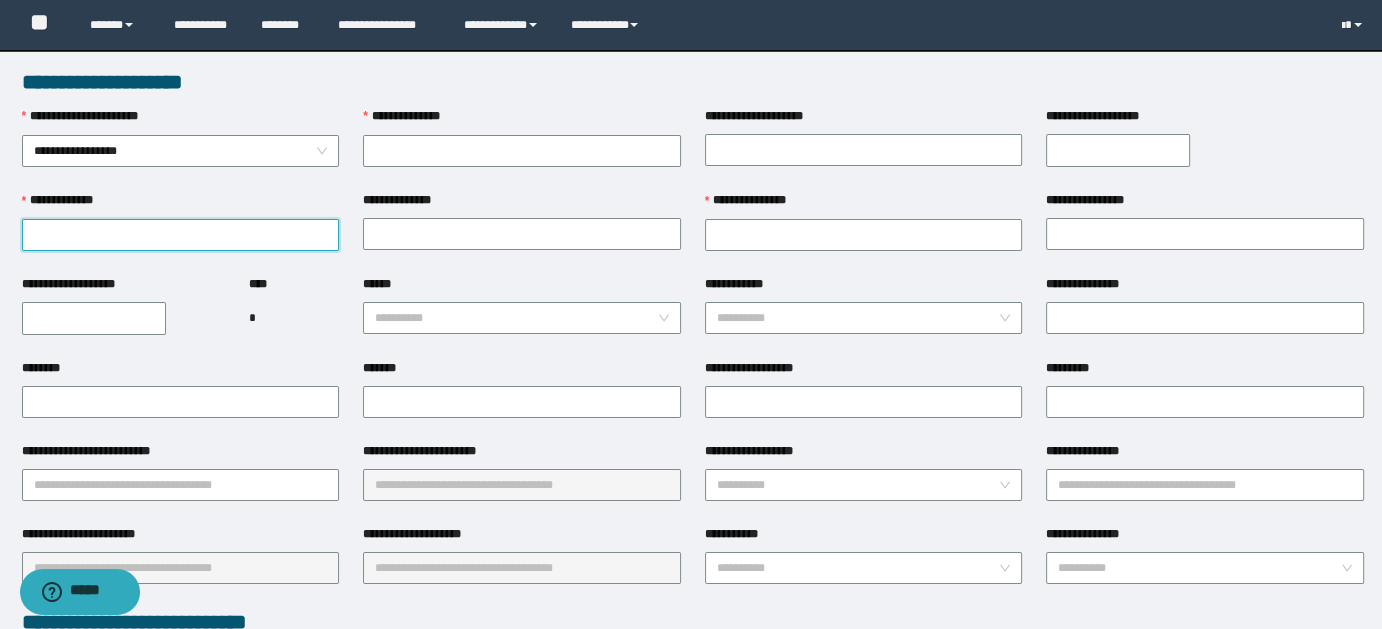 paste on "**********" 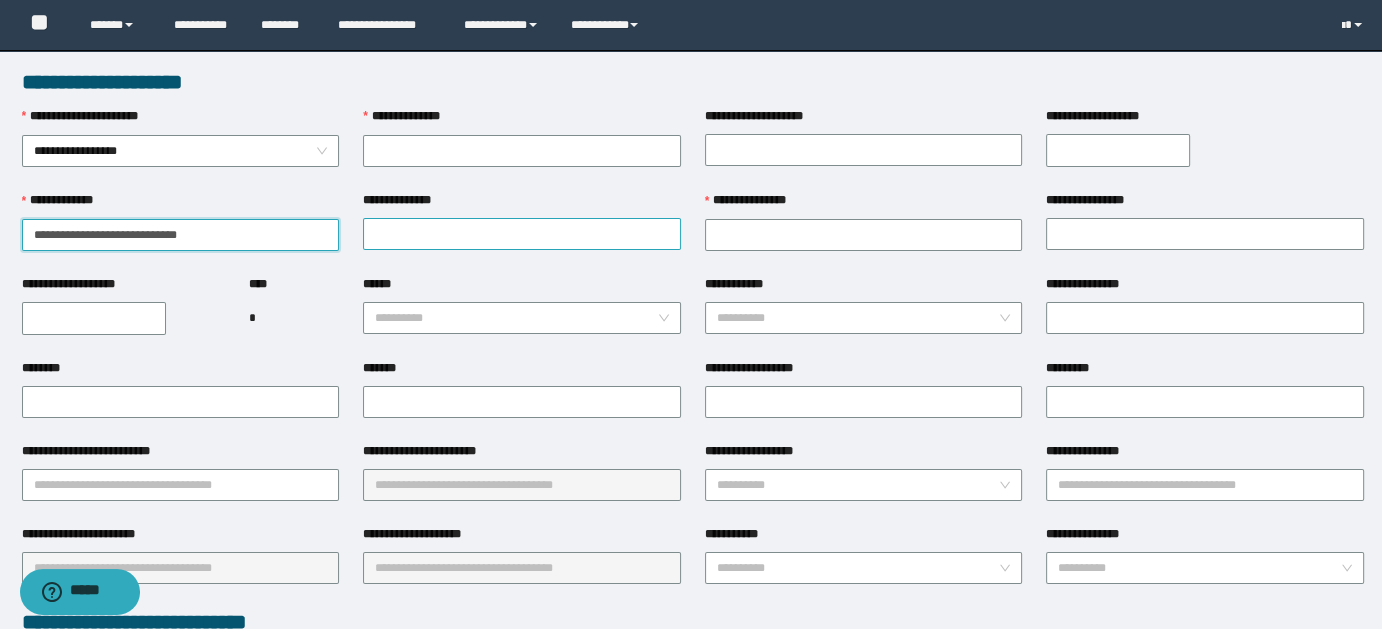 type on "**********" 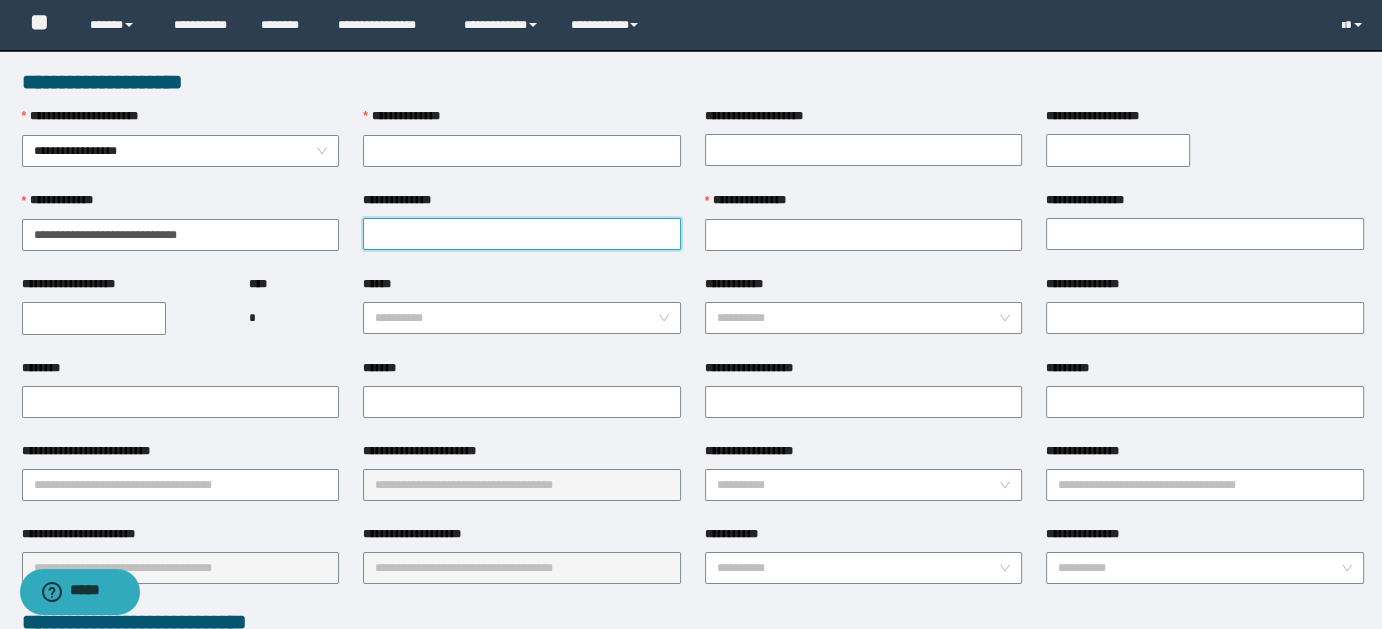 paste on "**********" 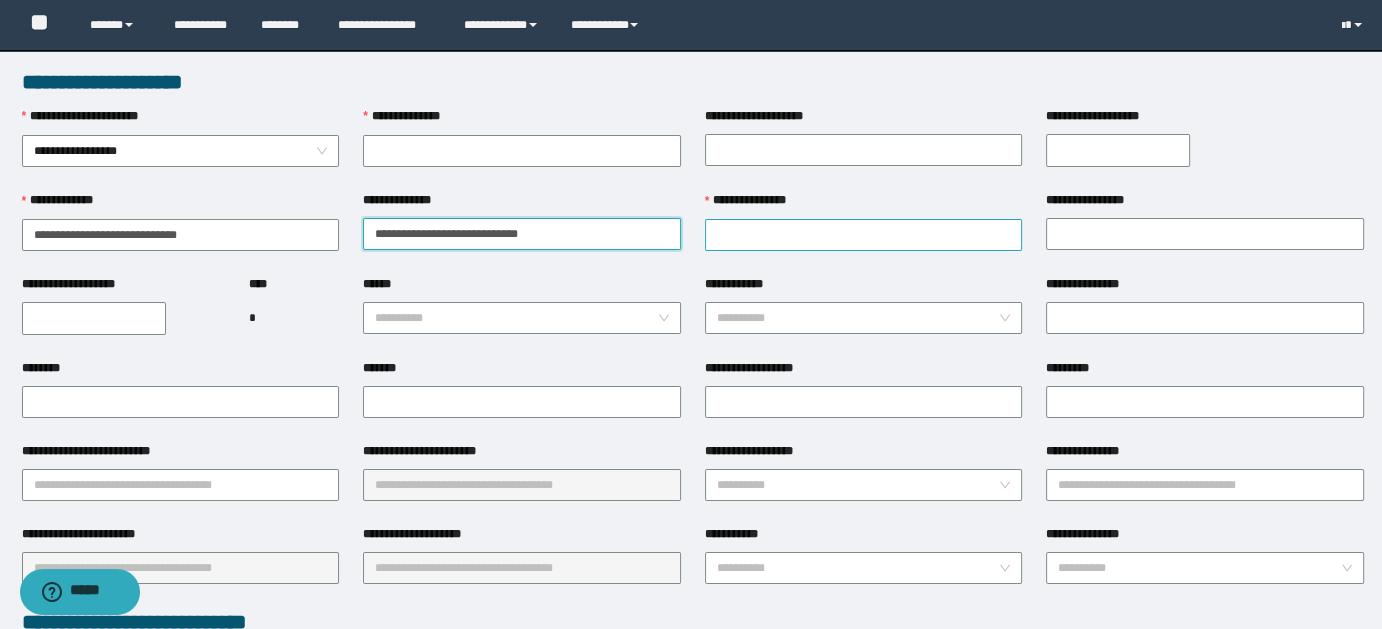 type on "**********" 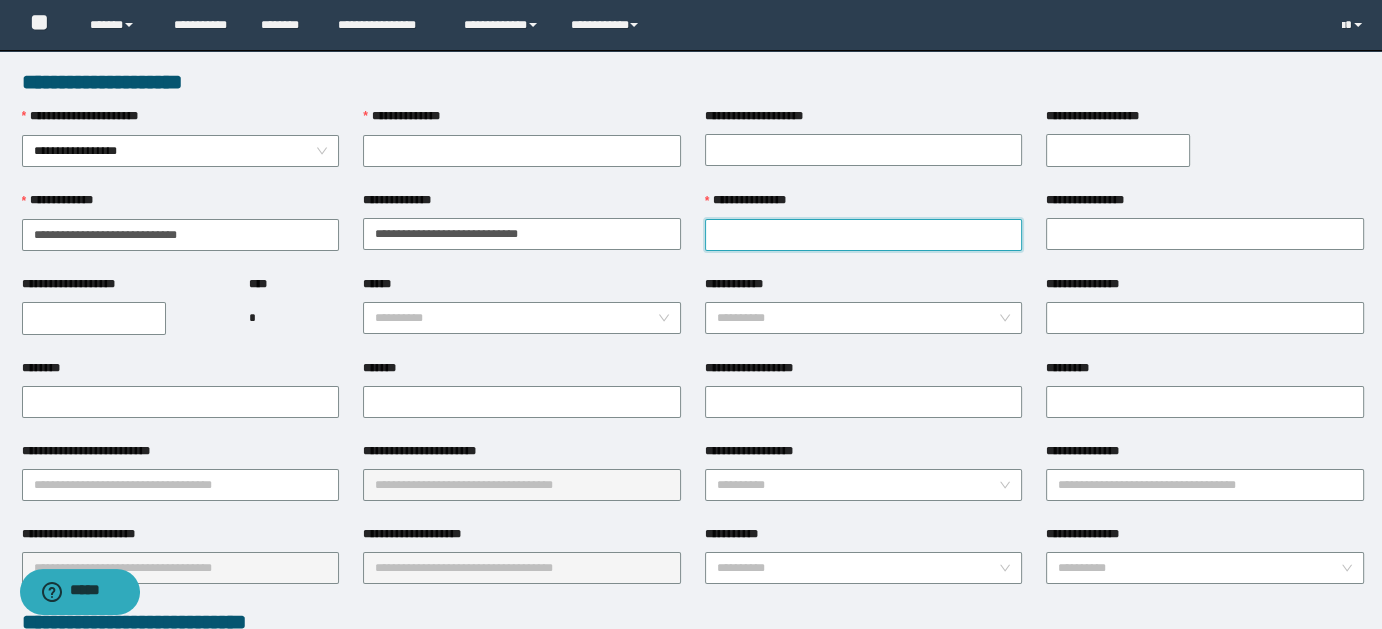 paste on "**********" 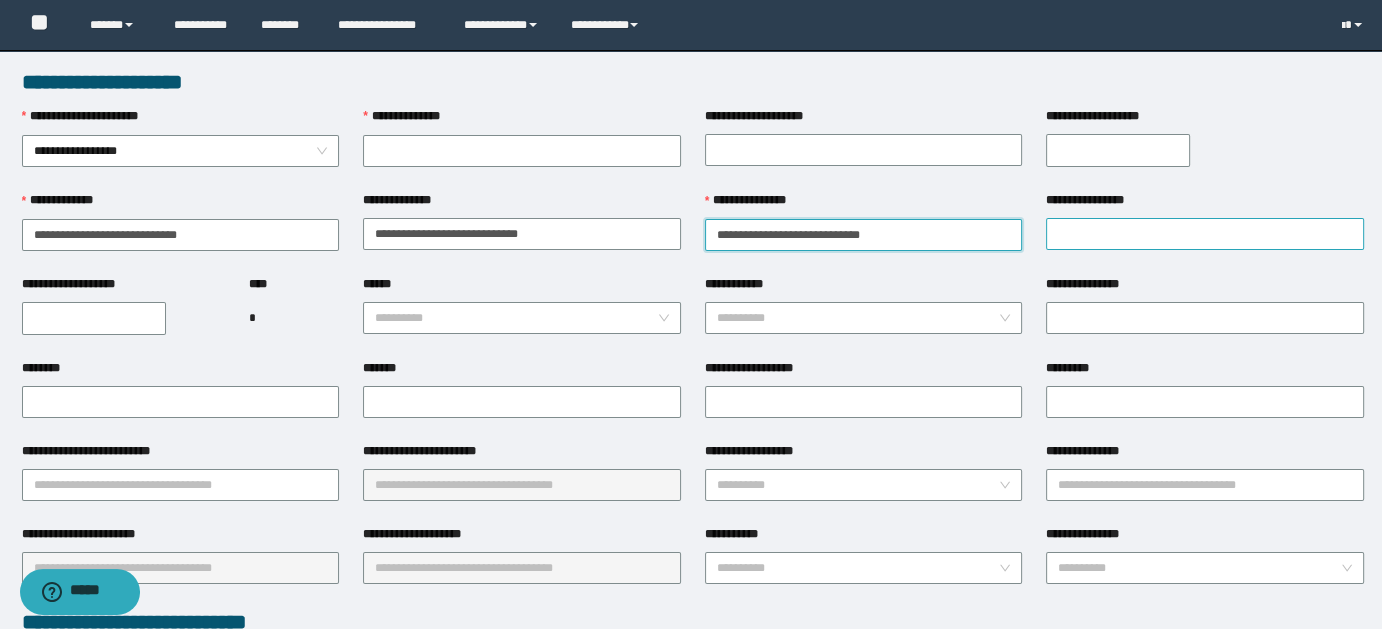 type on "**********" 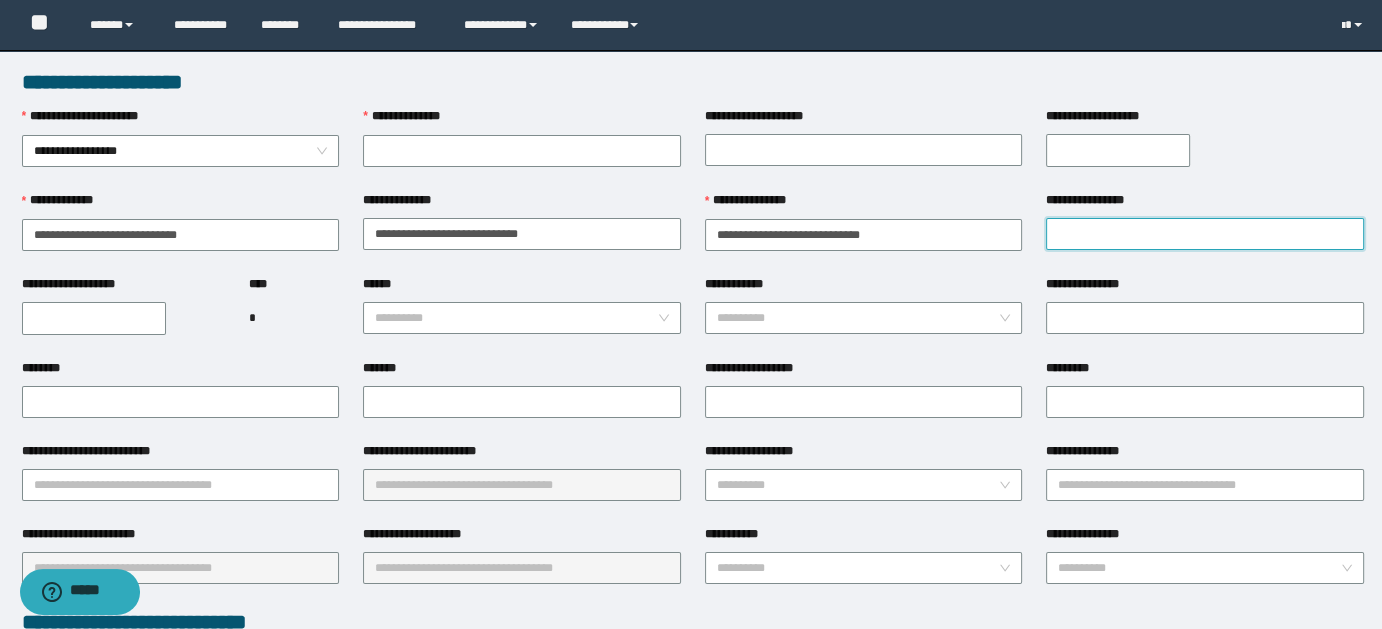 paste on "**********" 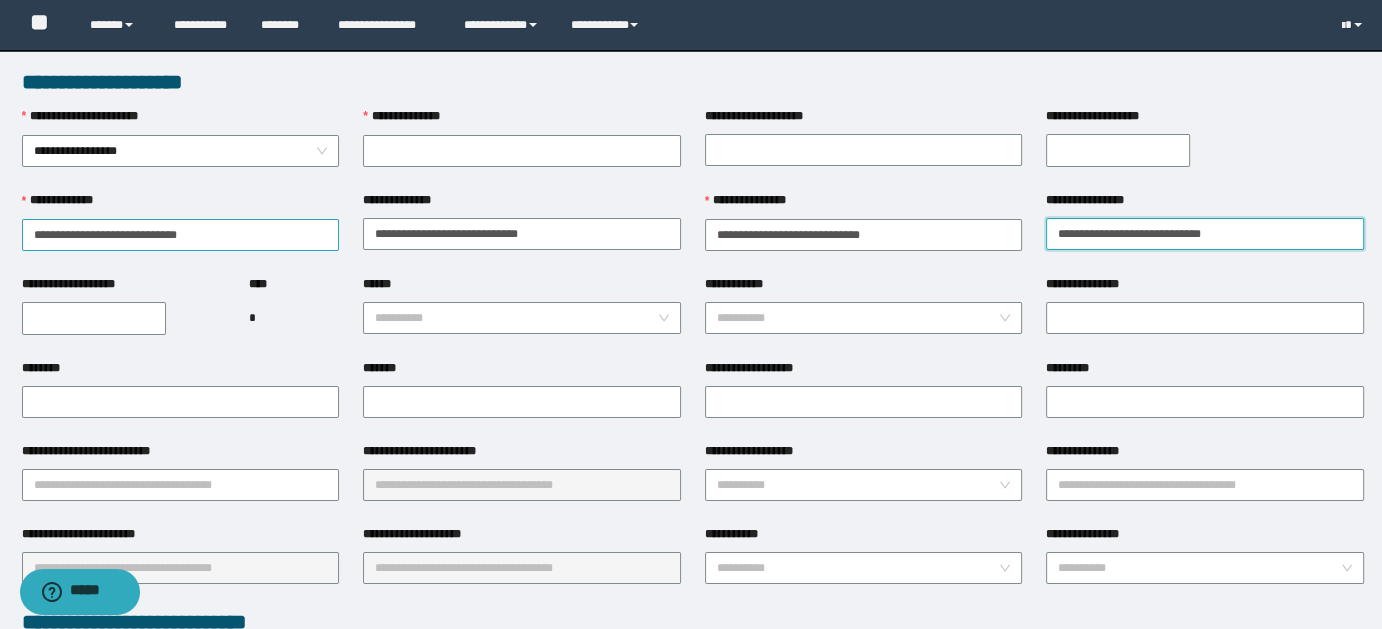 type on "**********" 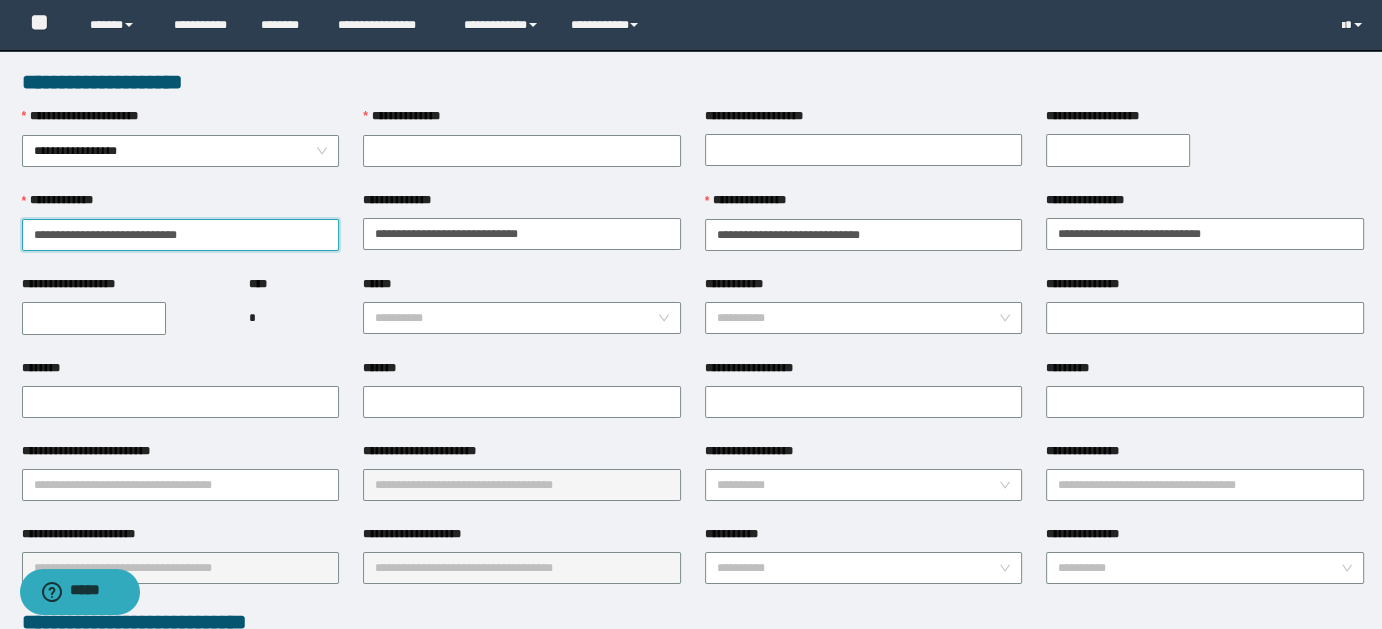 drag, startPoint x: 88, startPoint y: 228, endPoint x: 232, endPoint y: 228, distance: 144 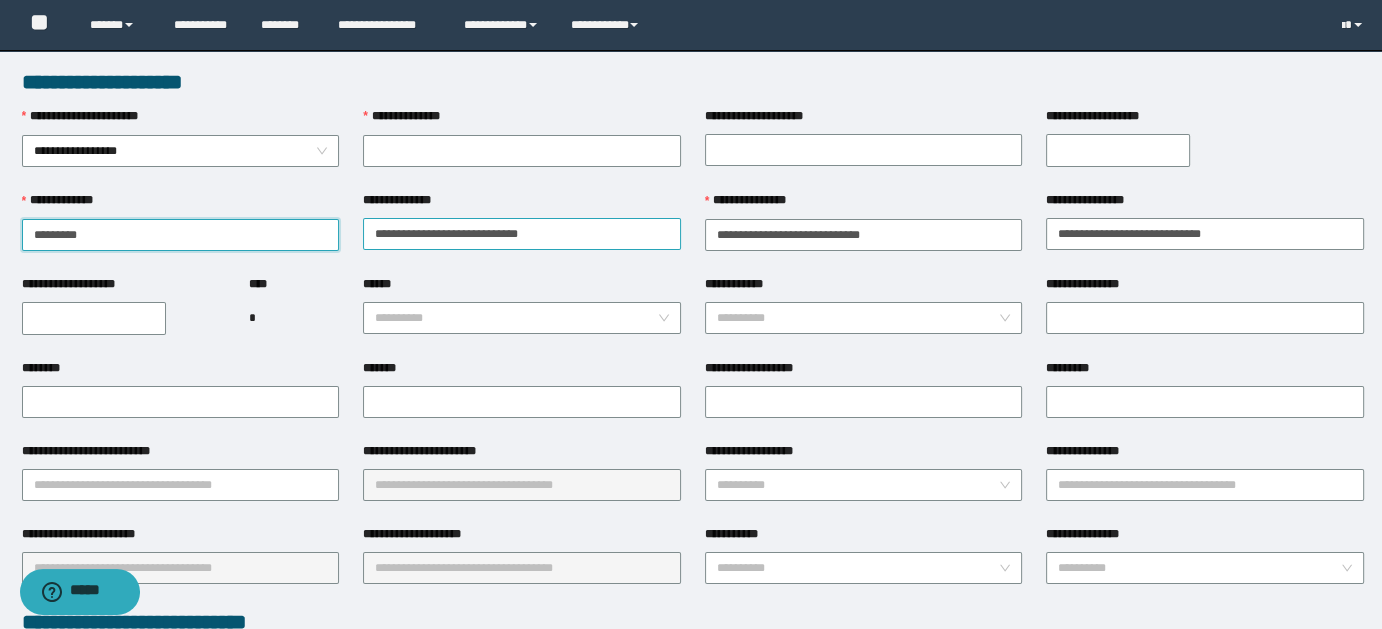 type on "********" 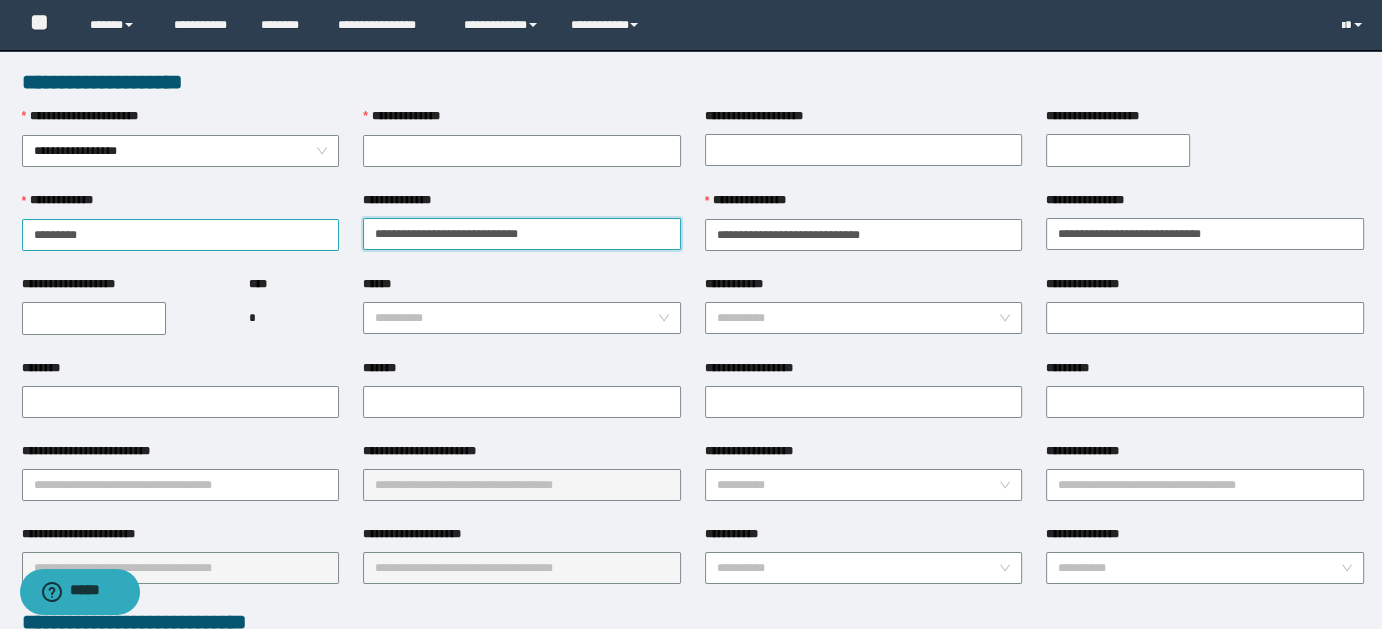 drag, startPoint x: 421, startPoint y: 233, endPoint x: 334, endPoint y: 223, distance: 87.57283 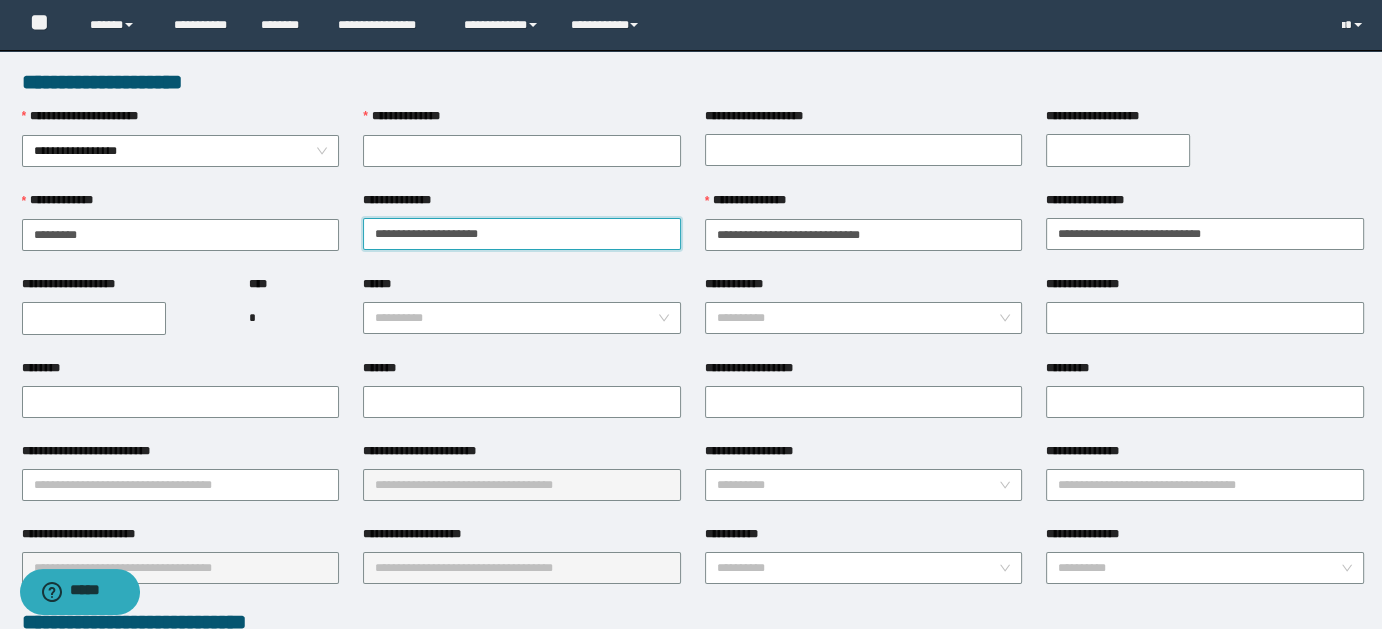 drag, startPoint x: 423, startPoint y: 230, endPoint x: 572, endPoint y: 234, distance: 149.05368 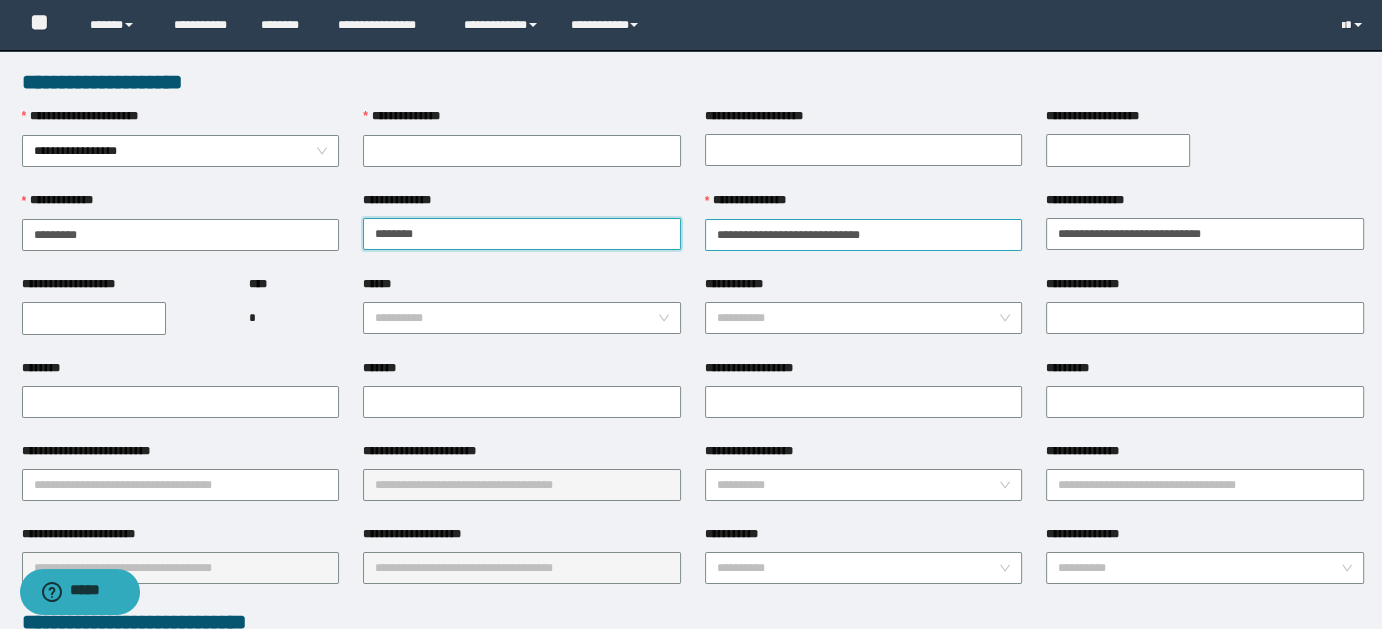 type on "******" 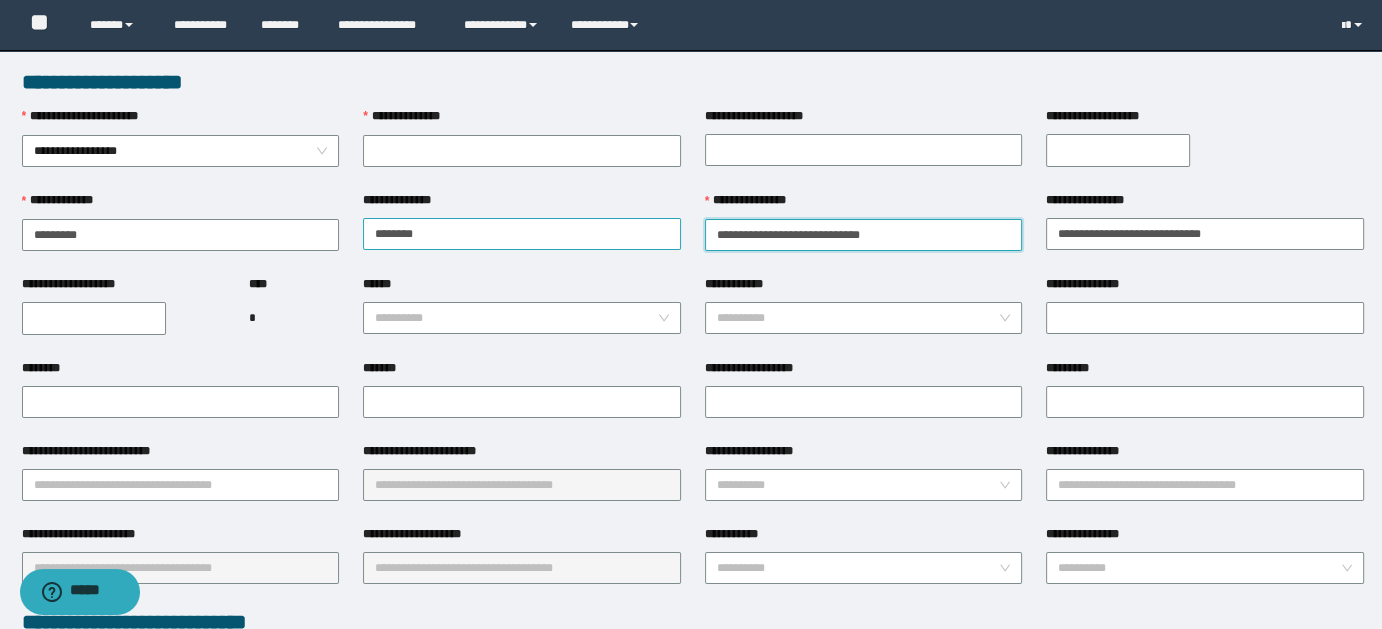drag, startPoint x: 810, startPoint y: 235, endPoint x: 644, endPoint y: 233, distance: 166.01205 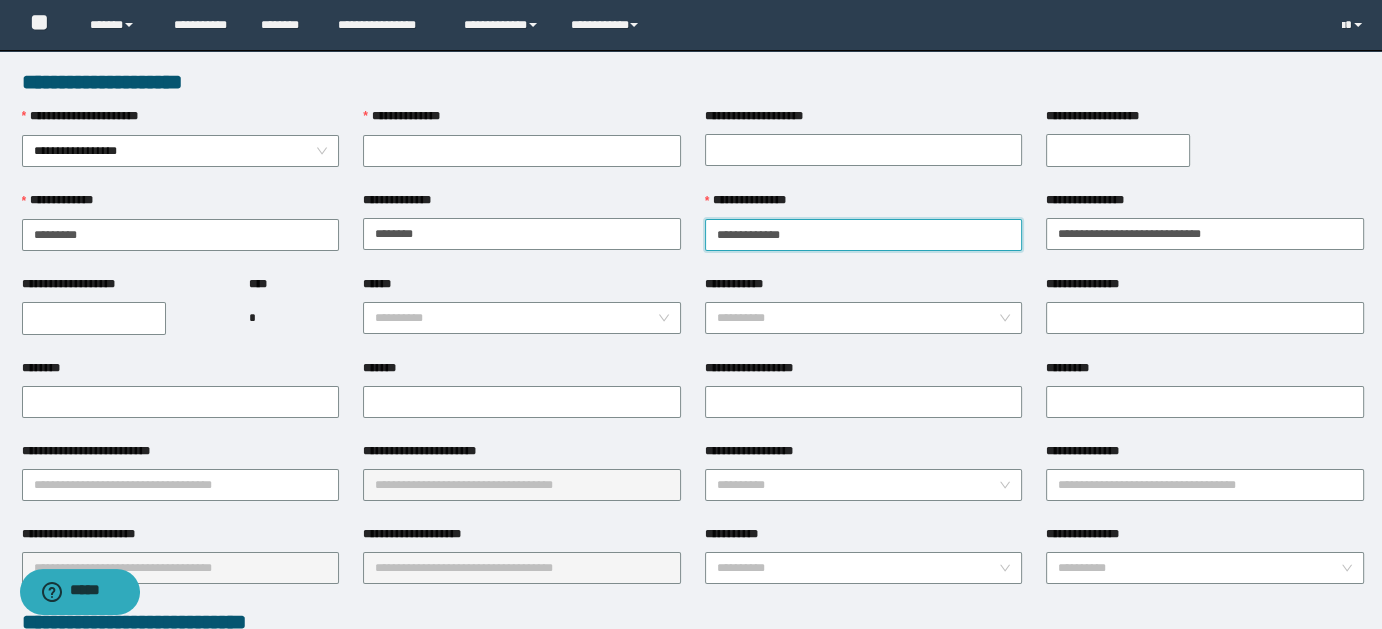 drag, startPoint x: 759, startPoint y: 233, endPoint x: 875, endPoint y: 225, distance: 116.275536 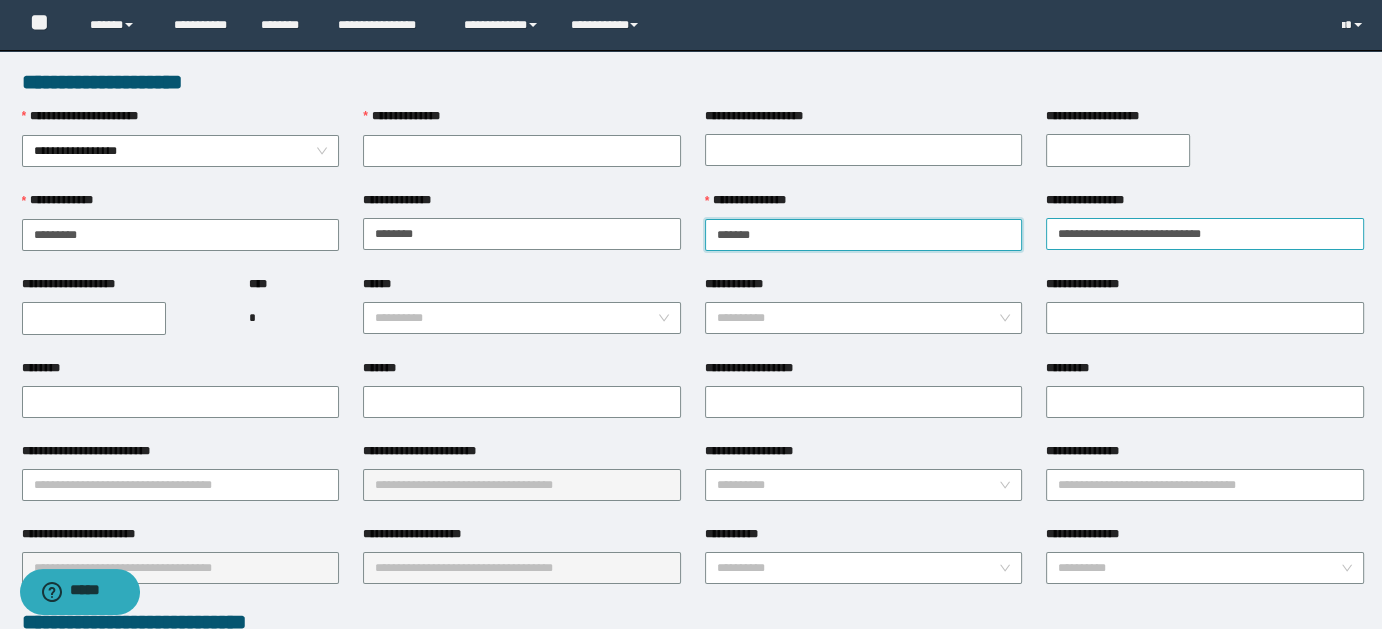 type on "*******" 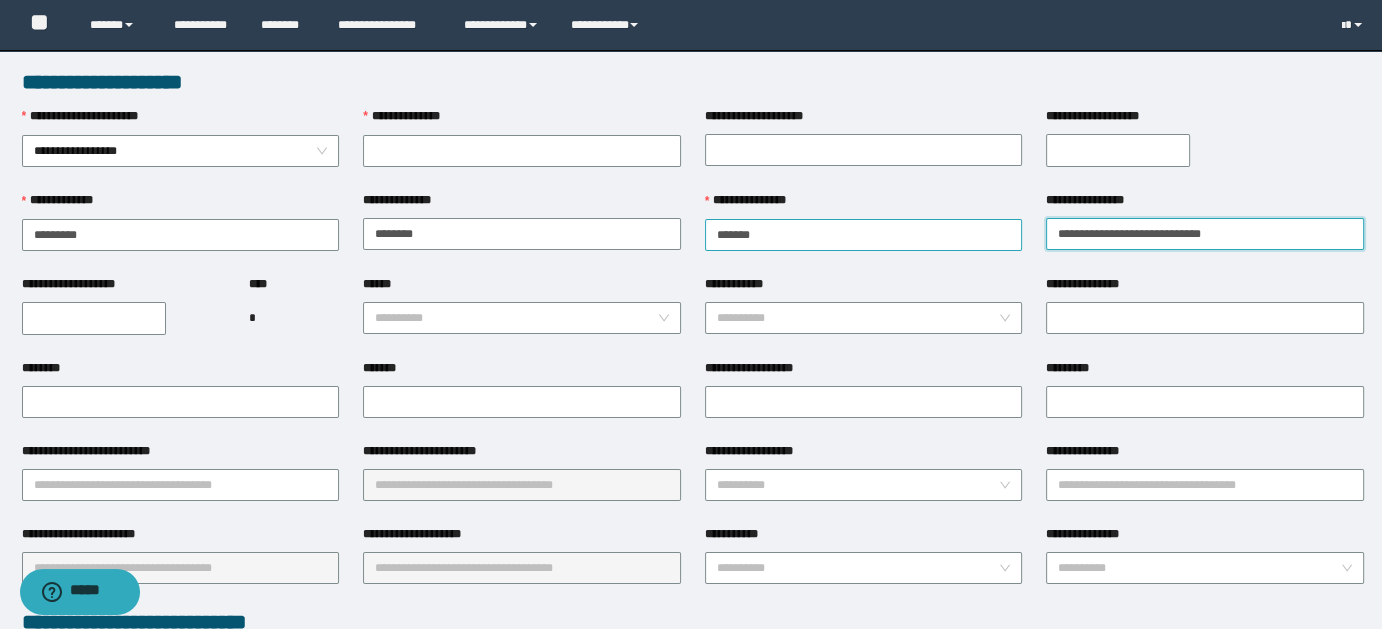 drag, startPoint x: 1192, startPoint y: 227, endPoint x: 1021, endPoint y: 227, distance: 171 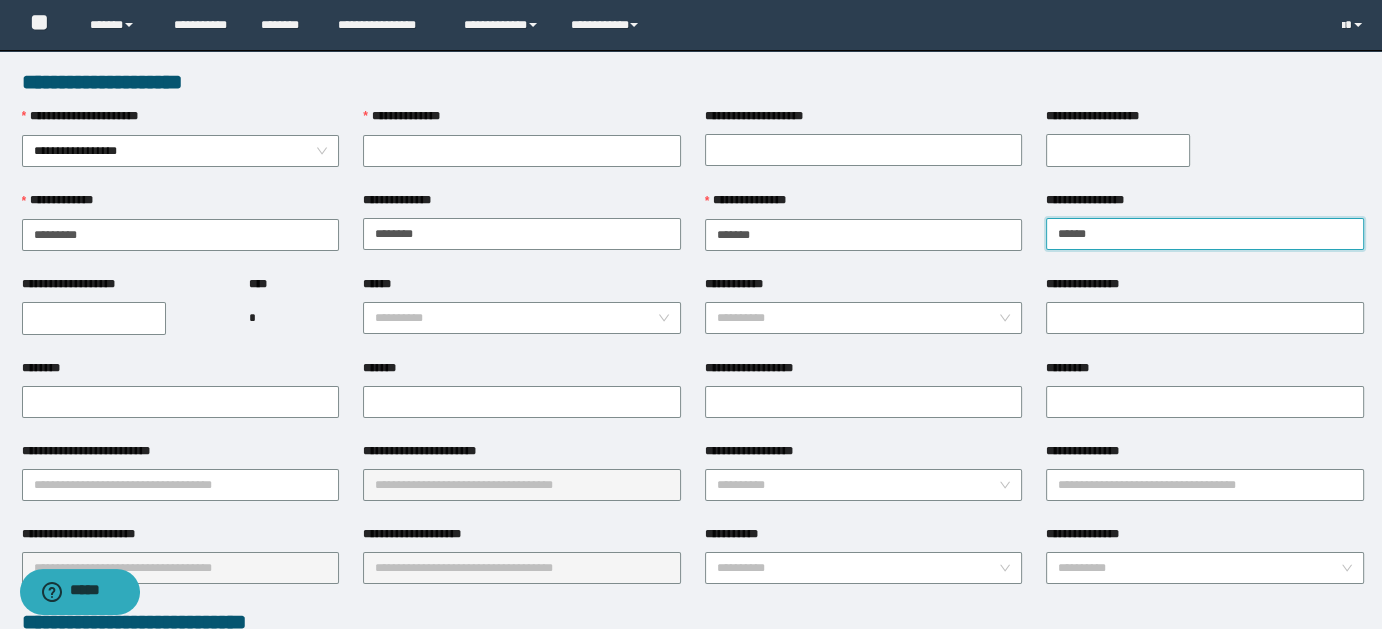 type on "*****" 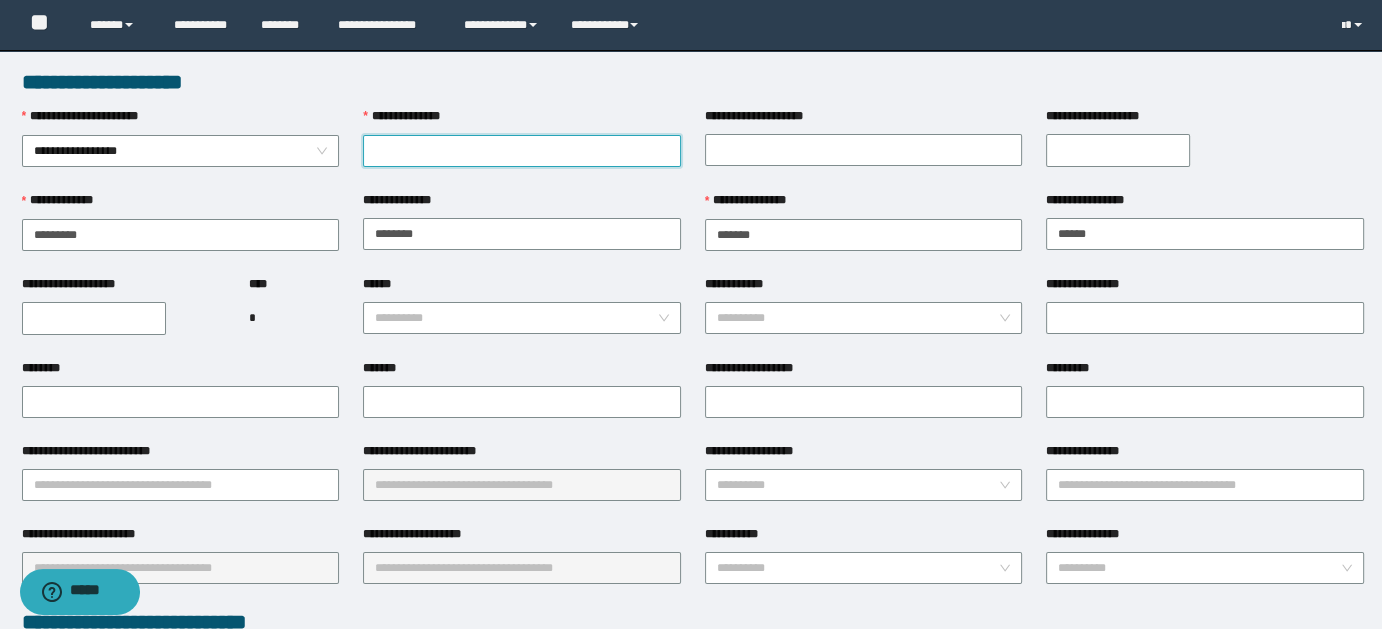 paste on "*******" 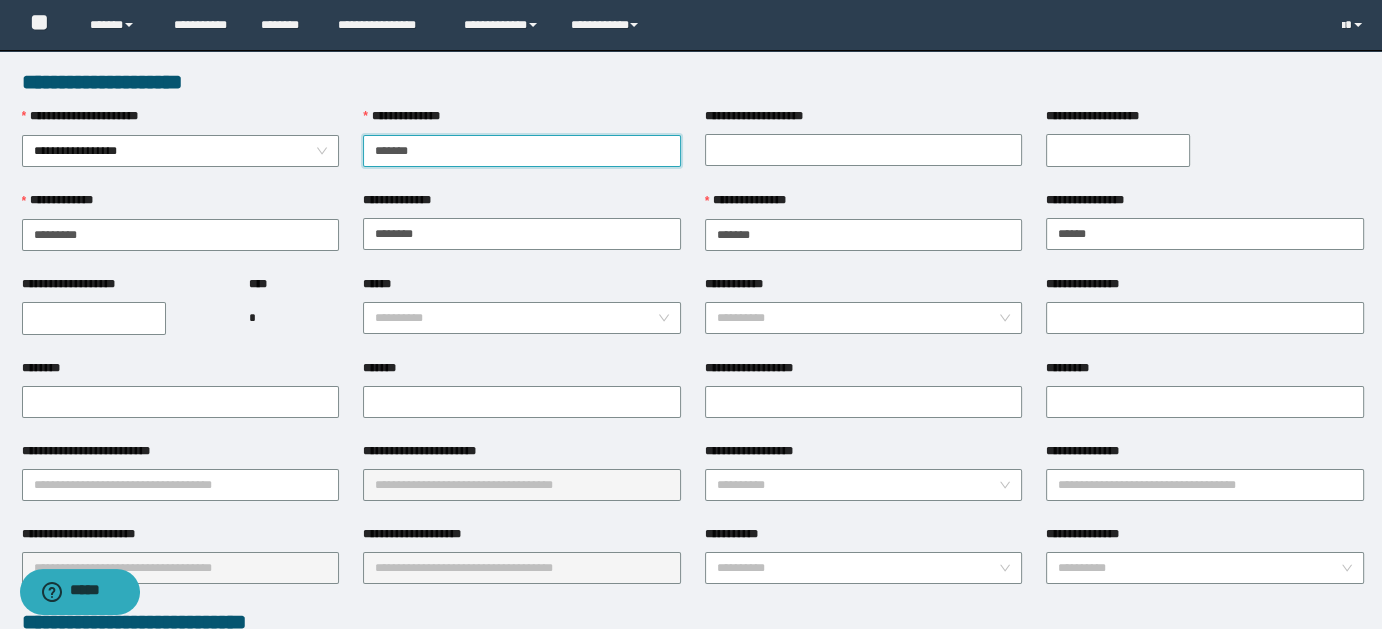 type on "*******" 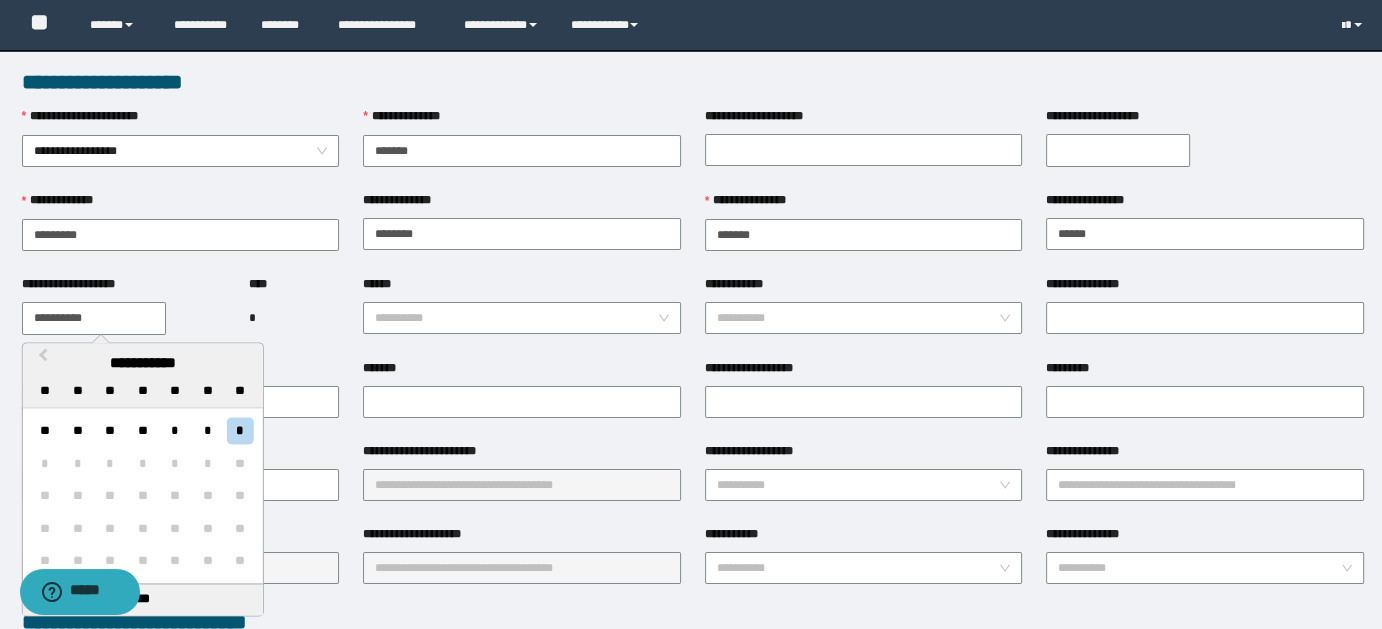 click on "**********" at bounding box center (94, 318) 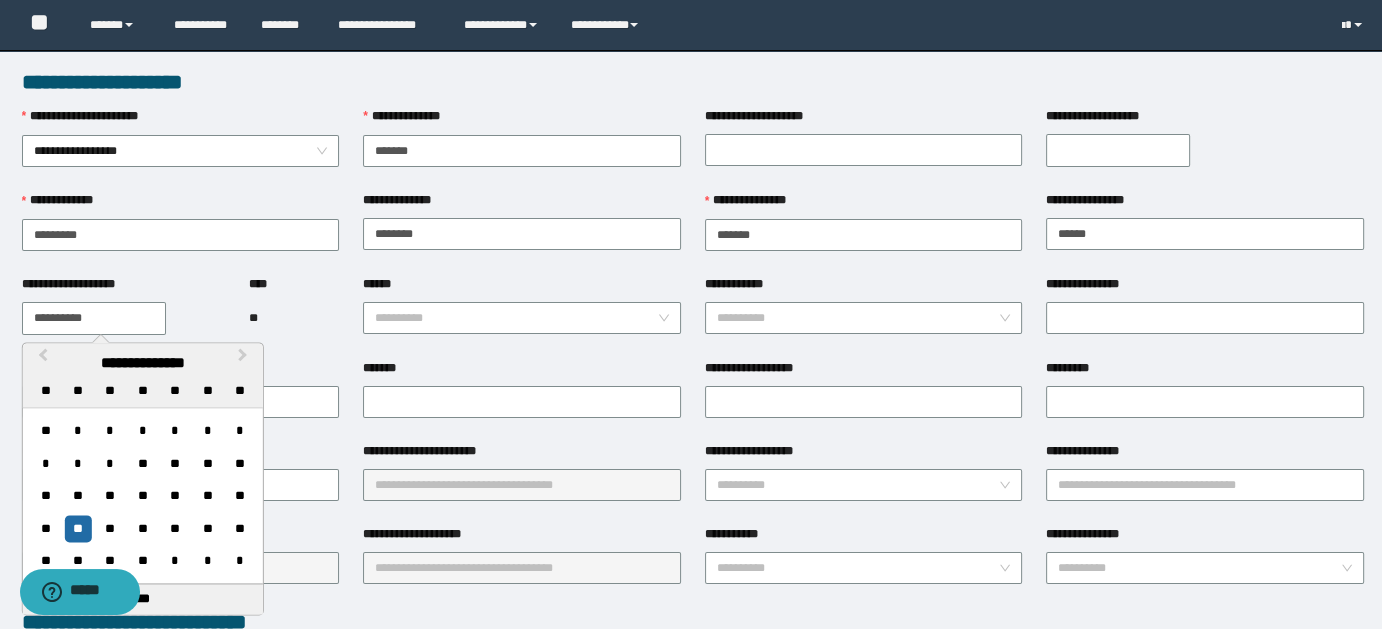 type on "**********" 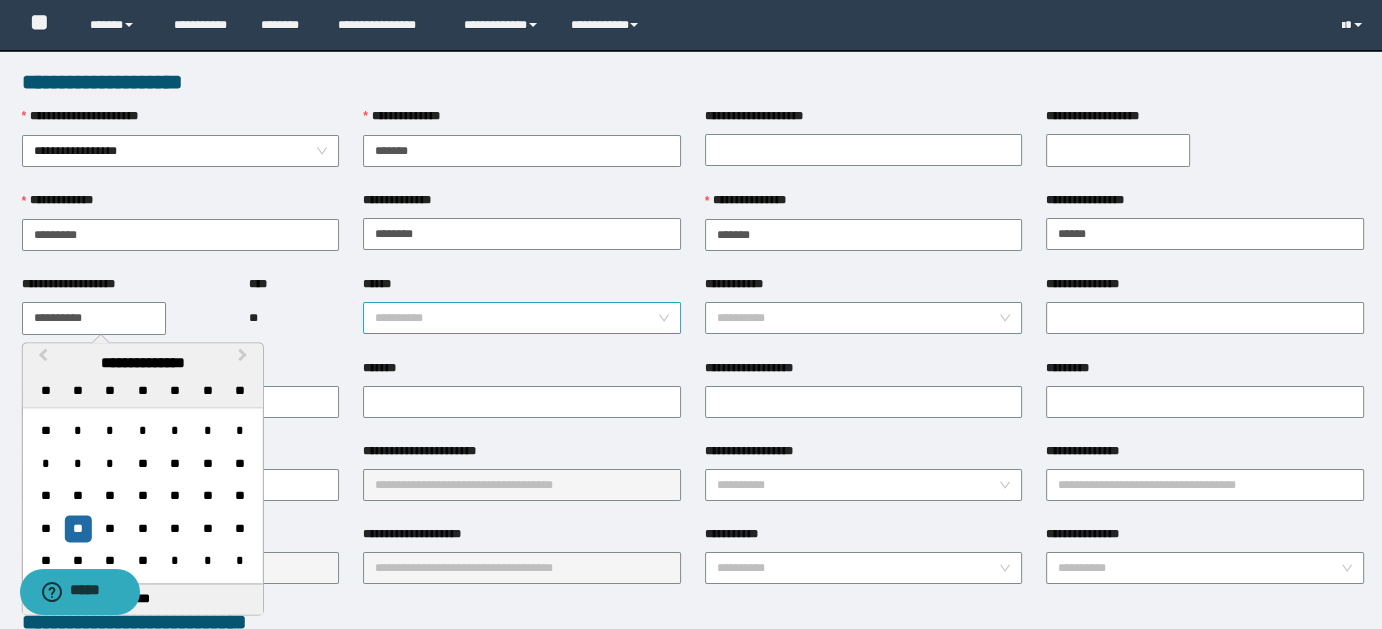 click on "******" at bounding box center [516, 318] 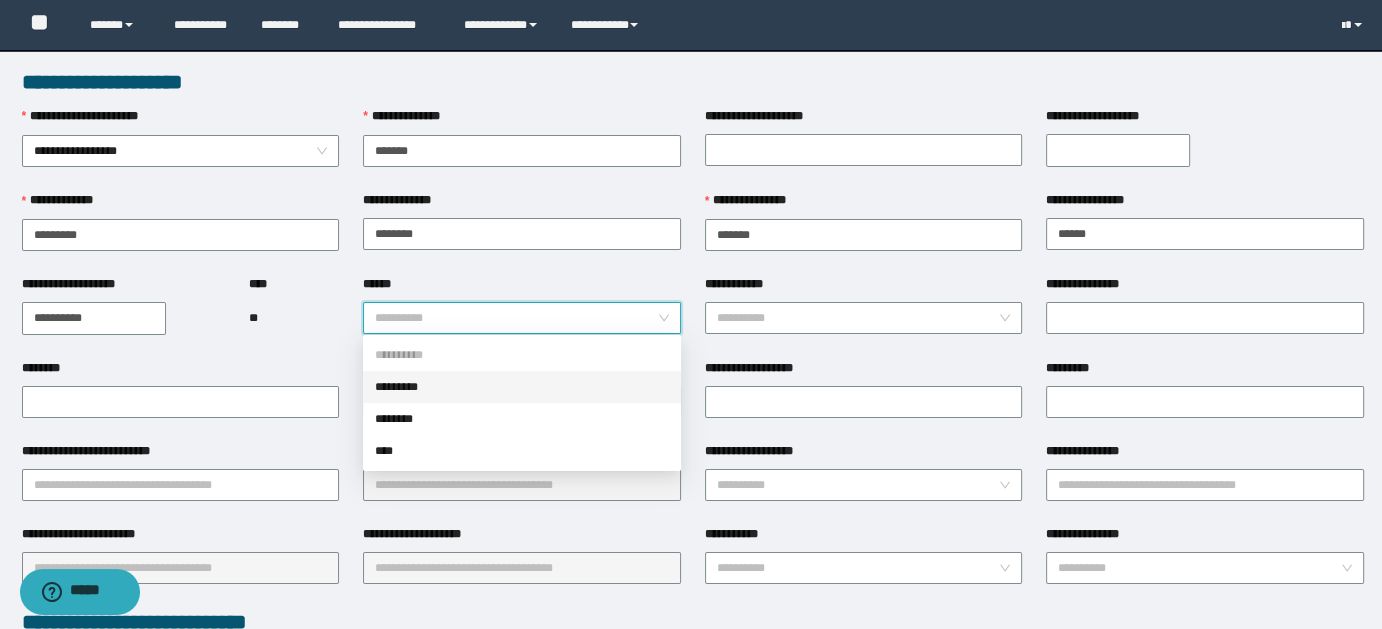 click on "*********" at bounding box center [522, 387] 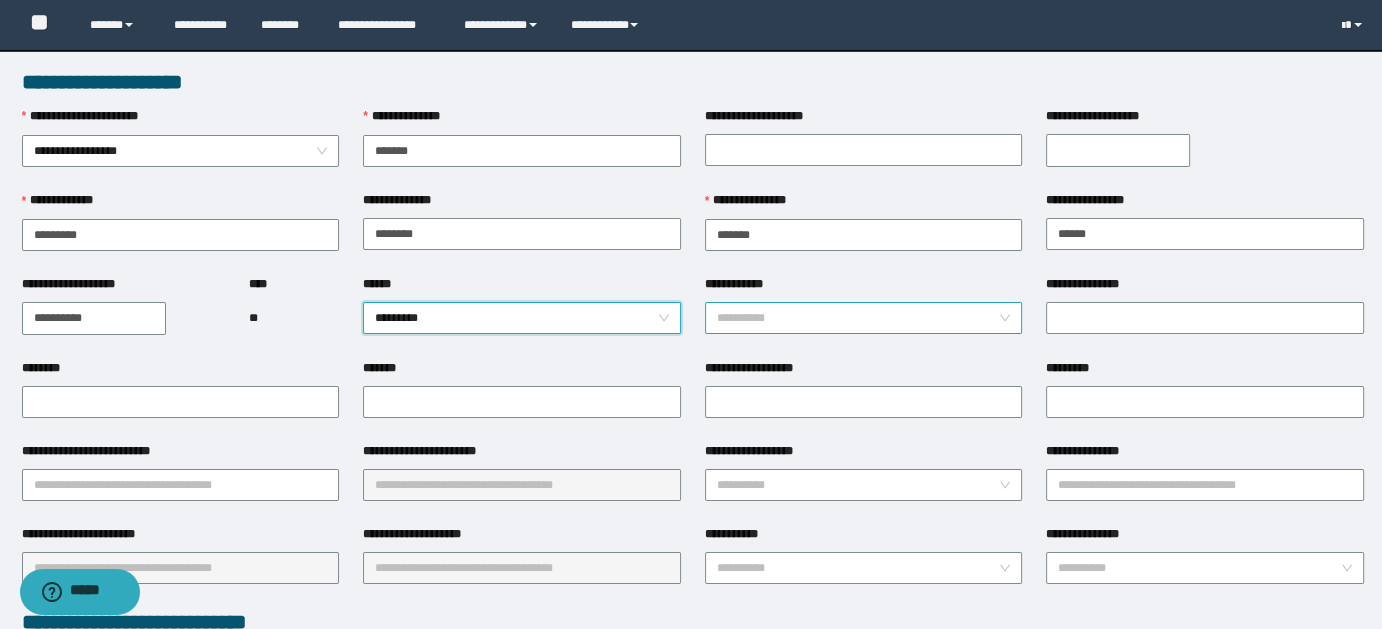 click on "**********" at bounding box center (864, 318) 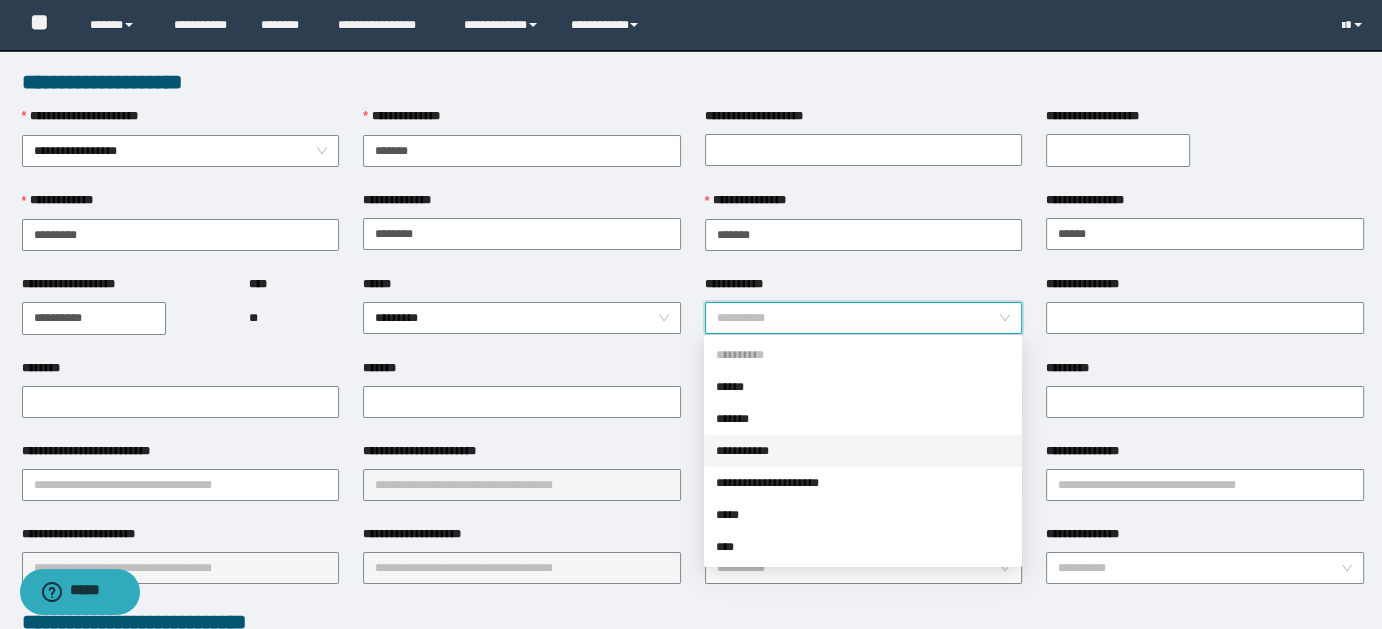 click on "**********" at bounding box center (863, 451) 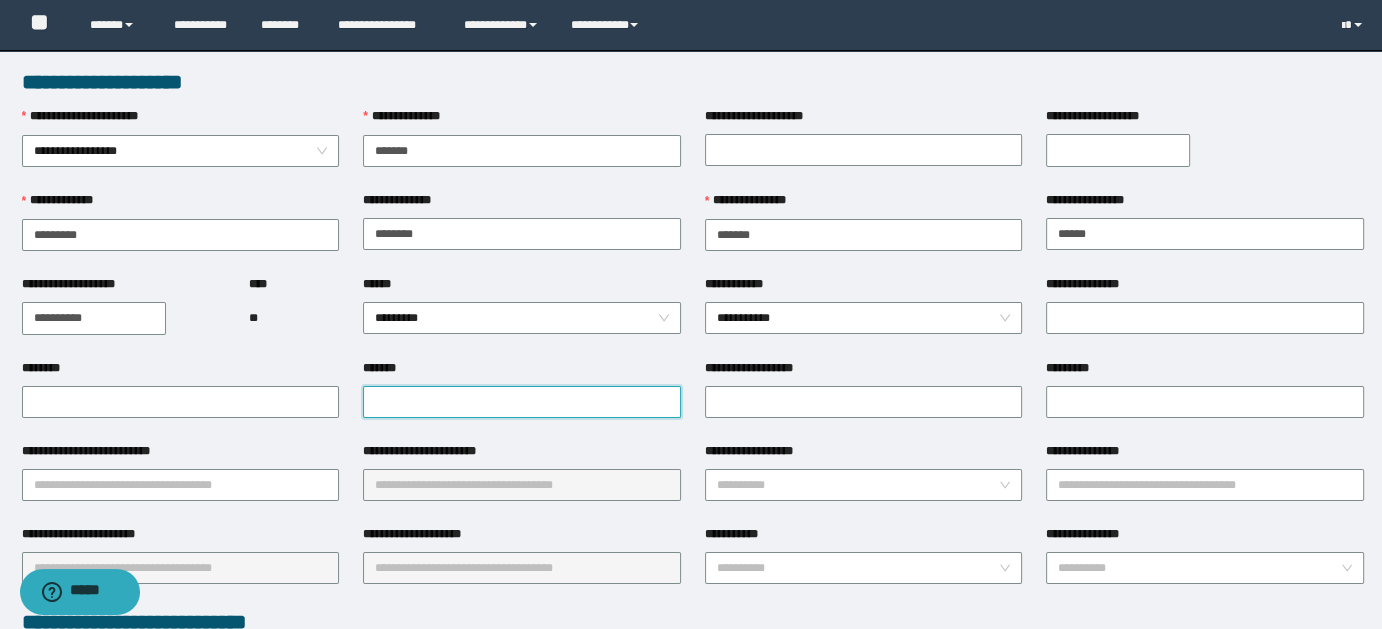paste on "**********" 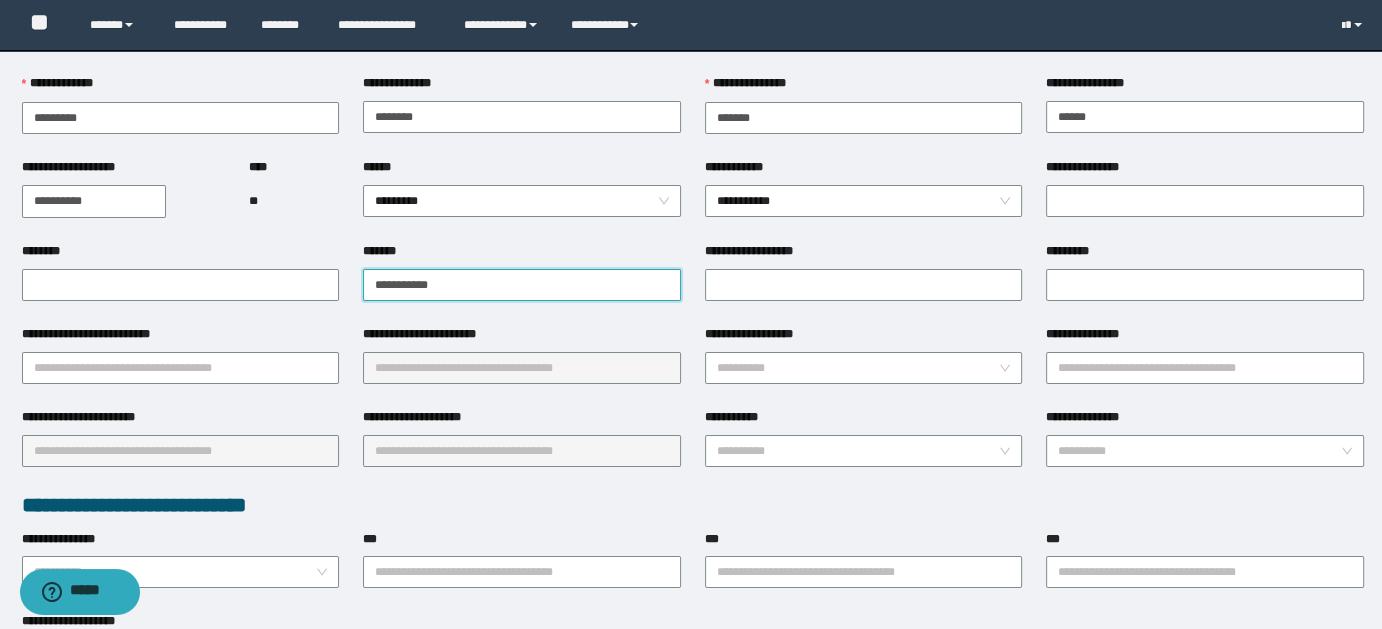 scroll, scrollTop: 144, scrollLeft: 0, axis: vertical 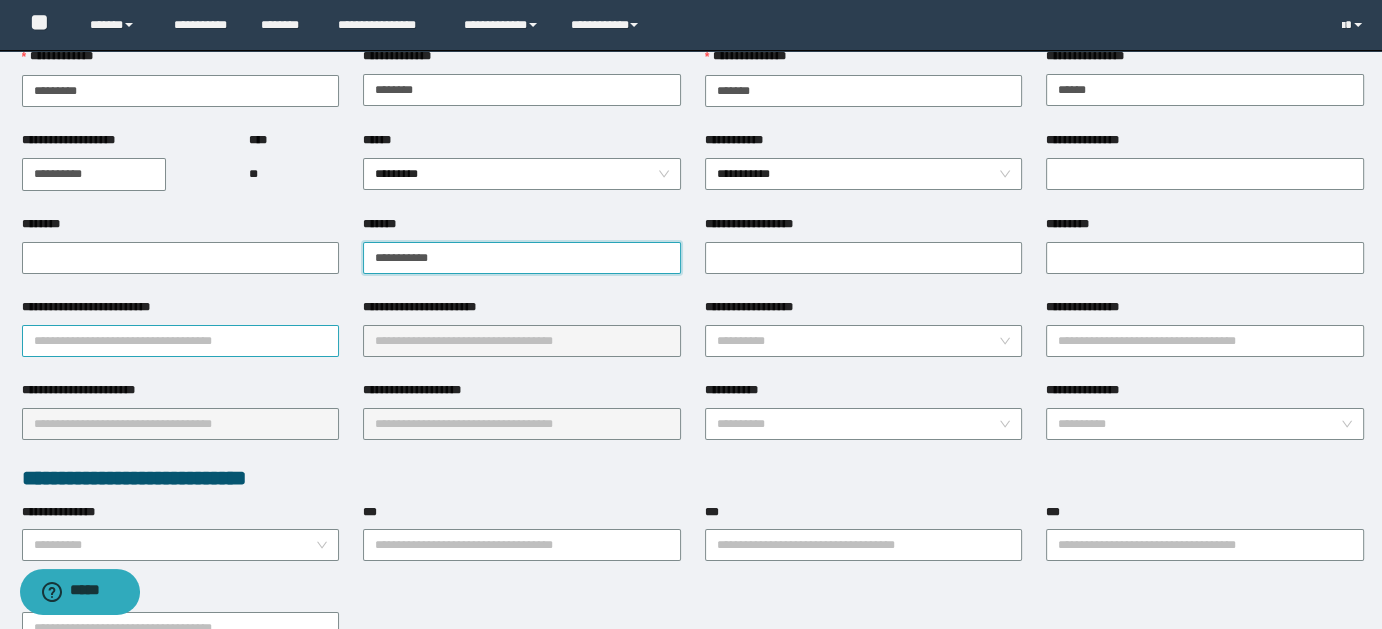 type on "**********" 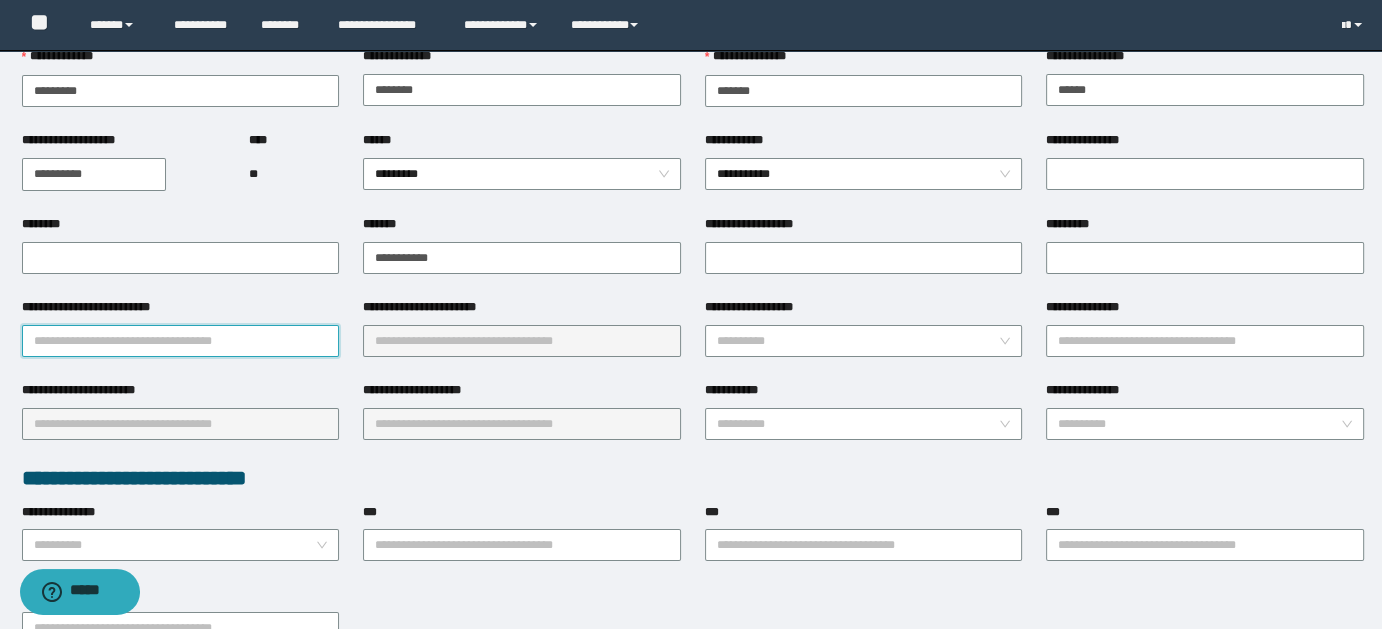 drag, startPoint x: 178, startPoint y: 333, endPoint x: 187, endPoint y: 391, distance: 58.694122 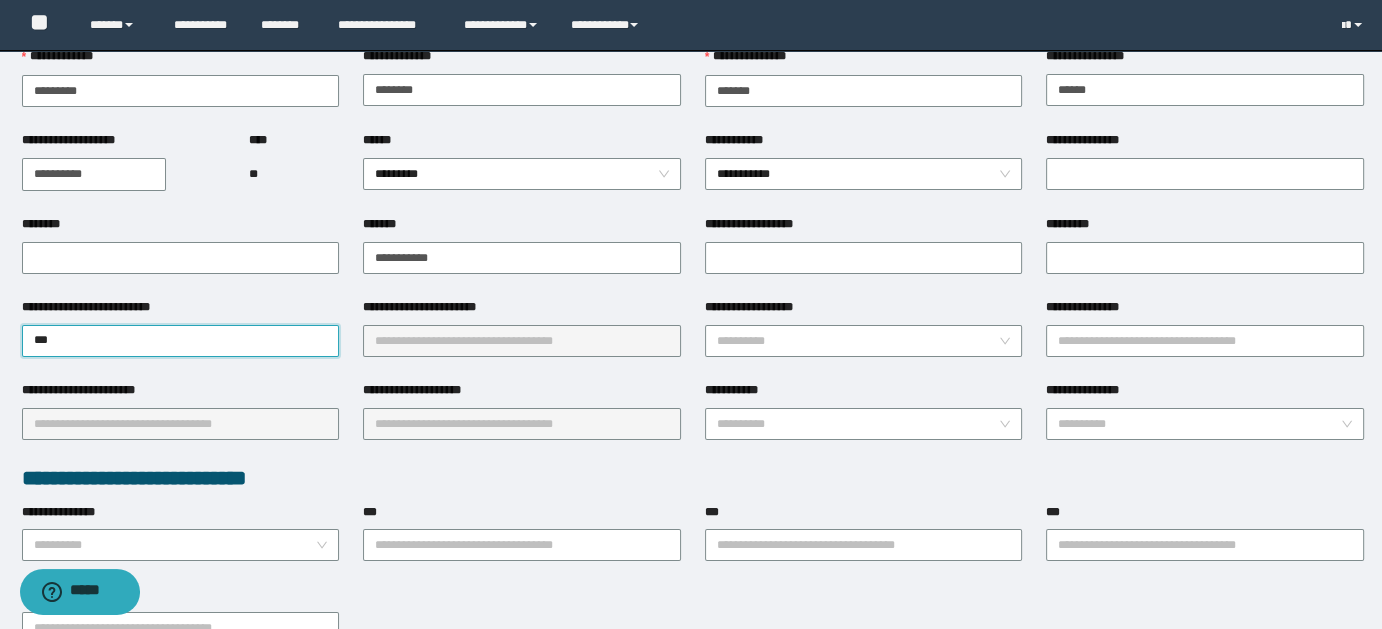 type on "****" 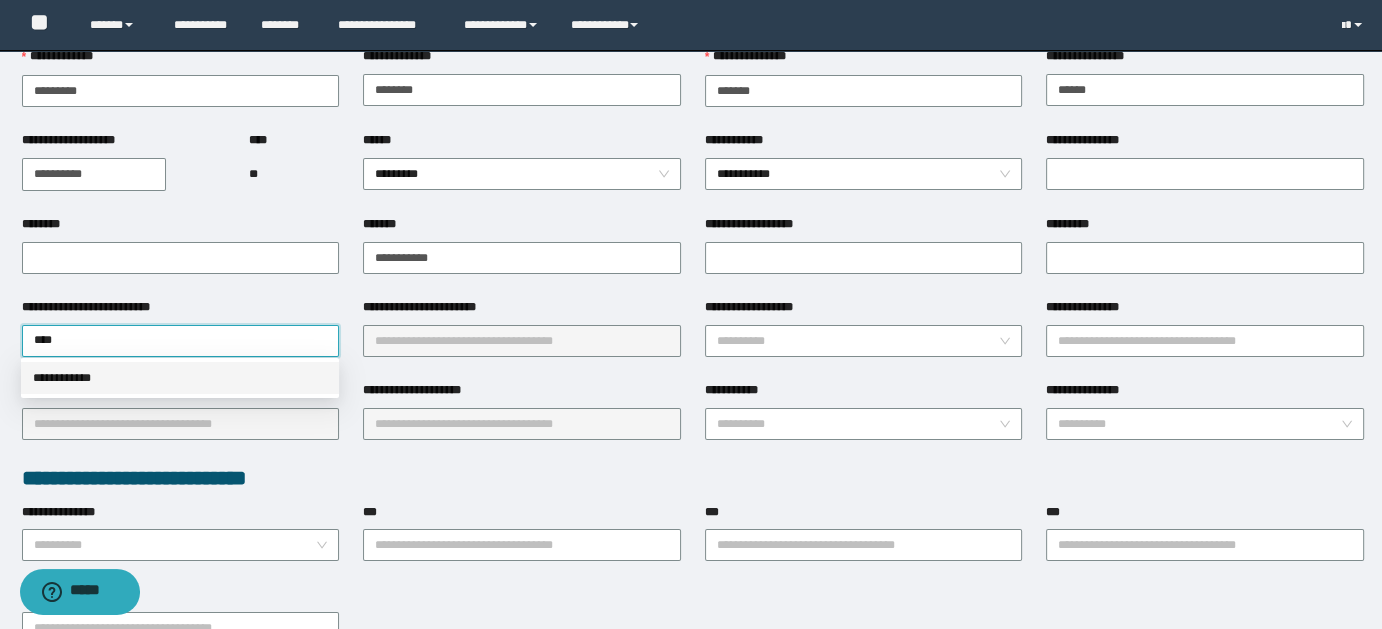 click on "**********" at bounding box center (180, 378) 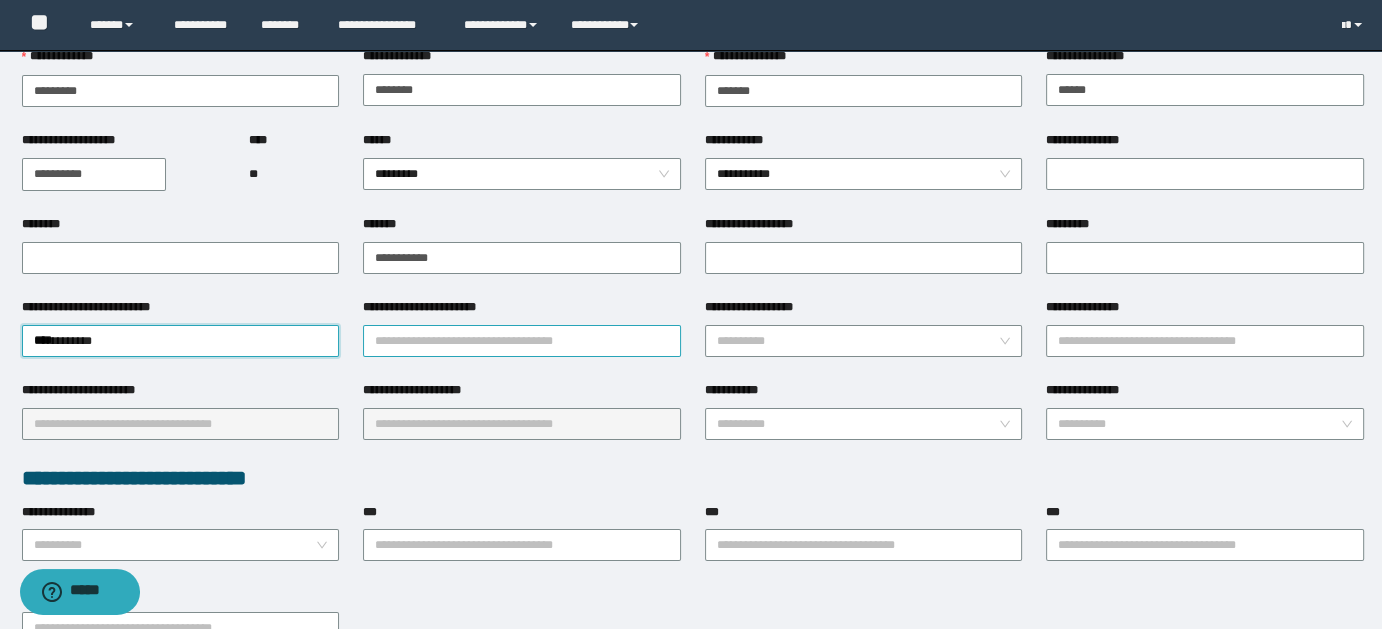 click on "**********" at bounding box center [522, 341] 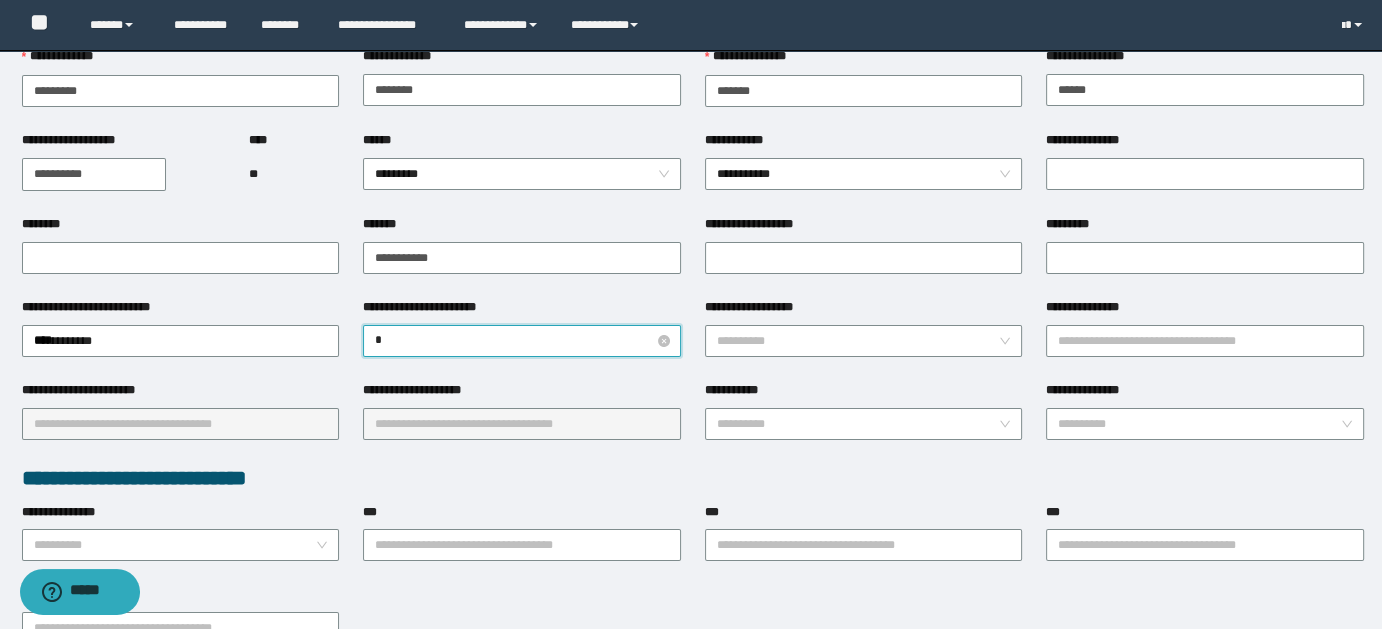 type on "**" 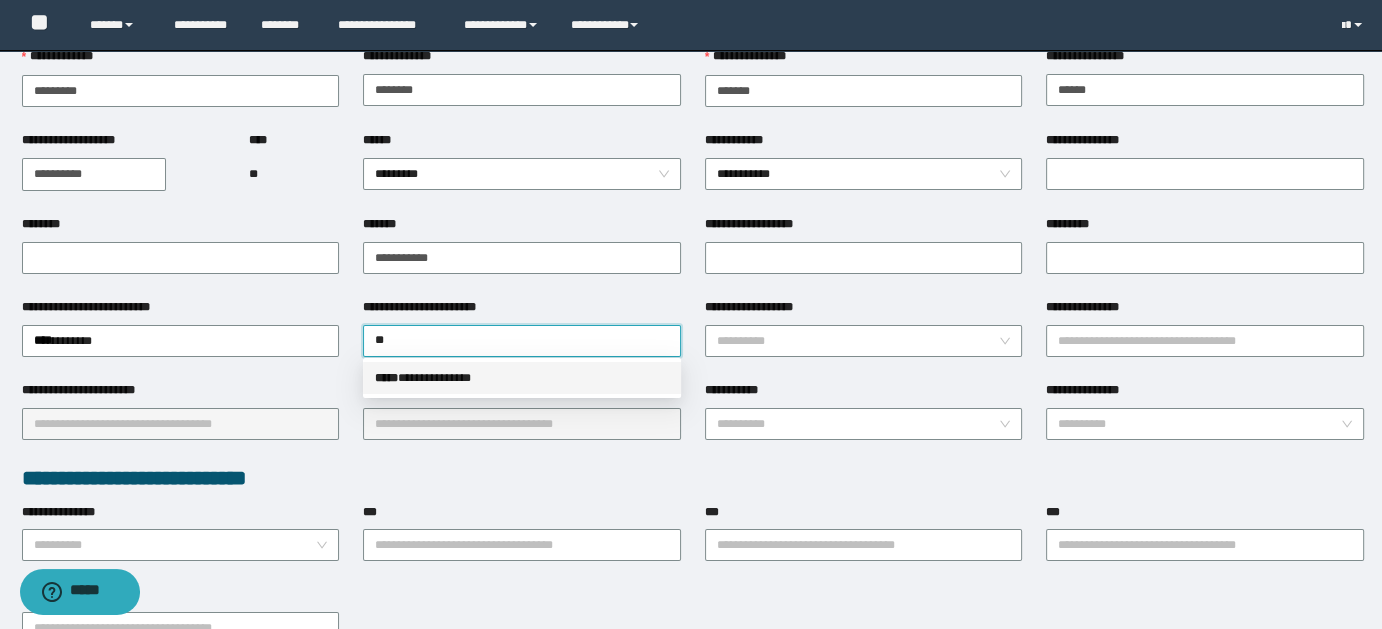 click on "**********" at bounding box center [522, 378] 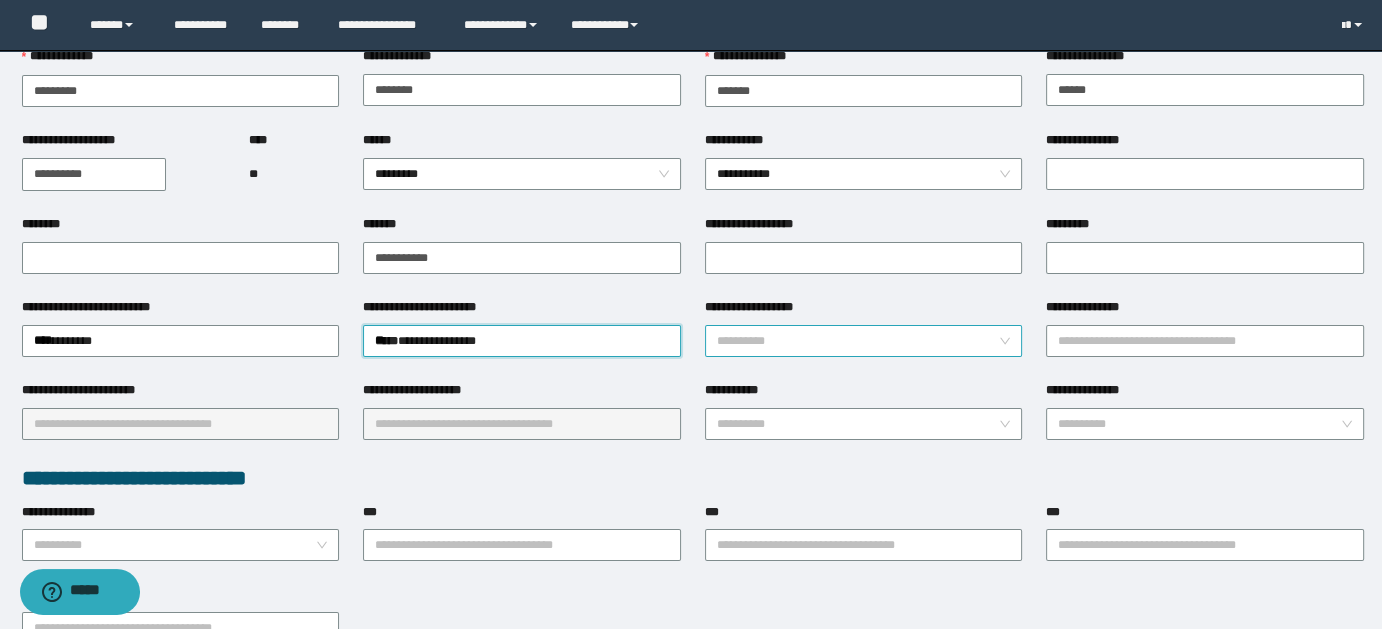 click on "**********" at bounding box center [864, 341] 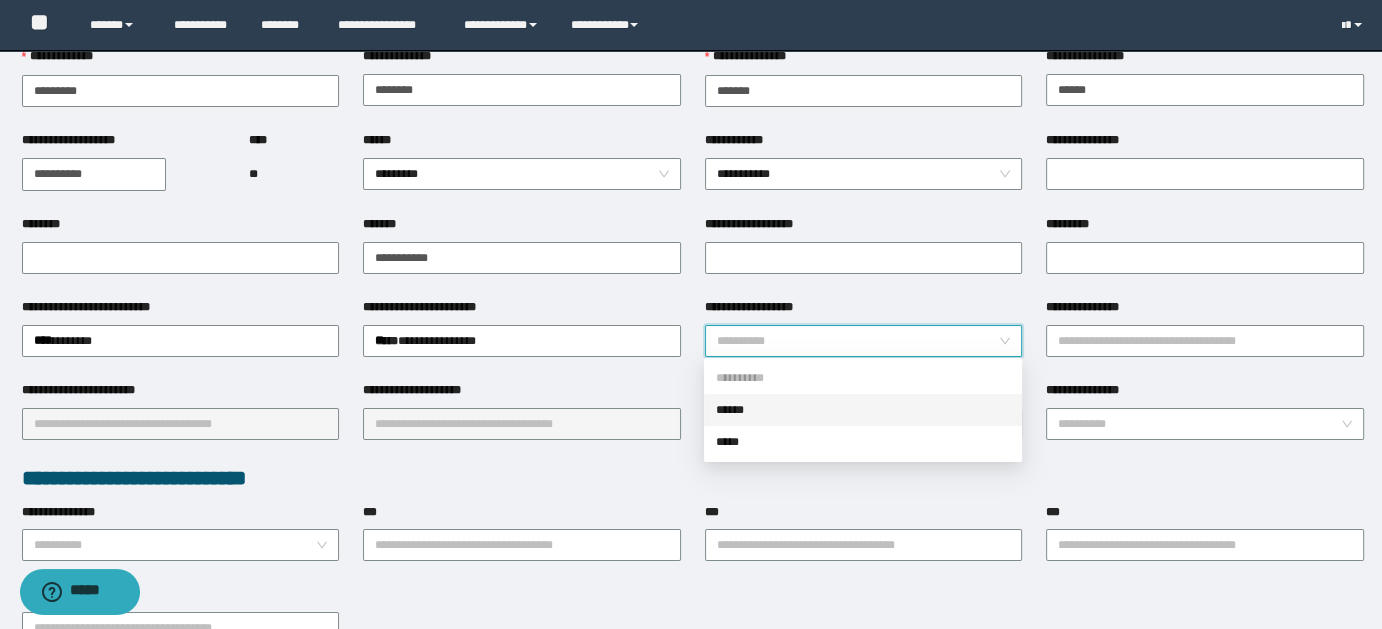 click on "******" at bounding box center (863, 410) 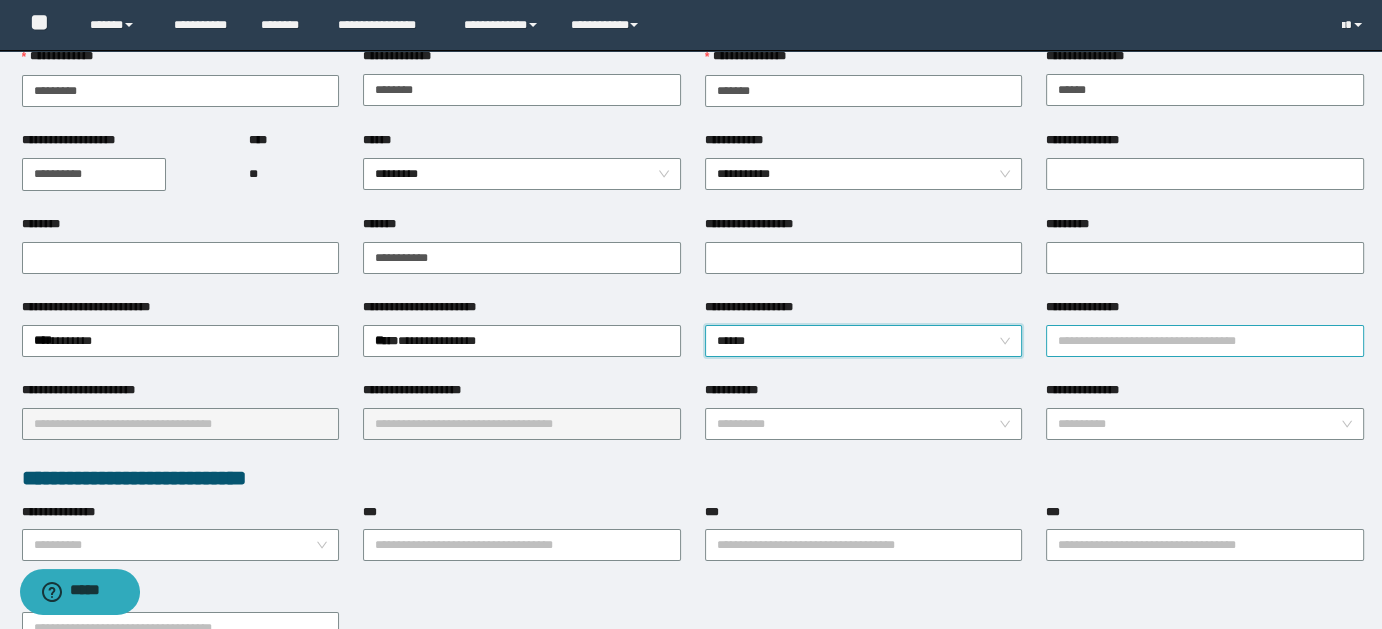 click on "**********" at bounding box center (1205, 341) 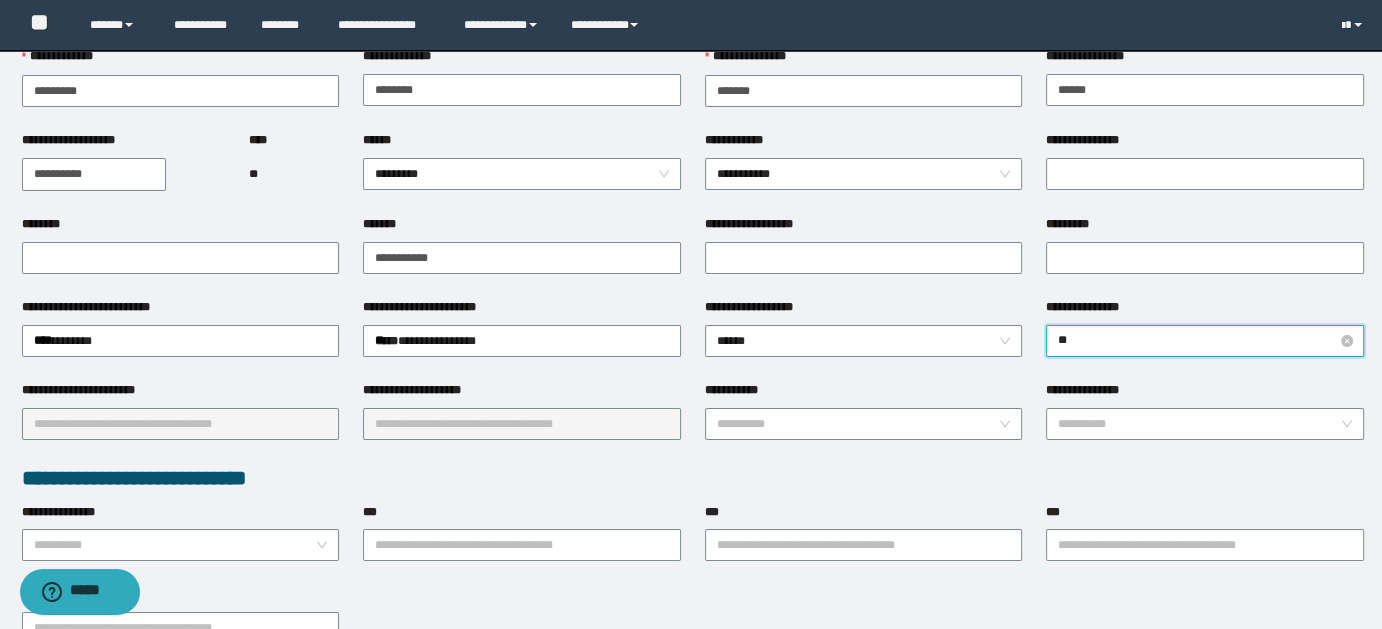 type on "***" 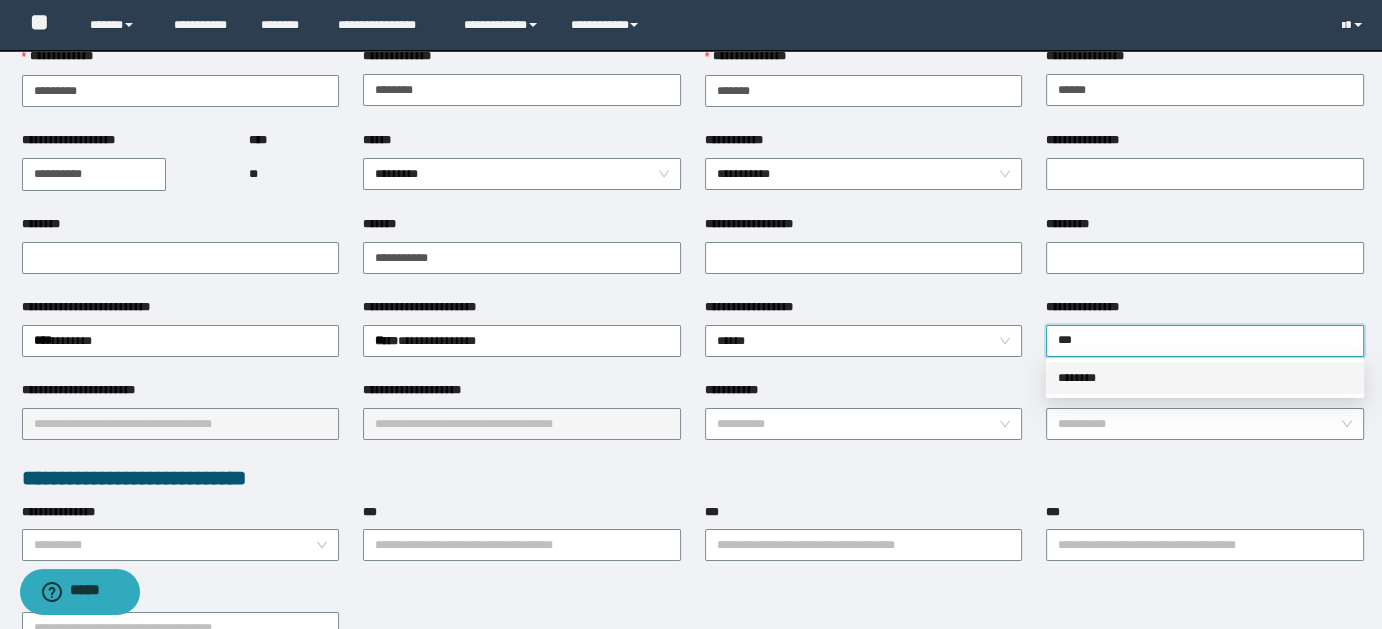 click on "********" at bounding box center (1205, 378) 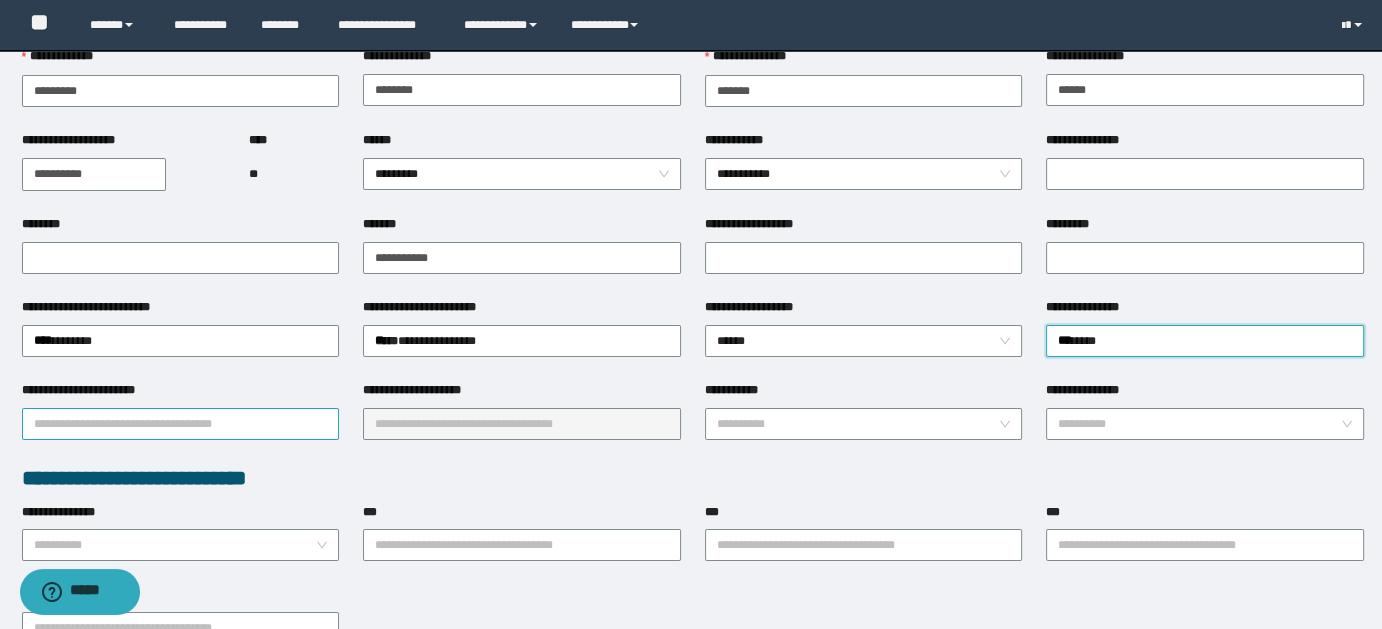 click on "**********" at bounding box center [181, 424] 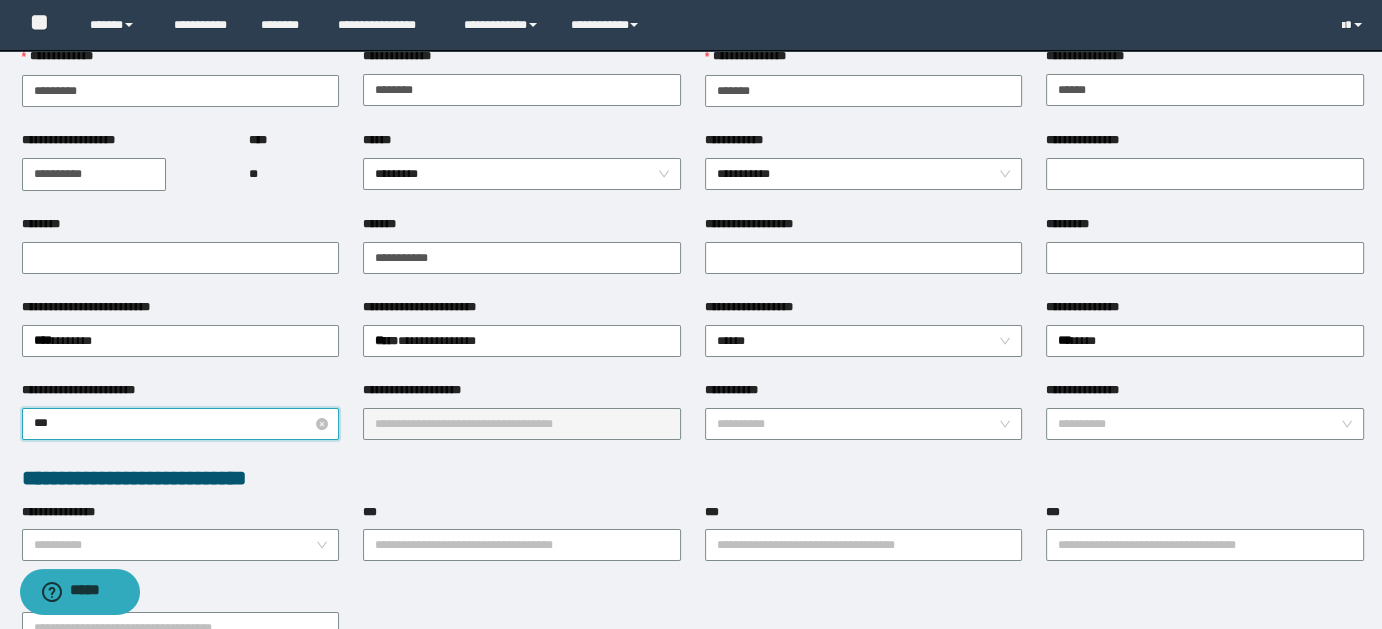 type on "****" 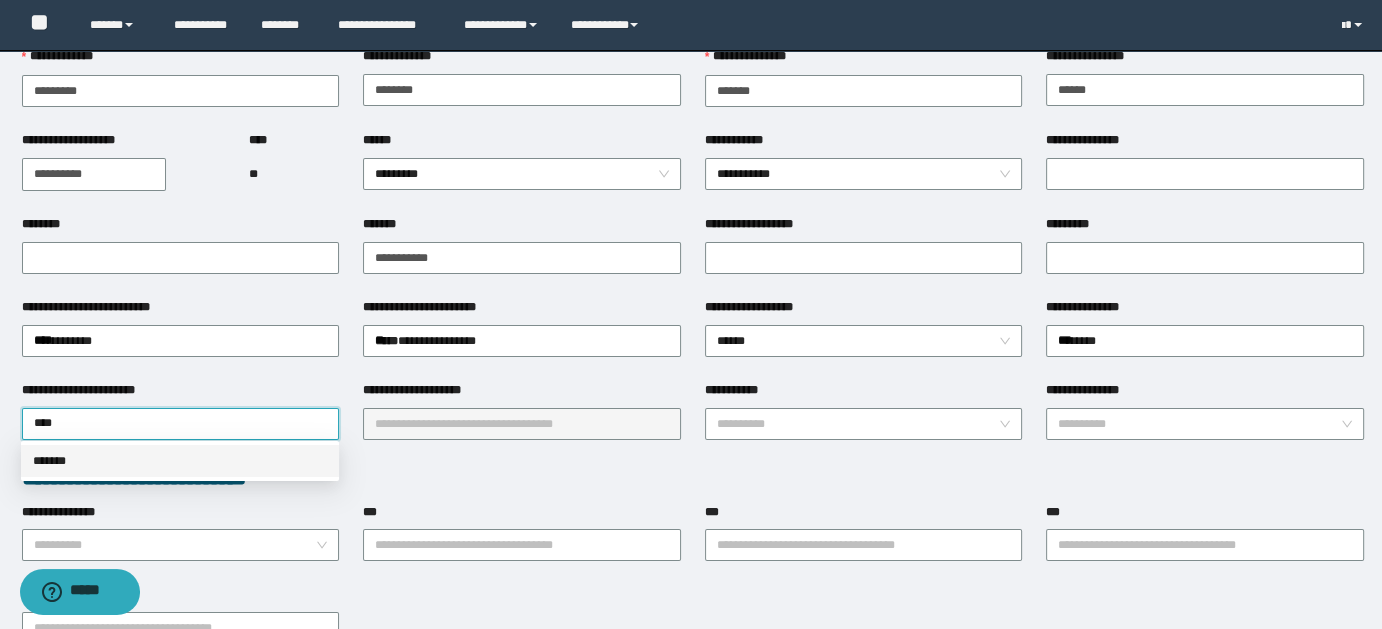 click on "*******" at bounding box center [180, 461] 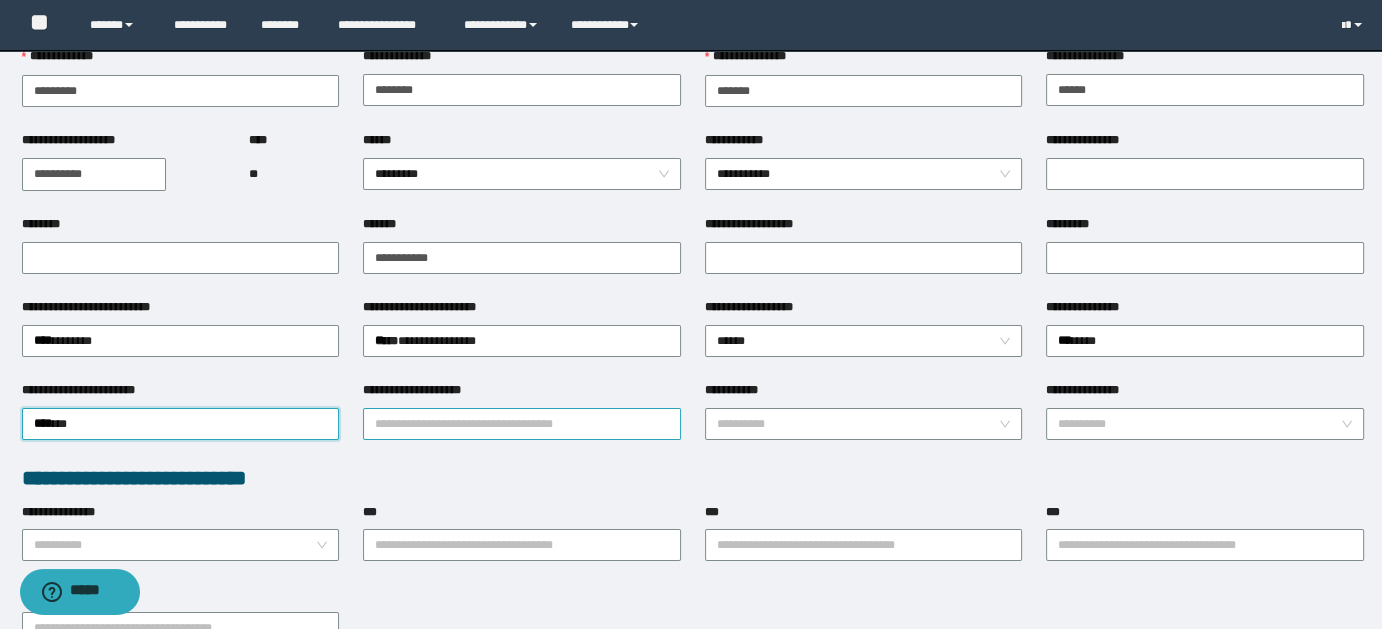 click on "**********" at bounding box center (522, 424) 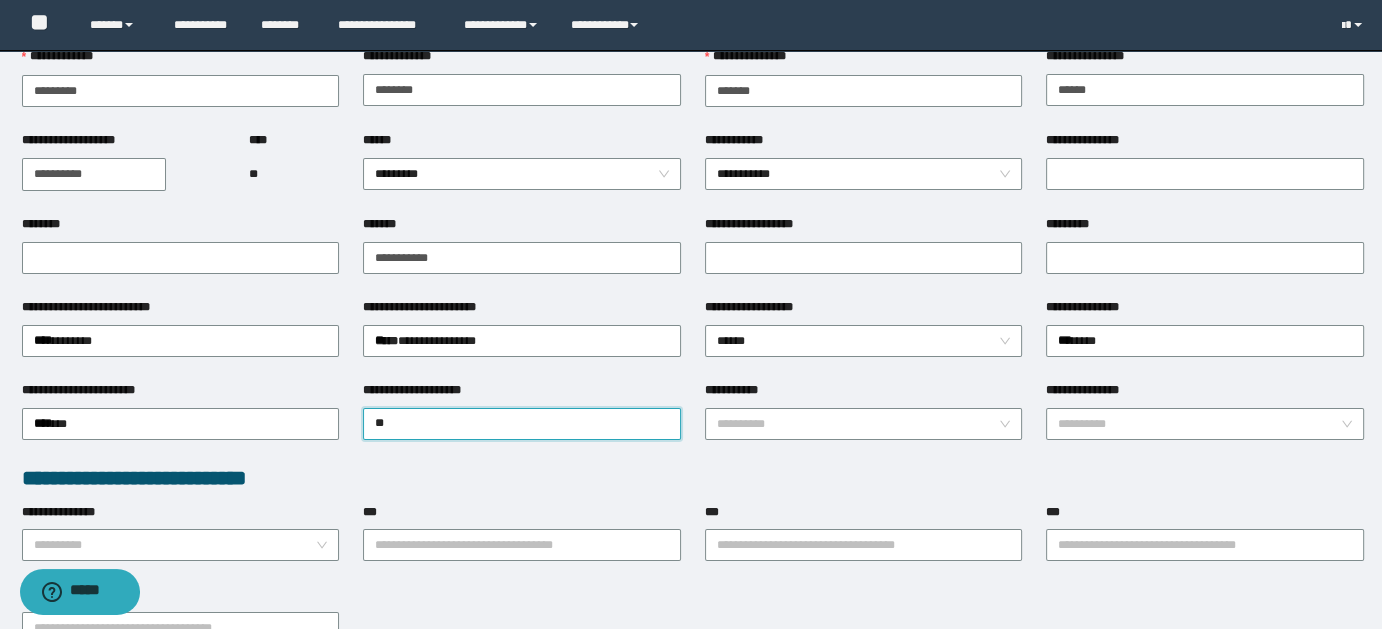 type on "***" 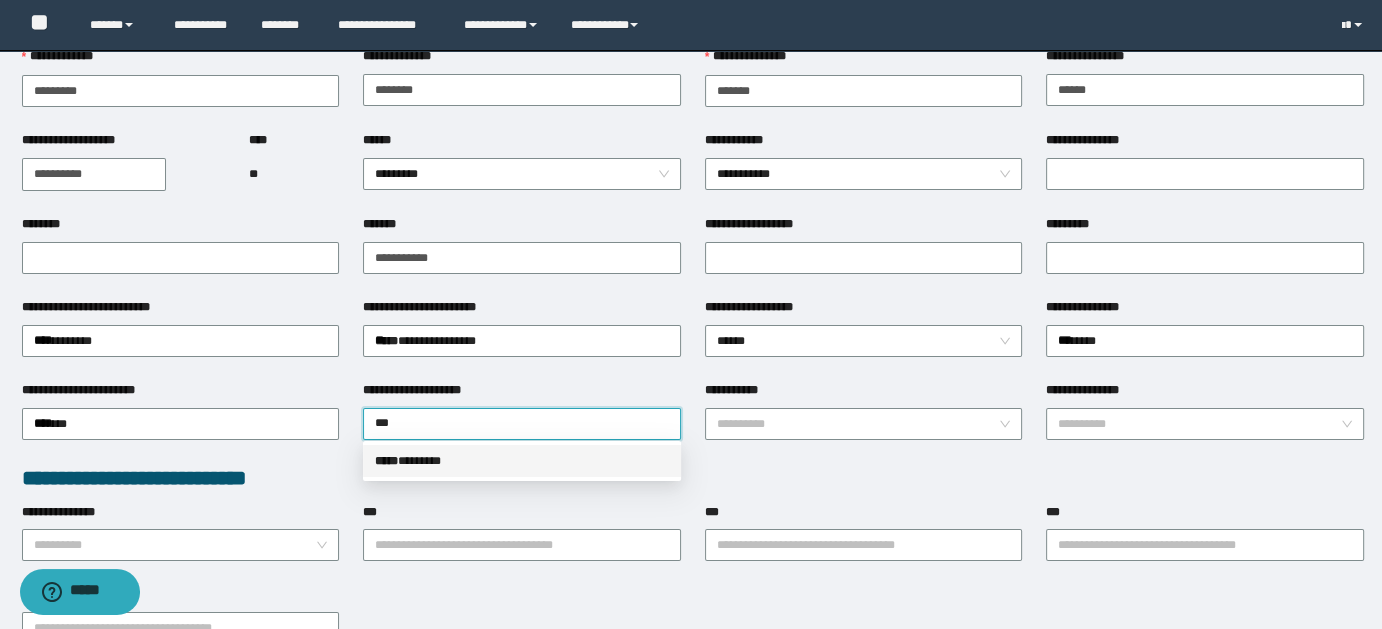 drag, startPoint x: 441, startPoint y: 463, endPoint x: 616, endPoint y: 490, distance: 177.0706 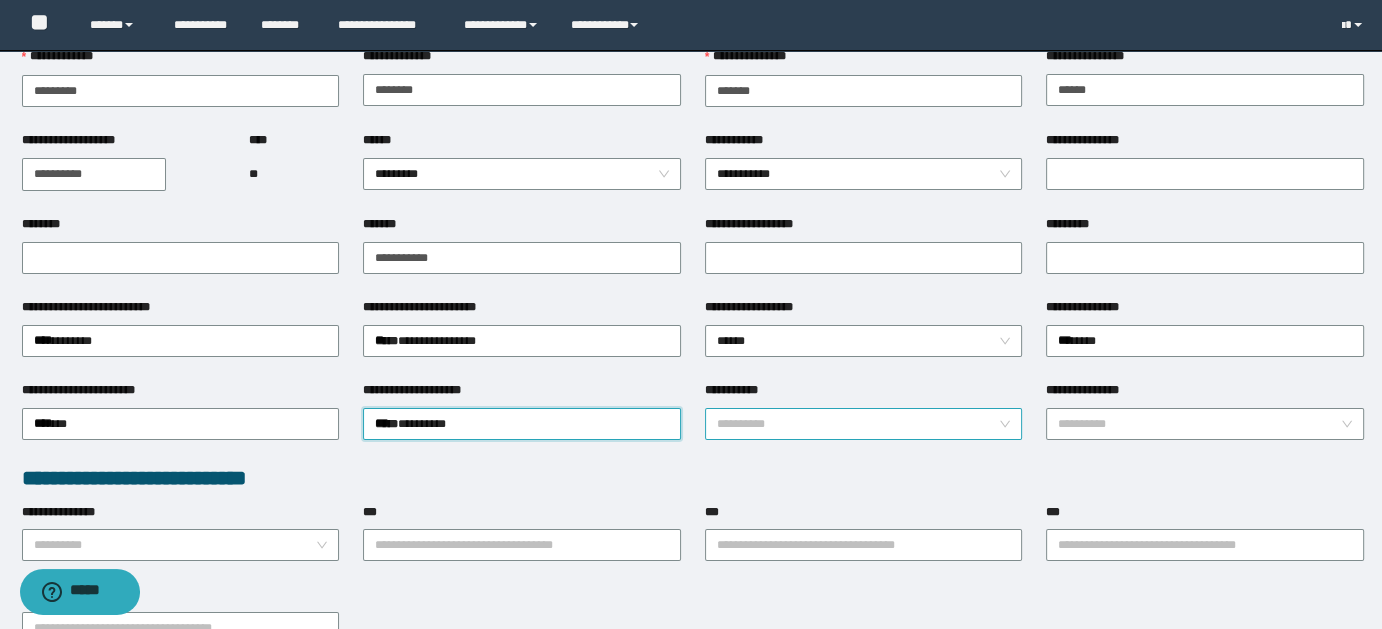 click on "**********" at bounding box center (864, 424) 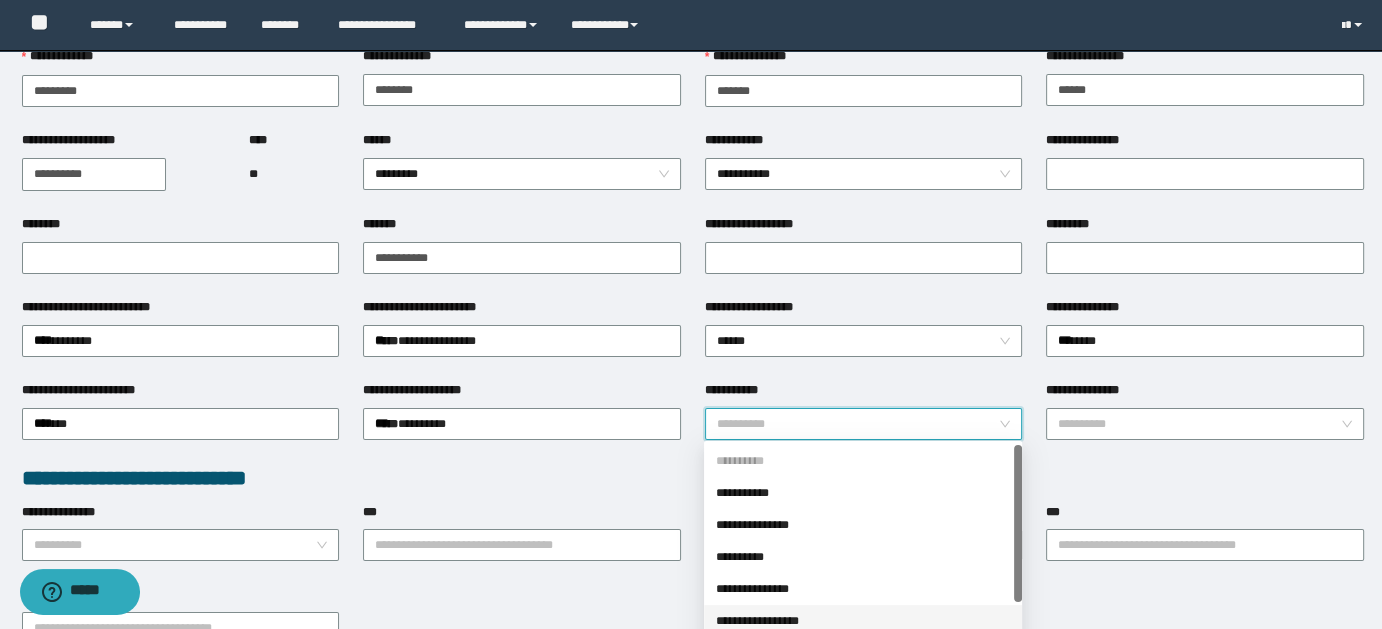 click on "**********" at bounding box center (863, 621) 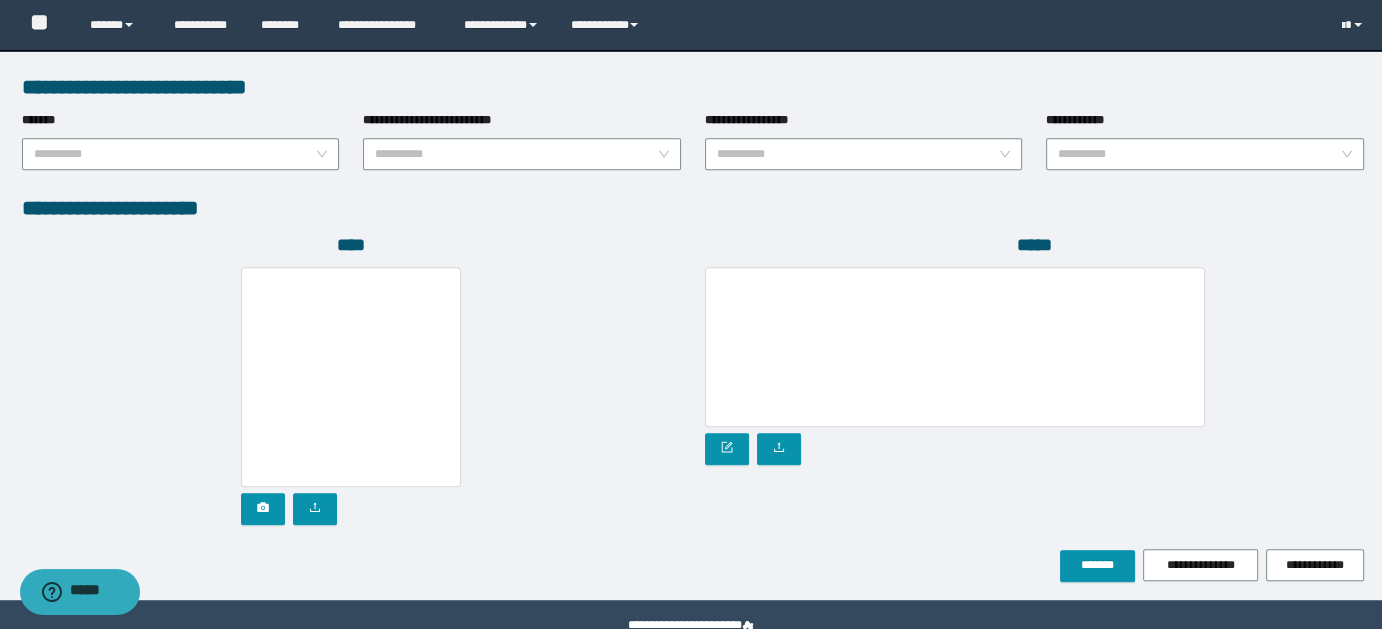 scroll, scrollTop: 1072, scrollLeft: 0, axis: vertical 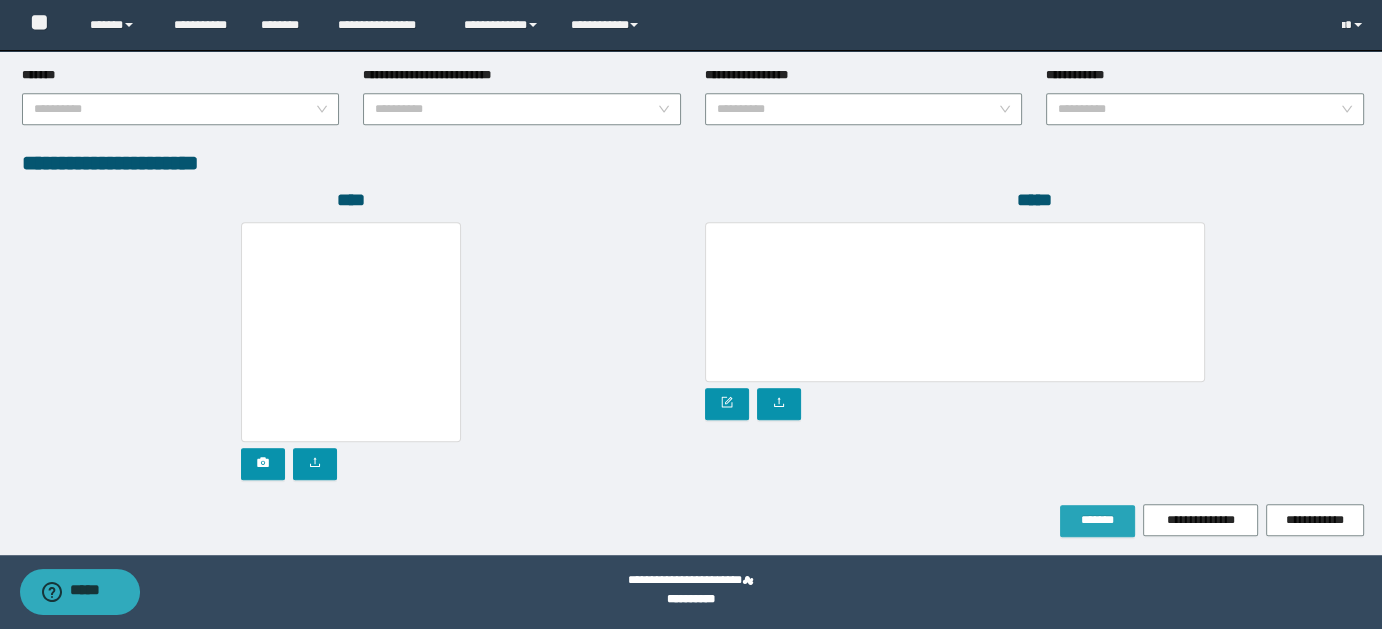click on "*******" at bounding box center [1097, 520] 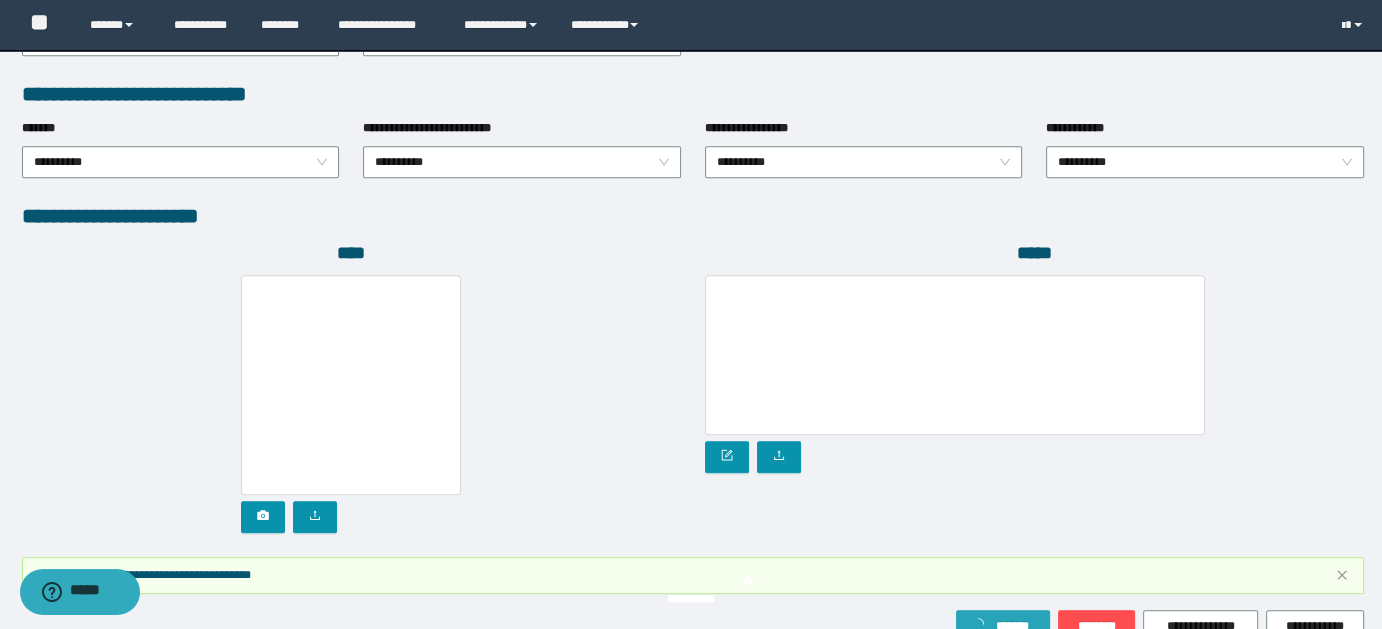 scroll, scrollTop: 1124, scrollLeft: 0, axis: vertical 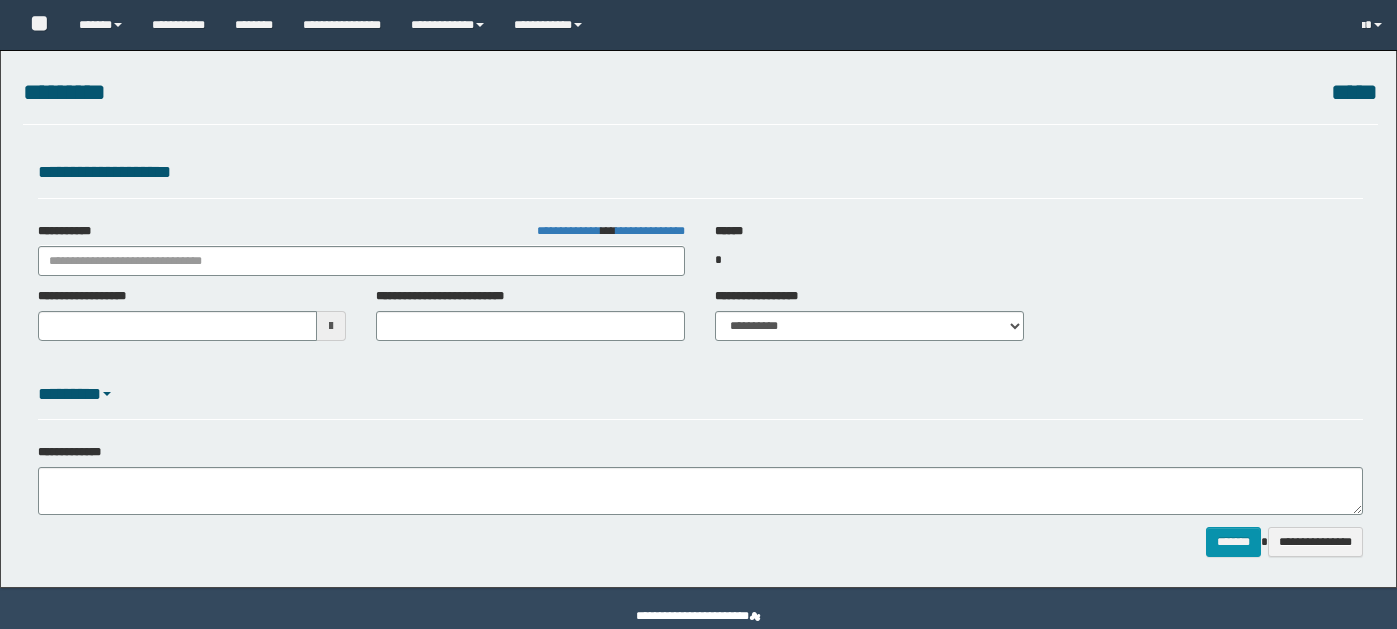 select on "*" 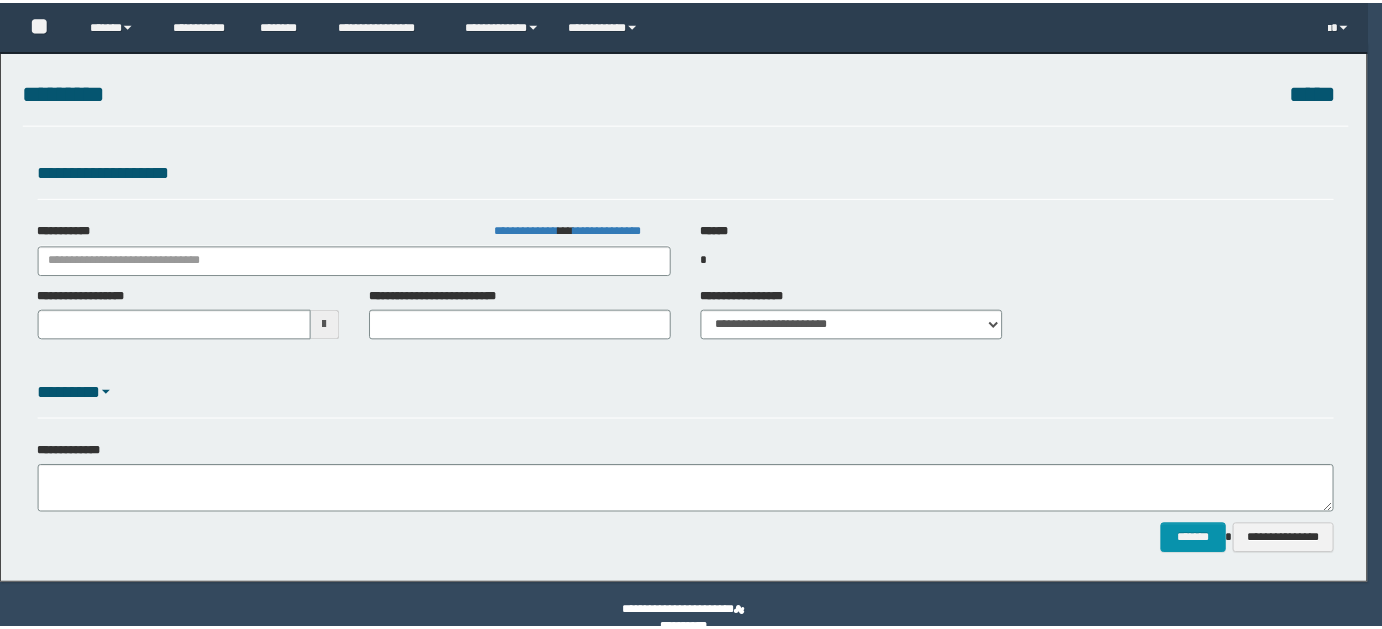 scroll, scrollTop: 47, scrollLeft: 0, axis: vertical 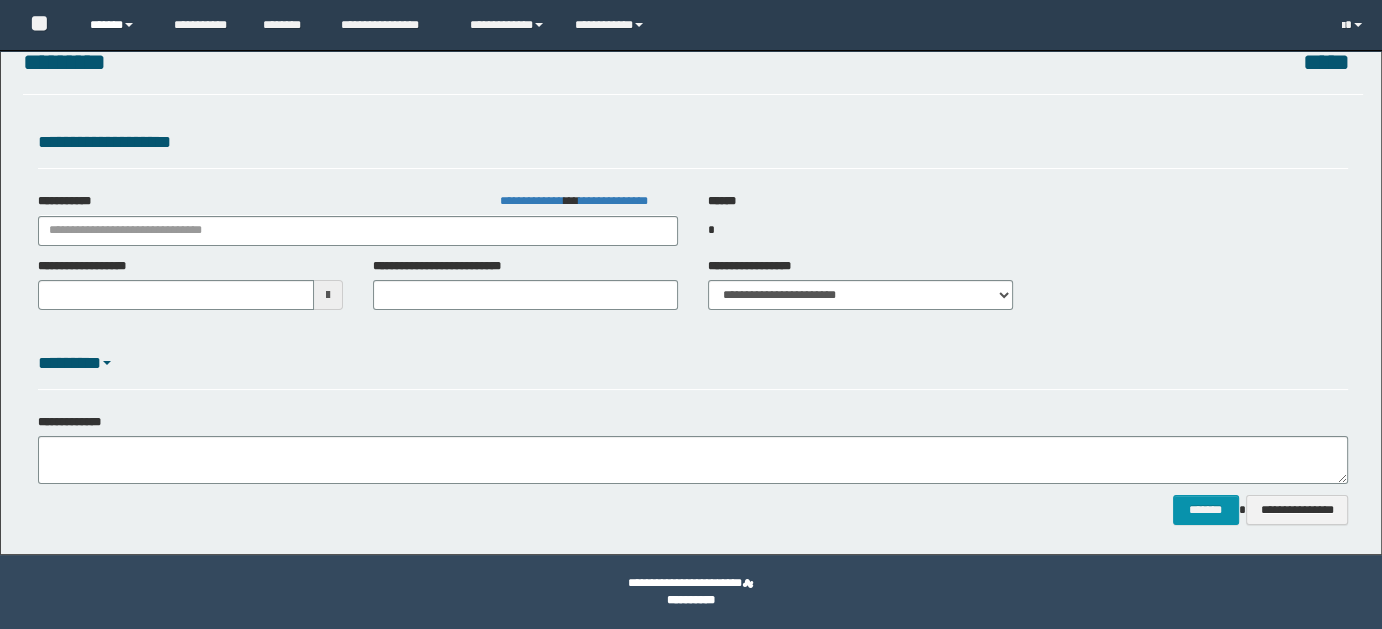 type on "**********" 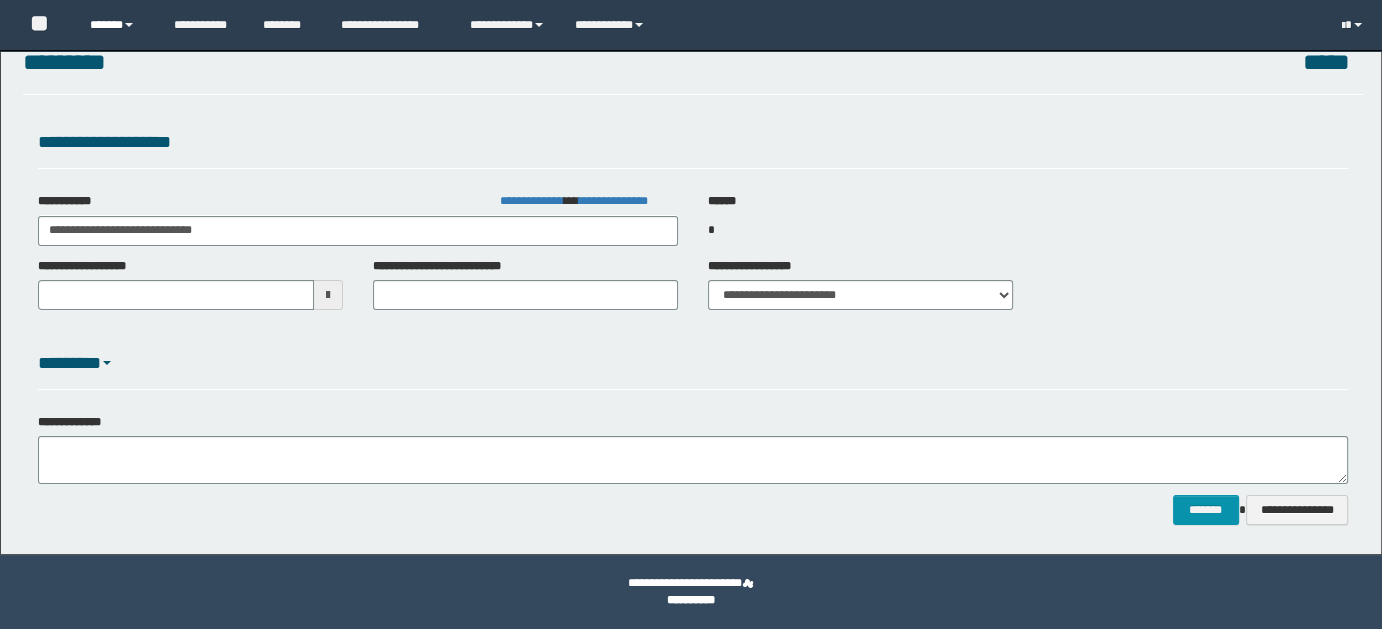 scroll, scrollTop: 0, scrollLeft: 0, axis: both 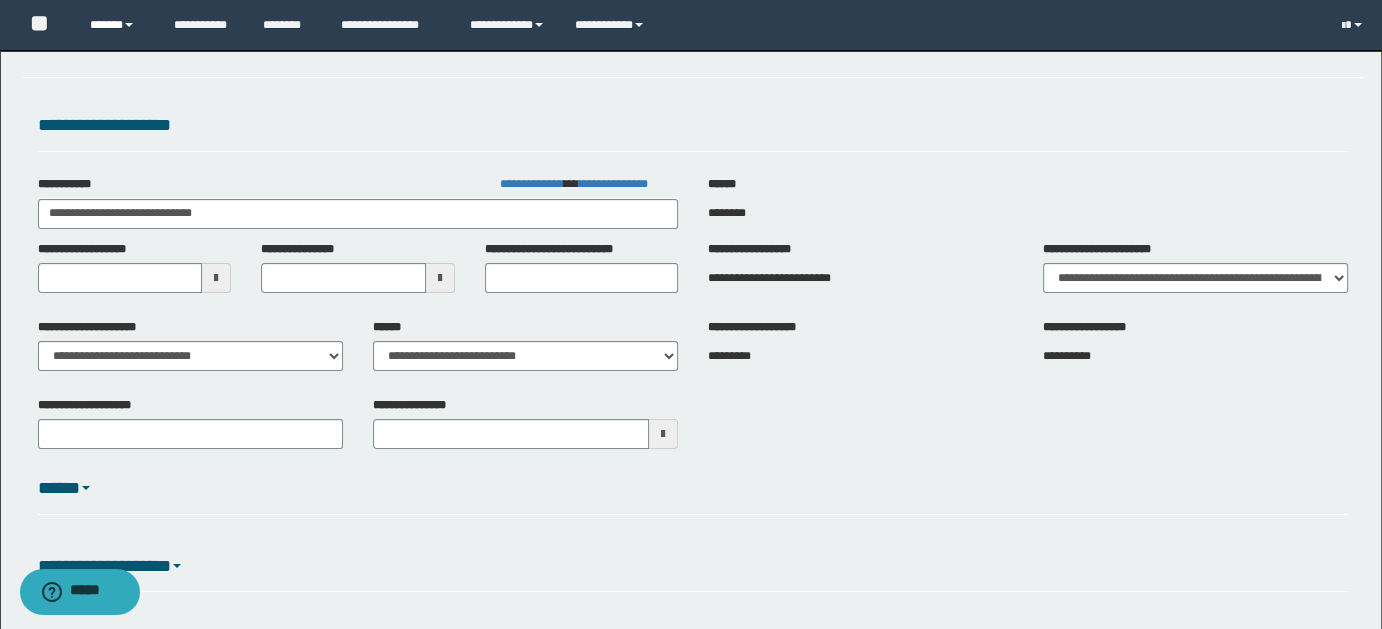 click on "******" at bounding box center (117, 25) 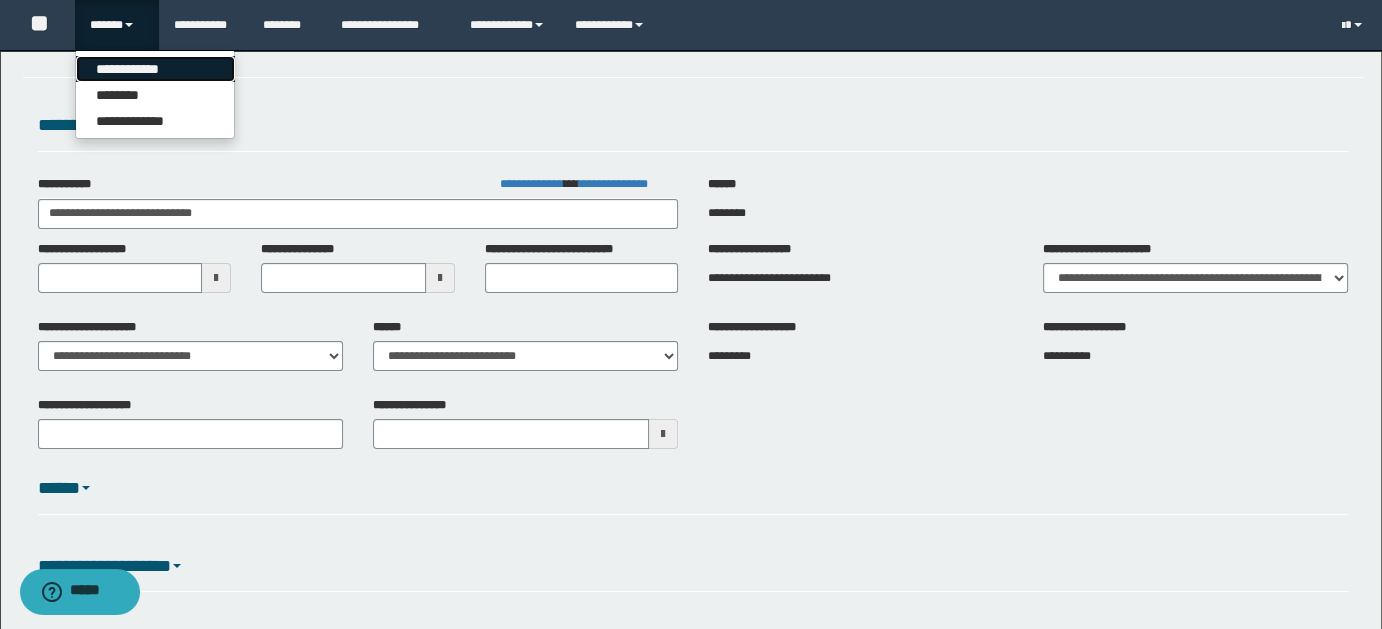 click on "**********" at bounding box center (155, 69) 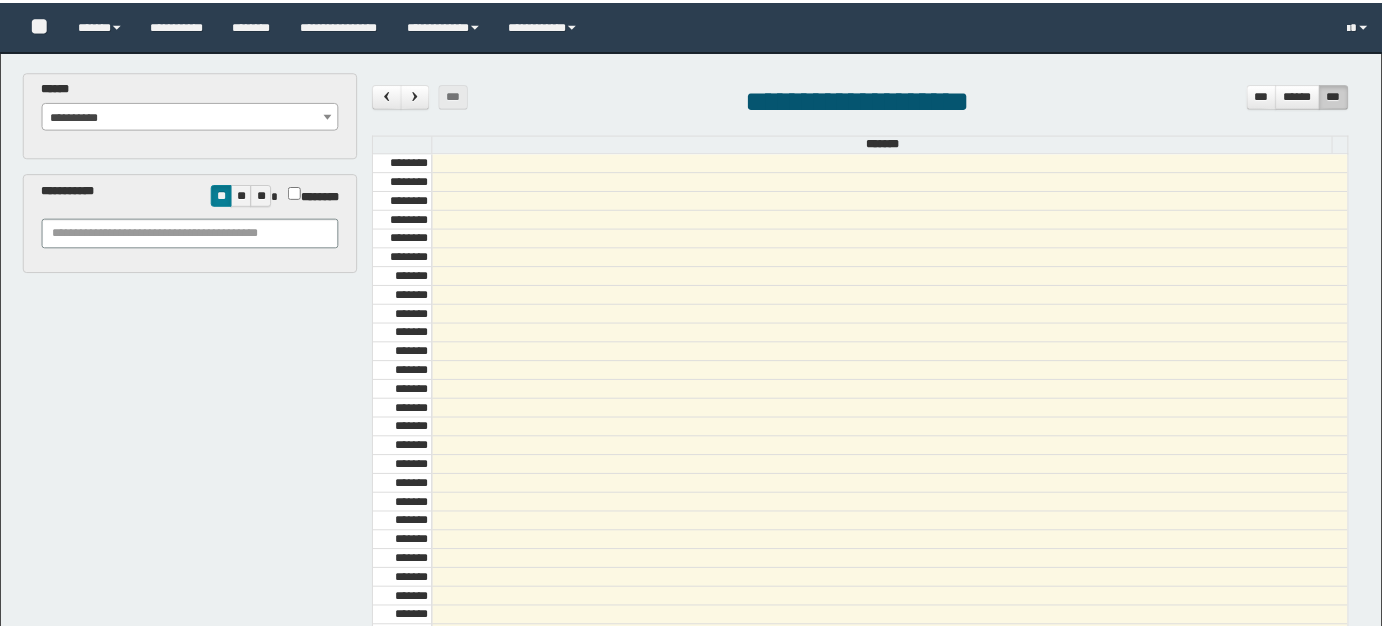 scroll, scrollTop: 0, scrollLeft: 0, axis: both 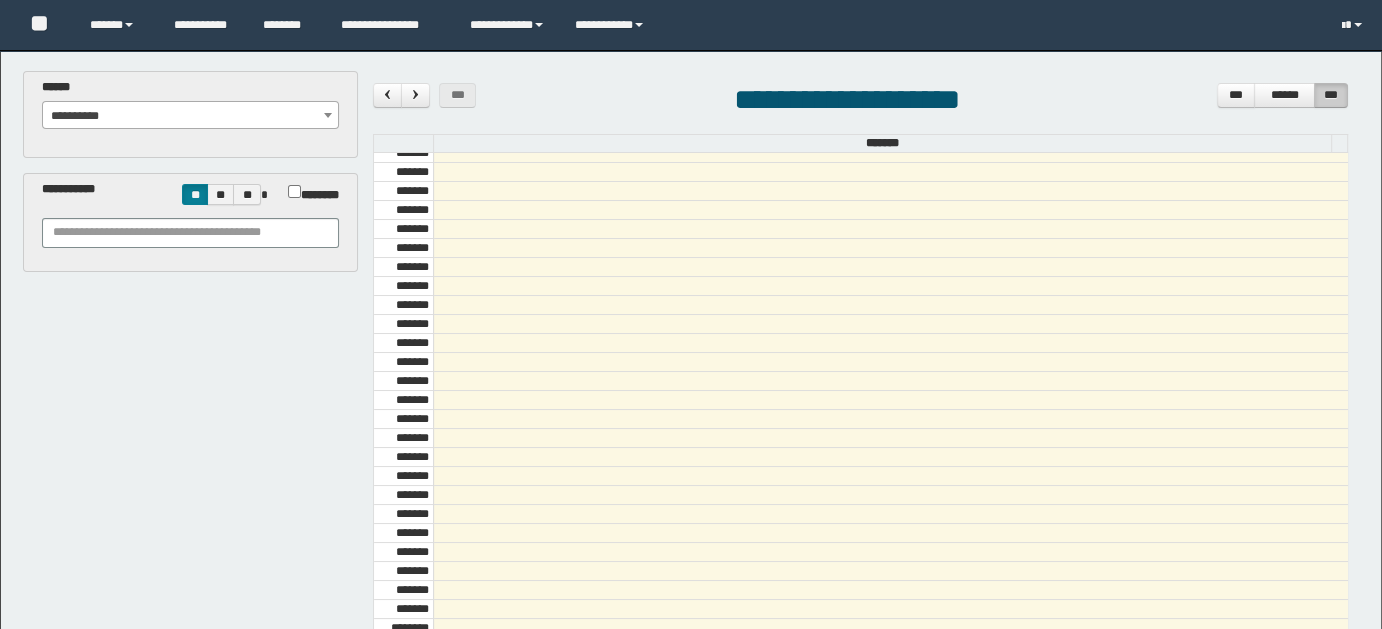 select on "******" 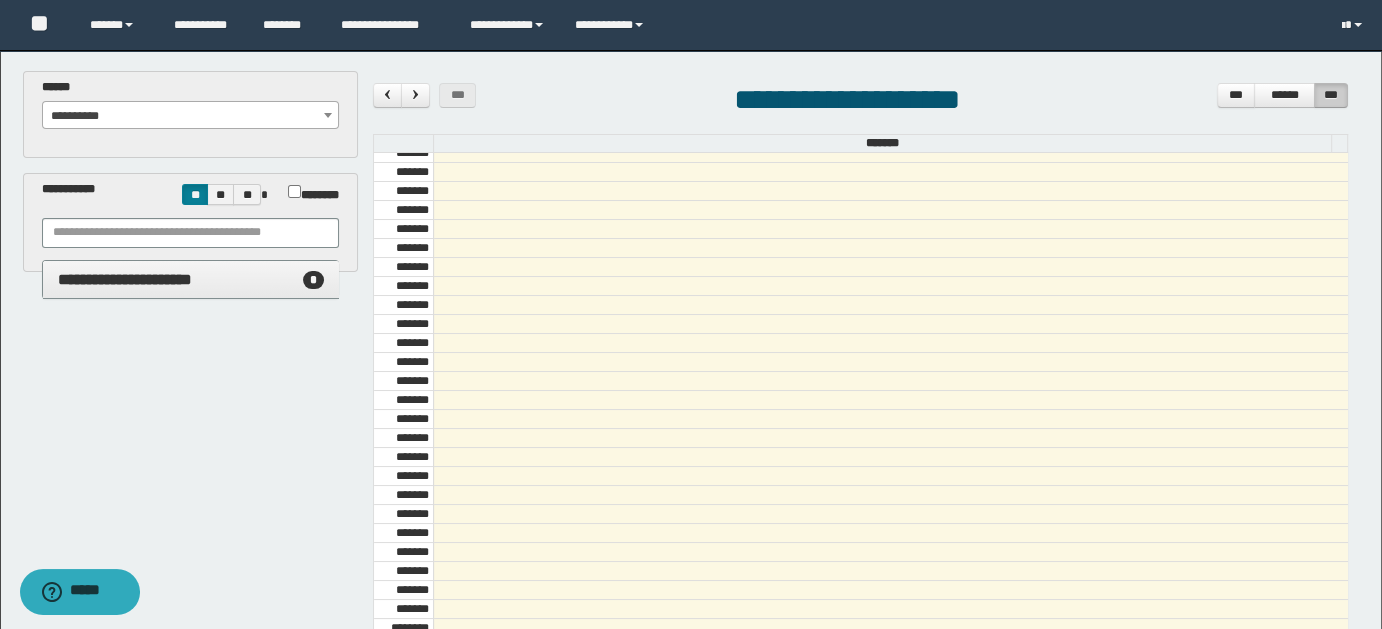 scroll, scrollTop: 0, scrollLeft: 0, axis: both 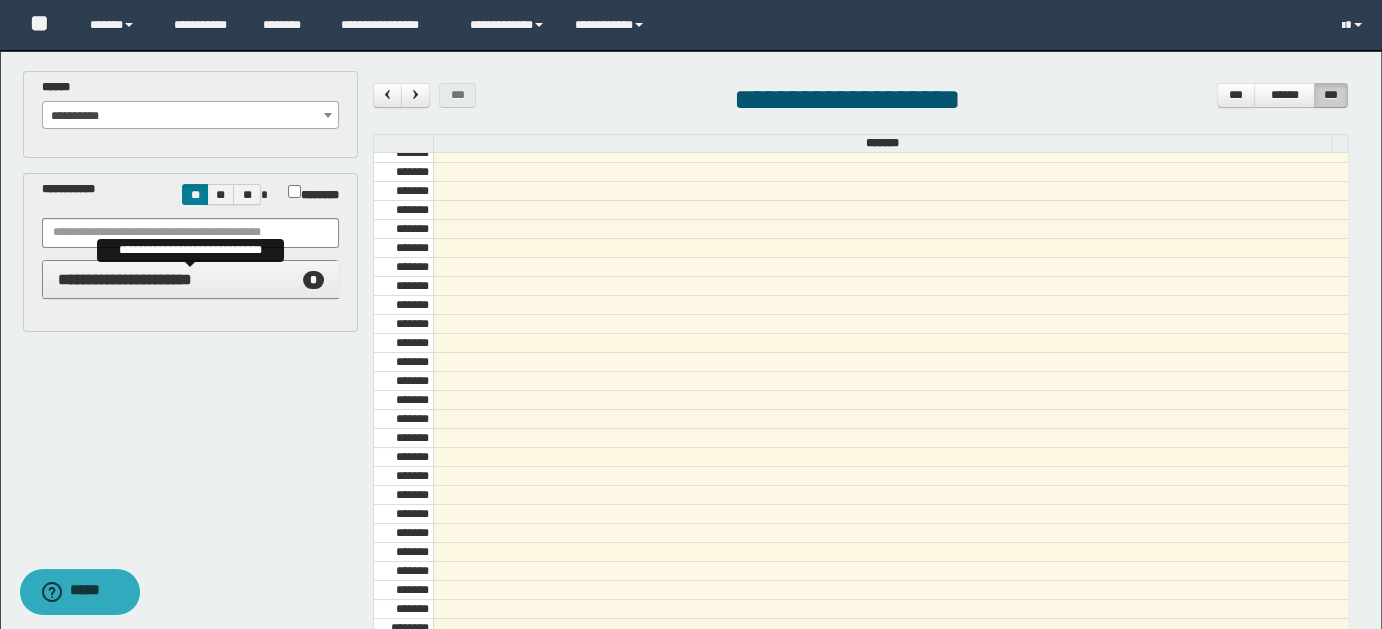 click on "**********" at bounding box center (125, 279) 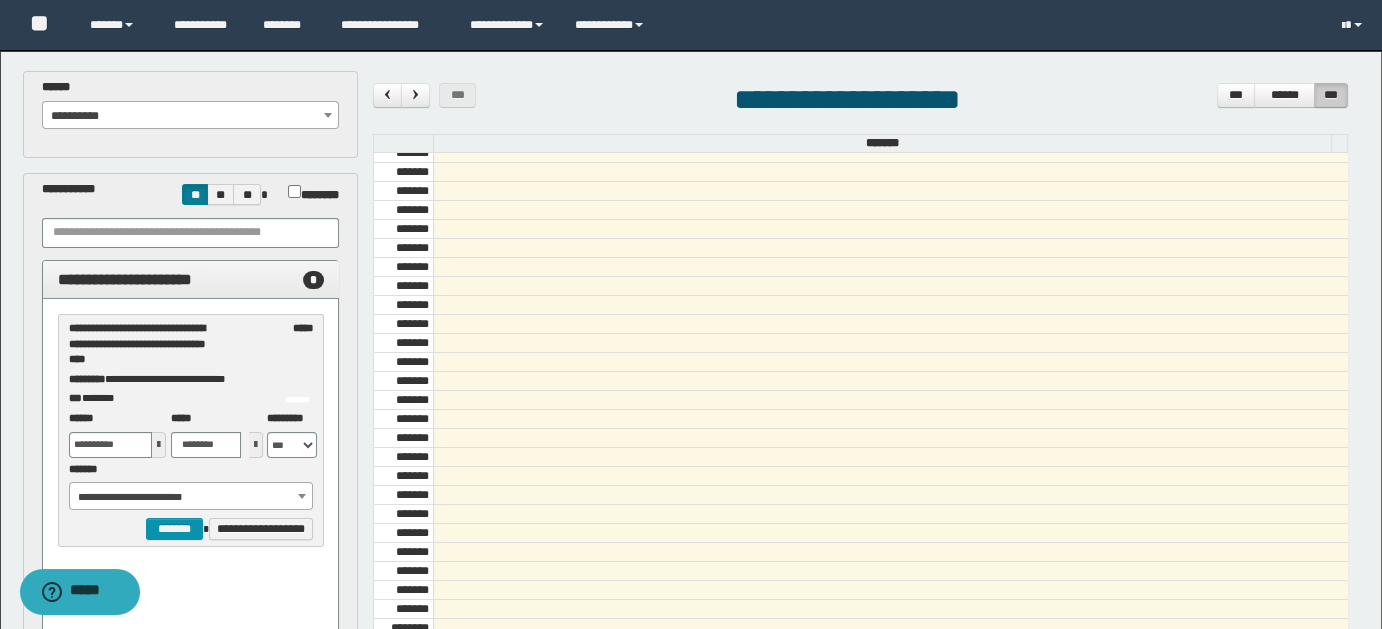 click at bounding box center [159, 445] 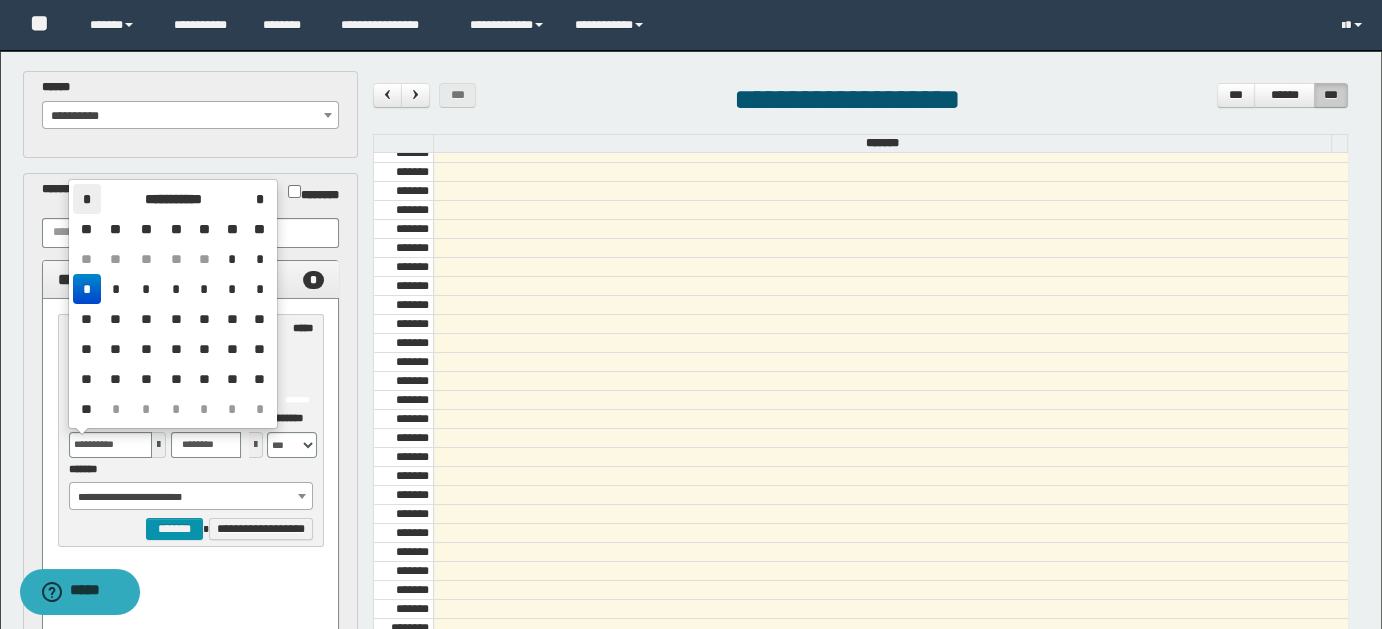 click on "*" at bounding box center [87, 199] 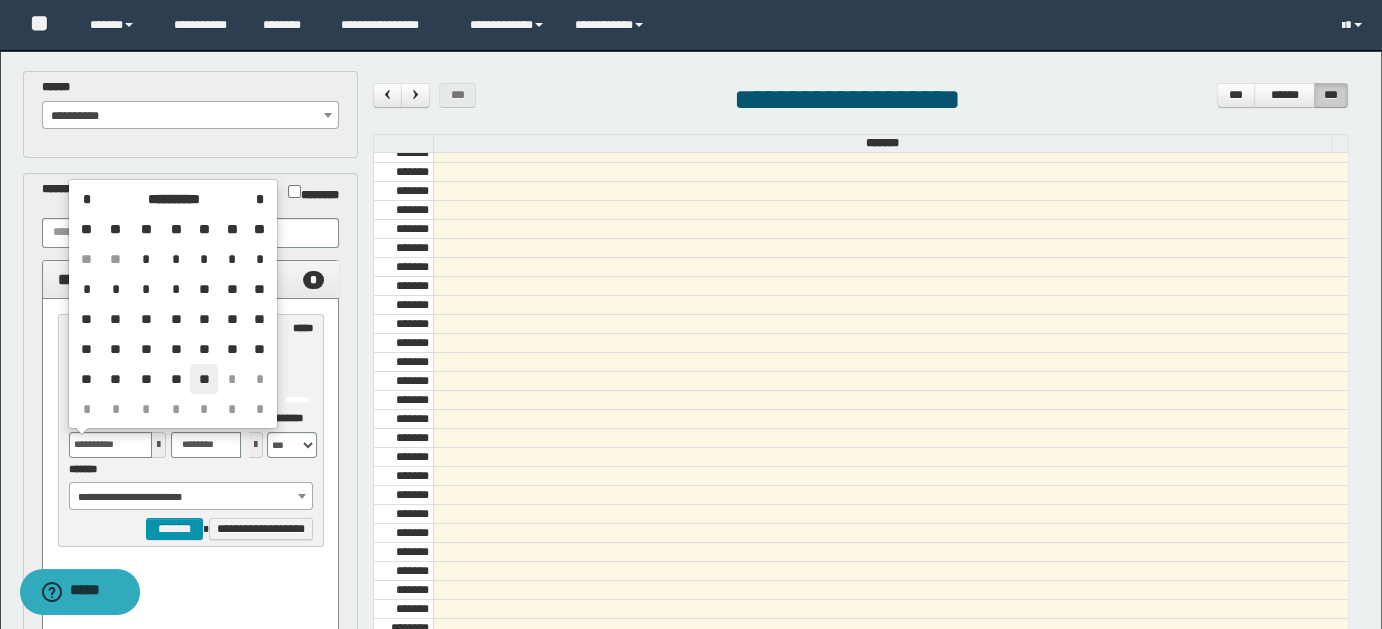click on "**" at bounding box center (204, 379) 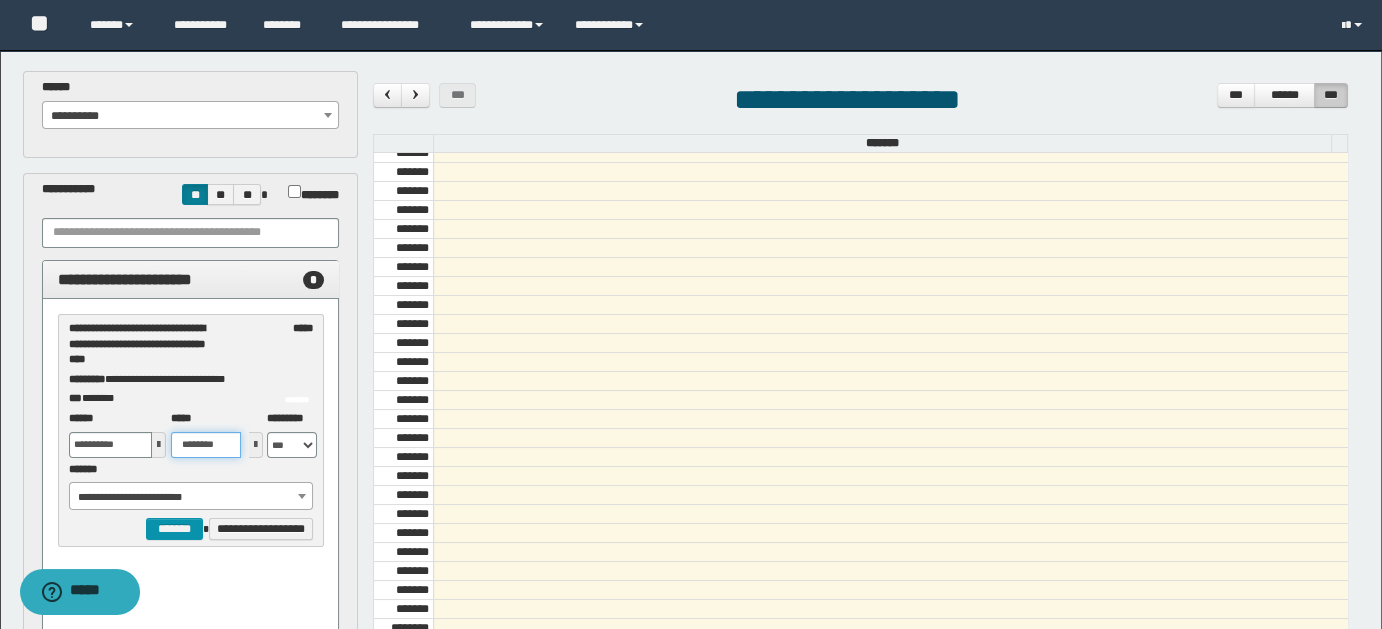 click on "********" at bounding box center (206, 445) 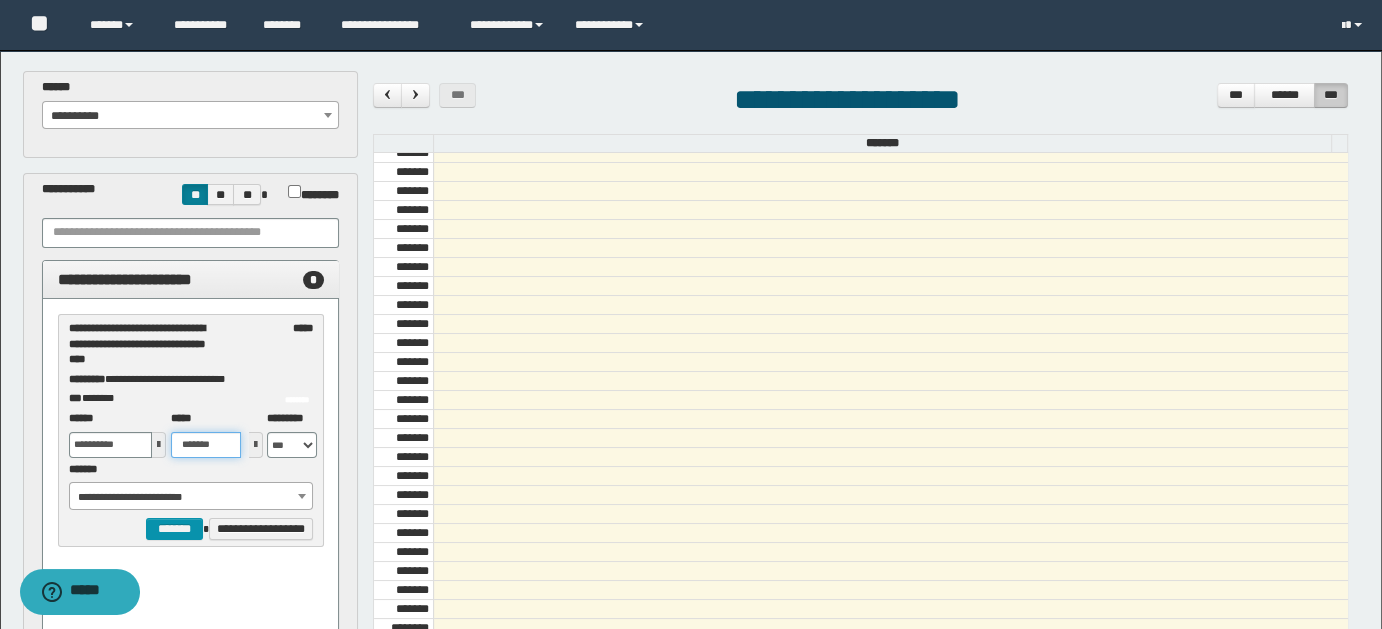 drag, startPoint x: 194, startPoint y: 444, endPoint x: 206, endPoint y: 445, distance: 12.0415945 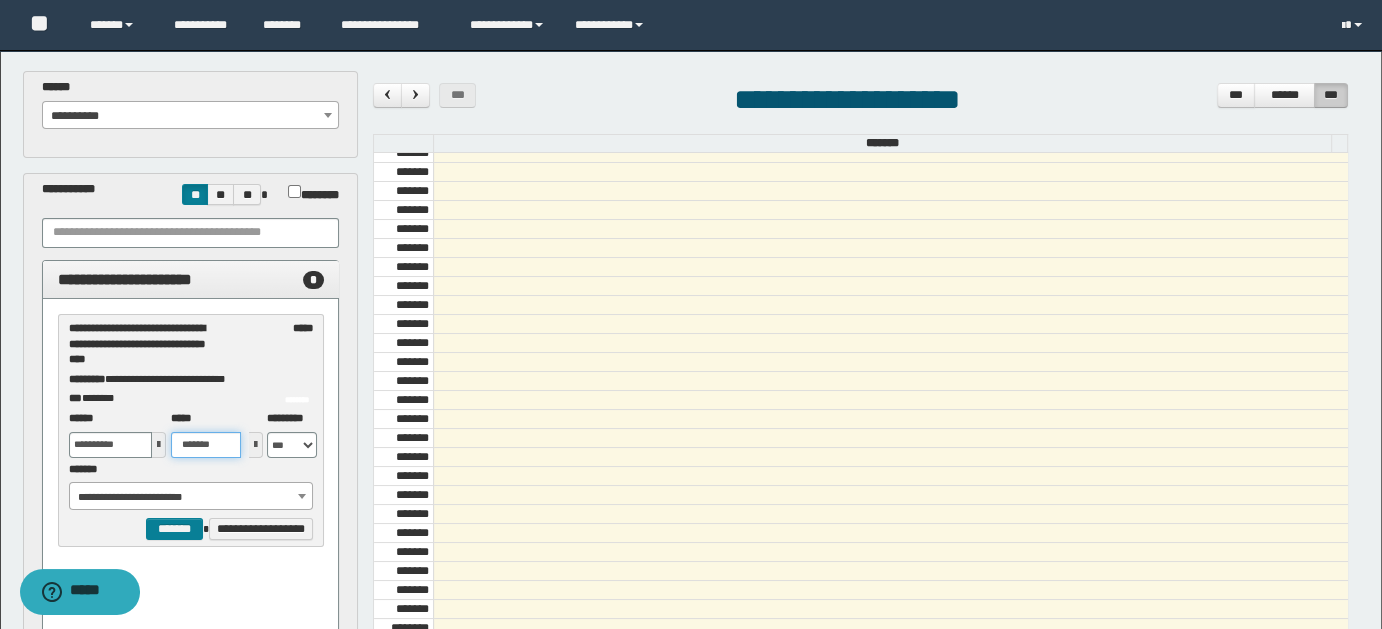 type on "*******" 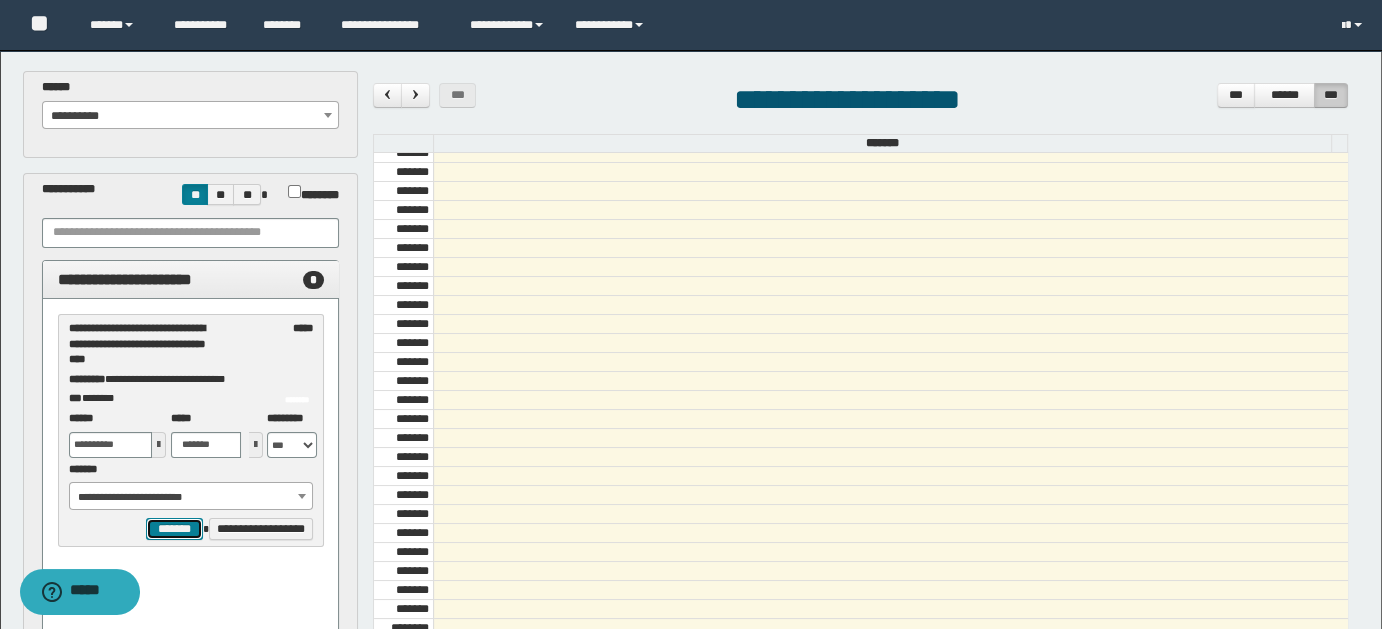 click on "*******" at bounding box center [174, 528] 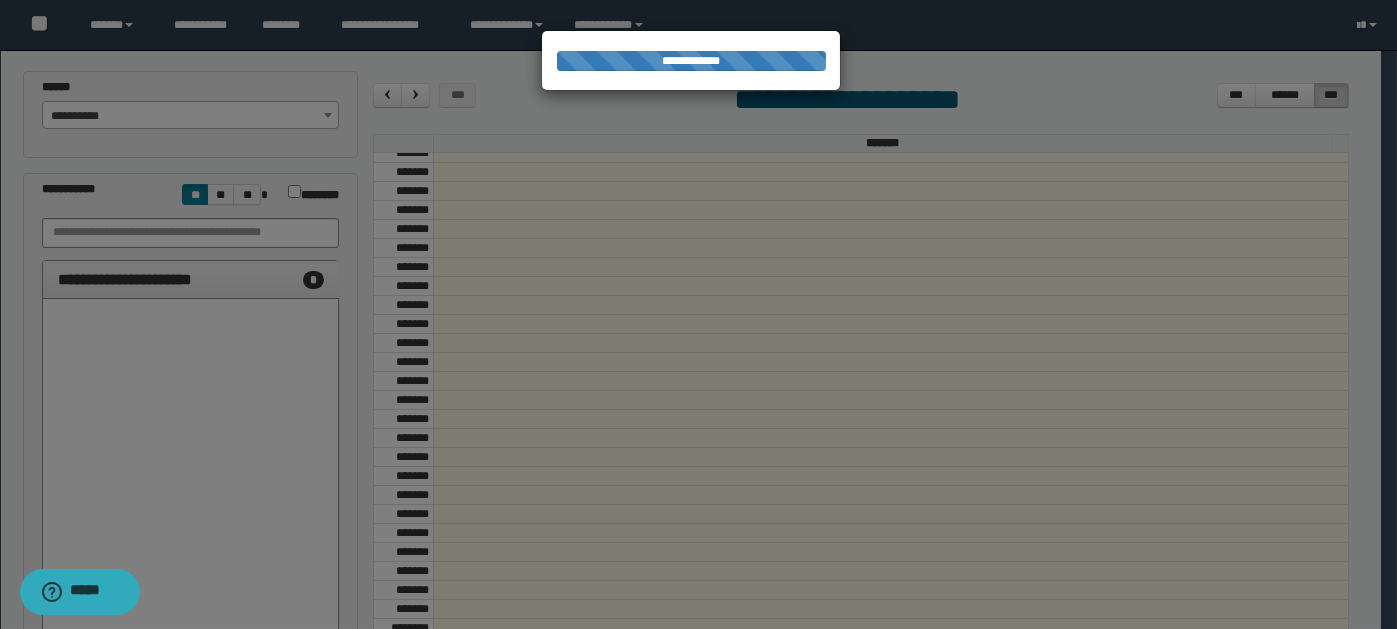 select on "******" 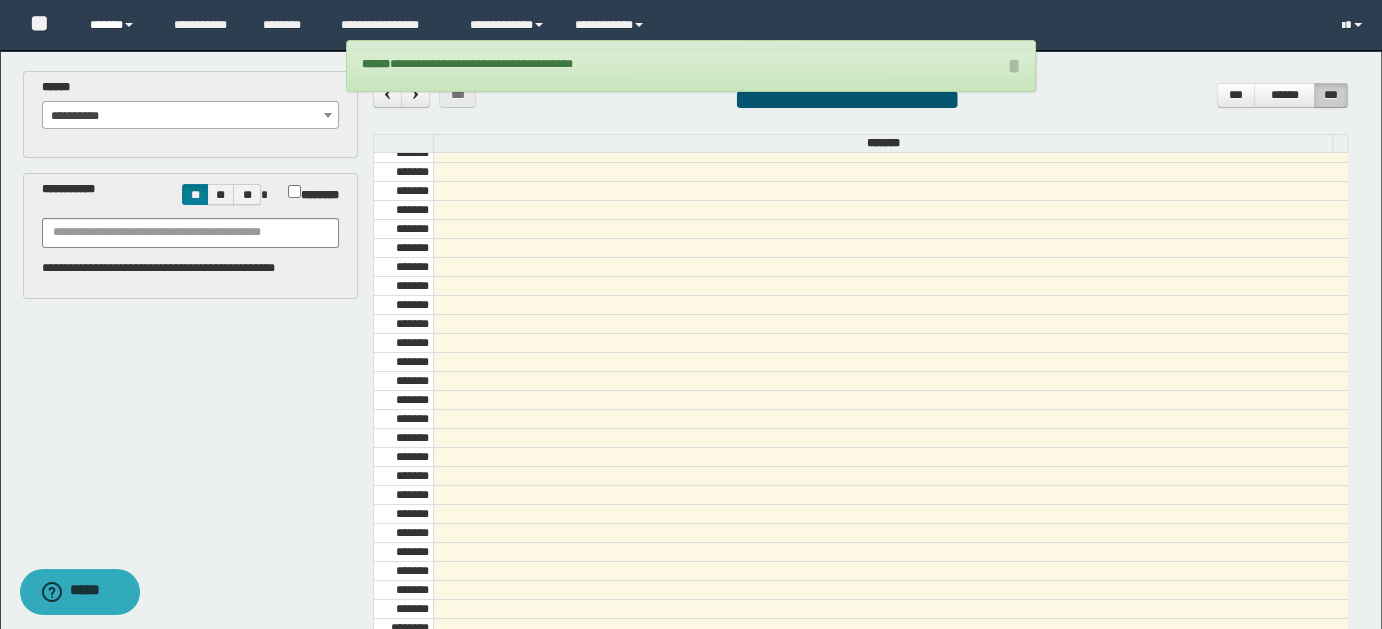 click on "******" at bounding box center [117, 25] 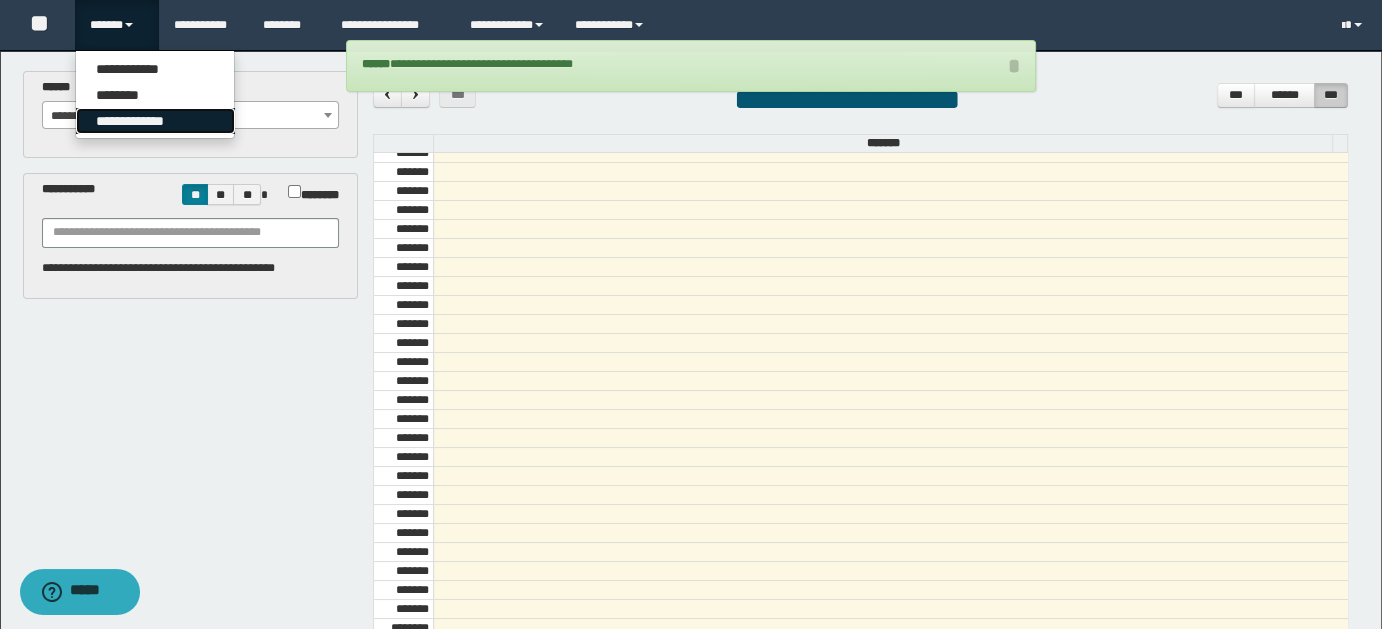 click on "**********" at bounding box center [155, 121] 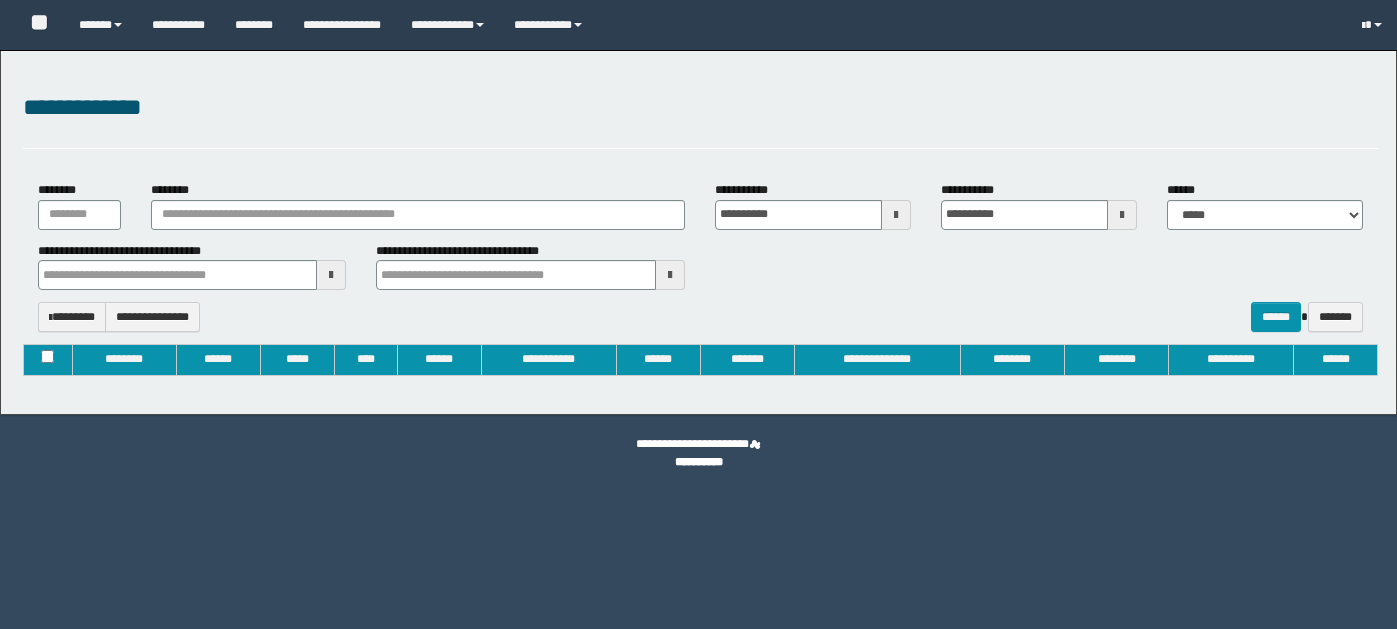type on "**********" 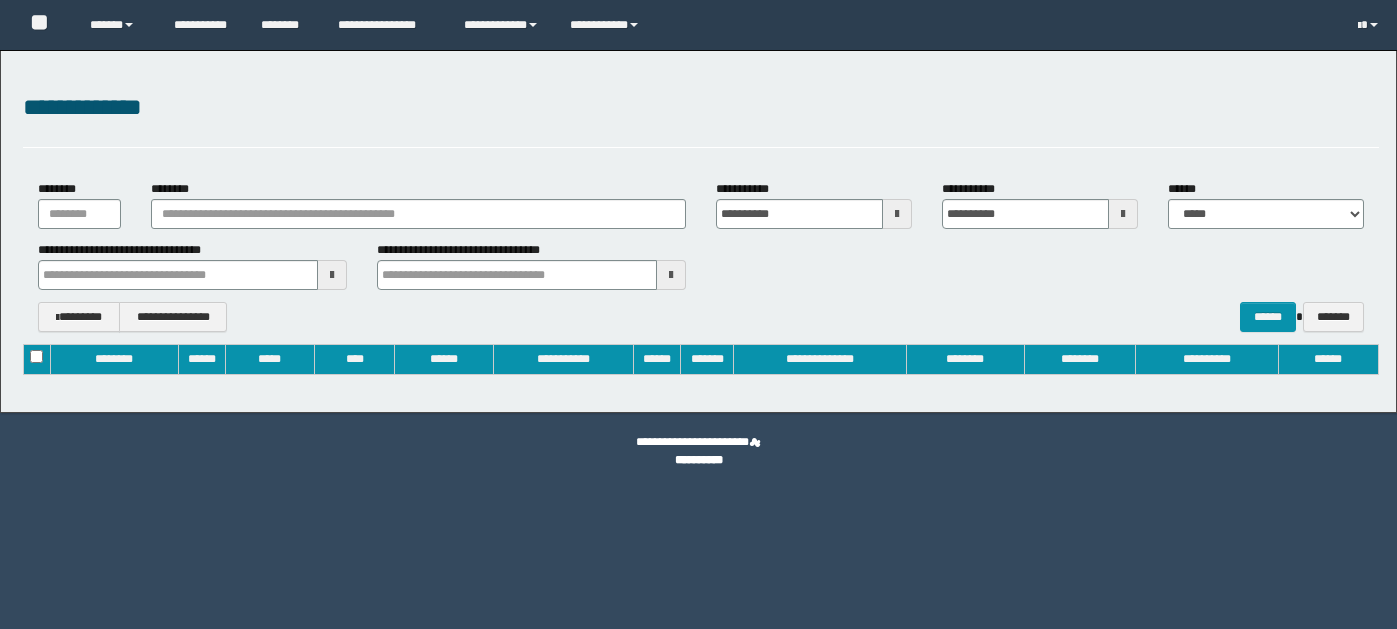 scroll, scrollTop: 0, scrollLeft: 0, axis: both 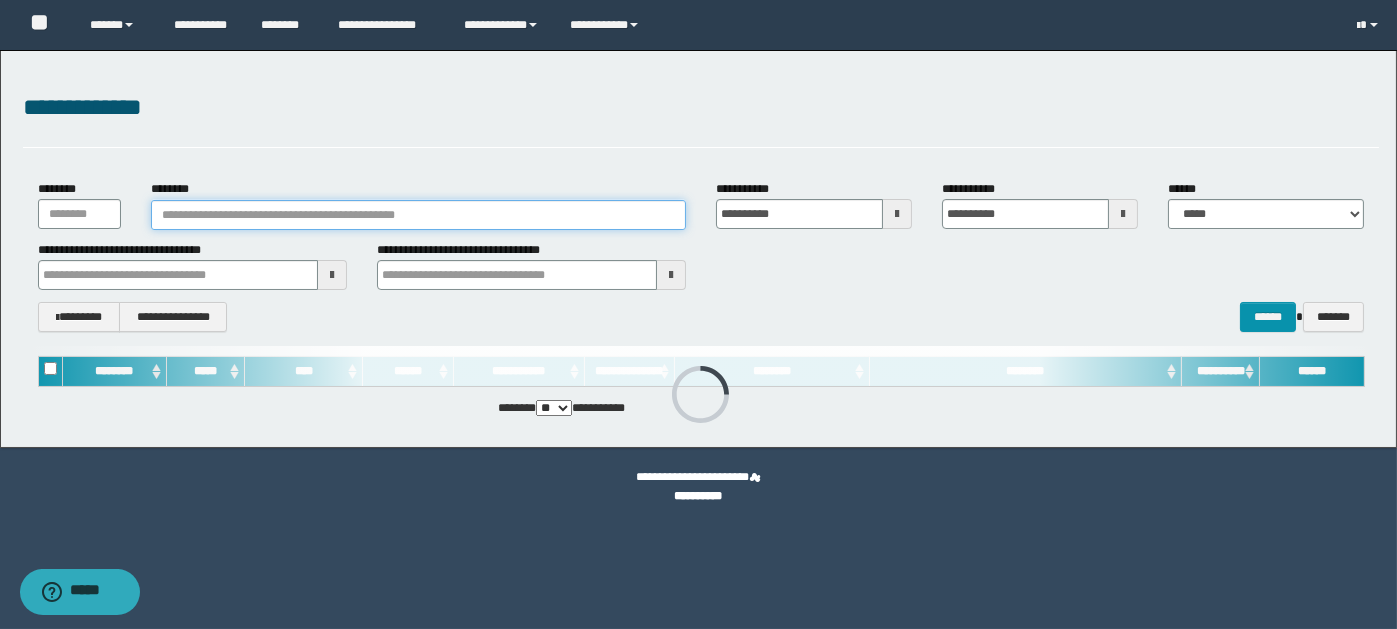click on "********" at bounding box center (418, 215) 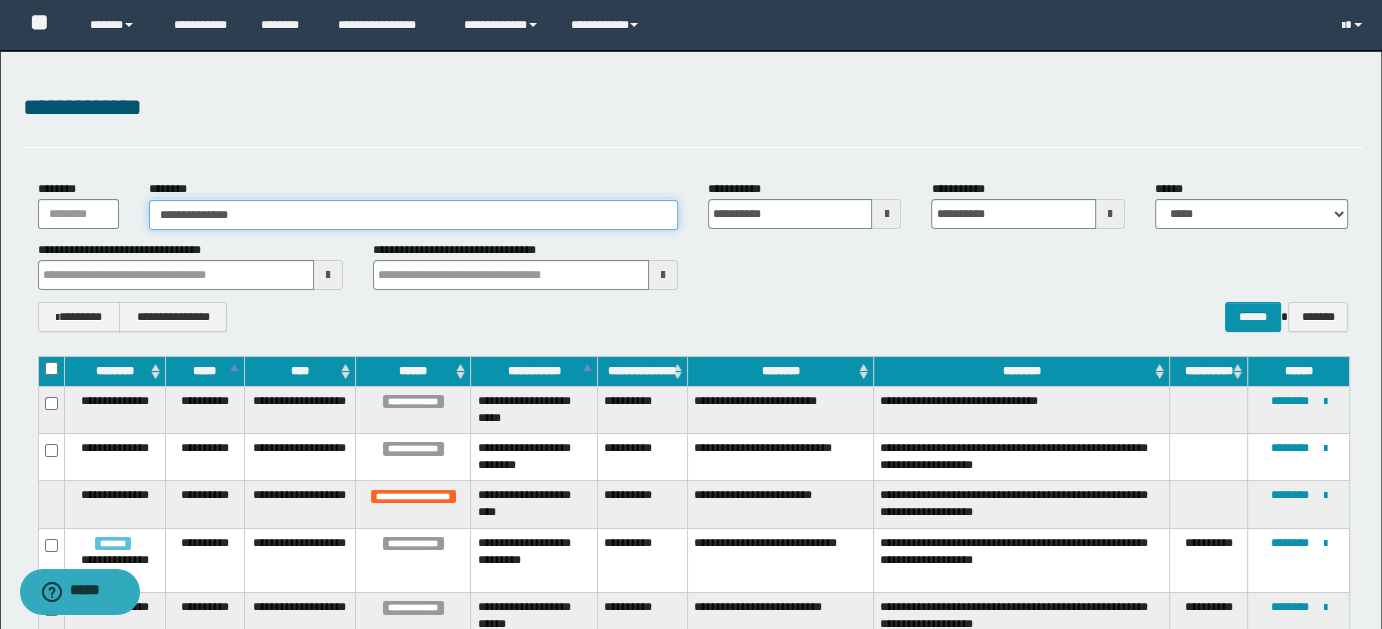 type on "**********" 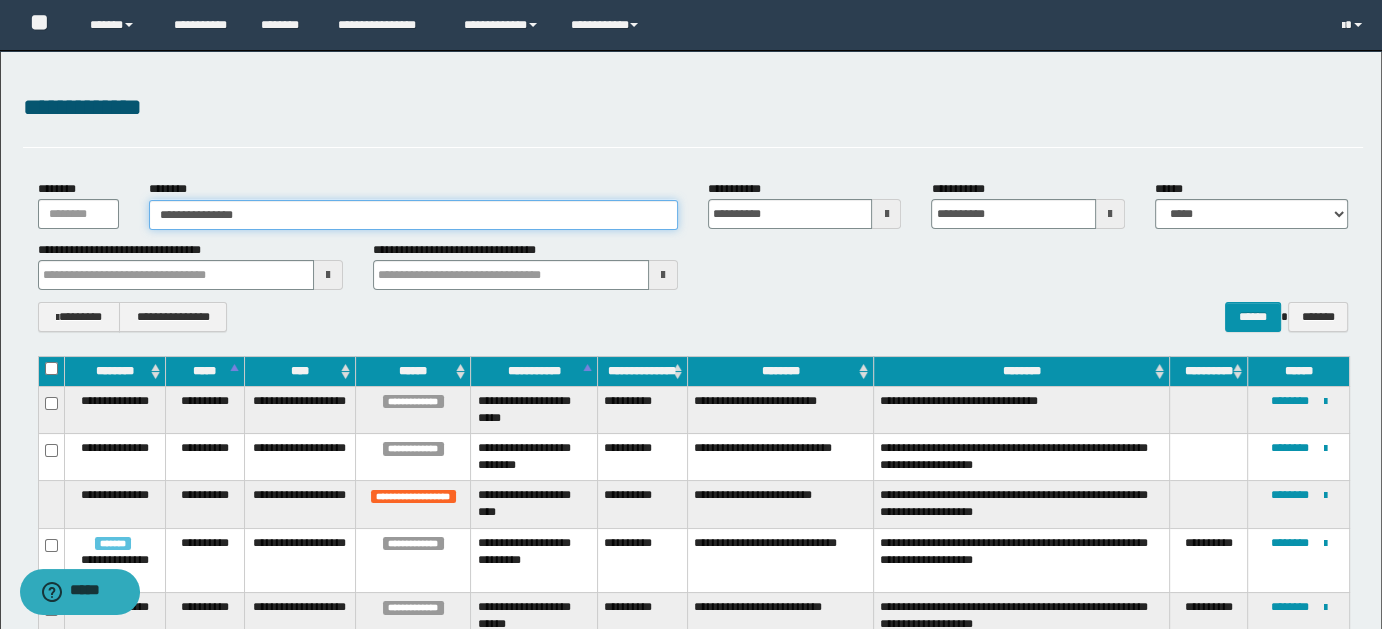 type on "**********" 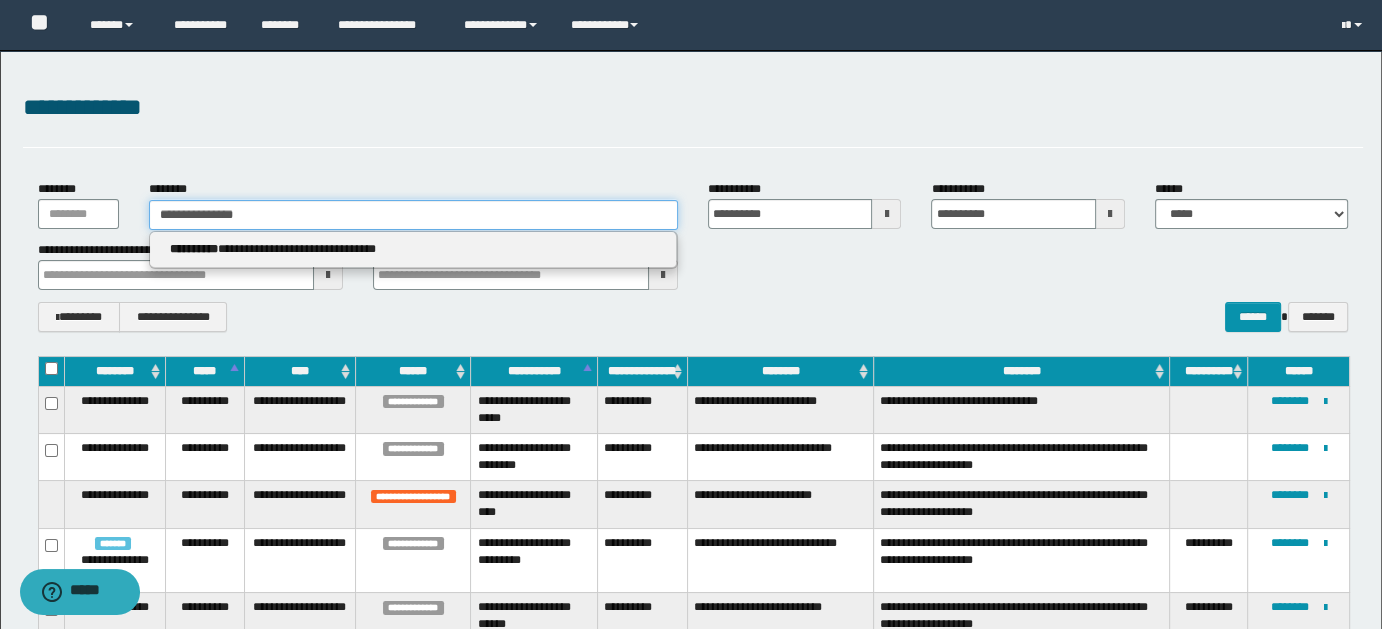 type 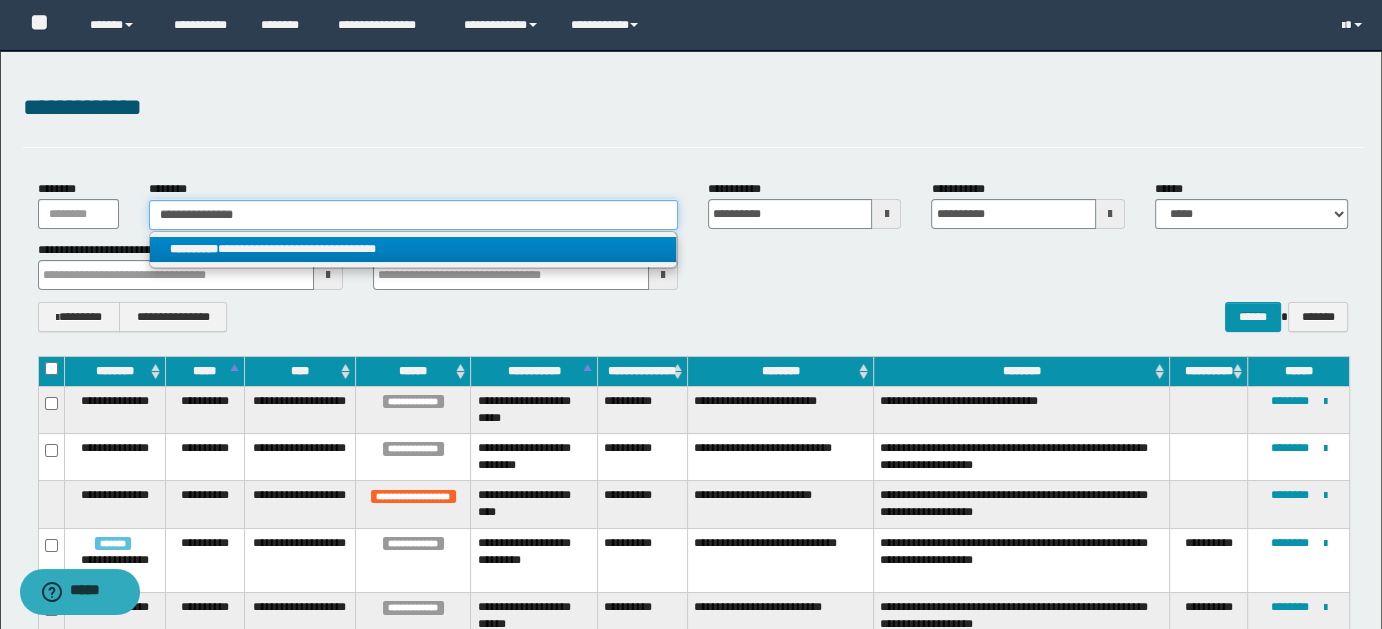 type on "**********" 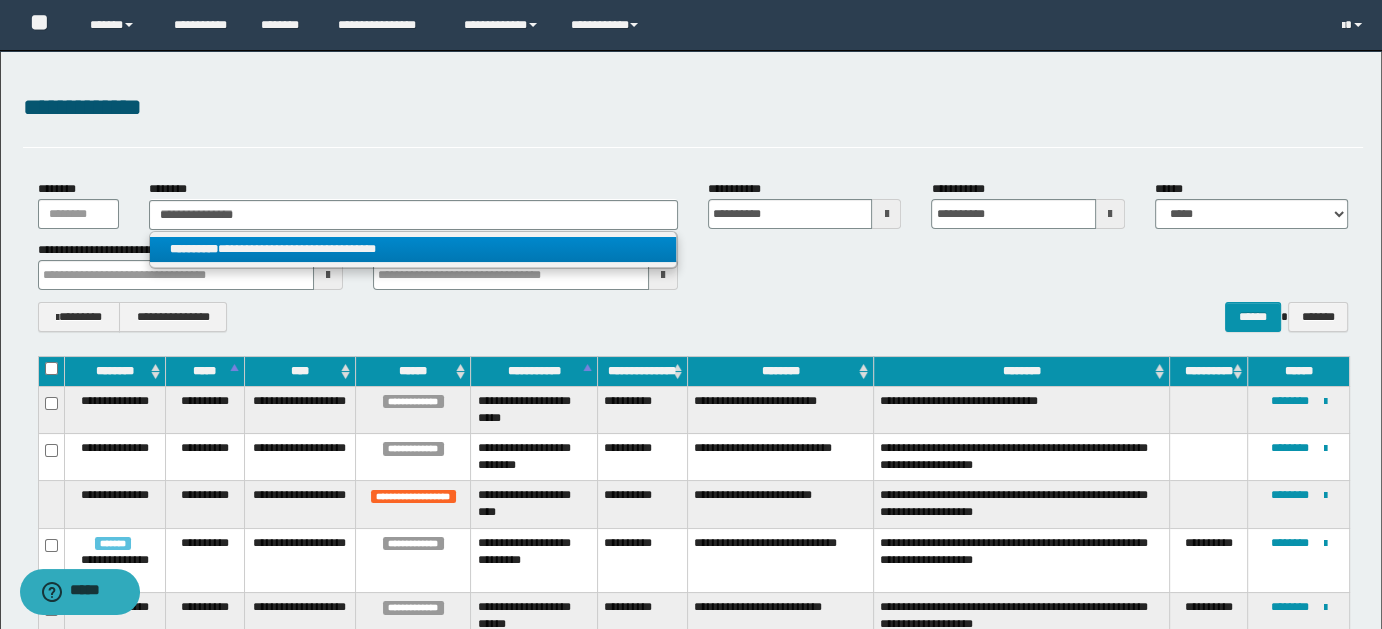 click on "**********" at bounding box center [413, 249] 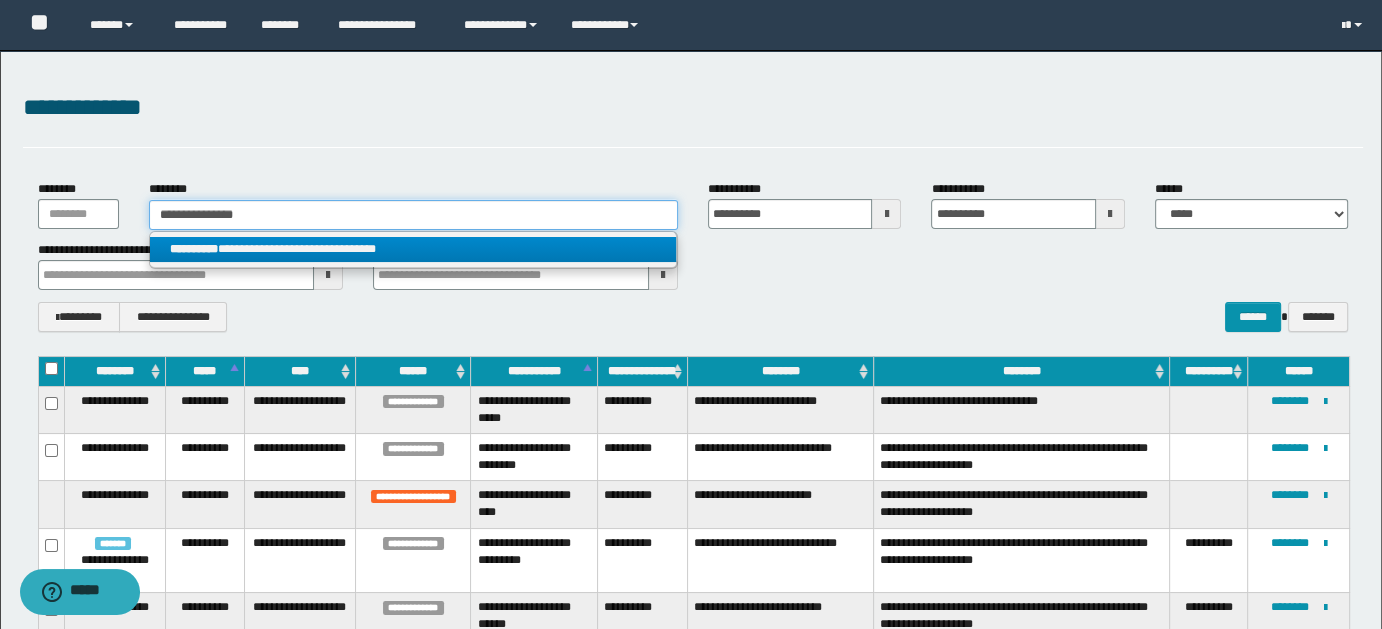 type 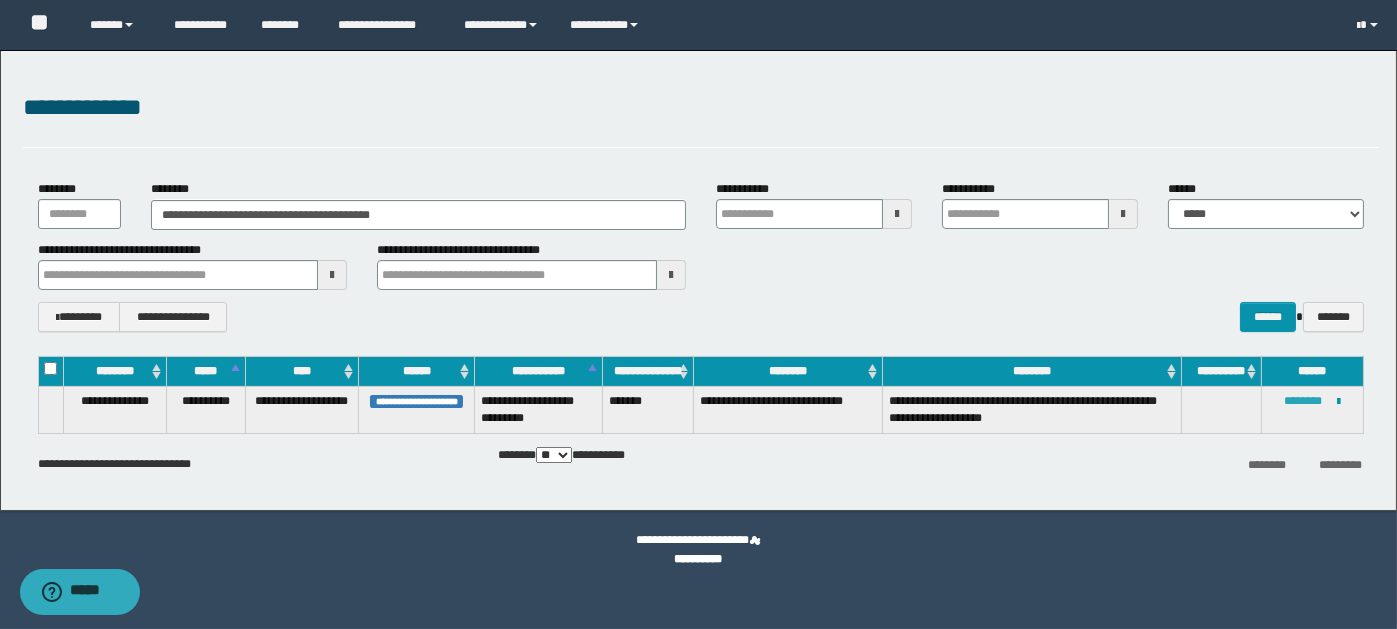 click on "********" at bounding box center (1304, 401) 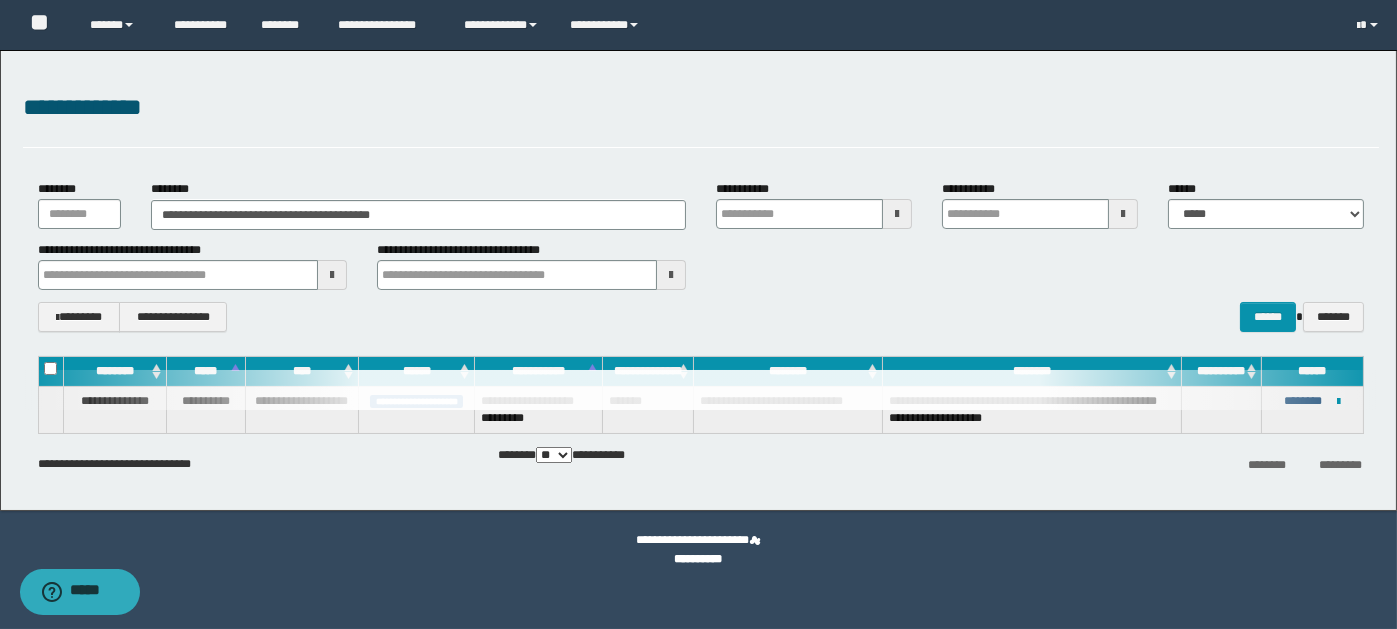 type 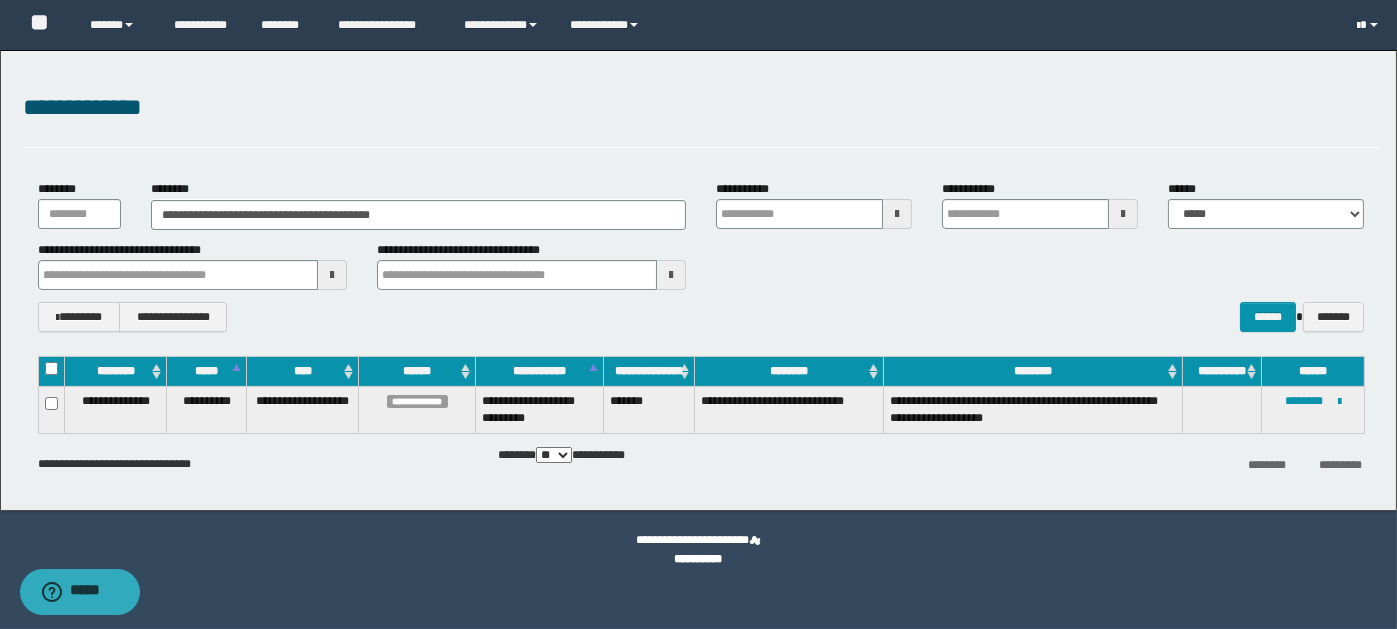 click at bounding box center (1370, 25) 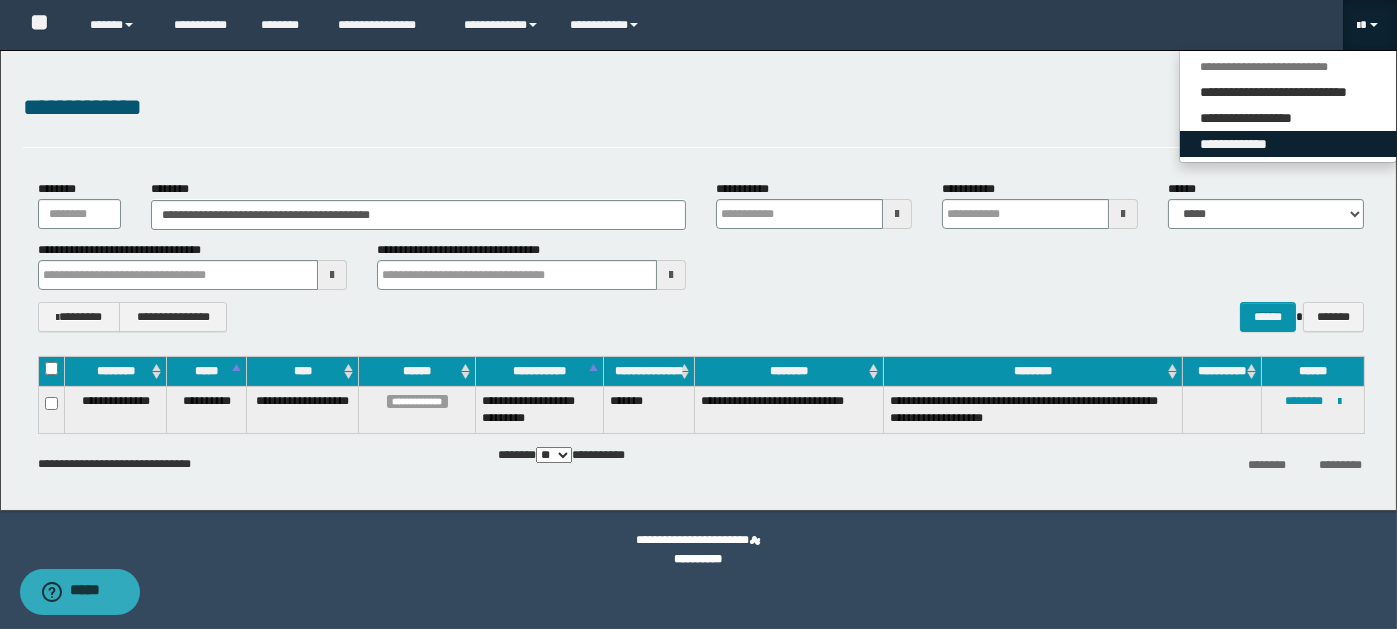 click on "**********" at bounding box center [1288, 144] 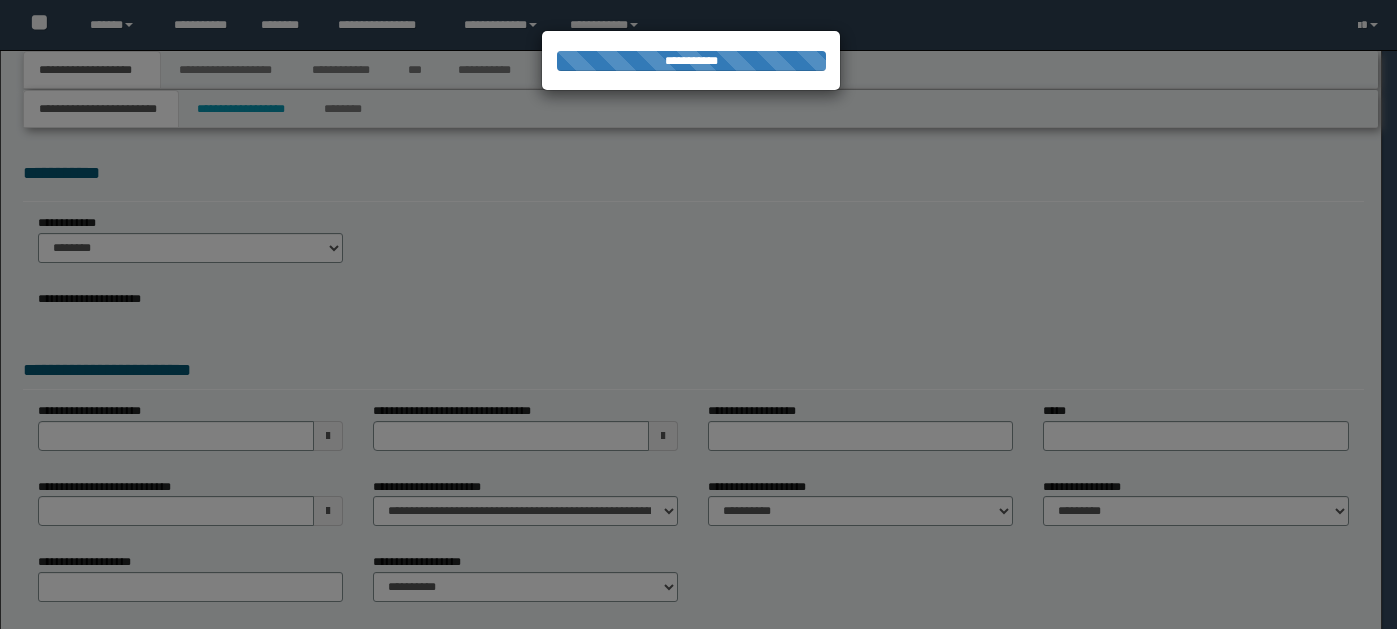 scroll, scrollTop: 0, scrollLeft: 0, axis: both 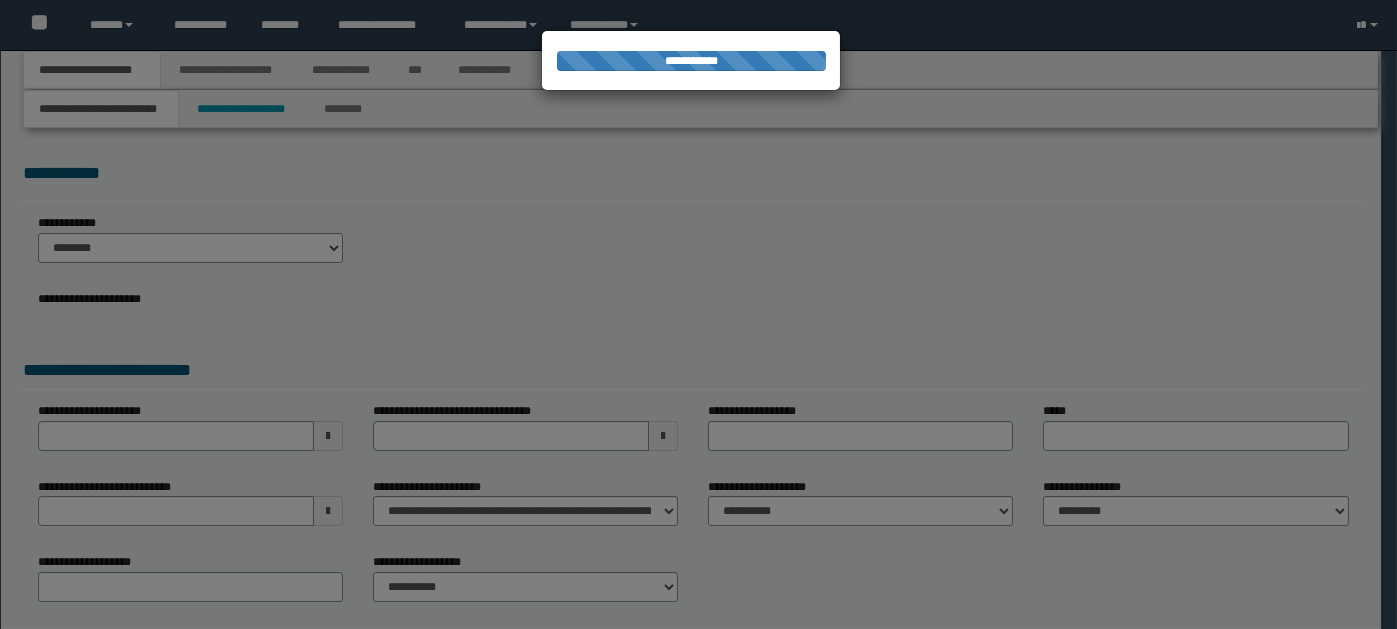 select on "*" 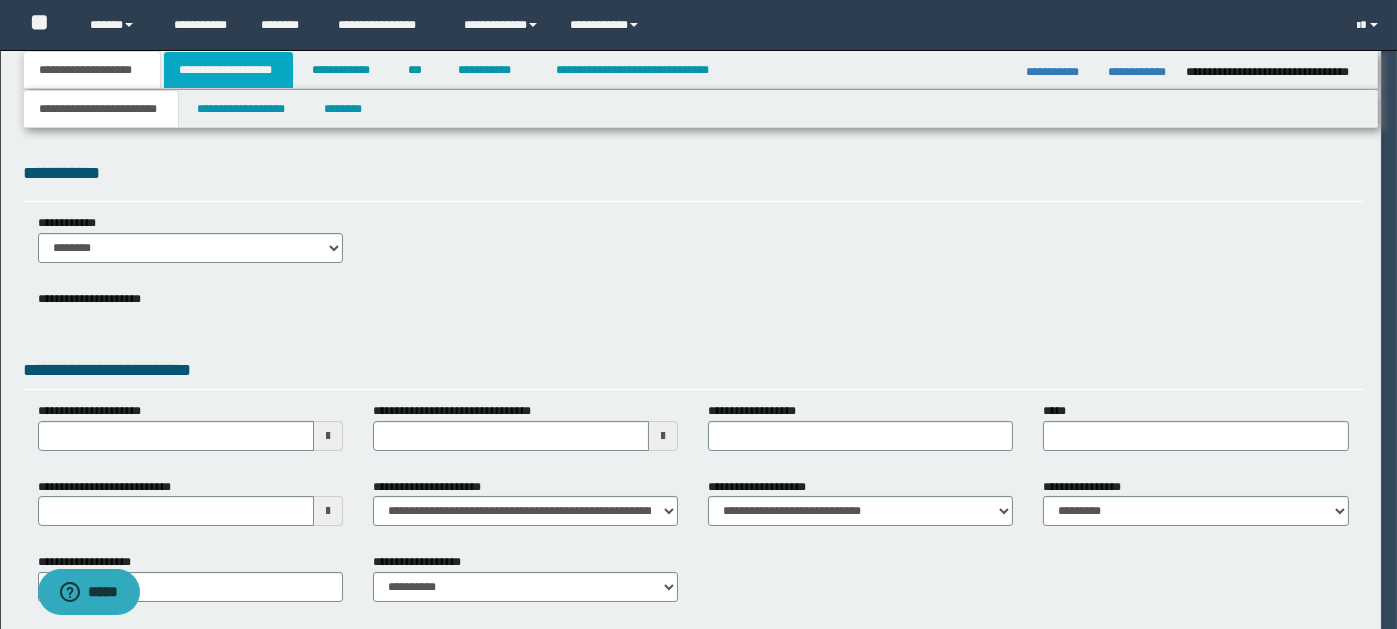 scroll, scrollTop: 0, scrollLeft: 0, axis: both 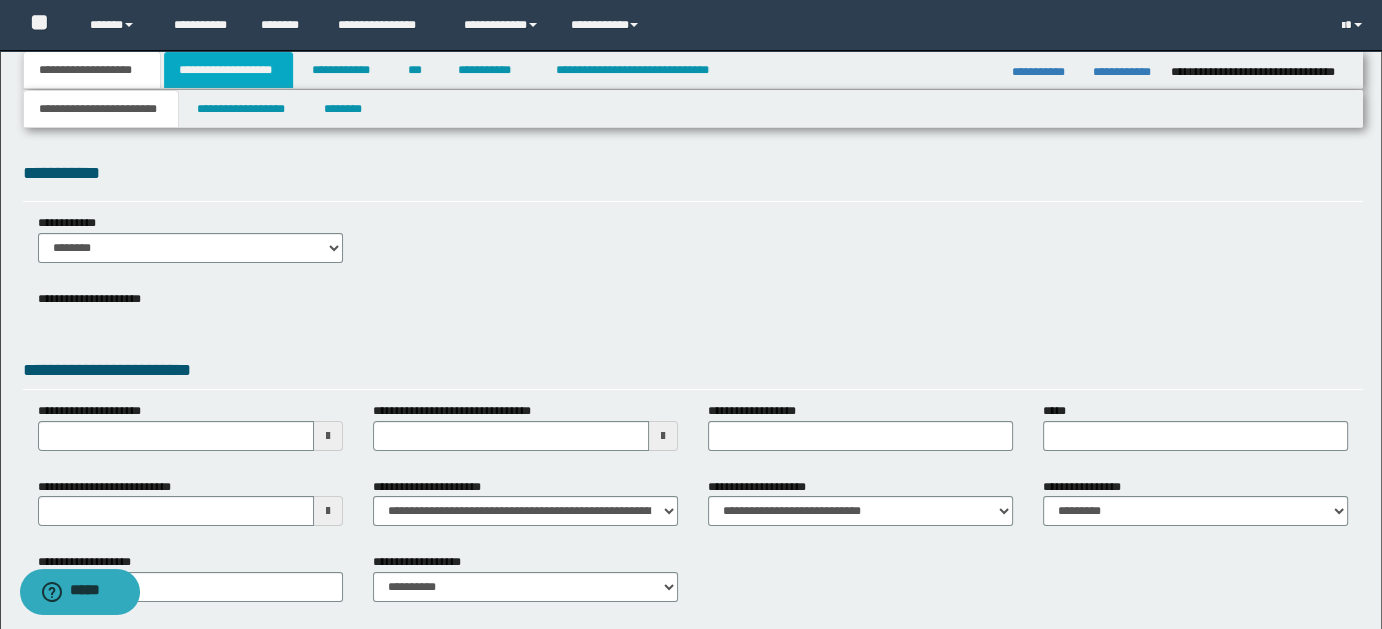 click on "**********" at bounding box center (228, 70) 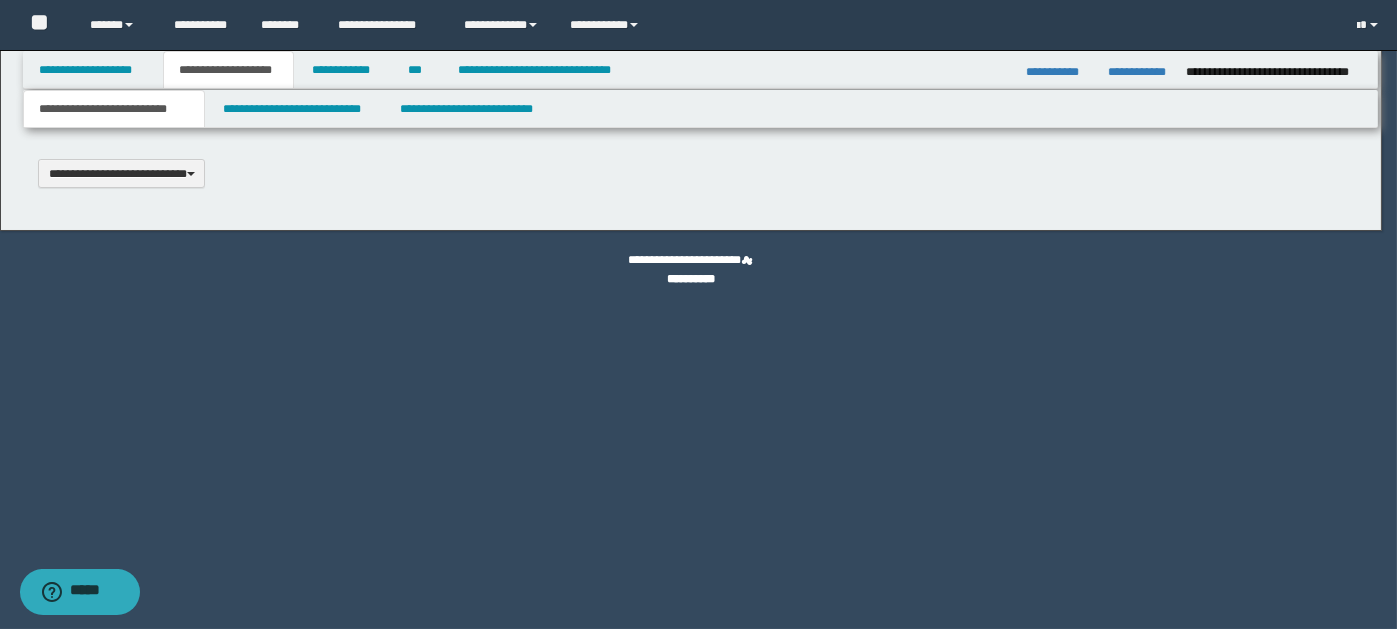 scroll, scrollTop: 0, scrollLeft: 0, axis: both 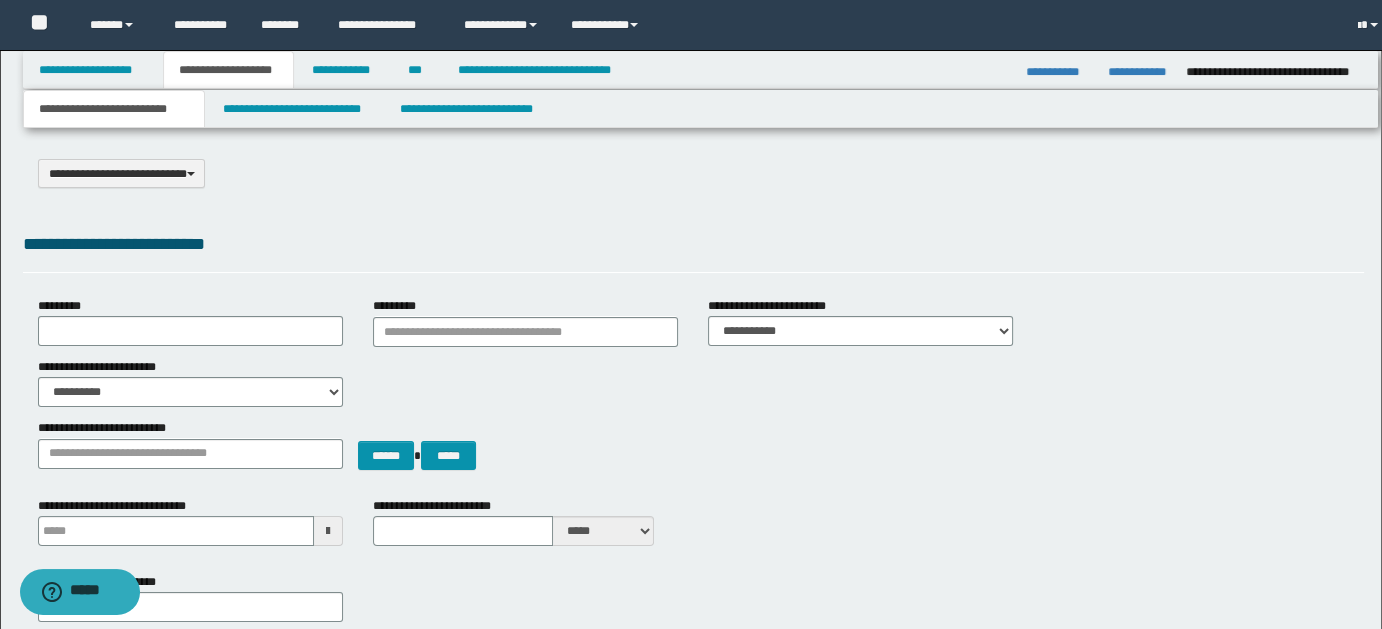 click on "**********" at bounding box center (114, 109) 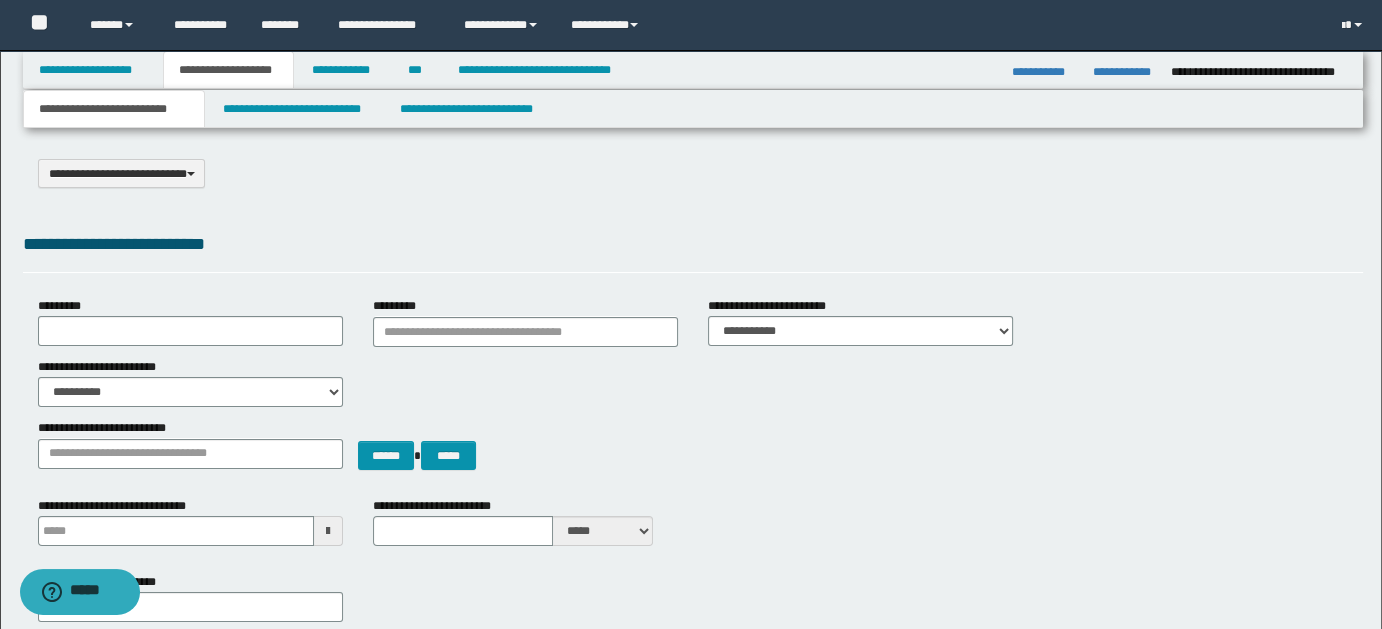 click on "**********" at bounding box center (114, 109) 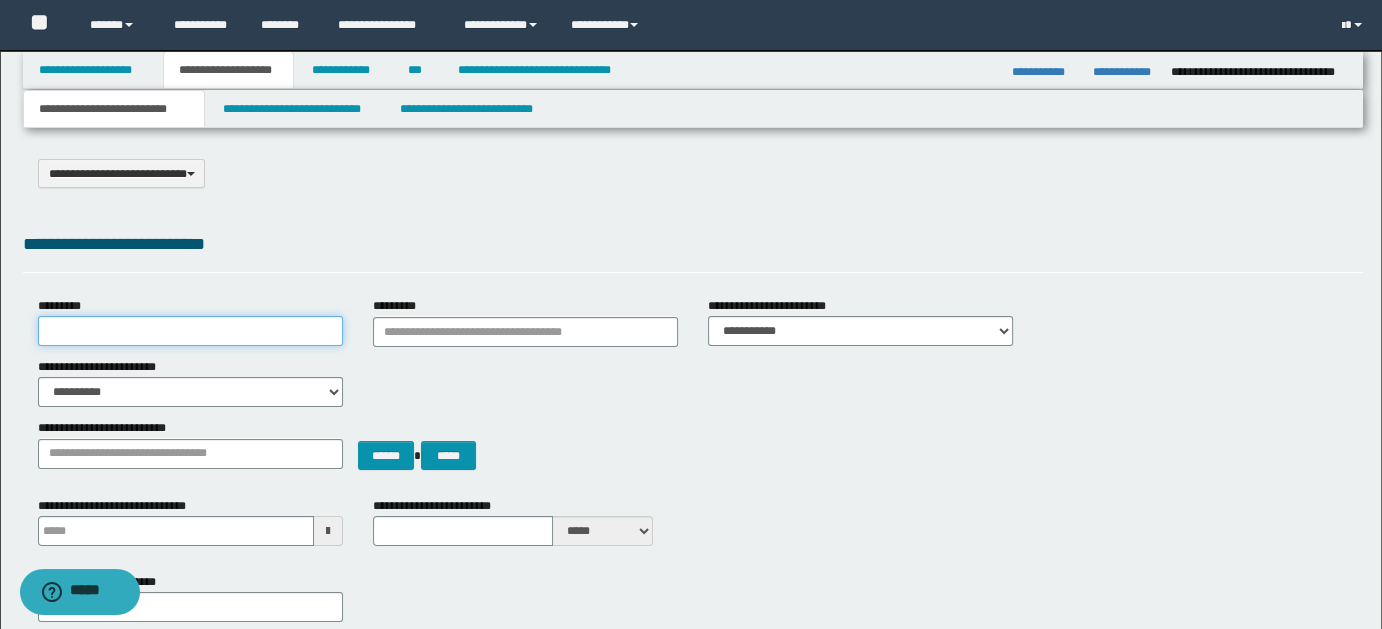 click on "*********" at bounding box center [190, 331] 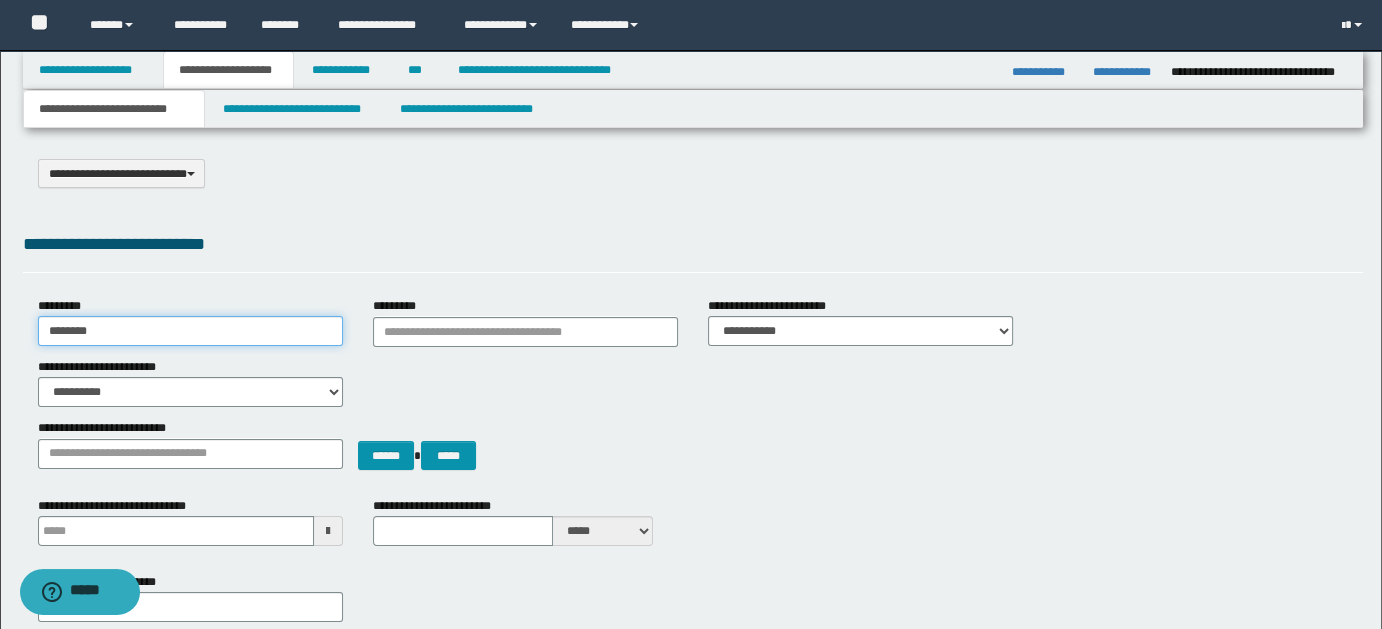 type on "********" 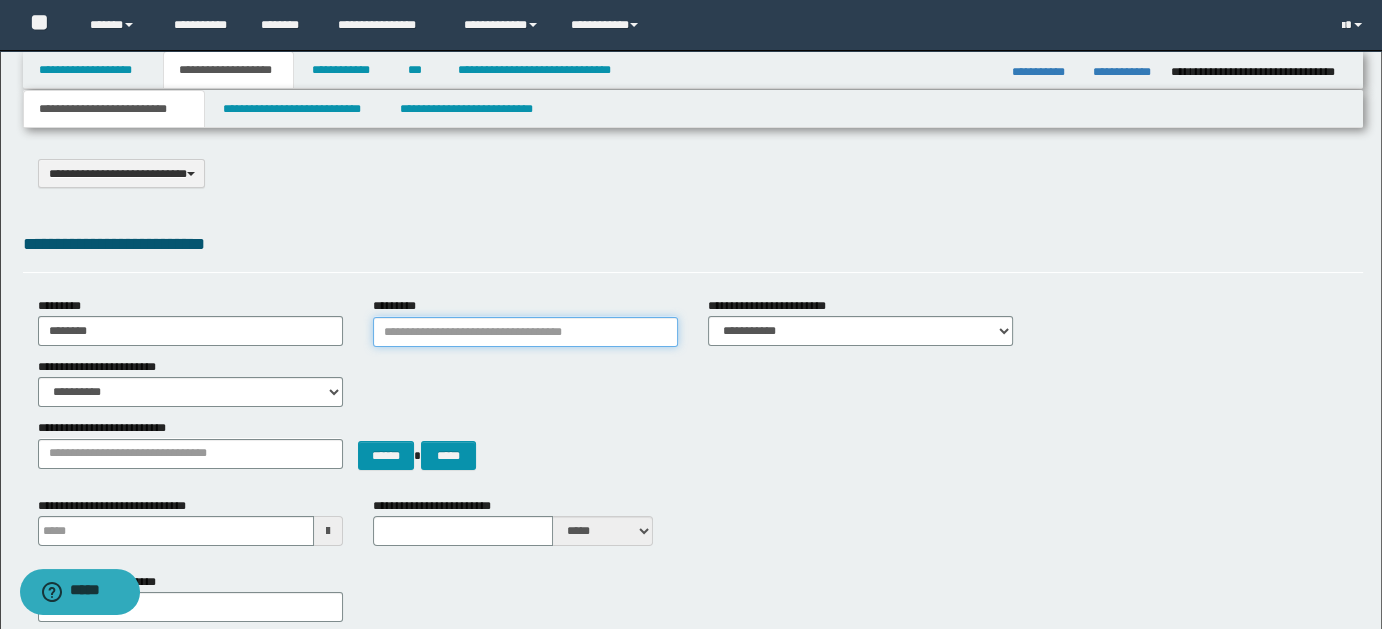 click on "*********" at bounding box center (525, 332) 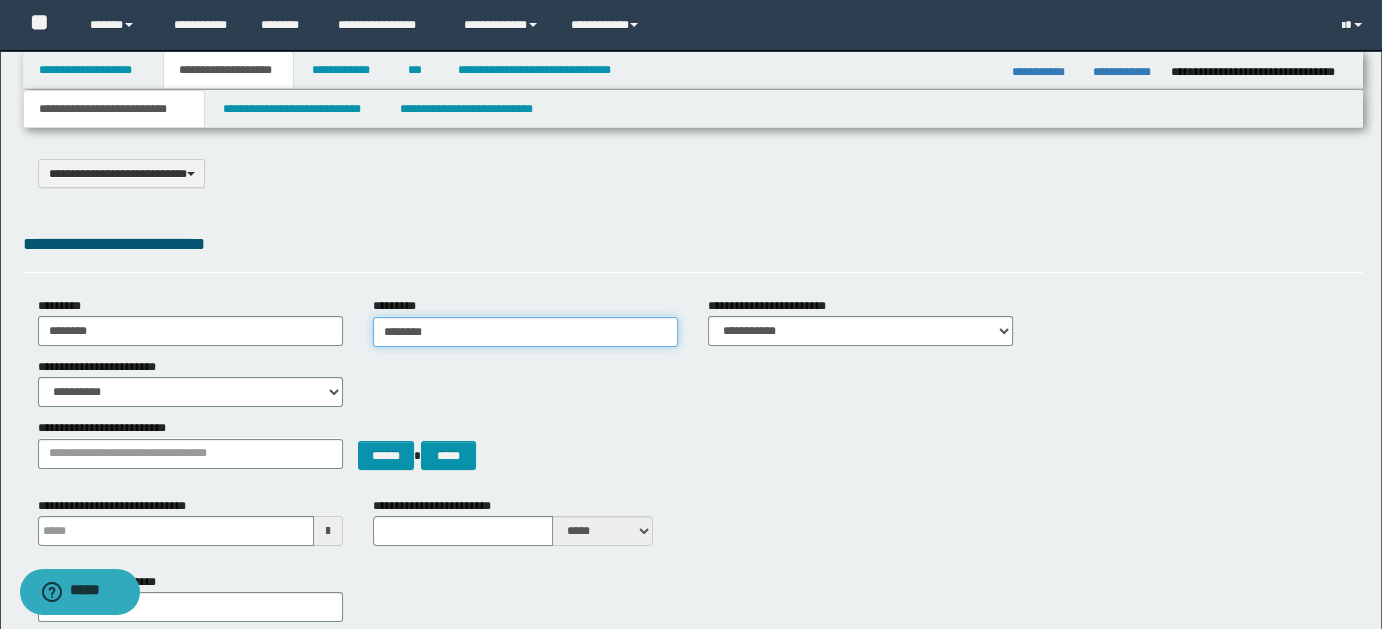 type on "*********" 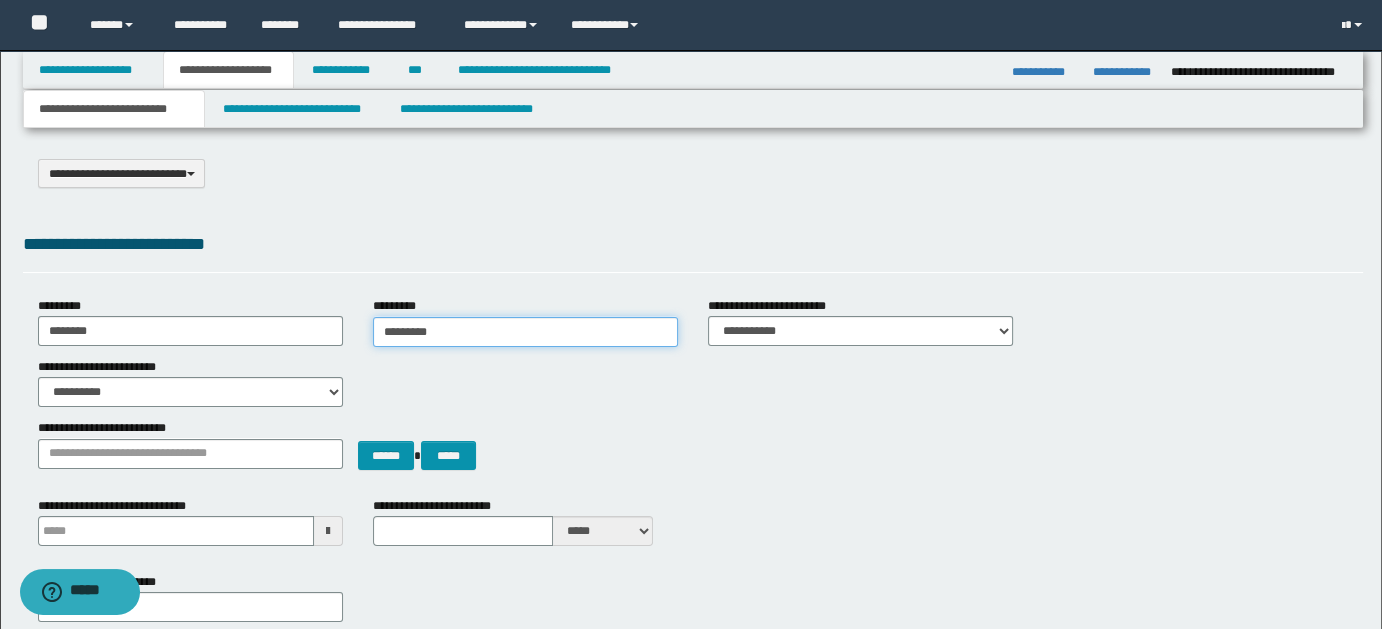 type on "*********" 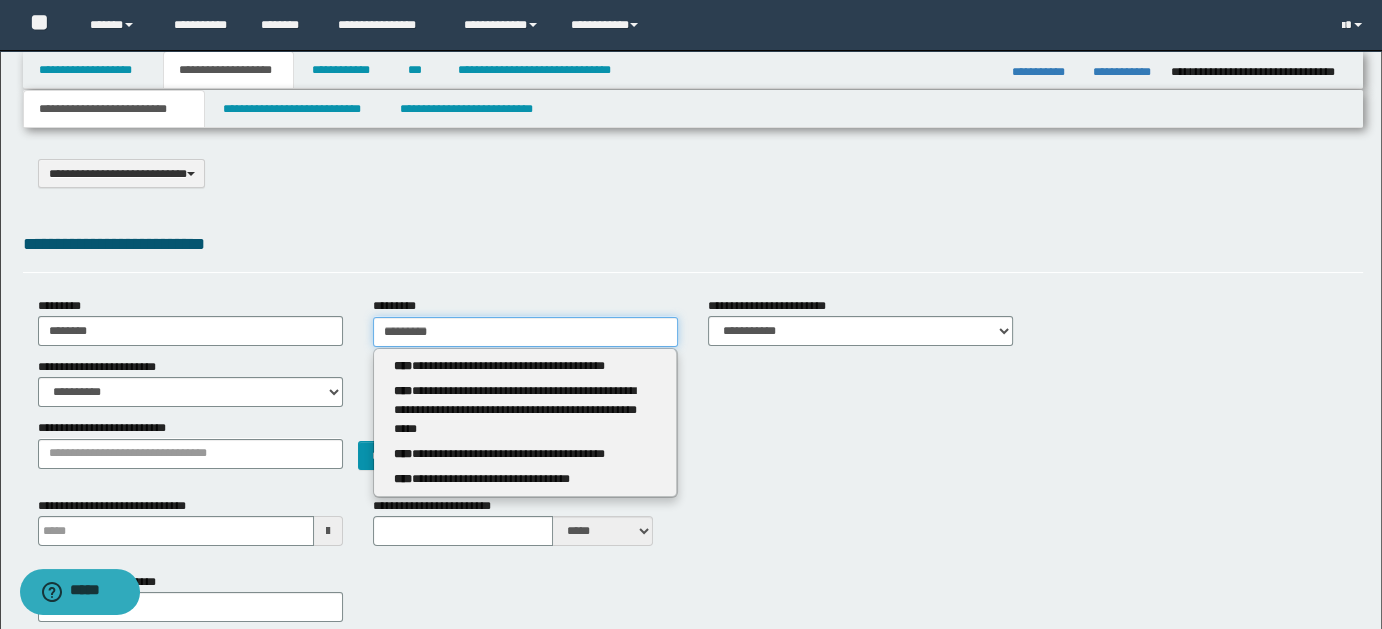 type 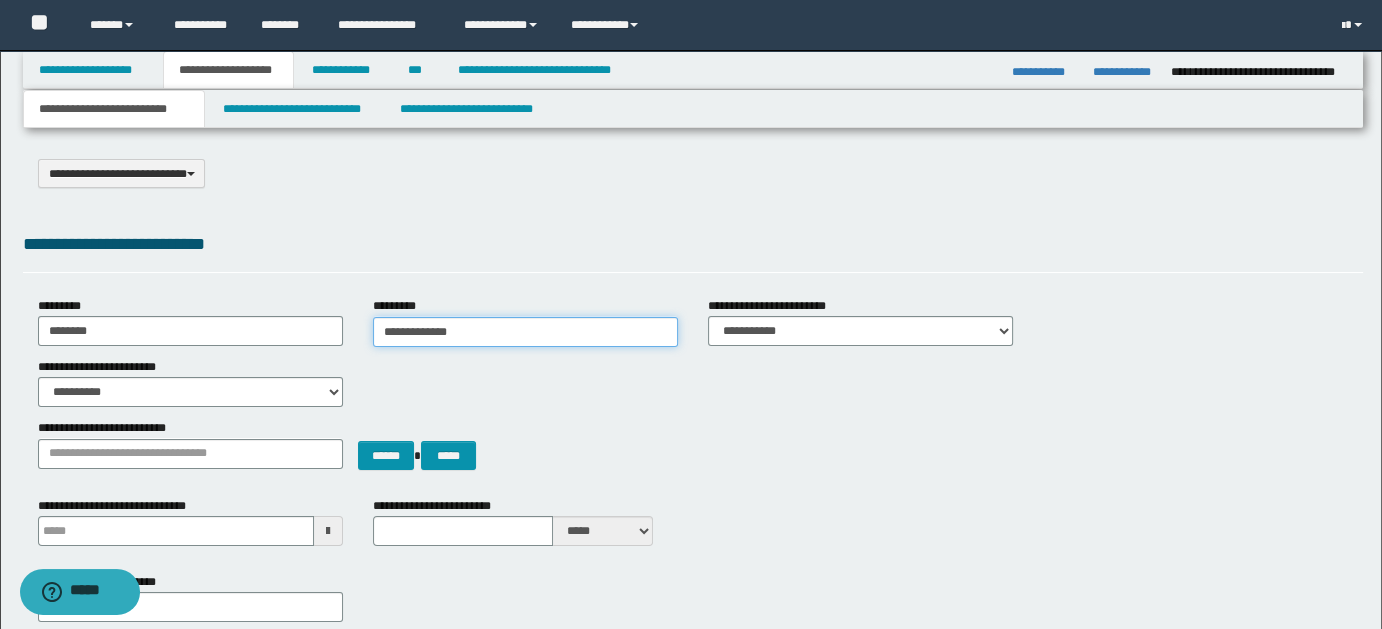 type on "**********" 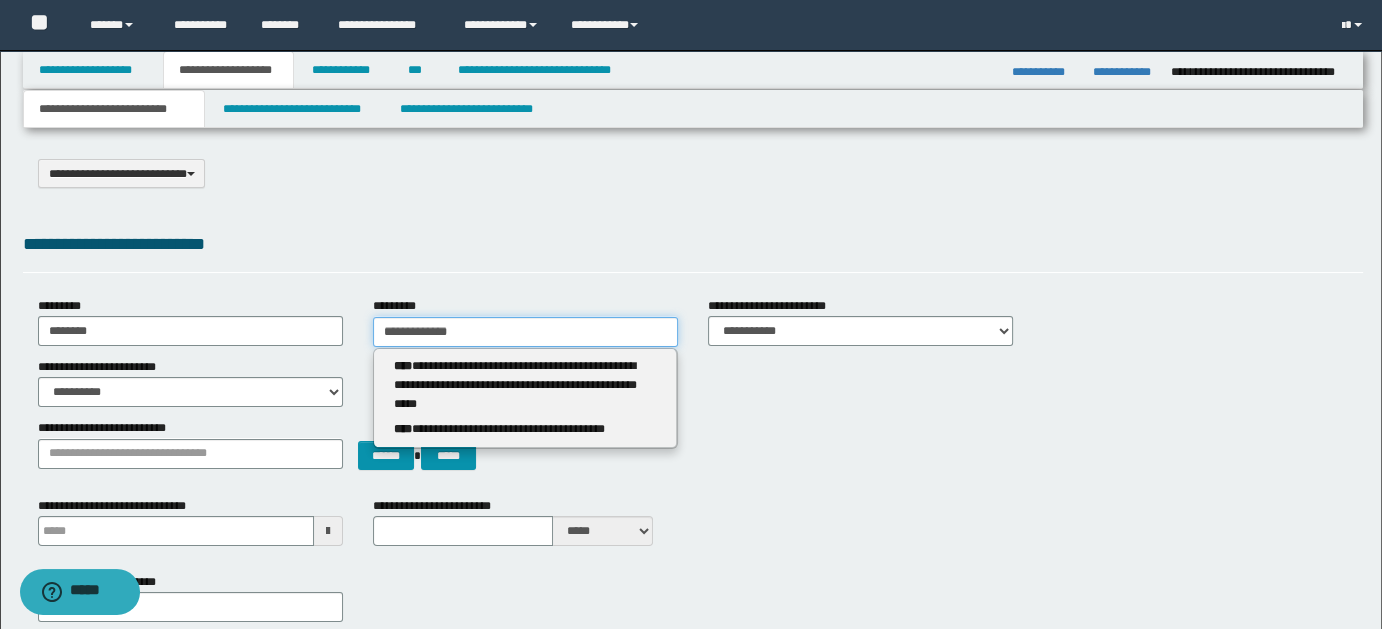 type on "**********" 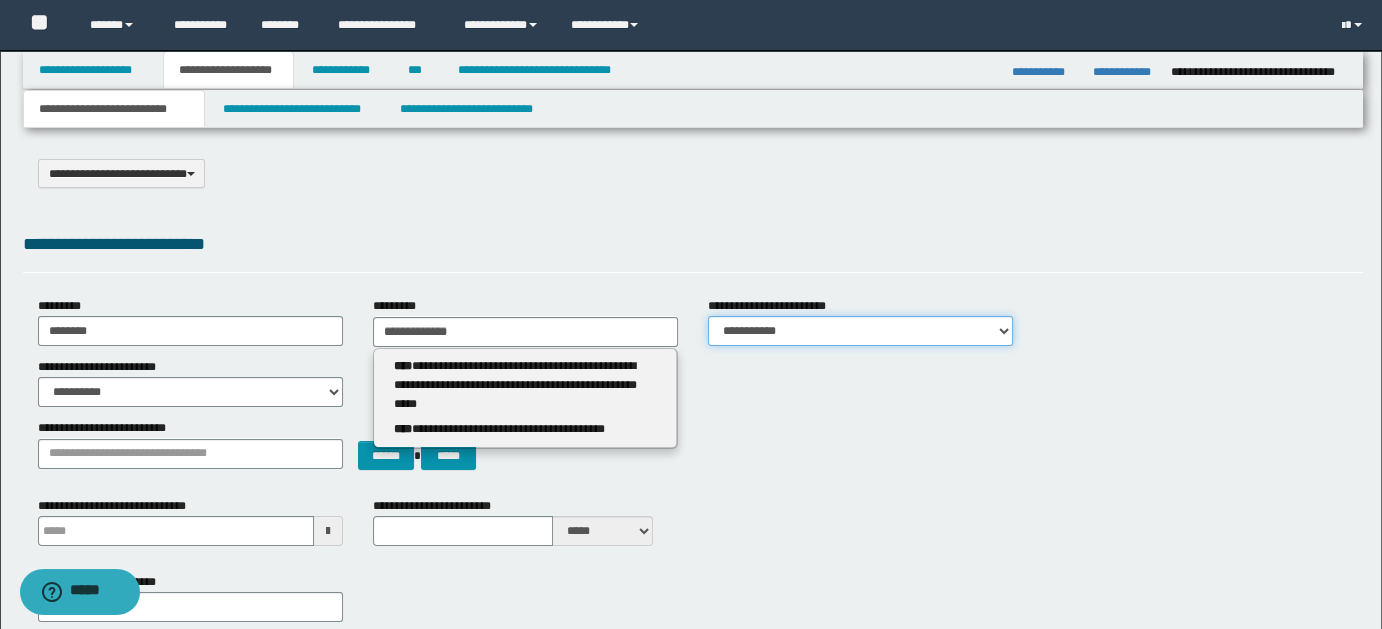 type 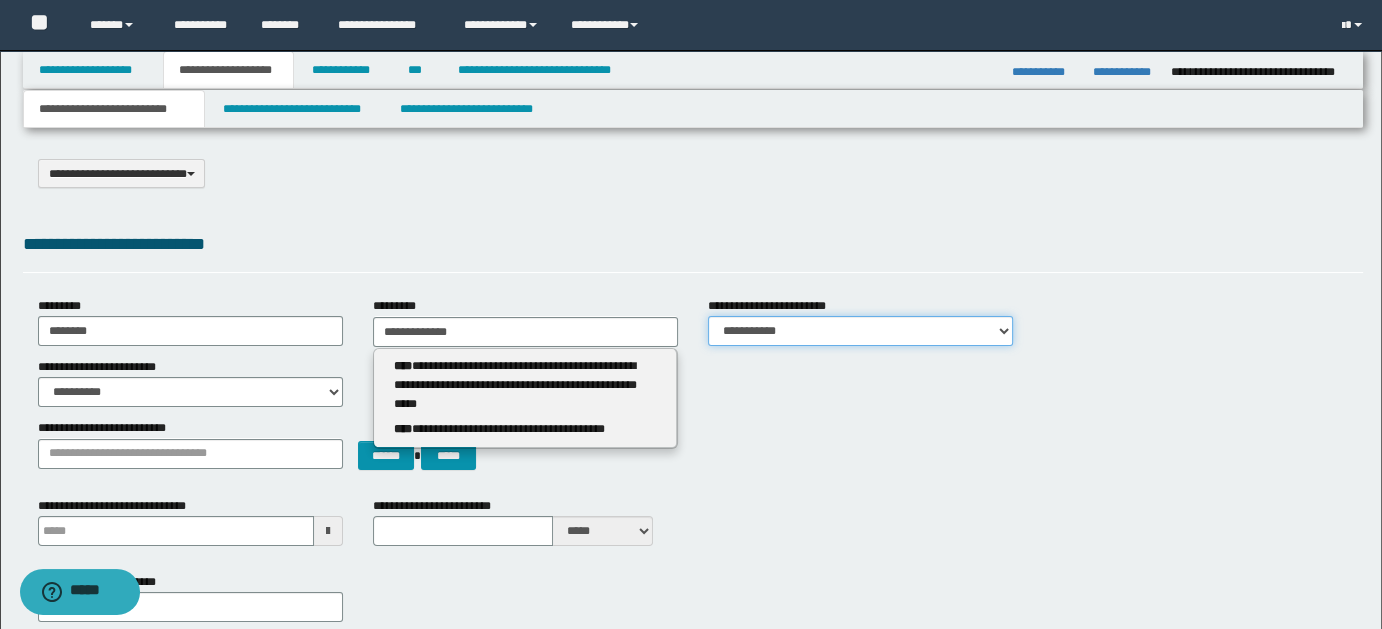 click on "**********" at bounding box center (860, 331) 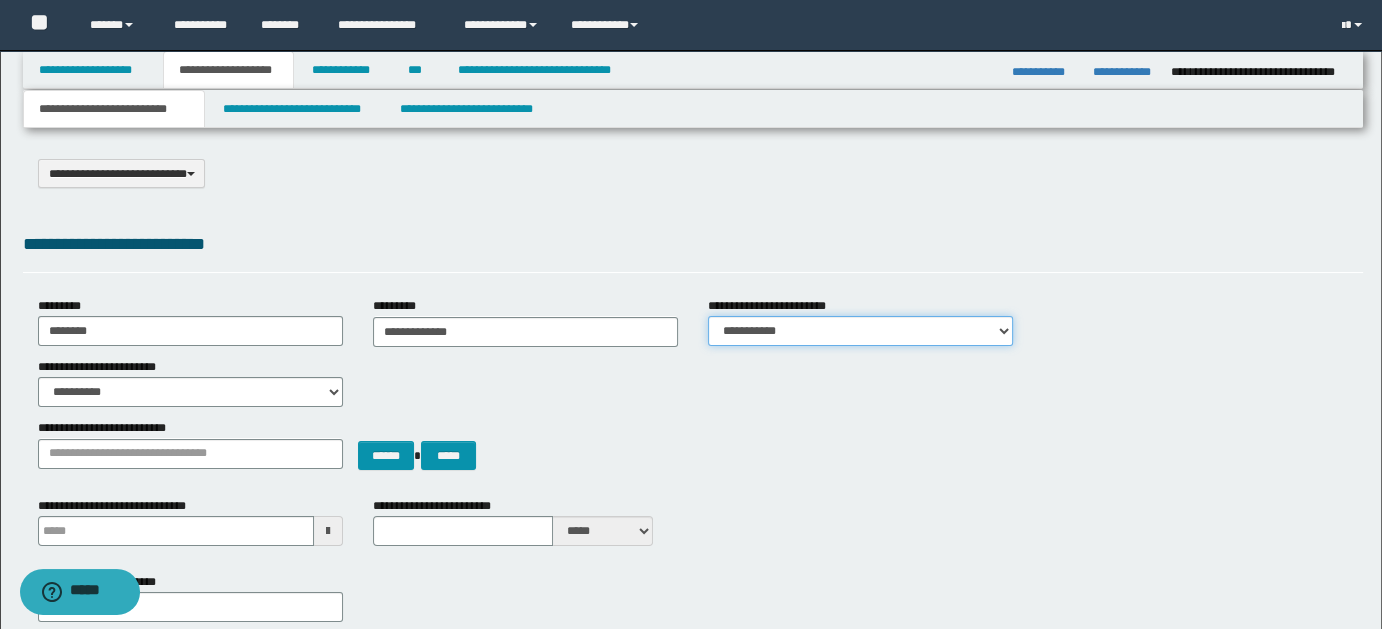 select on "*" 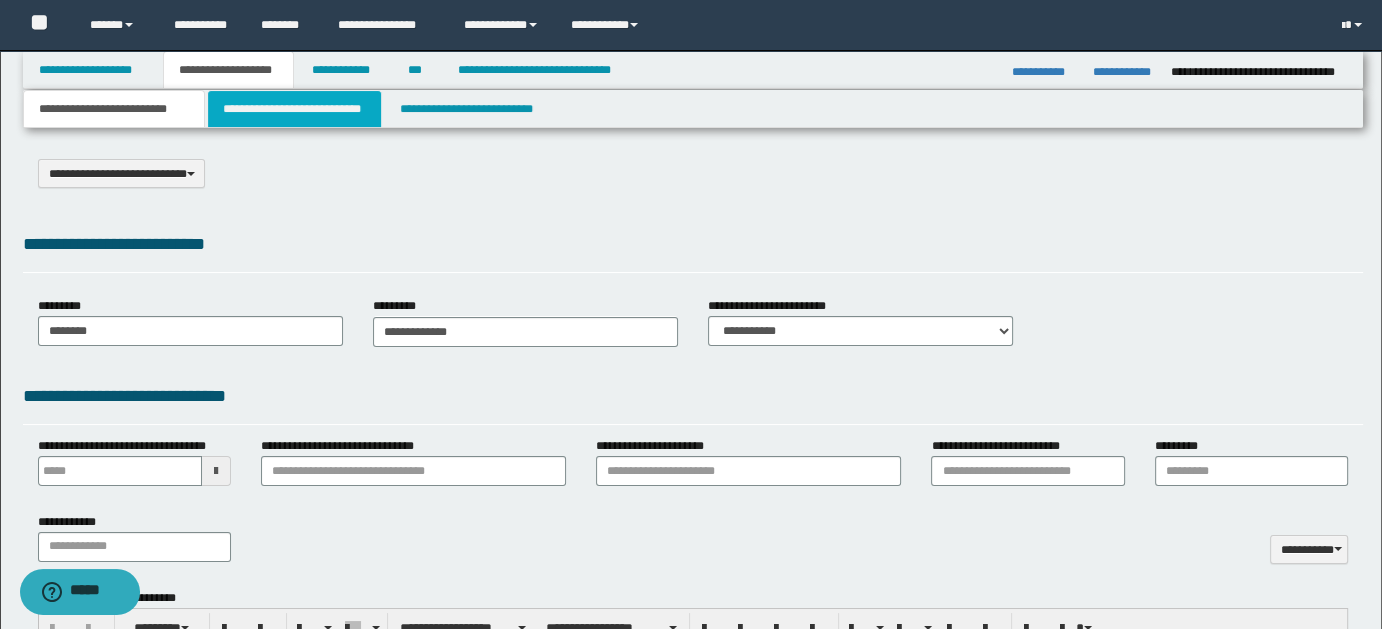 click on "**********" at bounding box center (294, 109) 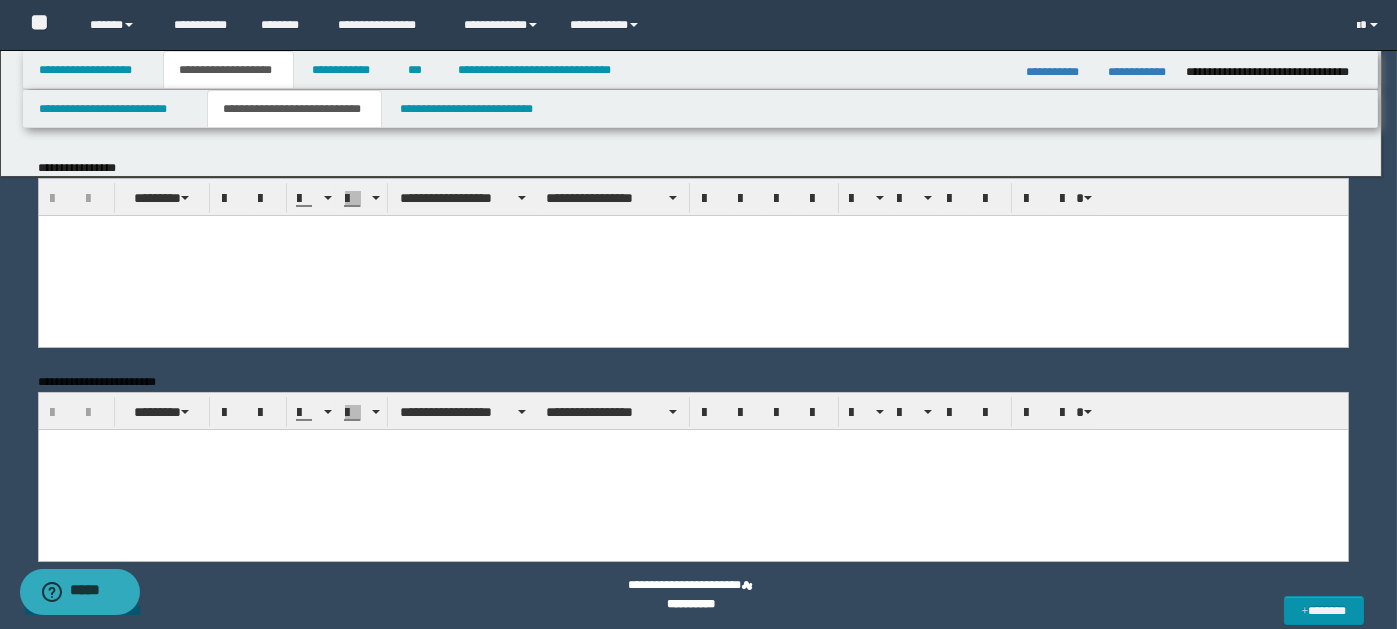 scroll, scrollTop: 0, scrollLeft: 0, axis: both 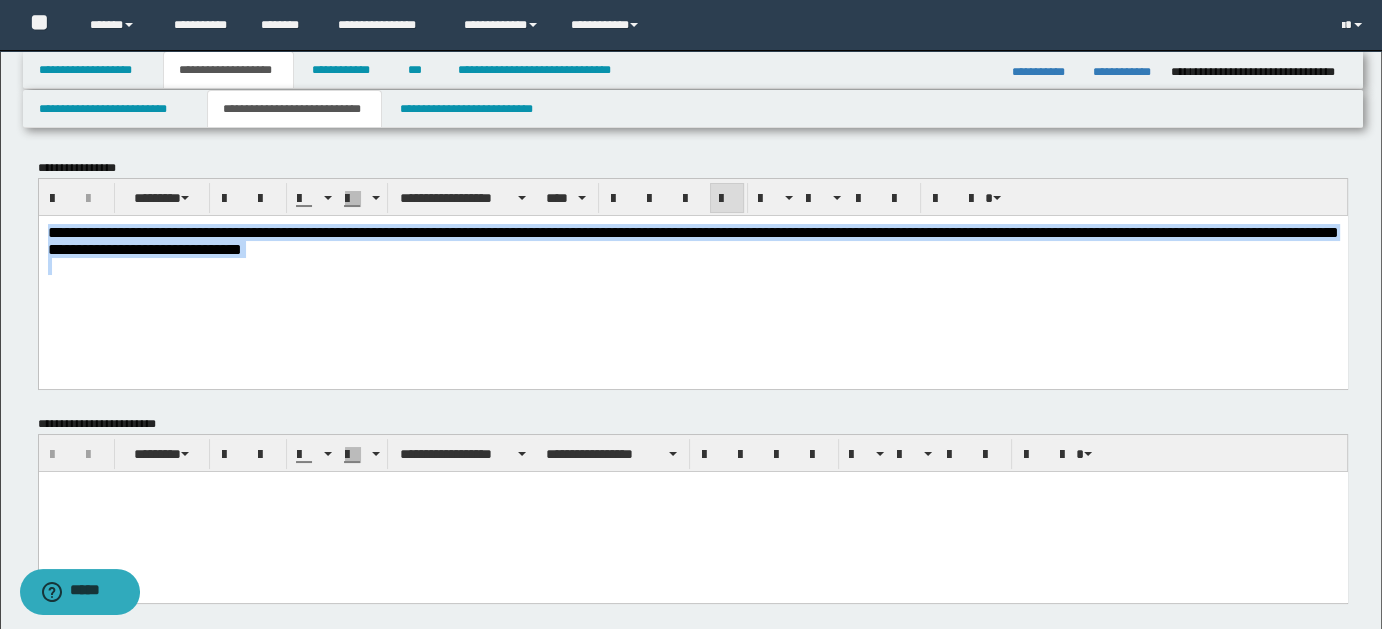 drag, startPoint x: 50, startPoint y: 226, endPoint x: 450, endPoint y: 283, distance: 404.04083 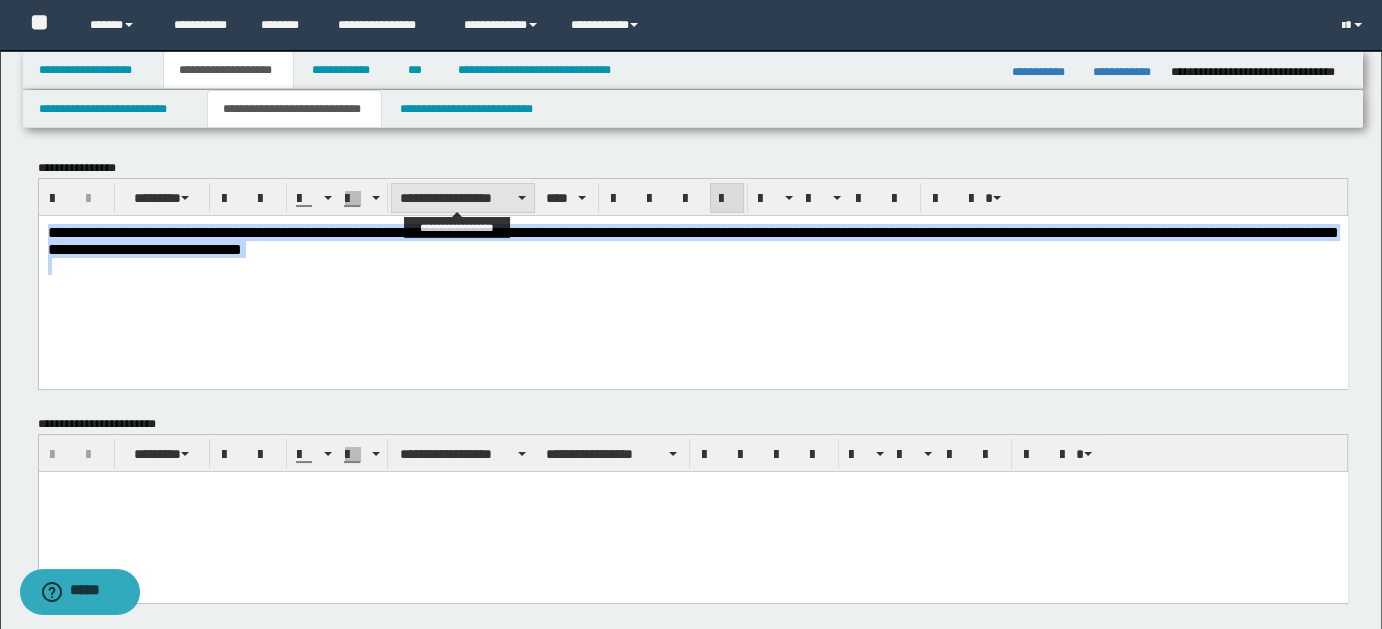 click on "**********" at bounding box center (463, 198) 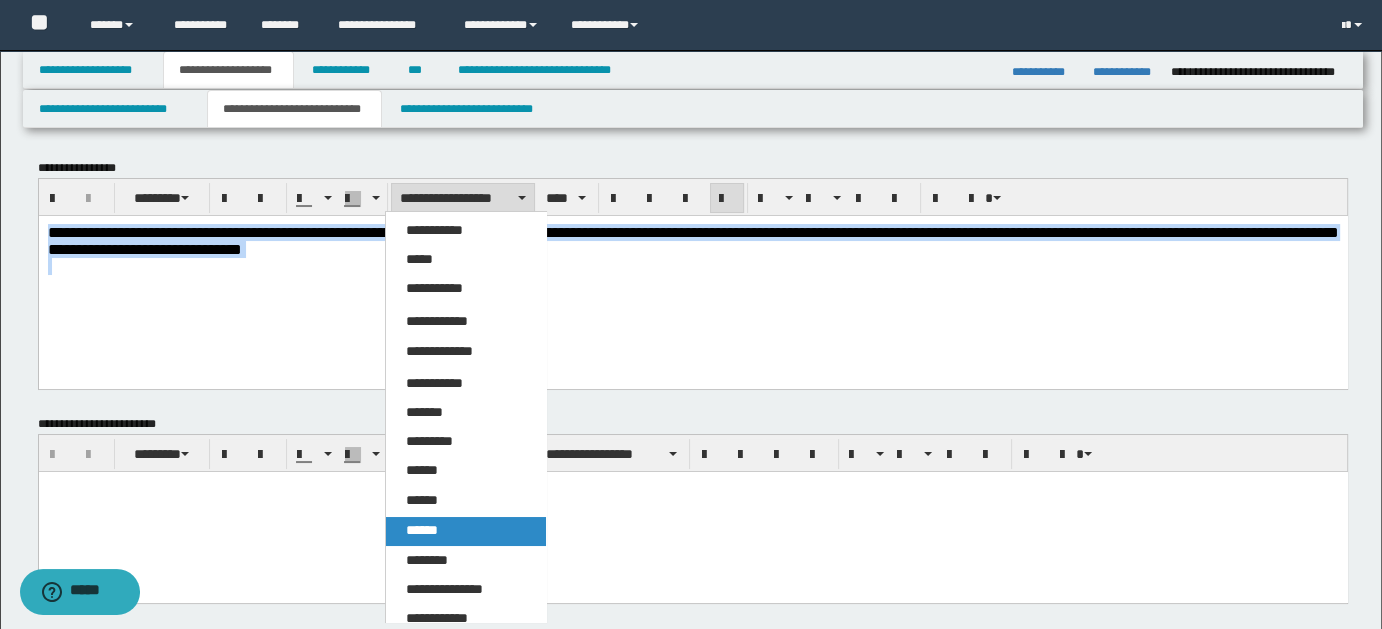 click on "******" at bounding box center [422, 530] 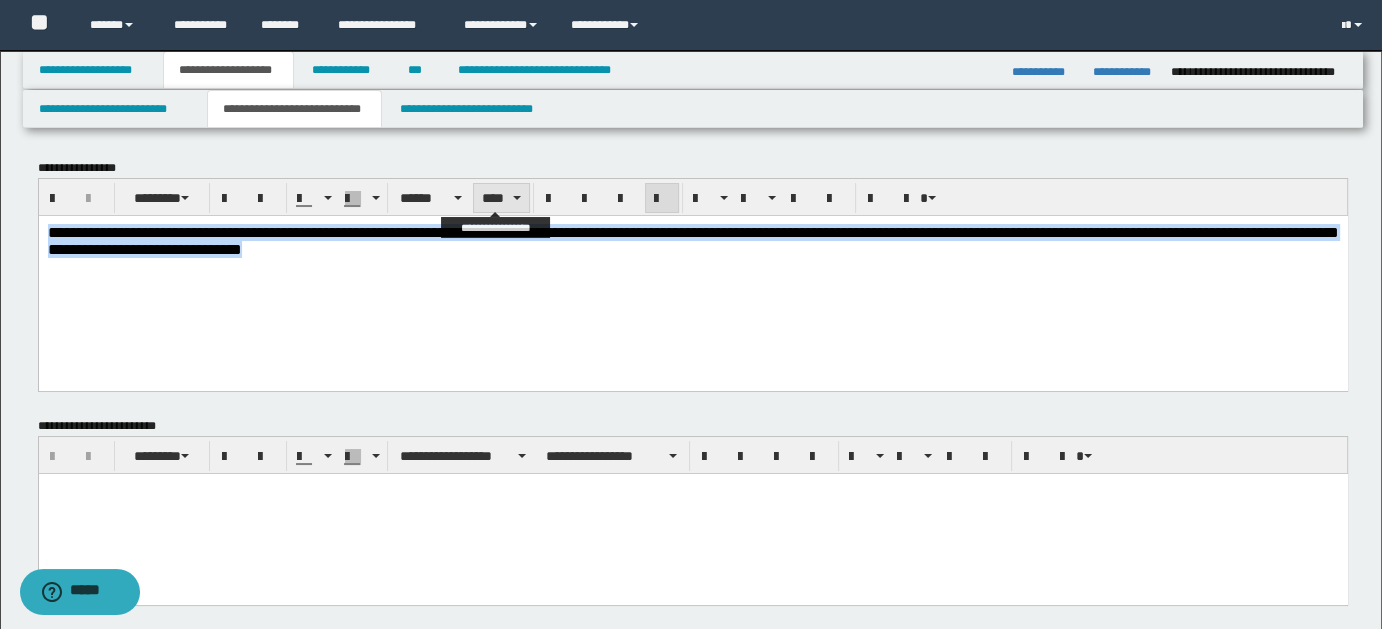 click at bounding box center [517, 198] 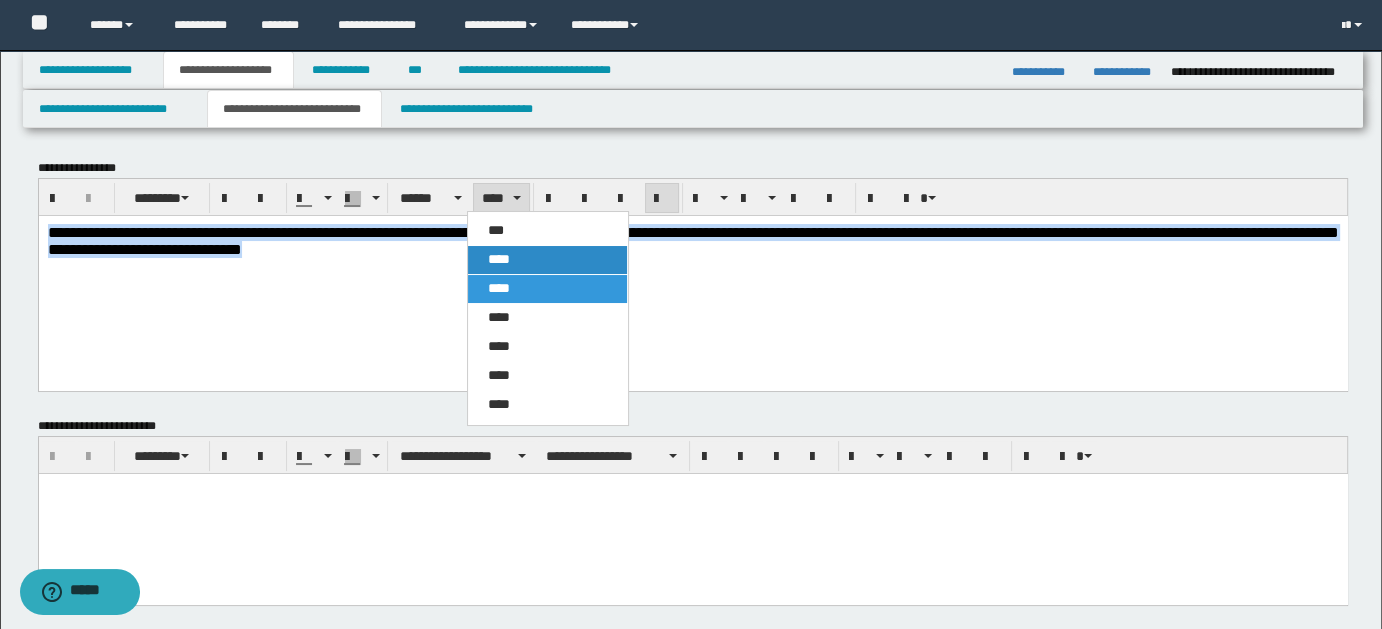 click on "****" at bounding box center (547, 260) 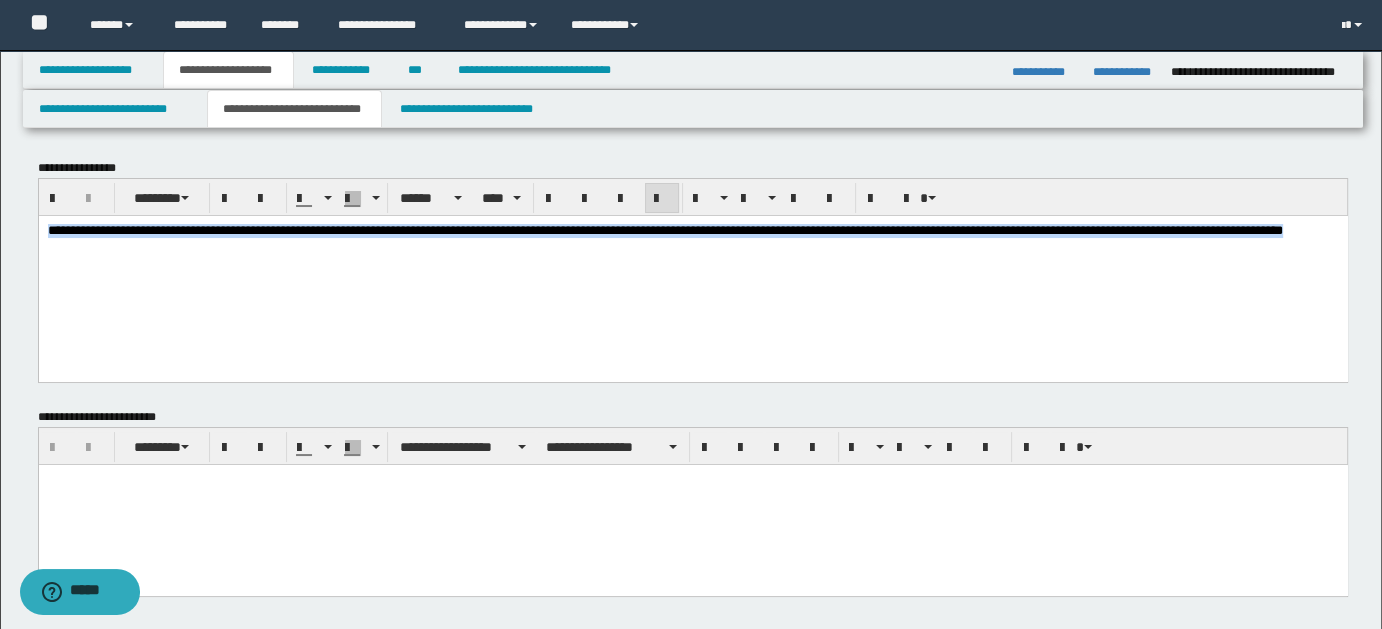click on "**********" at bounding box center [692, 262] 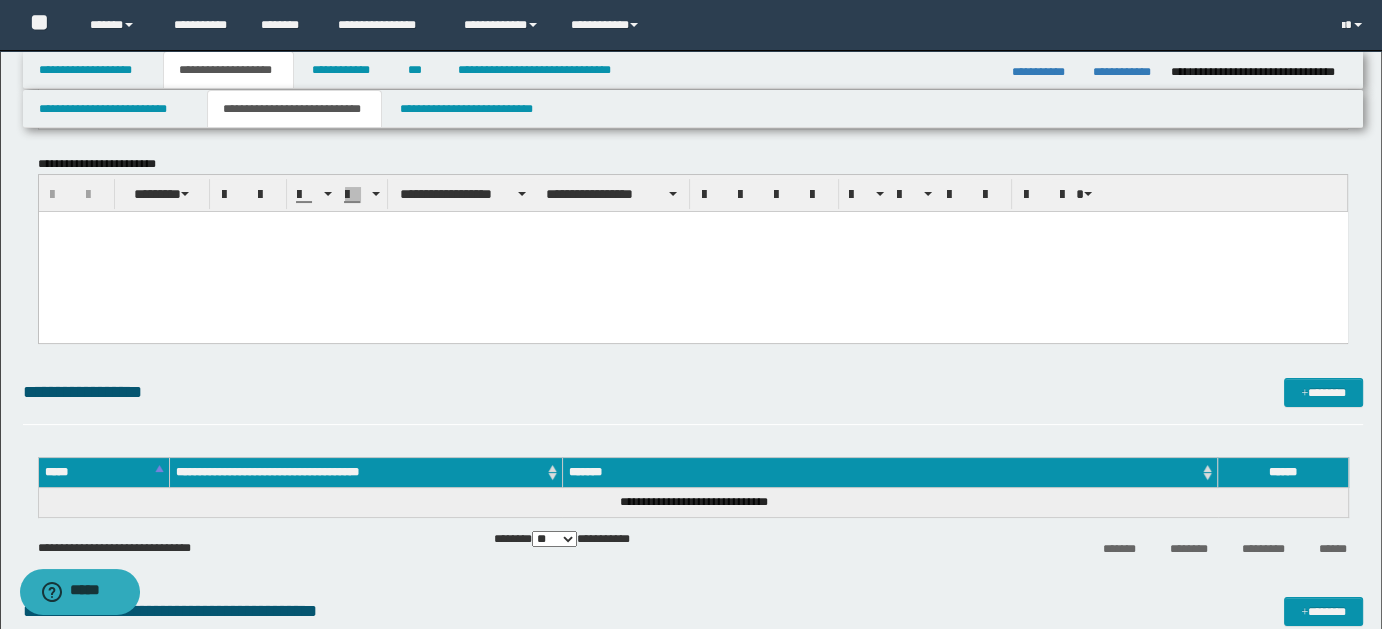 scroll, scrollTop: 264, scrollLeft: 0, axis: vertical 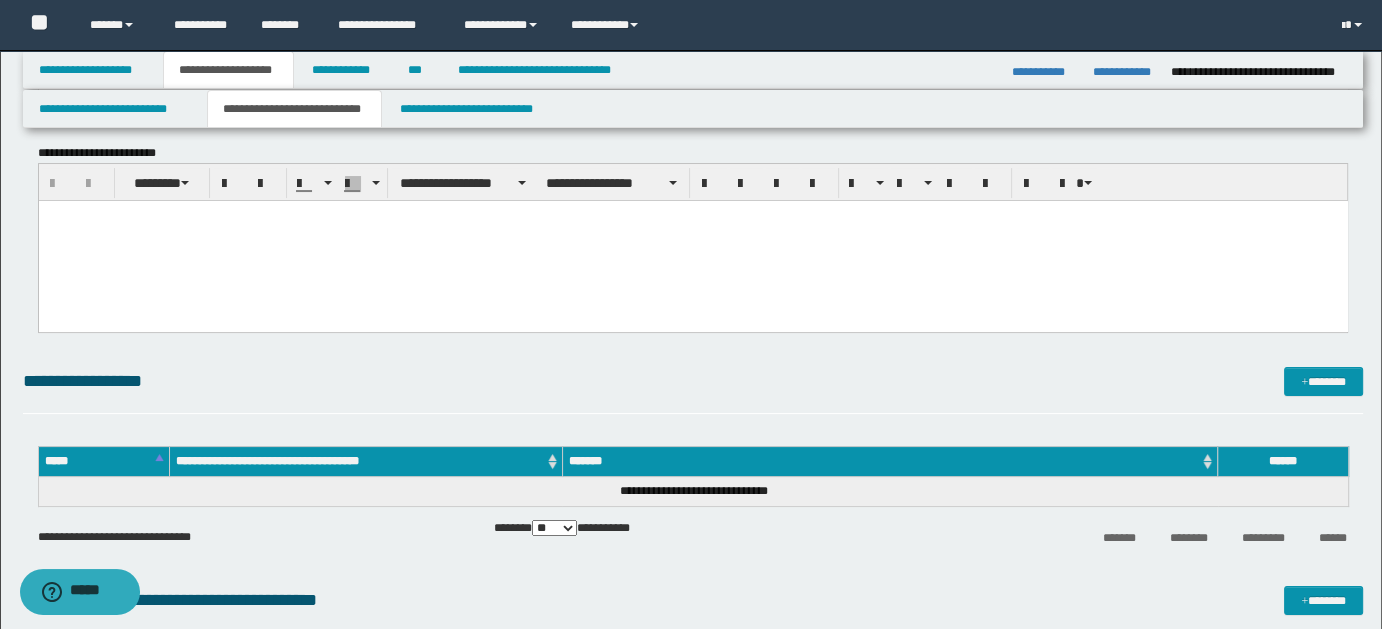 drag, startPoint x: 1385, startPoint y: 184, endPoint x: 1267, endPoint y: 102, distance: 143.69412 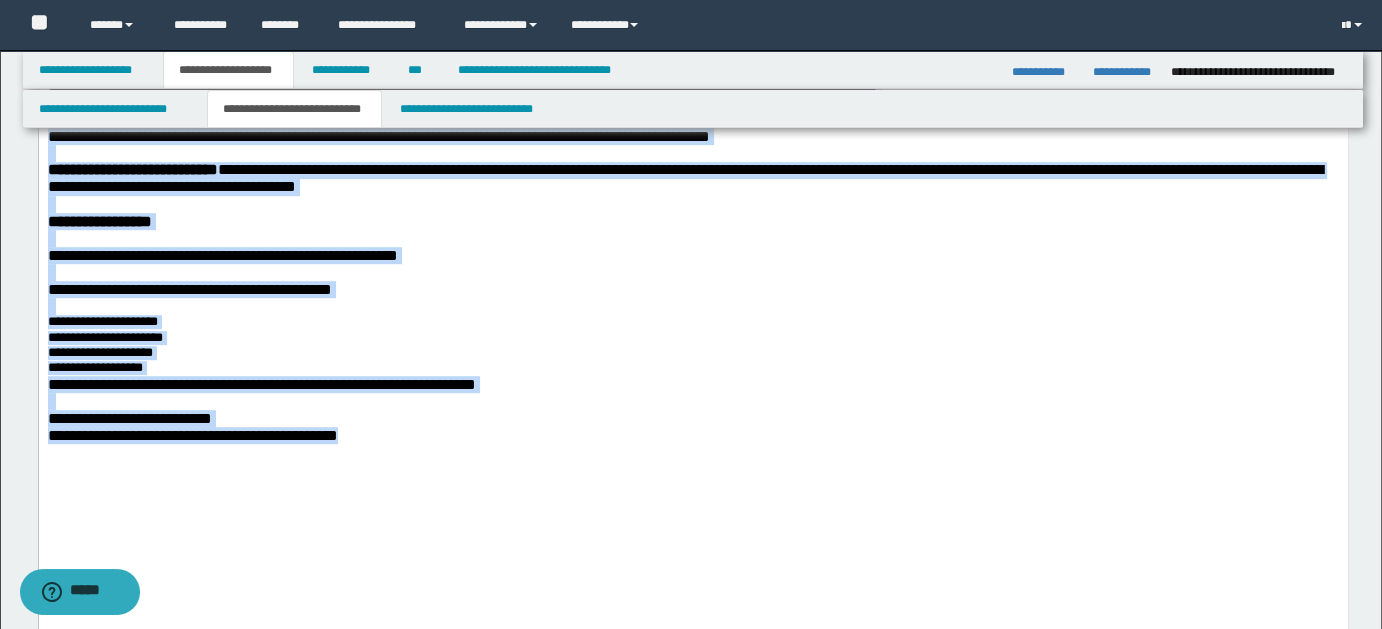 scroll, scrollTop: 1284, scrollLeft: 0, axis: vertical 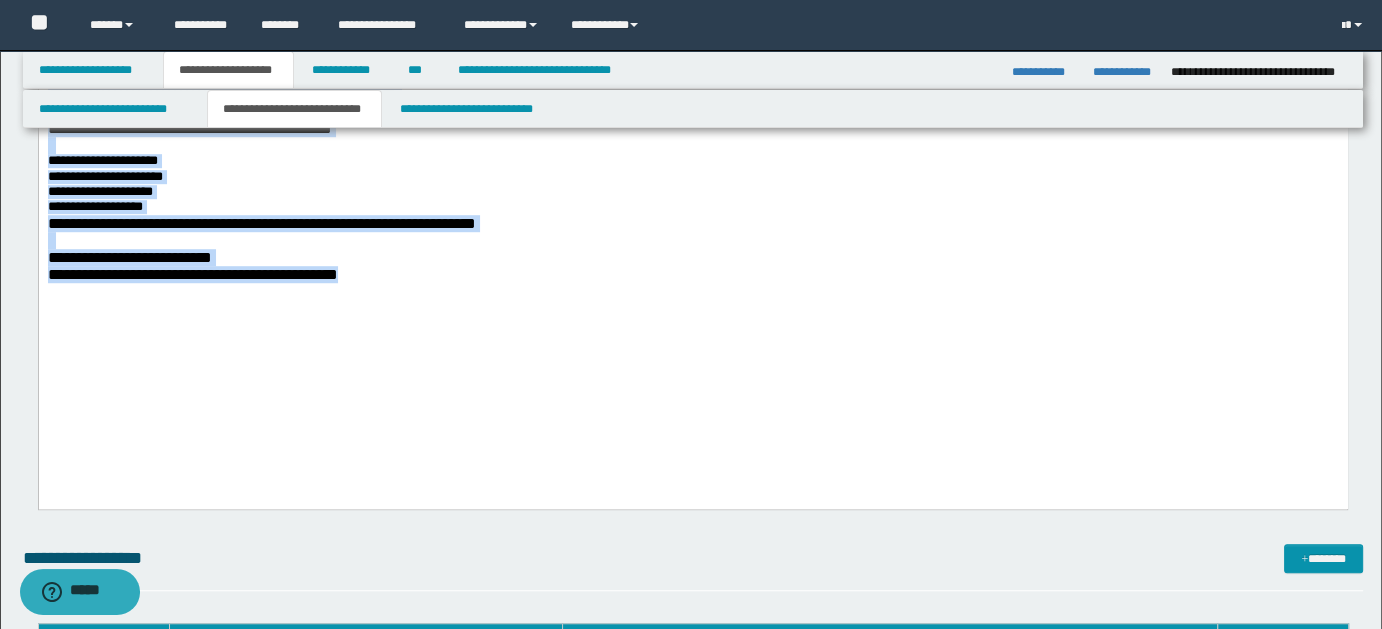 drag, startPoint x: 50, startPoint y: -803, endPoint x: 951, endPoint y: 602, distance: 1669.0793 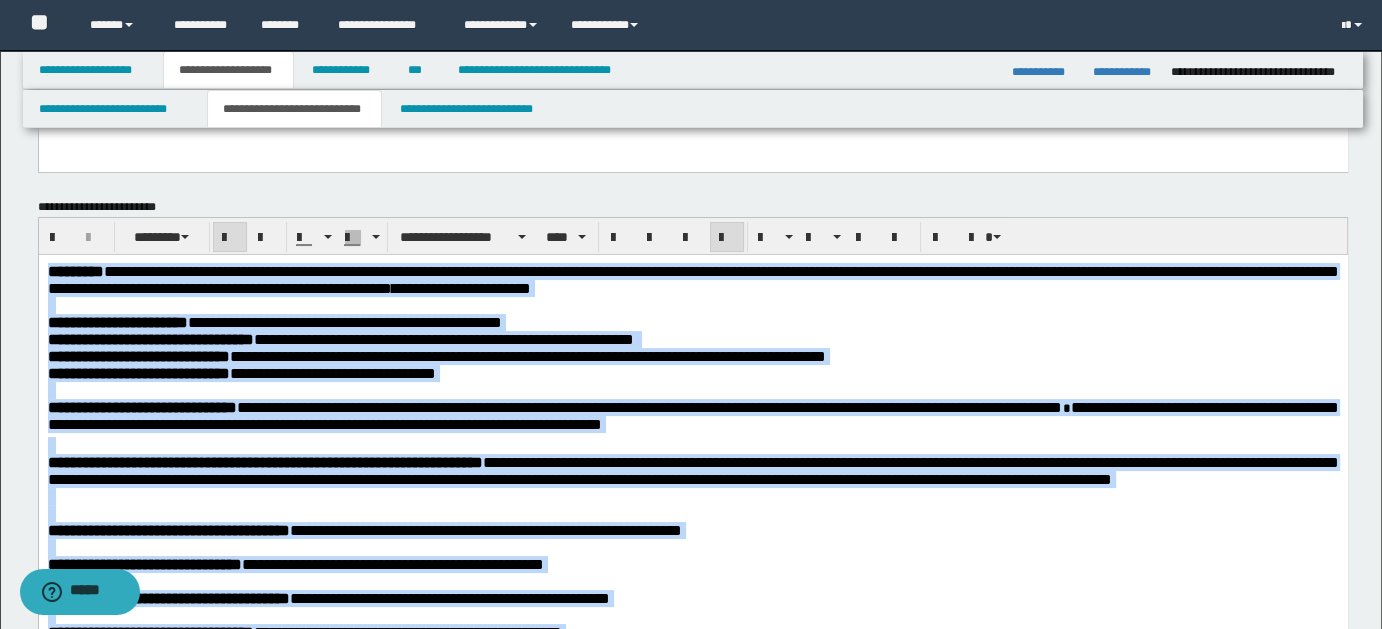 scroll, scrollTop: 0, scrollLeft: 0, axis: both 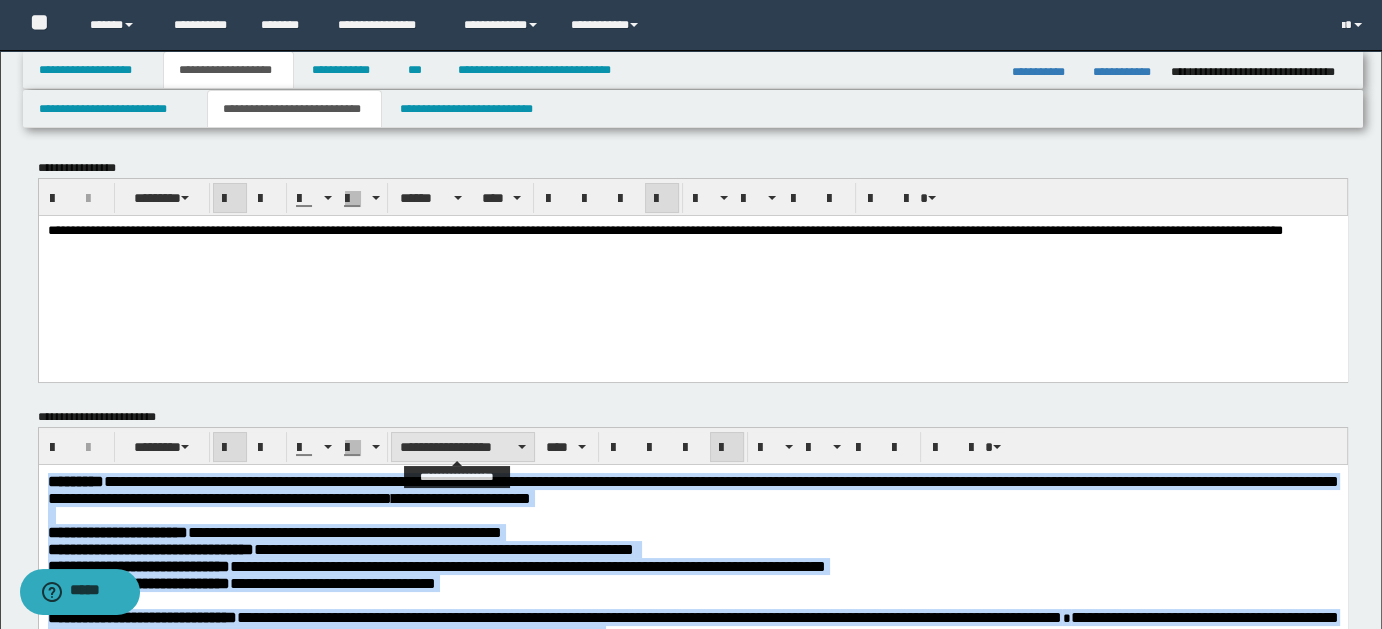 click on "**********" at bounding box center [463, 447] 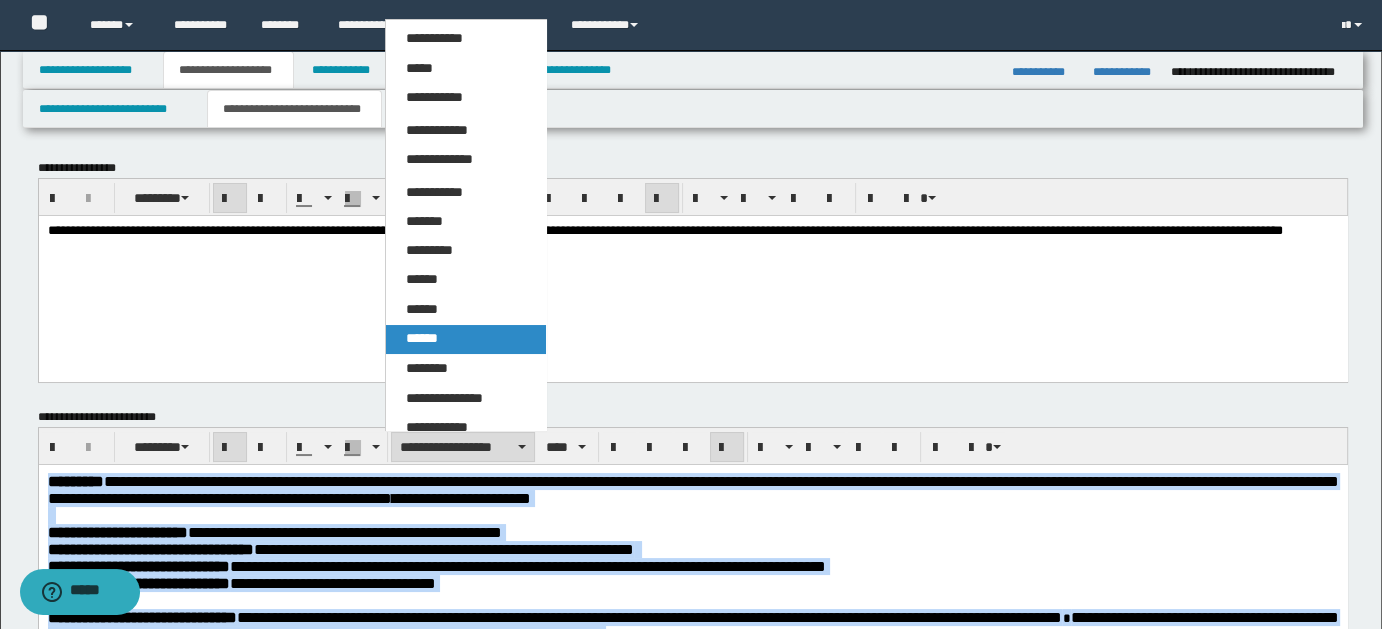 click on "******" at bounding box center (422, 338) 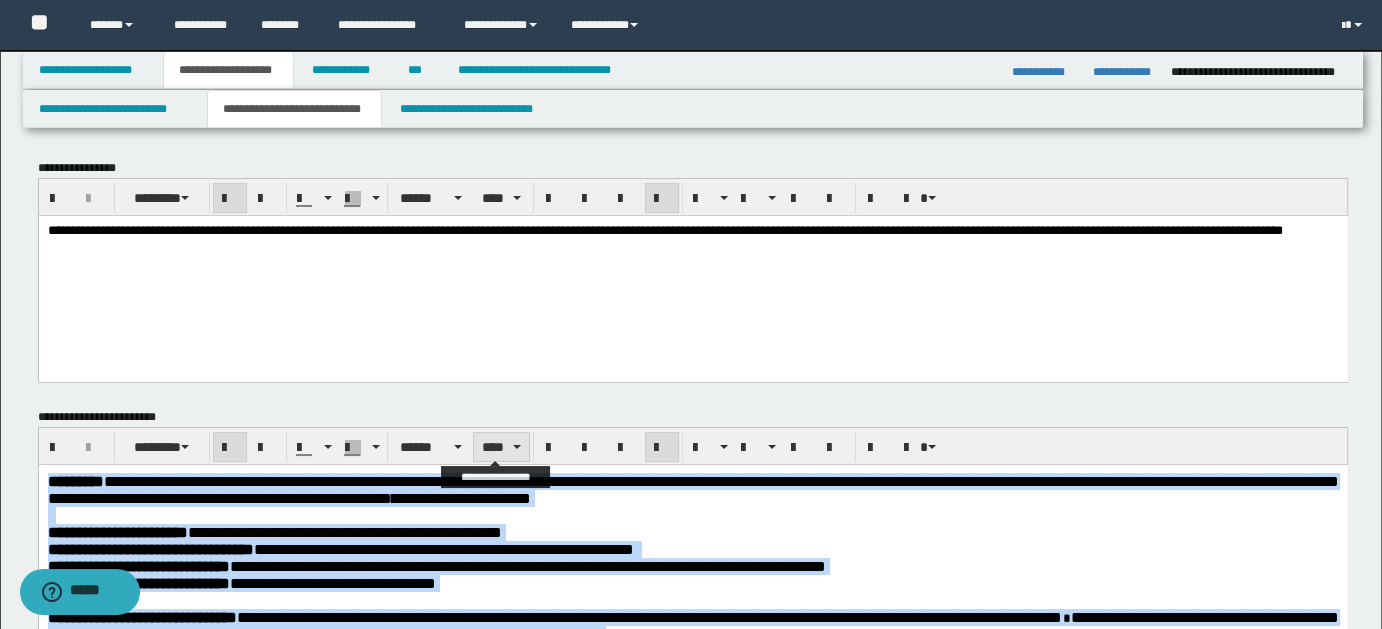 click at bounding box center [517, 447] 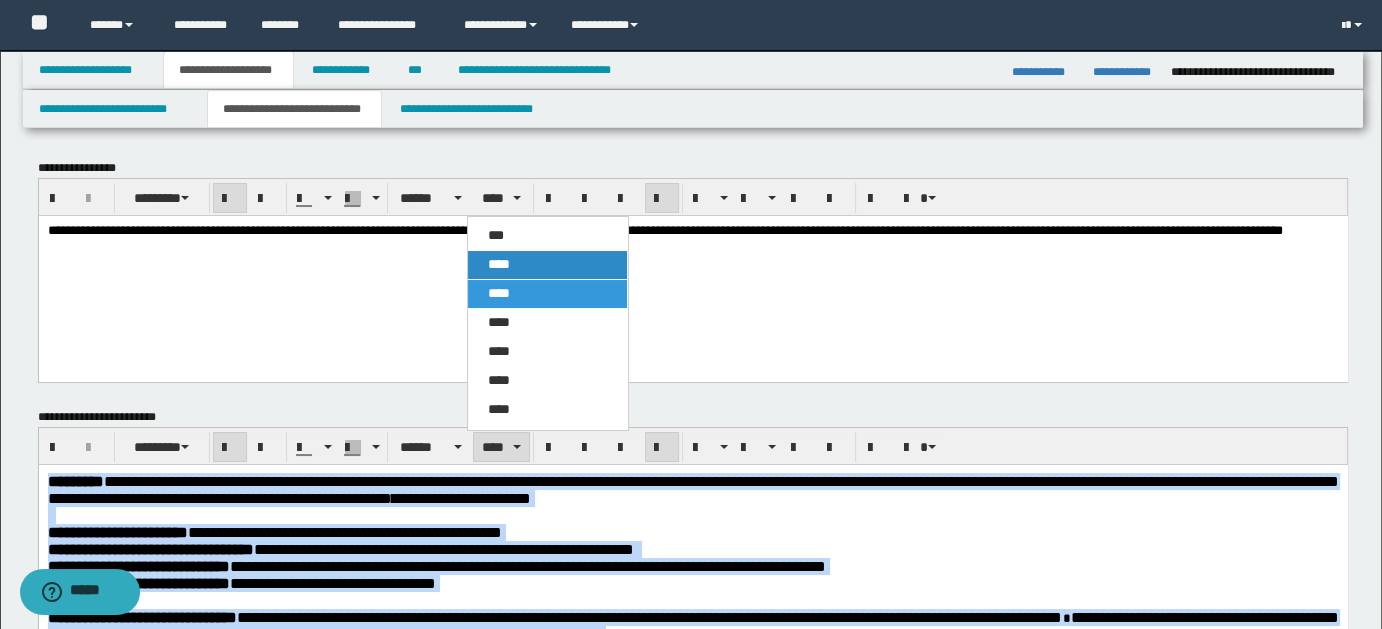 click on "****" at bounding box center [547, 265] 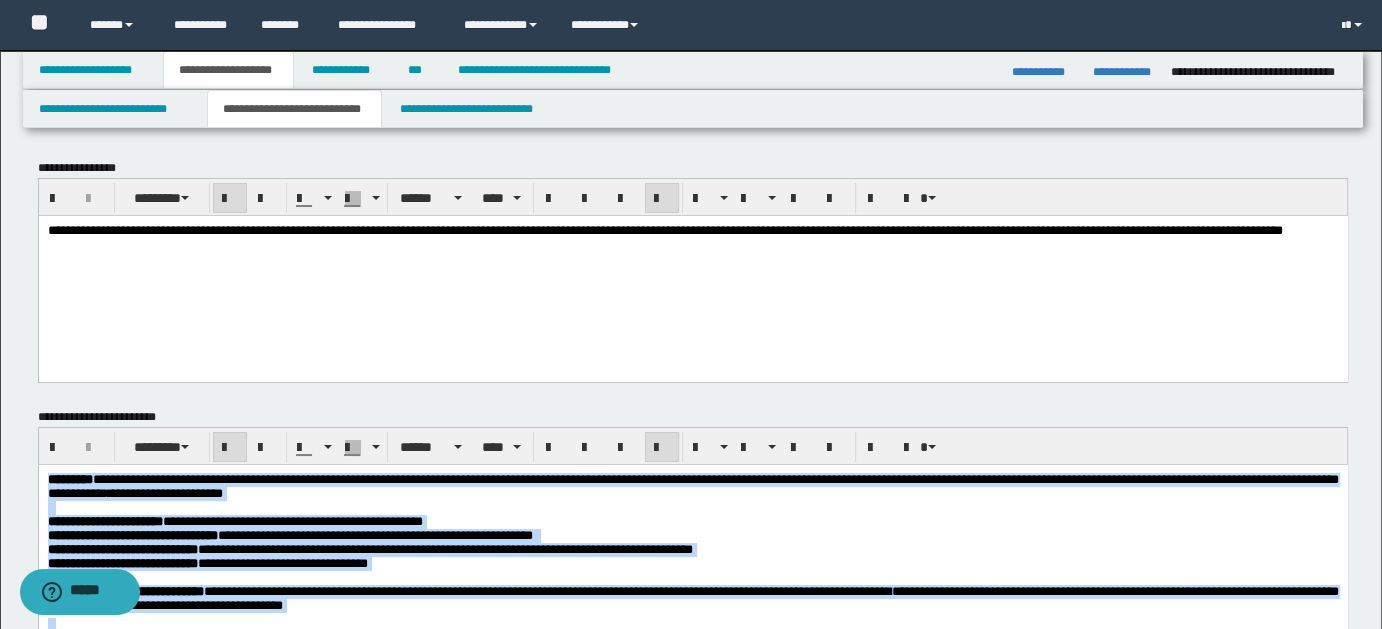 click on "**********" at bounding box center [692, 487] 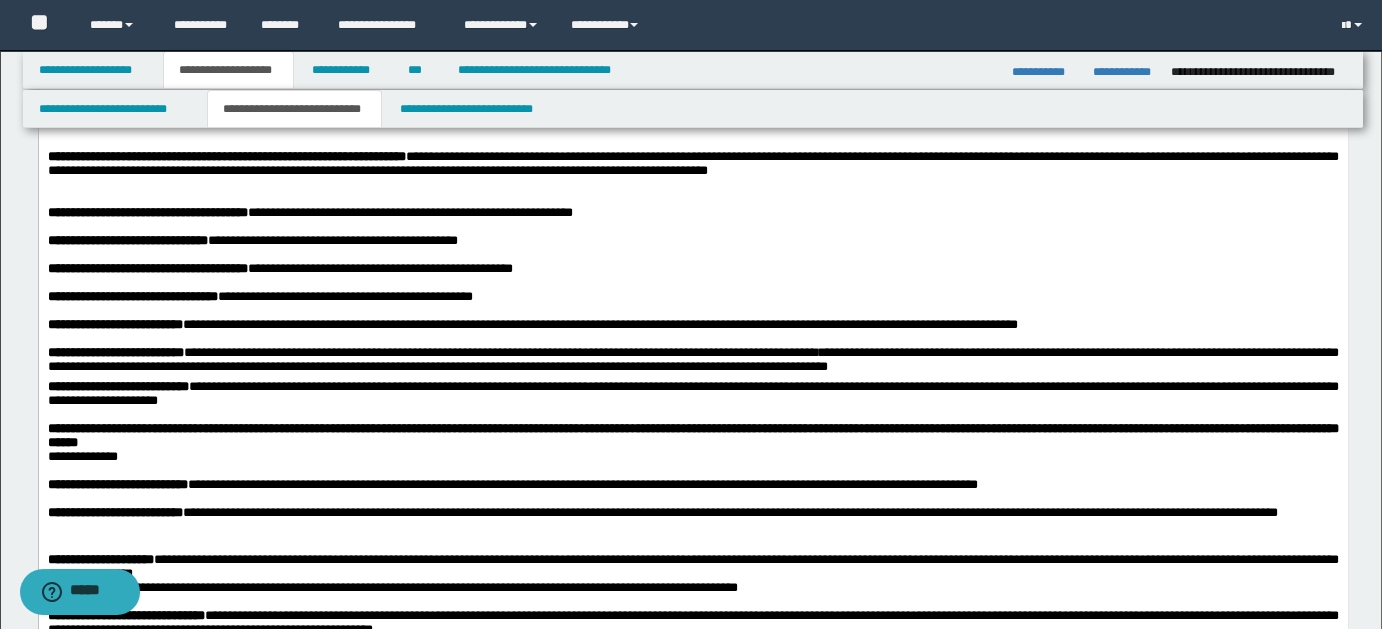 scroll, scrollTop: 475, scrollLeft: 0, axis: vertical 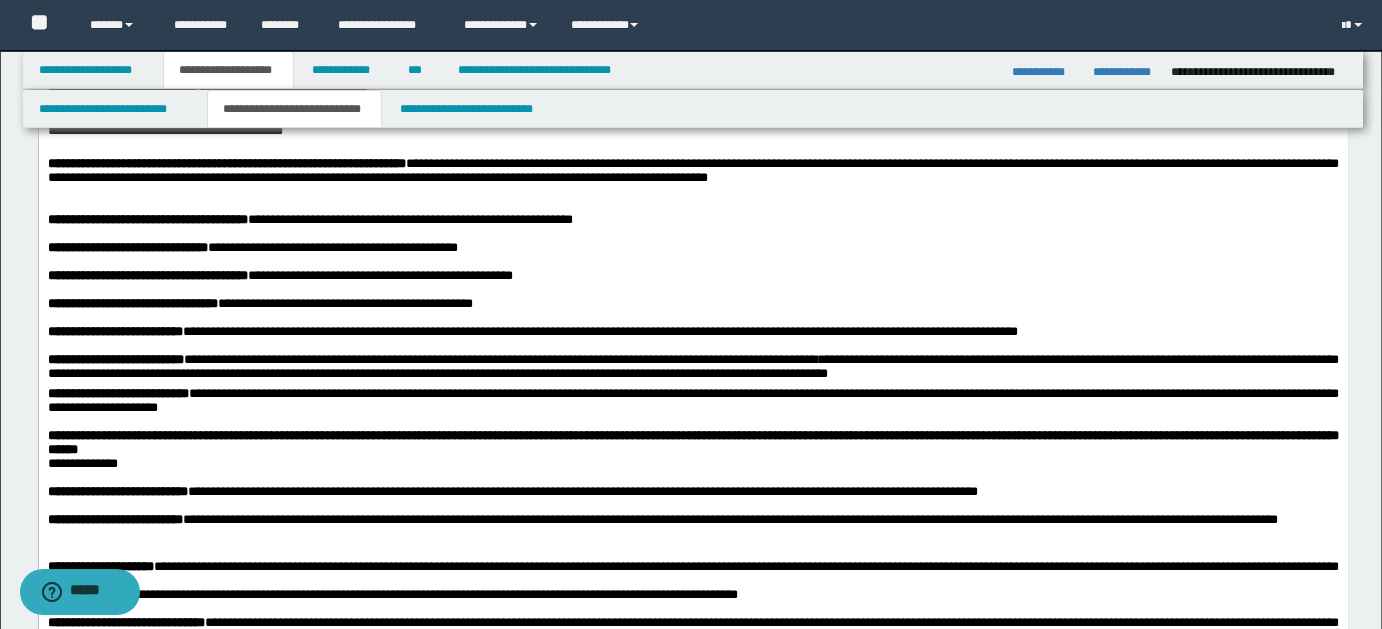 click at bounding box center (692, 193) 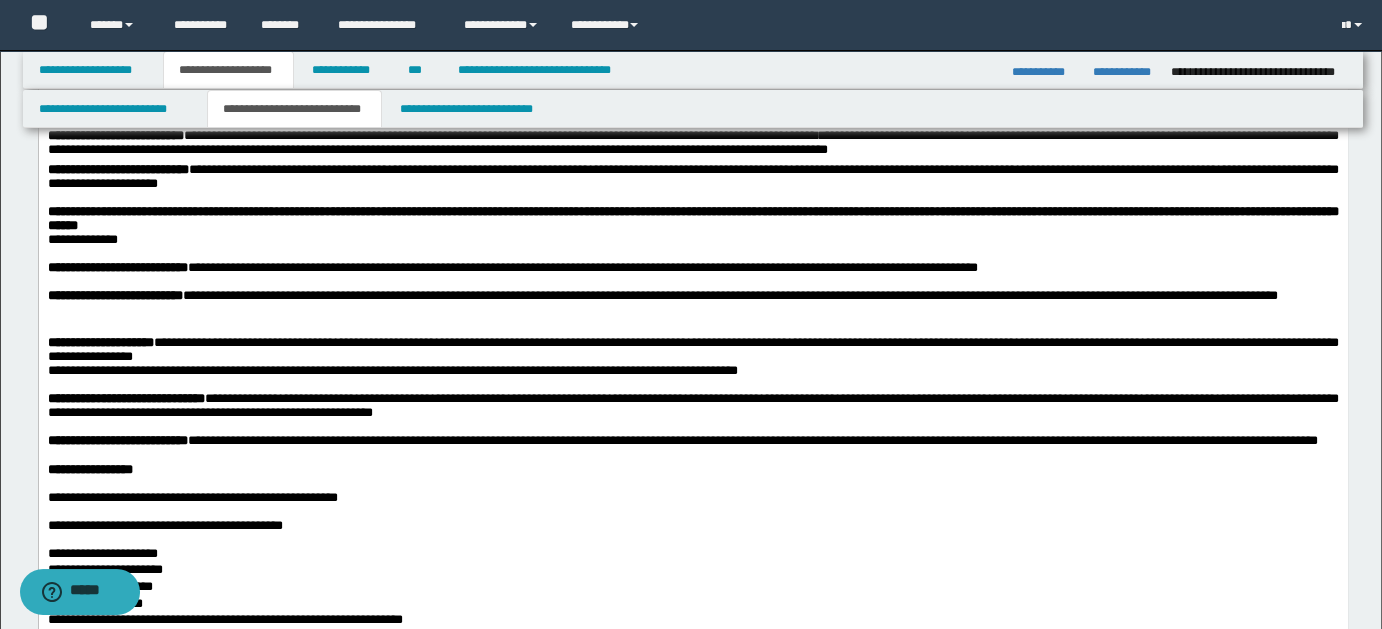 scroll, scrollTop: 572, scrollLeft: 0, axis: vertical 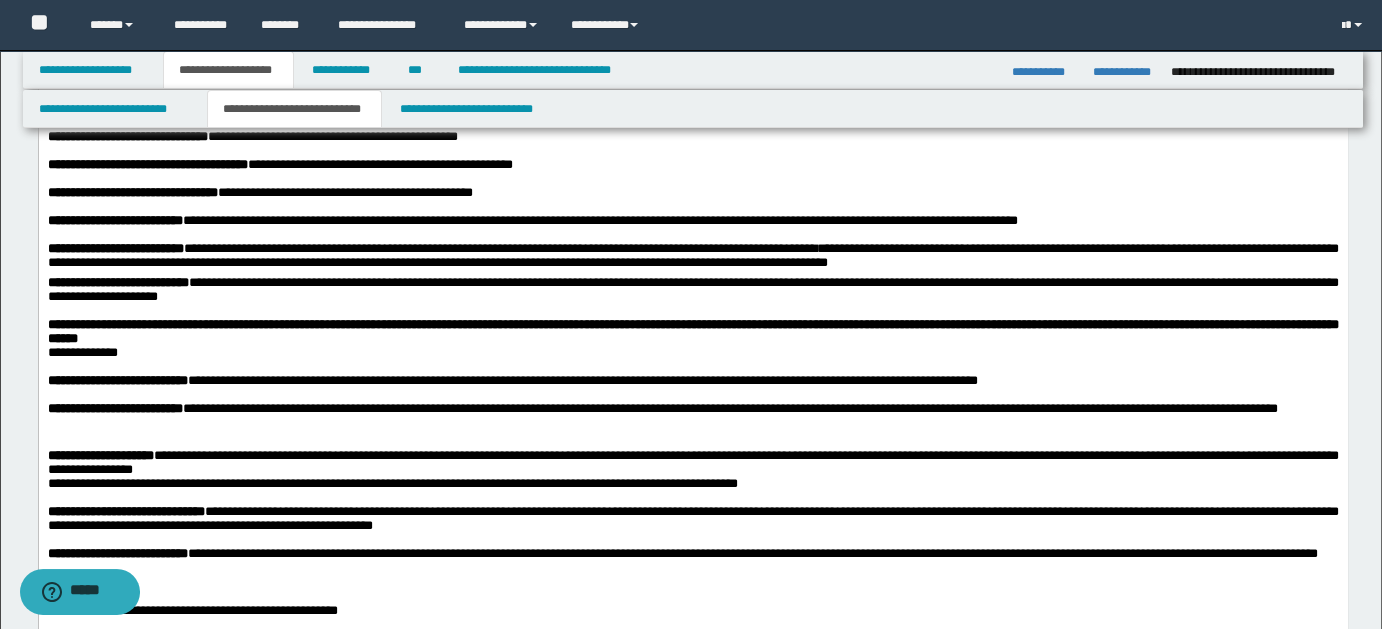 click on "**********" at bounding box center [692, 259] 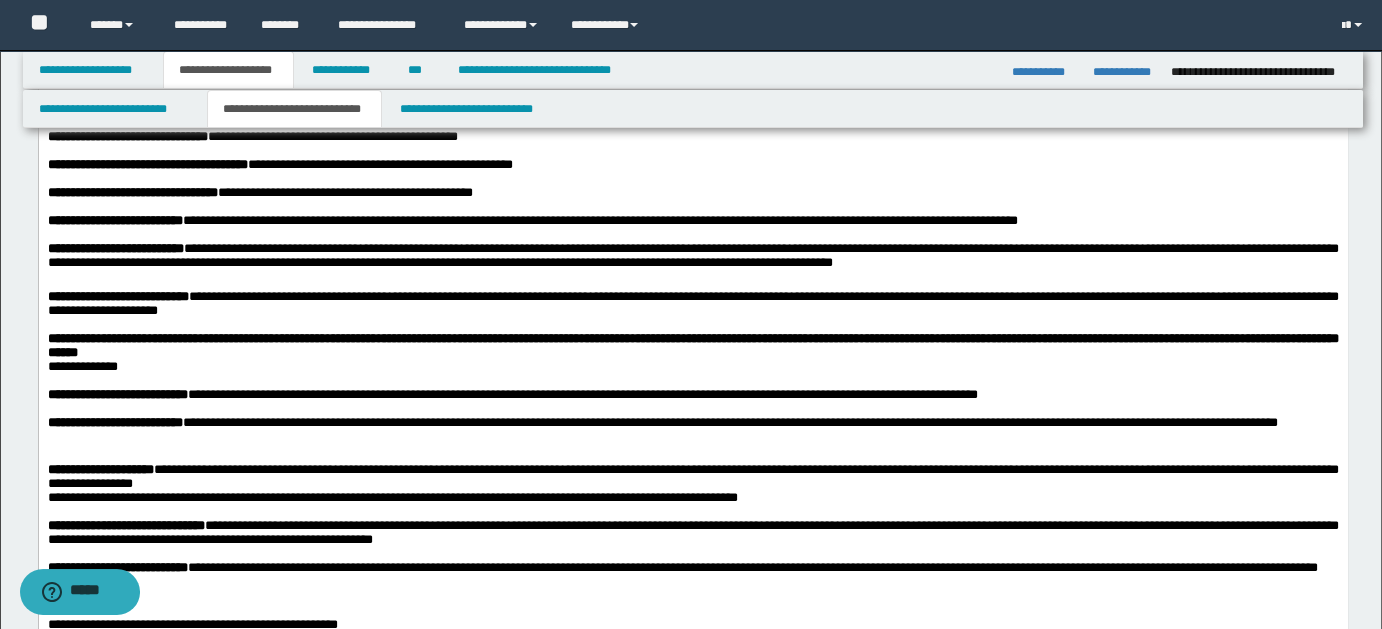 drag, startPoint x: 801, startPoint y: 425, endPoint x: 839, endPoint y: 425, distance: 38 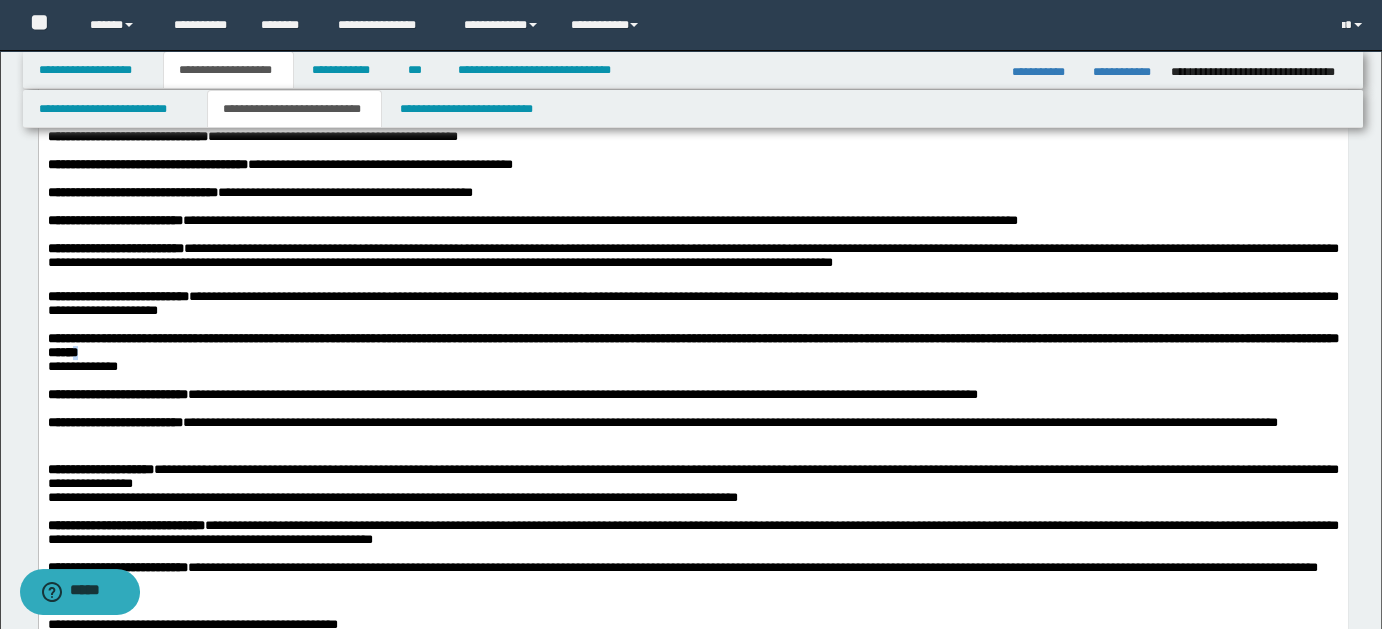 type 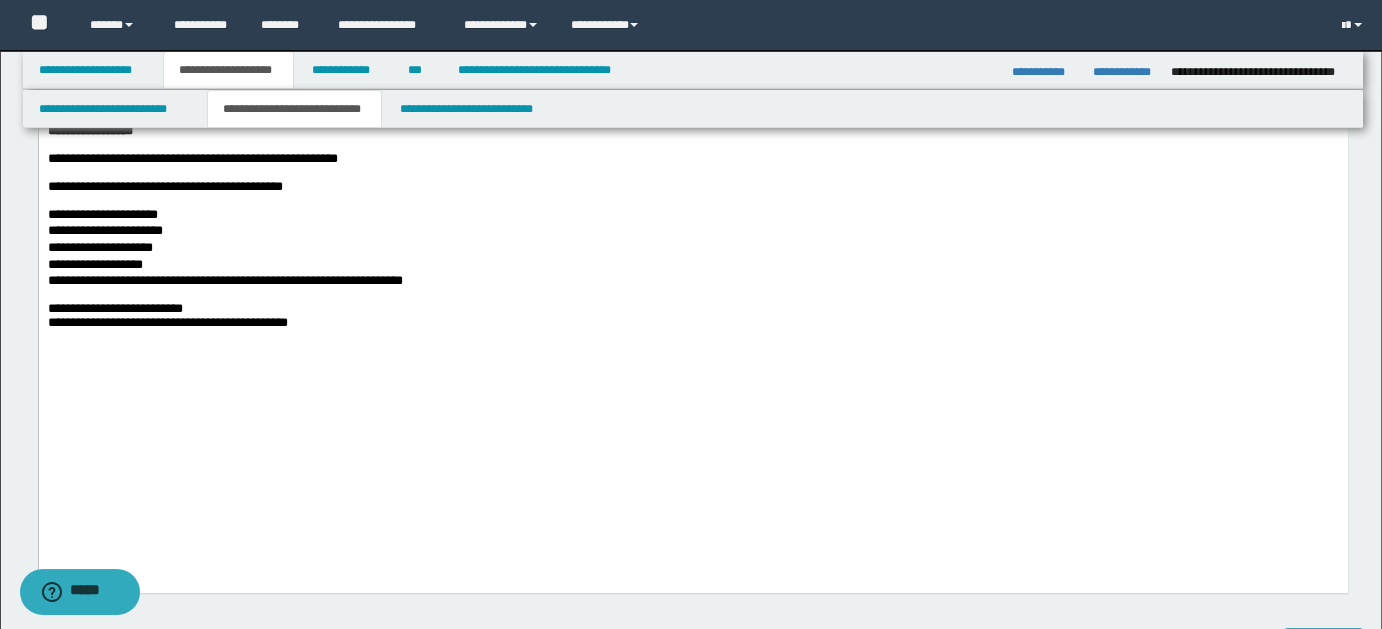 scroll, scrollTop: 1037, scrollLeft: 0, axis: vertical 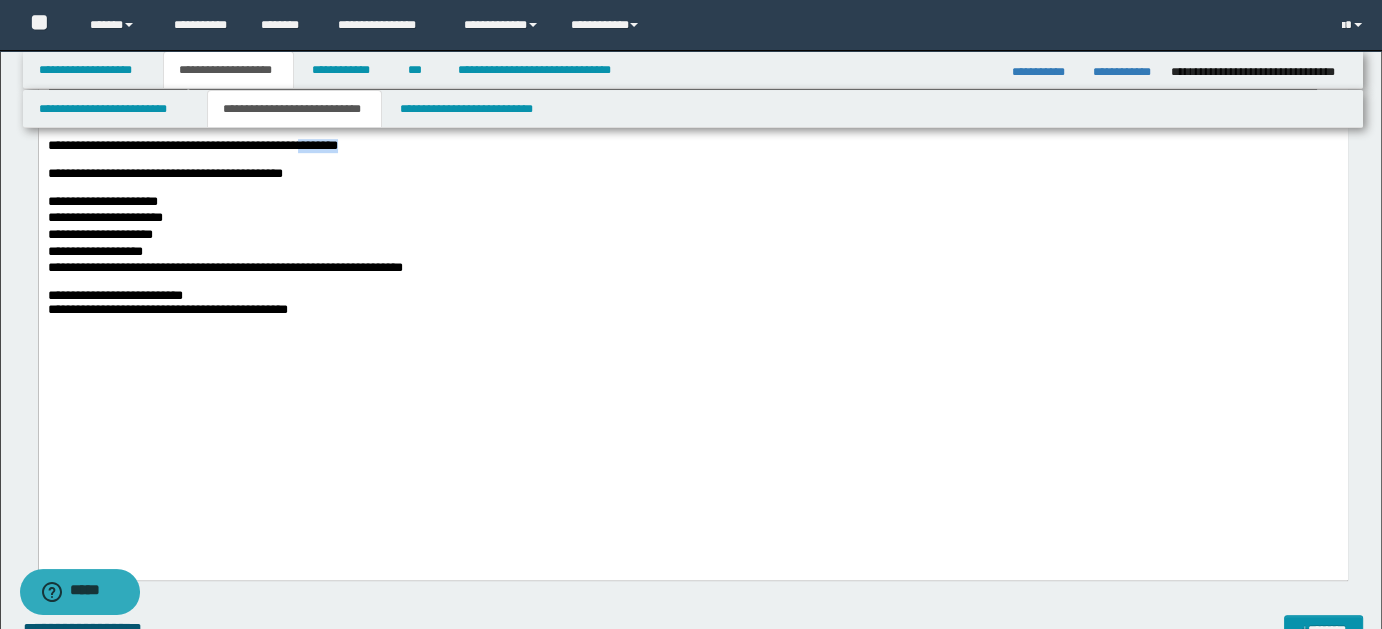 drag, startPoint x: 411, startPoint y: 281, endPoint x: 511, endPoint y: 286, distance: 100.12492 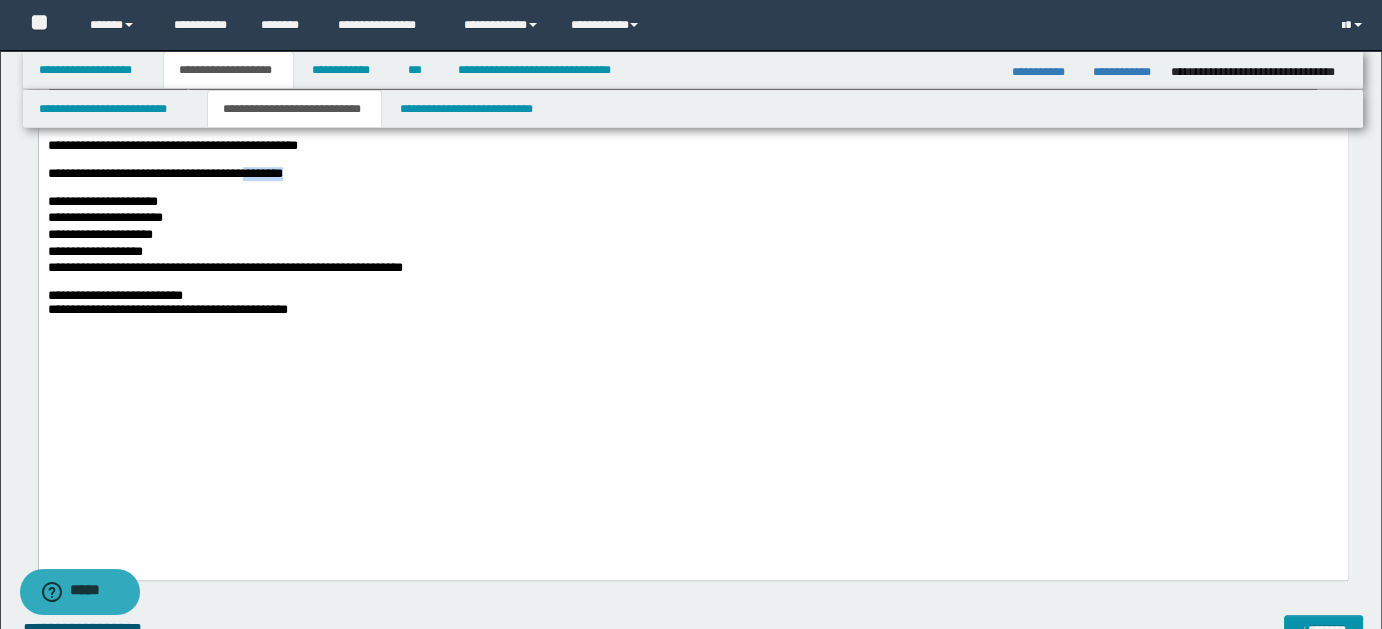 drag, startPoint x: 327, startPoint y: 310, endPoint x: 422, endPoint y: 306, distance: 95.084175 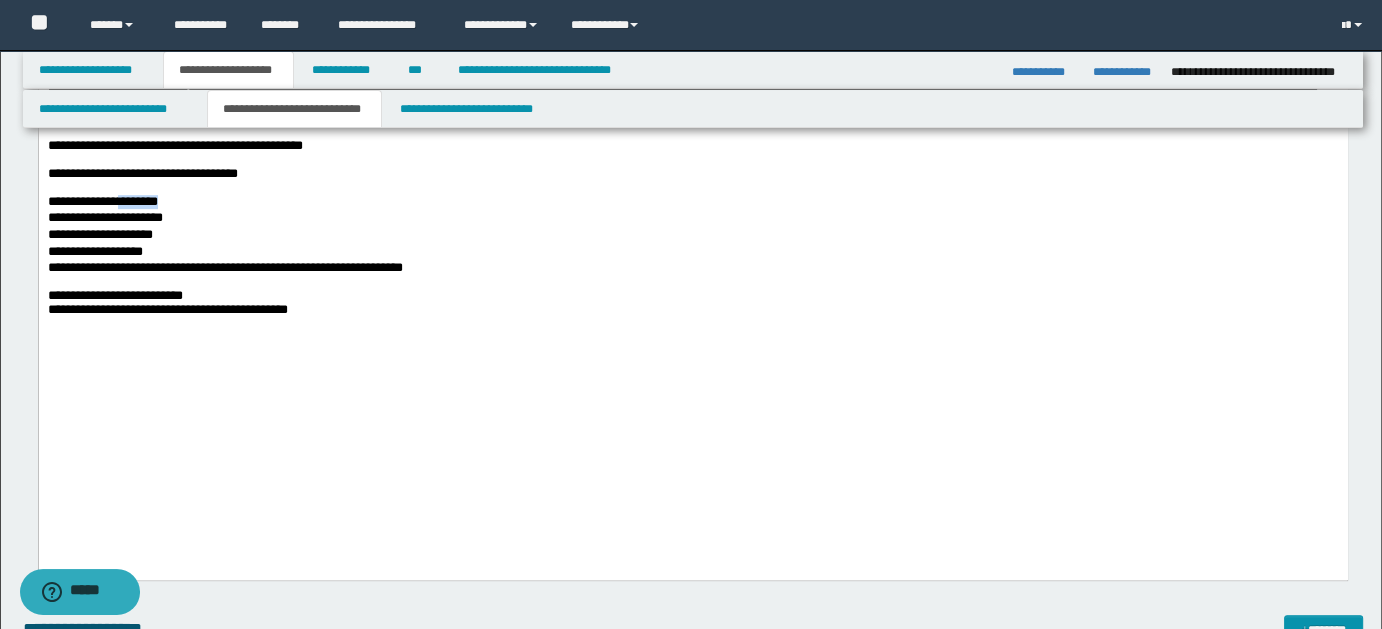 drag, startPoint x: 143, startPoint y: 342, endPoint x: 211, endPoint y: 347, distance: 68.18358 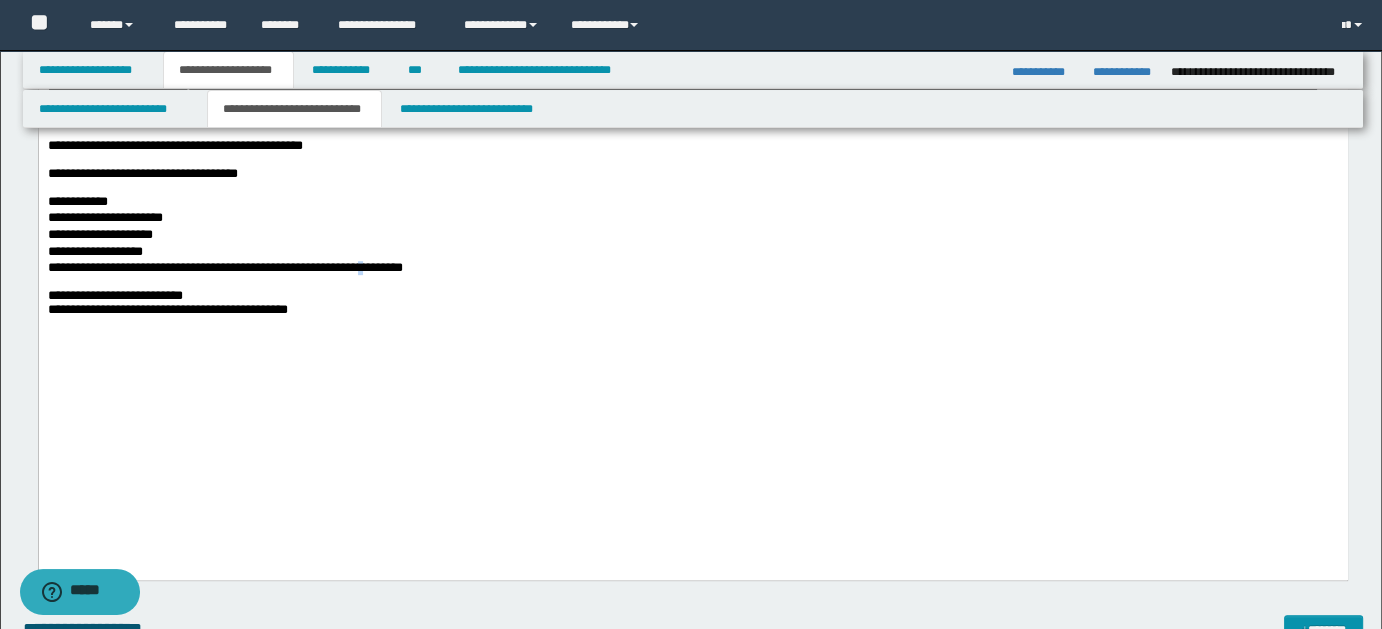 click on "**********" at bounding box center [224, 268] 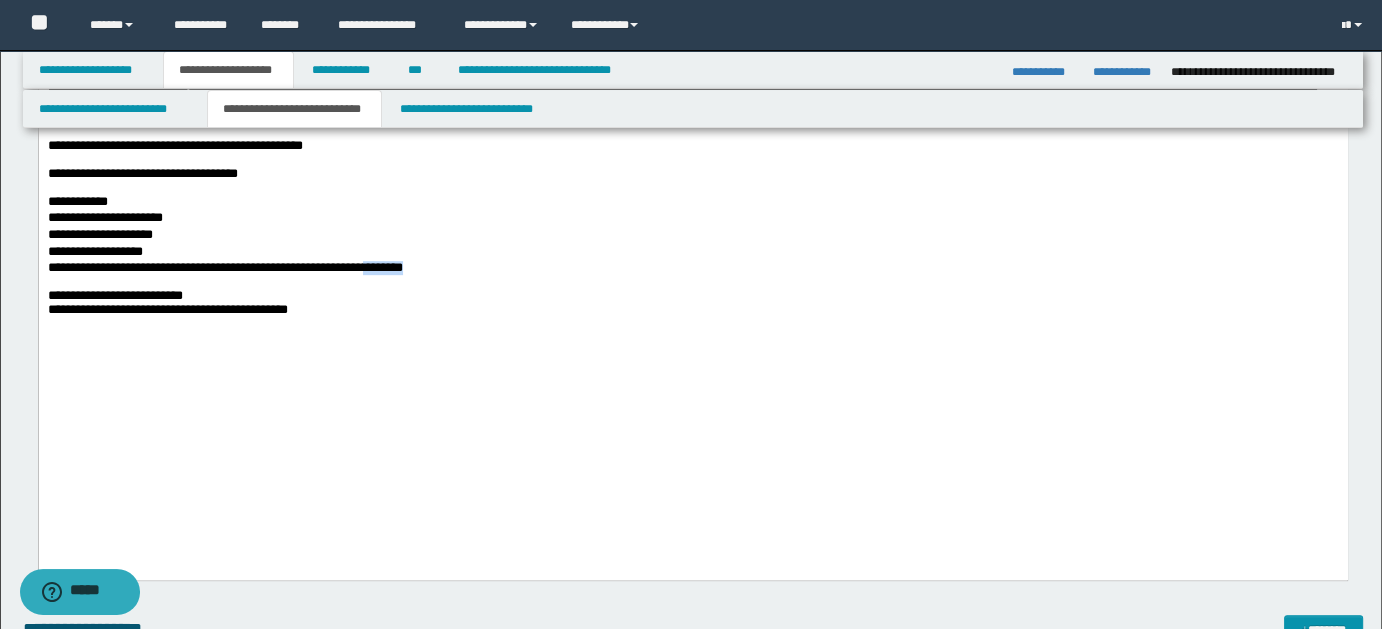 drag, startPoint x: 522, startPoint y: 411, endPoint x: 578, endPoint y: 421, distance: 56.88585 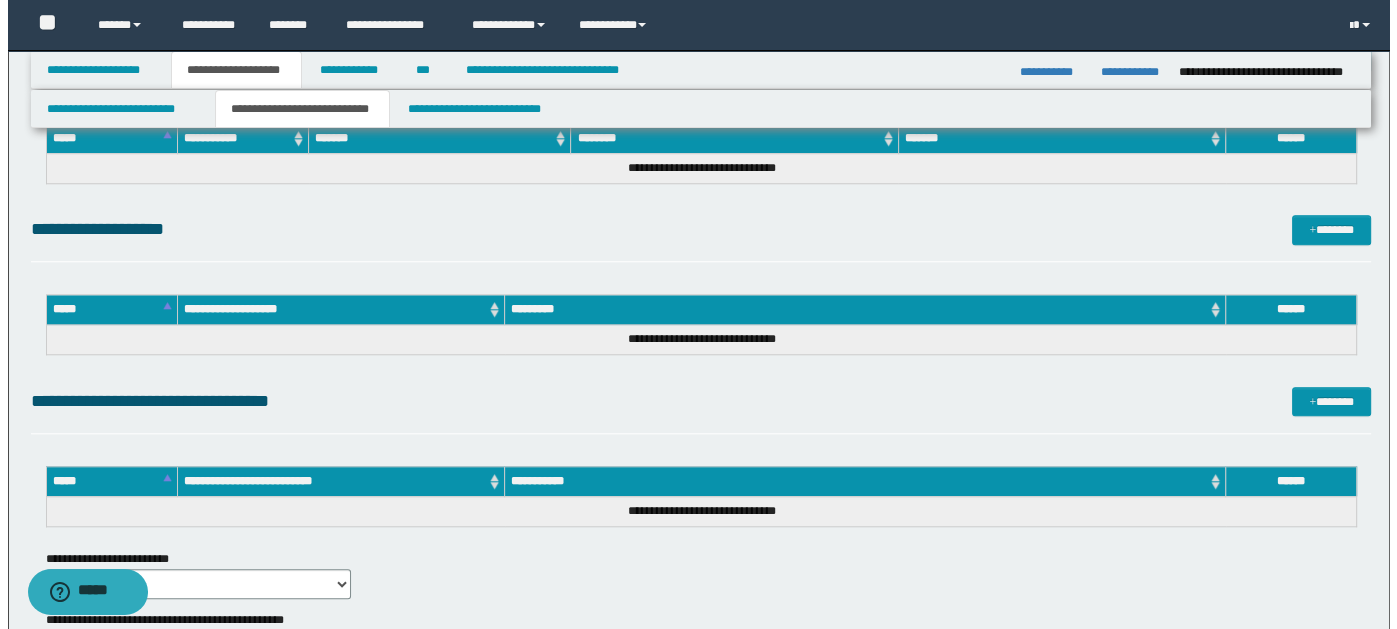 scroll, scrollTop: 1831, scrollLeft: 0, axis: vertical 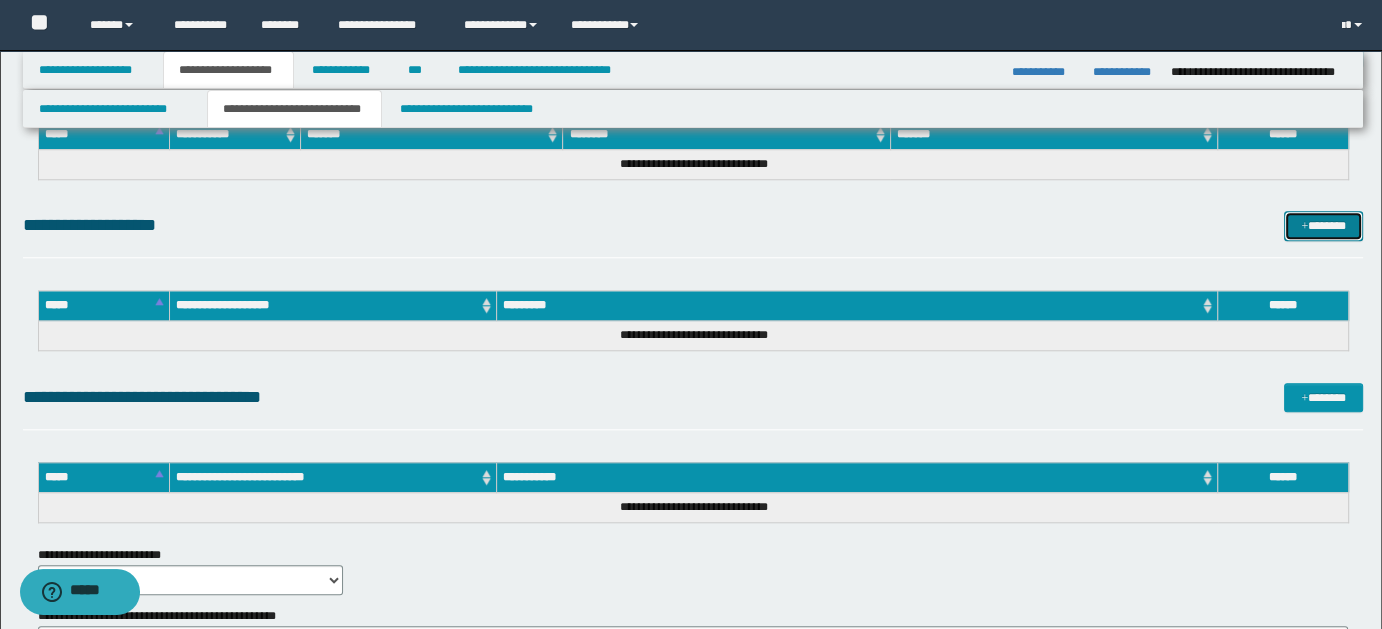 click on "*******" at bounding box center [1323, 225] 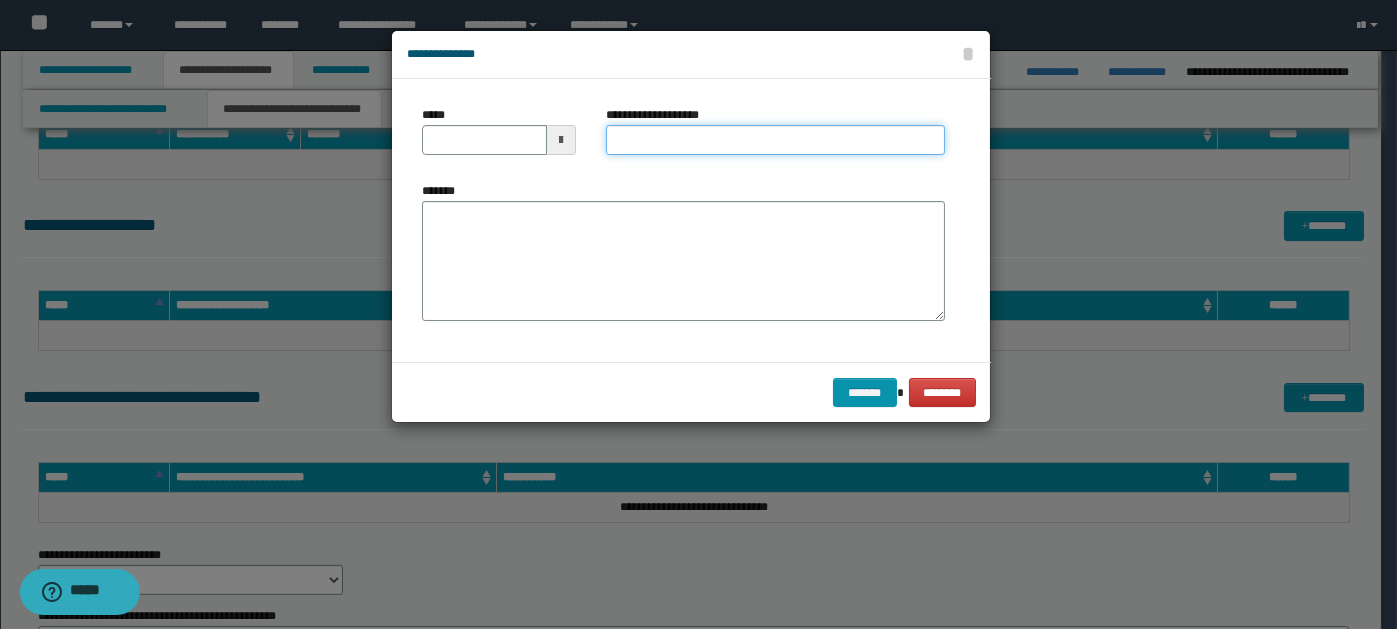 paste on "**********" 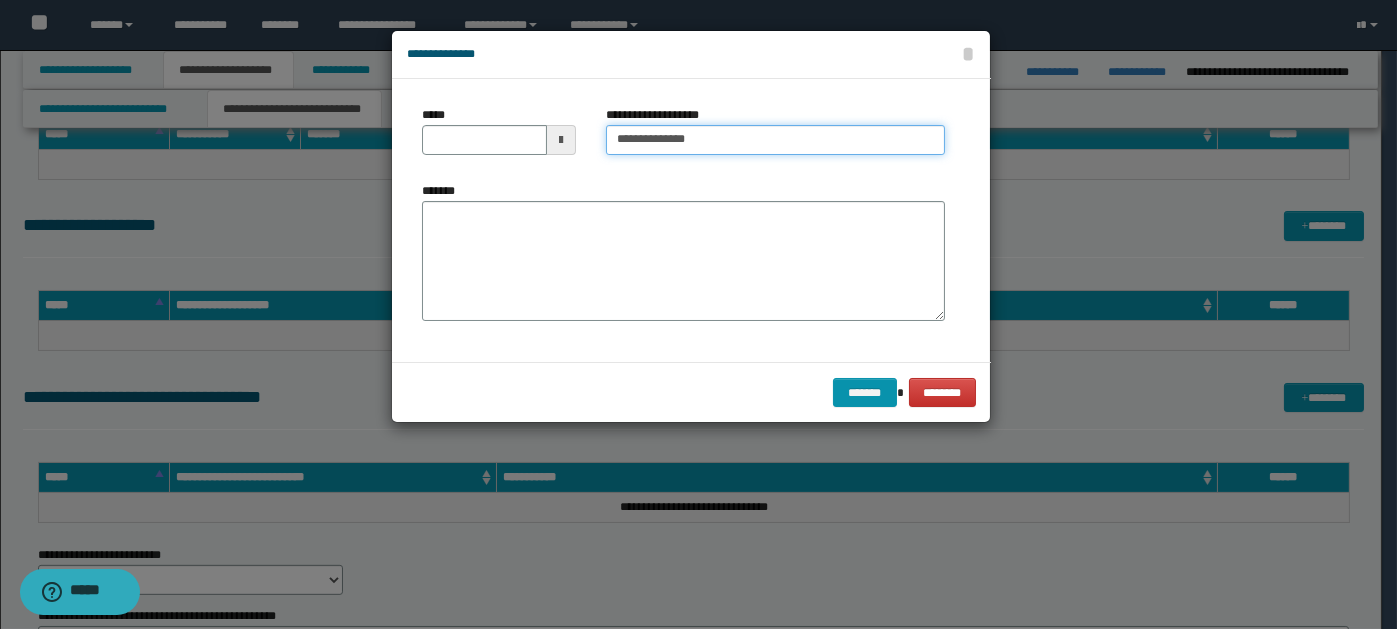 type on "**********" 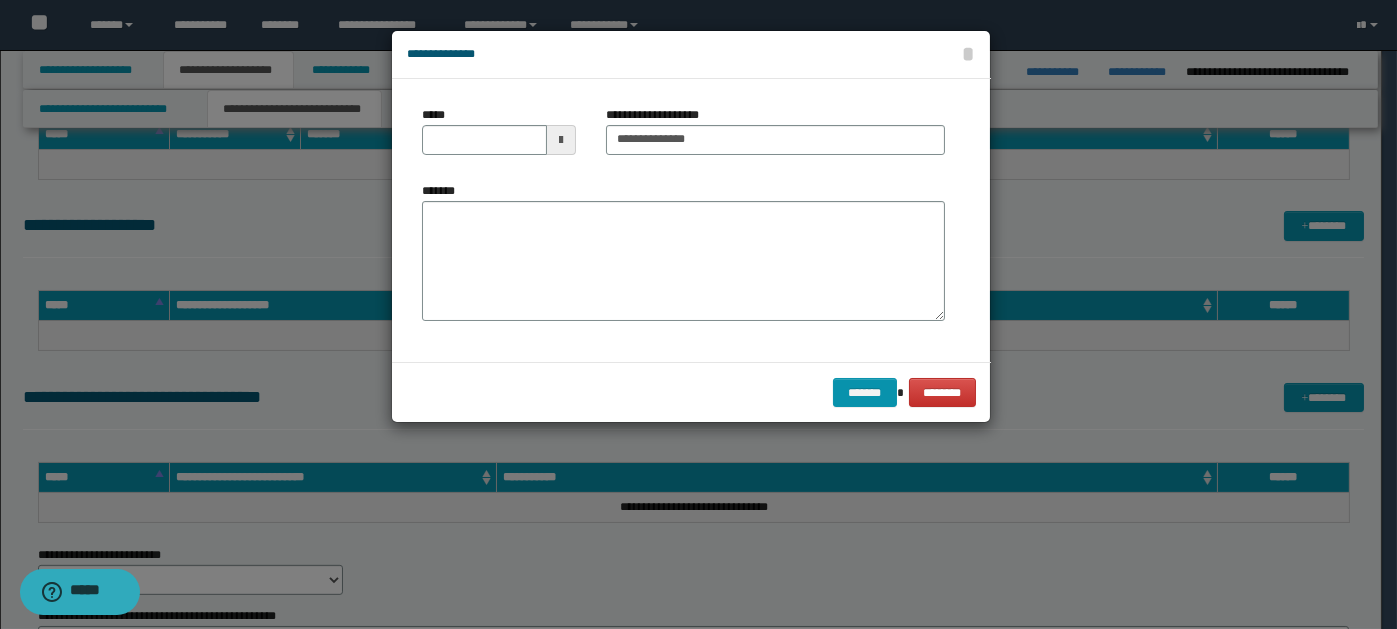 click at bounding box center [561, 140] 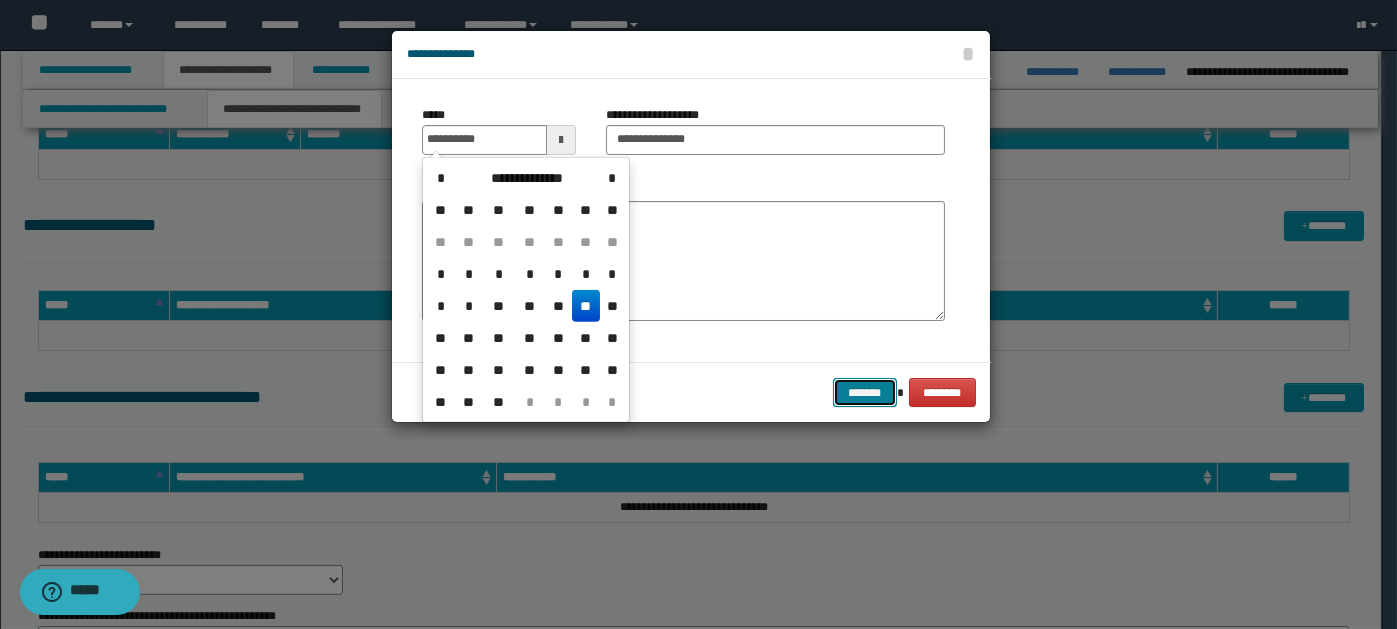 type on "**********" 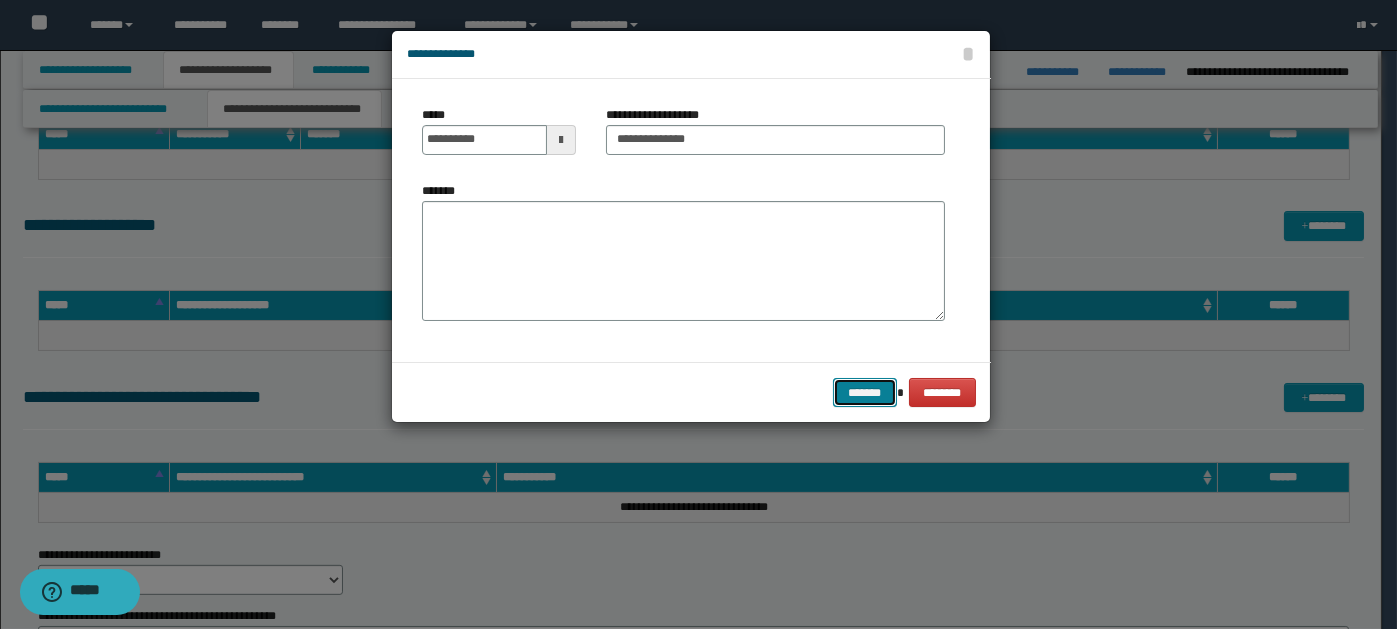 click on "*******" at bounding box center (865, 392) 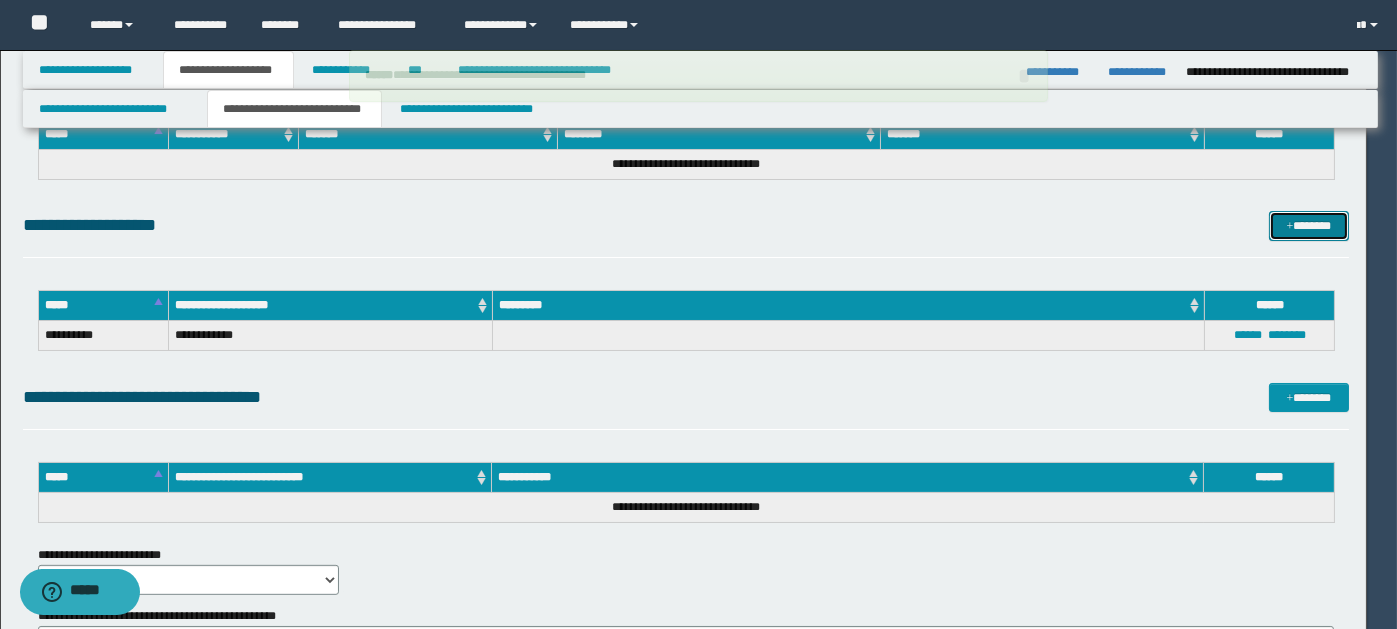 type 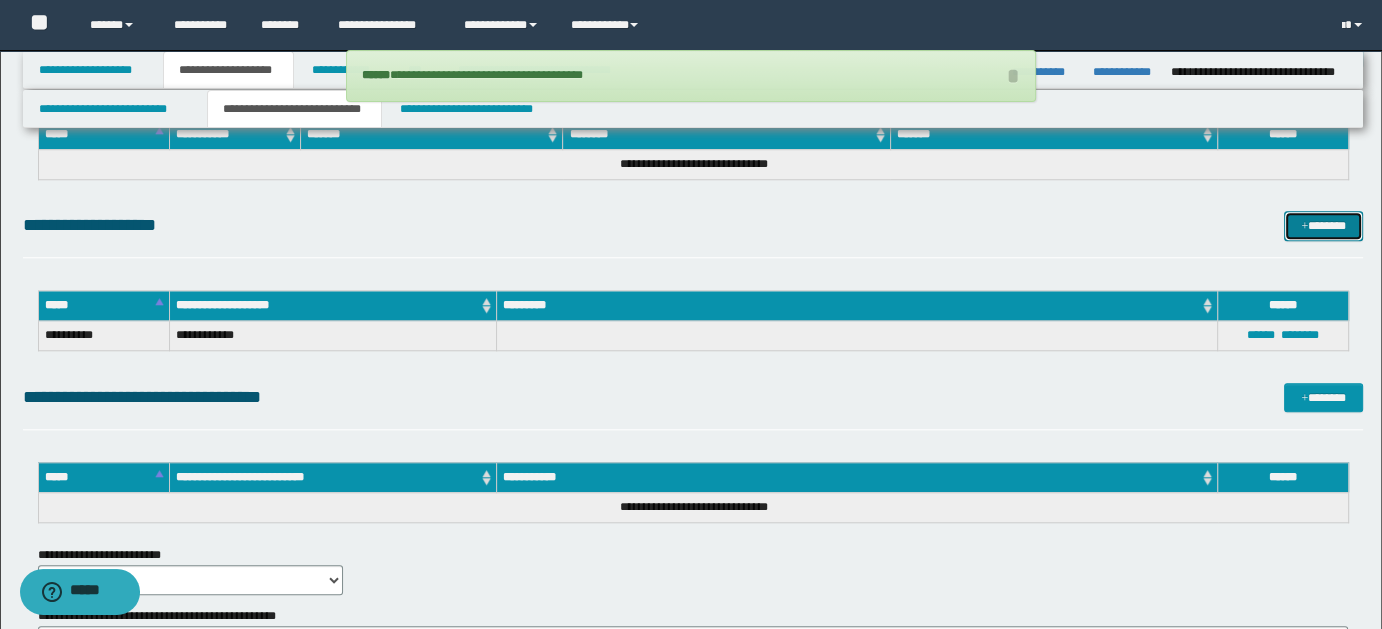 click on "*******" at bounding box center (1323, 225) 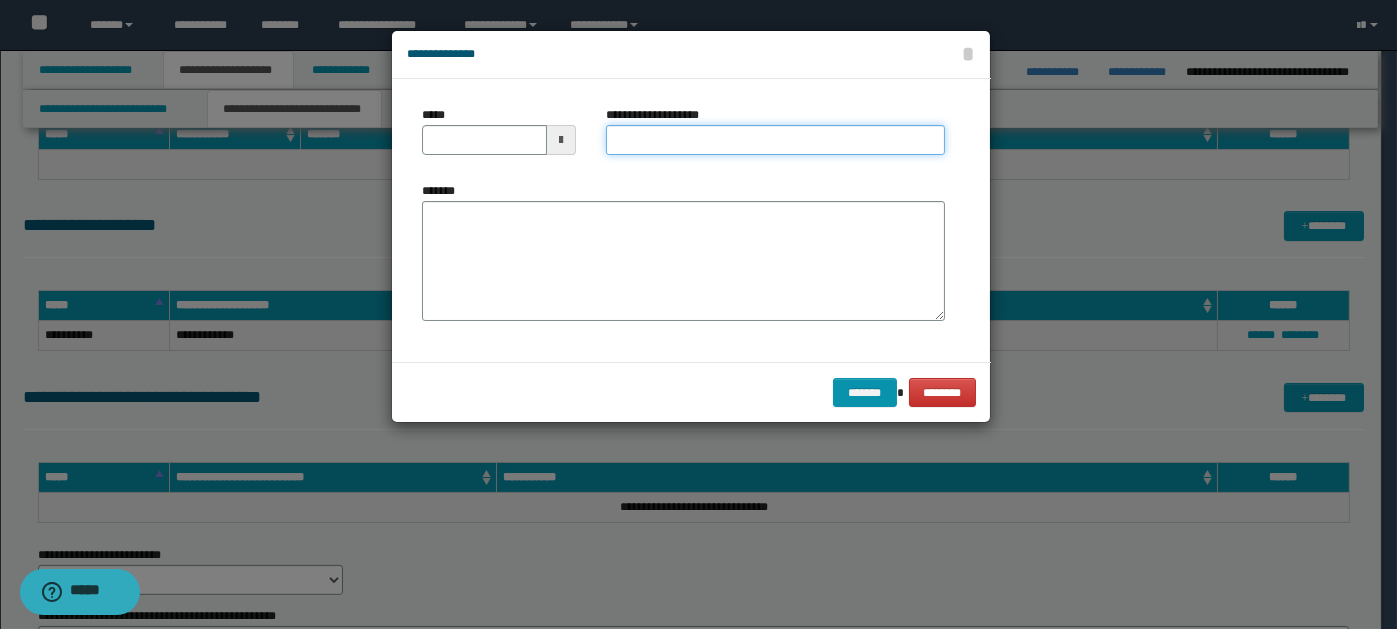 paste on "**********" 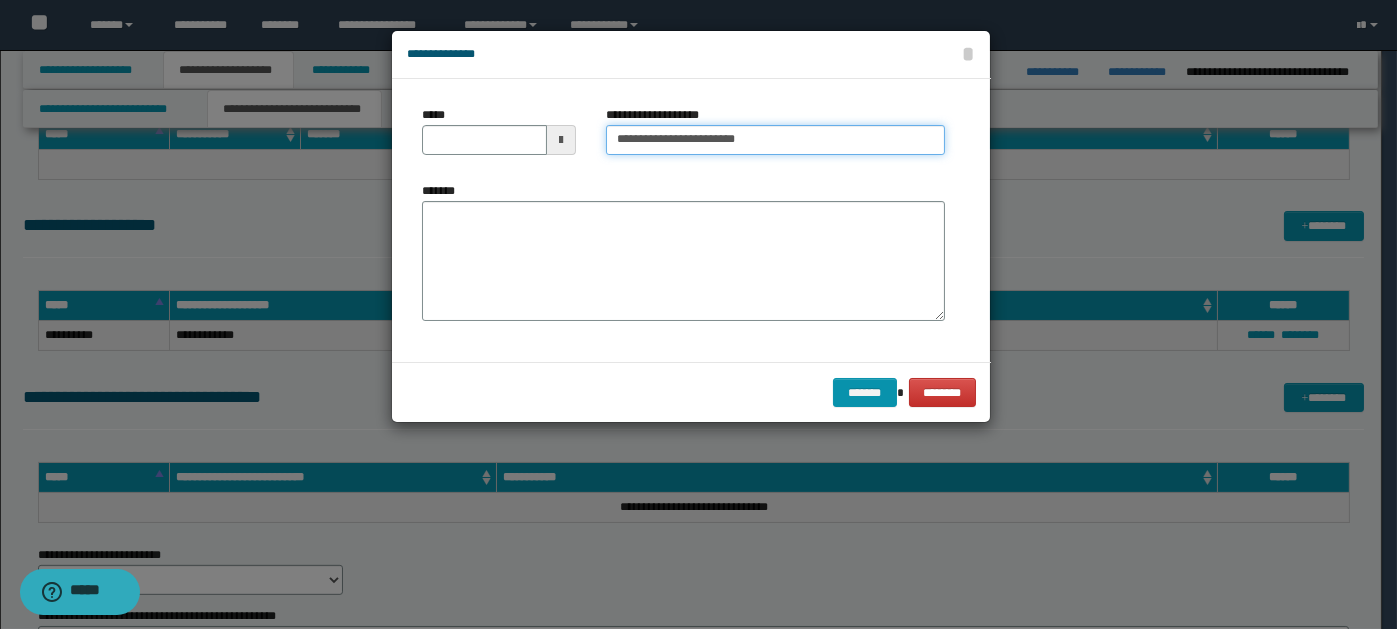 type on "**********" 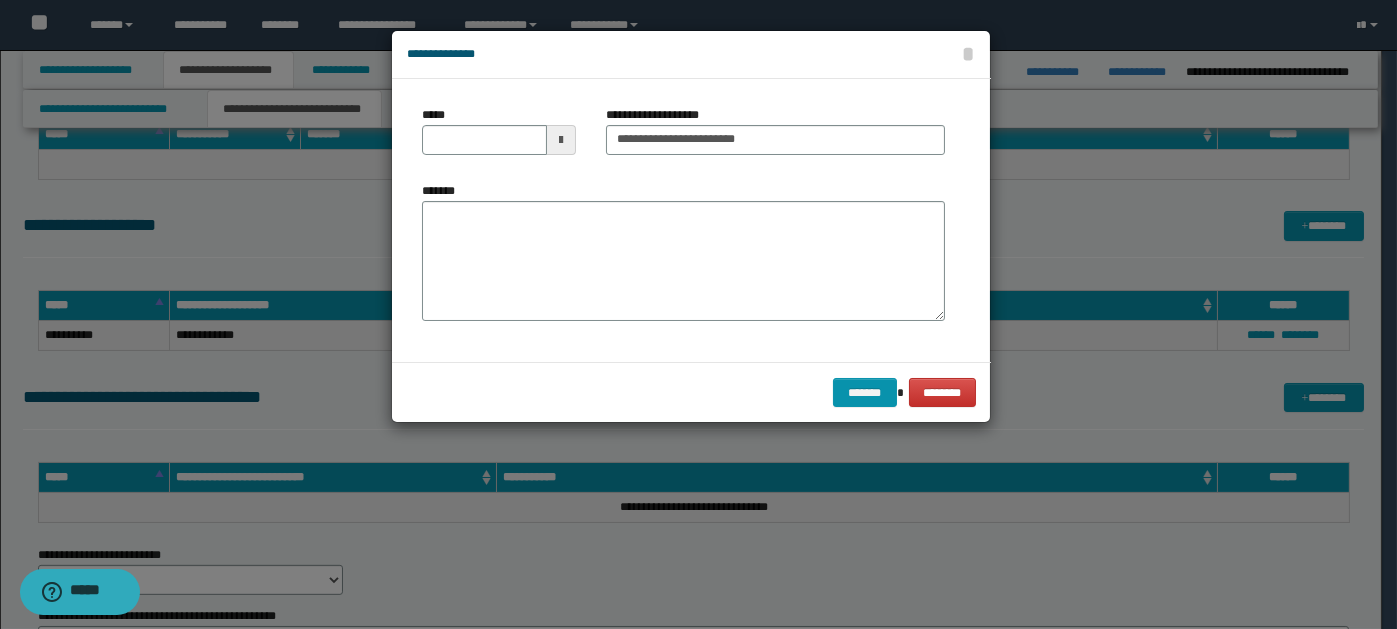 click at bounding box center [561, 140] 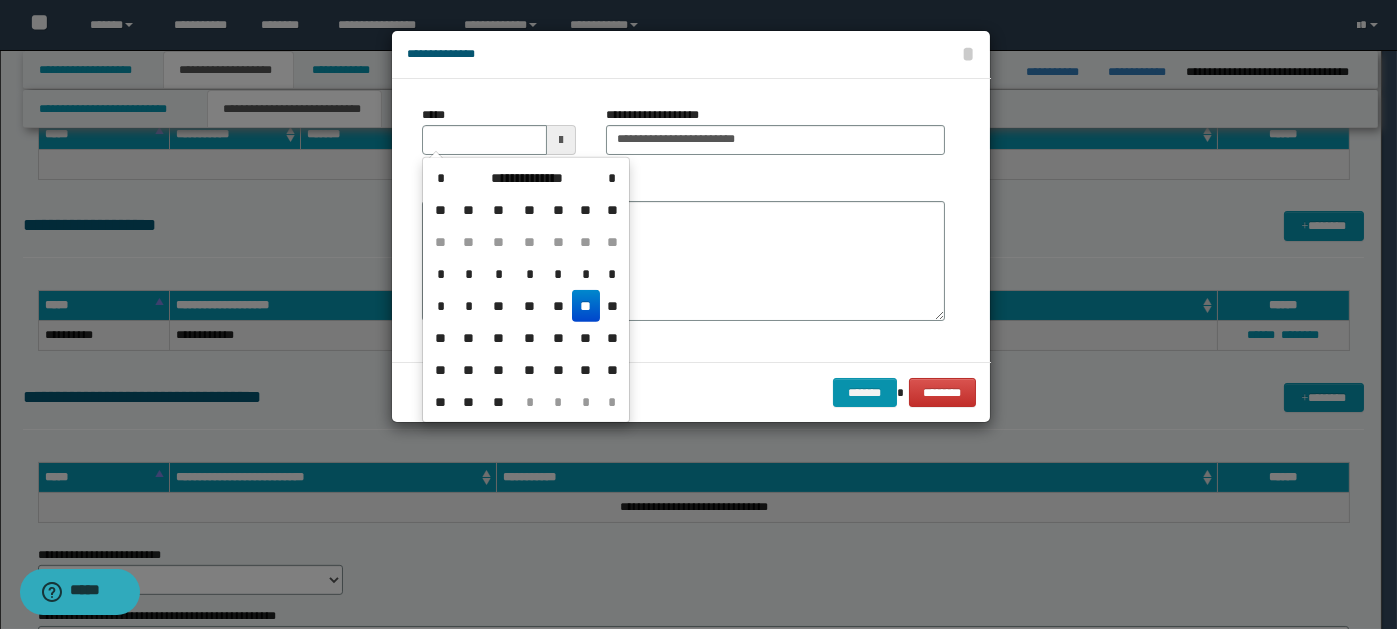 click on "**" at bounding box center [586, 306] 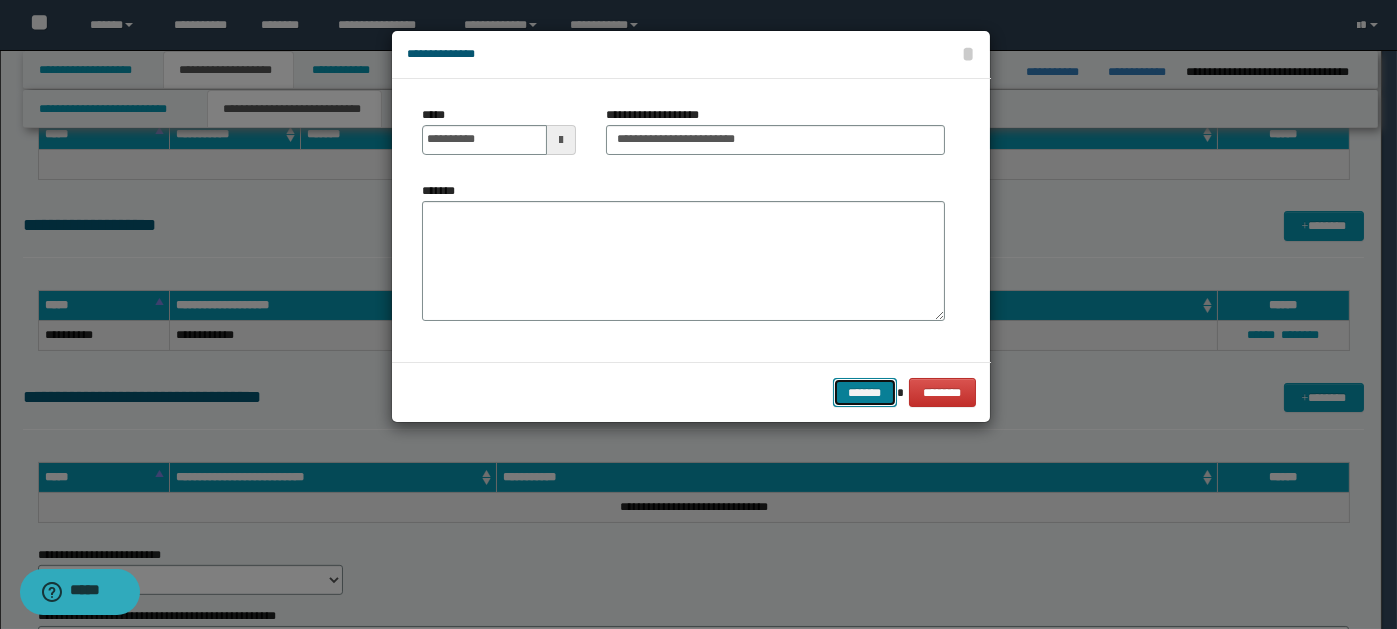 click on "*******" at bounding box center (865, 392) 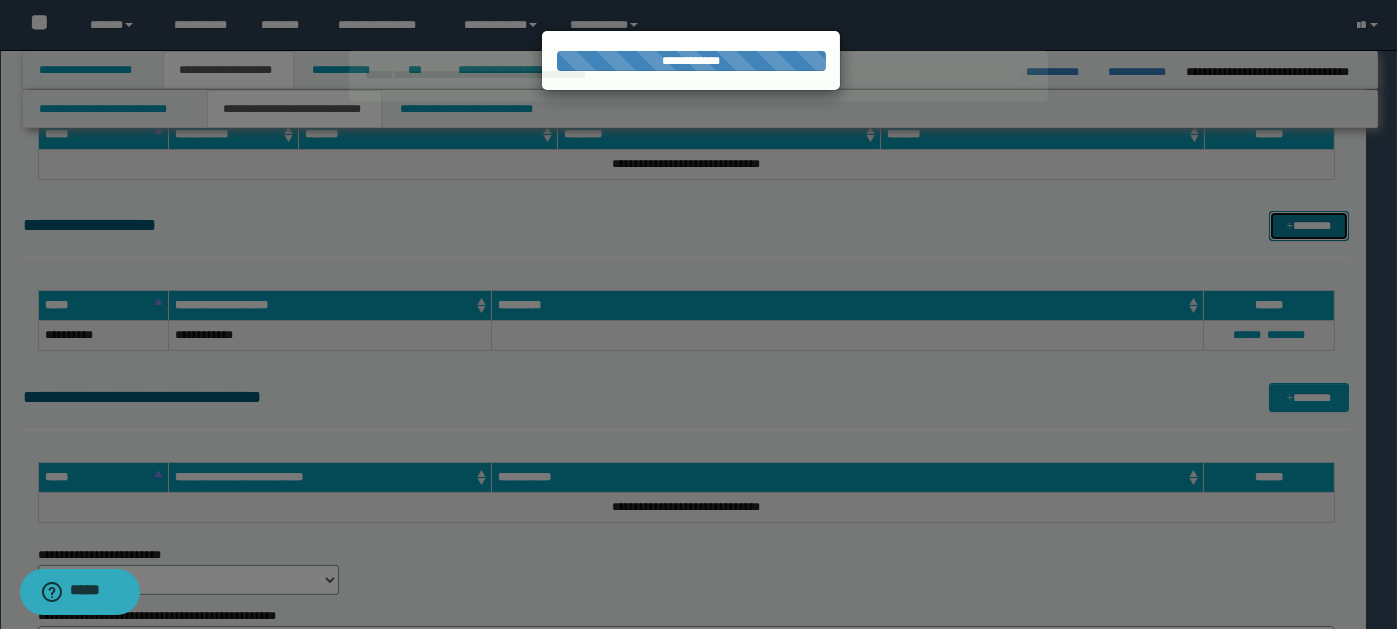 type 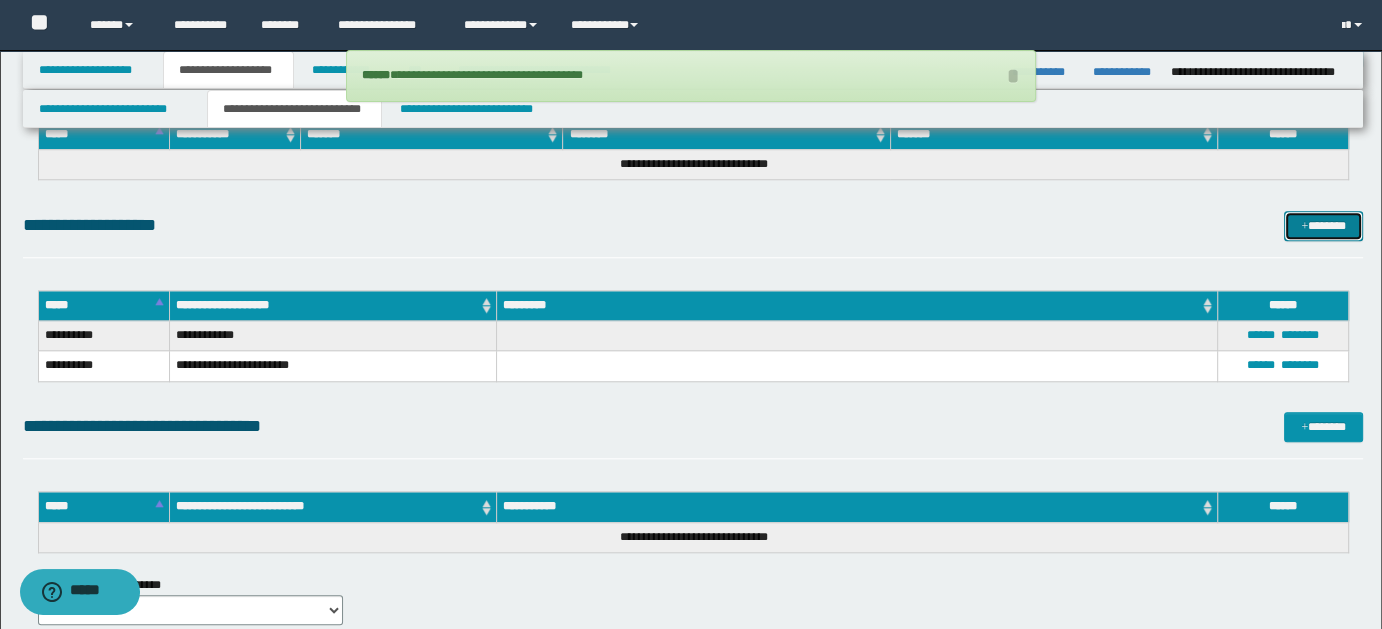 click on "*******" at bounding box center [1323, 225] 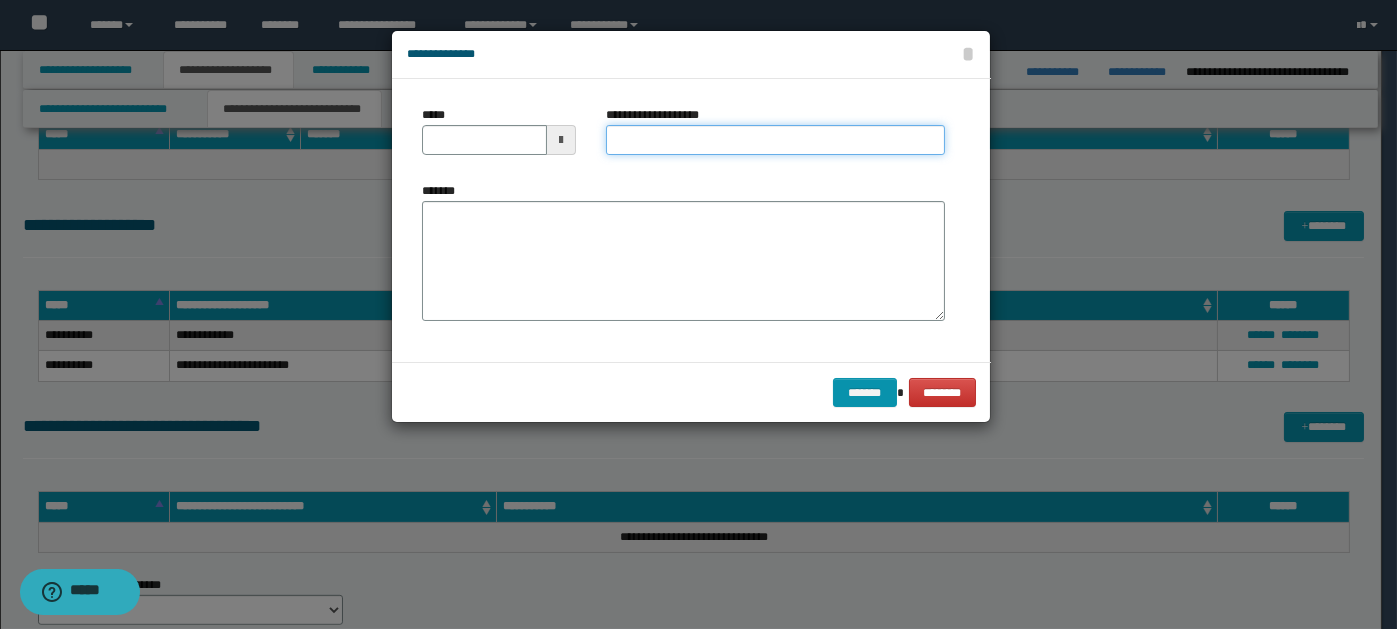 paste on "**********" 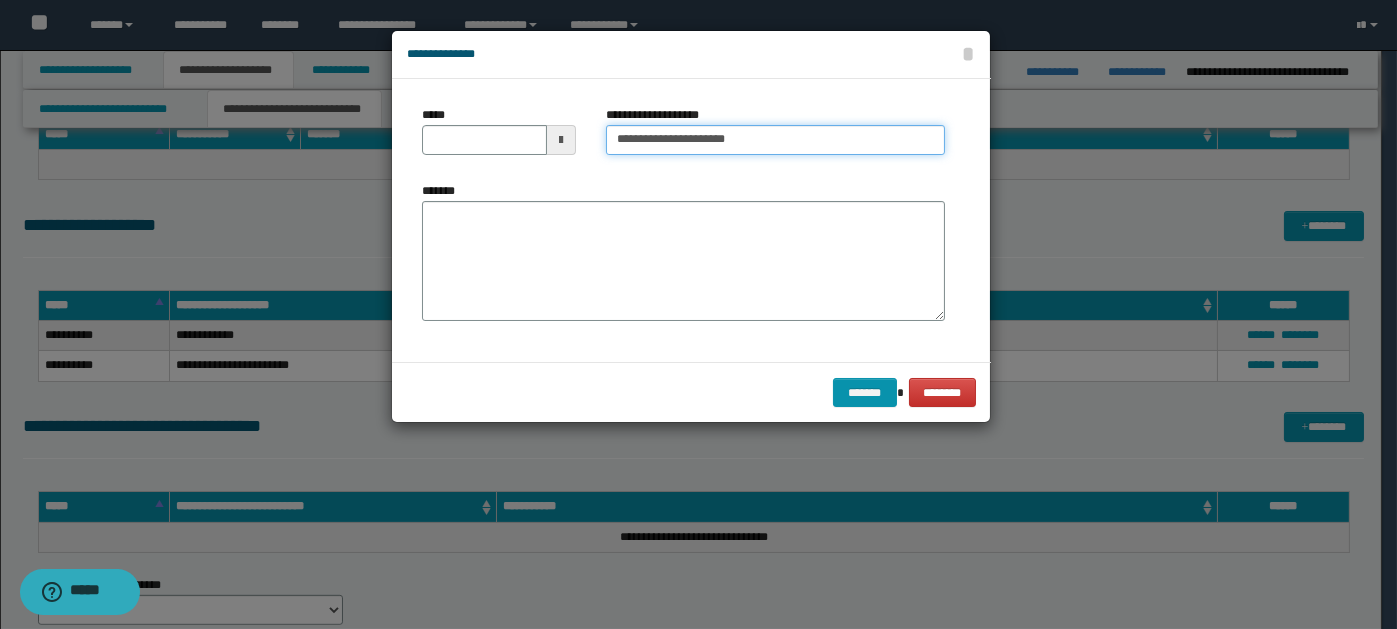 type on "**********" 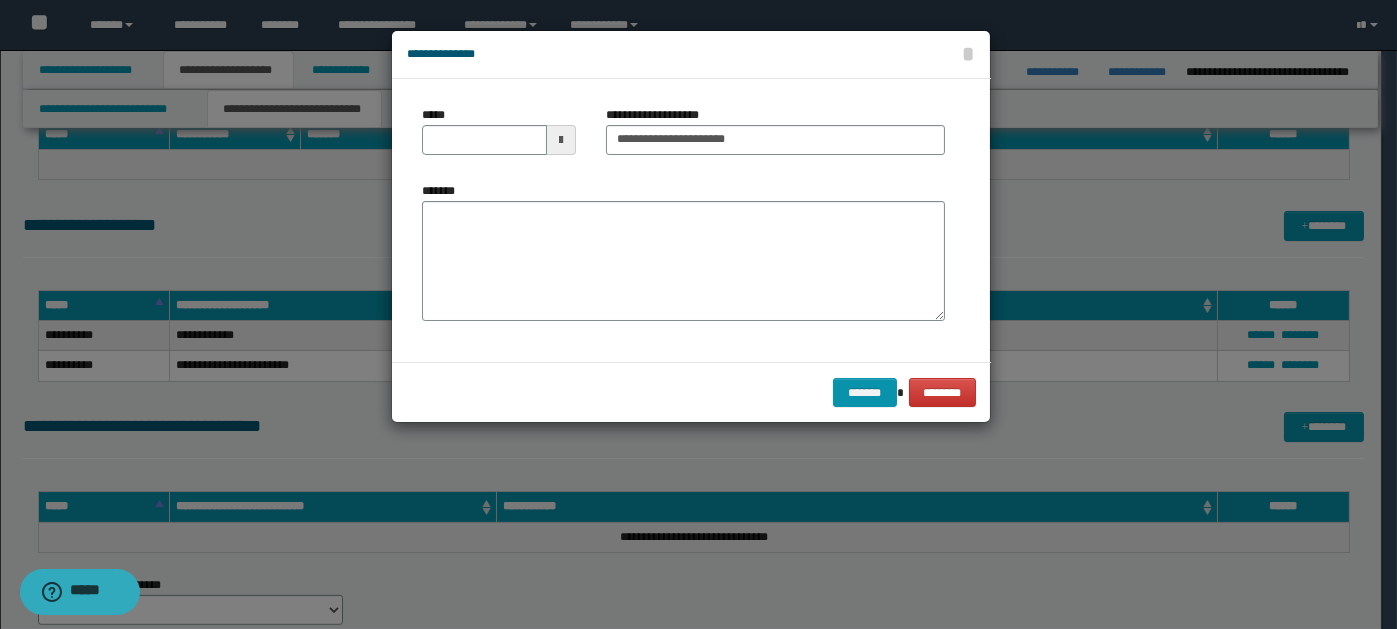 click at bounding box center (561, 140) 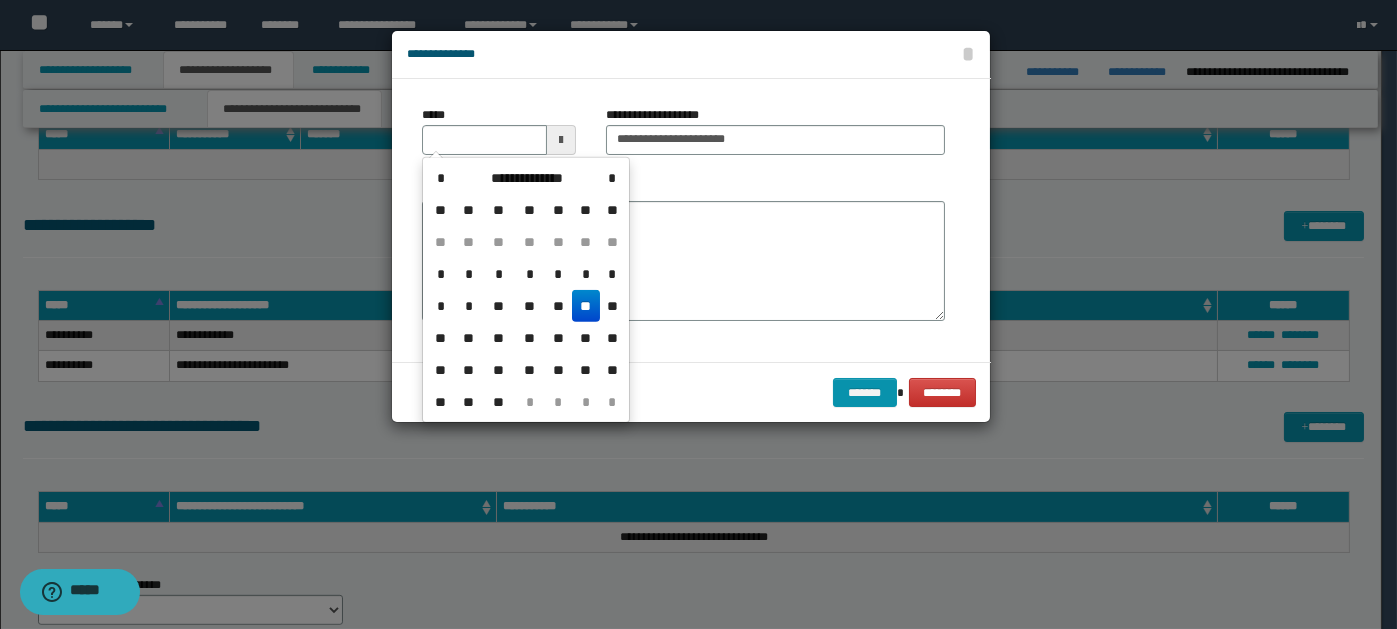 click on "**" at bounding box center [586, 306] 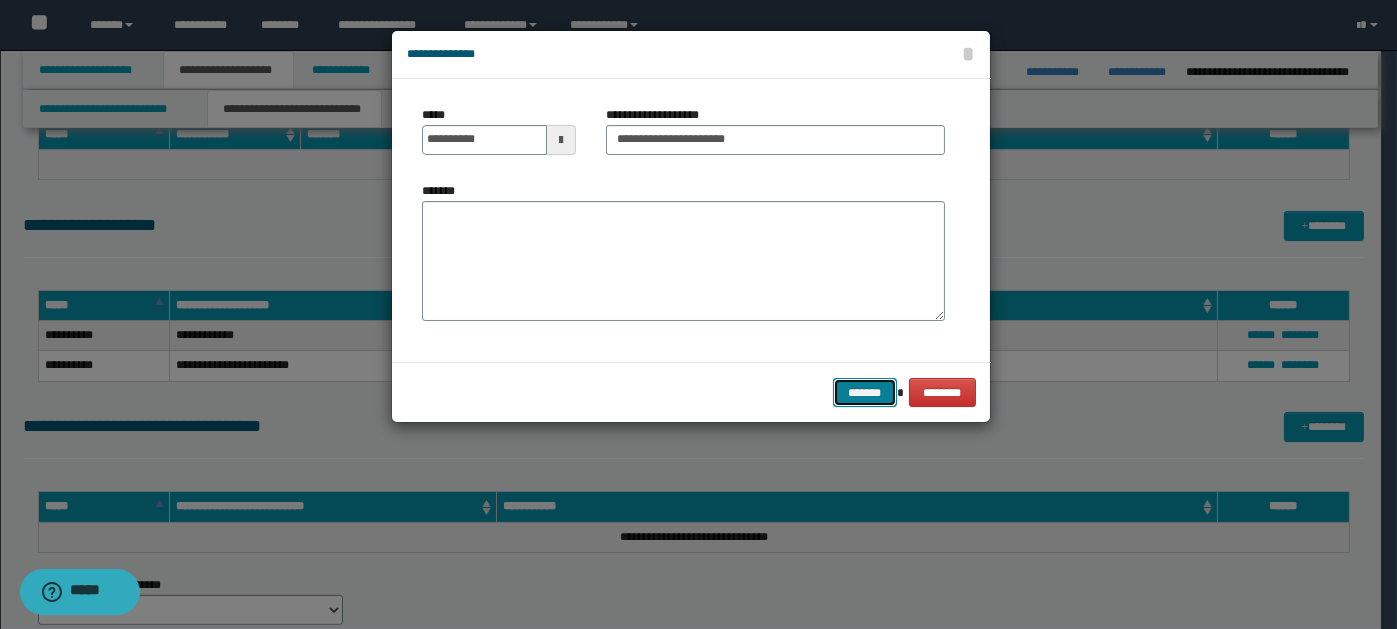 click on "*******" at bounding box center [865, 392] 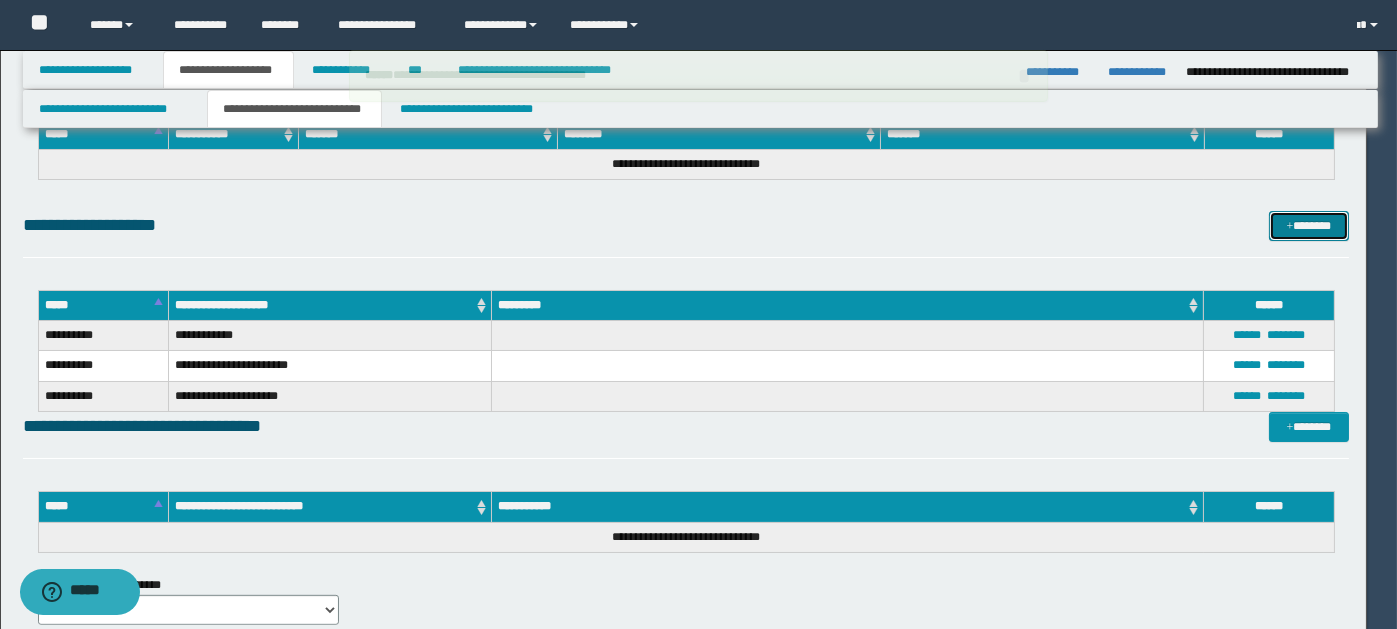 type 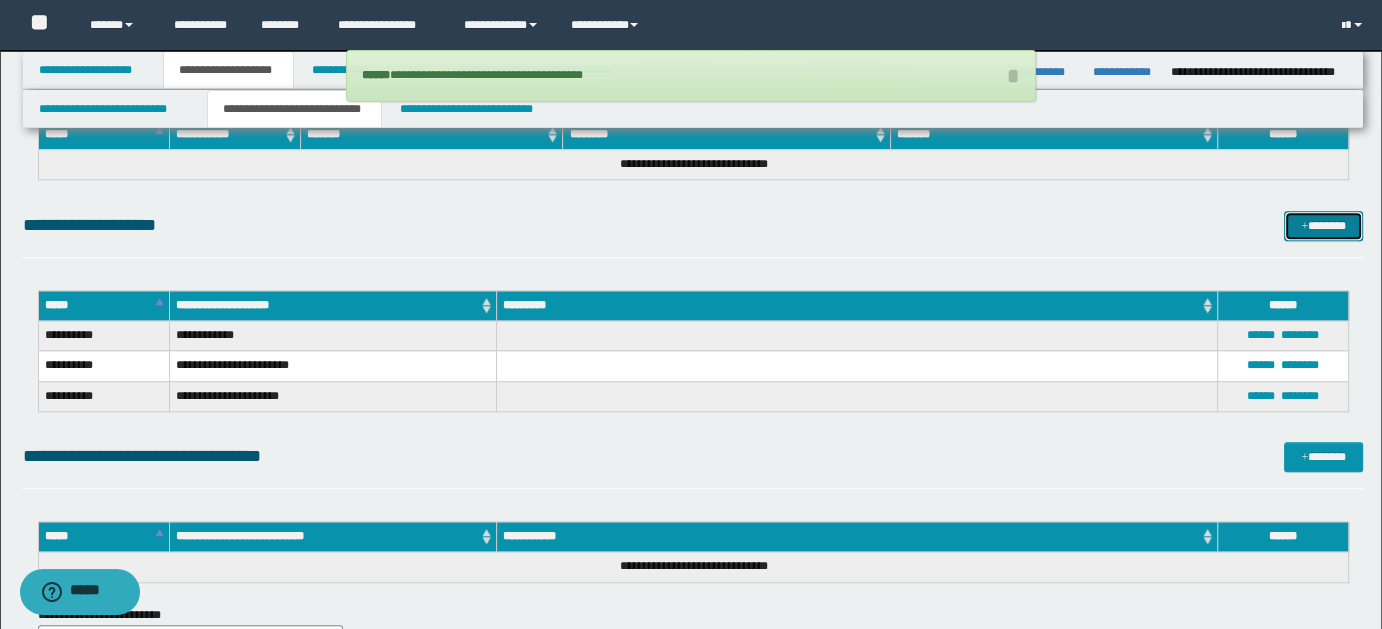 click on "*******" at bounding box center (1323, 225) 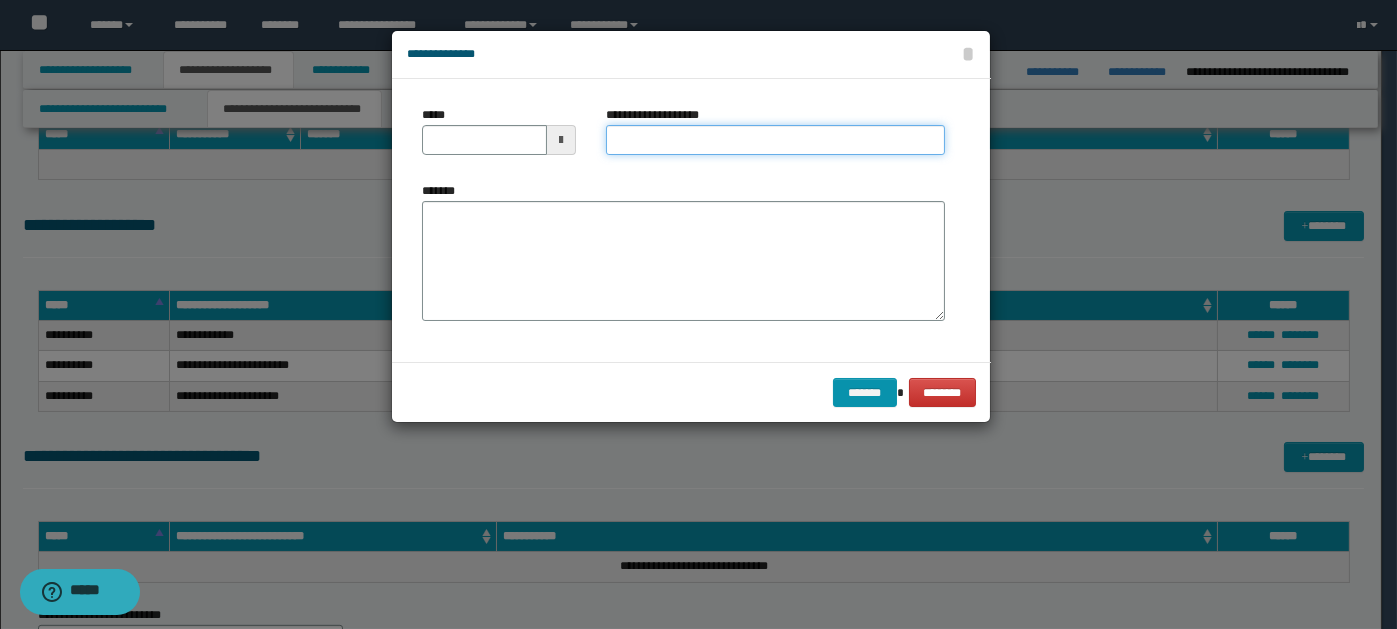 paste on "**********" 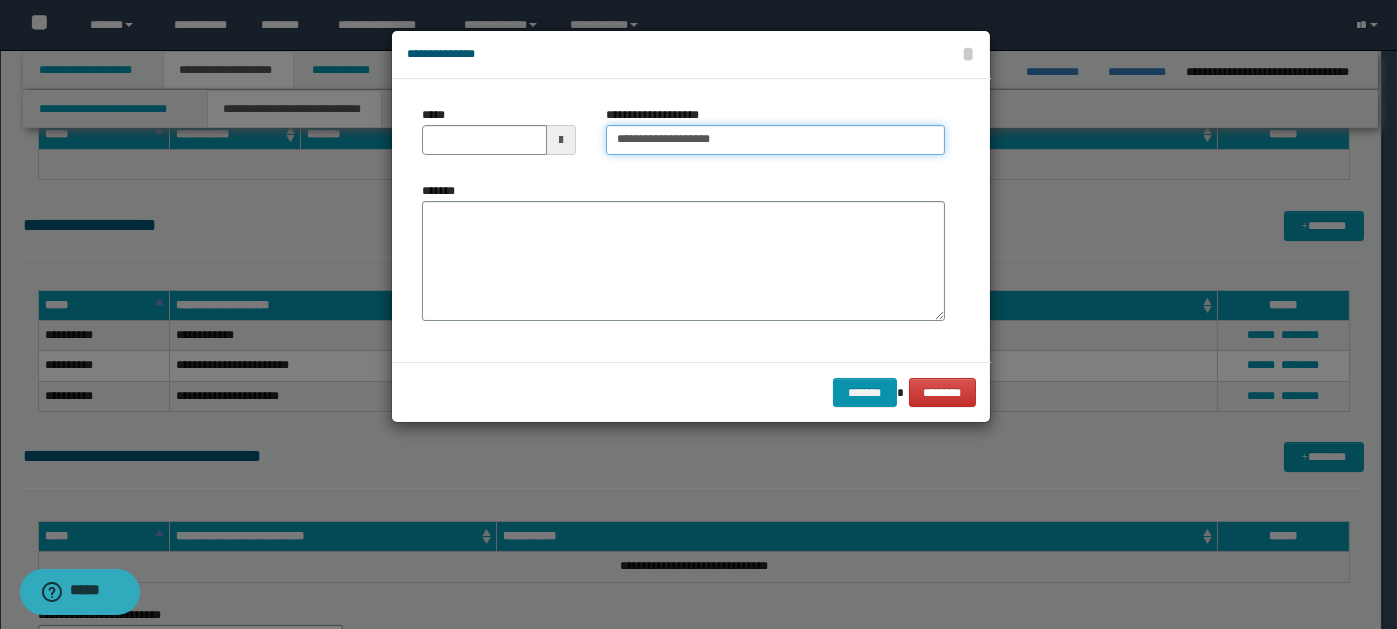 type on "**********" 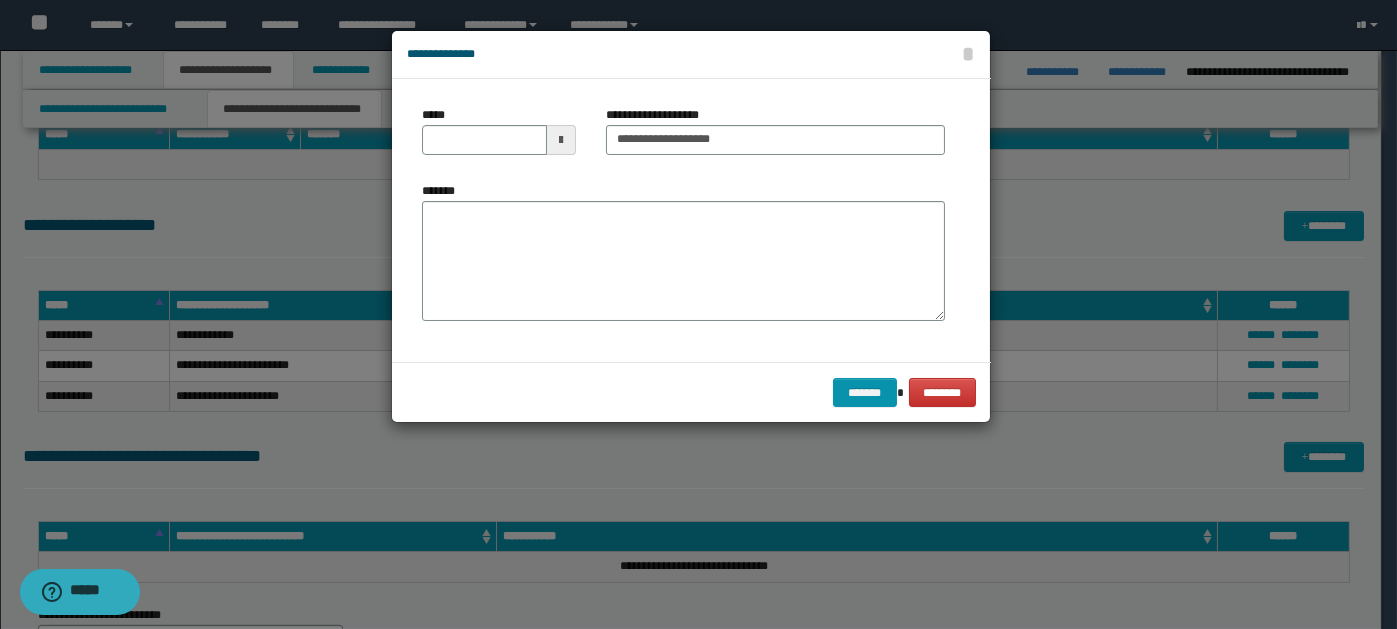 click at bounding box center [561, 140] 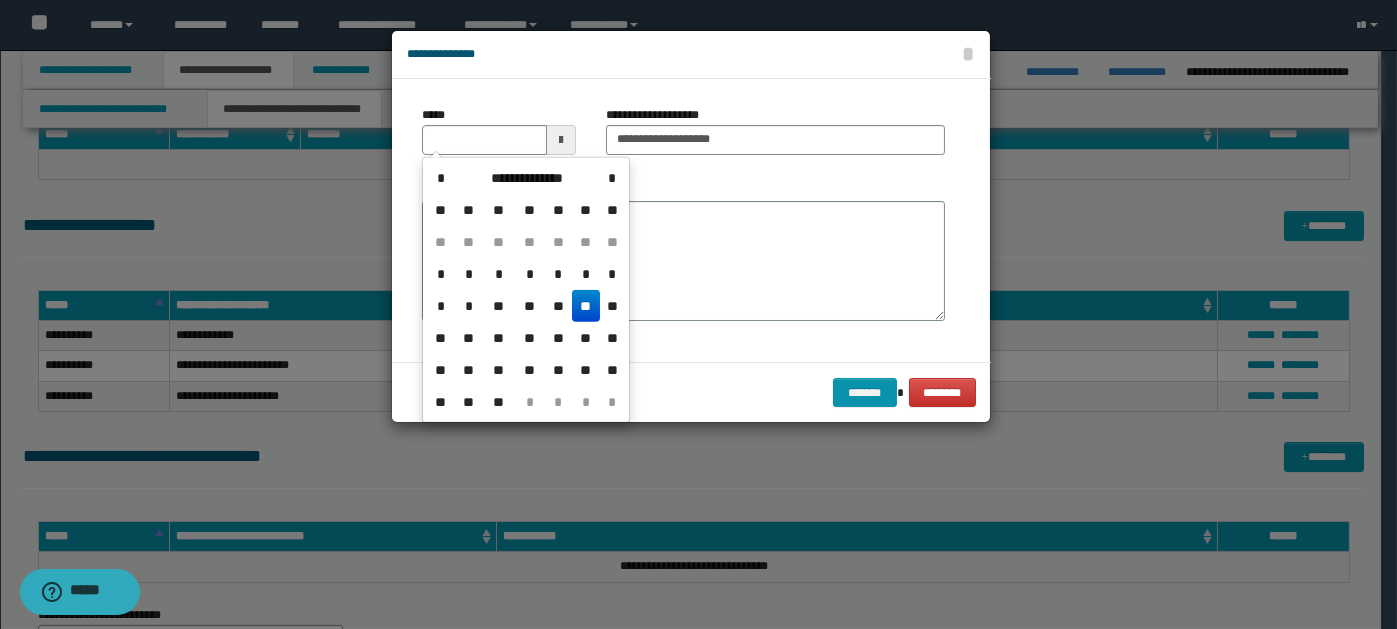 click on "**" at bounding box center [586, 306] 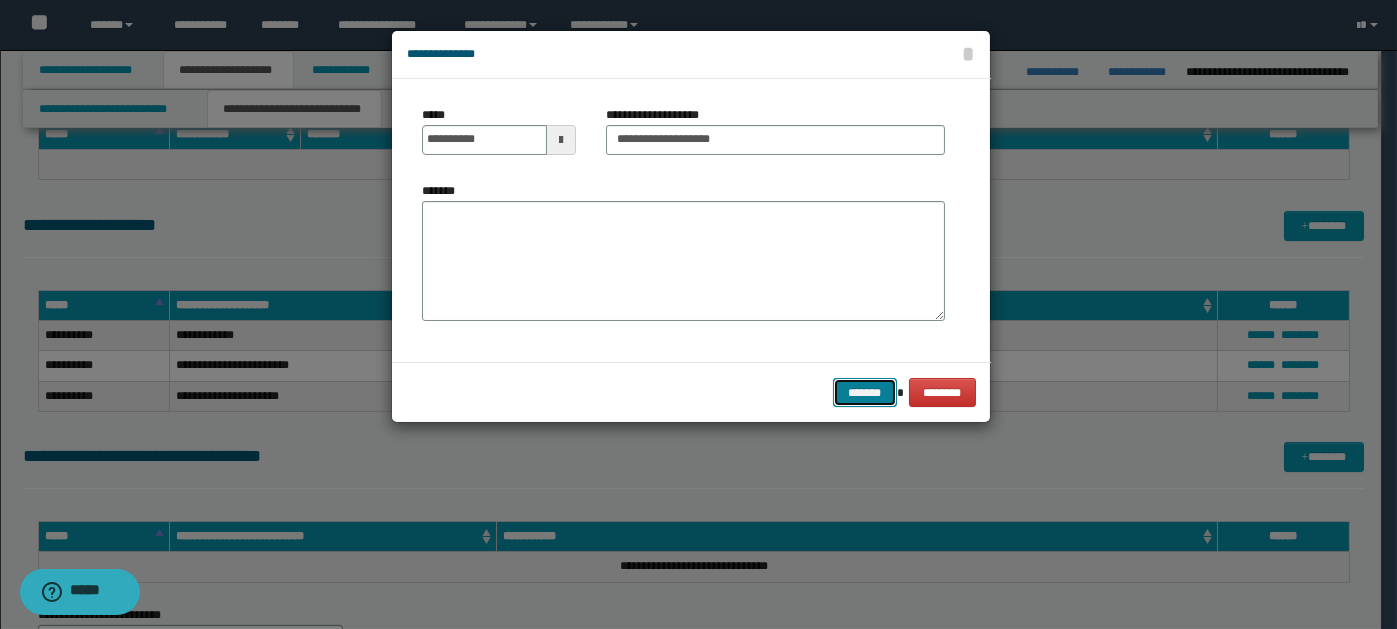 click on "*******" at bounding box center (865, 392) 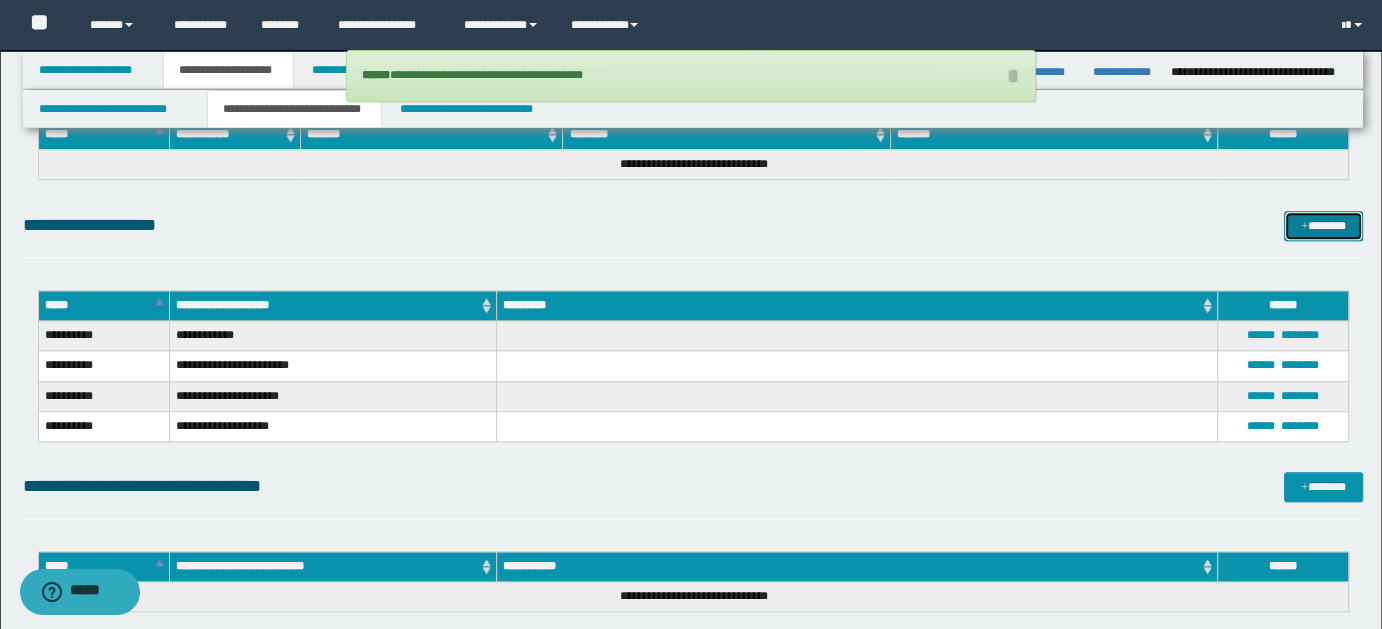 click on "*******" at bounding box center [1323, 225] 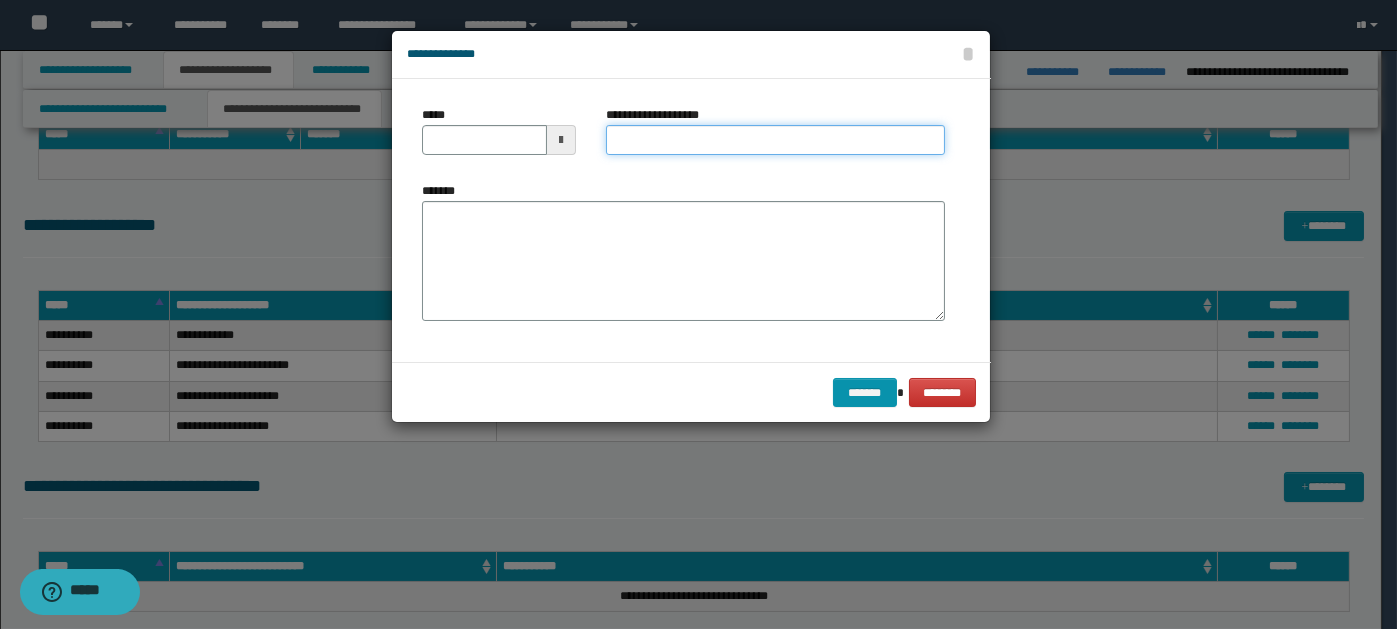 paste on "**********" 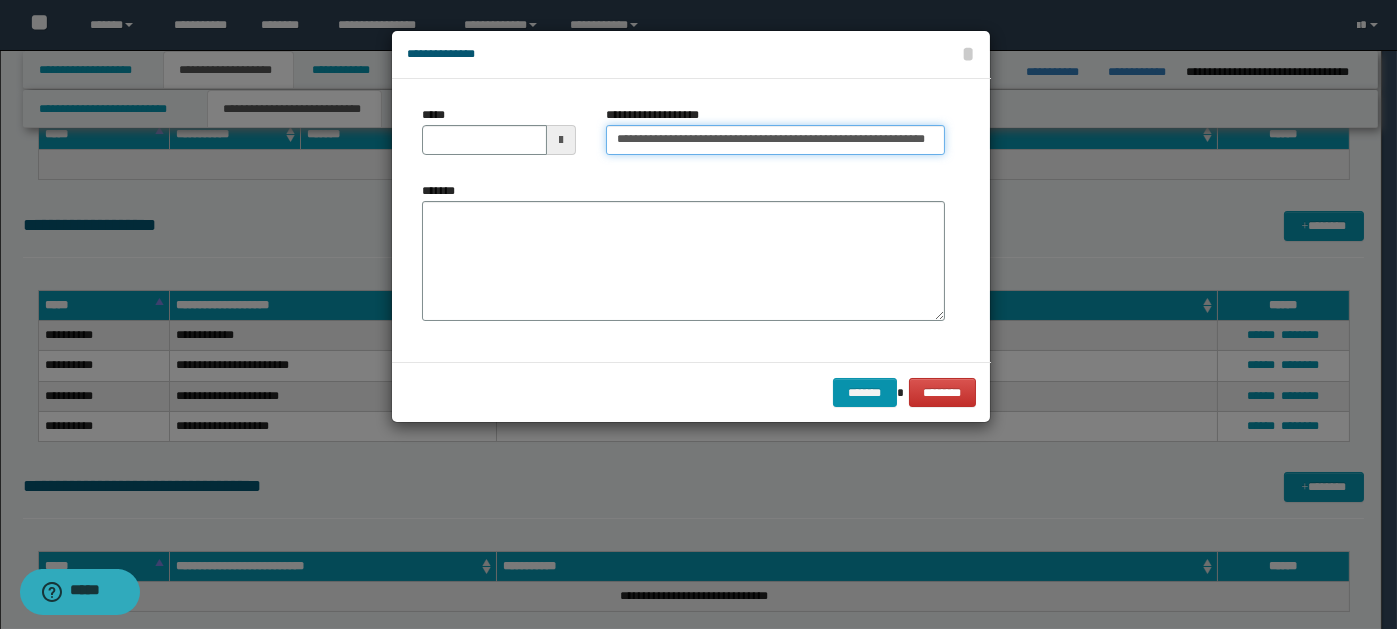 scroll, scrollTop: 0, scrollLeft: 100, axis: horizontal 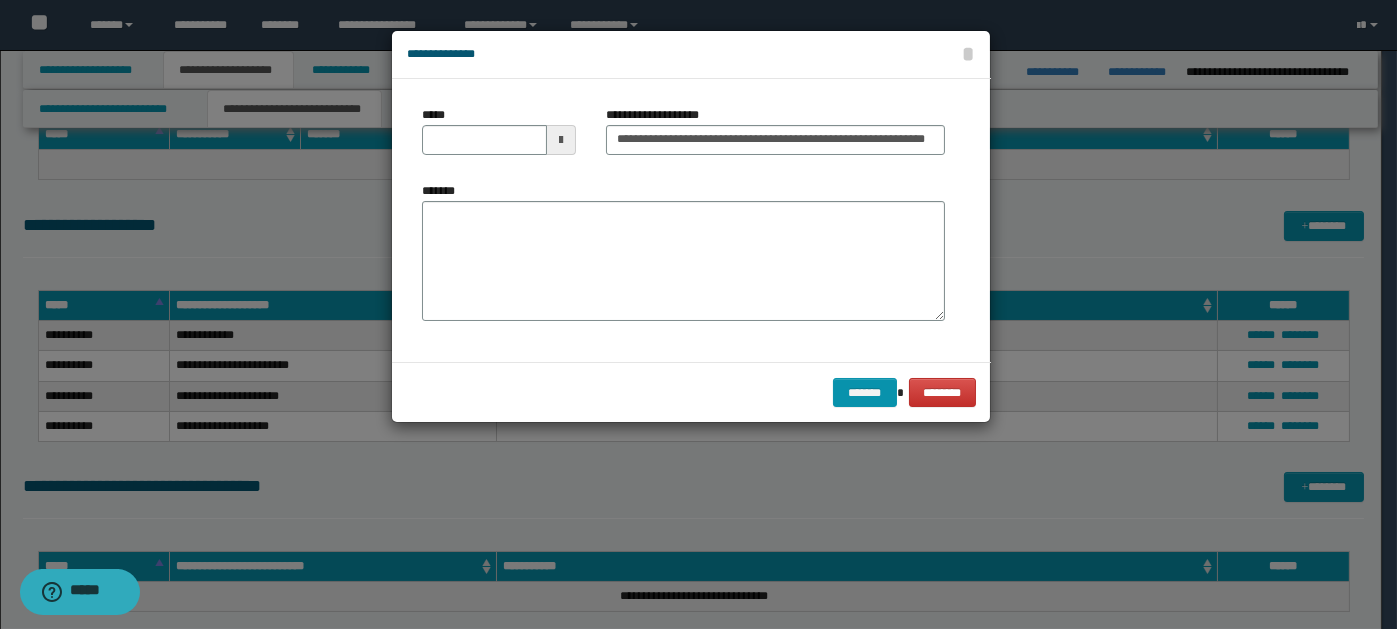 click at bounding box center [561, 140] 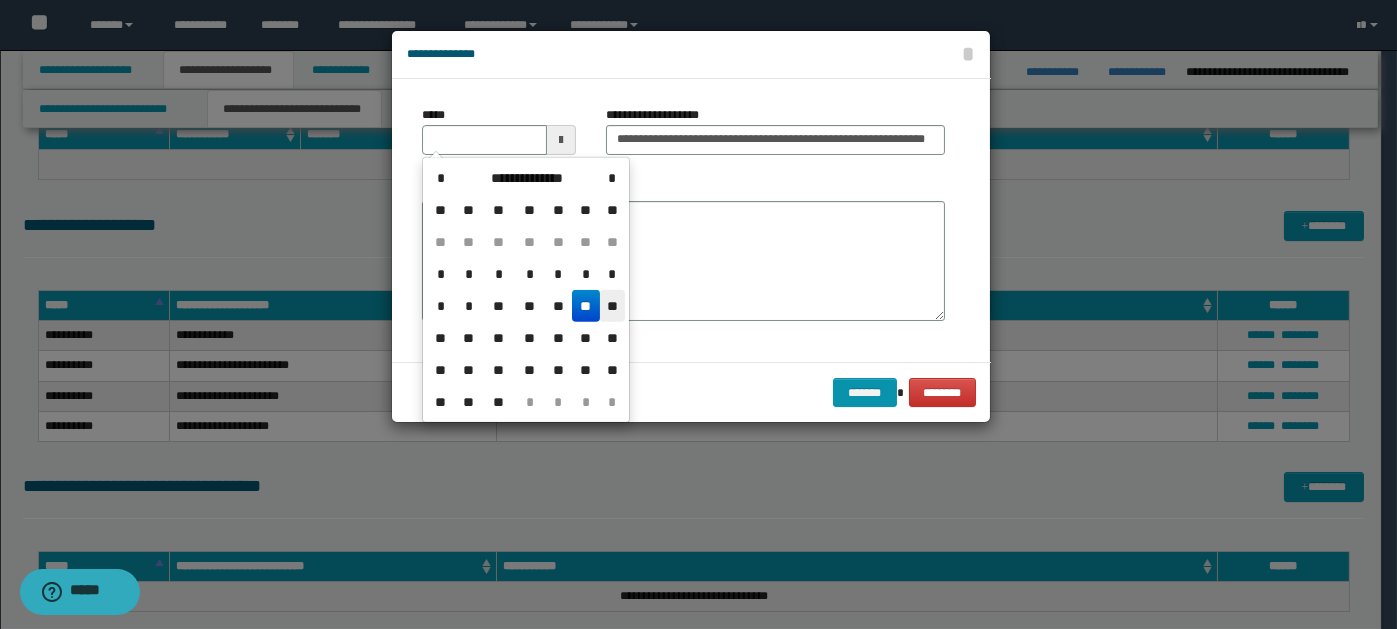 click on "**" at bounding box center [612, 306] 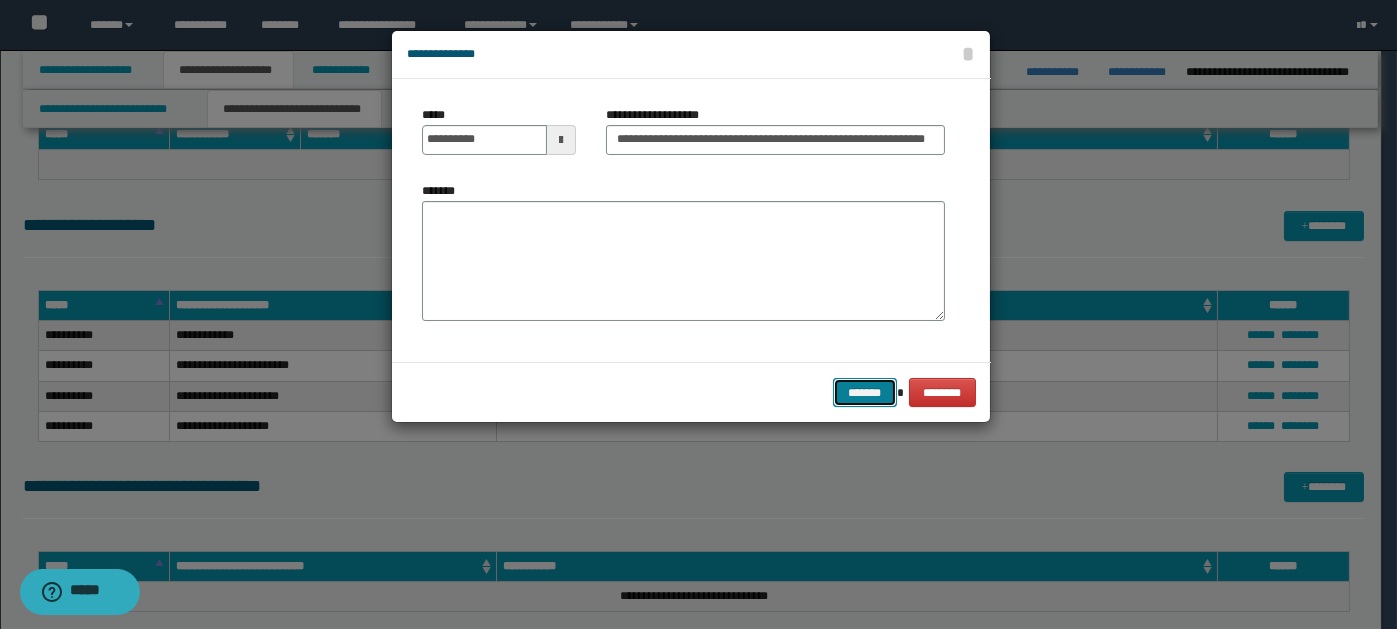 click on "*******" at bounding box center (865, 392) 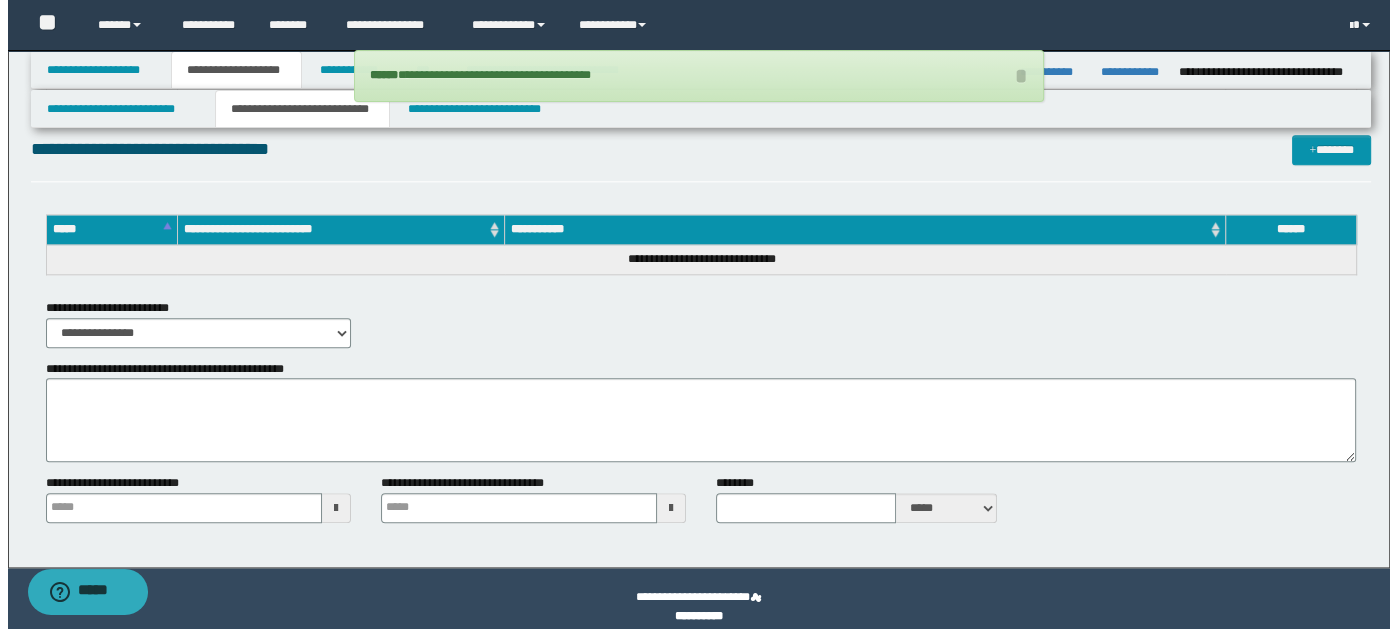 scroll, scrollTop: 2232, scrollLeft: 0, axis: vertical 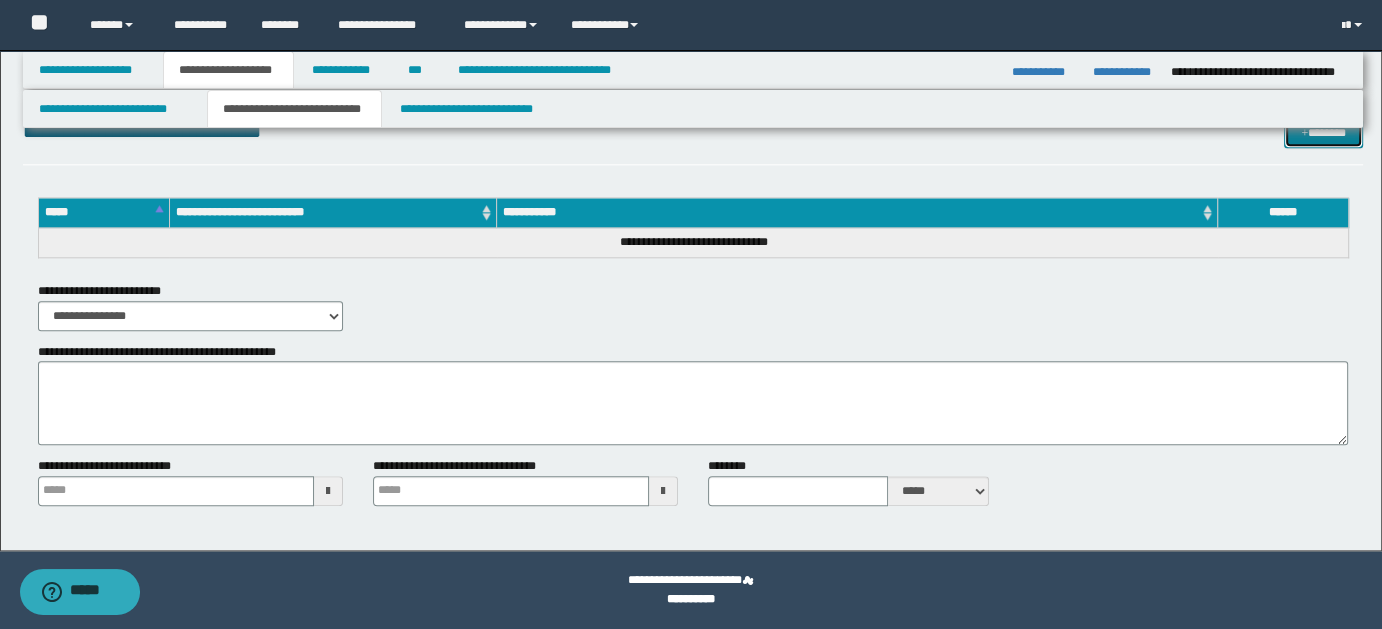click on "*******" at bounding box center [1323, 132] 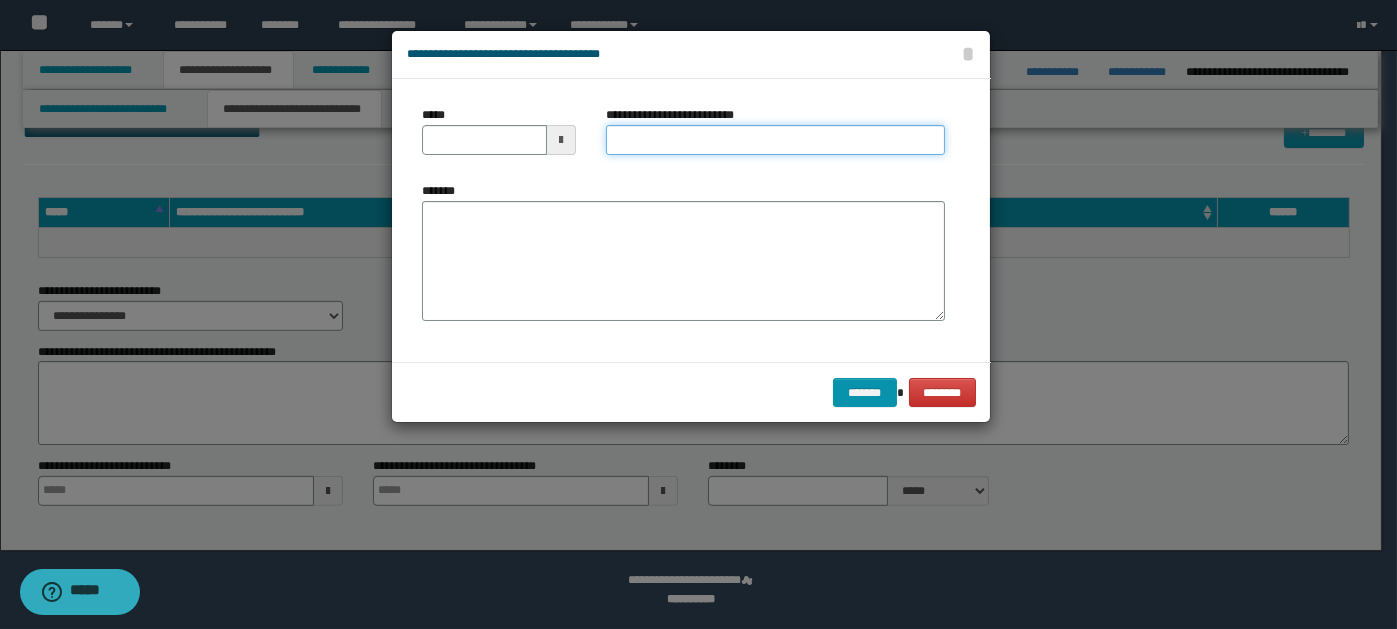 paste on "**********" 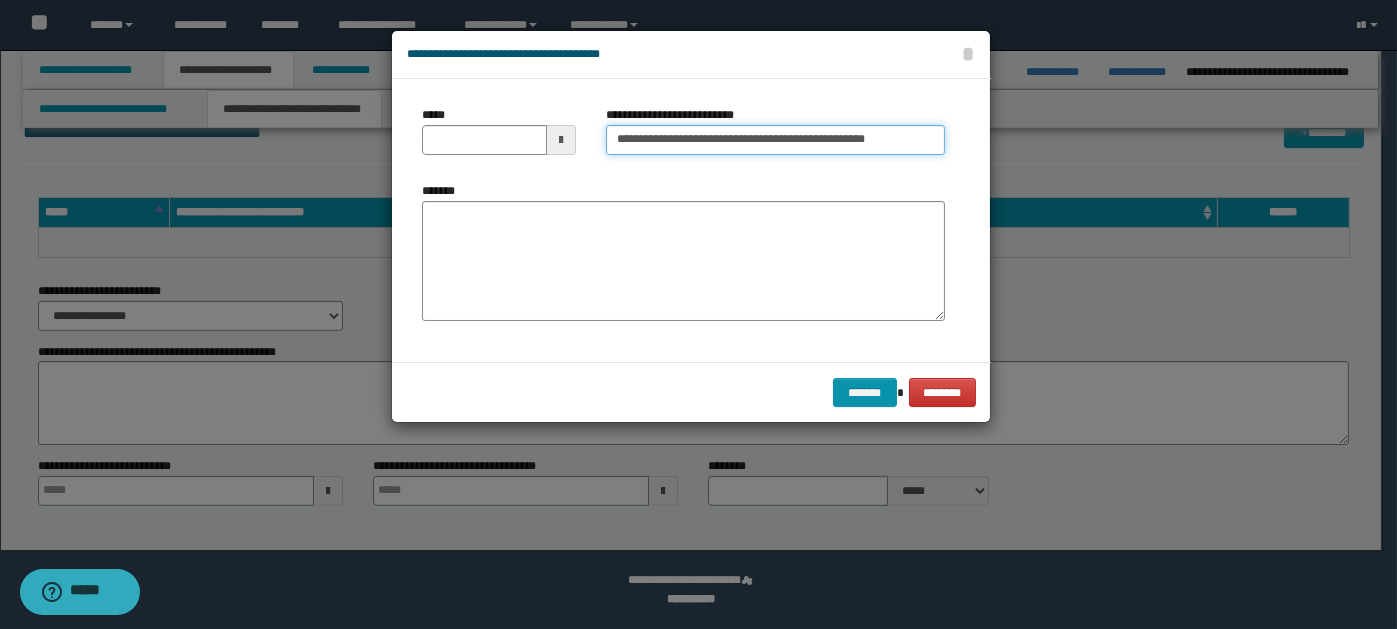 scroll, scrollTop: 0, scrollLeft: 0, axis: both 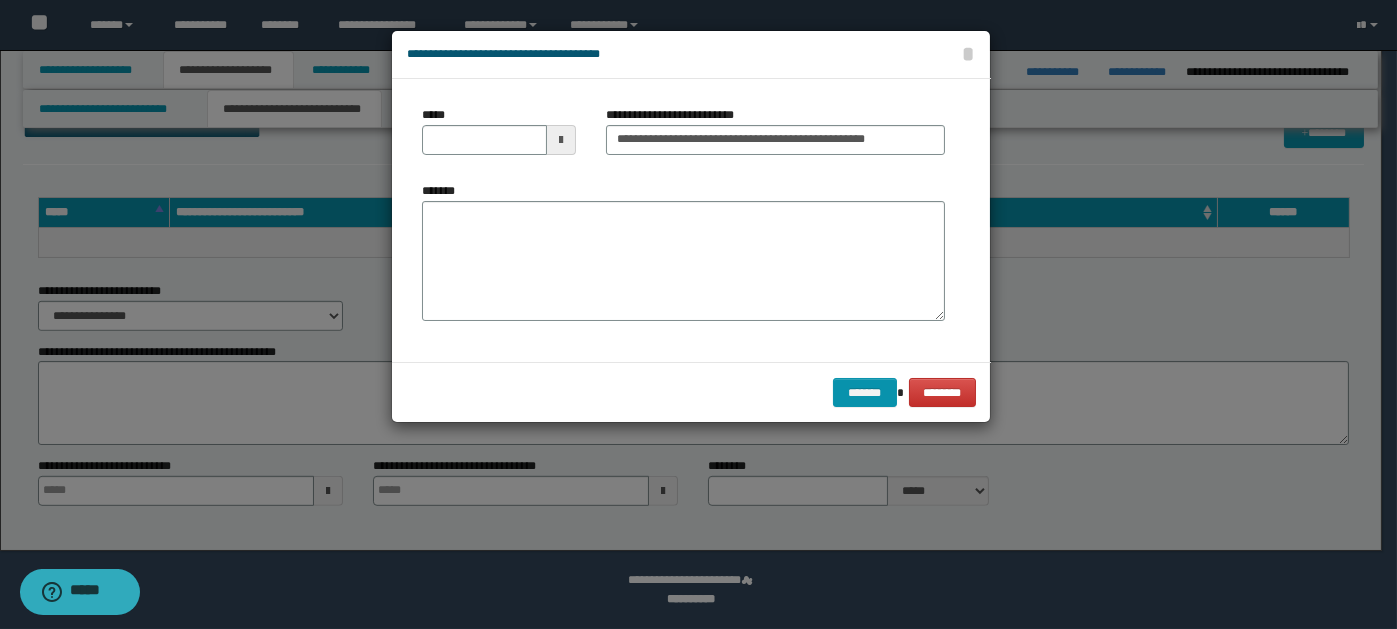 click at bounding box center [561, 140] 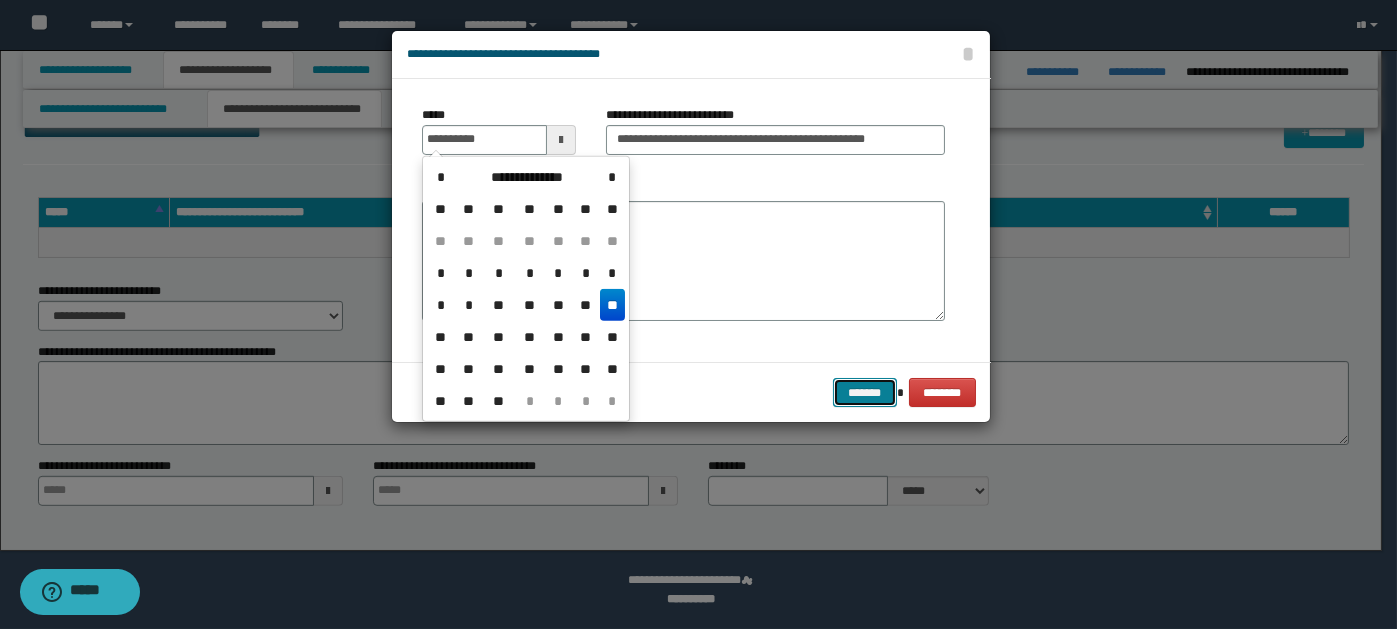 type on "**********" 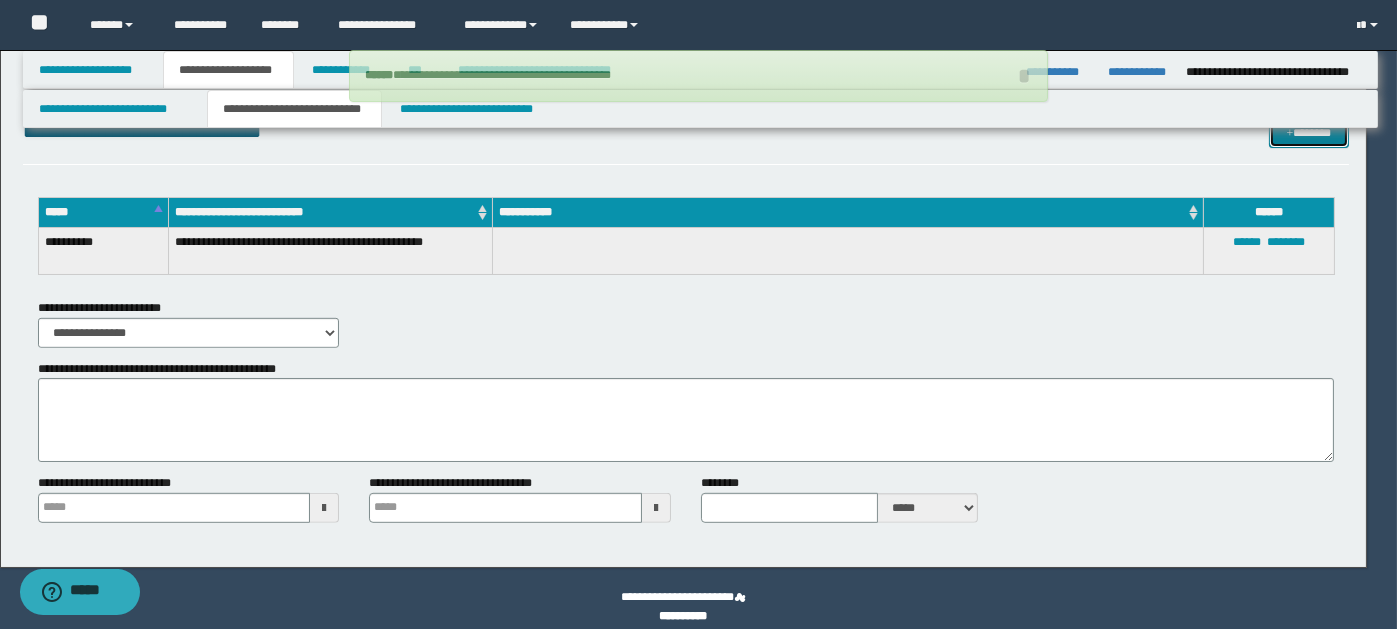 type 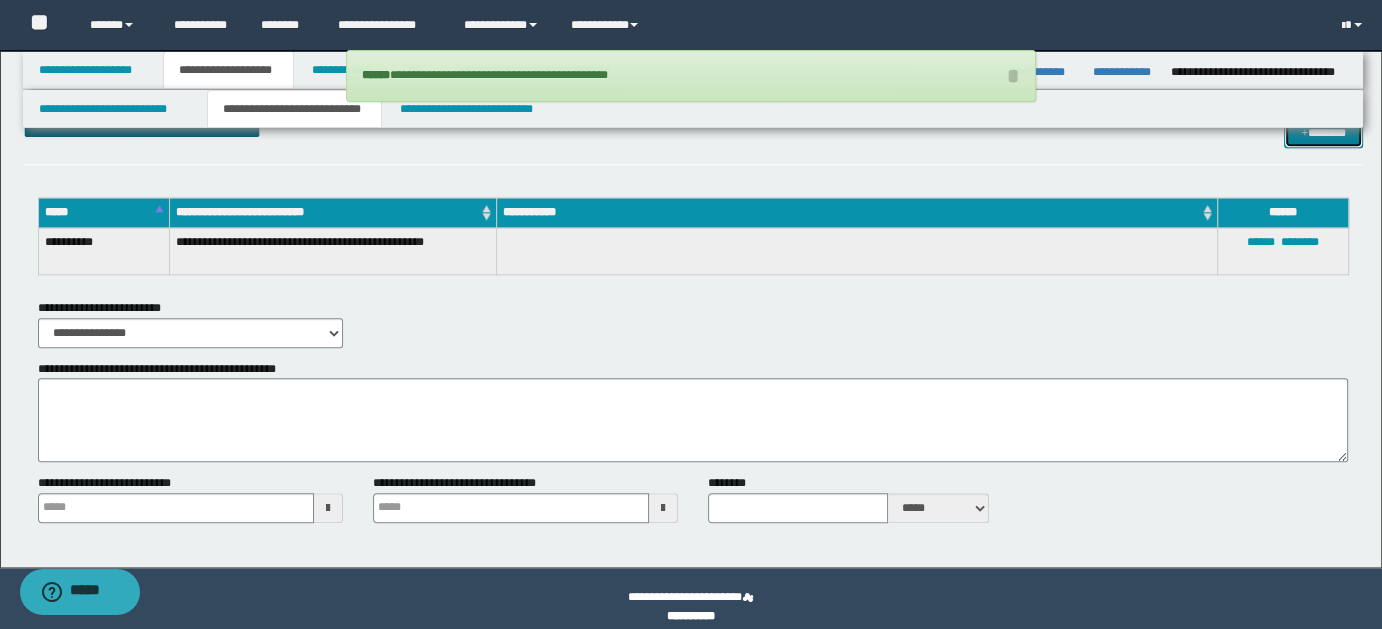click on "*******" at bounding box center [1323, 132] 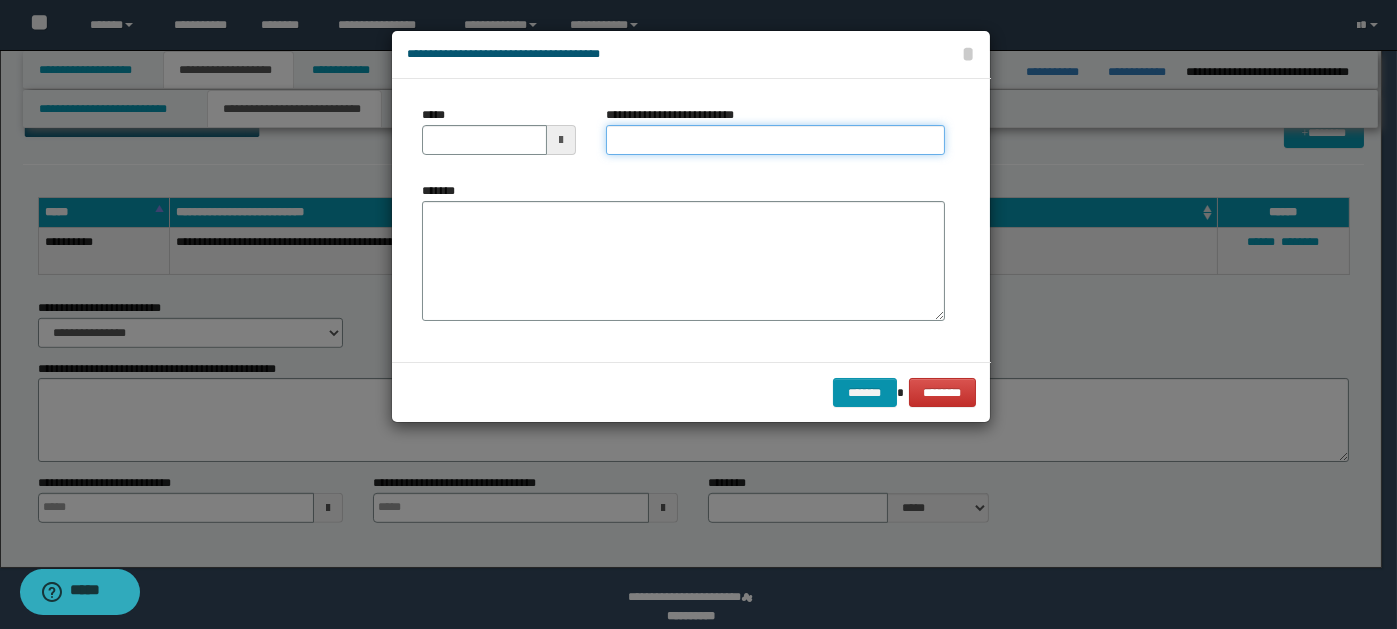paste on "**********" 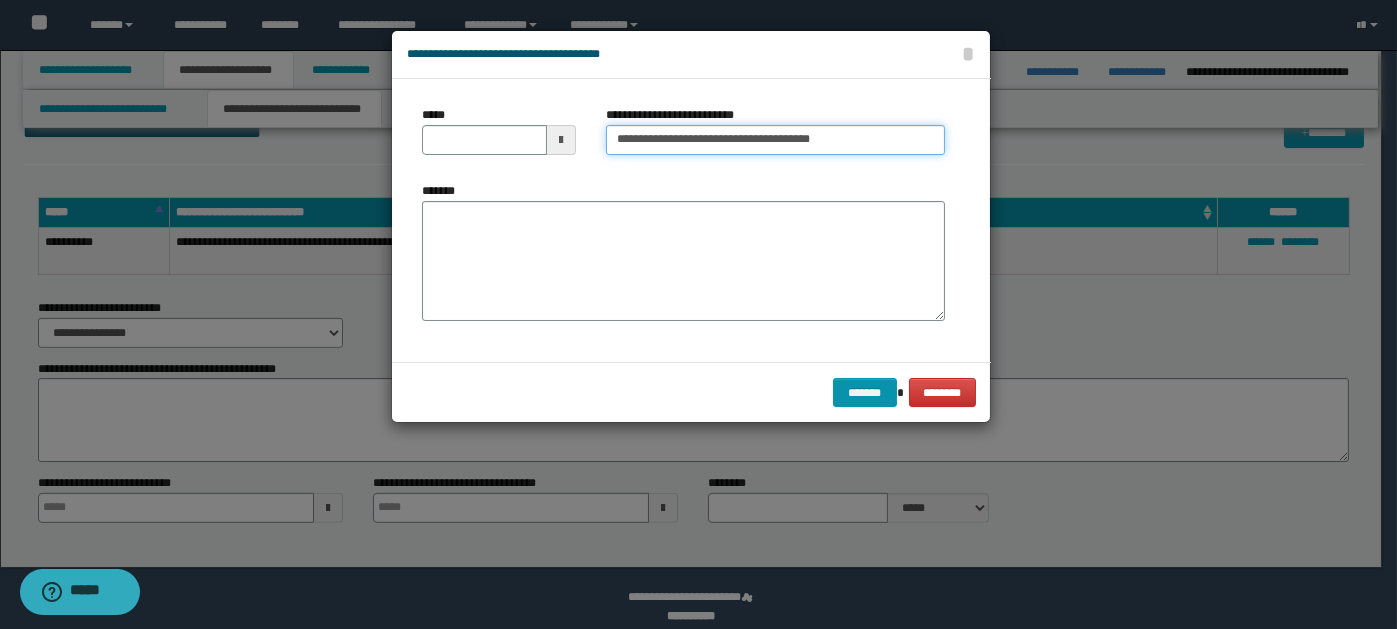 type on "**********" 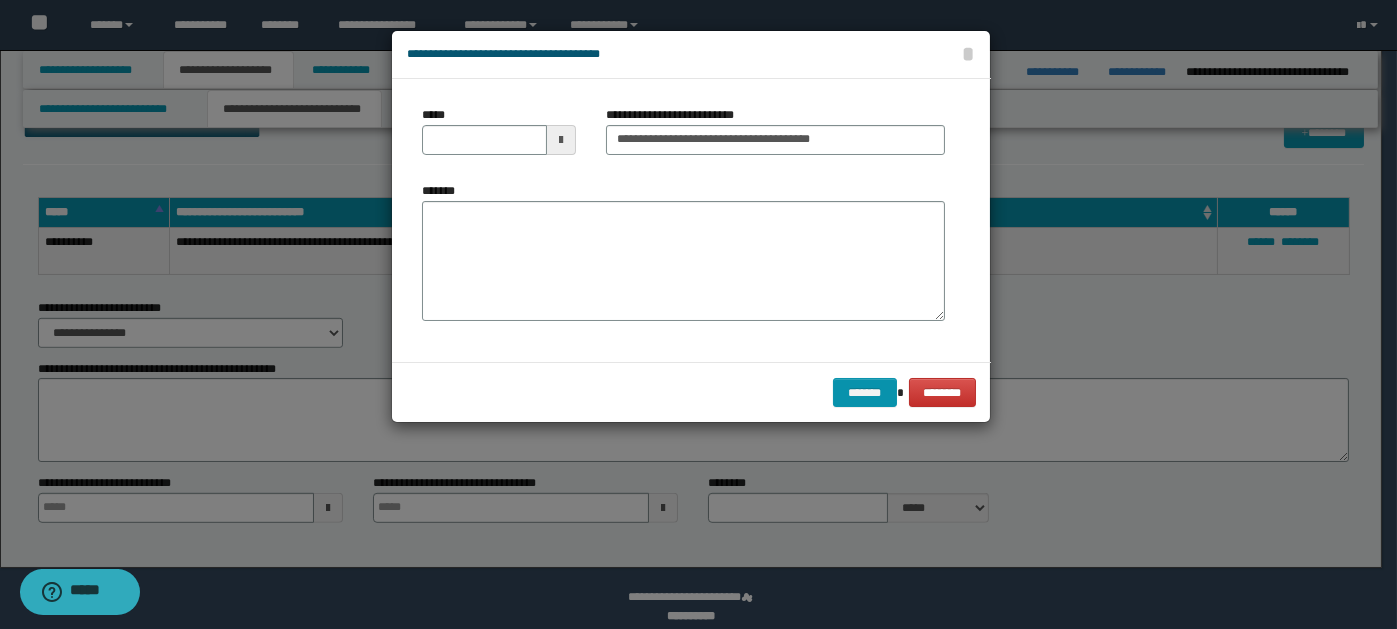 click at bounding box center (561, 140) 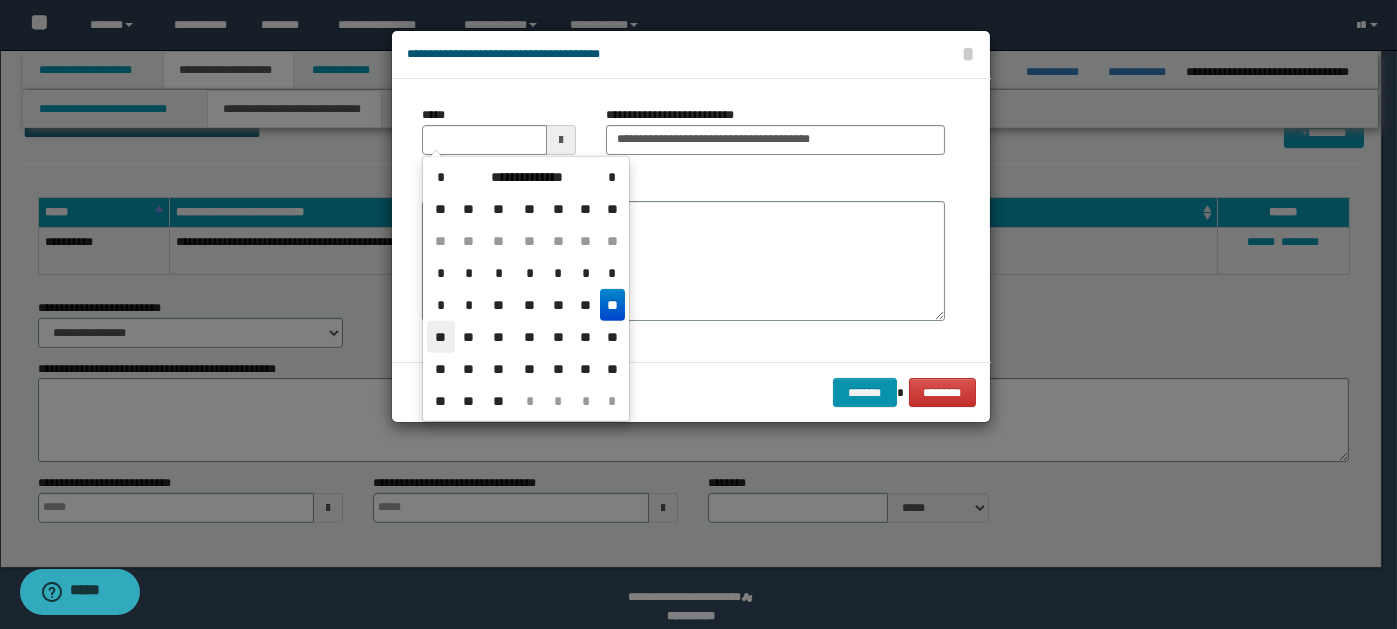 click on "**" at bounding box center (441, 337) 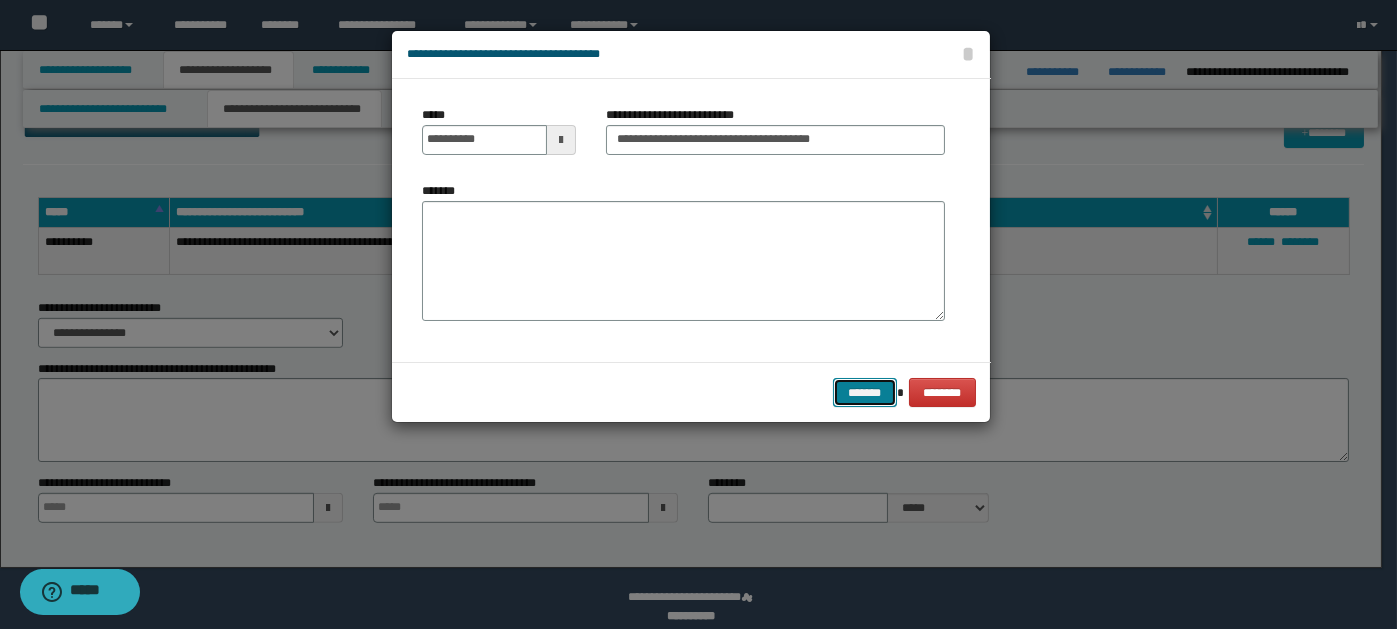 click on "*******" at bounding box center [865, 392] 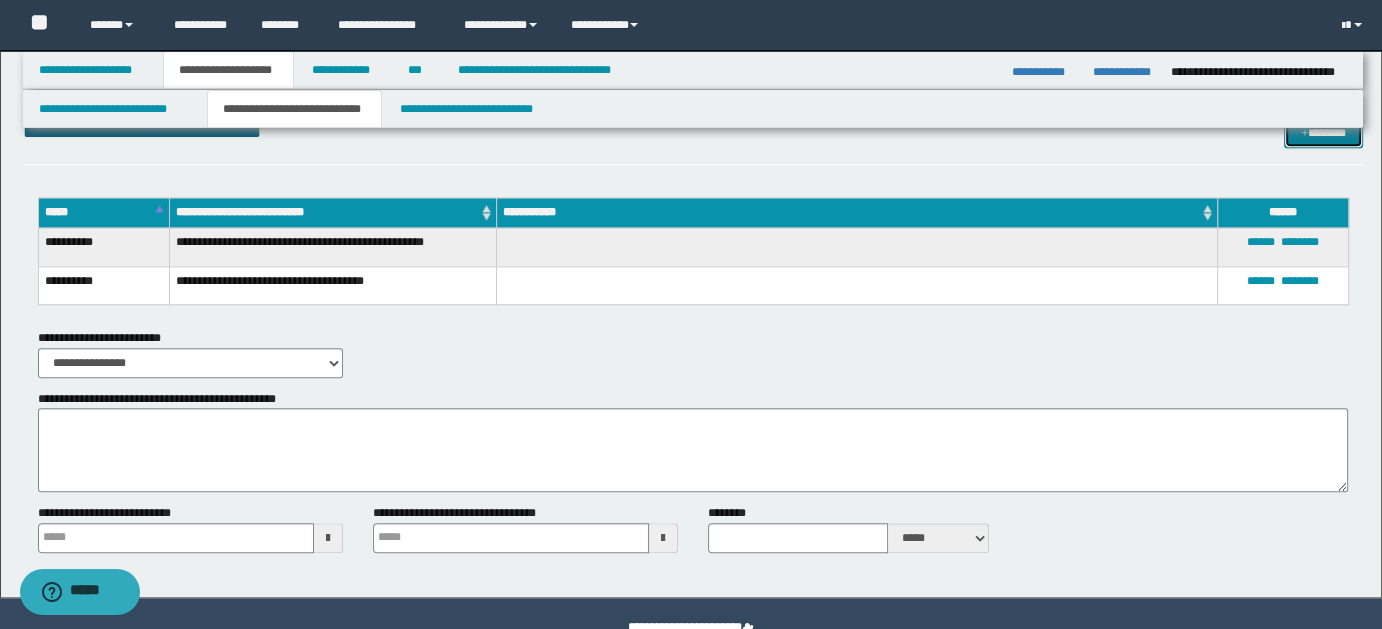type 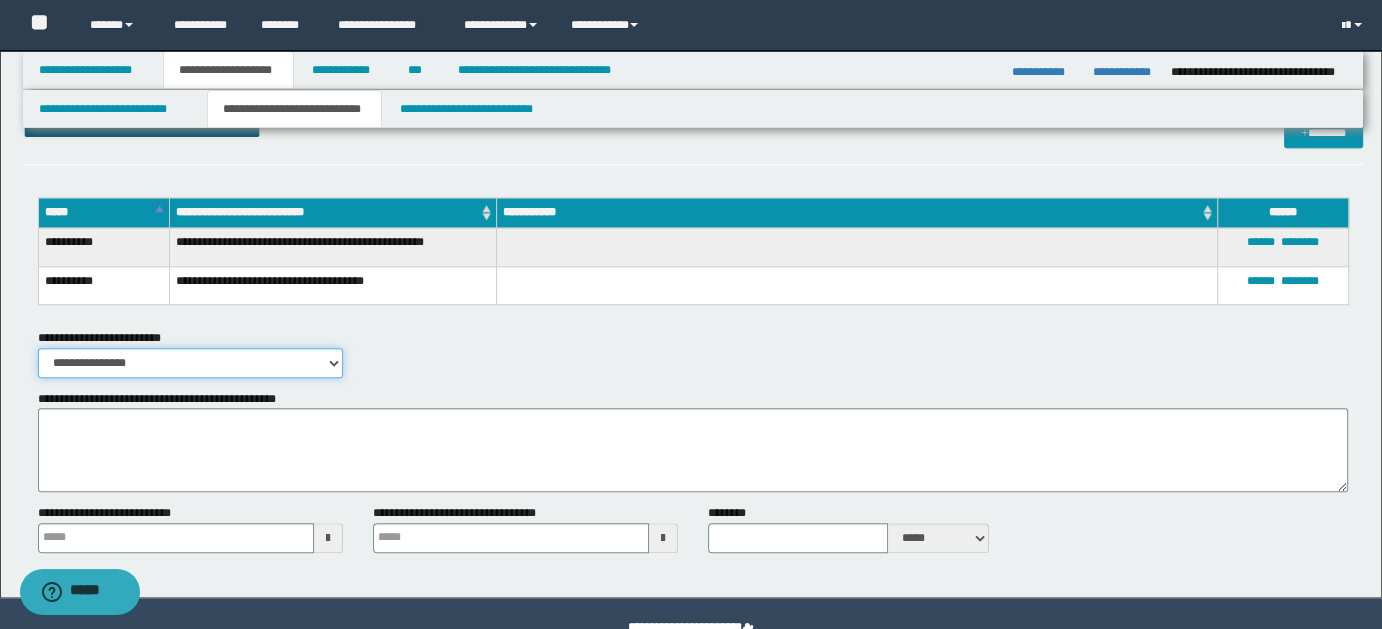 click on "**********" at bounding box center [190, 363] 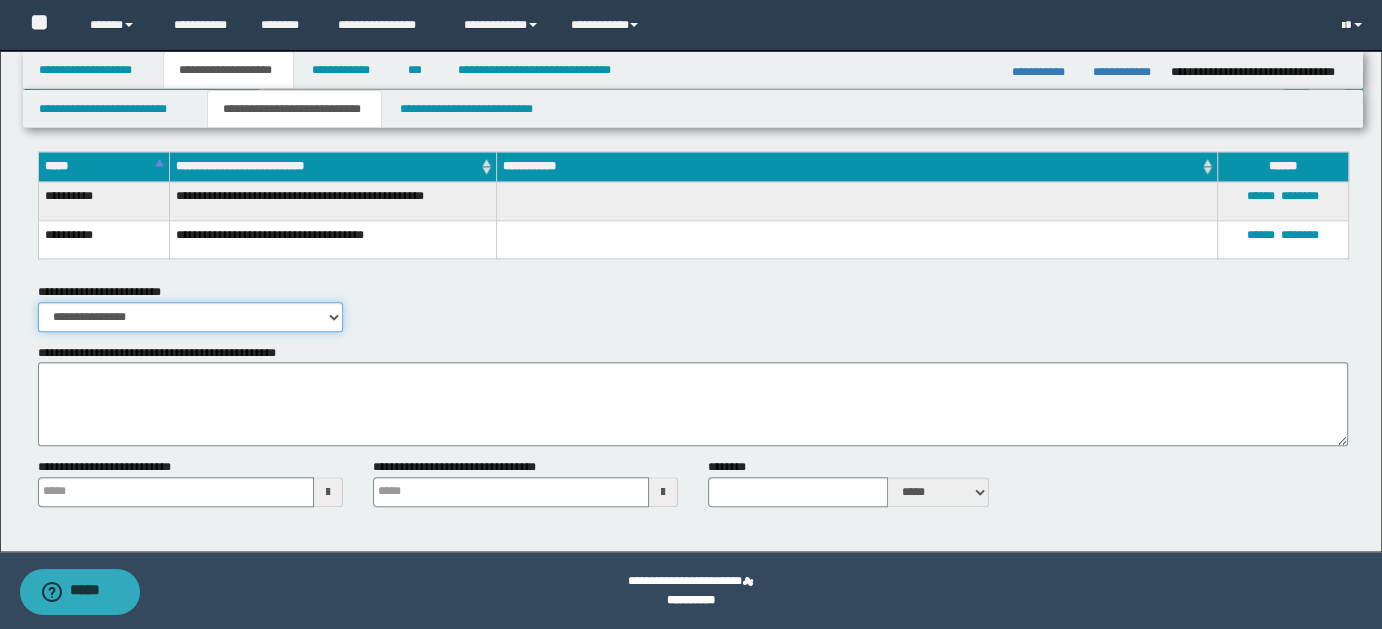 type 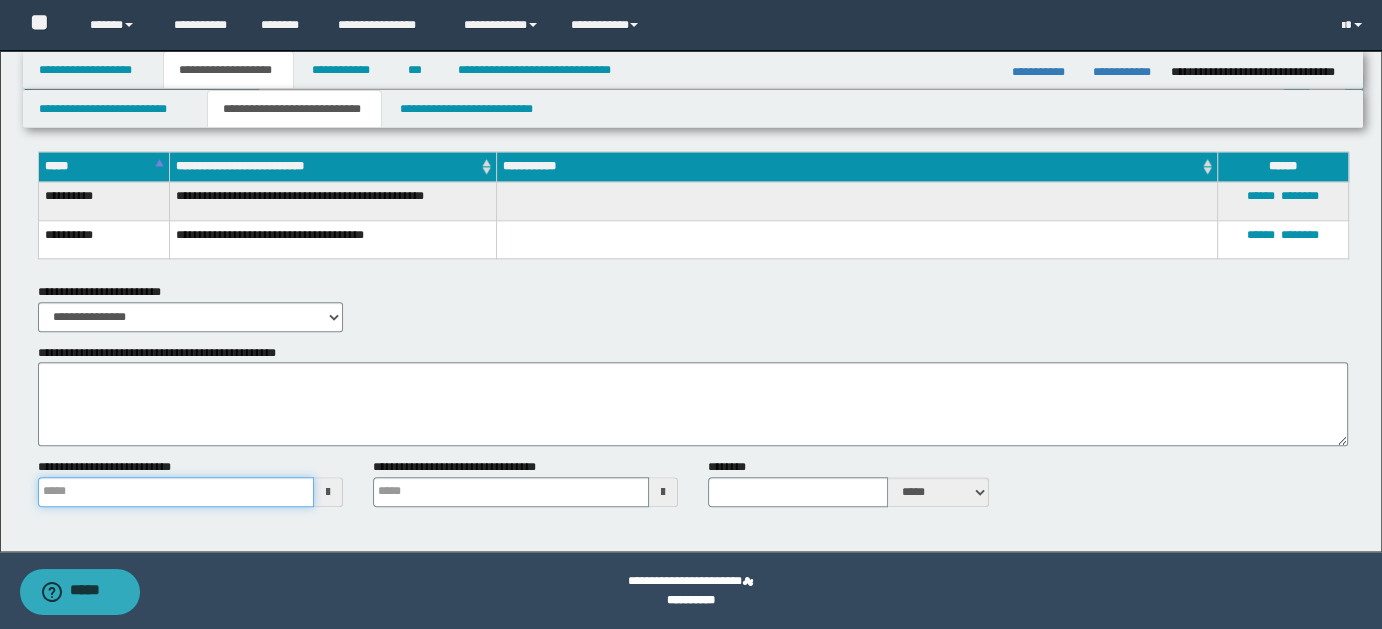 click on "**********" at bounding box center (176, 492) 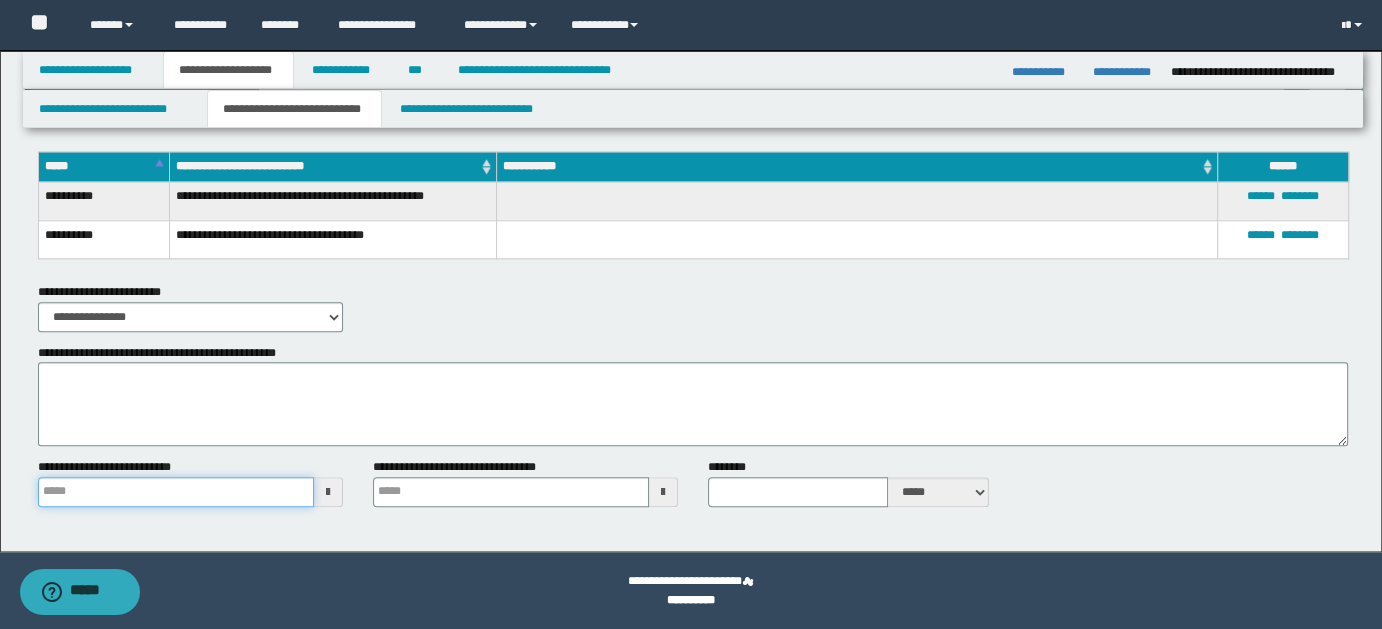 type 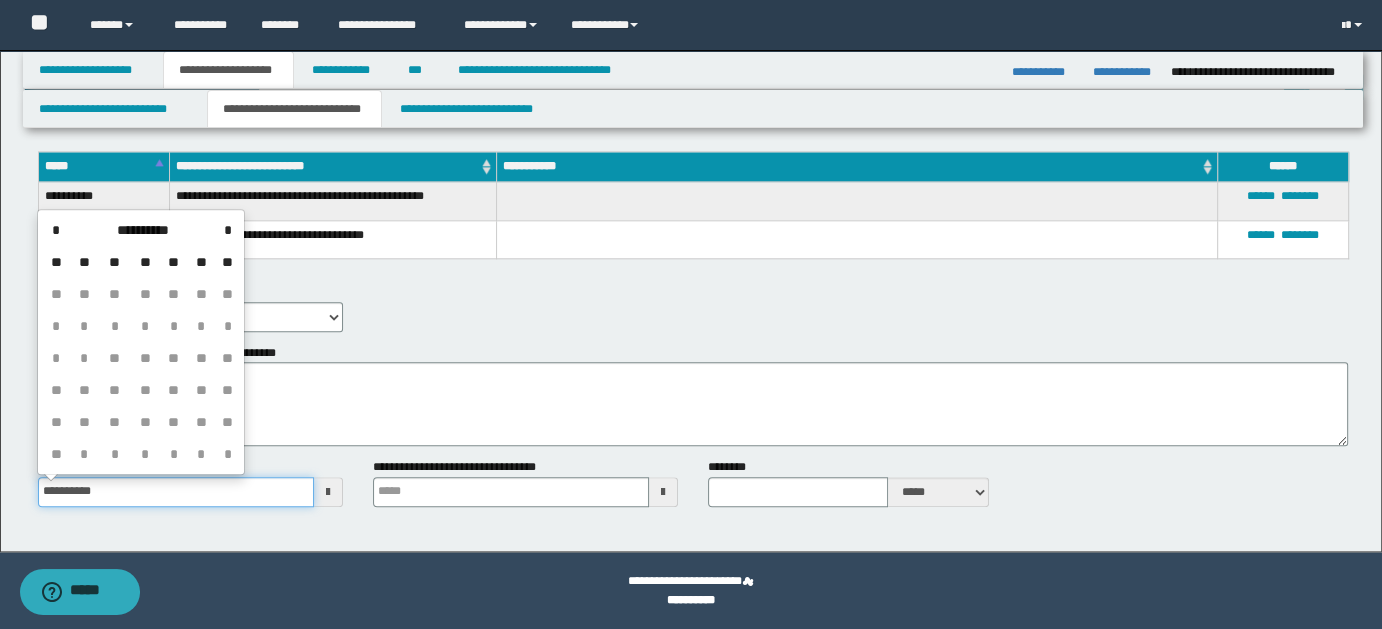 type on "**********" 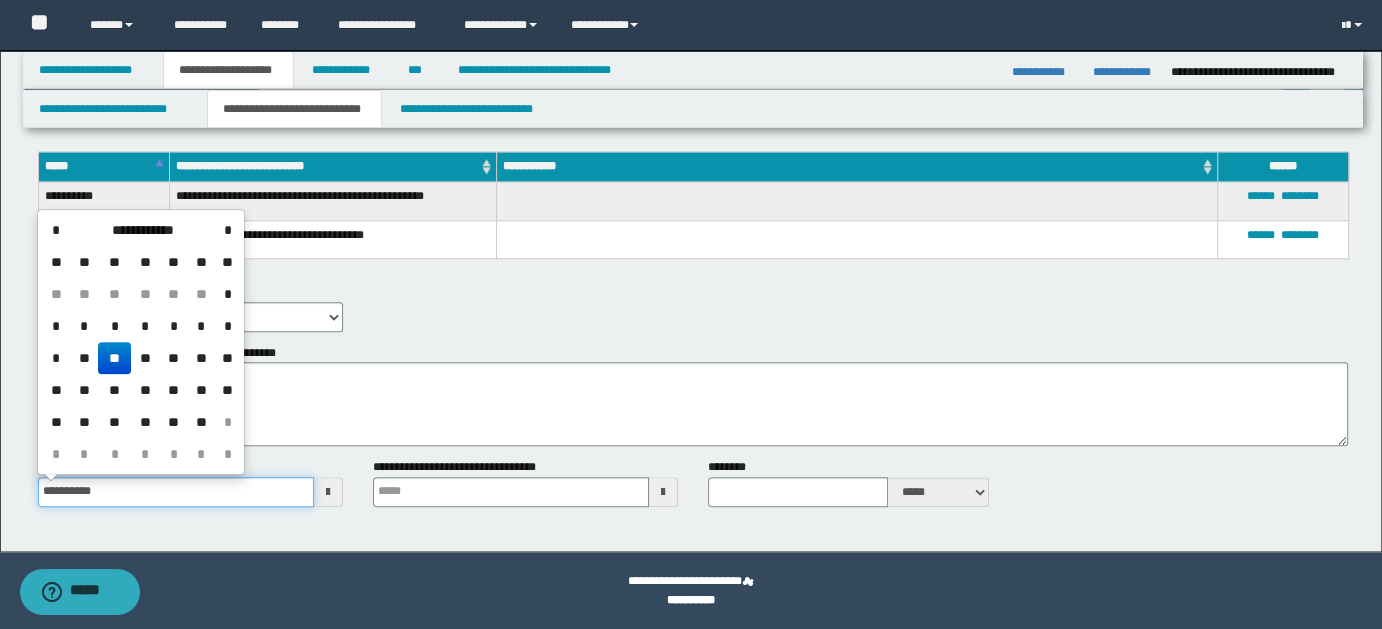 type 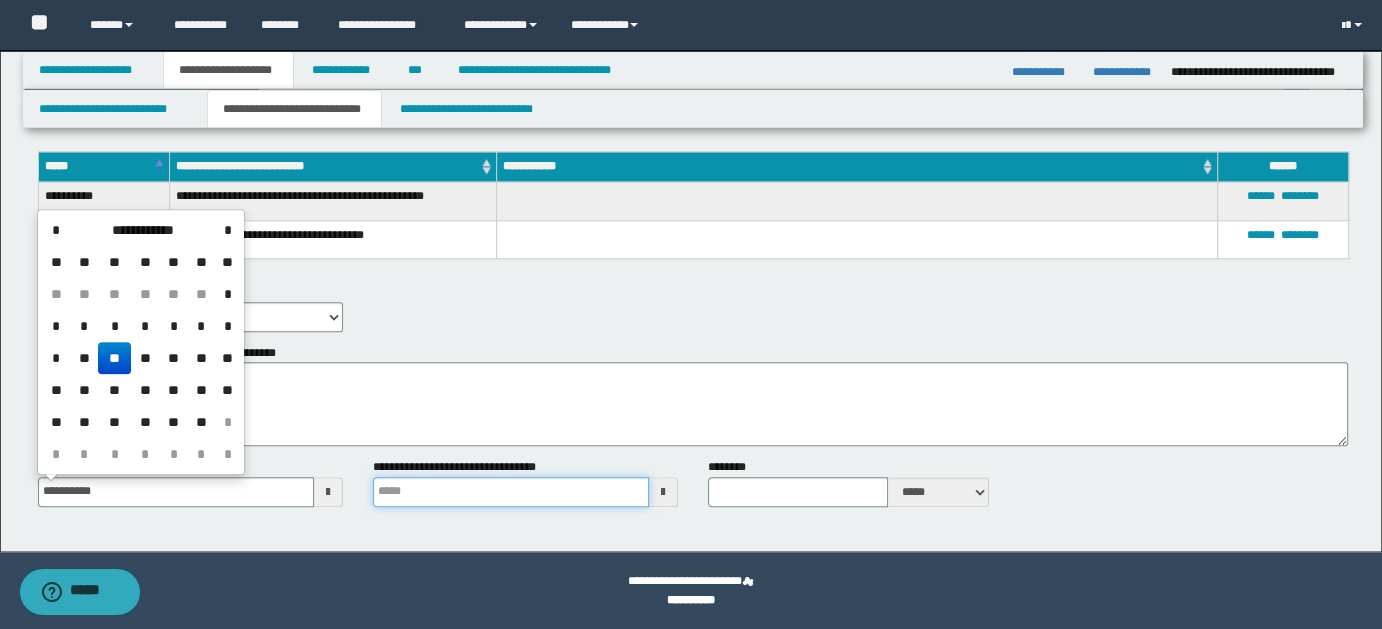 type on "**********" 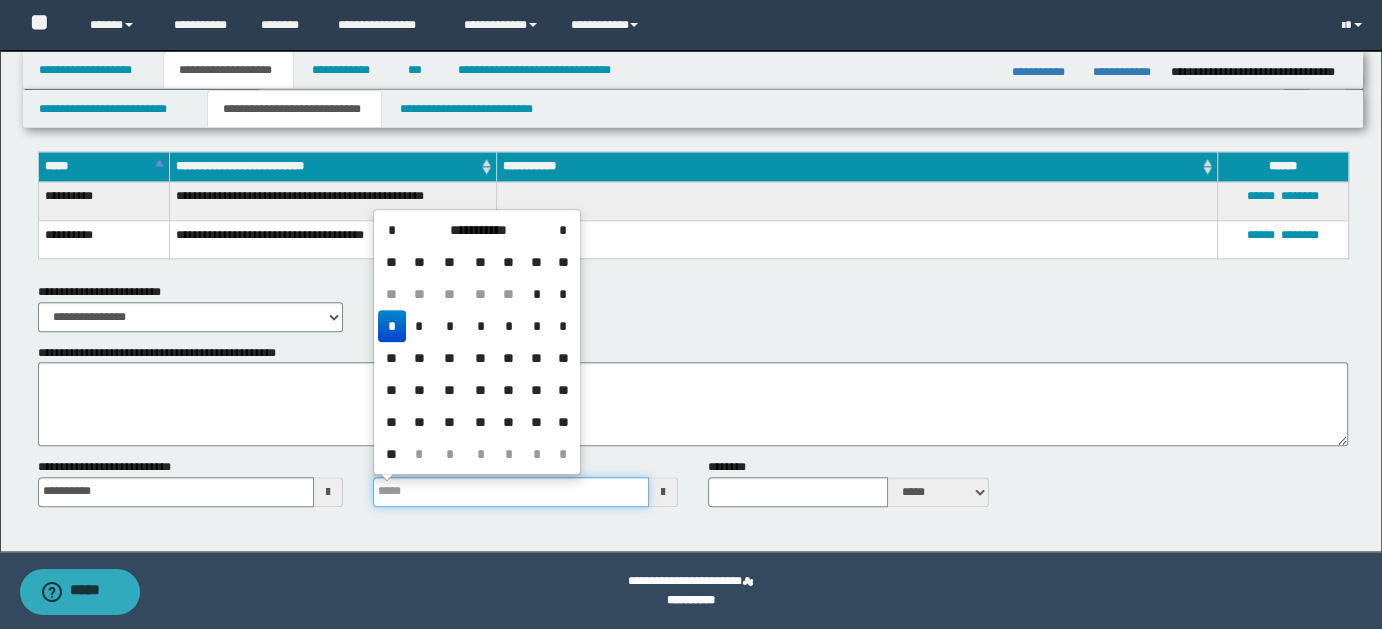 click on "**********" at bounding box center (511, 492) 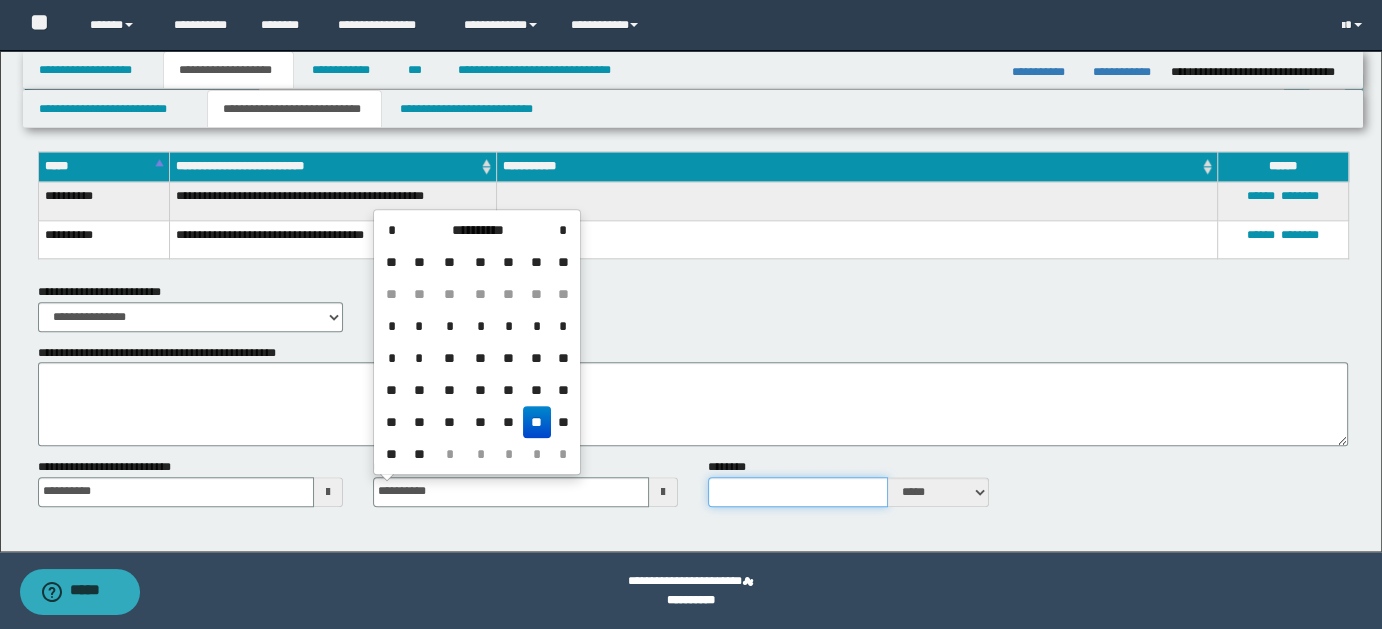 type on "**********" 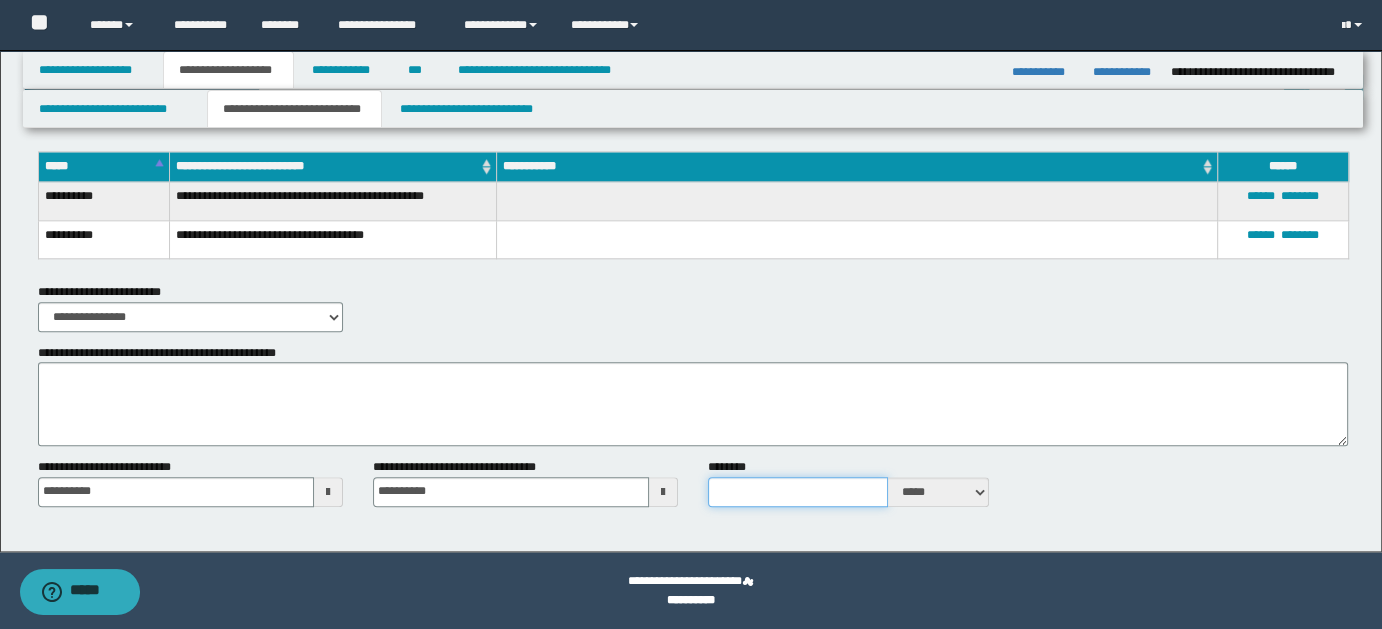 click on "********" at bounding box center (798, 492) 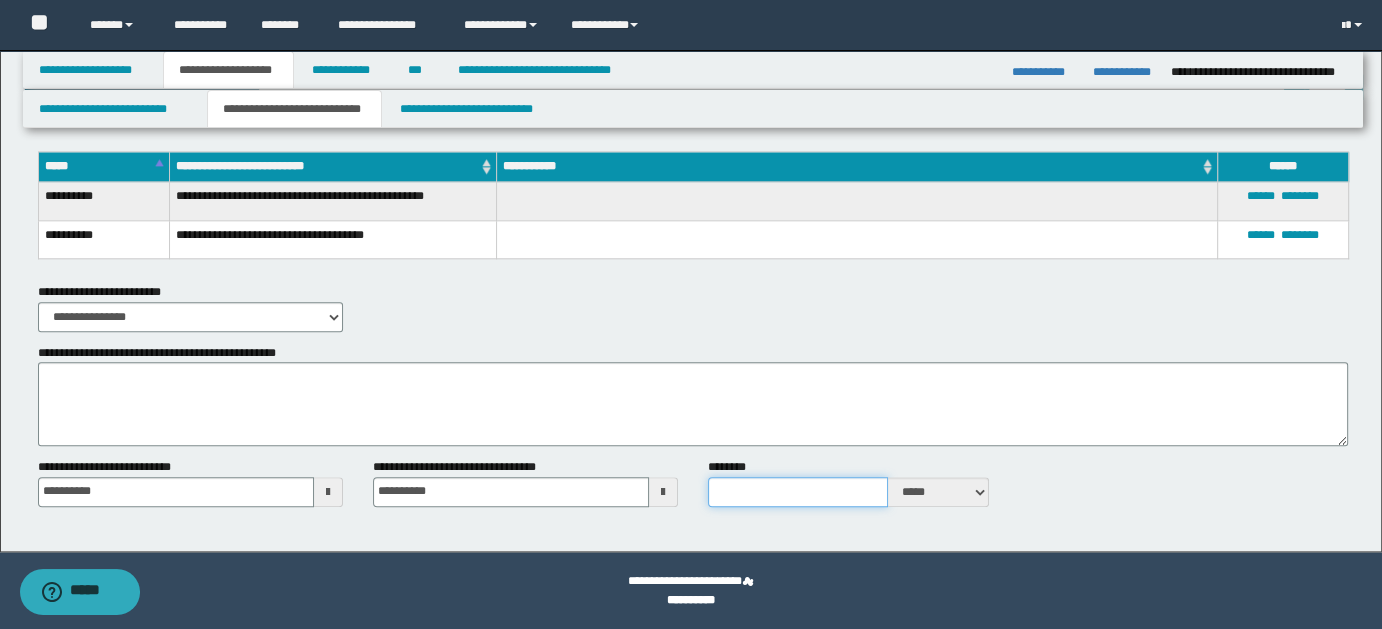 type on "*" 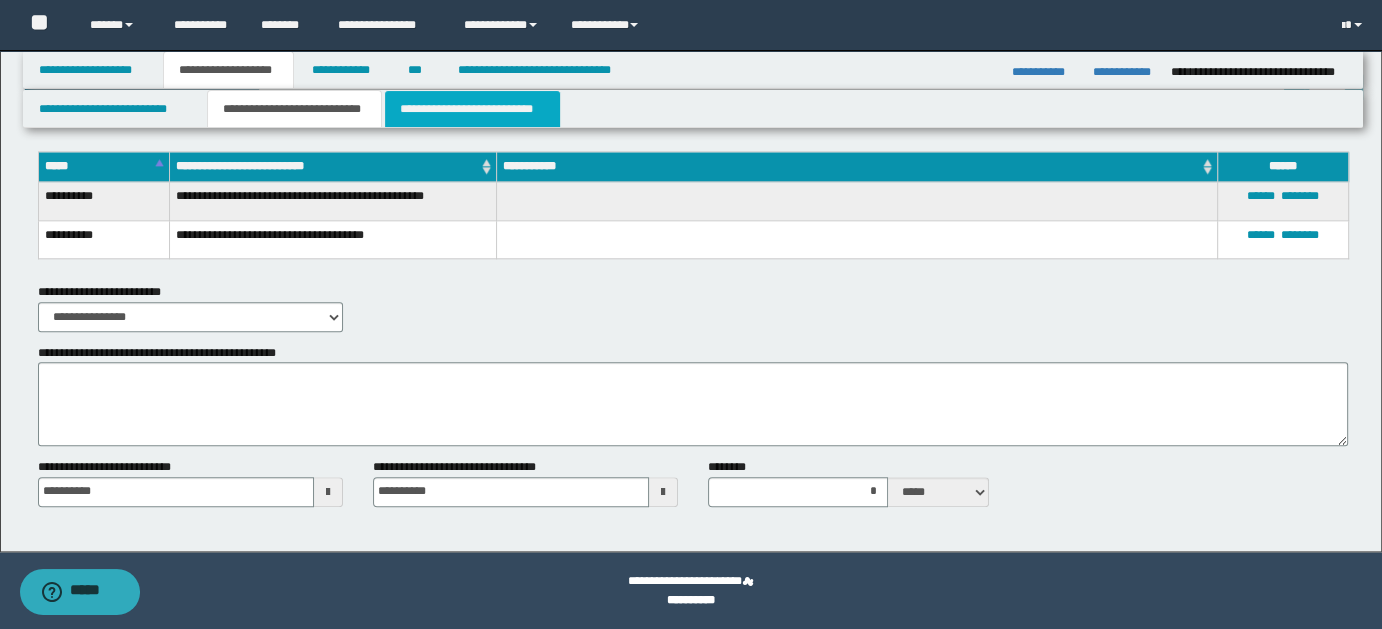 click on "**********" at bounding box center (472, 109) 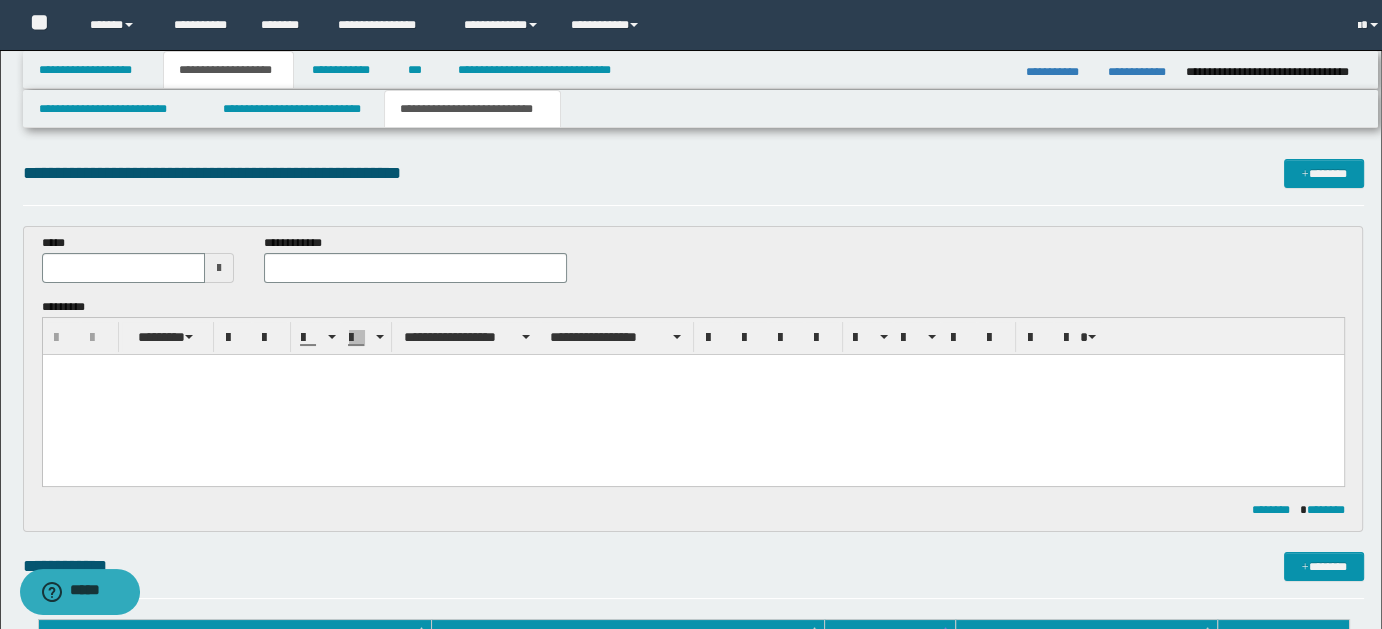 scroll, scrollTop: 0, scrollLeft: 0, axis: both 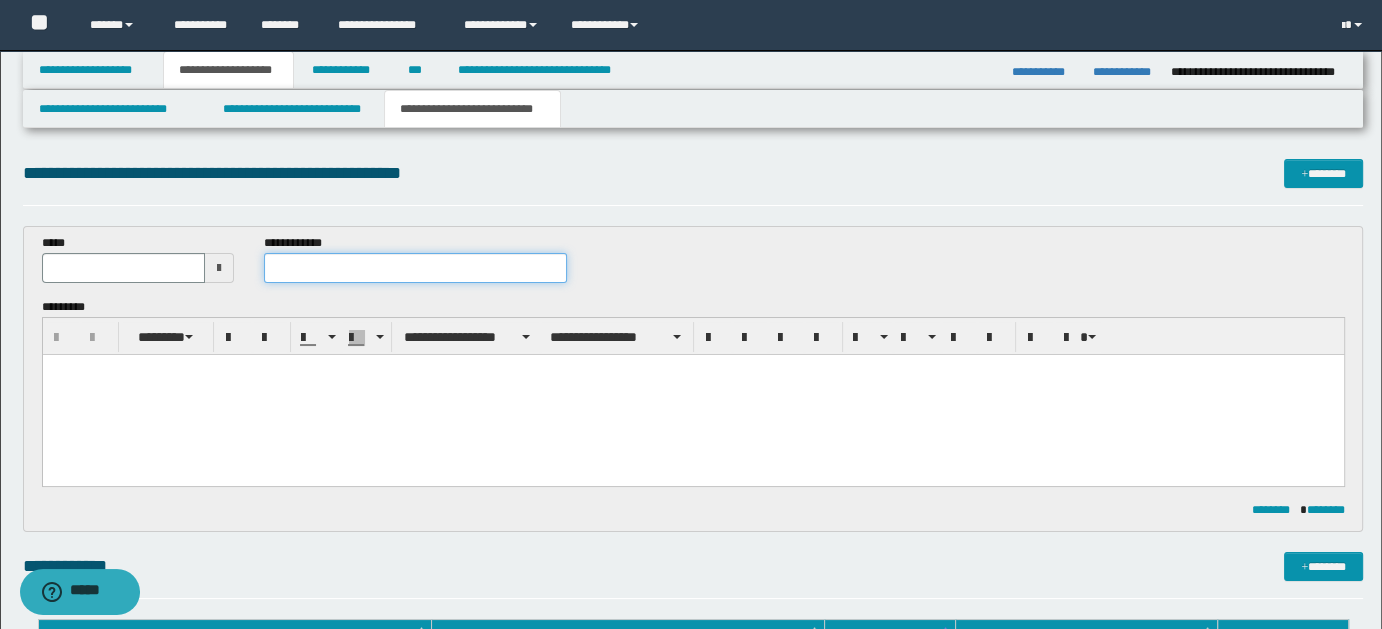 click at bounding box center [415, 268] 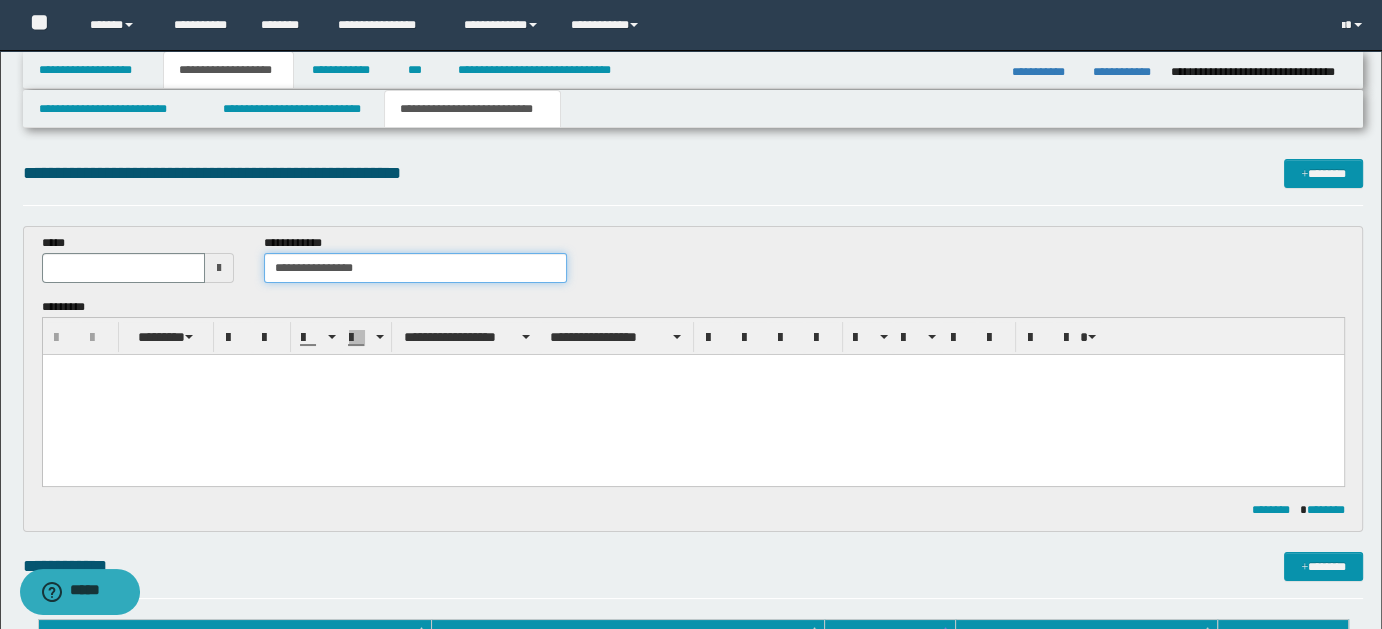 type on "**********" 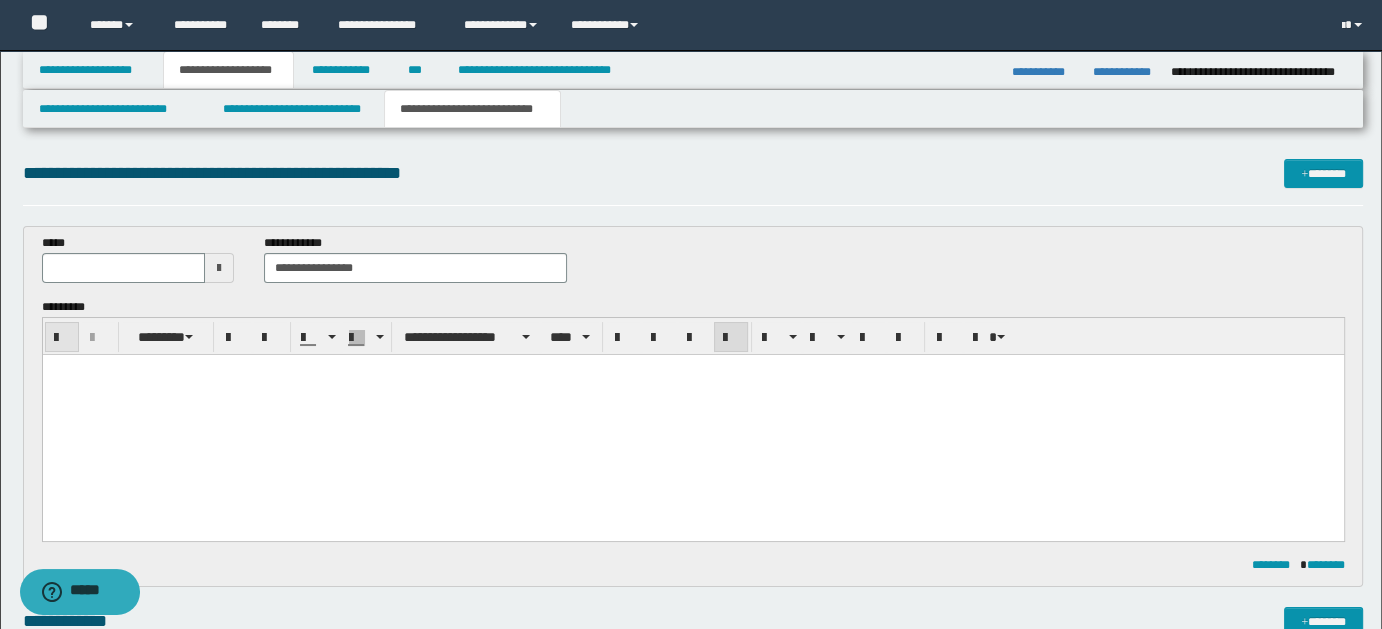 type 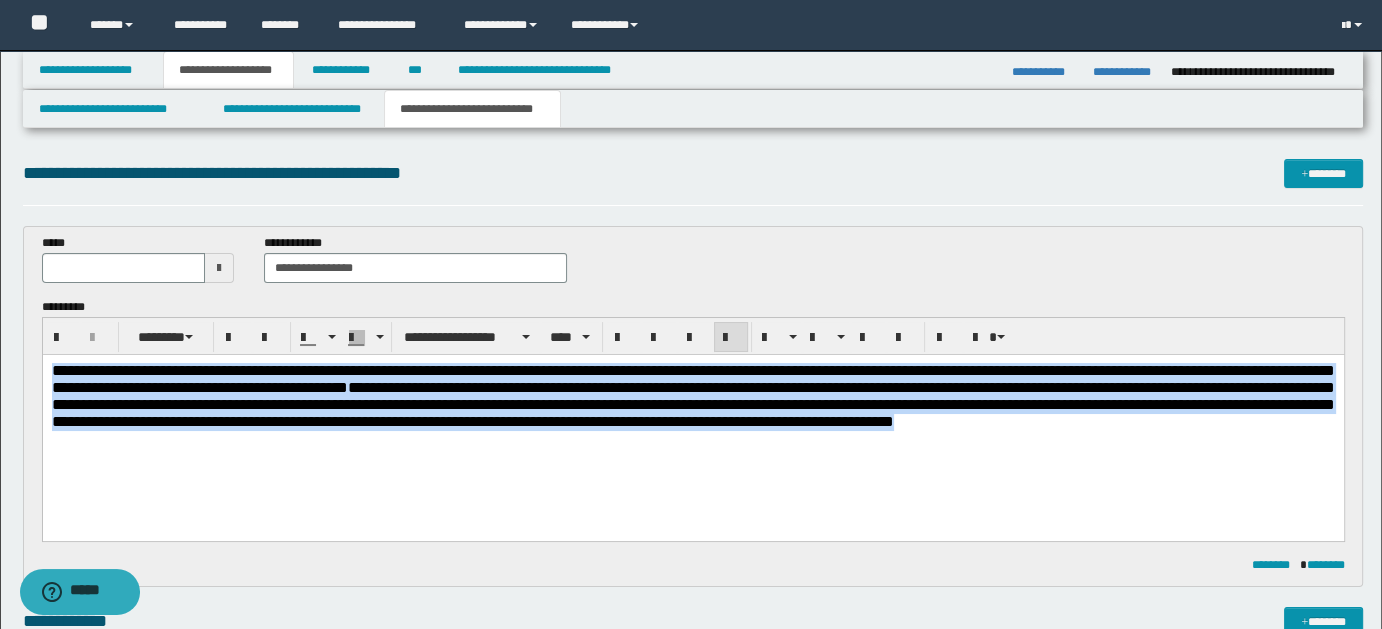 drag, startPoint x: 52, startPoint y: 367, endPoint x: 876, endPoint y: 434, distance: 826.7194 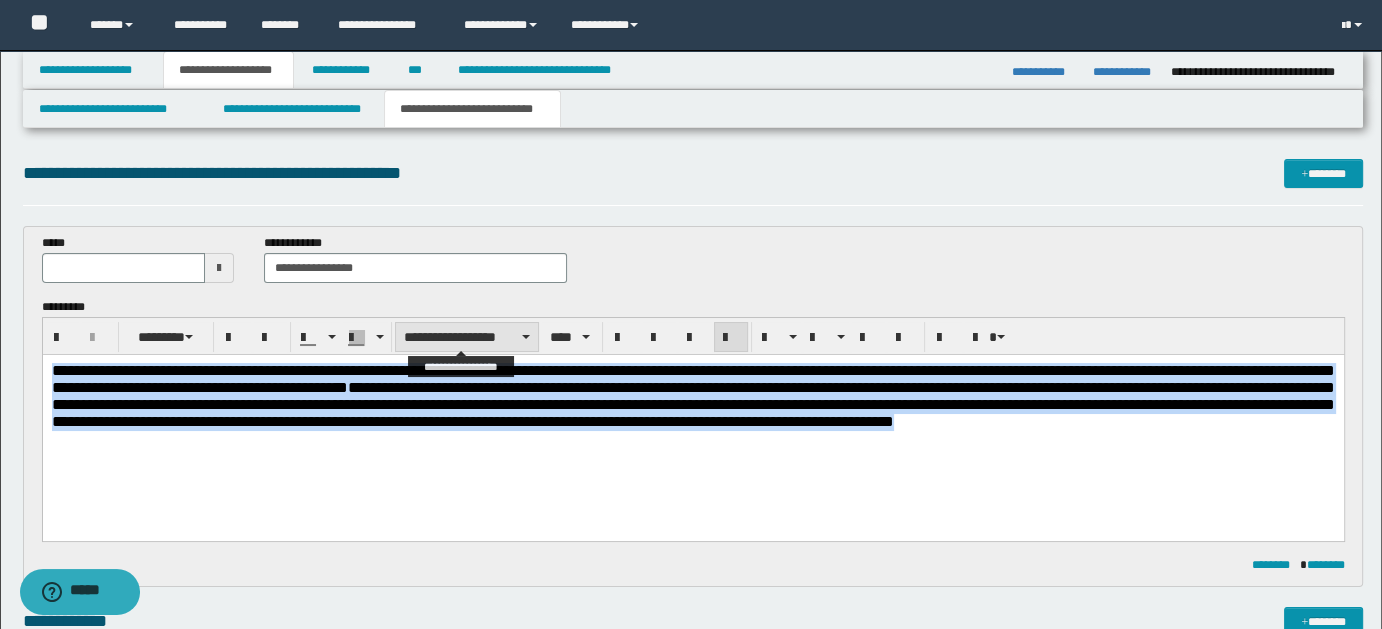 click on "**********" at bounding box center [467, 337] 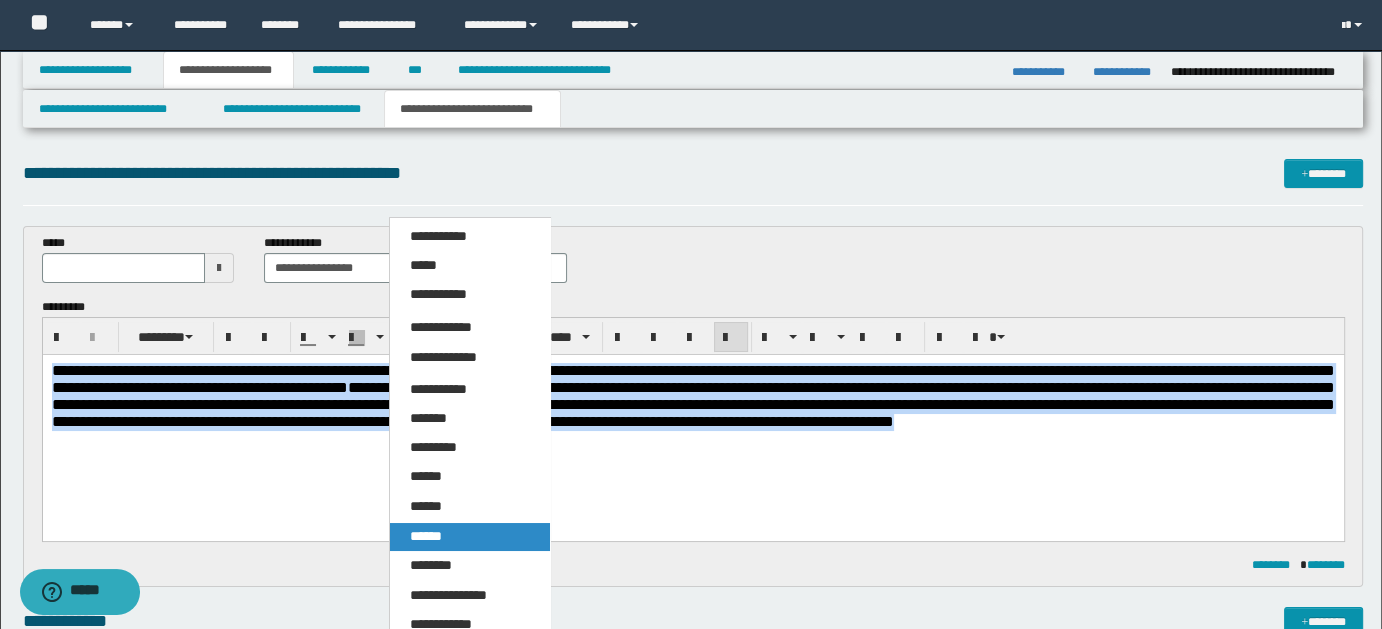 click on "******" at bounding box center [426, 536] 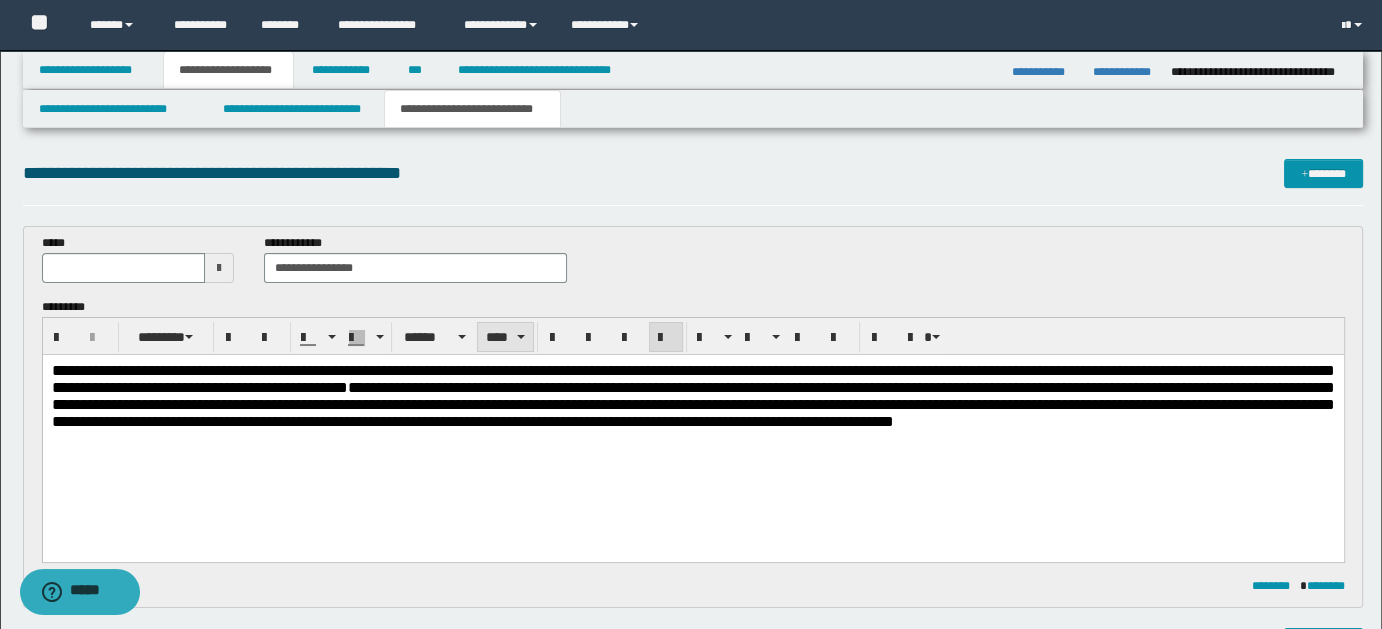 click on "****" at bounding box center [505, 337] 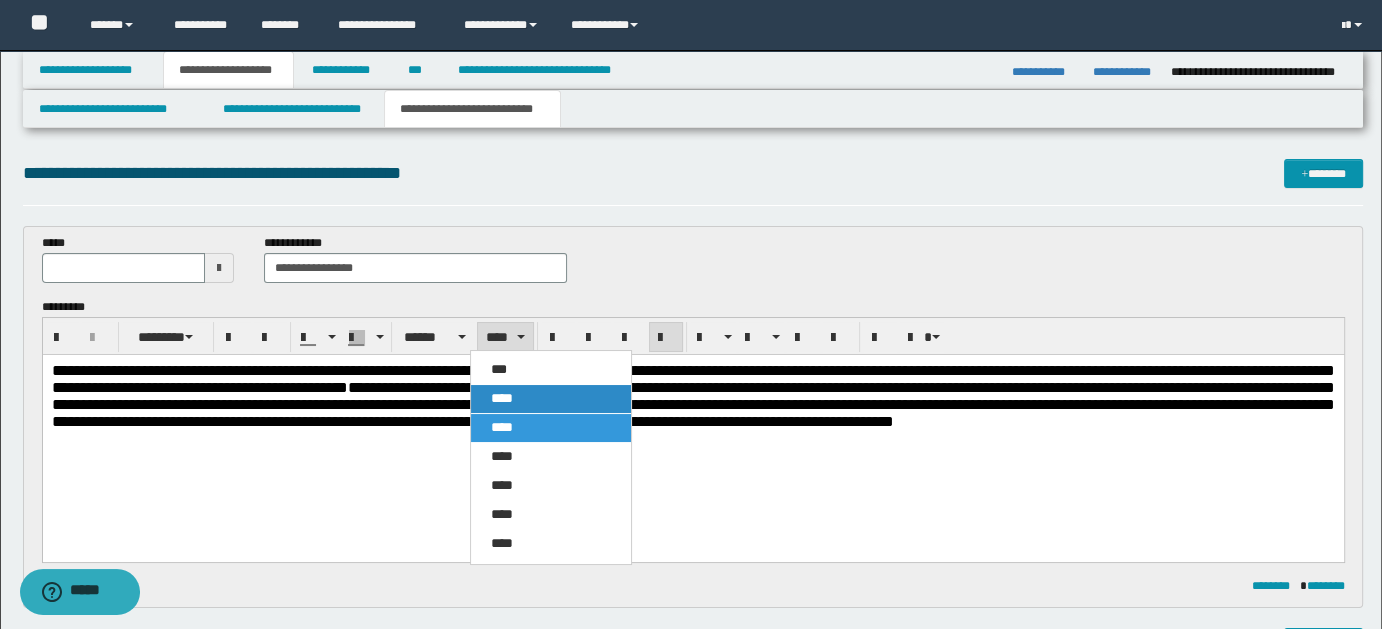 click on "****" at bounding box center [550, 399] 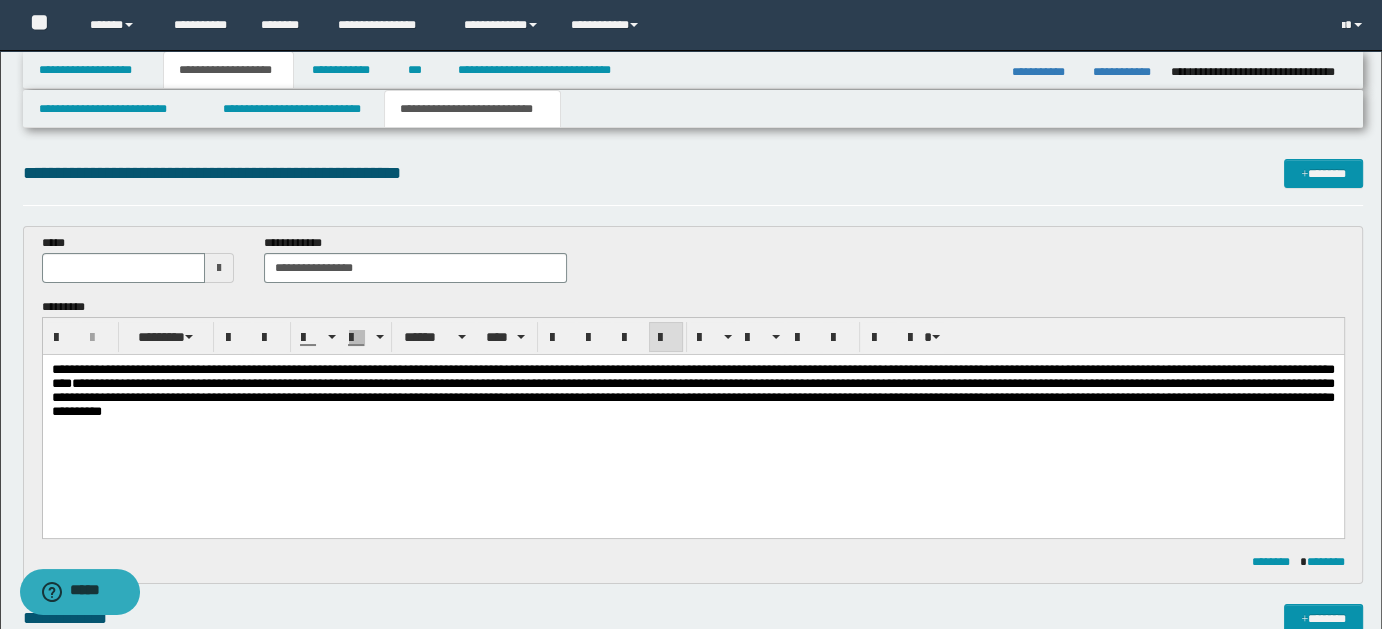click on "**********" at bounding box center (692, 415) 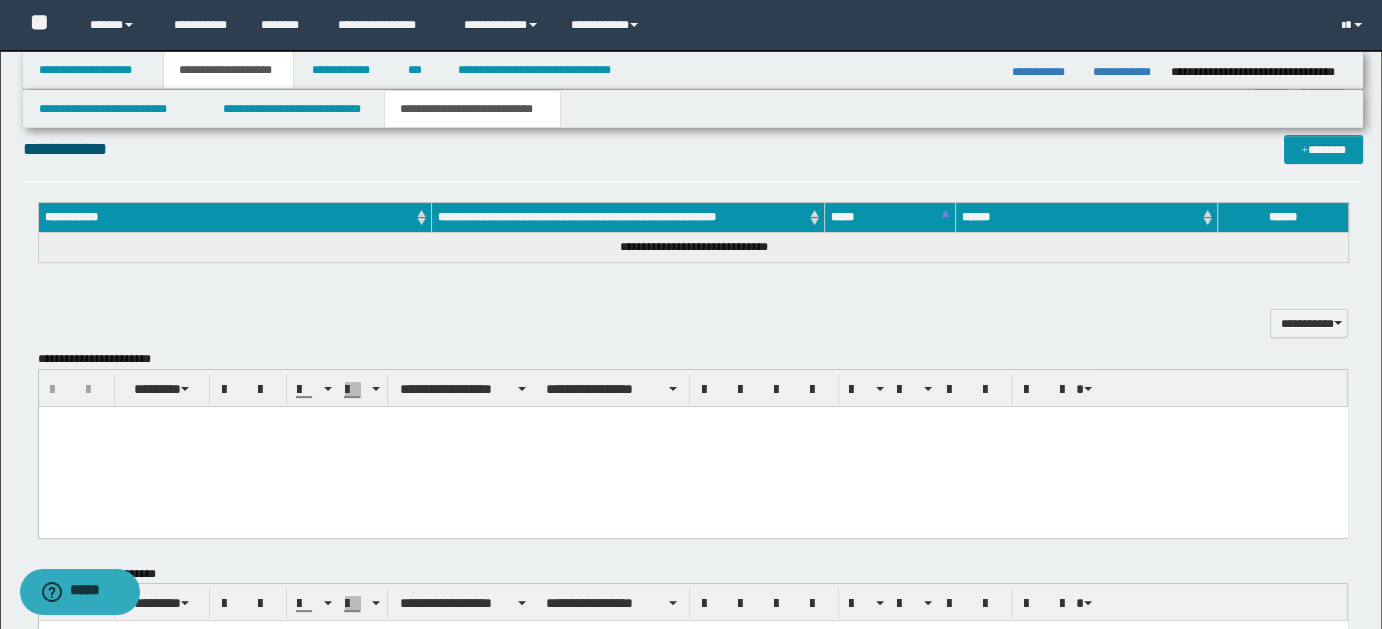 scroll, scrollTop: 466, scrollLeft: 0, axis: vertical 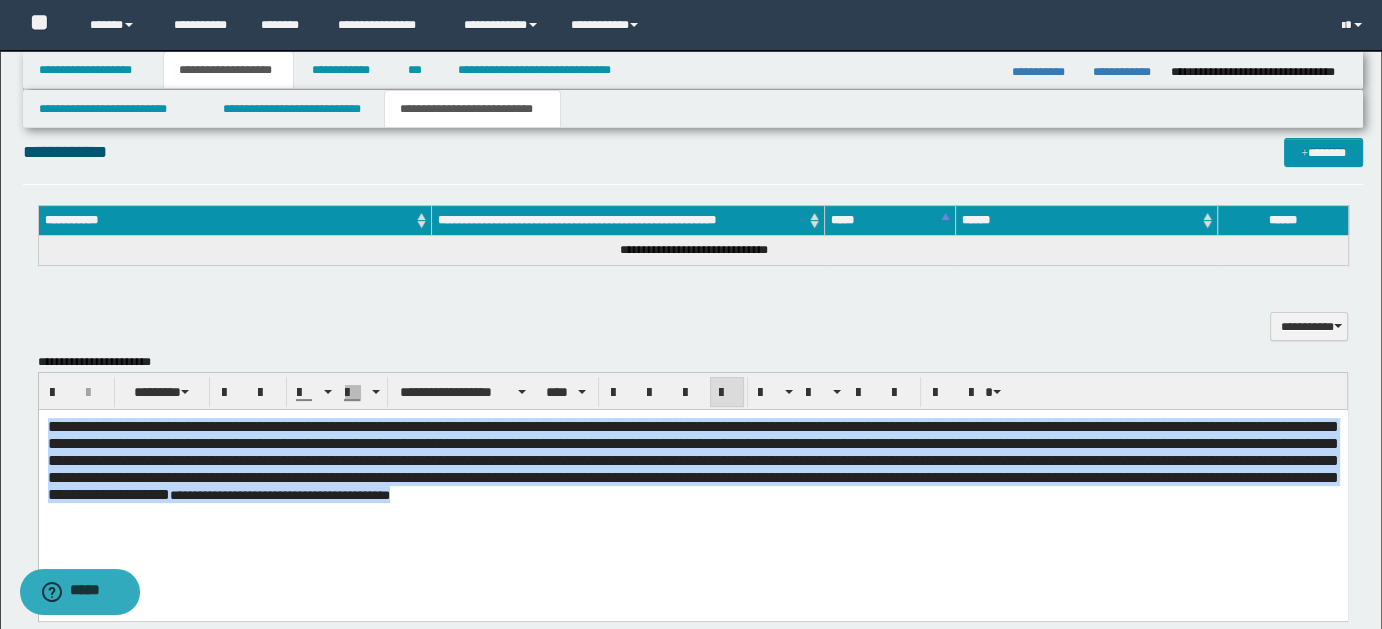 drag, startPoint x: 48, startPoint y: 422, endPoint x: 806, endPoint y: 479, distance: 760.14014 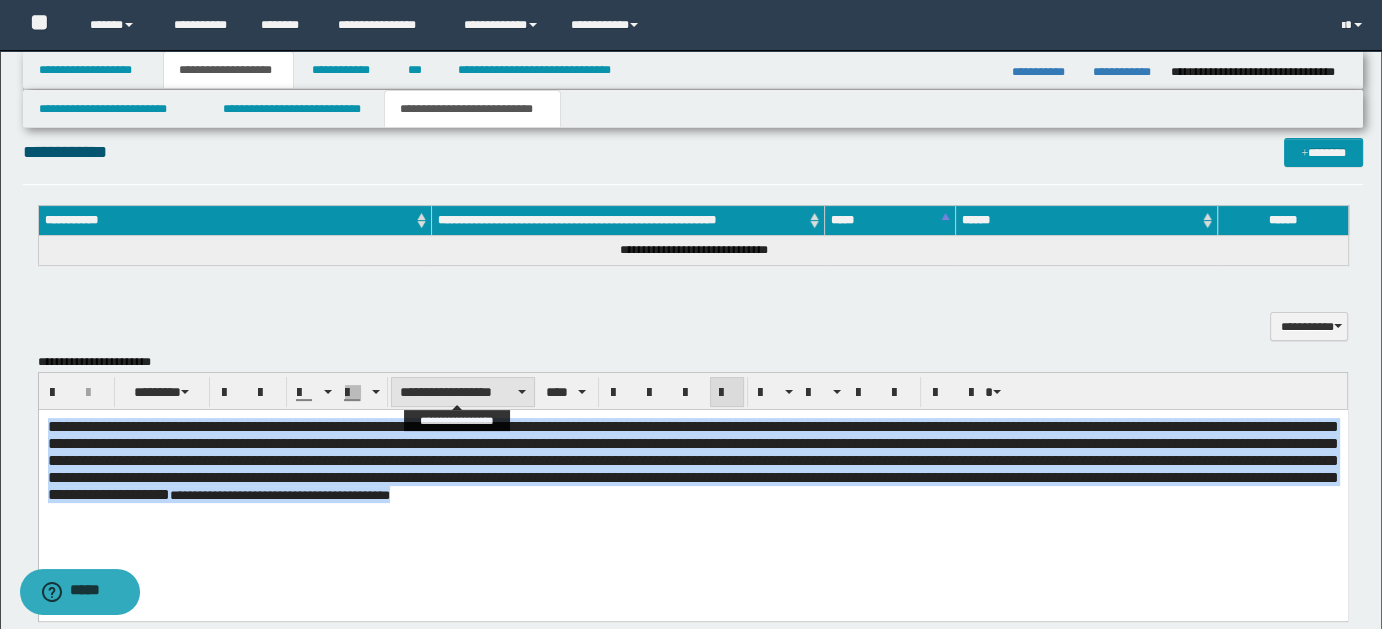 click on "**********" at bounding box center (463, 392) 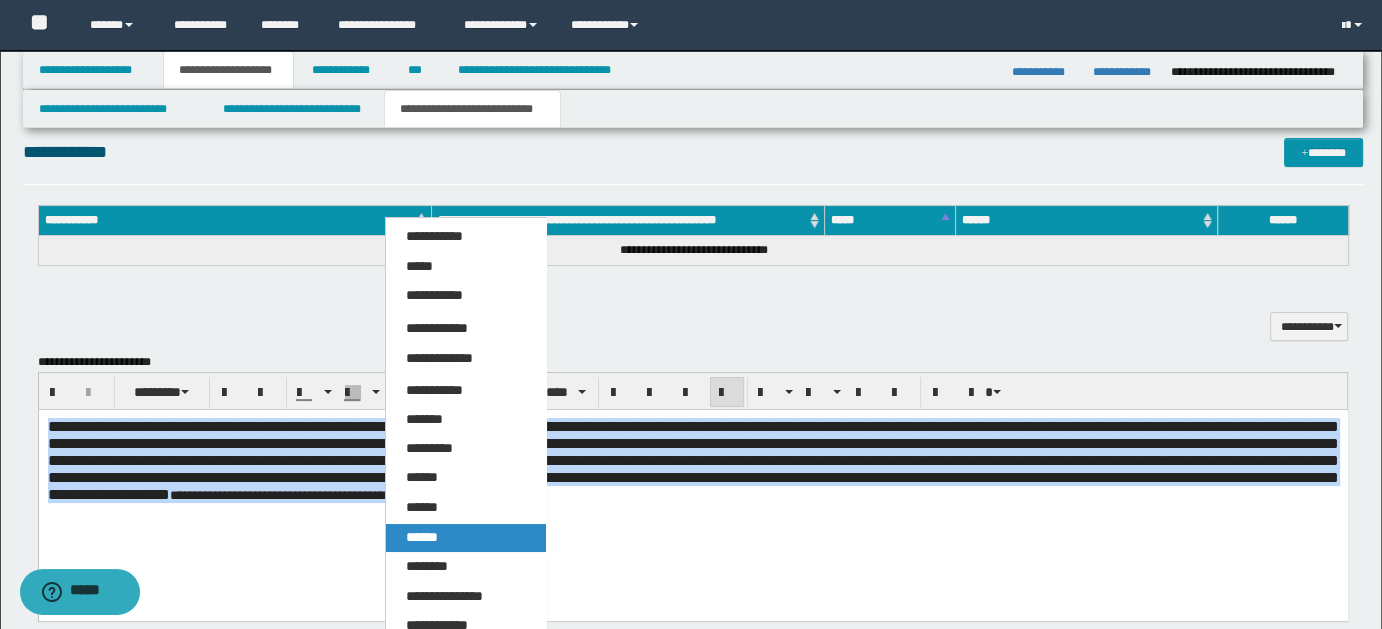 drag, startPoint x: 438, startPoint y: 535, endPoint x: 411, endPoint y: 102, distance: 433.84097 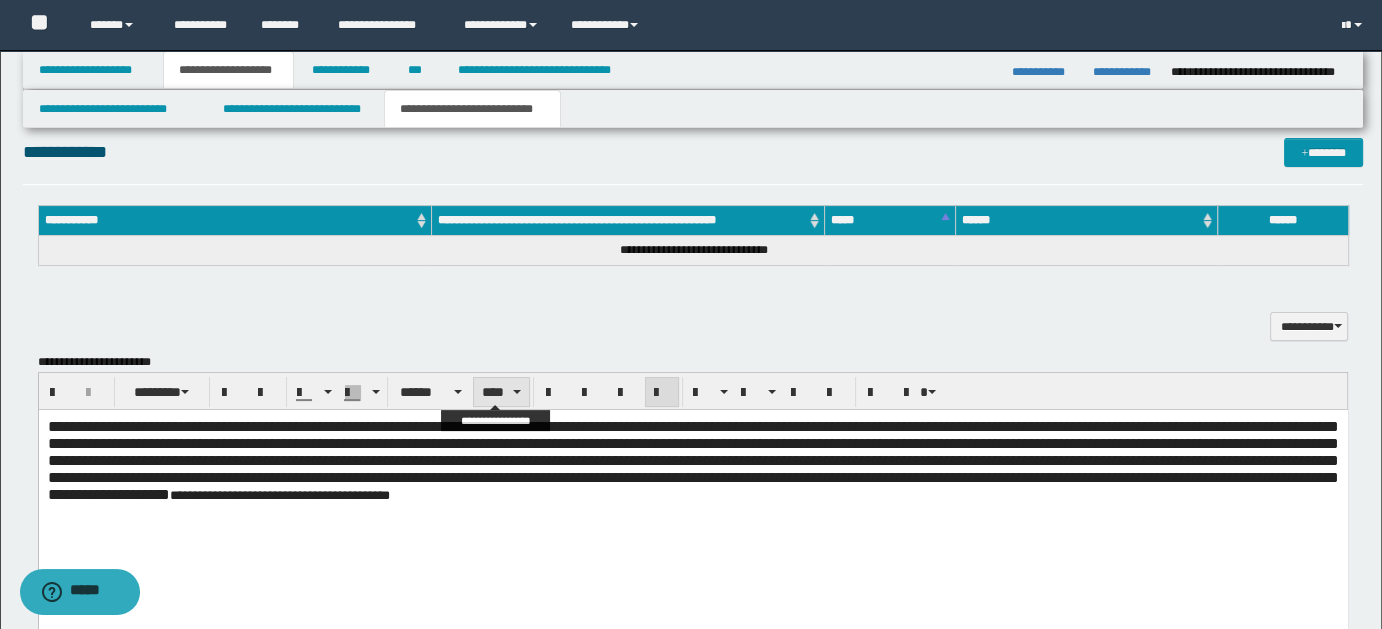 click on "****" at bounding box center (501, 392) 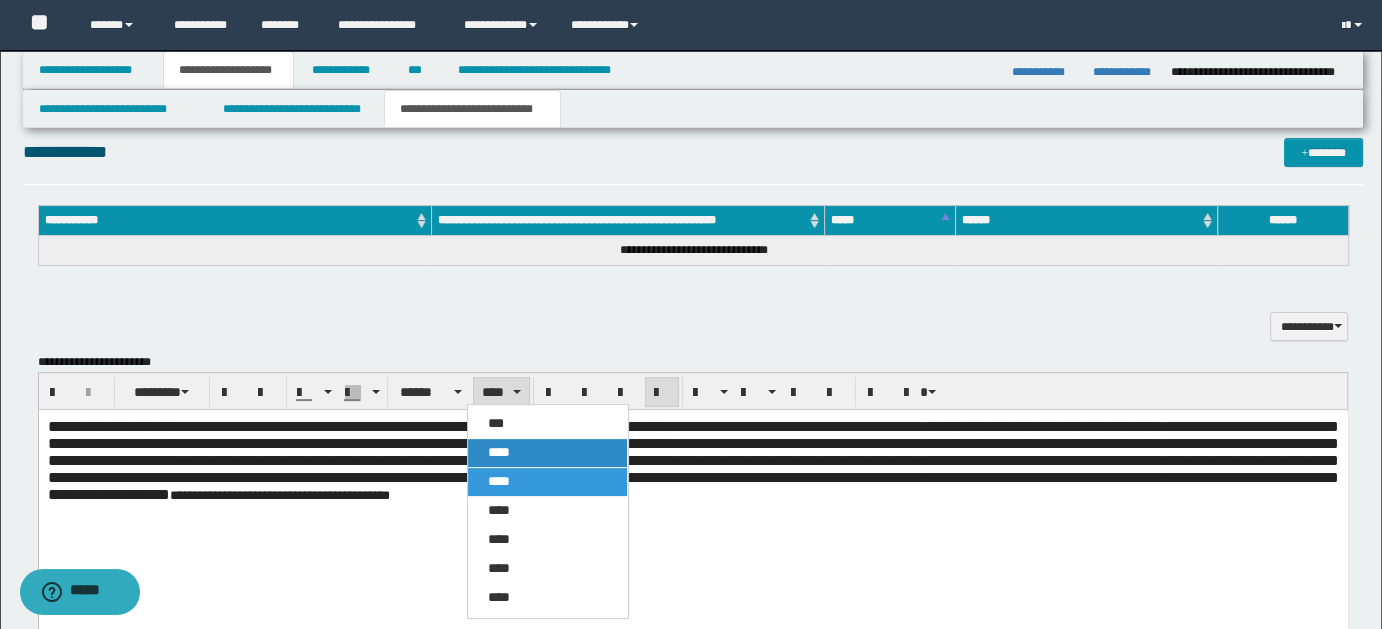 drag, startPoint x: 499, startPoint y: 450, endPoint x: 678, endPoint y: 110, distance: 384.2408 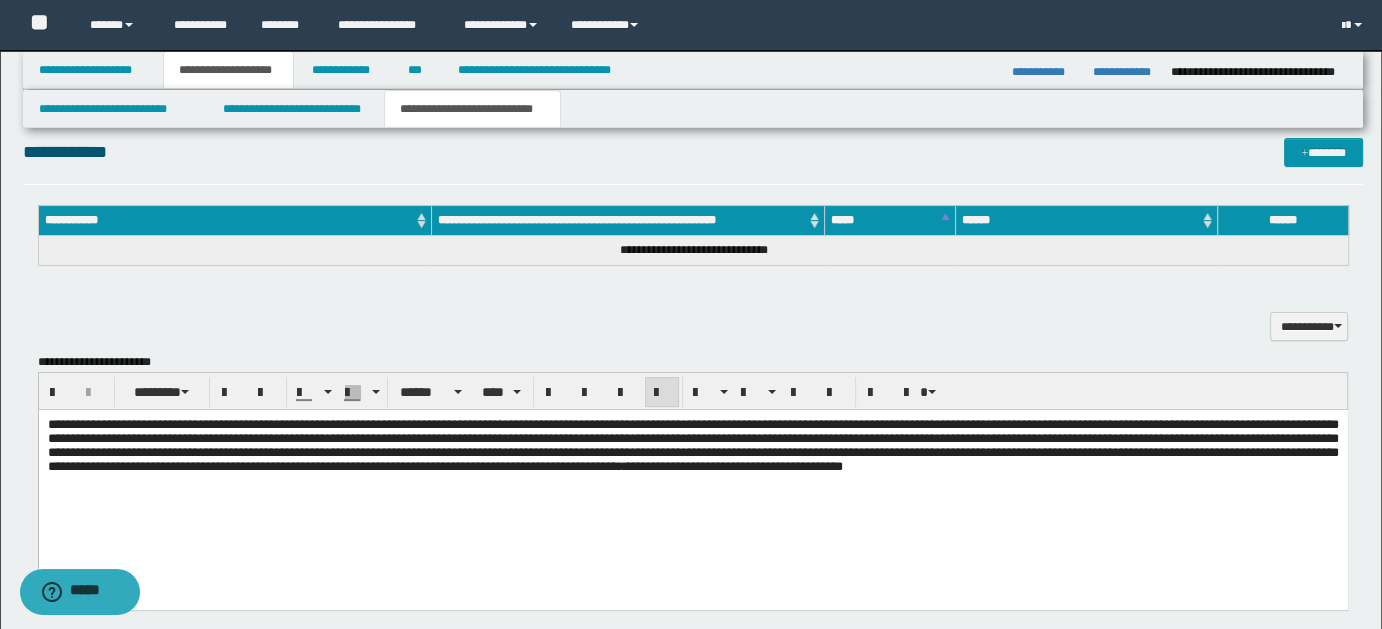 click on "**********" at bounding box center (692, 471) 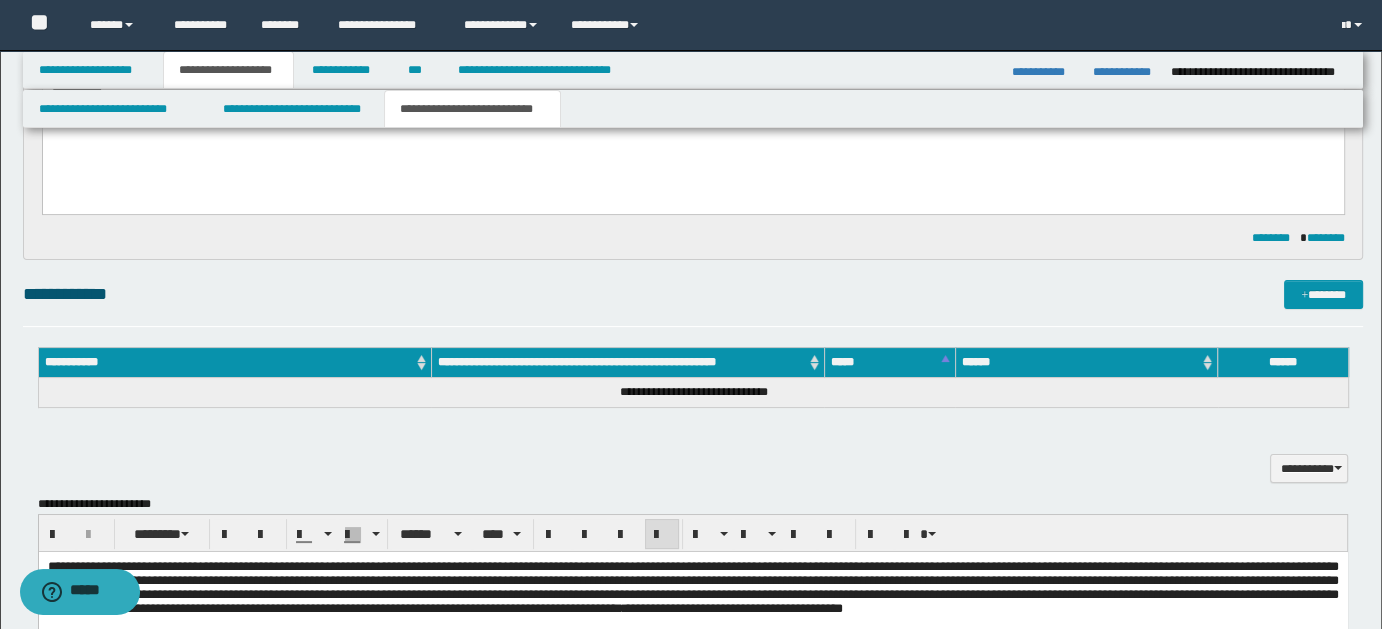 scroll, scrollTop: 316, scrollLeft: 0, axis: vertical 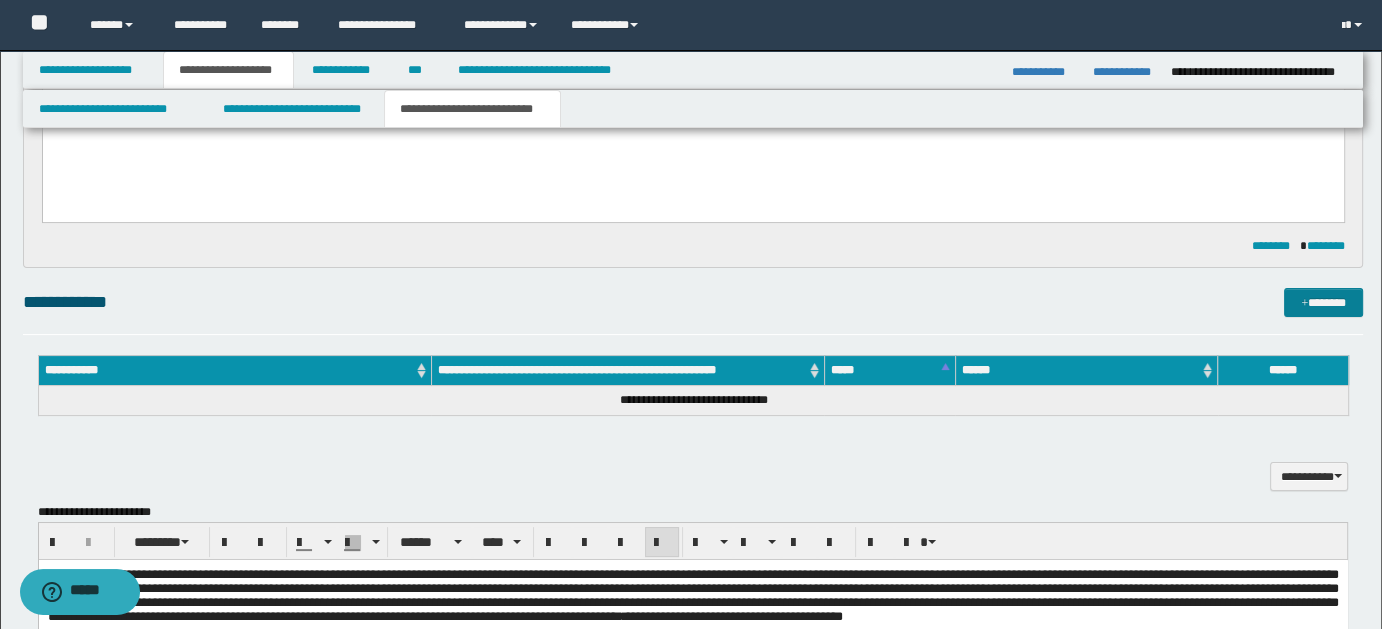 drag, startPoint x: 1325, startPoint y: 300, endPoint x: 1302, endPoint y: 308, distance: 24.351591 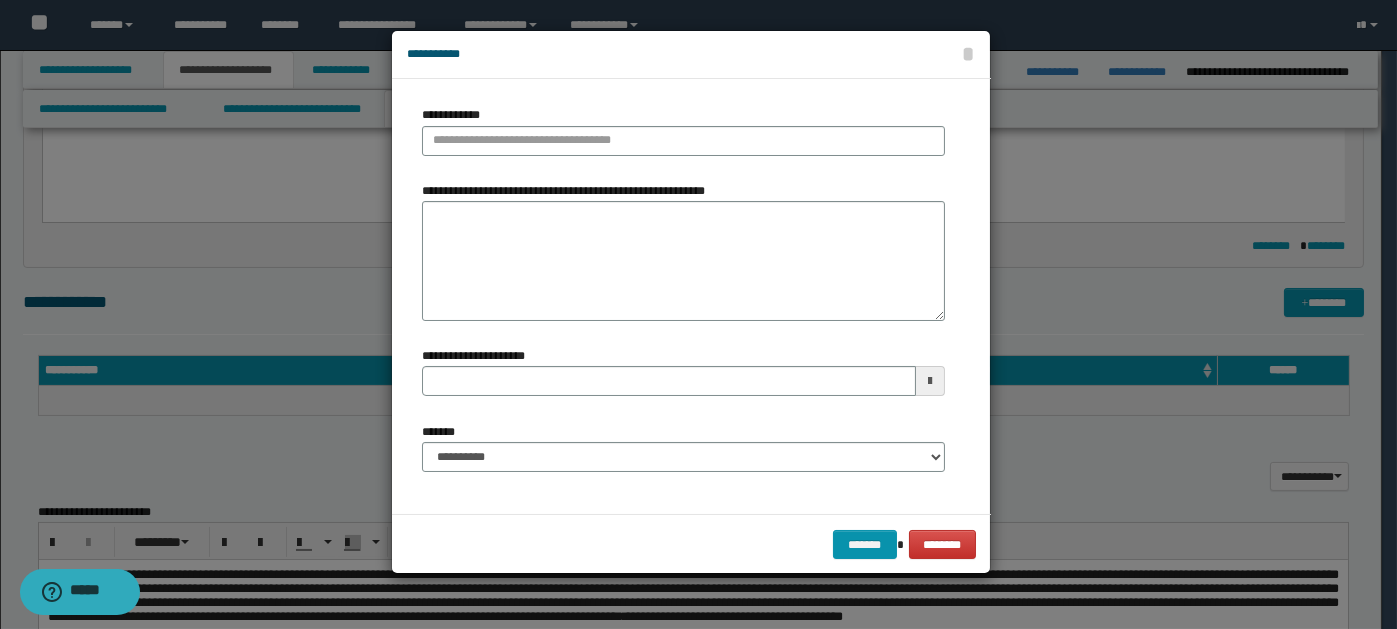 type 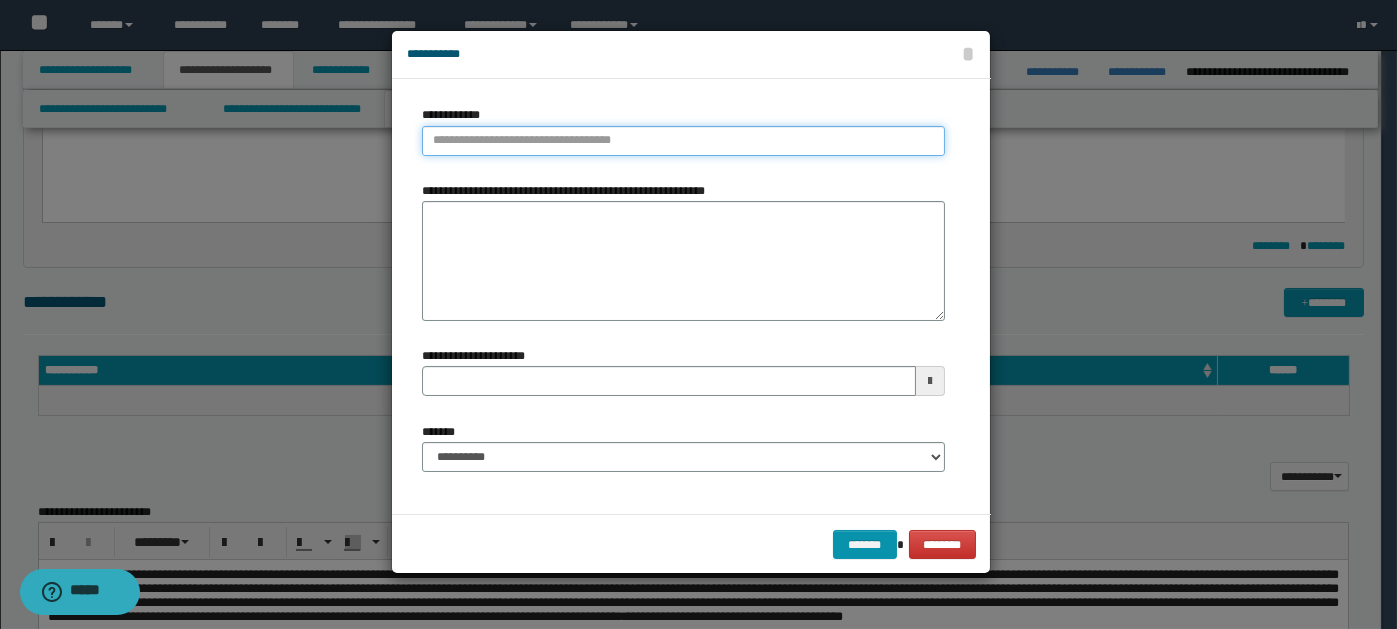 paste on "****" 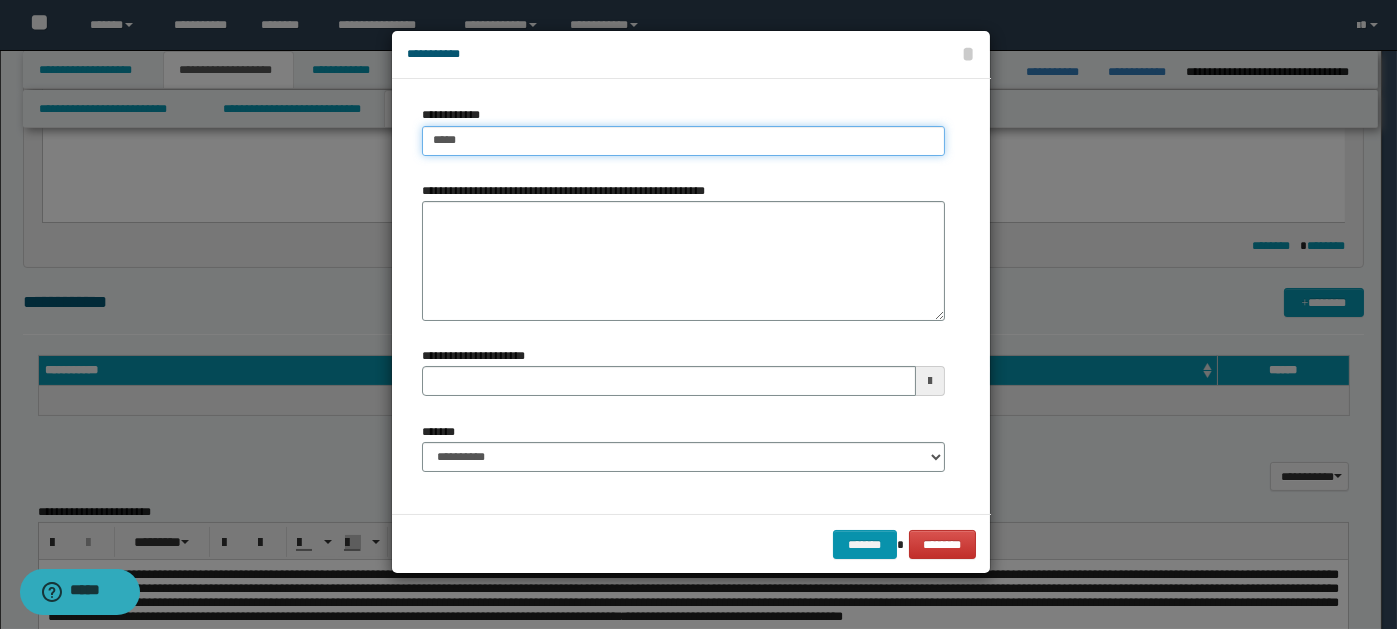 type on "****" 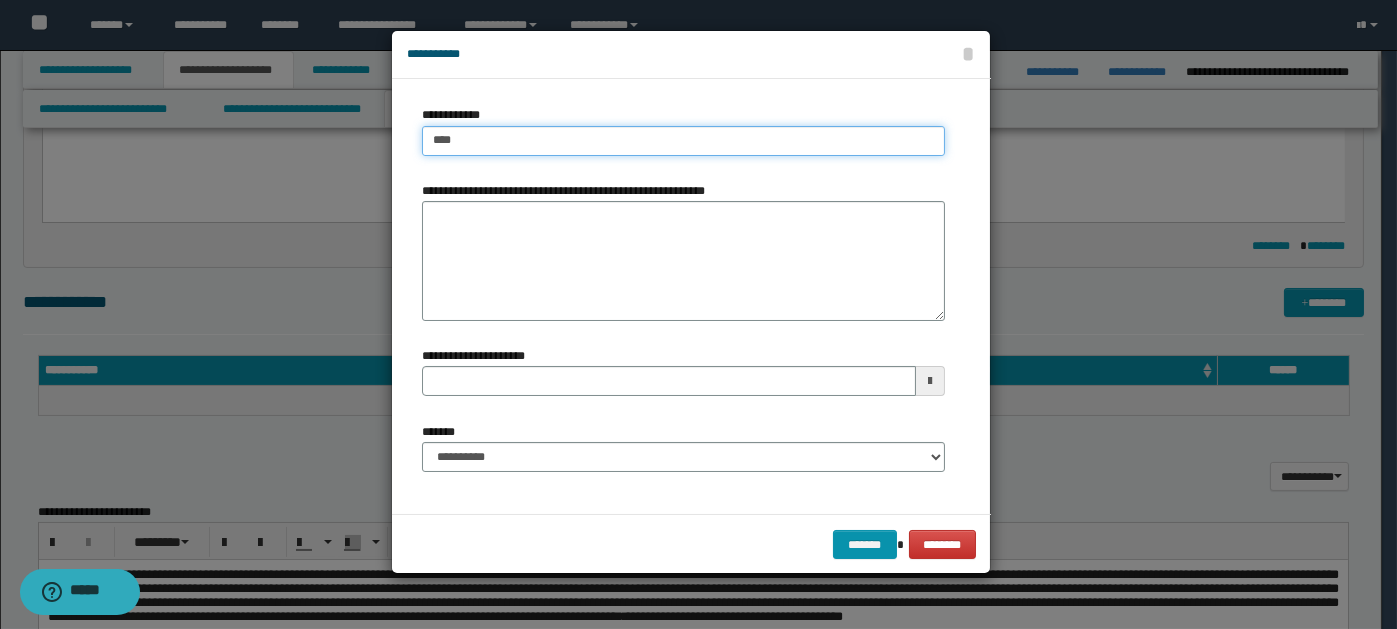 type on "****" 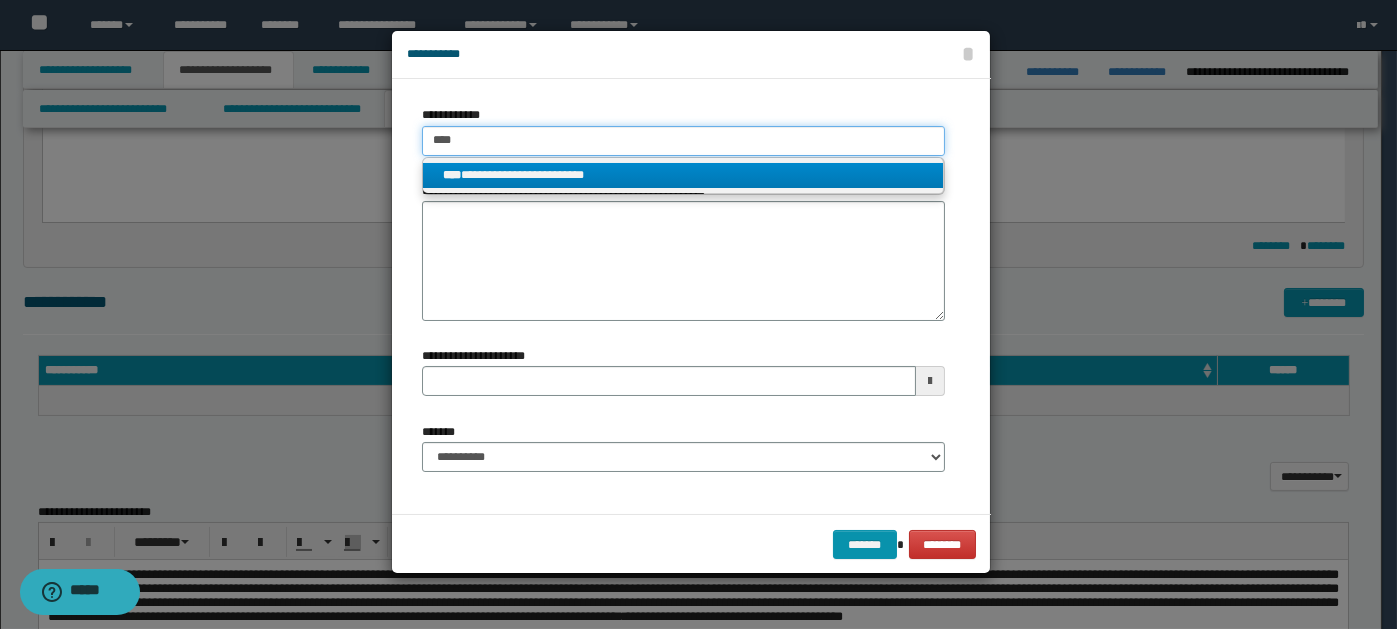 type on "****" 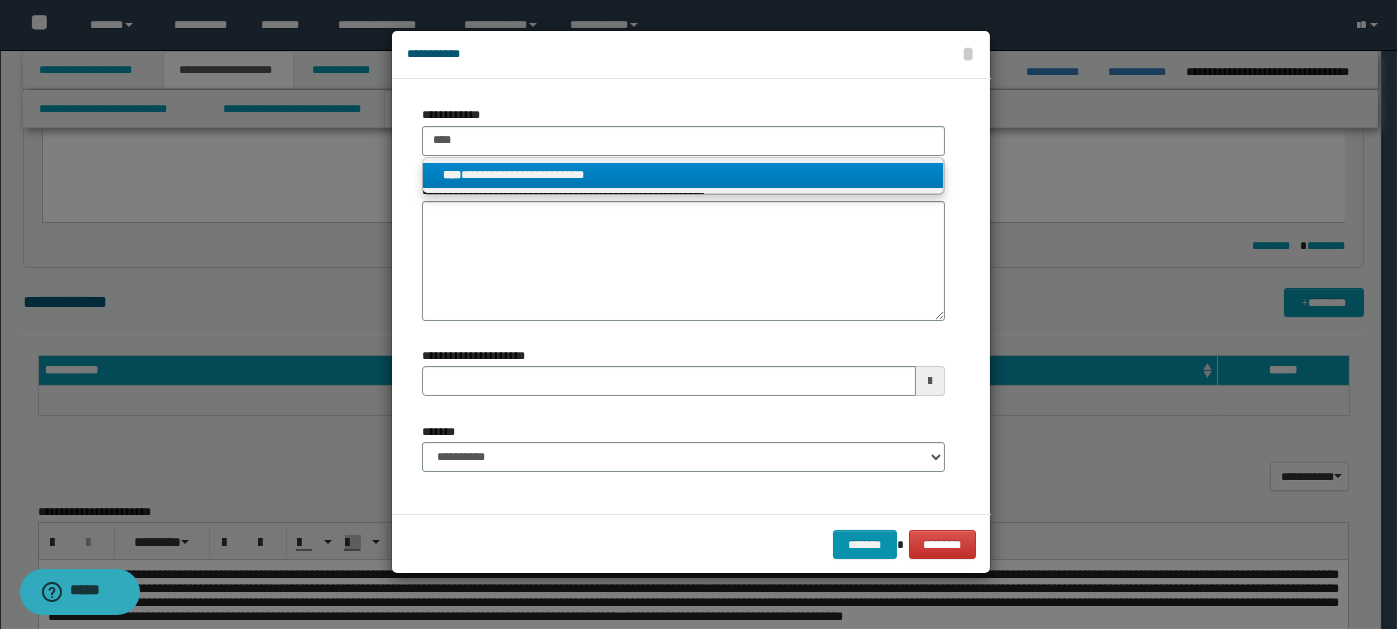 drag, startPoint x: 567, startPoint y: 165, endPoint x: 525, endPoint y: 275, distance: 117.74549 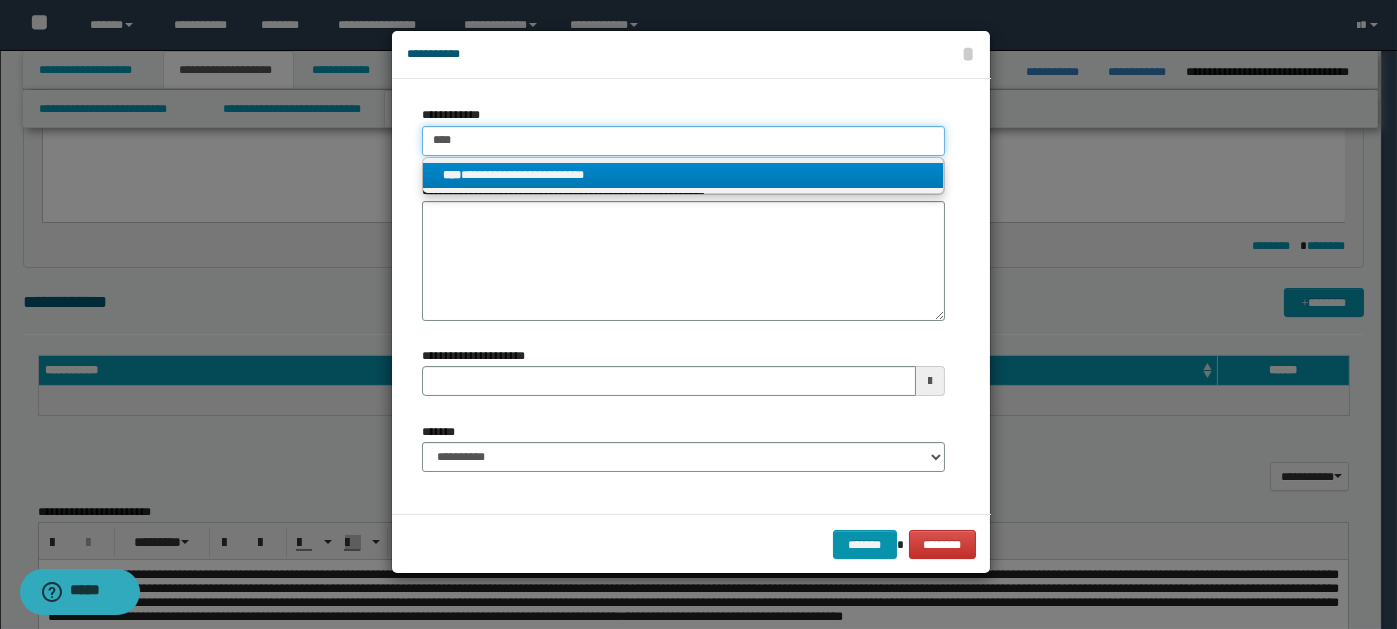 type 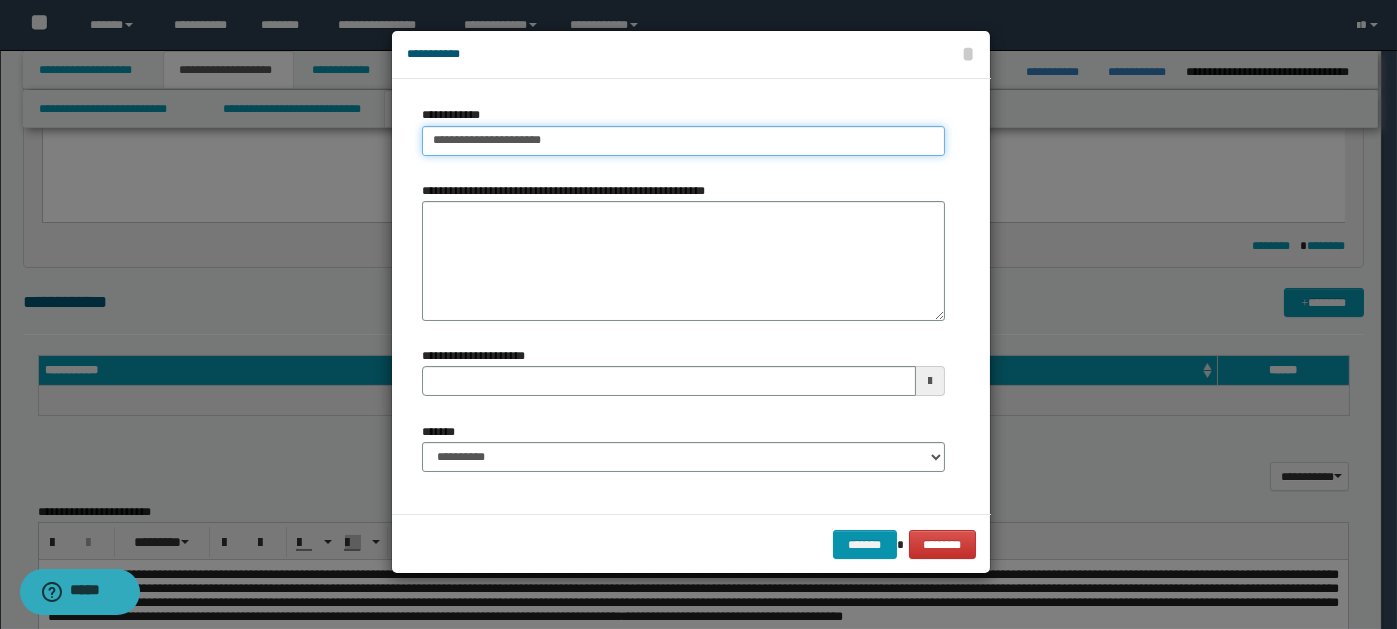 type 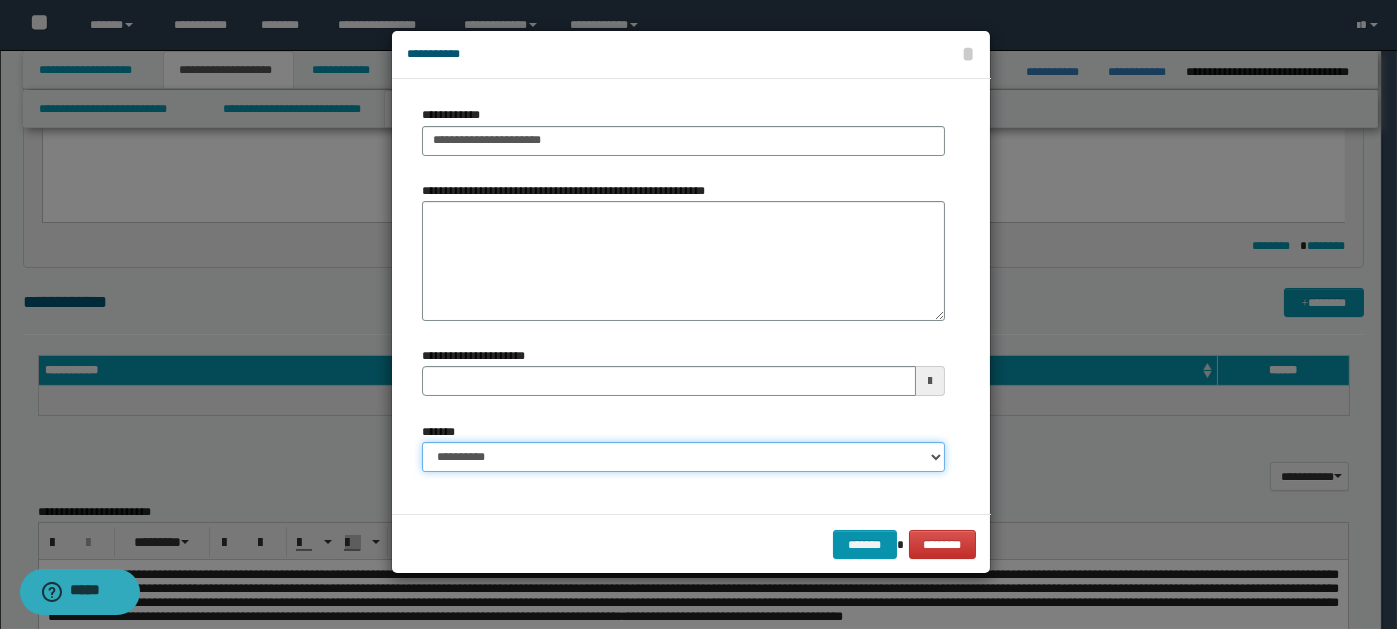 click on "**********" at bounding box center [683, 457] 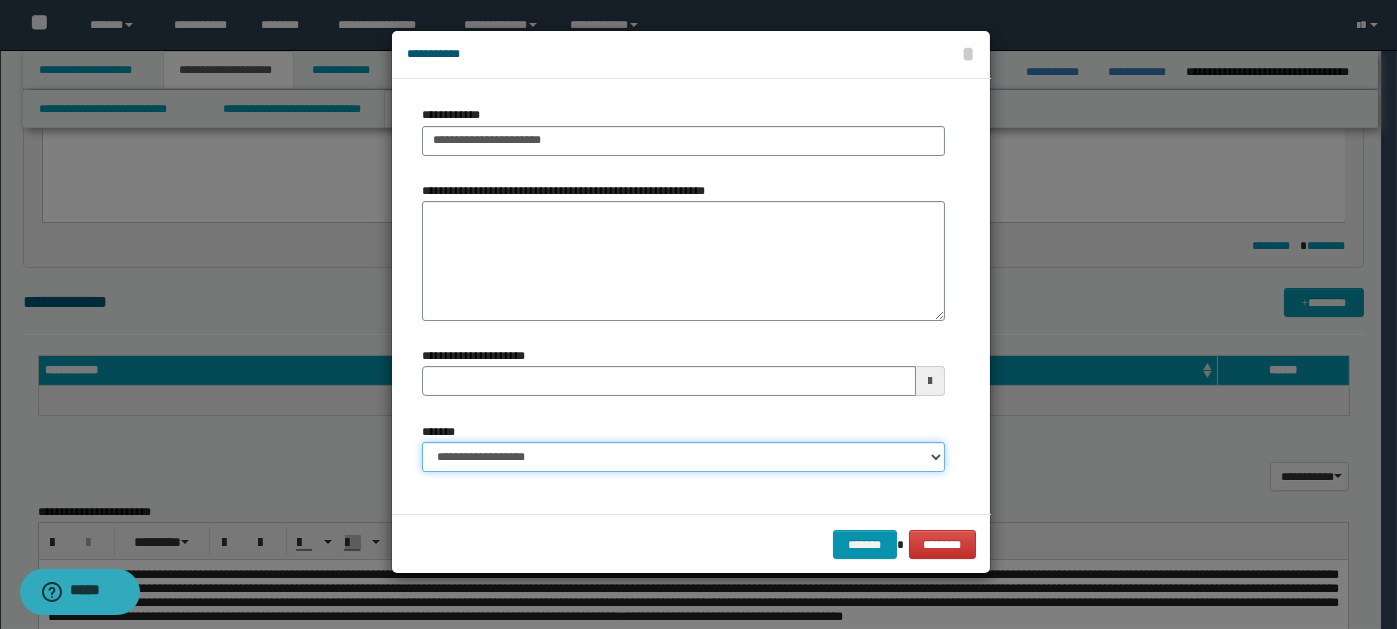 type 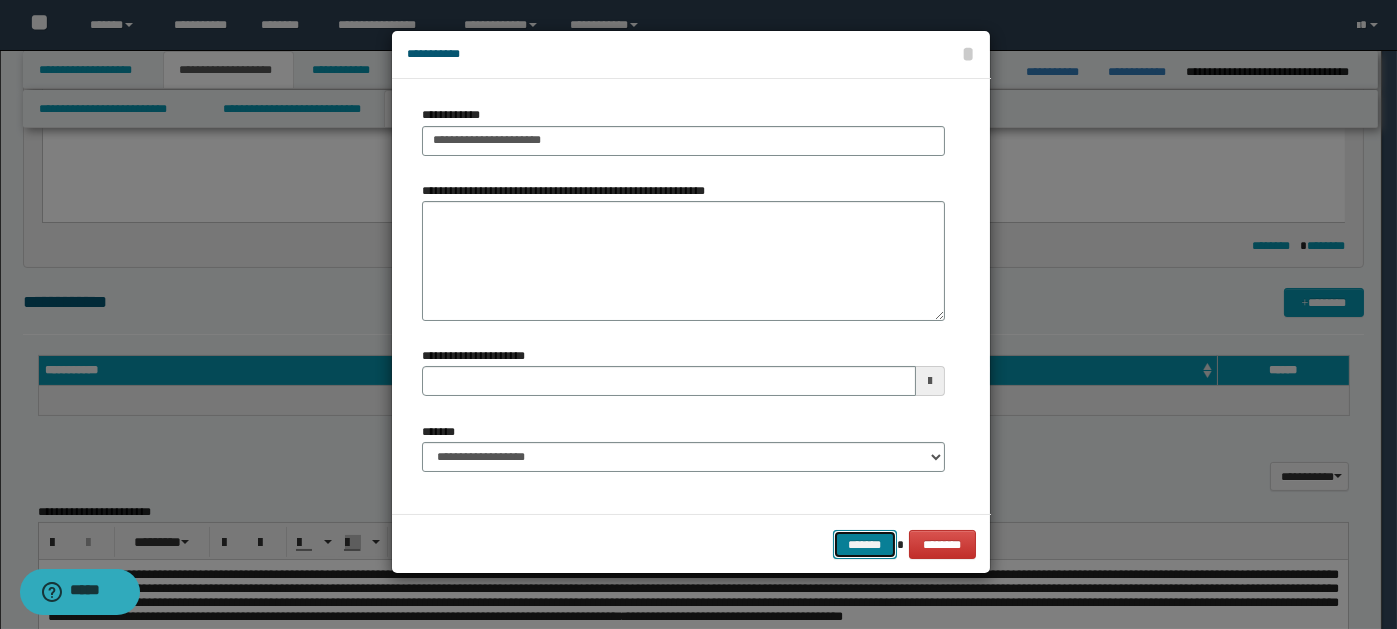 click on "*******" at bounding box center [865, 544] 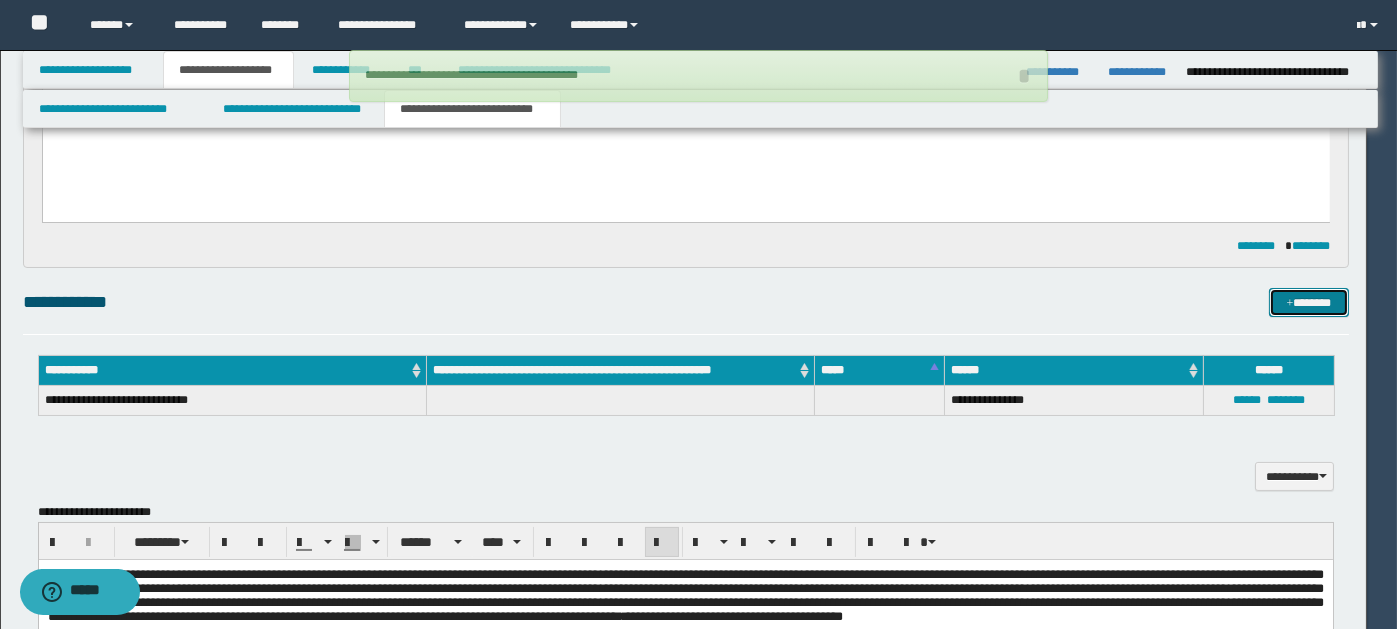 type 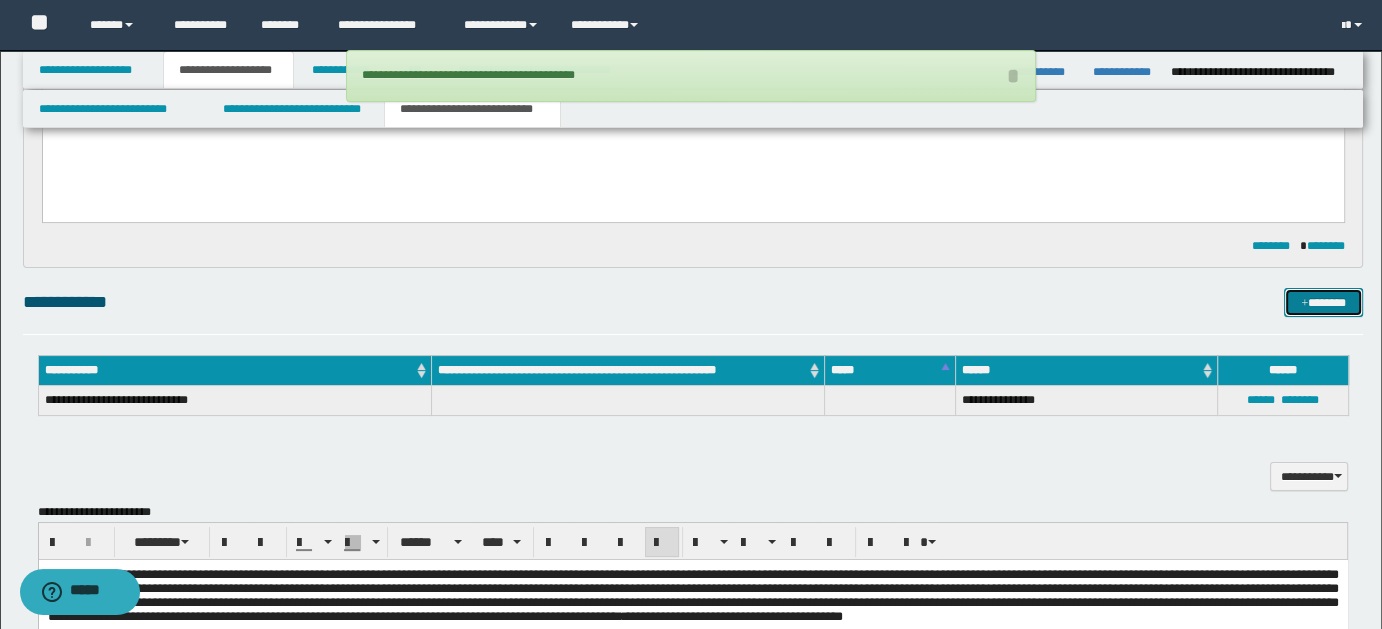 click on "*******" at bounding box center [1323, 302] 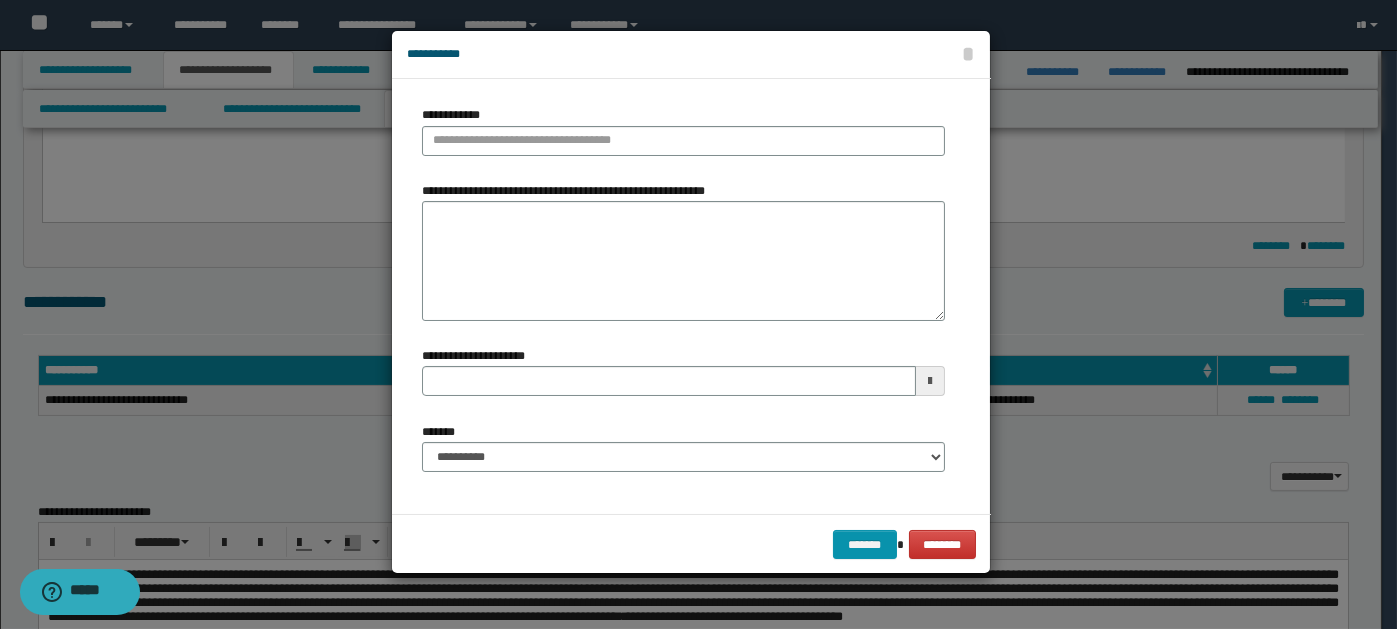 type 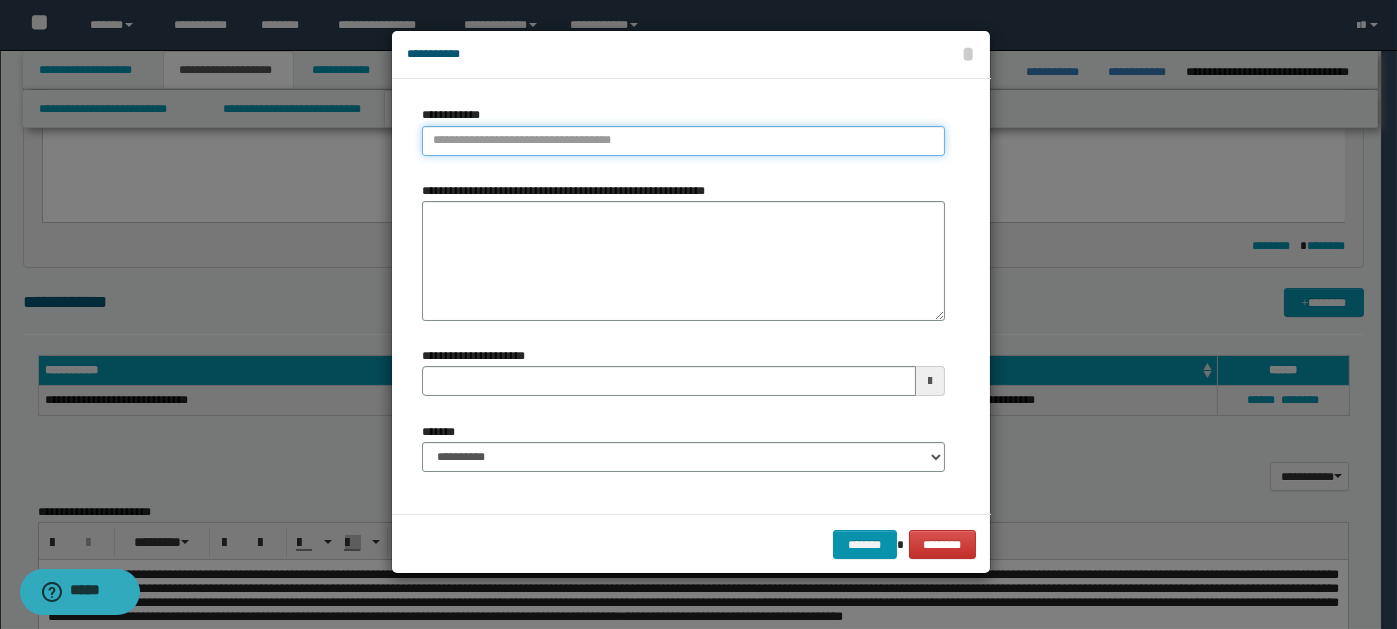 type on "**********" 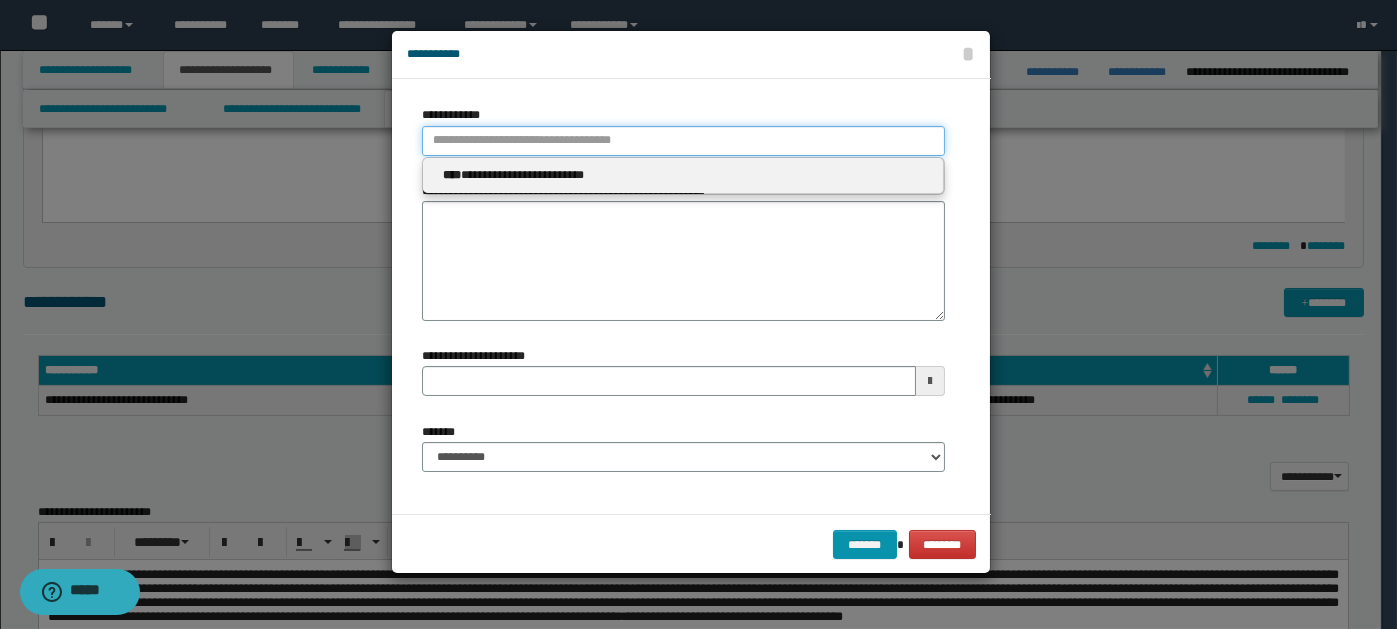 paste on "****" 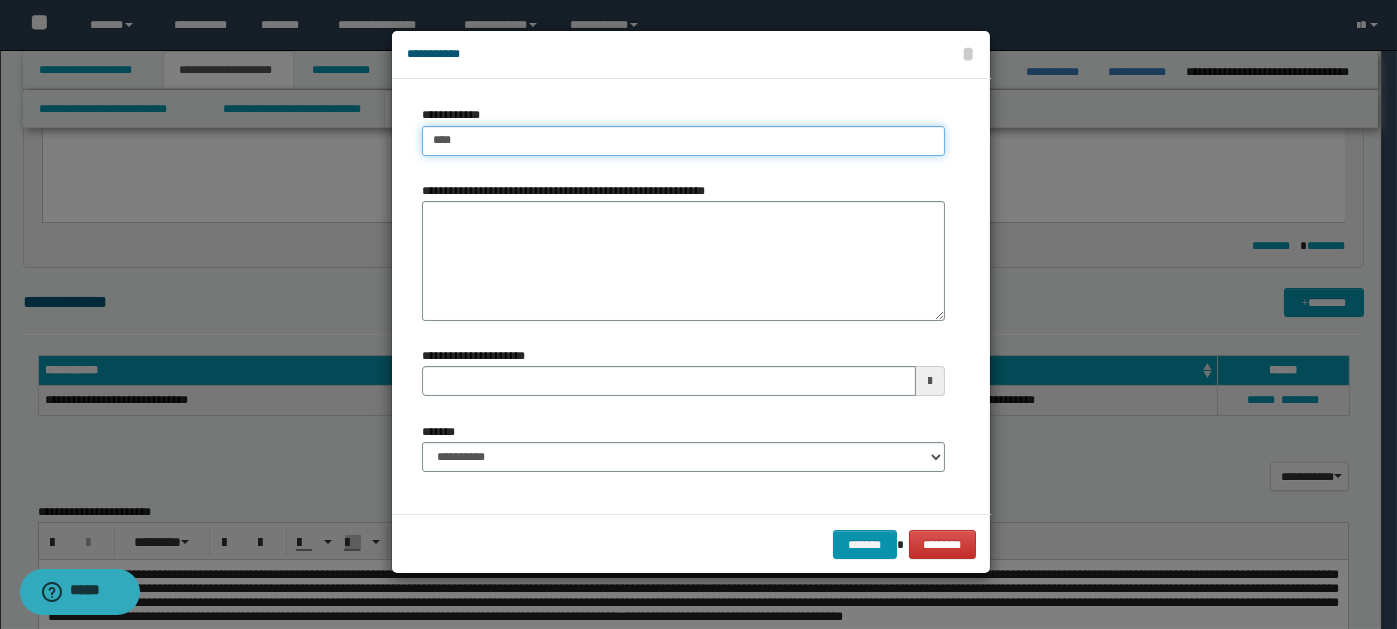 type on "****" 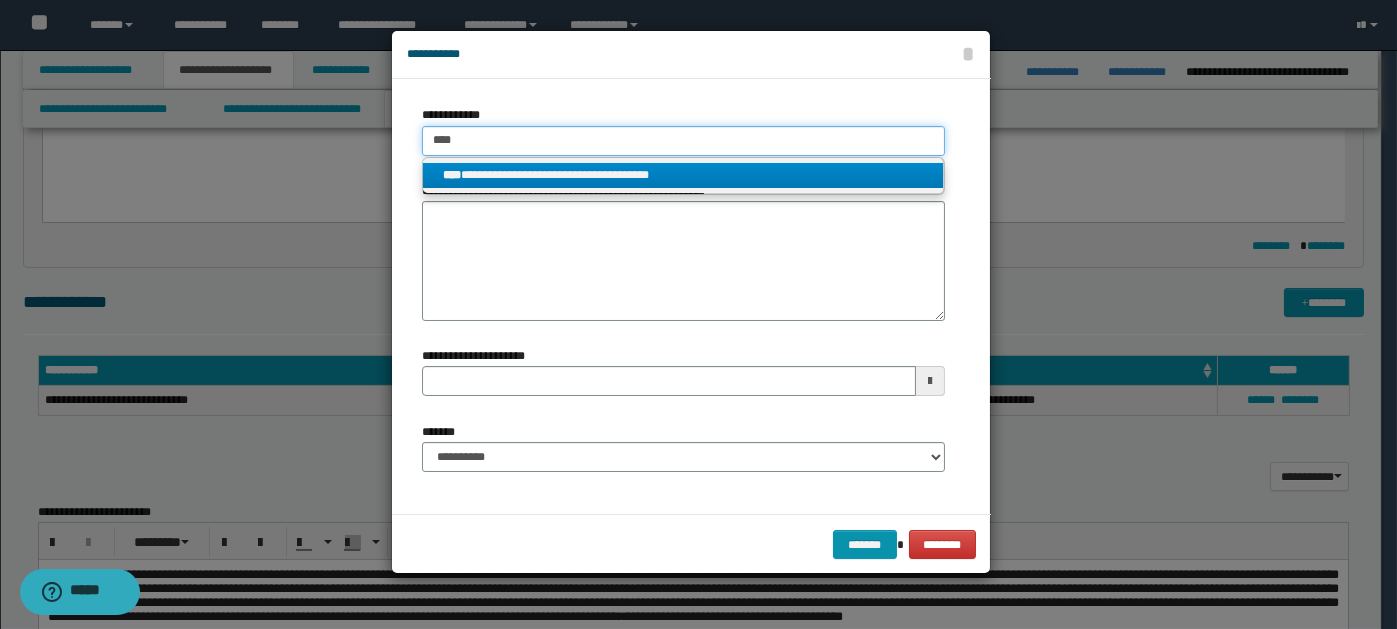 type on "****" 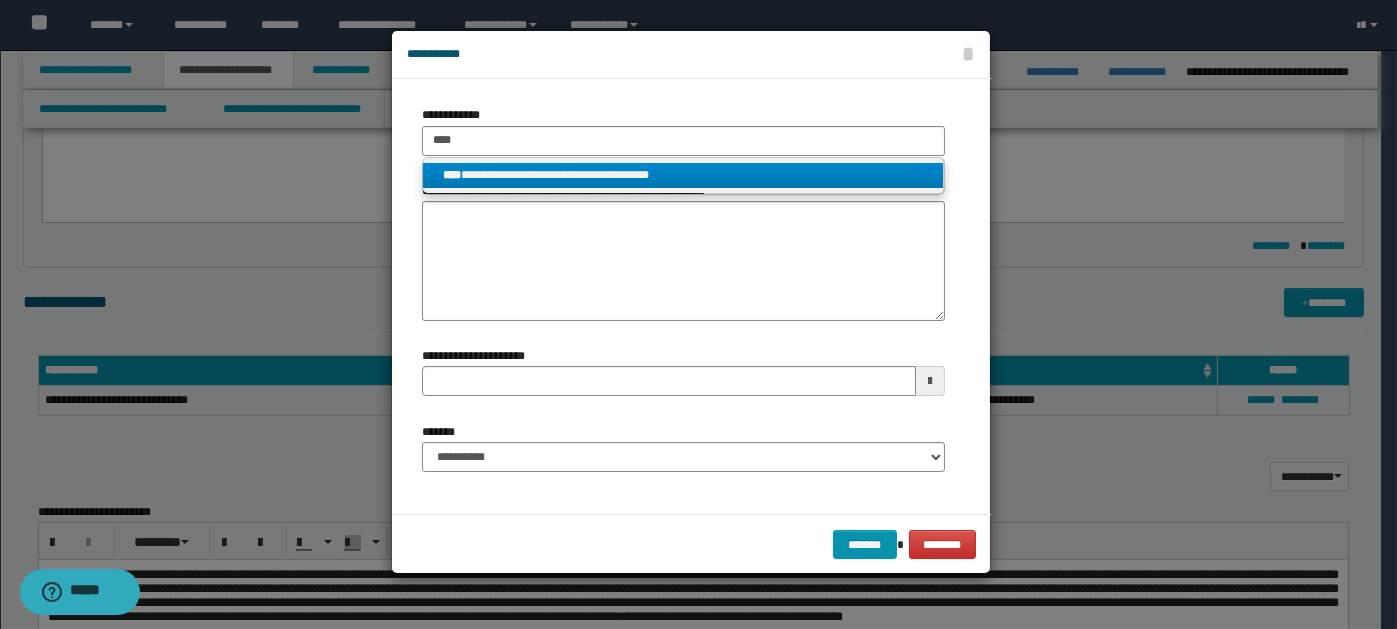 click on "**********" at bounding box center [683, 175] 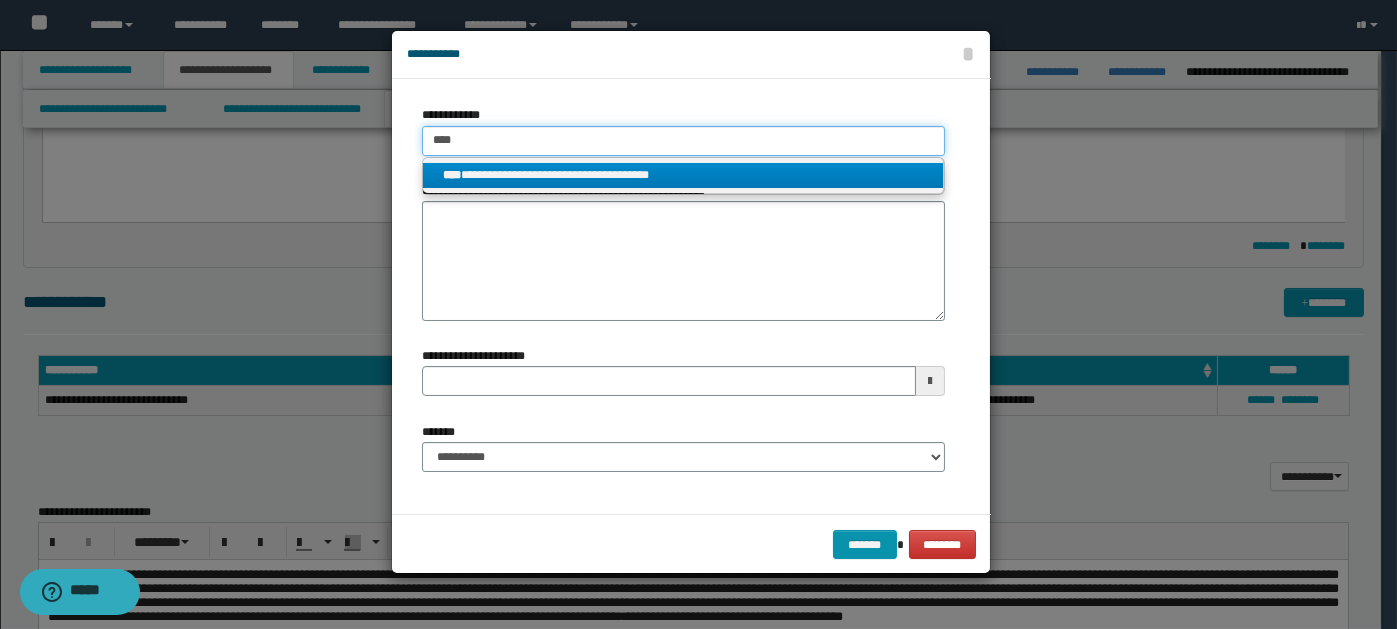 type 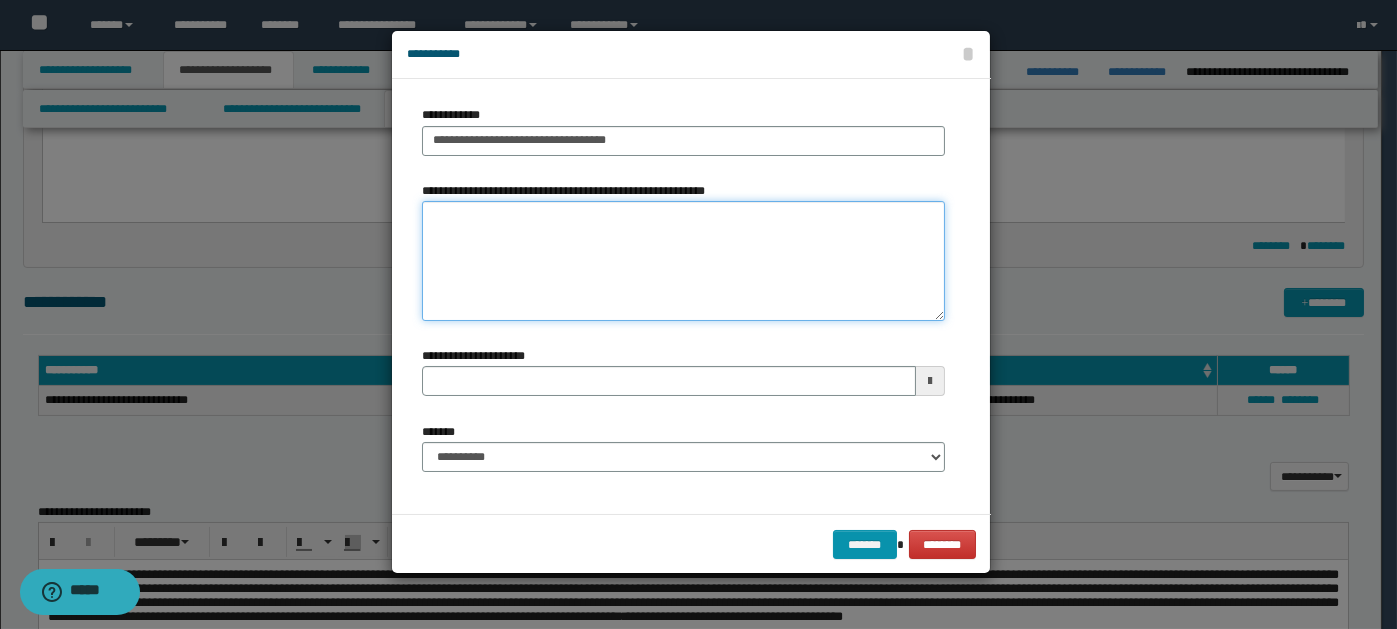 click on "**********" at bounding box center (683, 261) 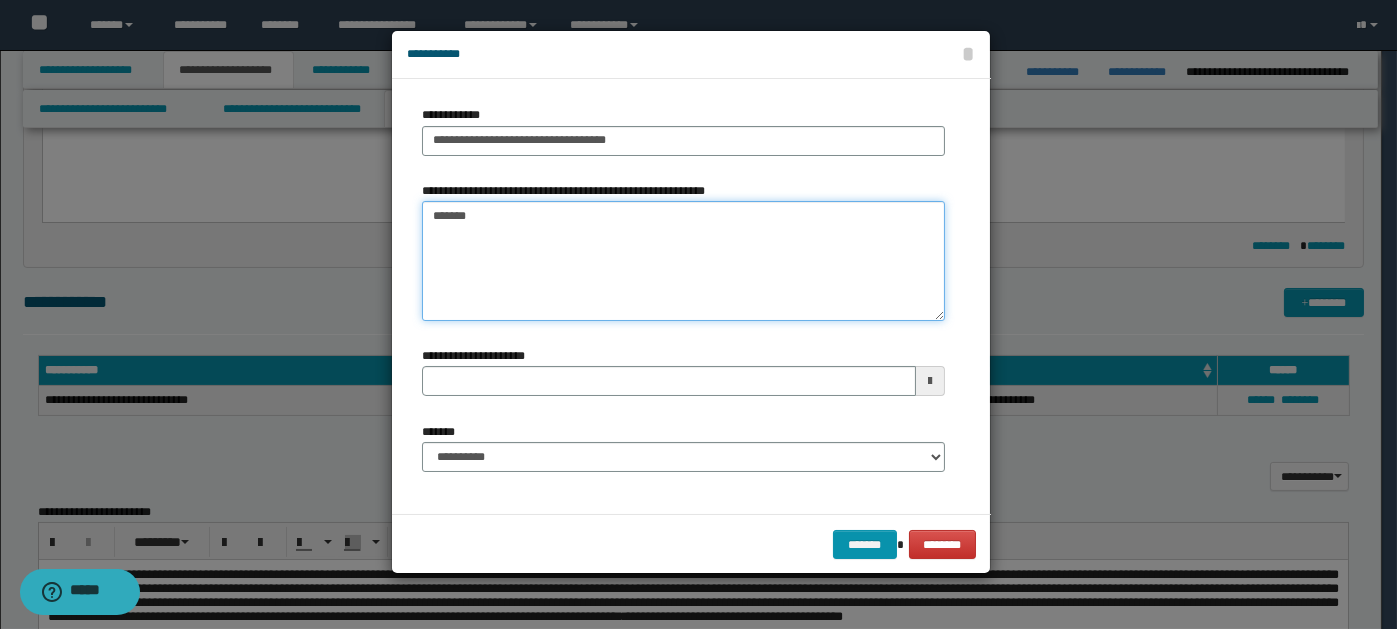 type on "*******" 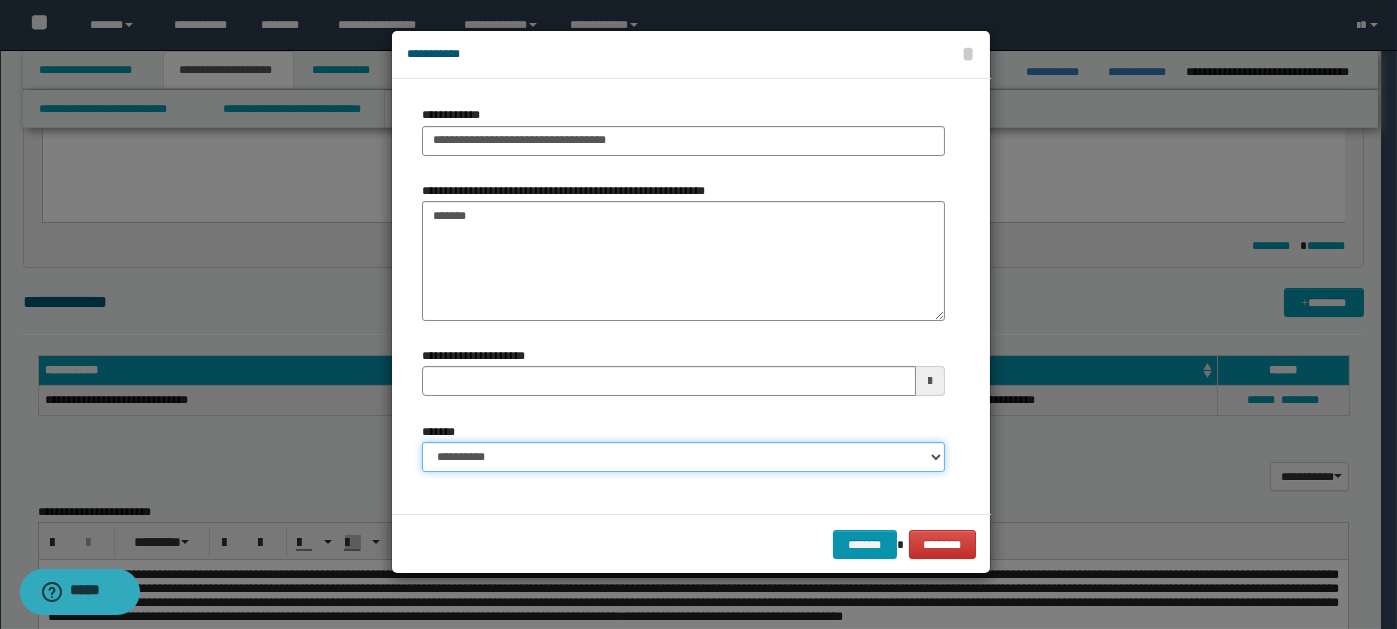 drag, startPoint x: 935, startPoint y: 455, endPoint x: 919, endPoint y: 455, distance: 16 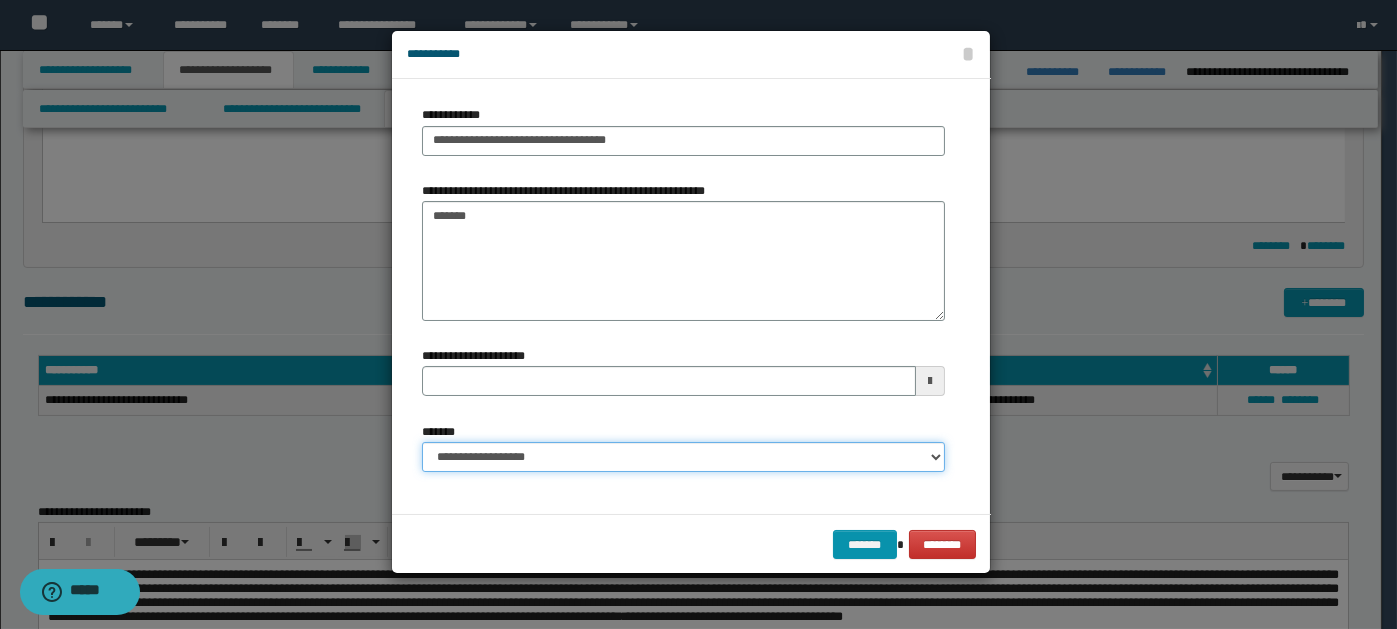 type 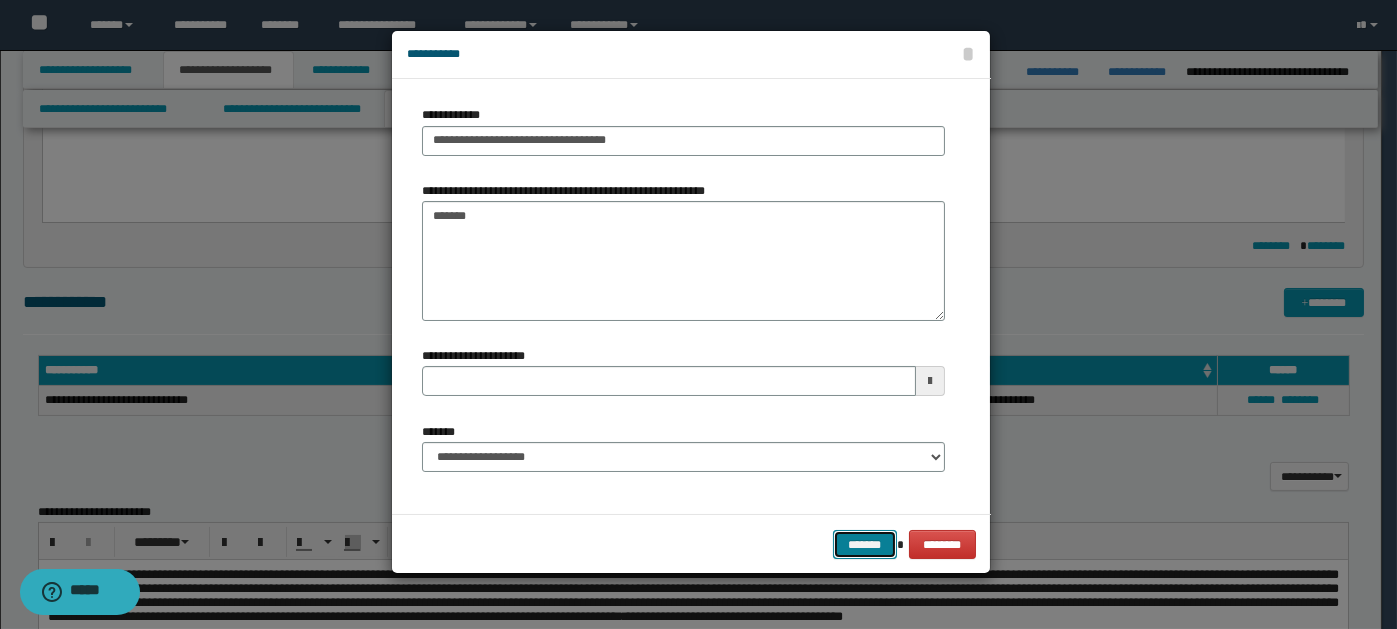 click on "*******" at bounding box center (865, 544) 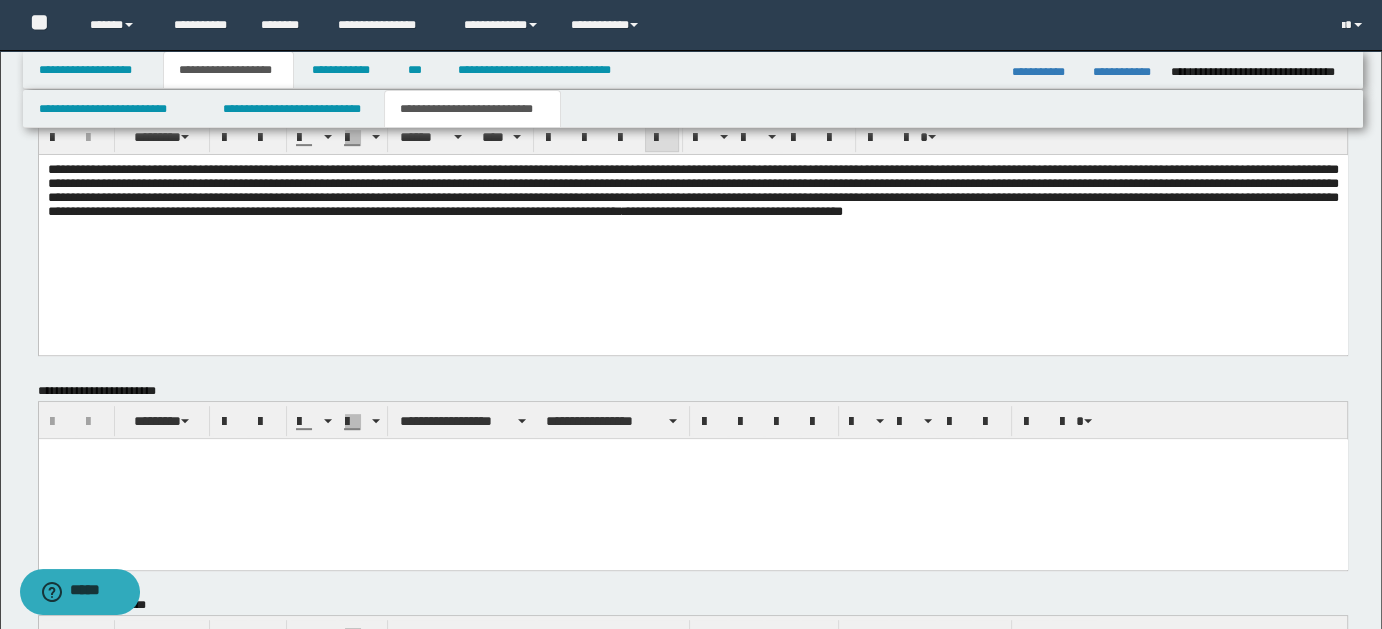 scroll, scrollTop: 1027, scrollLeft: 0, axis: vertical 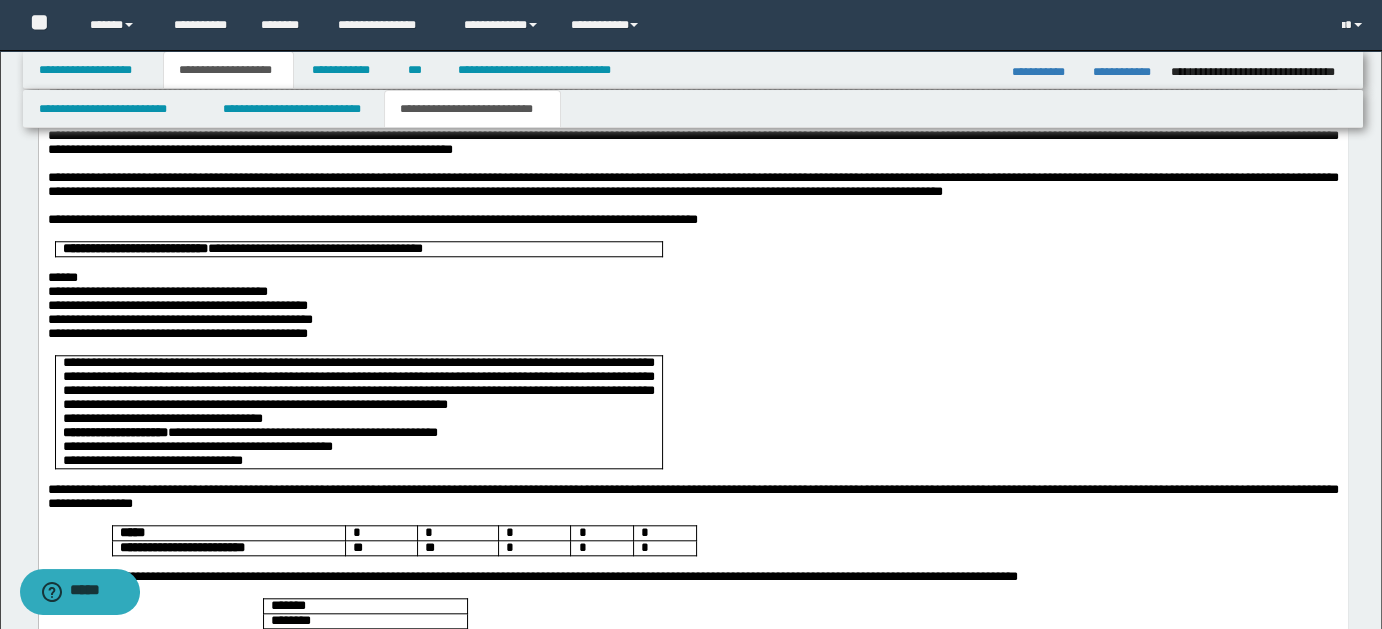 type 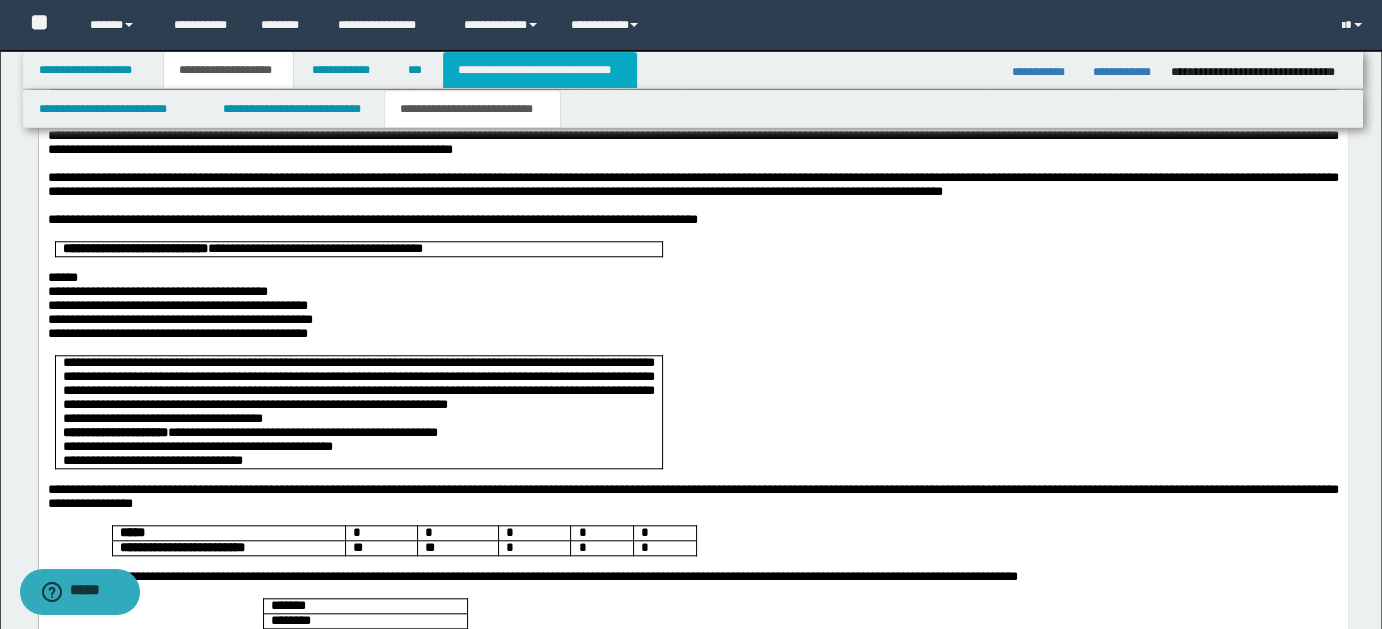 click on "**********" at bounding box center [540, 70] 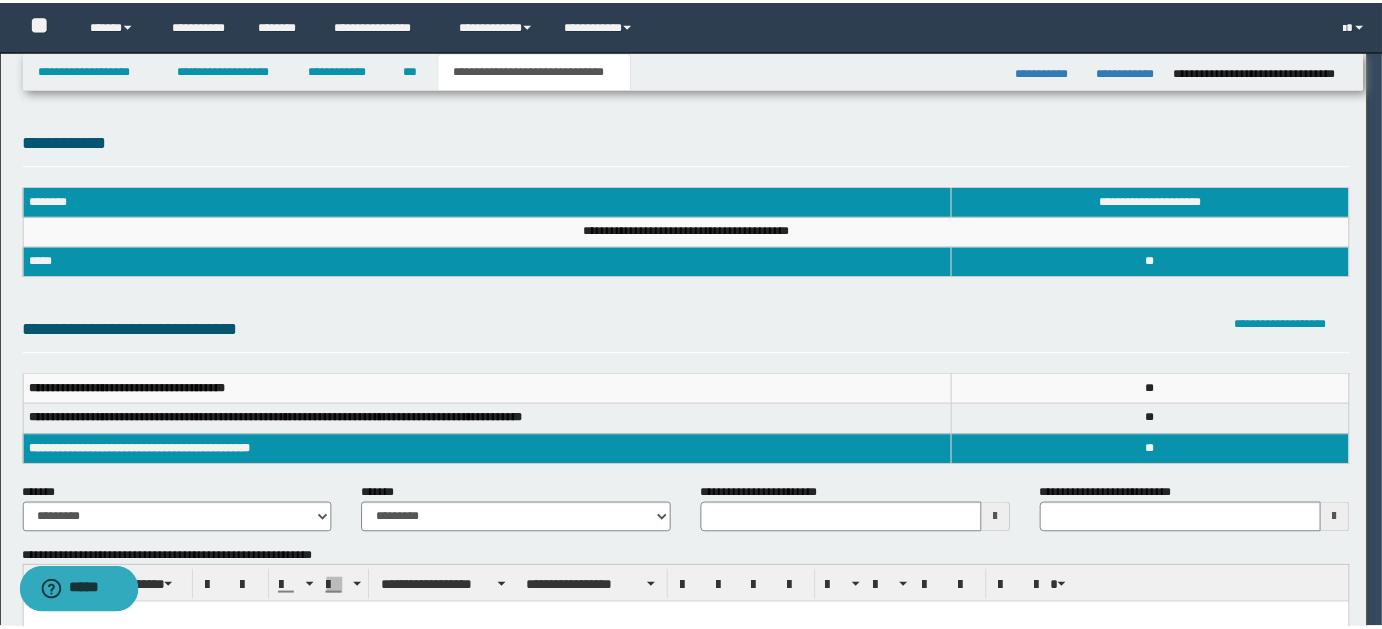 scroll, scrollTop: 0, scrollLeft: 0, axis: both 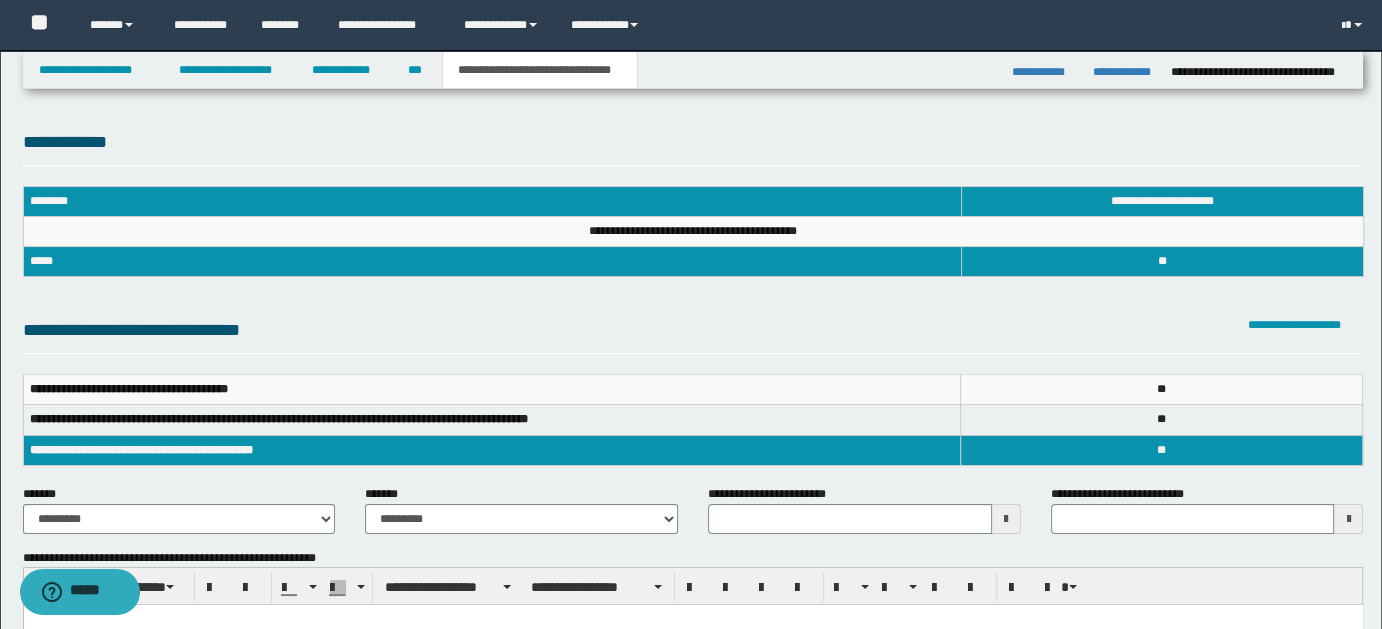type 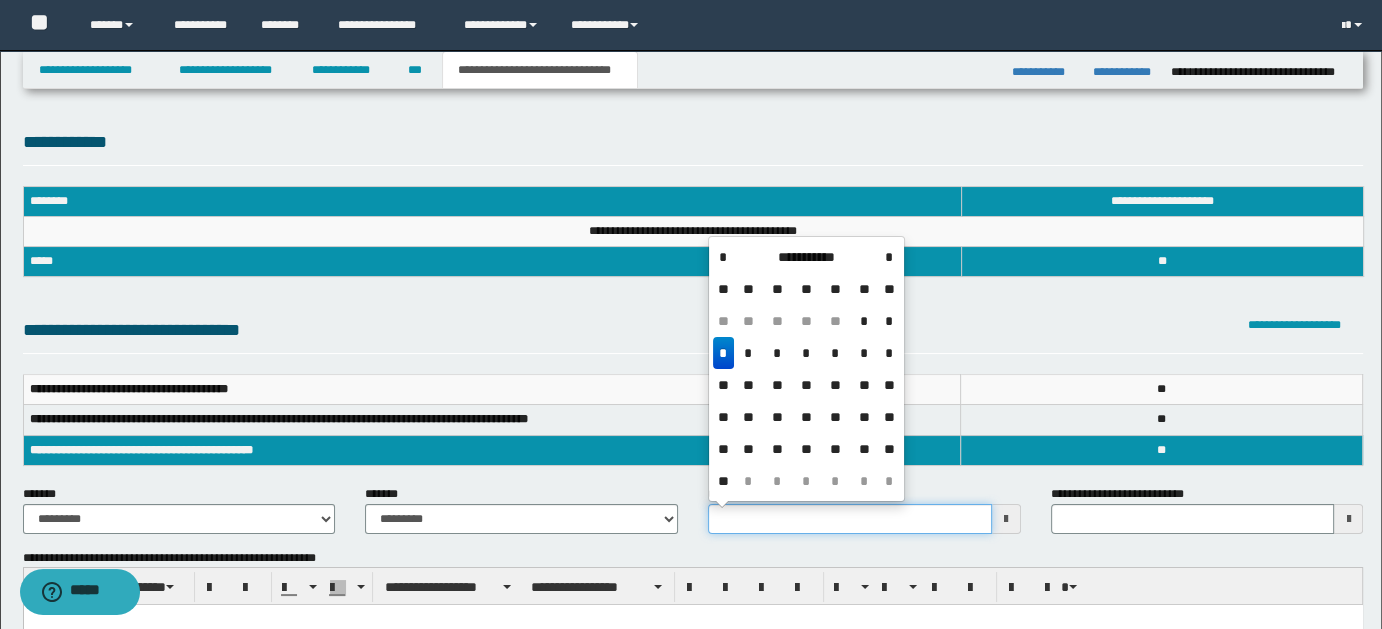 drag, startPoint x: 714, startPoint y: 519, endPoint x: 1394, endPoint y: 589, distance: 683.59344 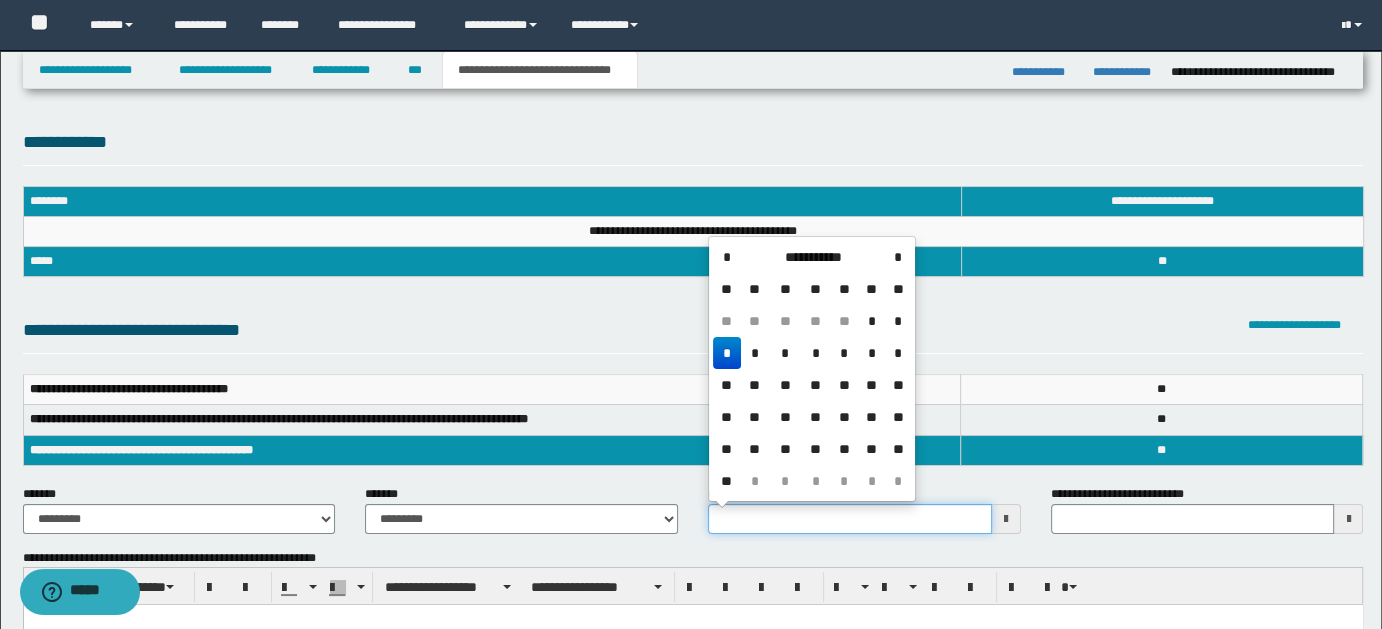 type 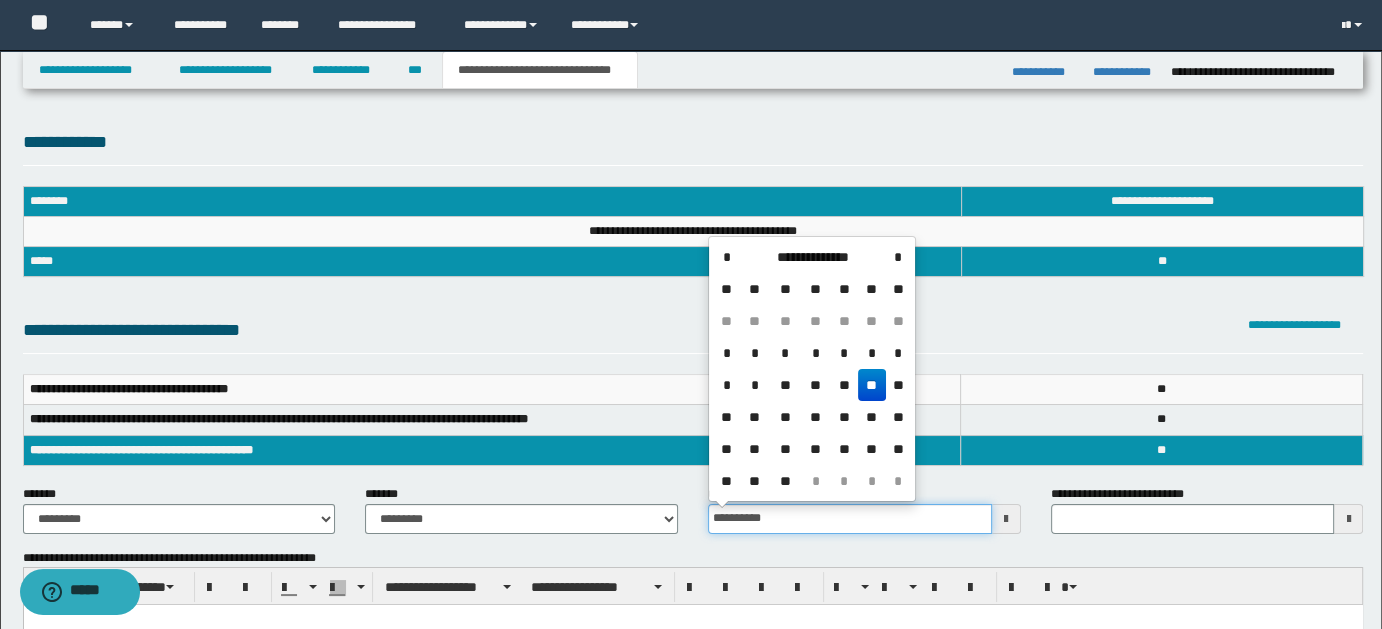 type on "**********" 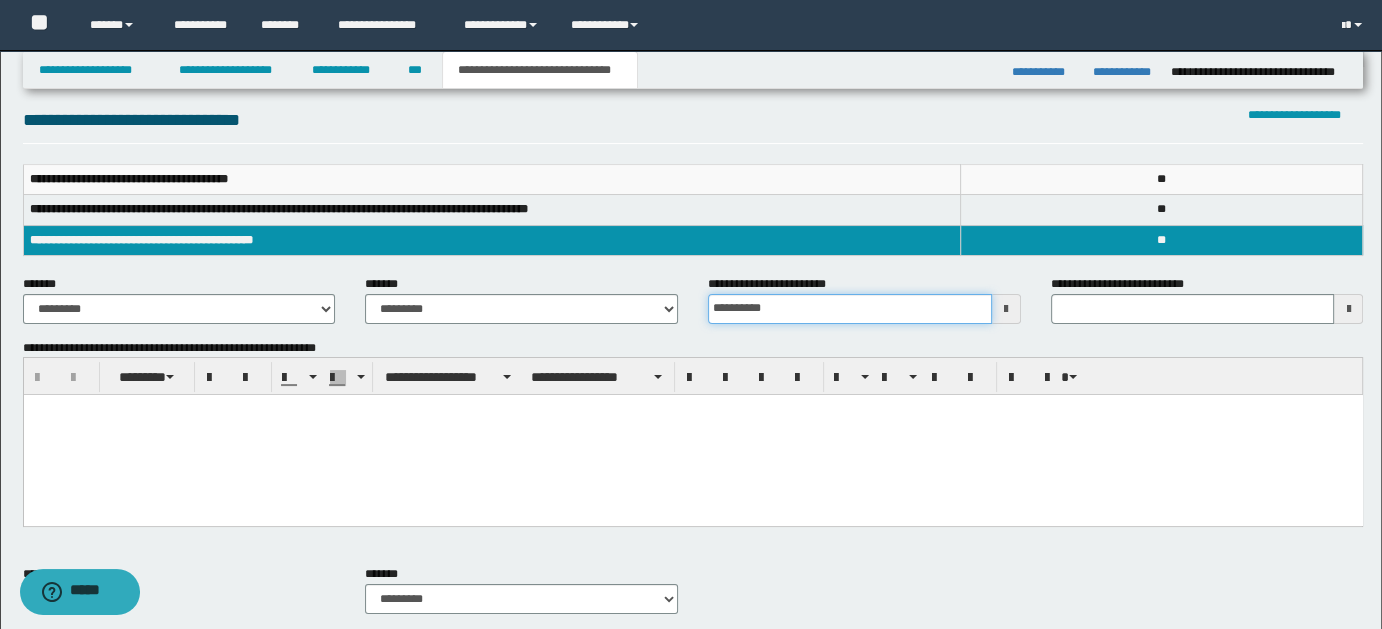 scroll, scrollTop: 235, scrollLeft: 0, axis: vertical 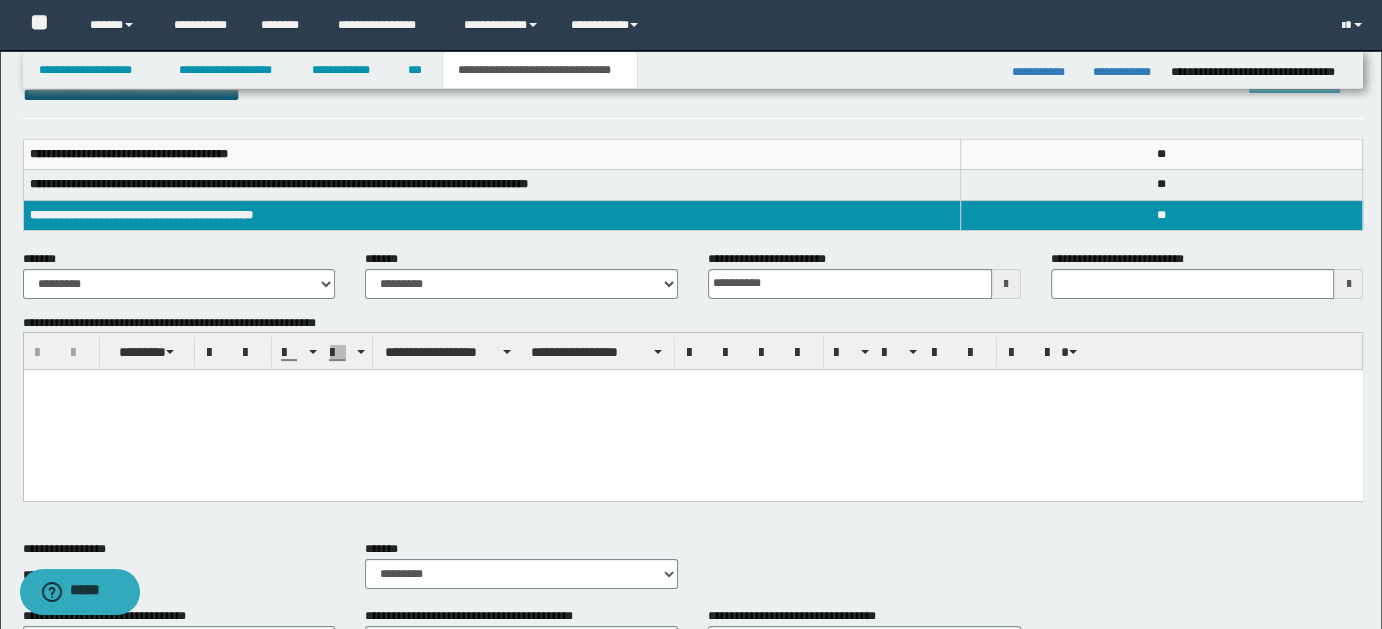 click on "**********" at bounding box center (521, 282) 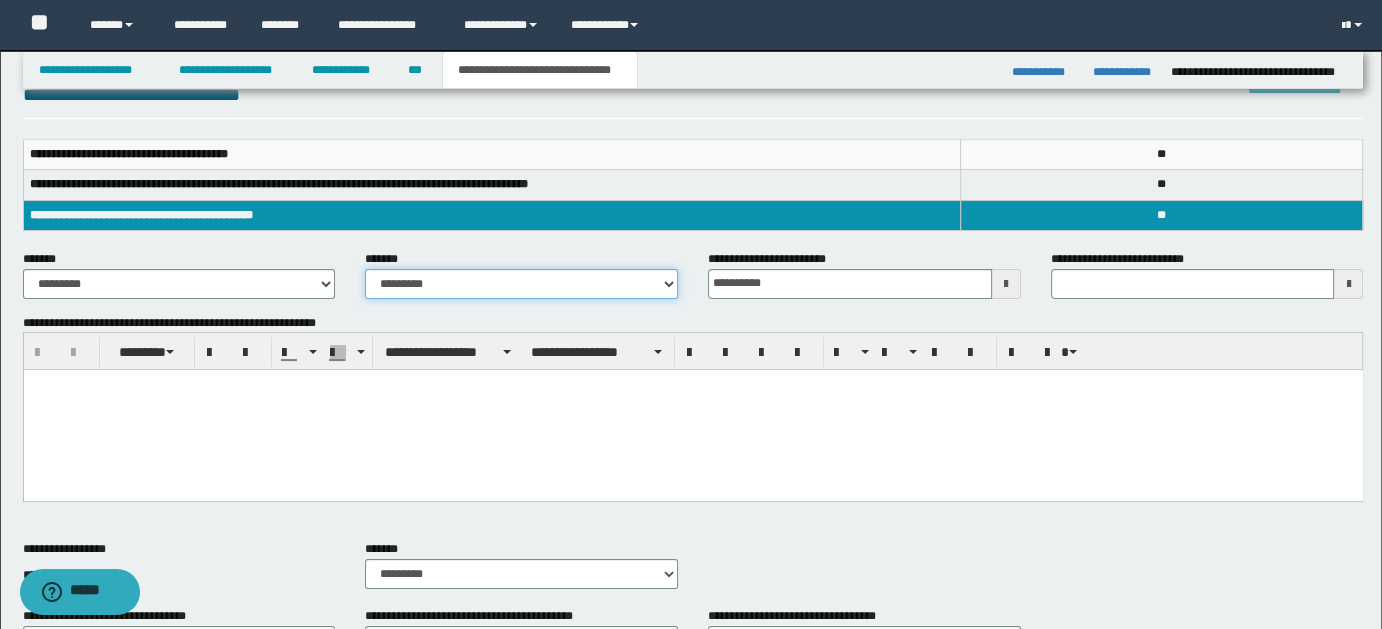 click on "**********" at bounding box center [521, 284] 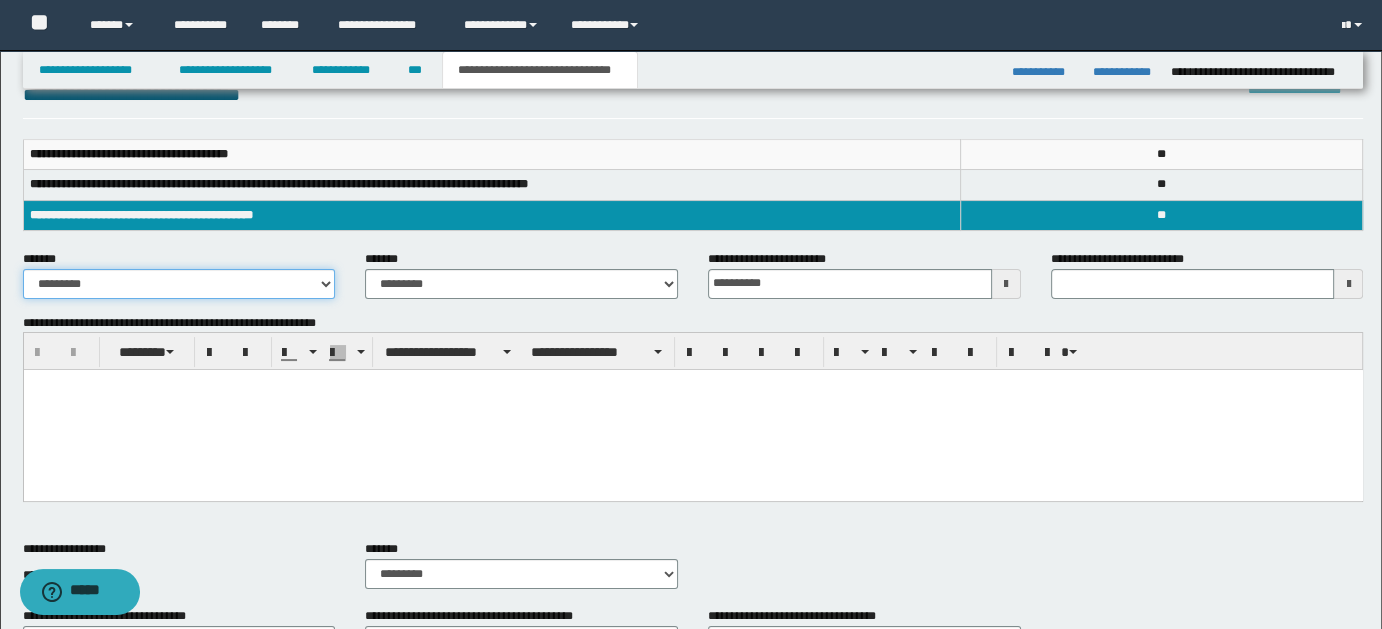 click on "**********" at bounding box center (179, 284) 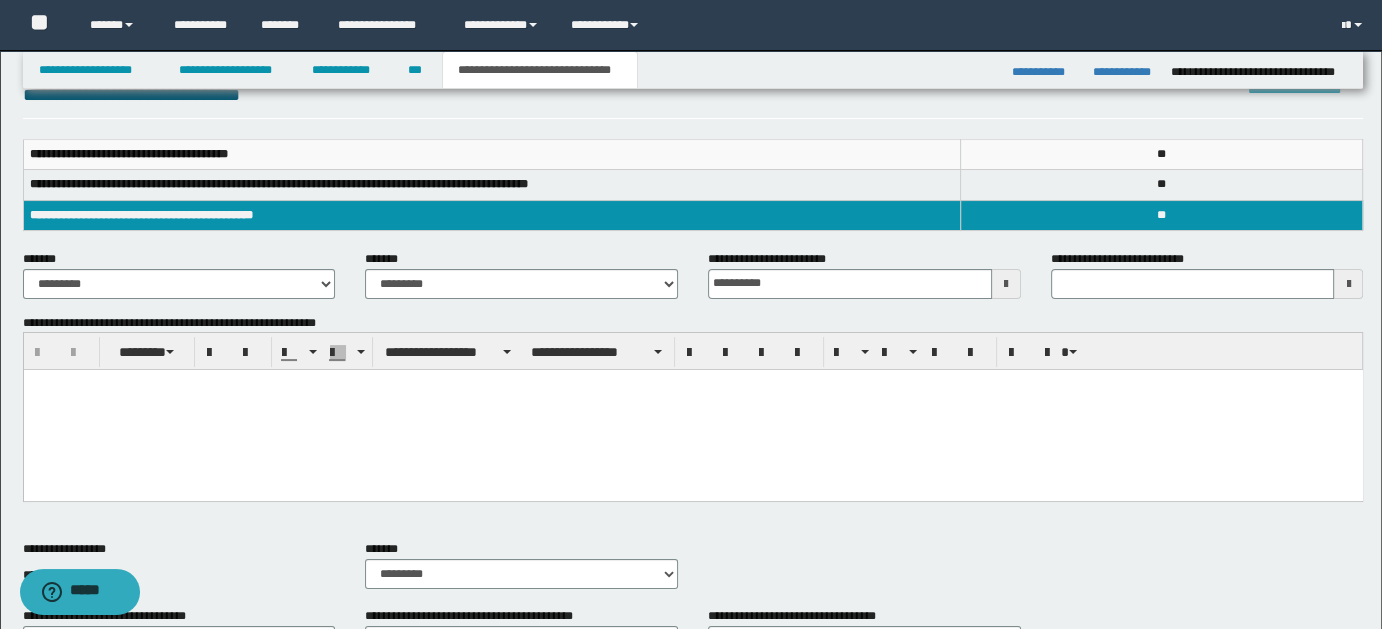 click at bounding box center [692, 410] 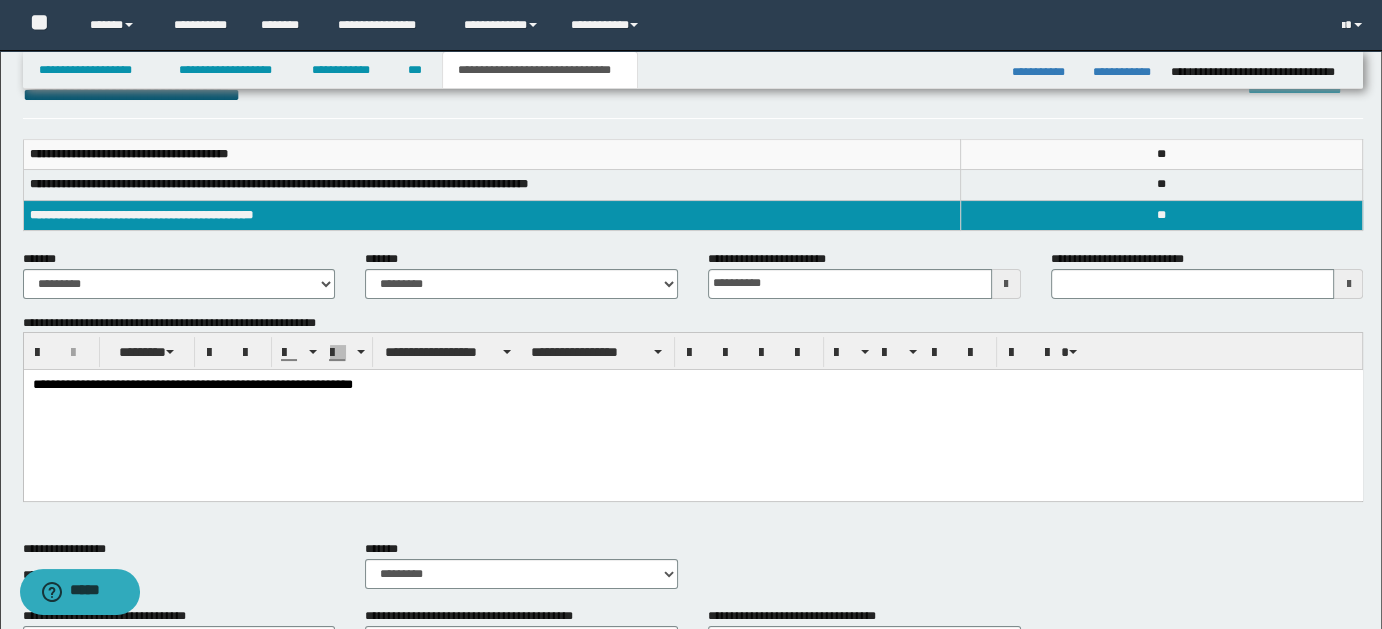 drag, startPoint x: 29, startPoint y: 379, endPoint x: 239, endPoint y: 421, distance: 214.15881 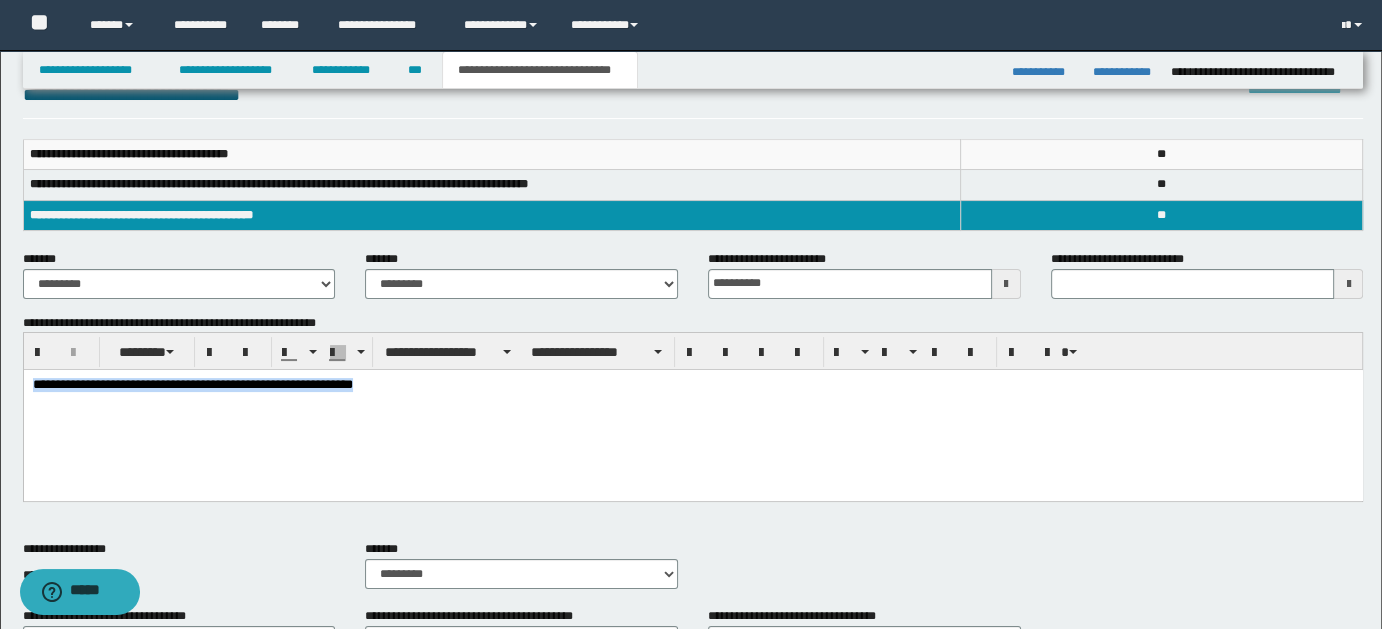 drag, startPoint x: 376, startPoint y: 385, endPoint x: -1, endPoint y: 356, distance: 378.11374 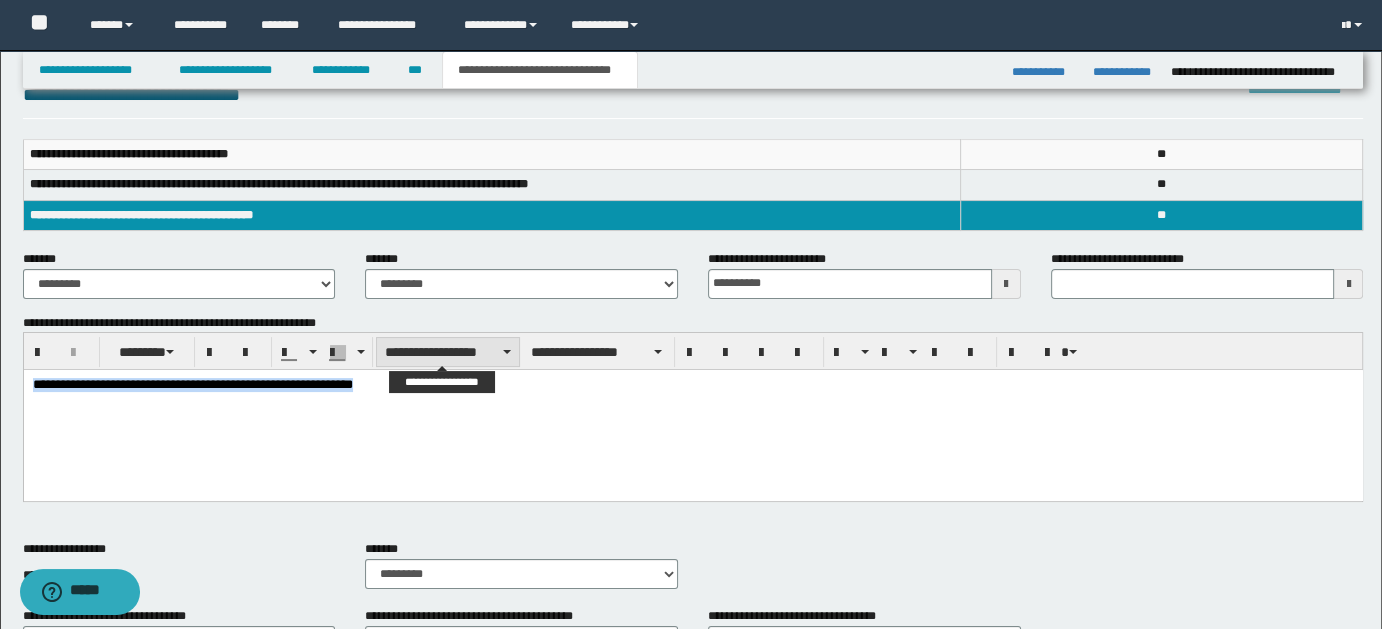 click on "**********" at bounding box center (448, 352) 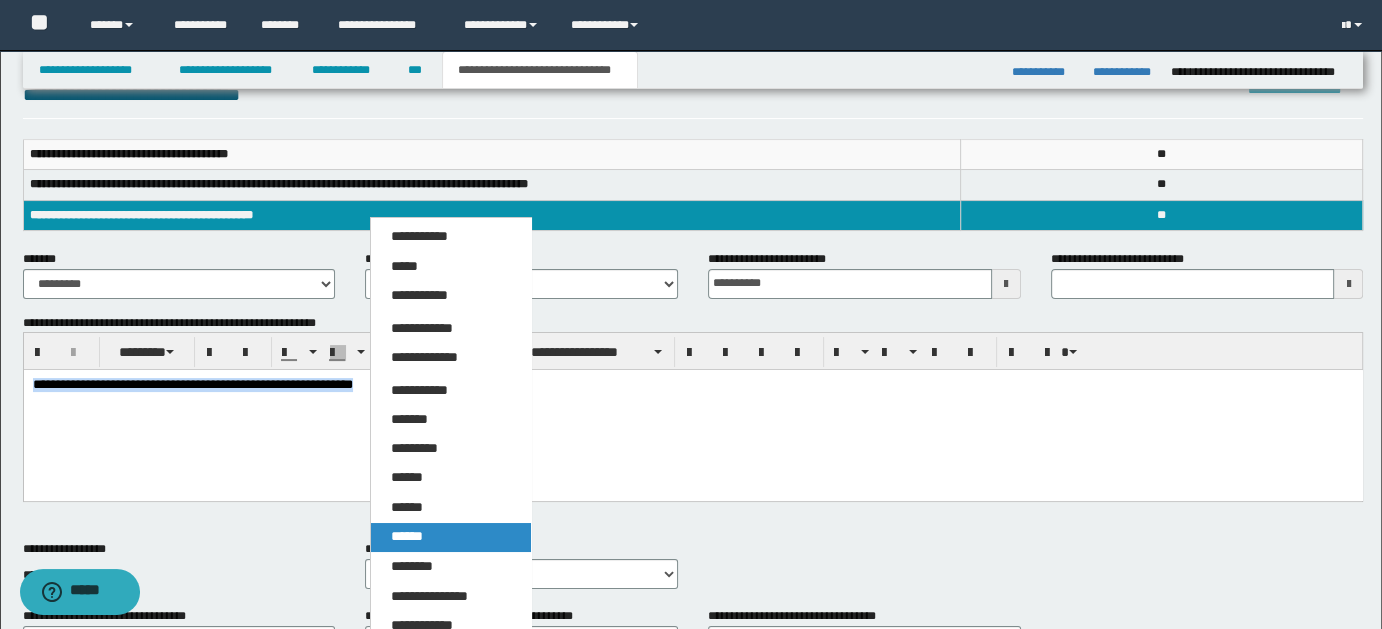 click on "******" at bounding box center (407, 536) 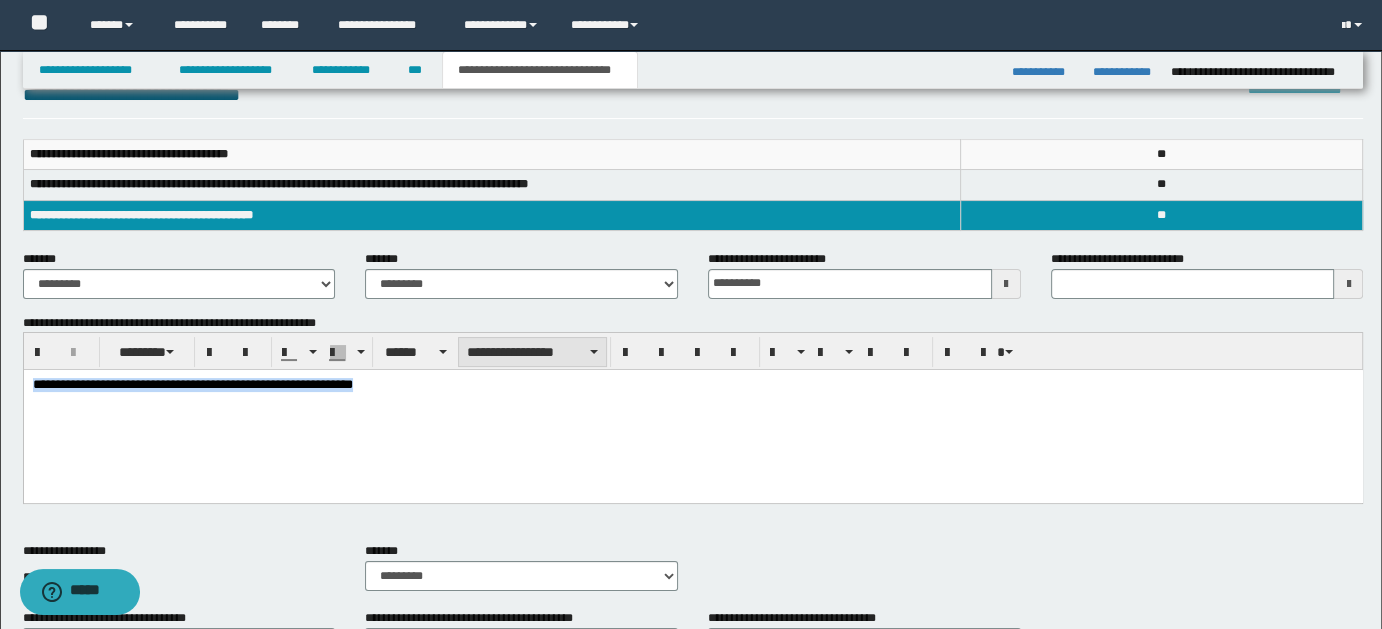 click on "**********" at bounding box center [532, 352] 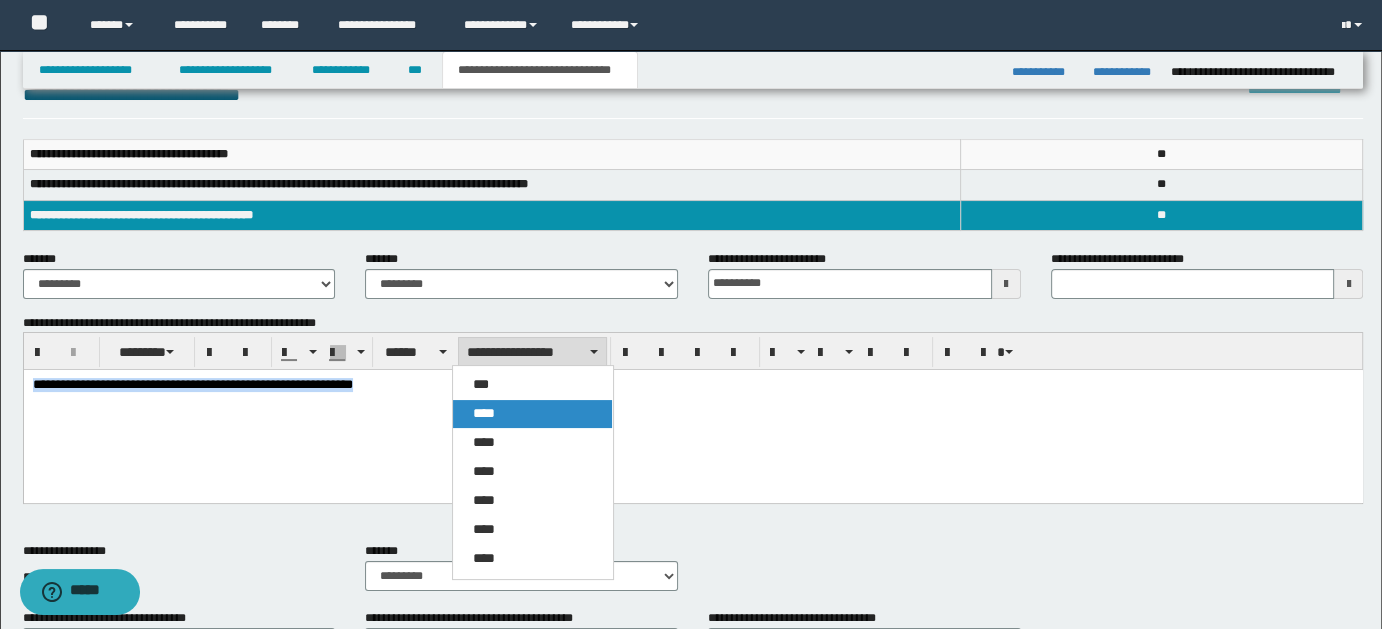 click on "****" at bounding box center (532, 414) 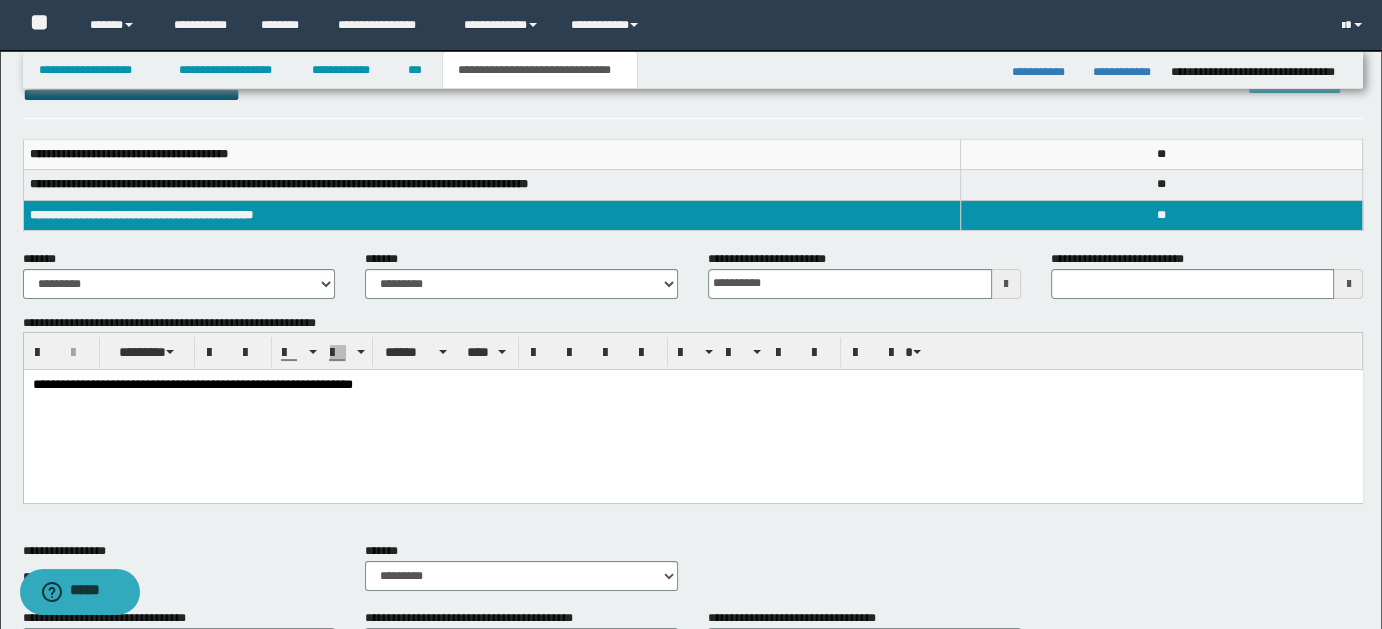 click on "**********" at bounding box center [692, 411] 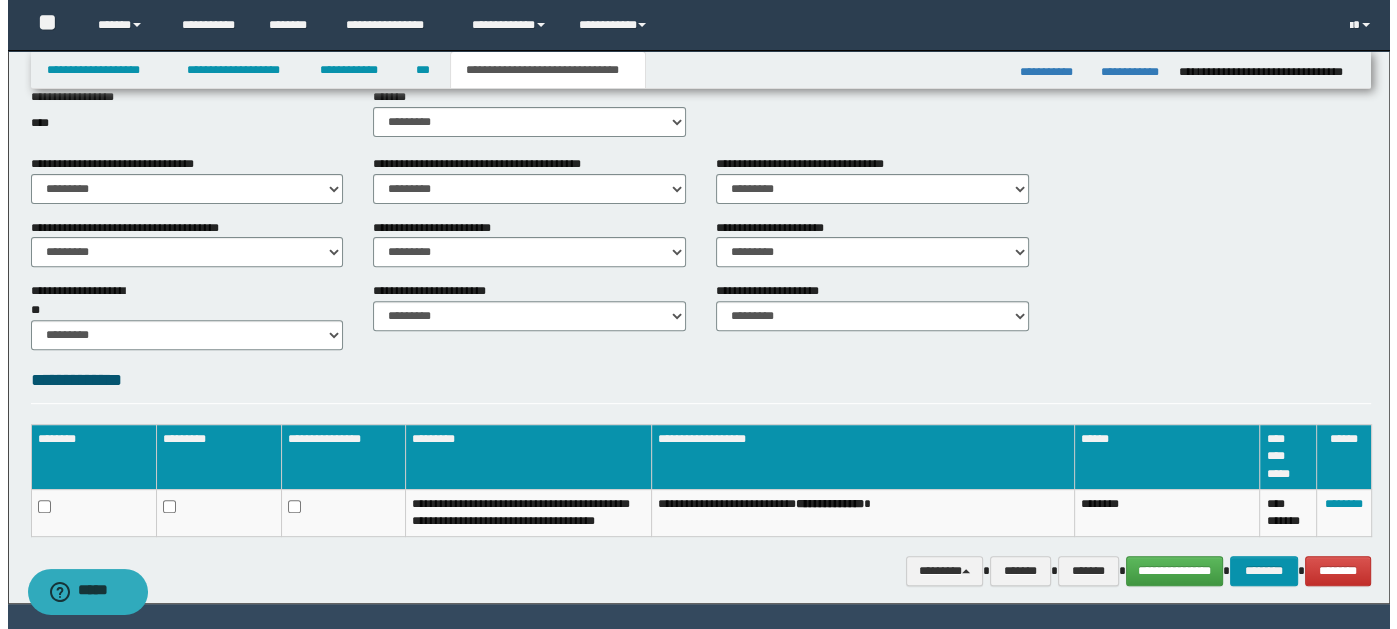 scroll, scrollTop: 693, scrollLeft: 0, axis: vertical 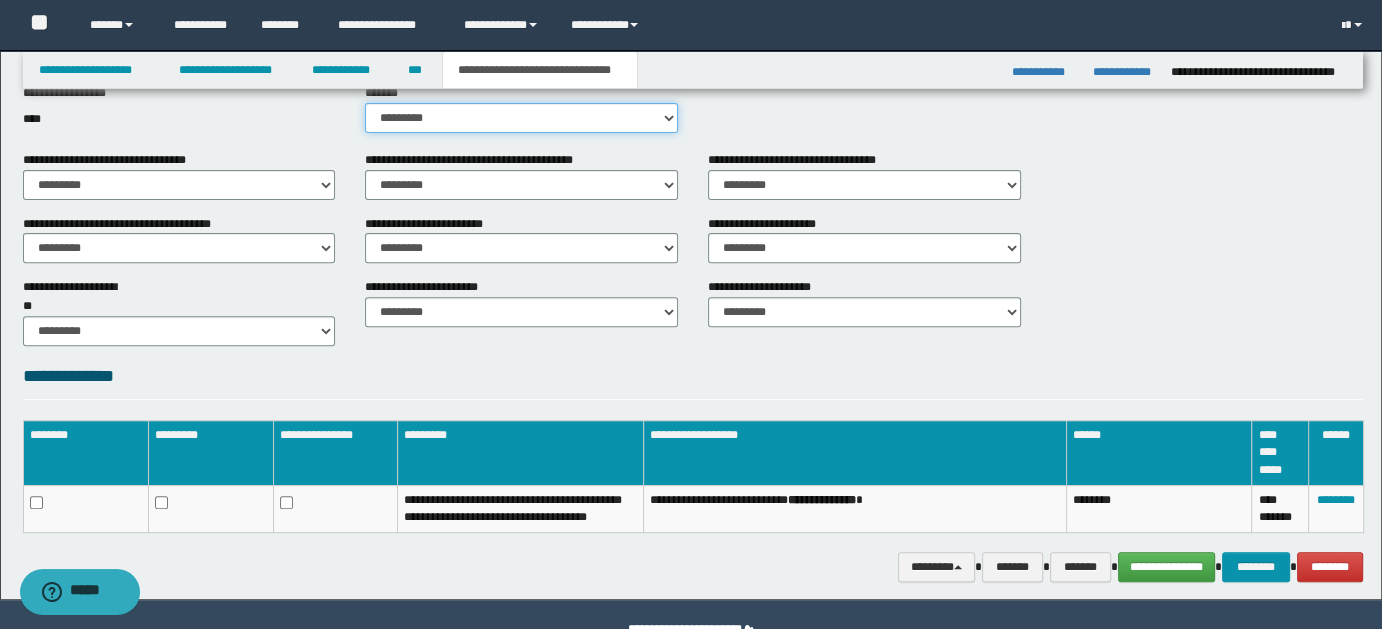 drag, startPoint x: 664, startPoint y: 108, endPoint x: 651, endPoint y: 121, distance: 18.384777 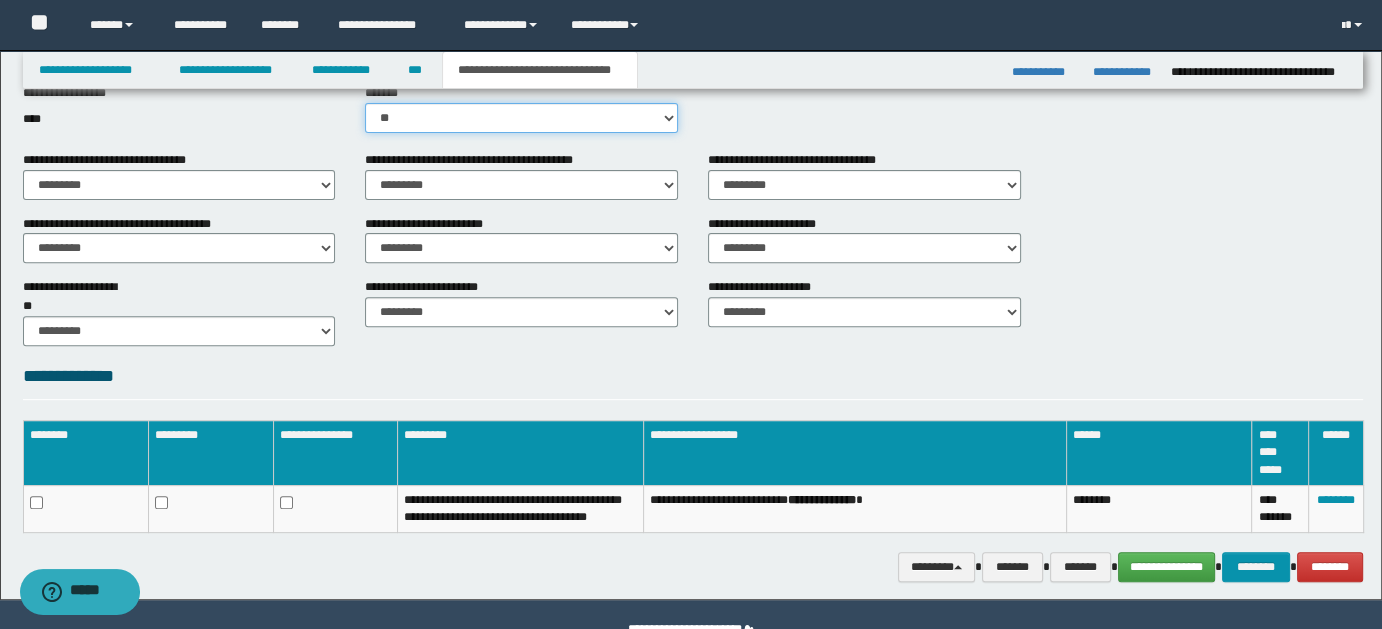 click on "*********
**
**" at bounding box center (521, 118) 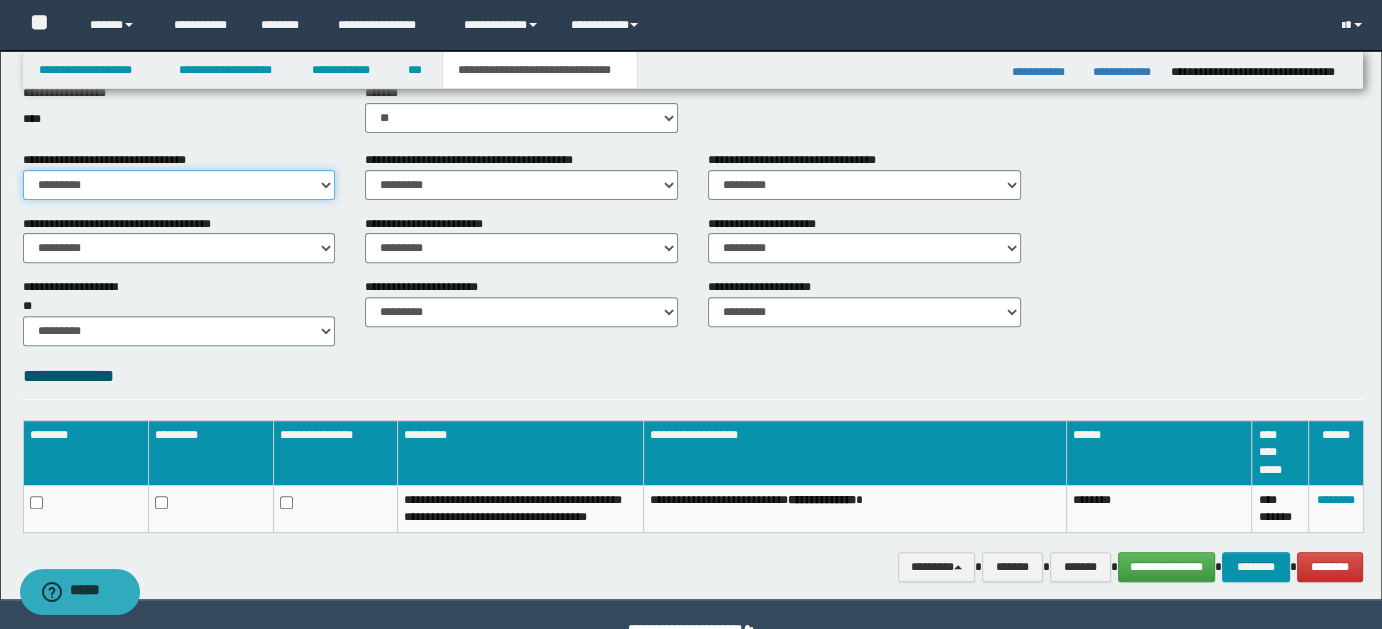 click on "*********
**
**" at bounding box center [179, 185] 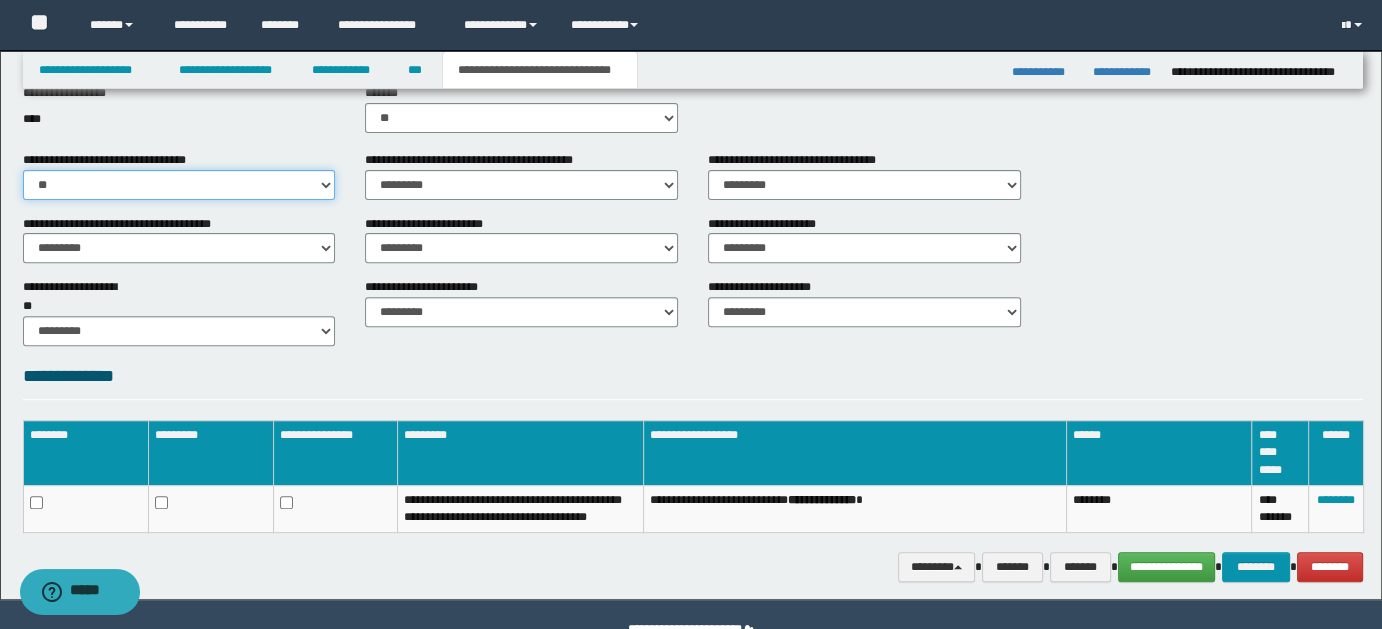 click on "*********
**
**" at bounding box center (179, 185) 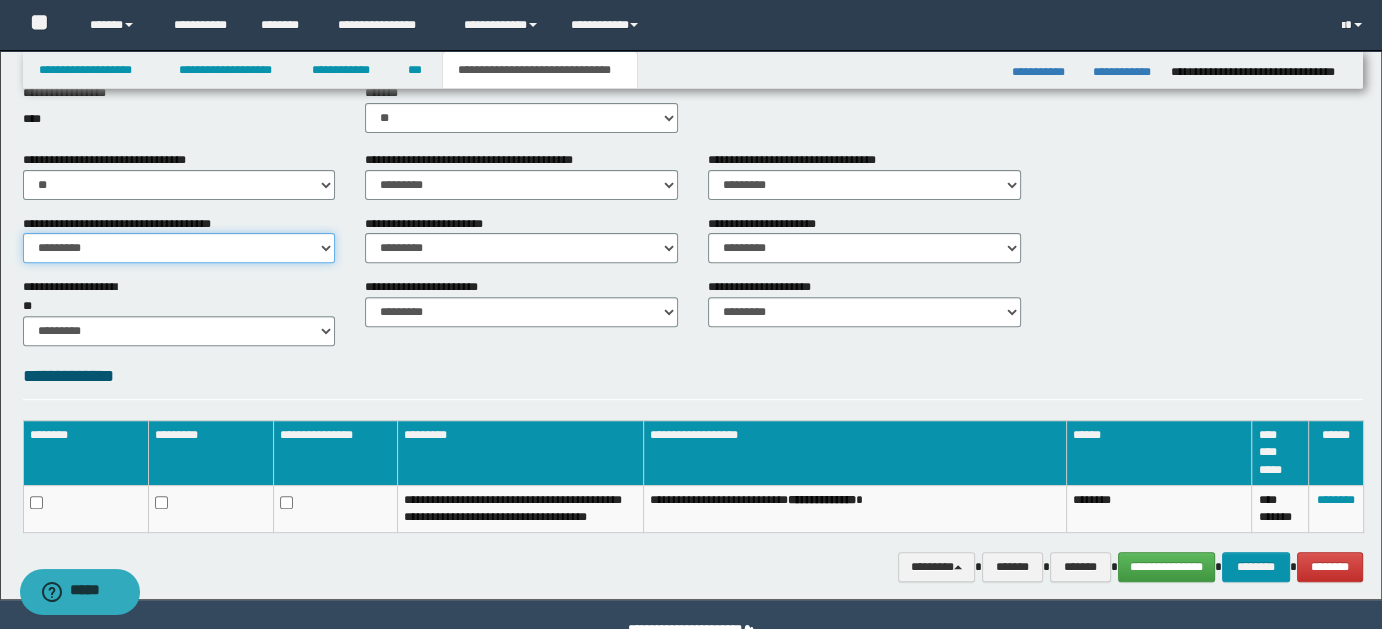 drag, startPoint x: 330, startPoint y: 243, endPoint x: 314, endPoint y: 260, distance: 23.345236 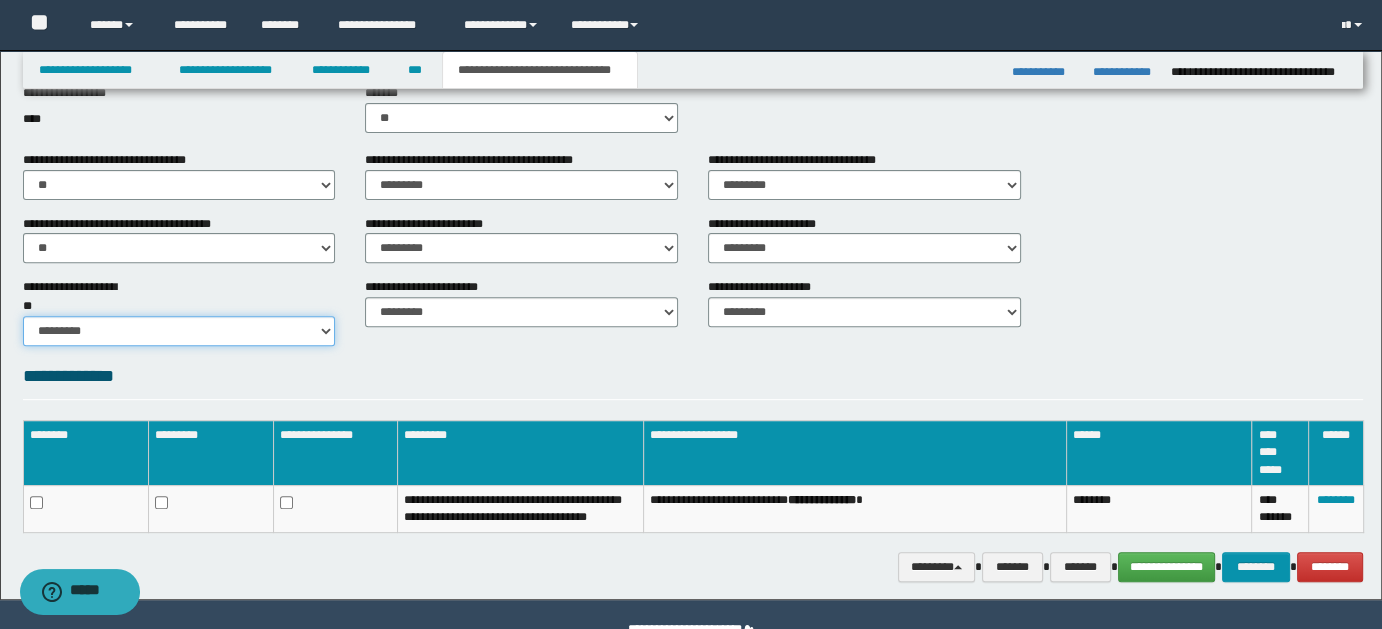 drag, startPoint x: 329, startPoint y: 310, endPoint x: 327, endPoint y: 324, distance: 14.142136 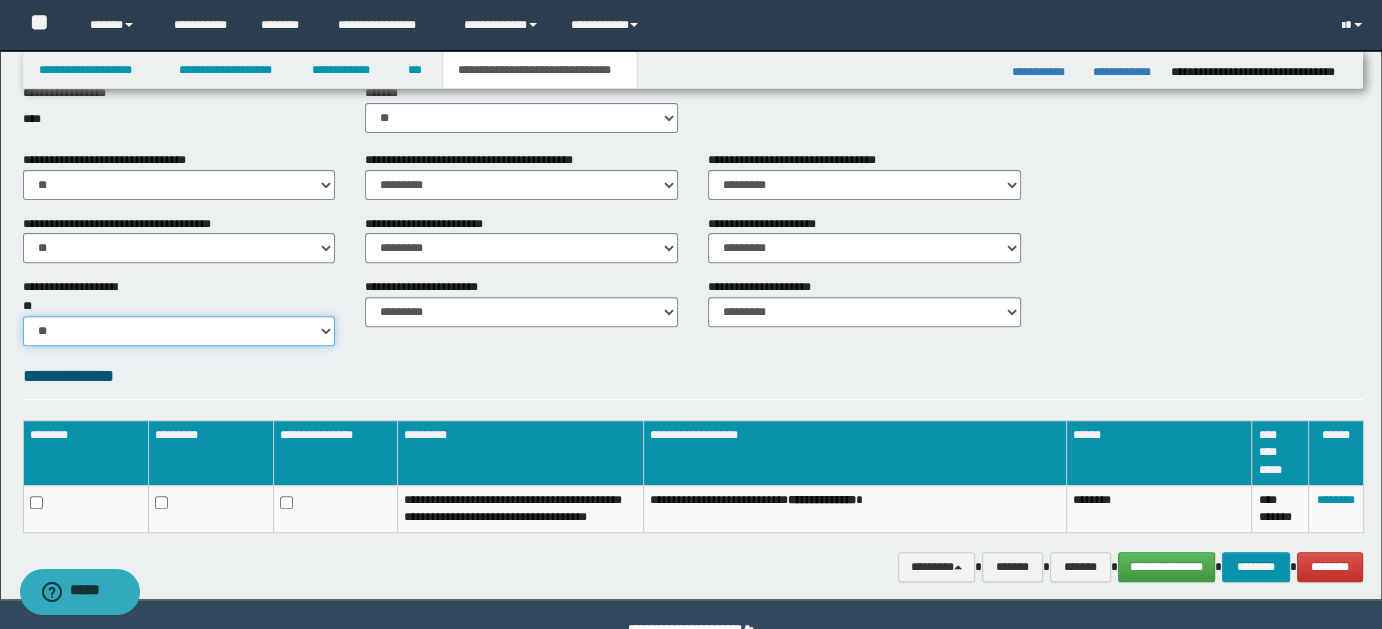 click on "*********
**
**" at bounding box center [179, 331] 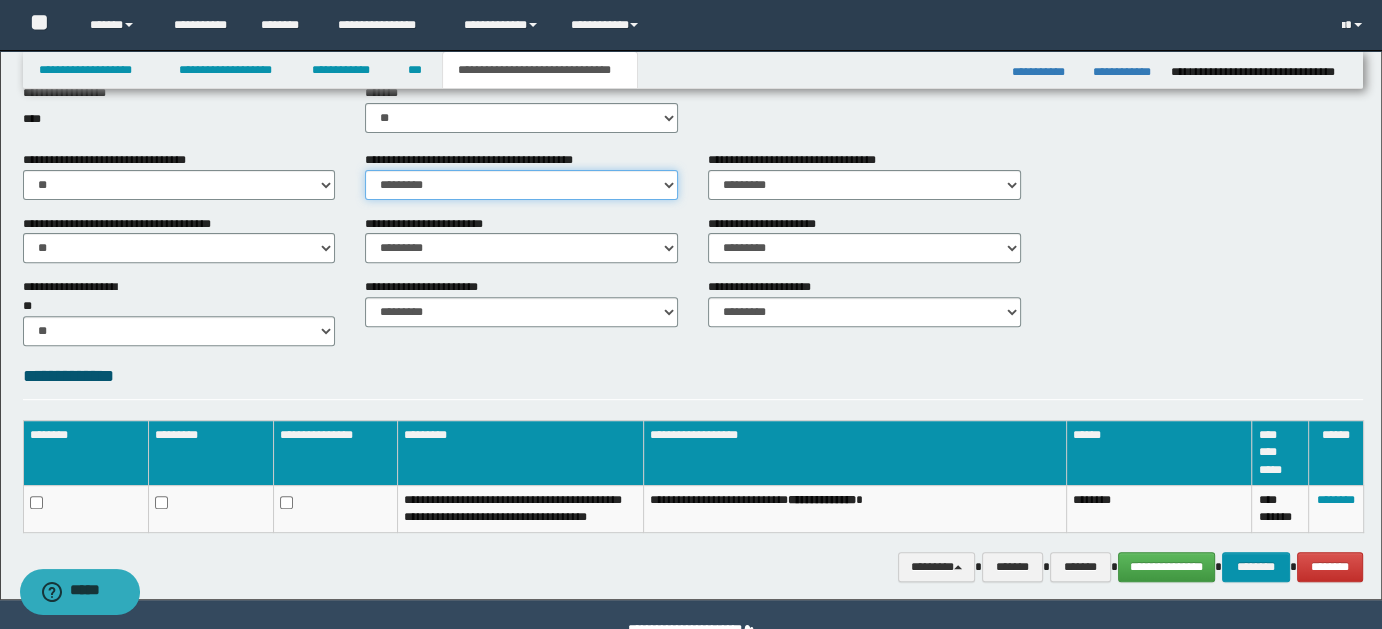 click on "*********
**
**" at bounding box center [521, 185] 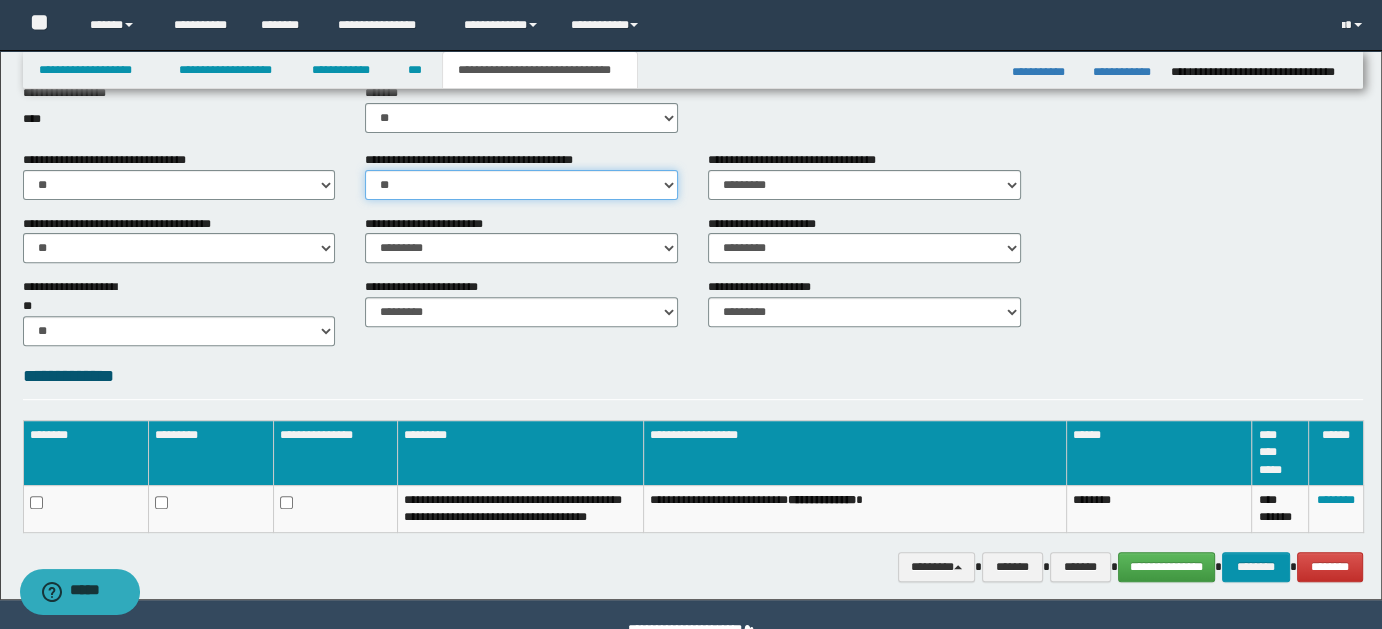 click on "*********
**
**" at bounding box center [521, 185] 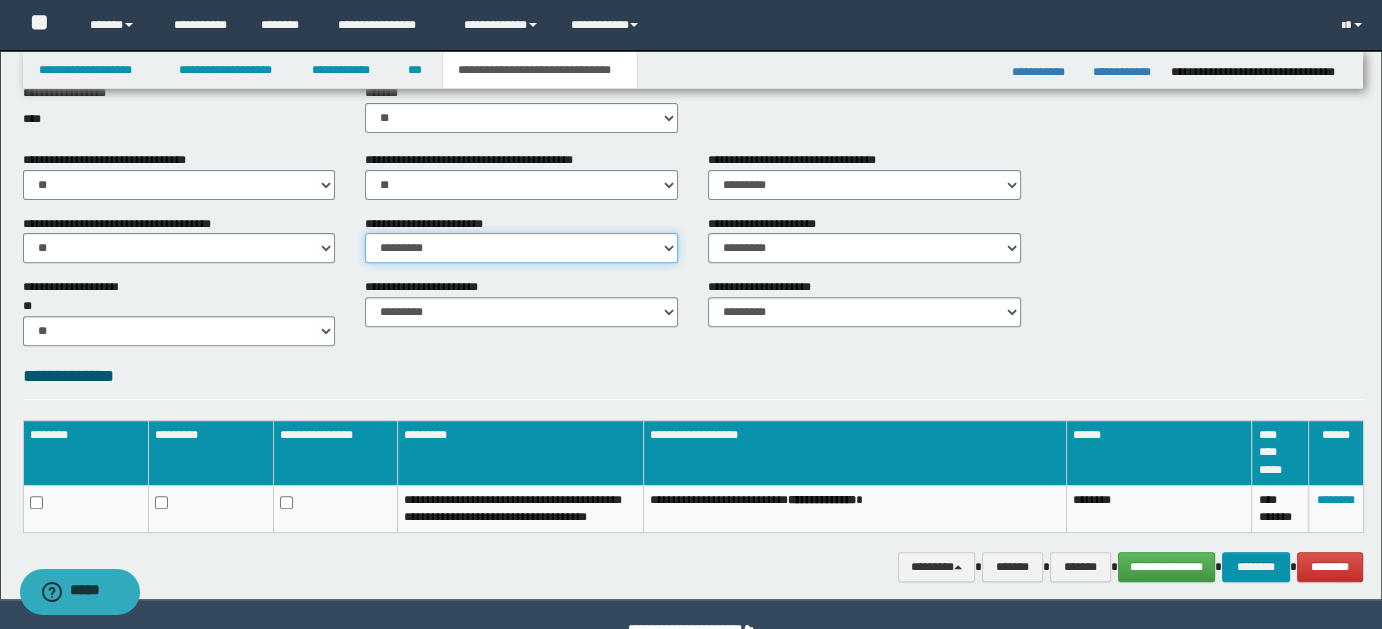 drag, startPoint x: 670, startPoint y: 249, endPoint x: 662, endPoint y: 258, distance: 12.0415945 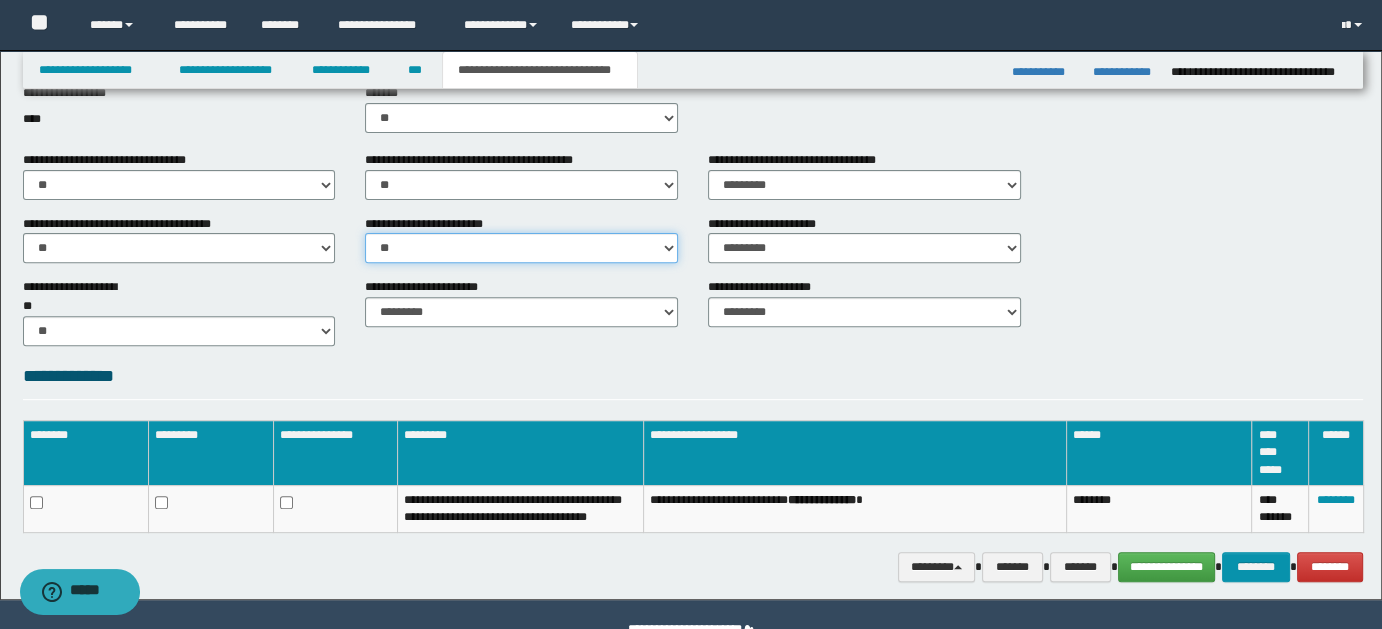click on "*********
**
**" at bounding box center [521, 248] 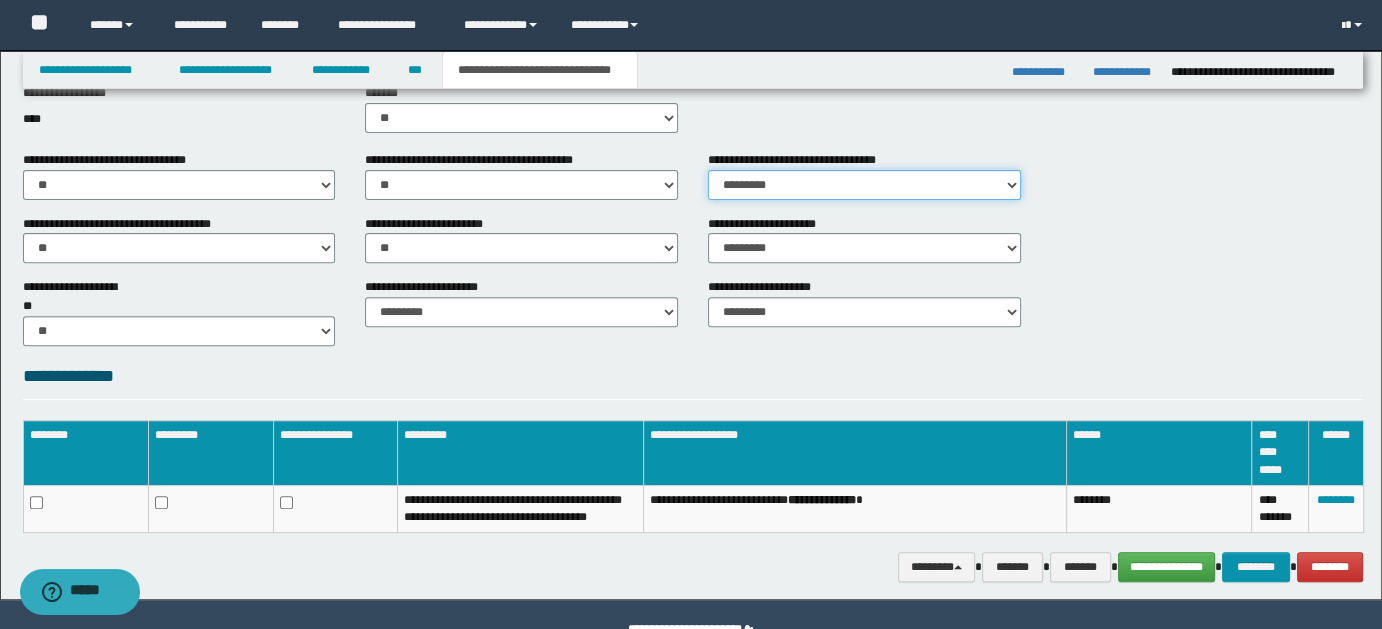drag, startPoint x: 1001, startPoint y: 183, endPoint x: 997, endPoint y: 196, distance: 13.601471 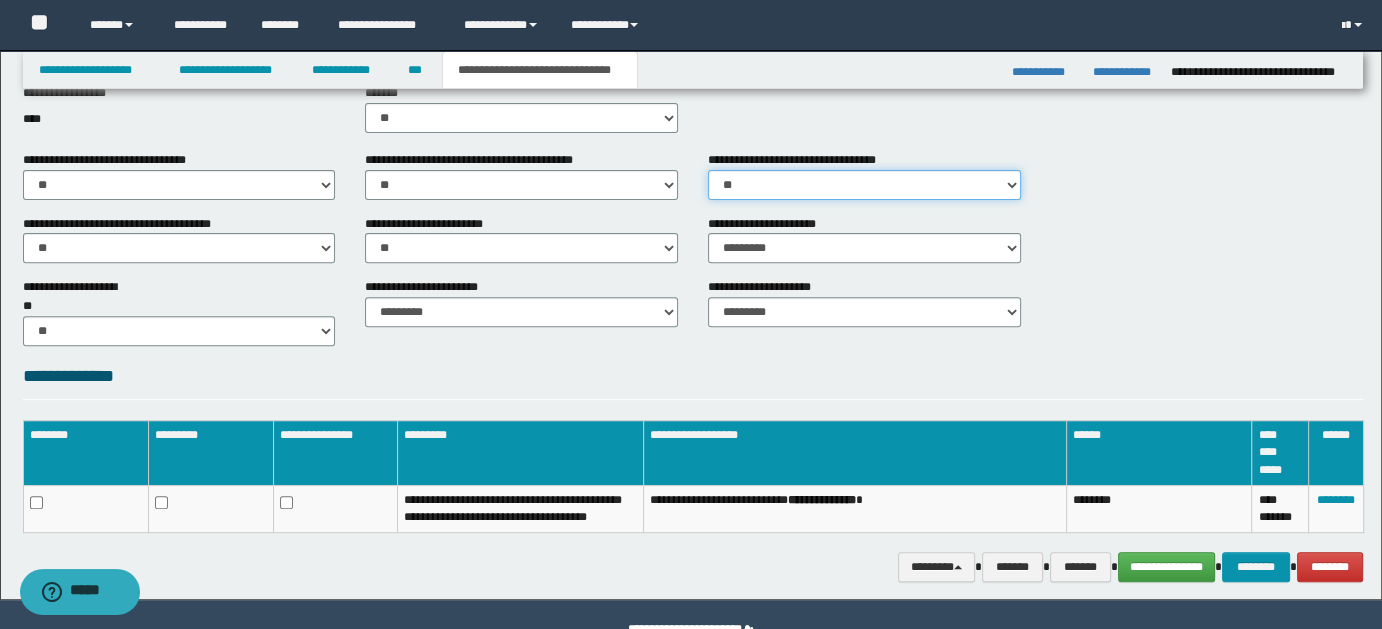 click on "*********
**
**" at bounding box center [864, 185] 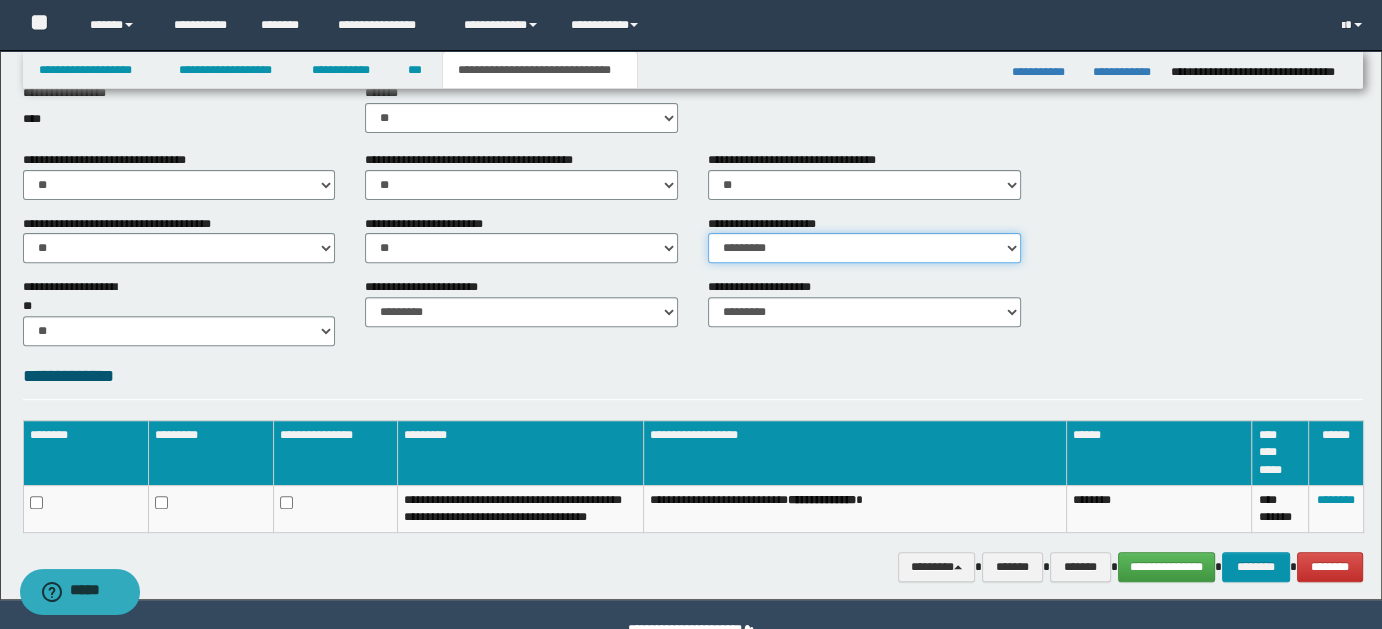 click on "*********
**
**" at bounding box center [864, 248] 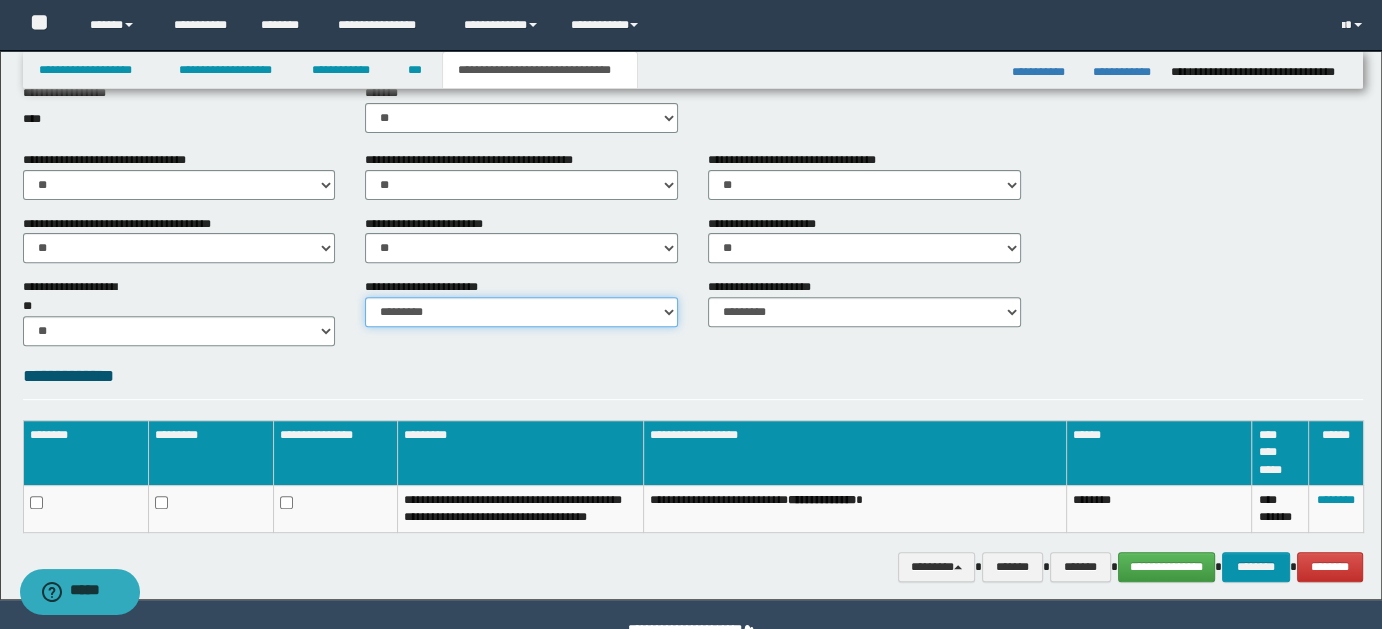 click on "*********
*********
*********" at bounding box center [521, 312] 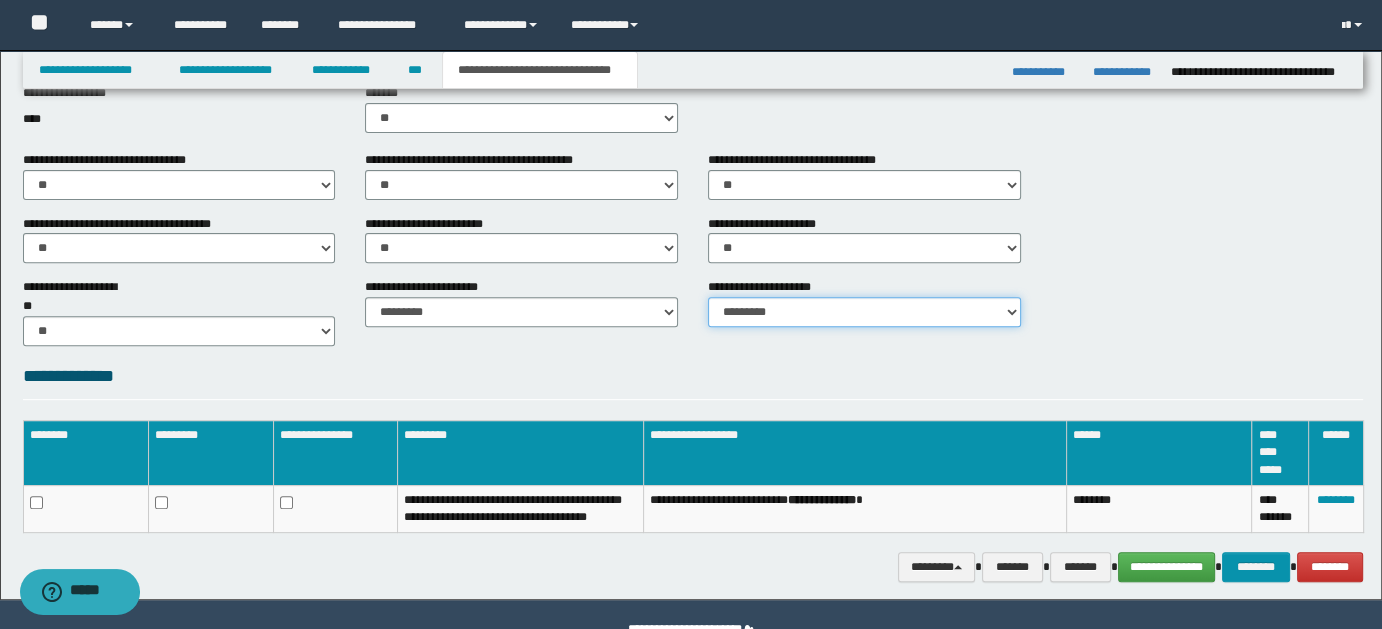 click on "*********
**" at bounding box center [864, 312] 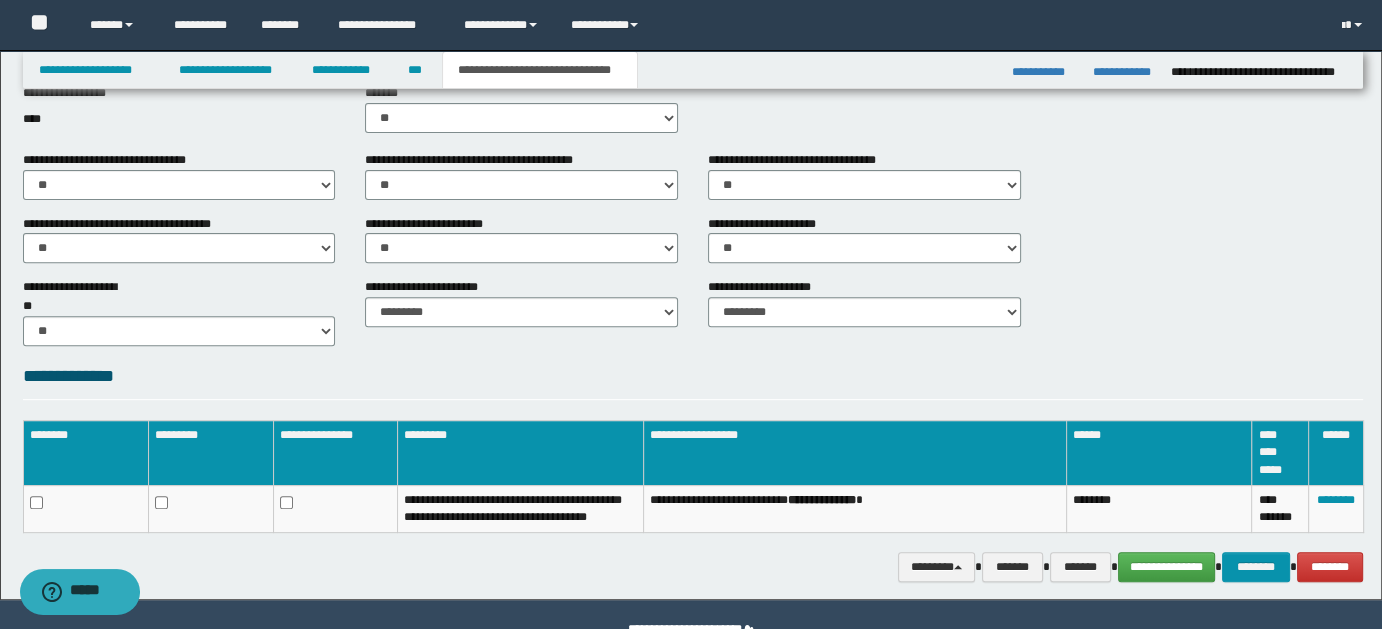 click on "**********" at bounding box center [693, 310] 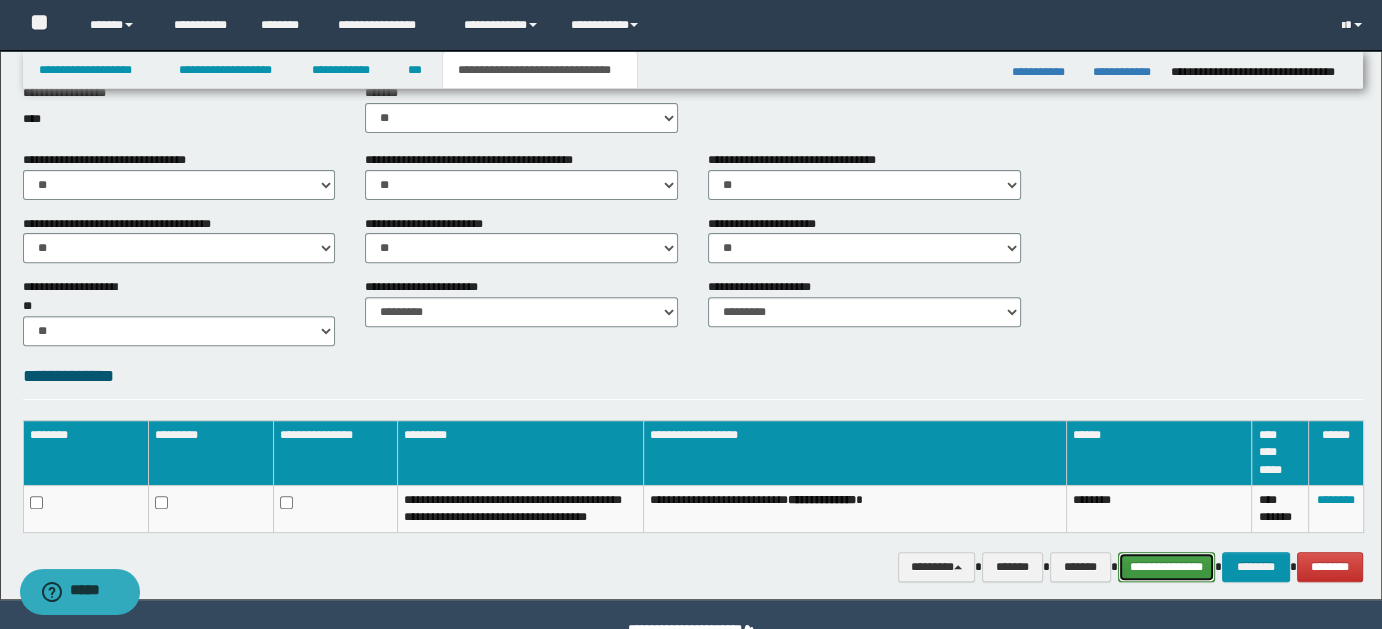 click on "**********" at bounding box center [1167, 566] 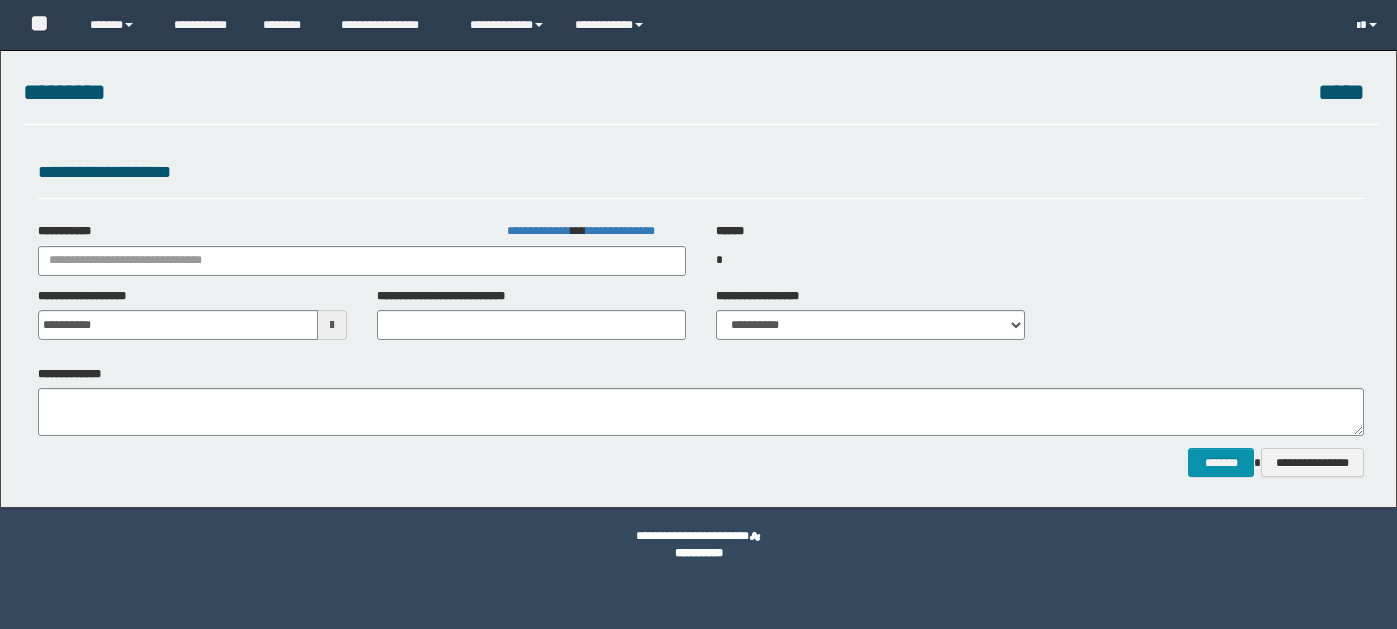 scroll, scrollTop: 0, scrollLeft: 0, axis: both 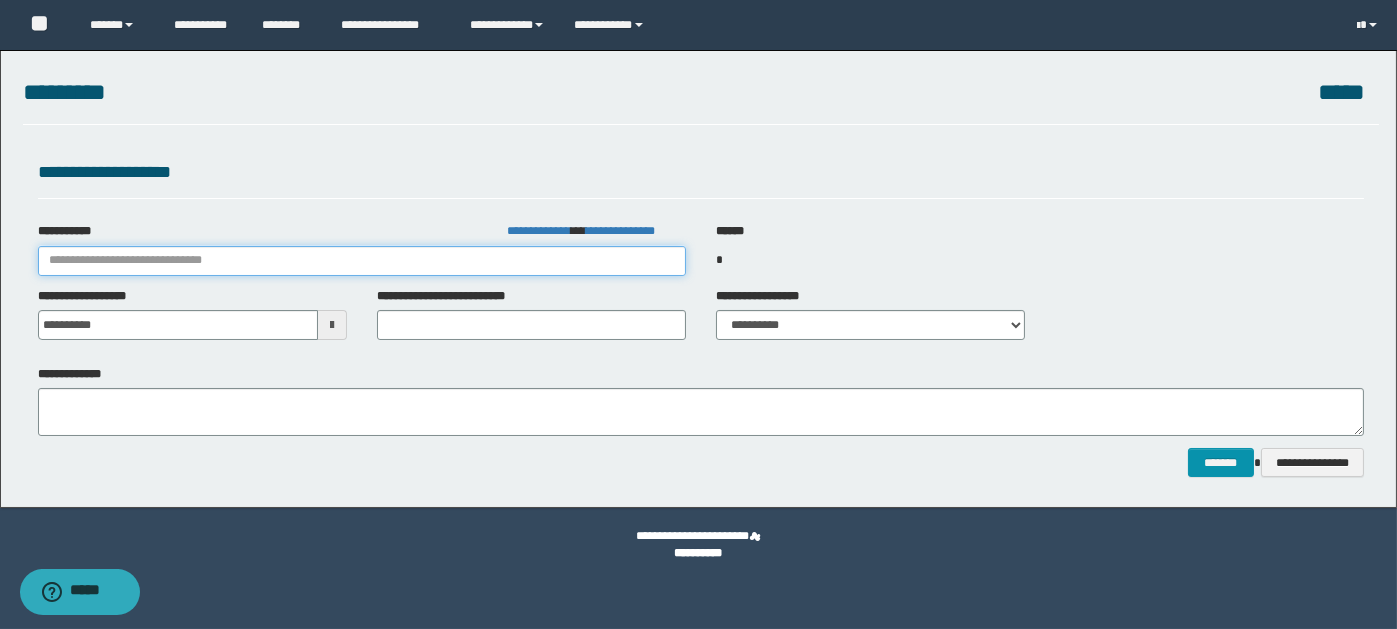 click on "**********" at bounding box center (362, 261) 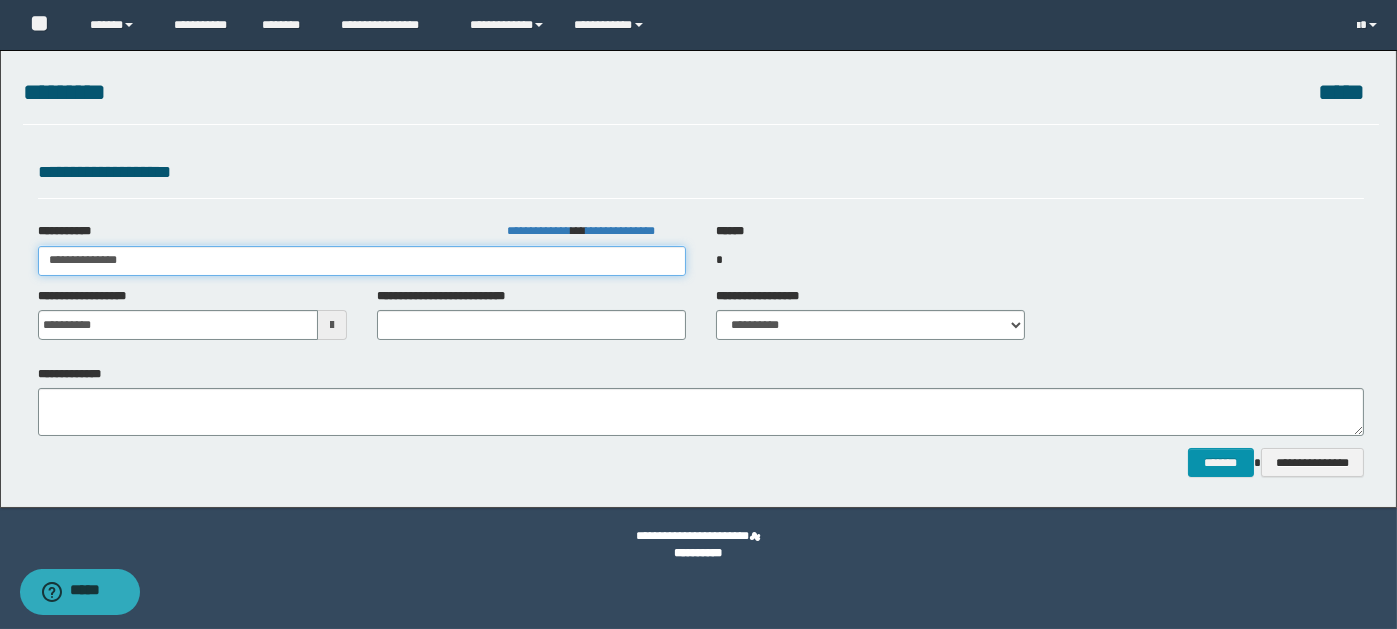 type on "**********" 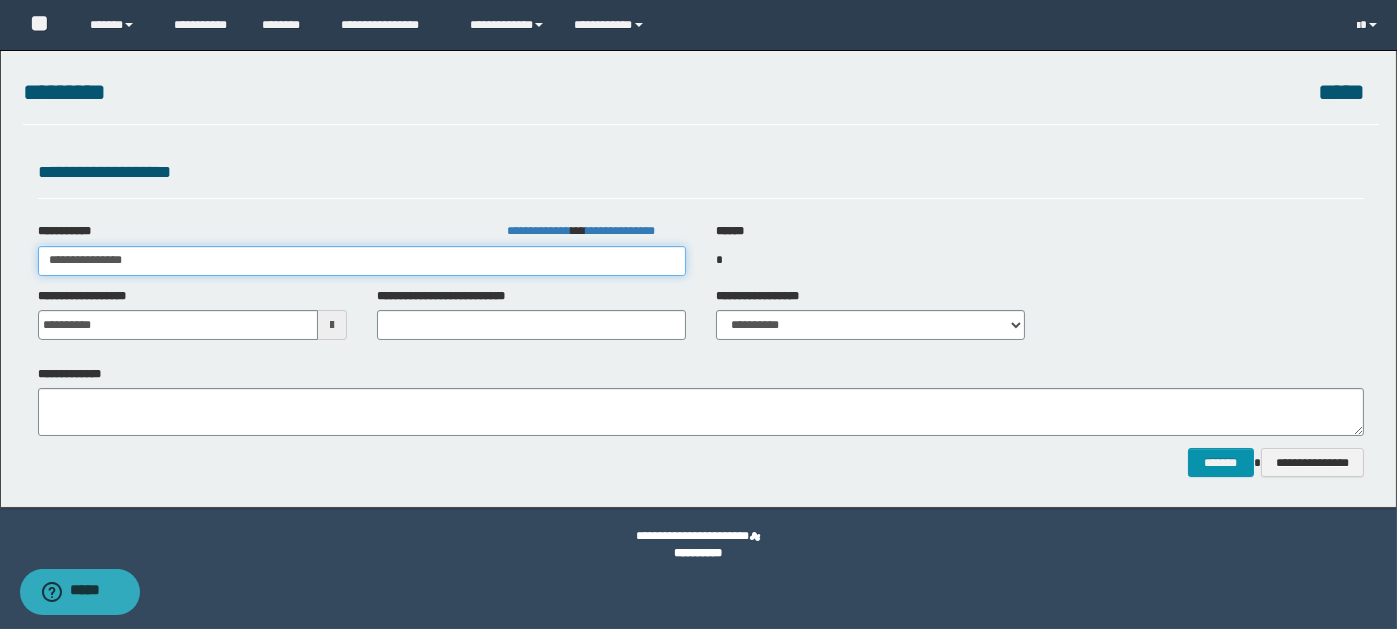 type on "**********" 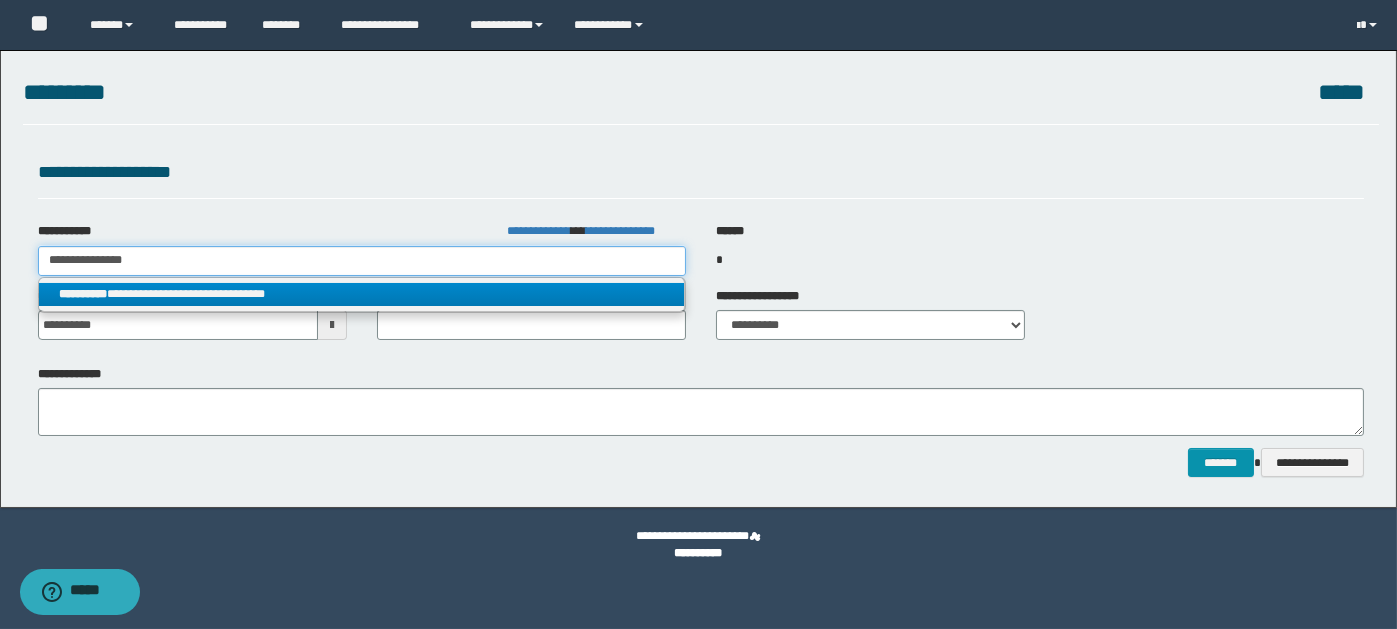 type on "**********" 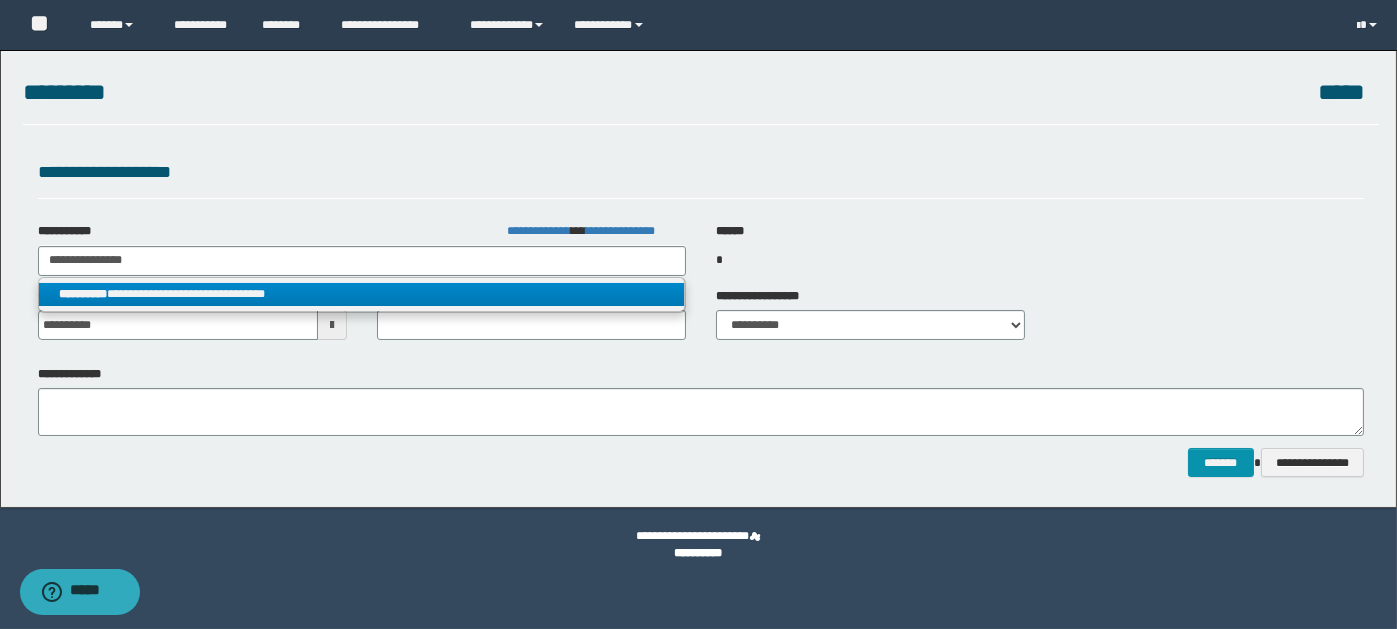 click on "**********" at bounding box center (362, 294) 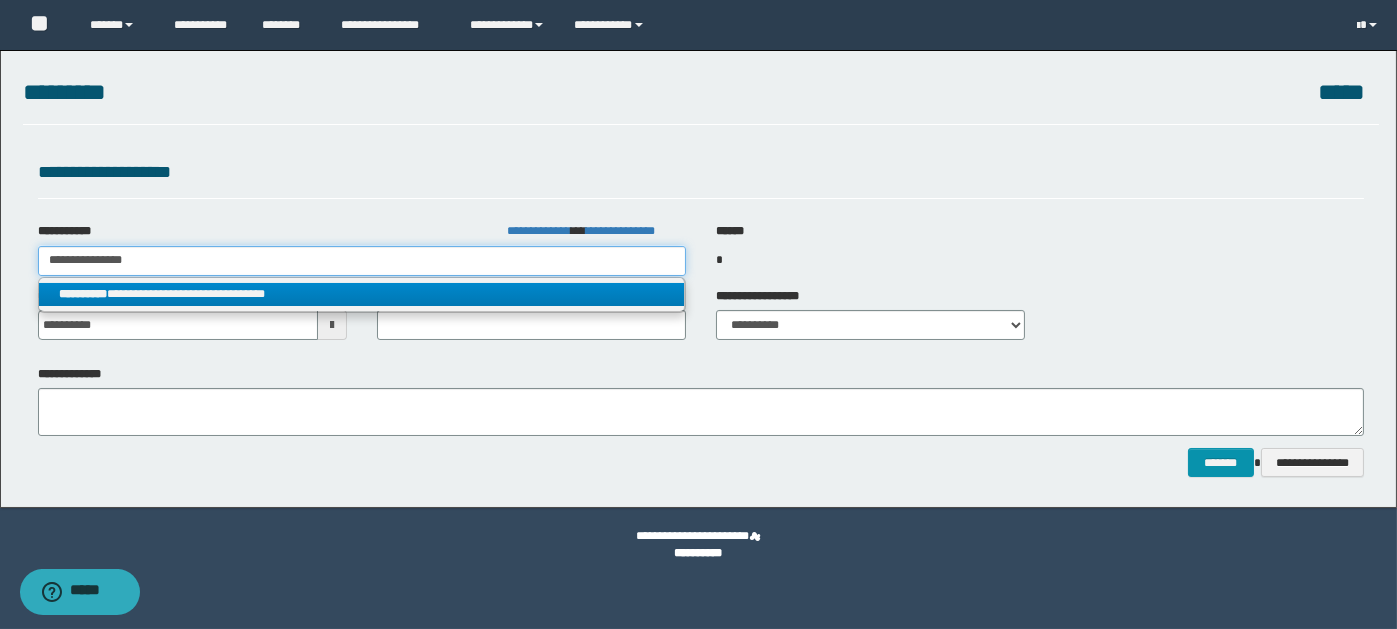 type 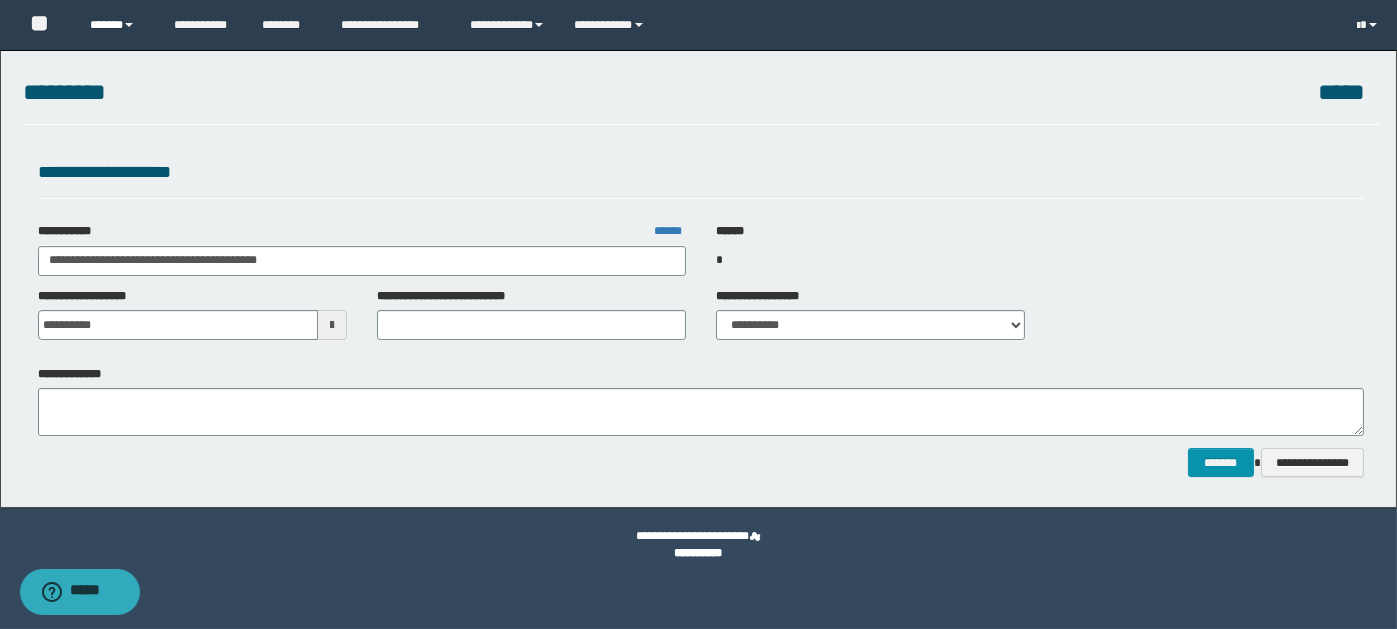 click on "******" at bounding box center [117, 25] 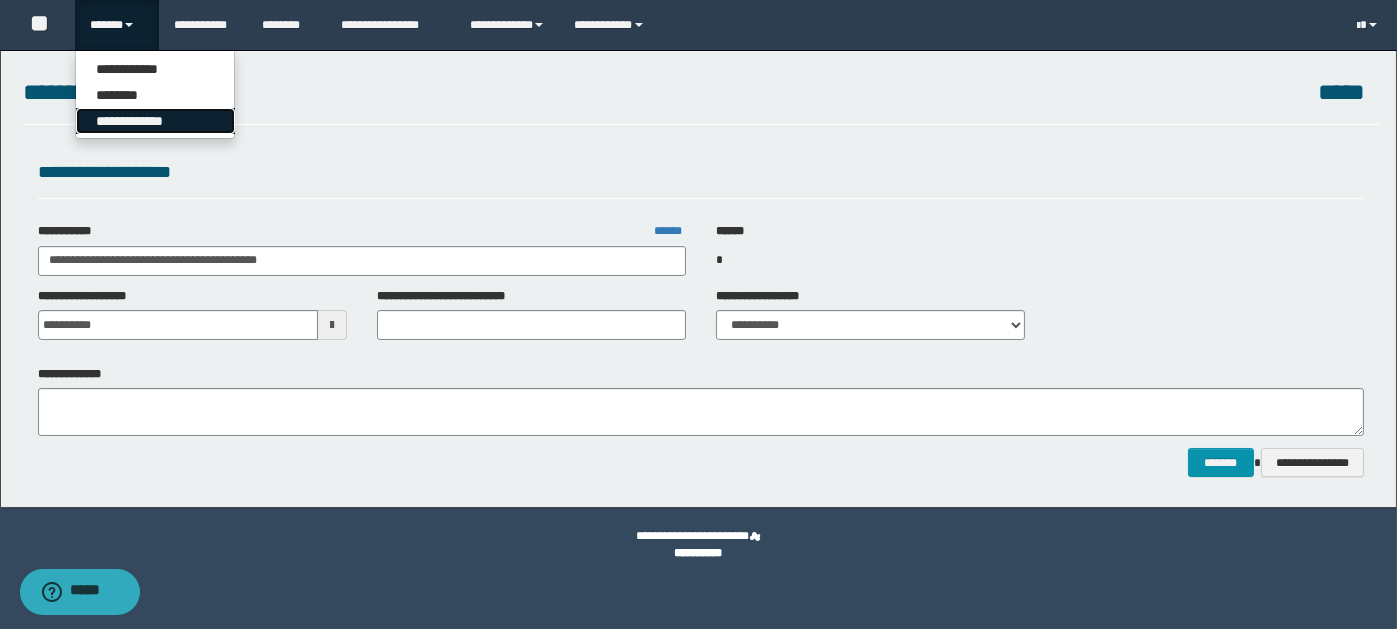 click on "**********" at bounding box center [155, 121] 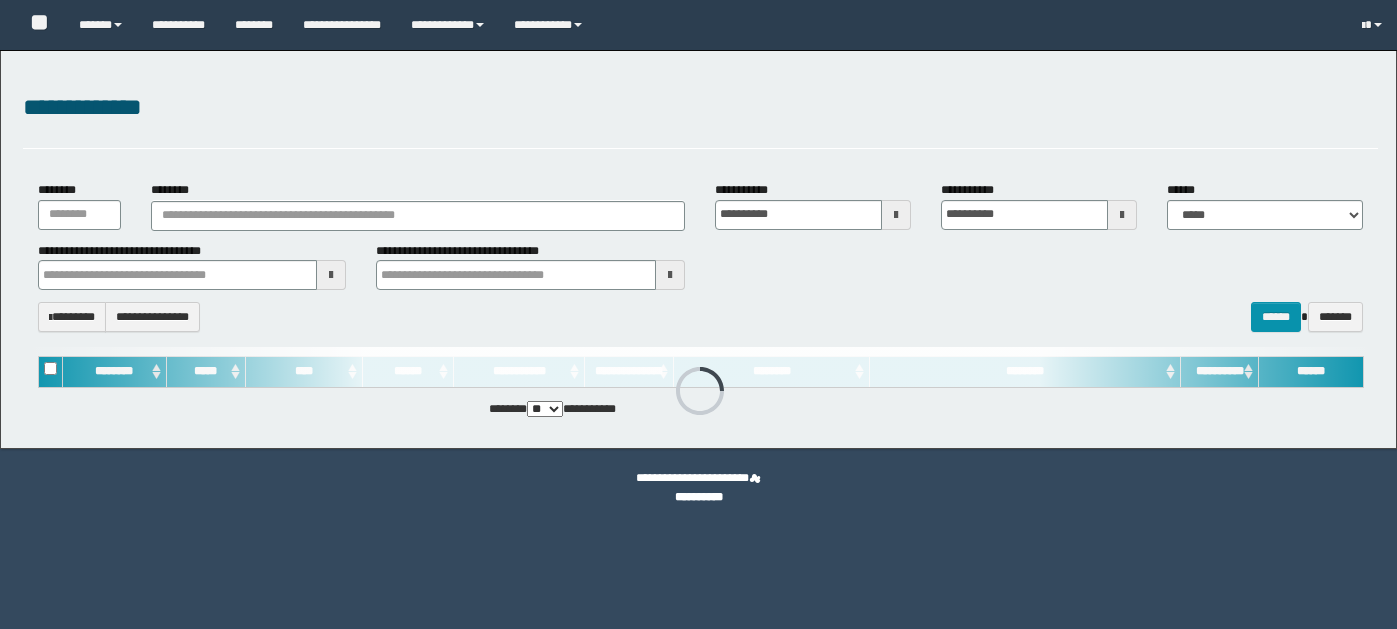 scroll, scrollTop: 0, scrollLeft: 0, axis: both 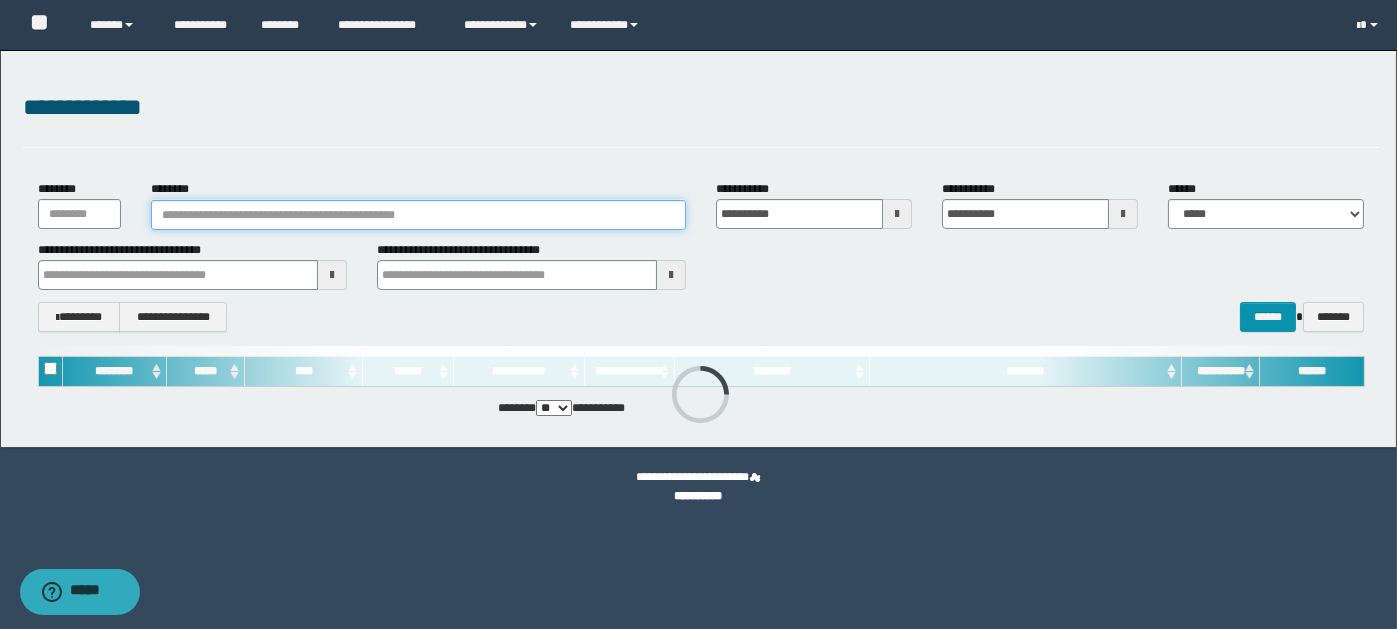 click on "********" at bounding box center [418, 215] 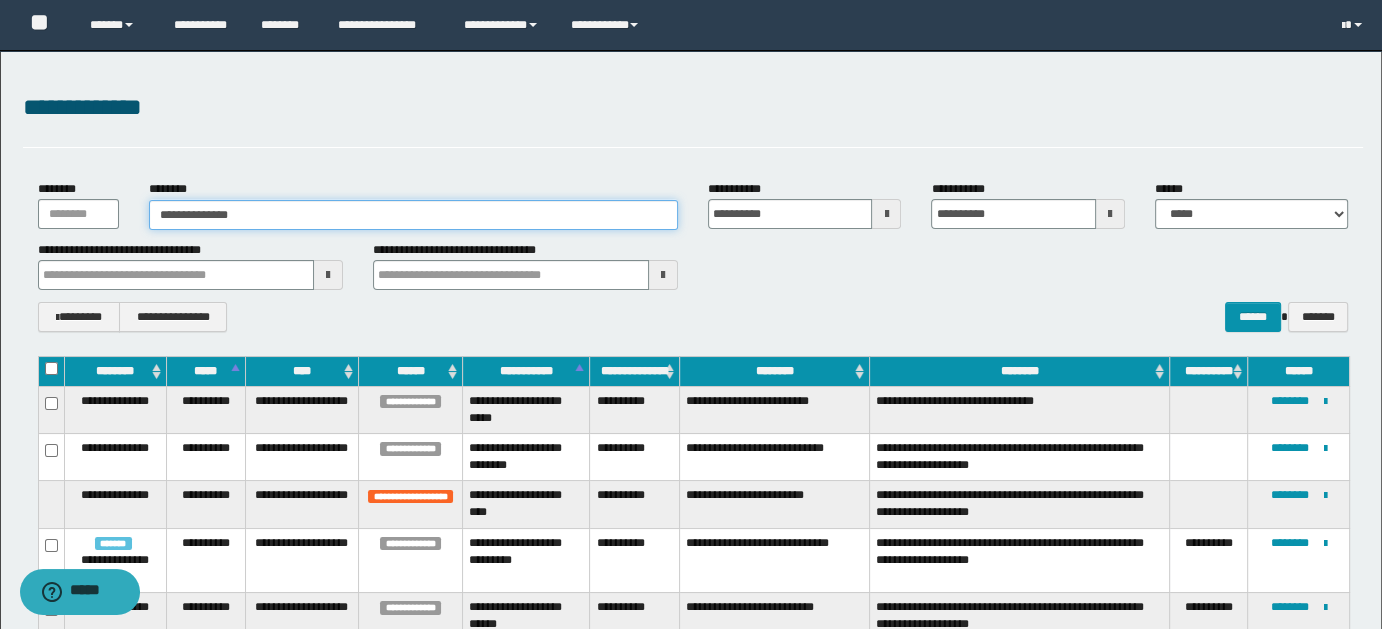 type on "**********" 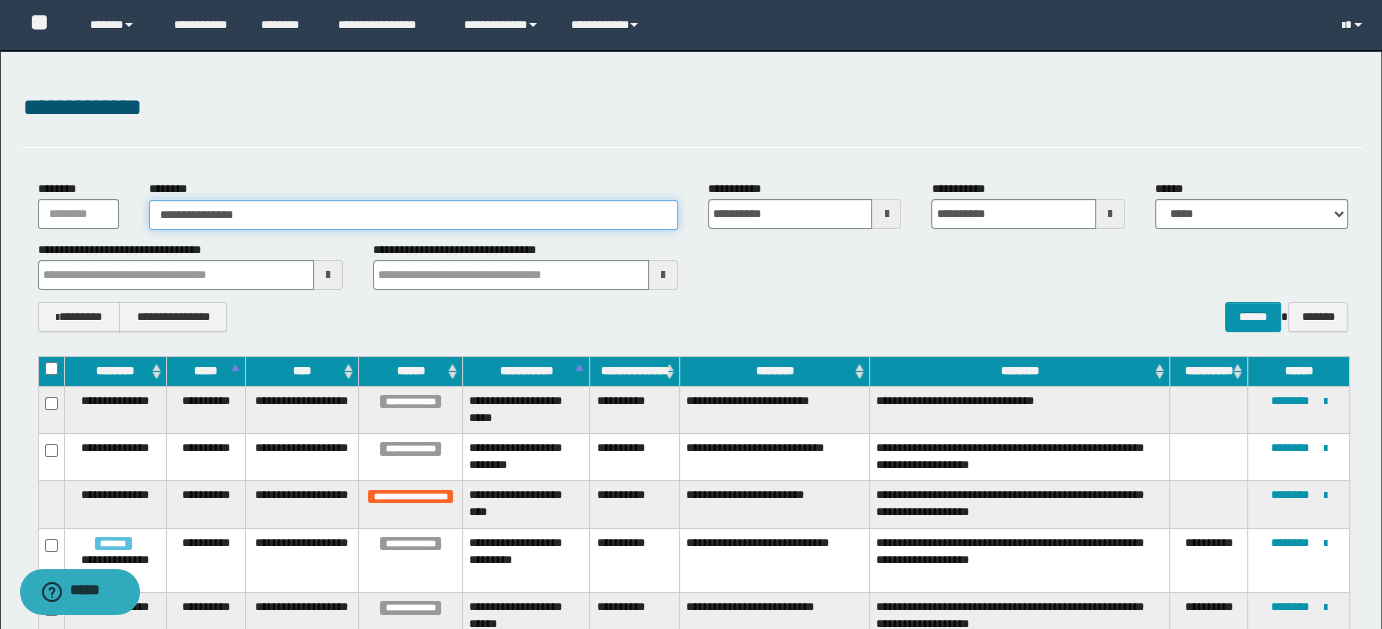 type on "**********" 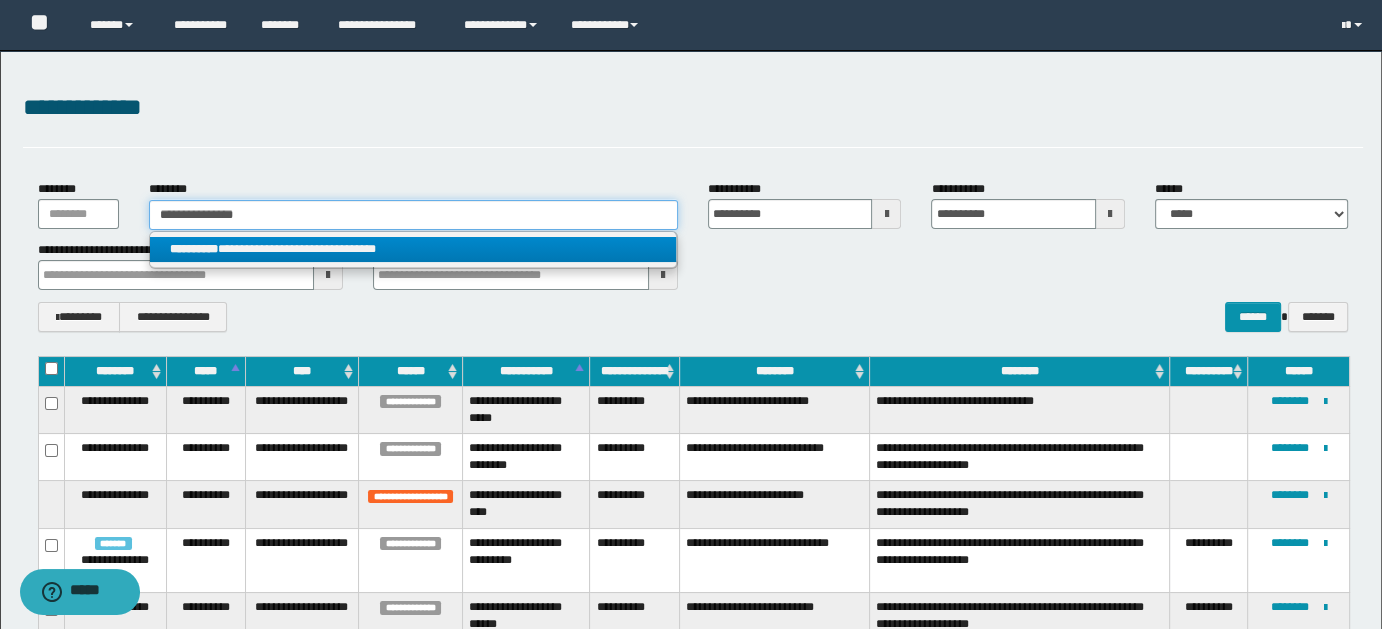 type on "**********" 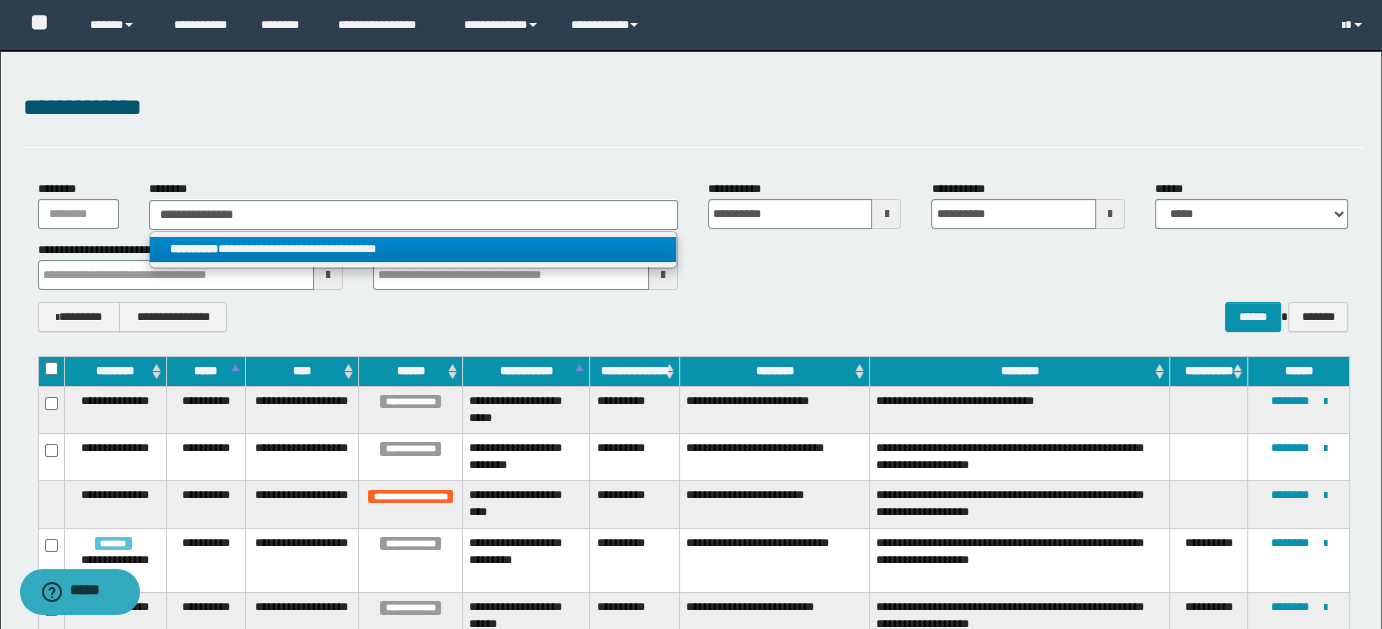 click on "**********" at bounding box center (413, 249) 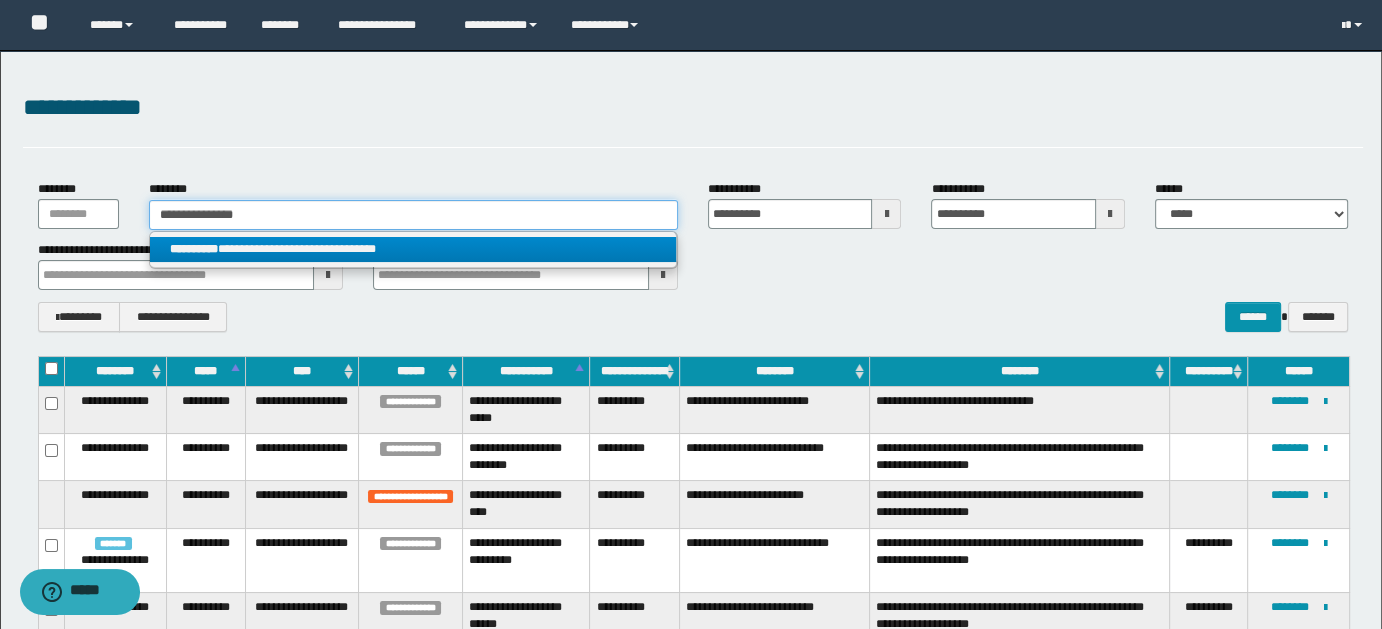 type 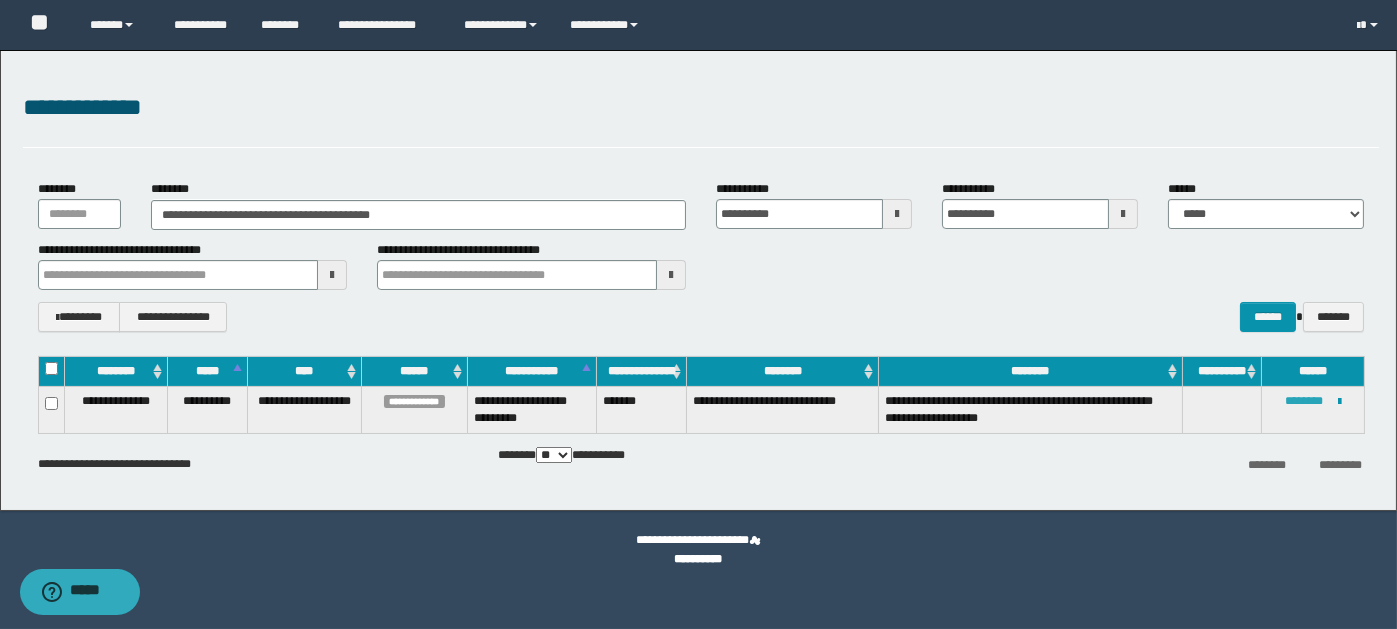 click on "********" at bounding box center [1304, 401] 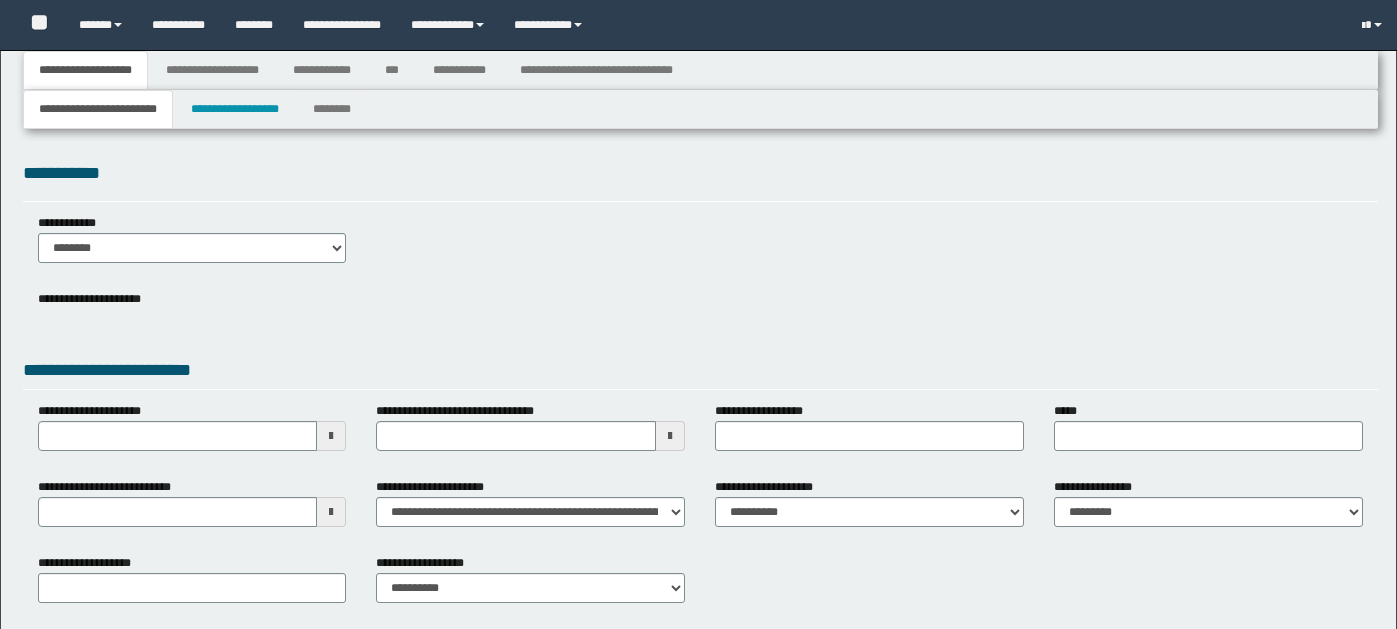 type 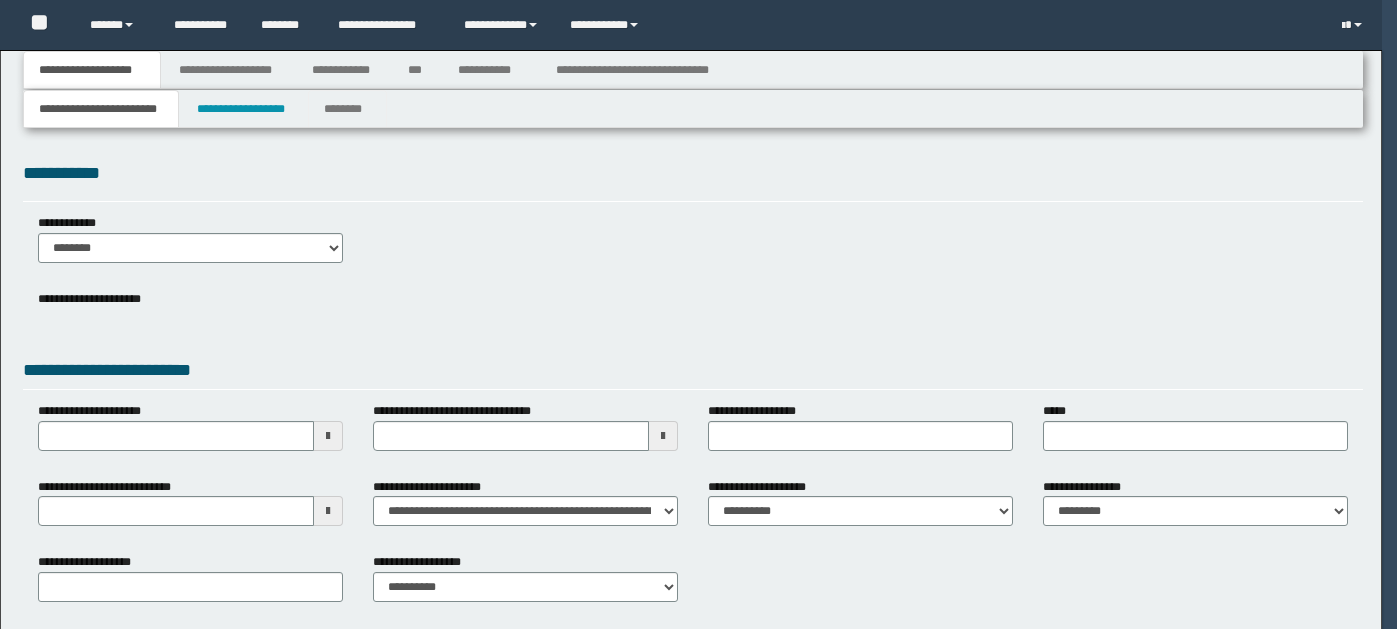 scroll, scrollTop: 0, scrollLeft: 0, axis: both 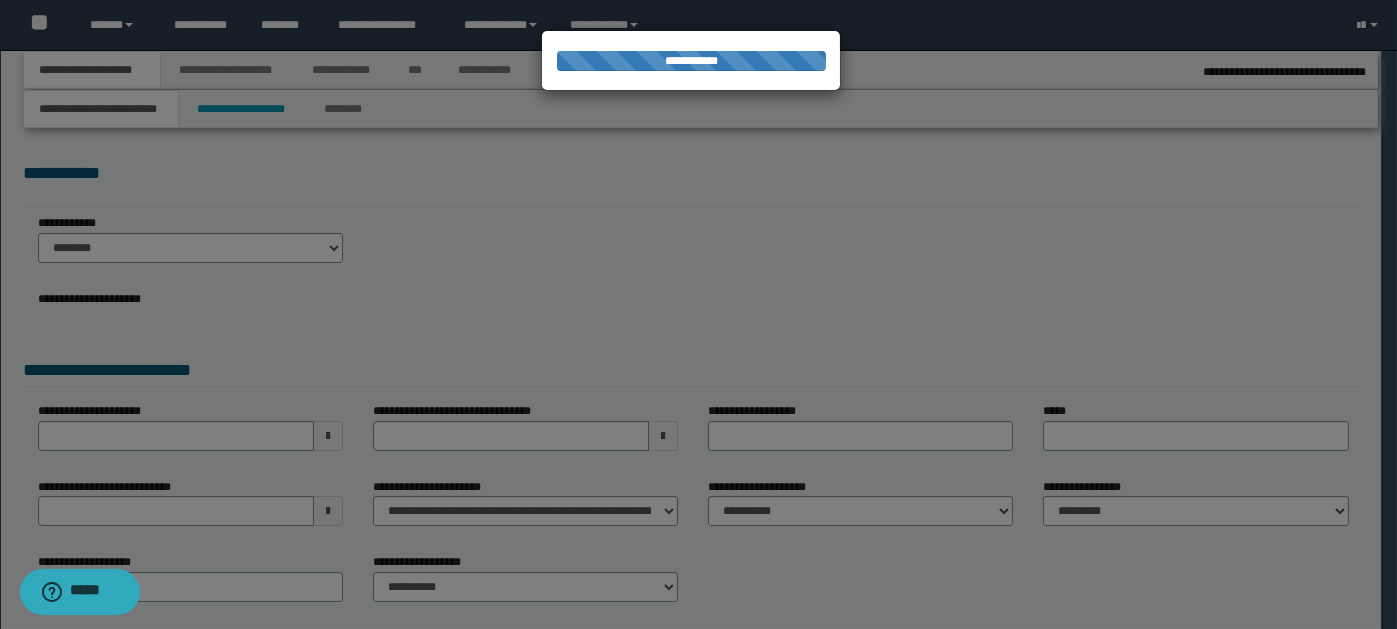 select on "*" 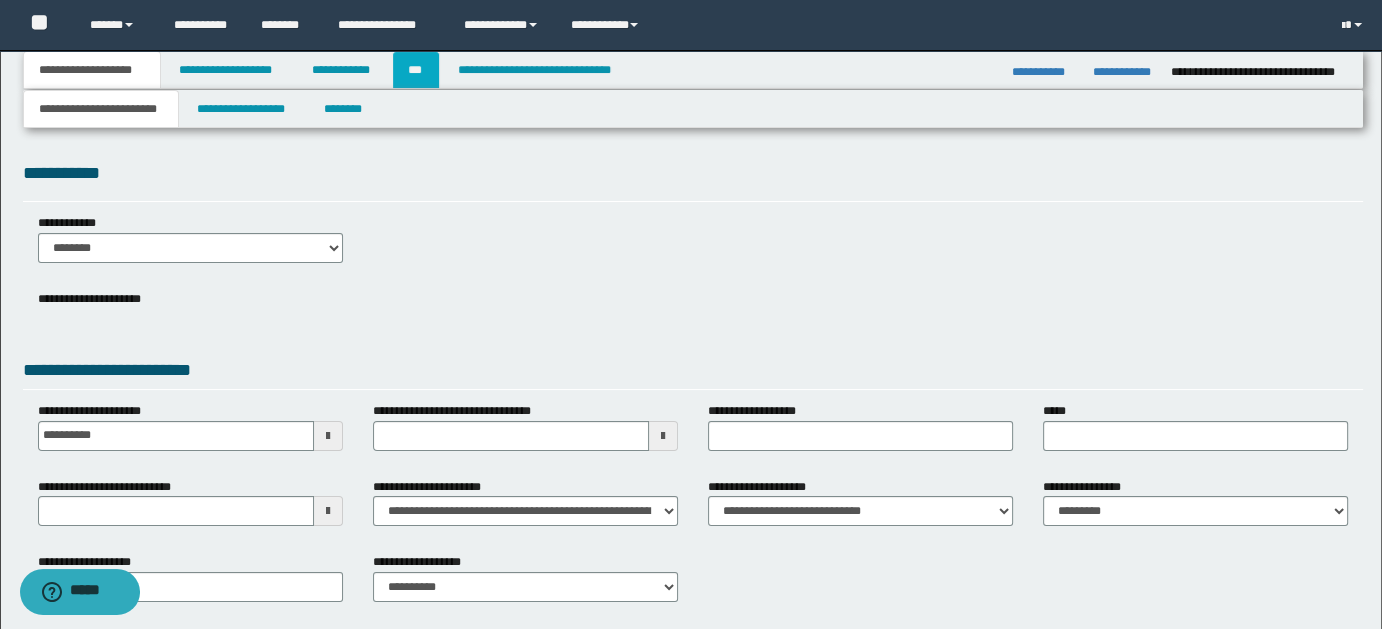 click on "***" at bounding box center [416, 70] 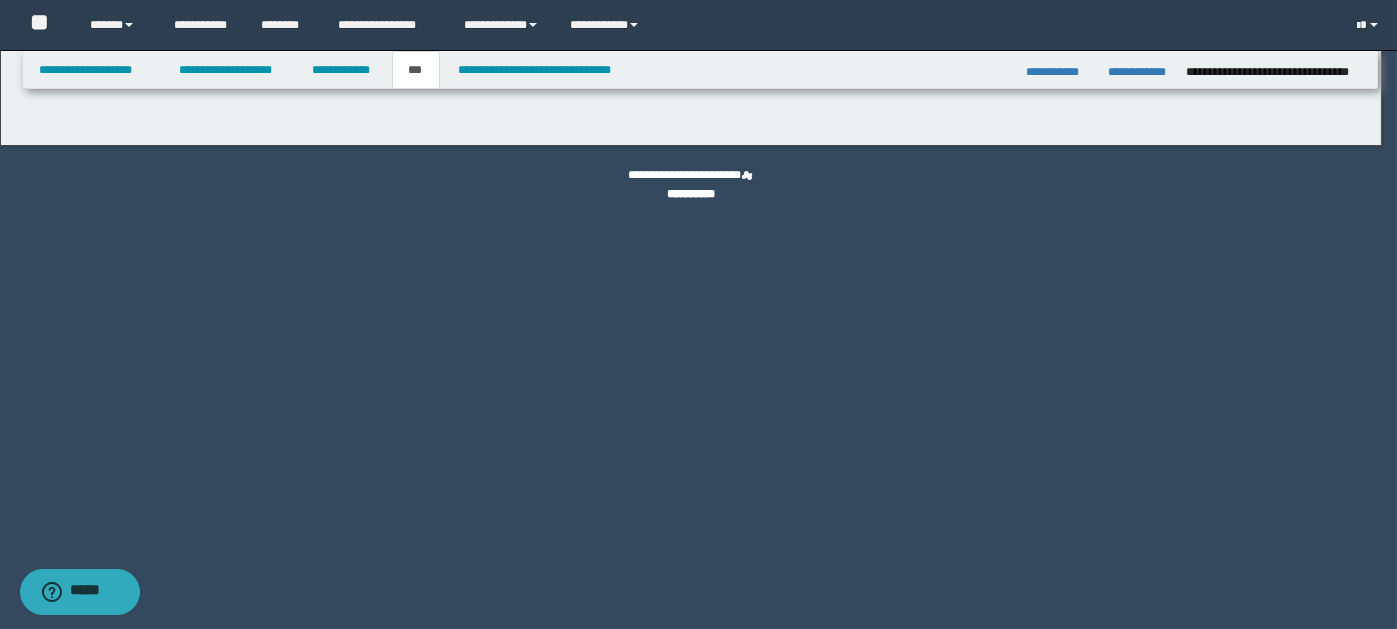select on "***" 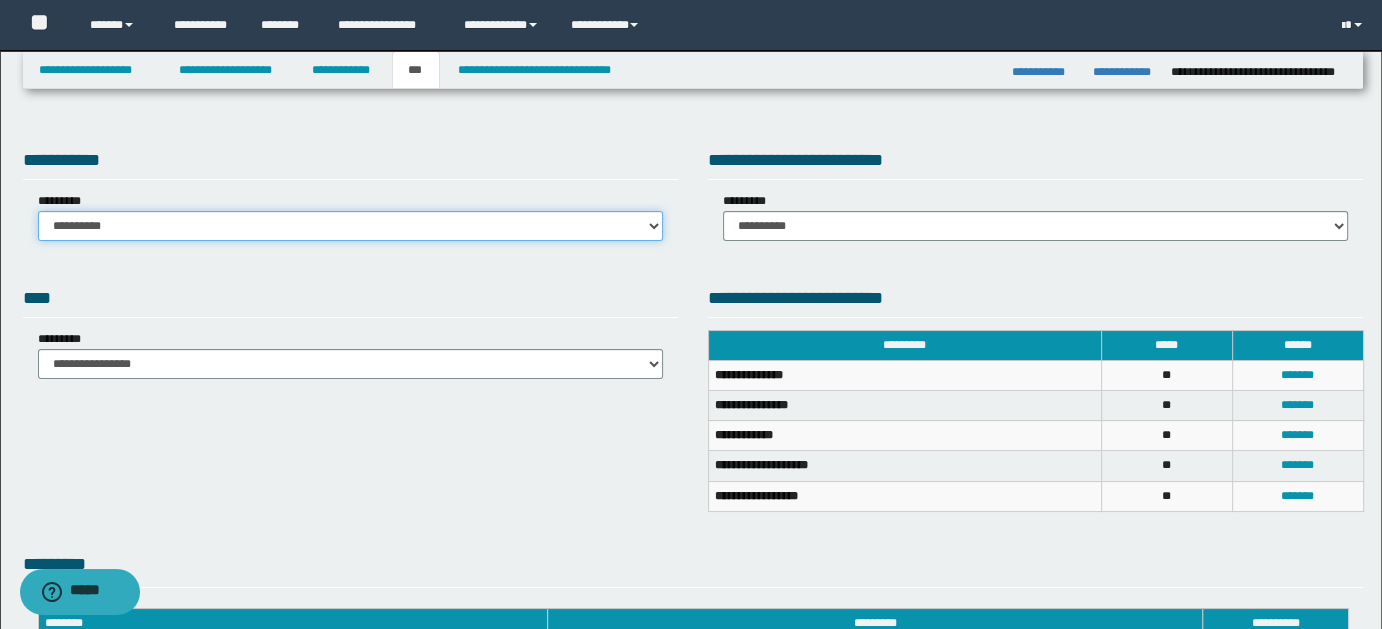 click on "**********" at bounding box center (350, 226) 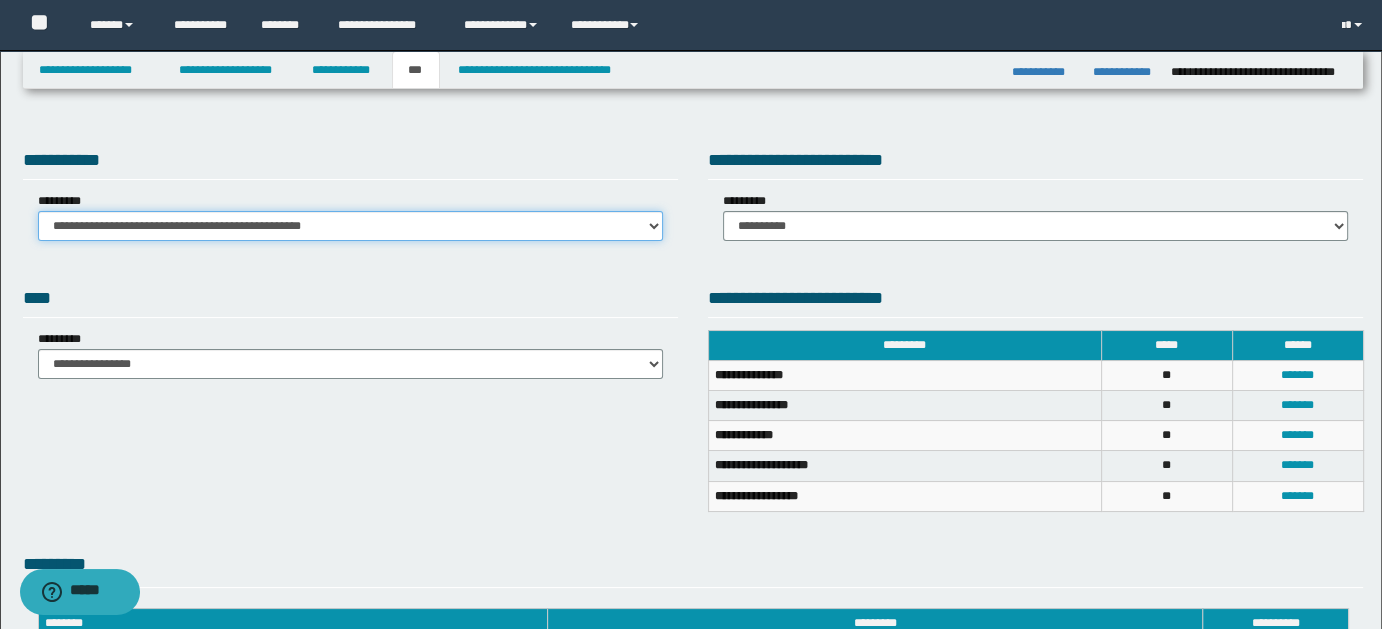 click on "**********" at bounding box center (350, 226) 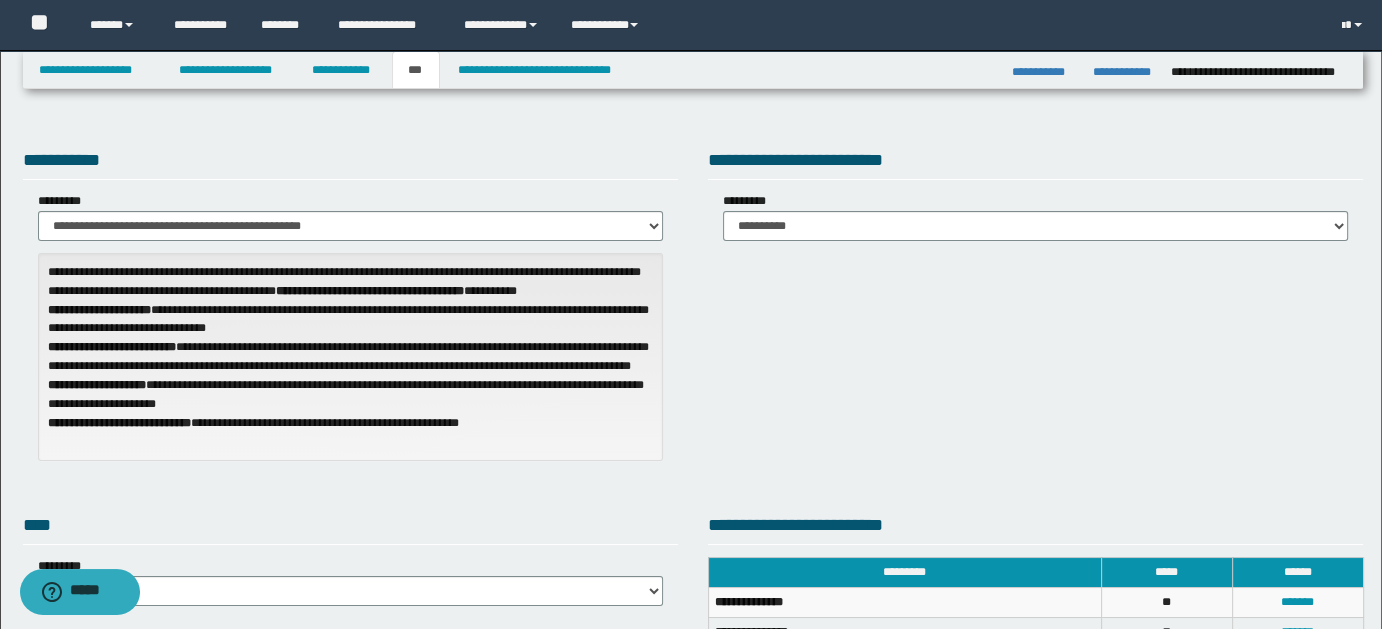 click on "**********" at bounding box center [1035, 216] 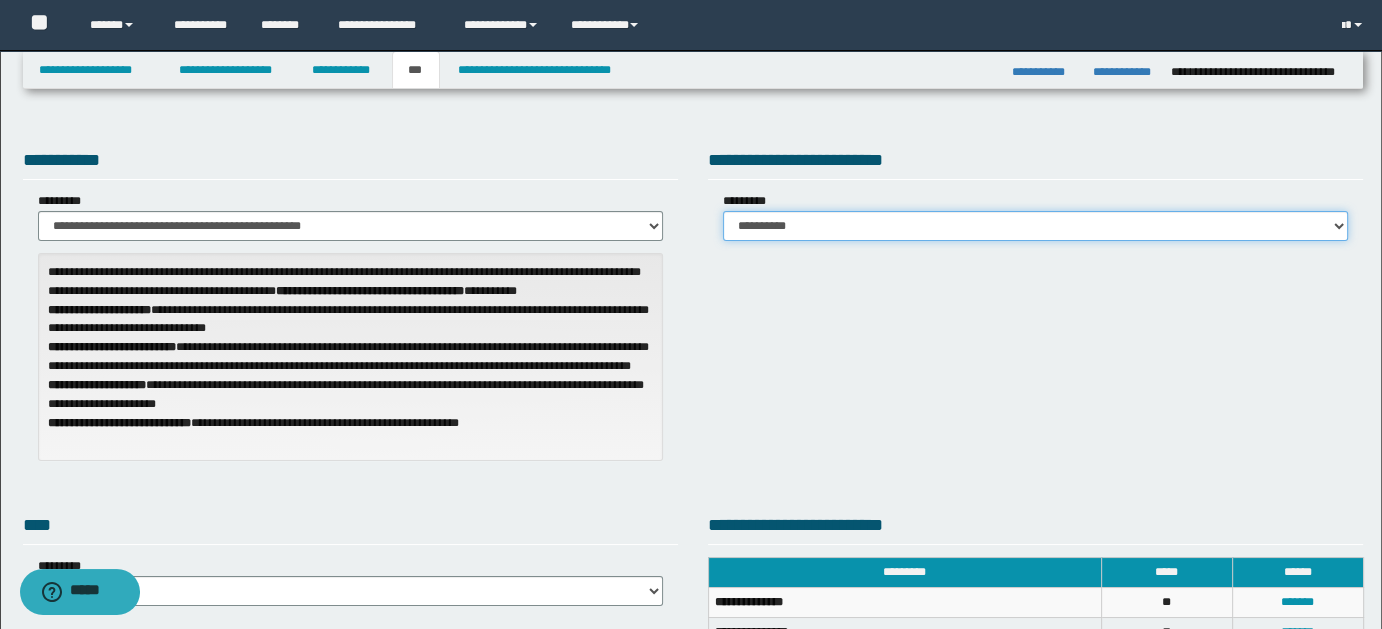 click on "**********" at bounding box center [1035, 226] 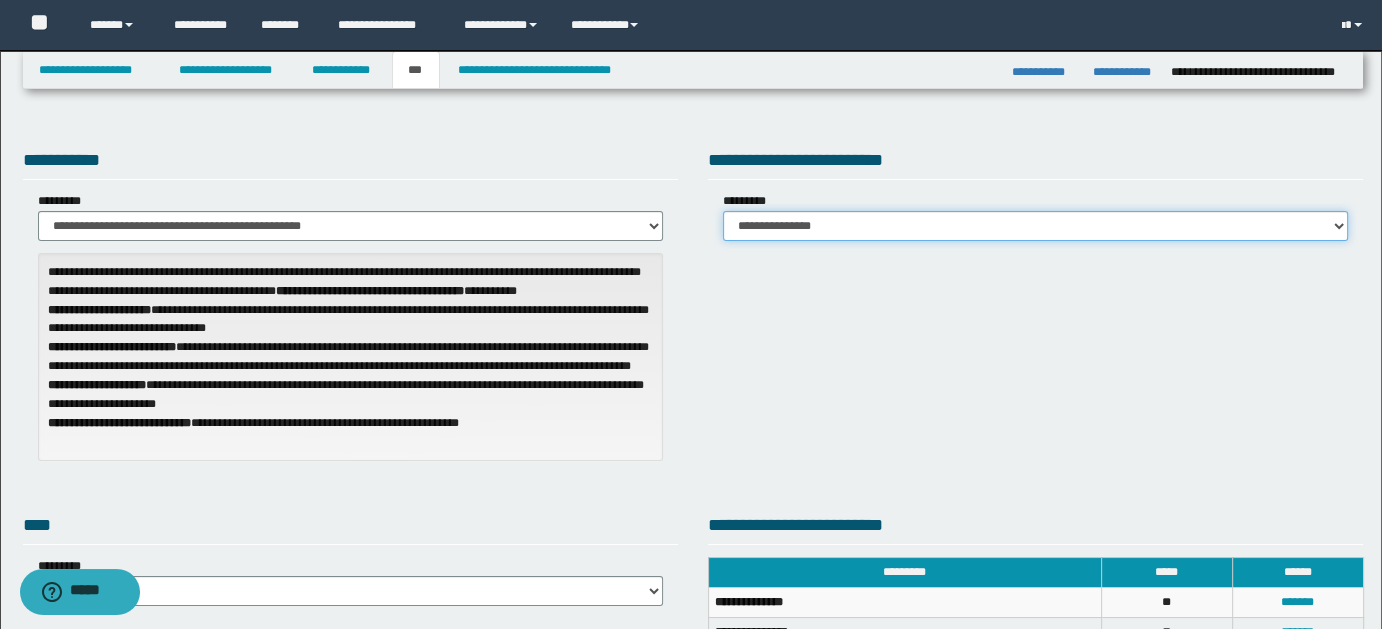 click on "**********" at bounding box center (1035, 226) 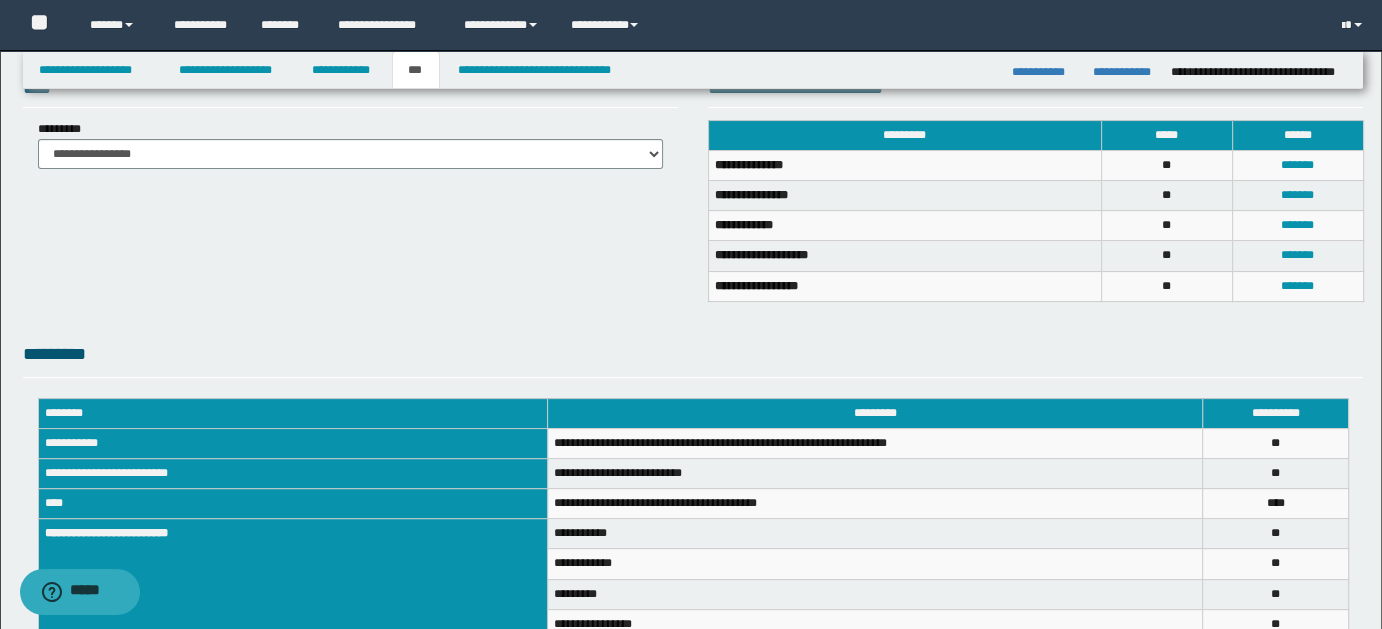 scroll, scrollTop: 434, scrollLeft: 0, axis: vertical 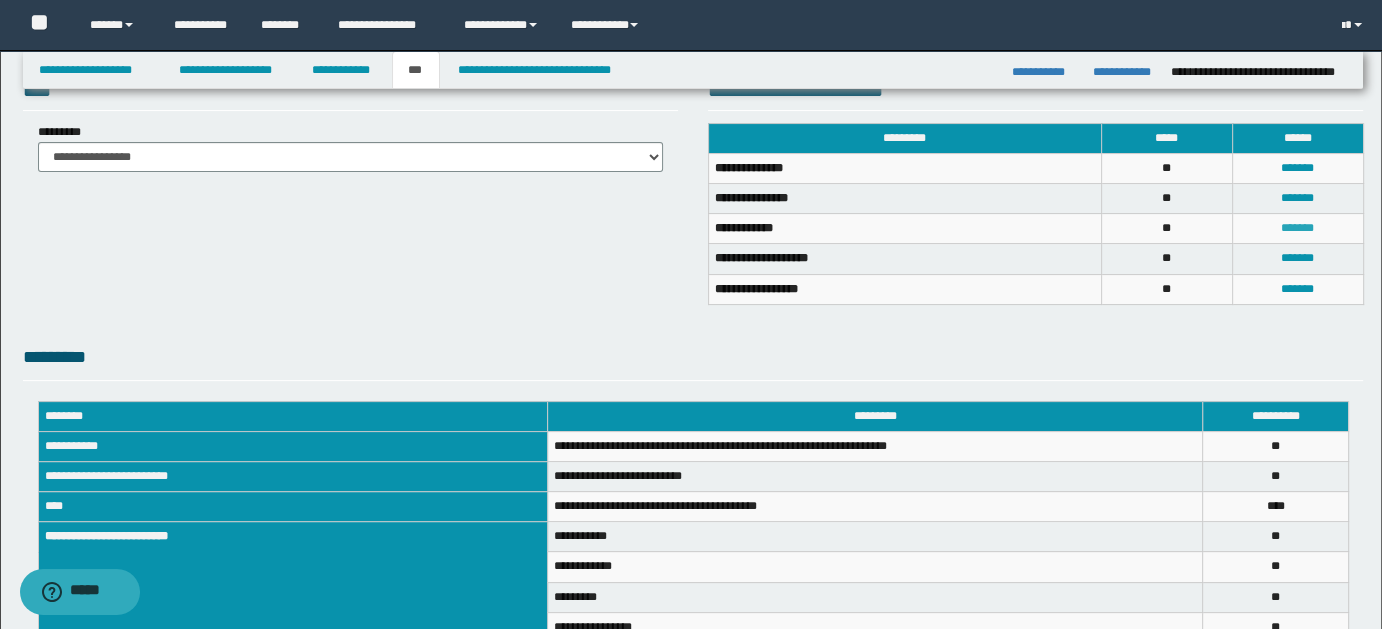 click on "*******" at bounding box center (1297, 228) 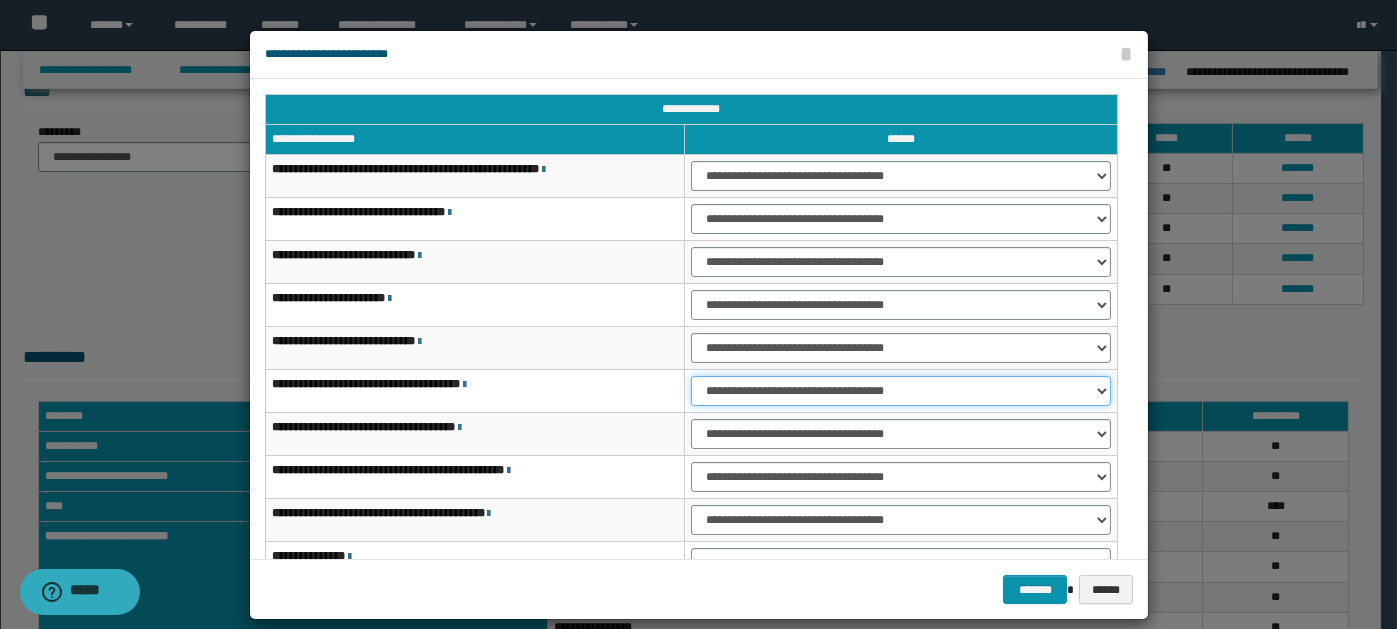 drag, startPoint x: 1095, startPoint y: 383, endPoint x: 1074, endPoint y: 385, distance: 21.095022 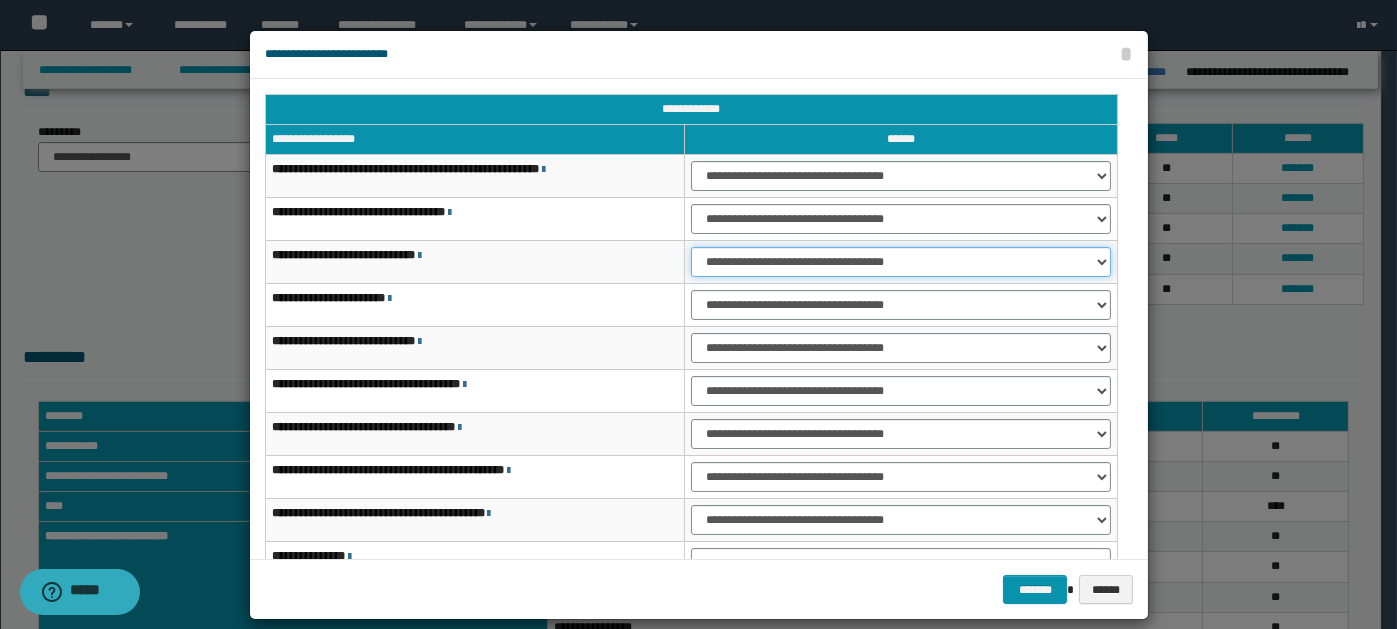 drag, startPoint x: 1089, startPoint y: 249, endPoint x: 1056, endPoint y: 251, distance: 33.06055 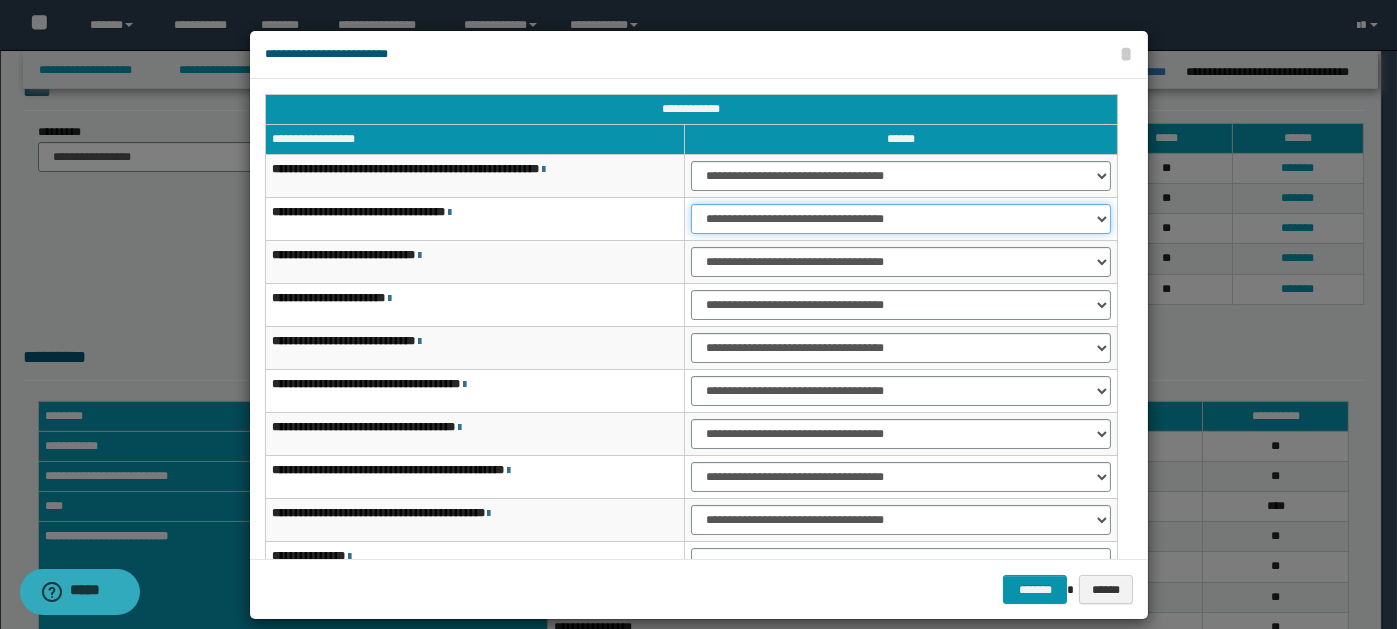 click on "**********" at bounding box center [901, 219] 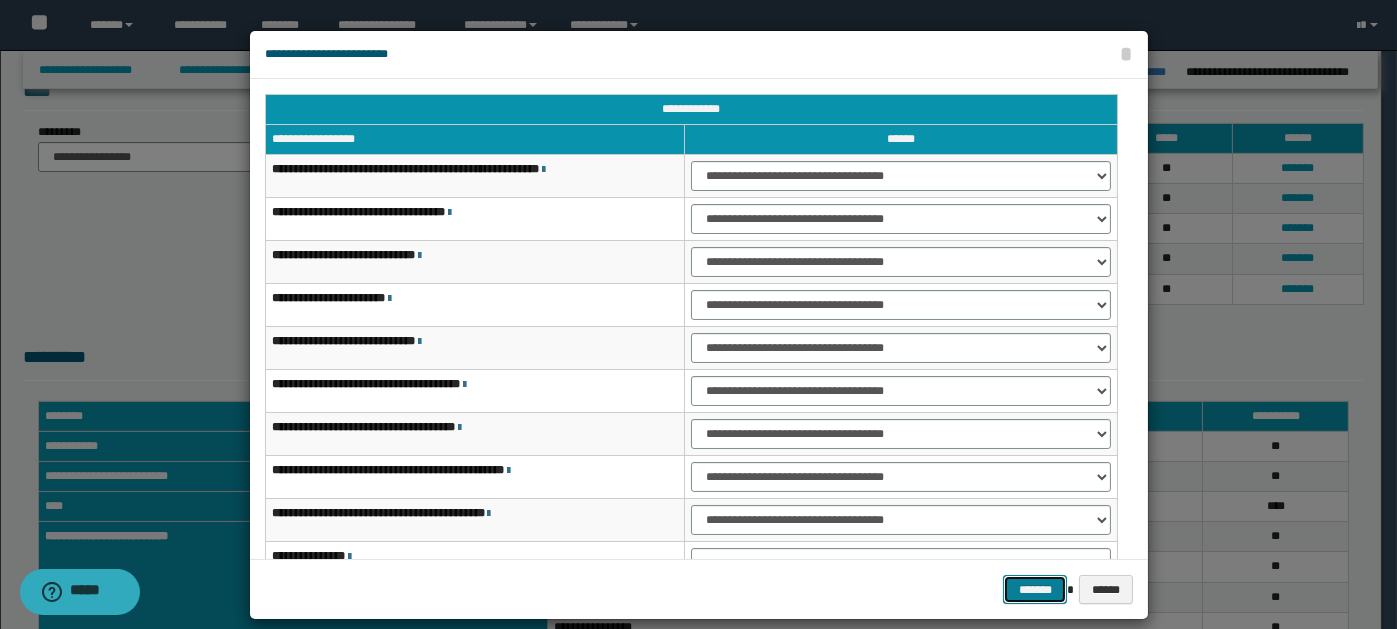 click on "*******" at bounding box center (1035, 589) 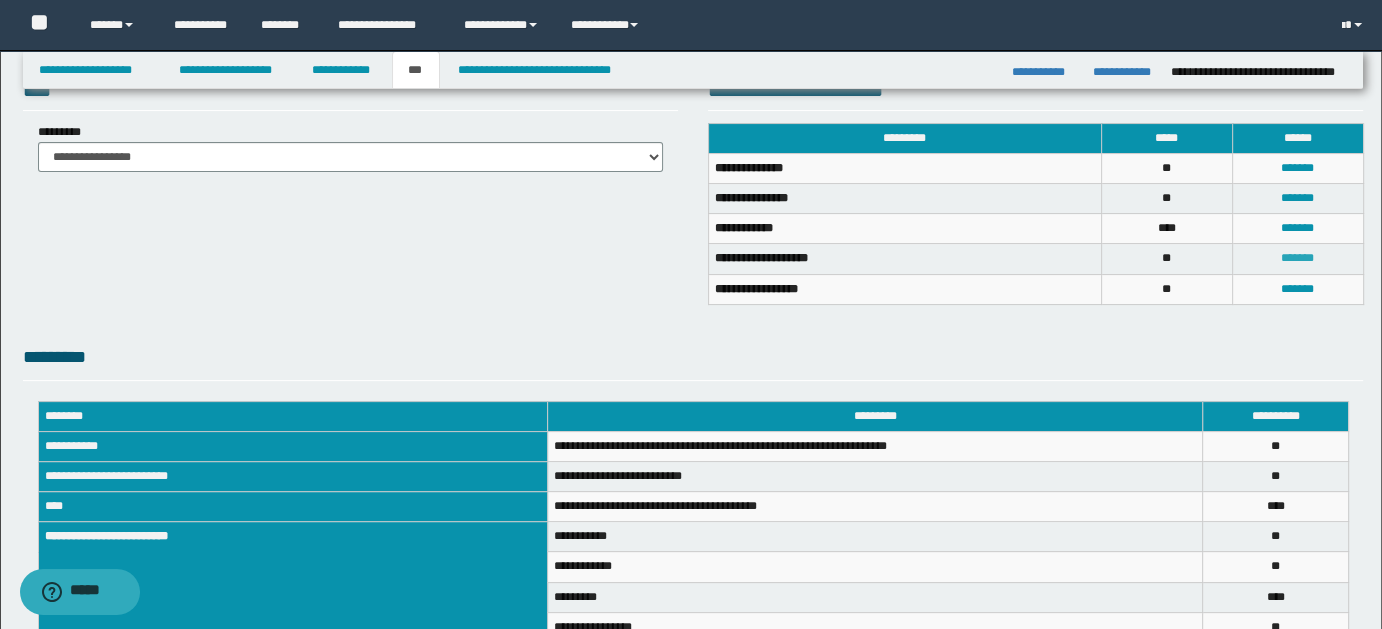 click on "*******" at bounding box center (1297, 258) 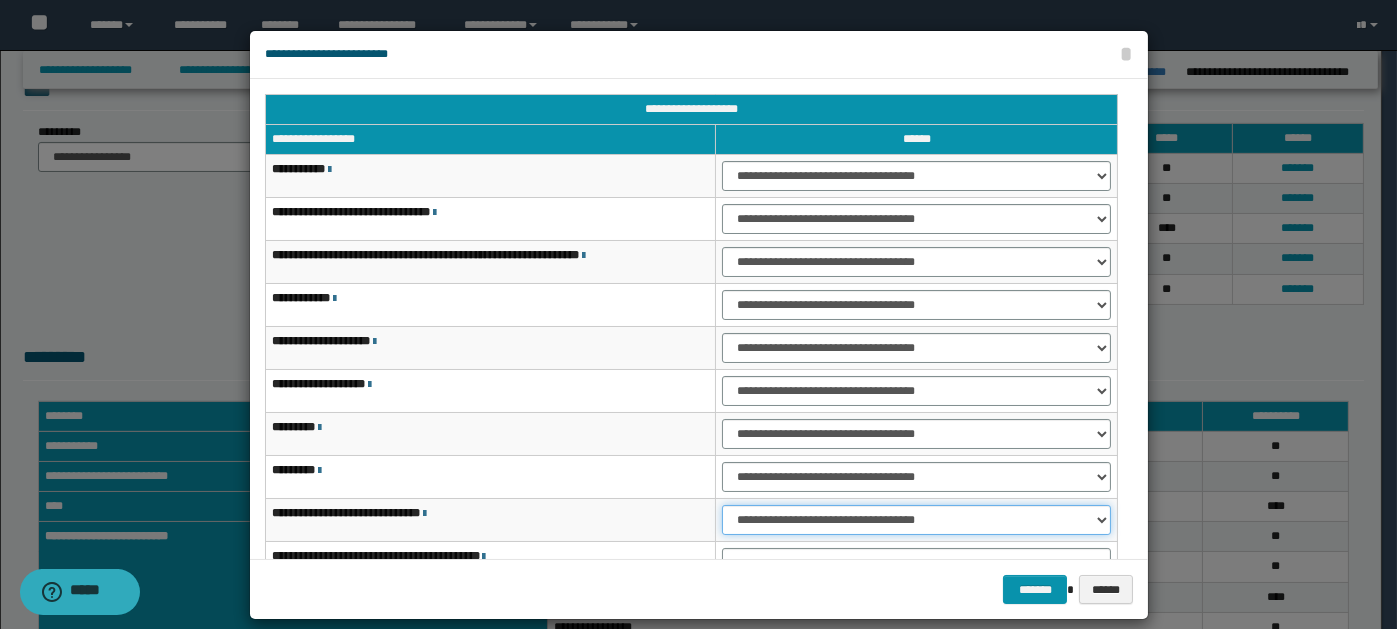 click on "**********" at bounding box center (916, 520) 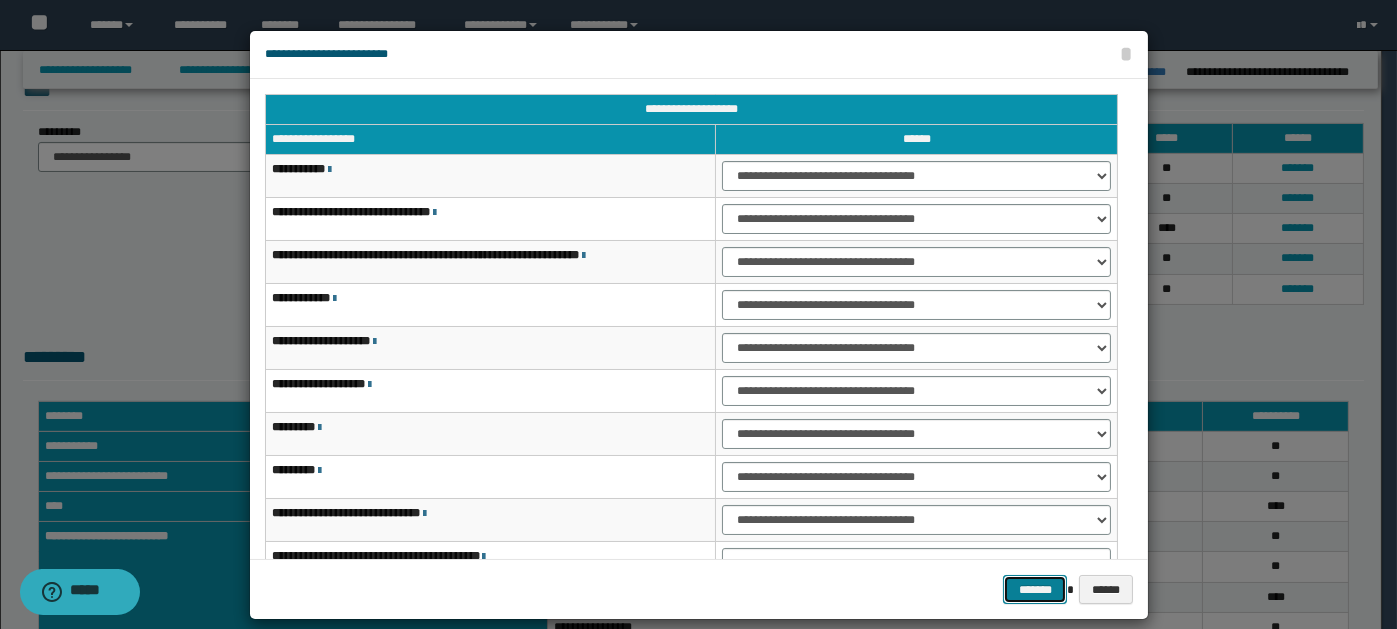 click on "*******" at bounding box center (1035, 589) 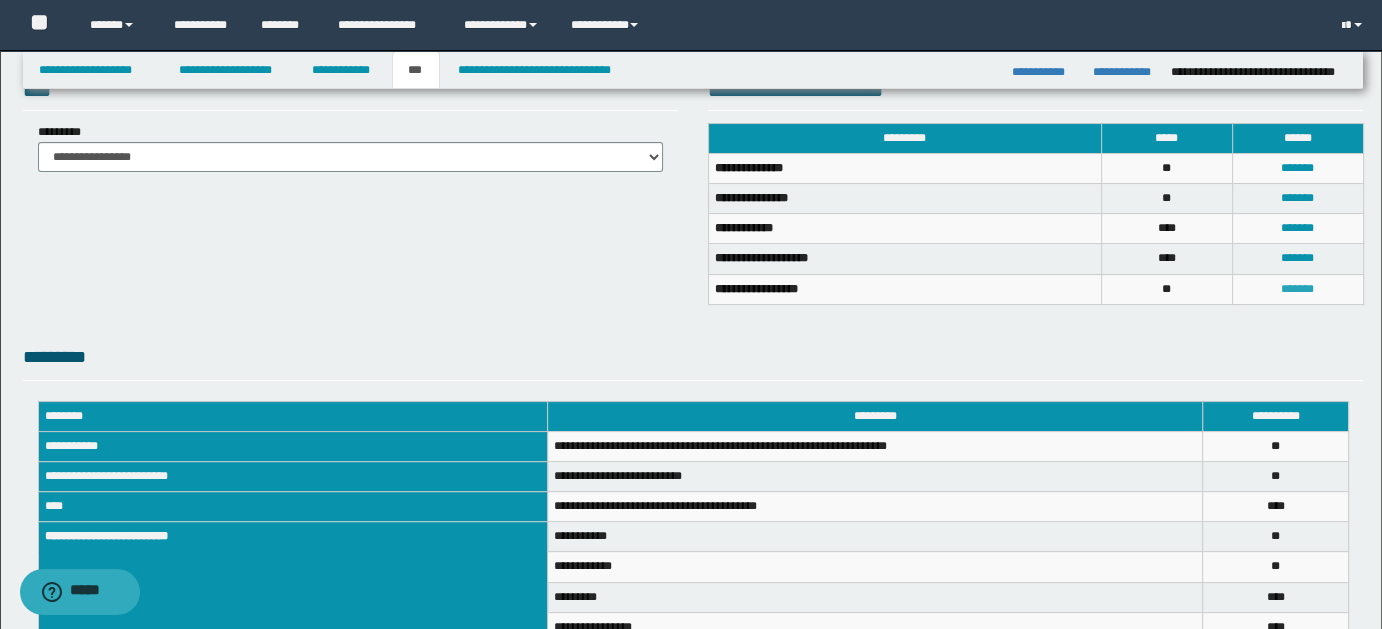 click on "*******" at bounding box center [1297, 289] 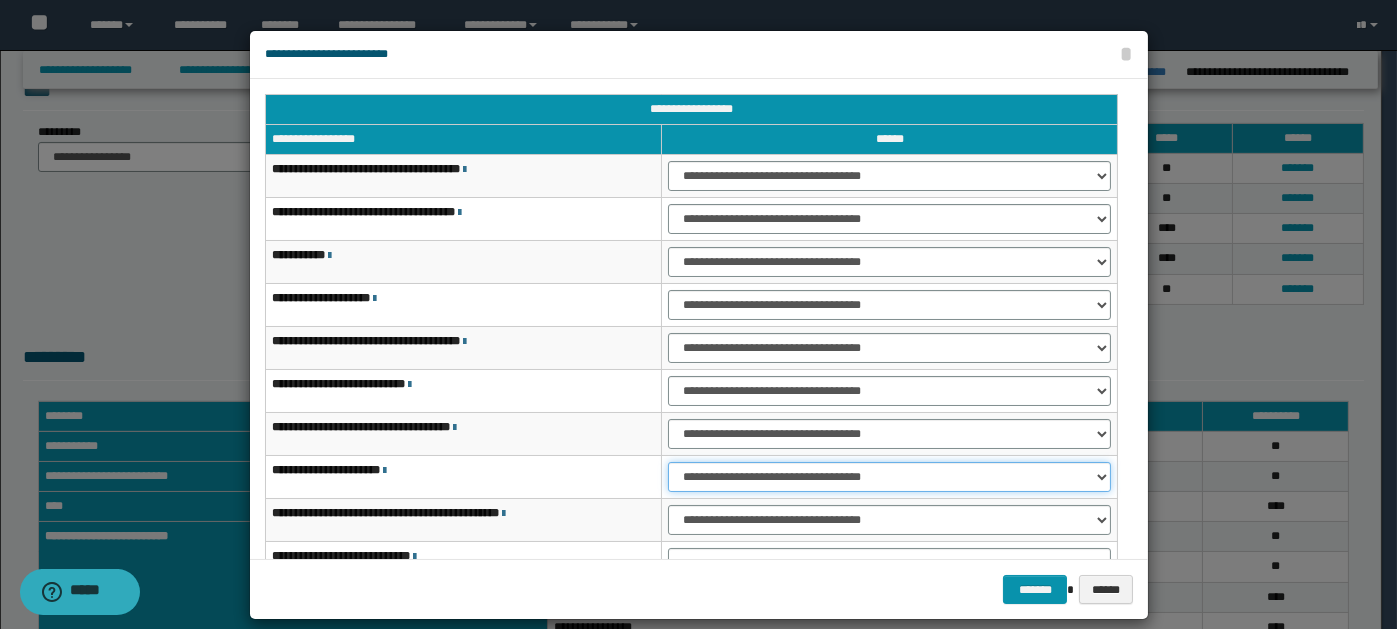 click on "**********" at bounding box center [889, 477] 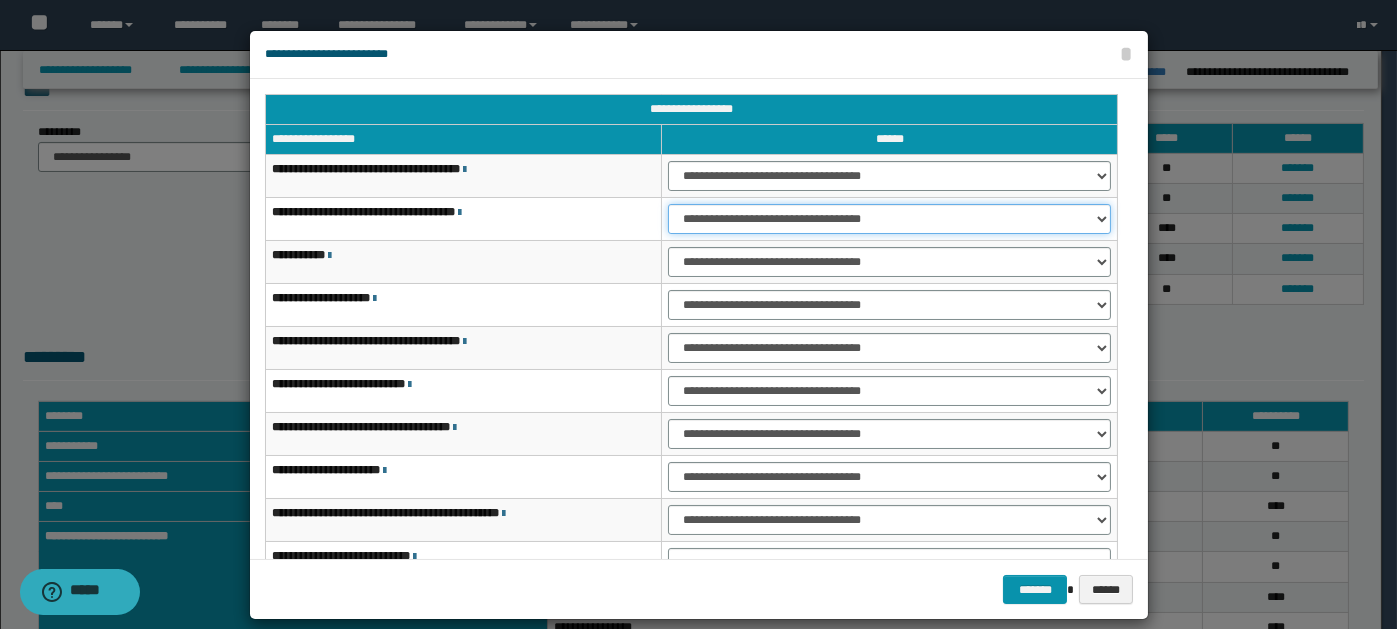 drag, startPoint x: 1085, startPoint y: 215, endPoint x: 1067, endPoint y: 217, distance: 18.110771 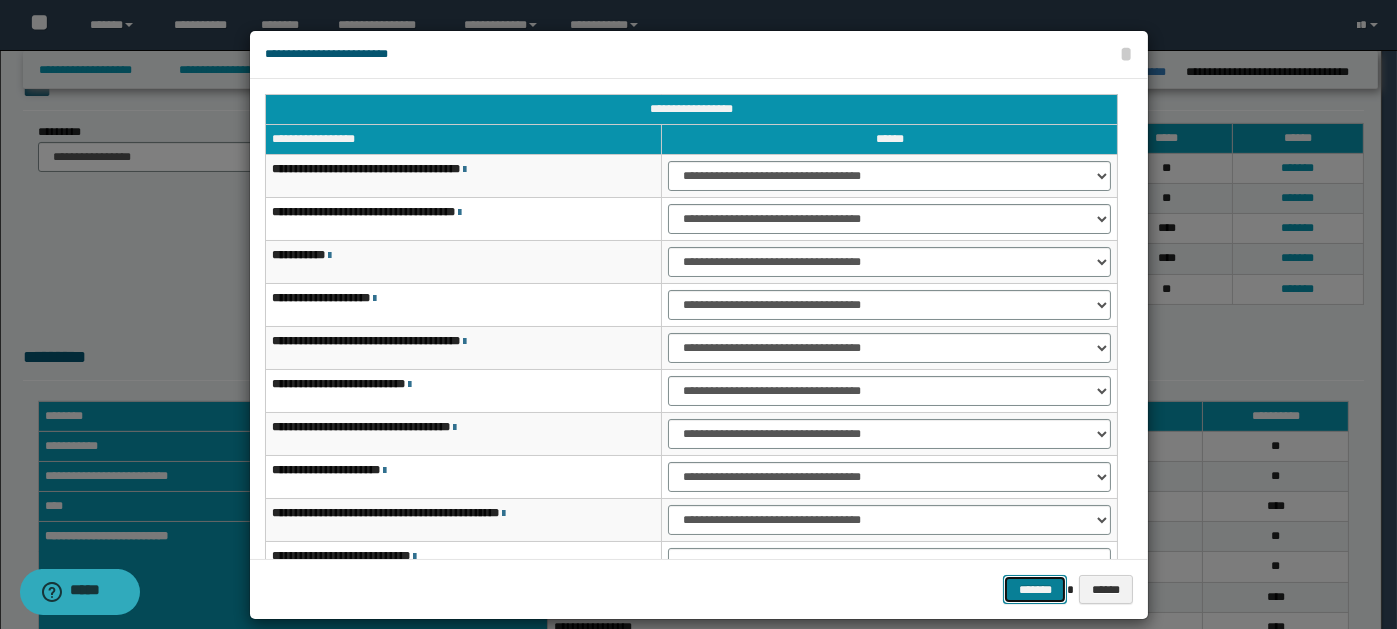 click on "*******" at bounding box center (1035, 589) 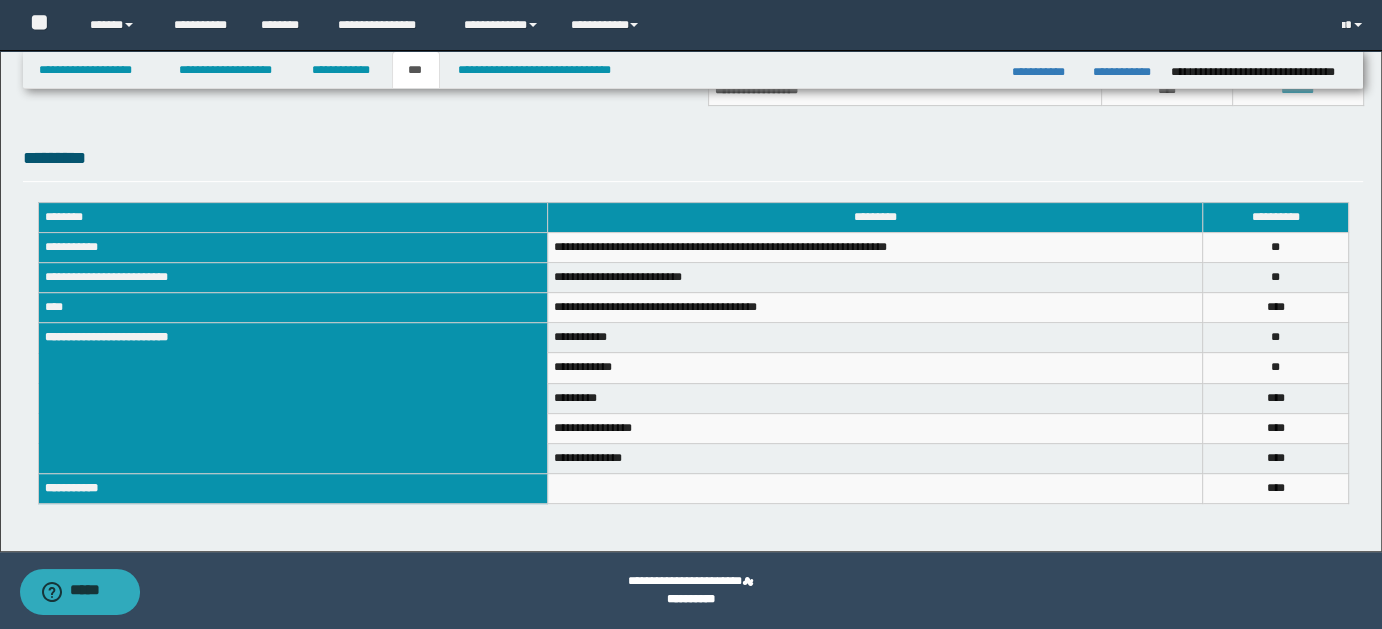 scroll, scrollTop: 368, scrollLeft: 0, axis: vertical 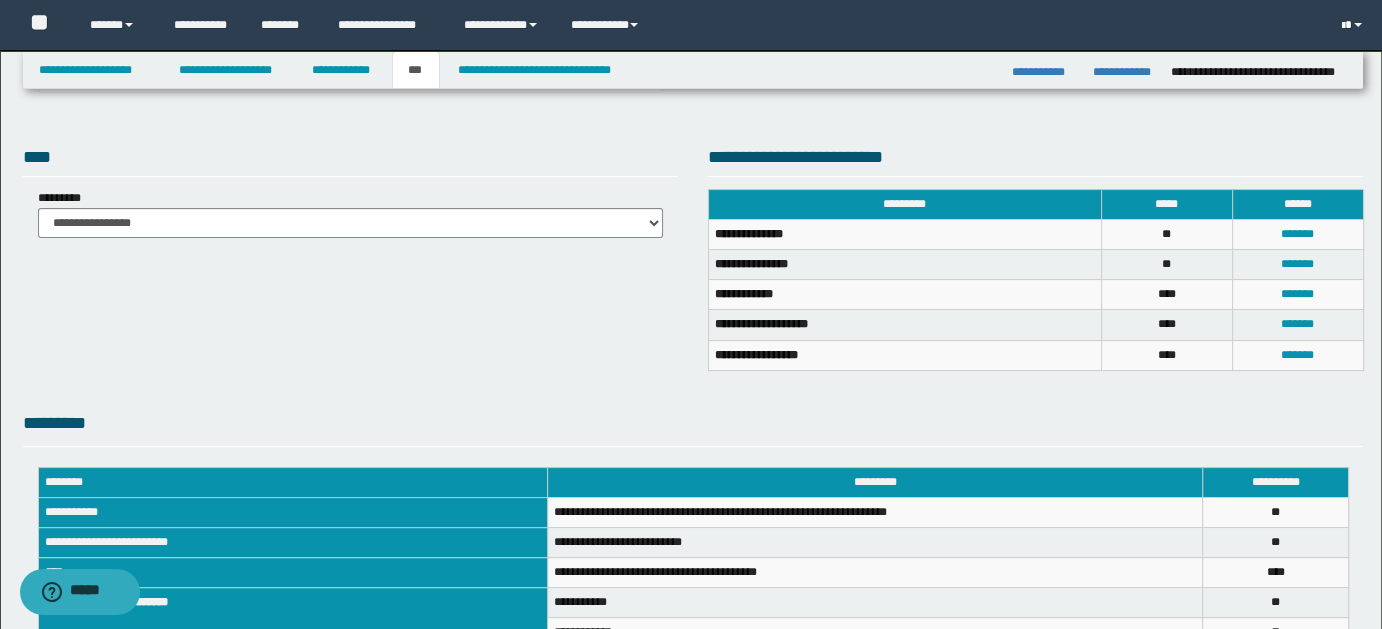 click at bounding box center [1354, 25] 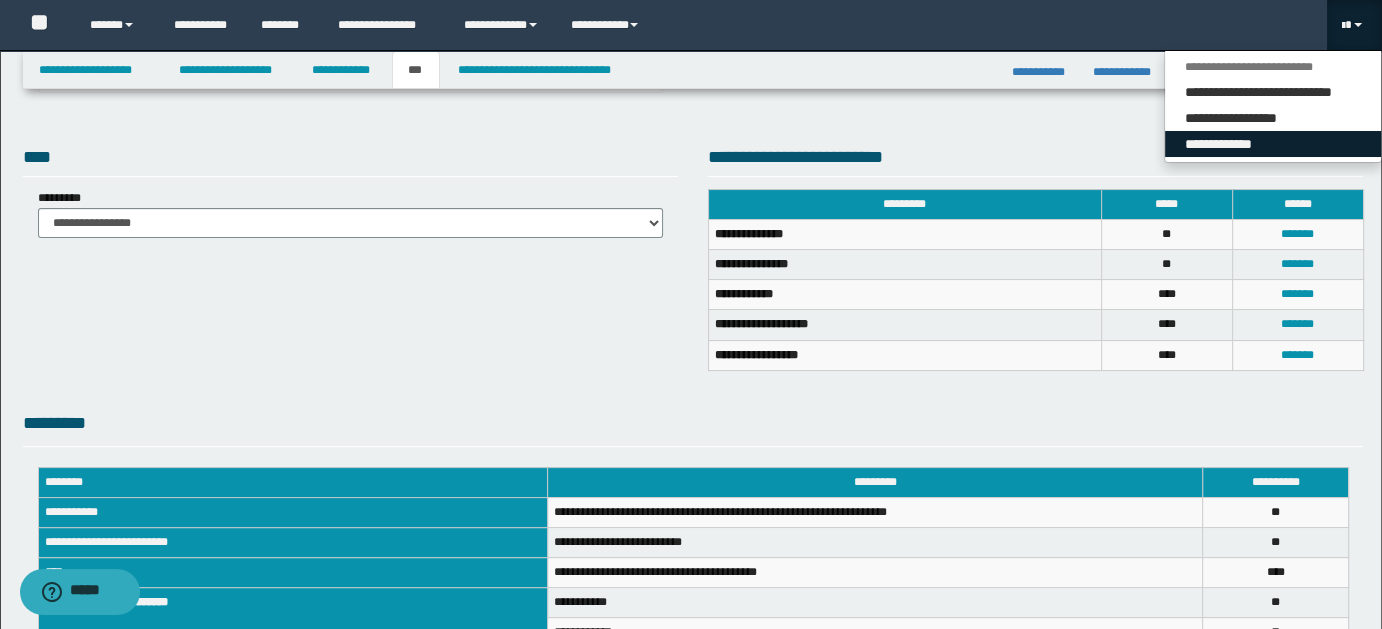 click on "**********" at bounding box center [1273, 144] 